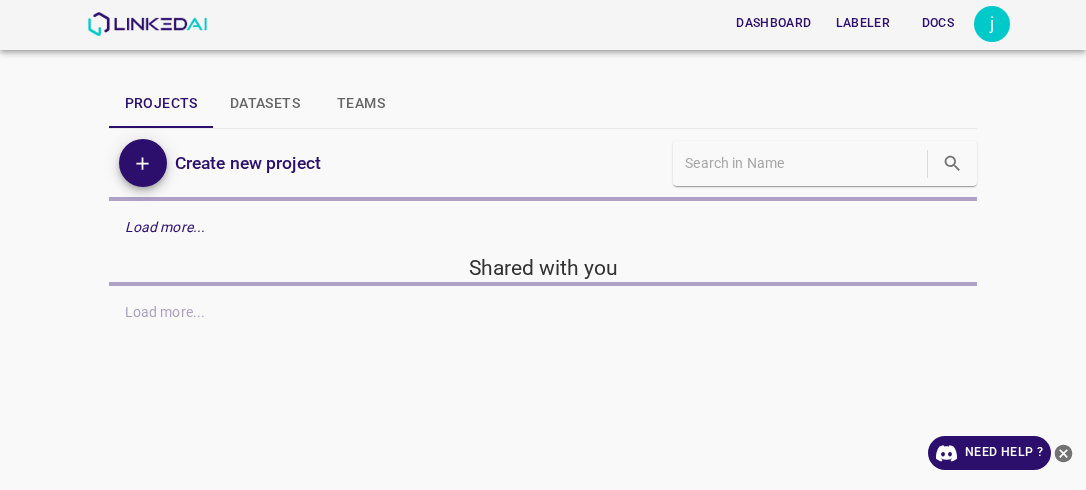 scroll, scrollTop: 0, scrollLeft: 0, axis: both 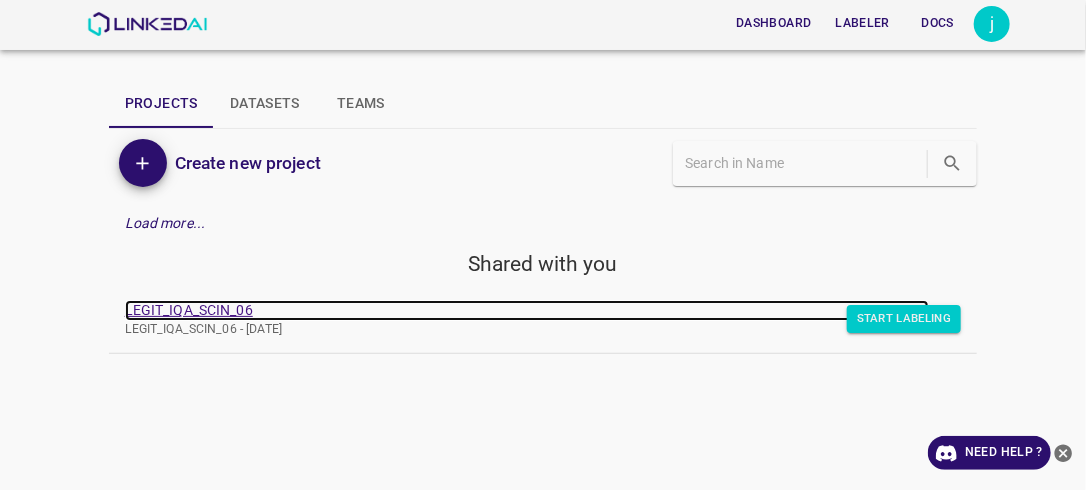 click on "LEGIT_IQA_SCIN_06" at bounding box center [527, 310] 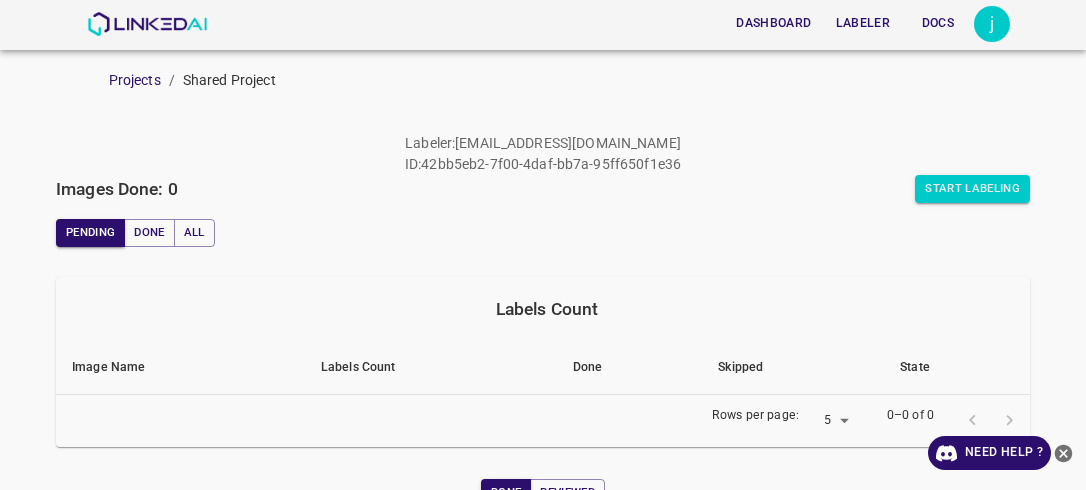 scroll, scrollTop: 0, scrollLeft: 0, axis: both 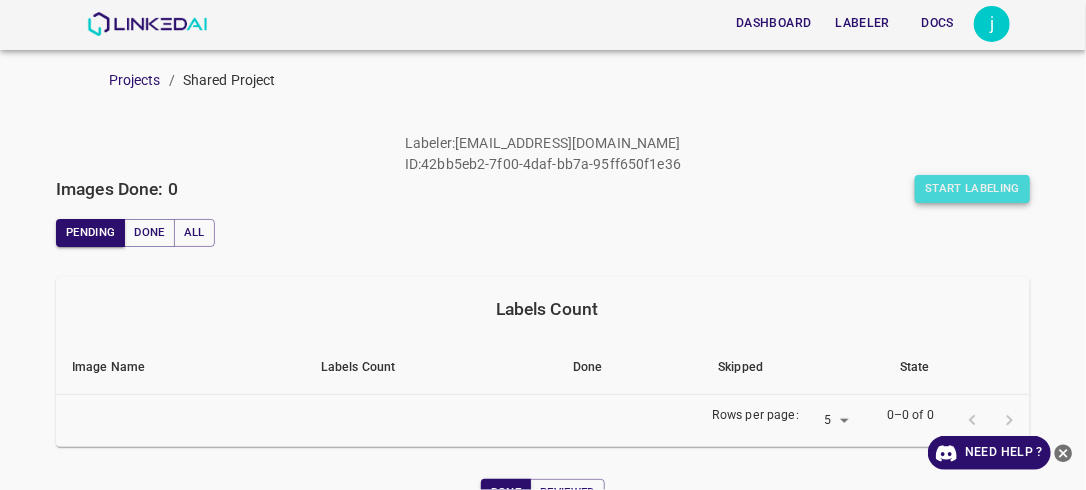click on "Start Labeling" at bounding box center [972, 189] 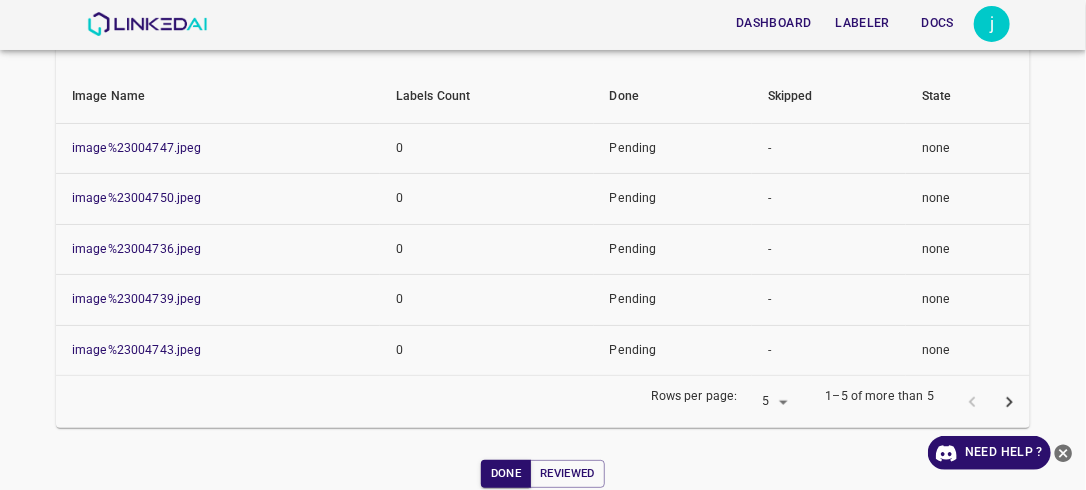 scroll, scrollTop: 302, scrollLeft: 0, axis: vertical 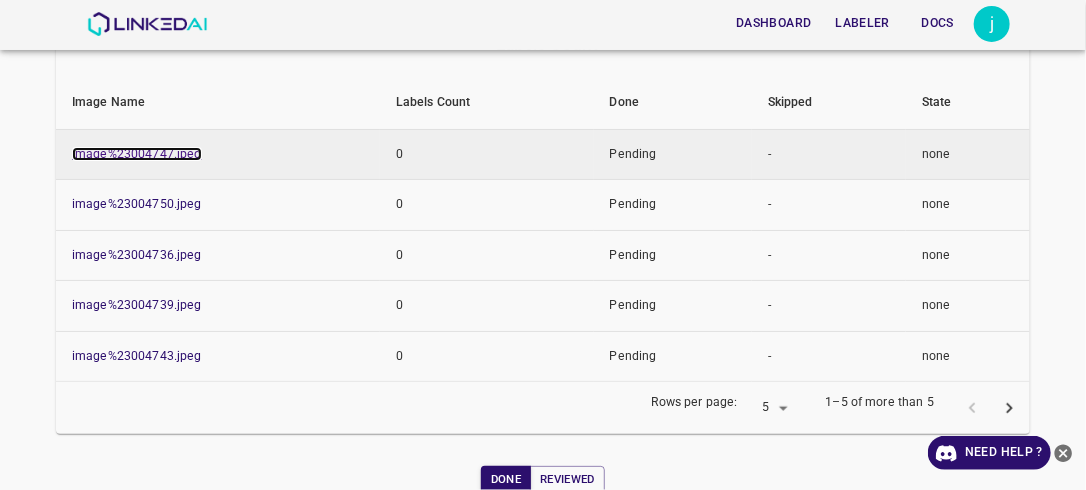 click on "image%23004747.jpeg" at bounding box center [137, 154] 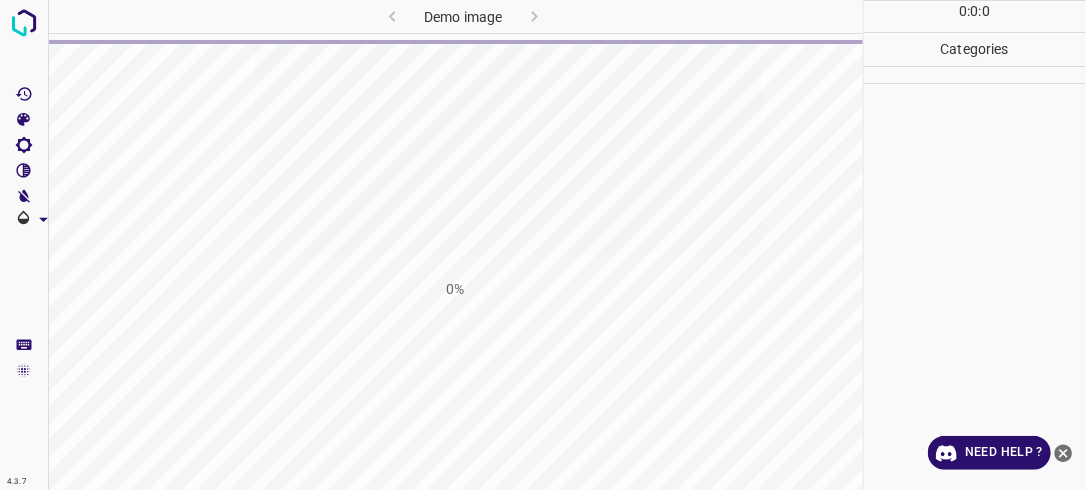scroll, scrollTop: 0, scrollLeft: 0, axis: both 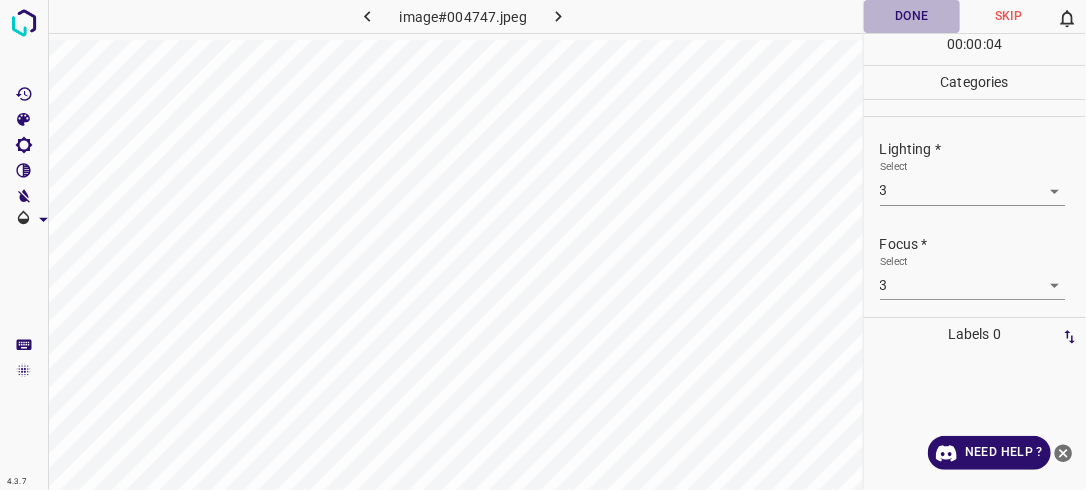 click on "Done" at bounding box center (912, 16) 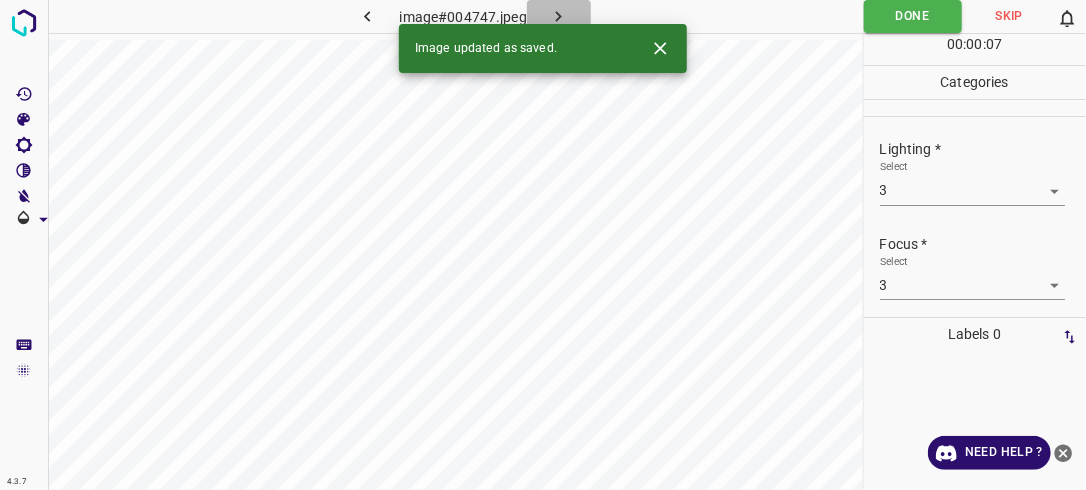 click 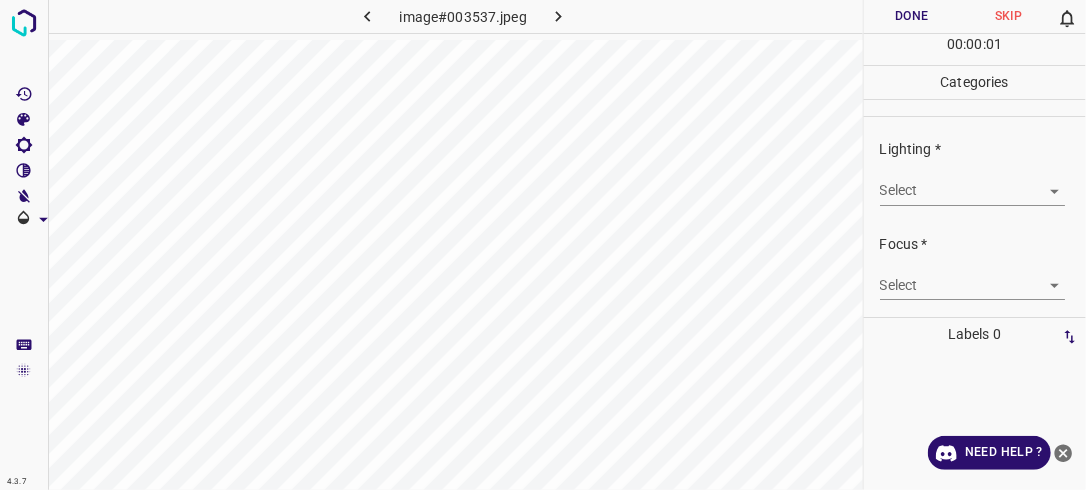 click on "4.3.7 image#003537.jpeg Done Skip 0 00   : 00   : 01   Categories Lighting *  Select ​ Focus *  Select ​ Overall *  Select ​ Labels   0 Categories 1 Lighting 2 Focus 3 Overall Tools Space Change between modes (Draw & Edit) I Auto labeling R Restore zoom M Zoom in N Zoom out Delete Delete selecte label Filters Z Restore filters X Saturation filter C Brightness filter V Contrast filter B Gray scale filter General O Download Need Help ? - Text - Hide - Delete" at bounding box center [543, 245] 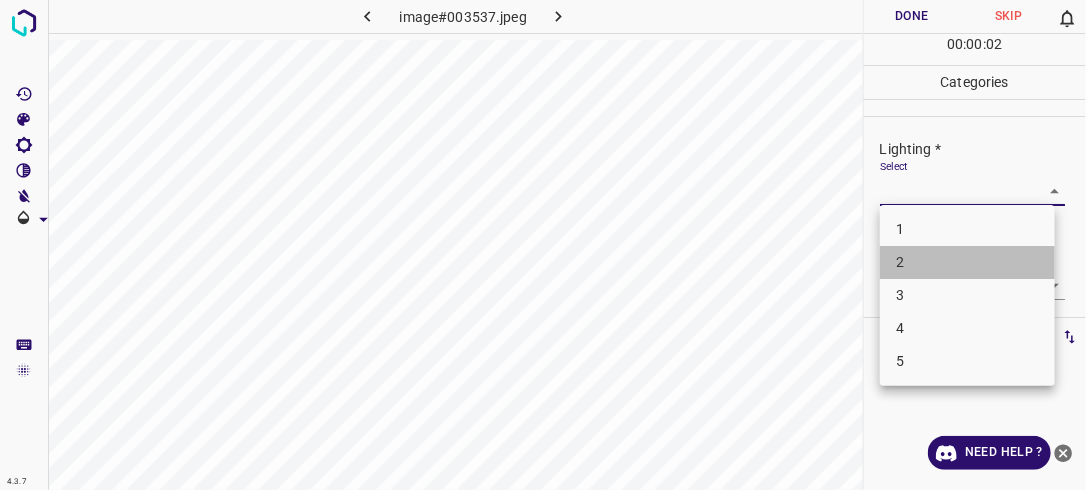 click on "2" at bounding box center (967, 262) 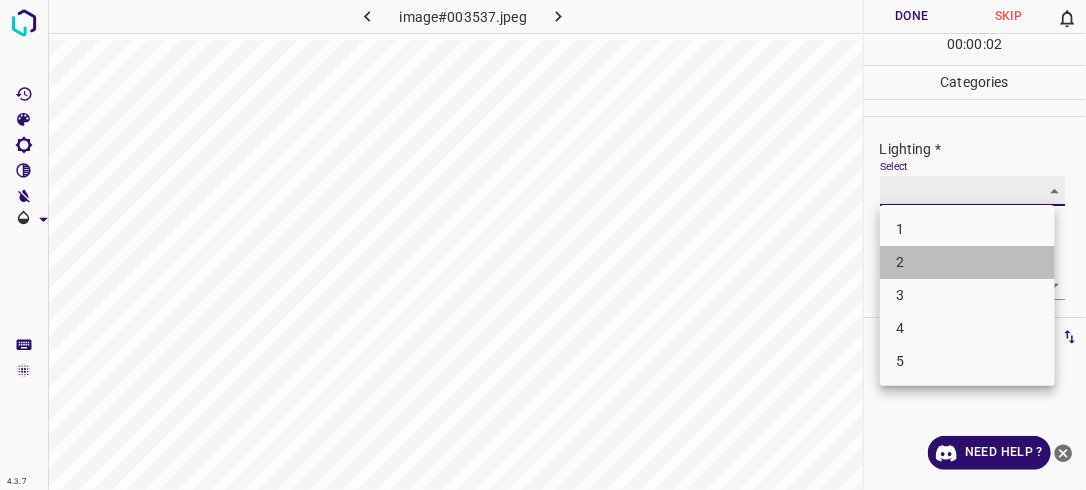 type on "2" 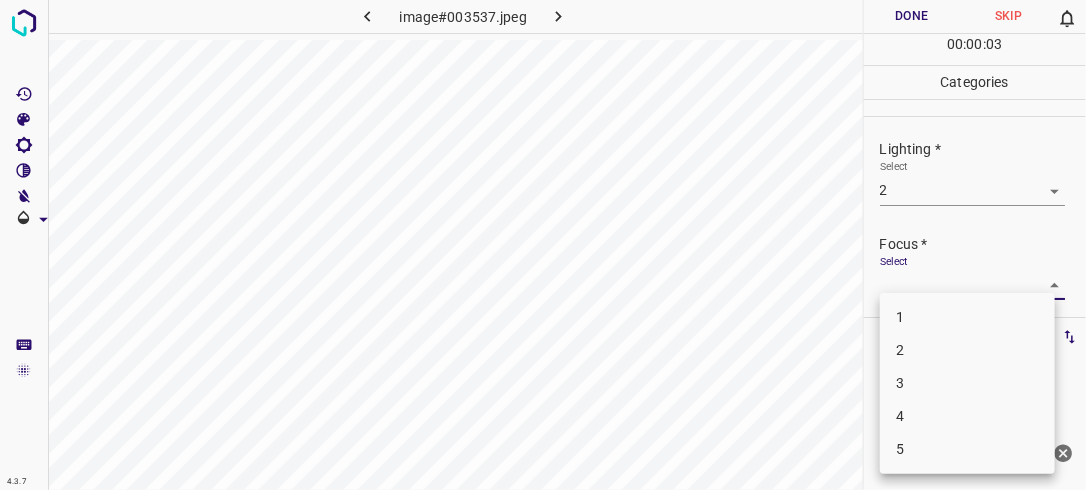 click on "4.3.7 image#003537.jpeg Done Skip 0 00   : 00   : 03   Categories Lighting *  Select 2 2 Focus *  Select ​ Overall *  Select ​ Labels   0 Categories 1 Lighting 2 Focus 3 Overall Tools Space Change between modes (Draw & Edit) I Auto labeling R Restore zoom M Zoom in N Zoom out Delete Delete selecte label Filters Z Restore filters X Saturation filter C Brightness filter V Contrast filter B Gray scale filter General O Download Need Help ? - Text - Hide - Delete 1 2 3 4 5" at bounding box center (543, 245) 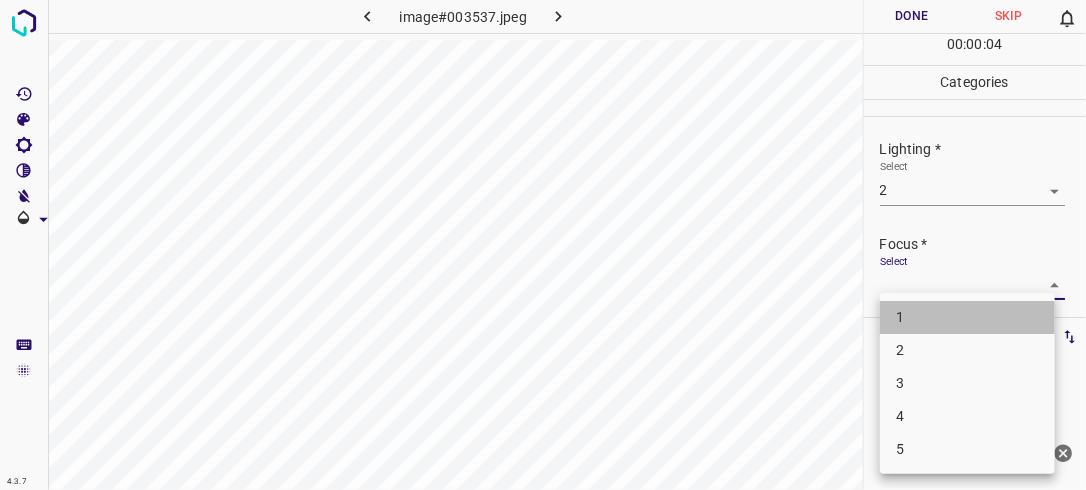 click on "1" at bounding box center (967, 317) 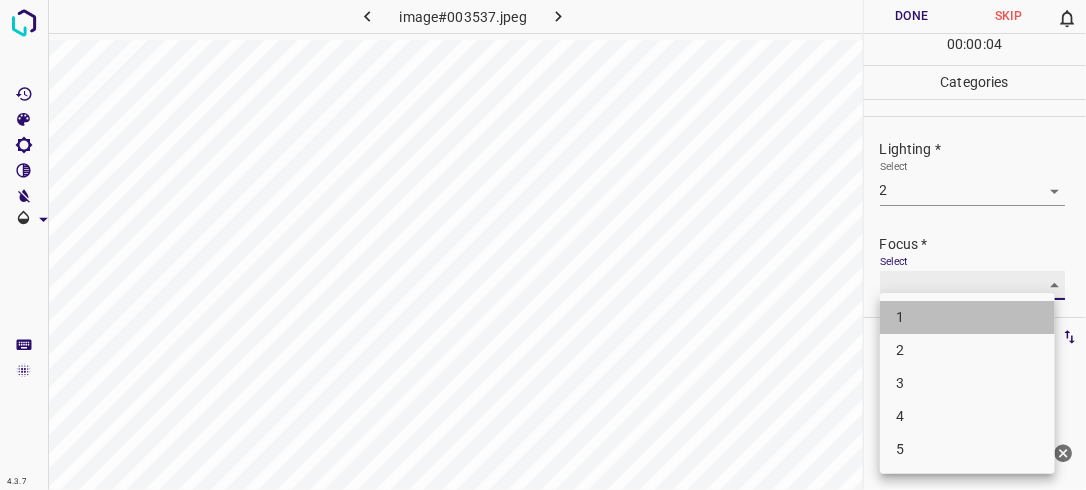 type on "1" 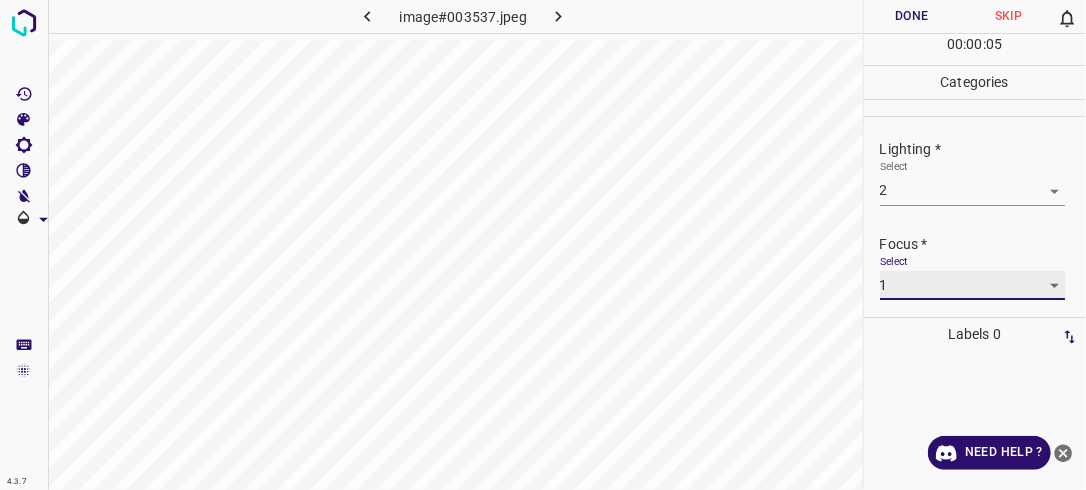 scroll, scrollTop: 98, scrollLeft: 0, axis: vertical 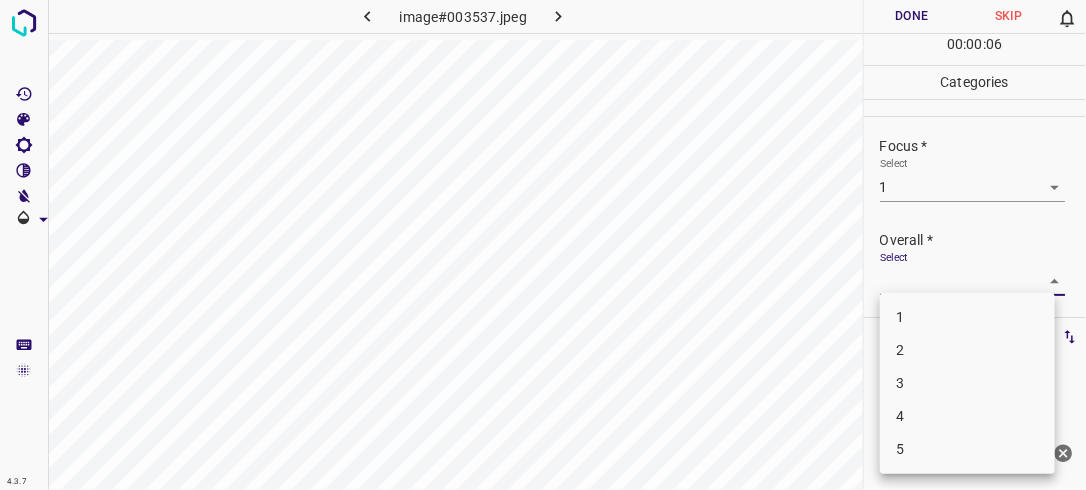 drag, startPoint x: 1052, startPoint y: 276, endPoint x: 1032, endPoint y: 304, distance: 34.4093 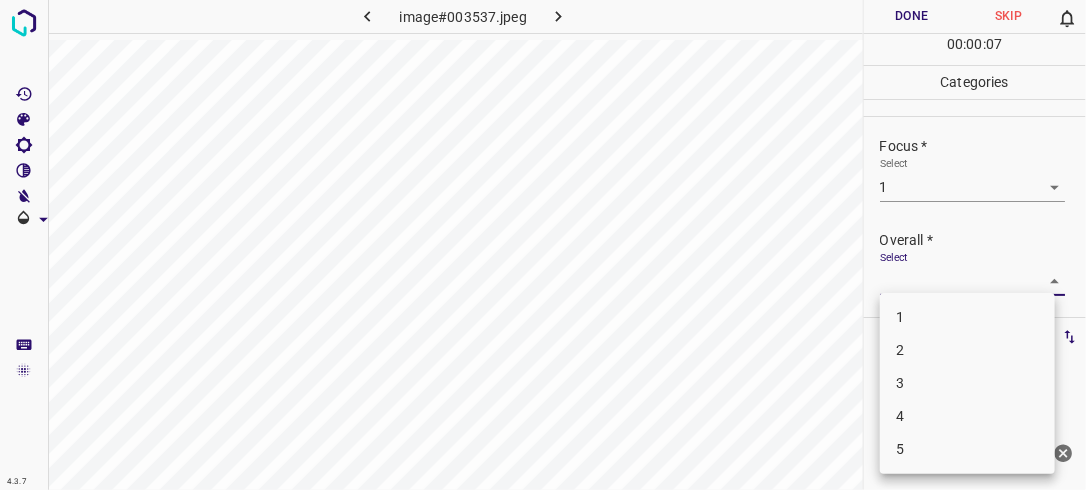 click on "2" at bounding box center (967, 350) 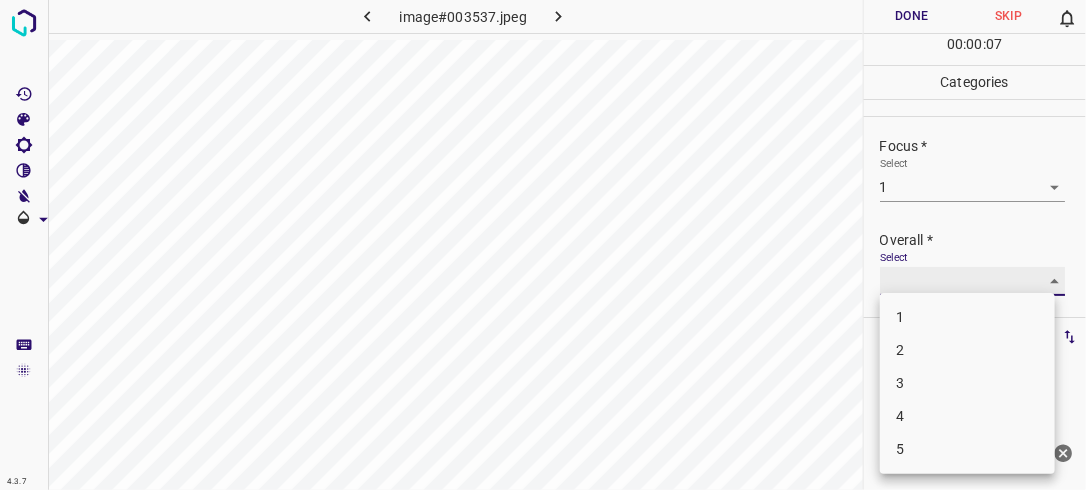 type on "2" 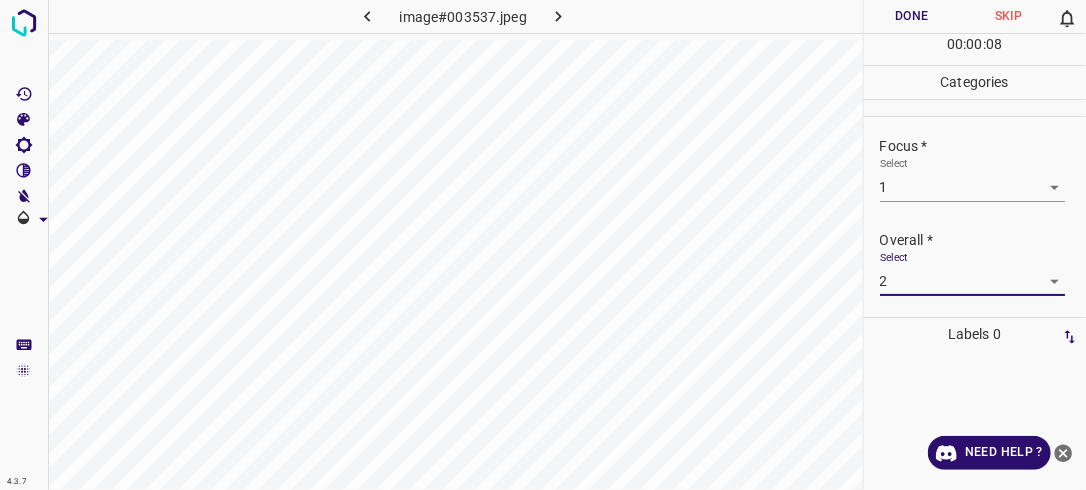 click on "Done" at bounding box center [912, 16] 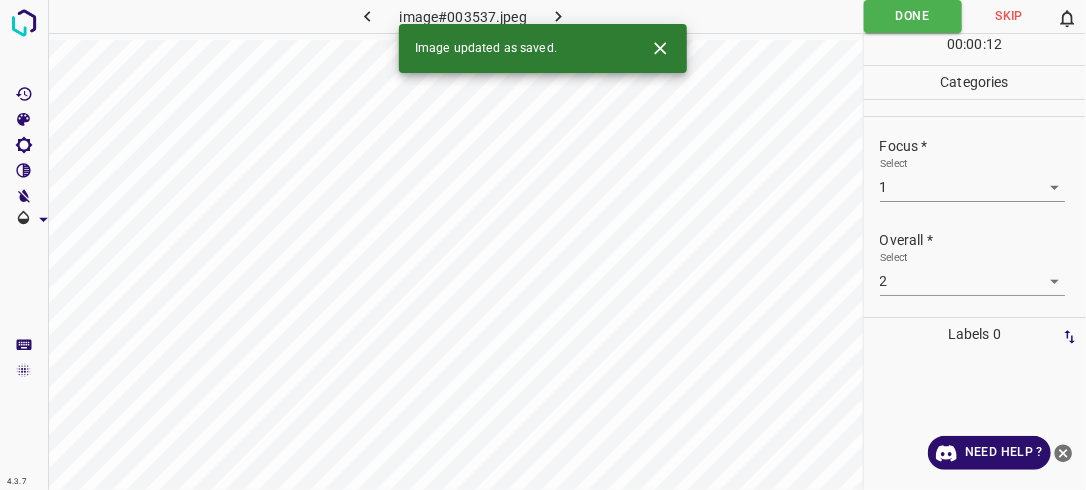 click at bounding box center (559, 16) 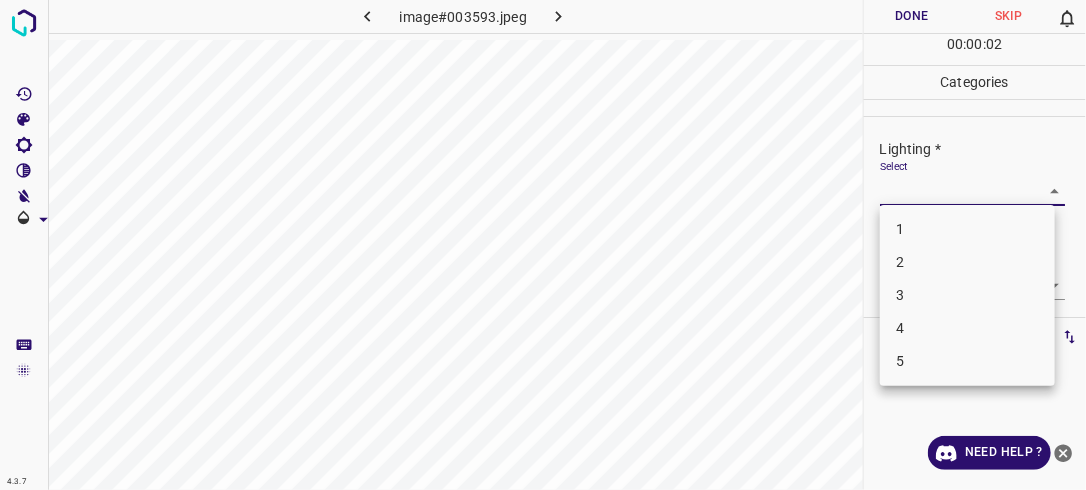 click on "4.3.7 image#003593.jpeg Done Skip 0 00   : 00   : 02   Categories Lighting *  Select ​ Focus *  Select ​ Overall *  Select ​ Labels   0 Categories 1 Lighting 2 Focus 3 Overall Tools Space Change between modes (Draw & Edit) I Auto labeling R Restore zoom M Zoom in N Zoom out Delete Delete selecte label Filters Z Restore filters X Saturation filter C Brightness filter V Contrast filter B Gray scale filter General O Download Need Help ? - Text - Hide - Delete 1 2 3 4 5" at bounding box center [543, 245] 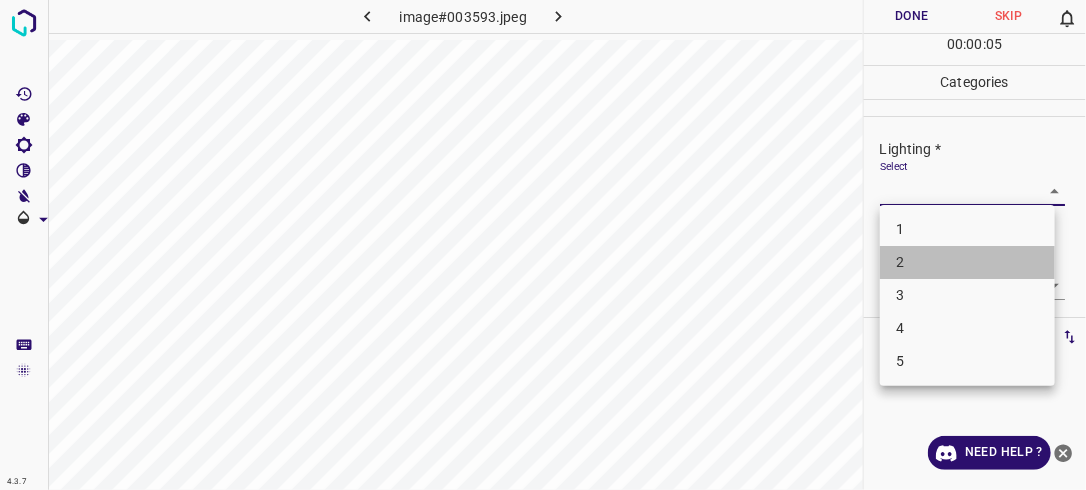 click on "2" at bounding box center (967, 262) 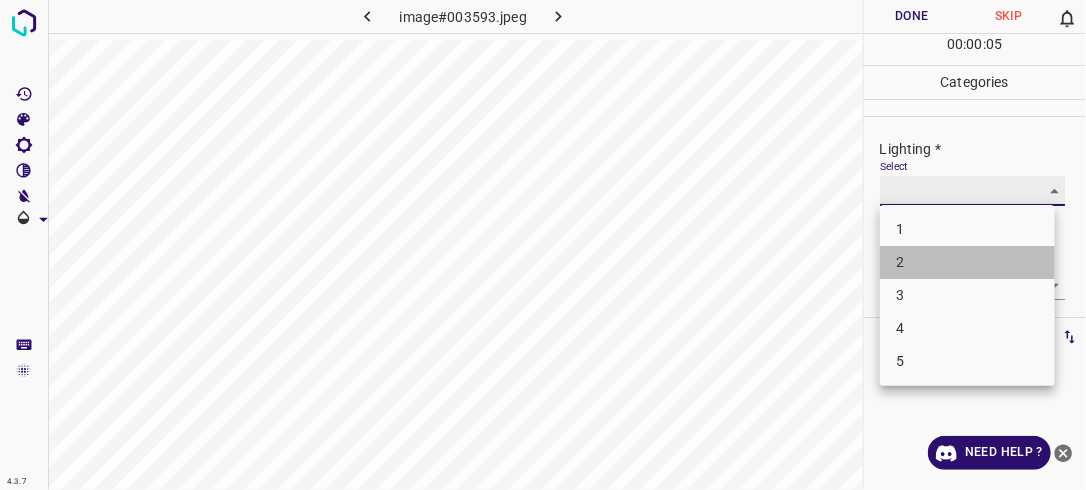 type on "2" 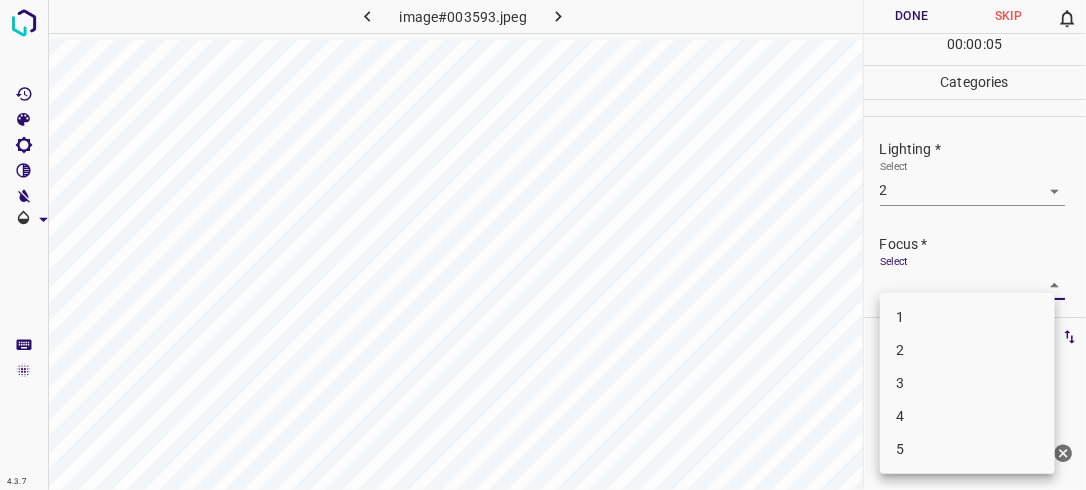 click on "4.3.7 image#003593.jpeg Done Skip 0 00   : 00   : 05   Categories Lighting *  Select 2 2 Focus *  Select ​ Overall *  Select ​ Labels   0 Categories 1 Lighting 2 Focus 3 Overall Tools Space Change between modes (Draw & Edit) I Auto labeling R Restore zoom M Zoom in N Zoom out Delete Delete selecte label Filters Z Restore filters X Saturation filter C Brightness filter V Contrast filter B Gray scale filter General O Download Need Help ? - Text - Hide - Delete 1 2 3 4 5" at bounding box center (543, 245) 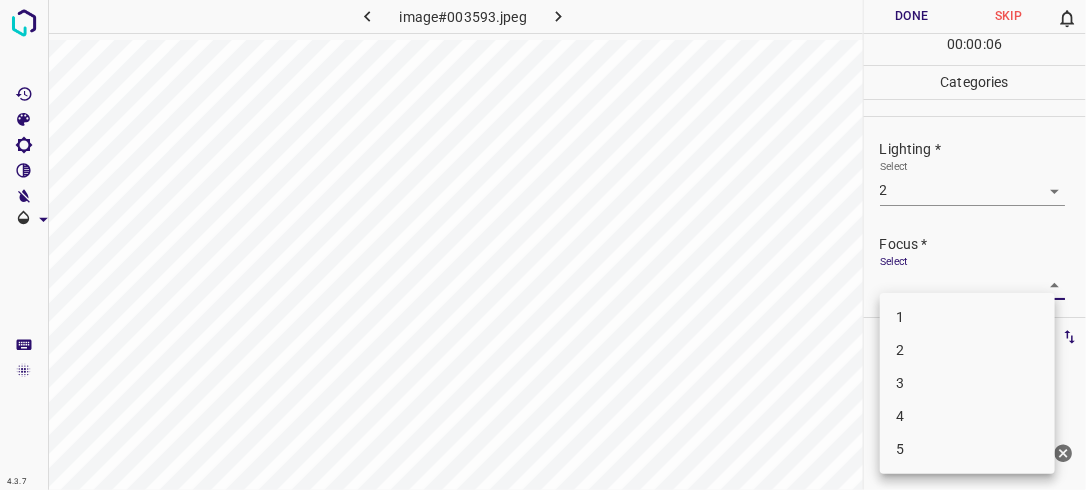 click on "2" at bounding box center [967, 350] 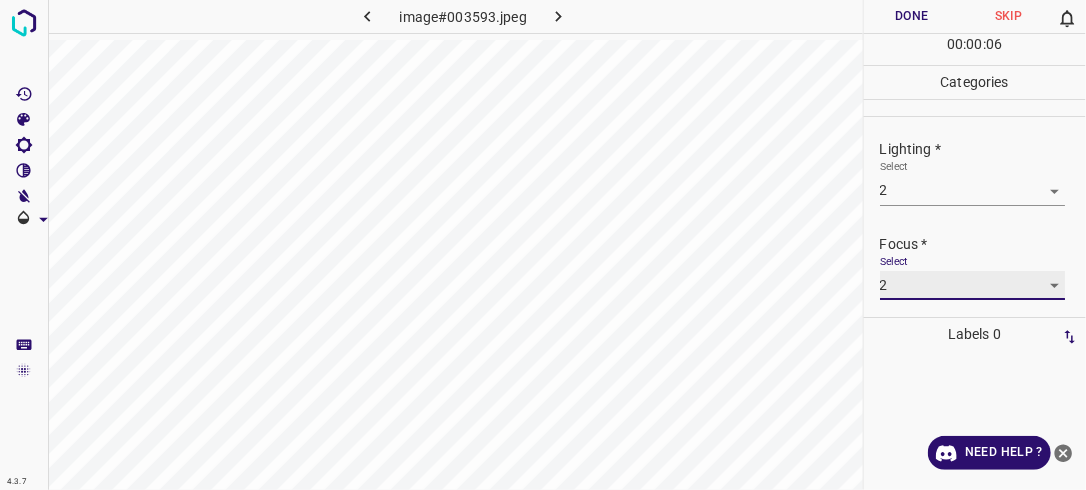 type on "2" 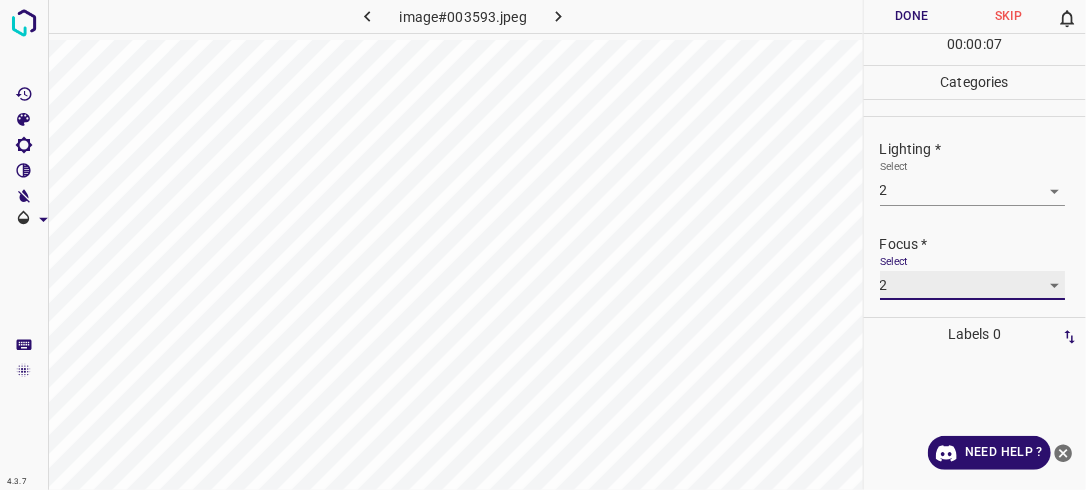 scroll, scrollTop: 98, scrollLeft: 0, axis: vertical 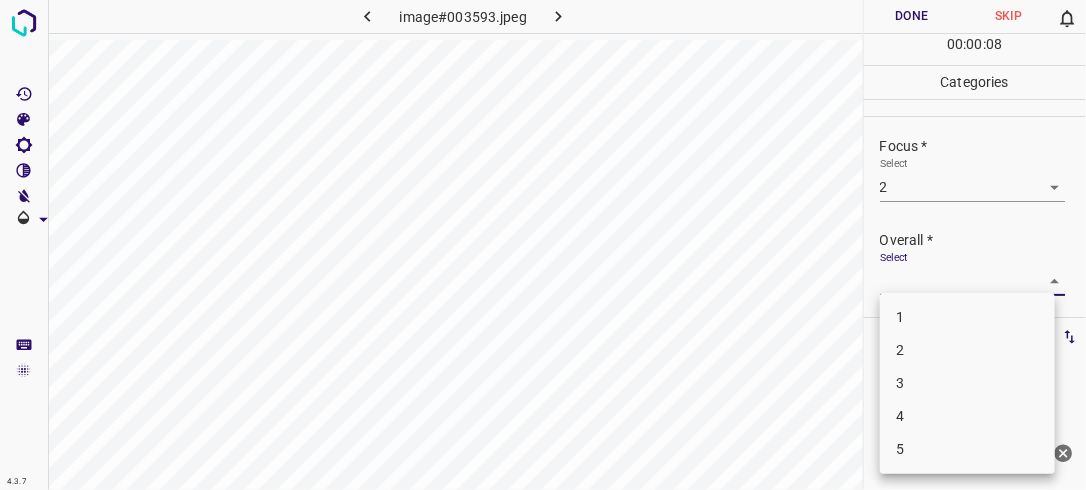 click on "4.3.7 image#003593.jpeg Done Skip 0 00   : 00   : 08   Categories Lighting *  Select 2 2 Focus *  Select 2 2 Overall *  Select ​ Labels   0 Categories 1 Lighting 2 Focus 3 Overall Tools Space Change between modes (Draw & Edit) I Auto labeling R Restore zoom M Zoom in N Zoom out Delete Delete selecte label Filters Z Restore filters X Saturation filter C Brightness filter V Contrast filter B Gray scale filter General O Download Need Help ? - Text - Hide - Delete 1 2 3 4 5" at bounding box center [543, 245] 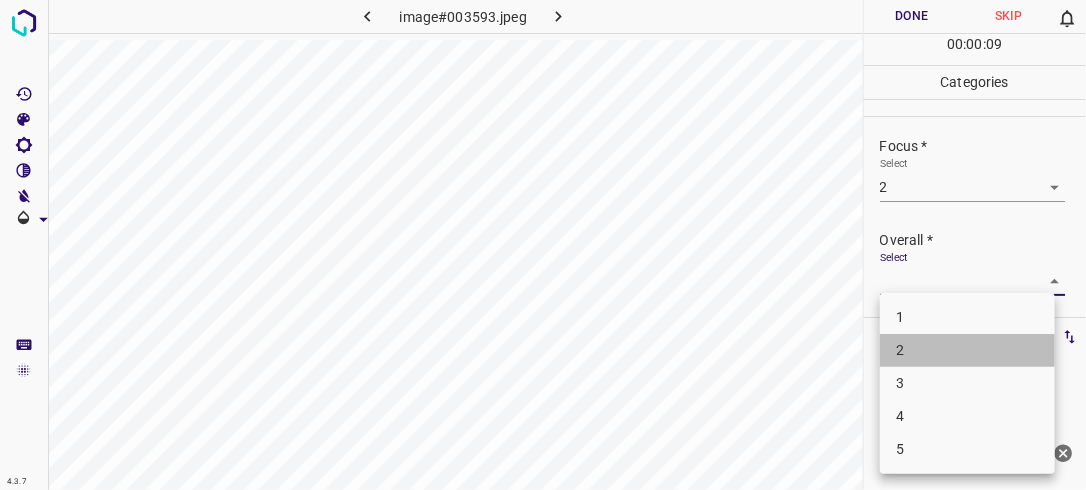 click on "2" at bounding box center [967, 350] 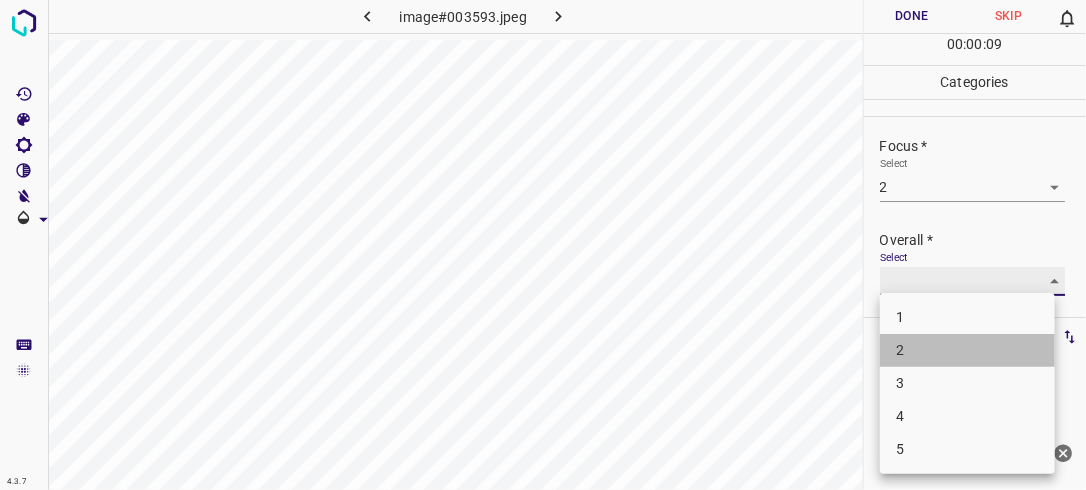 type on "2" 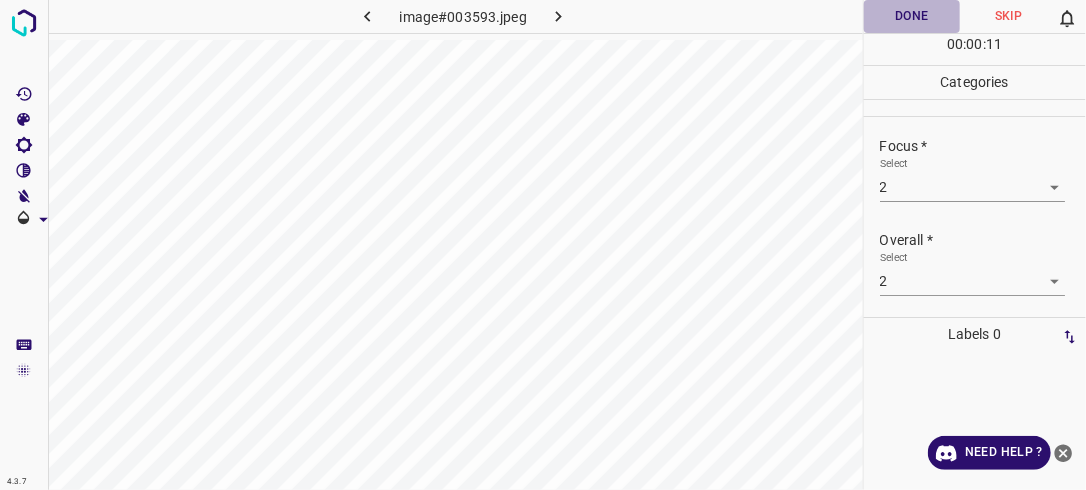 click on "Done" at bounding box center [912, 16] 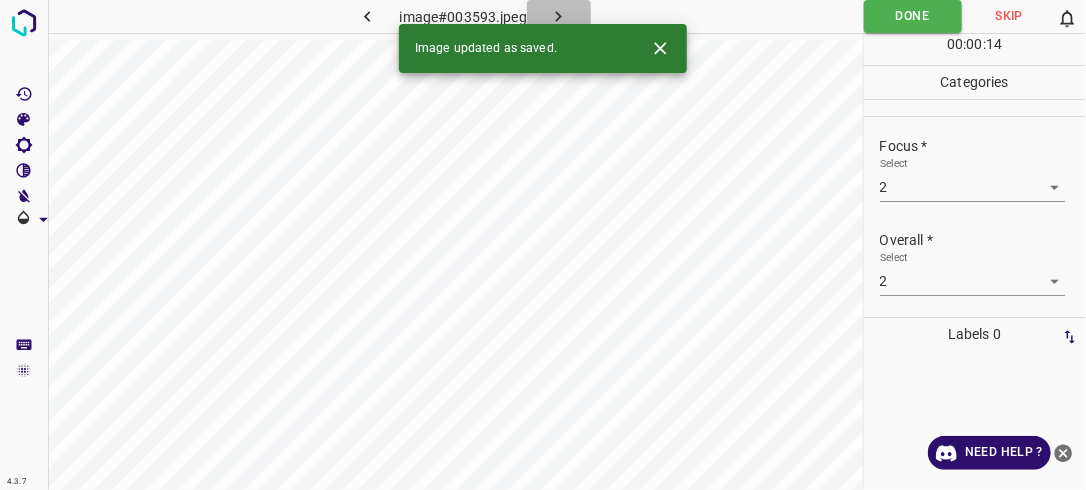 click at bounding box center (559, 16) 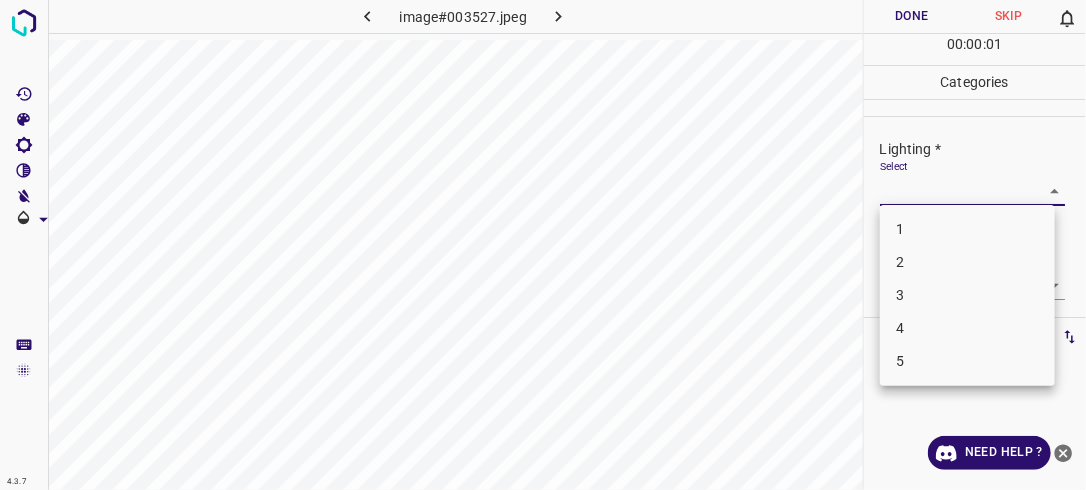 click on "4.3.7 image#003527.jpeg Done Skip 0 00   : 00   : 01   Categories Lighting *  Select ​ Focus *  Select ​ Overall *  Select ​ Labels   0 Categories 1 Lighting 2 Focus 3 Overall Tools Space Change between modes (Draw & Edit) I Auto labeling R Restore zoom M Zoom in N Zoom out Delete Delete selecte label Filters Z Restore filters X Saturation filter C Brightness filter V Contrast filter B Gray scale filter General O Download Need Help ? - Text - Hide - Delete 1 2 3 4 5" at bounding box center (543, 245) 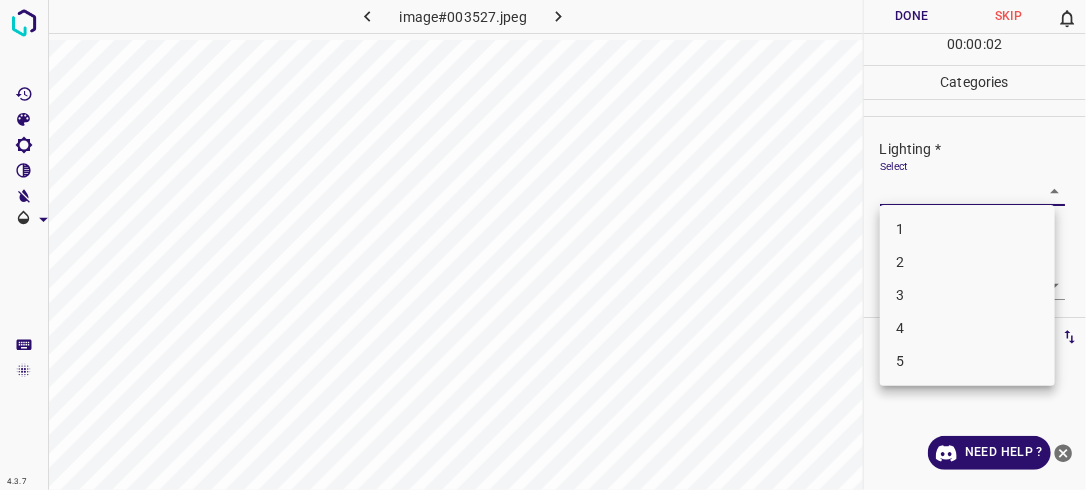 click on "2" at bounding box center (967, 262) 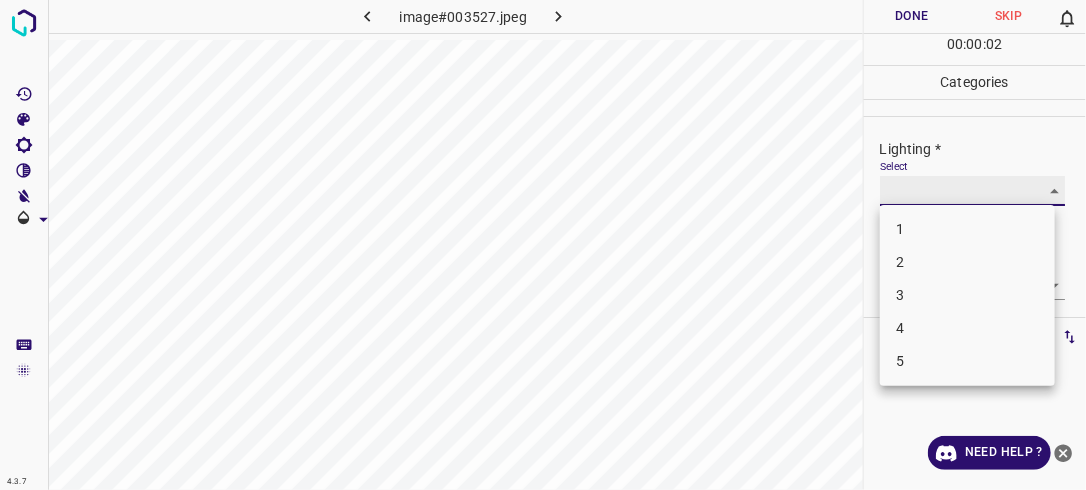 type on "2" 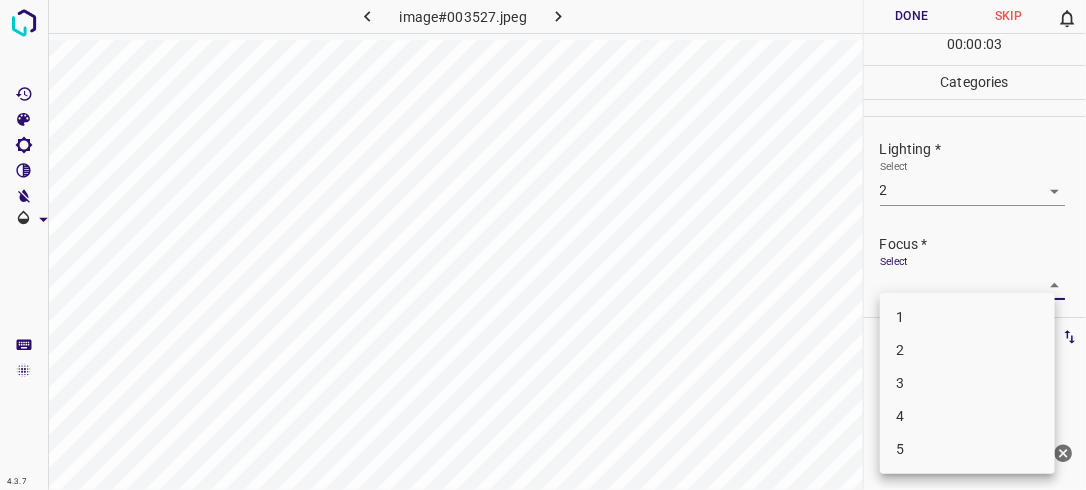 click on "4.3.7 image#003527.jpeg Done Skip 0 00   : 00   : 03   Categories Lighting *  Select 2 2 Focus *  Select ​ Overall *  Select ​ Labels   0 Categories 1 Lighting 2 Focus 3 Overall Tools Space Change between modes (Draw & Edit) I Auto labeling R Restore zoom M Zoom in N Zoom out Delete Delete selecte label Filters Z Restore filters X Saturation filter C Brightness filter V Contrast filter B Gray scale filter General O Download Need Help ? - Text - Hide - Delete 1 2 3 4 5" at bounding box center [543, 245] 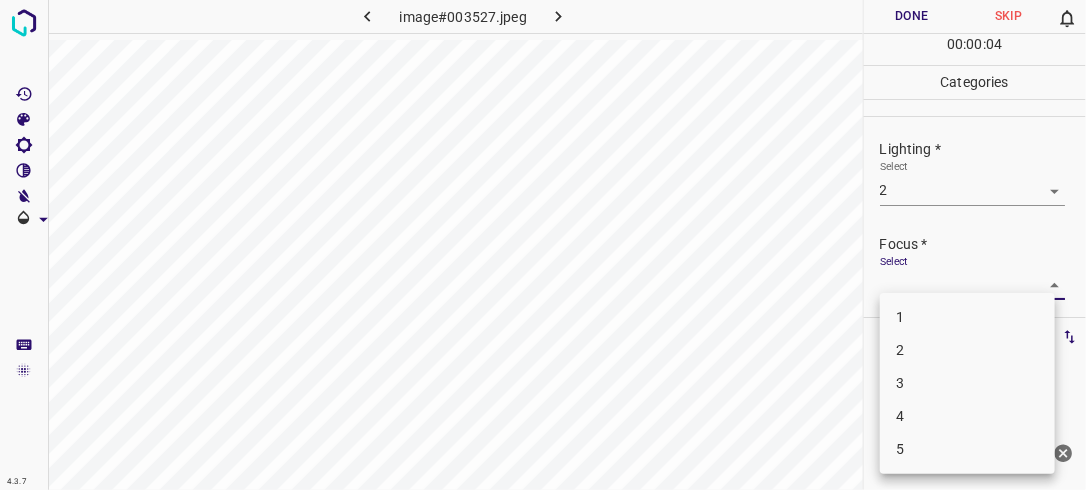 click on "2" at bounding box center [967, 350] 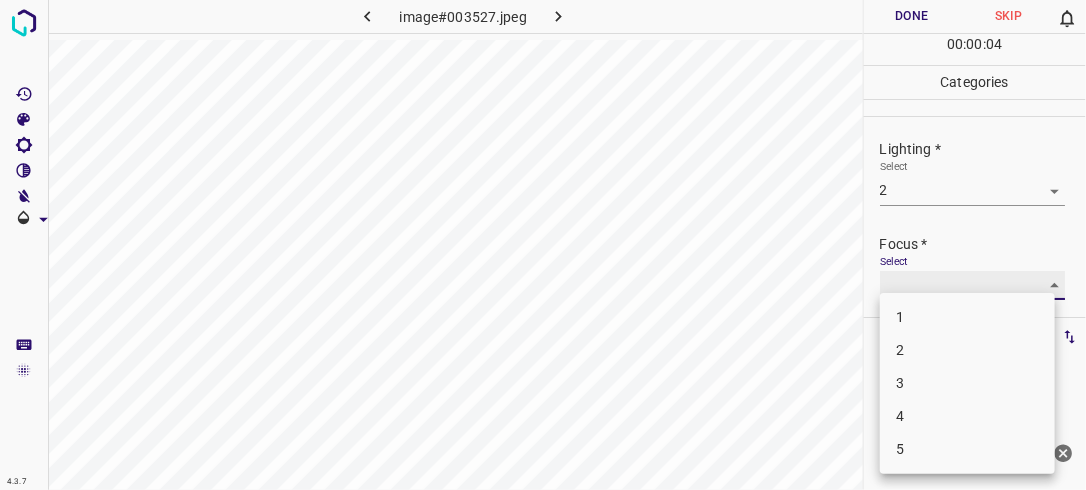 type on "2" 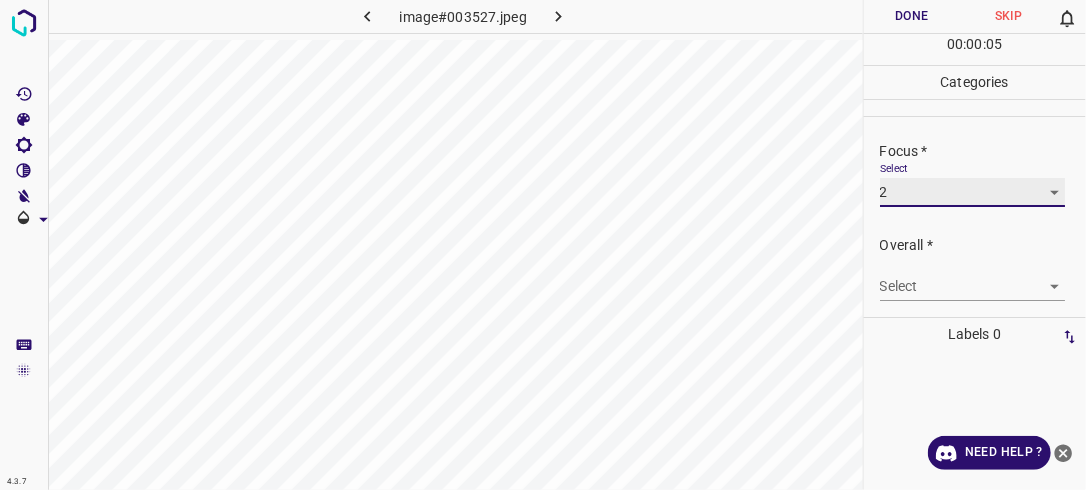 scroll, scrollTop: 98, scrollLeft: 0, axis: vertical 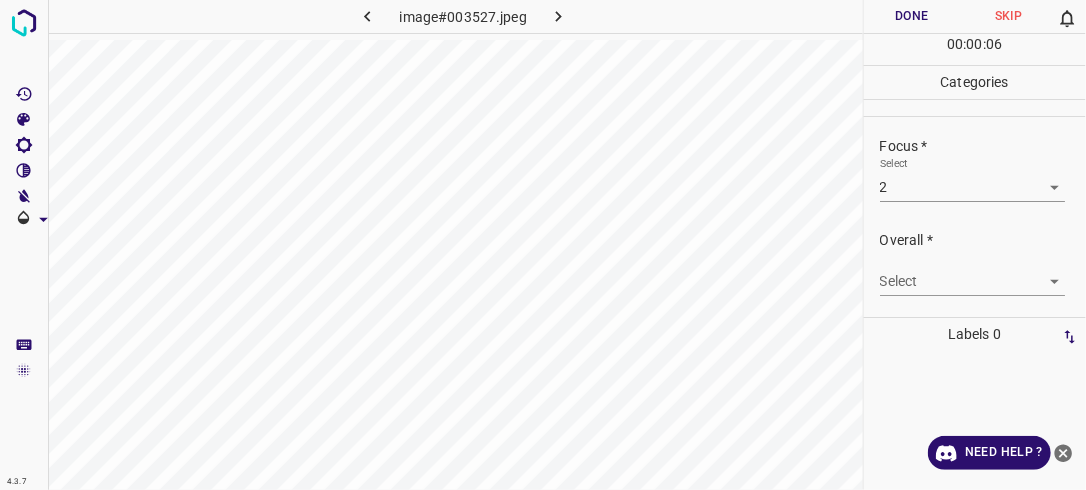 click on "Select ​" at bounding box center [983, 273] 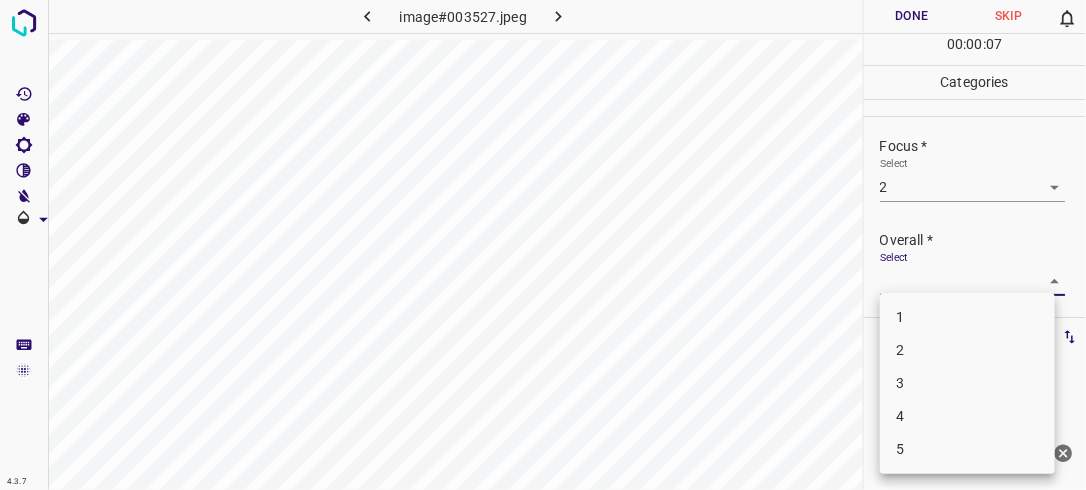 click on "4.3.7 image#003527.jpeg Done Skip 0 00   : 00   : 07   Categories Lighting *  Select 2 2 Focus *  Select 2 2 Overall *  Select ​ Labels   0 Categories 1 Lighting 2 Focus 3 Overall Tools Space Change between modes (Draw & Edit) I Auto labeling R Restore zoom M Zoom in N Zoom out Delete Delete selecte label Filters Z Restore filters X Saturation filter C Brightness filter V Contrast filter B Gray scale filter General O Download Need Help ? - Text - Hide - Delete 1 2 3 4 5" at bounding box center [543, 245] 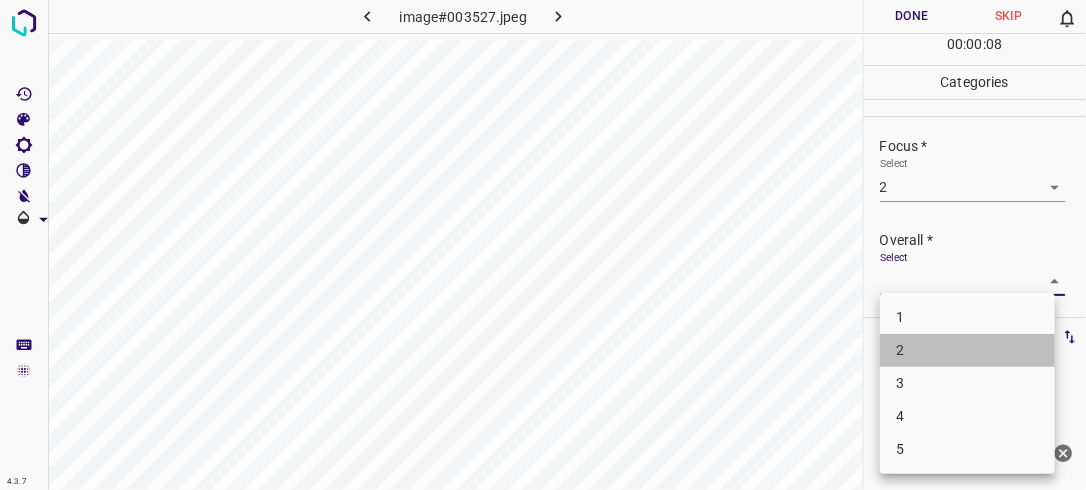 click on "2" at bounding box center [967, 350] 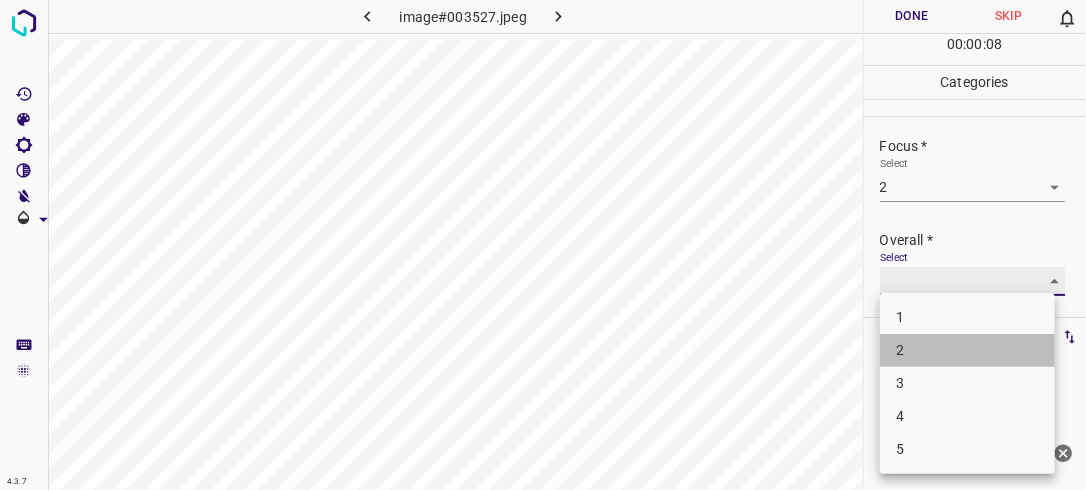 type on "2" 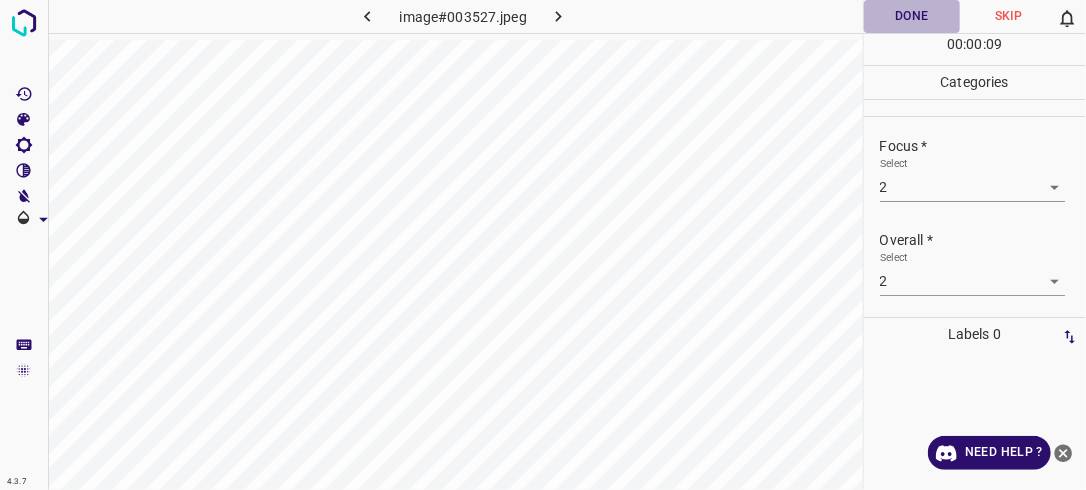 click on "Done" at bounding box center [912, 16] 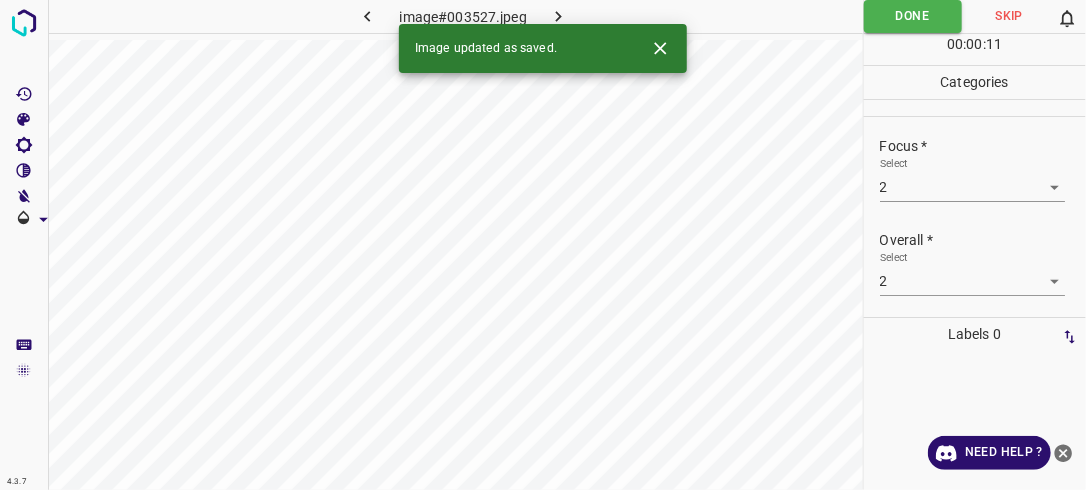 click 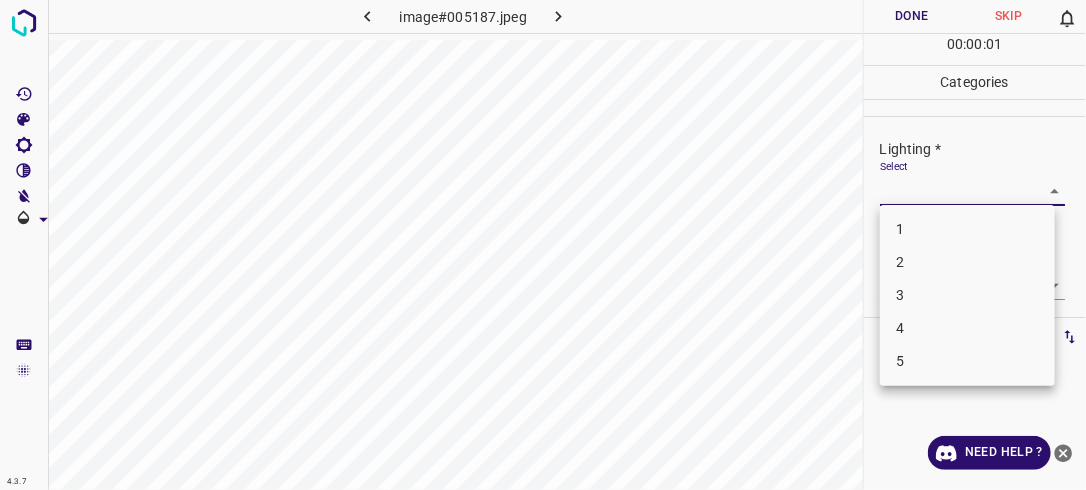 click on "4.3.7 image#005187.jpeg Done Skip 0 00   : 00   : 01   Categories Lighting *  Select ​ Focus *  Select ​ Overall *  Select ​ Labels   0 Categories 1 Lighting 2 Focus 3 Overall Tools Space Change between modes (Draw & Edit) I Auto labeling R Restore zoom M Zoom in N Zoom out Delete Delete selecte label Filters Z Restore filters X Saturation filter C Brightness filter V Contrast filter B Gray scale filter General O Download Need Help ? - Text - Hide - Delete 1 2 3 4 5" at bounding box center (543, 245) 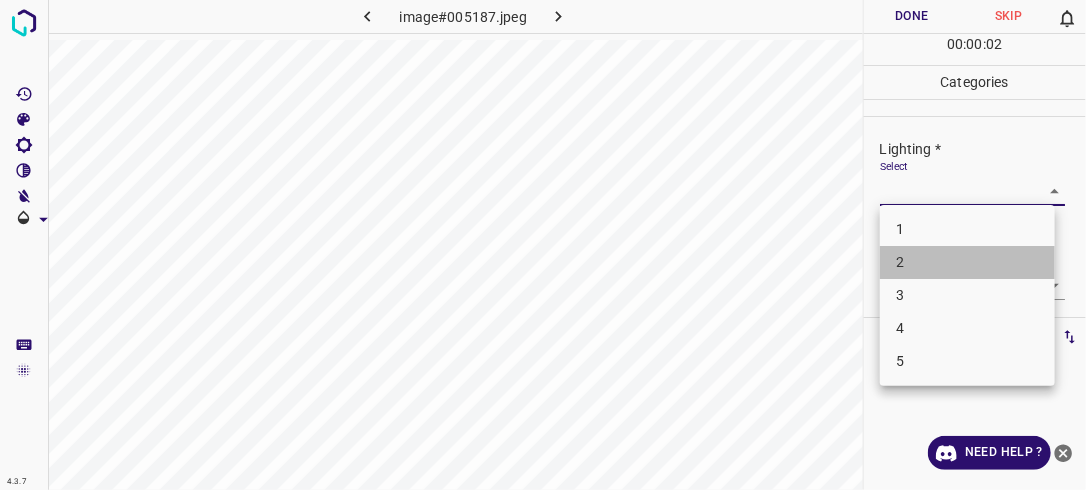 click on "2" at bounding box center (967, 262) 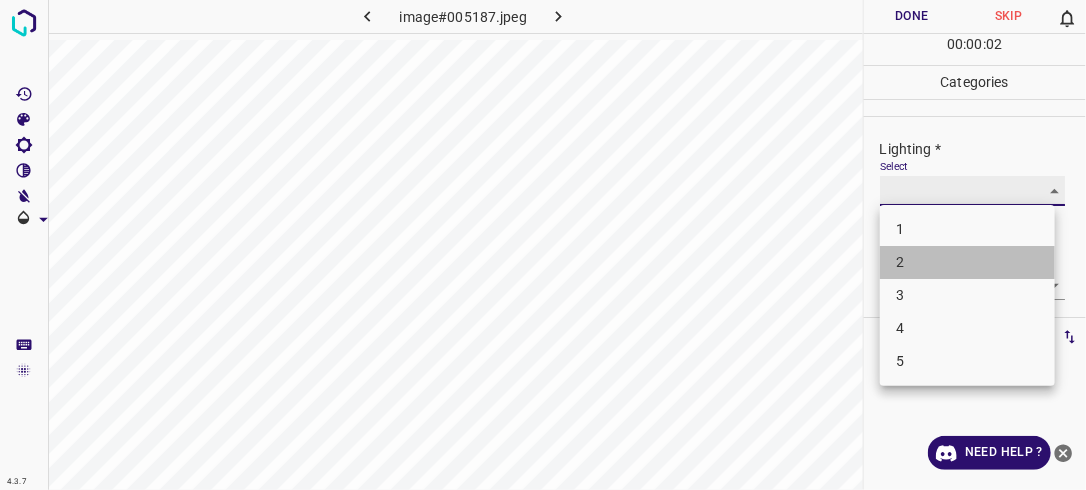 type on "2" 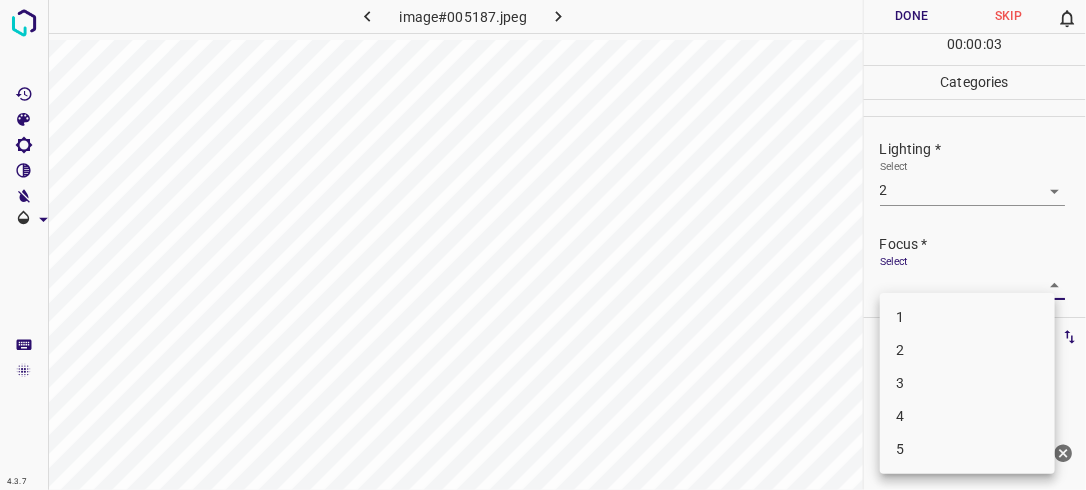click on "4.3.7 image#005187.jpeg Done Skip 0 00   : 00   : 03   Categories Lighting *  Select 2 2 Focus *  Select ​ Overall *  Select ​ Labels   0 Categories 1 Lighting 2 Focus 3 Overall Tools Space Change between modes (Draw & Edit) I Auto labeling R Restore zoom M Zoom in N Zoom out Delete Delete selecte label Filters Z Restore filters X Saturation filter C Brightness filter V Contrast filter B Gray scale filter General O Download Need Help ? - Text - Hide - Delete 1 2 3 4 5" at bounding box center (543, 245) 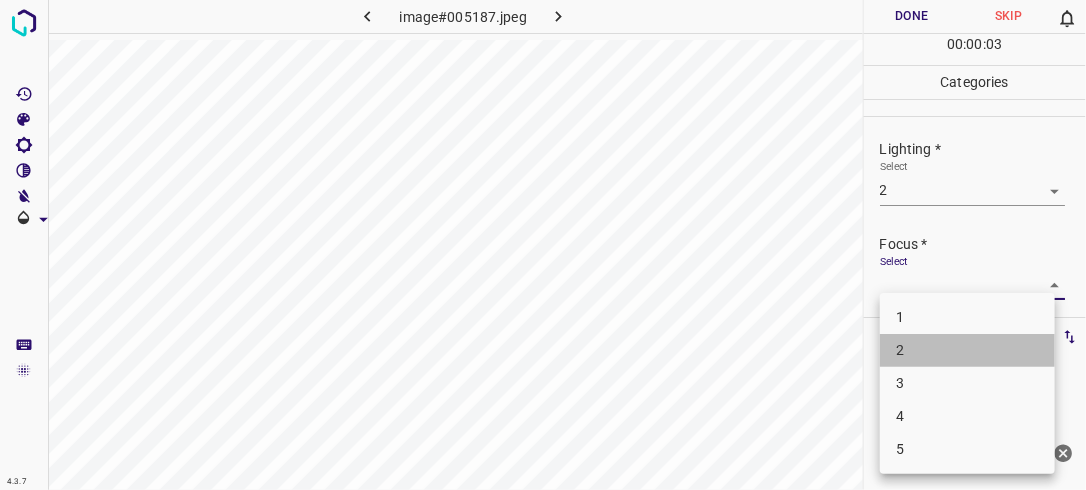 click on "2" at bounding box center (967, 350) 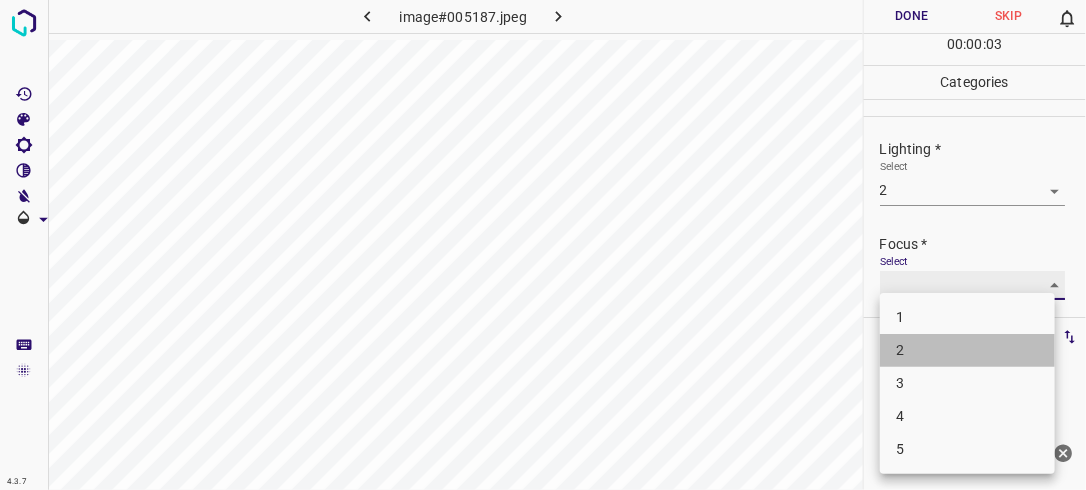 type on "2" 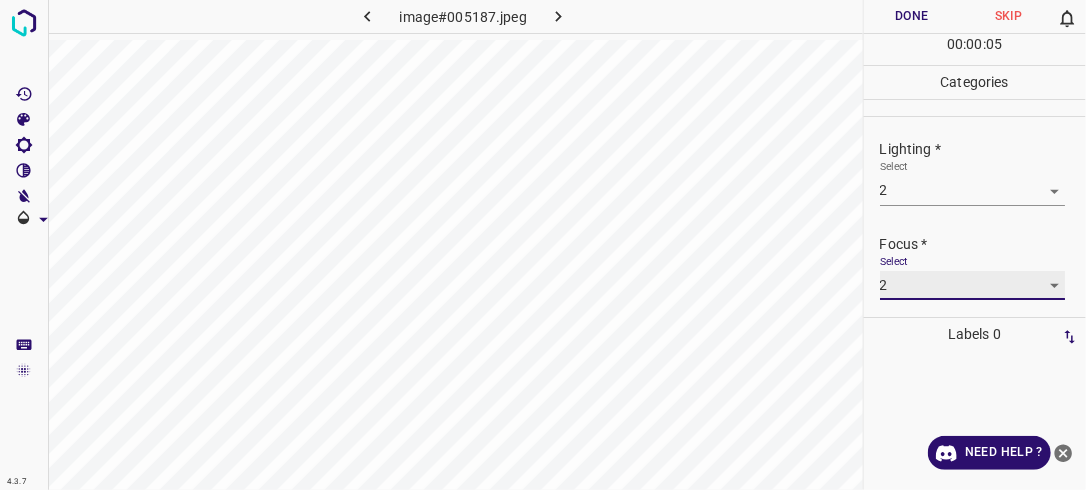 scroll, scrollTop: 98, scrollLeft: 0, axis: vertical 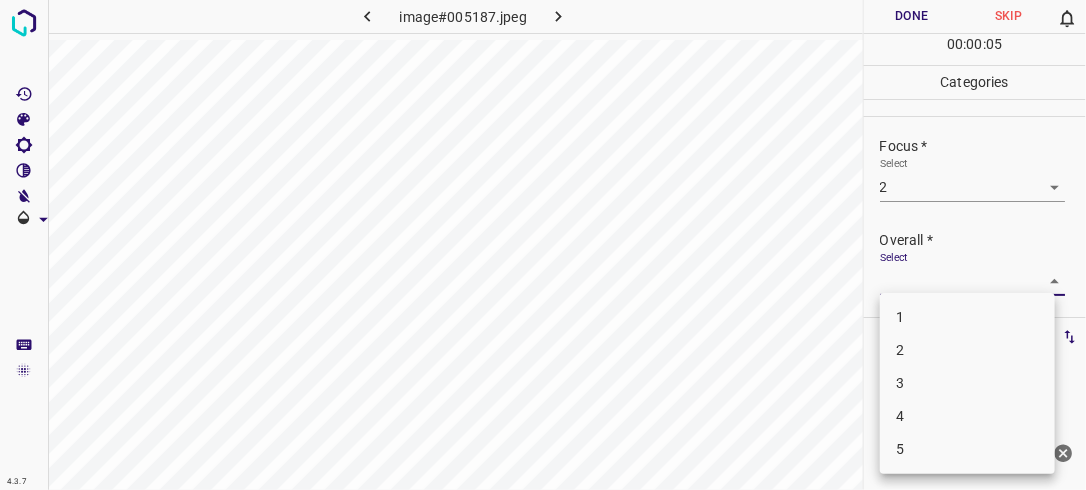 click on "4.3.7 image#005187.jpeg Done Skip 0 00   : 00   : 05   Categories Lighting *  Select 2 2 Focus *  Select 2 2 Overall *  Select ​ Labels   0 Categories 1 Lighting 2 Focus 3 Overall Tools Space Change between modes (Draw & Edit) I Auto labeling R Restore zoom M Zoom in N Zoom out Delete Delete selecte label Filters Z Restore filters X Saturation filter C Brightness filter V Contrast filter B Gray scale filter General O Download Need Help ? - Text - Hide - Delete 1 2 3 4 5" at bounding box center [543, 245] 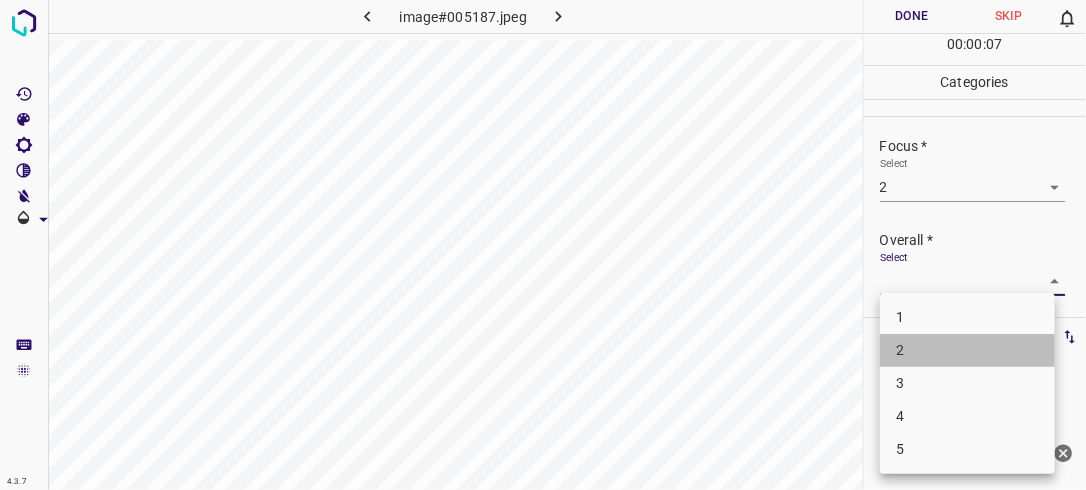 click on "2" at bounding box center (967, 350) 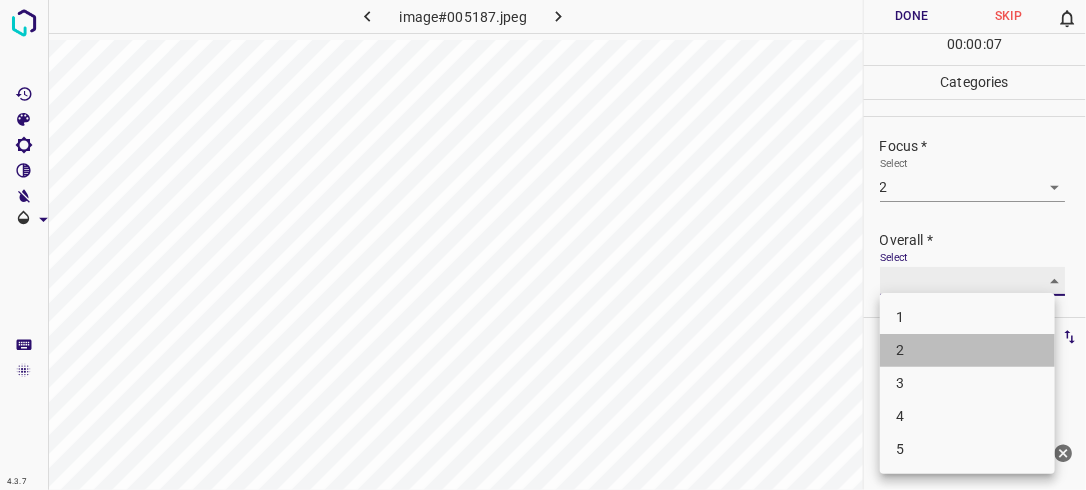type on "2" 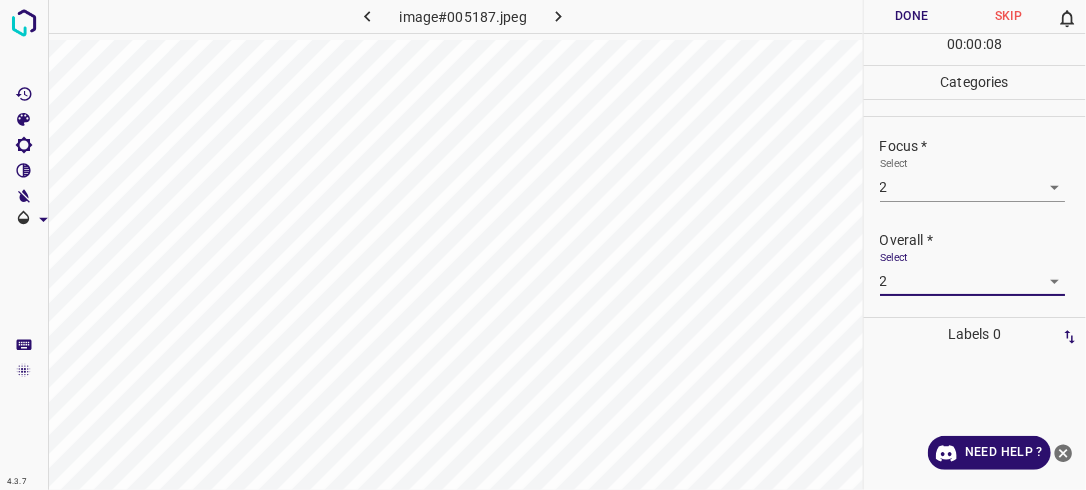 click on "Done" at bounding box center [912, 16] 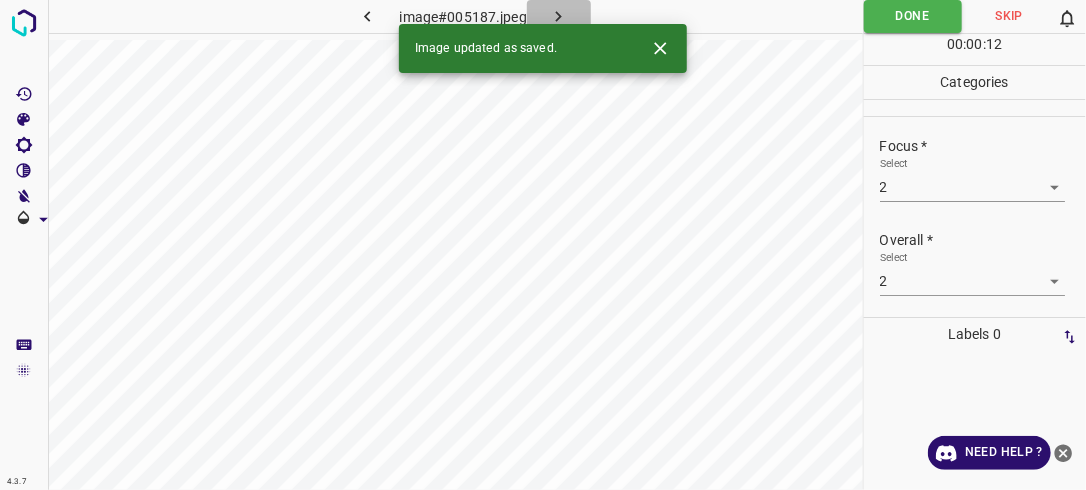 click 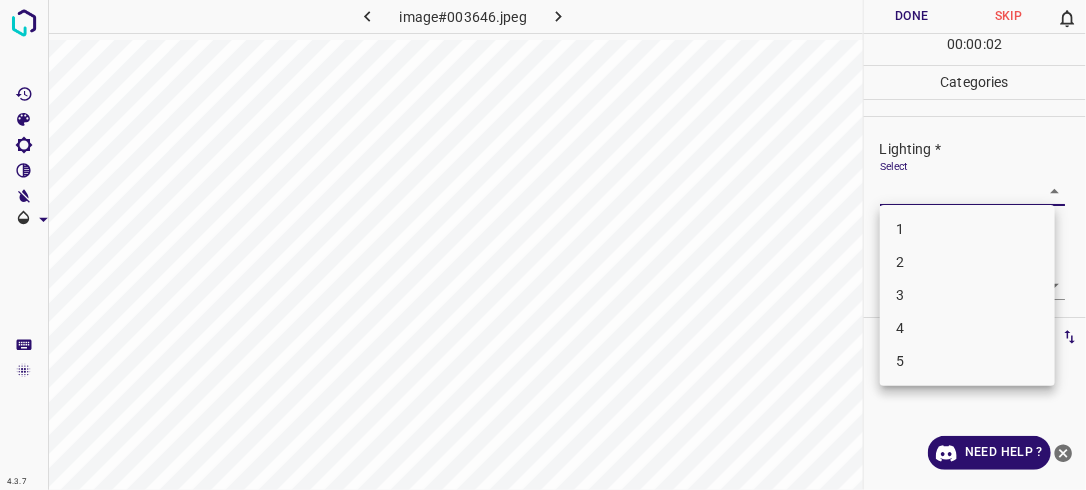 click on "4.3.7 image#003646.jpeg Done Skip 0 00   : 00   : 02   Categories Lighting *  Select ​ Focus *  Select ​ Overall *  Select ​ Labels   0 Categories 1 Lighting 2 Focus 3 Overall Tools Space Change between modes (Draw & Edit) I Auto labeling R Restore zoom M Zoom in N Zoom out Delete Delete selecte label Filters Z Restore filters X Saturation filter C Brightness filter V Contrast filter B Gray scale filter General O Download Need Help ? - Text - Hide - Delete 1 2 3 4 5" at bounding box center [543, 245] 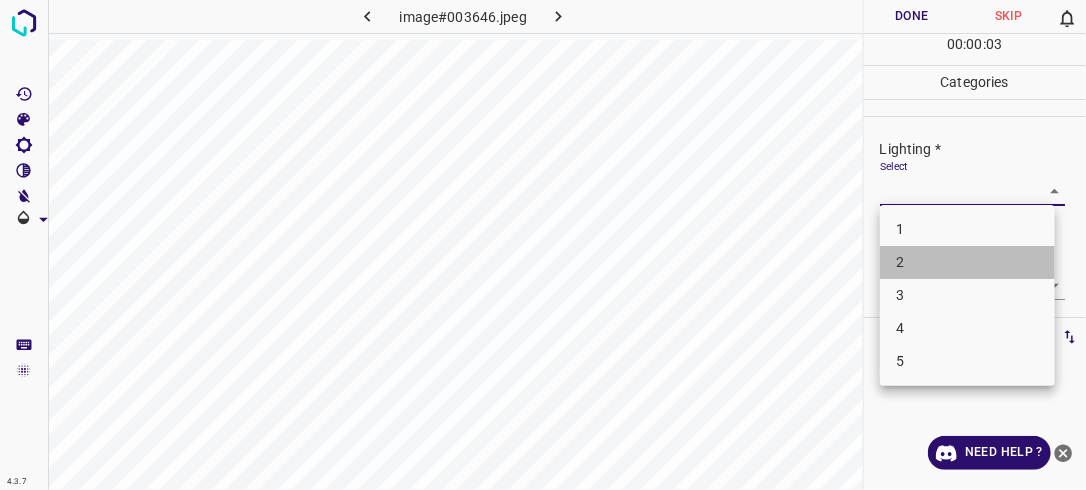 click on "2" at bounding box center (967, 262) 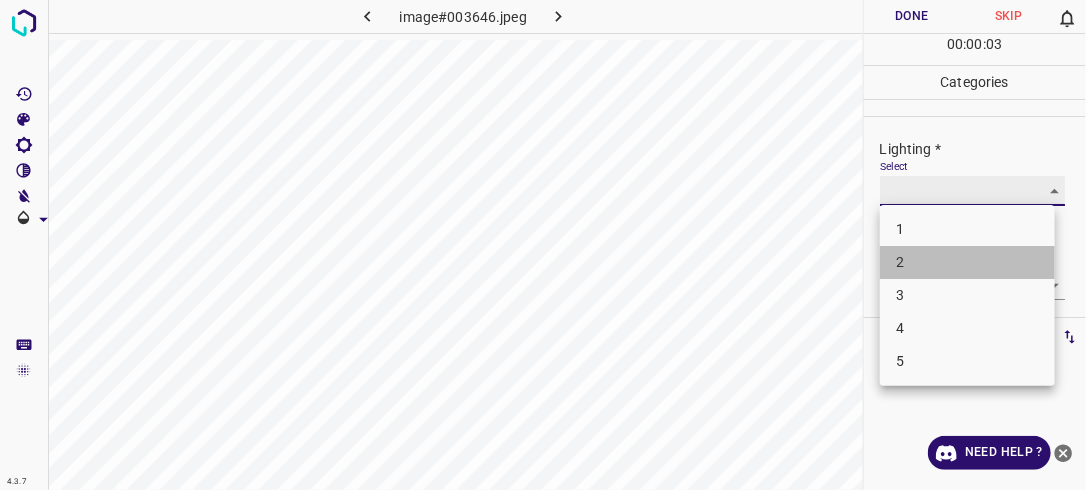 type on "2" 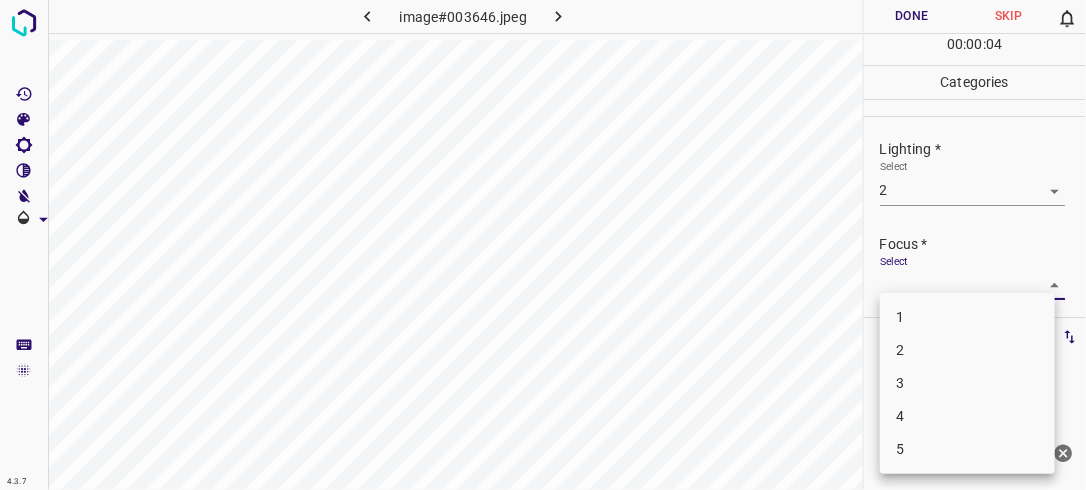 click on "4.3.7 image#003646.jpeg Done Skip 0 00   : 00   : 04   Categories Lighting *  Select 2 2 Focus *  Select ​ Overall *  Select ​ Labels   0 Categories 1 Lighting 2 Focus 3 Overall Tools Space Change between modes (Draw & Edit) I Auto labeling R Restore zoom M Zoom in N Zoom out Delete Delete selecte label Filters Z Restore filters X Saturation filter C Brightness filter V Contrast filter B Gray scale filter General O Download Need Help ? - Text - Hide - Delete 1 2 3 4 5" at bounding box center [543, 245] 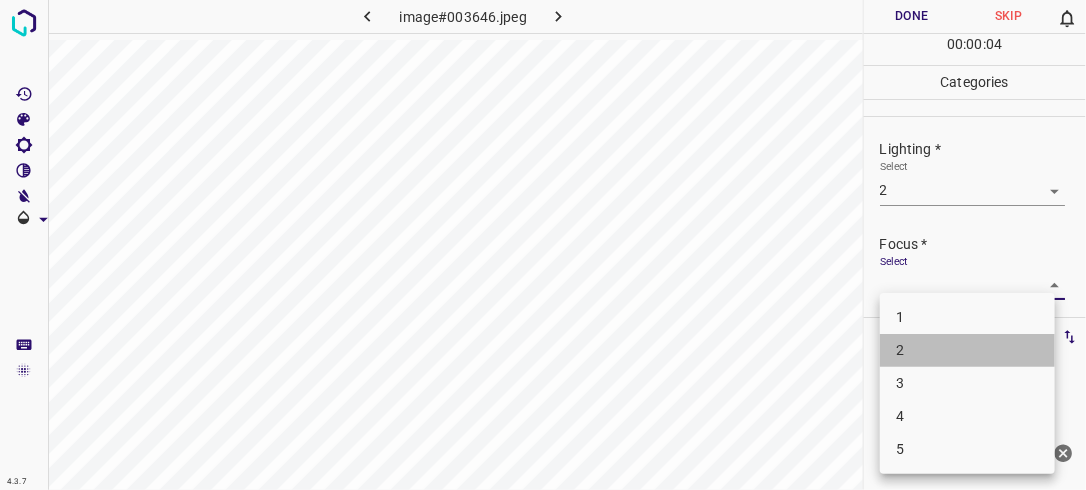 click on "2" at bounding box center [967, 350] 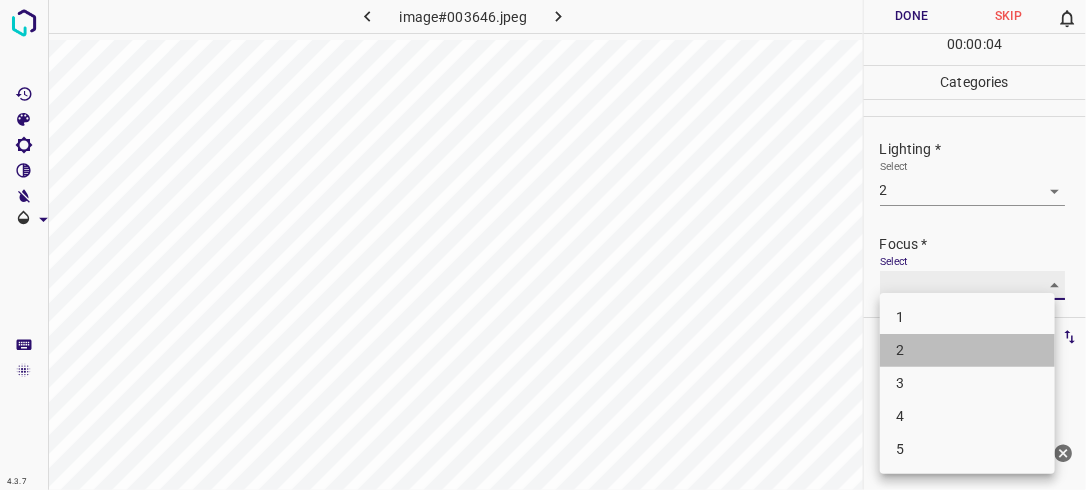 type on "2" 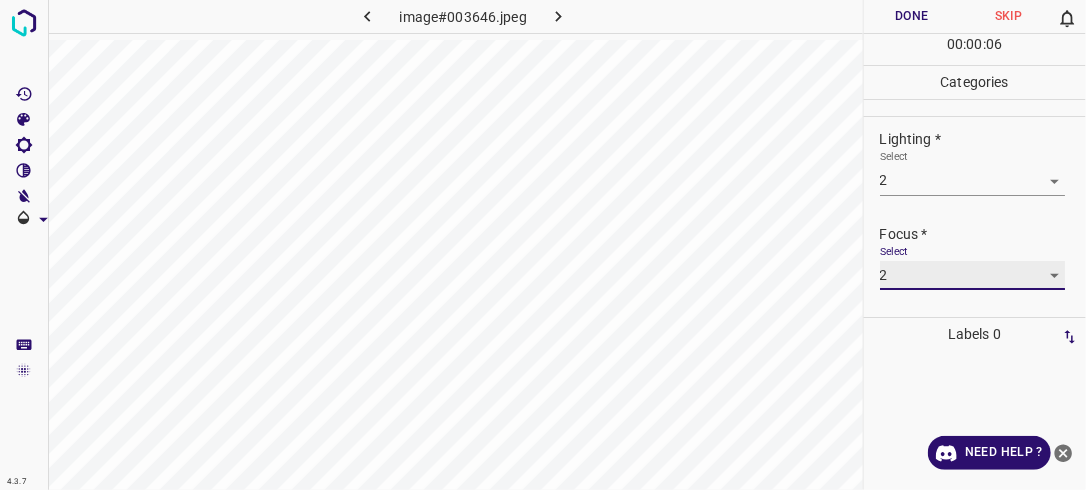 scroll, scrollTop: 98, scrollLeft: 0, axis: vertical 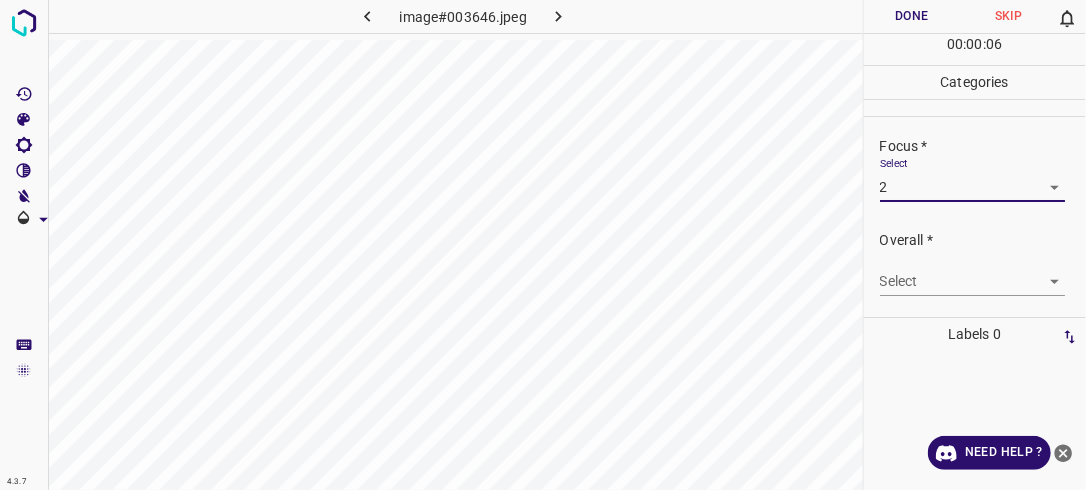 click on "4.3.7 image#003646.jpeg Done Skip 0 00   : 00   : 06   Categories Lighting *  Select 2 2 Focus *  Select 2 2 Overall *  Select ​ Labels   0 Categories 1 Lighting 2 Focus 3 Overall Tools Space Change between modes (Draw & Edit) I Auto labeling R Restore zoom M Zoom in N Zoom out Delete Delete selecte label Filters Z Restore filters X Saturation filter C Brightness filter V Contrast filter B Gray scale filter General O Download Need Help ? - Text - Hide - Delete" at bounding box center (543, 245) 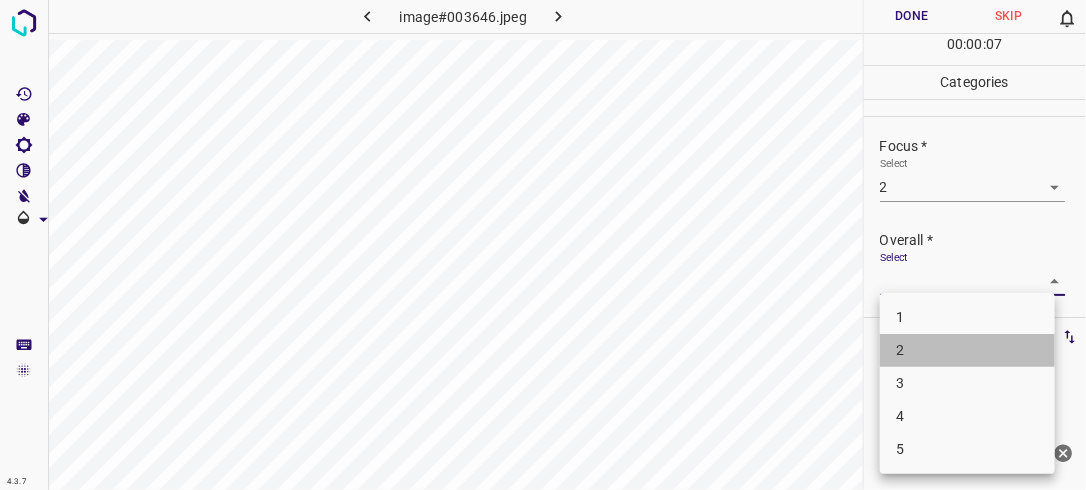 click on "2" at bounding box center (967, 350) 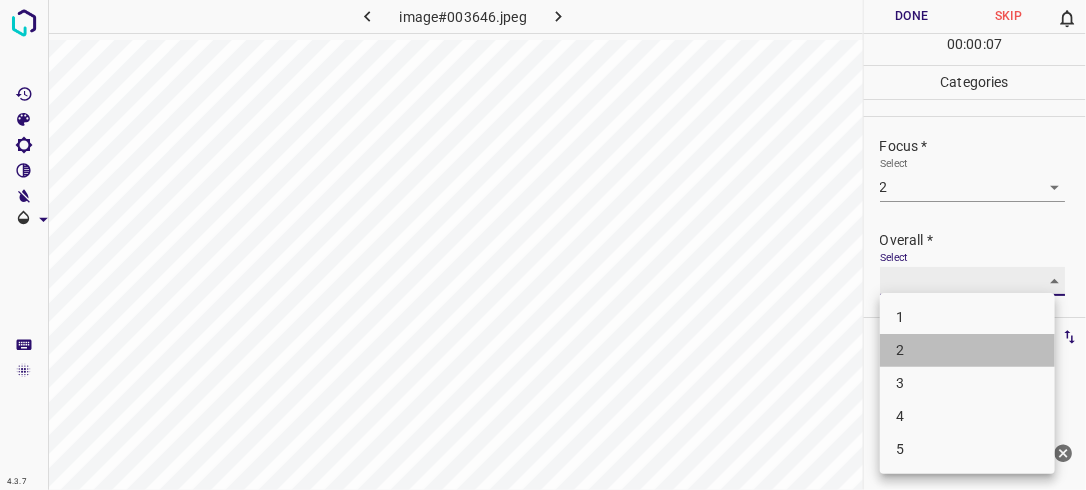 type on "2" 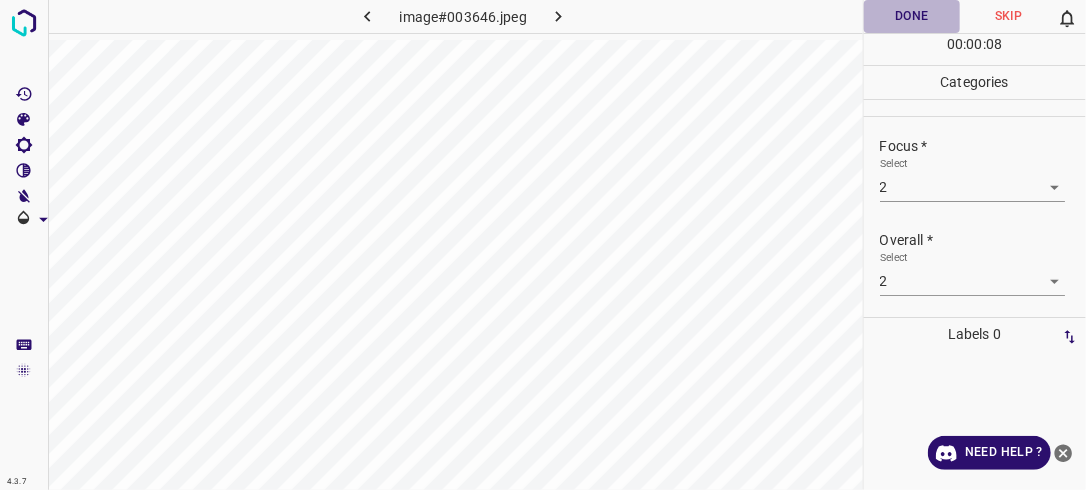 click on "Done" at bounding box center (912, 16) 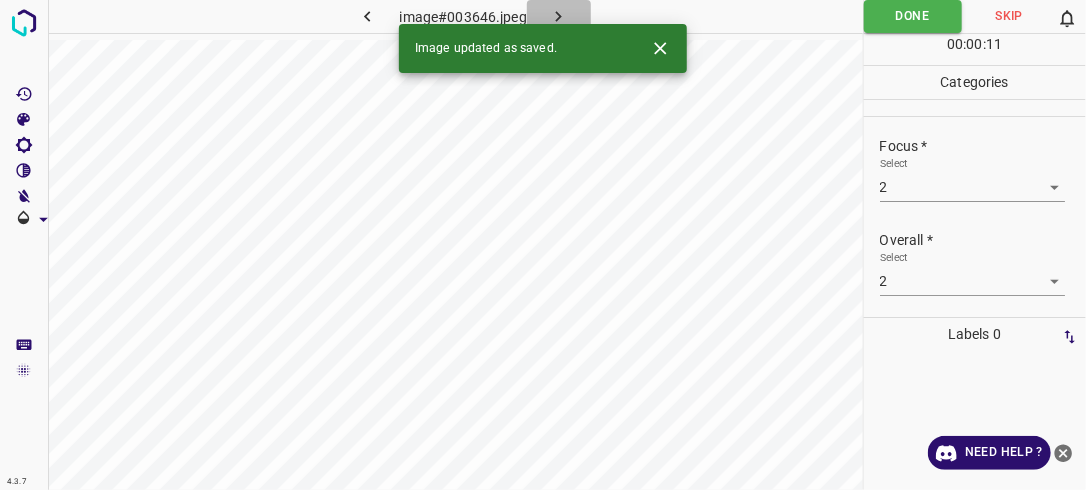 click 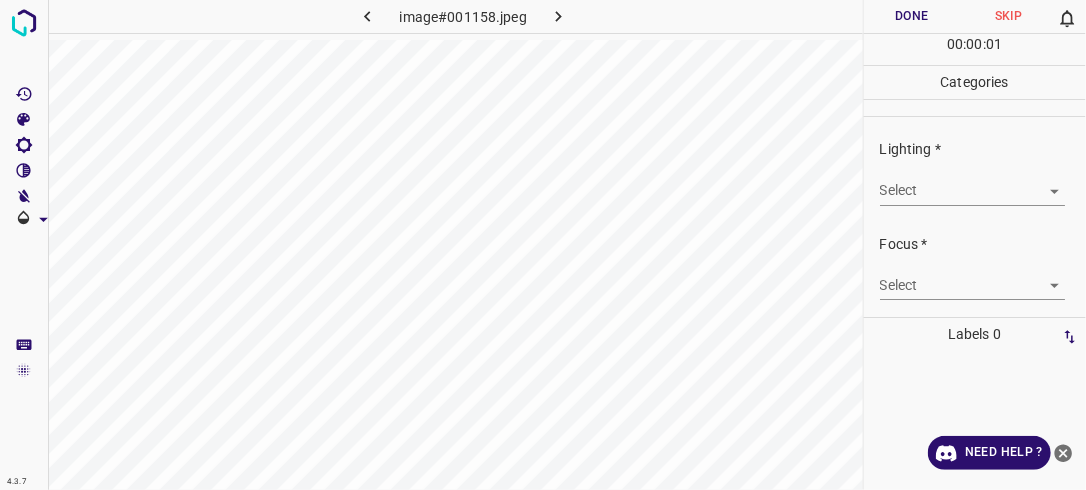 click on "4.3.7 image#001158.jpeg Done Skip 0 00   : 00   : 01   Categories Lighting *  Select ​ Focus *  Select ​ Overall *  Select ​ Labels   0 Categories 1 Lighting 2 Focus 3 Overall Tools Space Change between modes (Draw & Edit) I Auto labeling R Restore zoom M Zoom in N Zoom out Delete Delete selecte label Filters Z Restore filters X Saturation filter C Brightness filter V Contrast filter B Gray scale filter General O Download Need Help ? - Text - Hide - Delete" at bounding box center [543, 245] 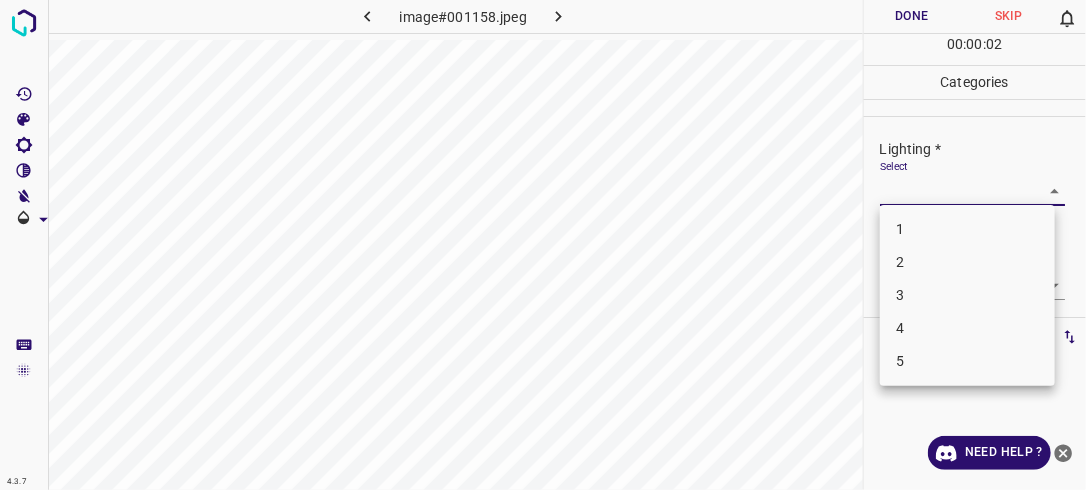click on "2" at bounding box center (967, 262) 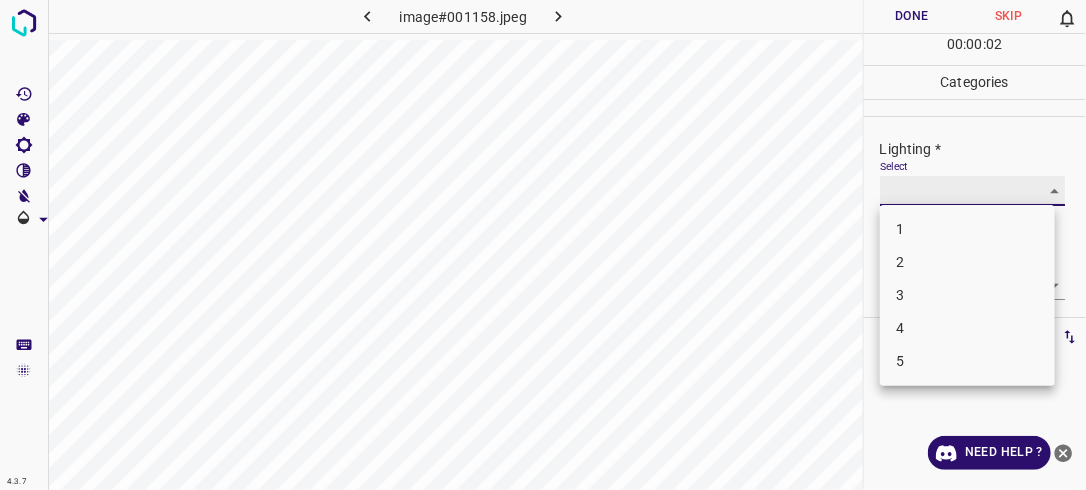 type on "2" 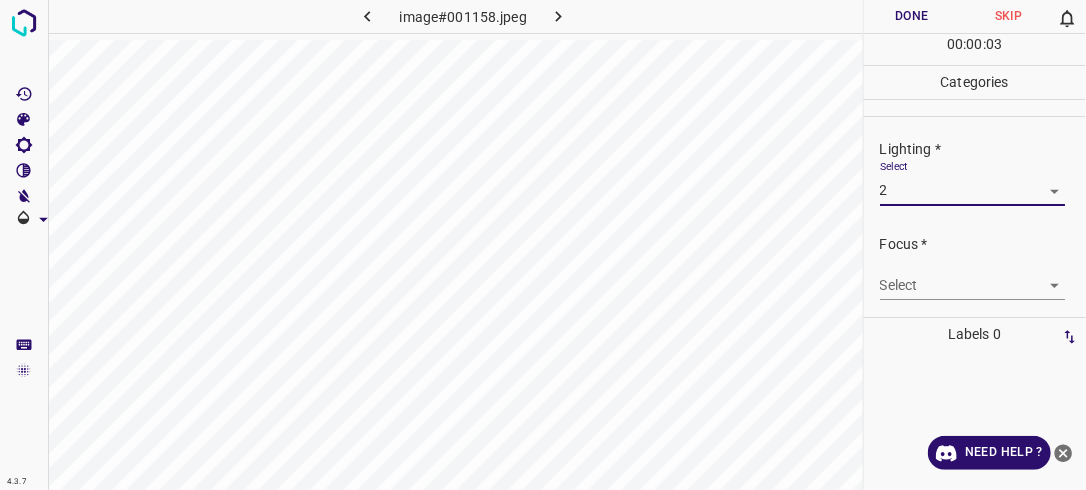 click on "4.3.7 image#001158.jpeg Done Skip 0 00   : 00   : 03   Categories Lighting *  Select 2 2 Focus *  Select ​ Overall *  Select ​ Labels   0 Categories 1 Lighting 2 Focus 3 Overall Tools Space Change between modes (Draw & Edit) I Auto labeling R Restore zoom M Zoom in N Zoom out Delete Delete selecte label Filters Z Restore filters X Saturation filter C Brightness filter V Contrast filter B Gray scale filter General O Download Need Help ? - Text - Hide - Delete" at bounding box center [543, 245] 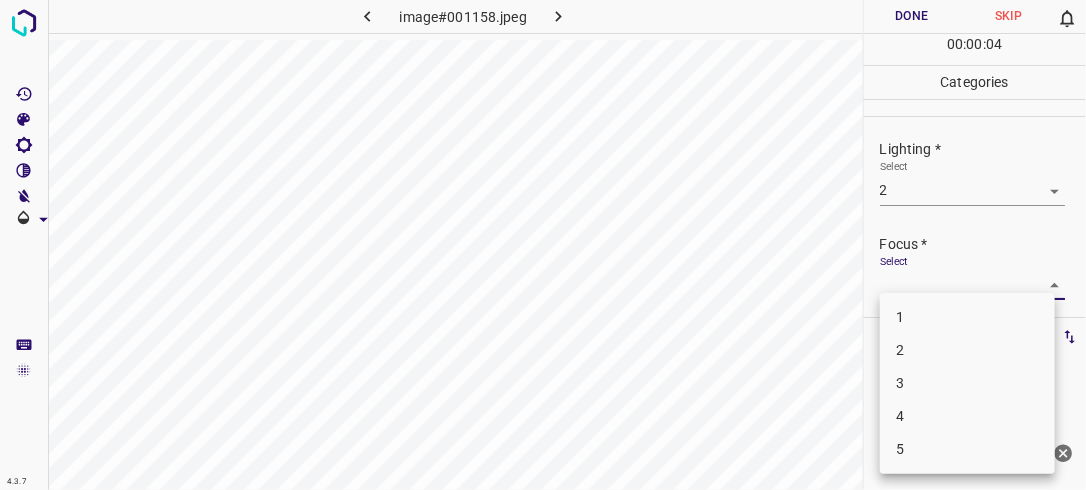 click on "2" at bounding box center [967, 350] 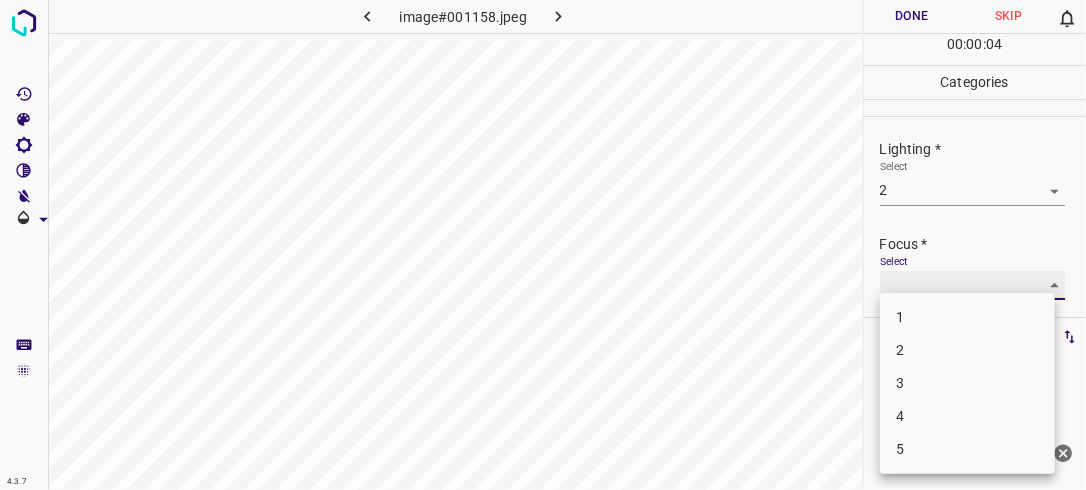 type on "2" 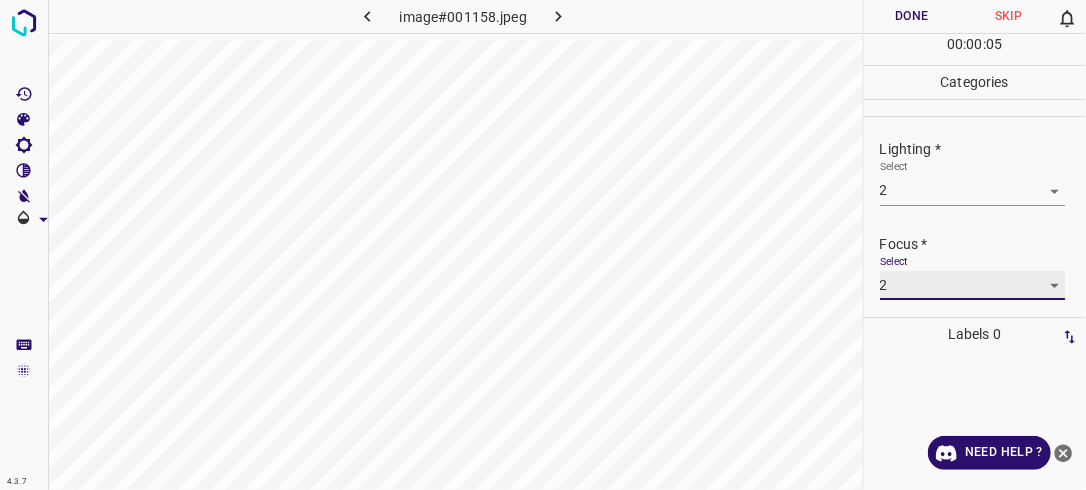 scroll, scrollTop: 98, scrollLeft: 0, axis: vertical 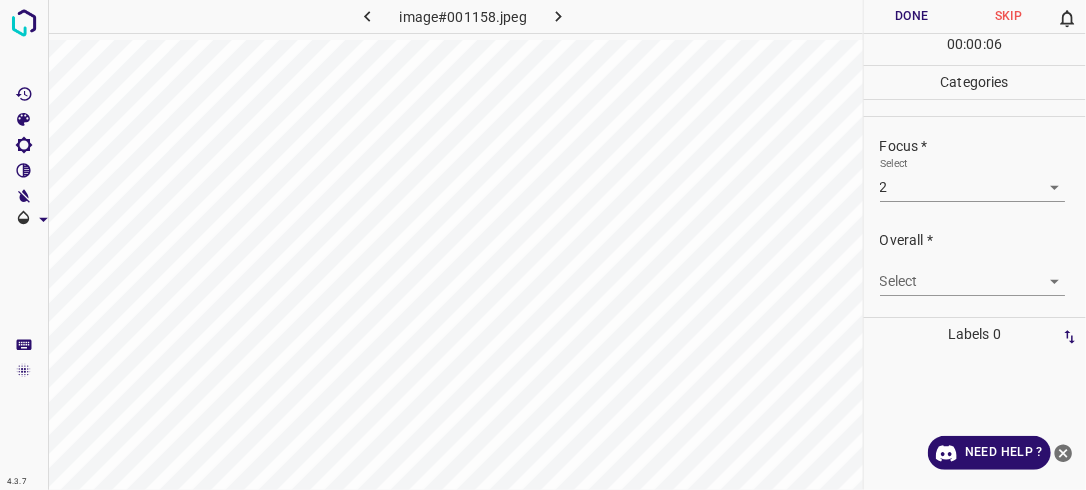 click on "Select ​" at bounding box center [973, 273] 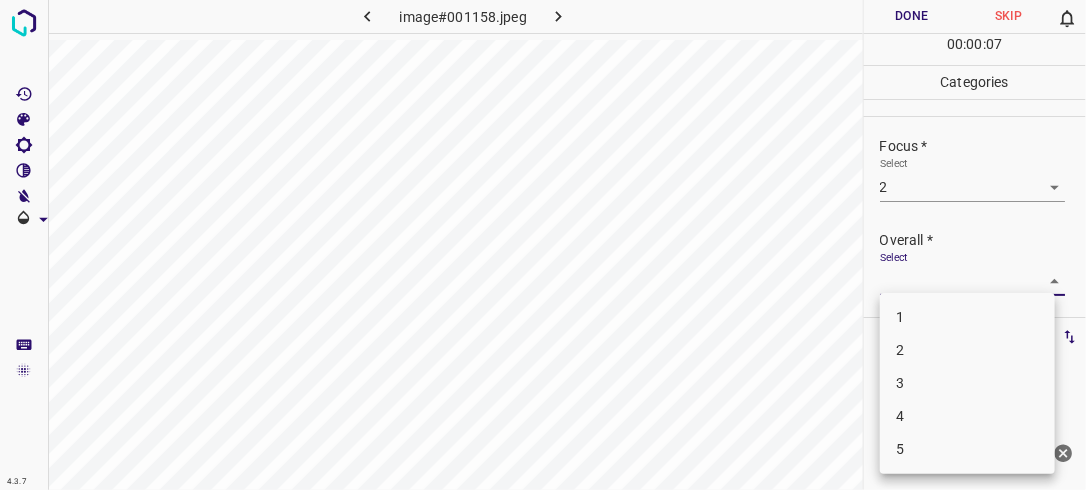 click on "2" at bounding box center (967, 350) 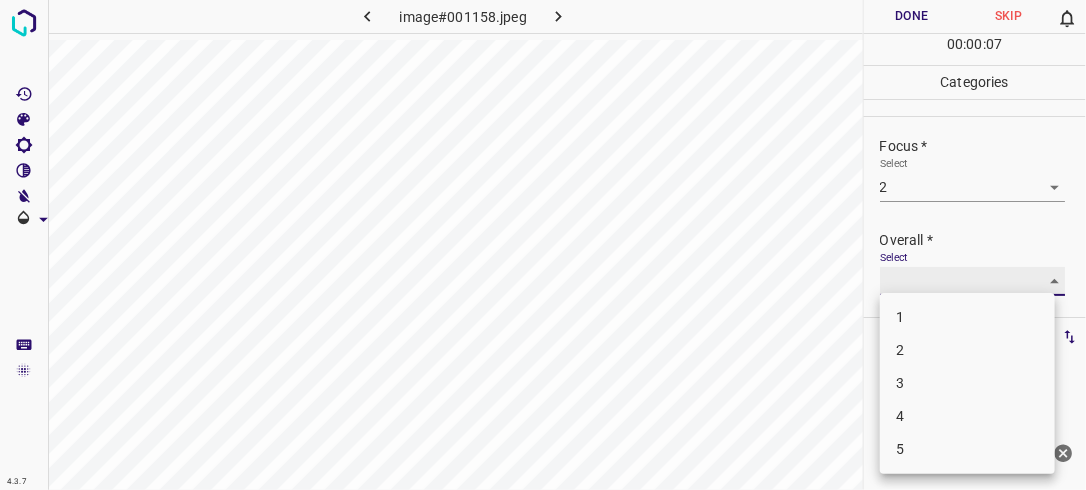type on "2" 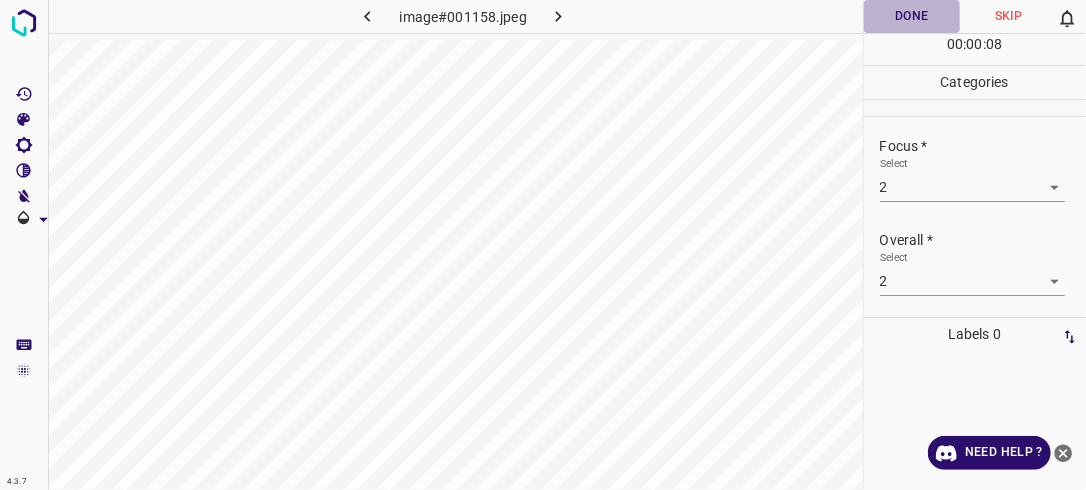 click on "Done" at bounding box center (912, 16) 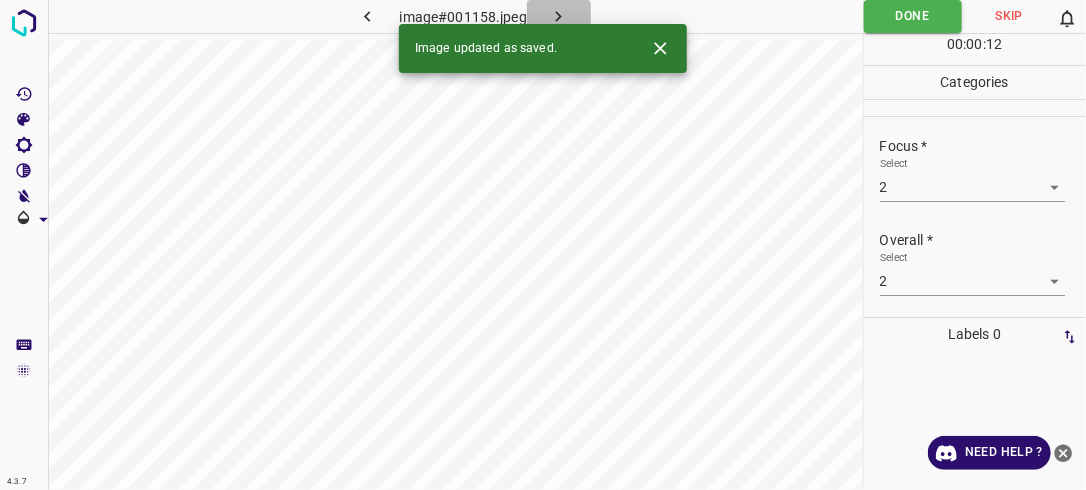 click 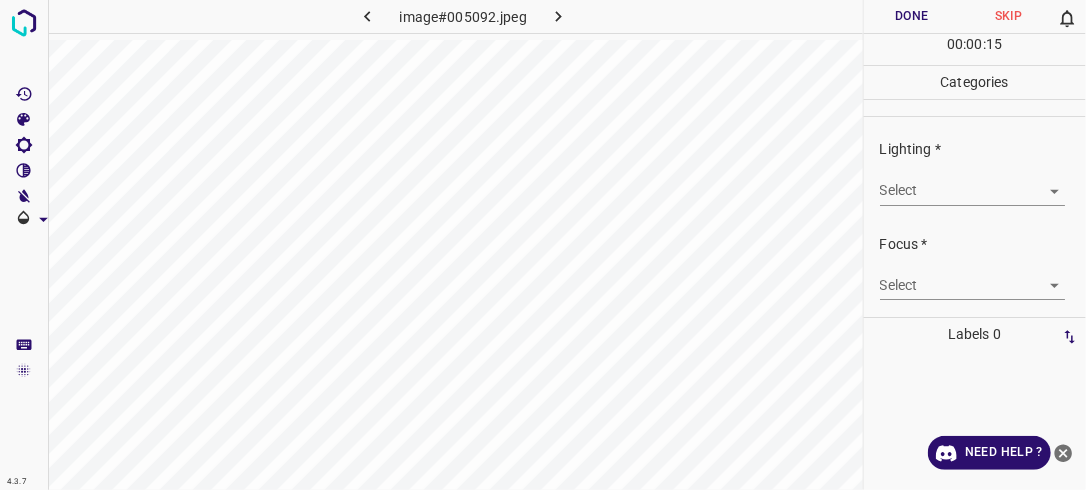 click on "4.3.7 image#005092.jpeg Done Skip 0 00   : 00   : 15   Categories Lighting *  Select ​ Focus *  Select ​ Overall *  Select ​ Labels   0 Categories 1 Lighting 2 Focus 3 Overall Tools Space Change between modes (Draw & Edit) I Auto labeling R Restore zoom M Zoom in N Zoom out Delete Delete selecte label Filters Z Restore filters X Saturation filter C Brightness filter V Contrast filter B Gray scale filter General O Download Need Help ? - Text - Hide - Delete" at bounding box center [543, 245] 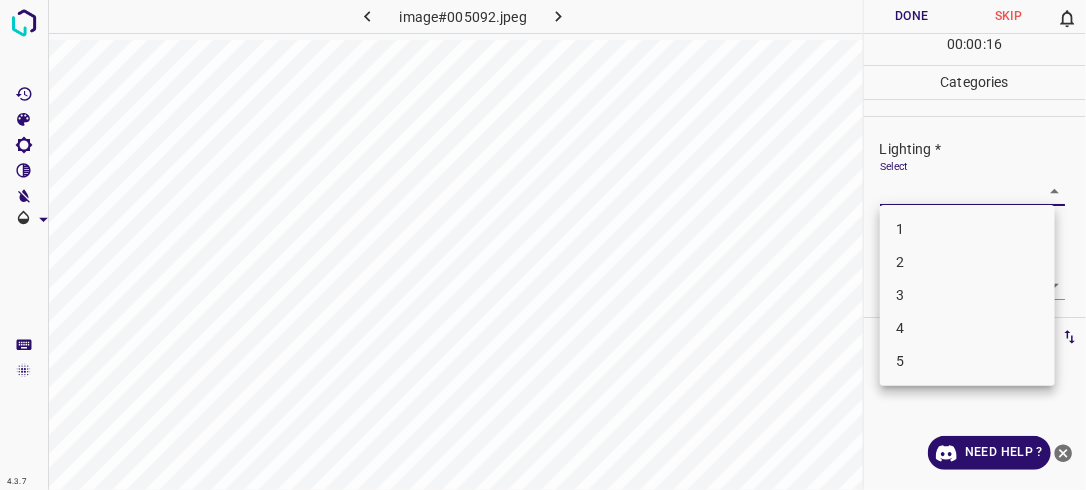 click on "2" at bounding box center [967, 262] 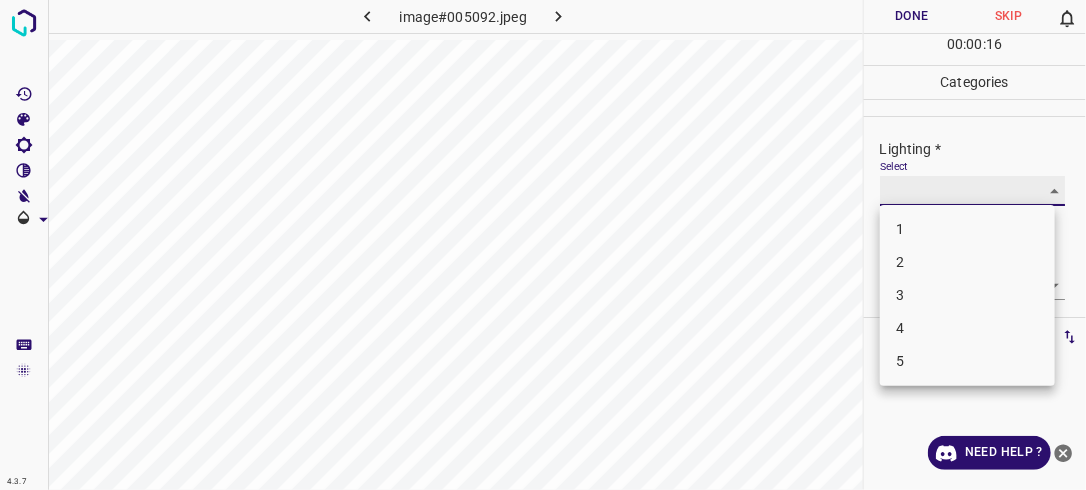 type on "2" 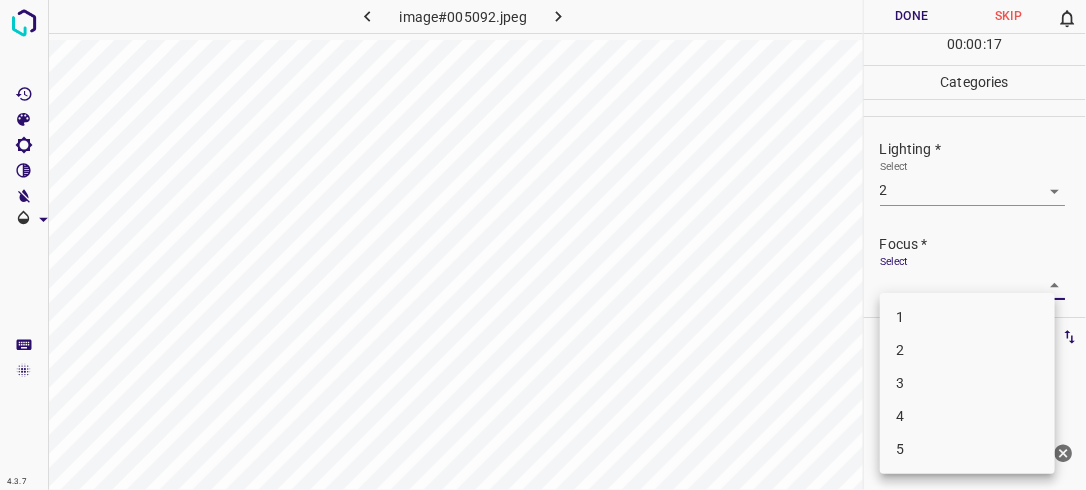 click on "4.3.7 image#005092.jpeg Done Skip 0 00   : 00   : 17   Categories Lighting *  Select 2 2 Focus *  Select ​ Overall *  Select ​ Labels   0 Categories 1 Lighting 2 Focus 3 Overall Tools Space Change between modes (Draw & Edit) I Auto labeling R Restore zoom M Zoom in N Zoom out Delete Delete selecte label Filters Z Restore filters X Saturation filter C Brightness filter V Contrast filter B Gray scale filter General O Download Need Help ? - Text - Hide - Delete 1 2 3 4 5" at bounding box center (543, 245) 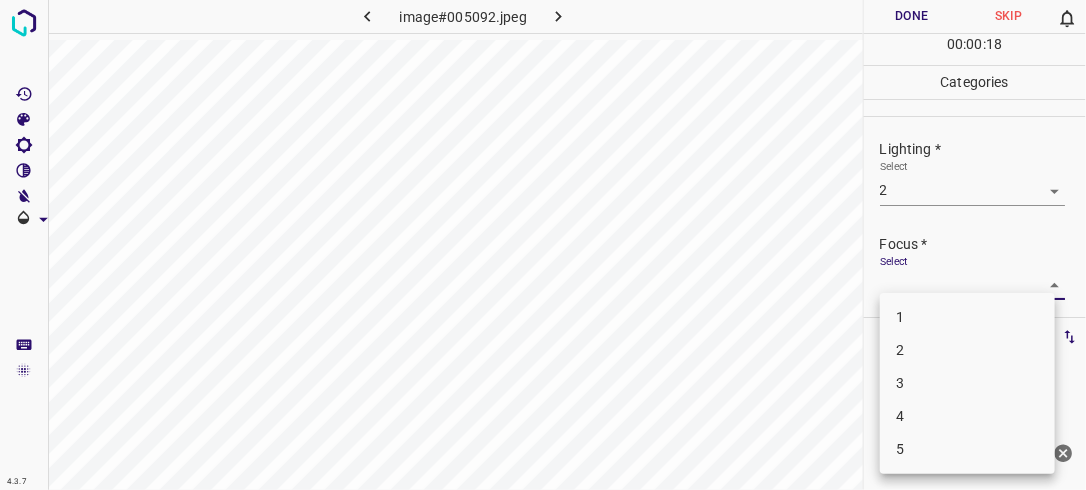click on "2" at bounding box center [967, 350] 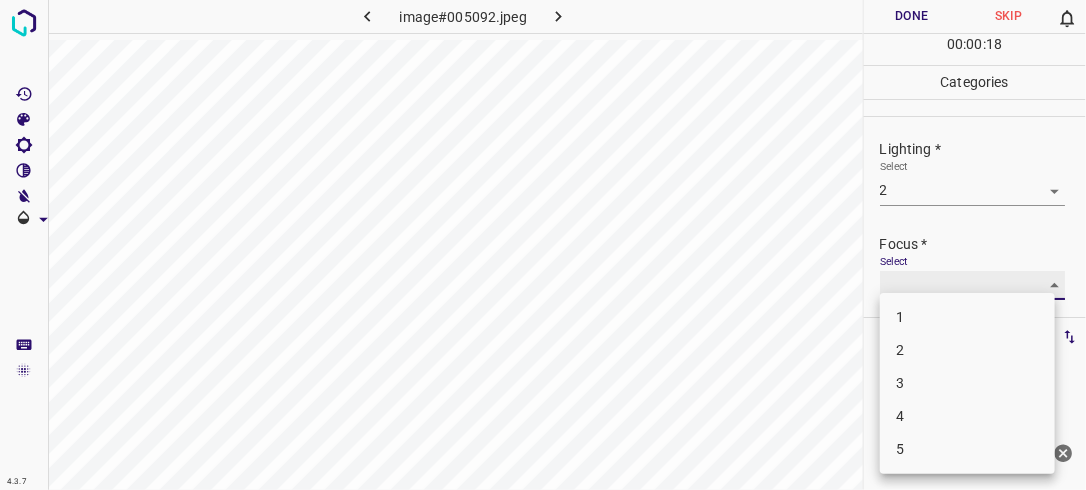 type on "2" 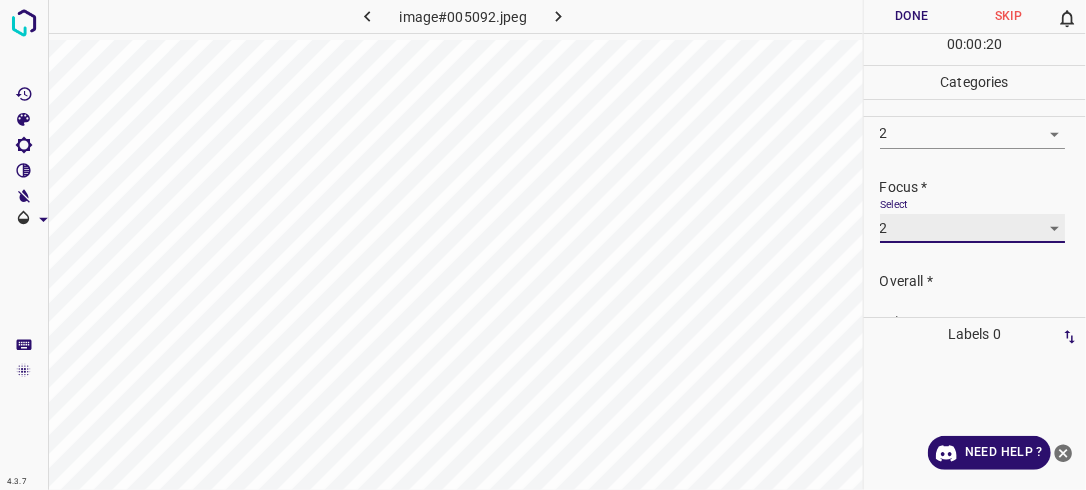 scroll, scrollTop: 98, scrollLeft: 0, axis: vertical 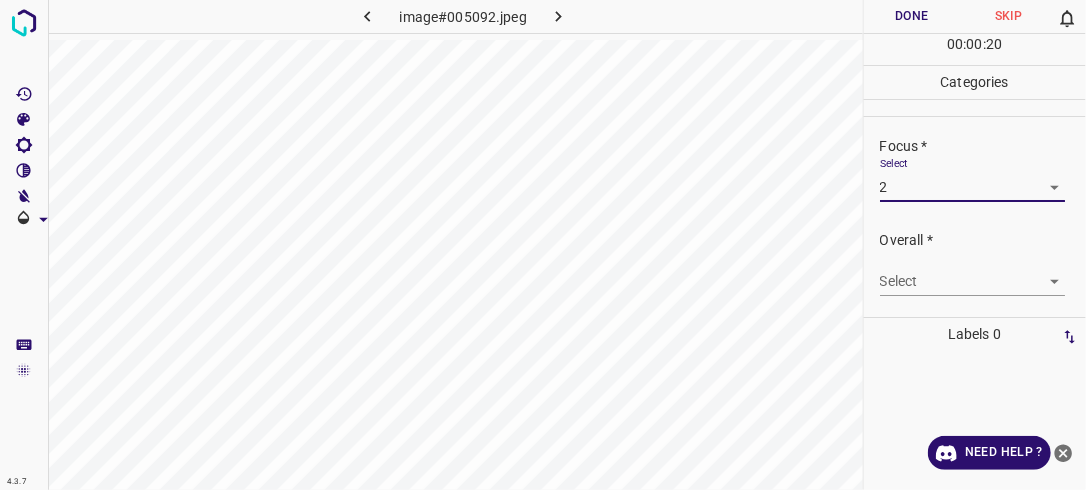 click on "4.3.7 image#005092.jpeg Done Skip 0 00   : 00   : 20   Categories Lighting *  Select 2 2 Focus *  Select 2 2 Overall *  Select ​ Labels   0 Categories 1 Lighting 2 Focus 3 Overall Tools Space Change between modes (Draw & Edit) I Auto labeling R Restore zoom M Zoom in N Zoom out Delete Delete selecte label Filters Z Restore filters X Saturation filter C Brightness filter V Contrast filter B Gray scale filter General O Download Need Help ? - Text - Hide - Delete" at bounding box center [543, 245] 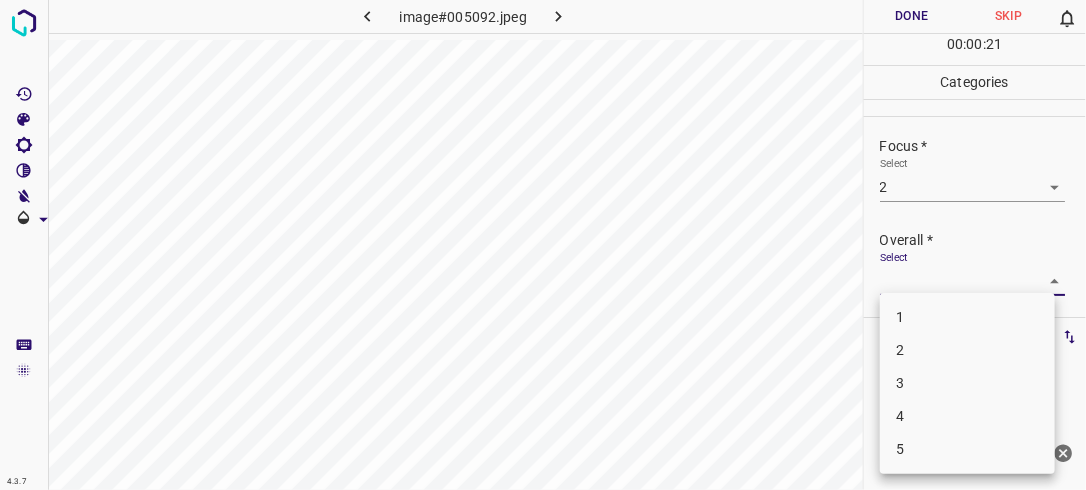 click on "2" at bounding box center [967, 350] 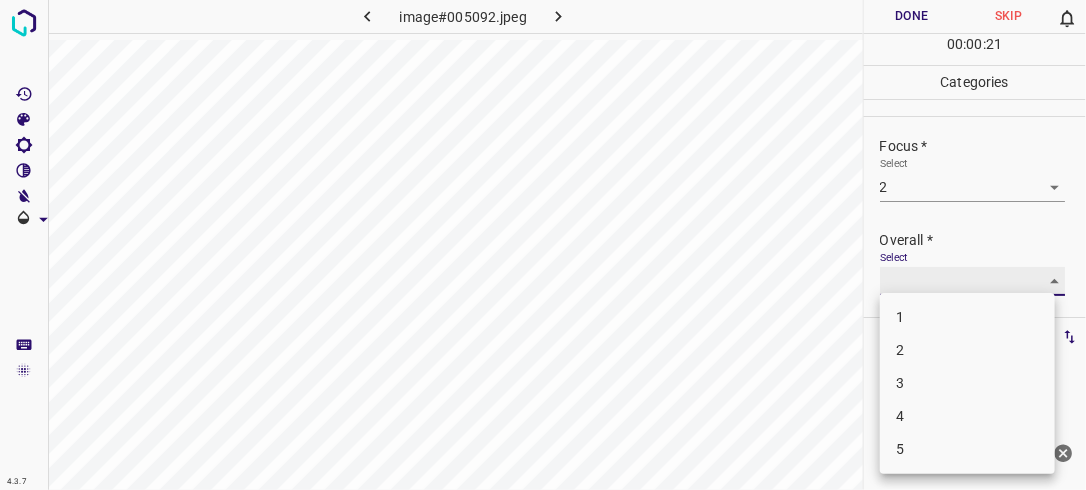 type on "2" 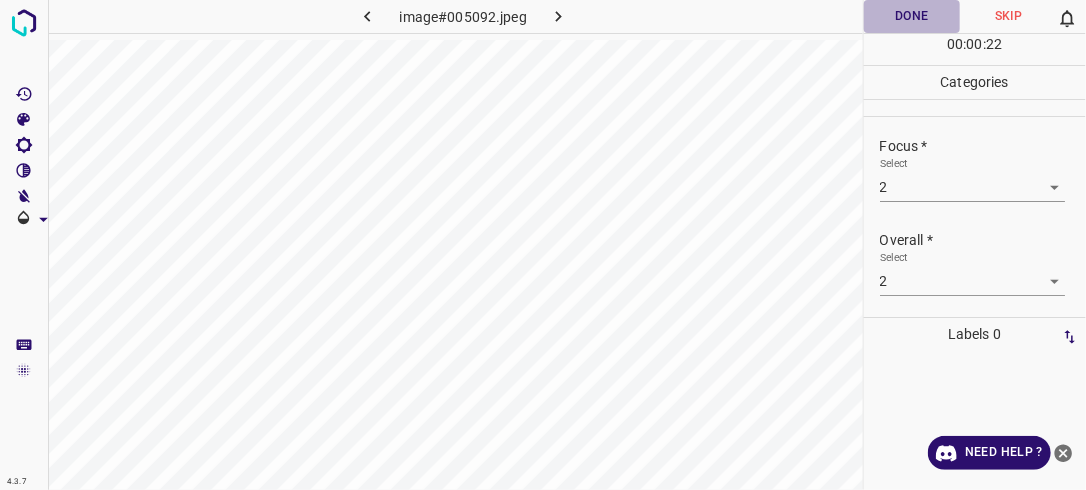 click on "Done" at bounding box center (912, 16) 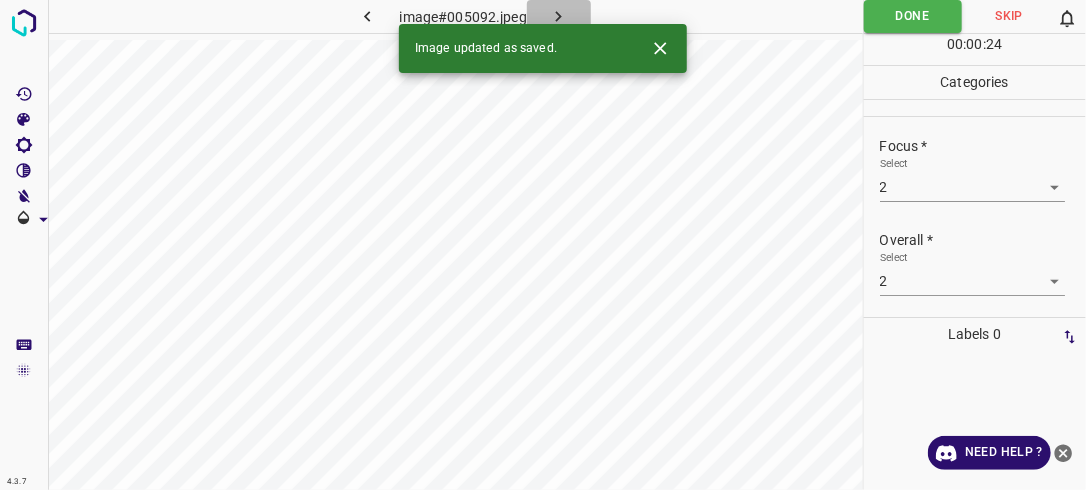 click 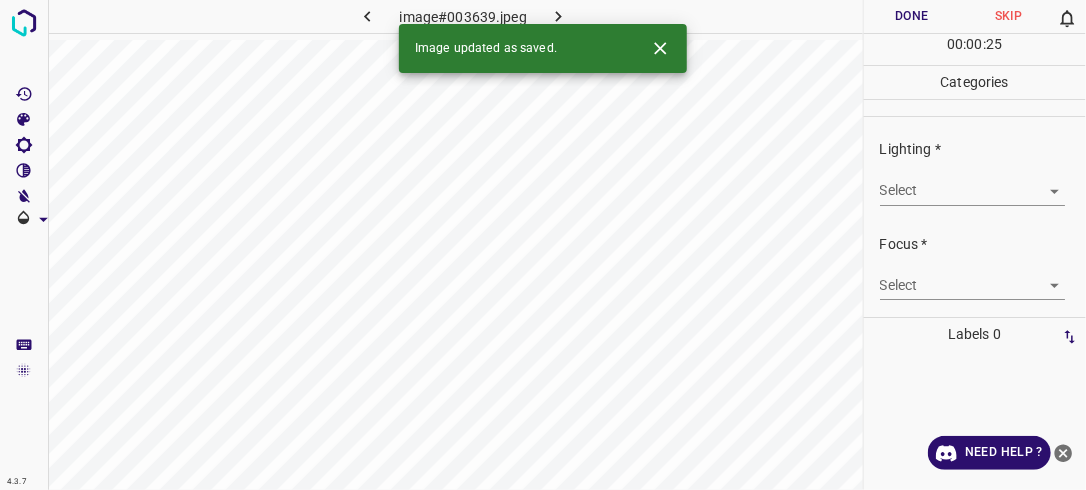 click on "4.3.7 image#003639.jpeg Done Skip 0 00   : 00   : 25   Categories Lighting *  Select ​ Focus *  Select ​ Overall *  Select ​ Labels   0 Categories 1 Lighting 2 Focus 3 Overall Tools Space Change between modes (Draw & Edit) I Auto labeling R Restore zoom M Zoom in N Zoom out Delete Delete selecte label Filters Z Restore filters X Saturation filter C Brightness filter V Contrast filter B Gray scale filter General O Download Image updated as saved. Need Help ? - Text - Hide - Delete" at bounding box center [543, 245] 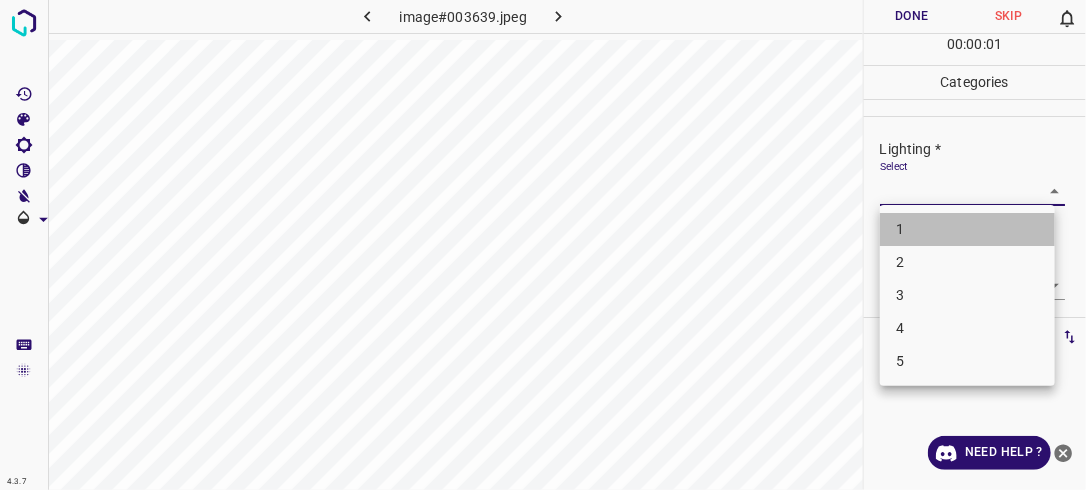 click on "1" at bounding box center [967, 229] 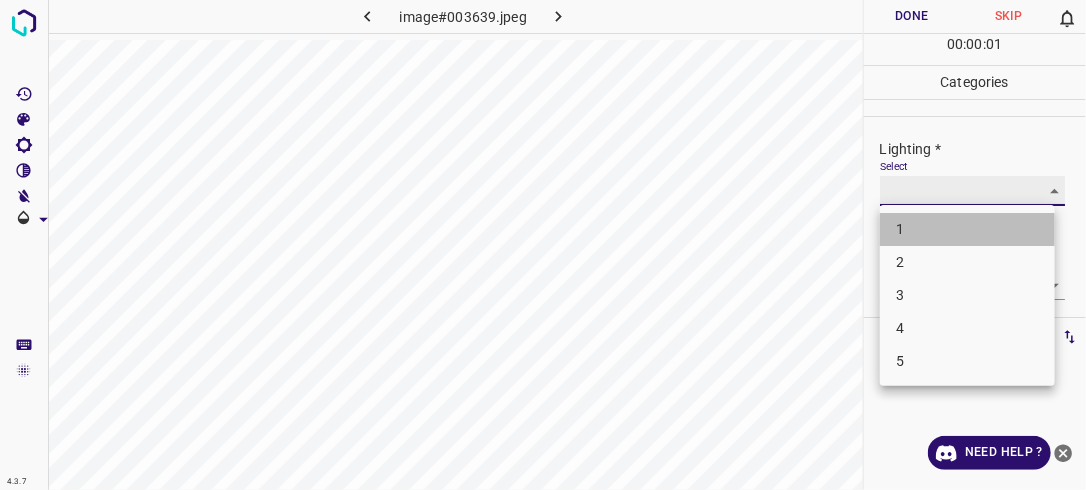 type on "1" 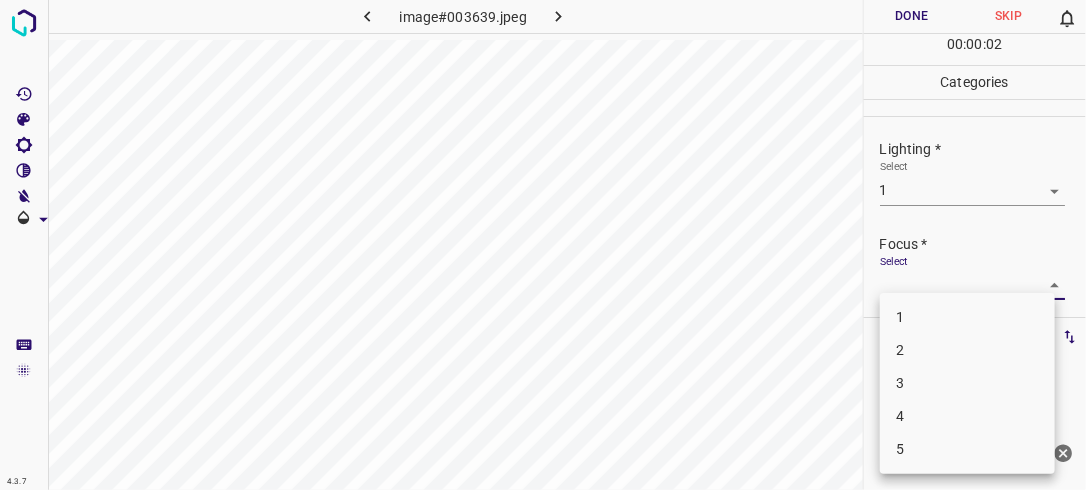 click on "4.3.7 image#003639.jpeg Done Skip 0 00   : 00   : 02   Categories Lighting *  Select 1 1 Focus *  Select ​ Overall *  Select ​ Labels   0 Categories 1 Lighting 2 Focus 3 Overall Tools Space Change between modes (Draw & Edit) I Auto labeling R Restore zoom M Zoom in N Zoom out Delete Delete selecte label Filters Z Restore filters X Saturation filter C Brightness filter V Contrast filter B Gray scale filter General O Download Need Help ? - Text - Hide - Delete 1 2 3 4 5" at bounding box center [543, 245] 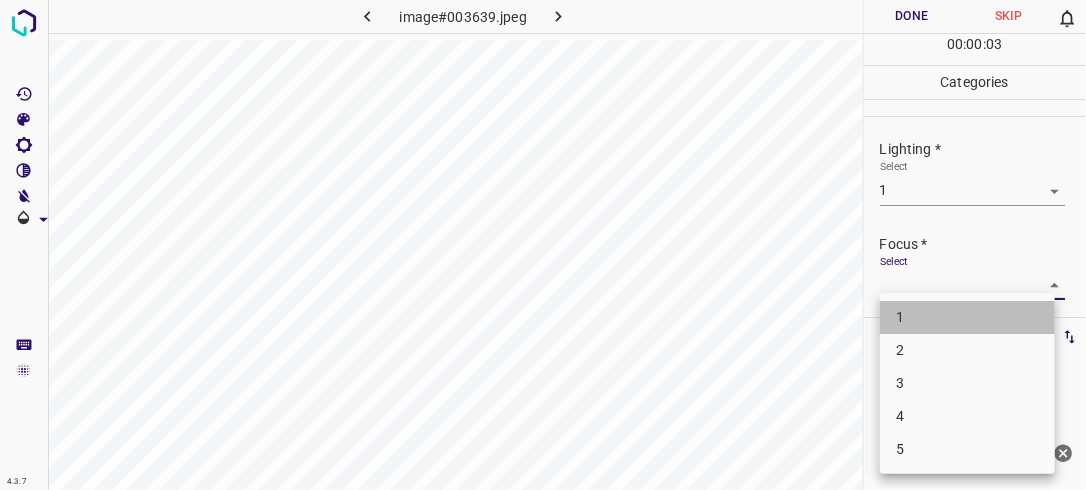 click on "1" at bounding box center (967, 317) 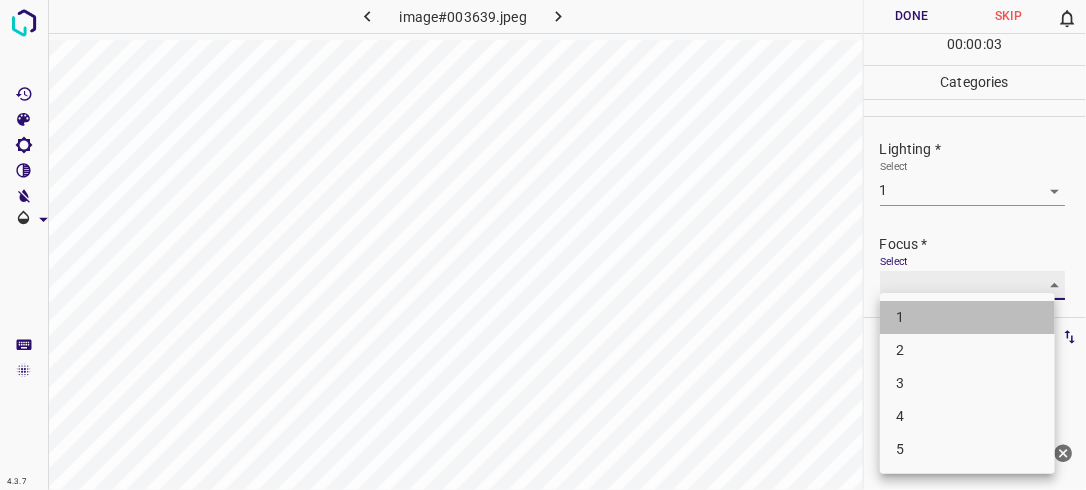 type on "1" 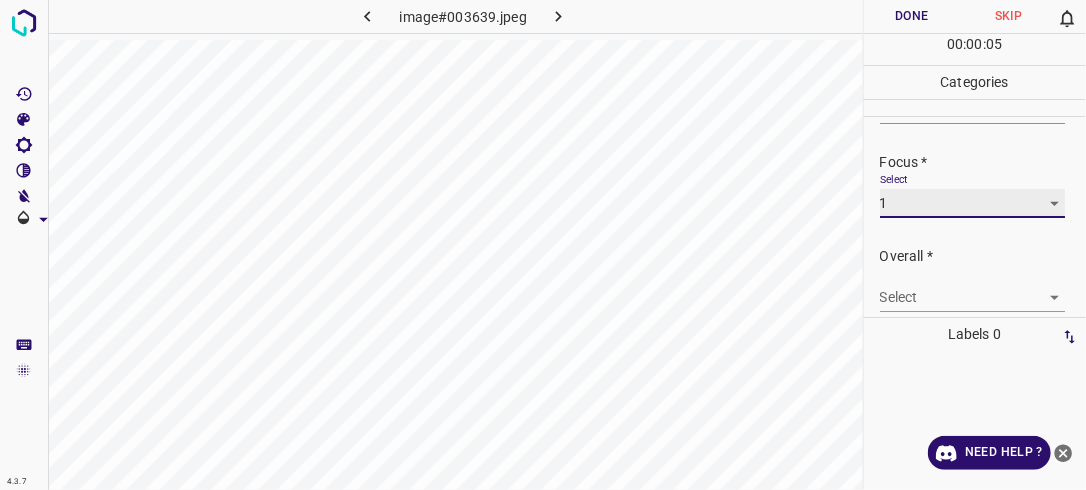 scroll, scrollTop: 96, scrollLeft: 0, axis: vertical 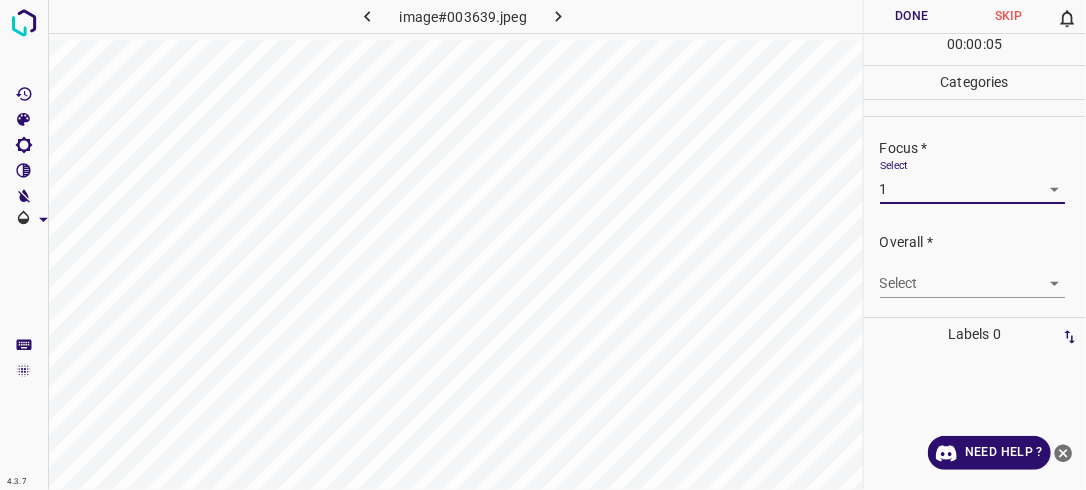 click on "4.3.7 image#003639.jpeg Done Skip 0 00   : 00   : 05   Categories Lighting *  Select 1 1 Focus *  Select 1 1 Overall *  Select ​ Labels   0 Categories 1 Lighting 2 Focus 3 Overall Tools Space Change between modes (Draw & Edit) I Auto labeling R Restore zoom M Zoom in N Zoom out Delete Delete selecte label Filters Z Restore filters X Saturation filter C Brightness filter V Contrast filter B Gray scale filter General O Download Need Help ? - Text - Hide - Delete" at bounding box center [543, 245] 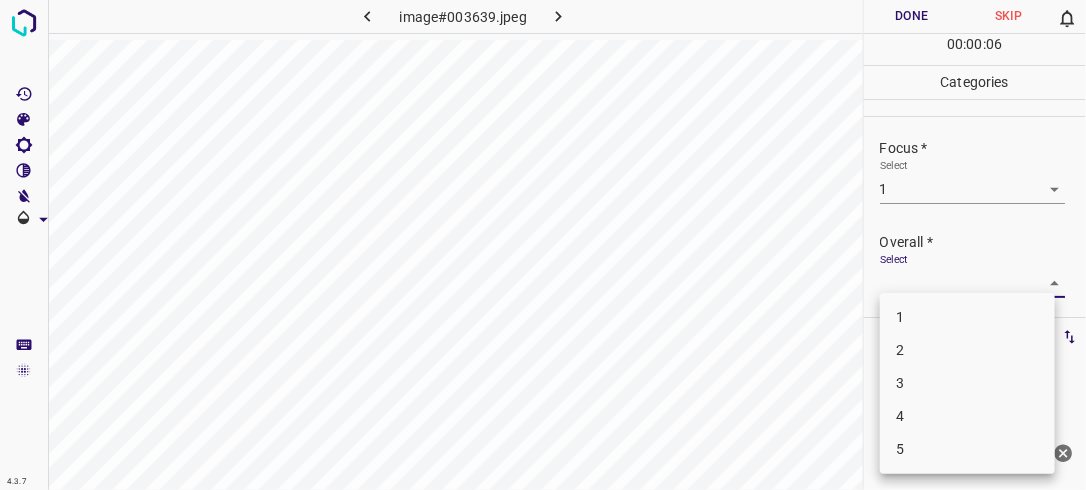 click on "1" at bounding box center (967, 317) 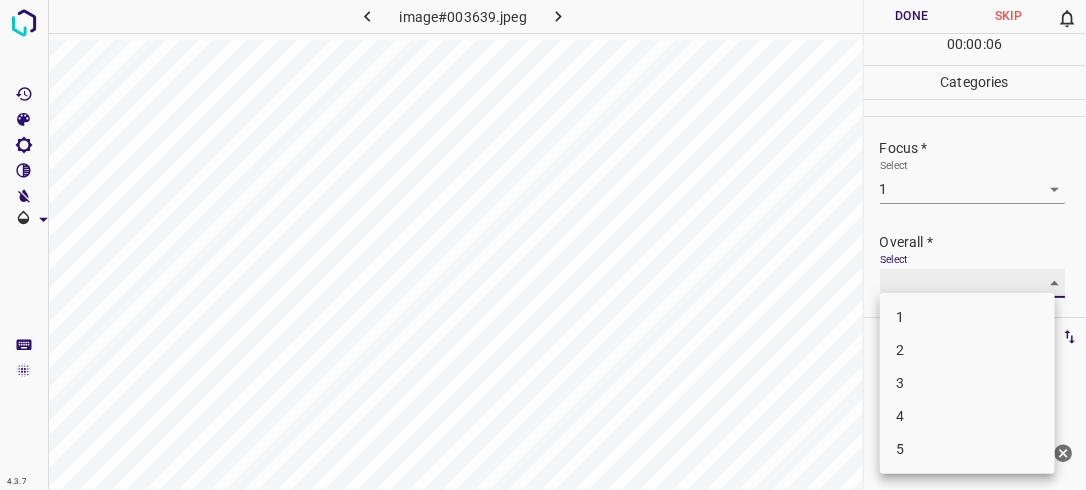 type on "1" 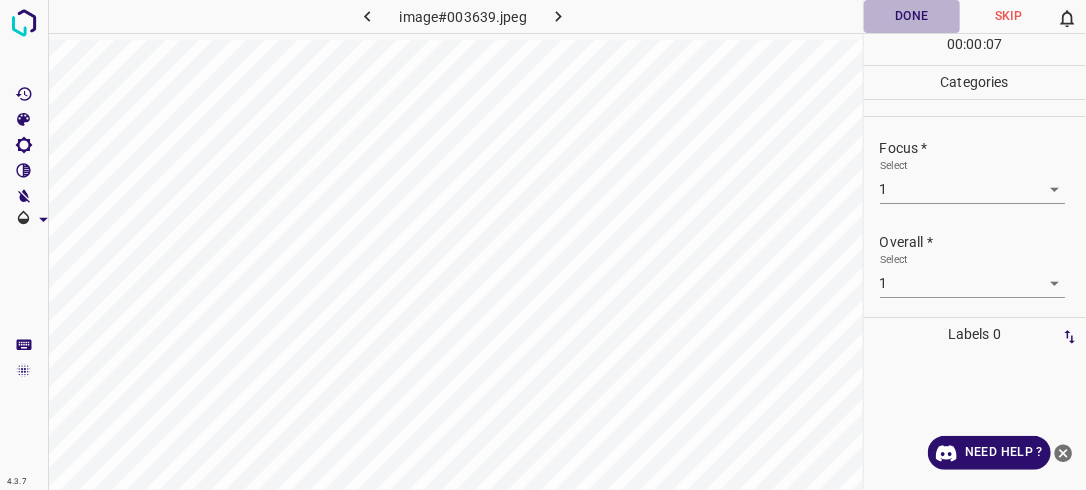 click on "Done" at bounding box center (912, 16) 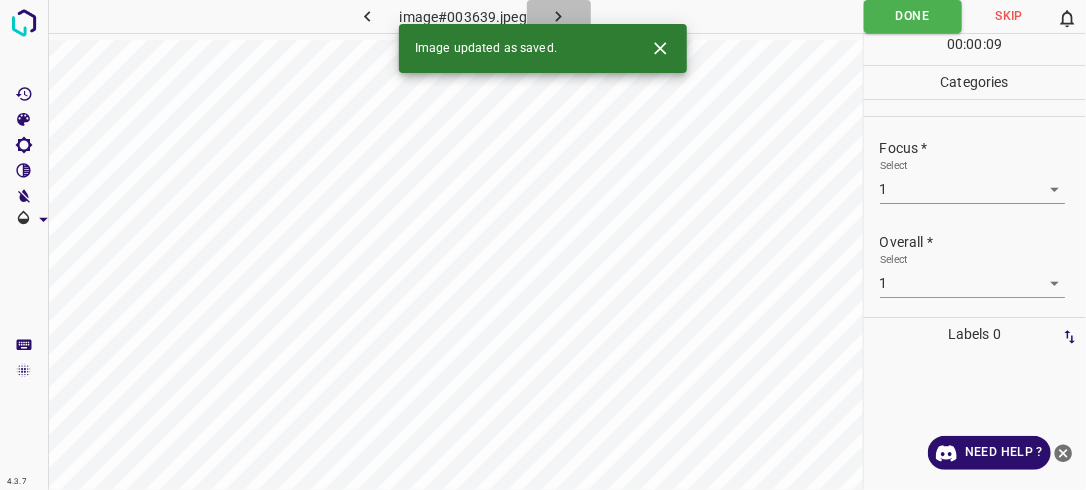 click 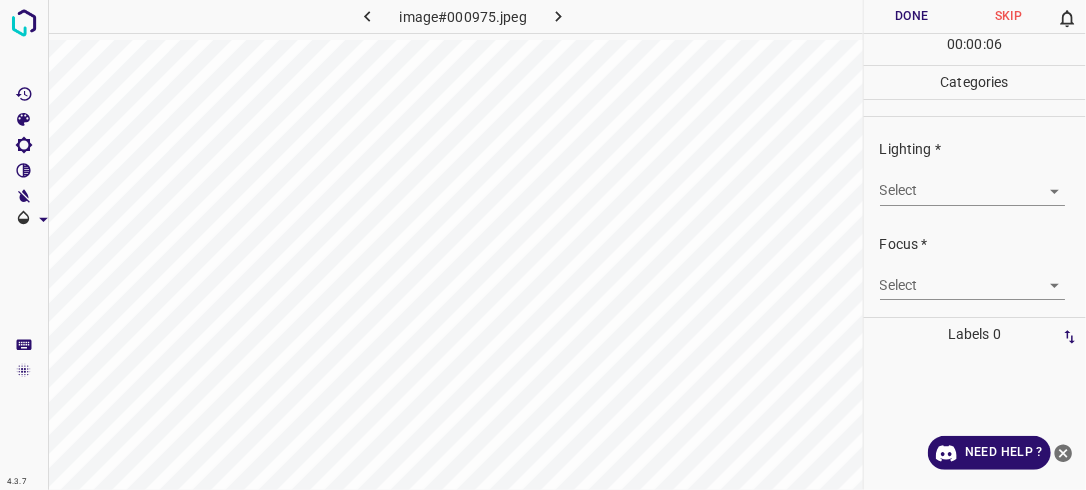 click on "4.3.7 image#000975.jpeg Done Skip 0 00   : 00   : 06   Categories Lighting *  Select ​ Focus *  Select ​ Overall *  Select ​ Labels   0 Categories 1 Lighting 2 Focus 3 Overall Tools Space Change between modes (Draw & Edit) I Auto labeling R Restore zoom M Zoom in N Zoom out Delete Delete selecte label Filters Z Restore filters X Saturation filter C Brightness filter V Contrast filter B Gray scale filter General O Download Need Help ? - Text - Hide - Delete" at bounding box center (543, 245) 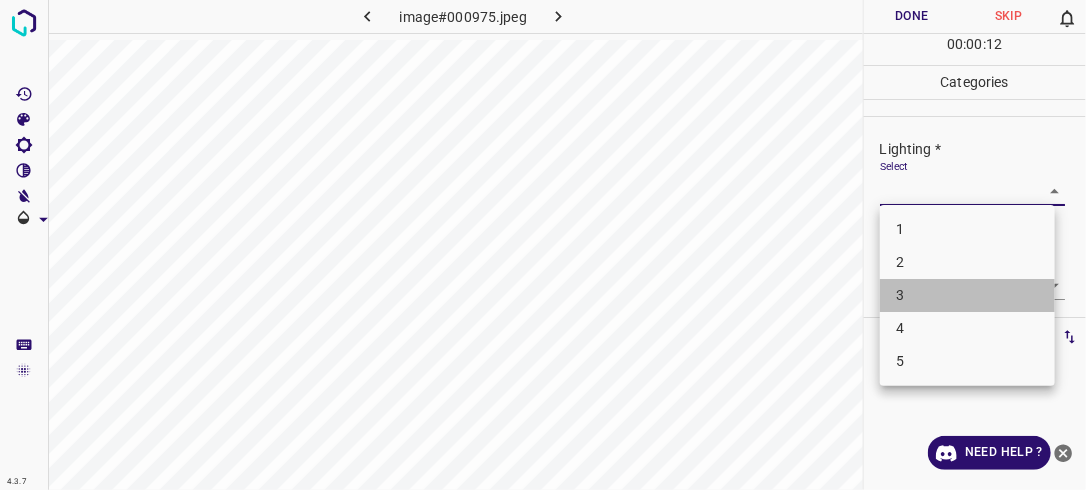 click on "3" at bounding box center (967, 295) 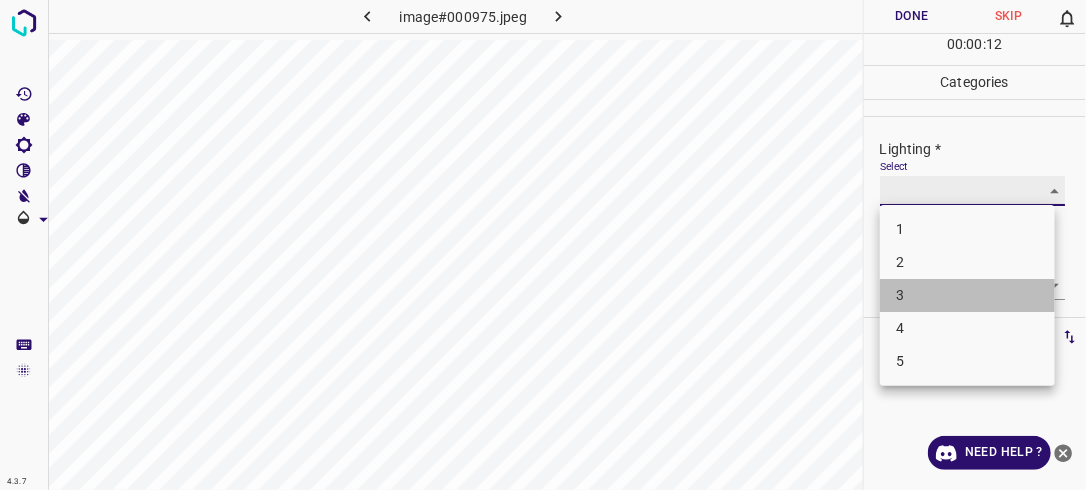 type on "3" 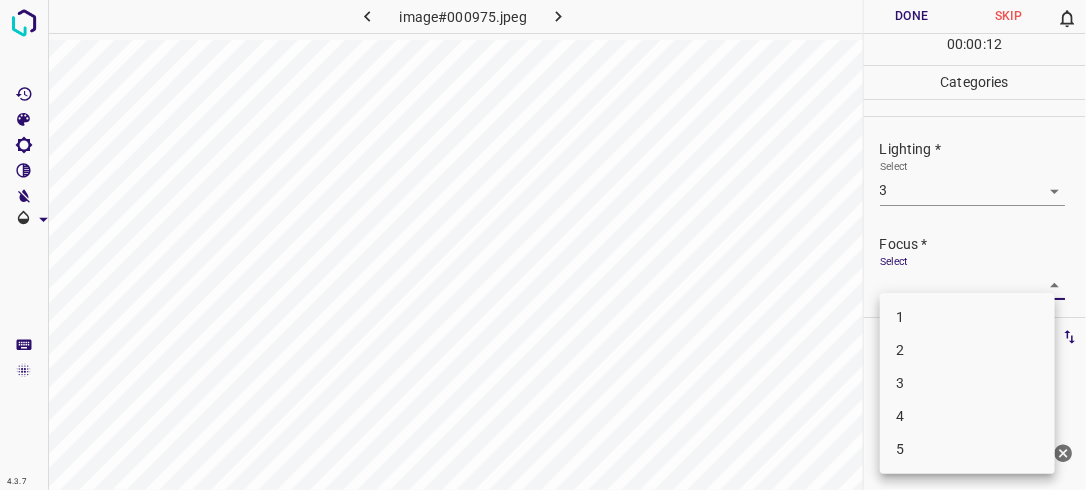 click on "4.3.7 image#000975.jpeg Done Skip 0 00   : 00   : 12   Categories Lighting *  Select 3 3 Focus *  Select ​ Overall *  Select ​ Labels   0 Categories 1 Lighting 2 Focus 3 Overall Tools Space Change between modes (Draw & Edit) I Auto labeling R Restore zoom M Zoom in N Zoom out Delete Delete selecte label Filters Z Restore filters X Saturation filter C Brightness filter V Contrast filter B Gray scale filter General O Download Need Help ? - Text - Hide - Delete 1 2 3 4 5" at bounding box center (543, 245) 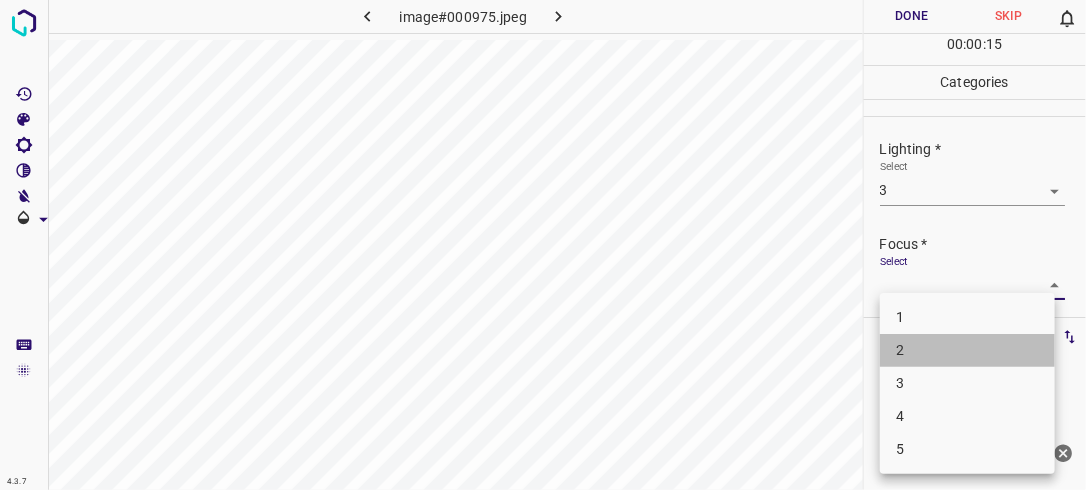 click on "2" at bounding box center [967, 350] 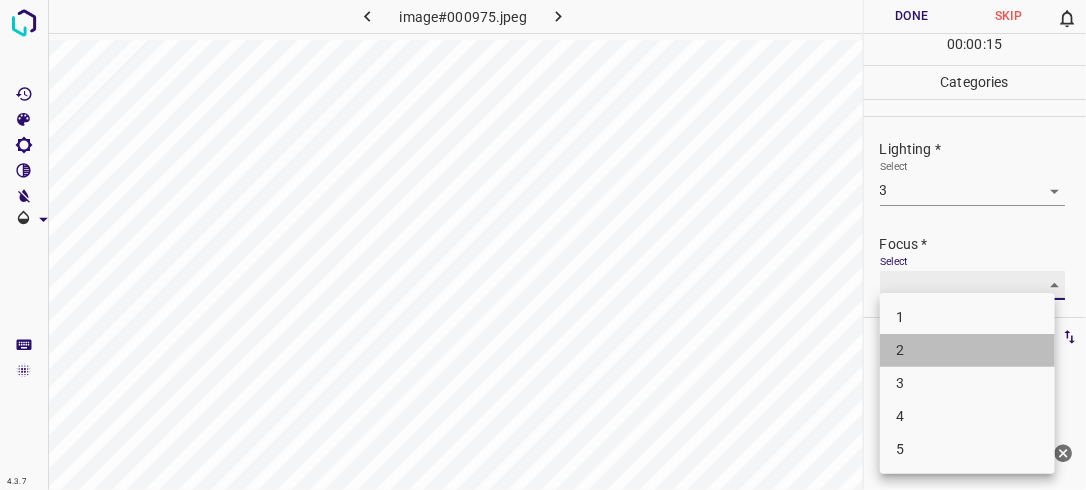 type on "2" 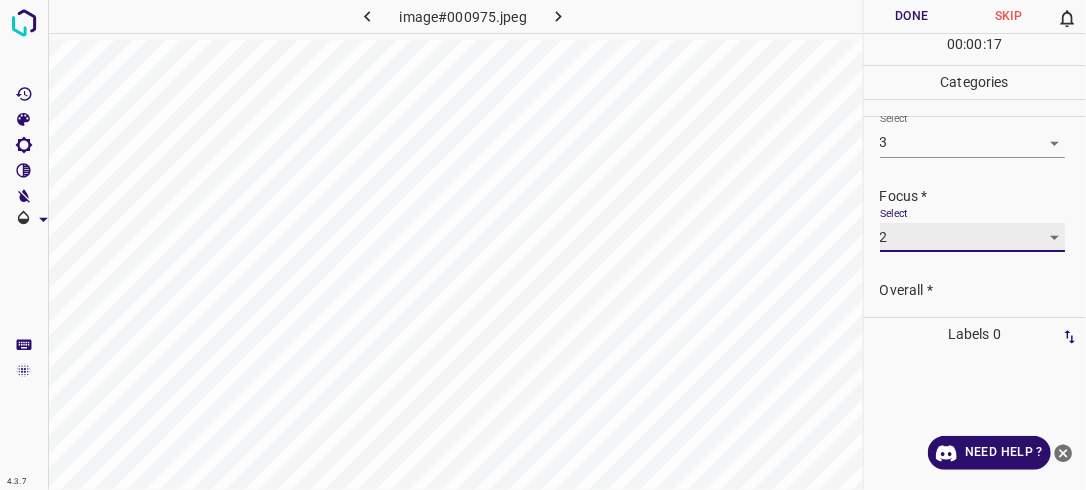 scroll, scrollTop: 98, scrollLeft: 0, axis: vertical 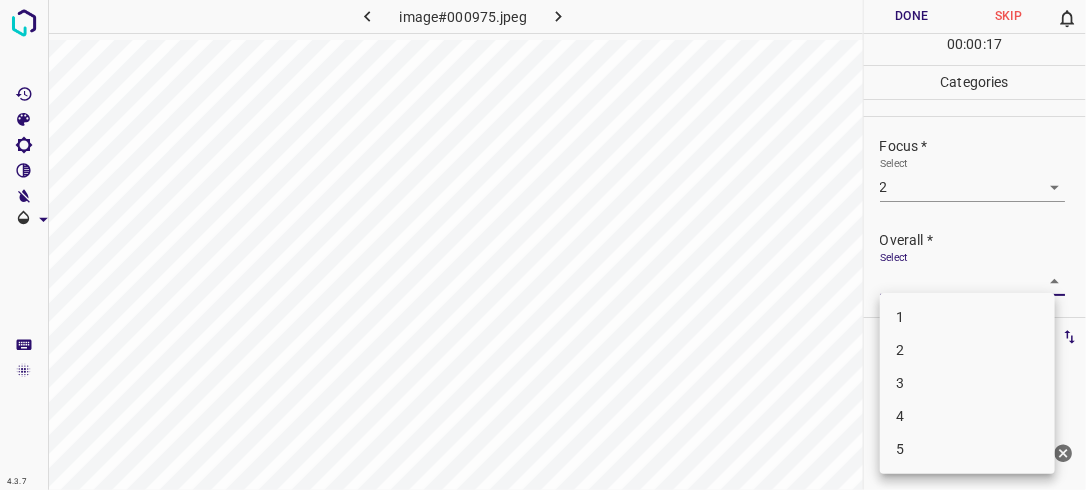 click on "4.3.7 image#000975.jpeg Done Skip 0 00   : 00   : 17   Categories Lighting *  Select 3 3 Focus *  Select 2 2 Overall *  Select ​ Labels   0 Categories 1 Lighting 2 Focus 3 Overall Tools Space Change between modes (Draw & Edit) I Auto labeling R Restore zoom M Zoom in N Zoom out Delete Delete selecte label Filters Z Restore filters X Saturation filter C Brightness filter V Contrast filter B Gray scale filter General O Download Need Help ? - Text - Hide - Delete 1 2 3 4 5" at bounding box center (543, 245) 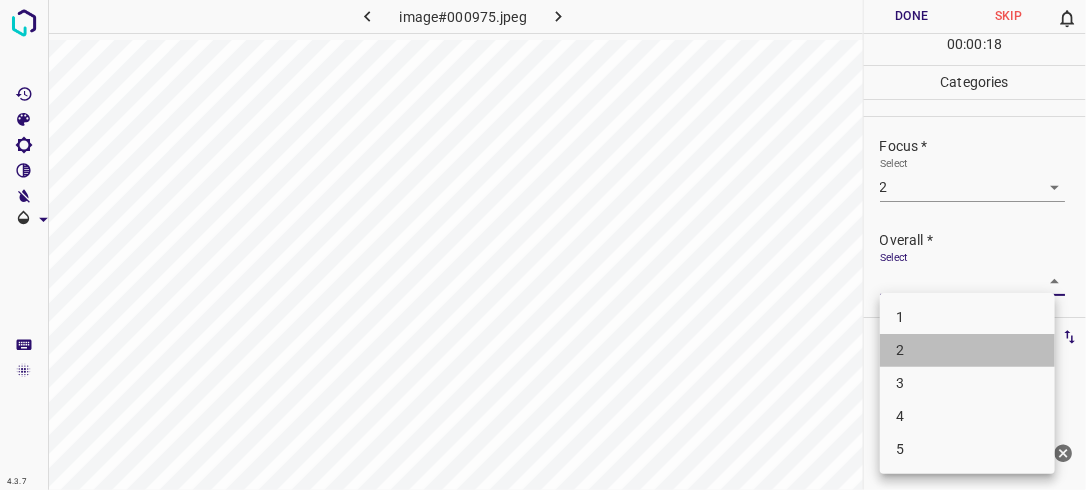 click on "2" at bounding box center [967, 350] 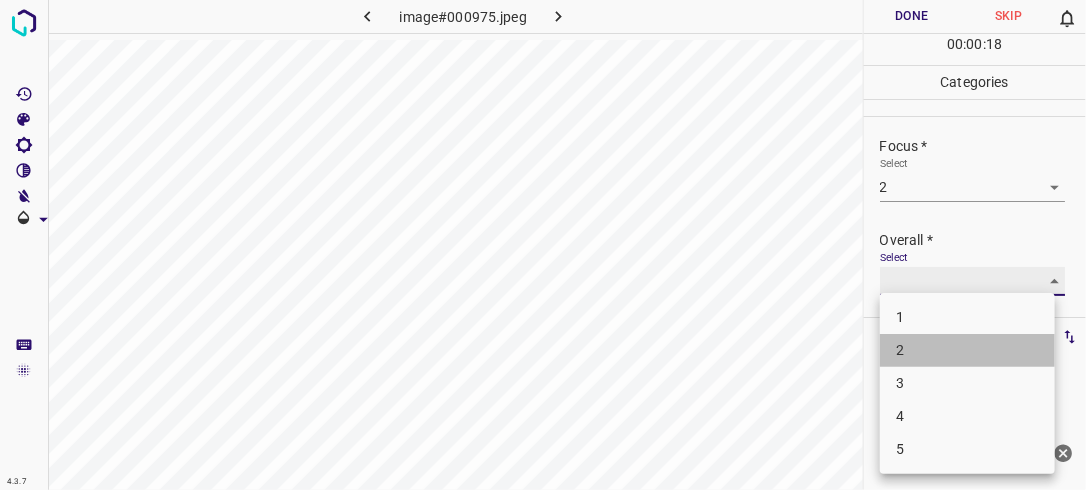 type on "2" 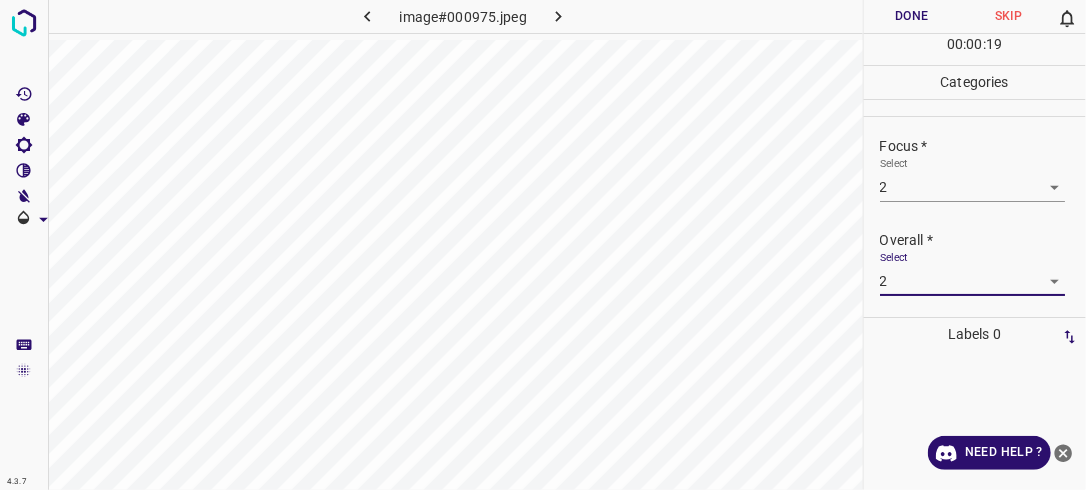 click on "Done" at bounding box center (912, 16) 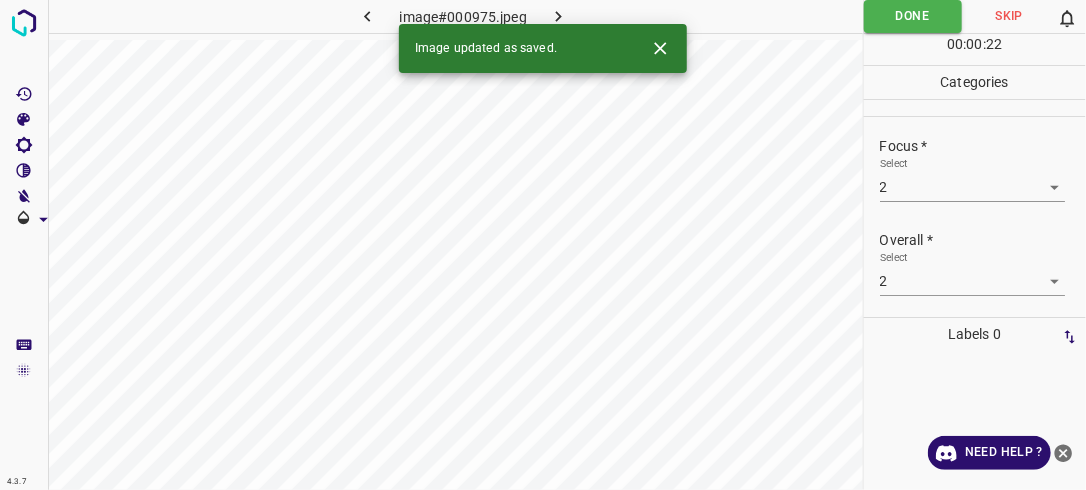 click at bounding box center (559, 16) 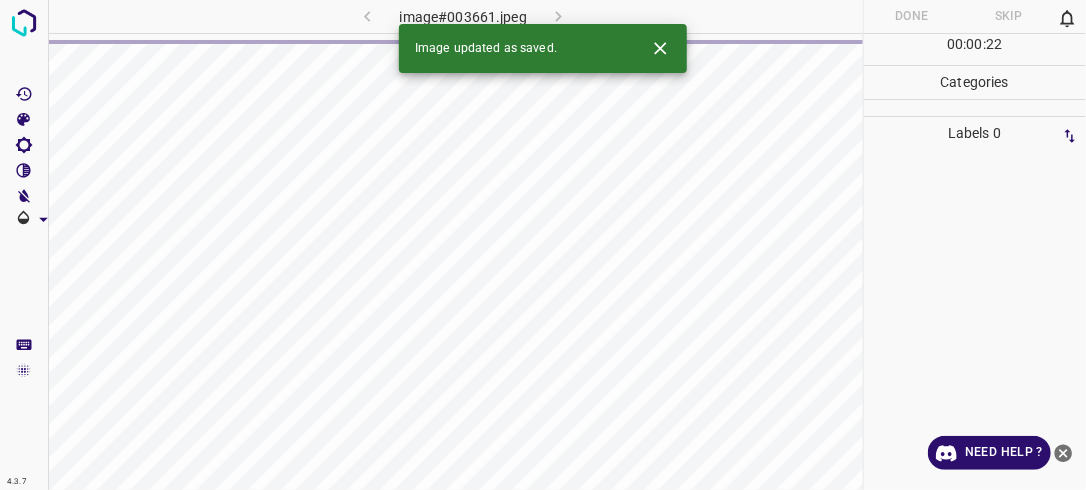 click on "image#003661.jpeg" at bounding box center (463, 16) 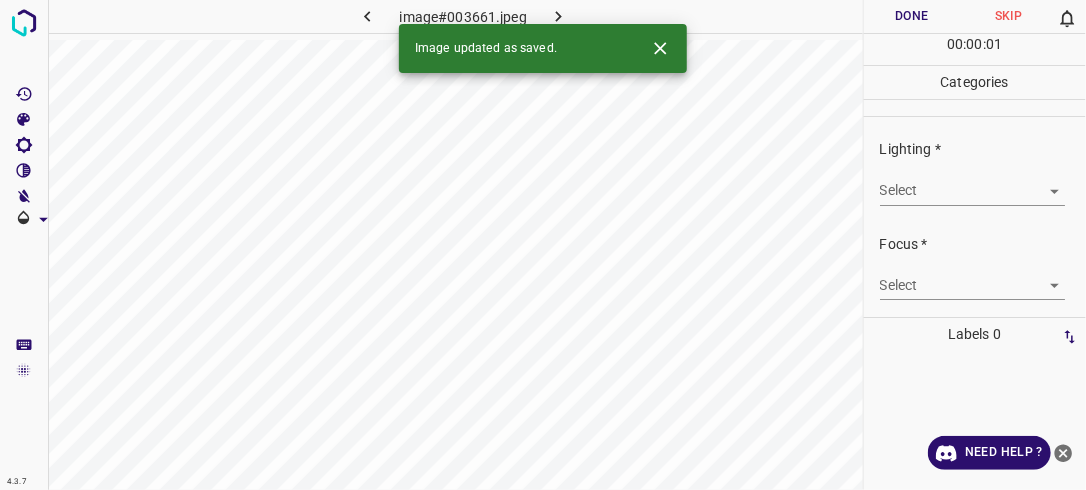 click on "4.3.7 image#003661.jpeg Done Skip 0 00   : 00   : 01   Categories Lighting *  Select ​ Focus *  Select ​ Overall *  Select ​ Labels   0 Categories 1 Lighting 2 Focus 3 Overall Tools Space Change between modes (Draw & Edit) I Auto labeling R Restore zoom M Zoom in N Zoom out Delete Delete selecte label Filters Z Restore filters X Saturation filter C Brightness filter V Contrast filter B Gray scale filter General O Download Image updated as saved. Need Help ? - Text - Hide - Delete" at bounding box center (543, 245) 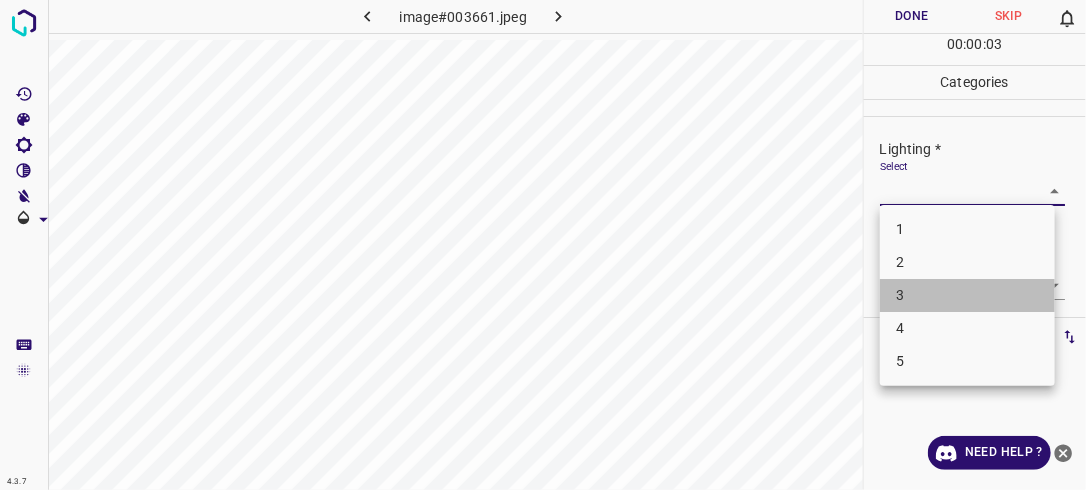 click on "3" at bounding box center (967, 295) 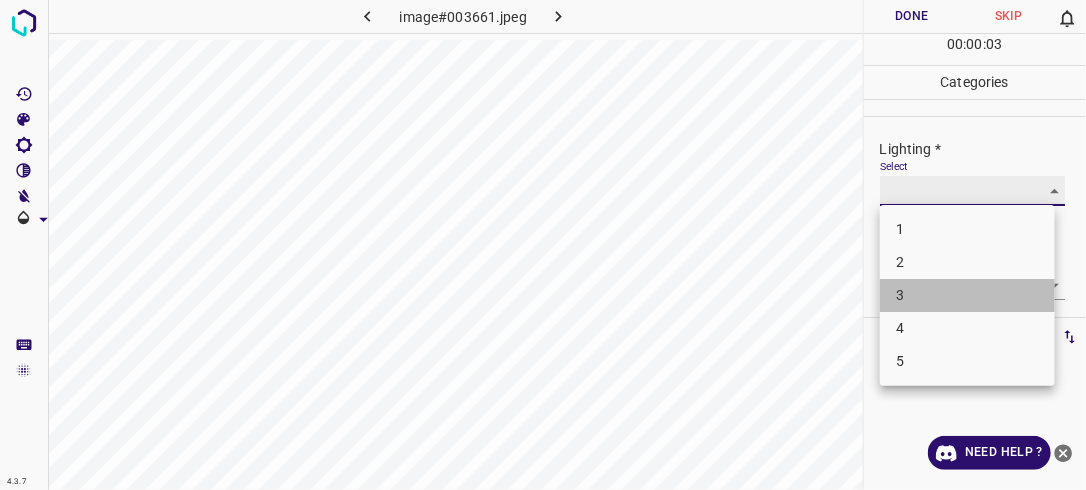 type on "3" 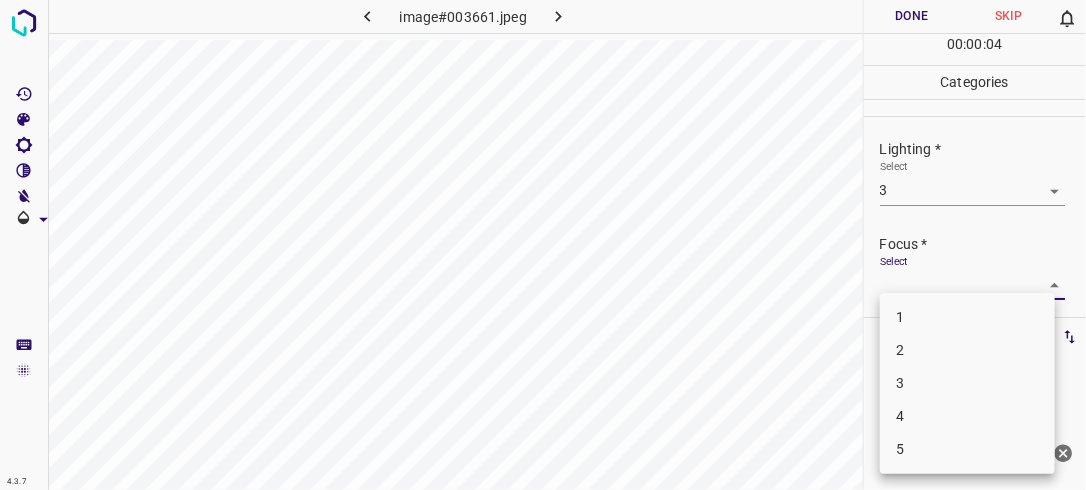 drag, startPoint x: 1036, startPoint y: 280, endPoint x: 1014, endPoint y: 327, distance: 51.894123 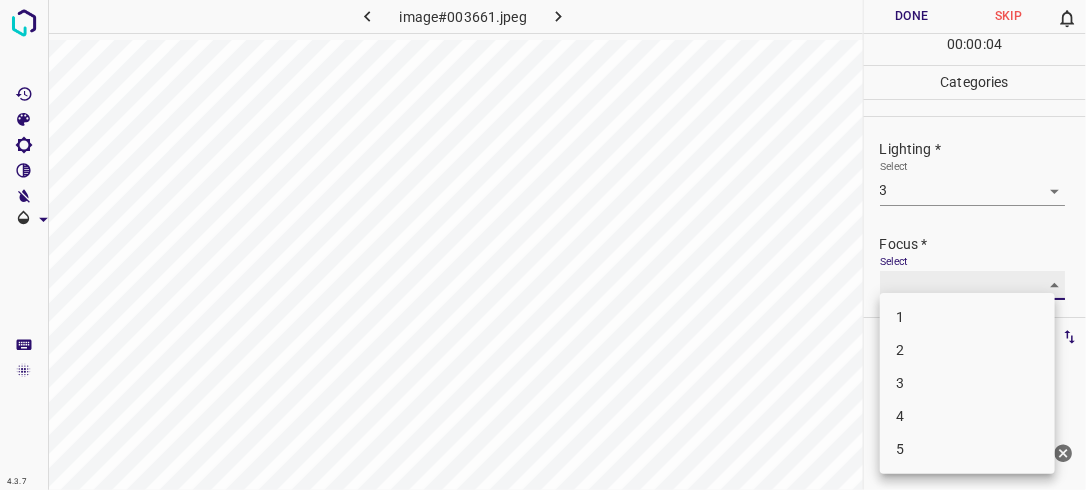 type on "3" 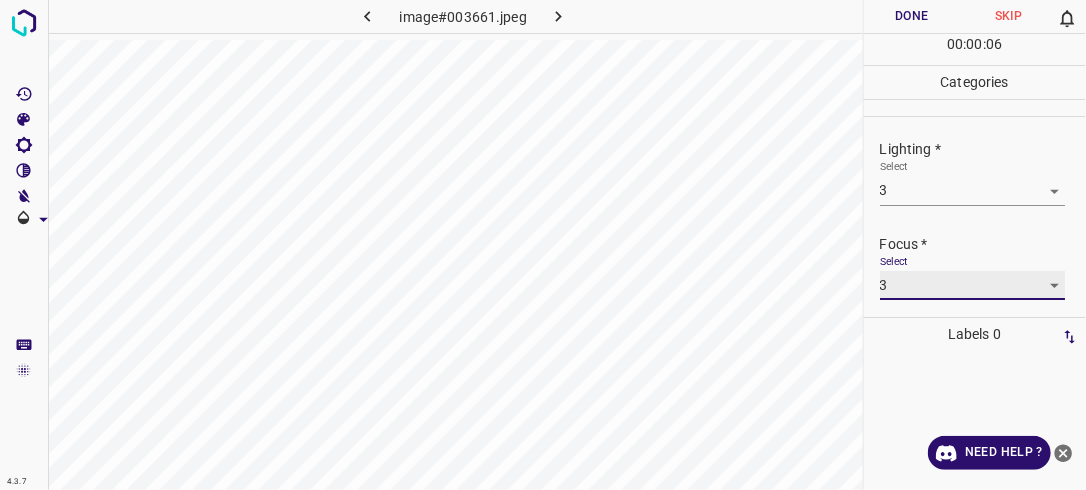 scroll, scrollTop: 98, scrollLeft: 0, axis: vertical 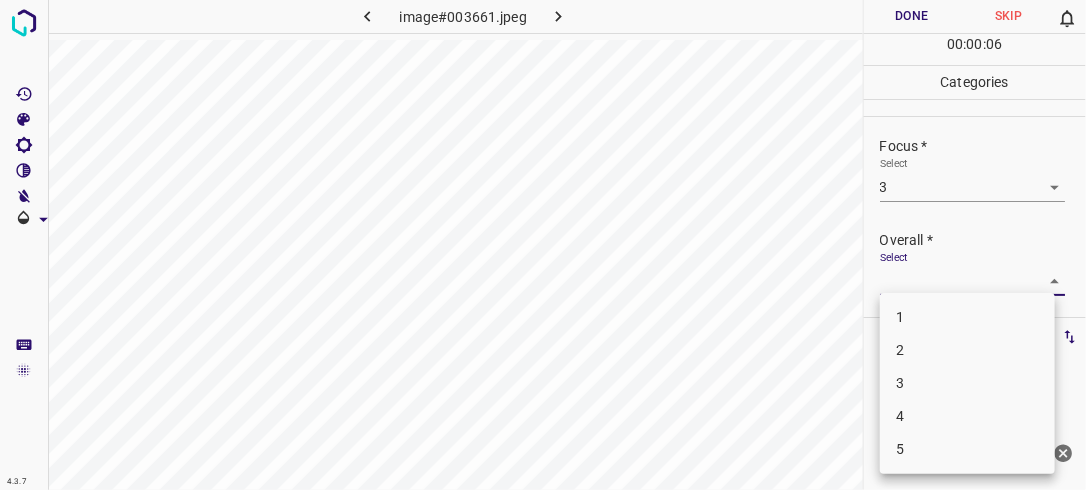click on "4.3.7 image#003661.jpeg Done Skip 0 00   : 00   : 06   Categories Lighting *  Select 3 3 Focus *  Select 3 3 Overall *  Select ​ Labels   0 Categories 1 Lighting 2 Focus 3 Overall Tools Space Change between modes (Draw & Edit) I Auto labeling R Restore zoom M Zoom in N Zoom out Delete Delete selecte label Filters Z Restore filters X Saturation filter C Brightness filter V Contrast filter B Gray scale filter General O Download Need Help ? - Text - Hide - Delete 1 2 3 4 5" at bounding box center (543, 245) 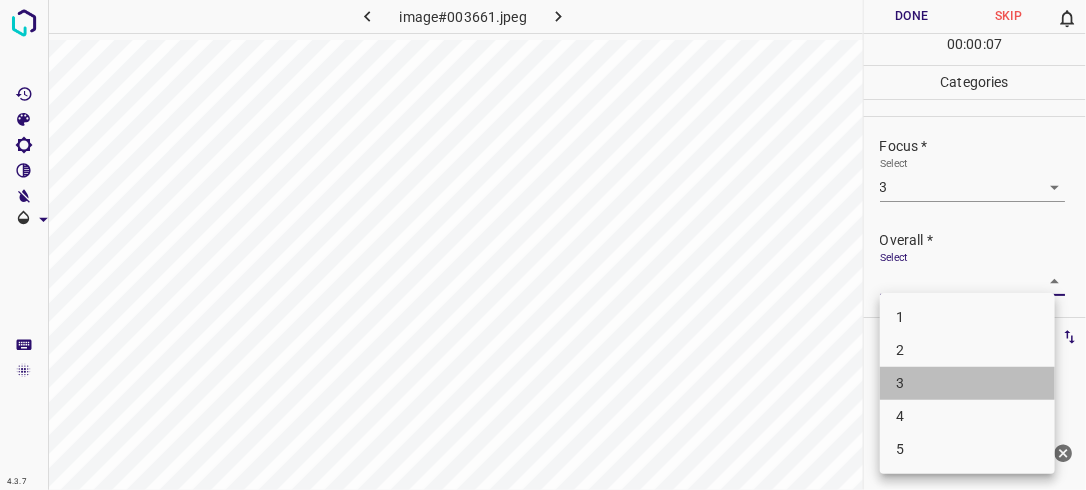 click on "3" at bounding box center [967, 383] 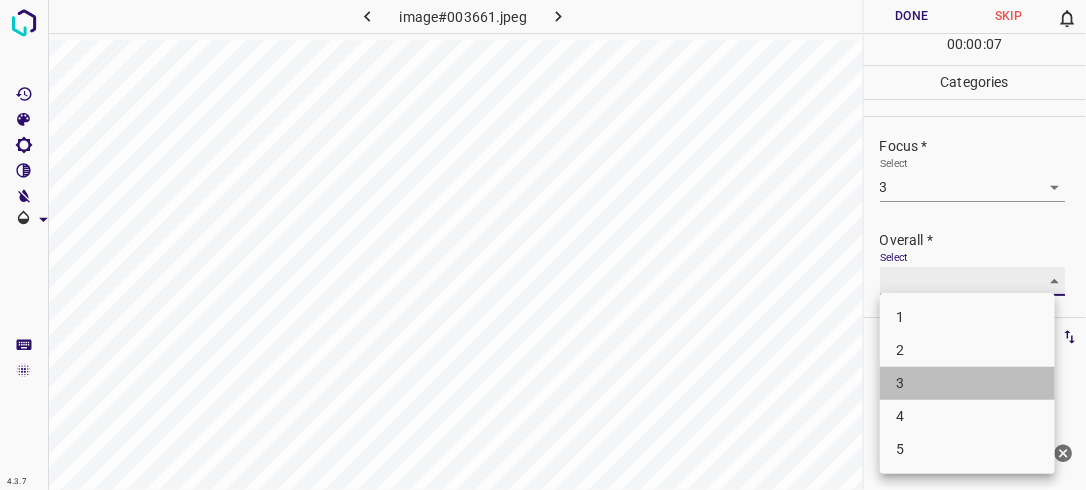 type on "3" 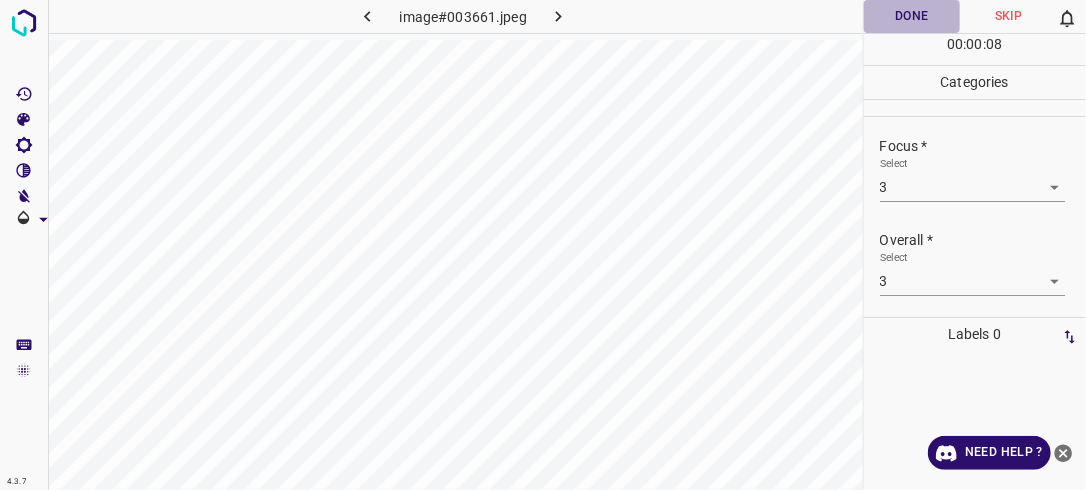 click on "Done" at bounding box center [912, 16] 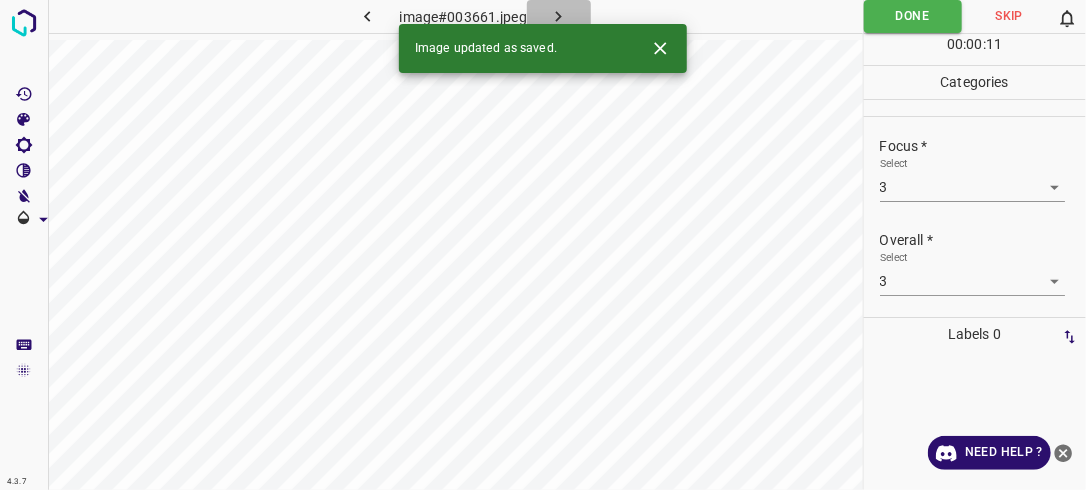 click 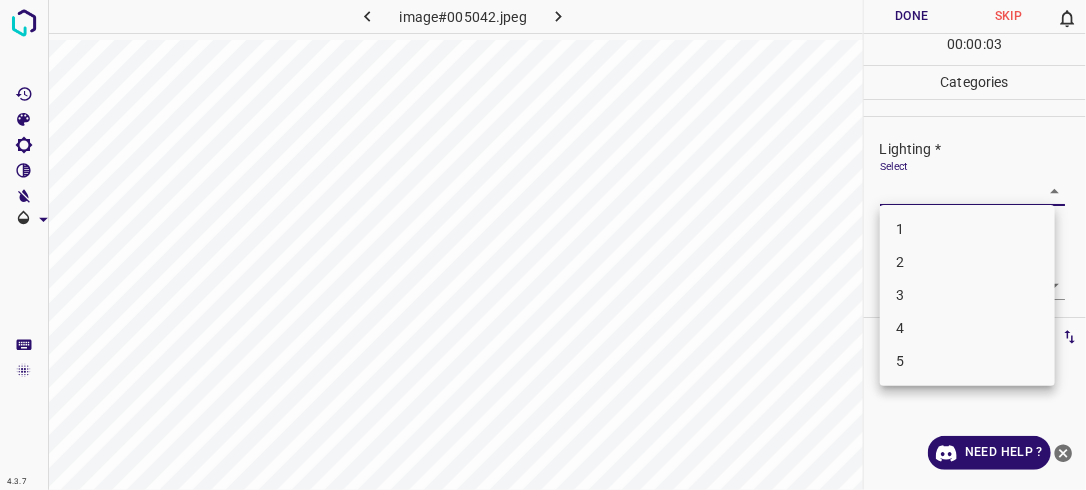 click on "4.3.7 image#005042.jpeg Done Skip 0 00   : 00   : 03   Categories Lighting *  Select ​ Focus *  Select ​ Overall *  Select ​ Labels   0 Categories 1 Lighting 2 Focus 3 Overall Tools Space Change between modes (Draw & Edit) I Auto labeling R Restore zoom M Zoom in N Zoom out Delete Delete selecte label Filters Z Restore filters X Saturation filter C Brightness filter V Contrast filter B Gray scale filter General O Download Need Help ? - Text - Hide - Delete 1 2 3 4 5" at bounding box center (543, 245) 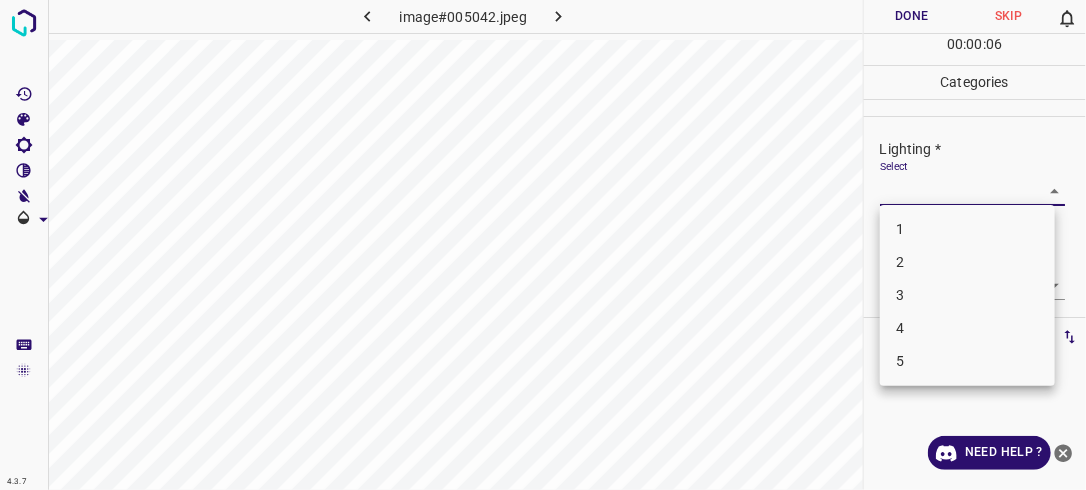 click on "3" at bounding box center [967, 295] 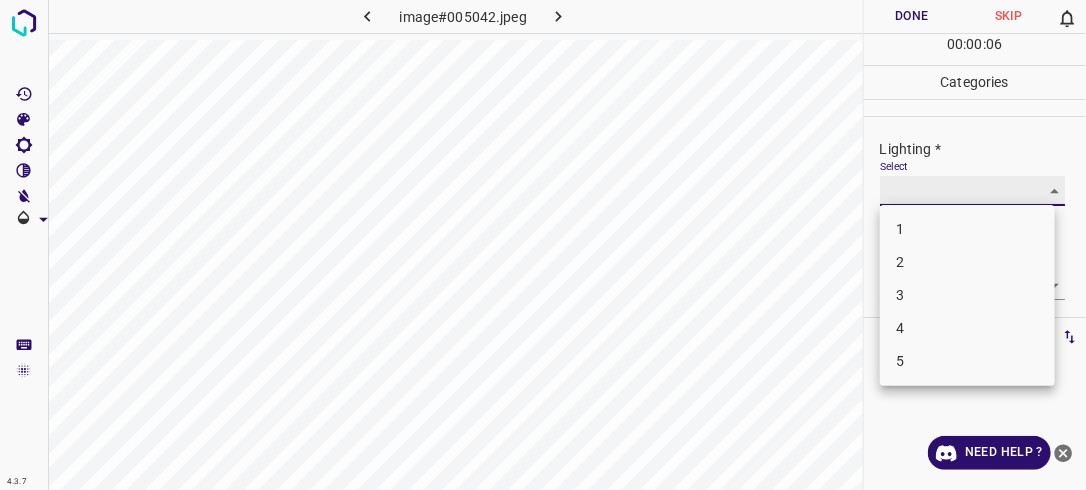 type on "3" 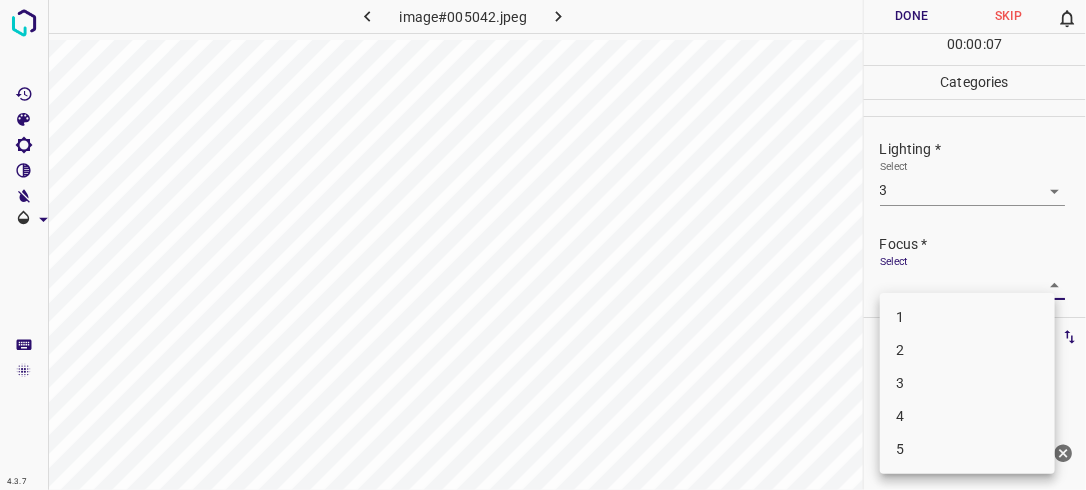 click on "4.3.7 image#005042.jpeg Done Skip 0 00   : 00   : 07   Categories Lighting *  Select 3 3 Focus *  Select ​ Overall *  Select ​ Labels   0 Categories 1 Lighting 2 Focus 3 Overall Tools Space Change between modes (Draw & Edit) I Auto labeling R Restore zoom M Zoom in N Zoom out Delete Delete selecte label Filters Z Restore filters X Saturation filter C Brightness filter V Contrast filter B Gray scale filter General O Download Need Help ? - Text - Hide - Delete 1 2 3 4 5" at bounding box center (543, 245) 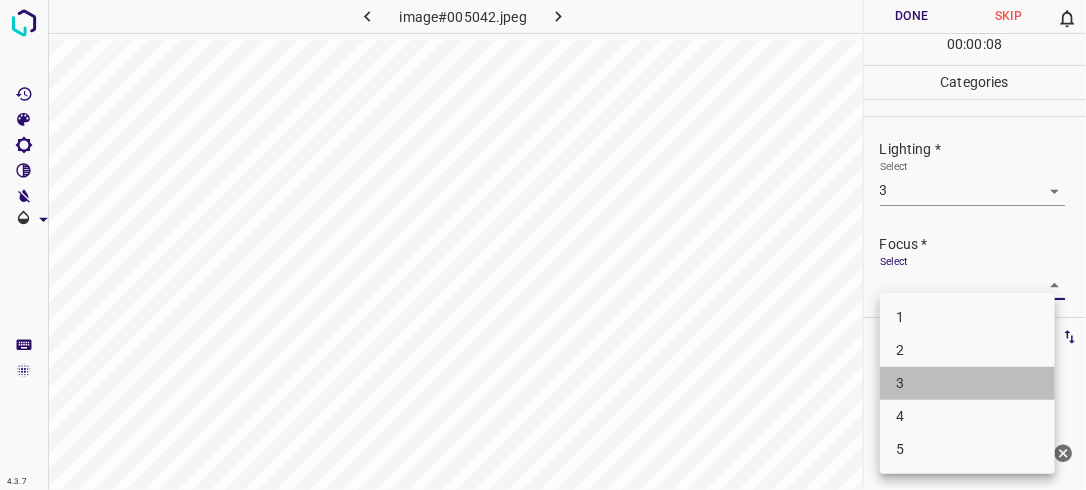 click on "3" at bounding box center [967, 383] 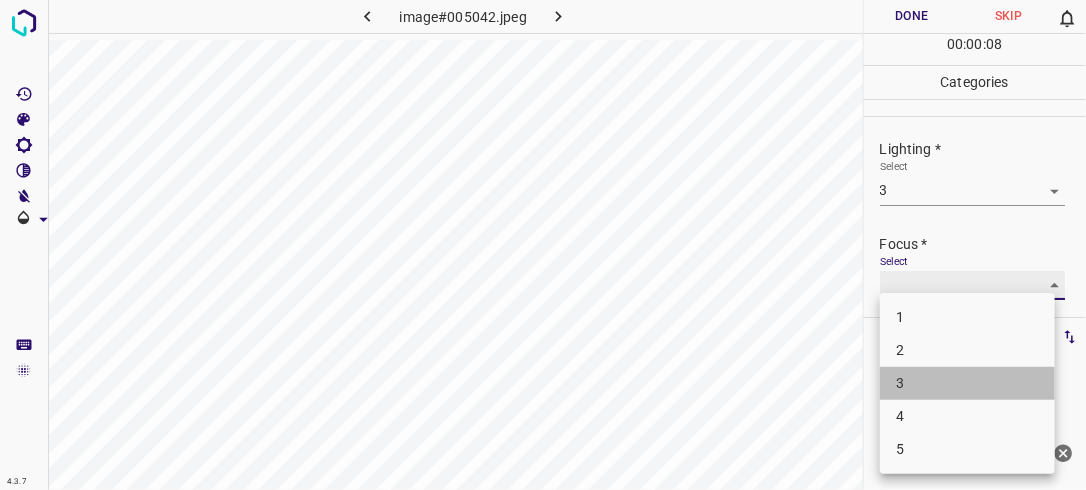 type on "3" 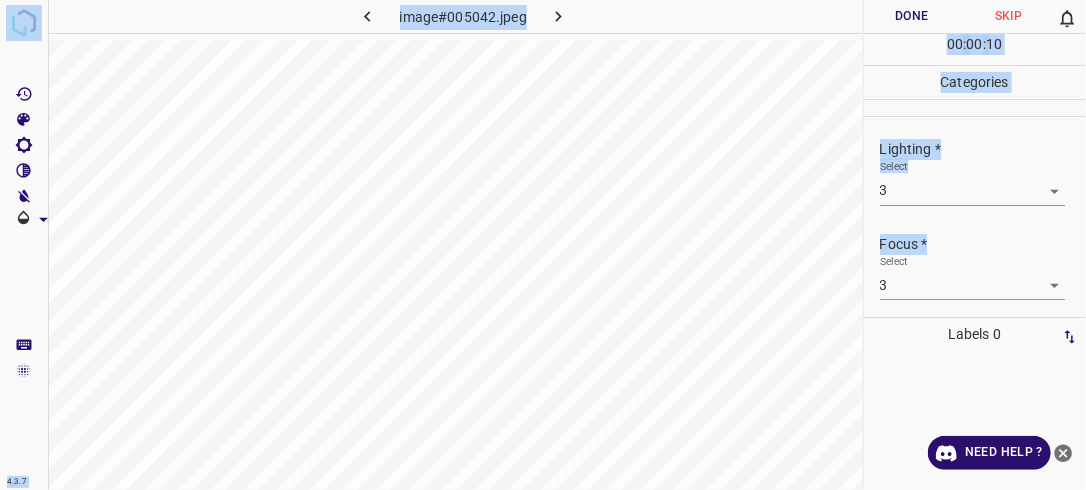 drag, startPoint x: 1085, startPoint y: 233, endPoint x: 1088, endPoint y: 366, distance: 133.03383 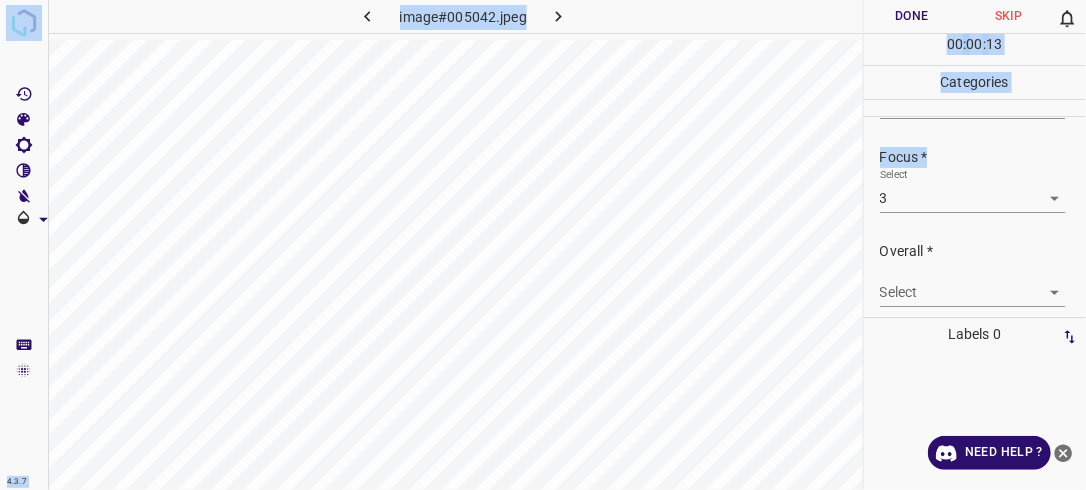 scroll, scrollTop: 98, scrollLeft: 0, axis: vertical 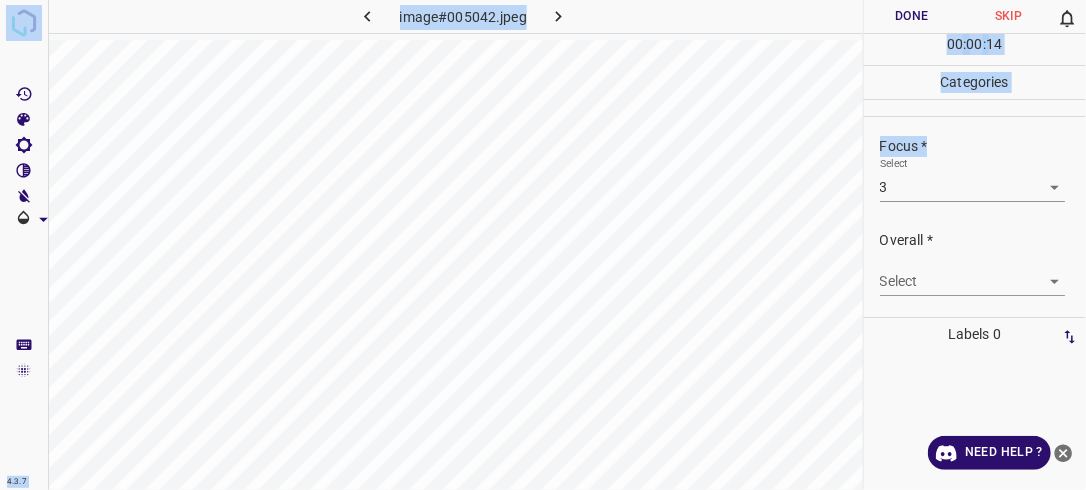 click on "4.3.7 image#005042.jpeg Done Skip 0 00   : 00   : 14   Categories Lighting *  Select 3 3 Focus *  Select 3 3 Overall *  Select ​ Labels   0 Categories 1 Lighting 2 Focus 3 Overall Tools Space Change between modes (Draw & Edit) I Auto labeling R Restore zoom M Zoom in N Zoom out Delete Delete selecte label Filters Z Restore filters X Saturation filter C Brightness filter V Contrast filter B Gray scale filter General O Download Need Help ? - Text - Hide - Delete" at bounding box center [543, 245] 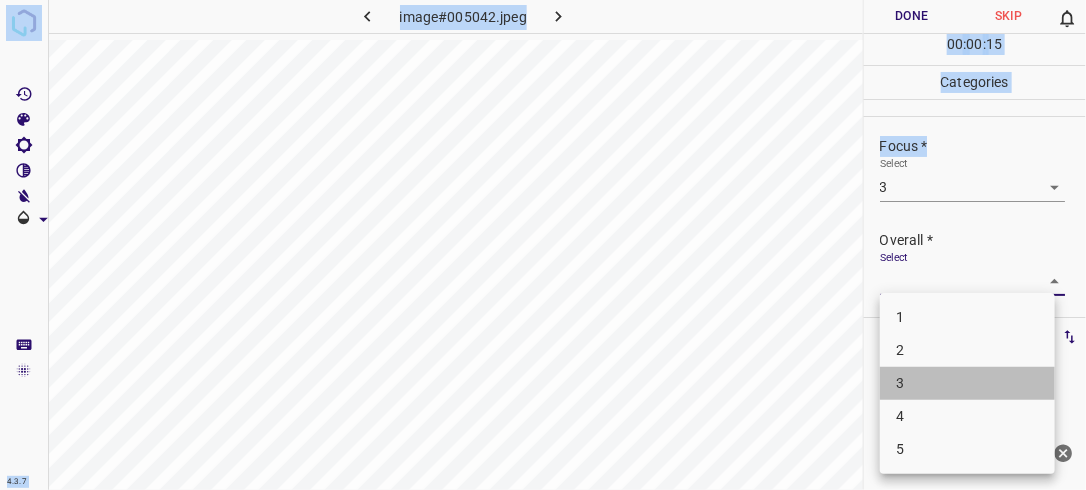 click on "3" at bounding box center (967, 383) 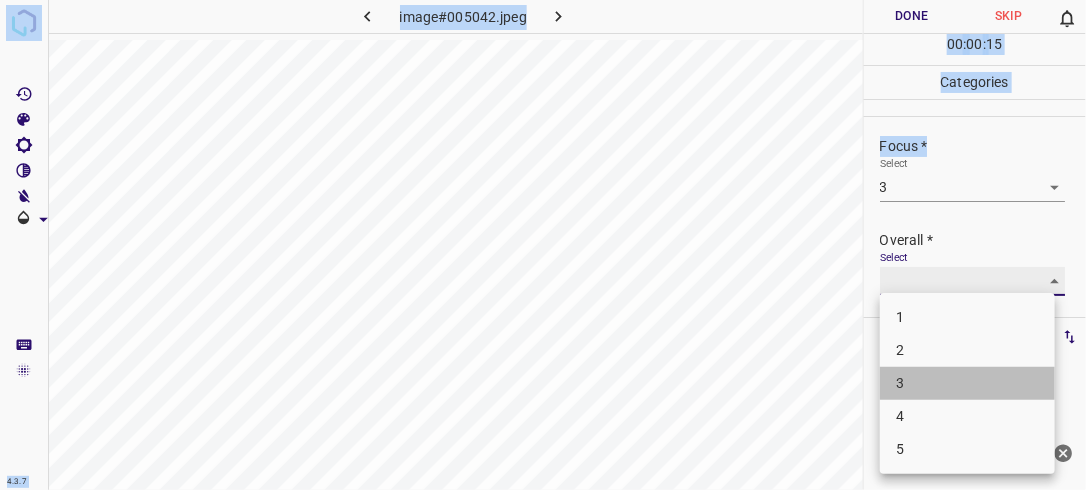 type on "3" 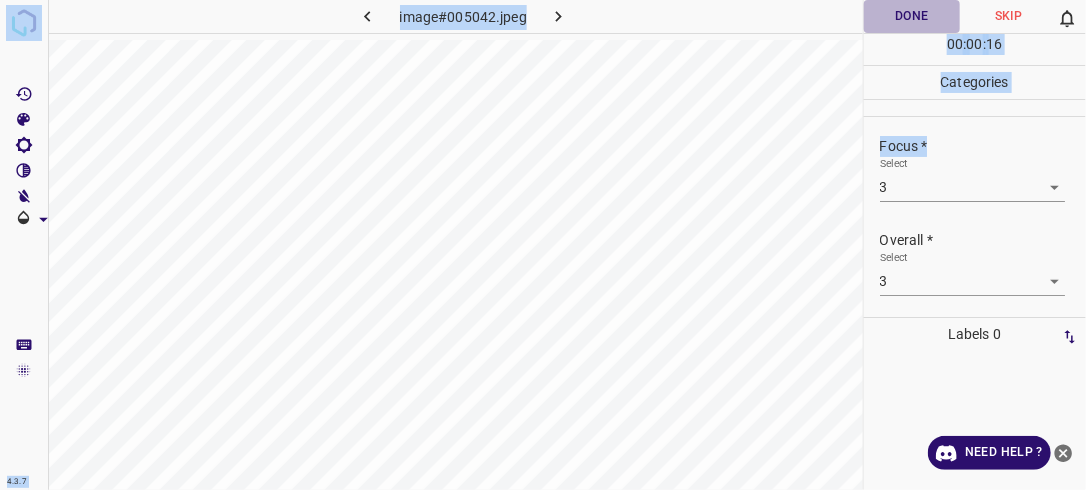 click on "Done" at bounding box center (912, 16) 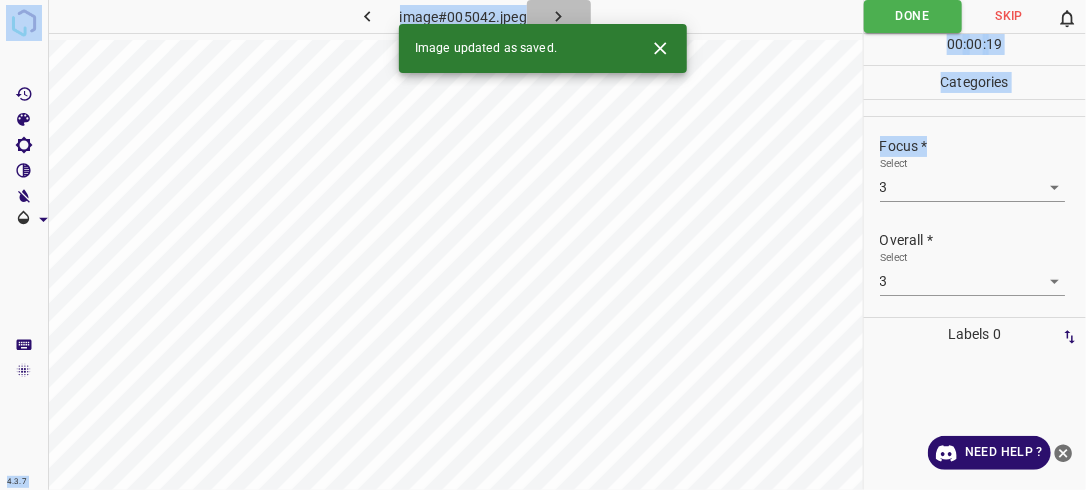 click 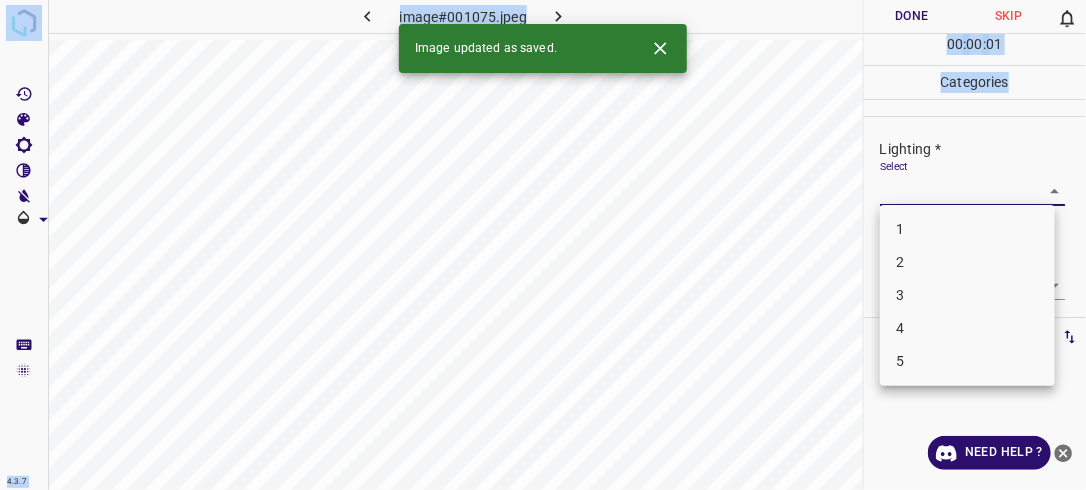 click on "4.3.7 image#001075.jpeg Done Skip 0 00   : 00   : 01   Categories Lighting *  Select ​ Focus *  Select ​ Overall *  Select ​ Labels   0 Categories 1 Lighting 2 Focus 3 Overall Tools Space Change between modes (Draw & Edit) I Auto labeling R Restore zoom M Zoom in N Zoom out Delete Delete selecte label Filters Z Restore filters X Saturation filter C Brightness filter V Contrast filter B Gray scale filter General O Download Image updated as saved. Need Help ? - Text - Hide - Delete 1 2 3 4 5" at bounding box center [543, 245] 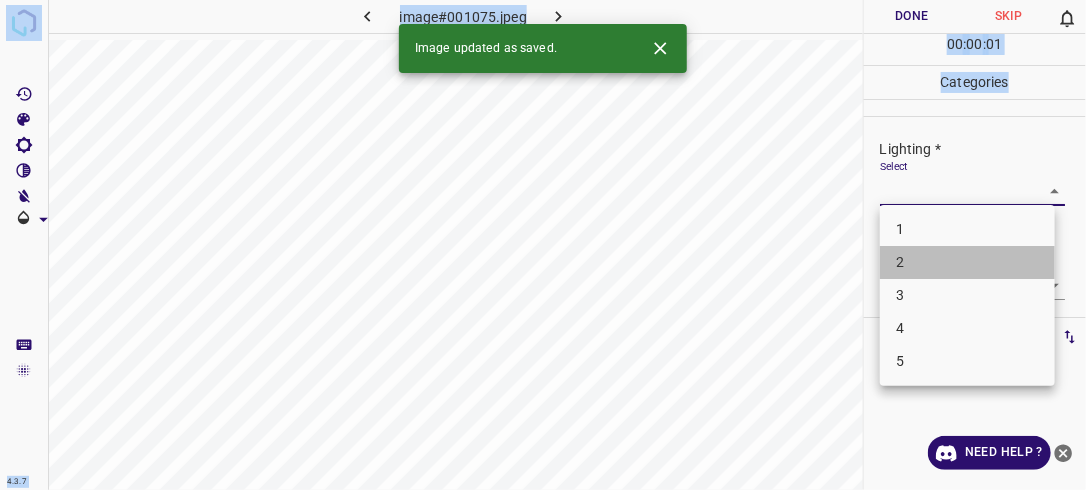 click on "2" at bounding box center [967, 262] 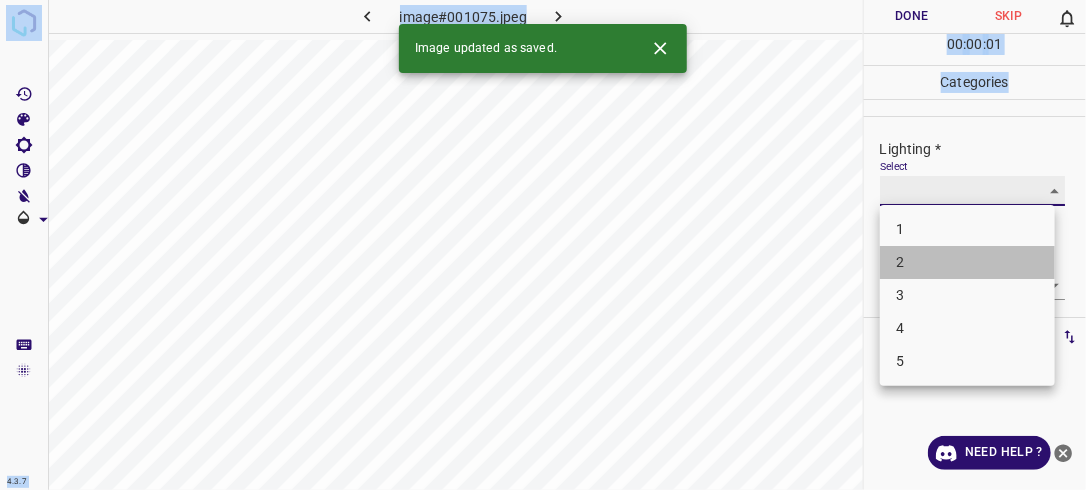 type on "2" 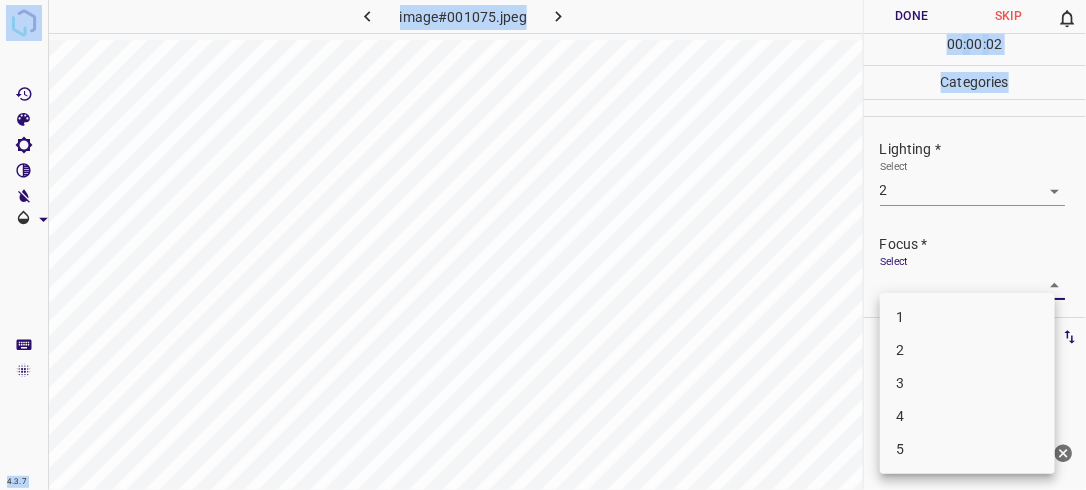 click on "4.3.7 image#001075.jpeg Done Skip 0 00   : 00   : 02   Categories Lighting *  Select 2 2 Focus *  Select ​ Overall *  Select ​ Labels   0 Categories 1 Lighting 2 Focus 3 Overall Tools Space Change between modes (Draw & Edit) I Auto labeling R Restore zoom M Zoom in N Zoom out Delete Delete selecte label Filters Z Restore filters X Saturation filter C Brightness filter V Contrast filter B Gray scale filter General O Download Need Help ? - Text - Hide - Delete 1 2 3 4 5" at bounding box center [543, 245] 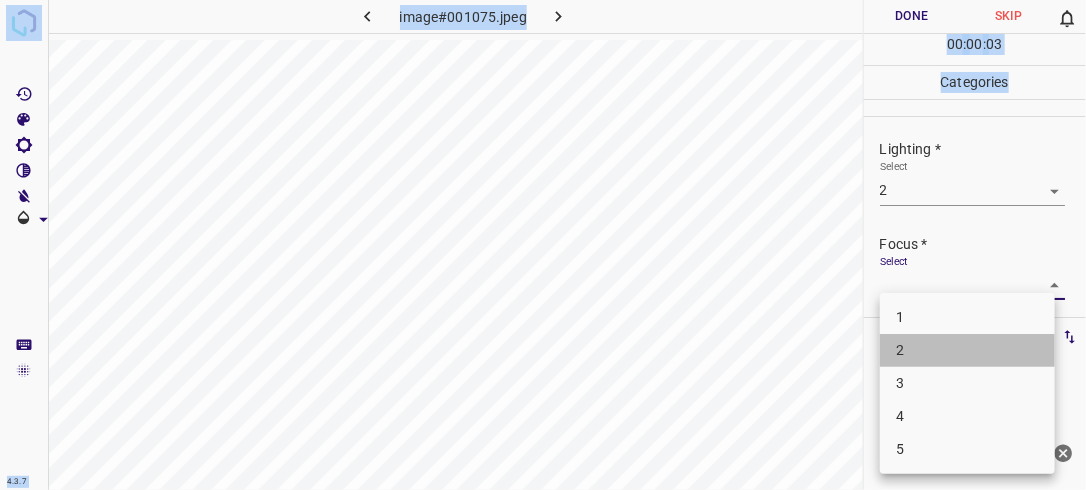 click on "2" at bounding box center (967, 350) 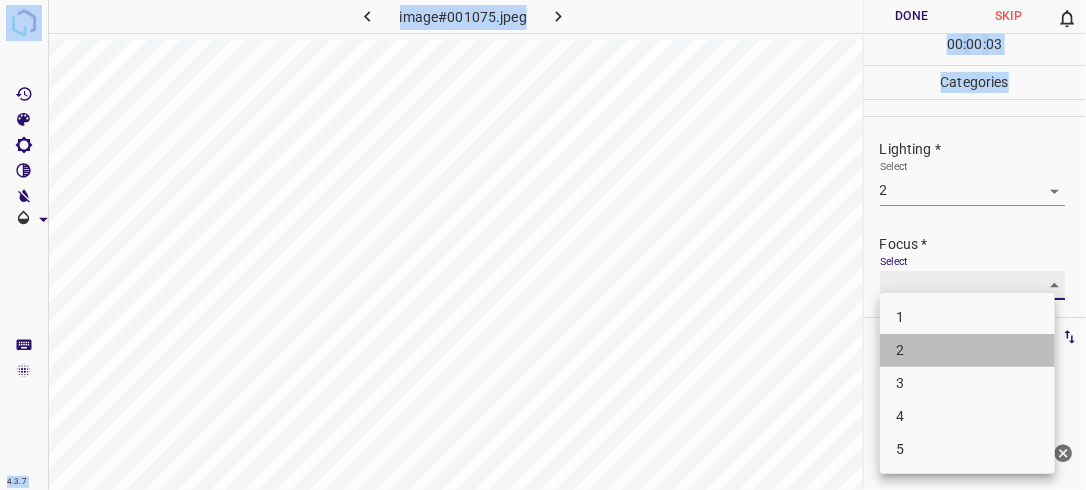 type on "2" 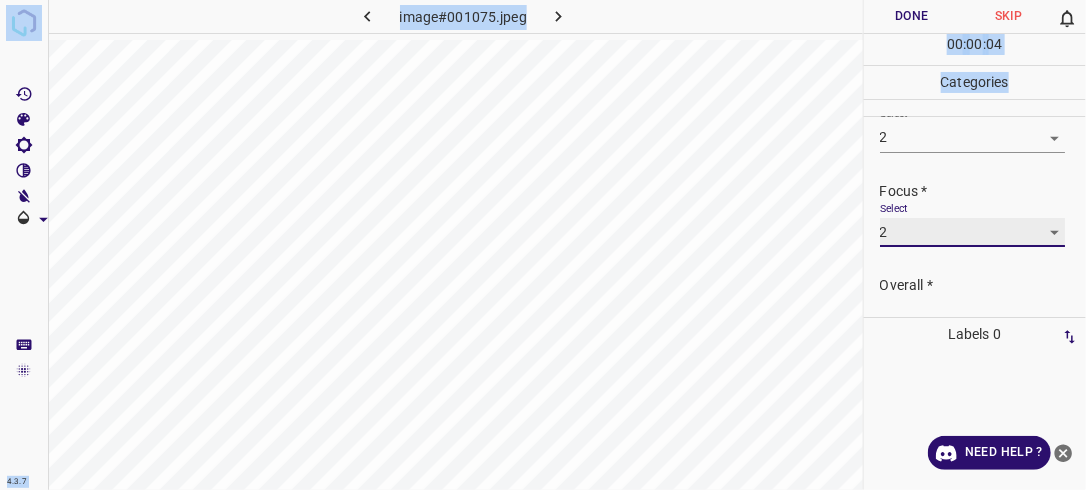 scroll, scrollTop: 98, scrollLeft: 0, axis: vertical 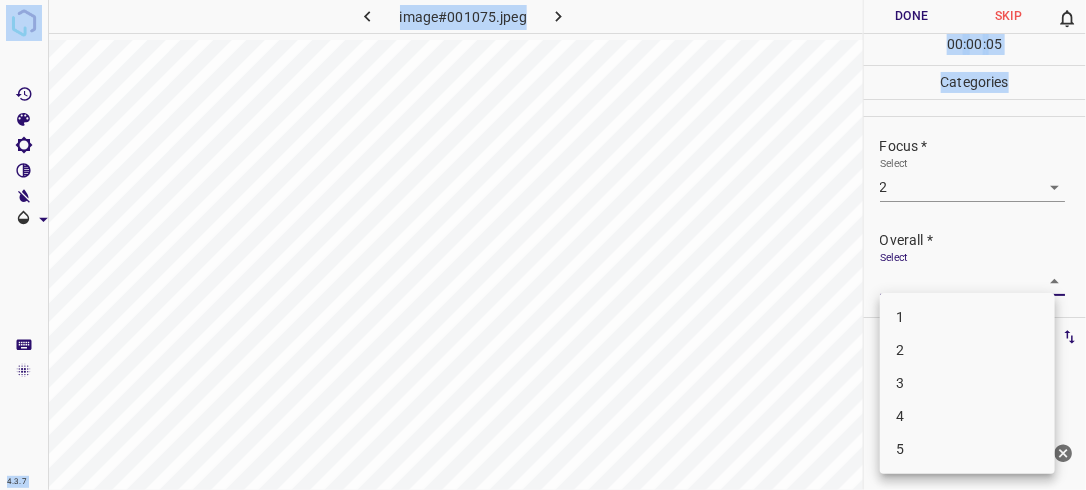 drag, startPoint x: 1036, startPoint y: 275, endPoint x: 1027, endPoint y: 306, distance: 32.280025 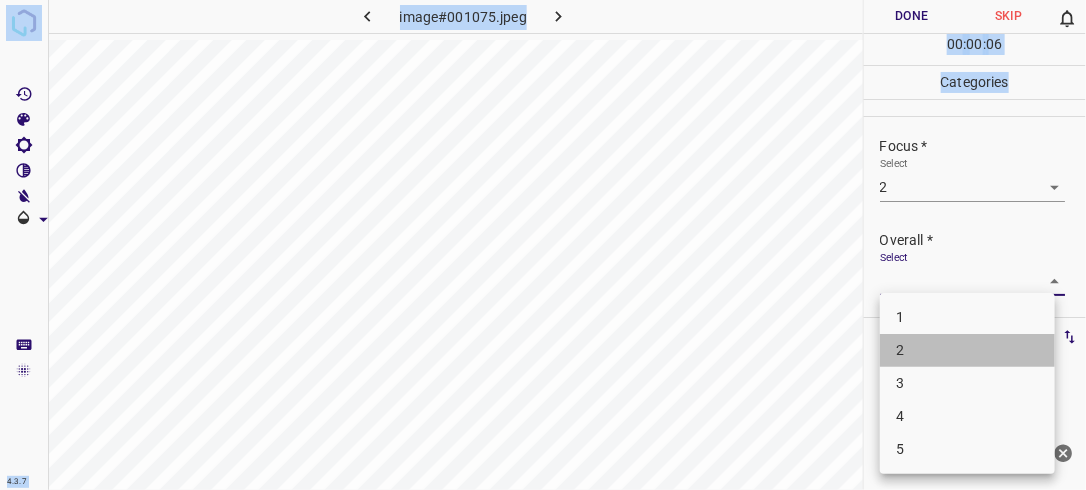 click on "2" at bounding box center (967, 350) 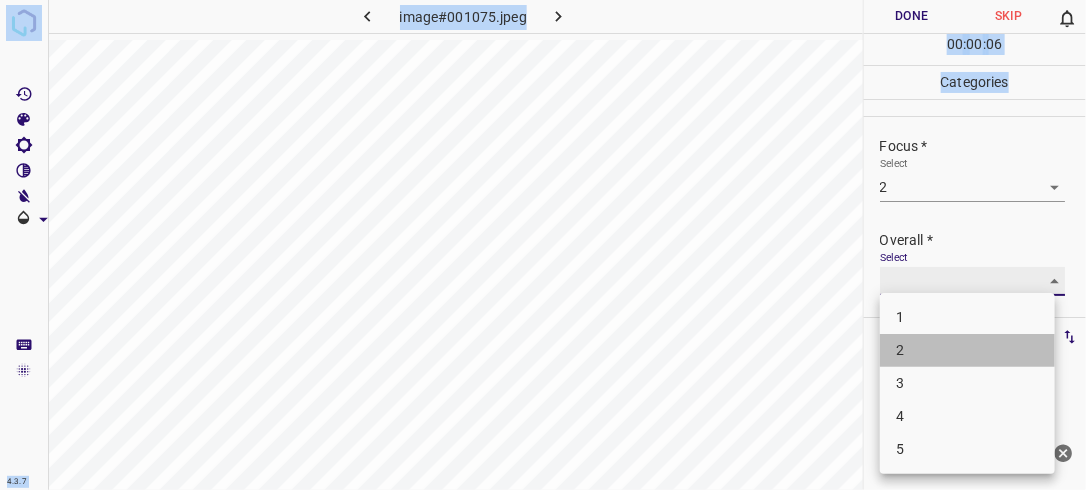 type on "2" 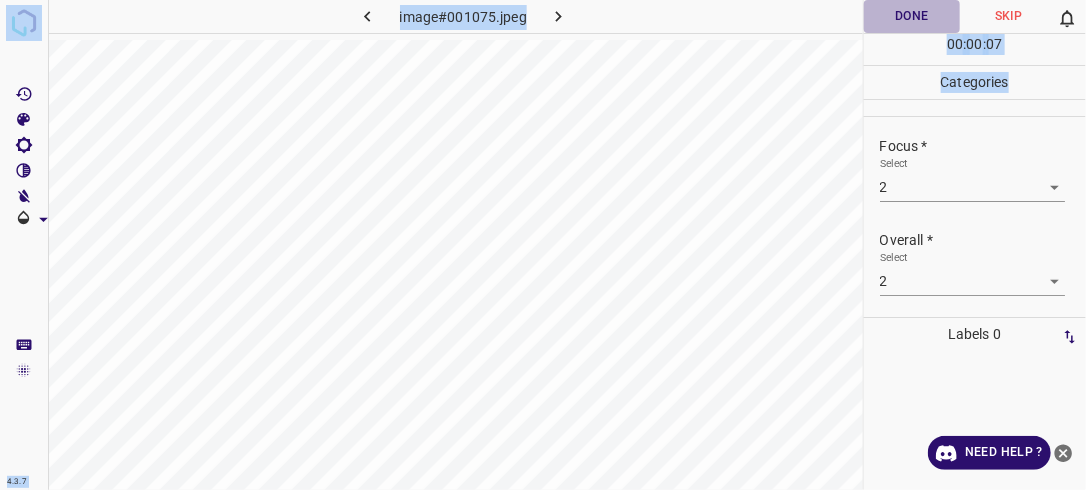 click on "Done" at bounding box center [912, 16] 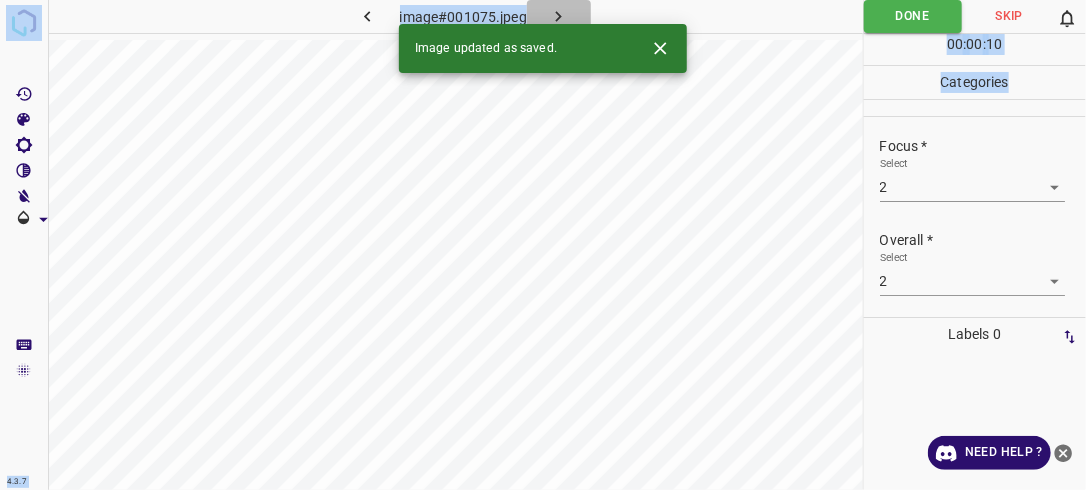click at bounding box center [559, 16] 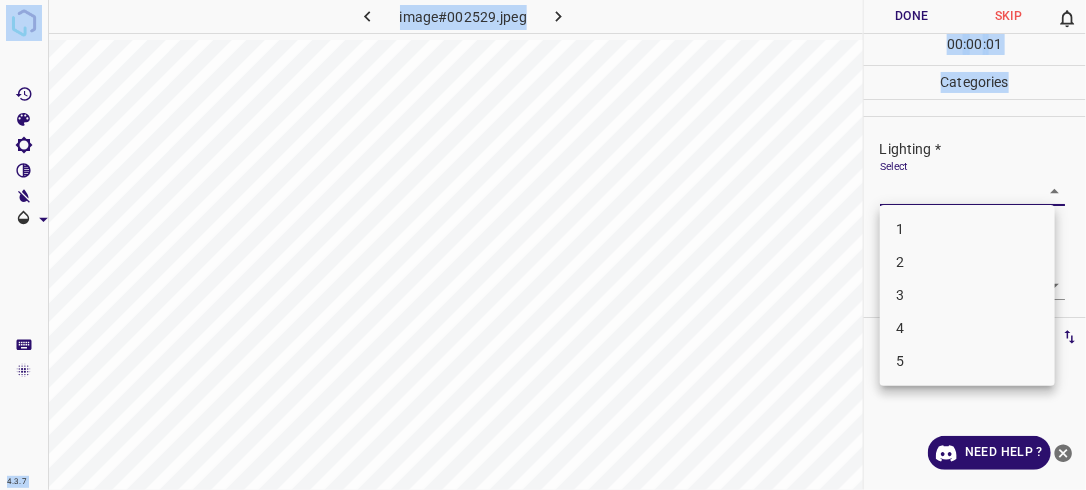click on "4.3.7 image#002529.jpeg Done Skip 0 00   : 00   : 01   Categories Lighting *  Select ​ Focus *  Select ​ Overall *  Select ​ Labels   0 Categories 1 Lighting 2 Focus 3 Overall Tools Space Change between modes (Draw & Edit) I Auto labeling R Restore zoom M Zoom in N Zoom out Delete Delete selecte label Filters Z Restore filters X Saturation filter C Brightness filter V Contrast filter B Gray scale filter General O Download Need Help ? - Text - Hide - Delete 1 2 3 4 5" at bounding box center (543, 245) 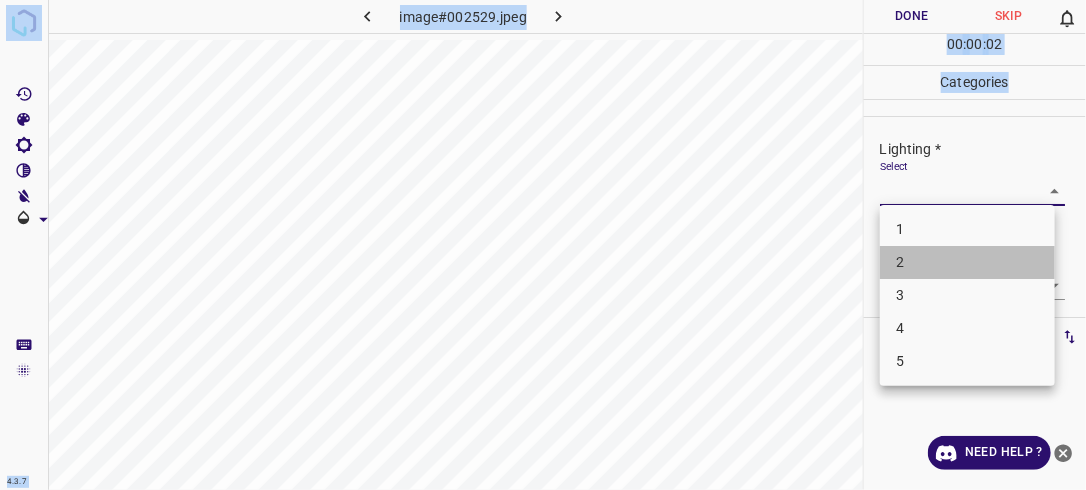 click on "2" at bounding box center (967, 262) 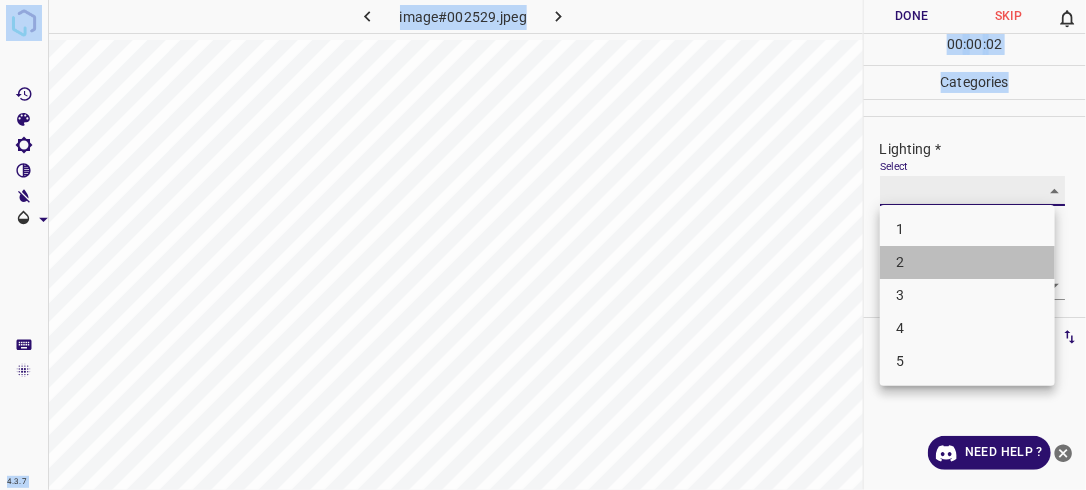 type on "2" 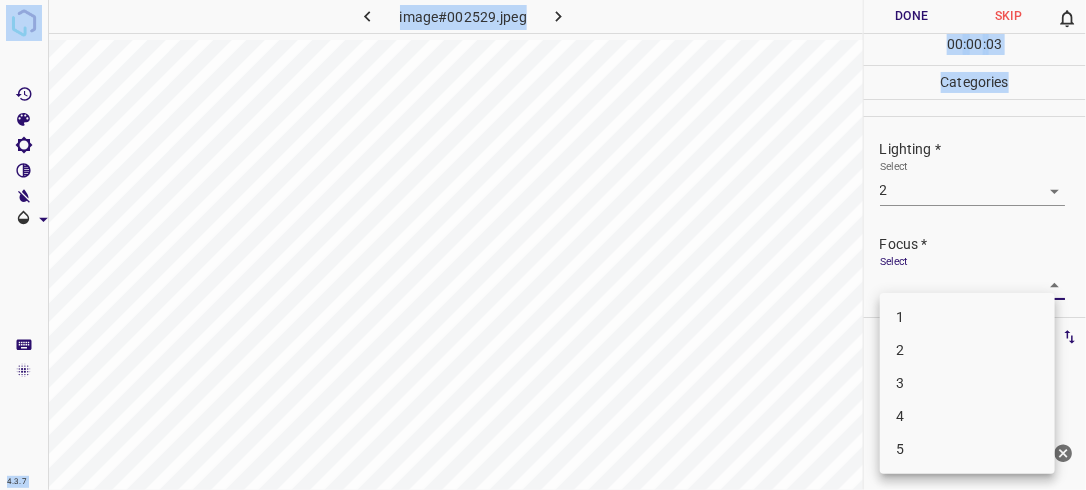 click on "4.3.7 image#002529.jpeg Done Skip 0 00   : 00   : 03   Categories Lighting *  Select 2 2 Focus *  Select ​ Overall *  Select ​ Labels   0 Categories 1 Lighting 2 Focus 3 Overall Tools Space Change between modes (Draw & Edit) I Auto labeling R Restore zoom M Zoom in N Zoom out Delete Delete selecte label Filters Z Restore filters X Saturation filter C Brightness filter V Contrast filter B Gray scale filter General O Download Need Help ? - Text - Hide - Delete 1 2 3 4 5" at bounding box center (543, 245) 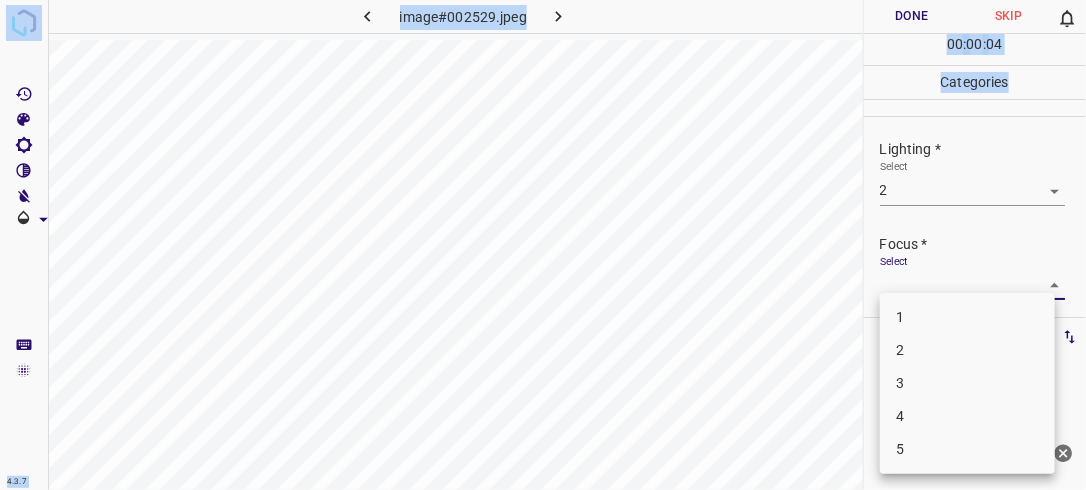 click on "2" at bounding box center [967, 350] 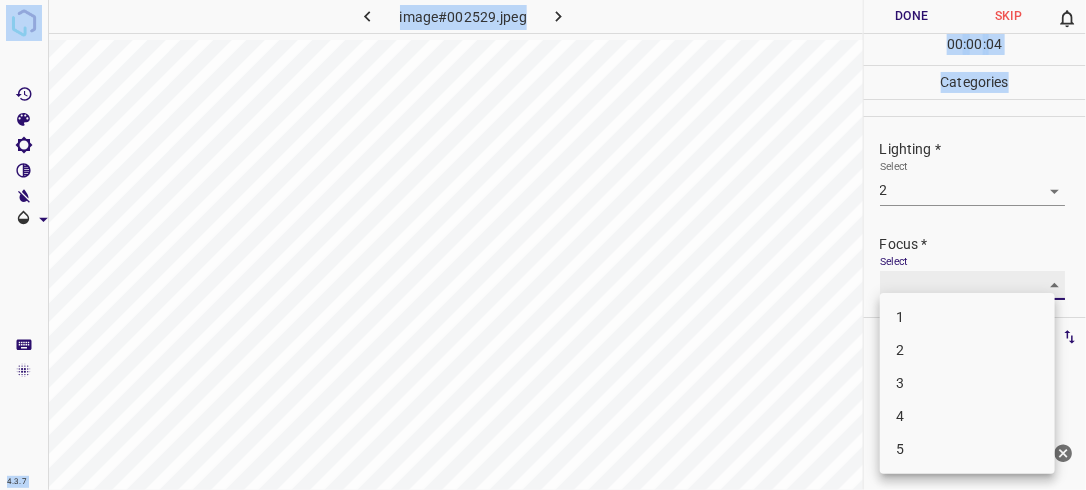 type on "2" 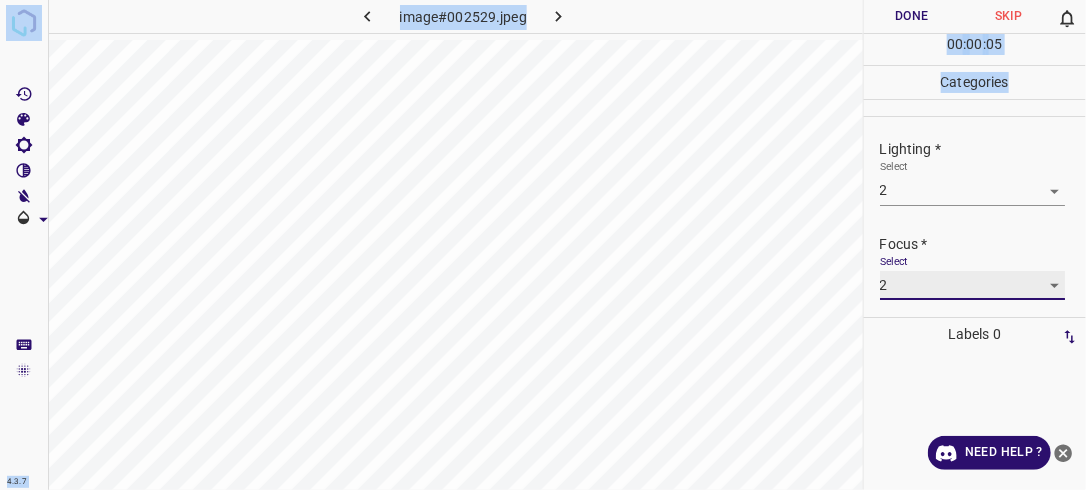 scroll, scrollTop: 88, scrollLeft: 0, axis: vertical 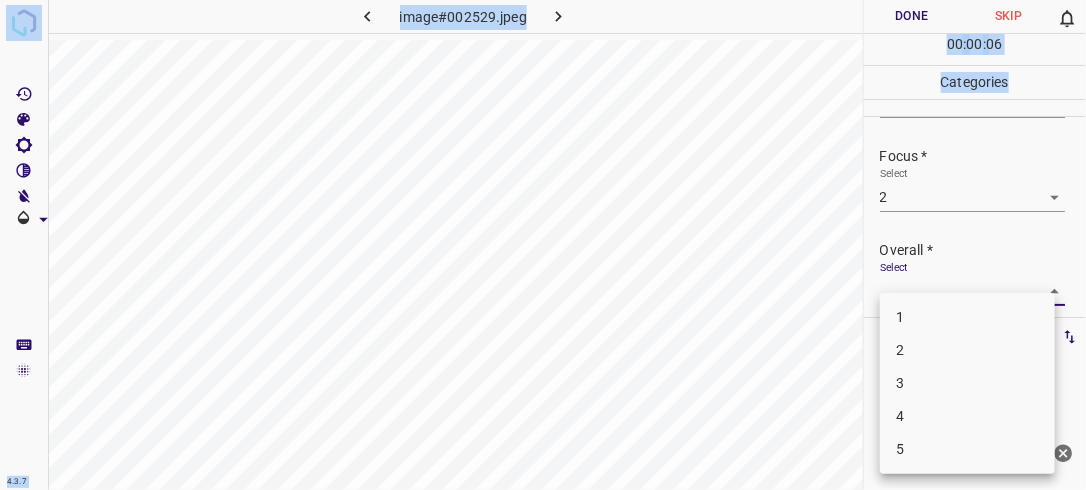 click on "4.3.7 image#002529.jpeg Done Skip 0 00   : 00   : 06   Categories Lighting *  Select 2 2 Focus *  Select 2 2 Overall *  Select ​ Labels   0 Categories 1 Lighting 2 Focus 3 Overall Tools Space Change between modes (Draw & Edit) I Auto labeling R Restore zoom M Zoom in N Zoom out Delete Delete selecte label Filters Z Restore filters X Saturation filter C Brightness filter V Contrast filter B Gray scale filter General O Download Need Help ? - Text - Hide - Delete 1 2 3 4 5" at bounding box center [543, 245] 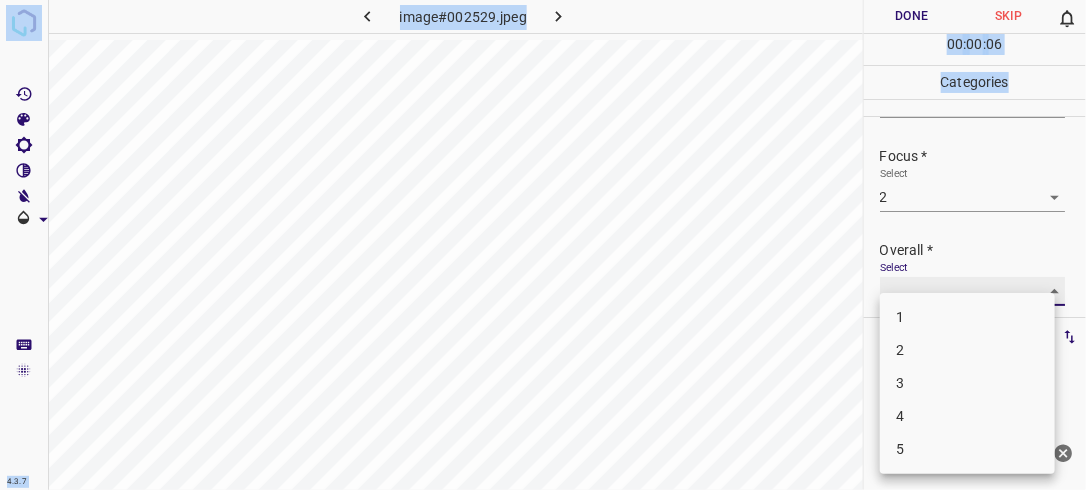 type on "2" 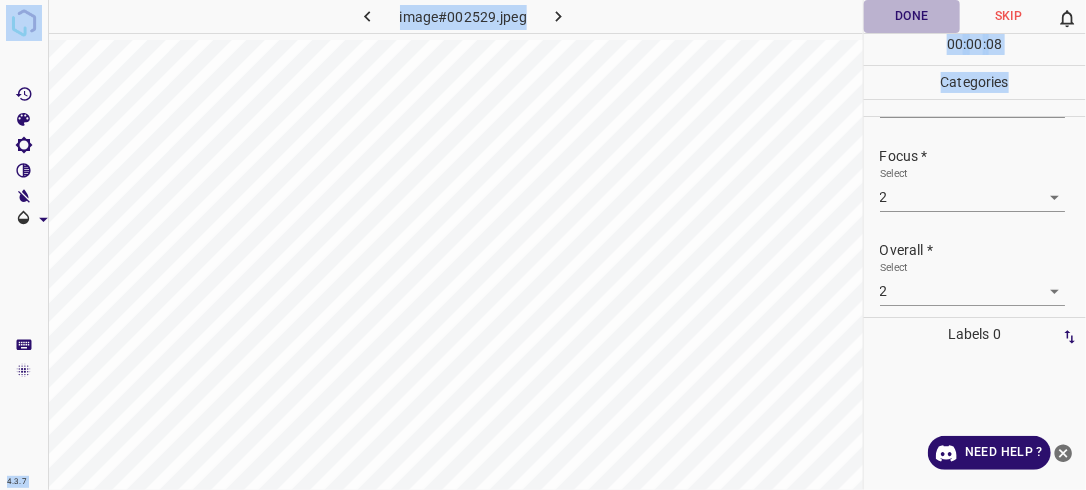 click on "Done" at bounding box center [912, 16] 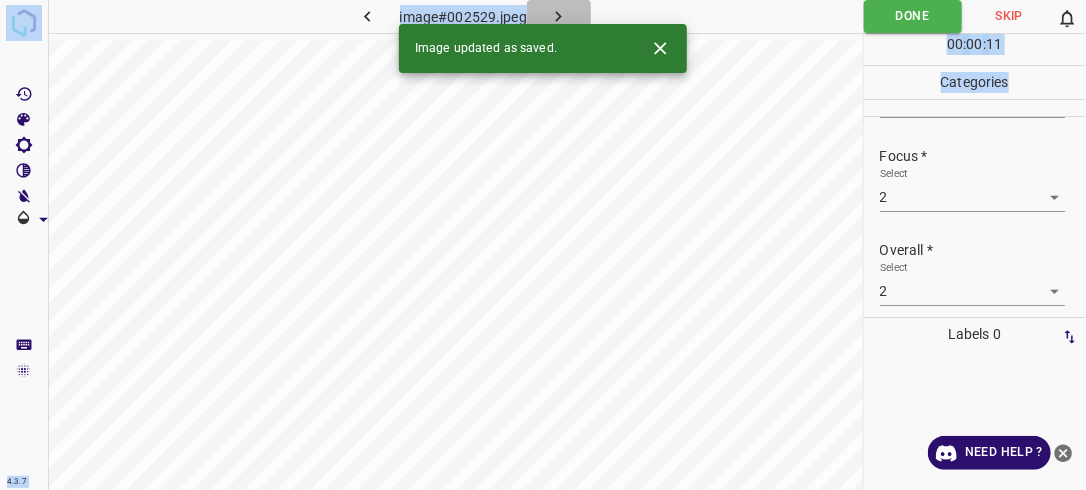 click 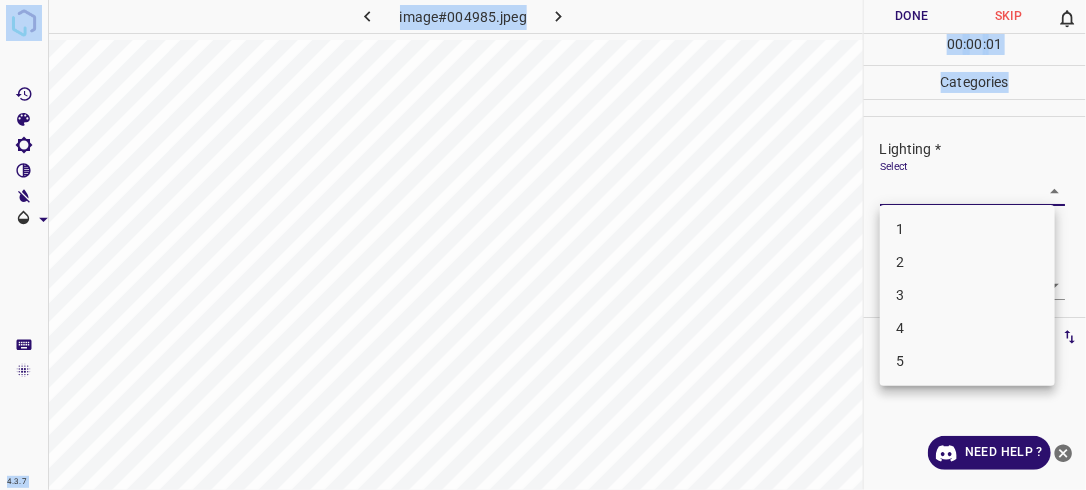 click on "4.3.7 image#004985.jpeg Done Skip 0 00   : 00   : 01   Categories Lighting *  Select ​ Focus *  Select ​ Overall *  Select ​ Labels   0 Categories 1 Lighting 2 Focus 3 Overall Tools Space Change between modes (Draw & Edit) I Auto labeling R Restore zoom M Zoom in N Zoom out Delete Delete selecte label Filters Z Restore filters X Saturation filter C Brightness filter V Contrast filter B Gray scale filter General O Download Need Help ? - Text - Hide - Delete 1 2 3 4 5" at bounding box center [543, 245] 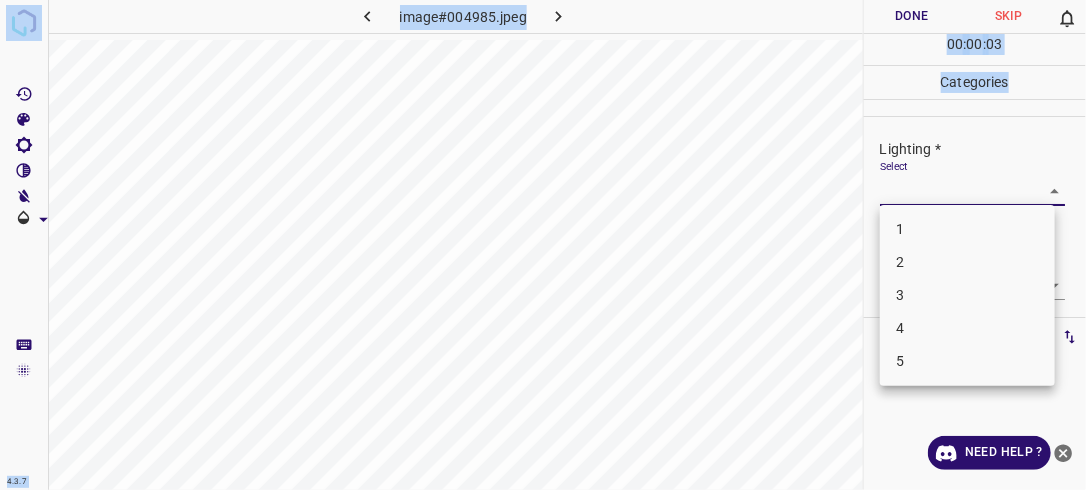 click on "3" at bounding box center (967, 295) 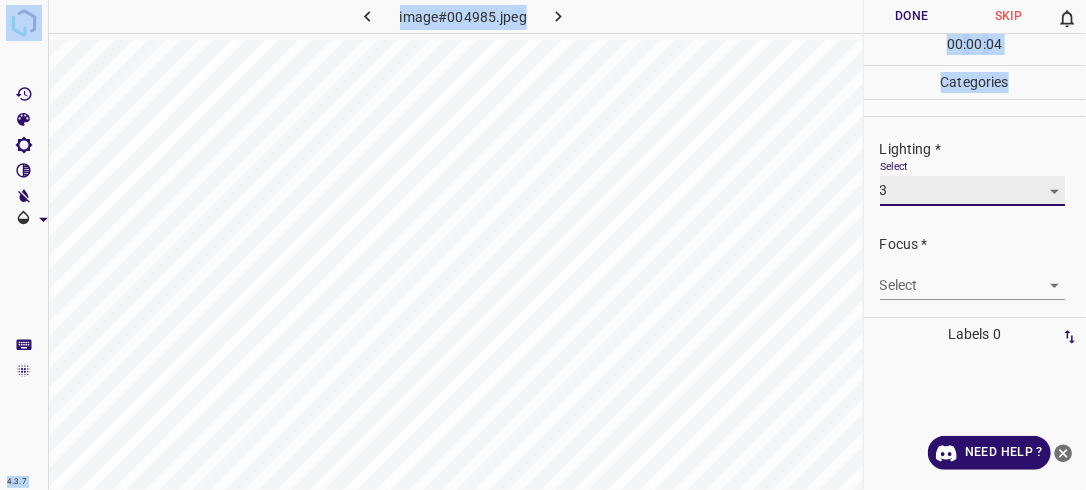 type on "3" 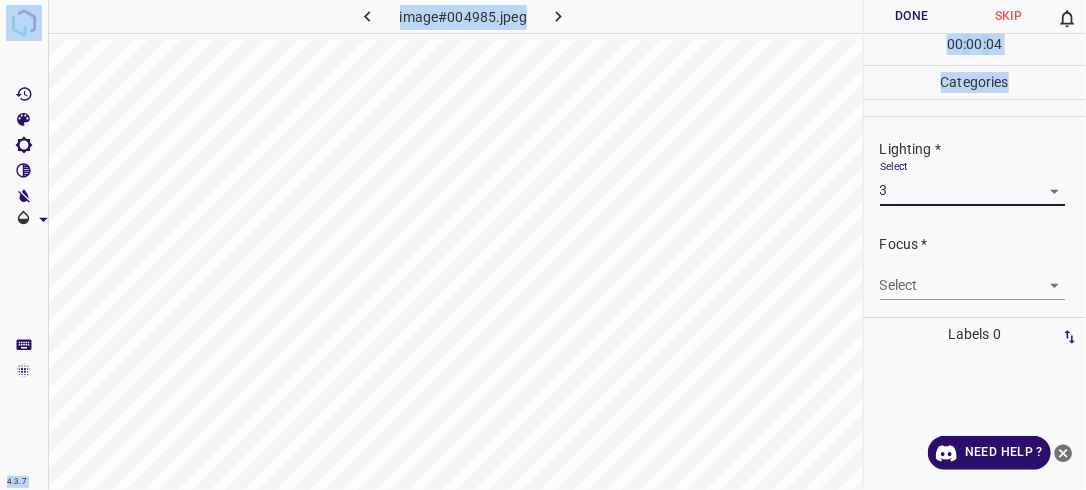 click on "4.3.7 image#004985.jpeg Done Skip 0 00   : 00   : 04   Categories Lighting *  Select 3 3 Focus *  Select ​ Overall *  Select ​ Labels   0 Categories 1 Lighting 2 Focus 3 Overall Tools Space Change between modes (Draw & Edit) I Auto labeling R Restore zoom M Zoom in N Zoom out Delete Delete selecte label Filters Z Restore filters X Saturation filter C Brightness filter V Contrast filter B Gray scale filter General O Download Need Help ? - Text - Hide - Delete" at bounding box center [543, 245] 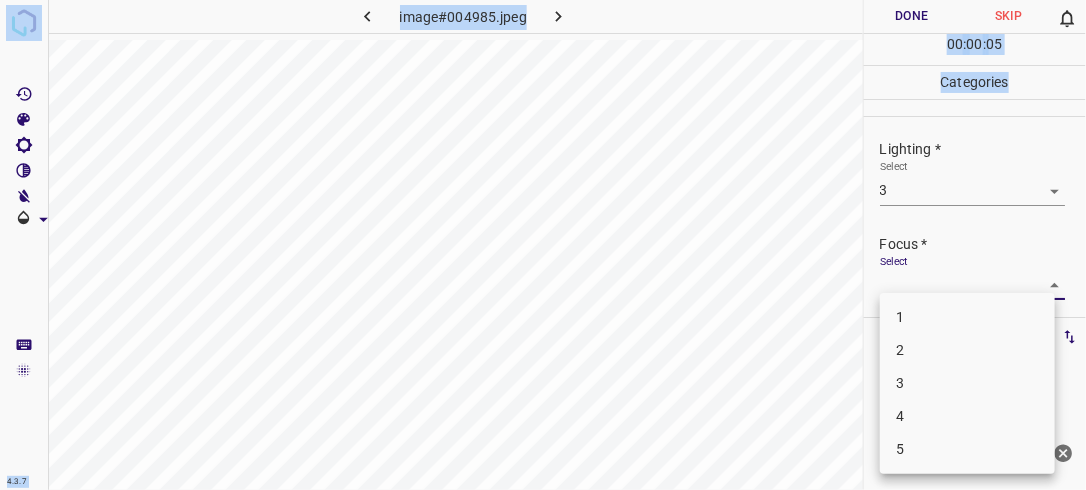 click on "2" at bounding box center [967, 350] 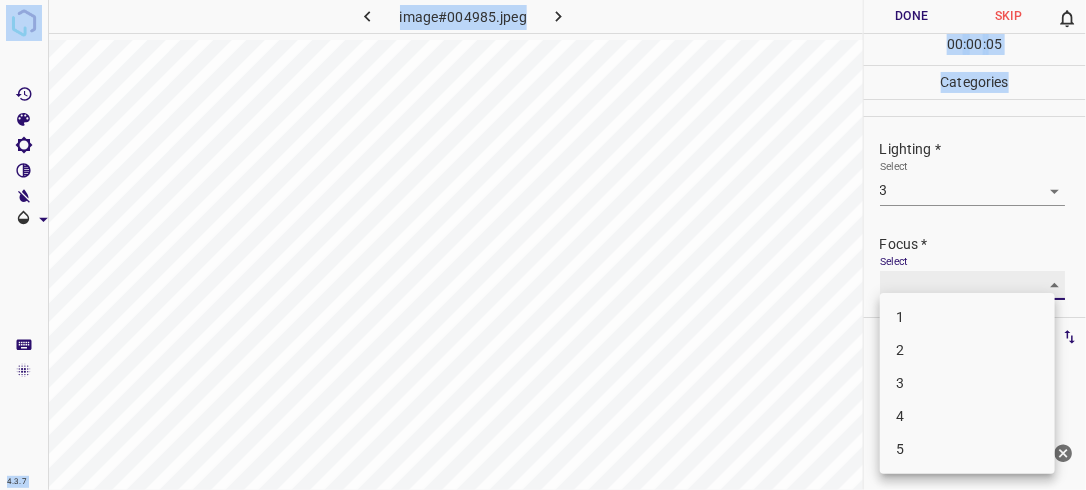 type on "2" 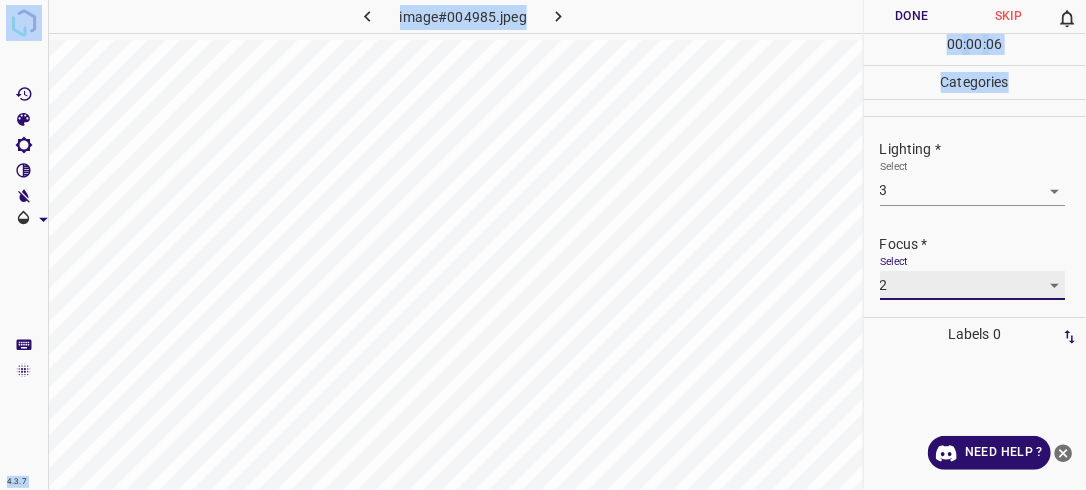scroll, scrollTop: 89, scrollLeft: 0, axis: vertical 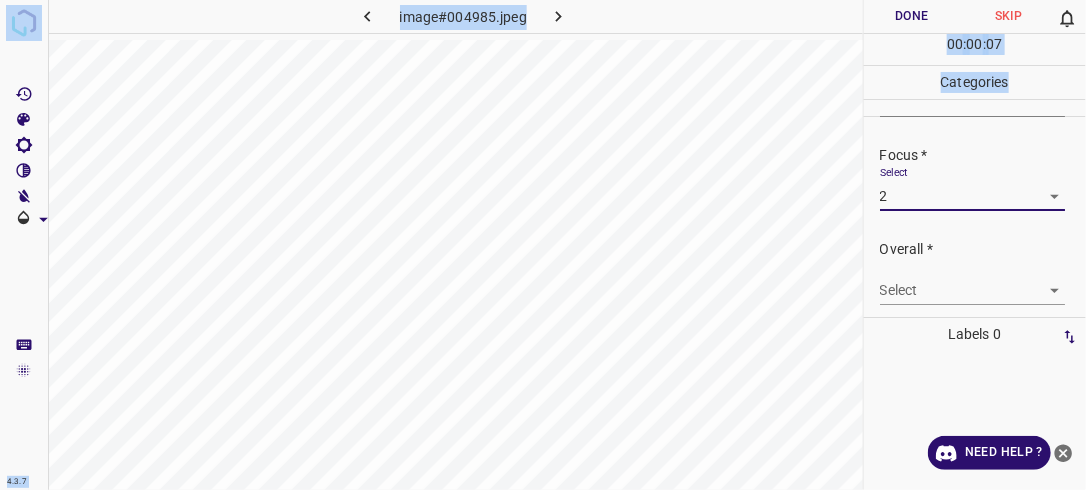 click on "4.3.7 image#004985.jpeg Done Skip 0 00   : 00   : 07   Categories Lighting *  Select 3 3 Focus *  Select 2 2 Overall *  Select ​ Labels   0 Categories 1 Lighting 2 Focus 3 Overall Tools Space Change between modes (Draw & Edit) I Auto labeling R Restore zoom M Zoom in N Zoom out Delete Delete selecte label Filters Z Restore filters X Saturation filter C Brightness filter V Contrast filter B Gray scale filter General O Download Need Help ? - Text - Hide - Delete" at bounding box center (543, 245) 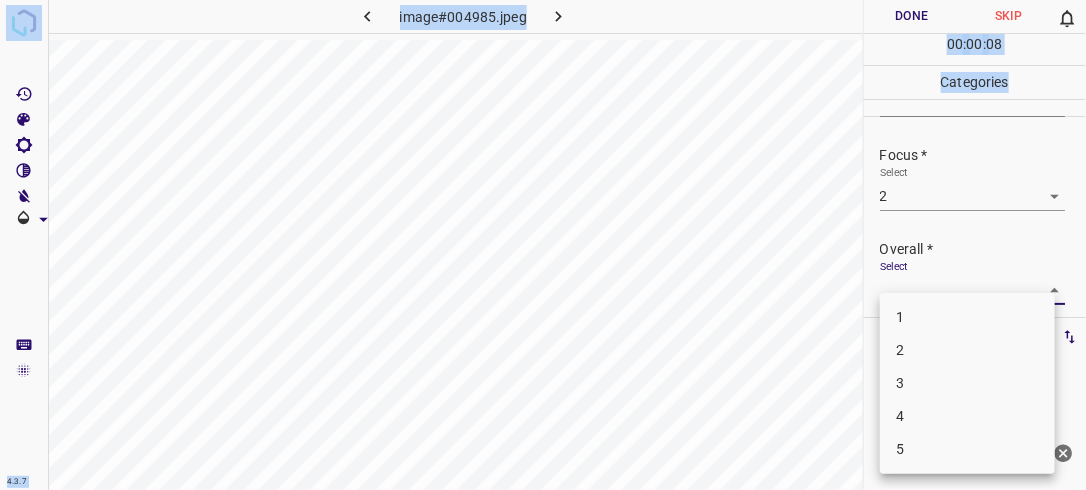 click on "3" at bounding box center [967, 383] 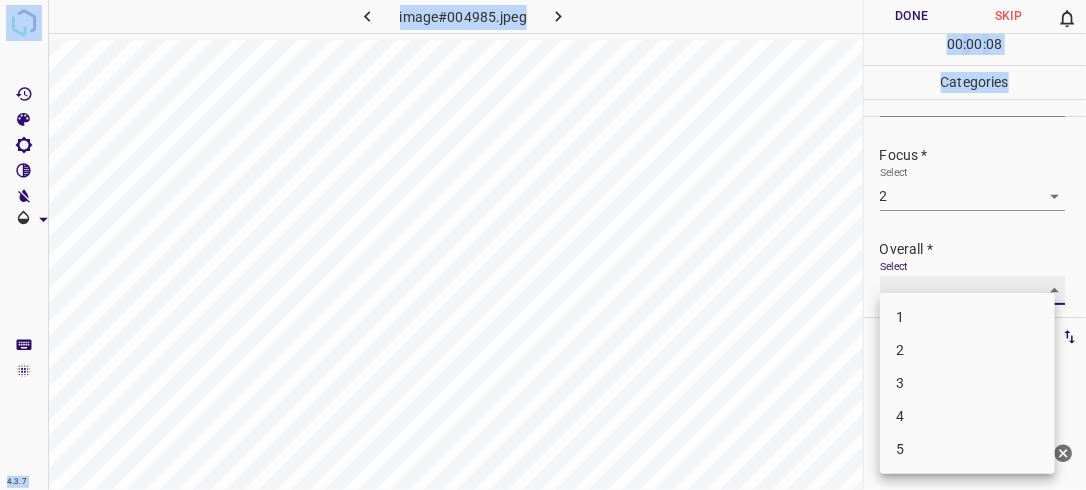type on "3" 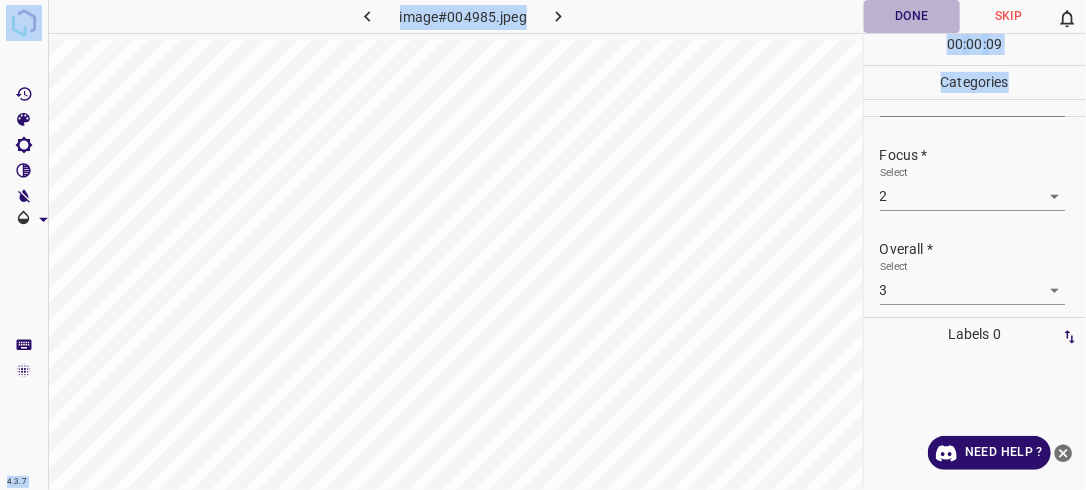 click on "Done" at bounding box center (912, 16) 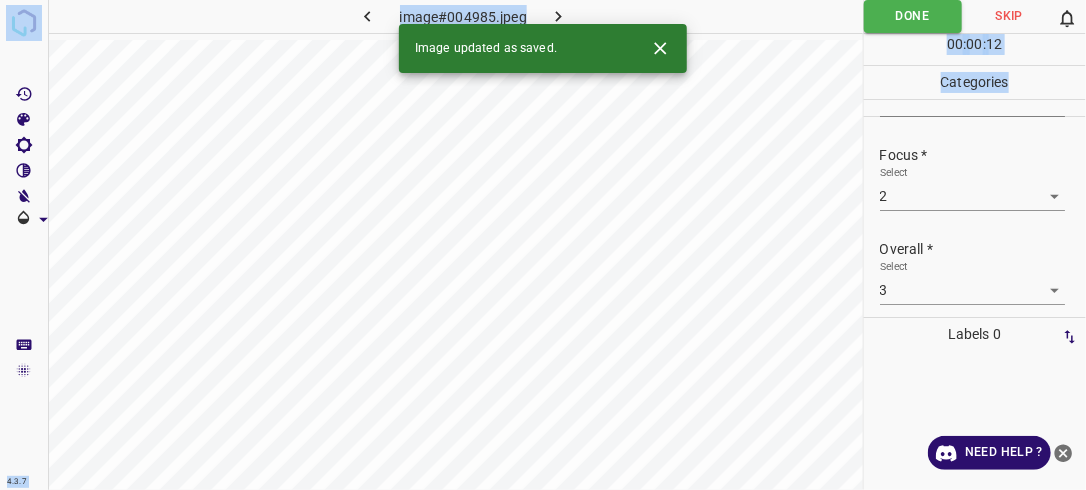 click 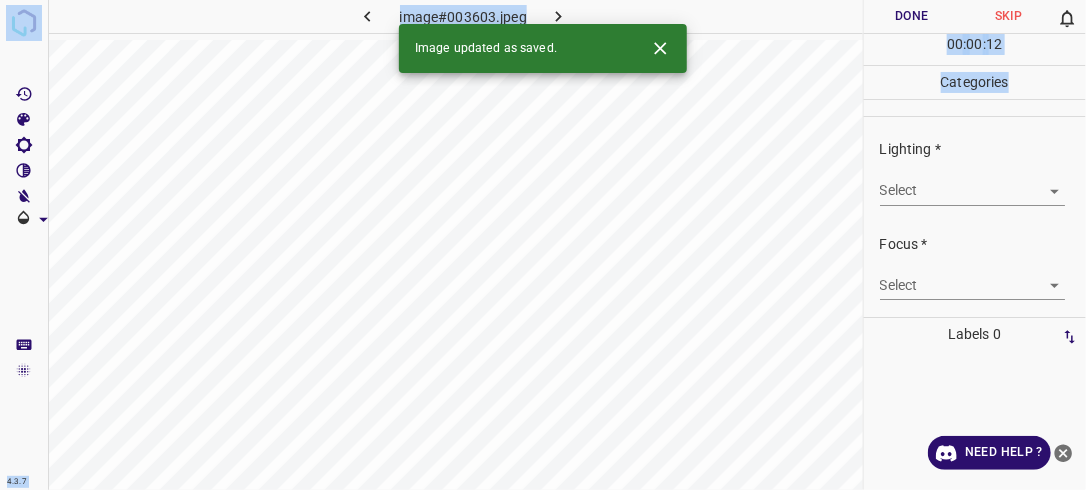 click on "4.3.7 image#003603.jpeg Done Skip 0 00   : 00   : 12   Categories Lighting *  Select ​ Focus *  Select ​ Overall *  Select ​ Labels   0 Categories 1 Lighting 2 Focus 3 Overall Tools Space Change between modes (Draw & Edit) I Auto labeling R Restore zoom M Zoom in N Zoom out Delete Delete selecte label Filters Z Restore filters X Saturation filter C Brightness filter V Contrast filter B Gray scale filter General O Download Image updated as saved. Need Help ? - Text - Hide - Delete" at bounding box center [543, 245] 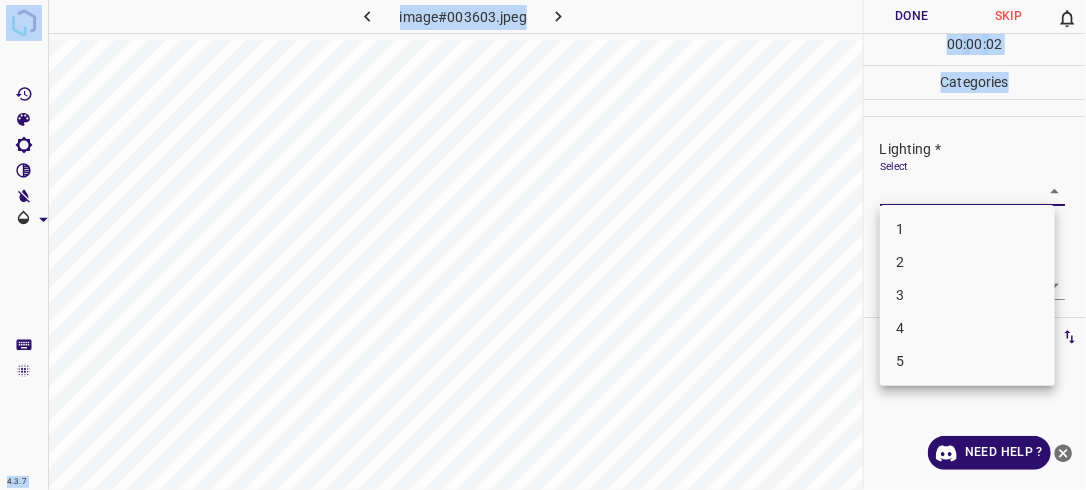 click on "3" at bounding box center [967, 295] 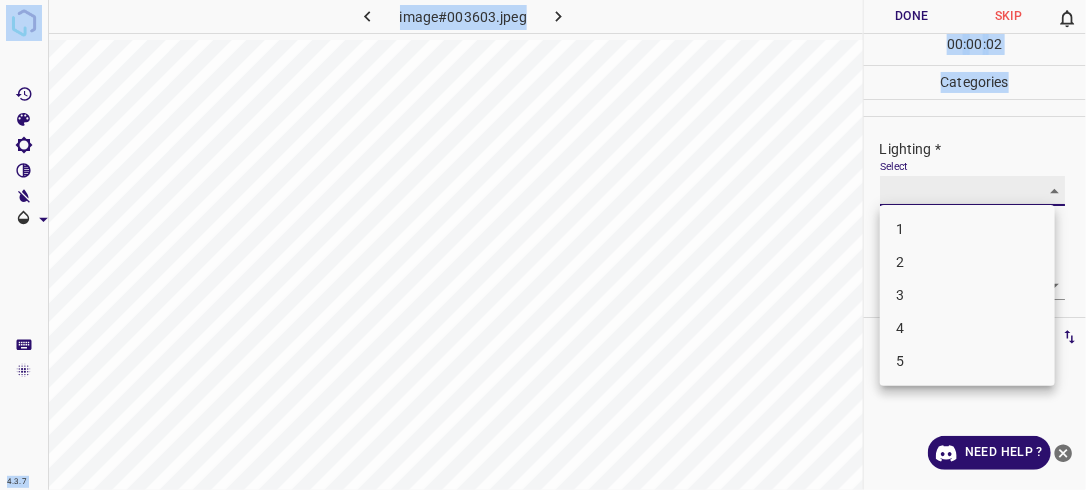 type on "3" 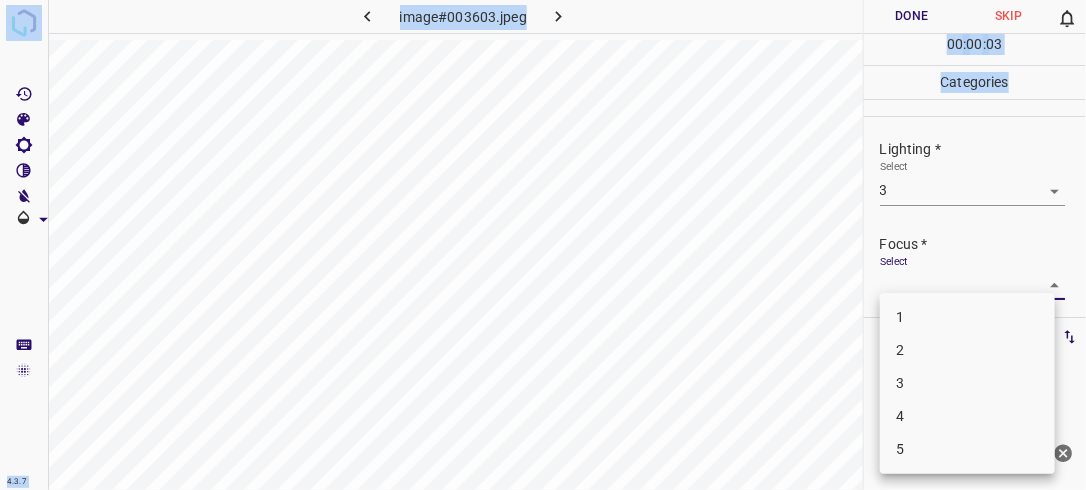 click on "4.3.7 image#003603.jpeg Done Skip 0 00   : 00   : 03   Categories Lighting *  Select 3 3 Focus *  Select ​ Overall *  Select ​ Labels   0 Categories 1 Lighting 2 Focus 3 Overall Tools Space Change between modes (Draw & Edit) I Auto labeling R Restore zoom M Zoom in N Zoom out Delete Delete selecte label Filters Z Restore filters X Saturation filter C Brightness filter V Contrast filter B Gray scale filter General O Download Need Help ? - Text - Hide - Delete 1 2 3 4 5" at bounding box center [543, 245] 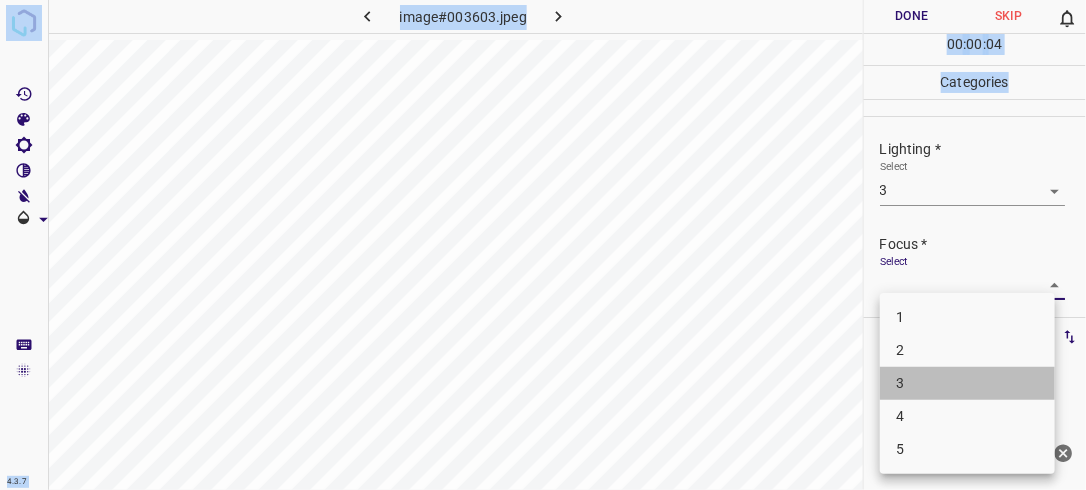 click on "3" at bounding box center (967, 383) 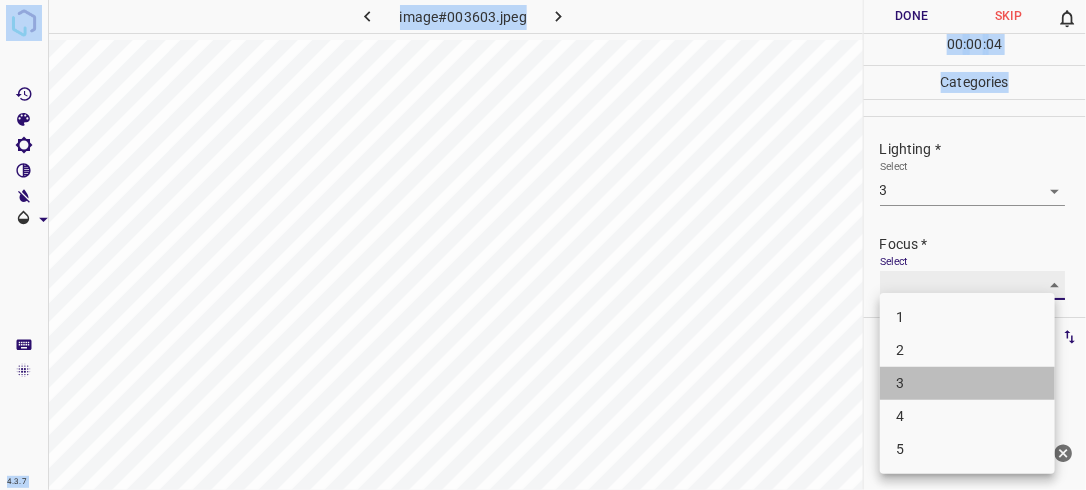 type on "3" 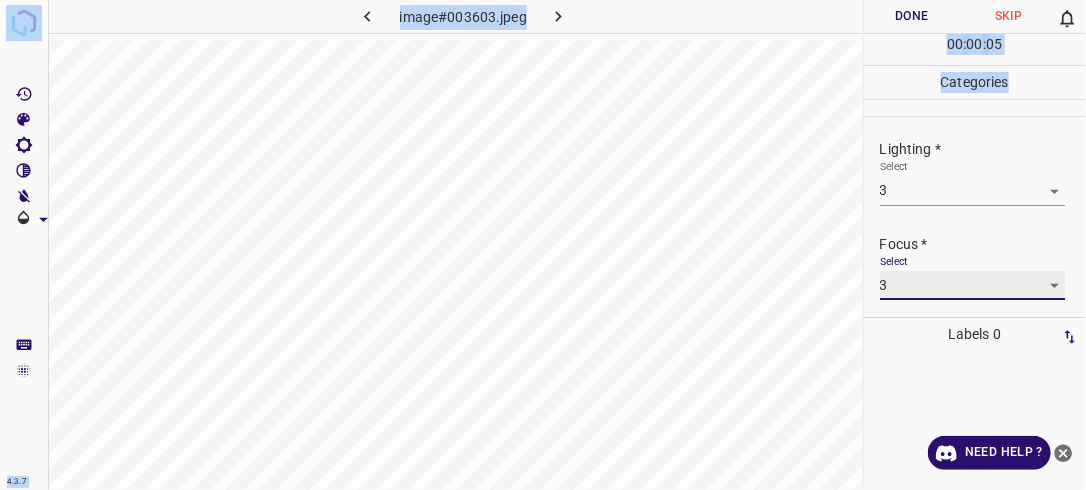 scroll, scrollTop: 98, scrollLeft: 0, axis: vertical 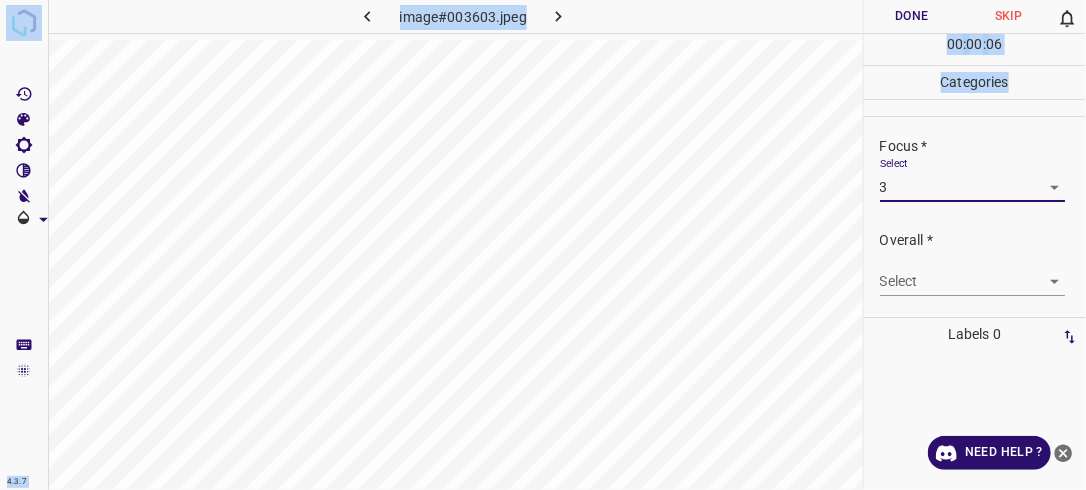 click on "4.3.7 image#003603.jpeg Done Skip 0 00   : 00   : 06   Categories Lighting *  Select 3 3 Focus *  Select 3 3 Overall *  Select ​ Labels   0 Categories 1 Lighting 2 Focus 3 Overall Tools Space Change between modes (Draw & Edit) I Auto labeling R Restore zoom M Zoom in N Zoom out Delete Delete selecte label Filters Z Restore filters X Saturation filter C Brightness filter V Contrast filter B Gray scale filter General O Download Need Help ? - Text - Hide - Delete" at bounding box center [543, 245] 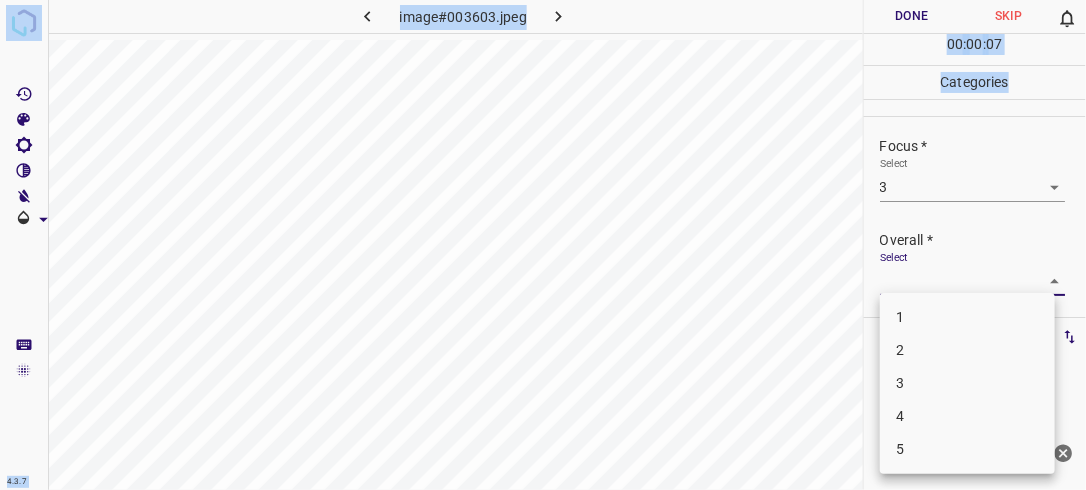 click on "3" at bounding box center [967, 383] 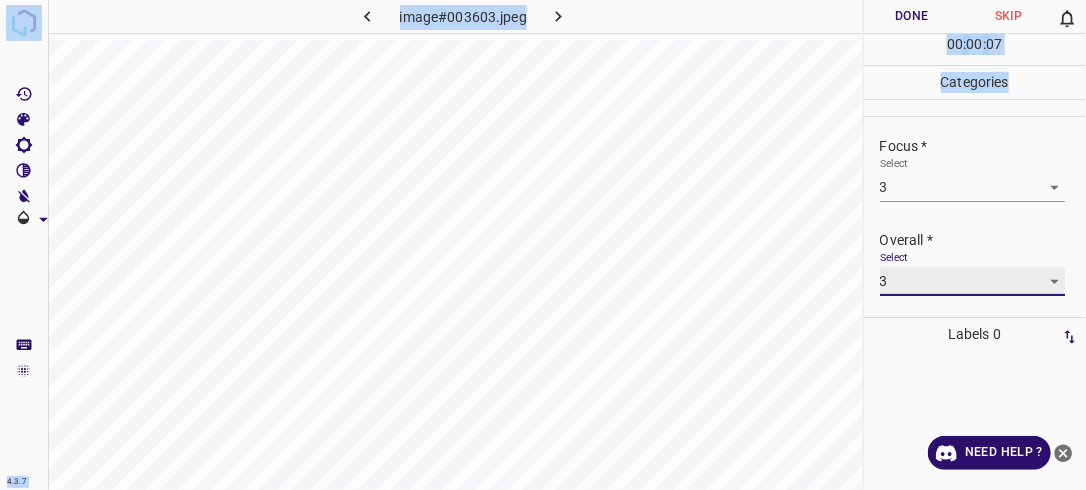 type on "3" 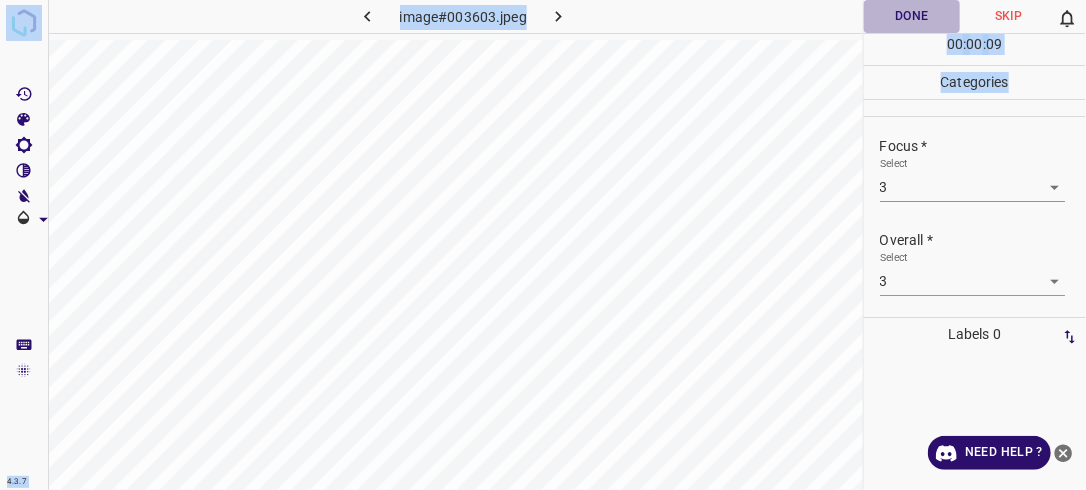 click on "Done" at bounding box center [912, 16] 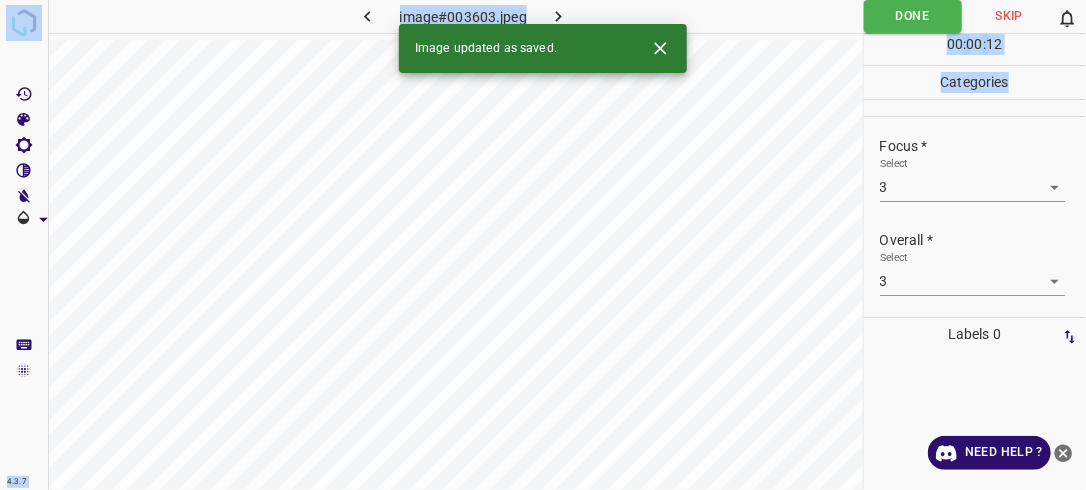 click 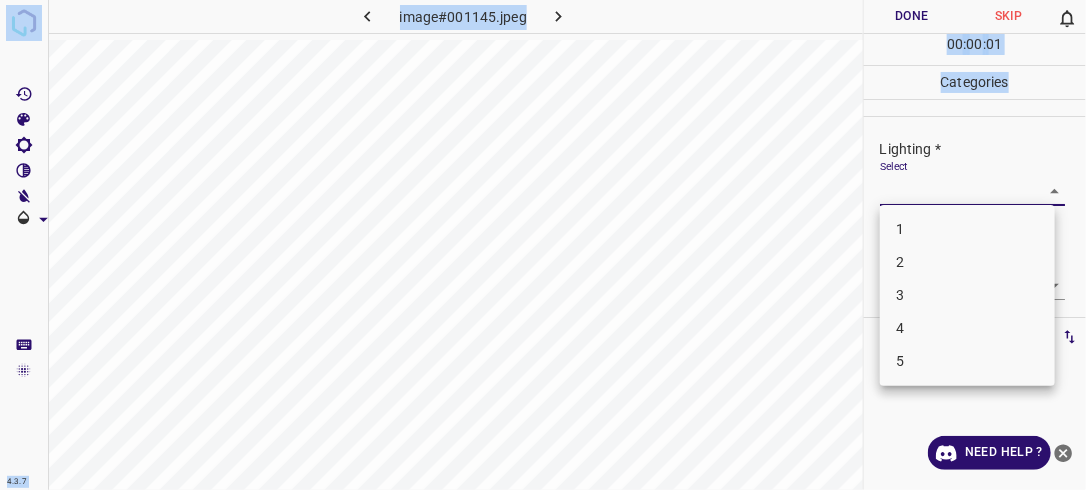 click on "4.3.7 image#001145.jpeg Done Skip 0 00   : 00   : 01   Categories Lighting *  Select ​ Focus *  Select ​ Overall *  Select ​ Labels   0 Categories 1 Lighting 2 Focus 3 Overall Tools Space Change between modes (Draw & Edit) I Auto labeling R Restore zoom M Zoom in N Zoom out Delete Delete selecte label Filters Z Restore filters X Saturation filter C Brightness filter V Contrast filter B Gray scale filter General O Download Need Help ? - Text - Hide - Delete 1 2 3 4 5" at bounding box center [543, 245] 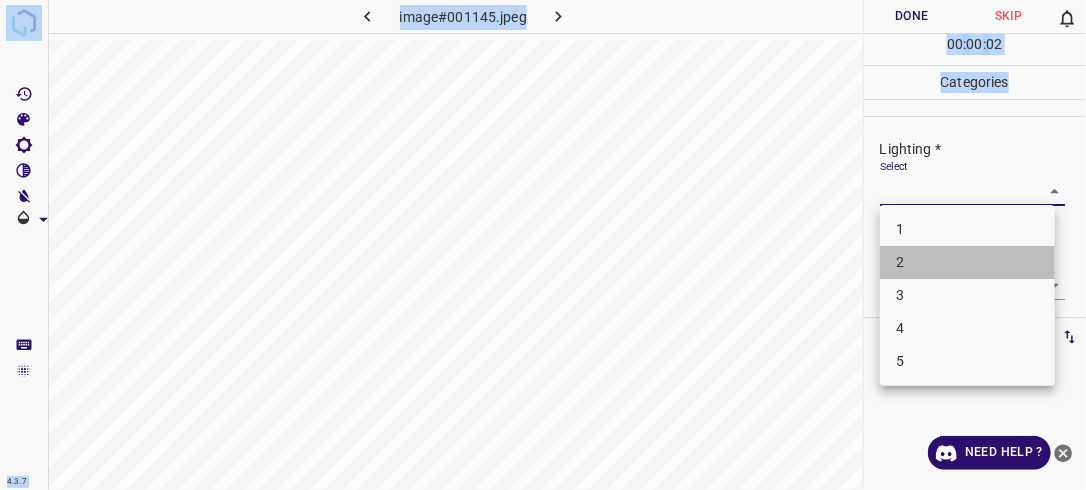click on "2" at bounding box center [967, 262] 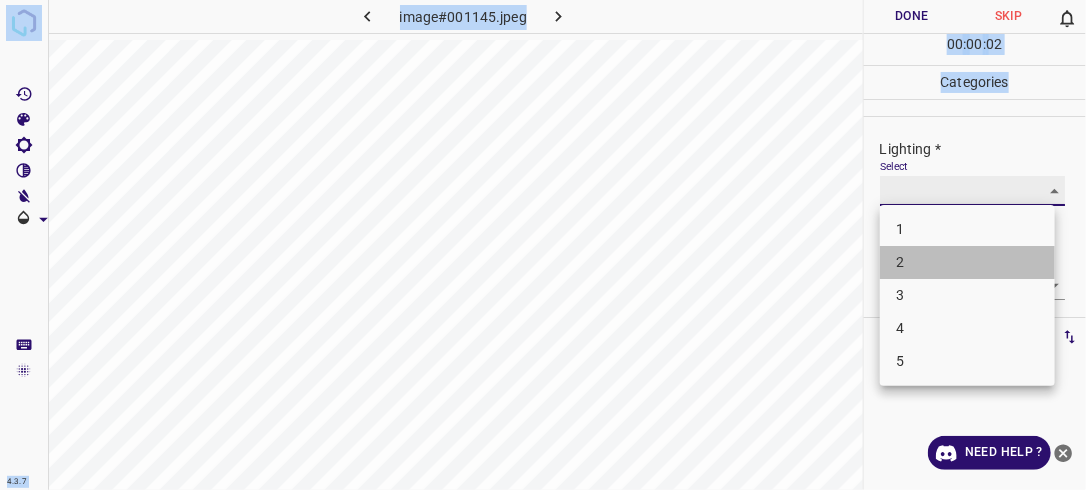 type on "2" 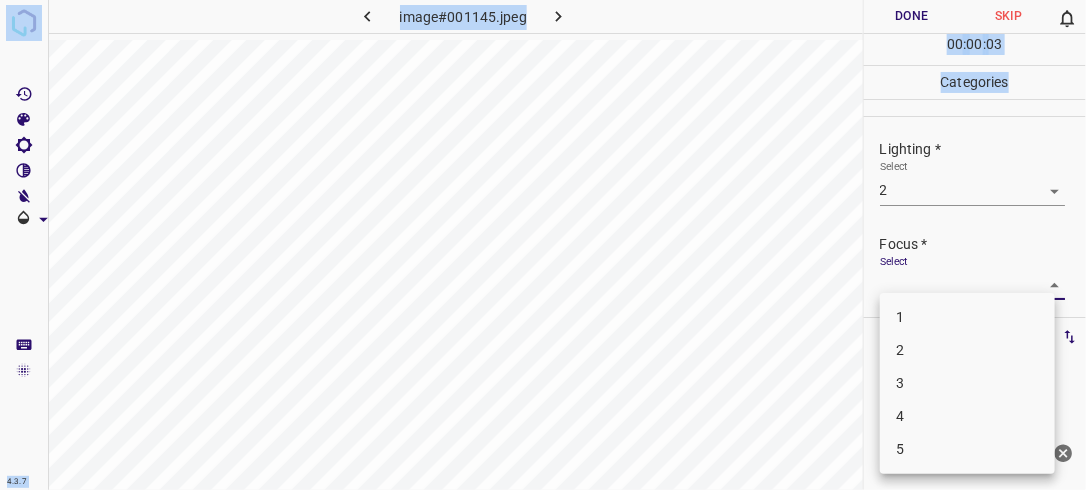 click on "4.3.7 image#001145.jpeg Done Skip 0 00   : 00   : 03   Categories Lighting *  Select 2 2 Focus *  Select ​ Overall *  Select ​ Labels   0 Categories 1 Lighting 2 Focus 3 Overall Tools Space Change between modes (Draw & Edit) I Auto labeling R Restore zoom M Zoom in N Zoom out Delete Delete selecte label Filters Z Restore filters X Saturation filter C Brightness filter V Contrast filter B Gray scale filter General O Download Need Help ? - Text - Hide - Delete 1 2 3 4 5" at bounding box center [543, 245] 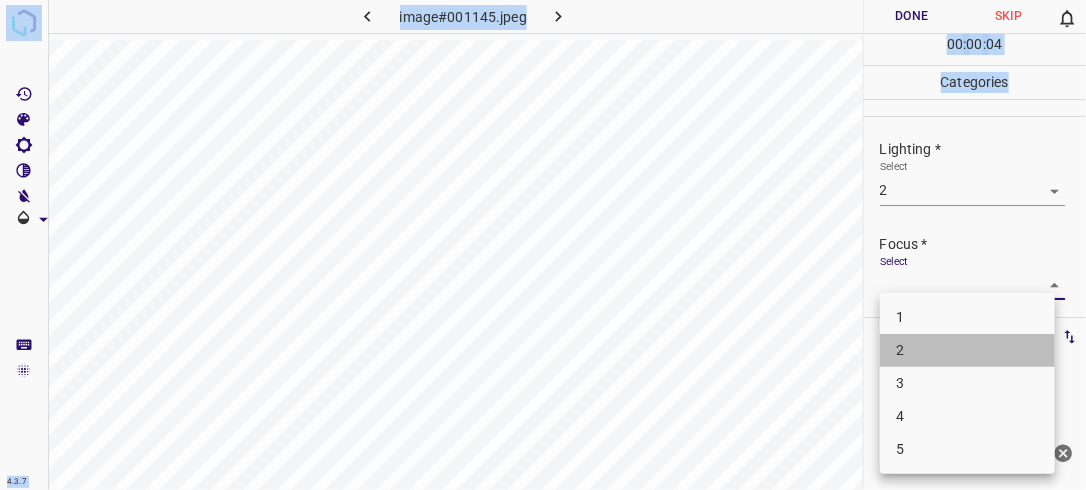 click on "2" at bounding box center (967, 350) 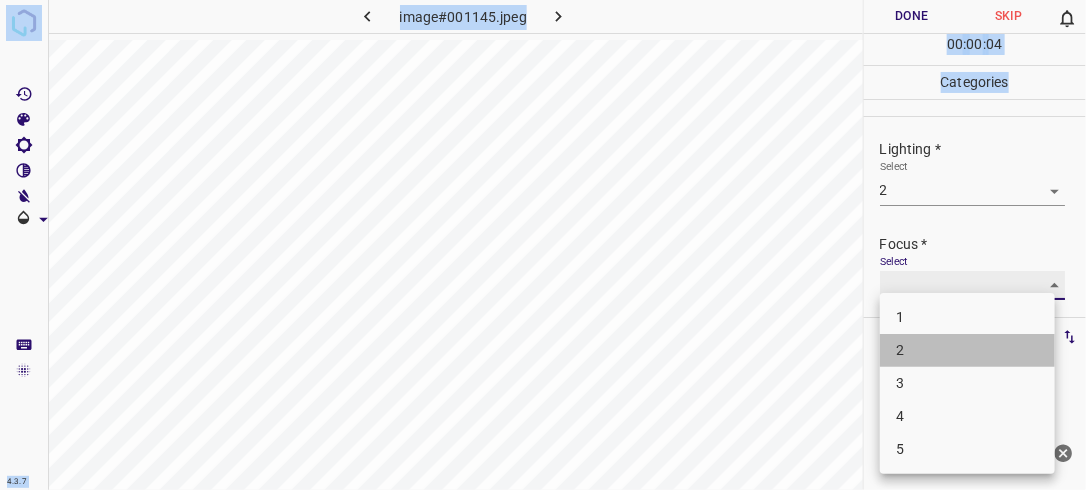 type on "2" 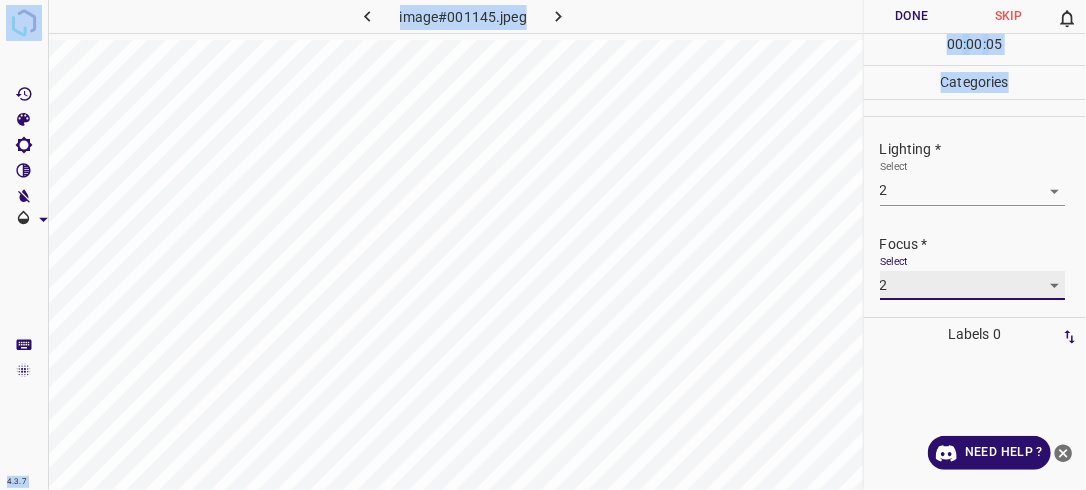 scroll, scrollTop: 98, scrollLeft: 0, axis: vertical 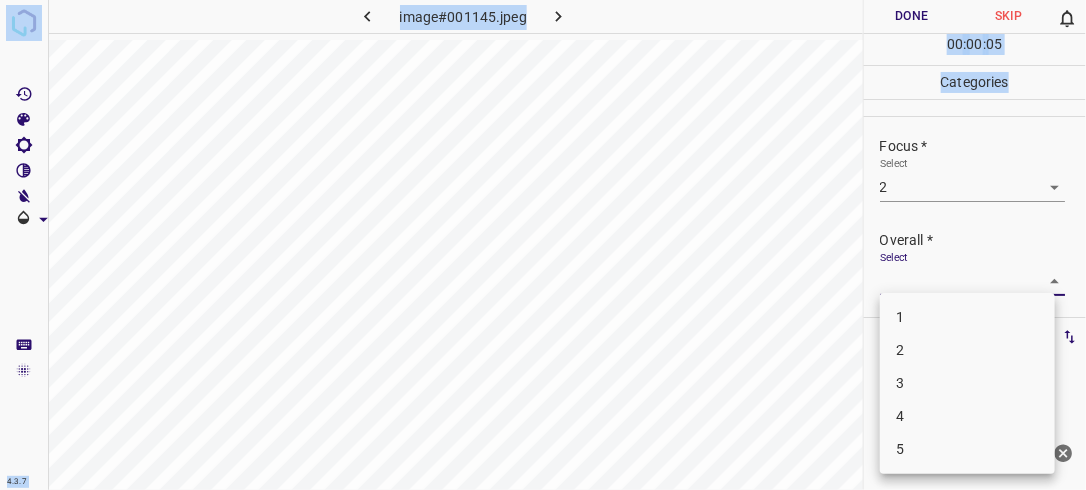 click on "4.3.7 image#001145.jpeg Done Skip 0 00   : 00   : 05   Categories Lighting *  Select 2 2 Focus *  Select 2 2 Overall *  Select ​ Labels   0 Categories 1 Lighting 2 Focus 3 Overall Tools Space Change between modes (Draw & Edit) I Auto labeling R Restore zoom M Zoom in N Zoom out Delete Delete selecte label Filters Z Restore filters X Saturation filter C Brightness filter V Contrast filter B Gray scale filter General O Download Need Help ? - Text - Hide - Delete 1 2 3 4 5" at bounding box center (543, 245) 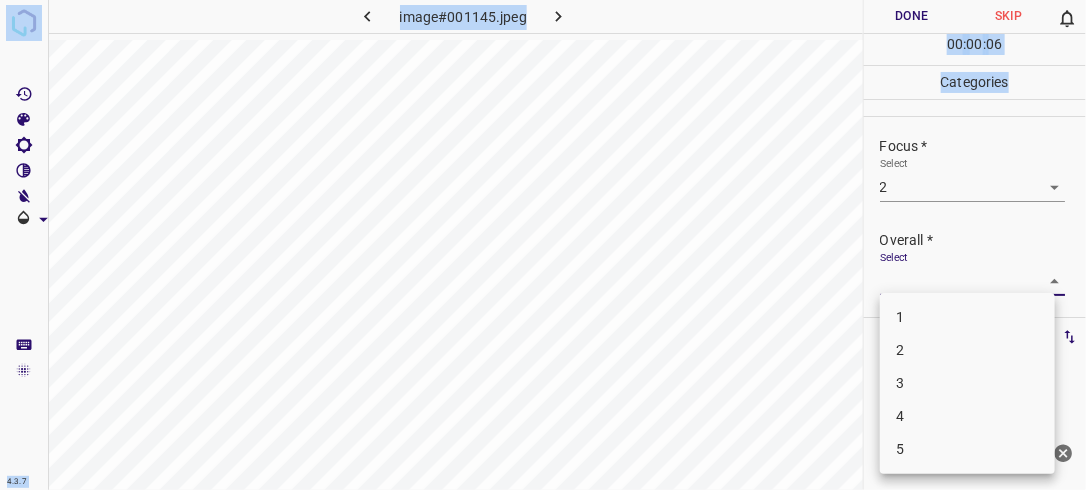 click on "1 2 3 4 5" at bounding box center (967, 383) 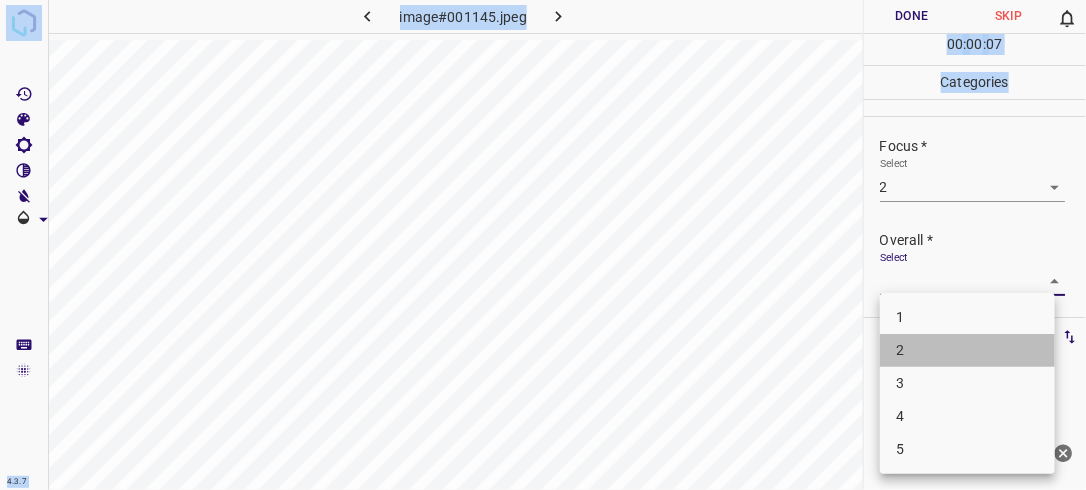 click on "2" at bounding box center [967, 350] 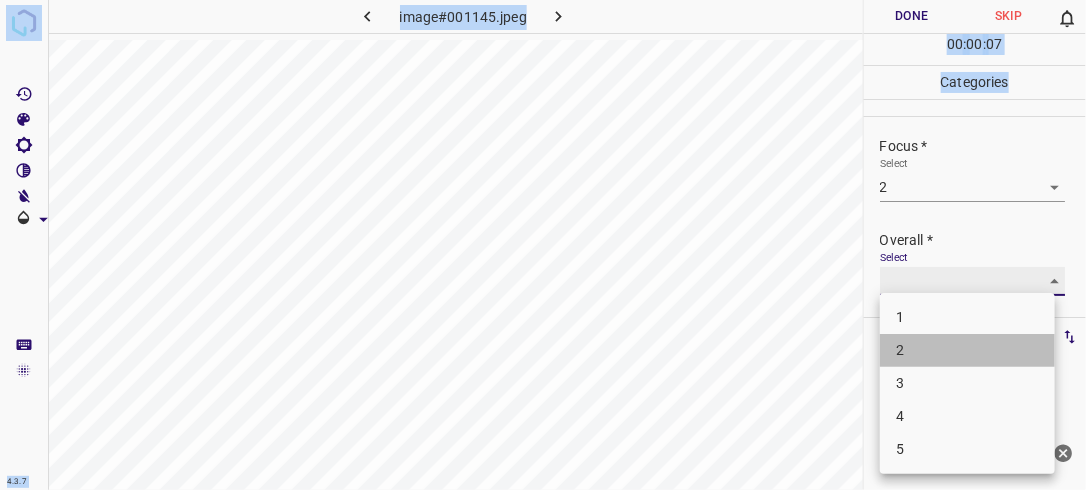 type on "2" 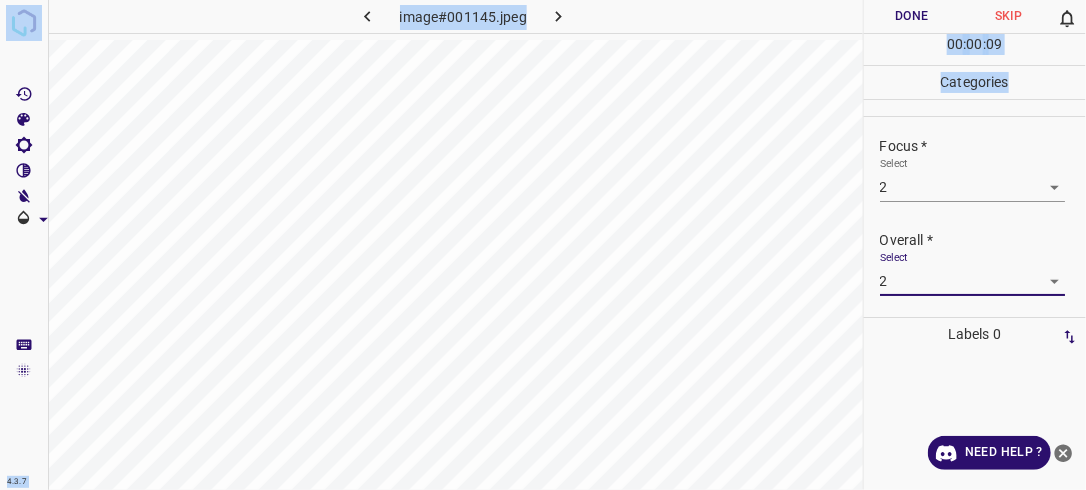 click on "Done" at bounding box center (912, 16) 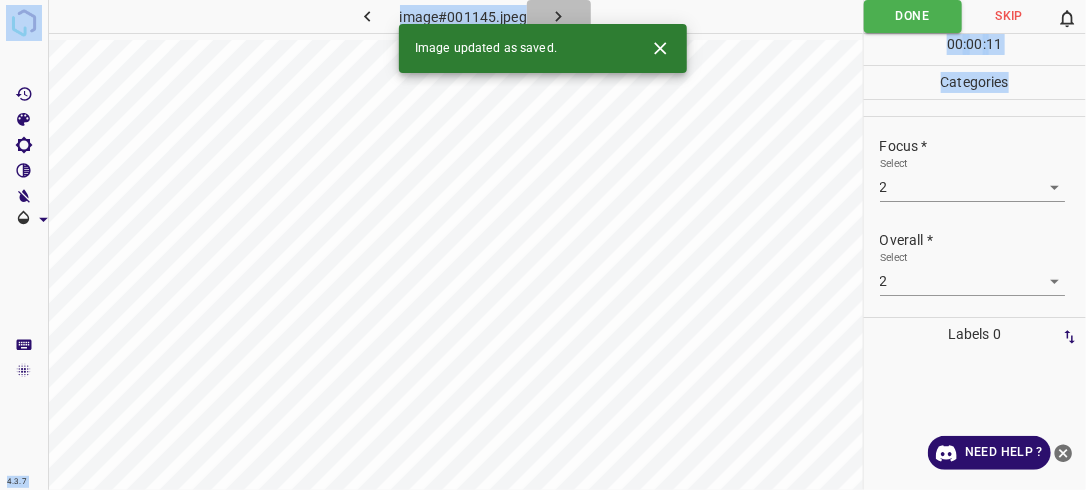 click at bounding box center [559, 16] 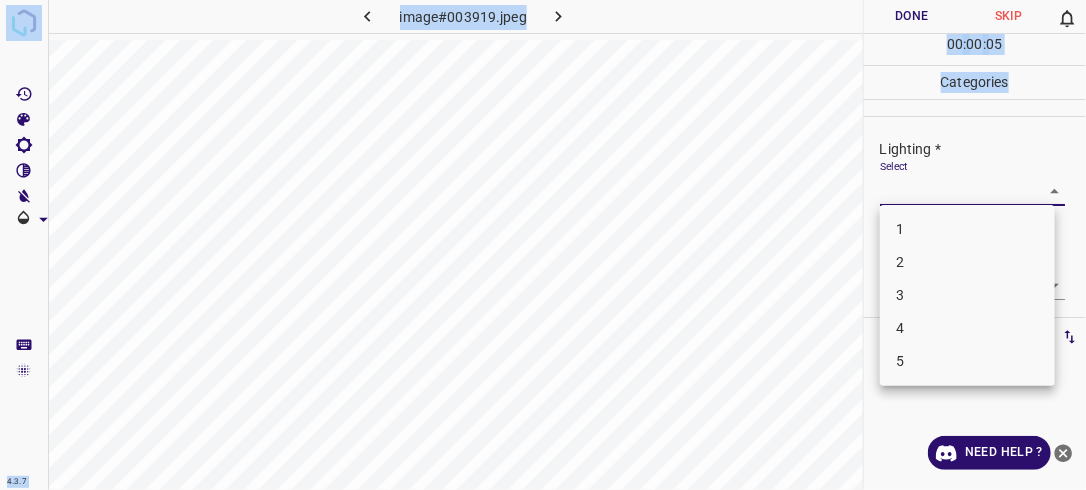 click on "4.3.7 image#003919.jpeg Done Skip 0 00   : 00   : 05   Categories Lighting *  Select ​ Focus *  Select ​ Overall *  Select ​ Labels   0 Categories 1 Lighting 2 Focus 3 Overall Tools Space Change between modes (Draw & Edit) I Auto labeling R Restore zoom M Zoom in N Zoom out Delete Delete selecte label Filters Z Restore filters X Saturation filter C Brightness filter V Contrast filter B Gray scale filter General O Download Need Help ? - Text - Hide - Delete 1 2 3 4 5" at bounding box center (543, 245) 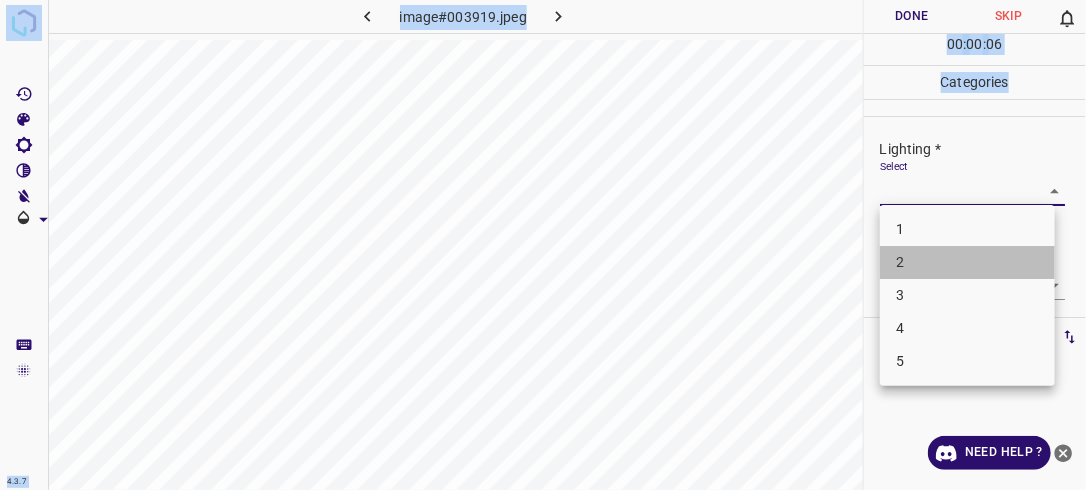click on "2" at bounding box center [967, 262] 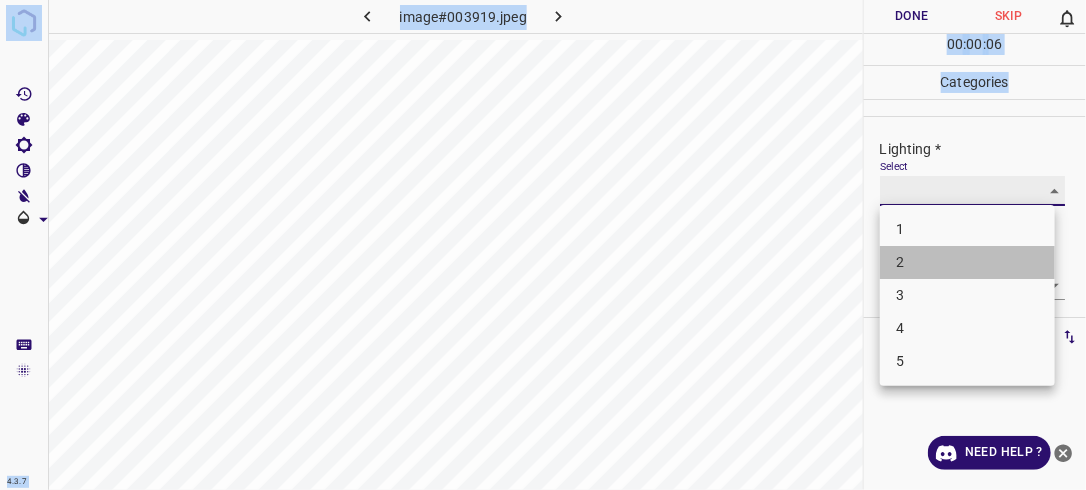 type on "2" 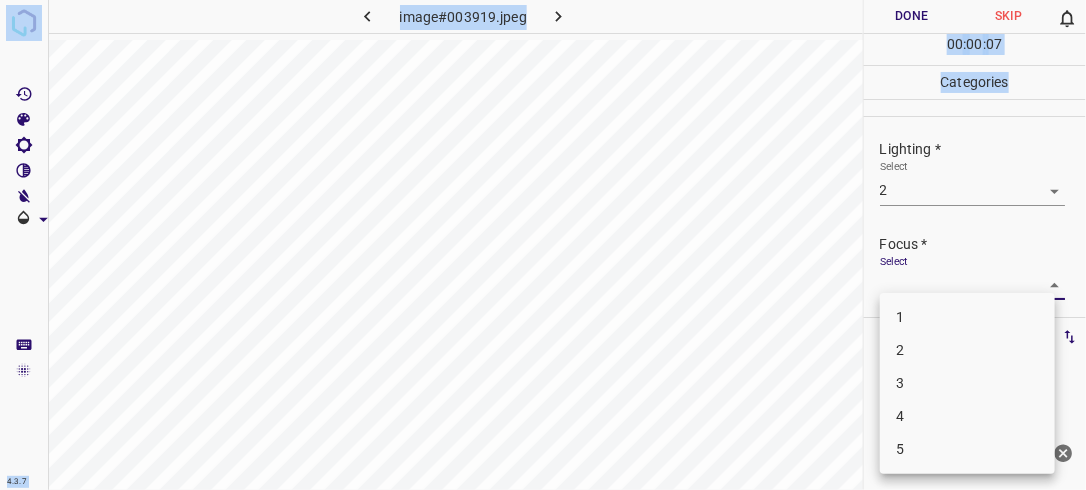 click on "4.3.7 image#003919.jpeg Done Skip 0 00   : 00   : 07   Categories Lighting *  Select 2 2 Focus *  Select ​ Overall *  Select ​ Labels   0 Categories 1 Lighting 2 Focus 3 Overall Tools Space Change between modes (Draw & Edit) I Auto labeling R Restore zoom M Zoom in N Zoom out Delete Delete selecte label Filters Z Restore filters X Saturation filter C Brightness filter V Contrast filter B Gray scale filter General O Download Need Help ? - Text - Hide - Delete 1 2 3 4 5" at bounding box center (543, 245) 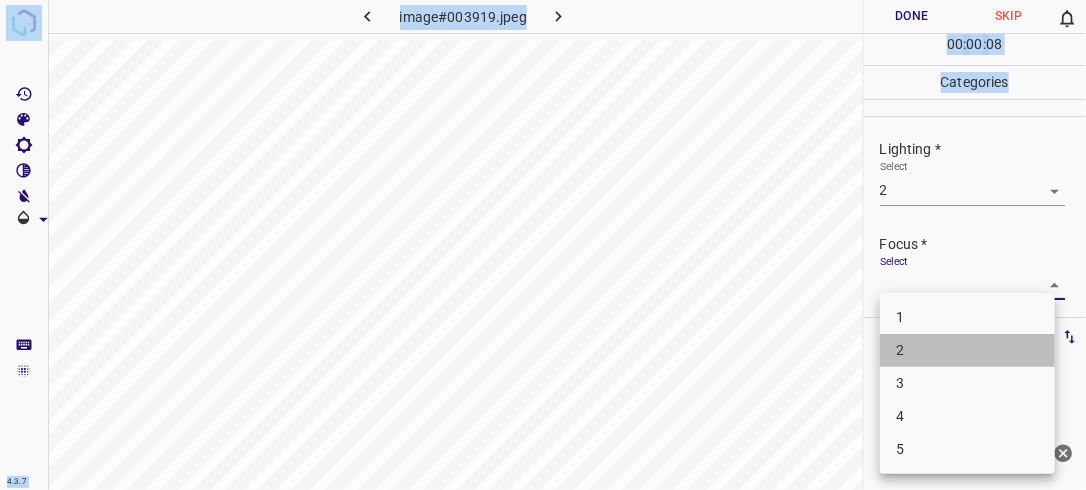 click on "2" at bounding box center (967, 350) 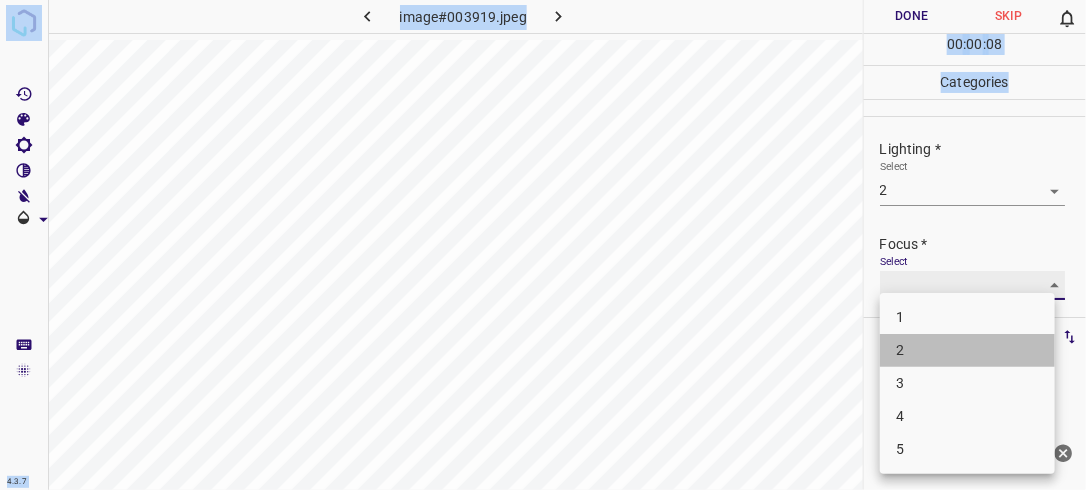 type on "2" 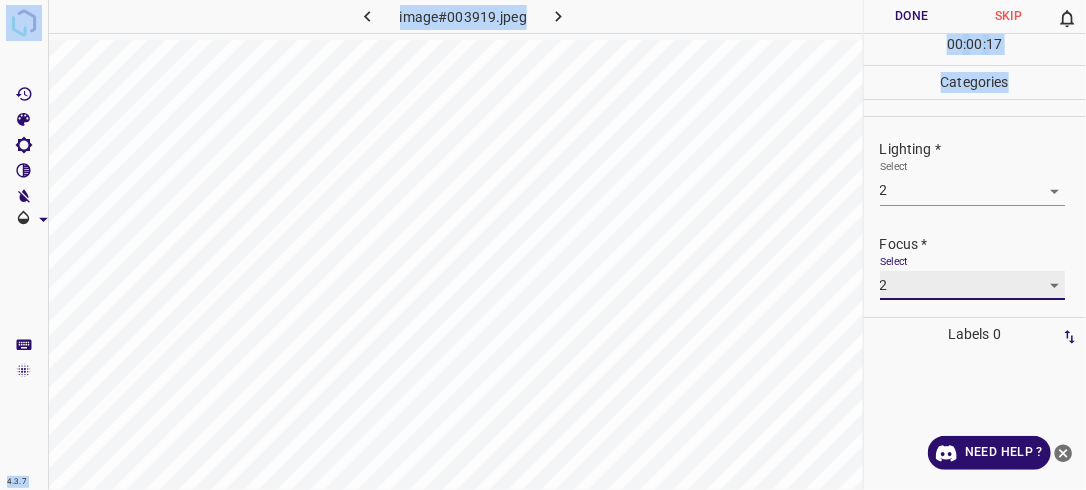scroll, scrollTop: 98, scrollLeft: 0, axis: vertical 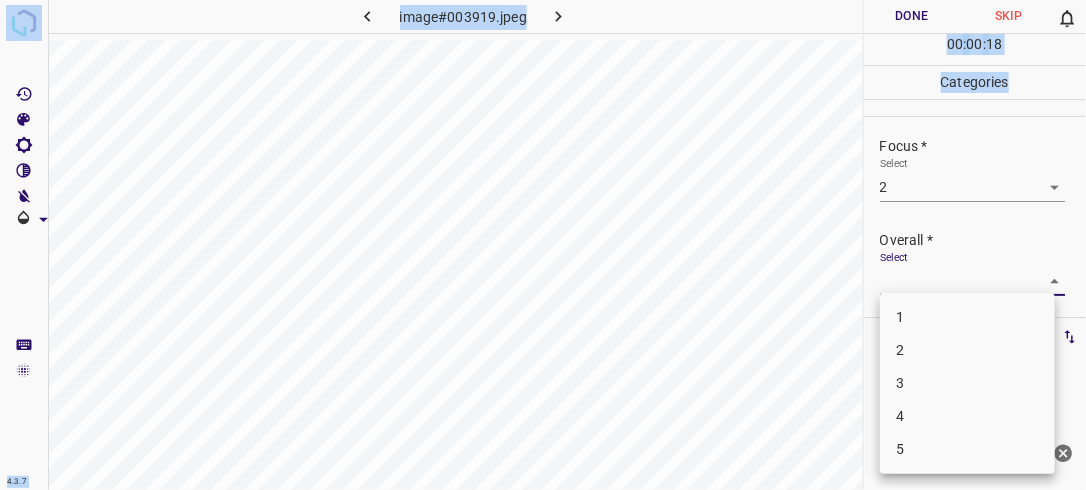 click on "4.3.7 image#003919.jpeg Done Skip 0 00   : 00   : 18   Categories Lighting *  Select 2 2 Focus *  Select 2 2 Overall *  Select ​ Labels   0 Categories 1 Lighting 2 Focus 3 Overall Tools Space Change between modes (Draw & Edit) I Auto labeling R Restore zoom M Zoom in N Zoom out Delete Delete selecte label Filters Z Restore filters X Saturation filter C Brightness filter V Contrast filter B Gray scale filter General O Download Need Help ? - Text - Hide - Delete 1 2 3 4 5" at bounding box center (543, 245) 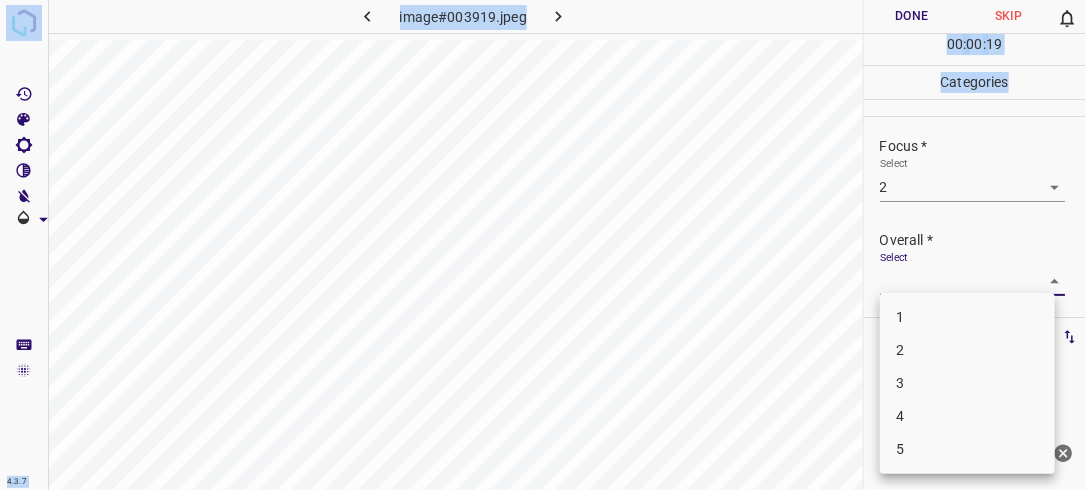 click on "2" at bounding box center (967, 350) 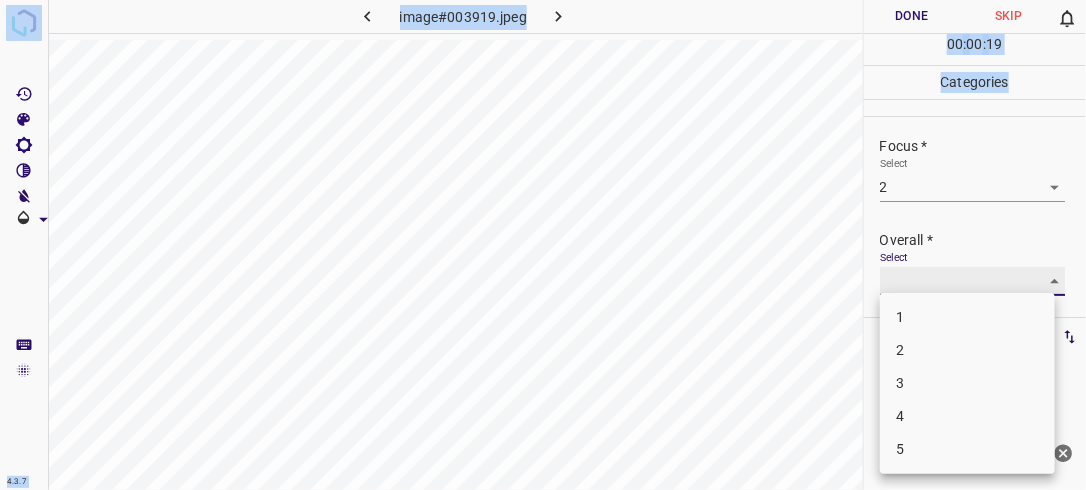 type on "2" 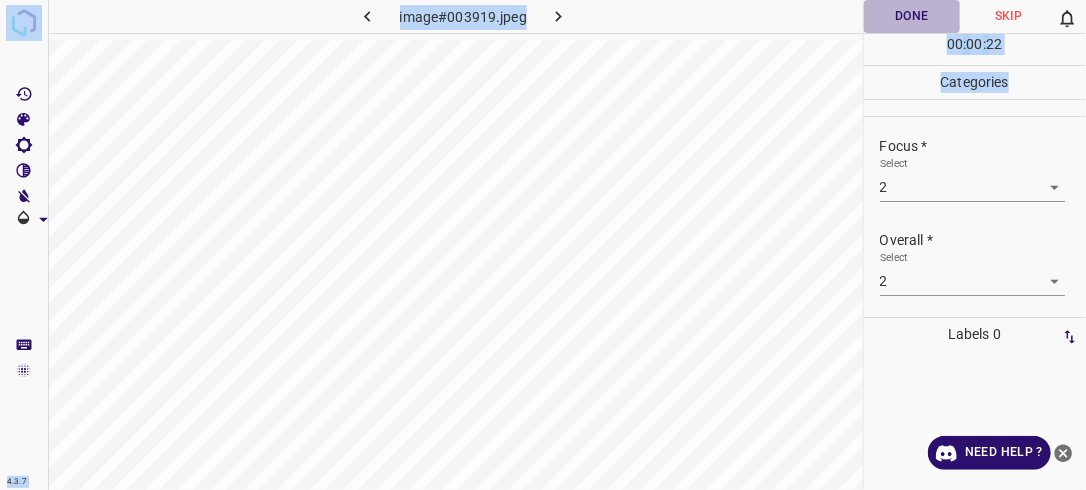 click on "Done" at bounding box center (912, 16) 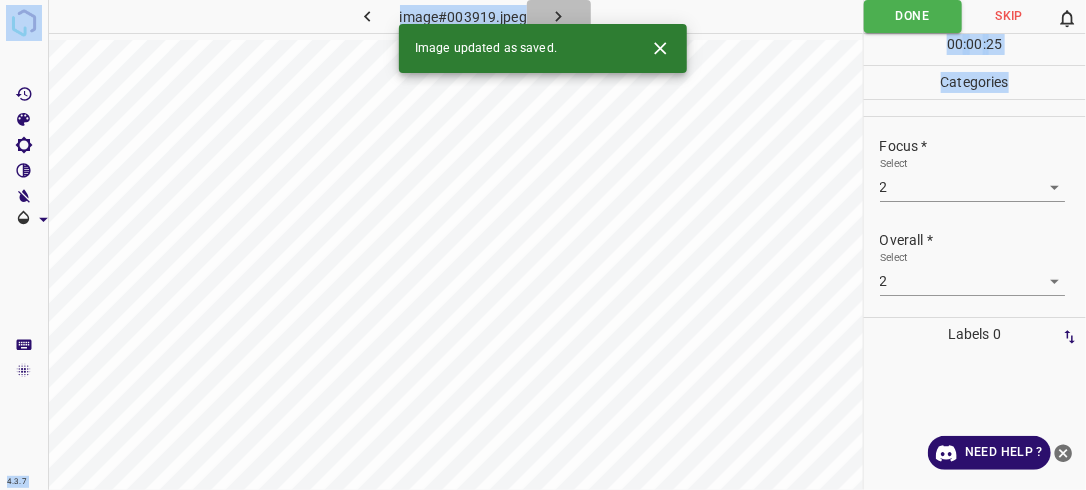 click 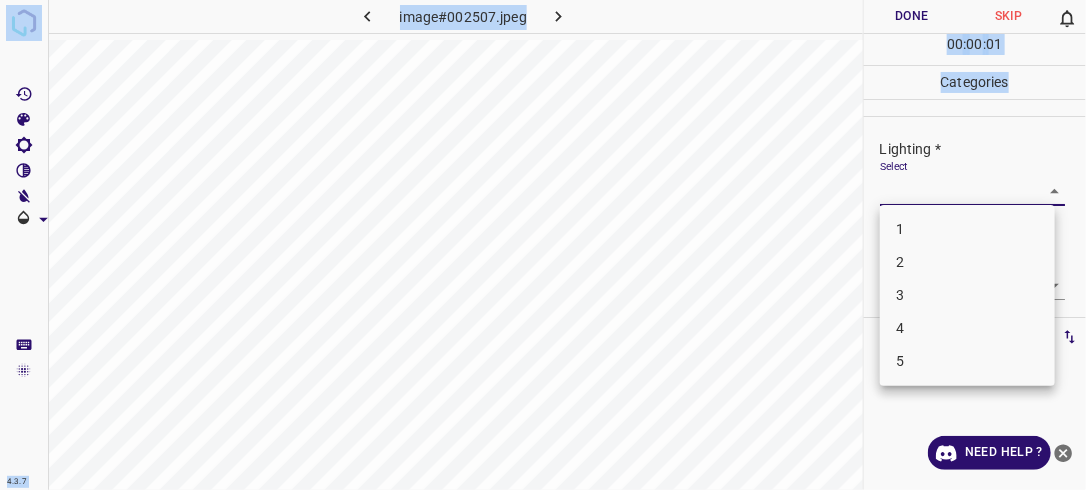 click on "4.3.7 image#002507.jpeg Done Skip 0 00   : 00   : 01   Categories Lighting *  Select ​ Focus *  Select ​ Overall *  Select ​ Labels   0 Categories 1 Lighting 2 Focus 3 Overall Tools Space Change between modes (Draw & Edit) I Auto labeling R Restore zoom M Zoom in N Zoom out Delete Delete selecte label Filters Z Restore filters X Saturation filter C Brightness filter V Contrast filter B Gray scale filter General O Download Need Help ? - Text - Hide - Delete 1 2 3 4 5" at bounding box center (543, 245) 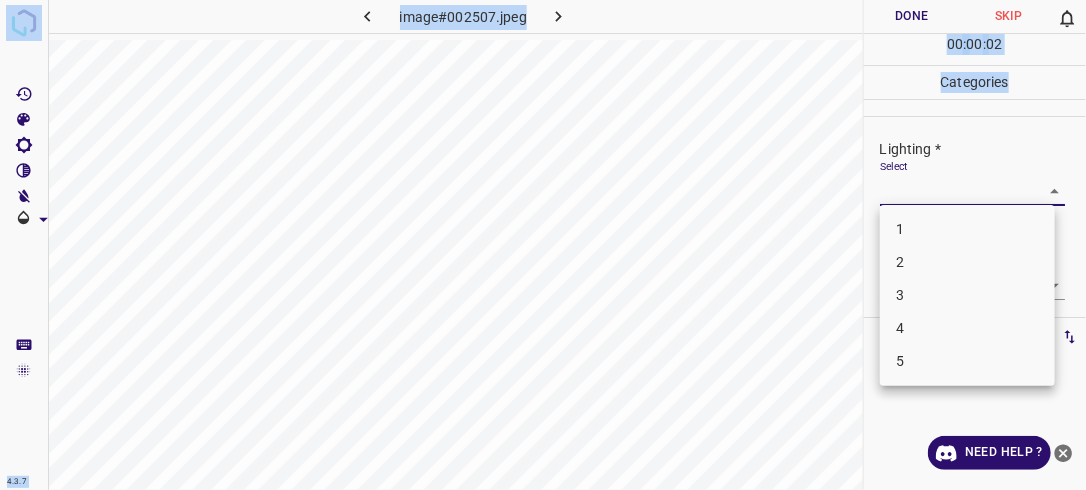 click on "2" at bounding box center [967, 262] 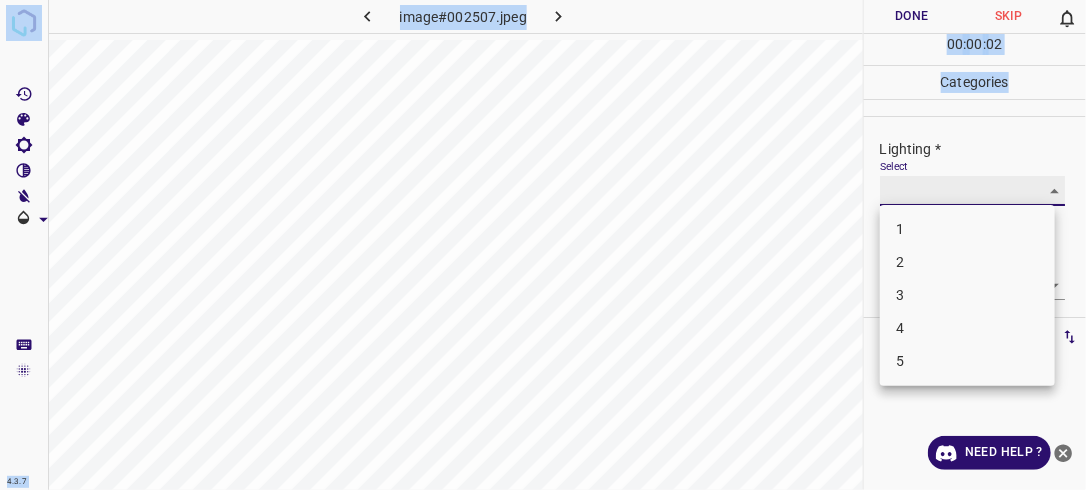 type on "2" 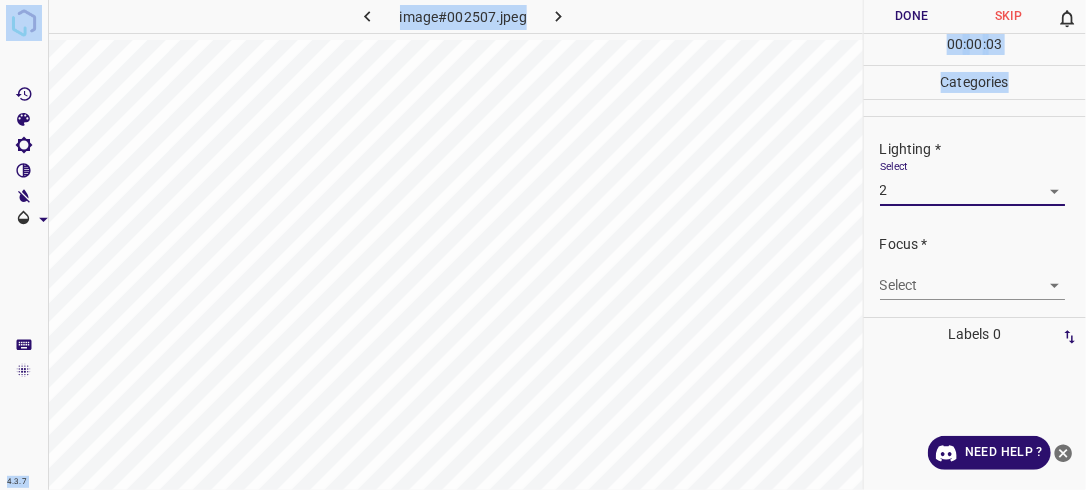 click on "4.3.7 image#002507.jpeg Done Skip 0 00   : 00   : 03   Categories Lighting *  Select 2 2 Focus *  Select ​ Overall *  Select ​ Labels   0 Categories 1 Lighting 2 Focus 3 Overall Tools Space Change between modes (Draw & Edit) I Auto labeling R Restore zoom M Zoom in N Zoom out Delete Delete selecte label Filters Z Restore filters X Saturation filter C Brightness filter V Contrast filter B Gray scale filter General O Download Need Help ? - Text - Hide - Delete" at bounding box center (543, 245) 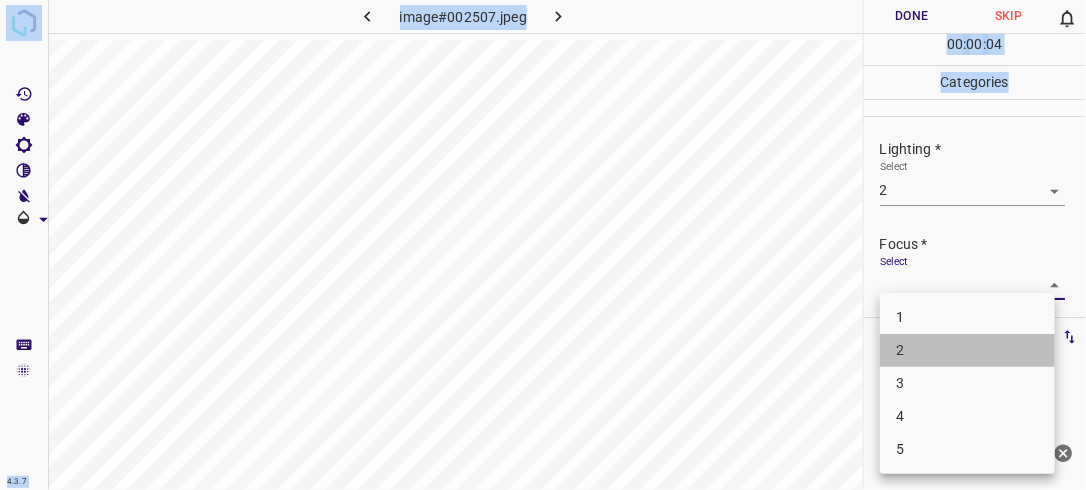 click on "2" at bounding box center (967, 350) 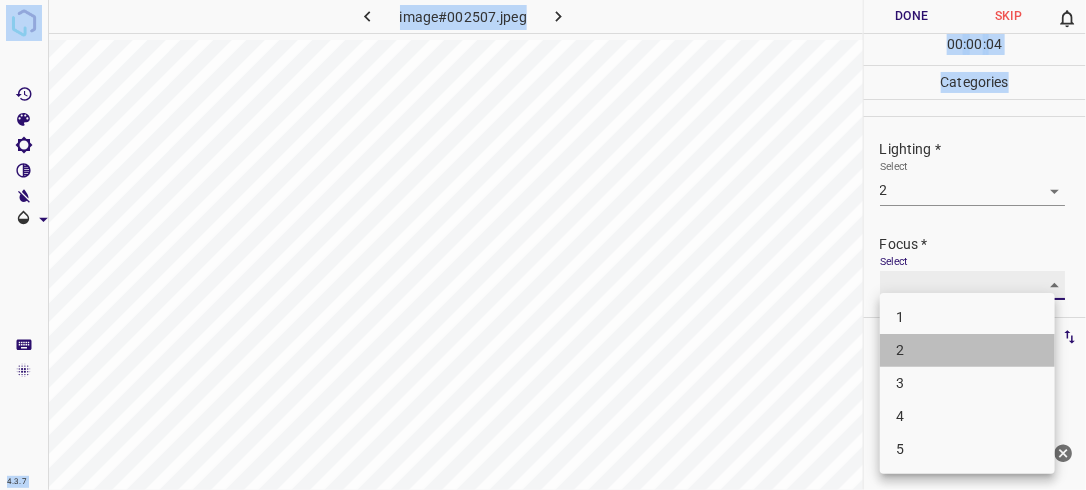 type on "2" 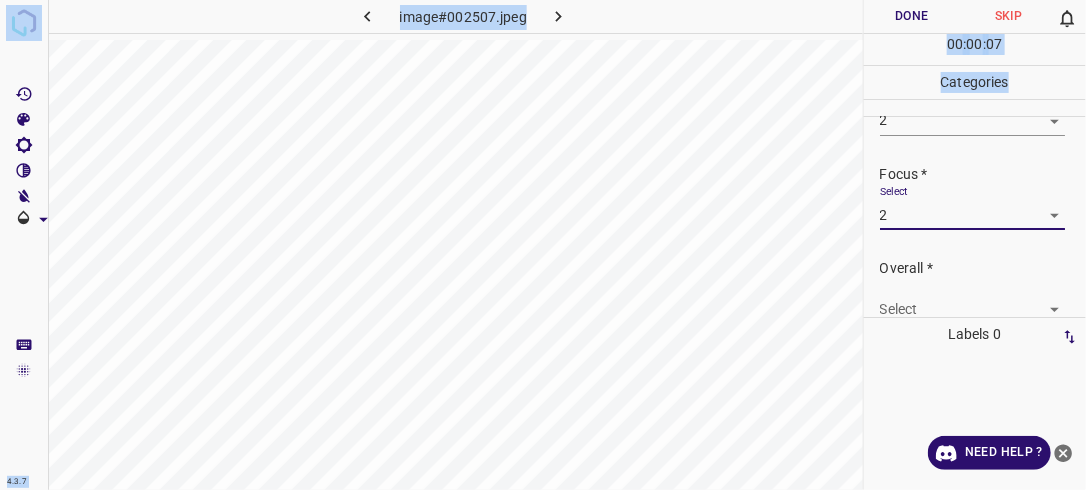 scroll, scrollTop: 76, scrollLeft: 0, axis: vertical 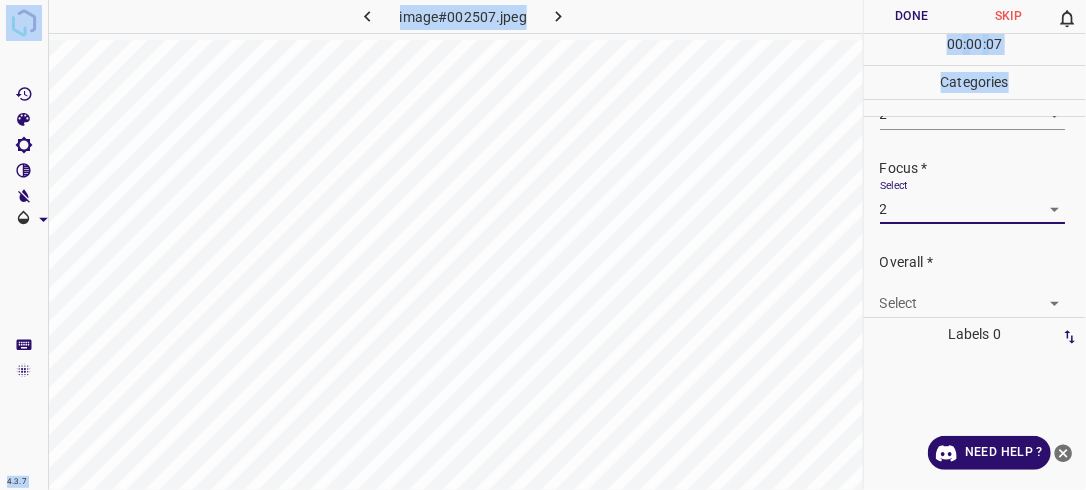 click on "4.3.7 image#002507.jpeg Done Skip 0 00   : 00   : 07   Categories Lighting *  Select 2 2 Focus *  Select 2 2 Overall *  Select ​ Labels   0 Categories 1 Lighting 2 Focus 3 Overall Tools Space Change between modes (Draw & Edit) I Auto labeling R Restore zoom M Zoom in N Zoom out Delete Delete selecte label Filters Z Restore filters X Saturation filter C Brightness filter V Contrast filter B Gray scale filter General O Download Need Help ? - Text - Hide - Delete" at bounding box center (543, 245) 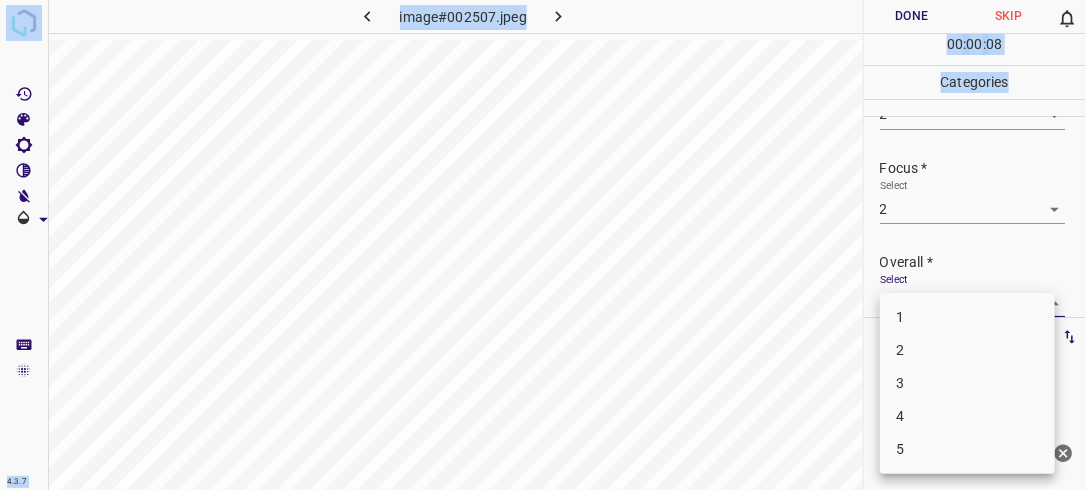 click on "2" at bounding box center (967, 350) 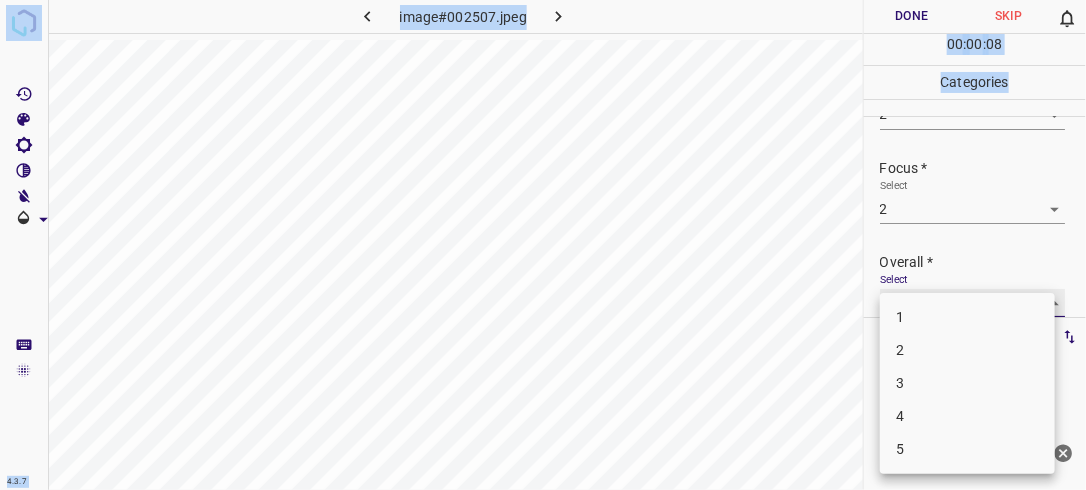 type on "2" 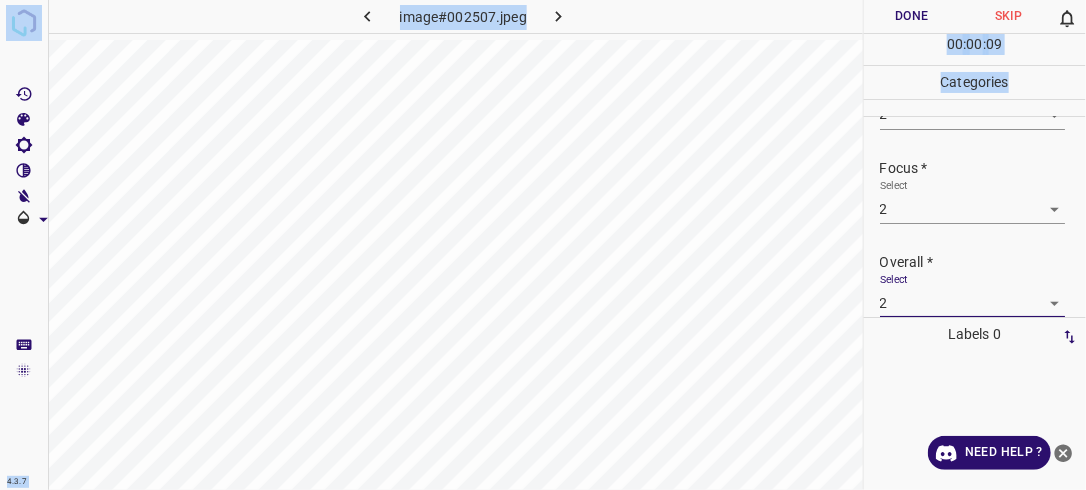 click on "Done" at bounding box center (912, 16) 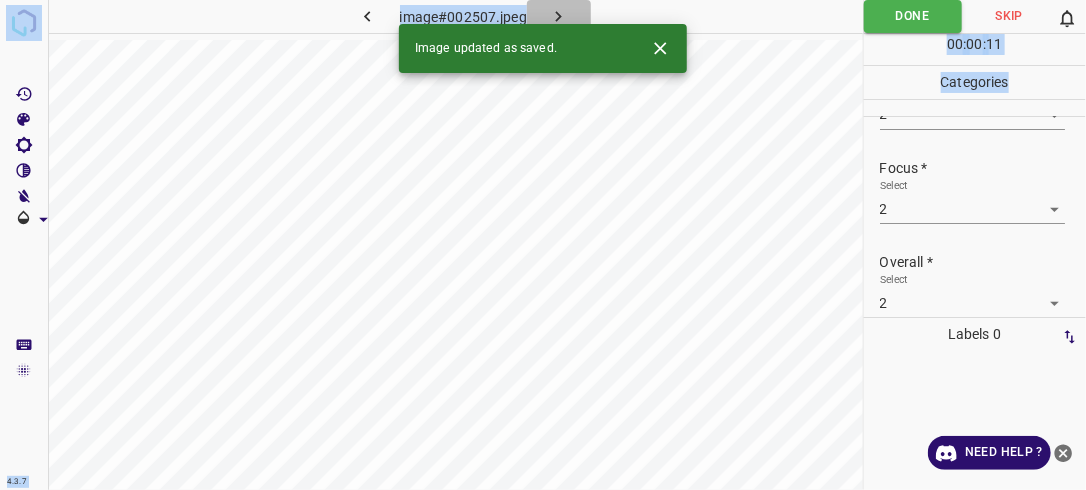 click at bounding box center (559, 16) 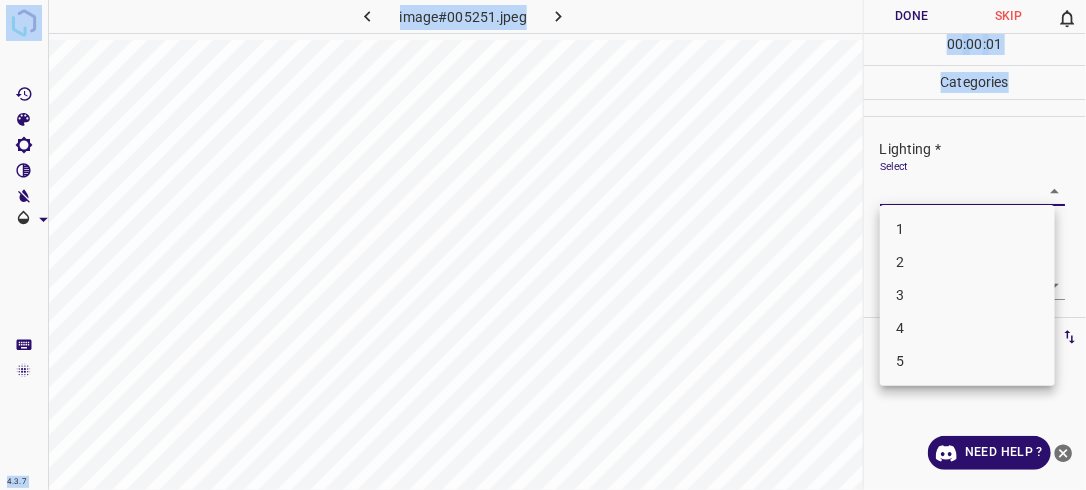 click on "4.3.7 image#005251.jpeg Done Skip 0 00   : 00   : 01   Categories Lighting *  Select ​ Focus *  Select ​ Overall *  Select ​ Labels   0 Categories 1 Lighting 2 Focus 3 Overall Tools Space Change between modes (Draw & Edit) I Auto labeling R Restore zoom M Zoom in N Zoom out Delete Delete selecte label Filters Z Restore filters X Saturation filter C Brightness filter V Contrast filter B Gray scale filter General O Download Need Help ? - Text - Hide - Delete 1 2 3 4 5" at bounding box center [543, 245] 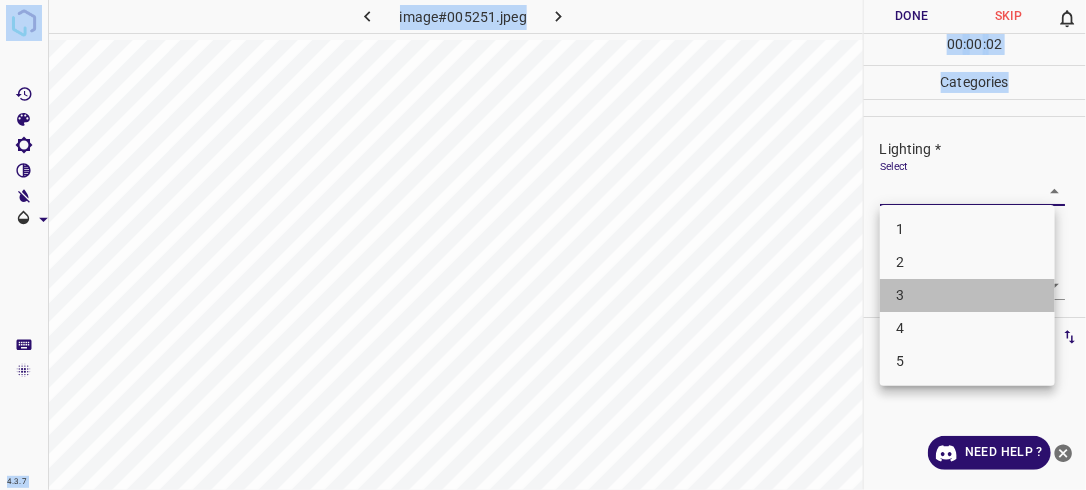 click on "3" at bounding box center (967, 295) 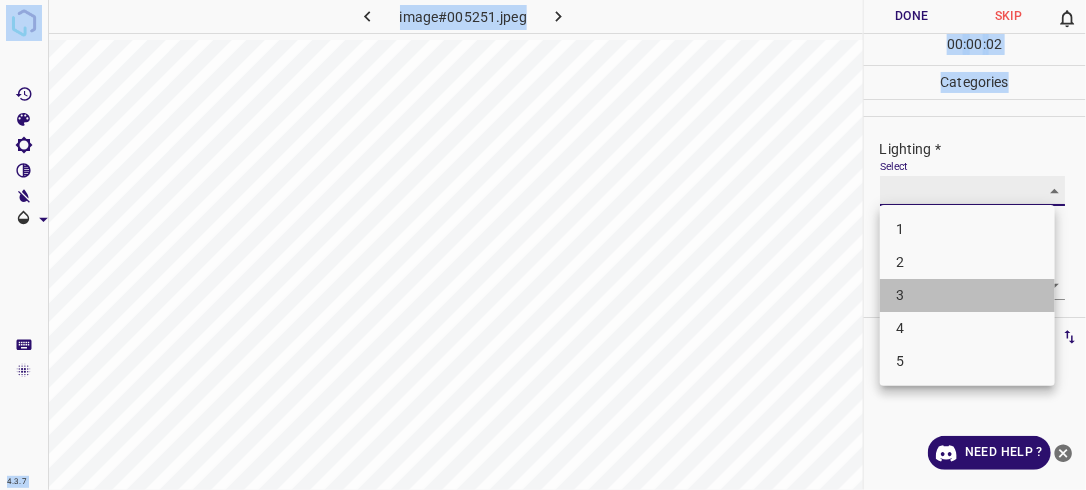 type on "3" 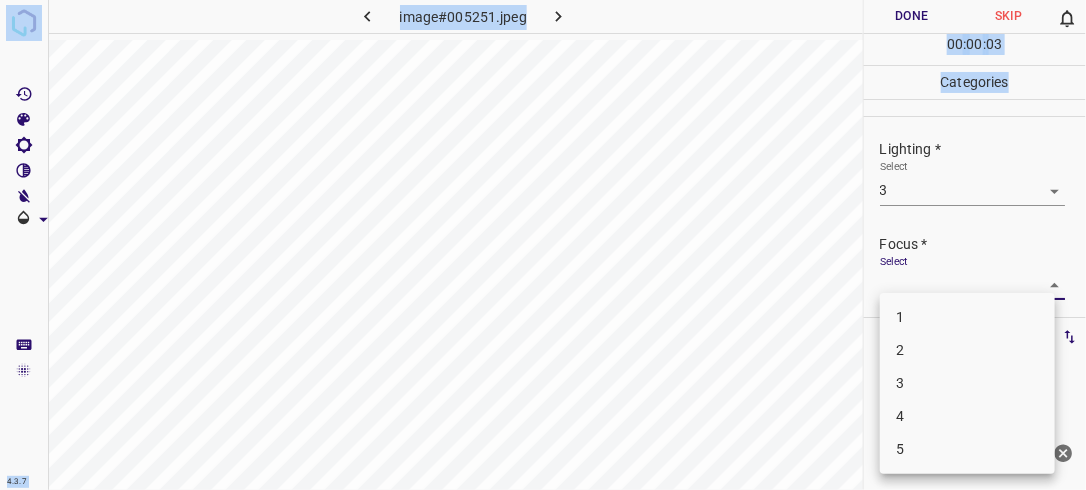click on "4.3.7 image#005251.jpeg Done Skip 0 00   : 00   : 03   Categories Lighting *  Select 3 3 Focus *  Select ​ Overall *  Select ​ Labels   0 Categories 1 Lighting 2 Focus 3 Overall Tools Space Change between modes (Draw & Edit) I Auto labeling R Restore zoom M Zoom in N Zoom out Delete Delete selecte label Filters Z Restore filters X Saturation filter C Brightness filter V Contrast filter B Gray scale filter General O Download Need Help ? - Text - Hide - Delete 1 2 3 4 5" at bounding box center (543, 245) 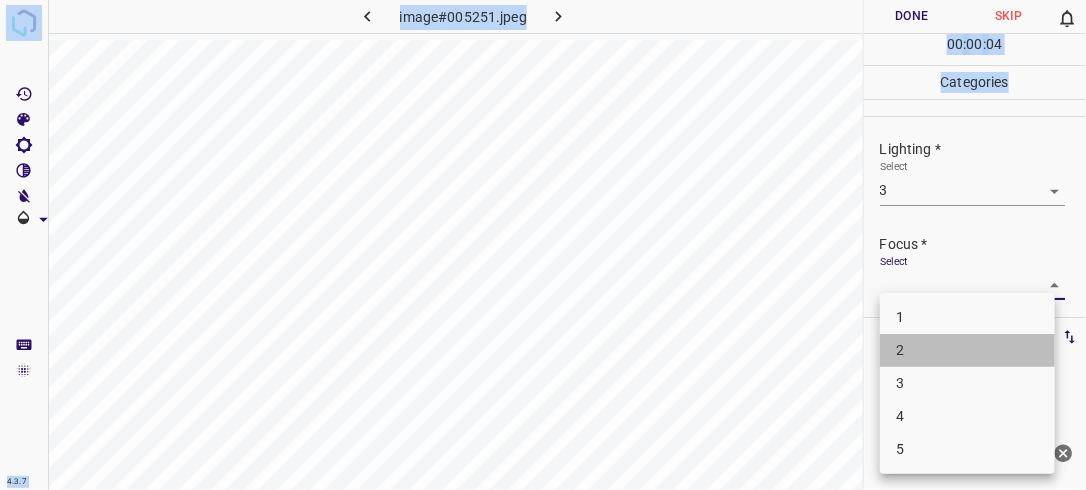 click on "2" at bounding box center (967, 350) 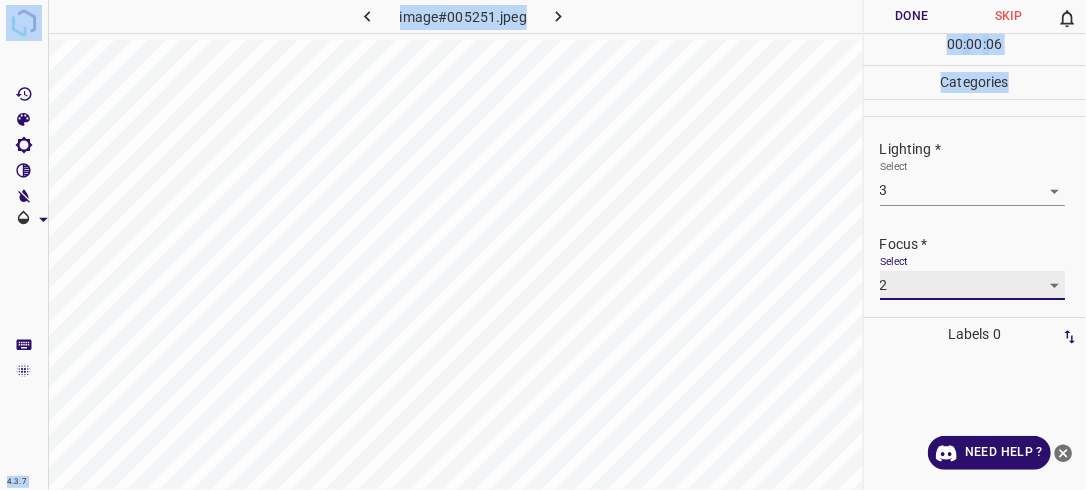 scroll, scrollTop: 98, scrollLeft: 0, axis: vertical 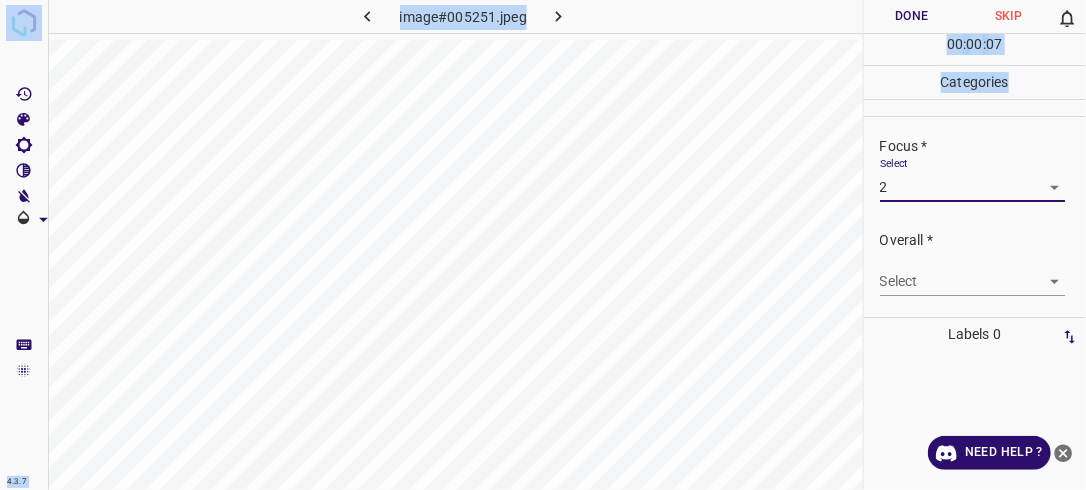 click on "4.3.7 image#005251.jpeg Done Skip 0 00   : 00   : 07   Categories Lighting *  Select 3 3 Focus *  Select 2 2 Overall *  Select ​ Labels   0 Categories 1 Lighting 2 Focus 3 Overall Tools Space Change between modes (Draw & Edit) I Auto labeling R Restore zoom M Zoom in N Zoom out Delete Delete selecte label Filters Z Restore filters X Saturation filter C Brightness filter V Contrast filter B Gray scale filter General O Download Need Help ? - Text - Hide - Delete" at bounding box center (543, 245) 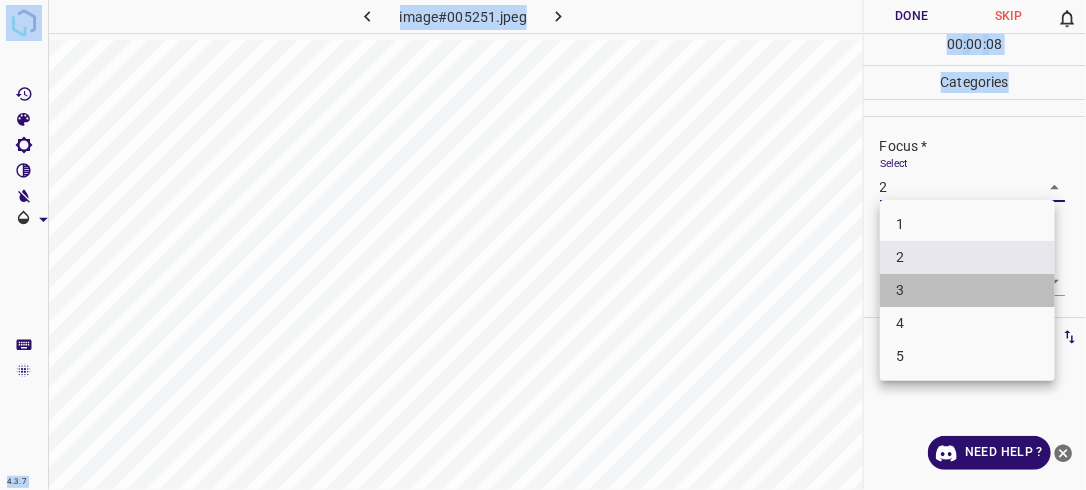 click on "3" at bounding box center [967, 290] 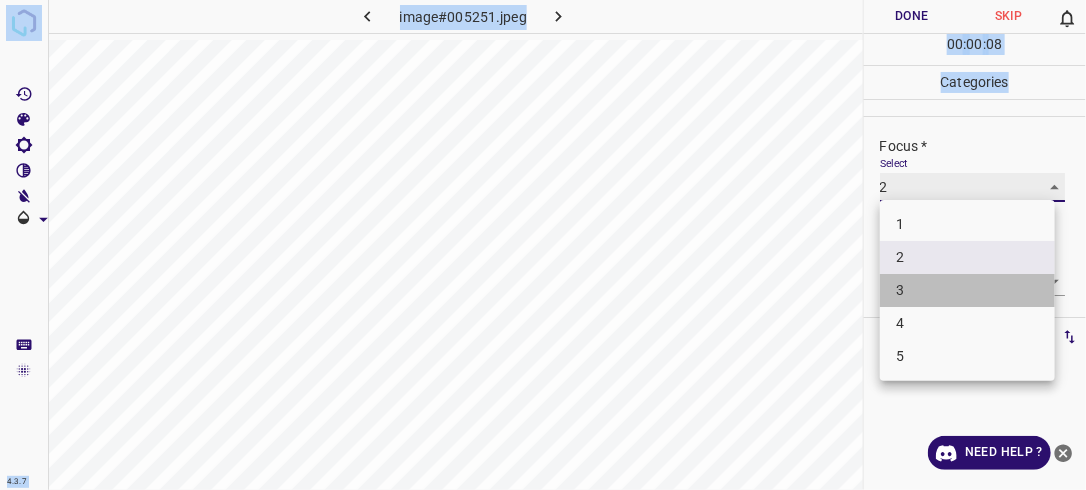 type on "3" 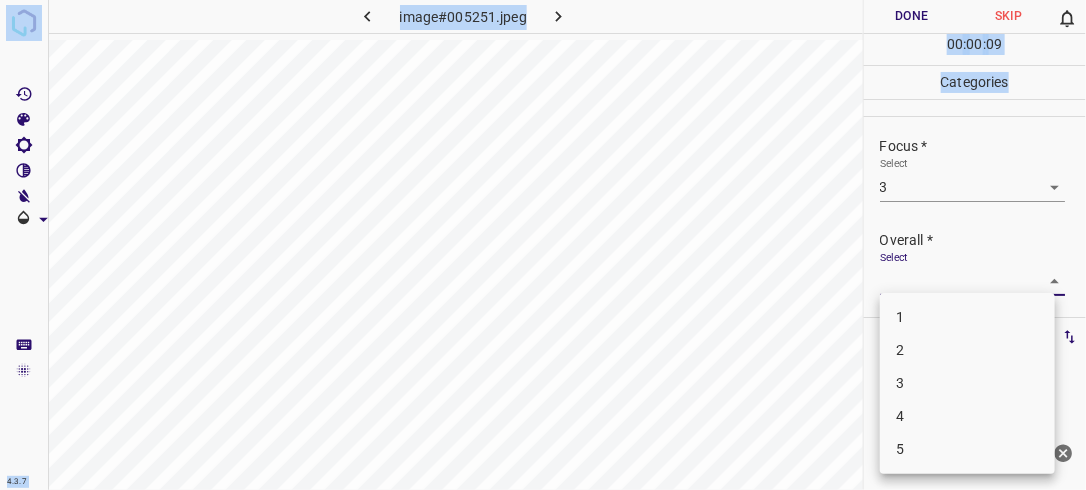 click on "4.3.7 image#005251.jpeg Done Skip 0 00   : 00   : 09   Categories Lighting *  Select 3 3 Focus *  Select 3 3 Overall *  Select ​ Labels   0 Categories 1 Lighting 2 Focus 3 Overall Tools Space Change between modes (Draw & Edit) I Auto labeling R Restore zoom M Zoom in N Zoom out Delete Delete selecte label Filters Z Restore filters X Saturation filter C Brightness filter V Contrast filter B Gray scale filter General O Download Need Help ? - Text - Hide - Delete 1 2 3 4 5" at bounding box center [543, 245] 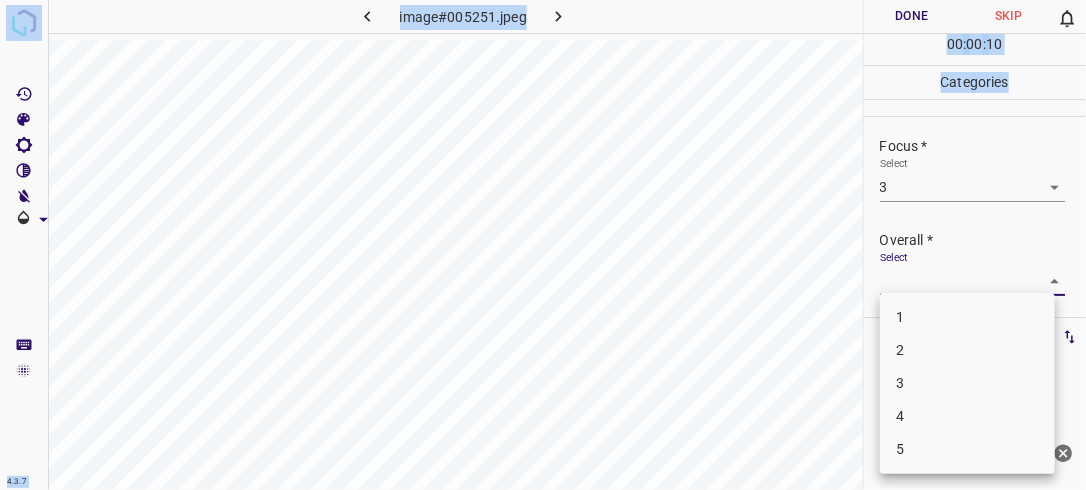 click on "3" at bounding box center (967, 383) 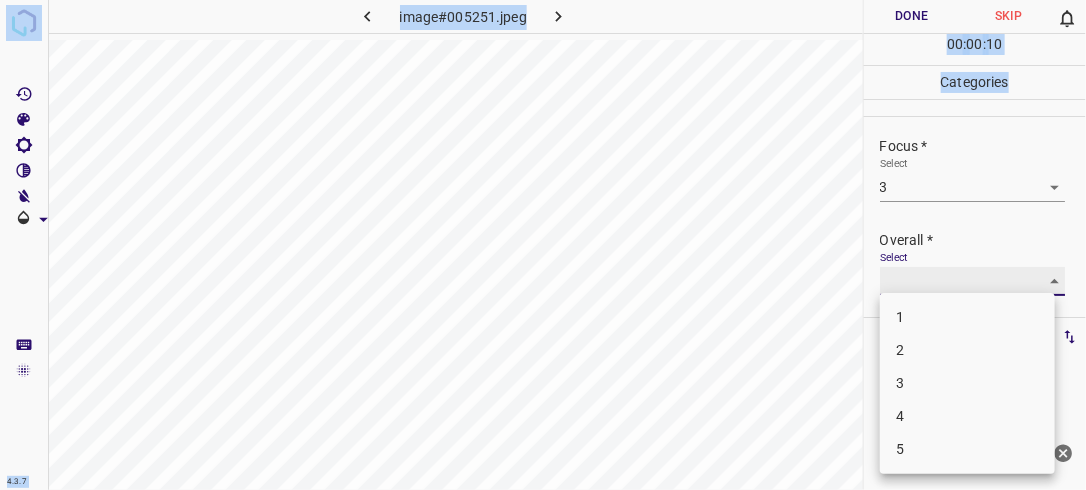 type on "3" 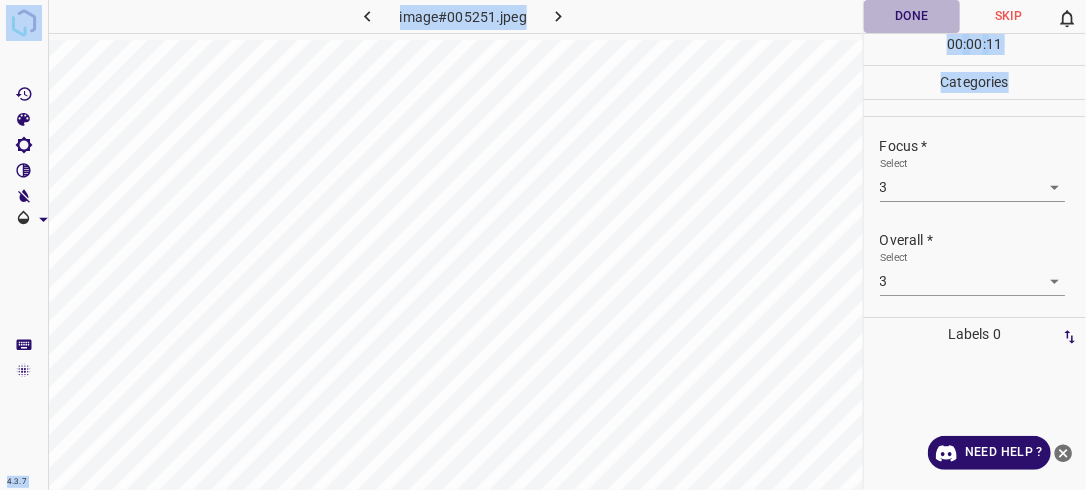 click on "Done" at bounding box center (912, 16) 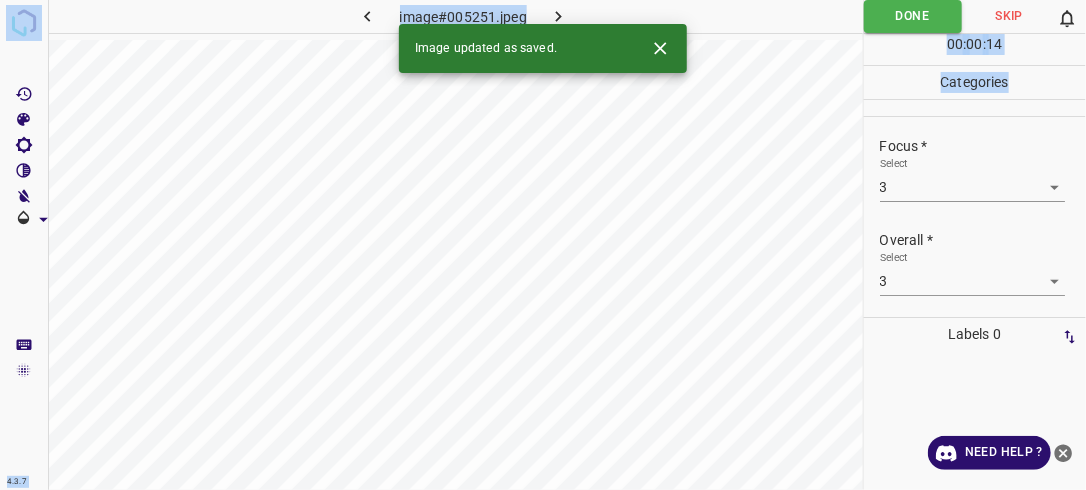 click 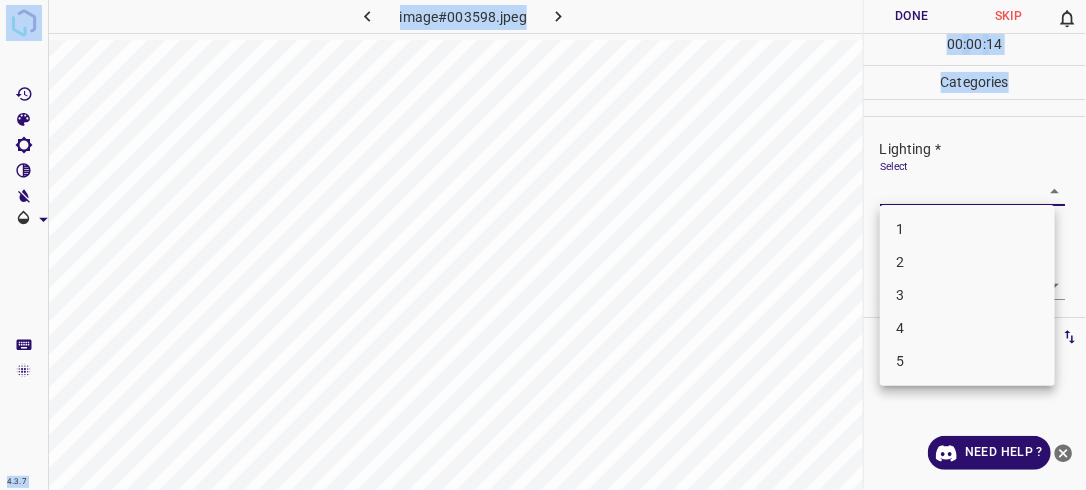 click on "4.3.7 image#003598.jpeg Done Skip 0 00   : 00   : 14   Categories Lighting *  Select ​ Focus *  Select ​ Overall *  Select ​ Labels   0 Categories 1 Lighting 2 Focus 3 Overall Tools Space Change between modes (Draw & Edit) I Auto labeling R Restore zoom M Zoom in N Zoom out Delete Delete selecte label Filters Z Restore filters X Saturation filter C Brightness filter V Contrast filter B Gray scale filter General O Download Need Help ? - Text - Hide - Delete 1 2 3 4 5" at bounding box center [543, 245] 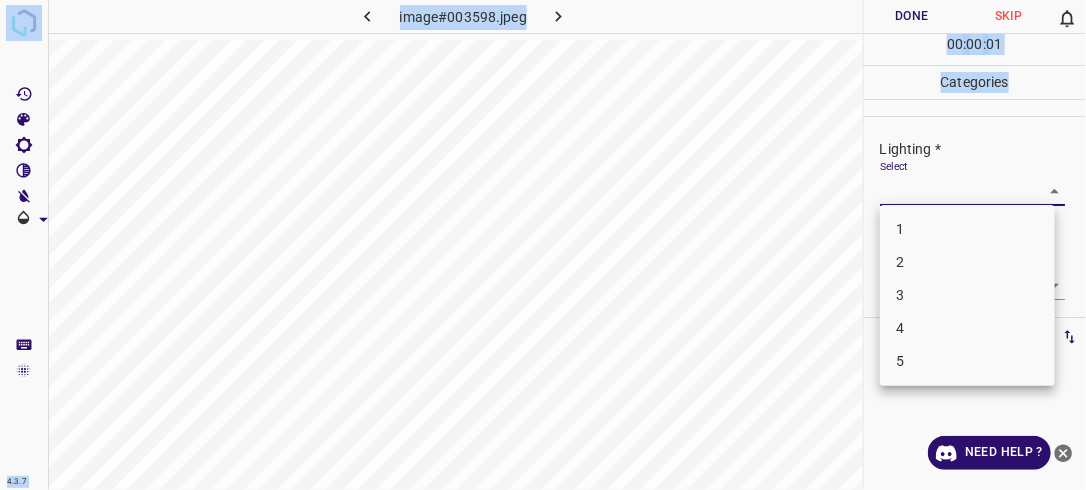 click on "3" at bounding box center (967, 295) 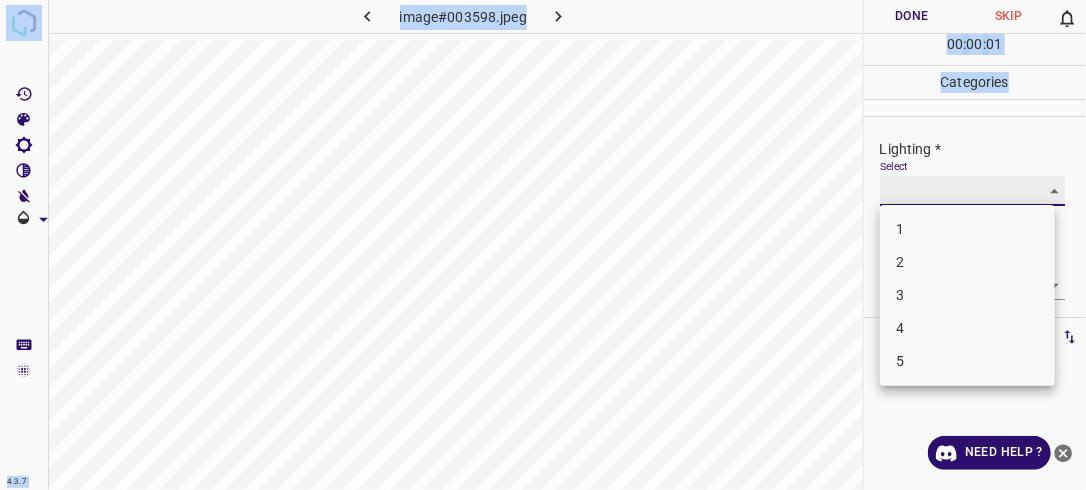 type on "3" 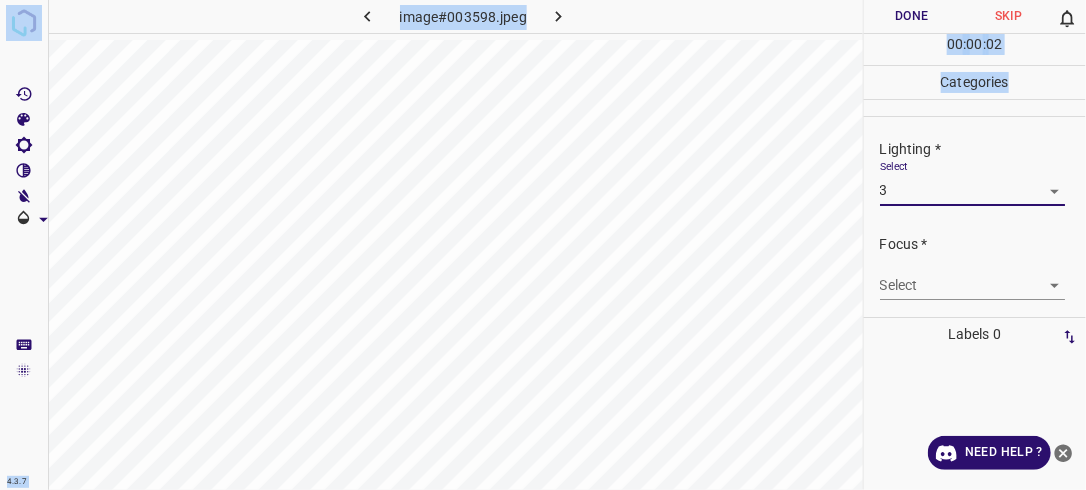 click on "4.3.7 image#003598.jpeg Done Skip 0 00   : 00   : 02   Categories Lighting *  Select 3 3 Focus *  Select ​ Overall *  Select ​ Labels   0 Categories 1 Lighting 2 Focus 3 Overall Tools Space Change between modes (Draw & Edit) I Auto labeling R Restore zoom M Zoom in N Zoom out Delete Delete selecte label Filters Z Restore filters X Saturation filter C Brightness filter V Contrast filter B Gray scale filter General O Download Need Help ? - Text - Hide - Delete" at bounding box center [543, 245] 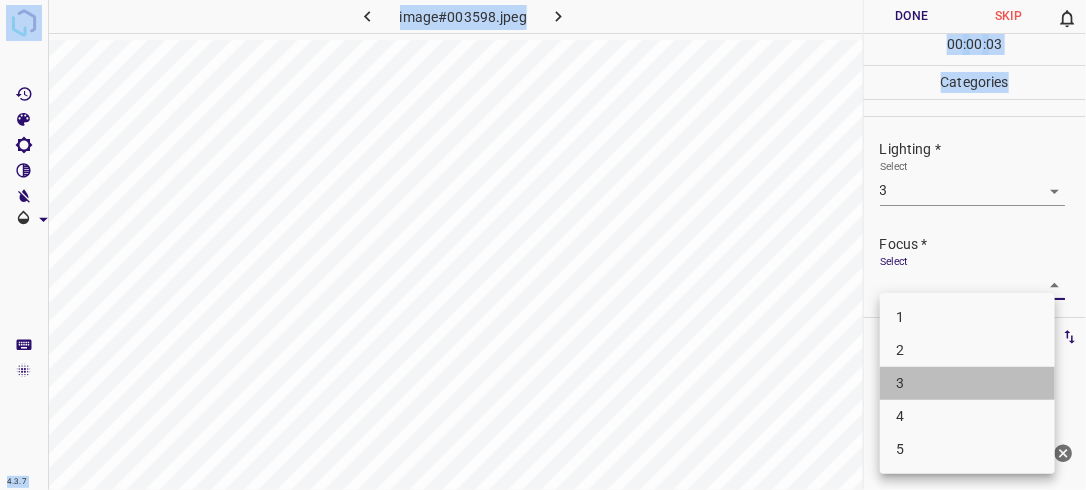 click on "3" at bounding box center (967, 383) 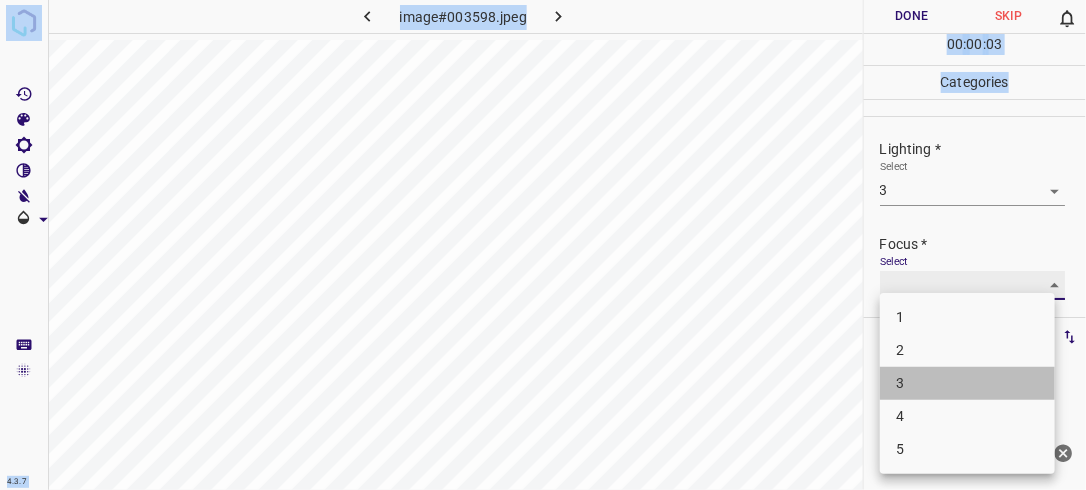 type on "3" 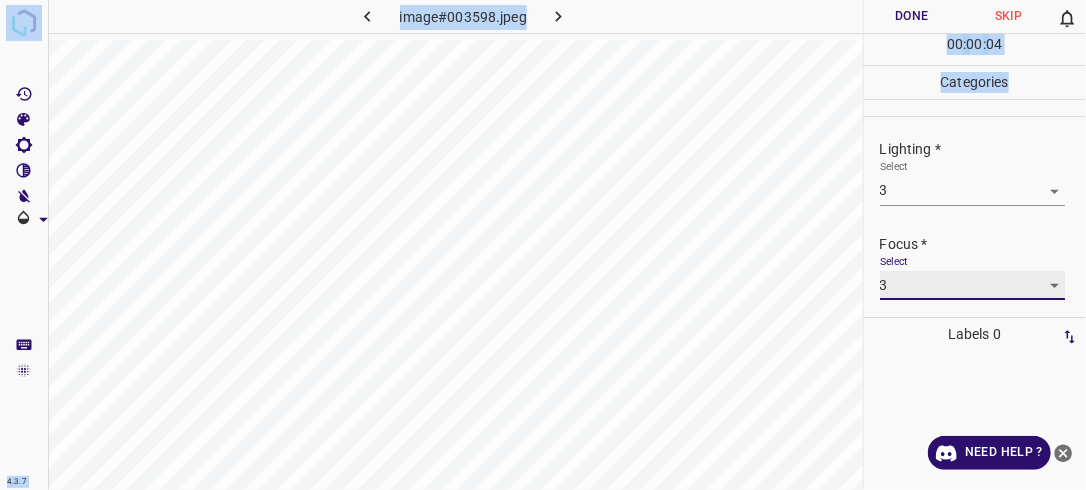 scroll, scrollTop: 98, scrollLeft: 0, axis: vertical 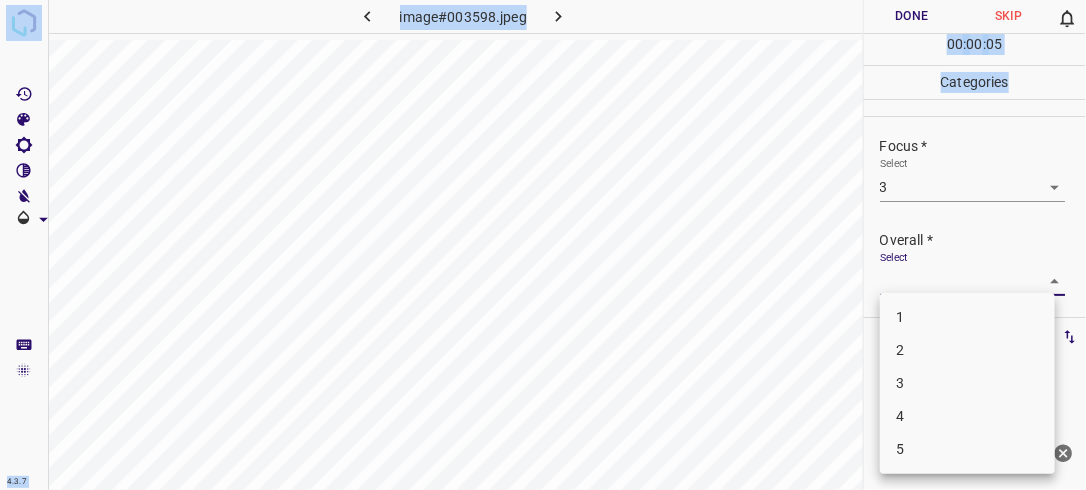 click on "4.3.7 image#003598.jpeg Done Skip 0 00   : 00   : 05   Categories Lighting *  Select 3 3 Focus *  Select 3 3 Overall *  Select ​ Labels   0 Categories 1 Lighting 2 Focus 3 Overall Tools Space Change between modes (Draw & Edit) I Auto labeling R Restore zoom M Zoom in N Zoom out Delete Delete selecte label Filters Z Restore filters X Saturation filter C Brightness filter V Contrast filter B Gray scale filter General O Download Need Help ? - Text - Hide - Delete 1 2 3 4 5" at bounding box center [543, 245] 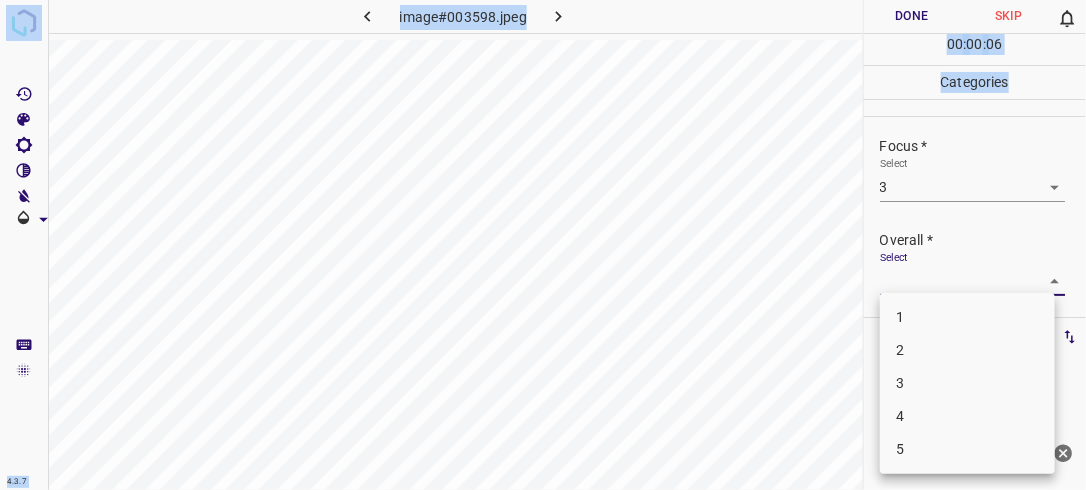 click on "3" at bounding box center (967, 383) 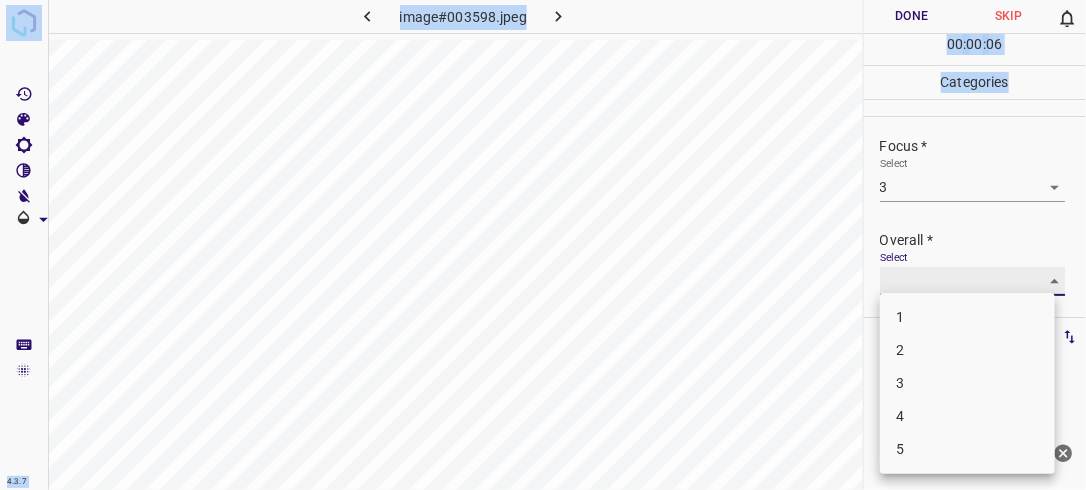 type on "3" 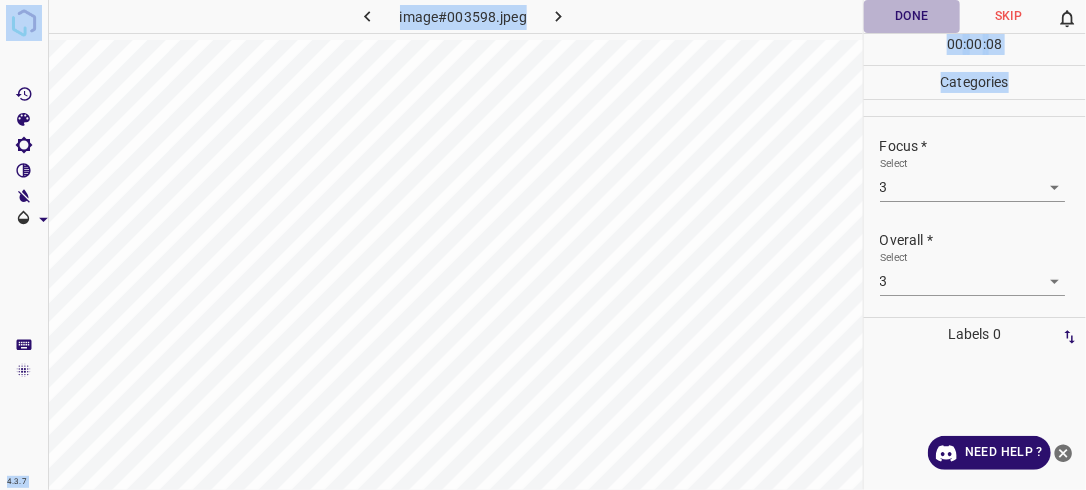 click on "Done" at bounding box center [912, 16] 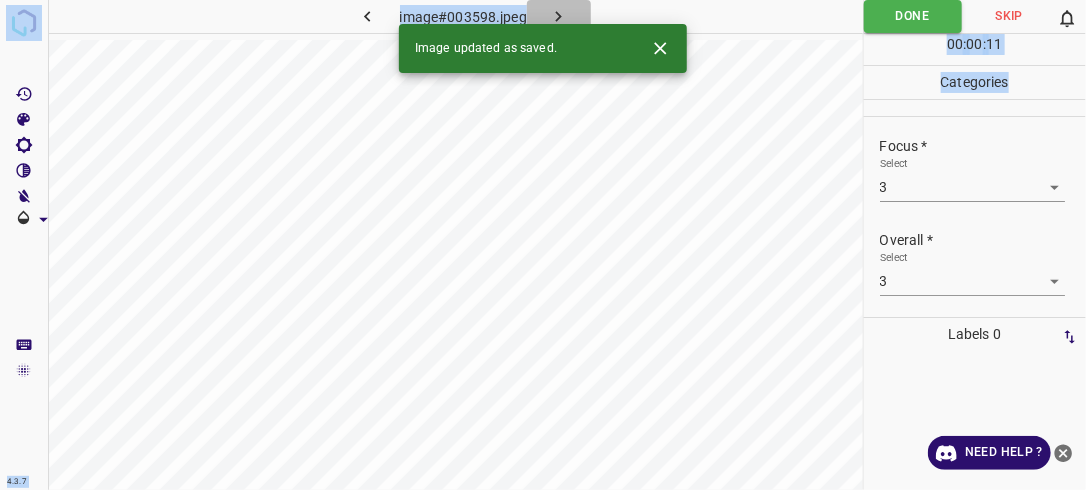 click at bounding box center (559, 16) 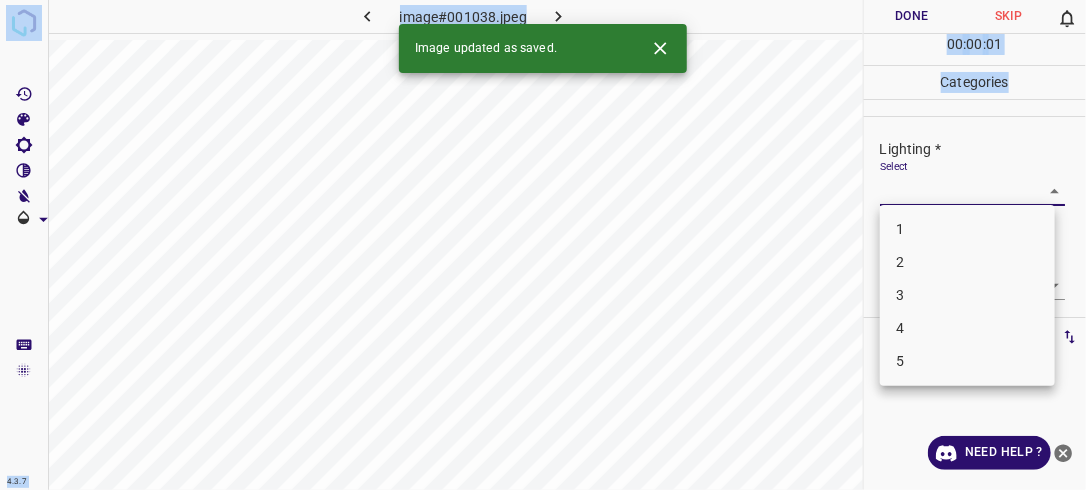 click on "4.3.7 image#001038.jpeg Done Skip 0 00   : 00   : 01   Categories Lighting *  Select ​ Focus *  Select ​ Overall *  Select ​ Labels   0 Categories 1 Lighting 2 Focus 3 Overall Tools Space Change between modes (Draw & Edit) I Auto labeling R Restore zoom M Zoom in N Zoom out Delete Delete selecte label Filters Z Restore filters X Saturation filter C Brightness filter V Contrast filter B Gray scale filter General O Download Image updated as saved. Need Help ? - Text - Hide - Delete 1 2 3 4 5" at bounding box center (543, 245) 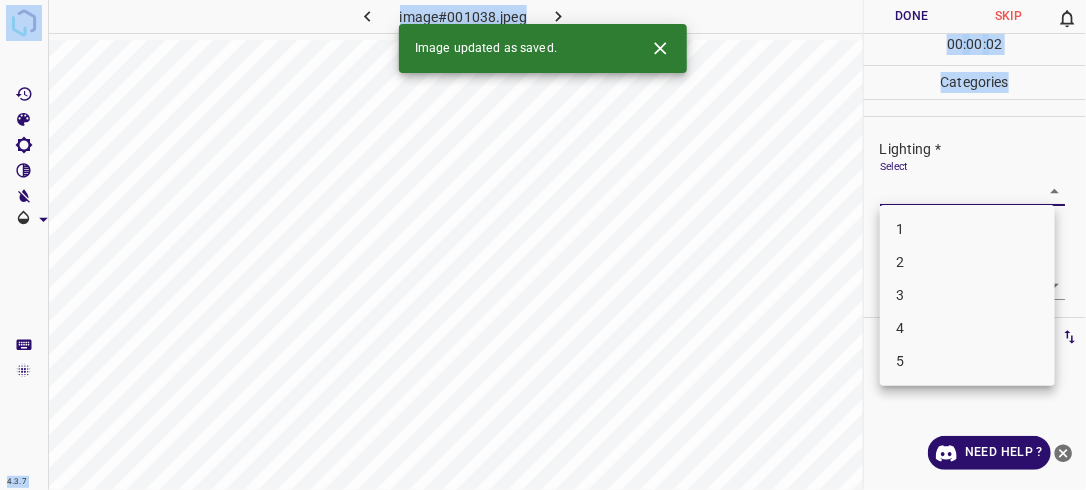 click on "3" at bounding box center [967, 295] 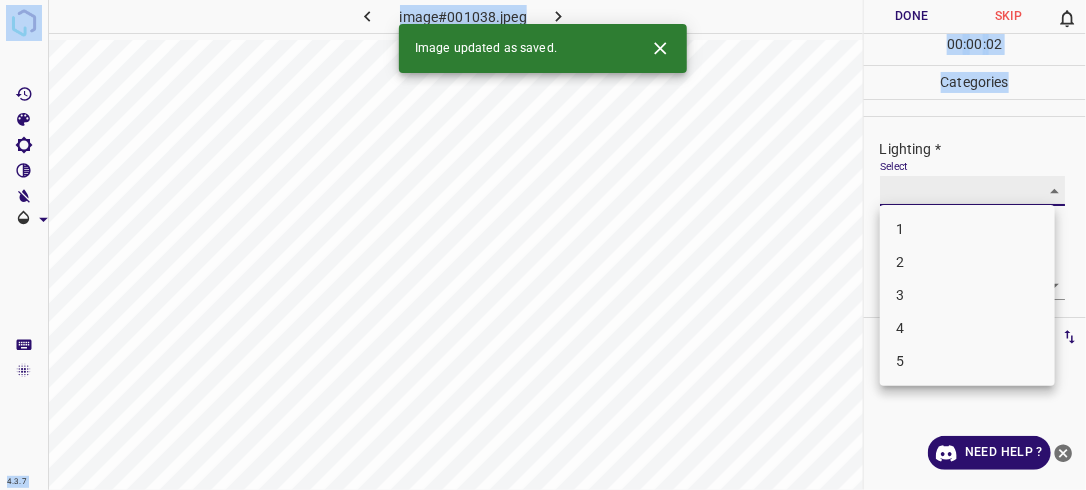 type on "3" 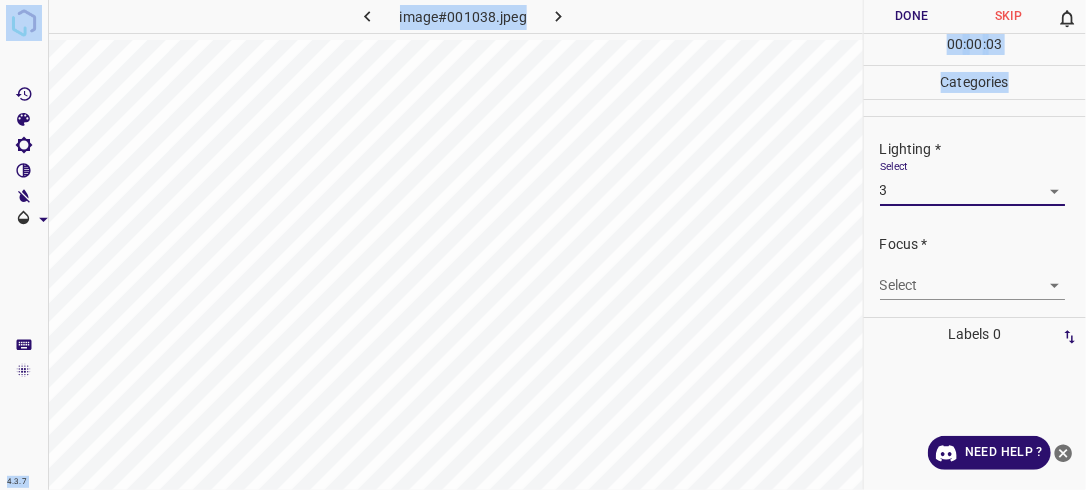 click on "4.3.7 image#001038.jpeg Done Skip 0 00   : 00   : 03   Categories Lighting *  Select 3 3 Focus *  Select ​ Overall *  Select ​ Labels   0 Categories 1 Lighting 2 Focus 3 Overall Tools Space Change between modes (Draw & Edit) I Auto labeling R Restore zoom M Zoom in N Zoom out Delete Delete selecte label Filters Z Restore filters X Saturation filter C Brightness filter V Contrast filter B Gray scale filter General O Download Need Help ? - Text - Hide - Delete" at bounding box center [543, 245] 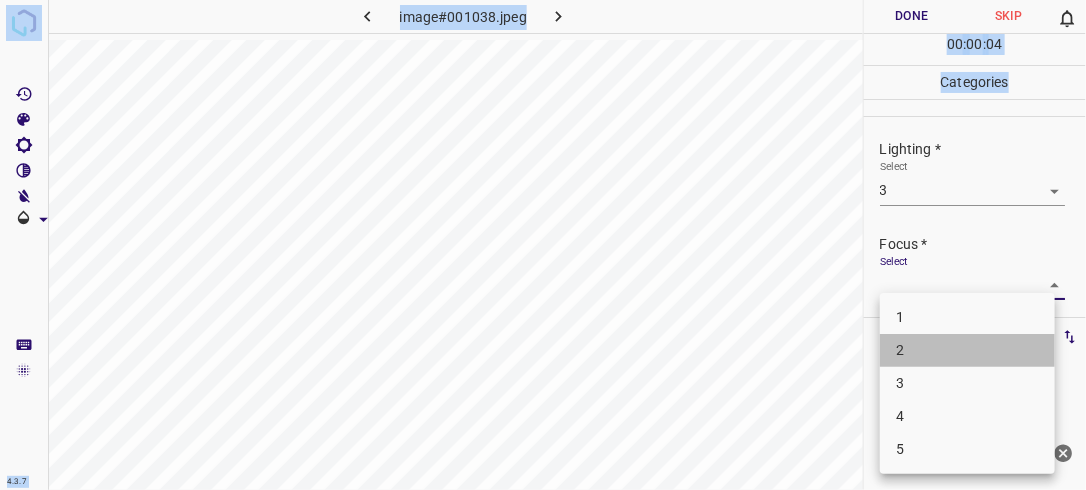 click on "2" at bounding box center [967, 350] 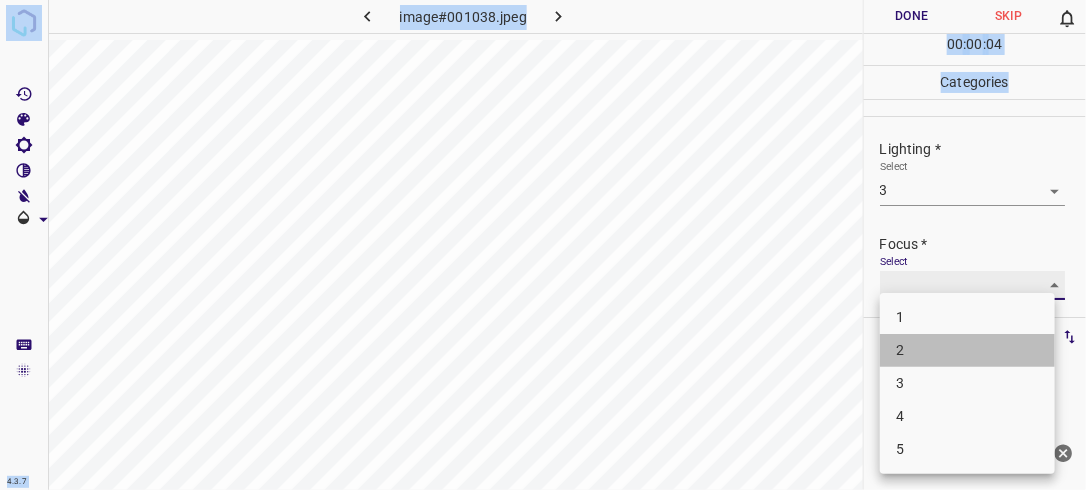 type on "2" 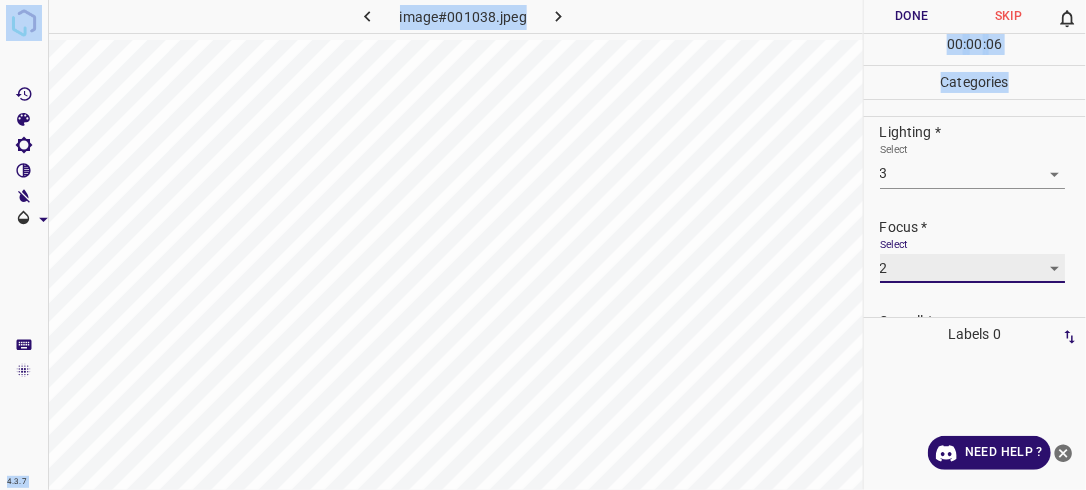 scroll, scrollTop: 98, scrollLeft: 0, axis: vertical 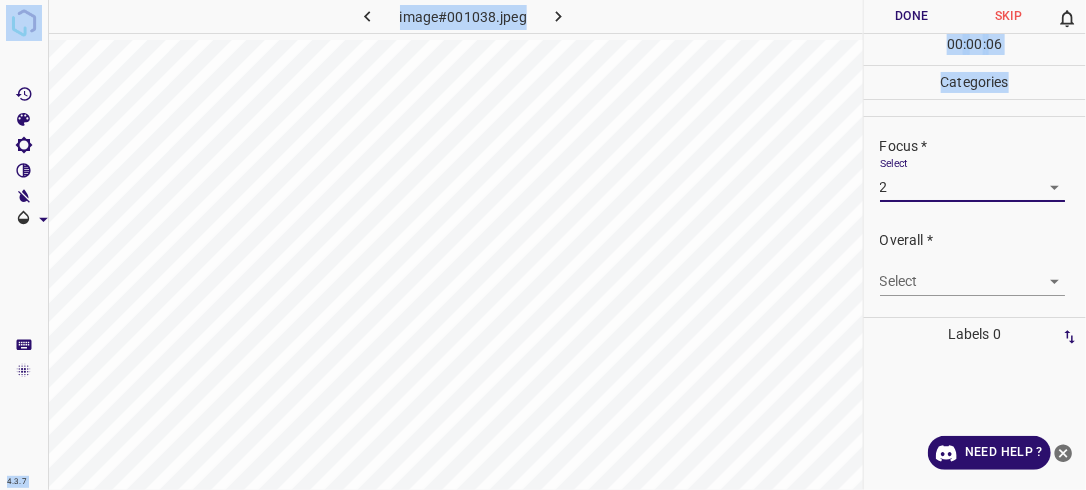 click on "4.3.7 image#001038.jpeg Done Skip 0 00   : 00   : 06   Categories Lighting *  Select 3 3 Focus *  Select 2 2 Overall *  Select ​ Labels   0 Categories 1 Lighting 2 Focus 3 Overall Tools Space Change between modes (Draw & Edit) I Auto labeling R Restore zoom M Zoom in N Zoom out Delete Delete selecte label Filters Z Restore filters X Saturation filter C Brightness filter V Contrast filter B Gray scale filter General O Download Need Help ? - Text - Hide - Delete" at bounding box center [543, 245] 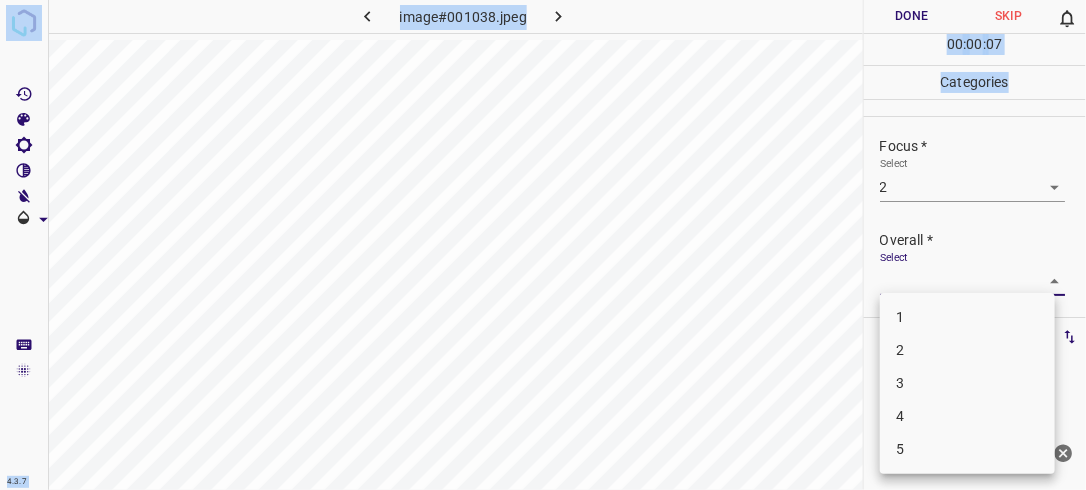 click on "1 2 3 4 5" at bounding box center (967, 383) 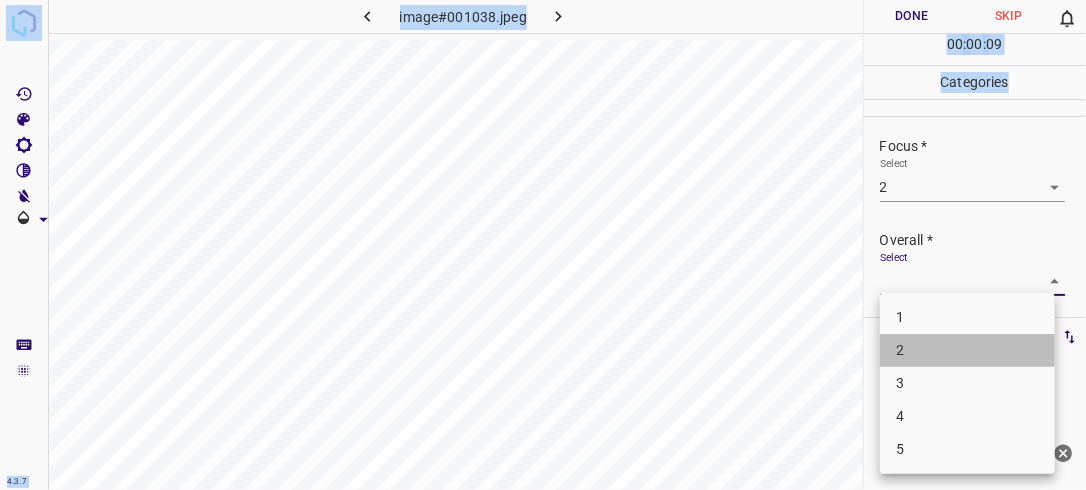 click on "2" at bounding box center (967, 350) 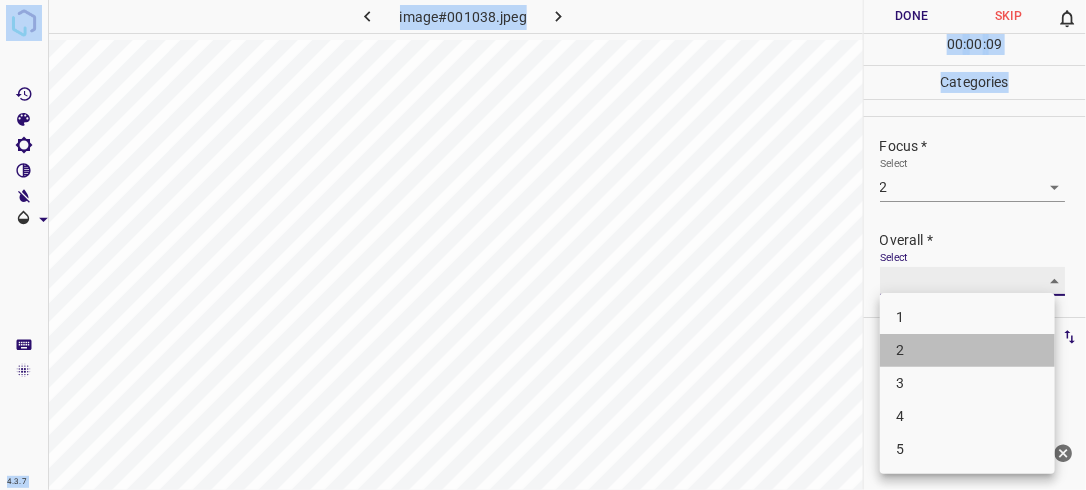 type on "2" 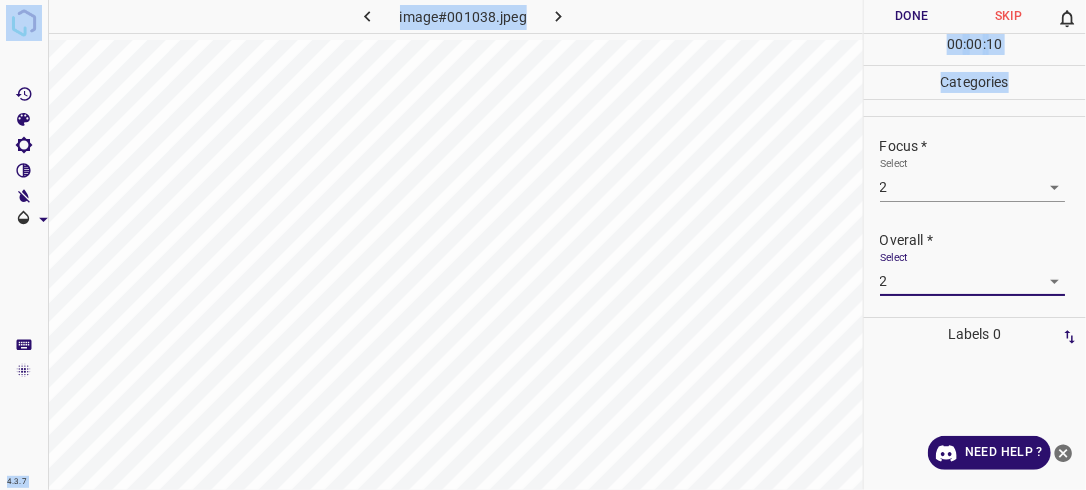 click on "Done" at bounding box center [912, 16] 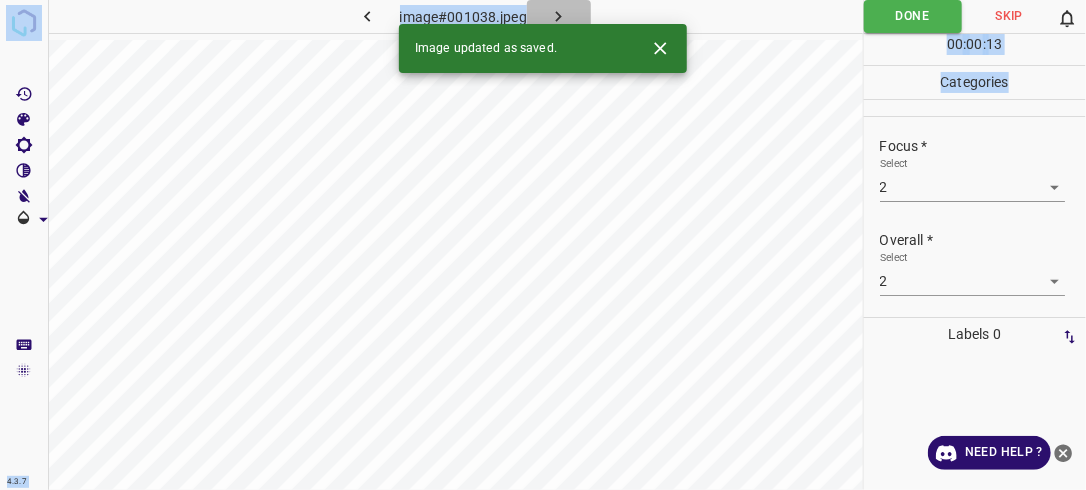 click 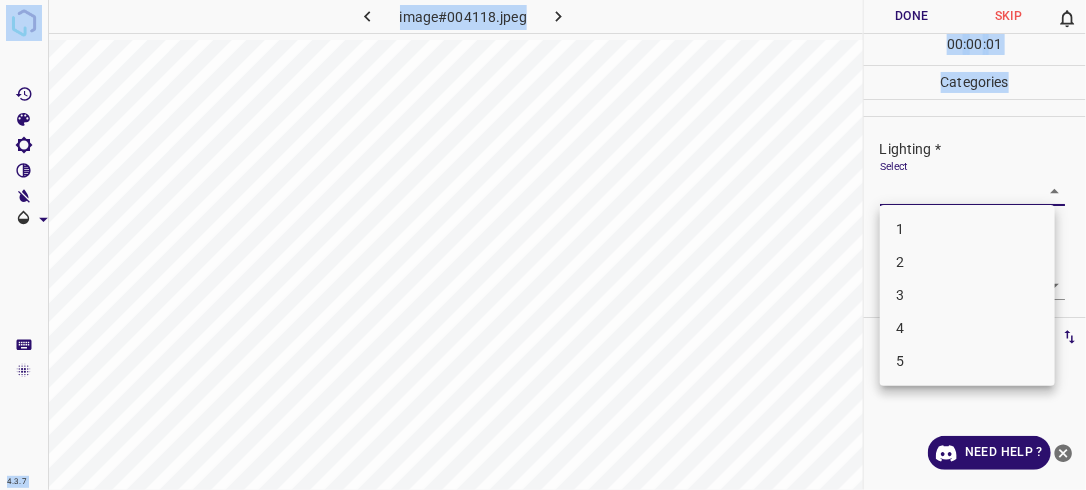 click on "4.3.7 image#004118.jpeg Done Skip 0 00   : 00   : 01   Categories Lighting *  Select ​ Focus *  Select ​ Overall *  Select ​ Labels   0 Categories 1 Lighting 2 Focus 3 Overall Tools Space Change between modes (Draw & Edit) I Auto labeling R Restore zoom M Zoom in N Zoom out Delete Delete selecte label Filters Z Restore filters X Saturation filter C Brightness filter V Contrast filter B Gray scale filter General O Download Need Help ? - Text - Hide - Delete 1 2 3 4 5" at bounding box center (543, 245) 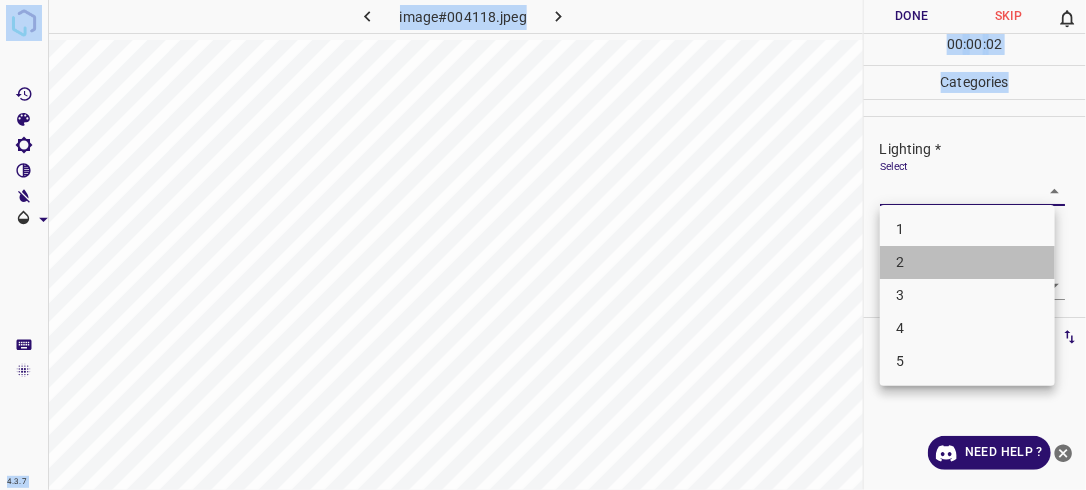 click on "2" at bounding box center [967, 262] 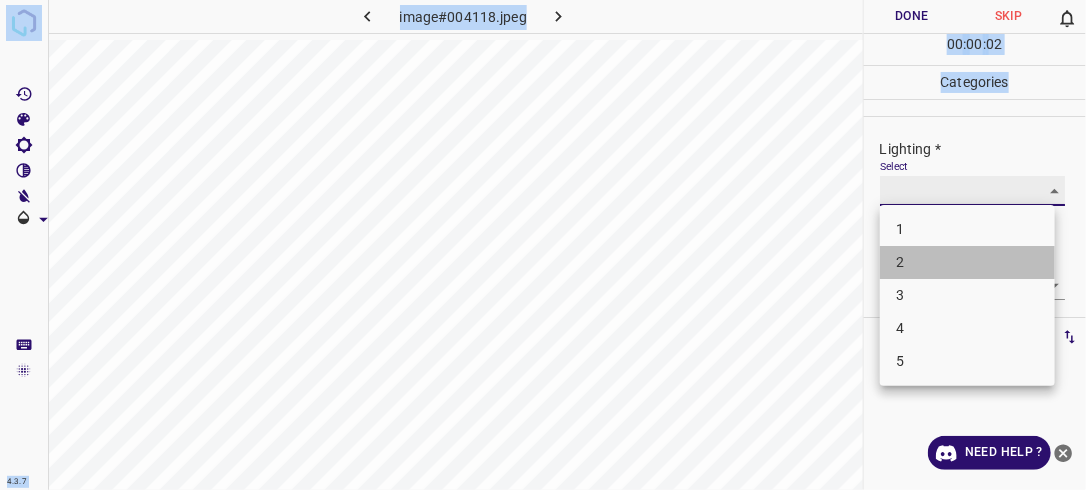 type on "2" 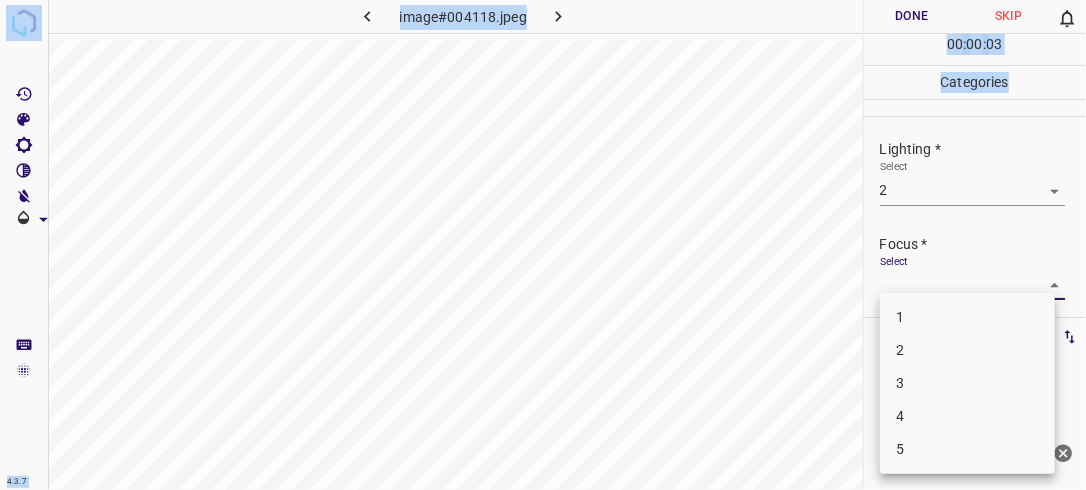 click on "4.3.7 image#004118.jpeg Done Skip 0 00   : 00   : 03   Categories Lighting *  Select 2 2 Focus *  Select ​ Overall *  Select ​ Labels   0 Categories 1 Lighting 2 Focus 3 Overall Tools Space Change between modes (Draw & Edit) I Auto labeling R Restore zoom M Zoom in N Zoom out Delete Delete selecte label Filters Z Restore filters X Saturation filter C Brightness filter V Contrast filter B Gray scale filter General O Download Need Help ? - Text - Hide - Delete 1 2 3 4 5" at bounding box center [543, 245] 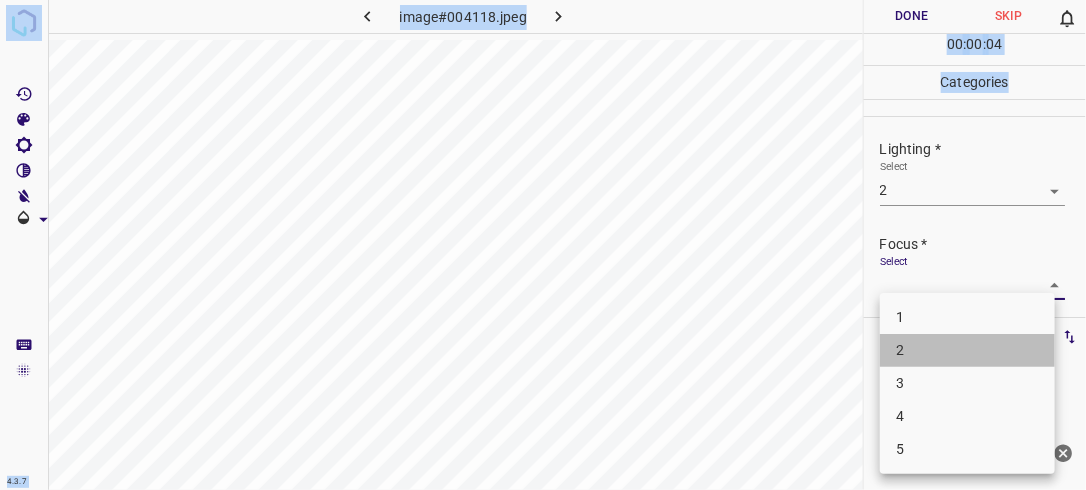 click on "2" at bounding box center (967, 350) 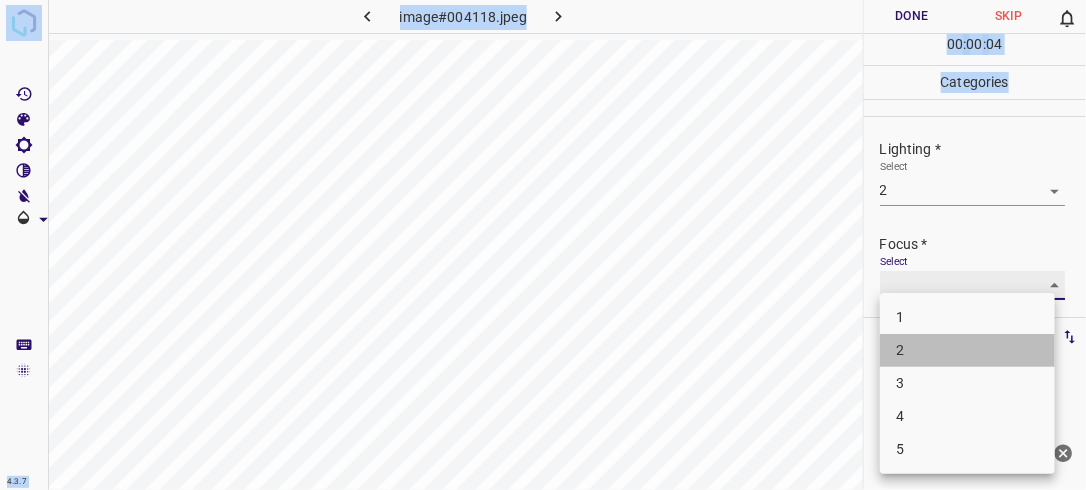 type on "2" 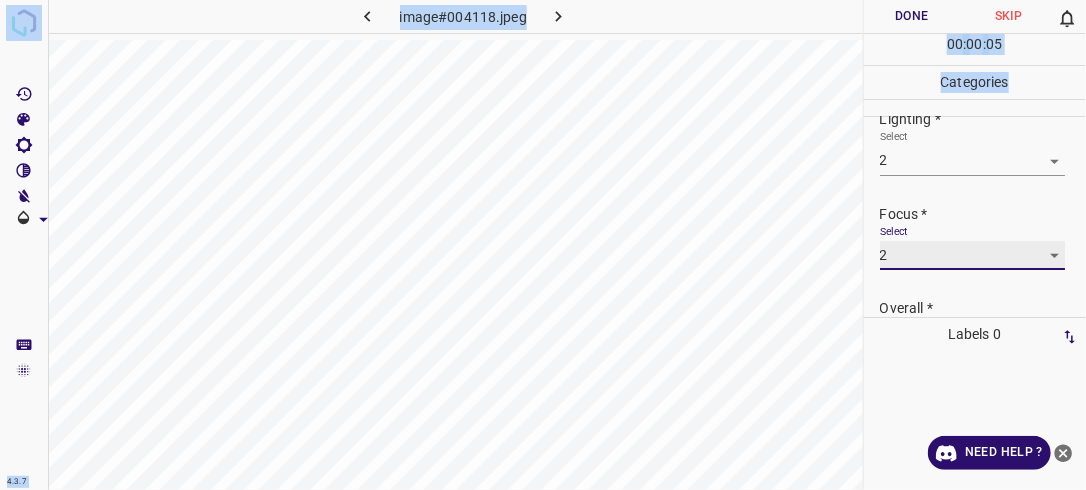 scroll, scrollTop: 98, scrollLeft: 0, axis: vertical 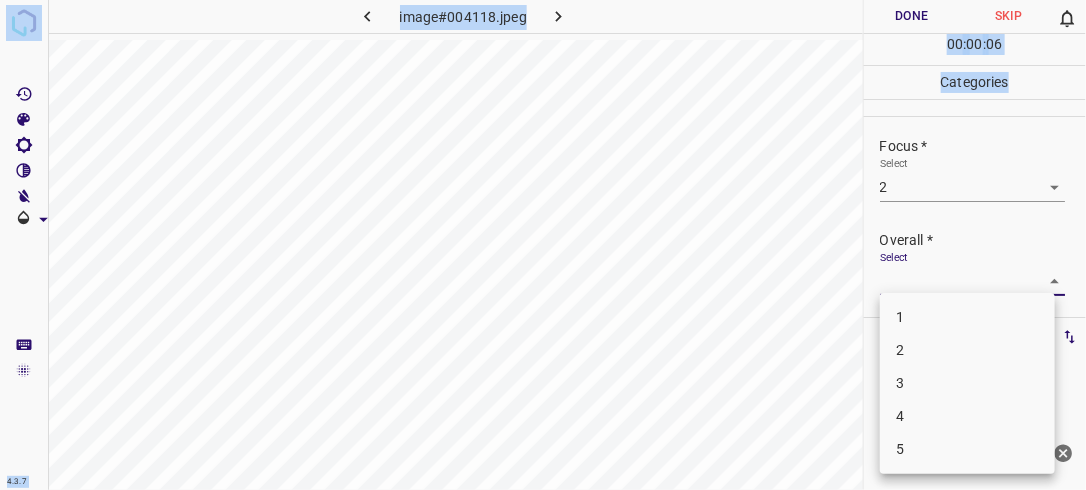 click on "4.3.7 image#004118.jpeg Done Skip 0 00   : 00   : 06   Categories Lighting *  Select 2 2 Focus *  Select 2 2 Overall *  Select ​ Labels   0 Categories 1 Lighting 2 Focus 3 Overall Tools Space Change between modes (Draw & Edit) I Auto labeling R Restore zoom M Zoom in N Zoom out Delete Delete selecte label Filters Z Restore filters X Saturation filter C Brightness filter V Contrast filter B Gray scale filter General O Download Need Help ? - Text - Hide - Delete 1 2 3 4 5" at bounding box center (543, 245) 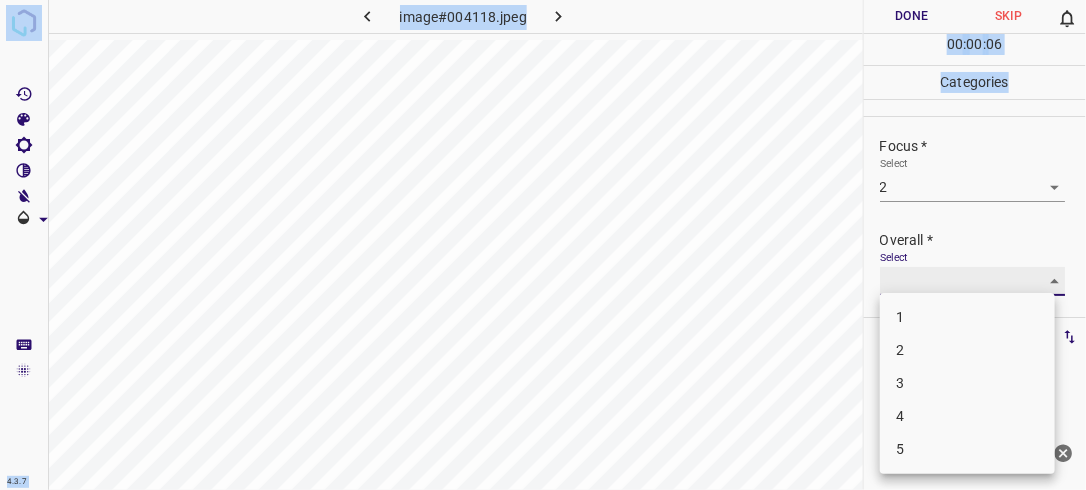 type on "2" 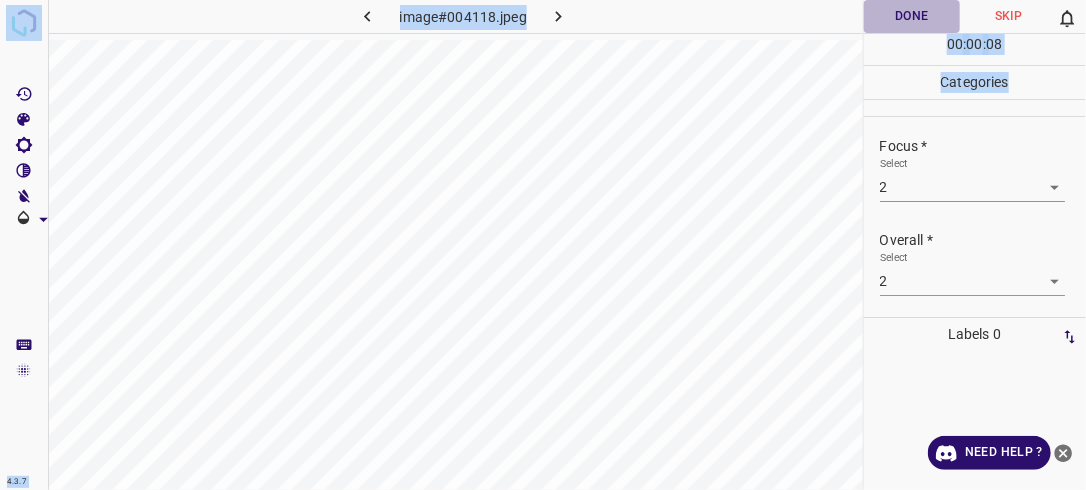 click on "Done" at bounding box center (912, 16) 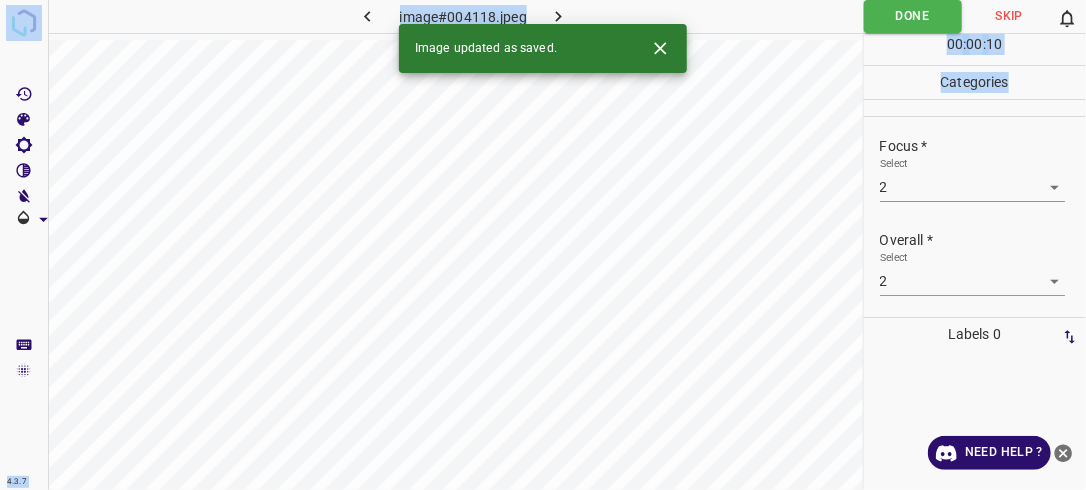 click 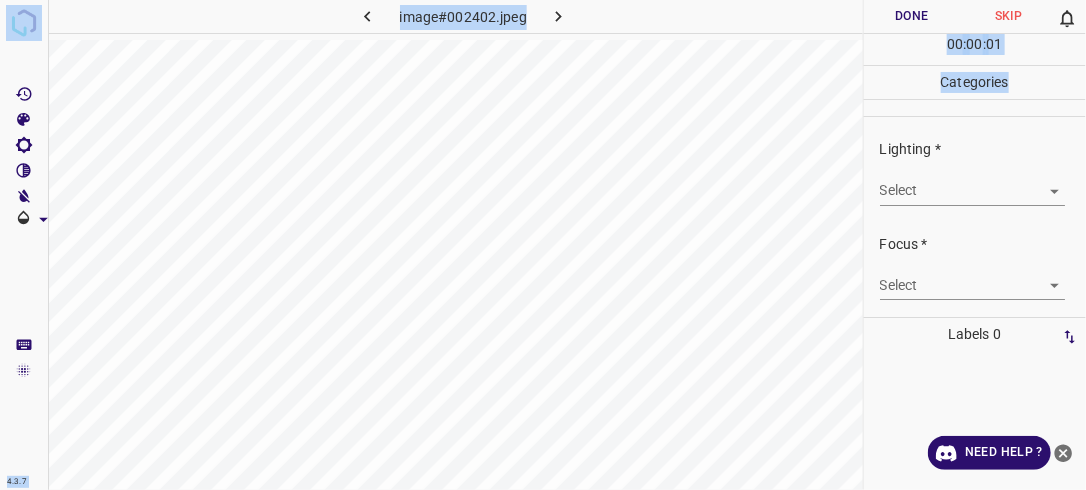 click on "4.3.7 image#002402.jpeg Done Skip 0 00   : 00   : 01   Categories Lighting *  Select ​ Focus *  Select ​ Overall *  Select ​ Labels   0 Categories 1 Lighting 2 Focus 3 Overall Tools Space Change between modes (Draw & Edit) I Auto labeling R Restore zoom M Zoom in N Zoom out Delete Delete selecte label Filters Z Restore filters X Saturation filter C Brightness filter V Contrast filter B Gray scale filter General O Download Need Help ? - Text - Hide - Delete" at bounding box center [543, 245] 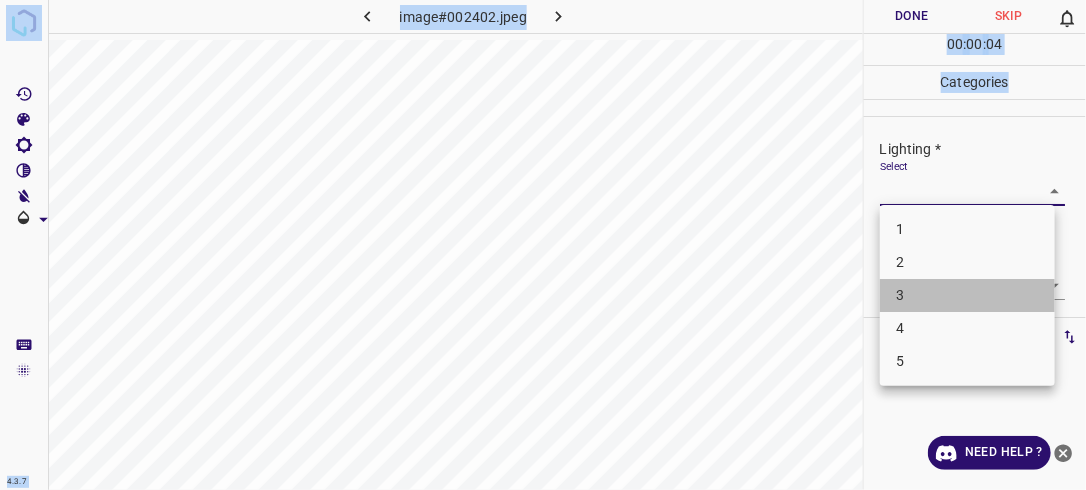 click on "3" at bounding box center [967, 295] 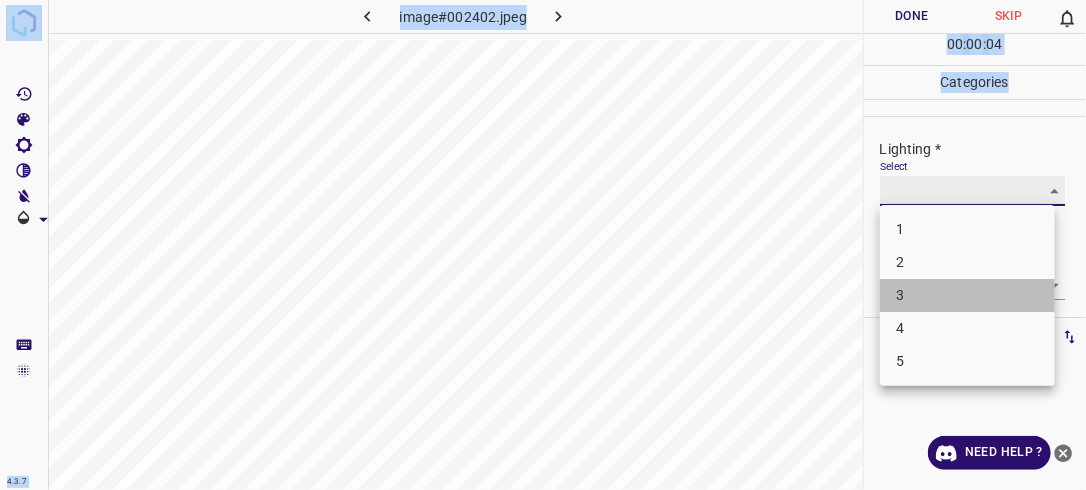 type on "3" 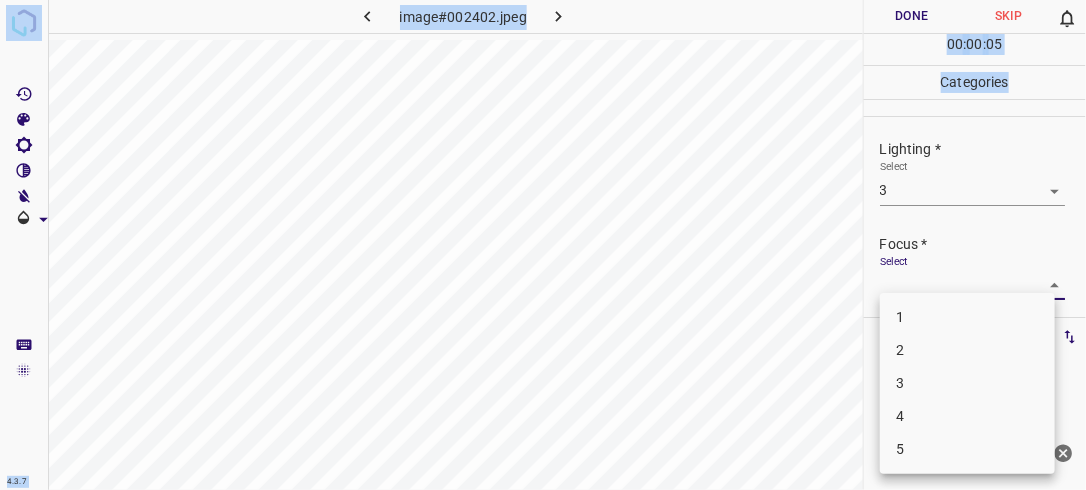 click on "4.3.7 image#002402.jpeg Done Skip 0 00   : 00   : 05   Categories Lighting *  Select 3 3 Focus *  Select ​ Overall *  Select ​ Labels   0 Categories 1 Lighting 2 Focus 3 Overall Tools Space Change between modes (Draw & Edit) I Auto labeling R Restore zoom M Zoom in N Zoom out Delete Delete selecte label Filters Z Restore filters X Saturation filter C Brightness filter V Contrast filter B Gray scale filter General O Download Need Help ? - Text - Hide - Delete 1 2 3 4 5" at bounding box center (543, 245) 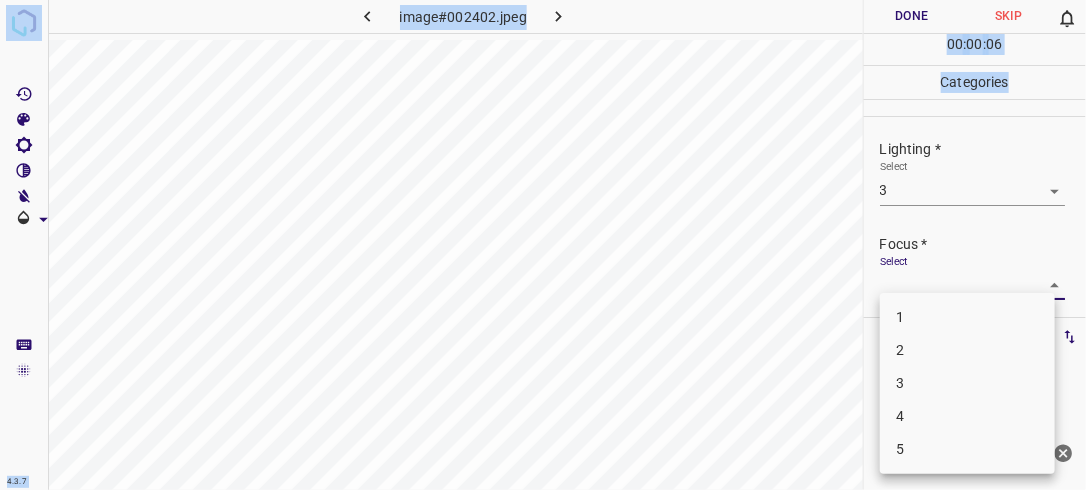 click on "3" at bounding box center [967, 383] 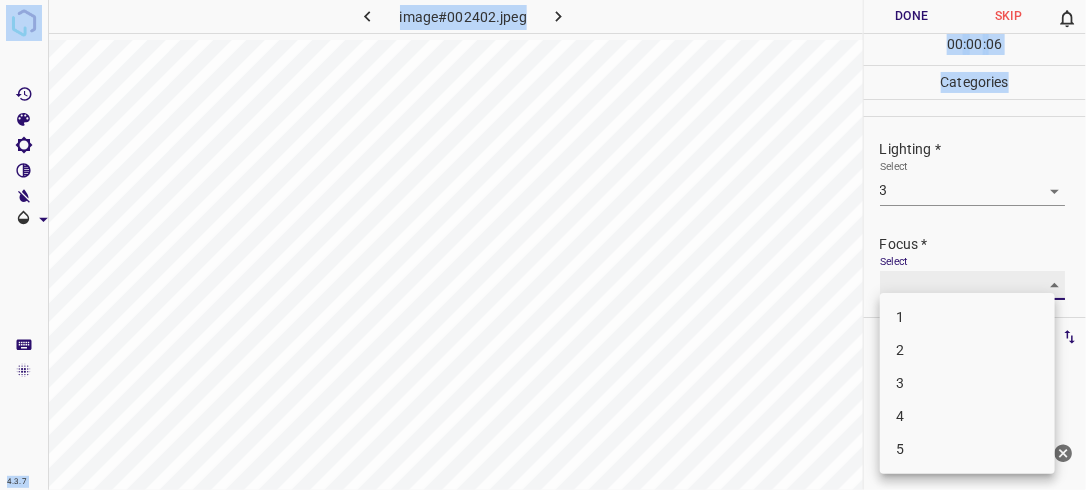 type on "3" 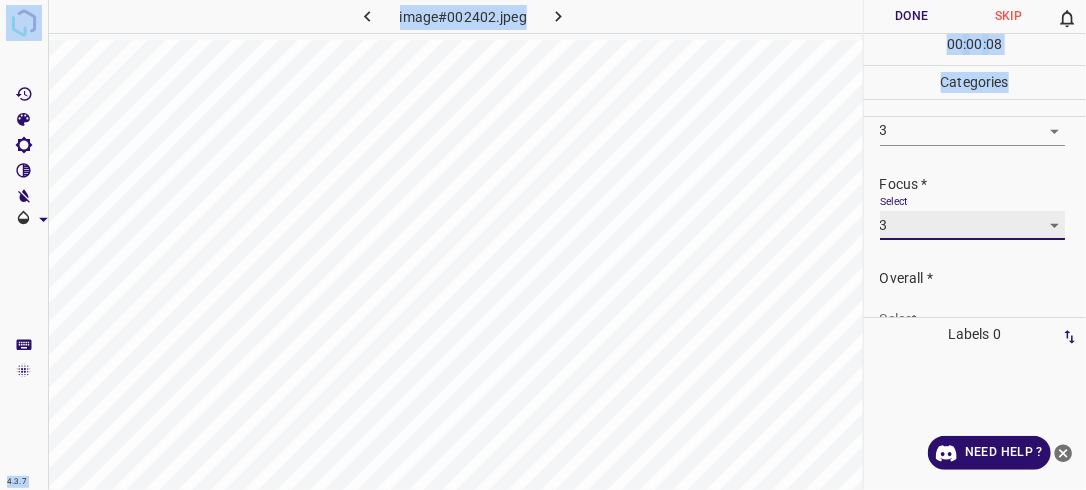 scroll, scrollTop: 98, scrollLeft: 0, axis: vertical 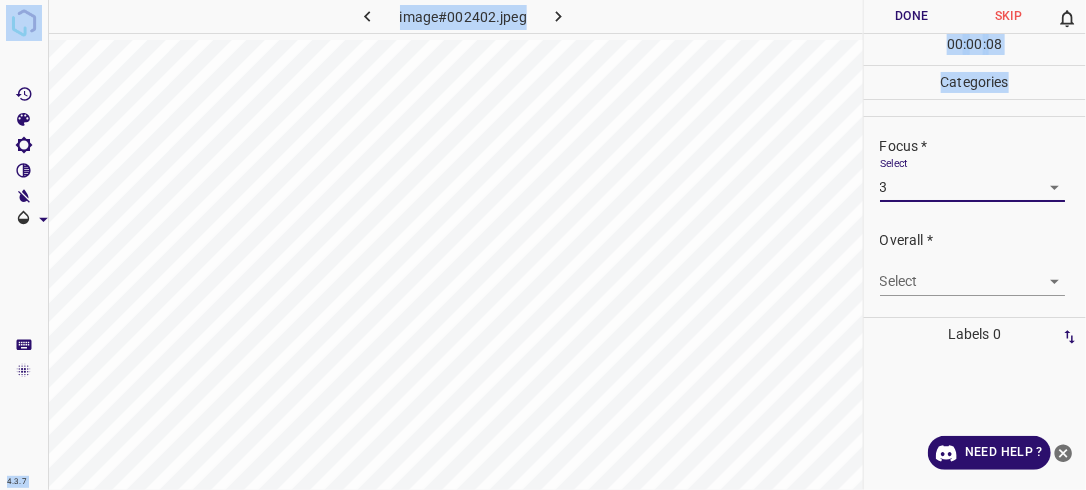 click on "4.3.7 image#002402.jpeg Done Skip 0 00   : 00   : 08   Categories Lighting *  Select 3 3 Focus *  Select 3 3 Overall *  Select ​ Labels   0 Categories 1 Lighting 2 Focus 3 Overall Tools Space Change between modes (Draw & Edit) I Auto labeling R Restore zoom M Zoom in N Zoom out Delete Delete selecte label Filters Z Restore filters X Saturation filter C Brightness filter V Contrast filter B Gray scale filter General O Download Need Help ? - Text - Hide - Delete" at bounding box center (543, 245) 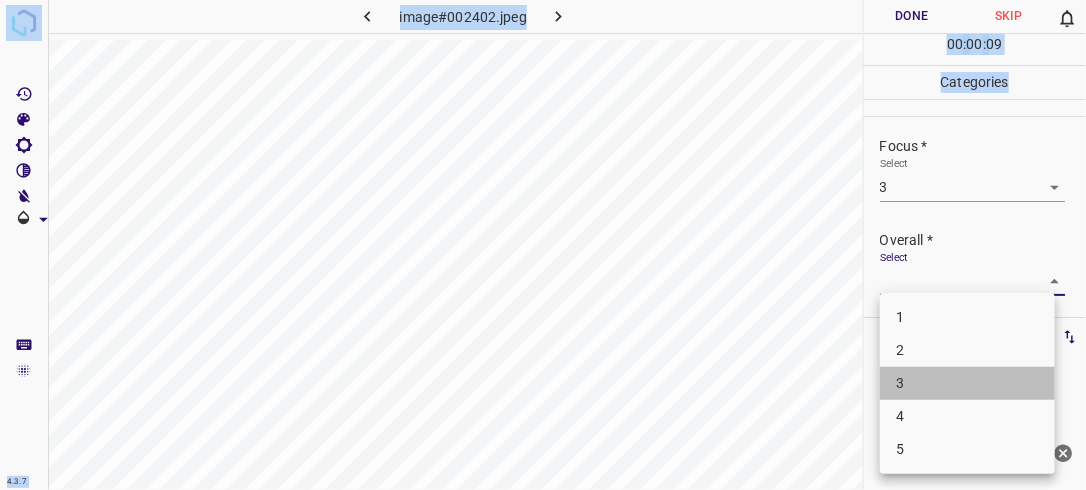 click on "3" at bounding box center (967, 383) 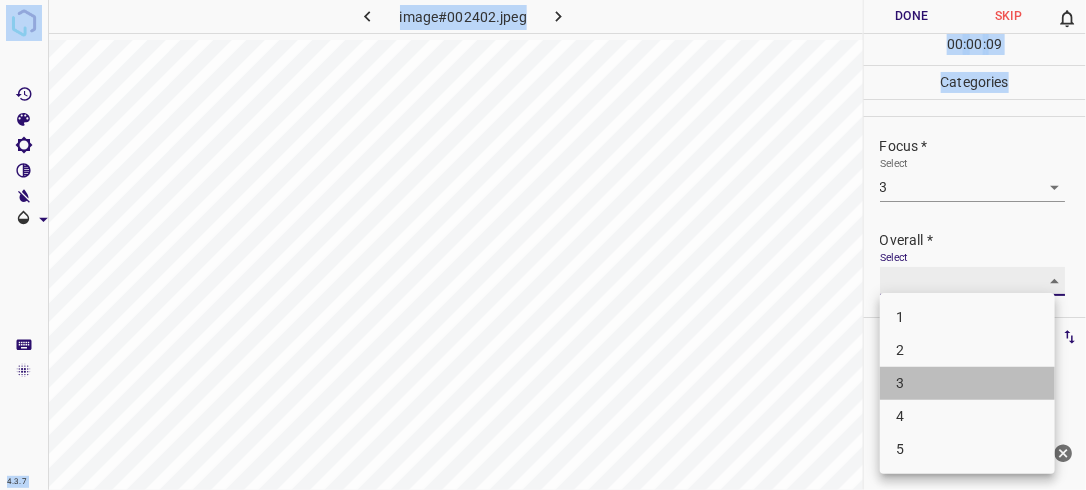type on "3" 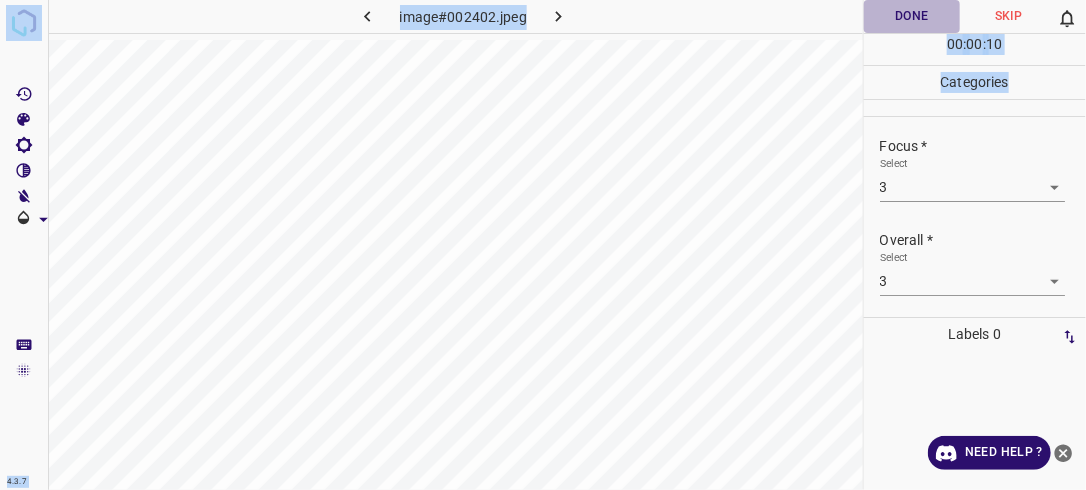 click on "Done" at bounding box center (912, 16) 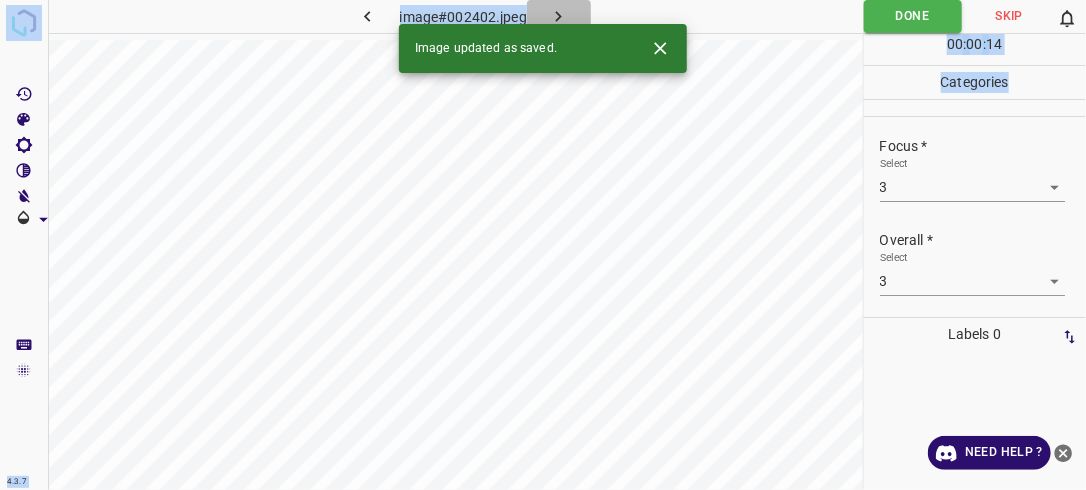 click at bounding box center (559, 16) 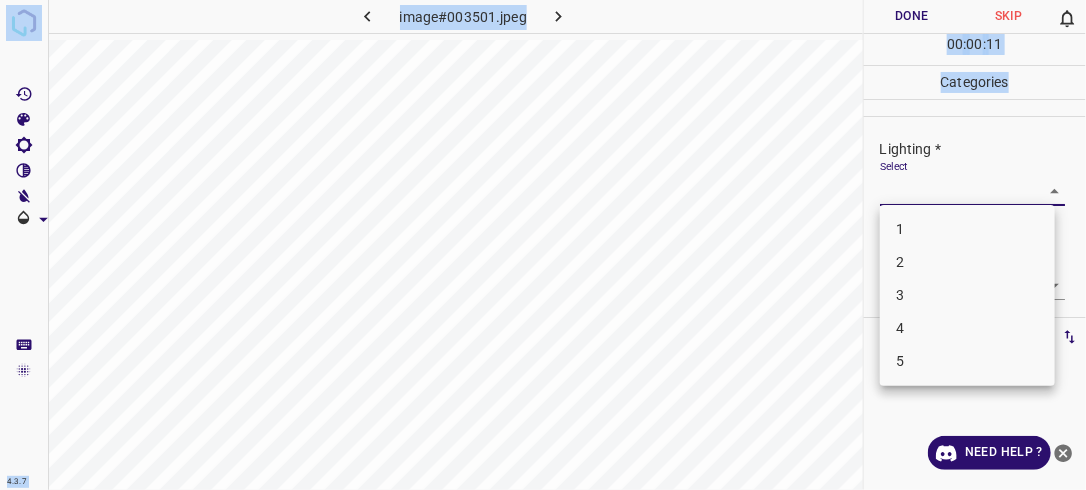 click on "4.3.7 image#003501.jpeg Done Skip 0 00   : 00   : 11   Categories Lighting *  Select ​ Focus *  Select ​ Overall *  Select ​ Labels   0 Categories 1 Lighting 2 Focus 3 Overall Tools Space Change between modes (Draw & Edit) I Auto labeling R Restore zoom M Zoom in N Zoom out Delete Delete selecte label Filters Z Restore filters X Saturation filter C Brightness filter V Contrast filter B Gray scale filter General O Download Need Help ? - Text - Hide - Delete 1 2 3 4 5" at bounding box center [543, 245] 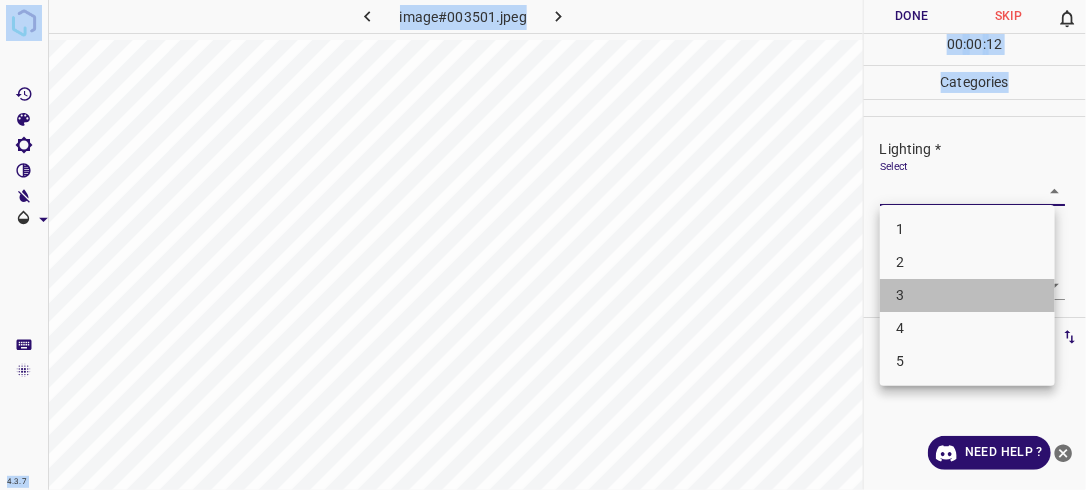 click on "3" at bounding box center (967, 295) 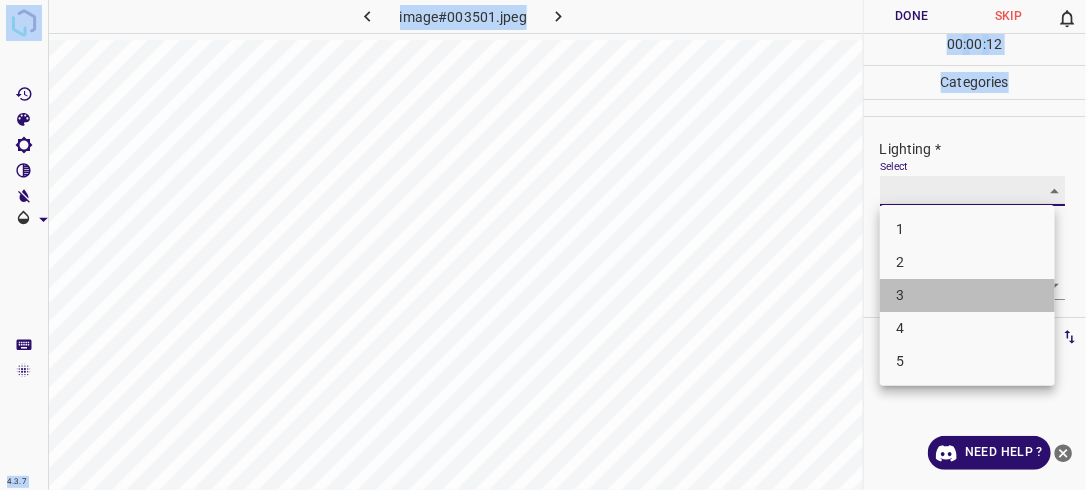 type on "3" 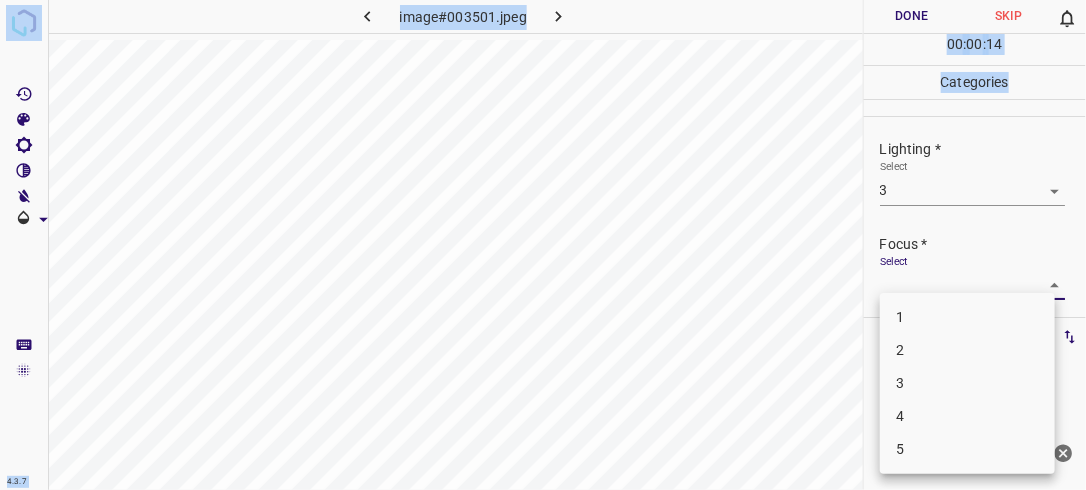drag, startPoint x: 1047, startPoint y: 288, endPoint x: 975, endPoint y: 354, distance: 97.67292 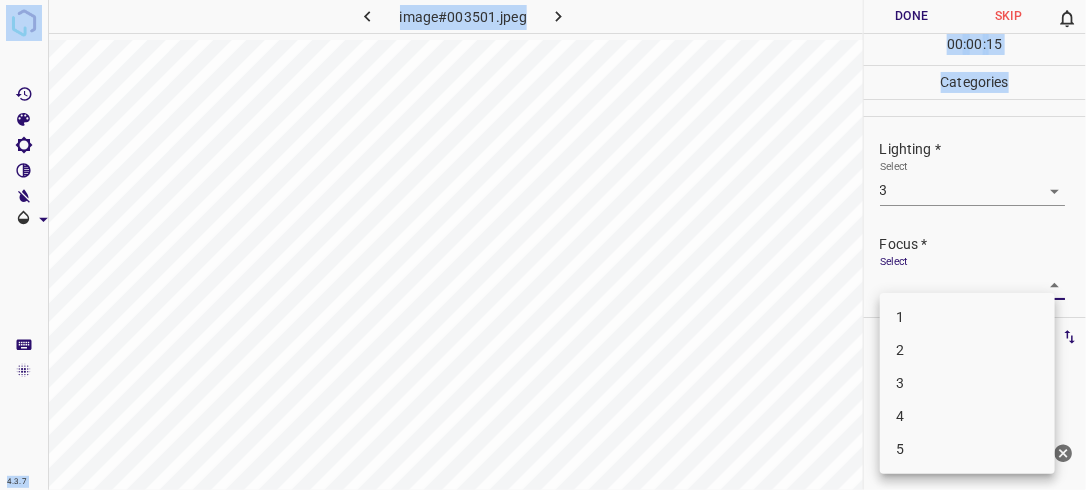 click on "3" at bounding box center [967, 383] 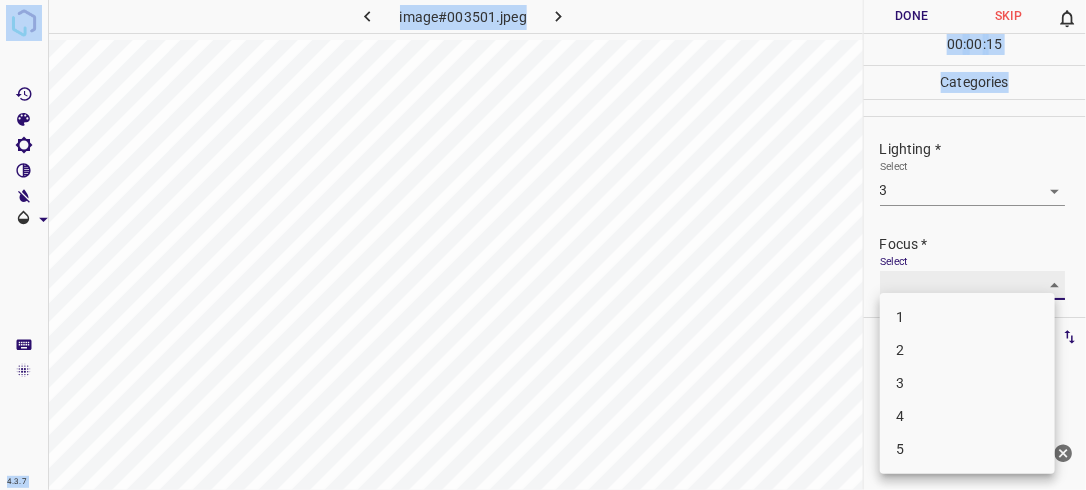 type on "3" 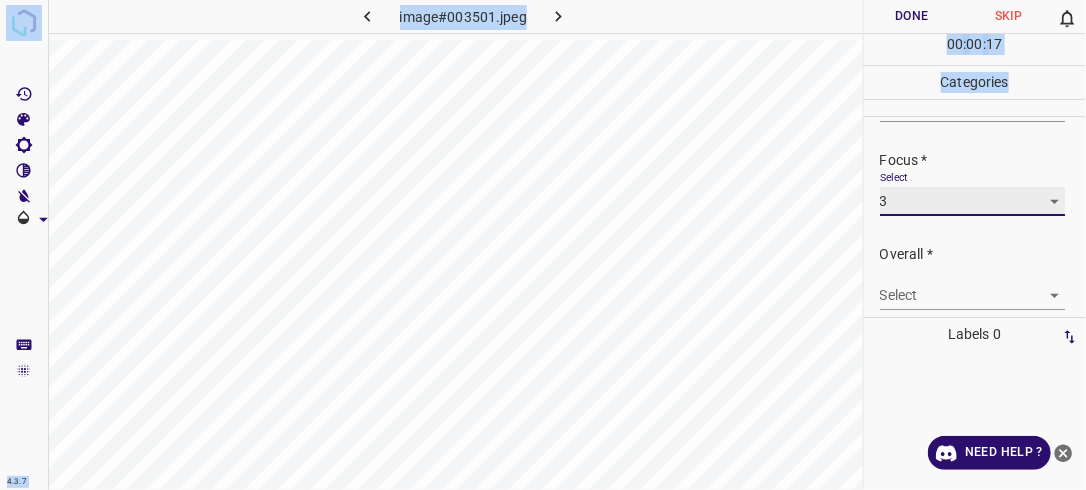 scroll, scrollTop: 95, scrollLeft: 0, axis: vertical 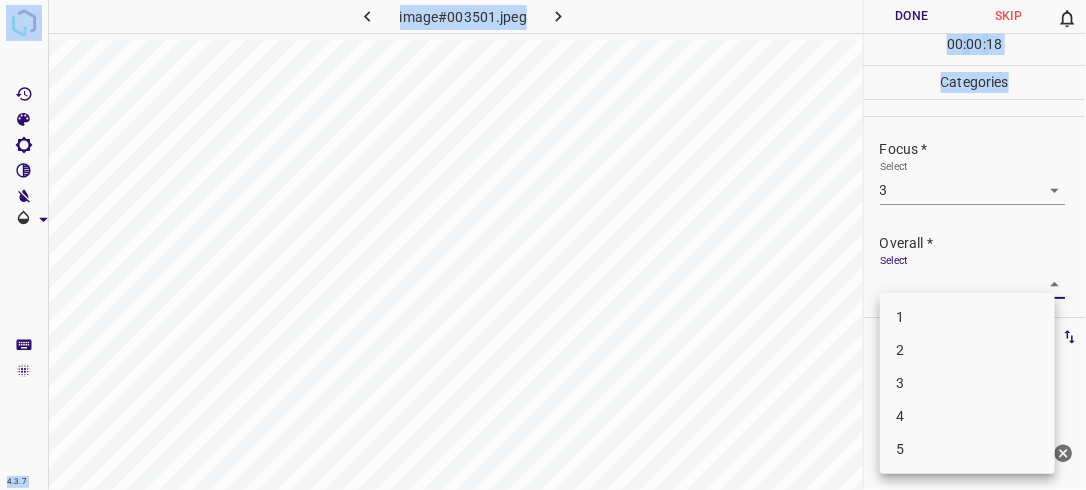 click on "4.3.7 image#003501.jpeg Done Skip 0 00   : 00   : 18   Categories Lighting *  Select 3 3 Focus *  Select 3 3 Overall *  Select ​ Labels   0 Categories 1 Lighting 2 Focus 3 Overall Tools Space Change between modes (Draw & Edit) I Auto labeling R Restore zoom M Zoom in N Zoom out Delete Delete selecte label Filters Z Restore filters X Saturation filter C Brightness filter V Contrast filter B Gray scale filter General O Download Need Help ? - Text - Hide - Delete 1 2 3 4 5" at bounding box center (543, 245) 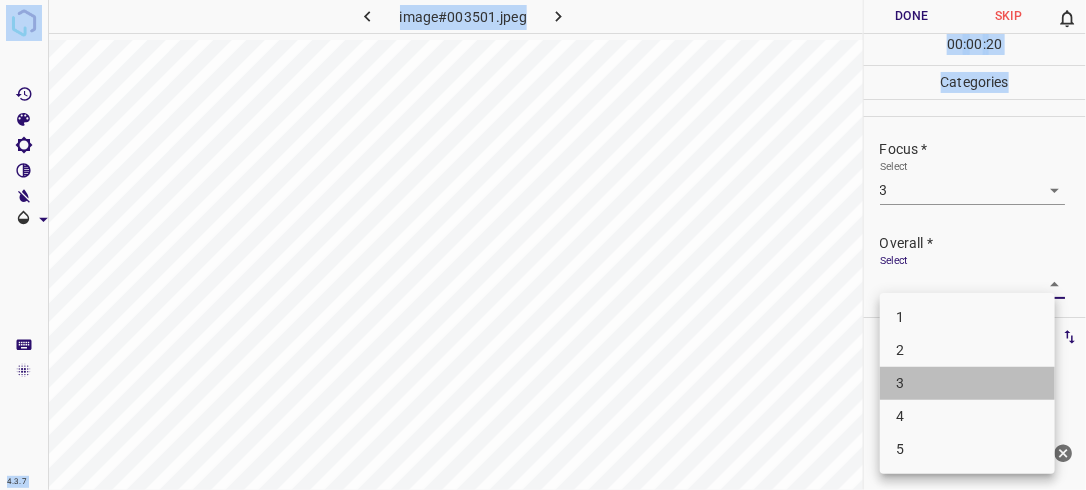 click on "3" at bounding box center (967, 383) 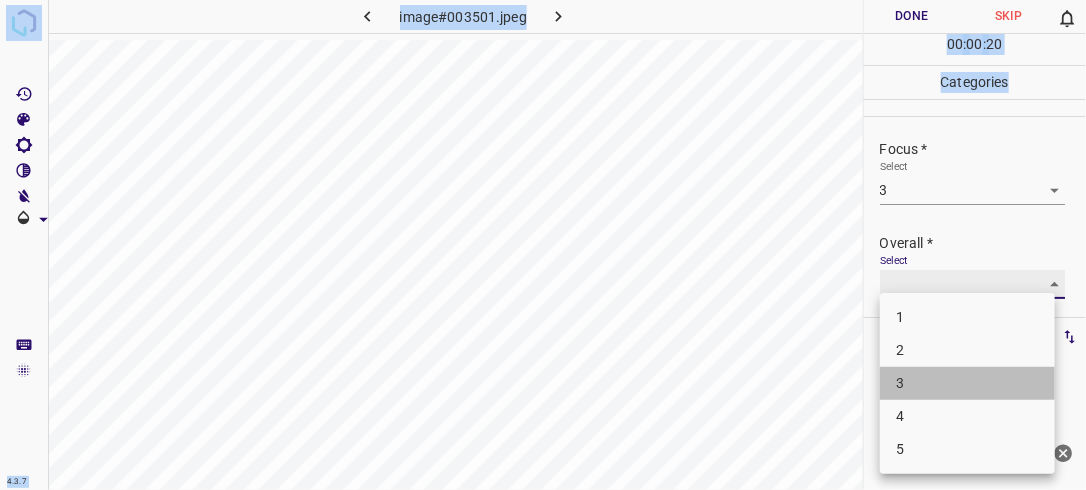 type on "3" 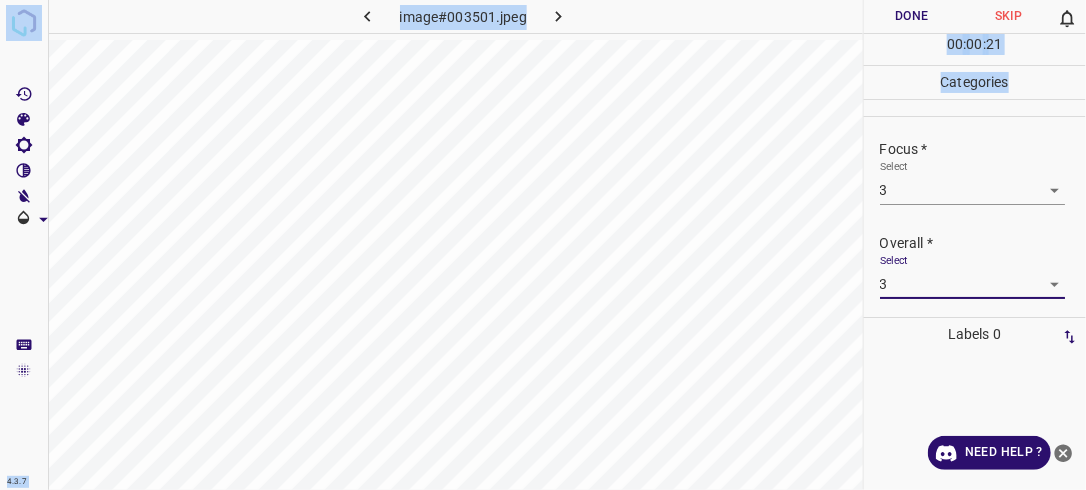 click on "Done" at bounding box center (912, 16) 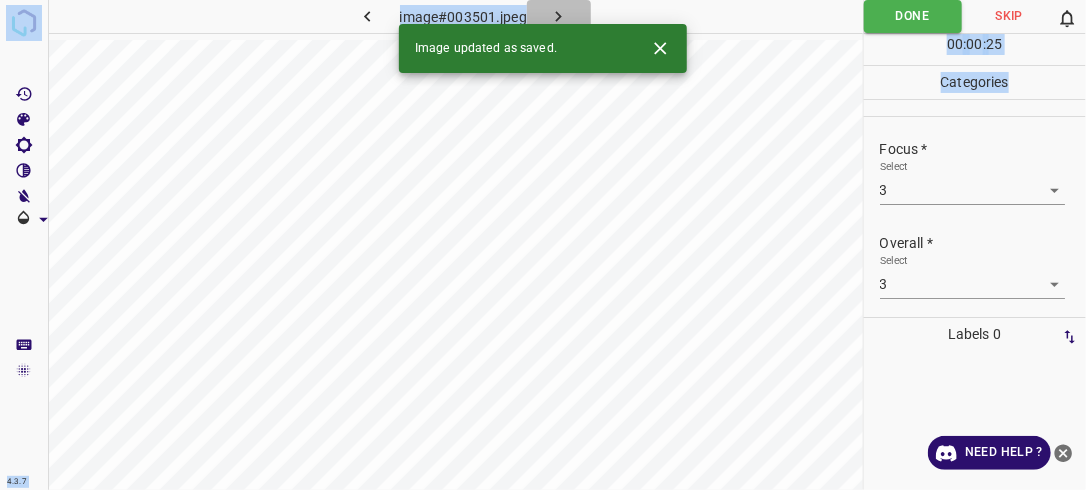 click 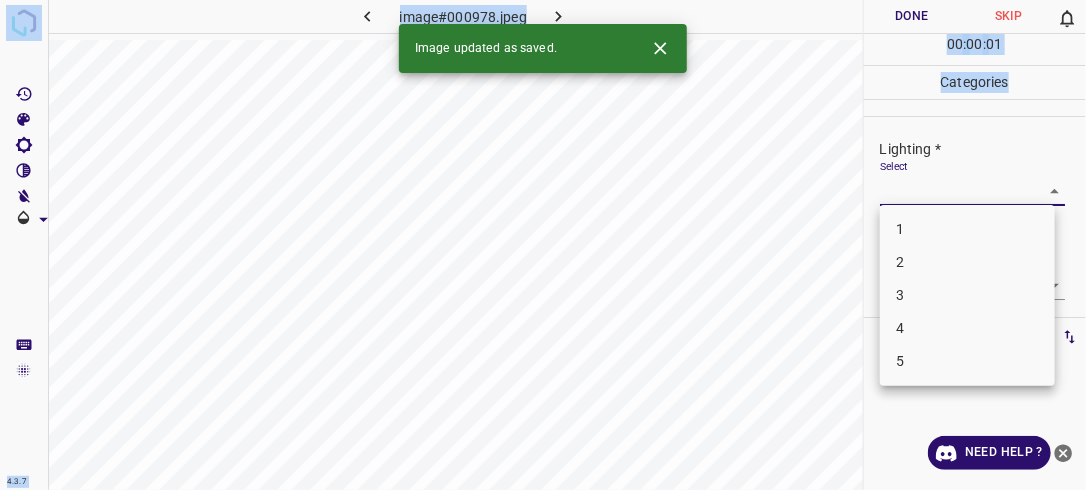 click on "4.3.7 image#000978.jpeg Done Skip 0 00   : 00   : 01   Categories Lighting *  Select ​ Focus *  Select ​ Overall *  Select ​ Labels   0 Categories 1 Lighting 2 Focus 3 Overall Tools Space Change between modes (Draw & Edit) I Auto labeling R Restore zoom M Zoom in N Zoom out Delete Delete selecte label Filters Z Restore filters X Saturation filter C Brightness filter V Contrast filter B Gray scale filter General O Download Image updated as saved. Need Help ? - Text - Hide - Delete 1 2 3 4 5" at bounding box center (543, 245) 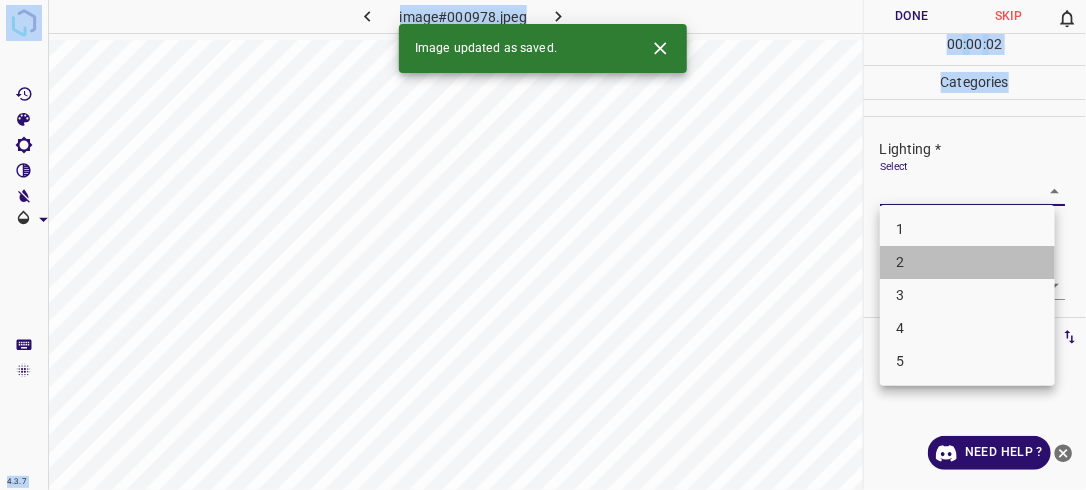 click on "2" at bounding box center [967, 262] 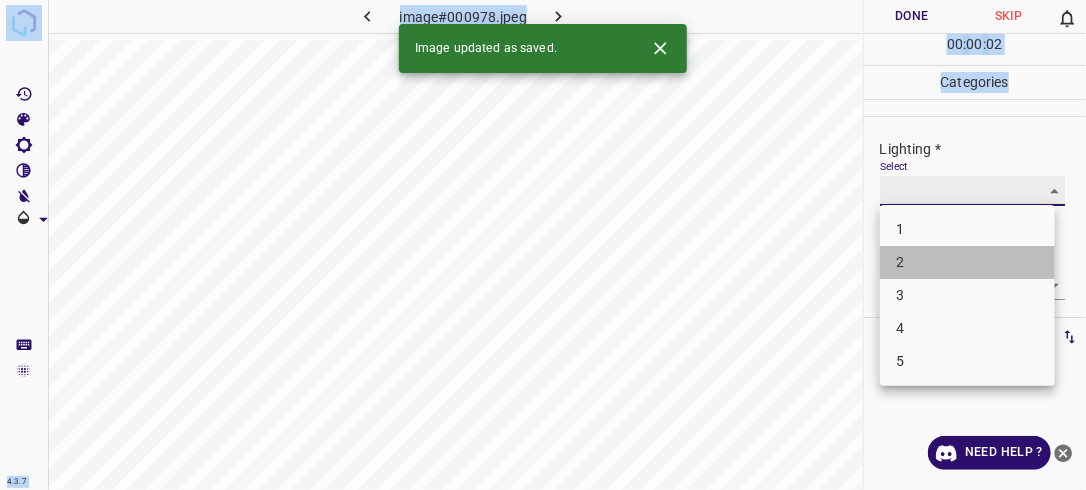 type on "2" 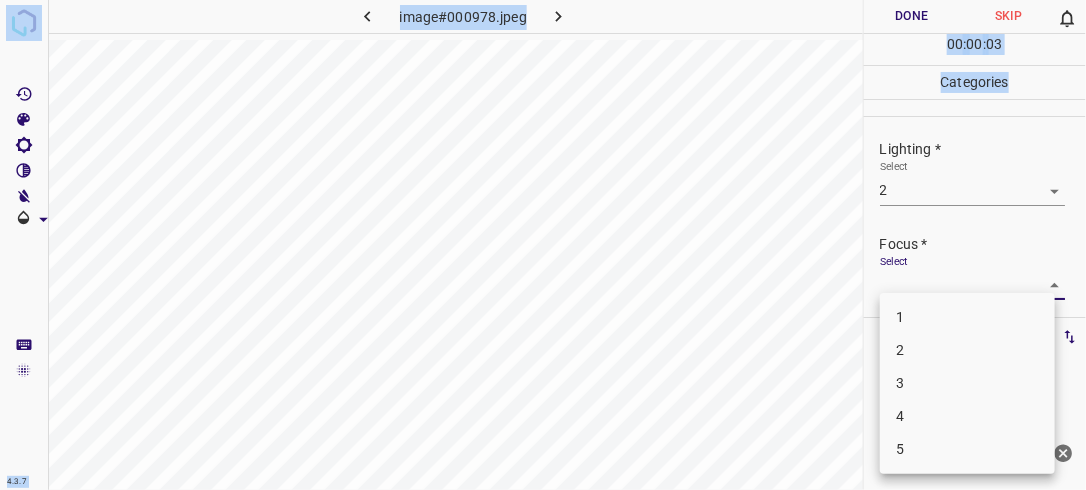 click on "4.3.7 image#000978.jpeg Done Skip 0 00   : 00   : 03   Categories Lighting *  Select 2 2 Focus *  Select ​ Overall *  Select ​ Labels   0 Categories 1 Lighting 2 Focus 3 Overall Tools Space Change between modes (Draw & Edit) I Auto labeling R Restore zoom M Zoom in N Zoom out Delete Delete selecte label Filters Z Restore filters X Saturation filter C Brightness filter V Contrast filter B Gray scale filter General O Download Need Help ? - Text - Hide - Delete 1 2 3 4 5" at bounding box center (543, 245) 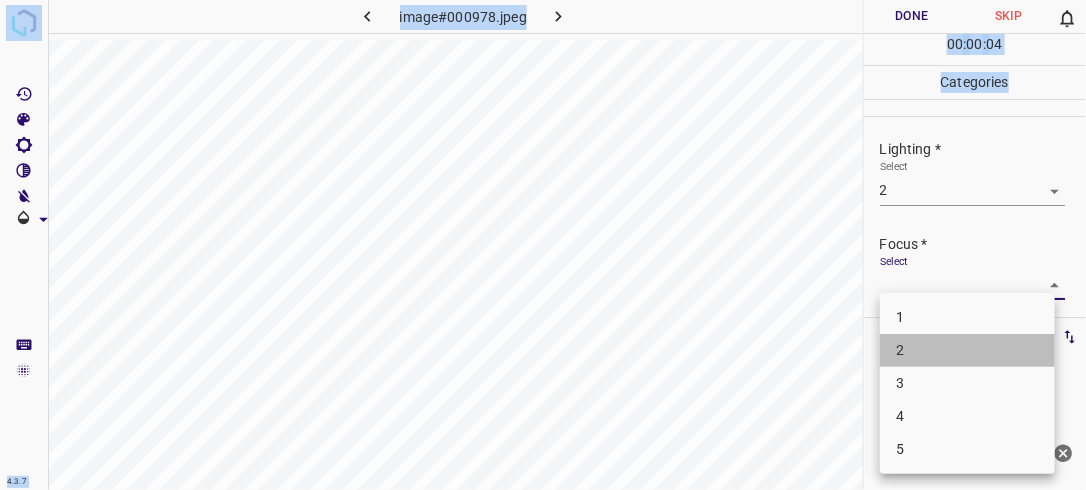 click on "2" at bounding box center [967, 350] 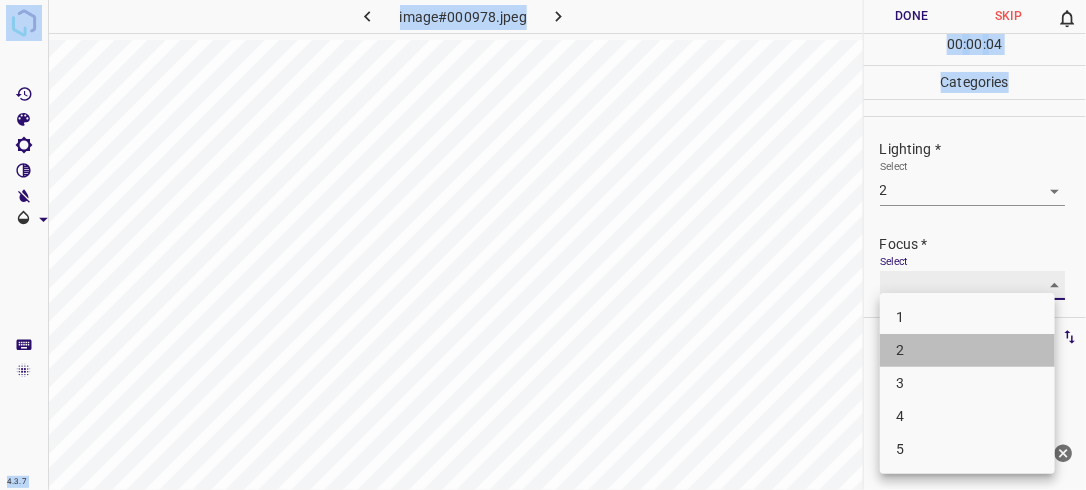 type on "2" 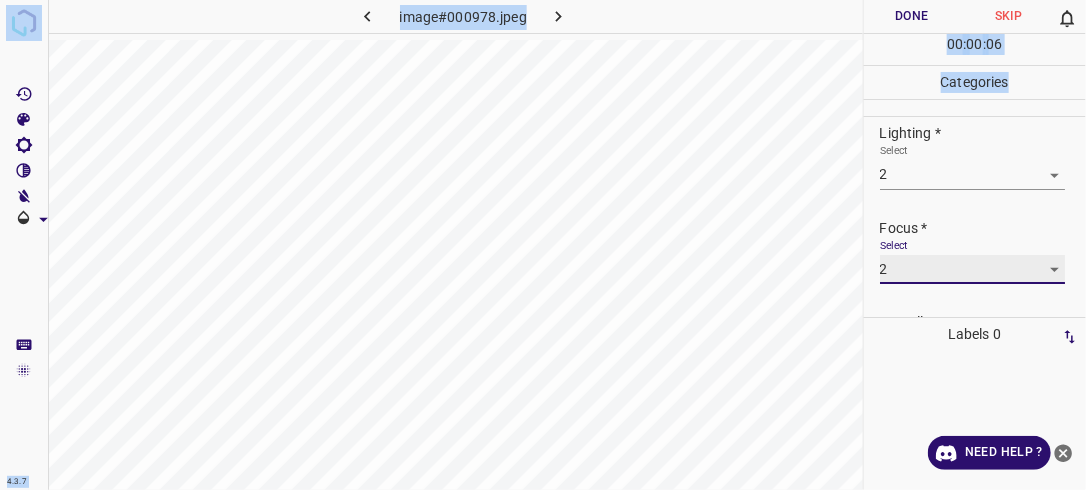 scroll, scrollTop: 98, scrollLeft: 0, axis: vertical 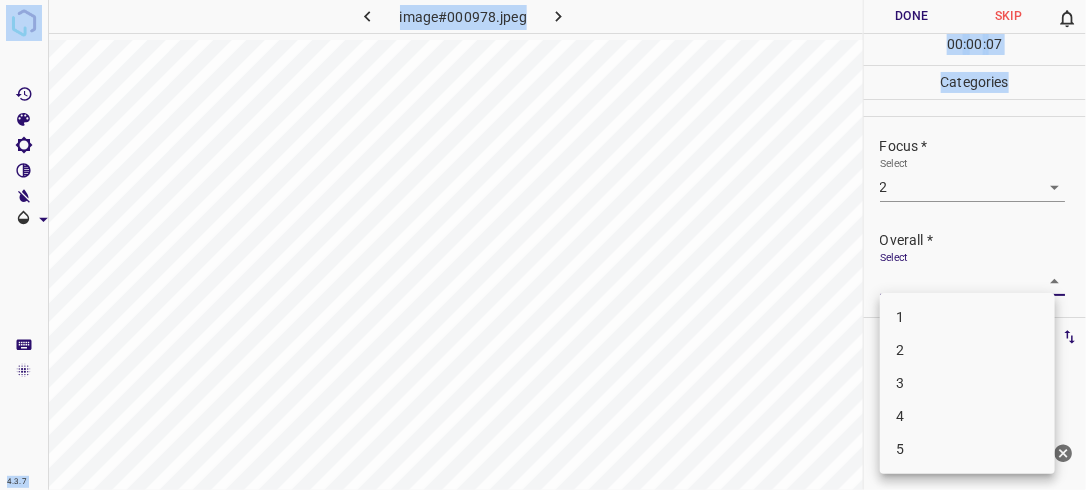click on "4.3.7 image#000978.jpeg Done Skip 0 00   : 00   : 07   Categories Lighting *  Select 2 2 Focus *  Select 2 2 Overall *  Select ​ Labels   0 Categories 1 Lighting 2 Focus 3 Overall Tools Space Change between modes (Draw & Edit) I Auto labeling R Restore zoom M Zoom in N Zoom out Delete Delete selecte label Filters Z Restore filters X Saturation filter C Brightness filter V Contrast filter B Gray scale filter General O Download Need Help ? - Text - Hide - Delete 1 2 3 4 5" at bounding box center (543, 245) 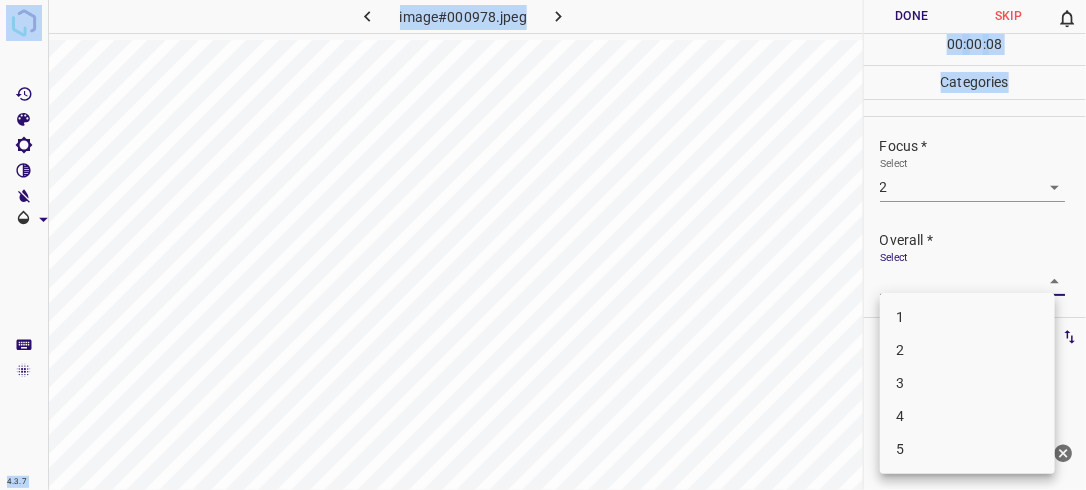 click on "2" at bounding box center (967, 350) 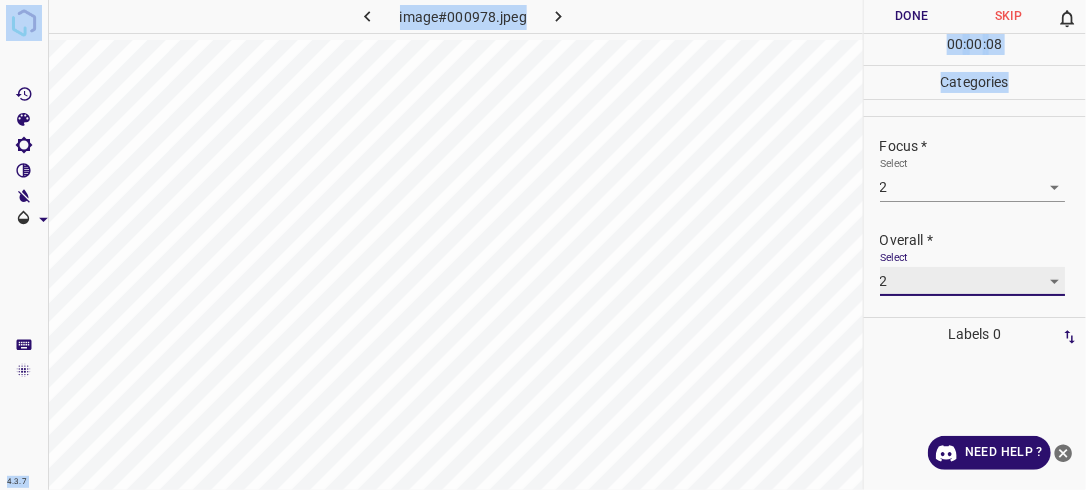 type on "2" 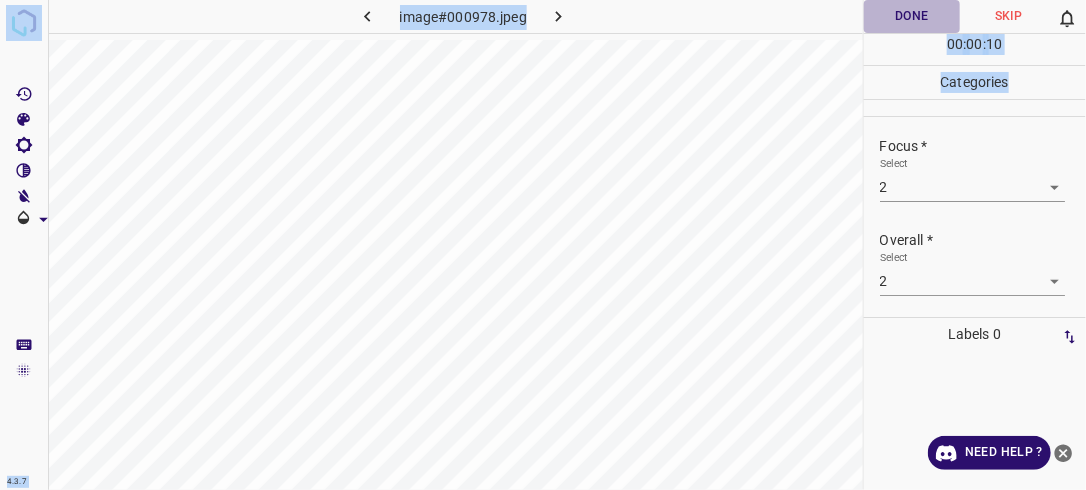 click on "Done" at bounding box center (912, 16) 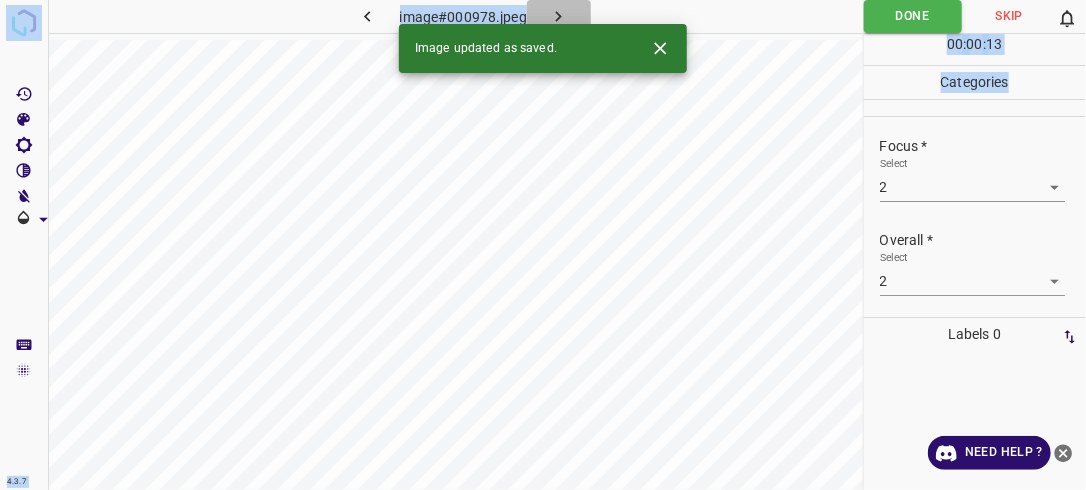 click at bounding box center (559, 16) 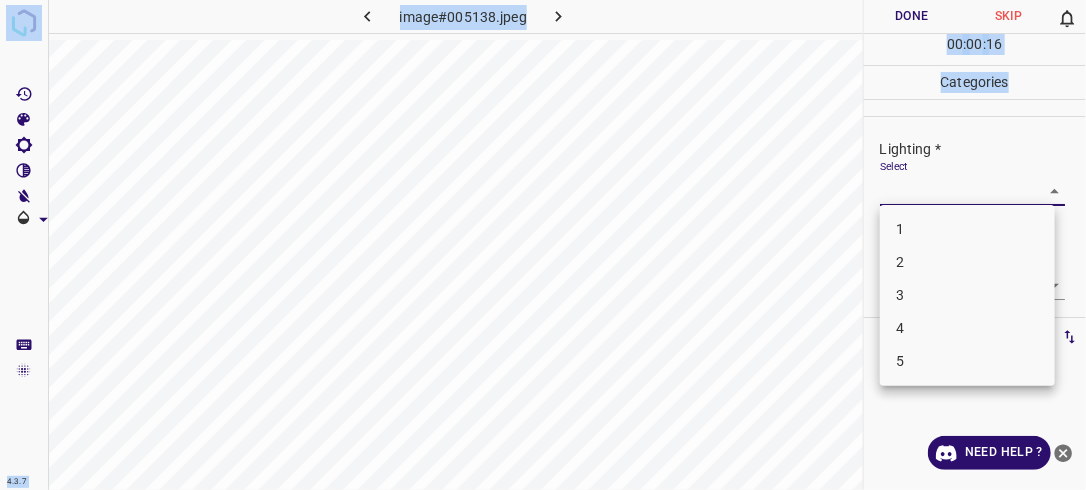 click on "4.3.7 image#005138.jpeg Done Skip 0 00   : 00   : 16   Categories Lighting *  Select ​ Focus *  Select ​ Overall *  Select ​ Labels   0 Categories 1 Lighting 2 Focus 3 Overall Tools Space Change between modes (Draw & Edit) I Auto labeling R Restore zoom M Zoom in N Zoom out Delete Delete selecte label Filters Z Restore filters X Saturation filter C Brightness filter V Contrast filter B Gray scale filter General O Download Need Help ? - Text - Hide - Delete 1 2 3 4 5" at bounding box center (543, 245) 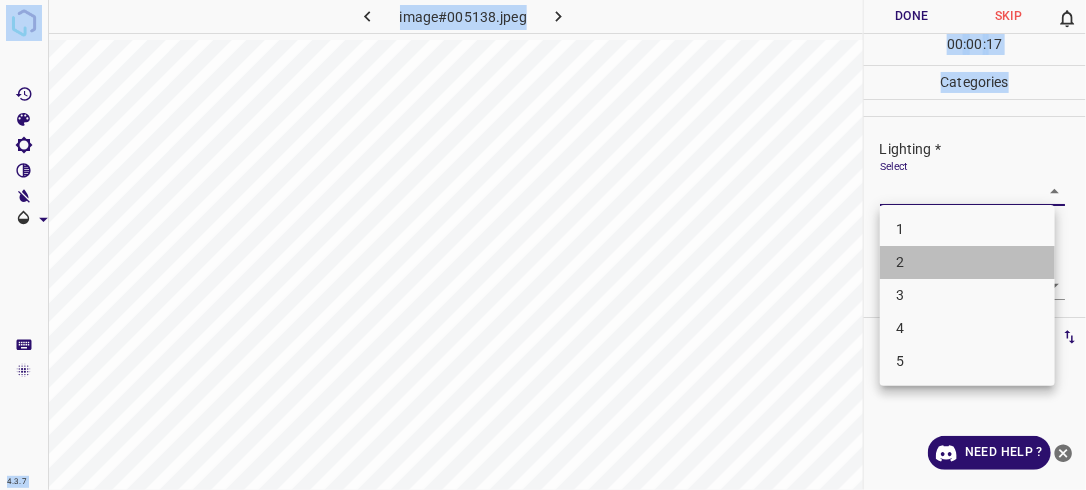 click on "2" at bounding box center [967, 262] 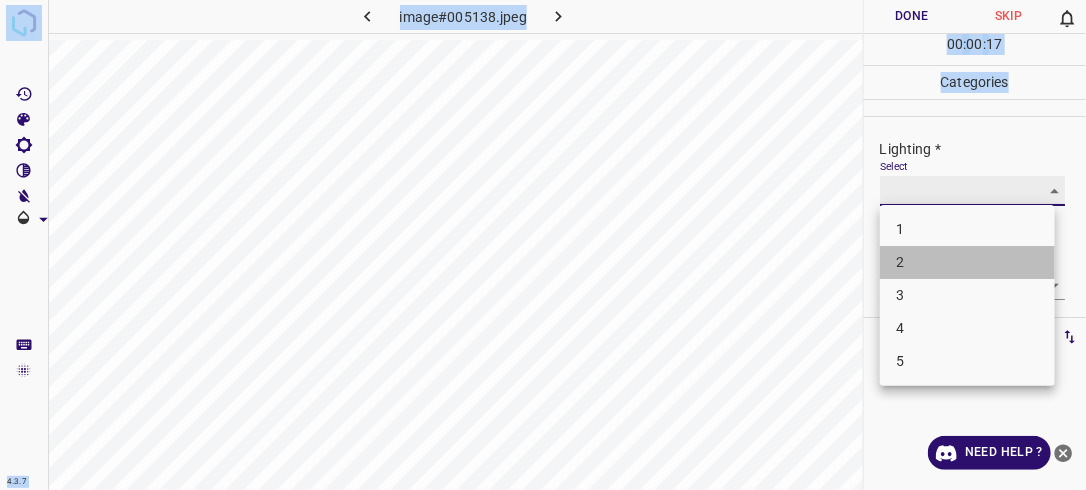 type on "2" 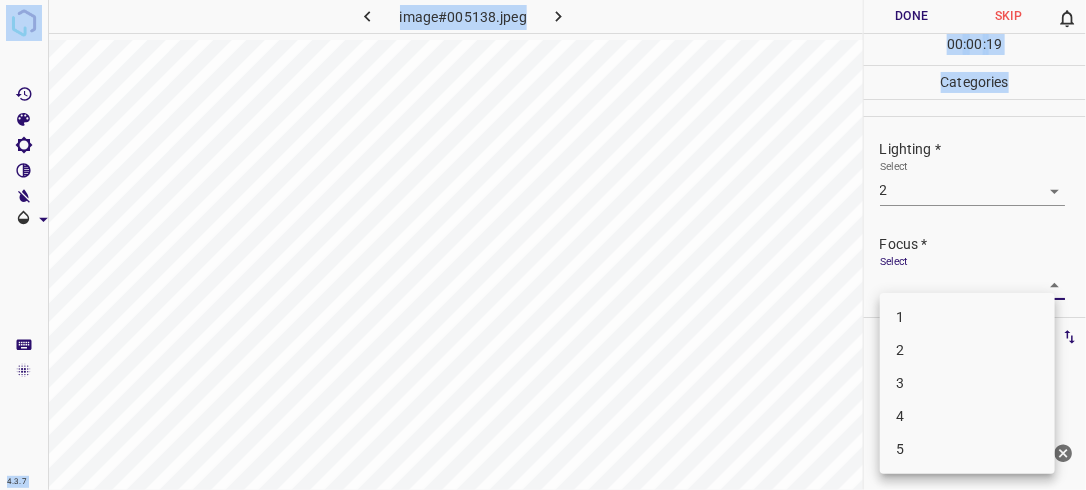 drag, startPoint x: 1042, startPoint y: 285, endPoint x: 978, endPoint y: 344, distance: 87.04597 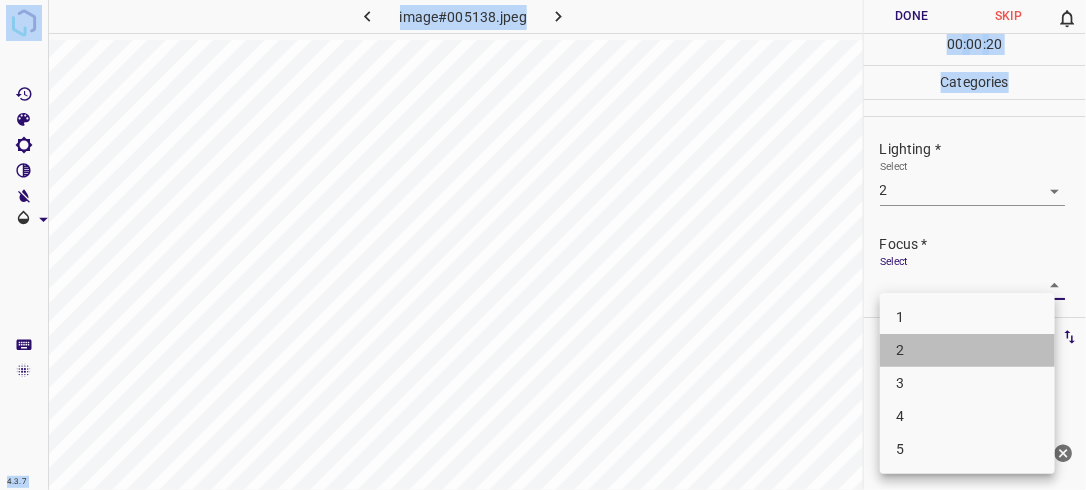 click on "2" at bounding box center [967, 350] 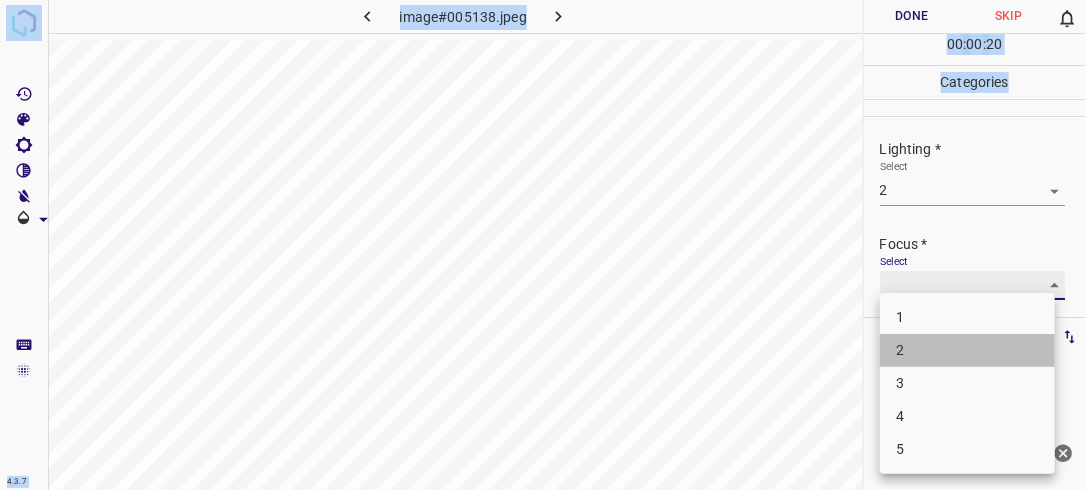 type on "2" 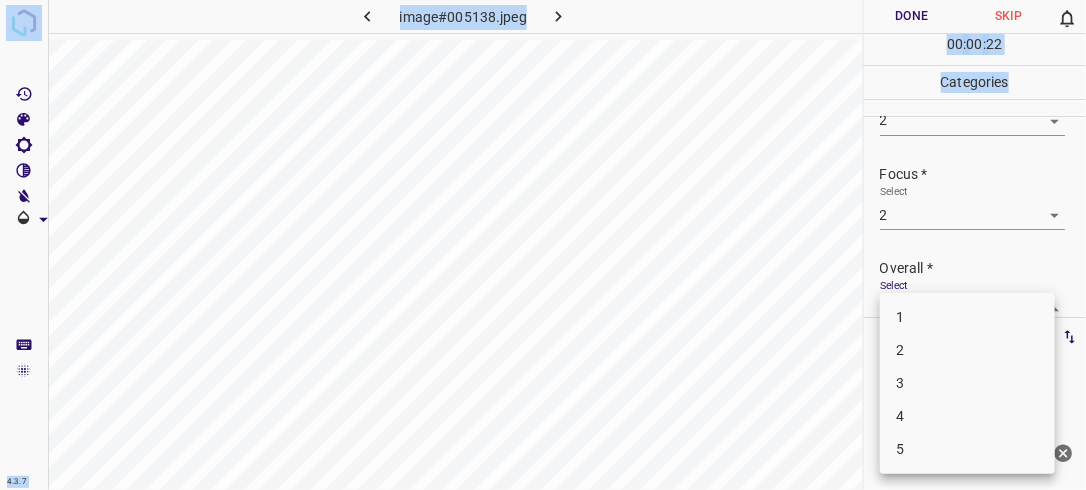 scroll, scrollTop: 76, scrollLeft: 0, axis: vertical 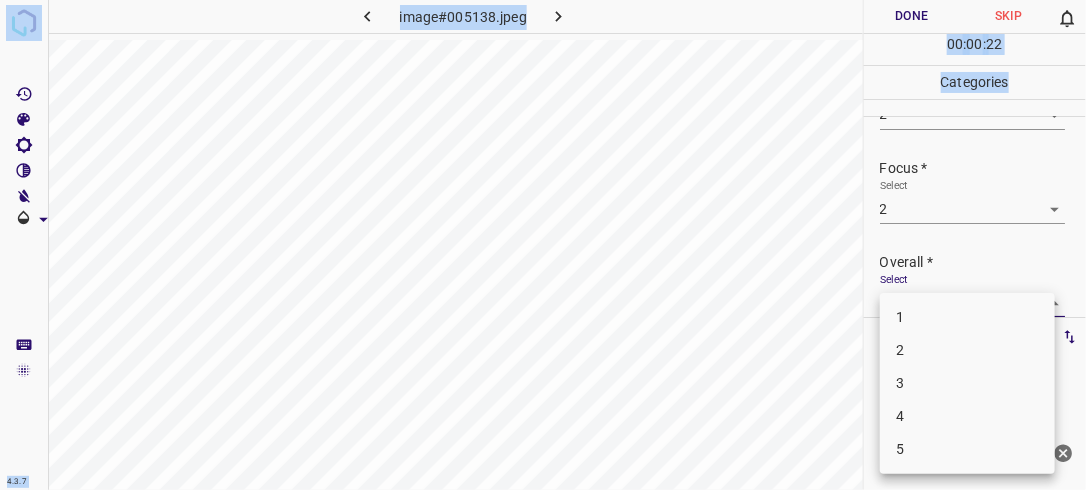 click on "4.3.7 image#005138.jpeg Done Skip 0 00   : 00   : 22   Categories Lighting *  Select 2 2 Focus *  Select 2 2 Overall *  Select ​ Labels   0 Categories 1 Lighting 2 Focus 3 Overall Tools Space Change between modes (Draw & Edit) I Auto labeling R Restore zoom M Zoom in N Zoom out Delete Delete selecte label Filters Z Restore filters X Saturation filter C Brightness filter V Contrast filter B Gray scale filter General O Download Need Help ? - Text - Hide - Delete 1 2 3 4 5" at bounding box center (543, 245) 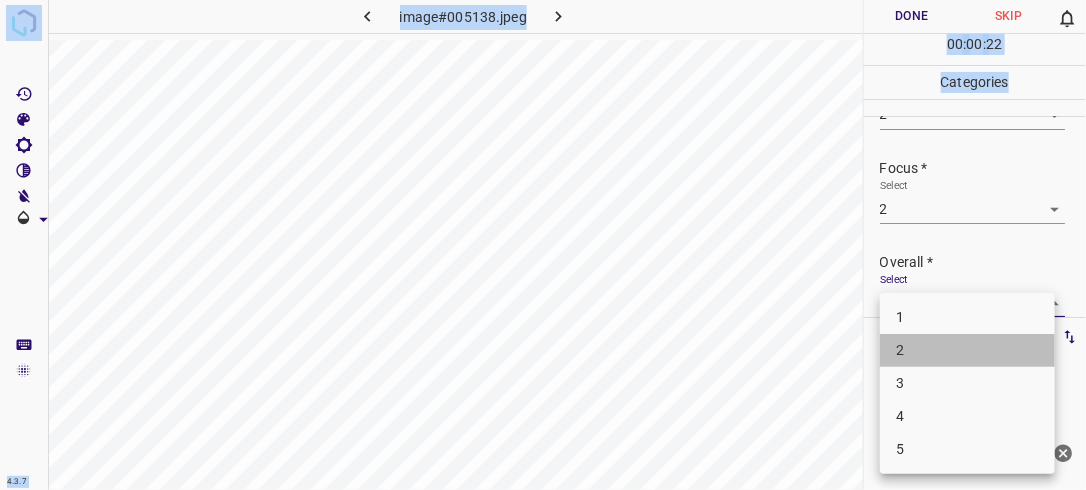 click on "2" at bounding box center [967, 350] 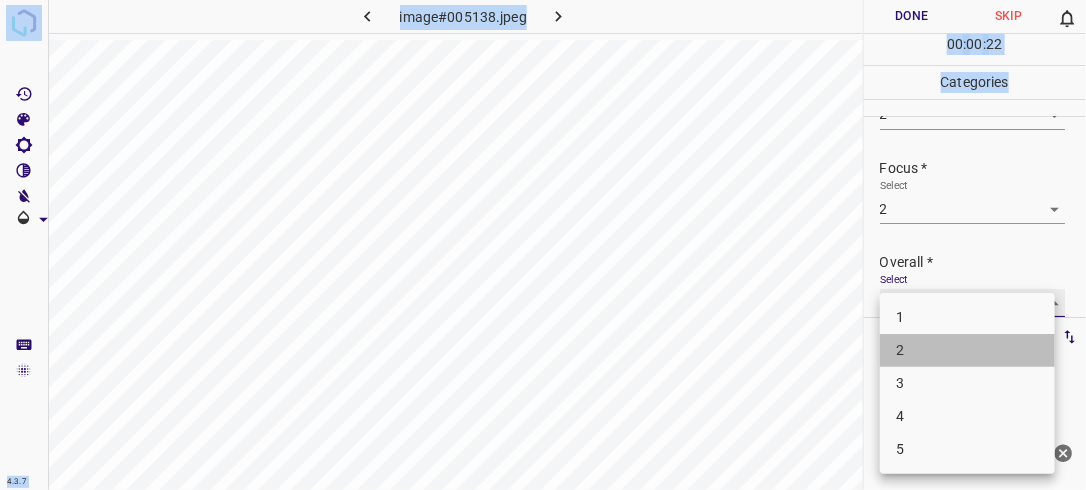 type on "2" 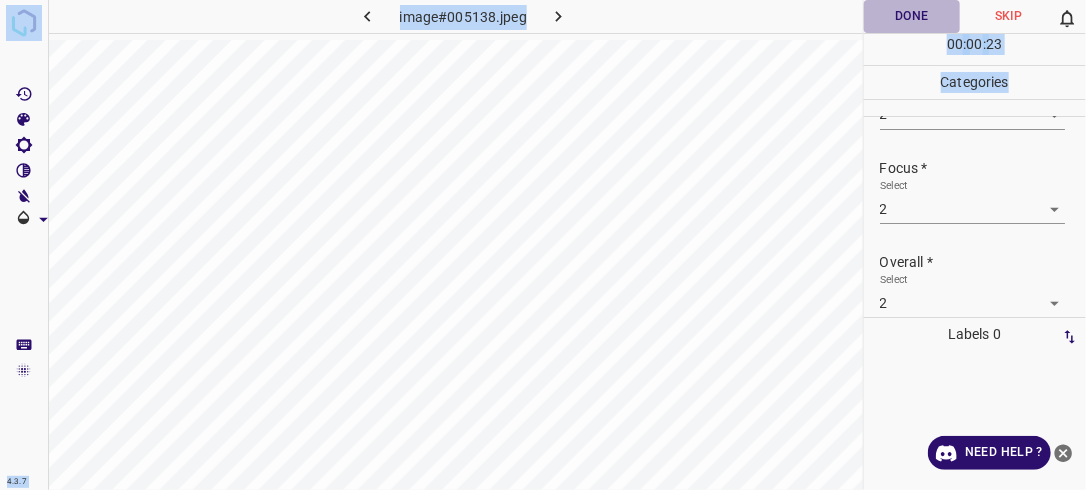 click on "Done" at bounding box center (912, 16) 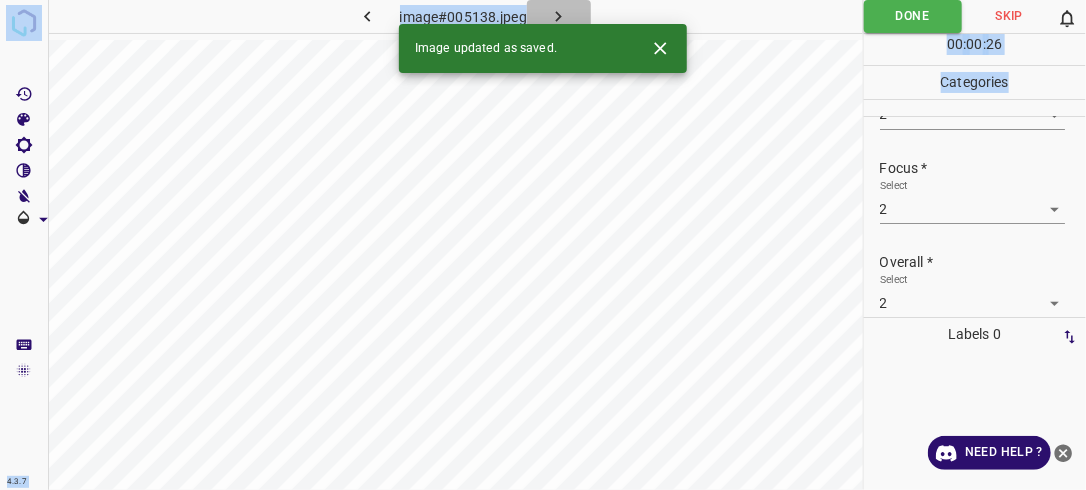 click at bounding box center [559, 16] 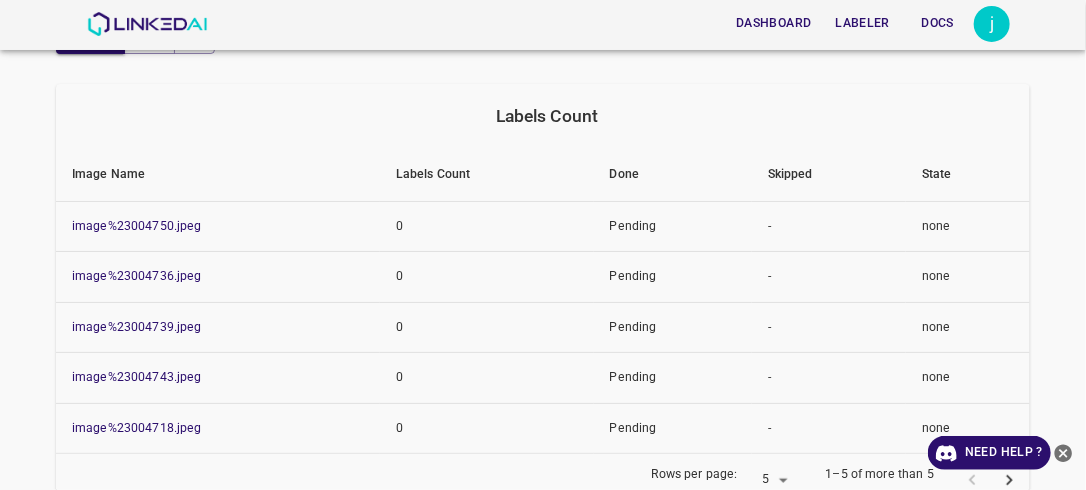 scroll, scrollTop: 218, scrollLeft: 0, axis: vertical 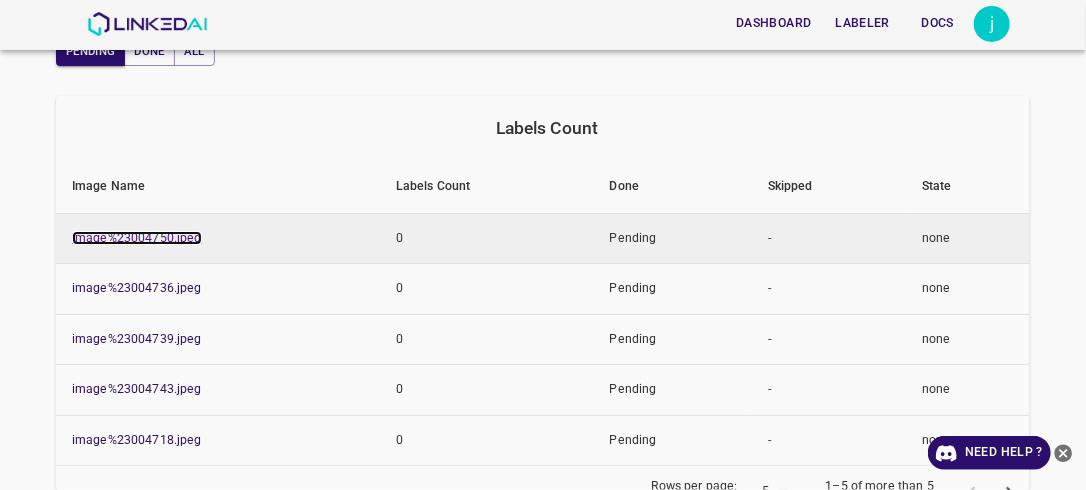 click on "image%23004750.jpeg" at bounding box center [137, 238] 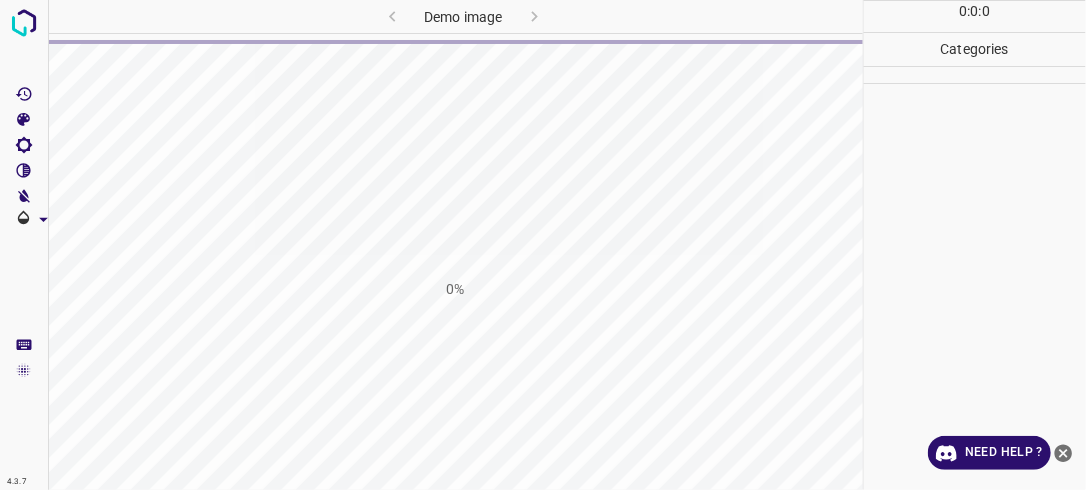 scroll, scrollTop: 0, scrollLeft: 0, axis: both 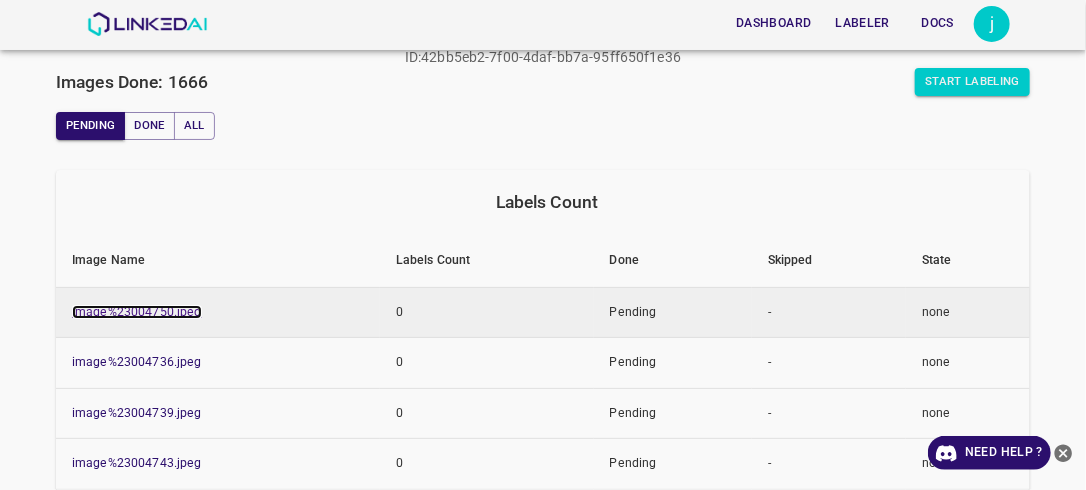 click on "image%23004750.jpeg" at bounding box center [137, 312] 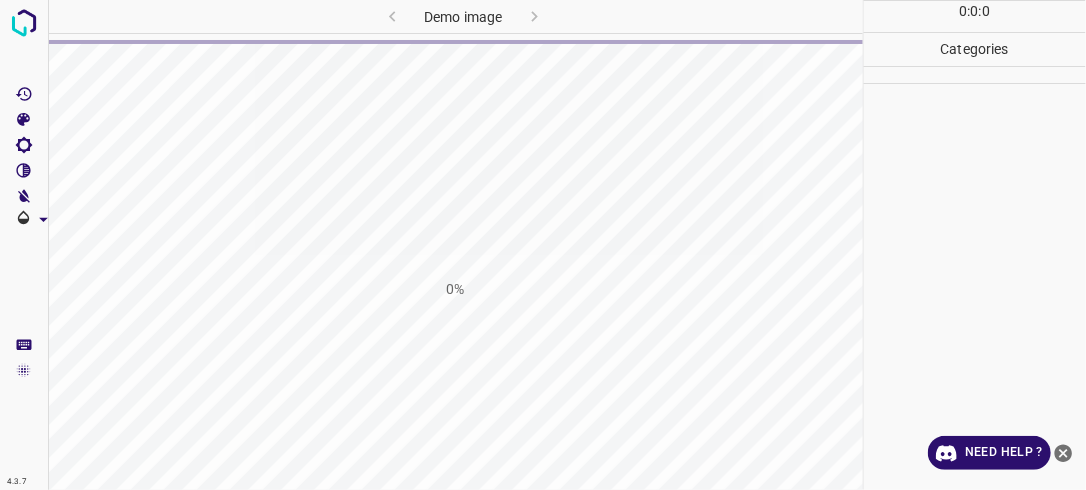 scroll, scrollTop: 0, scrollLeft: 0, axis: both 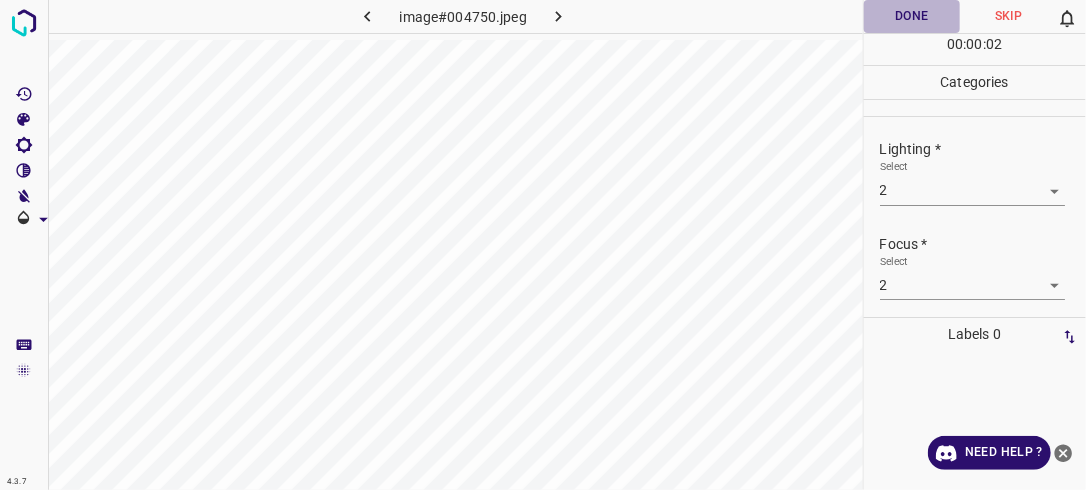 click on "Done" at bounding box center (912, 16) 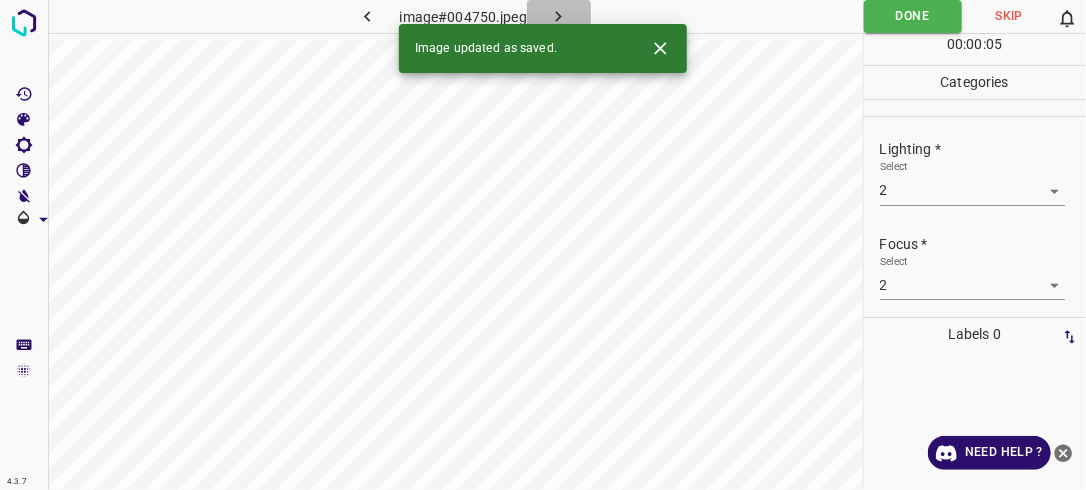 click at bounding box center [559, 16] 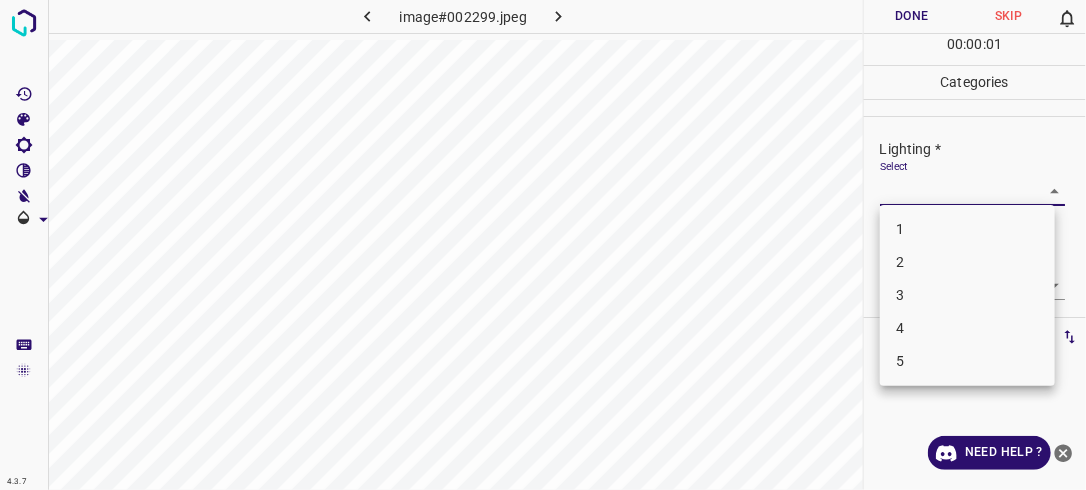 click on "4.3.7 image#002299.jpeg Done Skip 0 00   : 00   : 01   Categories Lighting *  Select ​ Focus *  Select ​ Overall *  Select ​ Labels   0 Categories 1 Lighting 2 Focus 3 Overall Tools Space Change between modes (Draw & Edit) I Auto labeling R Restore zoom M Zoom in N Zoom out Delete Delete selecte label Filters Z Restore filters X Saturation filter C Brightness filter V Contrast filter B Gray scale filter General O Download Need Help ? - Text - Hide - Delete 1 2 3 4 5" at bounding box center (543, 245) 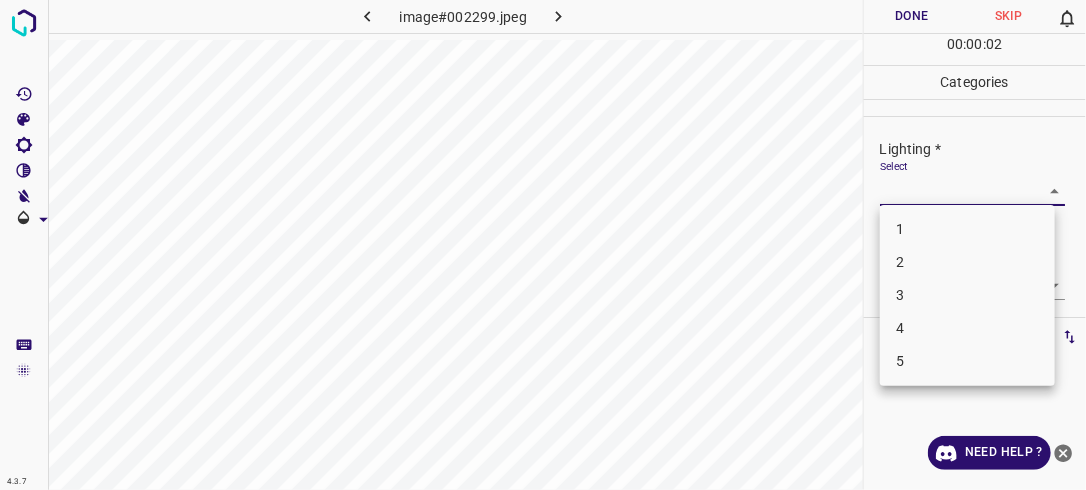 click on "2" at bounding box center (967, 262) 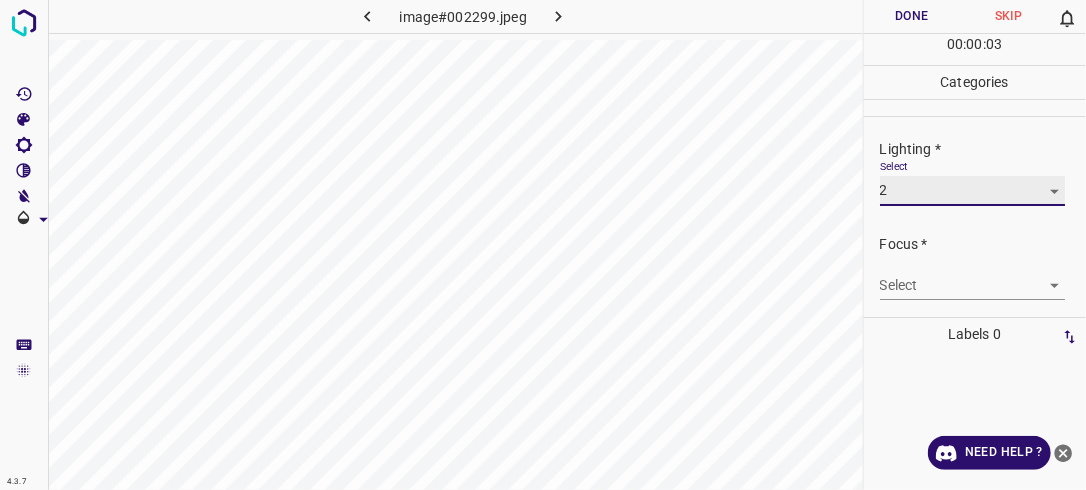 type on "2" 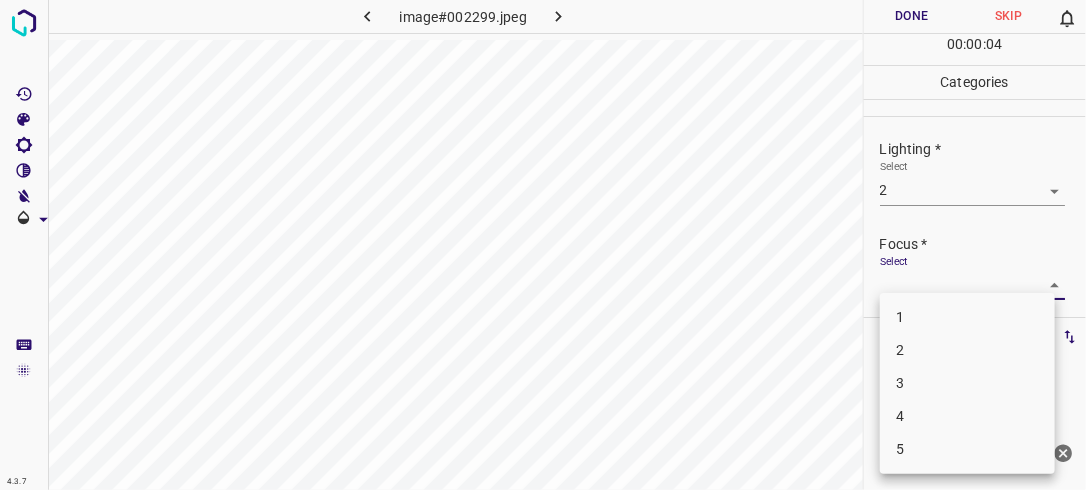 drag, startPoint x: 1046, startPoint y: 280, endPoint x: 1007, endPoint y: 349, distance: 79.25907 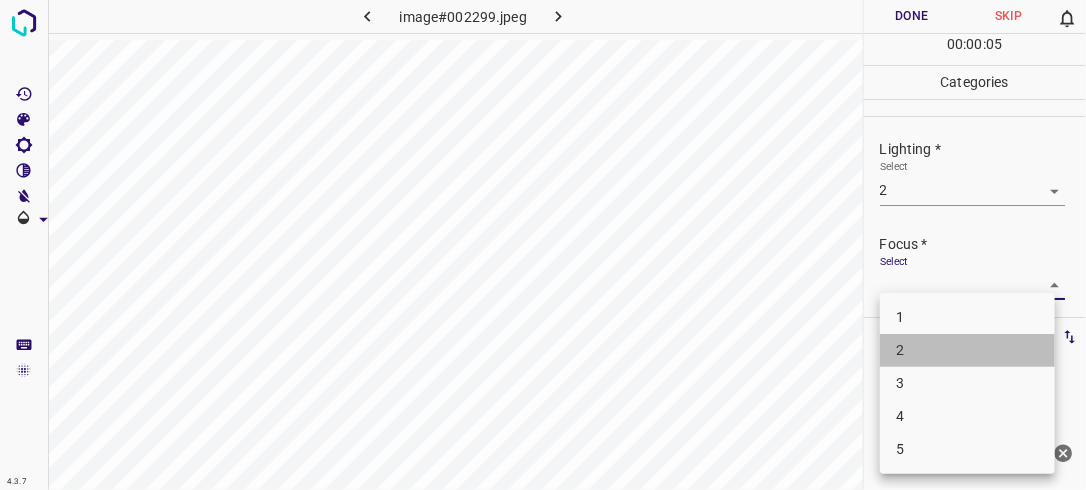click on "2" at bounding box center (967, 350) 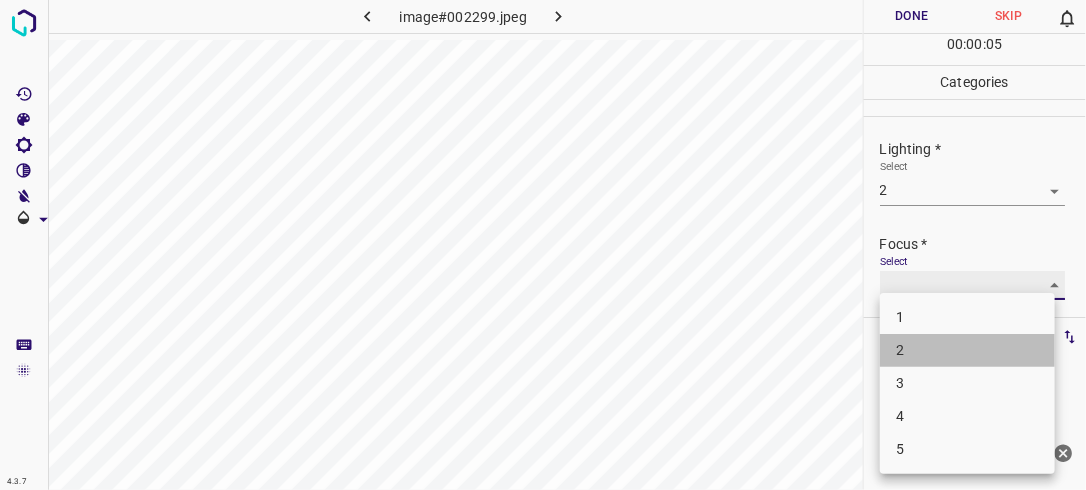 type on "2" 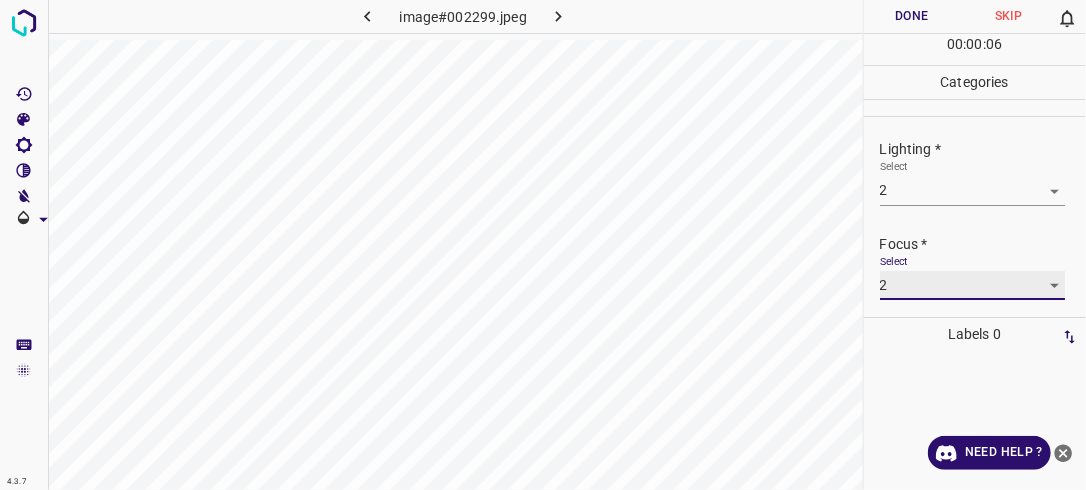 scroll, scrollTop: 98, scrollLeft: 0, axis: vertical 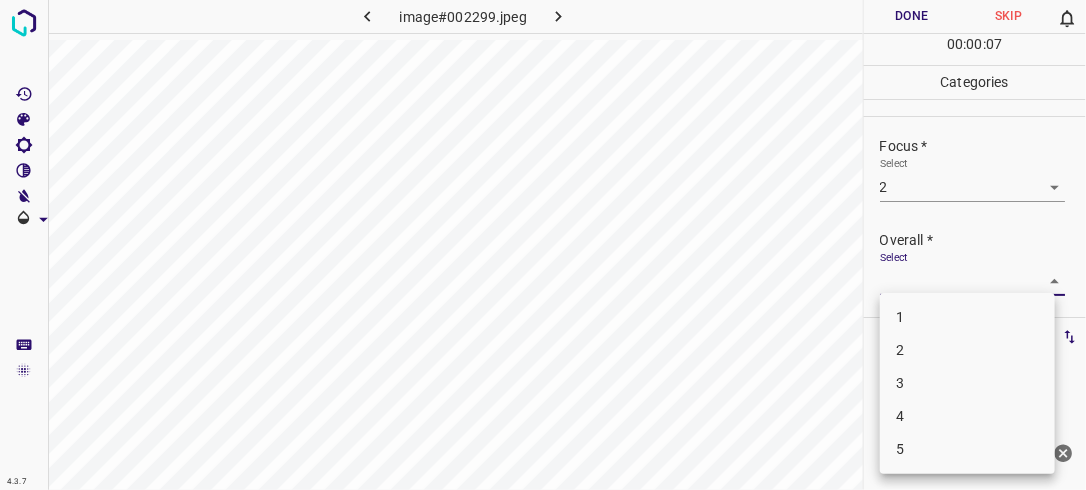 click on "4.3.7 image#002299.jpeg Done Skip 0 00   : 00   : 07   Categories Lighting *  Select 2 2 Focus *  Select 2 2 Overall *  Select ​ Labels   0 Categories 1 Lighting 2 Focus 3 Overall Tools Space Change between modes (Draw & Edit) I Auto labeling R Restore zoom M Zoom in N Zoom out Delete Delete selecte label Filters Z Restore filters X Saturation filter C Brightness filter V Contrast filter B Gray scale filter General O Download Need Help ? - Text - Hide - Delete 1 2 3 4 5" at bounding box center [543, 245] 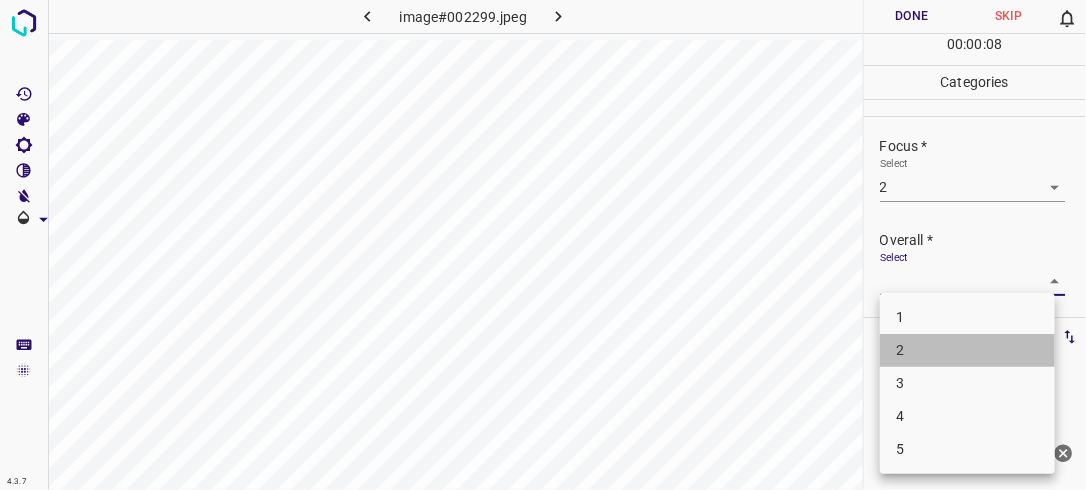 click on "2" at bounding box center (967, 350) 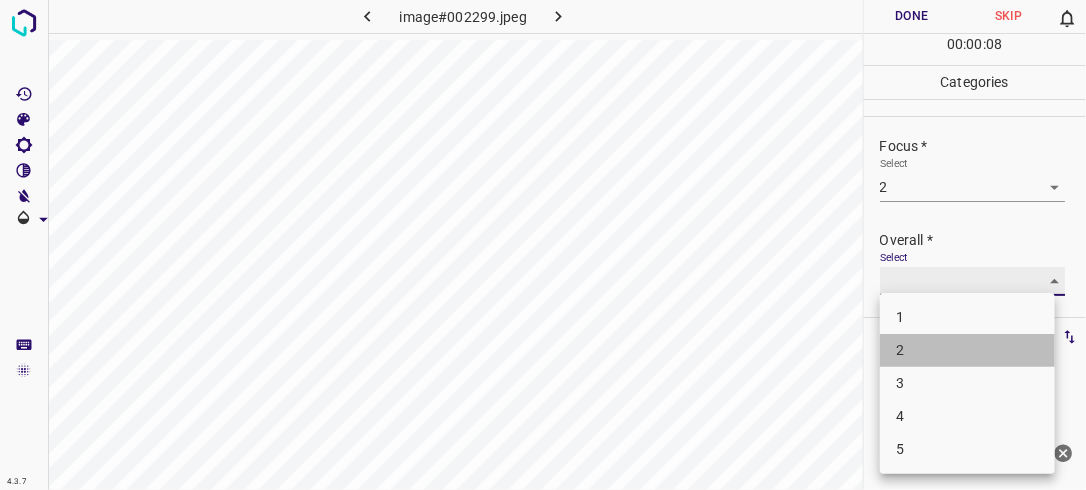 type on "2" 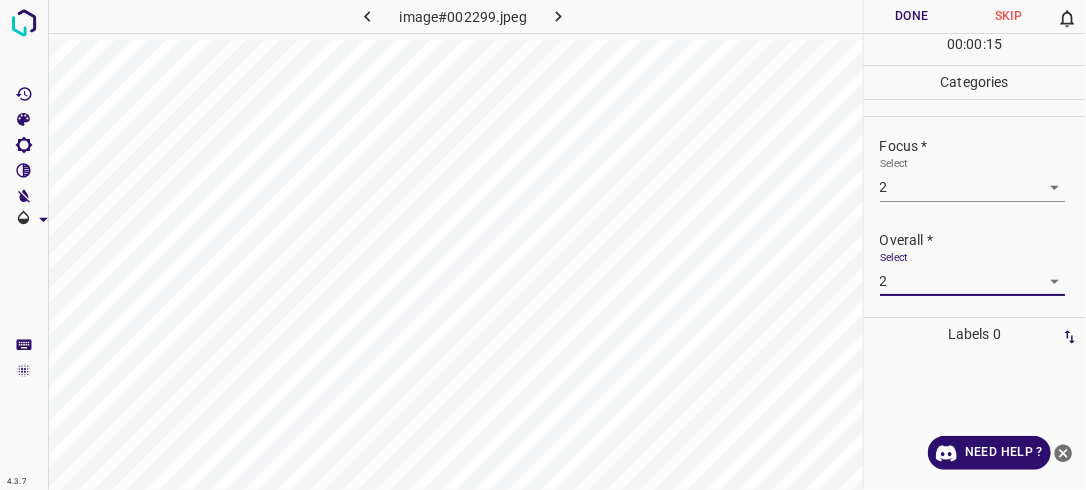 click on "Done" at bounding box center [912, 16] 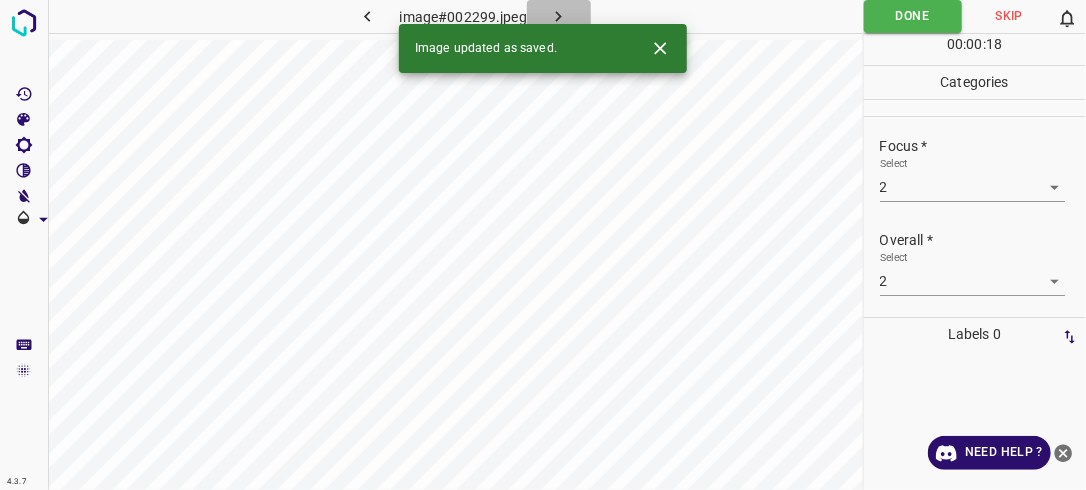 click 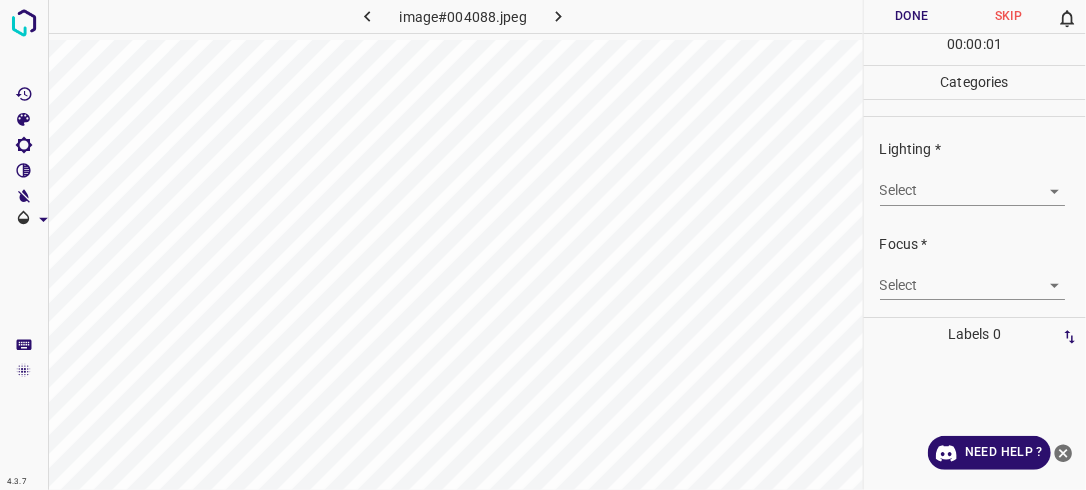 click on "4.3.7 image#004088.jpeg Done Skip 0 00   : 00   : 01   Categories Lighting *  Select ​ Focus *  Select ​ Overall *  Select ​ Labels   0 Categories 1 Lighting 2 Focus 3 Overall Tools Space Change between modes (Draw & Edit) I Auto labeling R Restore zoom M Zoom in N Zoom out Delete Delete selecte label Filters Z Restore filters X Saturation filter C Brightness filter V Contrast filter B Gray scale filter General O Download Need Help ? - Text - Hide - Delete" at bounding box center [543, 245] 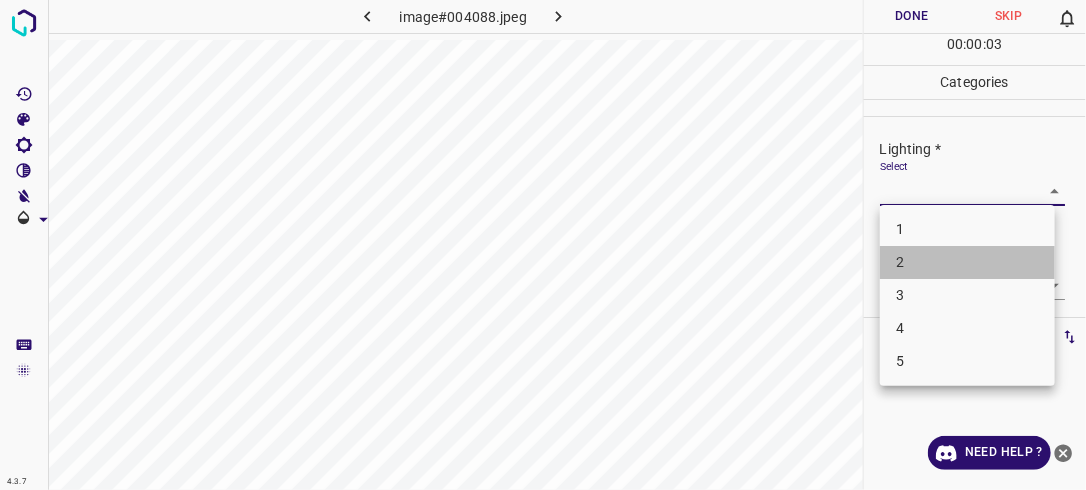 click on "2" at bounding box center [967, 262] 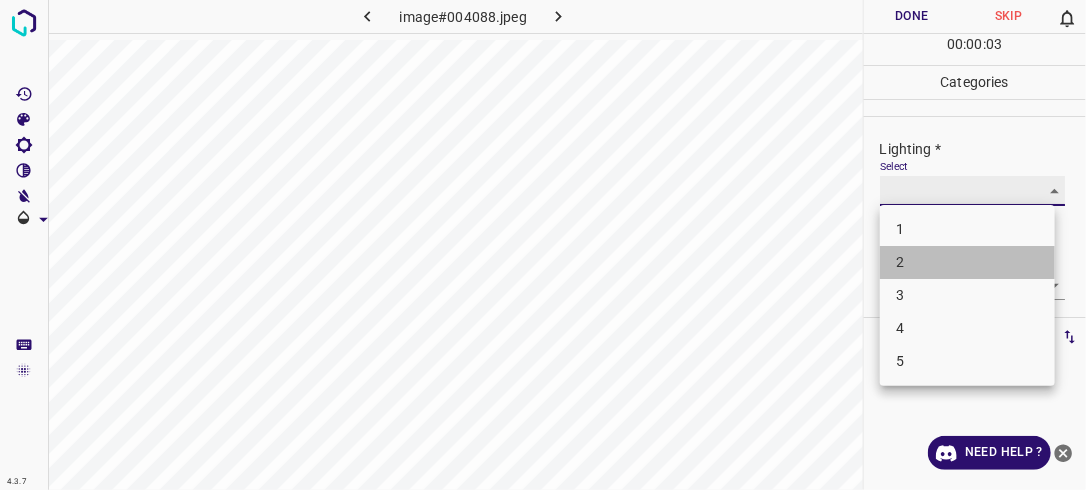 type on "2" 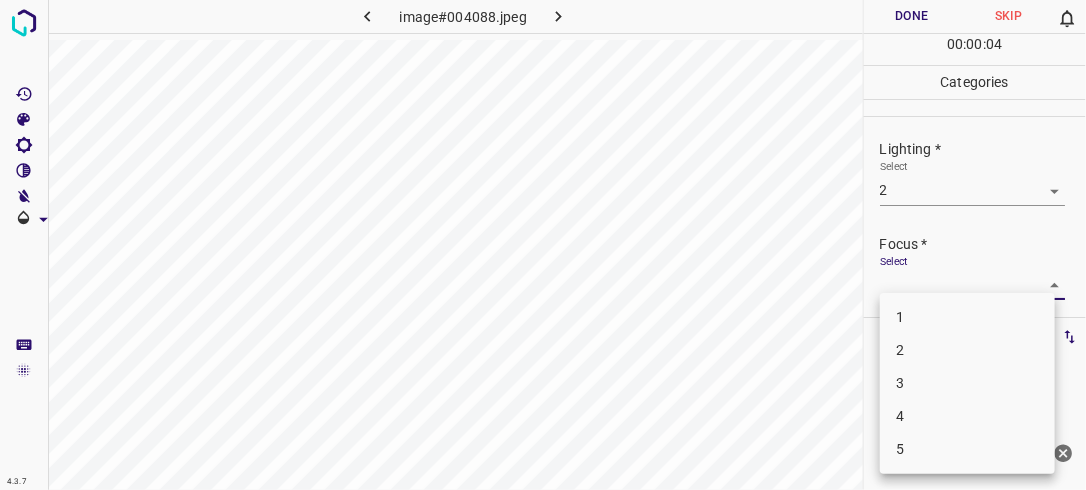 drag, startPoint x: 1040, startPoint y: 276, endPoint x: 1013, endPoint y: 345, distance: 74.094536 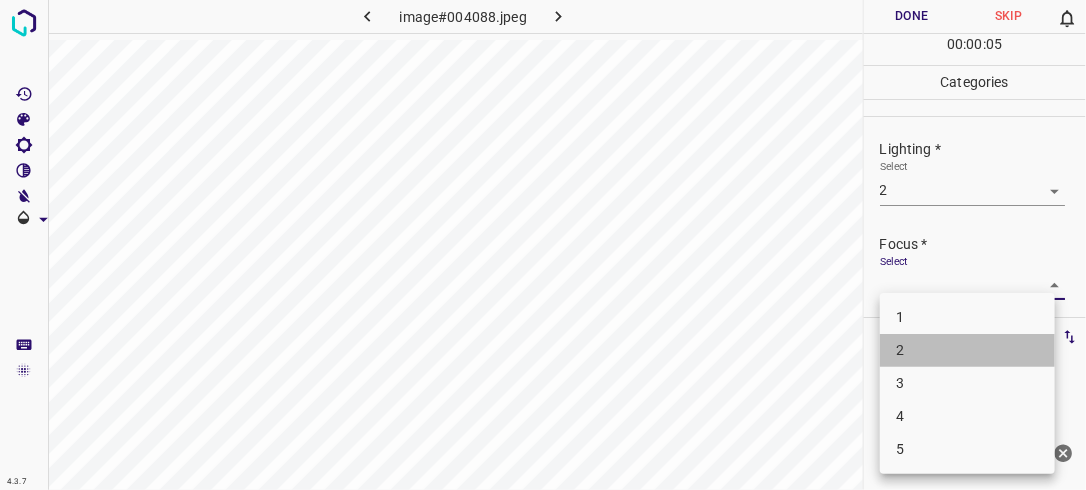 click on "2" at bounding box center [967, 350] 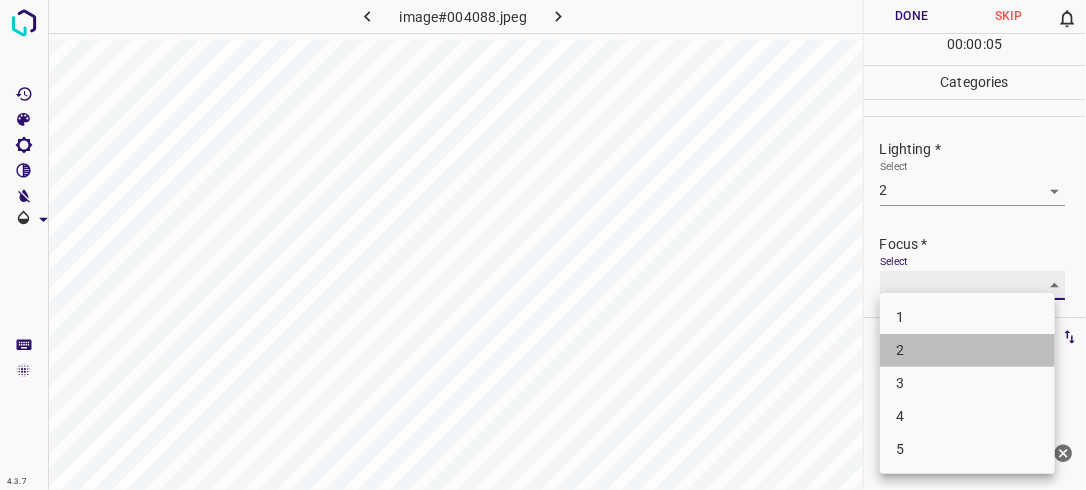 type on "2" 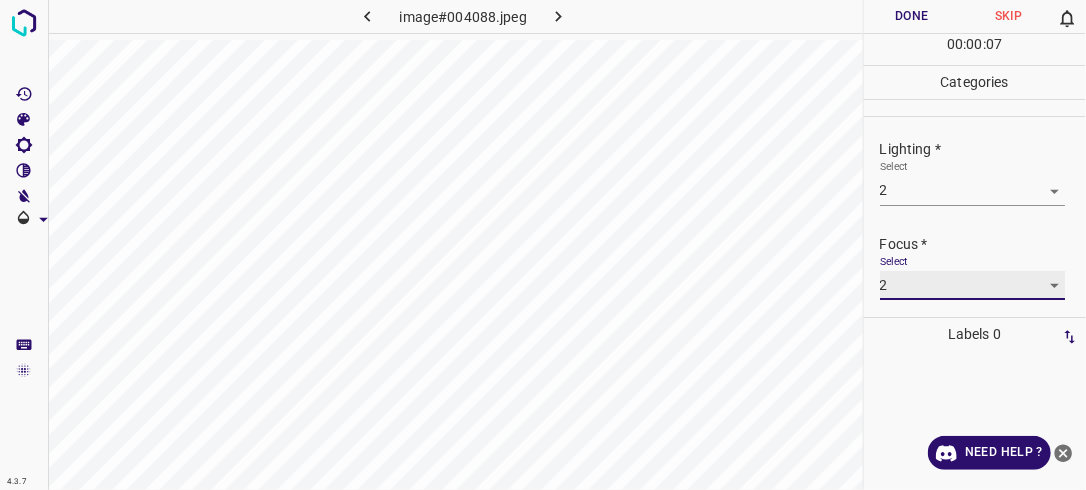 scroll, scrollTop: 98, scrollLeft: 0, axis: vertical 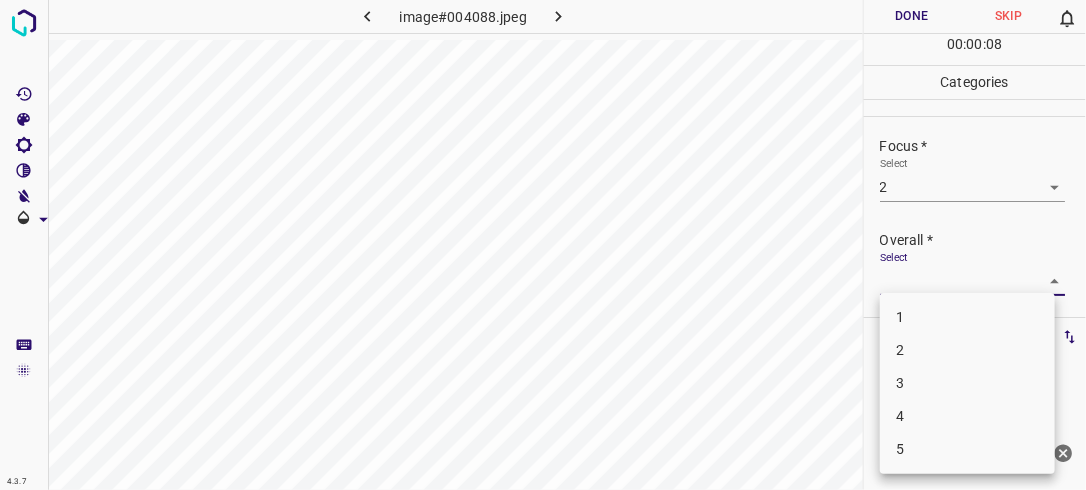 click on "4.3.7 image#004088.jpeg Done Skip 0 00   : 00   : 08   Categories Lighting *  Select 2 2 Focus *  Select 2 2 Overall *  Select ​ Labels   0 Categories 1 Lighting 2 Focus 3 Overall Tools Space Change between modes (Draw & Edit) I Auto labeling R Restore zoom M Zoom in N Zoom out Delete Delete selecte label Filters Z Restore filters X Saturation filter C Brightness filter V Contrast filter B Gray scale filter General O Download Need Help ? - Text - Hide - Delete 1 2 3 4 5" at bounding box center [543, 245] 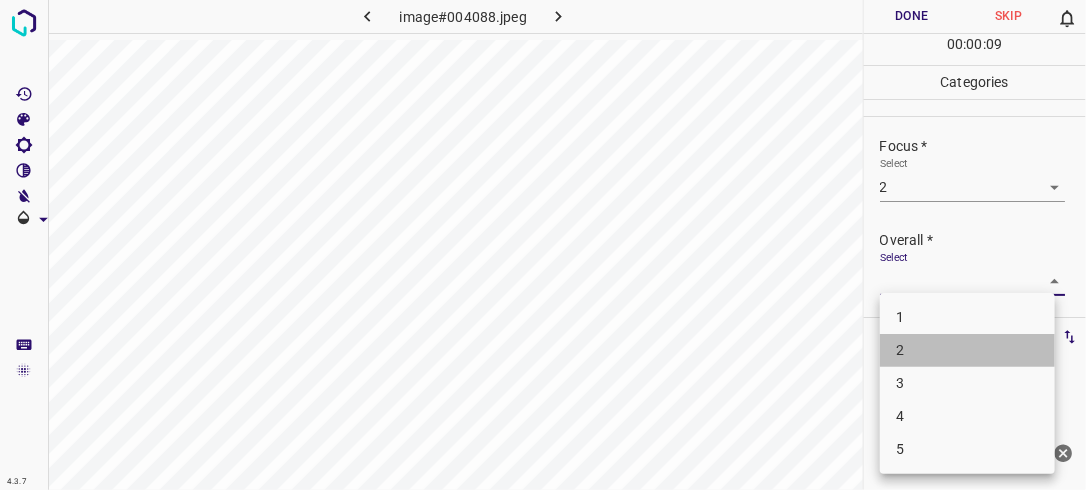 click on "2" at bounding box center [967, 350] 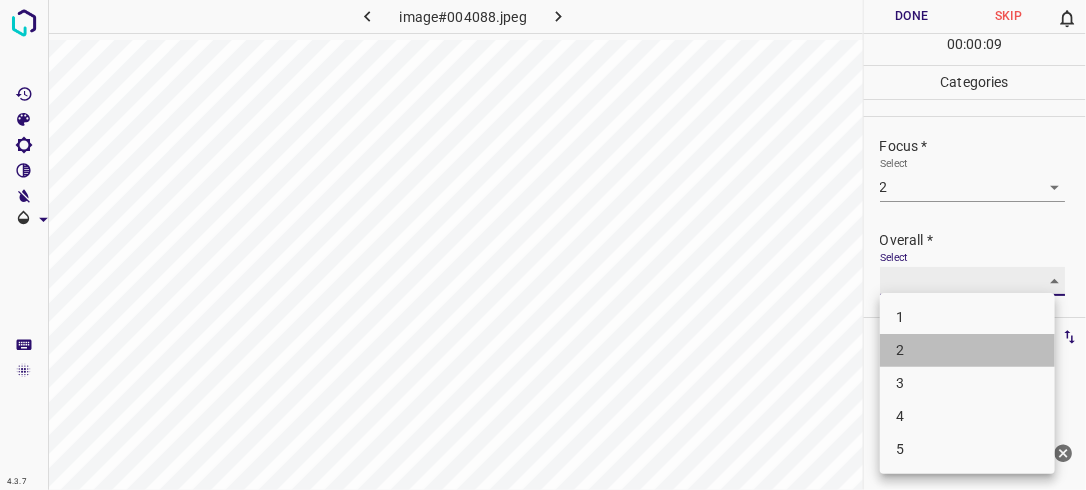 type on "2" 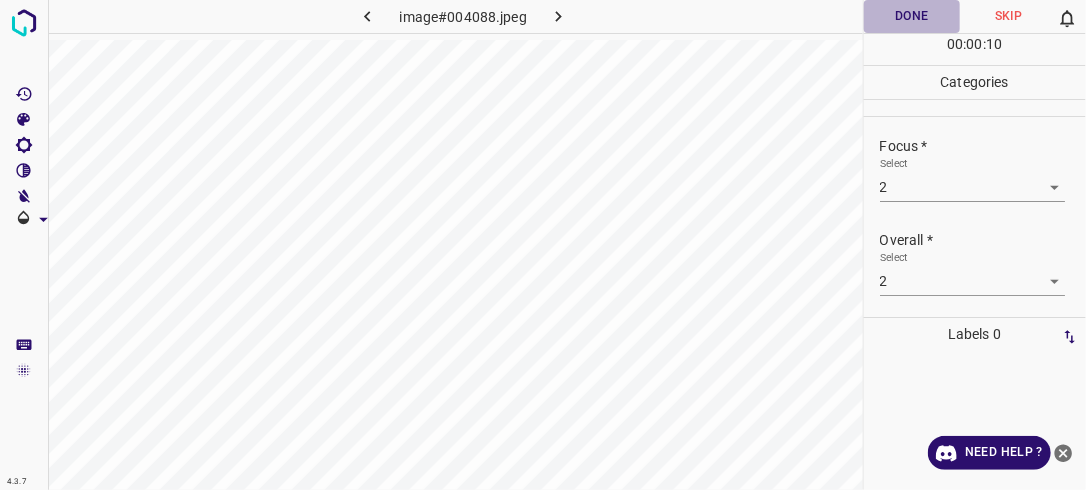 click on "Done" at bounding box center [912, 16] 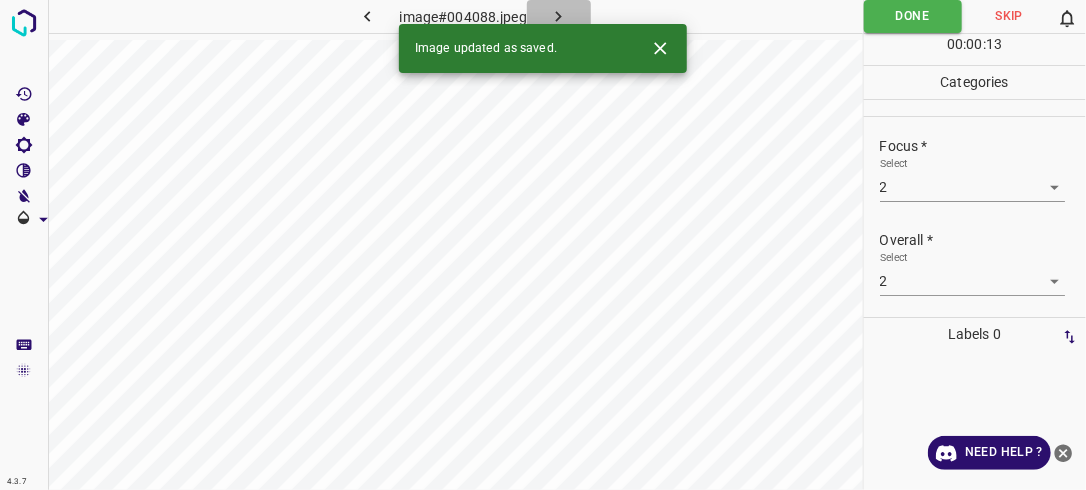 click 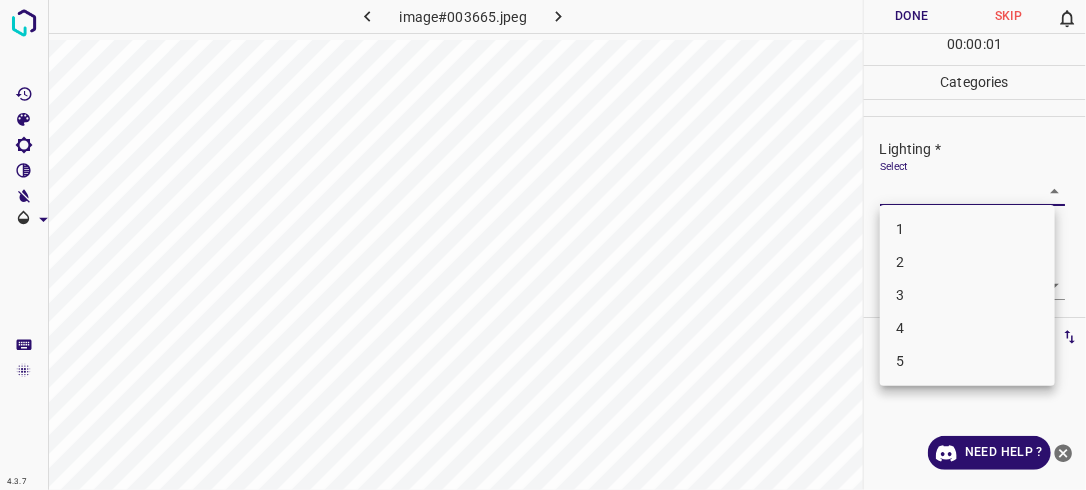 click on "4.3.7 image#003665.jpeg Done Skip 0 00   : 00   : 01   Categories Lighting *  Select ​ Focus *  Select ​ Overall *  Select ​ Labels   0 Categories 1 Lighting 2 Focus 3 Overall Tools Space Change between modes (Draw & Edit) I Auto labeling R Restore zoom M Zoom in N Zoom out Delete Delete selecte label Filters Z Restore filters X Saturation filter C Brightness filter V Contrast filter B Gray scale filter General O Download Need Help ? - Text - Hide - Delete 1 2 3 4 5" at bounding box center [543, 245] 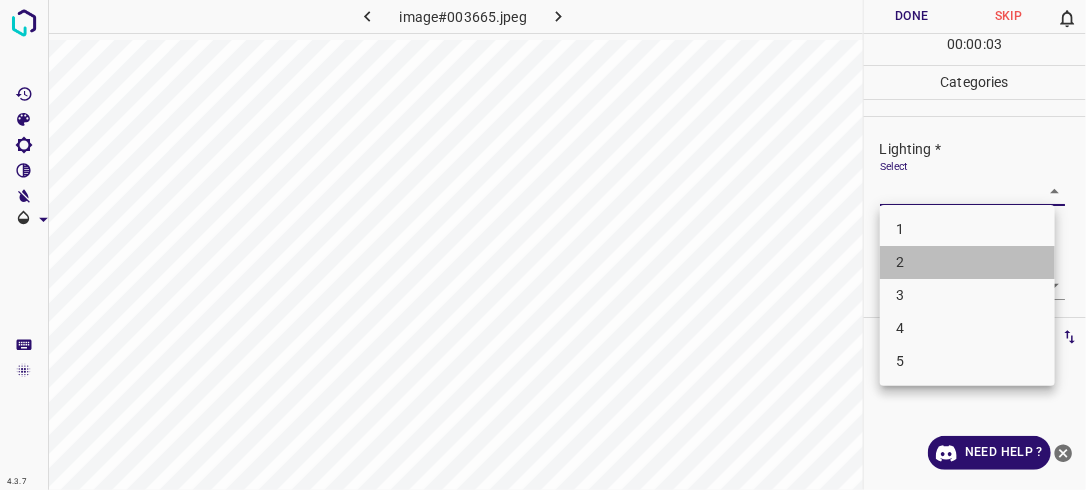 click on "2" at bounding box center (967, 262) 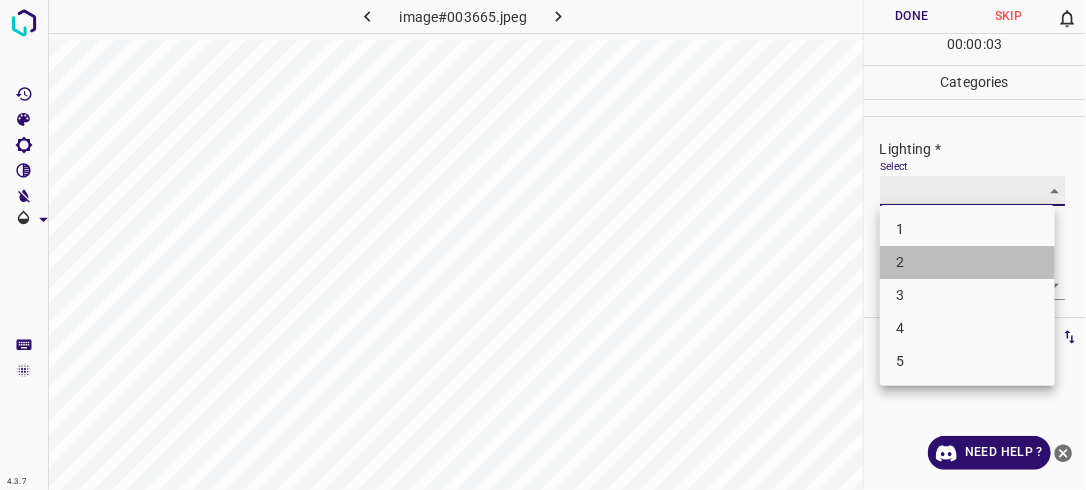 type on "2" 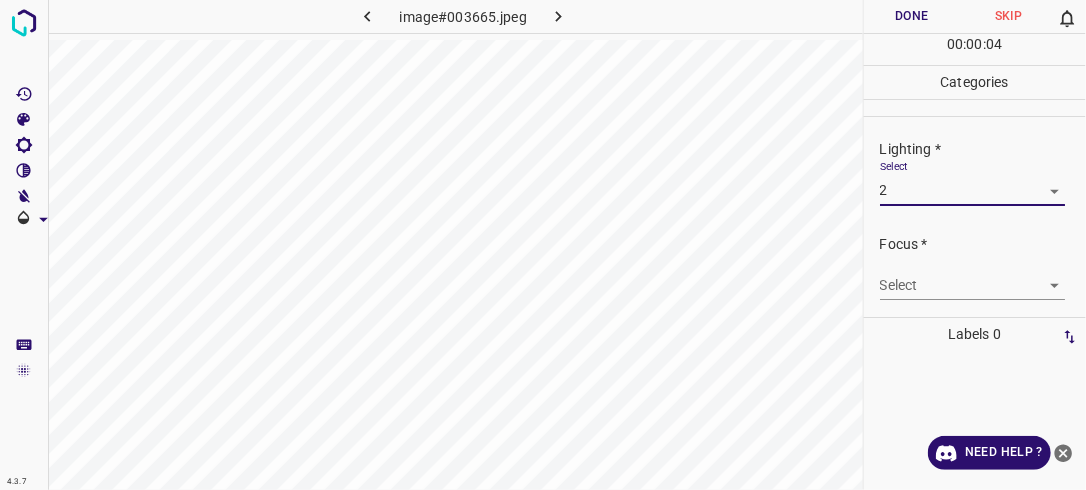 click on "4.3.7 image#003665.jpeg Done Skip 0 00   : 00   : 04   Categories Lighting *  Select 2 2 Focus *  Select ​ Overall *  Select ​ Labels   0 Categories 1 Lighting 2 Focus 3 Overall Tools Space Change between modes (Draw & Edit) I Auto labeling R Restore zoom M Zoom in N Zoom out Delete Delete selecte label Filters Z Restore filters X Saturation filter C Brightness filter V Contrast filter B Gray scale filter General O Download Need Help ? - Text - Hide - Delete" at bounding box center [543, 245] 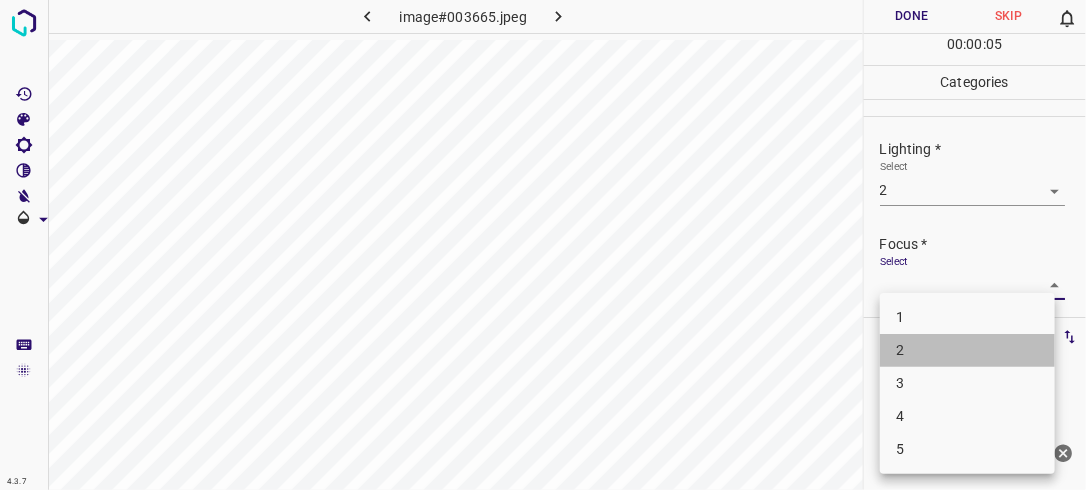 click on "2" at bounding box center (967, 350) 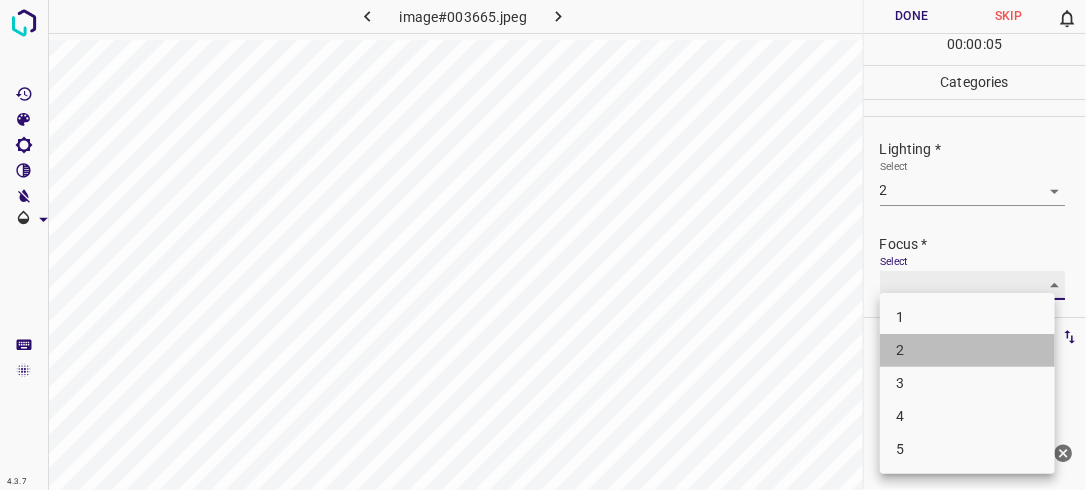 type on "2" 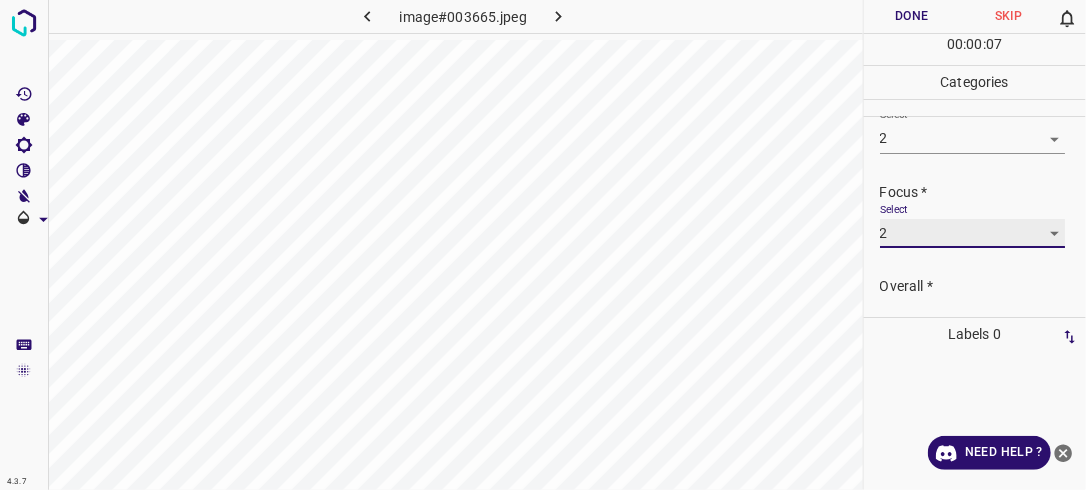 scroll, scrollTop: 98, scrollLeft: 0, axis: vertical 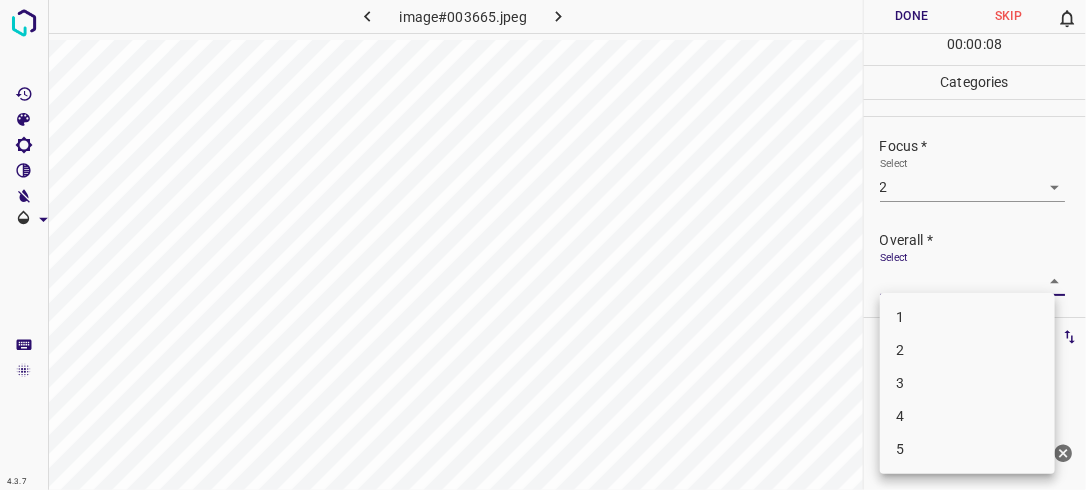 click on "4.3.7 image#003665.jpeg Done Skip 0 00   : 00   : 08   Categories Lighting *  Select 2 2 Focus *  Select 2 2 Overall *  Select ​ Labels   0 Categories 1 Lighting 2 Focus 3 Overall Tools Space Change between modes (Draw & Edit) I Auto labeling R Restore zoom M Zoom in N Zoom out Delete Delete selecte label Filters Z Restore filters X Saturation filter C Brightness filter V Contrast filter B Gray scale filter General O Download Need Help ? - Text - Hide - Delete 1 2 3 4 5" at bounding box center [543, 245] 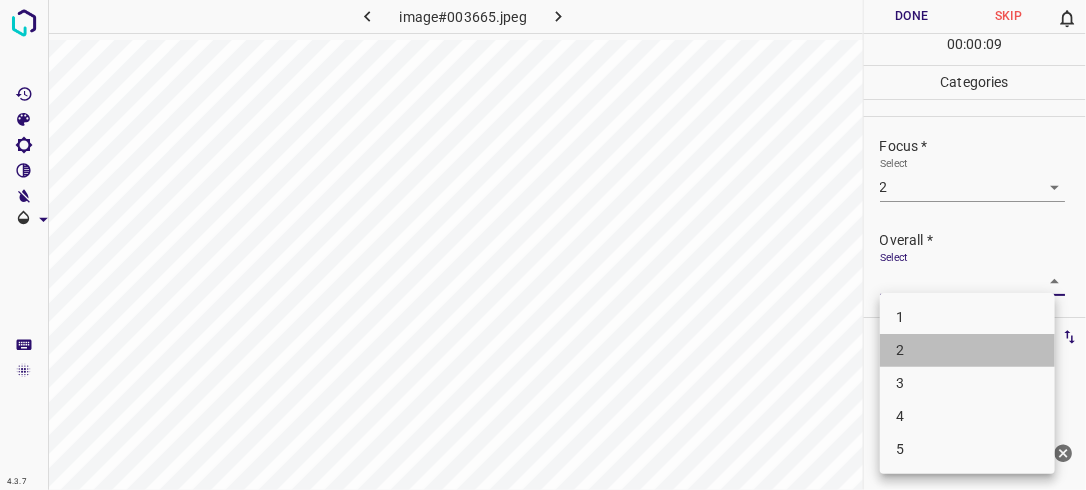 click on "2" at bounding box center [967, 350] 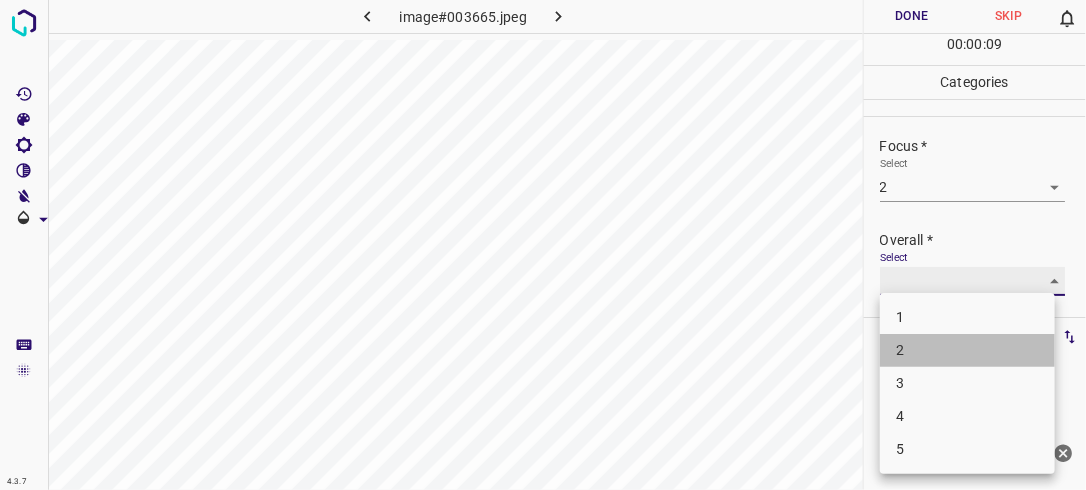 type on "2" 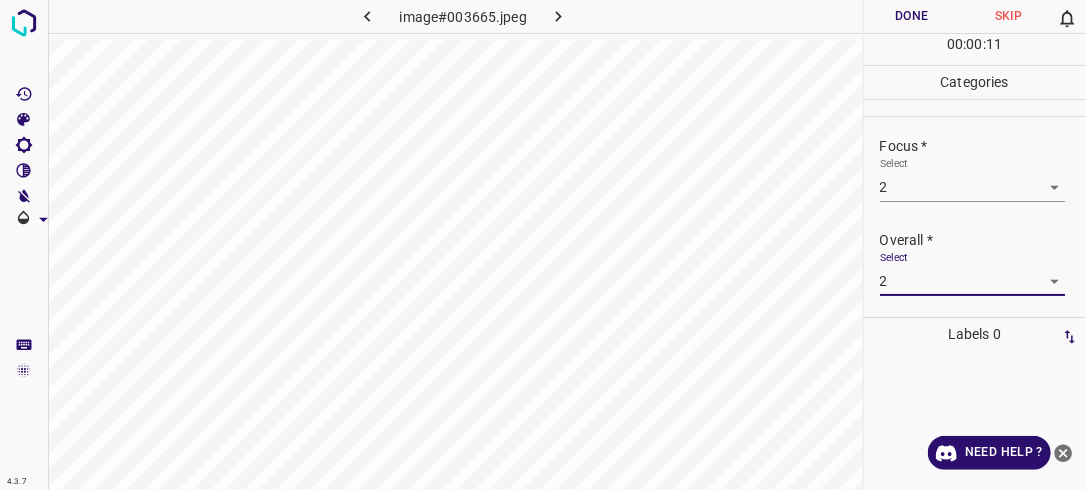 click on "Done" at bounding box center [912, 16] 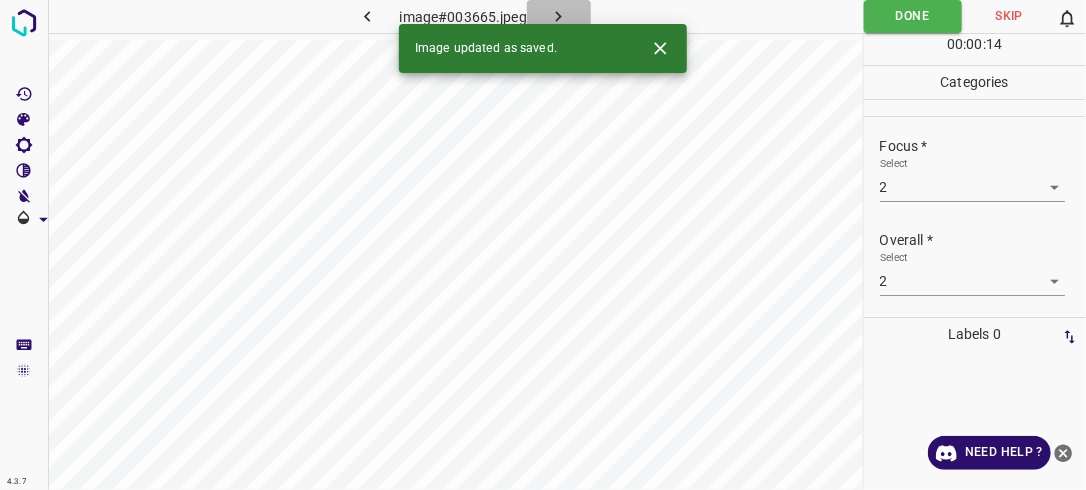 click at bounding box center (559, 16) 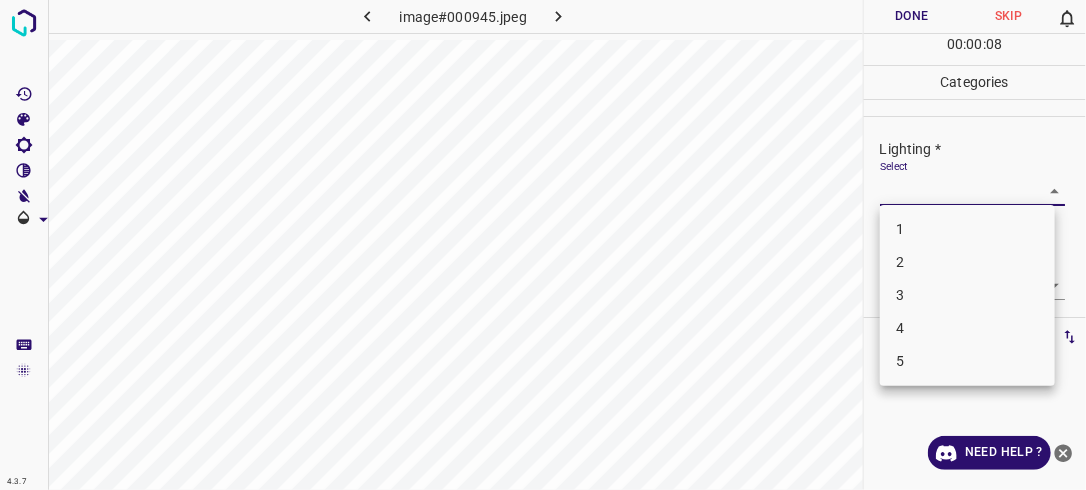 click on "4.3.7 image#000945.jpeg Done Skip 0 00   : 00   : 08   Categories Lighting *  Select ​ Focus *  Select ​ Overall *  Select ​ Labels   0 Categories 1 Lighting 2 Focus 3 Overall Tools Space Change between modes (Draw & Edit) I Auto labeling R Restore zoom M Zoom in N Zoom out Delete Delete selecte label Filters Z Restore filters X Saturation filter C Brightness filter V Contrast filter B Gray scale filter General O Download Need Help ? - Text - Hide - Delete 1 2 3 4 5" at bounding box center [543, 245] 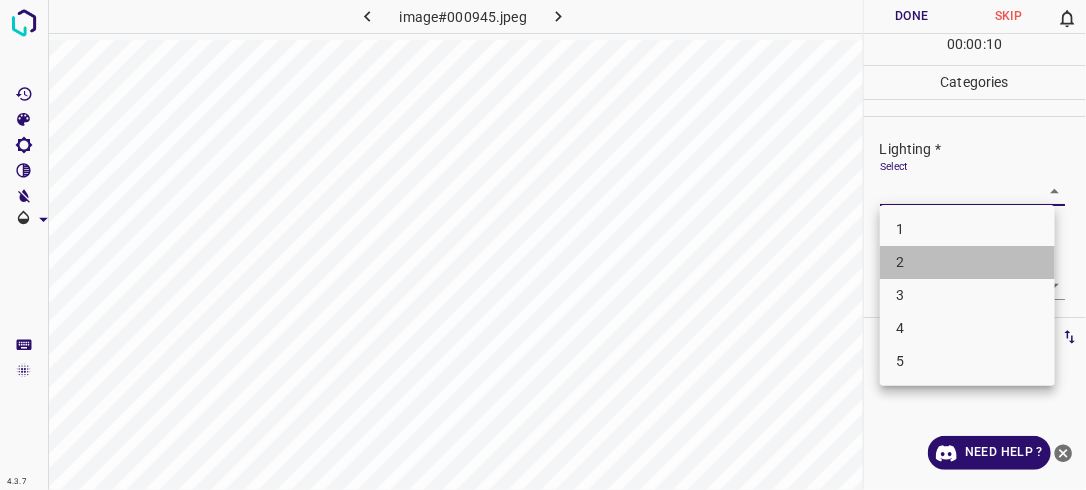 click on "2" at bounding box center [967, 262] 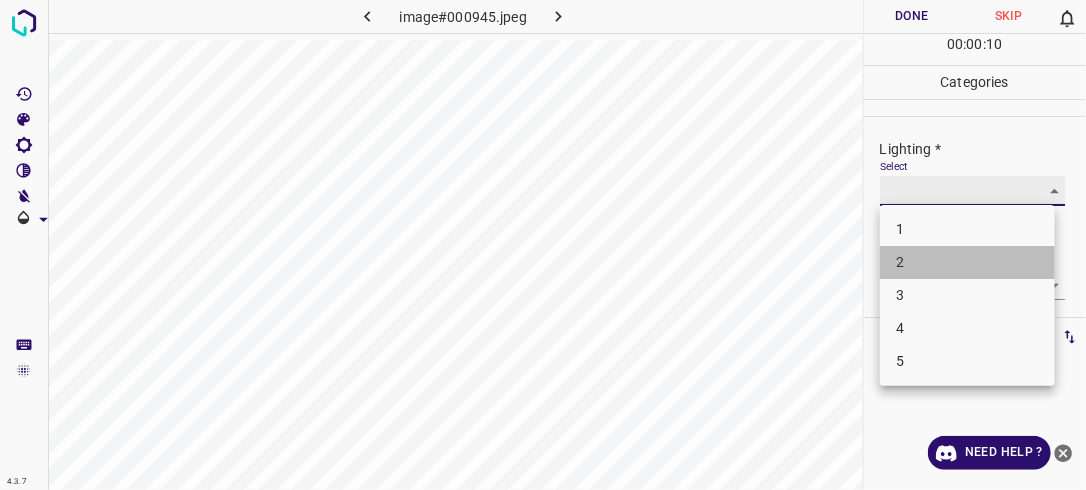 type on "2" 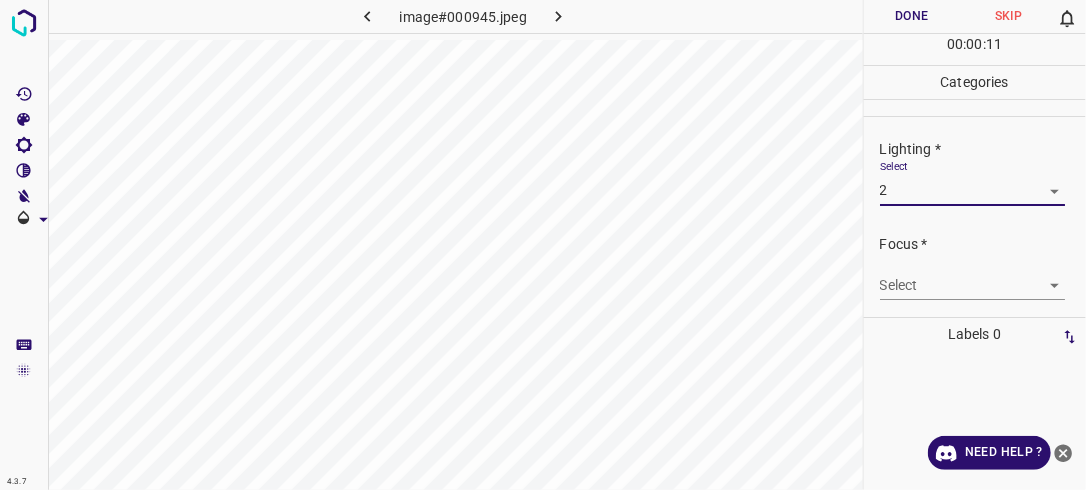 click on "4.3.7 image#000945.jpeg Done Skip 0 00   : 00   : 11   Categories Lighting *  Select 2 2 Focus *  Select ​ Overall *  Select ​ Labels   0 Categories 1 Lighting 2 Focus 3 Overall Tools Space Change between modes (Draw & Edit) I Auto labeling R Restore zoom M Zoom in N Zoom out Delete Delete selecte label Filters Z Restore filters X Saturation filter C Brightness filter V Contrast filter B Gray scale filter General O Download Need Help ? - Text - Hide - Delete" at bounding box center [543, 245] 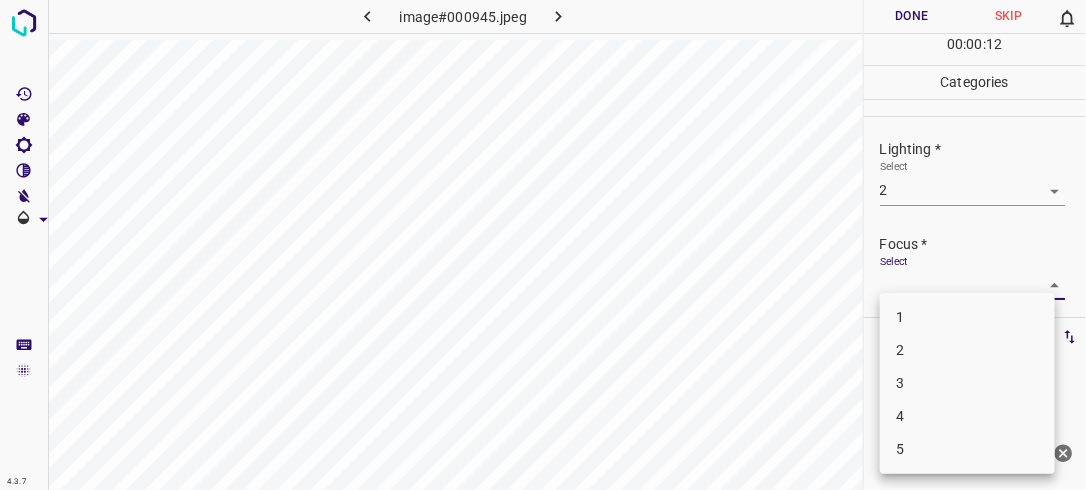 click on "2" at bounding box center (967, 350) 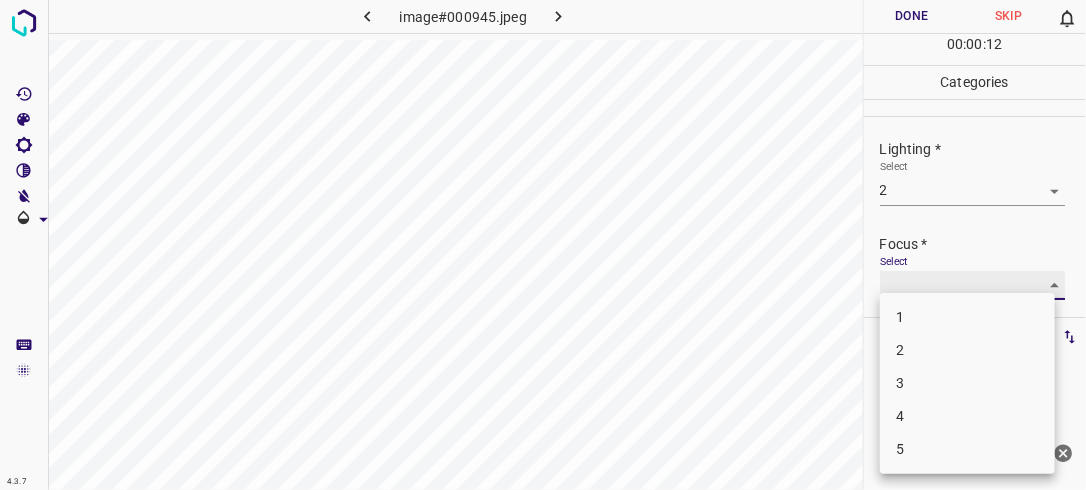 type on "2" 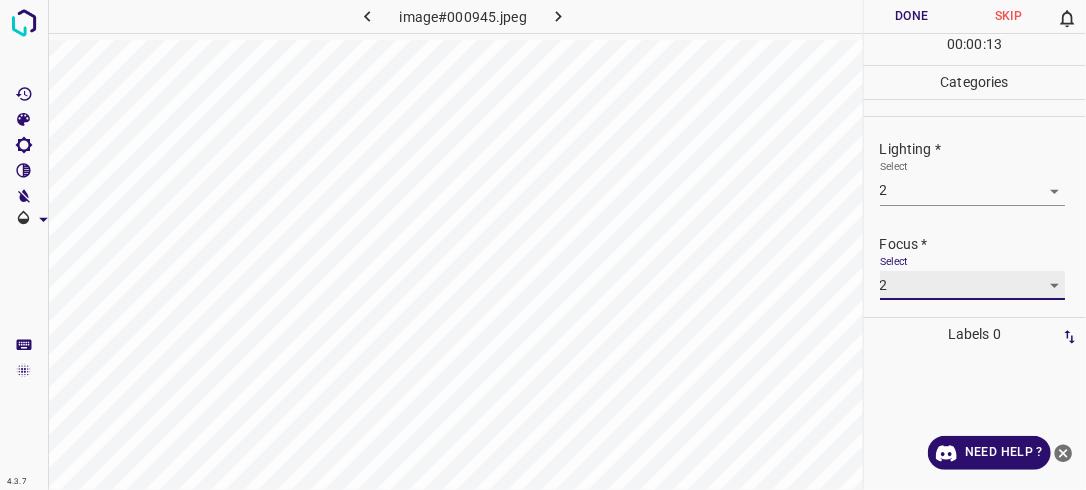 scroll, scrollTop: 98, scrollLeft: 0, axis: vertical 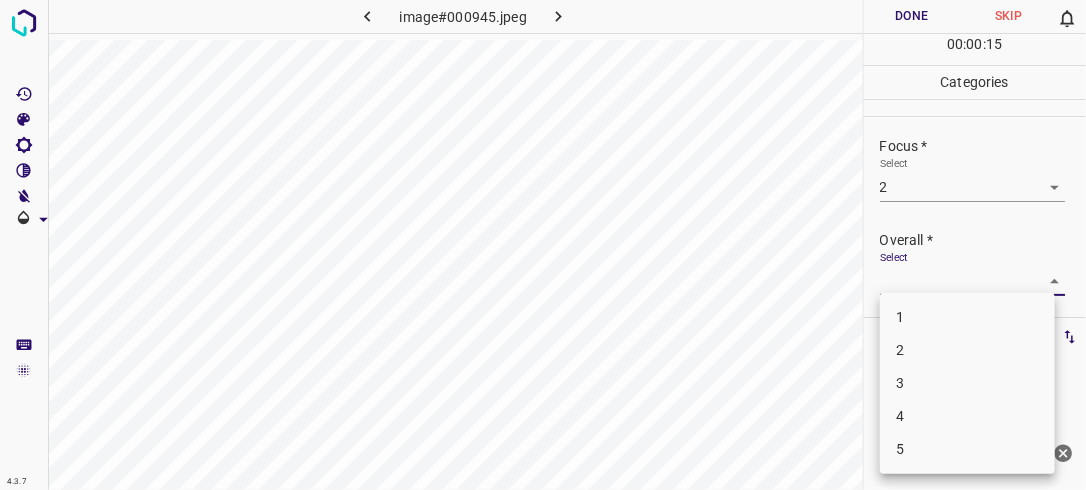 click on "4.3.7 image#000945.jpeg Done Skip 0 00   : 00   : 15   Categories Lighting *  Select 2 2 Focus *  Select 2 2 Overall *  Select ​ Labels   0 Categories 1 Lighting 2 Focus 3 Overall Tools Space Change between modes (Draw & Edit) I Auto labeling R Restore zoom M Zoom in N Zoom out Delete Delete selecte label Filters Z Restore filters X Saturation filter C Brightness filter V Contrast filter B Gray scale filter General O Download Need Help ? - Text - Hide - Delete 1 2 3 4 5" at bounding box center [543, 245] 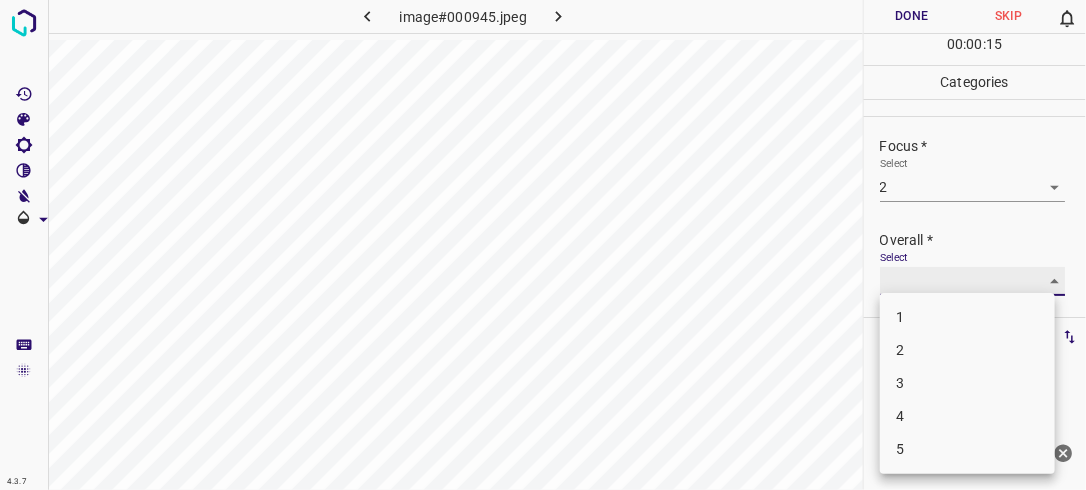 type on "2" 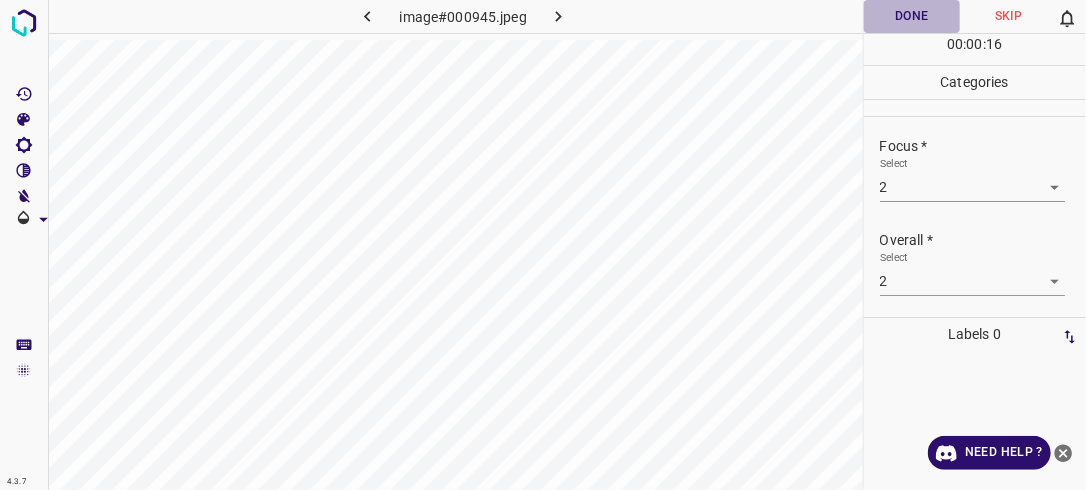 click on "Done" at bounding box center (912, 16) 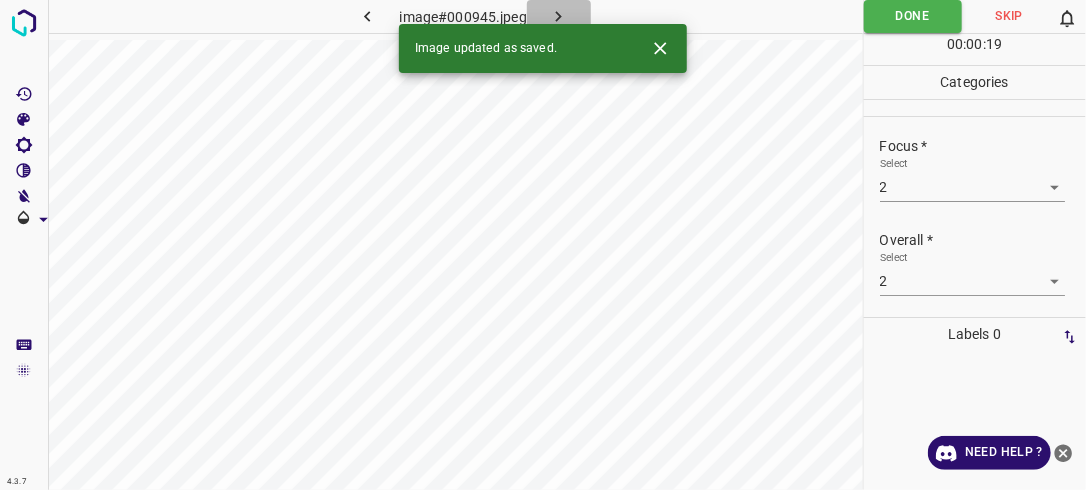 click 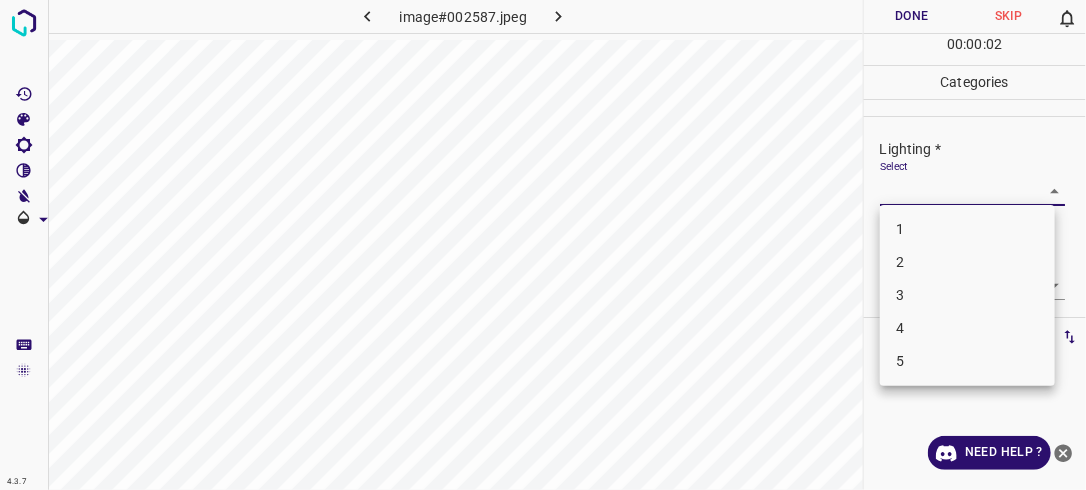 drag, startPoint x: 1041, startPoint y: 188, endPoint x: 1037, endPoint y: 200, distance: 12.649111 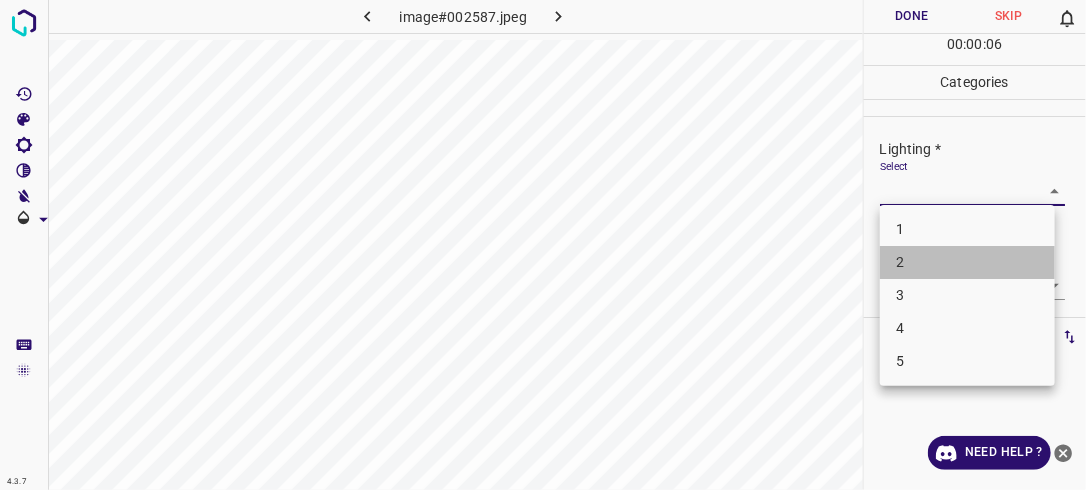 click on "2" at bounding box center (967, 262) 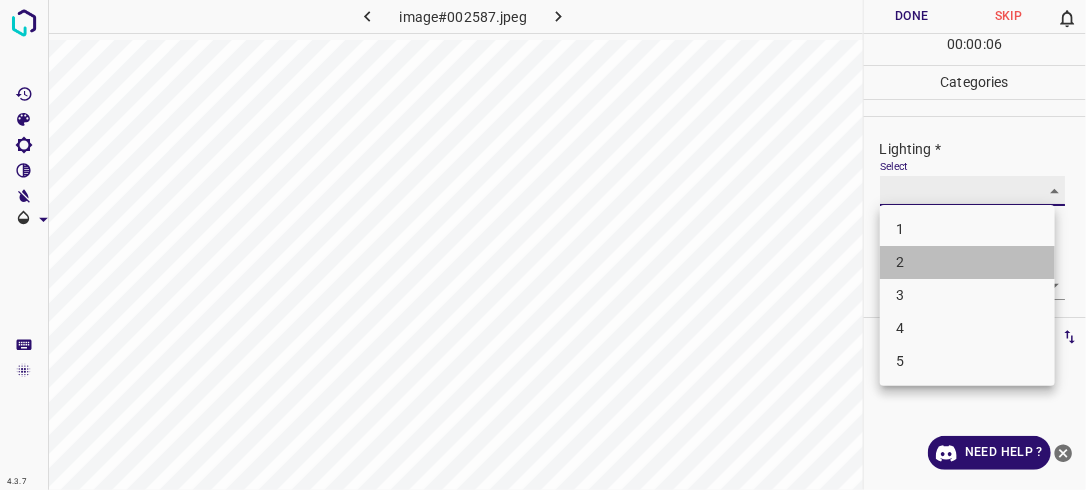 type on "2" 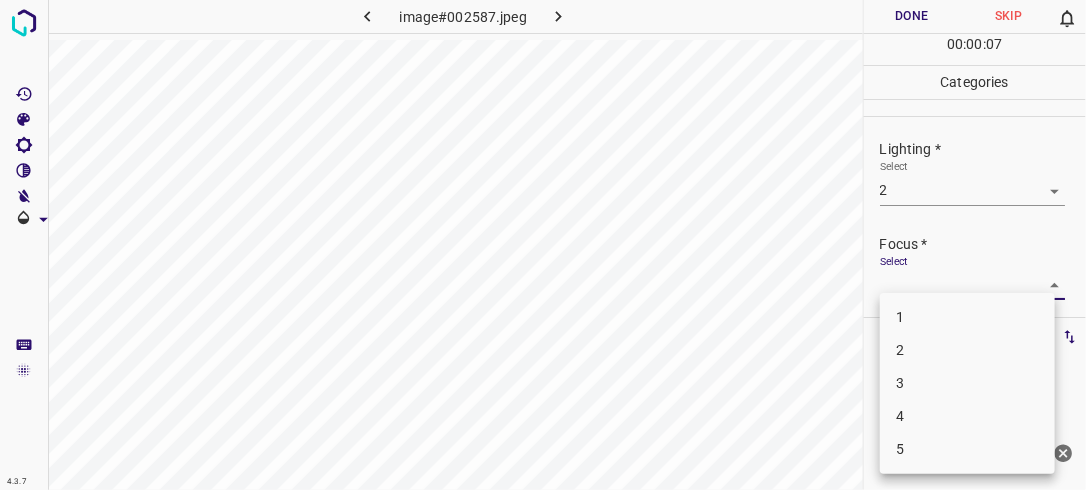 click on "4.3.7 image#002587.jpeg Done Skip 0 00   : 00   : 07   Categories Lighting *  Select 2 2 Focus *  Select ​ Overall *  Select ​ Labels   0 Categories 1 Lighting 2 Focus 3 Overall Tools Space Change between modes (Draw & Edit) I Auto labeling R Restore zoom M Zoom in N Zoom out Delete Delete selecte label Filters Z Restore filters X Saturation filter C Brightness filter V Contrast filter B Gray scale filter General O Download Need Help ? - Text - Hide - Delete 1 2 3 4 5" at bounding box center [543, 245] 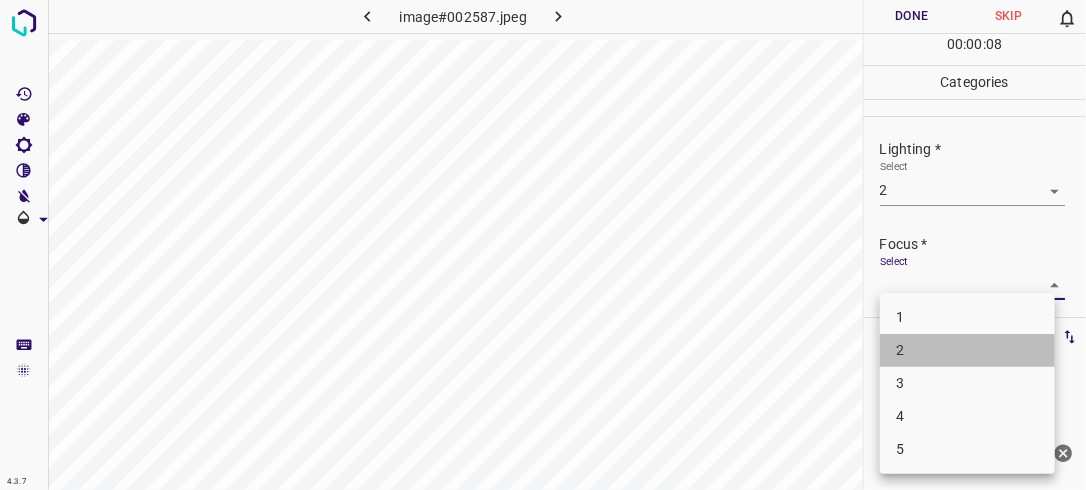 click on "2" at bounding box center (967, 350) 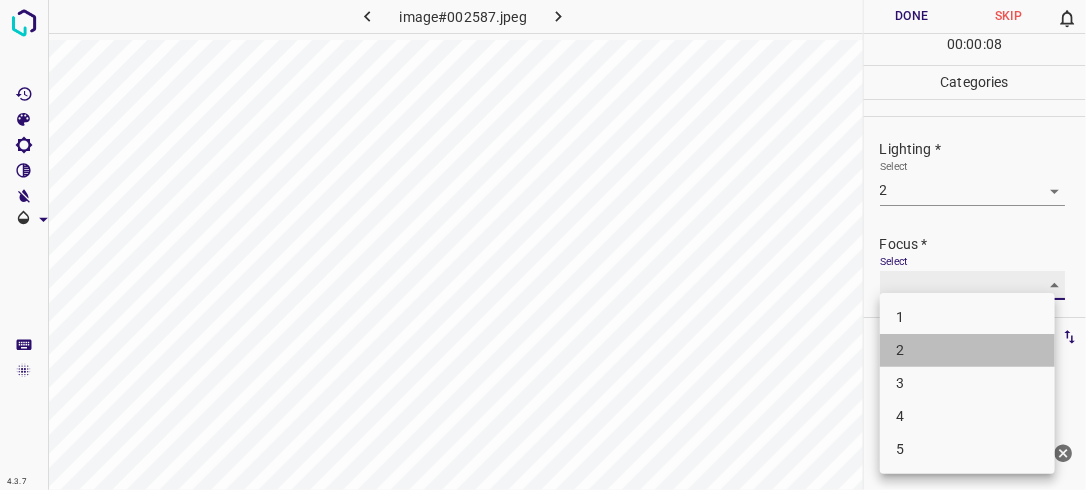 type on "2" 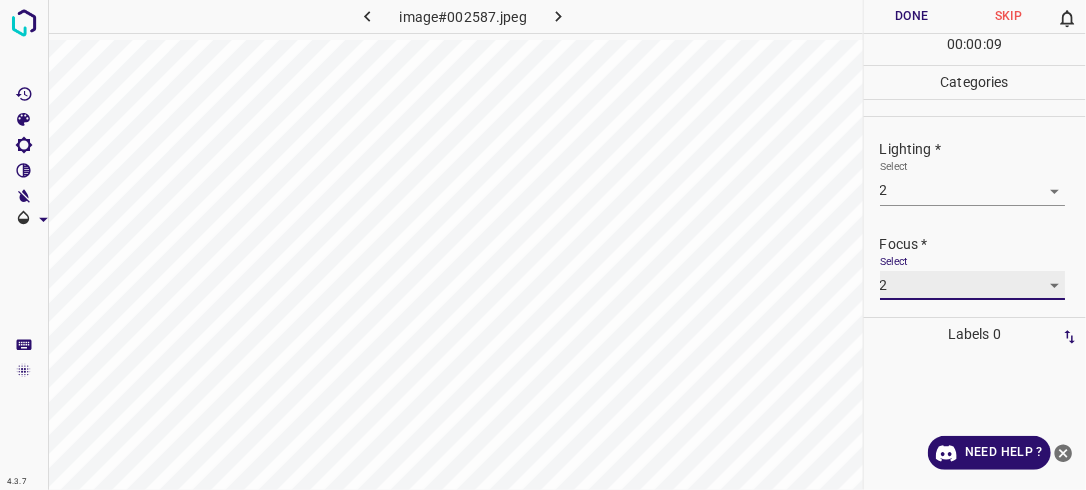 scroll, scrollTop: 98, scrollLeft: 0, axis: vertical 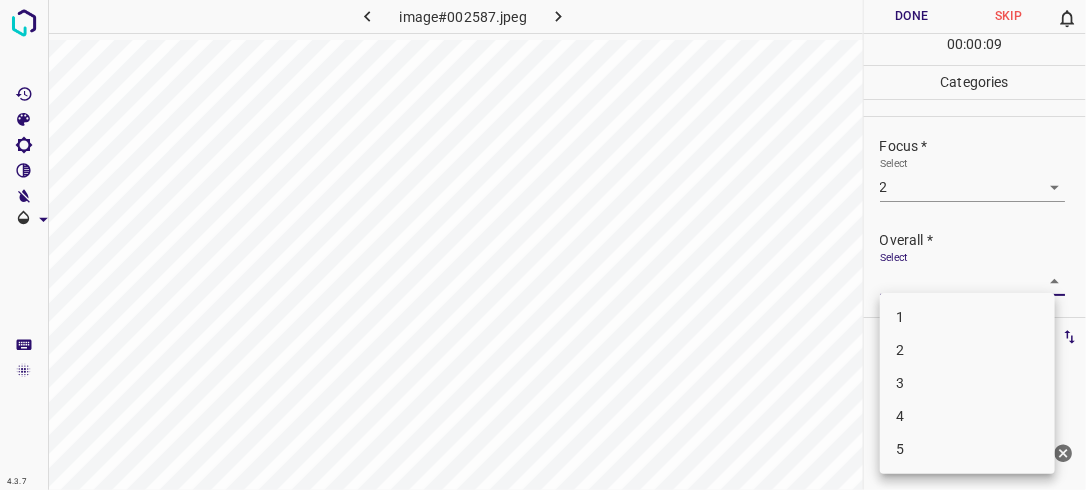 drag, startPoint x: 1043, startPoint y: 280, endPoint x: 1029, endPoint y: 310, distance: 33.105892 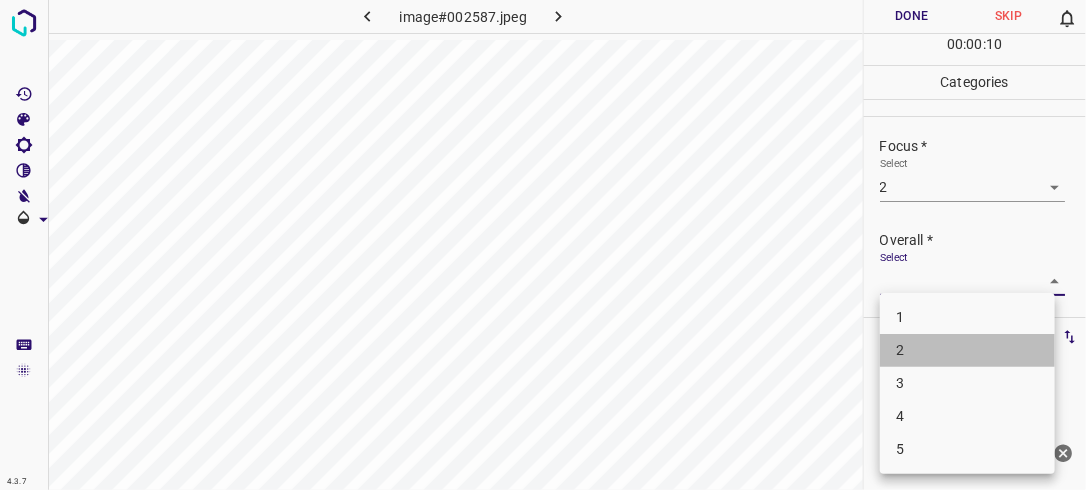 click on "2" at bounding box center (967, 350) 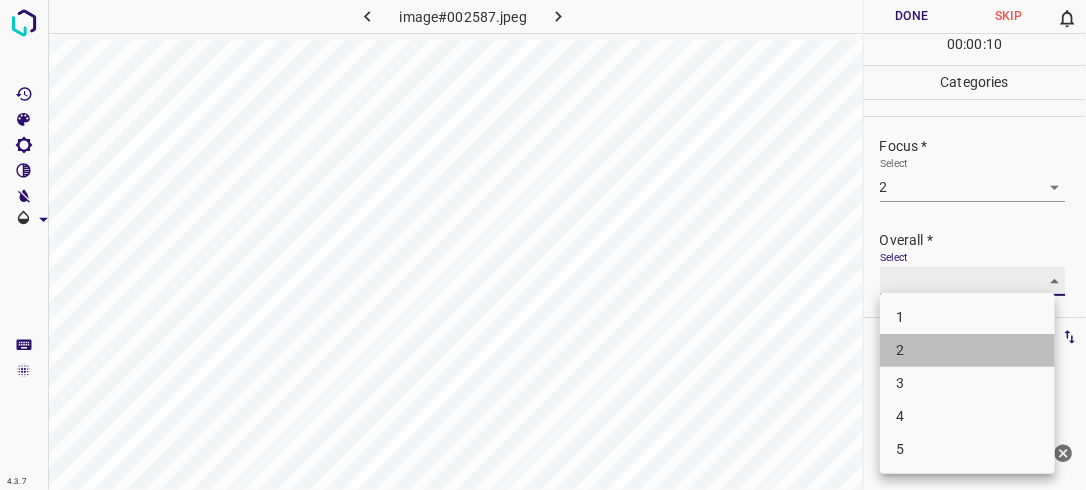 type on "2" 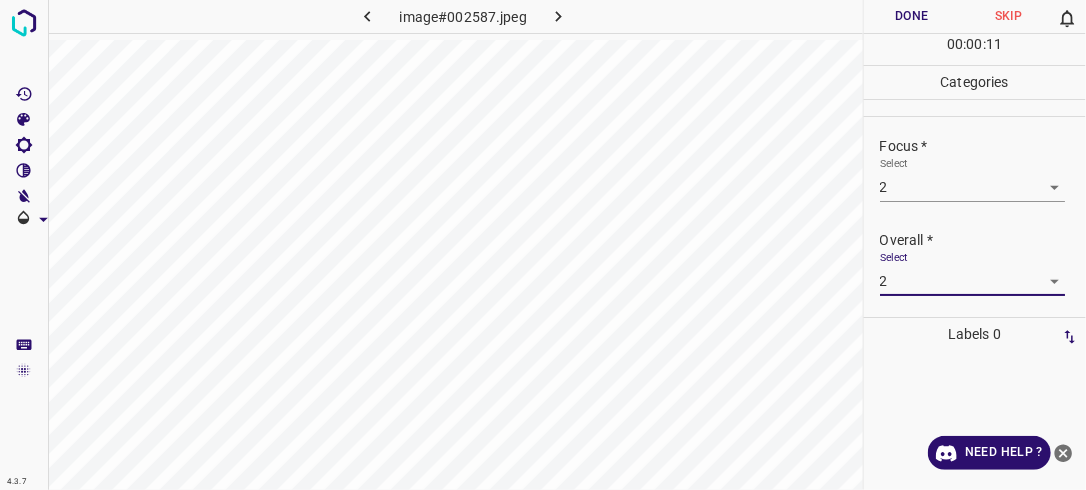 click on "Done" at bounding box center (912, 16) 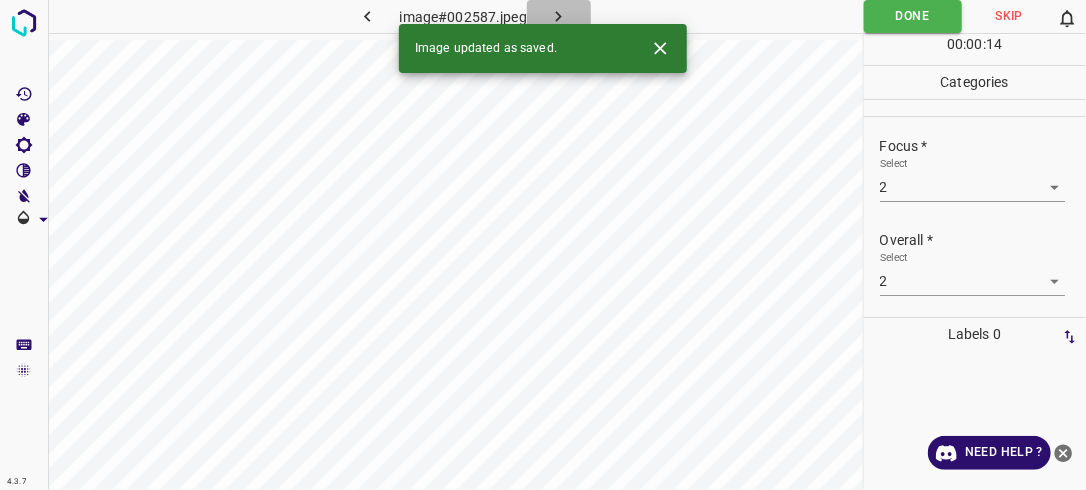 click 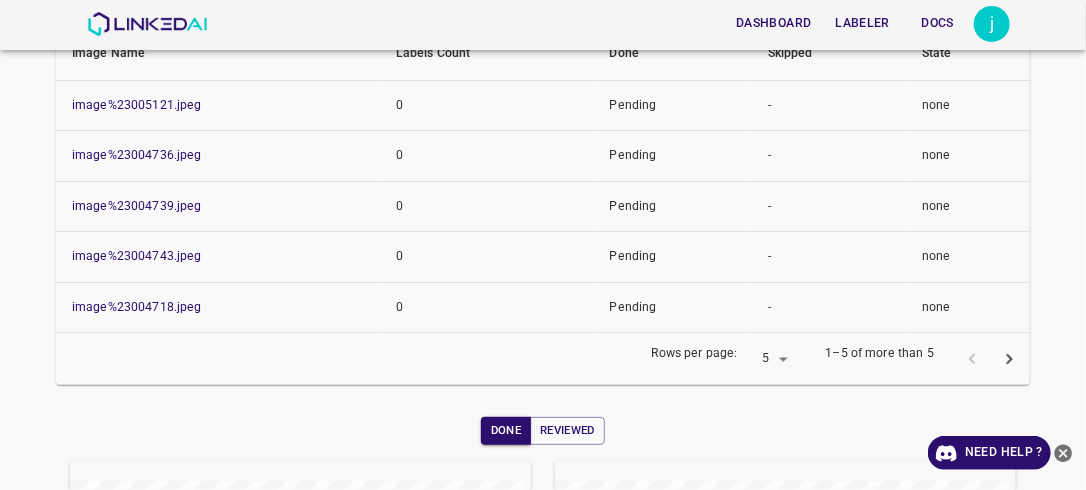 scroll, scrollTop: 347, scrollLeft: 0, axis: vertical 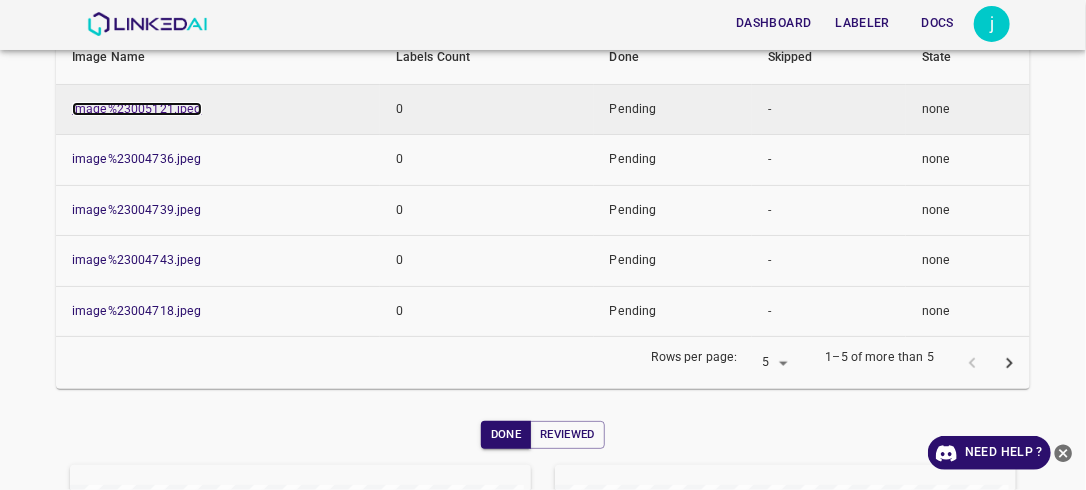 click on "image%23005121.jpeg" at bounding box center (137, 109) 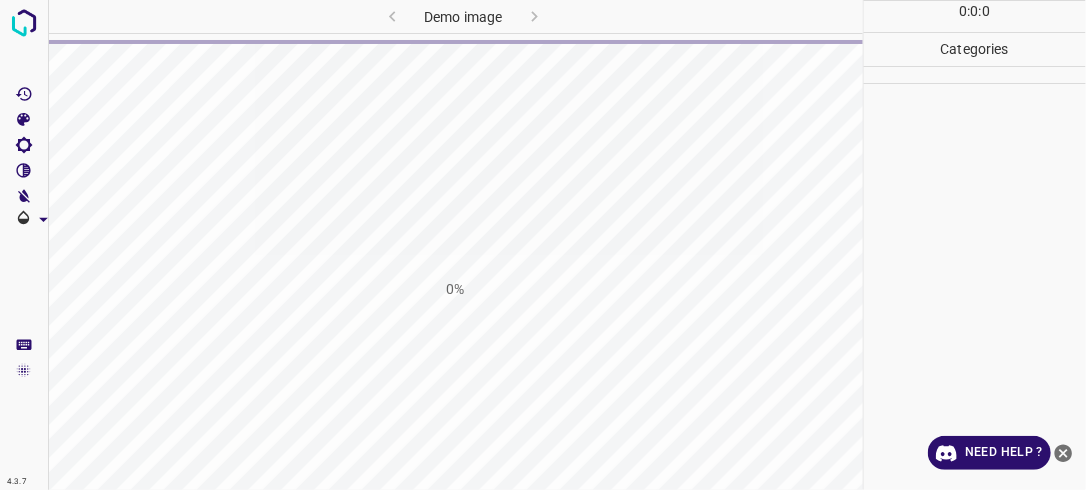 scroll, scrollTop: 0, scrollLeft: 0, axis: both 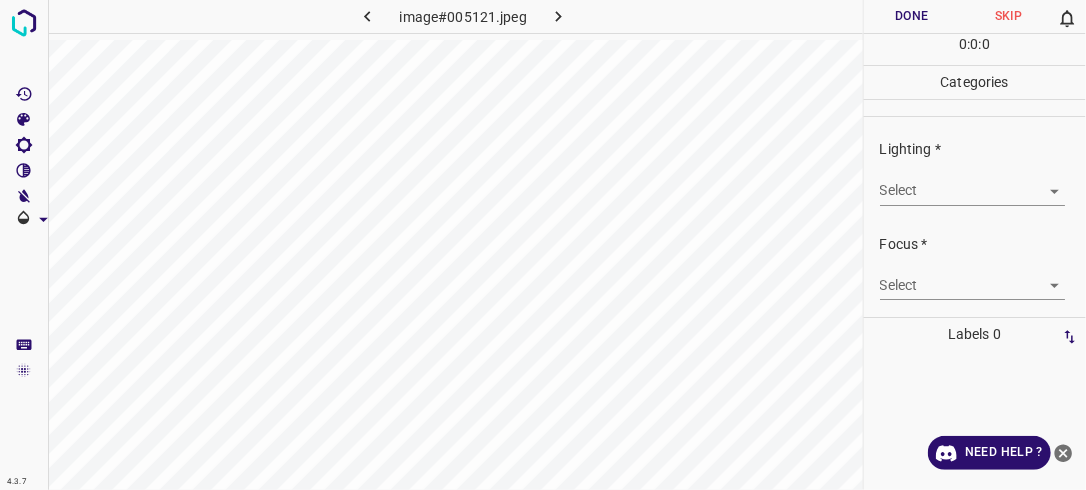 click on "4.3.7 image#005121.jpeg Done Skip 0 0   : 0   : 0   Categories Lighting *  Select ​ Focus *  Select ​ Overall *  Select ​ Labels   0 Categories 1 Lighting 2 Focus 3 Overall Tools Space Change between modes (Draw & Edit) I Auto labeling R Restore zoom M Zoom in N Zoom out Delete Delete selecte label Filters Z Restore filters X Saturation filter C Brightness filter V Contrast filter B Gray scale filter General O Download Need Help ? - Text - Hide - Delete" at bounding box center (543, 245) 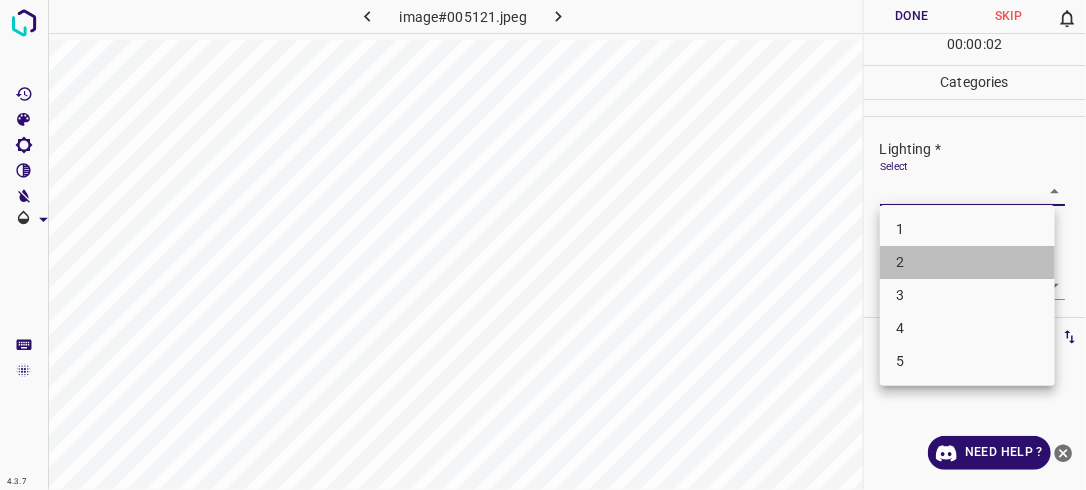 click on "2" at bounding box center [967, 262] 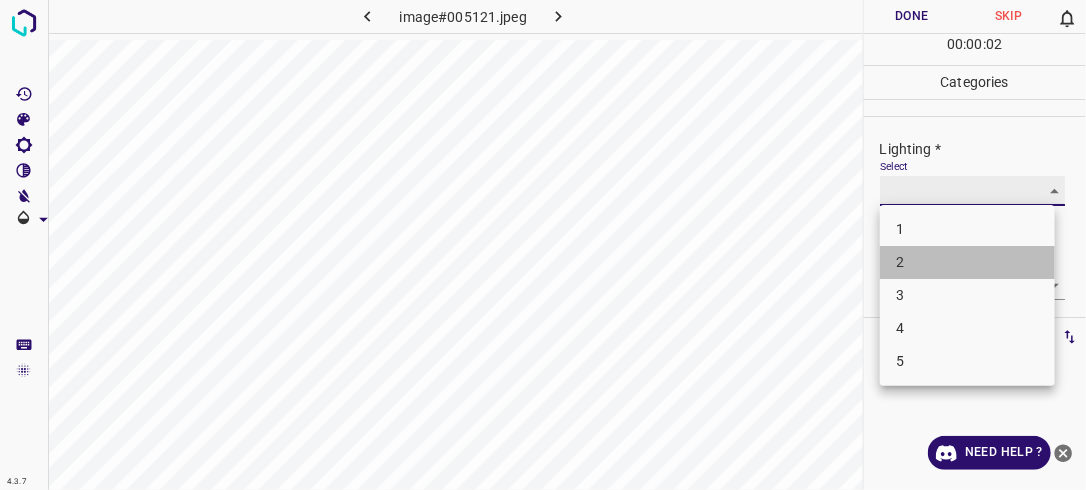 type on "2" 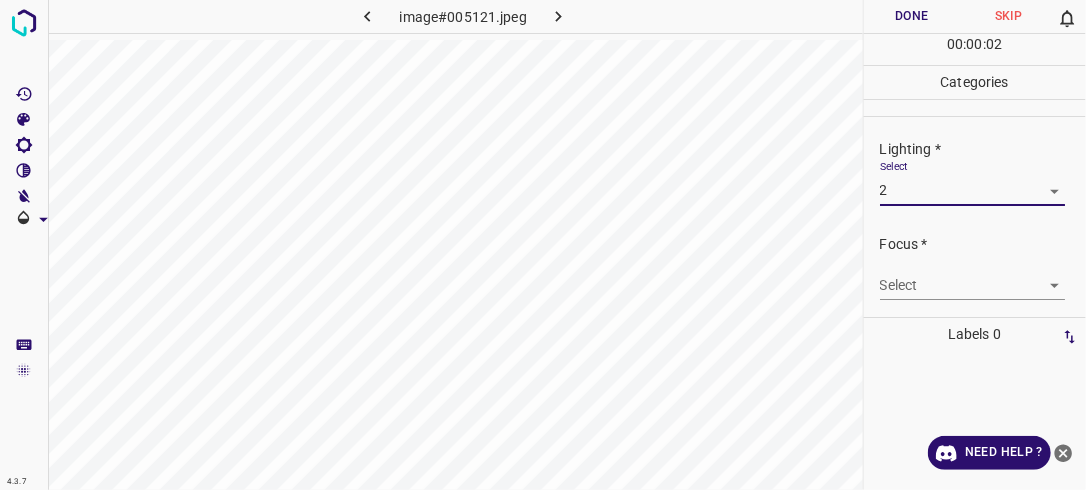 click on "4.3.7 image#005121.jpeg Done Skip 0 00   : 00   : 02   Categories Lighting *  Select 2 2 Focus *  Select ​ Overall *  Select ​ Labels   0 Categories 1 Lighting 2 Focus 3 Overall Tools Space Change between modes (Draw & Edit) I Auto labeling R Restore zoom M Zoom in N Zoom out Delete Delete selecte label Filters Z Restore filters X Saturation filter C Brightness filter V Contrast filter B Gray scale filter General O Download Need Help ? - Text - Hide - Delete" at bounding box center [543, 245] 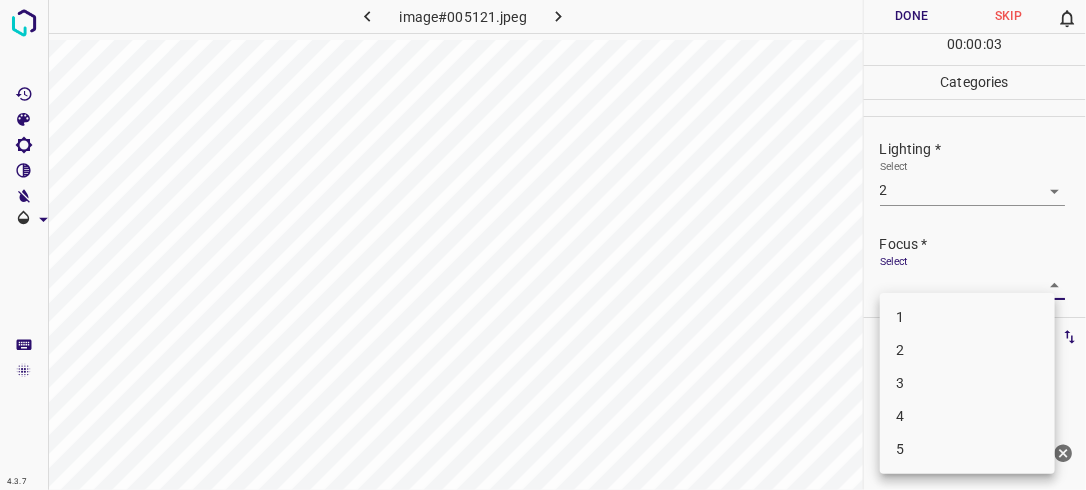 click on "2" at bounding box center [967, 350] 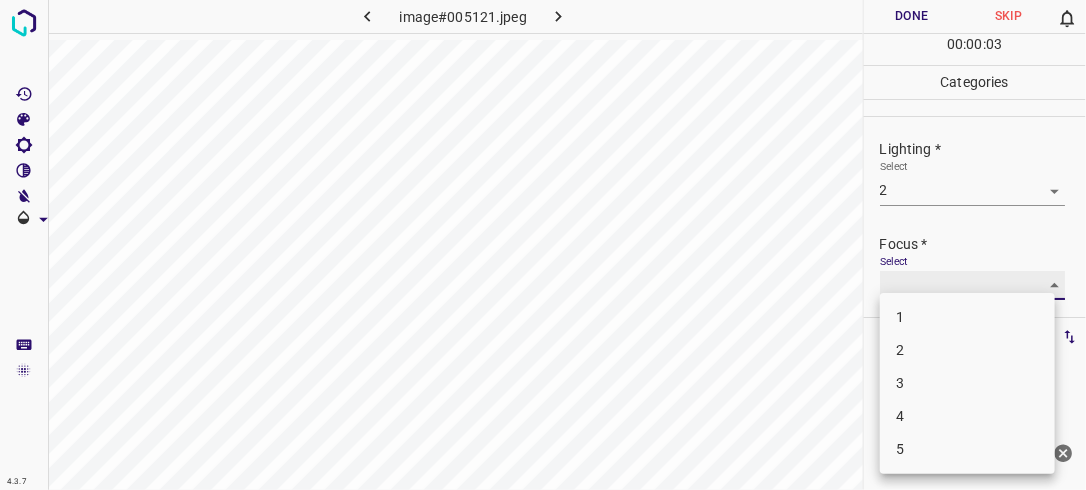 type on "2" 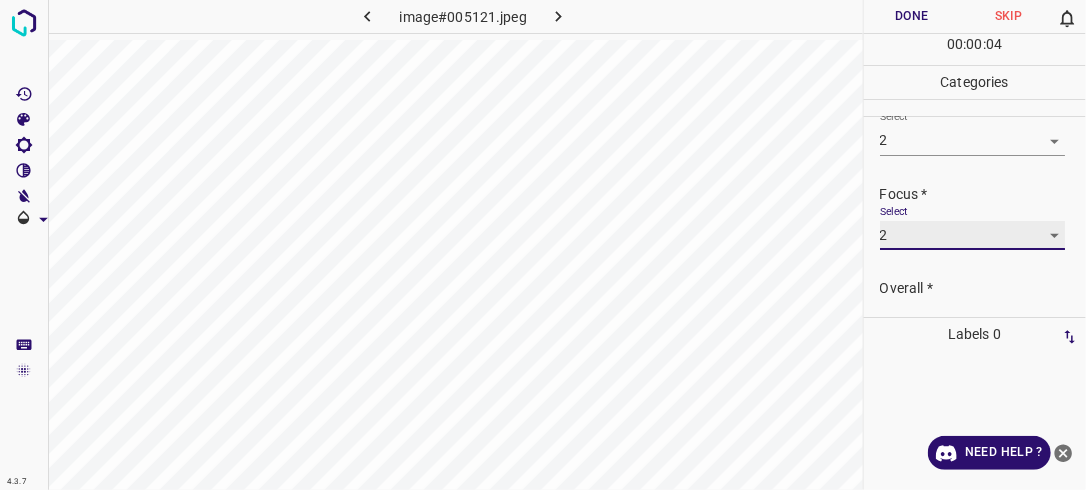 scroll, scrollTop: 98, scrollLeft: 0, axis: vertical 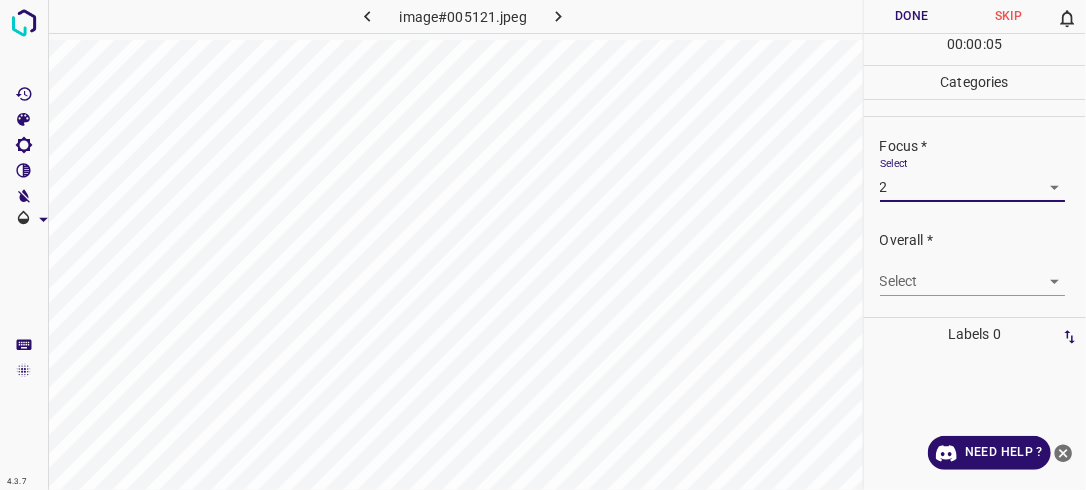 click on "4.3.7 image#005121.jpeg Done Skip 0 00   : 00   : 05   Categories Lighting *  Select 2 2 Focus *  Select 2 2 Overall *  Select ​ Labels   0 Categories 1 Lighting 2 Focus 3 Overall Tools Space Change between modes (Draw & Edit) I Auto labeling R Restore zoom M Zoom in N Zoom out Delete Delete selecte label Filters Z Restore filters X Saturation filter C Brightness filter V Contrast filter B Gray scale filter General O Download Need Help ? - Text - Hide - Delete" at bounding box center (543, 245) 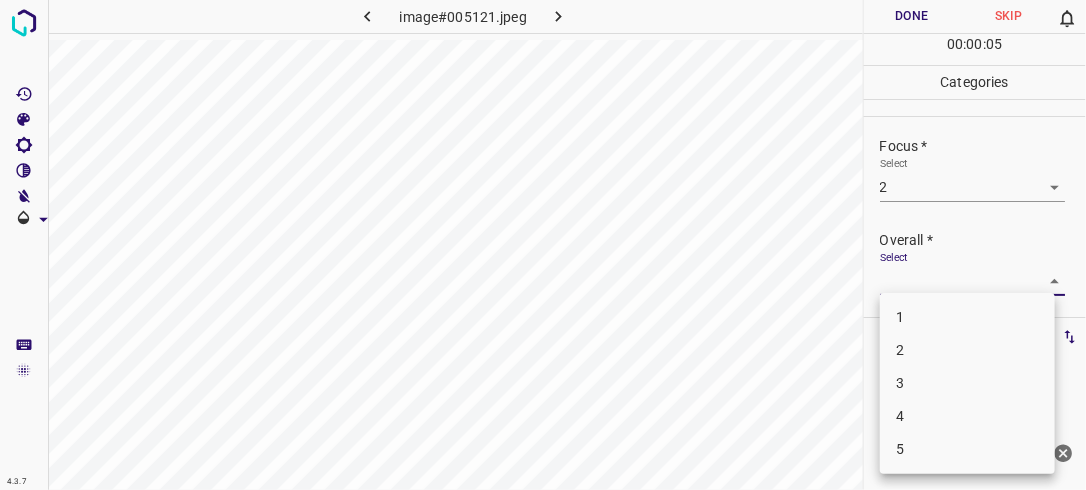 click on "2" at bounding box center [967, 350] 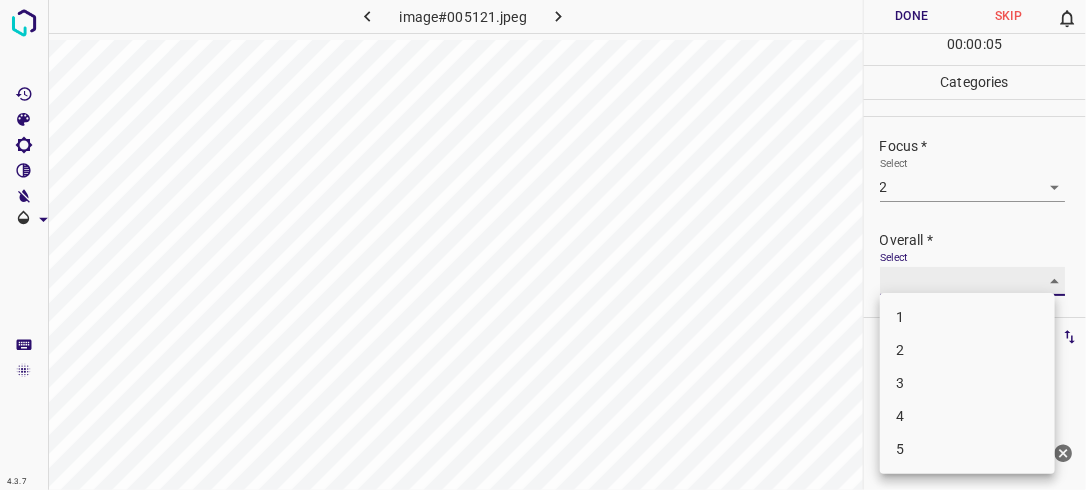 type on "2" 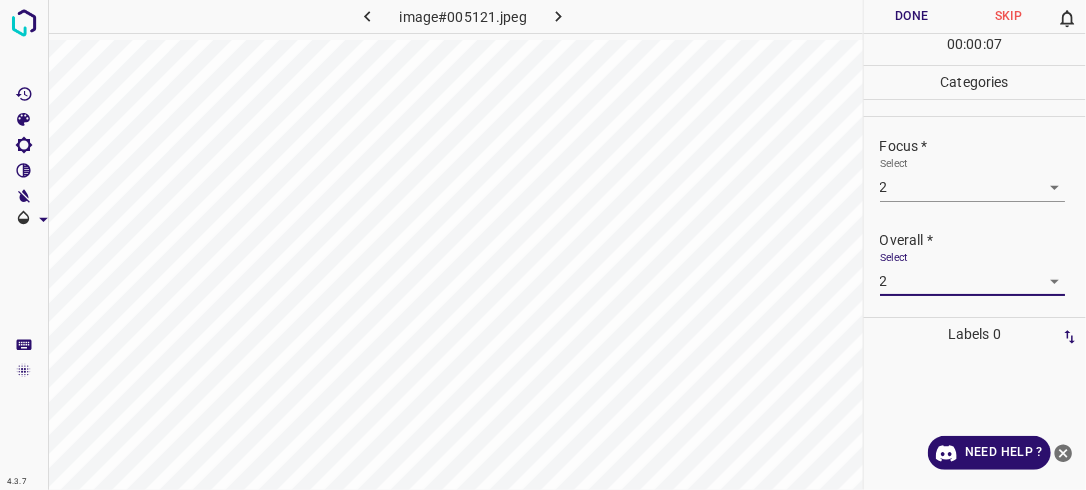click on "Done" at bounding box center (912, 16) 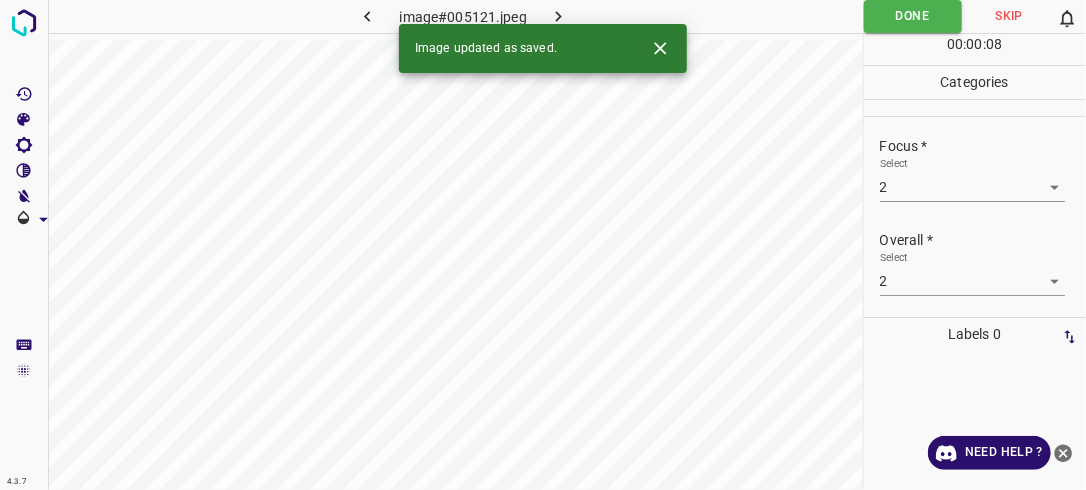 click 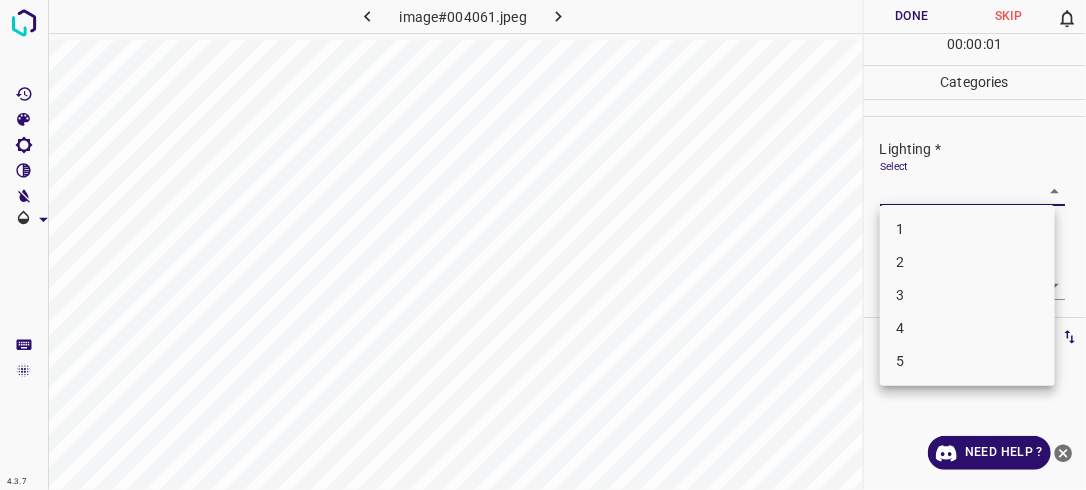 click on "4.3.7 image#004061.jpeg Done Skip 0 00   : 00   : 01   Categories Lighting *  Select ​ Focus *  Select ​ Overall *  Select ​ Labels   0 Categories 1 Lighting 2 Focus 3 Overall Tools Space Change between modes (Draw & Edit) I Auto labeling R Restore zoom M Zoom in N Zoom out Delete Delete selecte label Filters Z Restore filters X Saturation filter C Brightness filter V Contrast filter B Gray scale filter General O Download Need Help ? - Text - Hide - Delete 1 2 3 4 5" at bounding box center [543, 245] 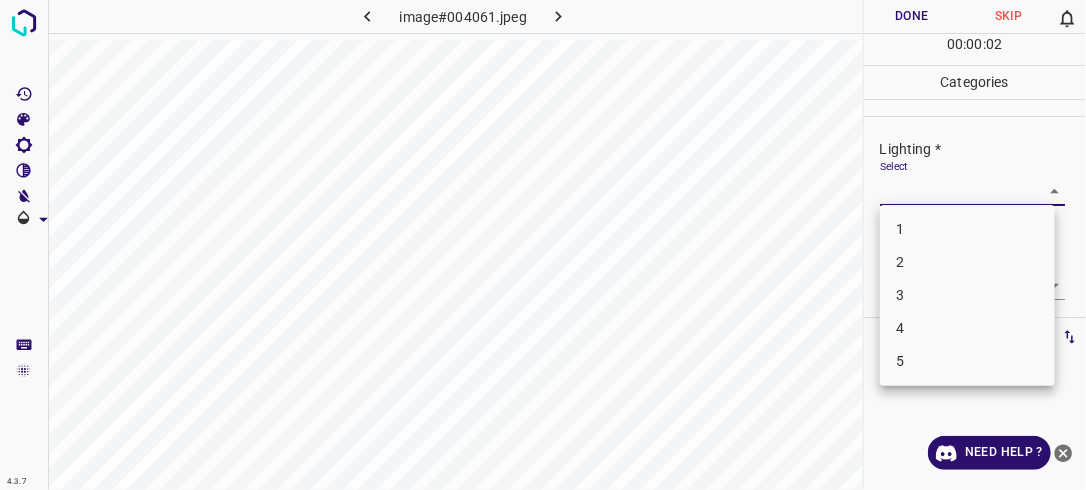 click on "2" at bounding box center [967, 262] 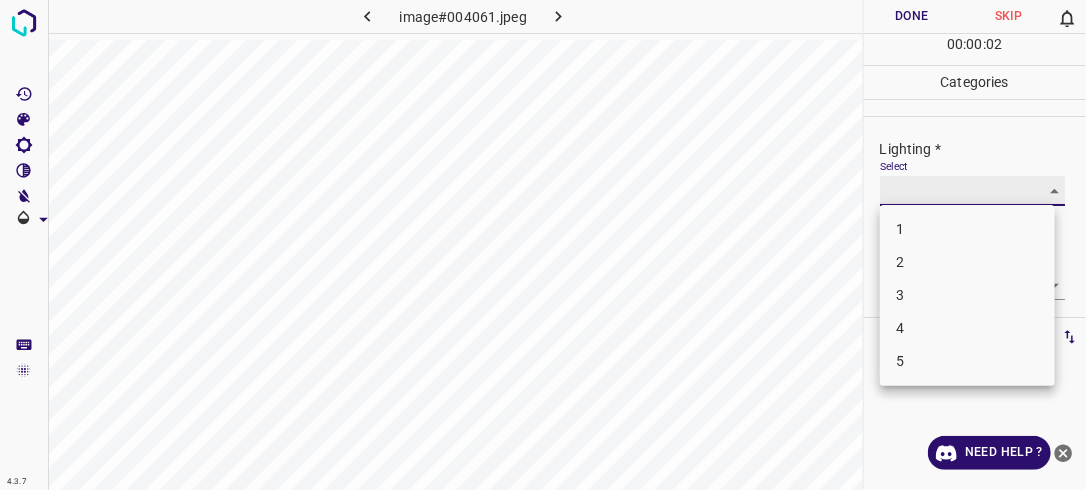 type on "2" 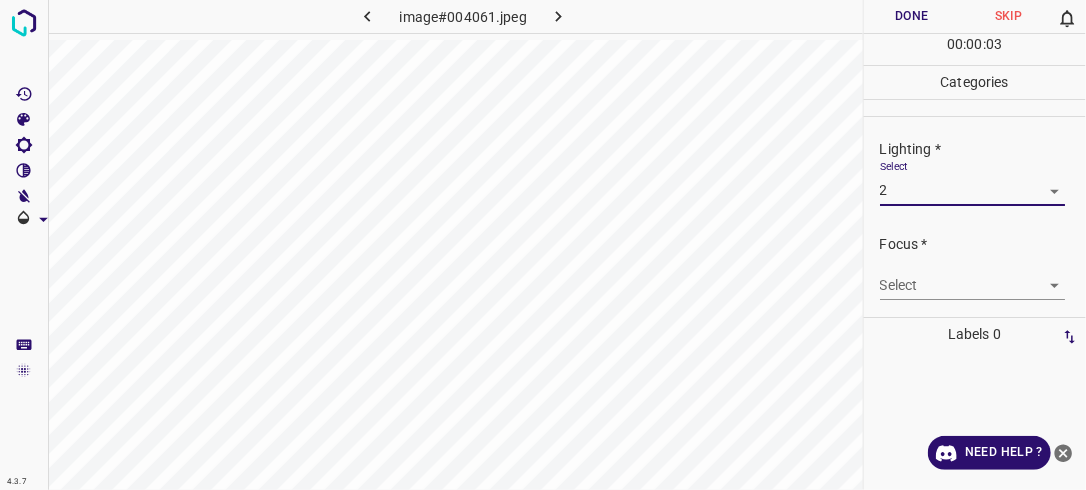 click on "4.3.7 image#004061.jpeg Done Skip 0 00   : 00   : 03   Categories Lighting *  Select 2 2 Focus *  Select ​ Overall *  Select ​ Labels   0 Categories 1 Lighting 2 Focus 3 Overall Tools Space Change between modes (Draw & Edit) I Auto labeling R Restore zoom M Zoom in N Zoom out Delete Delete selecte label Filters Z Restore filters X Saturation filter C Brightness filter V Contrast filter B Gray scale filter General O Download Need Help ? - Text - Hide - Delete" at bounding box center (543, 245) 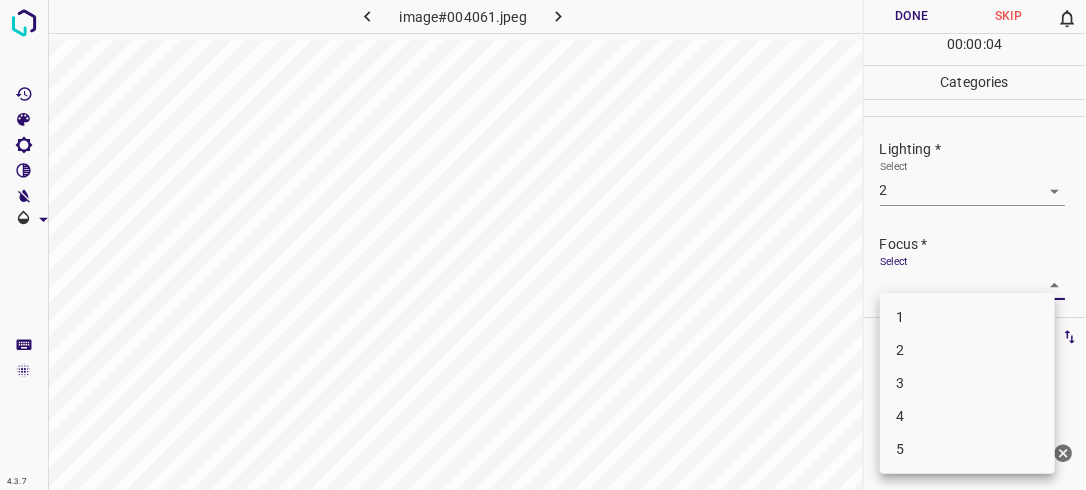 click on "2" at bounding box center (967, 350) 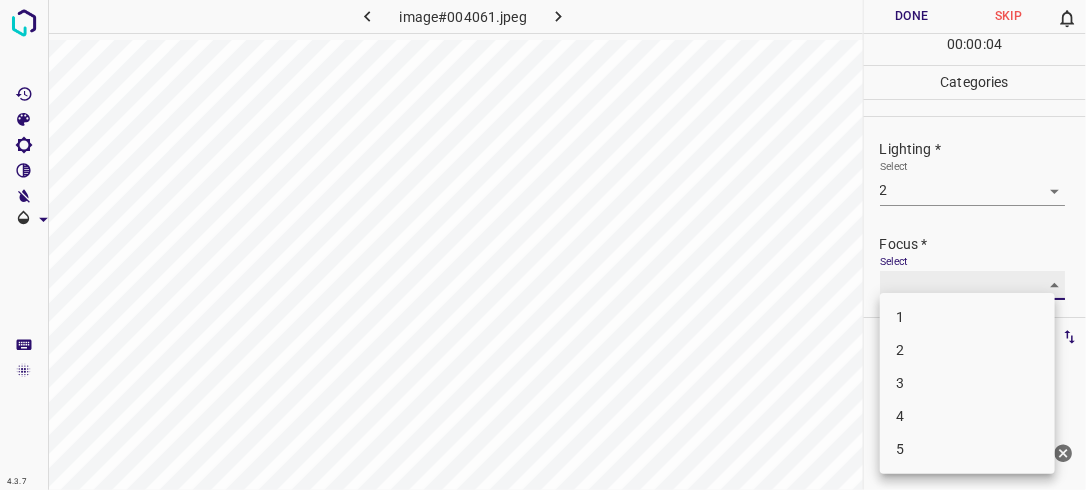 type on "2" 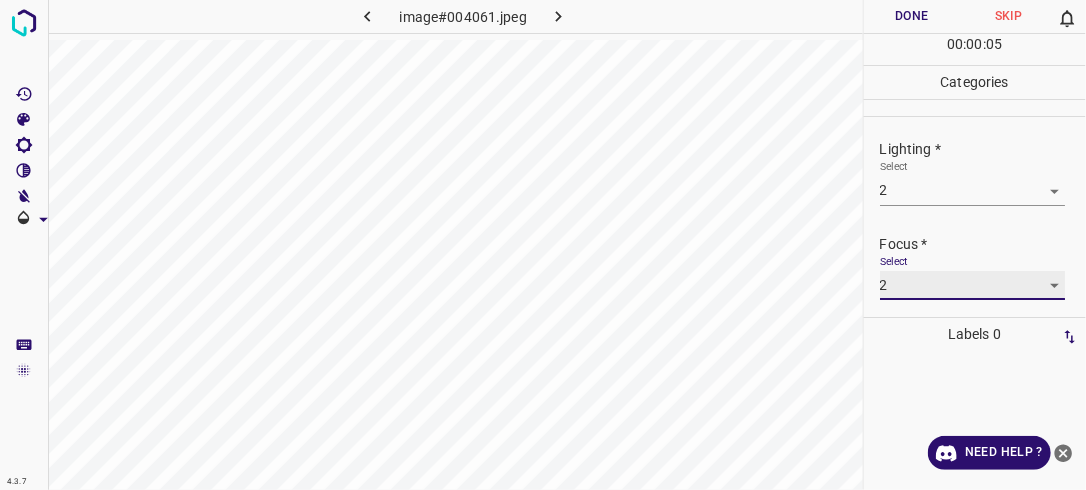 scroll, scrollTop: 98, scrollLeft: 0, axis: vertical 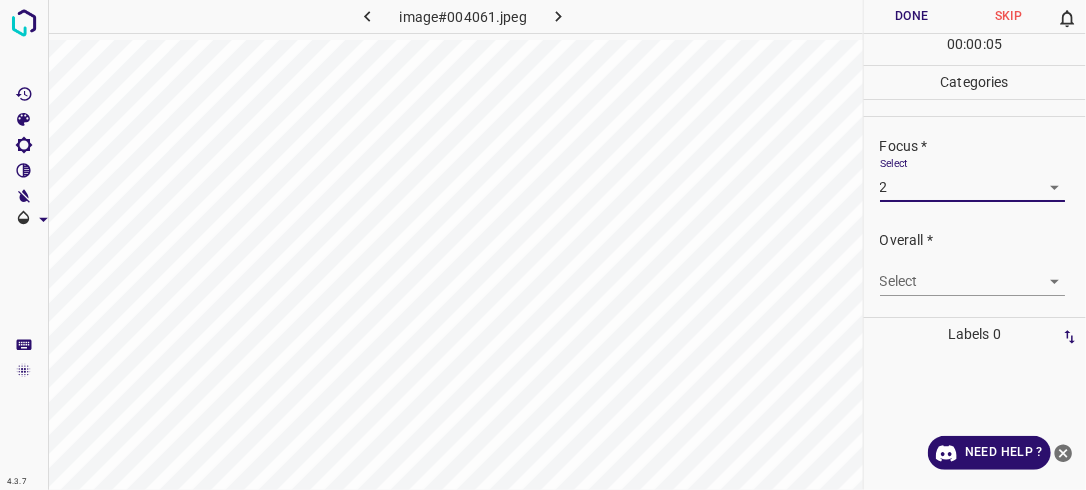 click on "4.3.7 image#004061.jpeg Done Skip 0 00   : 00   : 05   Categories Lighting *  Select 2 2 Focus *  Select 2 2 Overall *  Select ​ Labels   0 Categories 1 Lighting 2 Focus 3 Overall Tools Space Change between modes (Draw & Edit) I Auto labeling R Restore zoom M Zoom in N Zoom out Delete Delete selecte label Filters Z Restore filters X Saturation filter C Brightness filter V Contrast filter B Gray scale filter General O Download Need Help ? - Text - Hide - Delete" at bounding box center [543, 245] 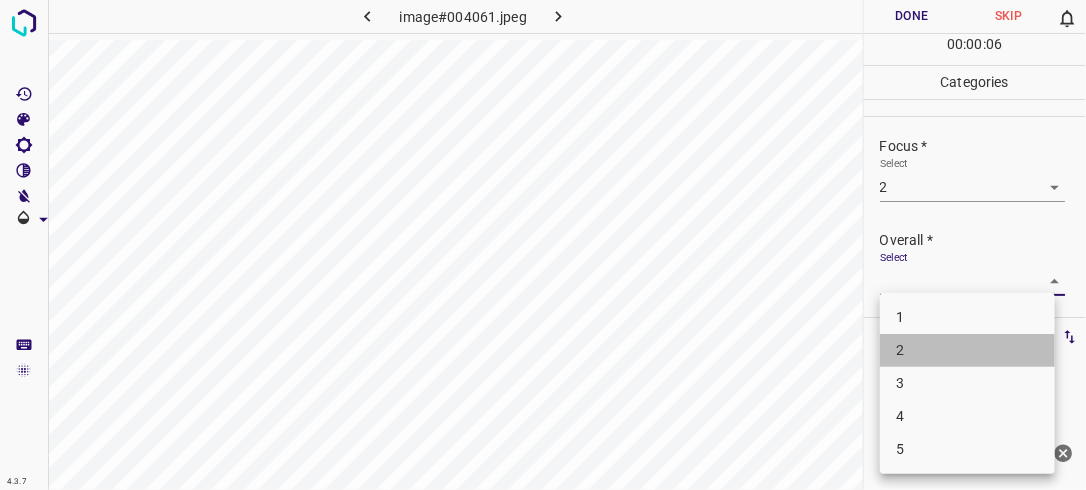 click on "2" at bounding box center (967, 350) 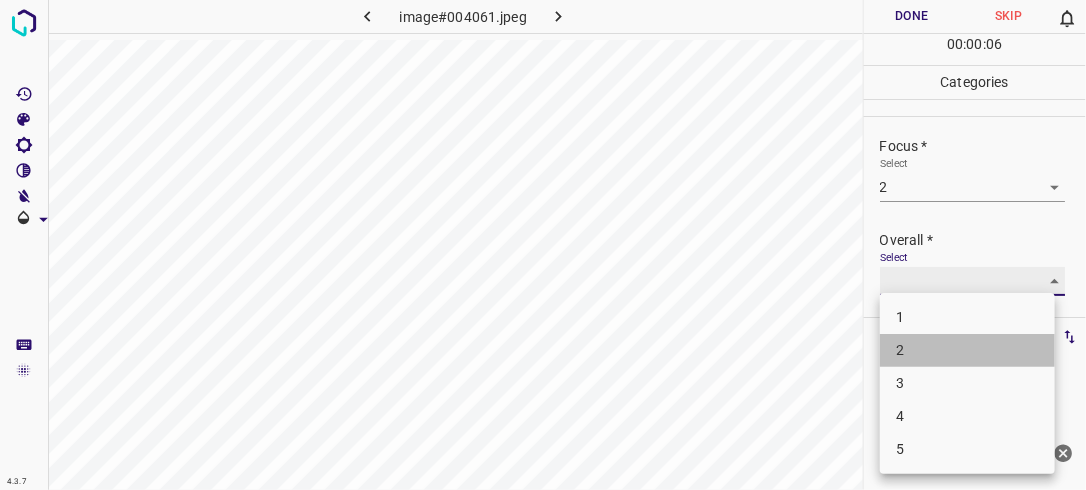 type on "2" 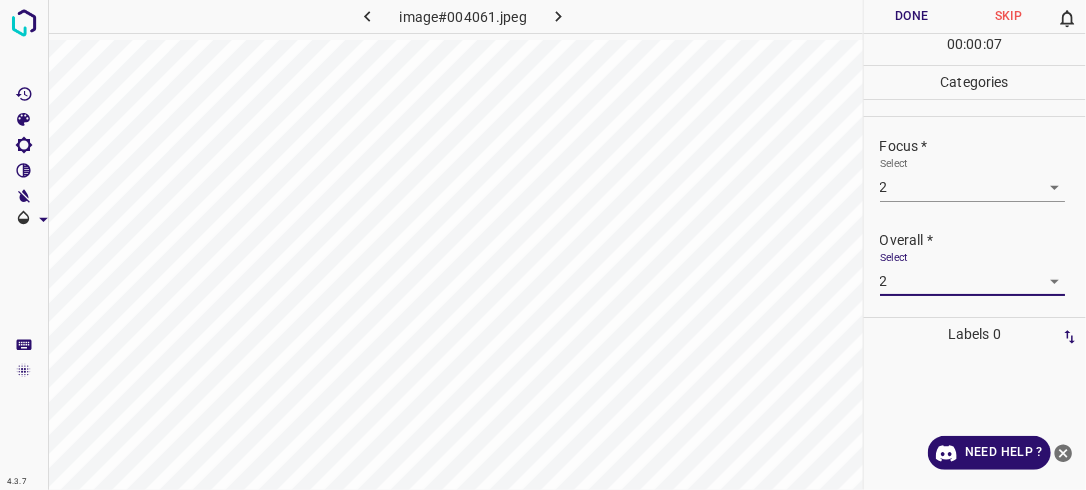 click on "Done" at bounding box center (912, 16) 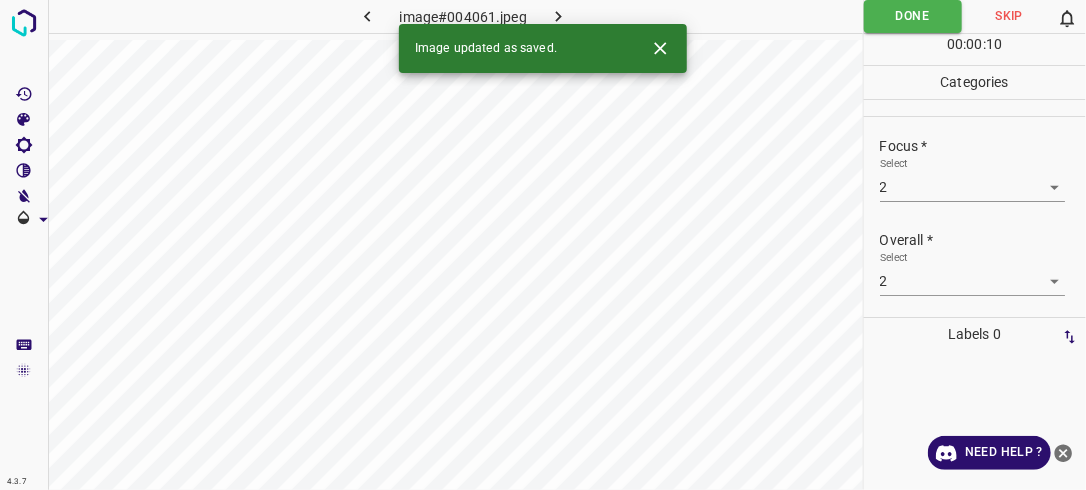 click at bounding box center [559, 16] 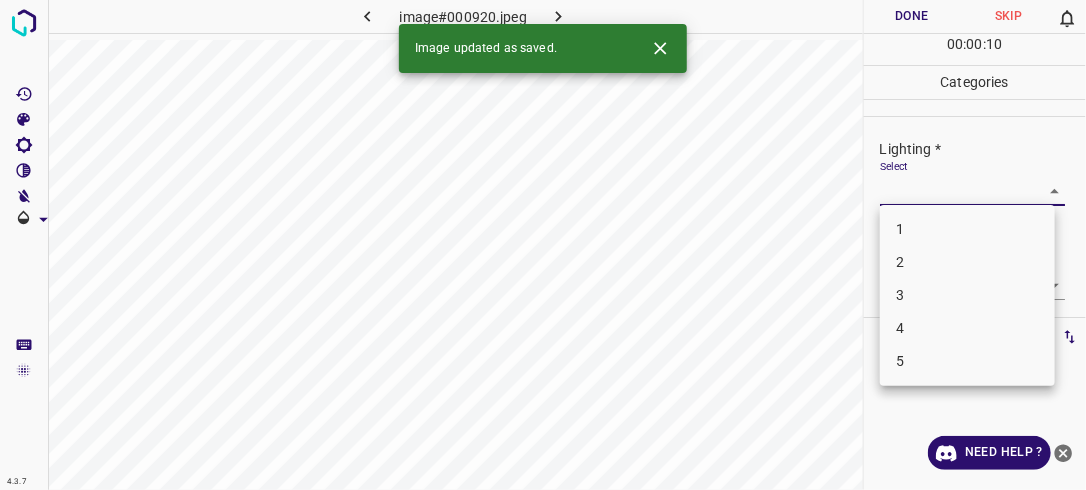 click on "4.3.7 image#000920.jpeg Done Skip 0 00   : 00   : 10   Categories Lighting *  Select ​ Focus *  Select ​ Overall *  Select ​ Labels   0 Categories 1 Lighting 2 Focus 3 Overall Tools Space Change between modes (Draw & Edit) I Auto labeling R Restore zoom M Zoom in N Zoom out Delete Delete selecte label Filters Z Restore filters X Saturation filter C Brightness filter V Contrast filter B Gray scale filter General O Download Image updated as saved. Need Help ? - Text - Hide - Delete 1 2 3 4 5" at bounding box center [543, 245] 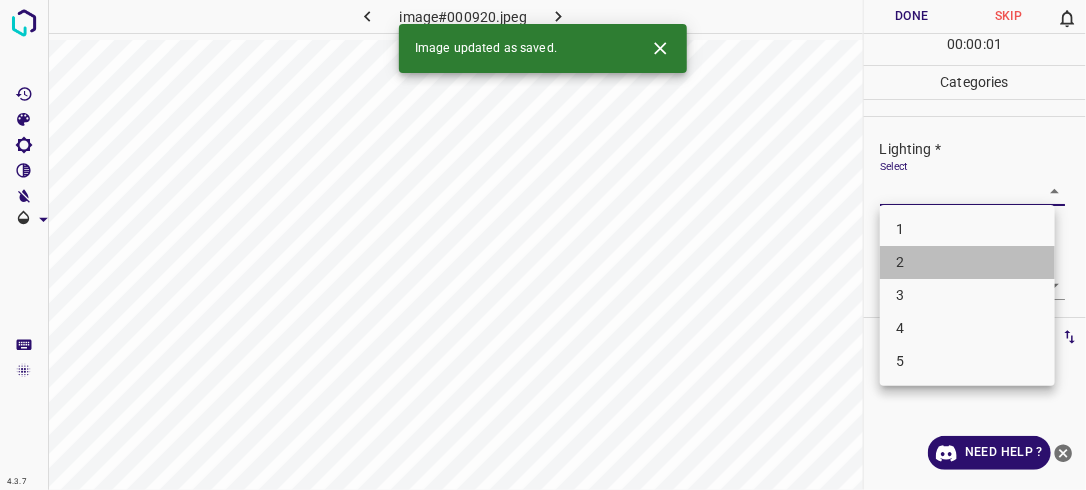 click on "2" at bounding box center [967, 262] 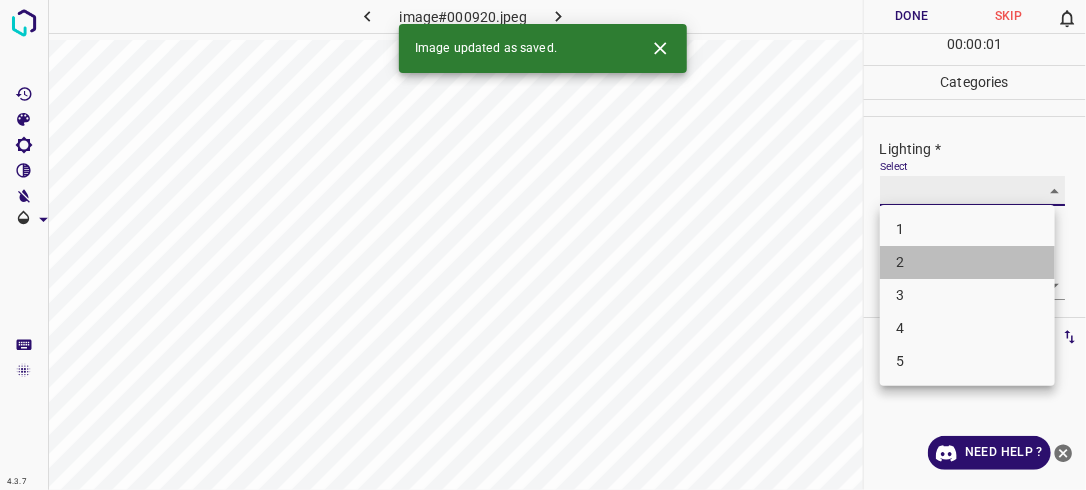 type on "2" 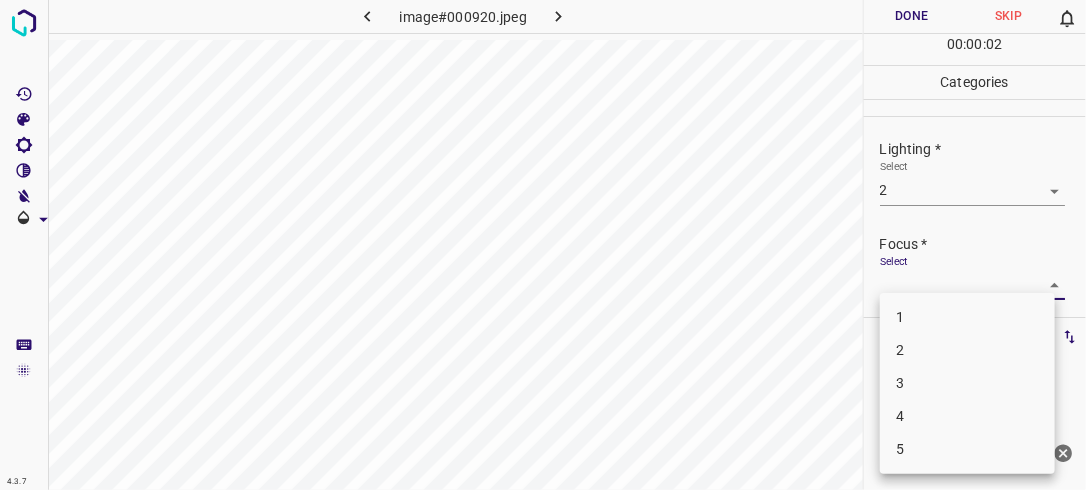 click on "4.3.7 image#000920.jpeg Done Skip 0 00   : 00   : 02   Categories Lighting *  Select 2 2 Focus *  Select ​ Overall *  Select ​ Labels   0 Categories 1 Lighting 2 Focus 3 Overall Tools Space Change between modes (Draw & Edit) I Auto labeling R Restore zoom M Zoom in N Zoom out Delete Delete selecte label Filters Z Restore filters X Saturation filter C Brightness filter V Contrast filter B Gray scale filter General O Download Need Help ? - Text - Hide - Delete 1 2 3 4 5" at bounding box center [543, 245] 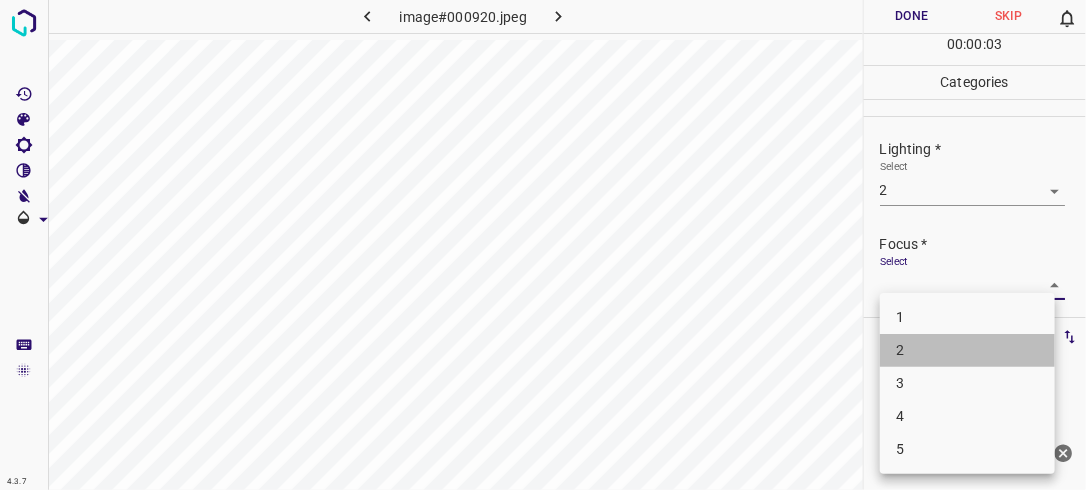 click on "2" at bounding box center (967, 350) 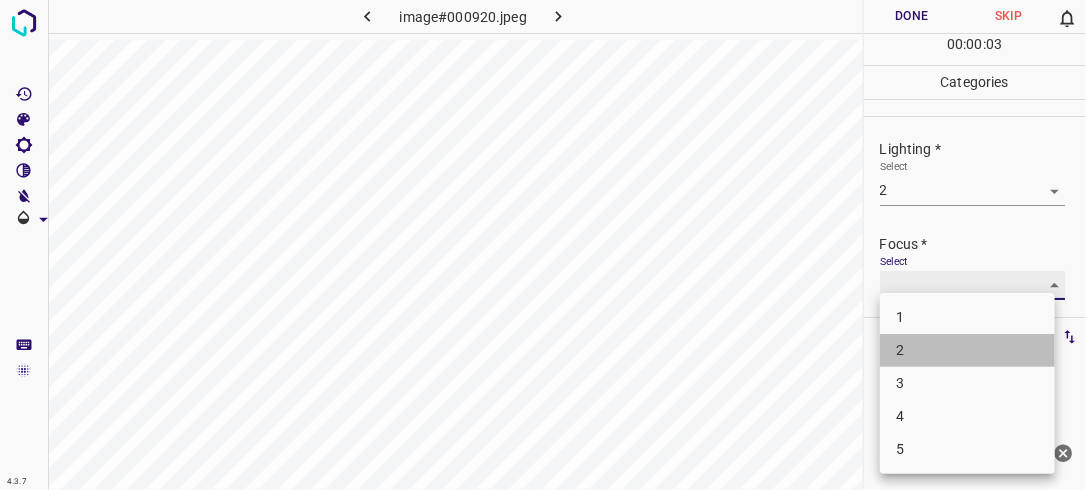 type on "2" 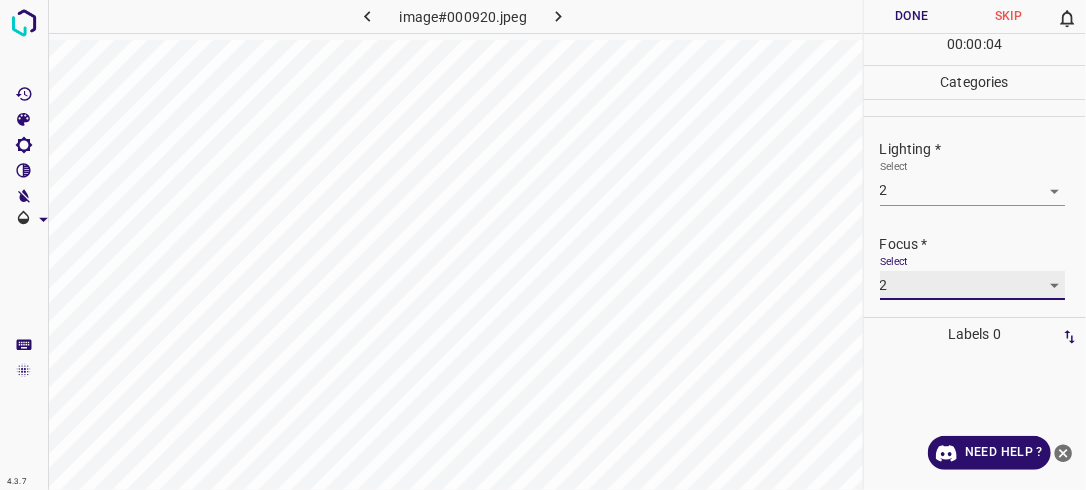 scroll, scrollTop: 98, scrollLeft: 0, axis: vertical 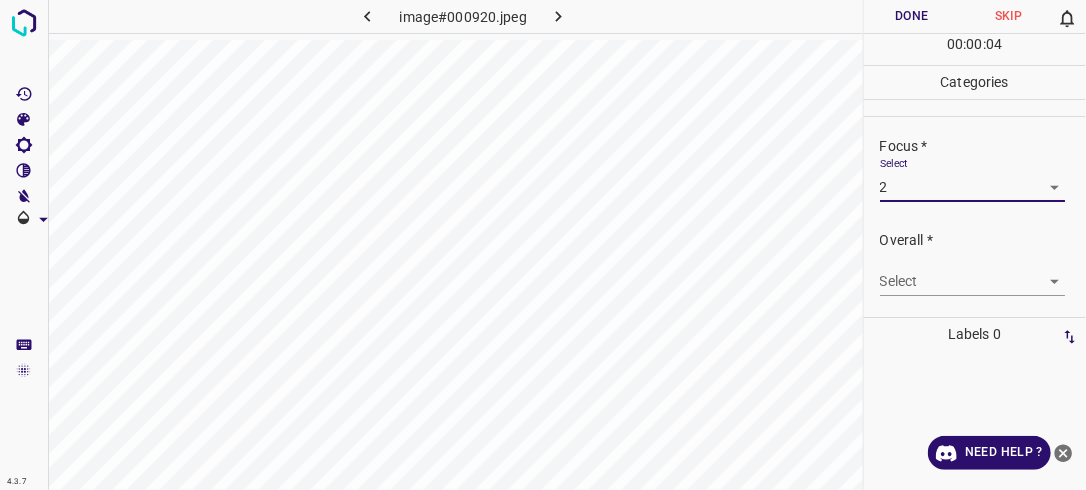 click on "4.3.7 image#000920.jpeg Done Skip 0 00   : 00   : 04   Categories Lighting *  Select 2 2 Focus *  Select 2 2 Overall *  Select ​ Labels   0 Categories 1 Lighting 2 Focus 3 Overall Tools Space Change between modes (Draw & Edit) I Auto labeling R Restore zoom M Zoom in N Zoom out Delete Delete selecte label Filters Z Restore filters X Saturation filter C Brightness filter V Contrast filter B Gray scale filter General O Download Need Help ? - Text - Hide - Delete" at bounding box center (543, 245) 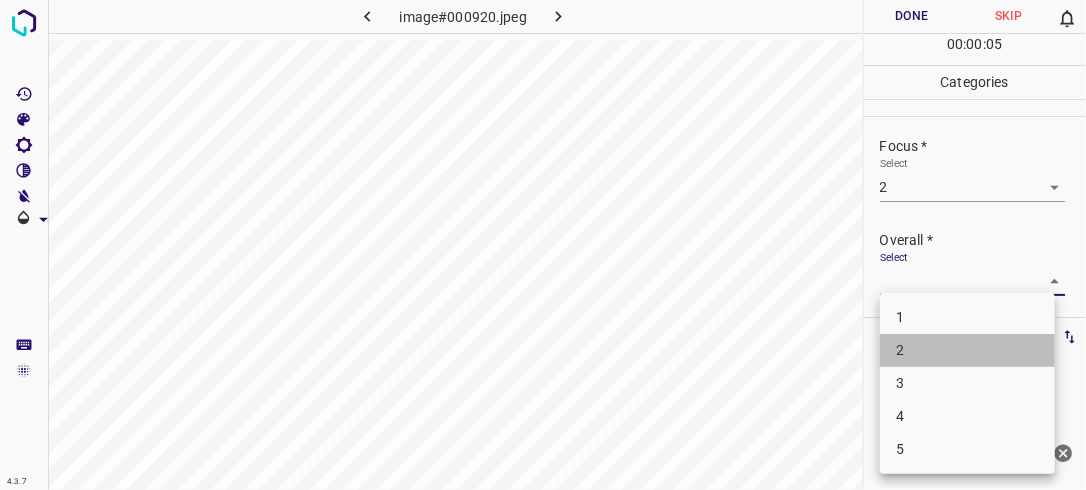 click on "2" at bounding box center [967, 350] 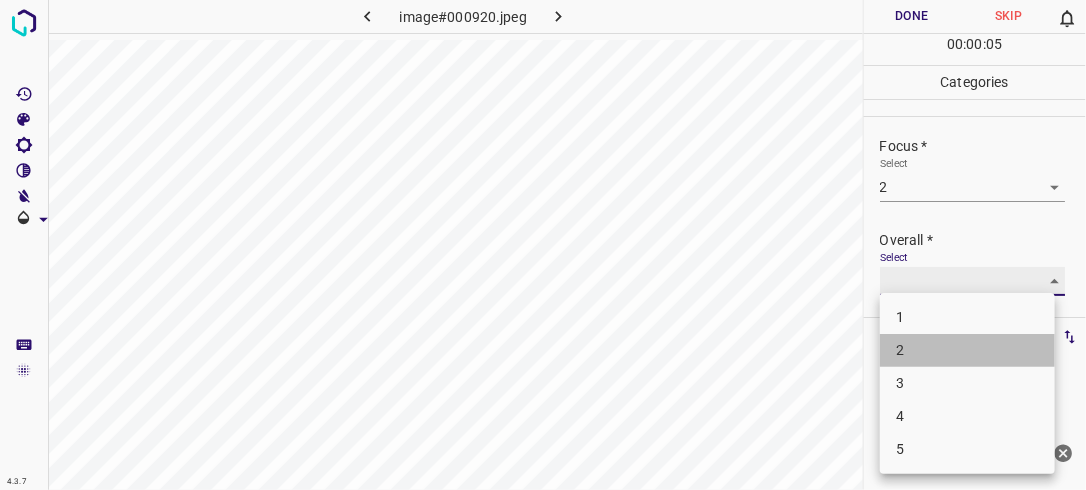 type on "2" 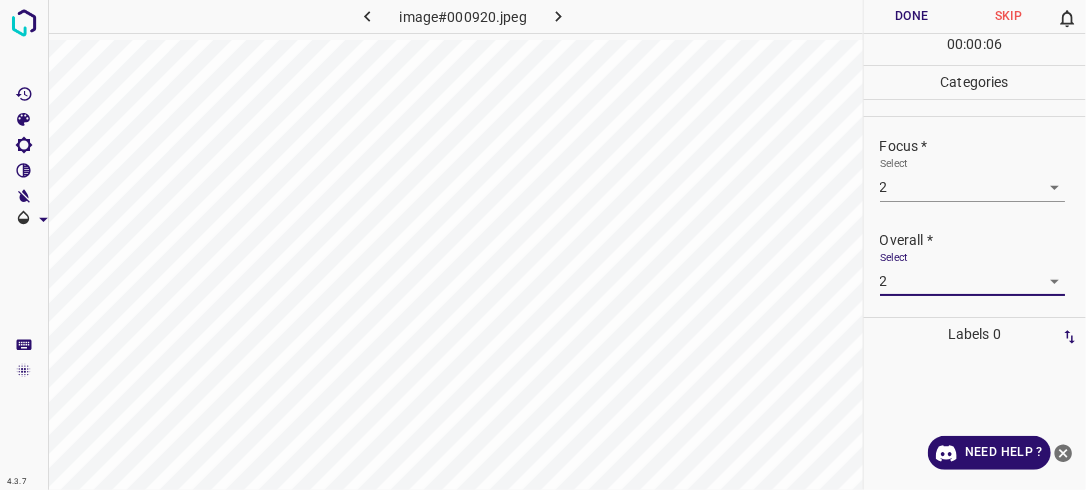 click on "Done" at bounding box center (912, 16) 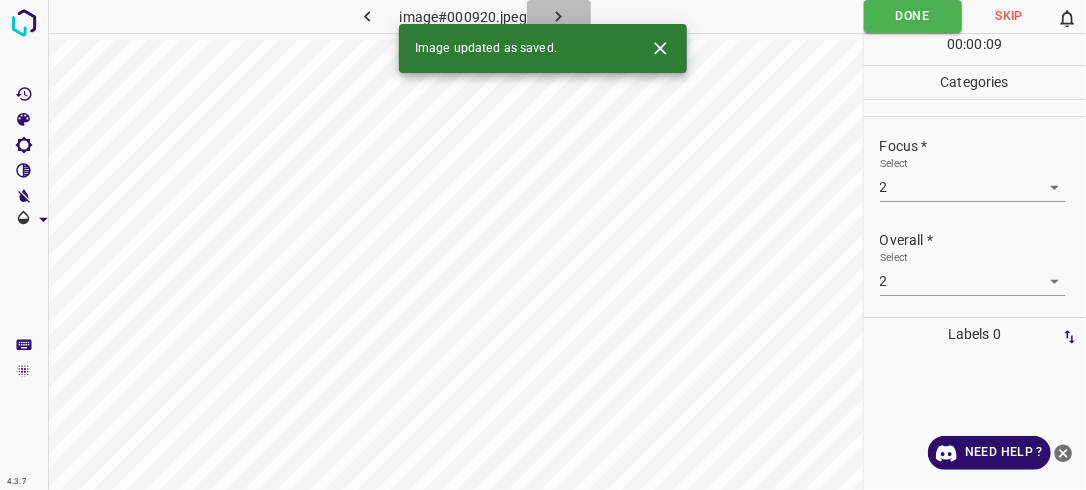 click 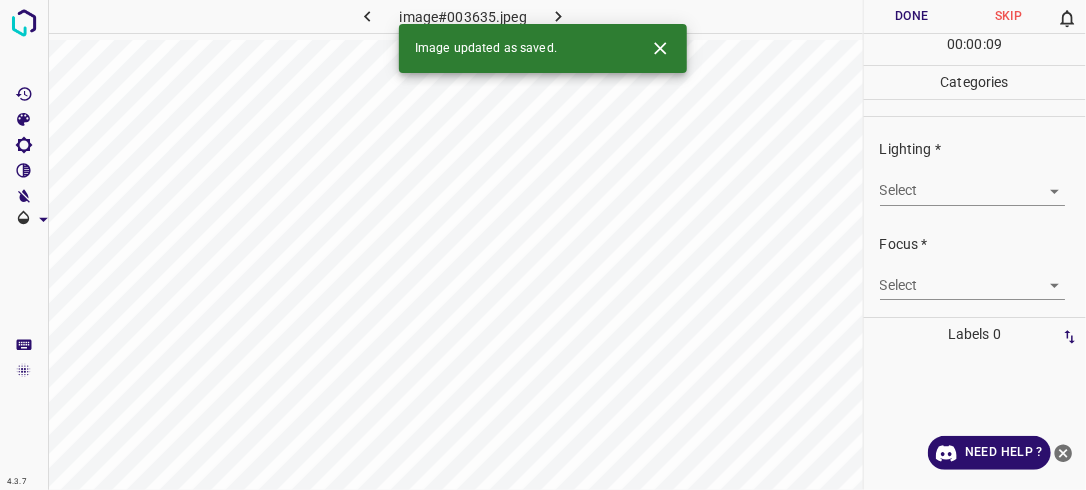 click on "4.3.7 image#003635.jpeg Done Skip 0 00   : 00   : 09   Categories Lighting *  Select ​ Focus *  Select ​ Overall *  Select ​ Labels   0 Categories 1 Lighting 2 Focus 3 Overall Tools Space Change between modes (Draw & Edit) I Auto labeling R Restore zoom M Zoom in N Zoom out Delete Delete selecte label Filters Z Restore filters X Saturation filter C Brightness filter V Contrast filter B Gray scale filter General O Download Image updated as saved. Need Help ? - Text - Hide - Delete" at bounding box center (543, 245) 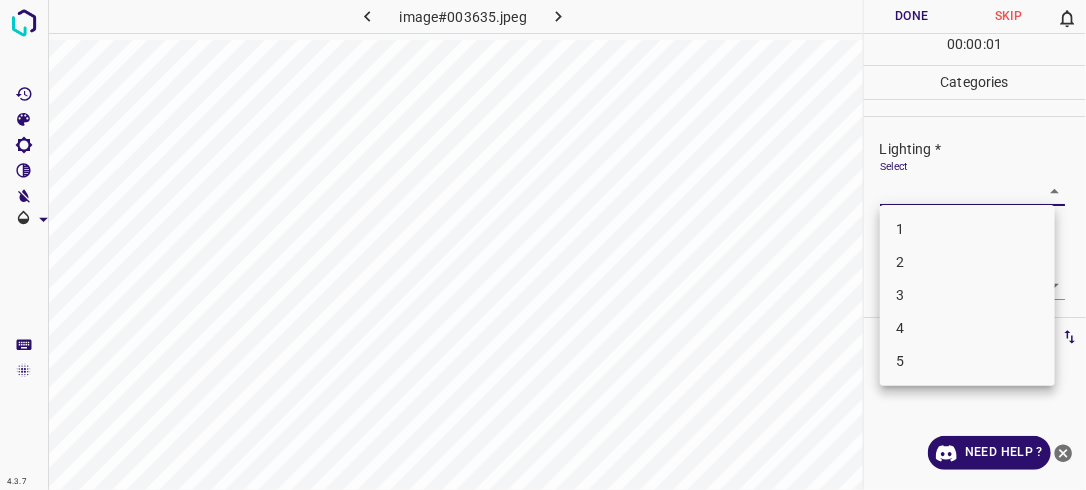 click on "2" at bounding box center (967, 262) 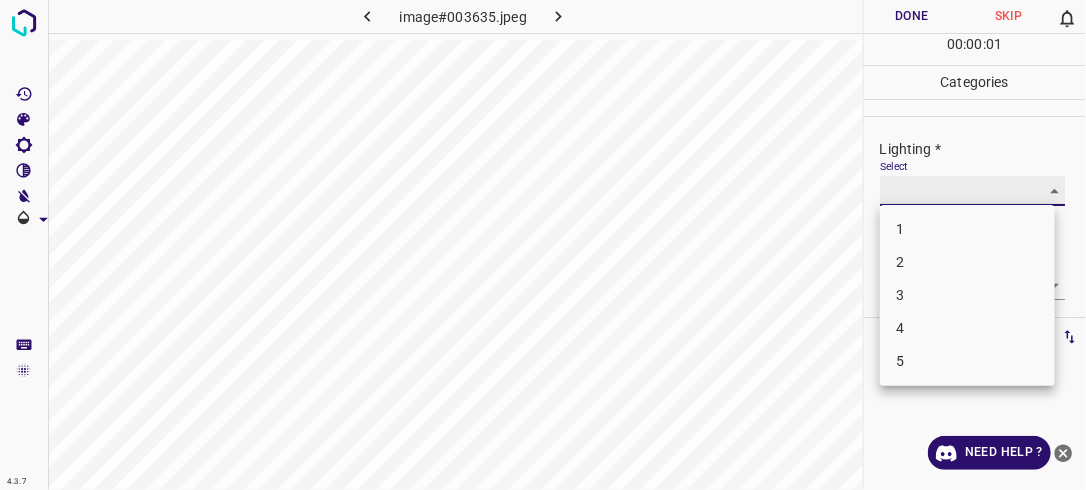 type on "2" 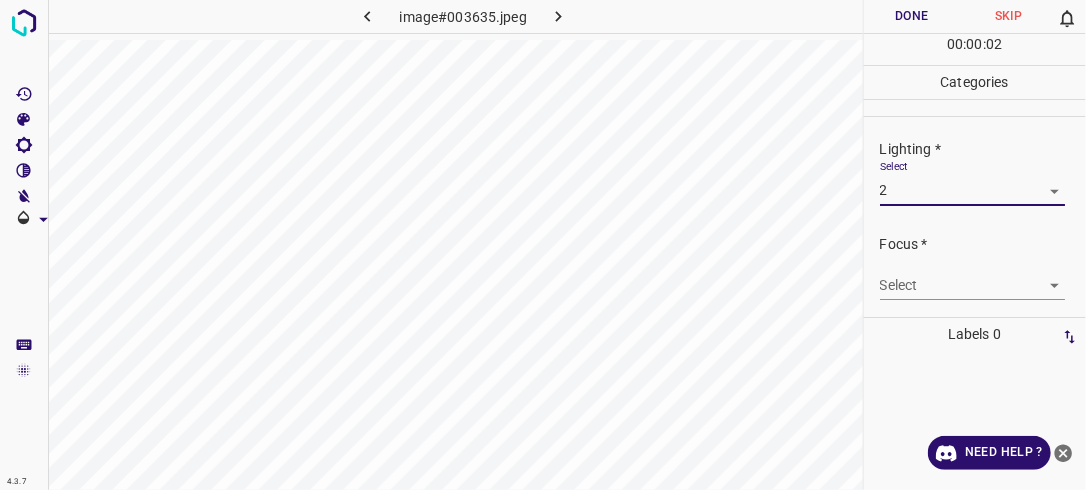 click on "4.3.7 image#003635.jpeg Done Skip 0 00   : 00   : 02   Categories Lighting *  Select 2 2 Focus *  Select ​ Overall *  Select ​ Labels   0 Categories 1 Lighting 2 Focus 3 Overall Tools Space Change between modes (Draw & Edit) I Auto labeling R Restore zoom M Zoom in N Zoom out Delete Delete selecte label Filters Z Restore filters X Saturation filter C Brightness filter V Contrast filter B Gray scale filter General O Download Need Help ? - Text - Hide - Delete" at bounding box center (543, 245) 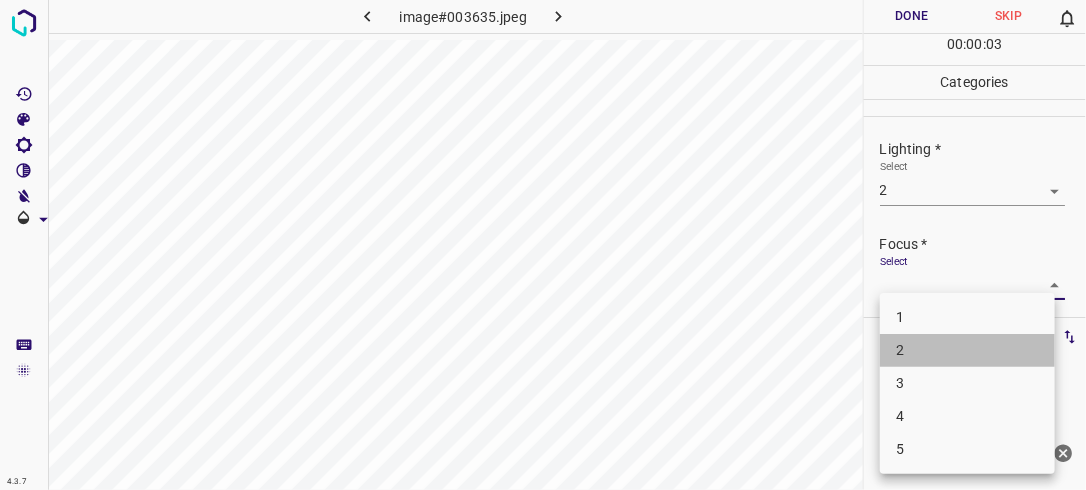 click on "2" at bounding box center (967, 350) 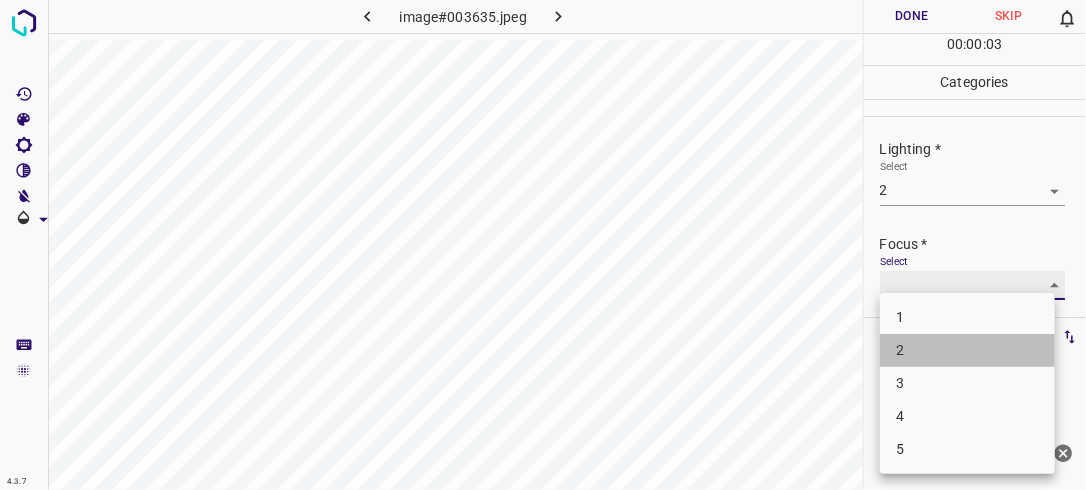 type on "2" 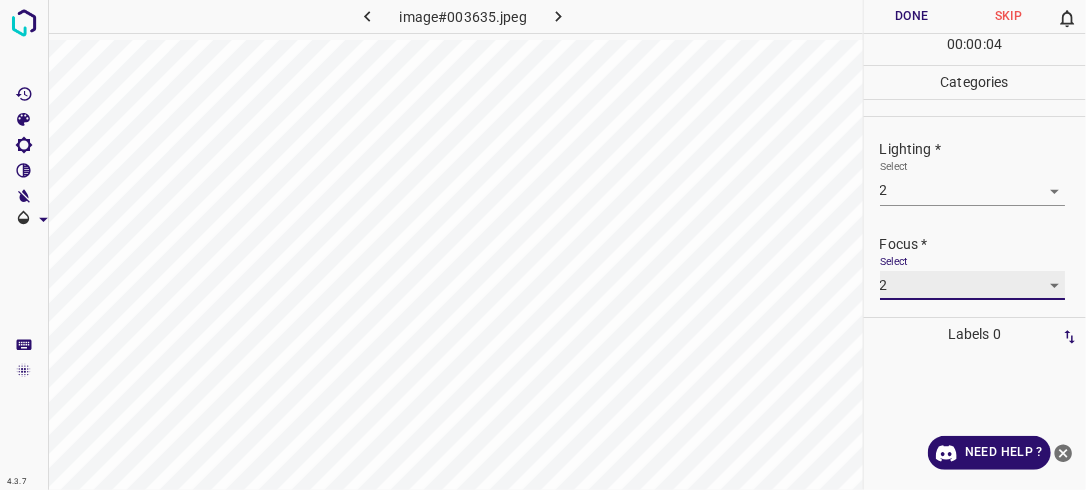 scroll, scrollTop: 98, scrollLeft: 0, axis: vertical 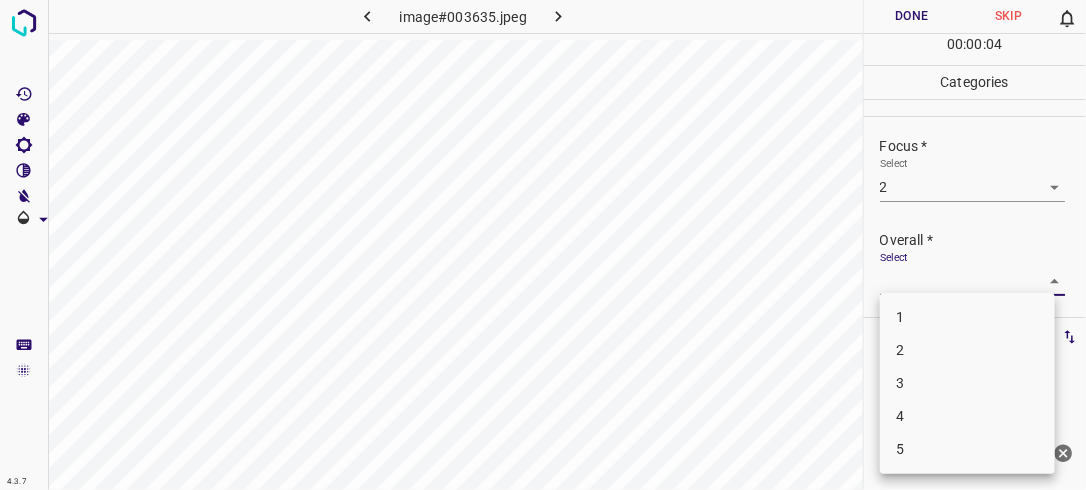 click on "4.3.7 image#003635.jpeg Done Skip 0 00   : 00   : 04   Categories Lighting *  Select 2 2 Focus *  Select 2 2 Overall *  Select ​ Labels   0 Categories 1 Lighting 2 Focus 3 Overall Tools Space Change between modes (Draw & Edit) I Auto labeling R Restore zoom M Zoom in N Zoom out Delete Delete selecte label Filters Z Restore filters X Saturation filter C Brightness filter V Contrast filter B Gray scale filter General O Download Need Help ? - Text - Hide - Delete 1 2 3 4 5" at bounding box center [543, 245] 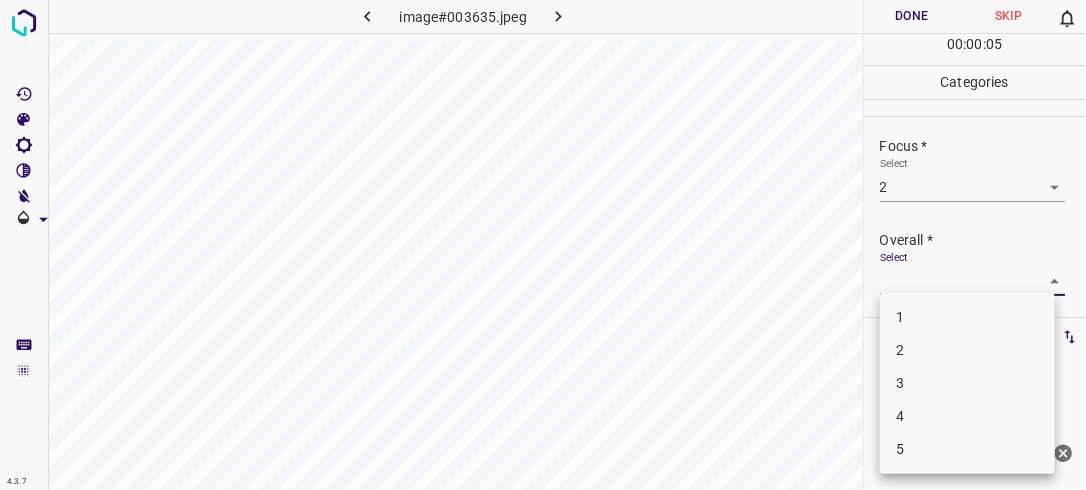 click on "2" at bounding box center (967, 350) 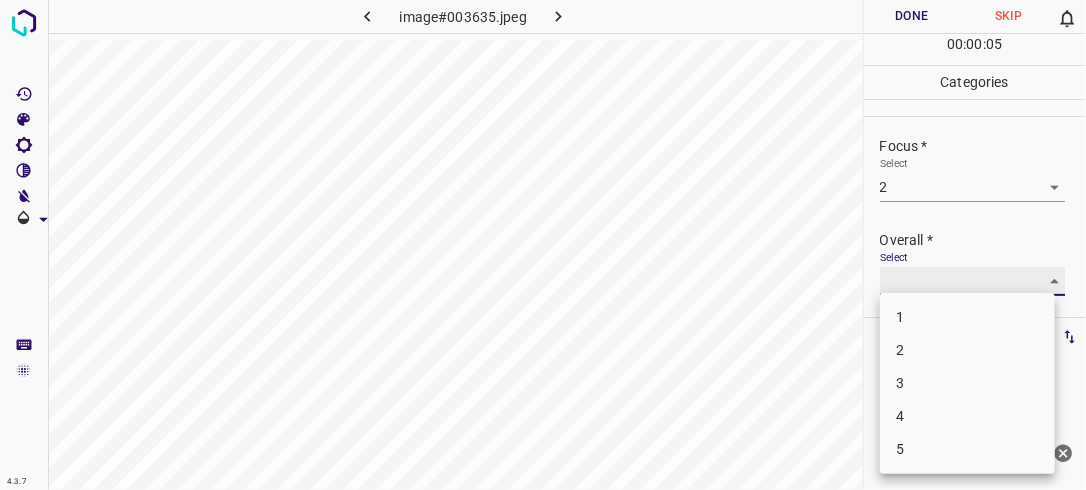 type on "2" 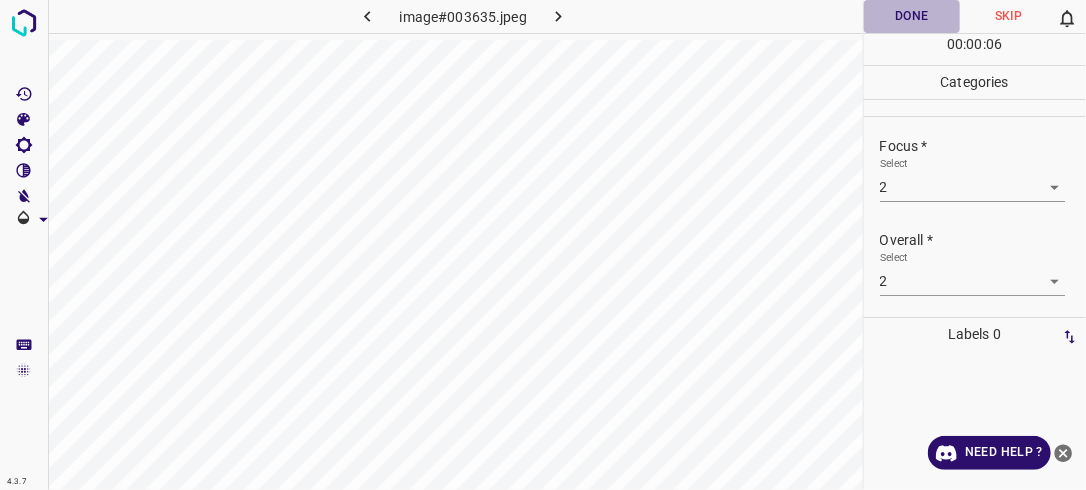click on "Done" at bounding box center [912, 16] 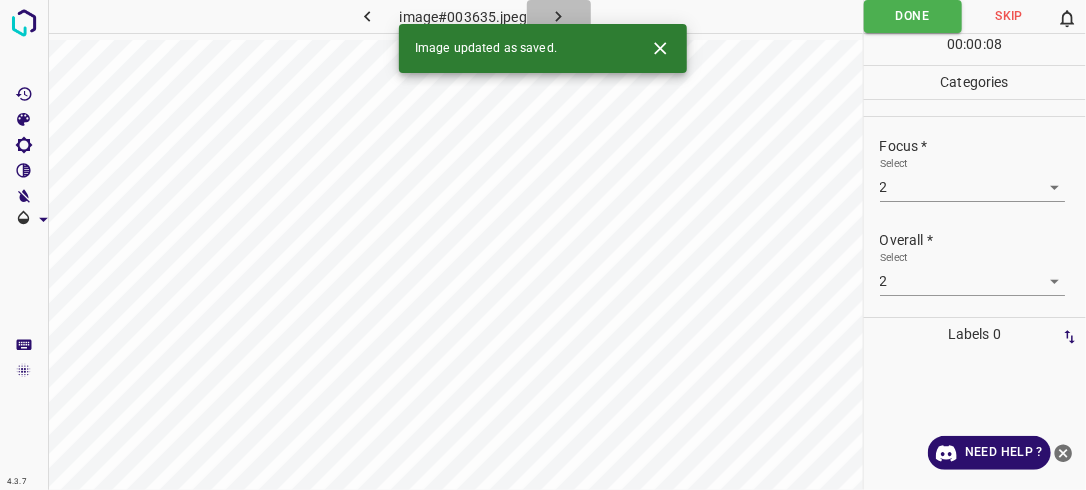 click 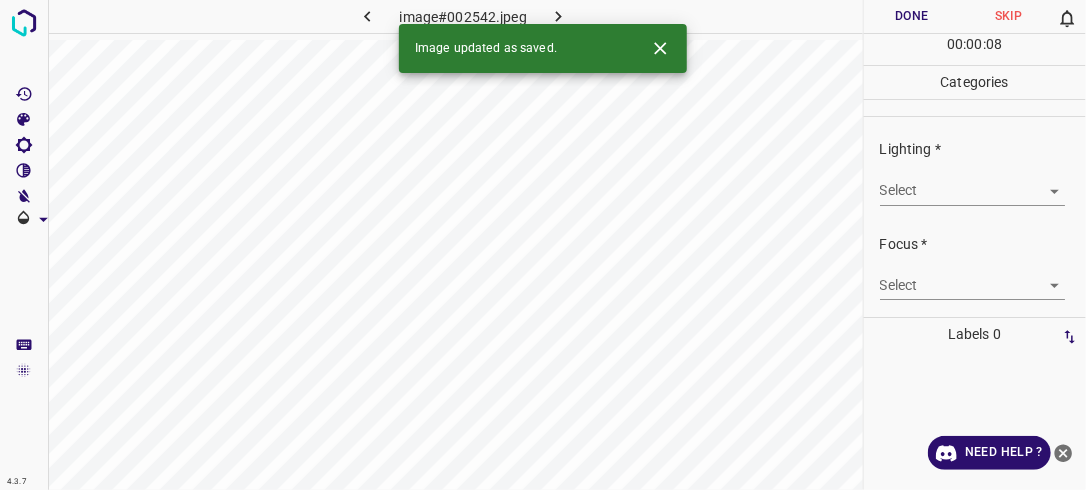 click on "4.3.7 image#002542.jpeg Done Skip 0 00   : 00   : 08   Categories Lighting *  Select ​ Focus *  Select ​ Overall *  Select ​ Labels   0 Categories 1 Lighting 2 Focus 3 Overall Tools Space Change between modes (Draw & Edit) I Auto labeling R Restore zoom M Zoom in N Zoom out Delete Delete selecte label Filters Z Restore filters X Saturation filter C Brightness filter V Contrast filter B Gray scale filter General O Download Image updated as saved. Need Help ? - Text - Hide - Delete" at bounding box center (543, 245) 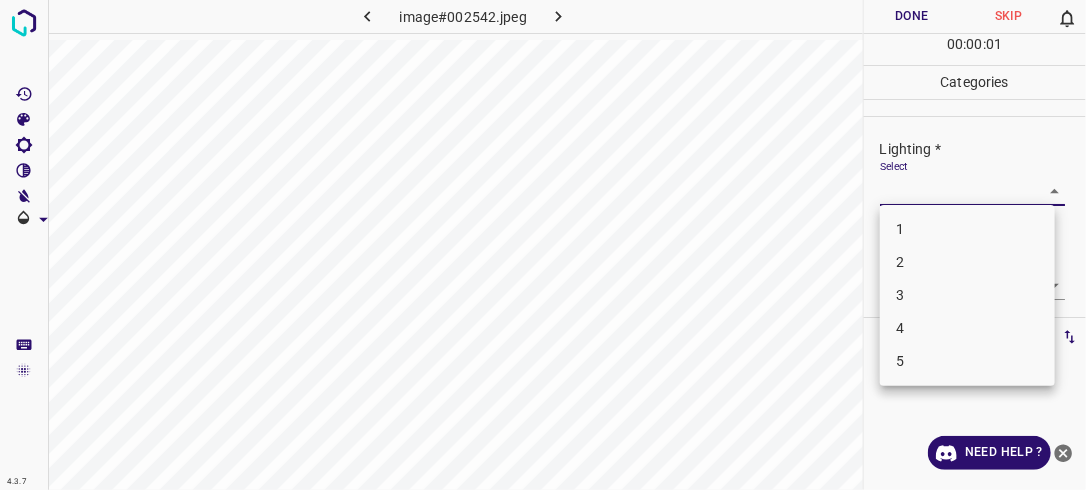 click on "3" at bounding box center (967, 295) 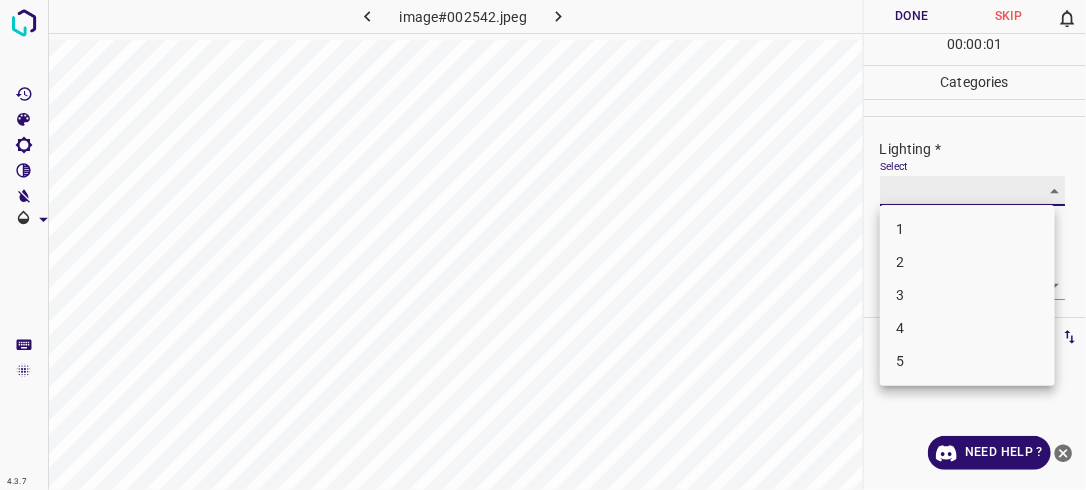 type on "3" 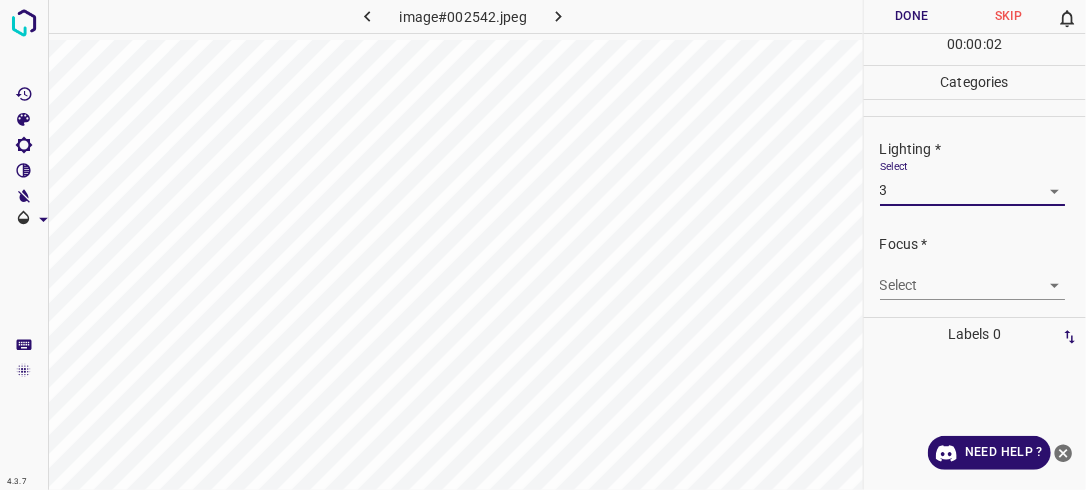 click on "4.3.7 image#002542.jpeg Done Skip 0 00   : 00   : 02   Categories Lighting *  Select 3 3 Focus *  Select ​ Overall *  Select ​ Labels   0 Categories 1 Lighting 2 Focus 3 Overall Tools Space Change between modes (Draw & Edit) I Auto labeling R Restore zoom M Zoom in N Zoom out Delete Delete selecte label Filters Z Restore filters X Saturation filter C Brightness filter V Contrast filter B Gray scale filter General O Download Need Help ? - Text - Hide - Delete" at bounding box center [543, 245] 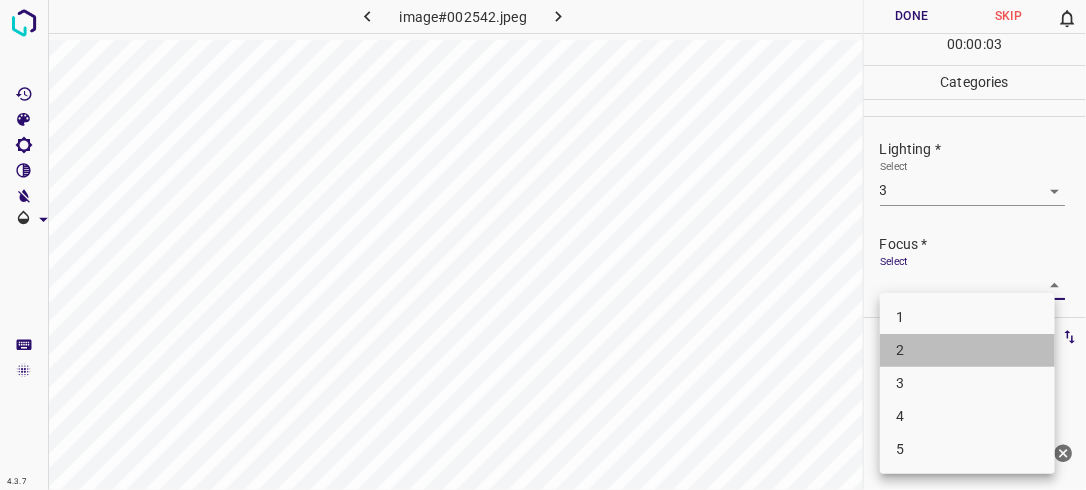 click on "2" at bounding box center [967, 350] 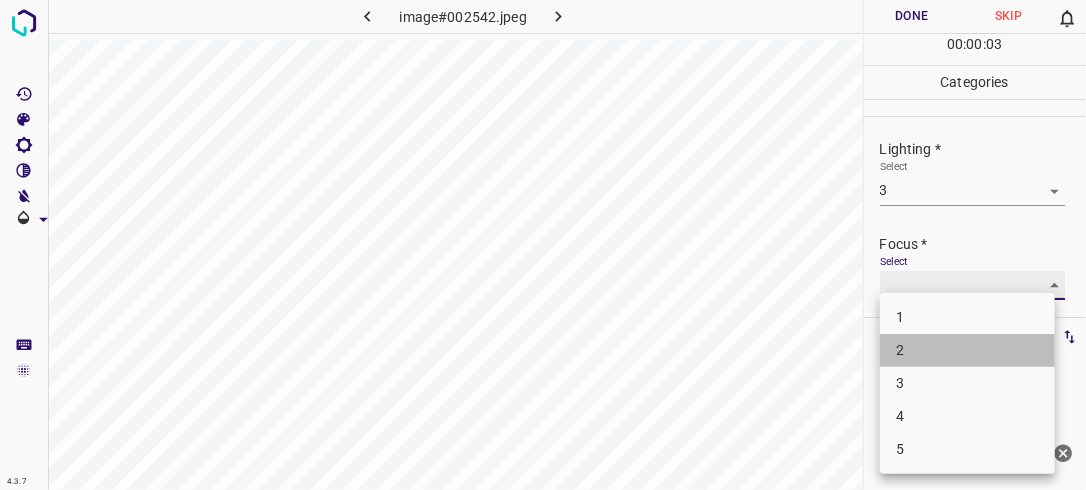 type on "2" 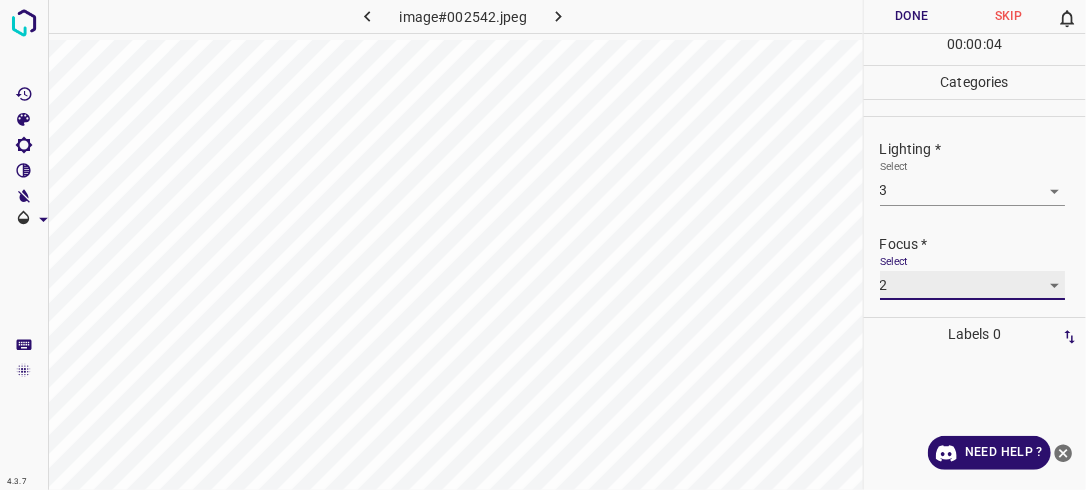 scroll, scrollTop: 98, scrollLeft: 0, axis: vertical 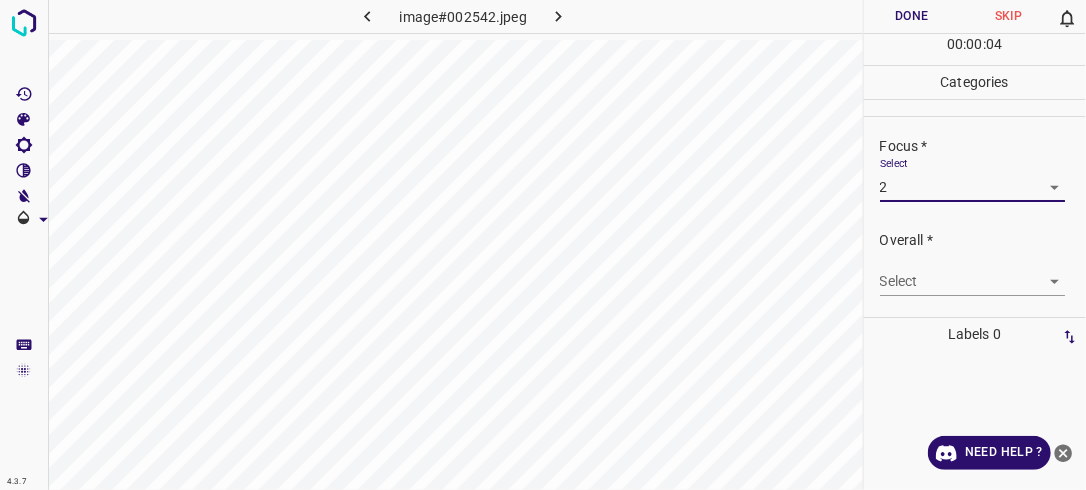 click on "4.3.7 image#002542.jpeg Done Skip 0 00   : 00   : 04   Categories Lighting *  Select 3 3 Focus *  Select 2 2 Overall *  Select ​ Labels   0 Categories 1 Lighting 2 Focus 3 Overall Tools Space Change between modes (Draw & Edit) I Auto labeling R Restore zoom M Zoom in N Zoom out Delete Delete selecte label Filters Z Restore filters X Saturation filter C Brightness filter V Contrast filter B Gray scale filter General O Download Need Help ? - Text - Hide - Delete" at bounding box center [543, 245] 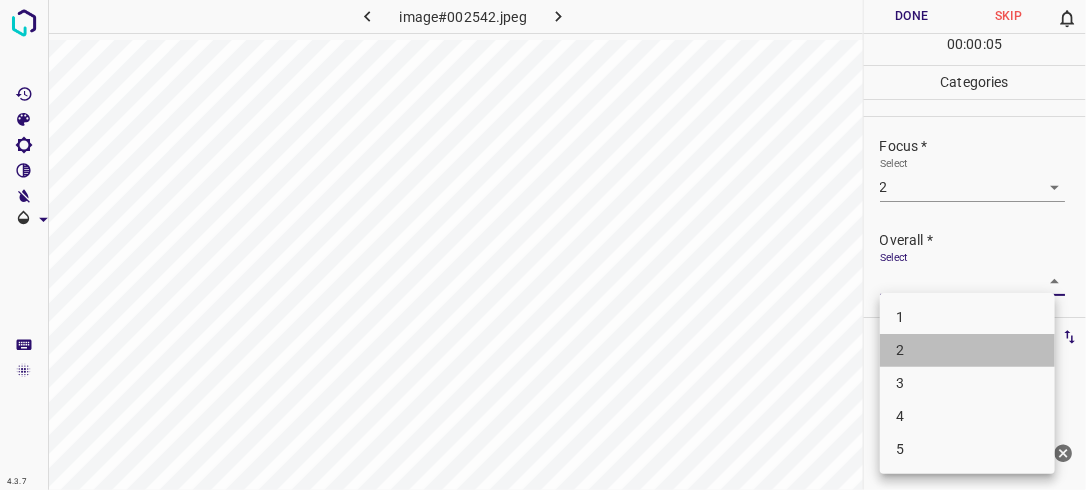 click on "2" at bounding box center [967, 350] 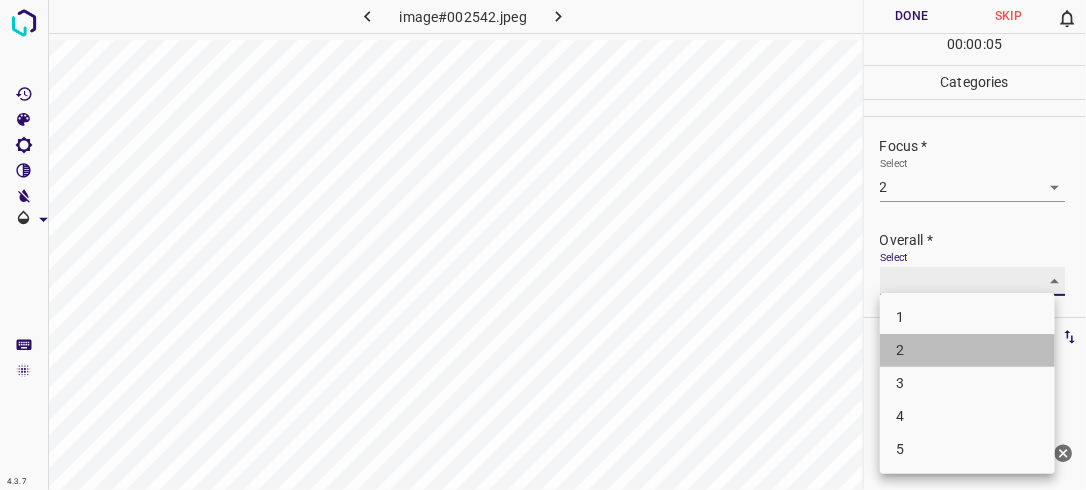type on "2" 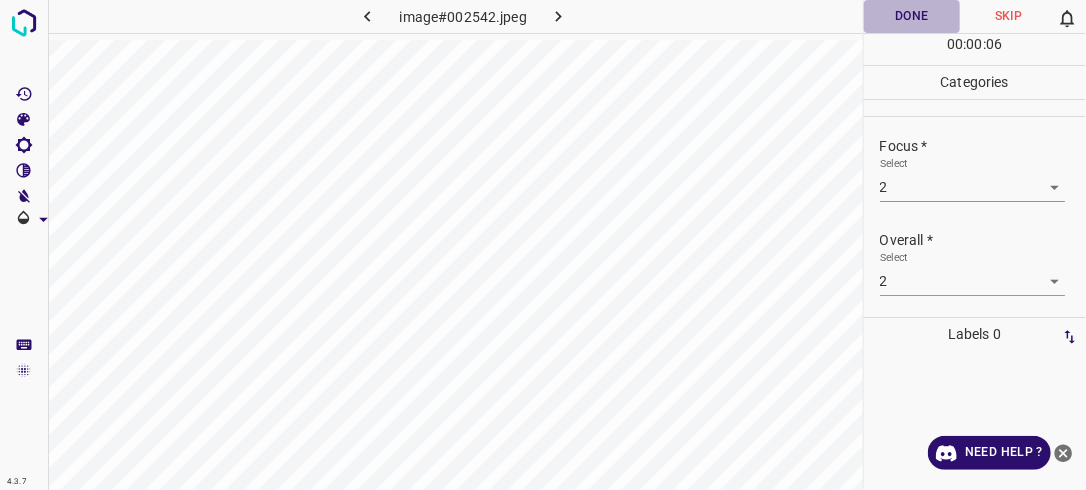 click on "Done" at bounding box center [912, 16] 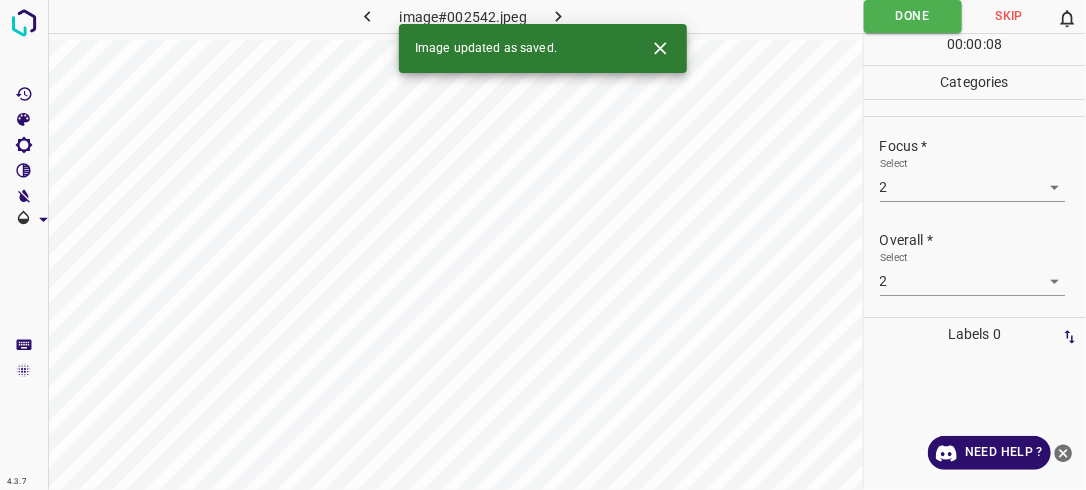 click at bounding box center [559, 16] 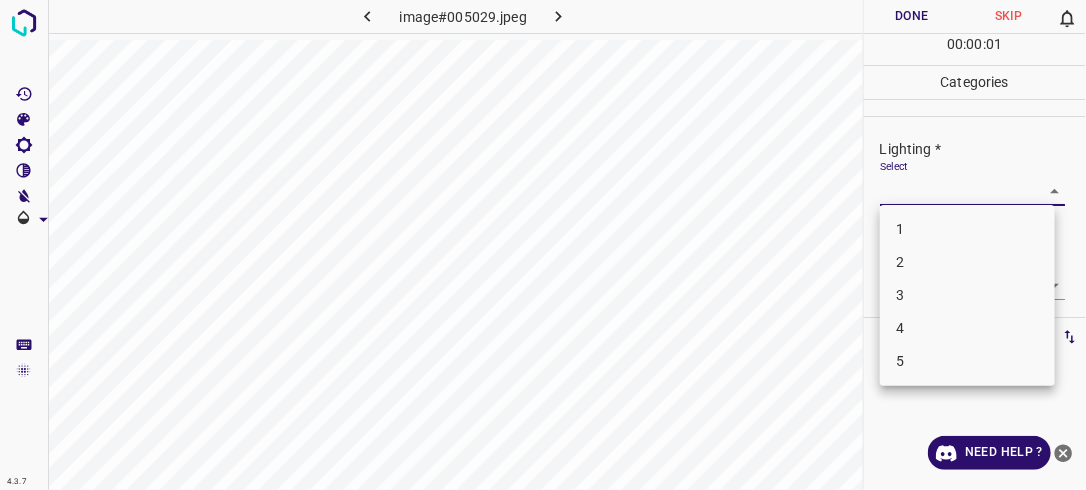 click on "4.3.7 image#005029.jpeg Done Skip 0 00   : 00   : 01   Categories Lighting *  Select ​ Focus *  Select ​ Overall *  Select ​ Labels   0 Categories 1 Lighting 2 Focus 3 Overall Tools Space Change between modes (Draw & Edit) I Auto labeling R Restore zoom M Zoom in N Zoom out Delete Delete selecte label Filters Z Restore filters X Saturation filter C Brightness filter V Contrast filter B Gray scale filter General O Download Need Help ? - Text - Hide - Delete 1 2 3 4 5" at bounding box center (543, 245) 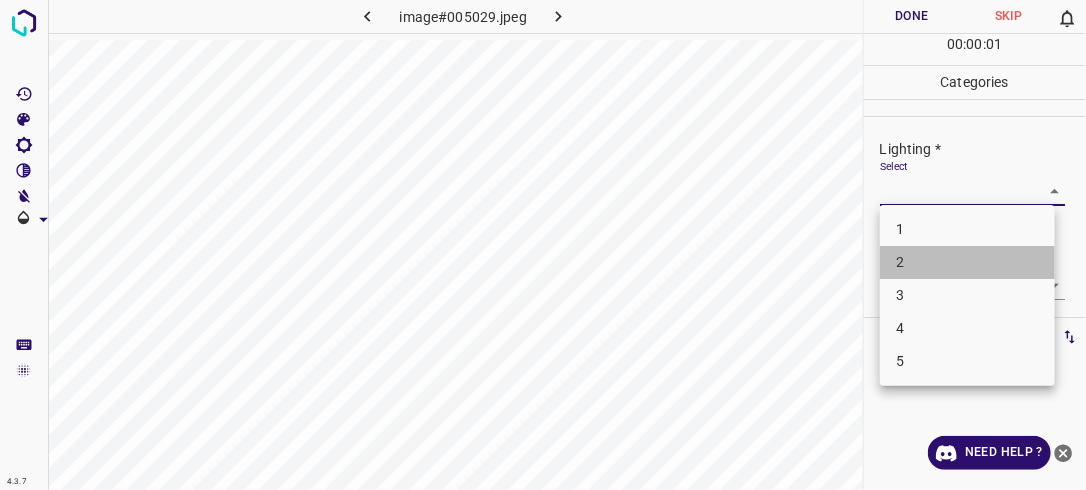 click on "2" at bounding box center (967, 262) 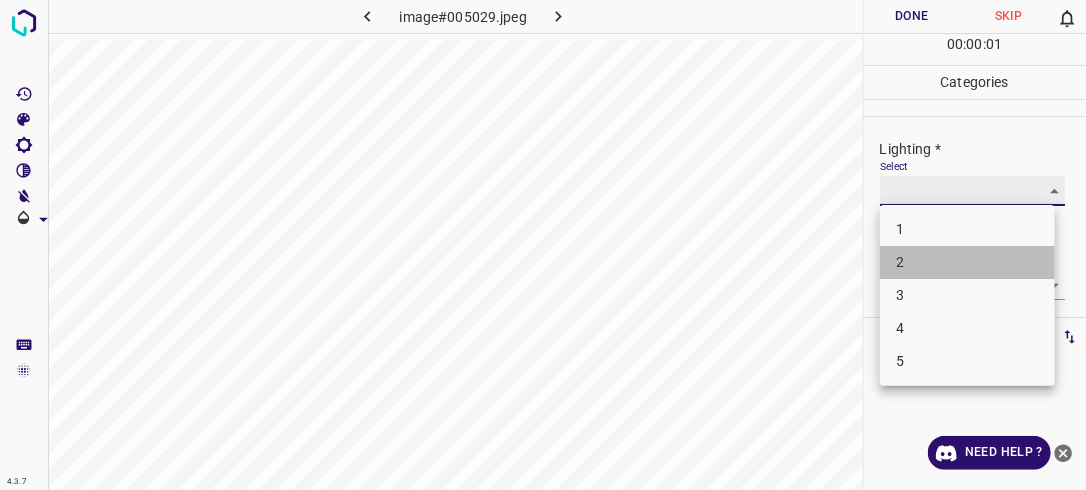 type on "2" 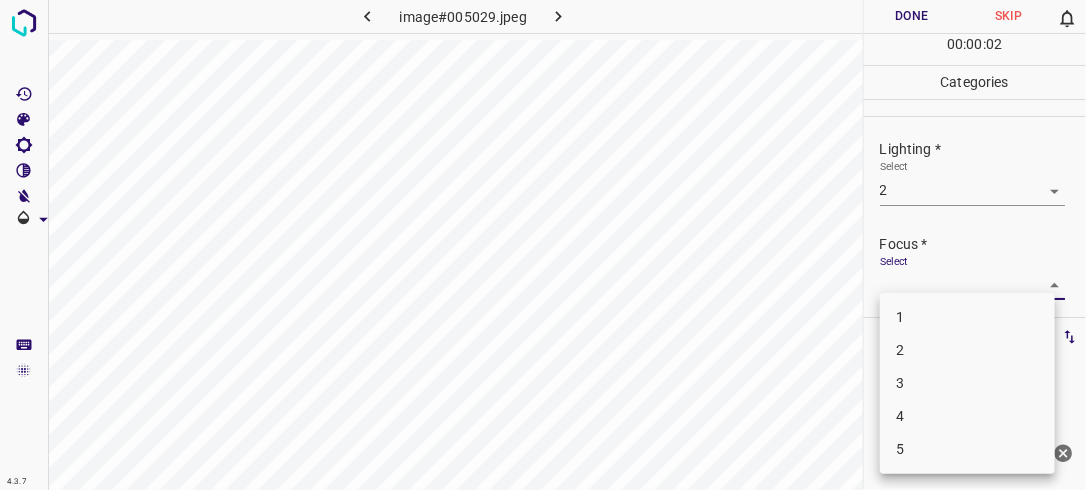 click on "4.3.7 image#005029.jpeg Done Skip 0 00   : 00   : 02   Categories Lighting *  Select 2 2 Focus *  Select ​ Overall *  Select ​ Labels   0 Categories 1 Lighting 2 Focus 3 Overall Tools Space Change between modes (Draw & Edit) I Auto labeling R Restore zoom M Zoom in N Zoom out Delete Delete selecte label Filters Z Restore filters X Saturation filter C Brightness filter V Contrast filter B Gray scale filter General O Download Need Help ? - Text - Hide - Delete 1 2 3 4 5" at bounding box center [543, 245] 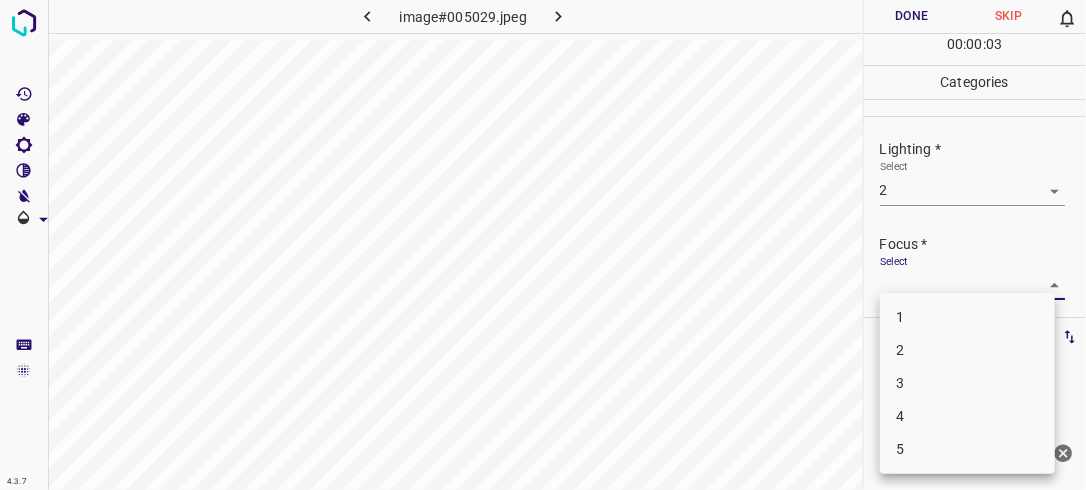 click on "2" at bounding box center (967, 350) 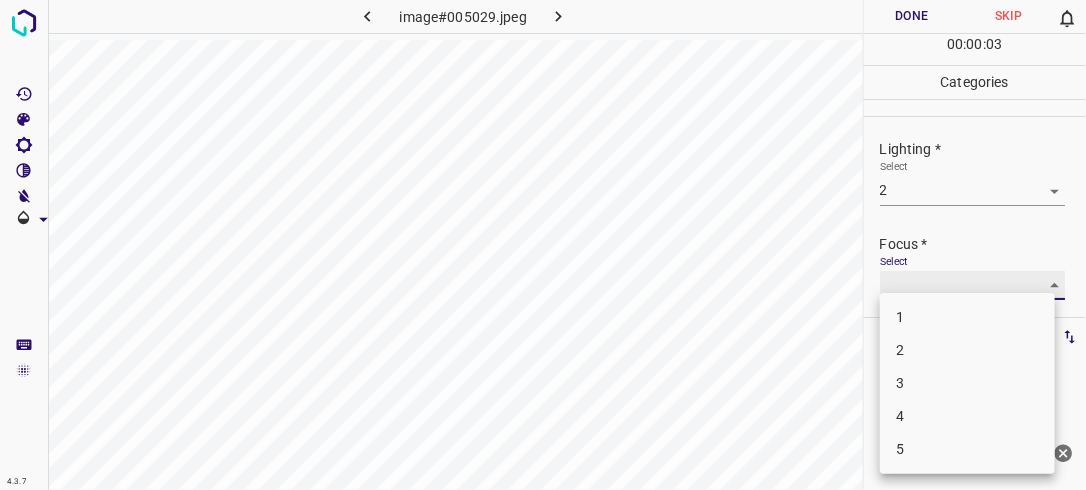 type on "2" 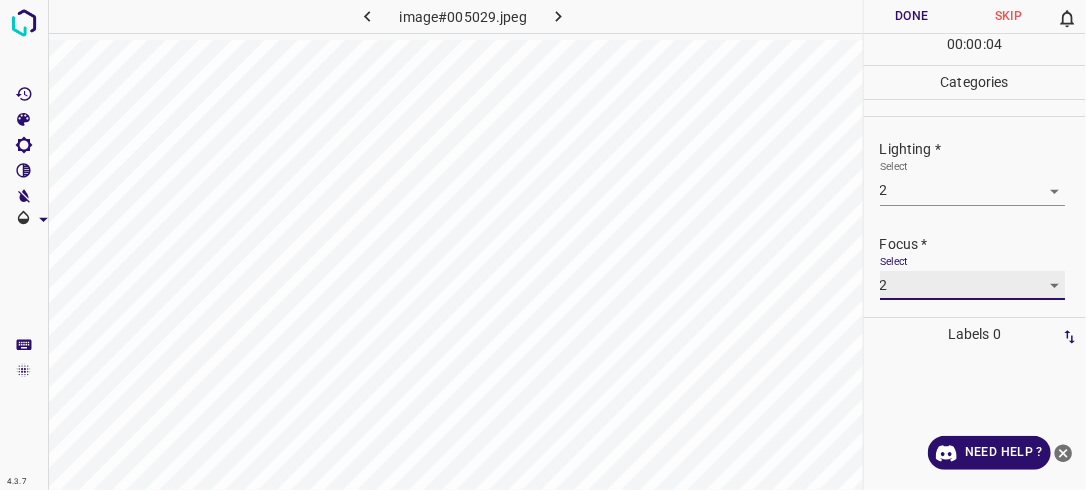 scroll, scrollTop: 98, scrollLeft: 0, axis: vertical 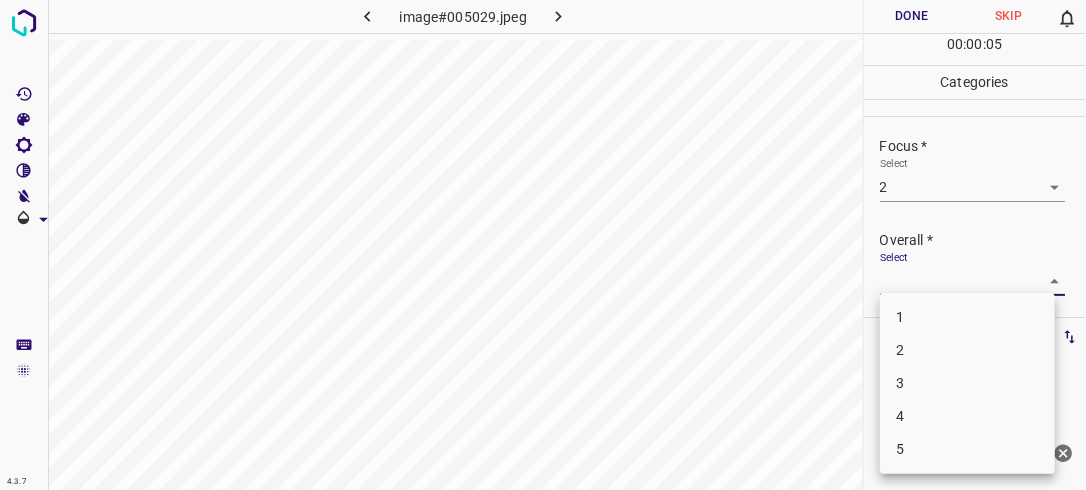 drag, startPoint x: 1049, startPoint y: 273, endPoint x: 1027, endPoint y: 296, distance: 31.827662 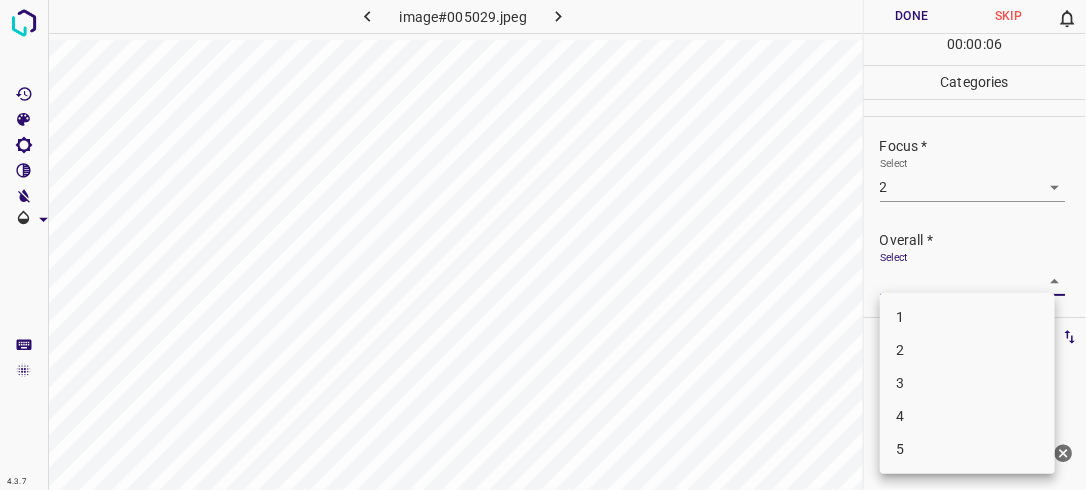 click on "2" at bounding box center (967, 350) 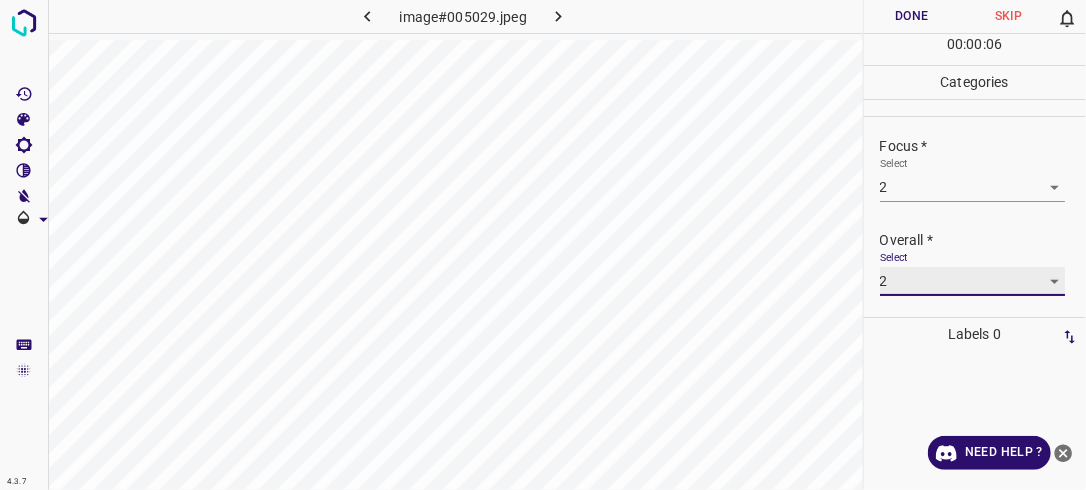 type on "2" 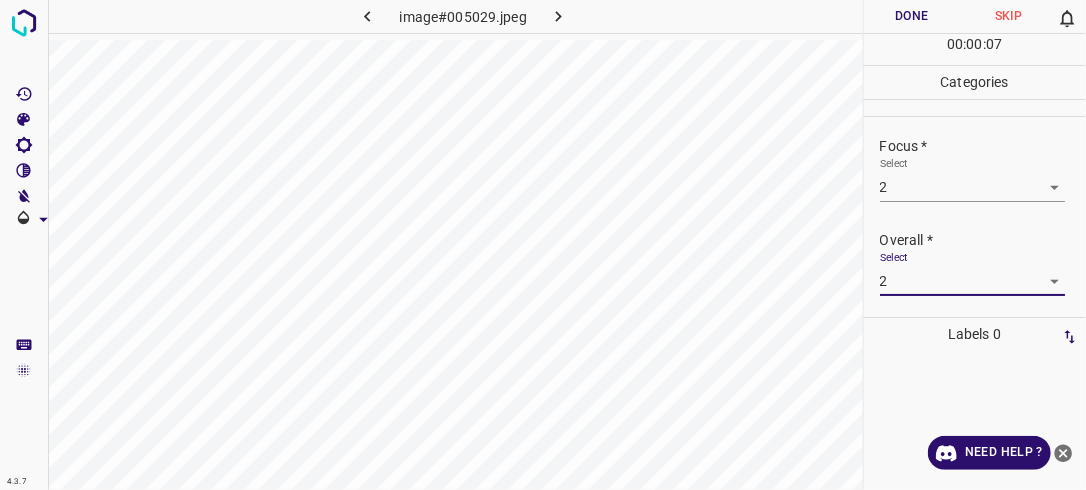 click on "Done" at bounding box center (912, 16) 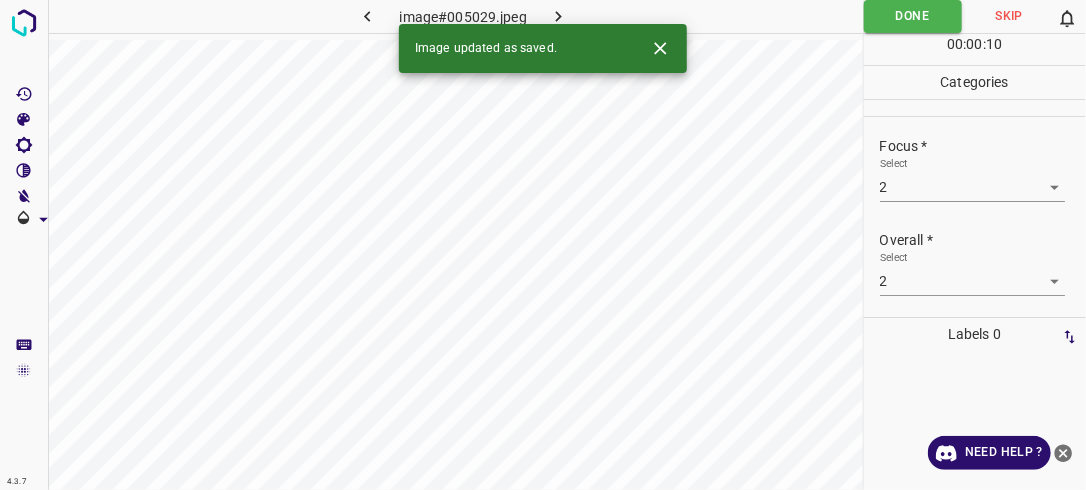 click at bounding box center [559, 16] 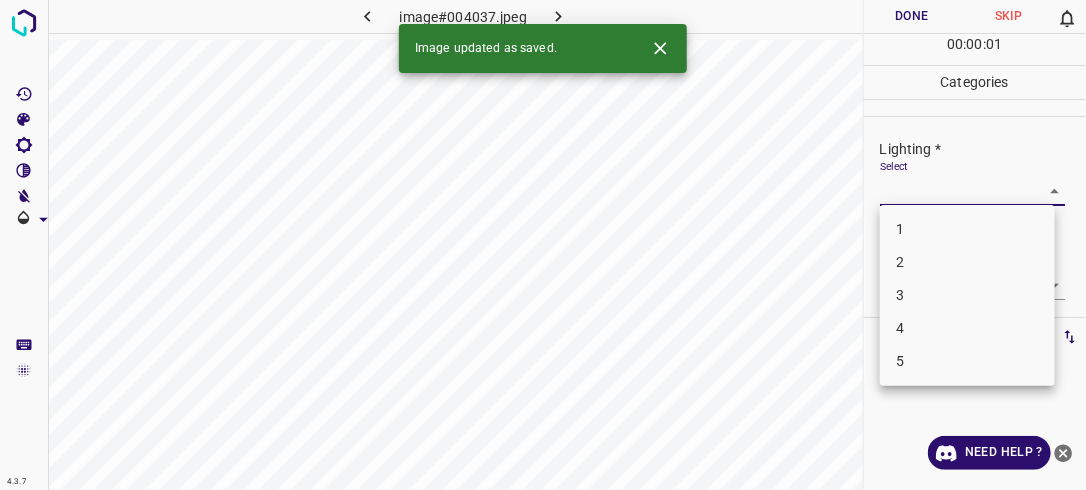drag, startPoint x: 1036, startPoint y: 194, endPoint x: 1026, endPoint y: 211, distance: 19.723083 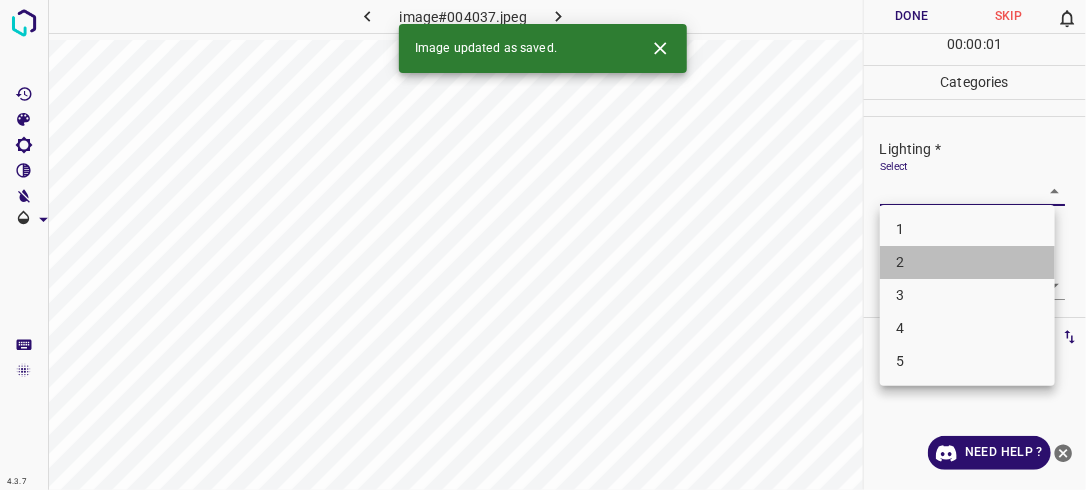click on "2" at bounding box center [967, 262] 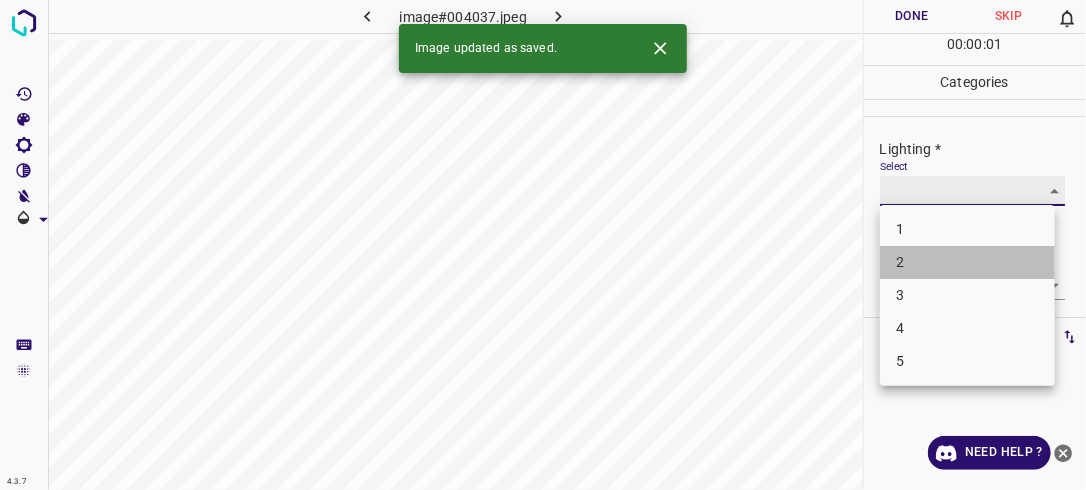 type on "2" 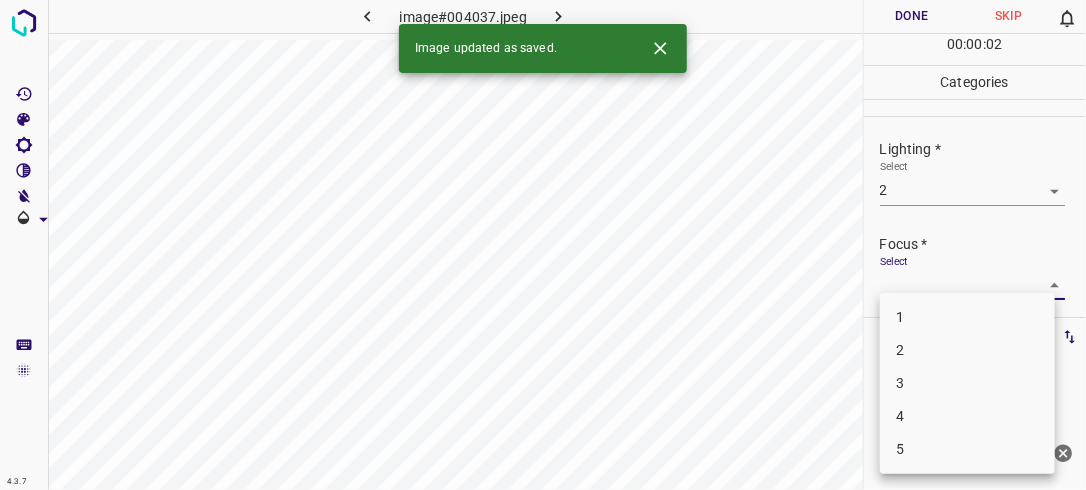 click on "4.3.7 image#004037.jpeg Done Skip 0 00   : 00   : 02   Categories Lighting *  Select 2 2 Focus *  Select ​ Overall *  Select ​ Labels   0 Categories 1 Lighting 2 Focus 3 Overall Tools Space Change between modes (Draw & Edit) I Auto labeling R Restore zoom M Zoom in N Zoom out Delete Delete selecte label Filters Z Restore filters X Saturation filter C Brightness filter V Contrast filter B Gray scale filter General O Download Image updated as saved. Need Help ? - Text - Hide - Delete 1 2 3 4 5" at bounding box center (543, 245) 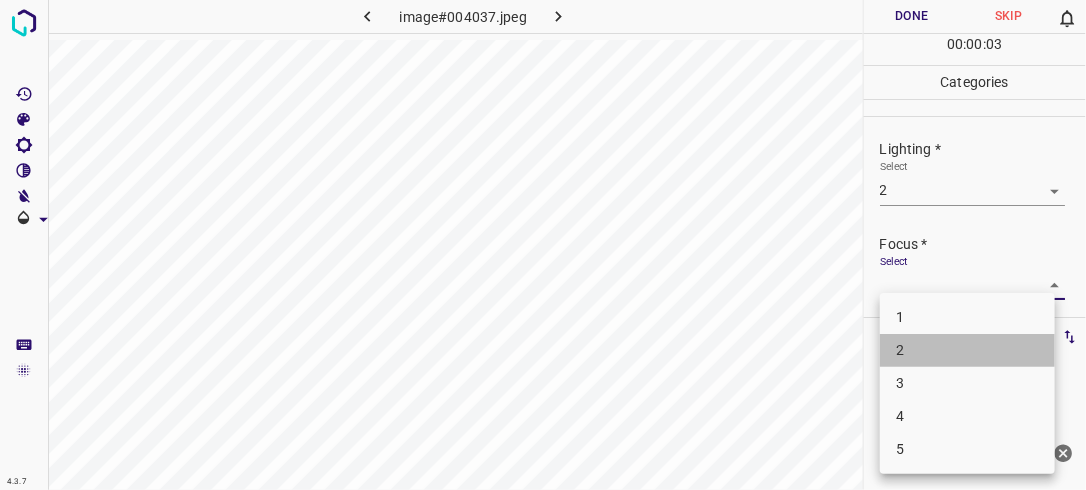 click on "2" at bounding box center [967, 350] 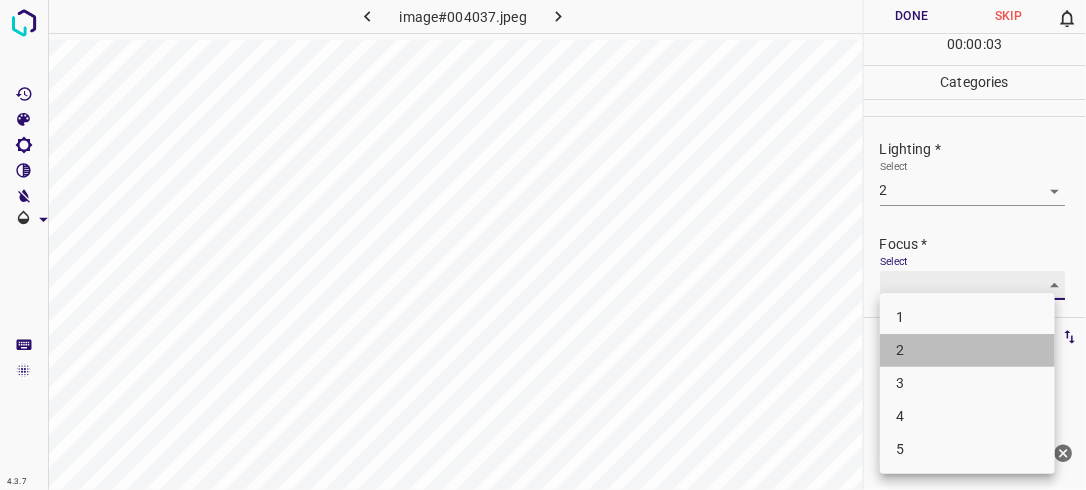type on "2" 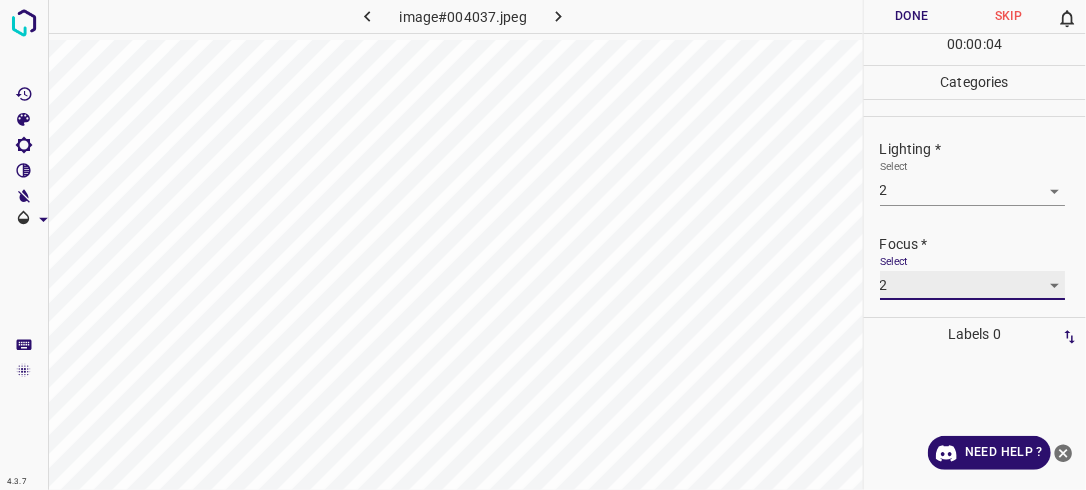 scroll, scrollTop: 98, scrollLeft: 0, axis: vertical 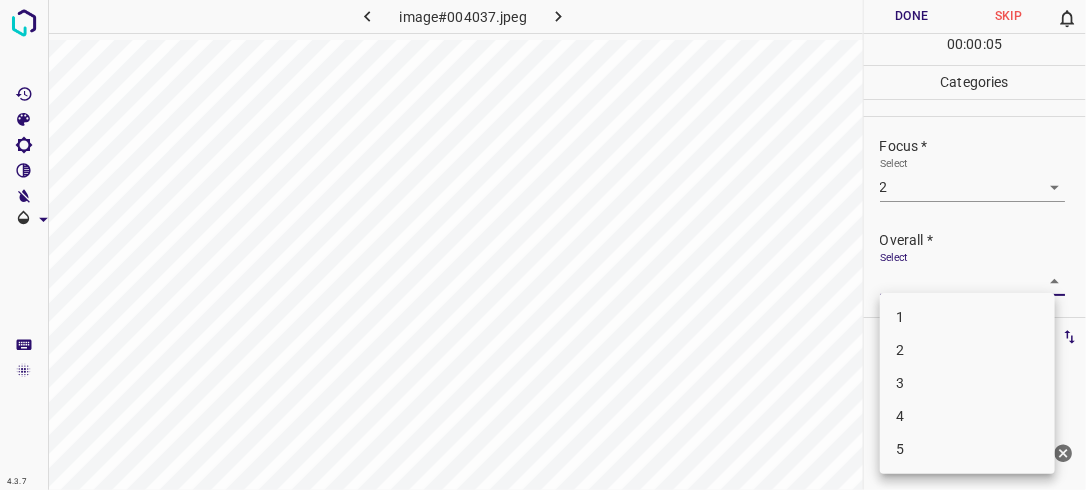 click on "4.3.7 image#004037.jpeg Done Skip 0 00   : 00   : 05   Categories Lighting *  Select 2 2 Focus *  Select 2 2 Overall *  Select ​ Labels   0 Categories 1 Lighting 2 Focus 3 Overall Tools Space Change between modes (Draw & Edit) I Auto labeling R Restore zoom M Zoom in N Zoom out Delete Delete selecte label Filters Z Restore filters X Saturation filter C Brightness filter V Contrast filter B Gray scale filter General O Download Need Help ? - Text - Hide - Delete 1 2 3 4 5" at bounding box center (543, 245) 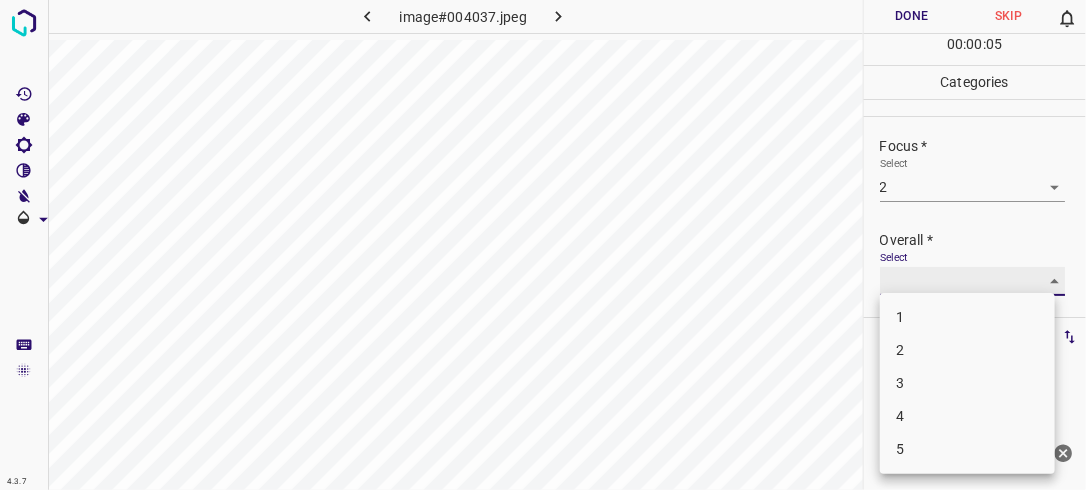 type on "2" 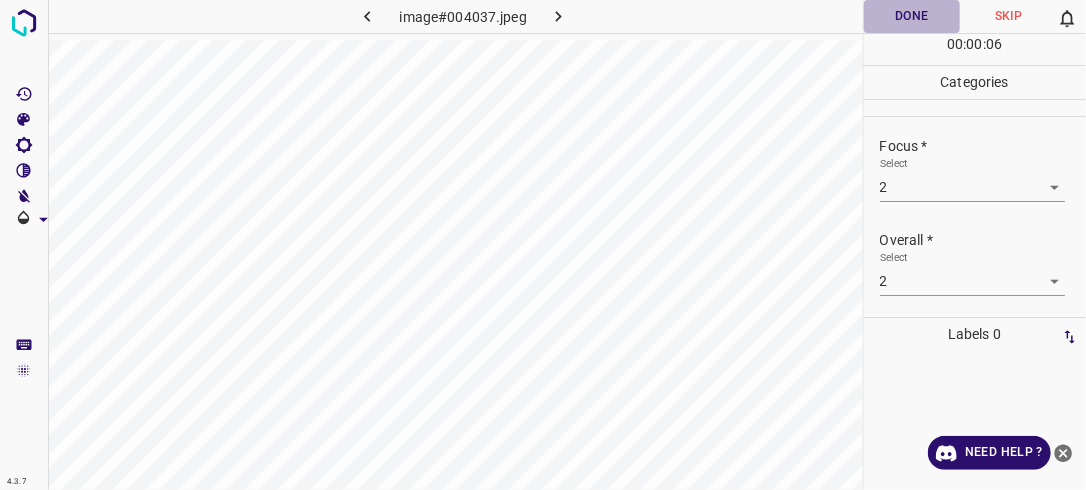 click on "Done" at bounding box center (912, 16) 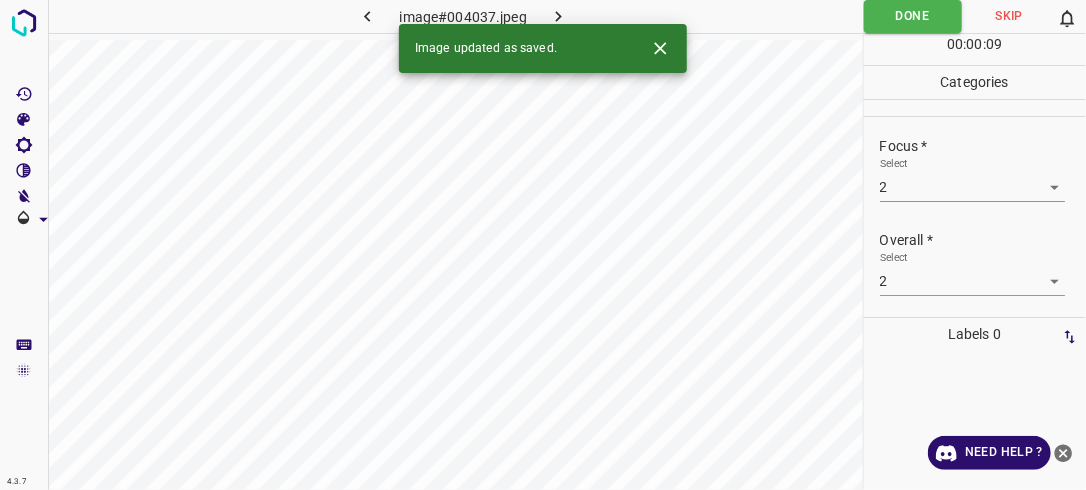 click at bounding box center (559, 16) 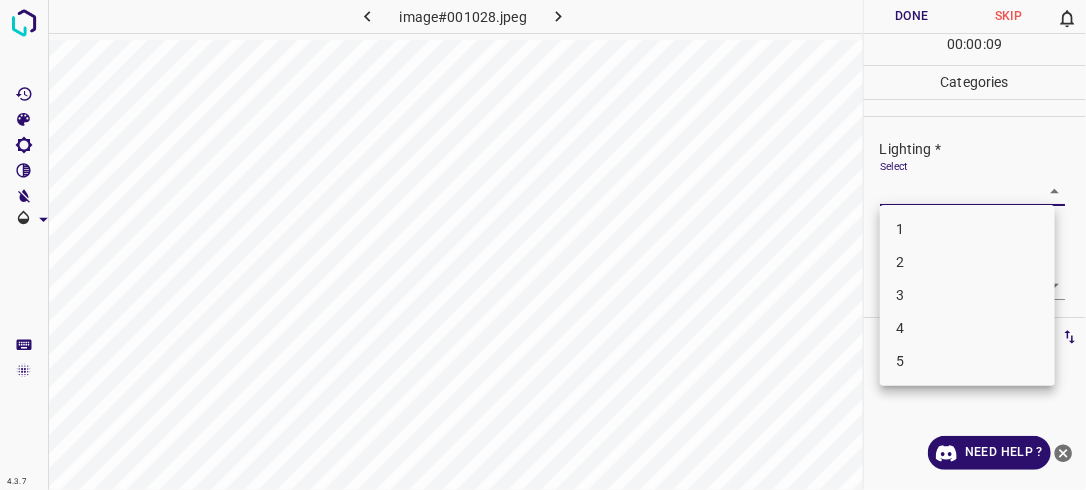 click on "4.3.7 image#001028.jpeg Done Skip 0 00   : 00   : 09   Categories Lighting *  Select ​ Focus *  Select ​ Overall *  Select ​ Labels   0 Categories 1 Lighting 2 Focus 3 Overall Tools Space Change between modes (Draw & Edit) I Auto labeling R Restore zoom M Zoom in N Zoom out Delete Delete selecte label Filters Z Restore filters X Saturation filter C Brightness filter V Contrast filter B Gray scale filter General O Download Need Help ? - Text - Hide - Delete 1 2 3 4 5" at bounding box center [543, 245] 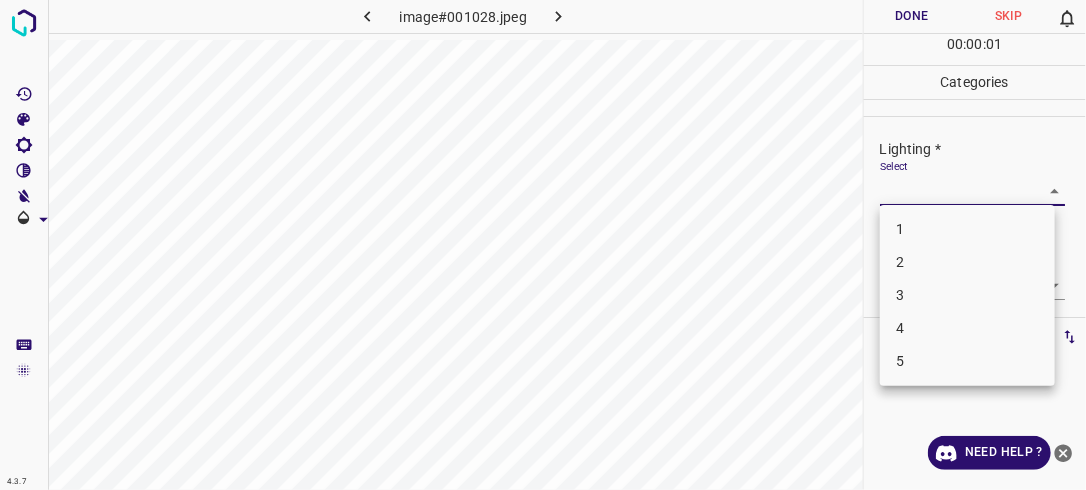 click on "2" at bounding box center [967, 262] 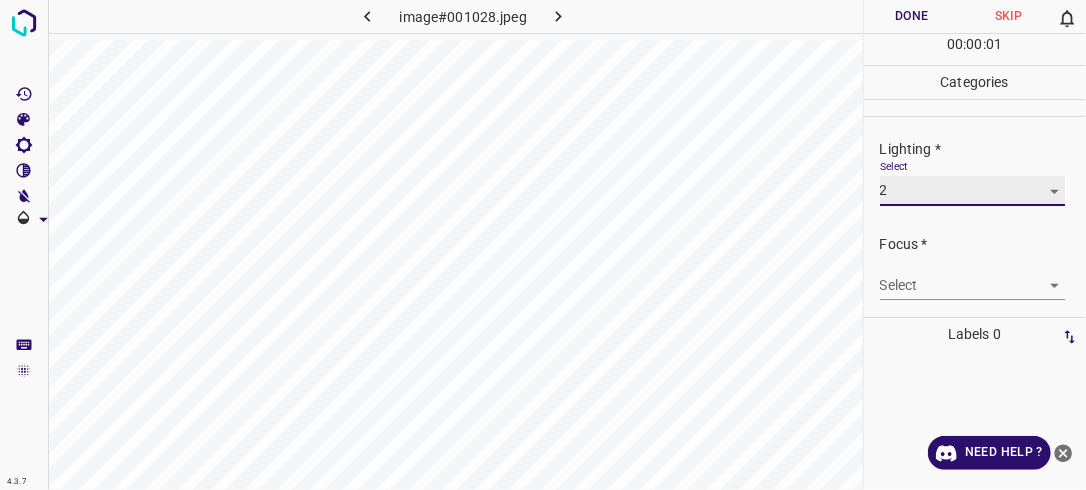 type on "2" 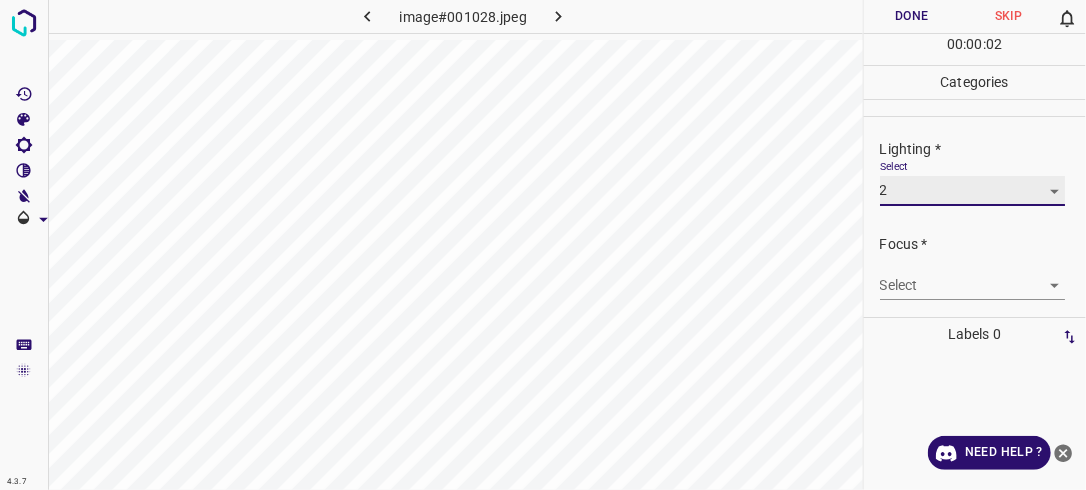 scroll, scrollTop: 98, scrollLeft: 0, axis: vertical 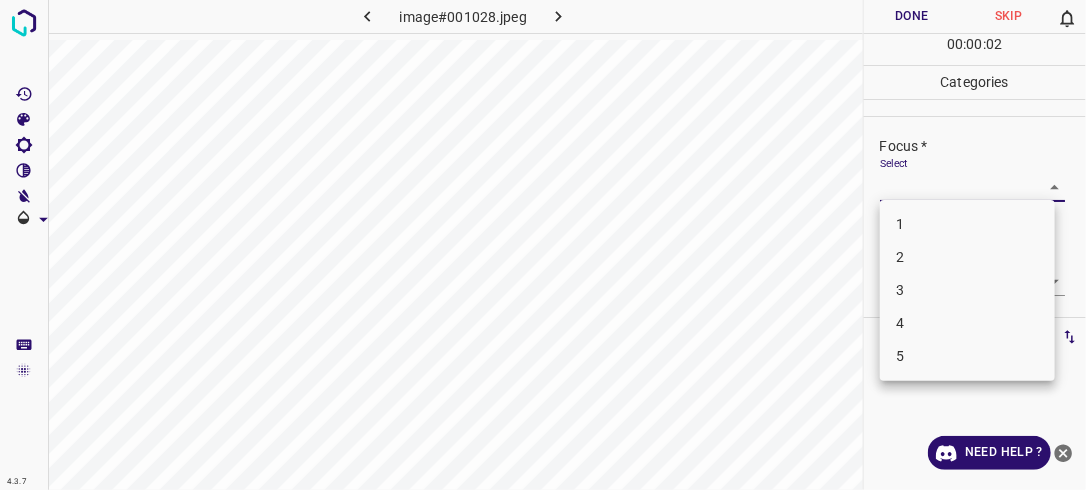 click on "4.3.7 image#001028.jpeg Done Skip 0 00   : 00   : 02   Categories Lighting *  Select 2 2 Focus *  Select ​ Overall *  Select ​ Labels   0 Categories 1 Lighting 2 Focus 3 Overall Tools Space Change between modes (Draw & Edit) I Auto labeling R Restore zoom M Zoom in N Zoom out Delete Delete selecte label Filters Z Restore filters X Saturation filter C Brightness filter V Contrast filter B Gray scale filter General O Download Need Help ? - Text - Hide - Delete 1 2 3 4 5" at bounding box center (543, 245) 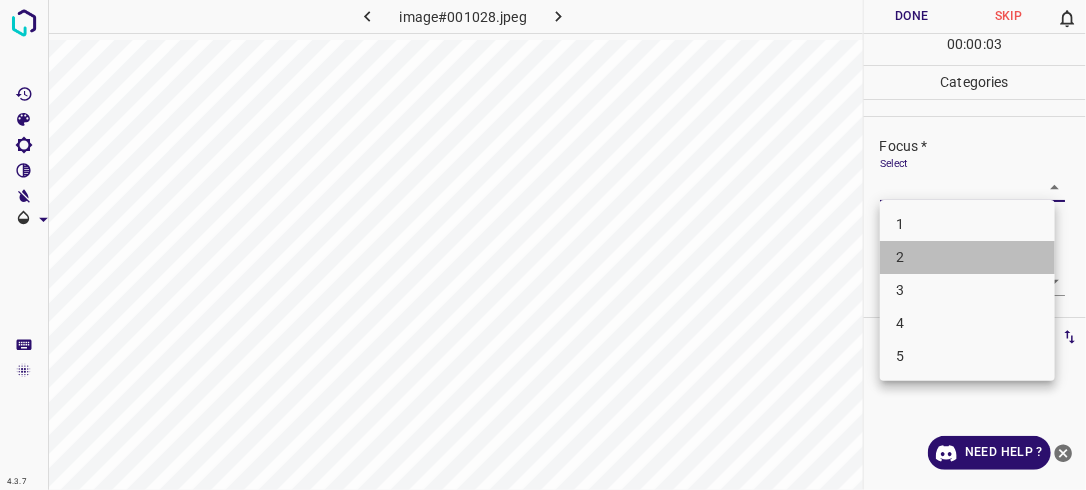 click on "2" at bounding box center [967, 257] 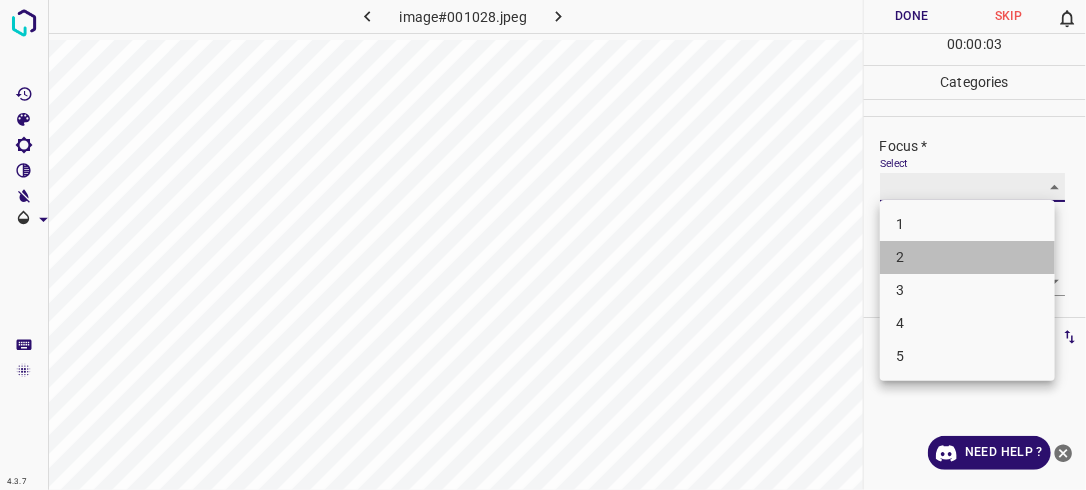 type on "2" 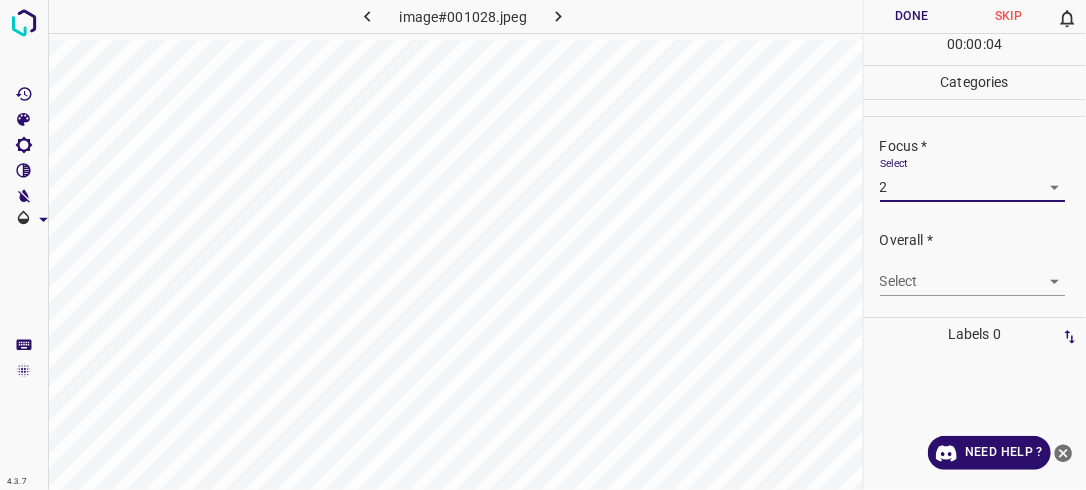 click on "4.3.7 image#001028.jpeg Done Skip 0 00   : 00   : 04   Categories Lighting *  Select 2 2 Focus *  Select 2 2 Overall *  Select ​ Labels   0 Categories 1 Lighting 2 Focus 3 Overall Tools Space Change between modes (Draw & Edit) I Auto labeling R Restore zoom M Zoom in N Zoom out Delete Delete selecte label Filters Z Restore filters X Saturation filter C Brightness filter V Contrast filter B Gray scale filter General O Download Need Help ? - Text - Hide - Delete" at bounding box center [543, 245] 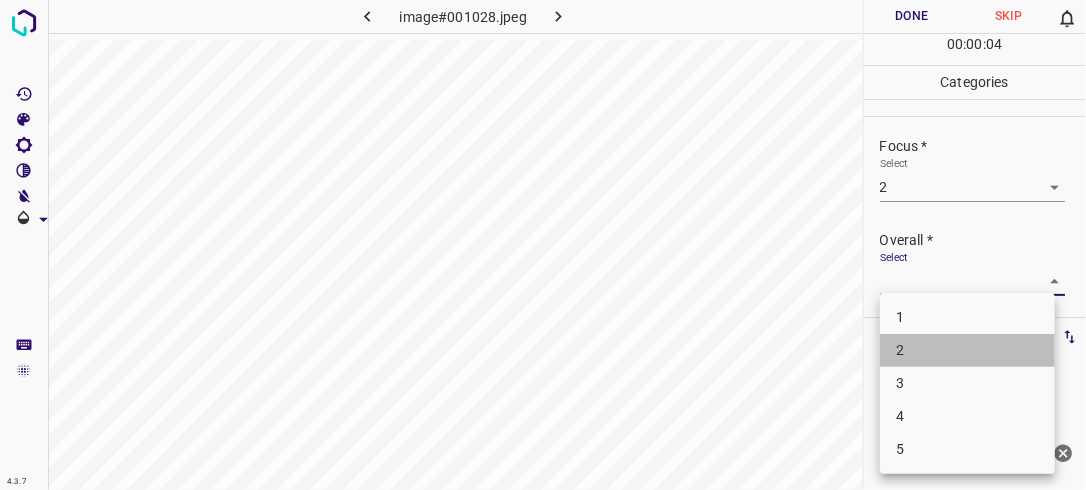 click on "2" at bounding box center (967, 350) 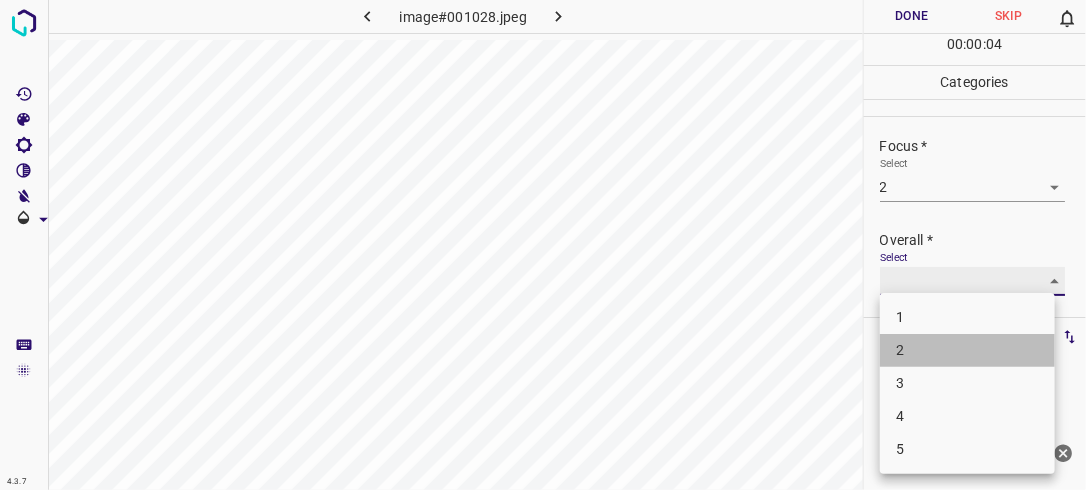 type on "2" 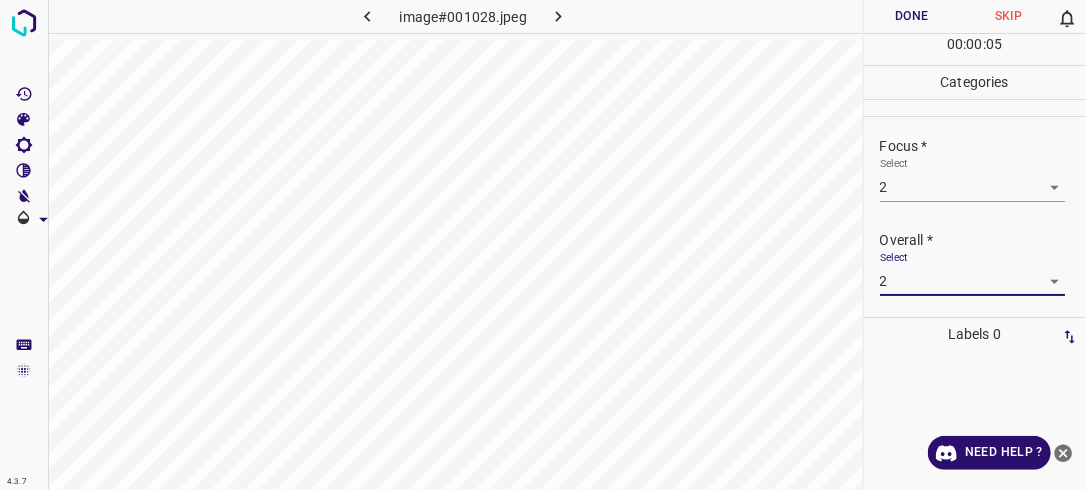 click on "Done" at bounding box center [912, 16] 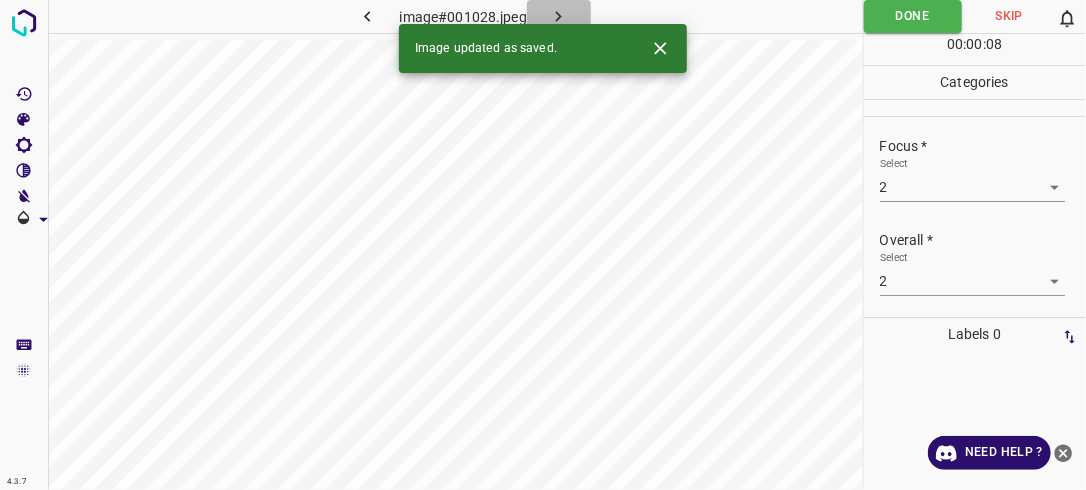 click at bounding box center [559, 16] 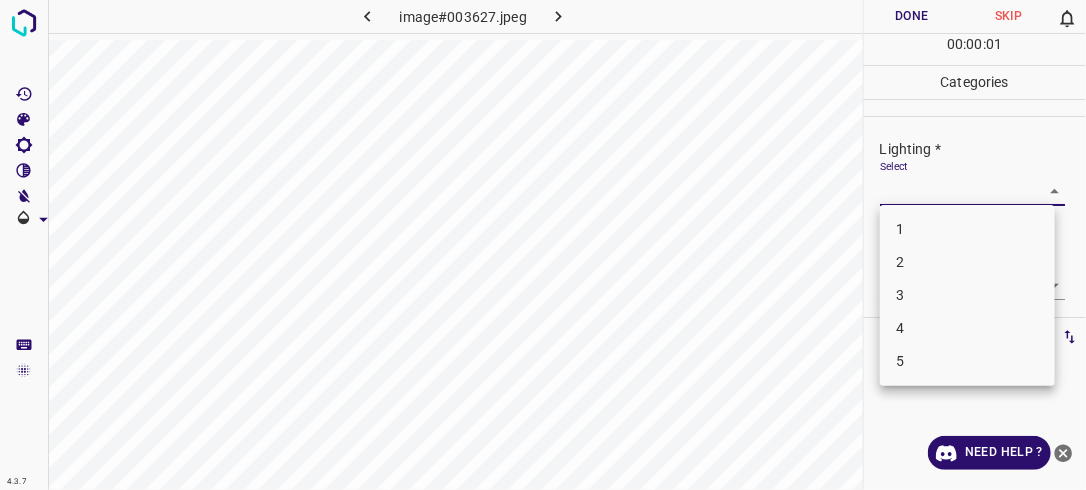 click on "4.3.7 image#003627.jpeg Done Skip 0 00   : 00   : 01   Categories Lighting *  Select ​ Focus *  Select ​ Overall *  Select ​ Labels   0 Categories 1 Lighting 2 Focus 3 Overall Tools Space Change between modes (Draw & Edit) I Auto labeling R Restore zoom M Zoom in N Zoom out Delete Delete selecte label Filters Z Restore filters X Saturation filter C Brightness filter V Contrast filter B Gray scale filter General O Download Need Help ? - Text - Hide - Delete 1 2 3 4 5" at bounding box center [543, 245] 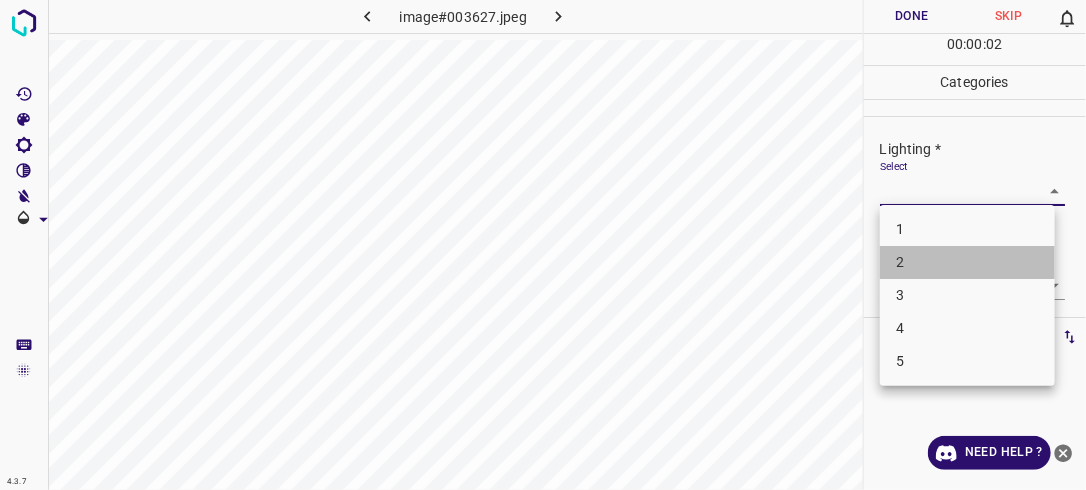 click on "2" at bounding box center (967, 262) 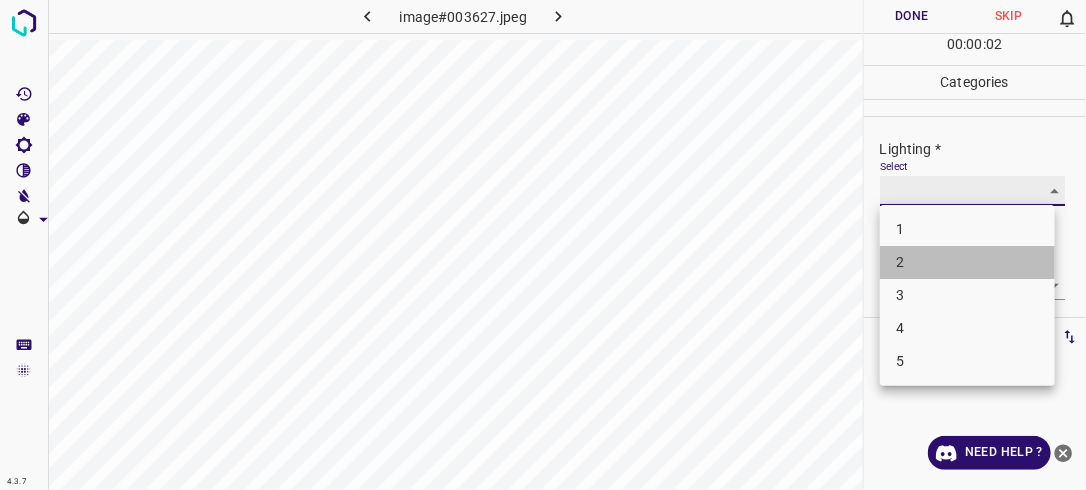 type on "2" 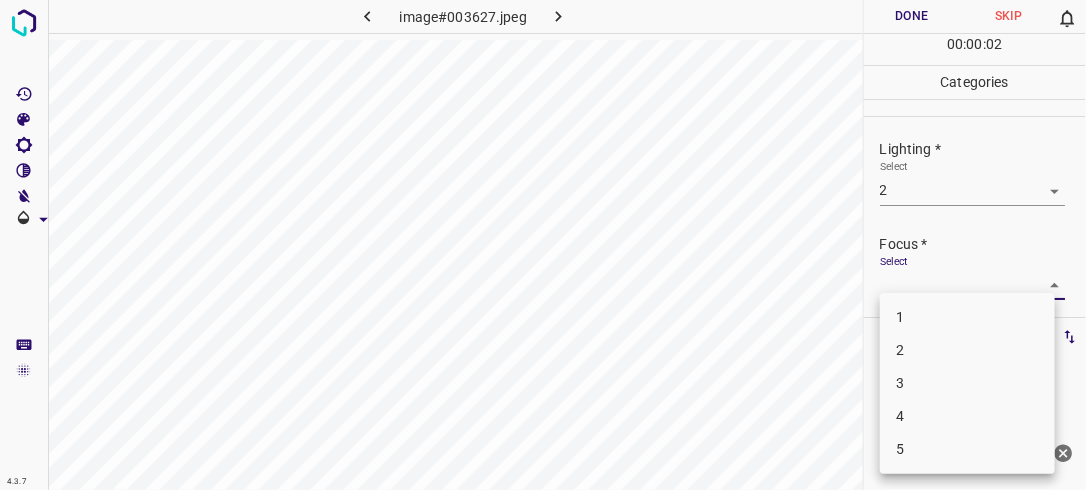click on "4.3.7 image#003627.jpeg Done Skip 0 00   : 00   : 02   Categories Lighting *  Select 2 2 Focus *  Select ​ Overall *  Select ​ Labels   0 Categories 1 Lighting 2 Focus 3 Overall Tools Space Change between modes (Draw & Edit) I Auto labeling R Restore zoom M Zoom in N Zoom out Delete Delete selecte label Filters Z Restore filters X Saturation filter C Brightness filter V Contrast filter B Gray scale filter General O Download Need Help ? - Text - Hide - Delete 1 2 3 4 5" at bounding box center (543, 245) 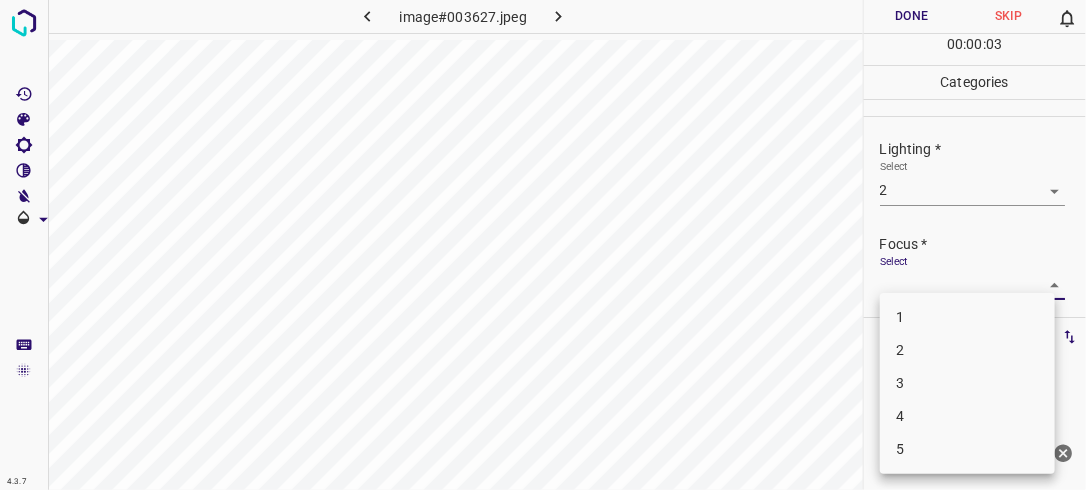 click on "1 2 3 4 5" at bounding box center (967, 383) 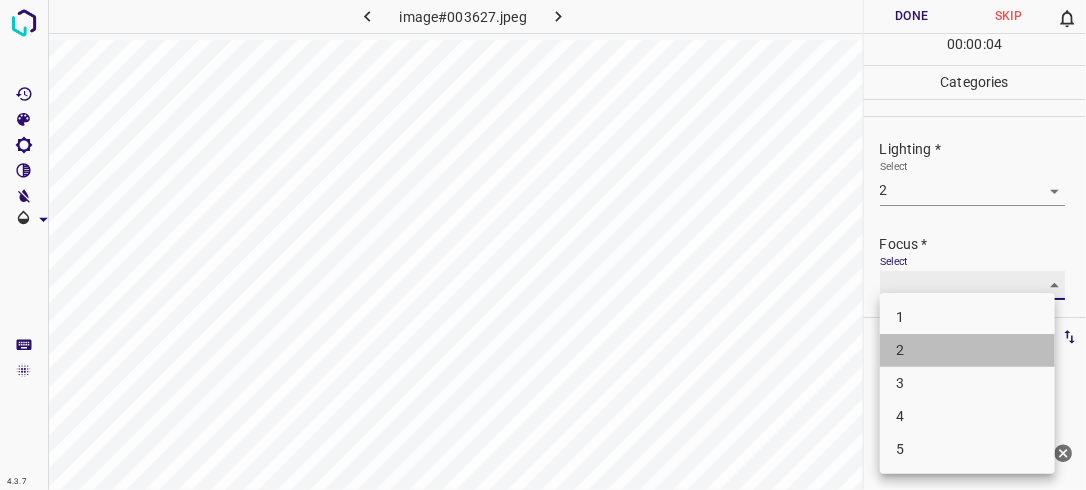 type on "2" 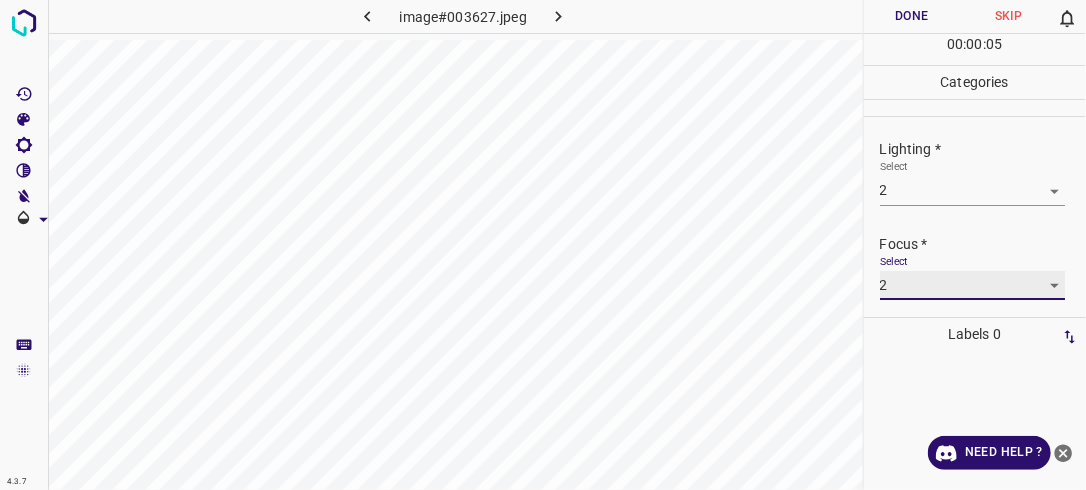 scroll, scrollTop: 98, scrollLeft: 0, axis: vertical 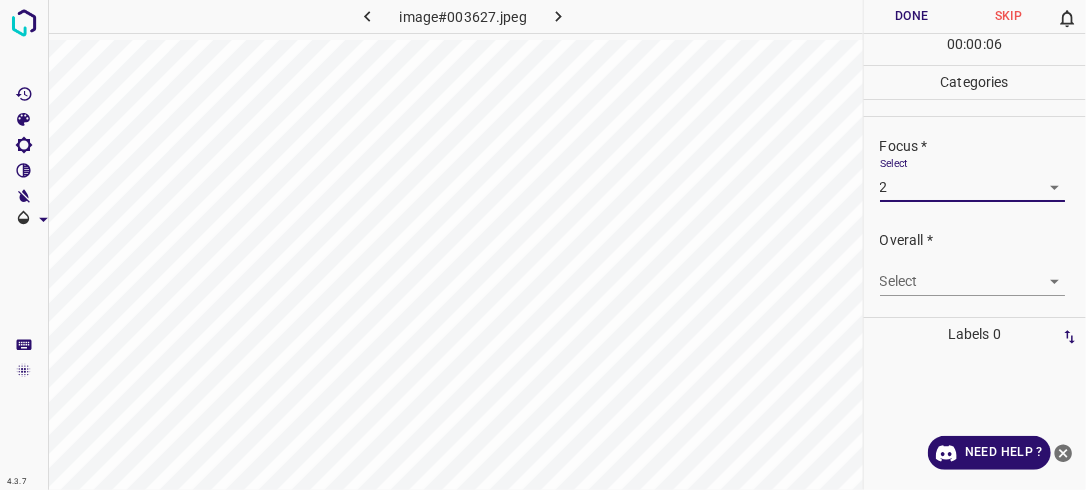click on "4.3.7 image#003627.jpeg Done Skip 0 00   : 00   : 06   Categories Lighting *  Select 2 2 Focus *  Select 2 2 Overall *  Select ​ Labels   0 Categories 1 Lighting 2 Focus 3 Overall Tools Space Change between modes (Draw & Edit) I Auto labeling R Restore zoom M Zoom in N Zoom out Delete Delete selecte label Filters Z Restore filters X Saturation filter C Brightness filter V Contrast filter B Gray scale filter General O Download Need Help ? - Text - Hide - Delete" at bounding box center (543, 245) 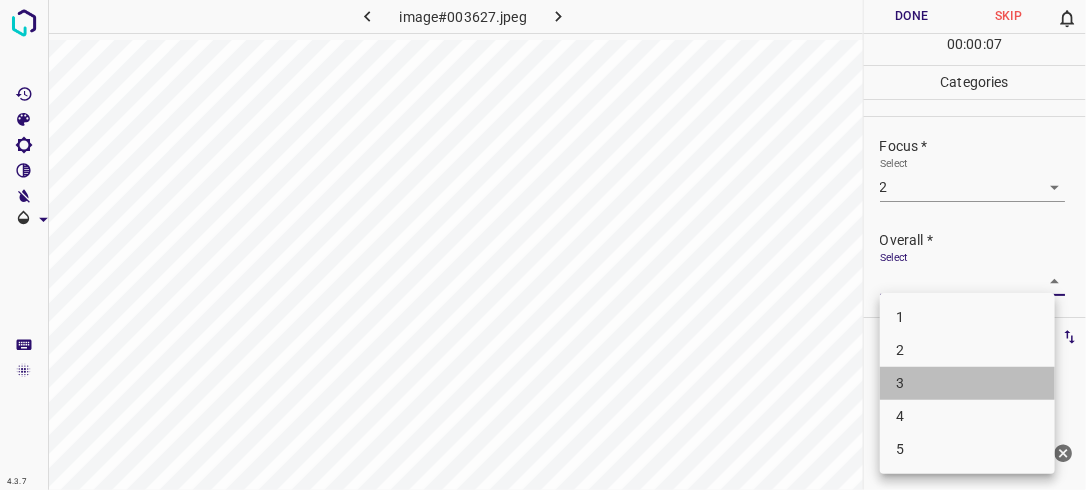 click on "3" at bounding box center (967, 383) 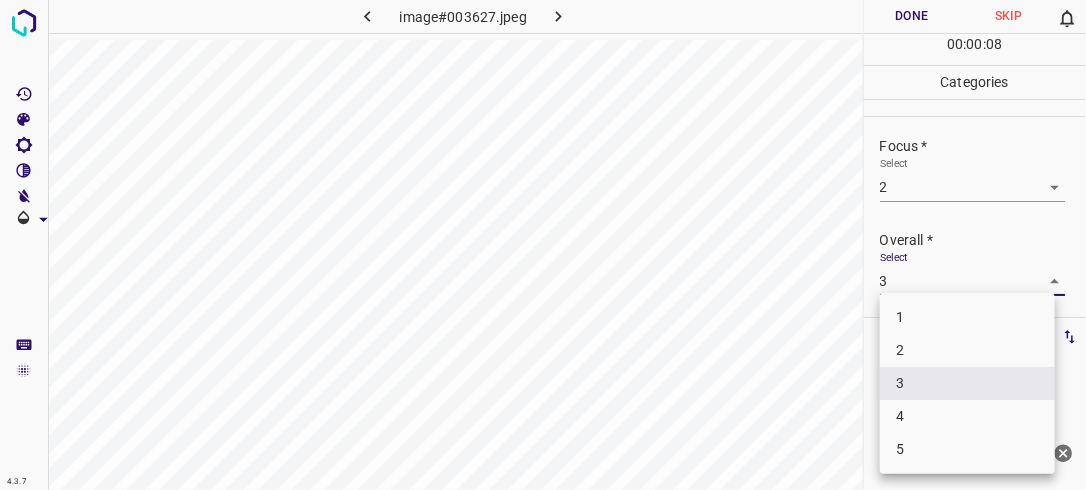 click on "4.3.7 image#003627.jpeg Done Skip 0 00   : 00   : 08   Categories Lighting *  Select 2 2 Focus *  Select 2 2 Overall *  Select 3 3 Labels   0 Categories 1 Lighting 2 Focus 3 Overall Tools Space Change between modes (Draw & Edit) I Auto labeling R Restore zoom M Zoom in N Zoom out Delete Delete selecte label Filters Z Restore filters X Saturation filter C Brightness filter V Contrast filter B Gray scale filter General O Download Need Help ? - Text - Hide - Delete 1 2 3 4 5" at bounding box center (543, 245) 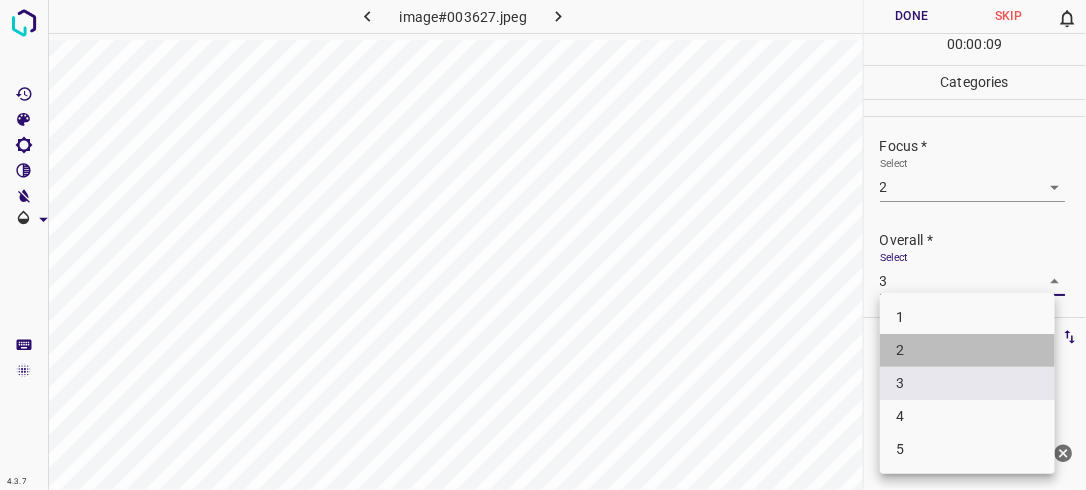 click on "2" at bounding box center [967, 350] 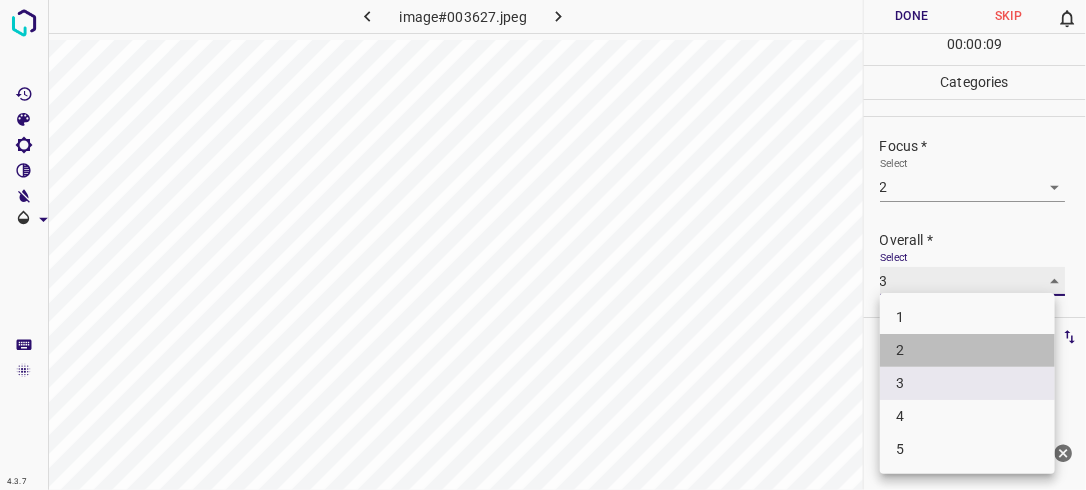 type on "2" 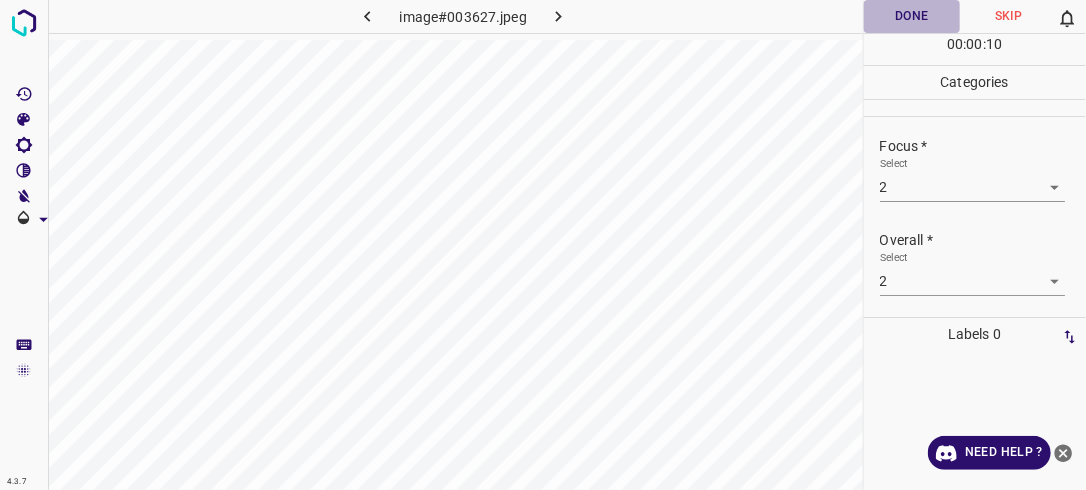 click on "Done" at bounding box center (912, 16) 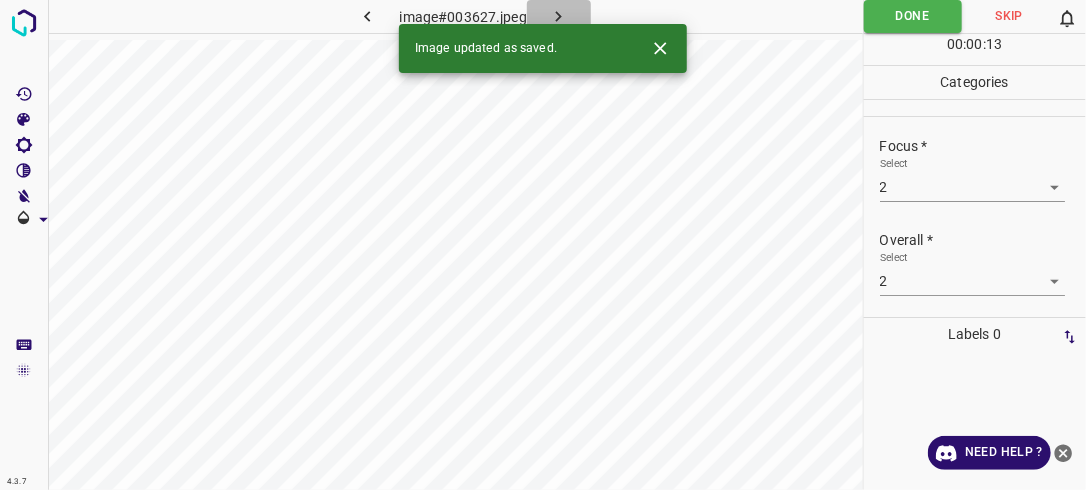 click 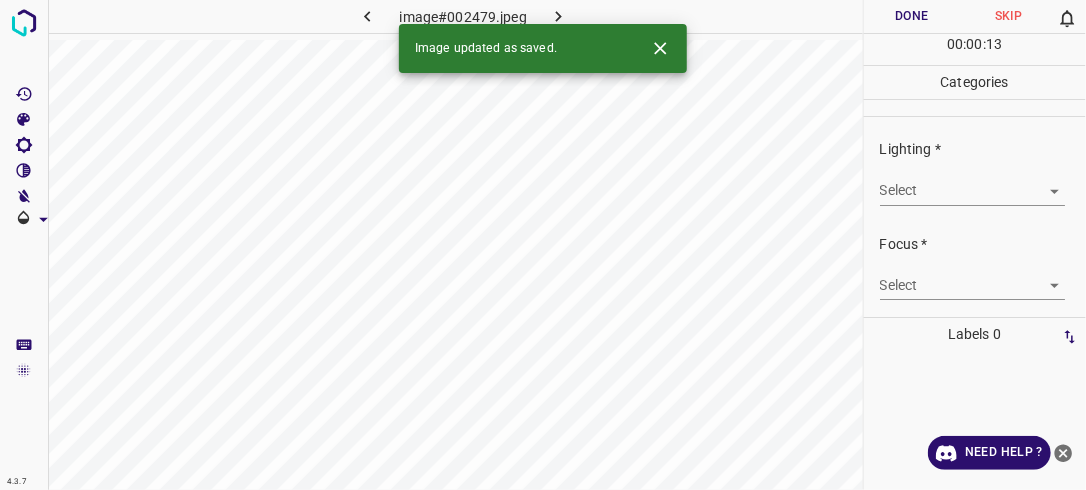 click on "Select ​" at bounding box center (983, 182) 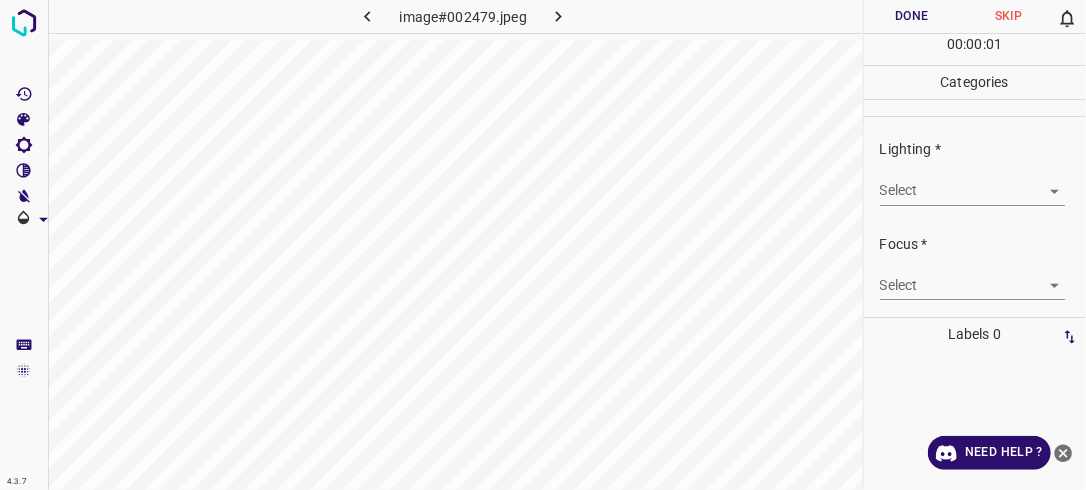 click on "4.3.7 image#002479.jpeg Done Skip 0 00   : 00   : 01   Categories Lighting *  Select ​ Focus *  Select ​ Overall *  Select ​ Labels   0 Categories 1 Lighting 2 Focus 3 Overall Tools Space Change between modes (Draw & Edit) I Auto labeling R Restore zoom M Zoom in N Zoom out Delete Delete selecte label Filters Z Restore filters X Saturation filter C Brightness filter V Contrast filter B Gray scale filter General O Download Need Help ? - Text - Hide - Delete" at bounding box center (543, 245) 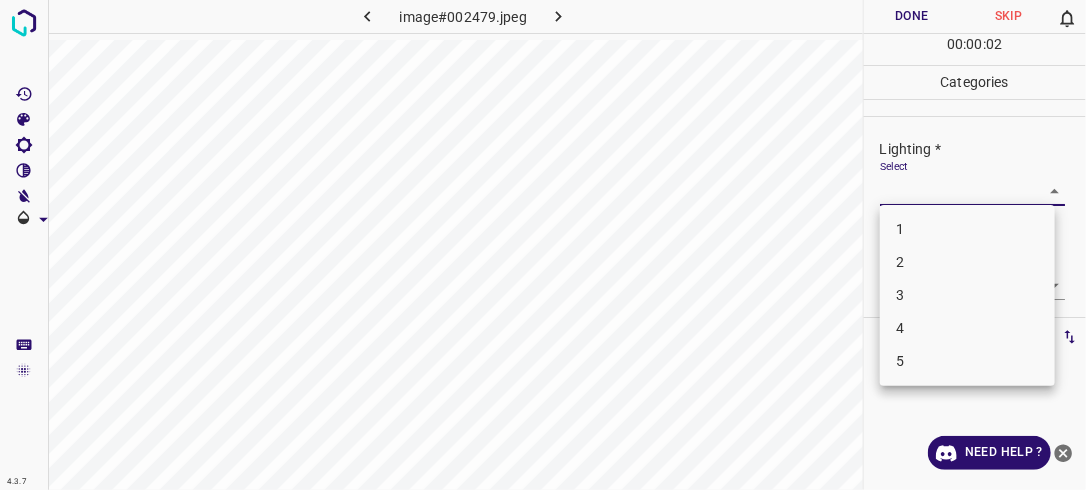 click on "3" at bounding box center (967, 295) 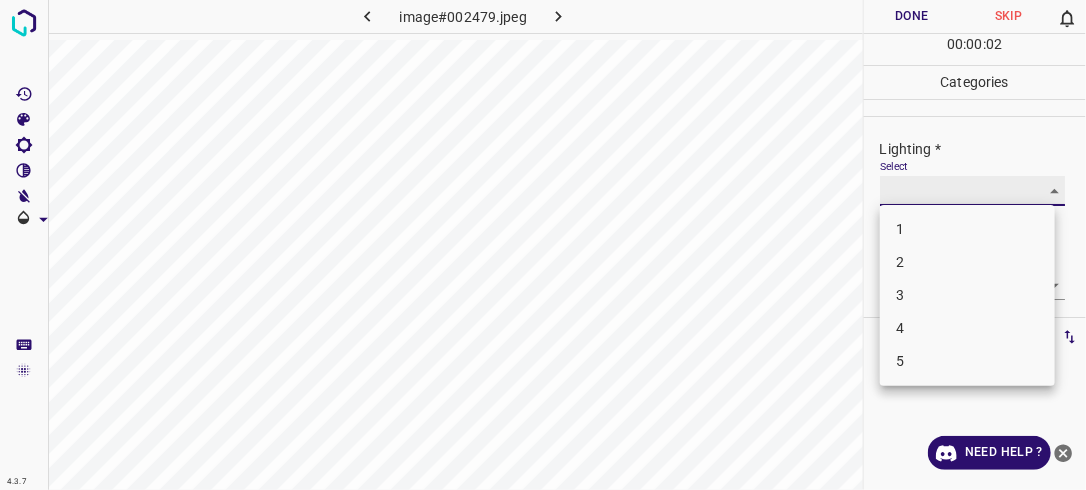 type on "3" 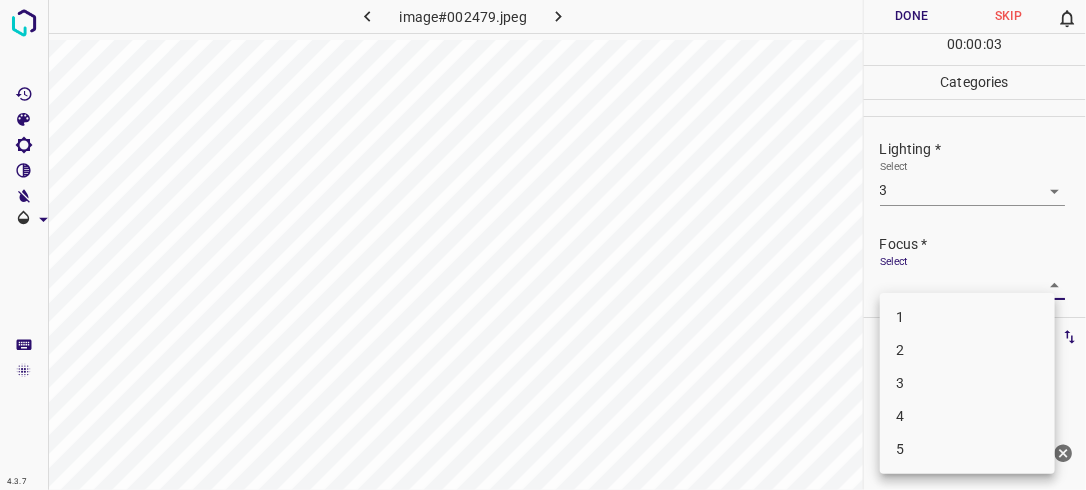 drag, startPoint x: 1032, startPoint y: 277, endPoint x: 928, endPoint y: 350, distance: 127.06297 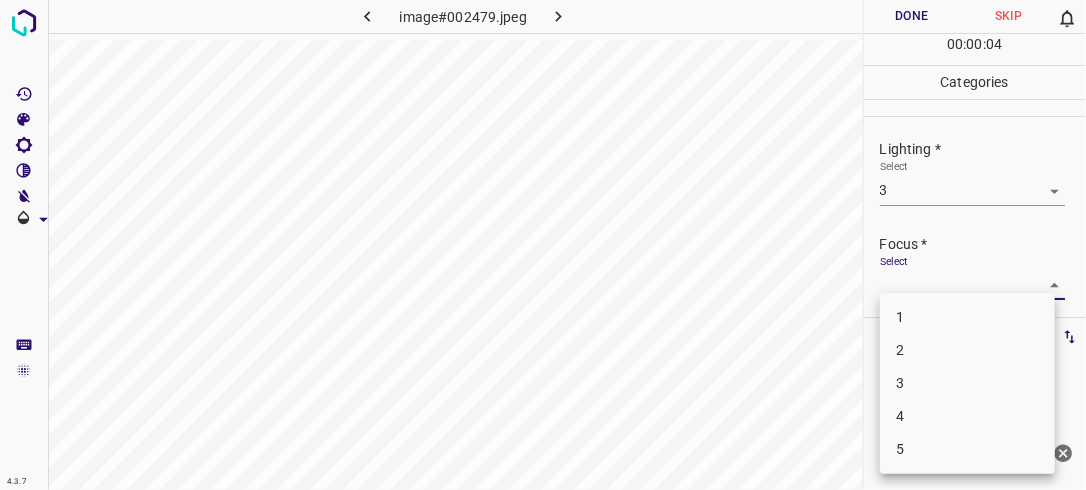 click on "3" at bounding box center [967, 383] 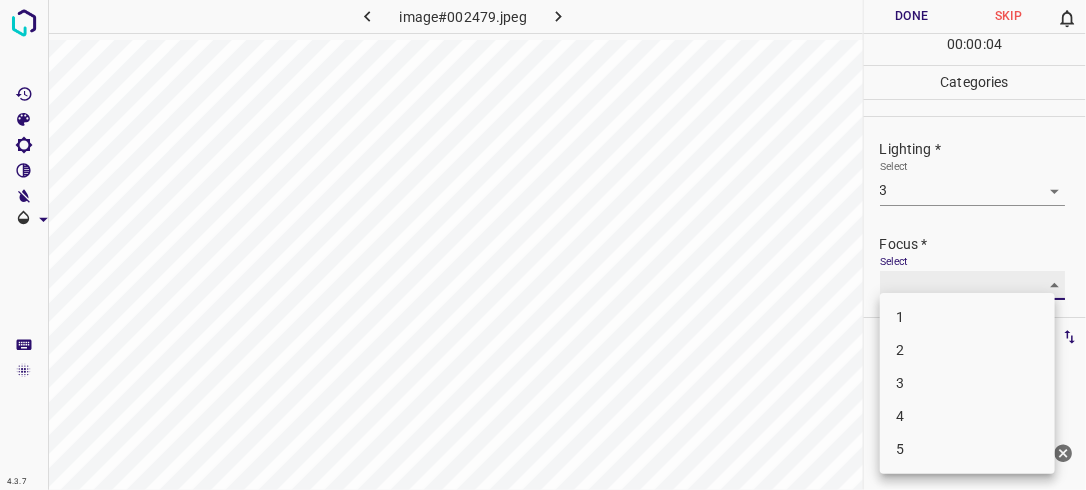 type on "3" 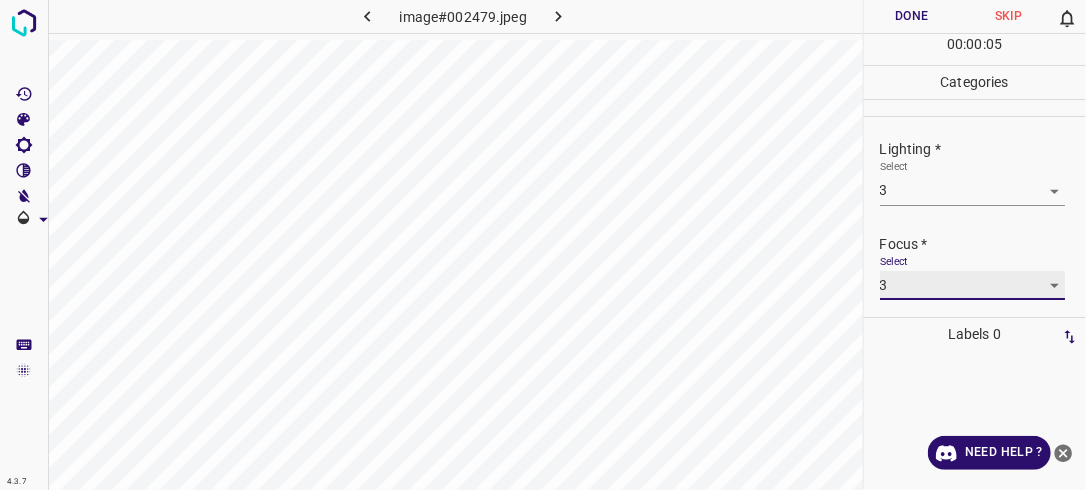 scroll, scrollTop: 98, scrollLeft: 0, axis: vertical 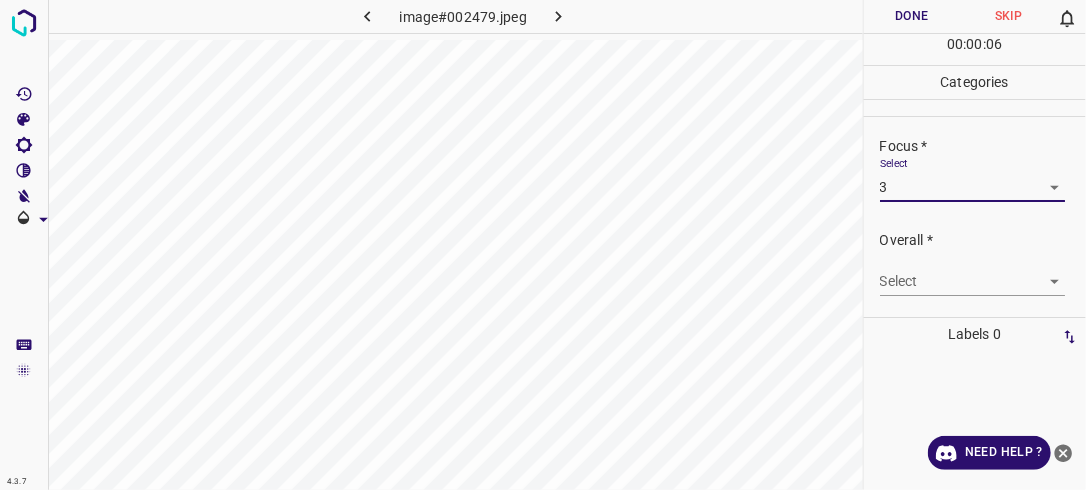 click on "4.3.7 image#002479.jpeg Done Skip 0 00   : 00   : 06   Categories Lighting *  Select 3 3 Focus *  Select 3 3 Overall *  Select ​ Labels   0 Categories 1 Lighting 2 Focus 3 Overall Tools Space Change between modes (Draw & Edit) I Auto labeling R Restore zoom M Zoom in N Zoom out Delete Delete selecte label Filters Z Restore filters X Saturation filter C Brightness filter V Contrast filter B Gray scale filter General O Download Need Help ? - Text - Hide - Delete" at bounding box center (543, 245) 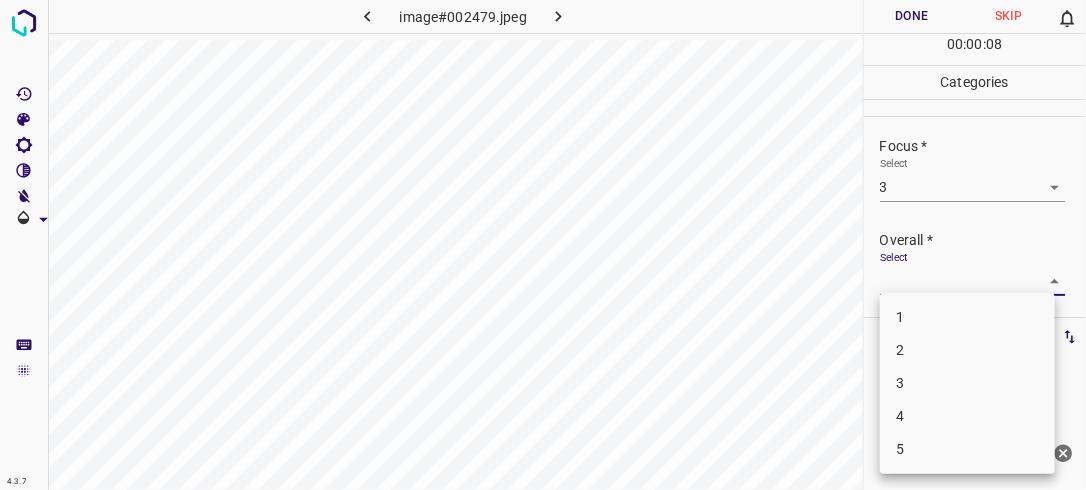 click on "3" at bounding box center [967, 383] 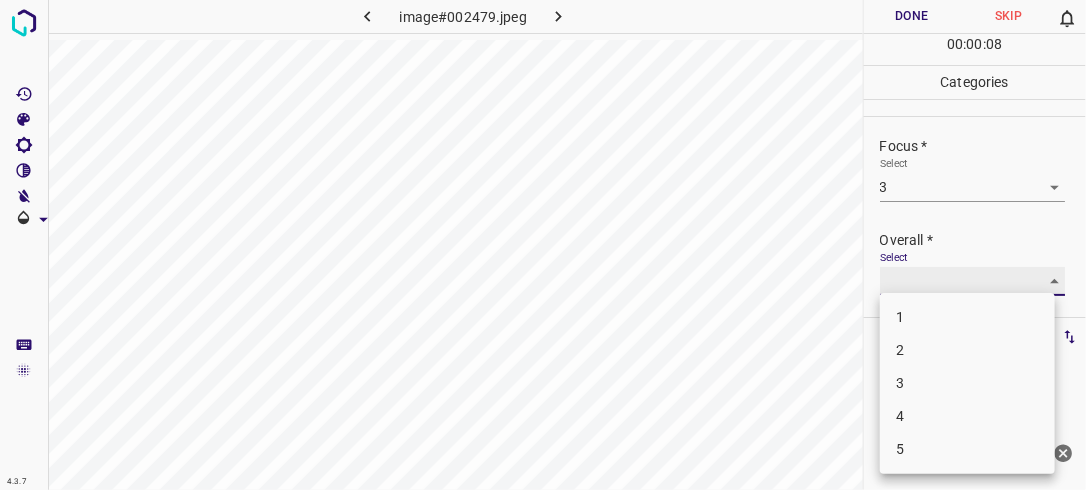 type on "3" 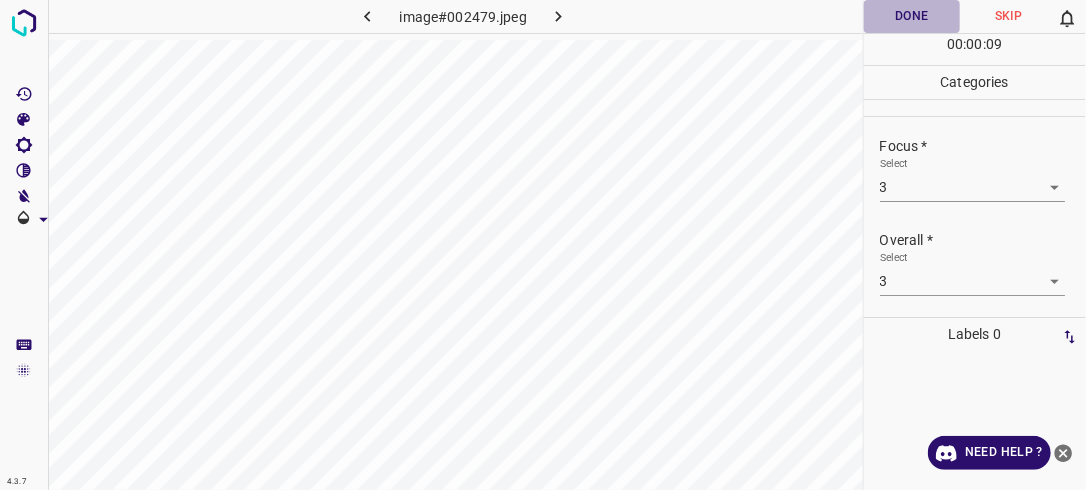 click on "Done" at bounding box center (912, 16) 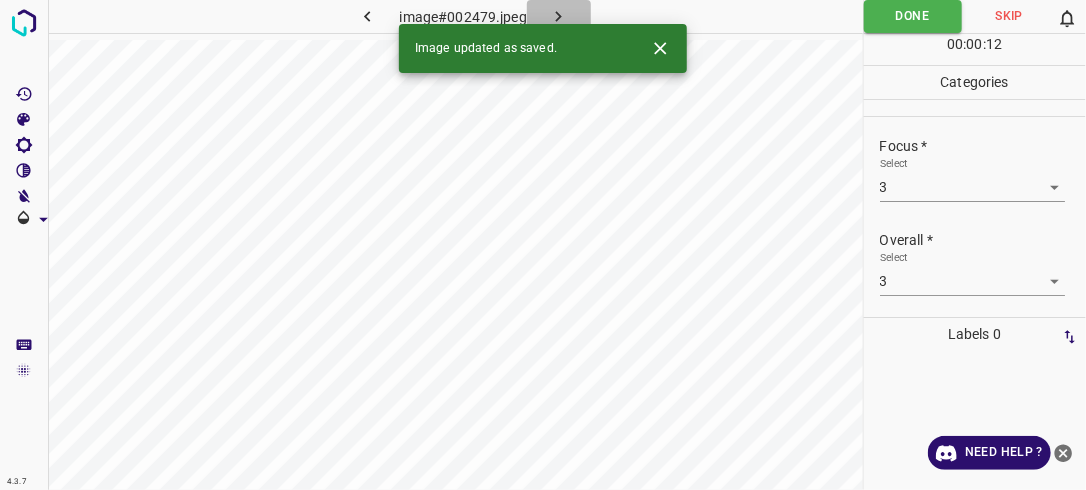 click at bounding box center [559, 16] 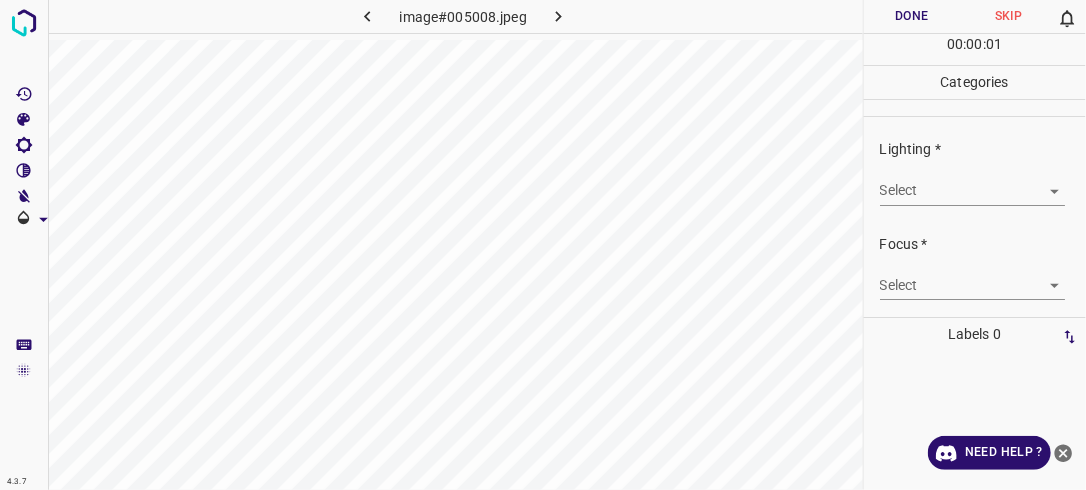 click on "4.3.7 image#005008.jpeg Done Skip 0 00   : 00   : 01   Categories Lighting *  Select ​ Focus *  Select ​ Overall *  Select ​ Labels   0 Categories 1 Lighting 2 Focus 3 Overall Tools Space Change between modes (Draw & Edit) I Auto labeling R Restore zoom M Zoom in N Zoom out Delete Delete selecte label Filters Z Restore filters X Saturation filter C Brightness filter V Contrast filter B Gray scale filter General O Download Need Help ? - Text - Hide - Delete" at bounding box center (543, 245) 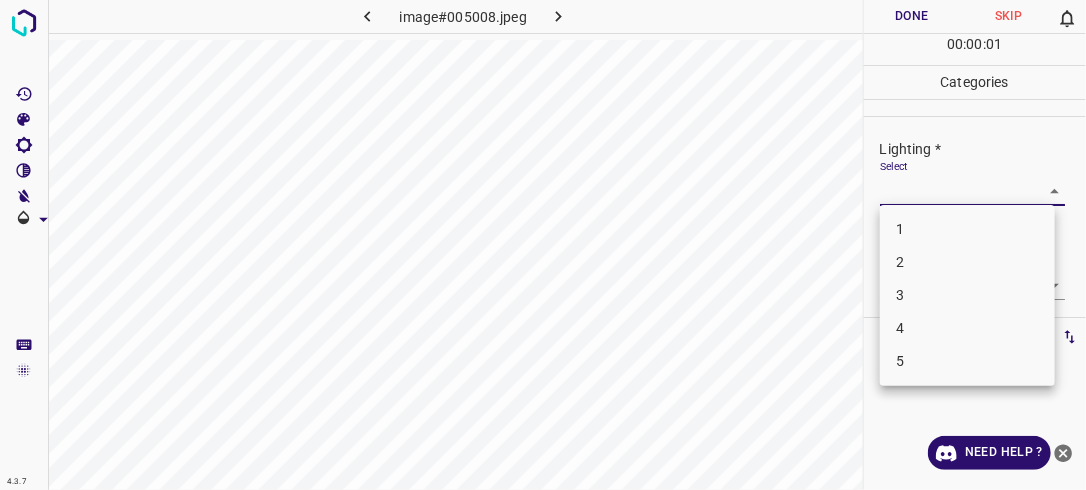 click on "2" at bounding box center (967, 262) 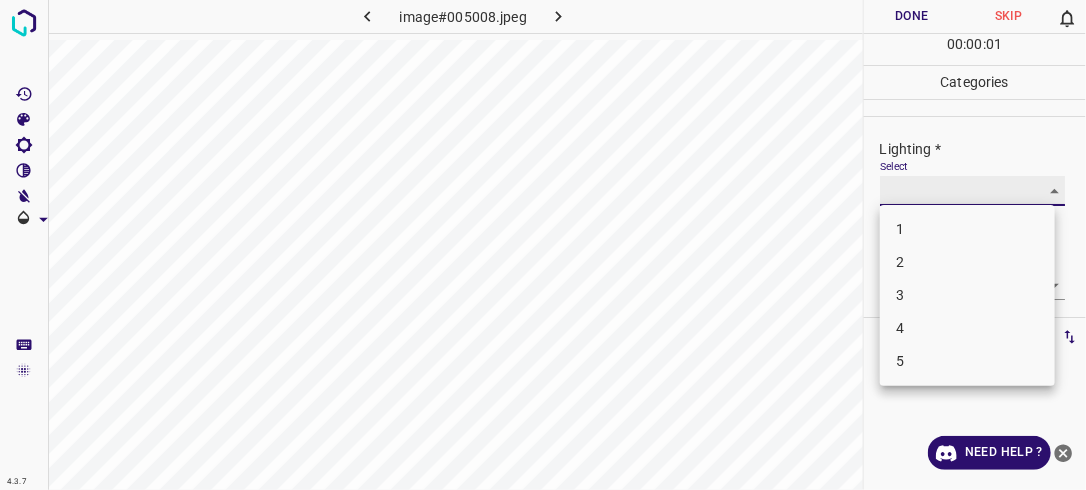 type on "2" 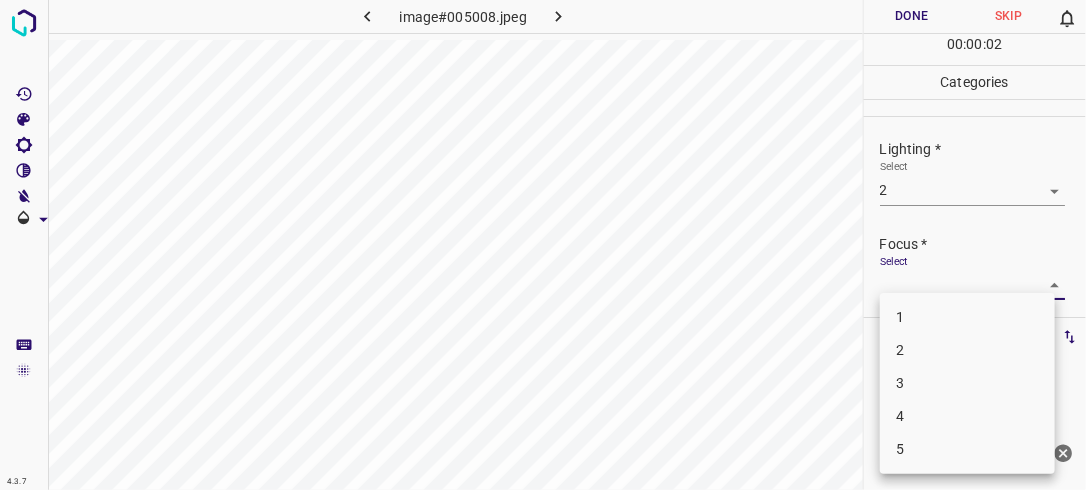 drag, startPoint x: 1036, startPoint y: 277, endPoint x: 1029, endPoint y: 287, distance: 12.206555 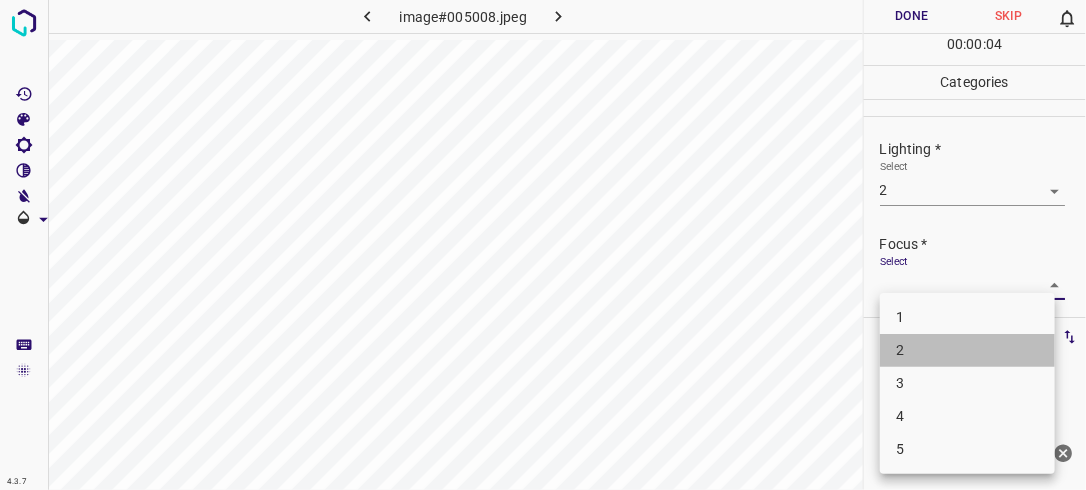 click on "2" at bounding box center [967, 350] 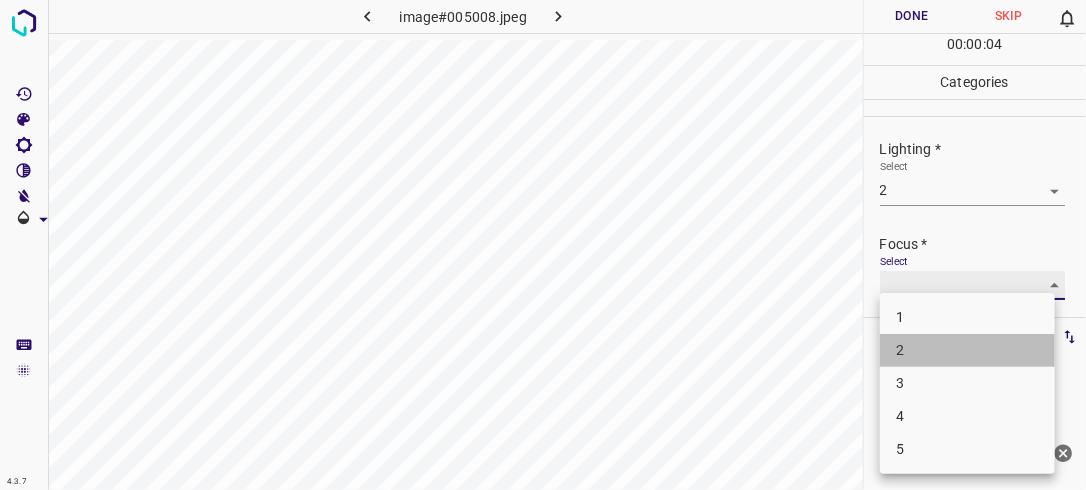 type on "2" 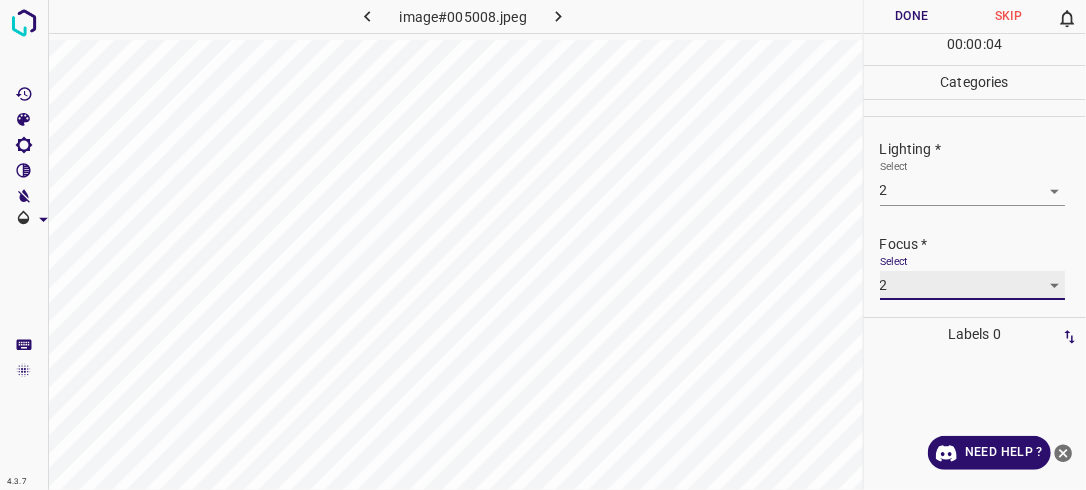 scroll, scrollTop: 98, scrollLeft: 0, axis: vertical 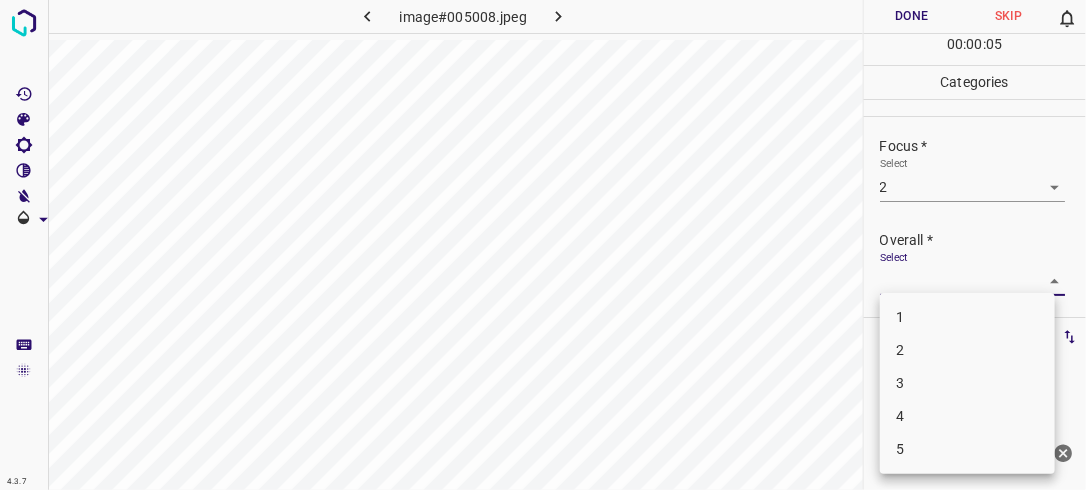 drag, startPoint x: 1038, startPoint y: 279, endPoint x: 1006, endPoint y: 332, distance: 61.91123 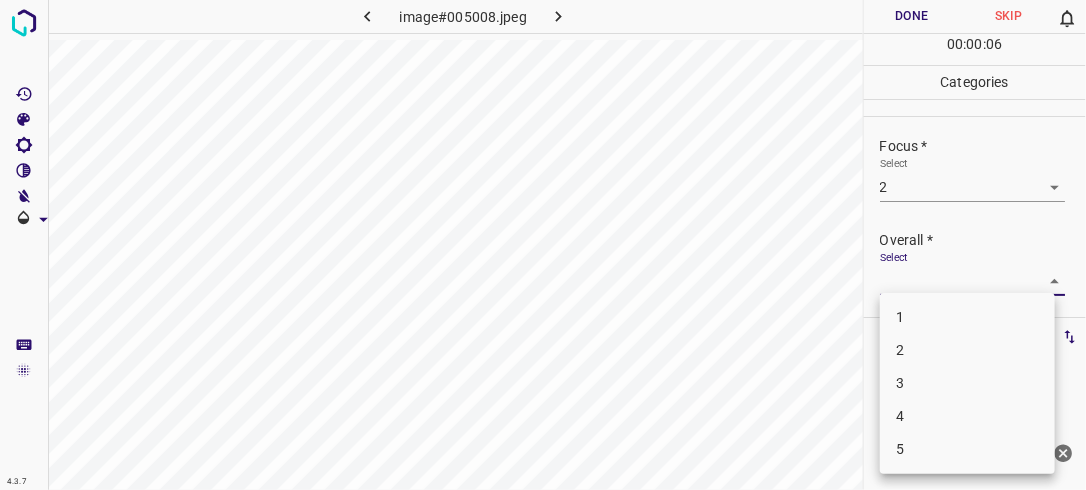 click on "2" at bounding box center (967, 350) 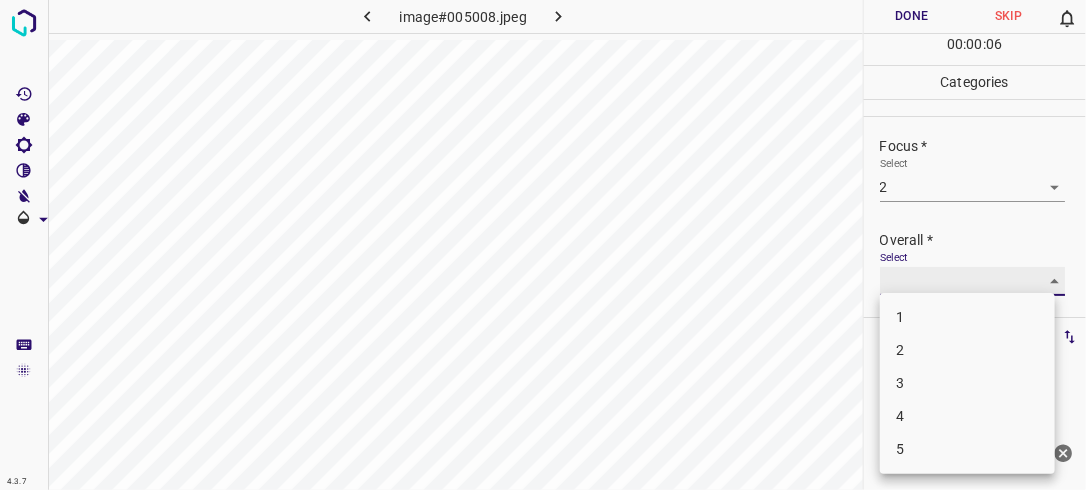 type on "2" 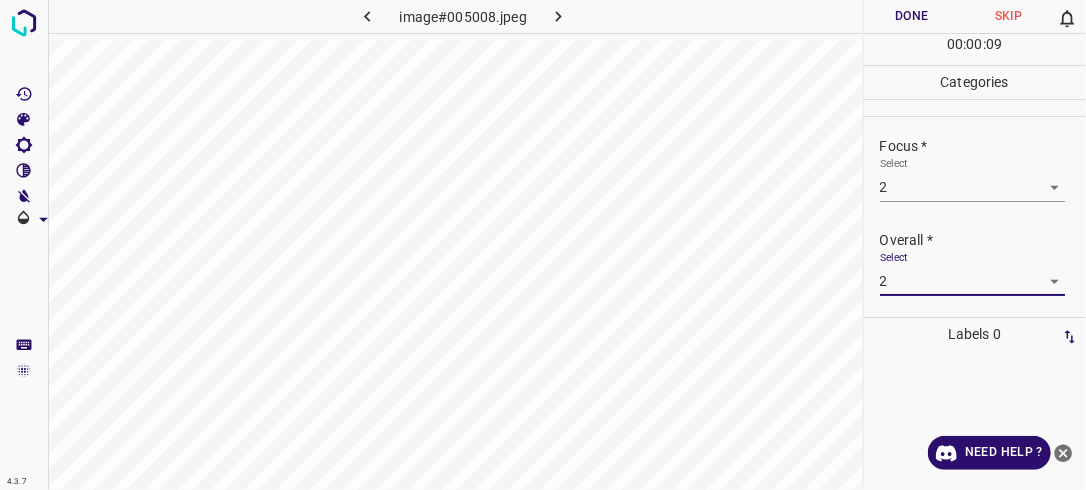 click on "Done" at bounding box center [912, 16] 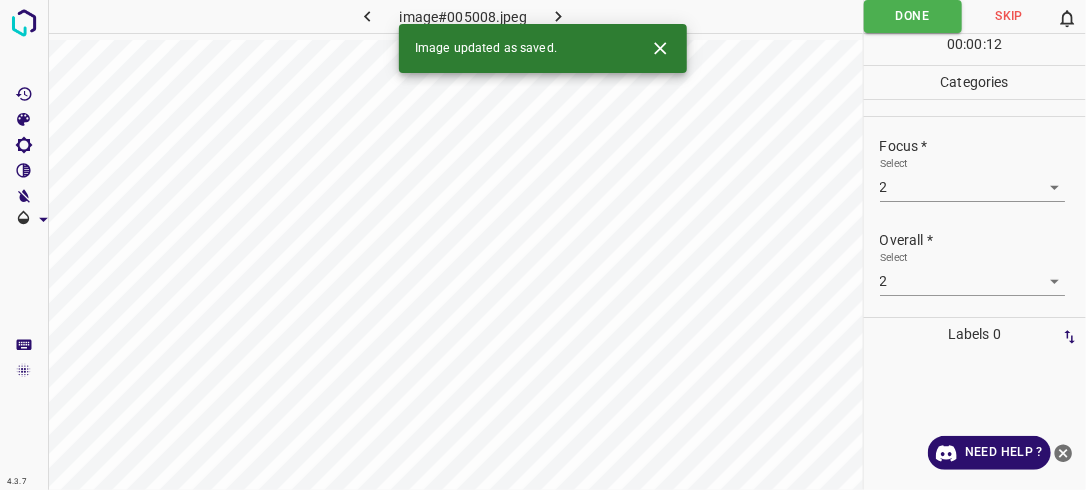 click 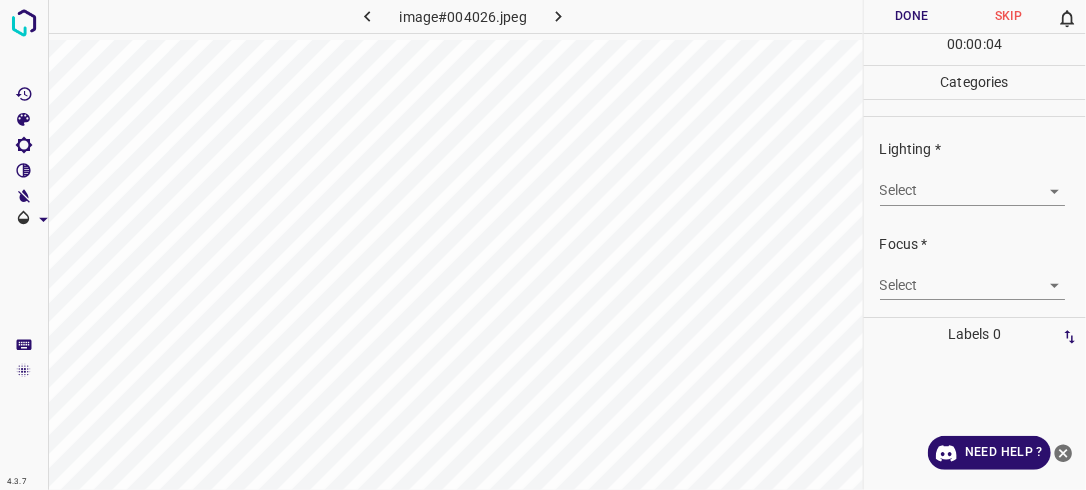click on "4.3.7 image#004026.jpeg Done Skip 0 00   : 00   : 04   Categories Lighting *  Select ​ Focus *  Select ​ Overall *  Select ​ Labels   0 Categories 1 Lighting 2 Focus 3 Overall Tools Space Change between modes (Draw & Edit) I Auto labeling R Restore zoom M Zoom in N Zoom out Delete Delete selecte label Filters Z Restore filters X Saturation filter C Brightness filter V Contrast filter B Gray scale filter General O Download Need Help ? - Text - Hide - Delete" at bounding box center [543, 245] 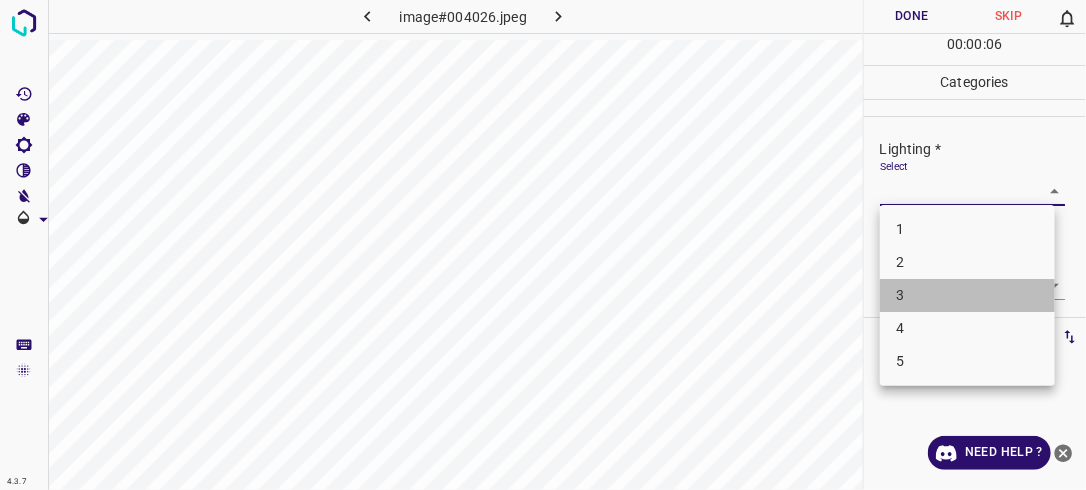 click on "3" at bounding box center (967, 295) 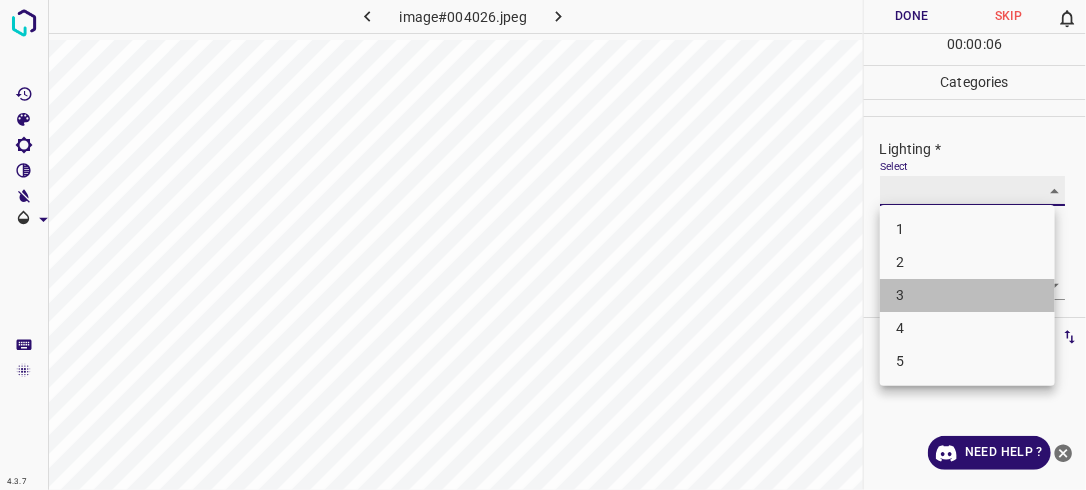 type on "3" 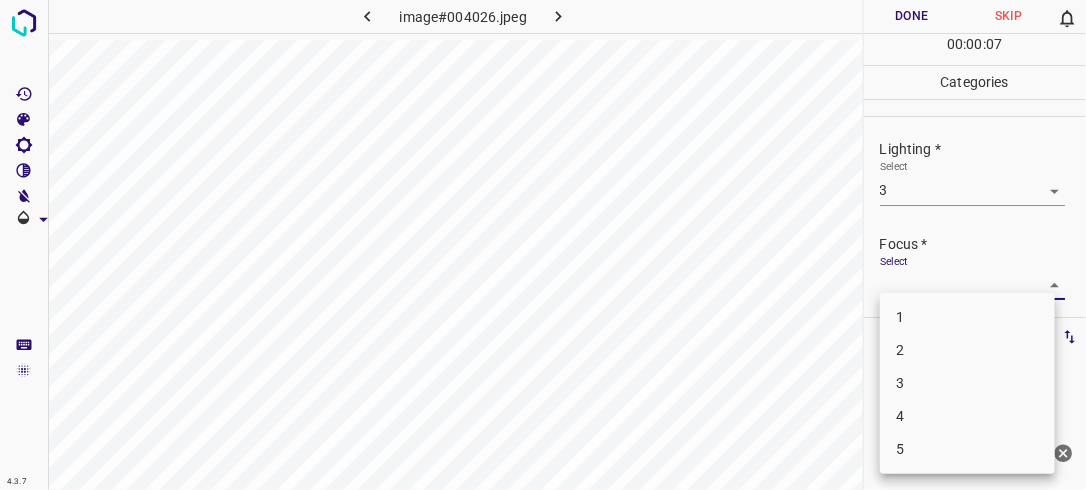 click on "4.3.7 image#004026.jpeg Done Skip 0 00   : 00   : 07   Categories Lighting *  Select 3 3 Focus *  Select ​ Overall *  Select ​ Labels   0 Categories 1 Lighting 2 Focus 3 Overall Tools Space Change between modes (Draw & Edit) I Auto labeling R Restore zoom M Zoom in N Zoom out Delete Delete selecte label Filters Z Restore filters X Saturation filter C Brightness filter V Contrast filter B Gray scale filter General O Download Need Help ? - Text - Hide - Delete 1 2 3 4 5" at bounding box center [543, 245] 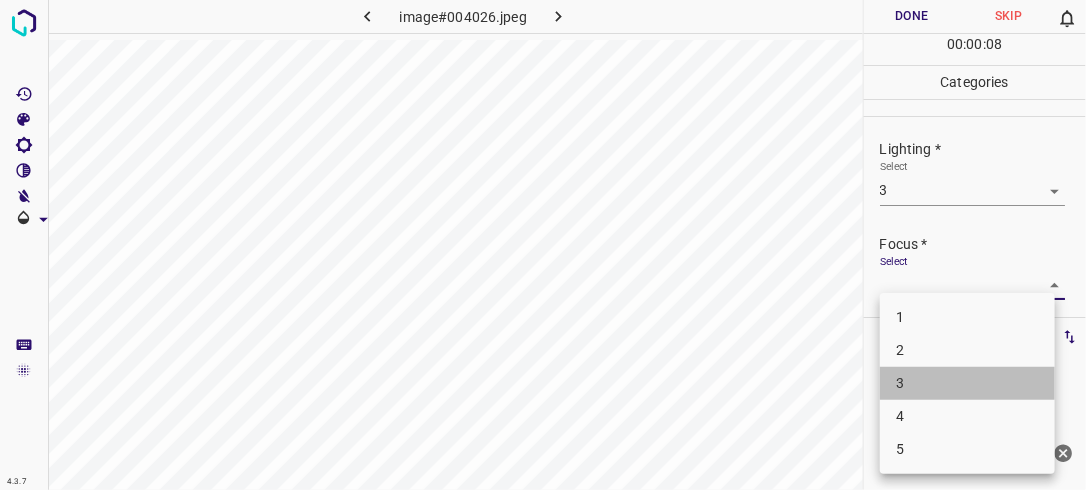 click on "3" at bounding box center (967, 383) 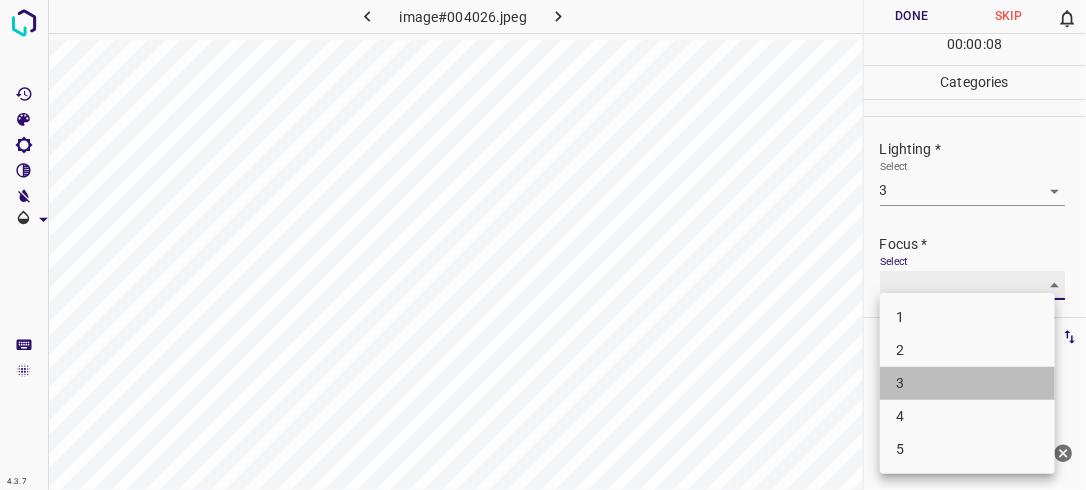 type on "3" 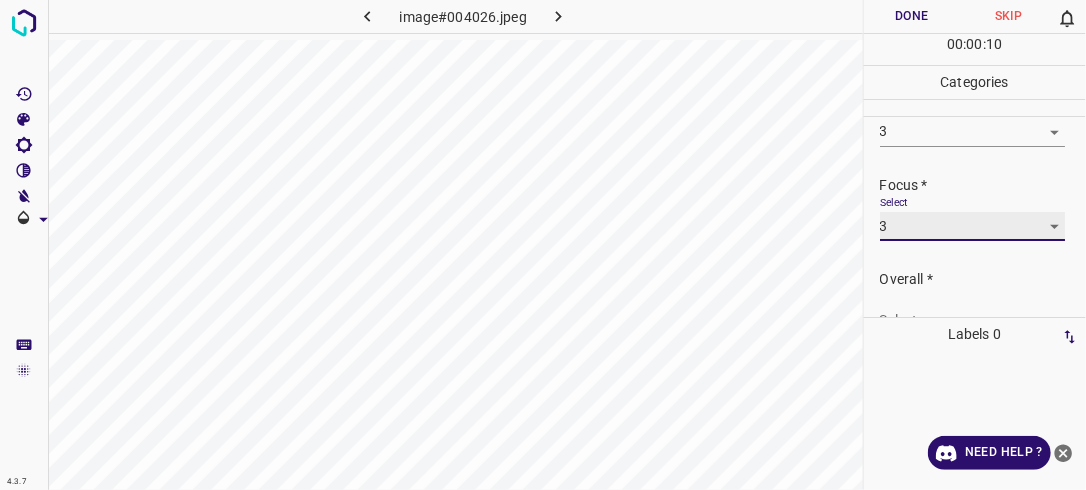 scroll, scrollTop: 98, scrollLeft: 0, axis: vertical 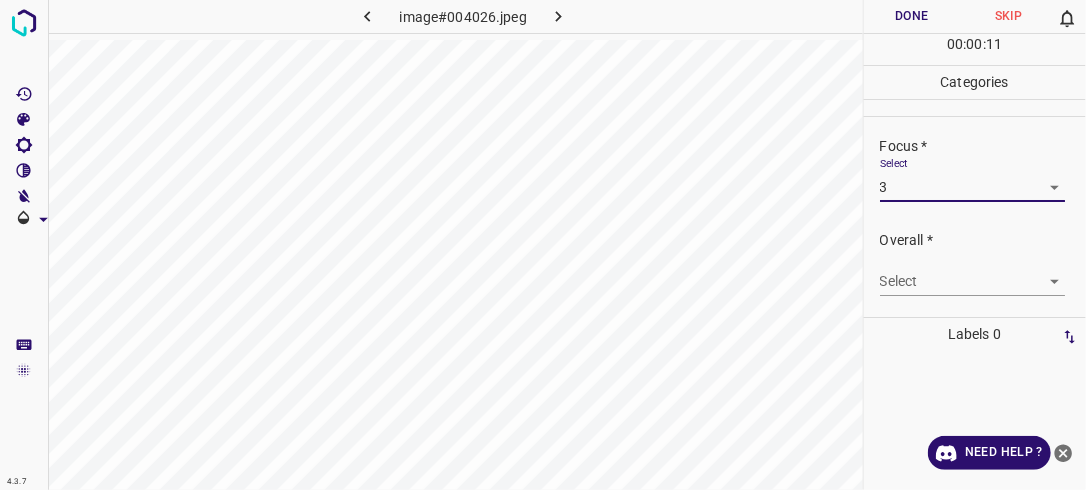 click on "4.3.7 image#004026.jpeg Done Skip 0 00   : 00   : 11   Categories Lighting *  Select 3 3 Focus *  Select 3 3 Overall *  Select ​ Labels   0 Categories 1 Lighting 2 Focus 3 Overall Tools Space Change between modes (Draw & Edit) I Auto labeling R Restore zoom M Zoom in N Zoom out Delete Delete selecte label Filters Z Restore filters X Saturation filter C Brightness filter V Contrast filter B Gray scale filter General O Download Need Help ? - Text - Hide - Delete" at bounding box center [543, 245] 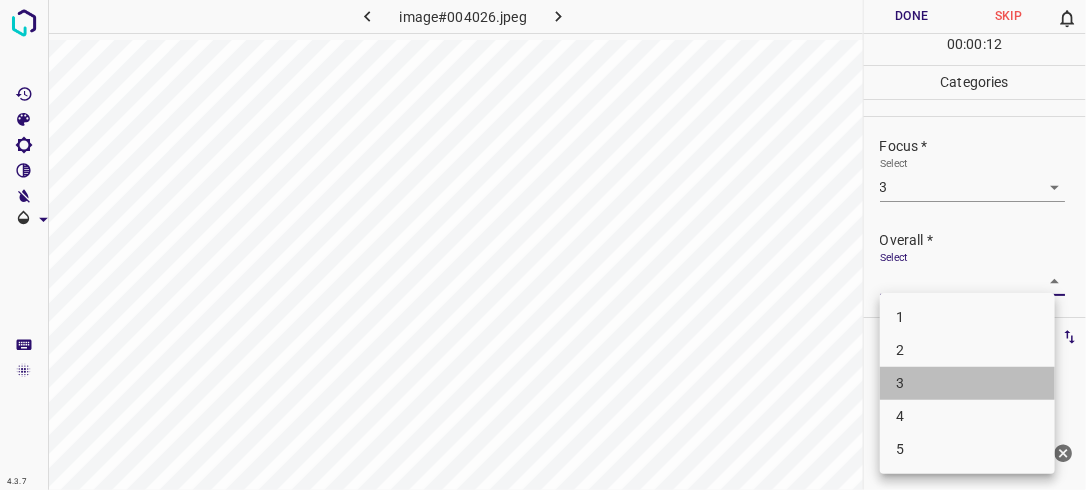 click on "3" at bounding box center (967, 383) 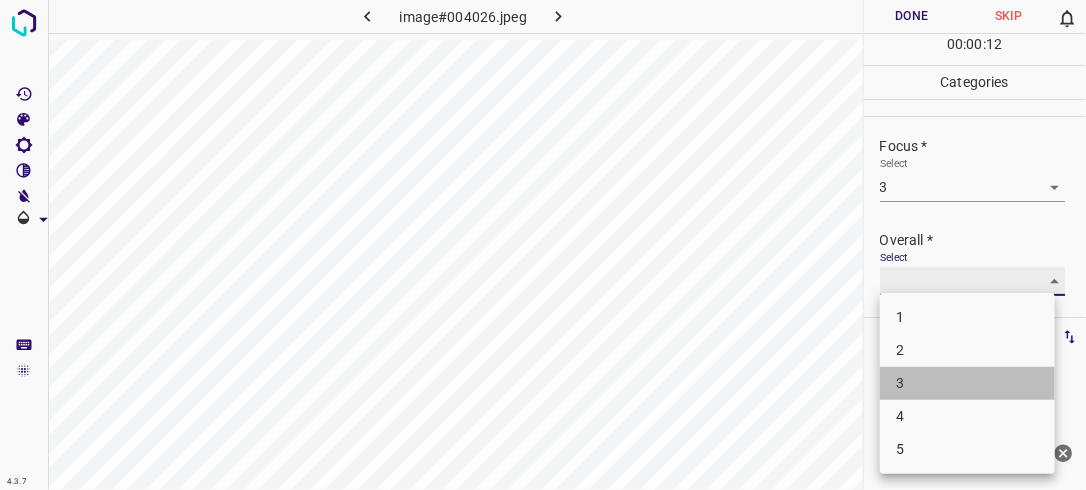 type on "3" 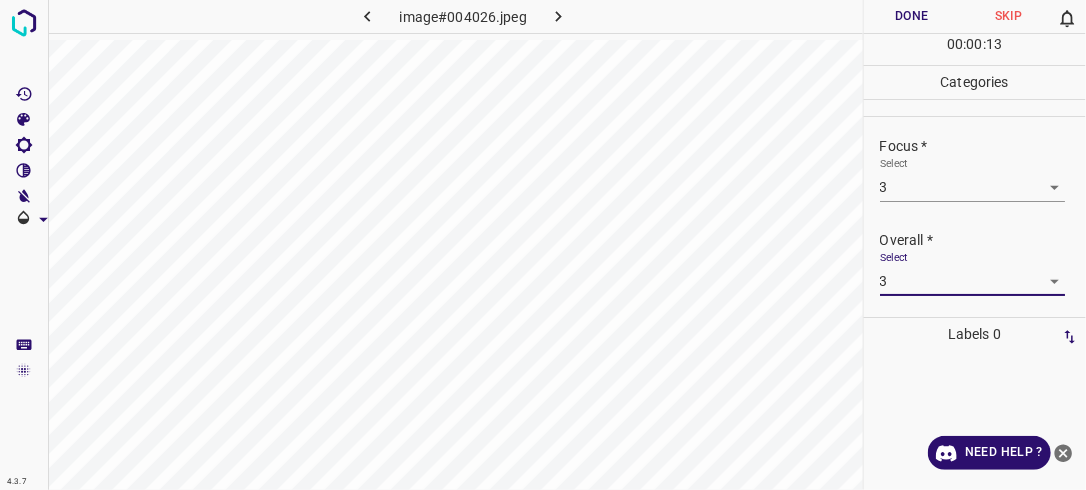click on "Done" at bounding box center [912, 16] 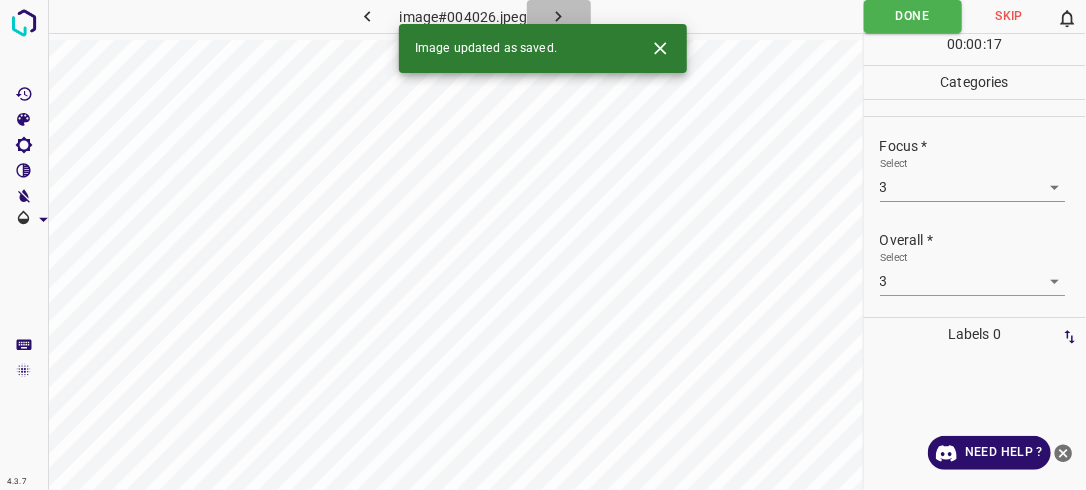 click 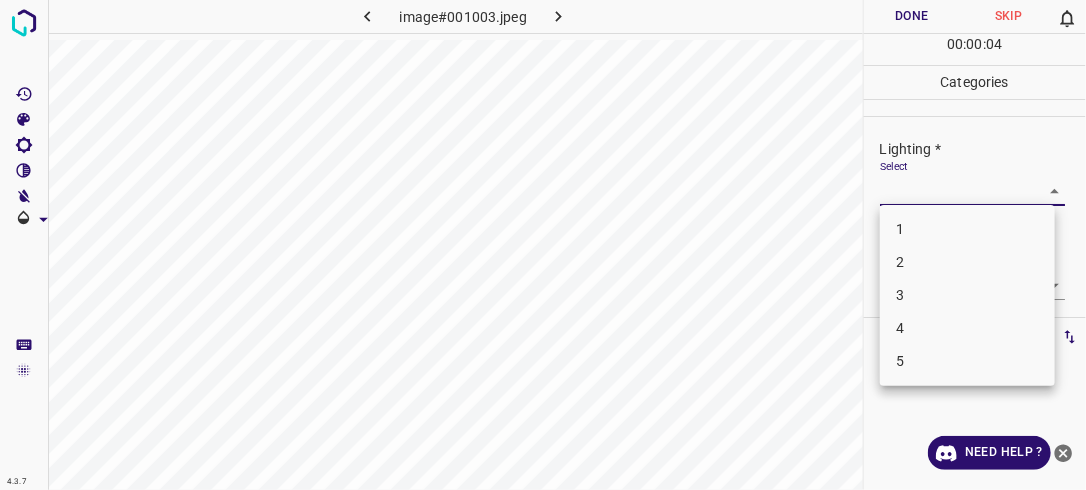 click on "4.3.7 image#001003.jpeg Done Skip 0 00   : 00   : 04   Categories Lighting *  Select ​ Focus *  Select ​ Overall *  Select ​ Labels   0 Categories 1 Lighting 2 Focus 3 Overall Tools Space Change between modes (Draw & Edit) I Auto labeling R Restore zoom M Zoom in N Zoom out Delete Delete selecte label Filters Z Restore filters X Saturation filter C Brightness filter V Contrast filter B Gray scale filter General O Download Need Help ? - Text - Hide - Delete 1 2 3 4 5" at bounding box center (543, 245) 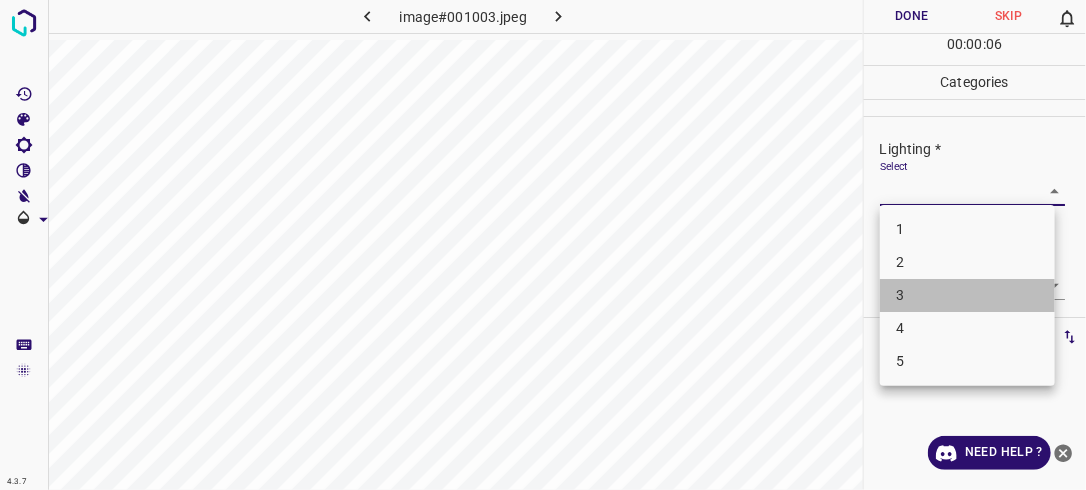 click on "3" at bounding box center [967, 295] 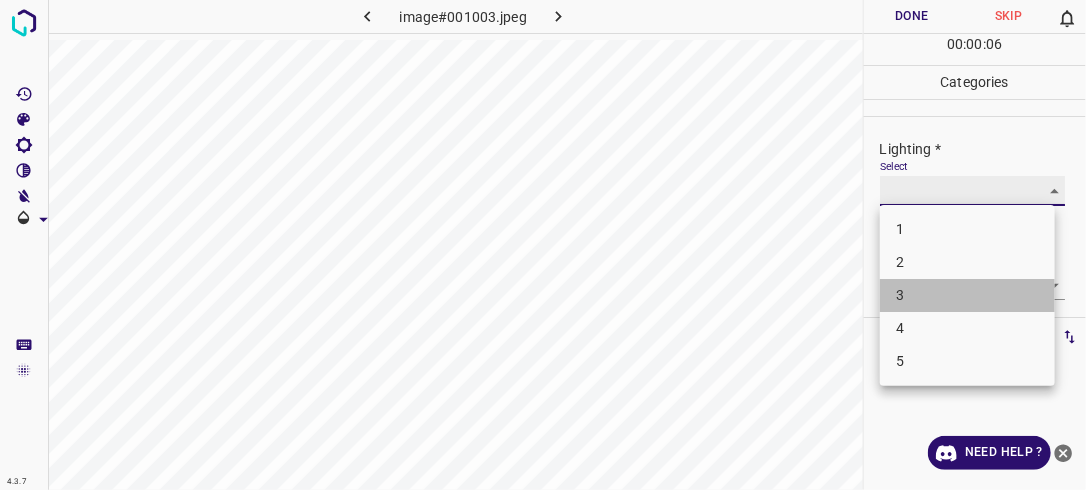 type on "3" 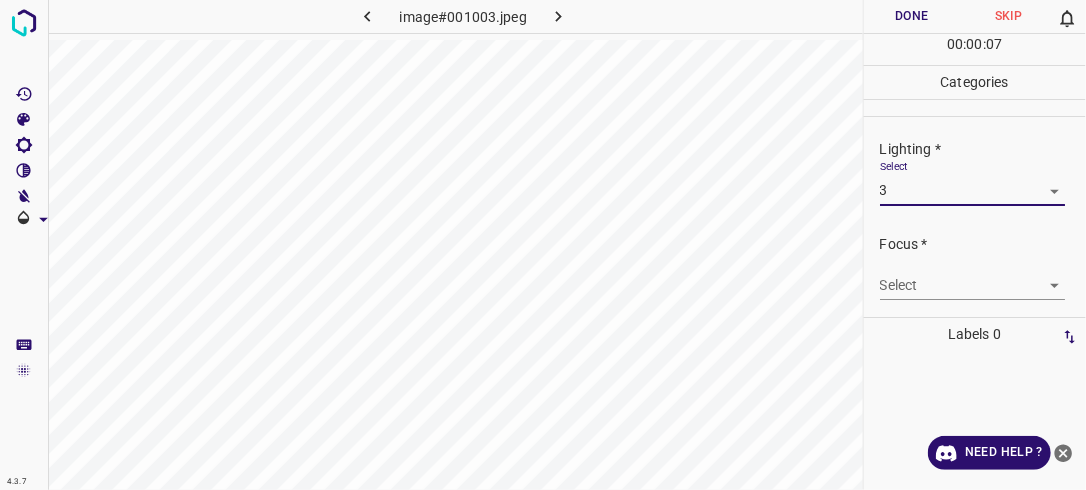 click on "4.3.7 image#001003.jpeg Done Skip 0 00   : 00   : 07   Categories Lighting *  Select 3 3 Focus *  Select ​ Overall *  Select ​ Labels   0 Categories 1 Lighting 2 Focus 3 Overall Tools Space Change between modes (Draw & Edit) I Auto labeling R Restore zoom M Zoom in N Zoom out Delete Delete selecte label Filters Z Restore filters X Saturation filter C Brightness filter V Contrast filter B Gray scale filter General O Download Need Help ? - Text - Hide - Delete" at bounding box center [543, 245] 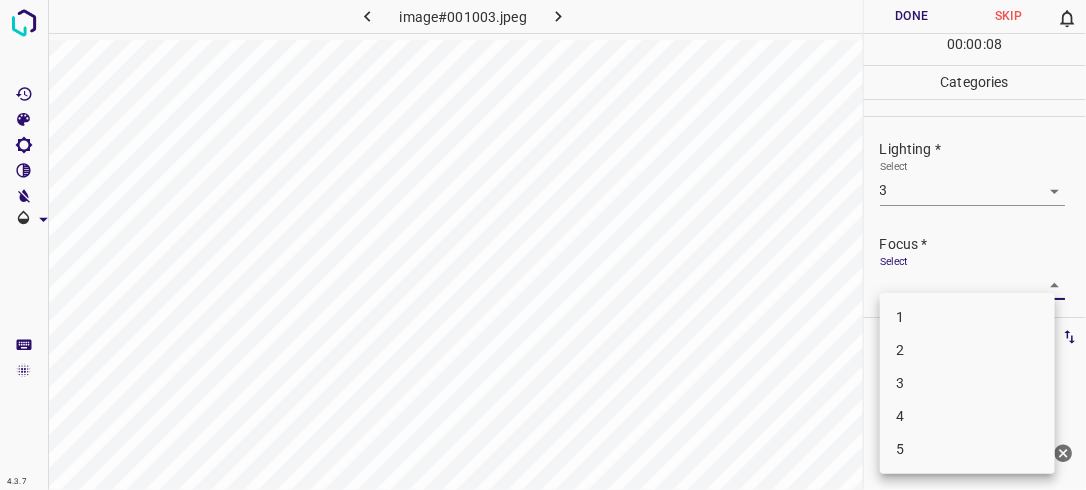 click on "2" at bounding box center [967, 350] 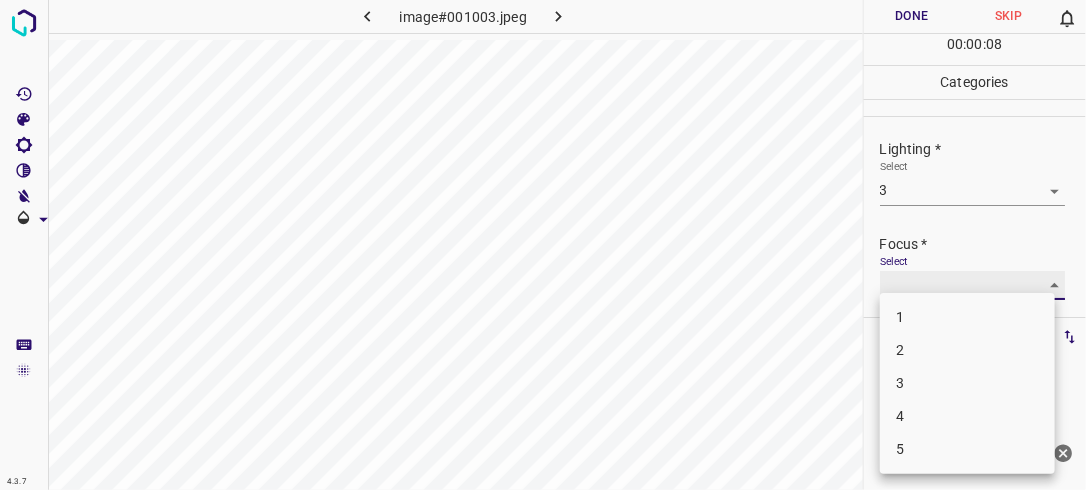type on "2" 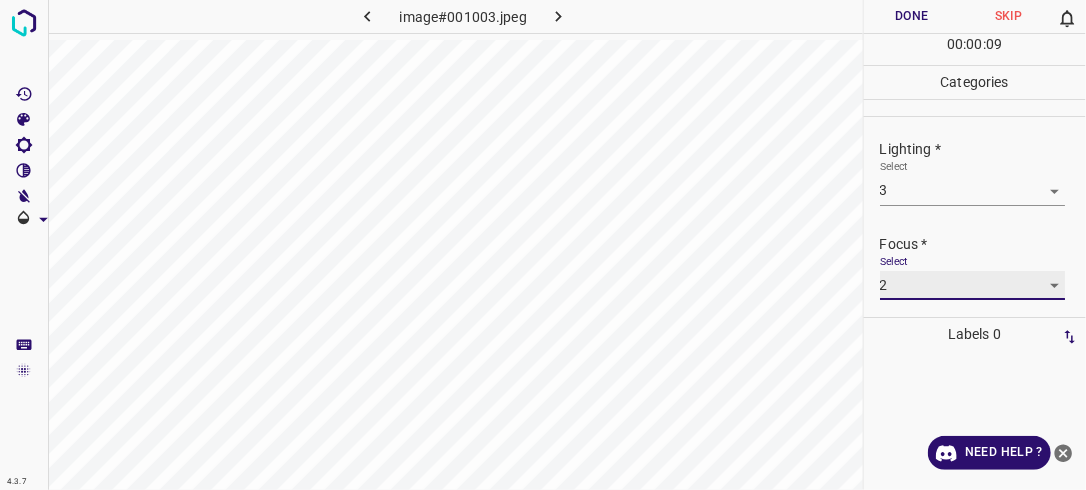 scroll, scrollTop: 98, scrollLeft: 0, axis: vertical 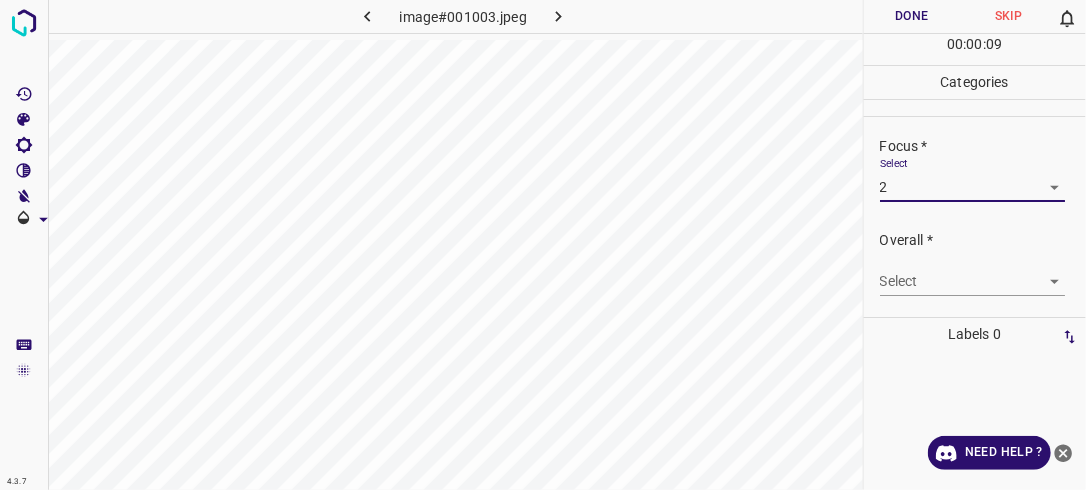 click on "4.3.7 image#001003.jpeg Done Skip 0 00   : 00   : 09   Categories Lighting *  Select 3 3 Focus *  Select 2 2 Overall *  Select ​ Labels   0 Categories 1 Lighting 2 Focus 3 Overall Tools Space Change between modes (Draw & Edit) I Auto labeling R Restore zoom M Zoom in N Zoom out Delete Delete selecte label Filters Z Restore filters X Saturation filter C Brightness filter V Contrast filter B Gray scale filter General O Download Need Help ? - Text - Hide - Delete" at bounding box center [543, 245] 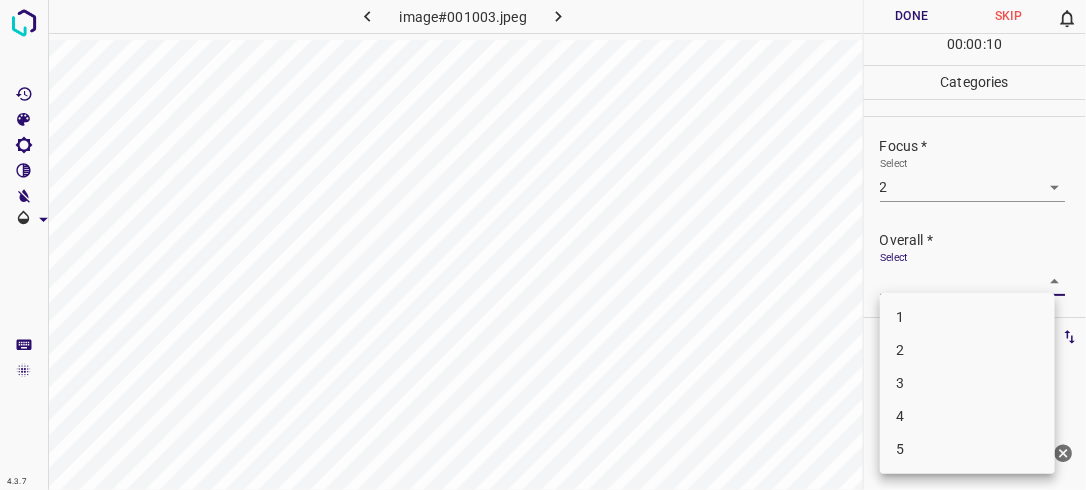 click on "2" at bounding box center (967, 350) 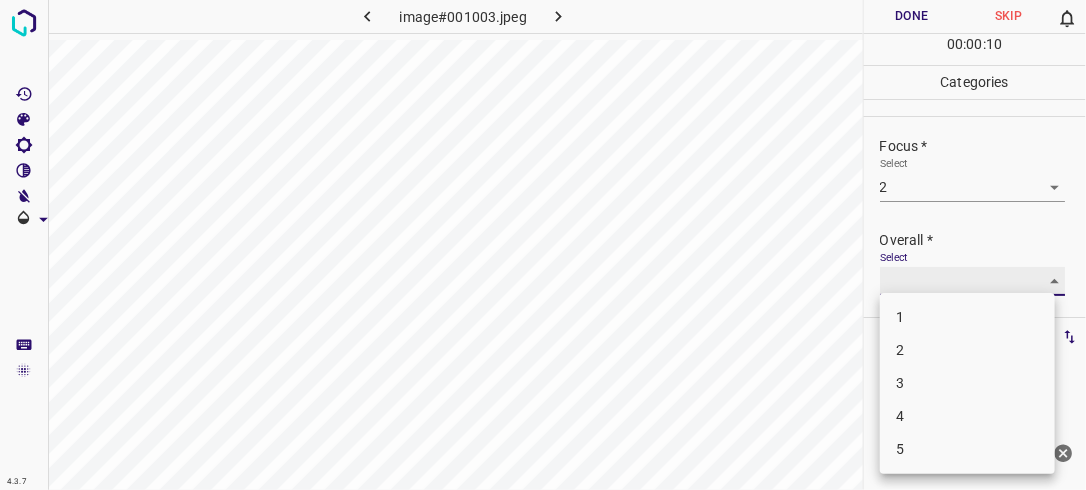 type on "2" 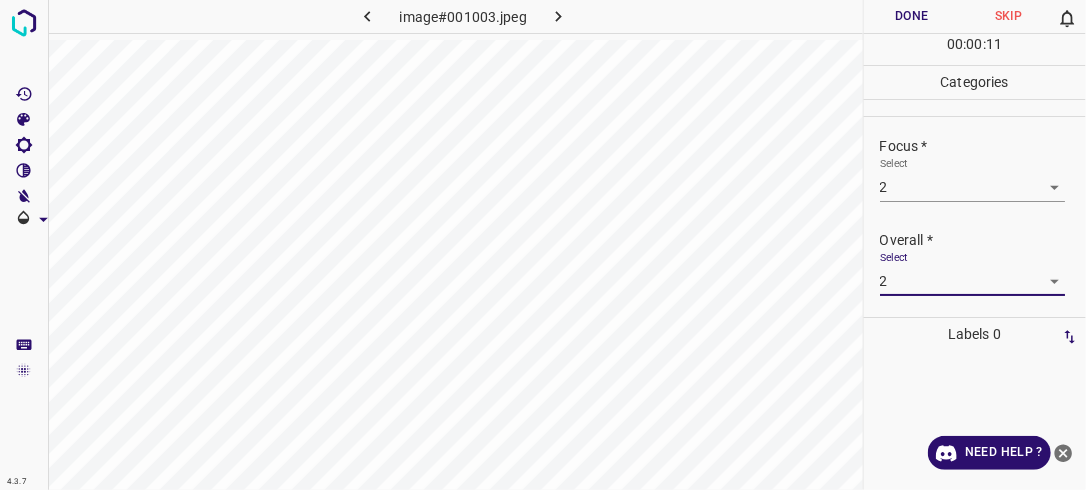 click on "Done" at bounding box center (912, 16) 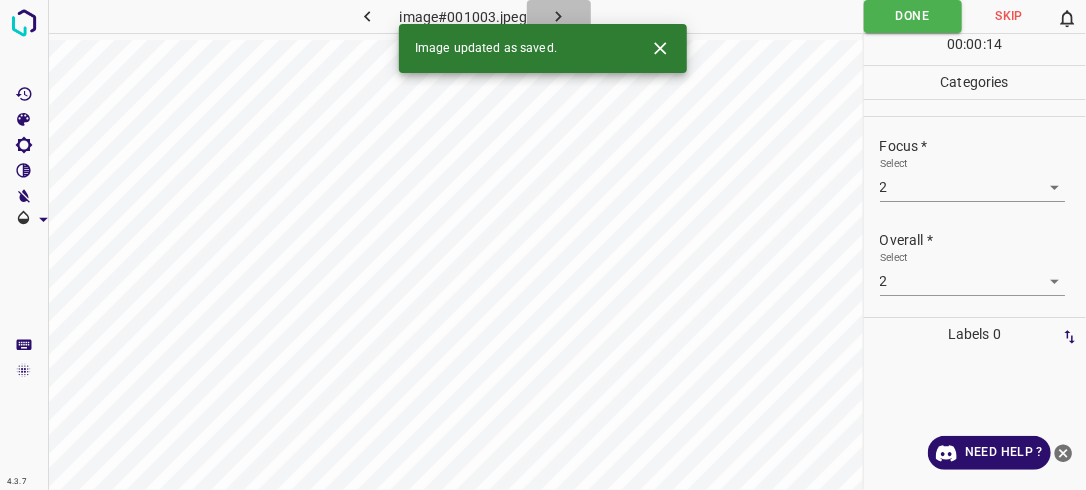 click at bounding box center [559, 16] 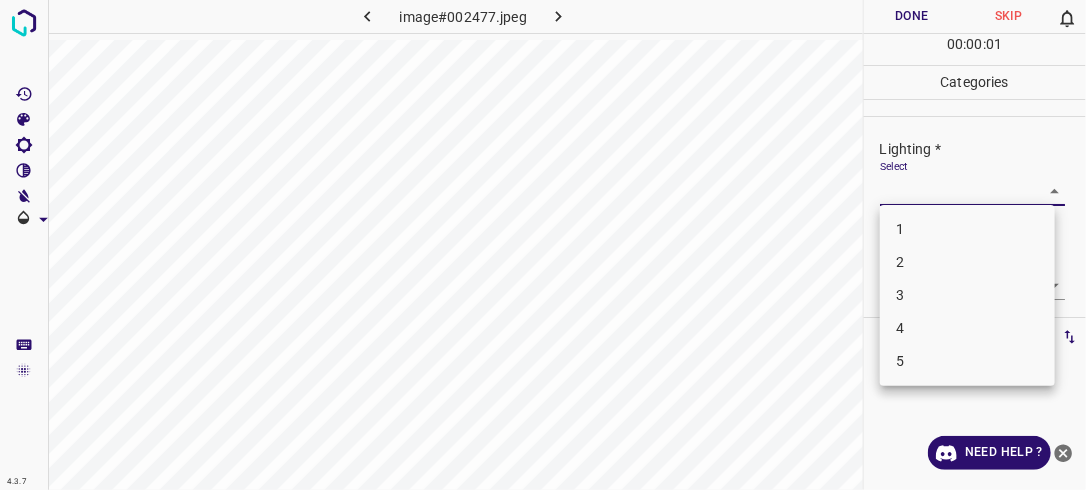 click on "4.3.7 image#002477.jpeg Done Skip 0 00   : 00   : 01   Categories Lighting *  Select ​ Focus *  Select ​ Overall *  Select ​ Labels   0 Categories 1 Lighting 2 Focus 3 Overall Tools Space Change between modes (Draw & Edit) I Auto labeling R Restore zoom M Zoom in N Zoom out Delete Delete selecte label Filters Z Restore filters X Saturation filter C Brightness filter V Contrast filter B Gray scale filter General O Download Need Help ? - Text - Hide - Delete 1 2 3 4 5" at bounding box center [543, 245] 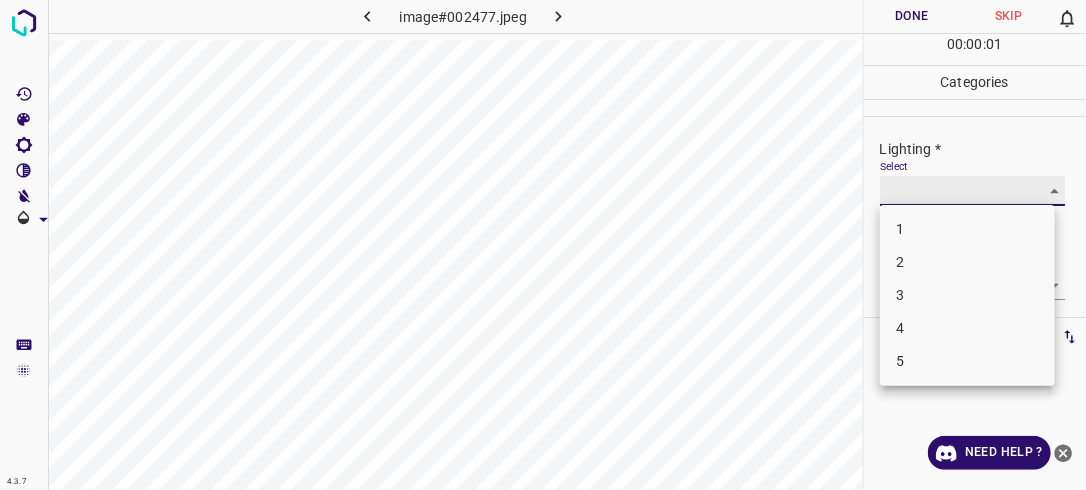 type on "2" 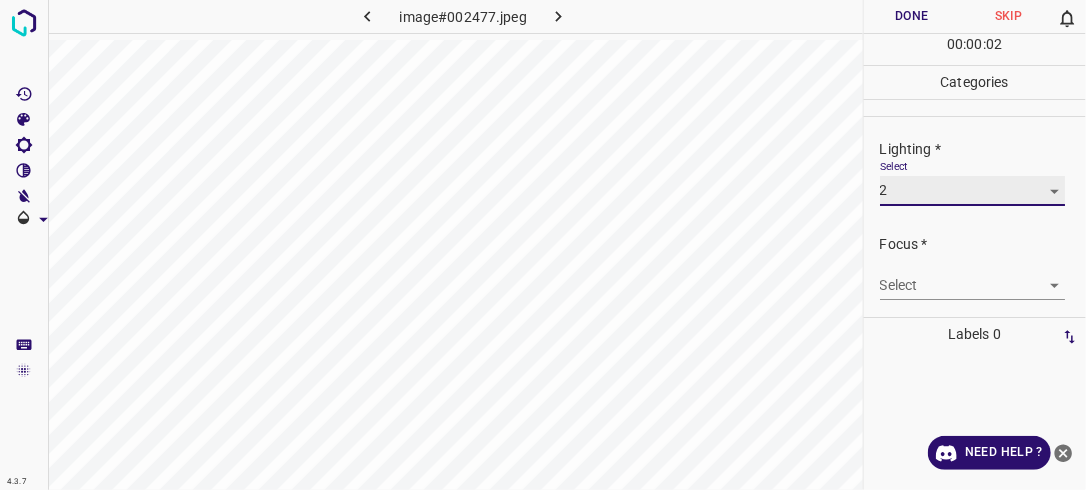 scroll, scrollTop: 88, scrollLeft: 0, axis: vertical 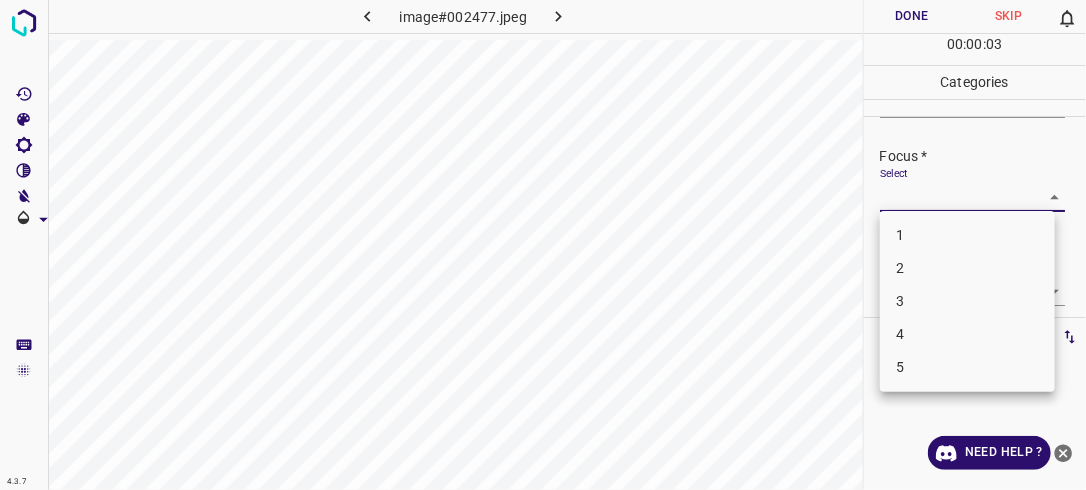 drag, startPoint x: 1040, startPoint y: 200, endPoint x: 1021, endPoint y: 245, distance: 48.8467 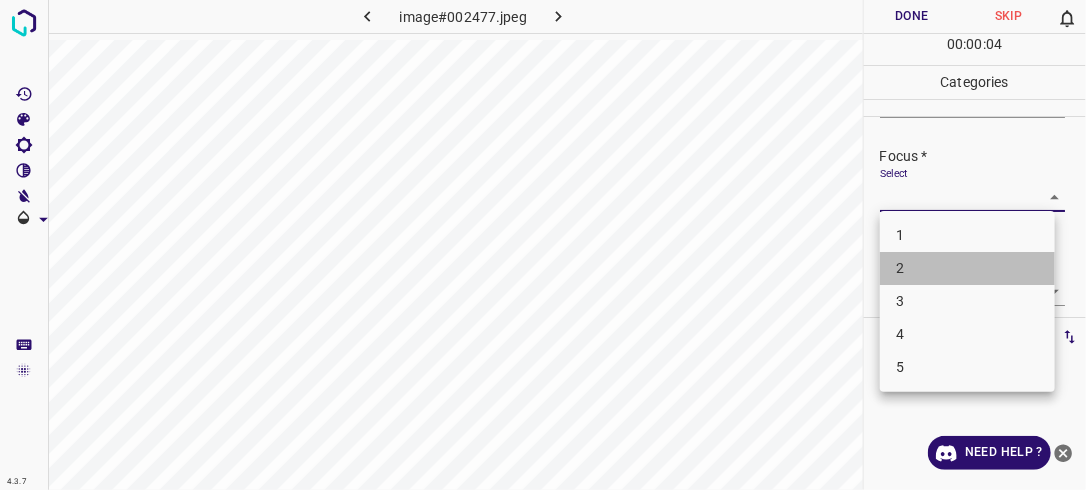 click on "2" at bounding box center [967, 268] 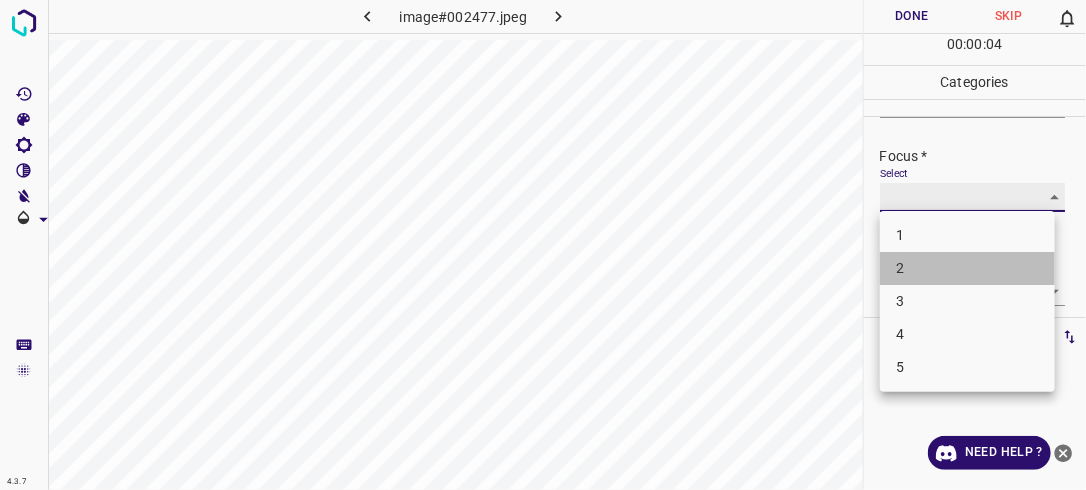 type on "2" 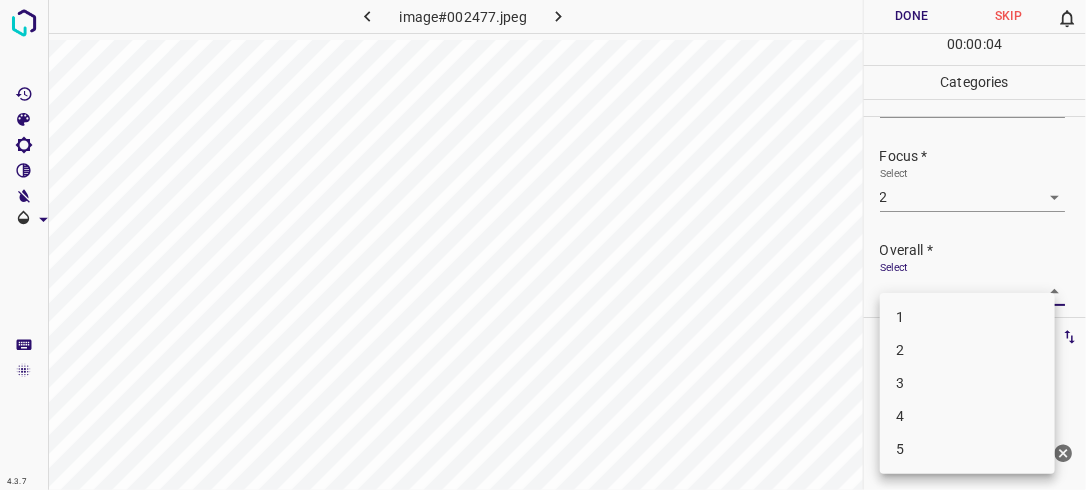 click on "4.3.7 image#002477.jpeg Done Skip 0 00   : 00   : 04   Categories Lighting *  Select 2 2 Focus *  Select 2 2 Overall *  Select ​ Labels   0 Categories 1 Lighting 2 Focus 3 Overall Tools Space Change between modes (Draw & Edit) I Auto labeling R Restore zoom M Zoom in N Zoom out Delete Delete selecte label Filters Z Restore filters X Saturation filter C Brightness filter V Contrast filter B Gray scale filter General O Download Need Help ? - Text - Hide - Delete 1 2 3 4 5" at bounding box center [543, 245] 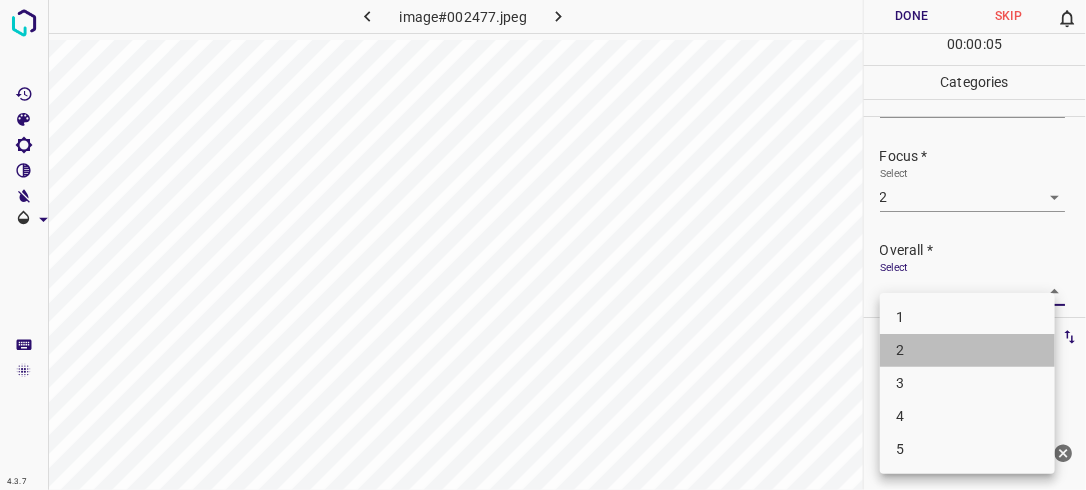 click on "2" at bounding box center [967, 350] 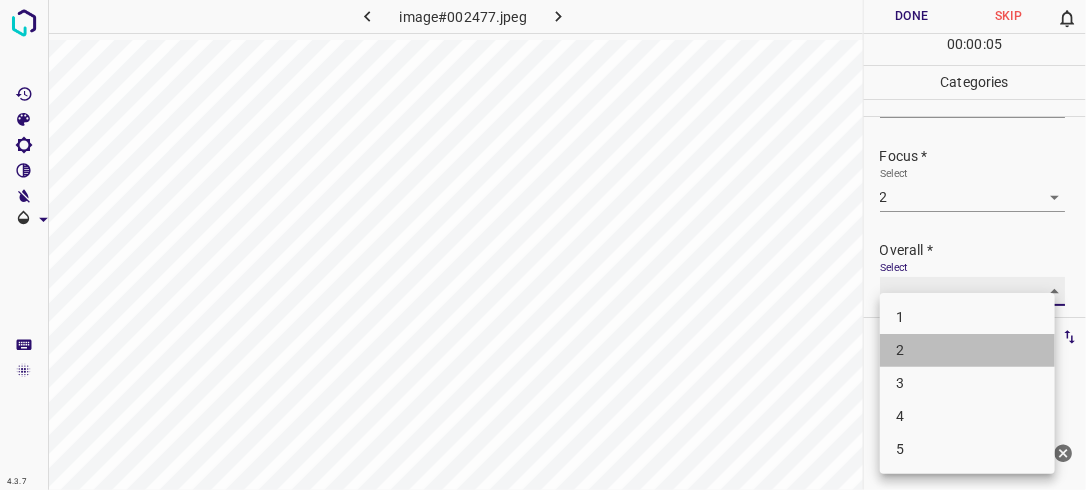 type on "2" 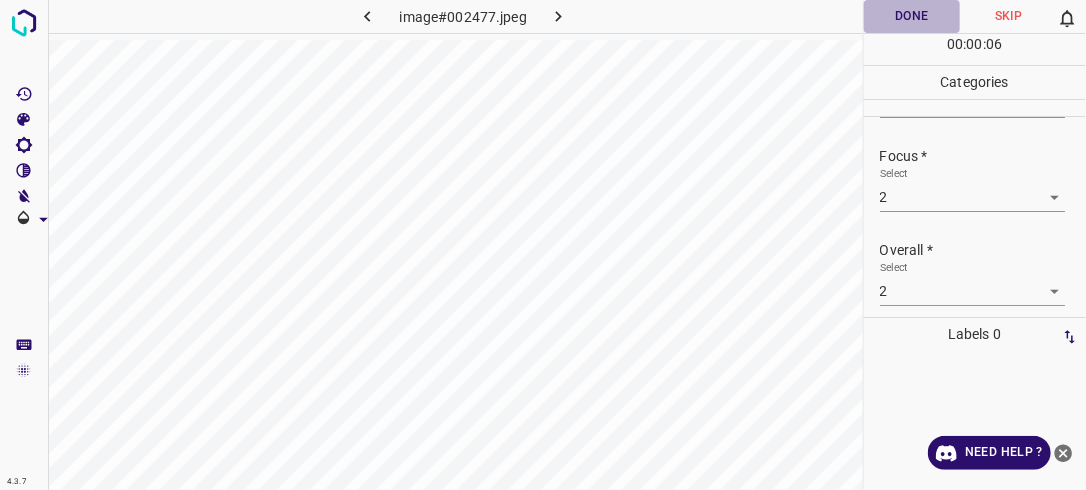 click on "Done" at bounding box center [912, 16] 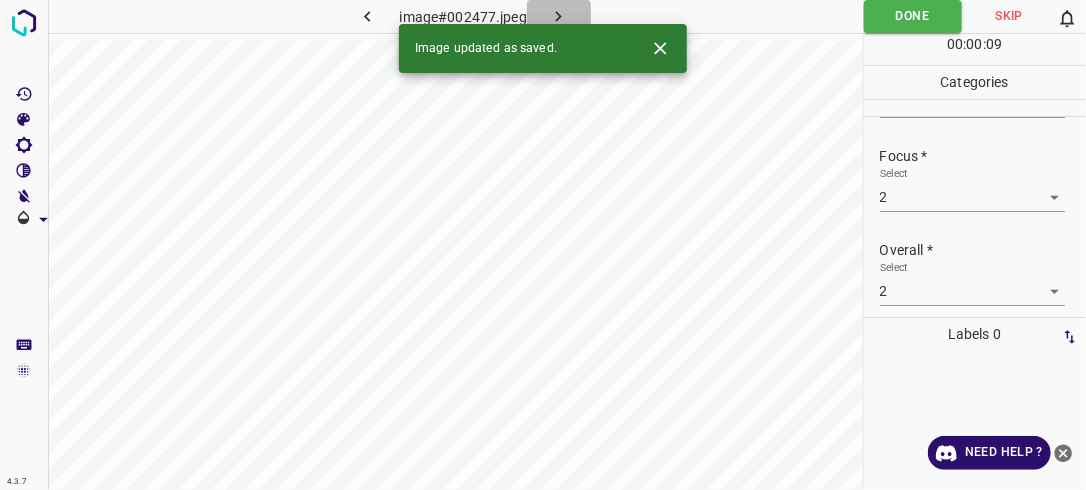 click 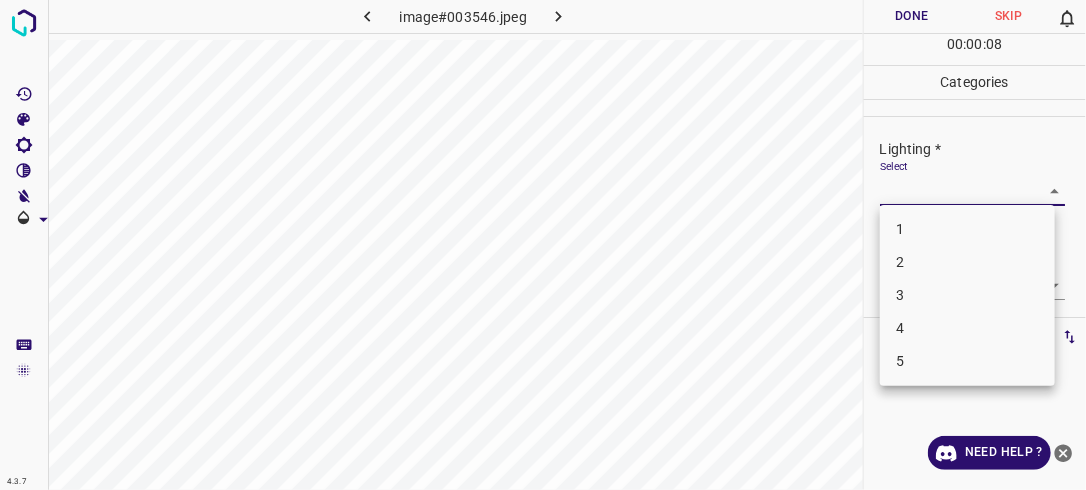 click on "4.3.7 image#003546.jpeg Done Skip 0 00   : 00   : 08   Categories Lighting *  Select ​ Focus *  Select ​ Overall *  Select ​ Labels   0 Categories 1 Lighting 2 Focus 3 Overall Tools Space Change between modes (Draw & Edit) I Auto labeling R Restore zoom M Zoom in N Zoom out Delete Delete selecte label Filters Z Restore filters X Saturation filter C Brightness filter V Contrast filter B Gray scale filter General O Download Need Help ? - Text - Hide - Delete 1 2 3 4 5" at bounding box center (543, 245) 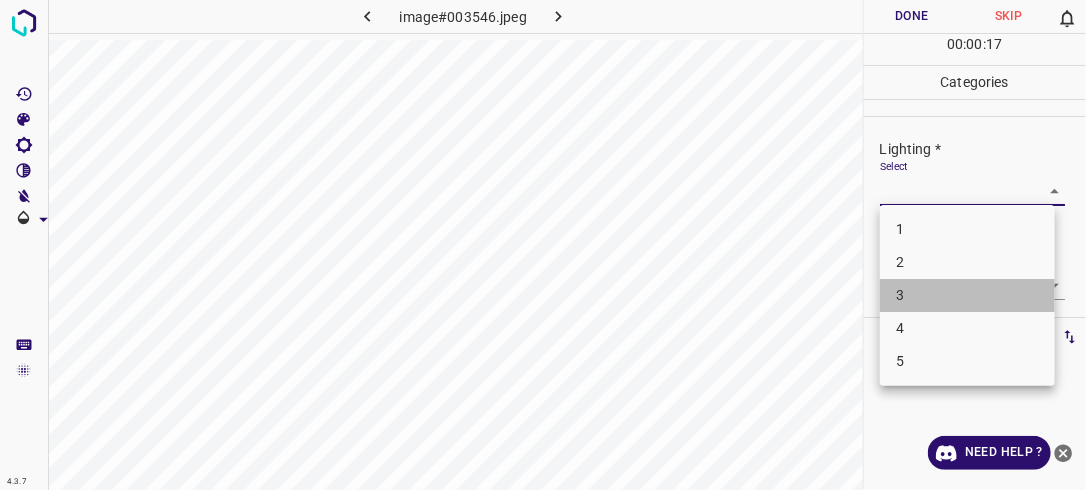 click on "3" at bounding box center (967, 295) 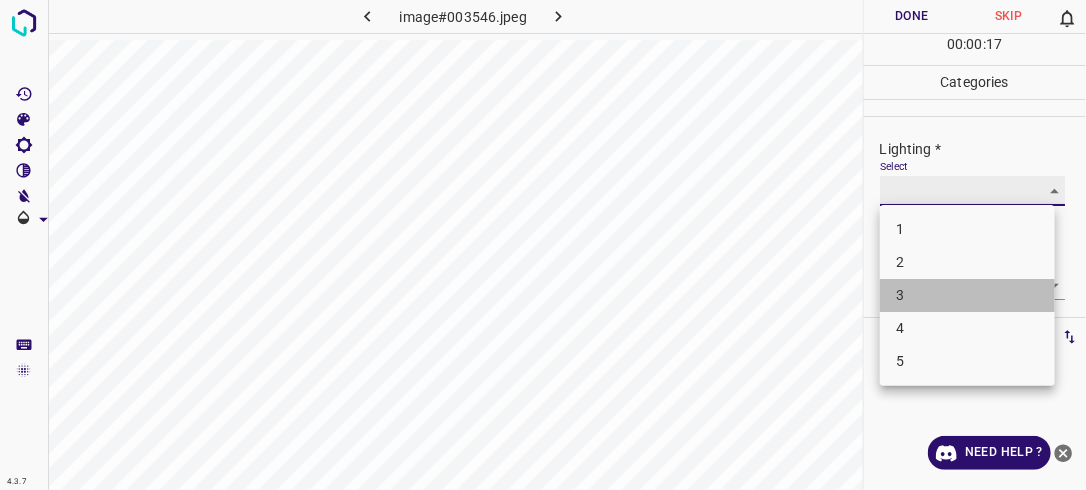 type on "3" 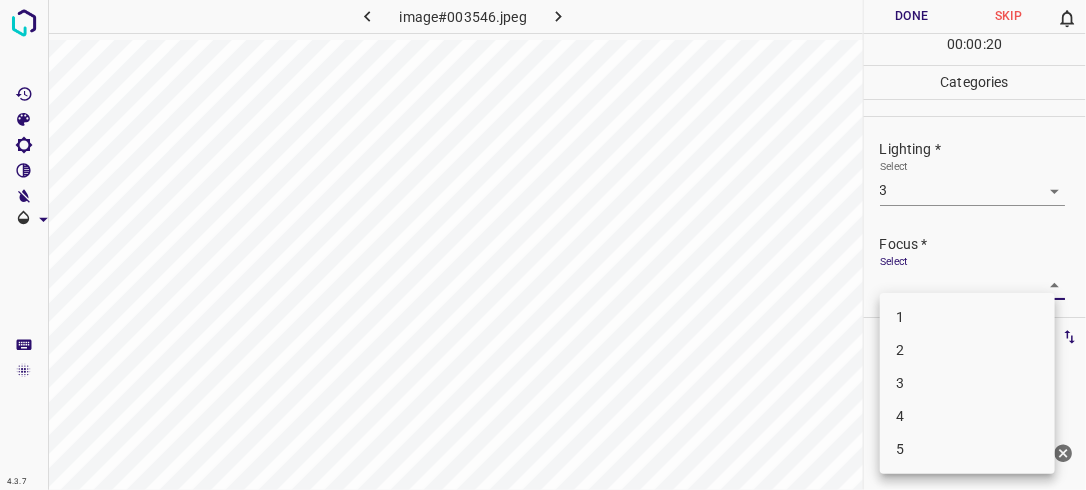 click on "4.3.7 image#003546.jpeg Done Skip 0 00   : 00   : 20   Categories Lighting *  Select 3 3 Focus *  Select ​ Overall *  Select ​ Labels   0 Categories 1 Lighting 2 Focus 3 Overall Tools Space Change between modes (Draw & Edit) I Auto labeling R Restore zoom M Zoom in N Zoom out Delete Delete selecte label Filters Z Restore filters X Saturation filter C Brightness filter V Contrast filter B Gray scale filter General O Download Need Help ? - Text - Hide - Delete 1 2 3 4 5" at bounding box center (543, 245) 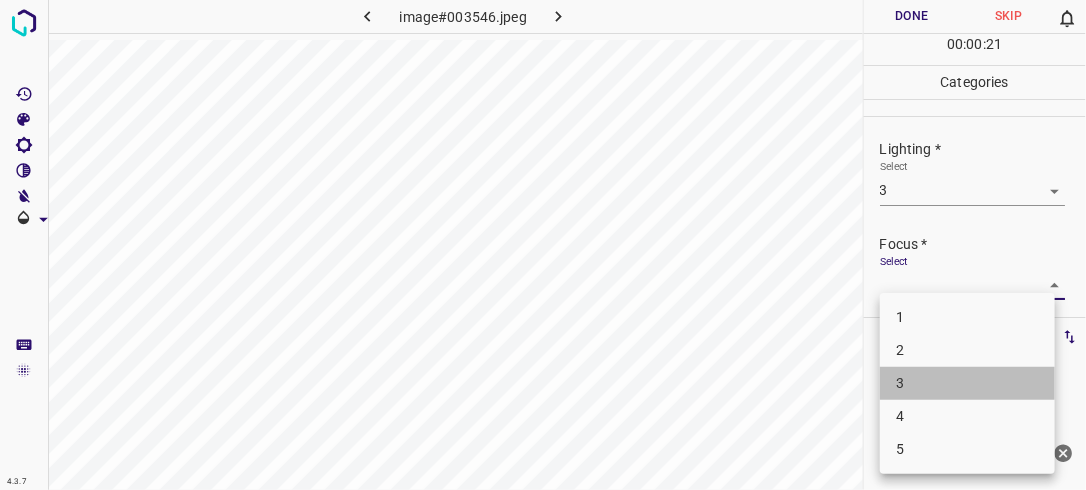 click on "3" at bounding box center (967, 383) 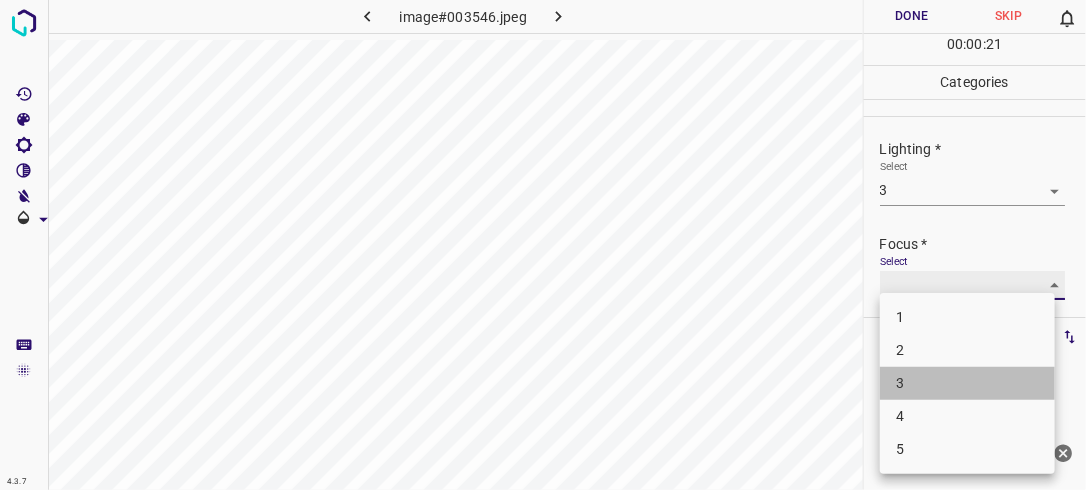 type on "3" 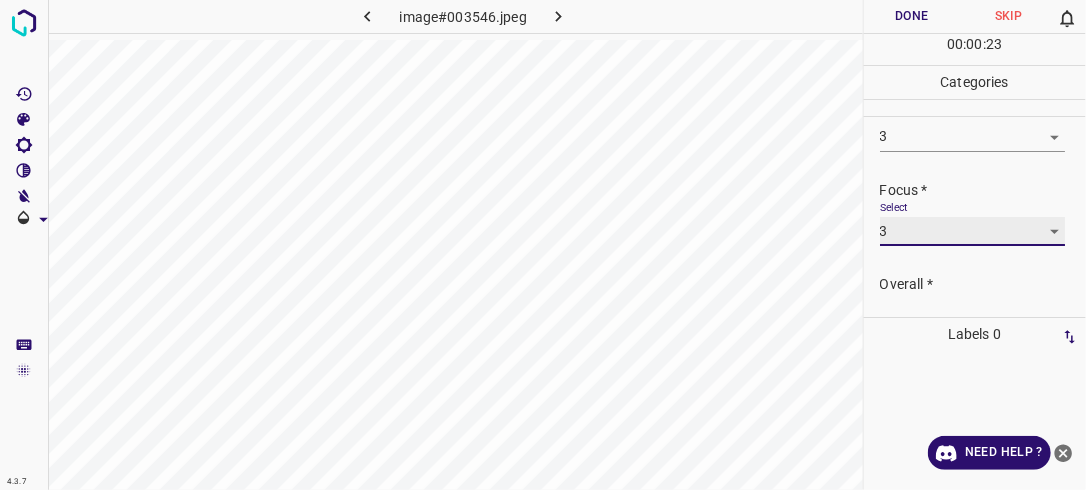 scroll, scrollTop: 98, scrollLeft: 0, axis: vertical 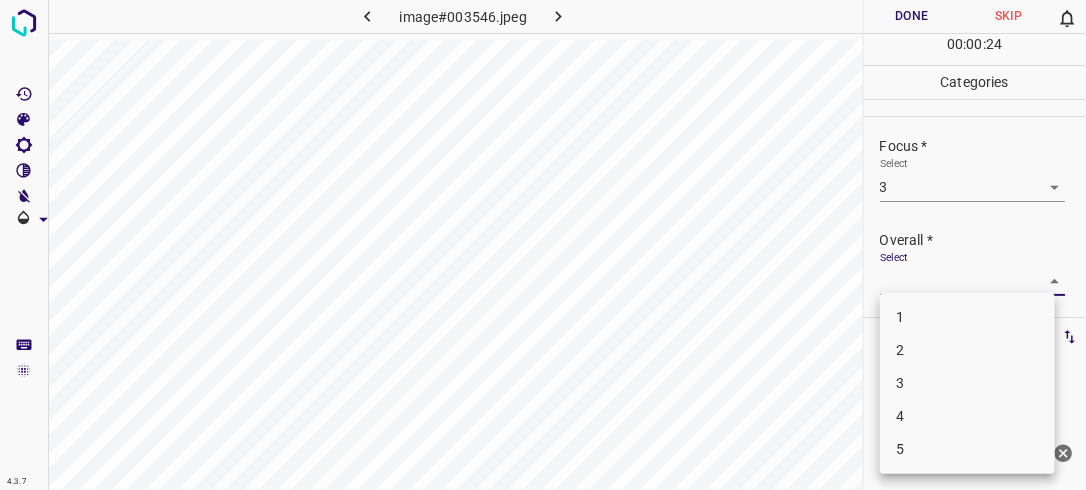 click on "4.3.7 image#003546.jpeg Done Skip 0 00   : 00   : 24   Categories Lighting *  Select 3 3 Focus *  Select 3 3 Overall *  Select ​ Labels   0 Categories 1 Lighting 2 Focus 3 Overall Tools Space Change between modes (Draw & Edit) I Auto labeling R Restore zoom M Zoom in N Zoom out Delete Delete selecte label Filters Z Restore filters X Saturation filter C Brightness filter V Contrast filter B Gray scale filter General O Download Need Help ? - Text - Hide - Delete 1 2 3 4 5" at bounding box center [543, 245] 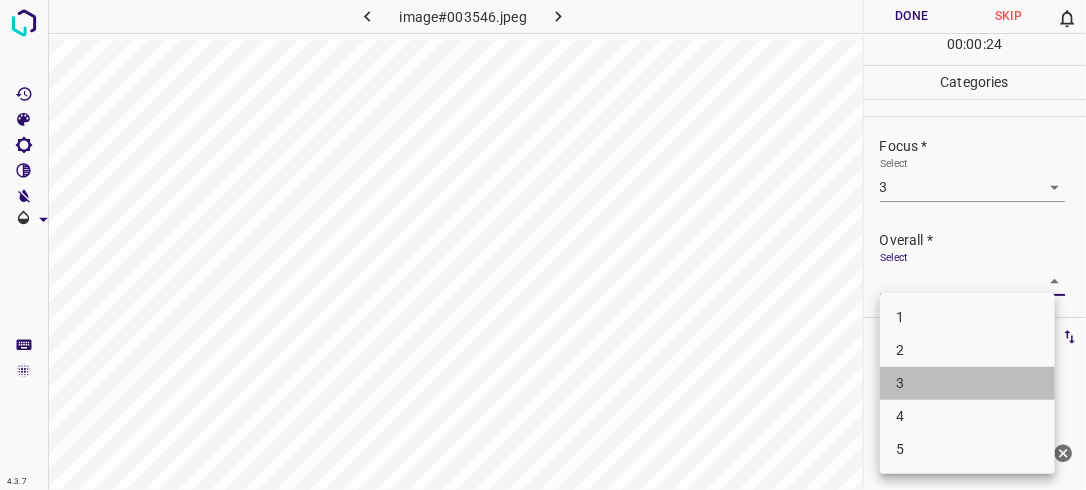 click on "3" at bounding box center (967, 383) 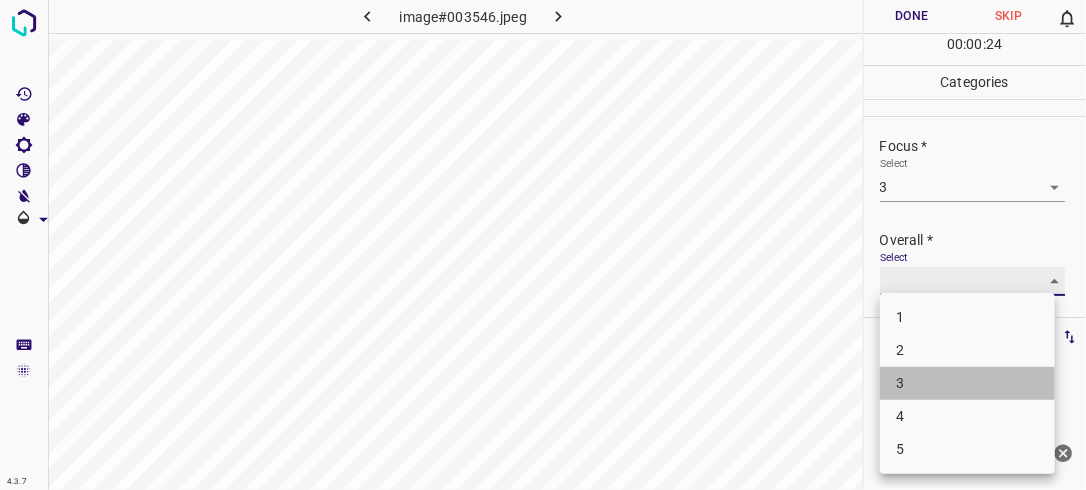 type on "3" 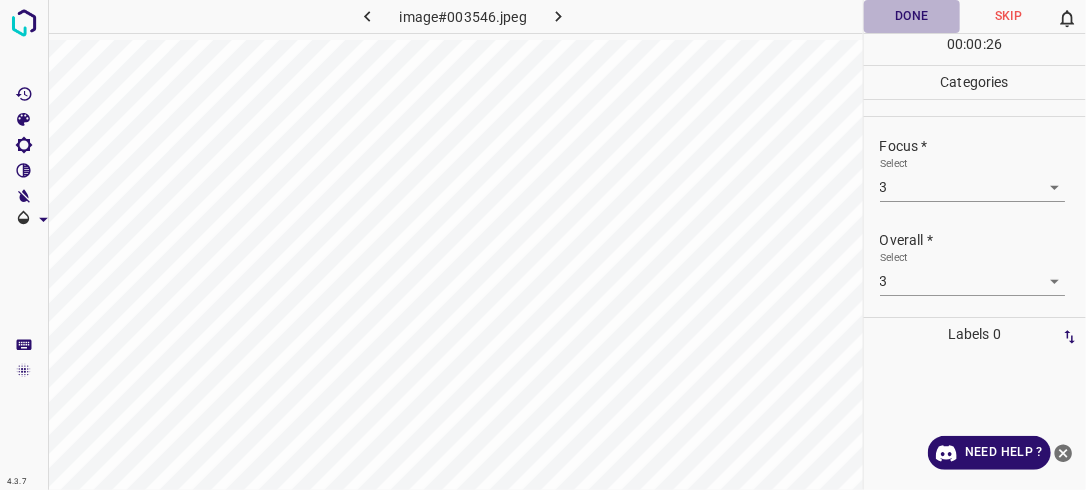 click on "Done" at bounding box center (912, 16) 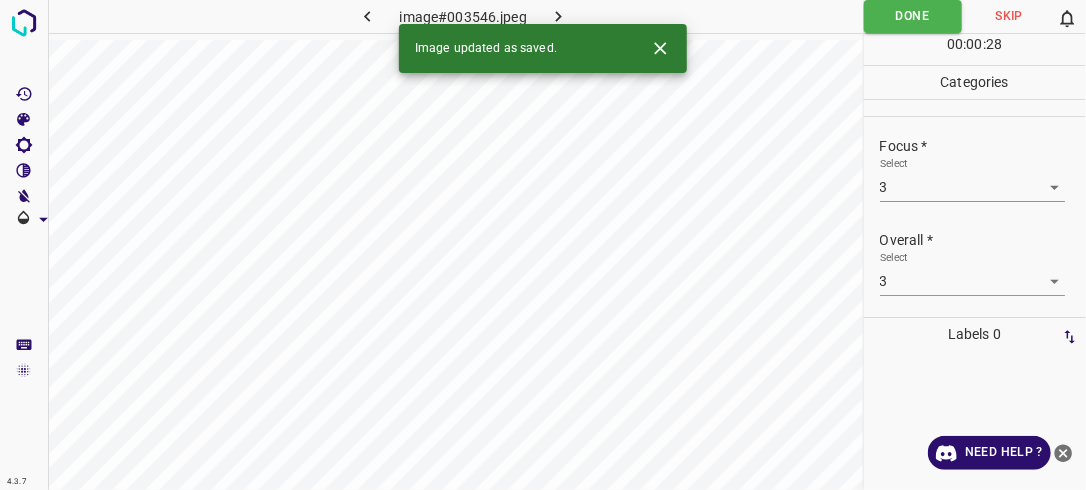 click 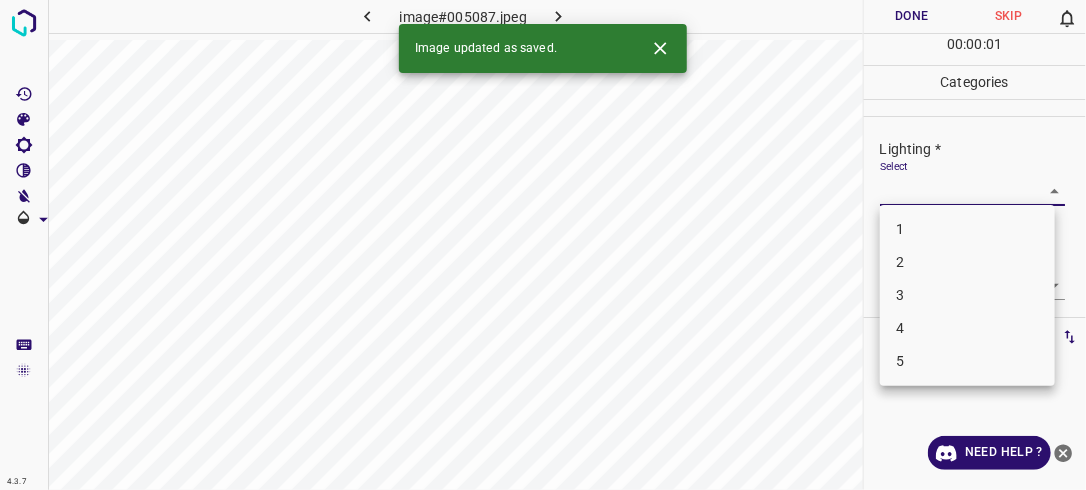 click on "4.3.7 image#005087.jpeg Done Skip 0 00   : 00   : 01   Categories Lighting *  Select ​ Focus *  Select ​ Overall *  Select ​ Labels   0 Categories 1 Lighting 2 Focus 3 Overall Tools Space Change between modes (Draw & Edit) I Auto labeling R Restore zoom M Zoom in N Zoom out Delete Delete selecte label Filters Z Restore filters X Saturation filter C Brightness filter V Contrast filter B Gray scale filter General O Download Image updated as saved. Need Help ? - Text - Hide - Delete 1 2 3 4 5" at bounding box center (543, 245) 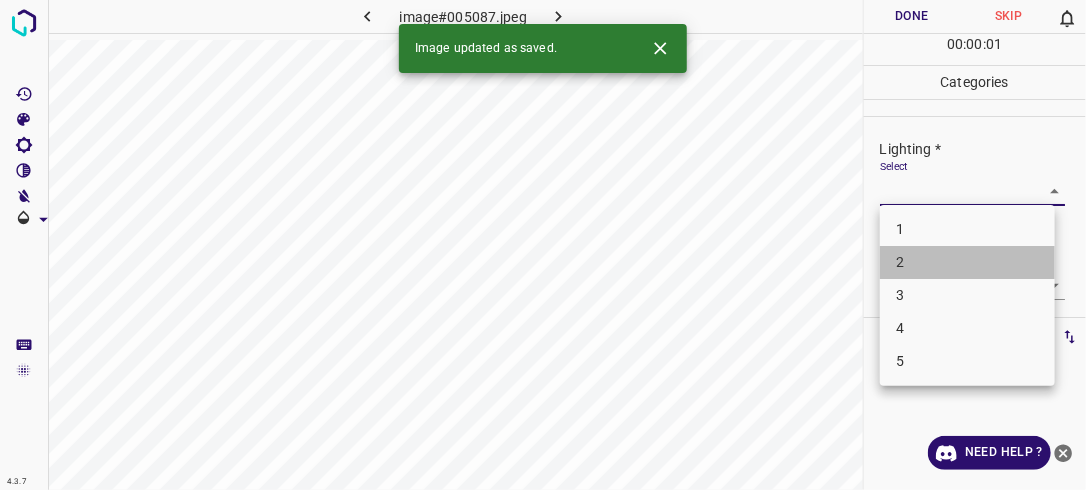 click on "2" at bounding box center (967, 262) 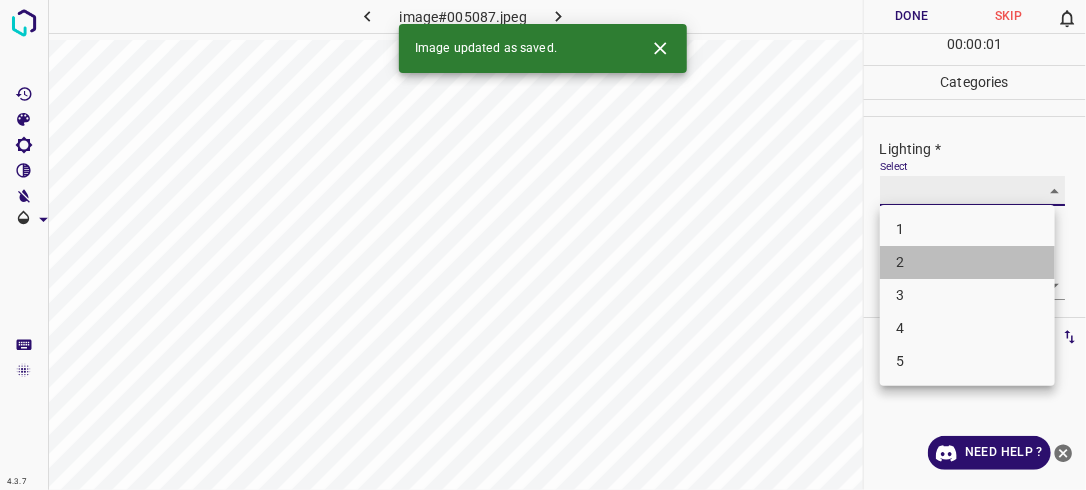 type on "2" 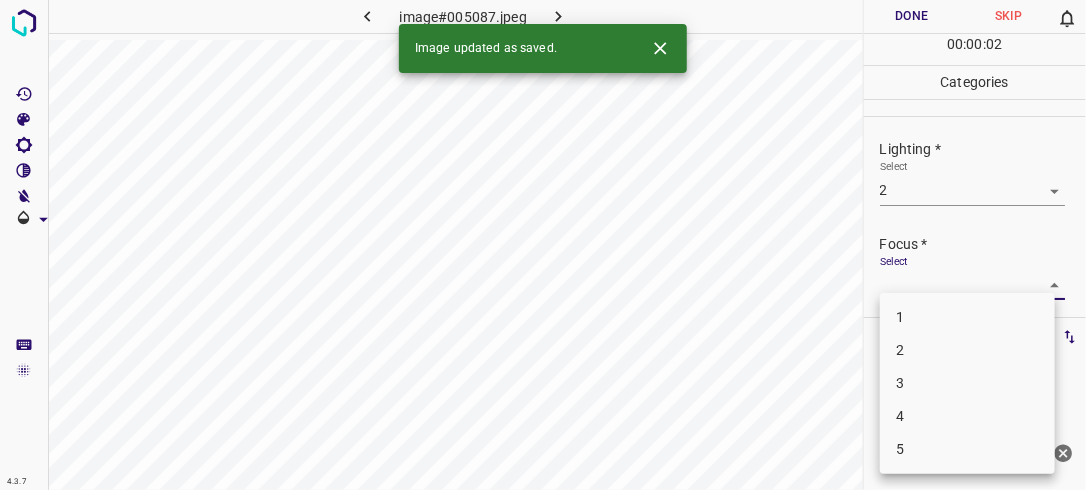 click on "4.3.7 image#005087.jpeg Done Skip 0 00   : 00   : 02   Categories Lighting *  Select 2 2 Focus *  Select ​ Overall *  Select ​ Labels   0 Categories 1 Lighting 2 Focus 3 Overall Tools Space Change between modes (Draw & Edit) I Auto labeling R Restore zoom M Zoom in N Zoom out Delete Delete selecte label Filters Z Restore filters X Saturation filter C Brightness filter V Contrast filter B Gray scale filter General O Download Image updated as saved. Need Help ? - Text - Hide - Delete 1 2 3 4 5" at bounding box center [543, 245] 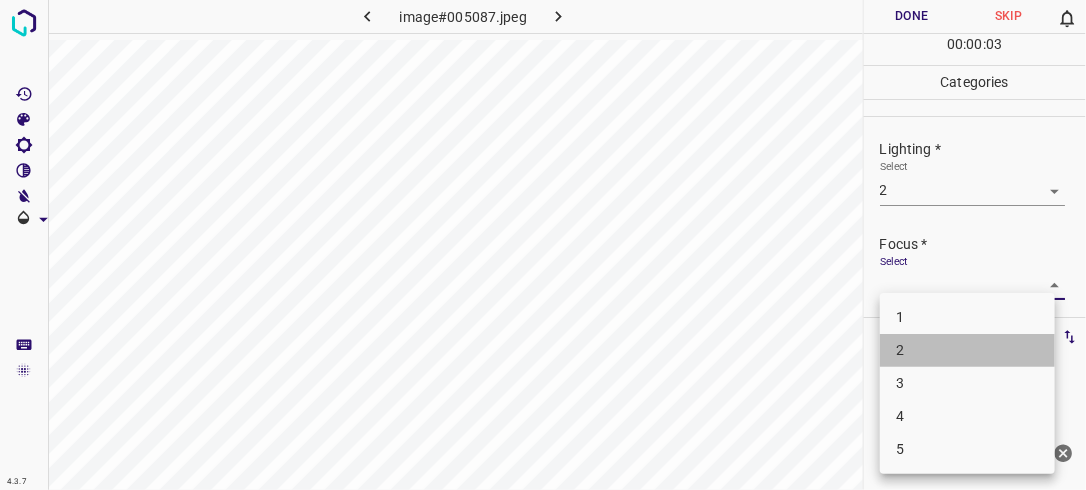 click on "2" at bounding box center [967, 350] 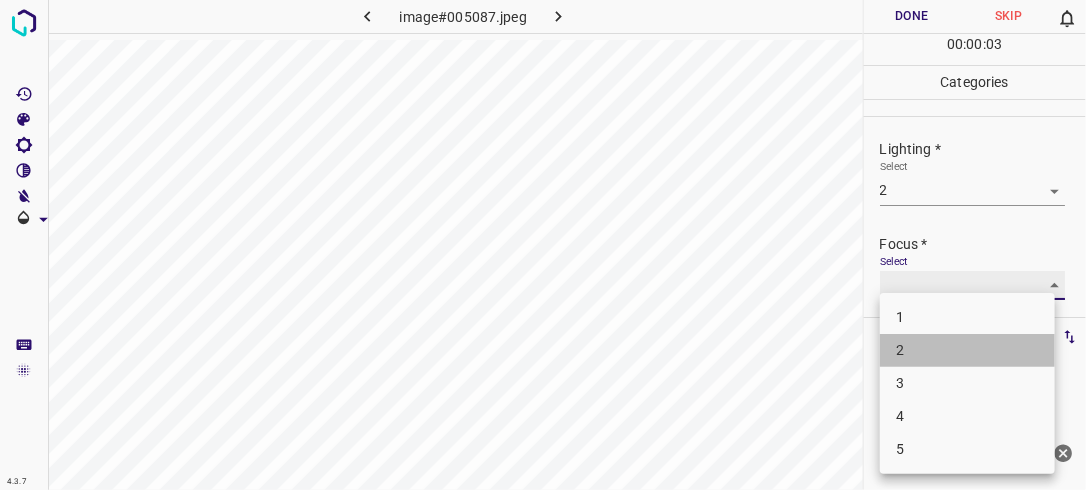 type on "2" 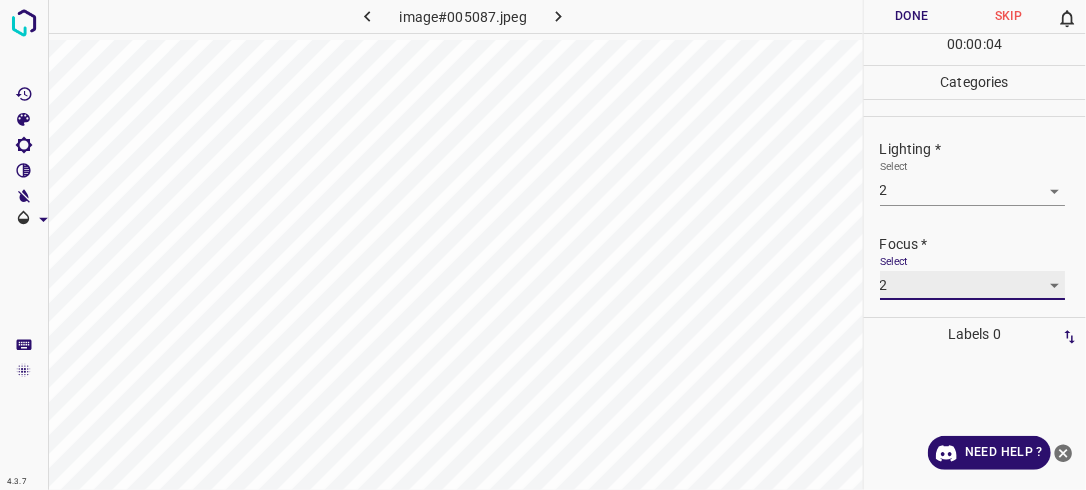 scroll, scrollTop: 98, scrollLeft: 0, axis: vertical 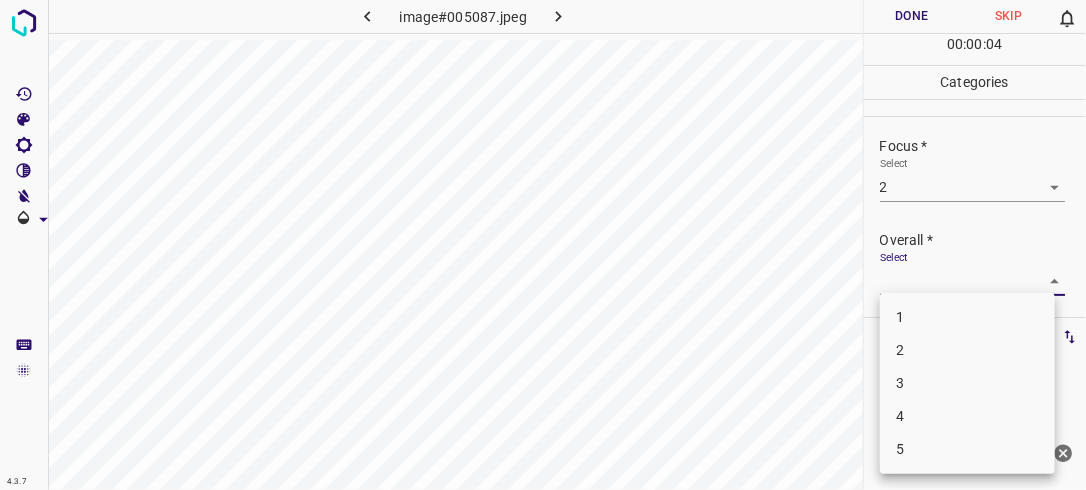 click on "4.3.7 image#005087.jpeg Done Skip 0 00   : 00   : 04   Categories Lighting *  Select 2 2 Focus *  Select 2 2 Overall *  Select ​ Labels   0 Categories 1 Lighting 2 Focus 3 Overall Tools Space Change between modes (Draw & Edit) I Auto labeling R Restore zoom M Zoom in N Zoom out Delete Delete selecte label Filters Z Restore filters X Saturation filter C Brightness filter V Contrast filter B Gray scale filter General O Download Need Help ? - Text - Hide - Delete 1 2 3 4 5" at bounding box center (543, 245) 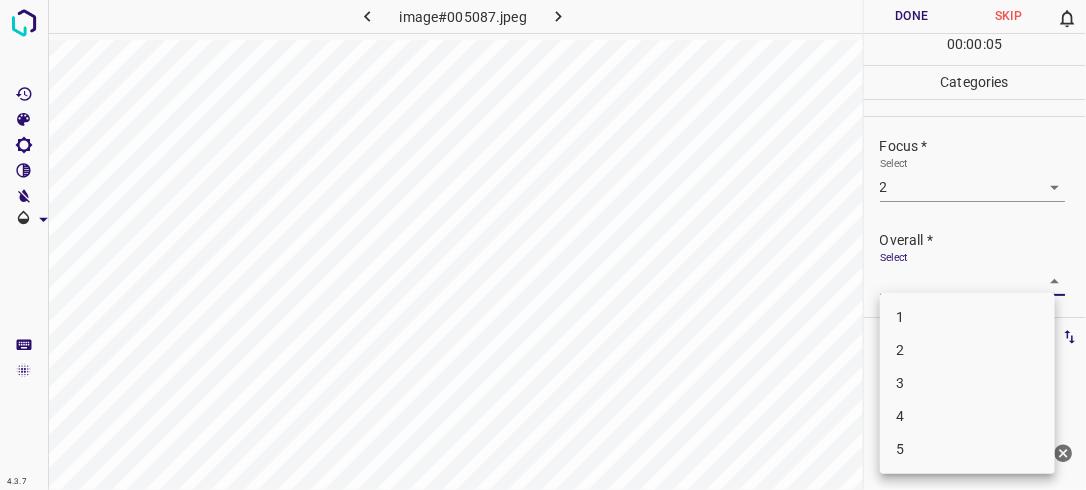 click on "2" at bounding box center [967, 350] 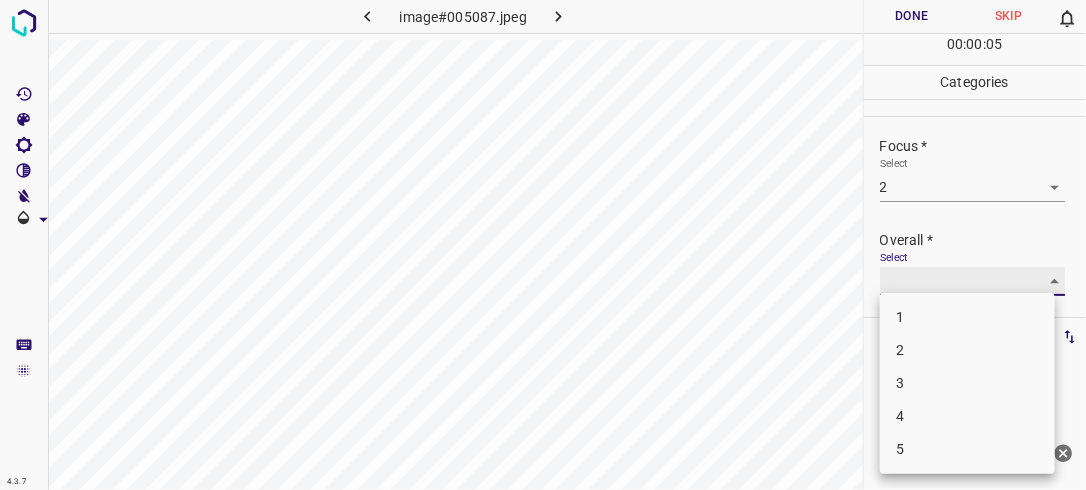 type on "2" 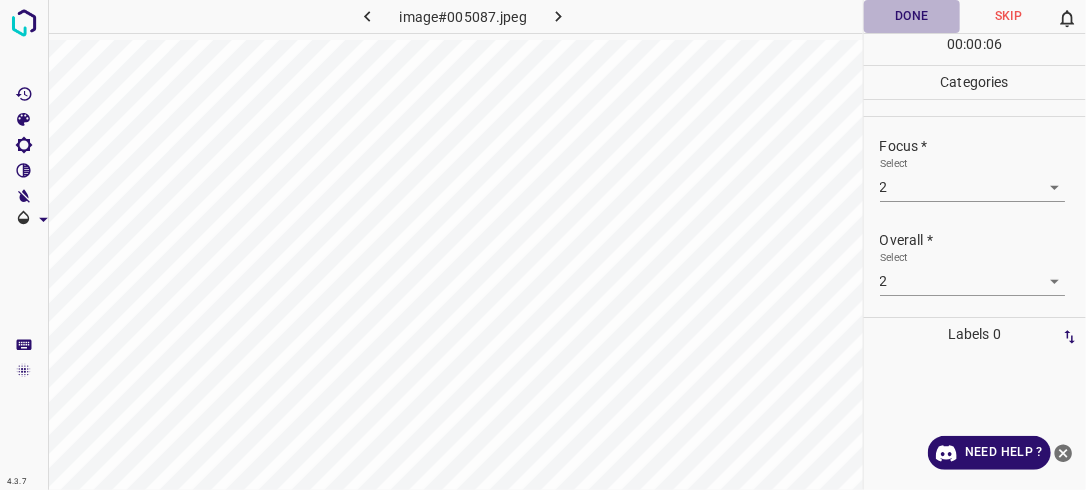 click on "Done" at bounding box center (912, 16) 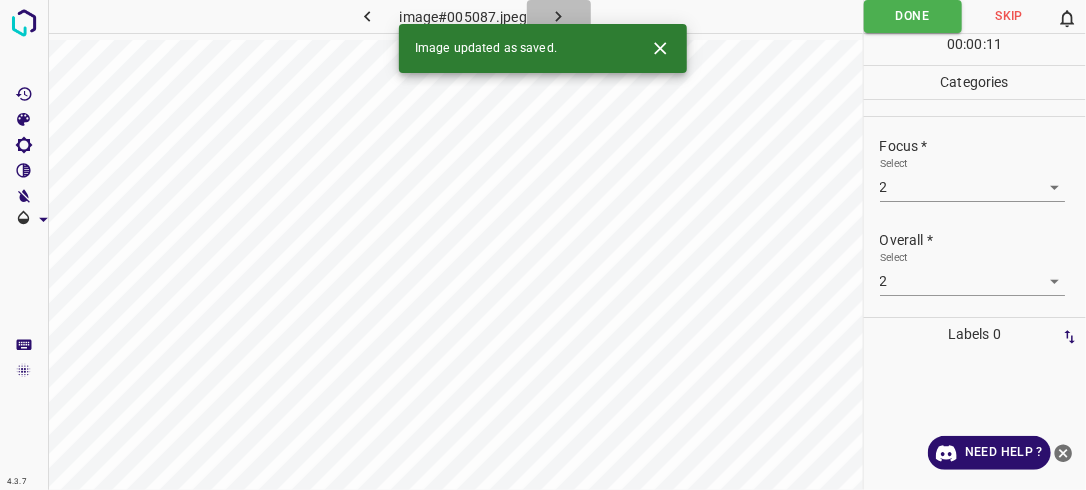 click 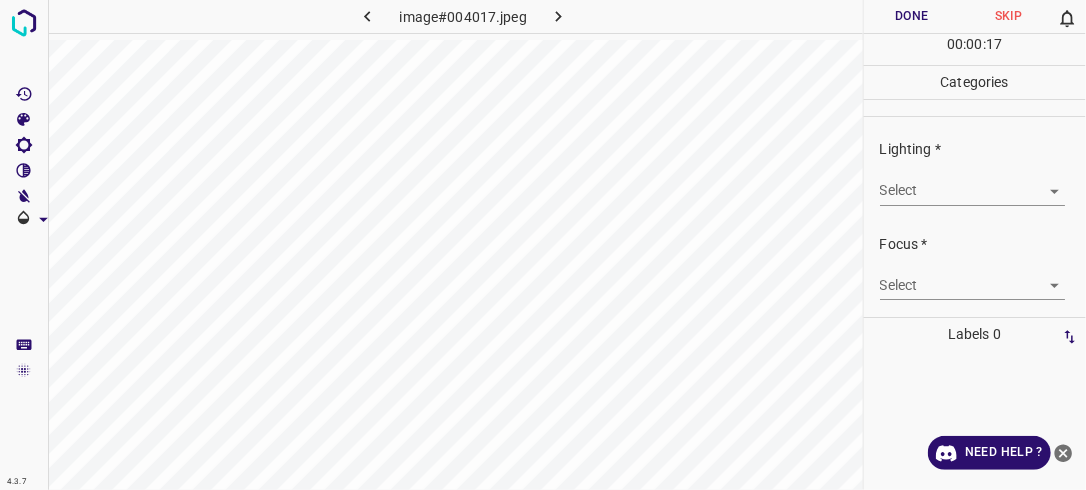 click on "4.3.7 image#004017.jpeg Done Skip 0 00   : 00   : 17   Categories Lighting *  Select ​ Focus *  Select ​ Overall *  Select ​ Labels   0 Categories 1 Lighting 2 Focus 3 Overall Tools Space Change between modes (Draw & Edit) I Auto labeling R Restore zoom M Zoom in N Zoom out Delete Delete selecte label Filters Z Restore filters X Saturation filter C Brightness filter V Contrast filter B Gray scale filter General O Download Need Help ? - Text - Hide - Delete" at bounding box center (543, 245) 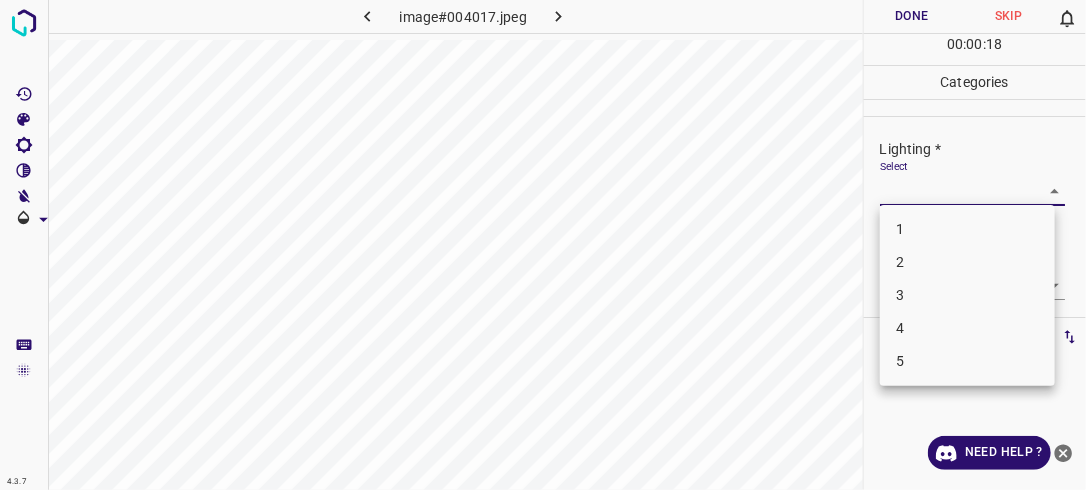 click on "2" at bounding box center [967, 262] 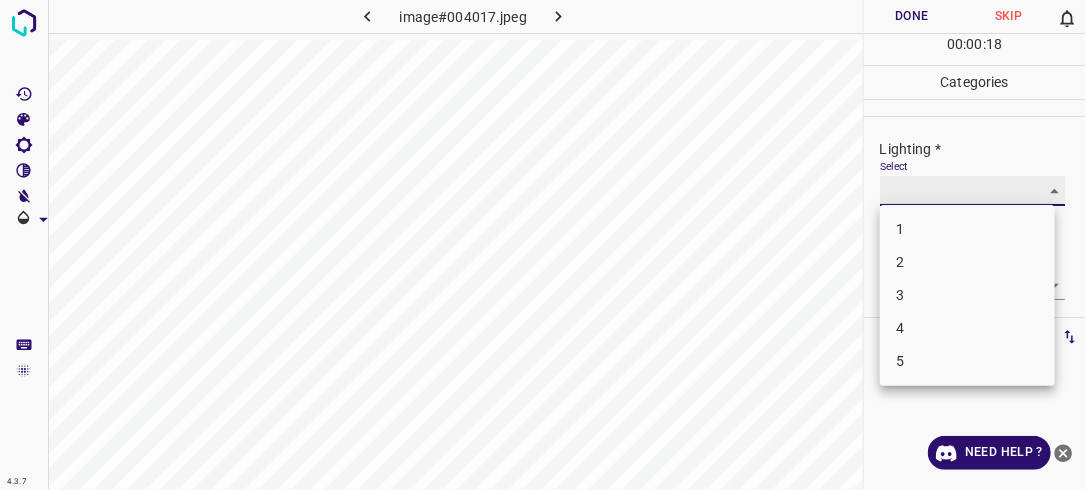 type on "2" 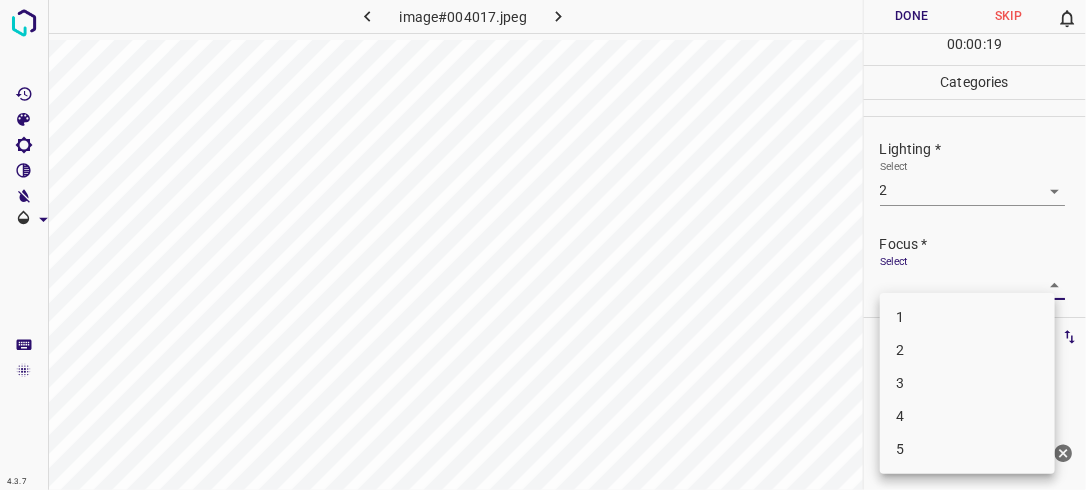 click on "4.3.7 image#004017.jpeg Done Skip 0 00   : 00   : 19   Categories Lighting *  Select 2 2 Focus *  Select ​ Overall *  Select ​ Labels   0 Categories 1 Lighting 2 Focus 3 Overall Tools Space Change between modes (Draw & Edit) I Auto labeling R Restore zoom M Zoom in N Zoom out Delete Delete selecte label Filters Z Restore filters X Saturation filter C Brightness filter V Contrast filter B Gray scale filter General O Download Need Help ? - Text - Hide - Delete 1 2 3 4 5" at bounding box center (543, 245) 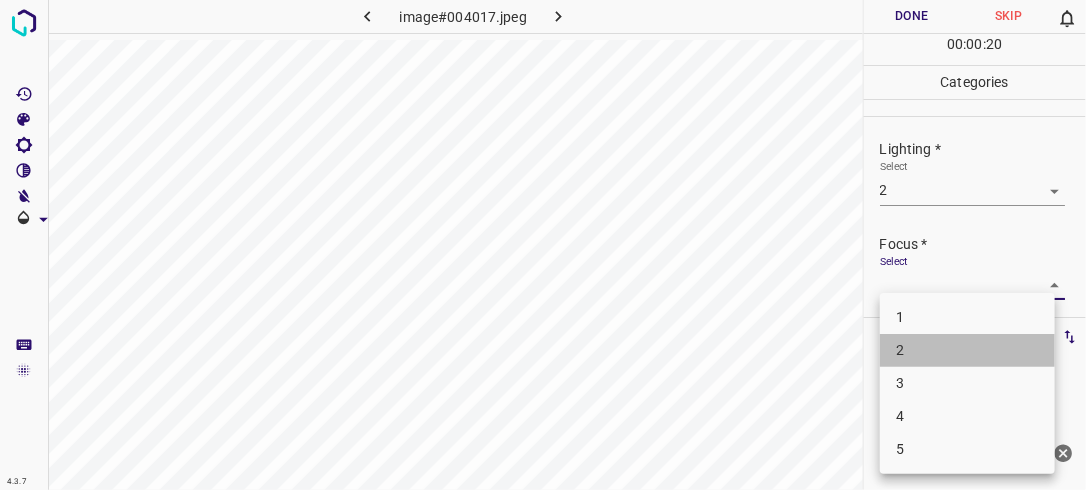 click on "2" at bounding box center [967, 350] 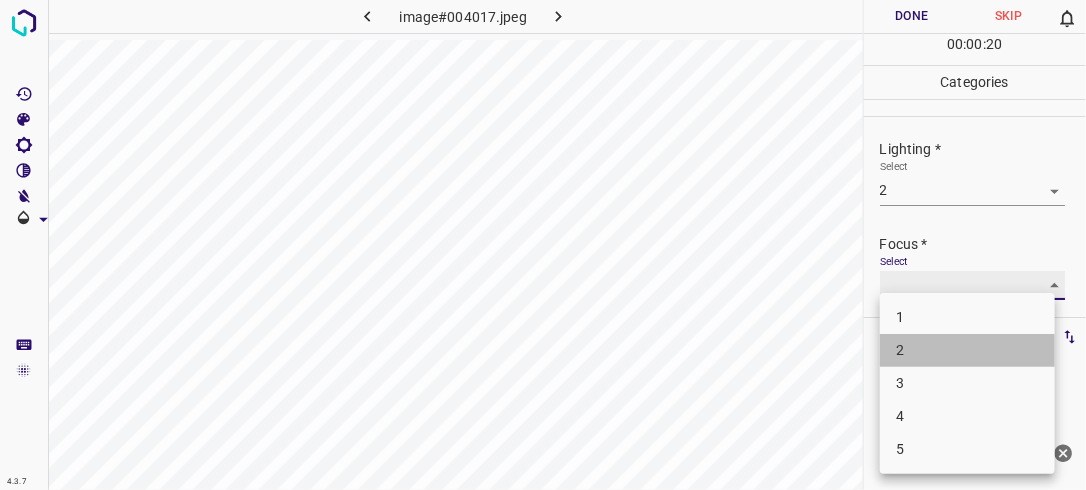 type on "2" 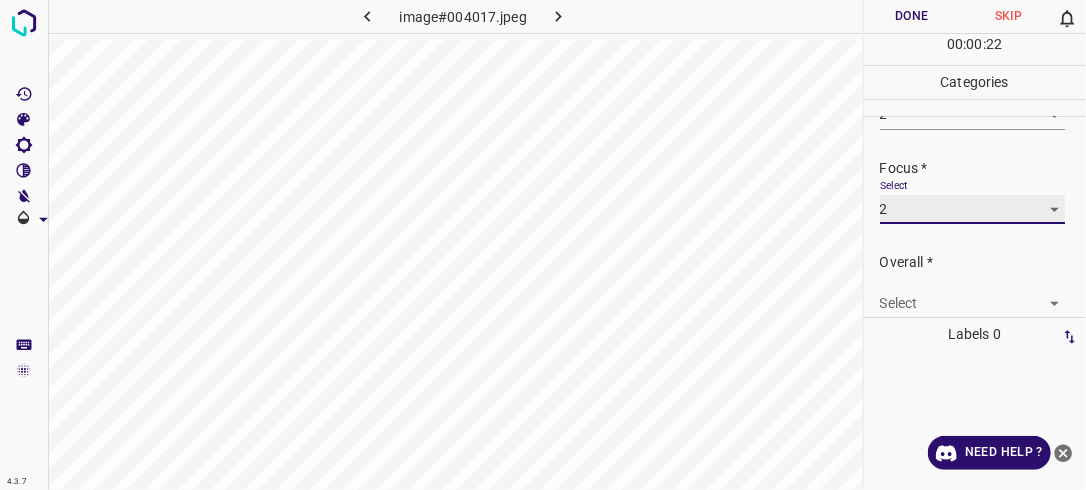 scroll, scrollTop: 98, scrollLeft: 0, axis: vertical 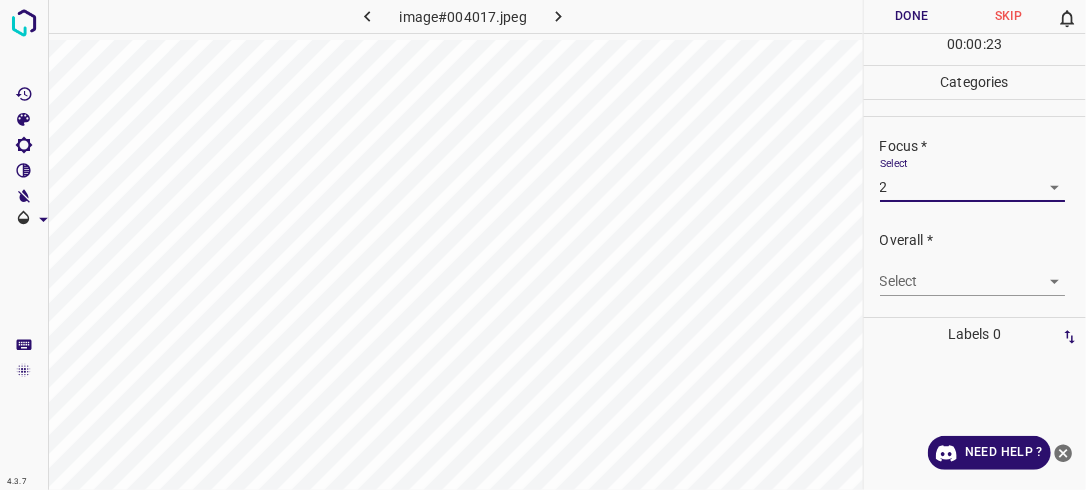 click on "4.3.7 image#004017.jpeg Done Skip 0 00   : 00   : 23   Categories Lighting *  Select 2 2 Focus *  Select 2 2 Overall *  Select ​ Labels   0 Categories 1 Lighting 2 Focus 3 Overall Tools Space Change between modes (Draw & Edit) I Auto labeling R Restore zoom M Zoom in N Zoom out Delete Delete selecte label Filters Z Restore filters X Saturation filter C Brightness filter V Contrast filter B Gray scale filter General O Download Need Help ? - Text - Hide - Delete" at bounding box center (543, 245) 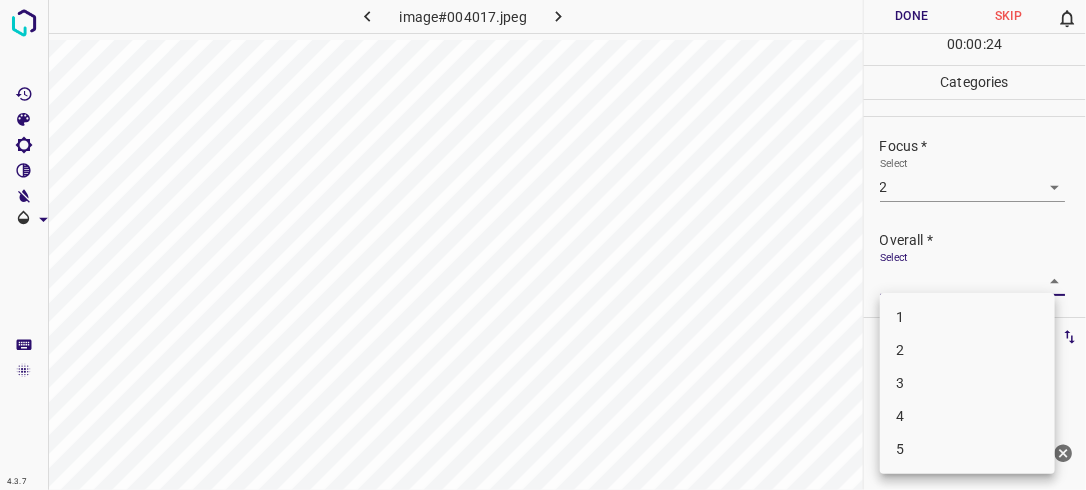 click on "2" at bounding box center [967, 350] 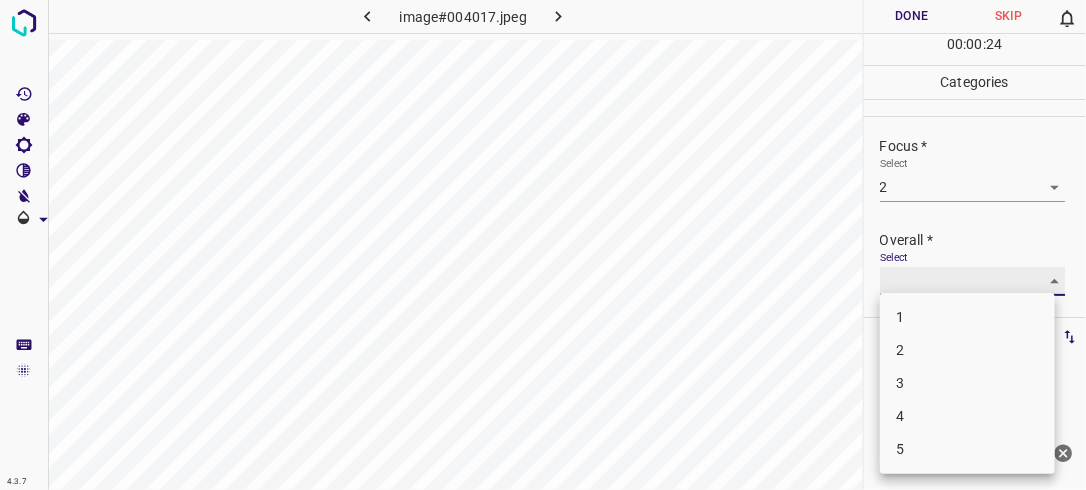 type on "2" 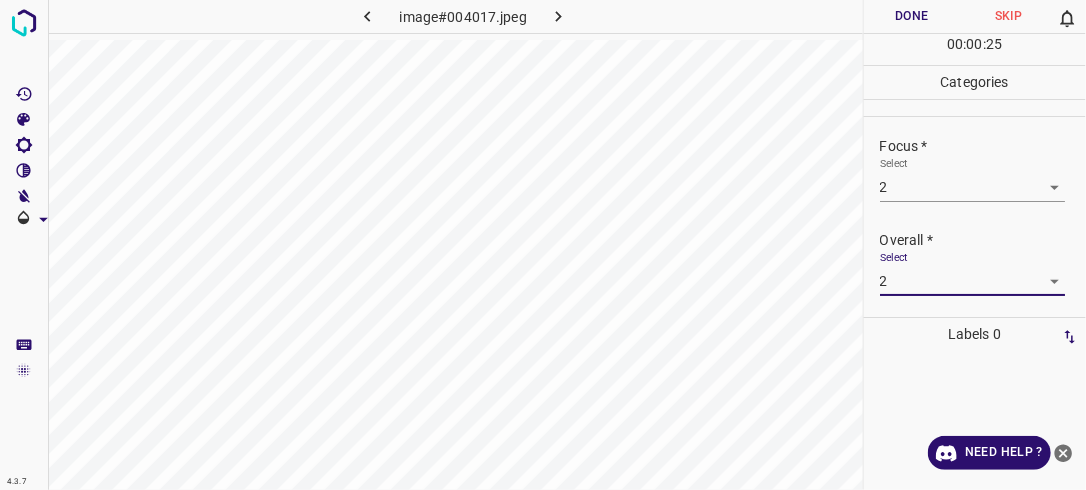 click on "Done" at bounding box center (912, 16) 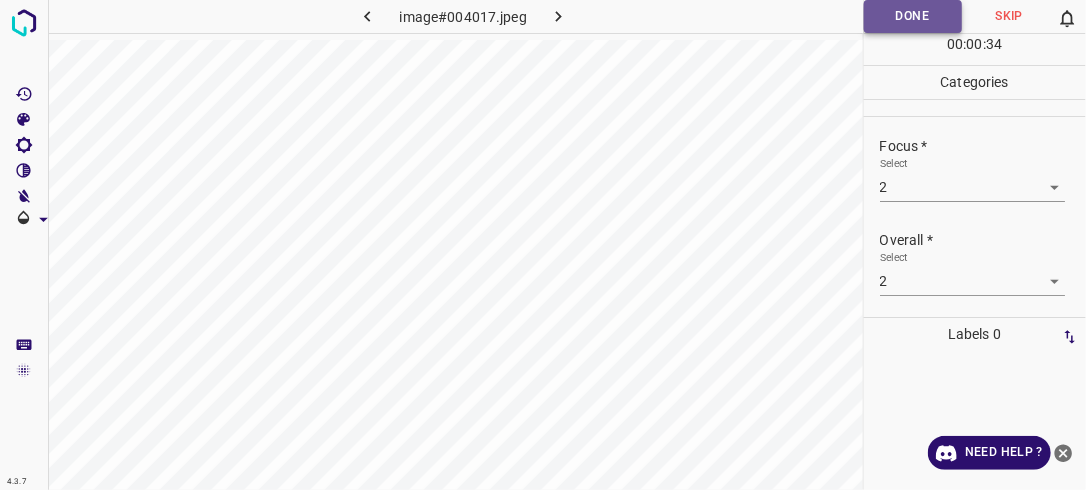 click on "Done" at bounding box center [913, 16] 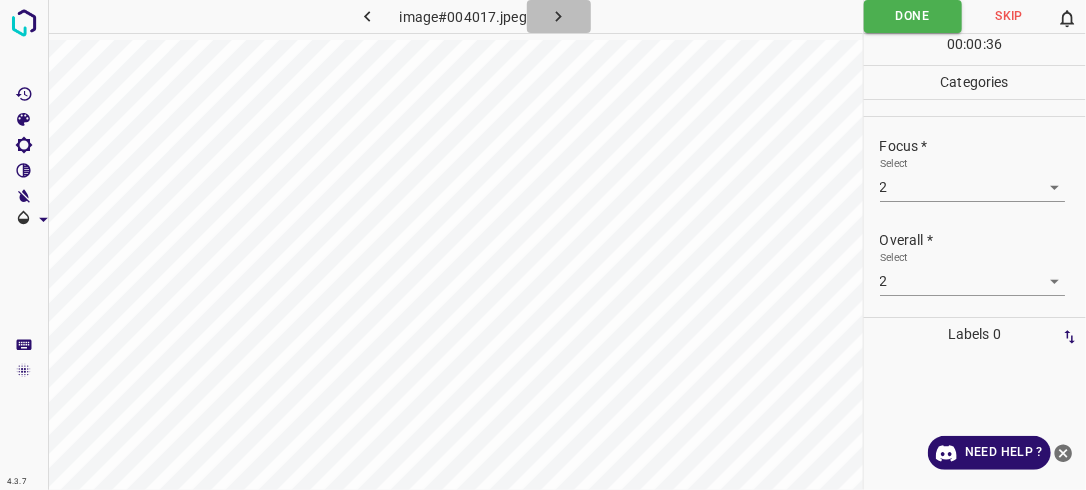click 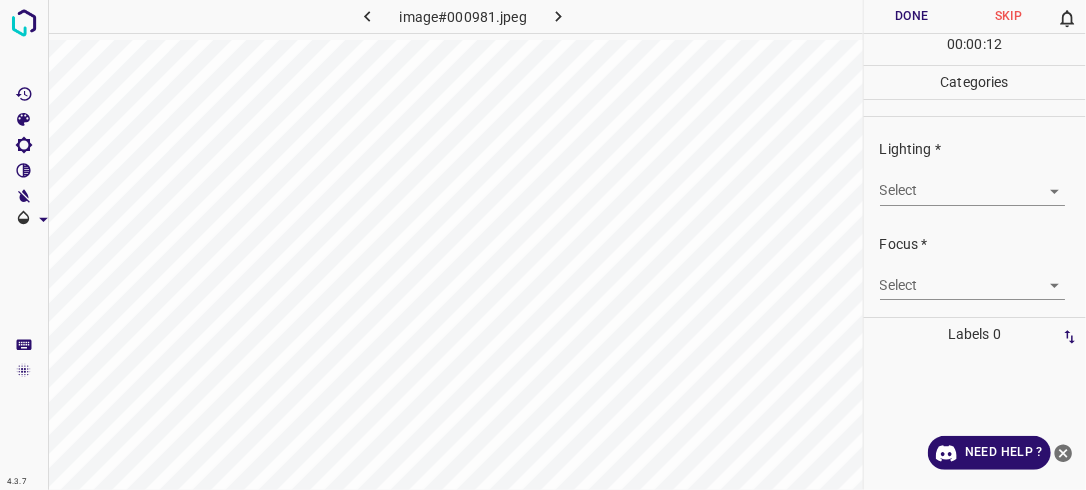 click on "4.3.7 image#000981.jpeg Done Skip 0 00   : 00   : 12   Categories Lighting *  Select ​ Focus *  Select ​ Overall *  Select ​ Labels   0 Categories 1 Lighting 2 Focus 3 Overall Tools Space Change between modes (Draw & Edit) I Auto labeling R Restore zoom M Zoom in N Zoom out Delete Delete selecte label Filters Z Restore filters X Saturation filter C Brightness filter V Contrast filter B Gray scale filter General O Download Need Help ? - Text - Hide - Delete" at bounding box center [543, 245] 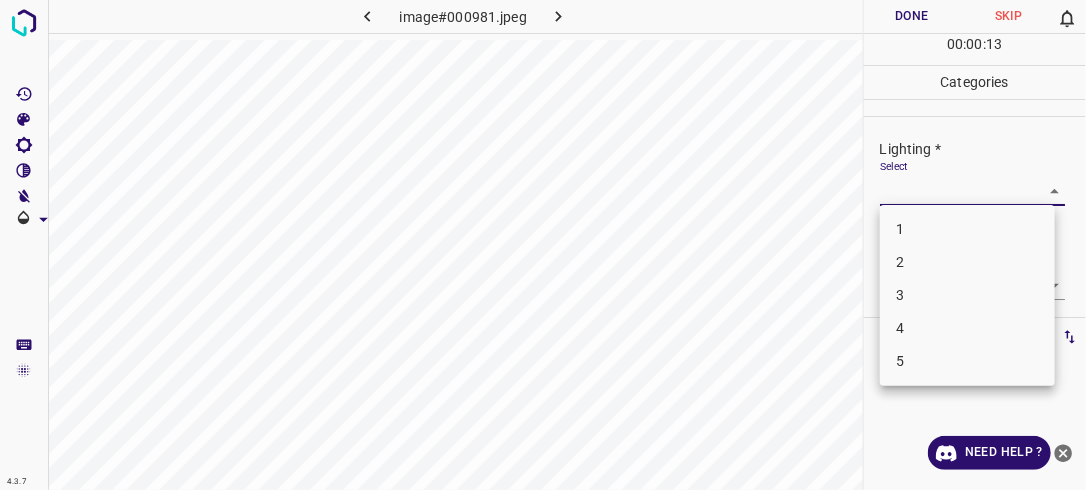 click on "3" at bounding box center [967, 295] 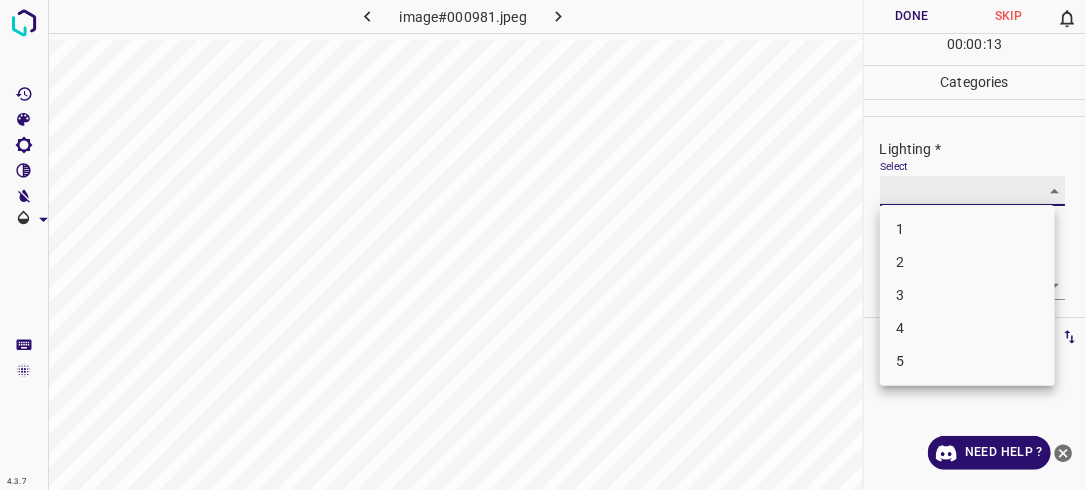 type on "3" 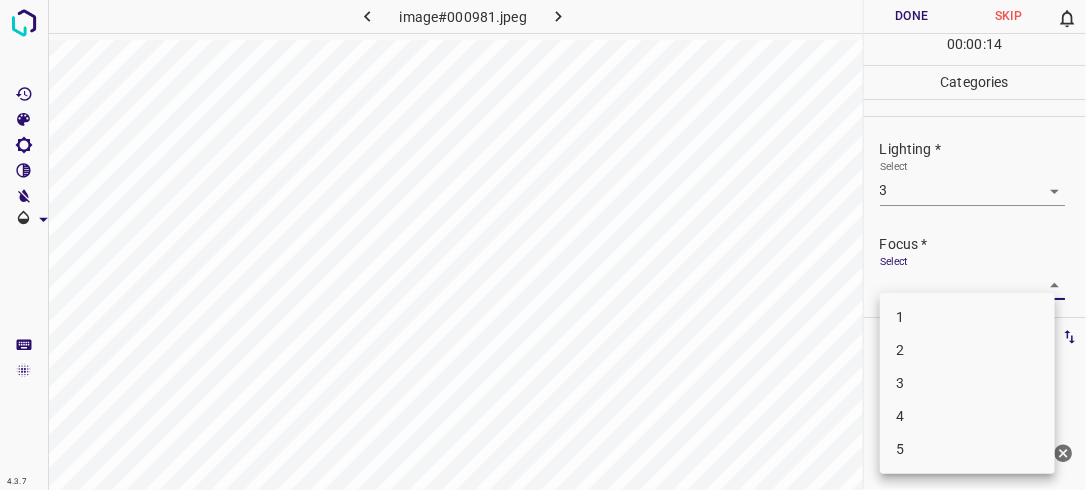 click on "4.3.7 image#000981.jpeg Done Skip 0 00   : 00   : 14   Categories Lighting *  Select 3 3 Focus *  Select ​ Overall *  Select ​ Labels   0 Categories 1 Lighting 2 Focus 3 Overall Tools Space Change between modes (Draw & Edit) I Auto labeling R Restore zoom M Zoom in N Zoom out Delete Delete selecte label Filters Z Restore filters X Saturation filter C Brightness filter V Contrast filter B Gray scale filter General O Download Need Help ? - Text - Hide - Delete 1 2 3 4 5" at bounding box center (543, 245) 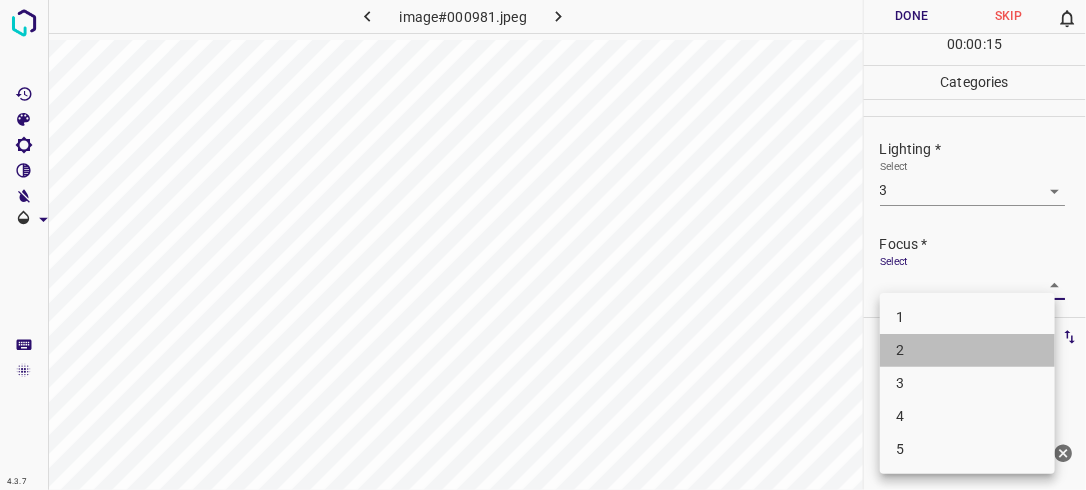 click on "2" at bounding box center [967, 350] 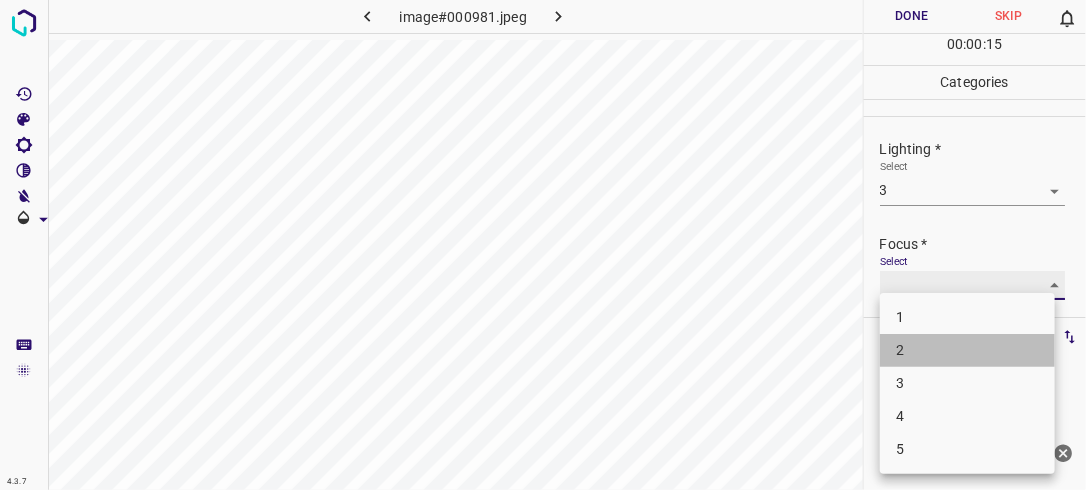 type on "2" 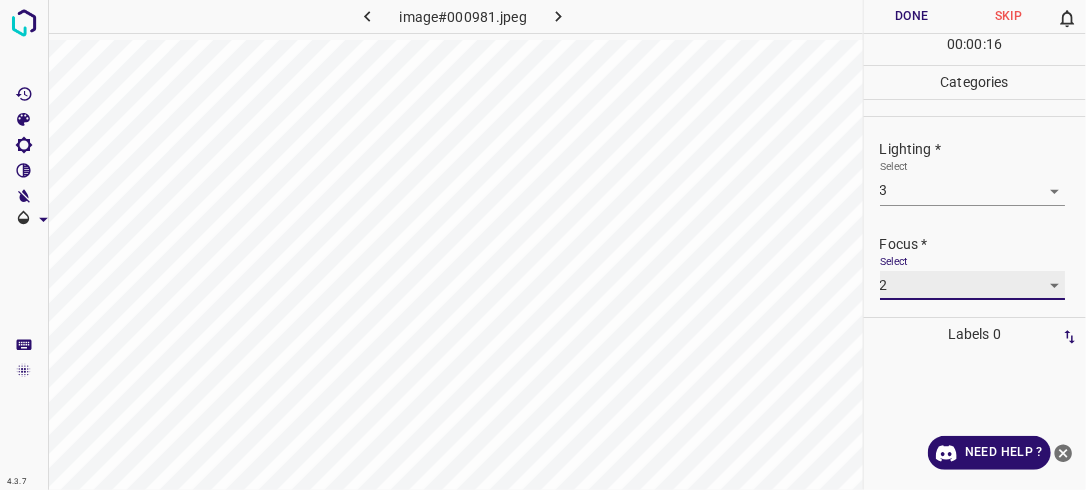 scroll, scrollTop: 59, scrollLeft: 0, axis: vertical 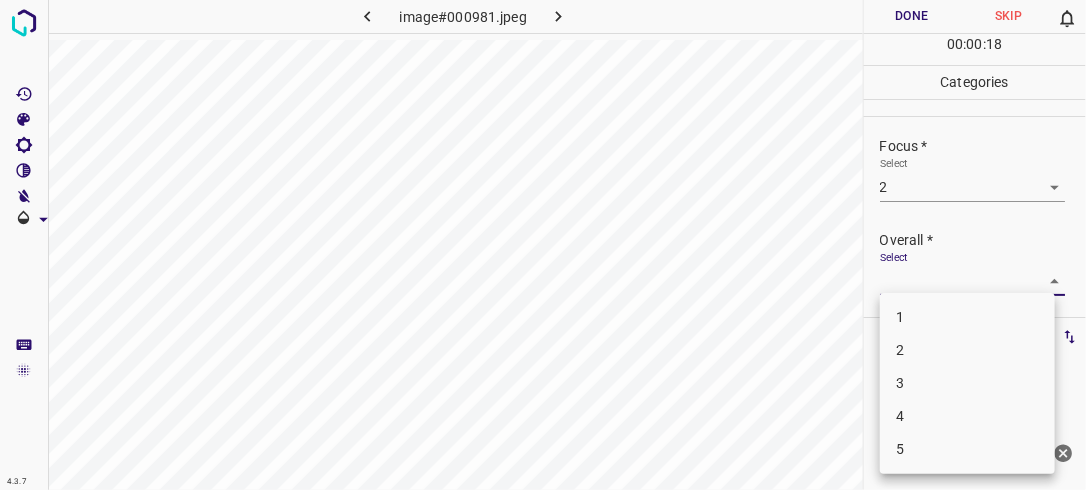 click on "4.3.7 image#000981.jpeg Done Skip 0 00   : 00   : 18   Categories Lighting *  Select 3 3 Focus *  Select 2 2 Overall *  Select ​ Labels   0 Categories 1 Lighting 2 Focus 3 Overall Tools Space Change between modes (Draw & Edit) I Auto labeling R Restore zoom M Zoom in N Zoom out Delete Delete selecte label Filters Z Restore filters X Saturation filter C Brightness filter V Contrast filter B Gray scale filter General O Download Need Help ? - Text - Hide - Delete 1 2 3 4 5" at bounding box center (543, 245) 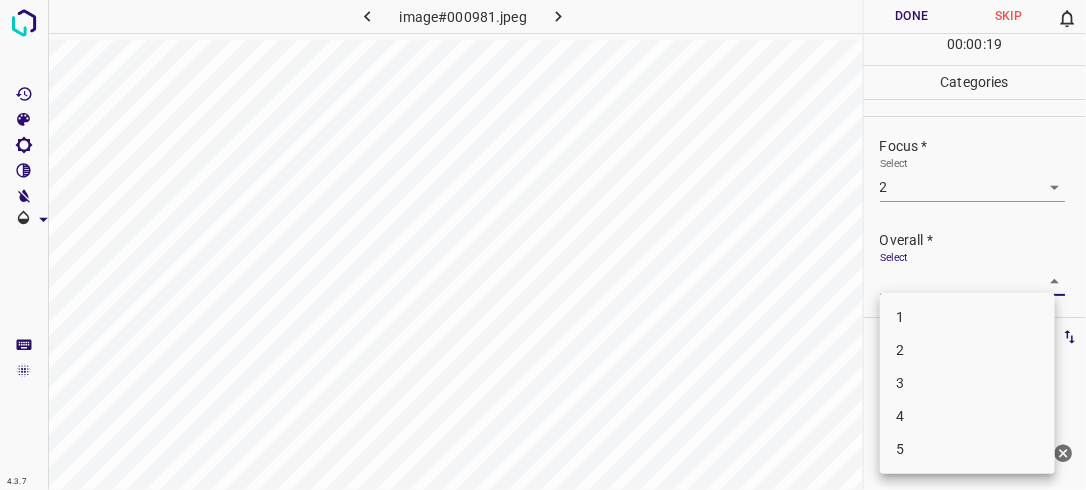 click on "2" at bounding box center (967, 350) 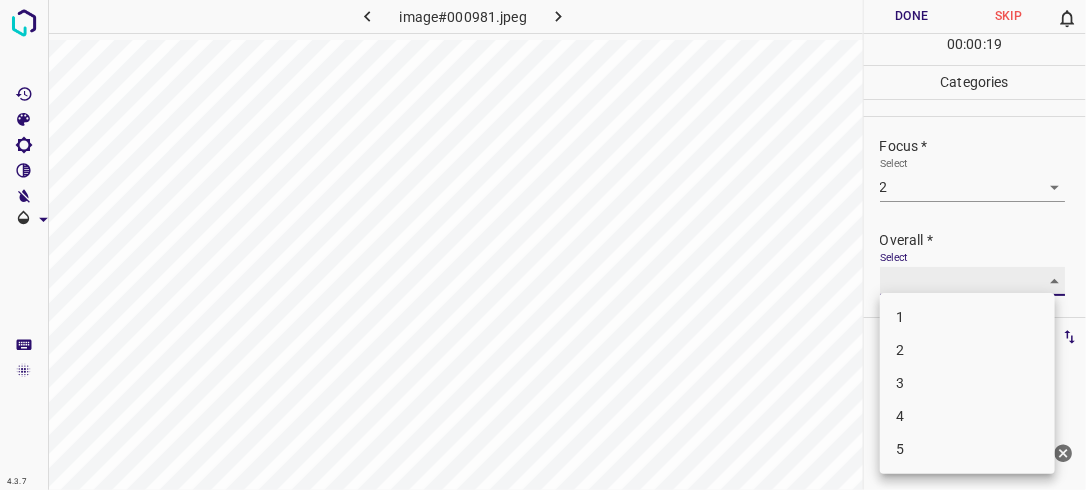 type on "2" 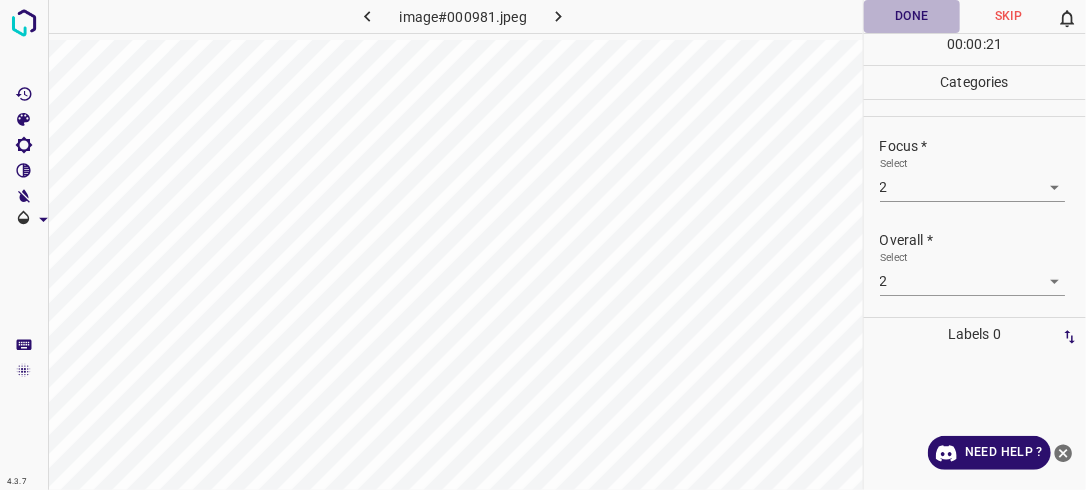 click on "Done" at bounding box center (912, 16) 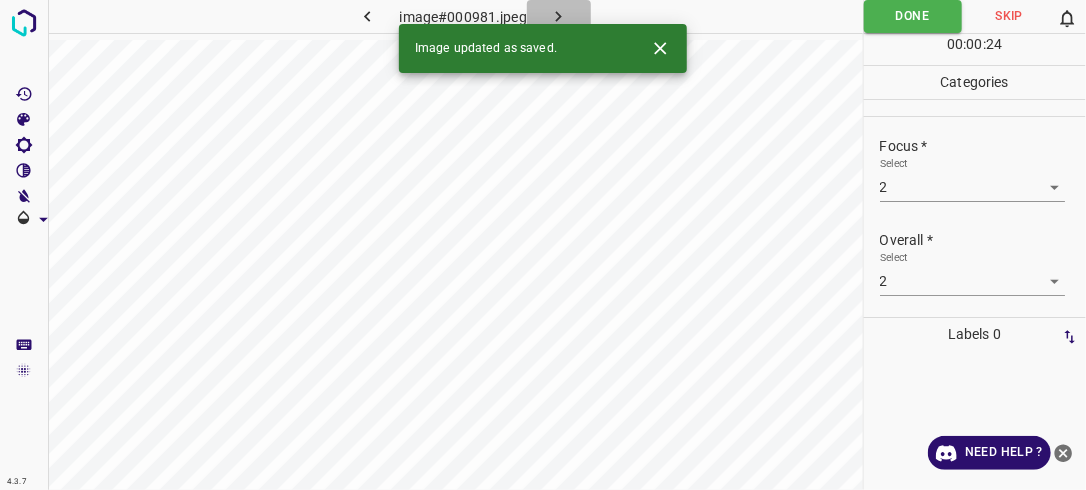 click 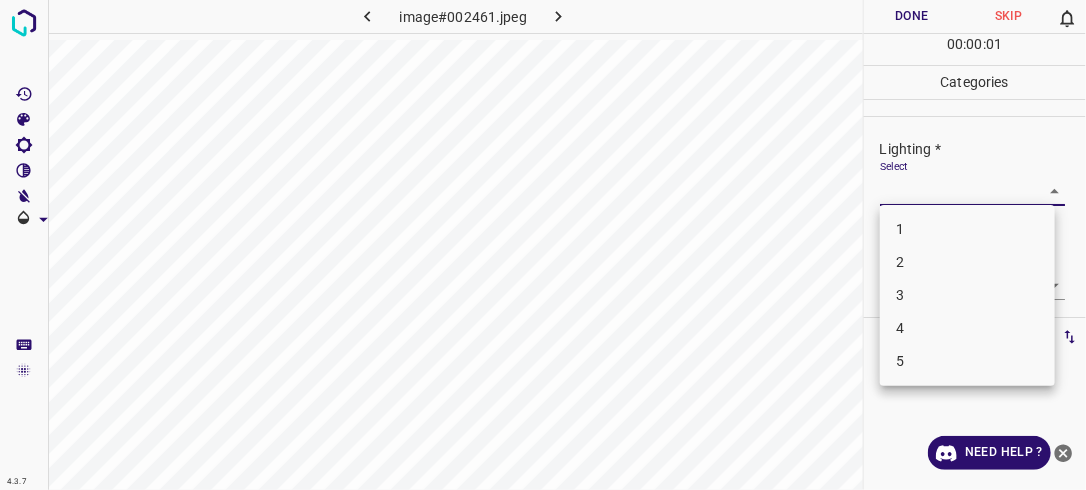 click on "4.3.7 image#002461.jpeg Done Skip 0 00   : 00   : 01   Categories Lighting *  Select ​ Focus *  Select ​ Overall *  Select ​ Labels   0 Categories 1 Lighting 2 Focus 3 Overall Tools Space Change between modes (Draw & Edit) I Auto labeling R Restore zoom M Zoom in N Zoom out Delete Delete selecte label Filters Z Restore filters X Saturation filter C Brightness filter V Contrast filter B Gray scale filter General O Download Need Help ? - Text - Hide - Delete 1 2 3 4 5" at bounding box center [543, 245] 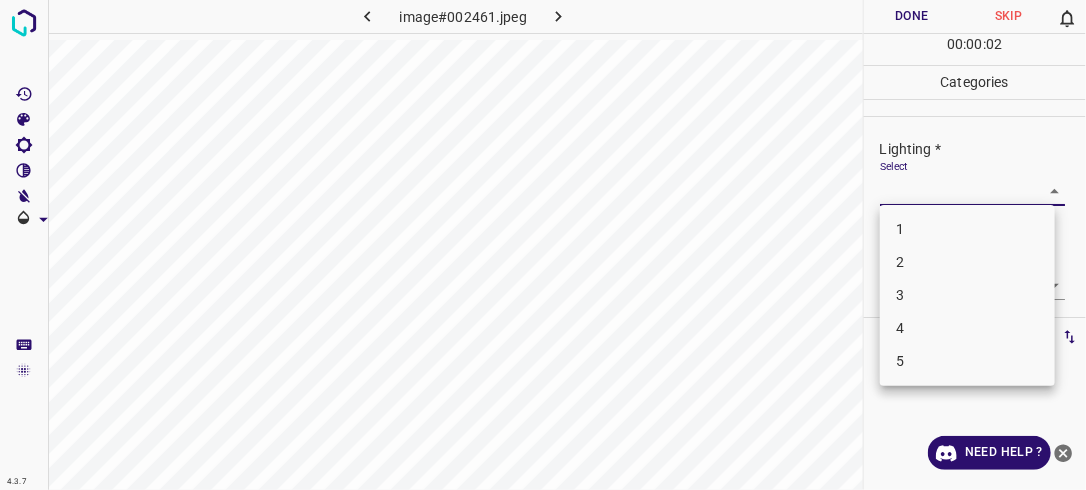 click on "2" at bounding box center [967, 262] 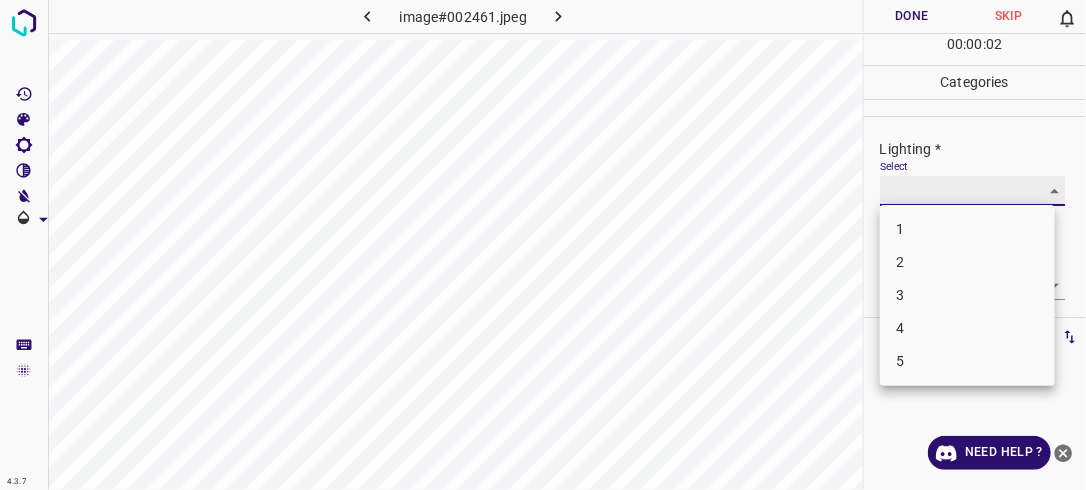 type on "2" 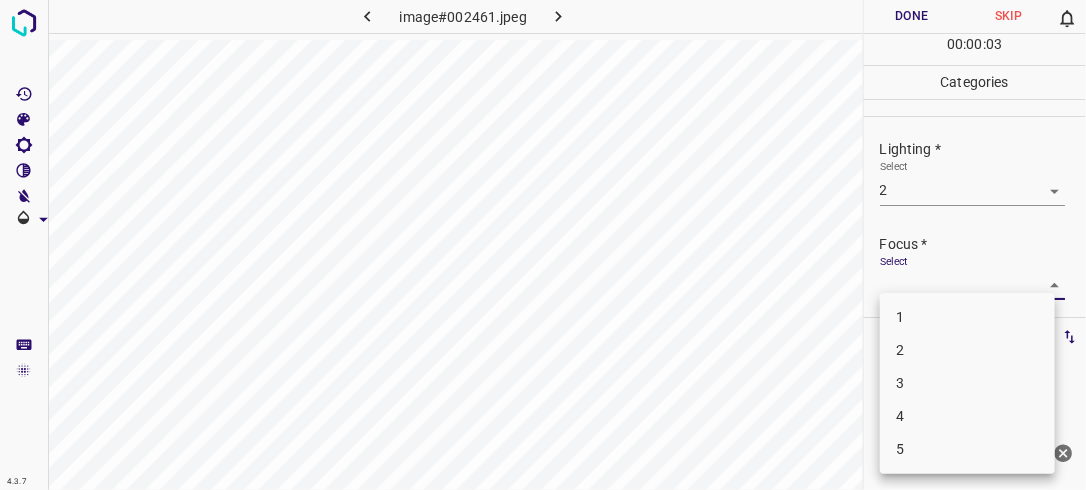 drag, startPoint x: 1045, startPoint y: 276, endPoint x: 1032, endPoint y: 289, distance: 18.384777 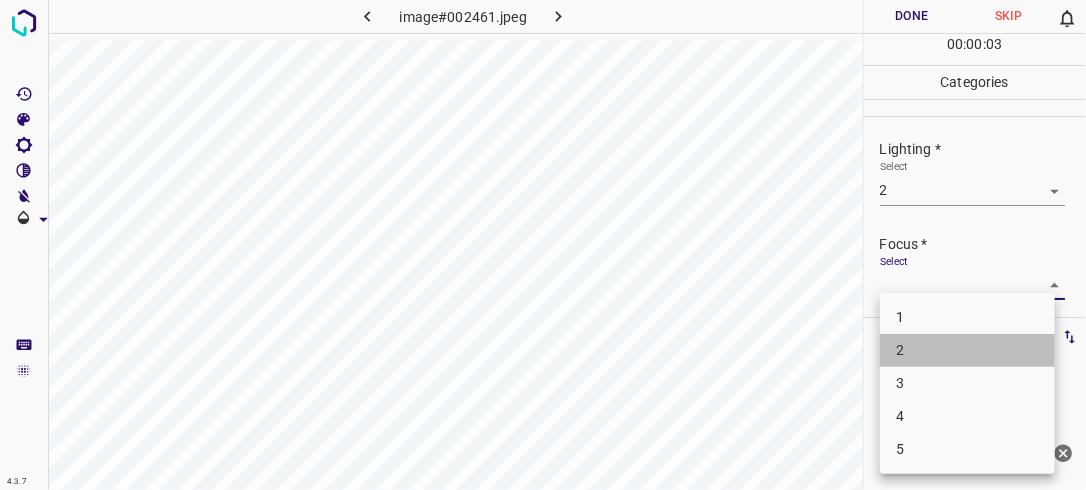 click on "2" at bounding box center [967, 350] 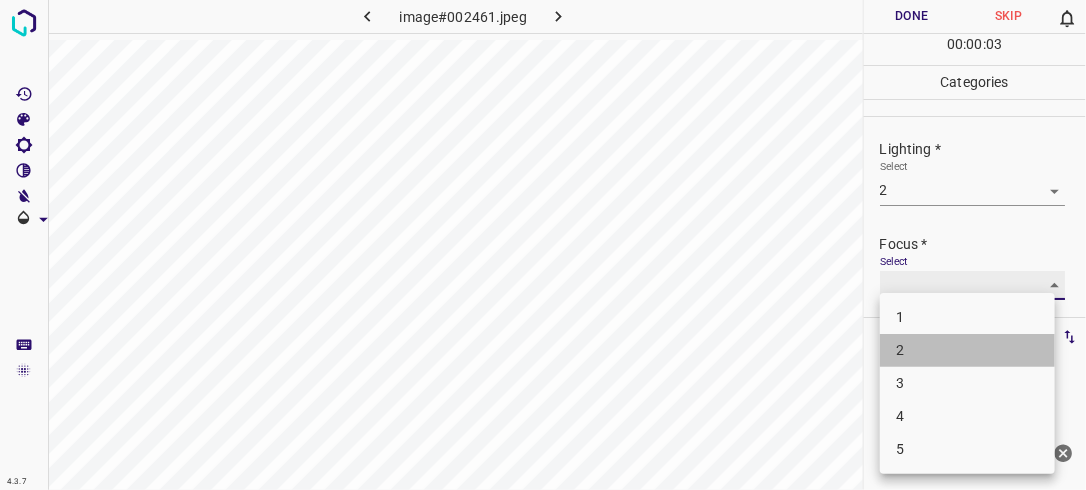 type on "2" 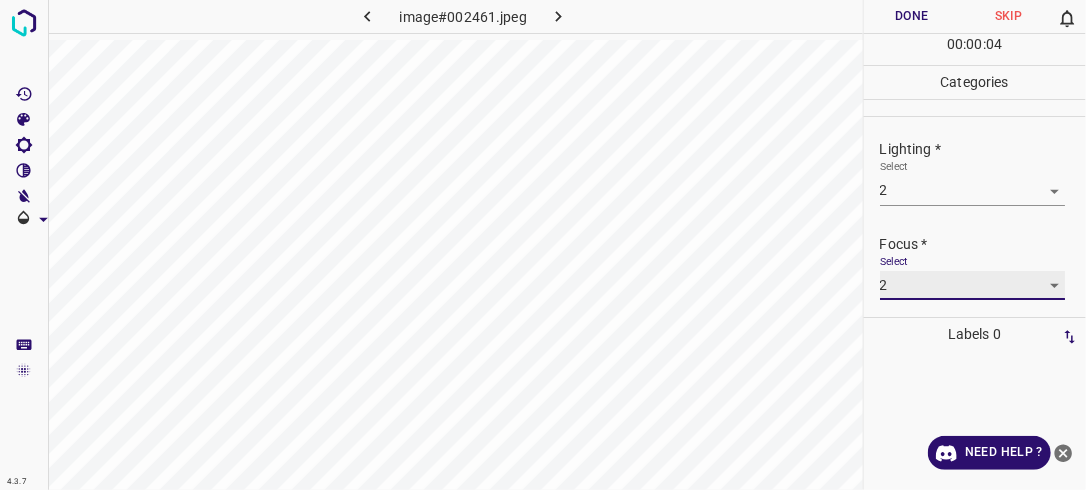 scroll, scrollTop: 98, scrollLeft: 0, axis: vertical 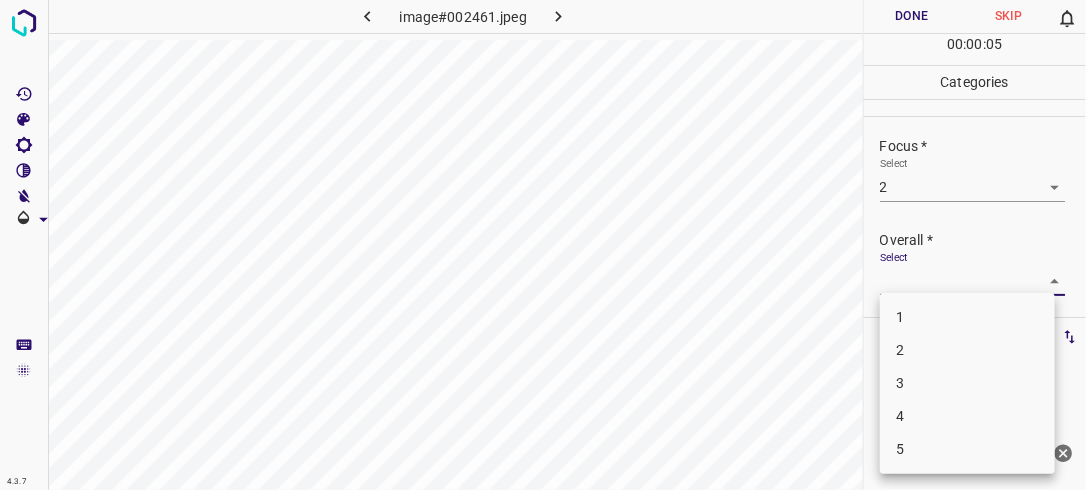 drag, startPoint x: 1046, startPoint y: 285, endPoint x: 1005, endPoint y: 334, distance: 63.89053 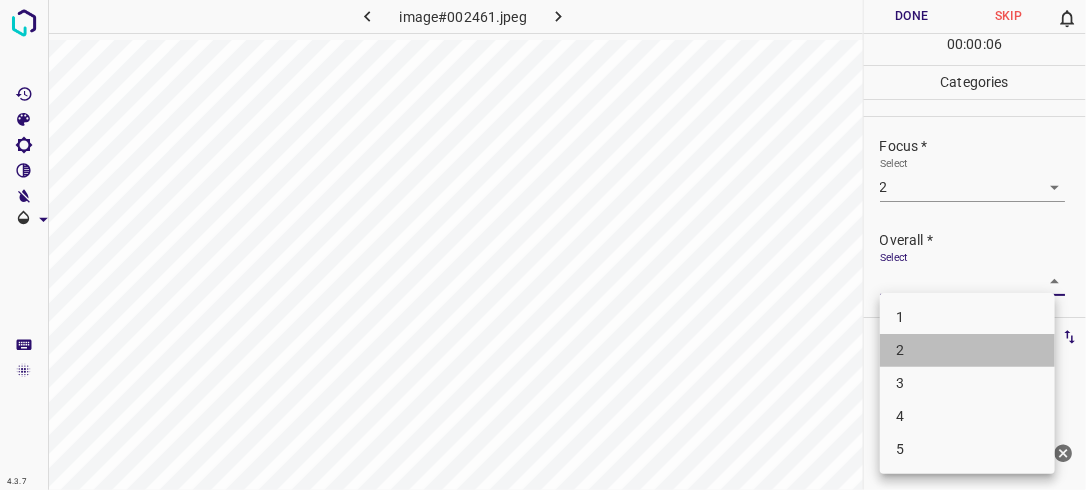 click on "2" at bounding box center (967, 350) 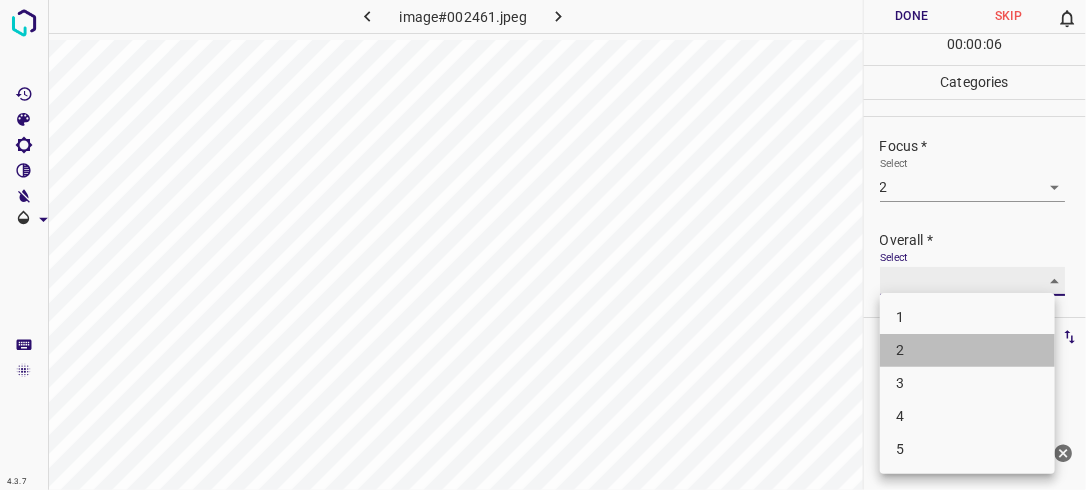 type on "2" 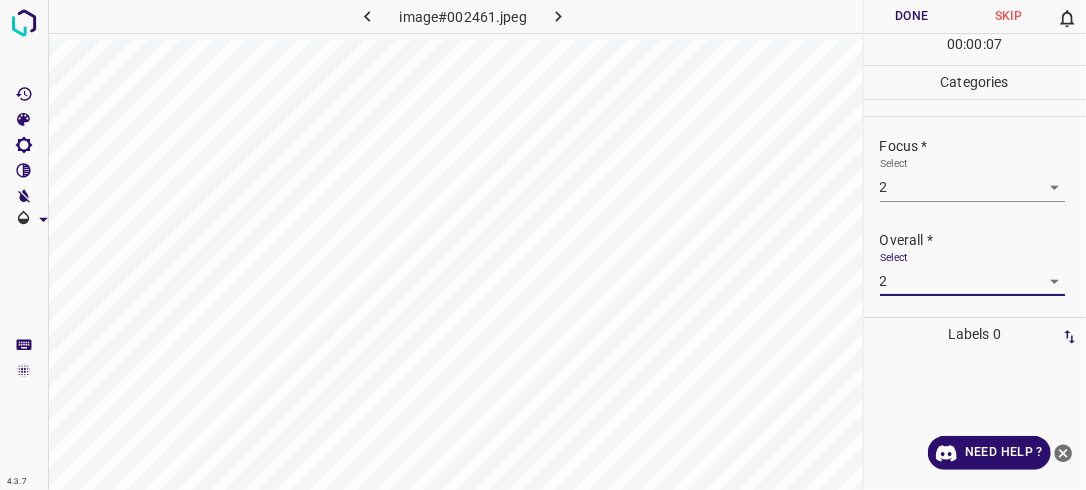 click on "Done" at bounding box center (912, 16) 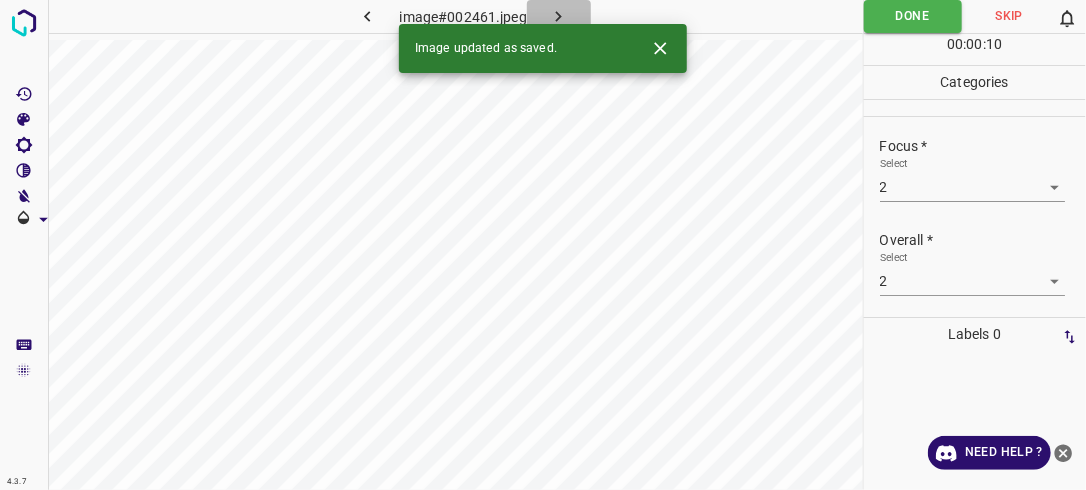 click 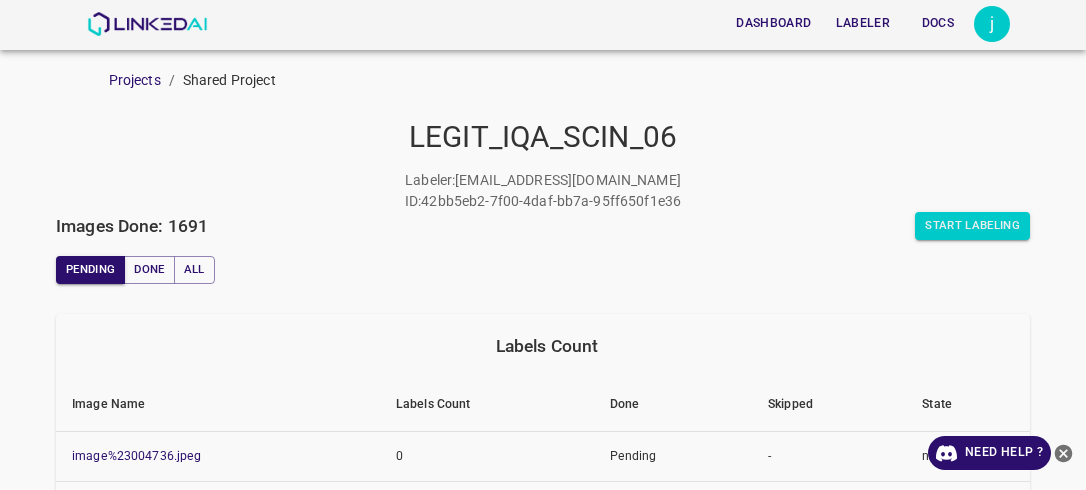scroll, scrollTop: 0, scrollLeft: 0, axis: both 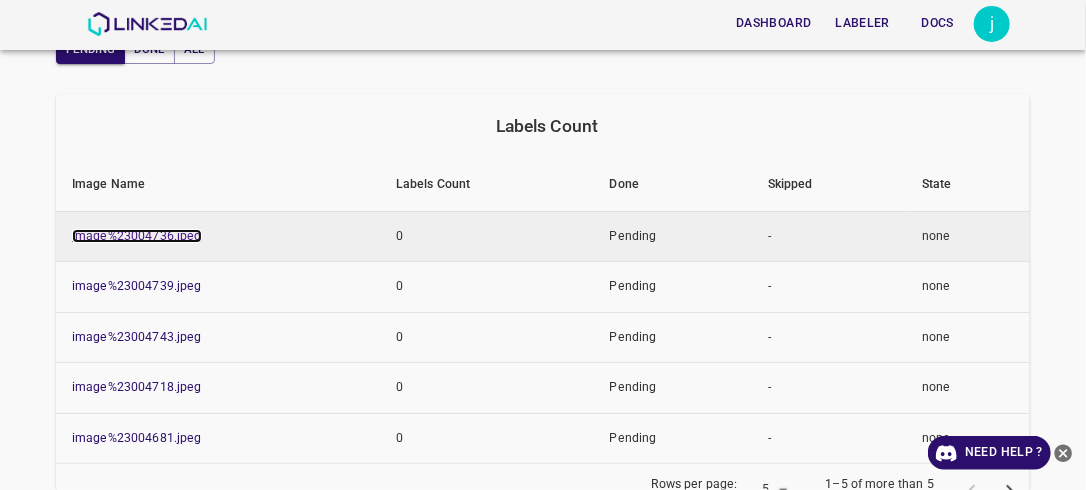 click on "image%23004736.jpeg" at bounding box center [137, 236] 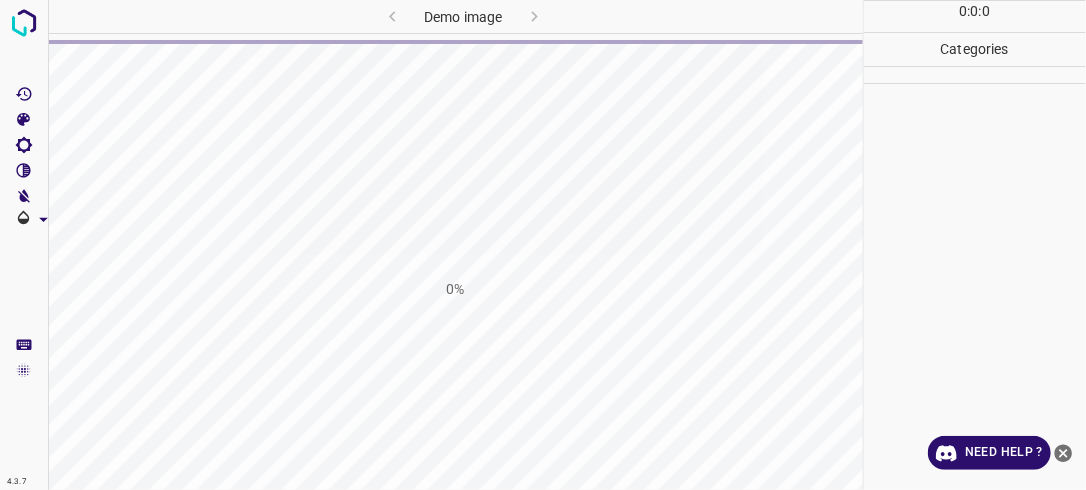 scroll, scrollTop: 0, scrollLeft: 0, axis: both 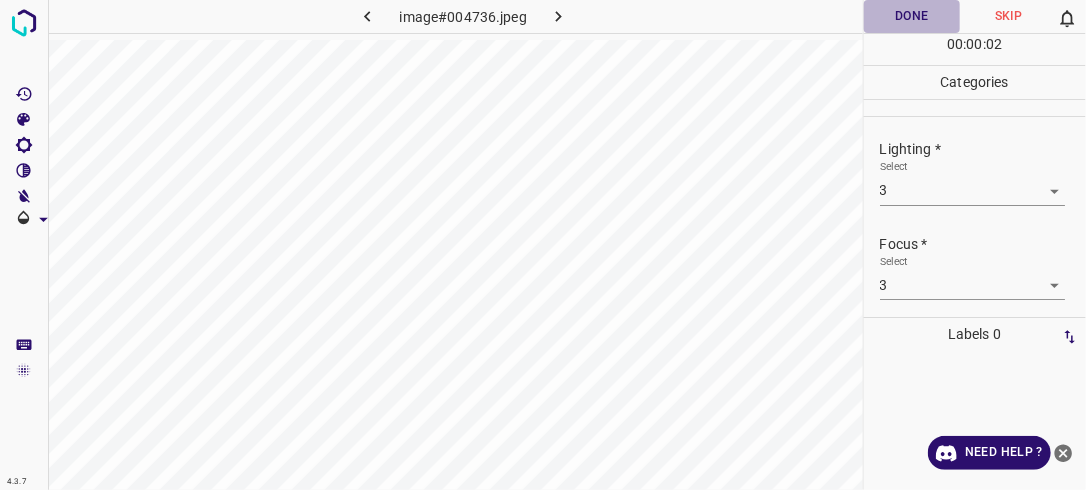 click on "Done" at bounding box center [912, 16] 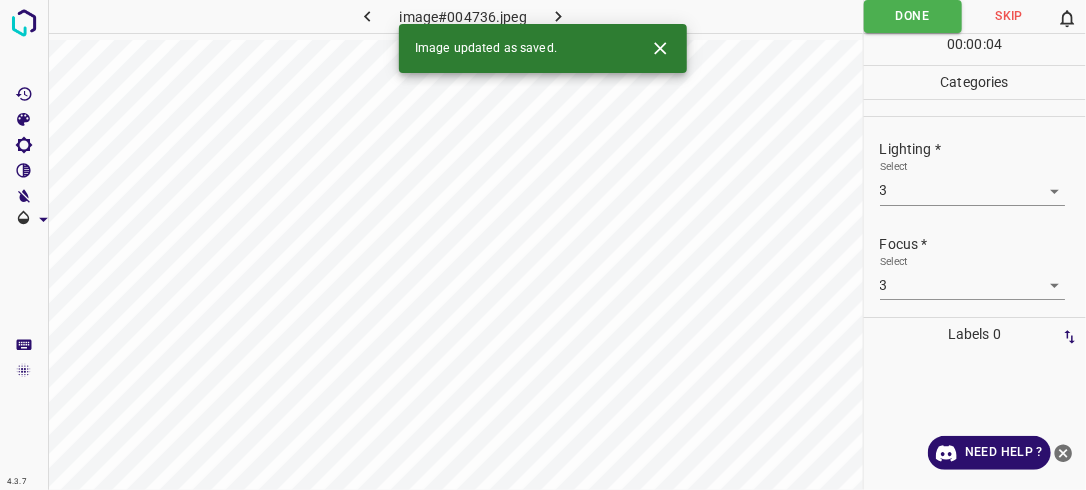 click at bounding box center (559, 16) 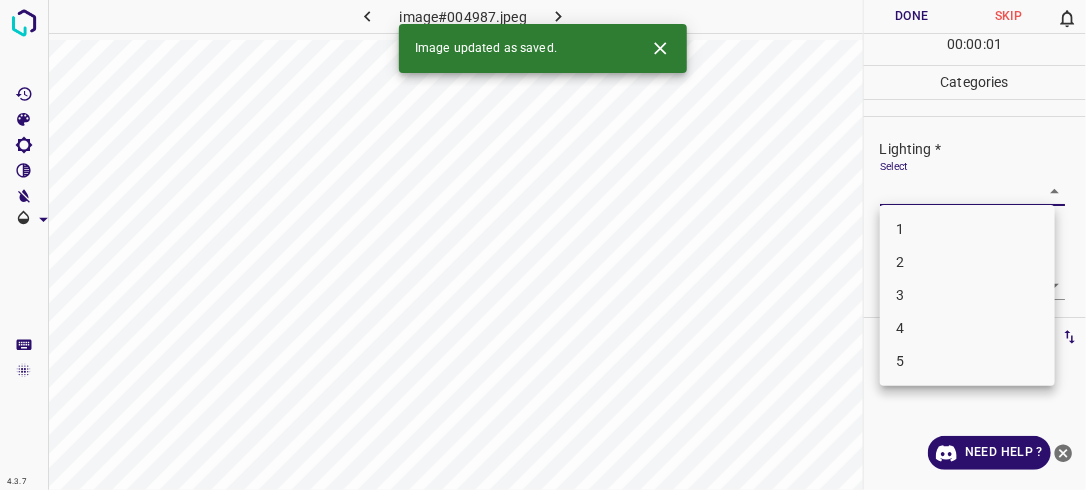 click on "4.3.7 image#004987.jpeg Done Skip 0 00   : 00   : 01   Categories Lighting *  Select ​ Focus *  Select ​ Overall *  Select ​ Labels   0 Categories 1 Lighting 2 Focus 3 Overall Tools Space Change between modes (Draw & Edit) I Auto labeling R Restore zoom M Zoom in N Zoom out Delete Delete selecte label Filters Z Restore filters X Saturation filter C Brightness filter V Contrast filter B Gray scale filter General O Download Image updated as saved. Need Help ? - Text - Hide - Delete 1 2 3 4 5" at bounding box center [543, 245] 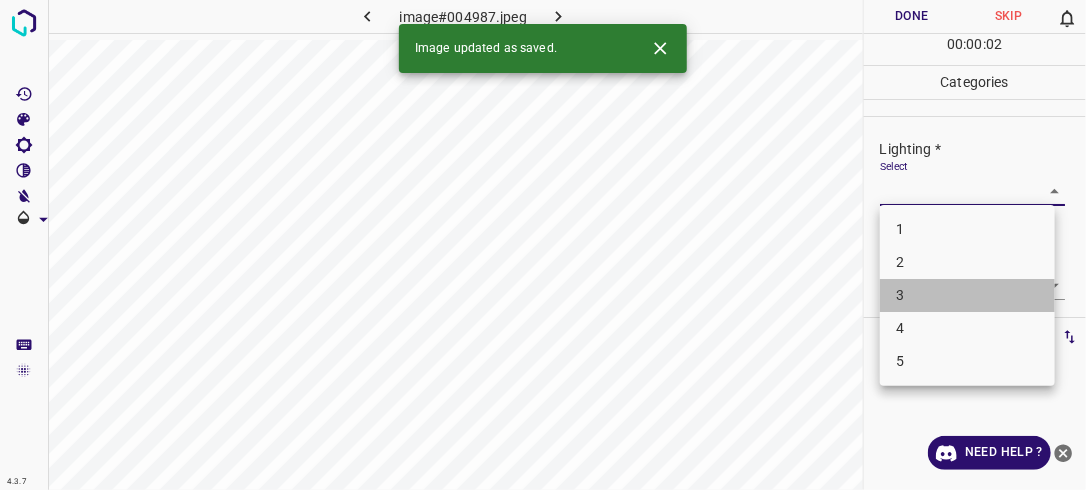click on "3" at bounding box center (967, 295) 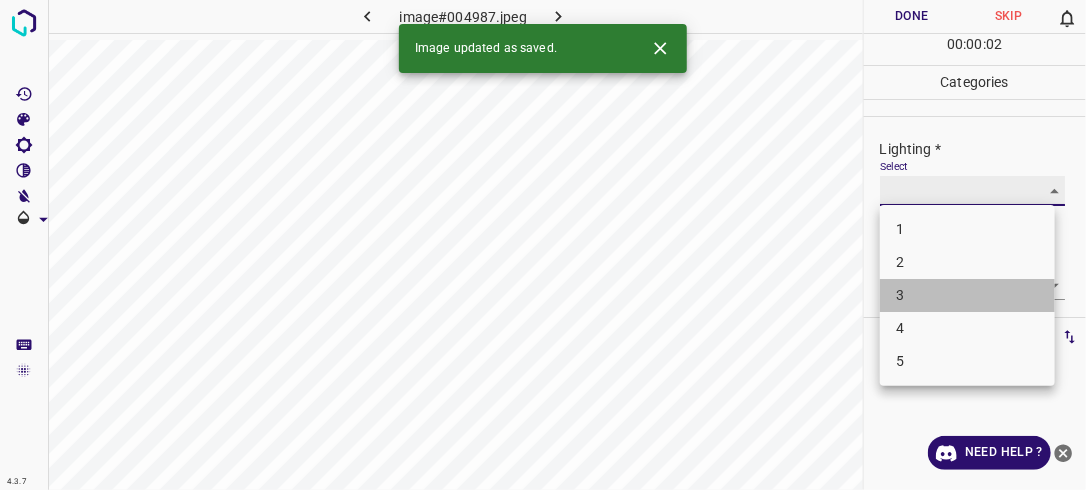 type on "3" 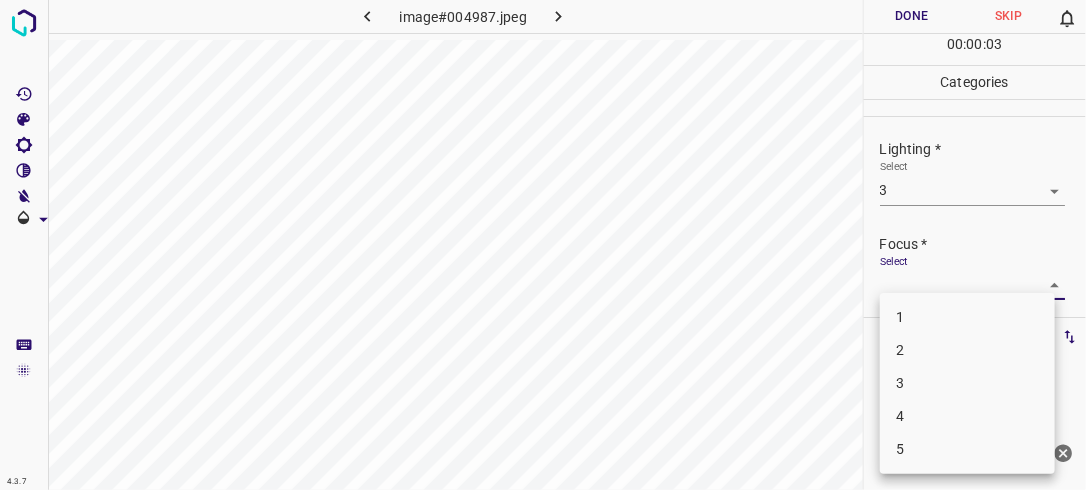 drag, startPoint x: 1051, startPoint y: 284, endPoint x: 1018, endPoint y: 306, distance: 39.661064 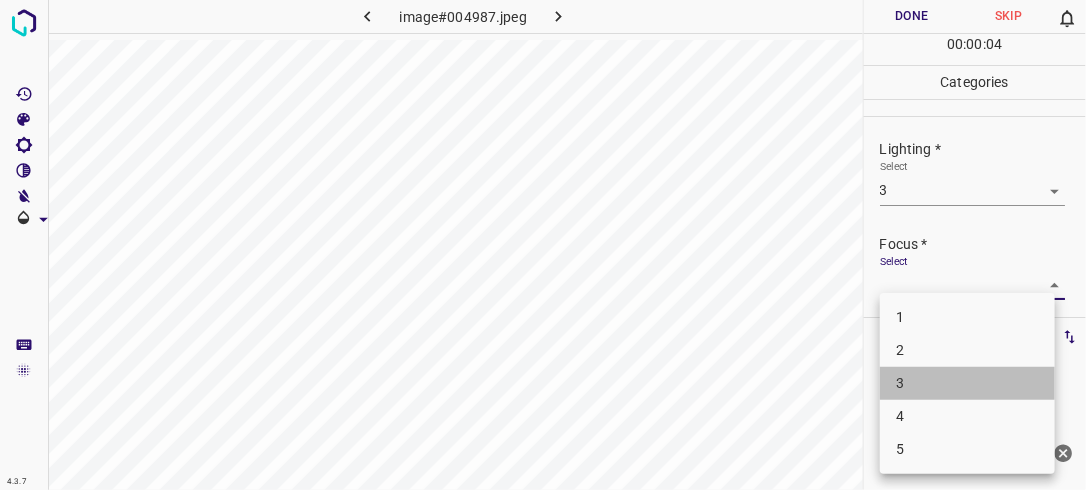 click on "3" at bounding box center [967, 383] 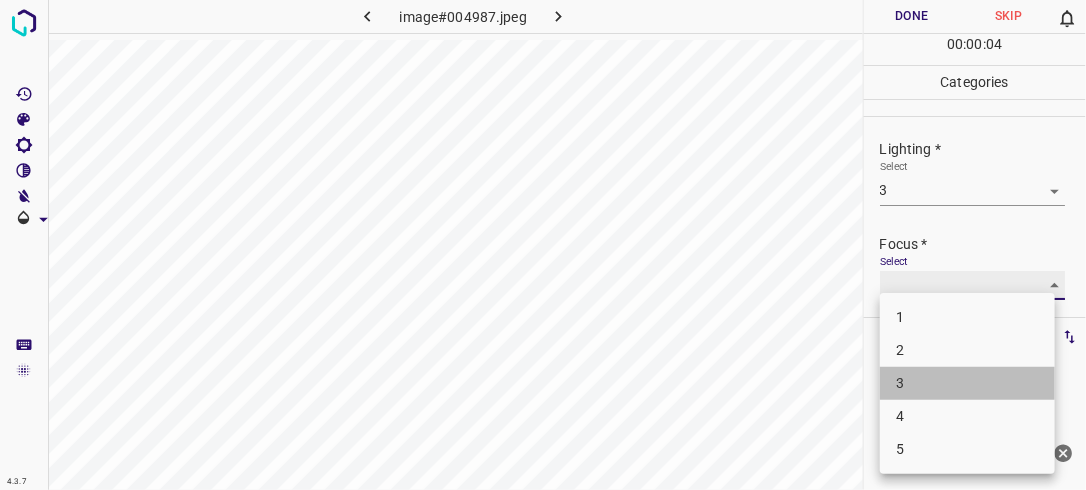 type on "3" 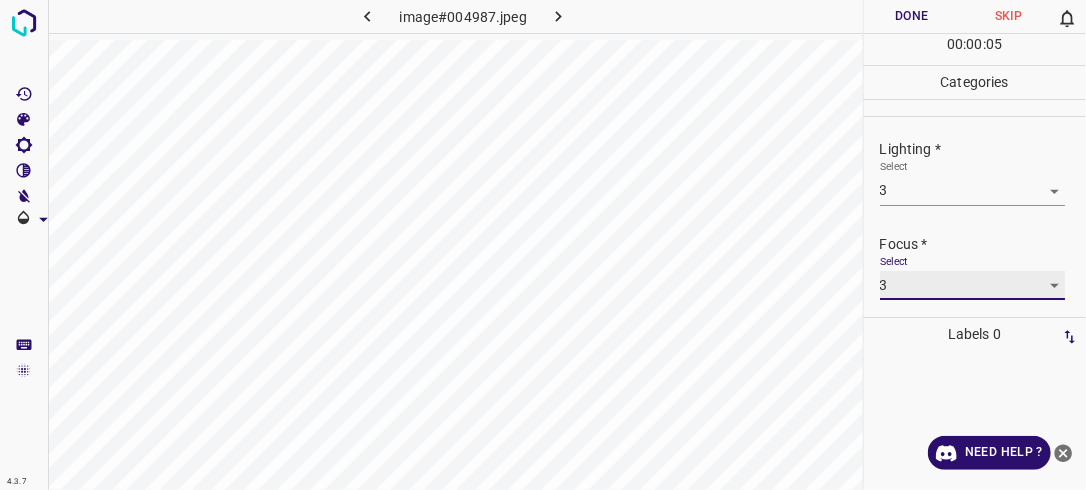 scroll, scrollTop: 98, scrollLeft: 0, axis: vertical 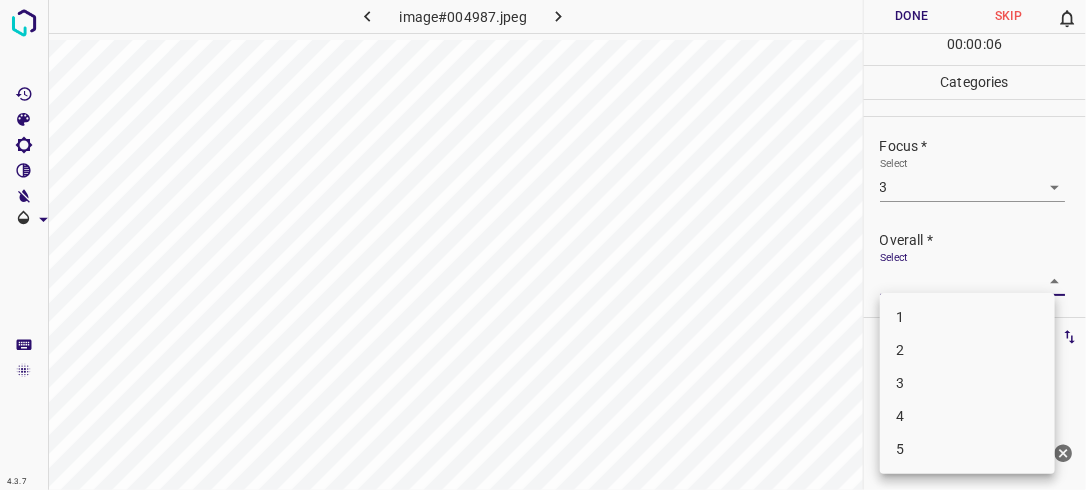click on "4.3.7 image#004987.jpeg Done Skip 0 00   : 00   : 06   Categories Lighting *  Select 3 3 Focus *  Select 3 3 Overall *  Select ​ Labels   0 Categories 1 Lighting 2 Focus 3 Overall Tools Space Change between modes (Draw & Edit) I Auto labeling R Restore zoom M Zoom in N Zoom out Delete Delete selecte label Filters Z Restore filters X Saturation filter C Brightness filter V Contrast filter B Gray scale filter General O Download Need Help ? - Text - Hide - Delete 1 2 3 4 5" at bounding box center [543, 245] 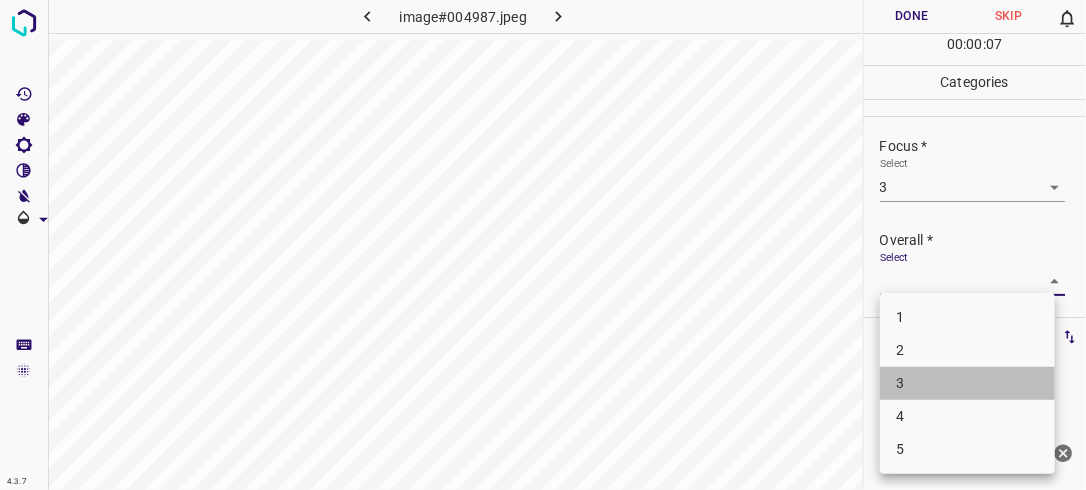 click on "3" at bounding box center [967, 383] 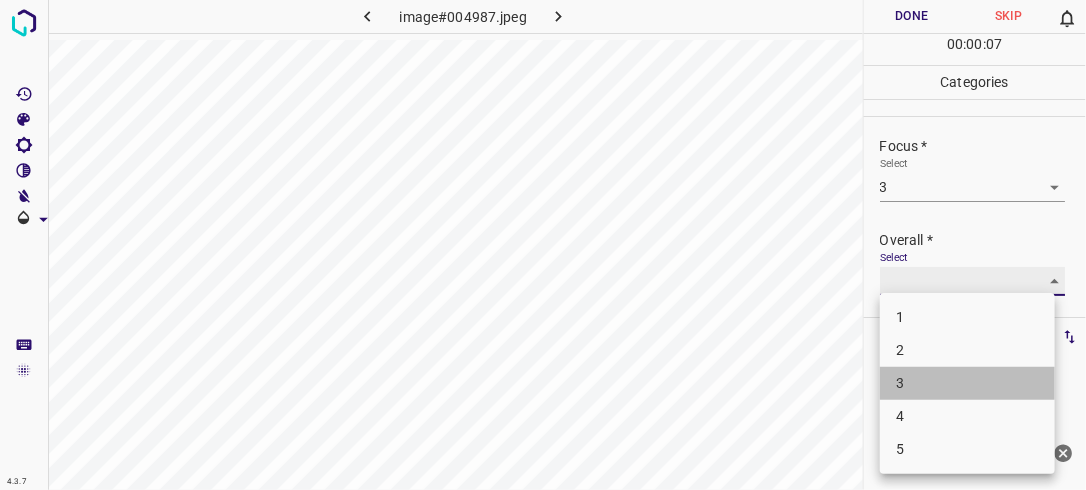 type on "3" 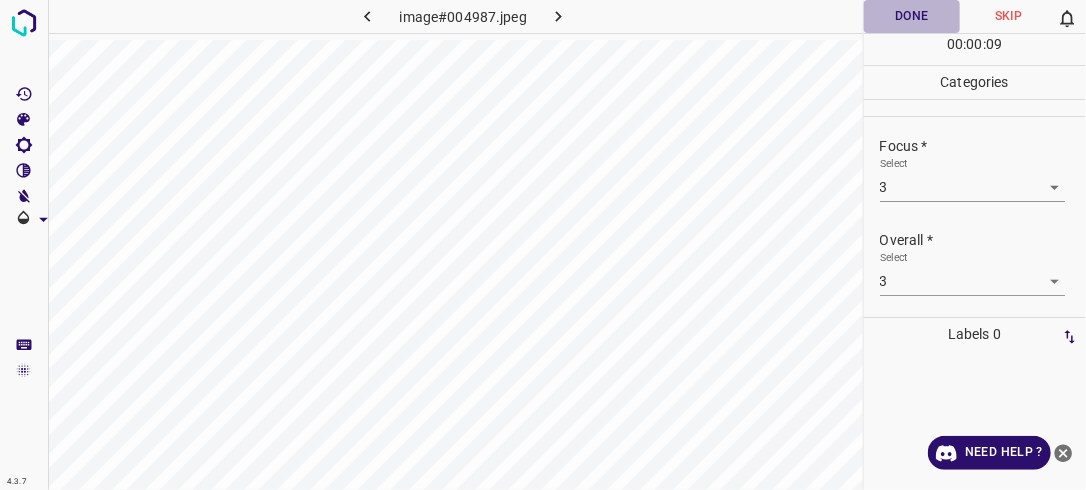 click on "Done" at bounding box center (912, 16) 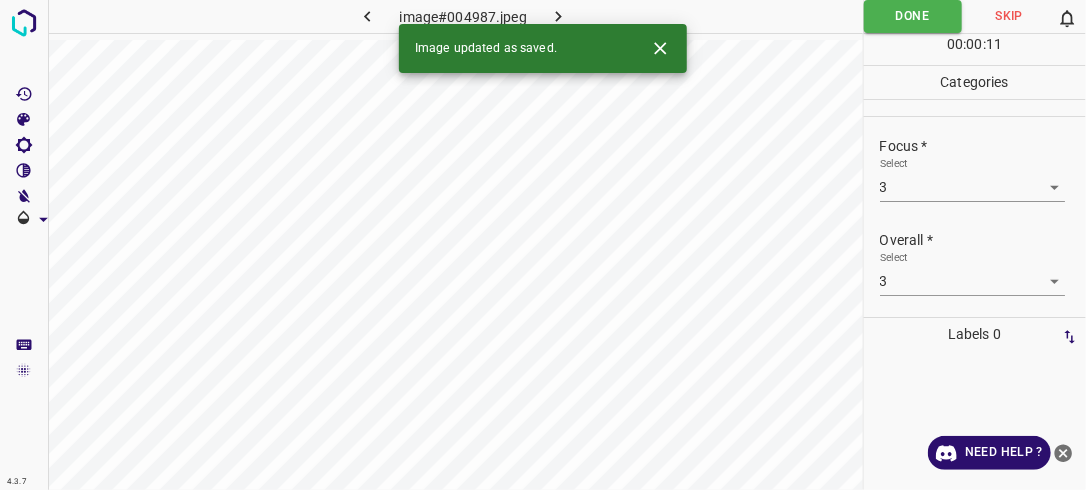 click 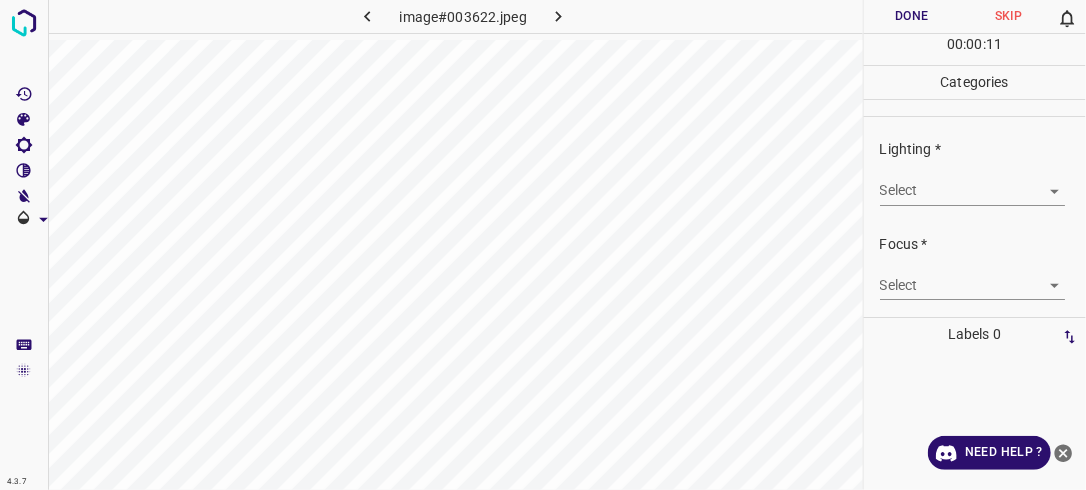 click on "4.3.7 image#003622.jpeg Done Skip 0 00   : 00   : 11   Categories Lighting *  Select ​ Focus *  Select ​ Overall *  Select ​ Labels   0 Categories 1 Lighting 2 Focus 3 Overall Tools Space Change between modes (Draw & Edit) I Auto labeling R Restore zoom M Zoom in N Zoom out Delete Delete selecte label Filters Z Restore filters X Saturation filter C Brightness filter V Contrast filter B Gray scale filter General O Download Need Help ? - Text - Hide - Delete" at bounding box center (543, 245) 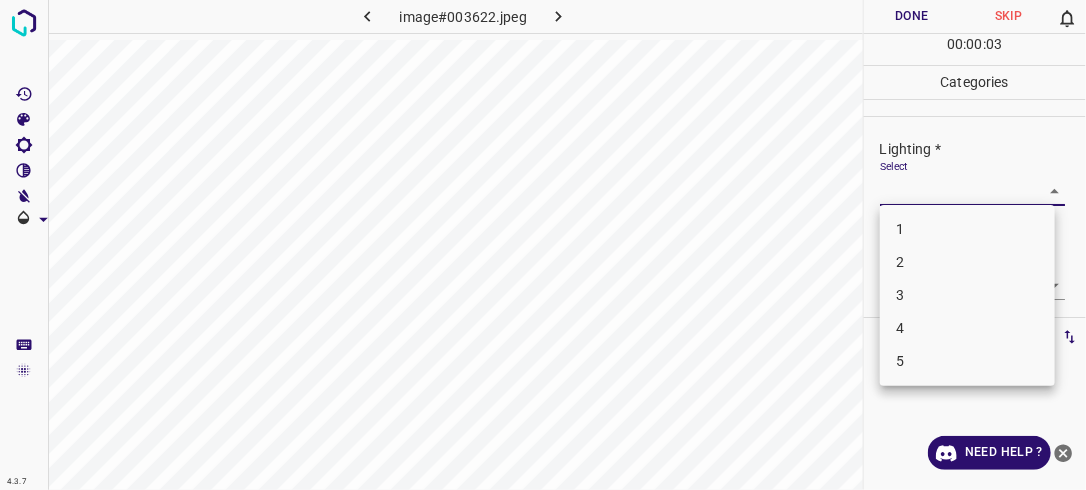 click on "2" at bounding box center [967, 262] 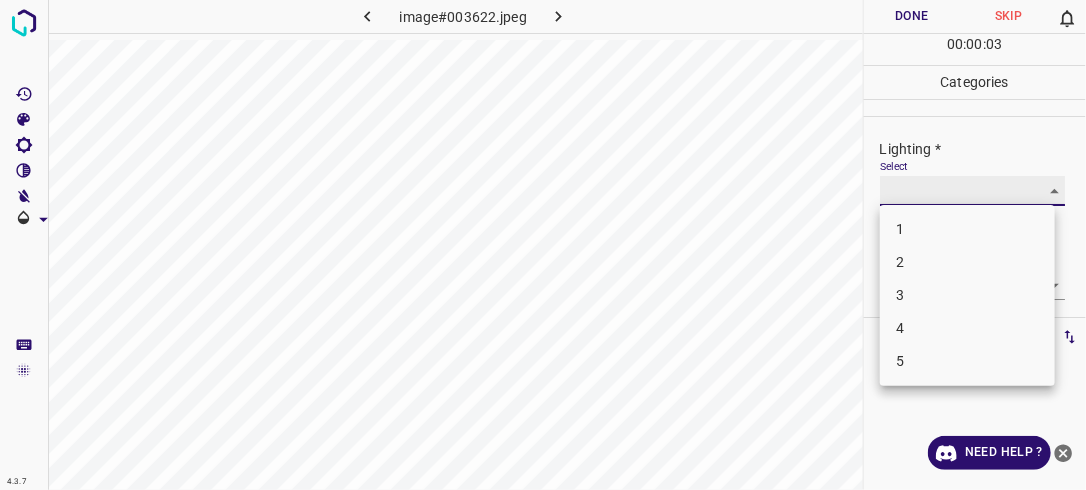 type on "2" 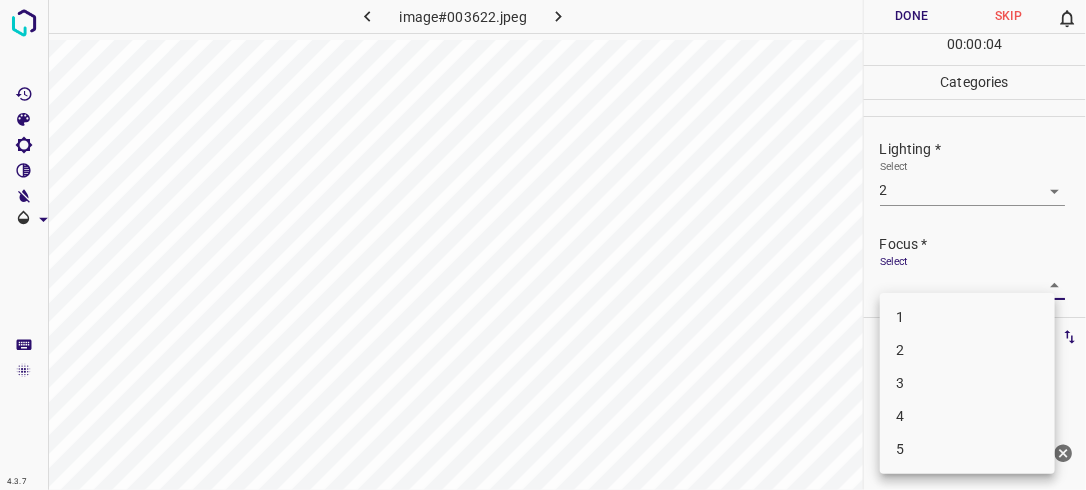 click on "4.3.7 image#003622.jpeg Done Skip 0 00   : 00   : 04   Categories Lighting *  Select 2 2 Focus *  Select ​ Overall *  Select ​ Labels   0 Categories 1 Lighting 2 Focus 3 Overall Tools Space Change between modes (Draw & Edit) I Auto labeling R Restore zoom M Zoom in N Zoom out Delete Delete selecte label Filters Z Restore filters X Saturation filter C Brightness filter V Contrast filter B Gray scale filter General O Download Need Help ? - Text - Hide - Delete 1 2 3 4 5" at bounding box center (543, 245) 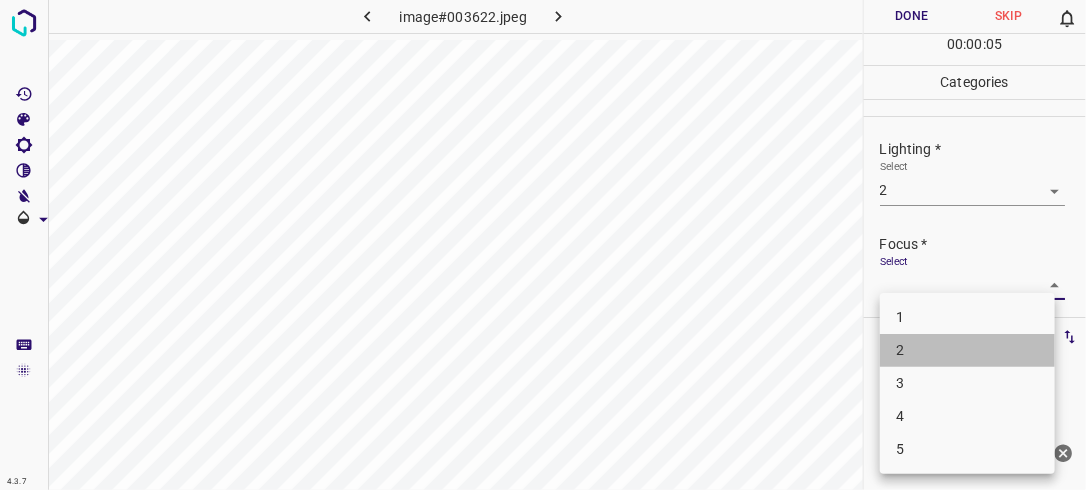 click on "2" at bounding box center (967, 350) 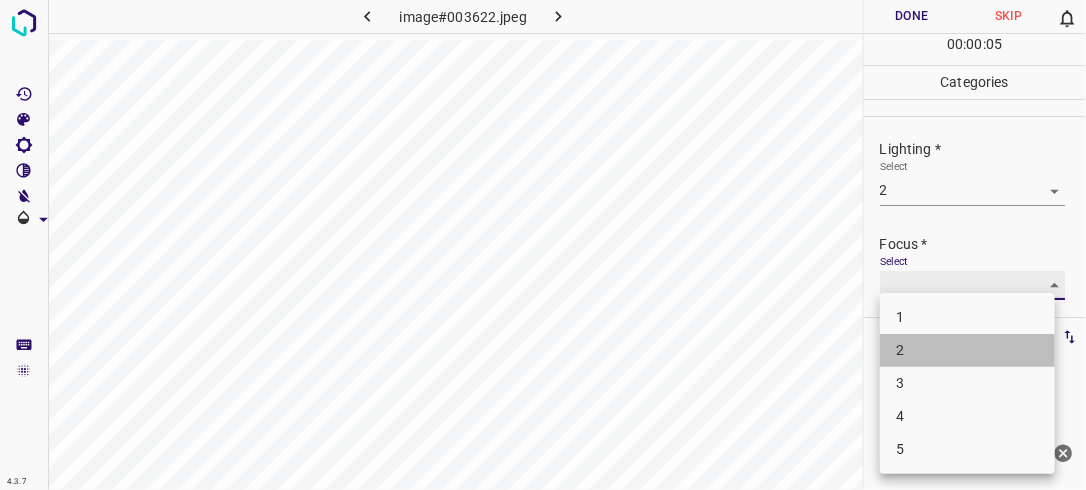 type on "2" 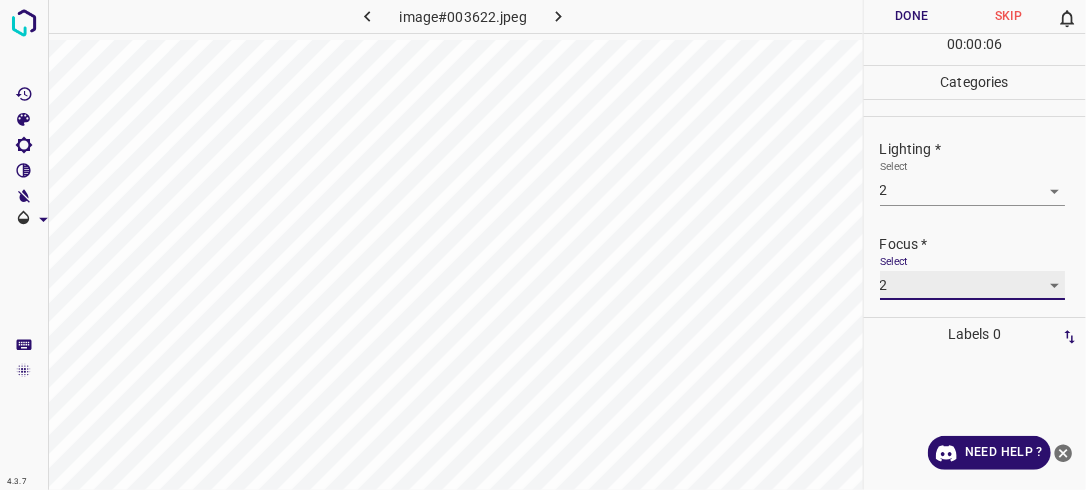 scroll, scrollTop: 98, scrollLeft: 0, axis: vertical 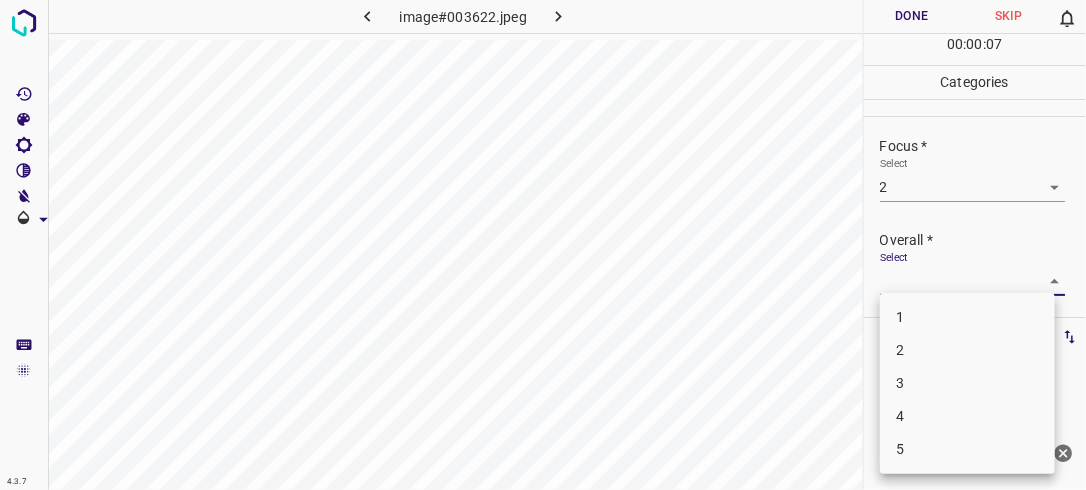 click on "4.3.7 image#003622.jpeg Done Skip 0 00   : 00   : 07   Categories Lighting *  Select 2 2 Focus *  Select 2 2 Overall *  Select ​ Labels   0 Categories 1 Lighting 2 Focus 3 Overall Tools Space Change between modes (Draw & Edit) I Auto labeling R Restore zoom M Zoom in N Zoom out Delete Delete selecte label Filters Z Restore filters X Saturation filter C Brightness filter V Contrast filter B Gray scale filter General O Download Need Help ? - Text - Hide - Delete 1 2 3 4 5" at bounding box center (543, 245) 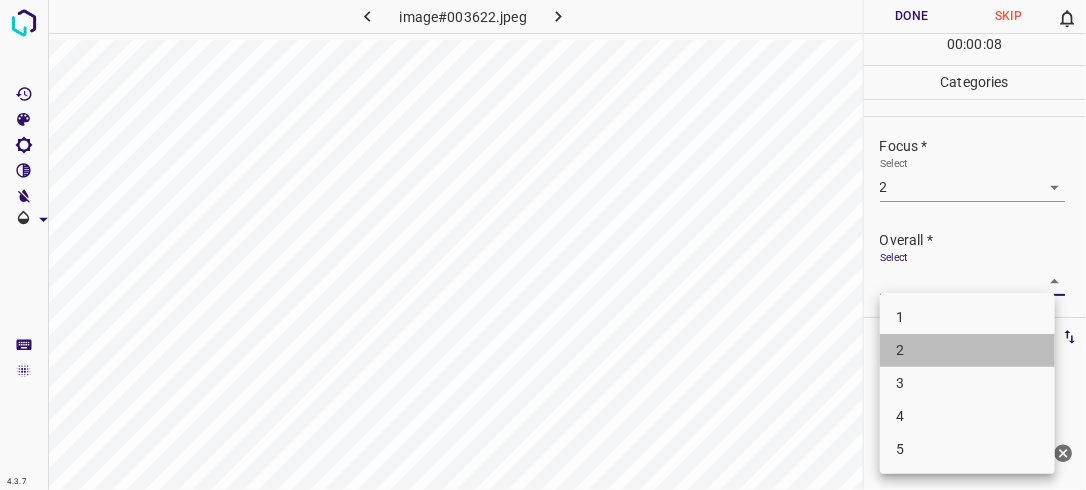 click on "2" at bounding box center (967, 350) 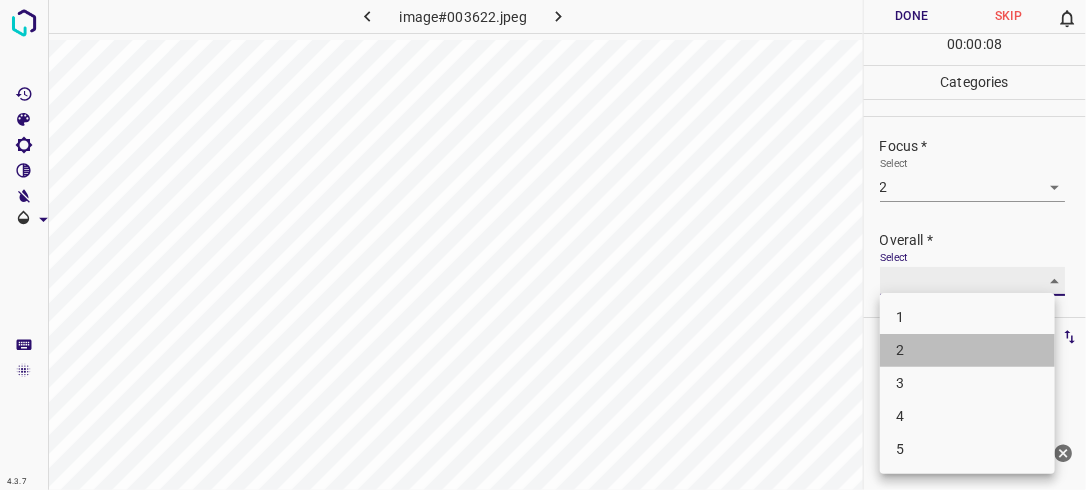 type on "2" 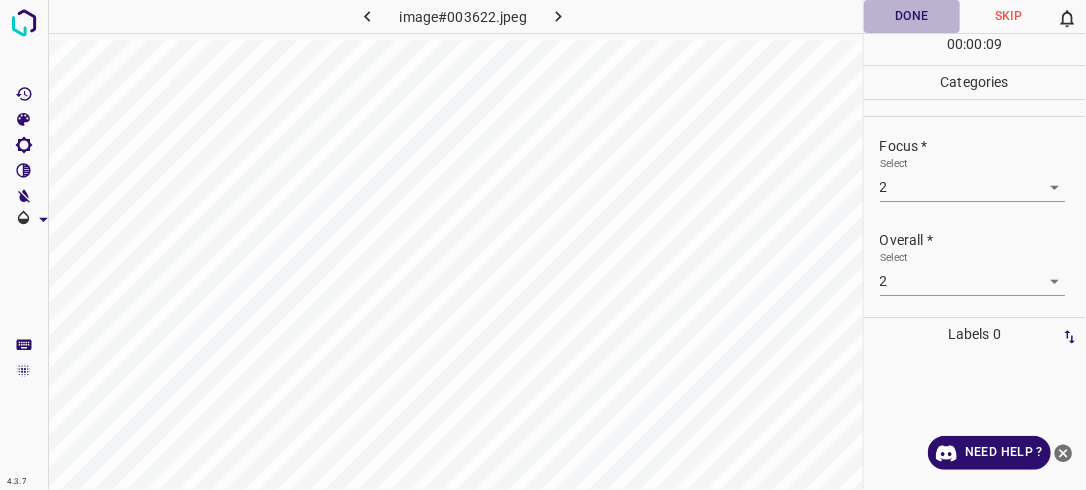 click on "Done" at bounding box center (912, 16) 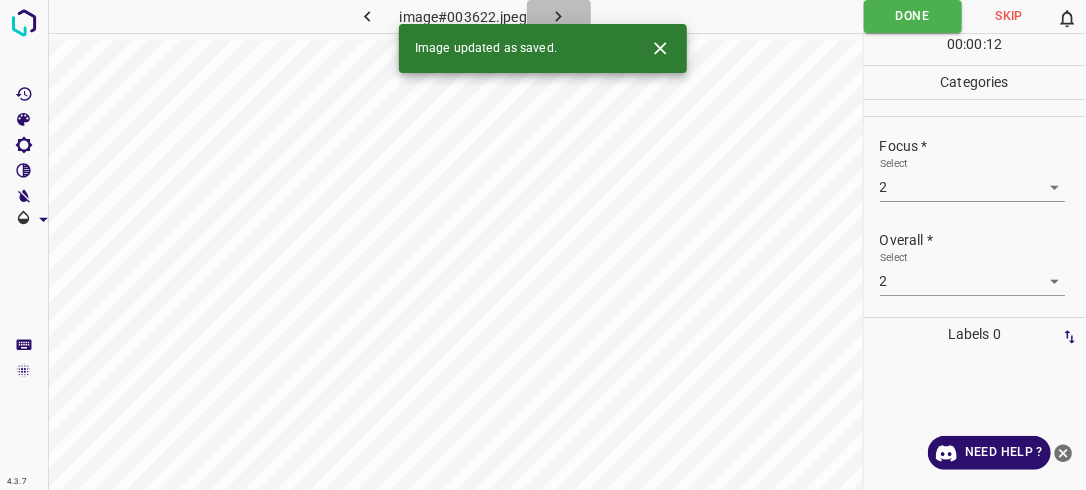 click 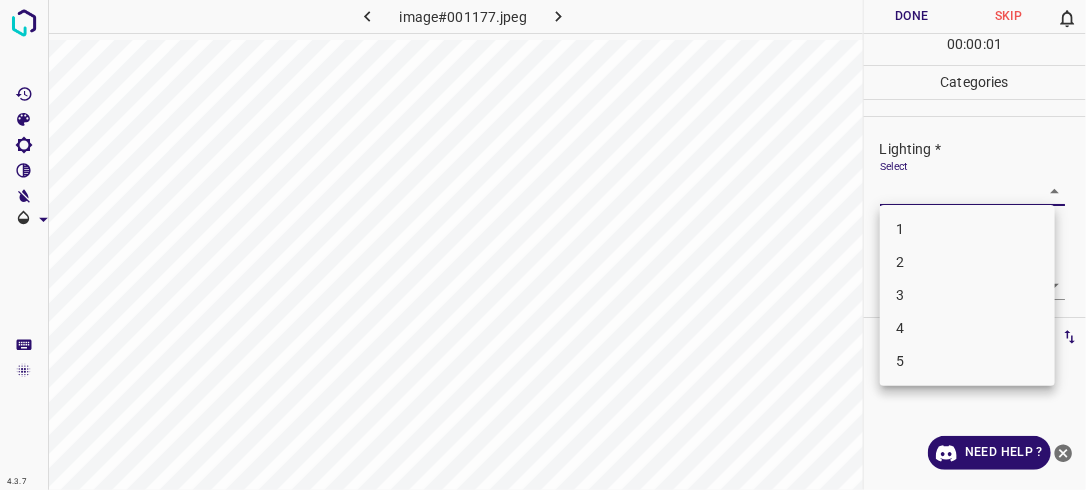 click on "4.3.7 image#001177.jpeg Done Skip 0 00   : 00   : 01   Categories Lighting *  Select ​ Focus *  Select ​ Overall *  Select ​ Labels   0 Categories 1 Lighting 2 Focus 3 Overall Tools Space Change between modes (Draw & Edit) I Auto labeling R Restore zoom M Zoom in N Zoom out Delete Delete selecte label Filters Z Restore filters X Saturation filter C Brightness filter V Contrast filter B Gray scale filter General O Download Need Help ? - Text - Hide - Delete 1 2 3 4 5" at bounding box center [543, 245] 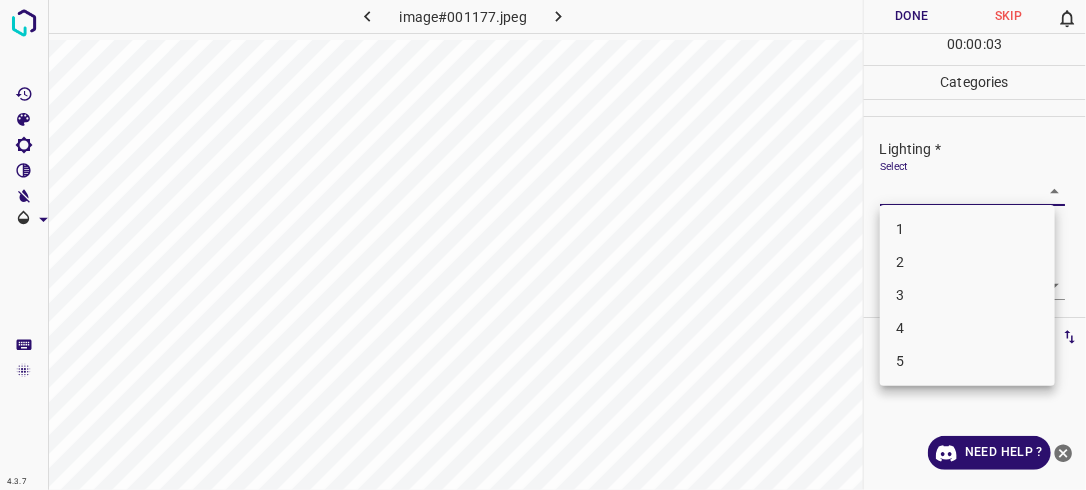 click on "3" at bounding box center (967, 295) 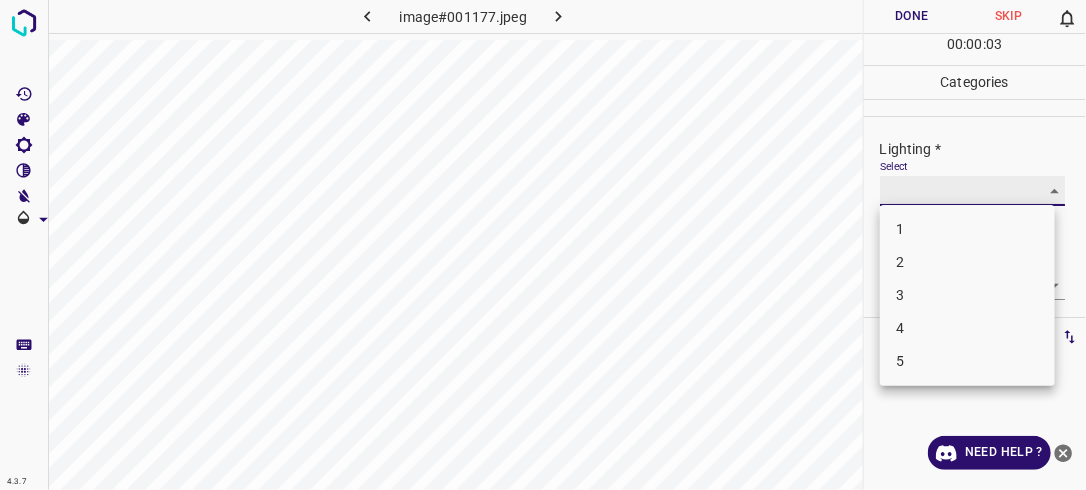 type on "3" 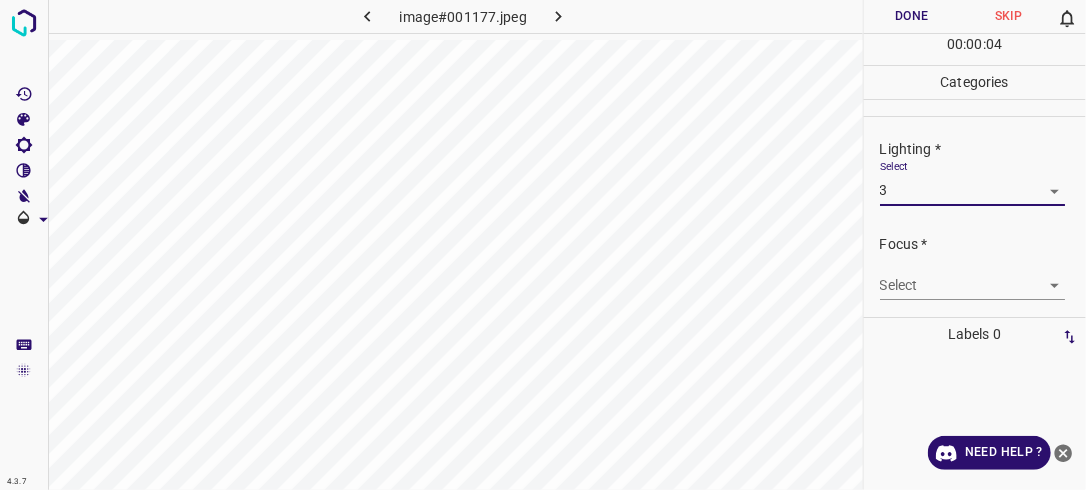 click on "4.3.7 image#001177.jpeg Done Skip 0 00   : 00   : 04   Categories Lighting *  Select 3 3 Focus *  Select ​ Overall *  Select ​ Labels   0 Categories 1 Lighting 2 Focus 3 Overall Tools Space Change between modes (Draw & Edit) I Auto labeling R Restore zoom M Zoom in N Zoom out Delete Delete selecte label Filters Z Restore filters X Saturation filter C Brightness filter V Contrast filter B Gray scale filter General O Download Need Help ? - Text - Hide - Delete" at bounding box center (543, 245) 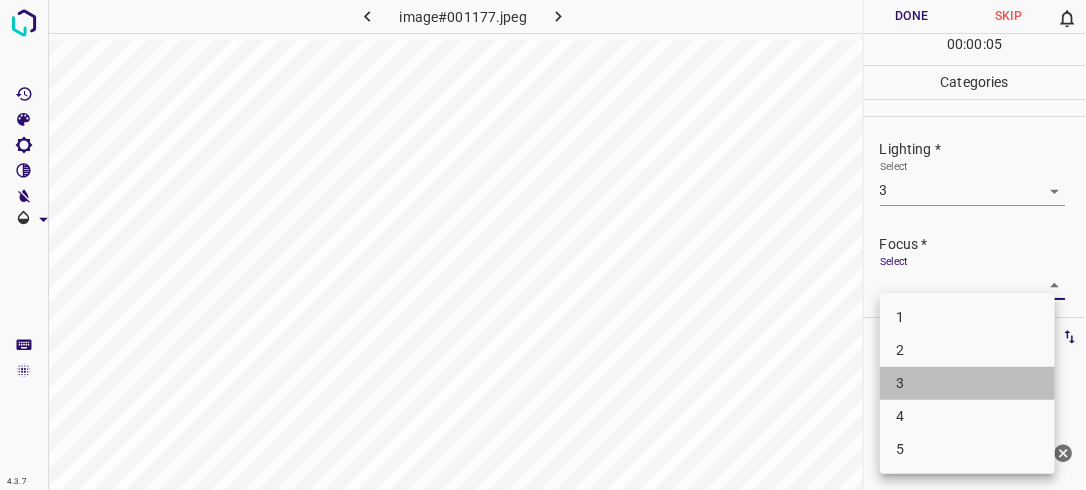 click on "3" at bounding box center [967, 383] 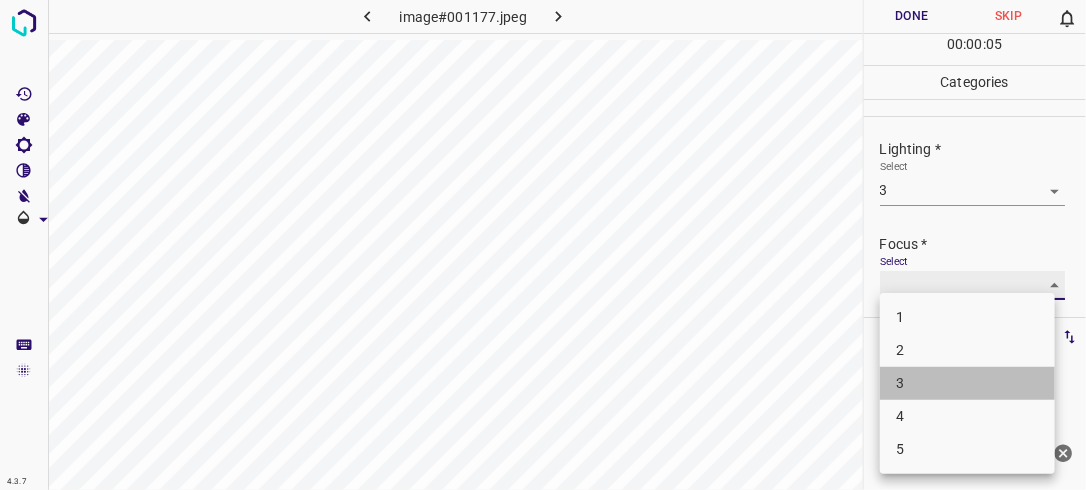 type on "3" 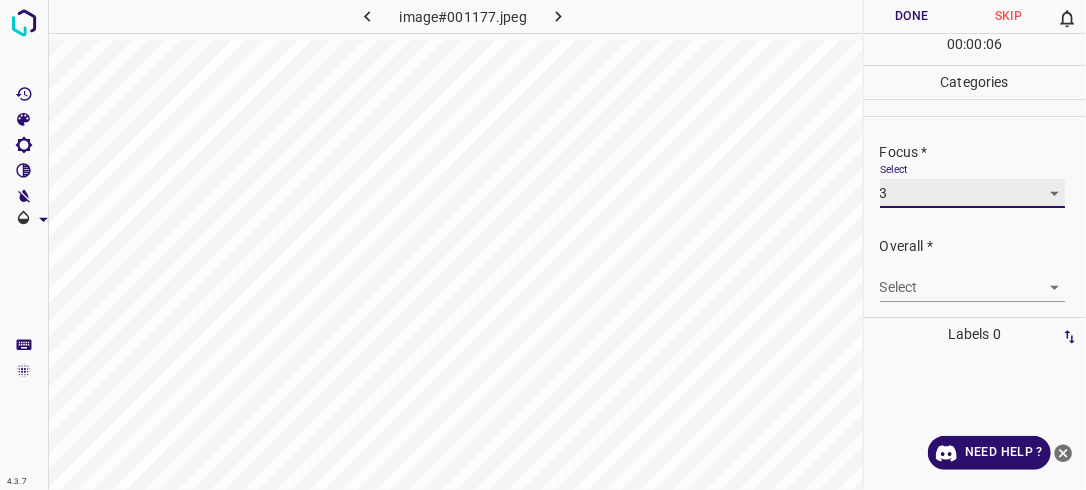 scroll, scrollTop: 98, scrollLeft: 0, axis: vertical 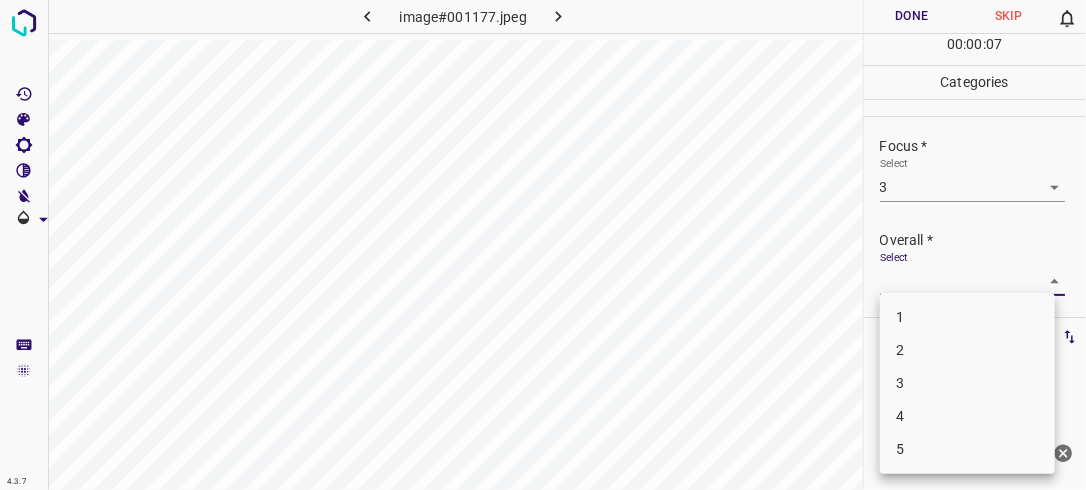 click on "4.3.7 image#001177.jpeg Done Skip 0 00   : 00   : 07   Categories Lighting *  Select 3 3 Focus *  Select 3 3 Overall *  Select ​ Labels   0 Categories 1 Lighting 2 Focus 3 Overall Tools Space Change between modes (Draw & Edit) I Auto labeling R Restore zoom M Zoom in N Zoom out Delete Delete selecte label Filters Z Restore filters X Saturation filter C Brightness filter V Contrast filter B Gray scale filter General O Download Need Help ? - Text - Hide - Delete 1 2 3 4 5" at bounding box center (543, 245) 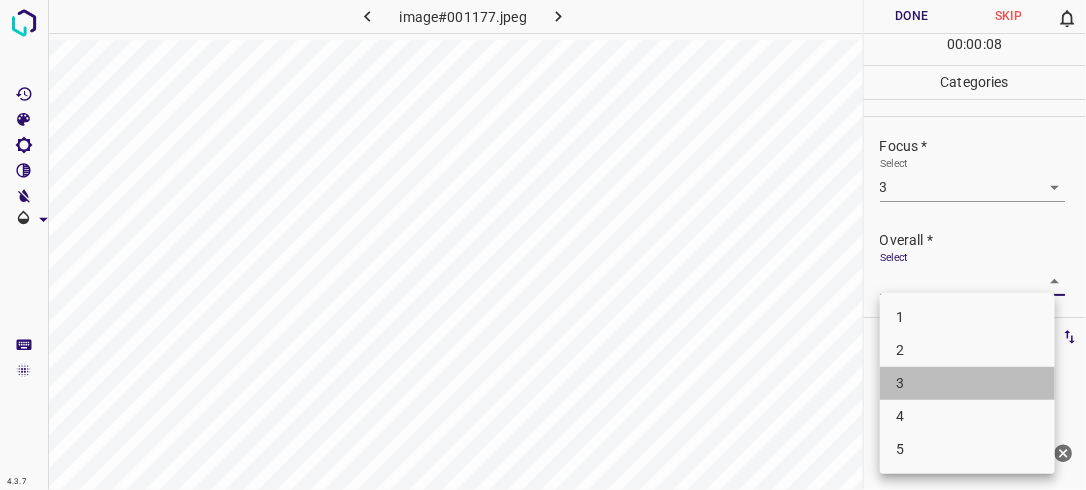 click on "3" at bounding box center (967, 383) 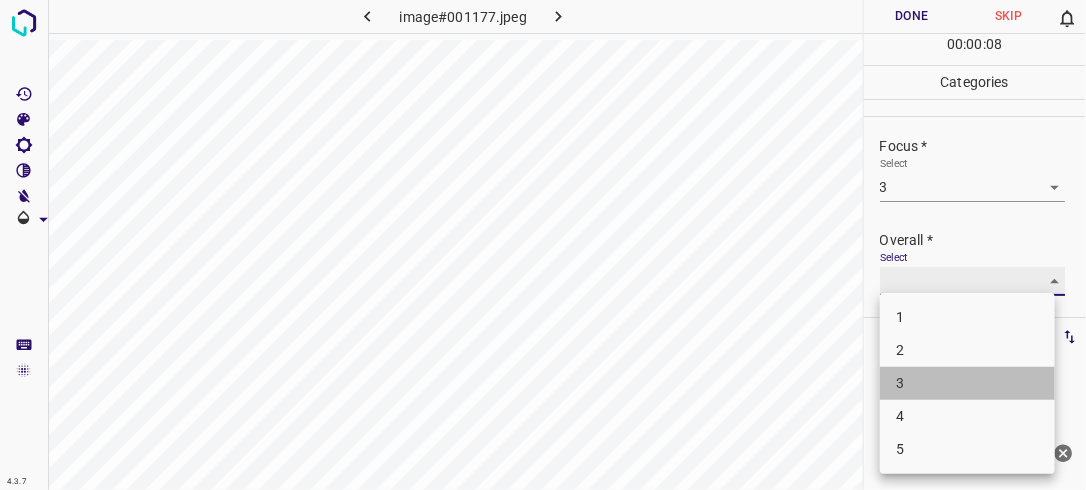 type on "3" 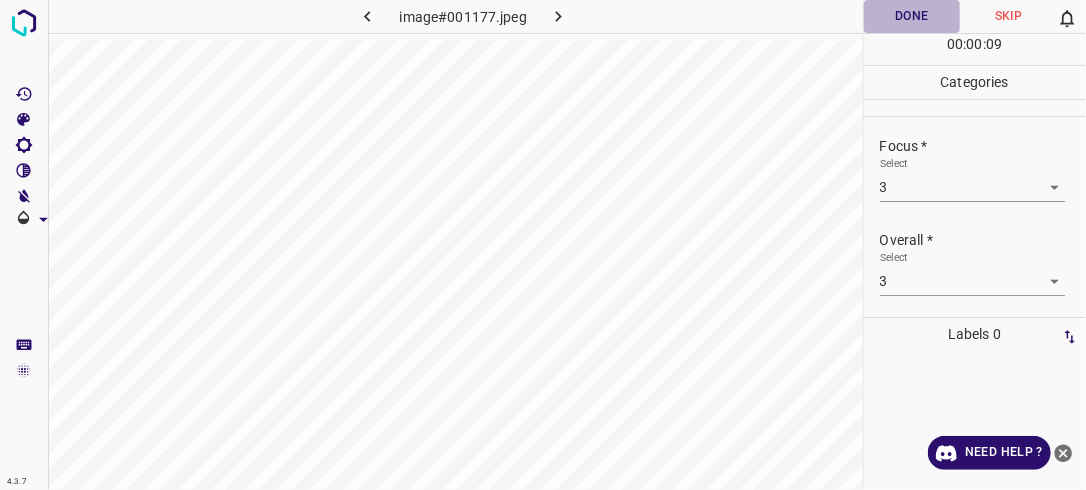 click on "Done" at bounding box center [912, 16] 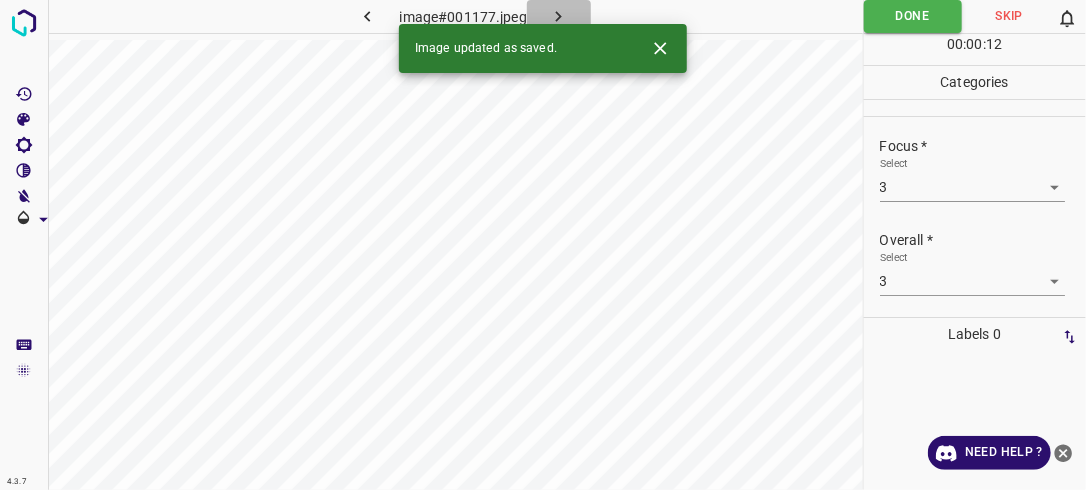 click at bounding box center [559, 16] 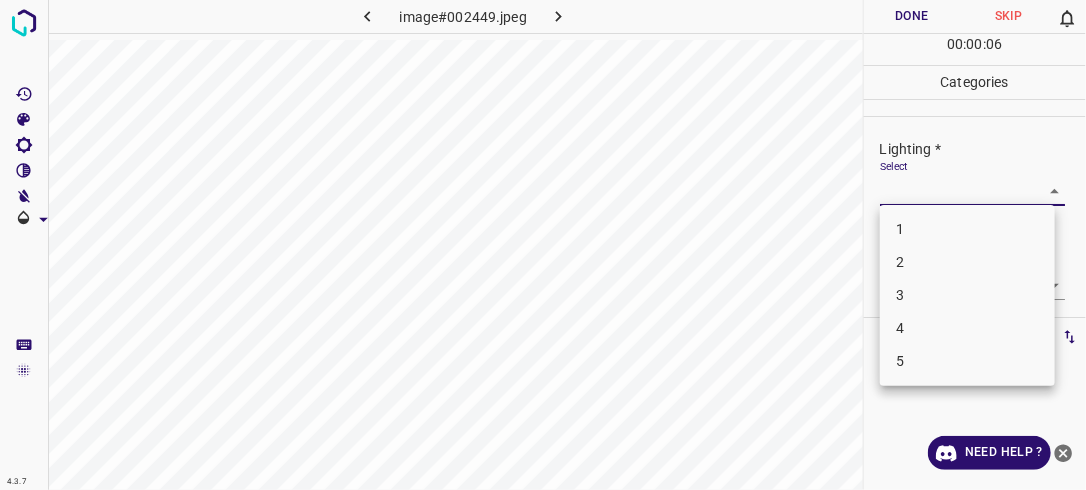 click on "4.3.7 image#002449.jpeg Done Skip 0 00   : 00   : 06   Categories Lighting *  Select ​ Focus *  Select ​ Overall *  Select ​ Labels   0 Categories 1 Lighting 2 Focus 3 Overall Tools Space Change between modes (Draw & Edit) I Auto labeling R Restore zoom M Zoom in N Zoom out Delete Delete selecte label Filters Z Restore filters X Saturation filter C Brightness filter V Contrast filter B Gray scale filter General O Download Need Help ? - Text - Hide - Delete 1 2 3 4 5" at bounding box center (543, 245) 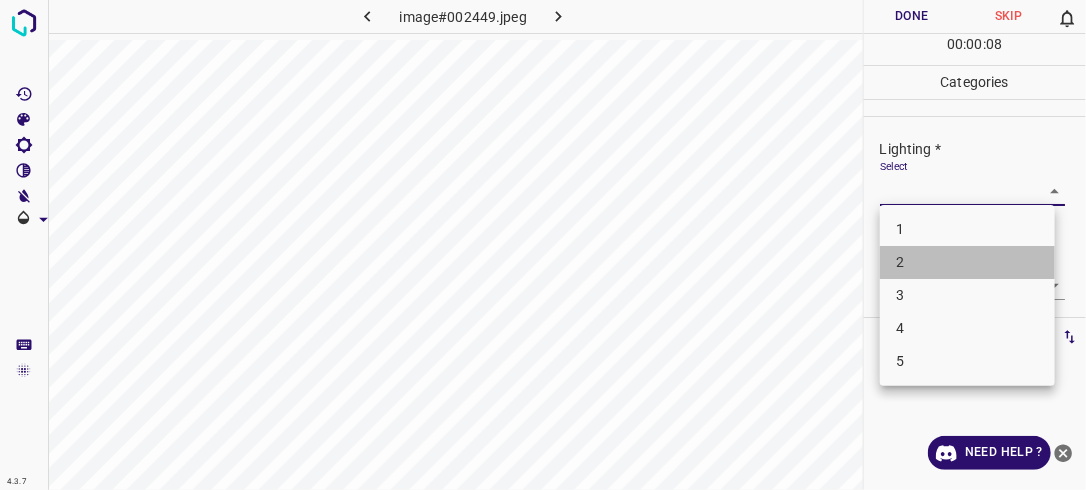 click on "2" at bounding box center (967, 262) 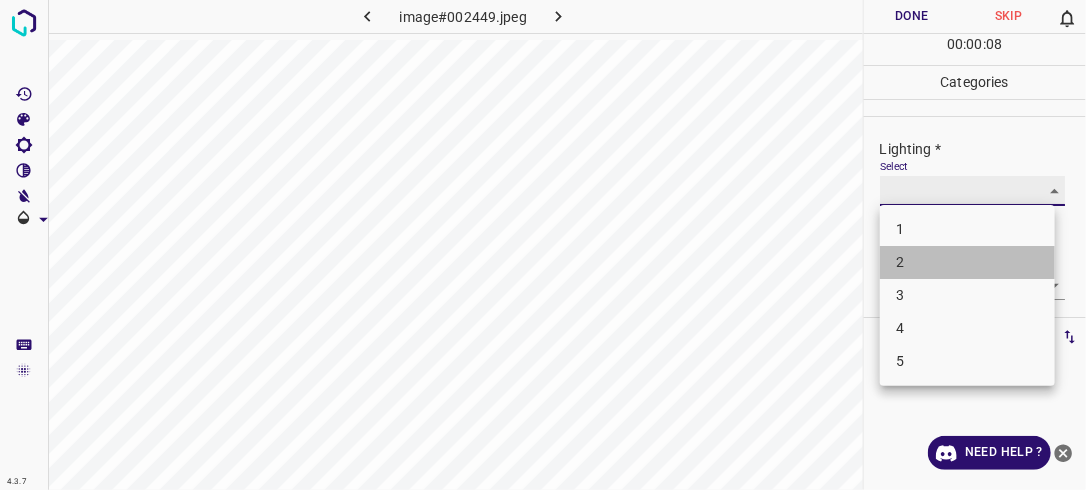 type on "2" 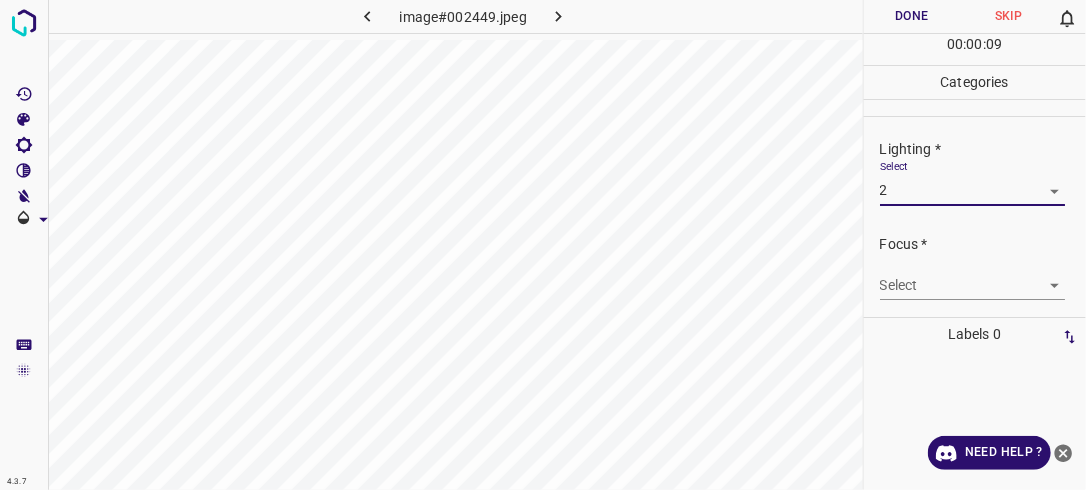 click on "4.3.7 image#002449.jpeg Done Skip 0 00   : 00   : 09   Categories Lighting *  Select 2 2 Focus *  Select ​ Overall *  Select ​ Labels   0 Categories 1 Lighting 2 Focus 3 Overall Tools Space Change between modes (Draw & Edit) I Auto labeling R Restore zoom M Zoom in N Zoom out Delete Delete selecte label Filters Z Restore filters X Saturation filter C Brightness filter V Contrast filter B Gray scale filter General O Download Need Help ? - Text - Hide - Delete" at bounding box center (543, 245) 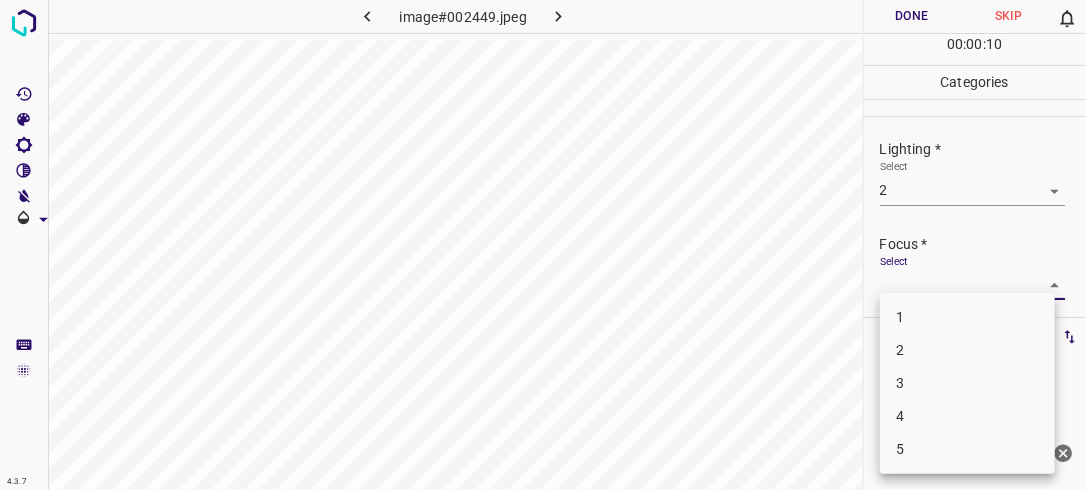 drag, startPoint x: 1047, startPoint y: 283, endPoint x: 980, endPoint y: 324, distance: 78.54935 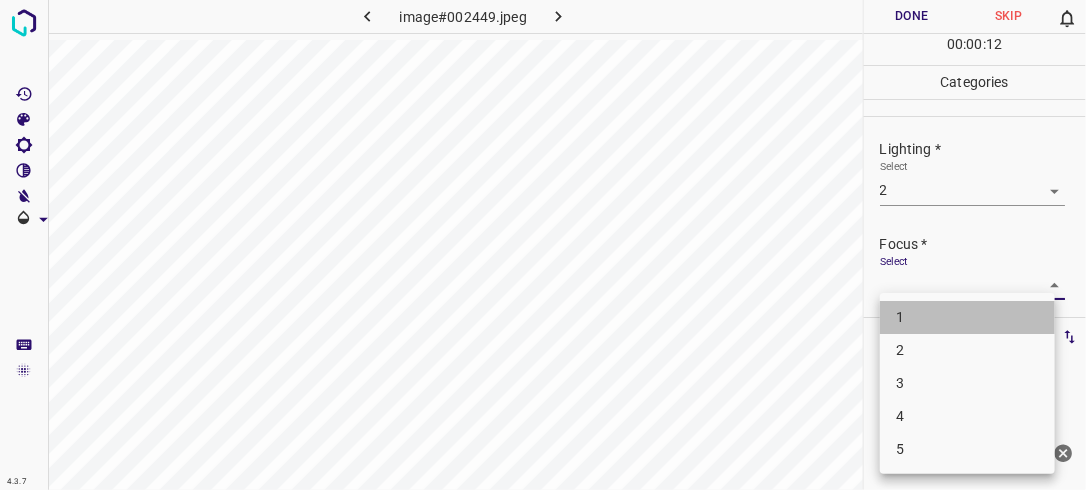 click on "1" at bounding box center (967, 317) 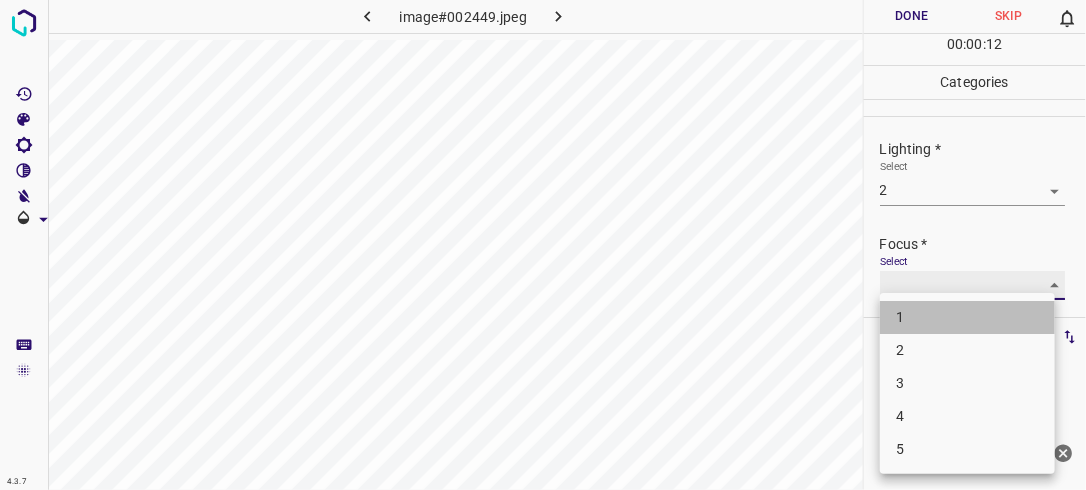 type on "1" 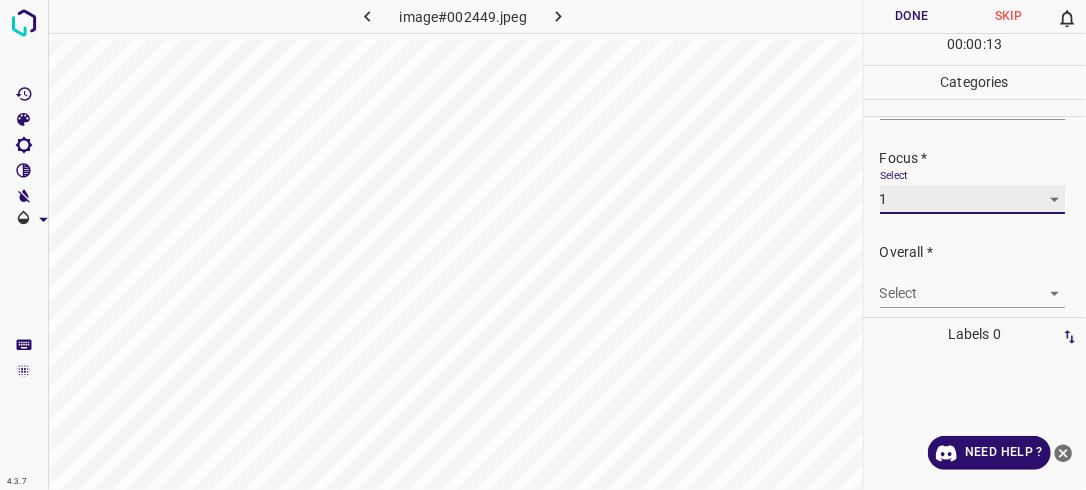 scroll, scrollTop: 98, scrollLeft: 0, axis: vertical 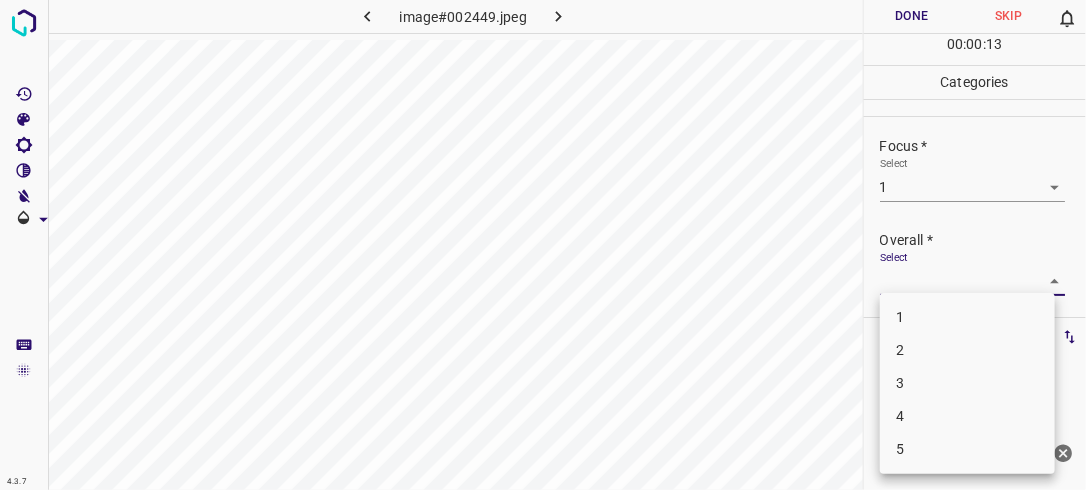 click on "4.3.7 image#002449.jpeg Done Skip 0 00   : 00   : 13   Categories Lighting *  Select 2 2 Focus *  Select 1 1 Overall *  Select ​ Labels   0 Categories 1 Lighting 2 Focus 3 Overall Tools Space Change between modes (Draw & Edit) I Auto labeling R Restore zoom M Zoom in N Zoom out Delete Delete selecte label Filters Z Restore filters X Saturation filter C Brightness filter V Contrast filter B Gray scale filter General O Download Need Help ? - Text - Hide - Delete 1 2 3 4 5" at bounding box center [543, 245] 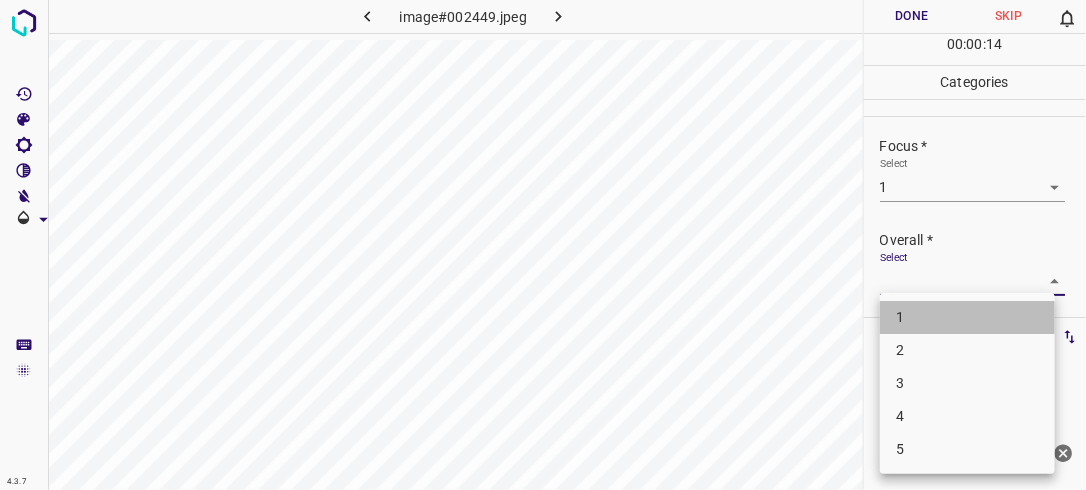 click on "1" at bounding box center (967, 317) 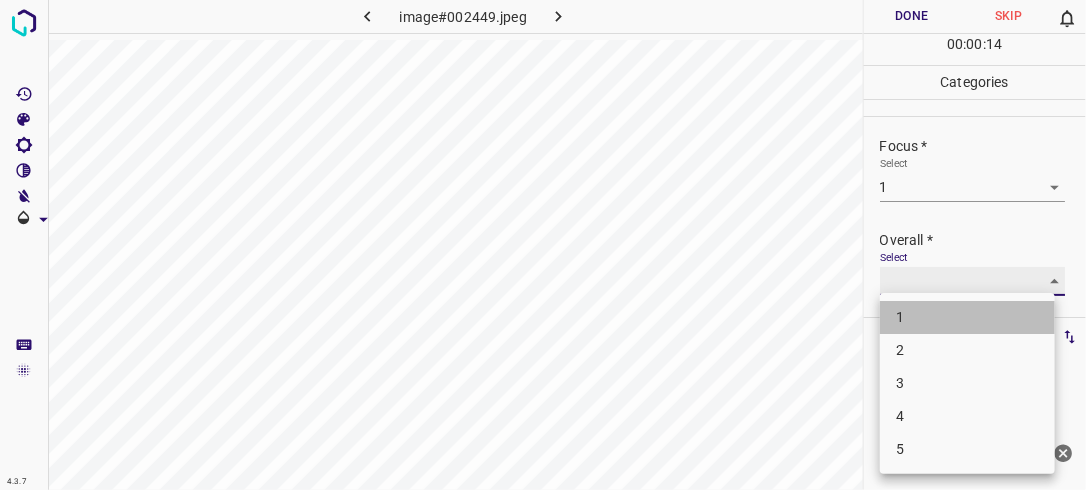type on "1" 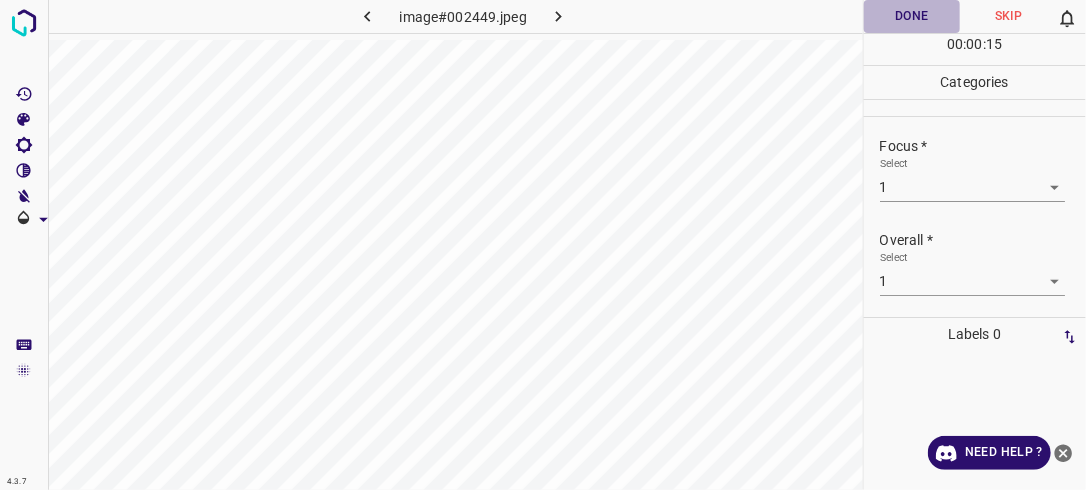 click on "Done" at bounding box center [912, 16] 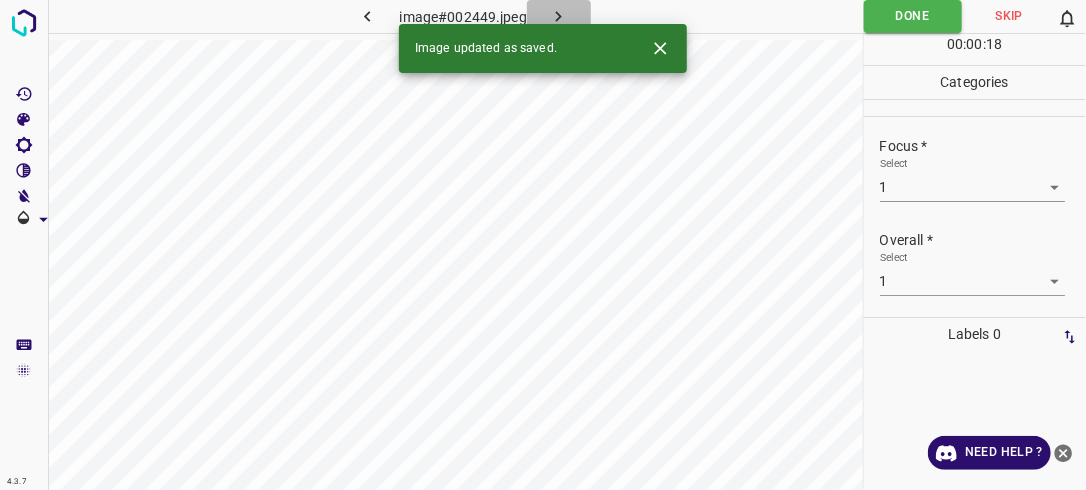 click at bounding box center (559, 16) 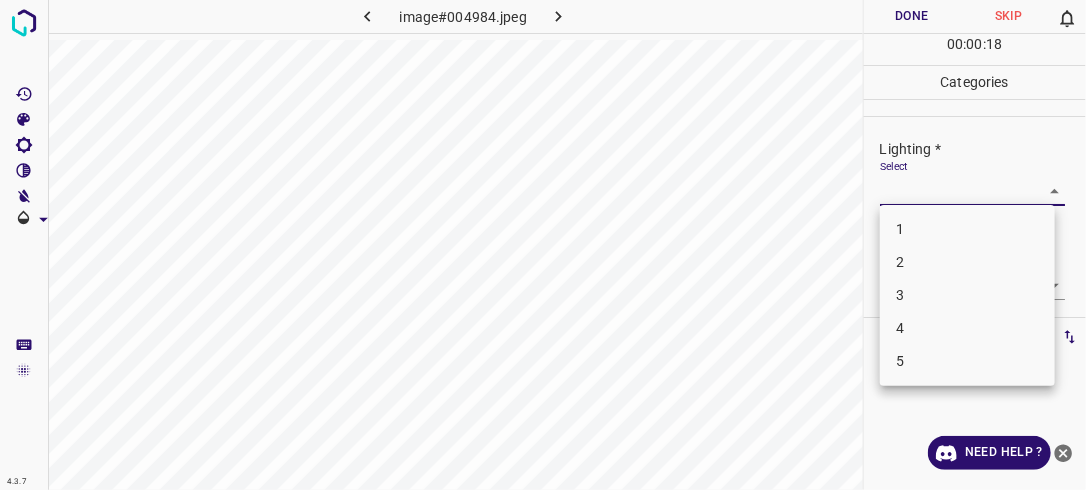 click on "4.3.7 image#004984.jpeg Done Skip 0 00   : 00   : 18   Categories Lighting *  Select ​ Focus *  Select ​ Overall *  Select ​ Labels   0 Categories 1 Lighting 2 Focus 3 Overall Tools Space Change between modes (Draw & Edit) I Auto labeling R Restore zoom M Zoom in N Zoom out Delete Delete selecte label Filters Z Restore filters X Saturation filter C Brightness filter V Contrast filter B Gray scale filter General O Download Need Help ? - Text - Hide - Delete 1 2 3 4 5" at bounding box center (543, 245) 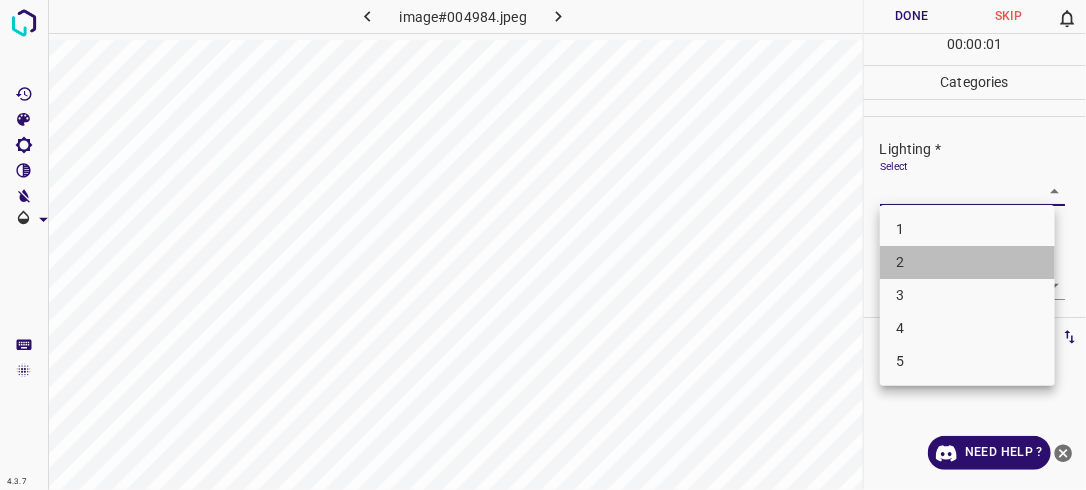click on "2" at bounding box center (967, 262) 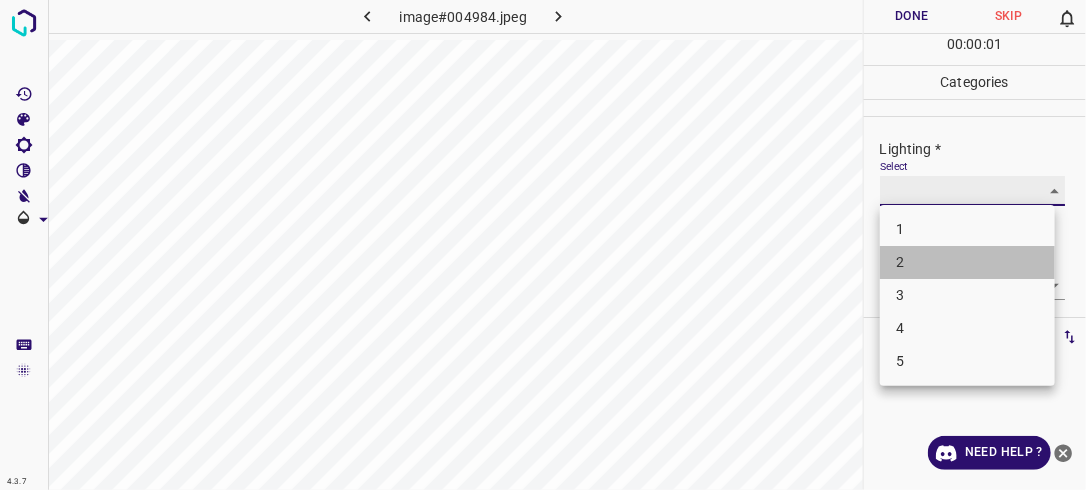 type on "2" 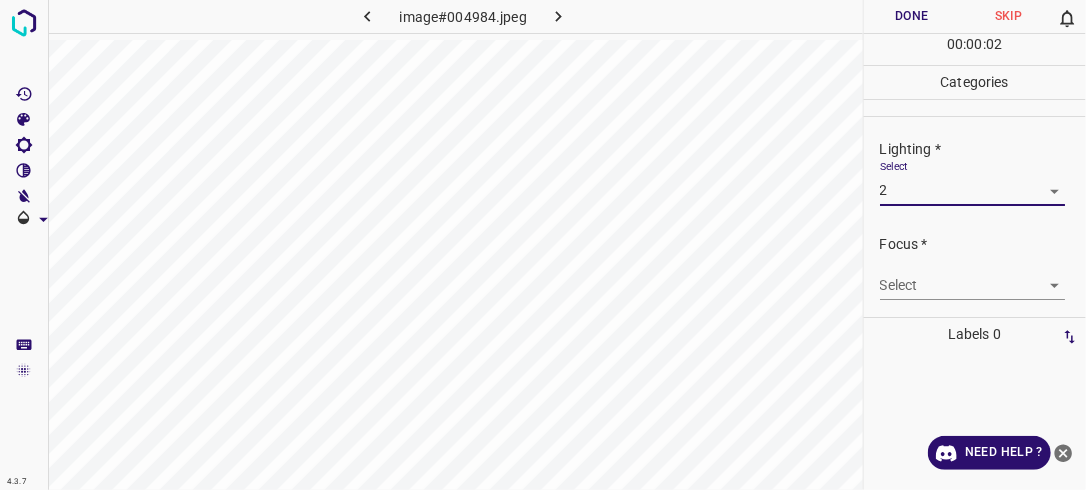 click on "4.3.7 image#004984.jpeg Done Skip 0 00   : 00   : 02   Categories Lighting *  Select 2 2 Focus *  Select ​ Overall *  Select ​ Labels   0 Categories 1 Lighting 2 Focus 3 Overall Tools Space Change between modes (Draw & Edit) I Auto labeling R Restore zoom M Zoom in N Zoom out Delete Delete selecte label Filters Z Restore filters X Saturation filter C Brightness filter V Contrast filter B Gray scale filter General O Download Need Help ? - Text - Hide - Delete" at bounding box center (543, 245) 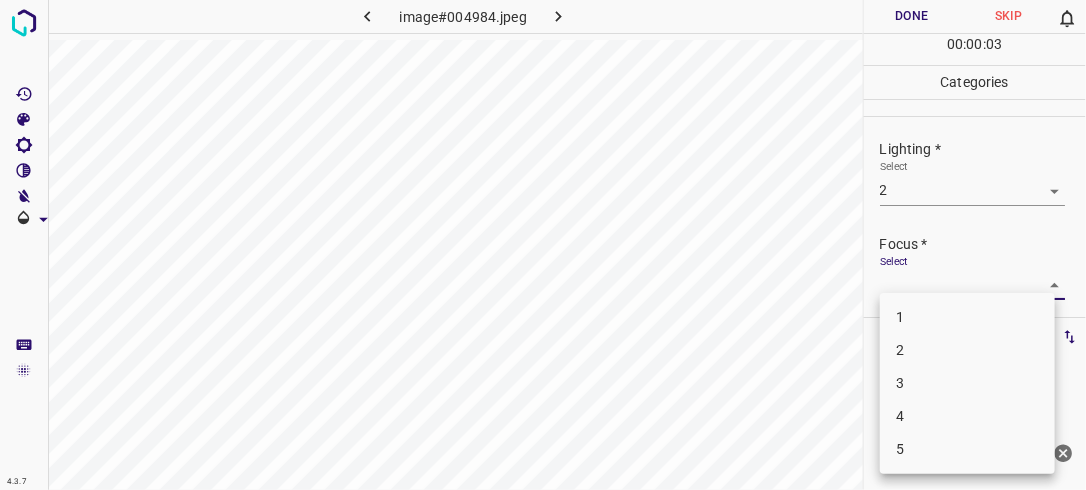 click on "1" at bounding box center (967, 317) 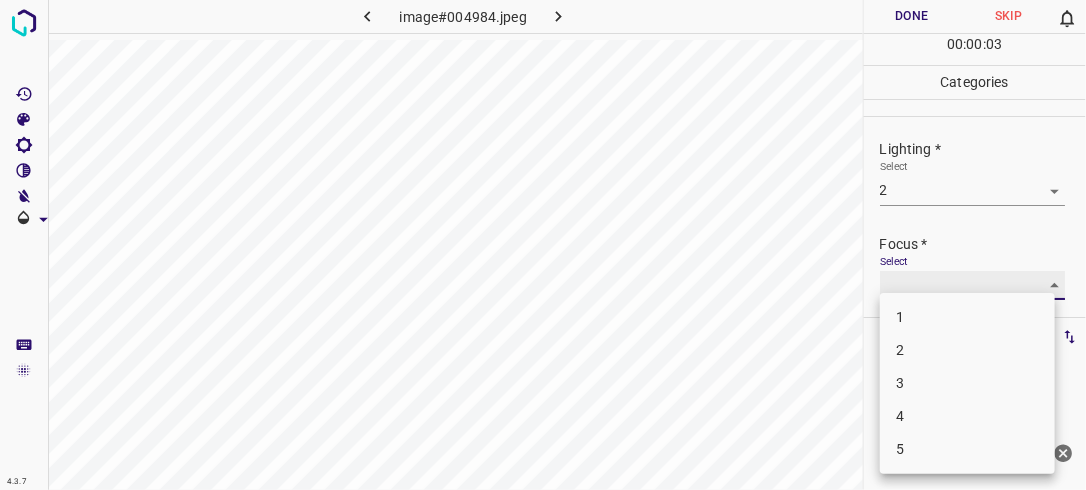 type on "1" 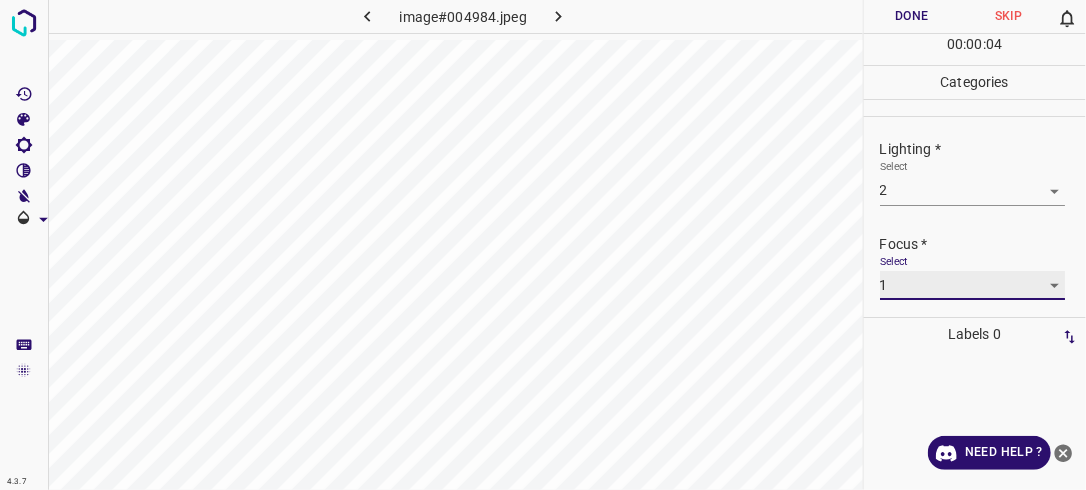 scroll, scrollTop: 98, scrollLeft: 0, axis: vertical 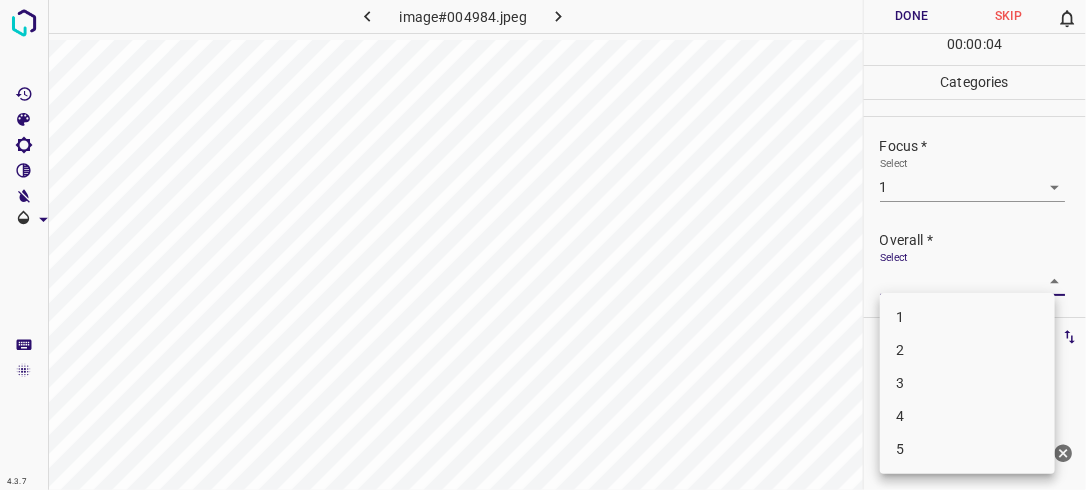 drag, startPoint x: 1040, startPoint y: 280, endPoint x: 990, endPoint y: 328, distance: 69.31089 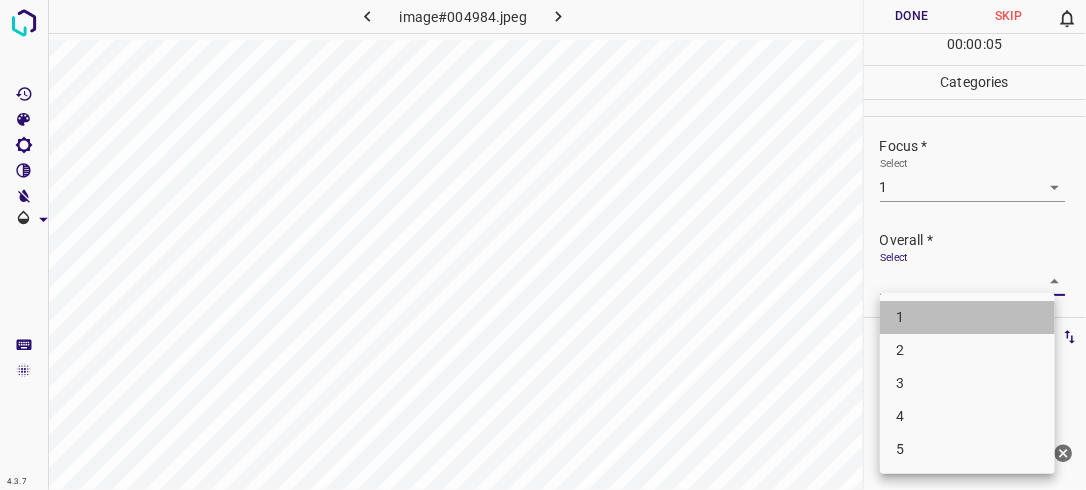 click on "1" at bounding box center [967, 317] 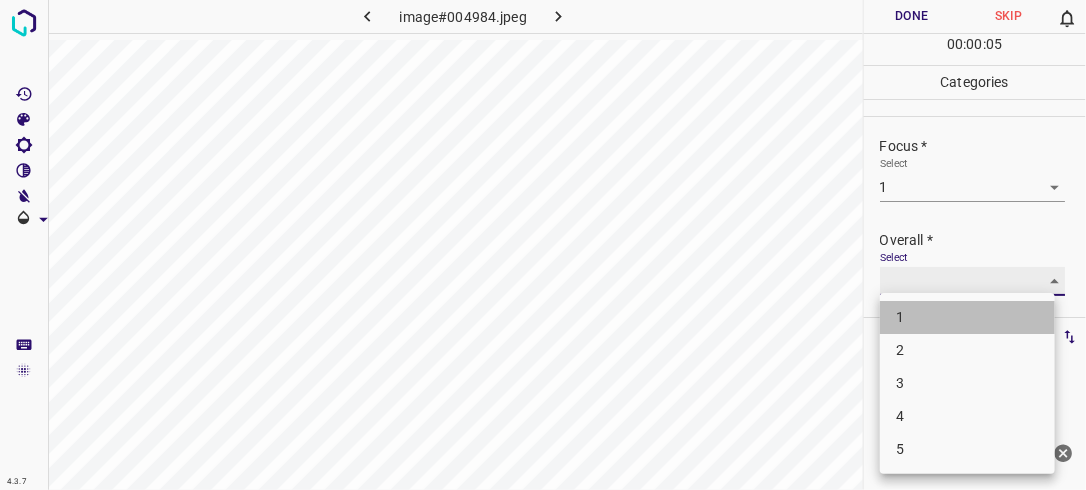 type on "1" 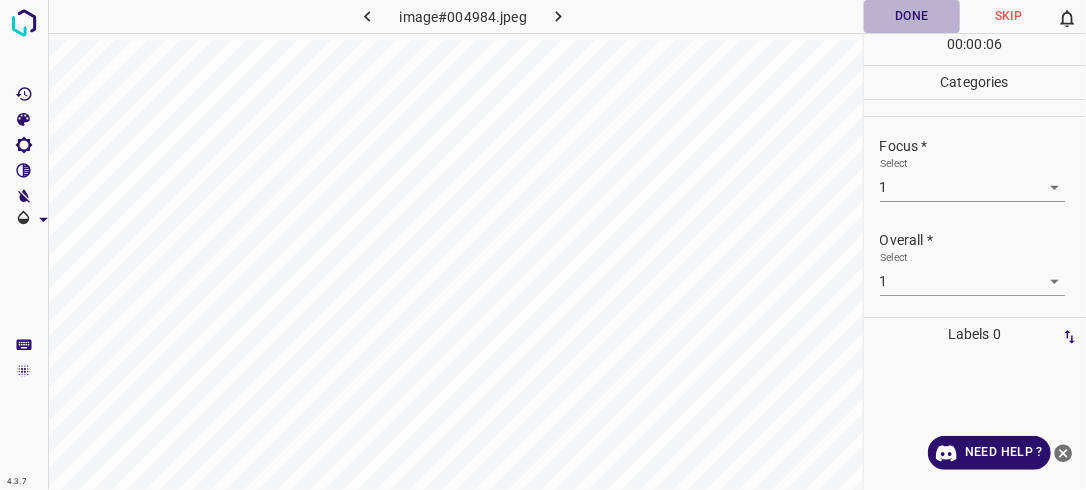 click on "Done" at bounding box center (912, 16) 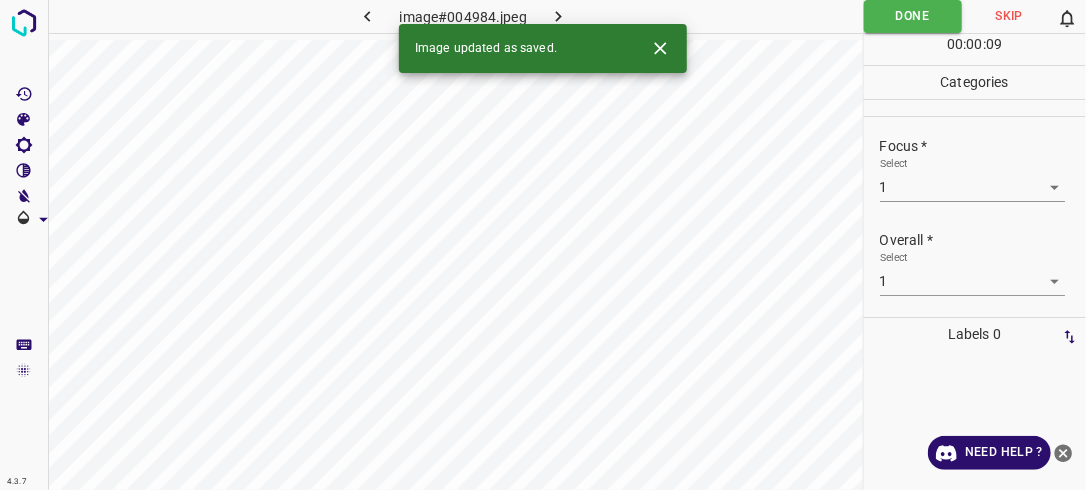 click 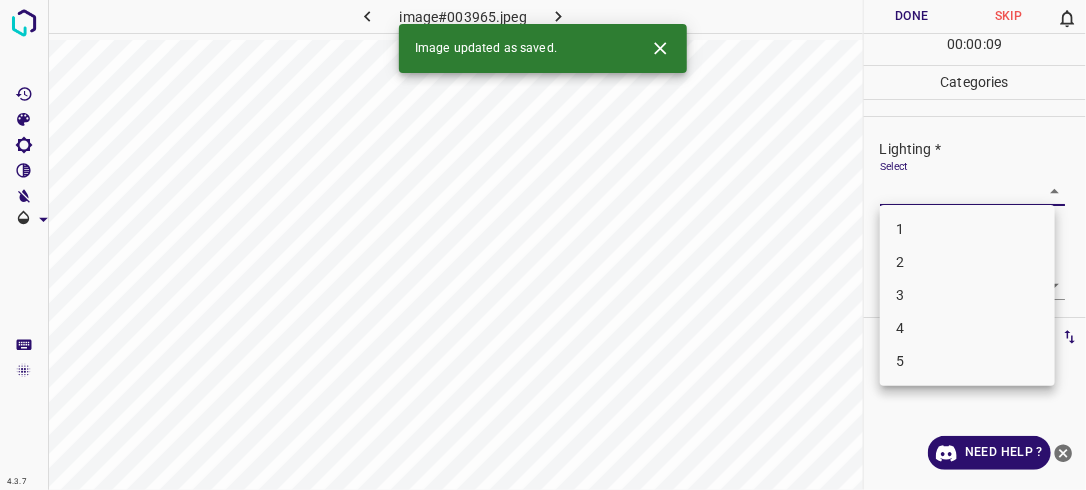 click on "4.3.7 image#003965.jpeg Done Skip 0 00   : 00   : 09   Categories Lighting *  Select ​ Focus *  Select ​ Overall *  Select ​ Labels   0 Categories 1 Lighting 2 Focus 3 Overall Tools Space Change between modes (Draw & Edit) I Auto labeling R Restore zoom M Zoom in N Zoom out Delete Delete selecte label Filters Z Restore filters X Saturation filter C Brightness filter V Contrast filter B Gray scale filter General O Download Image updated as saved. Need Help ? - Text - Hide - Delete 1 2 3 4 5" at bounding box center [543, 245] 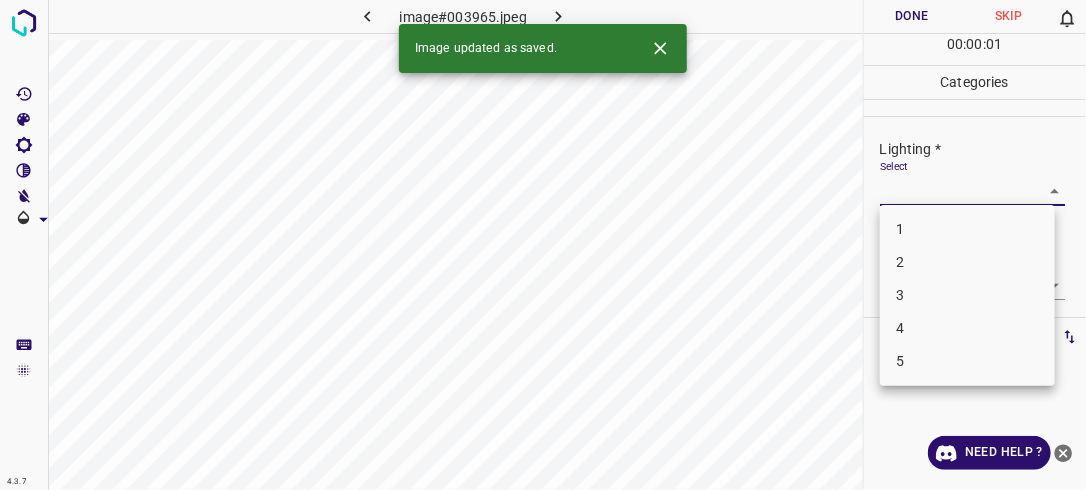 click on "2" at bounding box center (967, 262) 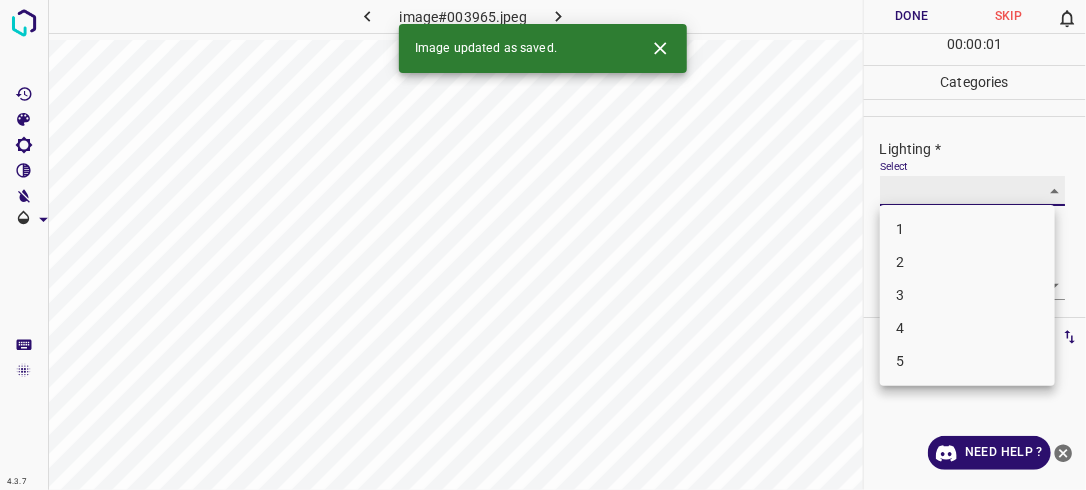 type on "2" 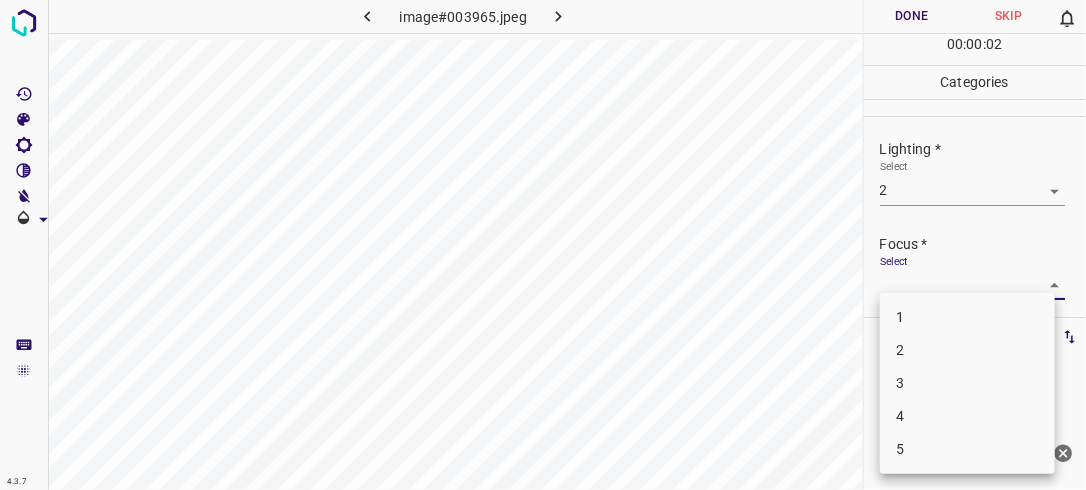 click on "4.3.7 image#003965.jpeg Done Skip 0 00   : 00   : 02   Categories Lighting *  Select 2 2 Focus *  Select ​ Overall *  Select ​ Labels   0 Categories 1 Lighting 2 Focus 3 Overall Tools Space Change between modes (Draw & Edit) I Auto labeling R Restore zoom M Zoom in N Zoom out Delete Delete selecte label Filters Z Restore filters X Saturation filter C Brightness filter V Contrast filter B Gray scale filter General O Download Need Help ? - Text - Hide - Delete 1 2 3 4 5" at bounding box center [543, 245] 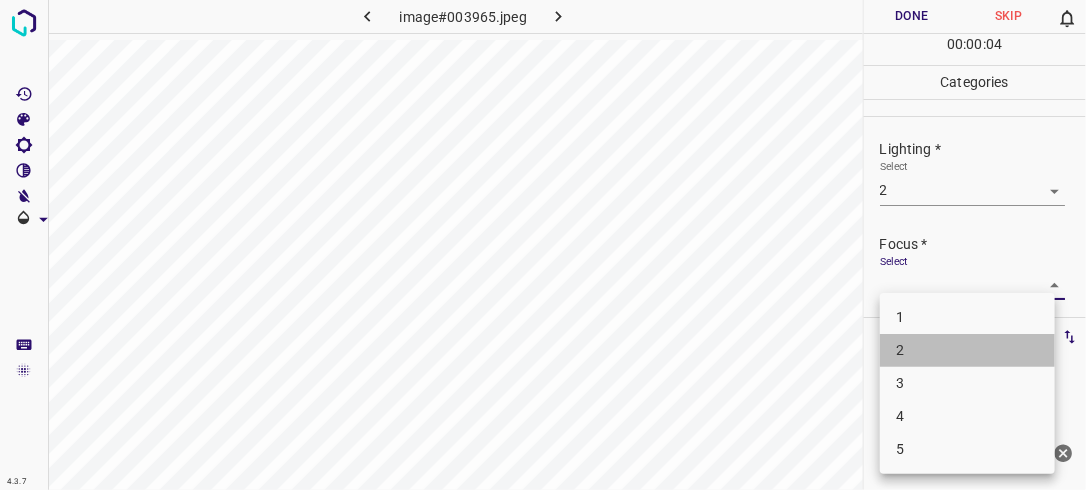 click on "2" at bounding box center (967, 350) 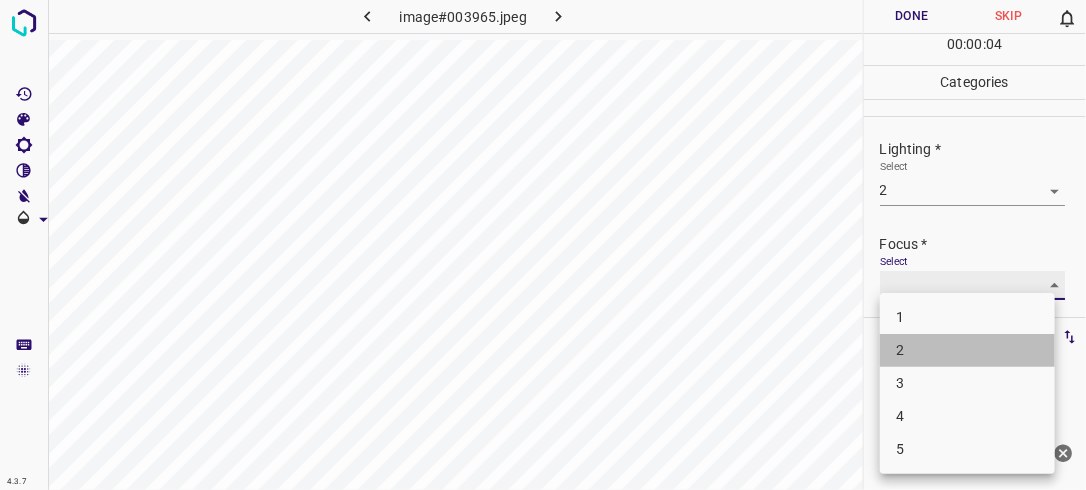type on "2" 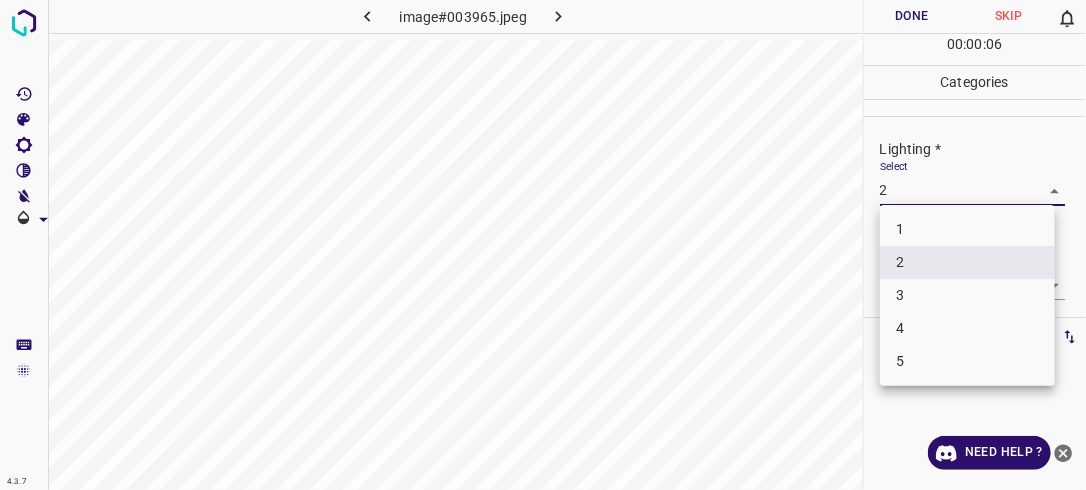 click on "4.3.7 image#003965.jpeg Done Skip 0 00   : 00   : 06   Categories Lighting *  Select 2 2 Focus *  Select 2 2 Overall *  Select ​ Labels   0 Categories 1 Lighting 2 Focus 3 Overall Tools Space Change between modes (Draw & Edit) I Auto labeling R Restore zoom M Zoom in N Zoom out Delete Delete selecte label Filters Z Restore filters X Saturation filter C Brightness filter V Contrast filter B Gray scale filter General O Download Need Help ? - Text - Hide - Delete 1 2 3 4 5" at bounding box center [543, 245] 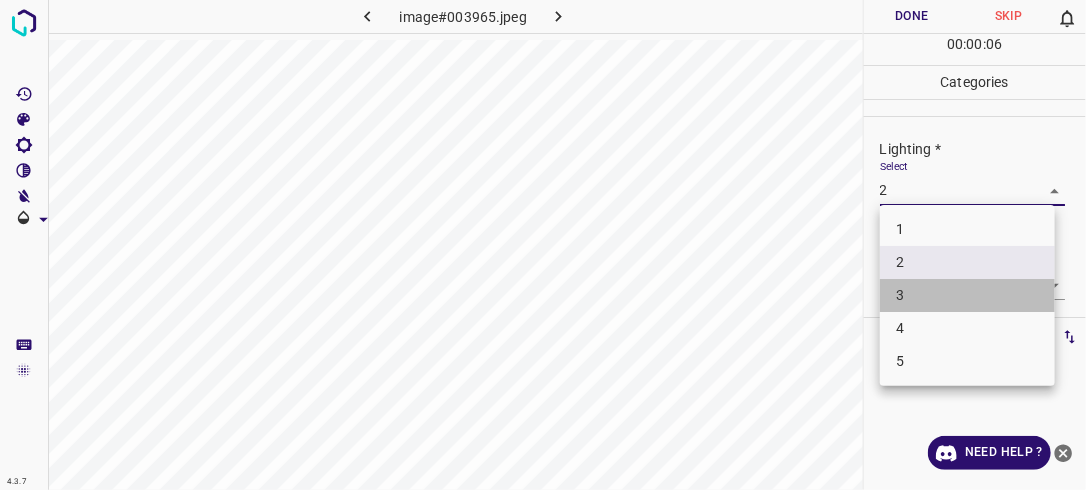 click on "3" at bounding box center (967, 295) 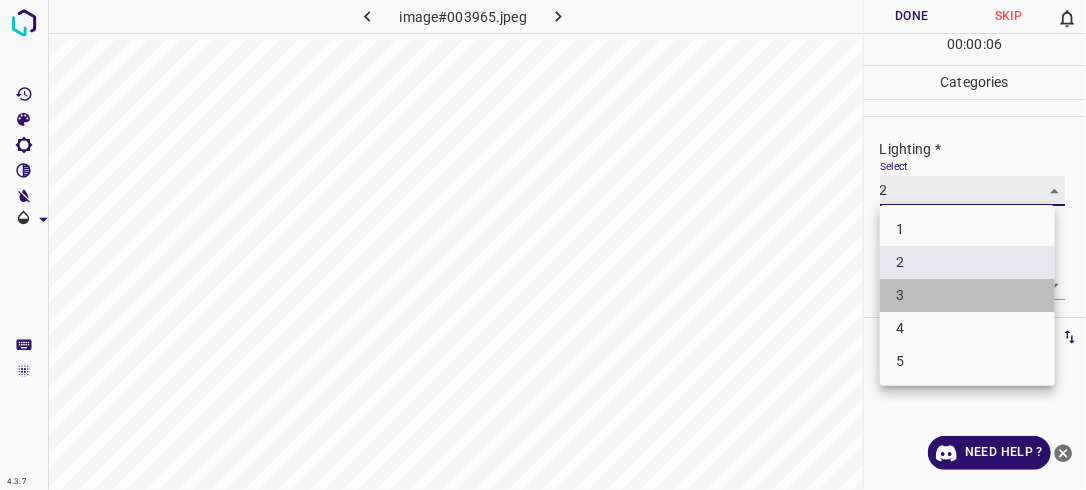 type on "3" 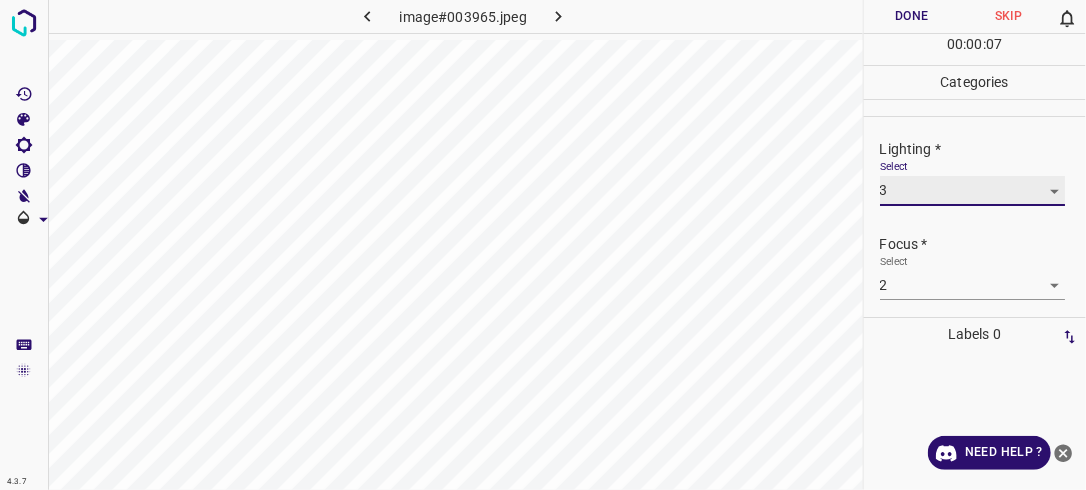 scroll, scrollTop: 98, scrollLeft: 0, axis: vertical 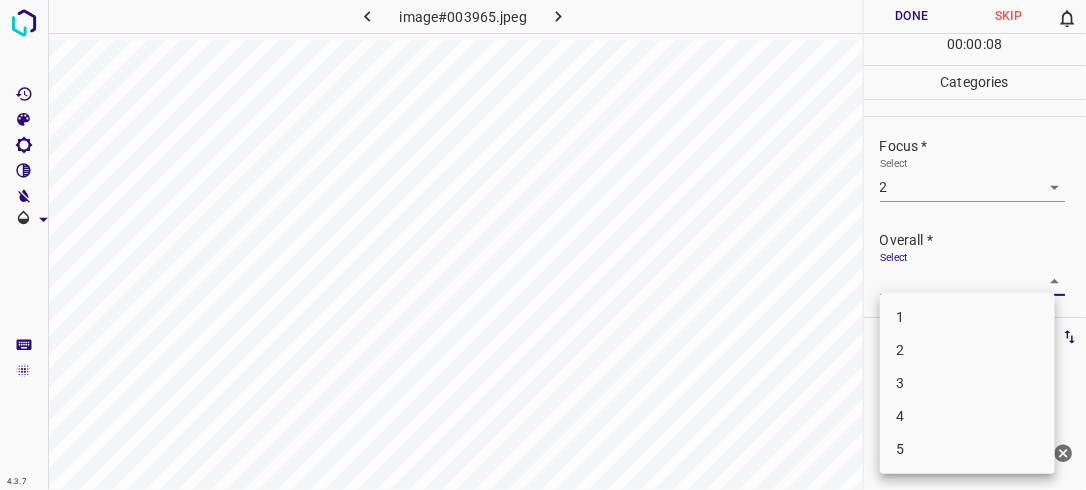 click on "4.3.7 image#003965.jpeg Done Skip 0 00   : 00   : 08   Categories Lighting *  Select 3 3 Focus *  Select 2 2 Overall *  Select ​ Labels   0 Categories 1 Lighting 2 Focus 3 Overall Tools Space Change between modes (Draw & Edit) I Auto labeling R Restore zoom M Zoom in N Zoom out Delete Delete selecte label Filters Z Restore filters X Saturation filter C Brightness filter V Contrast filter B Gray scale filter General O Download Need Help ? - Text - Hide - Delete 1 2 3 4 5" at bounding box center [543, 245] 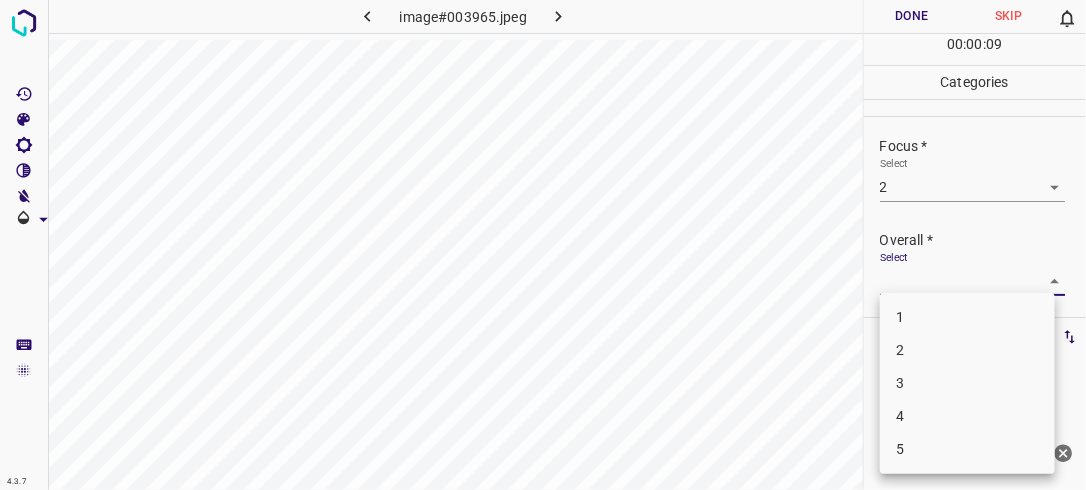 click on "2" at bounding box center [967, 350] 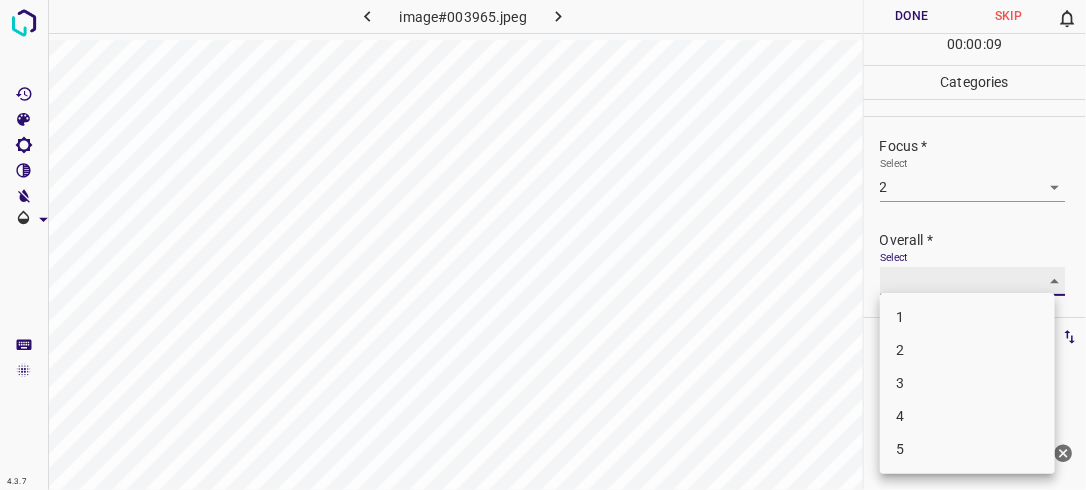 type on "2" 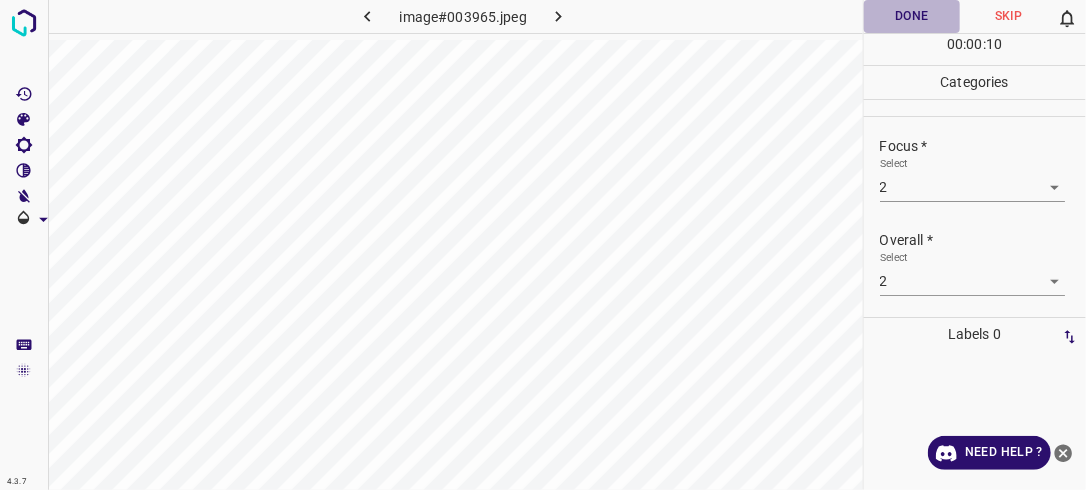 click on "Done" at bounding box center (912, 16) 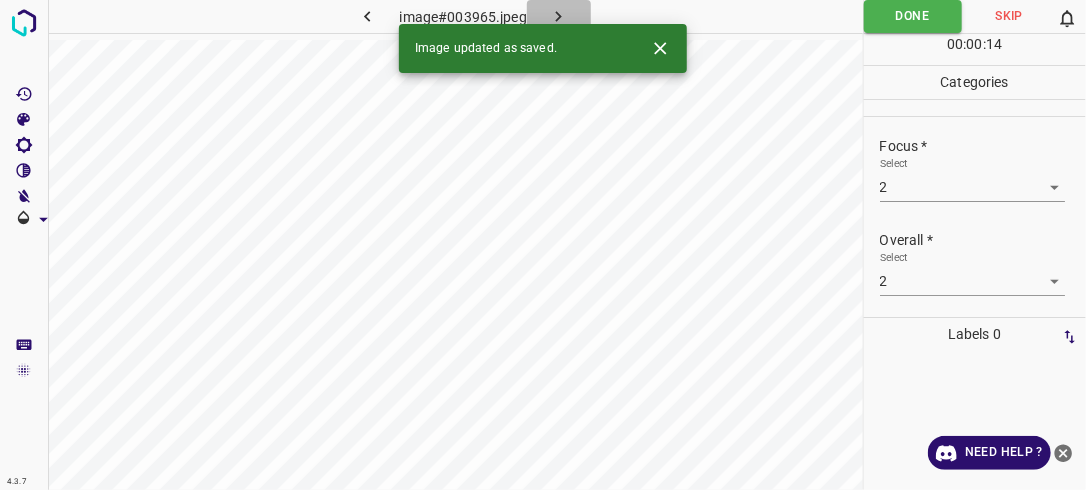 click 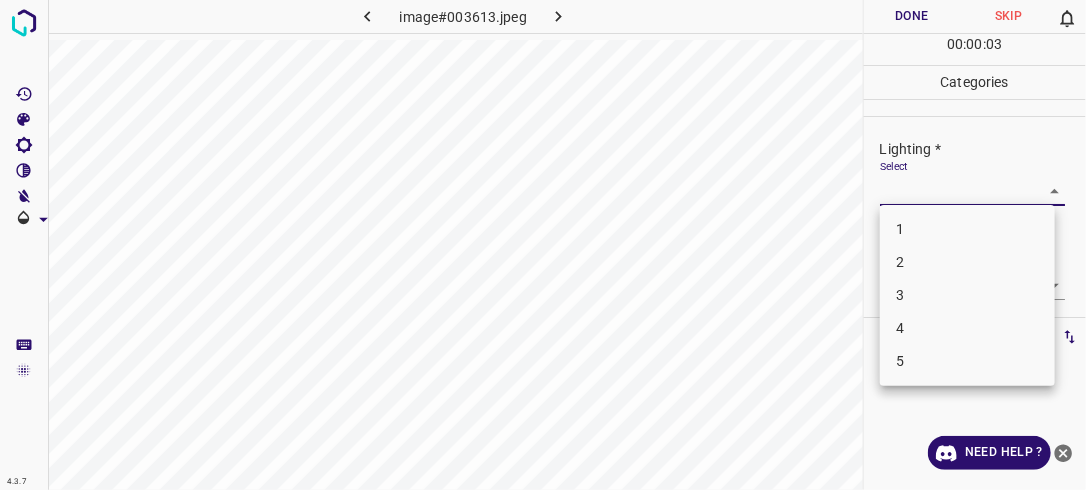 click on "4.3.7 image#003613.jpeg Done Skip 0 00   : 00   : 03   Categories Lighting *  Select ​ Focus *  Select ​ Overall *  Select ​ Labels   0 Categories 1 Lighting 2 Focus 3 Overall Tools Space Change between modes (Draw & Edit) I Auto labeling R Restore zoom M Zoom in N Zoom out Delete Delete selecte label Filters Z Restore filters X Saturation filter C Brightness filter V Contrast filter B Gray scale filter General O Download Need Help ? - Text - Hide - Delete 1 2 3 4 5" at bounding box center [543, 245] 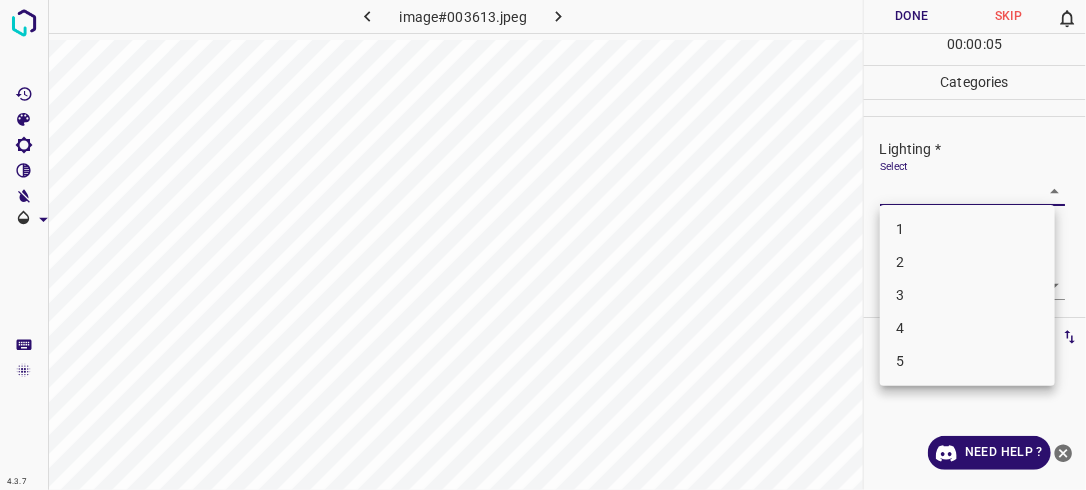 click on "2" at bounding box center (967, 262) 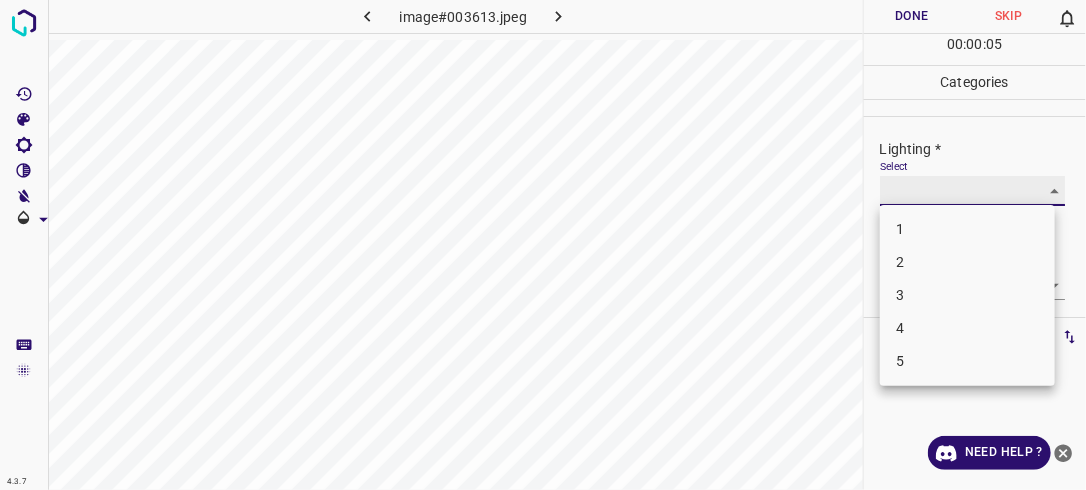 type on "2" 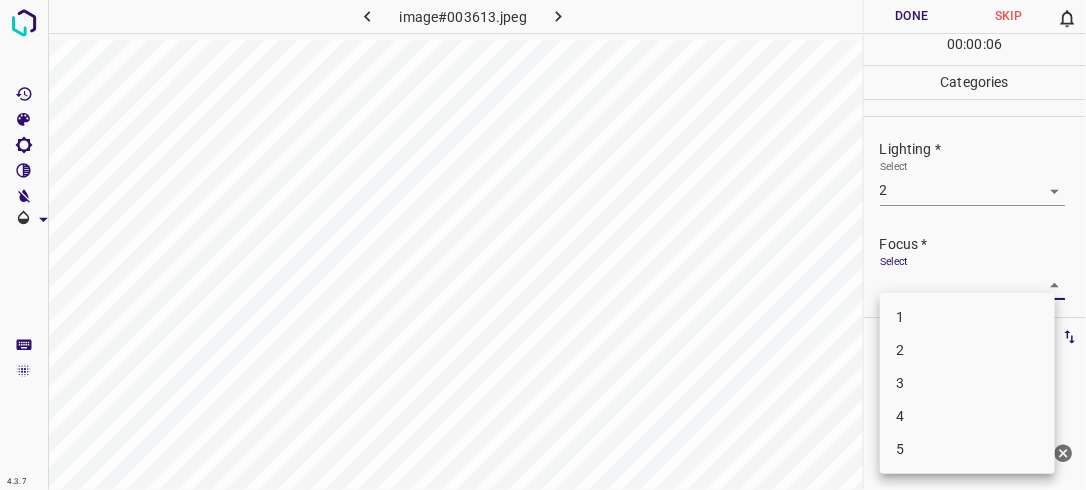 click on "4.3.7 image#003613.jpeg Done Skip 0 00   : 00   : 06   Categories Lighting *  Select 2 2 Focus *  Select ​ Overall *  Select ​ Labels   0 Categories 1 Lighting 2 Focus 3 Overall Tools Space Change between modes (Draw & Edit) I Auto labeling R Restore zoom M Zoom in N Zoom out Delete Delete selecte label Filters Z Restore filters X Saturation filter C Brightness filter V Contrast filter B Gray scale filter General O Download Need Help ? - Text - Hide - Delete 1 2 3 4 5" at bounding box center [543, 245] 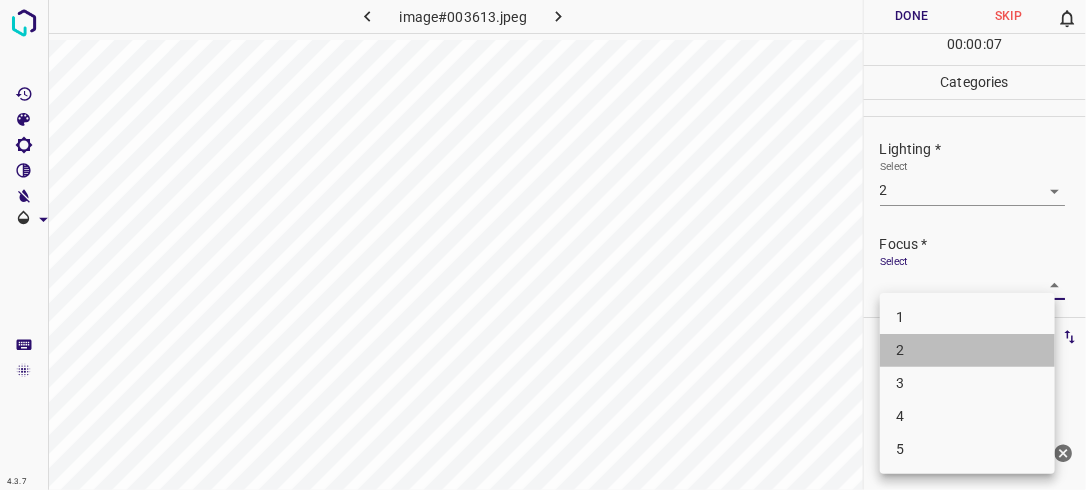click on "2" at bounding box center (967, 350) 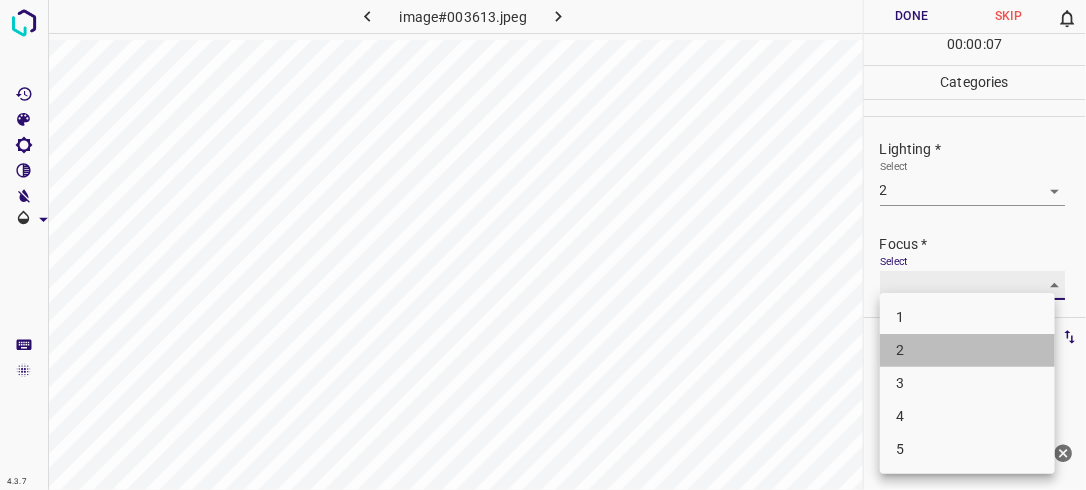 type on "2" 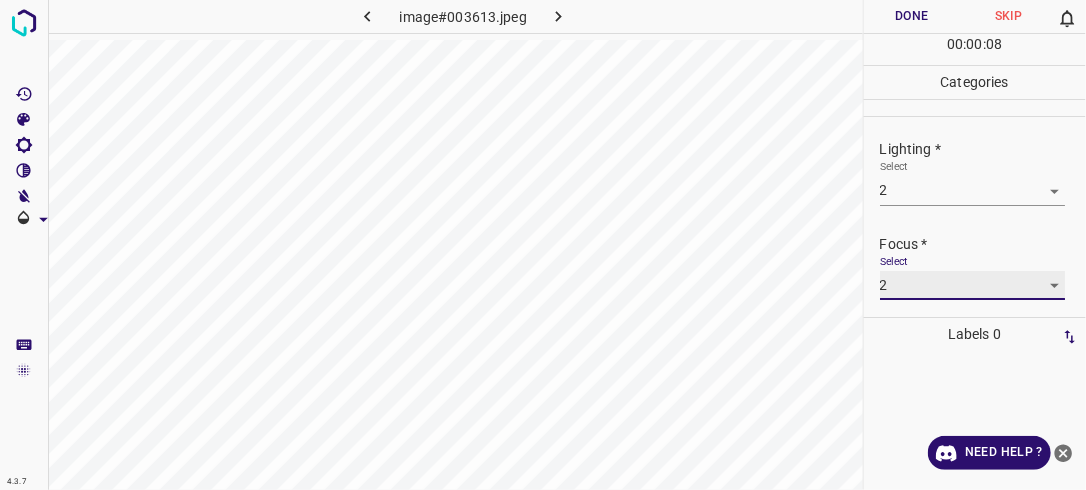 scroll, scrollTop: 98, scrollLeft: 0, axis: vertical 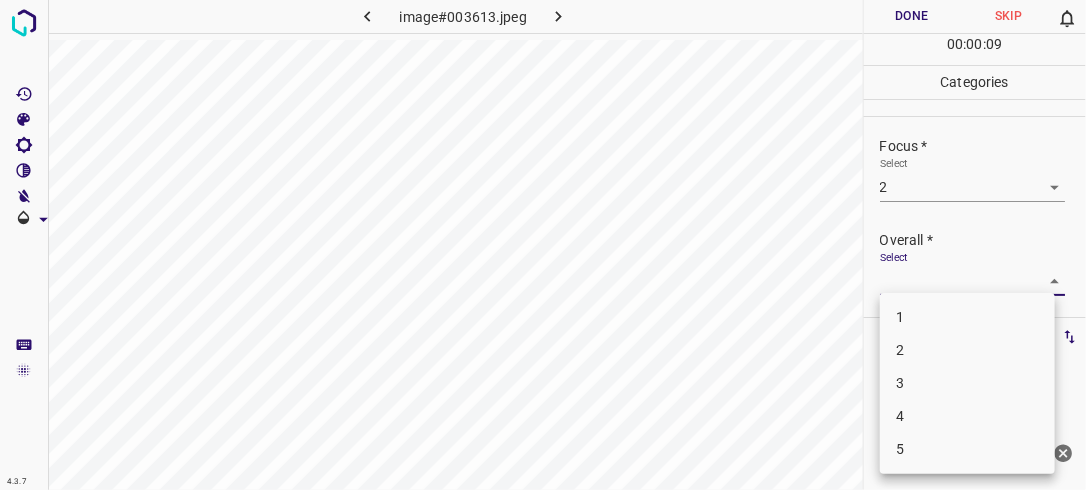 click on "4.3.7 image#003613.jpeg Done Skip 0 00   : 00   : 09   Categories Lighting *  Select 2 2 Focus *  Select 2 2 Overall *  Select ​ Labels   0 Categories 1 Lighting 2 Focus 3 Overall Tools Space Change between modes (Draw & Edit) I Auto labeling R Restore zoom M Zoom in N Zoom out Delete Delete selecte label Filters Z Restore filters X Saturation filter C Brightness filter V Contrast filter B Gray scale filter General O Download Need Help ? - Text - Hide - Delete 1 2 3 4 5" at bounding box center (543, 245) 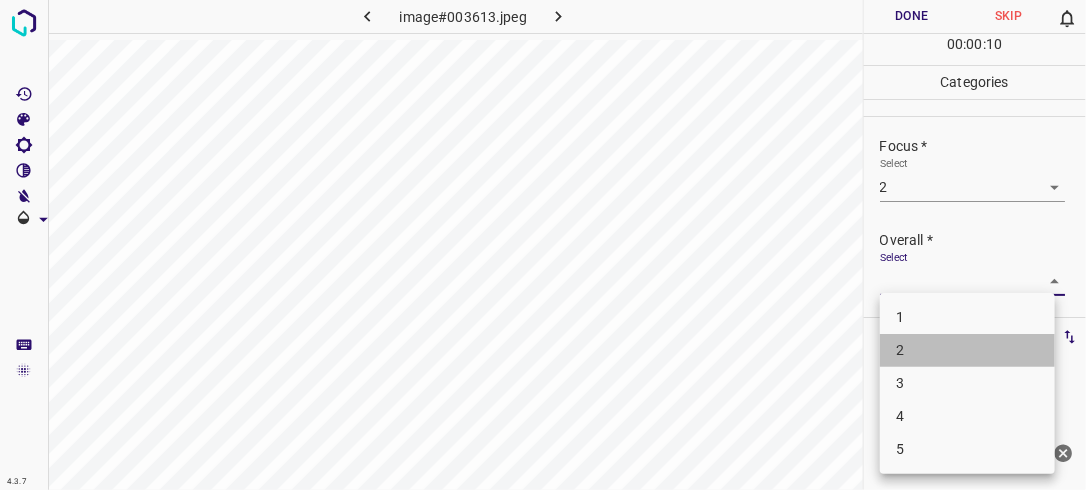 click on "2" at bounding box center [967, 350] 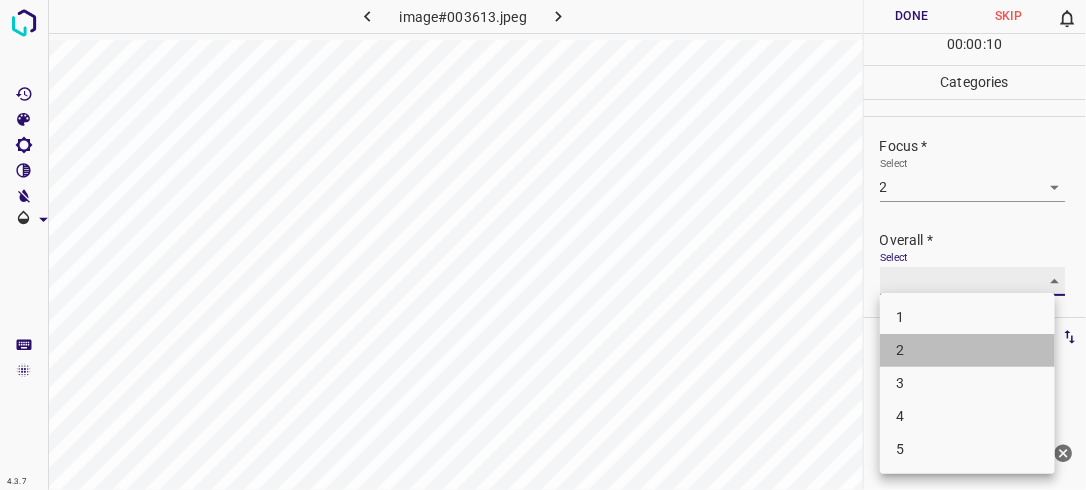 type on "2" 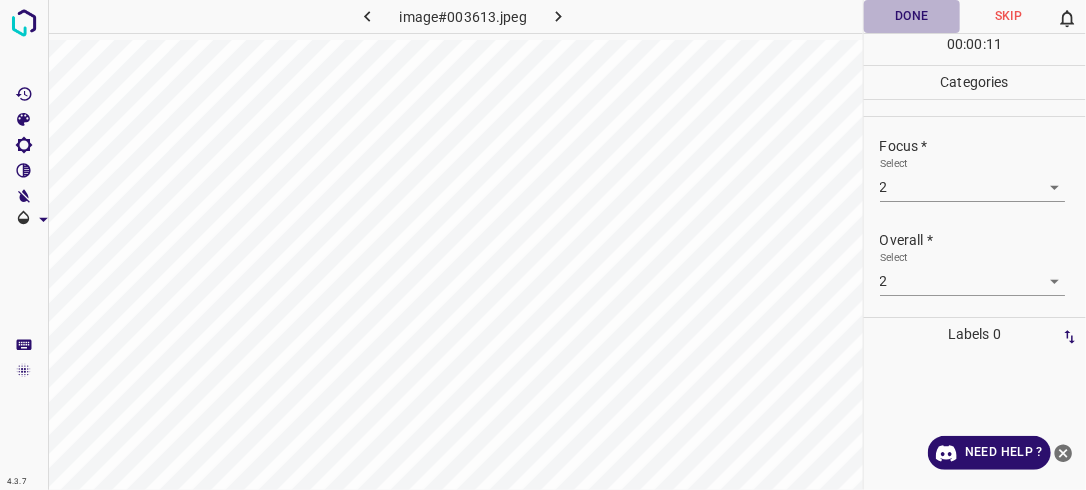 click on "Done" at bounding box center (912, 16) 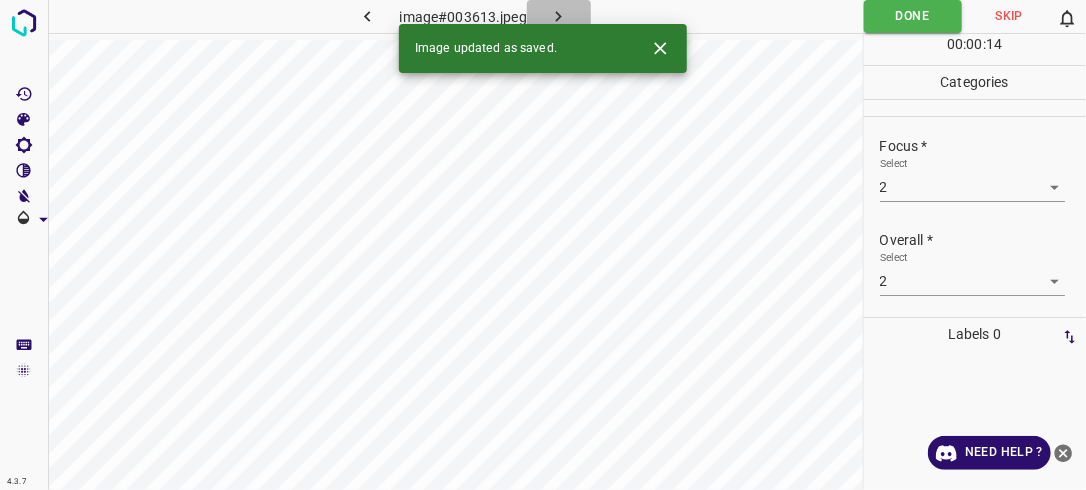 click at bounding box center (559, 16) 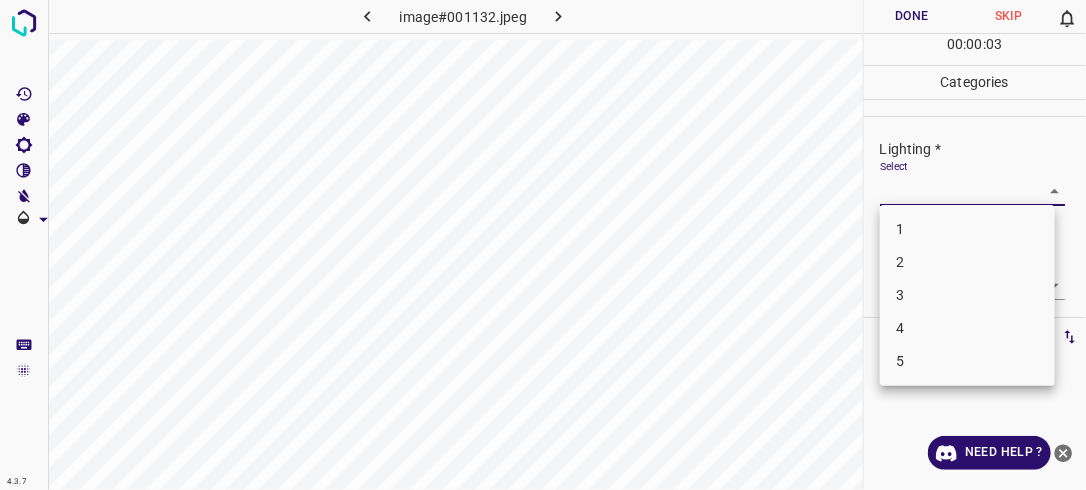 click on "4.3.7 image#001132.jpeg Done Skip 0 00   : 00   : 03   Categories Lighting *  Select ​ Focus *  Select ​ Overall *  Select ​ Labels   0 Categories 1 Lighting 2 Focus 3 Overall Tools Space Change between modes (Draw & Edit) I Auto labeling R Restore zoom M Zoom in N Zoom out Delete Delete selecte label Filters Z Restore filters X Saturation filter C Brightness filter V Contrast filter B Gray scale filter General O Download Need Help ? - Text - Hide - Delete 1 2 3 4 5" at bounding box center [543, 245] 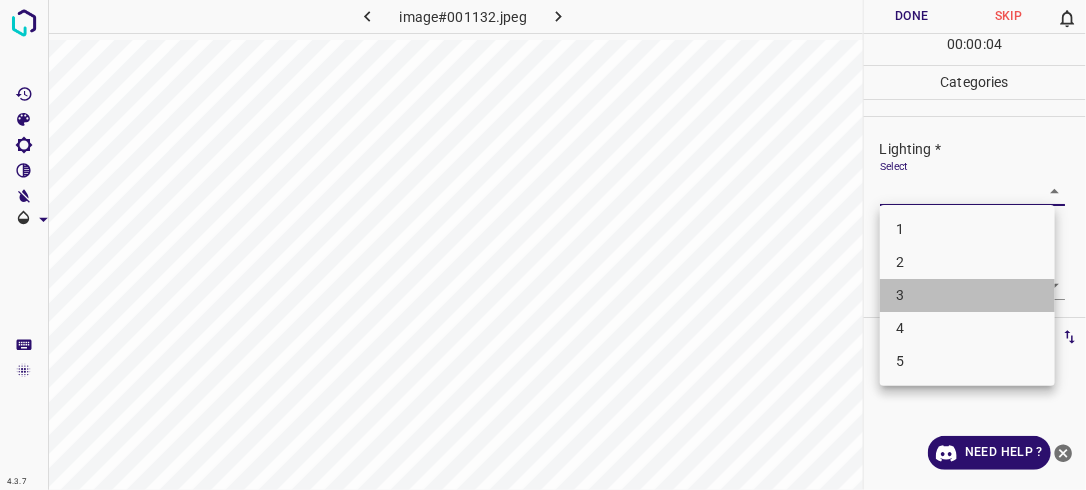 click on "3" at bounding box center [967, 295] 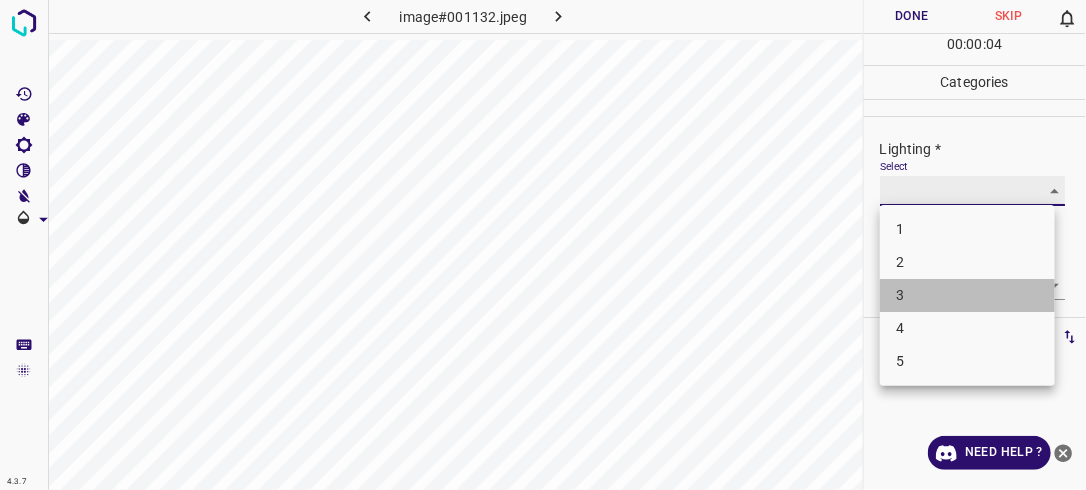 type on "3" 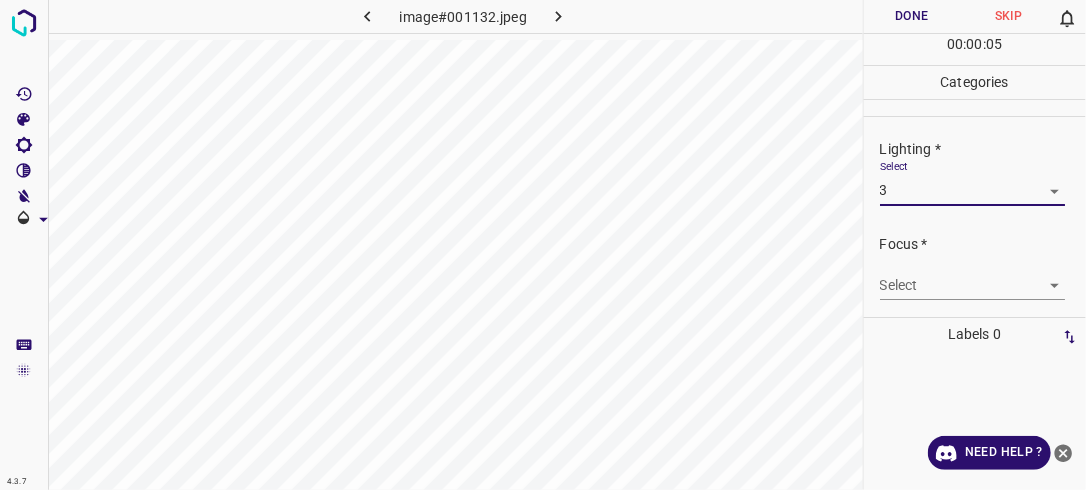 click on "4.3.7 image#001132.jpeg Done Skip 0 00   : 00   : 05   Categories Lighting *  Select 3 3 Focus *  Select ​ Overall *  Select ​ Labels   0 Categories 1 Lighting 2 Focus 3 Overall Tools Space Change between modes (Draw & Edit) I Auto labeling R Restore zoom M Zoom in N Zoom out Delete Delete selecte label Filters Z Restore filters X Saturation filter C Brightness filter V Contrast filter B Gray scale filter General O Download Need Help ? - Text - Hide - Delete" at bounding box center [543, 245] 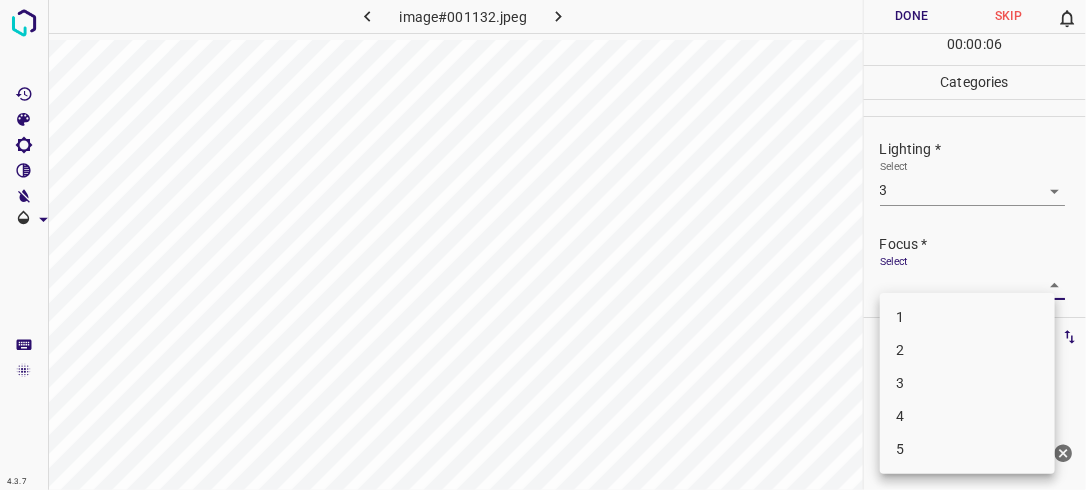 click on "2" at bounding box center [967, 350] 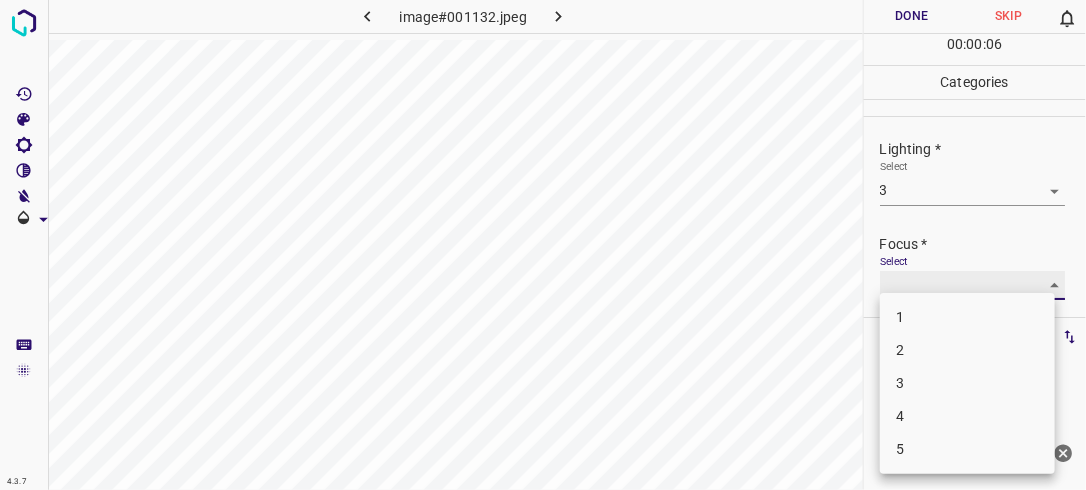 type on "2" 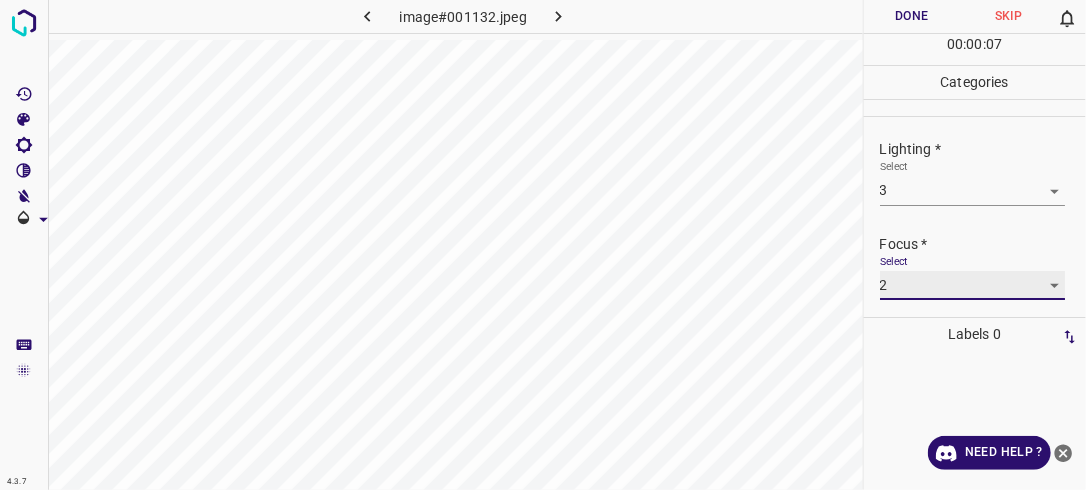 scroll, scrollTop: 98, scrollLeft: 0, axis: vertical 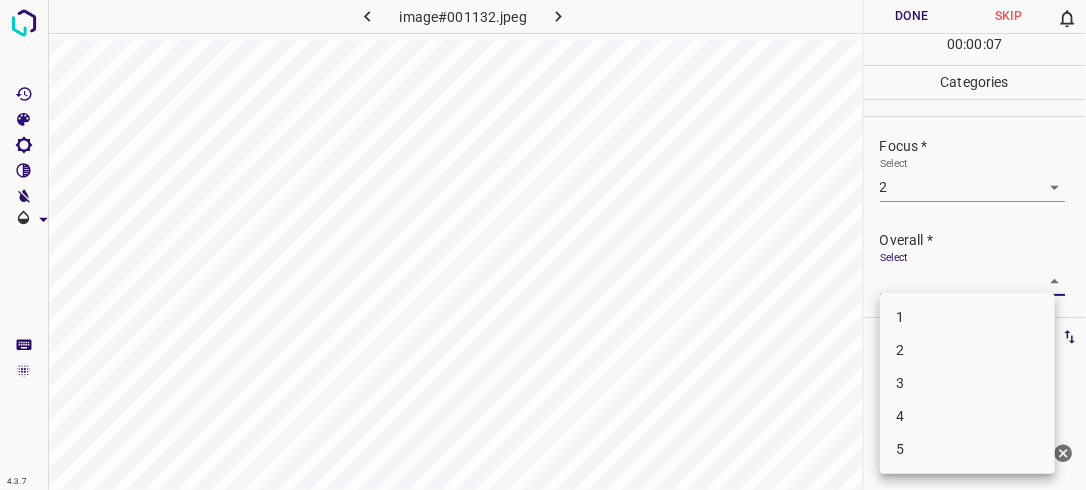 click on "4.3.7 image#001132.jpeg Done Skip 0 00   : 00   : 07   Categories Lighting *  Select 3 3 Focus *  Select 2 2 Overall *  Select ​ Labels   0 Categories 1 Lighting 2 Focus 3 Overall Tools Space Change between modes (Draw & Edit) I Auto labeling R Restore zoom M Zoom in N Zoom out Delete Delete selecte label Filters Z Restore filters X Saturation filter C Brightness filter V Contrast filter B Gray scale filter General O Download Need Help ? - Text - Hide - Delete 1 2 3 4 5" at bounding box center (543, 245) 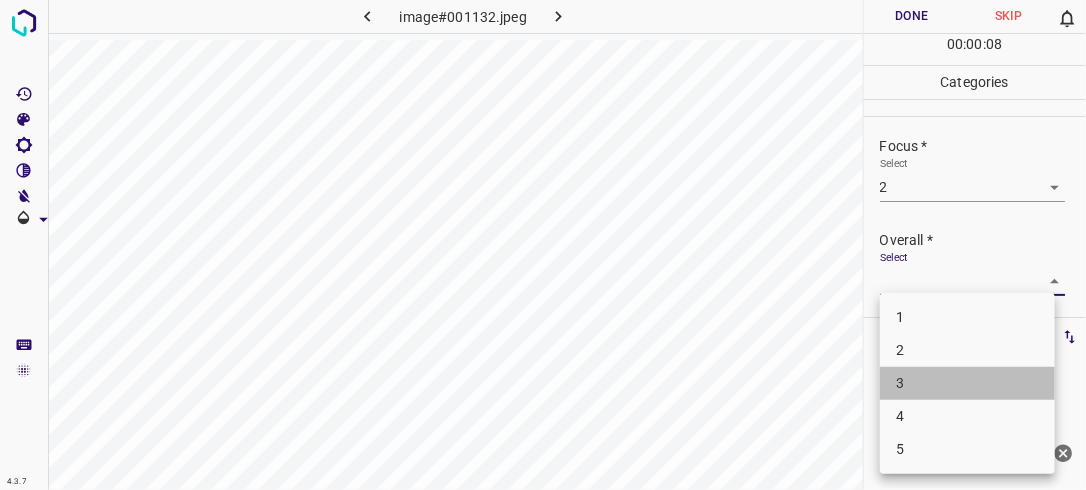 click on "3" at bounding box center (967, 383) 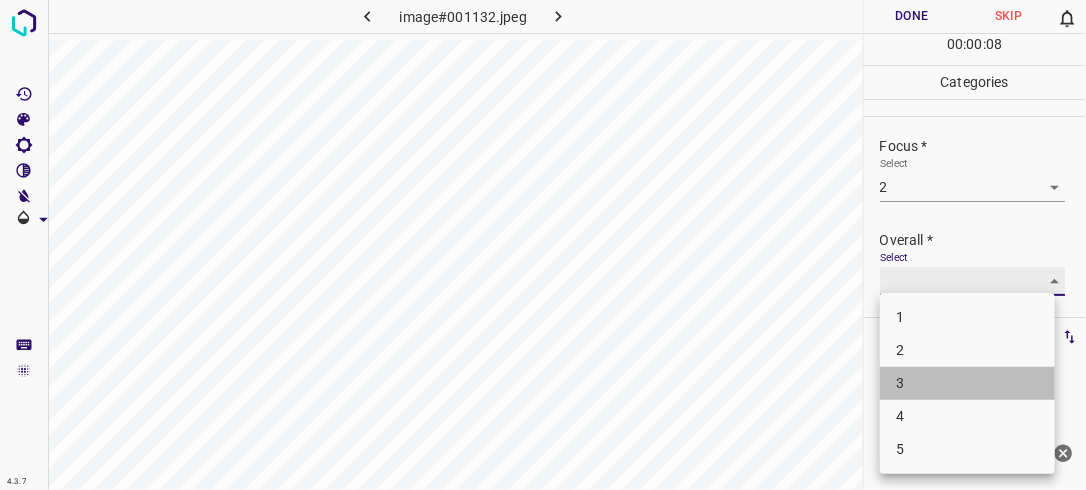 type on "3" 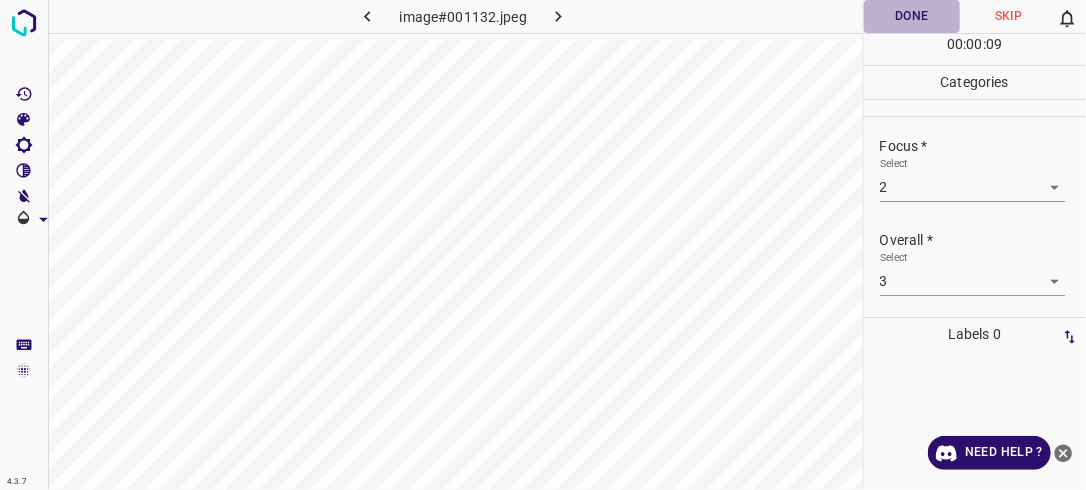 click on "Done" at bounding box center (912, 16) 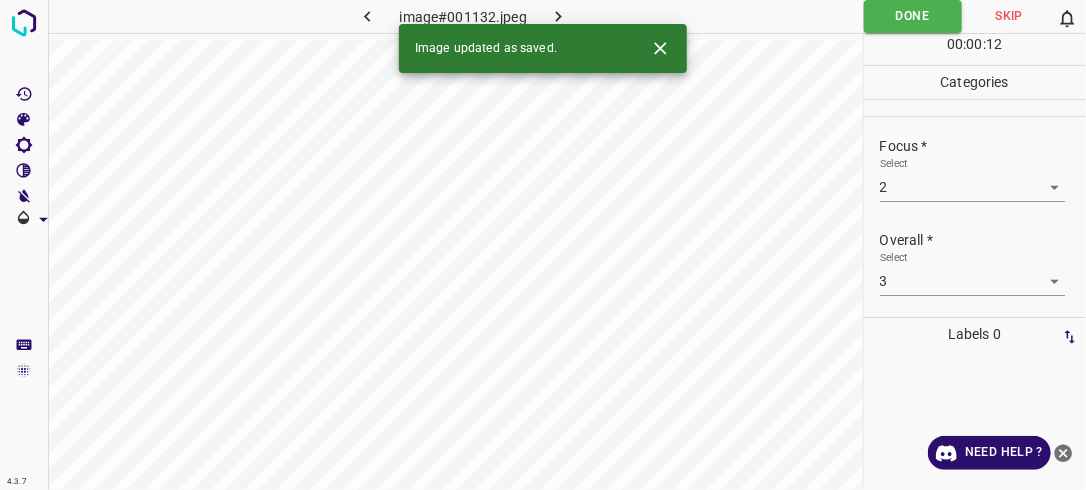 click 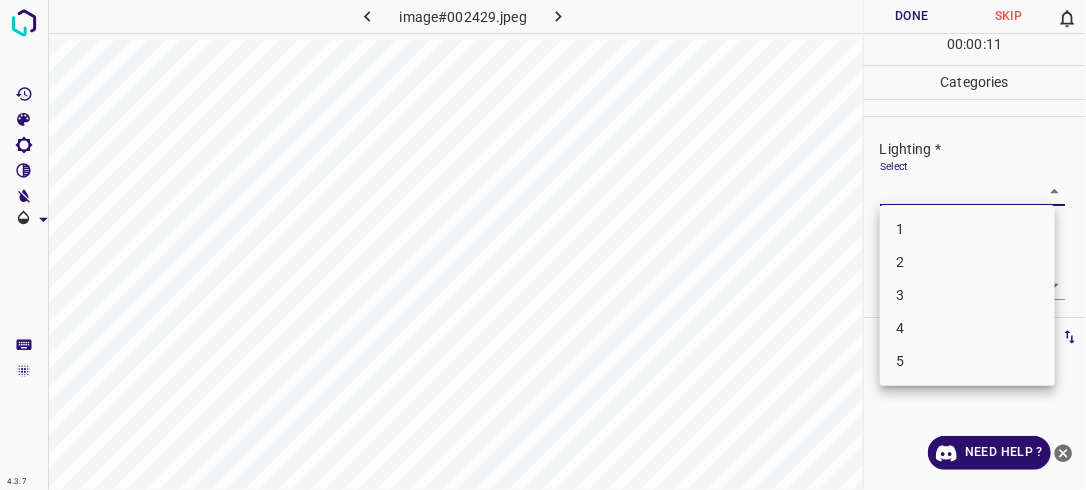 click on "4.3.7 image#002429.jpeg Done Skip 0 00   : 00   : 11   Categories Lighting *  Select ​ Focus *  Select ​ Overall *  Select ​ Labels   0 Categories 1 Lighting 2 Focus 3 Overall Tools Space Change between modes (Draw & Edit) I Auto labeling R Restore zoom M Zoom in N Zoom out Delete Delete selecte label Filters Z Restore filters X Saturation filter C Brightness filter V Contrast filter B Gray scale filter General O Download Need Help ? - Text - Hide - Delete 1 2 3 4 5" at bounding box center [543, 245] 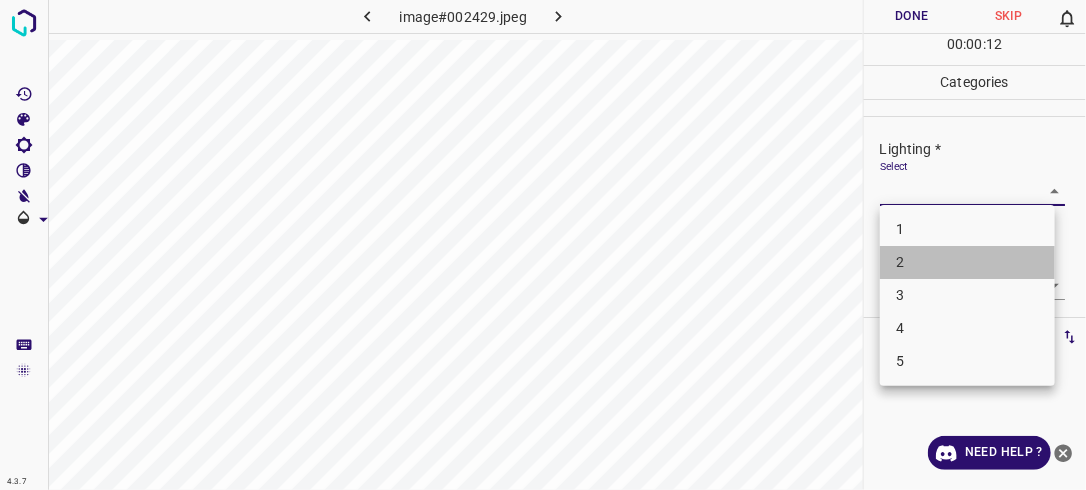click on "2" at bounding box center (967, 262) 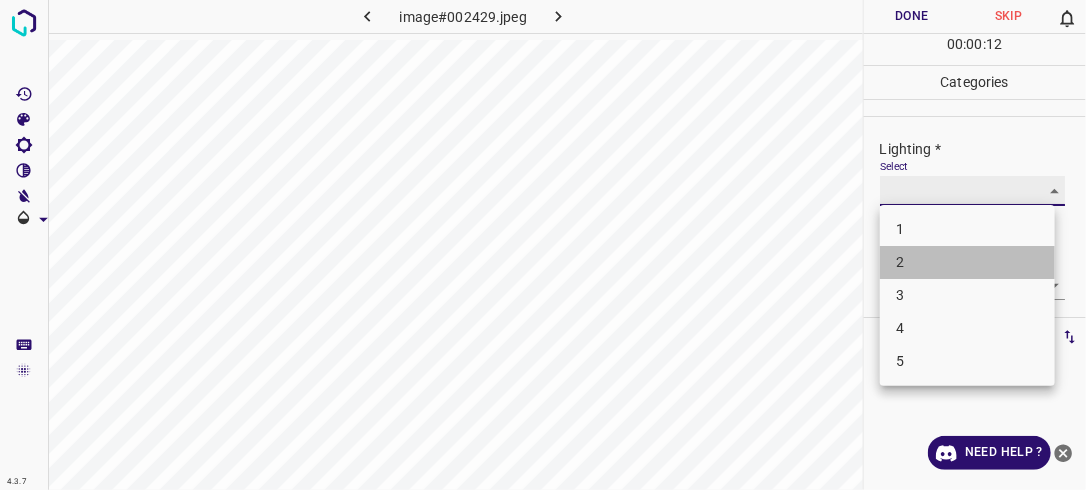 type on "2" 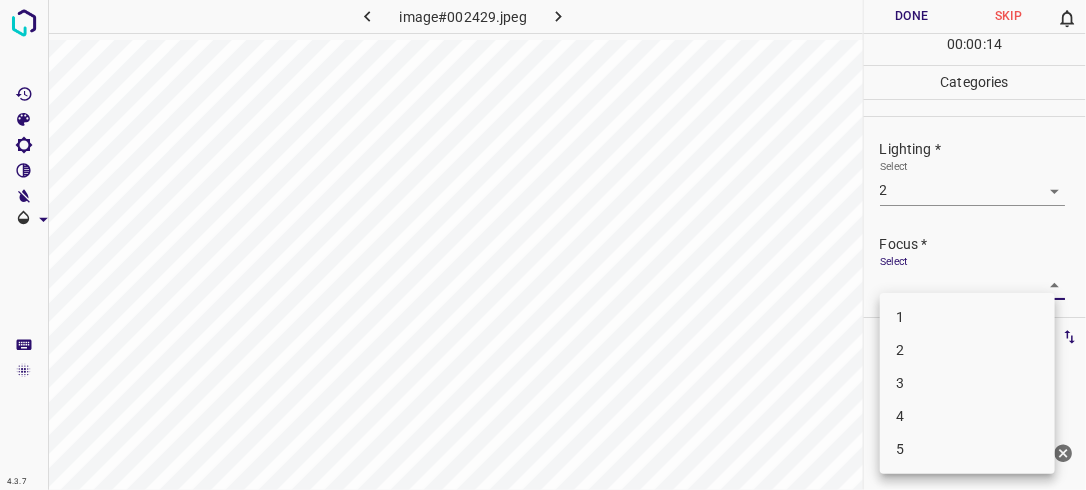drag, startPoint x: 1033, startPoint y: 286, endPoint x: 960, endPoint y: 358, distance: 102.53292 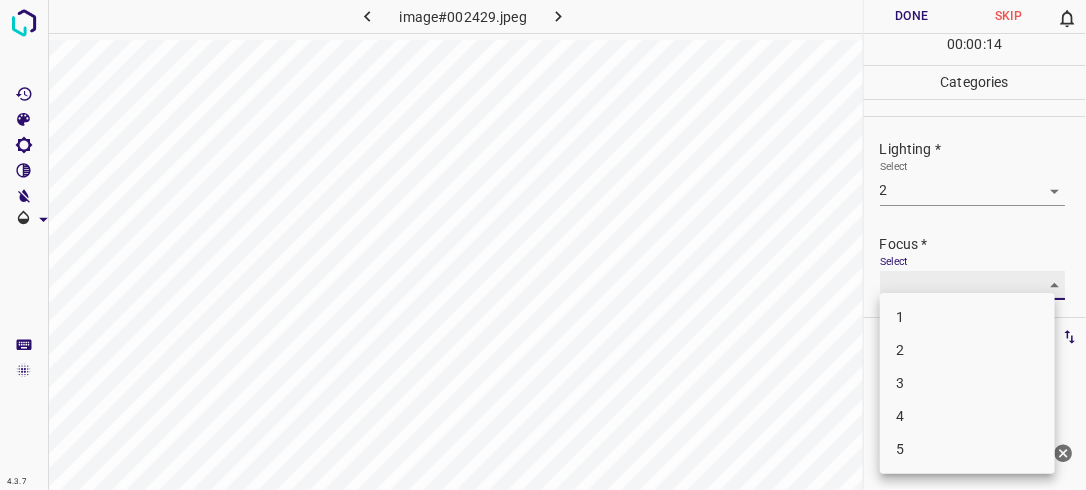type on "2" 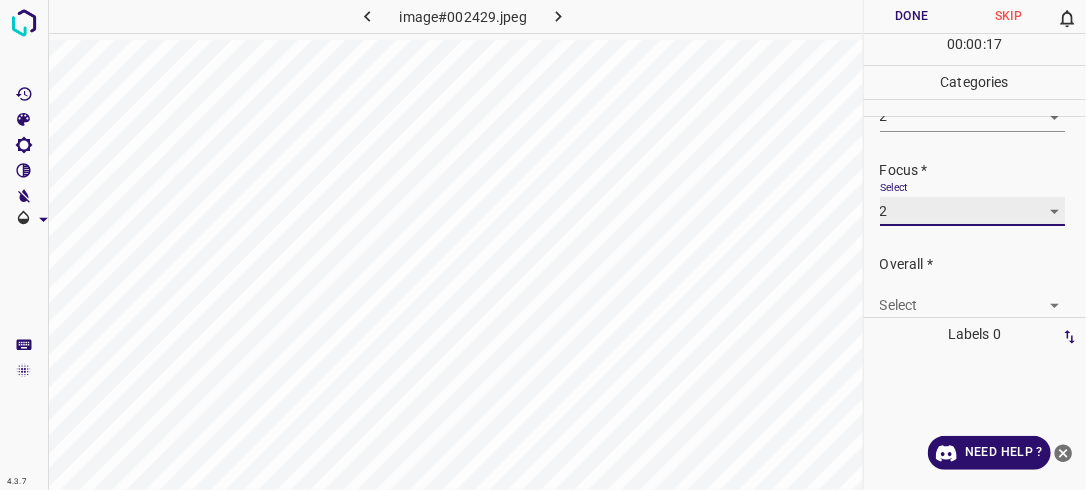scroll, scrollTop: 88, scrollLeft: 0, axis: vertical 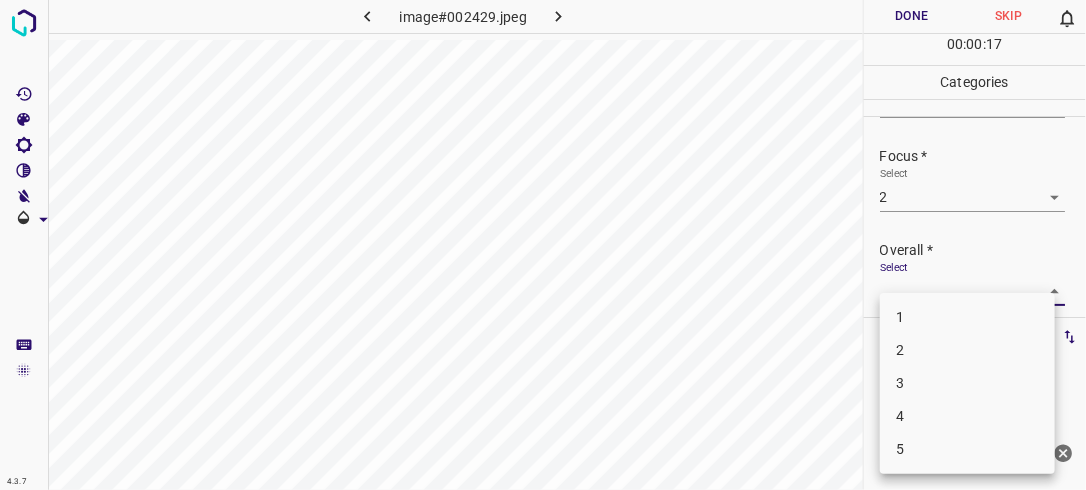 click on "4.3.7 image#002429.jpeg Done Skip 0 00   : 00   : 17   Categories Lighting *  Select 2 2 Focus *  Select 2 2 Overall *  Select ​ Labels   0 Categories 1 Lighting 2 Focus 3 Overall Tools Space Change between modes (Draw & Edit) I Auto labeling R Restore zoom M Zoom in N Zoom out Delete Delete selecte label Filters Z Restore filters X Saturation filter C Brightness filter V Contrast filter B Gray scale filter General O Download Need Help ? - Text - Hide - Delete 1 2 3 4 5" at bounding box center [543, 245] 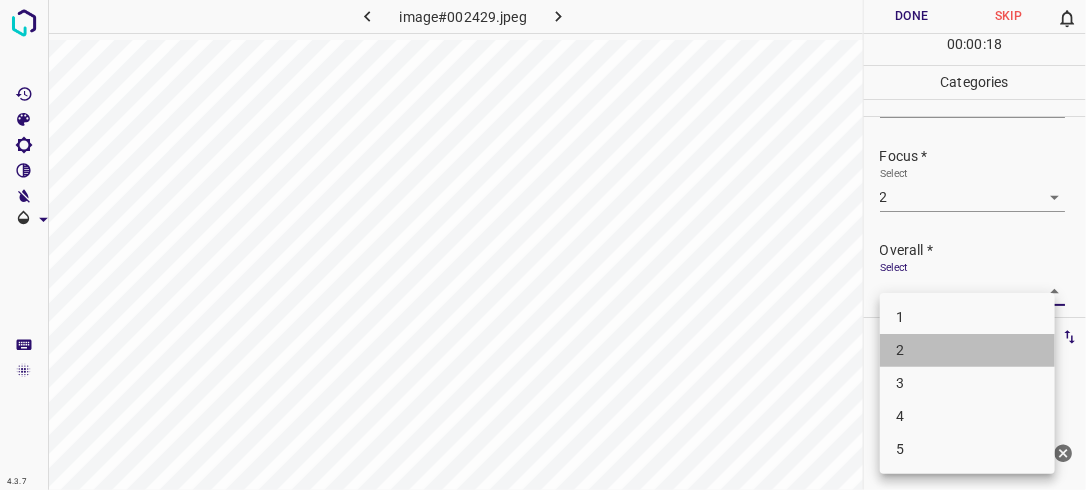 click on "2" at bounding box center [967, 350] 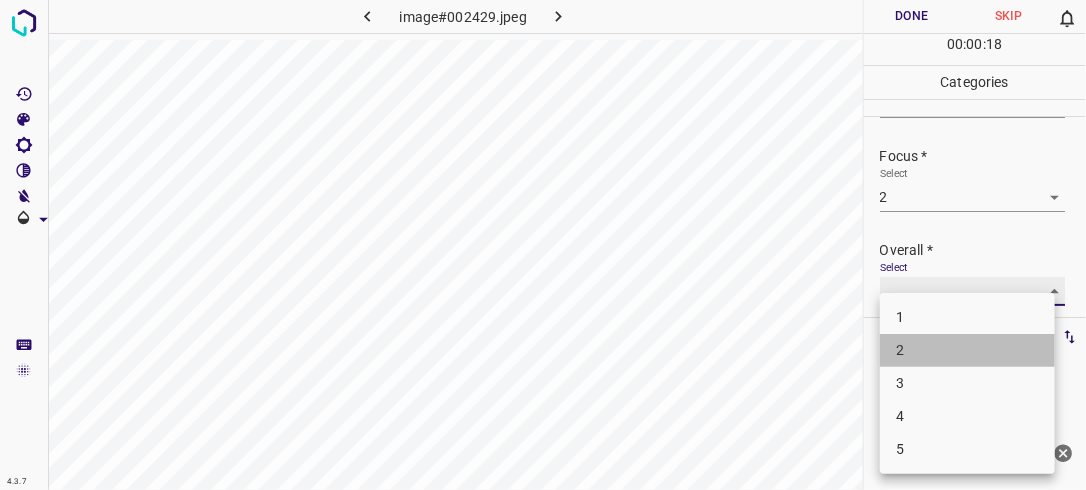 type on "2" 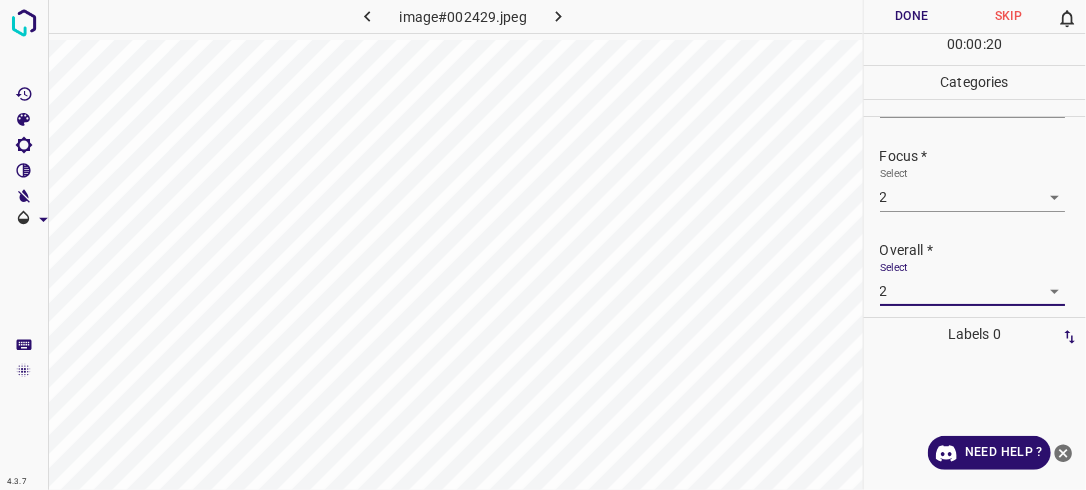 click on "Done" at bounding box center [912, 16] 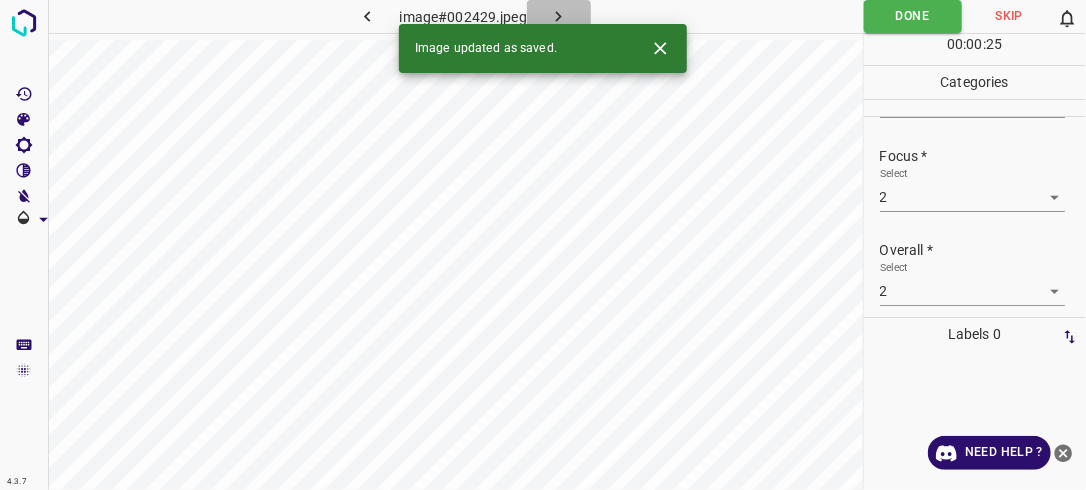 click 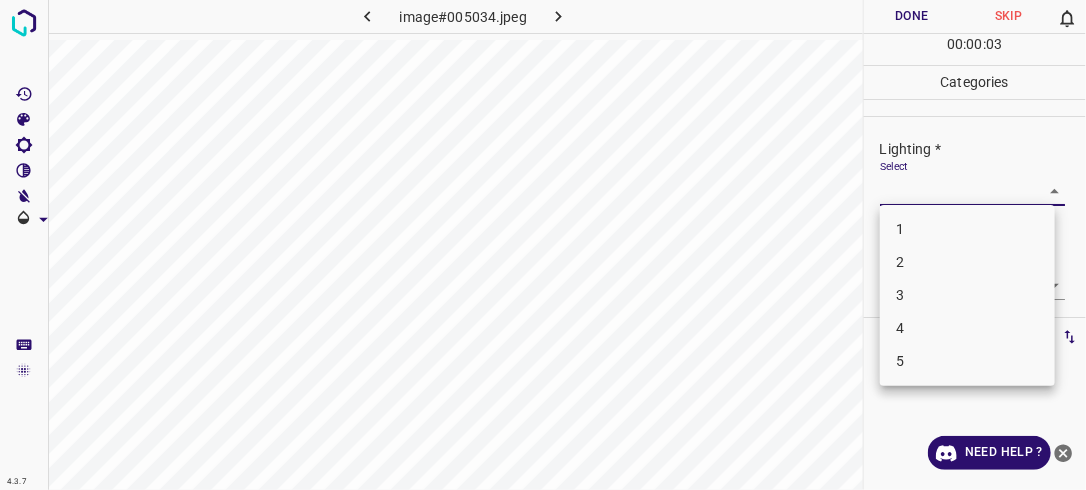 click on "4.3.7 image#005034.jpeg Done Skip 0 00   : 00   : 03   Categories Lighting *  Select ​ Focus *  Select ​ Overall *  Select ​ Labels   0 Categories 1 Lighting 2 Focus 3 Overall Tools Space Change between modes (Draw & Edit) I Auto labeling R Restore zoom M Zoom in N Zoom out Delete Delete selecte label Filters Z Restore filters X Saturation filter C Brightness filter V Contrast filter B Gray scale filter General O Download Need Help ? - Text - Hide - Delete 1 2 3 4 5" at bounding box center (543, 245) 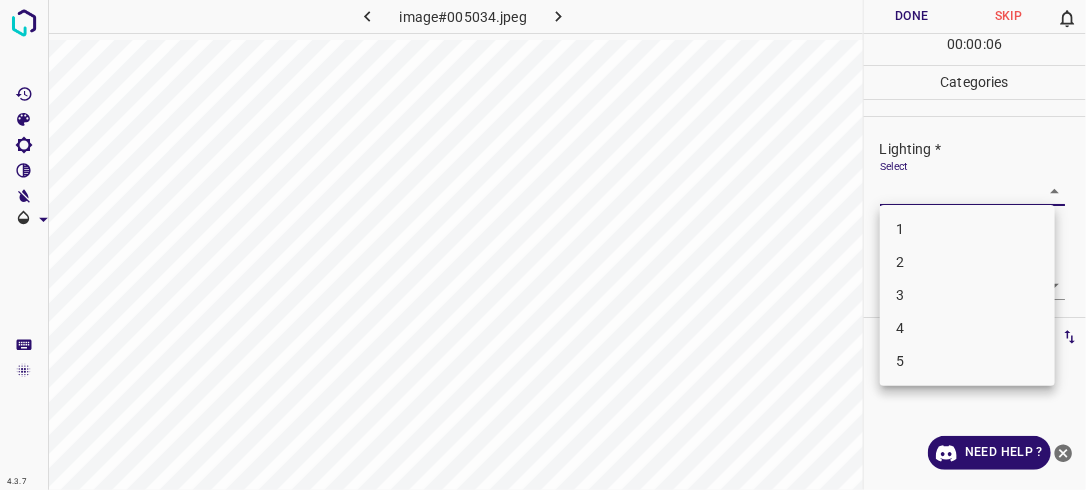 drag, startPoint x: 974, startPoint y: 256, endPoint x: 1031, endPoint y: 264, distance: 57.558666 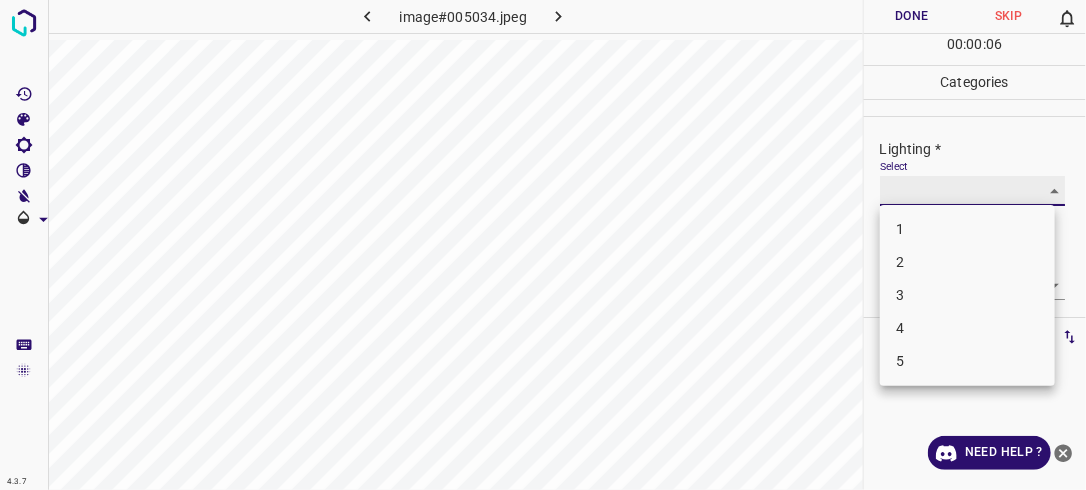 type on "2" 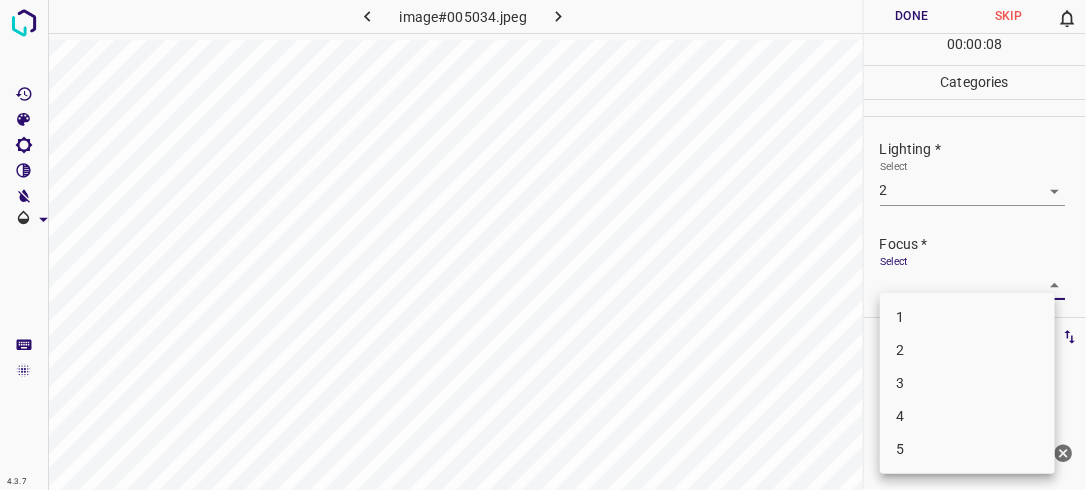drag, startPoint x: 1043, startPoint y: 284, endPoint x: 1002, endPoint y: 346, distance: 74.330345 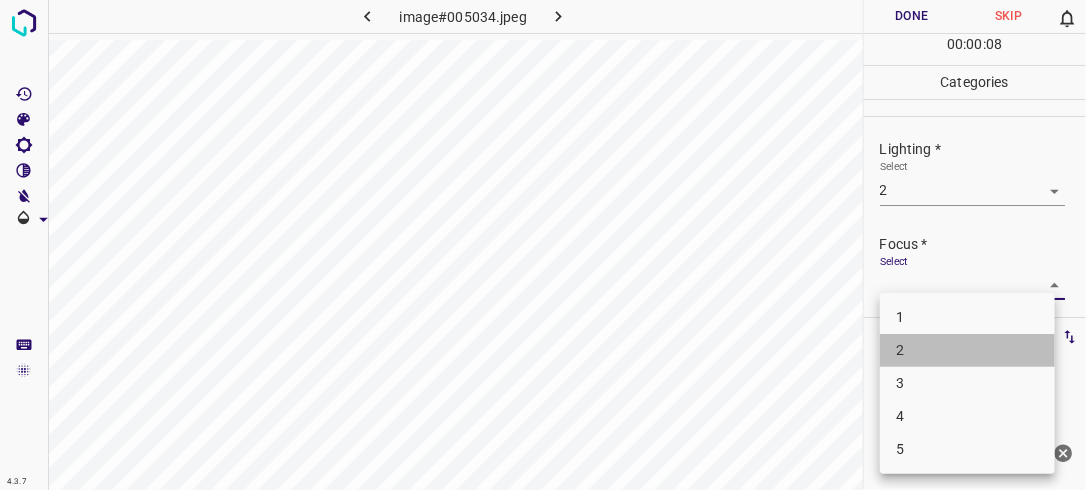 click on "2" at bounding box center [967, 350] 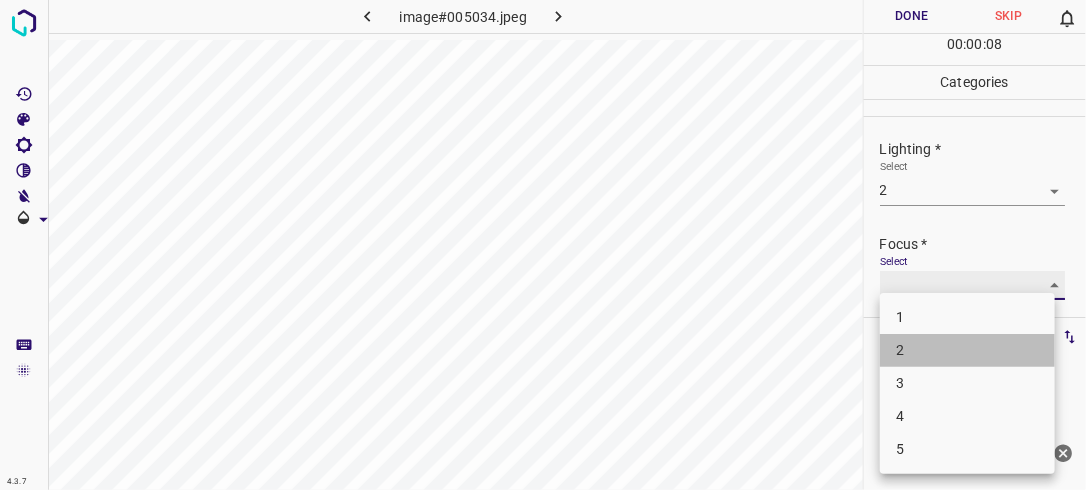 type on "2" 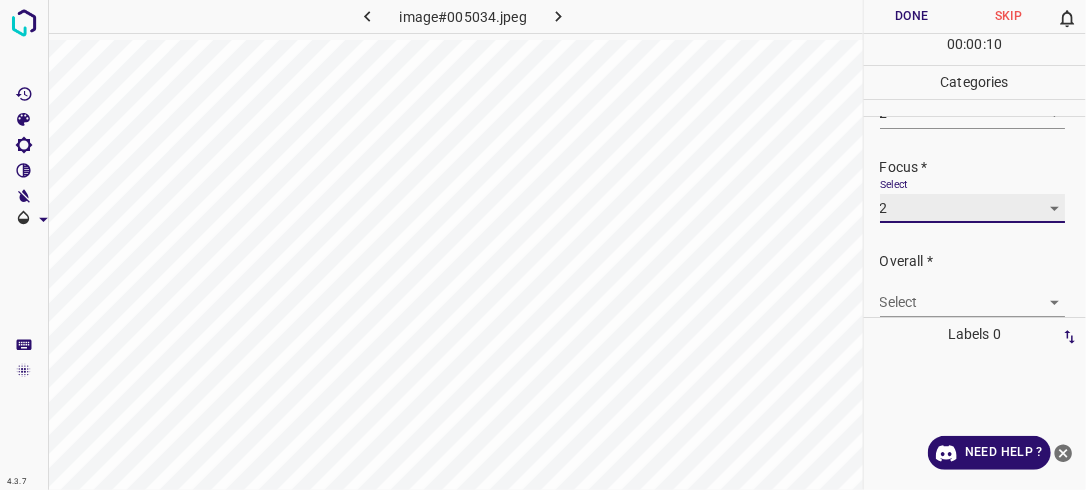 scroll, scrollTop: 98, scrollLeft: 0, axis: vertical 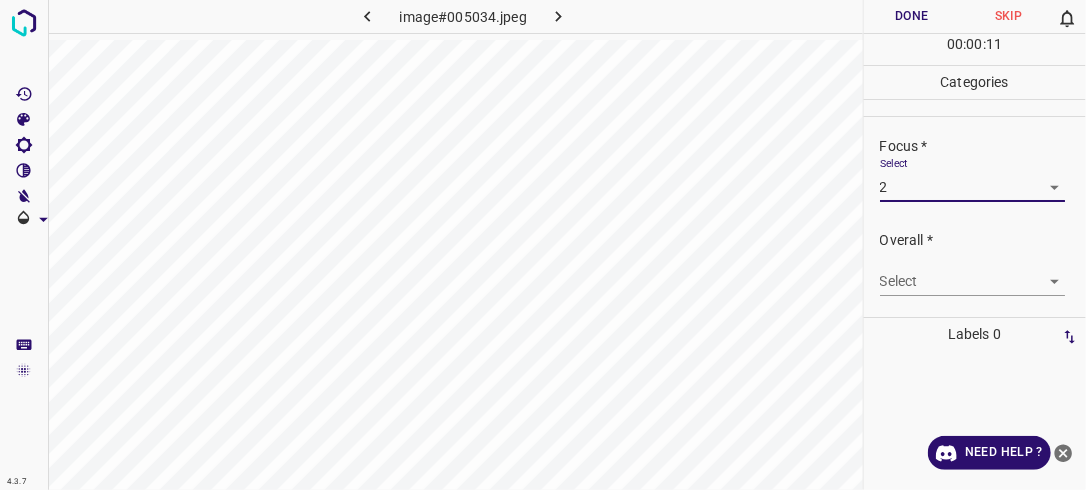 click on "4.3.7 image#005034.jpeg Done Skip 0 00   : 00   : 11   Categories Lighting *  Select 2 2 Focus *  Select 2 2 Overall *  Select ​ Labels   0 Categories 1 Lighting 2 Focus 3 Overall Tools Space Change between modes (Draw & Edit) I Auto labeling R Restore zoom M Zoom in N Zoom out Delete Delete selecte label Filters Z Restore filters X Saturation filter C Brightness filter V Contrast filter B Gray scale filter General O Download Need Help ? - Text - Hide - Delete" at bounding box center (543, 245) 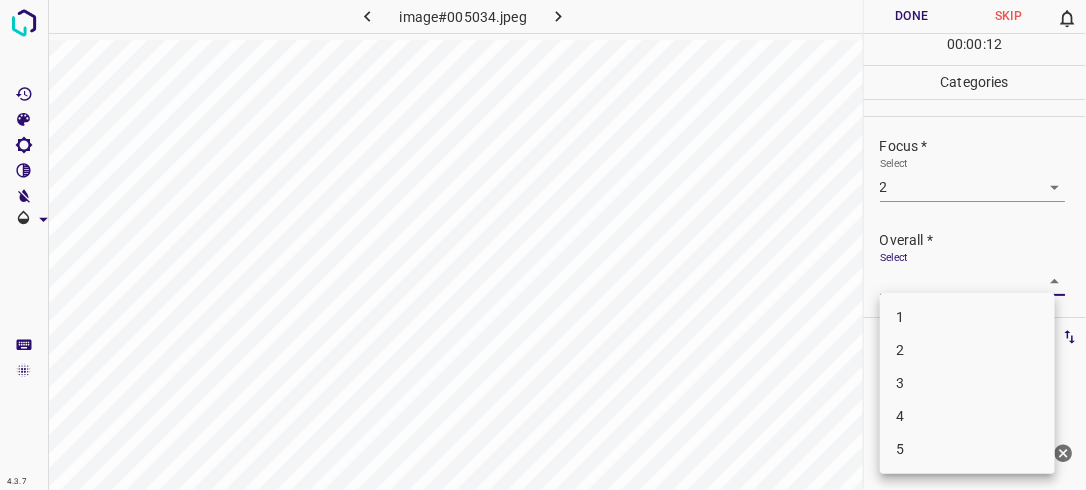 click on "2" at bounding box center [967, 350] 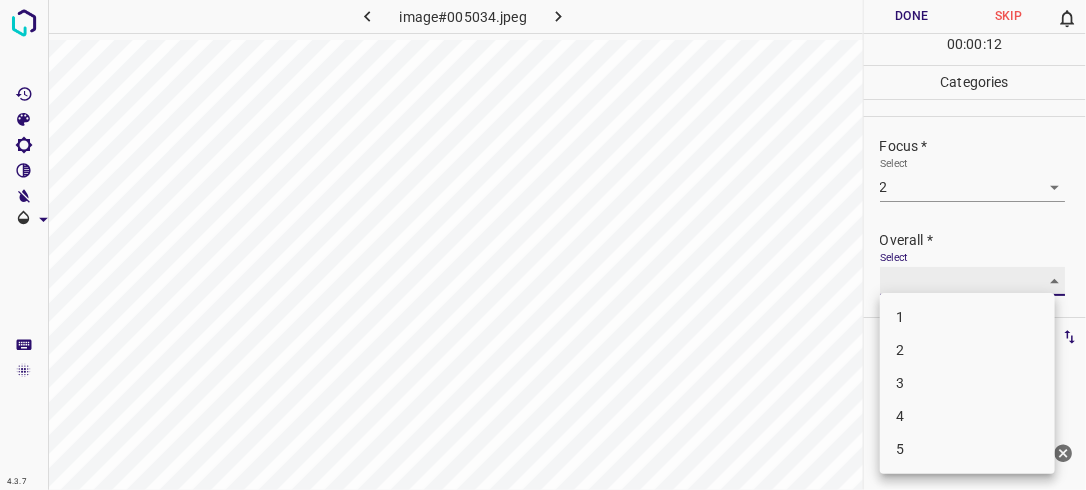 type on "2" 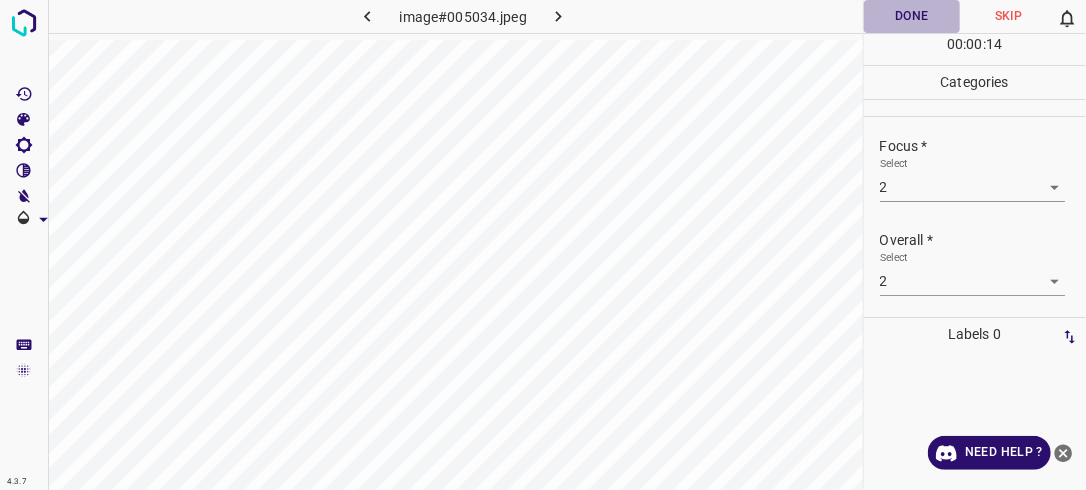 click on "Done" at bounding box center (912, 16) 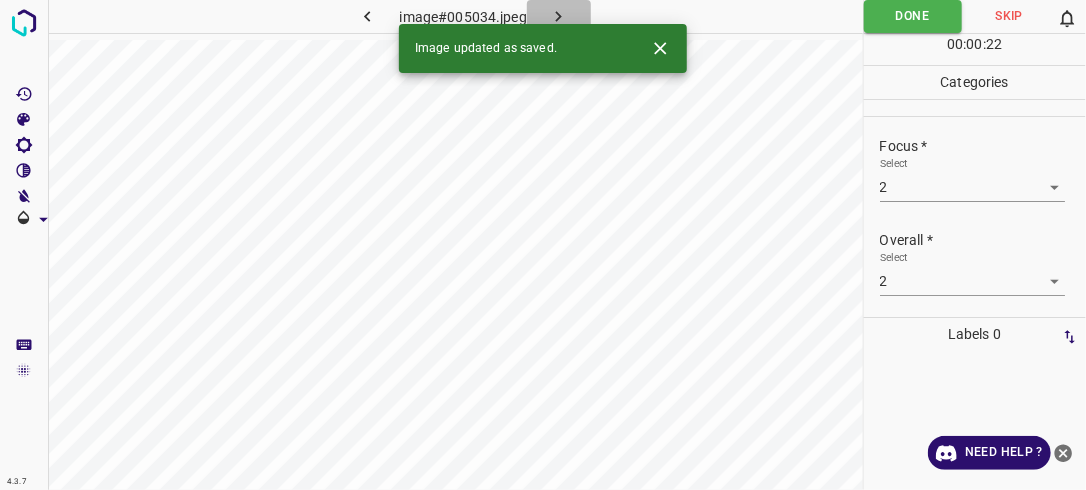 click 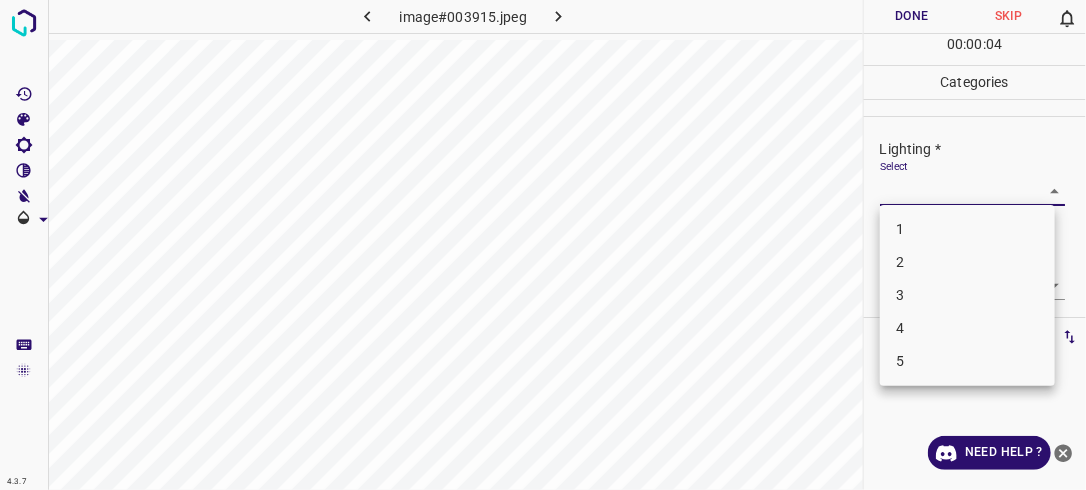 click on "4.3.7 image#003915.jpeg Done Skip 0 00   : 00   : 04   Categories Lighting *  Select ​ Focus *  Select ​ Overall *  Select ​ Labels   0 Categories 1 Lighting 2 Focus 3 Overall Tools Space Change between modes (Draw & Edit) I Auto labeling R Restore zoom M Zoom in N Zoom out Delete Delete selecte label Filters Z Restore filters X Saturation filter C Brightness filter V Contrast filter B Gray scale filter General O Download Need Help ? - Text - Hide - Delete 1 2 3 4 5" at bounding box center (543, 245) 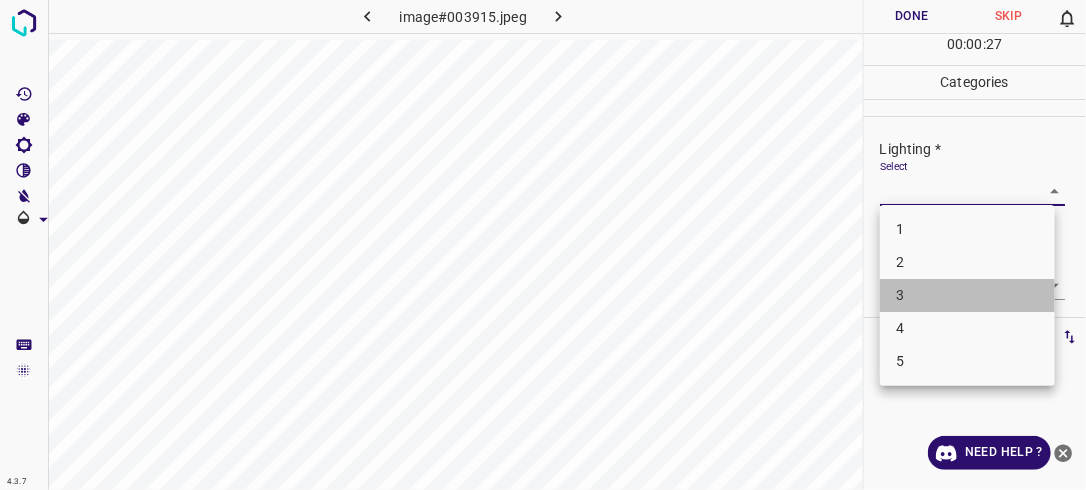 click on "3" at bounding box center [967, 295] 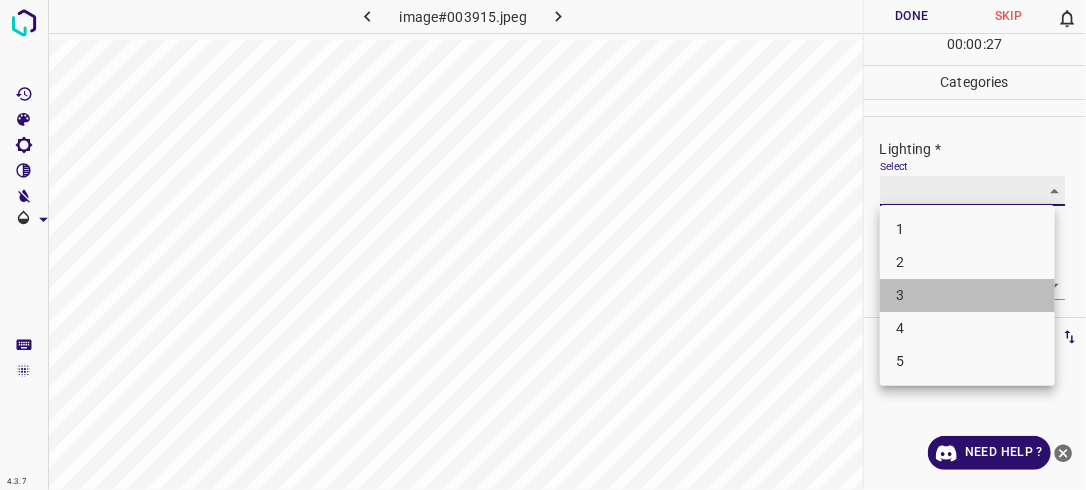 type on "3" 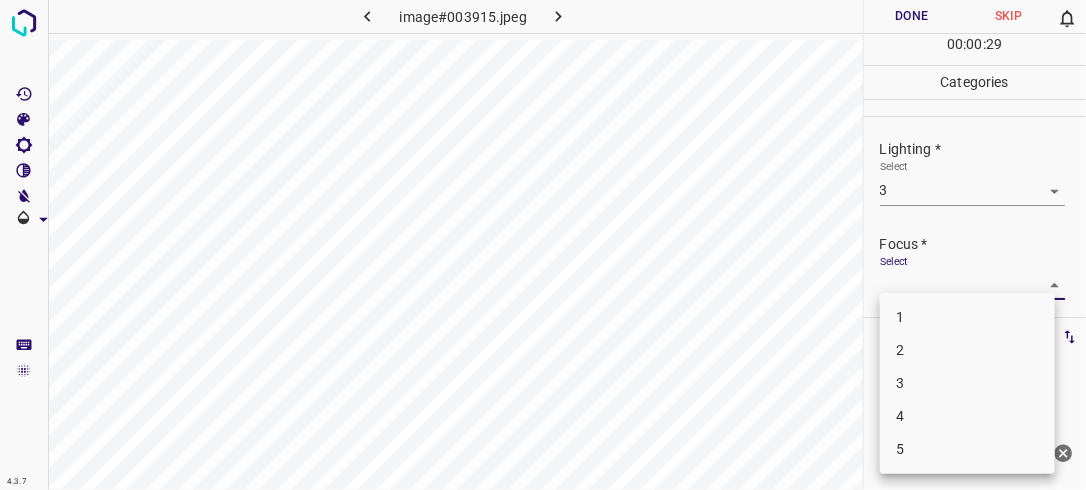 drag, startPoint x: 1046, startPoint y: 282, endPoint x: 970, endPoint y: 414, distance: 152.31546 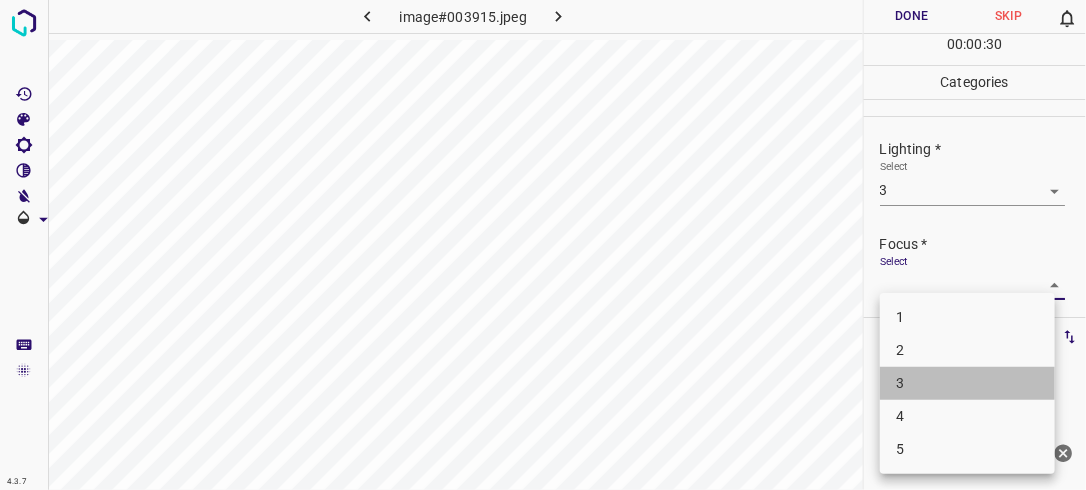 click on "3" at bounding box center (967, 383) 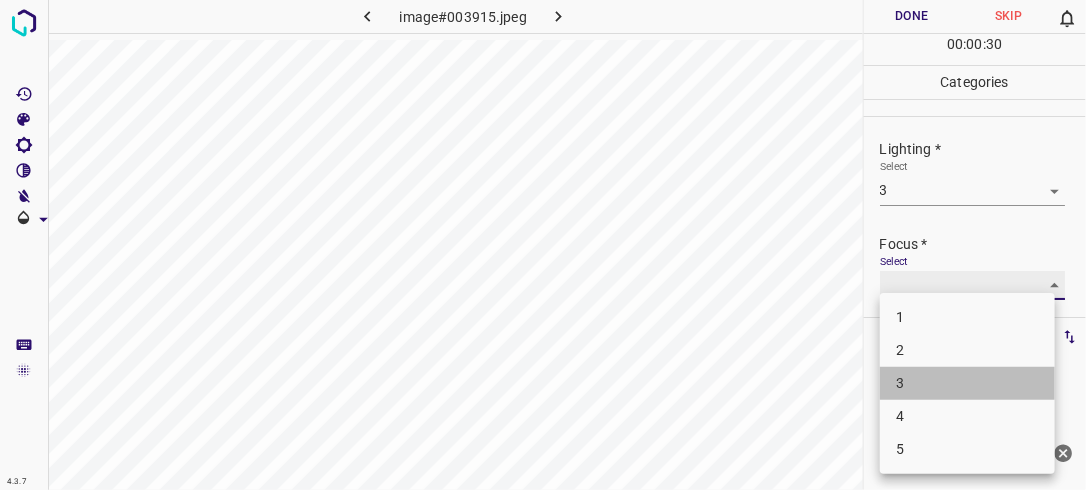 type on "3" 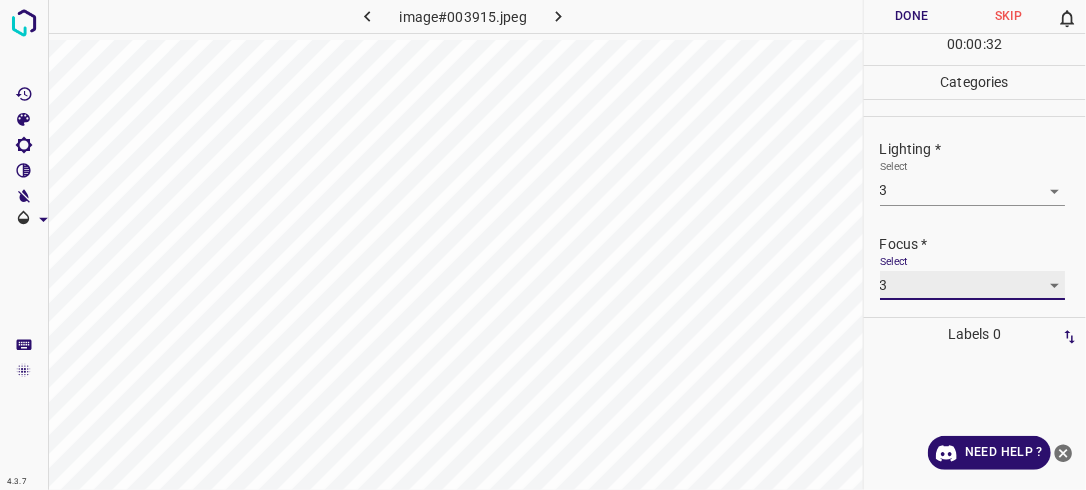 scroll, scrollTop: 98, scrollLeft: 0, axis: vertical 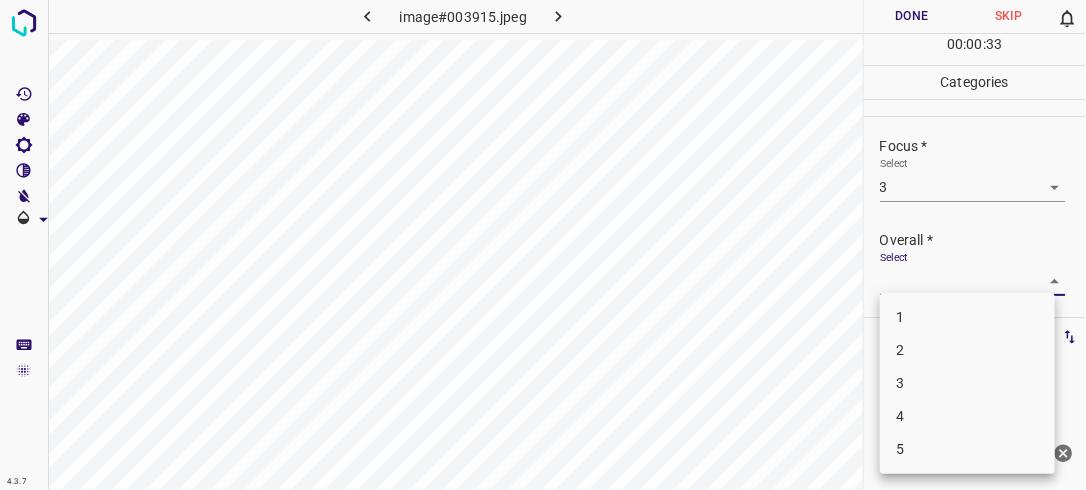 click on "4.3.7 image#003915.jpeg Done Skip 0 00   : 00   : 33   Categories Lighting *  Select 3 3 Focus *  Select 3 3 Overall *  Select ​ Labels   0 Categories 1 Lighting 2 Focus 3 Overall Tools Space Change between modes (Draw & Edit) I Auto labeling R Restore zoom M Zoom in N Zoom out Delete Delete selecte label Filters Z Restore filters X Saturation filter C Brightness filter V Contrast filter B Gray scale filter General O Download Need Help ? - Text - Hide - Delete 1 2 3 4 5" at bounding box center (543, 245) 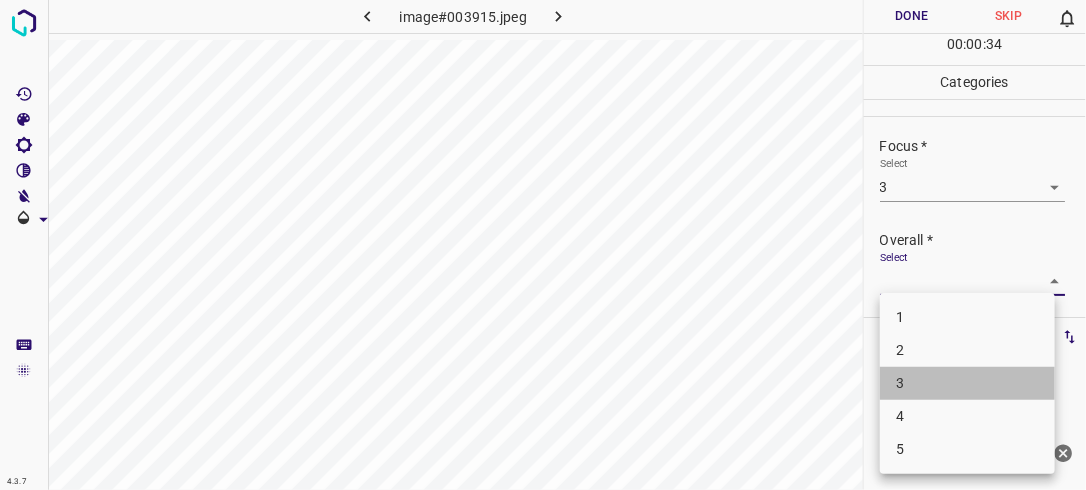 click on "3" at bounding box center (967, 383) 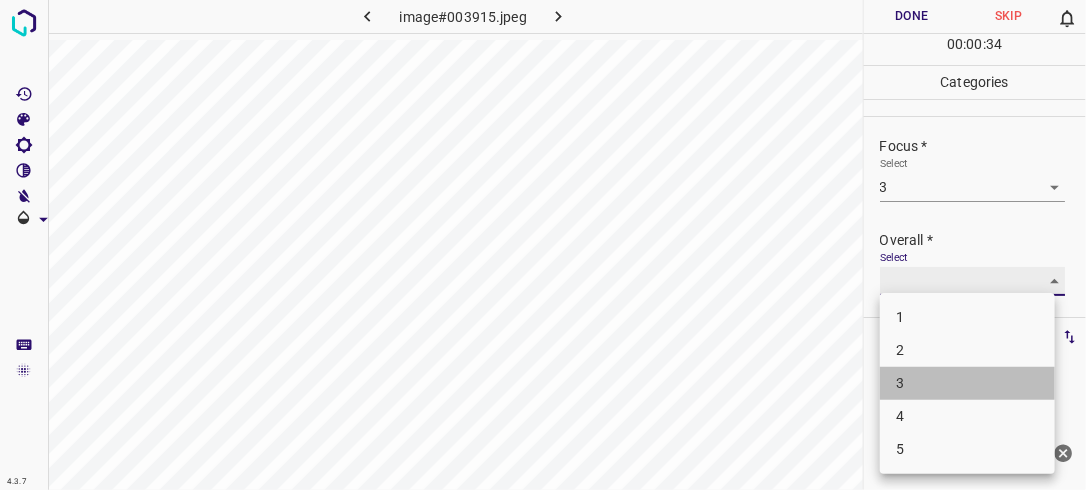 type on "3" 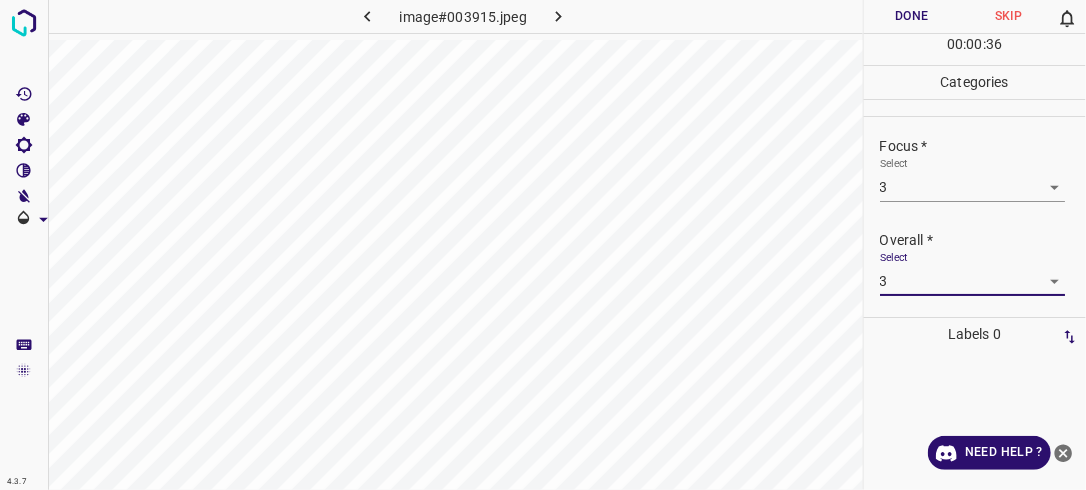 click on "Done" at bounding box center [912, 16] 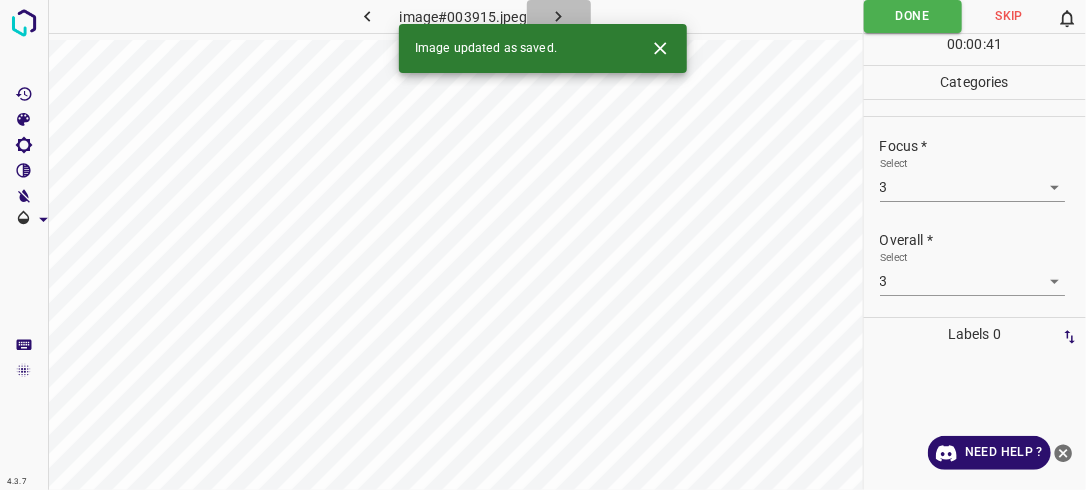click 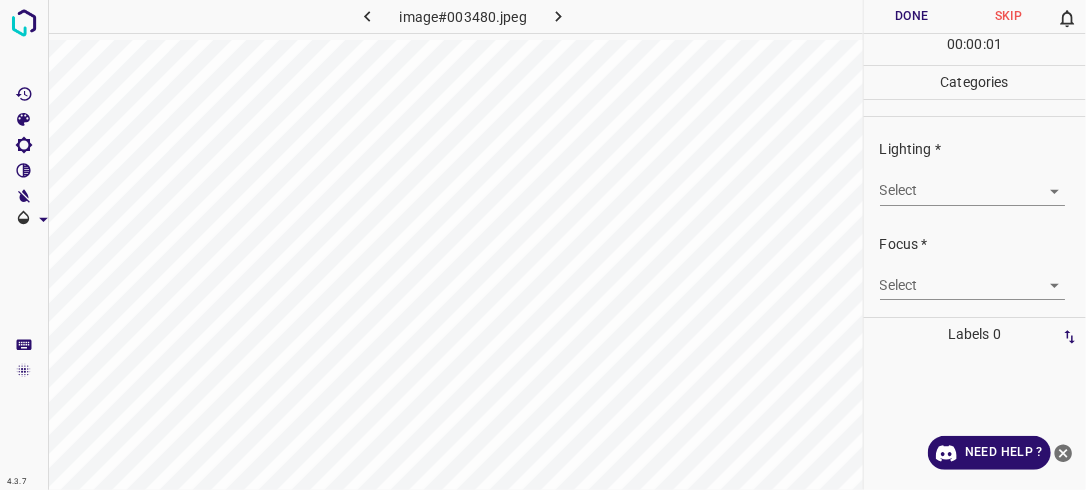 click on "4.3.7 image#003480.jpeg Done Skip 0 00   : 00   : 01   Categories Lighting *  Select ​ Focus *  Select ​ Overall *  Select ​ Labels   0 Categories 1 Lighting 2 Focus 3 Overall Tools Space Change between modes (Draw & Edit) I Auto labeling R Restore zoom M Zoom in N Zoom out Delete Delete selecte label Filters Z Restore filters X Saturation filter C Brightness filter V Contrast filter B Gray scale filter General O Download Need Help ? - Text - Hide - Delete" at bounding box center (543, 245) 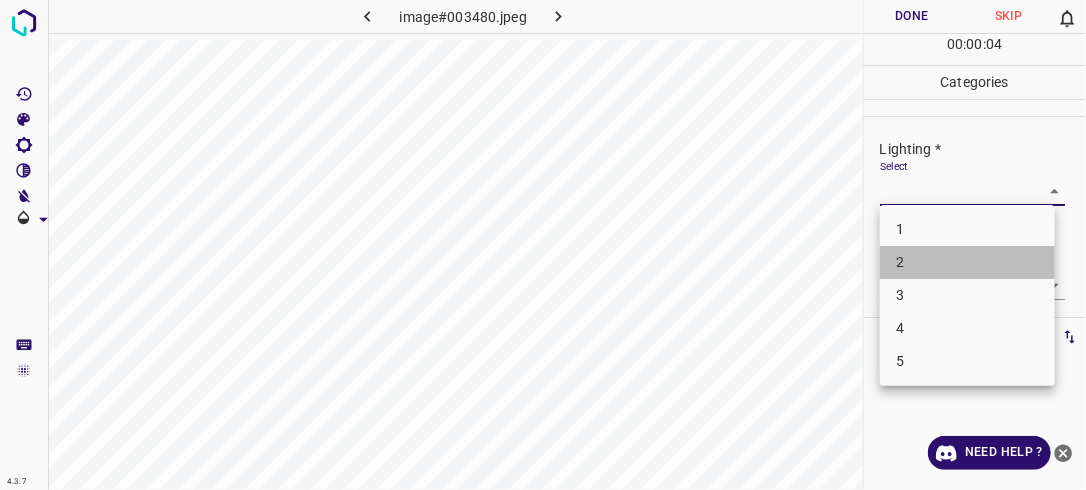 click on "2" at bounding box center [967, 262] 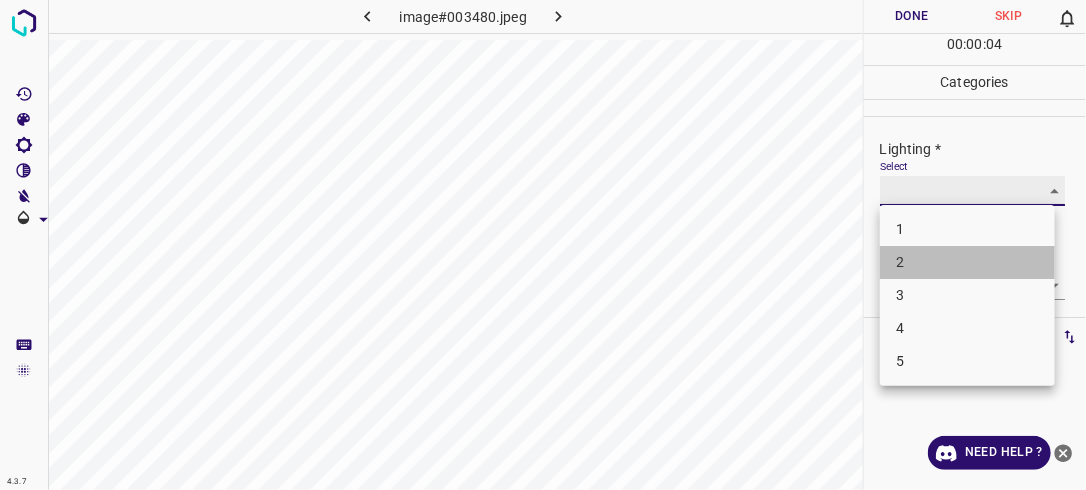 type on "2" 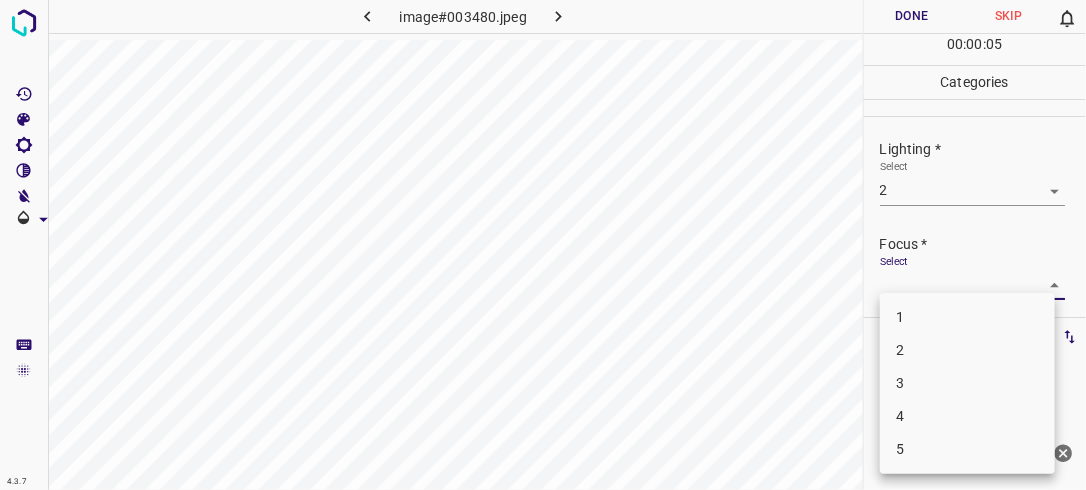 drag, startPoint x: 1042, startPoint y: 284, endPoint x: 976, endPoint y: 348, distance: 91.93476 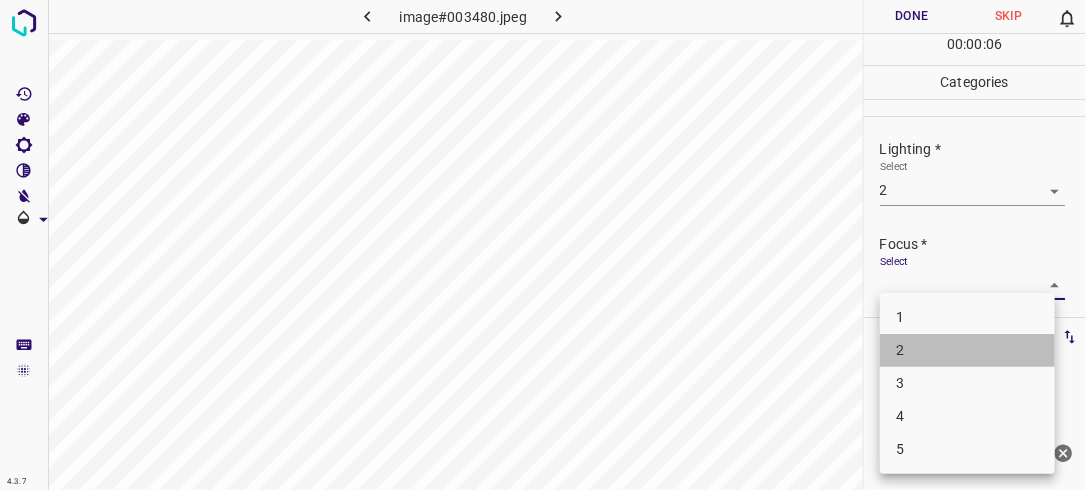 click on "2" at bounding box center (967, 350) 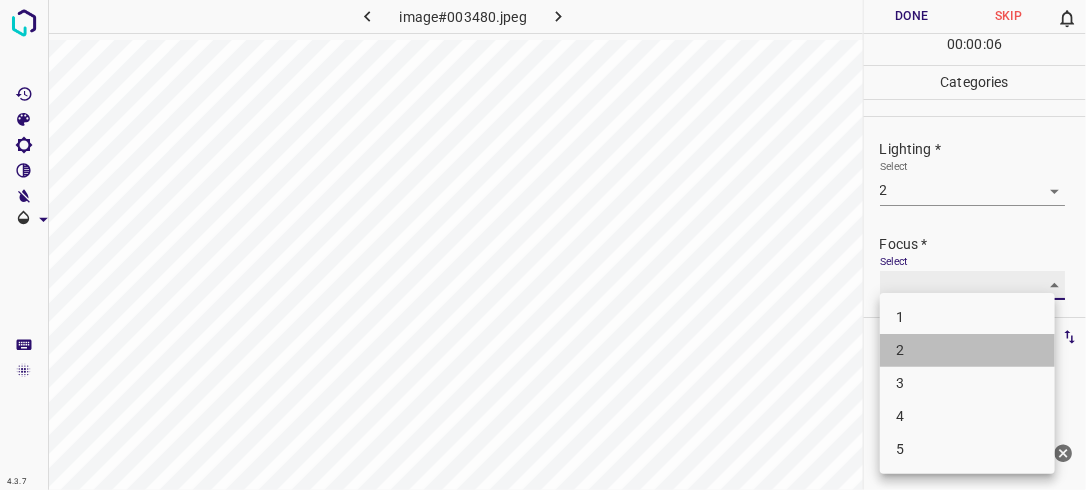 type on "2" 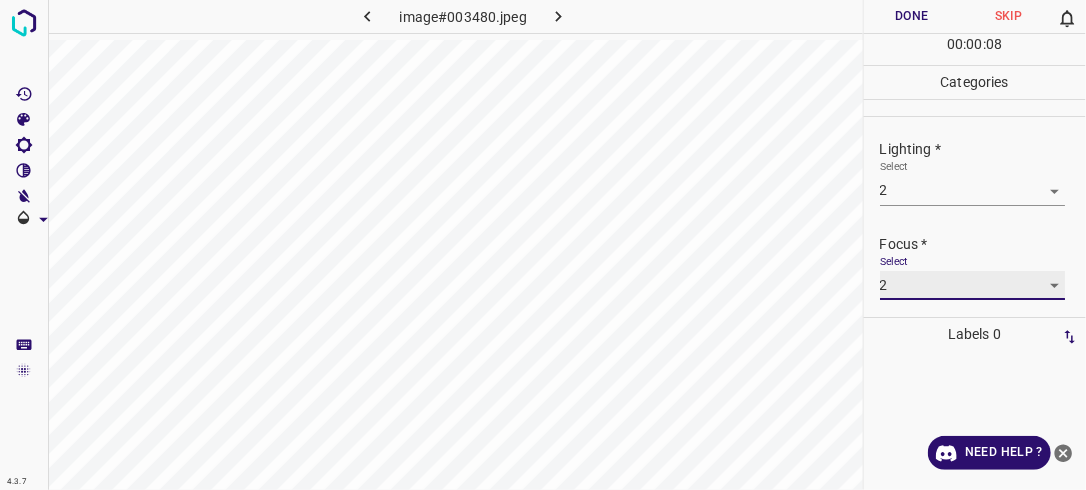 scroll, scrollTop: 98, scrollLeft: 0, axis: vertical 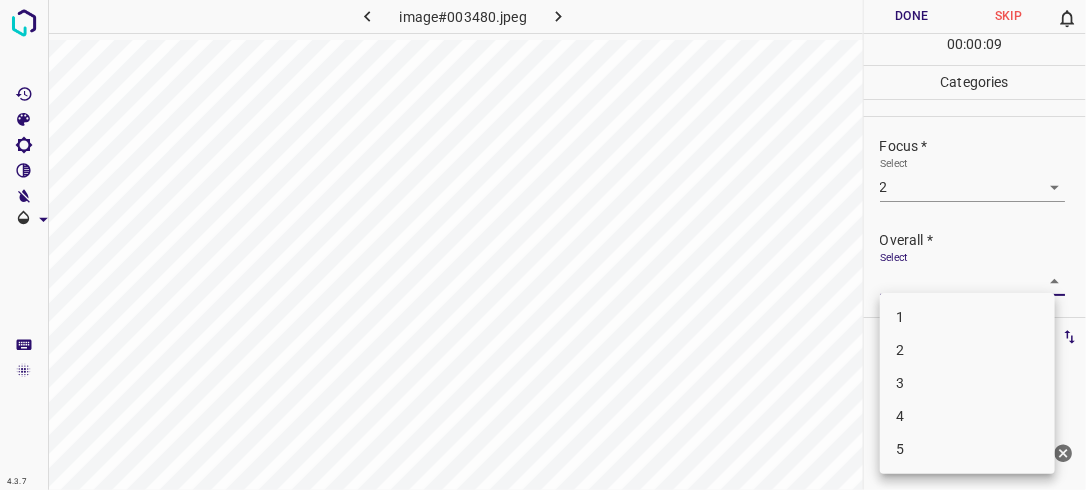 click on "4.3.7 image#003480.jpeg Done Skip 0 00   : 00   : 09   Categories Lighting *  Select 2 2 Focus *  Select 2 2 Overall *  Select ​ Labels   0 Categories 1 Lighting 2 Focus 3 Overall Tools Space Change between modes (Draw & Edit) I Auto labeling R Restore zoom M Zoom in N Zoom out Delete Delete selecte label Filters Z Restore filters X Saturation filter C Brightness filter V Contrast filter B Gray scale filter General O Download Need Help ? - Text - Hide - Delete 1 2 3 4 5" at bounding box center [543, 245] 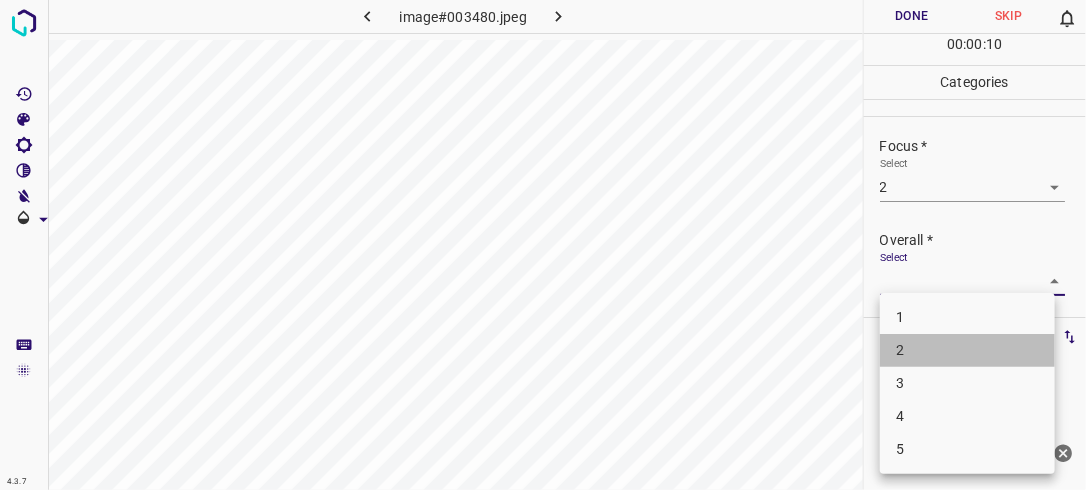 click on "2" at bounding box center (967, 350) 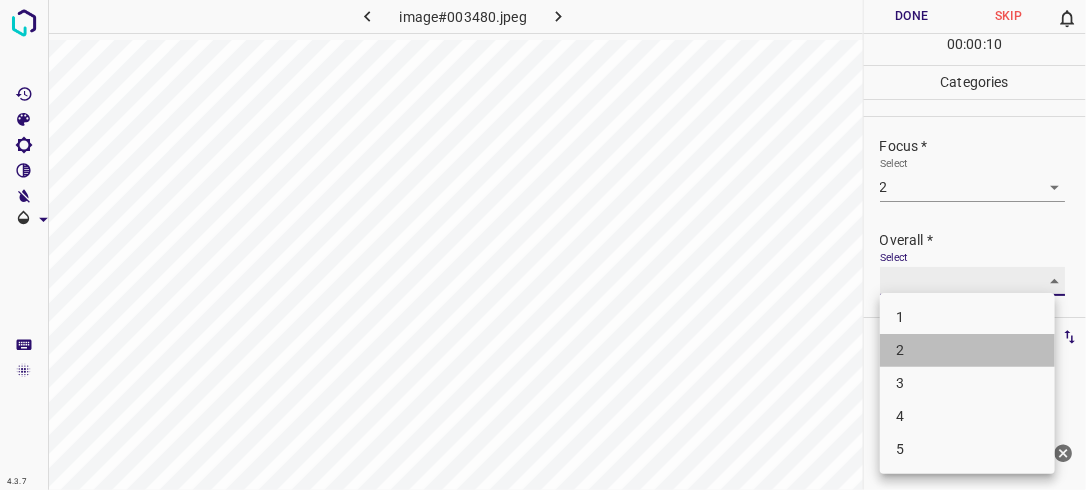 type on "2" 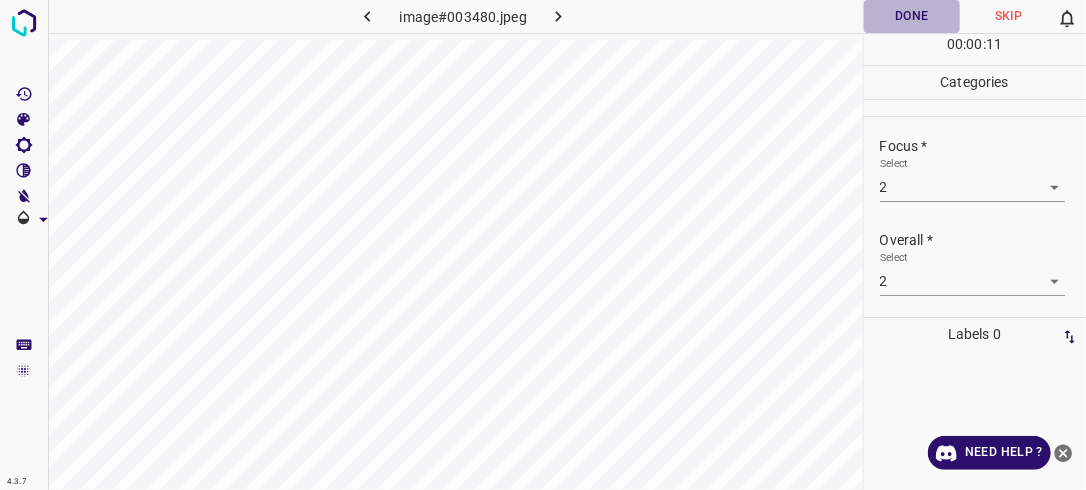 click on "Done" at bounding box center (912, 16) 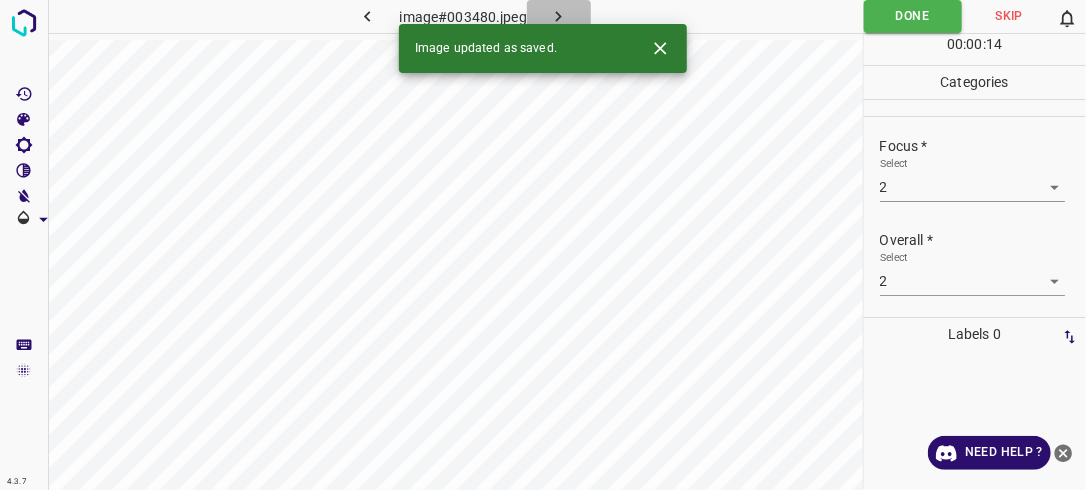 click at bounding box center [559, 16] 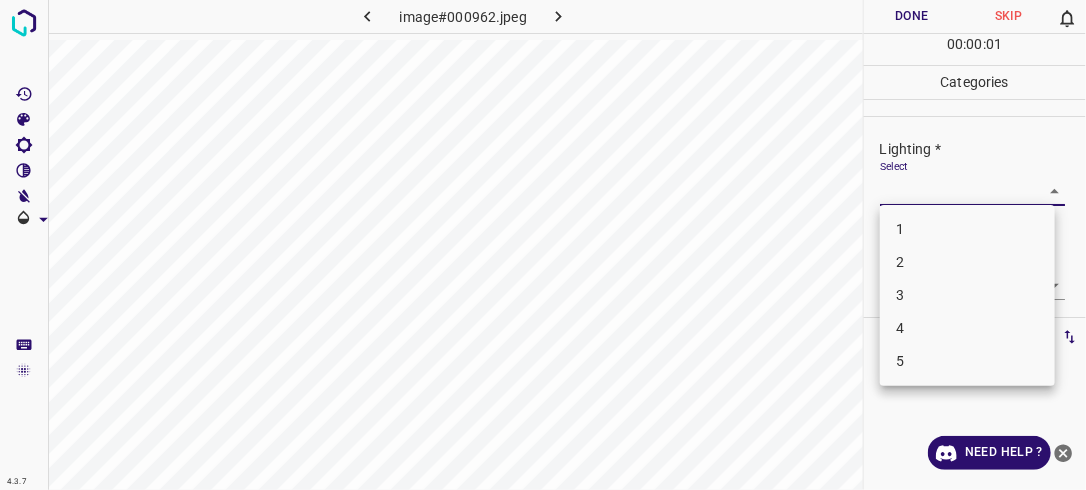 click on "4.3.7 image#000962.jpeg Done Skip 0 00   : 00   : 01   Categories Lighting *  Select ​ Focus *  Select ​ Overall *  Select ​ Labels   0 Categories 1 Lighting 2 Focus 3 Overall Tools Space Change between modes (Draw & Edit) I Auto labeling R Restore zoom M Zoom in N Zoom out Delete Delete selecte label Filters Z Restore filters X Saturation filter C Brightness filter V Contrast filter B Gray scale filter General O Download Need Help ? - Text - Hide - Delete 1 2 3 4 5" at bounding box center (543, 245) 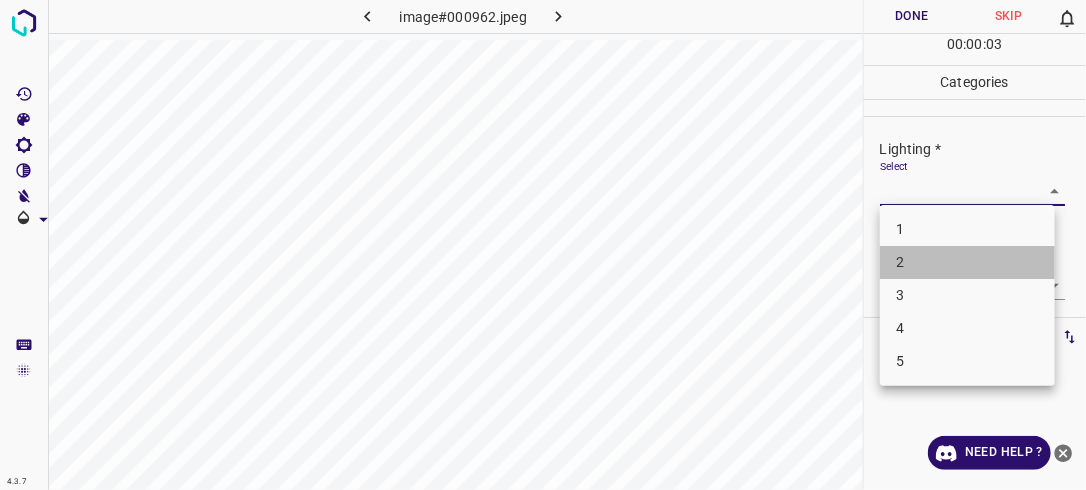 click on "2" at bounding box center [967, 262] 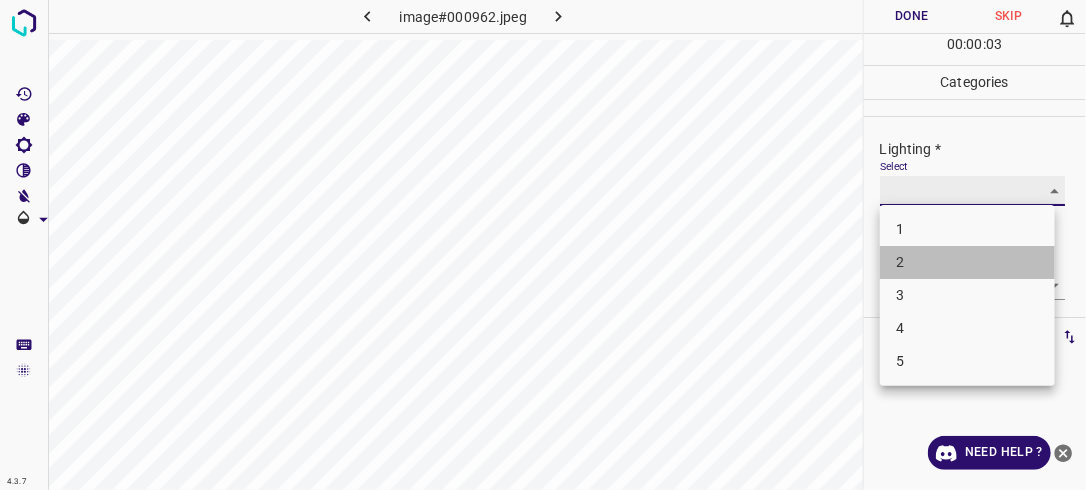 type on "2" 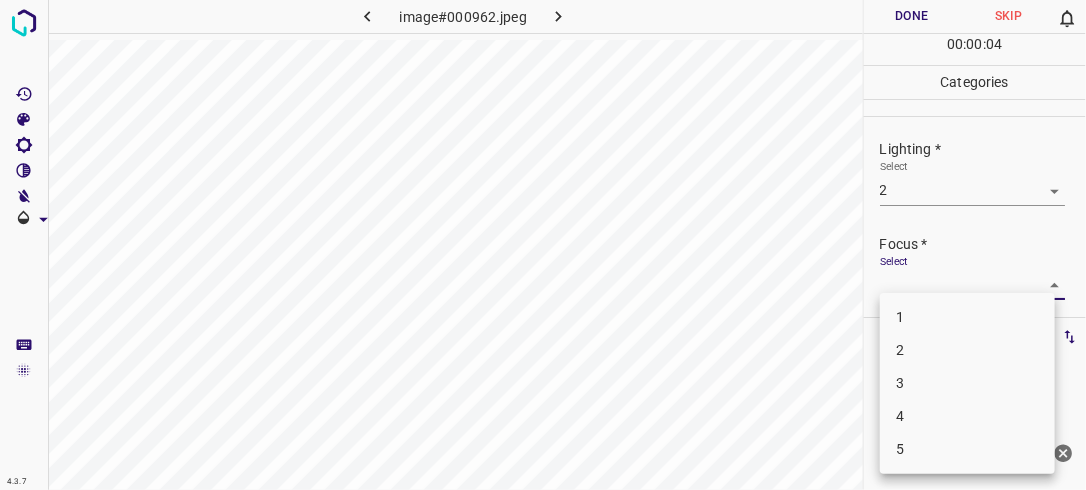 drag, startPoint x: 1039, startPoint y: 281, endPoint x: 959, endPoint y: 352, distance: 106.96261 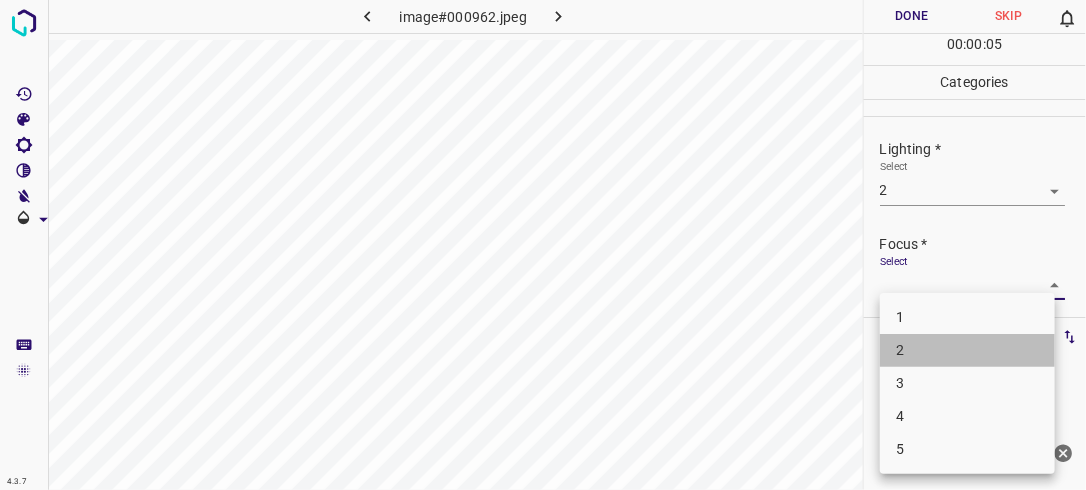 click on "2" at bounding box center (967, 350) 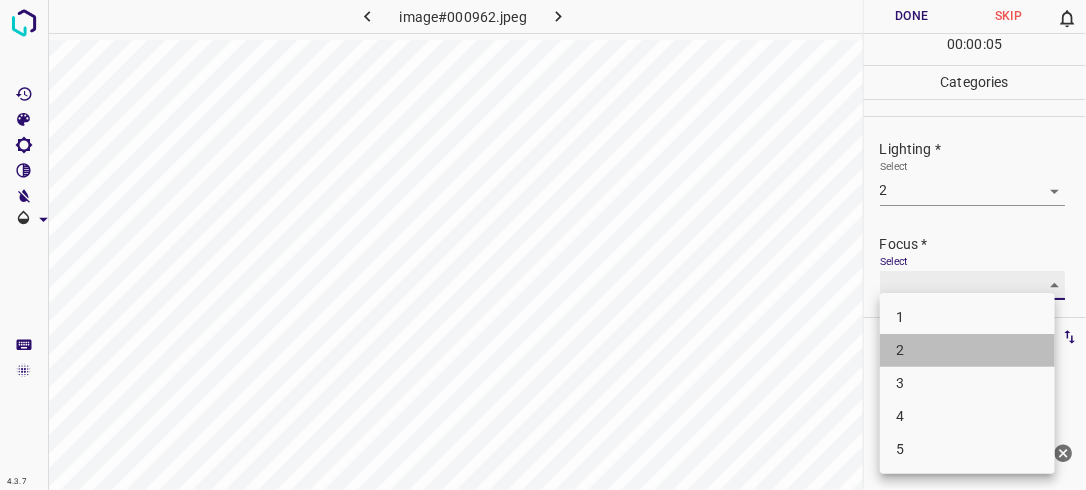 type on "2" 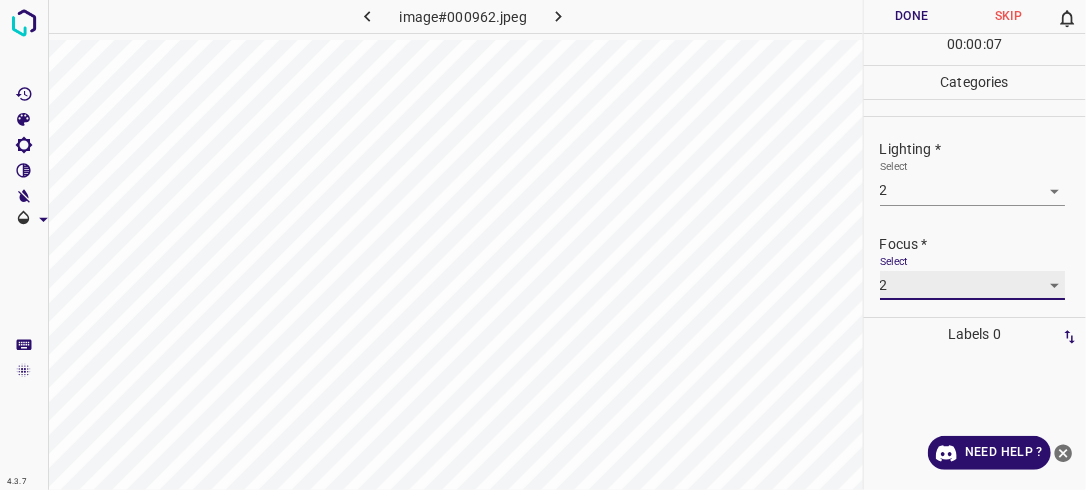 scroll, scrollTop: 98, scrollLeft: 0, axis: vertical 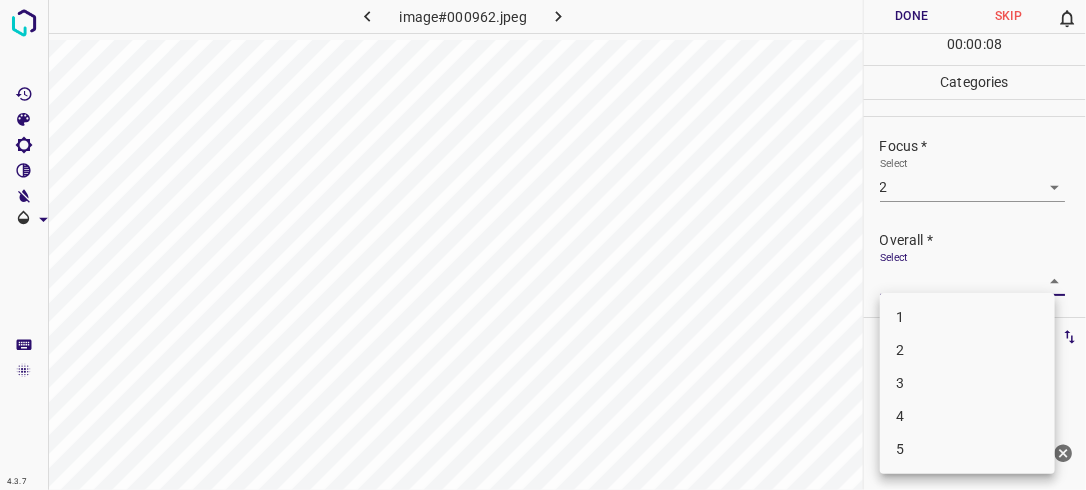 click on "4.3.7 image#000962.jpeg Done Skip 0 00   : 00   : 08   Categories Lighting *  Select 2 2 Focus *  Select 2 2 Overall *  Select ​ Labels   0 Categories 1 Lighting 2 Focus 3 Overall Tools Space Change between modes (Draw & Edit) I Auto labeling R Restore zoom M Zoom in N Zoom out Delete Delete selecte label Filters Z Restore filters X Saturation filter C Brightness filter V Contrast filter B Gray scale filter General O Download Need Help ? - Text - Hide - Delete 1 2 3 4 5" at bounding box center (543, 245) 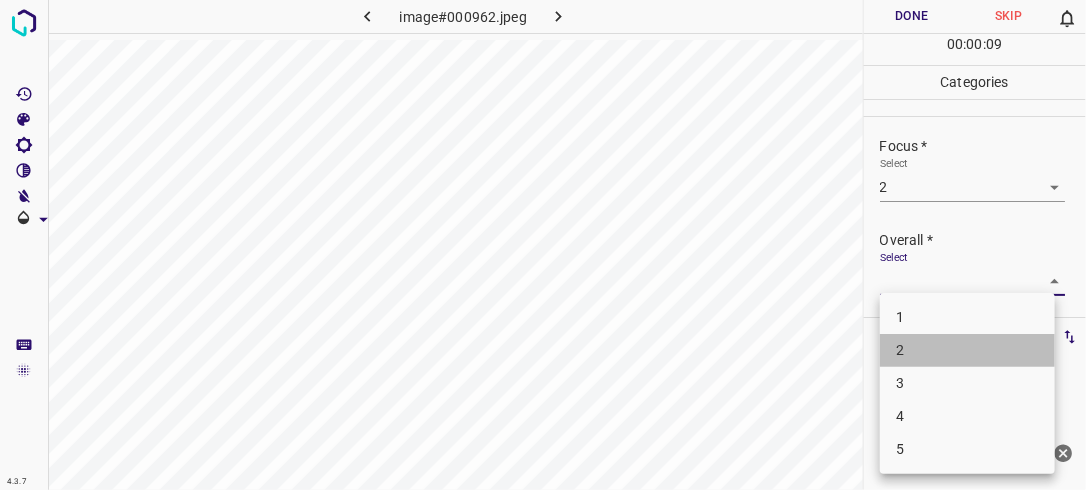 click on "2" at bounding box center [967, 350] 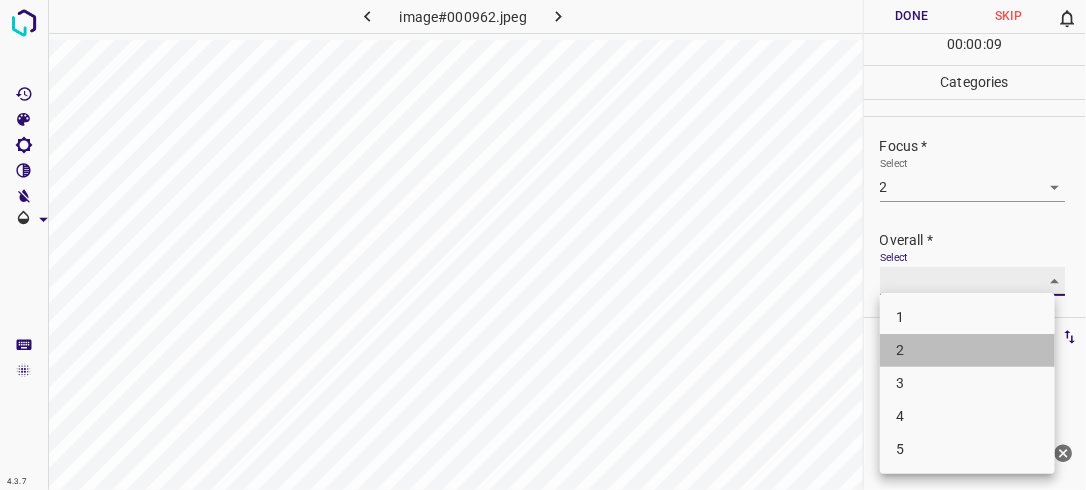 type on "2" 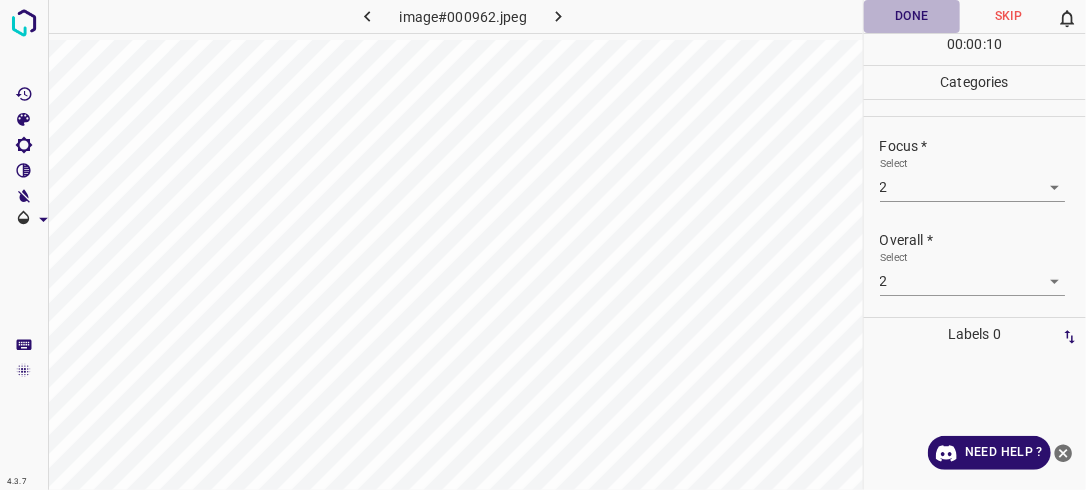 click on "Done" at bounding box center [912, 16] 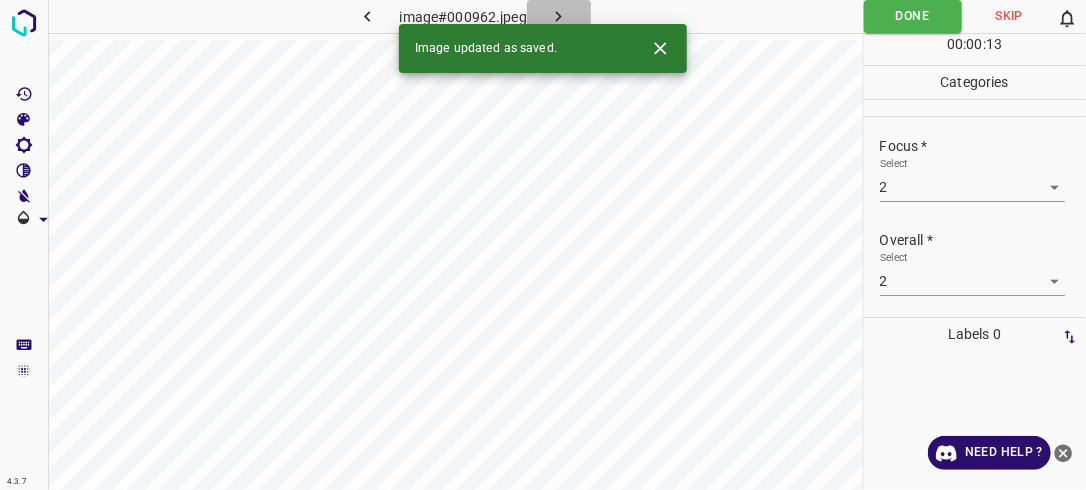 click 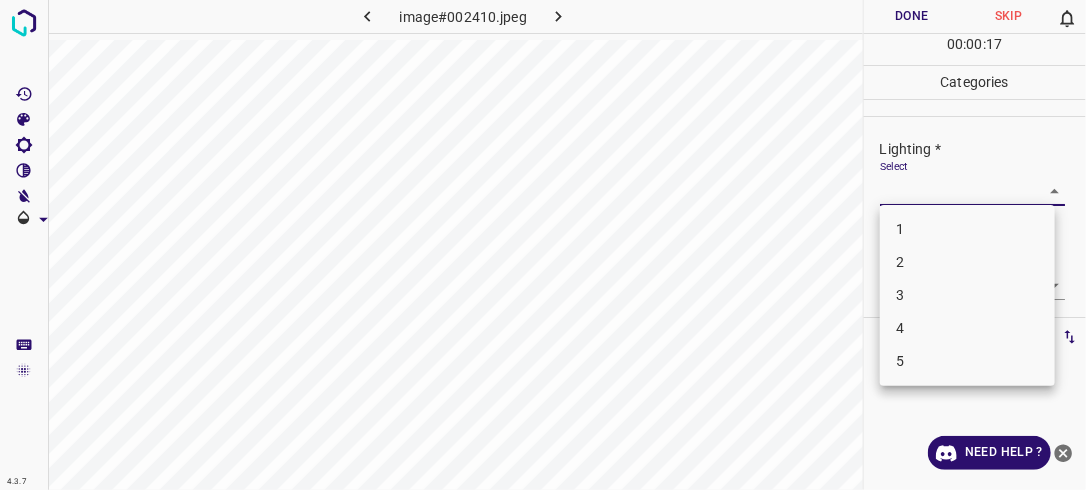 click on "4.3.7 image#002410.jpeg Done Skip 0 00   : 00   : 17   Categories Lighting *  Select ​ Focus *  Select ​ Overall *  Select ​ Labels   0 Categories 1 Lighting 2 Focus 3 Overall Tools Space Change between modes (Draw & Edit) I Auto labeling R Restore zoom M Zoom in N Zoom out Delete Delete selecte label Filters Z Restore filters X Saturation filter C Brightness filter V Contrast filter B Gray scale filter General O Download Need Help ? - Text - Hide - Delete 1 2 3 4 5" at bounding box center [543, 245] 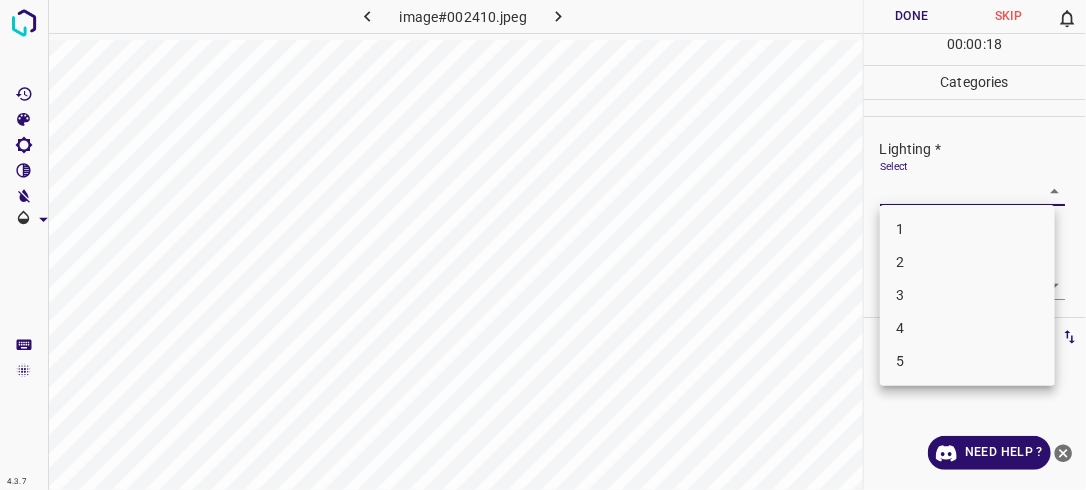 click on "2" at bounding box center [967, 262] 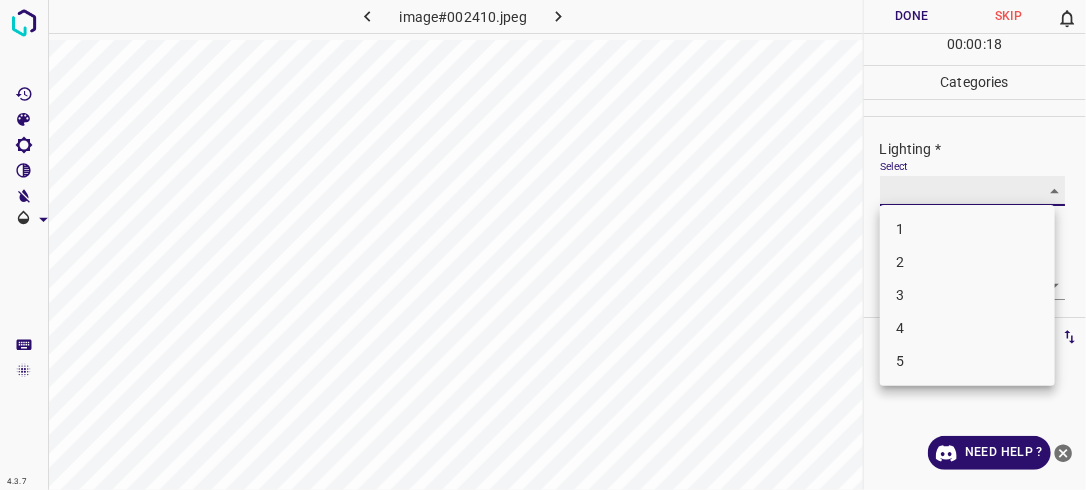 type on "2" 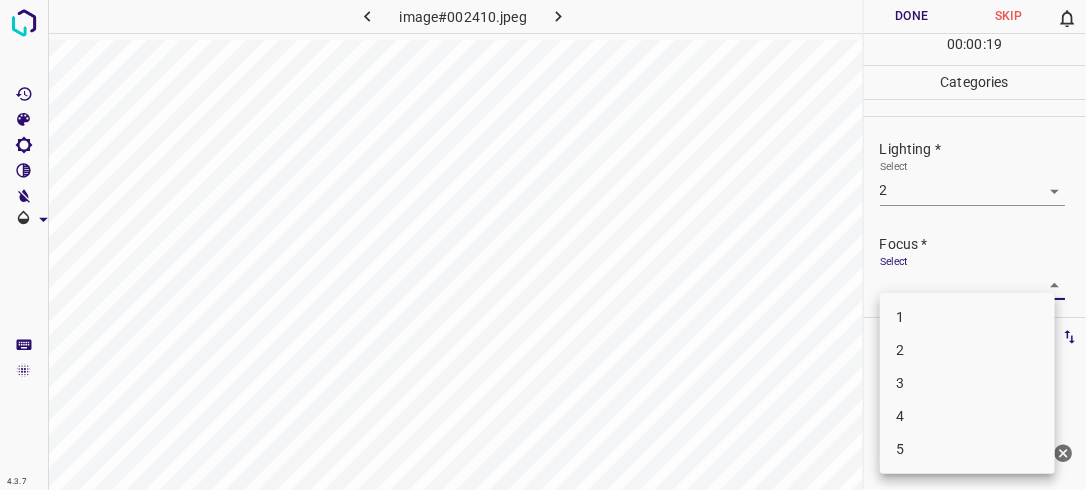 click on "4.3.7 image#002410.jpeg Done Skip 0 00   : 00   : 19   Categories Lighting *  Select 2 2 Focus *  Select ​ Overall *  Select ​ Labels   0 Categories 1 Lighting 2 Focus 3 Overall Tools Space Change between modes (Draw & Edit) I Auto labeling R Restore zoom M Zoom in N Zoom out Delete Delete selecte label Filters Z Restore filters X Saturation filter C Brightness filter V Contrast filter B Gray scale filter General O Download Need Help ? - Text - Hide - Delete 1 2 3 4 5" at bounding box center [543, 245] 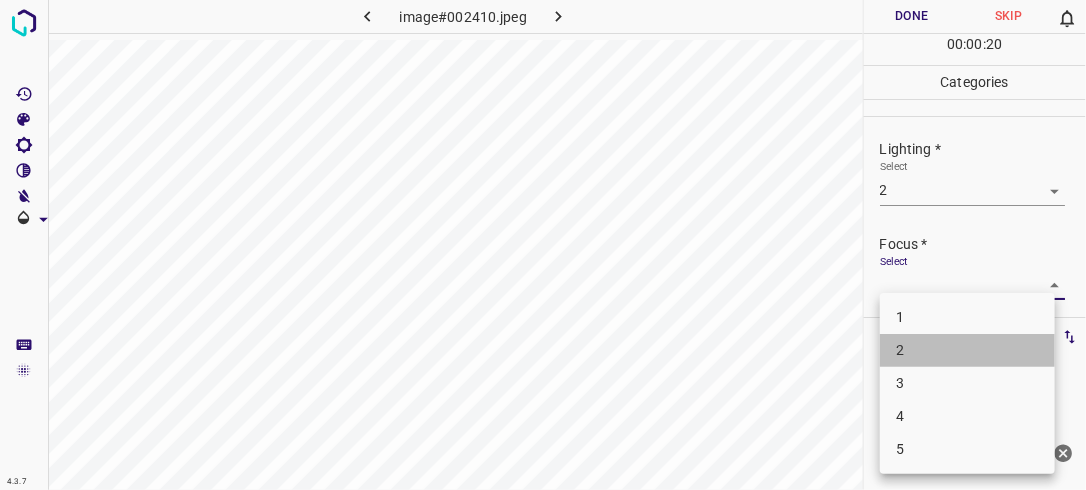 click on "2" at bounding box center (967, 350) 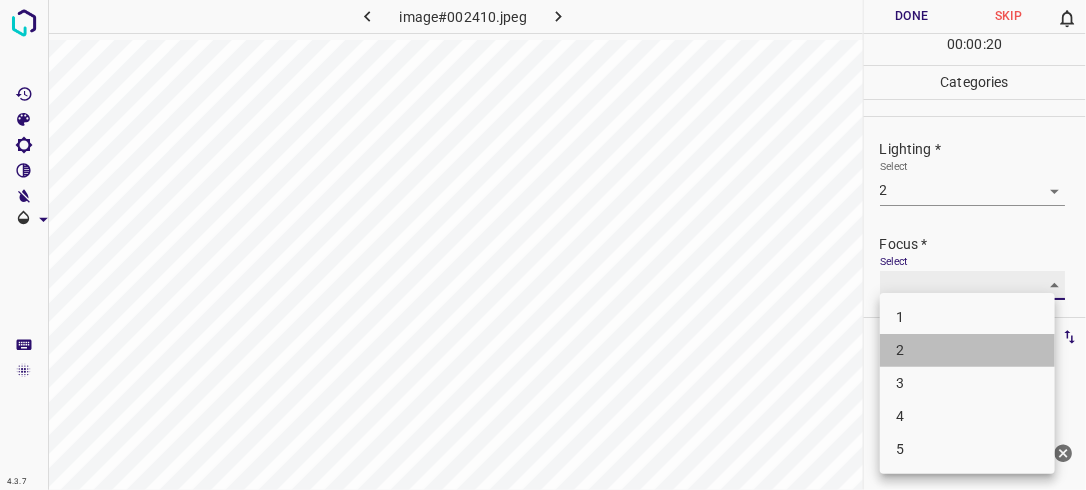 type on "2" 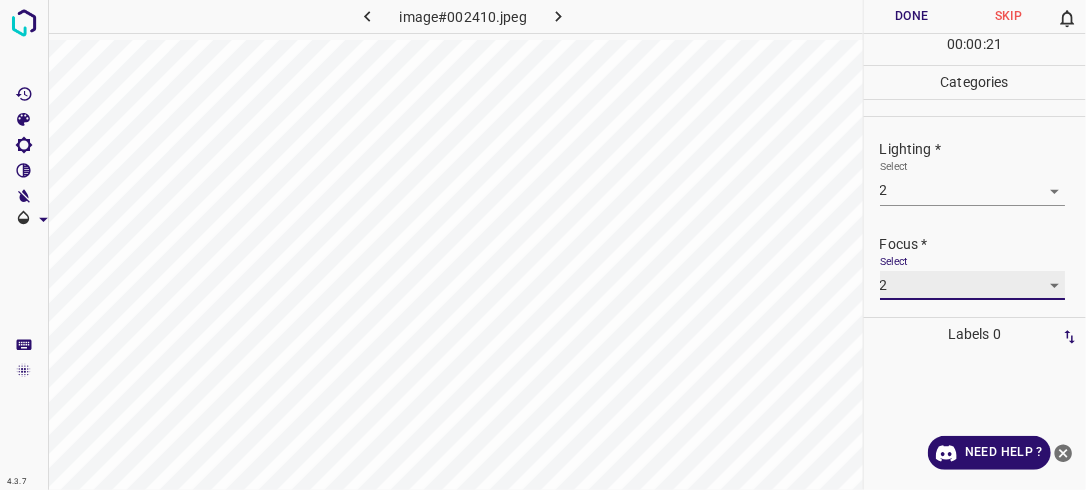 scroll, scrollTop: 98, scrollLeft: 0, axis: vertical 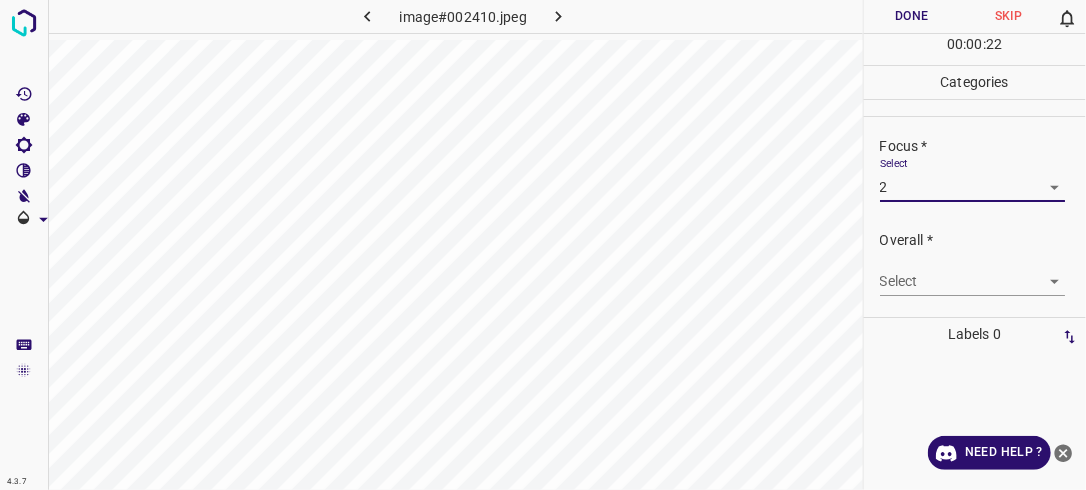 click on "4.3.7 image#002410.jpeg Done Skip 0 00   : 00   : 22   Categories Lighting *  Select 2 2 Focus *  Select 2 2 Overall *  Select ​ Labels   0 Categories 1 Lighting 2 Focus 3 Overall Tools Space Change between modes (Draw & Edit) I Auto labeling R Restore zoom M Zoom in N Zoom out Delete Delete selecte label Filters Z Restore filters X Saturation filter C Brightness filter V Contrast filter B Gray scale filter General O Download Need Help ? - Text - Hide - Delete" at bounding box center (543, 245) 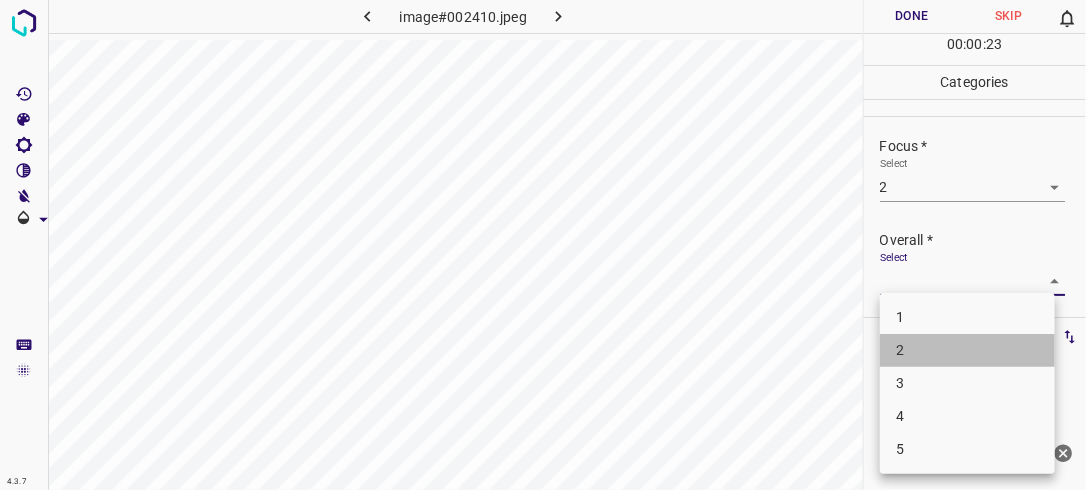 click on "2" at bounding box center [967, 350] 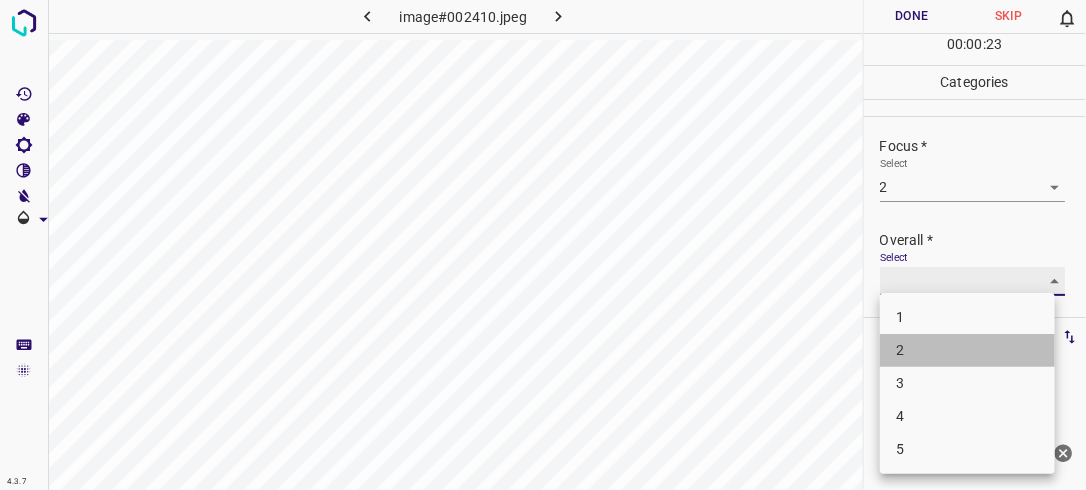 type on "2" 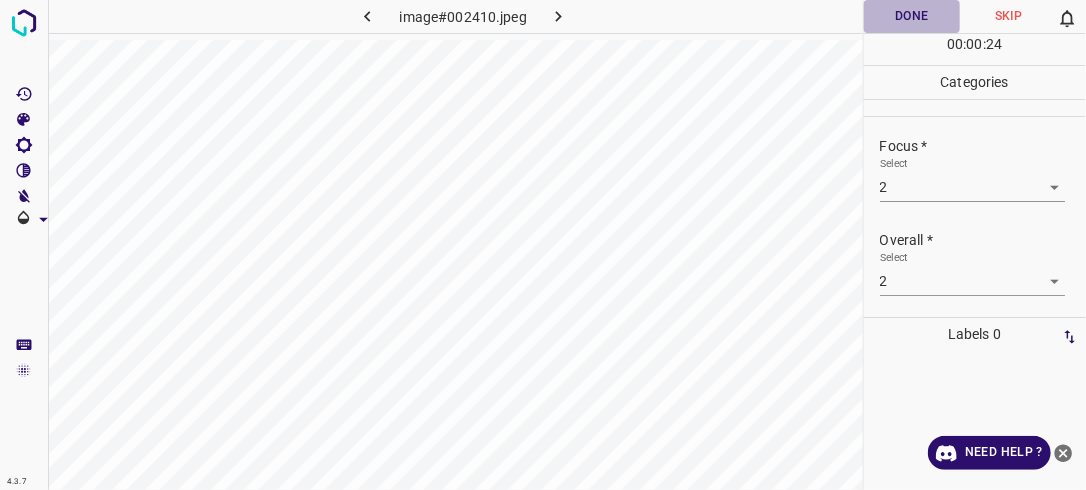 click on "Done" at bounding box center (912, 16) 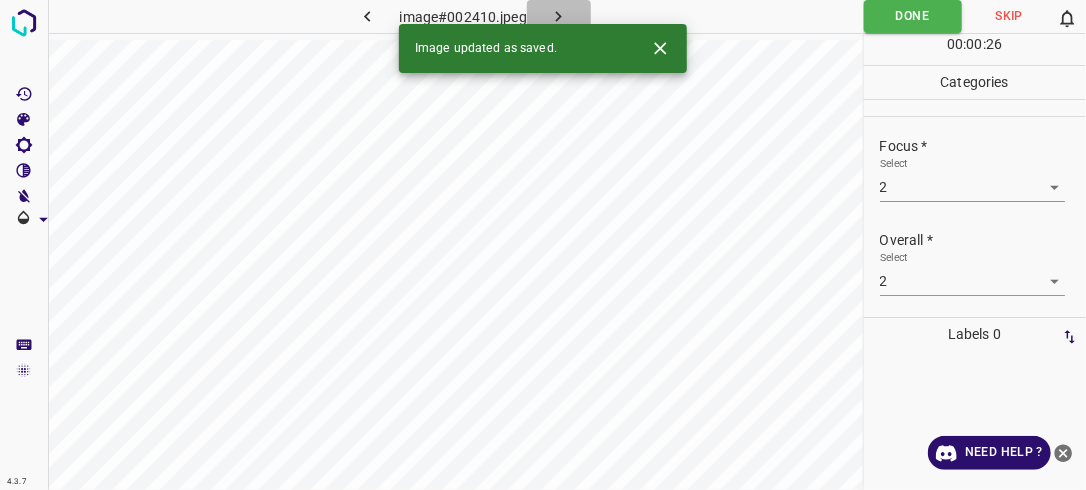 click at bounding box center [559, 16] 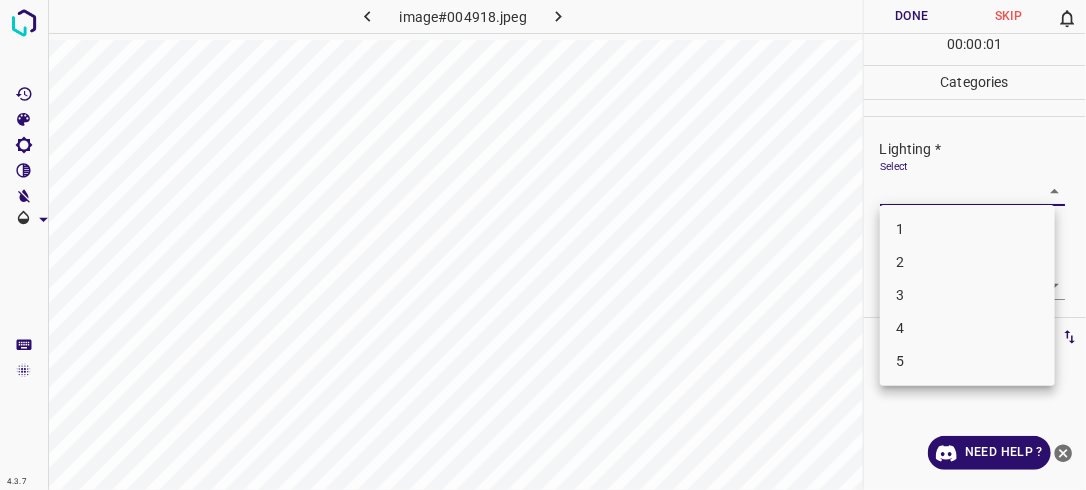 click on "4.3.7 image#004918.jpeg Done Skip 0 00   : 00   : 01   Categories Lighting *  Select ​ Focus *  Select ​ Overall *  Select ​ Labels   0 Categories 1 Lighting 2 Focus 3 Overall Tools Space Change between modes (Draw & Edit) I Auto labeling R Restore zoom M Zoom in N Zoom out Delete Delete selecte label Filters Z Restore filters X Saturation filter C Brightness filter V Contrast filter B Gray scale filter General O Download Need Help ? - Text - Hide - Delete 1 2 3 4 5" at bounding box center [543, 245] 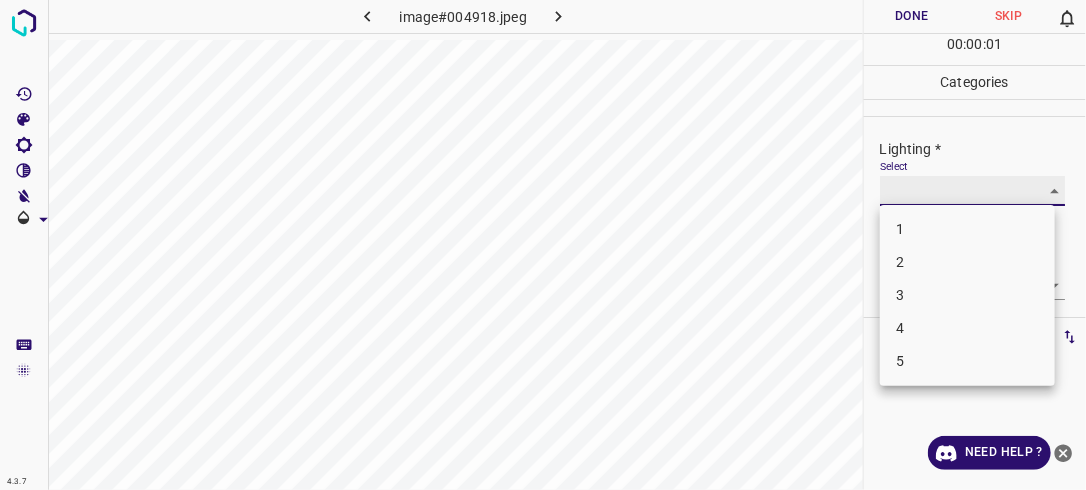 type on "2" 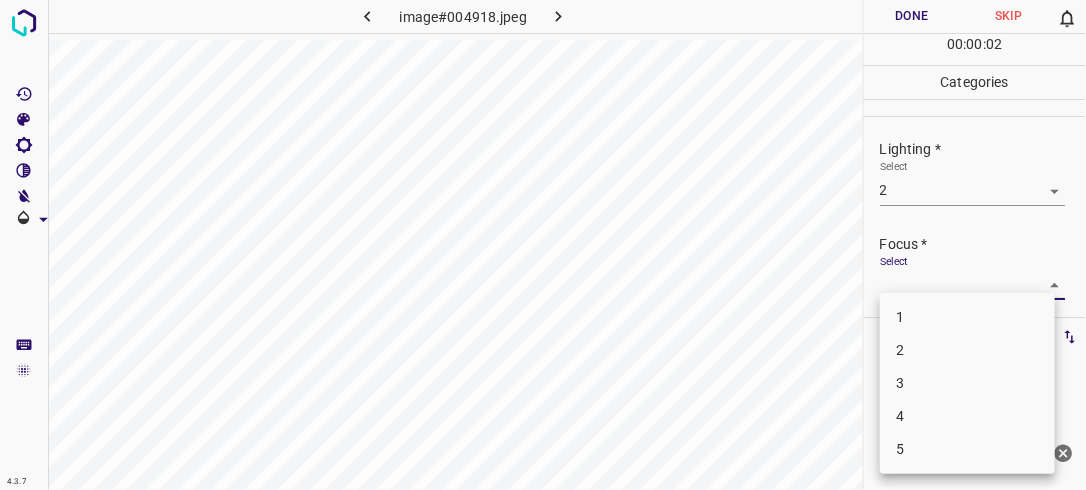click on "4.3.7 image#004918.jpeg Done Skip 0 00   : 00   : 02   Categories Lighting *  Select 2 2 Focus *  Select ​ Overall *  Select ​ Labels   0 Categories 1 Lighting 2 Focus 3 Overall Tools Space Change between modes (Draw & Edit) I Auto labeling R Restore zoom M Zoom in N Zoom out Delete Delete selecte label Filters Z Restore filters X Saturation filter C Brightness filter V Contrast filter B Gray scale filter General O Download Need Help ? - Text - Hide - Delete 1 2 3 4 5" at bounding box center (543, 245) 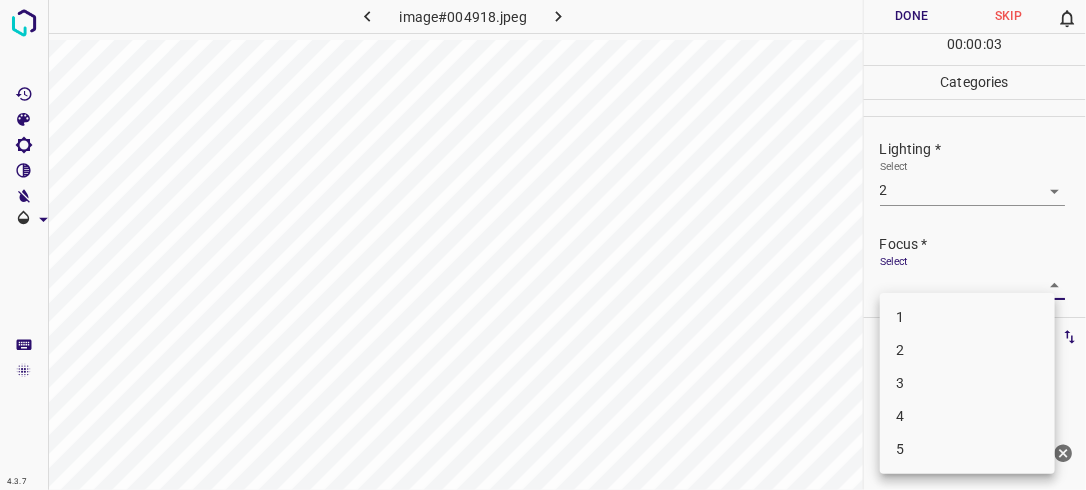 click on "2" at bounding box center (967, 350) 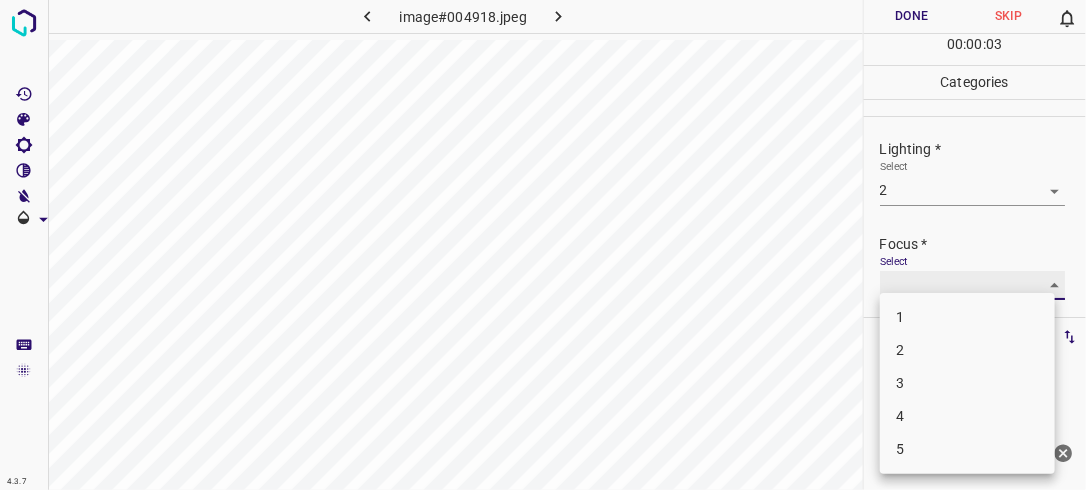 type on "2" 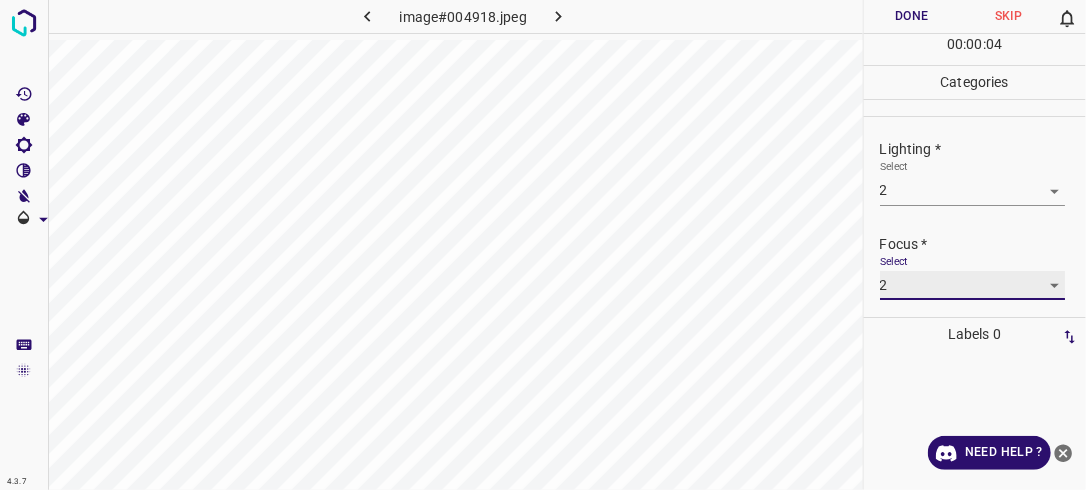 scroll, scrollTop: 92, scrollLeft: 0, axis: vertical 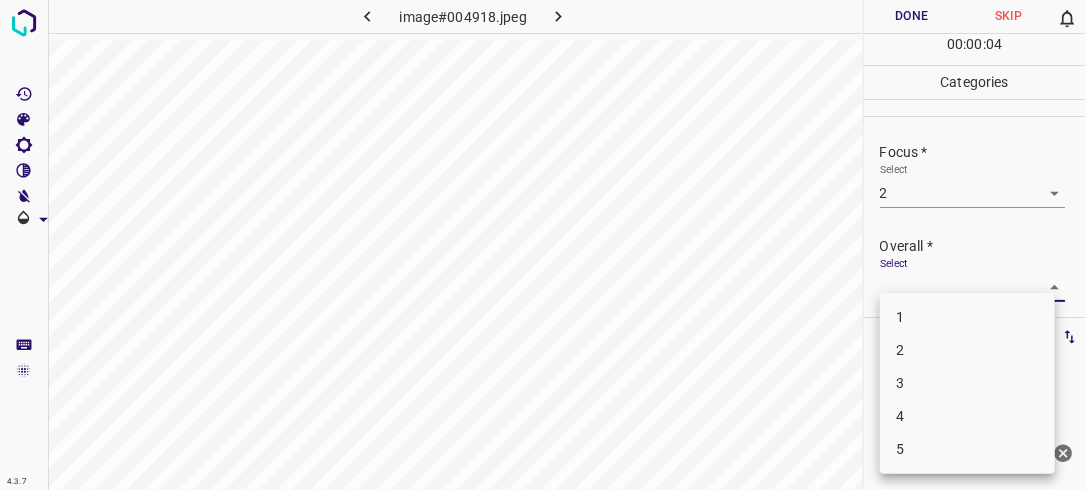 click on "4.3.7 image#004918.jpeg Done Skip 0 00   : 00   : 04   Categories Lighting *  Select 2 2 Focus *  Select 2 2 Overall *  Select ​ Labels   0 Categories 1 Lighting 2 Focus 3 Overall Tools Space Change between modes (Draw & Edit) I Auto labeling R Restore zoom M Zoom in N Zoom out Delete Delete selecte label Filters Z Restore filters X Saturation filter C Brightness filter V Contrast filter B Gray scale filter General O Download Need Help ? - Text - Hide - Delete 1 2 3 4 5" at bounding box center (543, 245) 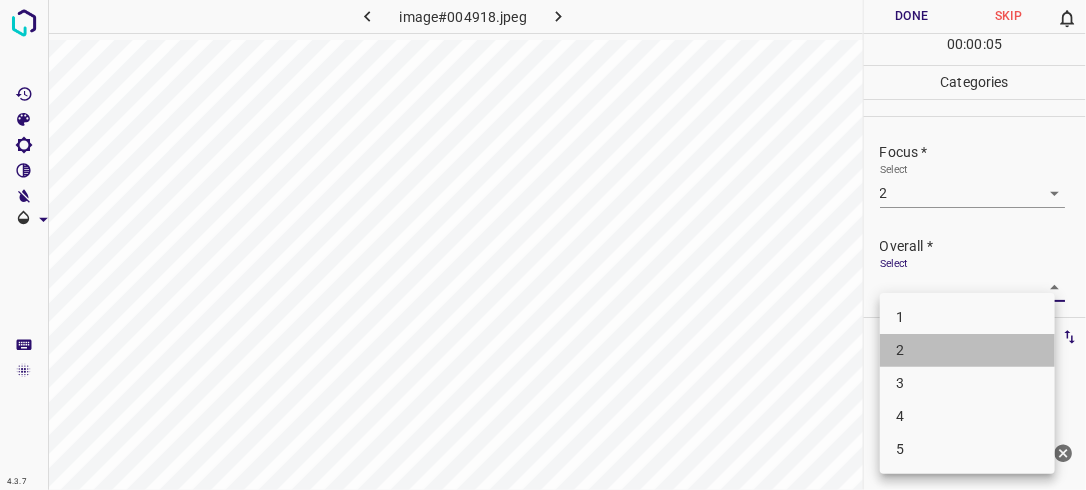 click on "2" at bounding box center (967, 350) 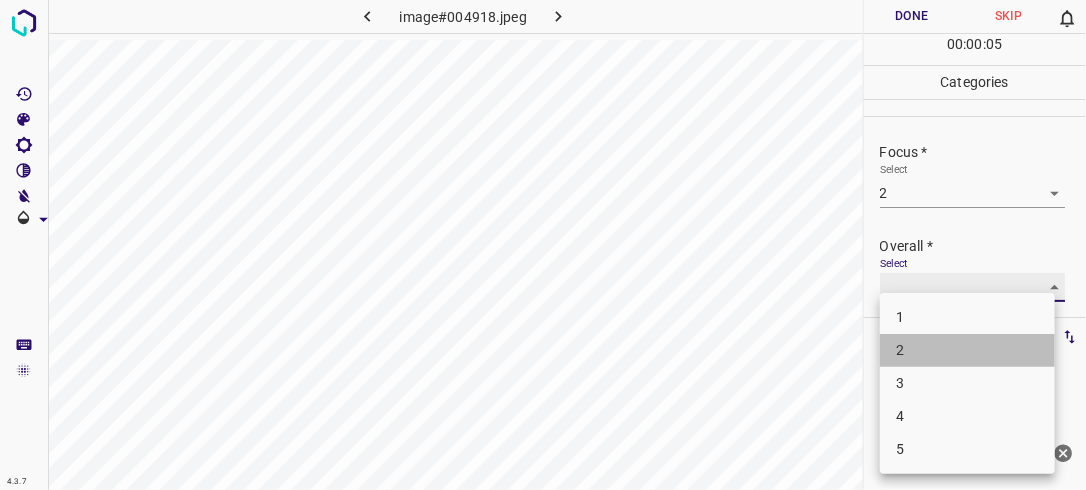 type on "2" 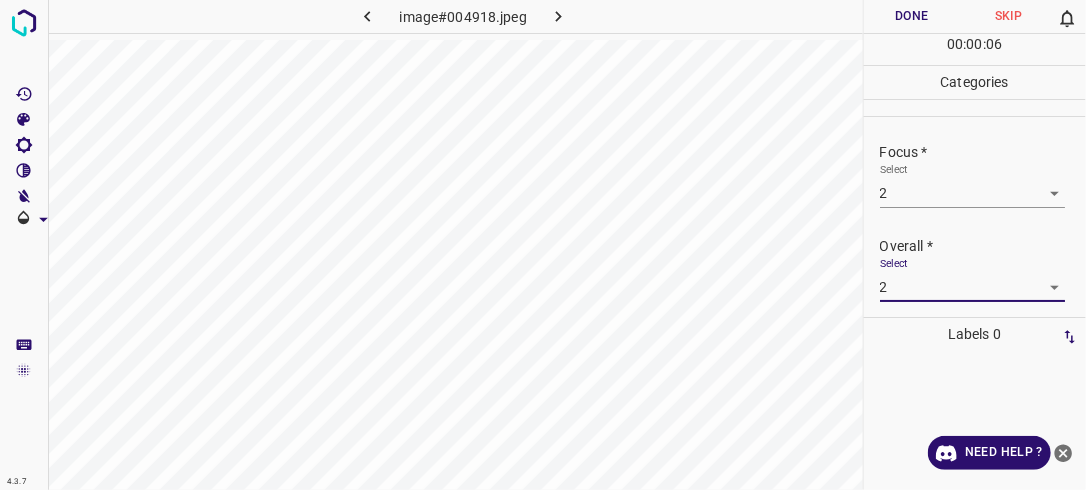 click on "Done" at bounding box center (912, 16) 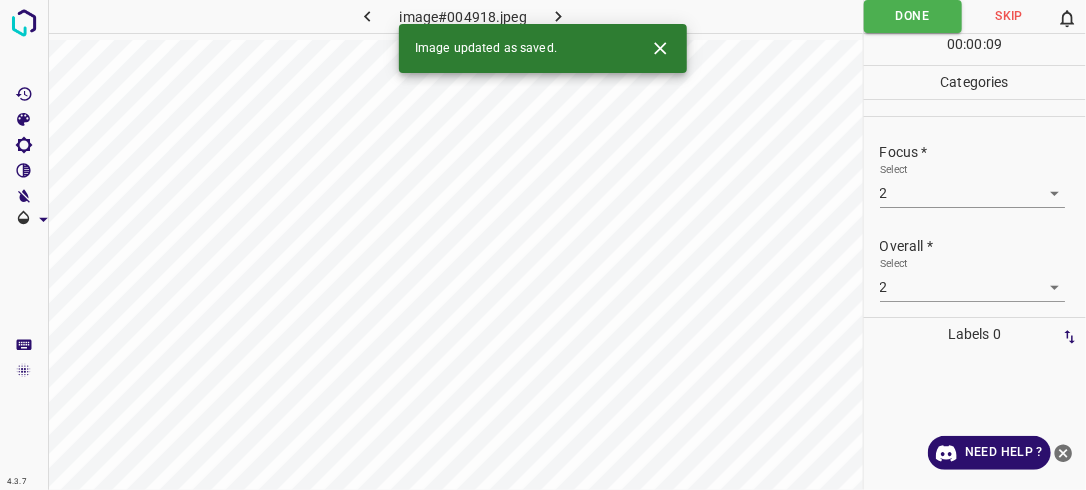 click at bounding box center (559, 16) 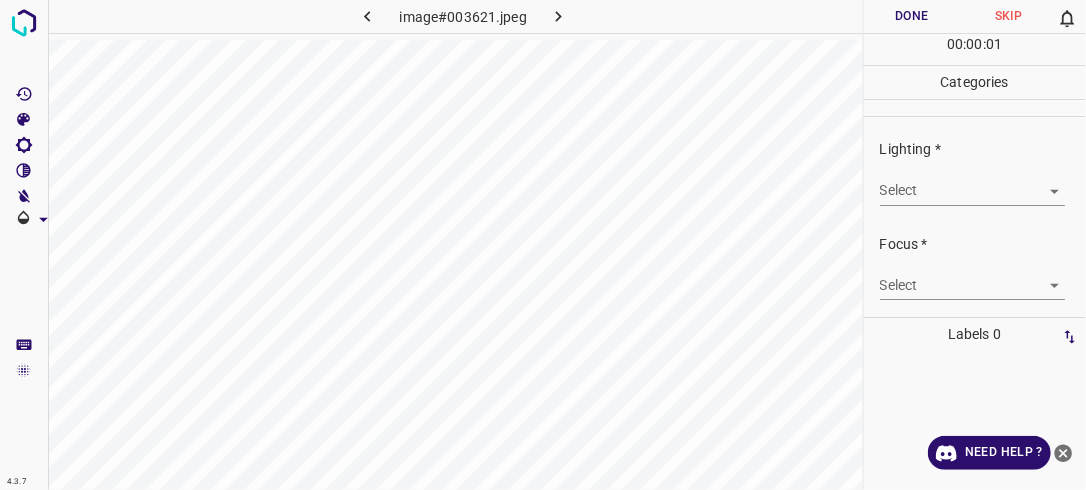 click on "4.3.7 image#003621.jpeg Done Skip 0 00   : 00   : 01   Categories Lighting *  Select ​ Focus *  Select ​ Overall *  Select ​ Labels   0 Categories 1 Lighting 2 Focus 3 Overall Tools Space Change between modes (Draw & Edit) I Auto labeling R Restore zoom M Zoom in N Zoom out Delete Delete selecte label Filters Z Restore filters X Saturation filter C Brightness filter V Contrast filter B Gray scale filter General O Download Need Help ? - Text - Hide - Delete" at bounding box center [543, 245] 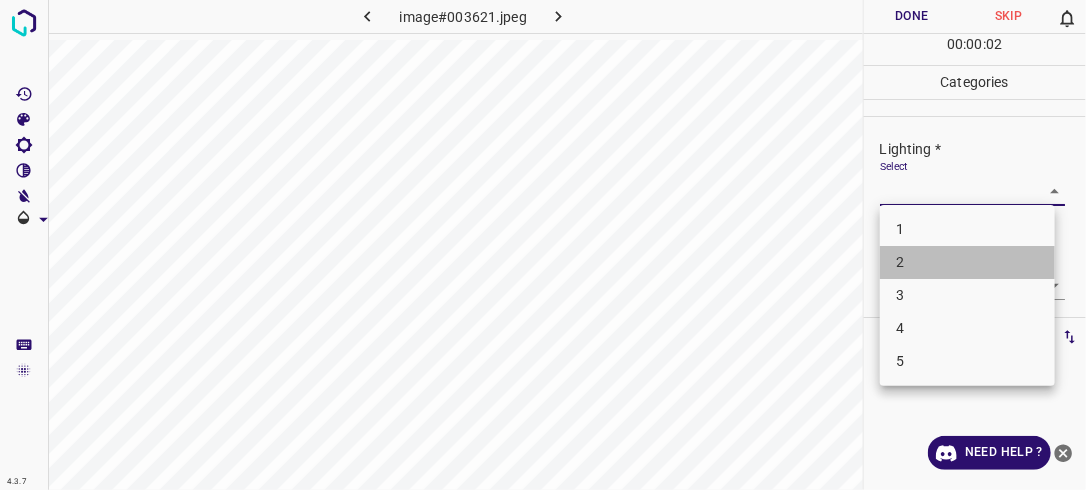 click on "2" at bounding box center [967, 262] 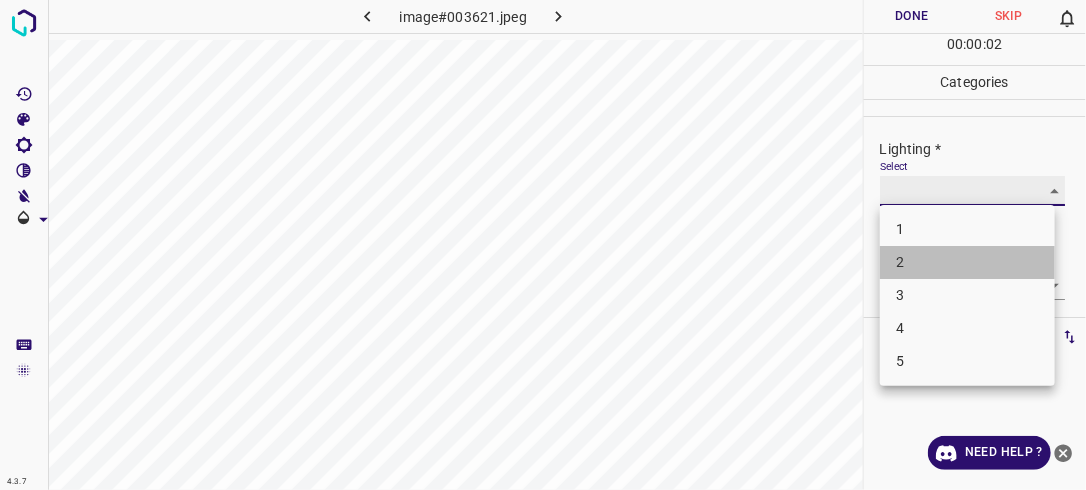 type on "2" 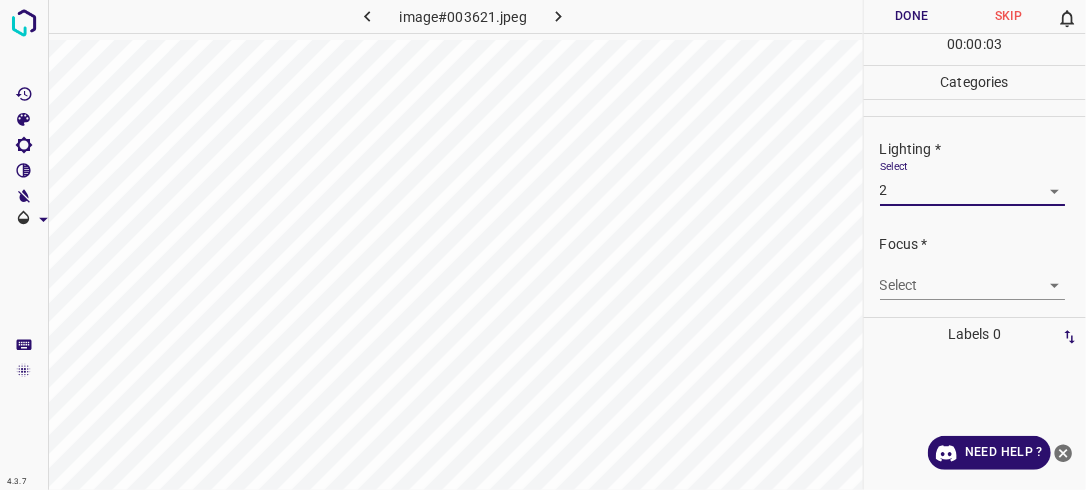click on "4.3.7 image#003621.jpeg Done Skip 0 00   : 00   : 03   Categories Lighting *  Select 2 2 Focus *  Select ​ Overall *  Select ​ Labels   0 Categories 1 Lighting 2 Focus 3 Overall Tools Space Change between modes (Draw & Edit) I Auto labeling R Restore zoom M Zoom in N Zoom out Delete Delete selecte label Filters Z Restore filters X Saturation filter C Brightness filter V Contrast filter B Gray scale filter General O Download Need Help ? - Text - Hide - Delete" at bounding box center (543, 245) 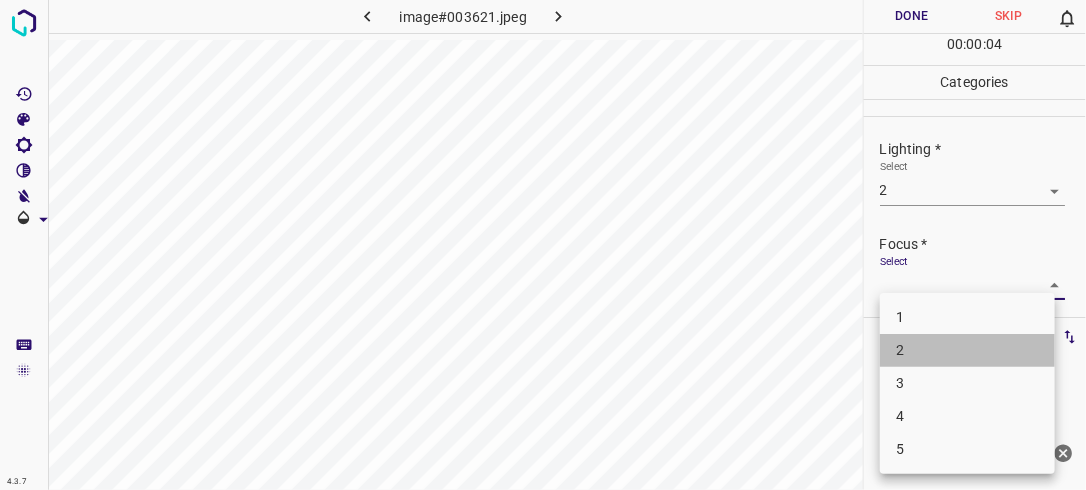click on "2" at bounding box center (967, 350) 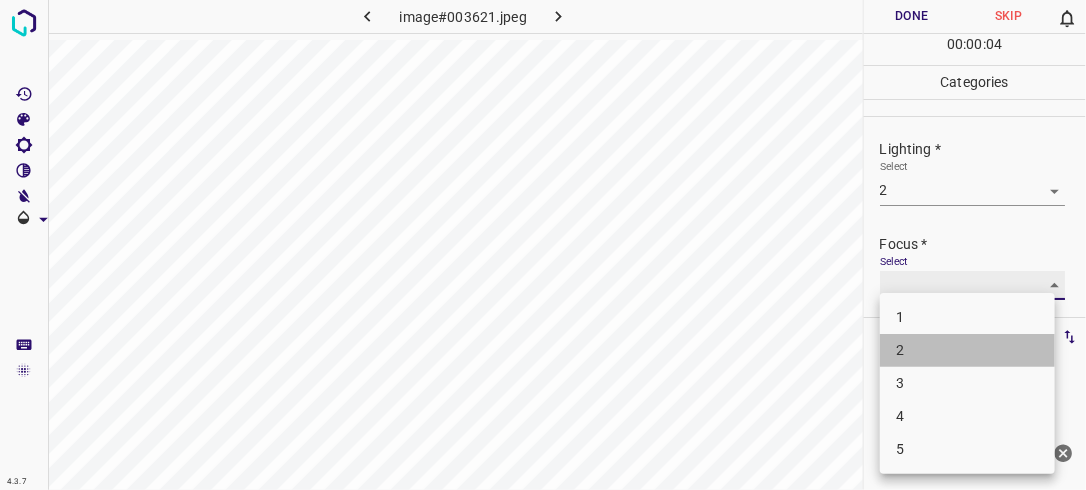 type on "2" 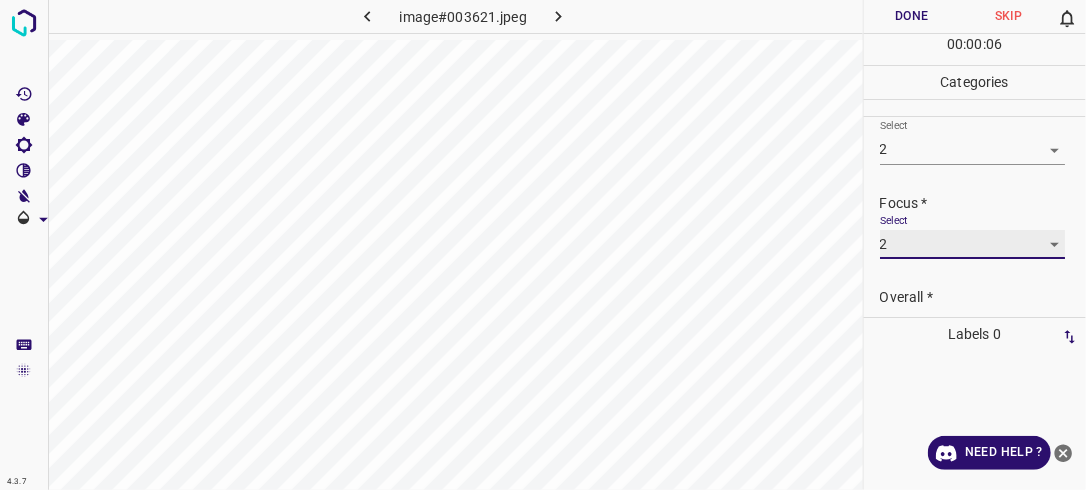 scroll, scrollTop: 98, scrollLeft: 0, axis: vertical 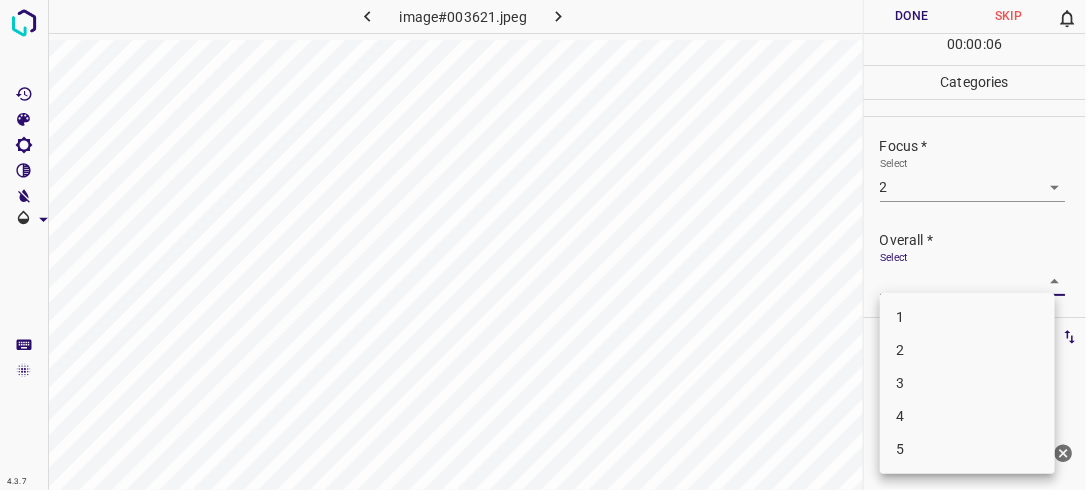 click on "4.3.7 image#003621.jpeg Done Skip 0 00   : 00   : 06   Categories Lighting *  Select 2 2 Focus *  Select 2 2 Overall *  Select ​ Labels   0 Categories 1 Lighting 2 Focus 3 Overall Tools Space Change between modes (Draw & Edit) I Auto labeling R Restore zoom M Zoom in N Zoom out Delete Delete selecte label Filters Z Restore filters X Saturation filter C Brightness filter V Contrast filter B Gray scale filter General O Download Need Help ? - Text - Hide - Delete 1 2 3 4 5" at bounding box center [543, 245] 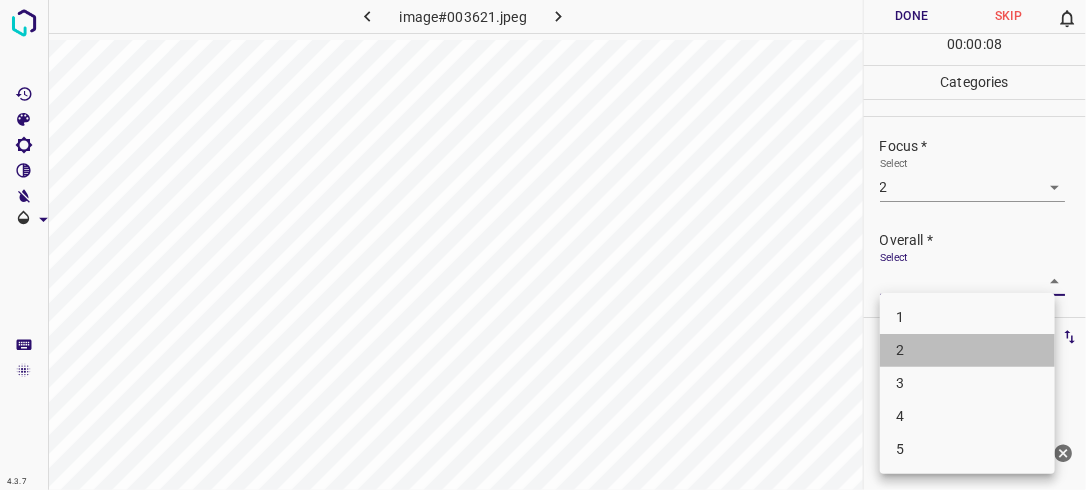 click on "2" at bounding box center [967, 350] 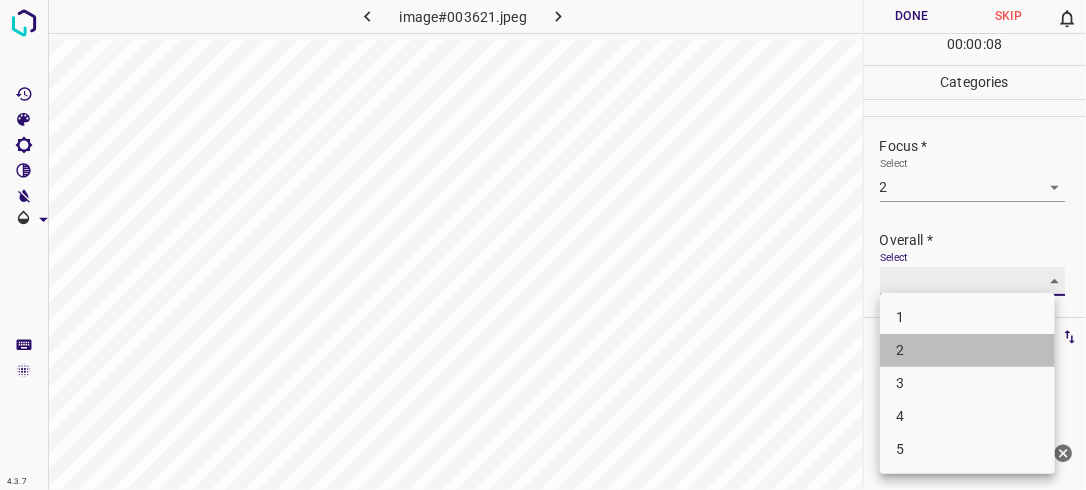 type on "2" 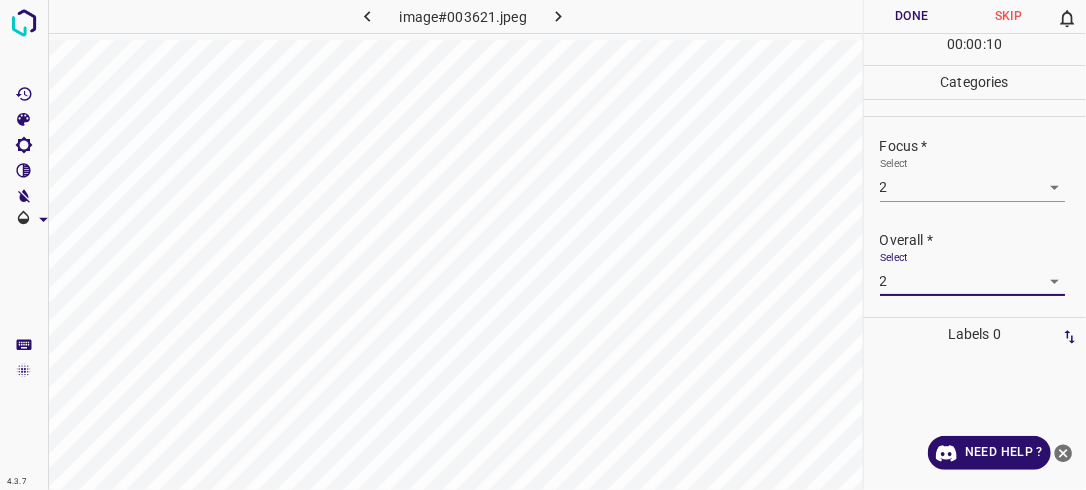 click on "Done" at bounding box center [912, 16] 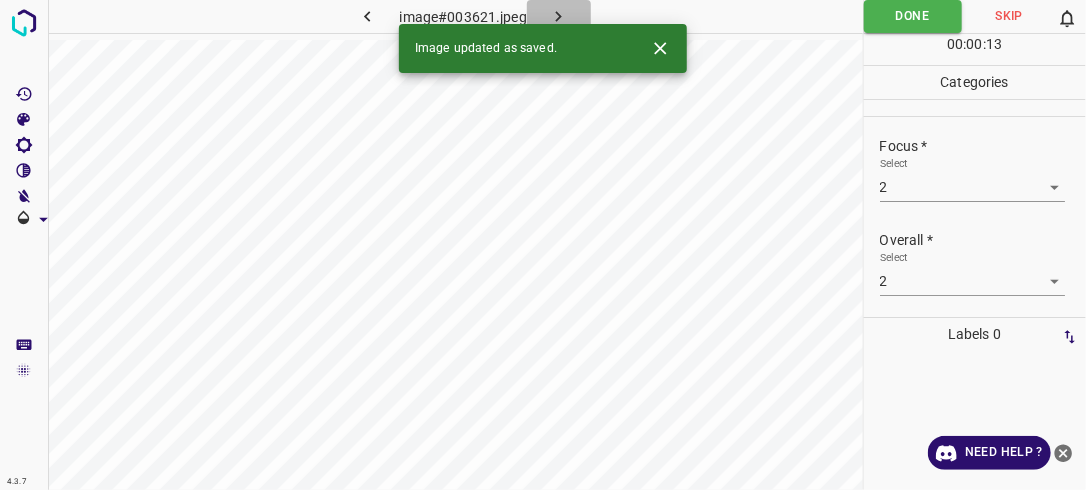 click 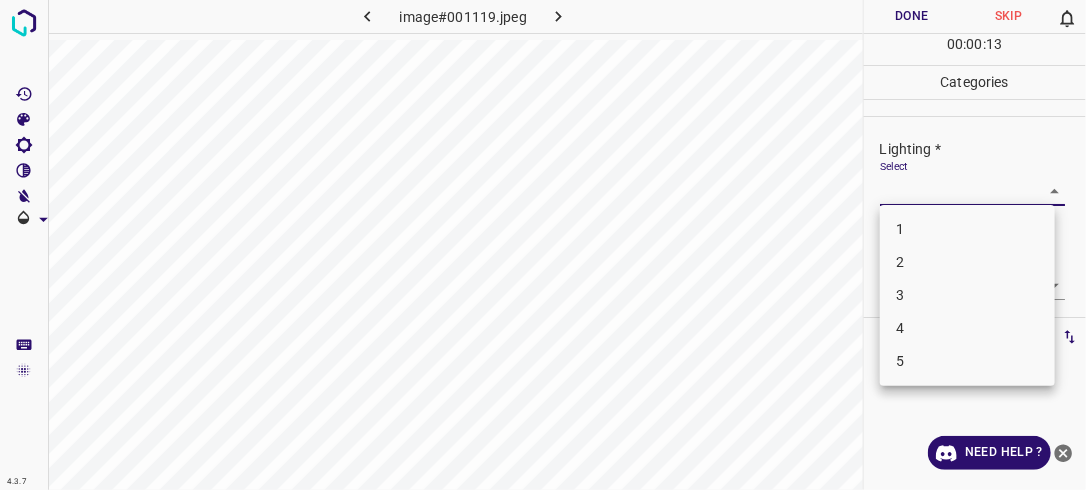click on "4.3.7 image#001119.jpeg Done Skip 0 00   : 00   : 13   Categories Lighting *  Select ​ Focus *  Select ​ Overall *  Select ​ Labels   0 Categories 1 Lighting 2 Focus 3 Overall Tools Space Change between modes (Draw & Edit) I Auto labeling R Restore zoom M Zoom in N Zoom out Delete Delete selecte label Filters Z Restore filters X Saturation filter C Brightness filter V Contrast filter B Gray scale filter General O Download Need Help ? - Text - Hide - Delete 1 2 3 4 5" at bounding box center (543, 245) 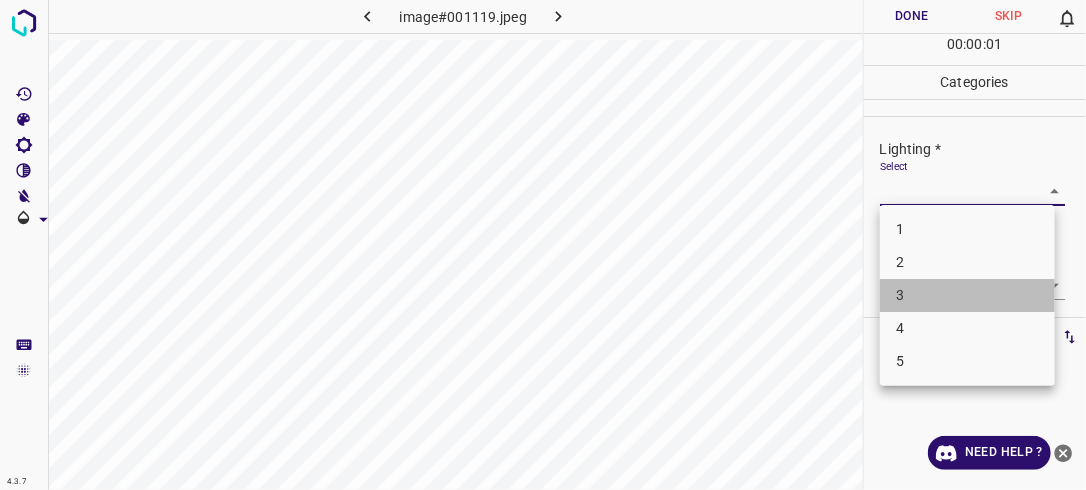click on "3" at bounding box center [967, 295] 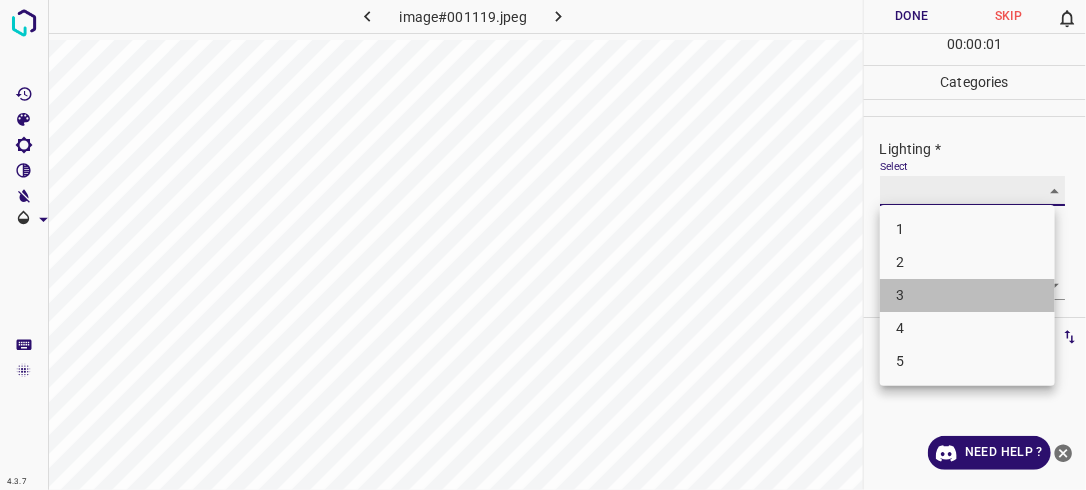 type on "3" 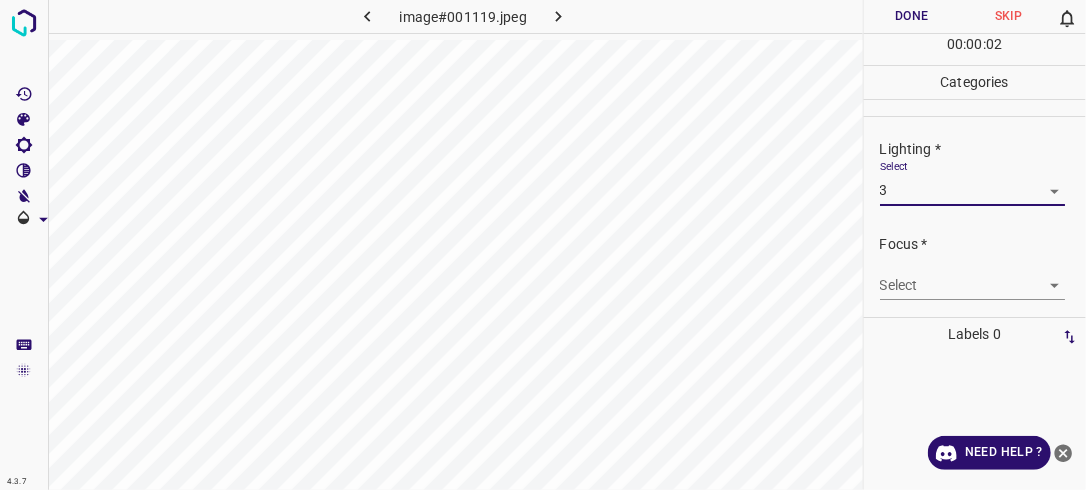 click on "4.3.7 image#001119.jpeg Done Skip 0 00   : 00   : 02   Categories Lighting *  Select 3 3 Focus *  Select ​ Overall *  Select ​ Labels   0 Categories 1 Lighting 2 Focus 3 Overall Tools Space Change between modes (Draw & Edit) I Auto labeling R Restore zoom M Zoom in N Zoom out Delete Delete selecte label Filters Z Restore filters X Saturation filter C Brightness filter V Contrast filter B Gray scale filter General O Download Need Help ? - Text - Hide - Delete" at bounding box center (543, 245) 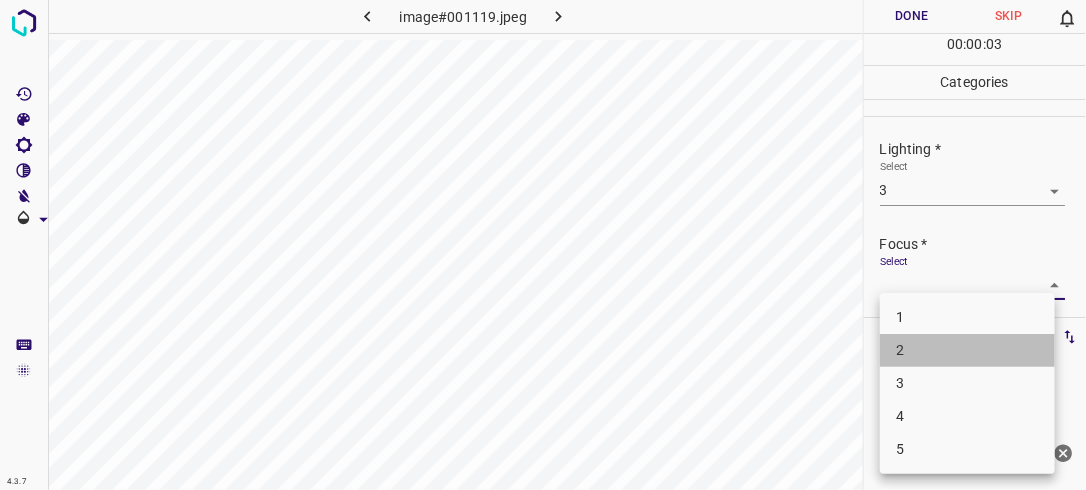 click on "2" at bounding box center [967, 350] 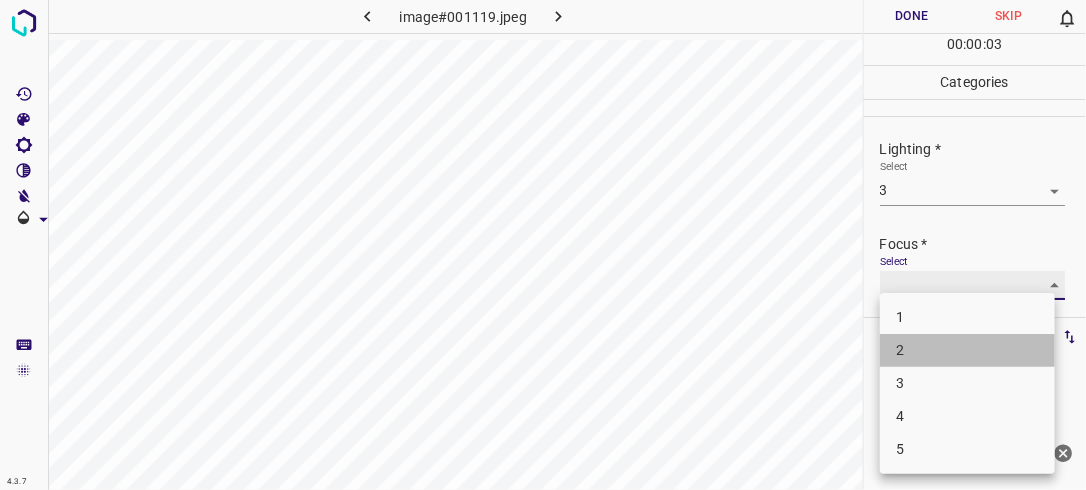 type on "2" 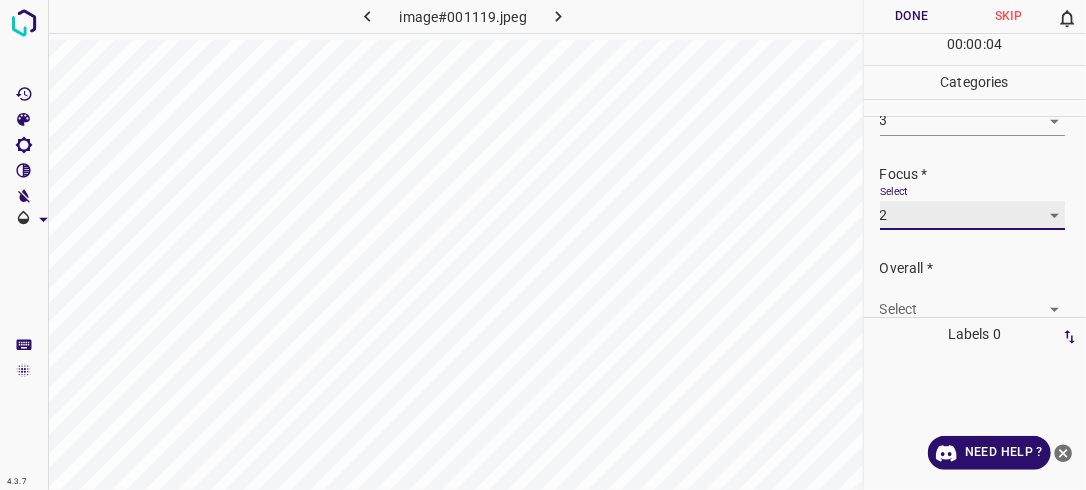 scroll, scrollTop: 98, scrollLeft: 0, axis: vertical 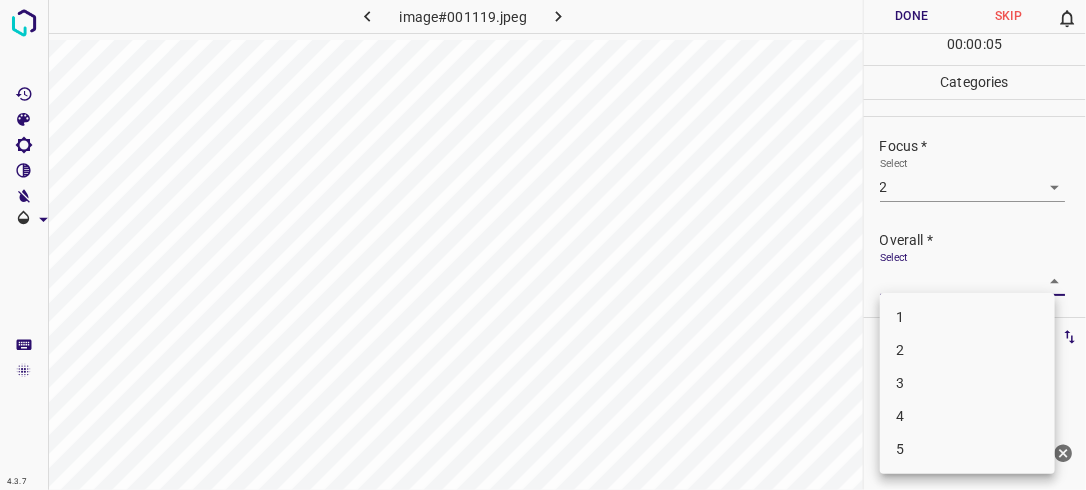 click on "4.3.7 image#001119.jpeg Done Skip 0 00   : 00   : 05   Categories Lighting *  Select 3 3 Focus *  Select 2 2 Overall *  Select ​ Labels   0 Categories 1 Lighting 2 Focus 3 Overall Tools Space Change between modes (Draw & Edit) I Auto labeling R Restore zoom M Zoom in N Zoom out Delete Delete selecte label Filters Z Restore filters X Saturation filter C Brightness filter V Contrast filter B Gray scale filter General O Download Need Help ? - Text - Hide - Delete 1 2 3 4 5" at bounding box center (543, 245) 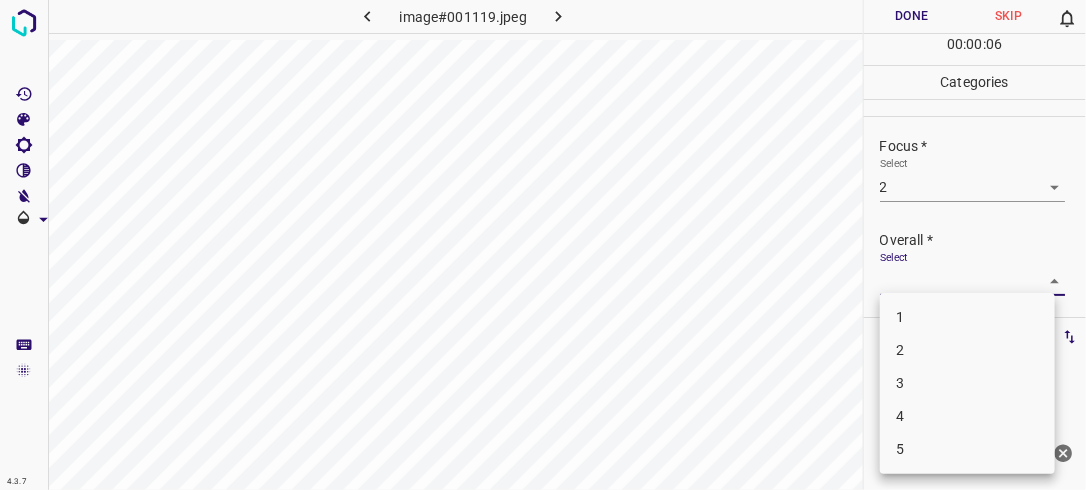 click on "3" at bounding box center (967, 383) 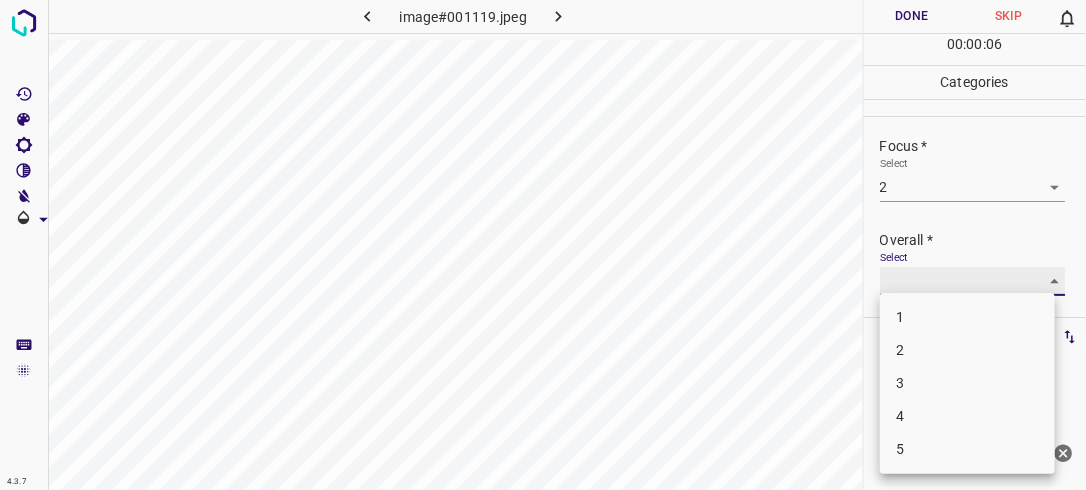 type on "3" 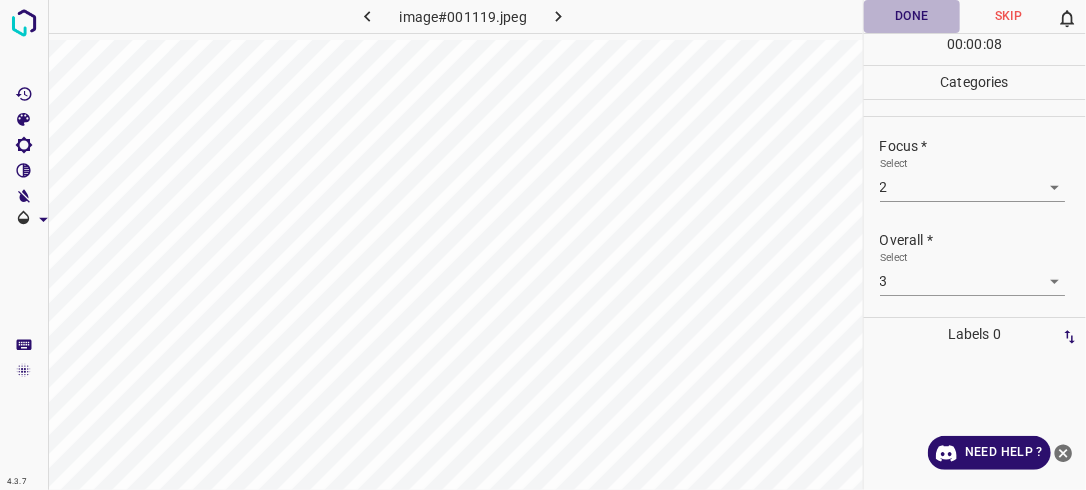 click on "Done" at bounding box center (912, 16) 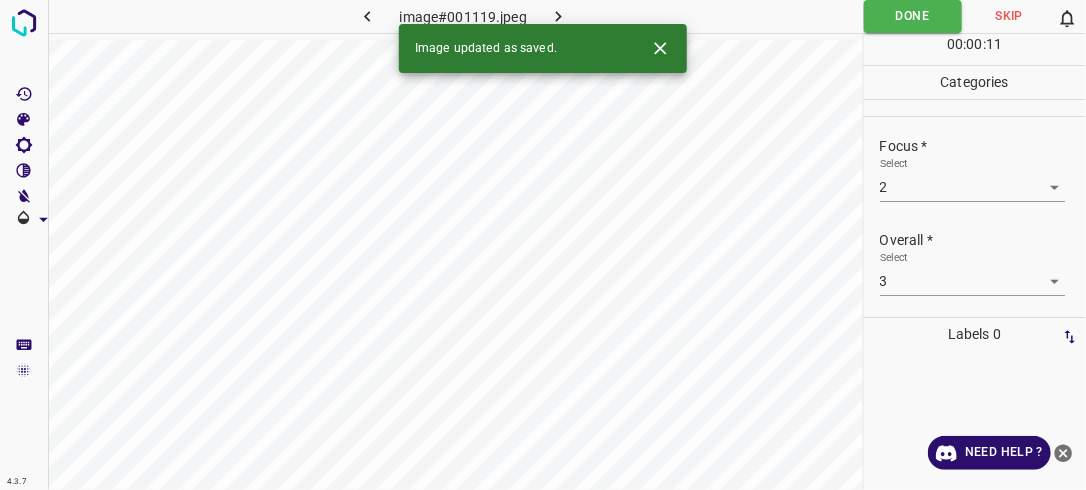 click 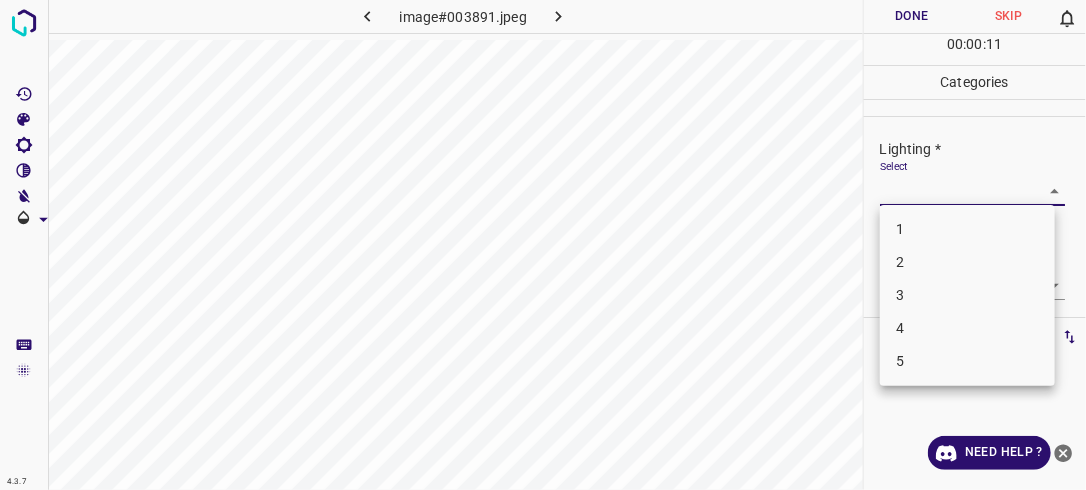 click on "4.3.7 image#003891.jpeg Done Skip 0 00   : 00   : 11   Categories Lighting *  Select ​ Focus *  Select ​ Overall *  Select ​ Labels   0 Categories 1 Lighting 2 Focus 3 Overall Tools Space Change between modes (Draw & Edit) I Auto labeling R Restore zoom M Zoom in N Zoom out Delete Delete selecte label Filters Z Restore filters X Saturation filter C Brightness filter V Contrast filter B Gray scale filter General O Download Need Help ? - Text - Hide - Delete 1 2 3 4 5" at bounding box center (543, 245) 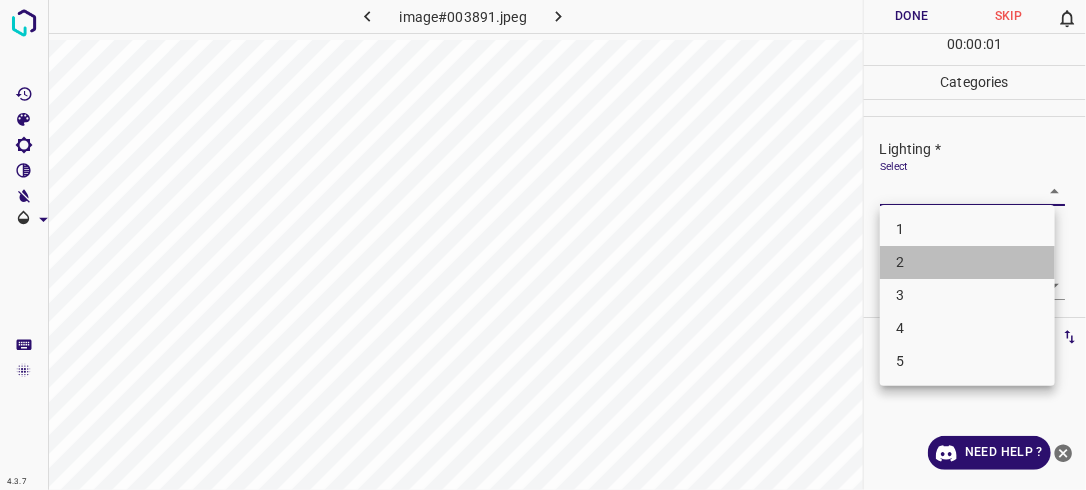 click on "2" at bounding box center [967, 262] 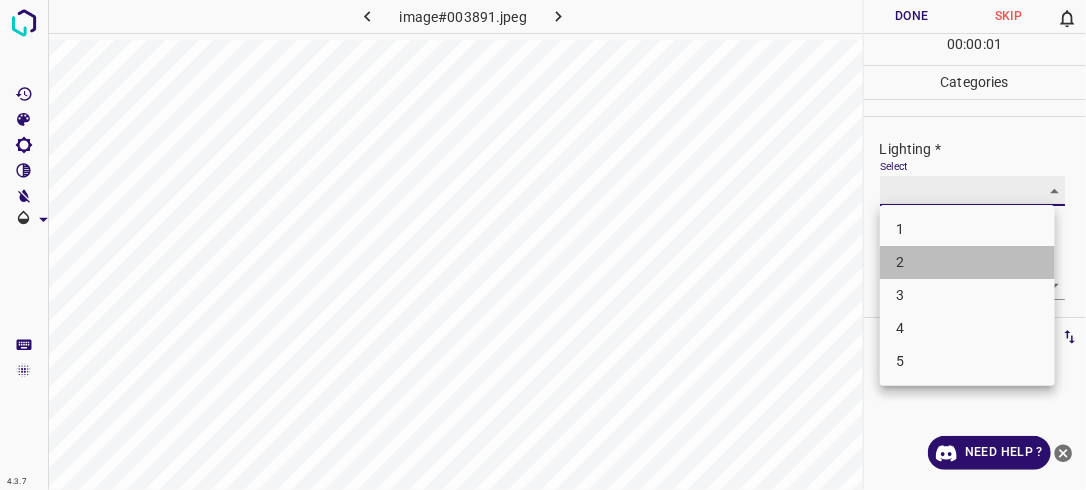 type on "2" 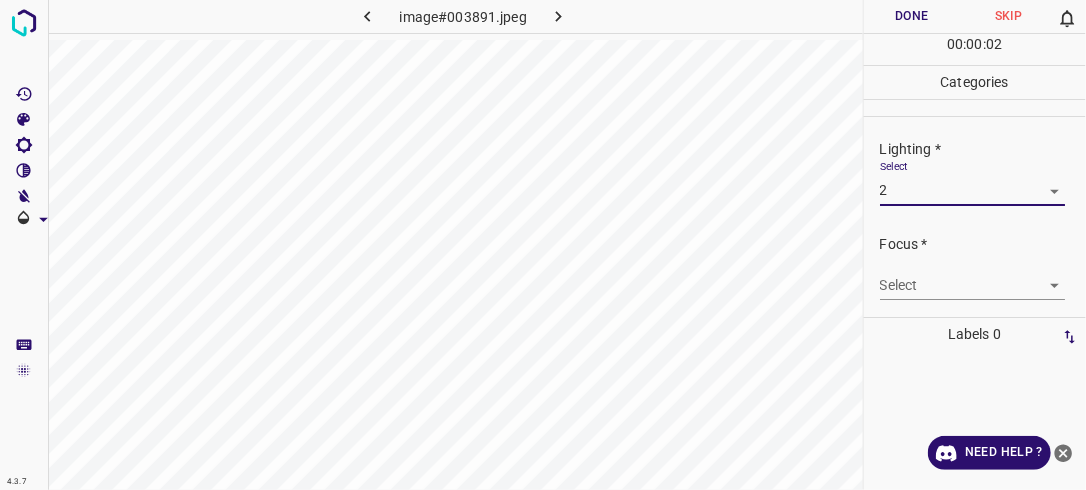 click on "4.3.7 image#003891.jpeg Done Skip 0 00   : 00   : 02   Categories Lighting *  Select 2 2 Focus *  Select ​ Overall *  Select ​ Labels   0 Categories 1 Lighting 2 Focus 3 Overall Tools Space Change between modes (Draw & Edit) I Auto labeling R Restore zoom M Zoom in N Zoom out Delete Delete selecte label Filters Z Restore filters X Saturation filter C Brightness filter V Contrast filter B Gray scale filter General O Download Need Help ? - Text - Hide - Delete" at bounding box center (543, 245) 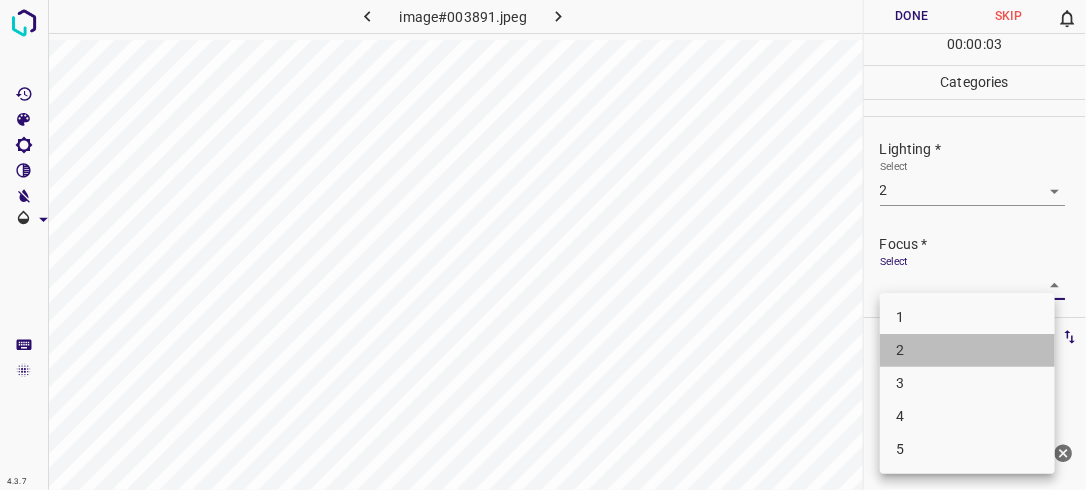 click on "2" at bounding box center (967, 350) 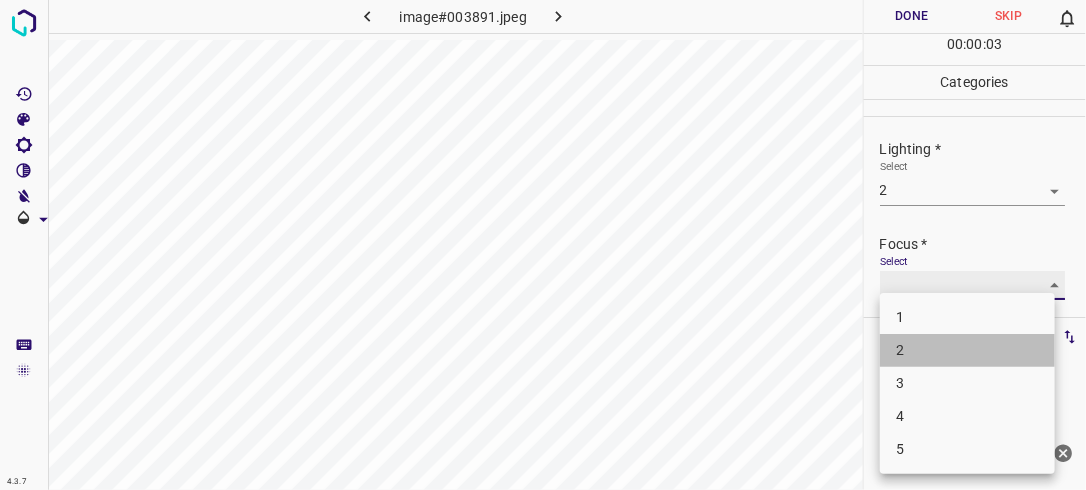 type on "2" 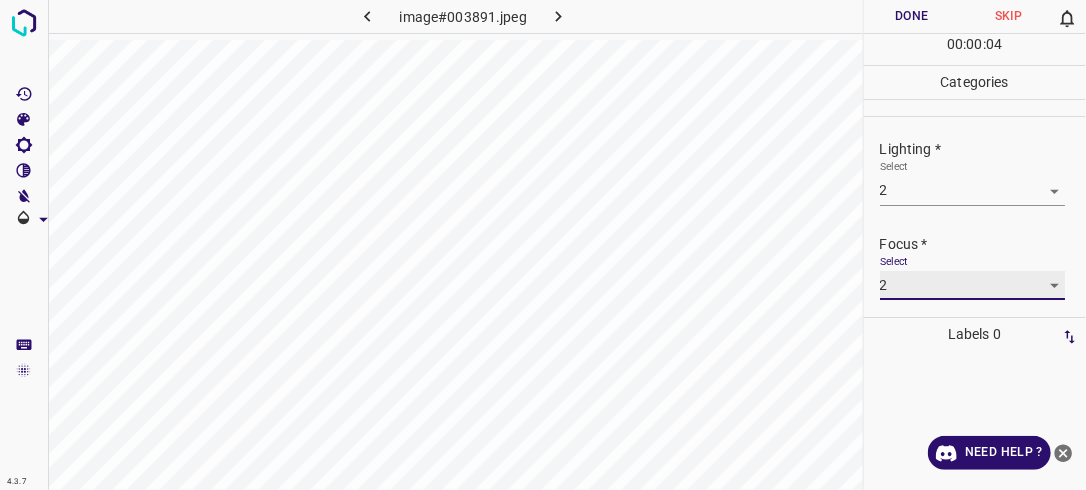 scroll, scrollTop: 98, scrollLeft: 0, axis: vertical 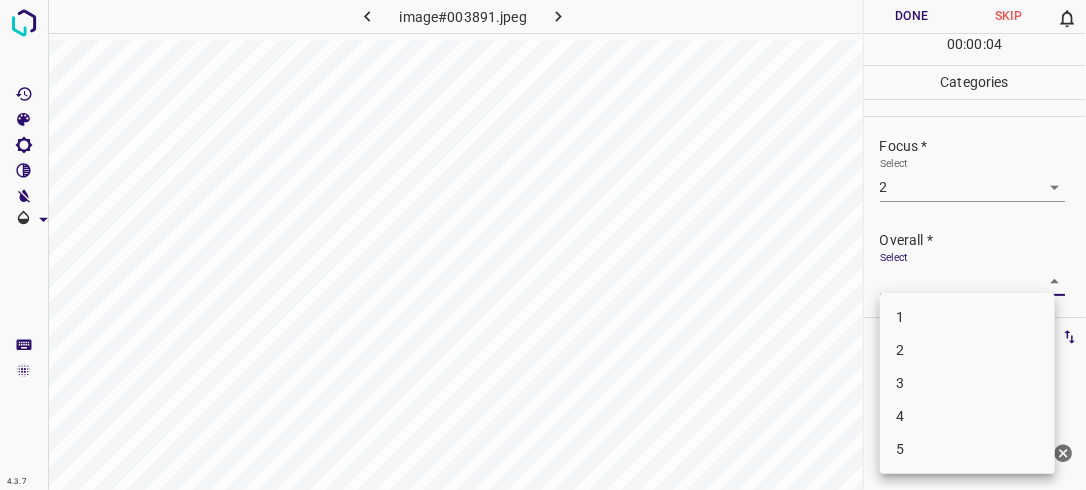 drag, startPoint x: 1041, startPoint y: 280, endPoint x: 1001, endPoint y: 325, distance: 60.207973 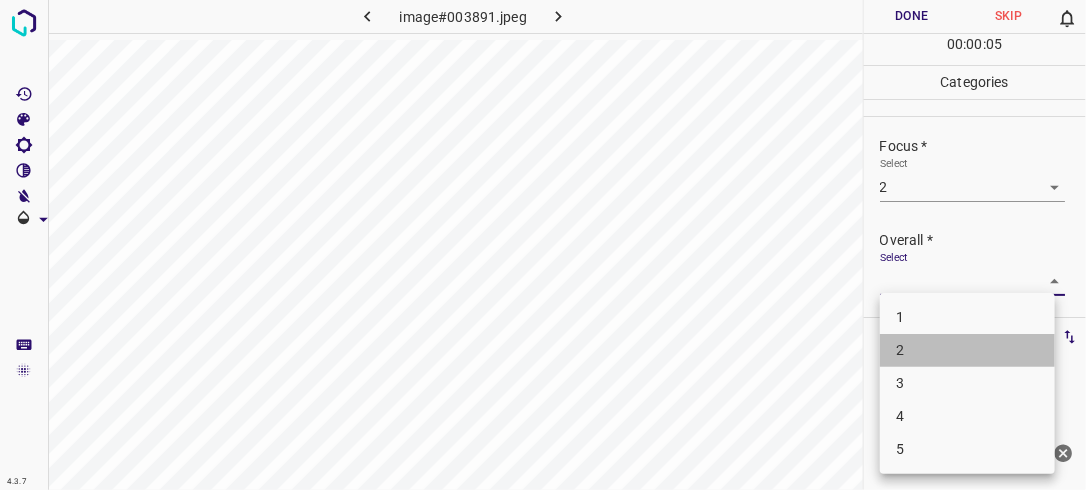 click on "2" at bounding box center (967, 350) 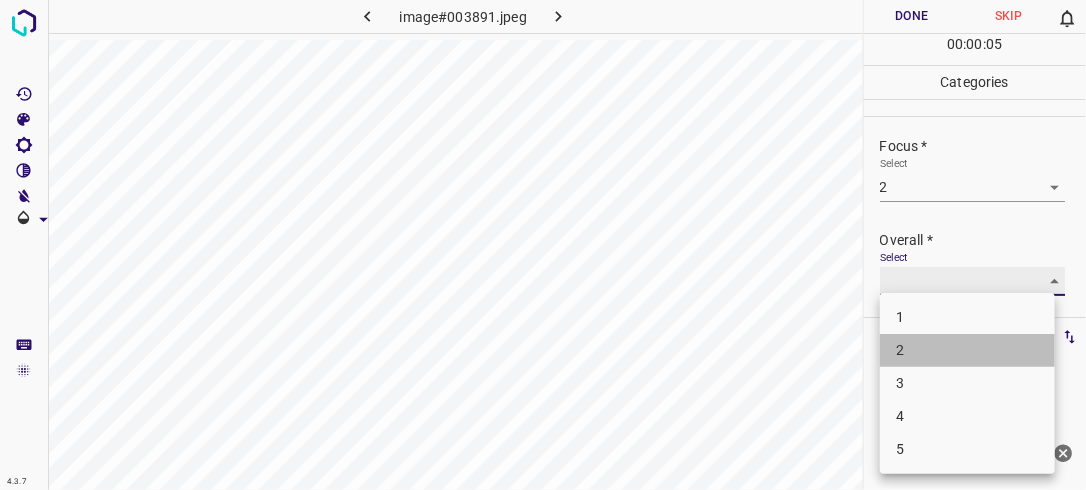 type on "2" 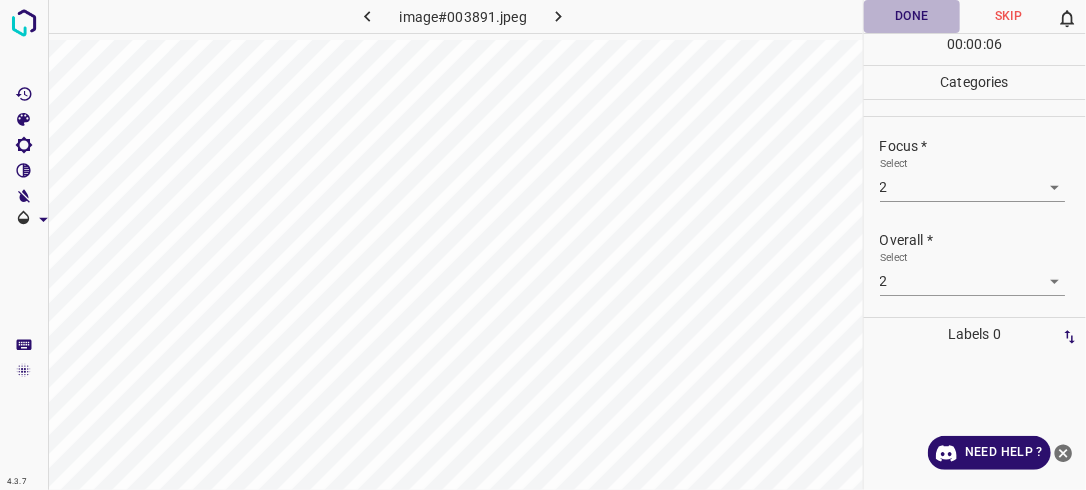 click on "Done" at bounding box center [912, 16] 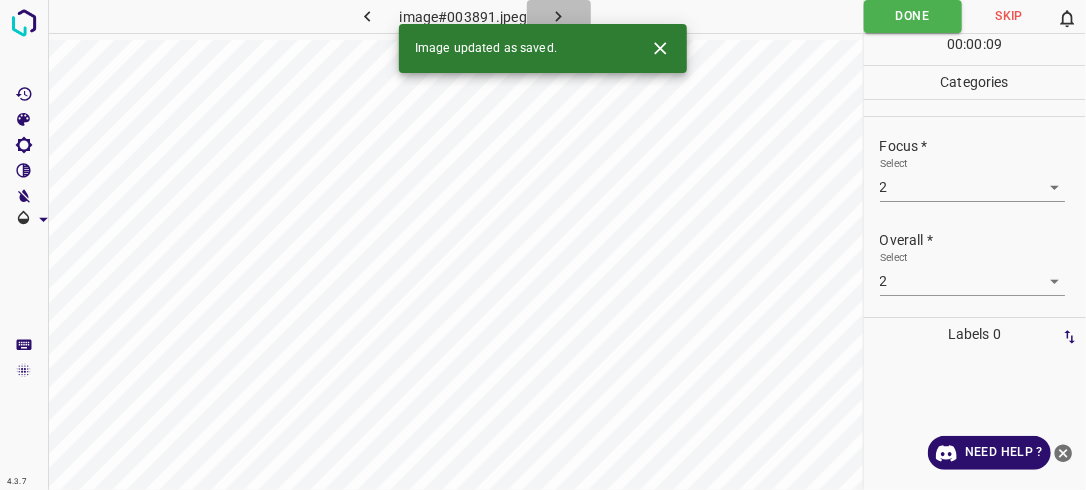 click at bounding box center [559, 16] 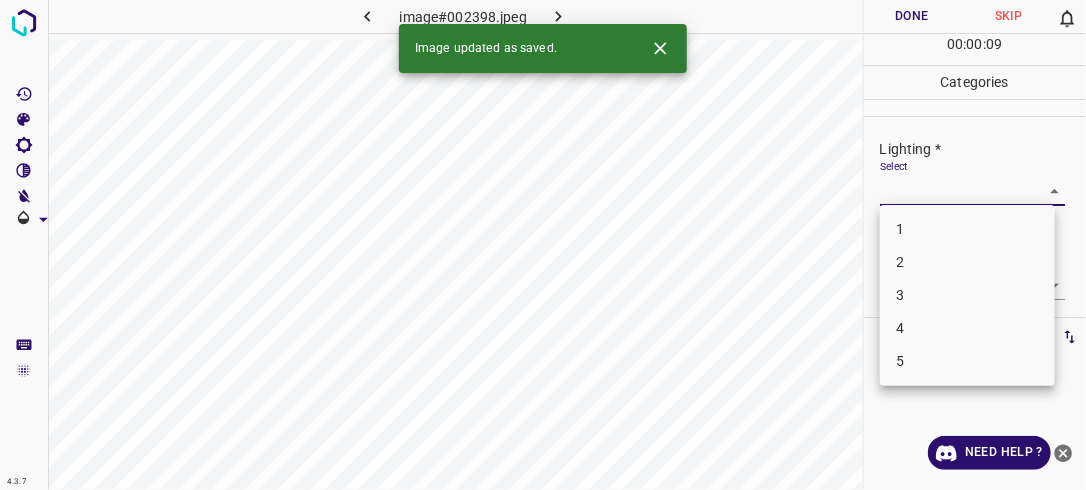 click on "4.3.7 image#002398.jpeg Done Skip 0 00   : 00   : 09   Categories Lighting *  Select ​ Focus *  Select ​ Overall *  Select ​ Labels   0 Categories 1 Lighting 2 Focus 3 Overall Tools Space Change between modes (Draw & Edit) I Auto labeling R Restore zoom M Zoom in N Zoom out Delete Delete selecte label Filters Z Restore filters X Saturation filter C Brightness filter V Contrast filter B Gray scale filter General O Download Image updated as saved. Need Help ? - Text - Hide - Delete 1 2 3 4 5" at bounding box center [543, 245] 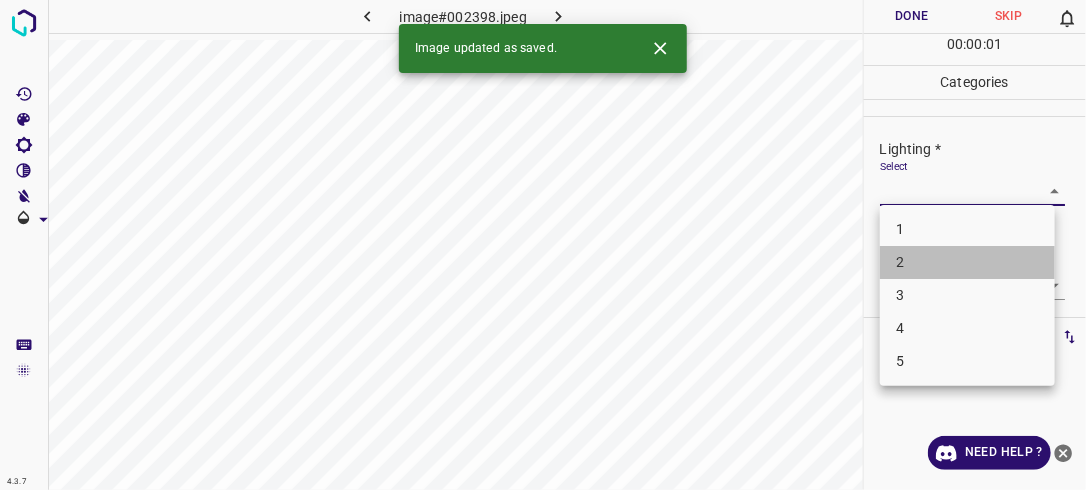 click on "2" at bounding box center [967, 262] 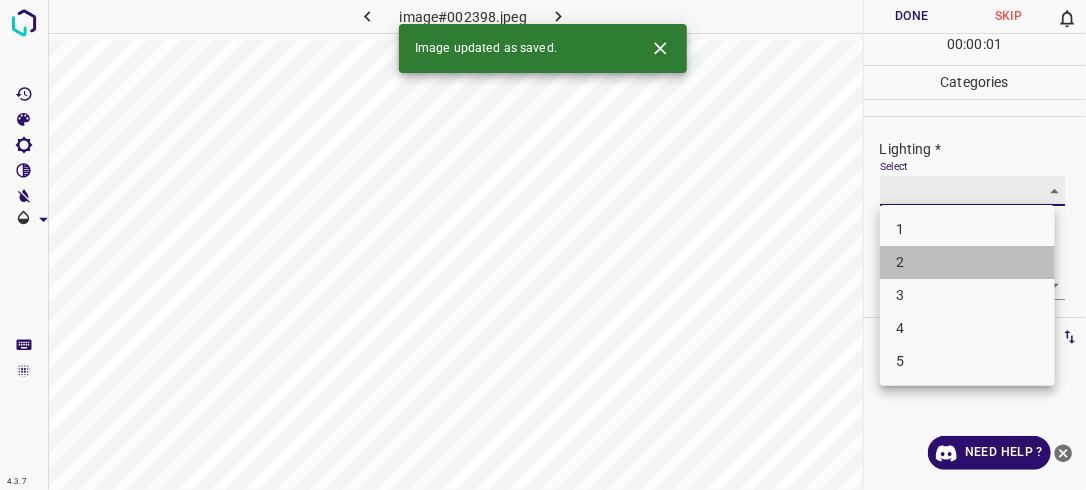 type on "2" 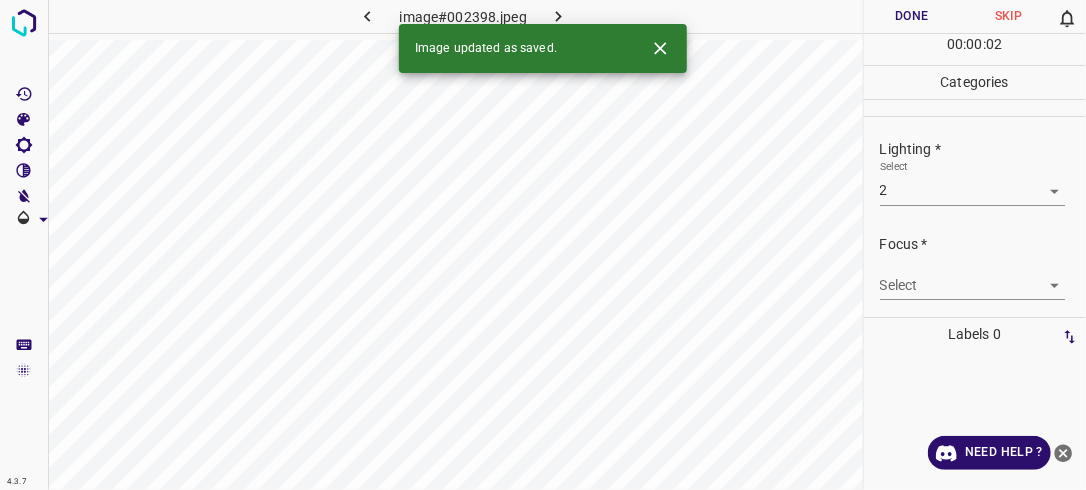 click on "Select ​" at bounding box center (973, 277) 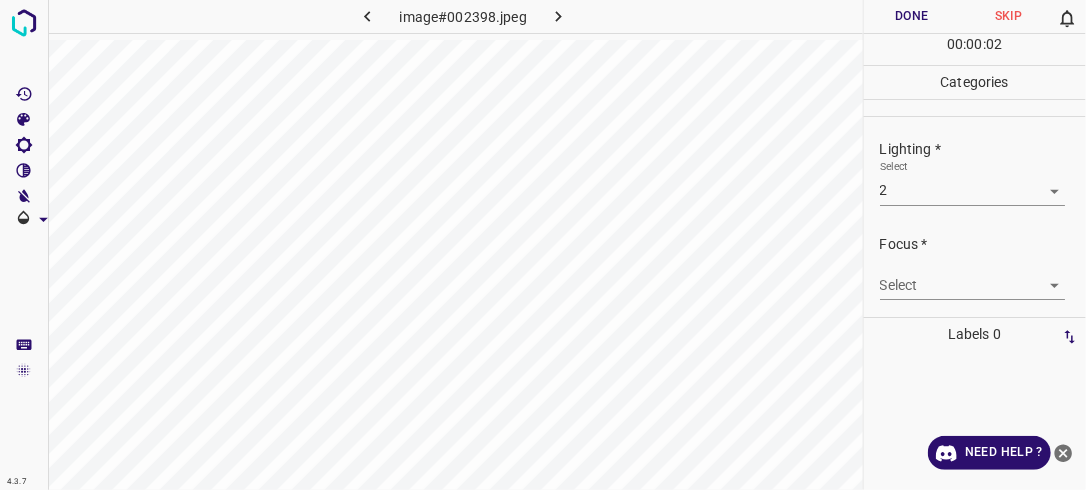click on "4.3.7 image#002398.jpeg Done Skip 0 00   : 00   : 02   Categories Lighting *  Select 2 2 Focus *  Select ​ Overall *  Select ​ Labels   0 Categories 1 Lighting 2 Focus 3 Overall Tools Space Change between modes (Draw & Edit) I Auto labeling R Restore zoom M Zoom in N Zoom out Delete Delete selecte label Filters Z Restore filters X Saturation filter C Brightness filter V Contrast filter B Gray scale filter General O Download Need Help ? - Text - Hide - Delete" at bounding box center [543, 245] 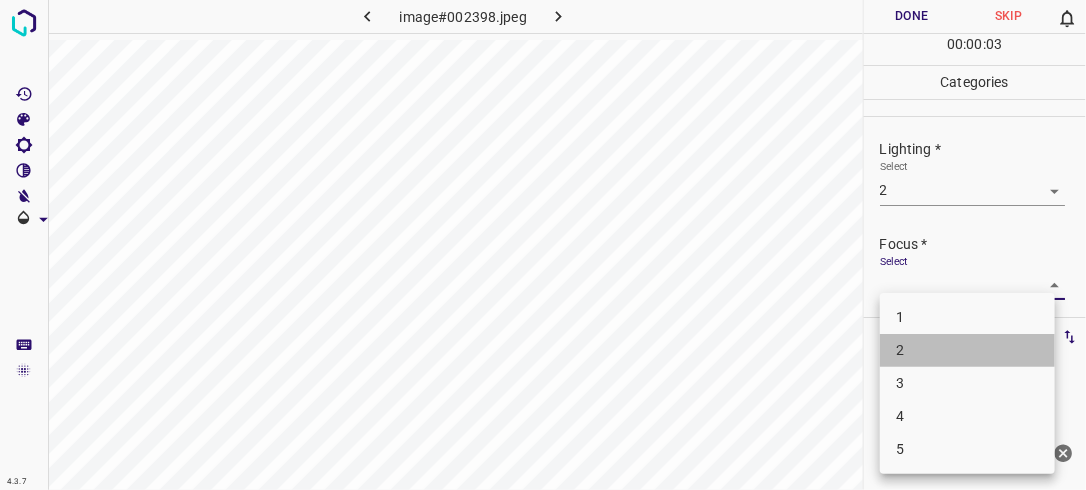 click on "2" at bounding box center [967, 350] 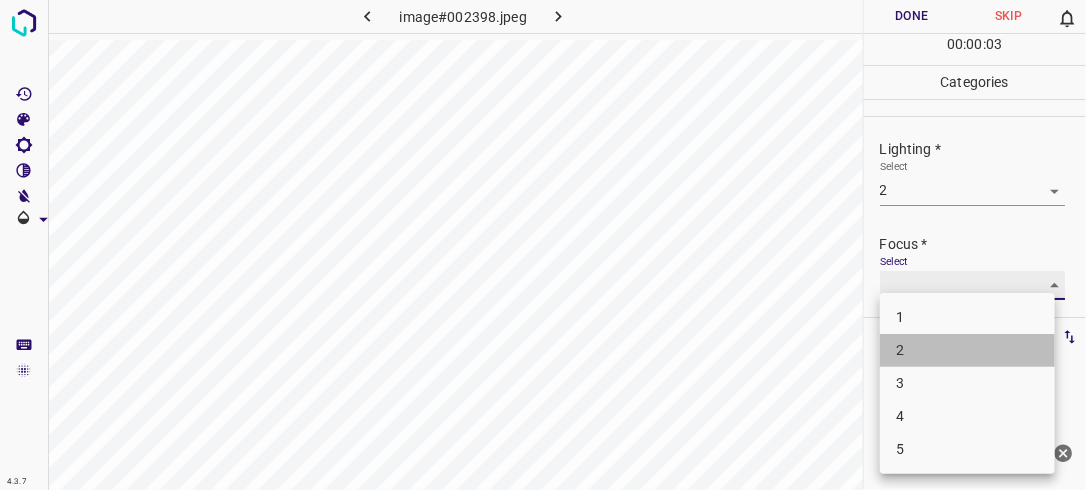 type on "2" 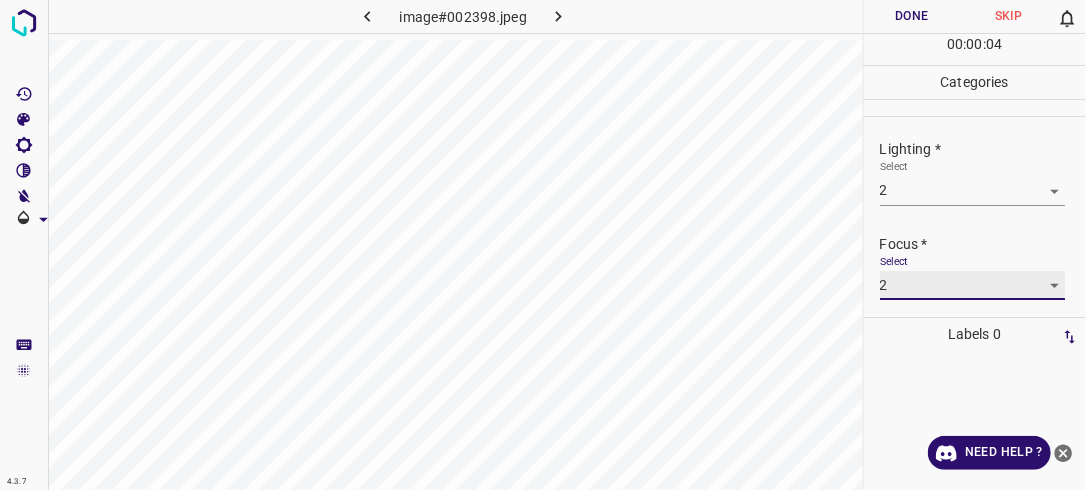 scroll, scrollTop: 98, scrollLeft: 0, axis: vertical 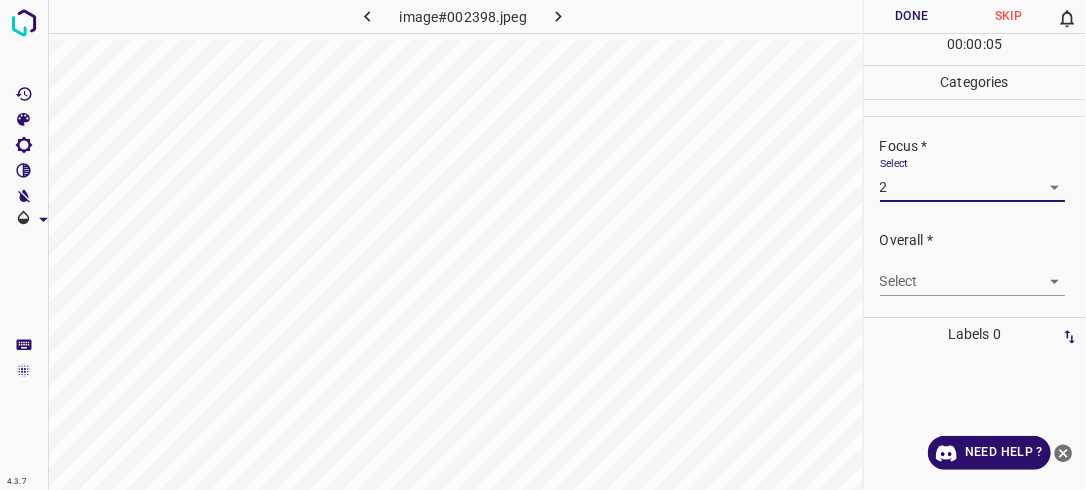 click on "4.3.7 image#002398.jpeg Done Skip 0 00   : 00   : 05   Categories Lighting *  Select 2 2 Focus *  Select 2 2 Overall *  Select ​ Labels   0 Categories 1 Lighting 2 Focus 3 Overall Tools Space Change between modes (Draw & Edit) I Auto labeling R Restore zoom M Zoom in N Zoom out Delete Delete selecte label Filters Z Restore filters X Saturation filter C Brightness filter V Contrast filter B Gray scale filter General O Download Need Help ? - Text - Hide - Delete" at bounding box center [543, 245] 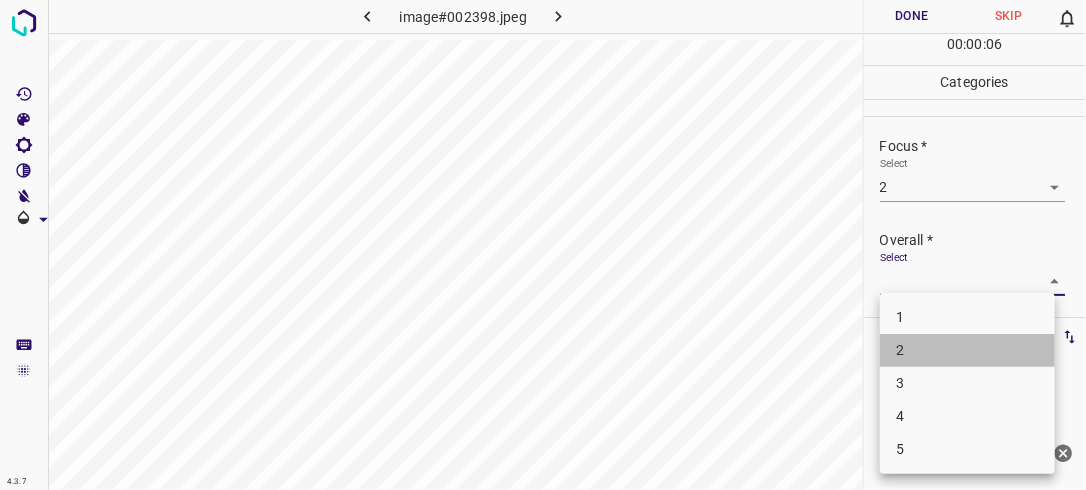 click on "2" at bounding box center [967, 350] 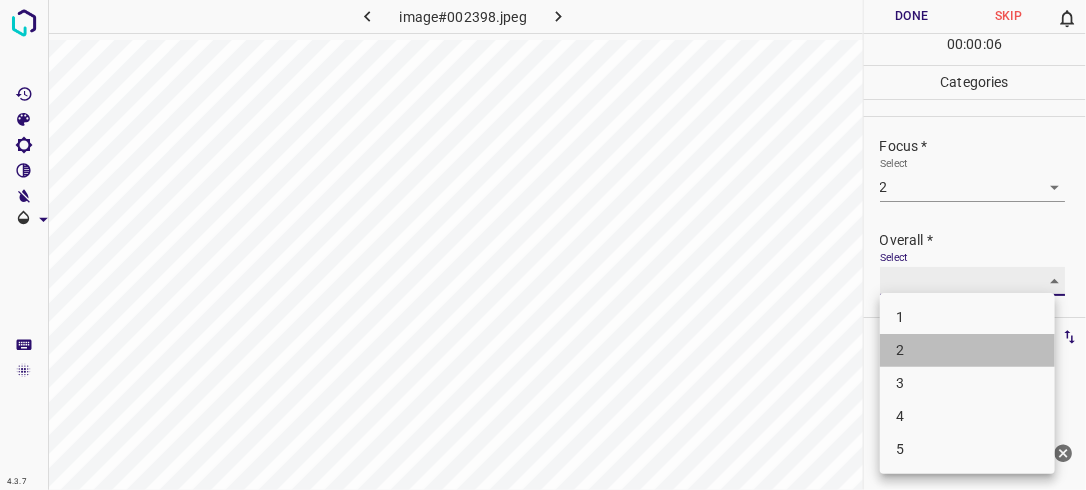 type on "2" 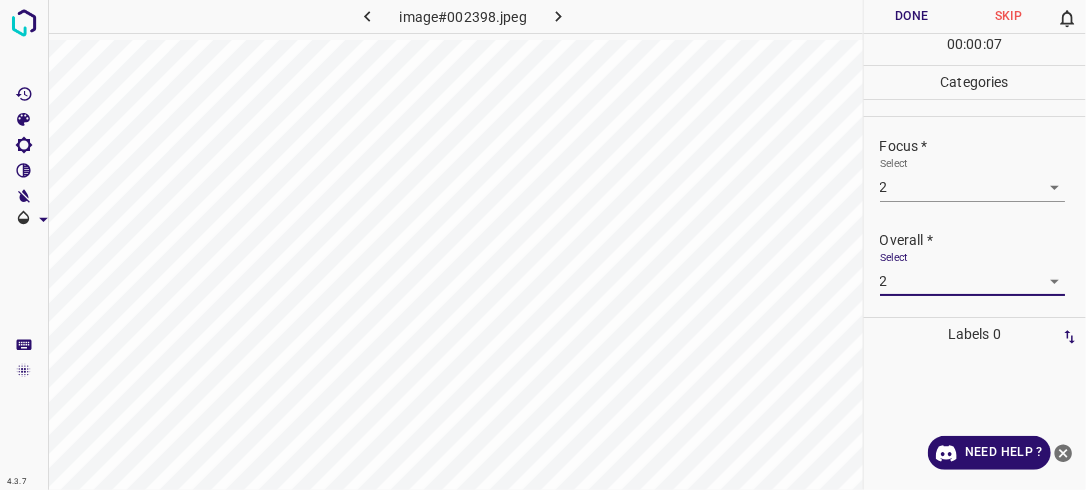 click on "Done" at bounding box center [912, 16] 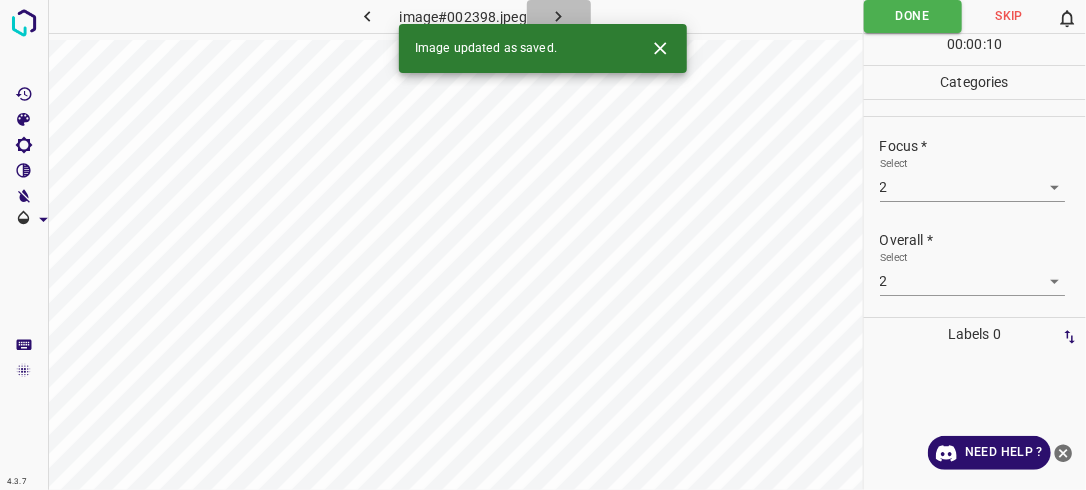 click 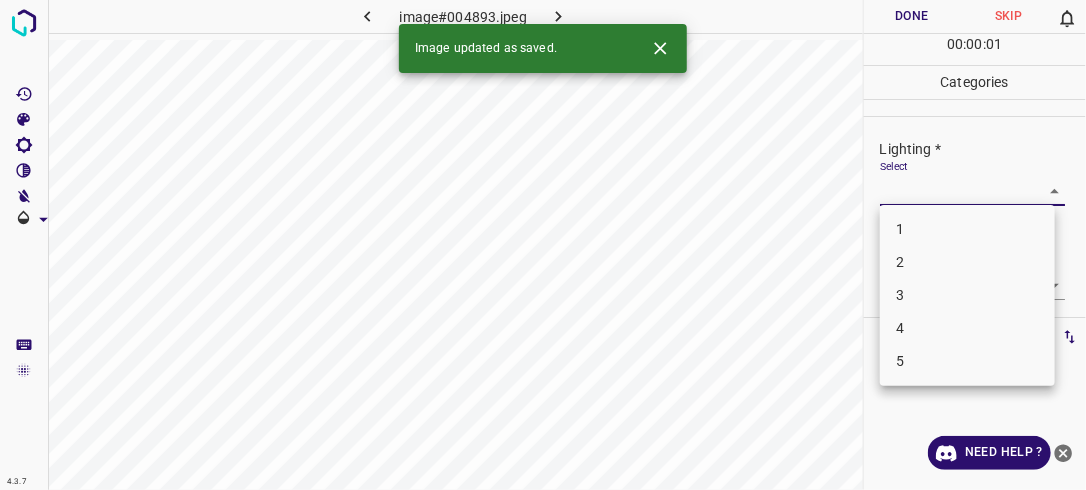 click on "4.3.7 image#004893.jpeg Done Skip 0 00   : 00   : 01   Categories Lighting *  Select ​ Focus *  Select ​ Overall *  Select ​ Labels   0 Categories 1 Lighting 2 Focus 3 Overall Tools Space Change between modes (Draw & Edit) I Auto labeling R Restore zoom M Zoom in N Zoom out Delete Delete selecte label Filters Z Restore filters X Saturation filter C Brightness filter V Contrast filter B Gray scale filter General O Download Image updated as saved. Need Help ? - Text - Hide - Delete 1 2 3 4 5" at bounding box center (543, 245) 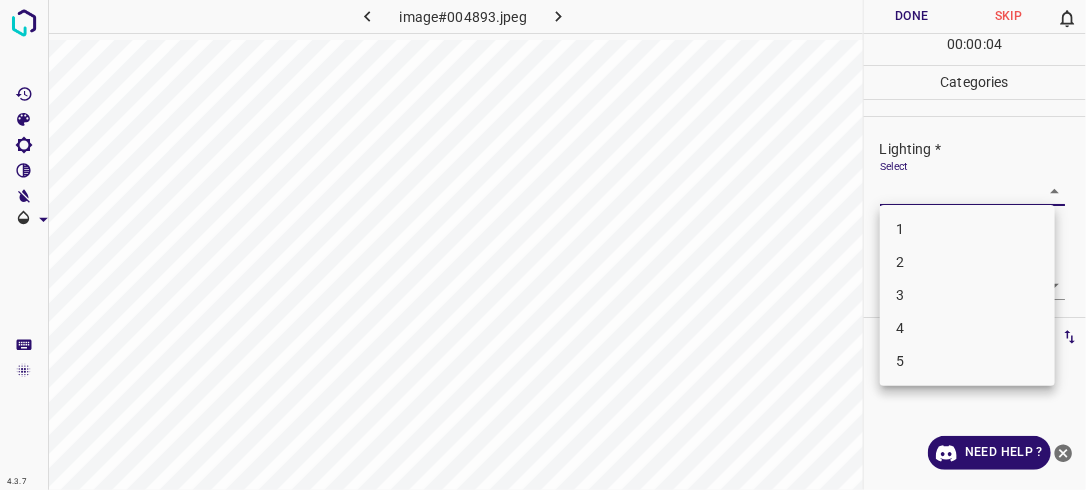 click on "3" at bounding box center (967, 295) 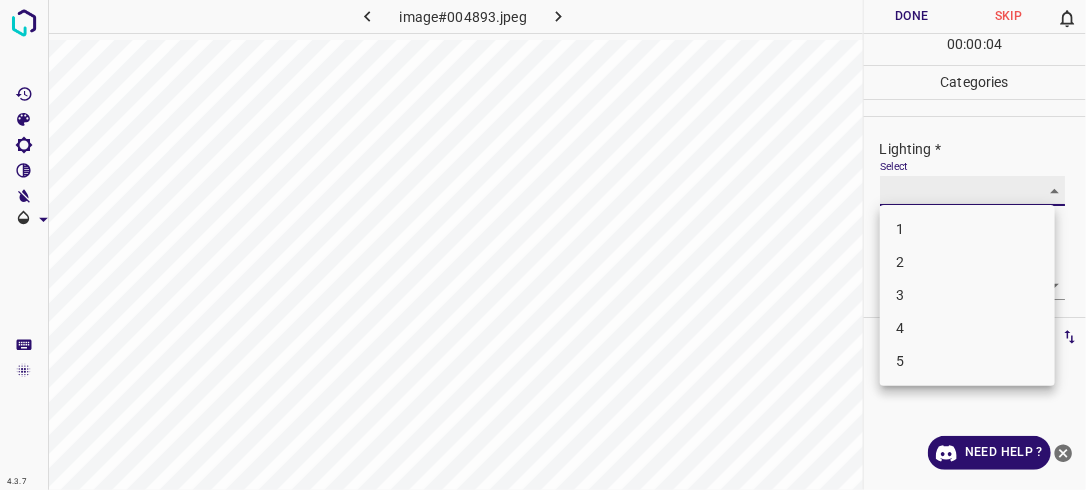 type on "3" 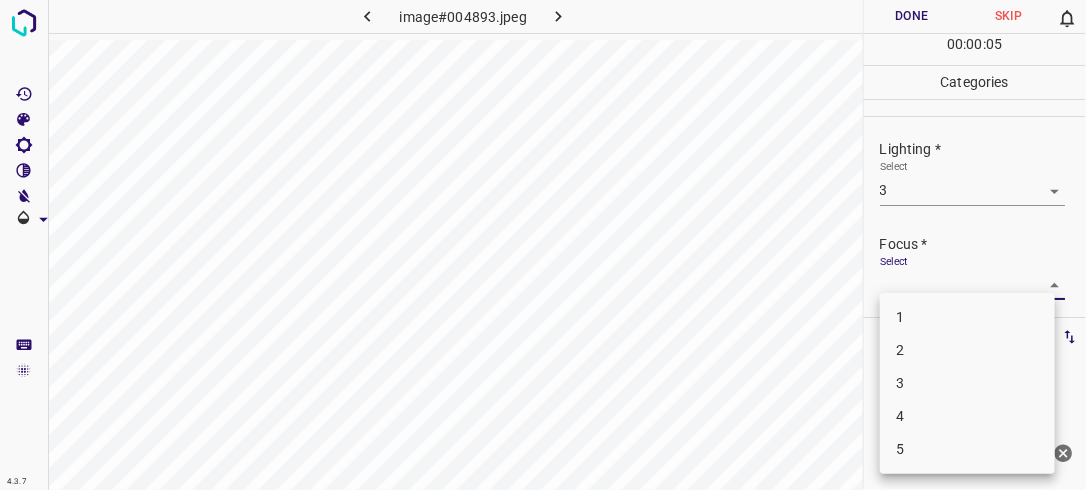 click on "4.3.7 image#004893.jpeg Done Skip 0 00   : 00   : 05   Categories Lighting *  Select 3 3 Focus *  Select ​ Overall *  Select ​ Labels   0 Categories 1 Lighting 2 Focus 3 Overall Tools Space Change between modes (Draw & Edit) I Auto labeling R Restore zoom M Zoom in N Zoom out Delete Delete selecte label Filters Z Restore filters X Saturation filter C Brightness filter V Contrast filter B Gray scale filter General O Download Need Help ? - Text - Hide - Delete 1 2 3 4 5" at bounding box center (543, 245) 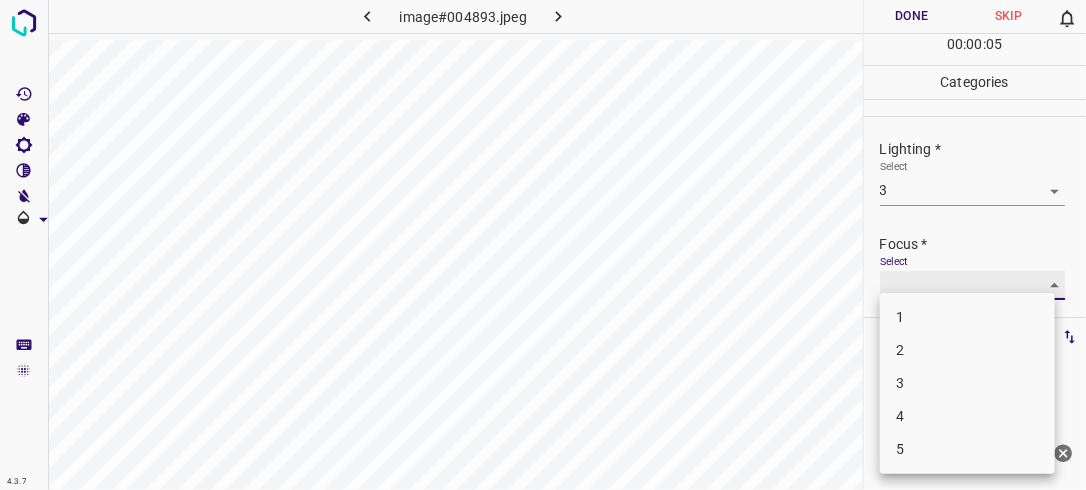type on "2" 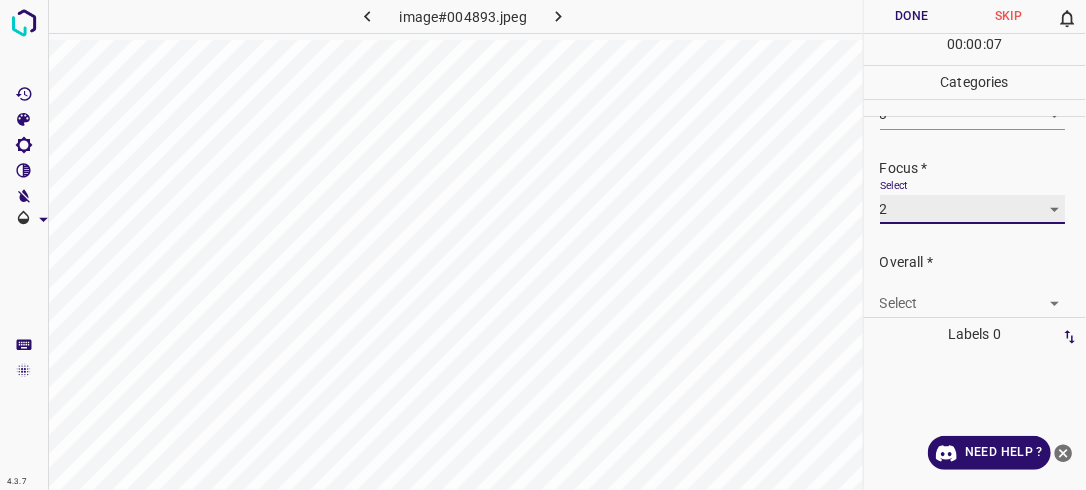 scroll, scrollTop: 98, scrollLeft: 0, axis: vertical 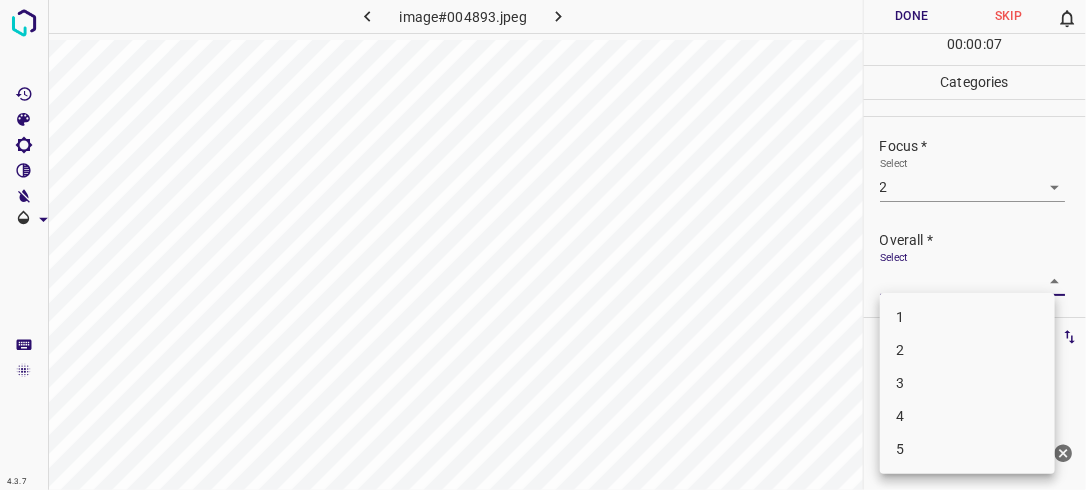 click on "4.3.7 image#004893.jpeg Done Skip 0 00   : 00   : 07   Categories Lighting *  Select 3 3 Focus *  Select 2 2 Overall *  Select ​ Labels   0 Categories 1 Lighting 2 Focus 3 Overall Tools Space Change between modes (Draw & Edit) I Auto labeling R Restore zoom M Zoom in N Zoom out Delete Delete selecte label Filters Z Restore filters X Saturation filter C Brightness filter V Contrast filter B Gray scale filter General O Download Need Help ? - Text - Hide - Delete 1 2 3 4 5" at bounding box center (543, 245) 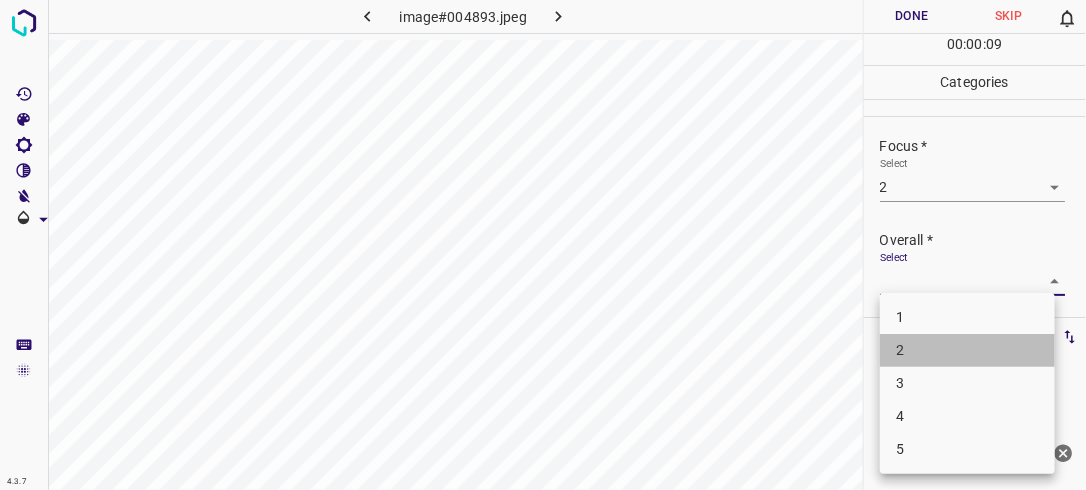 click on "2" at bounding box center (967, 350) 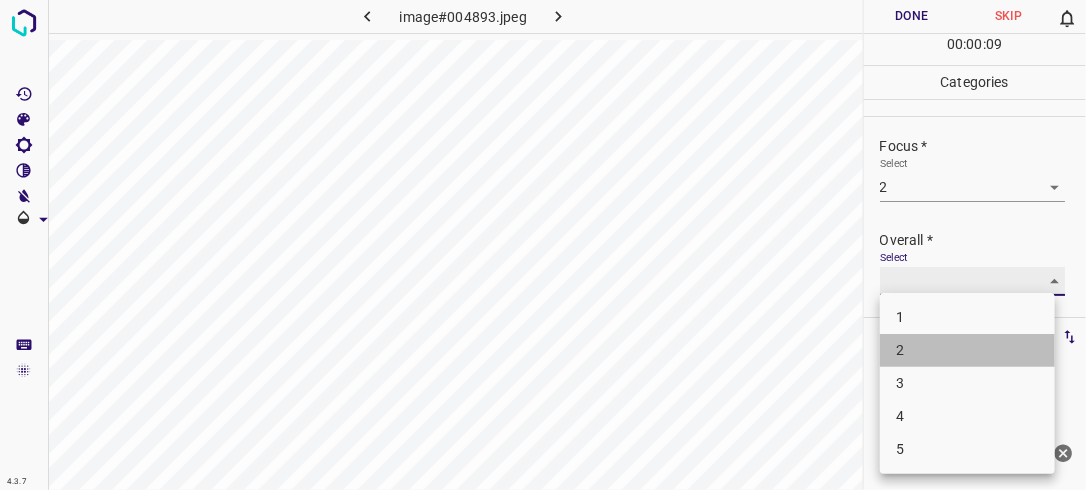 type on "2" 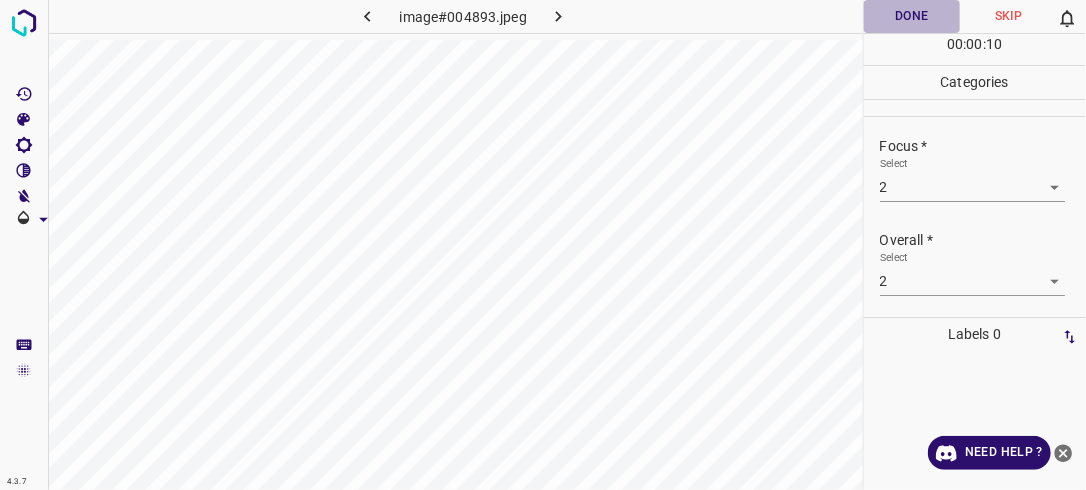 click on "Done" at bounding box center [912, 16] 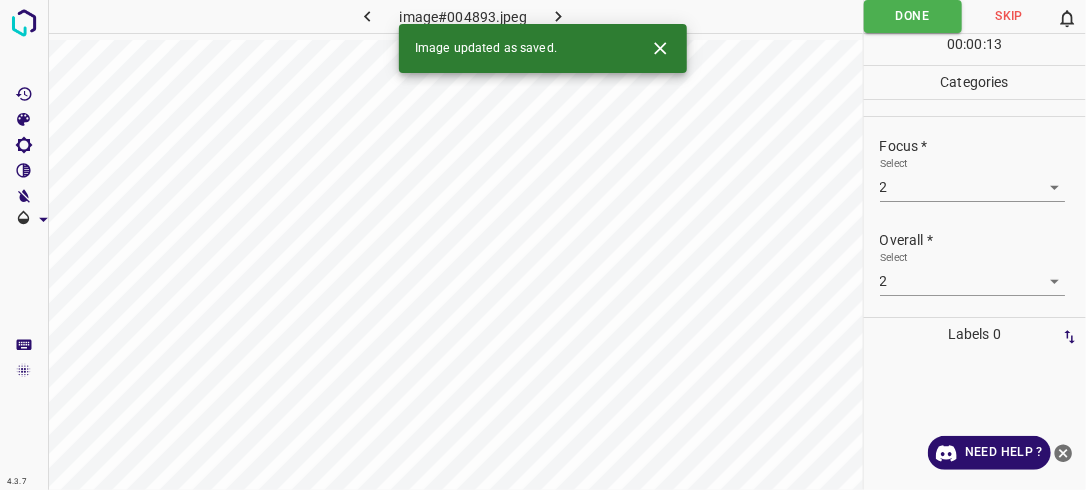 click 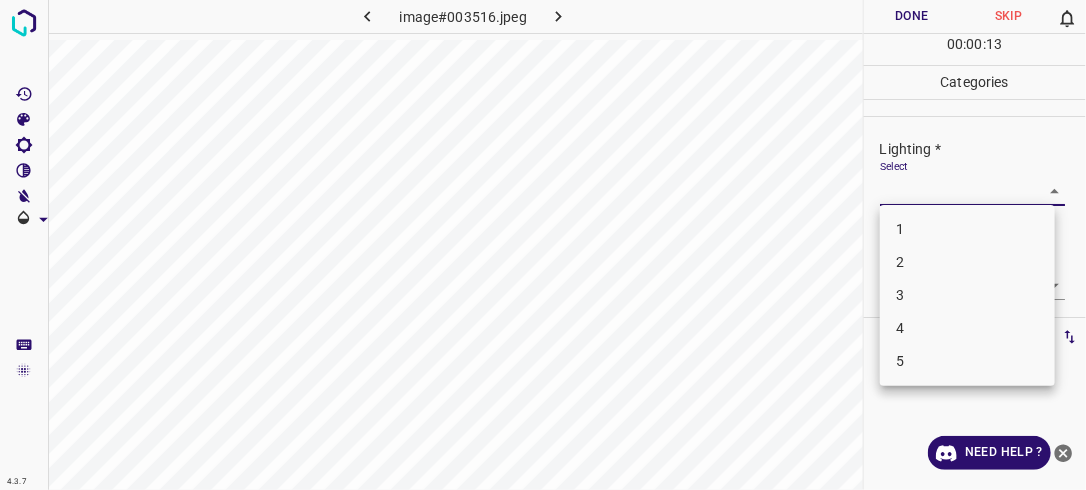 click on "4.3.7 image#003516.jpeg Done Skip 0 00   : 00   : 13   Categories Lighting *  Select ​ Focus *  Select ​ Overall *  Select ​ Labels   0 Categories 1 Lighting 2 Focus 3 Overall Tools Space Change between modes (Draw & Edit) I Auto labeling R Restore zoom M Zoom in N Zoom out Delete Delete selecte label Filters Z Restore filters X Saturation filter C Brightness filter V Contrast filter B Gray scale filter General O Download Need Help ? - Text - Hide - Delete 1 2 3 4 5" at bounding box center (543, 245) 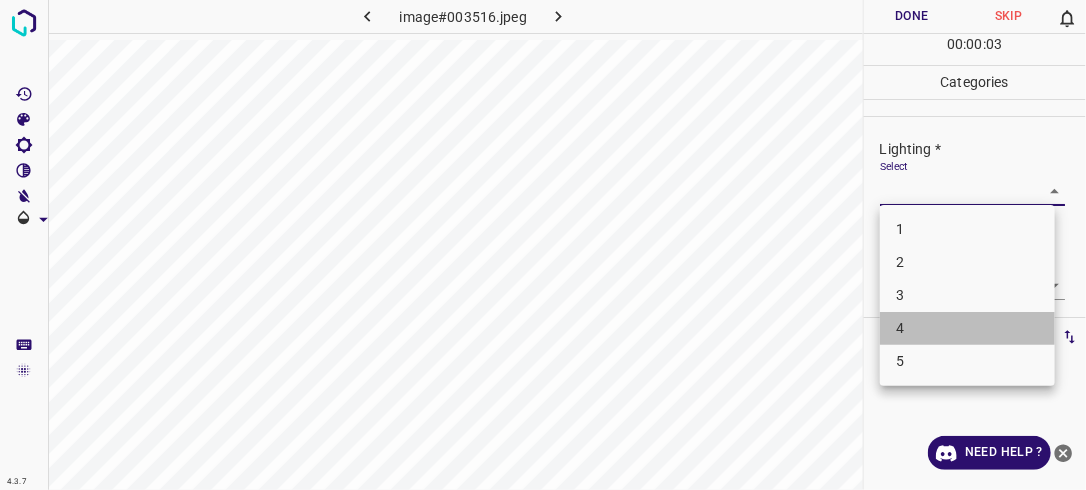 click on "4" at bounding box center [967, 328] 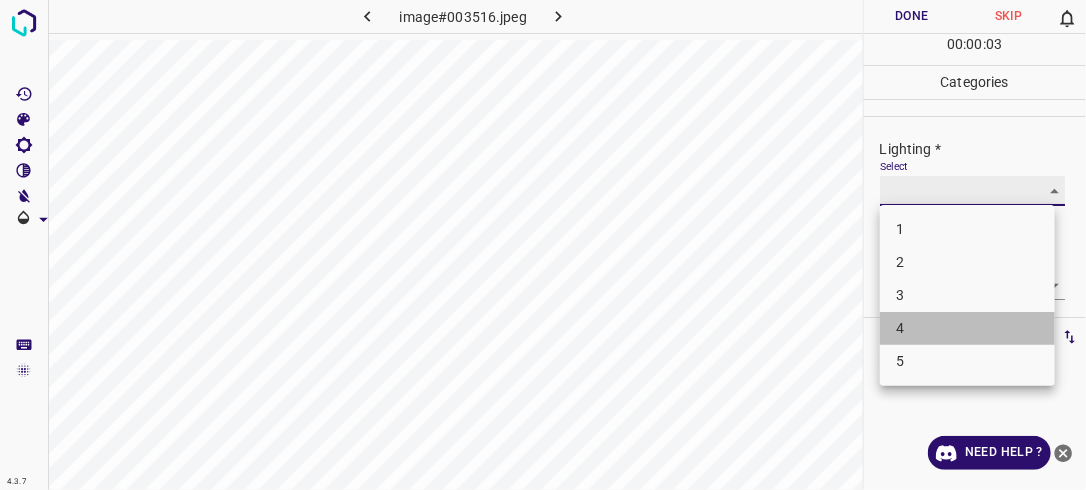 type on "4" 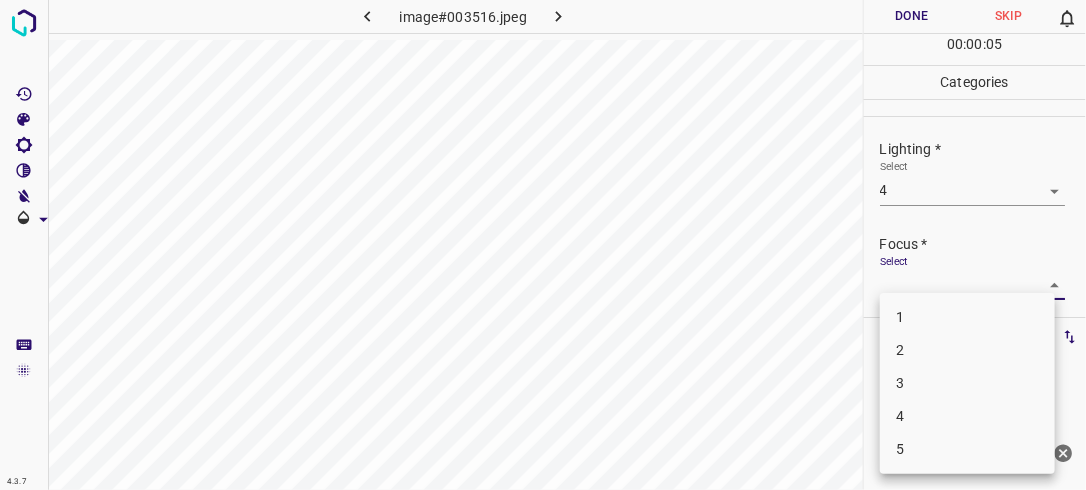 click on "4.3.7 image#003516.jpeg Done Skip 0 00   : 00   : 05   Categories Lighting *  Select 4 4 Focus *  Select ​ Overall *  Select ​ Labels   0 Categories 1 Lighting 2 Focus 3 Overall Tools Space Change between modes (Draw & Edit) I Auto labeling R Restore zoom M Zoom in N Zoom out Delete Delete selecte label Filters Z Restore filters X Saturation filter C Brightness filter V Contrast filter B Gray scale filter General O Download Need Help ? - Text - Hide - Delete 1 2 3 4 5" at bounding box center [543, 245] 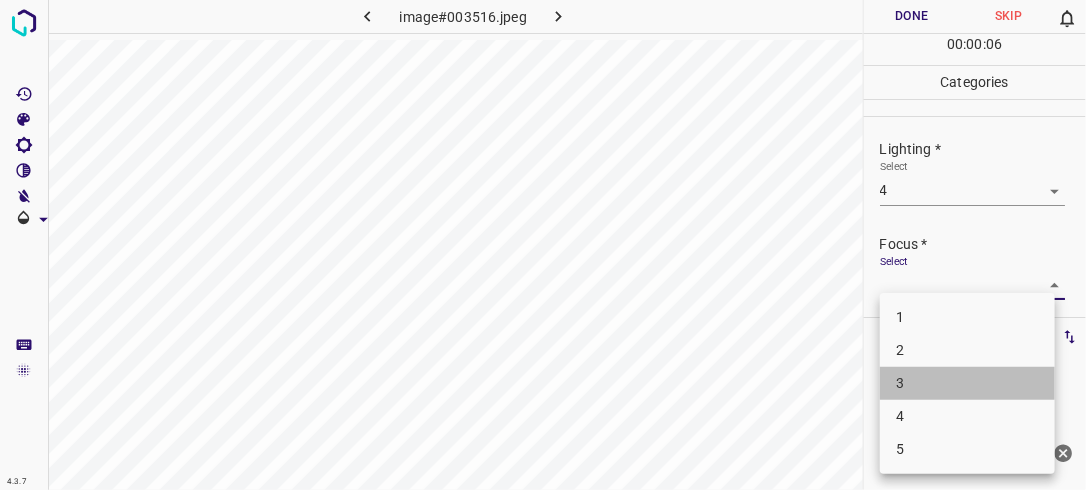 click on "3" at bounding box center [967, 383] 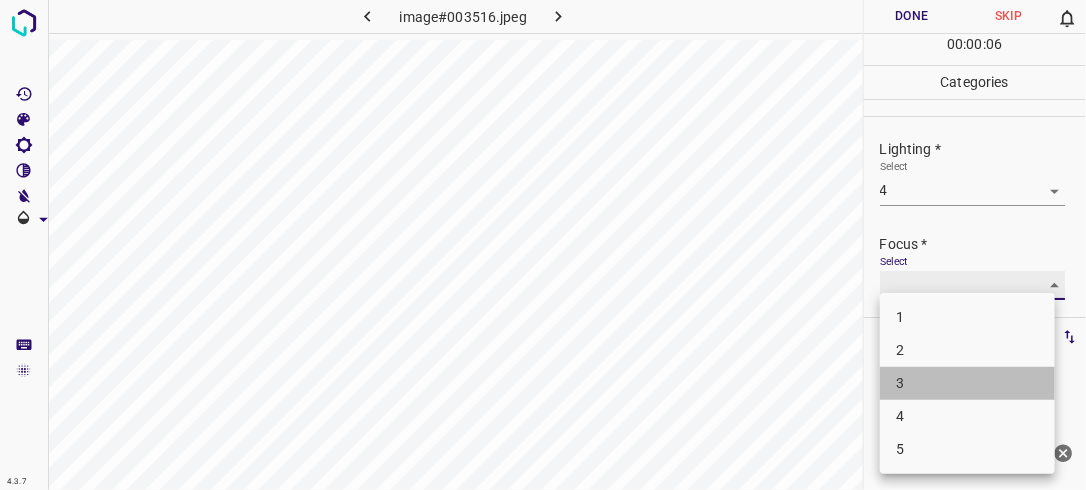 type on "3" 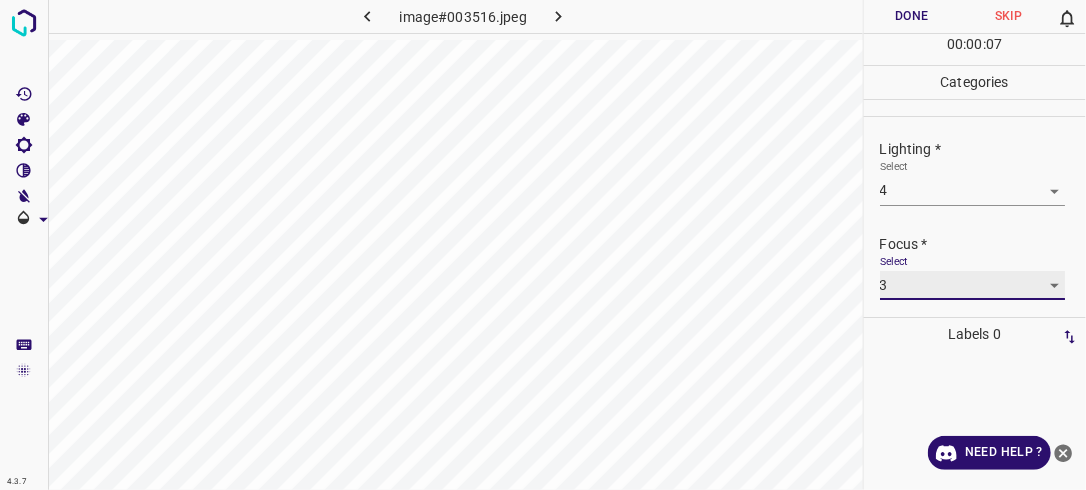 scroll, scrollTop: 98, scrollLeft: 0, axis: vertical 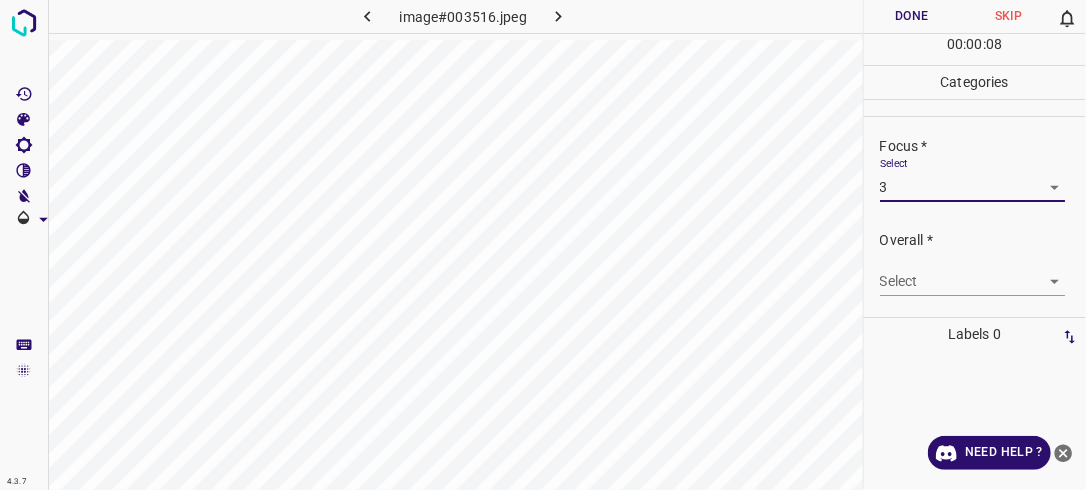 click on "4.3.7 image#003516.jpeg Done Skip 0 00   : 00   : 08   Categories Lighting *  Select 4 4 Focus *  Select 3 3 Overall *  Select ​ Labels   0 Categories 1 Lighting 2 Focus 3 Overall Tools Space Change between modes (Draw & Edit) I Auto labeling R Restore zoom M Zoom in N Zoom out Delete Delete selecte label Filters Z Restore filters X Saturation filter C Brightness filter V Contrast filter B Gray scale filter General O Download Need Help ? - Text - Hide - Delete" at bounding box center [543, 245] 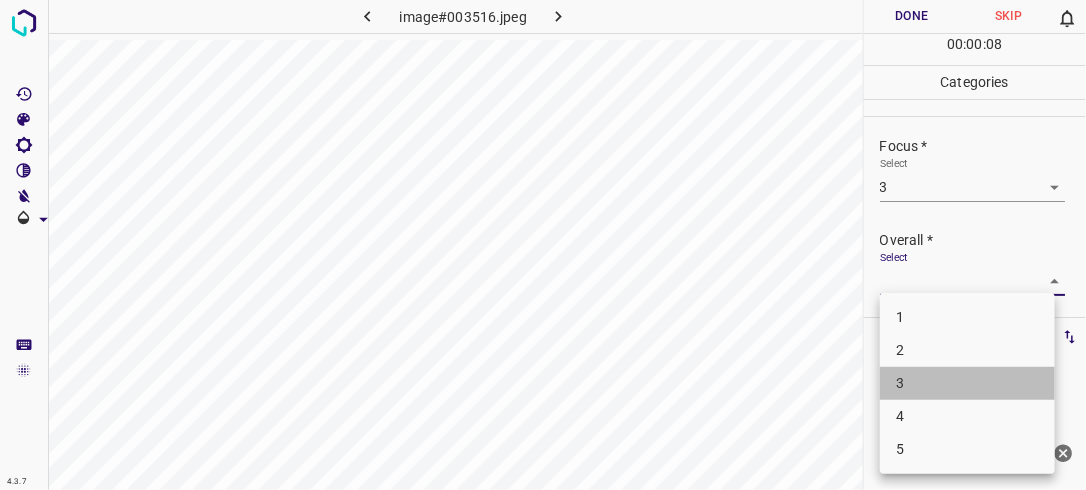 click on "3" at bounding box center (967, 383) 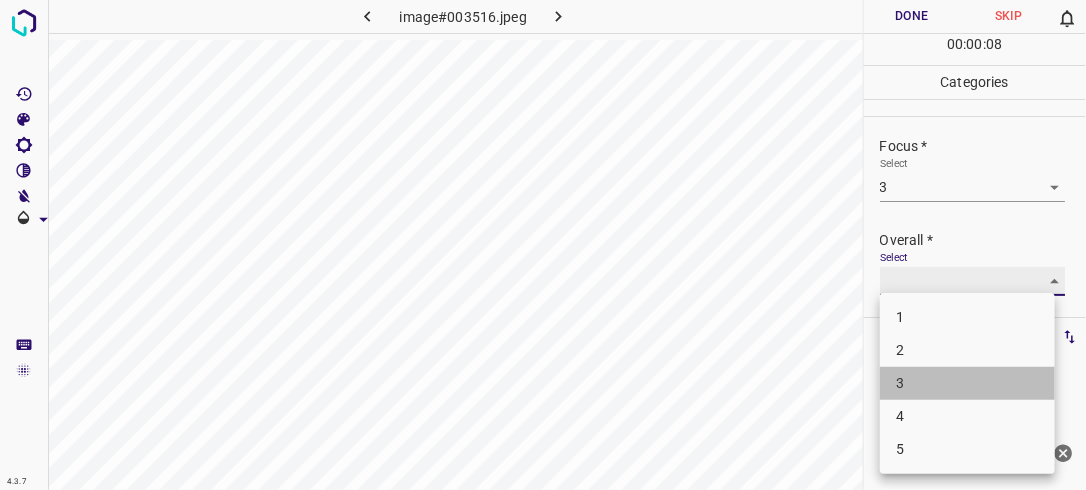 type on "3" 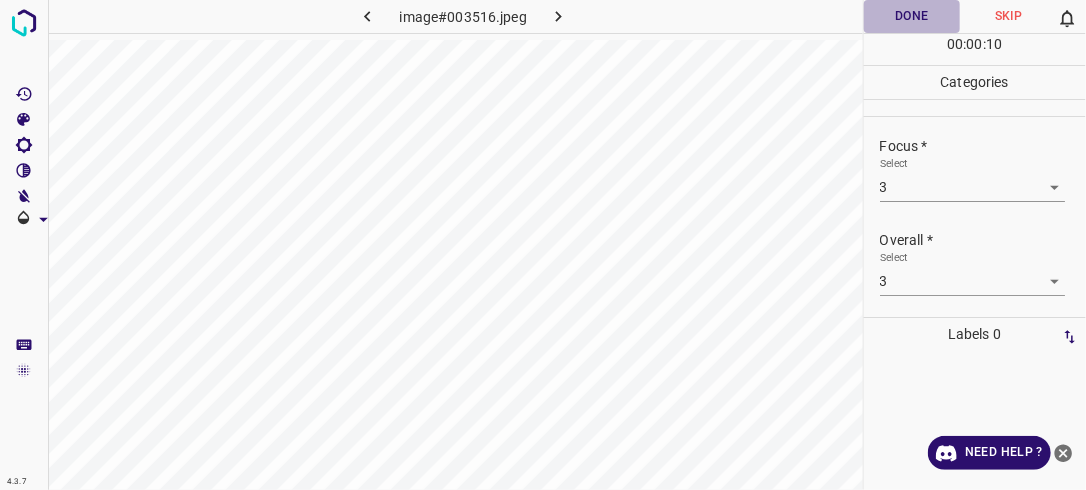 click on "Done" at bounding box center [912, 16] 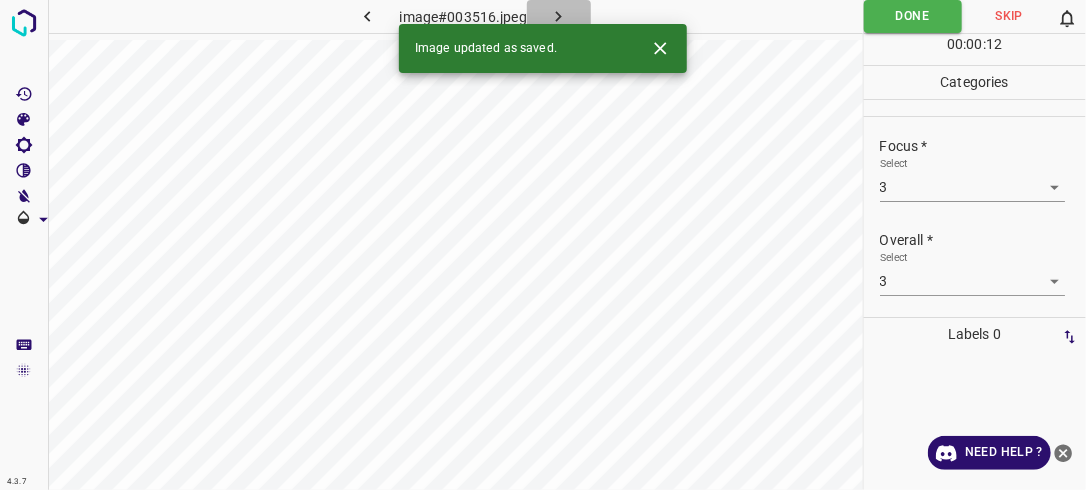 click 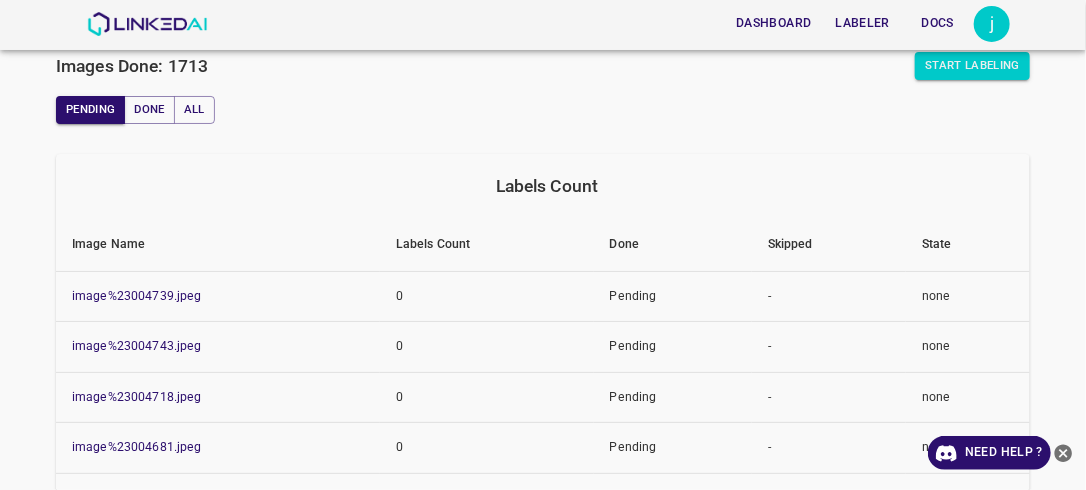 scroll, scrollTop: 0, scrollLeft: 0, axis: both 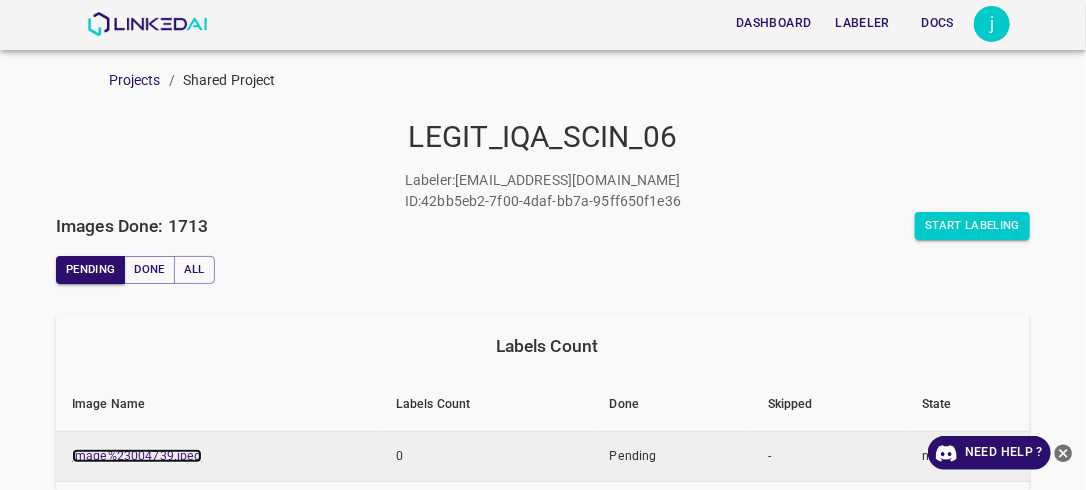 click on "image%23004739.jpeg" at bounding box center [137, 456] 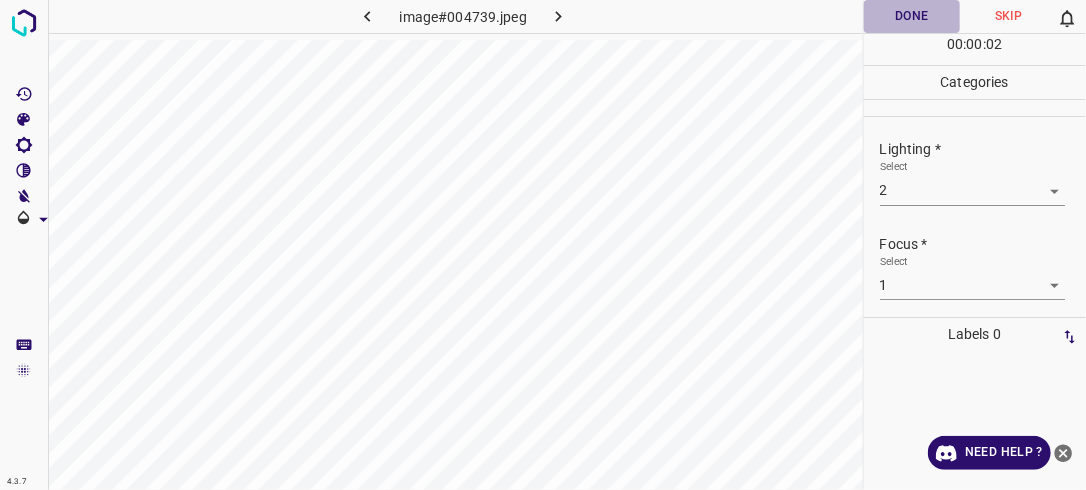 click on "Done" at bounding box center (912, 16) 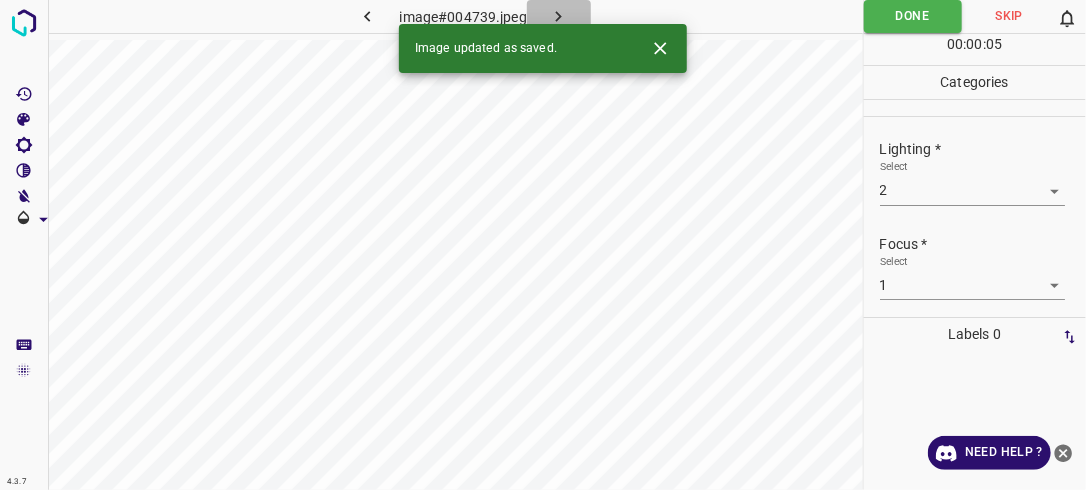 click 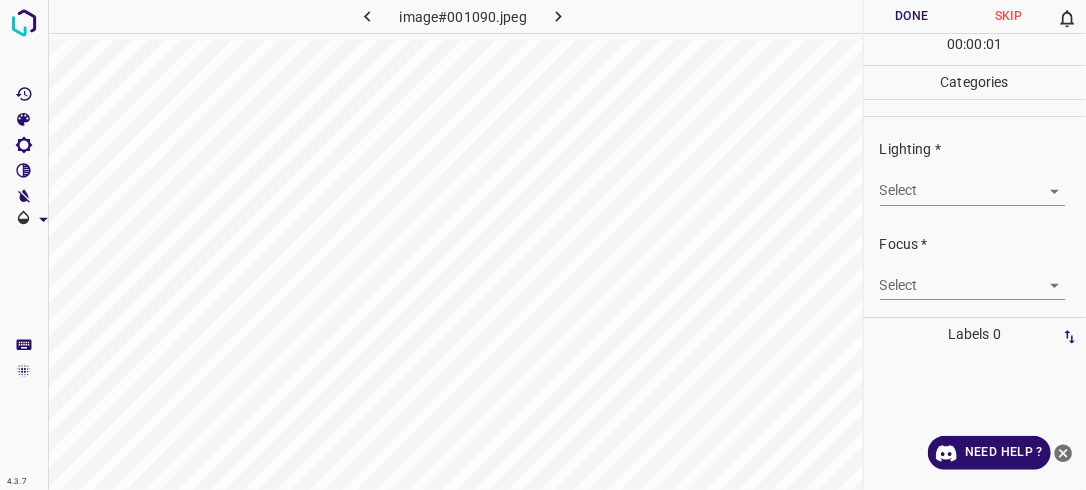 click on "4.3.7 image#001090.jpeg Done Skip 0 00   : 00   : 01   Categories Lighting *  Select ​ Focus *  Select ​ Overall *  Select ​ Labels   0 Categories 1 Lighting 2 Focus 3 Overall Tools Space Change between modes (Draw & Edit) I Auto labeling R Restore zoom M Zoom in N Zoom out Delete Delete selecte label Filters Z Restore filters X Saturation filter C Brightness filter V Contrast filter B Gray scale filter General O Download Need Help ? - Text - Hide - Delete" at bounding box center [543, 245] 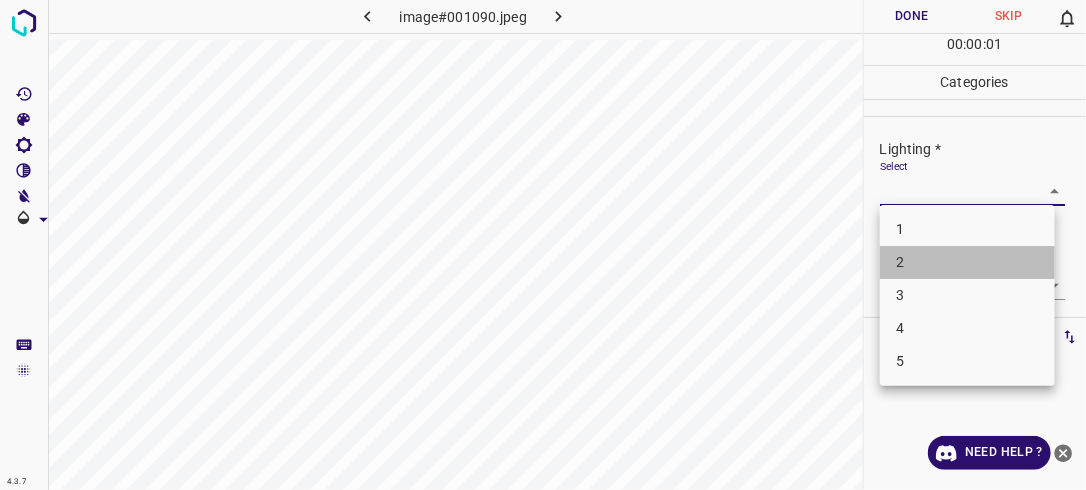 click on "2" at bounding box center (967, 262) 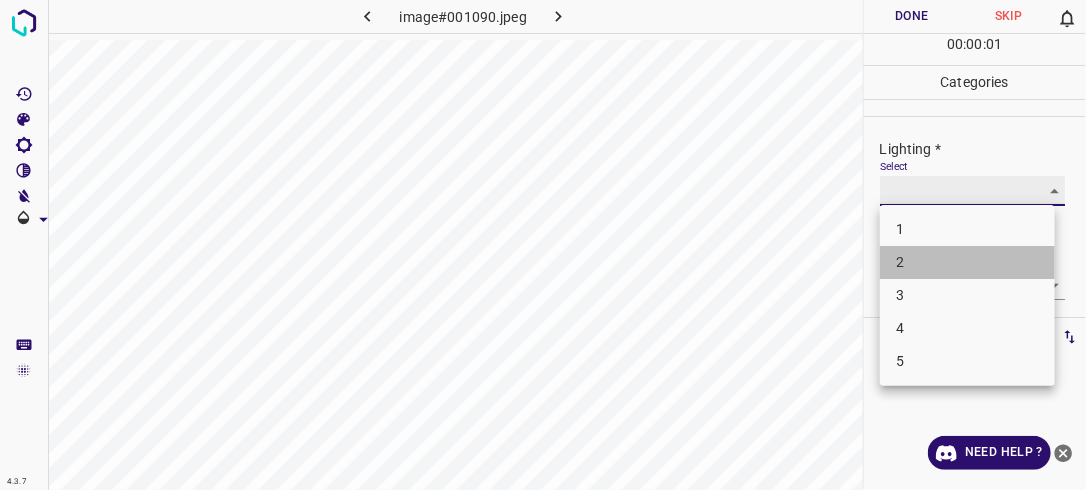 type on "2" 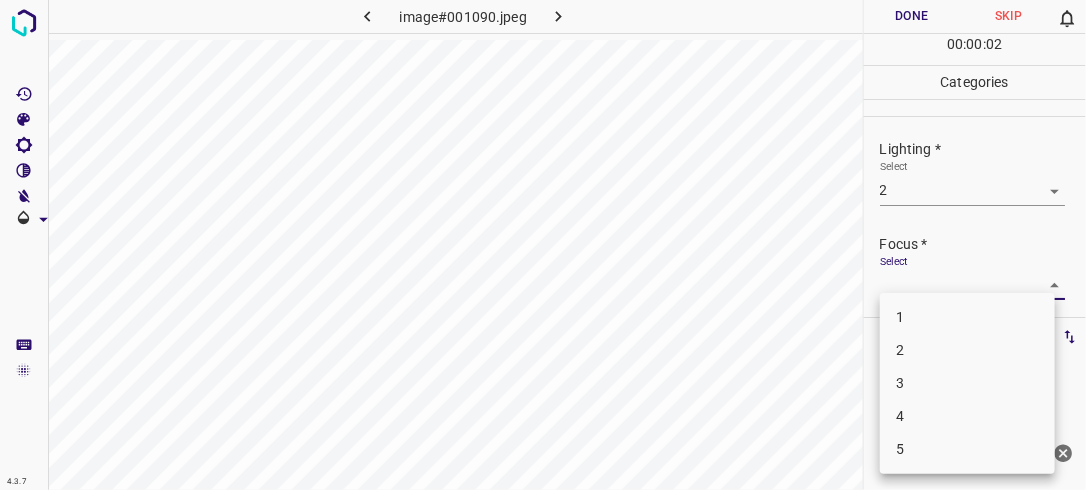 click on "4.3.7 image#001090.jpeg Done Skip 0 00   : 00   : 02   Categories Lighting *  Select 2 2 Focus *  Select ​ Overall *  Select ​ Labels   0 Categories 1 Lighting 2 Focus 3 Overall Tools Space Change between modes (Draw & Edit) I Auto labeling R Restore zoom M Zoom in N Zoom out Delete Delete selecte label Filters Z Restore filters X Saturation filter C Brightness filter V Contrast filter B Gray scale filter General O Download Need Help ? - Text - Hide - Delete 1 2 3 4 5" at bounding box center [543, 245] 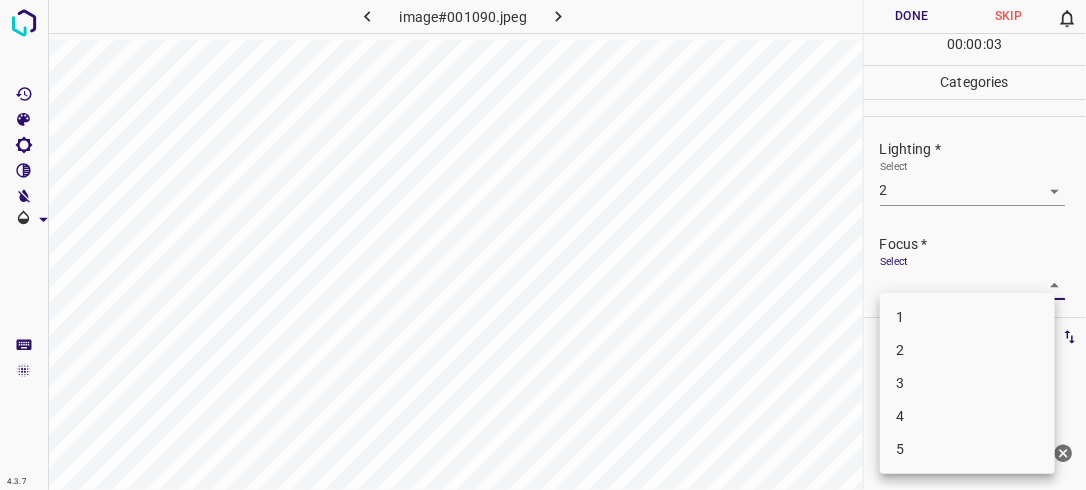 click on "2" at bounding box center (967, 350) 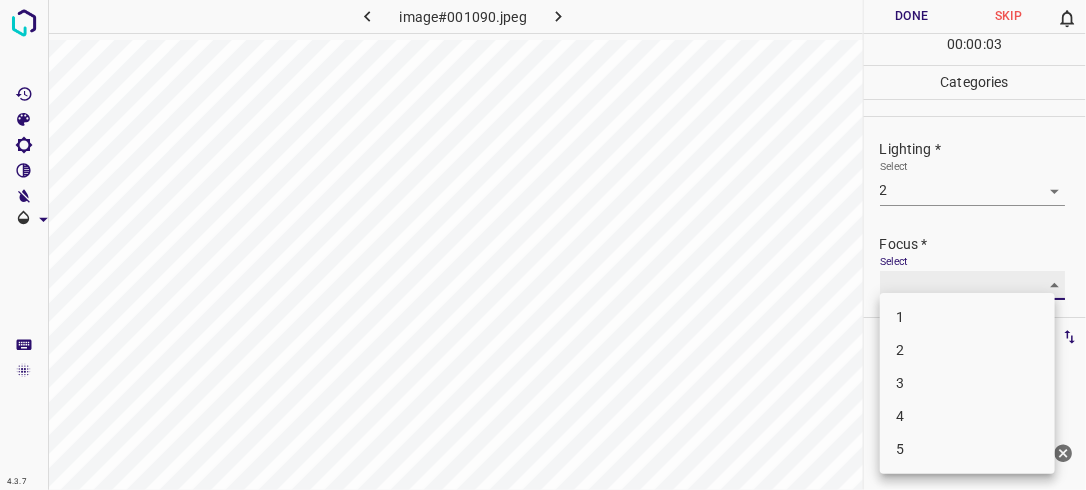 type on "2" 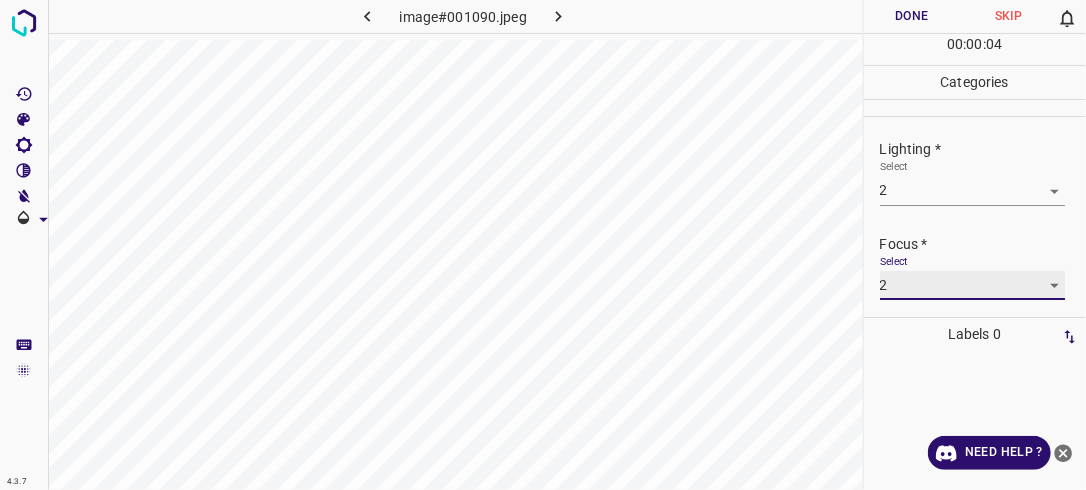 scroll, scrollTop: 98, scrollLeft: 0, axis: vertical 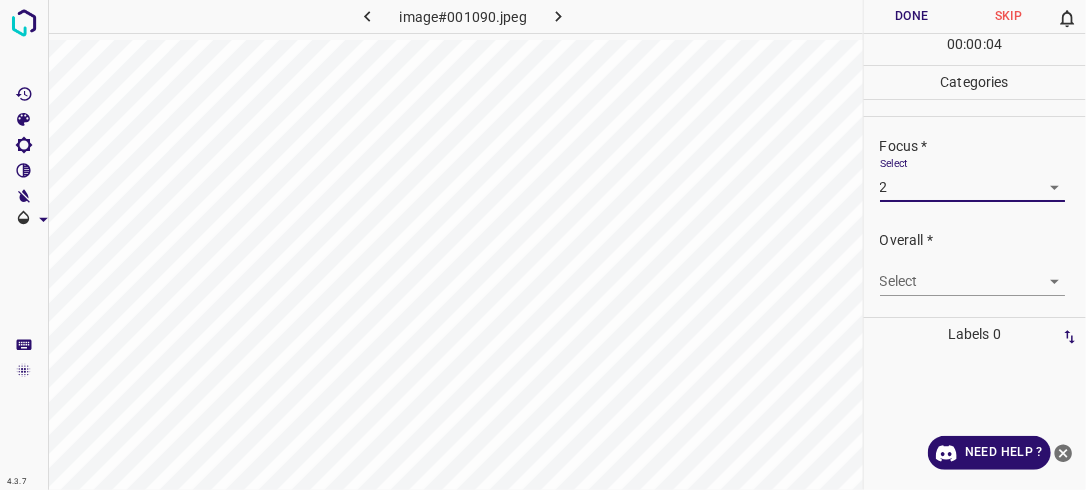 click on "4.3.7 image#001090.jpeg Done Skip 0 00   : 00   : 04   Categories Lighting *  Select 2 2 Focus *  Select 2 2 Overall *  Select ​ Labels   0 Categories 1 Lighting 2 Focus 3 Overall Tools Space Change between modes (Draw & Edit) I Auto labeling R Restore zoom M Zoom in N Zoom out Delete Delete selecte label Filters Z Restore filters X Saturation filter C Brightness filter V Contrast filter B Gray scale filter General O Download Need Help ? - Text - Hide - Delete" at bounding box center (543, 245) 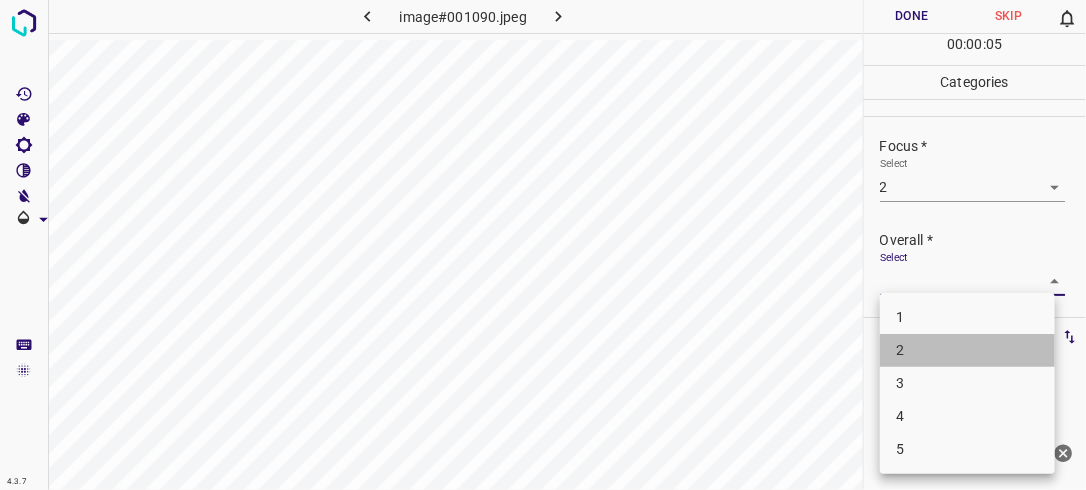 click on "2" at bounding box center (967, 350) 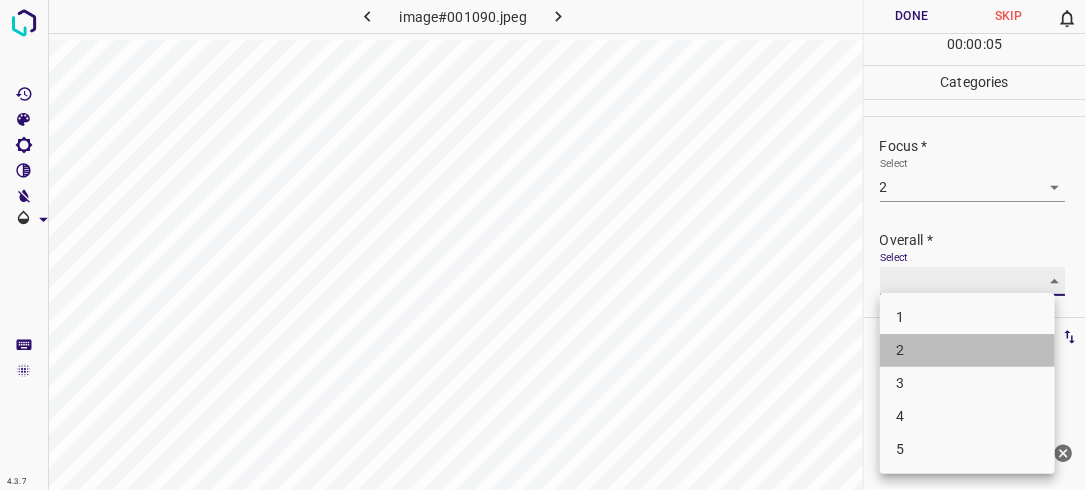 type on "2" 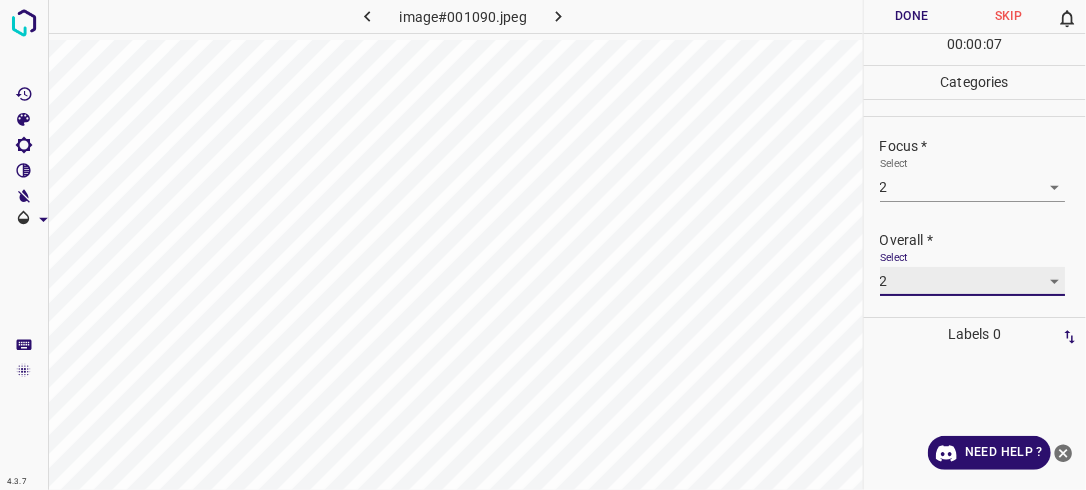 scroll, scrollTop: 0, scrollLeft: 0, axis: both 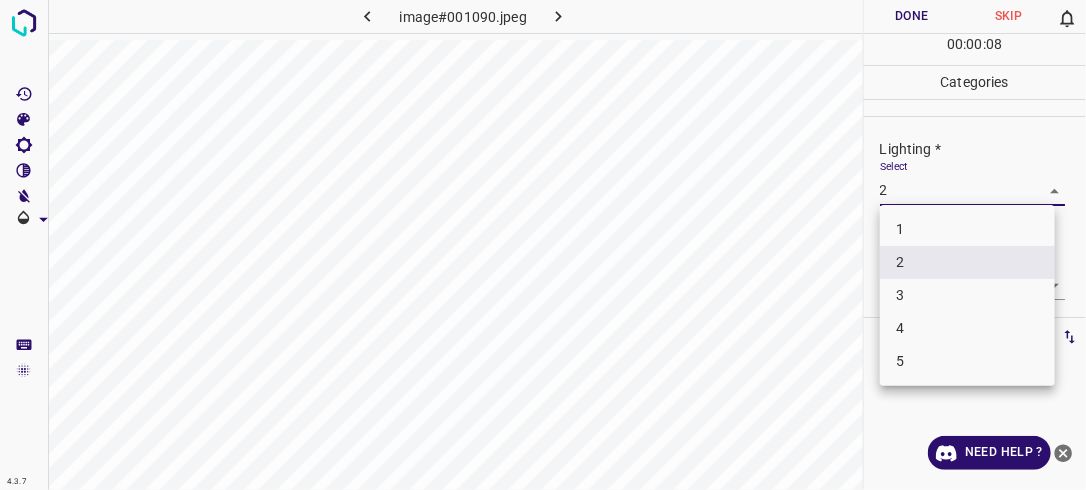 click on "4.3.7 image#001090.jpeg Done Skip 0 00   : 00   : 08   Categories Lighting *  Select 2 2 Focus *  Select 2 2 Overall *  Select 2 2 Labels   0 Categories 1 Lighting 2 Focus 3 Overall Tools Space Change between modes (Draw & Edit) I Auto labeling R Restore zoom M Zoom in N Zoom out Delete Delete selecte label Filters Z Restore filters X Saturation filter C Brightness filter V Contrast filter B Gray scale filter General O Download Need Help ? - Text - Hide - Delete 1 2 3 4 5" at bounding box center [543, 245] 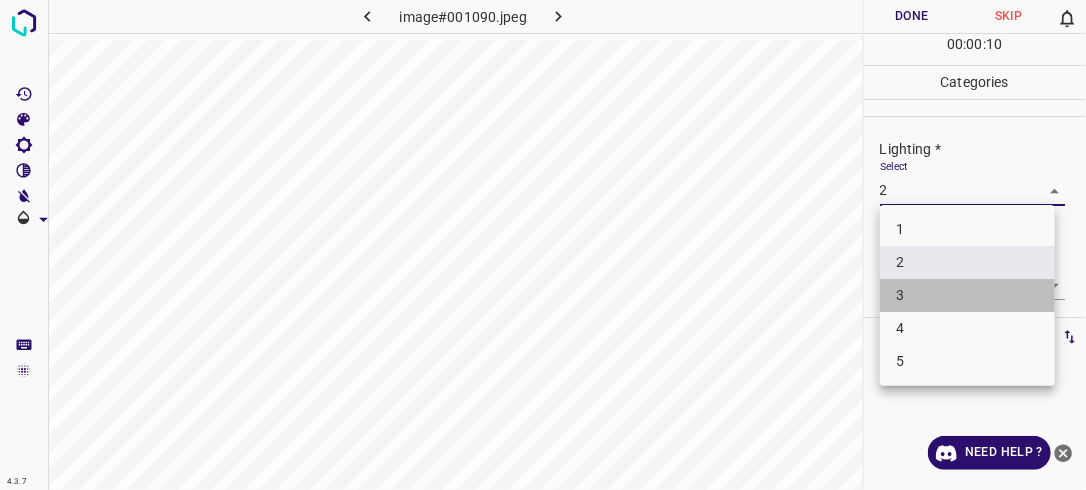 click on "3" at bounding box center [967, 295] 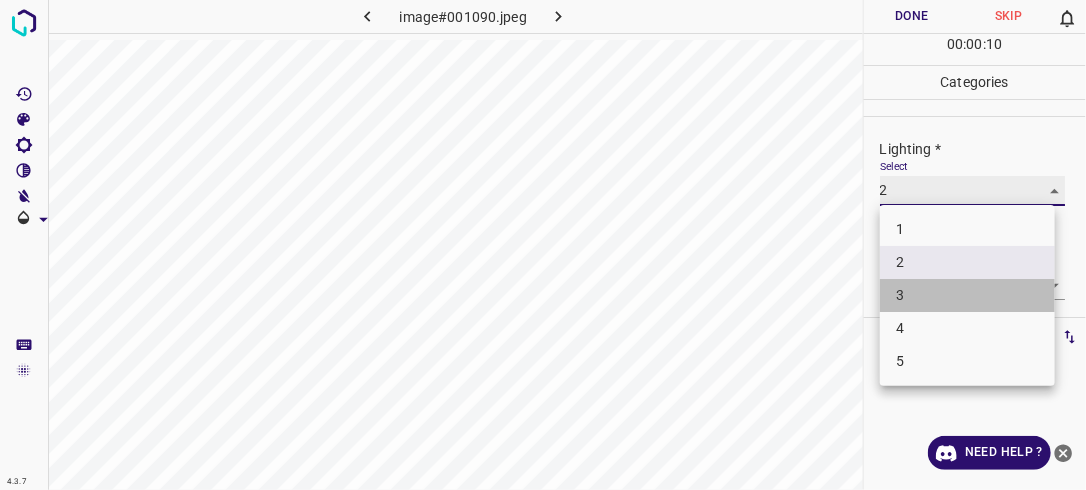 type on "3" 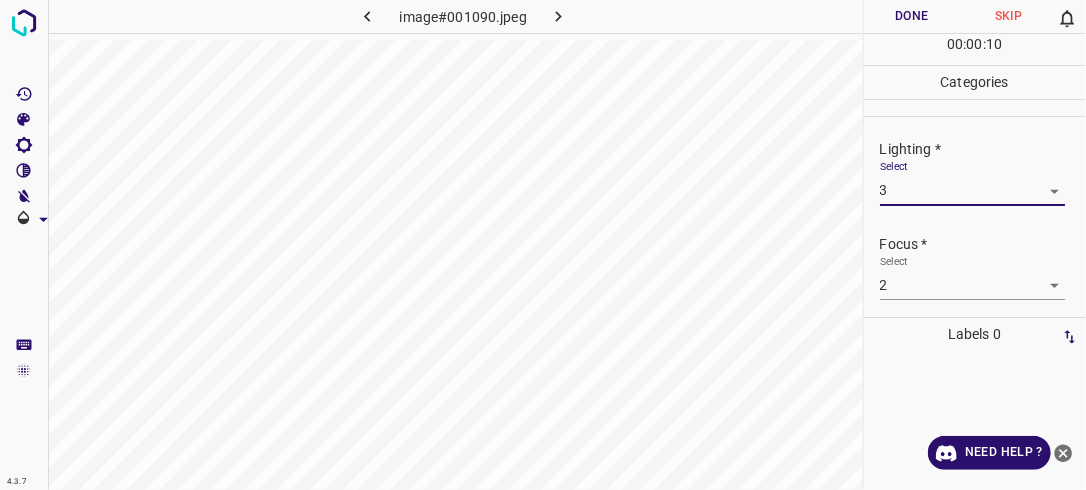 click on "Done" at bounding box center [912, 16] 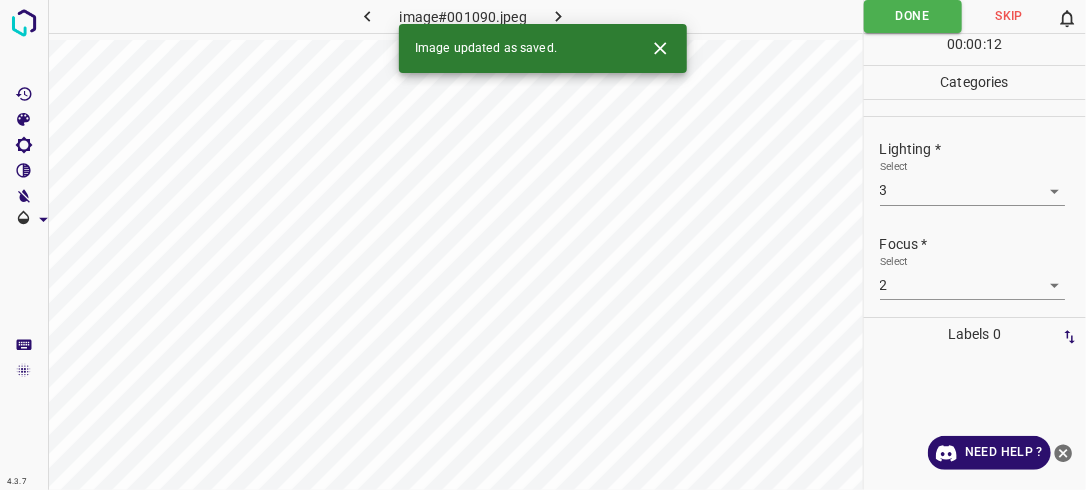 click 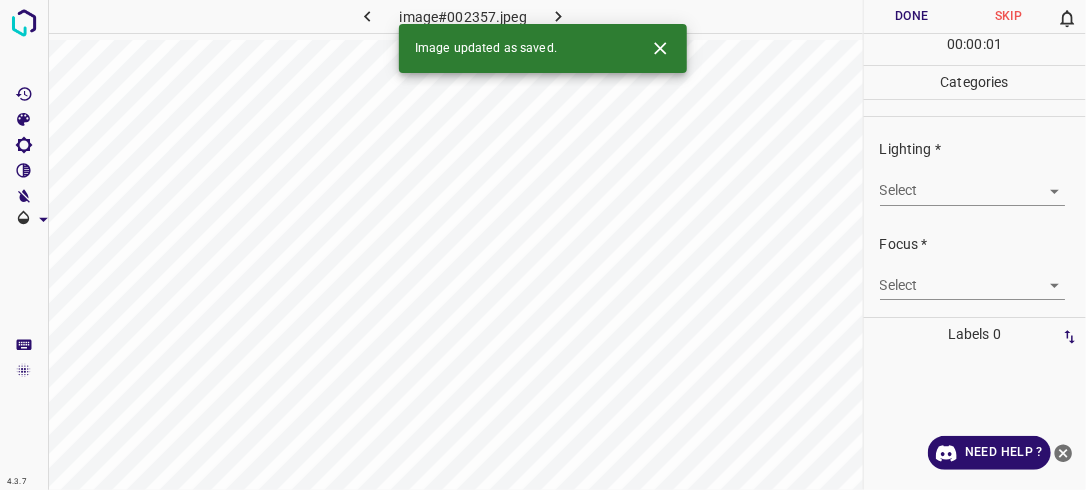 click on "4.3.7 image#002357.jpeg Done Skip 0 00   : 00   : 01   Categories Lighting *  Select ​ Focus *  Select ​ Overall *  Select ​ Labels   0 Categories 1 Lighting 2 Focus 3 Overall Tools Space Change between modes (Draw & Edit) I Auto labeling R Restore zoom M Zoom in N Zoom out Delete Delete selecte label Filters Z Restore filters X Saturation filter C Brightness filter V Contrast filter B Gray scale filter General O Download Image updated as saved. Need Help ? - Text - Hide - Delete" at bounding box center [543, 245] 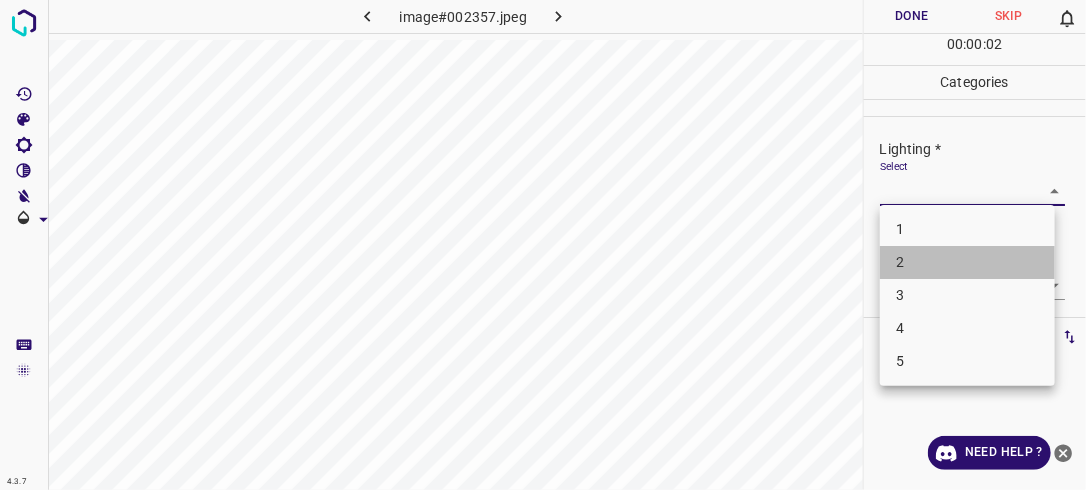 click on "2" at bounding box center (967, 262) 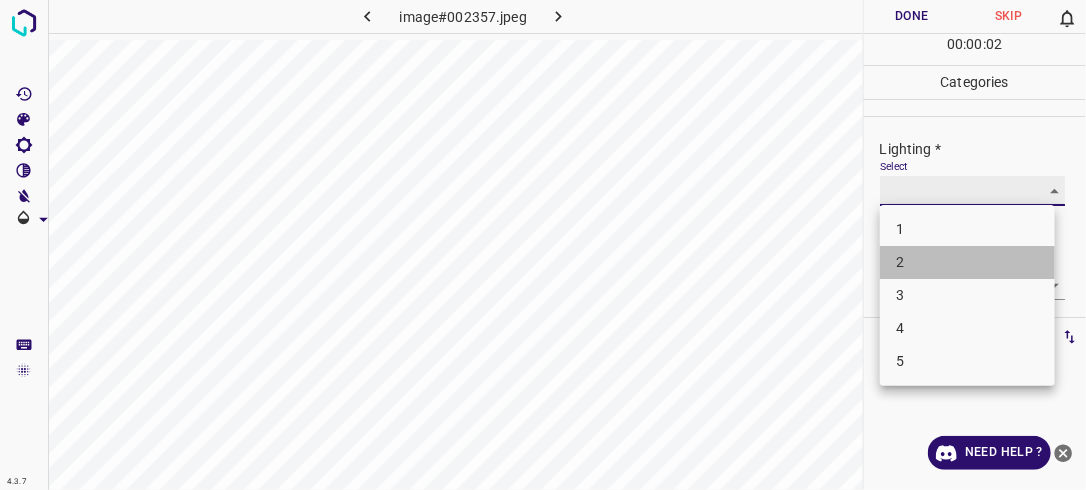 type on "2" 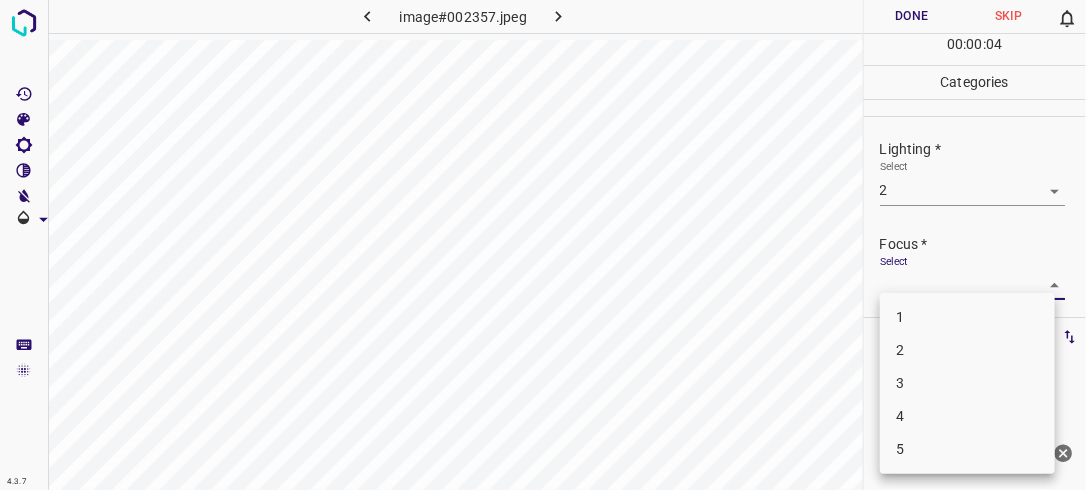 click on "4.3.7 image#002357.jpeg Done Skip 0 00   : 00   : 04   Categories Lighting *  Select 2 2 Focus *  Select ​ Overall *  Select ​ Labels   0 Categories 1 Lighting 2 Focus 3 Overall Tools Space Change between modes (Draw & Edit) I Auto labeling R Restore zoom M Zoom in N Zoom out Delete Delete selecte label Filters Z Restore filters X Saturation filter C Brightness filter V Contrast filter B Gray scale filter General O Download Need Help ? - Text - Hide - Delete 1 2 3 4 5" at bounding box center [543, 245] 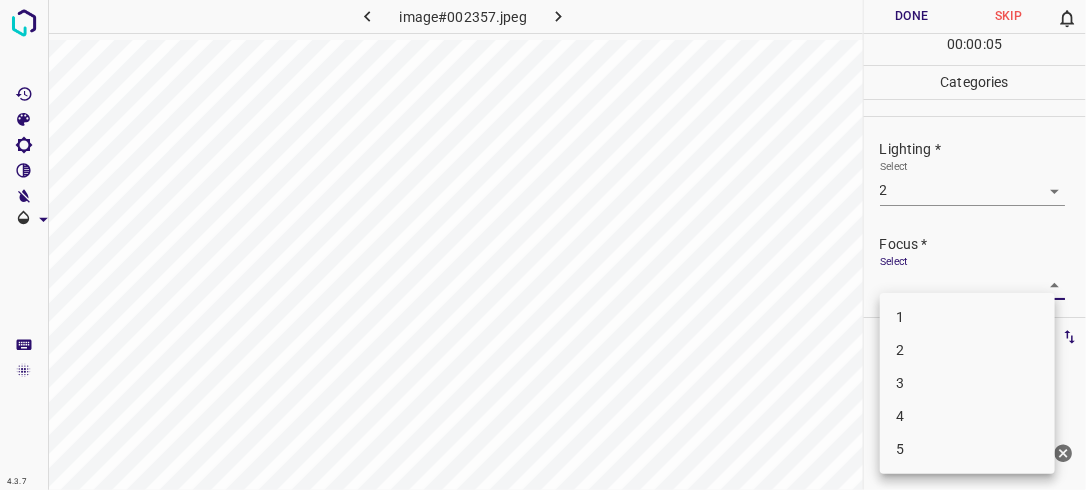 click on "2" at bounding box center (967, 350) 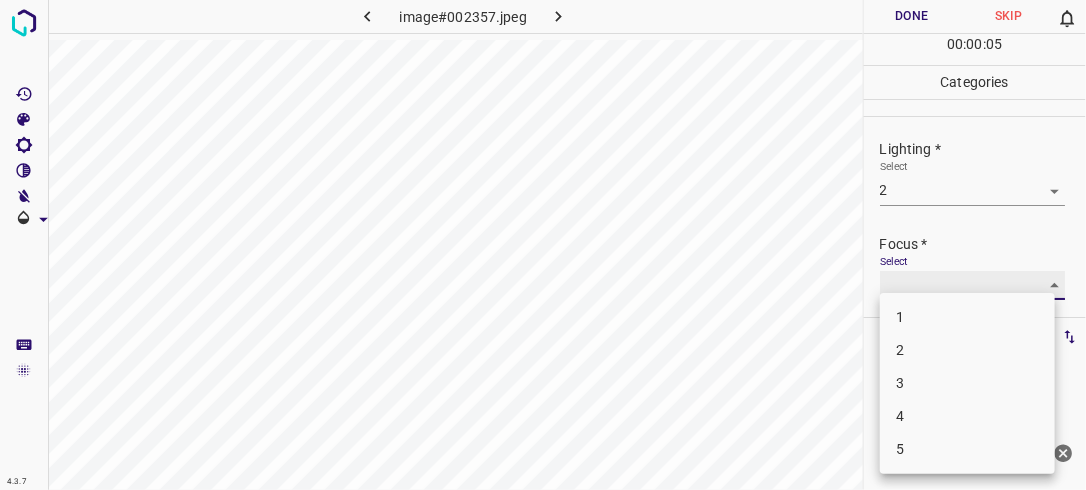 type on "2" 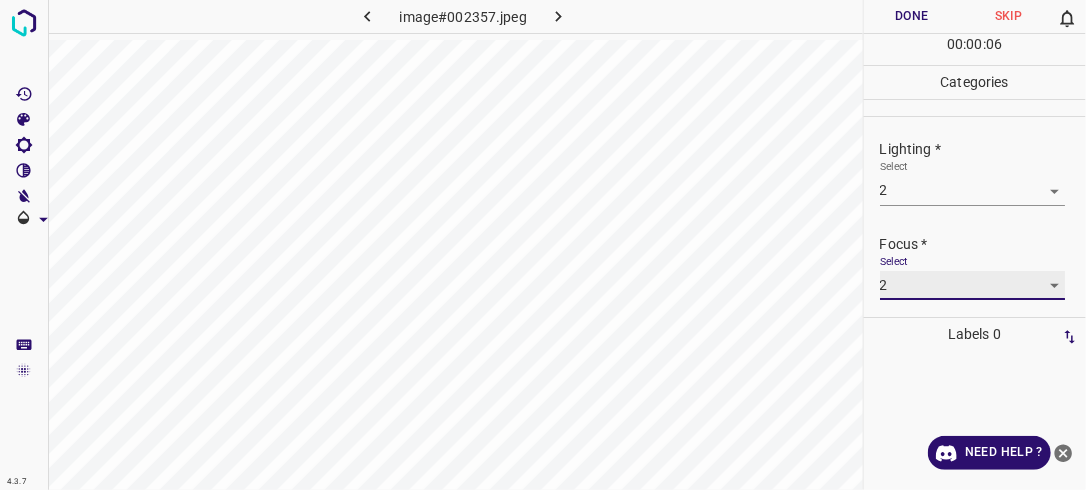 scroll, scrollTop: 98, scrollLeft: 0, axis: vertical 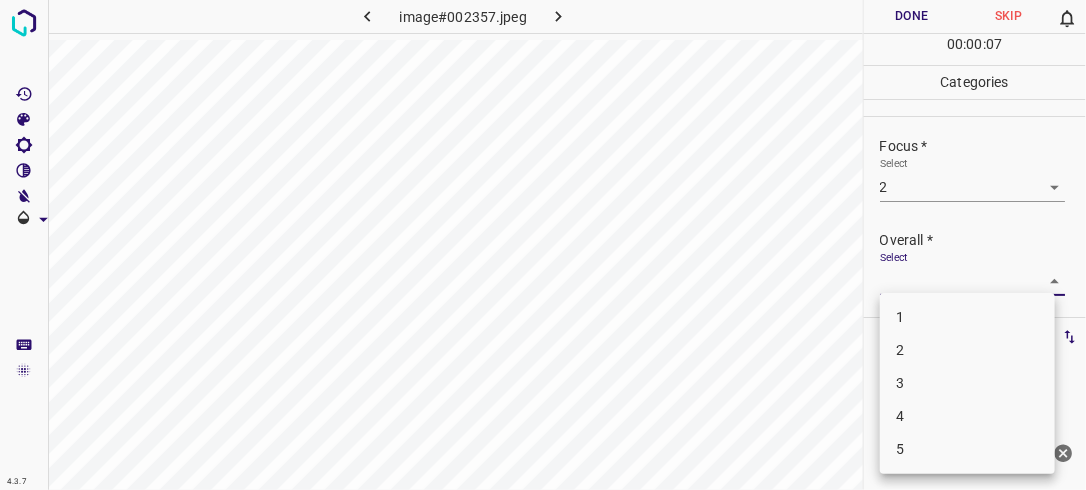 drag, startPoint x: 1044, startPoint y: 284, endPoint x: 1017, endPoint y: 317, distance: 42.638012 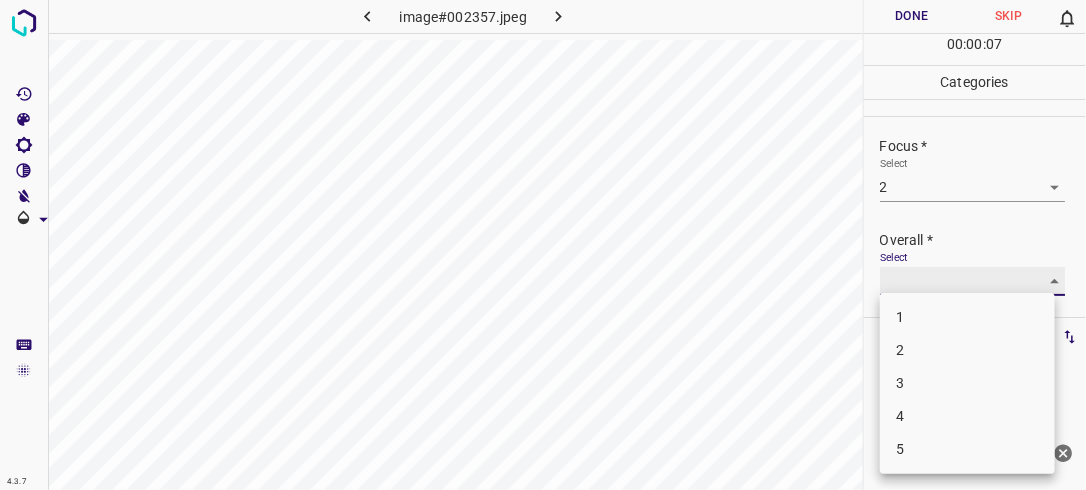 type on "2" 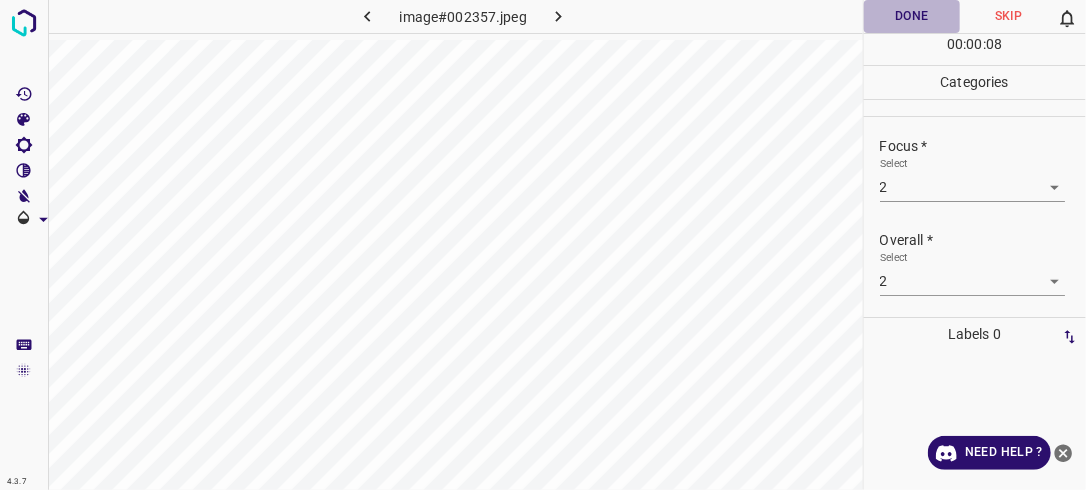 click on "Done" at bounding box center (912, 16) 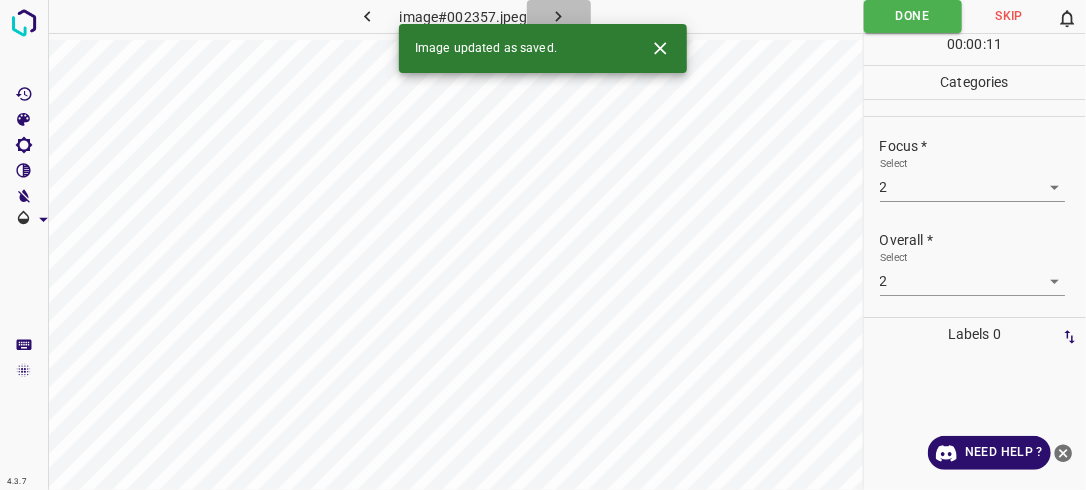 click at bounding box center (559, 16) 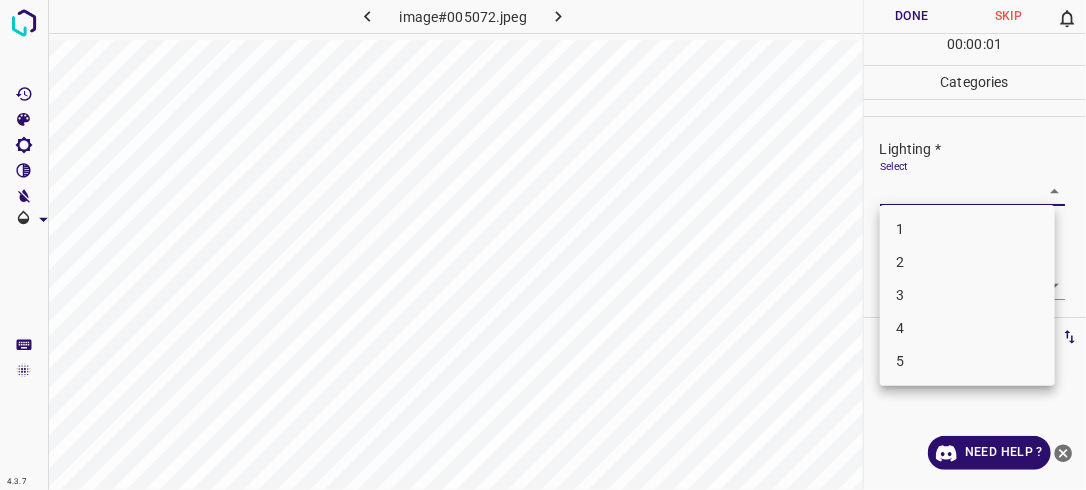 click on "4.3.7 image#005072.jpeg Done Skip 0 00   : 00   : 01   Categories Lighting *  Select ​ Focus *  Select ​ Overall *  Select ​ Labels   0 Categories 1 Lighting 2 Focus 3 Overall Tools Space Change between modes (Draw & Edit) I Auto labeling R Restore zoom M Zoom in N Zoom out Delete Delete selecte label Filters Z Restore filters X Saturation filter C Brightness filter V Contrast filter B Gray scale filter General O Download Need Help ? - Text - Hide - Delete 1 2 3 4 5" at bounding box center [543, 245] 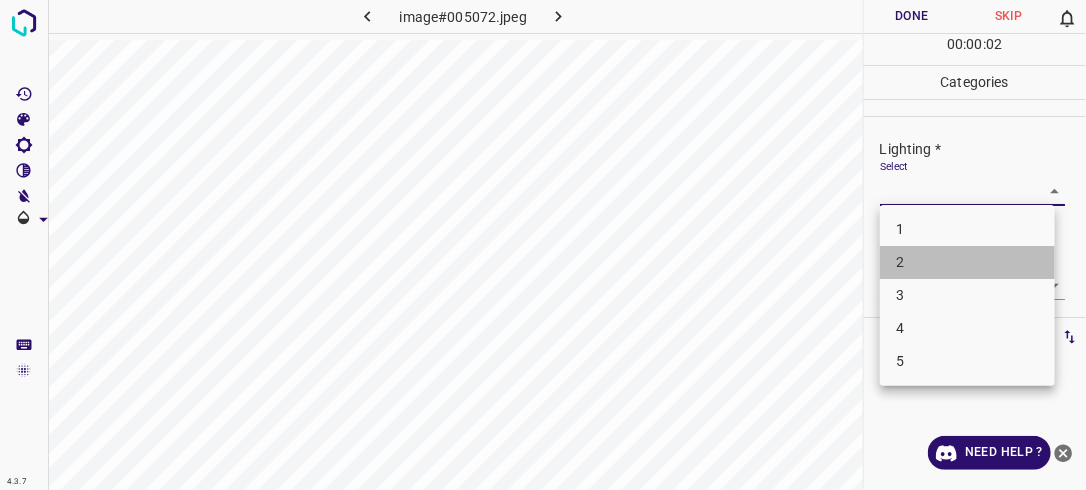 click on "2" at bounding box center (967, 262) 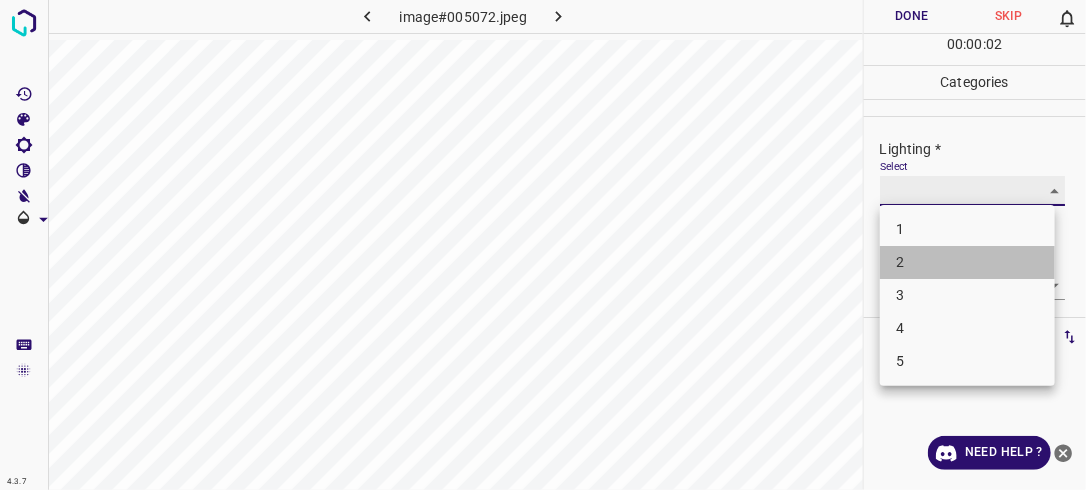 type on "2" 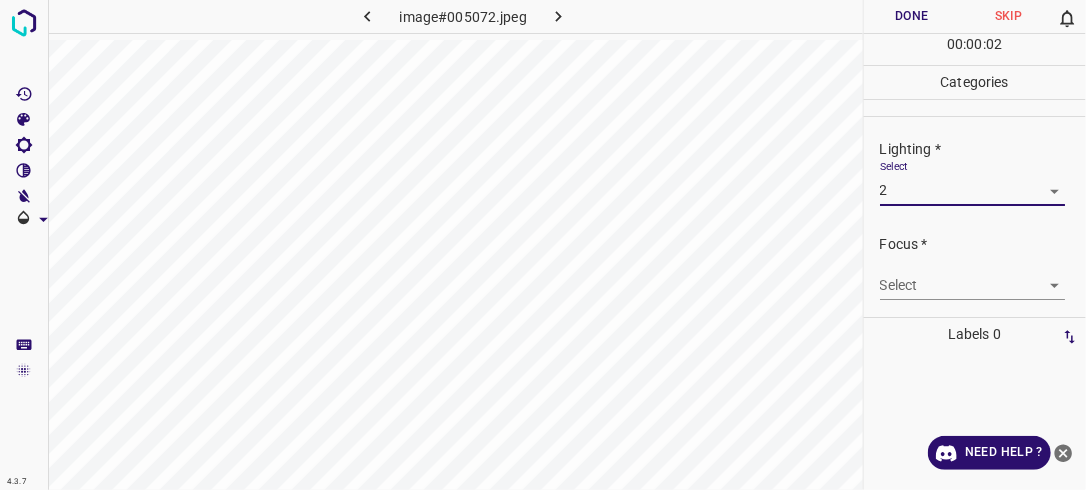 click on "4.3.7 image#005072.jpeg Done Skip 0 00   : 00   : 02   Categories Lighting *  Select 2 2 Focus *  Select ​ Overall *  Select ​ Labels   0 Categories 1 Lighting 2 Focus 3 Overall Tools Space Change between modes (Draw & Edit) I Auto labeling R Restore zoom M Zoom in N Zoom out Delete Delete selecte label Filters Z Restore filters X Saturation filter C Brightness filter V Contrast filter B Gray scale filter General O Download Need Help ? - Text - Hide - Delete" at bounding box center (543, 245) 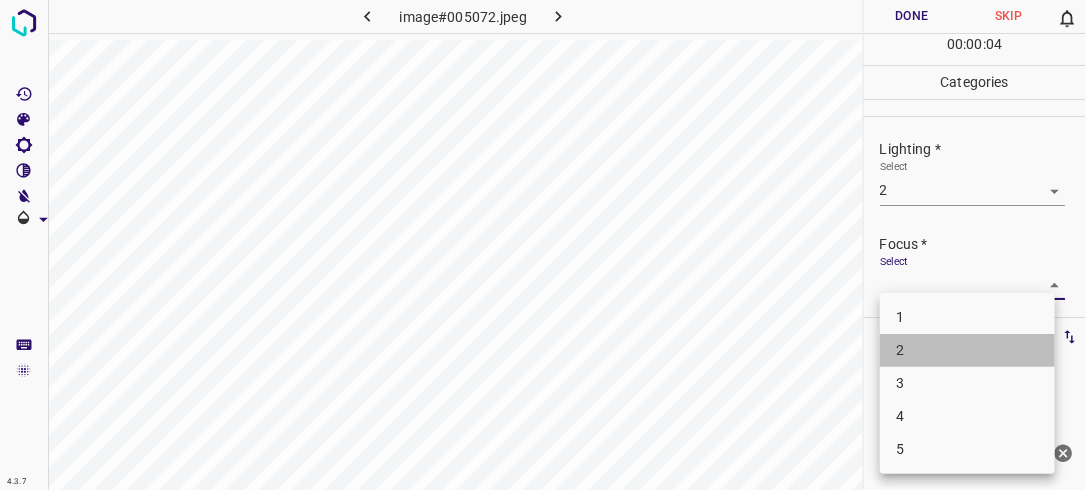 click on "2" at bounding box center [967, 350] 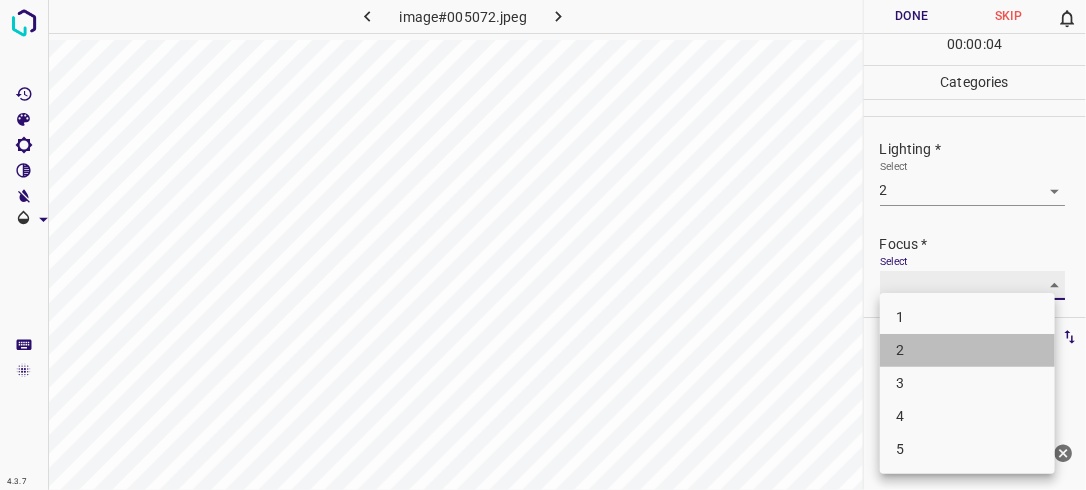 type on "2" 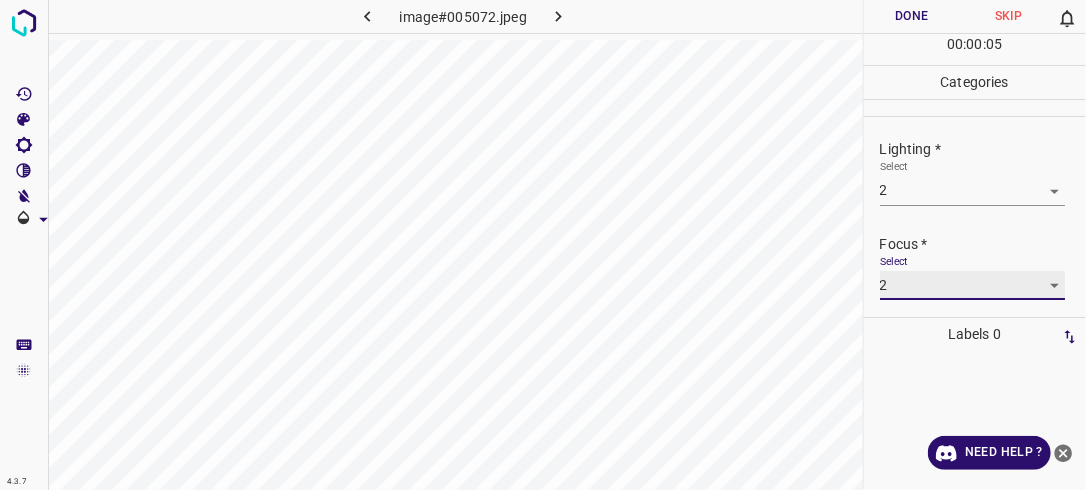scroll, scrollTop: 80, scrollLeft: 0, axis: vertical 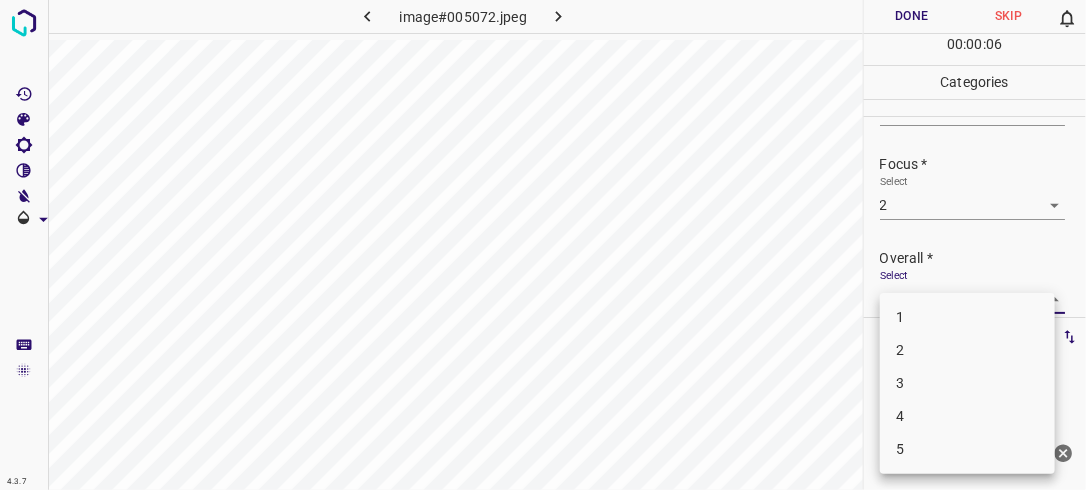click on "4.3.7 image#005072.jpeg Done Skip 0 00   : 00   : 06   Categories Lighting *  Select 2 2 Focus *  Select 2 2 Overall *  Select ​ Labels   0 Categories 1 Lighting 2 Focus 3 Overall Tools Space Change between modes (Draw & Edit) I Auto labeling R Restore zoom M Zoom in N Zoom out Delete Delete selecte label Filters Z Restore filters X Saturation filter C Brightness filter V Contrast filter B Gray scale filter General O Download Need Help ? - Text - Hide - Delete 1 2 3 4 5" at bounding box center [543, 245] 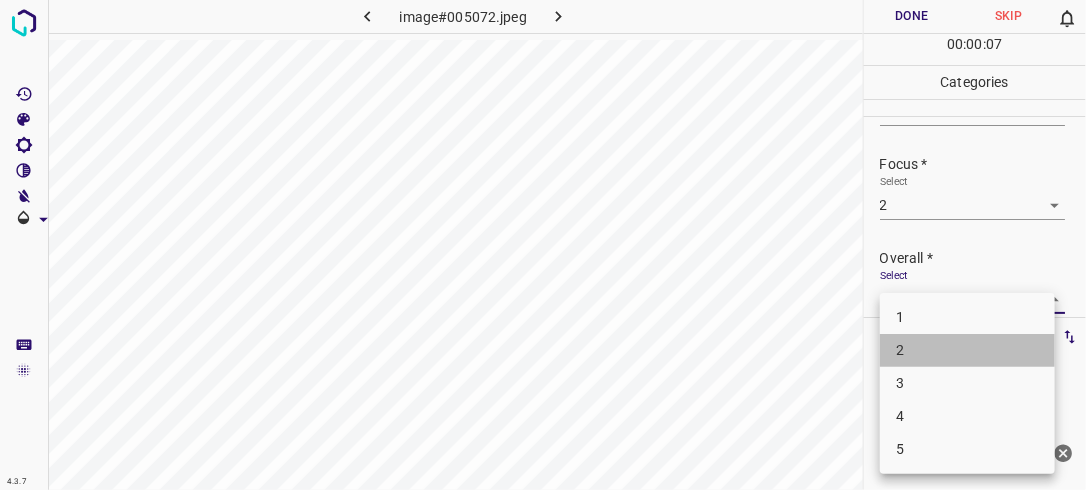 click on "2" at bounding box center [967, 350] 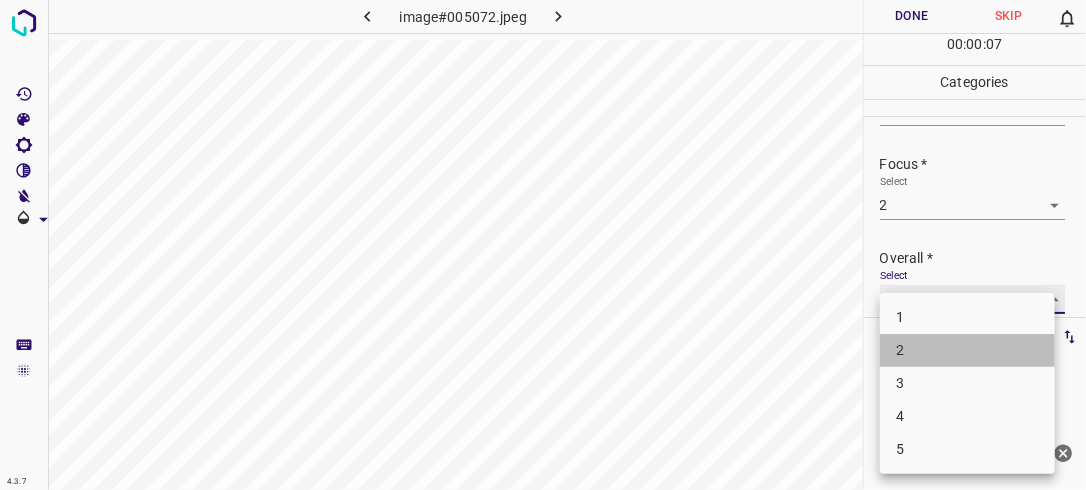 type on "2" 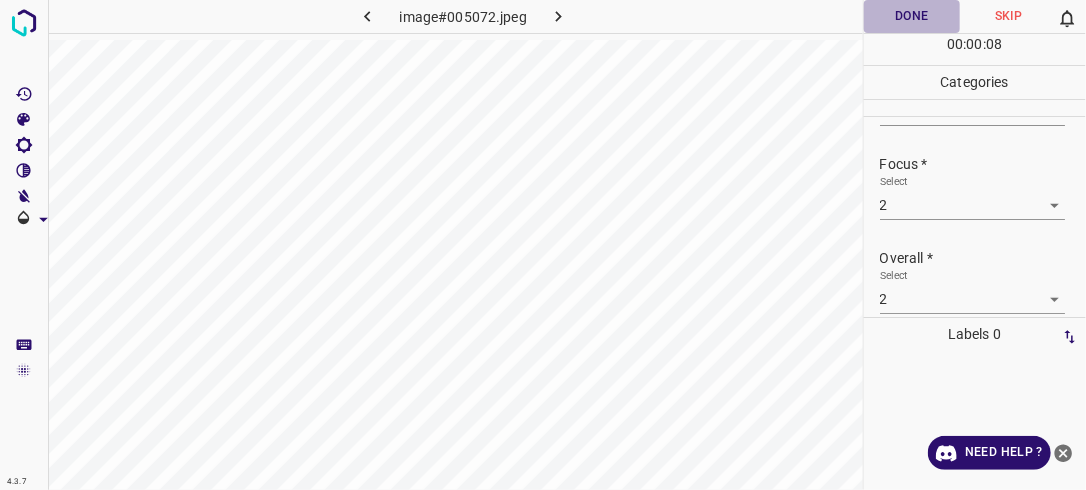 click on "Done" at bounding box center (912, 16) 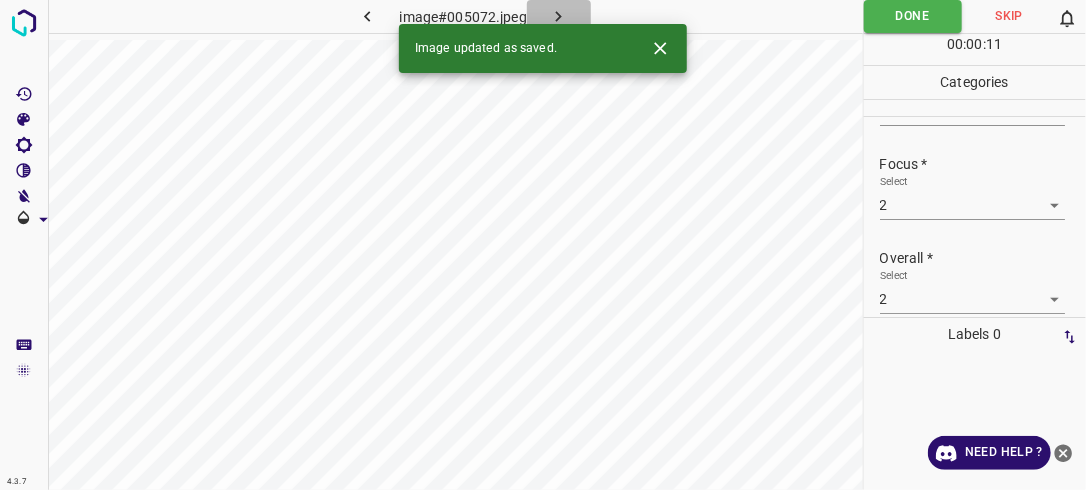 click 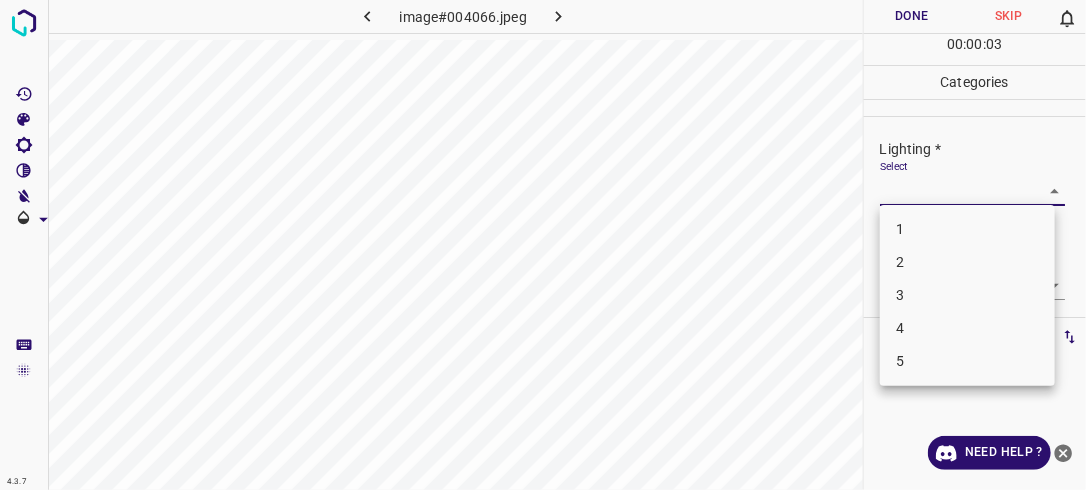 click on "4.3.7 image#004066.jpeg Done Skip 0 00   : 00   : 03   Categories Lighting *  Select ​ Focus *  Select ​ Overall *  Select ​ Labels   0 Categories 1 Lighting 2 Focus 3 Overall Tools Space Change between modes (Draw & Edit) I Auto labeling R Restore zoom M Zoom in N Zoom out Delete Delete selecte label Filters Z Restore filters X Saturation filter C Brightness filter V Contrast filter B Gray scale filter General O Download Need Help ? - Text - Hide - Delete 1 2 3 4 5" at bounding box center [543, 245] 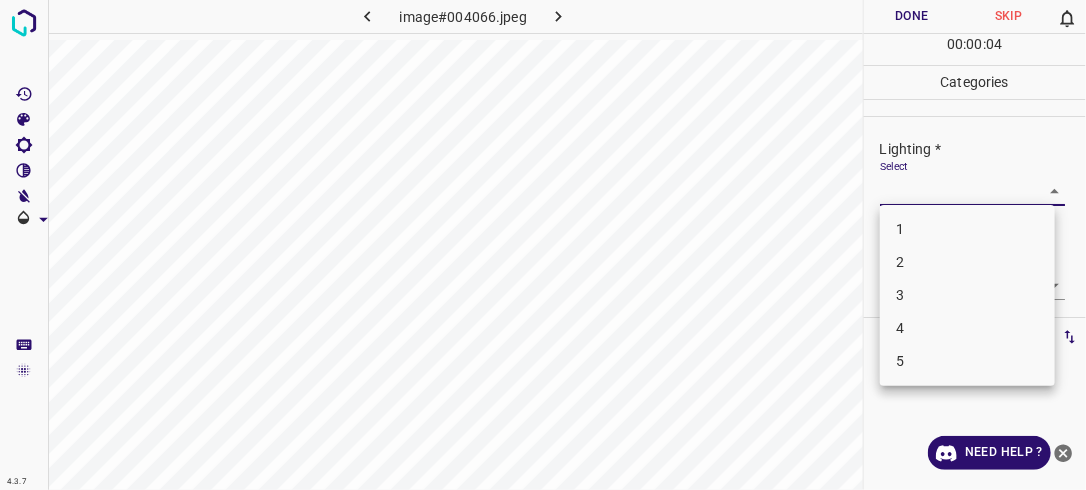 click on "1 2 3 4 5" at bounding box center [967, 295] 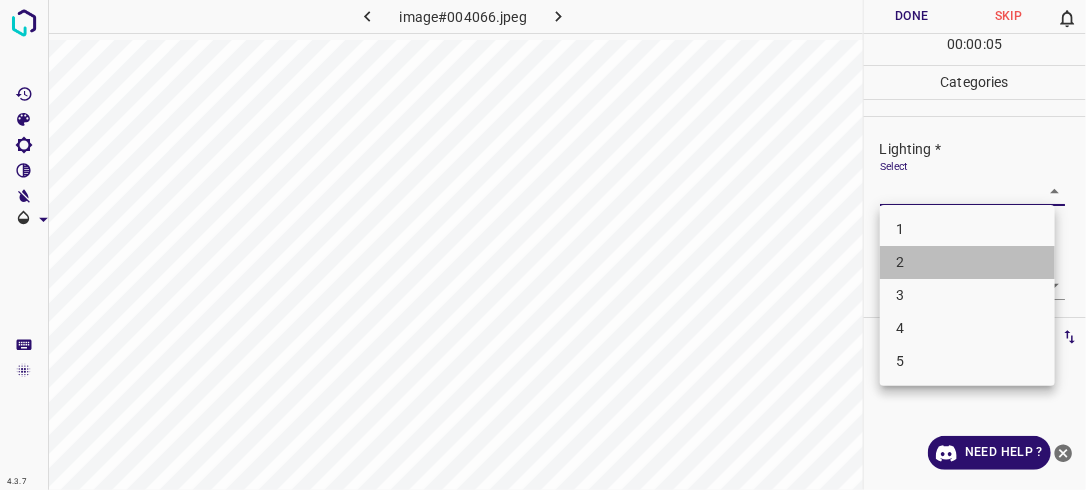 click on "2" at bounding box center [967, 262] 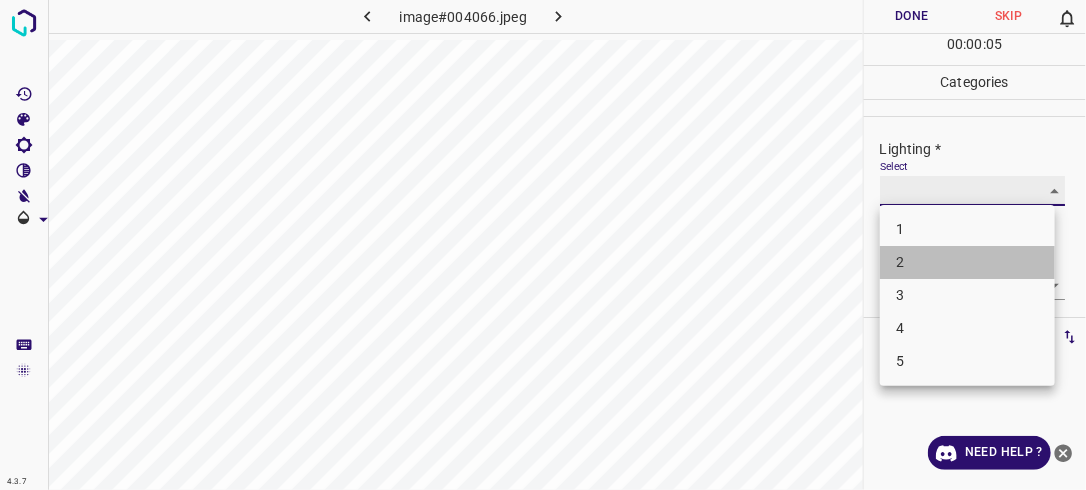 type on "2" 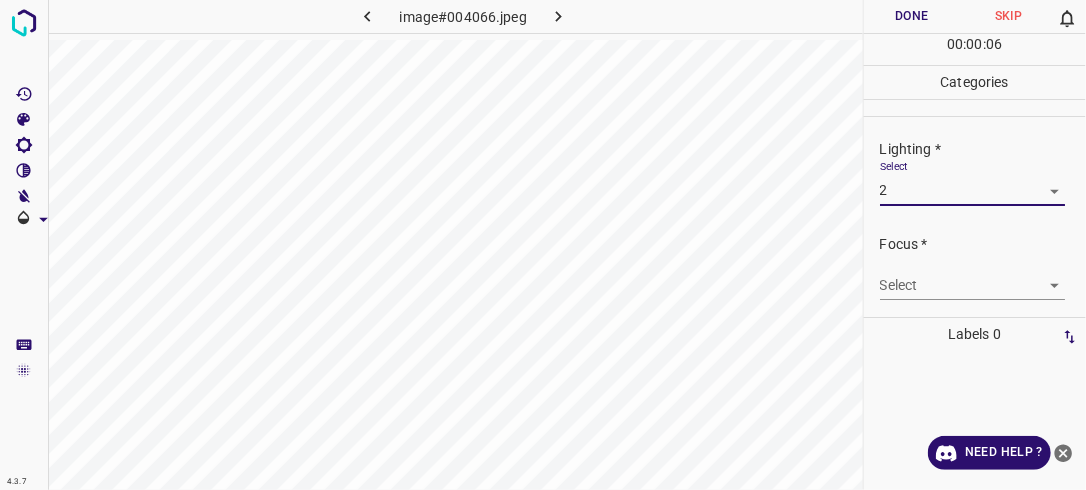 click on "4.3.7 image#004066.jpeg Done Skip 0 00   : 00   : 06   Categories Lighting *  Select 2 2 Focus *  Select ​ Overall *  Select ​ Labels   0 Categories 1 Lighting 2 Focus 3 Overall Tools Space Change between modes (Draw & Edit) I Auto labeling R Restore zoom M Zoom in N Zoom out Delete Delete selecte label Filters Z Restore filters X Saturation filter C Brightness filter V Contrast filter B Gray scale filter General O Download Need Help ? - Text - Hide - Delete" at bounding box center [543, 245] 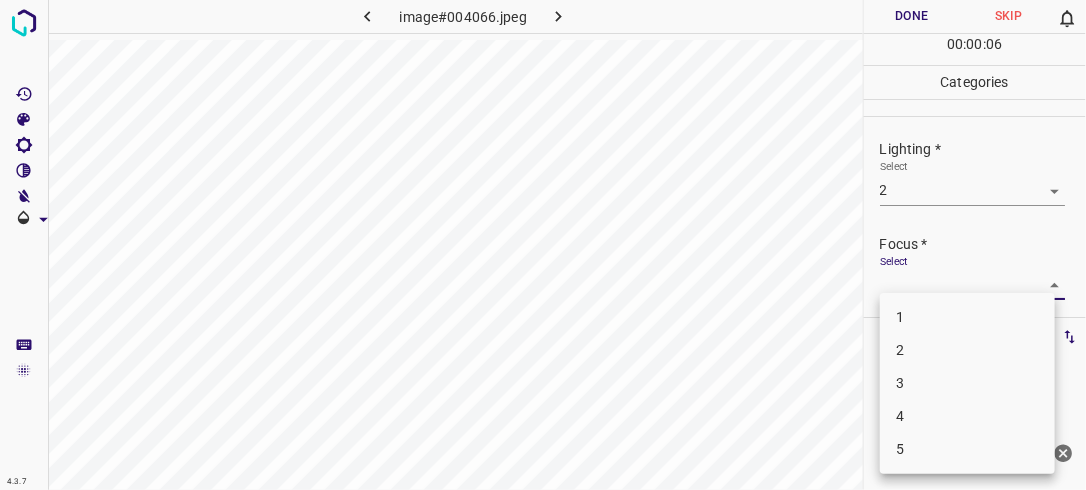 click on "2" at bounding box center [967, 350] 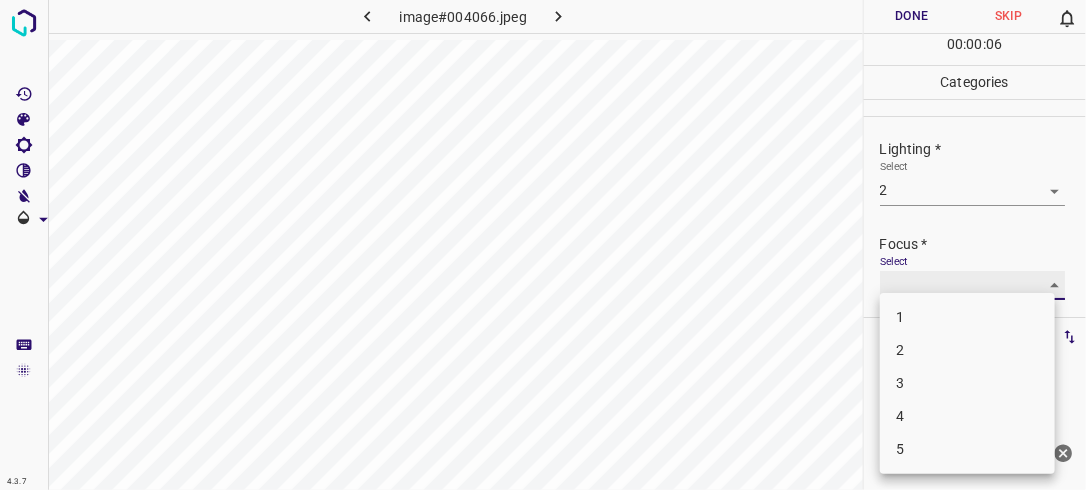 type on "2" 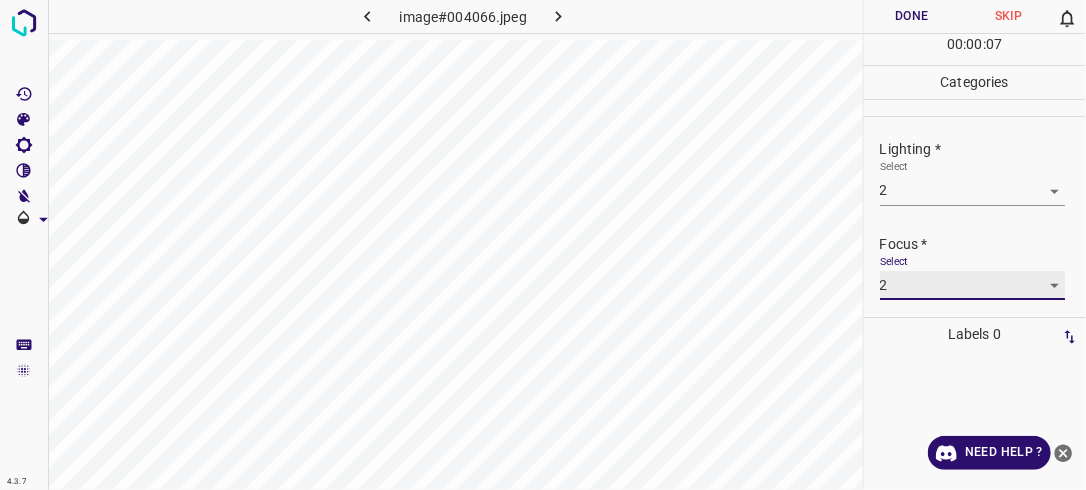 scroll, scrollTop: 98, scrollLeft: 0, axis: vertical 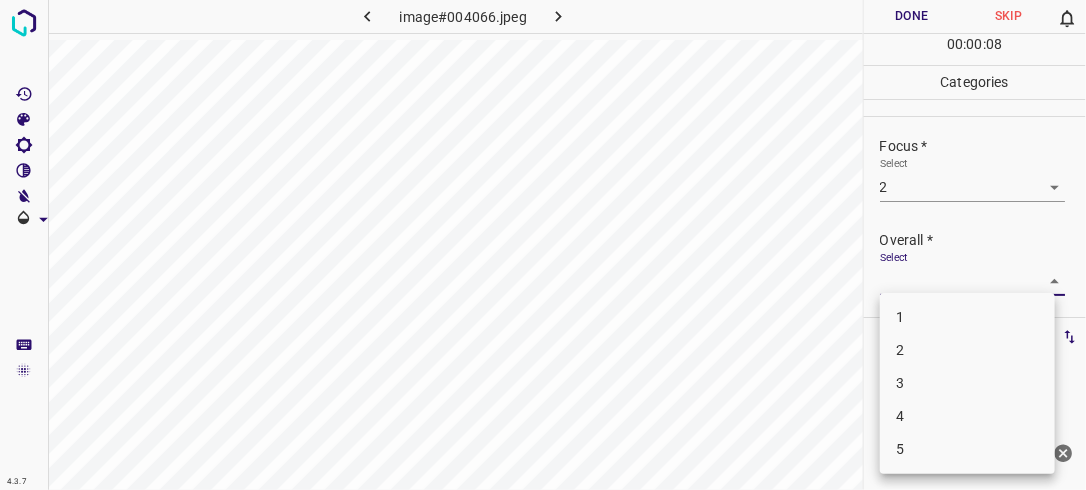 click on "4.3.7 image#004066.jpeg Done Skip 0 00   : 00   : 08   Categories Lighting *  Select 2 2 Focus *  Select 2 2 Overall *  Select ​ Labels   0 Categories 1 Lighting 2 Focus 3 Overall Tools Space Change between modes (Draw & Edit) I Auto labeling R Restore zoom M Zoom in N Zoom out Delete Delete selecte label Filters Z Restore filters X Saturation filter C Brightness filter V Contrast filter B Gray scale filter General O Download Need Help ? - Text - Hide - Delete 1 2 3 4 5" at bounding box center (543, 245) 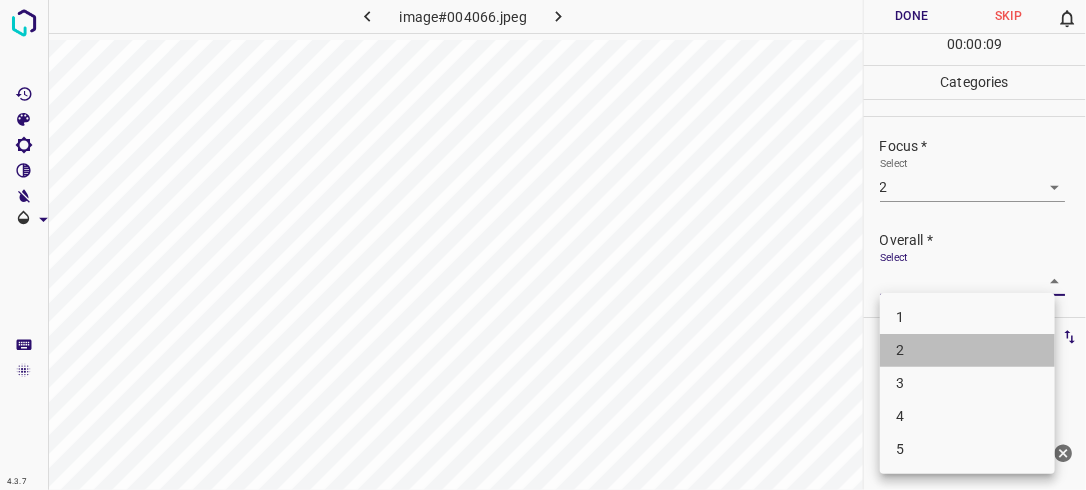 click on "2" at bounding box center (967, 350) 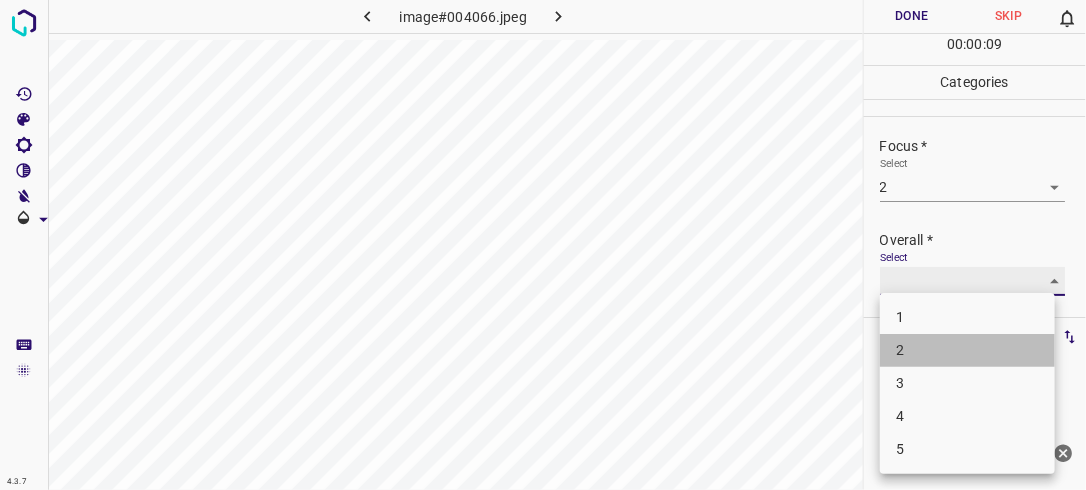 type on "2" 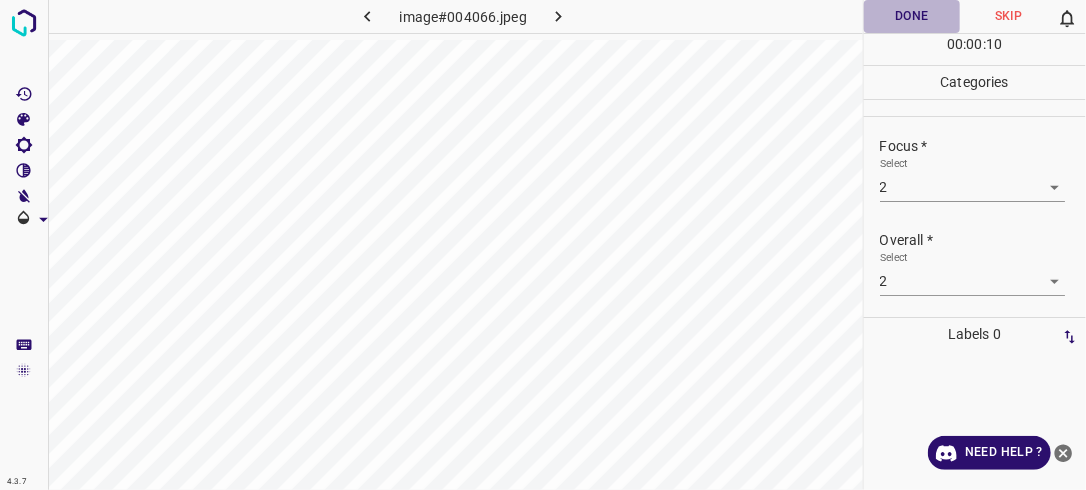 click on "Done" at bounding box center [912, 16] 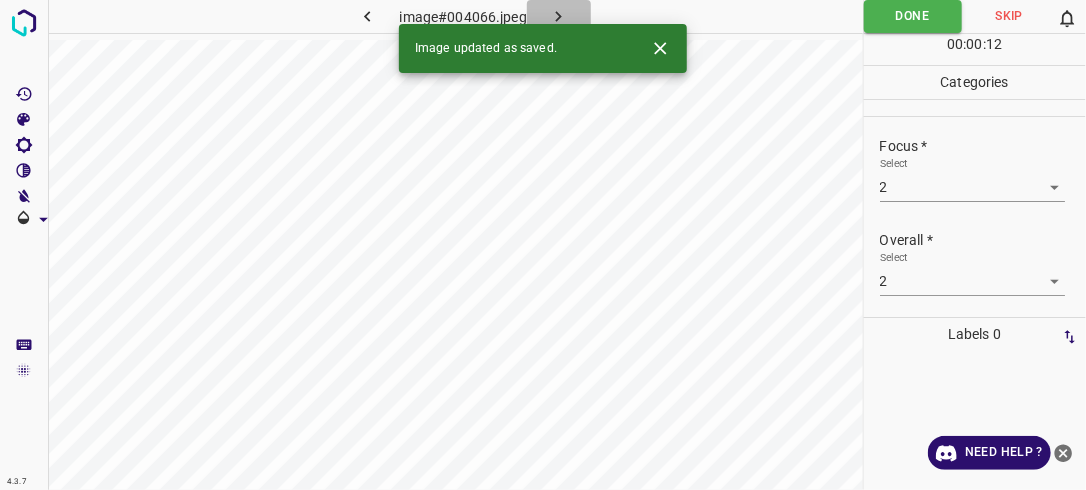 click 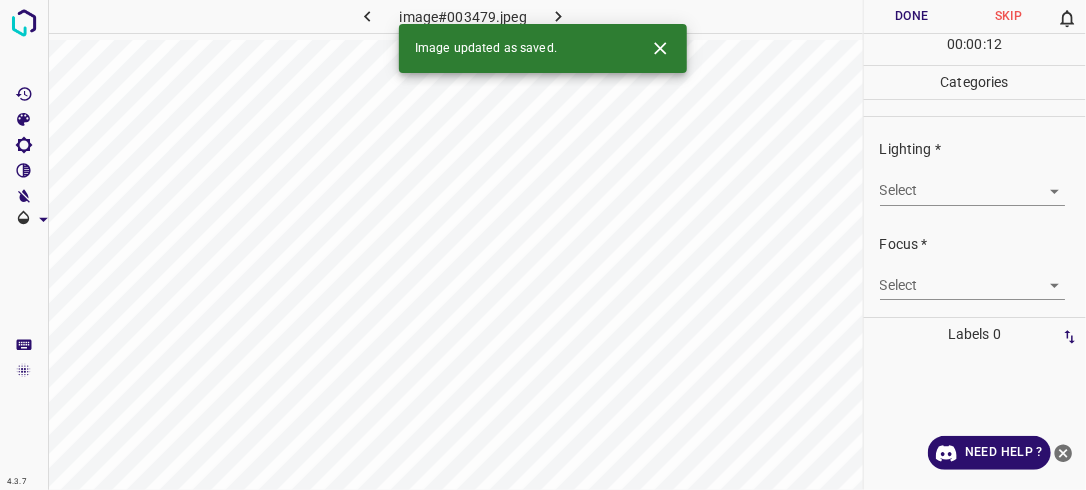 click on "4.3.7 image#003479.jpeg Done Skip 0 00   : 00   : 12   Categories Lighting *  Select ​ Focus *  Select ​ Overall *  Select ​ Labels   0 Categories 1 Lighting 2 Focus 3 Overall Tools Space Change between modes (Draw & Edit) I Auto labeling R Restore zoom M Zoom in N Zoom out Delete Delete selecte label Filters Z Restore filters X Saturation filter C Brightness filter V Contrast filter B Gray scale filter General O Download Image updated as saved. Need Help ? - Text - Hide - Delete" at bounding box center (543, 245) 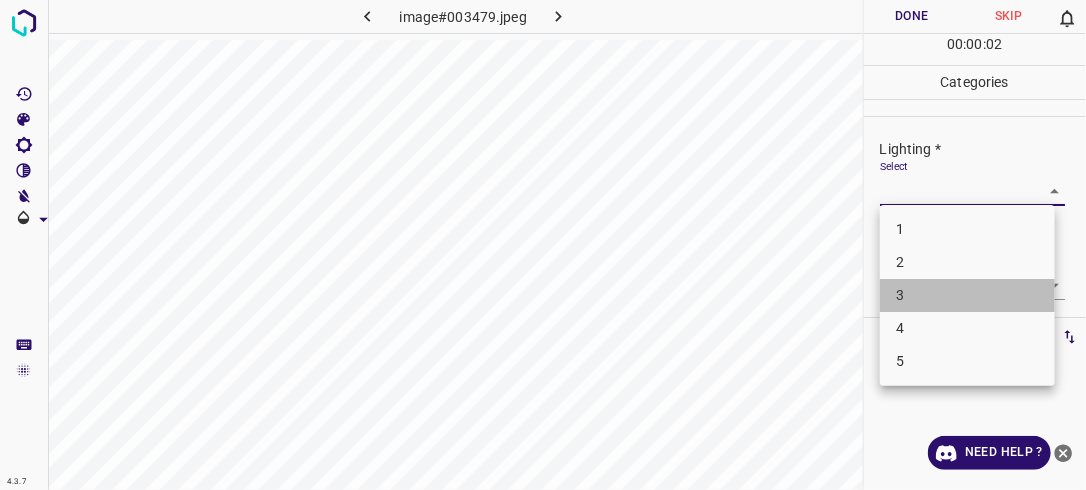 click on "3" at bounding box center (967, 295) 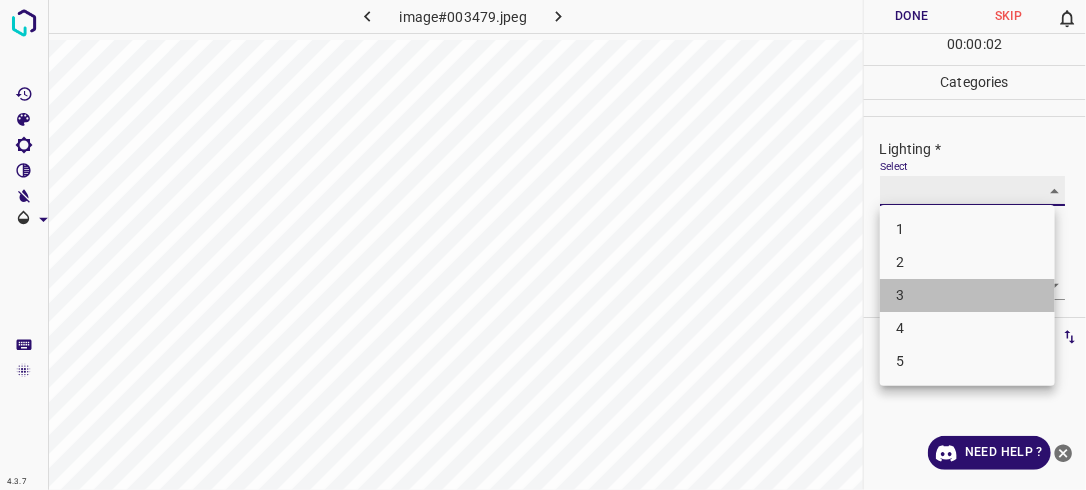 type on "3" 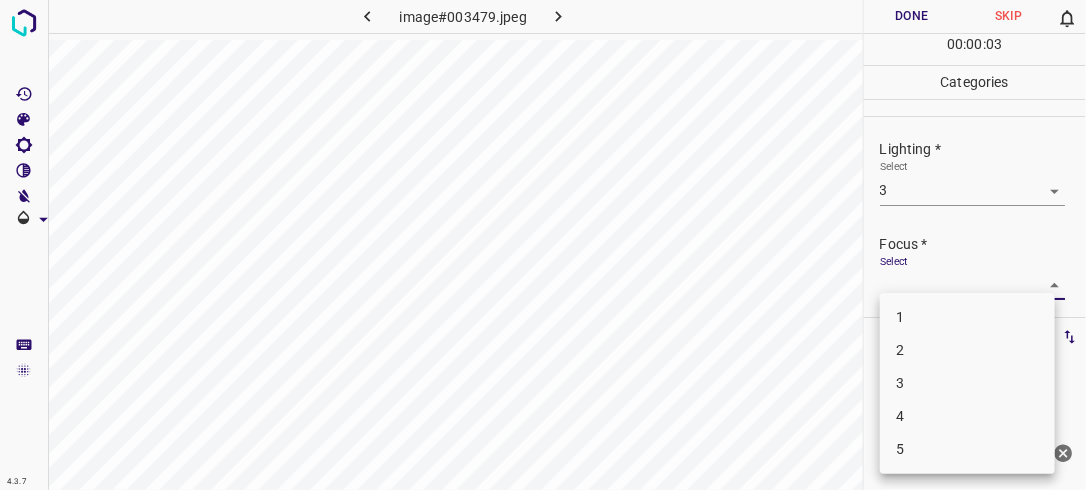 click on "4.3.7 image#003479.jpeg Done Skip 0 00   : 00   : 03   Categories Lighting *  Select 3 3 Focus *  Select ​ Overall *  Select ​ Labels   0 Categories 1 Lighting 2 Focus 3 Overall Tools Space Change between modes (Draw & Edit) I Auto labeling R Restore zoom M Zoom in N Zoom out Delete Delete selecte label Filters Z Restore filters X Saturation filter C Brightness filter V Contrast filter B Gray scale filter General O Download Need Help ? - Text - Hide - Delete 1 2 3 4 5" at bounding box center [543, 245] 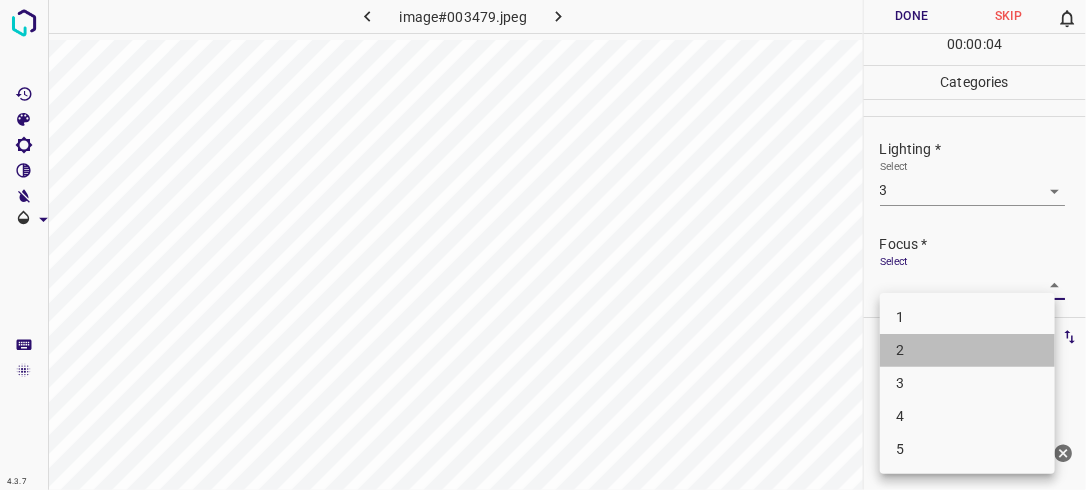 click on "2" at bounding box center (967, 350) 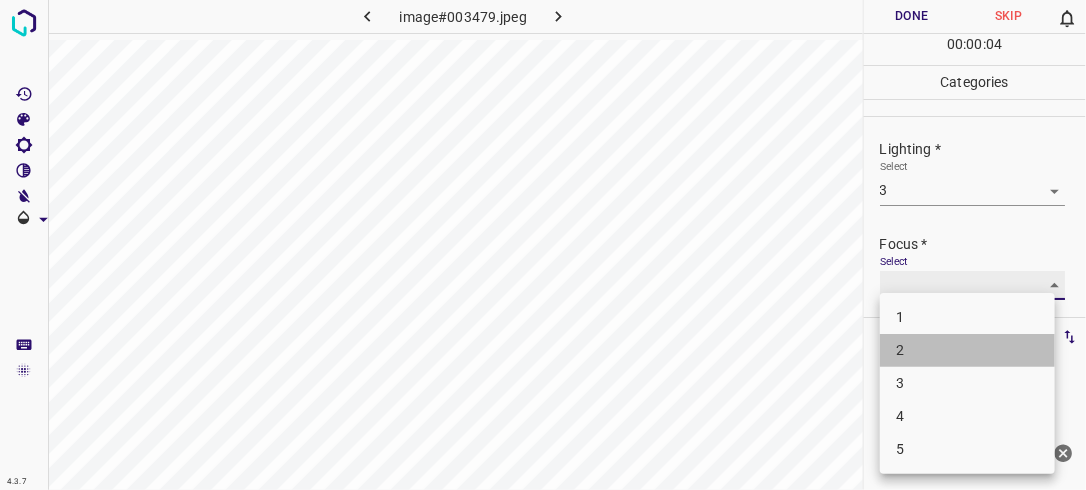 type on "2" 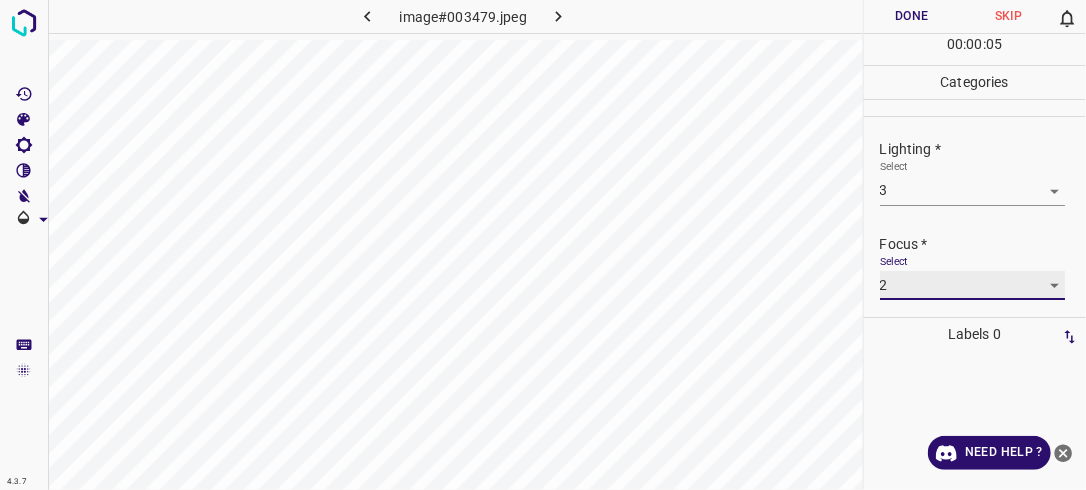 scroll, scrollTop: 98, scrollLeft: 0, axis: vertical 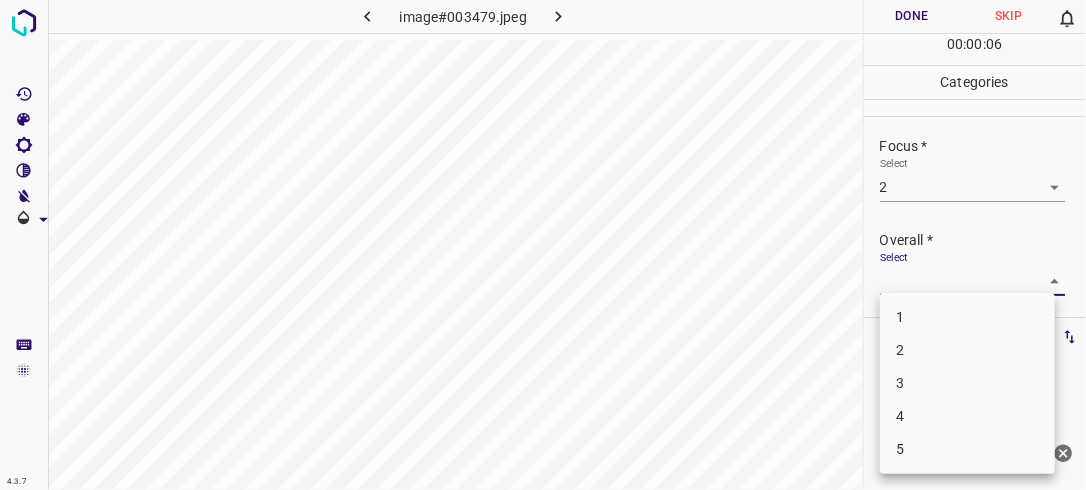 click on "4.3.7 image#003479.jpeg Done Skip 0 00   : 00   : 06   Categories Lighting *  Select 3 3 Focus *  Select 2 2 Overall *  Select ​ Labels   0 Categories 1 Lighting 2 Focus 3 Overall Tools Space Change between modes (Draw & Edit) I Auto labeling R Restore zoom M Zoom in N Zoom out Delete Delete selecte label Filters Z Restore filters X Saturation filter C Brightness filter V Contrast filter B Gray scale filter General O Download Need Help ? - Text - Hide - Delete 1 2 3 4 5" at bounding box center [543, 245] 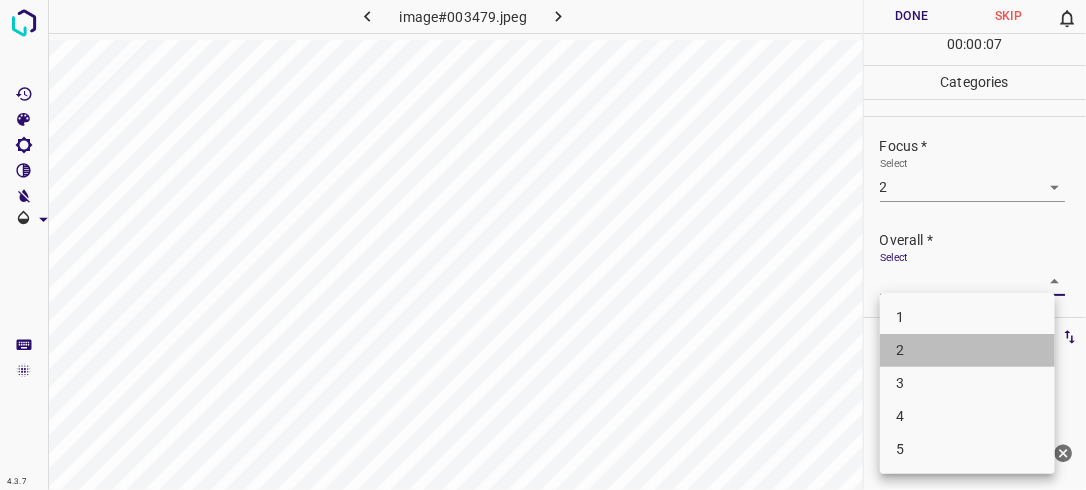 click on "2" at bounding box center [967, 350] 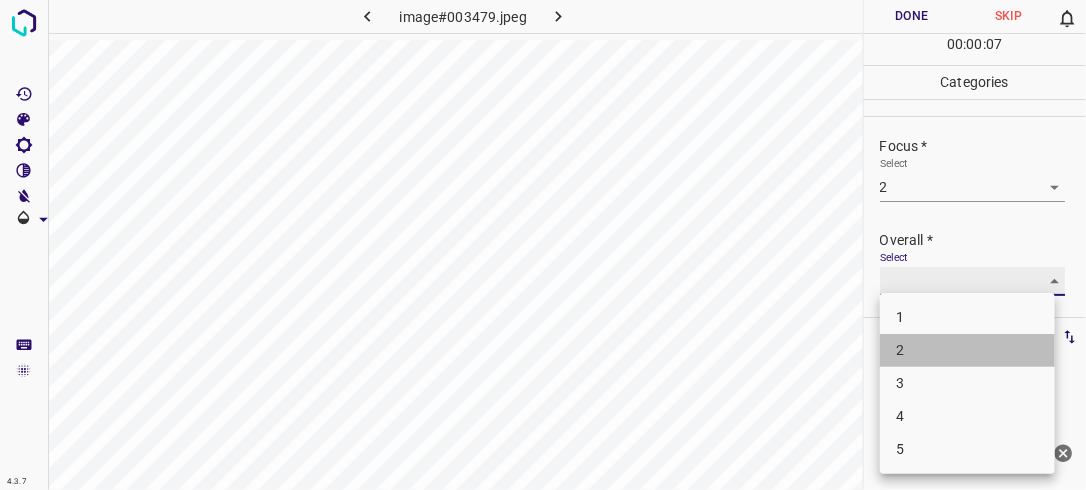 type on "2" 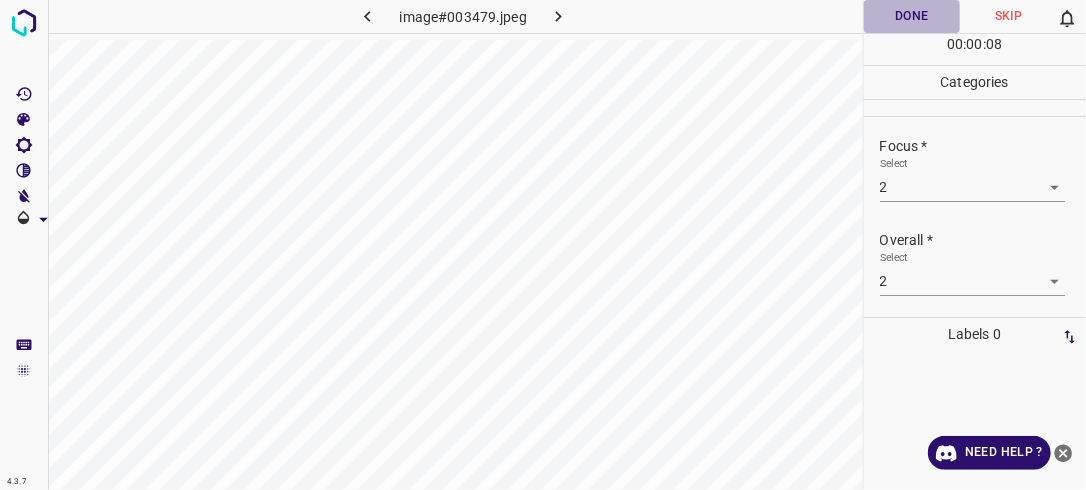 click on "Done" at bounding box center (912, 16) 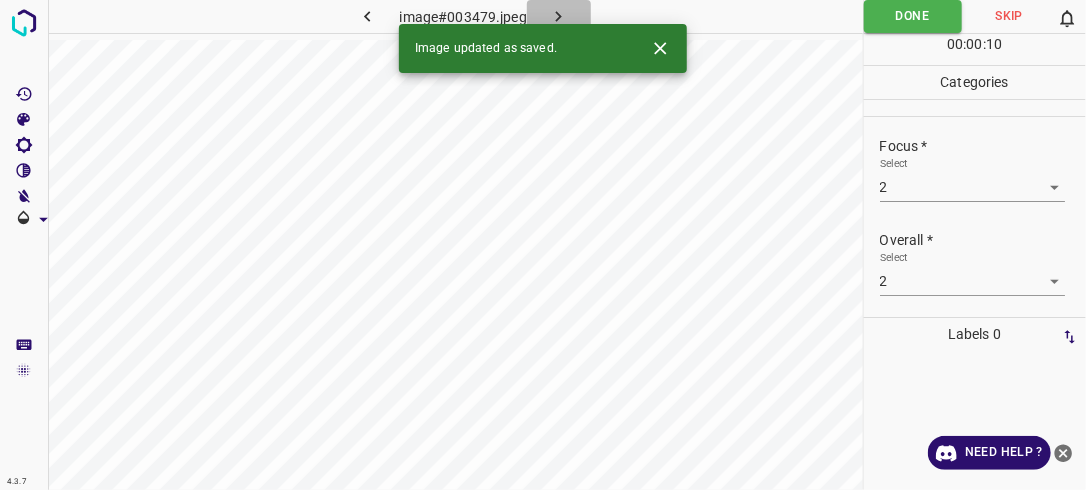 click 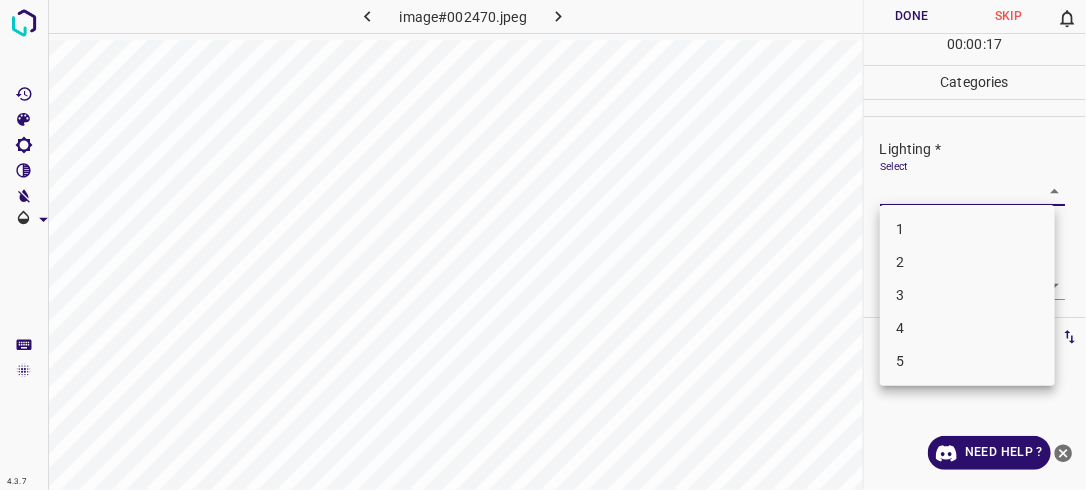 click on "4.3.7 image#002470.jpeg Done Skip 0 00   : 00   : 17   Categories Lighting *  Select ​ Focus *  Select ​ Overall *  Select ​ Labels   0 Categories 1 Lighting 2 Focus 3 Overall Tools Space Change between modes (Draw & Edit) I Auto labeling R Restore zoom M Zoom in N Zoom out Delete Delete selecte label Filters Z Restore filters X Saturation filter C Brightness filter V Contrast filter B Gray scale filter General O Download Need Help ? - Text - Hide - Delete 1 2 3 4 5" at bounding box center [543, 245] 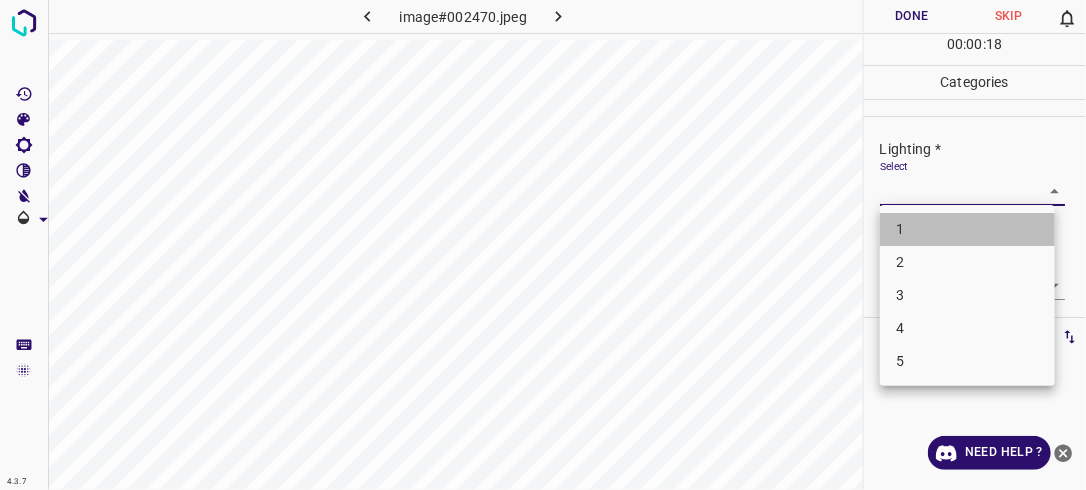 click on "1" at bounding box center (967, 229) 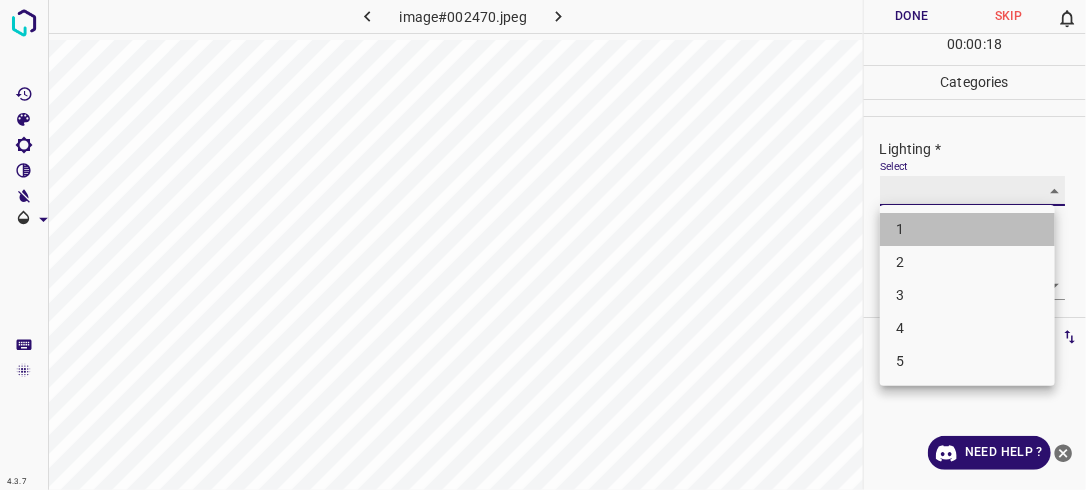 type on "1" 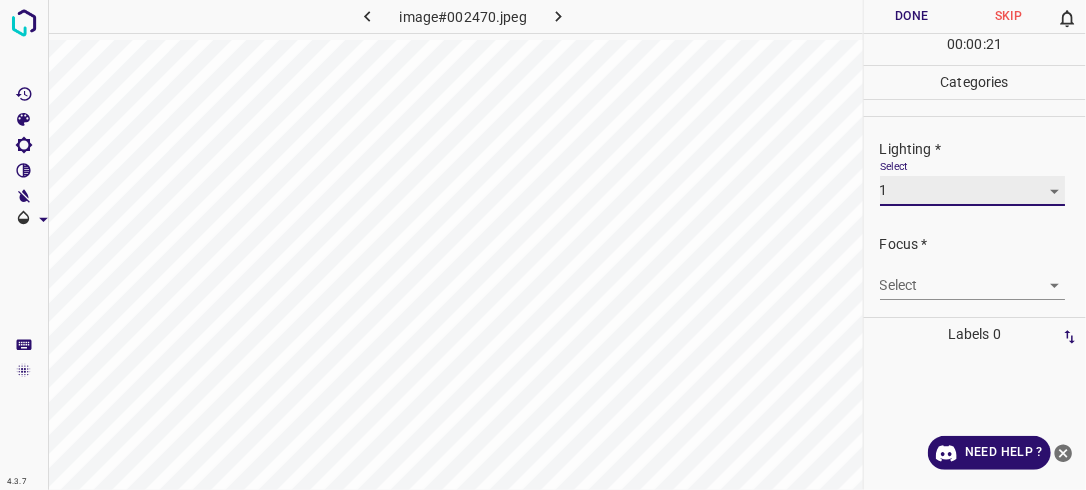 scroll, scrollTop: 30, scrollLeft: 0, axis: vertical 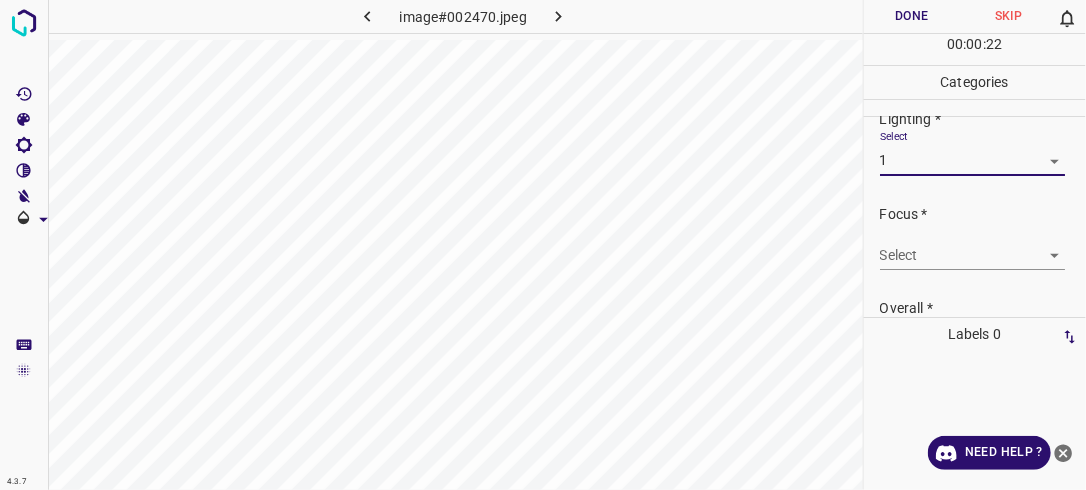 click on "4.3.7 image#002470.jpeg Done Skip 0 00   : 00   : 22   Categories Lighting *  Select 1 1 Focus *  Select ​ Overall *  Select ​ Labels   0 Categories 1 Lighting 2 Focus 3 Overall Tools Space Change between modes (Draw & Edit) I Auto labeling R Restore zoom M Zoom in N Zoom out Delete Delete selecte label Filters Z Restore filters X Saturation filter C Brightness filter V Contrast filter B Gray scale filter General O Download Need Help ? - Text - Hide - Delete" at bounding box center [543, 245] 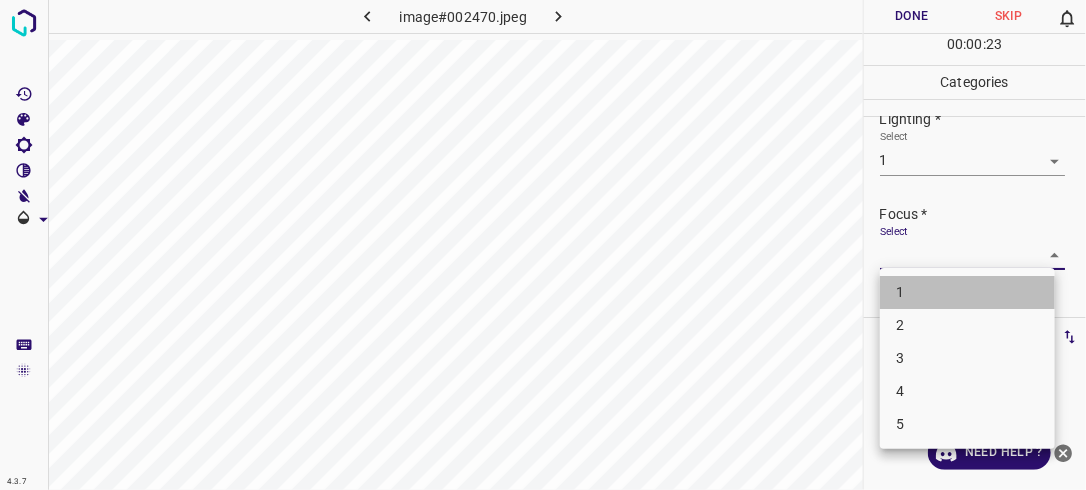 click on "1" at bounding box center [967, 292] 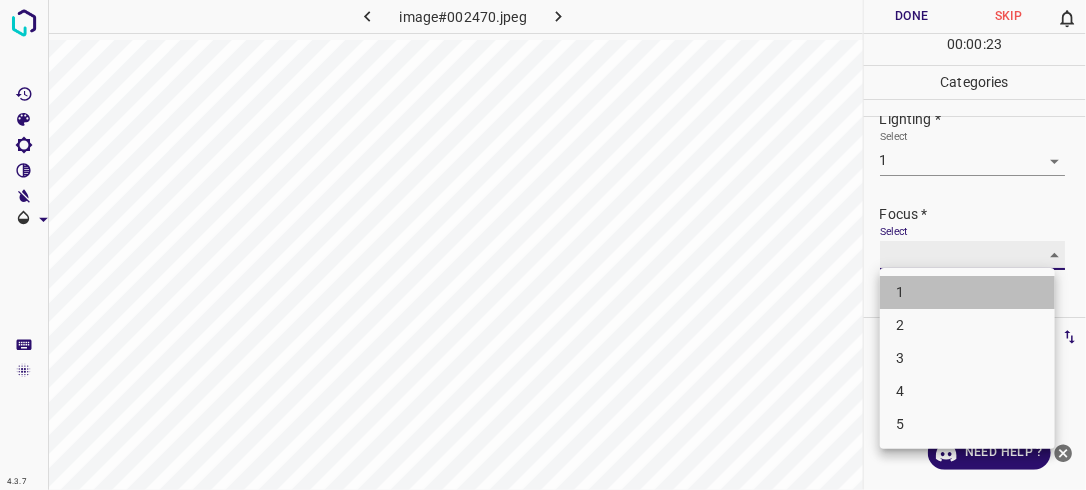 type on "1" 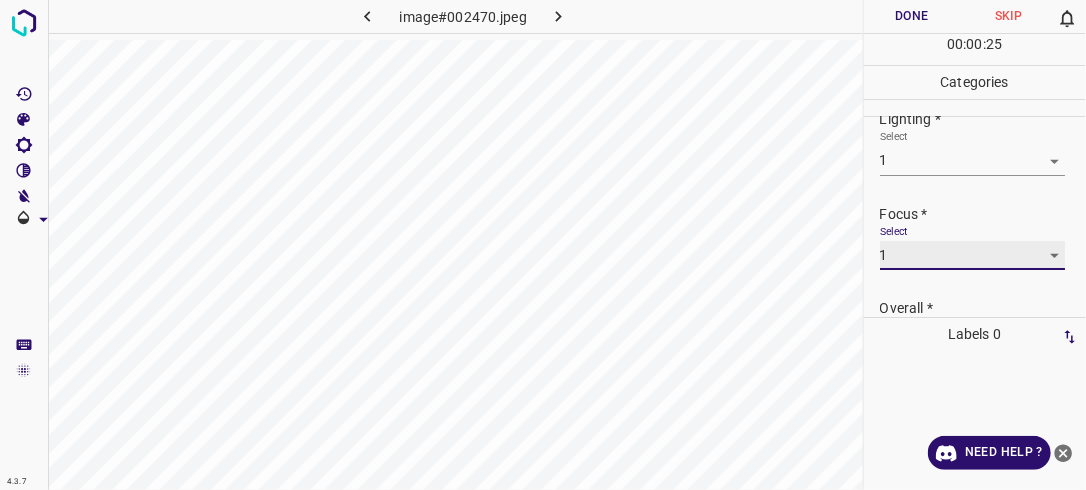 scroll, scrollTop: 98, scrollLeft: 0, axis: vertical 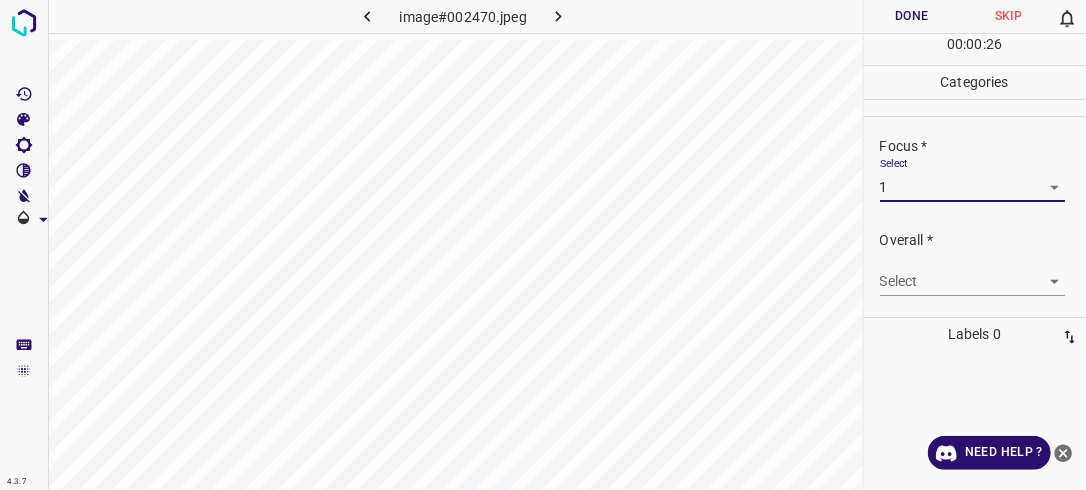 click on "4.3.7 image#002470.jpeg Done Skip 0 00   : 00   : 26   Categories Lighting *  Select 1 1 Focus *  Select 1 1 Overall *  Select ​ Labels   0 Categories 1 Lighting 2 Focus 3 Overall Tools Space Change between modes (Draw & Edit) I Auto labeling R Restore zoom M Zoom in N Zoom out Delete Delete selecte label Filters Z Restore filters X Saturation filter C Brightness filter V Contrast filter B Gray scale filter General O Download Need Help ? - Text - Hide - Delete" at bounding box center (543, 245) 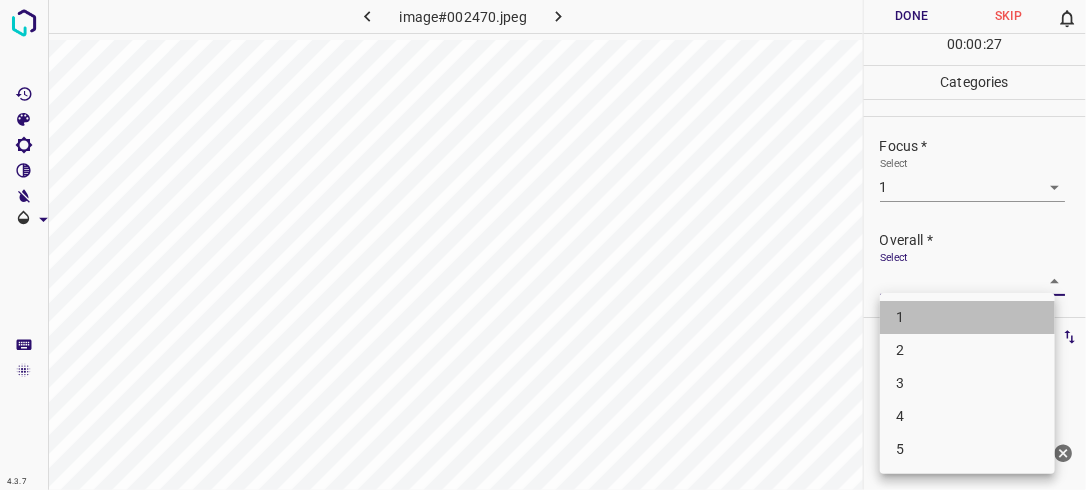 click on "1" at bounding box center [967, 317] 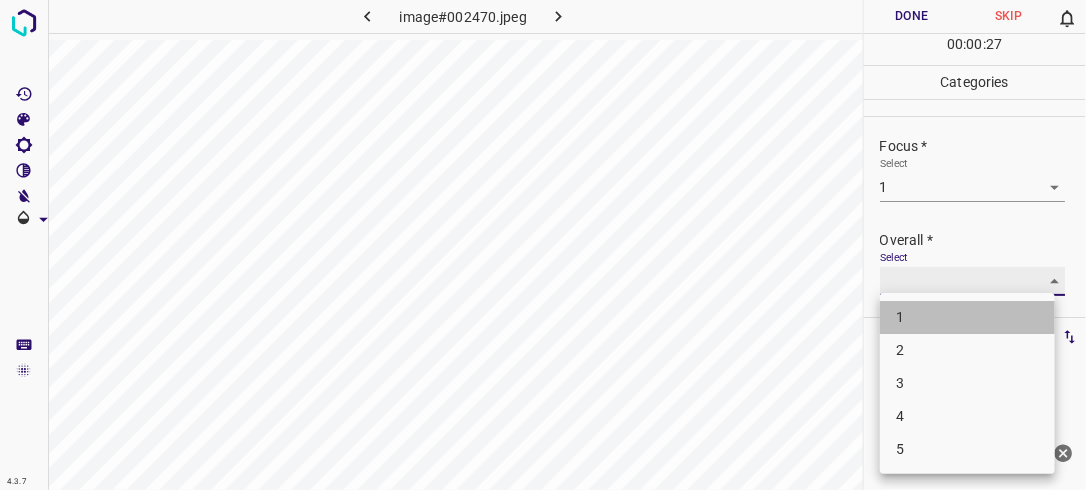 type on "1" 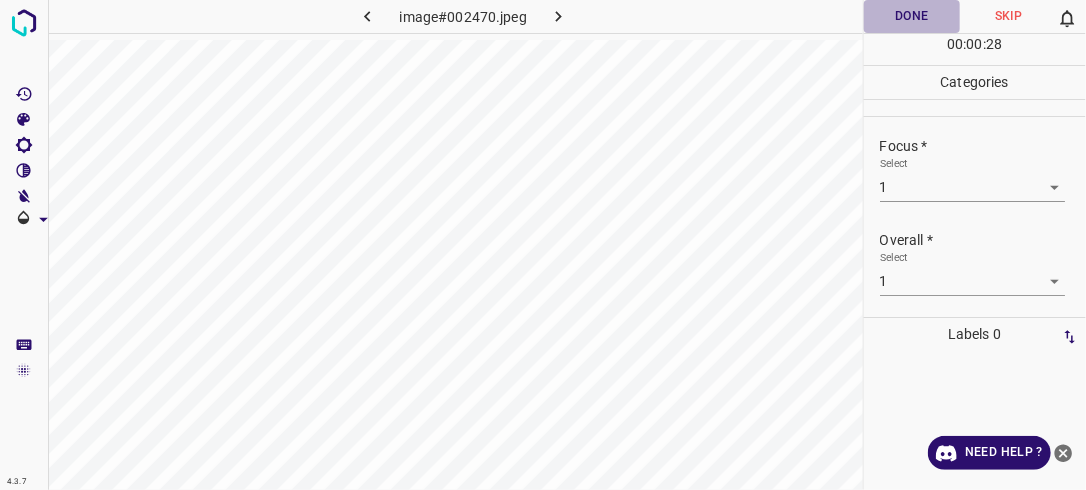 click on "Done" at bounding box center [912, 16] 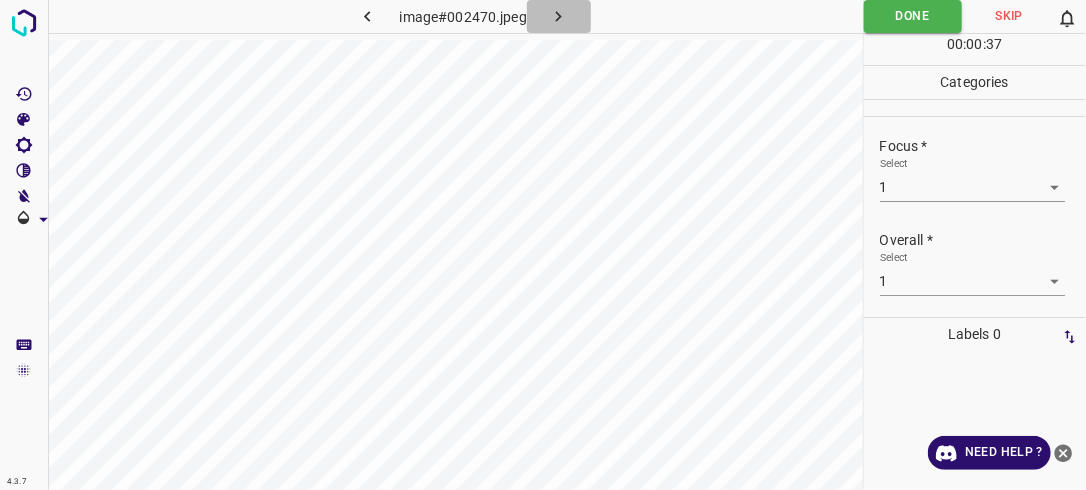 click at bounding box center [559, 16] 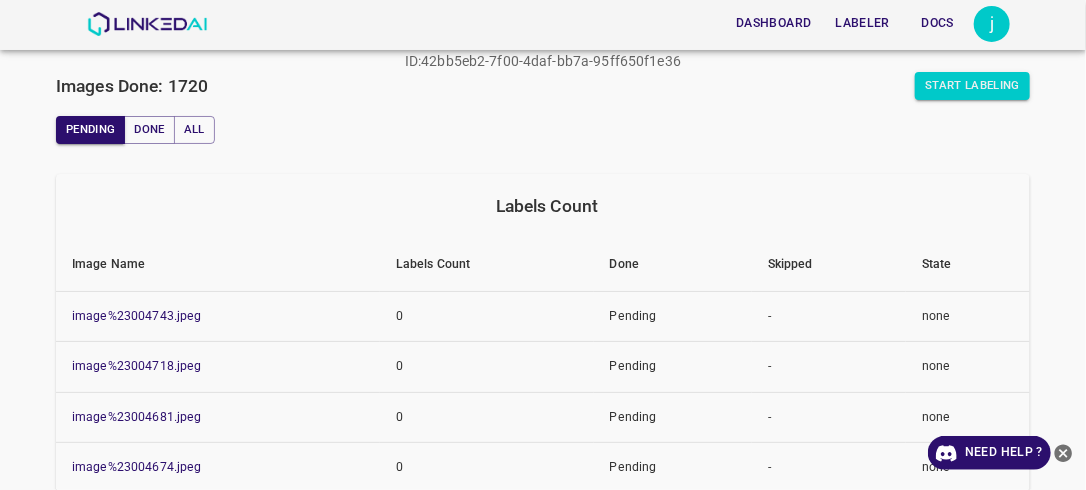 scroll, scrollTop: 172, scrollLeft: 0, axis: vertical 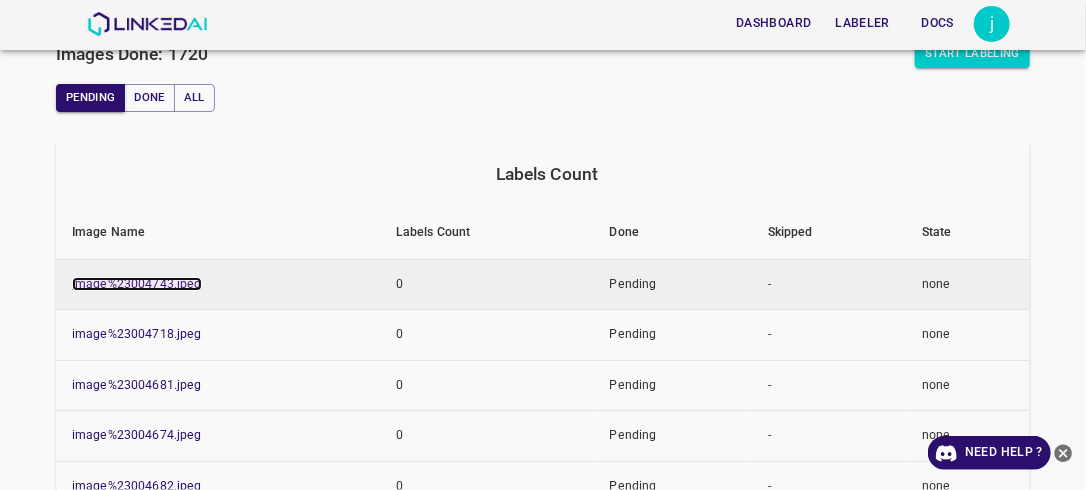 click on "image%23004743.jpeg" at bounding box center (137, 284) 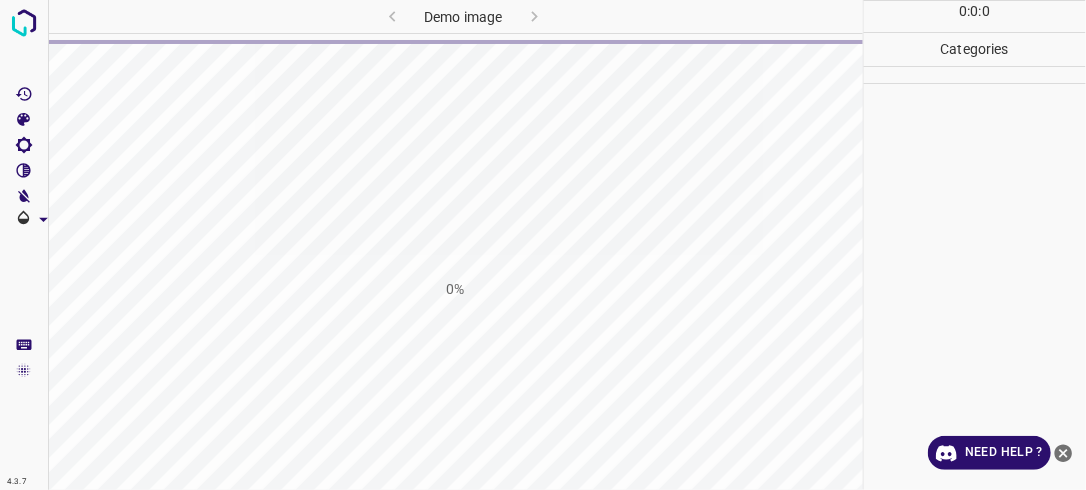 scroll, scrollTop: 0, scrollLeft: 0, axis: both 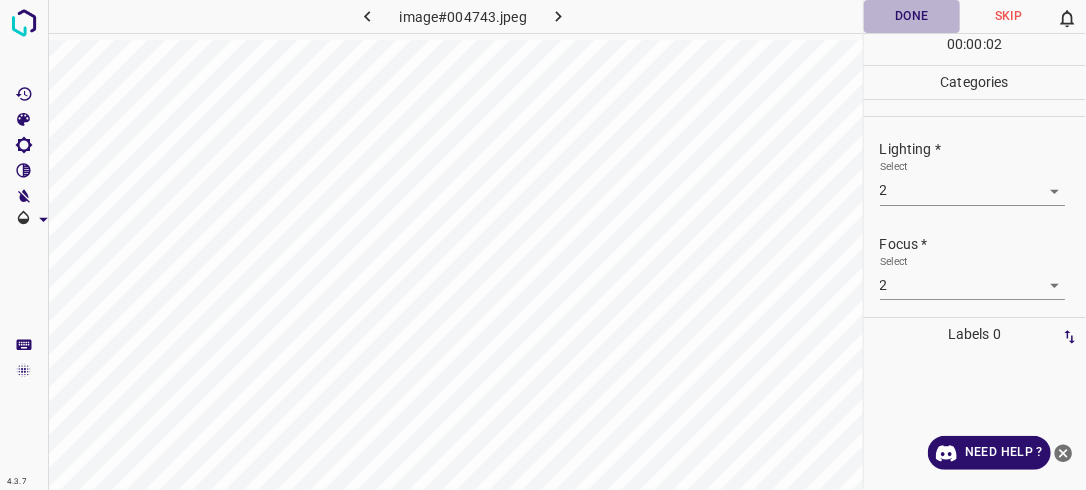 click on "Done" at bounding box center (912, 16) 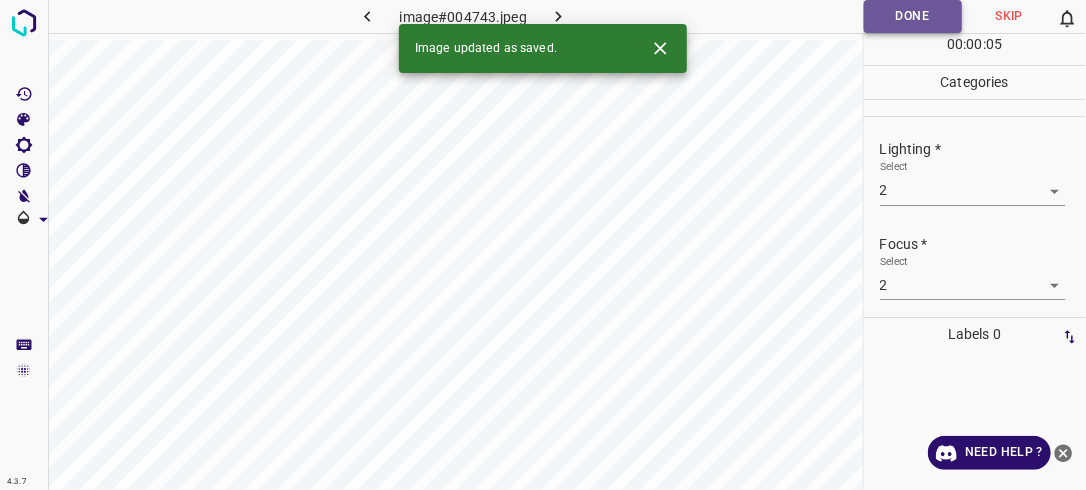 click on "Done" at bounding box center [913, 16] 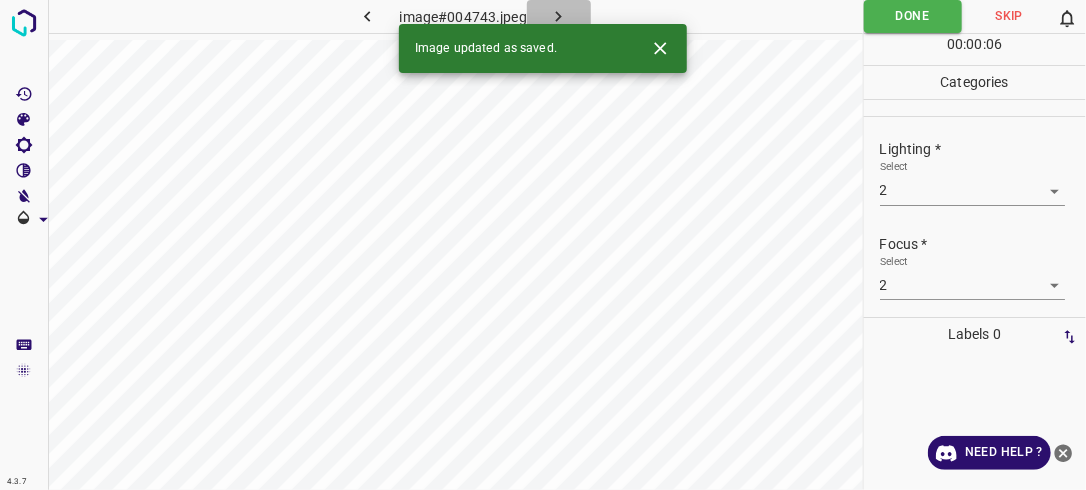 click 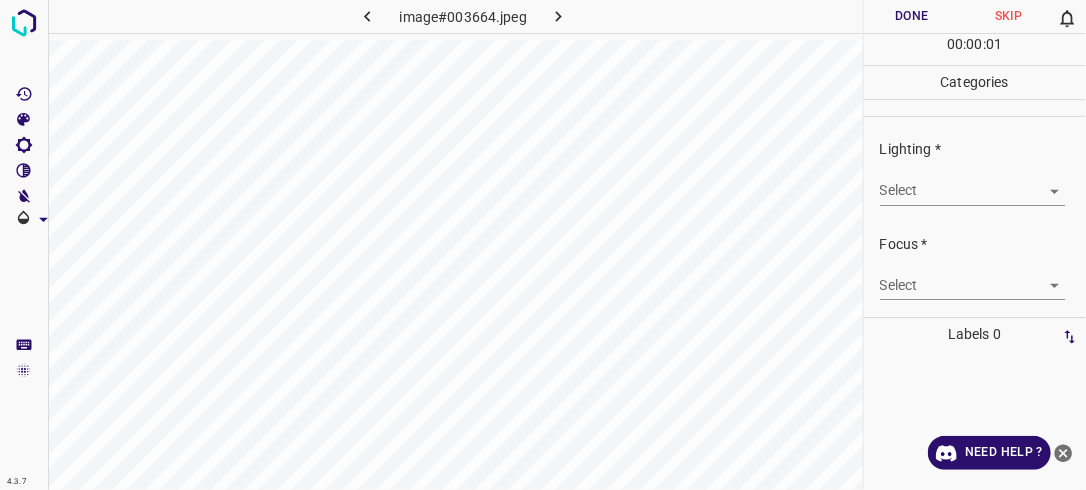 click on "4.3.7 image#003664.jpeg Done Skip 0 00   : 00   : 01   Categories Lighting *  Select ​ Focus *  Select ​ Overall *  Select ​ Labels   0 Categories 1 Lighting 2 Focus 3 Overall Tools Space Change between modes (Draw & Edit) I Auto labeling R Restore zoom M Zoom in N Zoom out Delete Delete selecte label Filters Z Restore filters X Saturation filter C Brightness filter V Contrast filter B Gray scale filter General O Download Need Help ? - Text - Hide - Delete" at bounding box center [543, 245] 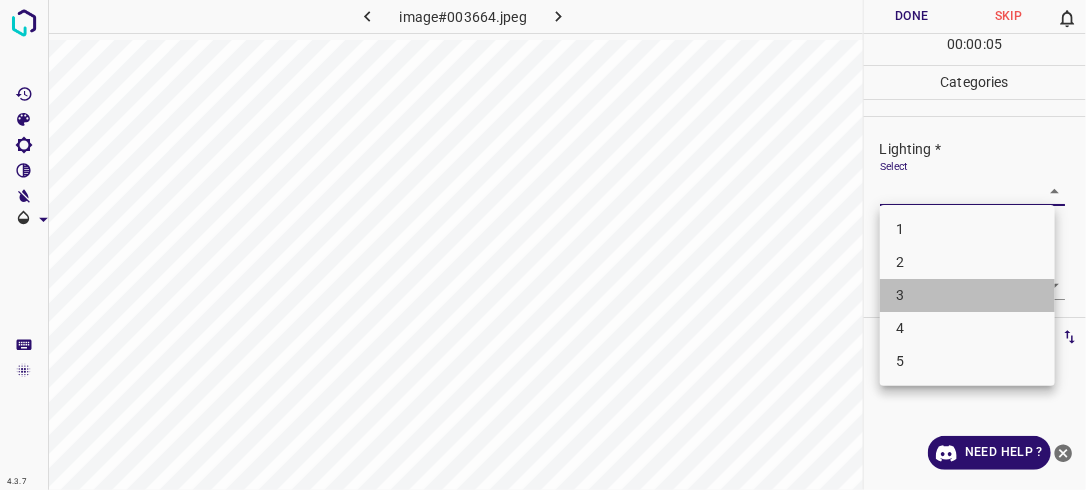 click on "3" at bounding box center [967, 295] 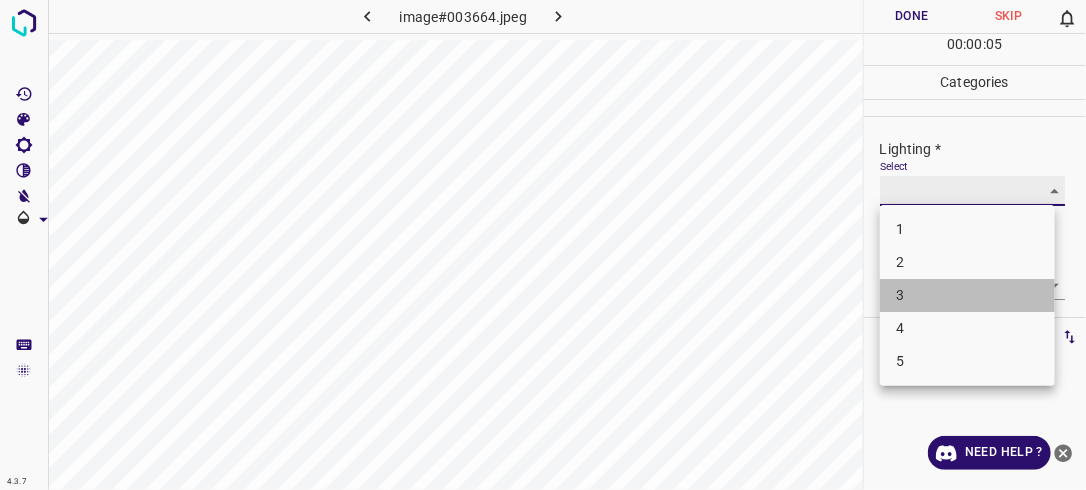 type on "3" 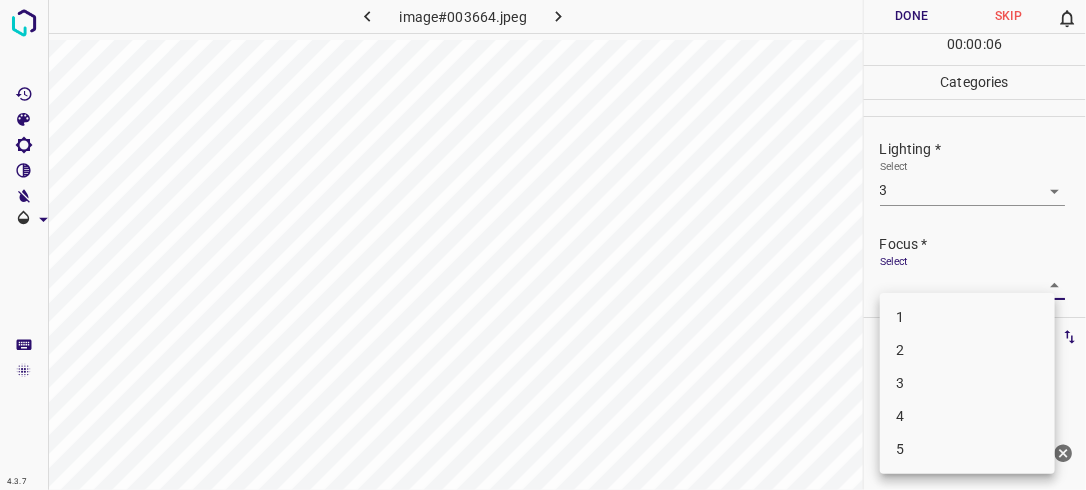 click on "4.3.7 image#003664.jpeg Done Skip 0 00   : 00   : 06   Categories Lighting *  Select 3 3 Focus *  Select ​ Overall *  Select ​ Labels   0 Categories 1 Lighting 2 Focus 3 Overall Tools Space Change between modes (Draw & Edit) I Auto labeling R Restore zoom M Zoom in N Zoom out Delete Delete selecte label Filters Z Restore filters X Saturation filter C Brightness filter V Contrast filter B Gray scale filter General O Download Need Help ? - Text - Hide - Delete 1 2 3 4 5" at bounding box center (543, 245) 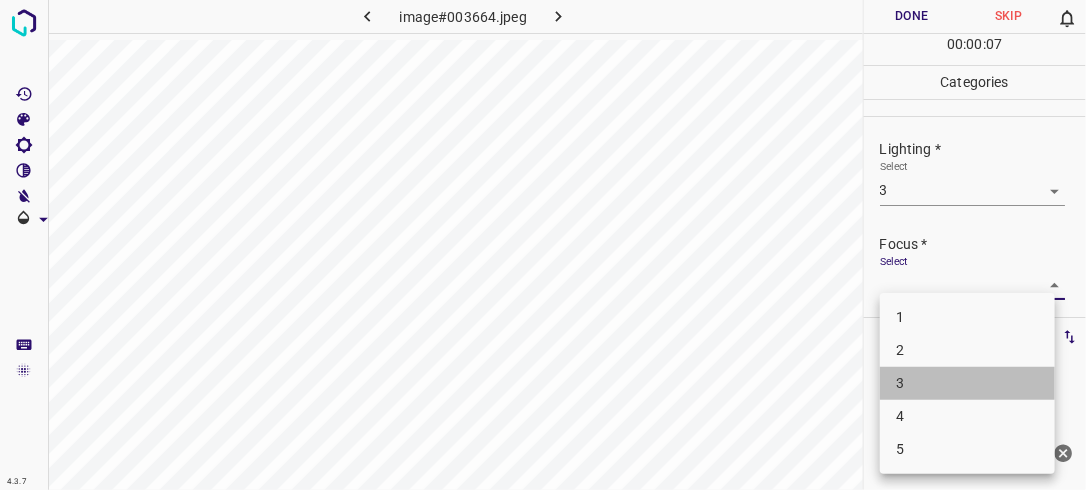 click on "3" at bounding box center (967, 383) 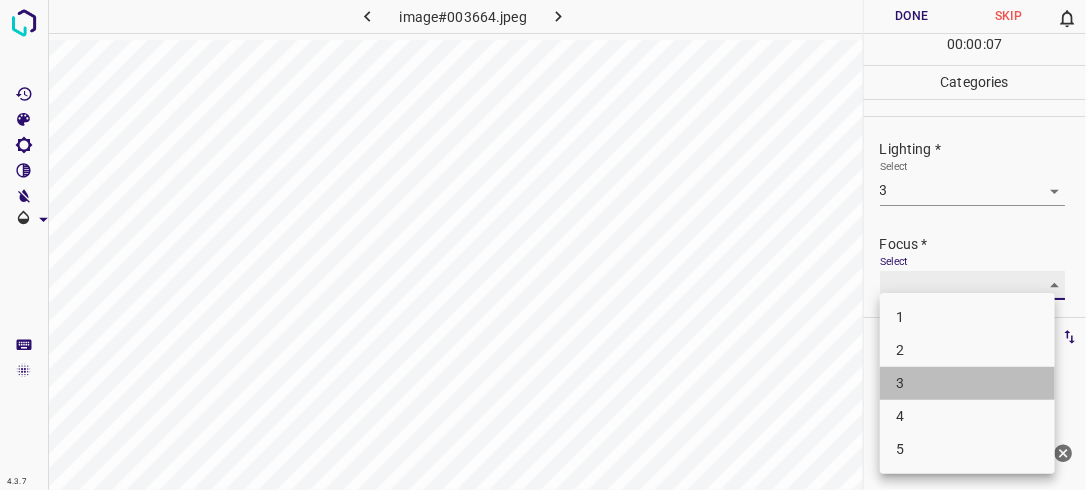 type on "3" 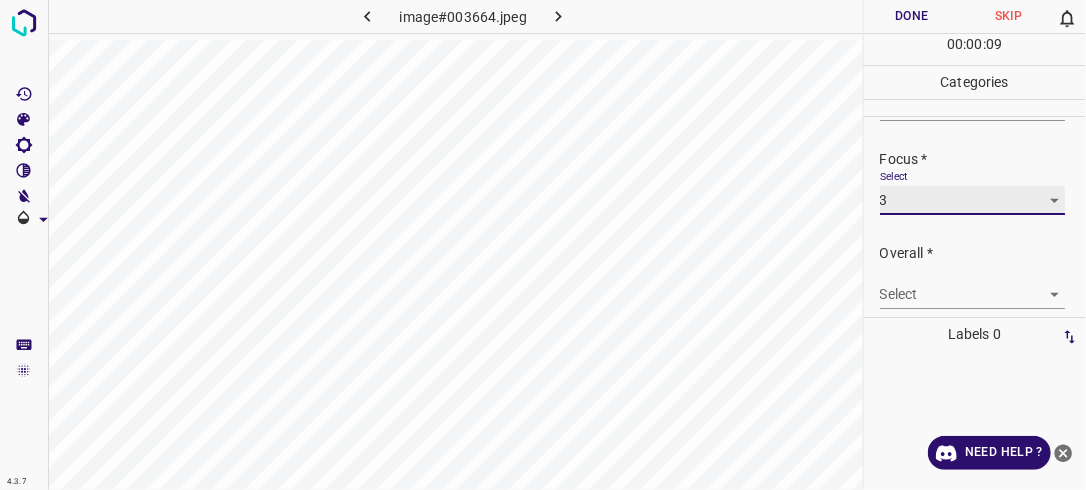 scroll, scrollTop: 98, scrollLeft: 0, axis: vertical 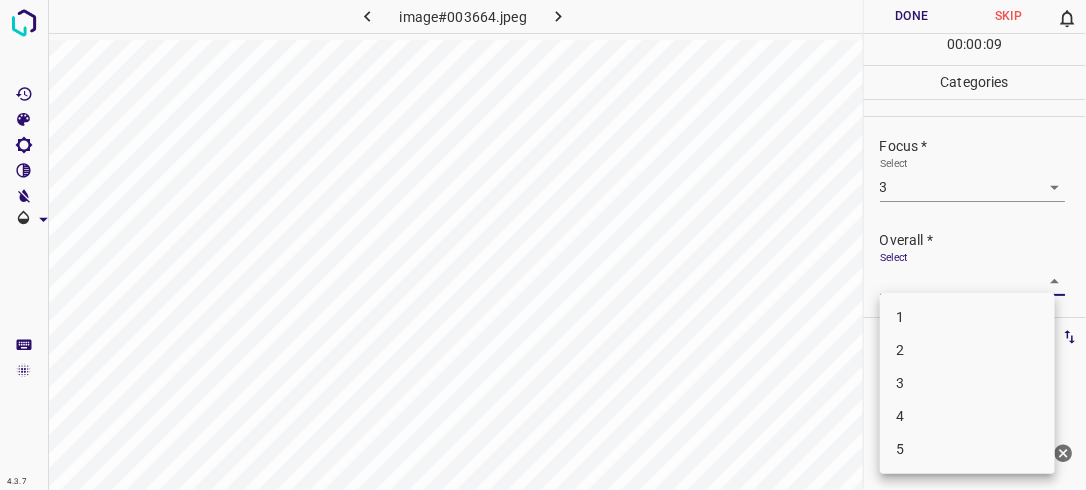drag, startPoint x: 1041, startPoint y: 278, endPoint x: 980, endPoint y: 356, distance: 99.0202 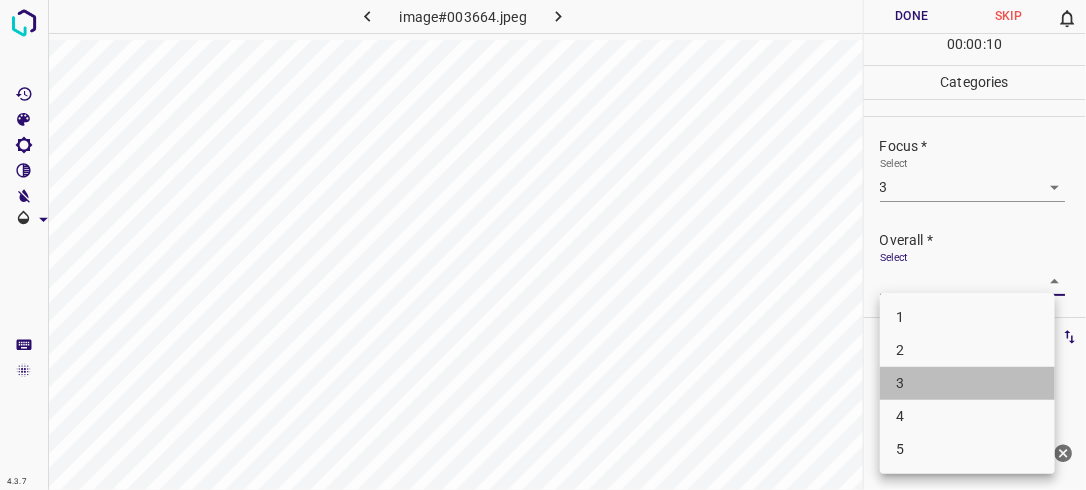 click on "3" at bounding box center [967, 383] 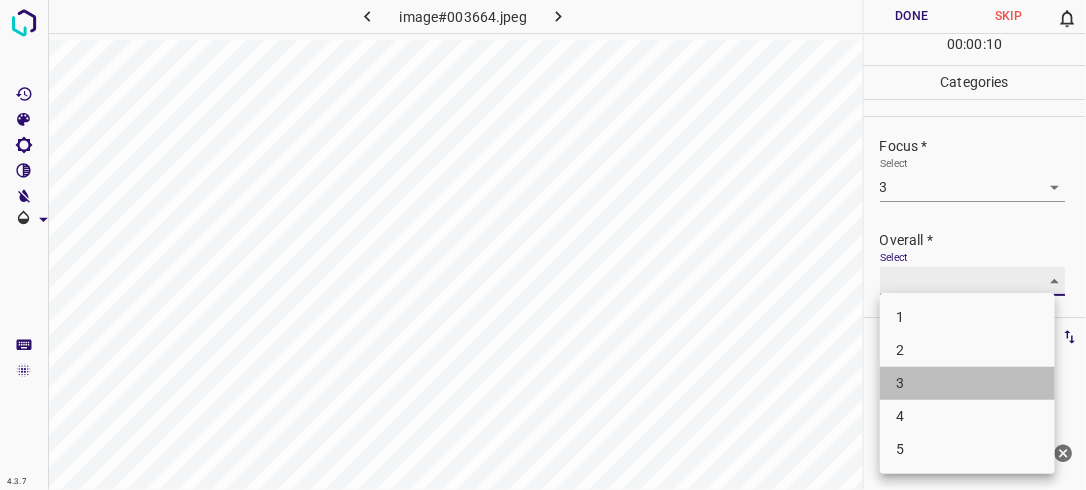 type on "3" 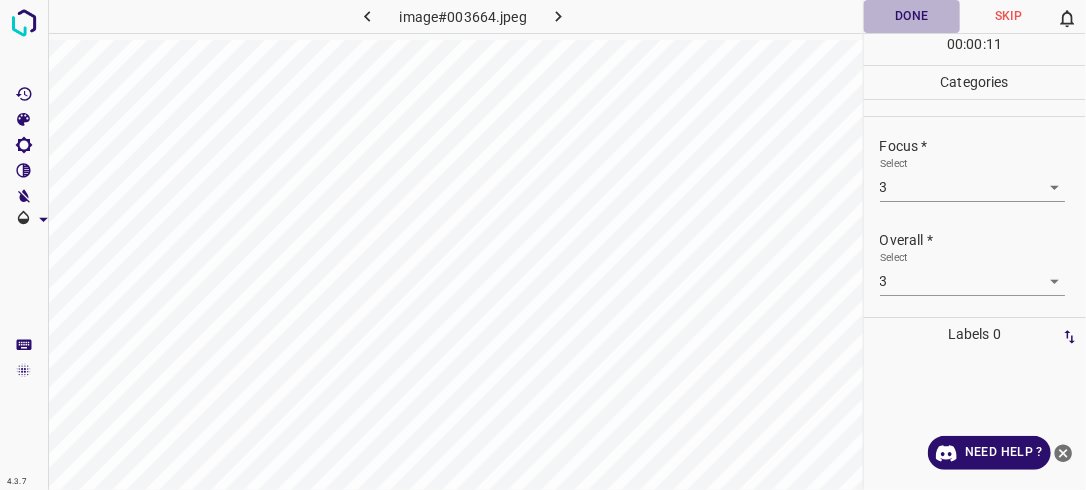 click on "Done" at bounding box center [912, 16] 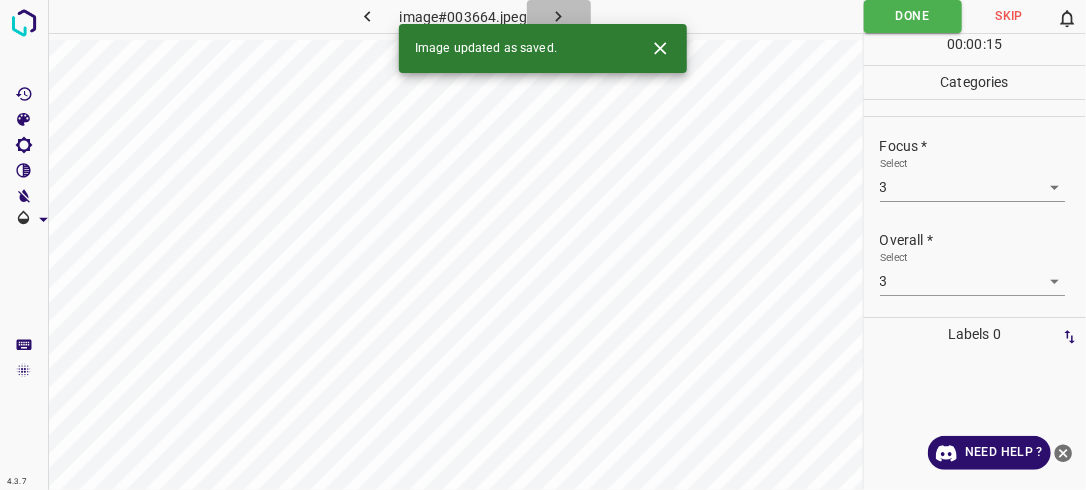 click 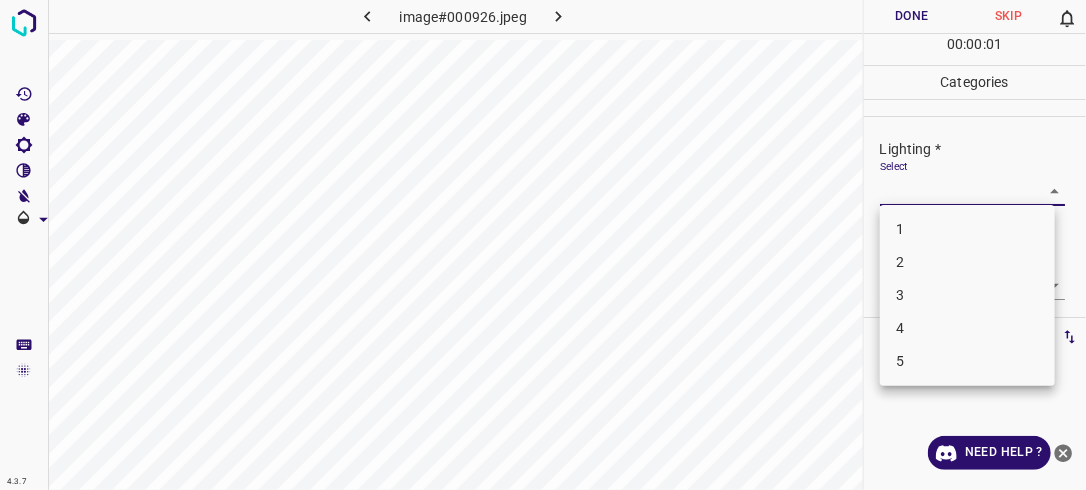 click on "4.3.7 image#000926.jpeg Done Skip 0 00   : 00   : 01   Categories Lighting *  Select ​ Focus *  Select ​ Overall *  Select ​ Labels   0 Categories 1 Lighting 2 Focus 3 Overall Tools Space Change between modes (Draw & Edit) I Auto labeling R Restore zoom M Zoom in N Zoom out Delete Delete selecte label Filters Z Restore filters X Saturation filter C Brightness filter V Contrast filter B Gray scale filter General O Download Need Help ? - Text - Hide - Delete 1 2 3 4 5" at bounding box center [543, 245] 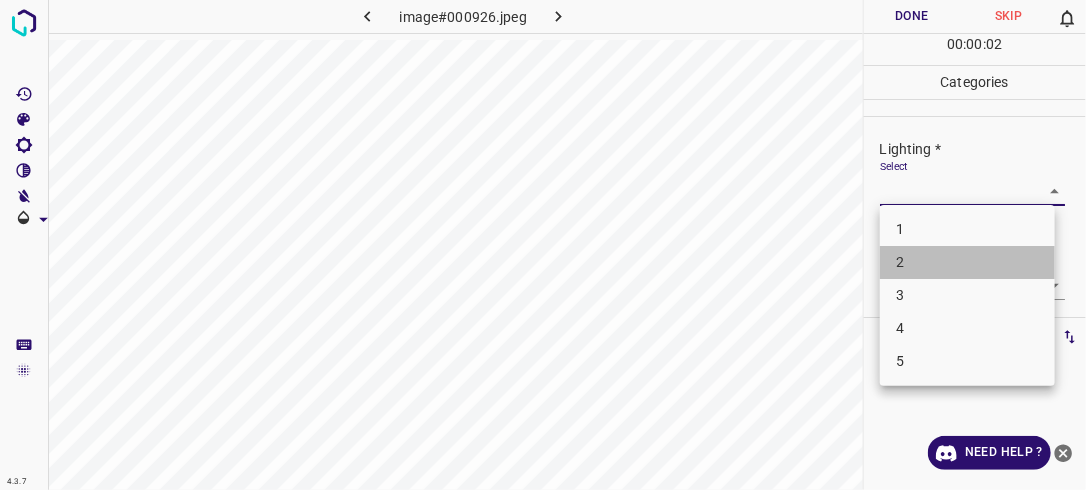 click on "2" at bounding box center [967, 262] 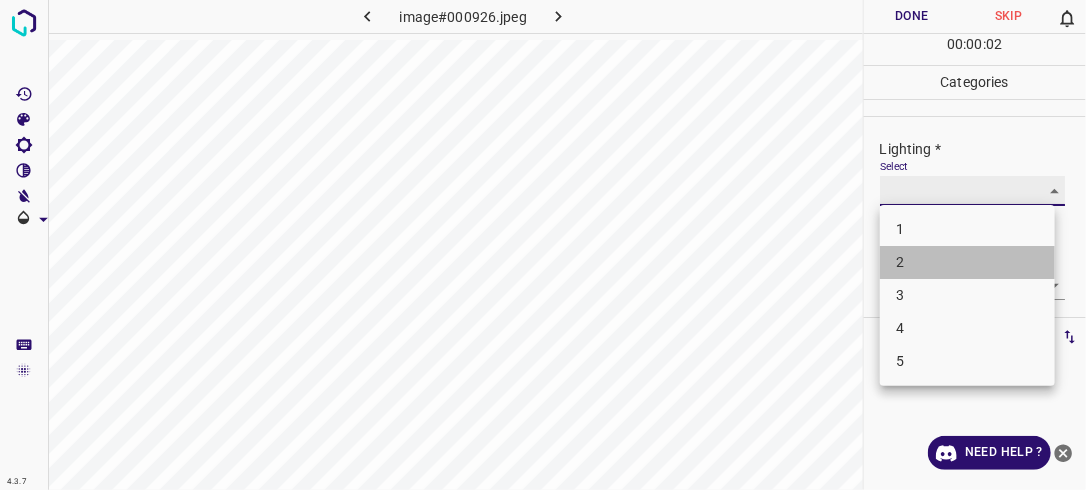 type on "2" 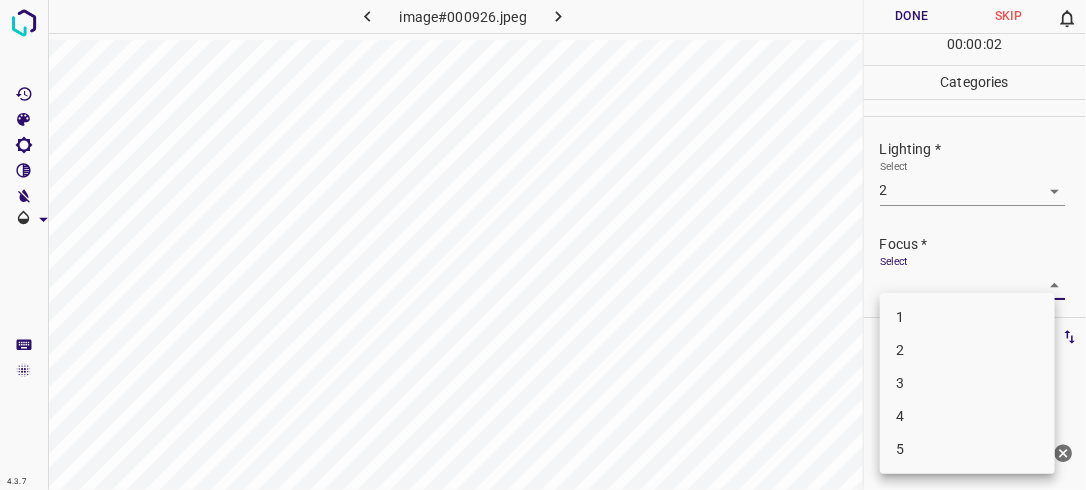 click on "4.3.7 image#000926.jpeg Done Skip 0 00   : 00   : 02   Categories Lighting *  Select 2 2 Focus *  Select ​ Overall *  Select ​ Labels   0 Categories 1 Lighting 2 Focus 3 Overall Tools Space Change between modes (Draw & Edit) I Auto labeling R Restore zoom M Zoom in N Zoom out Delete Delete selecte label Filters Z Restore filters X Saturation filter C Brightness filter V Contrast filter B Gray scale filter General O Download Need Help ? - Text - Hide - Delete 1 2 3 4 5" at bounding box center [543, 245] 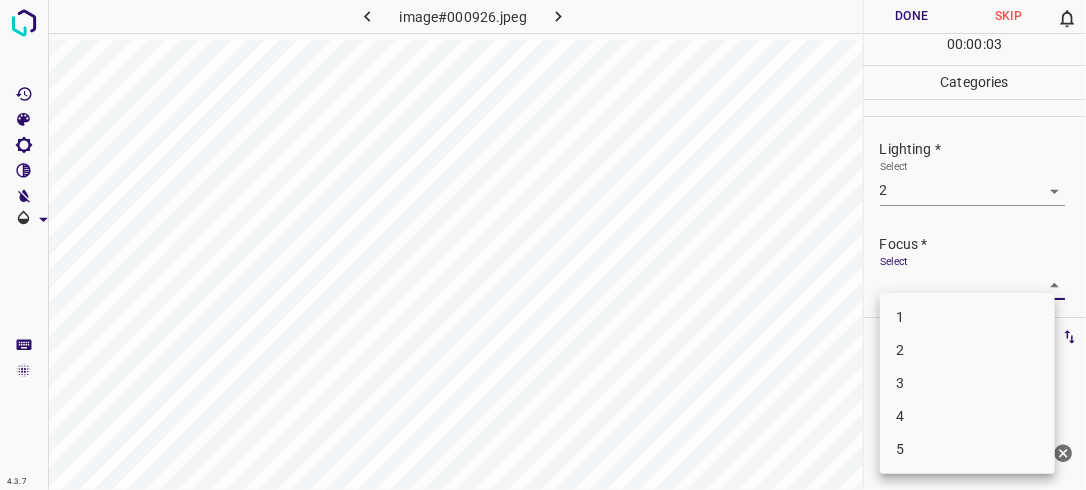 click on "2" at bounding box center (967, 350) 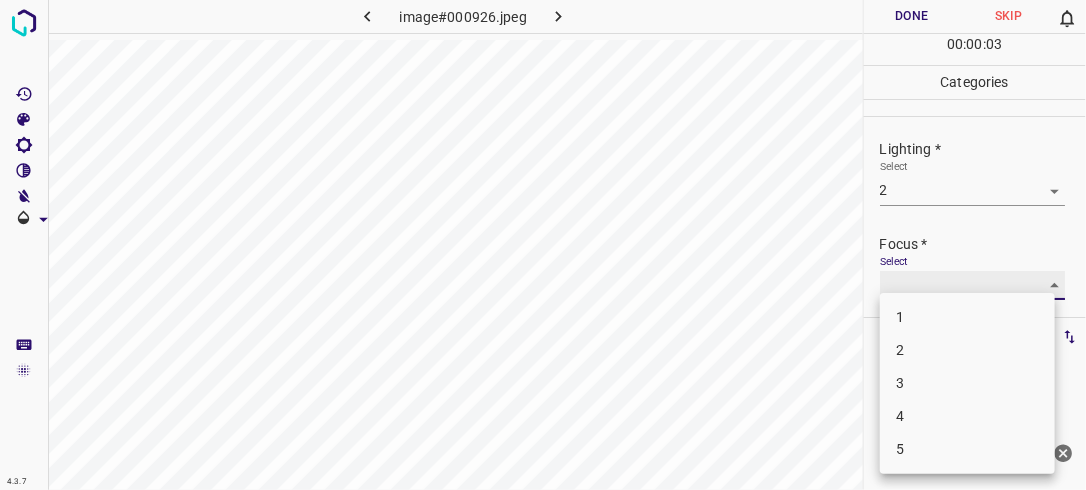 type on "2" 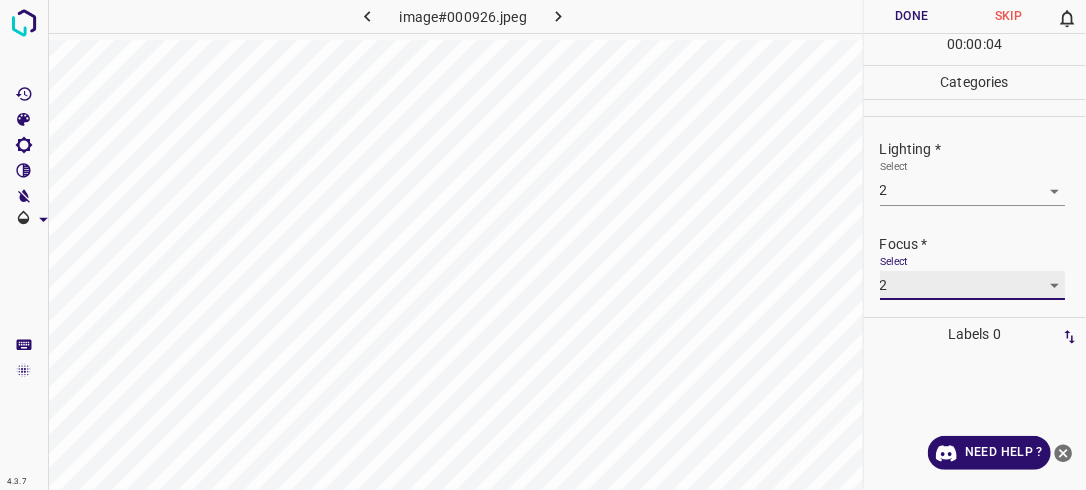 scroll, scrollTop: 98, scrollLeft: 0, axis: vertical 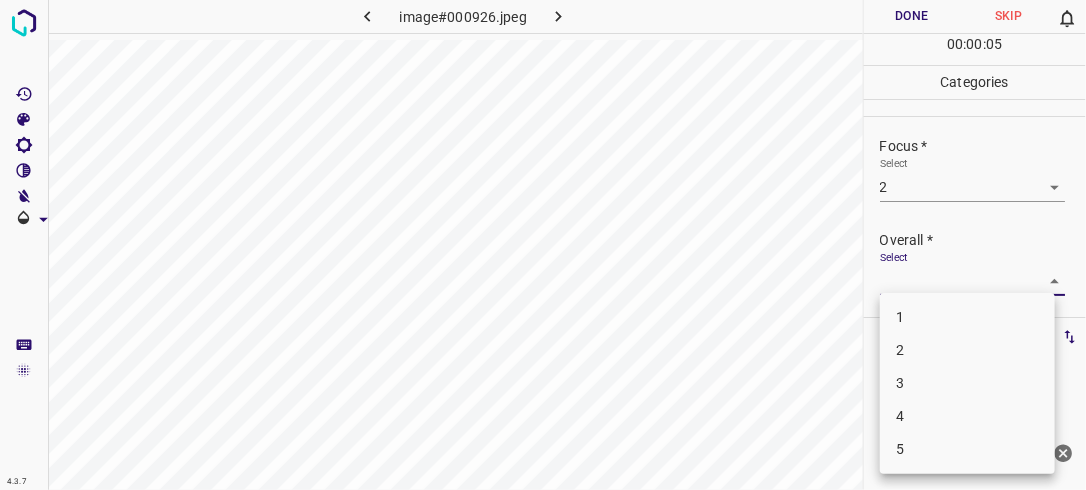 drag, startPoint x: 1047, startPoint y: 269, endPoint x: 996, endPoint y: 328, distance: 77.987175 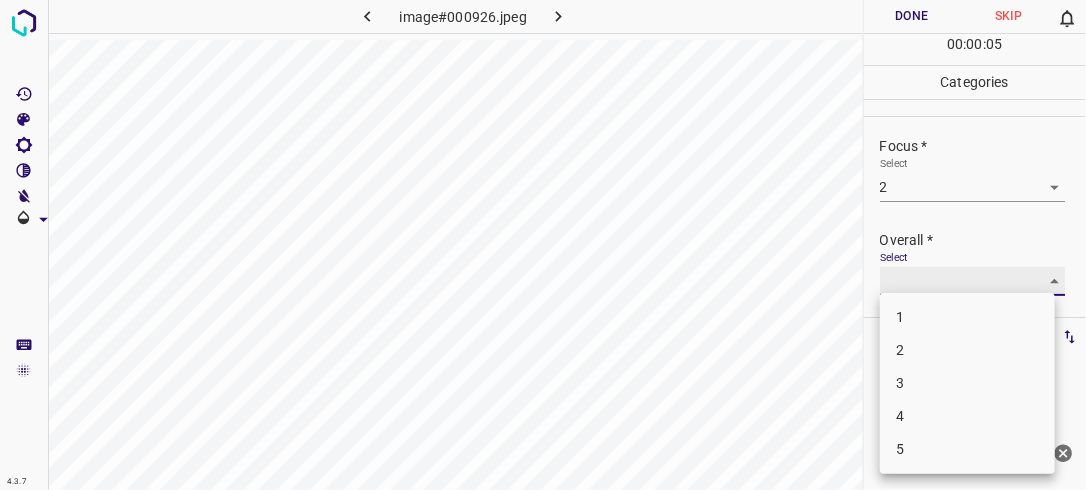 type on "2" 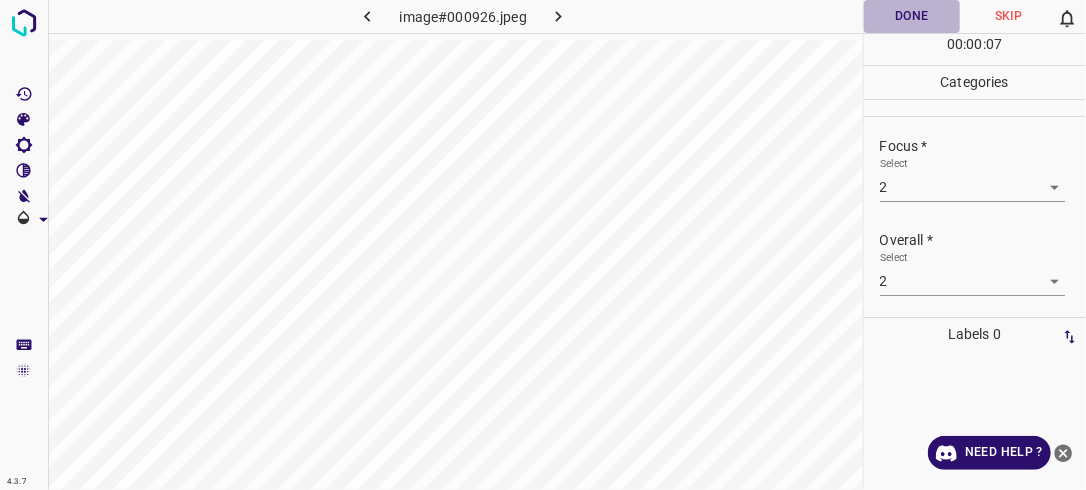 click on "Done" at bounding box center (912, 16) 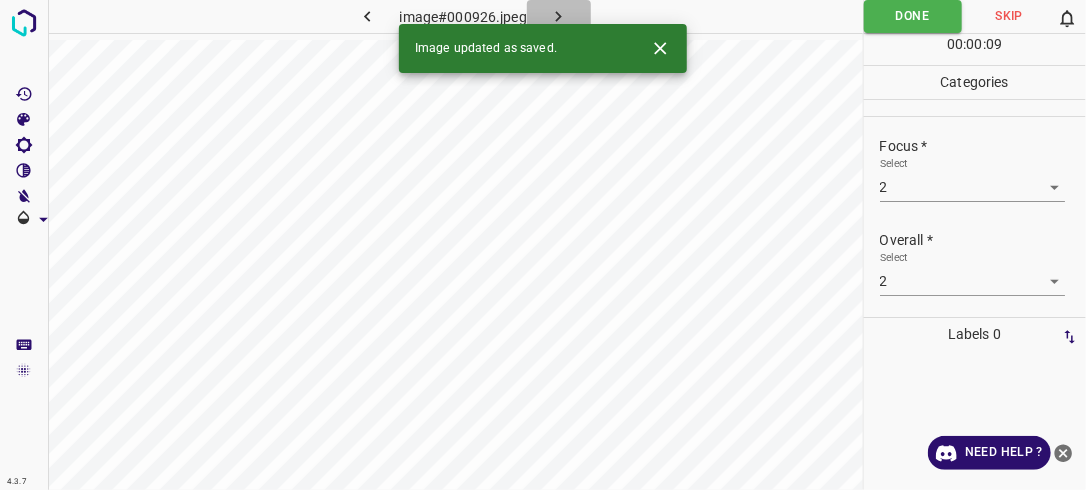 click 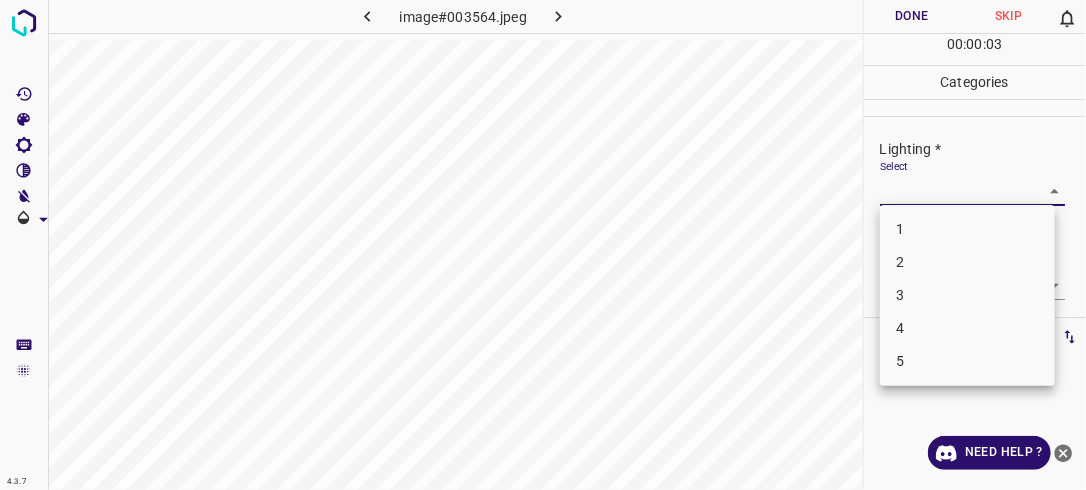 click on "4.3.7 image#003564.jpeg Done Skip 0 00   : 00   : 03   Categories Lighting *  Select ​ Focus *  Select ​ Overall *  Select ​ Labels   0 Categories 1 Lighting 2 Focus 3 Overall Tools Space Change between modes (Draw & Edit) I Auto labeling R Restore zoom M Zoom in N Zoom out Delete Delete selecte label Filters Z Restore filters X Saturation filter C Brightness filter V Contrast filter B Gray scale filter General O Download Need Help ? - Text - Hide - Delete 1 2 3 4 5" at bounding box center [543, 245] 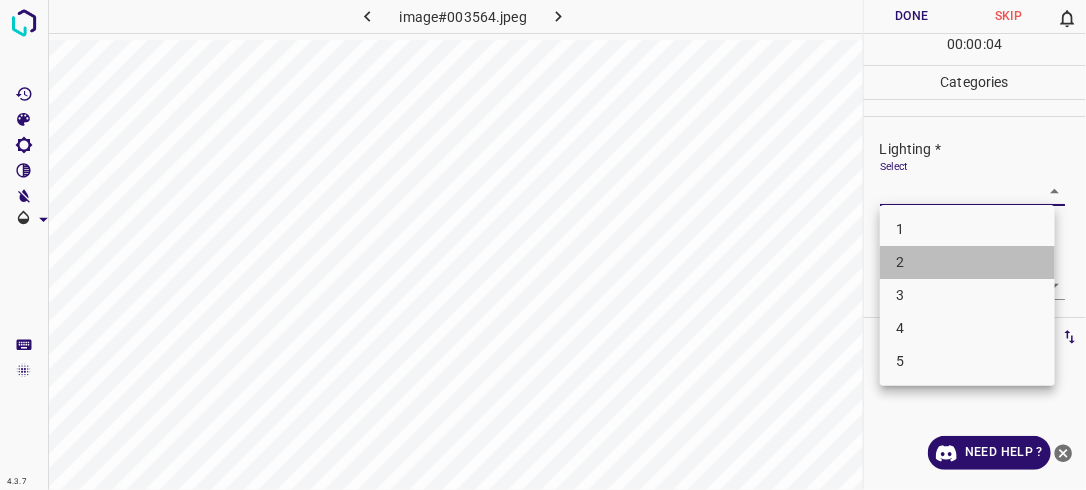 click on "2" at bounding box center (967, 262) 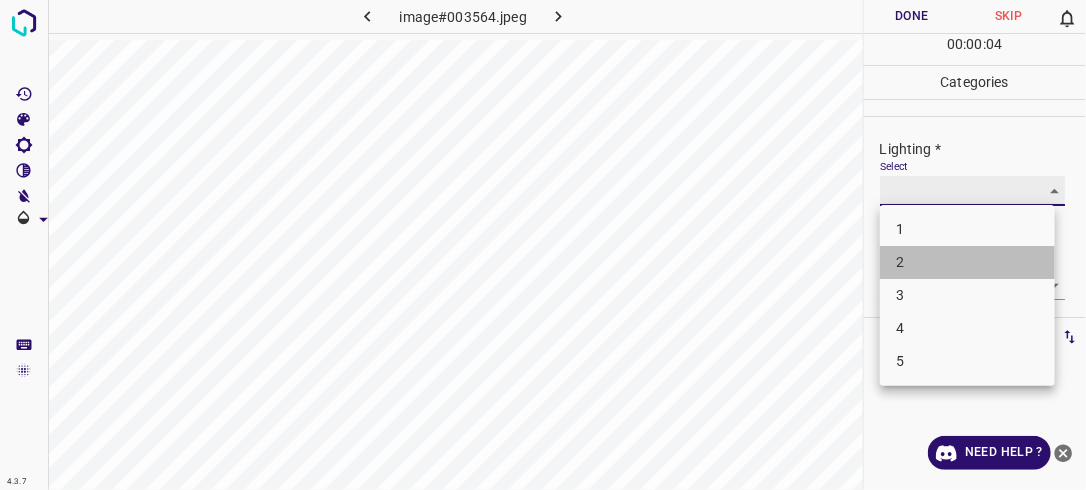 type on "2" 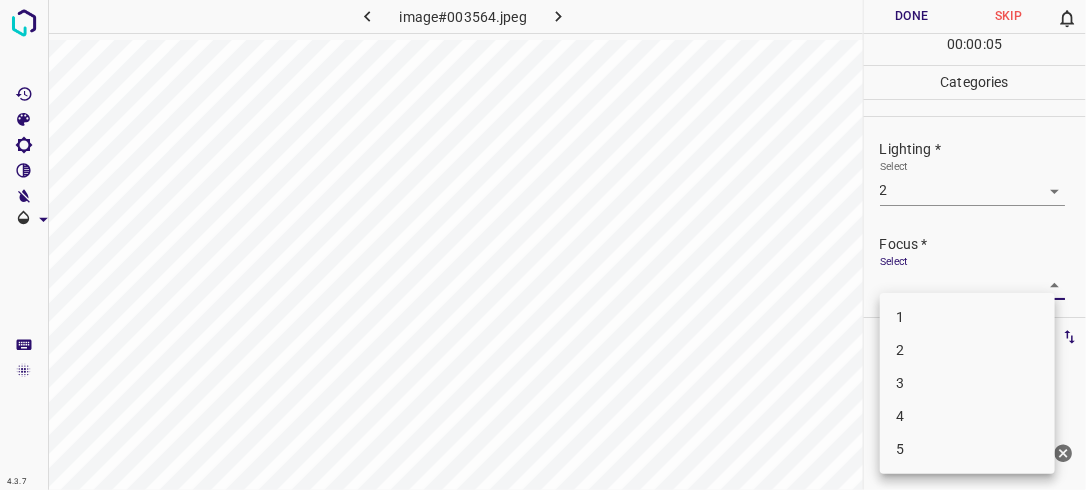 click on "4.3.7 image#003564.jpeg Done Skip 0 00   : 00   : 05   Categories Lighting *  Select 2 2 Focus *  Select ​ Overall *  Select ​ Labels   0 Categories 1 Lighting 2 Focus 3 Overall Tools Space Change between modes (Draw & Edit) I Auto labeling R Restore zoom M Zoom in N Zoom out Delete Delete selecte label Filters Z Restore filters X Saturation filter C Brightness filter V Contrast filter B Gray scale filter General O Download Need Help ? - Text - Hide - Delete 1 2 3 4 5" at bounding box center (543, 245) 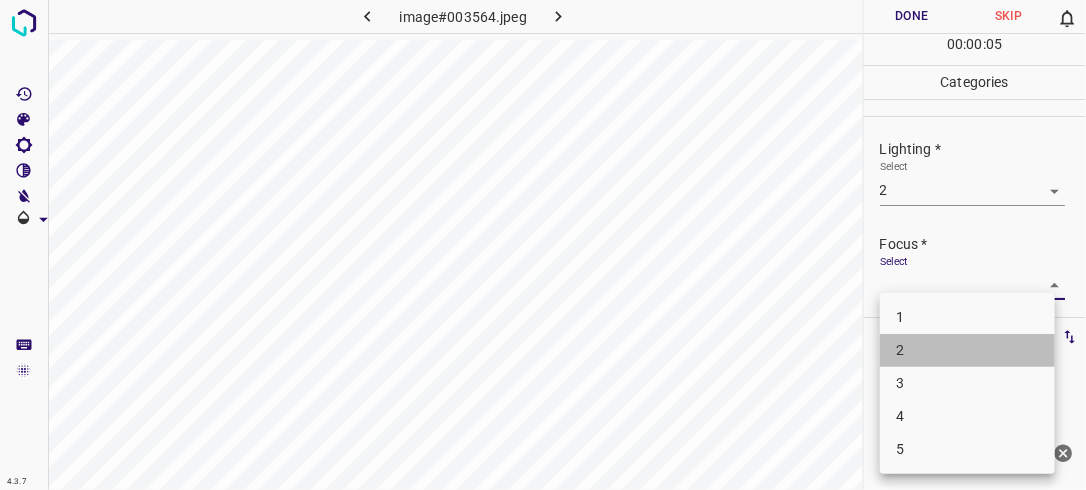 click on "2" at bounding box center (967, 350) 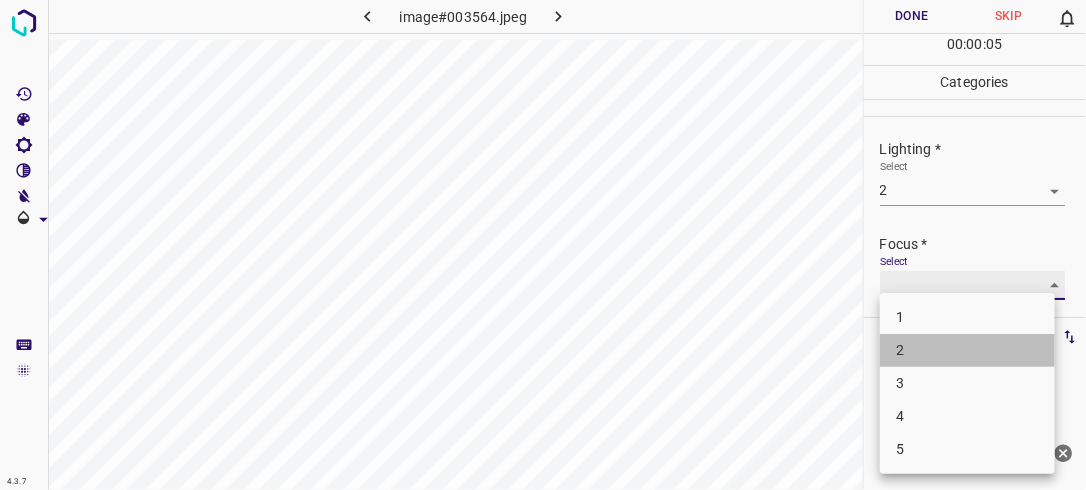type on "2" 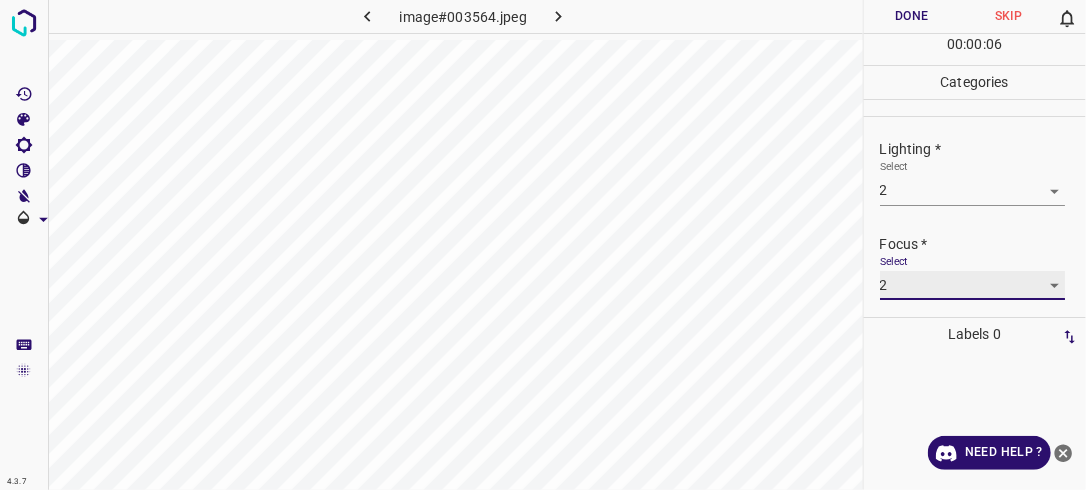 scroll, scrollTop: 98, scrollLeft: 0, axis: vertical 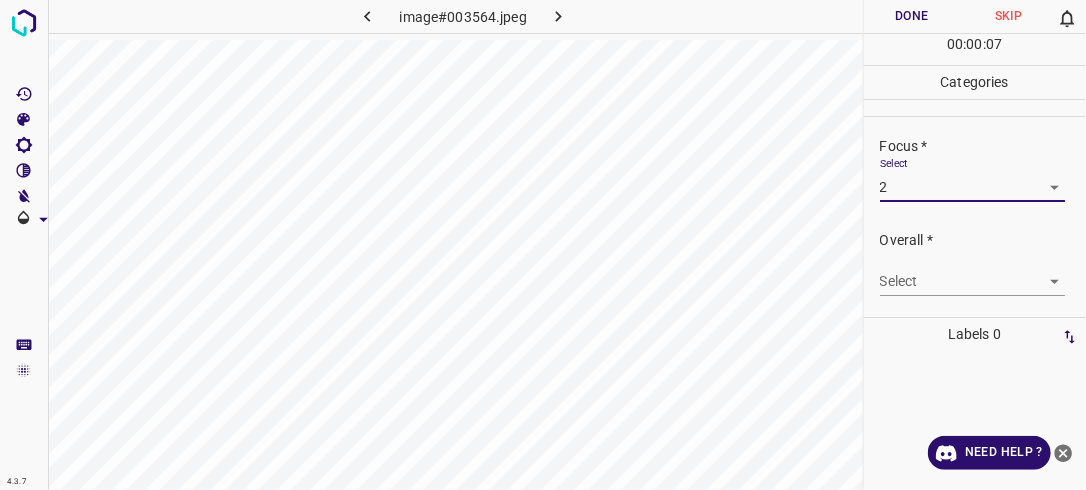 click on "4.3.7 image#003564.jpeg Done Skip 0 00   : 00   : 07   Categories Lighting *  Select 2 2 Focus *  Select 2 2 Overall *  Select ​ Labels   0 Categories 1 Lighting 2 Focus 3 Overall Tools Space Change between modes (Draw & Edit) I Auto labeling R Restore zoom M Zoom in N Zoom out Delete Delete selecte label Filters Z Restore filters X Saturation filter C Brightness filter V Contrast filter B Gray scale filter General O Download Need Help ? - Text - Hide - Delete" at bounding box center (543, 245) 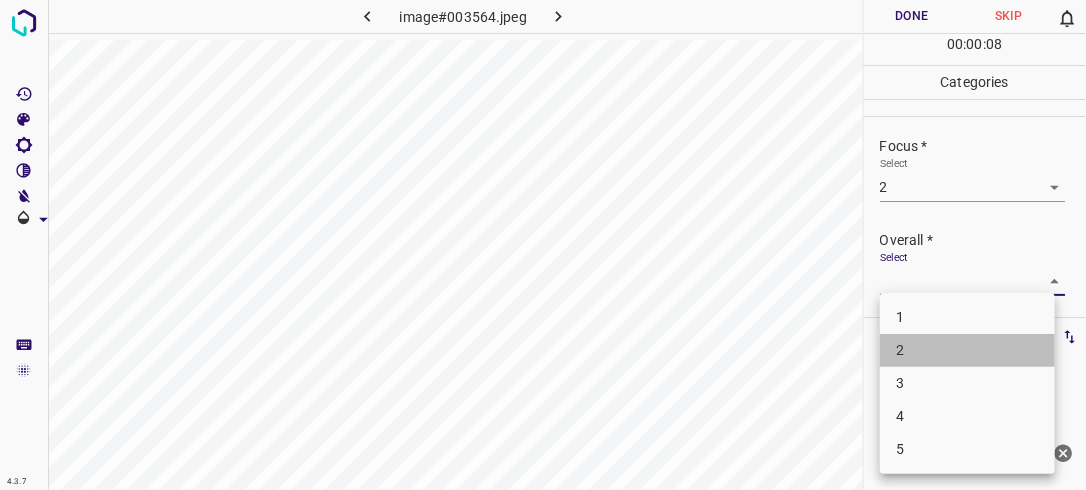 click on "2" at bounding box center (967, 350) 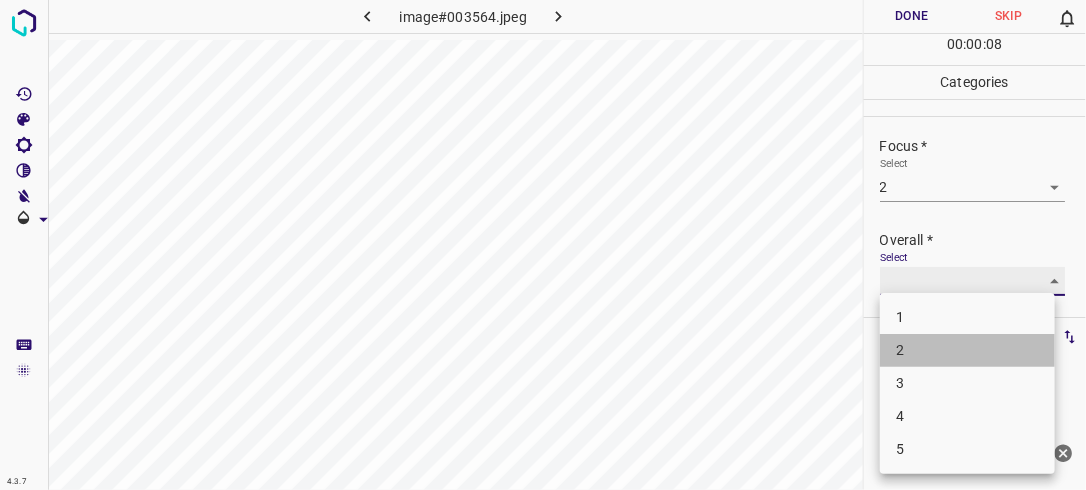 type on "2" 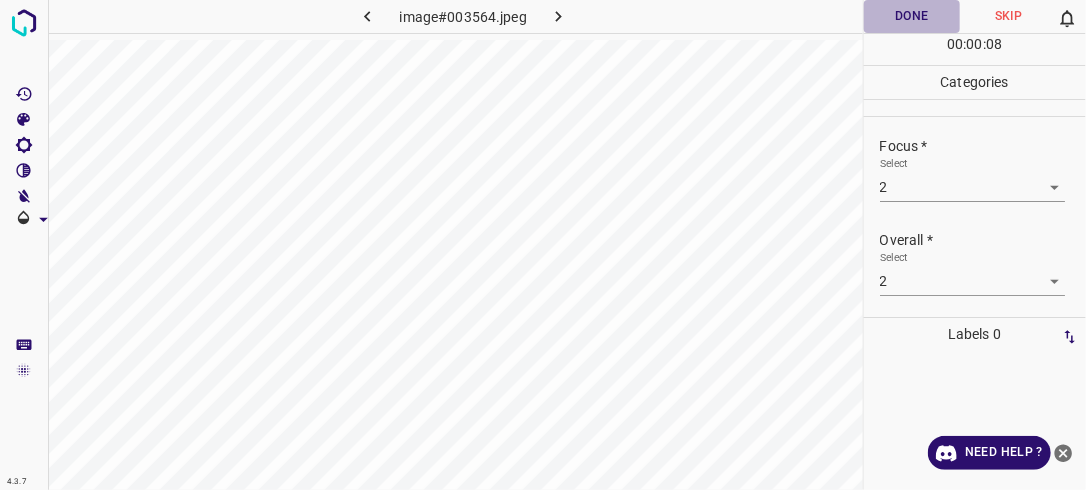 click on "Done" at bounding box center [912, 16] 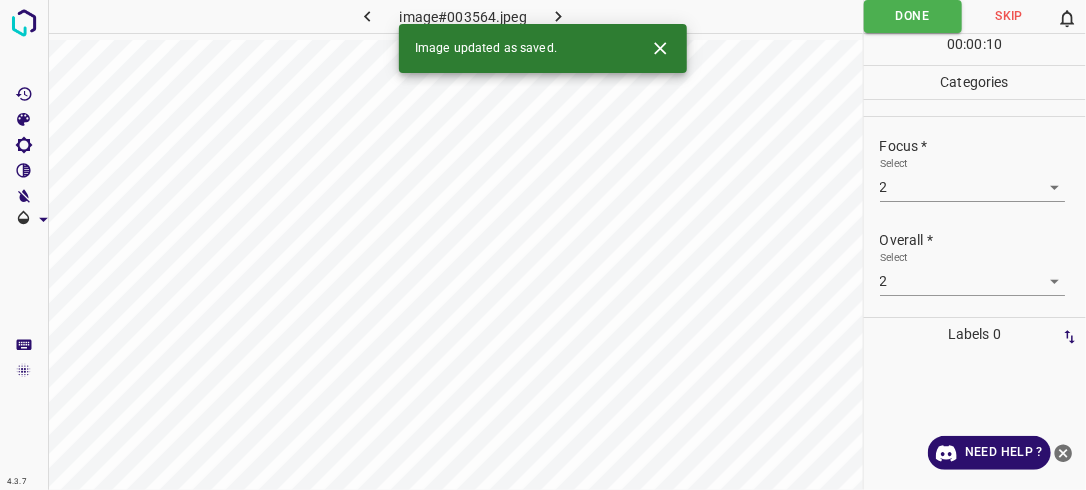click 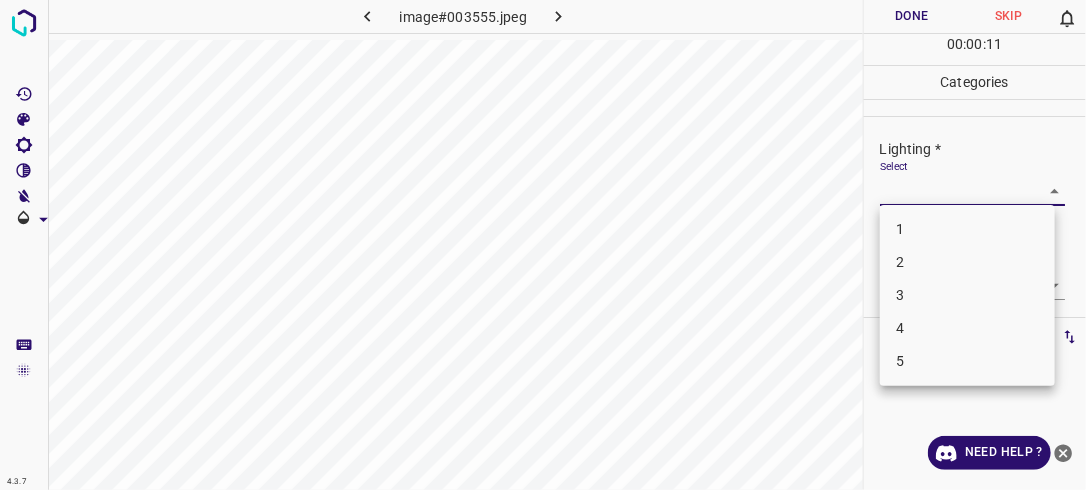 click on "4.3.7 image#003555.jpeg Done Skip 0 00   : 00   : 11   Categories Lighting *  Select ​ Focus *  Select ​ Overall *  Select ​ Labels   0 Categories 1 Lighting 2 Focus 3 Overall Tools Space Change between modes (Draw & Edit) I Auto labeling R Restore zoom M Zoom in N Zoom out Delete Delete selecte label Filters Z Restore filters X Saturation filter C Brightness filter V Contrast filter B Gray scale filter General O Download Need Help ? - Text - Hide - Delete 1 2 3 4 5" at bounding box center (543, 245) 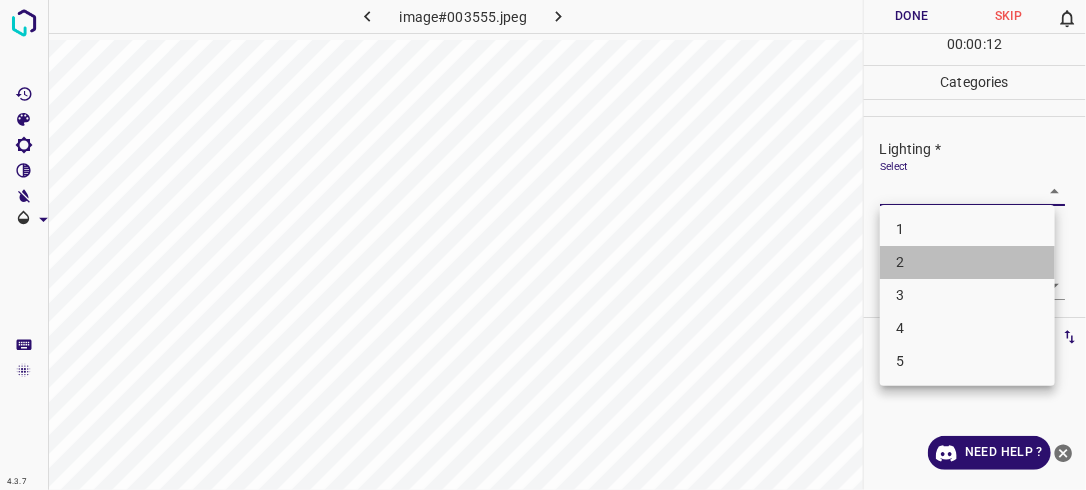 click on "2" at bounding box center (967, 262) 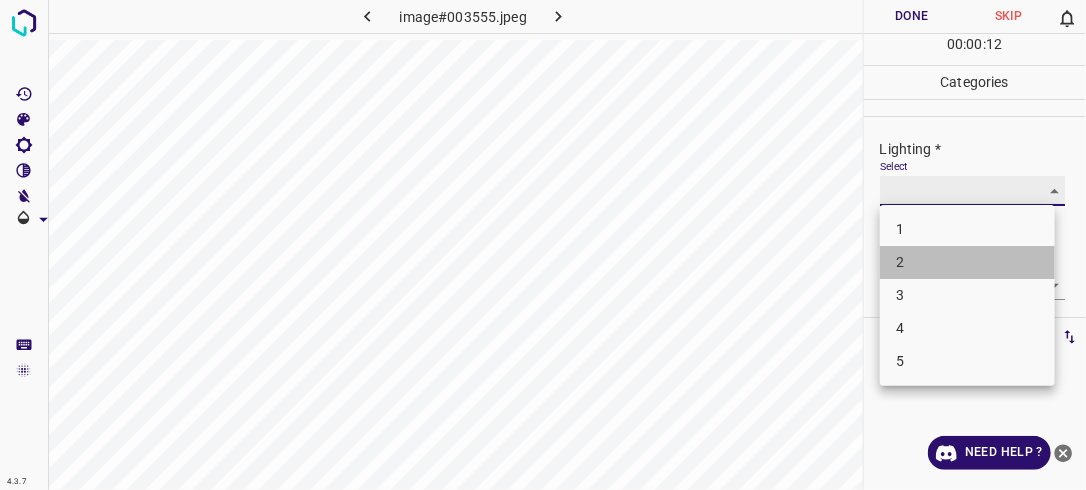 type on "2" 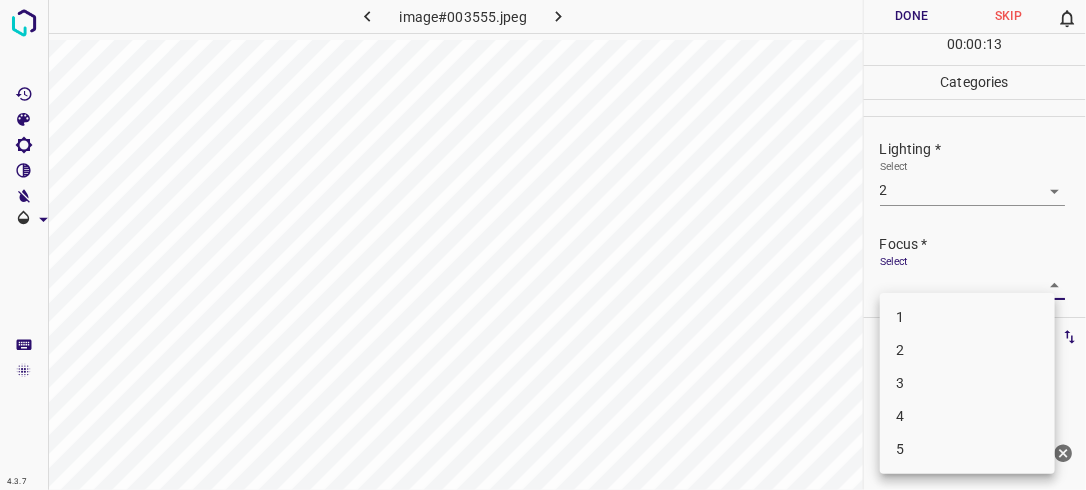 click on "4.3.7 image#003555.jpeg Done Skip 0 00   : 00   : 13   Categories Lighting *  Select 2 2 Focus *  Select ​ Overall *  Select ​ Labels   0 Categories 1 Lighting 2 Focus 3 Overall Tools Space Change between modes (Draw & Edit) I Auto labeling R Restore zoom M Zoom in N Zoom out Delete Delete selecte label Filters Z Restore filters X Saturation filter C Brightness filter V Contrast filter B Gray scale filter General O Download Need Help ? - Text - Hide - Delete 1 2 3 4 5" at bounding box center [543, 245] 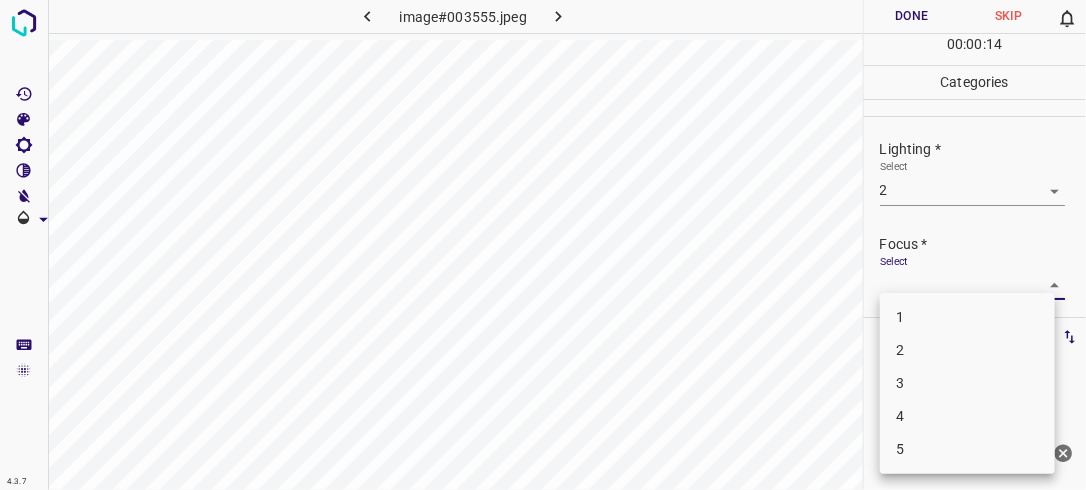 click on "2" at bounding box center [967, 350] 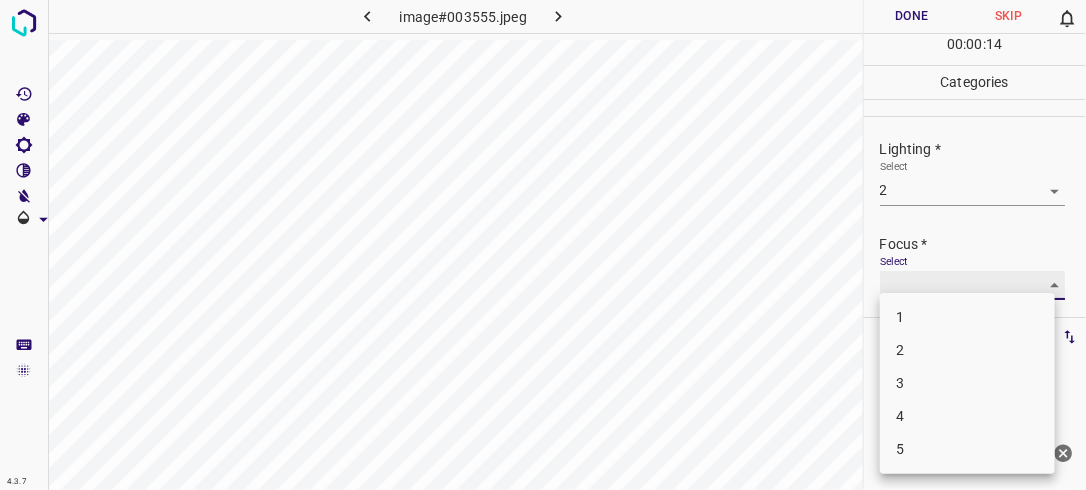 type on "2" 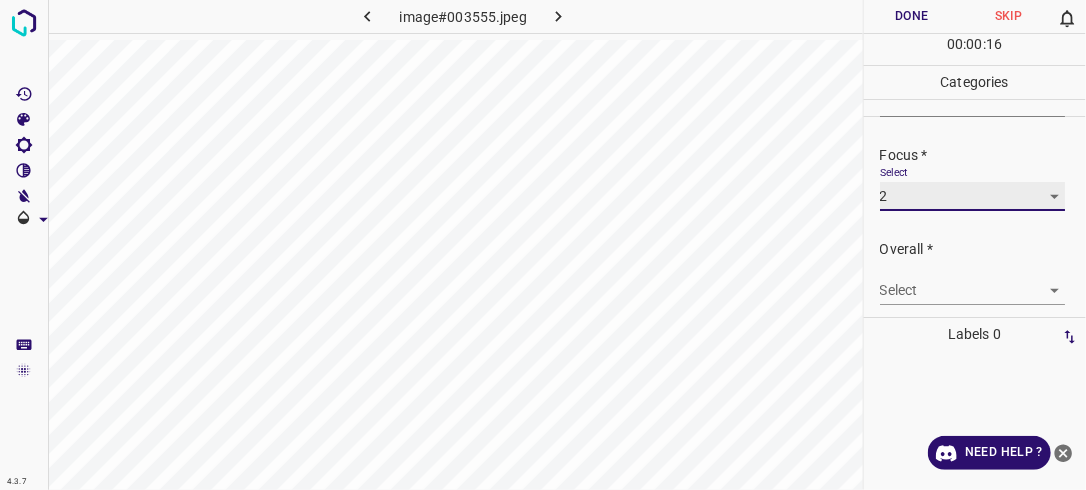 scroll, scrollTop: 98, scrollLeft: 0, axis: vertical 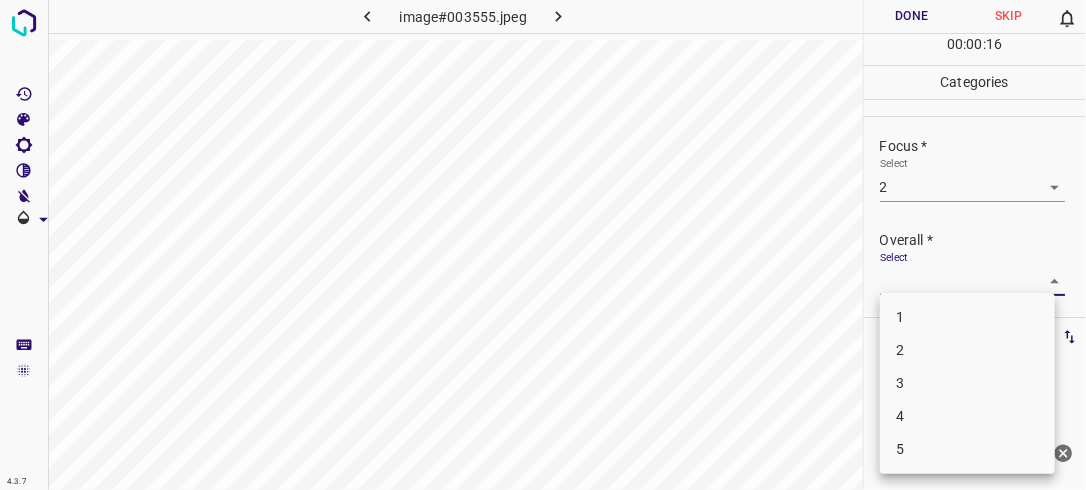 click on "4.3.7 image#003555.jpeg Done Skip 0 00   : 00   : 16   Categories Lighting *  Select 2 2 Focus *  Select 2 2 Overall *  Select ​ Labels   0 Categories 1 Lighting 2 Focus 3 Overall Tools Space Change between modes (Draw & Edit) I Auto labeling R Restore zoom M Zoom in N Zoom out Delete Delete selecte label Filters Z Restore filters X Saturation filter C Brightness filter V Contrast filter B Gray scale filter General O Download Need Help ? - Text - Hide - Delete 1 2 3 4 5" at bounding box center [543, 245] 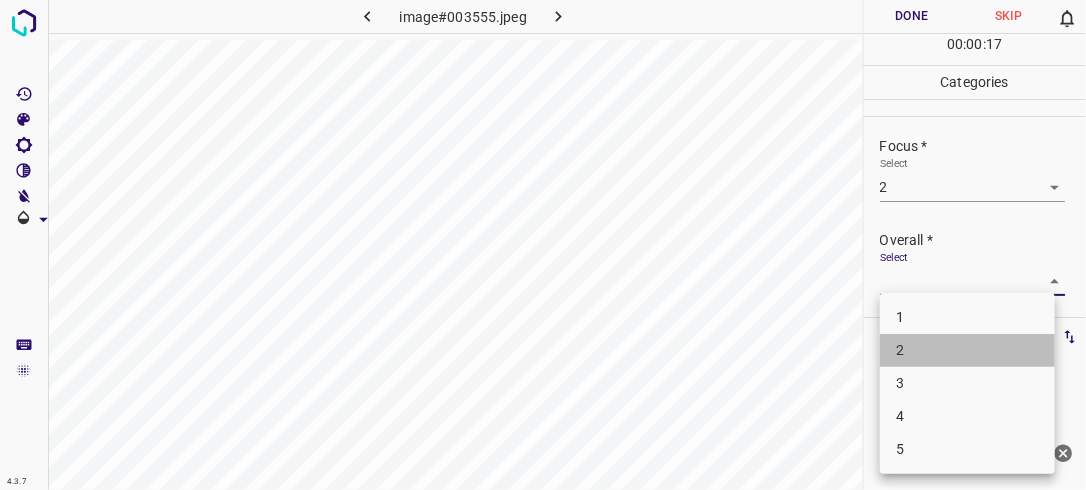 click on "2" at bounding box center (967, 350) 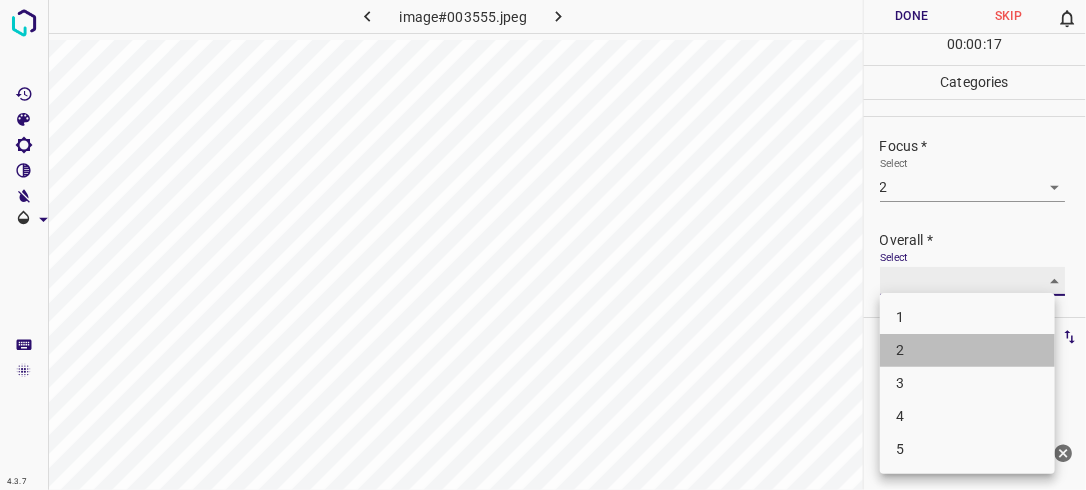 type on "2" 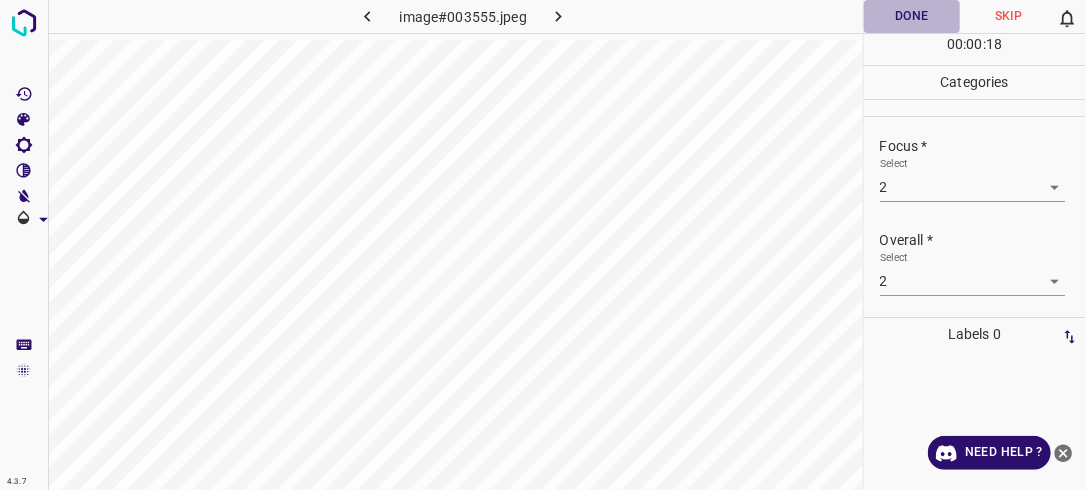 click on "Done" at bounding box center [912, 16] 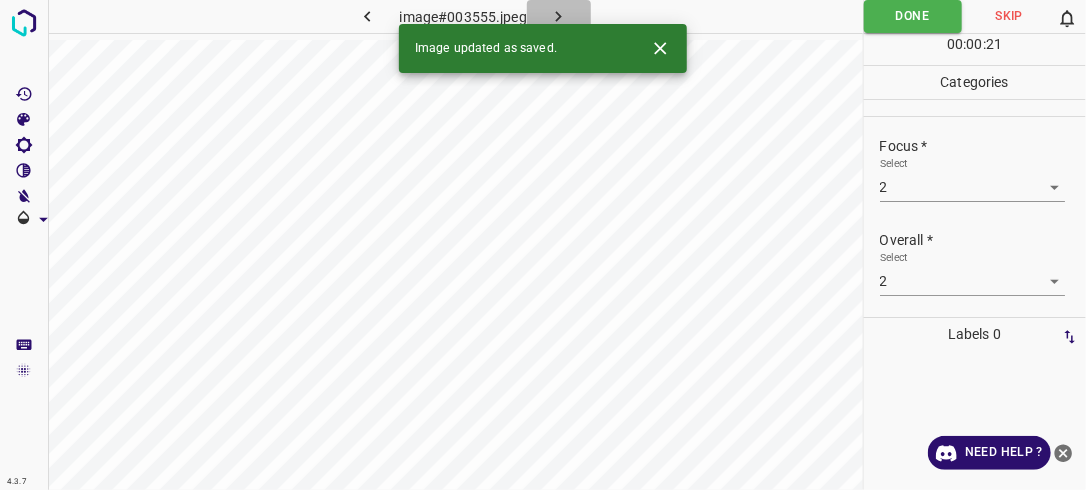 click at bounding box center [559, 16] 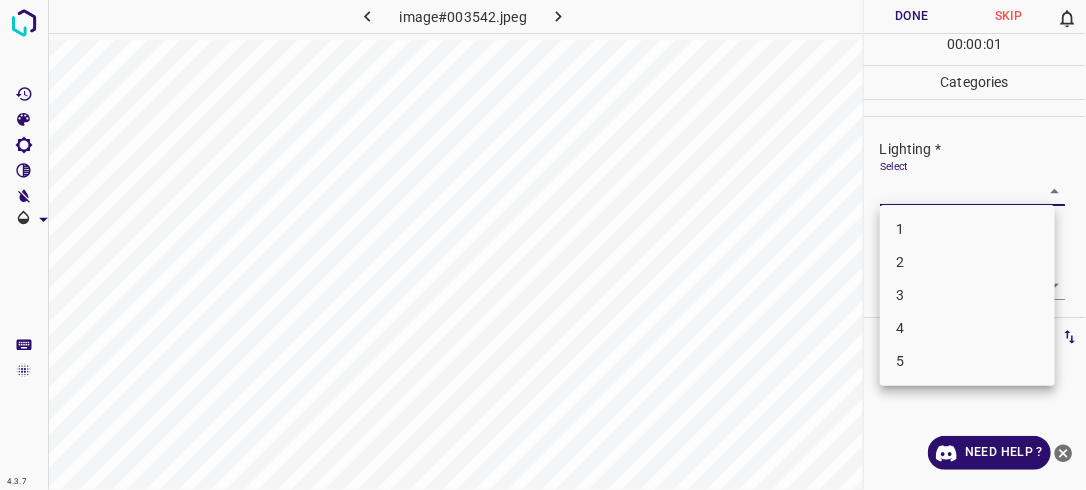 click on "4.3.7 image#003542.jpeg Done Skip 0 00   : 00   : 01   Categories Lighting *  Select ​ Focus *  Select ​ Overall *  Select ​ Labels   0 Categories 1 Lighting 2 Focus 3 Overall Tools Space Change between modes (Draw & Edit) I Auto labeling R Restore zoom M Zoom in N Zoom out Delete Delete selecte label Filters Z Restore filters X Saturation filter C Brightness filter V Contrast filter B Gray scale filter General O Download Need Help ? - Text - Hide - Delete 1 2 3 4 5" at bounding box center [543, 245] 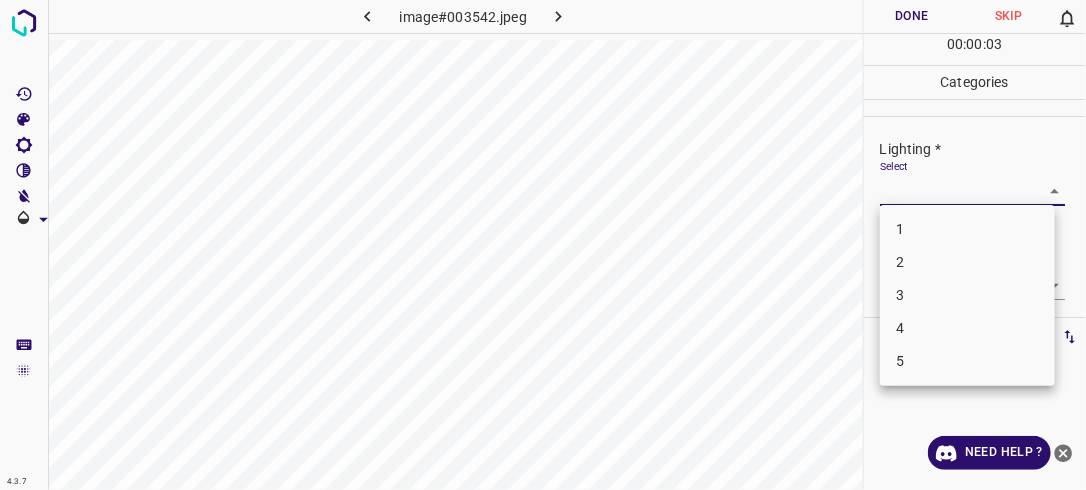 click on "2" at bounding box center (967, 262) 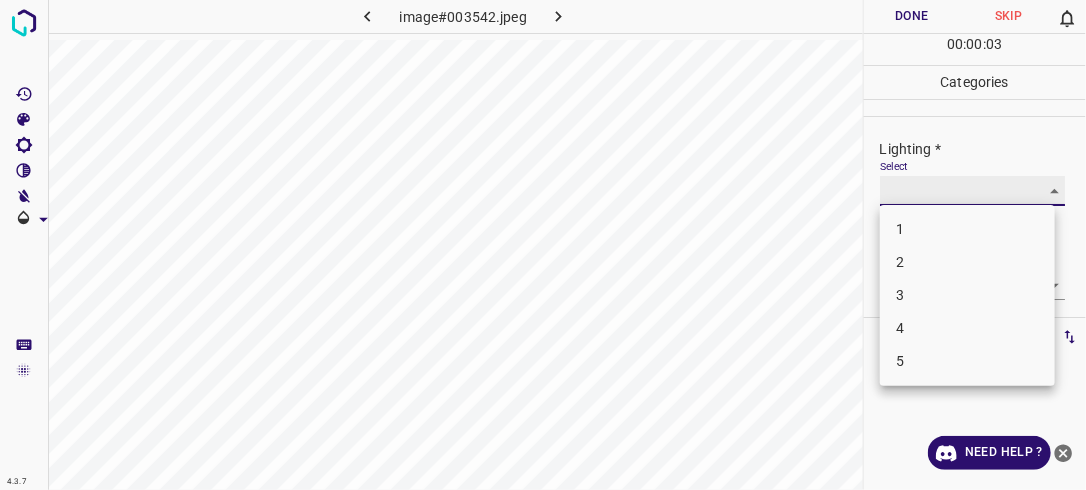 type on "2" 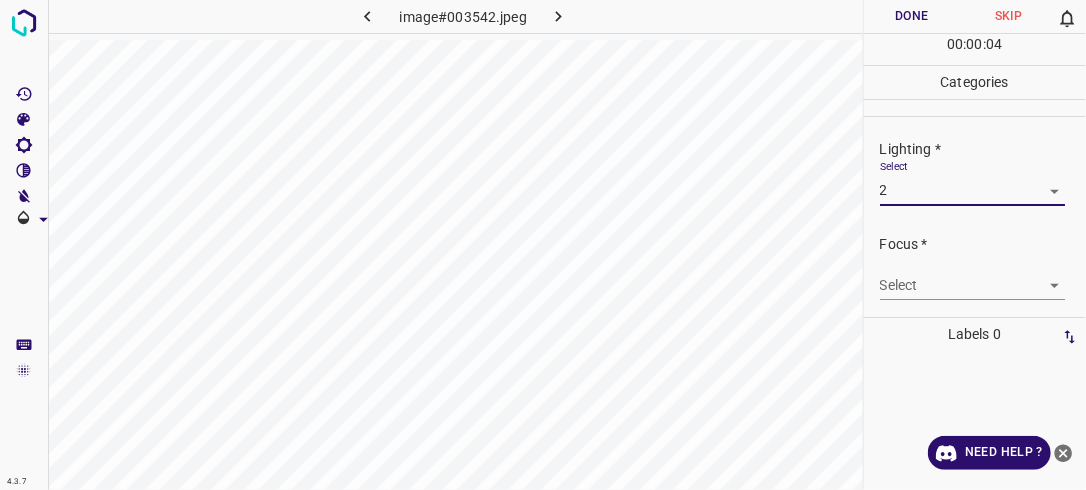 click on "4.3.7 image#003542.jpeg Done Skip 0 00   : 00   : 04   Categories Lighting *  Select 2 2 Focus *  Select ​ Overall *  Select ​ Labels   0 Categories 1 Lighting 2 Focus 3 Overall Tools Space Change between modes (Draw & Edit) I Auto labeling R Restore zoom M Zoom in N Zoom out Delete Delete selecte label Filters Z Restore filters X Saturation filter C Brightness filter V Contrast filter B Gray scale filter General O Download Need Help ? - Text - Hide - Delete" at bounding box center [543, 245] 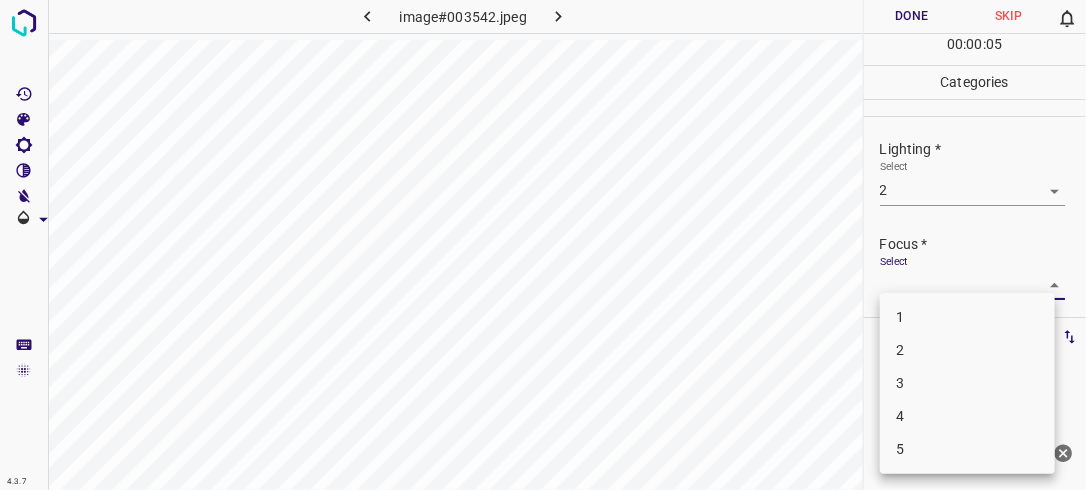 click on "2" at bounding box center (967, 350) 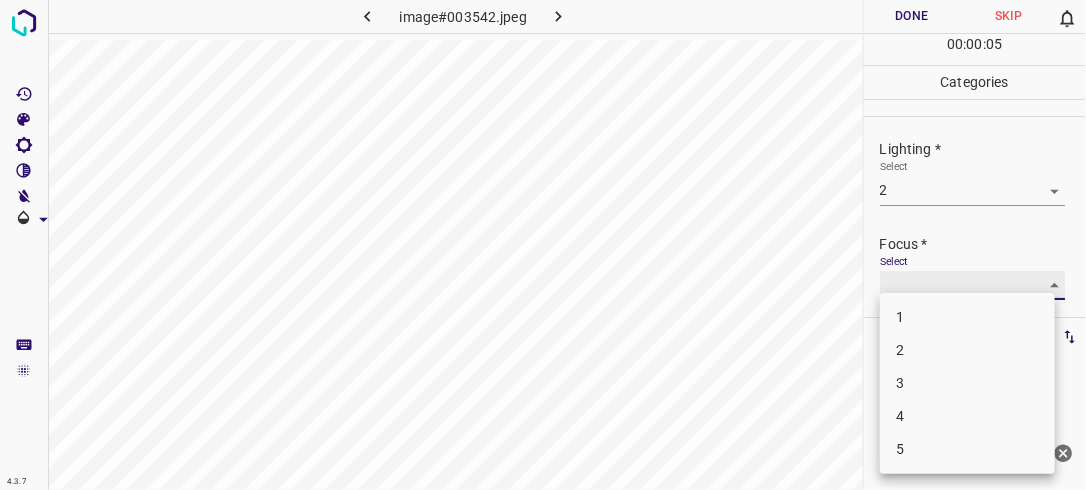 type on "2" 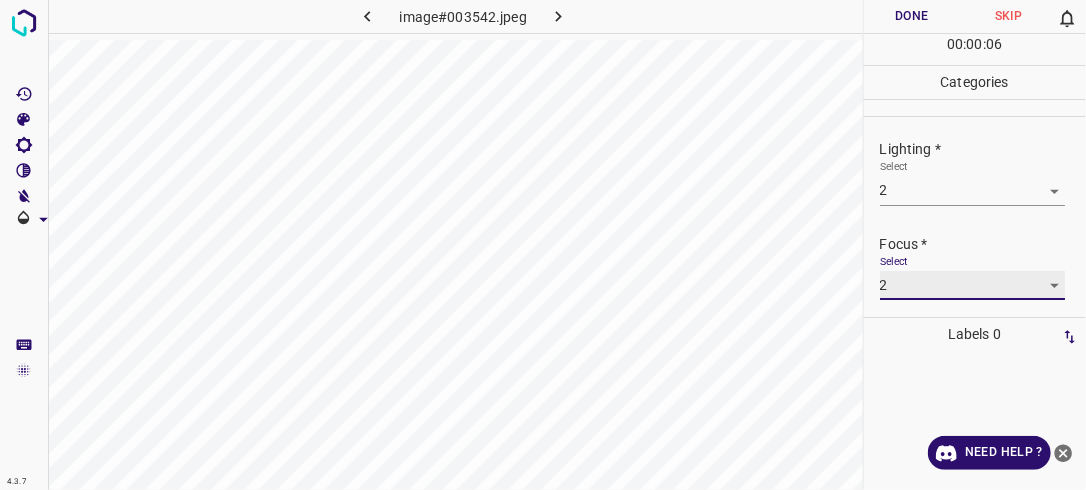 scroll, scrollTop: 98, scrollLeft: 0, axis: vertical 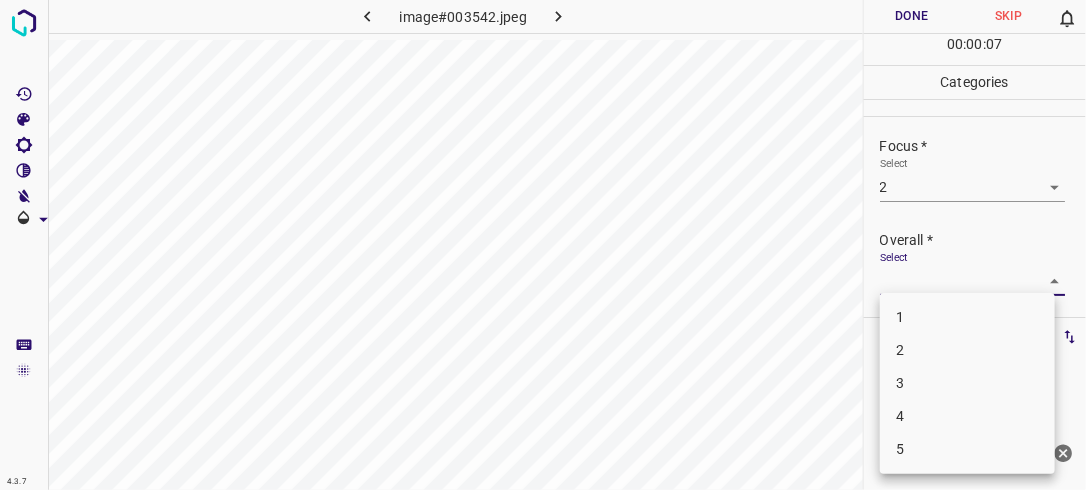 drag, startPoint x: 1036, startPoint y: 287, endPoint x: 1024, endPoint y: 316, distance: 31.38471 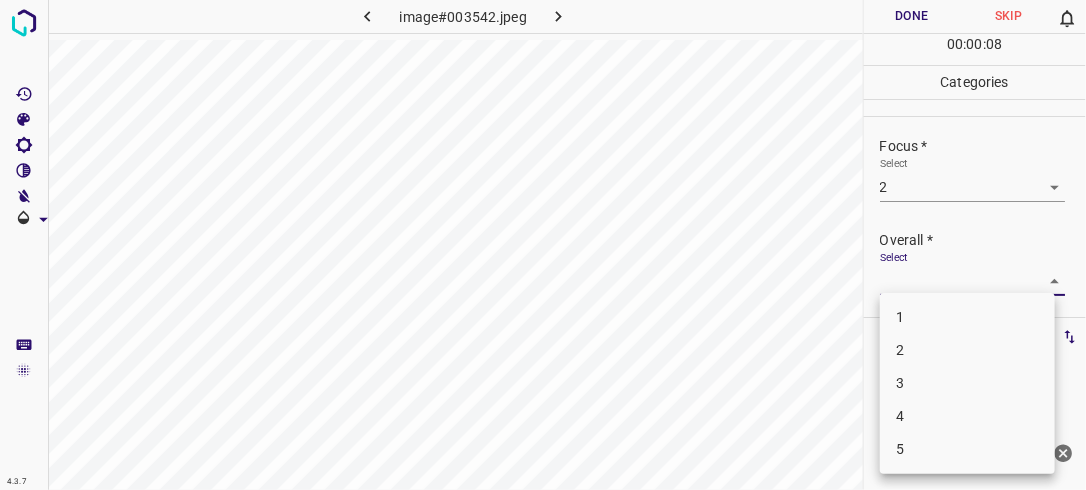 click on "2" at bounding box center (967, 350) 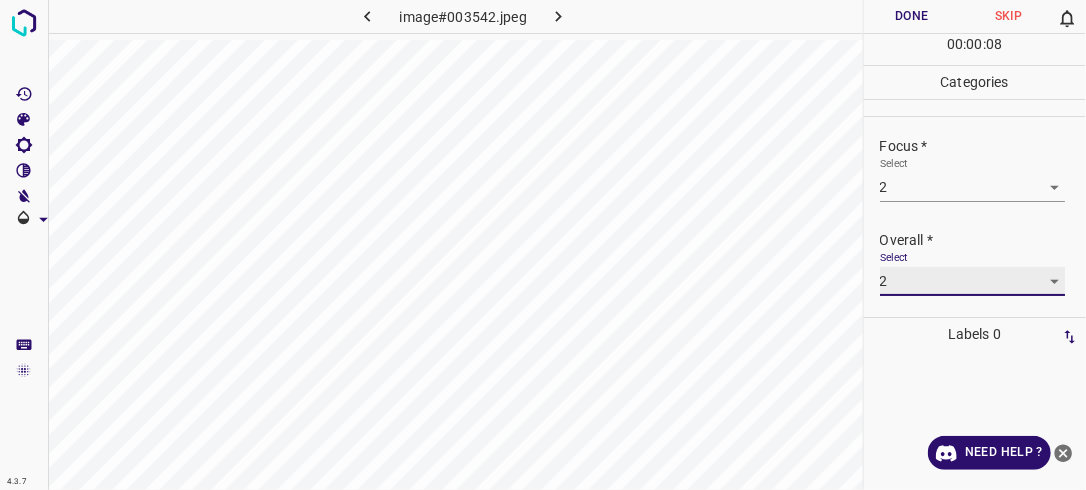 type on "2" 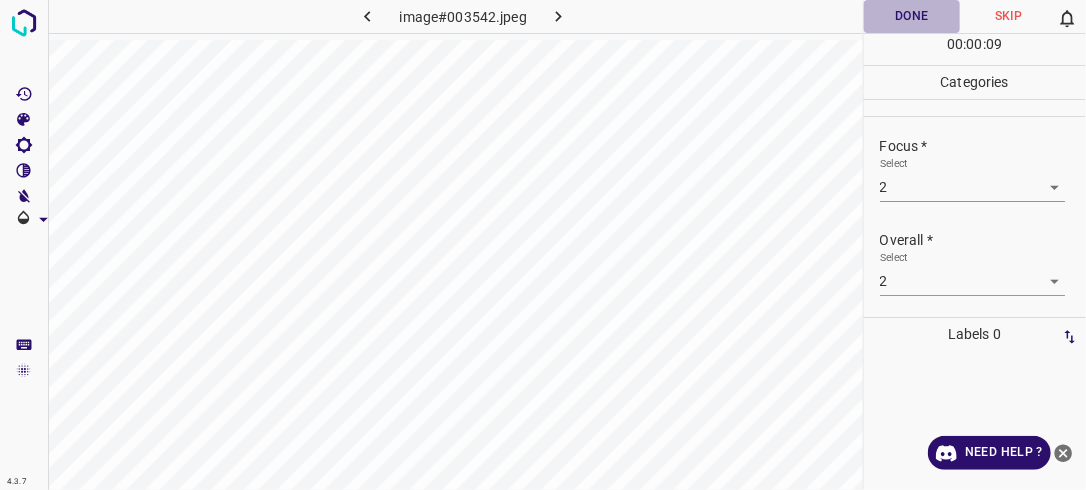 click on "Done" at bounding box center [912, 16] 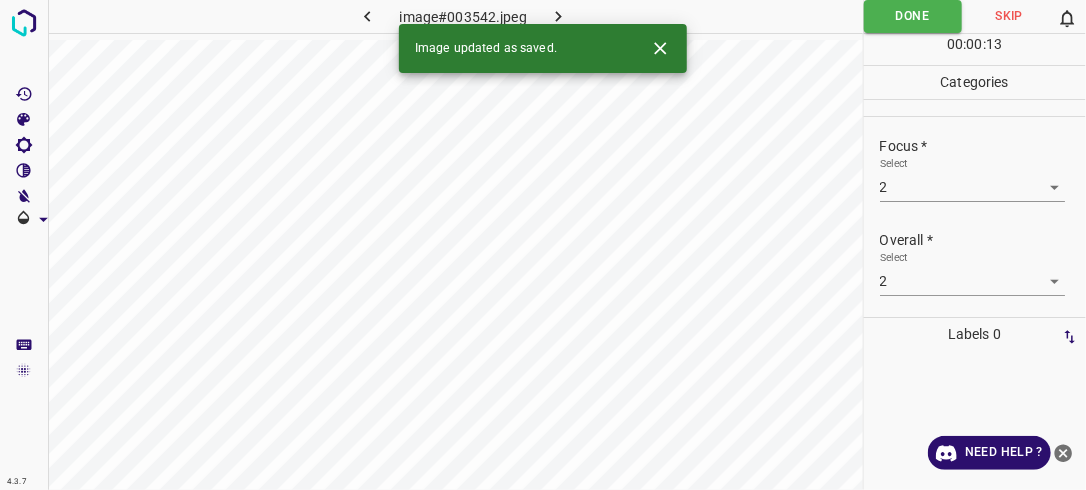click 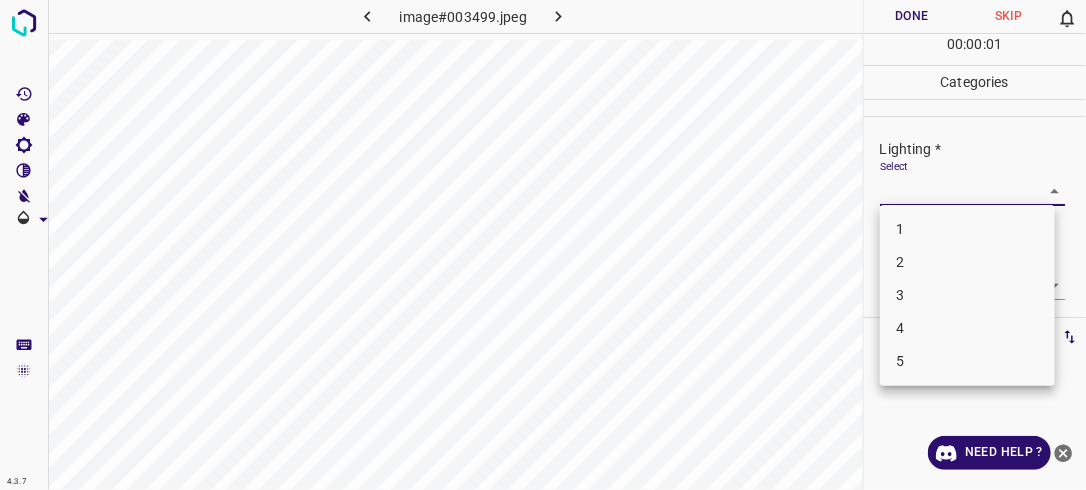 click on "4.3.7 image#003499.jpeg Done Skip 0 00   : 00   : 01   Categories Lighting *  Select ​ Focus *  Select ​ Overall *  Select ​ Labels   0 Categories 1 Lighting 2 Focus 3 Overall Tools Space Change between modes (Draw & Edit) I Auto labeling R Restore zoom M Zoom in N Zoom out Delete Delete selecte label Filters Z Restore filters X Saturation filter C Brightness filter V Contrast filter B Gray scale filter General O Download Need Help ? - Text - Hide - Delete 1 2 3 4 5" at bounding box center [543, 245] 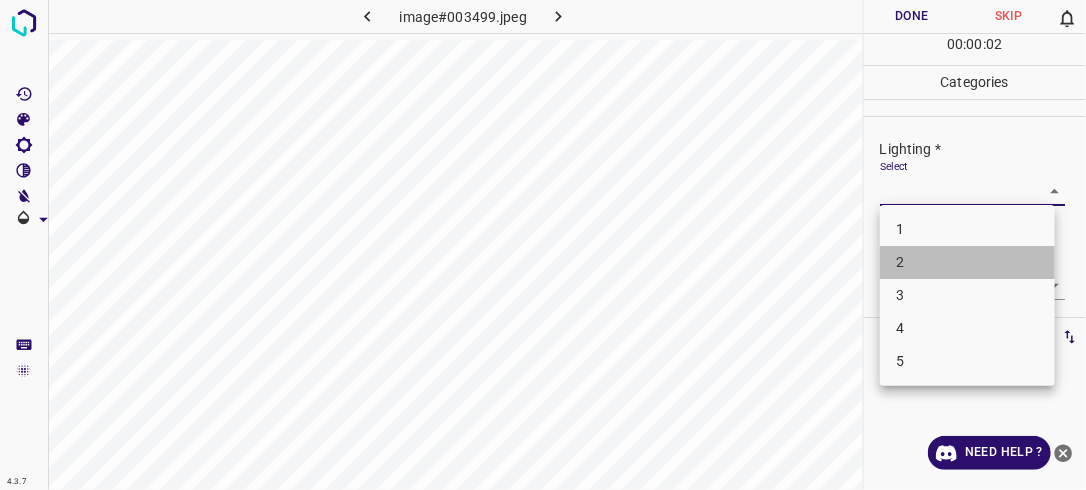 click on "2" at bounding box center [967, 262] 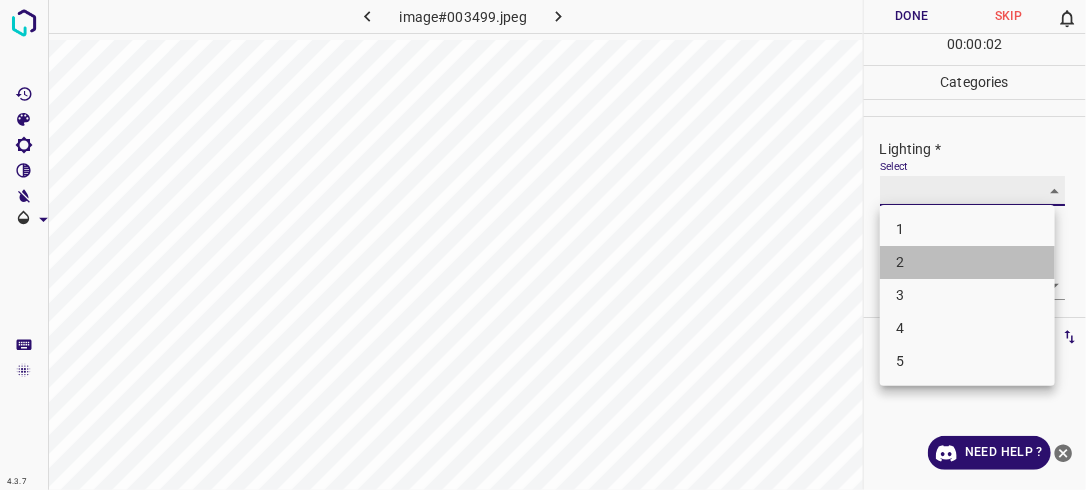 type on "2" 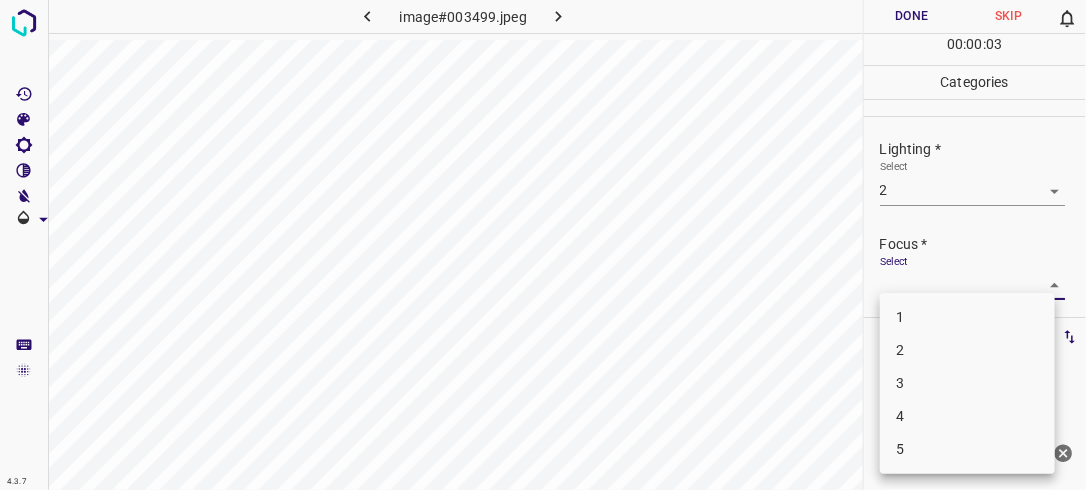 click on "4.3.7 image#003499.jpeg Done Skip 0 00   : 00   : 03   Categories Lighting *  Select 2 2 Focus *  Select ​ Overall *  Select ​ Labels   0 Categories 1 Lighting 2 Focus 3 Overall Tools Space Change between modes (Draw & Edit) I Auto labeling R Restore zoom M Zoom in N Zoom out Delete Delete selecte label Filters Z Restore filters X Saturation filter C Brightness filter V Contrast filter B Gray scale filter General O Download Need Help ? - Text - Hide - Delete 1 2 3 4 5" at bounding box center (543, 245) 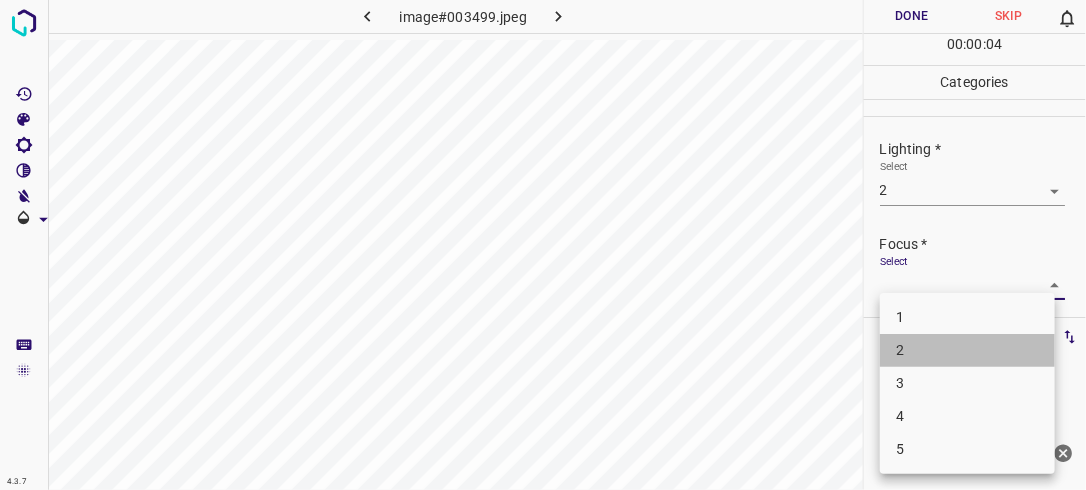 click on "2" at bounding box center (967, 350) 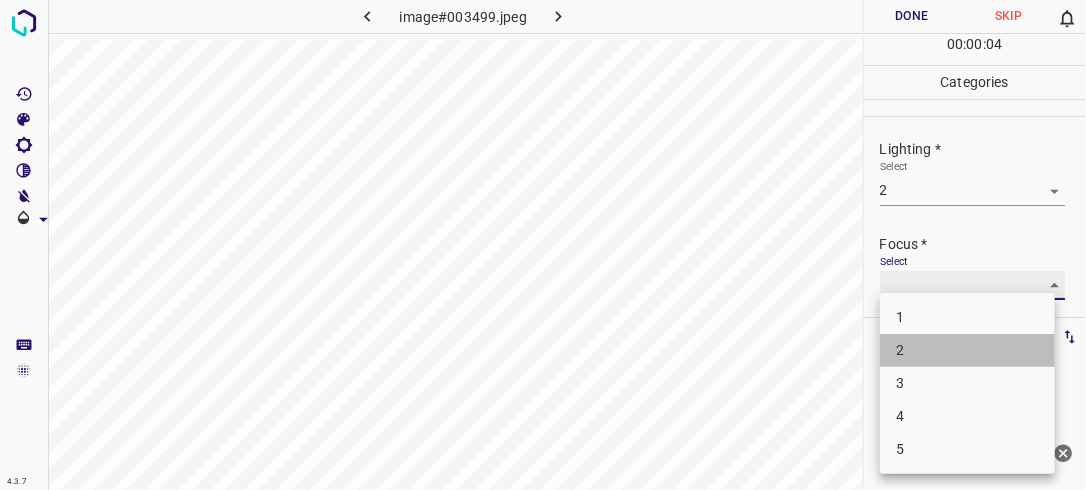 type on "2" 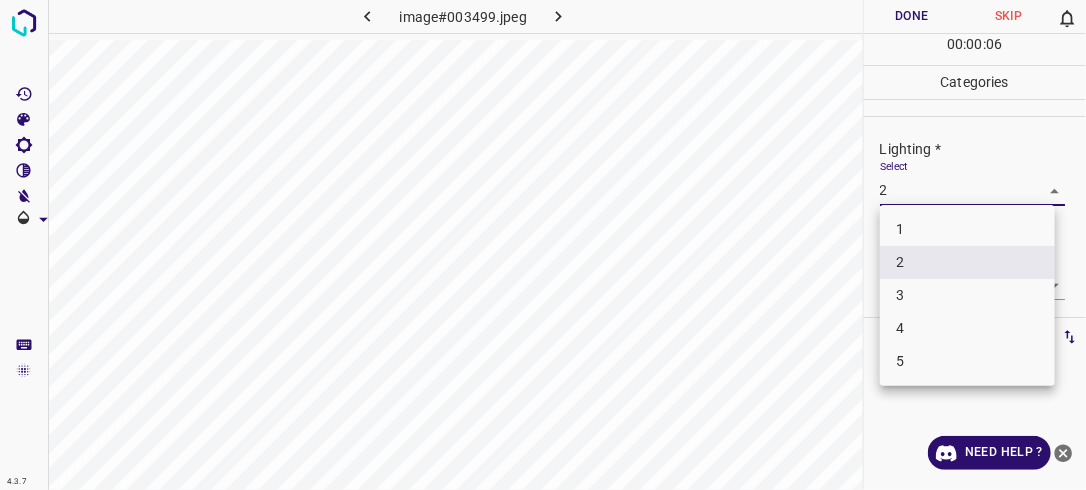 click on "4.3.7 image#003499.jpeg Done Skip 0 00   : 00   : 06   Categories Lighting *  Select 2 2 Focus *  Select 2 2 Overall *  Select ​ Labels   0 Categories 1 Lighting 2 Focus 3 Overall Tools Space Change between modes (Draw & Edit) I Auto labeling R Restore zoom M Zoom in N Zoom out Delete Delete selecte label Filters Z Restore filters X Saturation filter C Brightness filter V Contrast filter B Gray scale filter General O Download Need Help ? - Text - Hide - Delete 1 2 3 4 5" at bounding box center [543, 245] 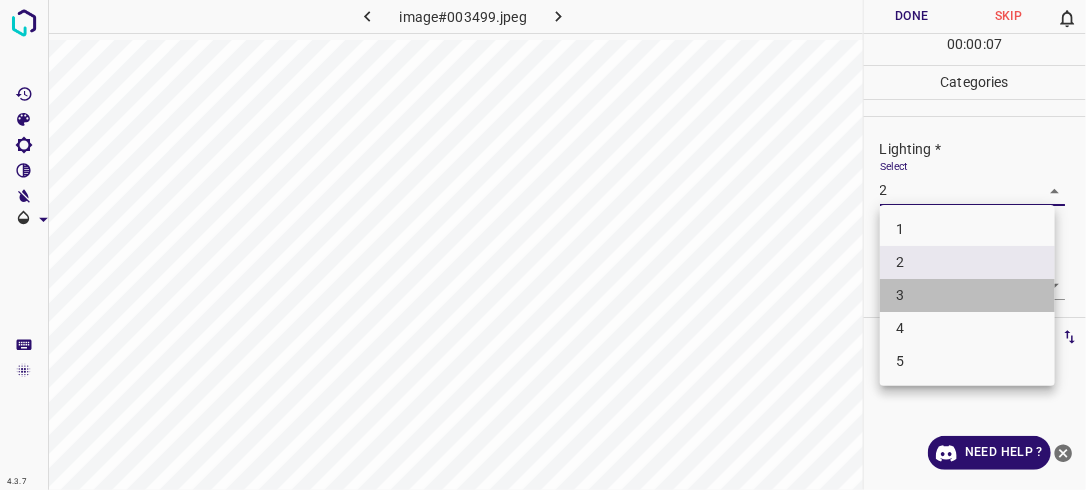 click on "3" at bounding box center [967, 295] 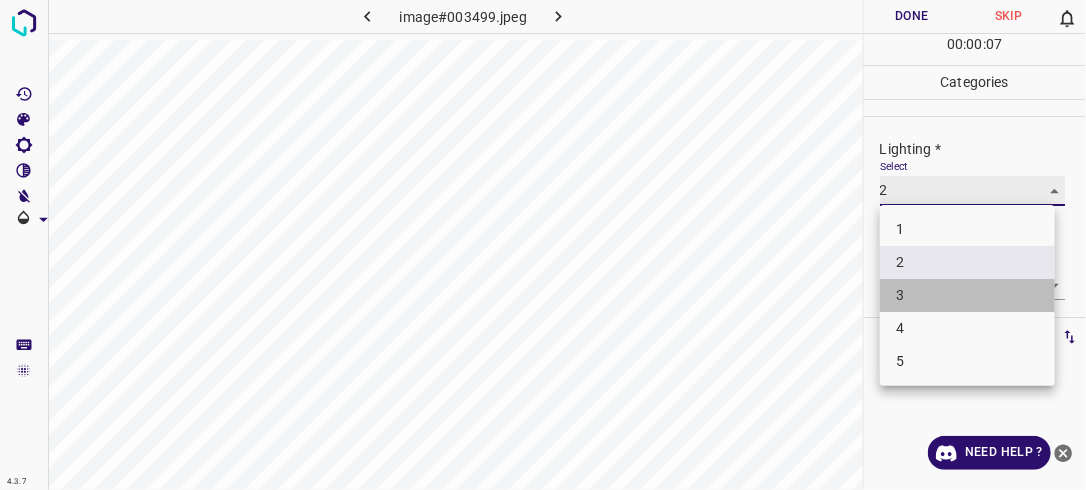 type on "3" 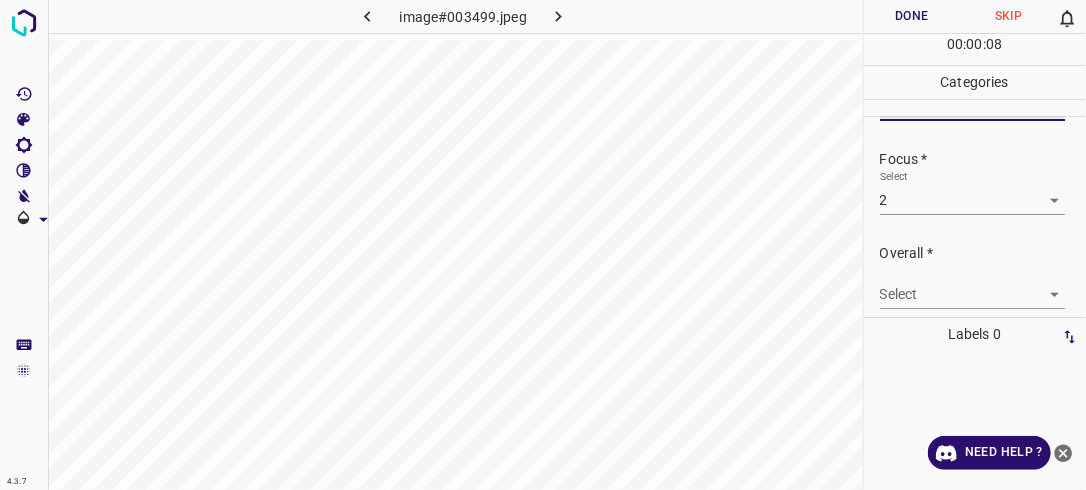 scroll, scrollTop: 98, scrollLeft: 0, axis: vertical 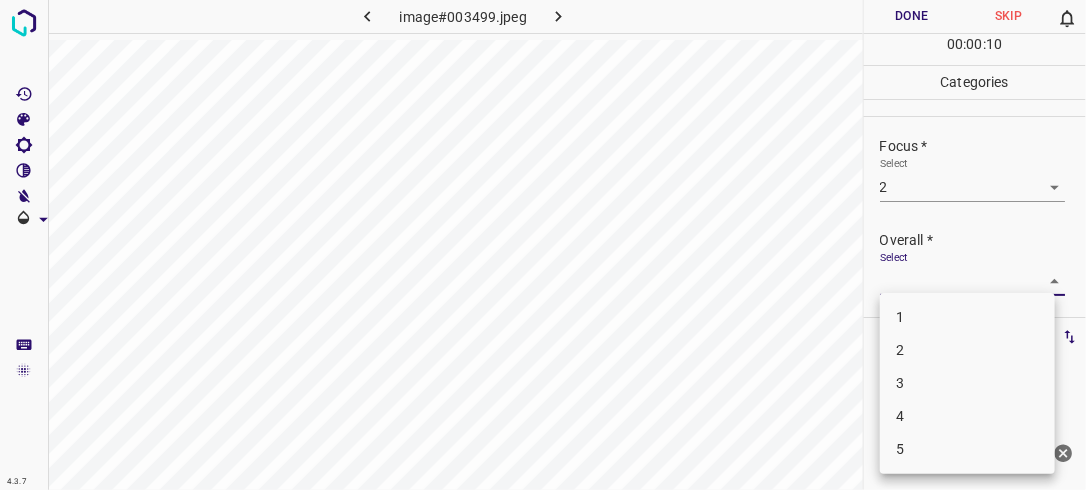 click on "4.3.7 image#003499.jpeg Done Skip 0 00   : 00   : 10   Categories Lighting *  Select 3 3 Focus *  Select 2 2 Overall *  Select ​ Labels   0 Categories 1 Lighting 2 Focus 3 Overall Tools Space Change between modes (Draw & Edit) I Auto labeling R Restore zoom M Zoom in N Zoom out Delete Delete selecte label Filters Z Restore filters X Saturation filter C Brightness filter V Contrast filter B Gray scale filter General O Download Need Help ? - Text - Hide - Delete 1 2 3 4 5" at bounding box center [543, 245] 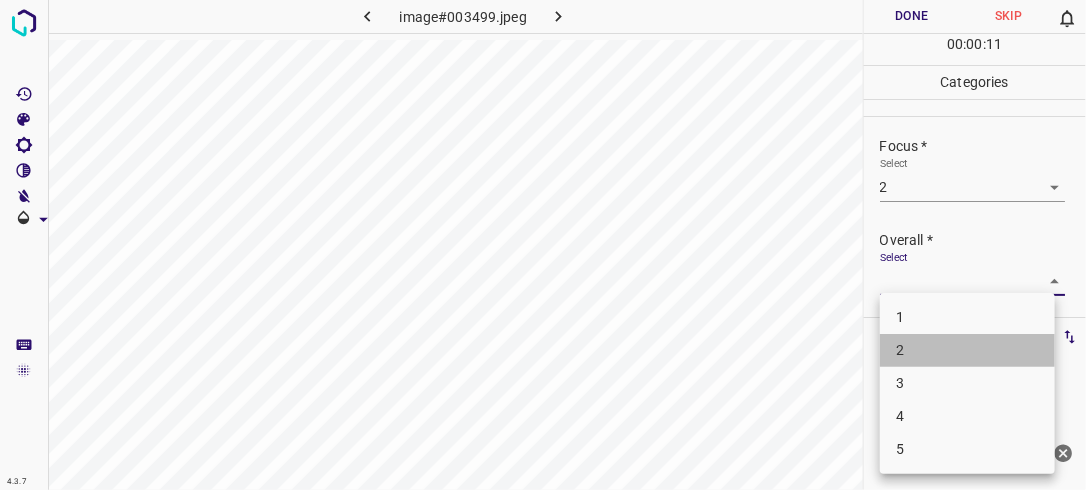 click on "2" at bounding box center [967, 350] 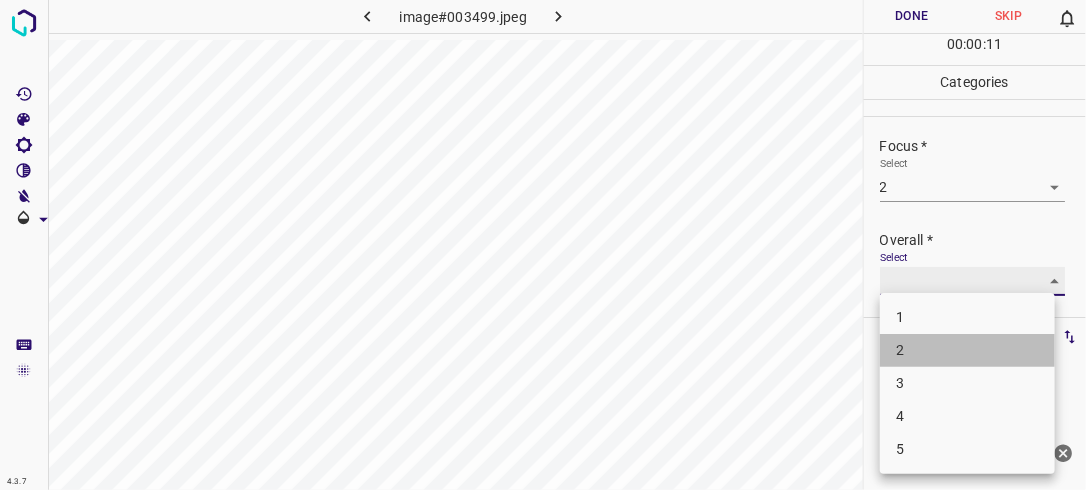 type on "2" 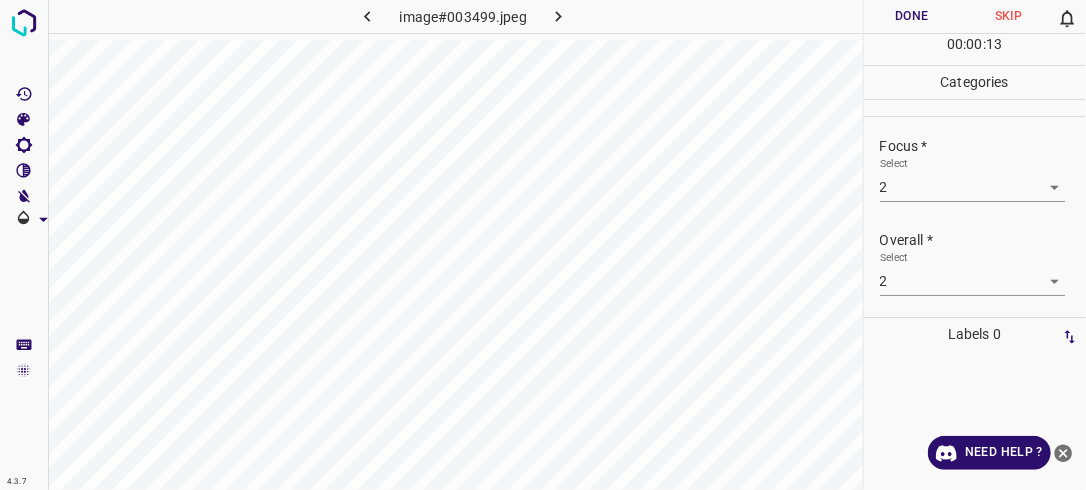 drag, startPoint x: 897, startPoint y: 38, endPoint x: 908, endPoint y: 25, distance: 17.029387 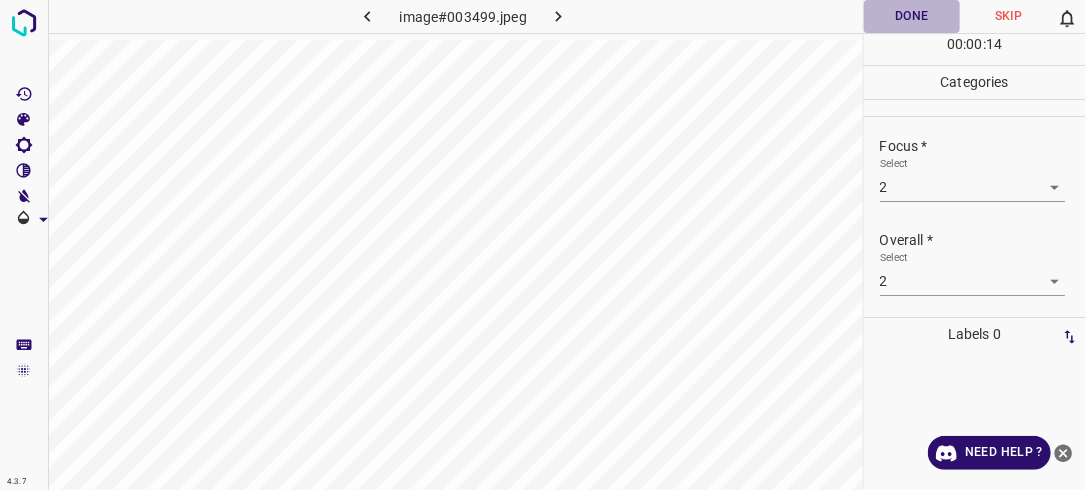 click on "Done" at bounding box center (912, 16) 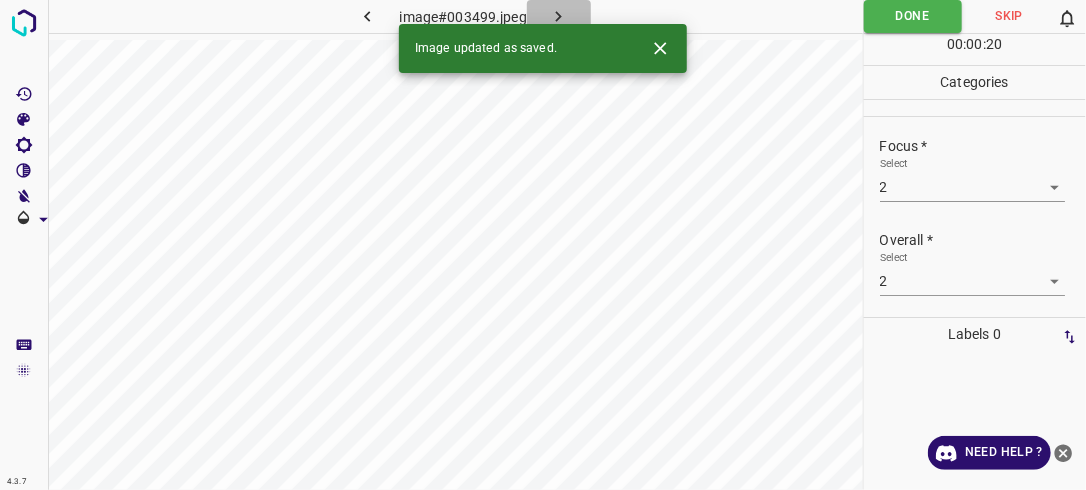 click at bounding box center (559, 16) 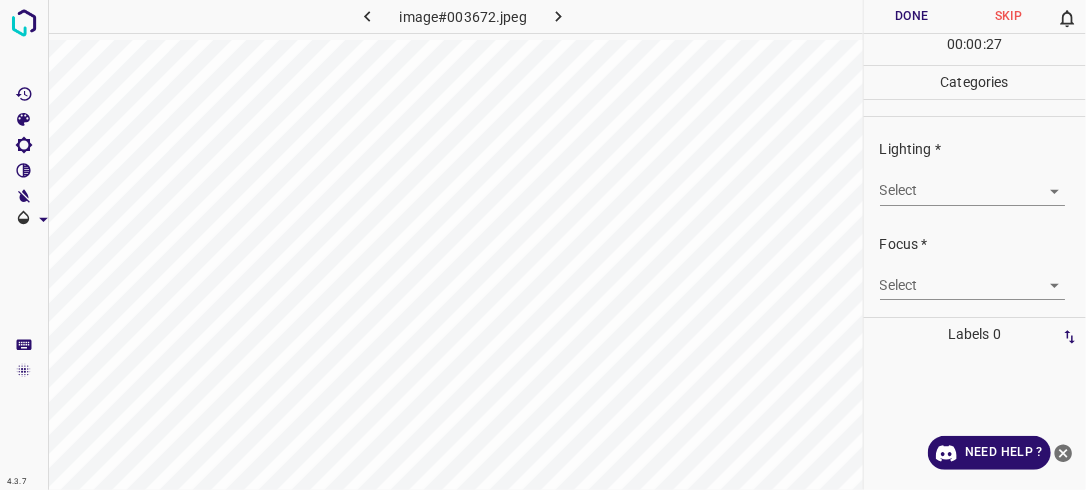 click on "4.3.7 image#003672.jpeg Done Skip 0 00   : 00   : 27   Categories Lighting *  Select ​ Focus *  Select ​ Overall *  Select ​ Labels   0 Categories 1 Lighting 2 Focus 3 Overall Tools Space Change between modes (Draw & Edit) I Auto labeling R Restore zoom M Zoom in N Zoom out Delete Delete selecte label Filters Z Restore filters X Saturation filter C Brightness filter V Contrast filter B Gray scale filter General O Download Need Help ? - Text - Hide - Delete" at bounding box center [543, 245] 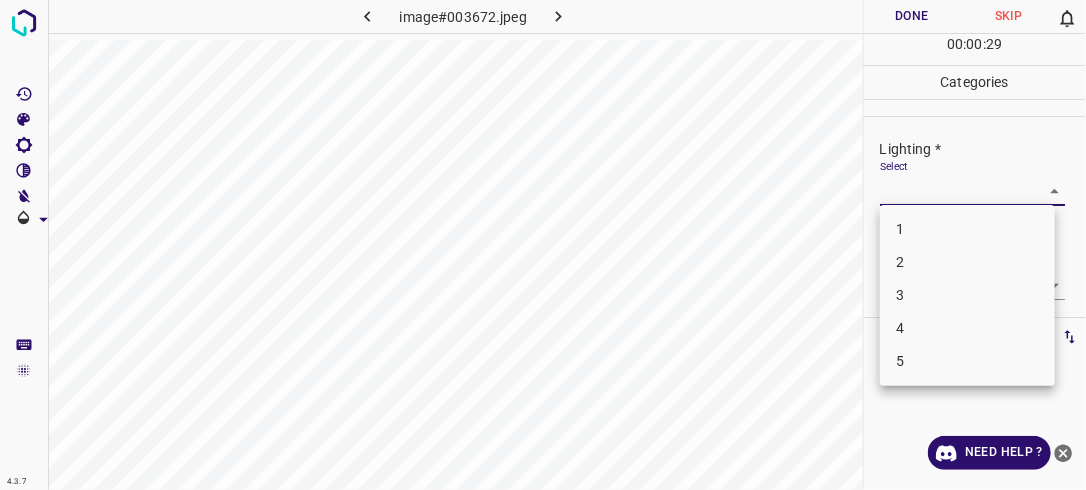 click on "3" at bounding box center [967, 295] 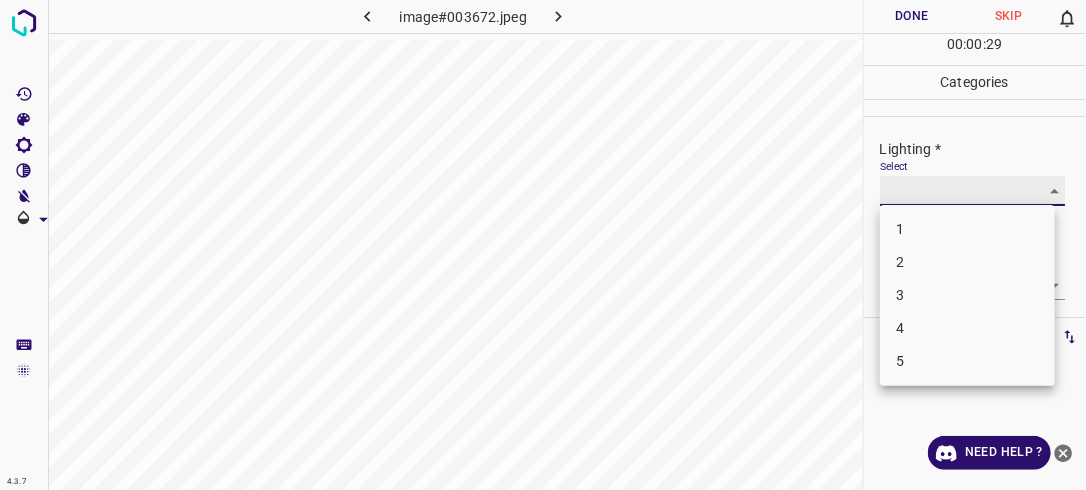 type on "3" 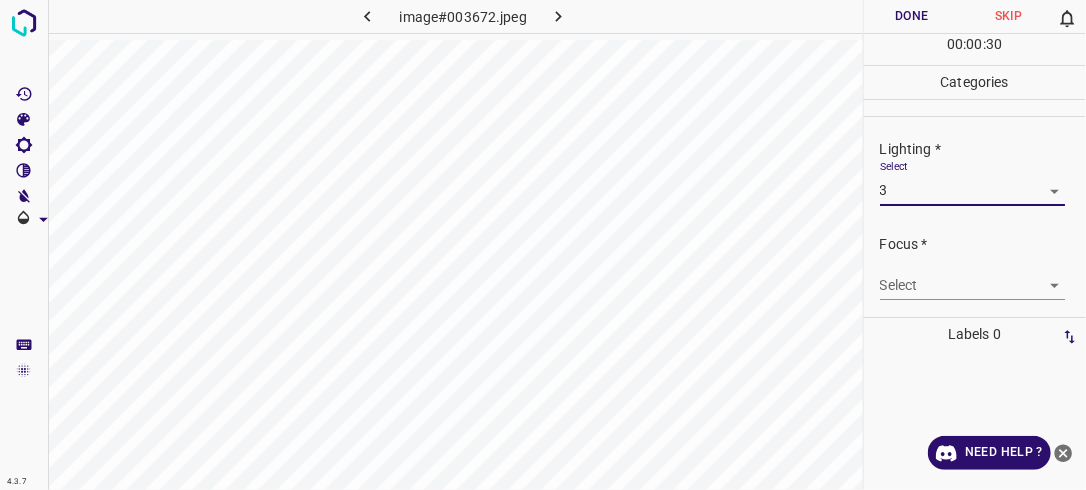 click on "4.3.7 image#003672.jpeg Done Skip 0 00   : 00   : 30   Categories Lighting *  Select 3 3 Focus *  Select ​ Overall *  Select ​ Labels   0 Categories 1 Lighting 2 Focus 3 Overall Tools Space Change between modes (Draw & Edit) I Auto labeling R Restore zoom M Zoom in N Zoom out Delete Delete selecte label Filters Z Restore filters X Saturation filter C Brightness filter V Contrast filter B Gray scale filter General O Download Need Help ? - Text - Hide - Delete" at bounding box center [543, 245] 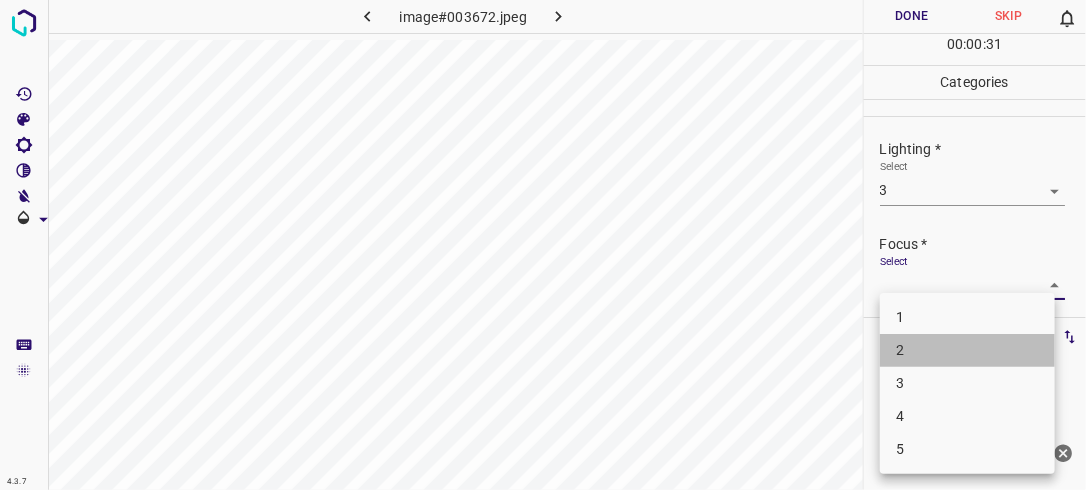 click on "2" at bounding box center [967, 350] 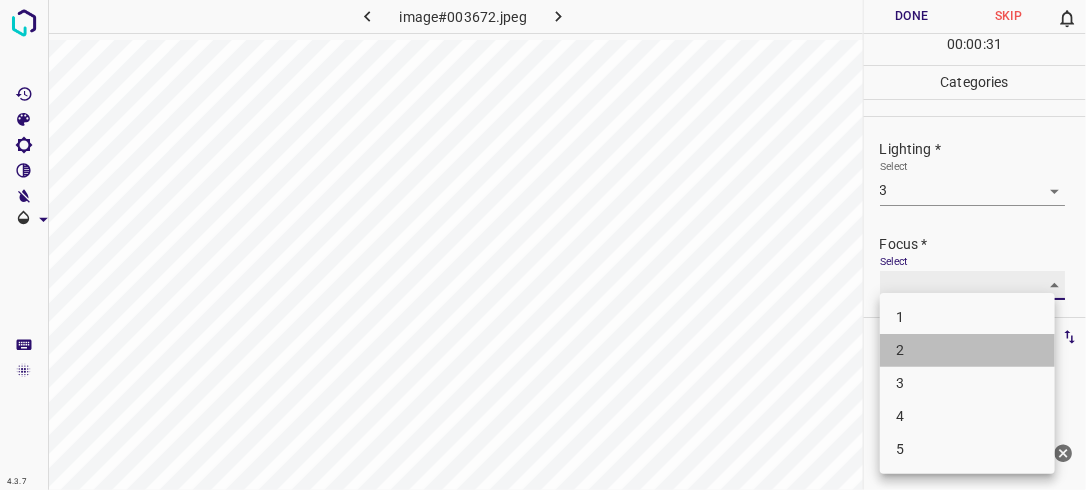 type on "2" 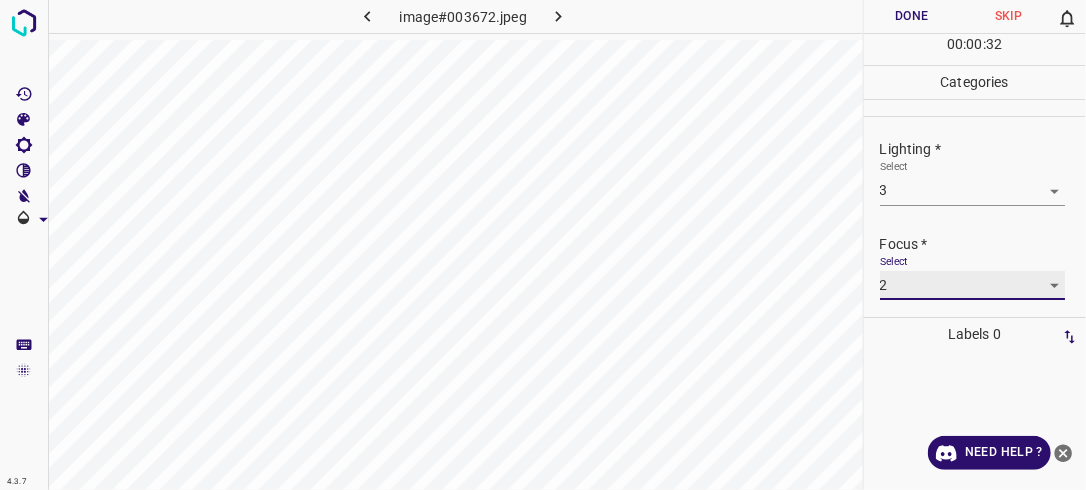 scroll, scrollTop: 98, scrollLeft: 0, axis: vertical 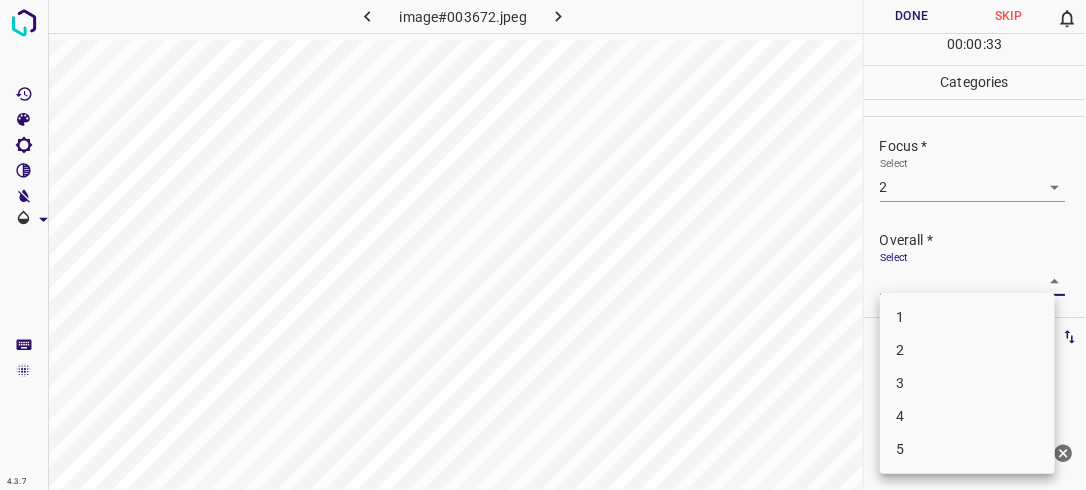 drag, startPoint x: 1052, startPoint y: 276, endPoint x: 1042, endPoint y: 278, distance: 10.198039 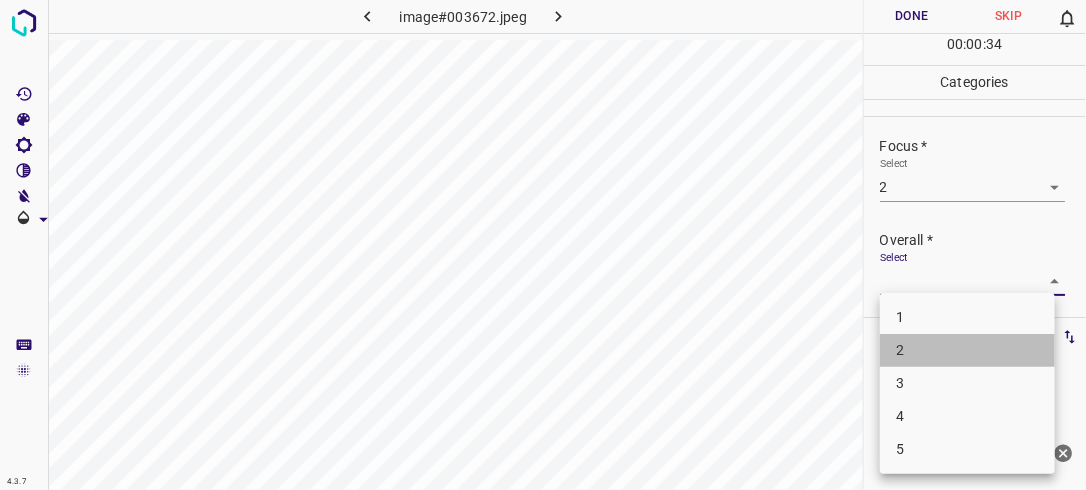 click on "2" at bounding box center (967, 350) 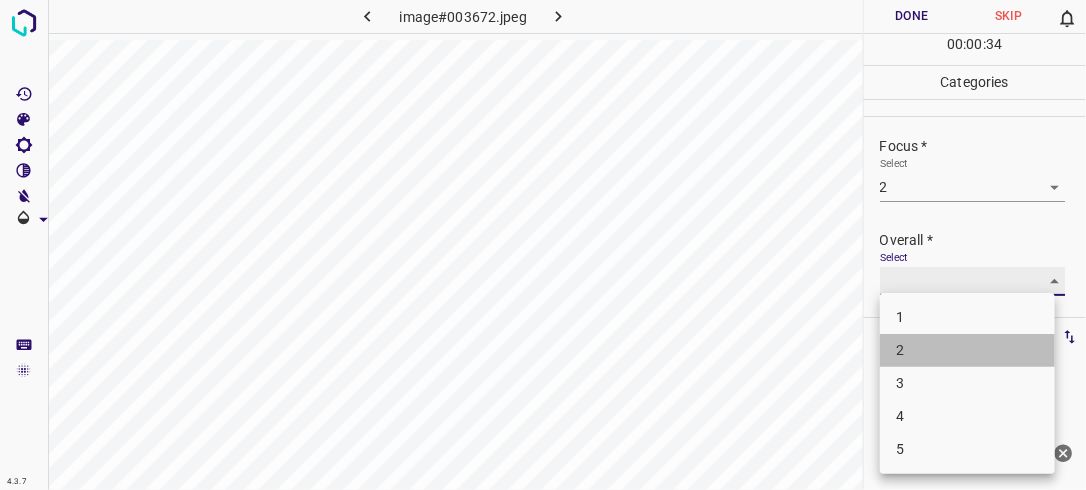 type on "2" 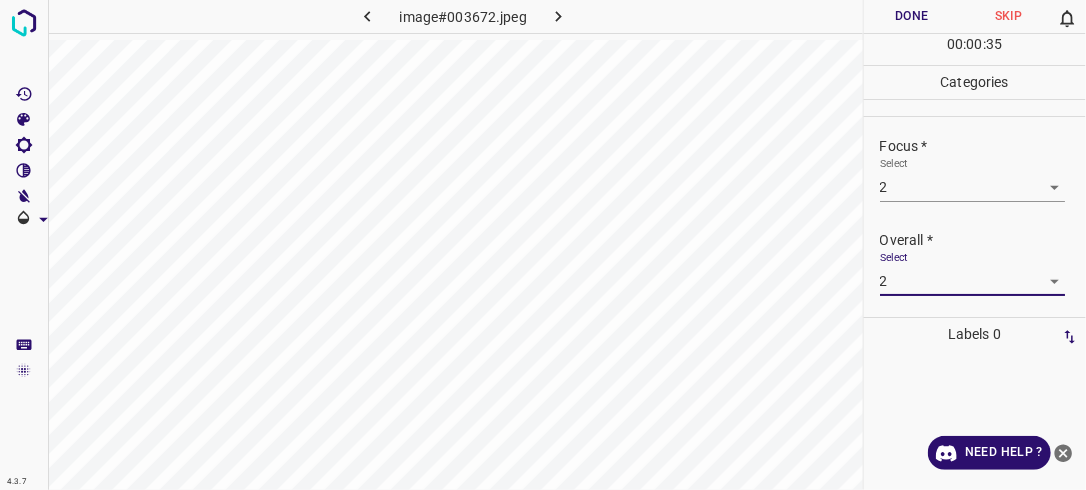 click on "Done" at bounding box center (912, 16) 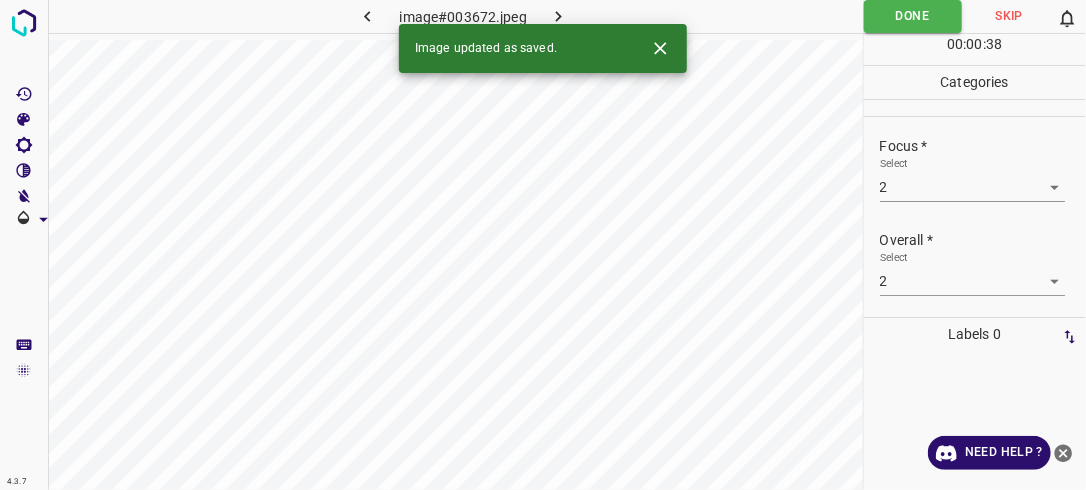 click 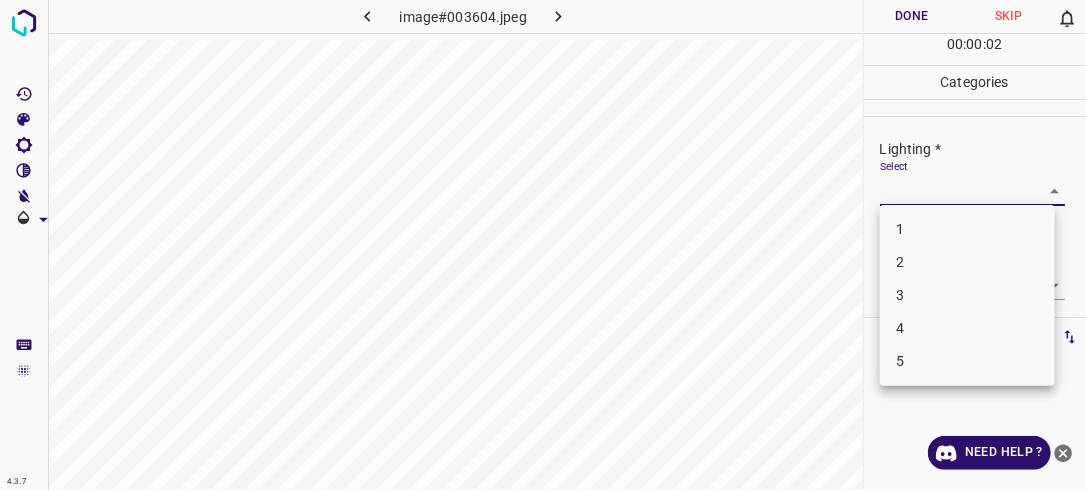 click on "4.3.7 image#003604.jpeg Done Skip 0 00   : 00   : 02   Categories Lighting *  Select ​ Focus *  Select ​ Overall *  Select ​ Labels   0 Categories 1 Lighting 2 Focus 3 Overall Tools Space Change between modes (Draw & Edit) I Auto labeling R Restore zoom M Zoom in N Zoom out Delete Delete selecte label Filters Z Restore filters X Saturation filter C Brightness filter V Contrast filter B Gray scale filter General O Download Need Help ? - Text - Hide - Delete 1 2 3 4 5" at bounding box center (543, 245) 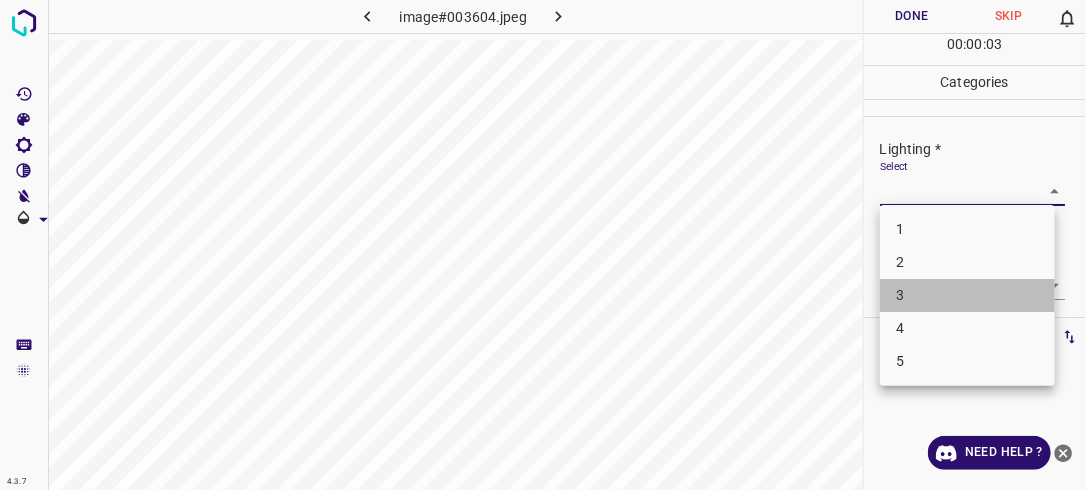 click on "3" at bounding box center (967, 295) 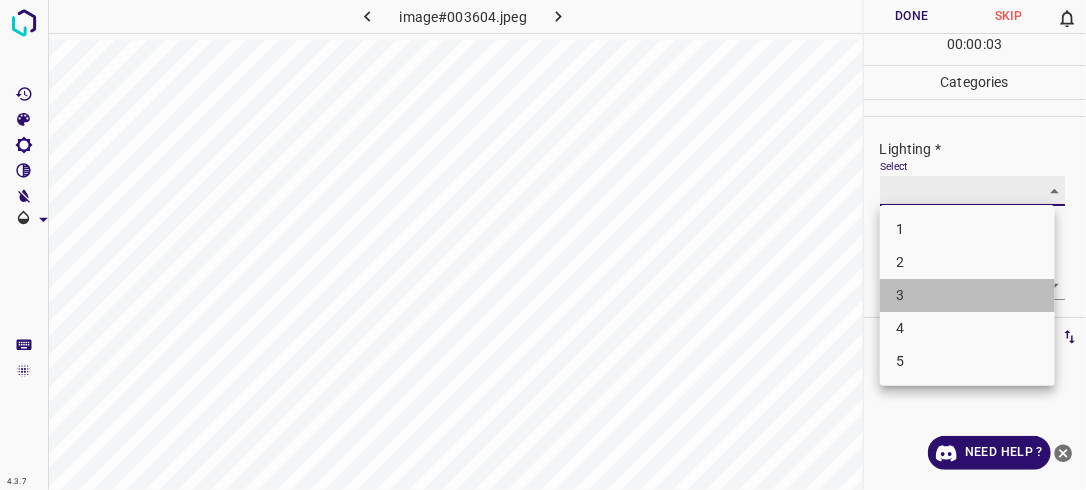 type on "3" 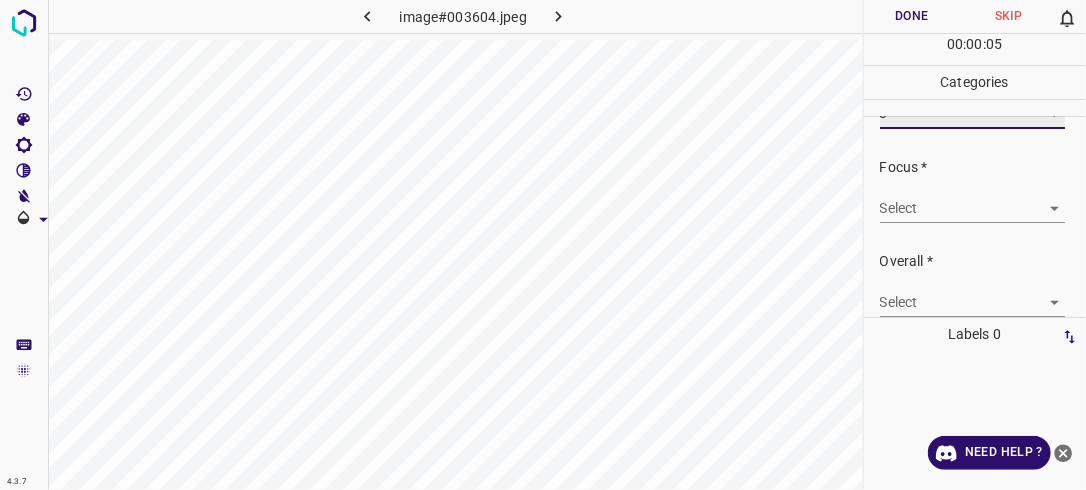 scroll, scrollTop: 80, scrollLeft: 0, axis: vertical 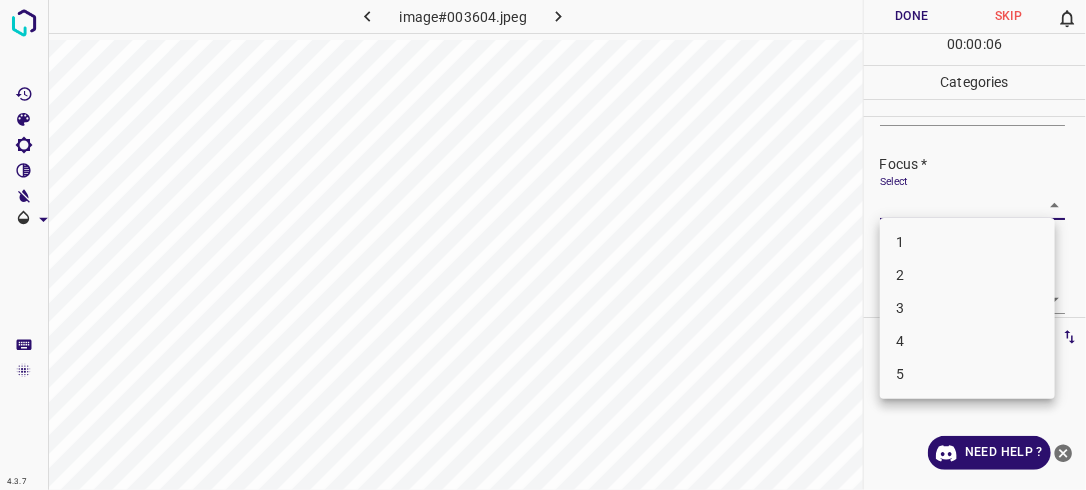 click on "4.3.7 image#003604.jpeg Done Skip 0 00   : 00   : 06   Categories Lighting *  Select 3 3 Focus *  Select ​ Overall *  Select ​ Labels   0 Categories 1 Lighting 2 Focus 3 Overall Tools Space Change between modes (Draw & Edit) I Auto labeling R Restore zoom M Zoom in N Zoom out Delete Delete selecte label Filters Z Restore filters X Saturation filter C Brightness filter V Contrast filter B Gray scale filter General O Download Need Help ? - Text - Hide - Delete 1 2 3 4 5" at bounding box center (543, 245) 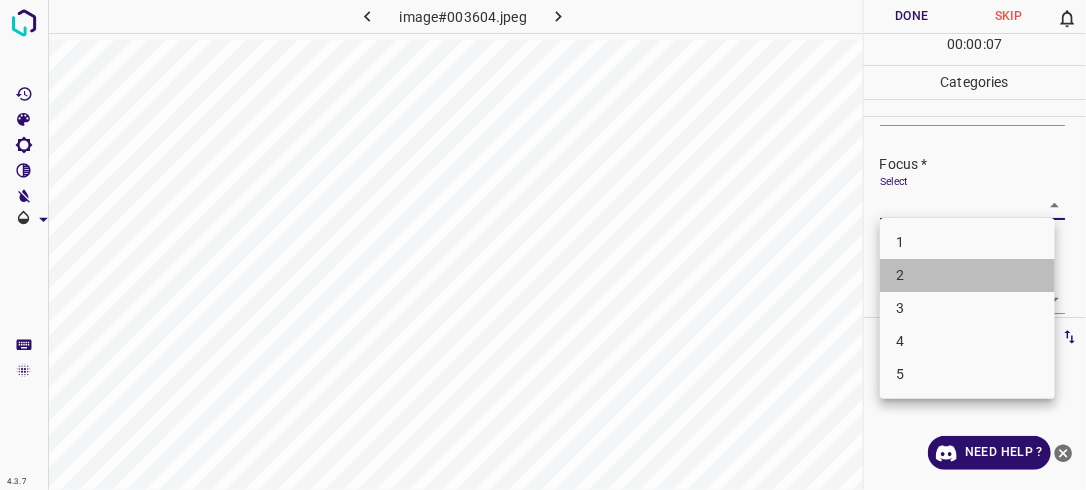 click on "2" at bounding box center [967, 275] 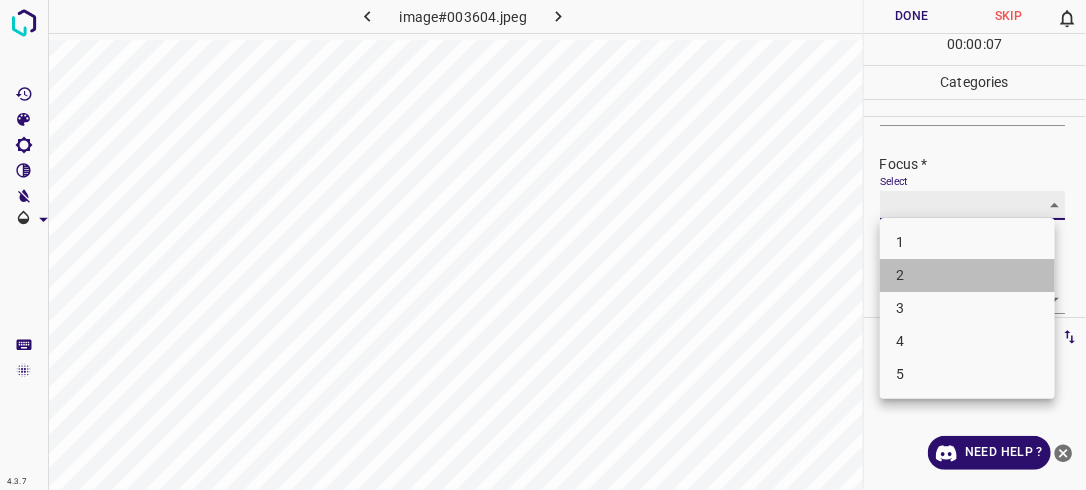 type on "2" 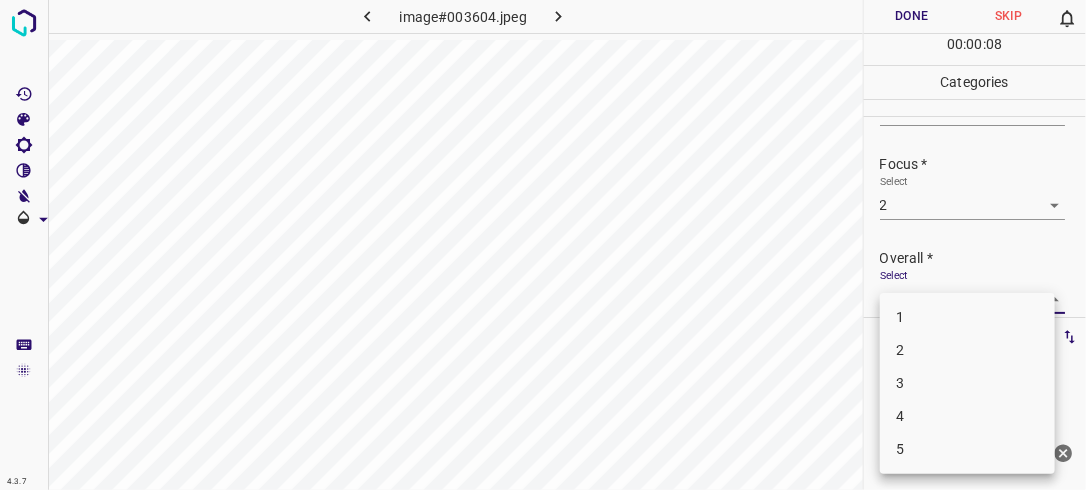 click on "4.3.7 image#003604.jpeg Done Skip 0 00   : 00   : 08   Categories Lighting *  Select 3 3 Focus *  Select 2 2 Overall *  Select ​ Labels   0 Categories 1 Lighting 2 Focus 3 Overall Tools Space Change between modes (Draw & Edit) I Auto labeling R Restore zoom M Zoom in N Zoom out Delete Delete selecte label Filters Z Restore filters X Saturation filter C Brightness filter V Contrast filter B Gray scale filter General O Download Need Help ? - Text - Hide - Delete 1 2 3 4 5" at bounding box center [543, 245] 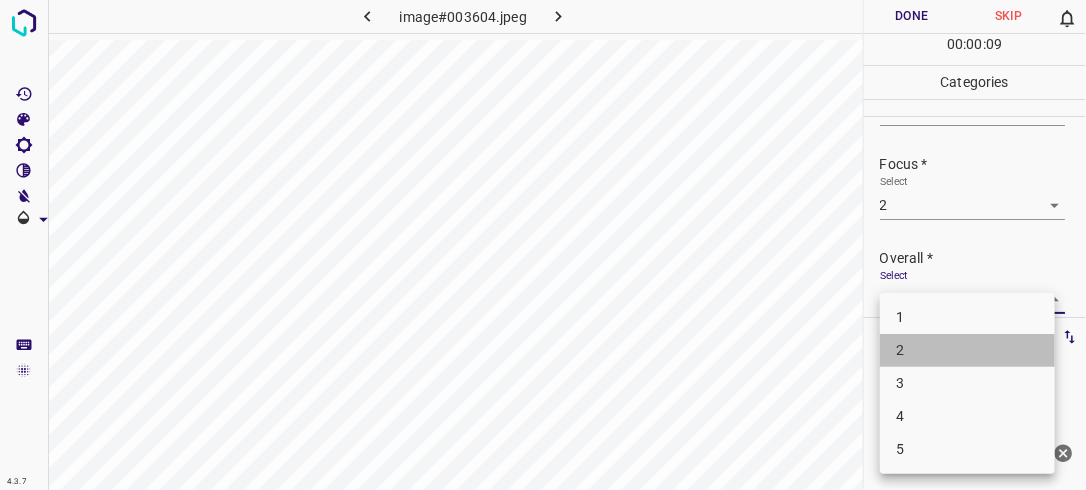 click on "2" at bounding box center (967, 350) 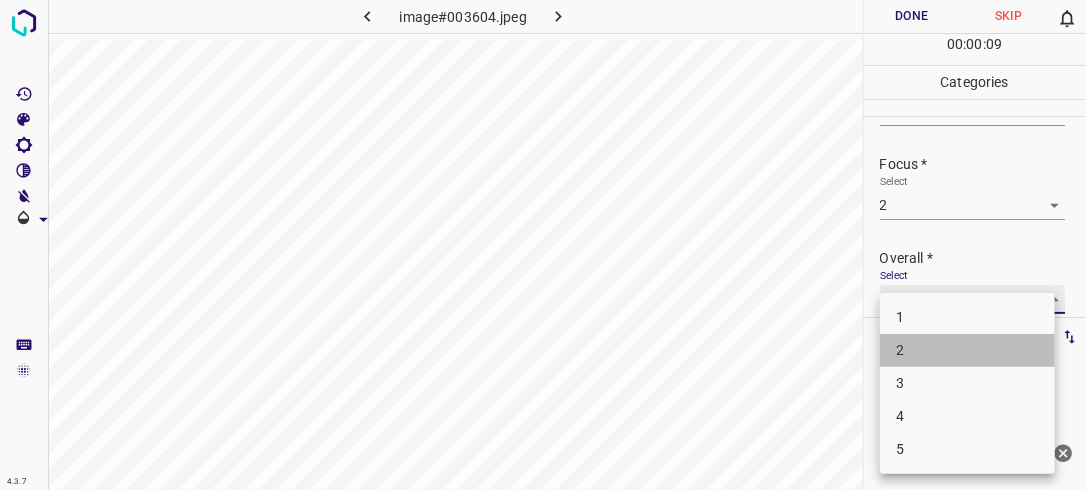 type on "2" 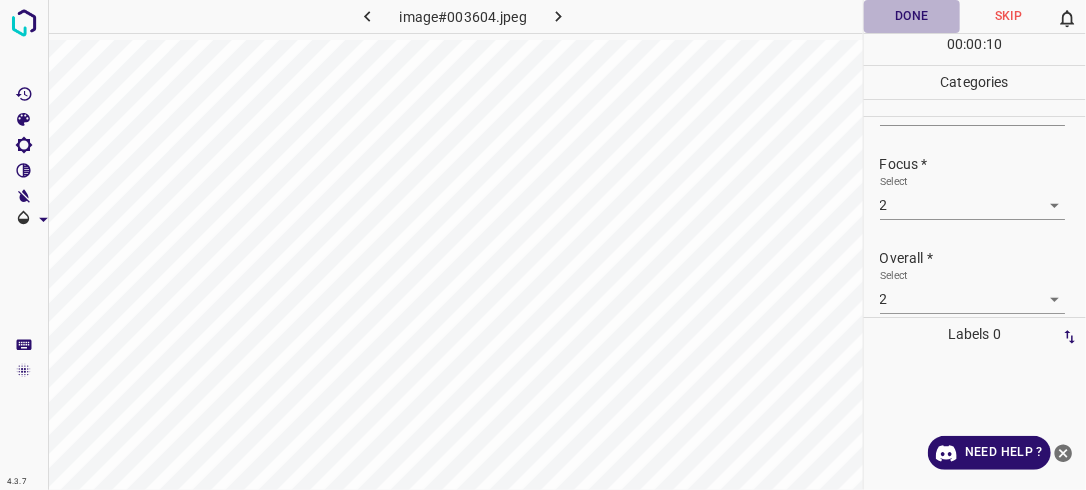 click on "Done" at bounding box center [912, 16] 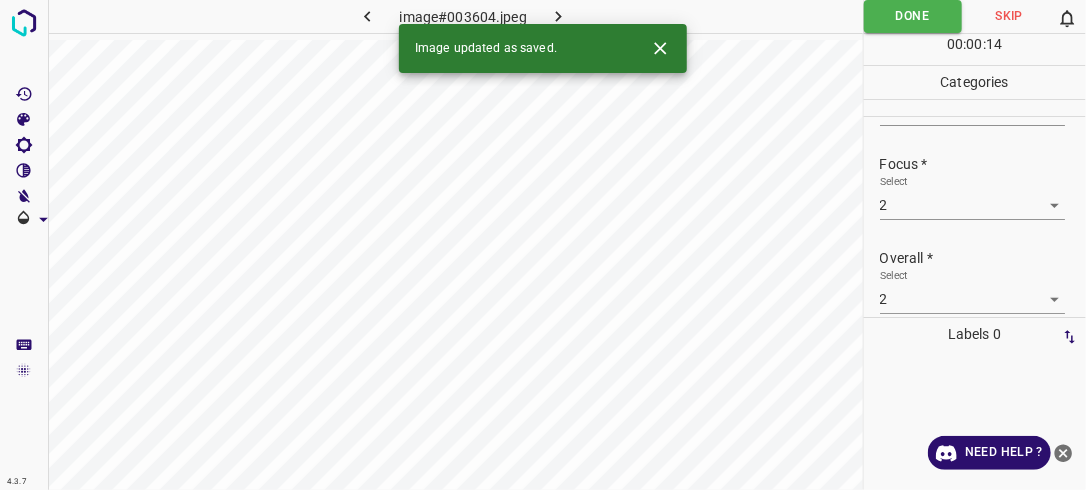 click 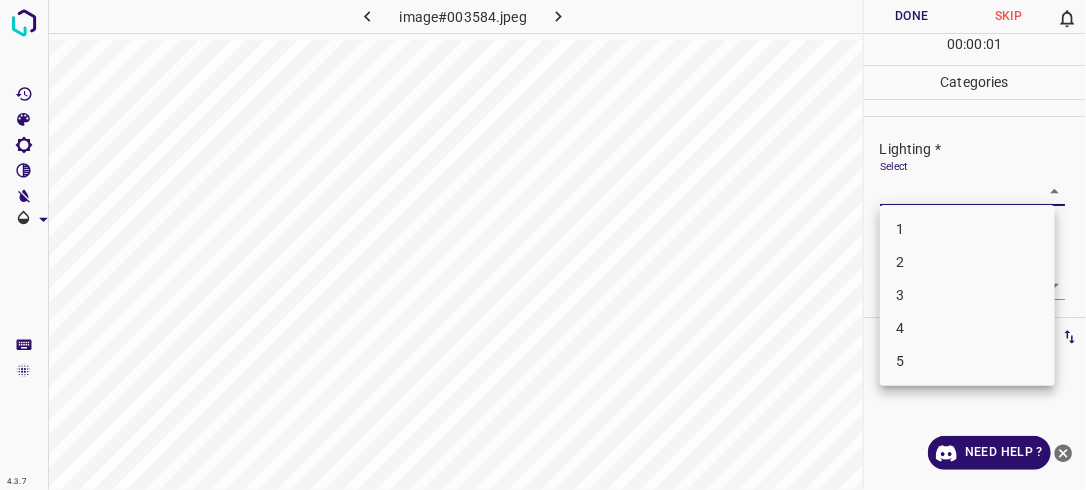 click on "4.3.7 image#003584.jpeg Done Skip 0 00   : 00   : 01   Categories Lighting *  Select ​ Focus *  Select ​ Overall *  Select ​ Labels   0 Categories 1 Lighting 2 Focus 3 Overall Tools Space Change between modes (Draw & Edit) I Auto labeling R Restore zoom M Zoom in N Zoom out Delete Delete selecte label Filters Z Restore filters X Saturation filter C Brightness filter V Contrast filter B Gray scale filter General O Download Need Help ? - Text - Hide - Delete 1 2 3 4 5" at bounding box center (543, 245) 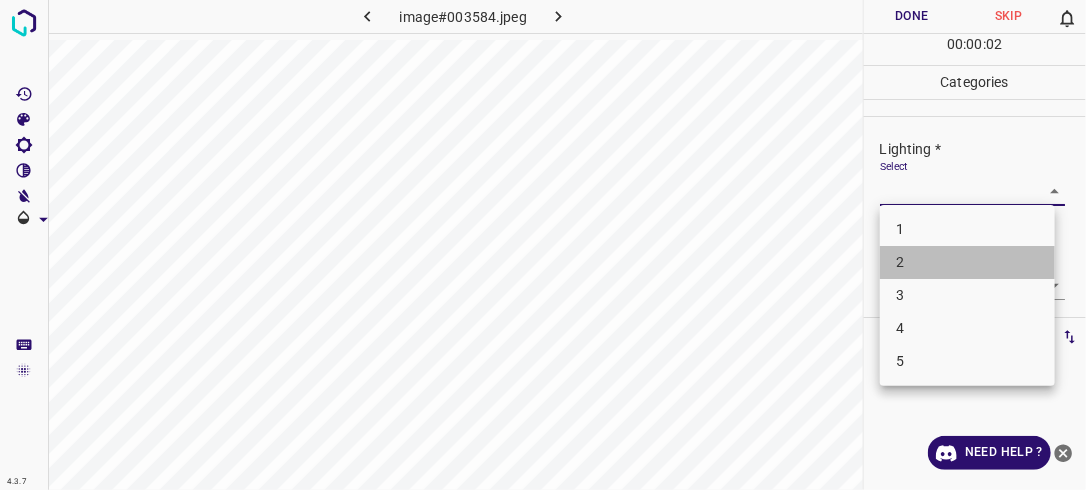 click on "2" at bounding box center (967, 262) 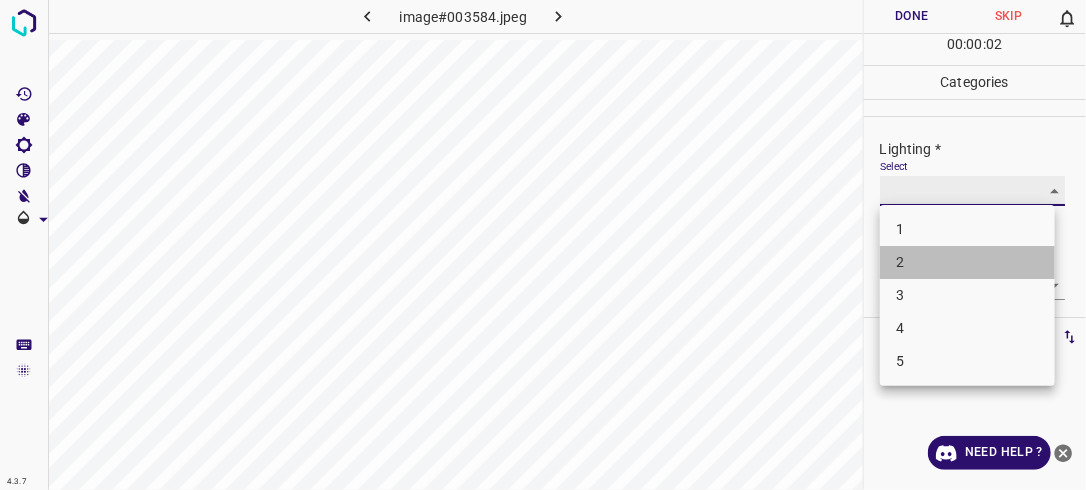 type on "2" 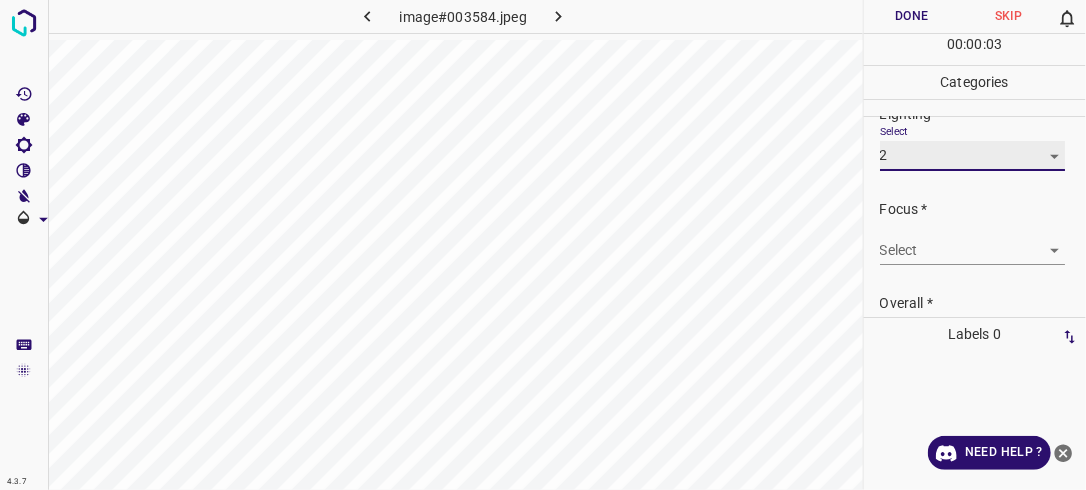 scroll, scrollTop: 73, scrollLeft: 0, axis: vertical 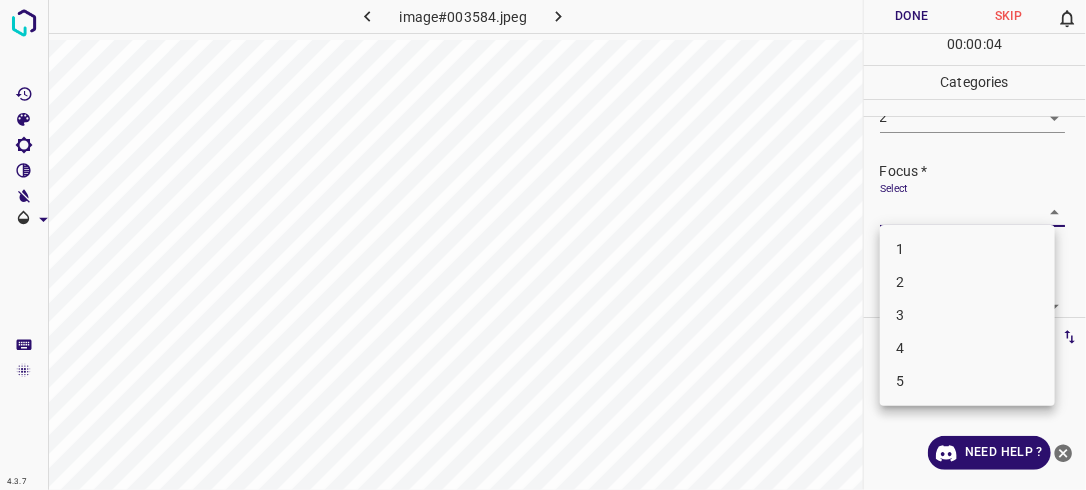 drag, startPoint x: 1038, startPoint y: 212, endPoint x: 1027, endPoint y: 258, distance: 47.296936 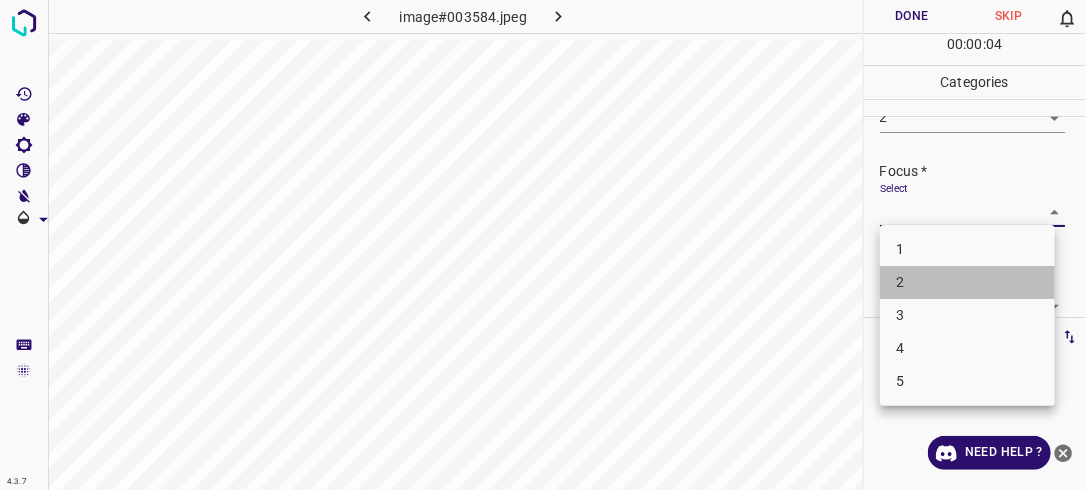 click on "2" at bounding box center (967, 282) 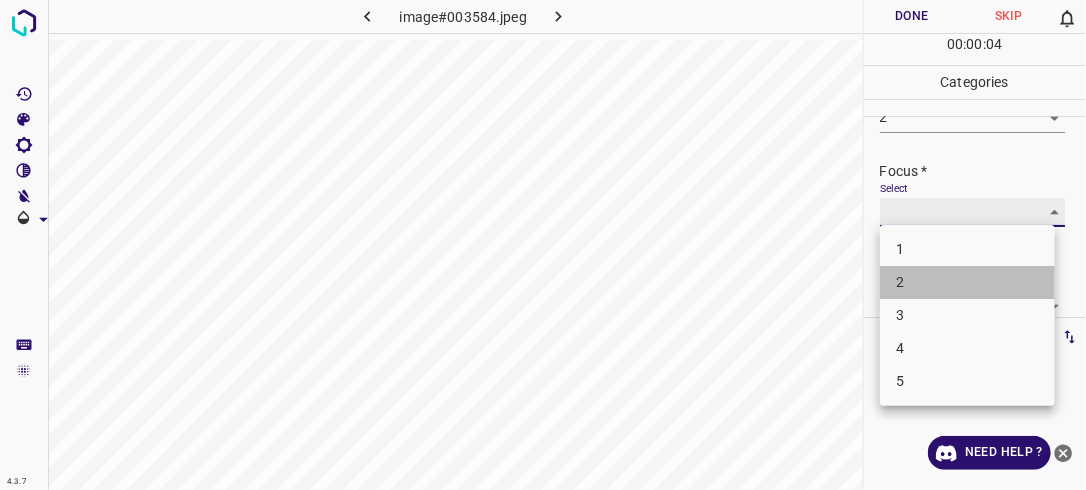 type on "2" 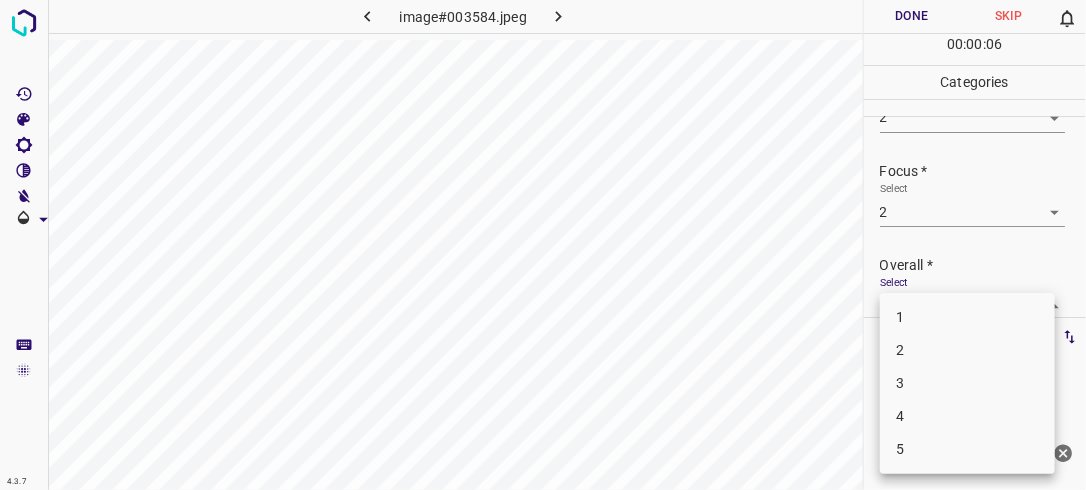 scroll, scrollTop: 76, scrollLeft: 0, axis: vertical 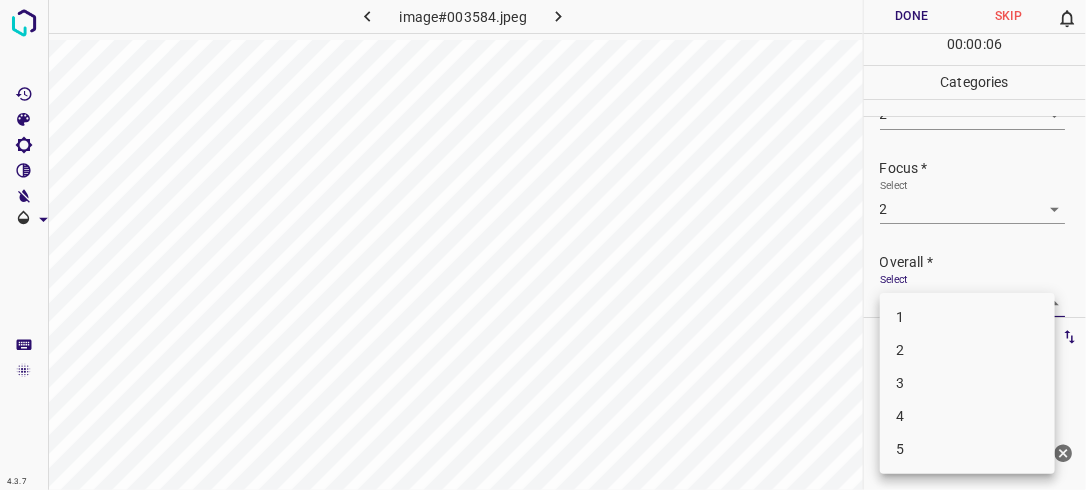 click on "4.3.7 image#003584.jpeg Done Skip 0 00   : 00   : 06   Categories Lighting *  Select 2 2 Focus *  Select 2 2 Overall *  Select ​ Labels   0 Categories 1 Lighting 2 Focus 3 Overall Tools Space Change between modes (Draw & Edit) I Auto labeling R Restore zoom M Zoom in N Zoom out Delete Delete selecte label Filters Z Restore filters X Saturation filter C Brightness filter V Contrast filter B Gray scale filter General O Download Need Help ? - Text - Hide - Delete 1 2 3 4 5" at bounding box center (543, 245) 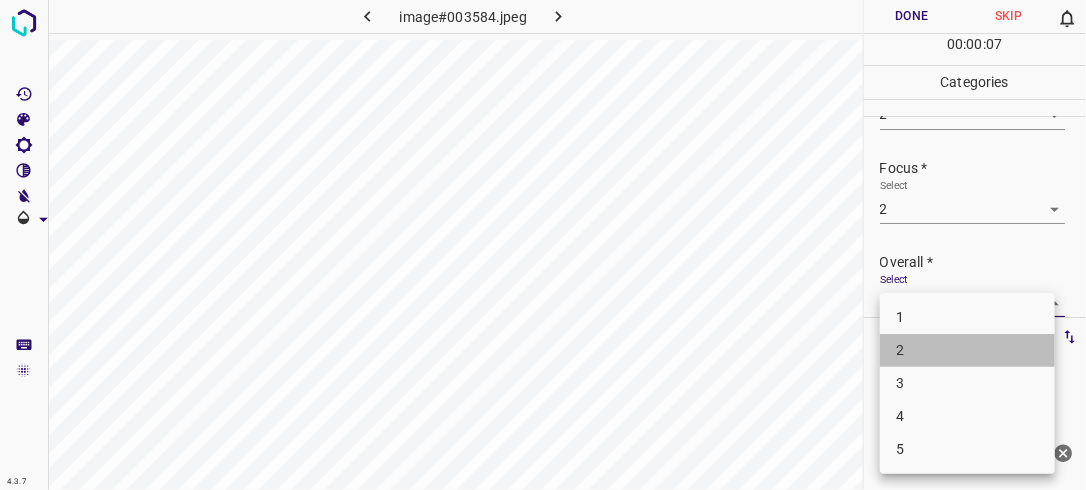 click on "2" at bounding box center [967, 350] 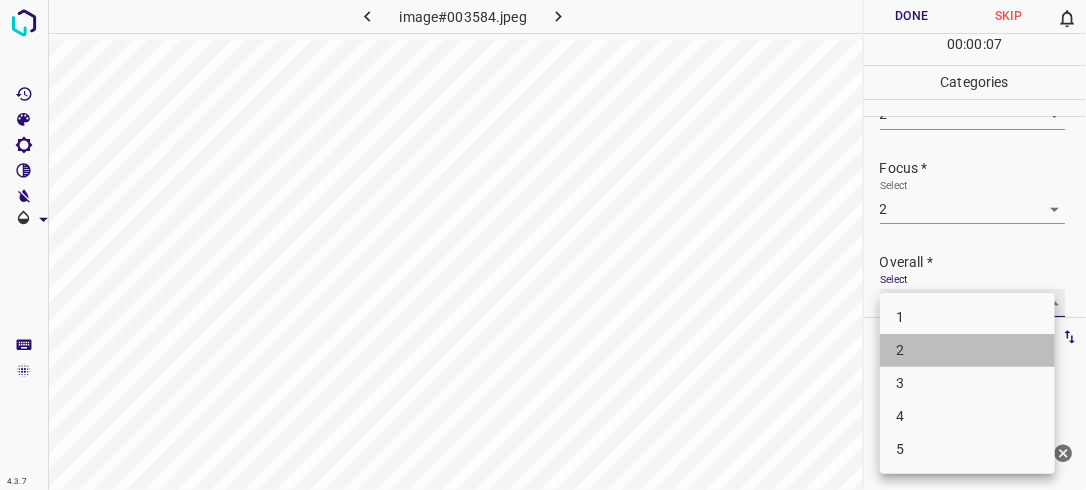 type on "2" 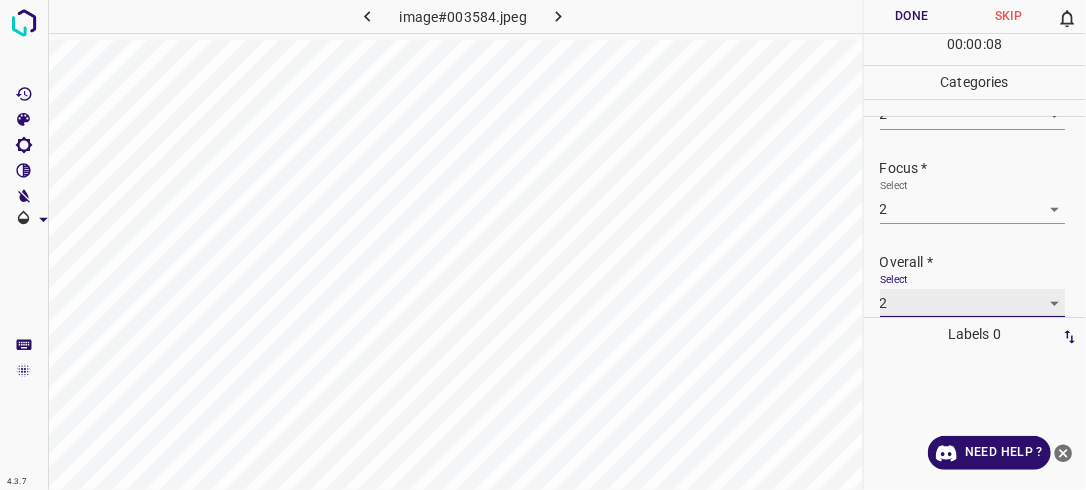 scroll, scrollTop: 76, scrollLeft: 0, axis: vertical 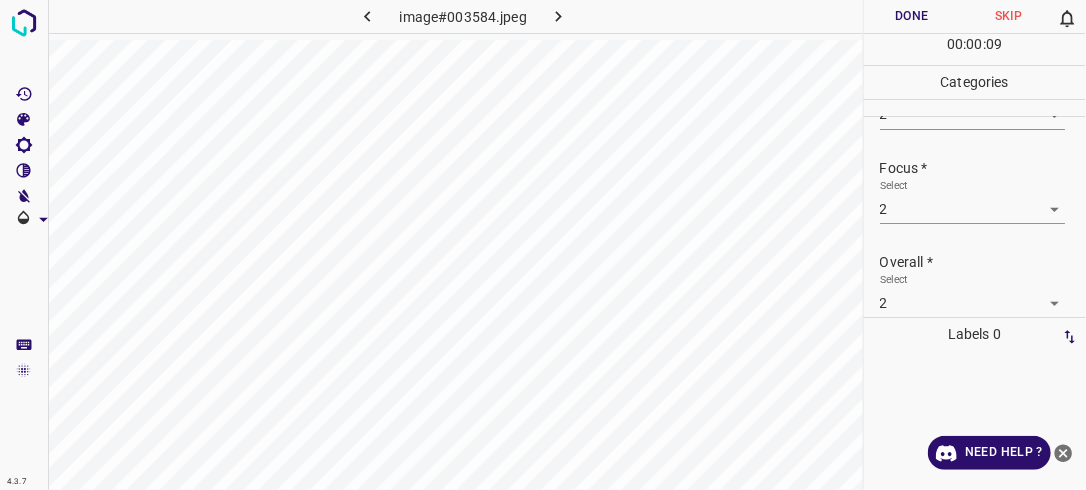 click on "00   : 00   : 09" at bounding box center (975, 49) 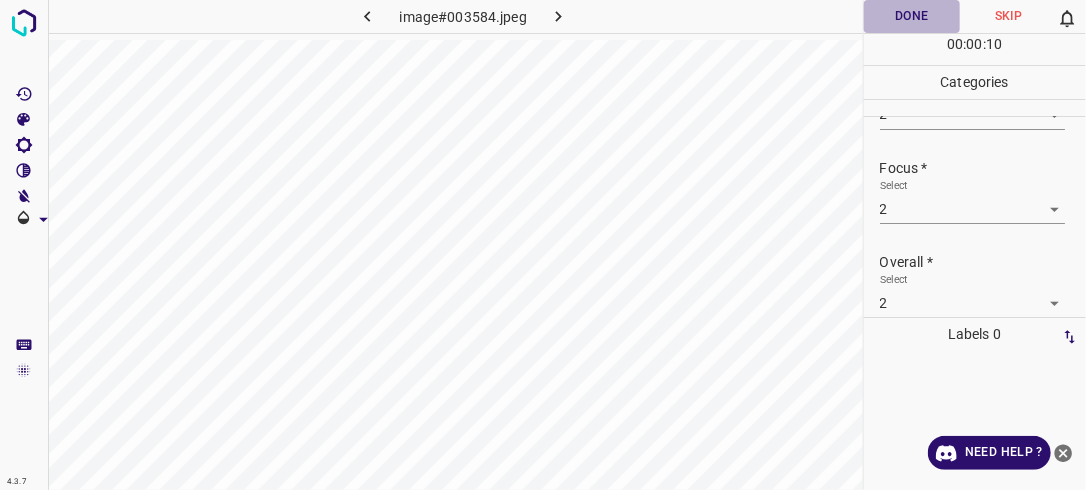 click on "Done" at bounding box center (912, 16) 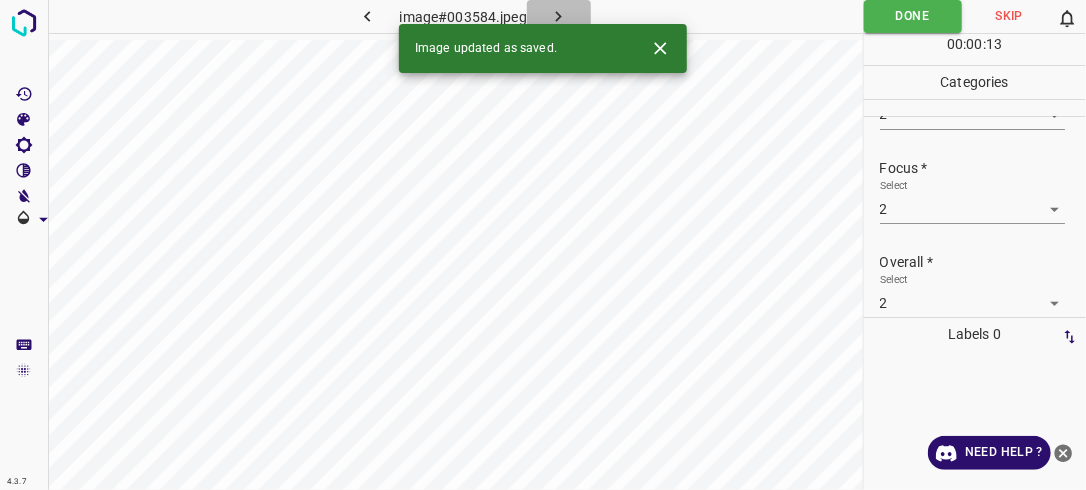 click at bounding box center [559, 16] 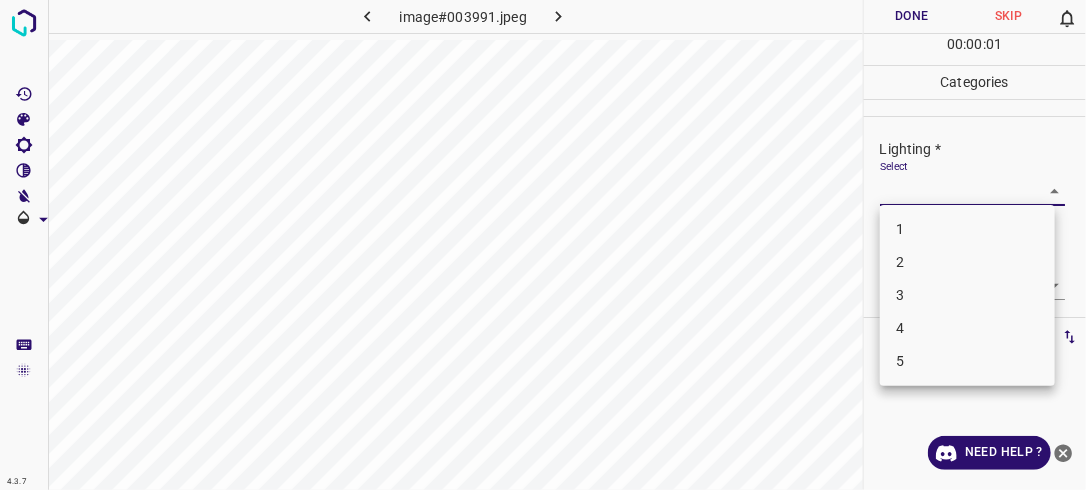 click on "4.3.7 image#003991.jpeg Done Skip 0 00   : 00   : 01   Categories Lighting *  Select ​ Focus *  Select ​ Overall *  Select ​ Labels   0 Categories 1 Lighting 2 Focus 3 Overall Tools Space Change between modes (Draw & Edit) I Auto labeling R Restore zoom M Zoom in N Zoom out Delete Delete selecte label Filters Z Restore filters X Saturation filter C Brightness filter V Contrast filter B Gray scale filter General O Download Need Help ? - Text - Hide - Delete 1 2 3 4 5" at bounding box center [543, 245] 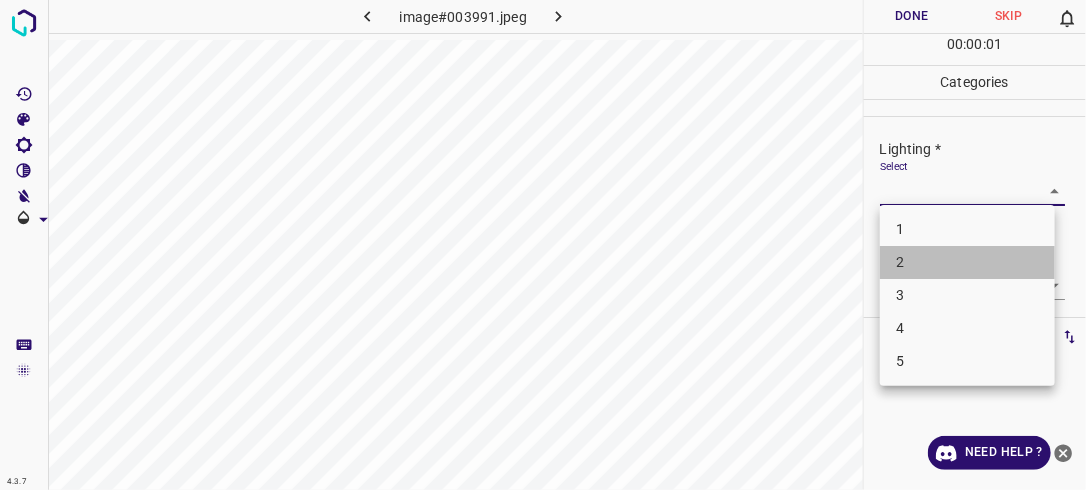 click on "2" at bounding box center [967, 262] 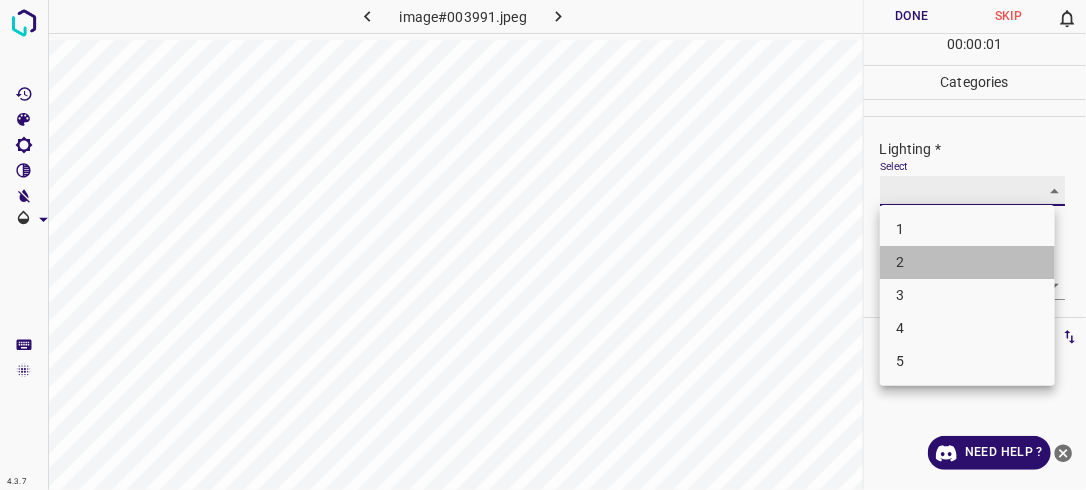 type on "2" 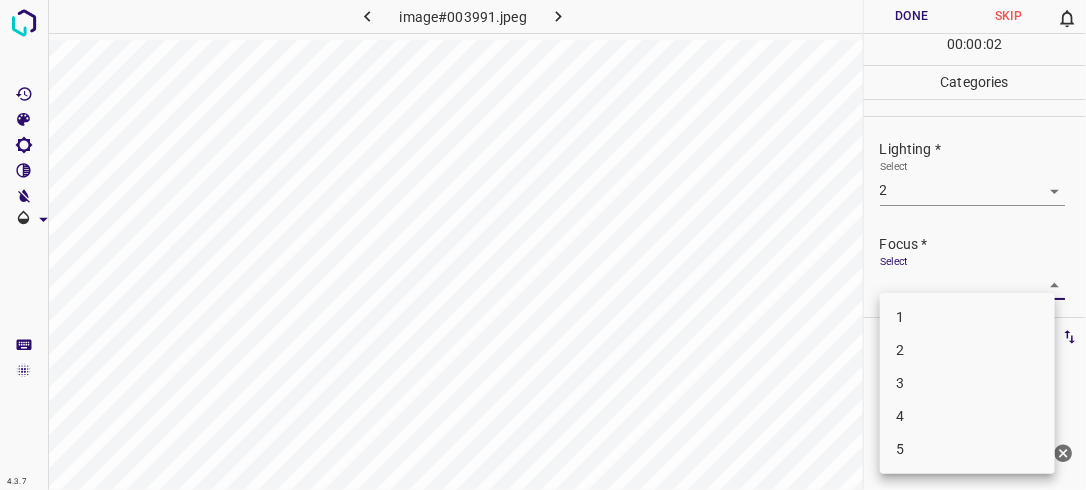 click on "4.3.7 image#003991.jpeg Done Skip 0 00   : 00   : 02   Categories Lighting *  Select 2 2 Focus *  Select ​ Overall *  Select ​ Labels   0 Categories 1 Lighting 2 Focus 3 Overall Tools Space Change between modes (Draw & Edit) I Auto labeling R Restore zoom M Zoom in N Zoom out Delete Delete selecte label Filters Z Restore filters X Saturation filter C Brightness filter V Contrast filter B Gray scale filter General O Download Need Help ? - Text - Hide - Delete 1 2 3 4 5" at bounding box center (543, 245) 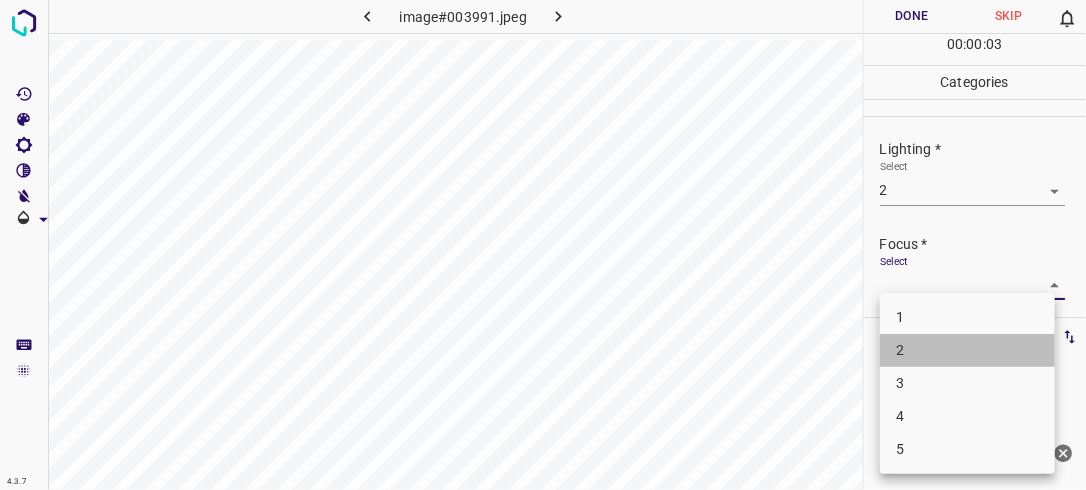 click on "2" at bounding box center (967, 350) 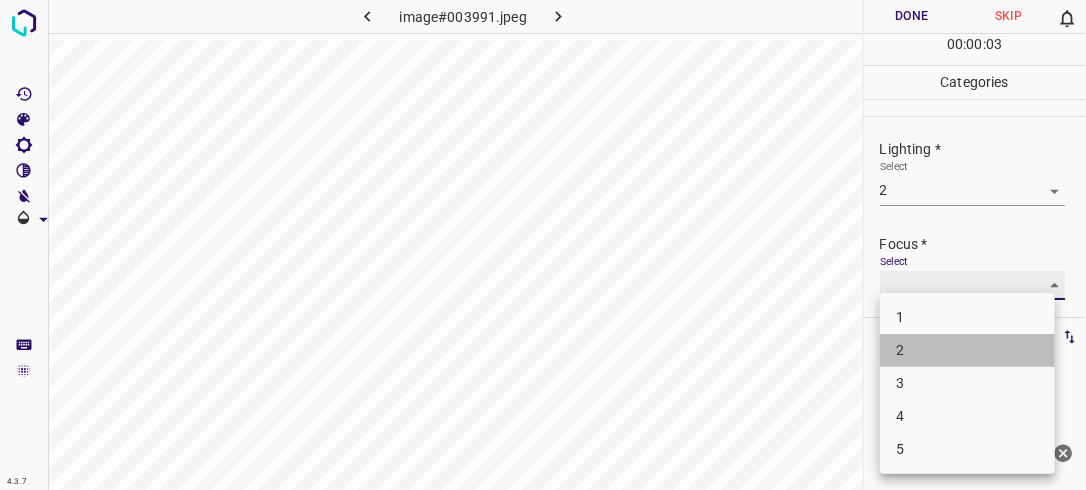 type on "2" 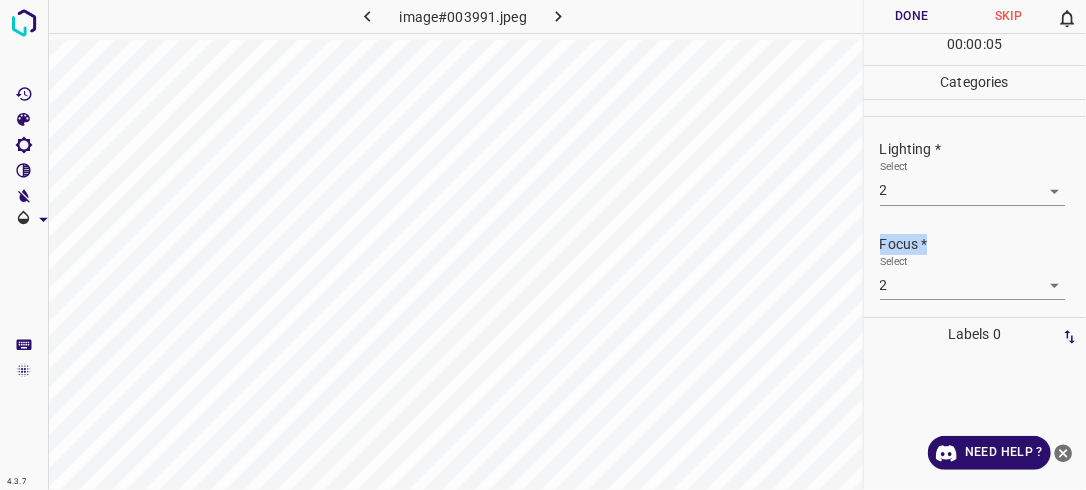 drag, startPoint x: 1076, startPoint y: 217, endPoint x: 1081, endPoint y: 241, distance: 24.5153 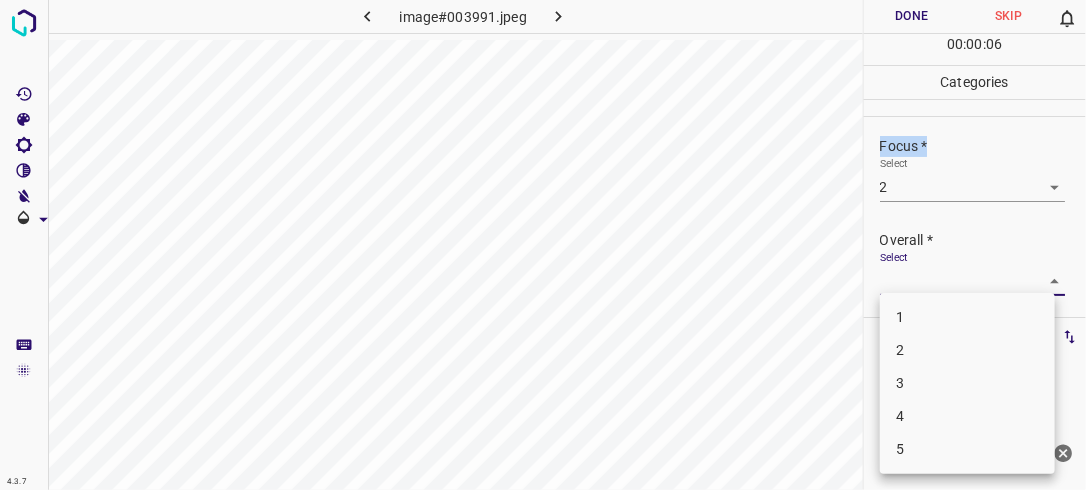 click on "4.3.7 image#003991.jpeg Done Skip 0 00   : 00   : 06   Categories Lighting *  Select 2 2 Focus *  Select 2 2 Overall *  Select ​ Labels   0 Categories 1 Lighting 2 Focus 3 Overall Tools Space Change between modes (Draw & Edit) I Auto labeling R Restore zoom M Zoom in N Zoom out Delete Delete selecte label Filters Z Restore filters X Saturation filter C Brightness filter V Contrast filter B Gray scale filter General O Download Need Help ? - Text - Hide - Delete 1 2 3 4 5" at bounding box center [543, 245] 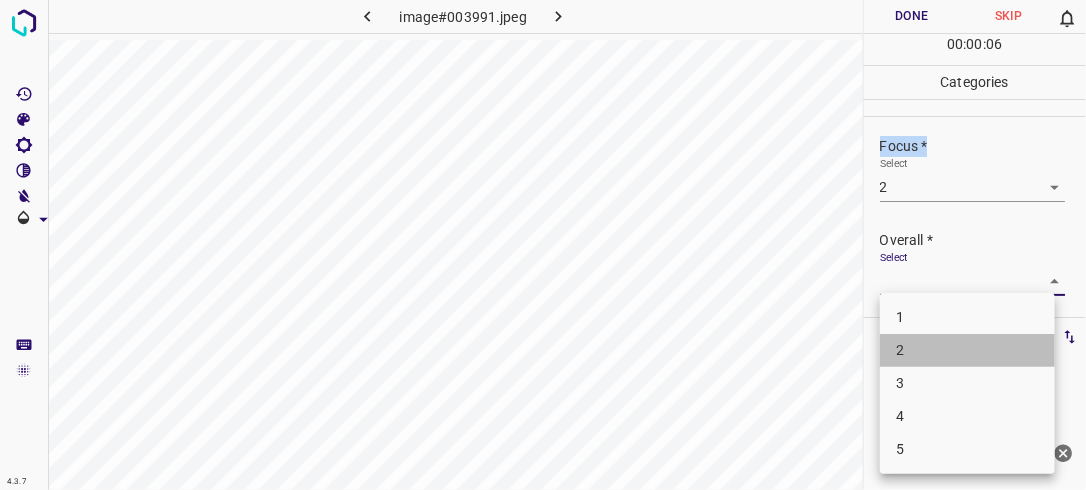 click on "2" at bounding box center (967, 350) 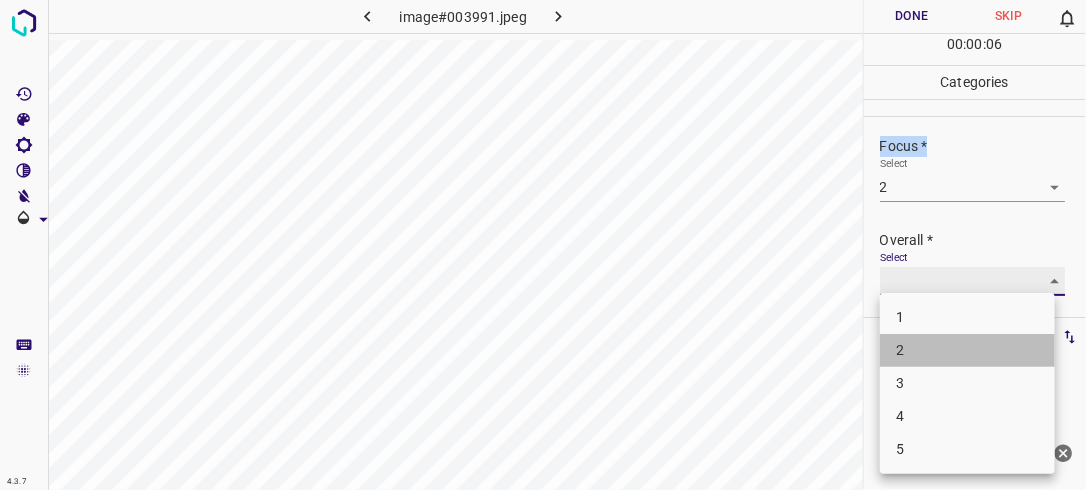 type on "2" 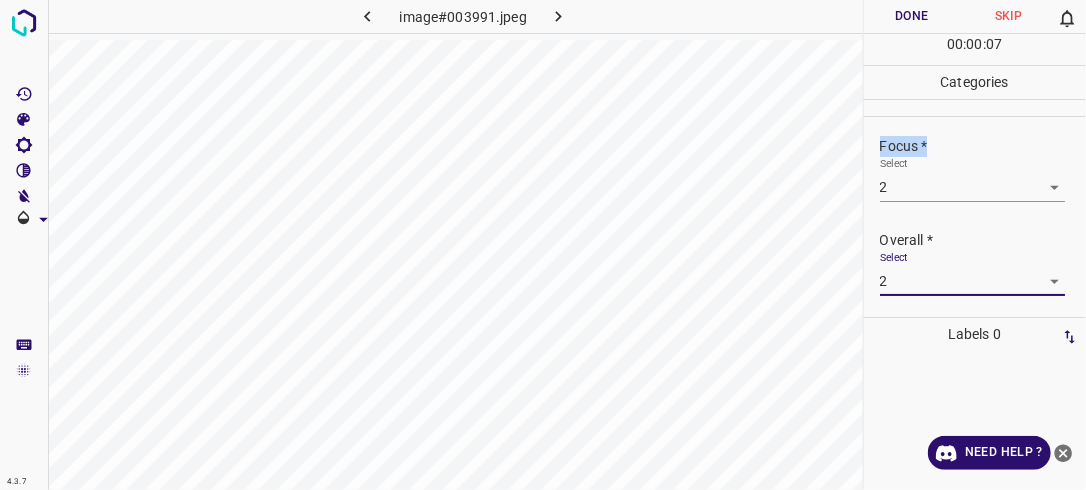 click on "Done" at bounding box center [912, 16] 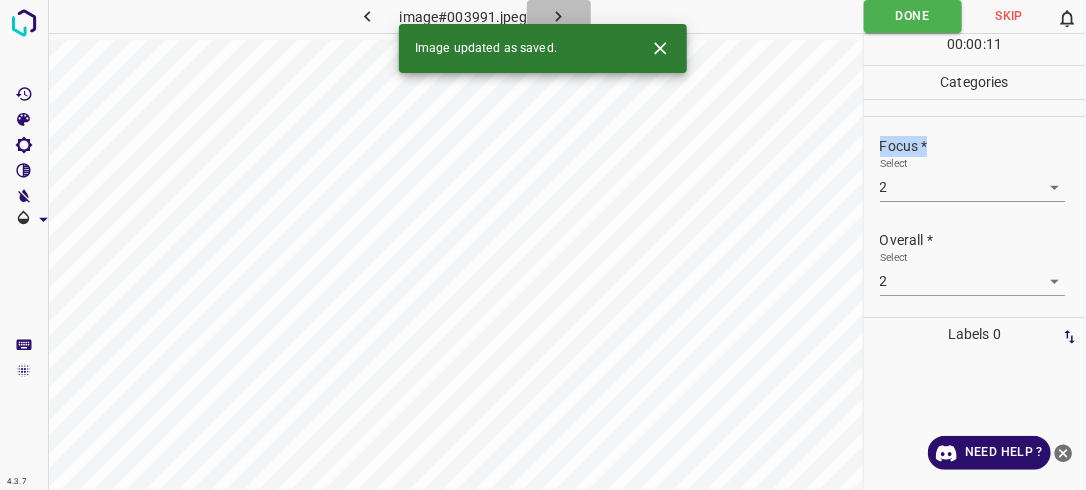 click 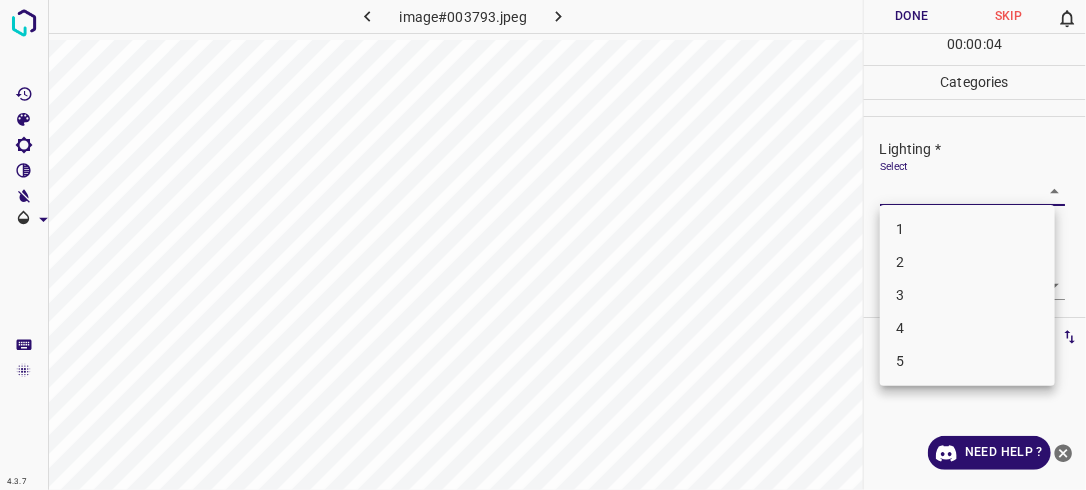 click on "4.3.7 image#003793.jpeg Done Skip 0 00   : 00   : 04   Categories Lighting *  Select ​ Focus *  Select ​ Overall *  Select ​ Labels   0 Categories 1 Lighting 2 Focus 3 Overall Tools Space Change between modes (Draw & Edit) I Auto labeling R Restore zoom M Zoom in N Zoom out Delete Delete selecte label Filters Z Restore filters X Saturation filter C Brightness filter V Contrast filter B Gray scale filter General O Download Need Help ? - Text - Hide - Delete 1 2 3 4 5" at bounding box center (543, 245) 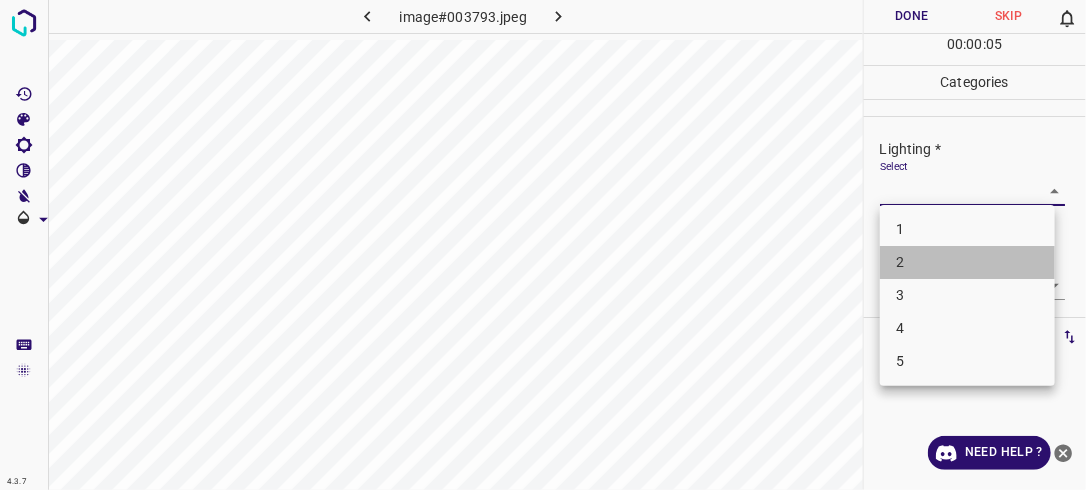 click on "2" at bounding box center [967, 262] 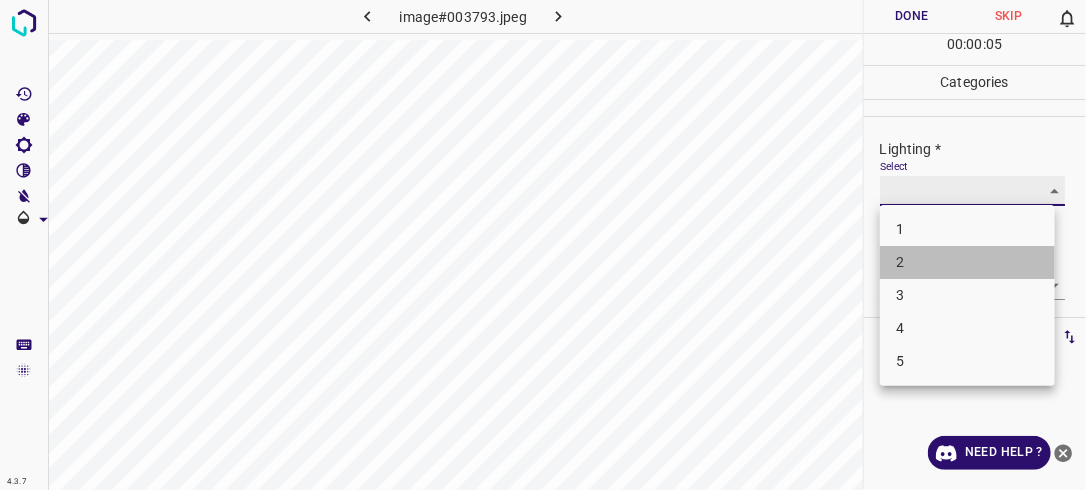 type on "2" 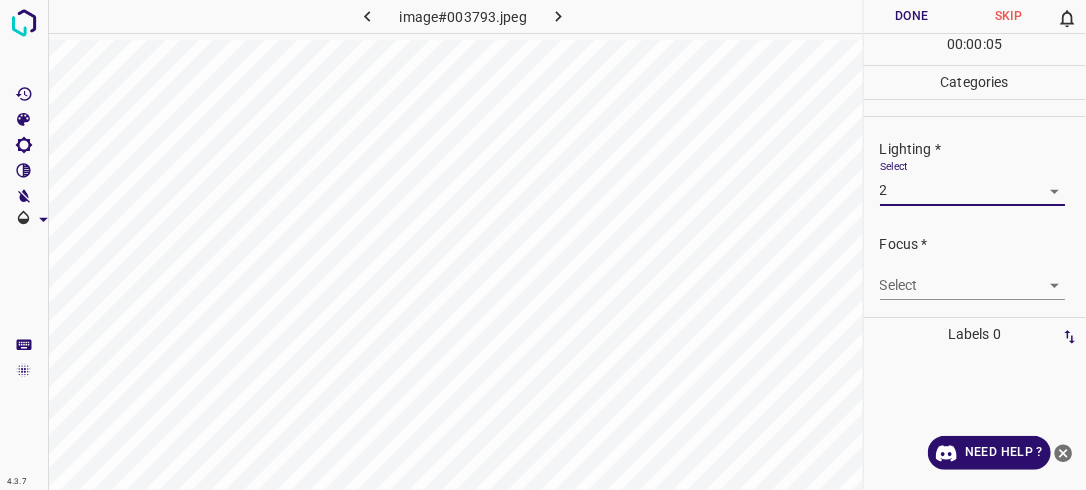 click on "4.3.7 image#003793.jpeg Done Skip 0 00   : 00   : 05   Categories Lighting *  Select 2 2 Focus *  Select ​ Overall *  Select ​ Labels   0 Categories 1 Lighting 2 Focus 3 Overall Tools Space Change between modes (Draw & Edit) I Auto labeling R Restore zoom M Zoom in N Zoom out Delete Delete selecte label Filters Z Restore filters X Saturation filter C Brightness filter V Contrast filter B Gray scale filter General O Download Need Help ? - Text - Hide - Delete" at bounding box center (543, 245) 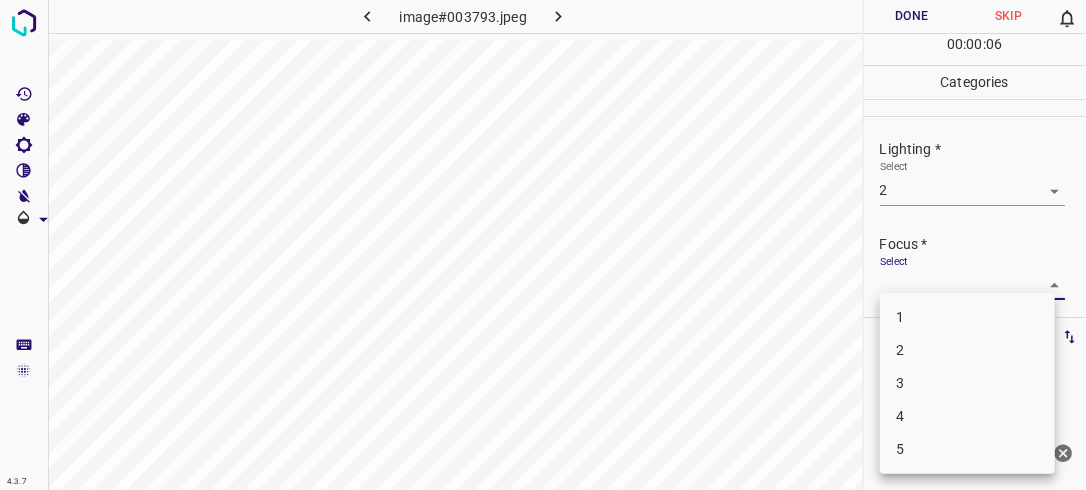 click on "2" at bounding box center (967, 350) 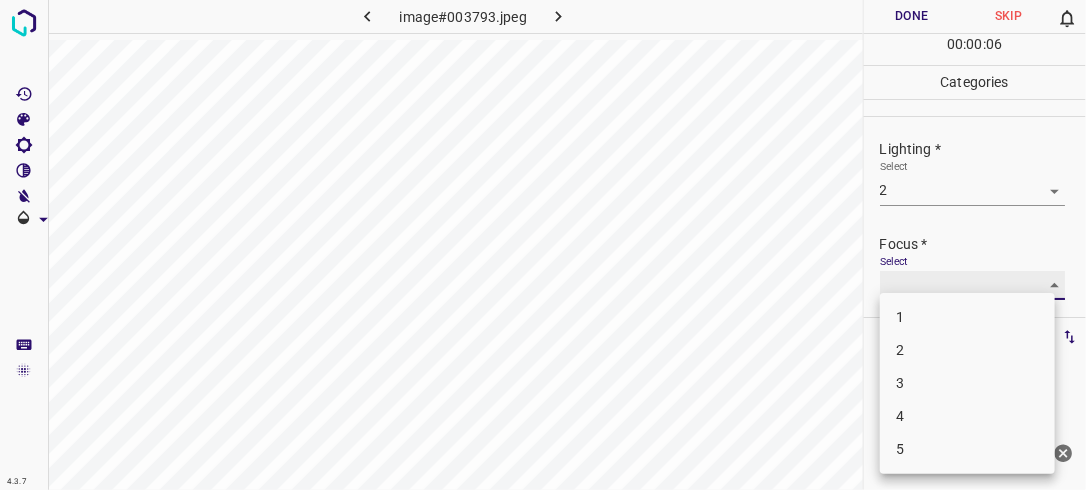 type on "2" 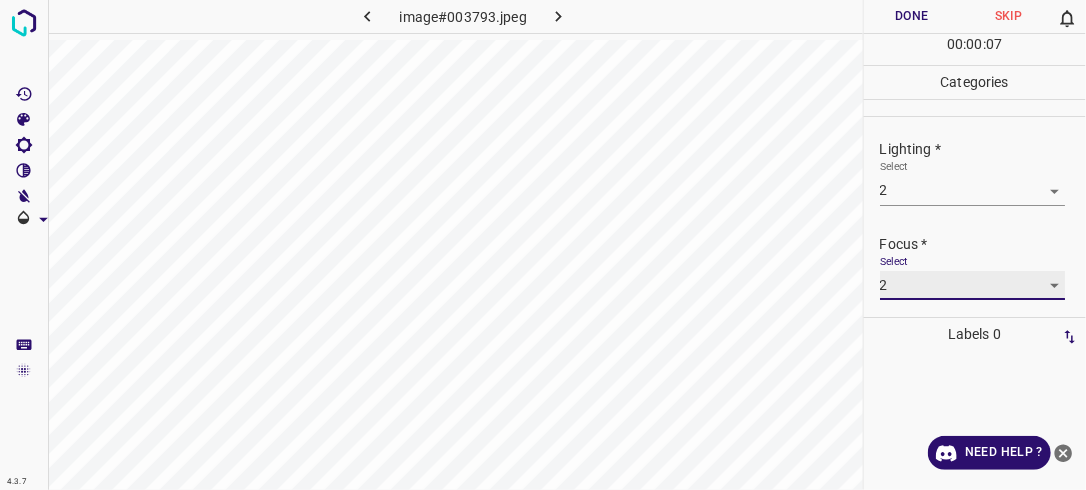 scroll, scrollTop: 98, scrollLeft: 0, axis: vertical 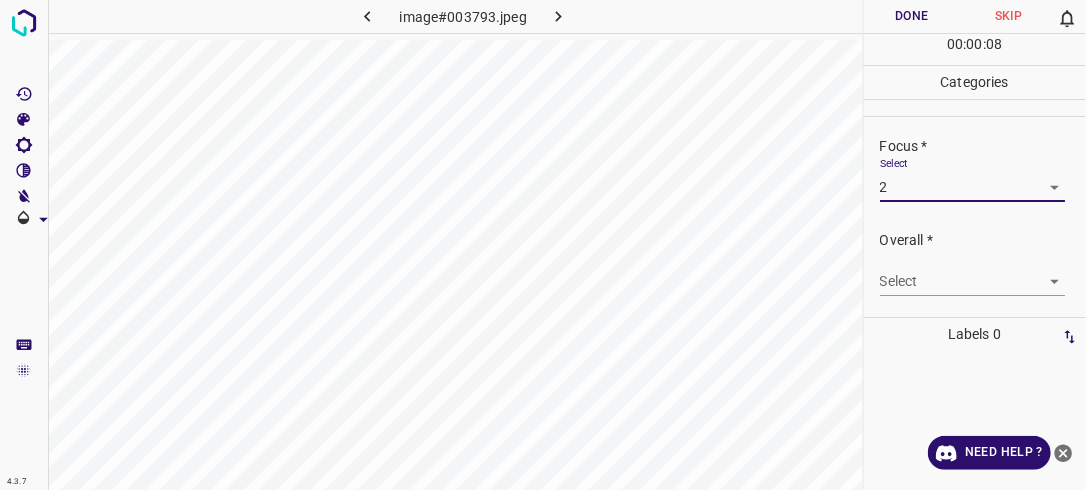 click on "4.3.7 image#003793.jpeg Done Skip 0 00   : 00   : 08   Categories Lighting *  Select 2 2 Focus *  Select 2 2 Overall *  Select ​ Labels   0 Categories 1 Lighting 2 Focus 3 Overall Tools Space Change between modes (Draw & Edit) I Auto labeling R Restore zoom M Zoom in N Zoom out Delete Delete selecte label Filters Z Restore filters X Saturation filter C Brightness filter V Contrast filter B Gray scale filter General O Download Need Help ? - Text - Hide - Delete" at bounding box center (543, 245) 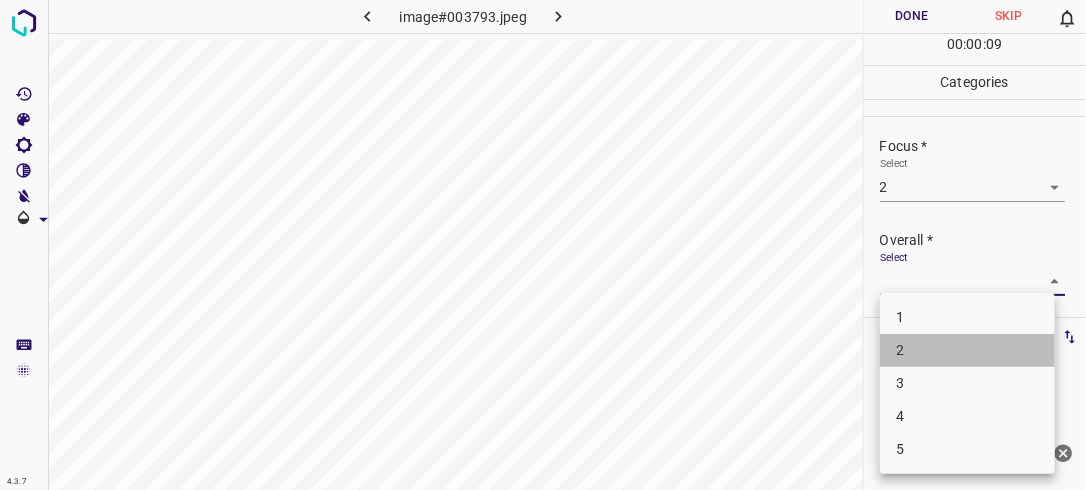 click on "2" at bounding box center [967, 350] 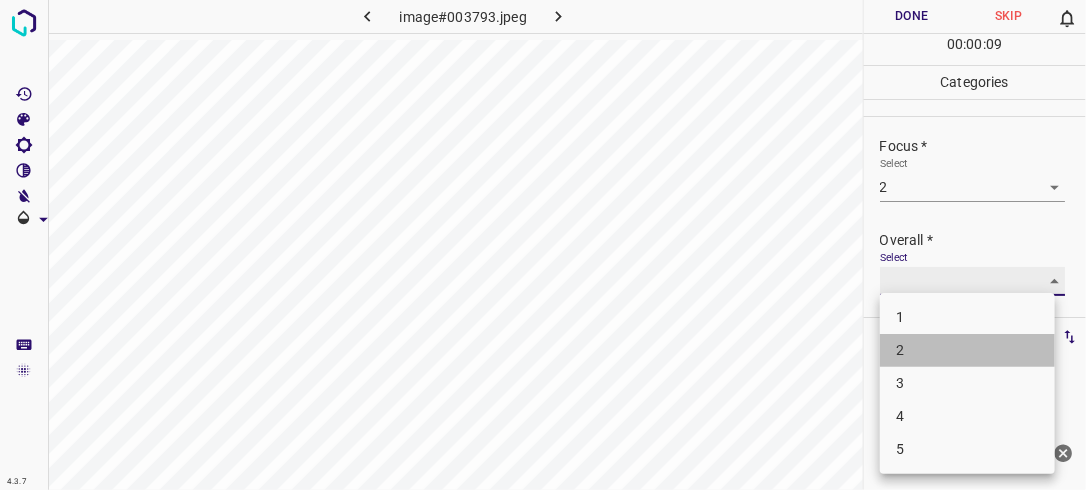 type on "2" 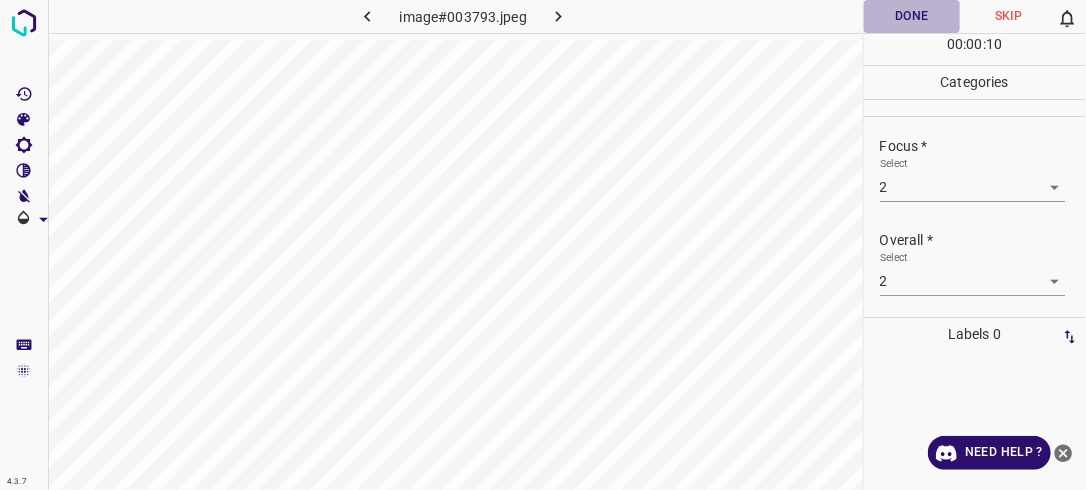 click on "Done" at bounding box center [912, 16] 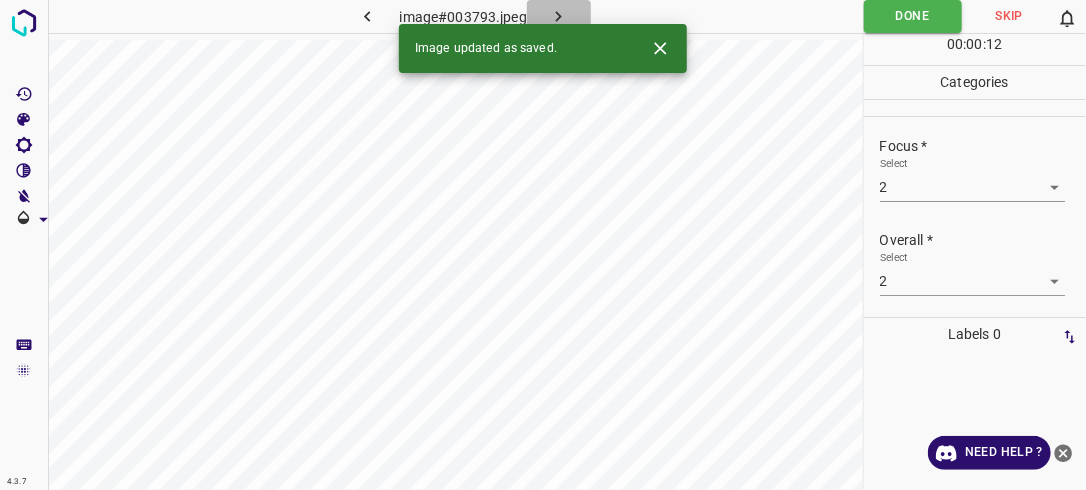 click at bounding box center [559, 16] 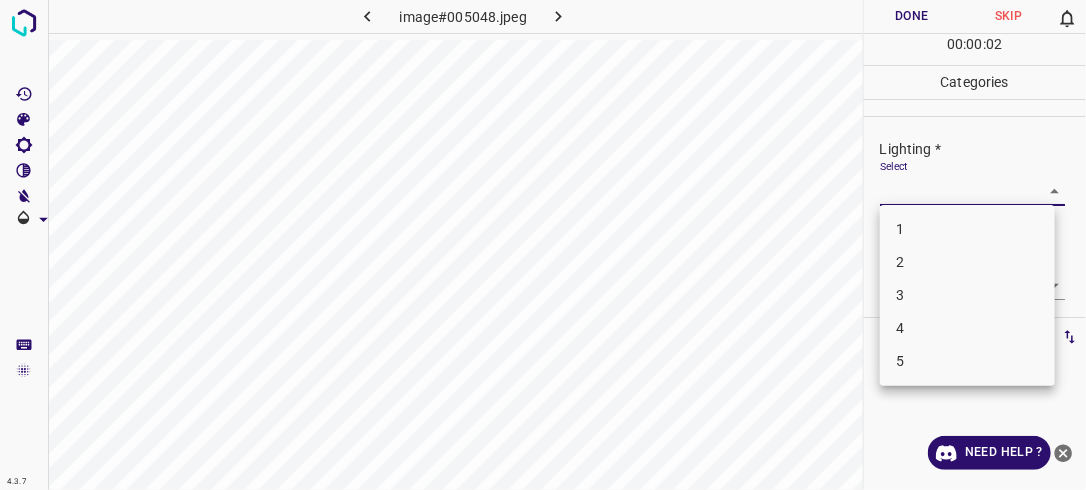 click on "4.3.7 image#005048.jpeg Done Skip 0 00   : 00   : 02   Categories Lighting *  Select ​ Focus *  Select ​ Overall *  Select ​ Labels   0 Categories 1 Lighting 2 Focus 3 Overall Tools Space Change between modes (Draw & Edit) I Auto labeling R Restore zoom M Zoom in N Zoom out Delete Delete selecte label Filters Z Restore filters X Saturation filter C Brightness filter V Contrast filter B Gray scale filter General O Download Need Help ? - Text - Hide - Delete 1 2 3 4 5" at bounding box center (543, 245) 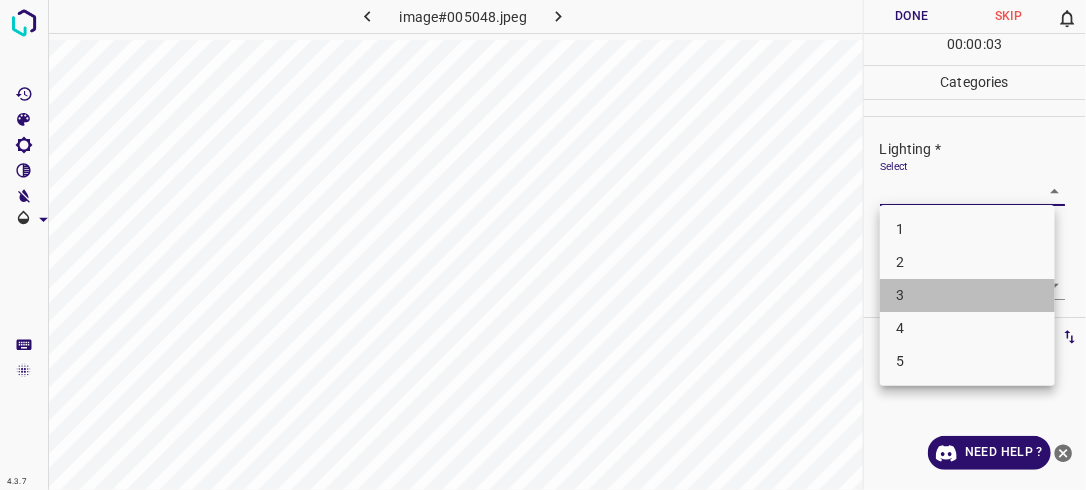 click on "3" at bounding box center [967, 295] 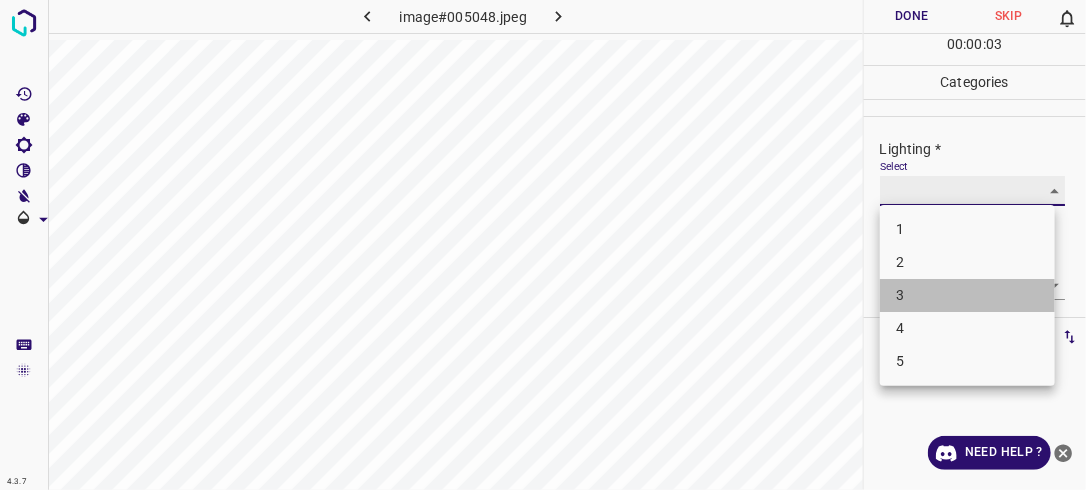type on "3" 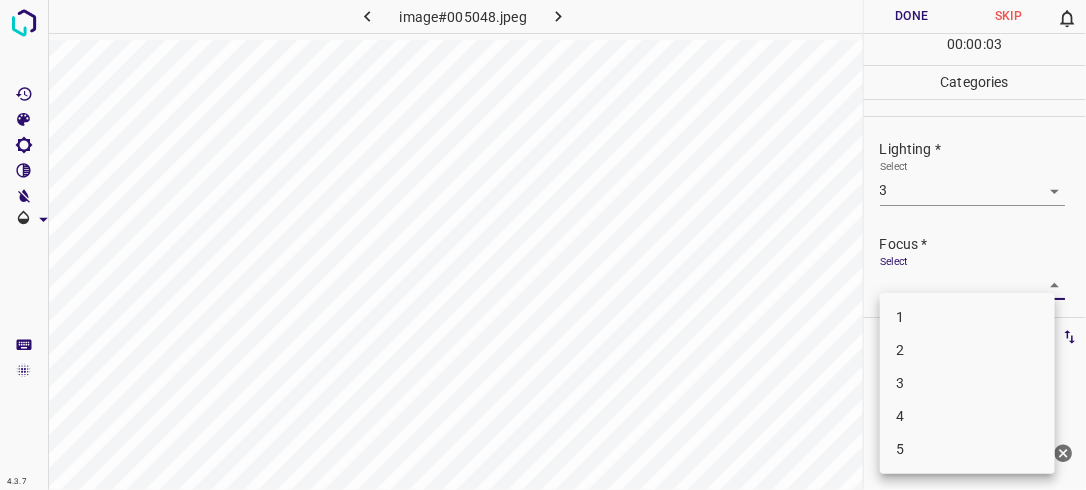 click on "4.3.7 image#005048.jpeg Done Skip 0 00   : 00   : 03   Categories Lighting *  Select 3 3 Focus *  Select ​ Overall *  Select ​ Labels   0 Categories 1 Lighting 2 Focus 3 Overall Tools Space Change between modes (Draw & Edit) I Auto labeling R Restore zoom M Zoom in N Zoom out Delete Delete selecte label Filters Z Restore filters X Saturation filter C Brightness filter V Contrast filter B Gray scale filter General O Download Need Help ? - Text - Hide - Delete 1 2 3 4 5" at bounding box center [543, 245] 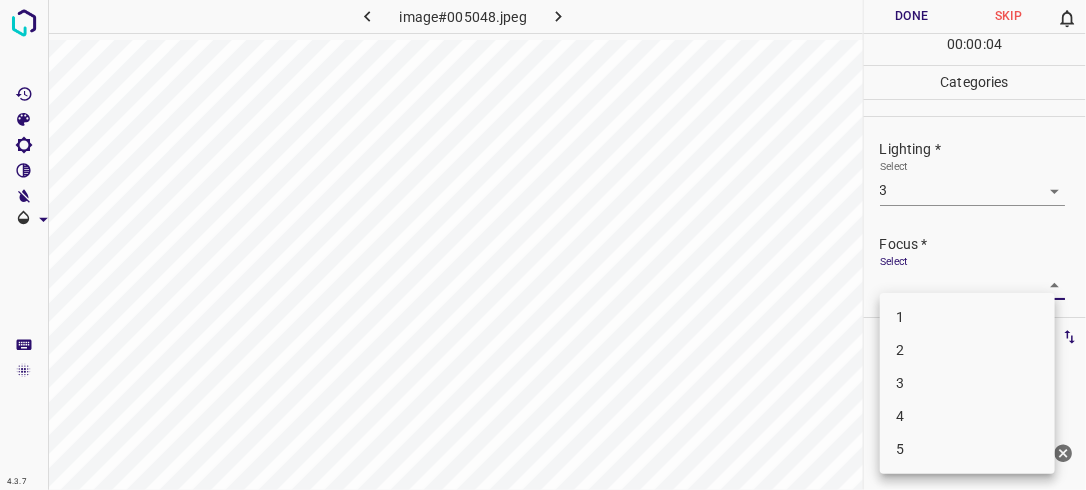 click on "2" at bounding box center (967, 350) 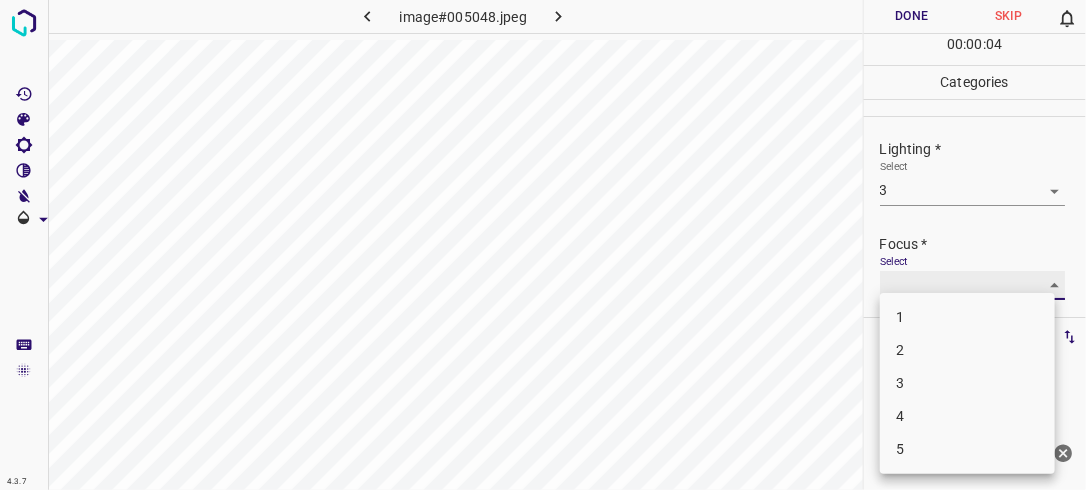 type on "2" 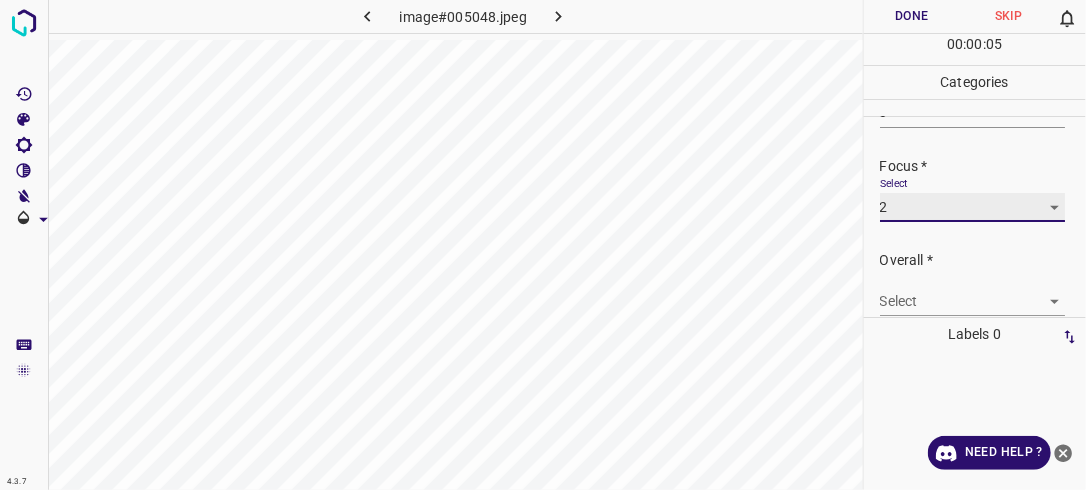 scroll, scrollTop: 98, scrollLeft: 0, axis: vertical 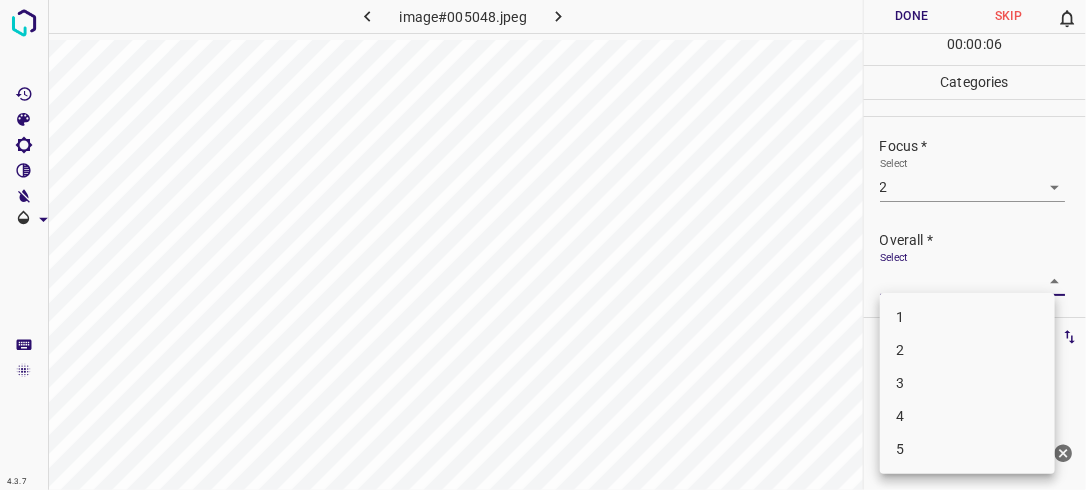 click on "4.3.7 image#005048.jpeg Done Skip 0 00   : 00   : 06   Categories Lighting *  Select 3 3 Focus *  Select 2 2 Overall *  Select ​ Labels   0 Categories 1 Lighting 2 Focus 3 Overall Tools Space Change between modes (Draw & Edit) I Auto labeling R Restore zoom M Zoom in N Zoom out Delete Delete selecte label Filters Z Restore filters X Saturation filter C Brightness filter V Contrast filter B Gray scale filter General O Download Need Help ? - Text - Hide - Delete 1 2 3 4 5" at bounding box center [543, 245] 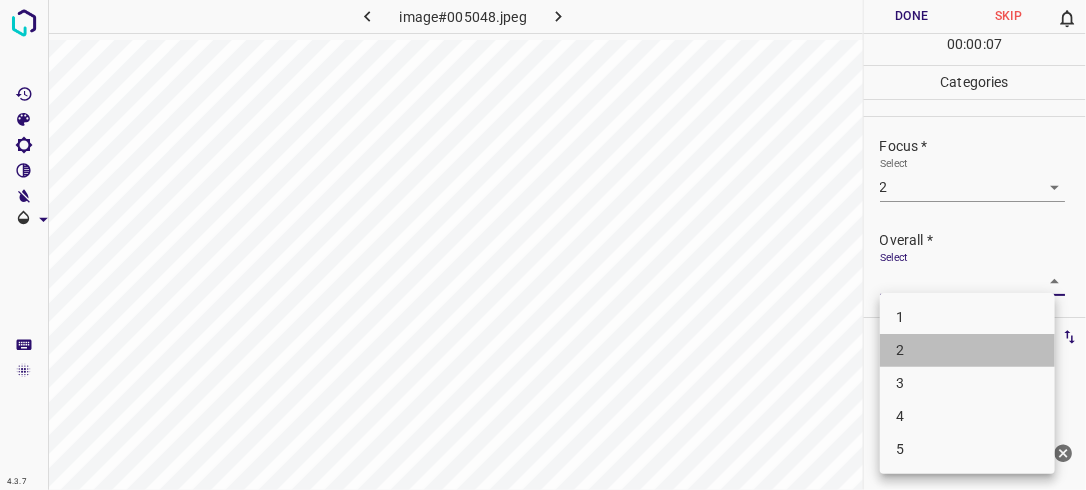click on "2" at bounding box center [967, 350] 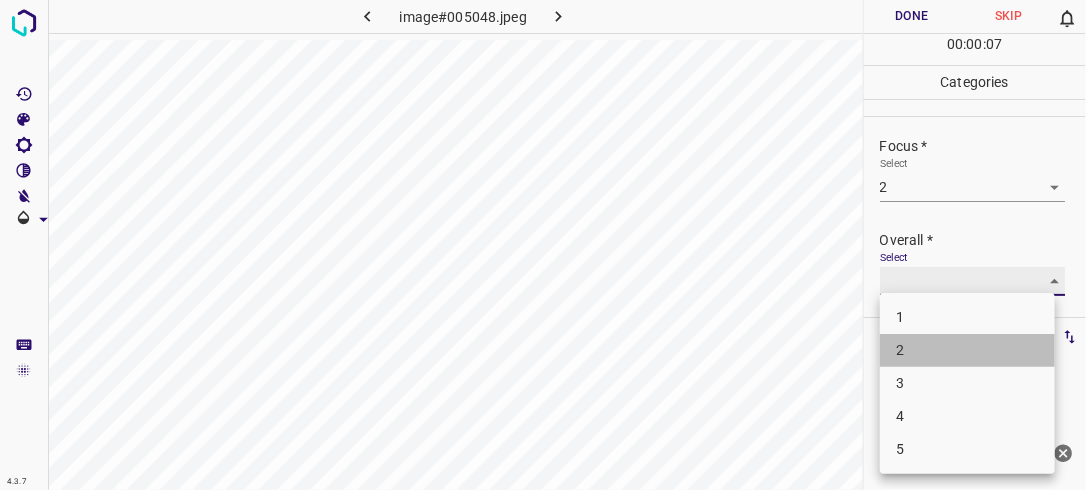 type on "2" 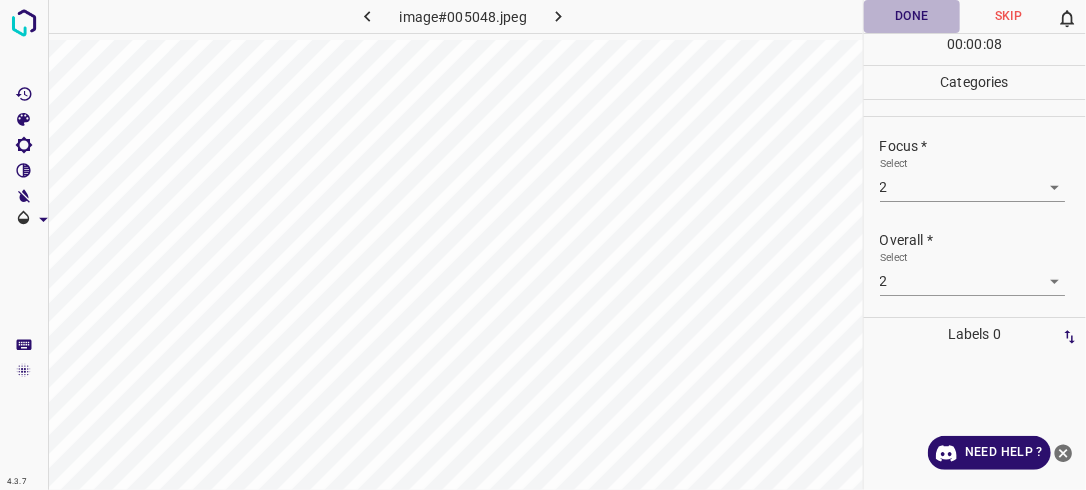 click on "Done" at bounding box center [912, 16] 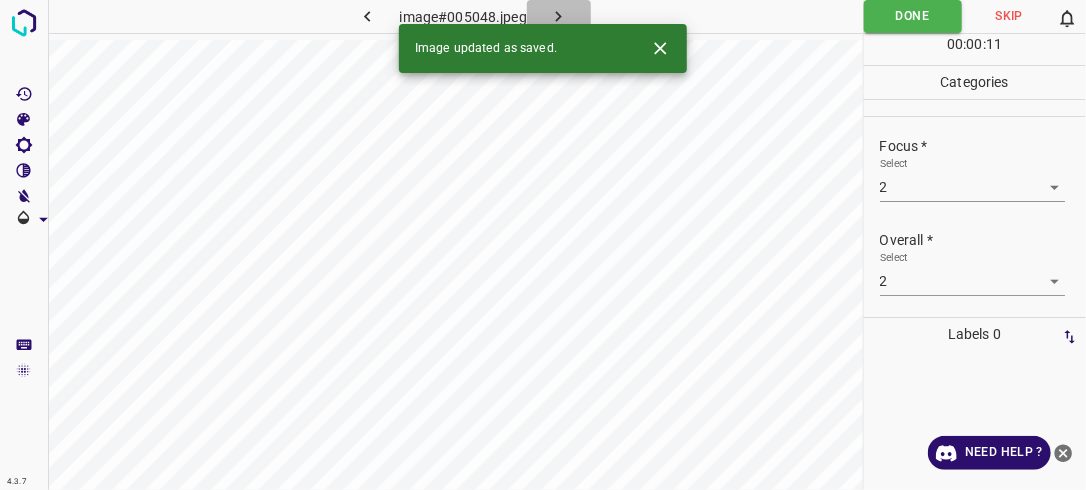 click at bounding box center (559, 16) 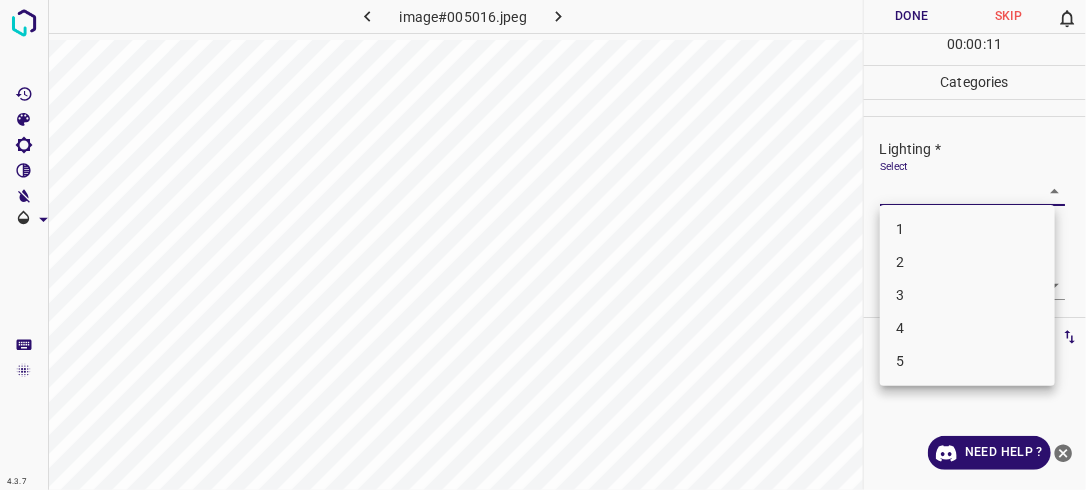 click on "4.3.7 image#005016.jpeg Done Skip 0 00   : 00   : 11   Categories Lighting *  Select ​ Focus *  Select ​ Overall *  Select ​ Labels   0 Categories 1 Lighting 2 Focus 3 Overall Tools Space Change between modes (Draw & Edit) I Auto labeling R Restore zoom M Zoom in N Zoom out Delete Delete selecte label Filters Z Restore filters X Saturation filter C Brightness filter V Contrast filter B Gray scale filter General O Download Need Help ? - Text - Hide - Delete 1 2 3 4 5" at bounding box center (543, 245) 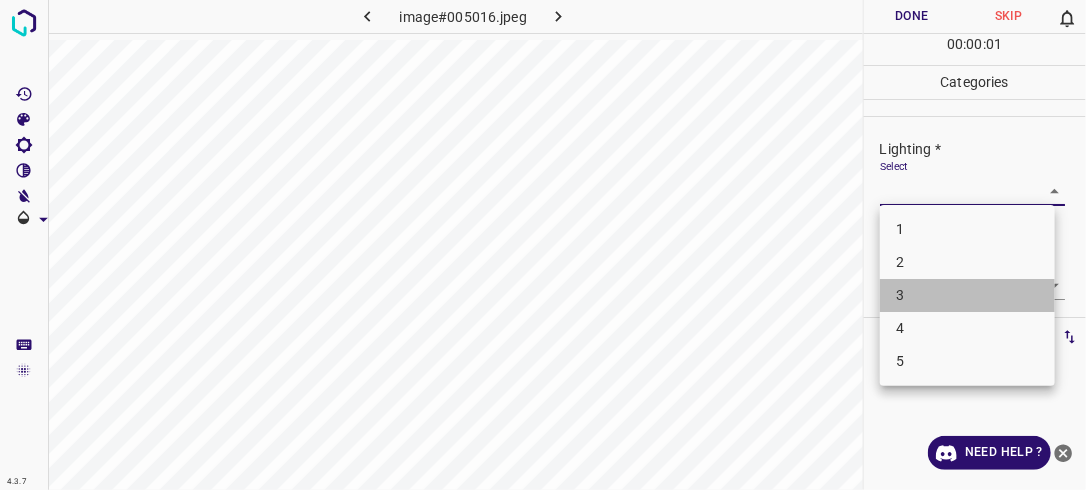 click on "3" at bounding box center (967, 295) 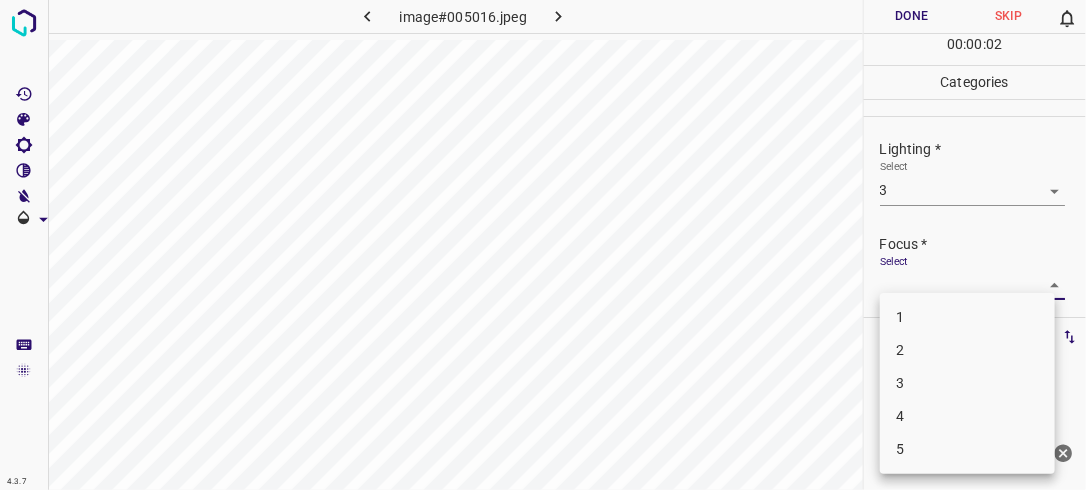 click on "4.3.7 image#005016.jpeg Done Skip 0 00   : 00   : 02   Categories Lighting *  Select 3 3 Focus *  Select ​ Overall *  Select ​ Labels   0 Categories 1 Lighting 2 Focus 3 Overall Tools Space Change between modes (Draw & Edit) I Auto labeling R Restore zoom M Zoom in N Zoom out Delete Delete selecte label Filters Z Restore filters X Saturation filter C Brightness filter V Contrast filter B Gray scale filter General O Download Need Help ? - Text - Hide - Delete 1 2 3 4 5" at bounding box center (543, 245) 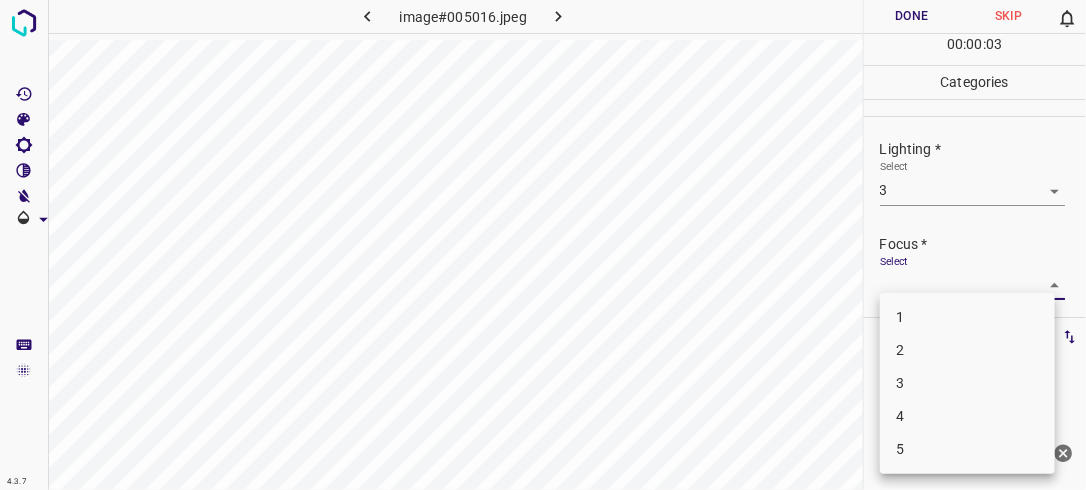 click on "2" at bounding box center (967, 350) 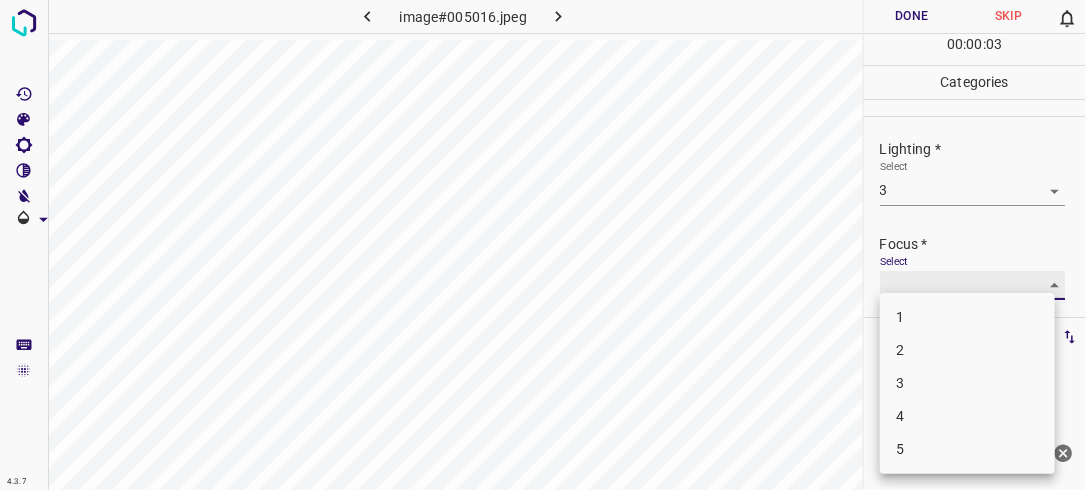 type on "2" 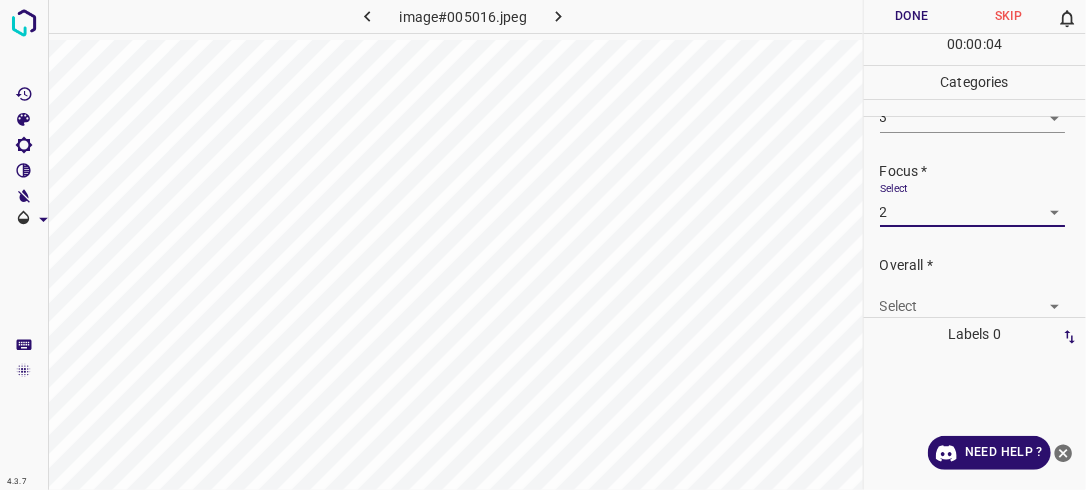 scroll, scrollTop: 76, scrollLeft: 0, axis: vertical 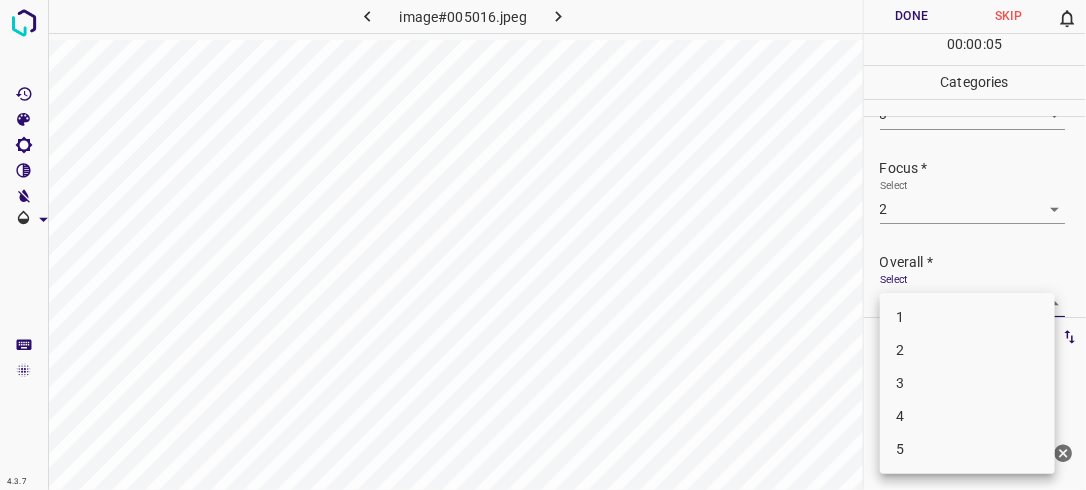 click on "4.3.7 image#005016.jpeg Done Skip 0 00   : 00   : 05   Categories Lighting *  Select 3 3 Focus *  Select 2 2 Overall *  Select ​ Labels   0 Categories 1 Lighting 2 Focus 3 Overall Tools Space Change between modes (Draw & Edit) I Auto labeling R Restore zoom M Zoom in N Zoom out Delete Delete selecte label Filters Z Restore filters X Saturation filter C Brightness filter V Contrast filter B Gray scale filter General O Download Need Help ? - Text - Hide - Delete 1 2 3 4 5" at bounding box center [543, 245] 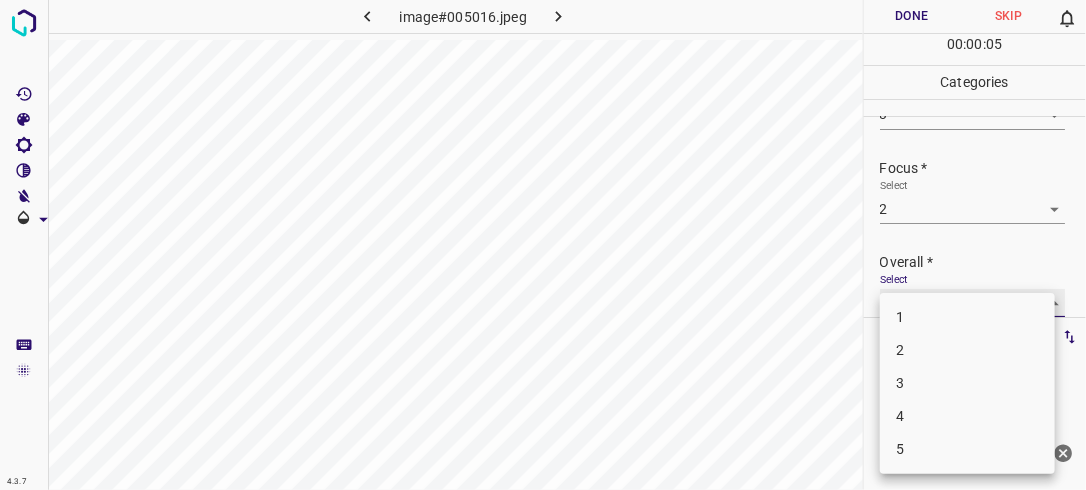 type on "2" 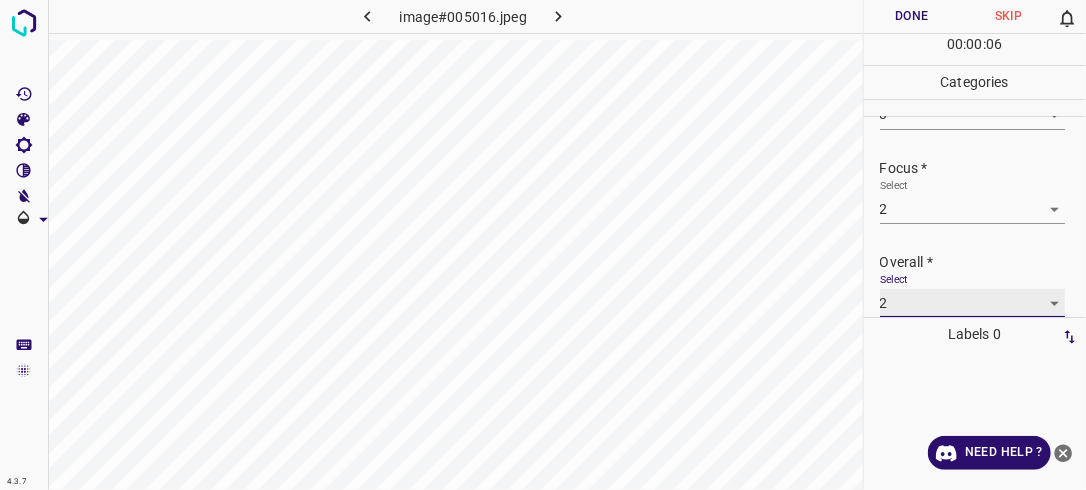 scroll, scrollTop: 76, scrollLeft: 0, axis: vertical 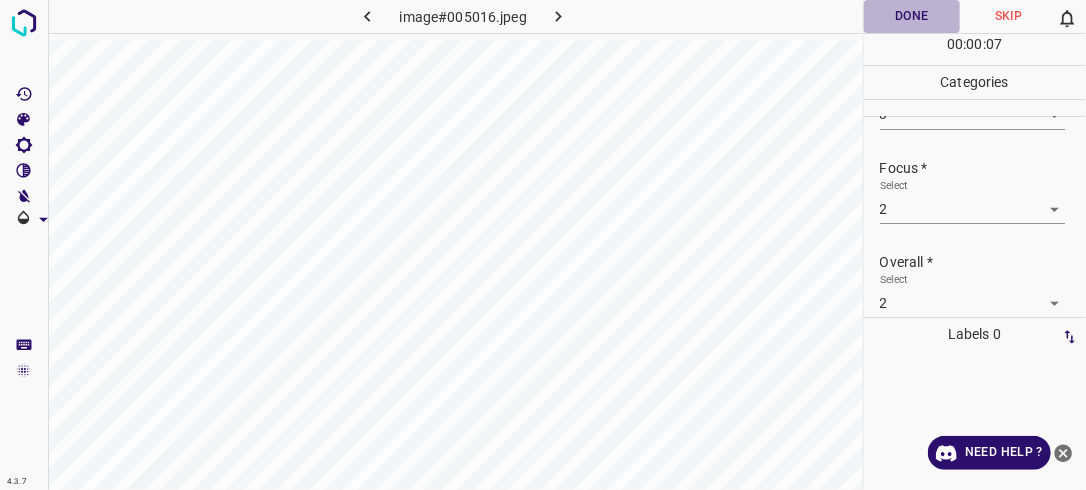 click on "Done" at bounding box center (912, 16) 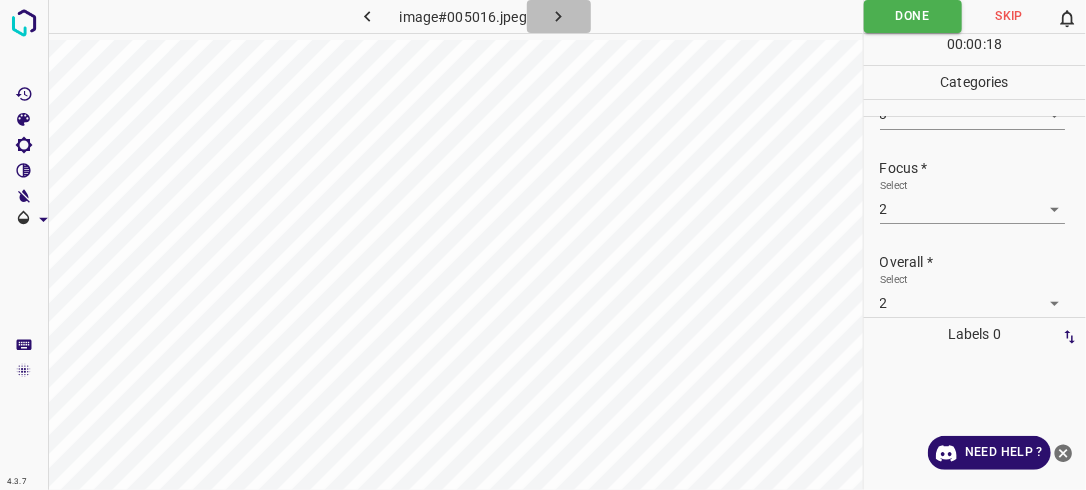 click 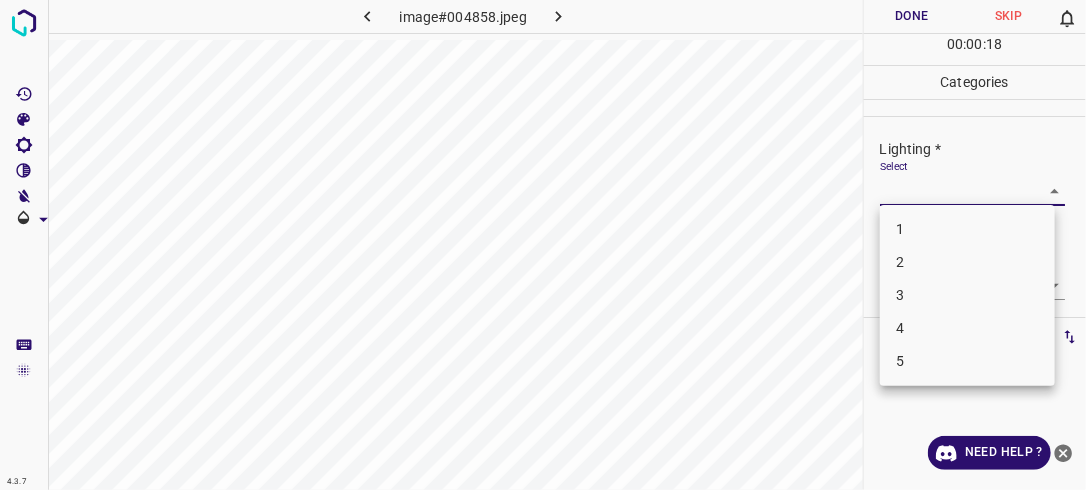 click on "4.3.7 image#004858.jpeg Done Skip 0 00   : 00   : 18   Categories Lighting *  Select ​ Focus *  Select ​ Overall *  Select ​ Labels   0 Categories 1 Lighting 2 Focus 3 Overall Tools Space Change between modes (Draw & Edit) I Auto labeling R Restore zoom M Zoom in N Zoom out Delete Delete selecte label Filters Z Restore filters X Saturation filter C Brightness filter V Contrast filter B Gray scale filter General O Download Need Help ? - Text - Hide - Delete 1 2 3 4 5" at bounding box center [543, 245] 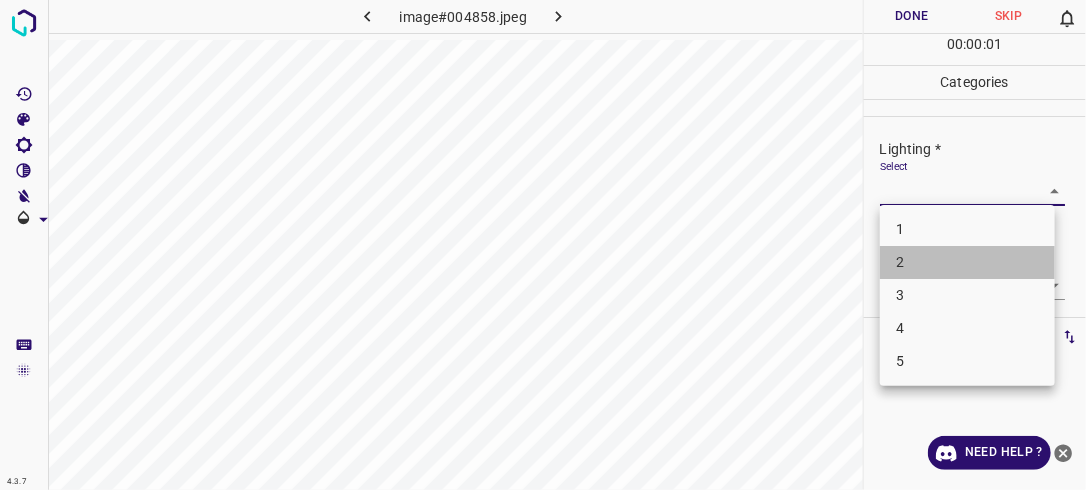 click on "2" at bounding box center (967, 262) 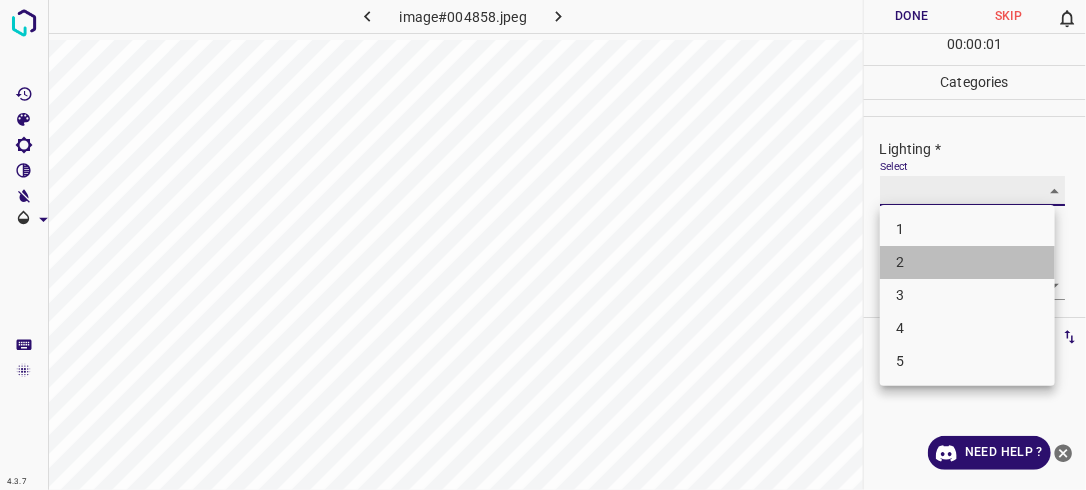 type on "2" 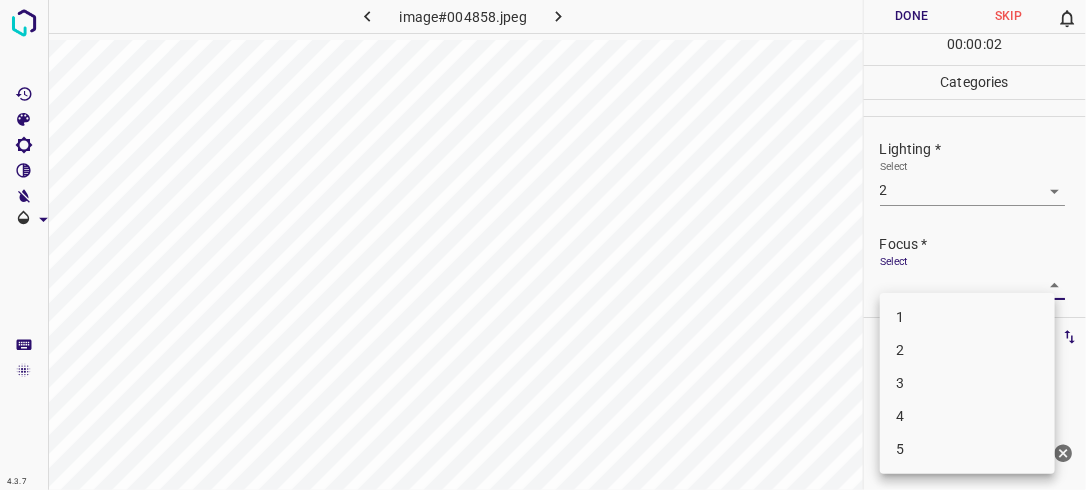 click on "4.3.7 image#004858.jpeg Done Skip 0 00   : 00   : 02   Categories Lighting *  Select 2 2 Focus *  Select ​ Overall *  Select ​ Labels   0 Categories 1 Lighting 2 Focus 3 Overall Tools Space Change between modes (Draw & Edit) I Auto labeling R Restore zoom M Zoom in N Zoom out Delete Delete selecte label Filters Z Restore filters X Saturation filter C Brightness filter V Contrast filter B Gray scale filter General O Download Need Help ? - Text - Hide - Delete 1 2 3 4 5" at bounding box center (543, 245) 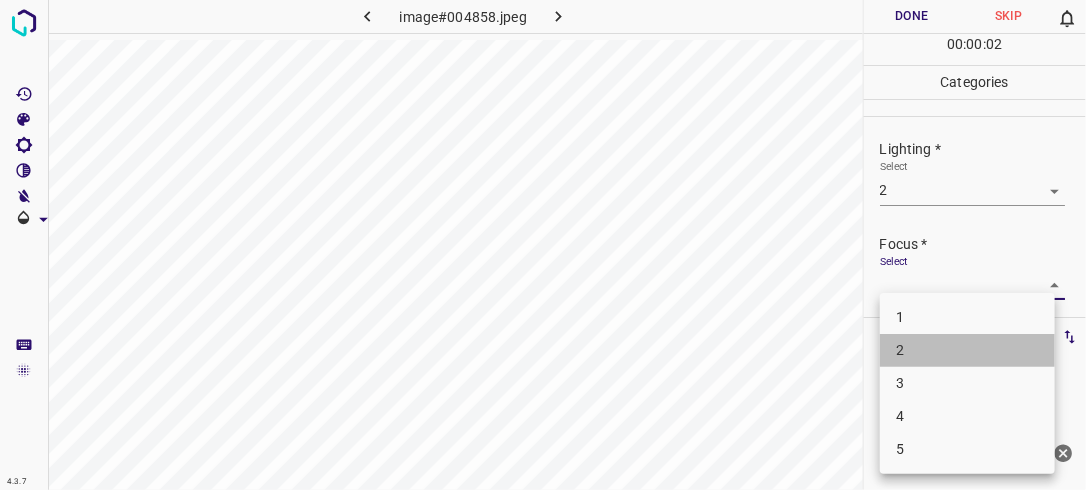 click on "2" at bounding box center (967, 350) 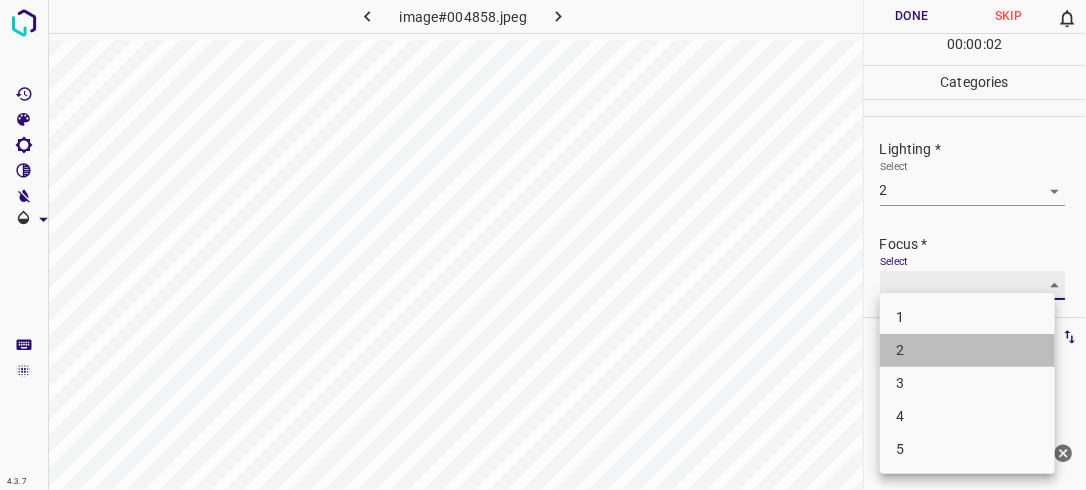type on "2" 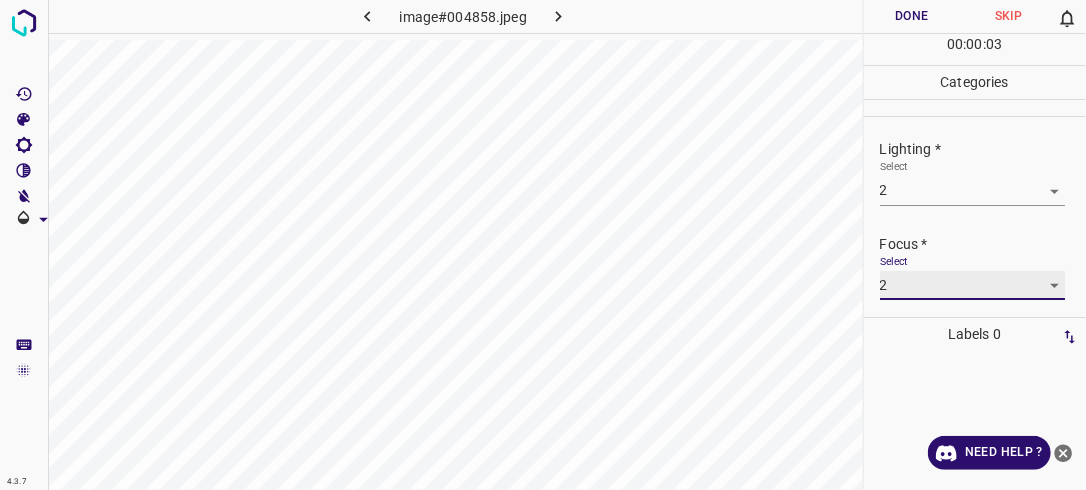scroll, scrollTop: 98, scrollLeft: 0, axis: vertical 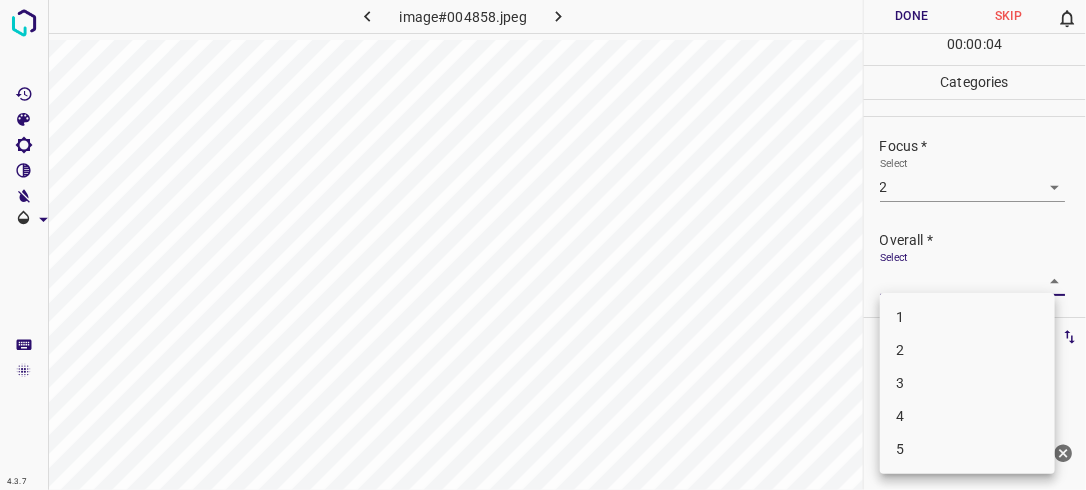 click on "4.3.7 image#004858.jpeg Done Skip 0 00   : 00   : 04   Categories Lighting *  Select 2 2 Focus *  Select 2 2 Overall *  Select ​ Labels   0 Categories 1 Lighting 2 Focus 3 Overall Tools Space Change between modes (Draw & Edit) I Auto labeling R Restore zoom M Zoom in N Zoom out Delete Delete selecte label Filters Z Restore filters X Saturation filter C Brightness filter V Contrast filter B Gray scale filter General O Download Need Help ? - Text - Hide - Delete 1 2 3 4 5" at bounding box center (543, 245) 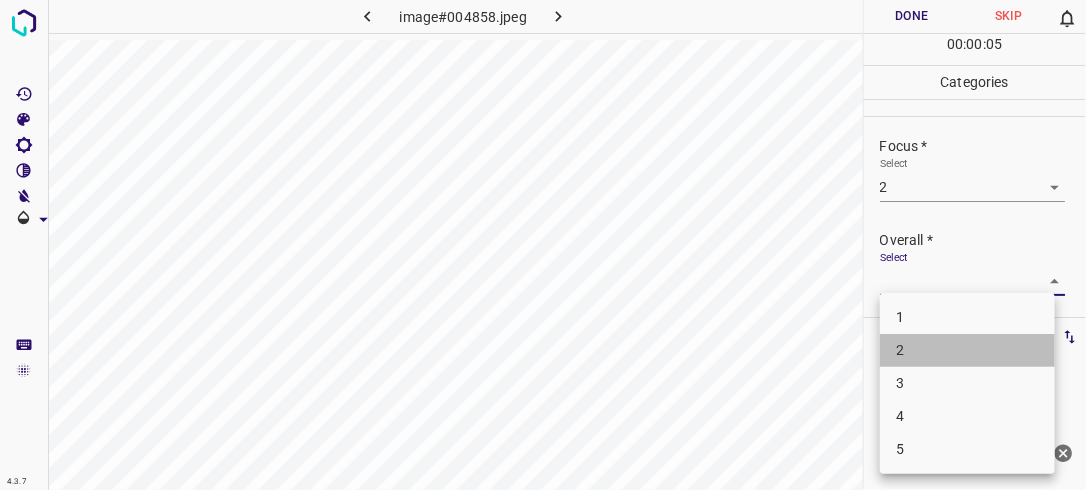 click on "2" at bounding box center (967, 350) 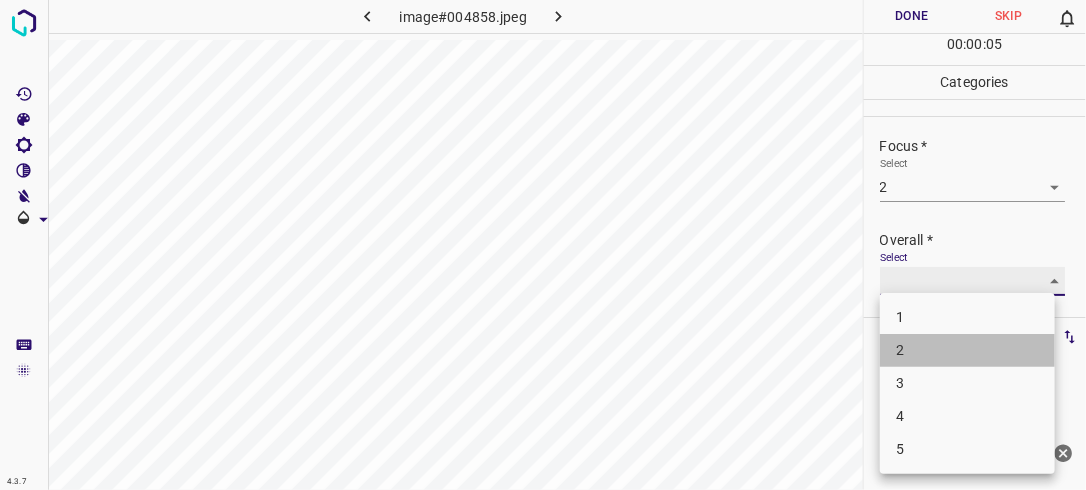 type on "2" 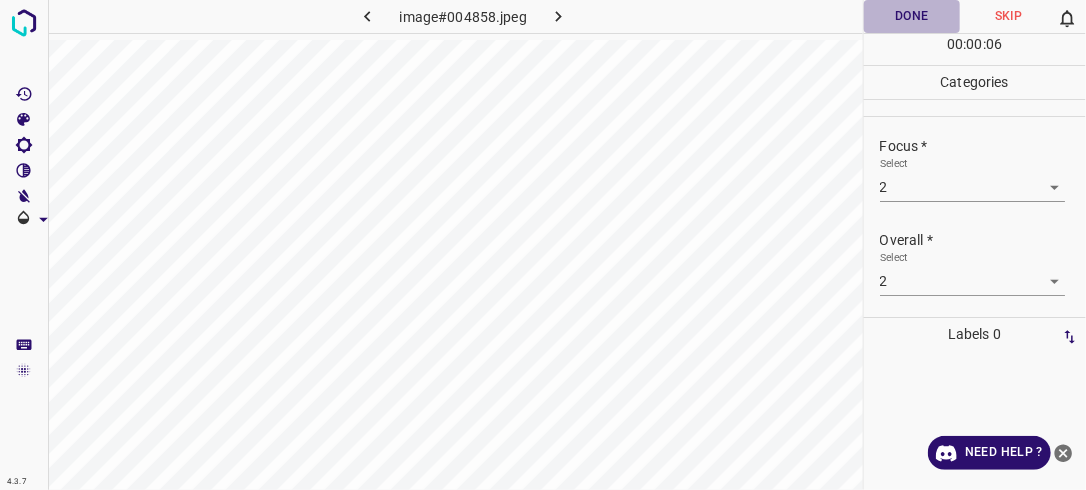 click on "Done" at bounding box center (912, 16) 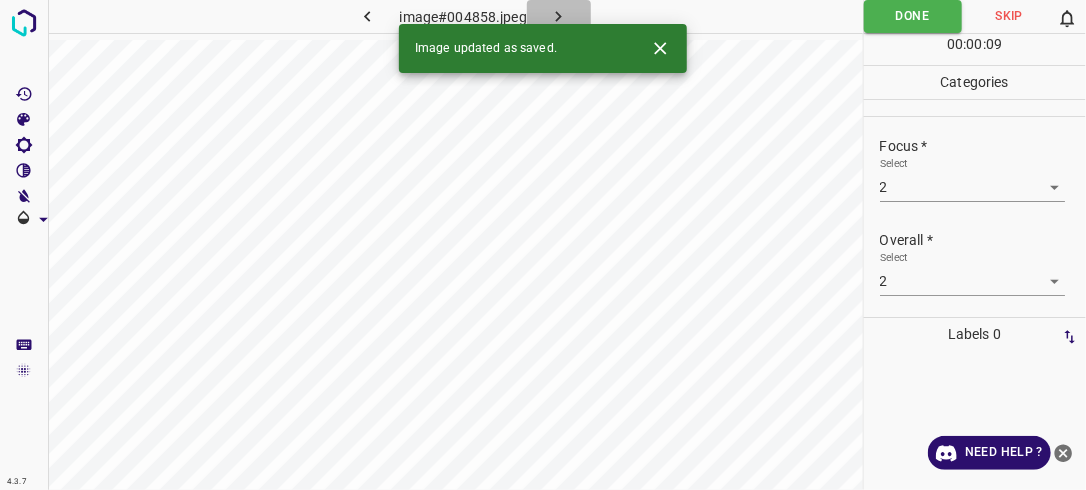 click 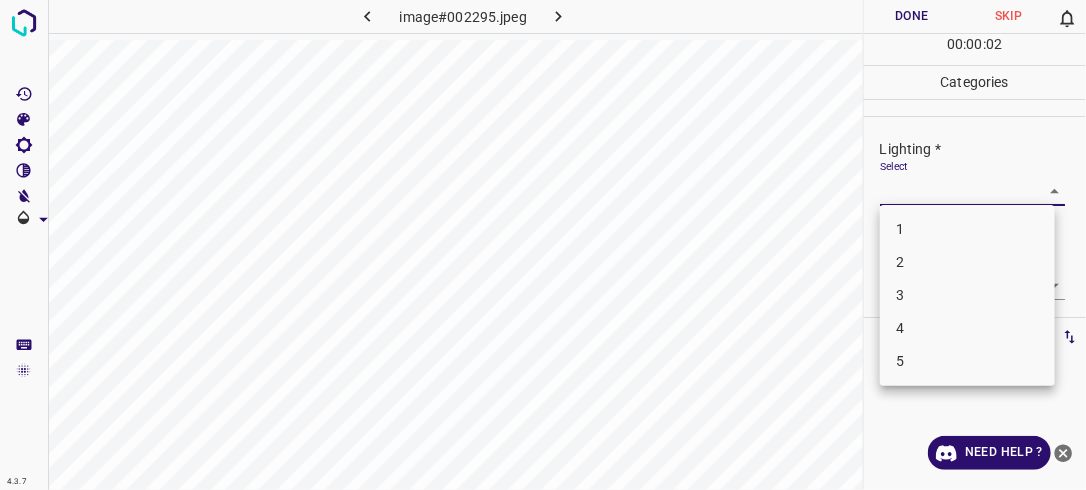 click on "4.3.7 image#002295.jpeg Done Skip 0 00   : 00   : 02   Categories Lighting *  Select ​ Focus *  Select ​ Overall *  Select ​ Labels   0 Categories 1 Lighting 2 Focus 3 Overall Tools Space Change between modes (Draw & Edit) I Auto labeling R Restore zoom M Zoom in N Zoom out Delete Delete selecte label Filters Z Restore filters X Saturation filter C Brightness filter V Contrast filter B Gray scale filter General O Download Need Help ? - Text - Hide - Delete 1 2 3 4 5" at bounding box center (543, 245) 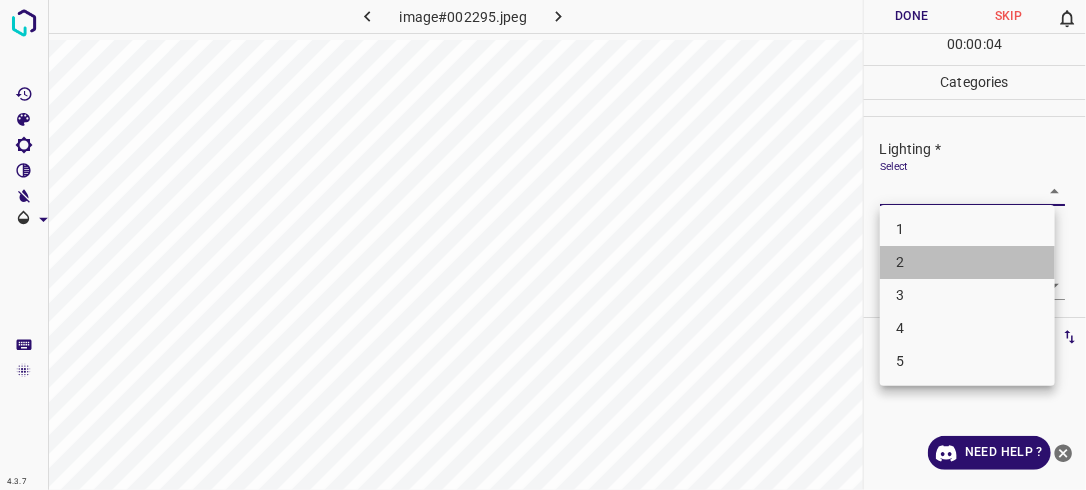 click on "2" at bounding box center (967, 262) 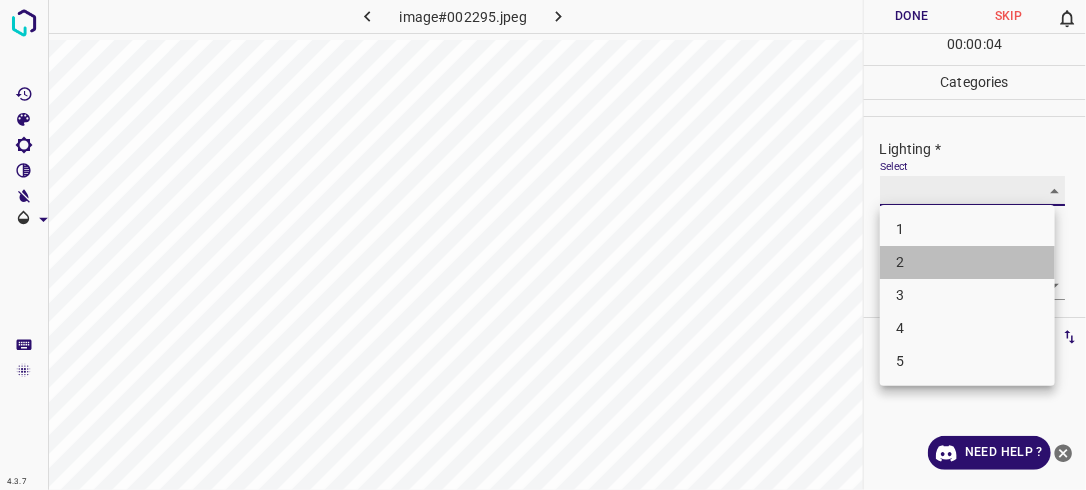 type on "2" 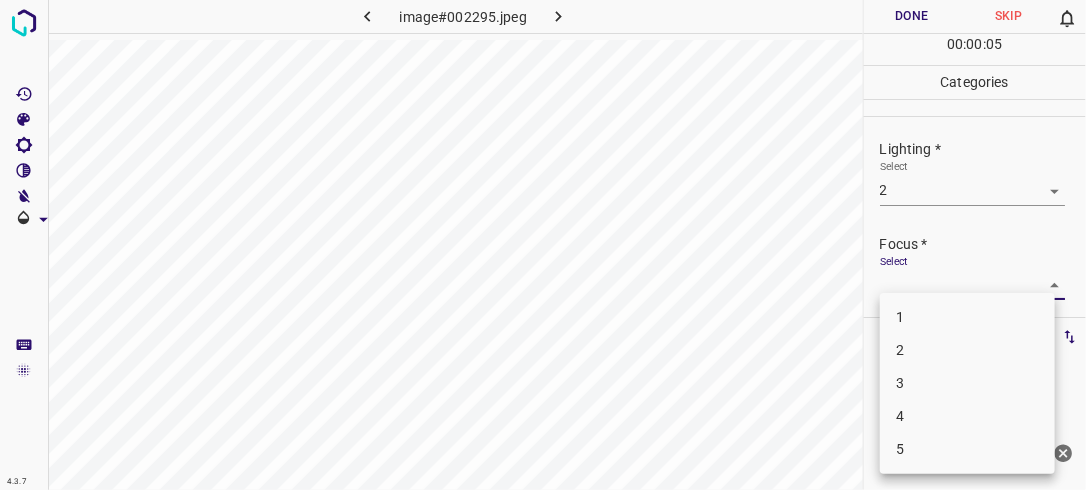click on "4.3.7 image#002295.jpeg Done Skip 0 00   : 00   : 05   Categories Lighting *  Select 2 2 Focus *  Select ​ Overall *  Select ​ Labels   0 Categories 1 Lighting 2 Focus 3 Overall Tools Space Change between modes (Draw & Edit) I Auto labeling R Restore zoom M Zoom in N Zoom out Delete Delete selecte label Filters Z Restore filters X Saturation filter C Brightness filter V Contrast filter B Gray scale filter General O Download Need Help ? - Text - Hide - Delete 1 2 3 4 5" at bounding box center [543, 245] 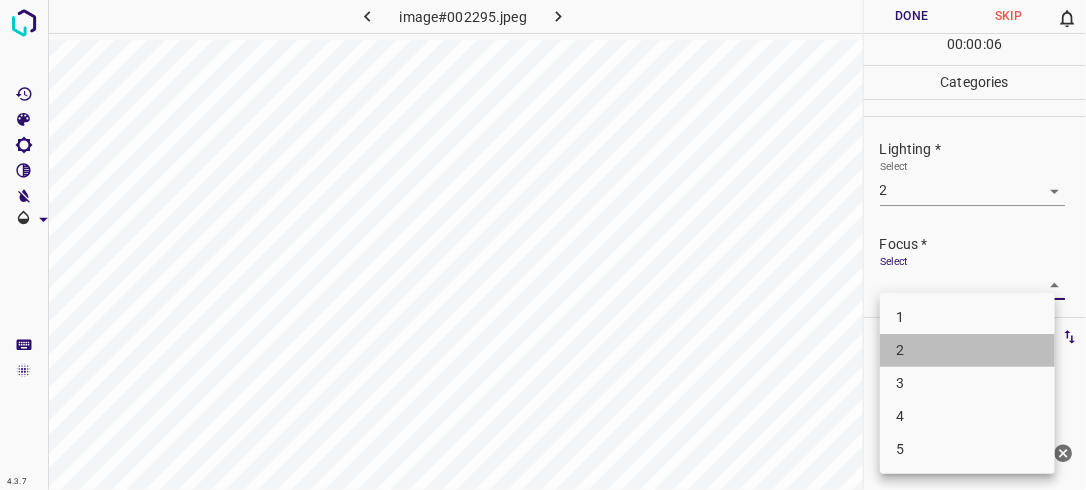 click on "2" at bounding box center (967, 350) 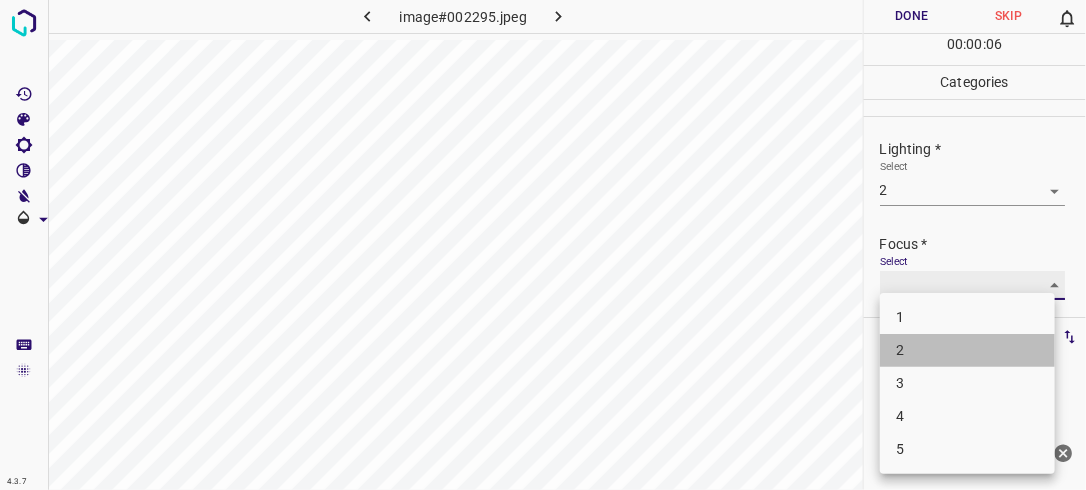 type on "2" 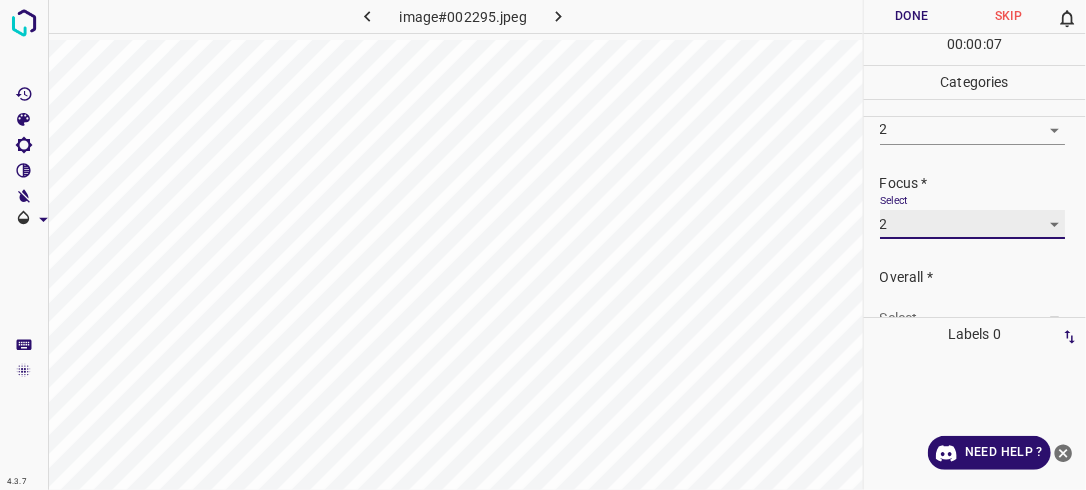 scroll, scrollTop: 83, scrollLeft: 0, axis: vertical 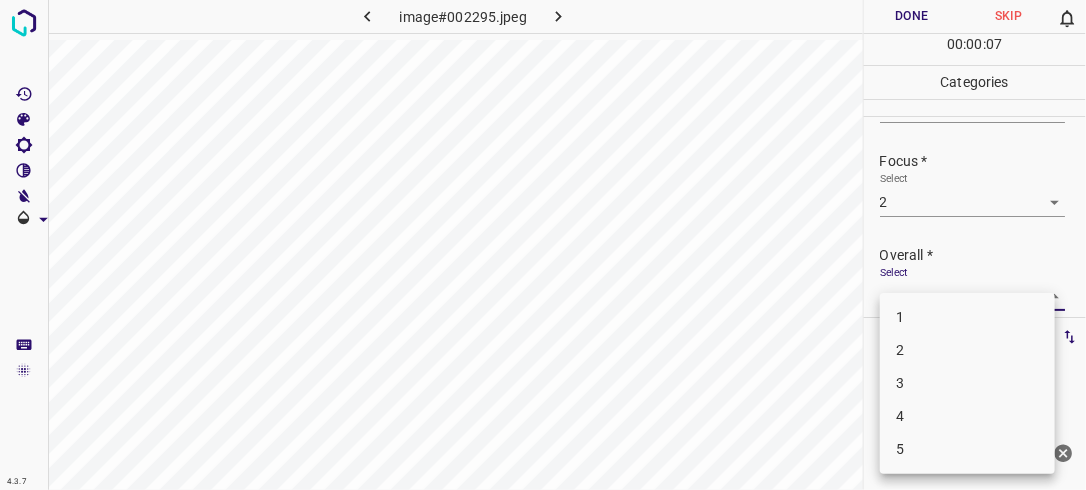 click on "4.3.7 image#002295.jpeg Done Skip 0 00   : 00   : 07   Categories Lighting *  Select 2 2 Focus *  Select 2 2 Overall *  Select ​ Labels   0 Categories 1 Lighting 2 Focus 3 Overall Tools Space Change between modes (Draw & Edit) I Auto labeling R Restore zoom M Zoom in N Zoom out Delete Delete selecte label Filters Z Restore filters X Saturation filter C Brightness filter V Contrast filter B Gray scale filter General O Download Need Help ? - Text - Hide - Delete 1 2 3 4 5" at bounding box center [543, 245] 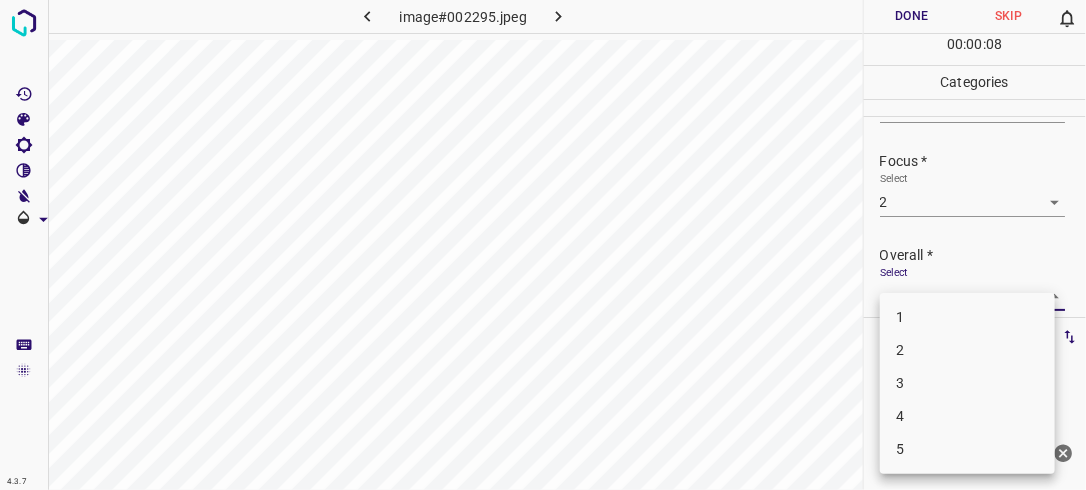 click on "2" at bounding box center (967, 350) 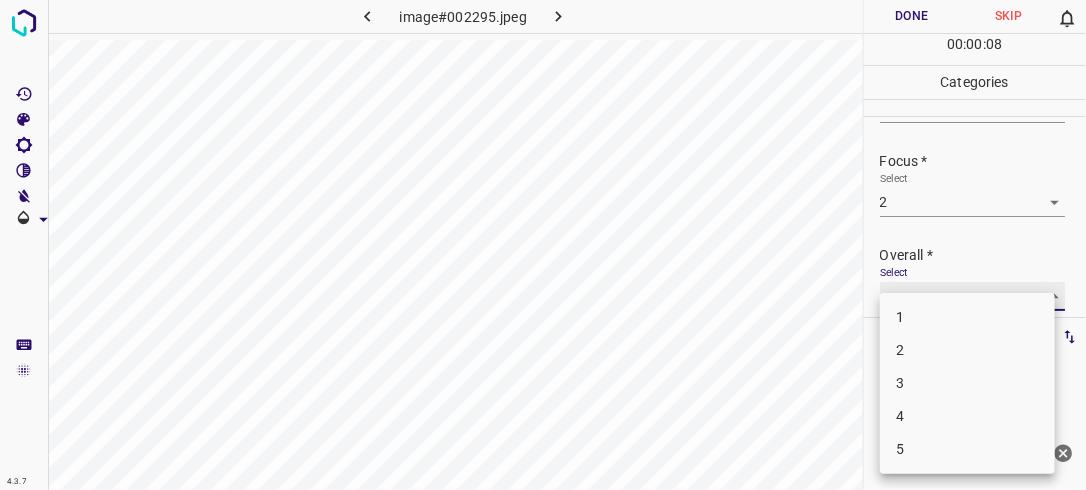 type on "2" 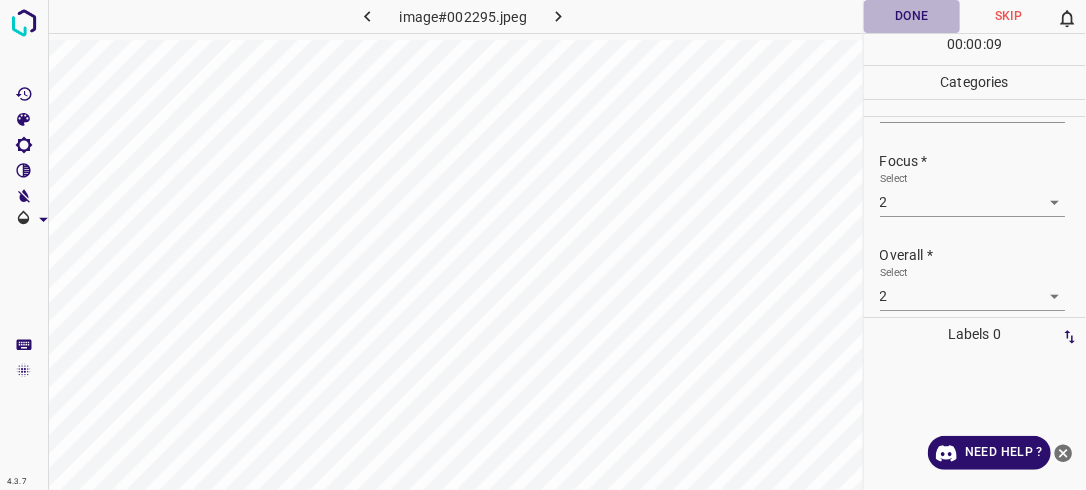 click on "Done" at bounding box center [912, 16] 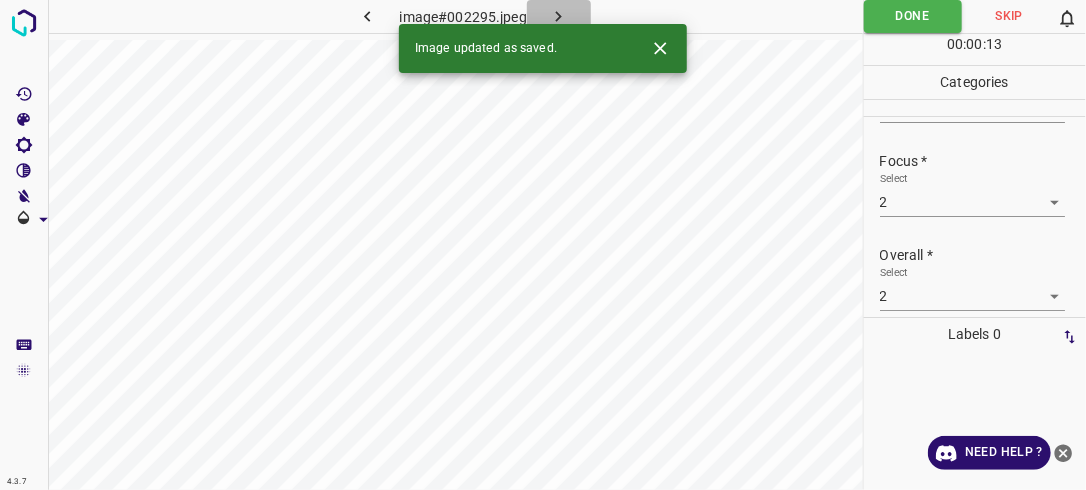 click at bounding box center (559, 16) 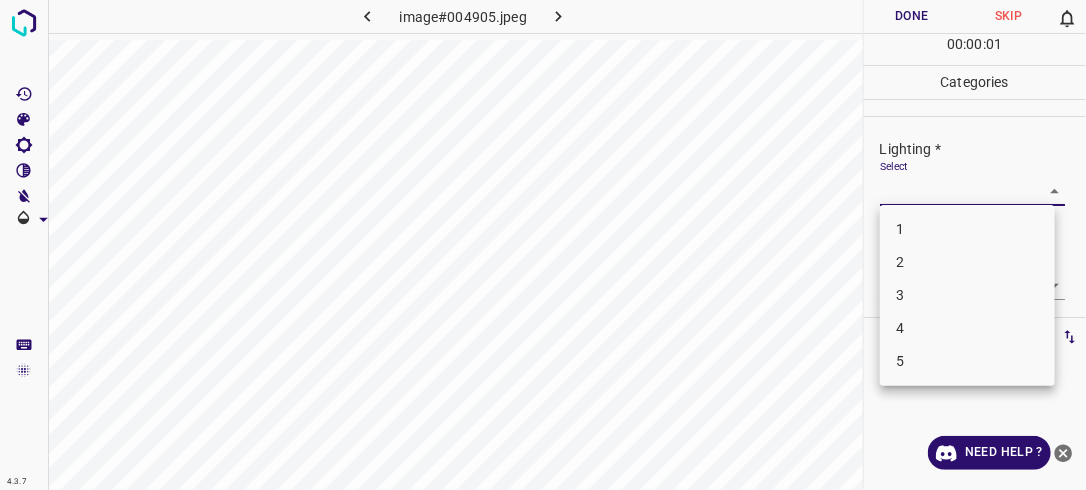 click on "4.3.7 image#004905.jpeg Done Skip 0 00   : 00   : 01   Categories Lighting *  Select ​ Focus *  Select ​ Overall *  Select ​ Labels   0 Categories 1 Lighting 2 Focus 3 Overall Tools Space Change between modes (Draw & Edit) I Auto labeling R Restore zoom M Zoom in N Zoom out Delete Delete selecte label Filters Z Restore filters X Saturation filter C Brightness filter V Contrast filter B Gray scale filter General O Download Need Help ? - Text - Hide - Delete 1 2 3 4 5" at bounding box center (543, 245) 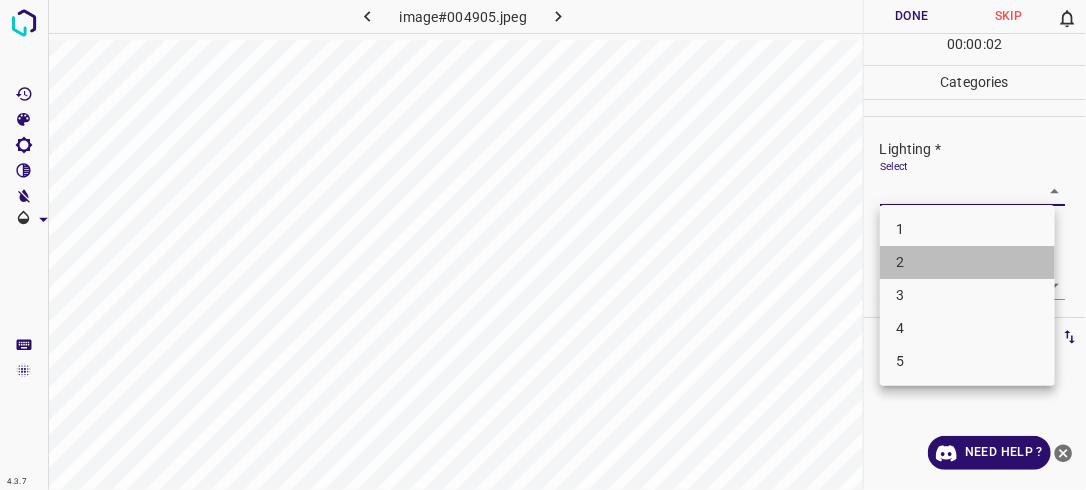 click on "2" at bounding box center (967, 262) 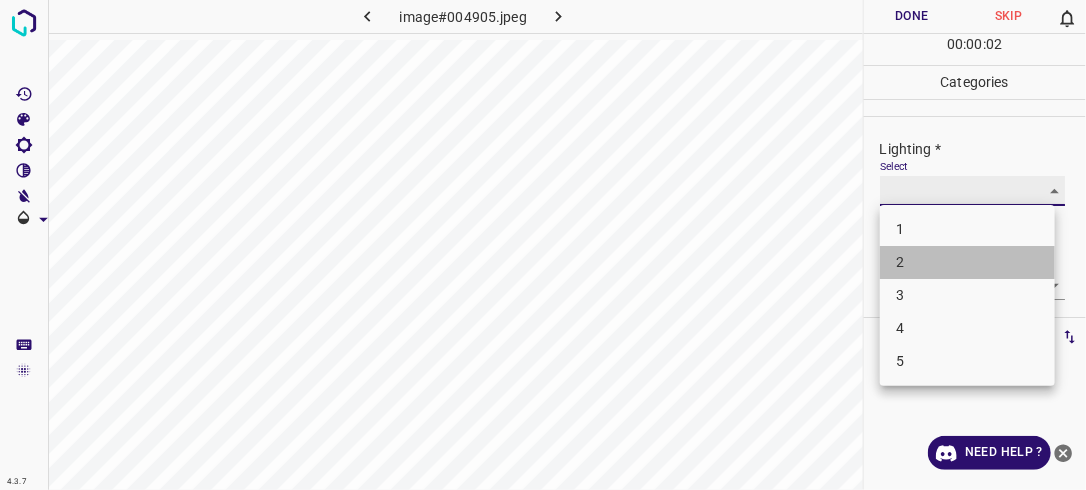 type on "2" 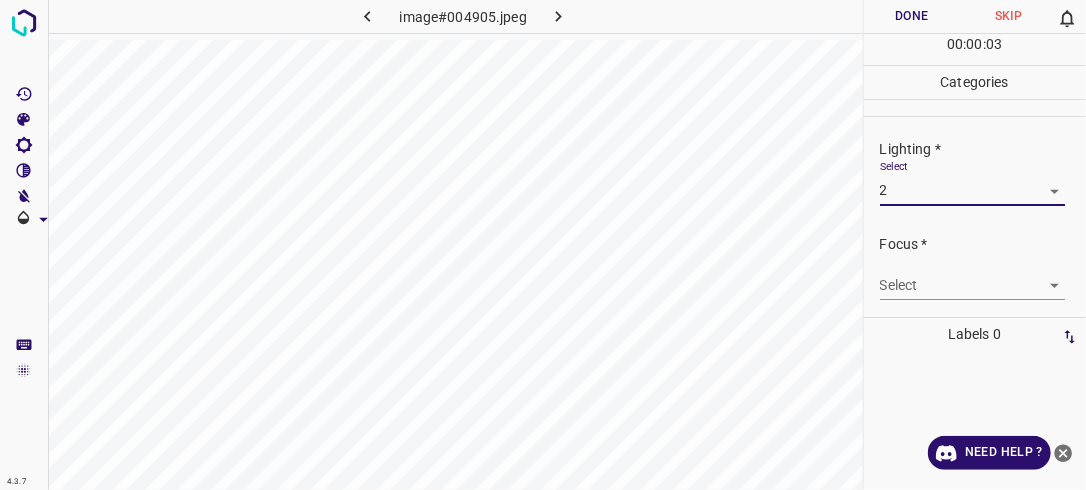 click on "4.3.7 image#004905.jpeg Done Skip 0 00   : 00   : 03   Categories Lighting *  Select 2 2 Focus *  Select ​ Overall *  Select ​ Labels   0 Categories 1 Lighting 2 Focus 3 Overall Tools Space Change between modes (Draw & Edit) I Auto labeling R Restore zoom M Zoom in N Zoom out Delete Delete selecte label Filters Z Restore filters X Saturation filter C Brightness filter V Contrast filter B Gray scale filter General O Download Need Help ? - Text - Hide - Delete" at bounding box center [543, 245] 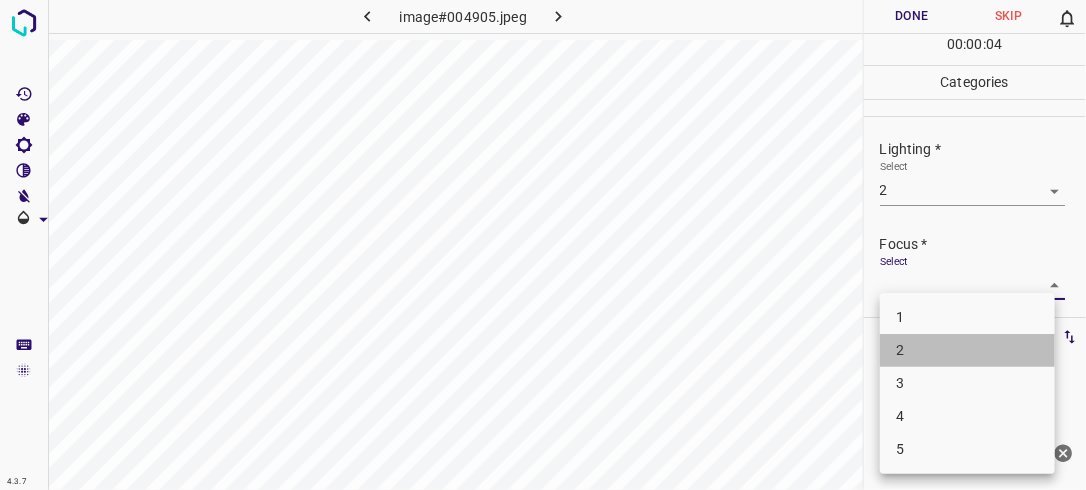 click on "2" at bounding box center (967, 350) 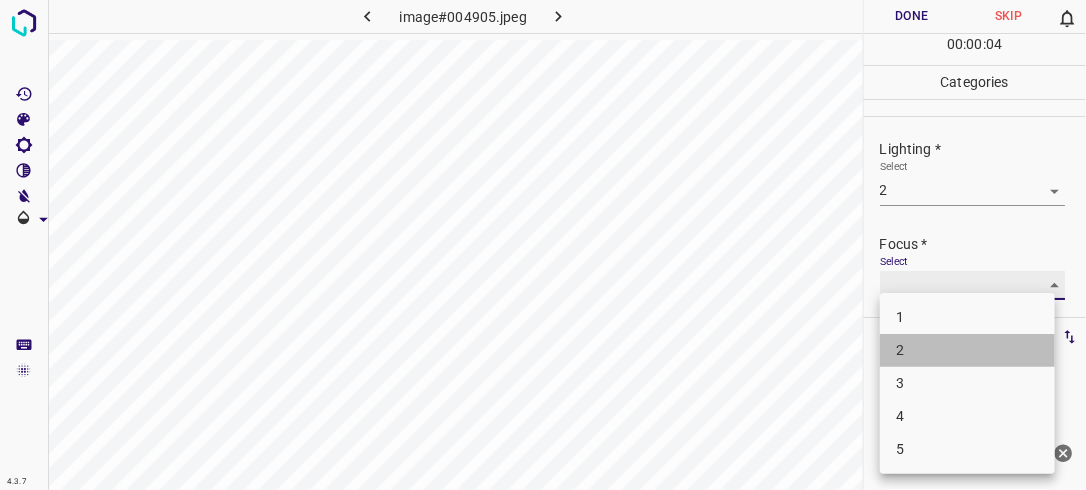 type on "2" 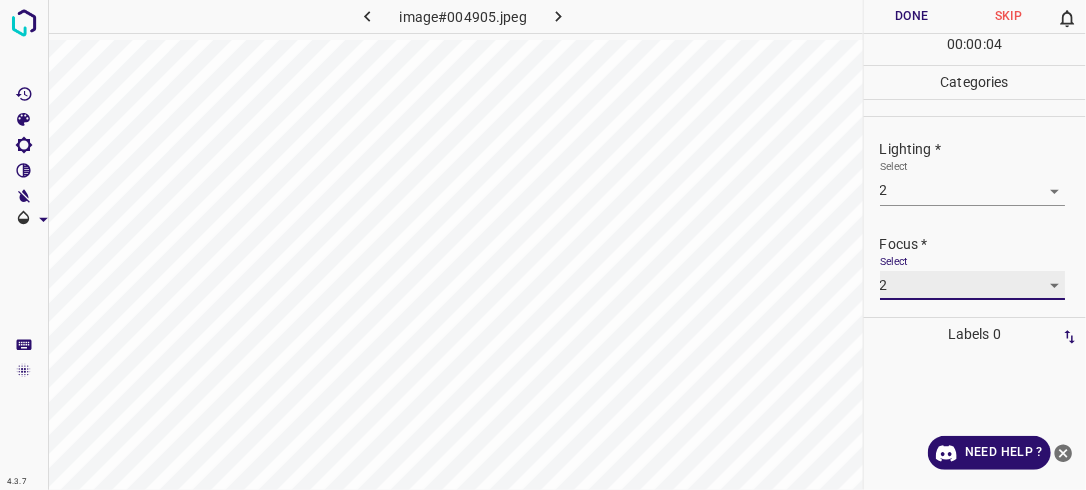 scroll, scrollTop: 98, scrollLeft: 0, axis: vertical 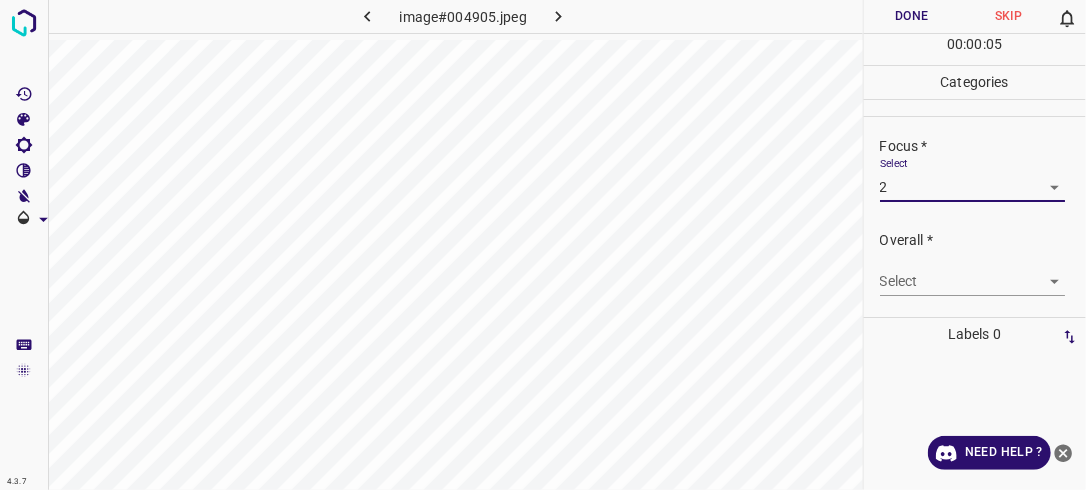 click on "4.3.7 image#004905.jpeg Done Skip 0 00   : 00   : 05   Categories Lighting *  Select 2 2 Focus *  Select 2 2 Overall *  Select ​ Labels   0 Categories 1 Lighting 2 Focus 3 Overall Tools Space Change between modes (Draw & Edit) I Auto labeling R Restore zoom M Zoom in N Zoom out Delete Delete selecte label Filters Z Restore filters X Saturation filter C Brightness filter V Contrast filter B Gray scale filter General O Download Need Help ? - Text - Hide - Delete" at bounding box center (543, 245) 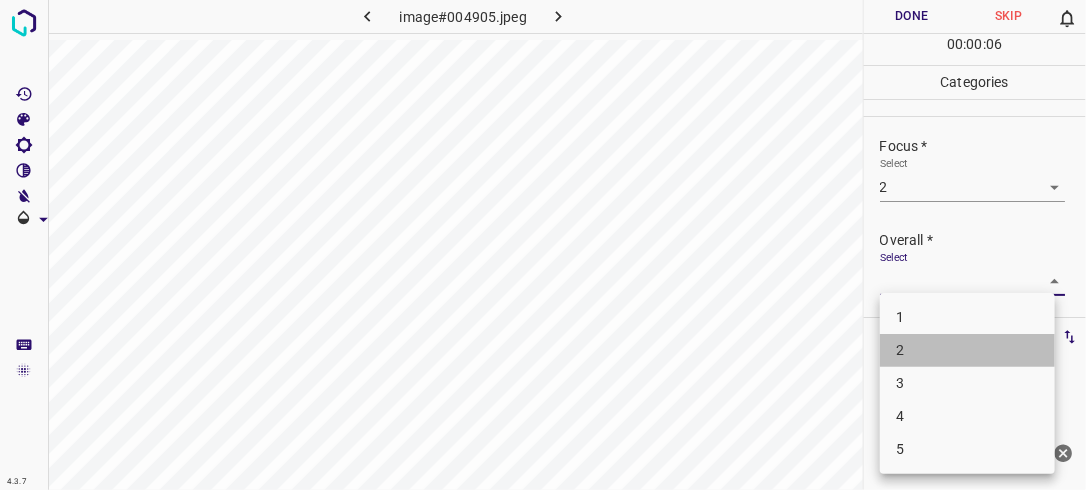 click on "2" at bounding box center [967, 350] 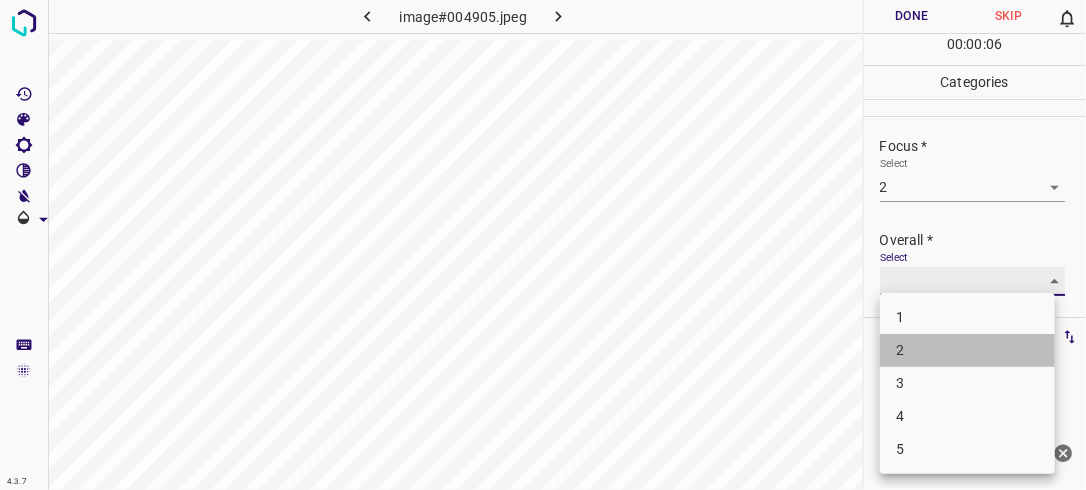 type on "2" 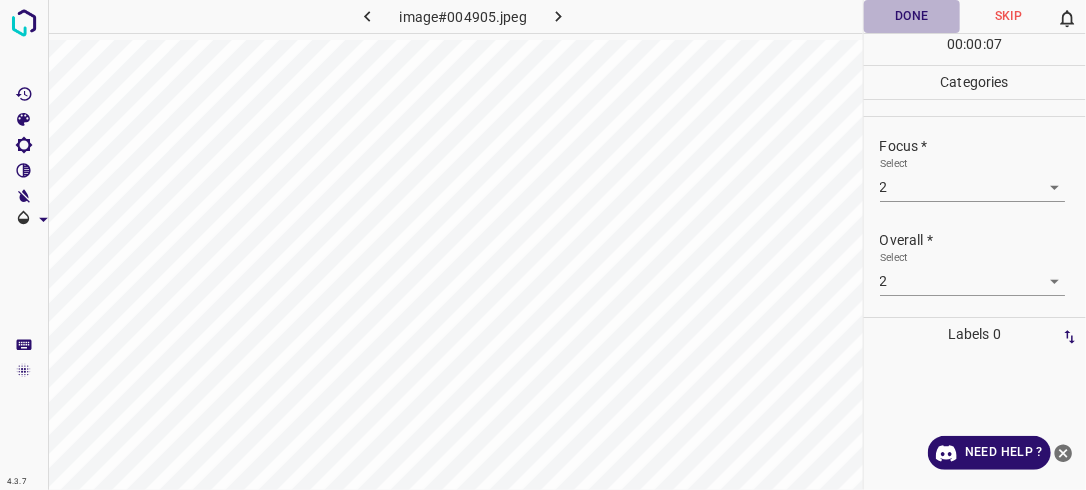 click on "Done" at bounding box center (912, 16) 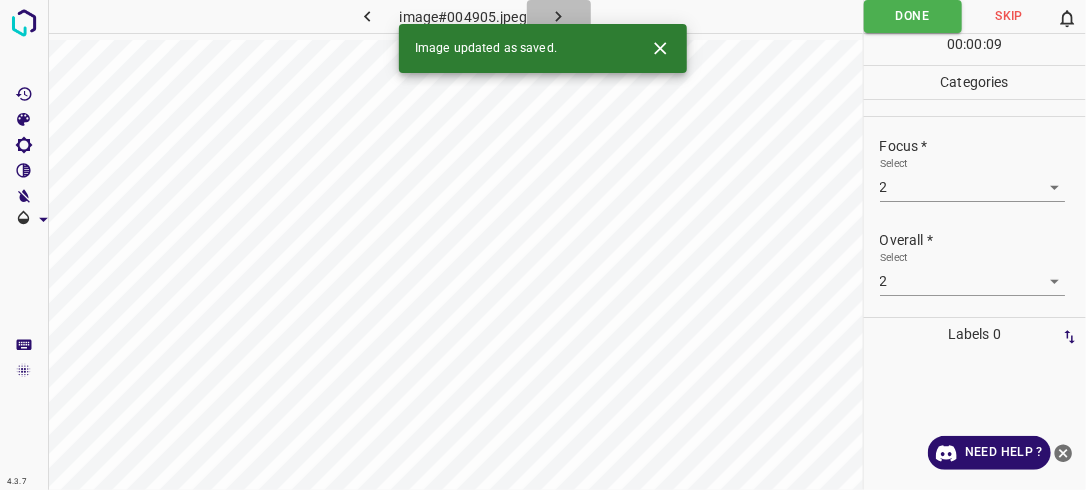 click 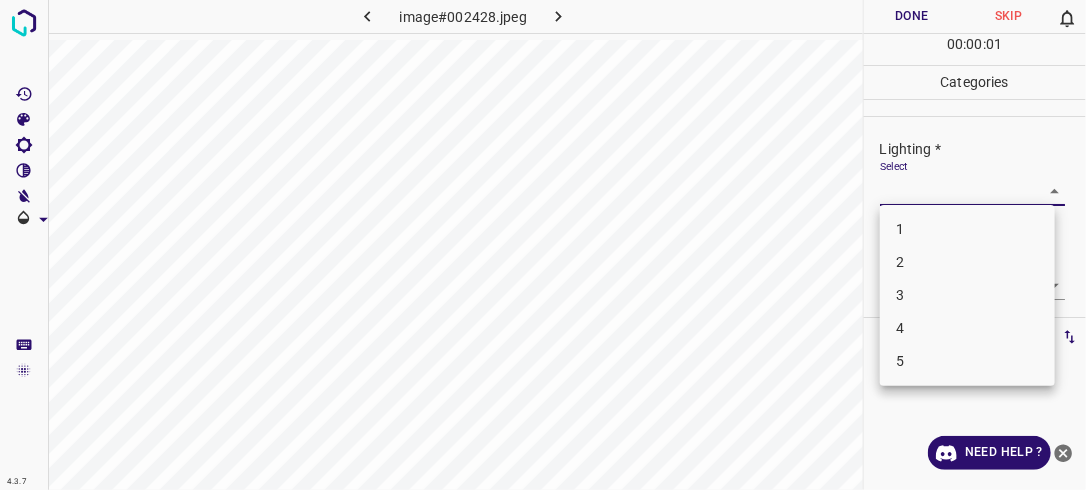 click on "4.3.7 image#002428.jpeg Done Skip 0 00   : 00   : 01   Categories Lighting *  Select ​ Focus *  Select ​ Overall *  Select ​ Labels   0 Categories 1 Lighting 2 Focus 3 Overall Tools Space Change between modes (Draw & Edit) I Auto labeling R Restore zoom M Zoom in N Zoom out Delete Delete selecte label Filters Z Restore filters X Saturation filter C Brightness filter V Contrast filter B Gray scale filter General O Download Need Help ? - Text - Hide - Delete 1 2 3 4 5" at bounding box center [543, 245] 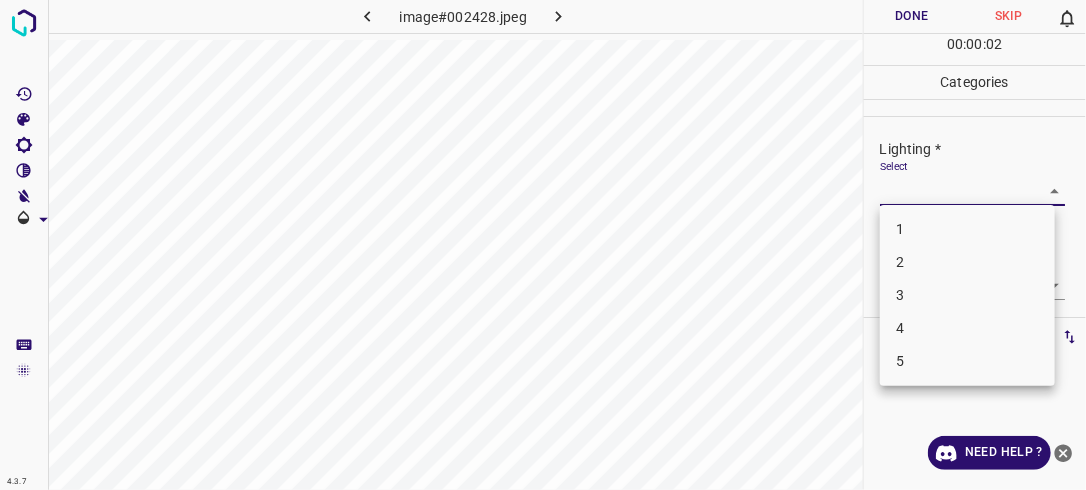 click on "2" at bounding box center (967, 262) 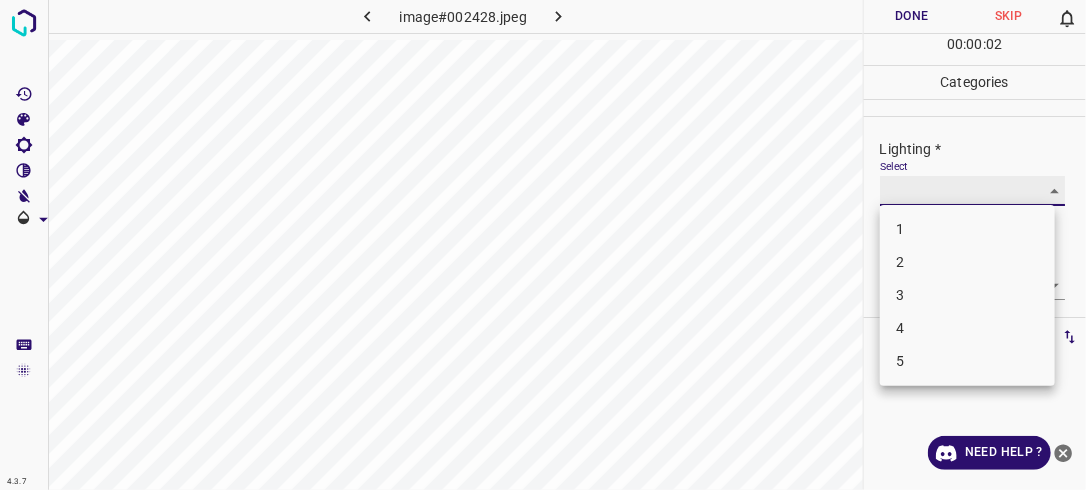type on "2" 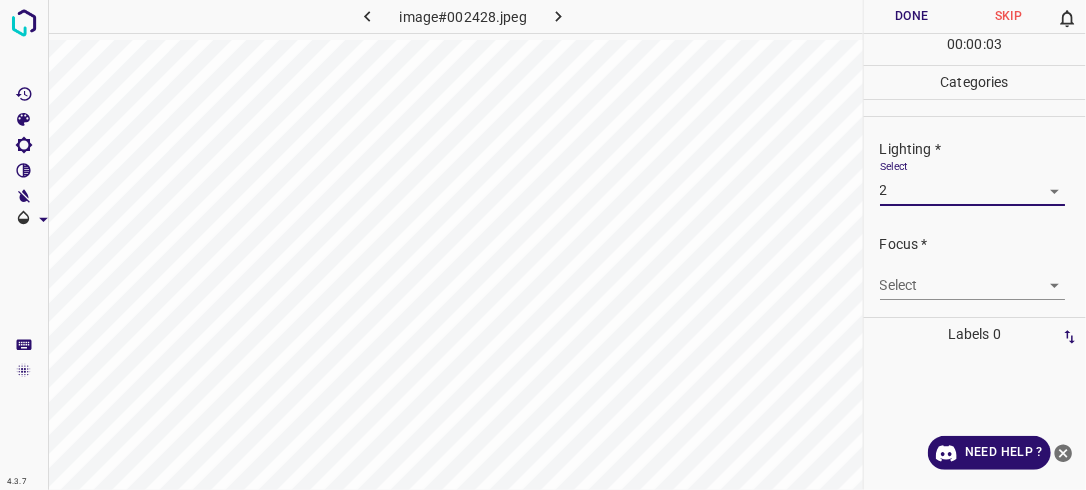 click on "4.3.7 image#002428.jpeg Done Skip 0 00   : 00   : 03   Categories Lighting *  Select 2 2 Focus *  Select ​ Overall *  Select ​ Labels   0 Categories 1 Lighting 2 Focus 3 Overall Tools Space Change between modes (Draw & Edit) I Auto labeling R Restore zoom M Zoom in N Zoom out Delete Delete selecte label Filters Z Restore filters X Saturation filter C Brightness filter V Contrast filter B Gray scale filter General O Download Need Help ? - Text - Hide - Delete" at bounding box center (543, 245) 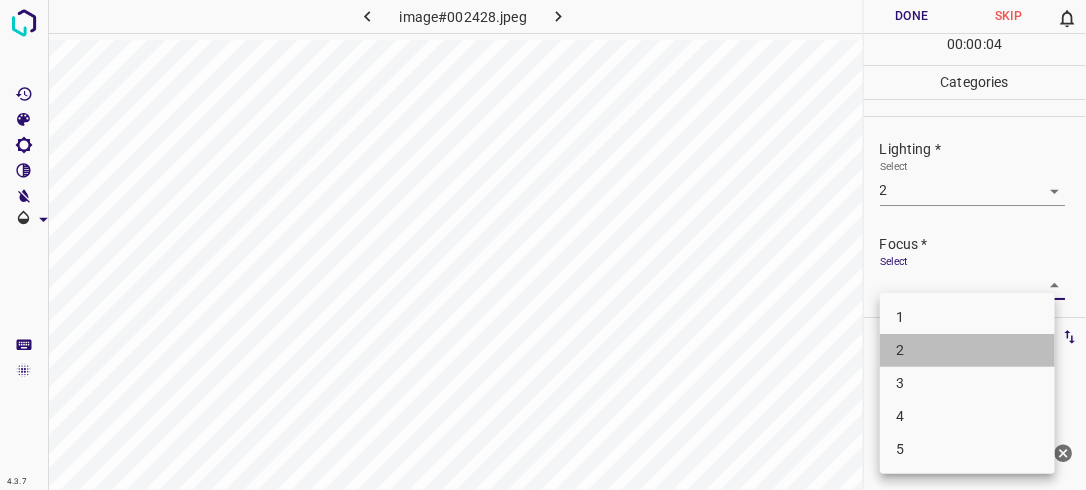 click on "2" at bounding box center (967, 350) 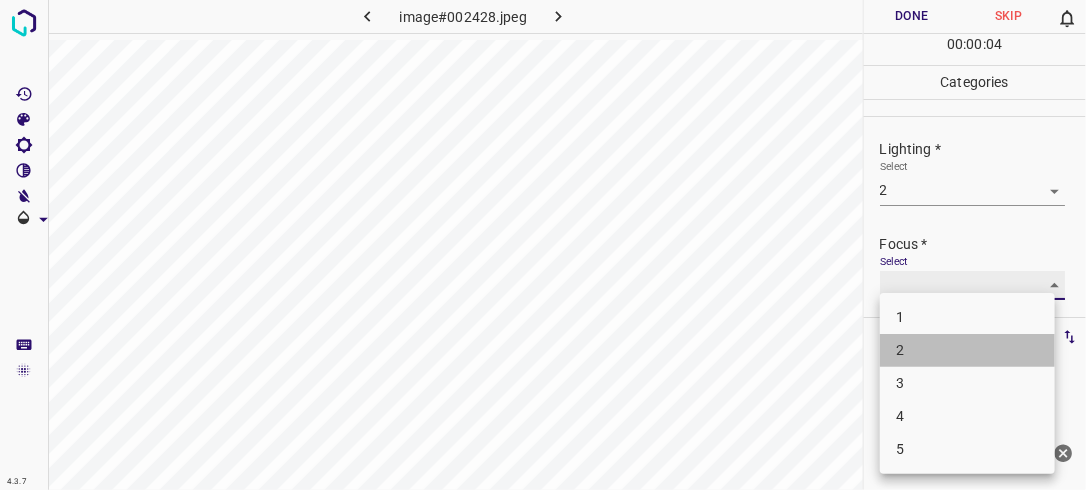 type on "2" 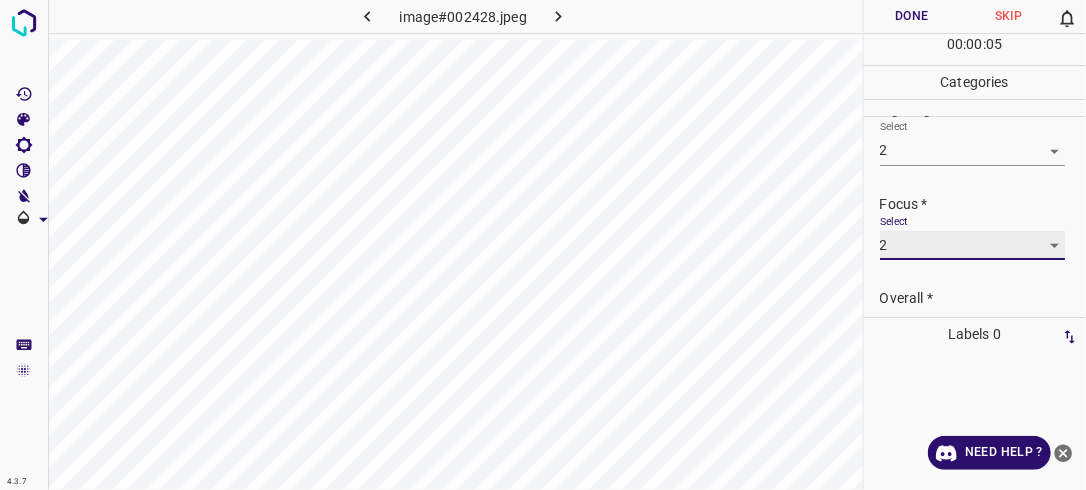 scroll, scrollTop: 98, scrollLeft: 0, axis: vertical 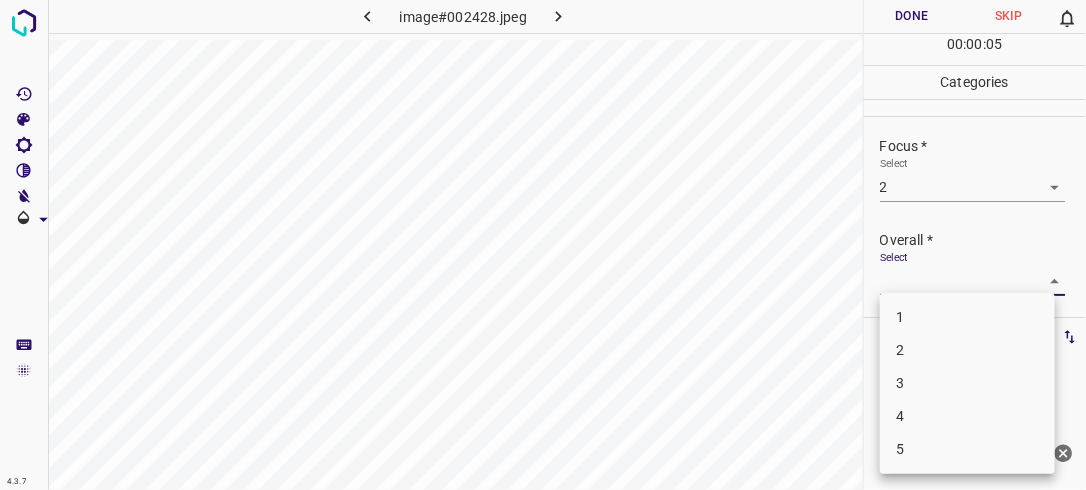 drag, startPoint x: 1044, startPoint y: 272, endPoint x: 984, endPoint y: 318, distance: 75.60423 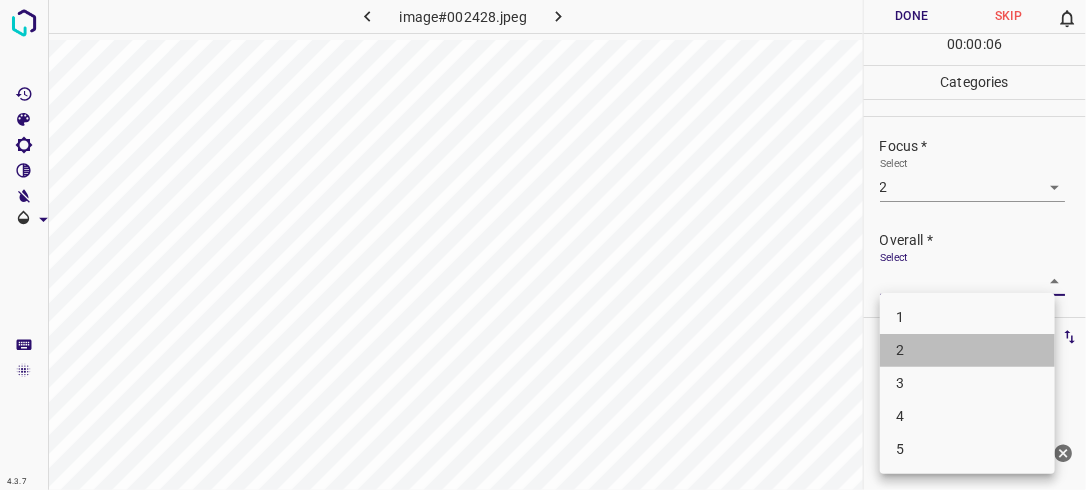 click on "2" at bounding box center [967, 350] 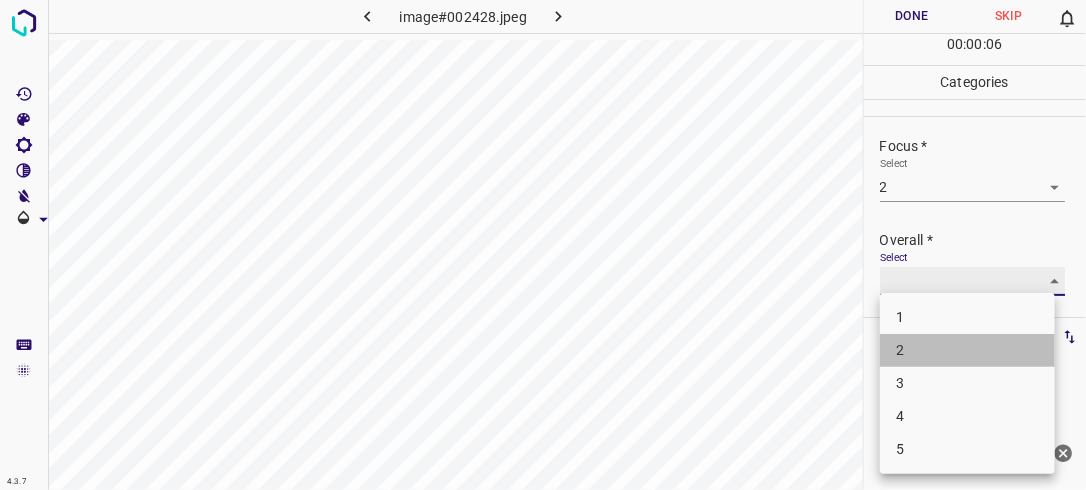 type on "2" 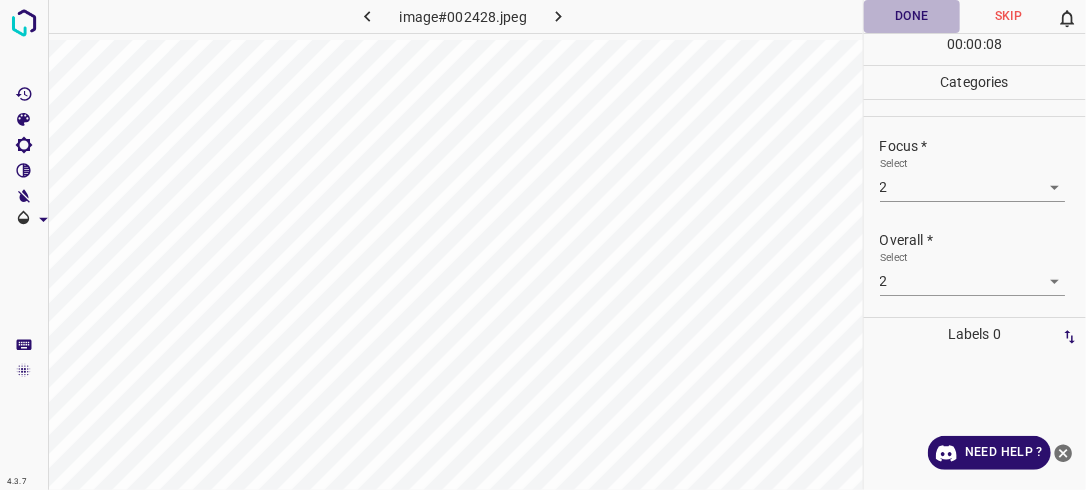 click on "Done" at bounding box center (912, 16) 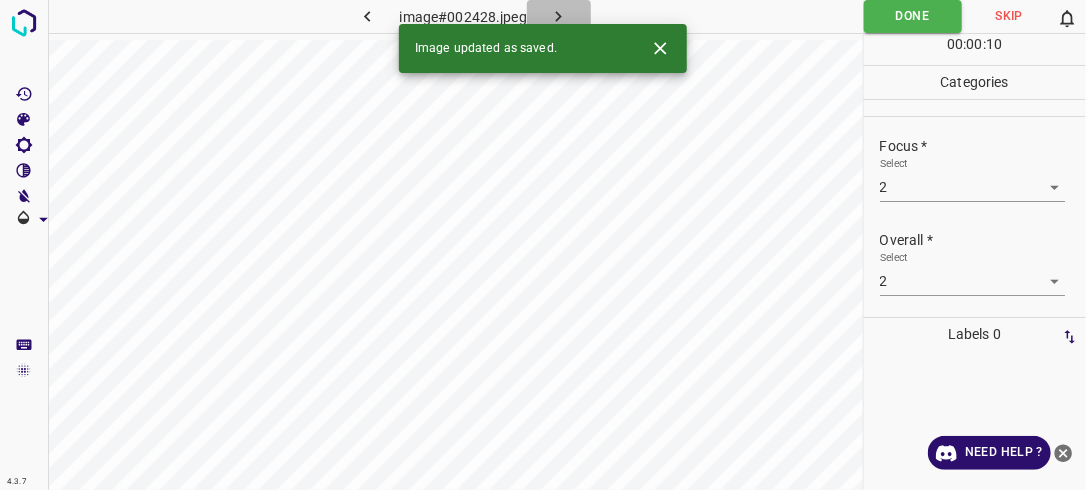 click at bounding box center (559, 16) 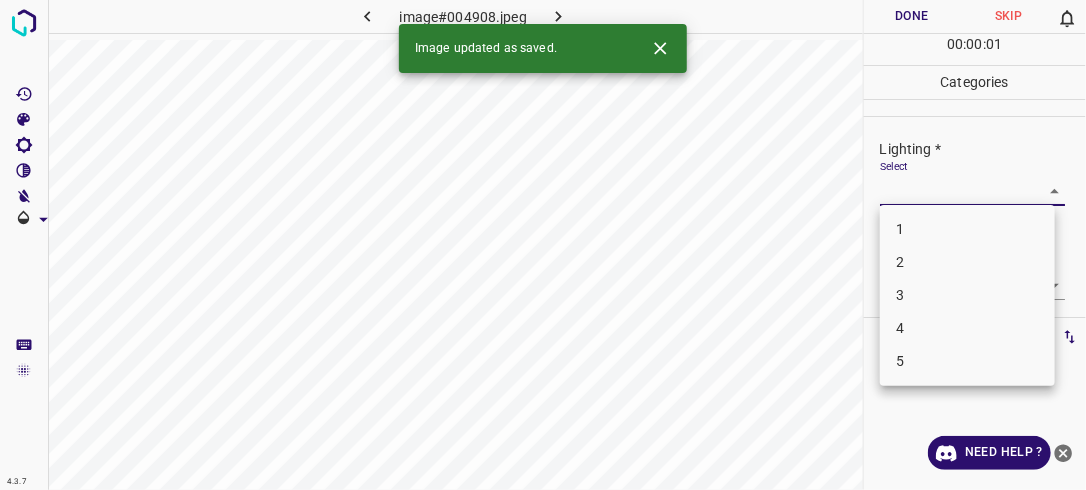 click on "4.3.7 image#004908.jpeg Done Skip 0 00   : 00   : 01   Categories Lighting *  Select ​ Focus *  Select ​ Overall *  Select ​ Labels   0 Categories 1 Lighting 2 Focus 3 Overall Tools Space Change between modes (Draw & Edit) I Auto labeling R Restore zoom M Zoom in N Zoom out Delete Delete selecte label Filters Z Restore filters X Saturation filter C Brightness filter V Contrast filter B Gray scale filter General O Download Image updated as saved. Need Help ? - Text - Hide - Delete 1 2 3 4 5" at bounding box center (543, 245) 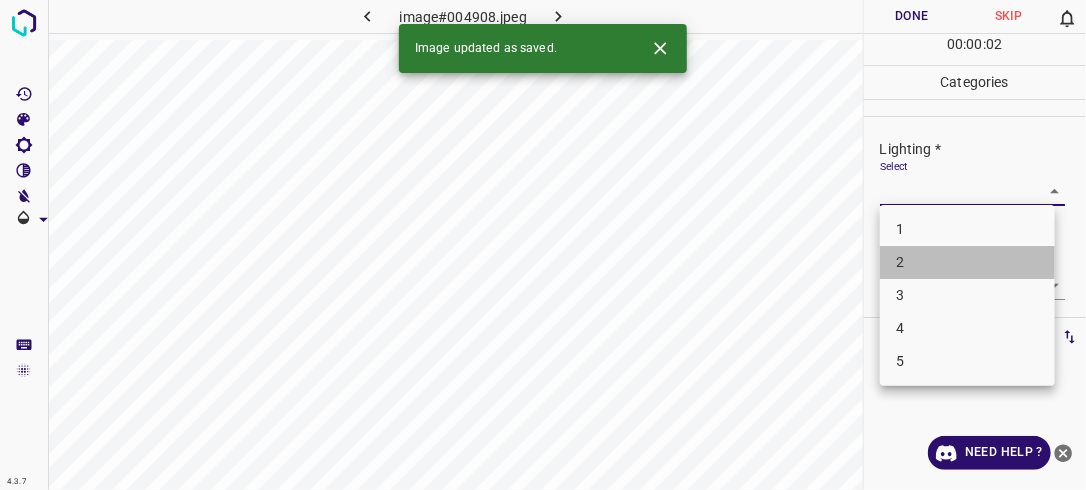 click on "2" at bounding box center (967, 262) 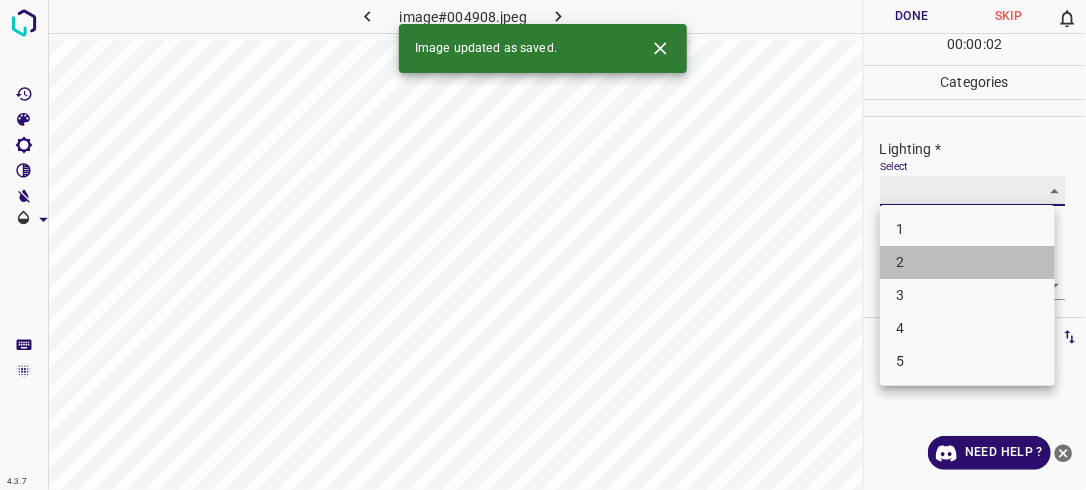 type on "2" 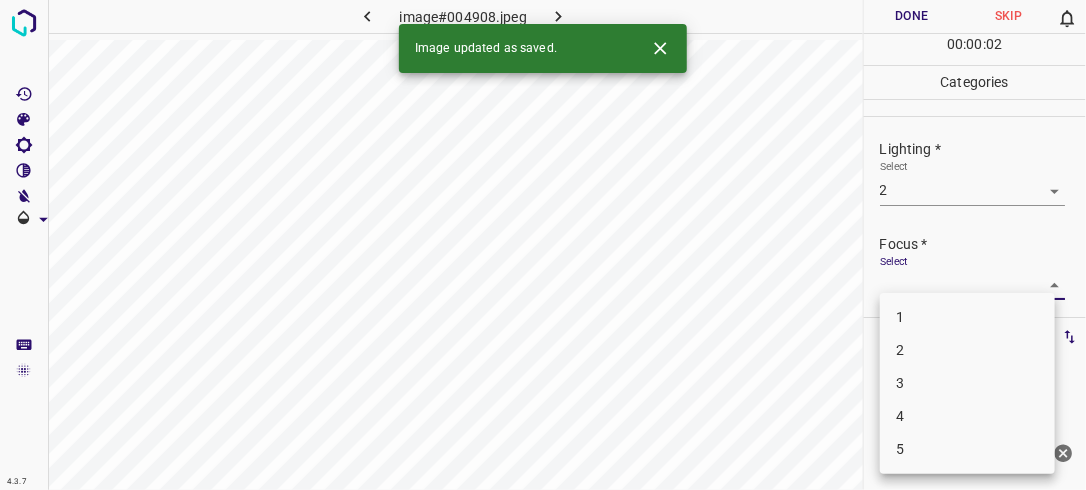 click on "4.3.7 image#004908.jpeg Done Skip 0 00   : 00   : 02   Categories Lighting *  Select 2 2 Focus *  Select ​ Overall *  Select ​ Labels   0 Categories 1 Lighting 2 Focus 3 Overall Tools Space Change between modes (Draw & Edit) I Auto labeling R Restore zoom M Zoom in N Zoom out Delete Delete selecte label Filters Z Restore filters X Saturation filter C Brightness filter V Contrast filter B Gray scale filter General O Download Image updated as saved. Need Help ? - Text - Hide - Delete 1 2 3 4 5" at bounding box center [543, 245] 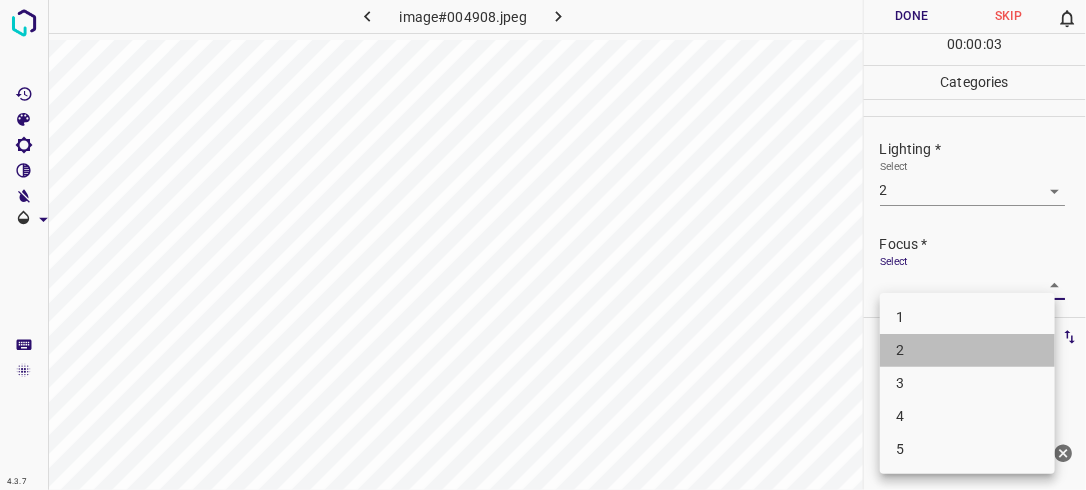 click on "2" at bounding box center [967, 350] 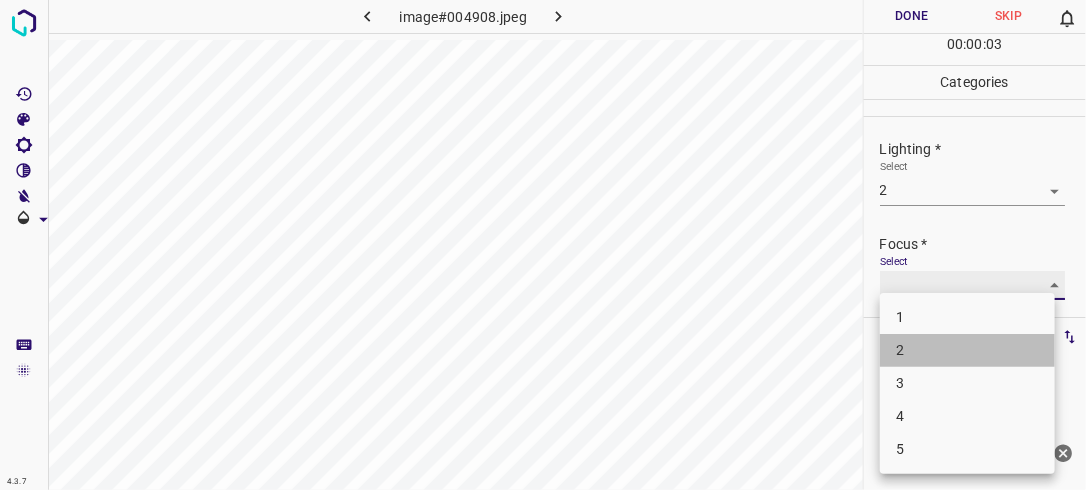 type on "2" 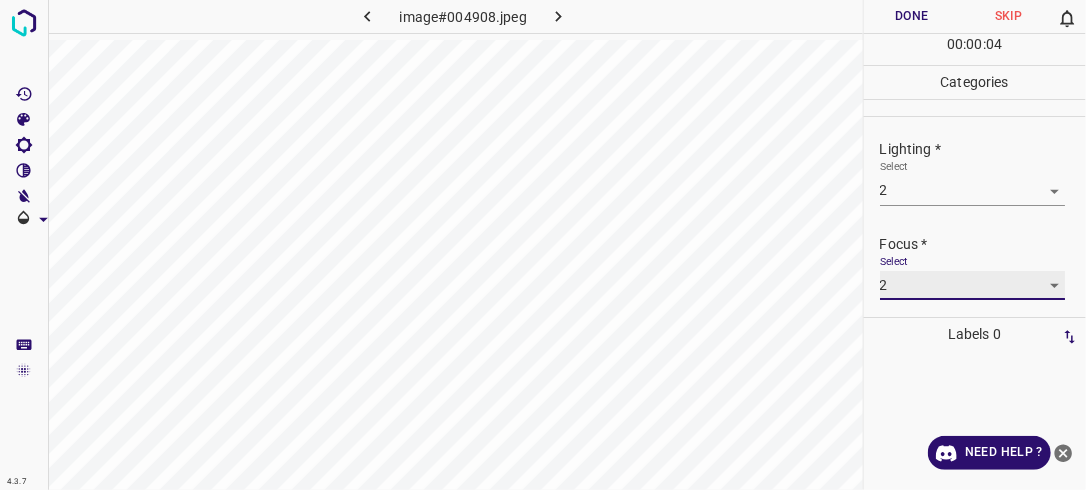 scroll, scrollTop: 98, scrollLeft: 0, axis: vertical 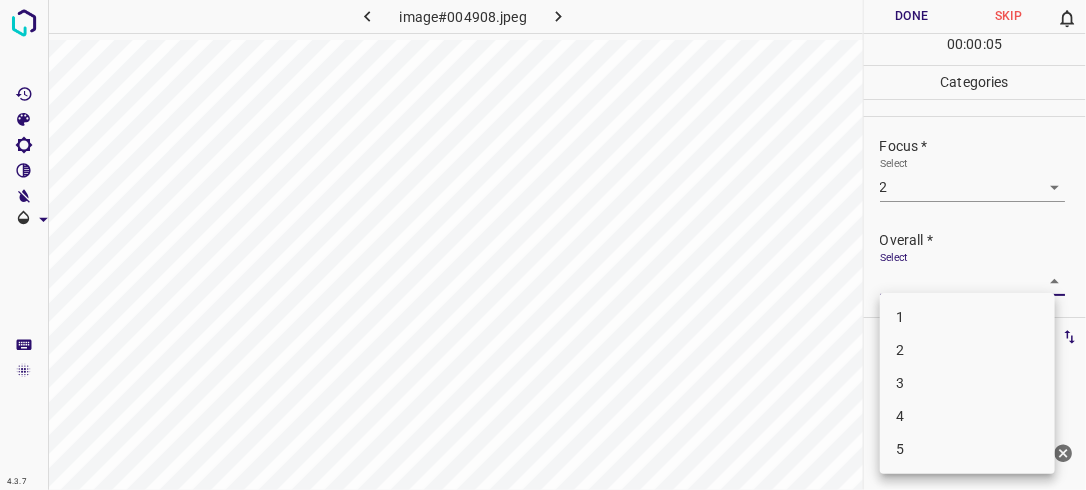 click on "4.3.7 image#004908.jpeg Done Skip 0 00   : 00   : 05   Categories Lighting *  Select 2 2 Focus *  Select 2 2 Overall *  Select ​ Labels   0 Categories 1 Lighting 2 Focus 3 Overall Tools Space Change between modes (Draw & Edit) I Auto labeling R Restore zoom M Zoom in N Zoom out Delete Delete selecte label Filters Z Restore filters X Saturation filter C Brightness filter V Contrast filter B Gray scale filter General O Download Need Help ? - Text - Hide - Delete 1 2 3 4 5" at bounding box center [543, 245] 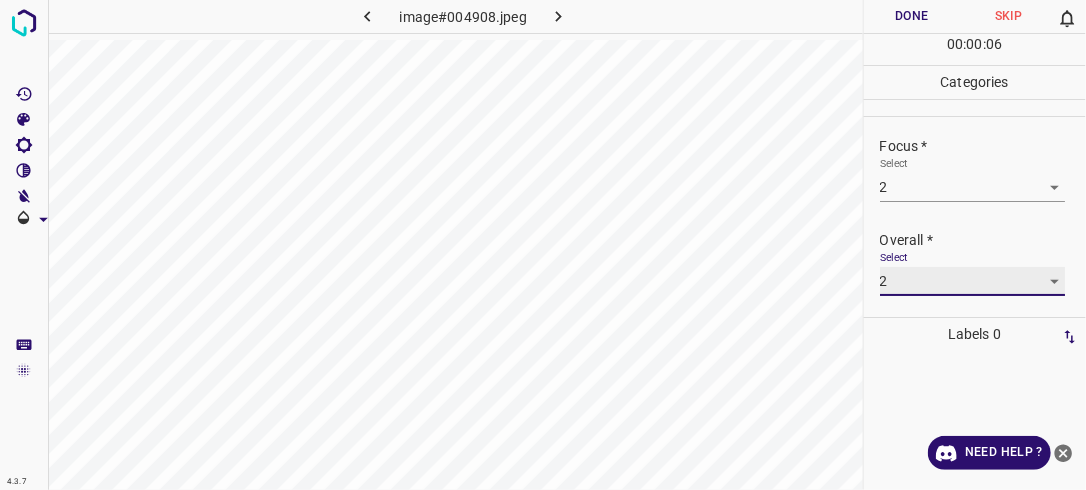 type on "2" 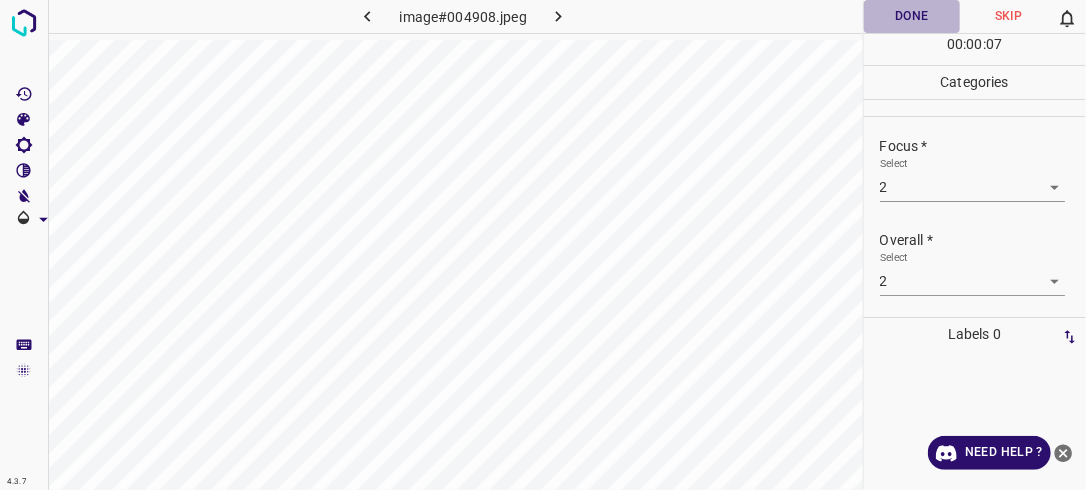 click on "Done" at bounding box center [912, 16] 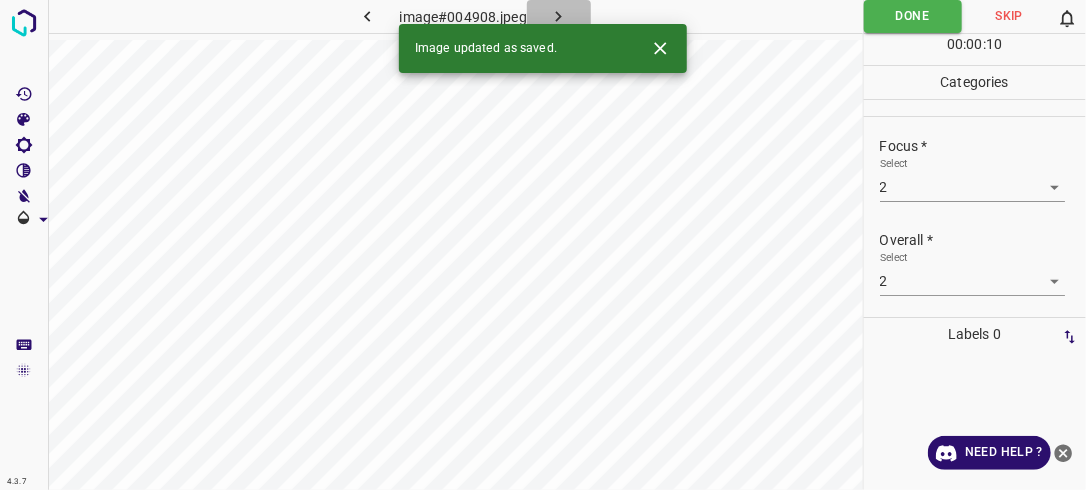 click 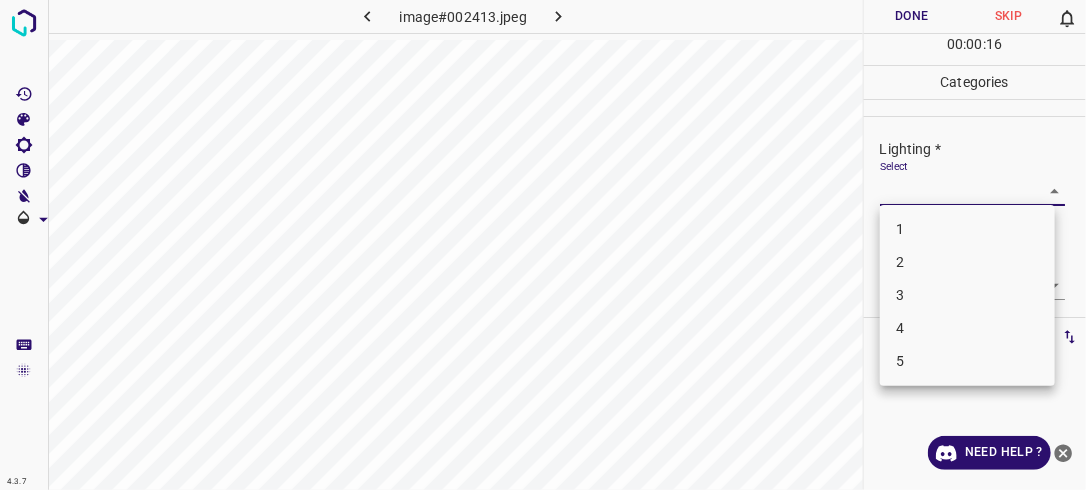 click on "4.3.7 image#002413.jpeg Done Skip 0 00   : 00   : 16   Categories Lighting *  Select ​ Focus *  Select ​ Overall *  Select ​ Labels   0 Categories 1 Lighting 2 Focus 3 Overall Tools Space Change between modes (Draw & Edit) I Auto labeling R Restore zoom M Zoom in N Zoom out Delete Delete selecte label Filters Z Restore filters X Saturation filter C Brightness filter V Contrast filter B Gray scale filter General O Download Need Help ? - Text - Hide - Delete 1 2 3 4 5" at bounding box center [543, 245] 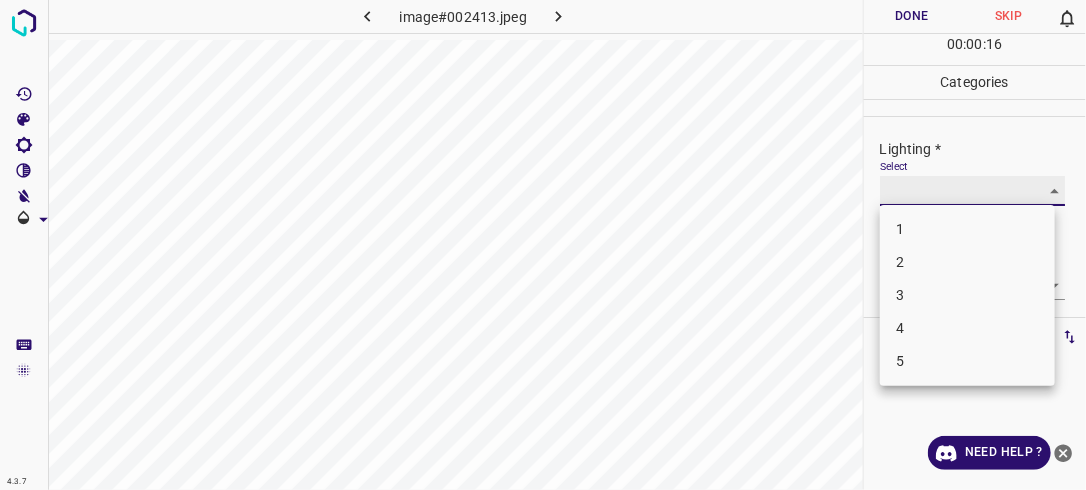 type on "2" 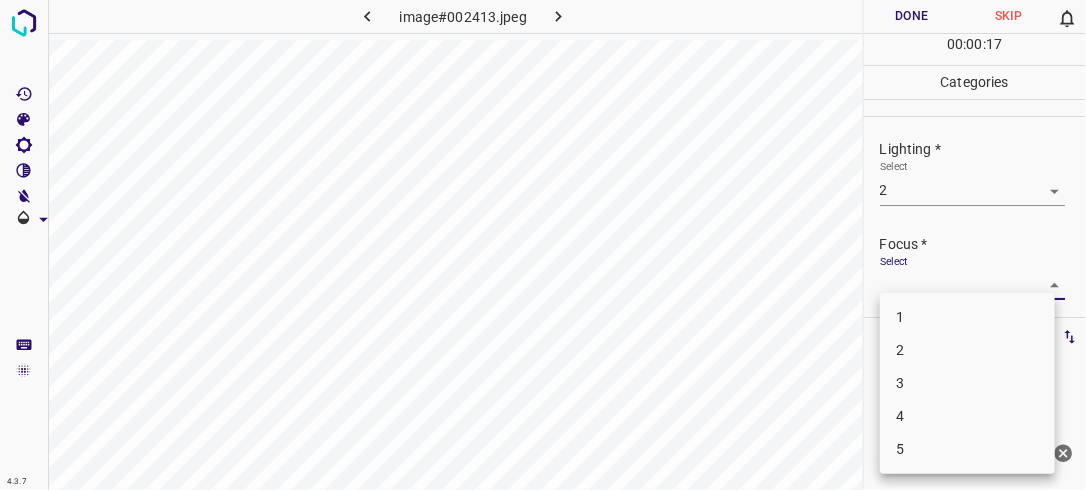 click on "4.3.7 image#002413.jpeg Done Skip 0 00   : 00   : 17   Categories Lighting *  Select 2 2 Focus *  Select ​ Overall *  Select ​ Labels   0 Categories 1 Lighting 2 Focus 3 Overall Tools Space Change between modes (Draw & Edit) I Auto labeling R Restore zoom M Zoom in N Zoom out Delete Delete selecte label Filters Z Restore filters X Saturation filter C Brightness filter V Contrast filter B Gray scale filter General O Download Need Help ? - Text - Hide - Delete 1 2 3 4 5" at bounding box center [543, 245] 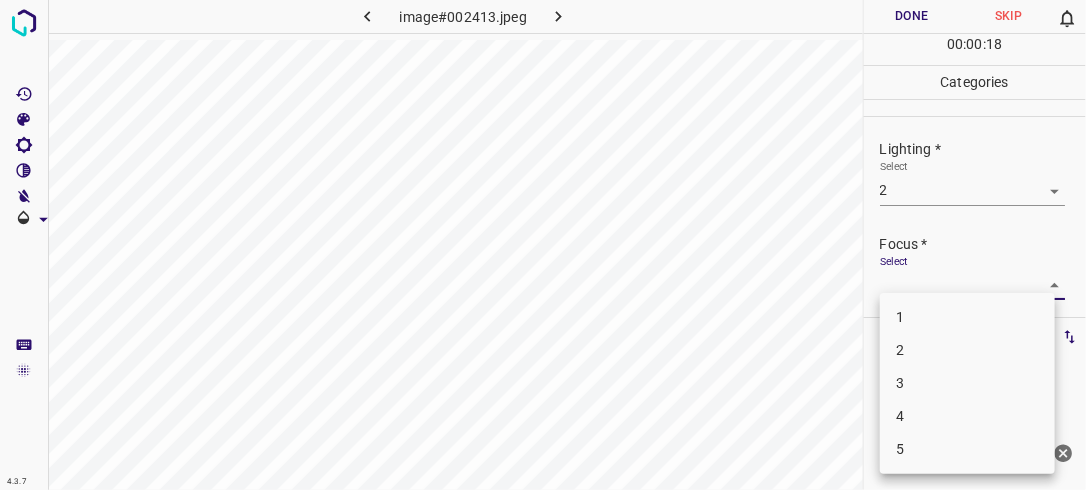 click on "2" at bounding box center (967, 350) 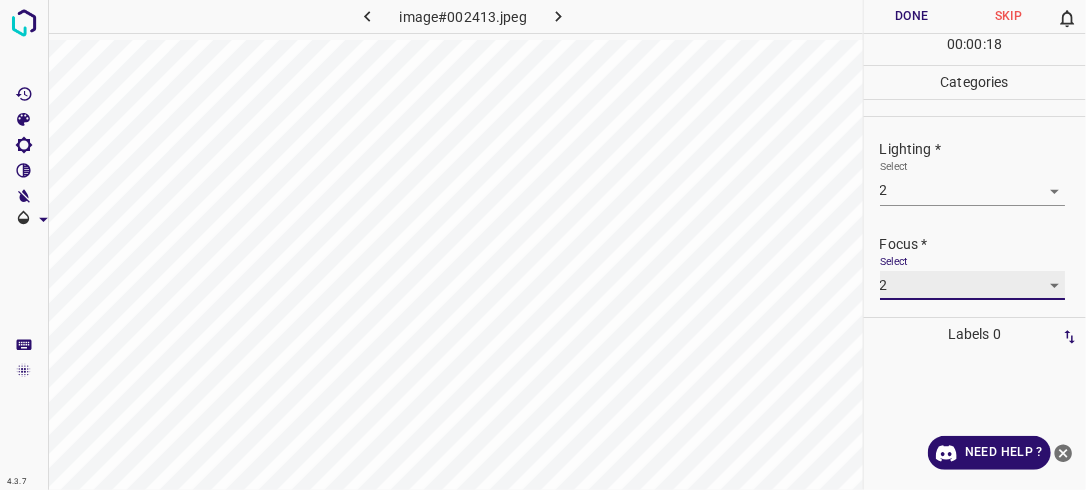 type on "2" 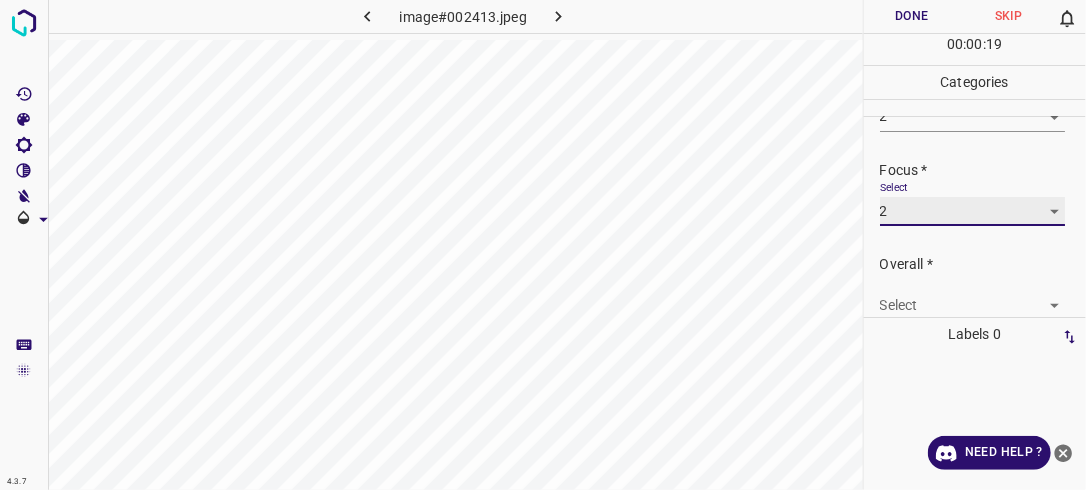 scroll, scrollTop: 98, scrollLeft: 0, axis: vertical 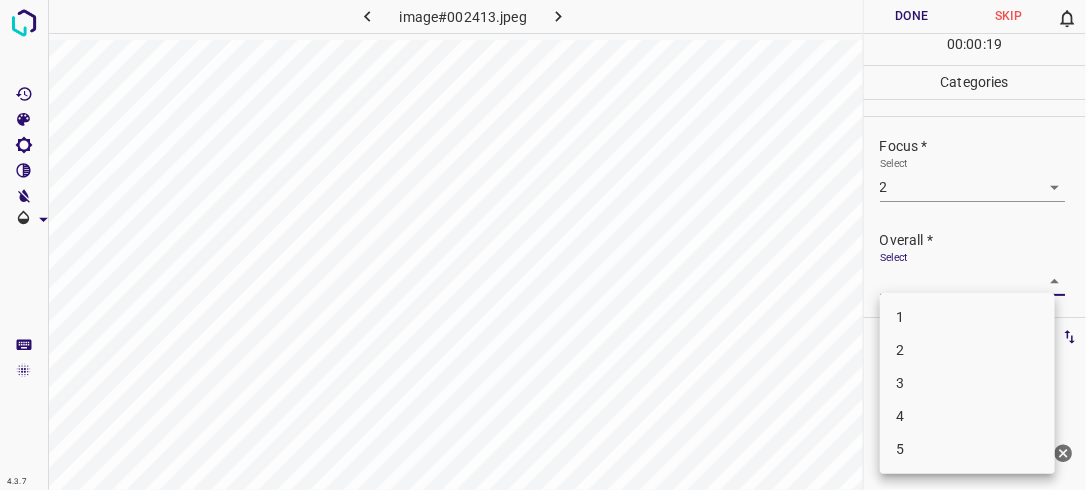 drag, startPoint x: 1035, startPoint y: 274, endPoint x: 1030, endPoint y: 292, distance: 18.681541 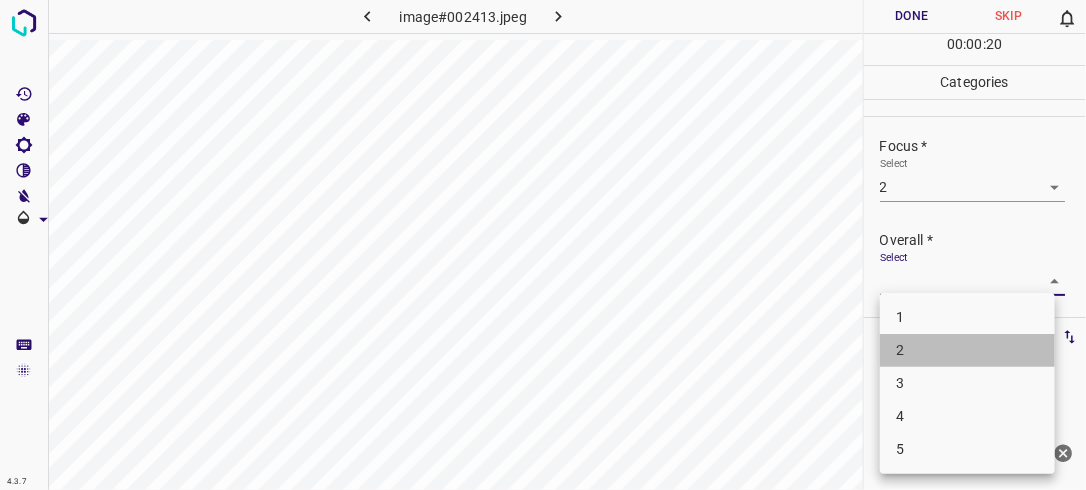 click on "2" at bounding box center [967, 350] 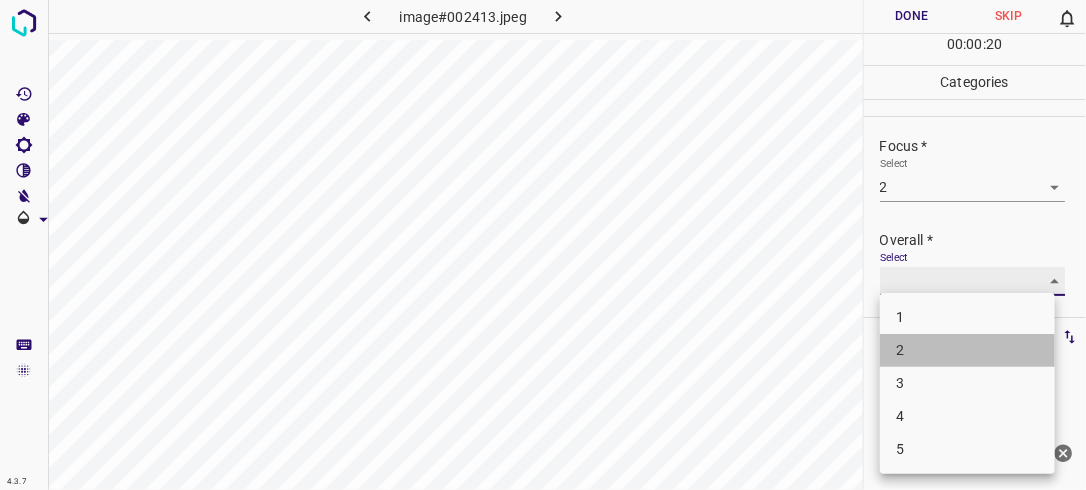 type on "2" 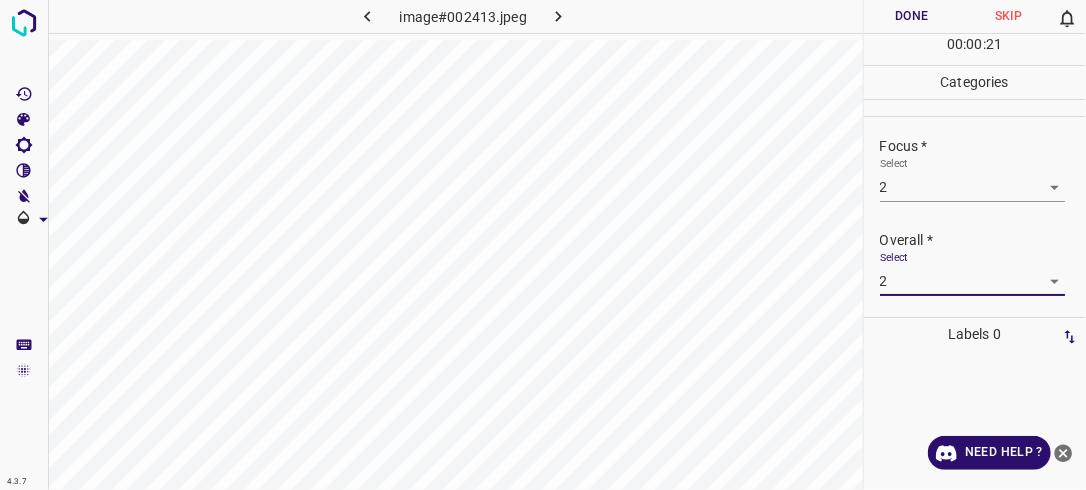 click on "Done" at bounding box center (912, 16) 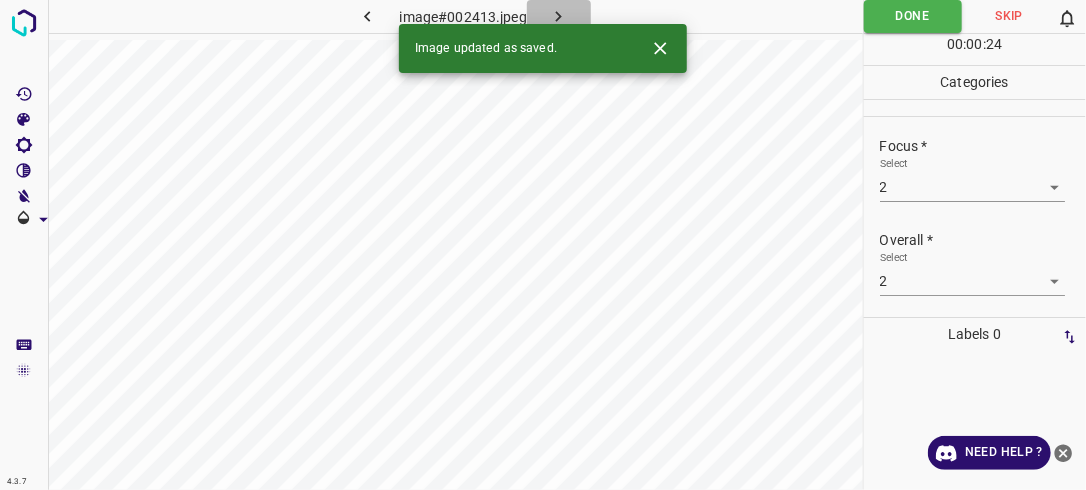 click at bounding box center [559, 16] 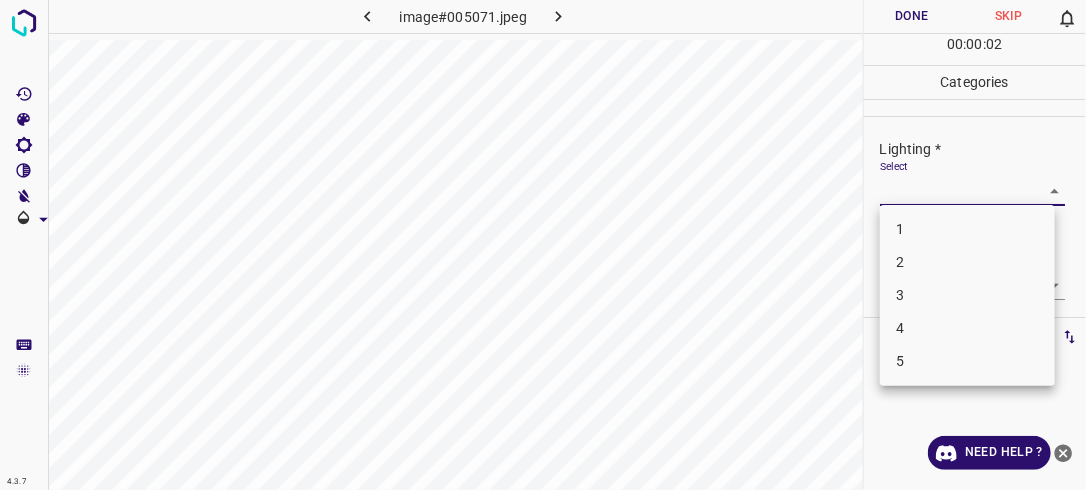 click on "4.3.7 image#005071.jpeg Done Skip 0 00   : 00   : 02   Categories Lighting *  Select ​ Focus *  Select ​ Overall *  Select ​ Labels   0 Categories 1 Lighting 2 Focus 3 Overall Tools Space Change between modes (Draw & Edit) I Auto labeling R Restore zoom M Zoom in N Zoom out Delete Delete selecte label Filters Z Restore filters X Saturation filter C Brightness filter V Contrast filter B Gray scale filter General O Download Need Help ? - Text - Hide - Delete 1 2 3 4 5" at bounding box center (543, 245) 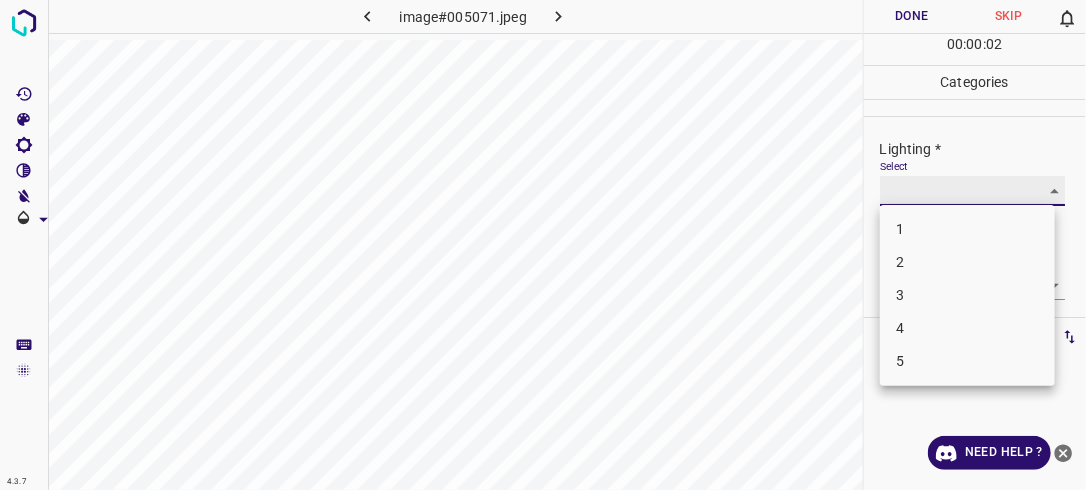 type on "3" 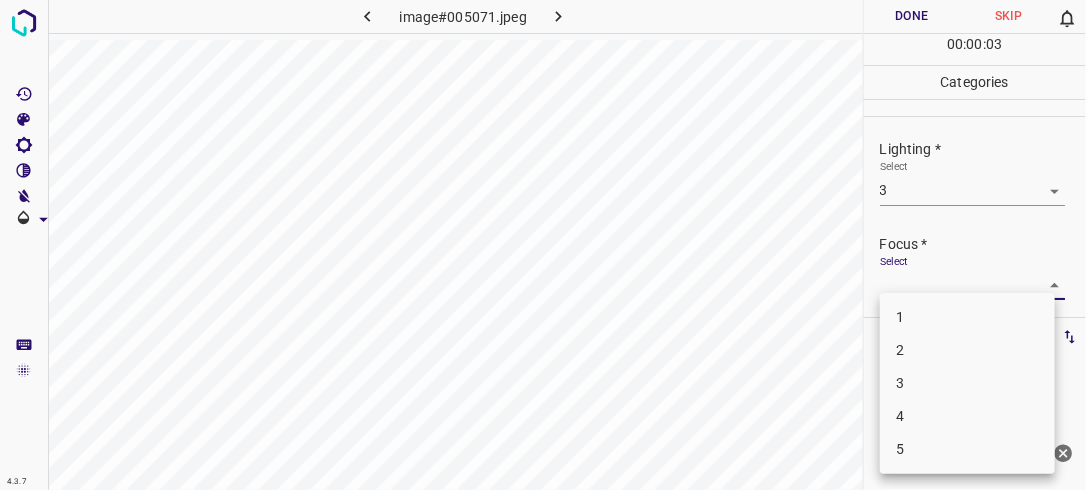 click on "4.3.7 image#005071.jpeg Done Skip 0 00   : 00   : 03   Categories Lighting *  Select 3 3 Focus *  Select ​ Overall *  Select ​ Labels   0 Categories 1 Lighting 2 Focus 3 Overall Tools Space Change between modes (Draw & Edit) I Auto labeling R Restore zoom M Zoom in N Zoom out Delete Delete selecte label Filters Z Restore filters X Saturation filter C Brightness filter V Contrast filter B Gray scale filter General O Download Need Help ? - Text - Hide - Delete 1 2 3 4 5" at bounding box center (543, 245) 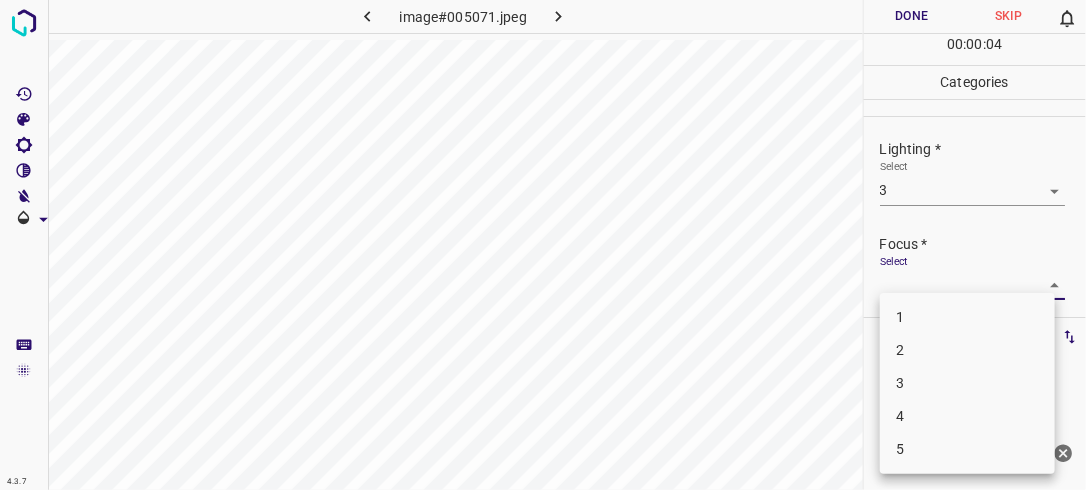 click on "2" at bounding box center [967, 350] 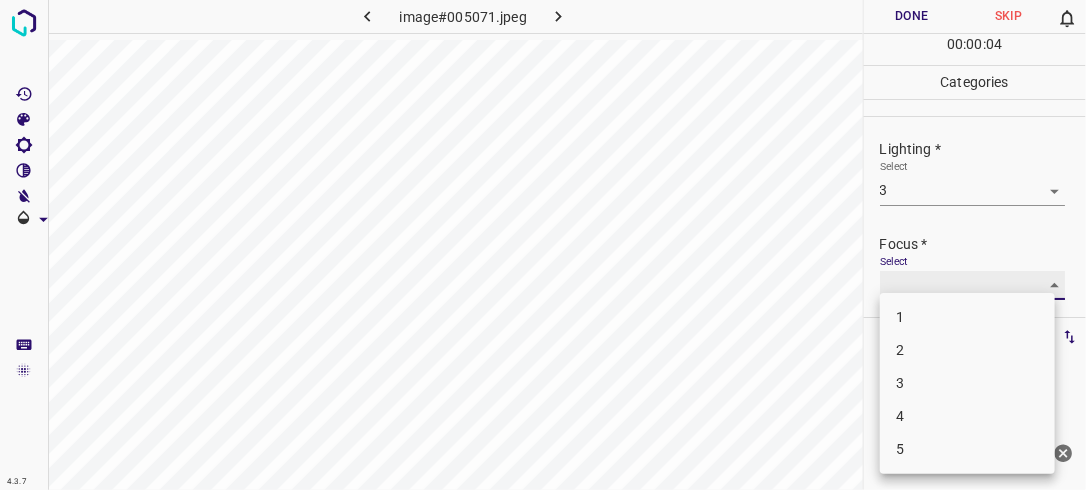type on "2" 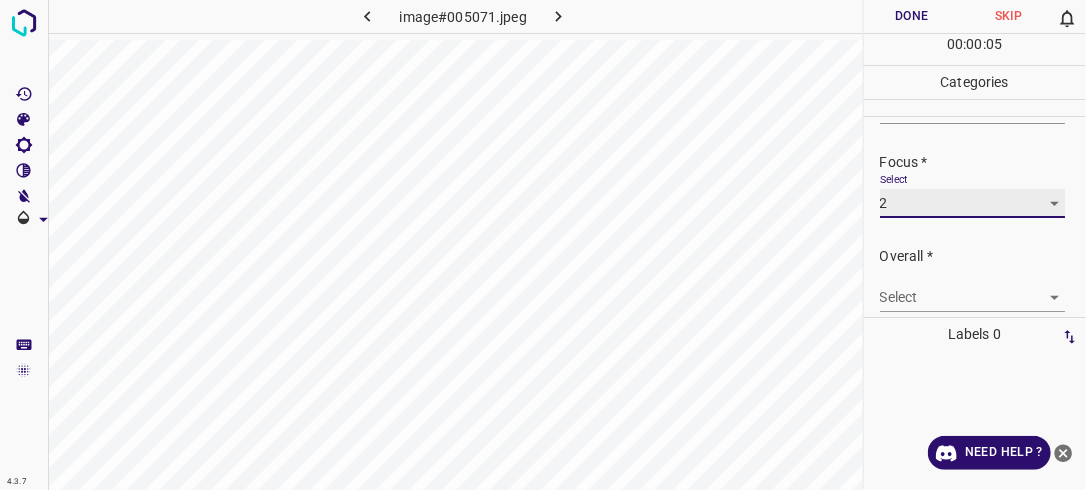 scroll, scrollTop: 91, scrollLeft: 0, axis: vertical 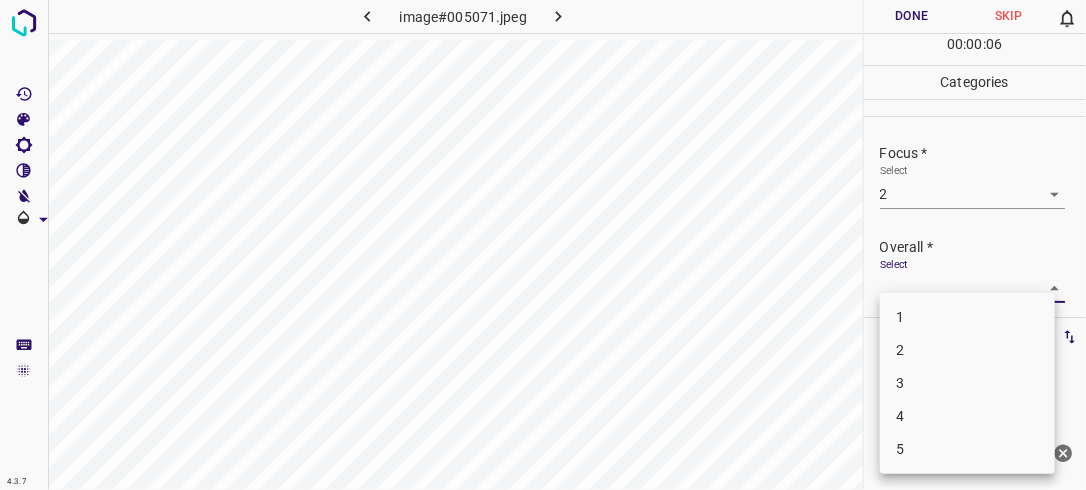 drag, startPoint x: 1049, startPoint y: 284, endPoint x: 1023, endPoint y: 311, distance: 37.48333 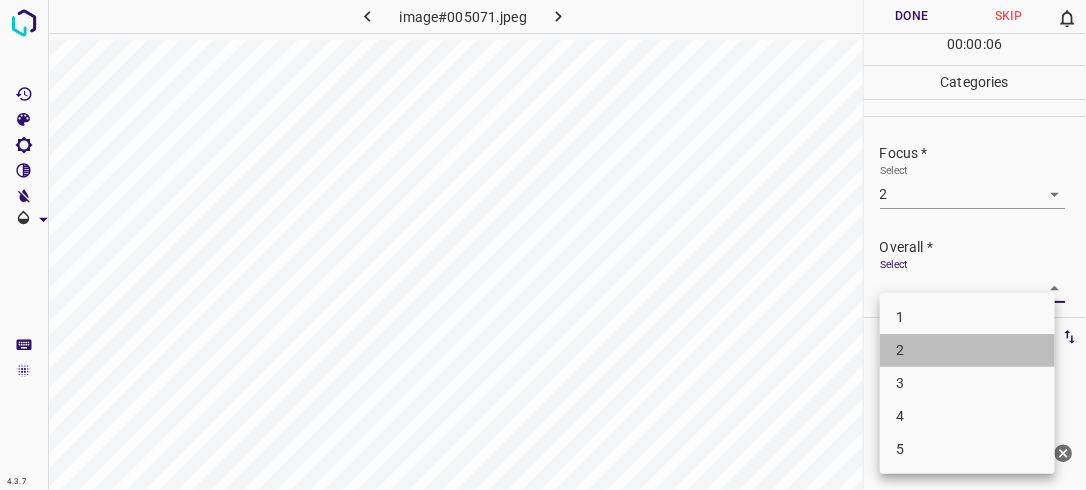 click on "2" at bounding box center [967, 350] 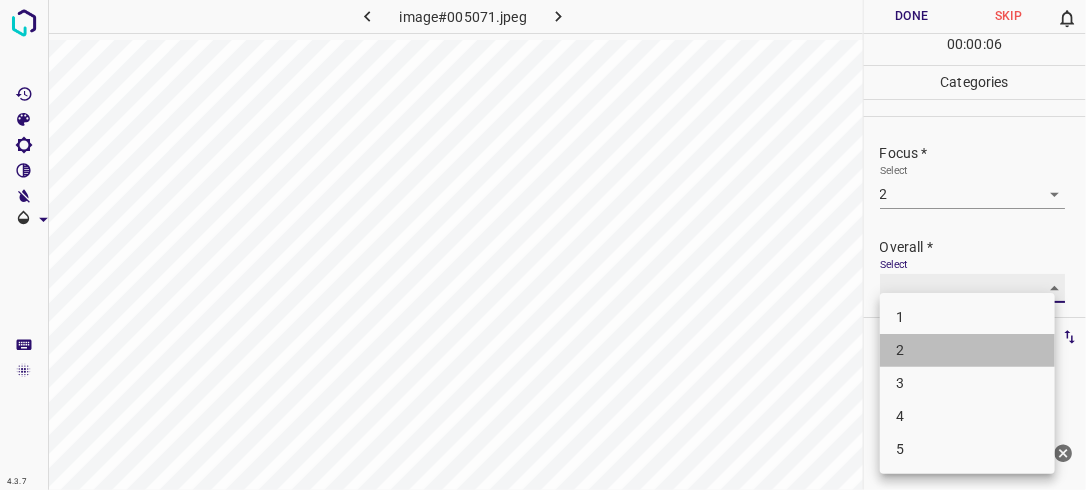 type on "2" 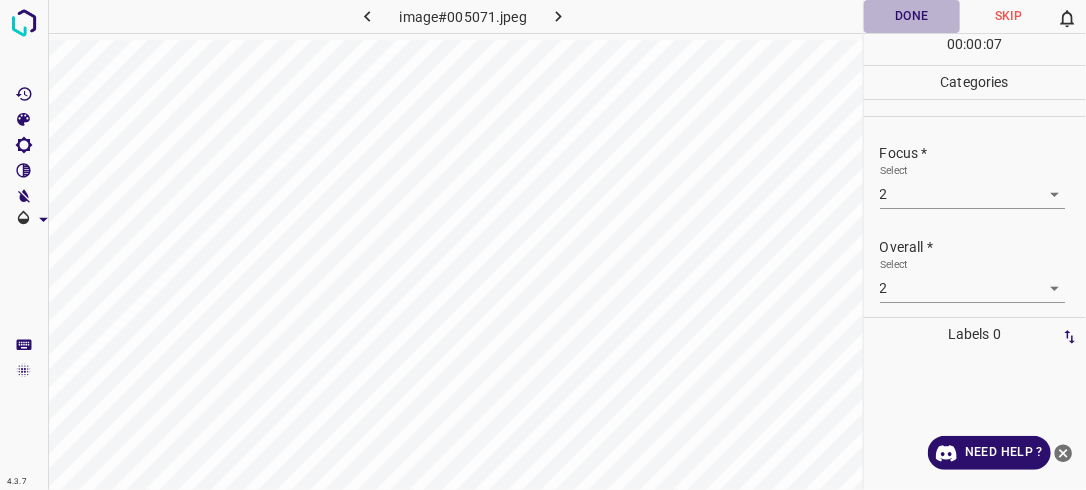 click on "Done" at bounding box center (912, 16) 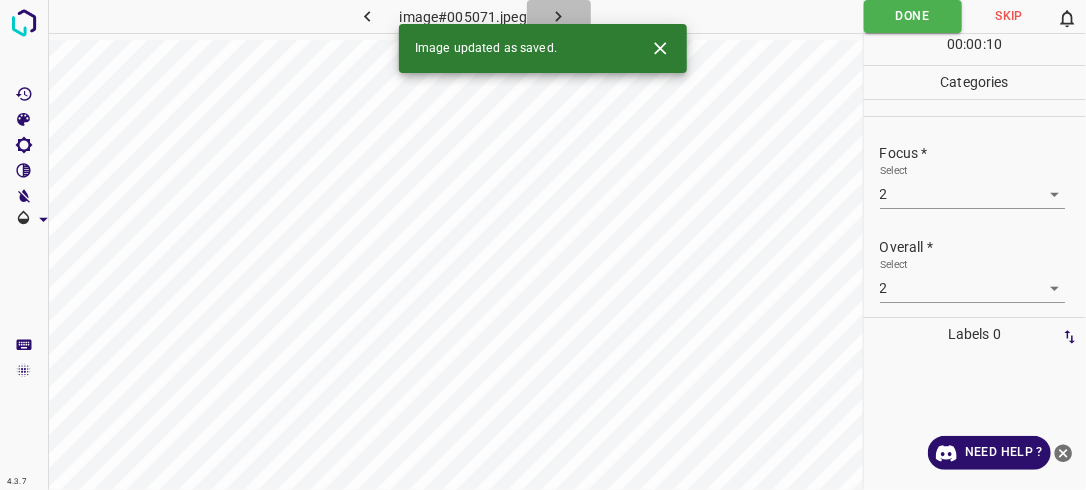 click at bounding box center (559, 16) 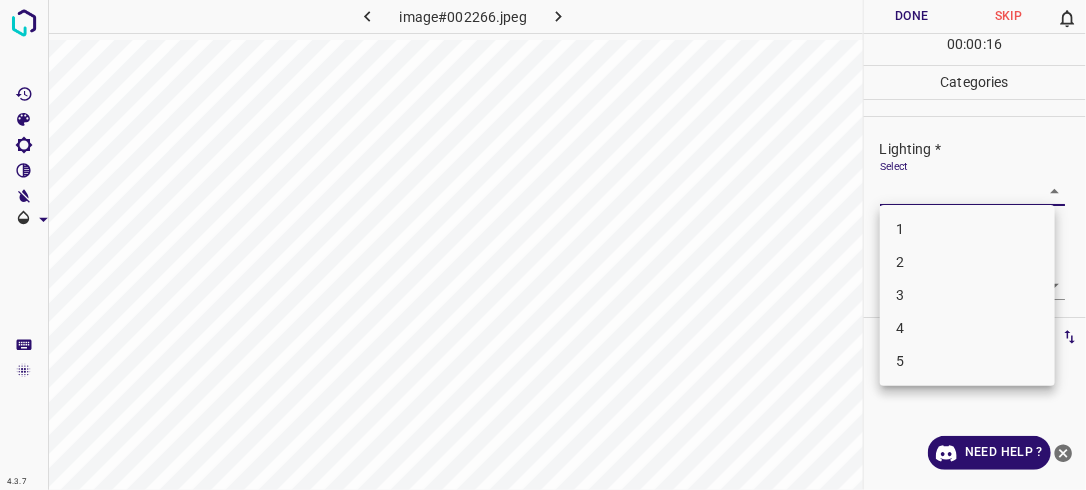 click on "4.3.7 image#002266.jpeg Done Skip 0 00   : 00   : 16   Categories Lighting *  Select ​ Focus *  Select ​ Overall *  Select ​ Labels   0 Categories 1 Lighting 2 Focus 3 Overall Tools Space Change between modes (Draw & Edit) I Auto labeling R Restore zoom M Zoom in N Zoom out Delete Delete selecte label Filters Z Restore filters X Saturation filter C Brightness filter V Contrast filter B Gray scale filter General O Download Need Help ? - Text - Hide - Delete 1 2 3 4 5" at bounding box center (543, 245) 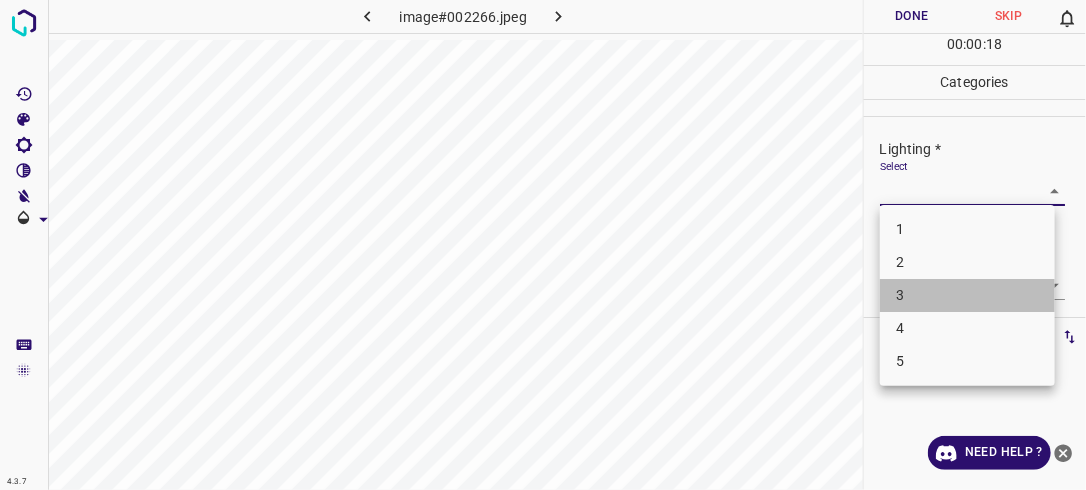 click on "3" at bounding box center (967, 295) 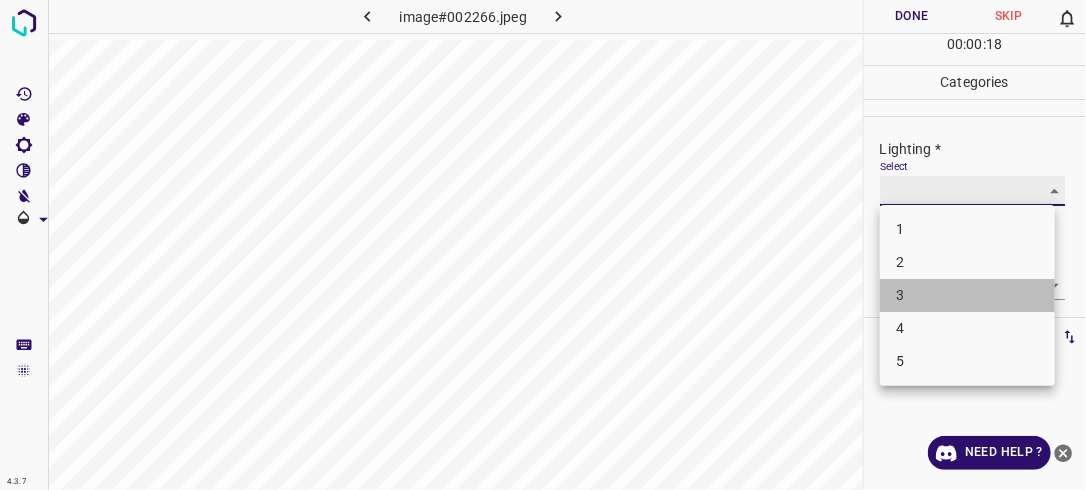 type on "3" 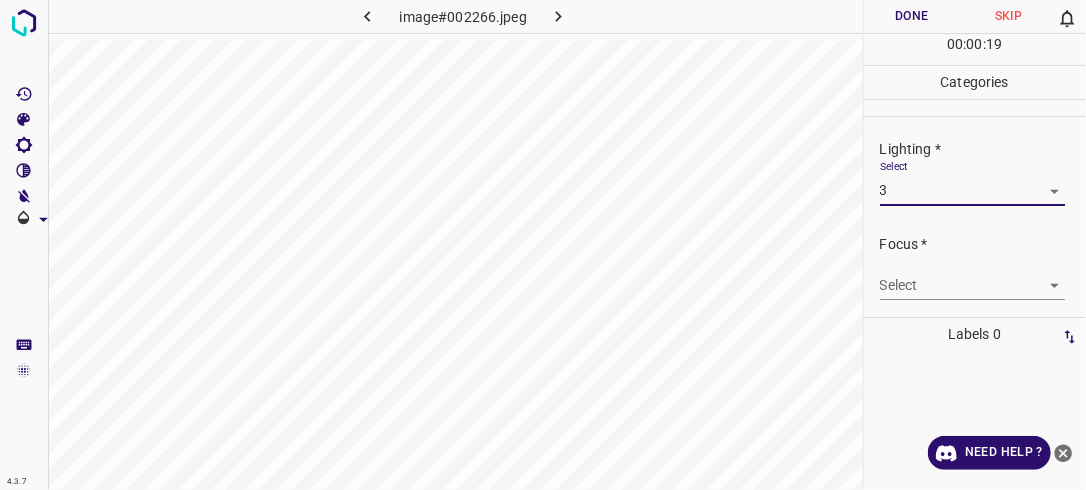 click on "4.3.7 image#002266.jpeg Done Skip 0 00   : 00   : 19   Categories Lighting *  Select 3 3 Focus *  Select ​ Overall *  Select ​ Labels   0 Categories 1 Lighting 2 Focus 3 Overall Tools Space Change between modes (Draw & Edit) I Auto labeling R Restore zoom M Zoom in N Zoom out Delete Delete selecte label Filters Z Restore filters X Saturation filter C Brightness filter V Contrast filter B Gray scale filter General O Download Need Help ? - Text - Hide - Delete" at bounding box center (543, 245) 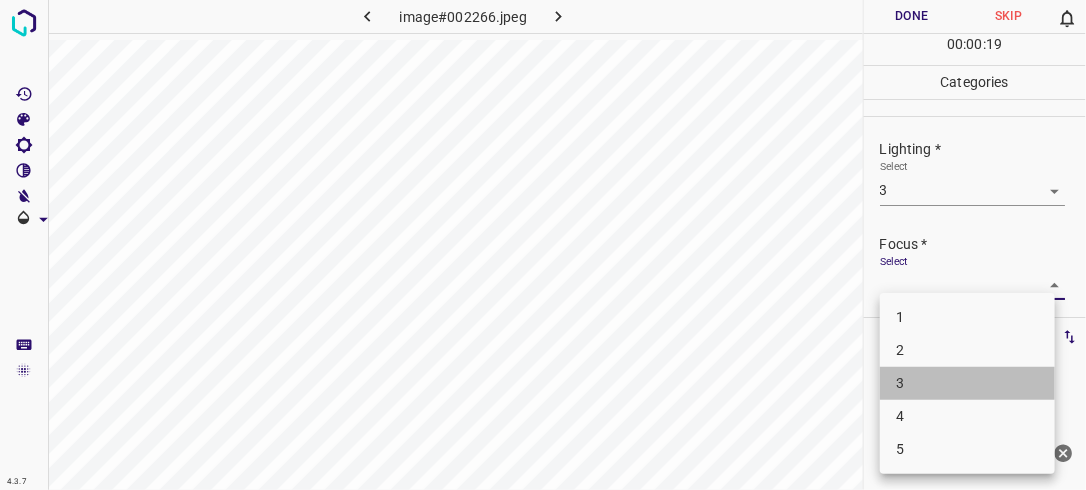 click on "3" at bounding box center [967, 383] 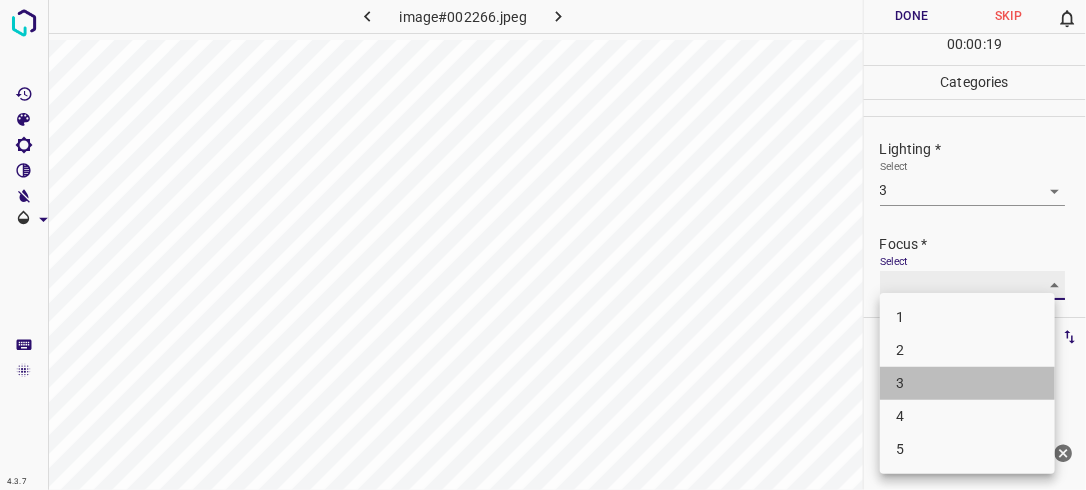 type on "3" 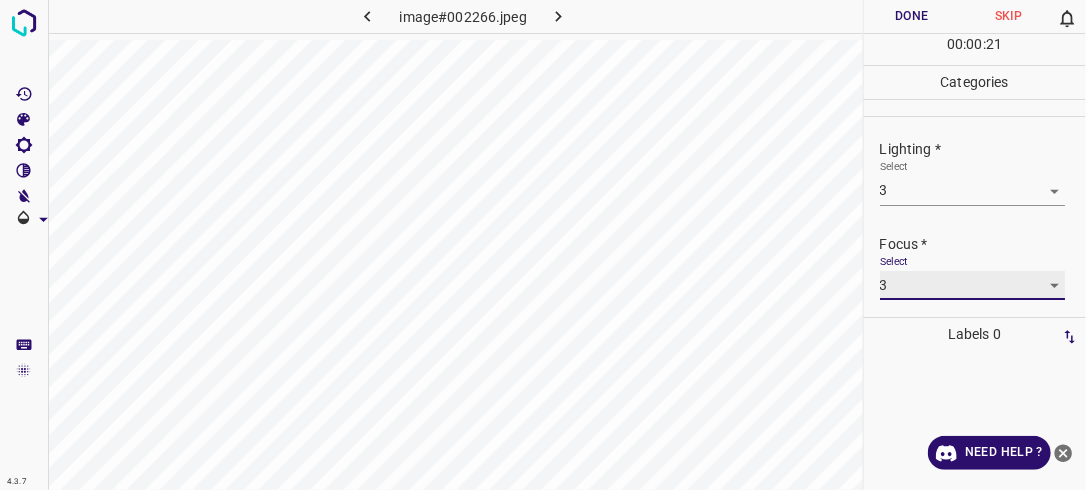scroll, scrollTop: 96, scrollLeft: 0, axis: vertical 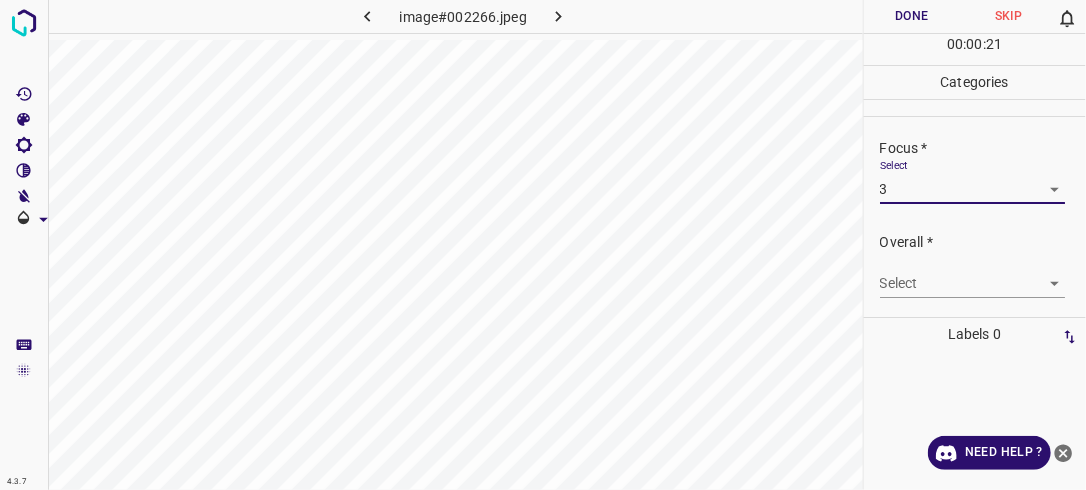 click on "4.3.7 image#002266.jpeg Done Skip 0 00   : 00   : 21   Categories Lighting *  Select 3 3 Focus *  Select 3 3 Overall *  Select ​ Labels   0 Categories 1 Lighting 2 Focus 3 Overall Tools Space Change between modes (Draw & Edit) I Auto labeling R Restore zoom M Zoom in N Zoom out Delete Delete selecte label Filters Z Restore filters X Saturation filter C Brightness filter V Contrast filter B Gray scale filter General O Download Need Help ? - Text - Hide - Delete" at bounding box center [543, 245] 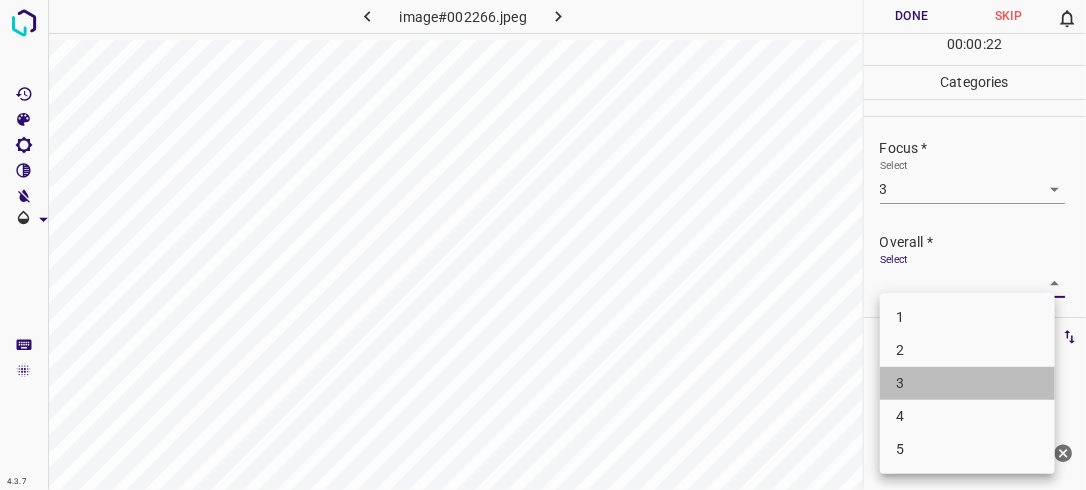 click on "3" at bounding box center (967, 383) 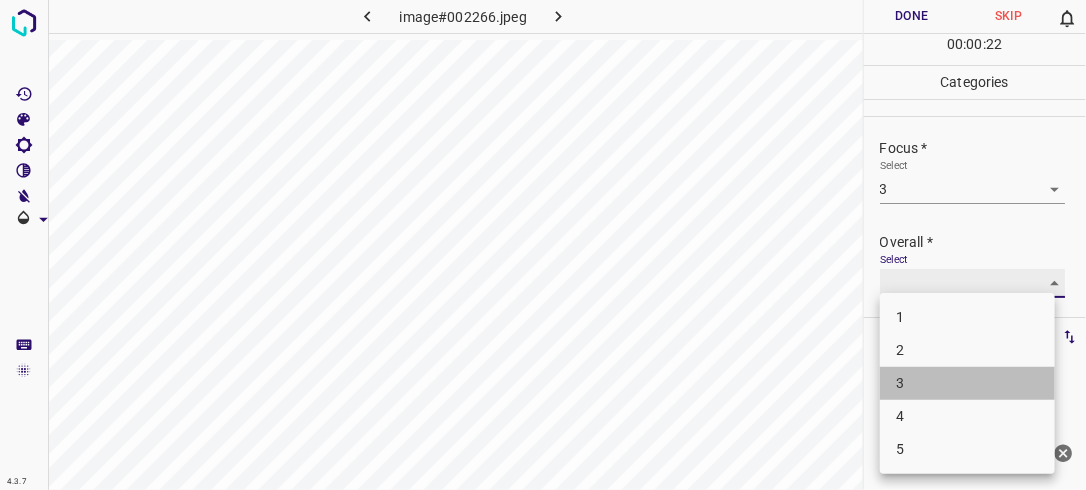 type on "3" 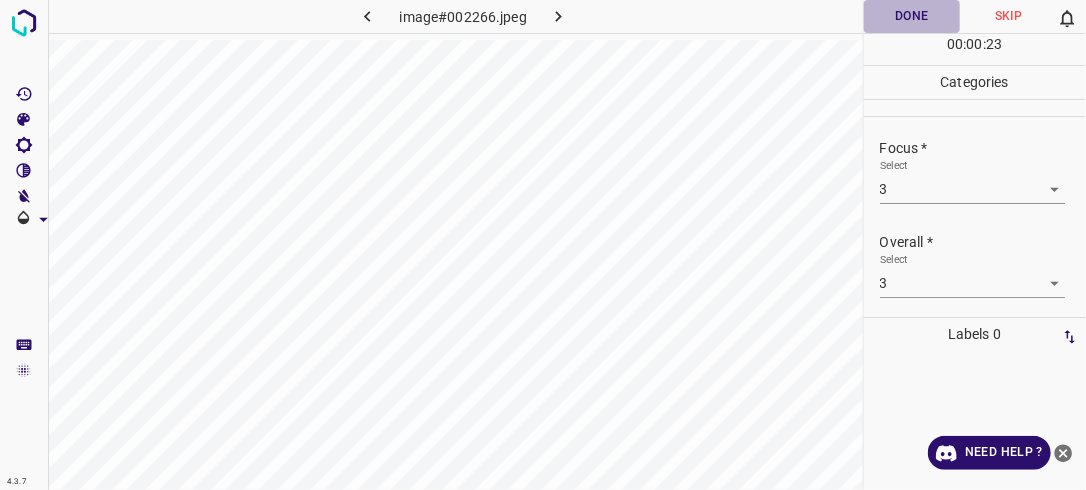 click on "Done" at bounding box center (912, 16) 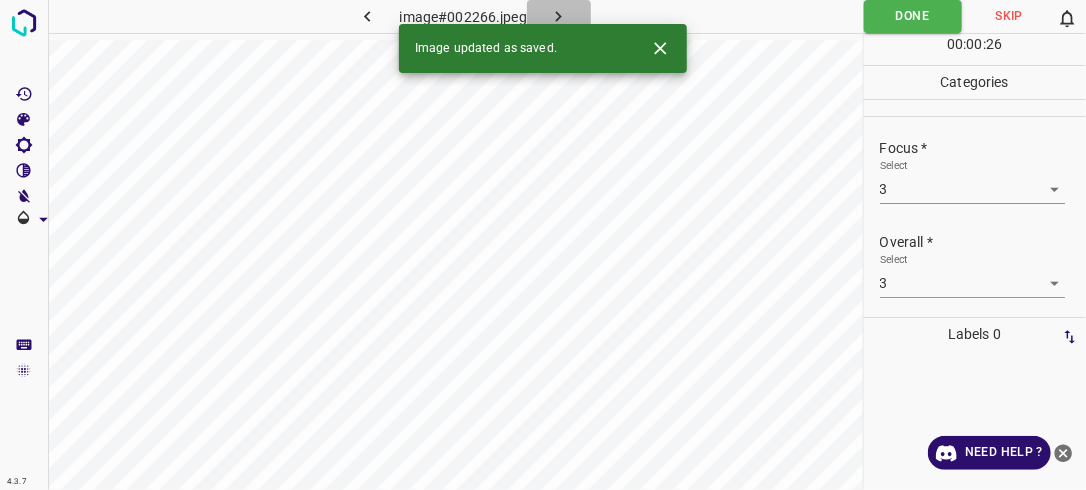 click 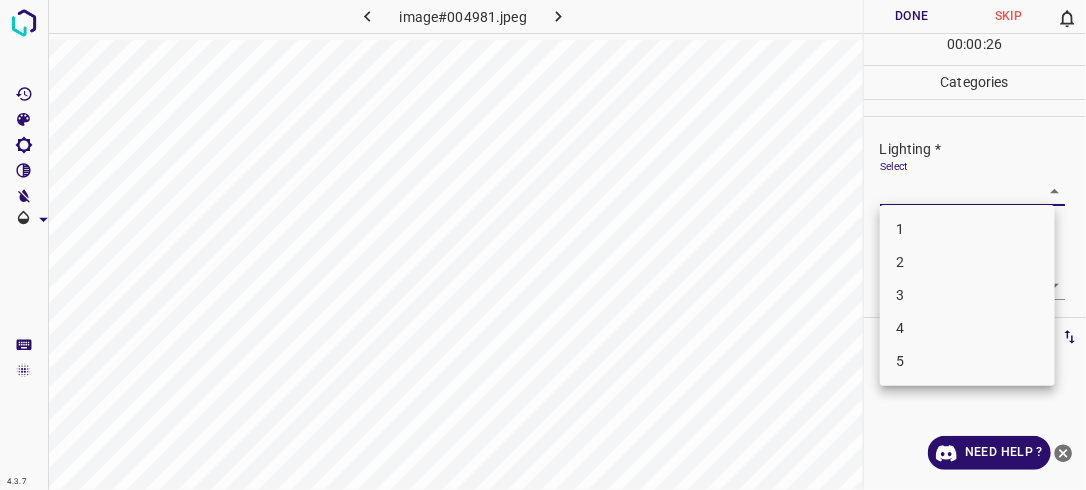 click on "4.3.7 image#004981.jpeg Done Skip 0 00   : 00   : 26   Categories Lighting *  Select ​ Focus *  Select ​ Overall *  Select ​ Labels   0 Categories 1 Lighting 2 Focus 3 Overall Tools Space Change between modes (Draw & Edit) I Auto labeling R Restore zoom M Zoom in N Zoom out Delete Delete selecte label Filters Z Restore filters X Saturation filter C Brightness filter V Contrast filter B Gray scale filter General O Download Need Help ? - Text - Hide - Delete 1 2 3 4 5" at bounding box center [543, 245] 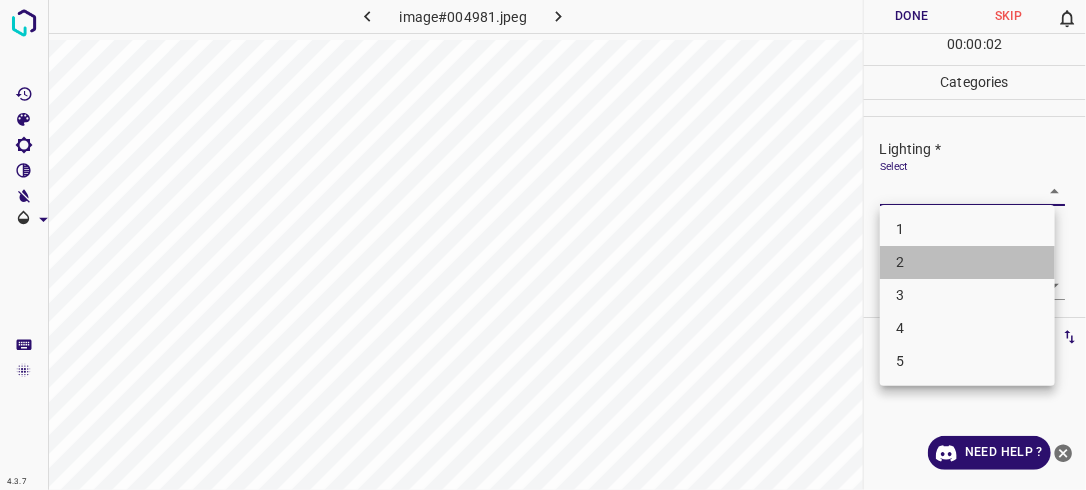 click on "2" at bounding box center [967, 262] 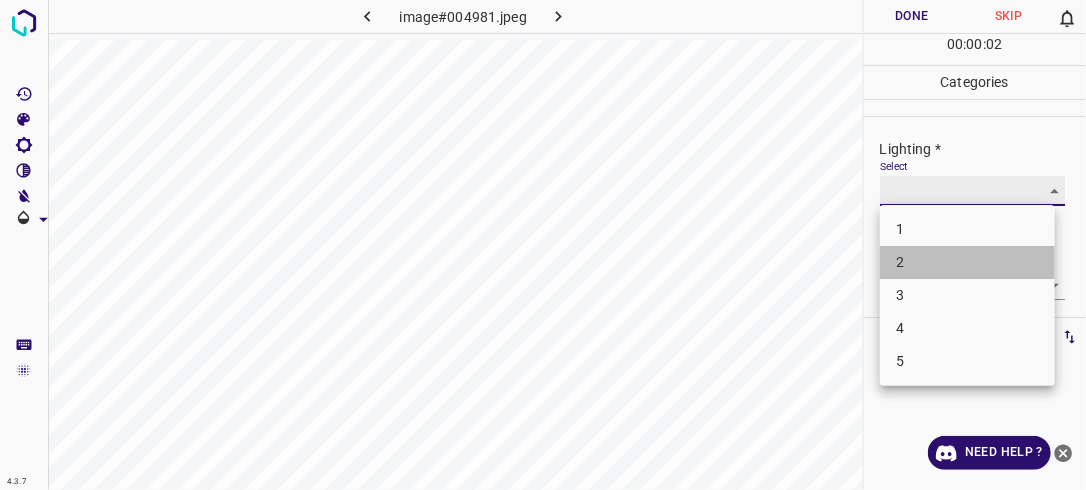 type on "2" 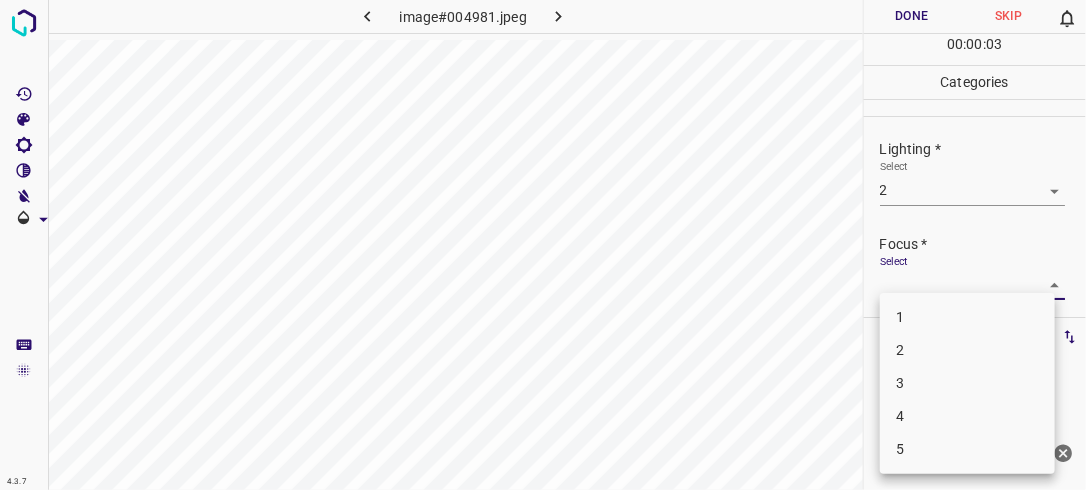 click on "4.3.7 image#004981.jpeg Done Skip 0 00   : 00   : 03   Categories Lighting *  Select 2 2 Focus *  Select ​ Overall *  Select ​ Labels   0 Categories 1 Lighting 2 Focus 3 Overall Tools Space Change between modes (Draw & Edit) I Auto labeling R Restore zoom M Zoom in N Zoom out Delete Delete selecte label Filters Z Restore filters X Saturation filter C Brightness filter V Contrast filter B Gray scale filter General O Download Need Help ? - Text - Hide - Delete 1 2 3 4 5" at bounding box center [543, 245] 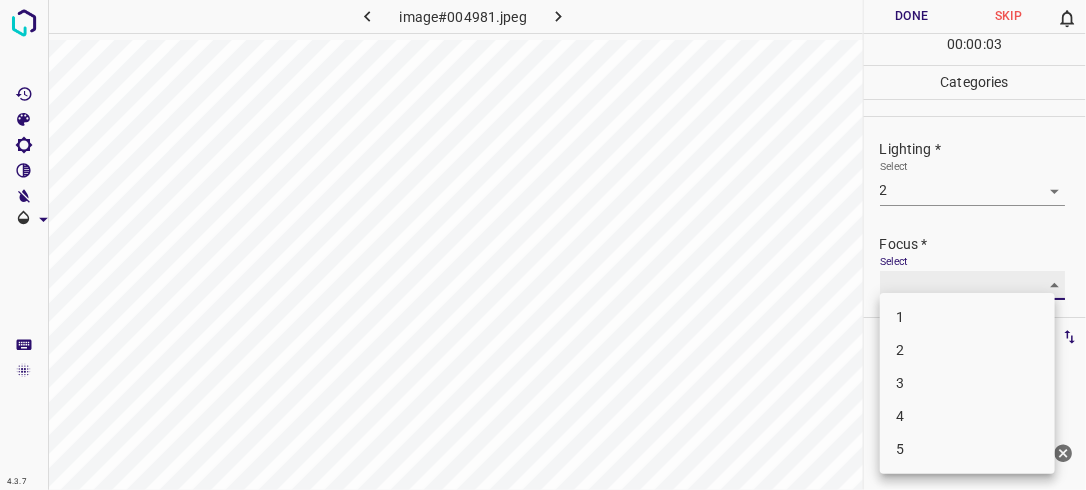 type on "2" 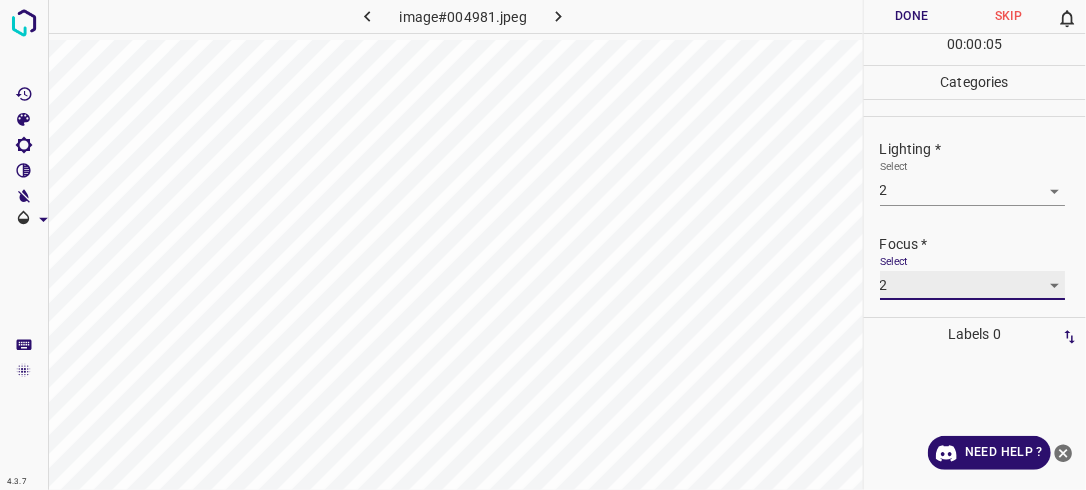 scroll, scrollTop: 98, scrollLeft: 0, axis: vertical 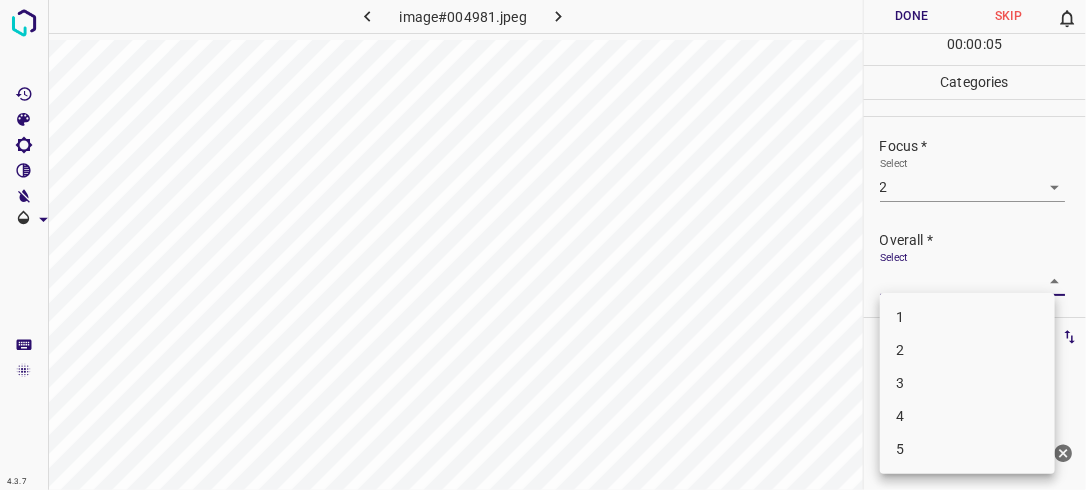 drag, startPoint x: 1040, startPoint y: 281, endPoint x: 1004, endPoint y: 327, distance: 58.412327 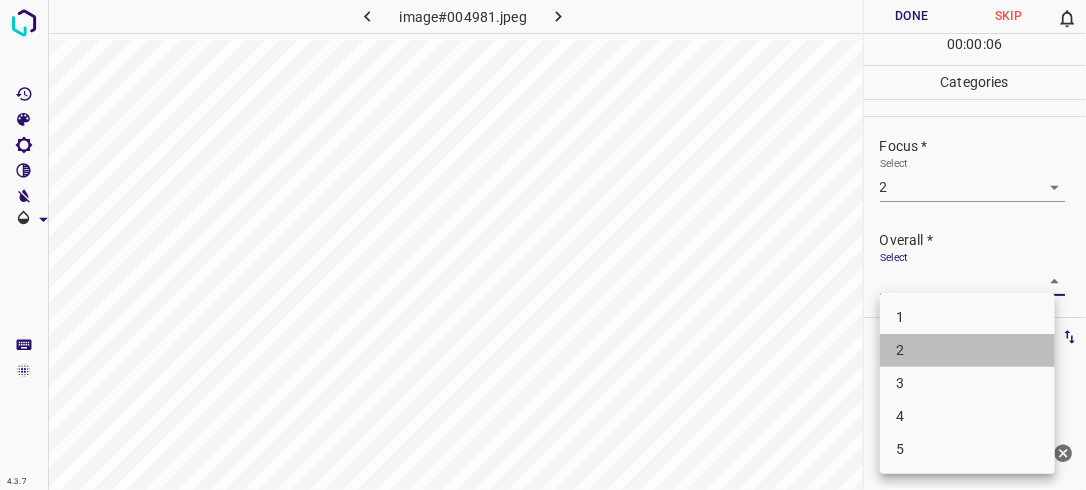 click on "2" at bounding box center [967, 350] 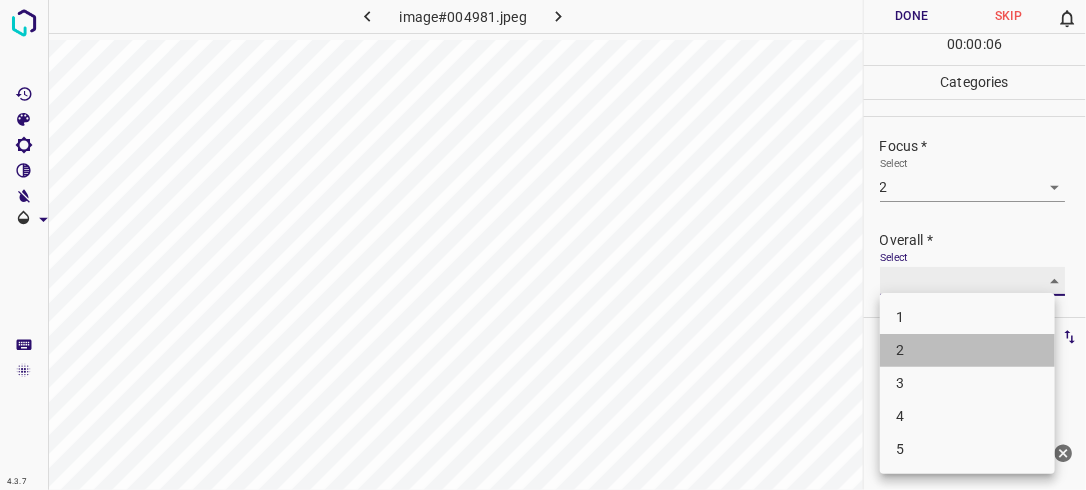 type on "2" 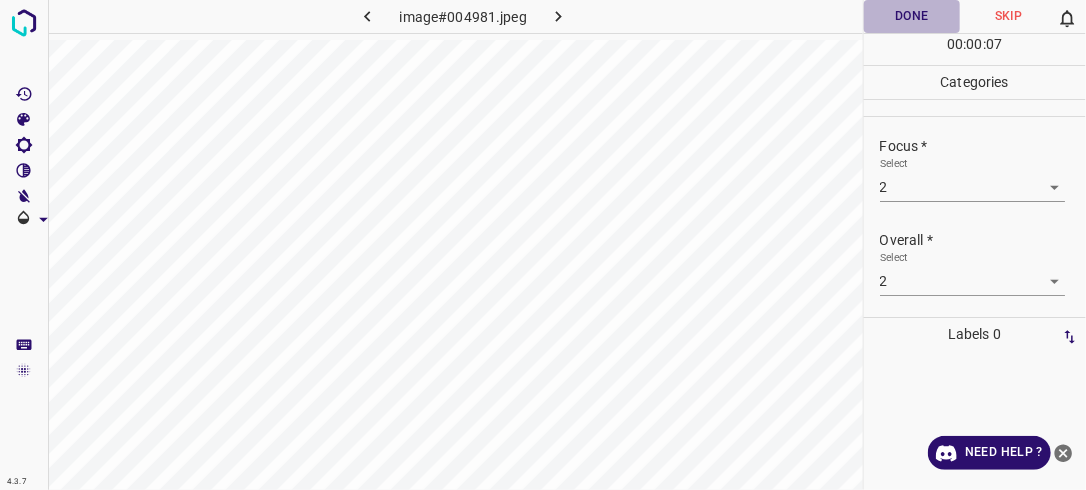 click on "Done" at bounding box center (912, 16) 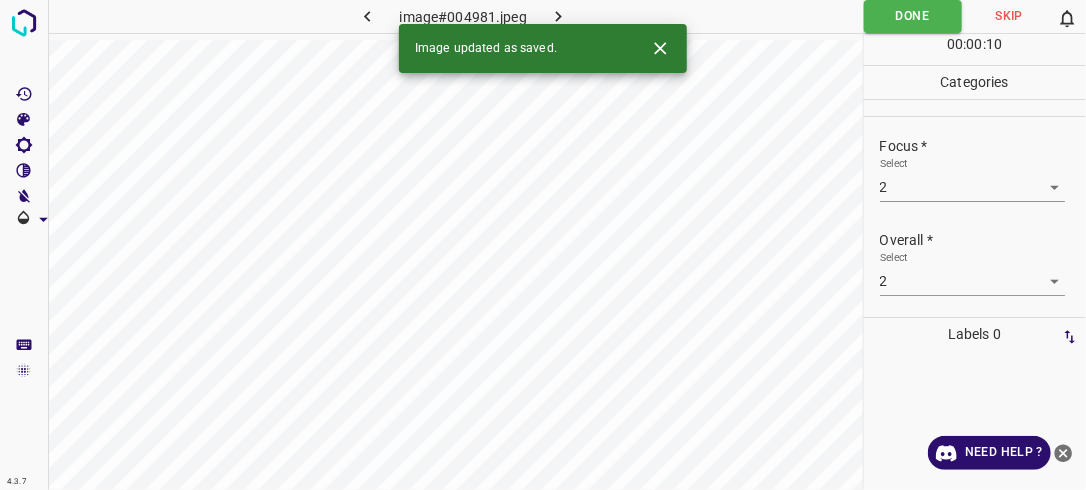 click 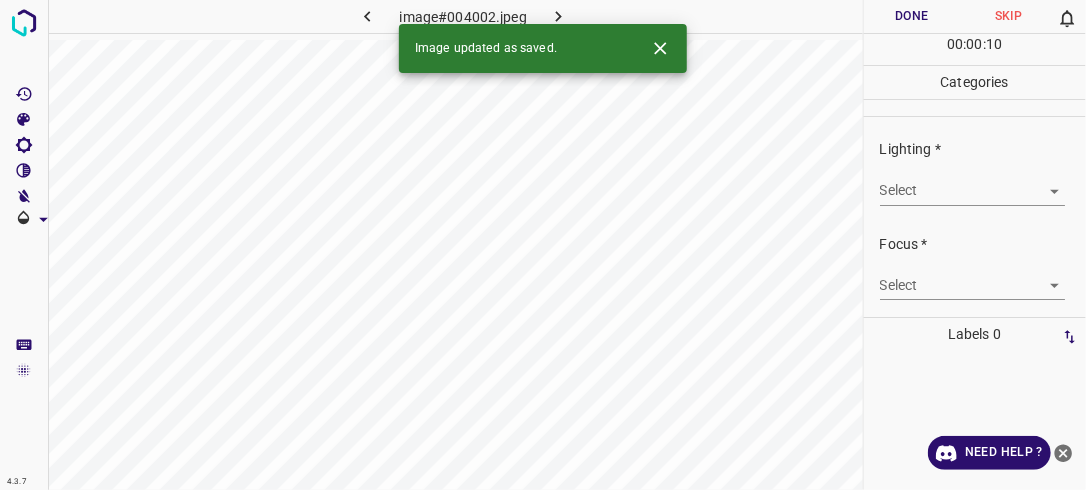 click on "4.3.7 image#004002.jpeg Done Skip 0 00   : 00   : 10   Categories Lighting *  Select ​ Focus *  Select ​ Overall *  Select ​ Labels   0 Categories 1 Lighting 2 Focus 3 Overall Tools Space Change between modes (Draw & Edit) I Auto labeling R Restore zoom M Zoom in N Zoom out Delete Delete selecte label Filters Z Restore filters X Saturation filter C Brightness filter V Contrast filter B Gray scale filter General O Download Image updated as saved. Need Help ? - Text - Hide - Delete" at bounding box center [543, 245] 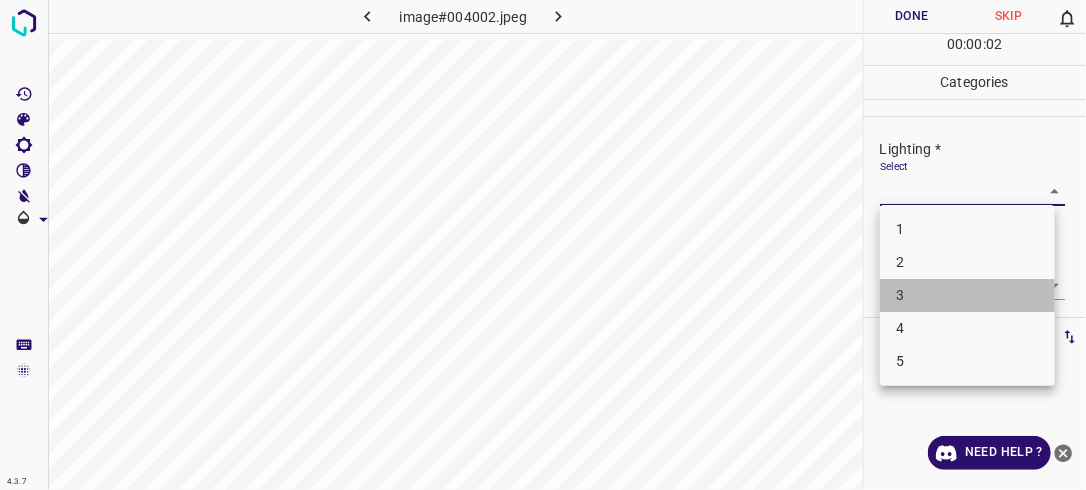 click on "3" at bounding box center (967, 295) 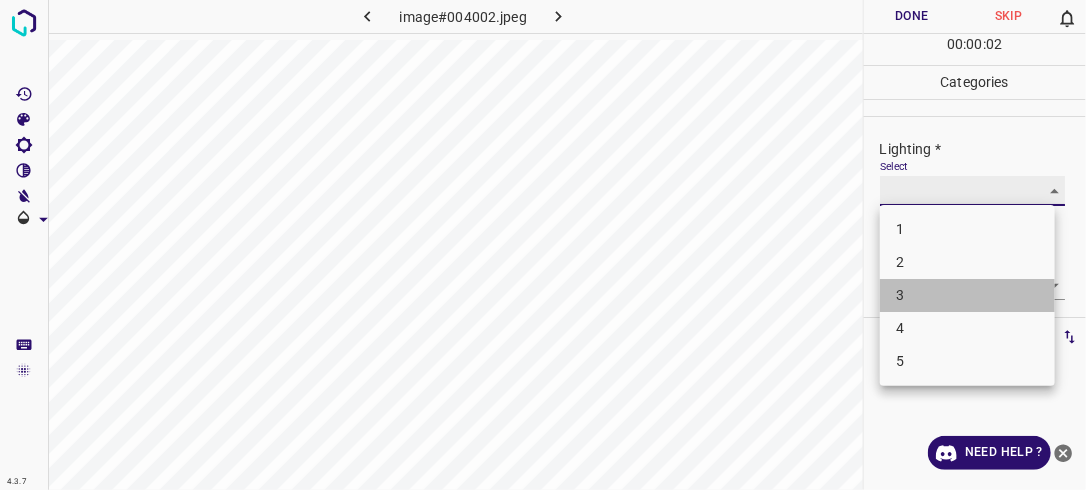 type on "3" 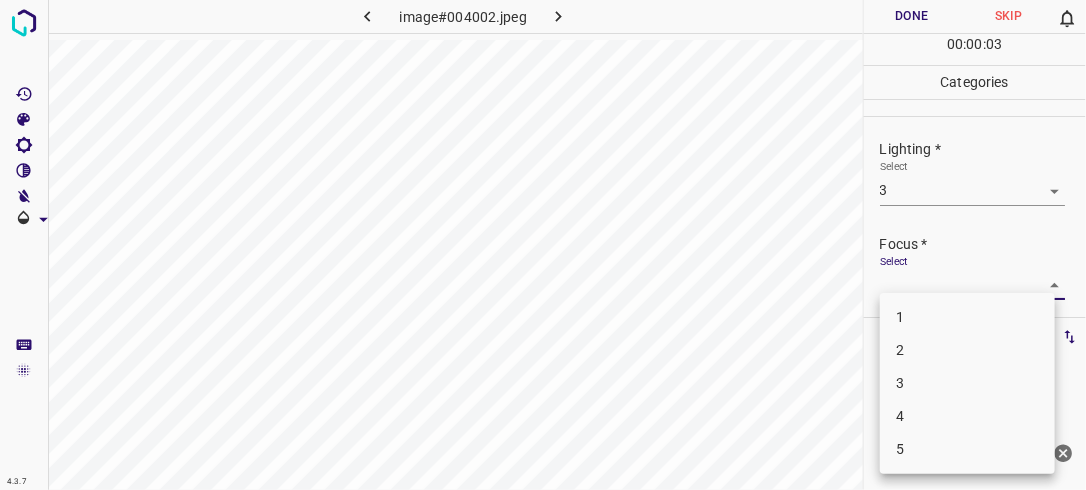 click on "4.3.7 image#004002.jpeg Done Skip 0 00   : 00   : 03   Categories Lighting *  Select 3 3 Focus *  Select ​ Overall *  Select ​ Labels   0 Categories 1 Lighting 2 Focus 3 Overall Tools Space Change between modes (Draw & Edit) I Auto labeling R Restore zoom M Zoom in N Zoom out Delete Delete selecte label Filters Z Restore filters X Saturation filter C Brightness filter V Contrast filter B Gray scale filter General O Download Need Help ? - Text - Hide - Delete 1 2 3 4 5" at bounding box center [543, 245] 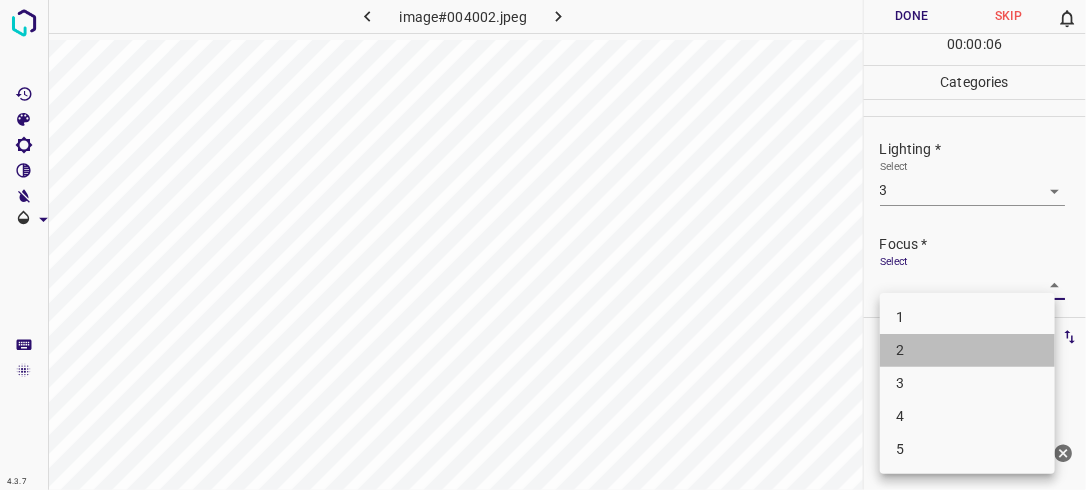 click on "2" at bounding box center (967, 350) 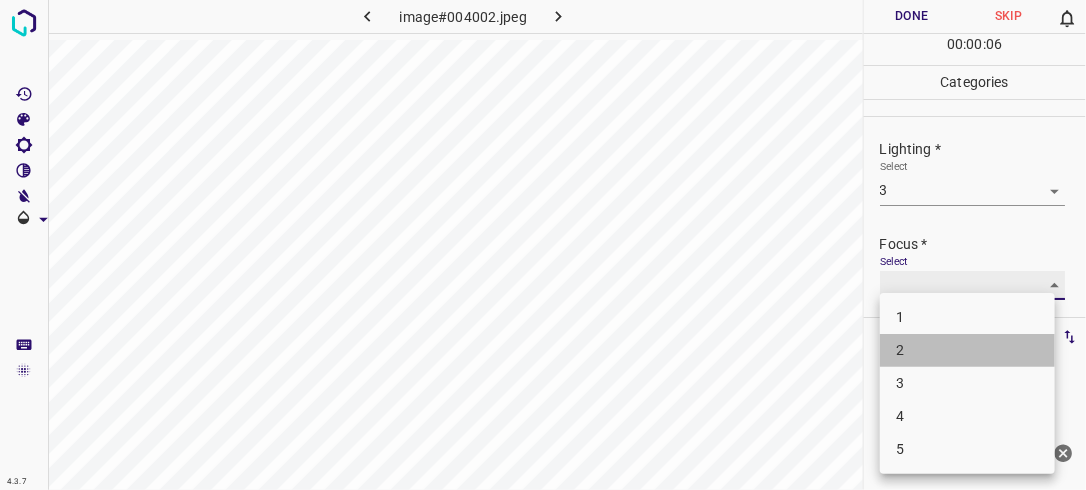 type on "2" 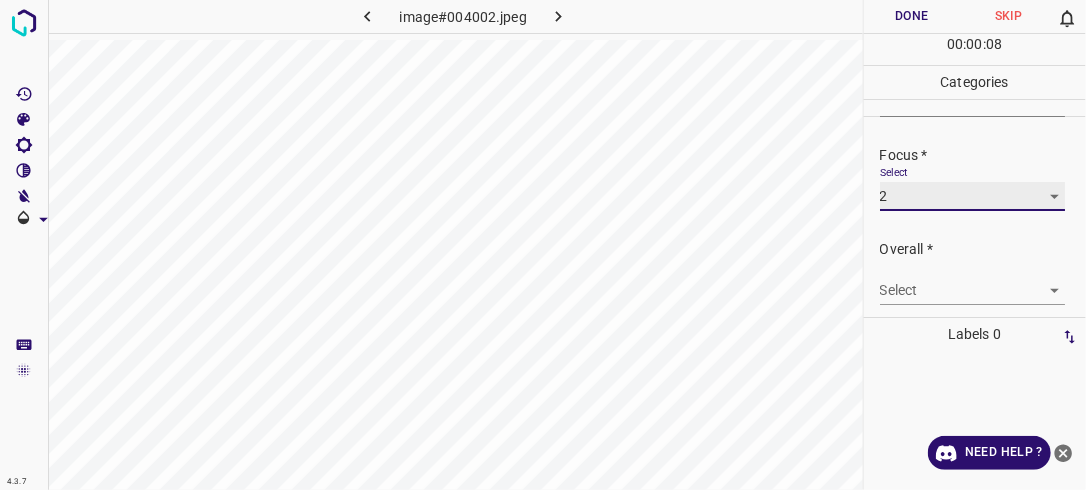 scroll, scrollTop: 98, scrollLeft: 0, axis: vertical 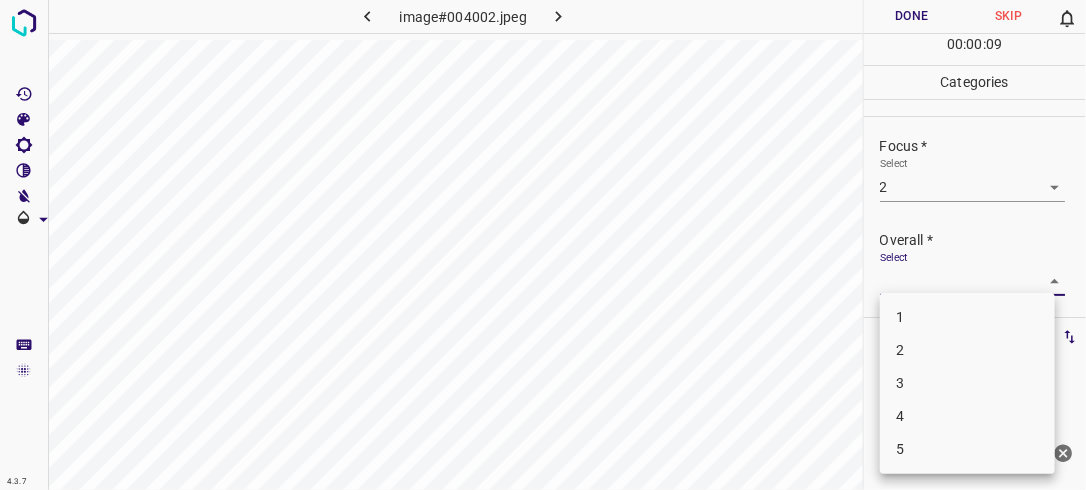 click on "4.3.7 image#004002.jpeg Done Skip 0 00   : 00   : 09   Categories Lighting *  Select 3 3 Focus *  Select 2 2 Overall *  Select ​ Labels   0 Categories 1 Lighting 2 Focus 3 Overall Tools Space Change between modes (Draw & Edit) I Auto labeling R Restore zoom M Zoom in N Zoom out Delete Delete selecte label Filters Z Restore filters X Saturation filter C Brightness filter V Contrast filter B Gray scale filter General O Download Need Help ? - Text - Hide - Delete 1 2 3 4 5" at bounding box center [543, 245] 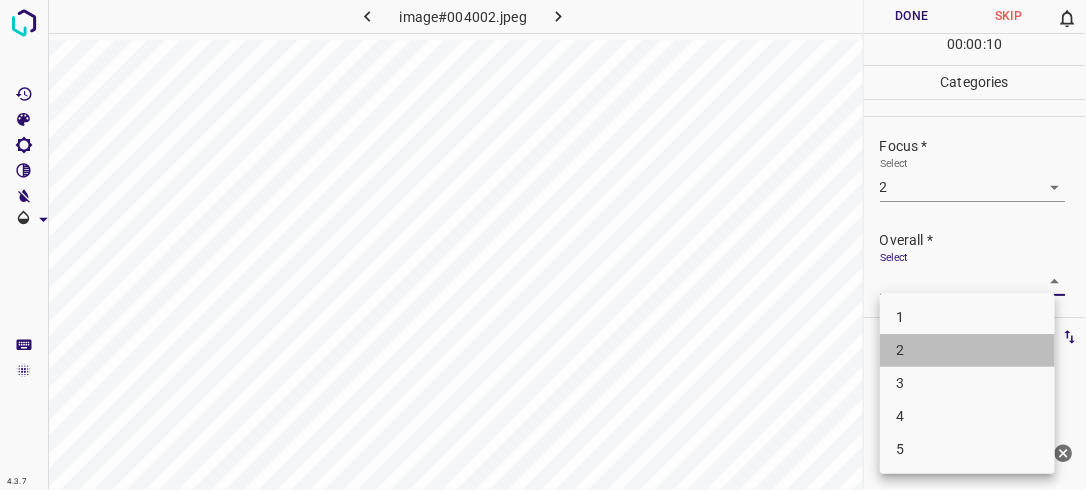 click on "2" at bounding box center (967, 350) 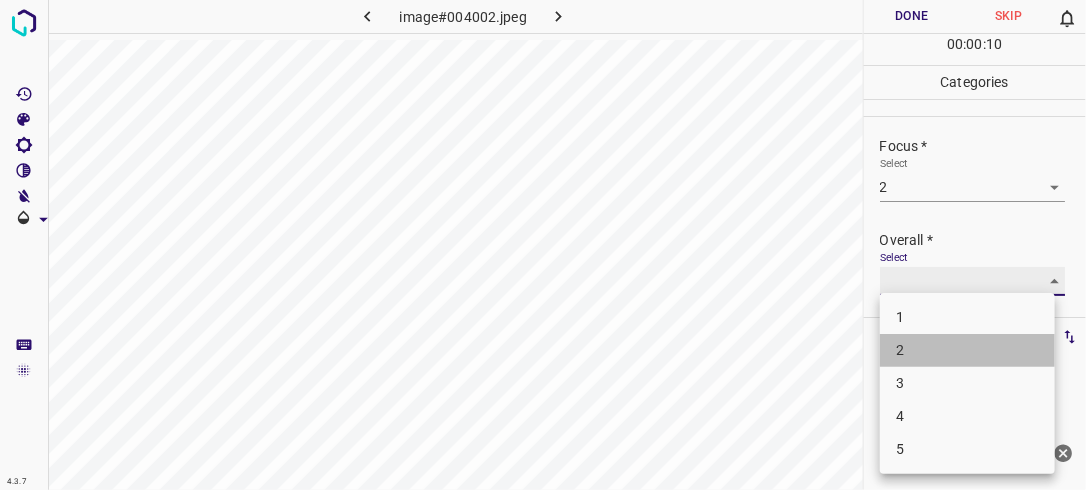 type on "2" 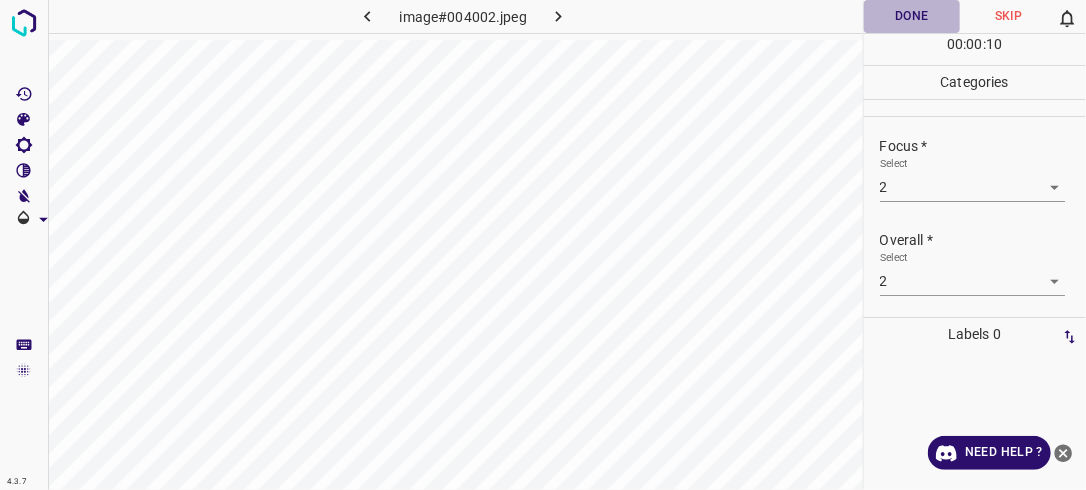 click on "Done" at bounding box center (912, 16) 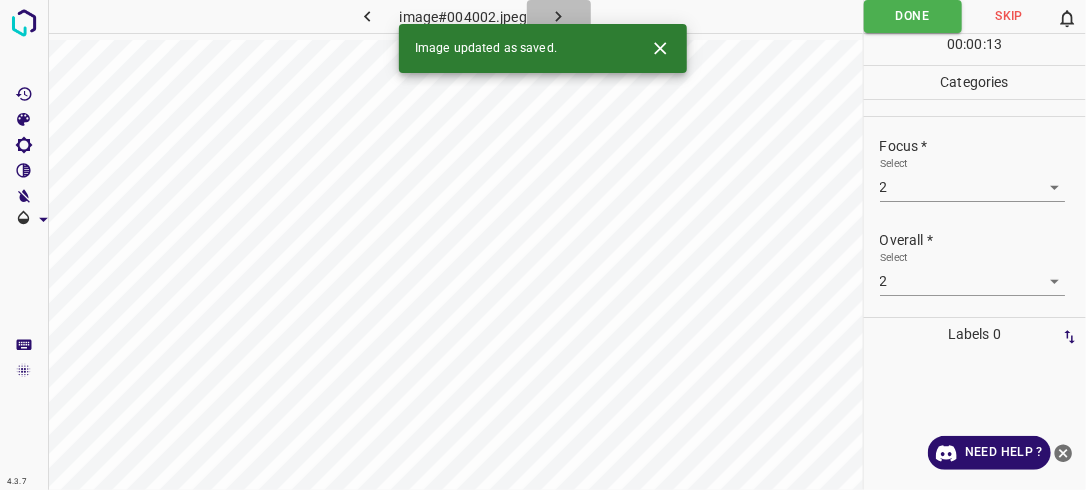 click 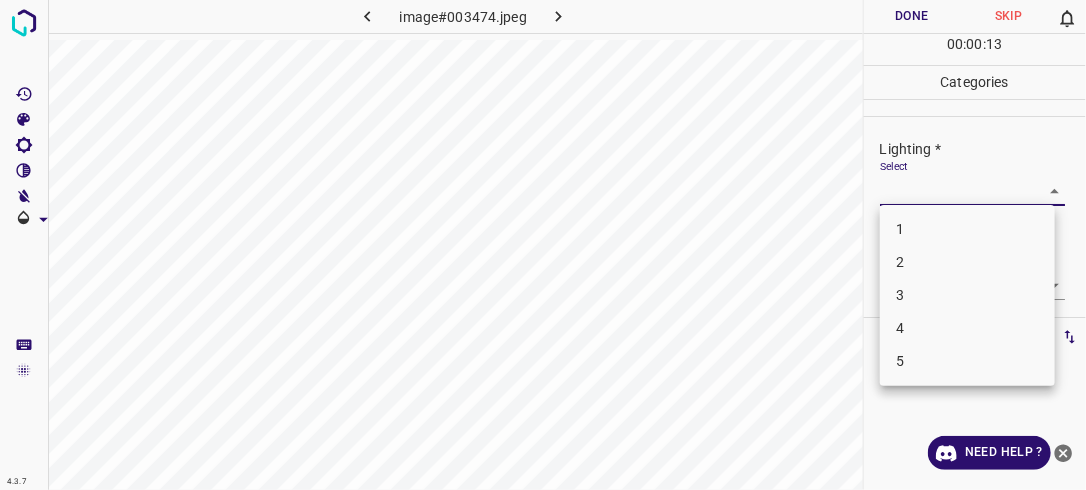click on "4.3.7 image#003474.jpeg Done Skip 0 00   : 00   : 13   Categories Lighting *  Select ​ Focus *  Select ​ Overall *  Select ​ Labels   0 Categories 1 Lighting 2 Focus 3 Overall Tools Space Change between modes (Draw & Edit) I Auto labeling R Restore zoom M Zoom in N Zoom out Delete Delete selecte label Filters Z Restore filters X Saturation filter C Brightness filter V Contrast filter B Gray scale filter General O Download Need Help ? - Text - Hide - Delete 1 2 3 4 5" at bounding box center [543, 245] 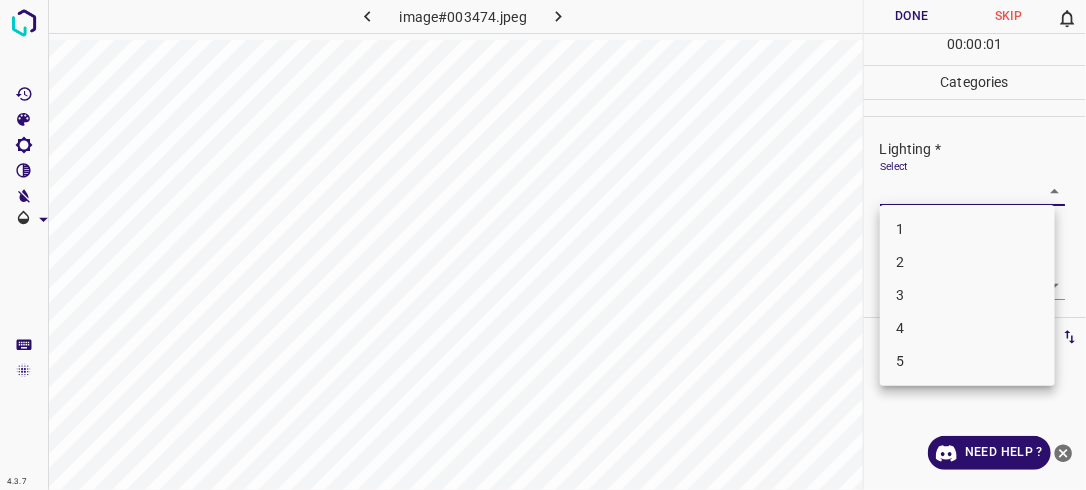 click on "2" at bounding box center [967, 262] 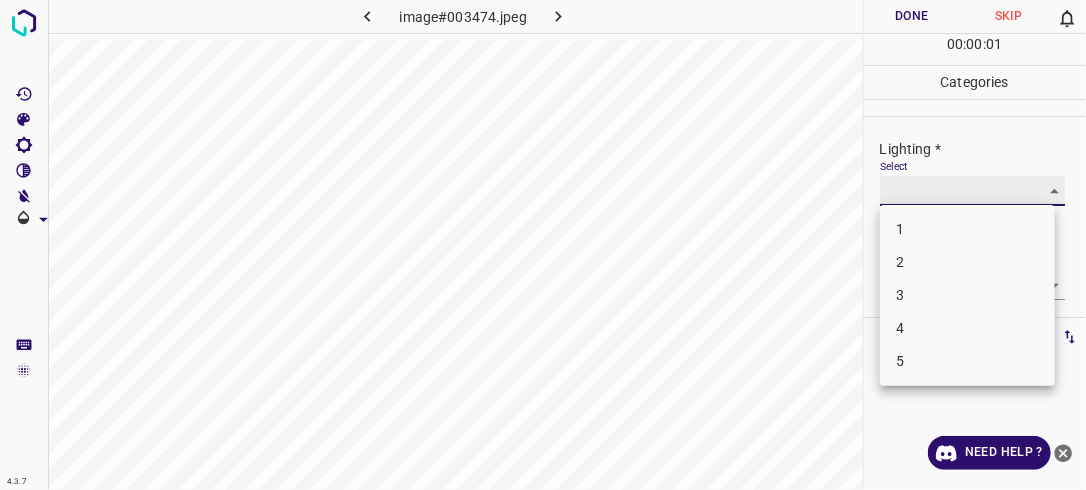type on "2" 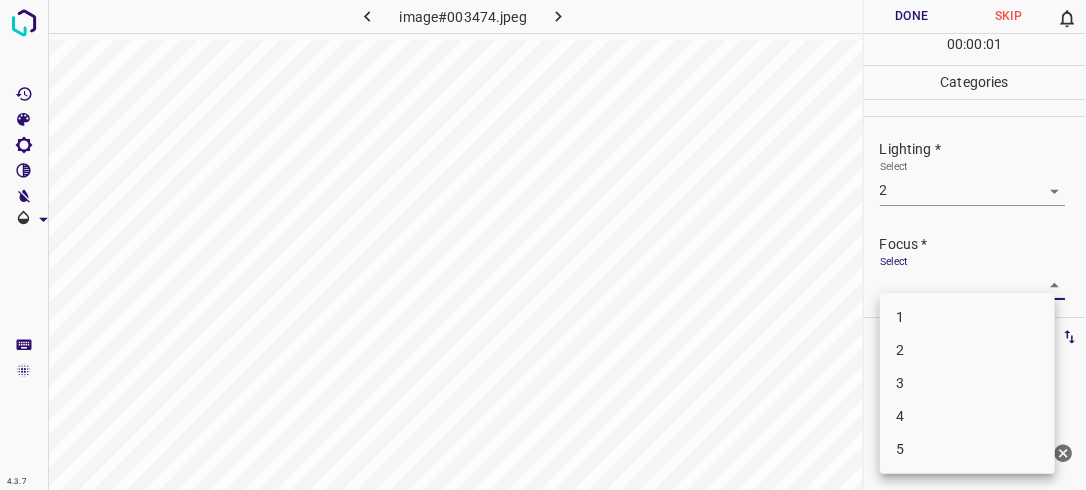 click on "4.3.7 image#003474.jpeg Done Skip 0 00   : 00   : 01   Categories Lighting *  Select 2 2 Focus *  Select ​ Overall *  Select ​ Labels   0 Categories 1 Lighting 2 Focus 3 Overall Tools Space Change between modes (Draw & Edit) I Auto labeling R Restore zoom M Zoom in N Zoom out Delete Delete selecte label Filters Z Restore filters X Saturation filter C Brightness filter V Contrast filter B Gray scale filter General O Download Need Help ? - Text - Hide - Delete 1 2 3 4 5" at bounding box center (543, 245) 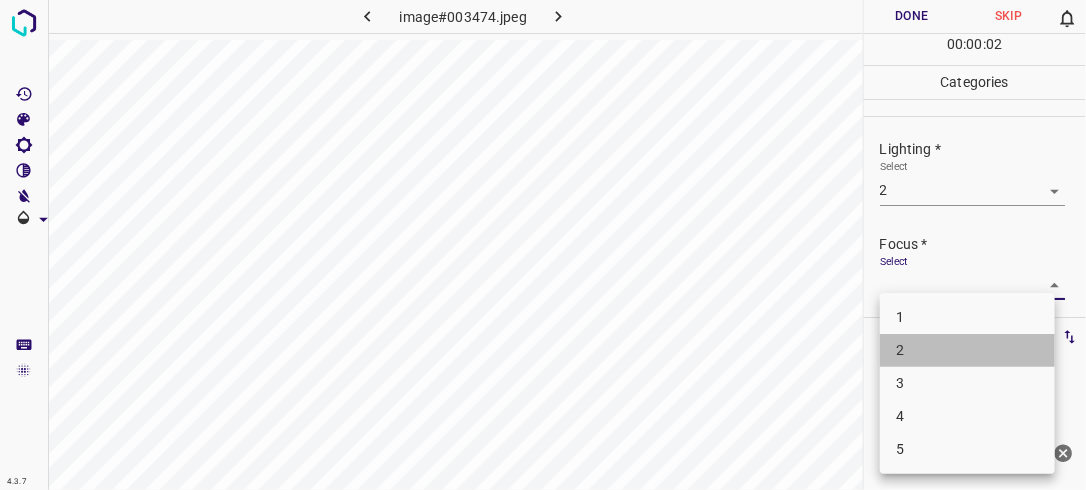 click on "2" at bounding box center [967, 350] 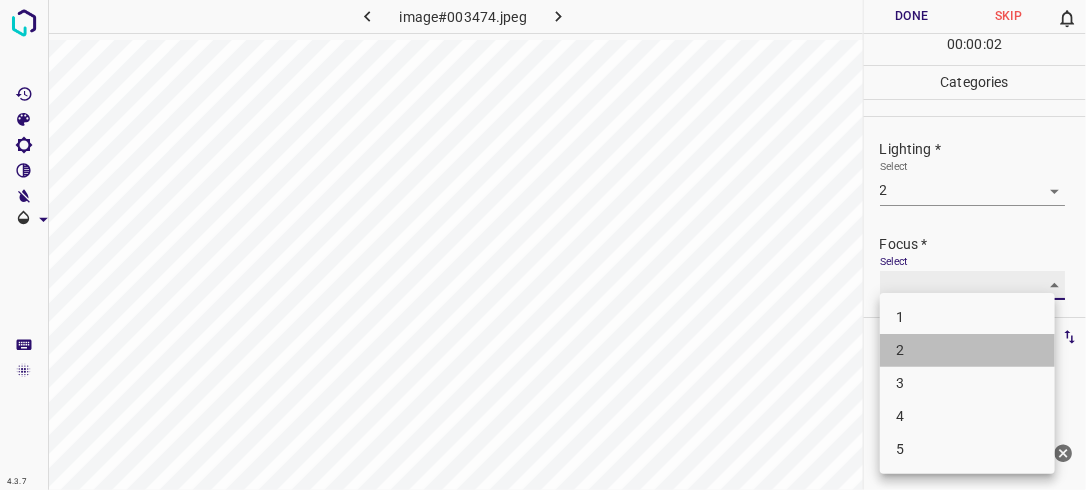 type on "2" 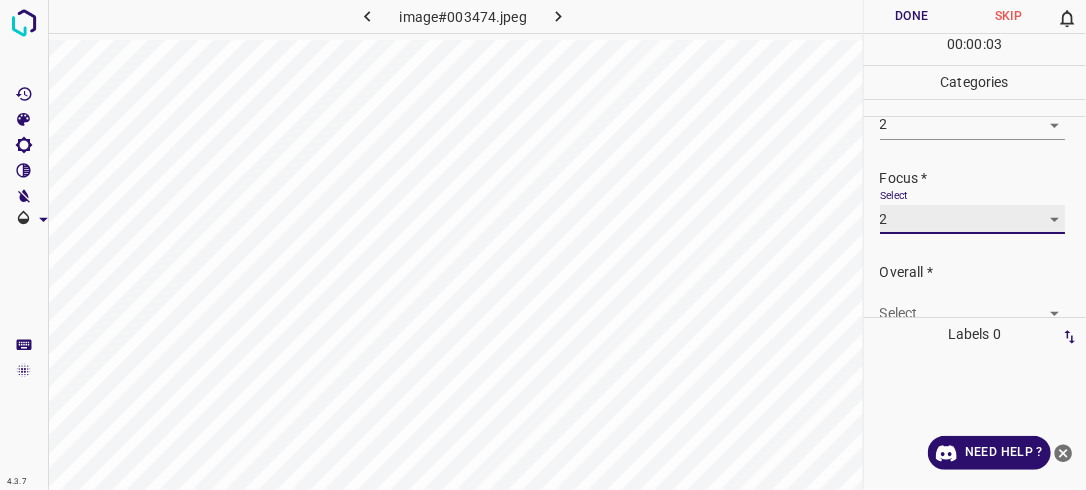 scroll, scrollTop: 98, scrollLeft: 0, axis: vertical 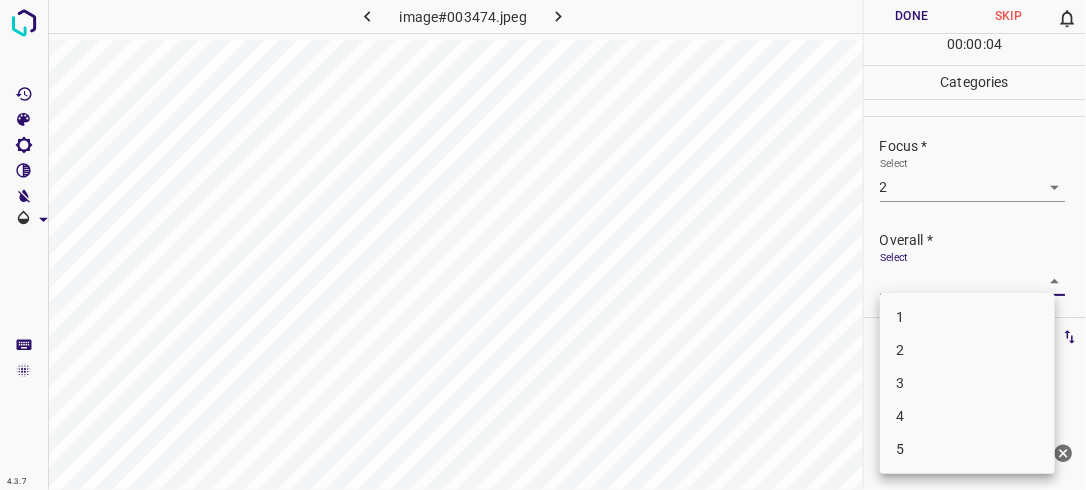 drag, startPoint x: 1047, startPoint y: 283, endPoint x: 1023, endPoint y: 304, distance: 31.890438 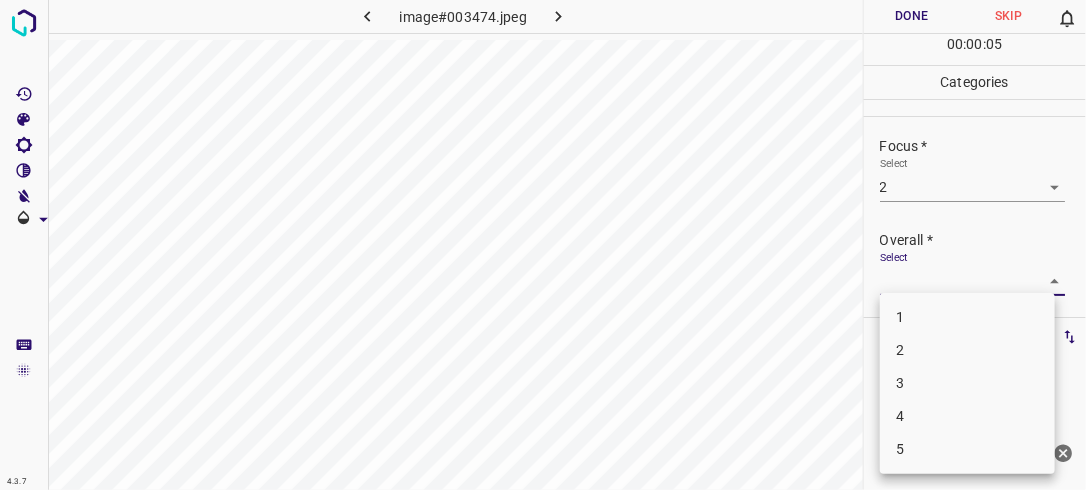 click on "2" at bounding box center [967, 350] 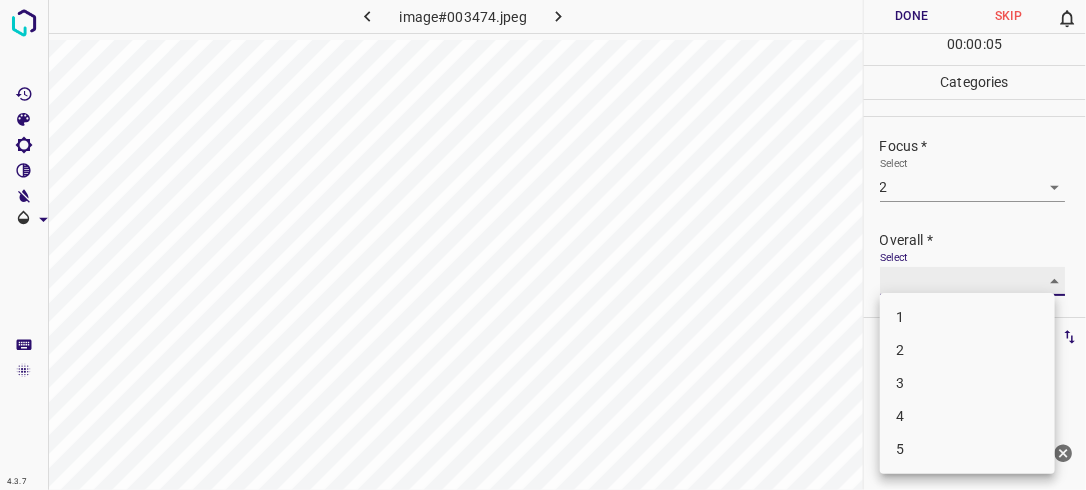 type on "2" 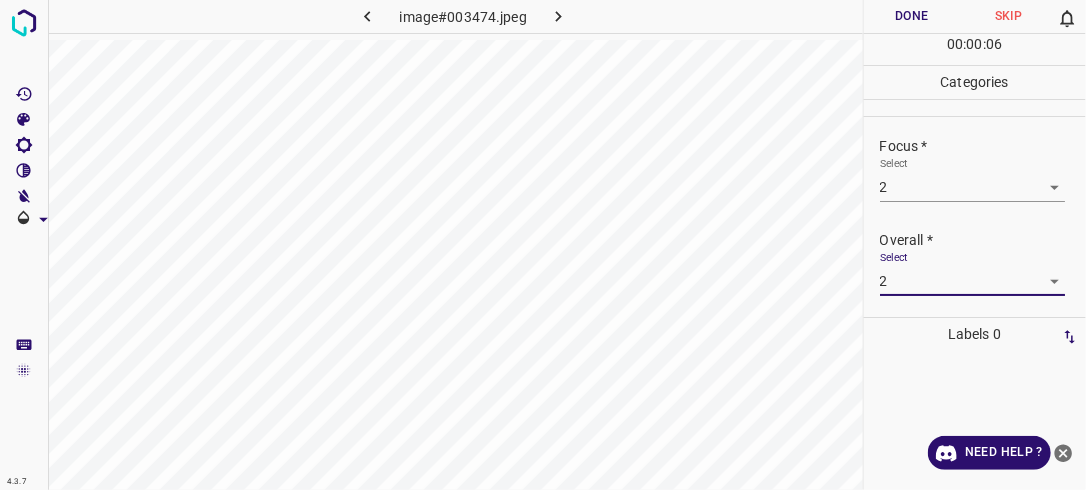 click on "Done" at bounding box center (912, 16) 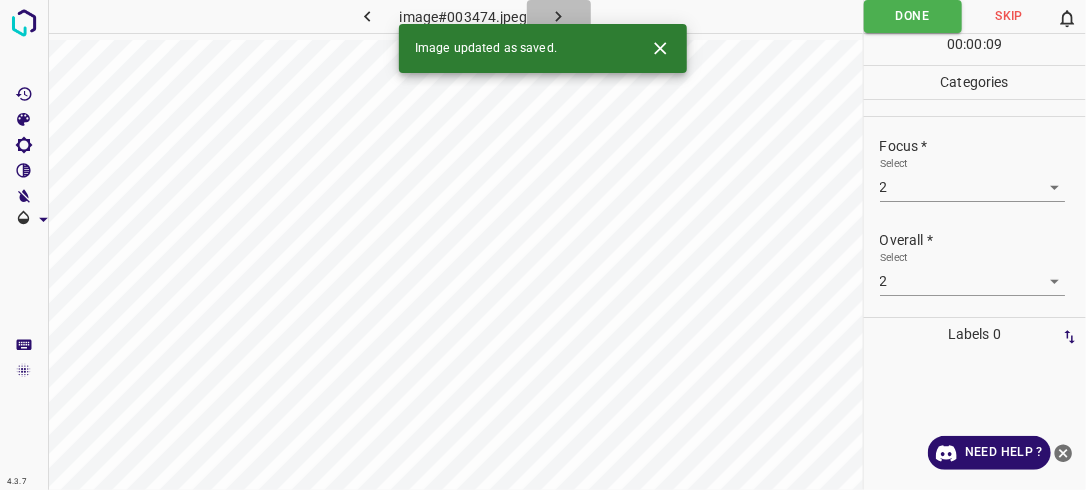 click 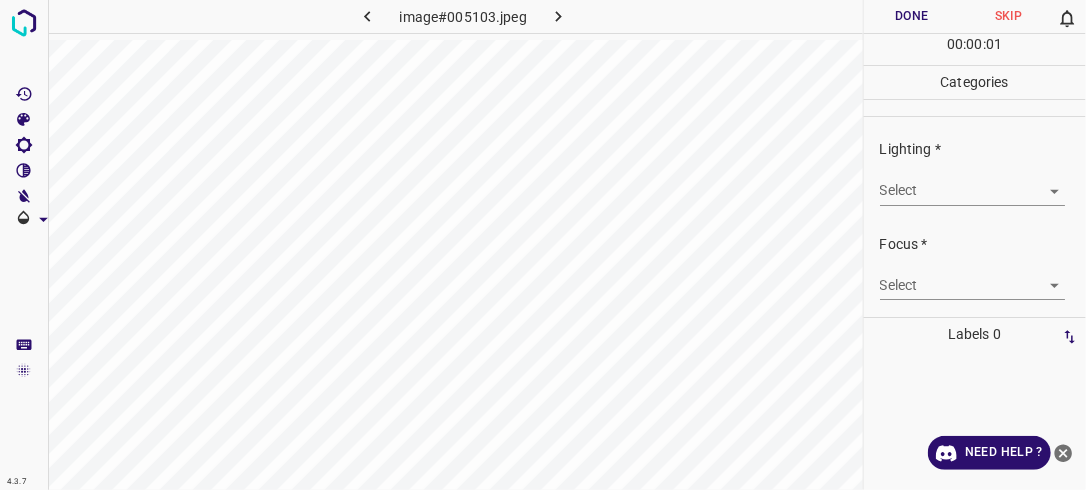 click on "4.3.7 image#005103.jpeg Done Skip 0 00   : 00   : 01   Categories Lighting *  Select ​ Focus *  Select ​ Overall *  Select ​ Labels   0 Categories 1 Lighting 2 Focus 3 Overall Tools Space Change between modes (Draw & Edit) I Auto labeling R Restore zoom M Zoom in N Zoom out Delete Delete selecte label Filters Z Restore filters X Saturation filter C Brightness filter V Contrast filter B Gray scale filter General O Download Need Help ? - Text - Hide - Delete" at bounding box center (543, 245) 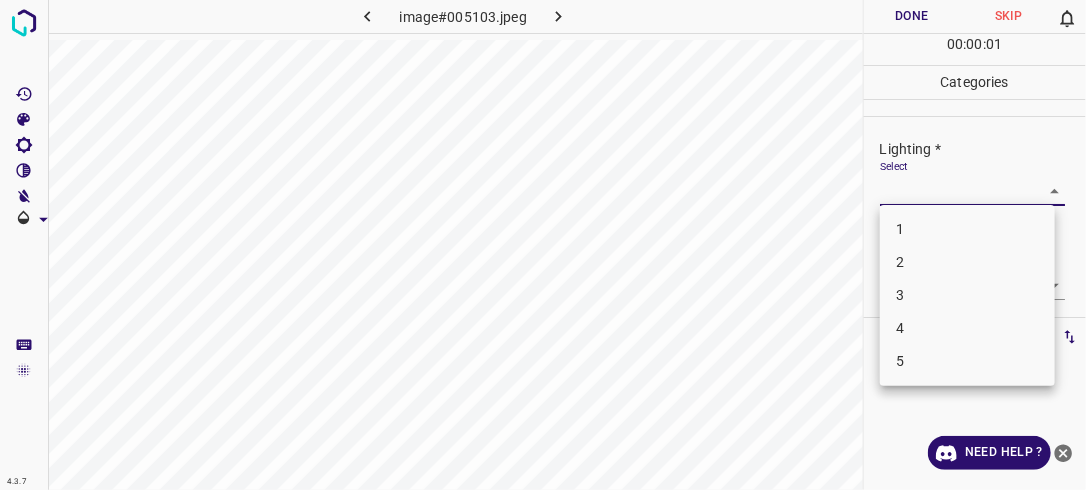 click on "2" at bounding box center [967, 262] 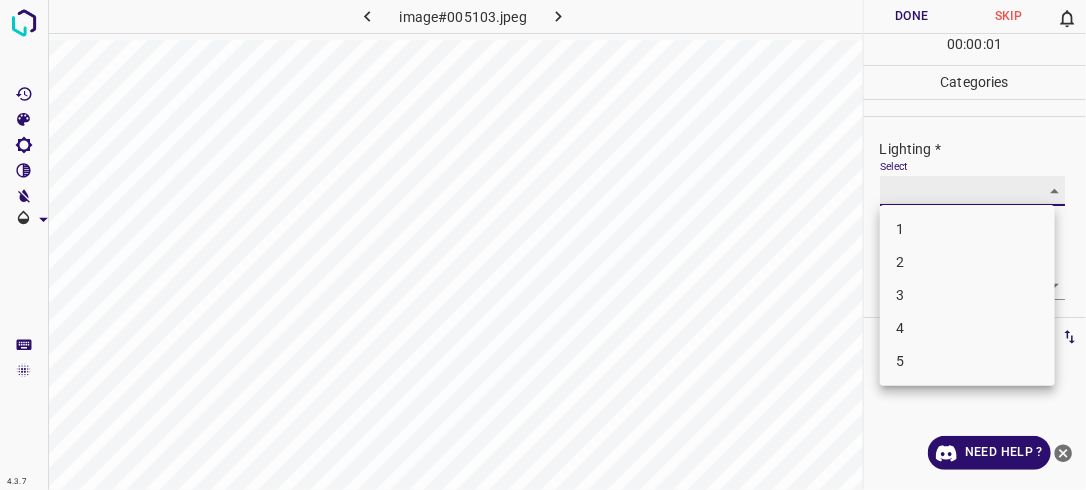 type on "2" 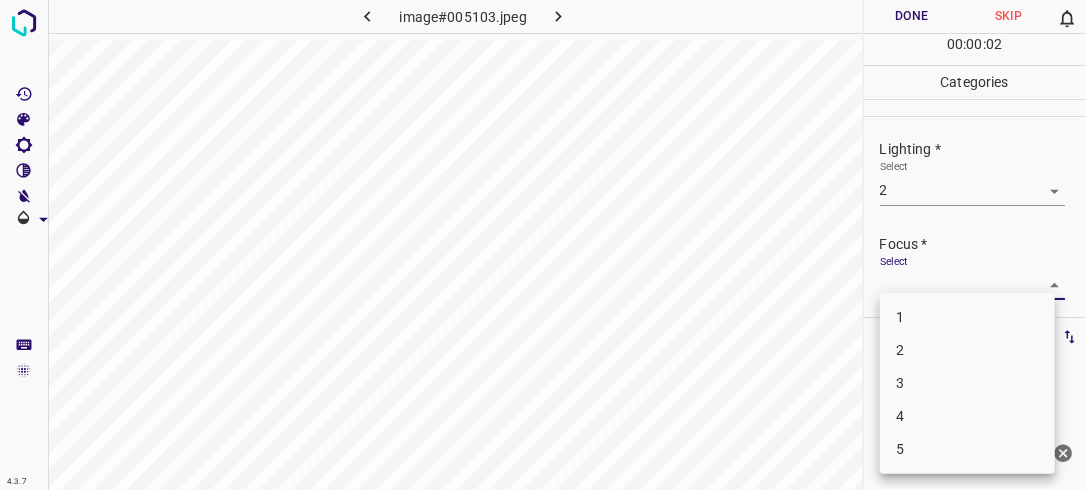 click on "4.3.7 image#005103.jpeg Done Skip 0 00   : 00   : 02   Categories Lighting *  Select 2 2 Focus *  Select ​ Overall *  Select ​ Labels   0 Categories 1 Lighting 2 Focus 3 Overall Tools Space Change between modes (Draw & Edit) I Auto labeling R Restore zoom M Zoom in N Zoom out Delete Delete selecte label Filters Z Restore filters X Saturation filter C Brightness filter V Contrast filter B Gray scale filter General O Download Need Help ? - Text - Hide - Delete 1 2 3 4 5" at bounding box center [543, 245] 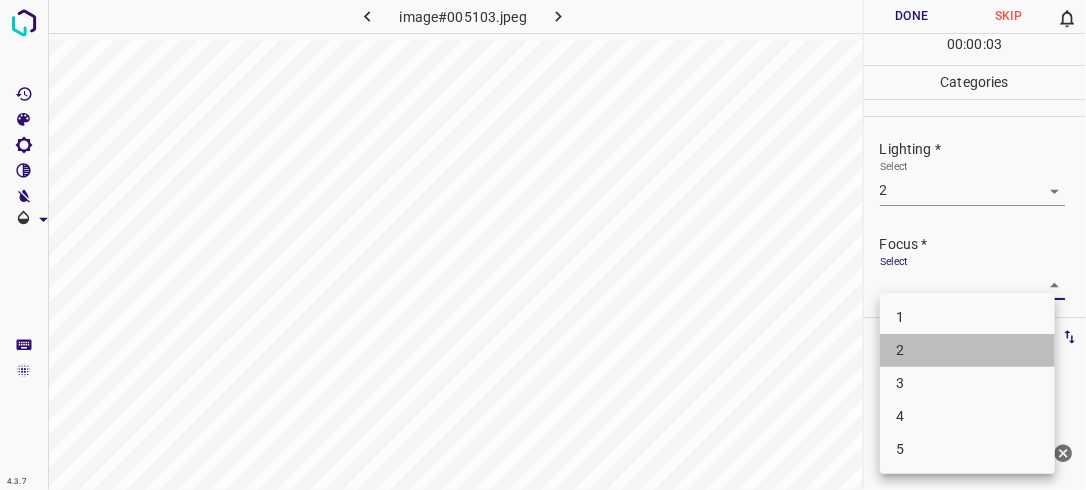click on "2" at bounding box center (967, 350) 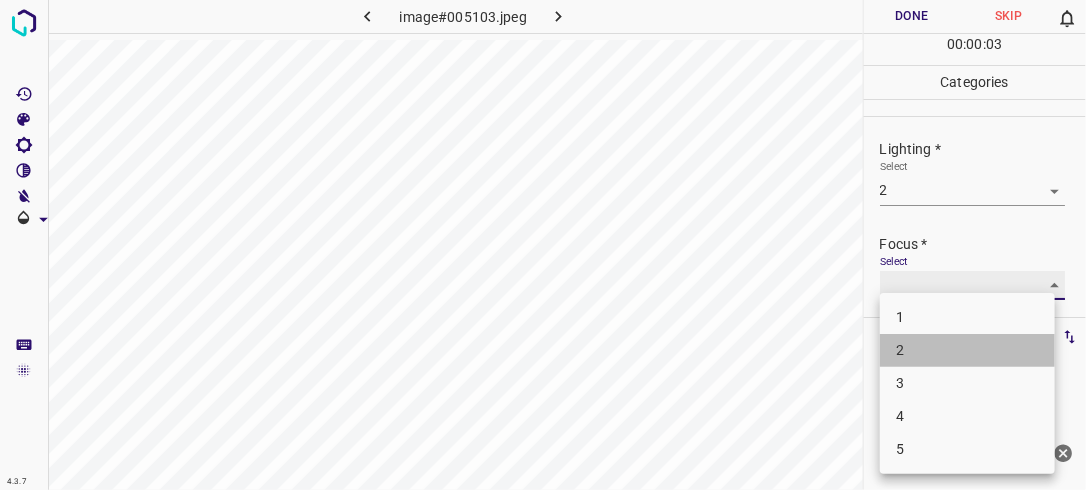 type on "2" 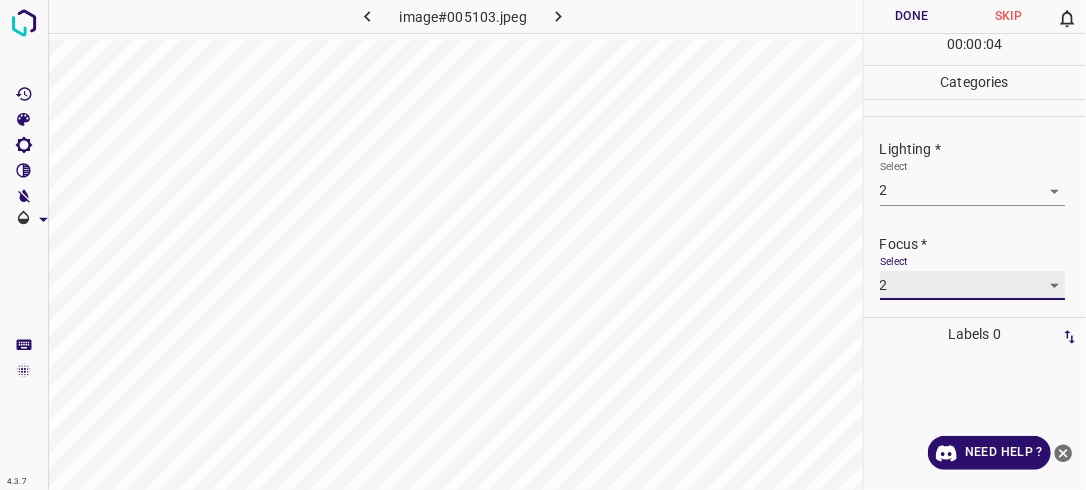 scroll, scrollTop: 98, scrollLeft: 0, axis: vertical 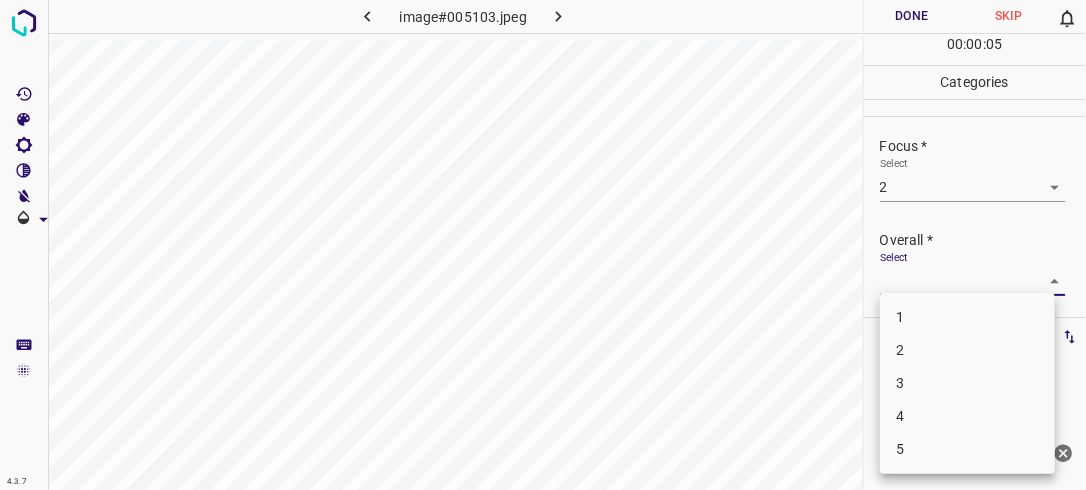 drag, startPoint x: 1042, startPoint y: 280, endPoint x: 999, endPoint y: 332, distance: 67.47592 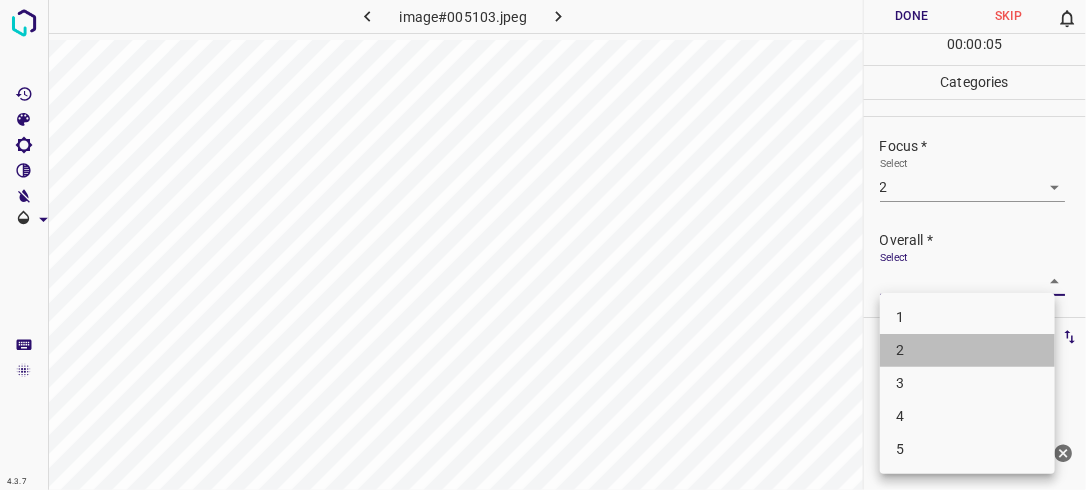 click on "2" at bounding box center (967, 350) 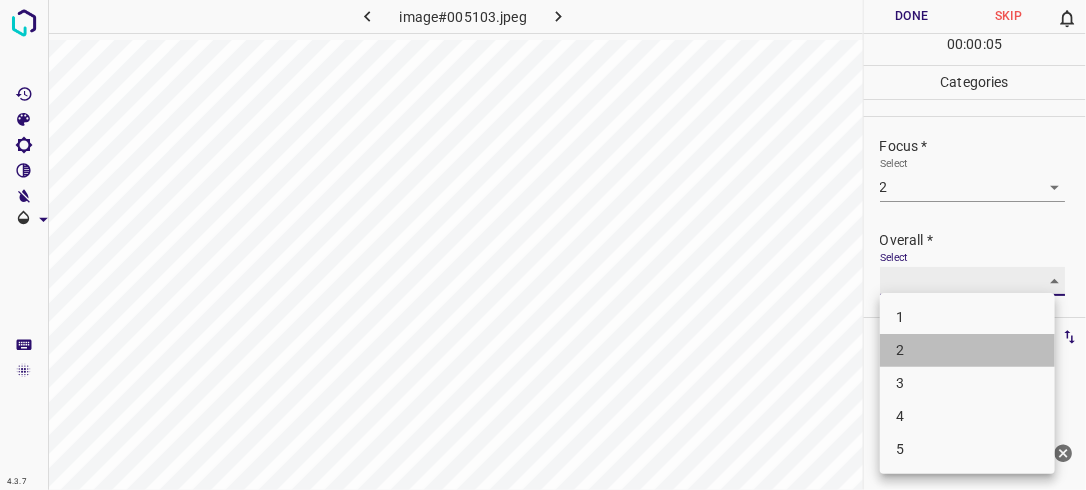 type on "2" 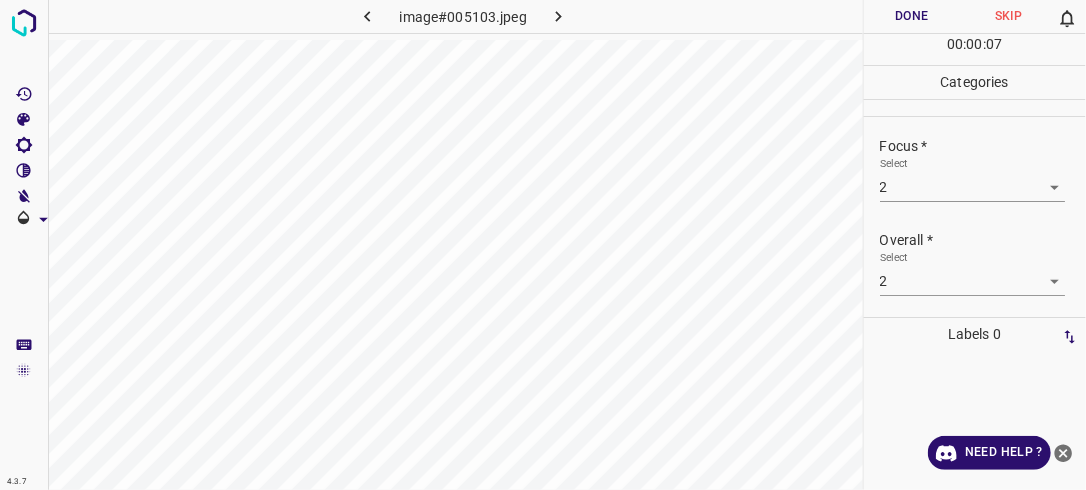 click on "Done Skip 0 00   : 00   : 07" at bounding box center [975, 32] 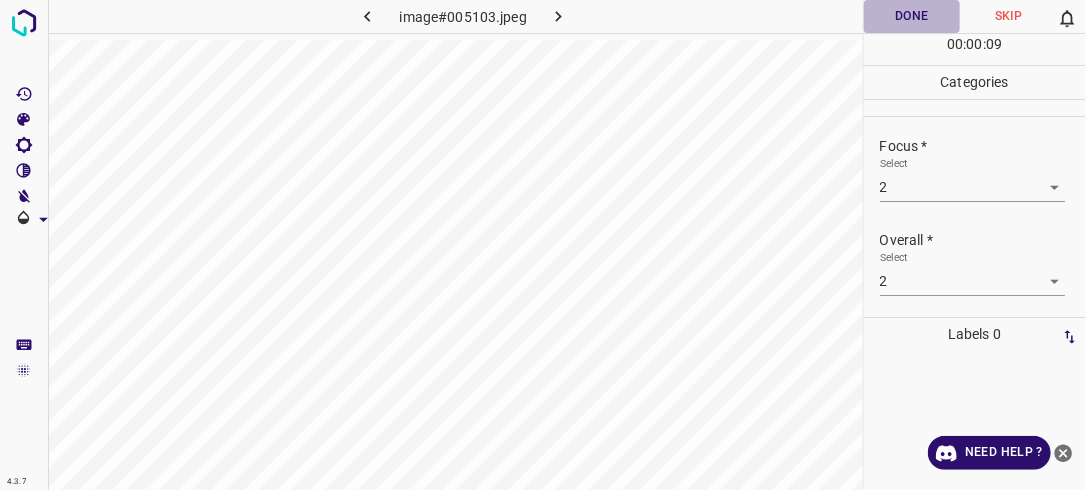 click on "Done" at bounding box center (912, 16) 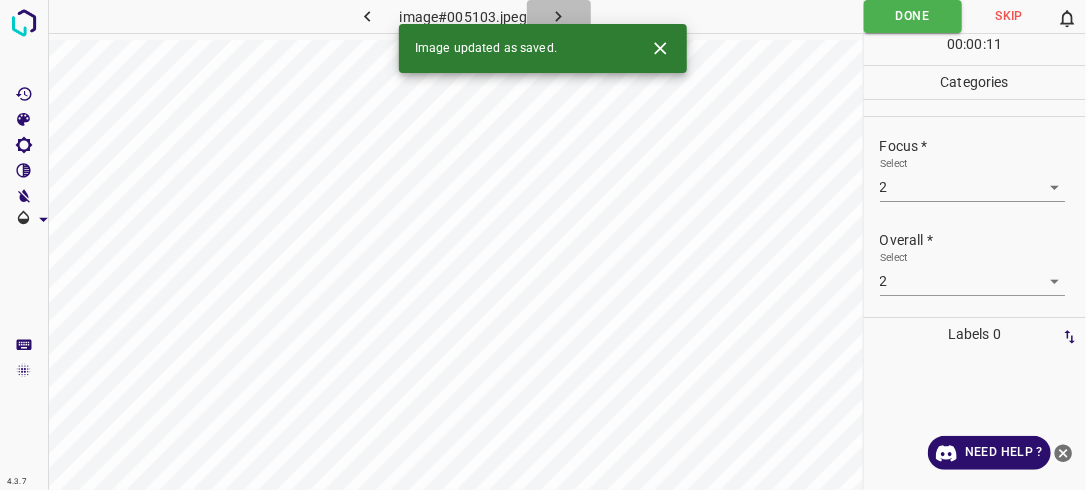 click 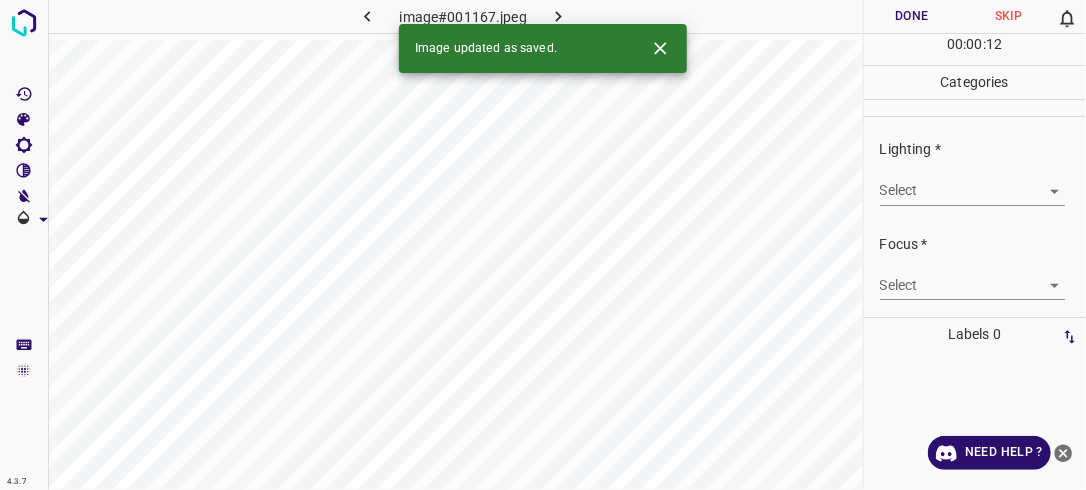 click on "4.3.7 image#001167.jpeg Done Skip 0 00   : 00   : 12   Categories Lighting *  Select ​ Focus *  Select ​ Overall *  Select ​ Labels   0 Categories 1 Lighting 2 Focus 3 Overall Tools Space Change between modes (Draw & Edit) I Auto labeling R Restore zoom M Zoom in N Zoom out Delete Delete selecte label Filters Z Restore filters X Saturation filter C Brightness filter V Contrast filter B Gray scale filter General O Download Image updated as saved. Need Help ? - Text - Hide - Delete" at bounding box center (543, 245) 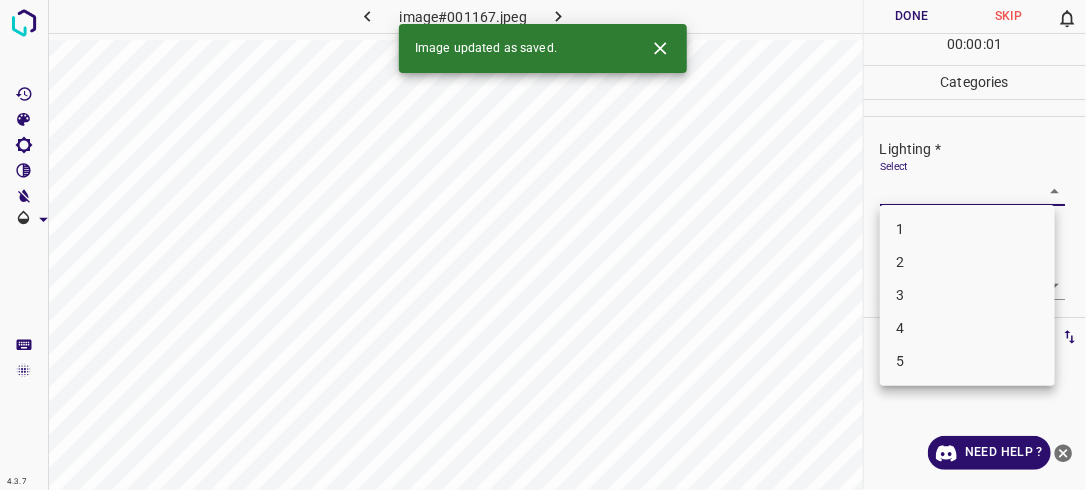 click on "2" at bounding box center [967, 262] 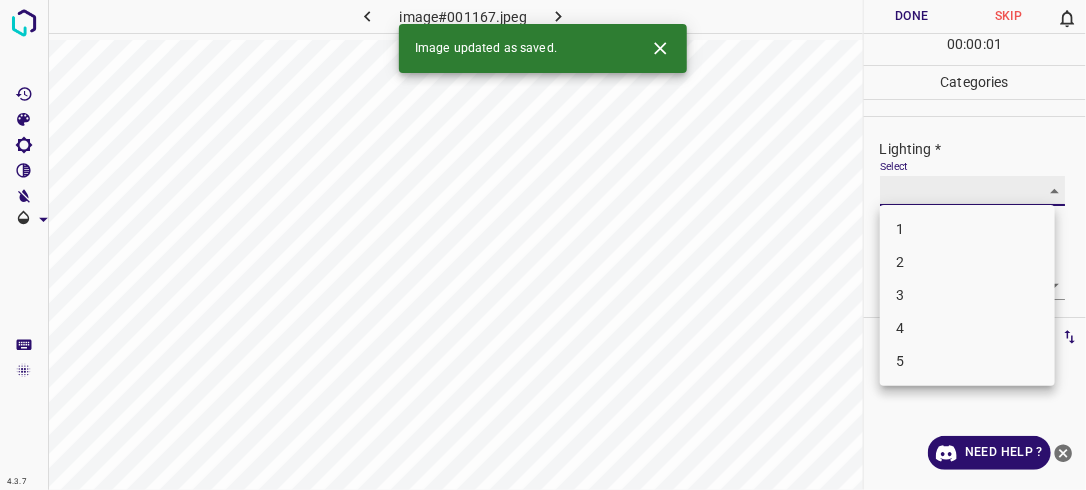 type on "2" 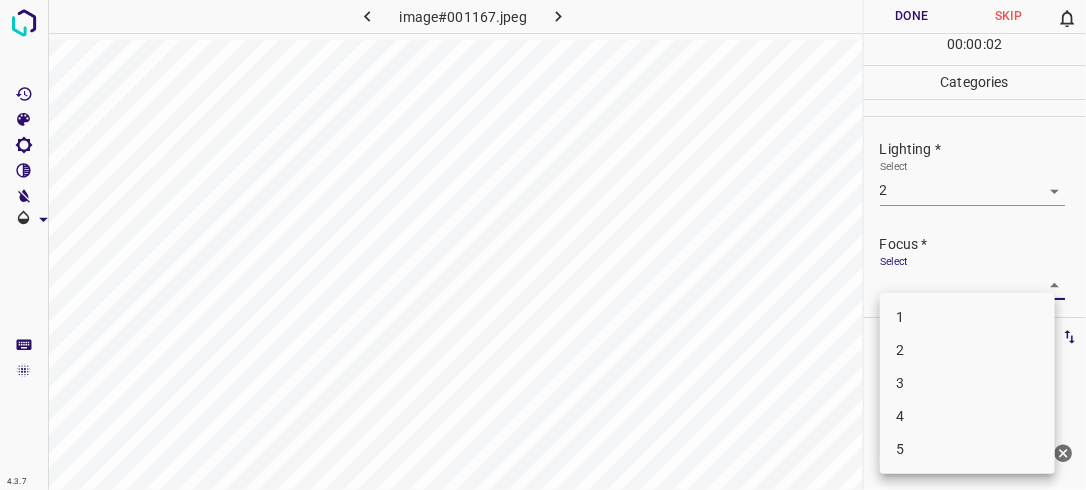 click on "4.3.7 image#001167.jpeg Done Skip 0 00   : 00   : 02   Categories Lighting *  Select 2 2 Focus *  Select ​ Overall *  Select ​ Labels   0 Categories 1 Lighting 2 Focus 3 Overall Tools Space Change between modes (Draw & Edit) I Auto labeling R Restore zoom M Zoom in N Zoom out Delete Delete selecte label Filters Z Restore filters X Saturation filter C Brightness filter V Contrast filter B Gray scale filter General O Download Need Help ? - Text - Hide - Delete 1 2 3 4 5" at bounding box center [543, 245] 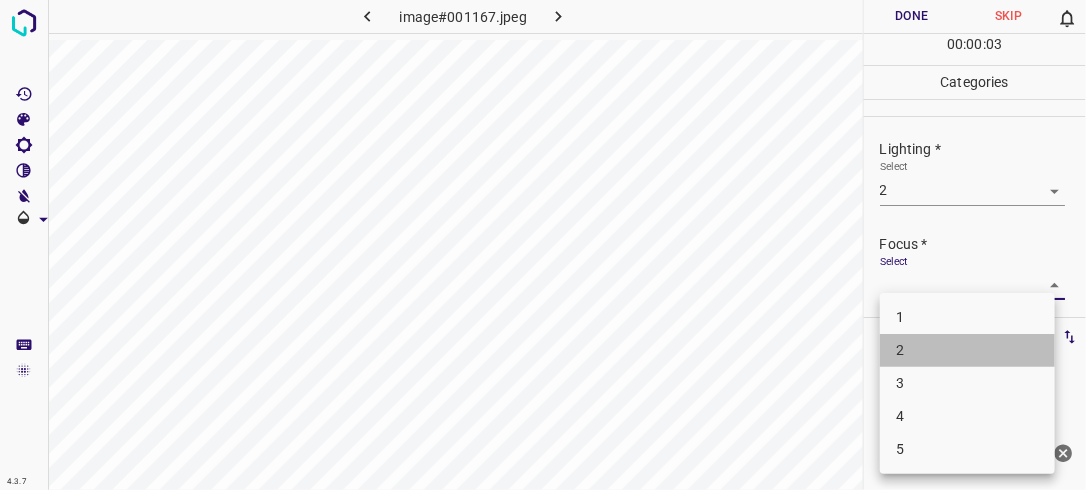 click on "2" at bounding box center [967, 350] 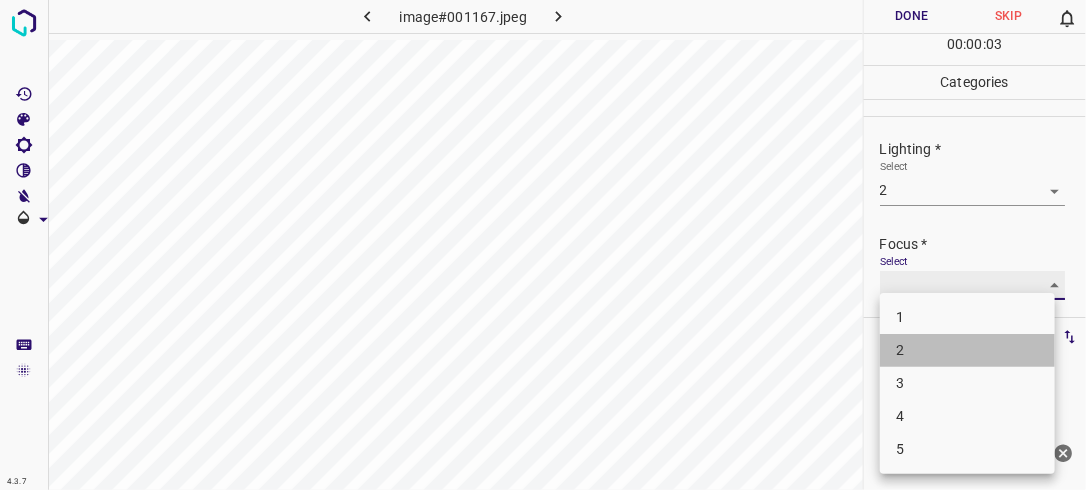 type on "2" 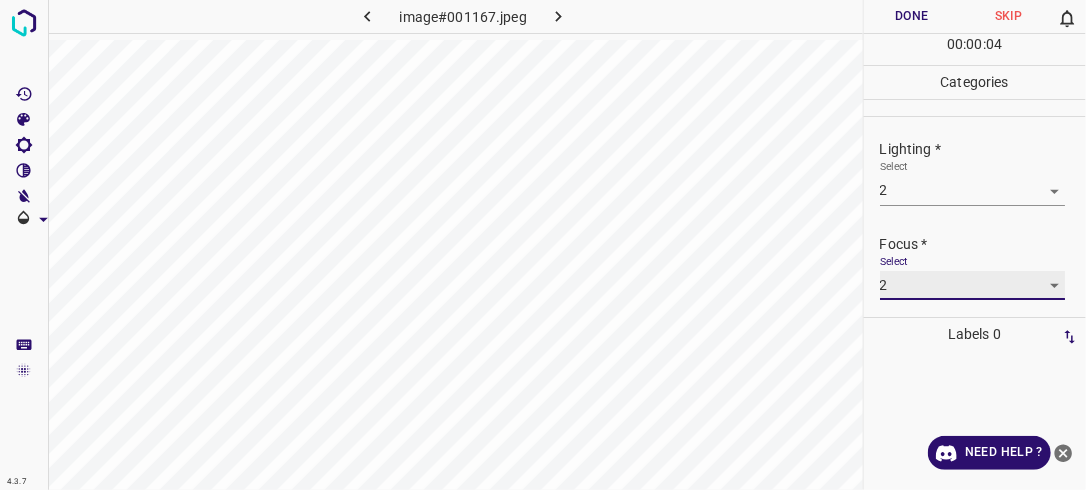scroll, scrollTop: 98, scrollLeft: 0, axis: vertical 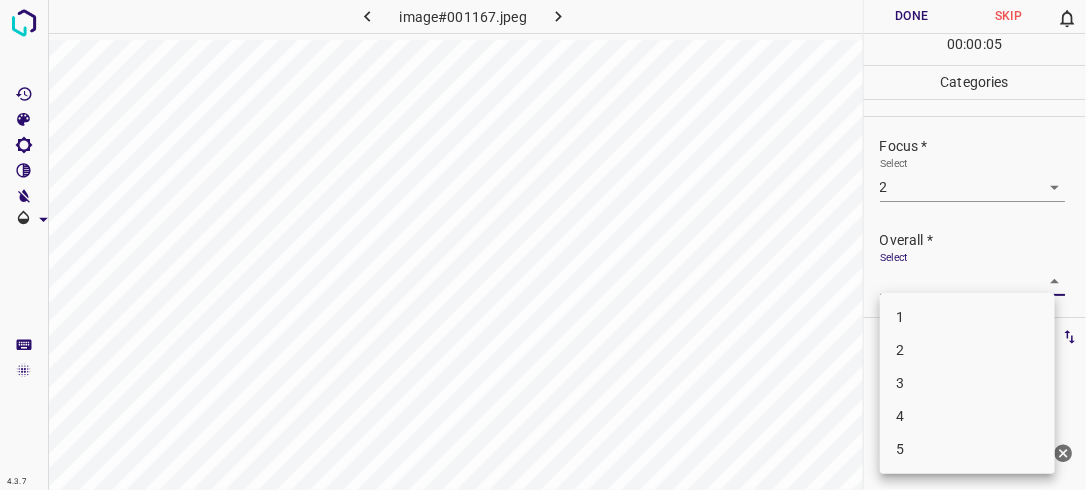 click on "4.3.7 image#001167.jpeg Done Skip 0 00   : 00   : 05   Categories Lighting *  Select 2 2 Focus *  Select 2 2 Overall *  Select ​ Labels   0 Categories 1 Lighting 2 Focus 3 Overall Tools Space Change between modes (Draw & Edit) I Auto labeling R Restore zoom M Zoom in N Zoom out Delete Delete selecte label Filters Z Restore filters X Saturation filter C Brightness filter V Contrast filter B Gray scale filter General O Download Need Help ? - Text - Hide - Delete 1 2 3 4 5" at bounding box center [543, 245] 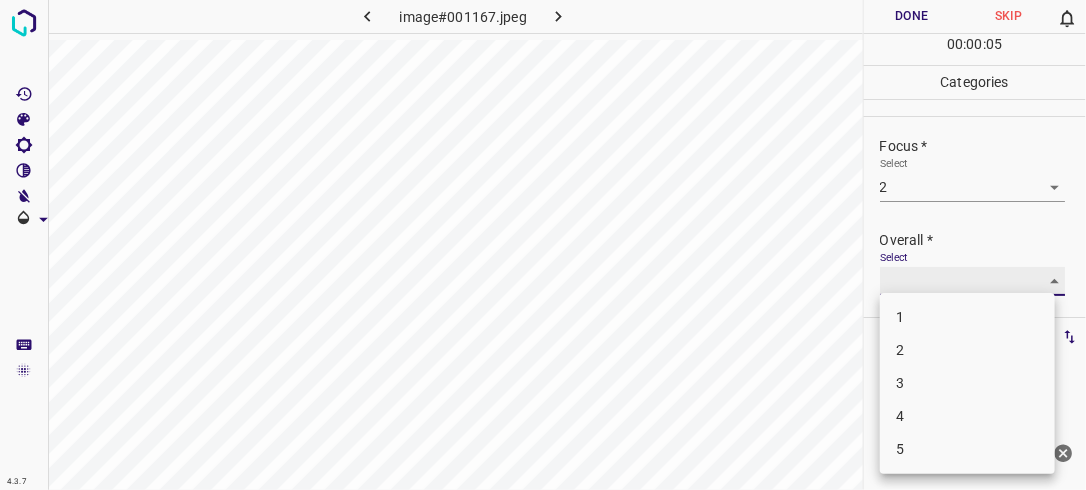 type on "2" 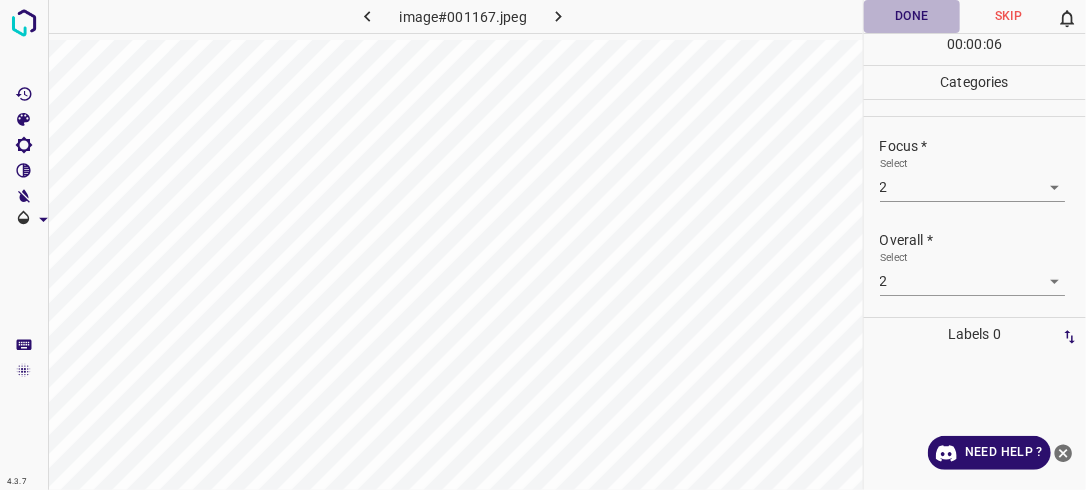 click on "Done" at bounding box center (912, 16) 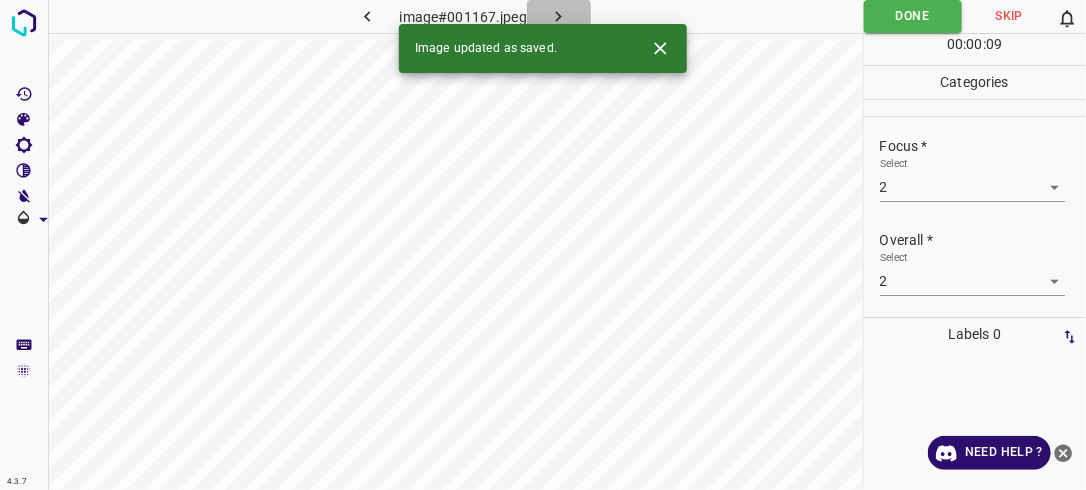 click at bounding box center [559, 16] 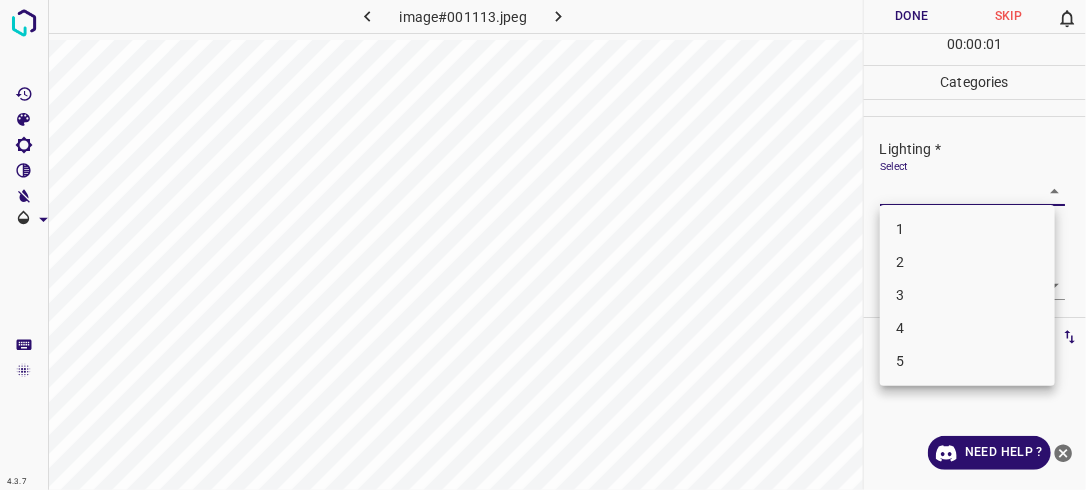click on "4.3.7 image#001113.jpeg Done Skip 0 00   : 00   : 01   Categories Lighting *  Select ​ Focus *  Select ​ Overall *  Select ​ Labels   0 Categories 1 Lighting 2 Focus 3 Overall Tools Space Change between modes (Draw & Edit) I Auto labeling R Restore zoom M Zoom in N Zoom out Delete Delete selecte label Filters Z Restore filters X Saturation filter C Brightness filter V Contrast filter B Gray scale filter General O Download Need Help ? - Text - Hide - Delete 1 2 3 4 5" at bounding box center [543, 245] 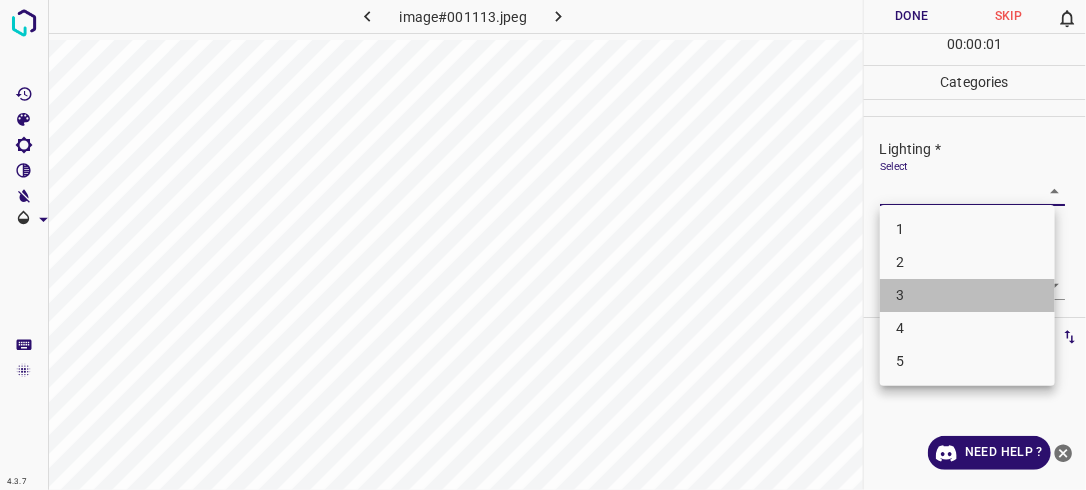 click on "3" at bounding box center [967, 295] 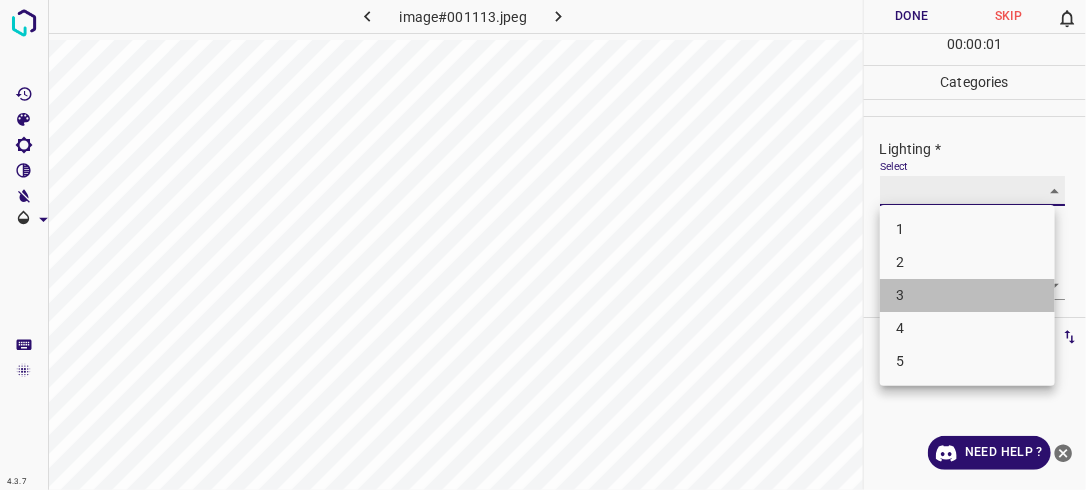 type on "3" 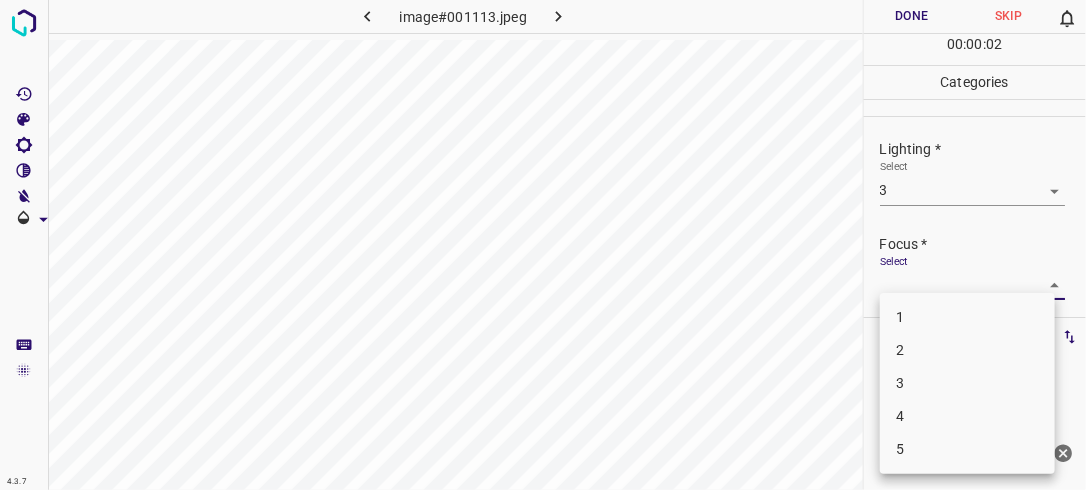 click on "4.3.7 image#001113.jpeg Done Skip 0 00   : 00   : 02   Categories Lighting *  Select 3 3 Focus *  Select ​ Overall *  Select ​ Labels   0 Categories 1 Lighting 2 Focus 3 Overall Tools Space Change between modes (Draw & Edit) I Auto labeling R Restore zoom M Zoom in N Zoom out Delete Delete selecte label Filters Z Restore filters X Saturation filter C Brightness filter V Contrast filter B Gray scale filter General O Download Need Help ? - Text - Hide - Delete 1 2 3 4 5" at bounding box center (543, 245) 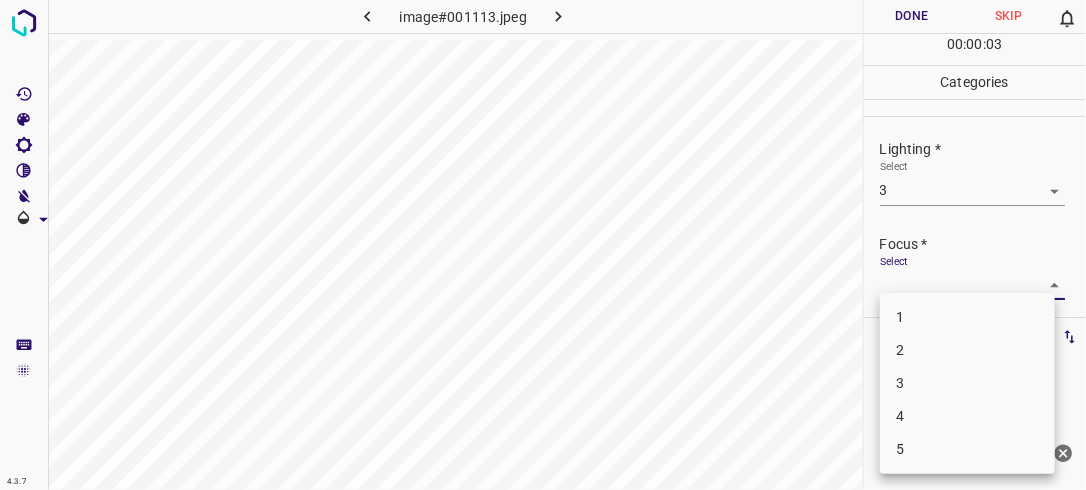 click on "2" at bounding box center [967, 350] 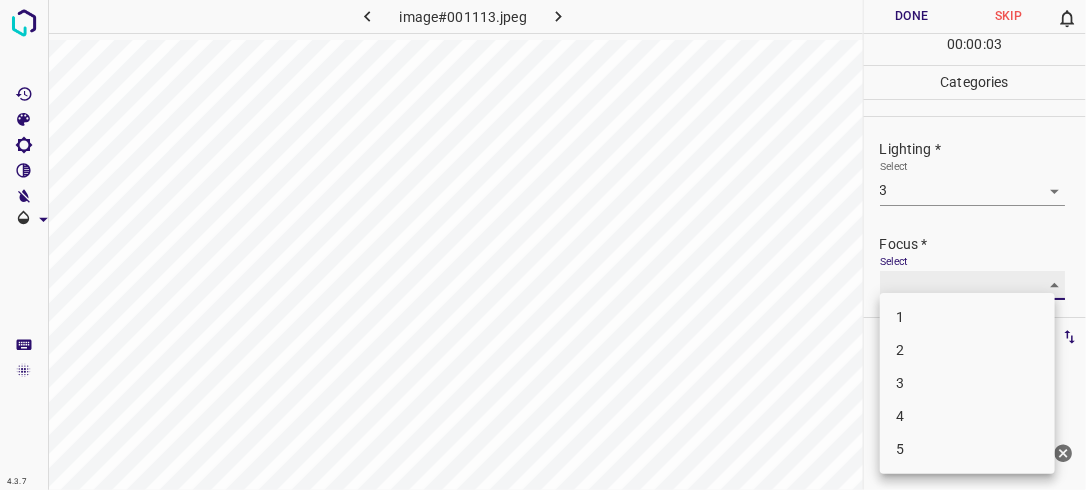 type on "2" 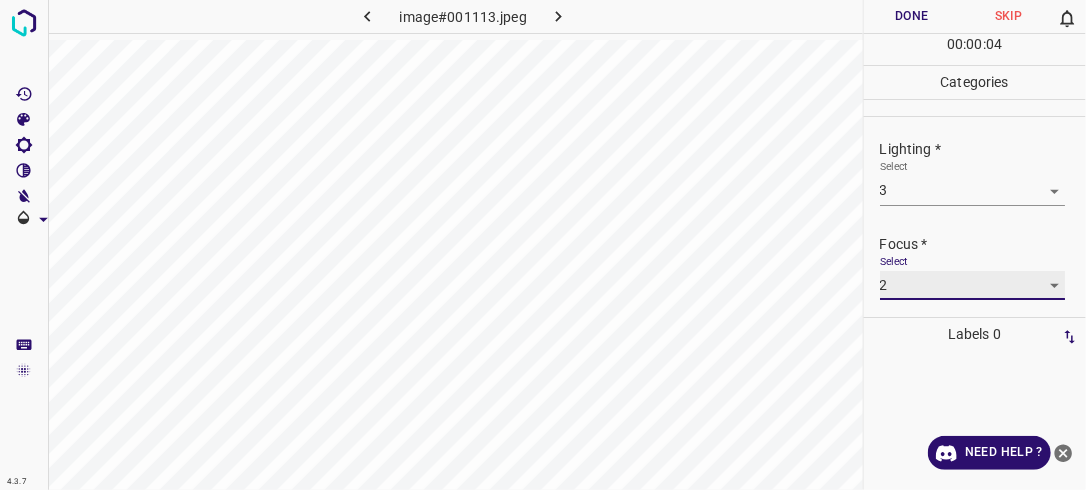 scroll, scrollTop: 98, scrollLeft: 0, axis: vertical 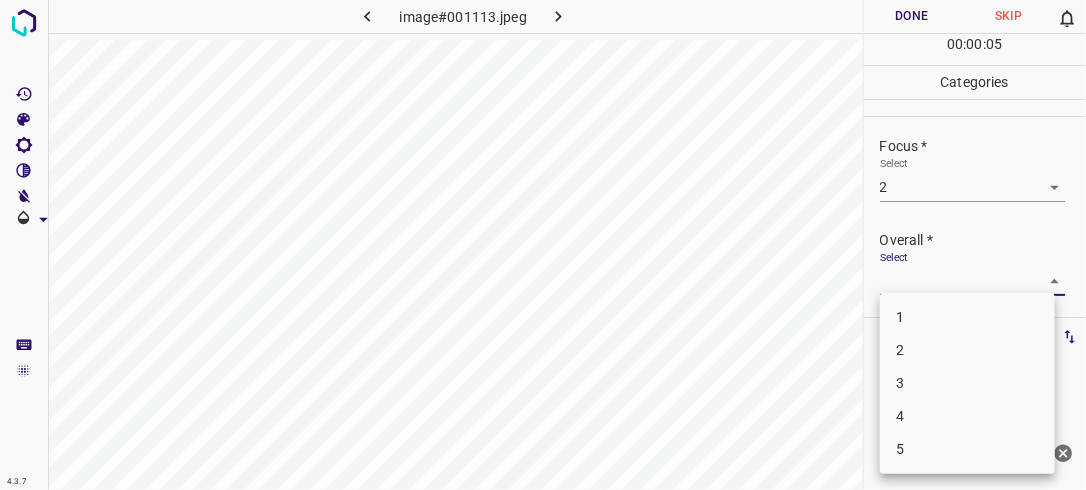 drag, startPoint x: 1048, startPoint y: 286, endPoint x: 1029, endPoint y: 304, distance: 26.172504 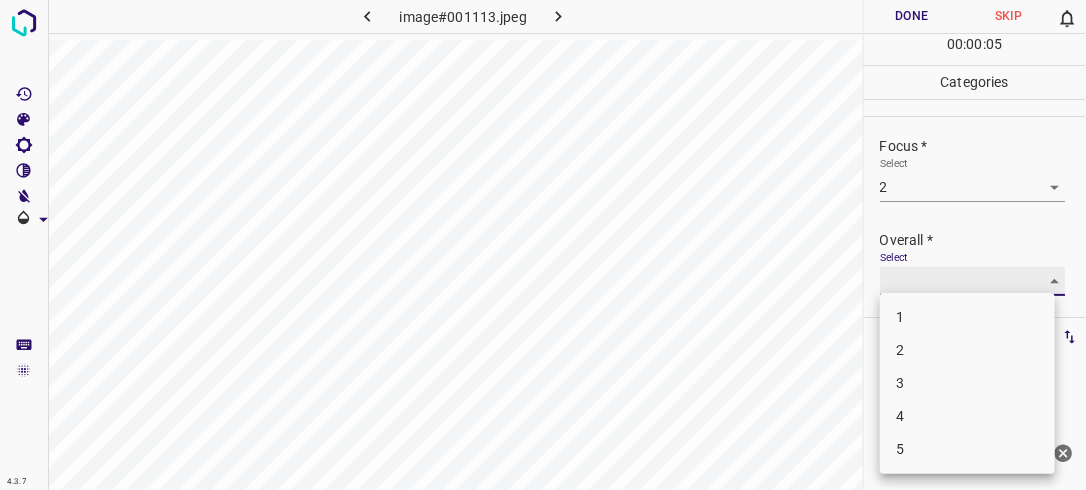 type on "2" 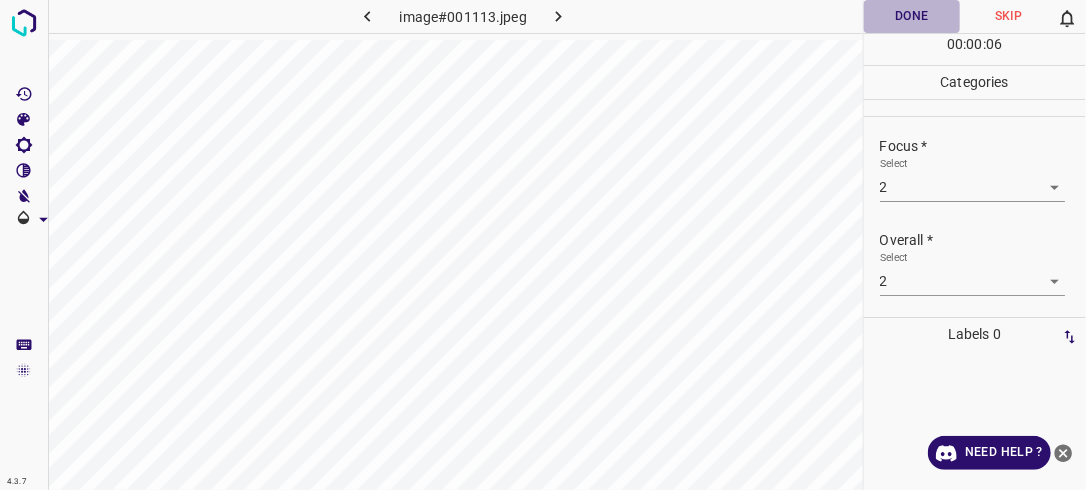 click on "Done" at bounding box center (912, 16) 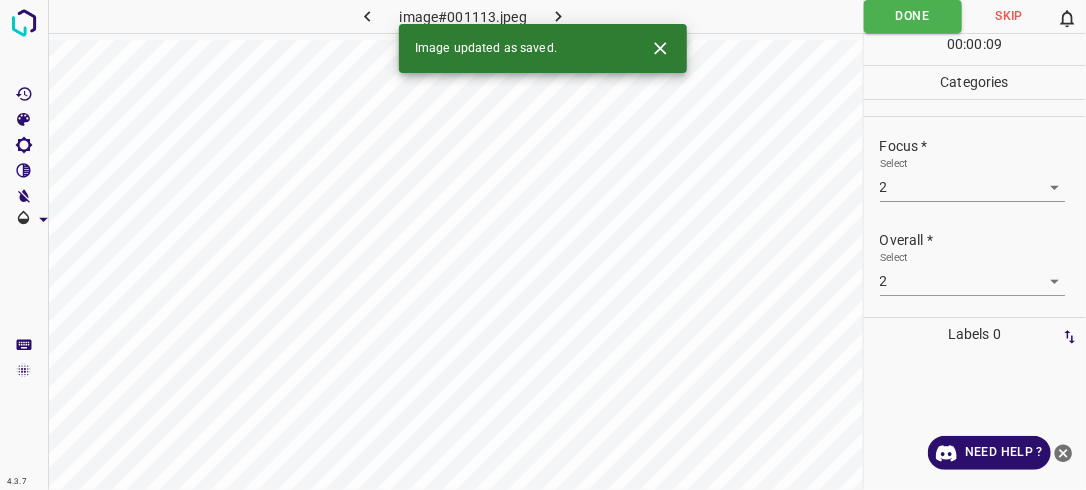 click 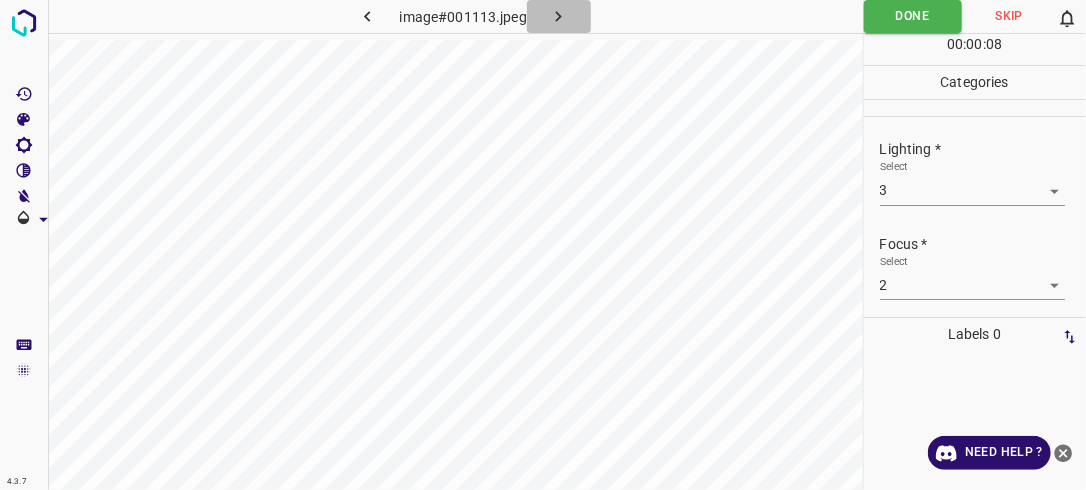 click at bounding box center [559, 16] 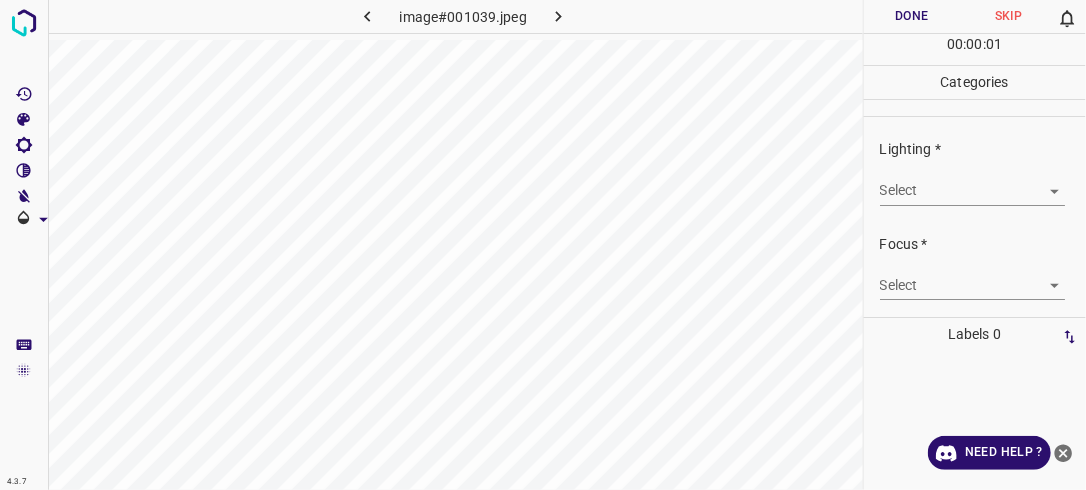 click on "4.3.7 image#001039.jpeg Done Skip 0 00   : 00   : 01   Categories Lighting *  Select ​ Focus *  Select ​ Overall *  Select ​ Labels   0 Categories 1 Lighting 2 Focus 3 Overall Tools Space Change between modes (Draw & Edit) I Auto labeling R Restore zoom M Zoom in N Zoom out Delete Delete selecte label Filters Z Restore filters X Saturation filter C Brightness filter V Contrast filter B Gray scale filter General O Download Need Help ? - Text - Hide - Delete" at bounding box center (543, 245) 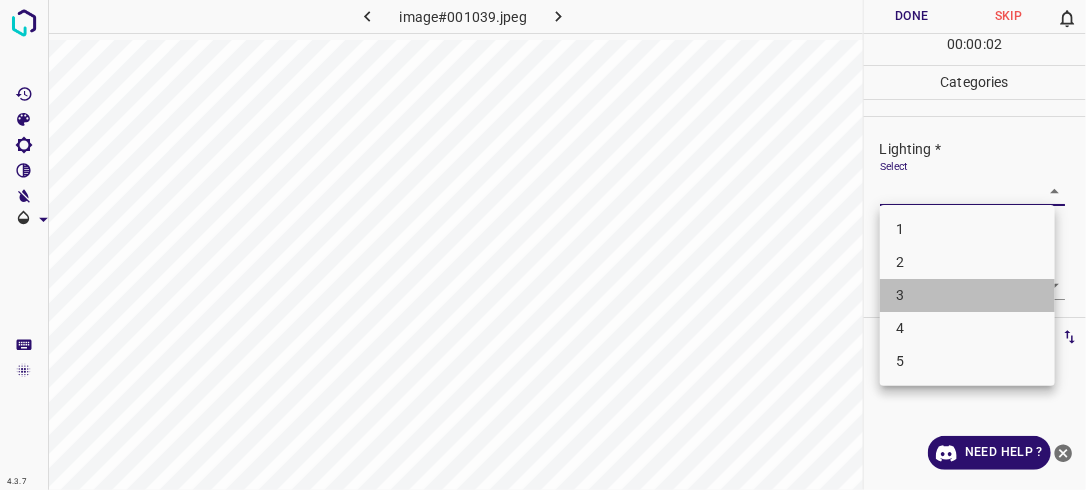 click on "3" at bounding box center [967, 295] 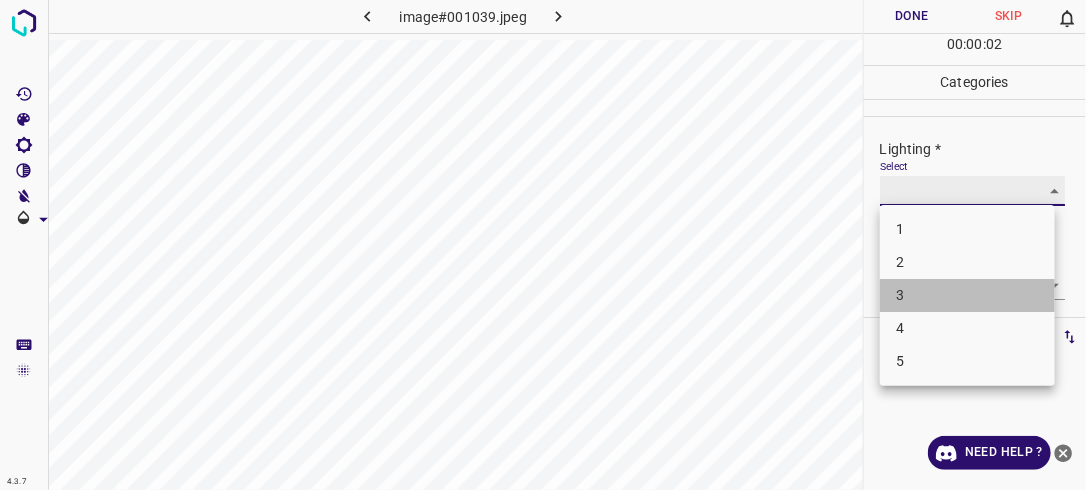 type on "3" 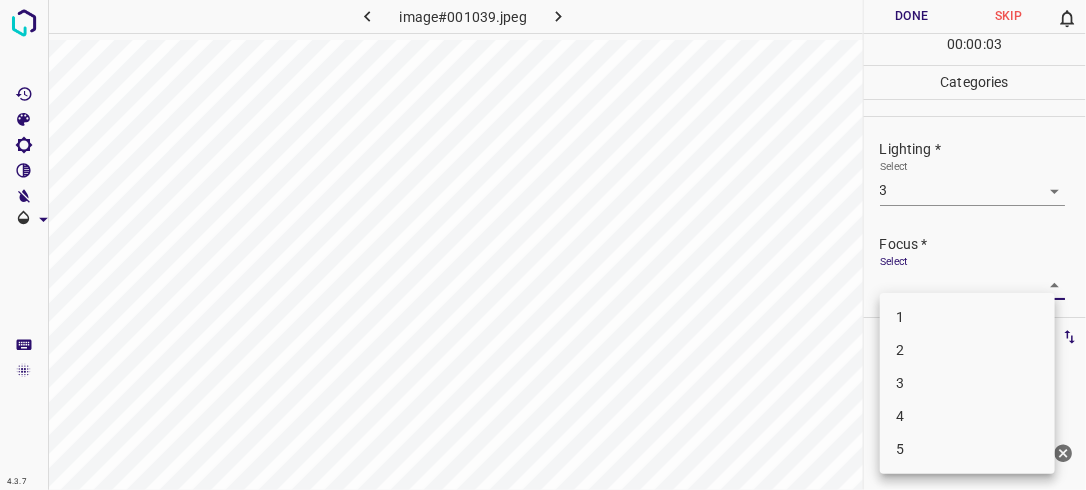 click on "4.3.7 image#001039.jpeg Done Skip 0 00   : 00   : 03   Categories Lighting *  Select 3 3 Focus *  Select ​ Overall *  Select ​ Labels   0 Categories 1 Lighting 2 Focus 3 Overall Tools Space Change between modes (Draw & Edit) I Auto labeling R Restore zoom M Zoom in N Zoom out Delete Delete selecte label Filters Z Restore filters X Saturation filter C Brightness filter V Contrast filter B Gray scale filter General O Download Need Help ? - Text - Hide - Delete 1 2 3 4 5" at bounding box center (543, 245) 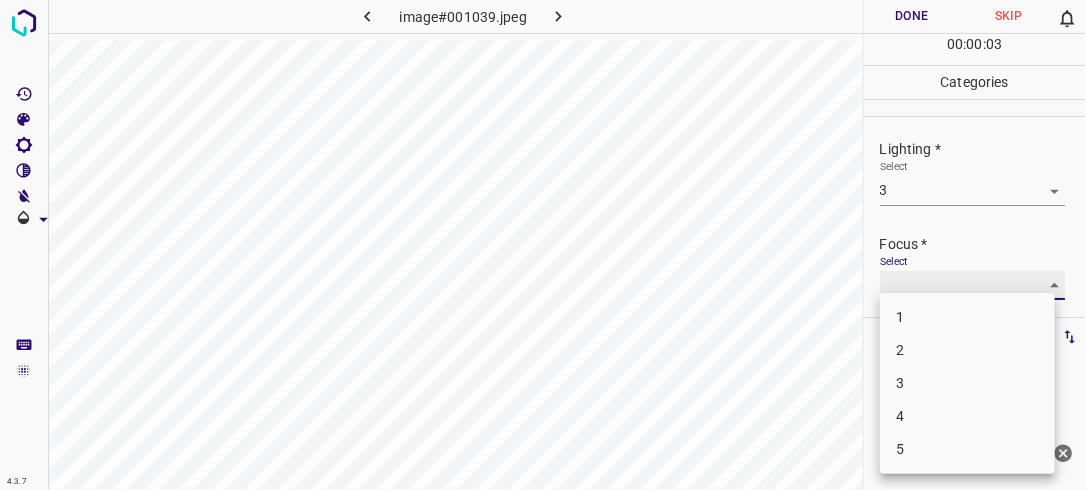 type on "2" 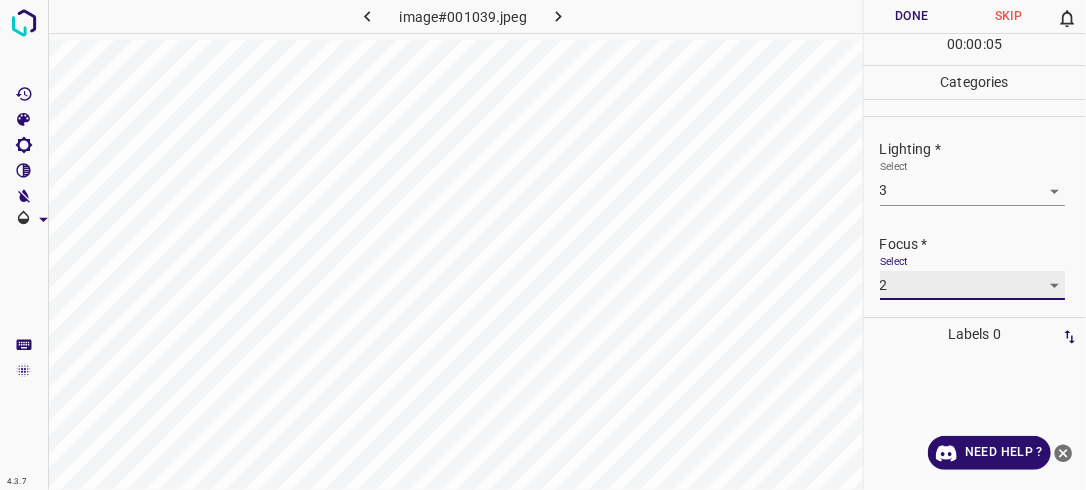 scroll, scrollTop: 98, scrollLeft: 0, axis: vertical 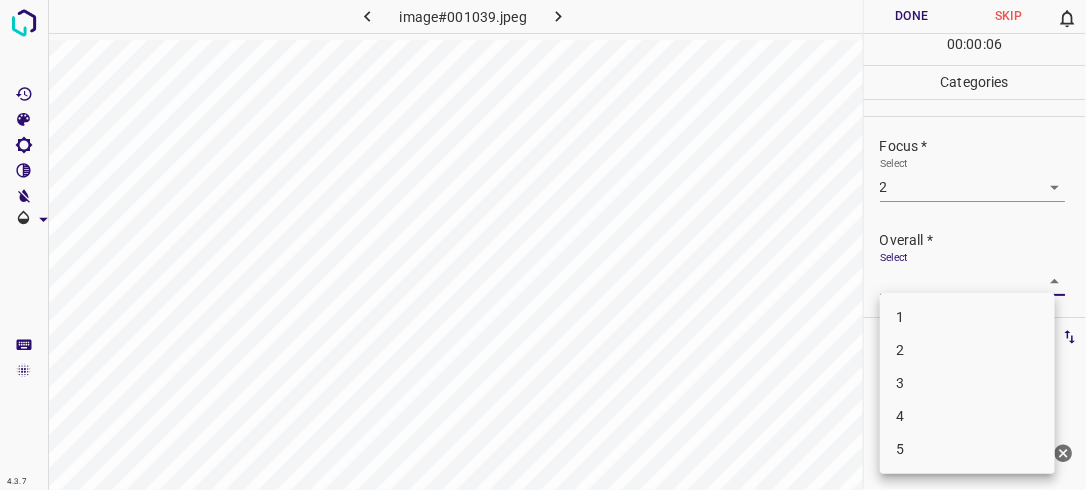 click on "4.3.7 image#001039.jpeg Done Skip 0 00   : 00   : 06   Categories Lighting *  Select 3 3 Focus *  Select 2 2 Overall *  Select ​ Labels   0 Categories 1 Lighting 2 Focus 3 Overall Tools Space Change between modes (Draw & Edit) I Auto labeling R Restore zoom M Zoom in N Zoom out Delete Delete selecte label Filters Z Restore filters X Saturation filter C Brightness filter V Contrast filter B Gray scale filter General O Download Need Help ? - Text - Hide - Delete 1 2 3 4 5" at bounding box center (543, 245) 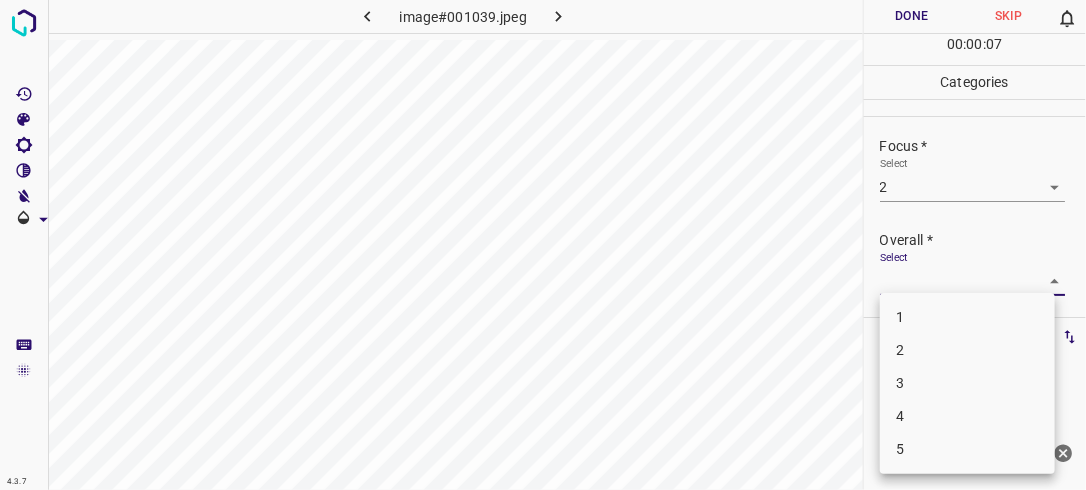 click on "2" at bounding box center (967, 350) 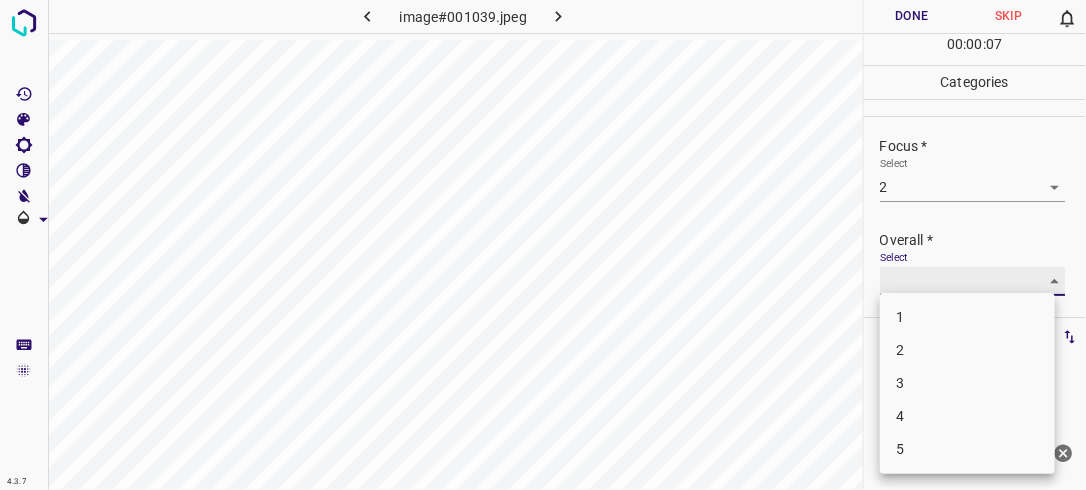 type on "2" 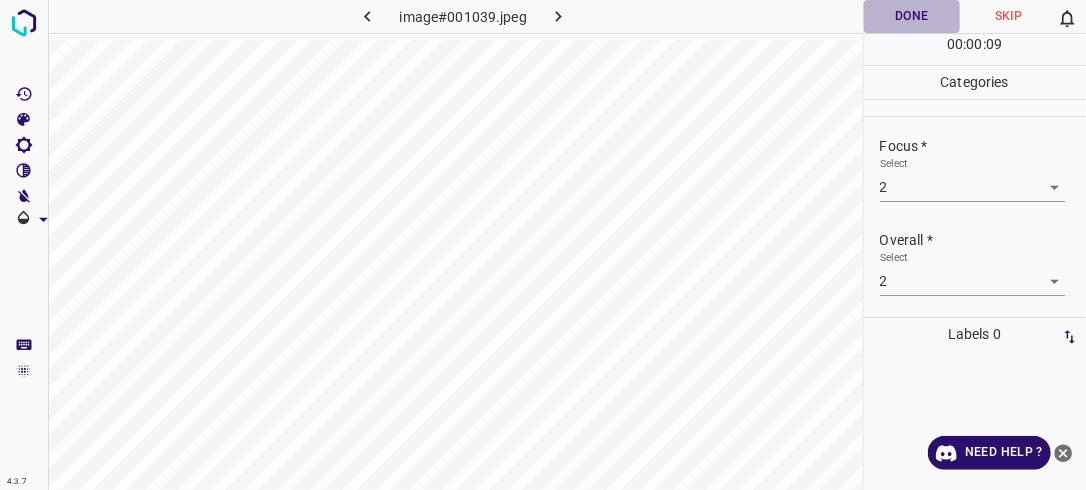 click on "Done" at bounding box center [912, 16] 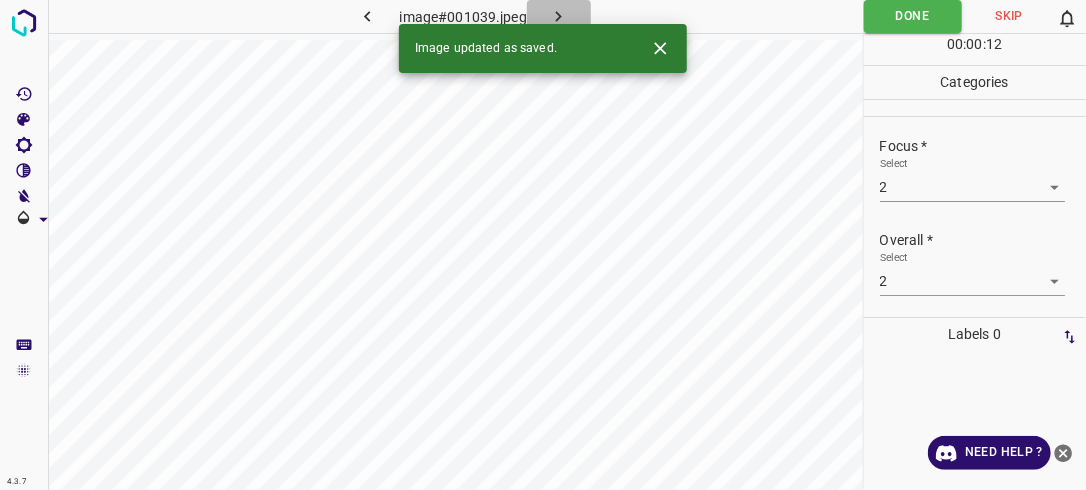 click 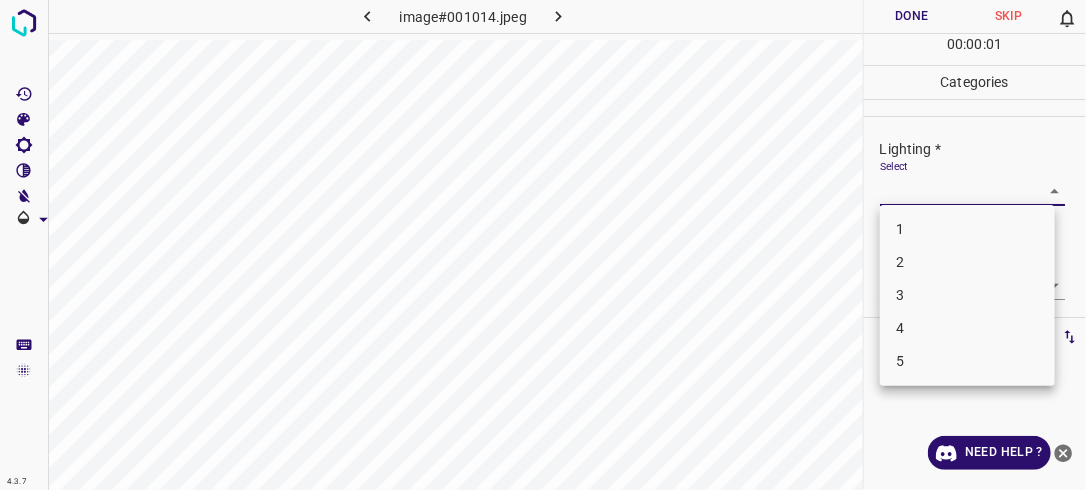 click on "4.3.7 image#001014.jpeg Done Skip 0 00   : 00   : 01   Categories Lighting *  Select ​ Focus *  Select ​ Overall *  Select ​ Labels   0 Categories 1 Lighting 2 Focus 3 Overall Tools Space Change between modes (Draw & Edit) I Auto labeling R Restore zoom M Zoom in N Zoom out Delete Delete selecte label Filters Z Restore filters X Saturation filter C Brightness filter V Contrast filter B Gray scale filter General O Download Need Help ? - Text - Hide - Delete 1 2 3 4 5" at bounding box center [543, 245] 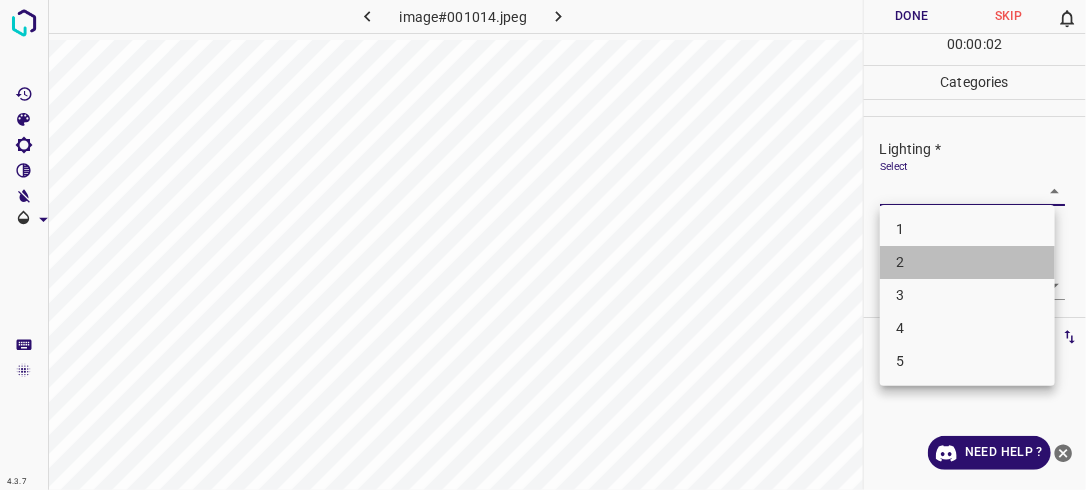 click on "2" at bounding box center (967, 262) 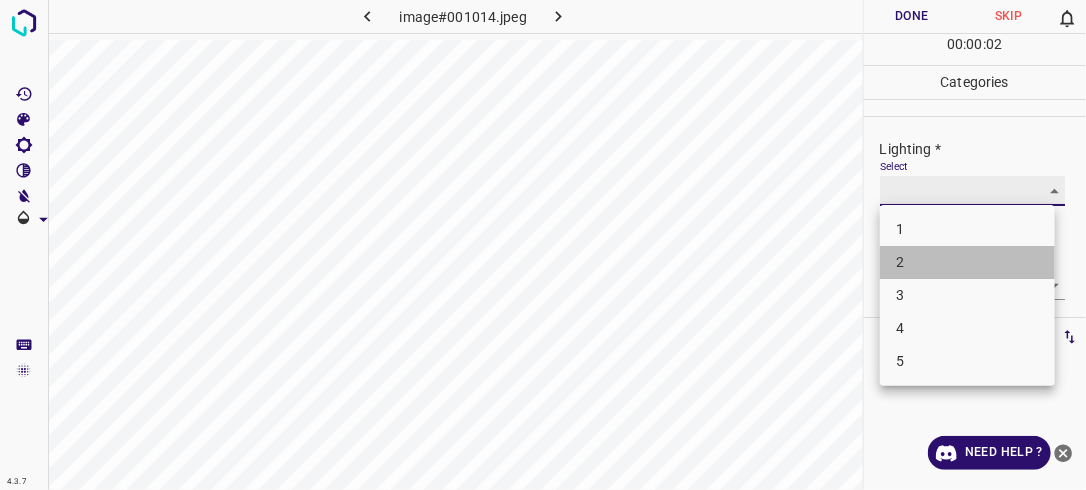 type on "2" 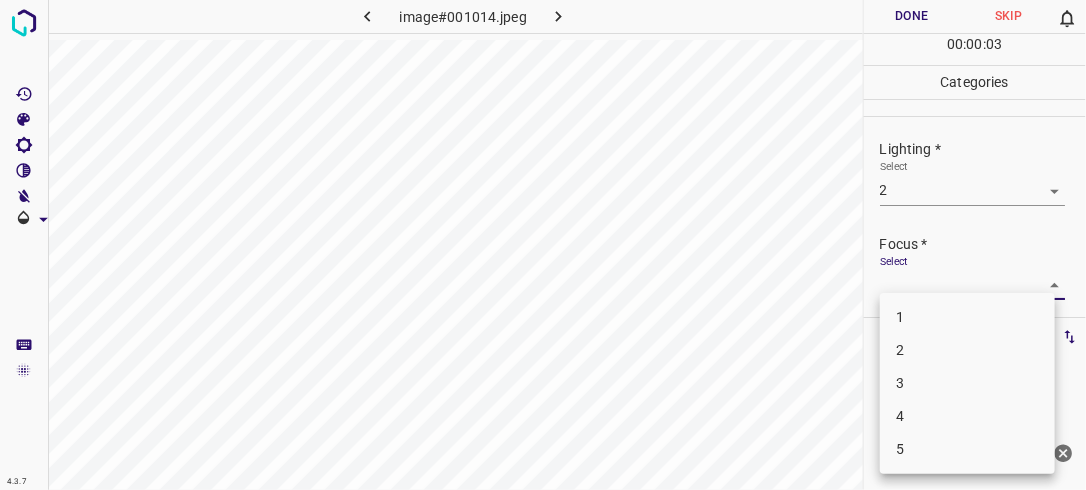 click on "4.3.7 image#001014.jpeg Done Skip 0 00   : 00   : 03   Categories Lighting *  Select 2 2 Focus *  Select ​ Overall *  Select ​ Labels   0 Categories 1 Lighting 2 Focus 3 Overall Tools Space Change between modes (Draw & Edit) I Auto labeling R Restore zoom M Zoom in N Zoom out Delete Delete selecte label Filters Z Restore filters X Saturation filter C Brightness filter V Contrast filter B Gray scale filter General O Download Need Help ? - Text - Hide - Delete 1 2 3 4 5" at bounding box center [543, 245] 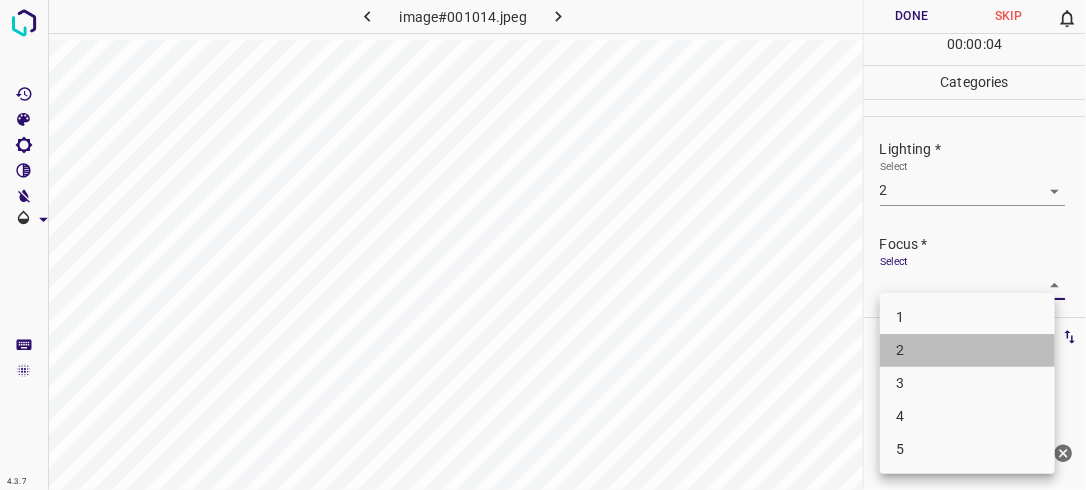click on "2" at bounding box center (967, 350) 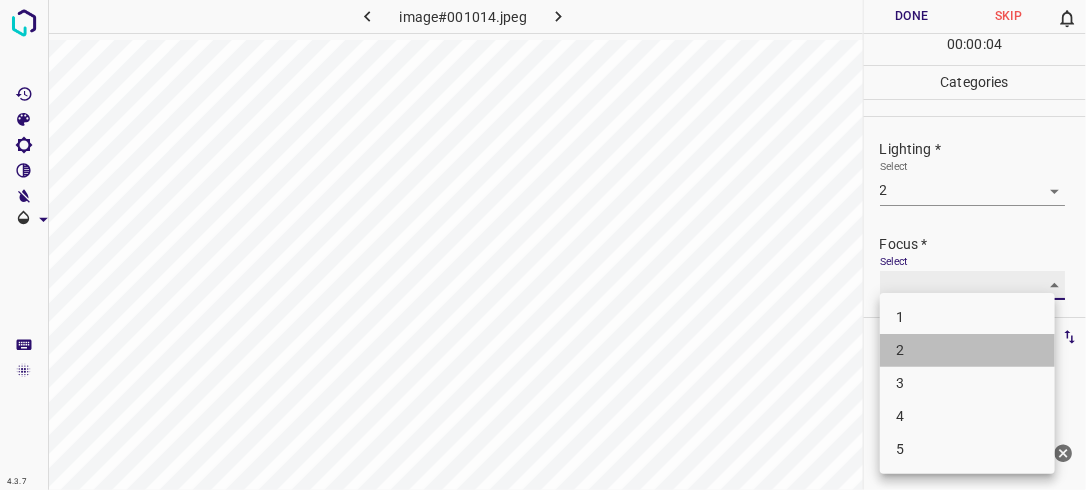 type on "2" 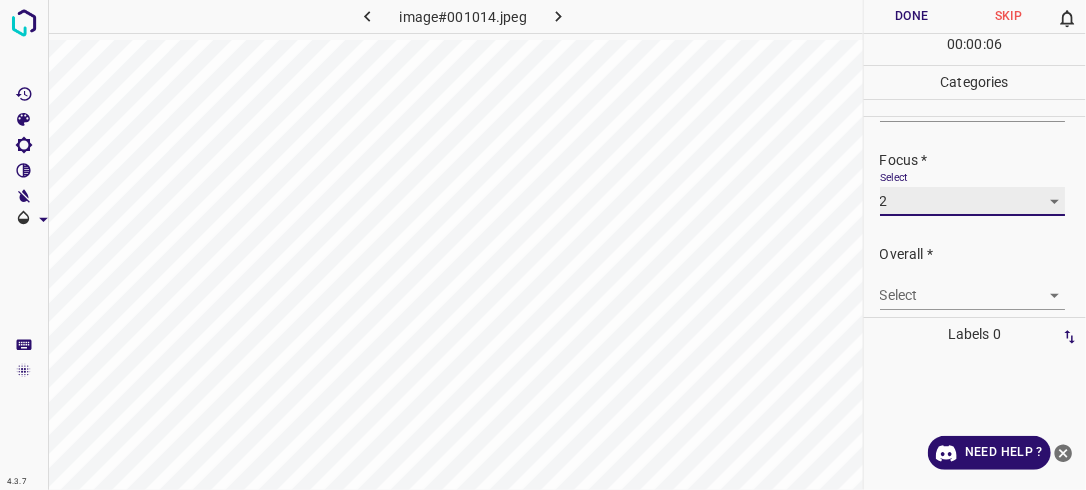 scroll, scrollTop: 98, scrollLeft: 0, axis: vertical 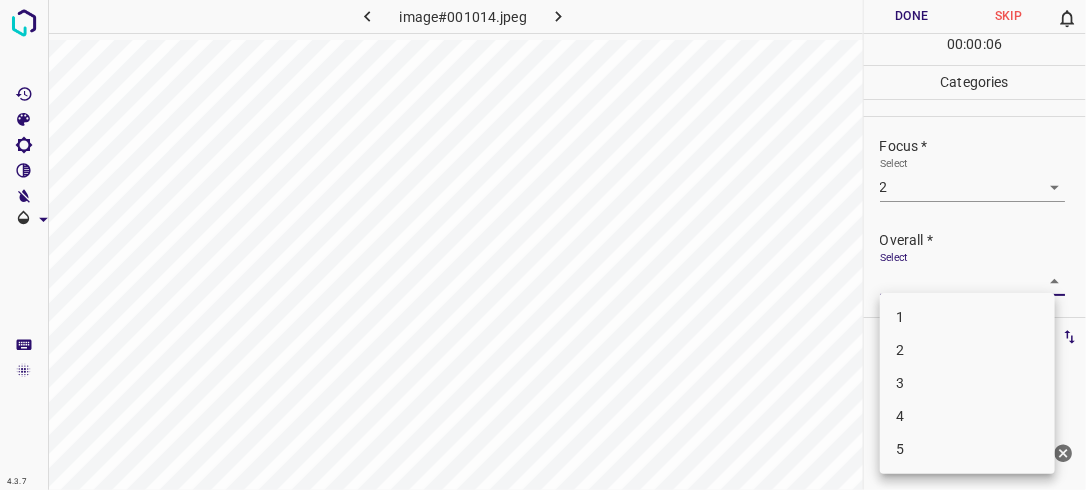 drag, startPoint x: 1046, startPoint y: 276, endPoint x: 985, endPoint y: 328, distance: 80.1561 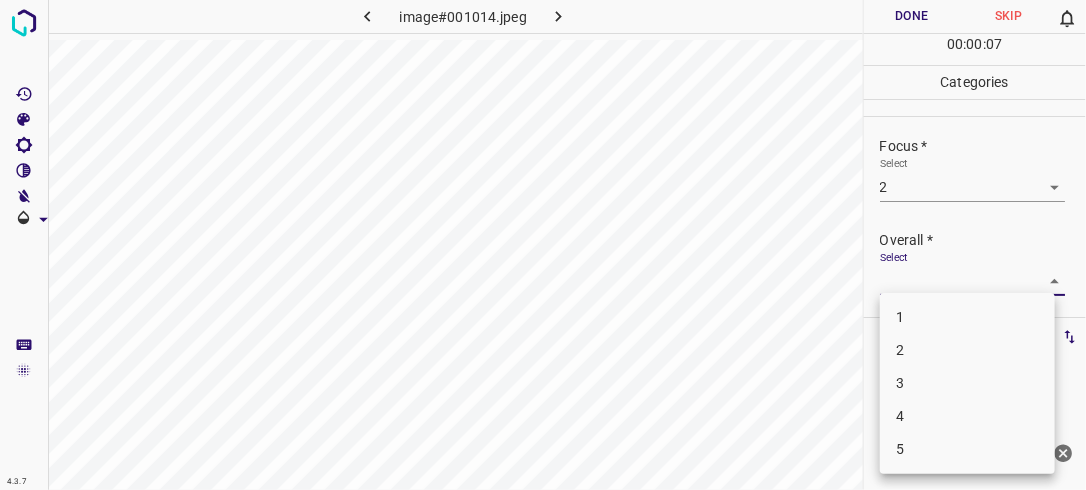 click on "2" at bounding box center (967, 350) 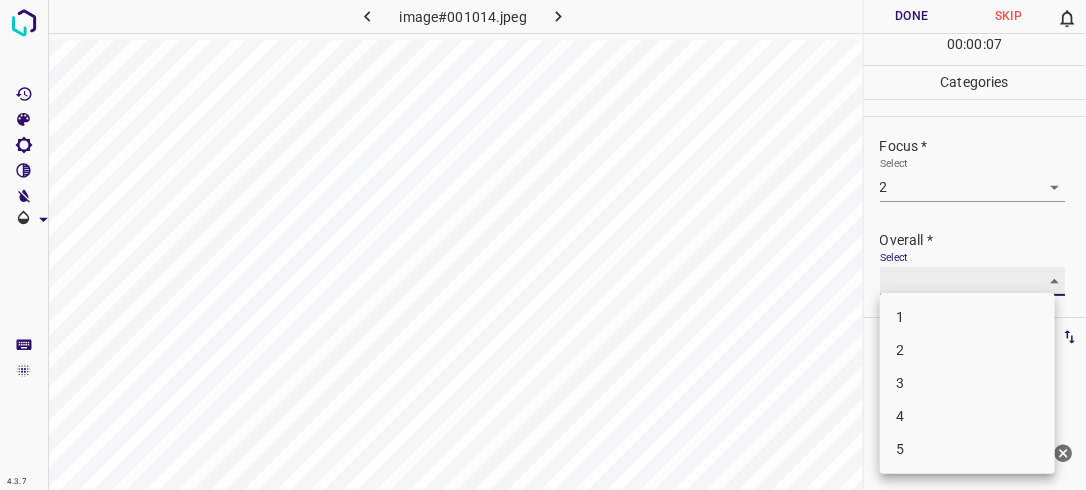 type on "2" 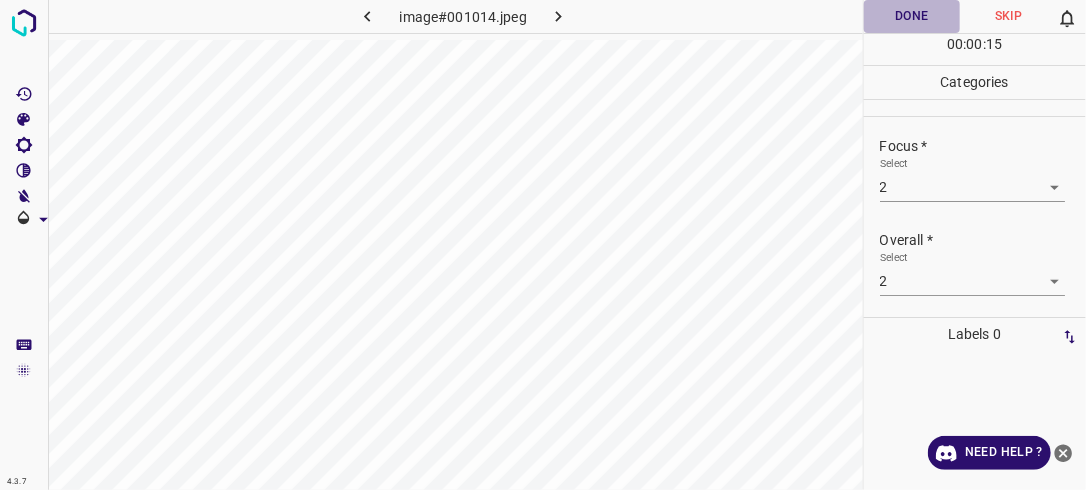 click on "Done" at bounding box center [912, 16] 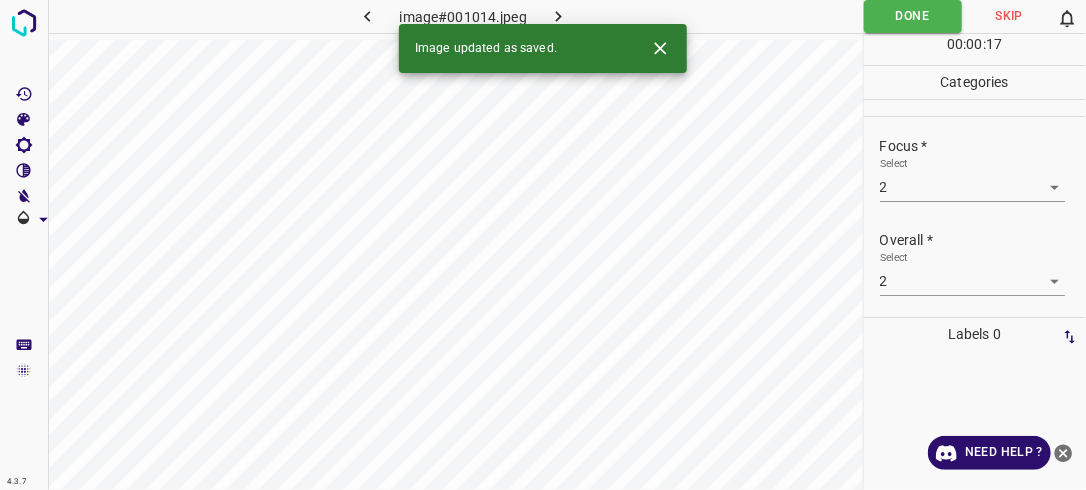click 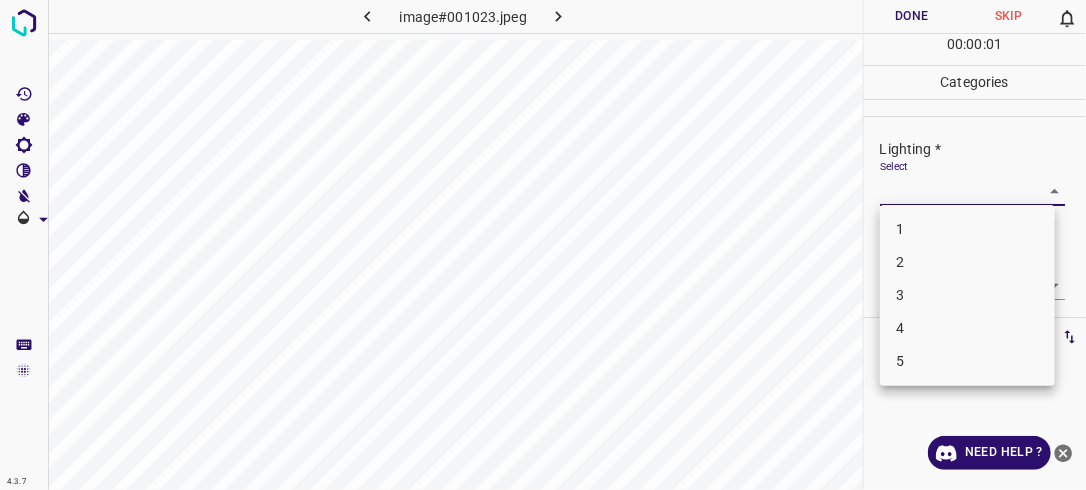 click on "4.3.7 image#001023.jpeg Done Skip 0 00   : 00   : 01   Categories Lighting *  Select ​ Focus *  Select ​ Overall *  Select ​ Labels   0 Categories 1 Lighting 2 Focus 3 Overall Tools Space Change between modes (Draw & Edit) I Auto labeling R Restore zoom M Zoom in N Zoom out Delete Delete selecte label Filters Z Restore filters X Saturation filter C Brightness filter V Contrast filter B Gray scale filter General O Download Need Help ? - Text - Hide - Delete 1 2 3 4 5" at bounding box center (543, 245) 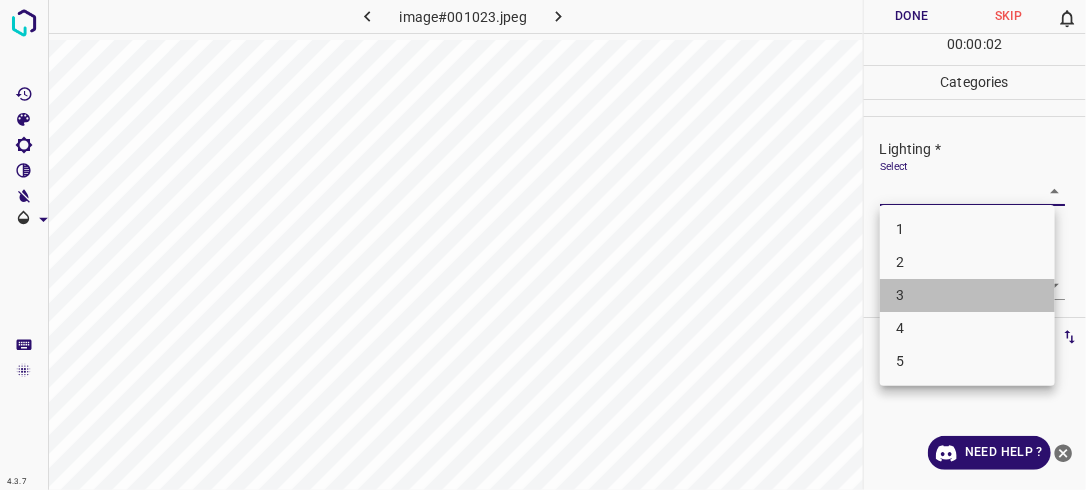 click on "3" at bounding box center (967, 295) 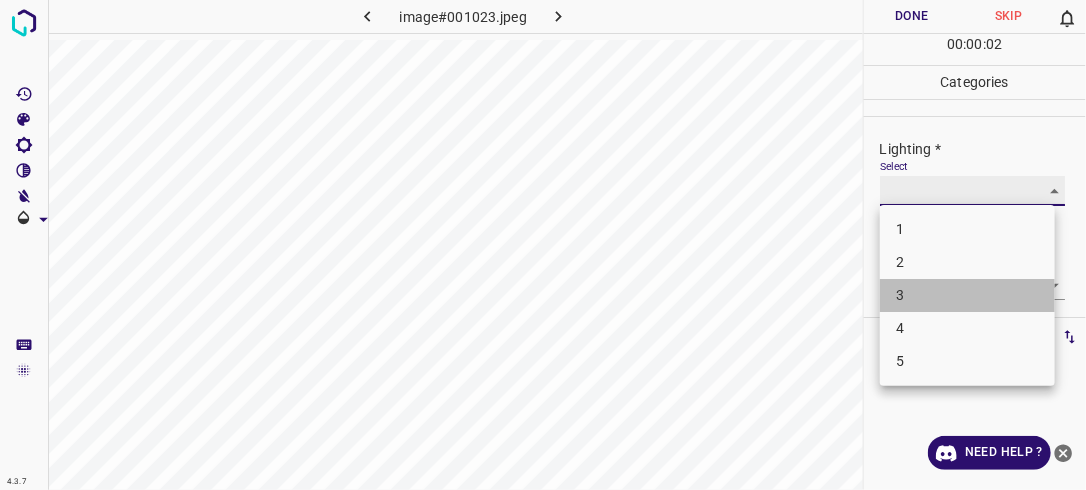 type on "3" 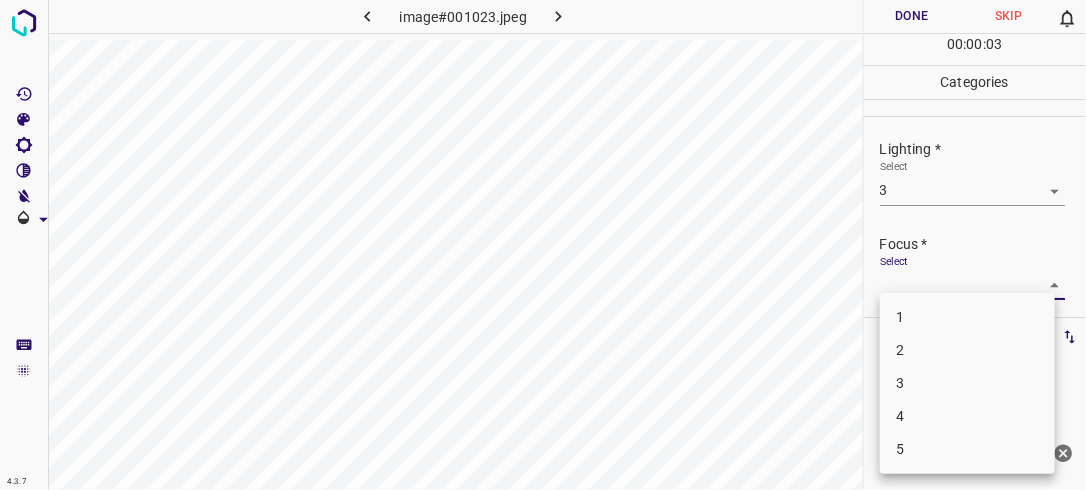 click on "4.3.7 image#001023.jpeg Done Skip 0 00   : 00   : 03   Categories Lighting *  Select 3 3 Focus *  Select ​ Overall *  Select ​ Labels   0 Categories 1 Lighting 2 Focus 3 Overall Tools Space Change between modes (Draw & Edit) I Auto labeling R Restore zoom M Zoom in N Zoom out Delete Delete selecte label Filters Z Restore filters X Saturation filter C Brightness filter V Contrast filter B Gray scale filter General O Download Need Help ? - Text - Hide - Delete 1 2 3 4 5" at bounding box center (543, 245) 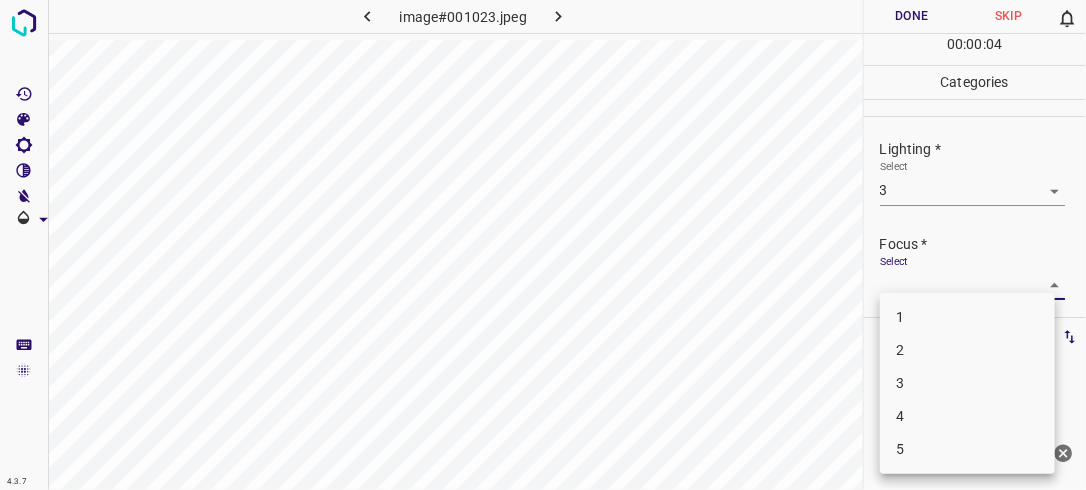click on "2" at bounding box center [967, 350] 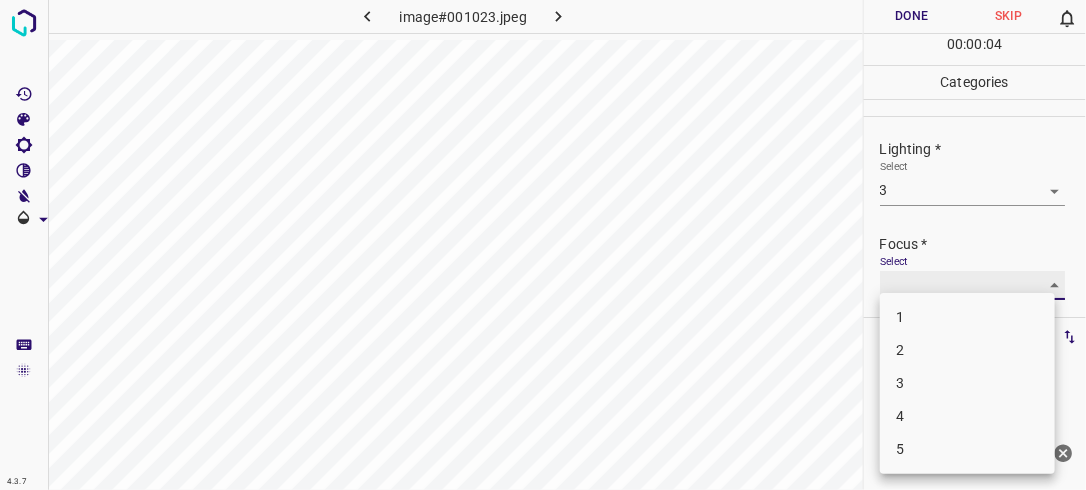 type on "2" 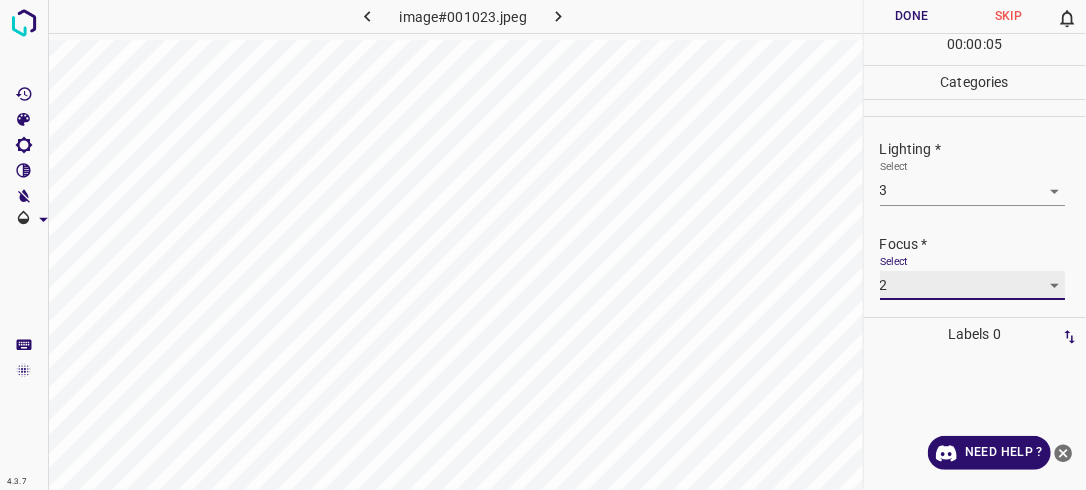scroll, scrollTop: 98, scrollLeft: 0, axis: vertical 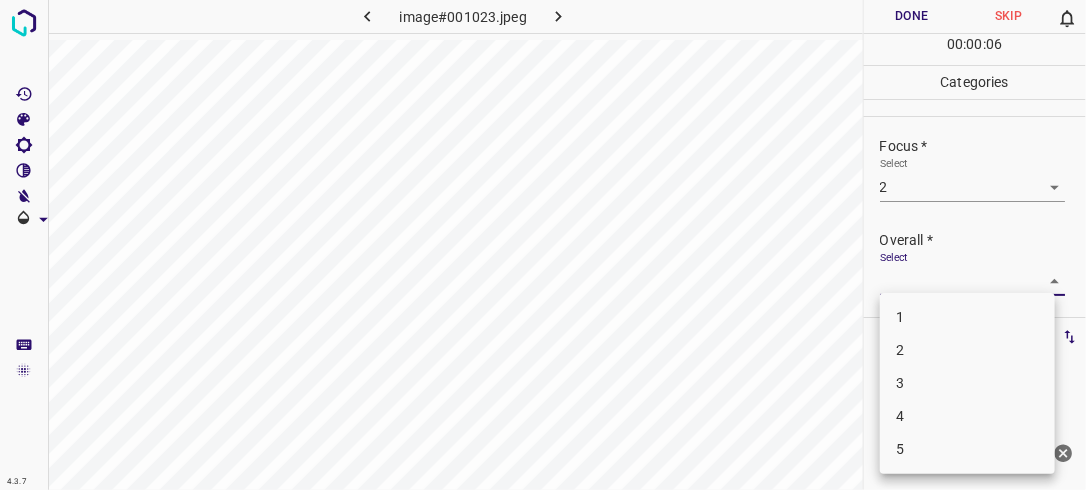 drag, startPoint x: 1045, startPoint y: 271, endPoint x: 1023, endPoint y: 305, distance: 40.496914 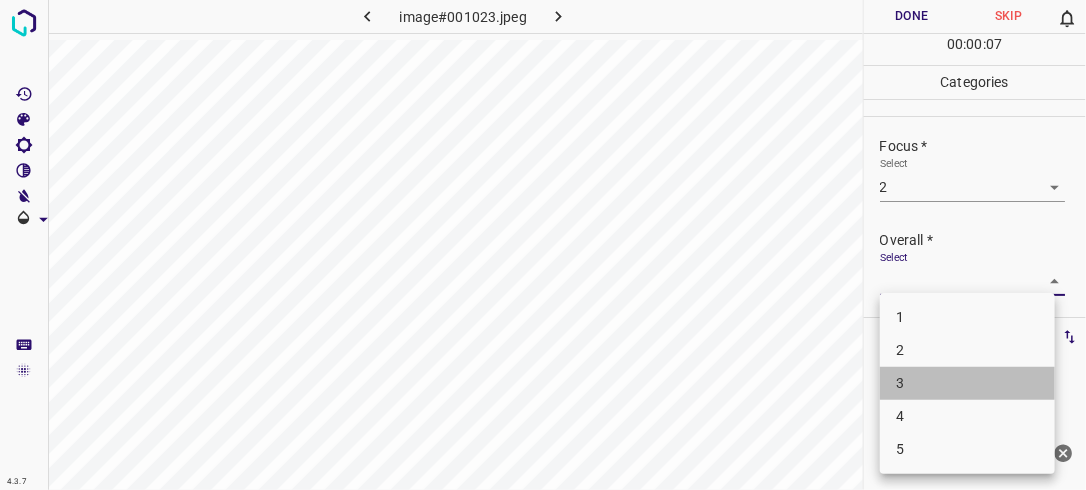 click on "3" at bounding box center (967, 383) 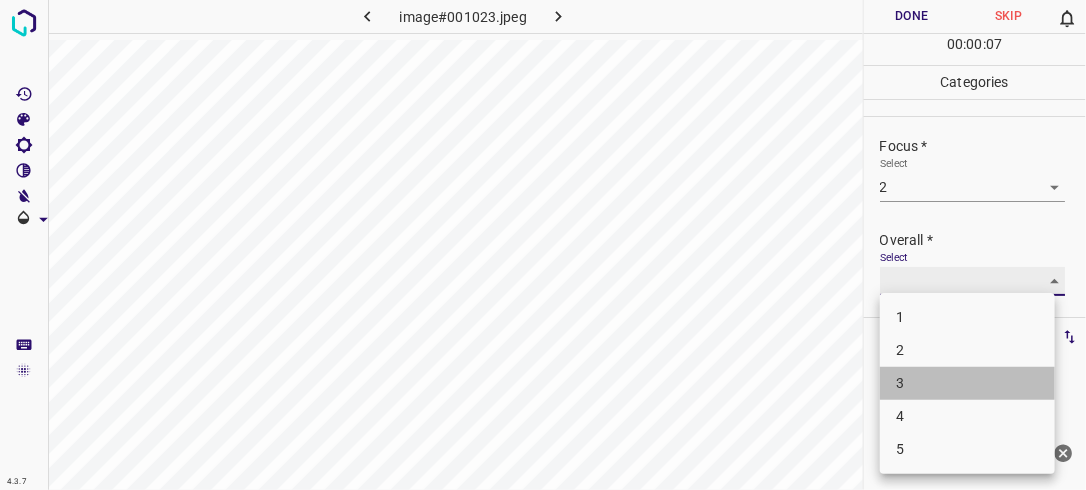 type on "3" 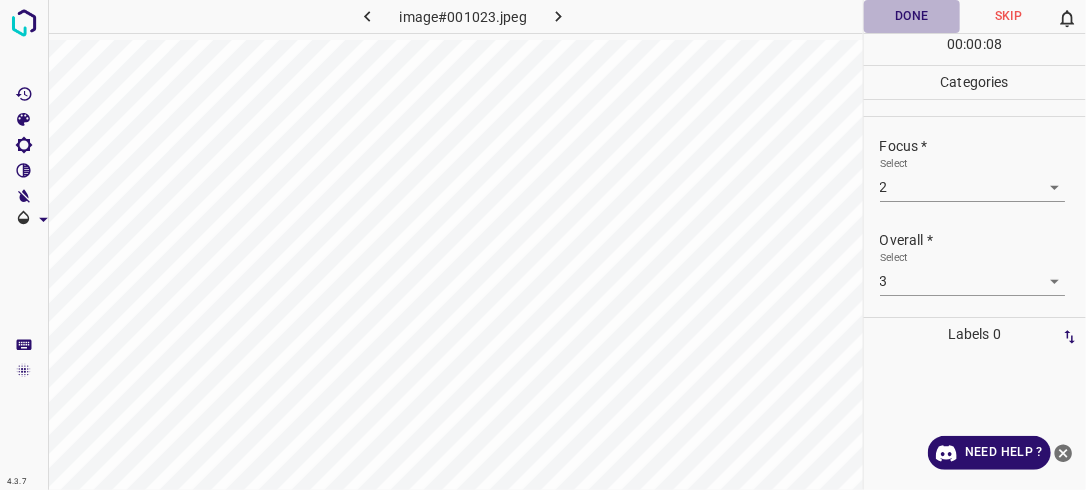 click on "Done" at bounding box center [912, 16] 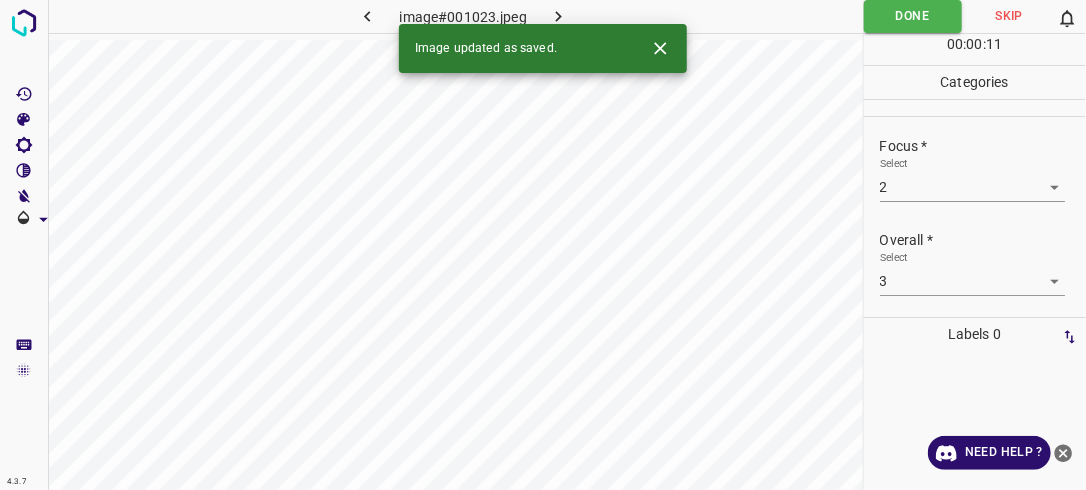 click 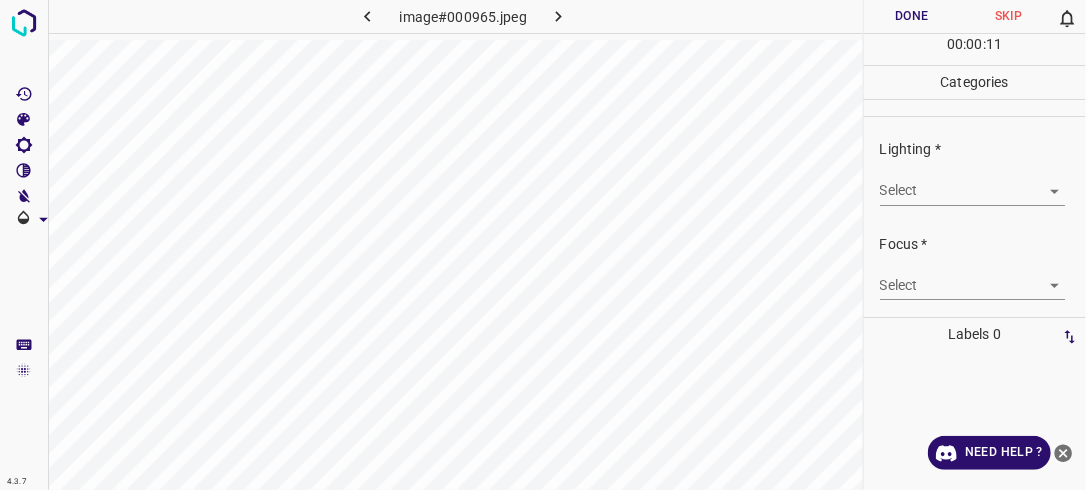 click on "4.3.7 image#000965.jpeg Done Skip 0 00   : 00   : 11   Categories Lighting *  Select ​ Focus *  Select ​ Overall *  Select ​ Labels   0 Categories 1 Lighting 2 Focus 3 Overall Tools Space Change between modes (Draw & Edit) I Auto labeling R Restore zoom M Zoom in N Zoom out Delete Delete selecte label Filters Z Restore filters X Saturation filter C Brightness filter V Contrast filter B Gray scale filter General O Download Need Help ? - Text - Hide - Delete" at bounding box center (543, 245) 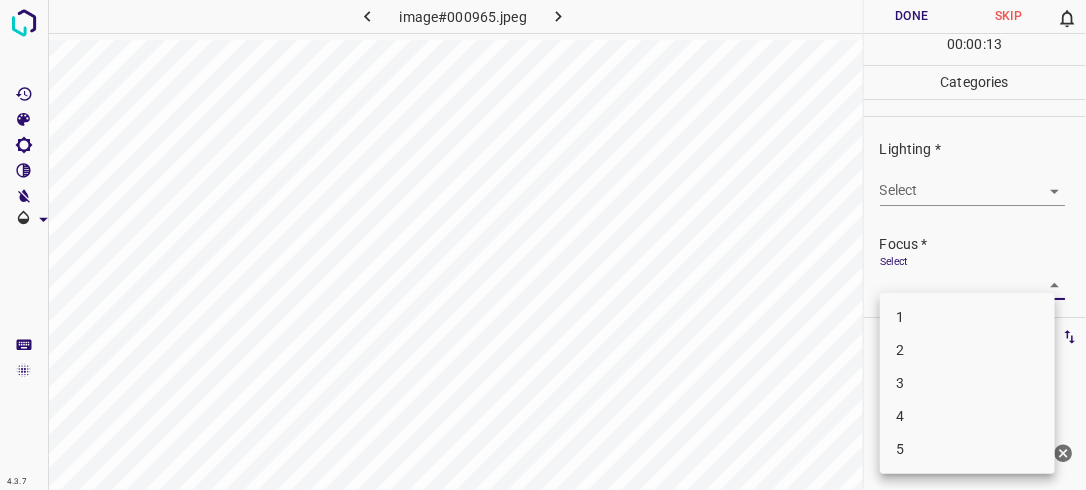 click at bounding box center [543, 245] 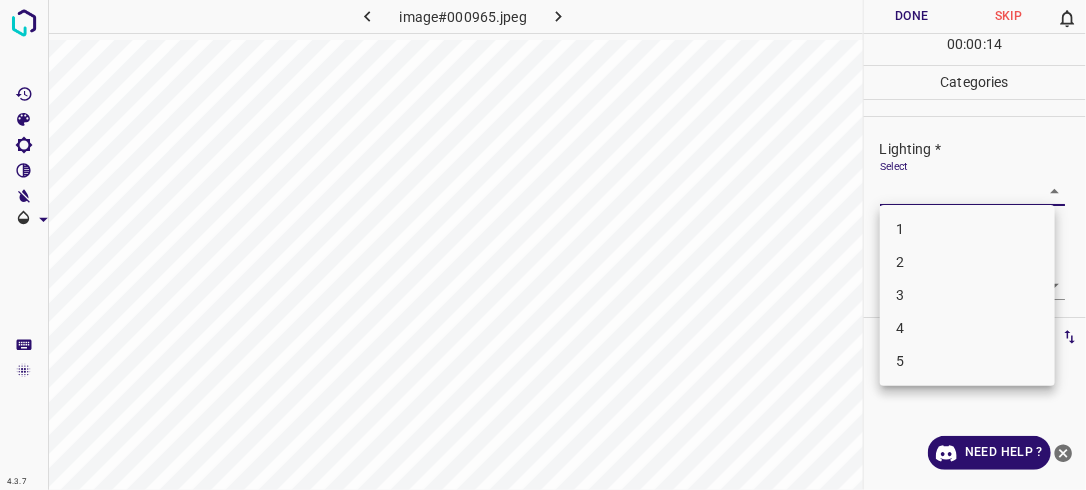 click on "4.3.7 image#000965.jpeg Done Skip 0 00   : 00   : 14   Categories Lighting *  Select ​ Focus *  Select ​ Overall *  Select ​ Labels   0 Categories 1 Lighting 2 Focus 3 Overall Tools Space Change between modes (Draw & Edit) I Auto labeling R Restore zoom M Zoom in N Zoom out Delete Delete selecte label Filters Z Restore filters X Saturation filter C Brightness filter V Contrast filter B Gray scale filter General O Download Need Help ? - Text - Hide - Delete 1 2 3 4 5" at bounding box center [543, 245] 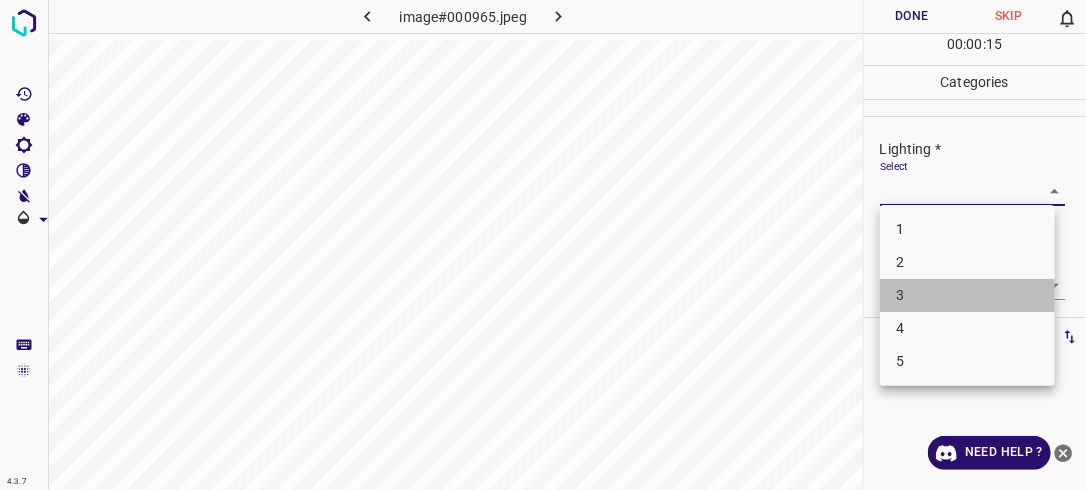 click on "3" at bounding box center [967, 295] 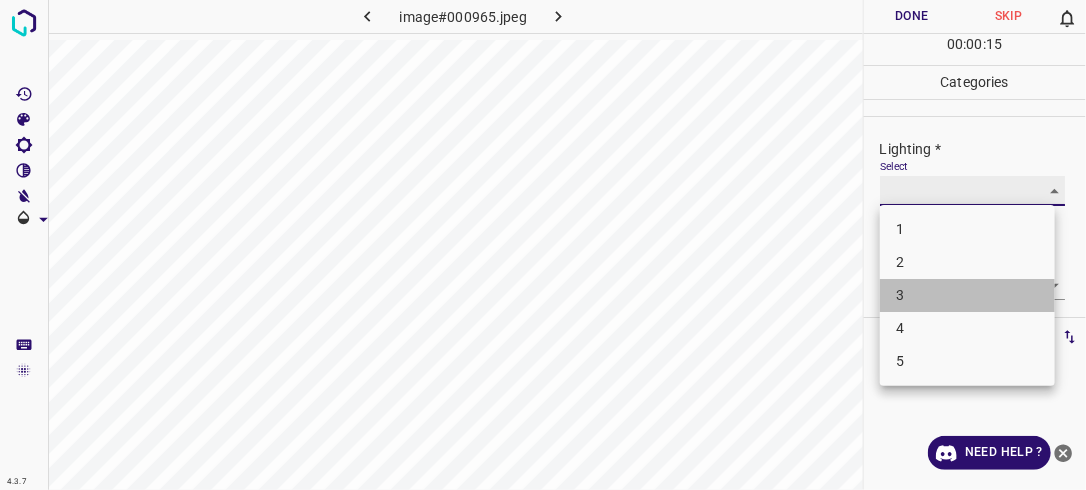 type on "3" 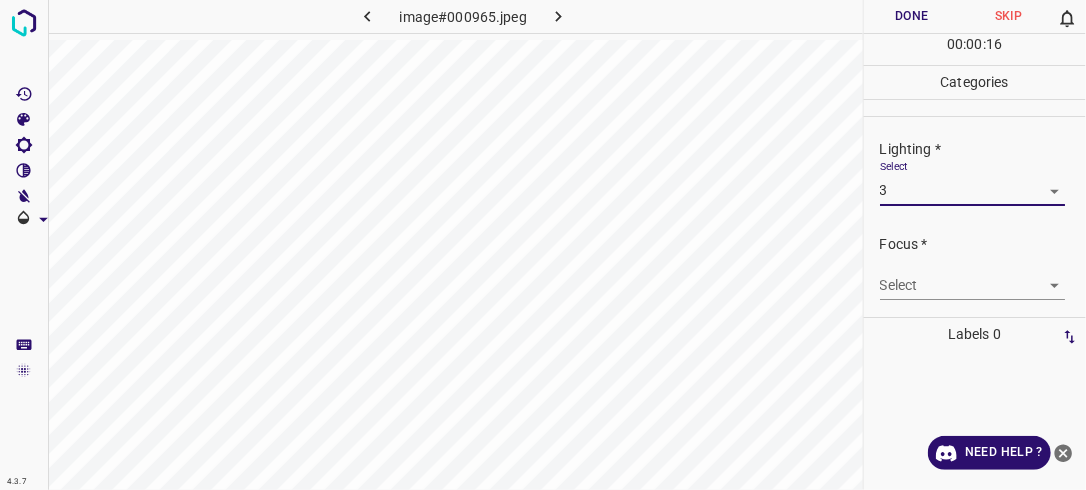 click on "4.3.7 image#000965.jpeg Done Skip 0 00   : 00   : 16   Categories Lighting *  Select 3 3 Focus *  Select ​ Overall *  Select ​ Labels   0 Categories 1 Lighting 2 Focus 3 Overall Tools Space Change between modes (Draw & Edit) I Auto labeling R Restore zoom M Zoom in N Zoom out Delete Delete selecte label Filters Z Restore filters X Saturation filter C Brightness filter V Contrast filter B Gray scale filter General O Download Need Help ? - Text - Hide - Delete" at bounding box center (543, 245) 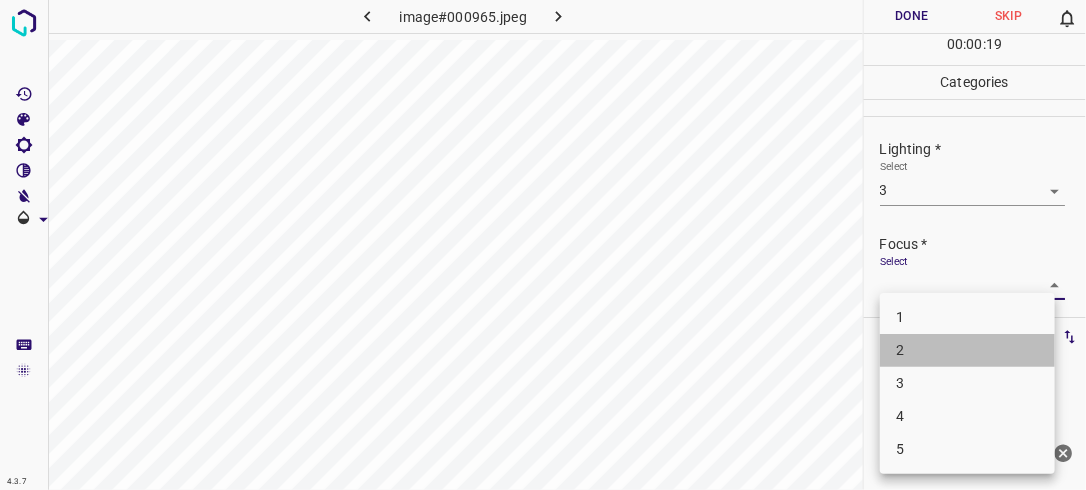 click on "2" at bounding box center (967, 350) 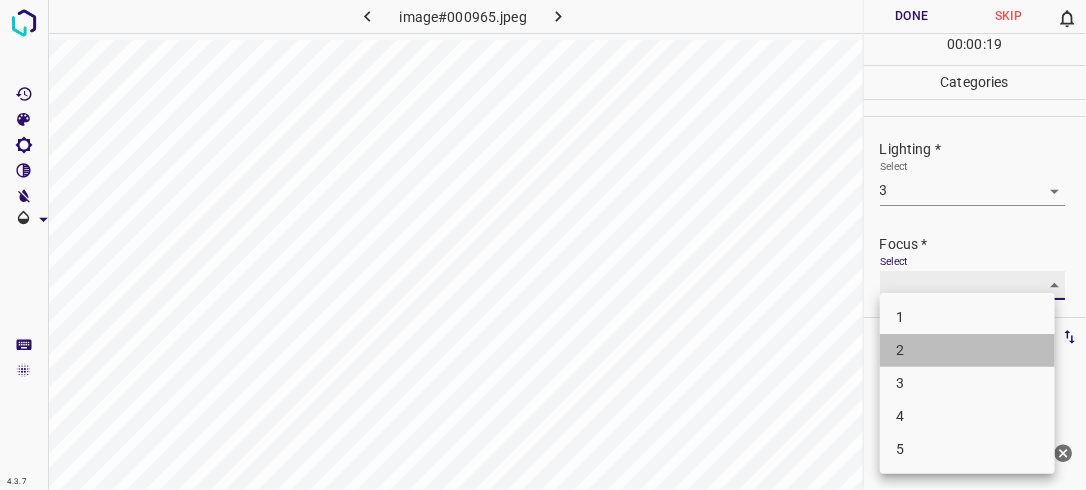 type on "2" 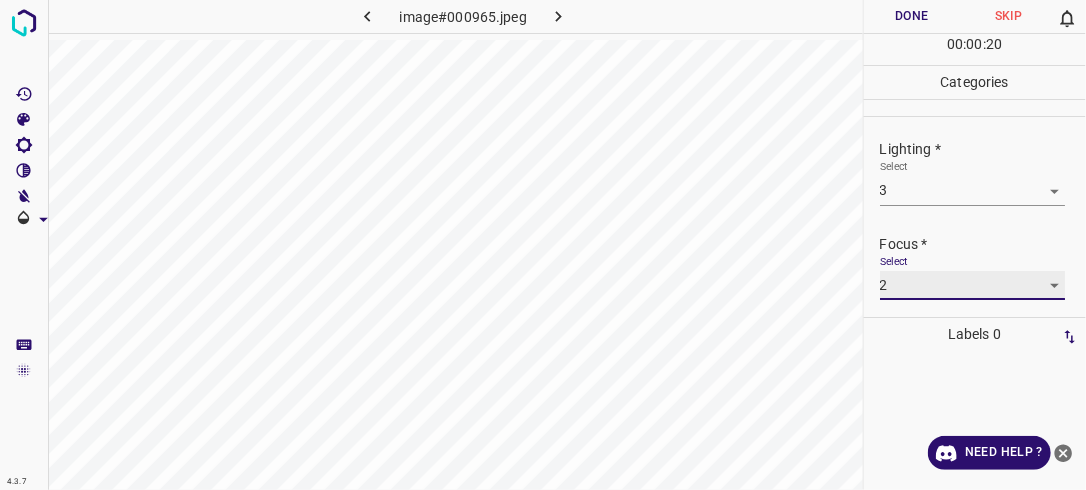 scroll, scrollTop: 98, scrollLeft: 0, axis: vertical 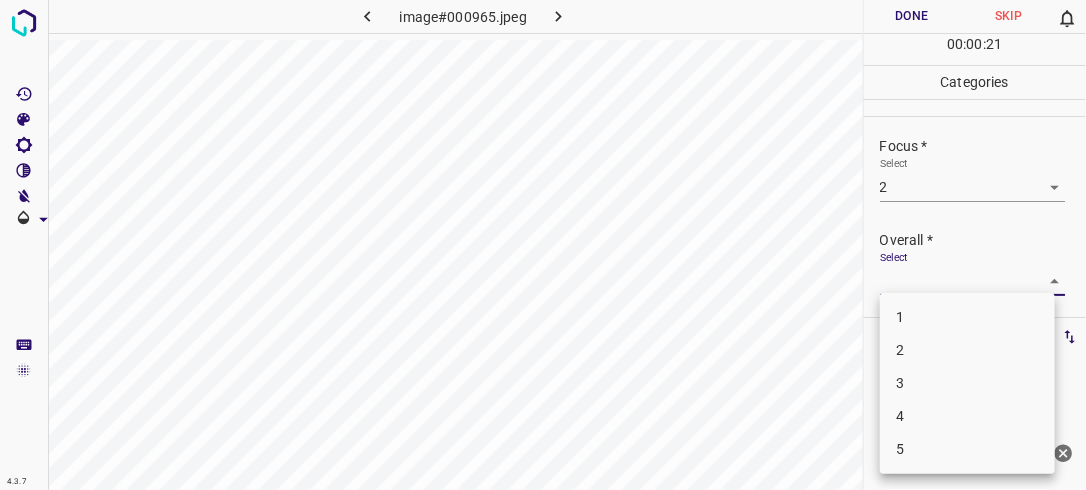 click on "4.3.7 image#000965.jpeg Done Skip 0 00   : 00   : 21   Categories Lighting *  Select 3 3 Focus *  Select 2 2 Overall *  Select ​ Labels   0 Categories 1 Lighting 2 Focus 3 Overall Tools Space Change between modes (Draw & Edit) I Auto labeling R Restore zoom M Zoom in N Zoom out Delete Delete selecte label Filters Z Restore filters X Saturation filter C Brightness filter V Contrast filter B Gray scale filter General O Download Need Help ? - Text - Hide - Delete 1 2 3 4 5" at bounding box center (543, 245) 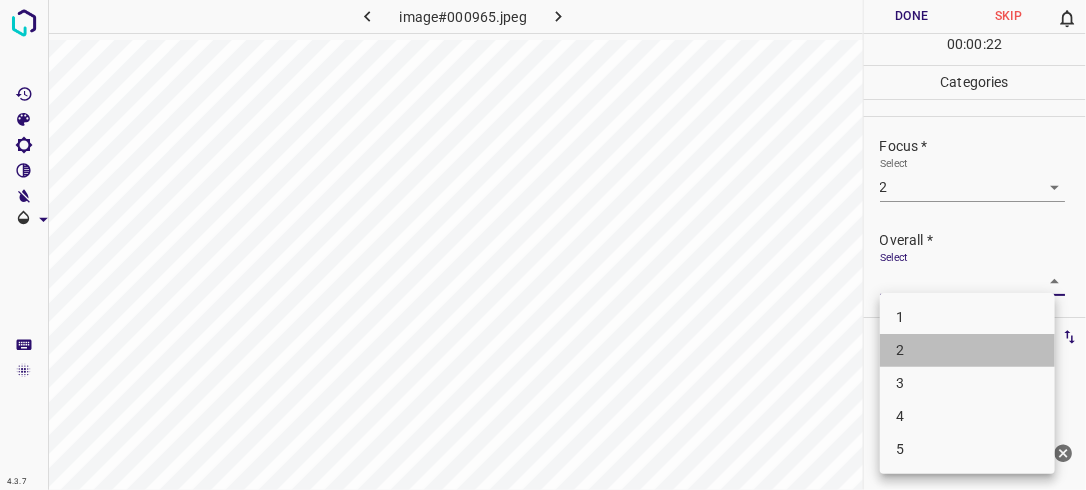 click on "2" at bounding box center [967, 350] 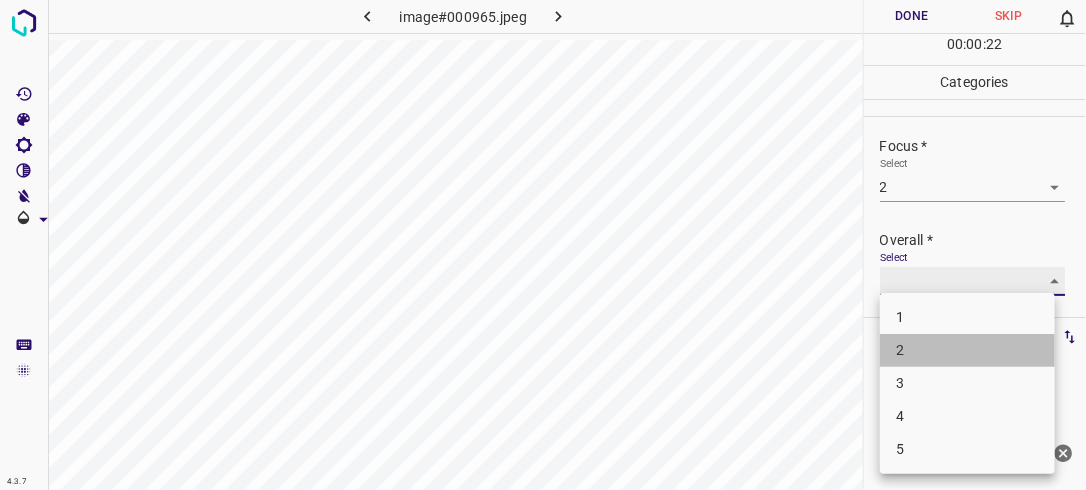 type on "2" 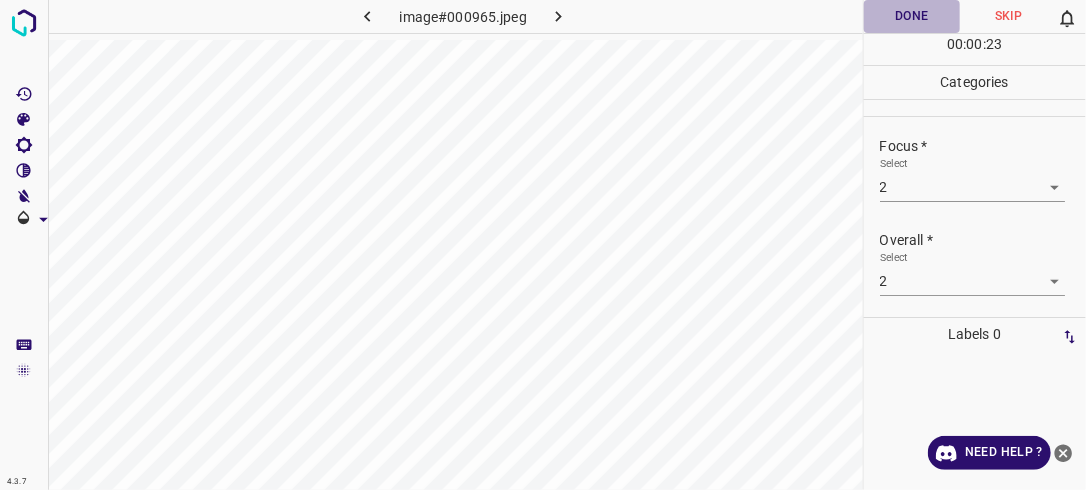 click on "Done" at bounding box center [912, 16] 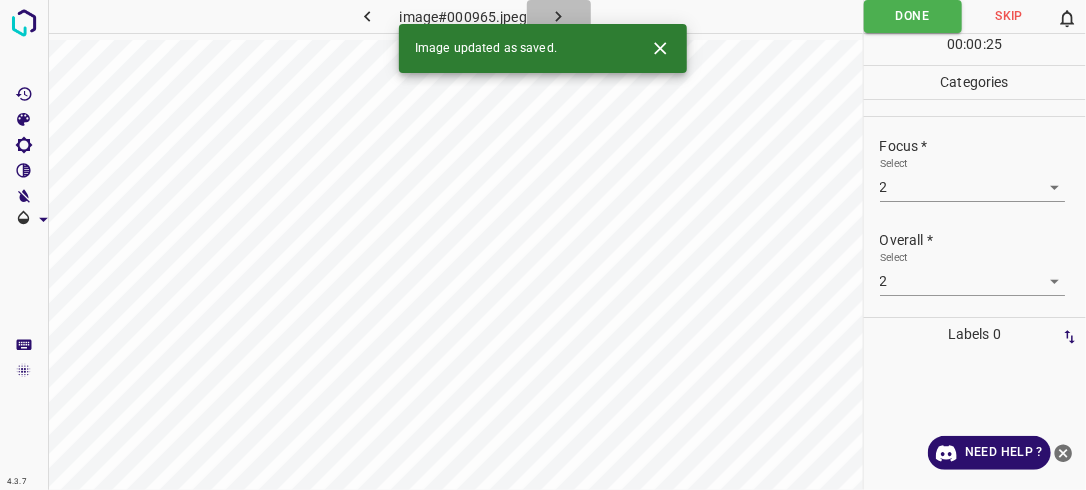click 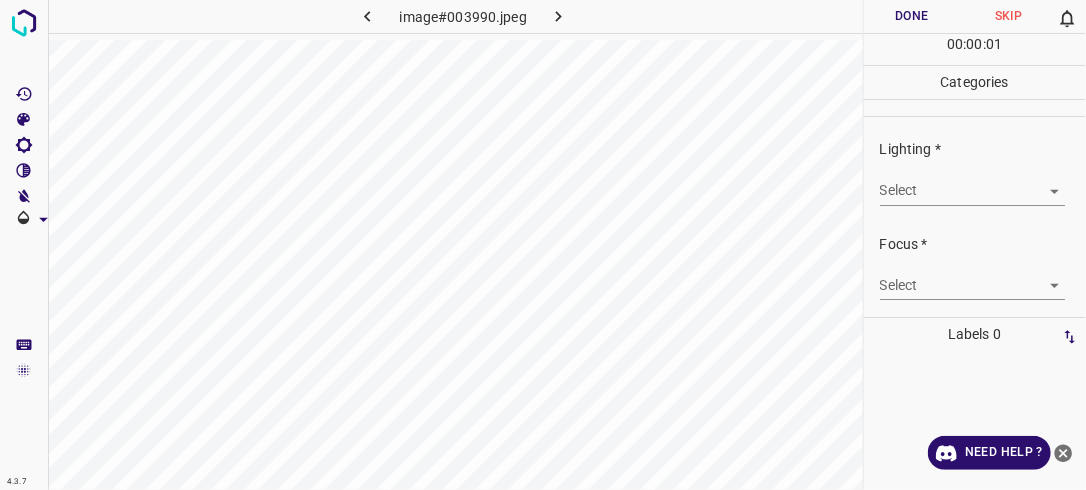 click on "4.3.7 image#003990.jpeg Done Skip 0 00   : 00   : 01   Categories Lighting *  Select ​ Focus *  Select ​ Overall *  Select ​ Labels   0 Categories 1 Lighting 2 Focus 3 Overall Tools Space Change between modes (Draw & Edit) I Auto labeling R Restore zoom M Zoom in N Zoom out Delete Delete selecte label Filters Z Restore filters X Saturation filter C Brightness filter V Contrast filter B Gray scale filter General O Download Need Help ? - Text - Hide - Delete" at bounding box center [543, 245] 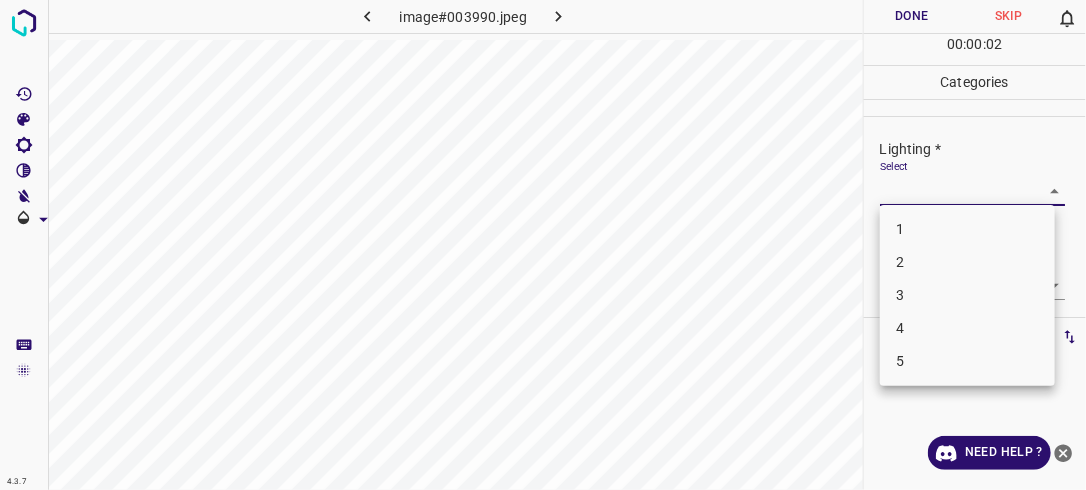 click on "1" at bounding box center (967, 229) 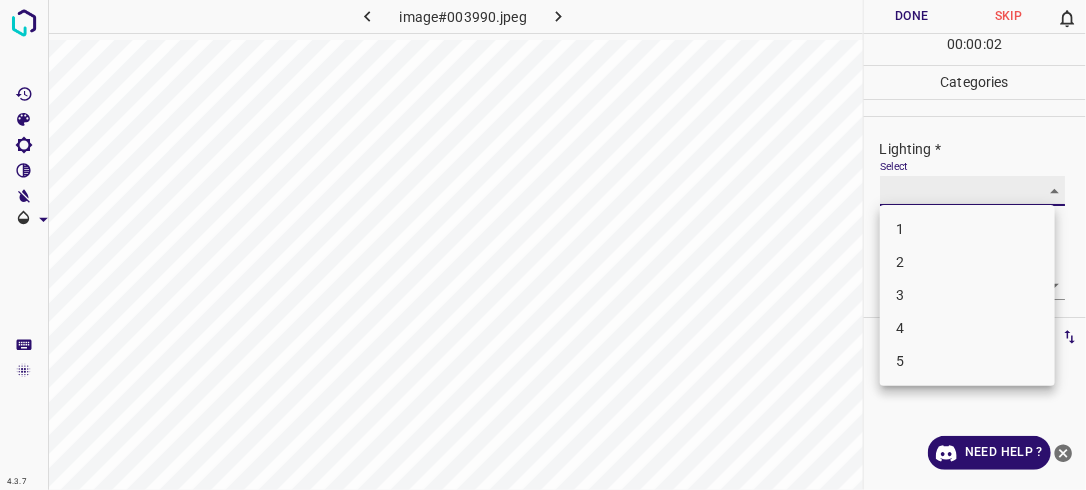 type on "1" 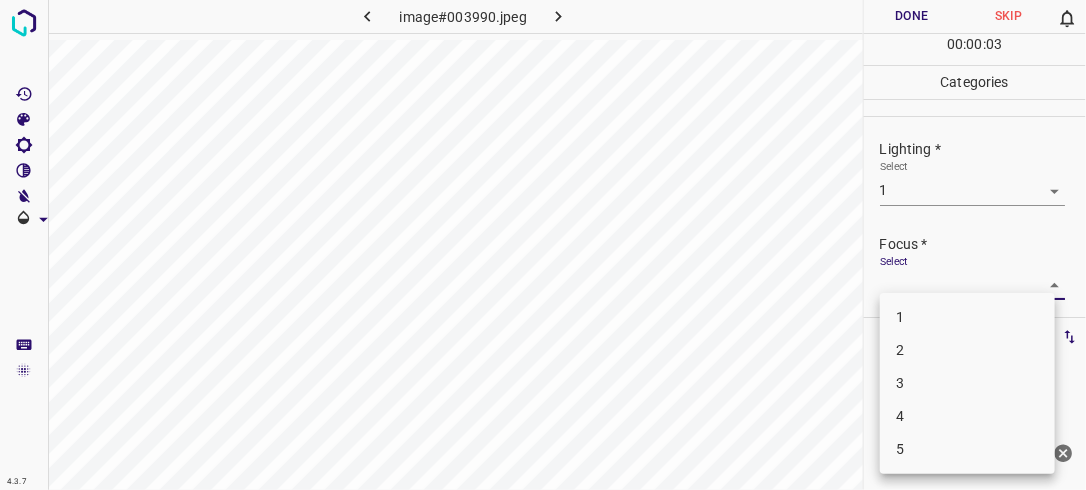 click on "4.3.7 image#003990.jpeg Done Skip 0 00   : 00   : 03   Categories Lighting *  Select 1 1 Focus *  Select ​ Overall *  Select ​ Labels   0 Categories 1 Lighting 2 Focus 3 Overall Tools Space Change between modes (Draw & Edit) I Auto labeling R Restore zoom M Zoom in N Zoom out Delete Delete selecte label Filters Z Restore filters X Saturation filter C Brightness filter V Contrast filter B Gray scale filter General O Download Need Help ? - Text - Hide - Delete 1 2 3 4 5" at bounding box center (543, 245) 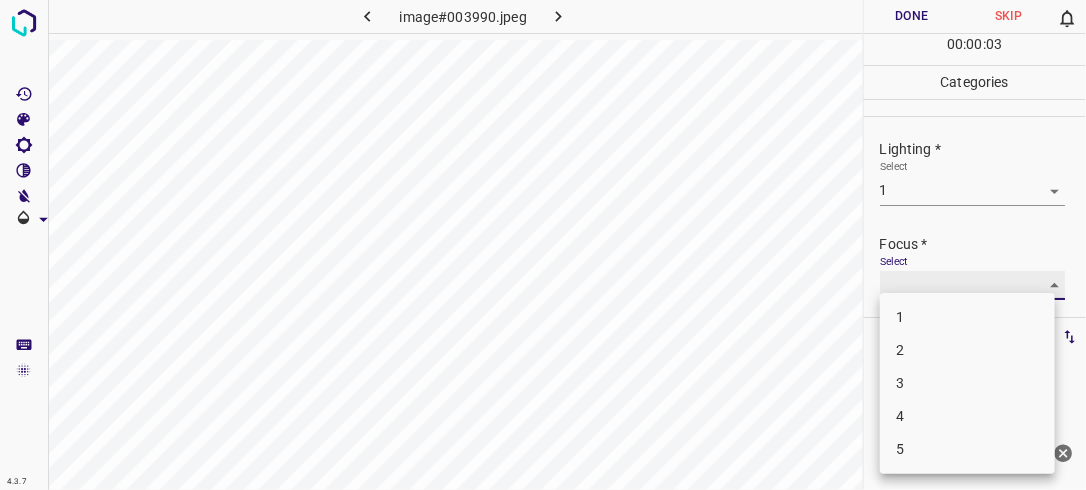 type on "1" 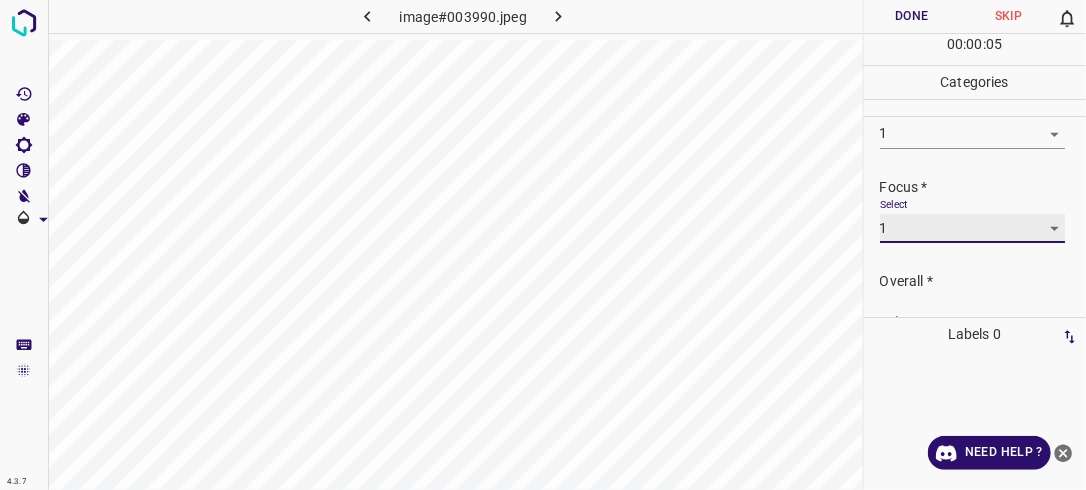 scroll, scrollTop: 98, scrollLeft: 0, axis: vertical 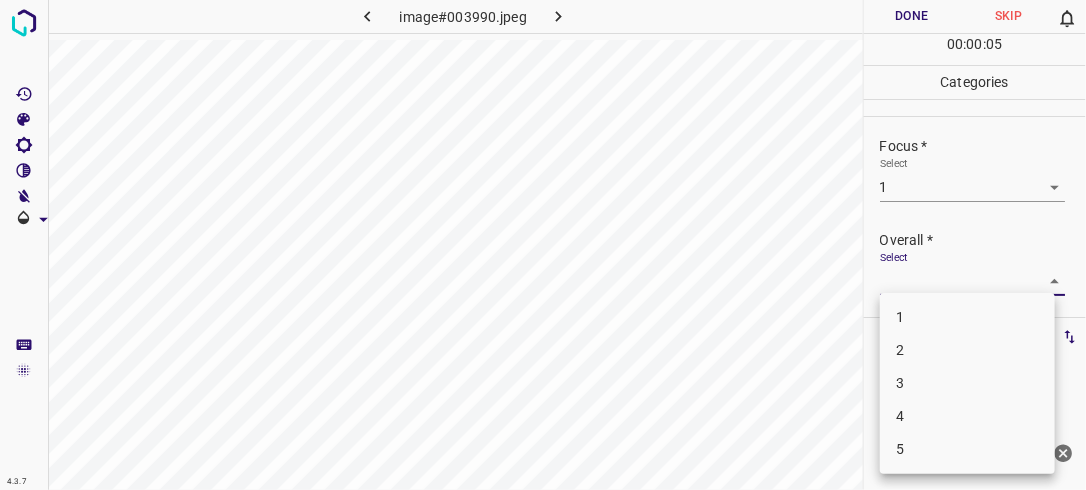 drag, startPoint x: 1048, startPoint y: 281, endPoint x: 997, endPoint y: 315, distance: 61.294373 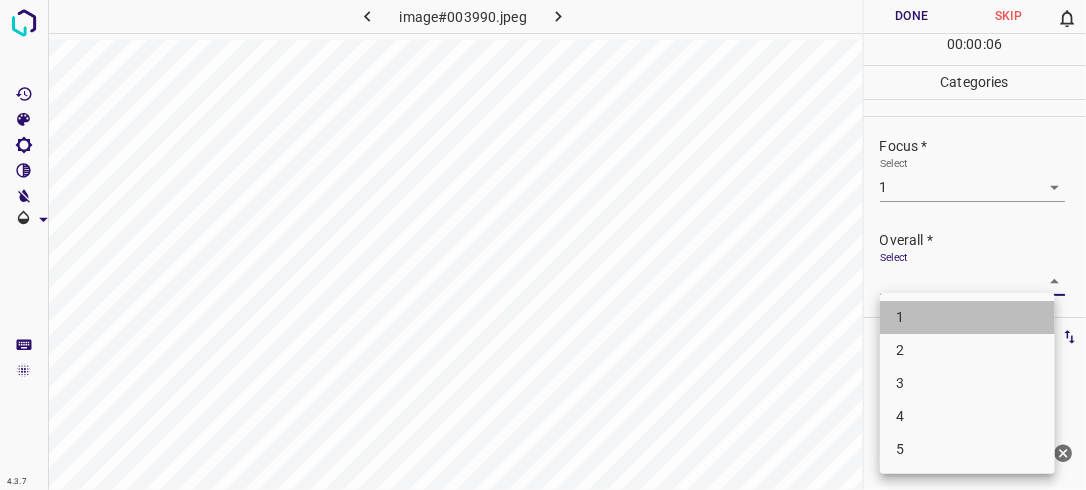 click on "1" at bounding box center [967, 317] 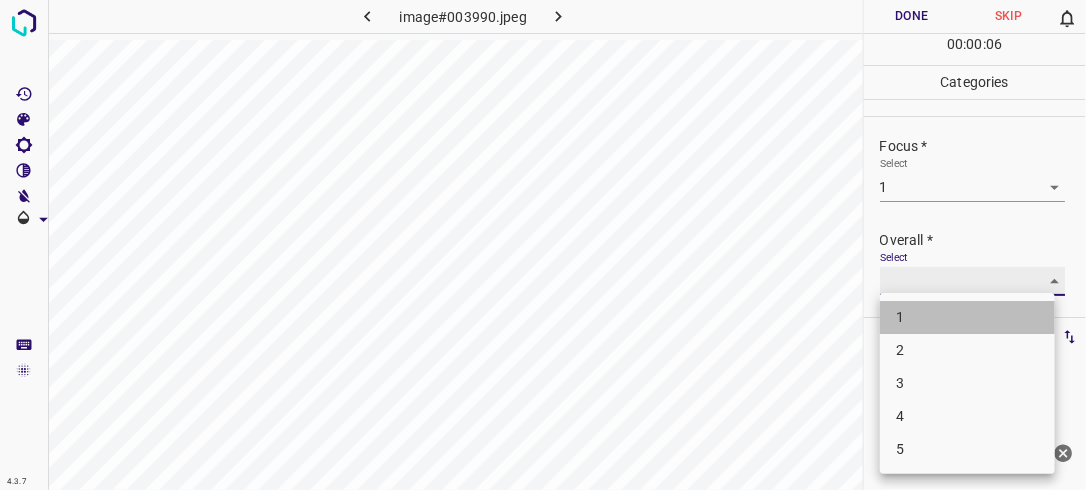 type on "1" 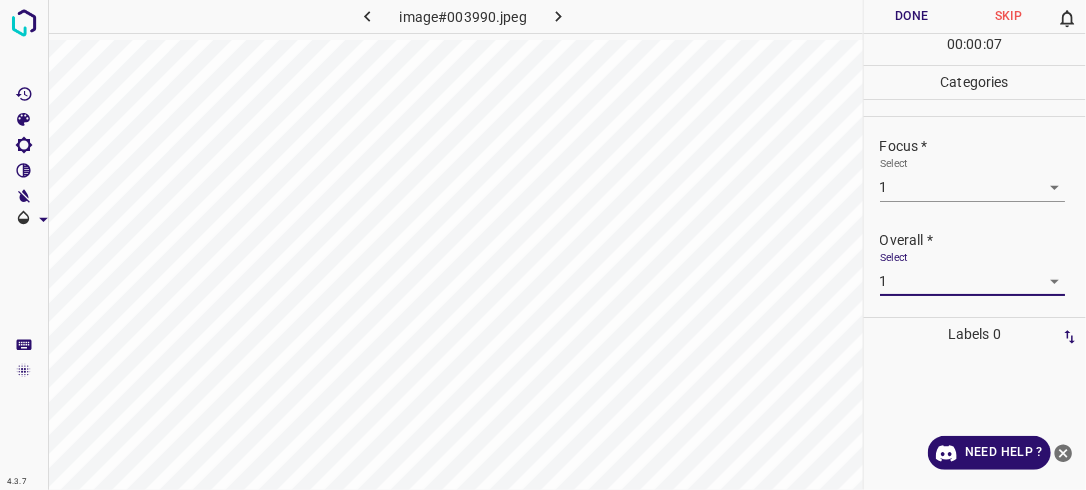 click on "Done" at bounding box center [912, 16] 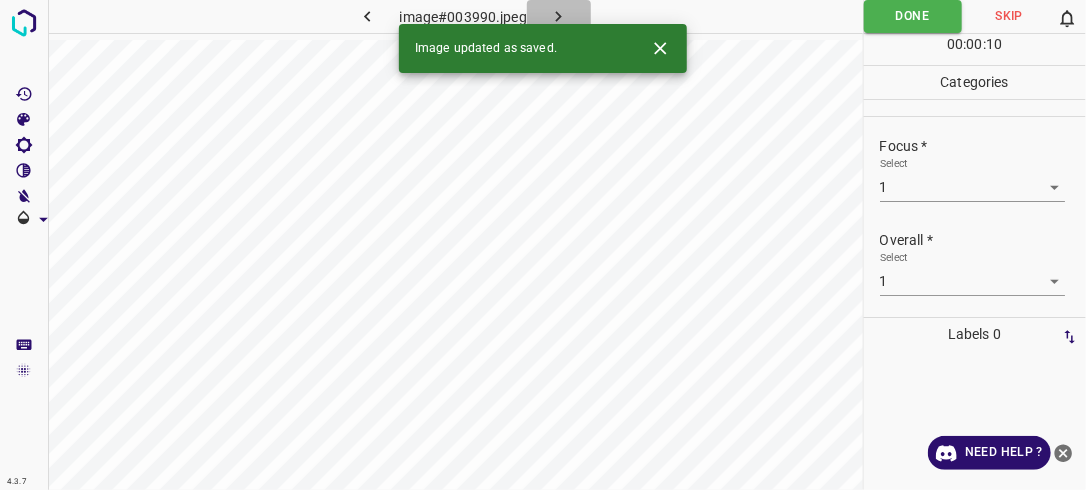 click at bounding box center [559, 16] 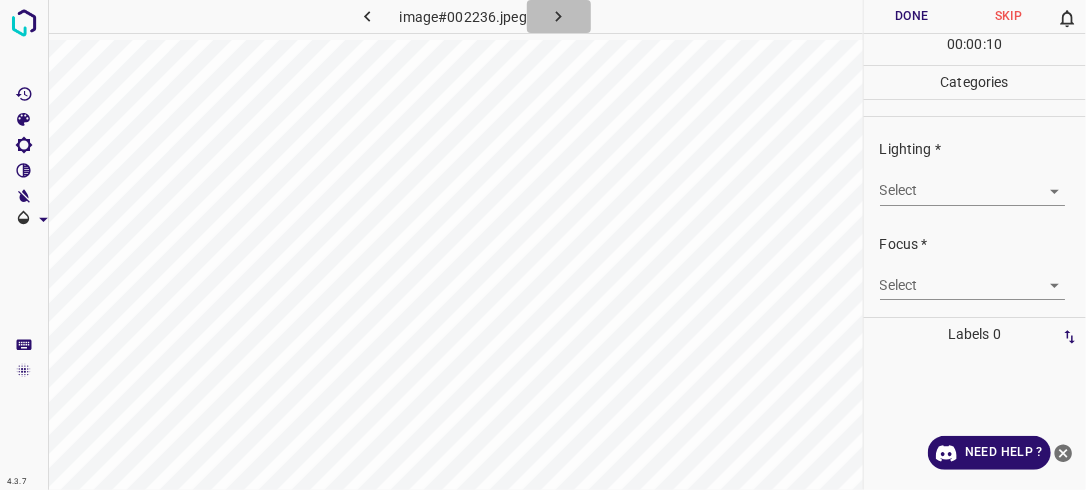 click at bounding box center [559, 16] 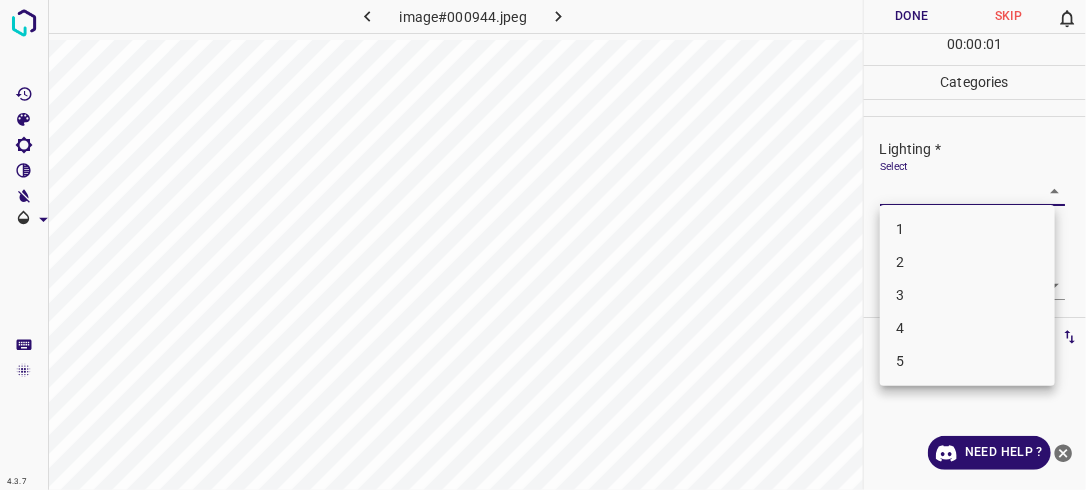 click on "4.3.7 image#000944.jpeg Done Skip 0 00   : 00   : 01   Categories Lighting *  Select ​ Focus *  Select ​ Overall *  Select ​ Labels   0 Categories 1 Lighting 2 Focus 3 Overall Tools Space Change between modes (Draw & Edit) I Auto labeling R Restore zoom M Zoom in N Zoom out Delete Delete selecte label Filters Z Restore filters X Saturation filter C Brightness filter V Contrast filter B Gray scale filter General O Download Need Help ? - Text - Hide - Delete 1 2 3 4 5" at bounding box center (543, 245) 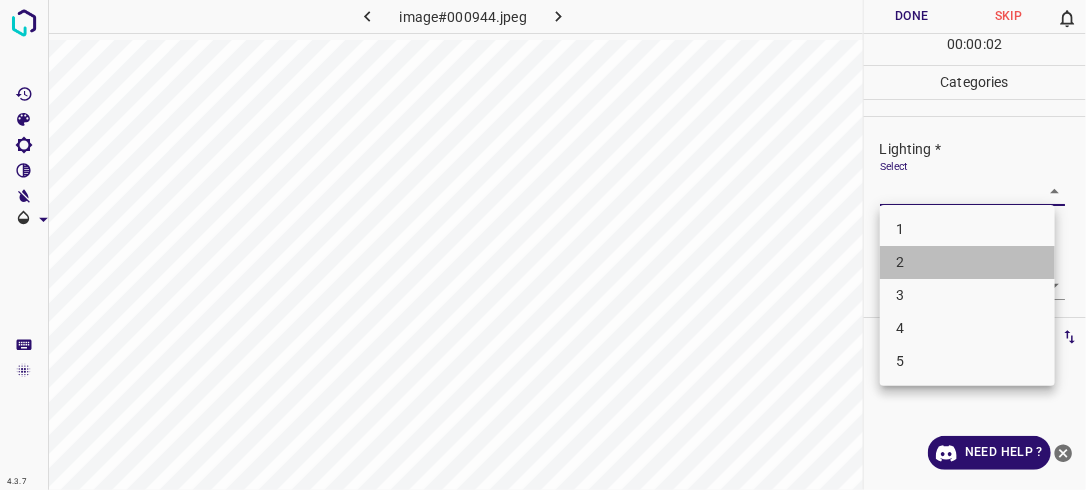 click on "2" at bounding box center [967, 262] 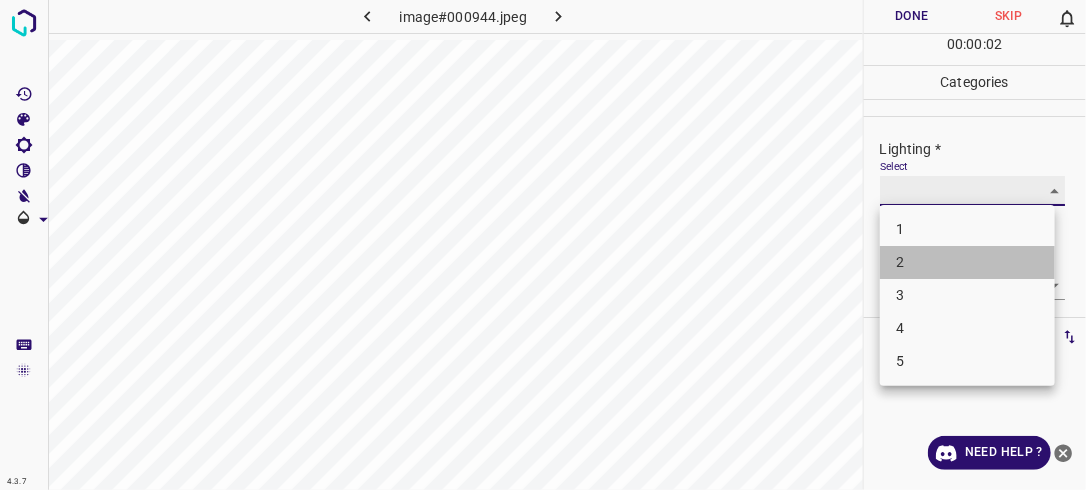 type on "2" 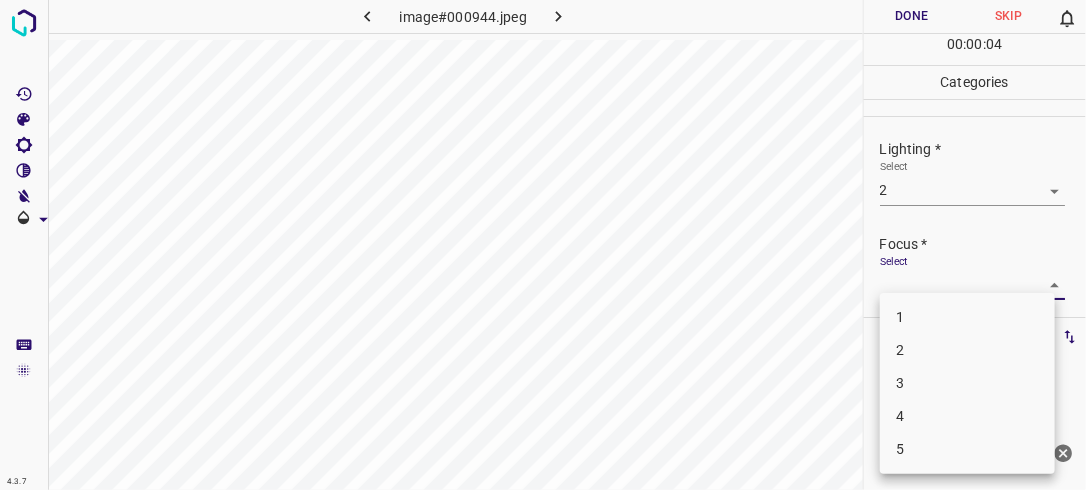 click on "4.3.7 image#000944.jpeg Done Skip 0 00   : 00   : 04   Categories Lighting *  Select 2 2 Focus *  Select ​ Overall *  Select ​ Labels   0 Categories 1 Lighting 2 Focus 3 Overall Tools Space Change between modes (Draw & Edit) I Auto labeling R Restore zoom M Zoom in N Zoom out Delete Delete selecte label Filters Z Restore filters X Saturation filter C Brightness filter V Contrast filter B Gray scale filter General O Download Need Help ? - Text - Hide - Delete 1 2 3 4 5" at bounding box center (543, 245) 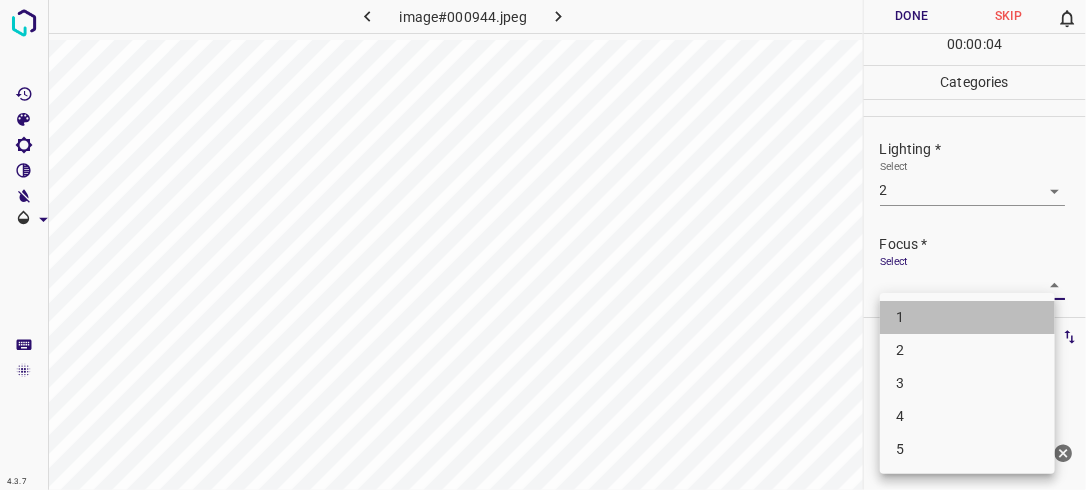 click on "1" at bounding box center [967, 317] 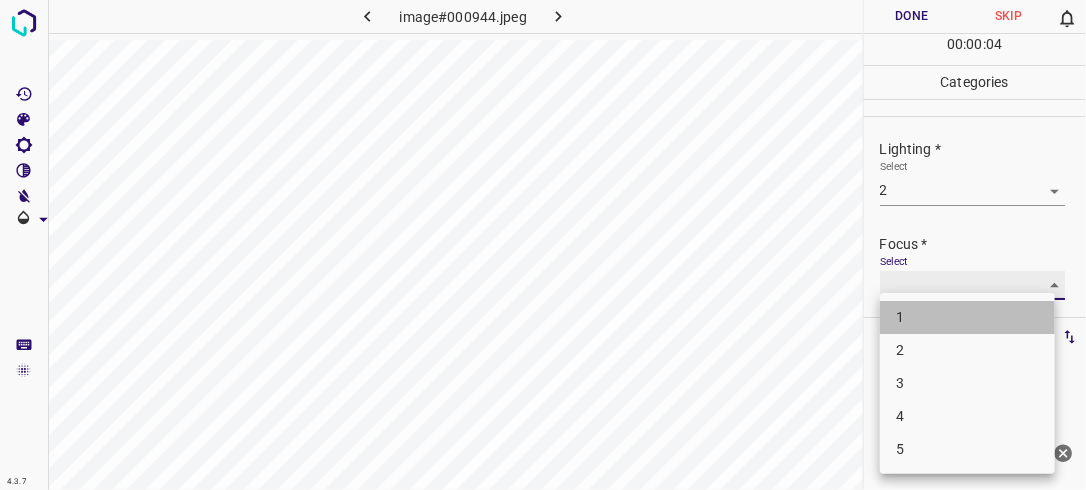 type on "1" 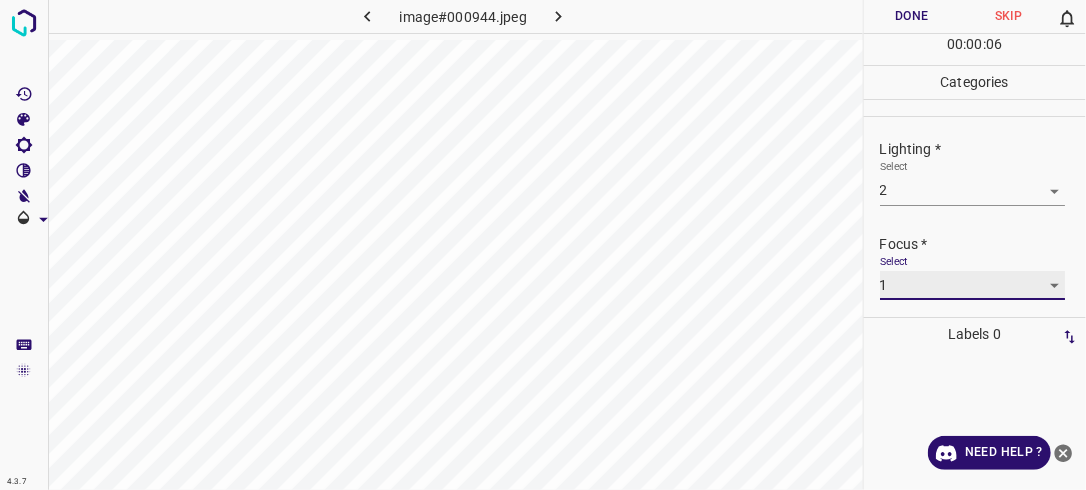 scroll, scrollTop: 98, scrollLeft: 0, axis: vertical 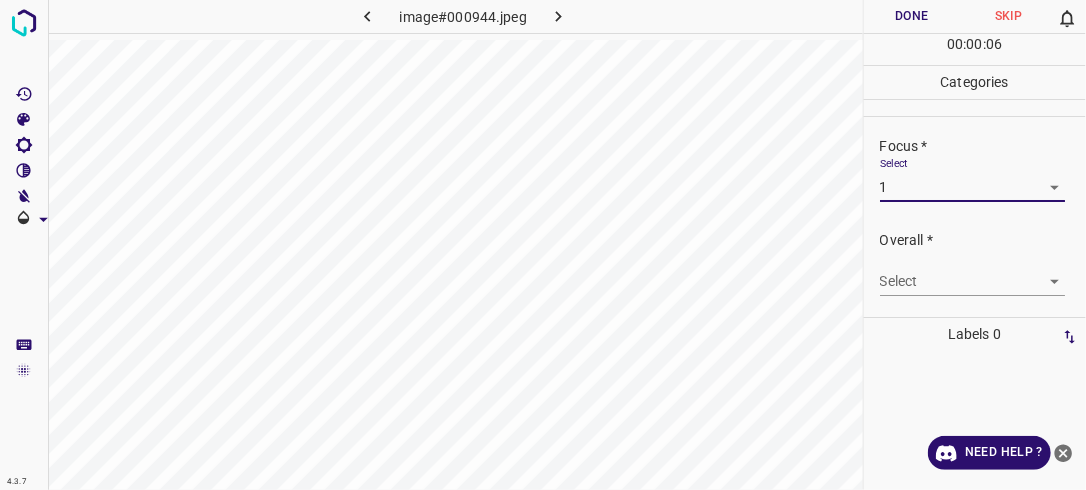 click on "4.3.7 image#000944.jpeg Done Skip 0 00   : 00   : 06   Categories Lighting *  Select 2 2 Focus *  Select 1 1 Overall *  Select ​ Labels   0 Categories 1 Lighting 2 Focus 3 Overall Tools Space Change between modes (Draw & Edit) I Auto labeling R Restore zoom M Zoom in N Zoom out Delete Delete selecte label Filters Z Restore filters X Saturation filter C Brightness filter V Contrast filter B Gray scale filter General O Download Need Help ? - Text - Hide - Delete" at bounding box center (543, 245) 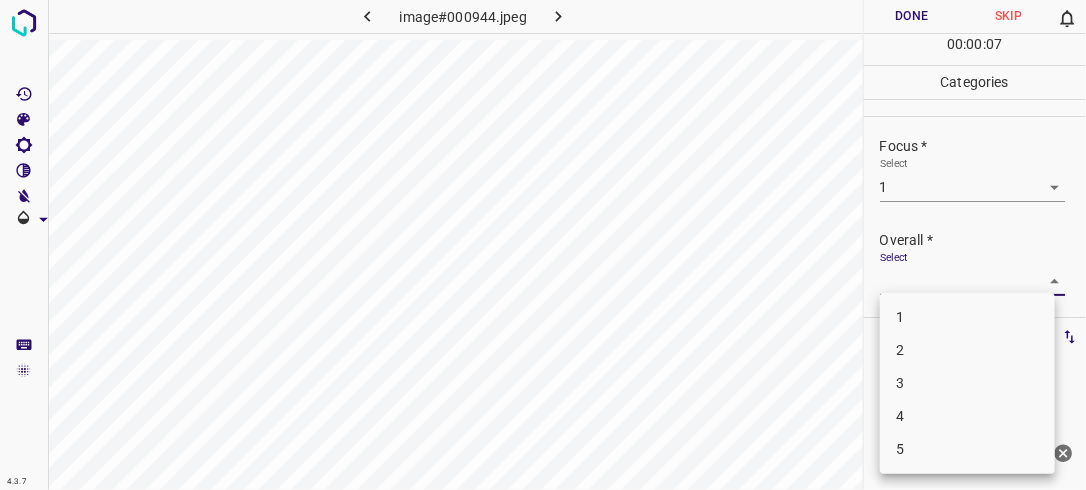 click on "1" at bounding box center [967, 317] 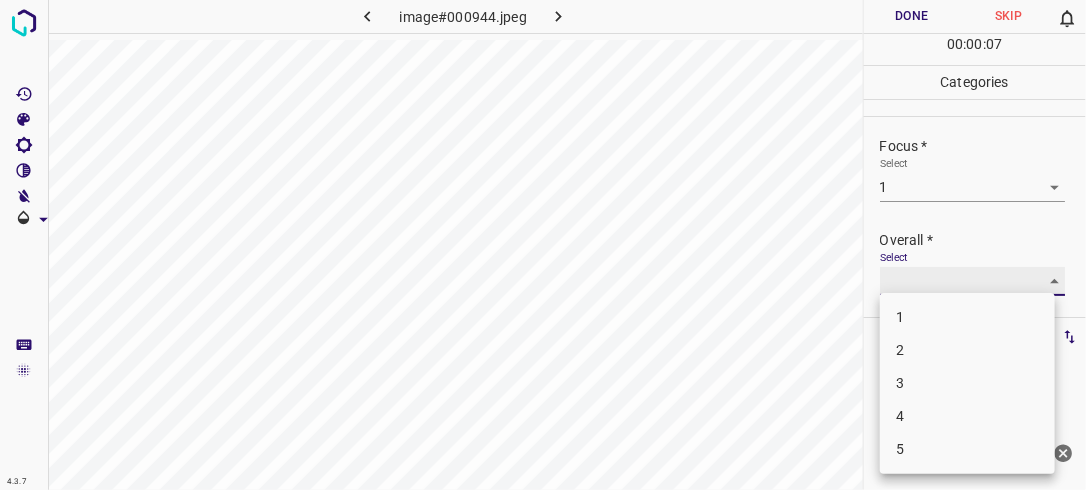 type on "1" 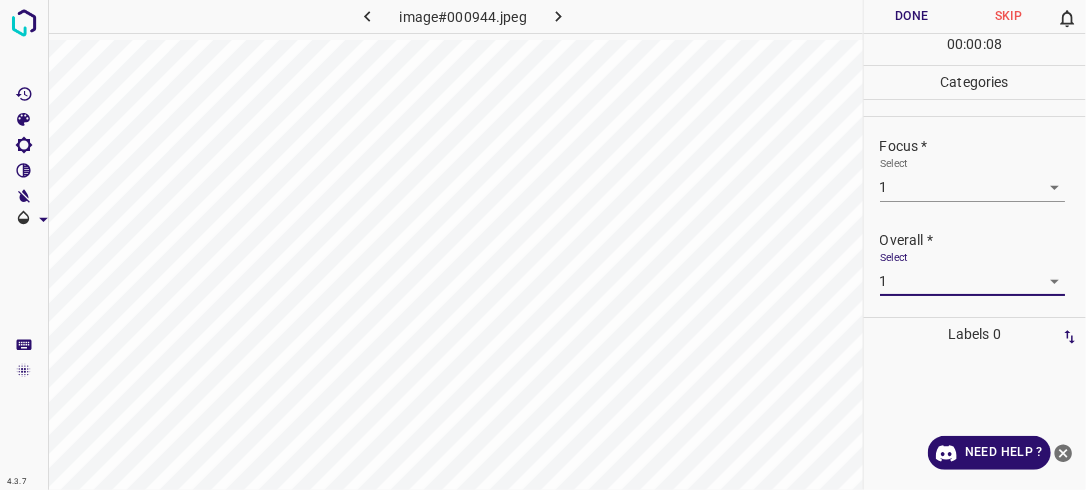 click on "Done" at bounding box center (912, 16) 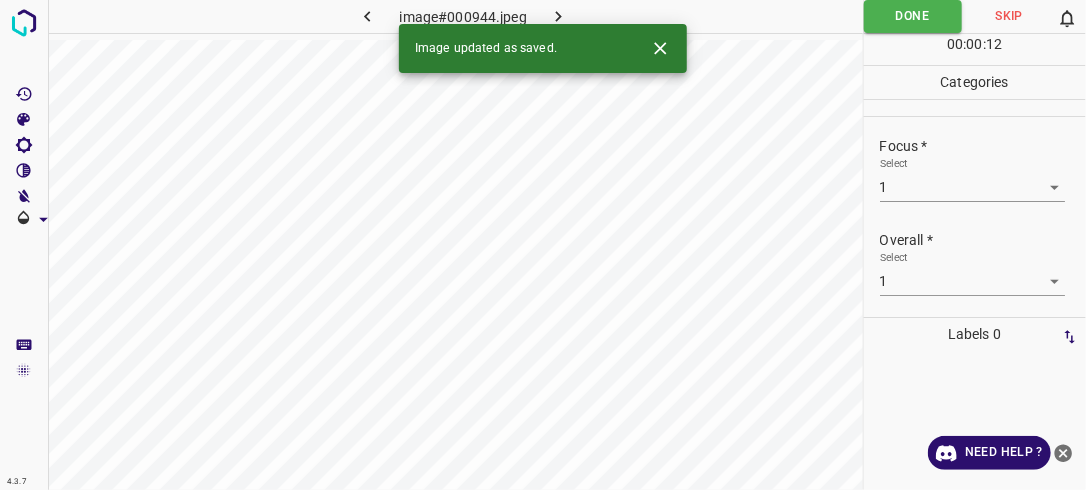 click 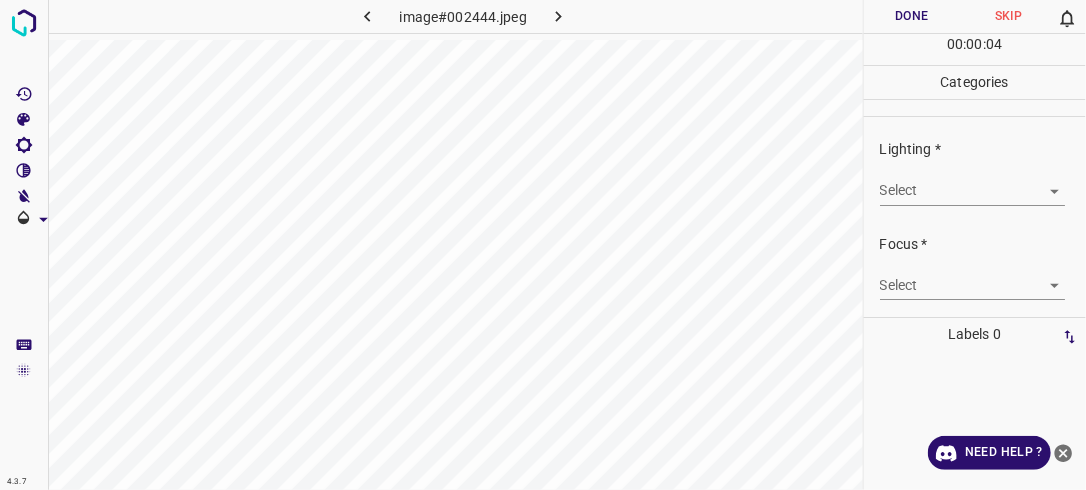 click on "4.3.7 image#002444.jpeg Done Skip 0 00   : 00   : 04   Categories Lighting *  Select ​ Focus *  Select ​ Overall *  Select ​ Labels   0 Categories 1 Lighting 2 Focus 3 Overall Tools Space Change between modes (Draw & Edit) I Auto labeling R Restore zoom M Zoom in N Zoom out Delete Delete selecte label Filters Z Restore filters X Saturation filter C Brightness filter V Contrast filter B Gray scale filter General O Download Need Help ? - Text - Hide - Delete" at bounding box center [543, 245] 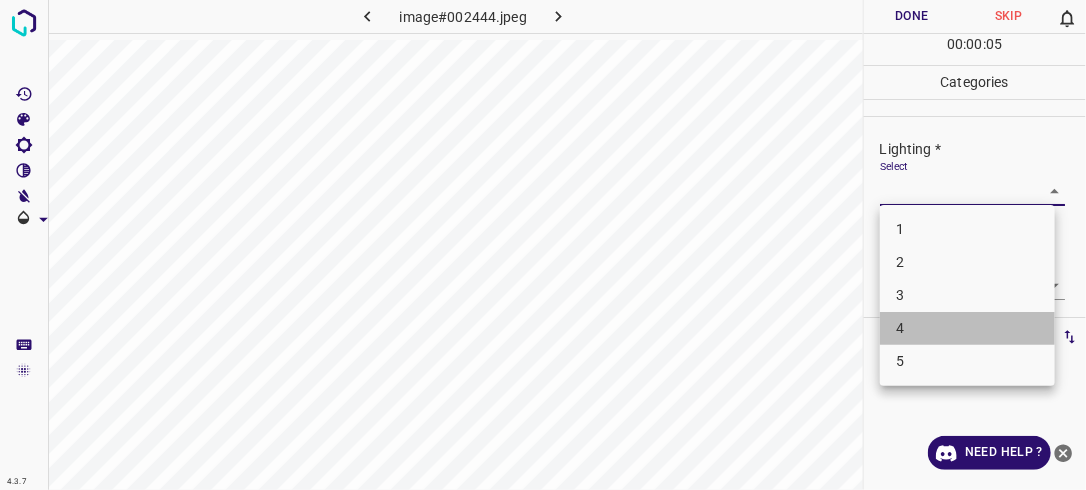 click on "4" at bounding box center [967, 328] 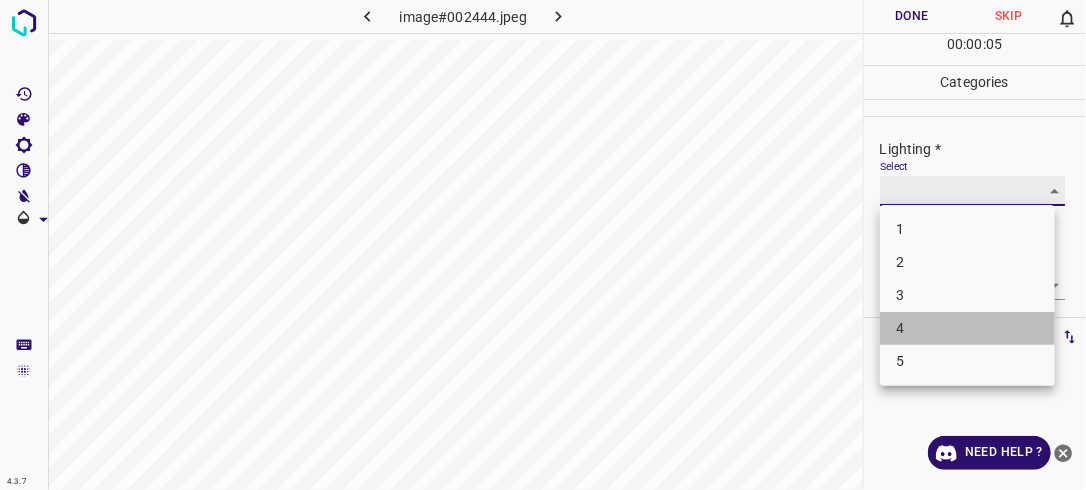 type on "4" 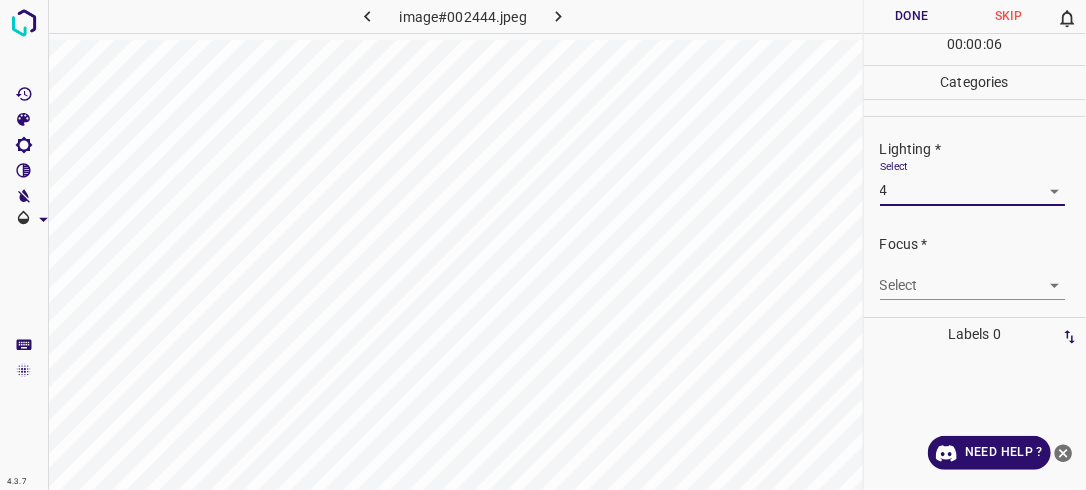 click on "4.3.7 image#002444.jpeg Done Skip 0 00   : 00   : 06   Categories Lighting *  Select 4 4 Focus *  Select ​ Overall *  Select ​ Labels   0 Categories 1 Lighting 2 Focus 3 Overall Tools Space Change between modes (Draw & Edit) I Auto labeling R Restore zoom M Zoom in N Zoom out Delete Delete selecte label Filters Z Restore filters X Saturation filter C Brightness filter V Contrast filter B Gray scale filter General O Download Need Help ? - Text - Hide - Delete" at bounding box center (543, 245) 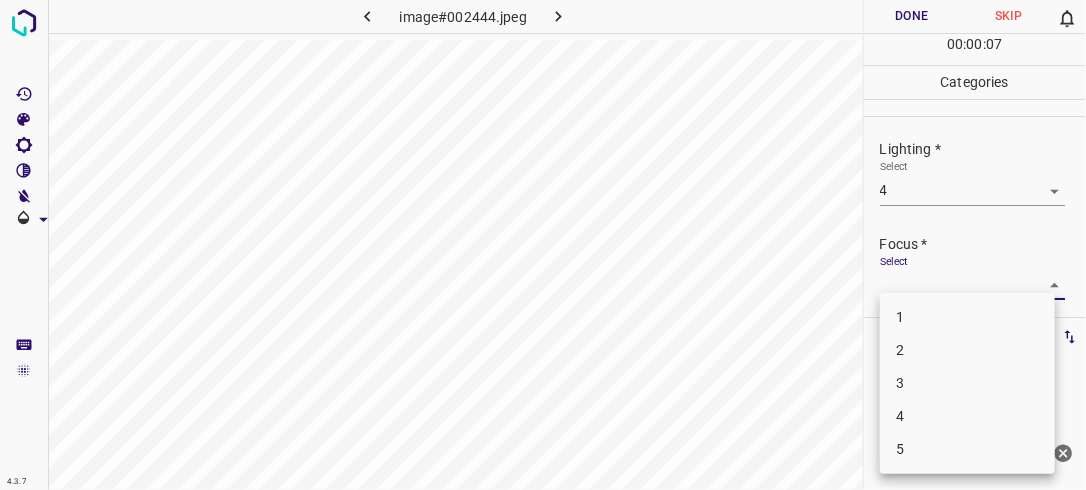 click on "3" at bounding box center [967, 383] 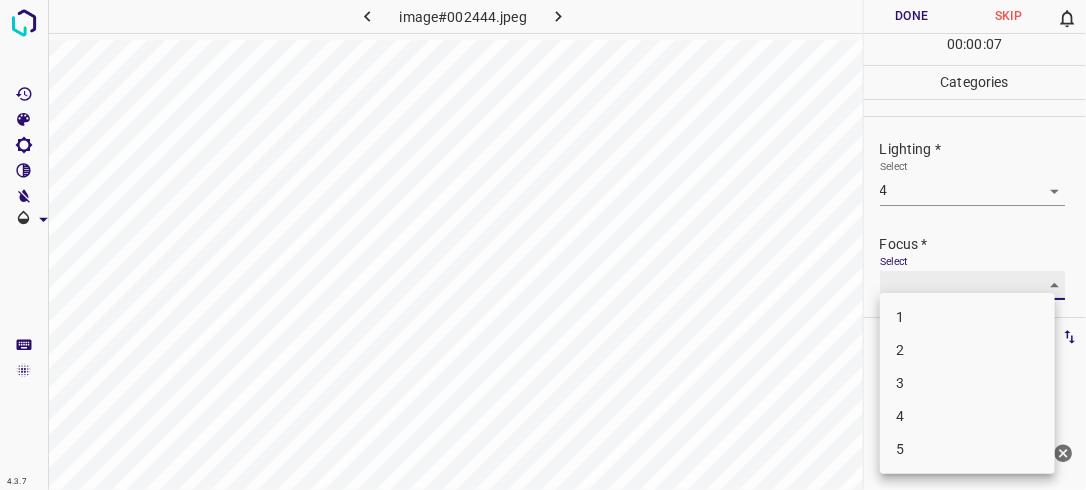 type on "3" 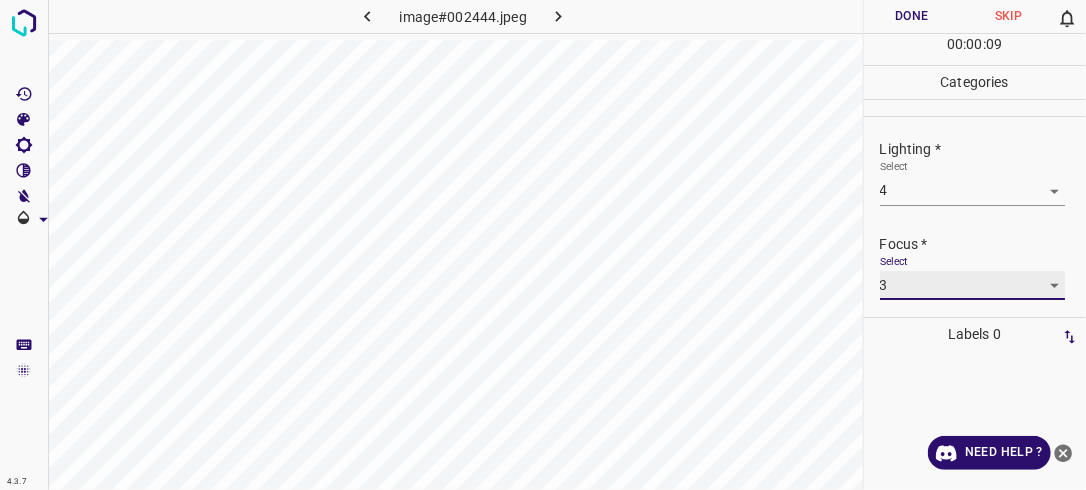 scroll, scrollTop: 98, scrollLeft: 0, axis: vertical 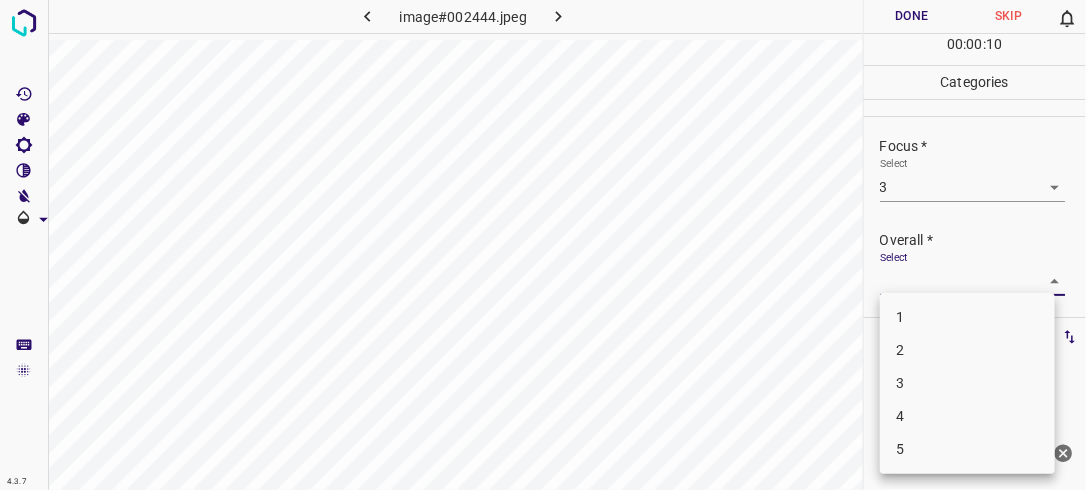 click on "4.3.7 image#002444.jpeg Done Skip 0 00   : 00   : 10   Categories Lighting *  Select 4 4 Focus *  Select 3 3 Overall *  Select ​ Labels   0 Categories 1 Lighting 2 Focus 3 Overall Tools Space Change between modes (Draw & Edit) I Auto labeling R Restore zoom M Zoom in N Zoom out Delete Delete selecte label Filters Z Restore filters X Saturation filter C Brightness filter V Contrast filter B Gray scale filter General O Download Need Help ? - Text - Hide - Delete 1 2 3 4 5" at bounding box center [543, 245] 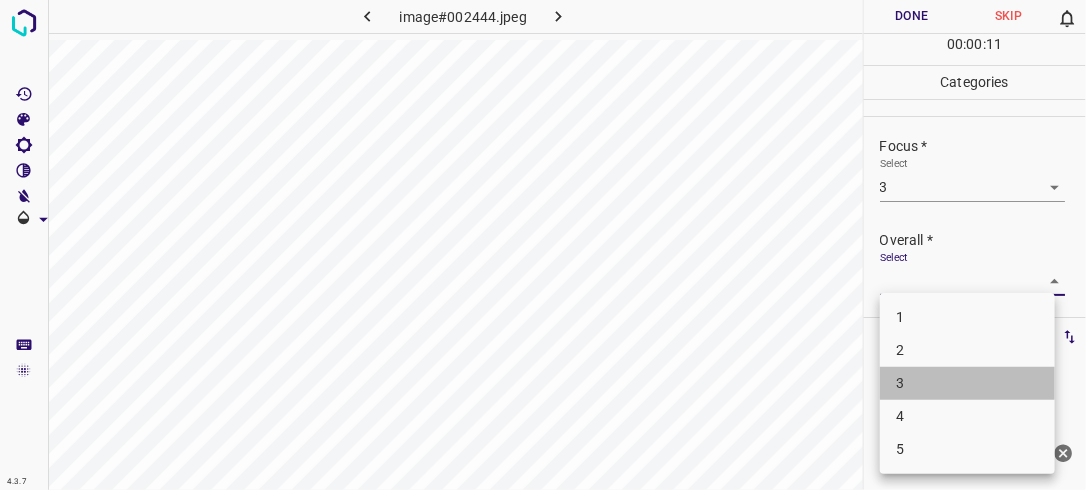 click on "3" at bounding box center [967, 383] 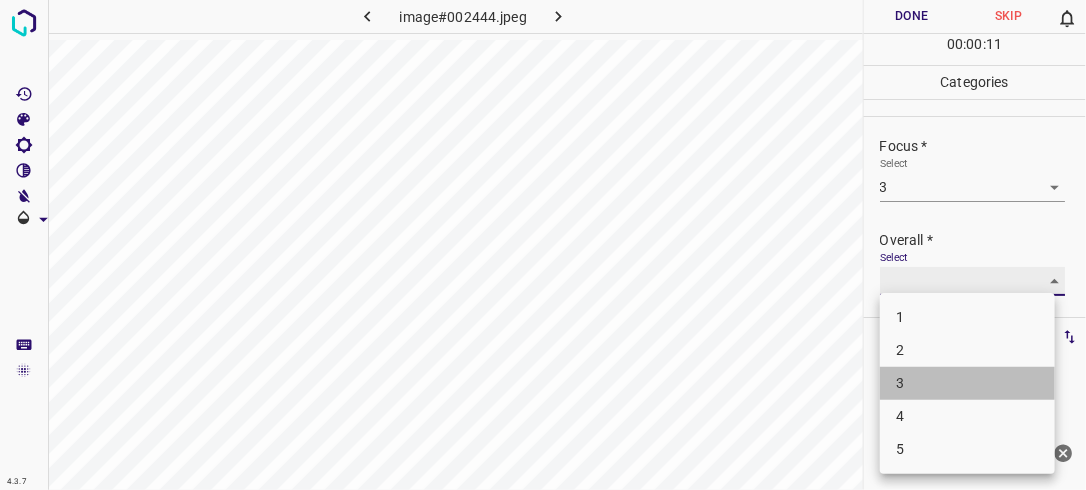 type on "3" 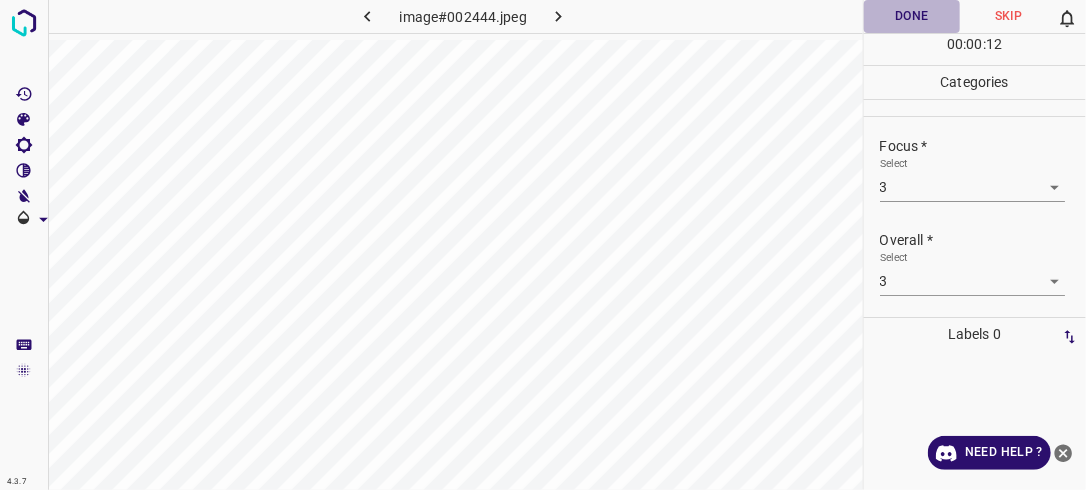 click on "Done" at bounding box center (912, 16) 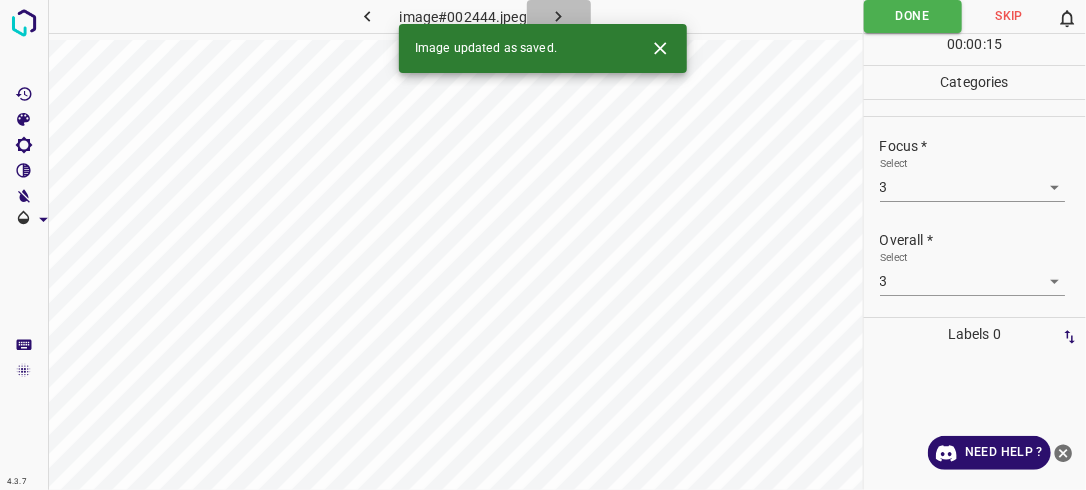 click 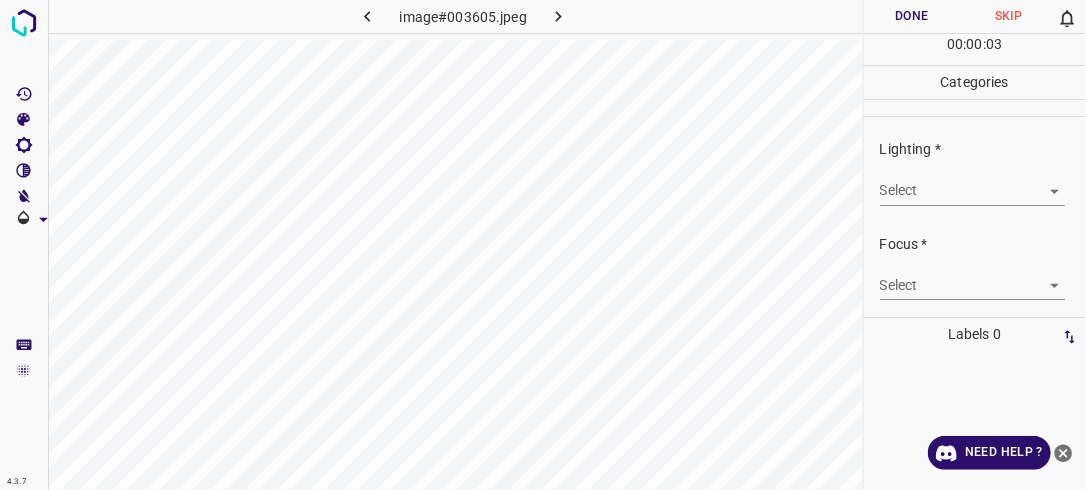 click on "4.3.7 image#003605.jpeg Done Skip 0 00   : 00   : 03   Categories Lighting *  Select ​ Focus *  Select ​ Overall *  Select ​ Labels   0 Categories 1 Lighting 2 Focus 3 Overall Tools Space Change between modes (Draw & Edit) I Auto labeling R Restore zoom M Zoom in N Zoom out Delete Delete selecte label Filters Z Restore filters X Saturation filter C Brightness filter V Contrast filter B Gray scale filter General O Download Need Help ? - Text - Hide - Delete" at bounding box center [543, 245] 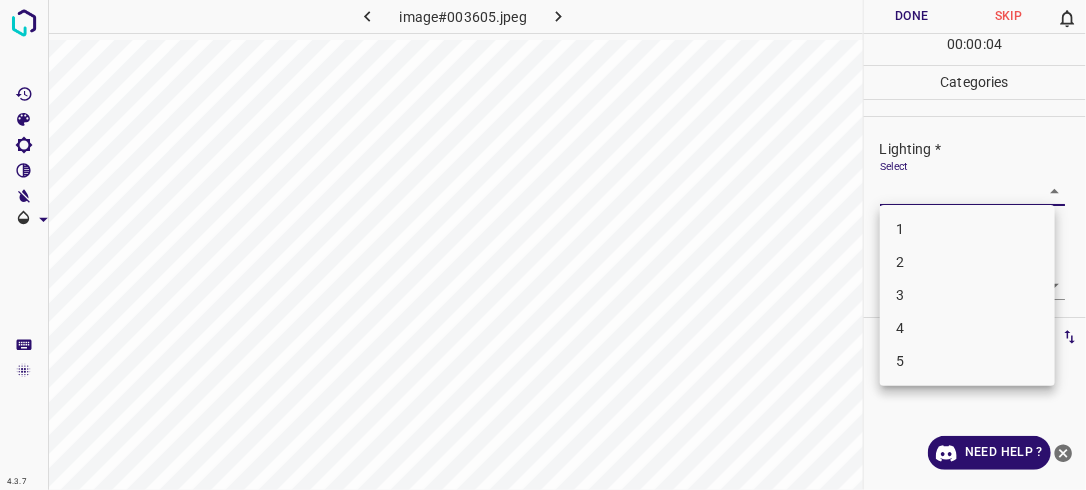 click on "3" at bounding box center [967, 295] 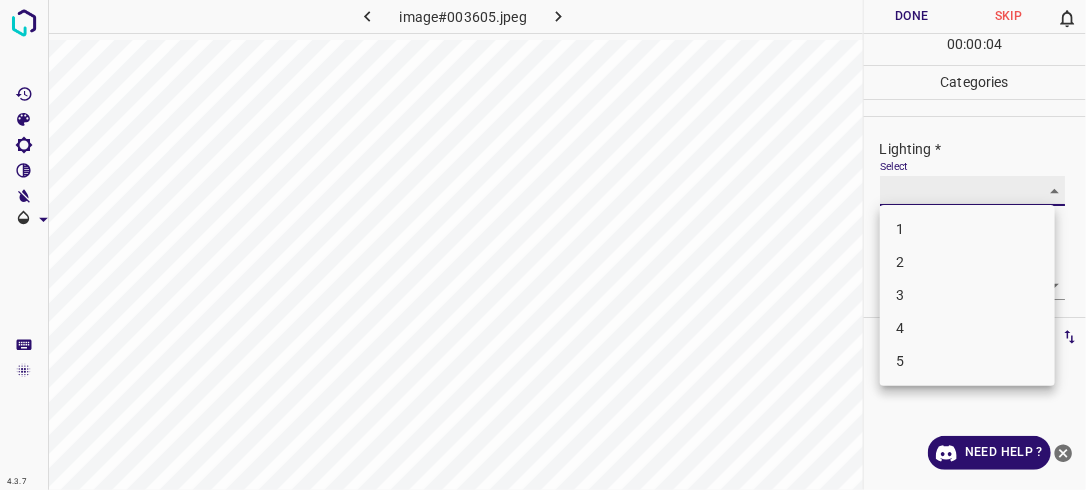 type on "3" 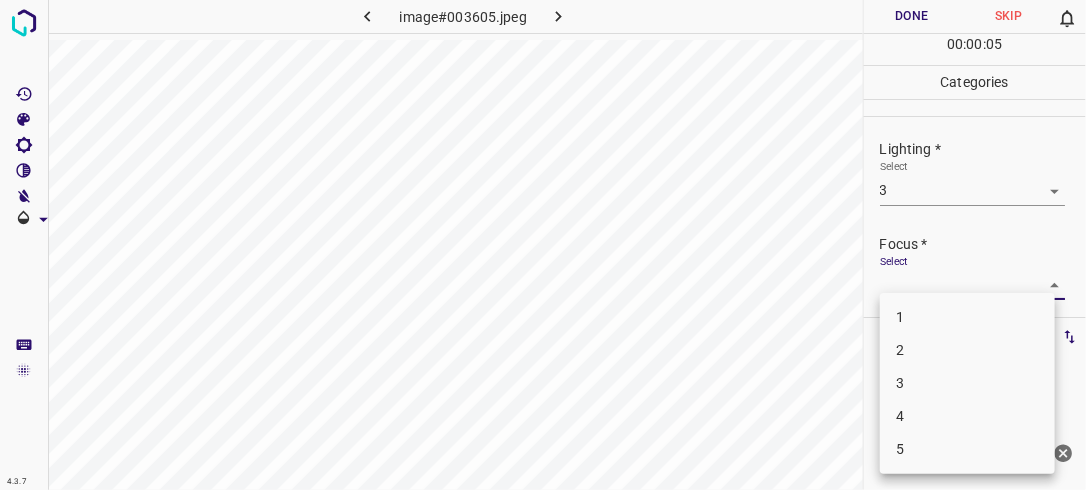 drag, startPoint x: 1046, startPoint y: 284, endPoint x: 991, endPoint y: 333, distance: 73.661385 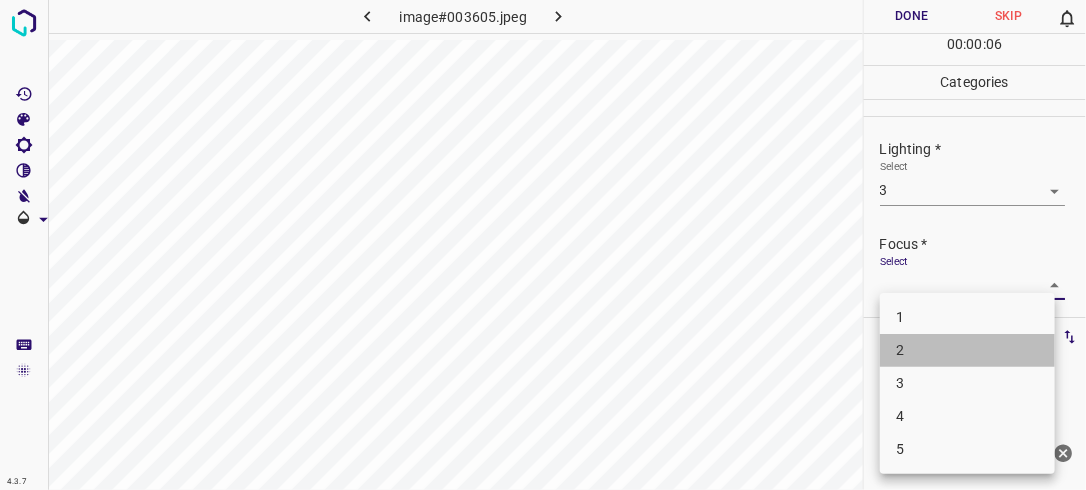 click on "2" at bounding box center (967, 350) 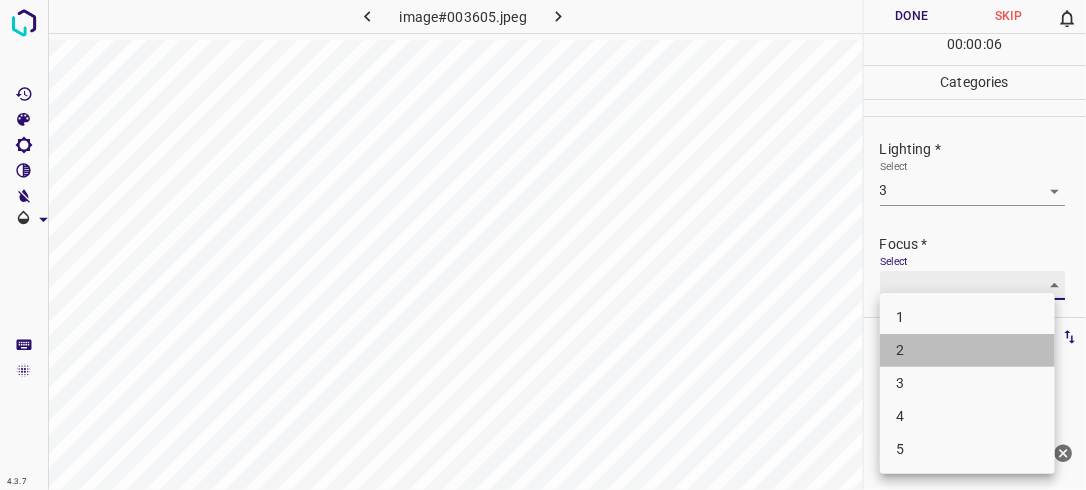 type on "2" 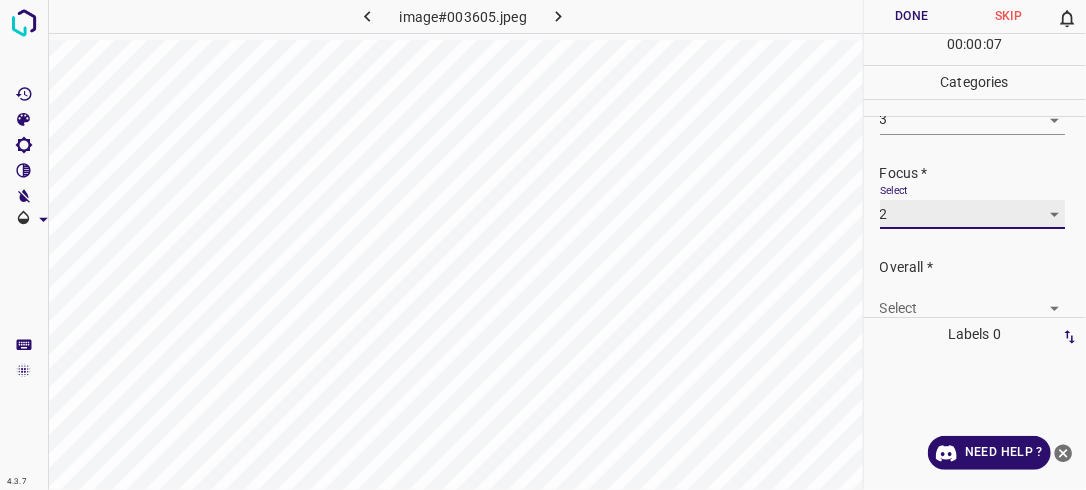 scroll, scrollTop: 98, scrollLeft: 0, axis: vertical 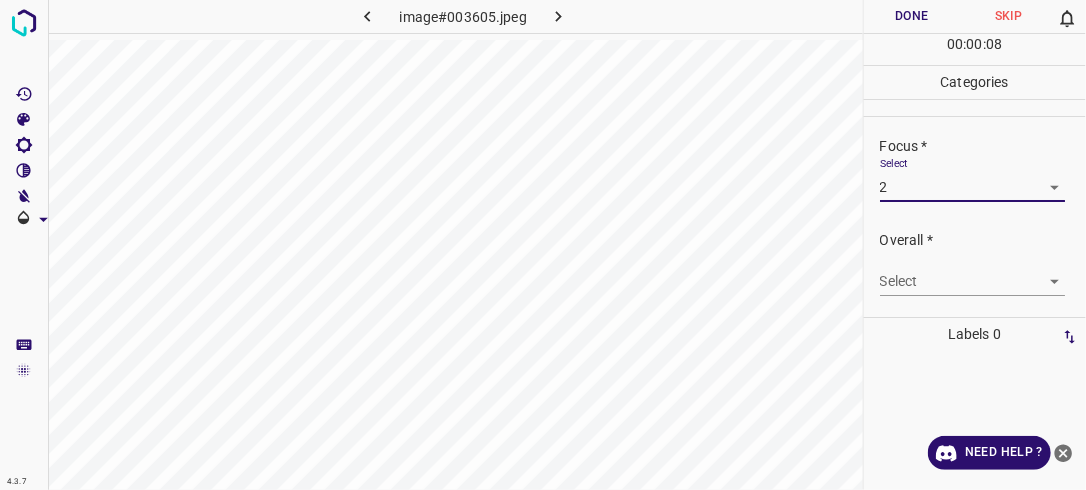 click on "4.3.7 image#003605.jpeg Done Skip 0 00   : 00   : 08   Categories Lighting *  Select 3 3 Focus *  Select 2 2 Overall *  Select ​ Labels   0 Categories 1 Lighting 2 Focus 3 Overall Tools Space Change between modes (Draw & Edit) I Auto labeling R Restore zoom M Zoom in N Zoom out Delete Delete selecte label Filters Z Restore filters X Saturation filter C Brightness filter V Contrast filter B Gray scale filter General O Download Need Help ? - Text - Hide - Delete" at bounding box center [543, 245] 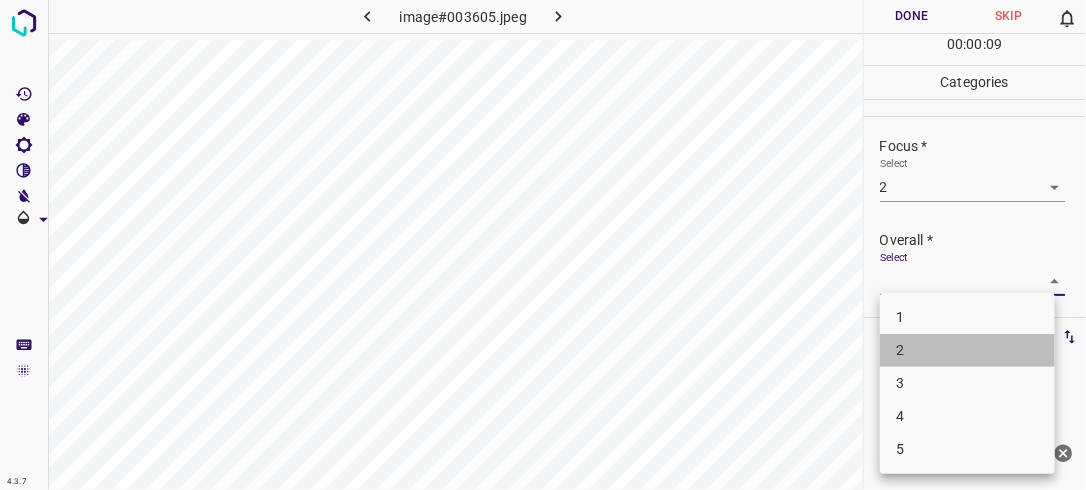 click on "2" at bounding box center [967, 350] 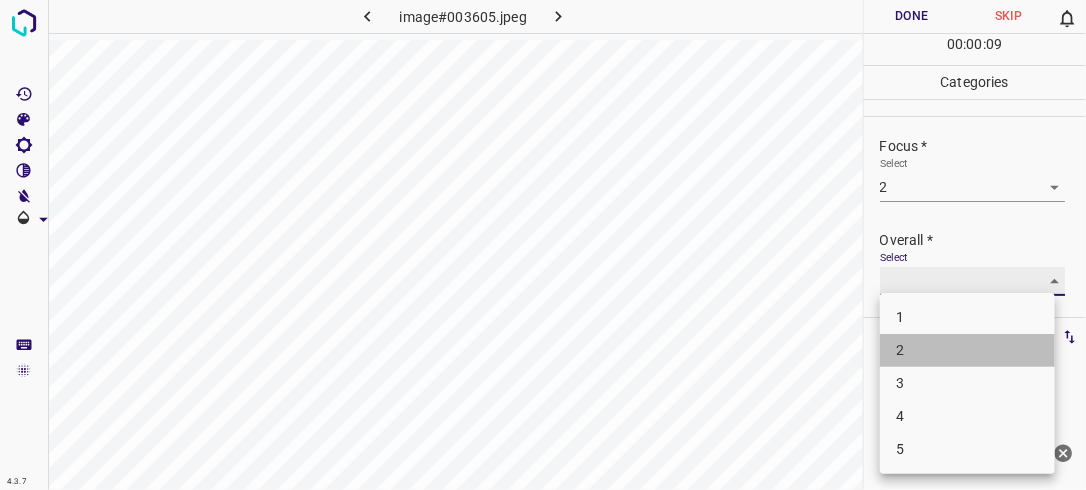 type on "2" 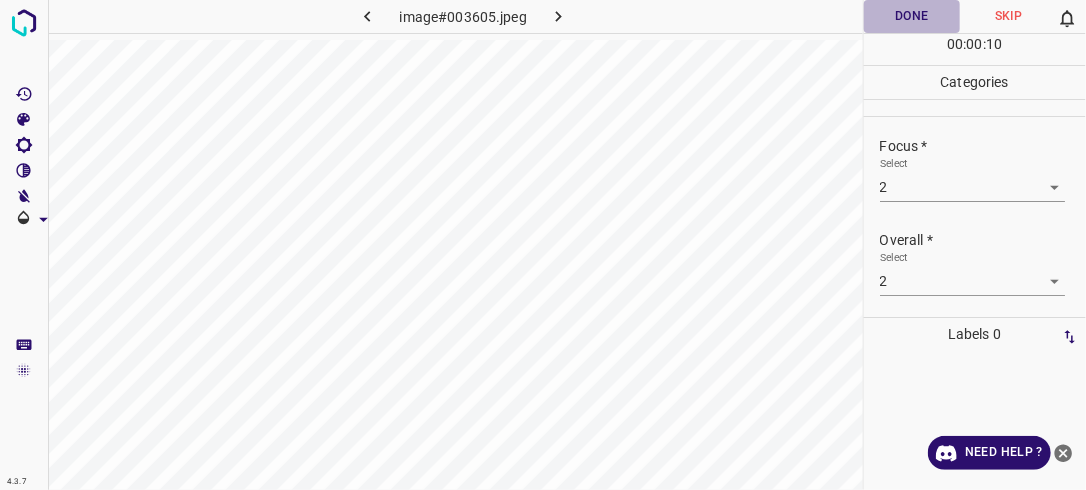 click on "Done" at bounding box center (912, 16) 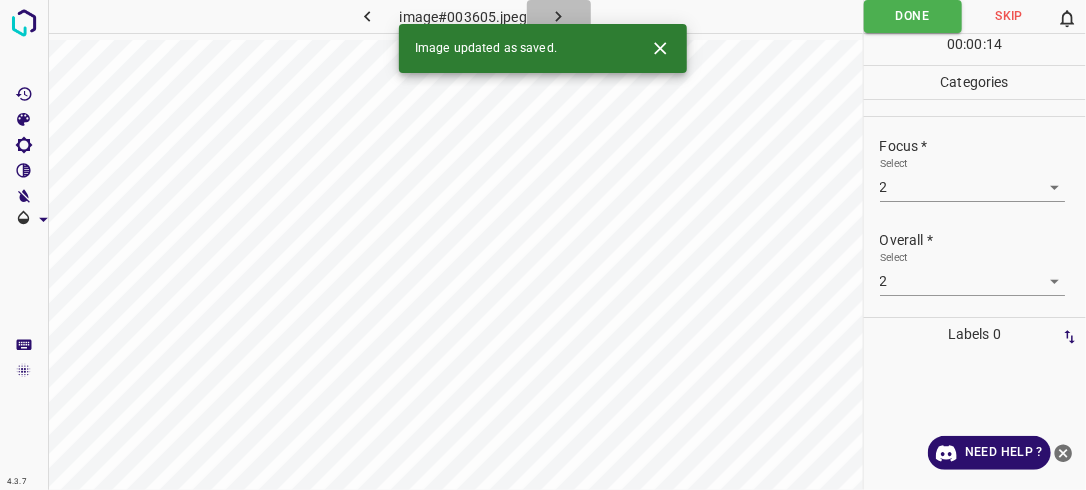 click 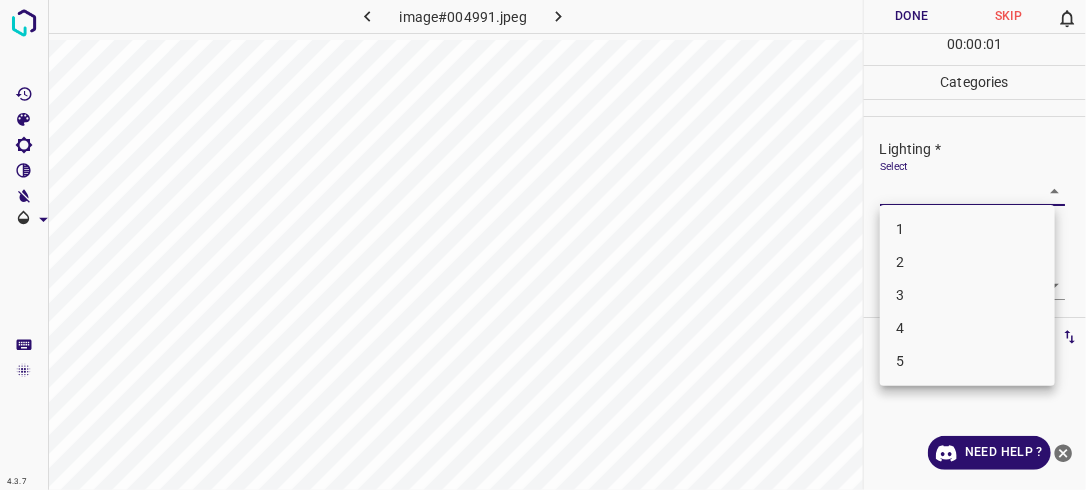 click on "4.3.7 image#004991.jpeg Done Skip 0 00   : 00   : 01   Categories Lighting *  Select ​ Focus *  Select ​ Overall *  Select ​ Labels   0 Categories 1 Lighting 2 Focus 3 Overall Tools Space Change between modes (Draw & Edit) I Auto labeling R Restore zoom M Zoom in N Zoom out Delete Delete selecte label Filters Z Restore filters X Saturation filter C Brightness filter V Contrast filter B Gray scale filter General O Download Need Help ? - Text - Hide - Delete 1 2 3 4 5" at bounding box center [543, 245] 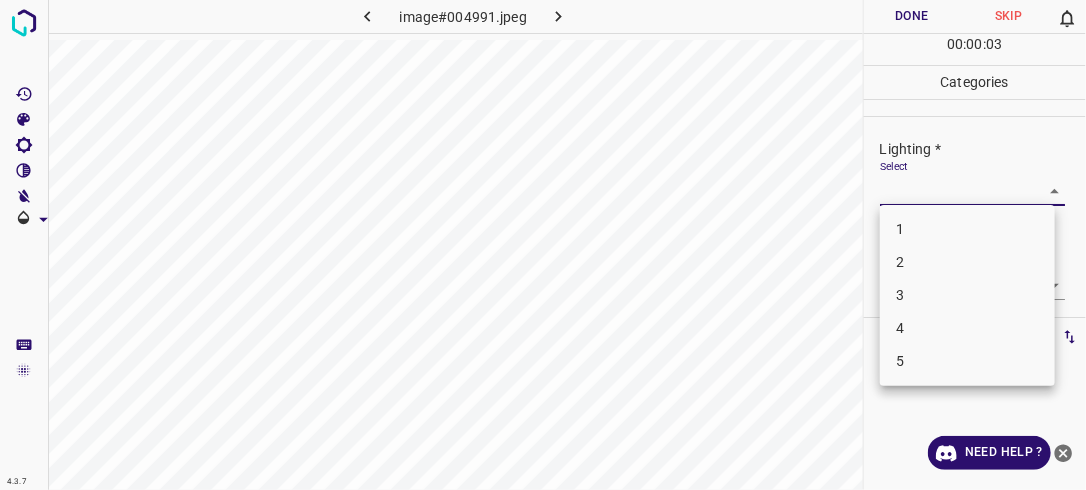 click on "2" at bounding box center [967, 262] 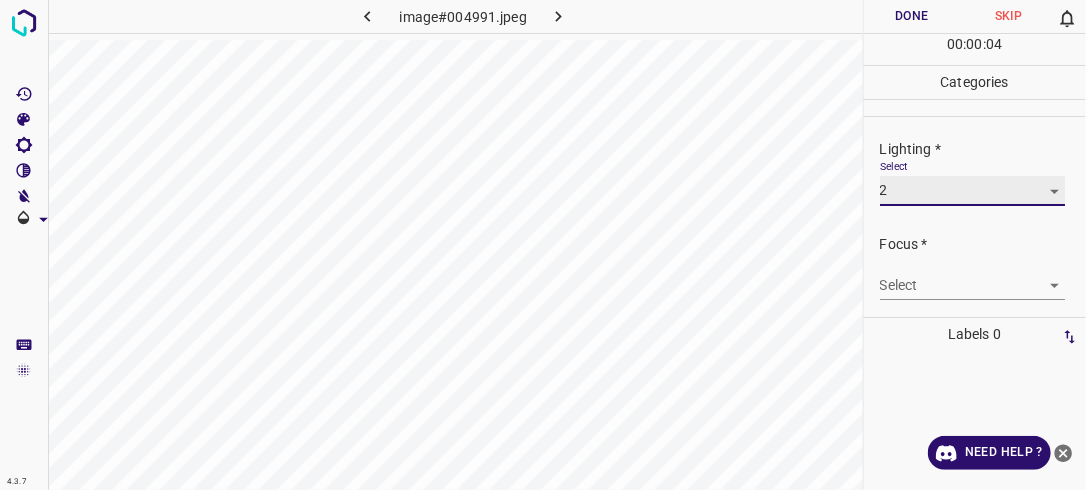 type on "2" 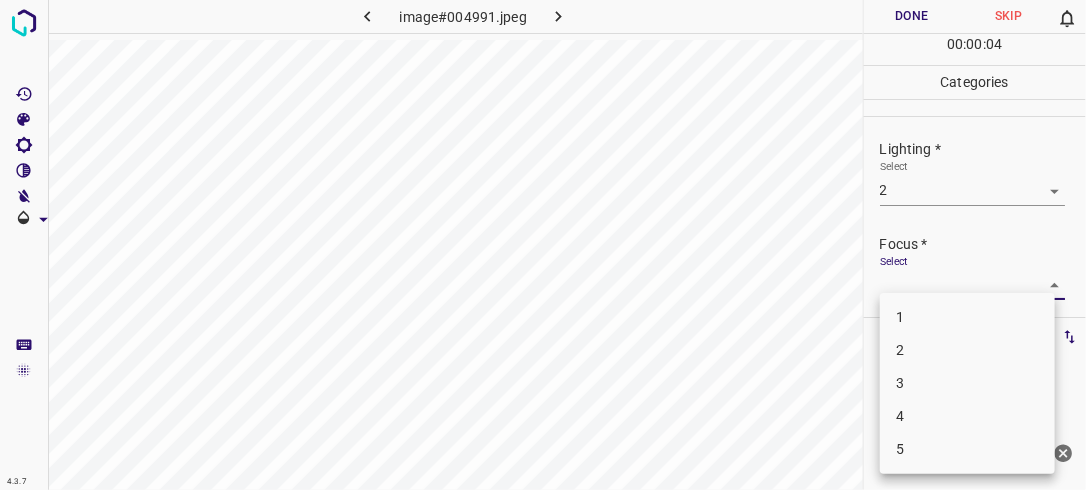click on "4.3.7 image#004991.jpeg Done Skip 0 00   : 00   : 04   Categories Lighting *  Select 2 2 Focus *  Select ​ Overall *  Select ​ Labels   0 Categories 1 Lighting 2 Focus 3 Overall Tools Space Change between modes (Draw & Edit) I Auto labeling R Restore zoom M Zoom in N Zoom out Delete Delete selecte label Filters Z Restore filters X Saturation filter C Brightness filter V Contrast filter B Gray scale filter General O Download Need Help ? - Text - Hide - Delete 1 2 3 4 5" at bounding box center (543, 245) 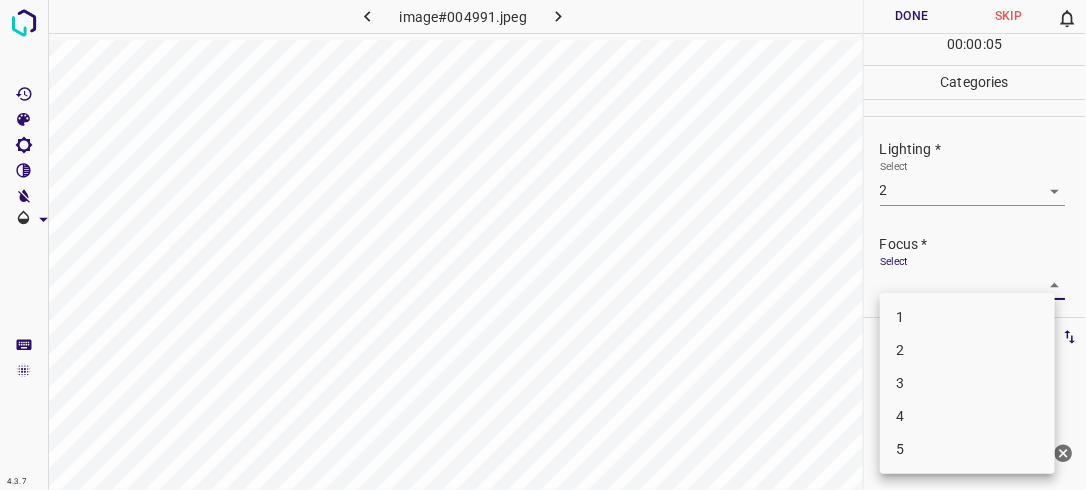 click on "2" at bounding box center (967, 350) 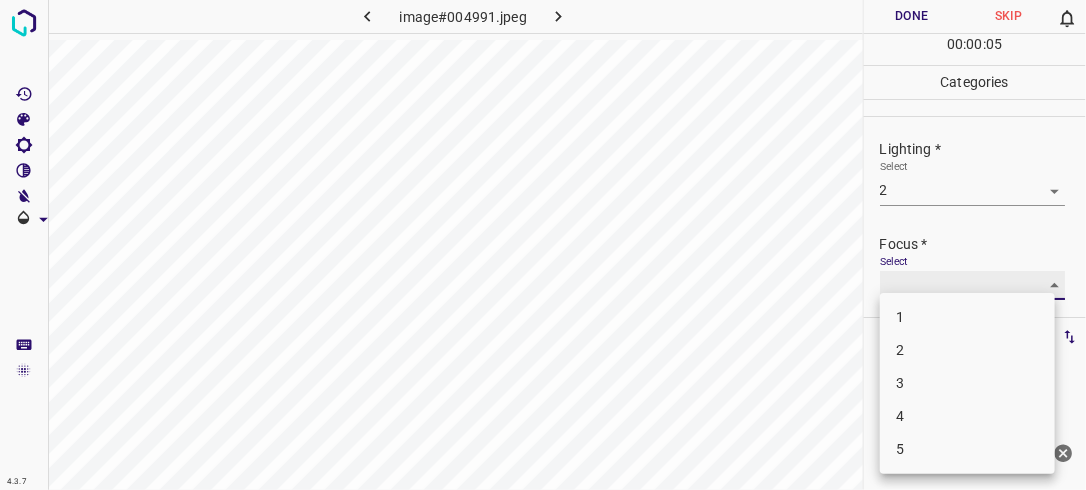 type on "2" 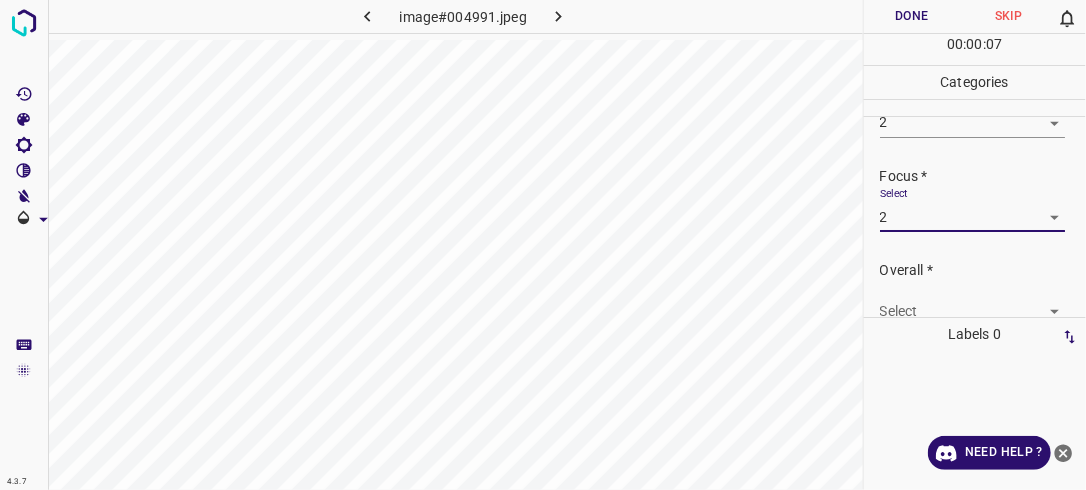 scroll, scrollTop: 76, scrollLeft: 0, axis: vertical 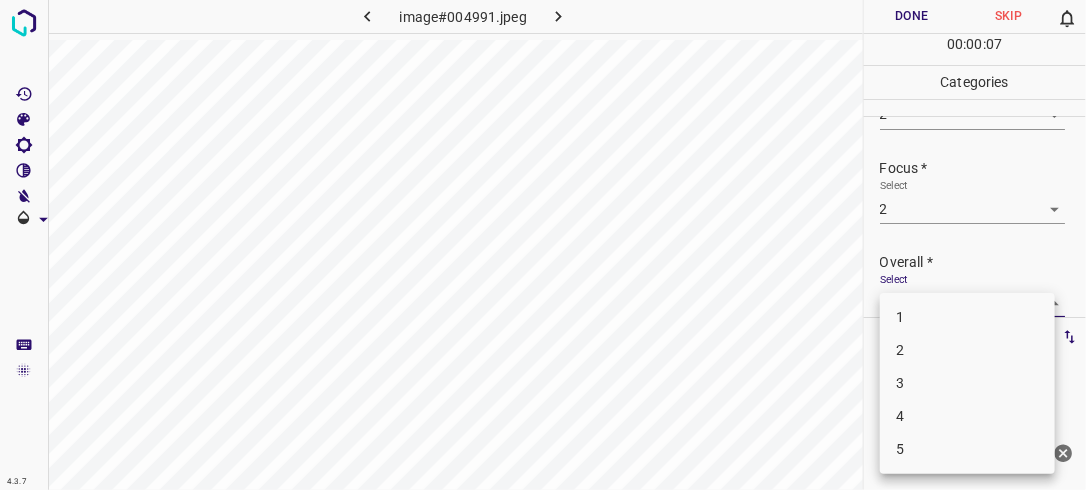 click on "4.3.7 image#004991.jpeg Done Skip 0 00   : 00   : 07   Categories Lighting *  Select 2 2 Focus *  Select 2 2 Overall *  Select ​ Labels   0 Categories 1 Lighting 2 Focus 3 Overall Tools Space Change between modes (Draw & Edit) I Auto labeling R Restore zoom M Zoom in N Zoom out Delete Delete selecte label Filters Z Restore filters X Saturation filter C Brightness filter V Contrast filter B Gray scale filter General O Download Need Help ? - Text - Hide - Delete 1 2 3 4 5" at bounding box center [543, 245] 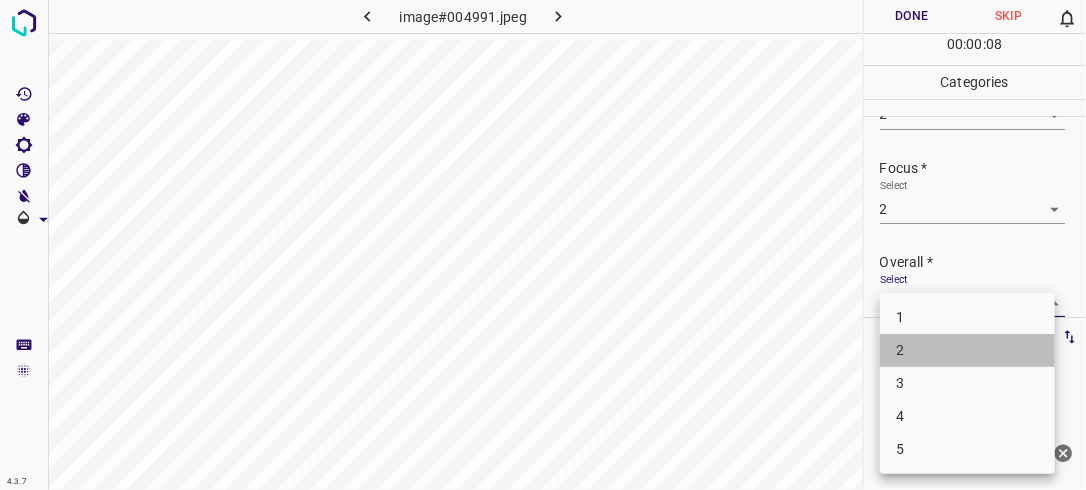 click on "2" at bounding box center (967, 350) 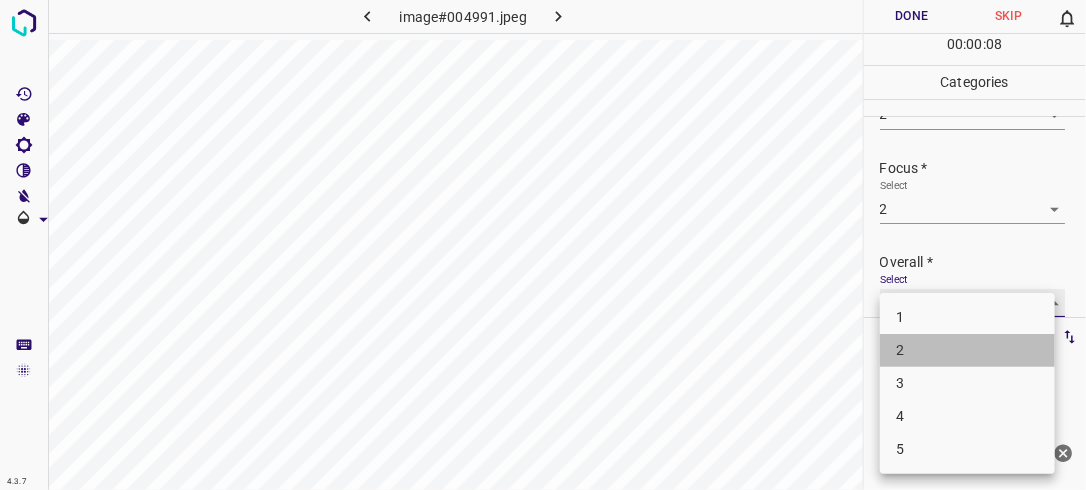 type on "2" 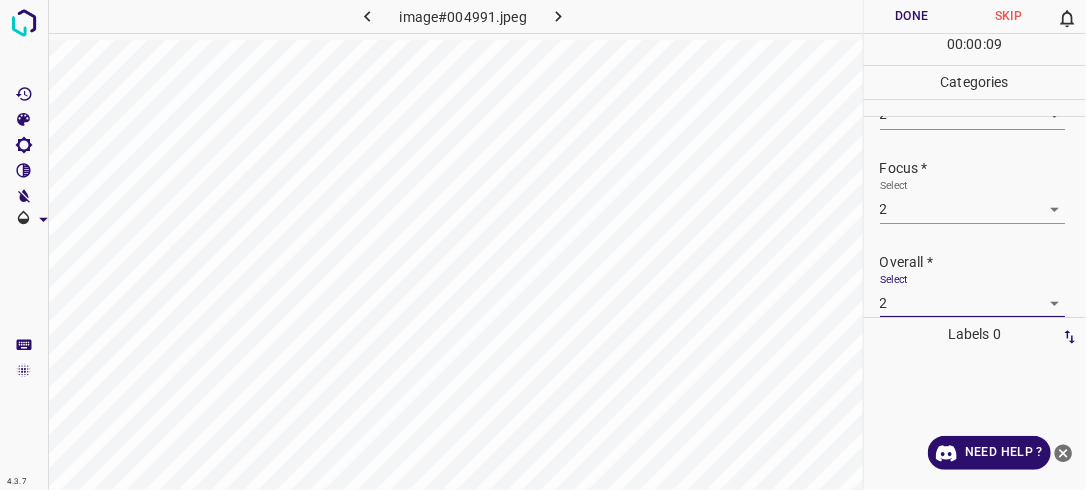 click on "Done" at bounding box center [912, 16] 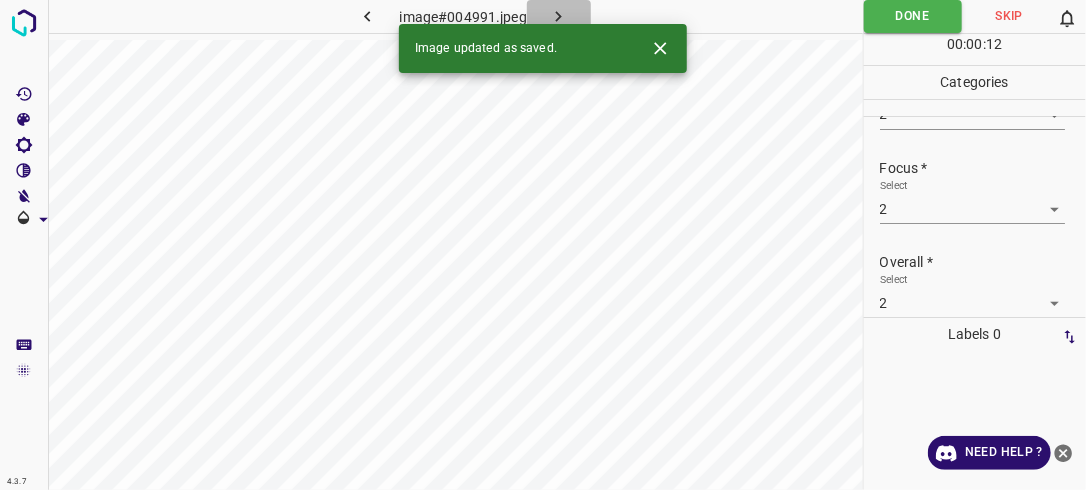 click at bounding box center (559, 16) 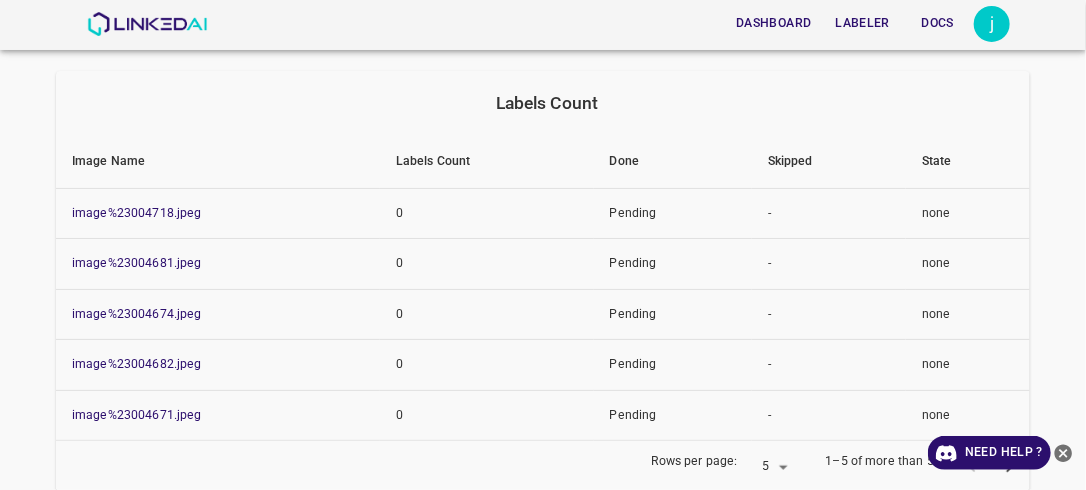 scroll, scrollTop: 239, scrollLeft: 0, axis: vertical 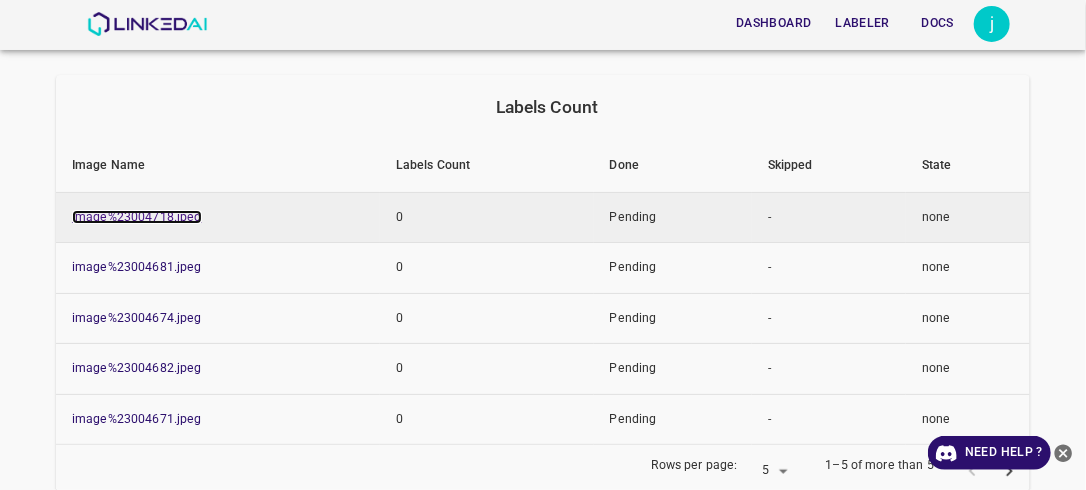 click on "image%23004718.jpeg" at bounding box center (137, 217) 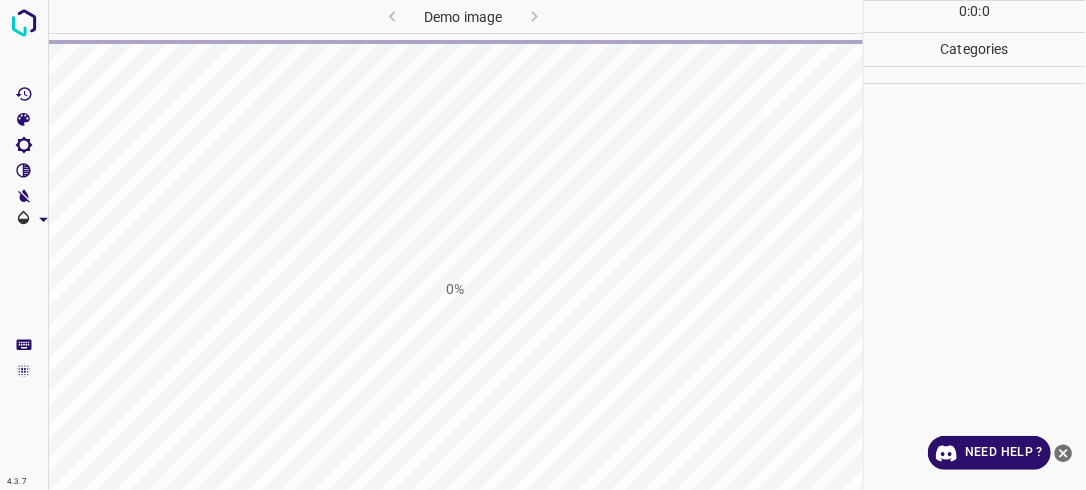 scroll, scrollTop: 0, scrollLeft: 0, axis: both 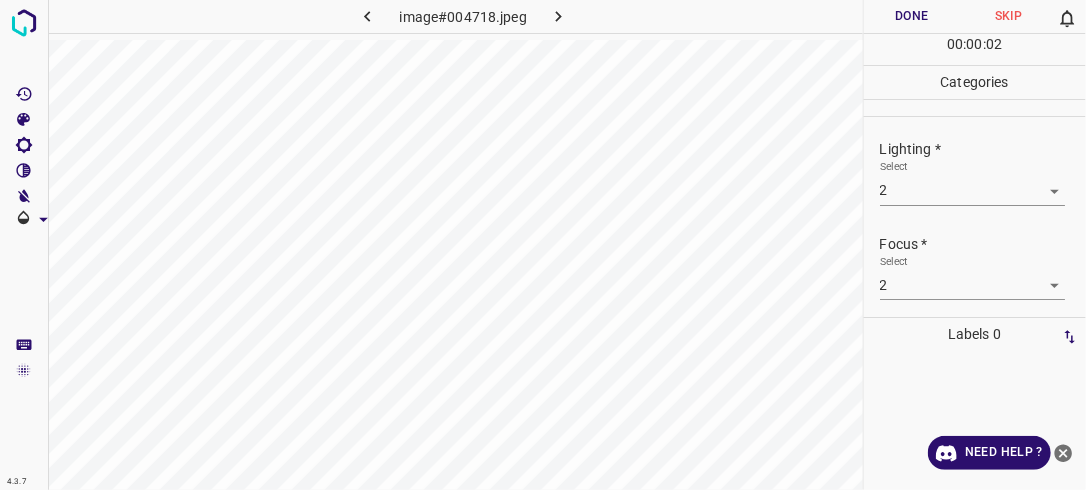 click on "Done" at bounding box center [912, 16] 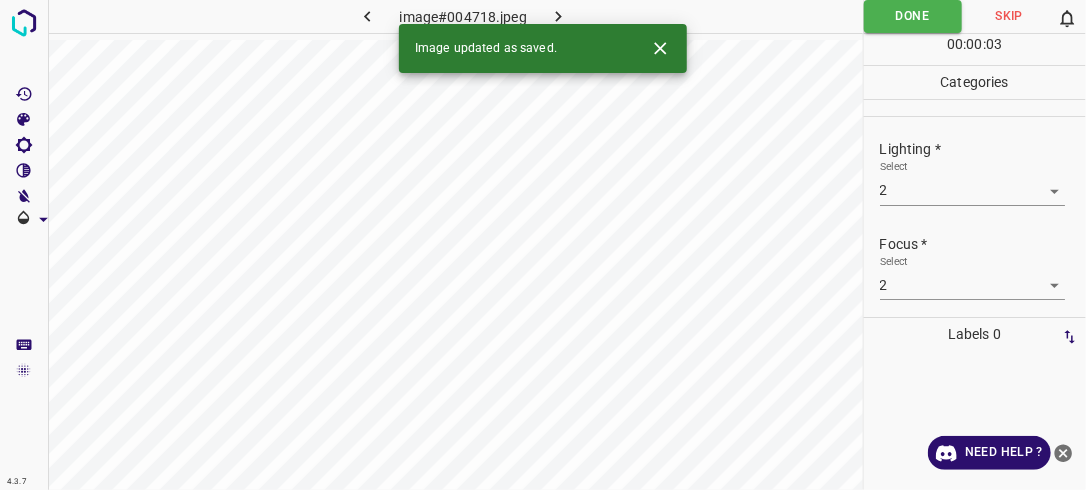 click 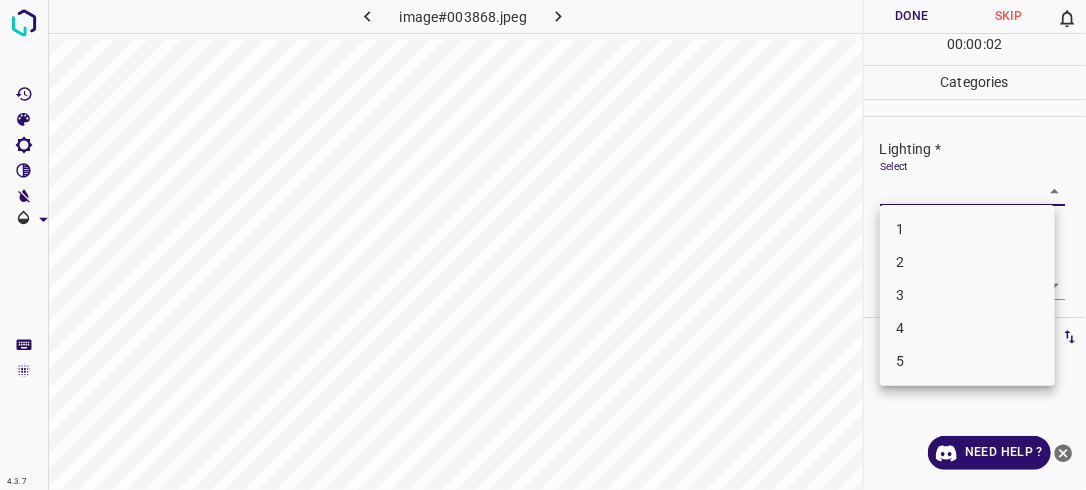 click on "4.3.7 image#003868.jpeg Done Skip 0 00   : 00   : 02   Categories Lighting *  Select ​ Focus *  Select ​ Overall *  Select ​ Labels   0 Categories 1 Lighting 2 Focus 3 Overall Tools Space Change between modes (Draw & Edit) I Auto labeling R Restore zoom M Zoom in N Zoom out Delete Delete selecte label Filters Z Restore filters X Saturation filter C Brightness filter V Contrast filter B Gray scale filter General O Download Need Help ? - Text - Hide - Delete 1 2 3 4 5" at bounding box center (543, 245) 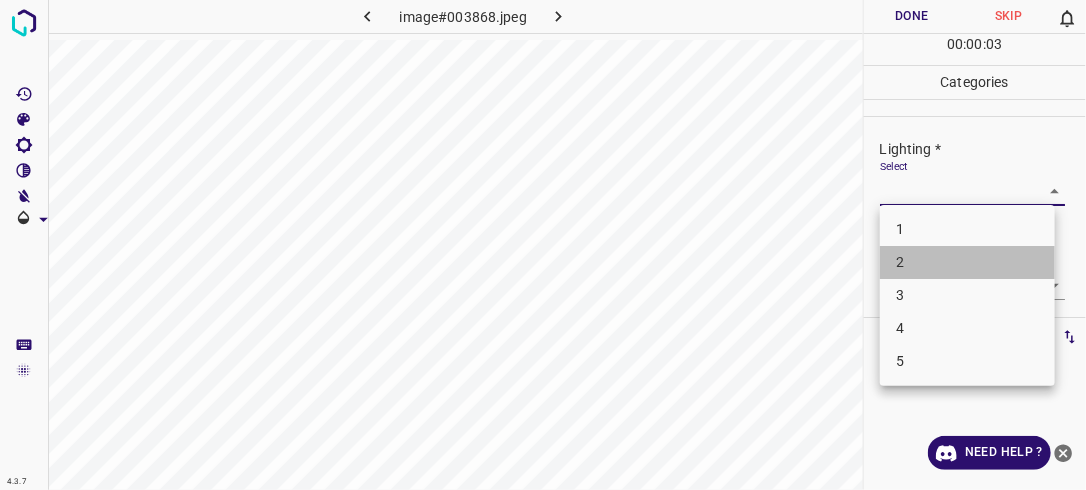 click on "2" at bounding box center [967, 262] 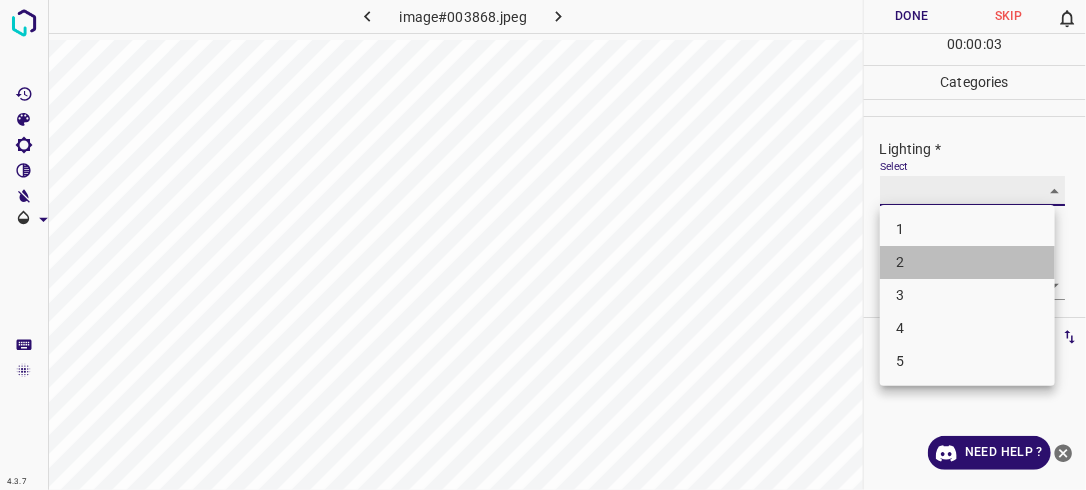 type on "2" 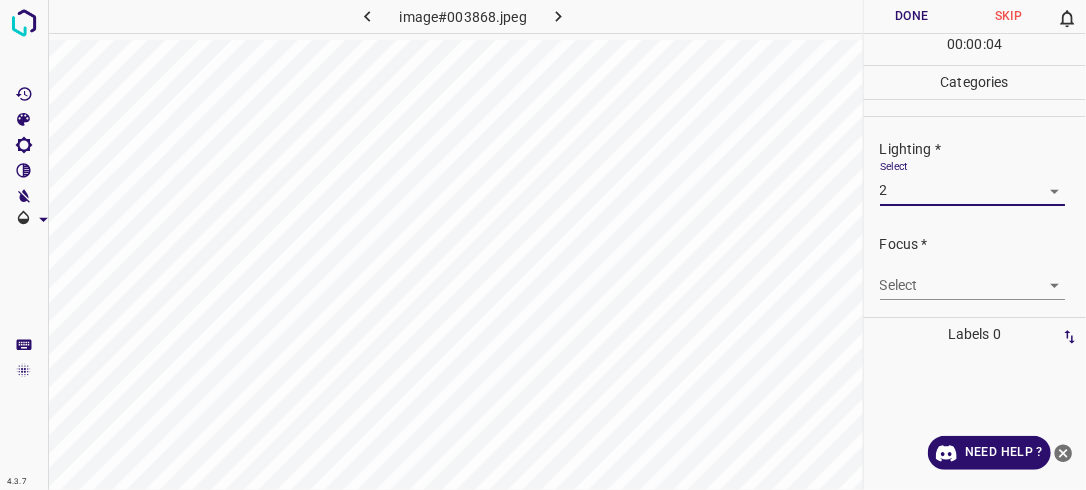 click on "4.3.7 image#003868.jpeg Done Skip 0 00   : 00   : 04   Categories Lighting *  Select 2 2 Focus *  Select ​ Overall *  Select ​ Labels   0 Categories 1 Lighting 2 Focus 3 Overall Tools Space Change between modes (Draw & Edit) I Auto labeling R Restore zoom M Zoom in N Zoom out Delete Delete selecte label Filters Z Restore filters X Saturation filter C Brightness filter V Contrast filter B Gray scale filter General O Download Need Help ? - Text - Hide - Delete" at bounding box center (543, 245) 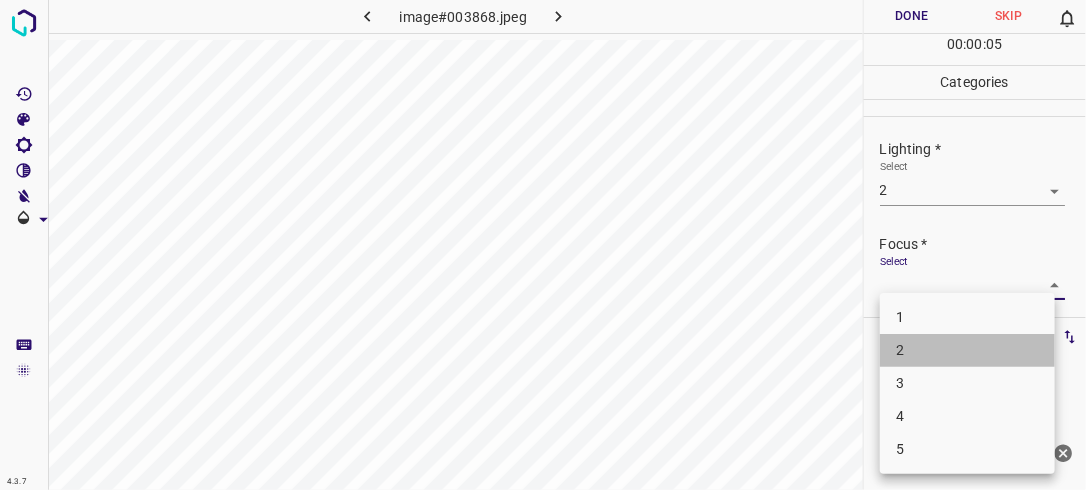 click on "2" at bounding box center (967, 350) 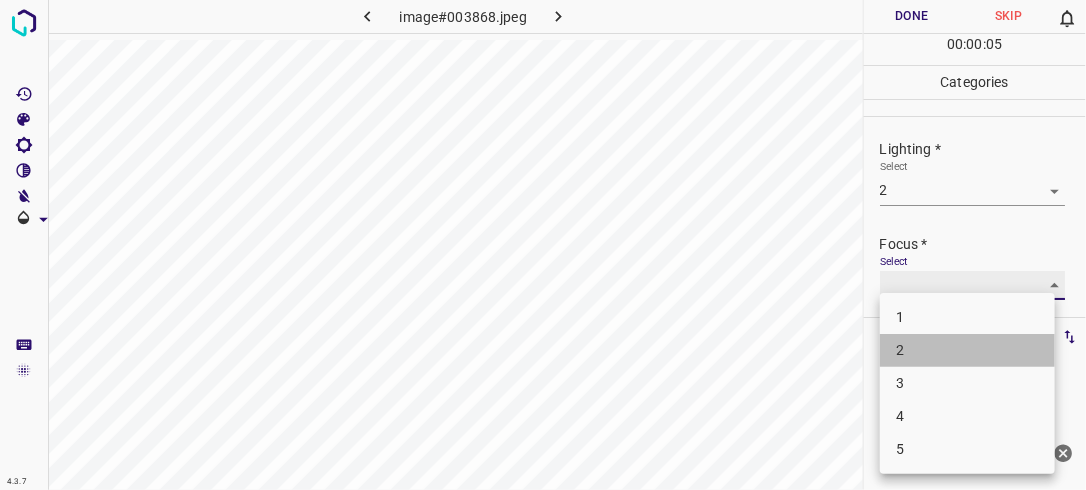 type on "2" 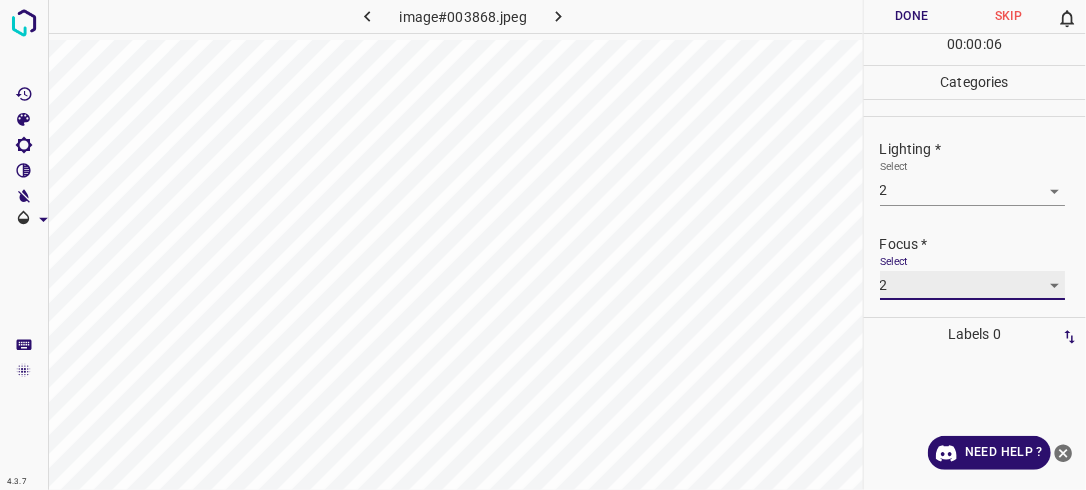 scroll, scrollTop: 88, scrollLeft: 0, axis: vertical 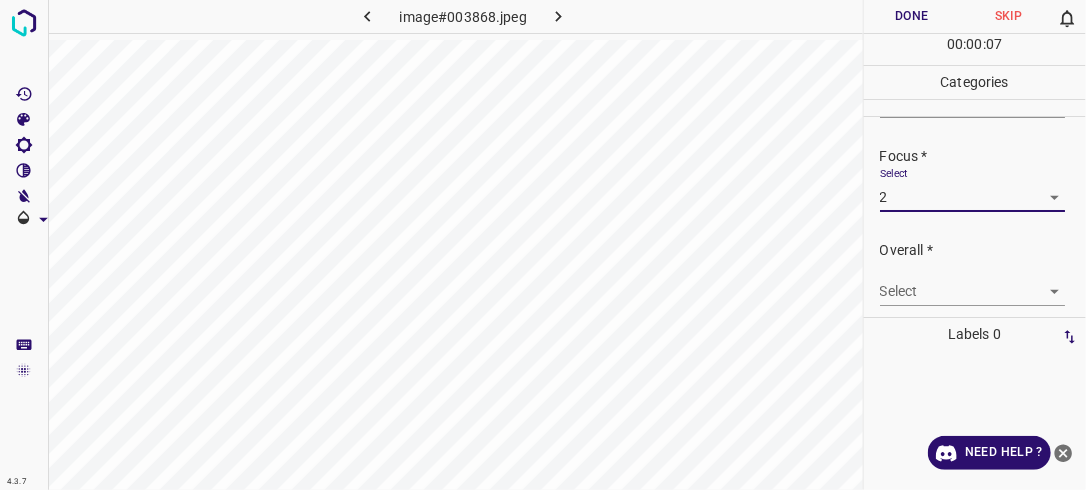 click on "4.3.7 image#003868.jpeg Done Skip 0 00   : 00   : 07   Categories Lighting *  Select 2 2 Focus *  Select 2 2 Overall *  Select ​ Labels   0 Categories 1 Lighting 2 Focus 3 Overall Tools Space Change between modes (Draw & Edit) I Auto labeling R Restore zoom M Zoom in N Zoom out Delete Delete selecte label Filters Z Restore filters X Saturation filter C Brightness filter V Contrast filter B Gray scale filter General O Download Need Help ? - Text - Hide - Delete" at bounding box center (543, 245) 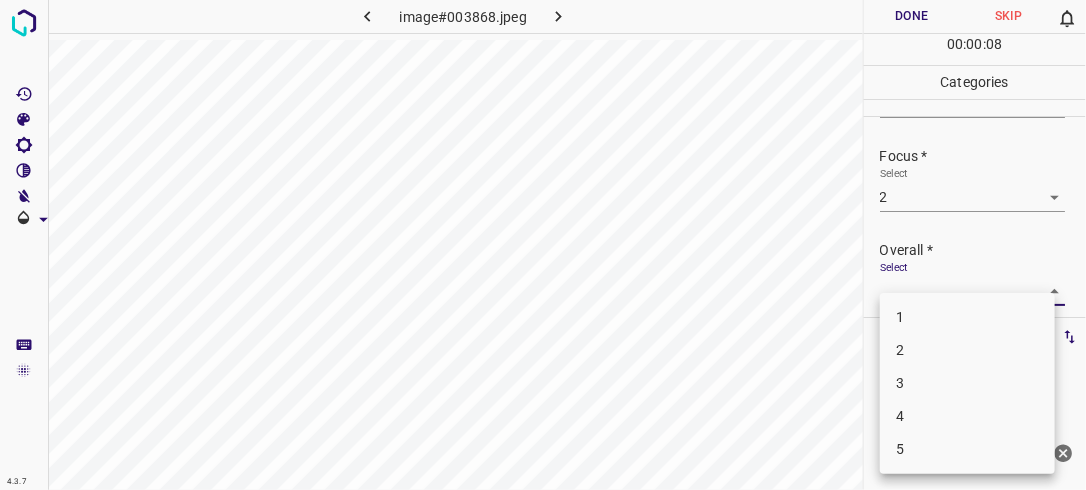 click on "2" at bounding box center [967, 350] 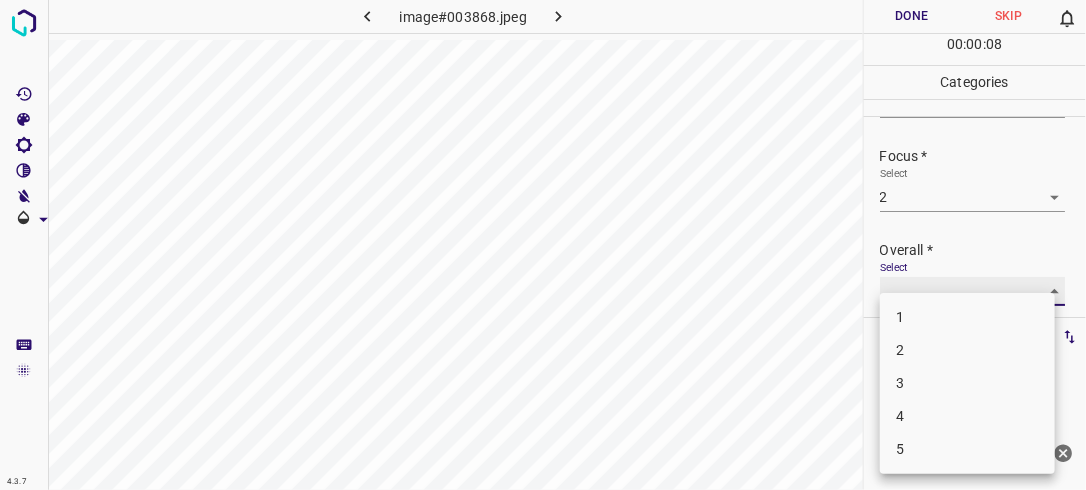 type on "2" 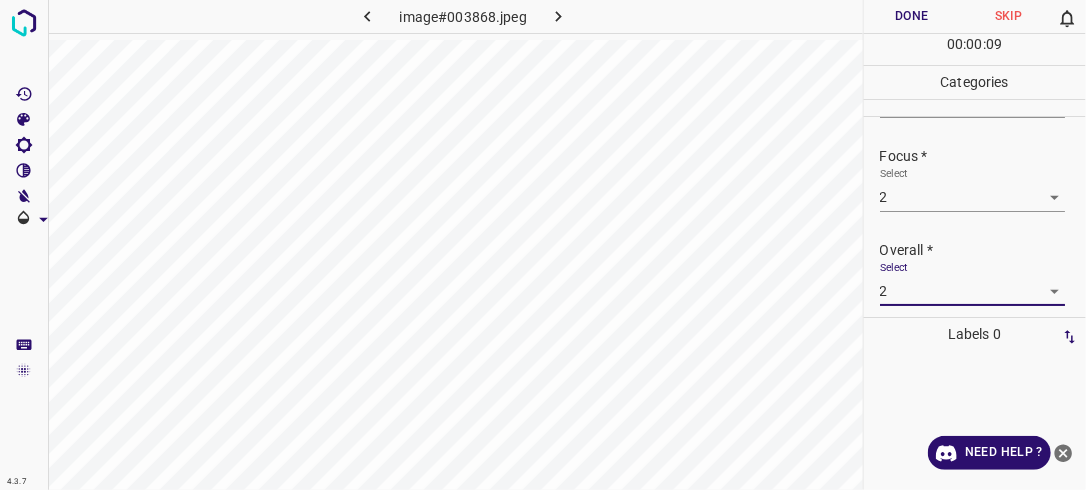click on "Done" at bounding box center (912, 16) 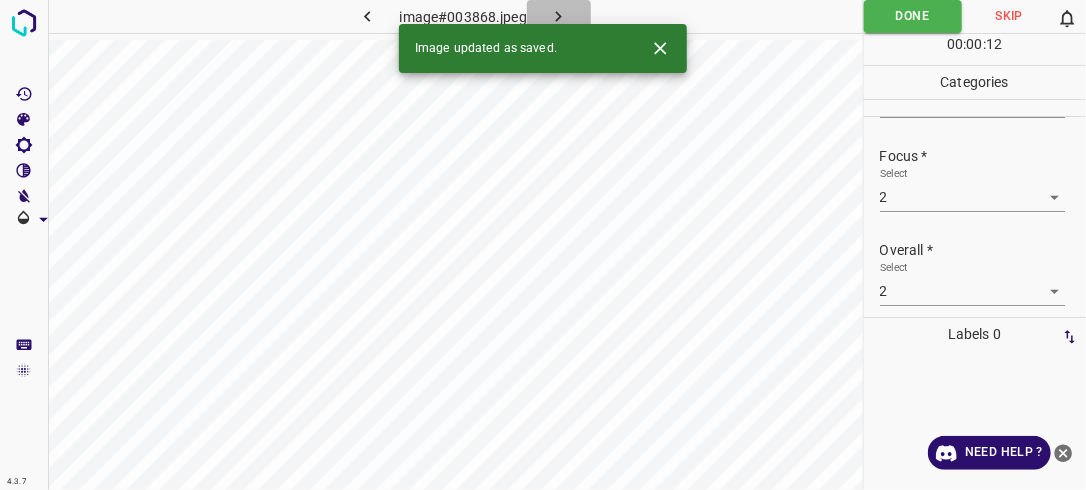 click at bounding box center [559, 16] 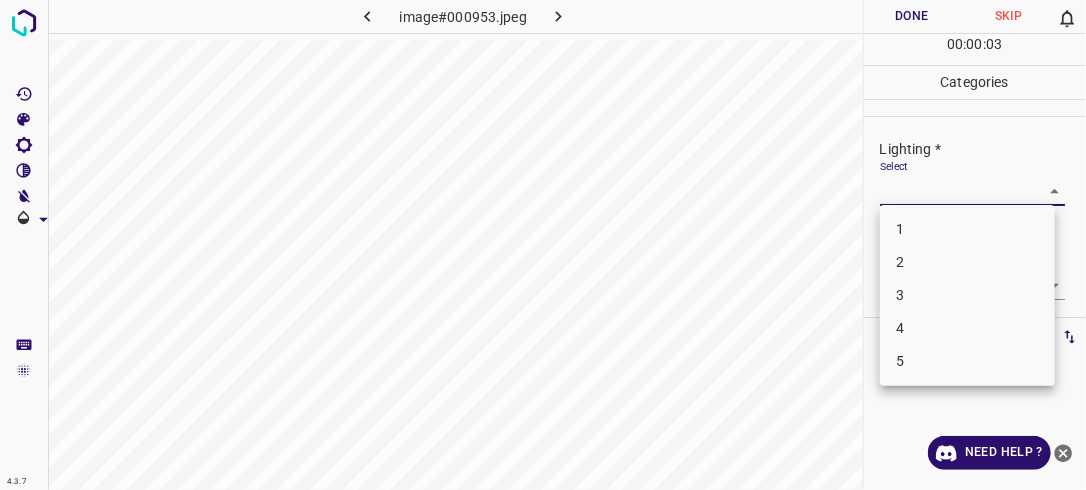 click on "4.3.7 image#000953.jpeg Done Skip 0 00   : 00   : 03   Categories Lighting *  Select ​ Focus *  Select ​ Overall *  Select ​ Labels   0 Categories 1 Lighting 2 Focus 3 Overall Tools Space Change between modes (Draw & Edit) I Auto labeling R Restore zoom M Zoom in N Zoom out Delete Delete selecte label Filters Z Restore filters X Saturation filter C Brightness filter V Contrast filter B Gray scale filter General O Download Need Help ? - Text - Hide - Delete 1 2 3 4 5" at bounding box center [543, 245] 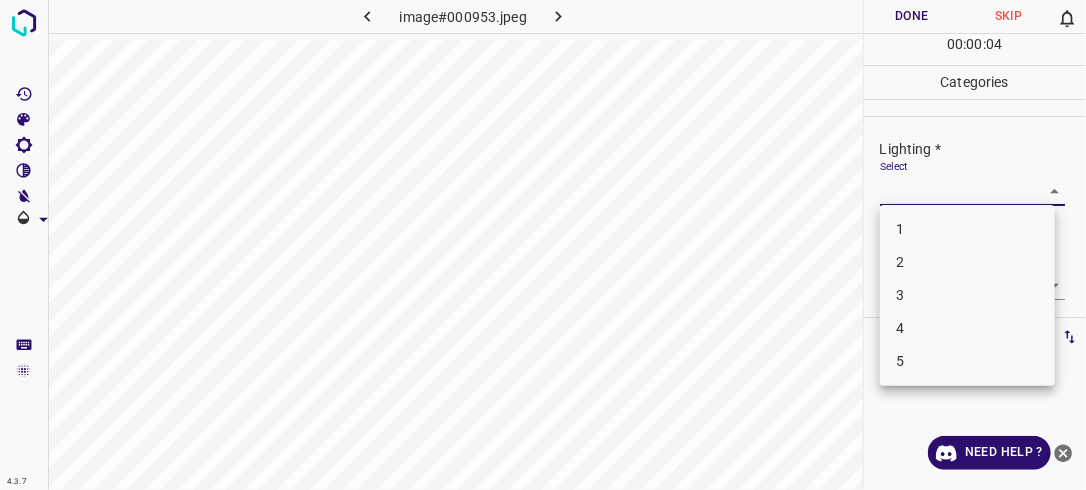 click on "2" at bounding box center [967, 262] 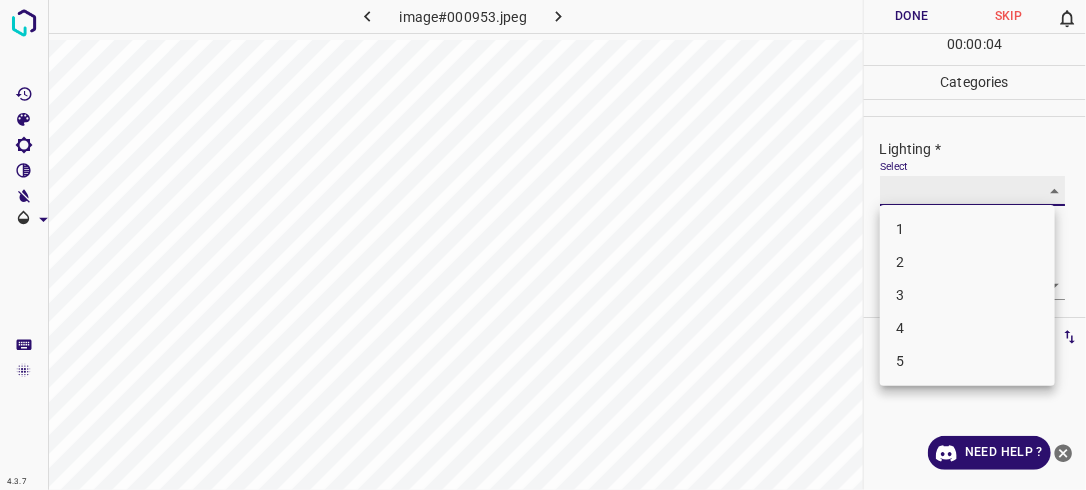 type on "2" 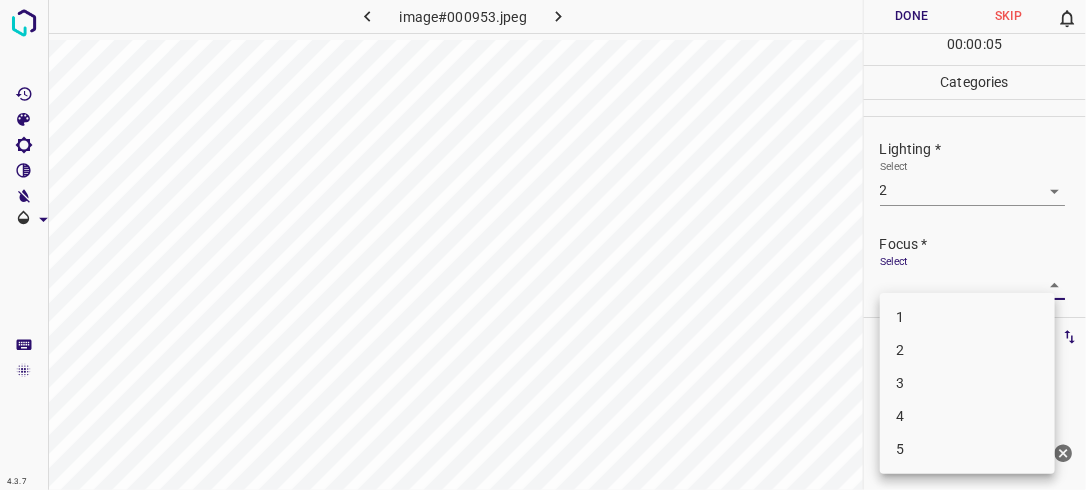 click on "4.3.7 image#000953.jpeg Done Skip 0 00   : 00   : 05   Categories Lighting *  Select 2 2 Focus *  Select ​ Overall *  Select ​ Labels   0 Categories 1 Lighting 2 Focus 3 Overall Tools Space Change between modes (Draw & Edit) I Auto labeling R Restore zoom M Zoom in N Zoom out Delete Delete selecte label Filters Z Restore filters X Saturation filter C Brightness filter V Contrast filter B Gray scale filter General O Download Need Help ? - Text - Hide - Delete 1 2 3 4 5" at bounding box center (543, 245) 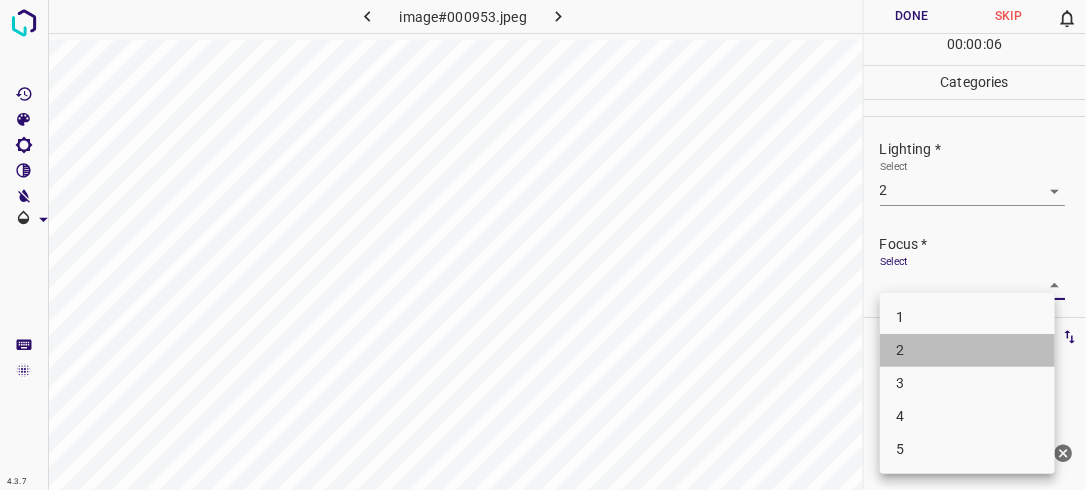 click on "2" at bounding box center (967, 350) 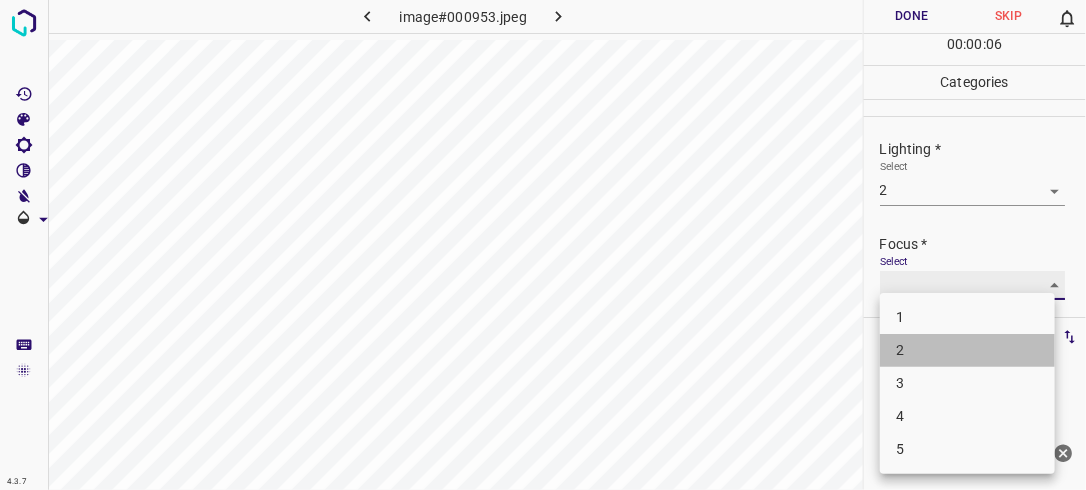 type on "2" 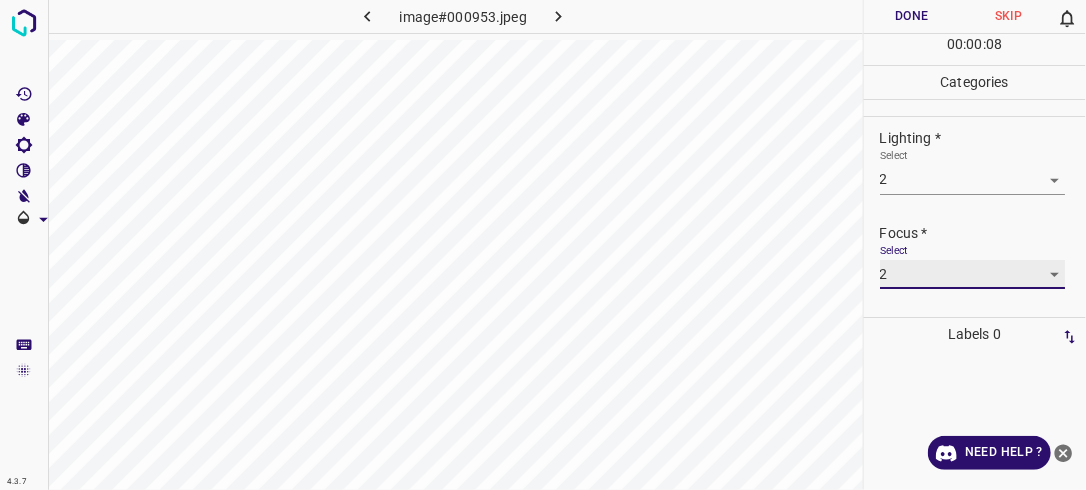 scroll, scrollTop: 98, scrollLeft: 0, axis: vertical 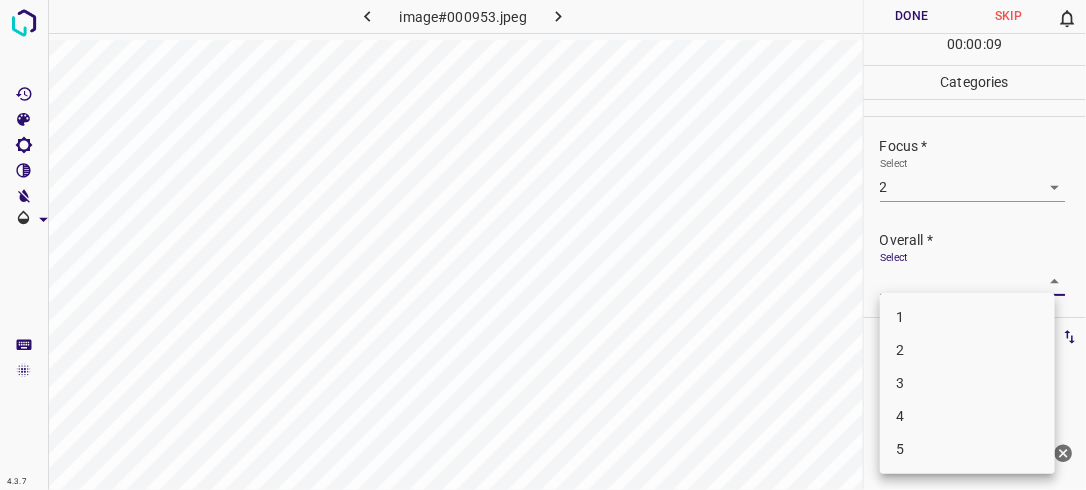 click on "4.3.7 image#000953.jpeg Done Skip 0 00   : 00   : 09   Categories Lighting *  Select 2 2 Focus *  Select 2 2 Overall *  Select ​ Labels   0 Categories 1 Lighting 2 Focus 3 Overall Tools Space Change between modes (Draw & Edit) I Auto labeling R Restore zoom M Zoom in N Zoom out Delete Delete selecte label Filters Z Restore filters X Saturation filter C Brightness filter V Contrast filter B Gray scale filter General O Download Need Help ? - Text - Hide - Delete 1 2 3 4 5" at bounding box center [543, 245] 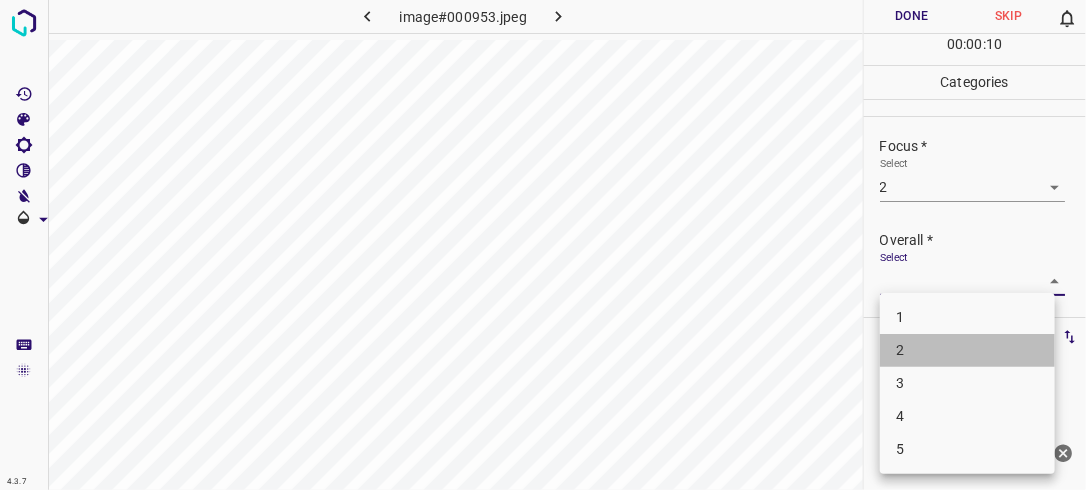 click on "2" at bounding box center (967, 350) 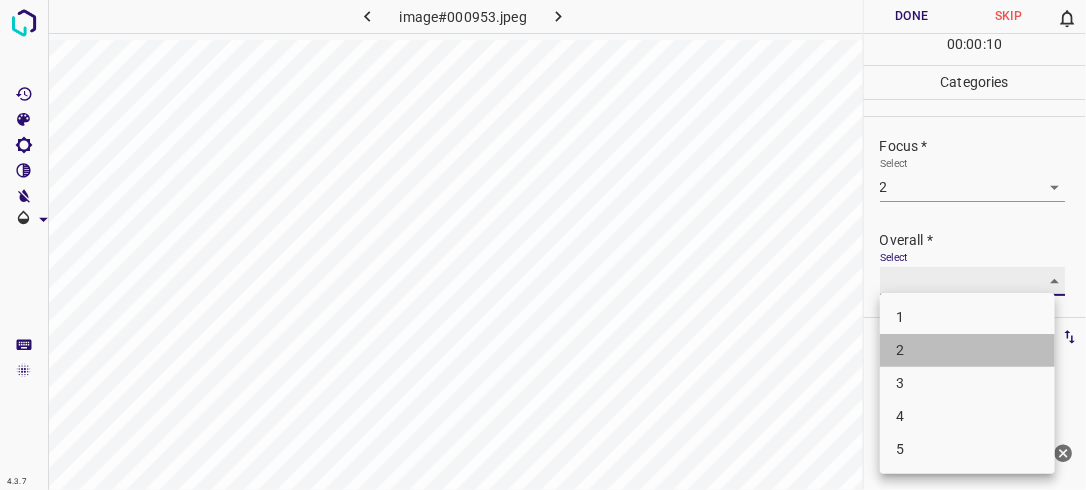 type on "2" 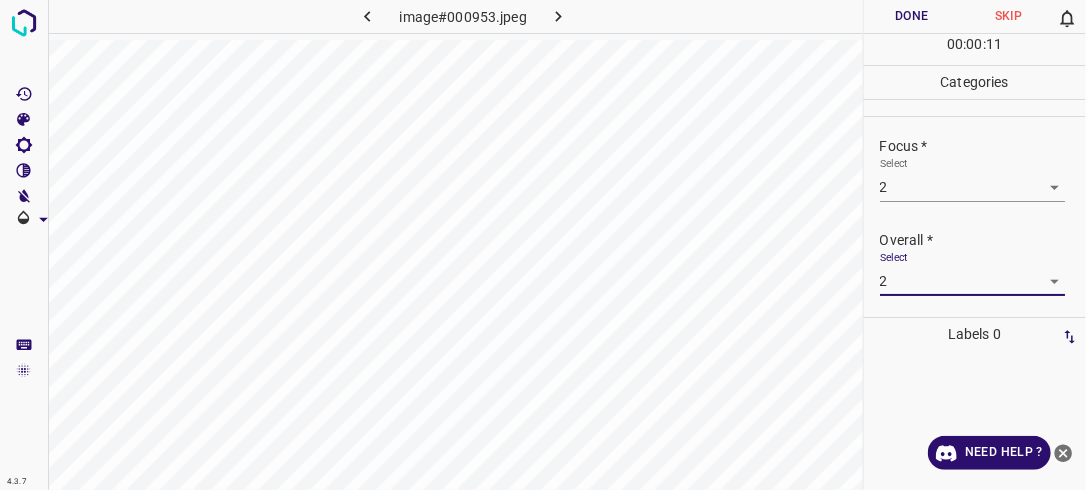 click on "Done" at bounding box center (912, 16) 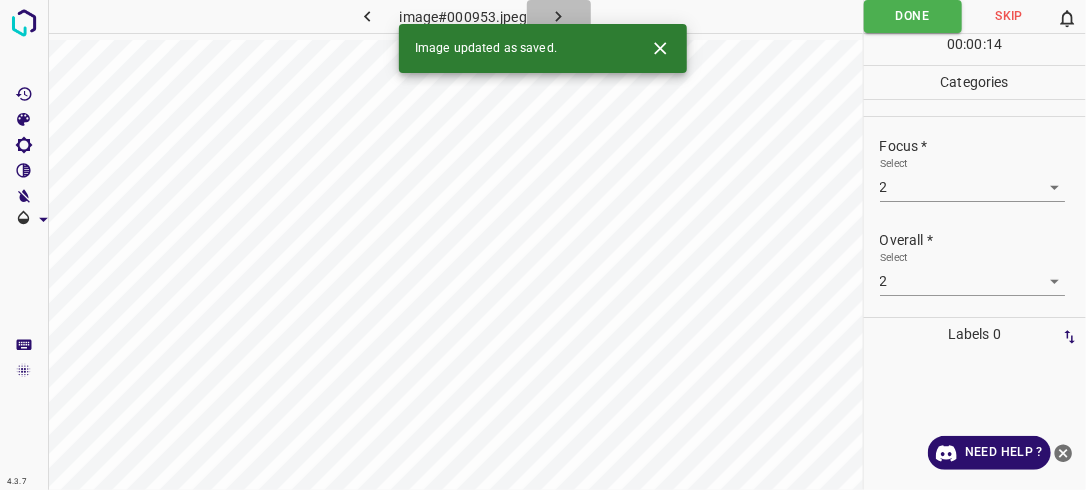 click 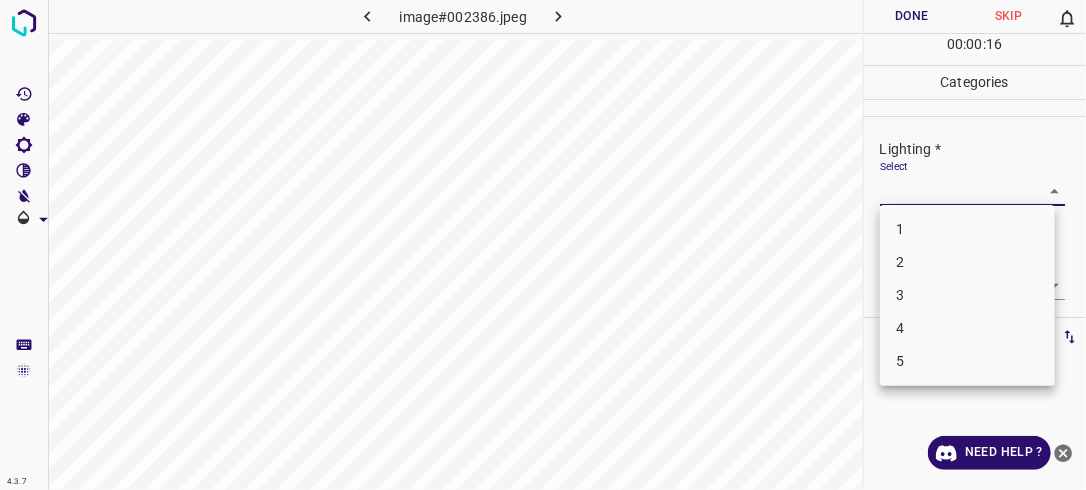 click on "4.3.7 image#002386.jpeg Done Skip 0 00   : 00   : 16   Categories Lighting *  Select ​ Focus *  Select ​ Overall *  Select ​ Labels   0 Categories 1 Lighting 2 Focus 3 Overall Tools Space Change between modes (Draw & Edit) I Auto labeling R Restore zoom M Zoom in N Zoom out Delete Delete selecte label Filters Z Restore filters X Saturation filter C Brightness filter V Contrast filter B Gray scale filter General O Download Need Help ? - Text - Hide - Delete 1 2 3 4 5" at bounding box center (543, 245) 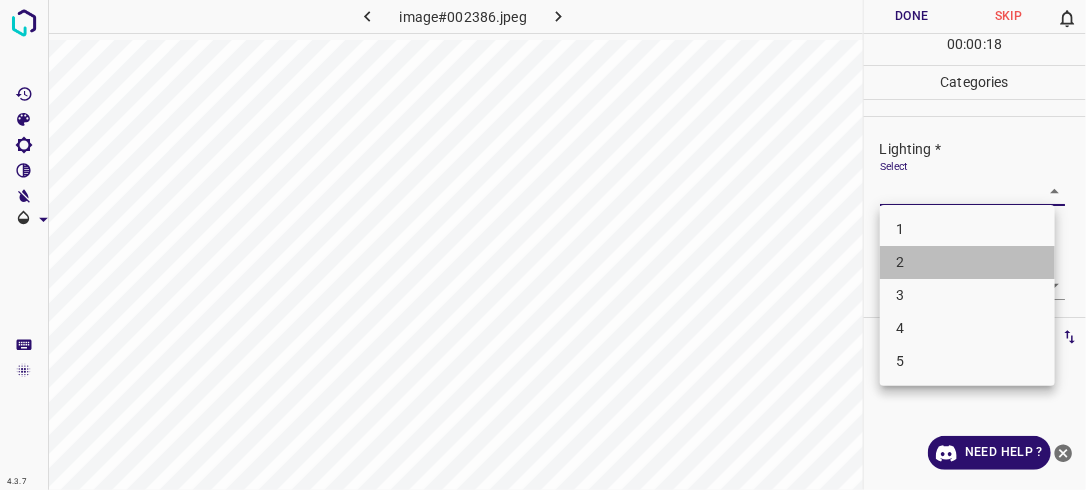 click on "2" at bounding box center [967, 262] 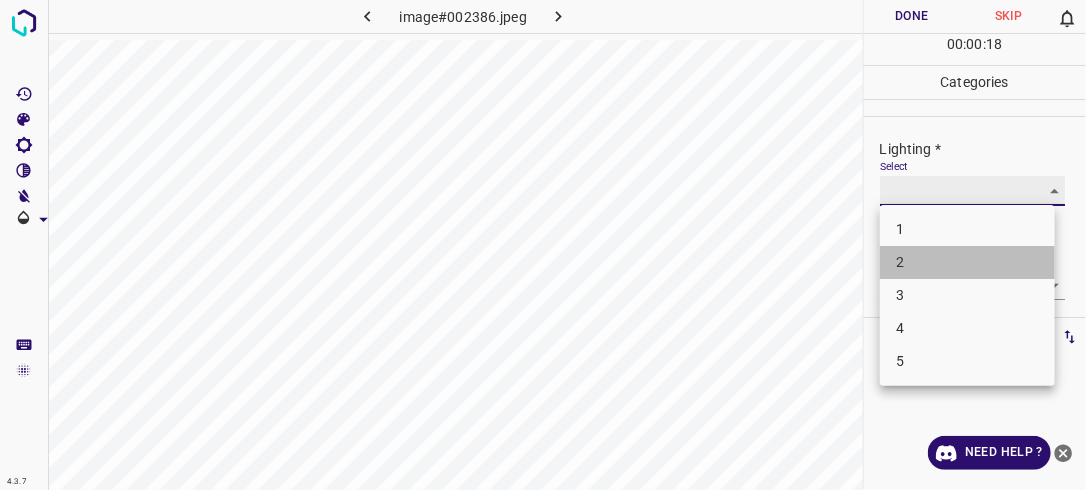 type on "2" 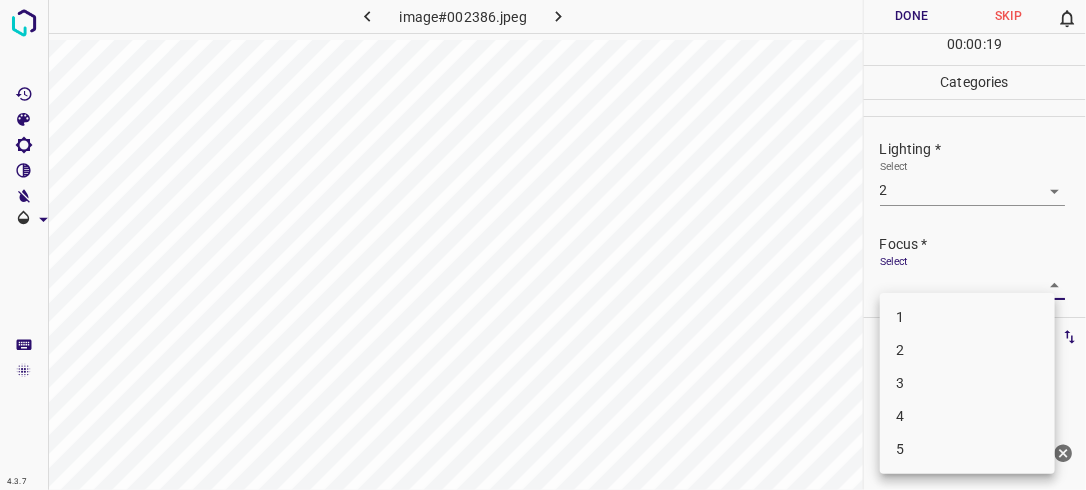 click on "4.3.7 image#002386.jpeg Done Skip 0 00   : 00   : 19   Categories Lighting *  Select 2 2 Focus *  Select ​ Overall *  Select ​ Labels   0 Categories 1 Lighting 2 Focus 3 Overall Tools Space Change between modes (Draw & Edit) I Auto labeling R Restore zoom M Zoom in N Zoom out Delete Delete selecte label Filters Z Restore filters X Saturation filter C Brightness filter V Contrast filter B Gray scale filter General O Download Need Help ? - Text - Hide - Delete 1 2 3 4 5" at bounding box center (543, 245) 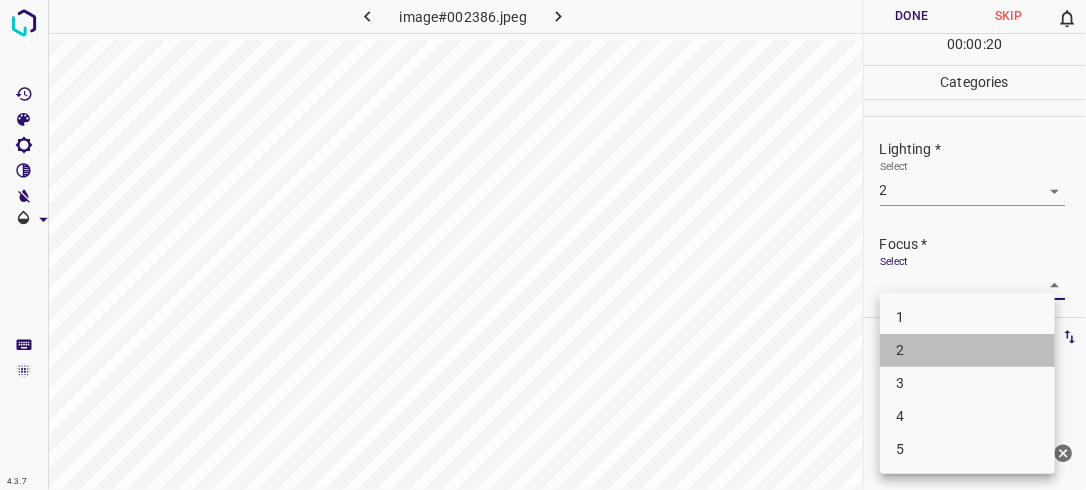 click on "2" at bounding box center [967, 350] 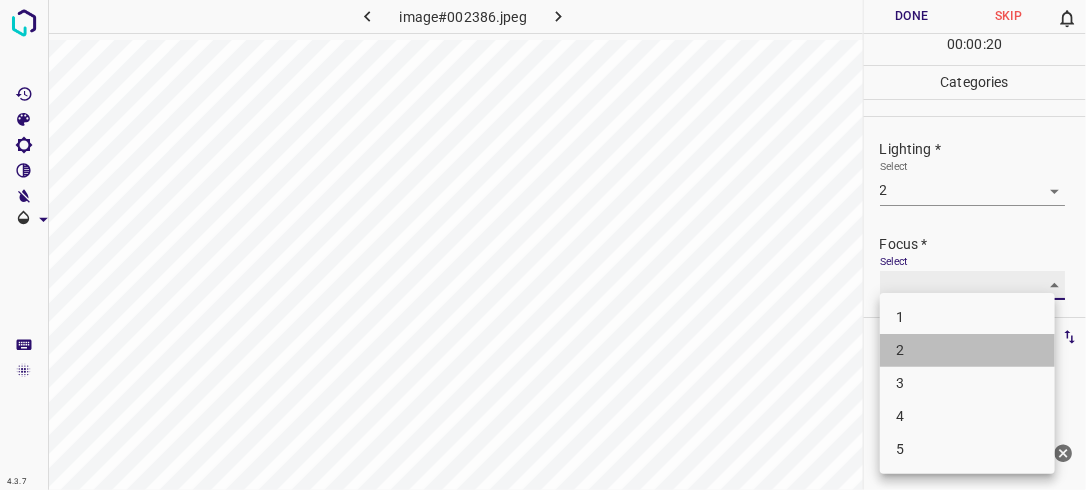type on "2" 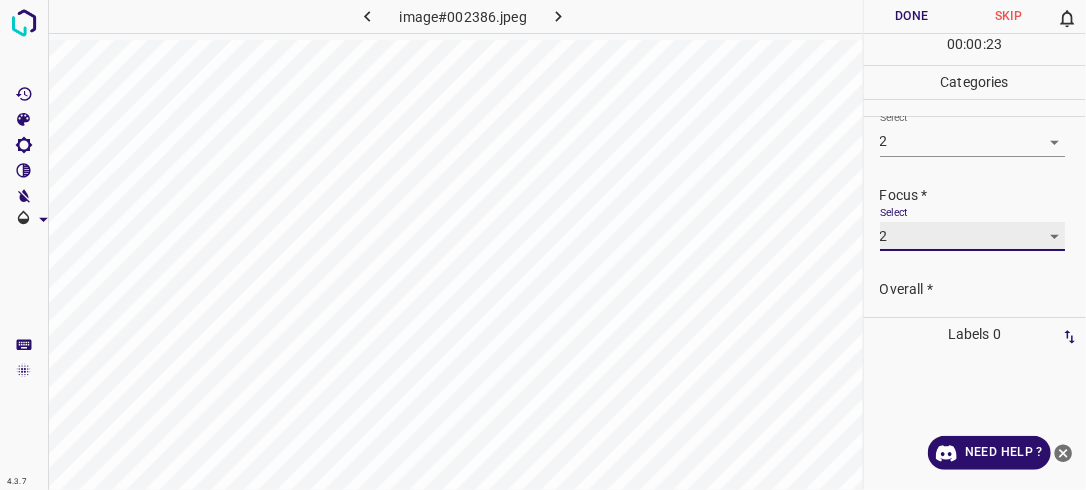 scroll, scrollTop: 98, scrollLeft: 0, axis: vertical 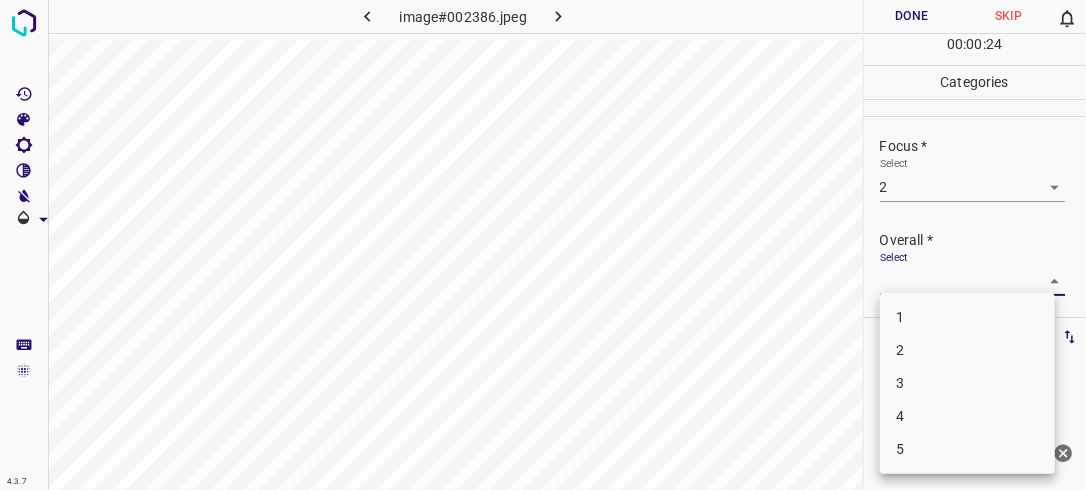 click on "4.3.7 image#002386.jpeg Done Skip 0 00   : 00   : 24   Categories Lighting *  Select 2 2 Focus *  Select 2 2 Overall *  Select ​ Labels   0 Categories 1 Lighting 2 Focus 3 Overall Tools Space Change between modes (Draw & Edit) I Auto labeling R Restore zoom M Zoom in N Zoom out Delete Delete selecte label Filters Z Restore filters X Saturation filter C Brightness filter V Contrast filter B Gray scale filter General O Download Need Help ? - Text - Hide - Delete 1 2 3 4 5" at bounding box center [543, 245] 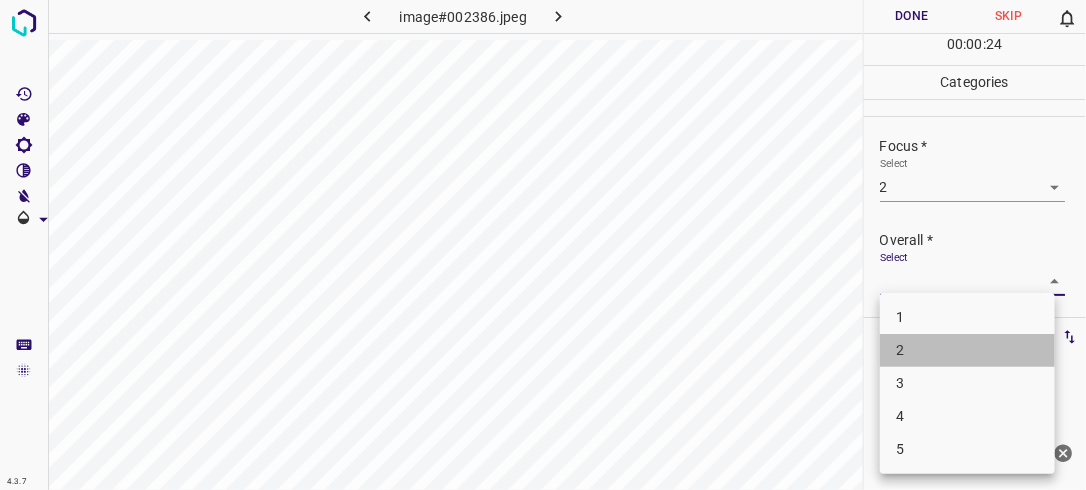 click on "2" at bounding box center [967, 350] 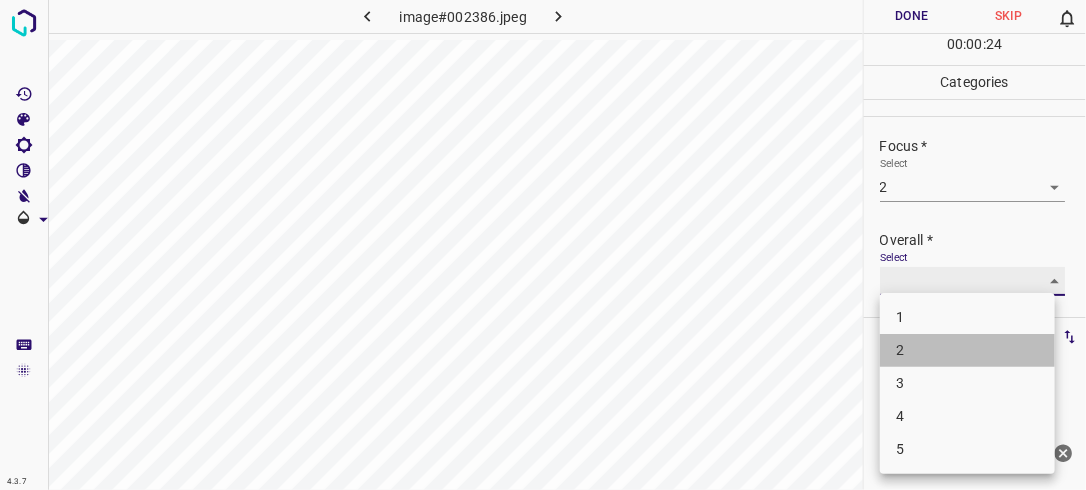 type 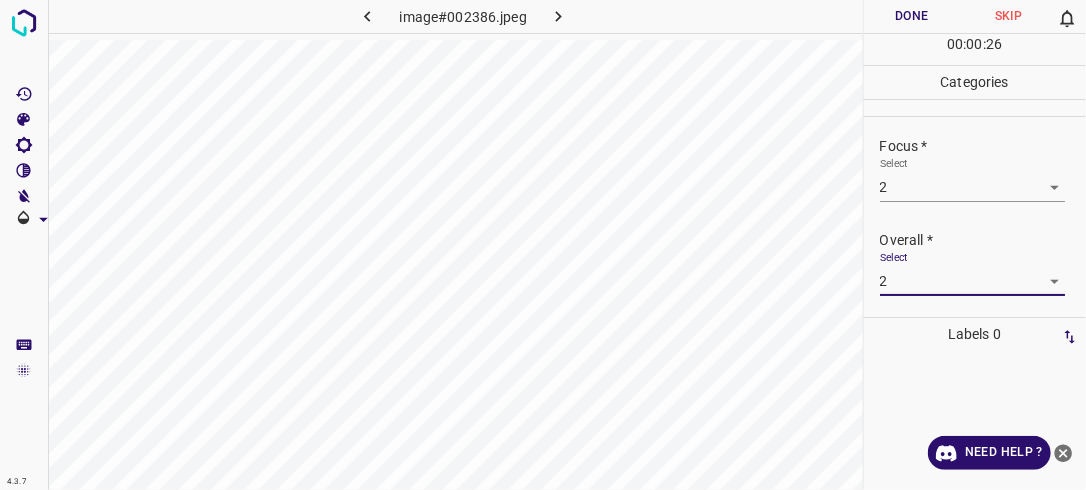 click on "Done" at bounding box center [912, 16] 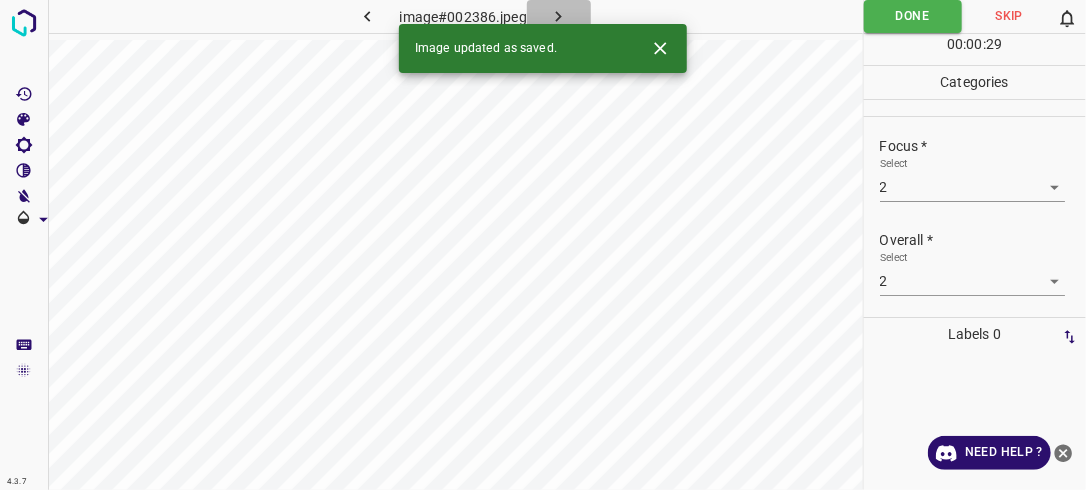 click 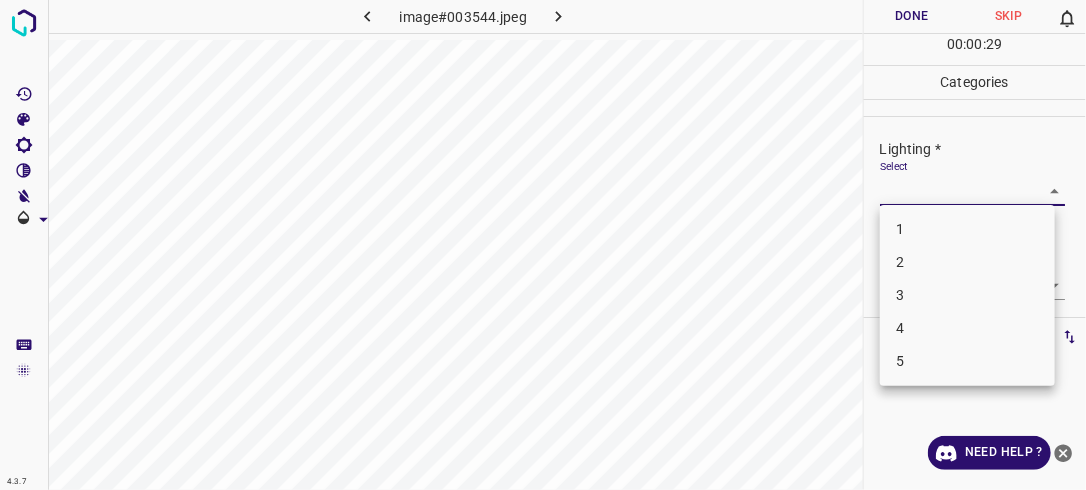 click on "4.3.7 image#003544.jpeg Done Skip 0 00   : 00   : 29   Categories Lighting *  Select ​ Focus *  Select ​ Overall *  Select ​ Labels   0 Categories 1 Lighting 2 Focus 3 Overall Tools Space Change between modes (Draw & Edit) I Auto labeling R Restore zoom M Zoom in N Zoom out Delete Delete selecte label Filters Z Restore filters X Saturation filter C Brightness filter V Contrast filter B Gray scale filter General O Download Need Help ? - Text - Hide - Delete 1 2 3 4 5" at bounding box center [543, 245] 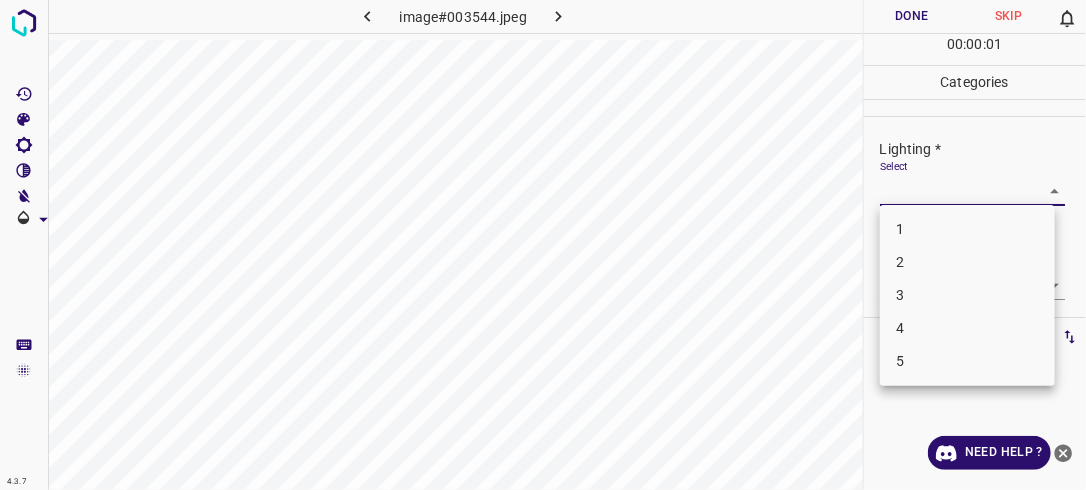 click on "2" at bounding box center (967, 262) 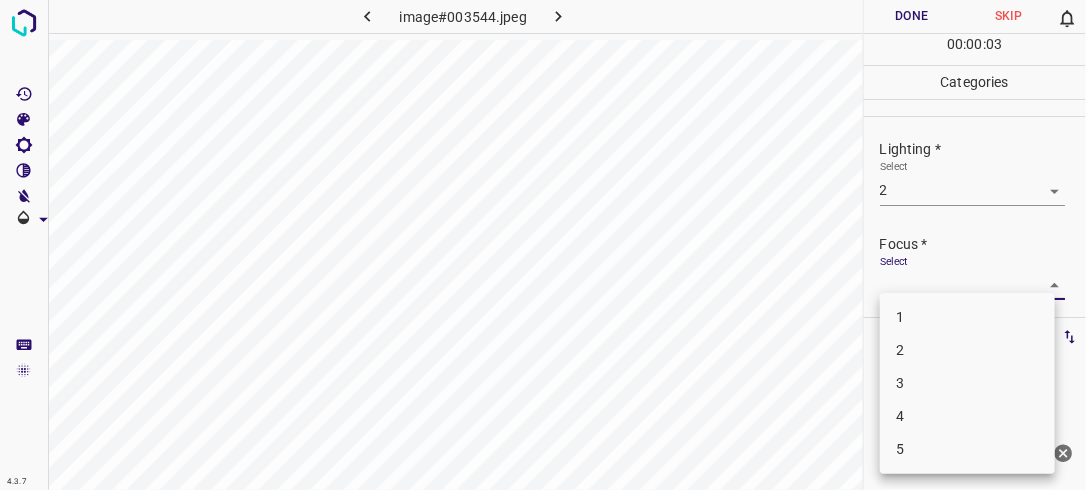 click on "4.3.7 image#003544.jpeg Done Skip 0 00   : 00   : 03   Categories Lighting *  Select 2 2 Focus *  Select ​ Overall *  Select ​ Labels   0 Categories 1 Lighting 2 Focus 3 Overall Tools Space Change between modes (Draw & Edit) I Auto labeling R Restore zoom M Zoom in N Zoom out Delete Delete selecte label Filters Z Restore filters X Saturation filter C Brightness filter V Contrast filter B Gray scale filter General O Download Need Help ? - Text - Hide - Delete 1 2 3 4 5" at bounding box center (543, 245) 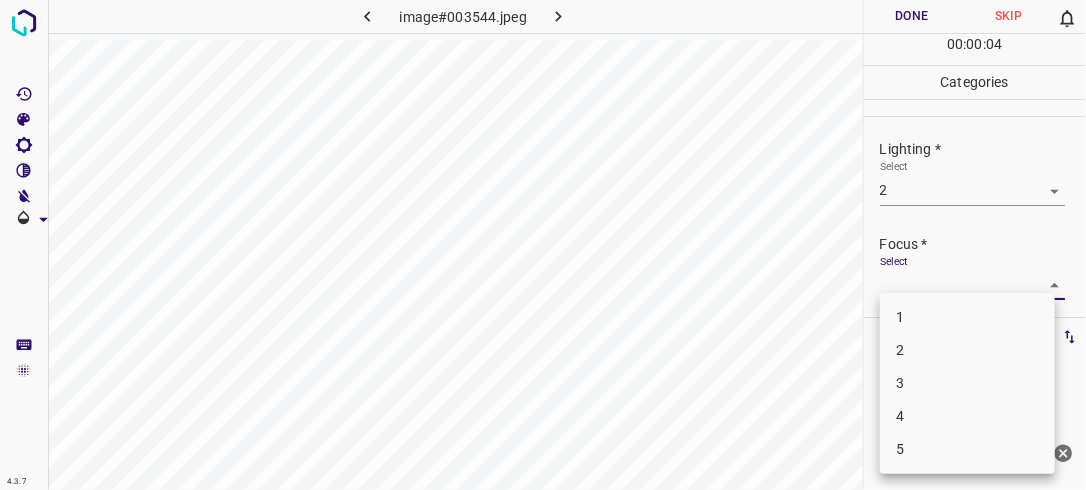 click on "2" at bounding box center (967, 350) 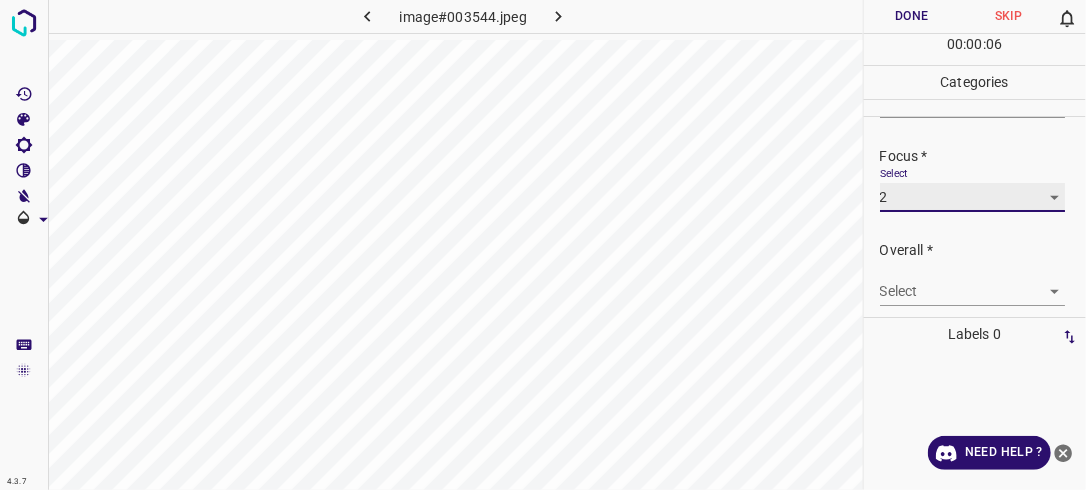 scroll, scrollTop: 98, scrollLeft: 0, axis: vertical 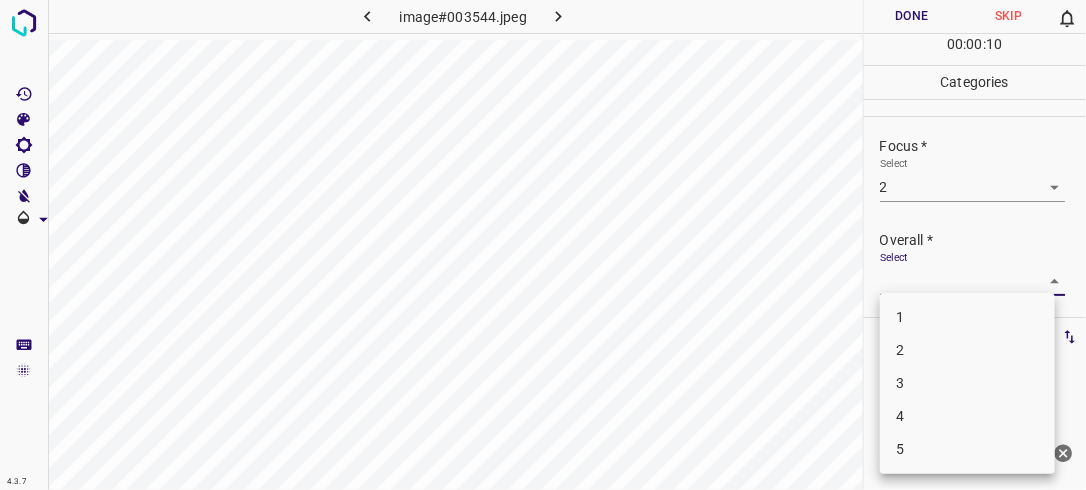 click on "4.3.7 image#003544.jpeg Done Skip 0 00   : 00   : 10   Categories Lighting *  Select 2 2 Focus *  Select 2 2 Overall *  Select ​ Labels   0 Categories 1 Lighting 2 Focus 3 Overall Tools Space Change between modes (Draw & Edit) I Auto labeling R Restore zoom M Zoom in N Zoom out Delete Delete selecte label Filters Z Restore filters X Saturation filter C Brightness filter V Contrast filter B Gray scale filter General O Download Need Help ? - Text - Hide - Delete 1 2 3 4 5" at bounding box center (543, 245) 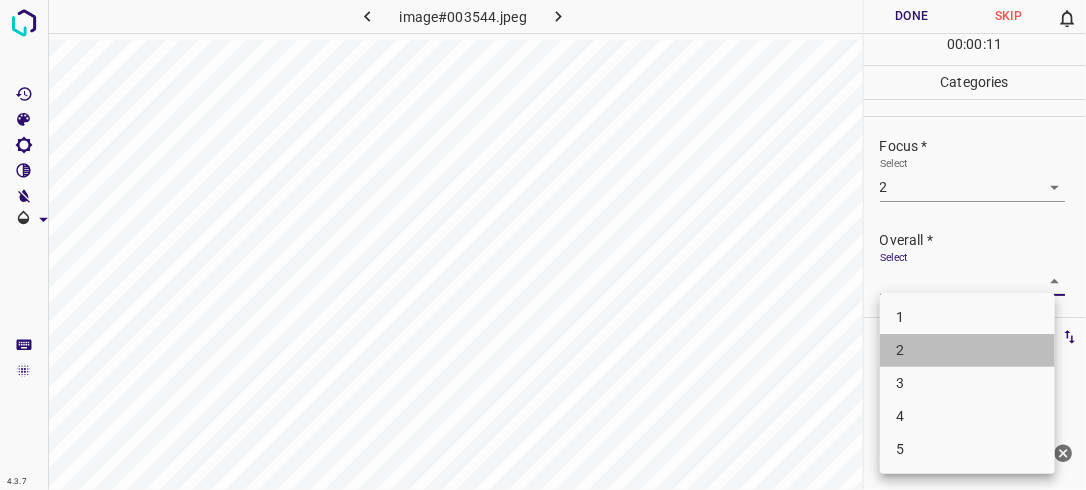 click on "2" at bounding box center (967, 350) 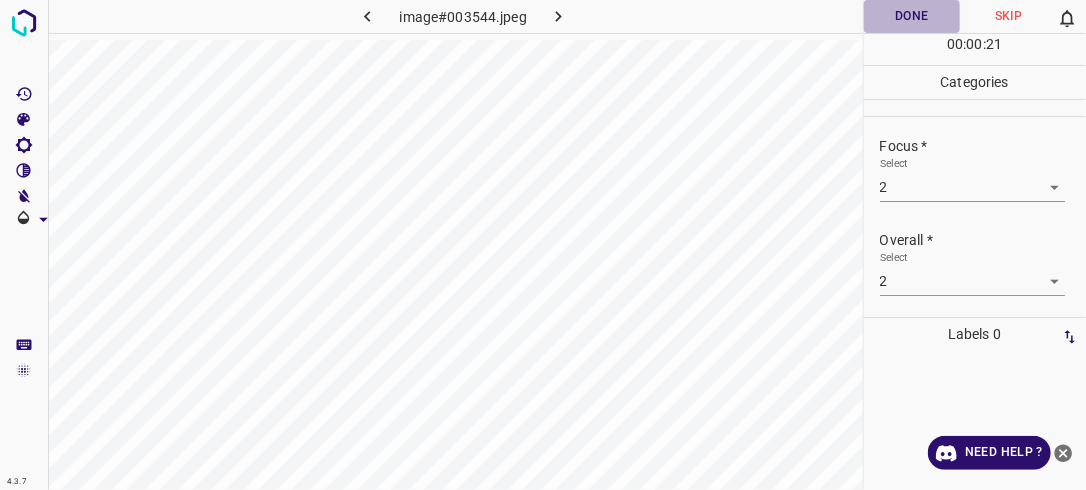 click on "Done" at bounding box center (912, 16) 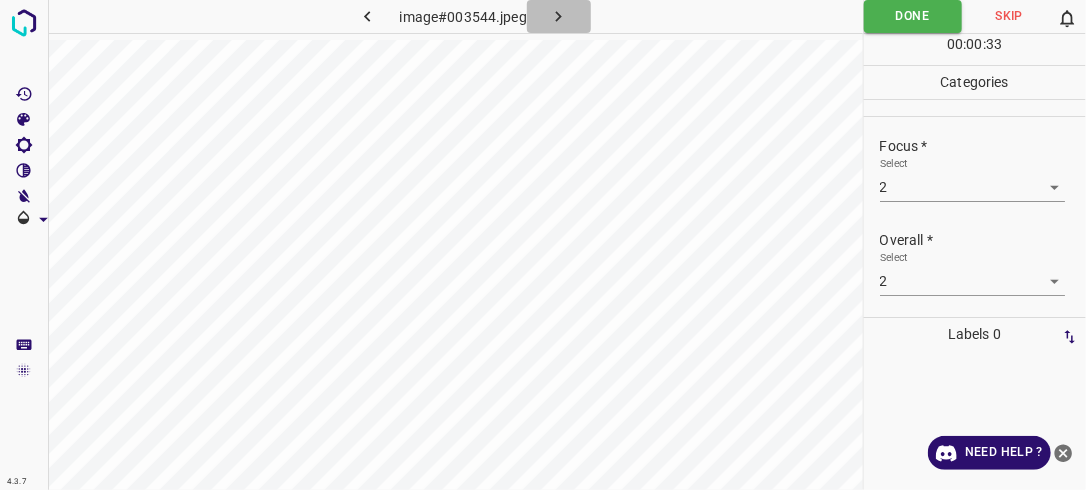 click 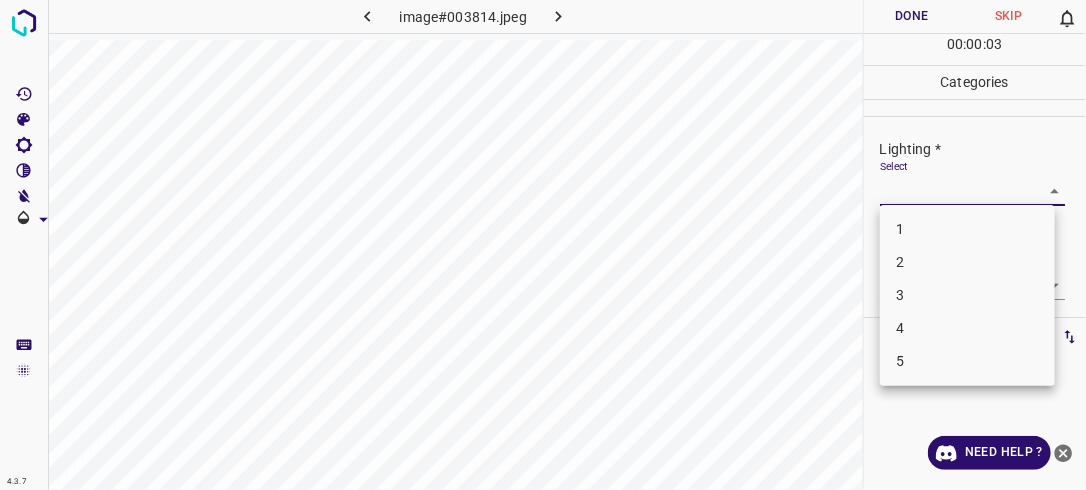 click on "4.3.7 image#003814.jpeg Done Skip 0 00   : 00   : 03   Categories Lighting *  Select ​ Focus *  Select ​ Overall *  Select ​ Labels   0 Categories 1 Lighting 2 Focus 3 Overall Tools Space Change between modes (Draw & Edit) I Auto labeling R Restore zoom M Zoom in N Zoom out Delete Delete selecte label Filters Z Restore filters X Saturation filter C Brightness filter V Contrast filter B Gray scale filter General O Download Need Help ? - Text - Hide - Delete 1 2 3 4 5" at bounding box center [543, 245] 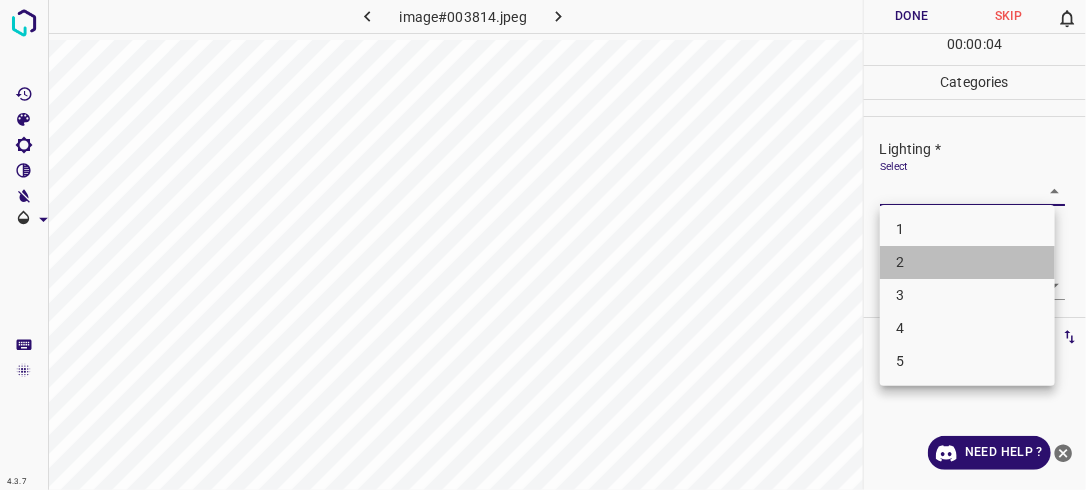 click on "2" at bounding box center [967, 262] 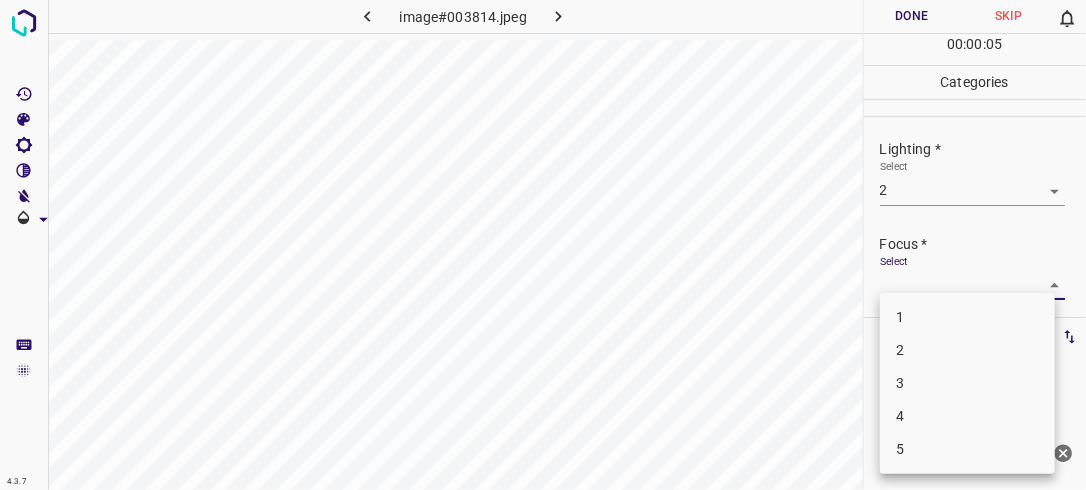 click on "4.3.7 image#003814.jpeg Done Skip 0 00   : 00   : 05   Categories Lighting *  Select 2 2 Focus *  Select ​ Overall *  Select ​ Labels   0 Categories 1 Lighting 2 Focus 3 Overall Tools Space Change between modes (Draw & Edit) I Auto labeling R Restore zoom M Zoom in N Zoom out Delete Delete selecte label Filters Z Restore filters X Saturation filter C Brightness filter V Contrast filter B Gray scale filter General O Download Need Help ? - Text - Hide - Delete 1 2 3 4 5" at bounding box center (543, 245) 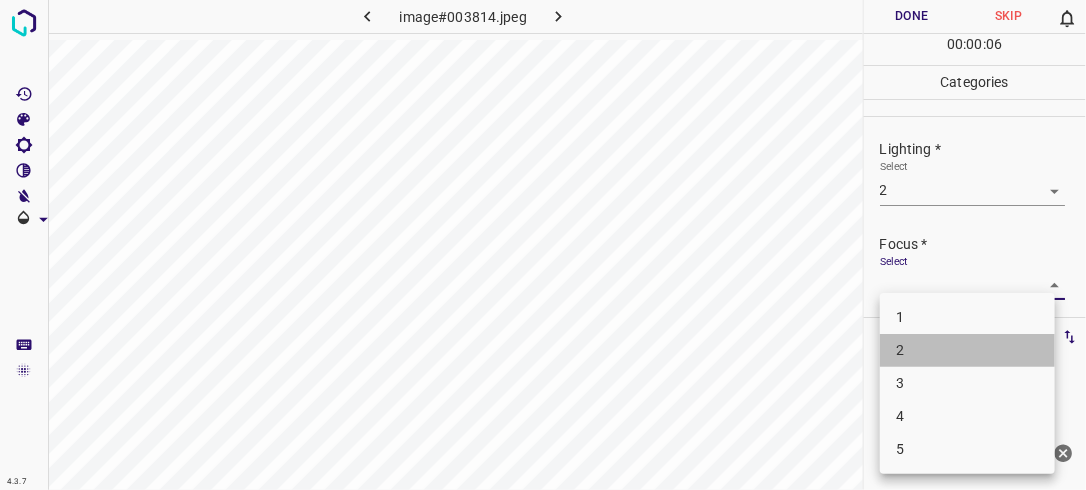 click on "2" at bounding box center (967, 350) 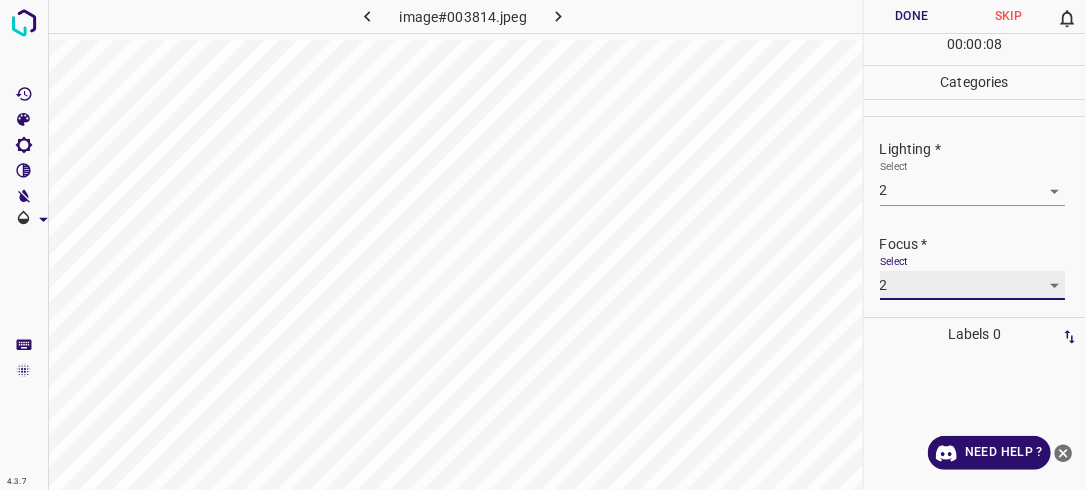 scroll, scrollTop: 98, scrollLeft: 0, axis: vertical 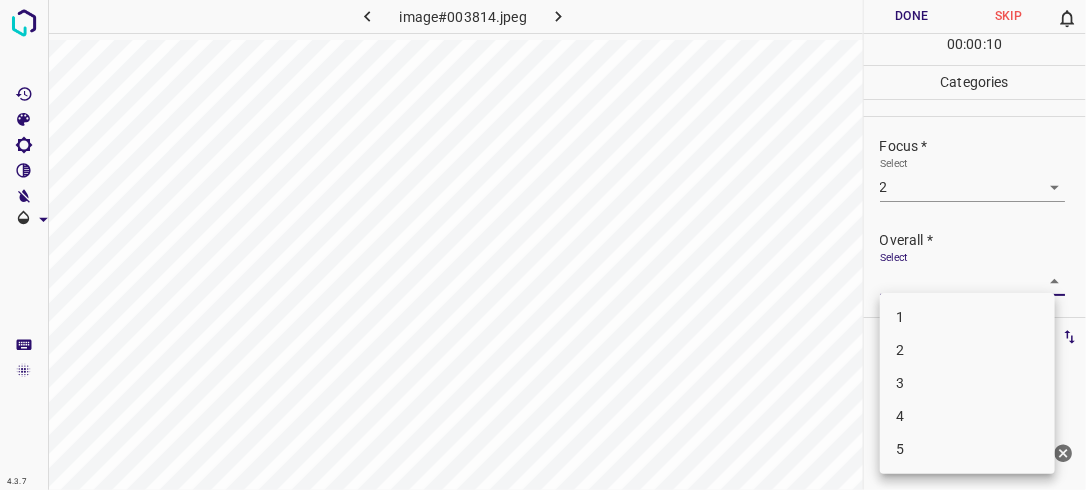 drag, startPoint x: 1040, startPoint y: 276, endPoint x: 1000, endPoint y: 354, distance: 87.658424 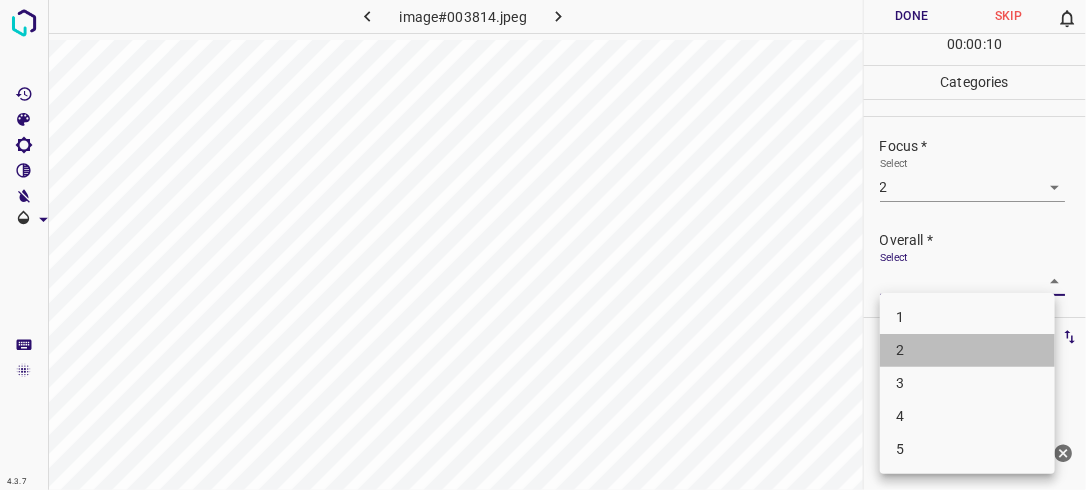 click on "2" at bounding box center (967, 350) 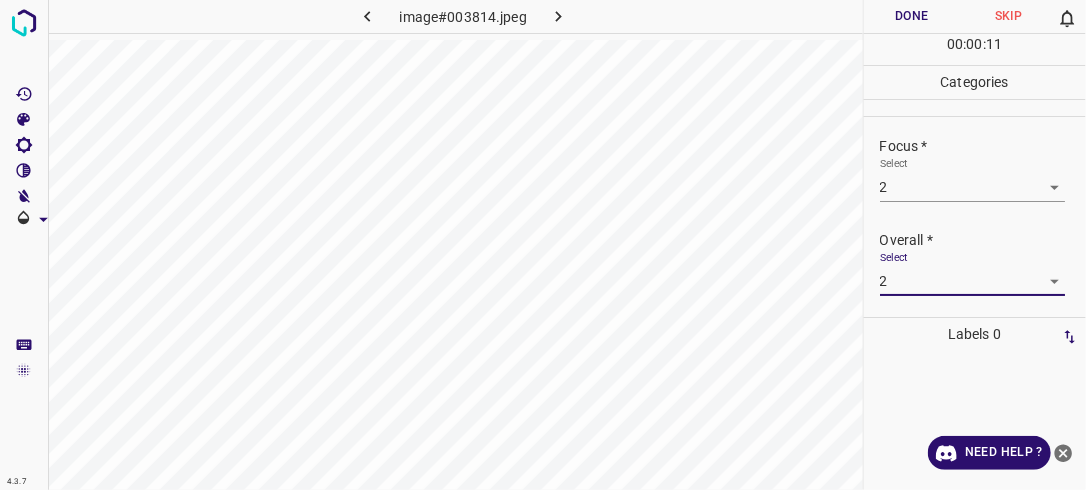 click on "Done" at bounding box center (912, 16) 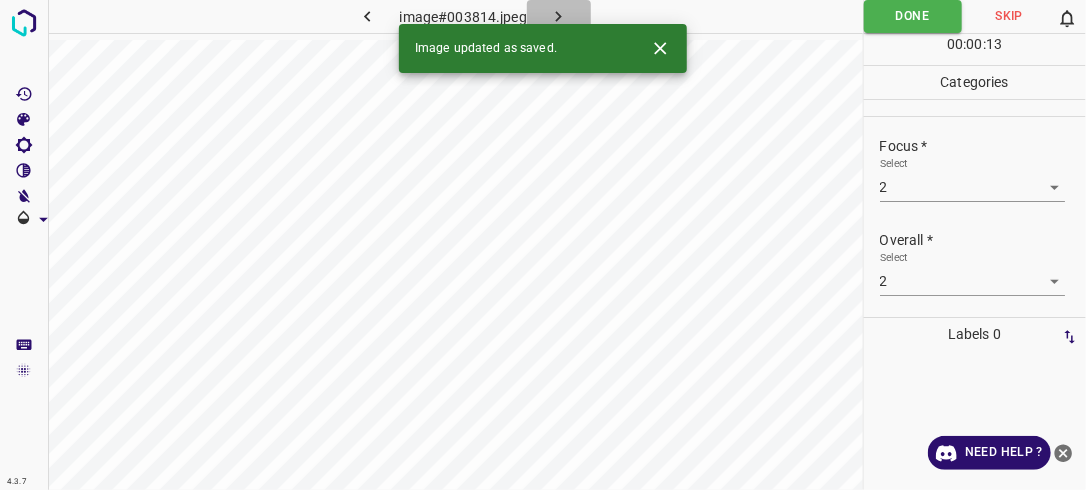 click 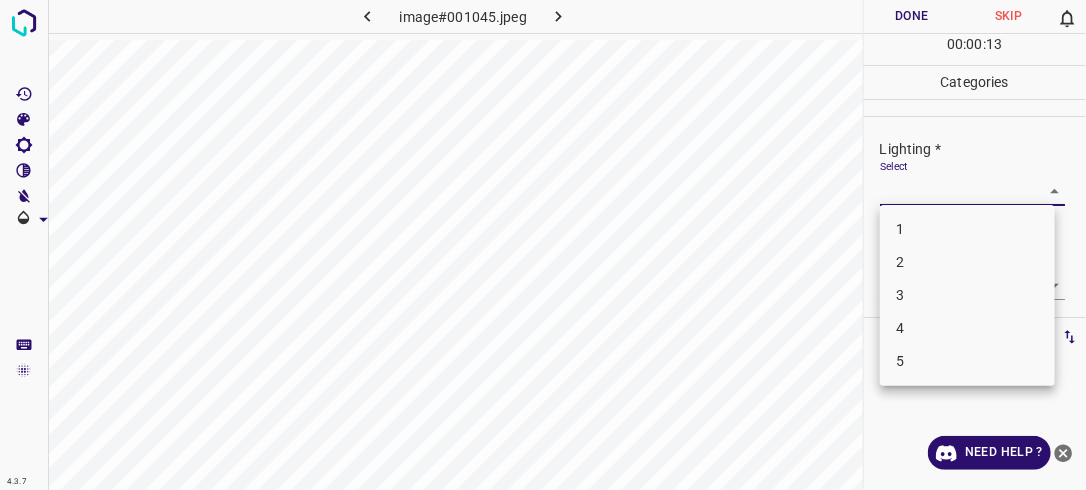 click on "4.3.7 image#001045.jpeg Done Skip 0 00   : 00   : 13   Categories Lighting *  Select ​ Focus *  Select ​ Overall *  Select ​ Labels   0 Categories 1 Lighting 2 Focus 3 Overall Tools Space Change between modes (Draw & Edit) I Auto labeling R Restore zoom M Zoom in N Zoom out Delete Delete selecte label Filters Z Restore filters X Saturation filter C Brightness filter V Contrast filter B Gray scale filter General O Download Need Help ? - Text - Hide - Delete 1 2 3 4 5" at bounding box center (543, 245) 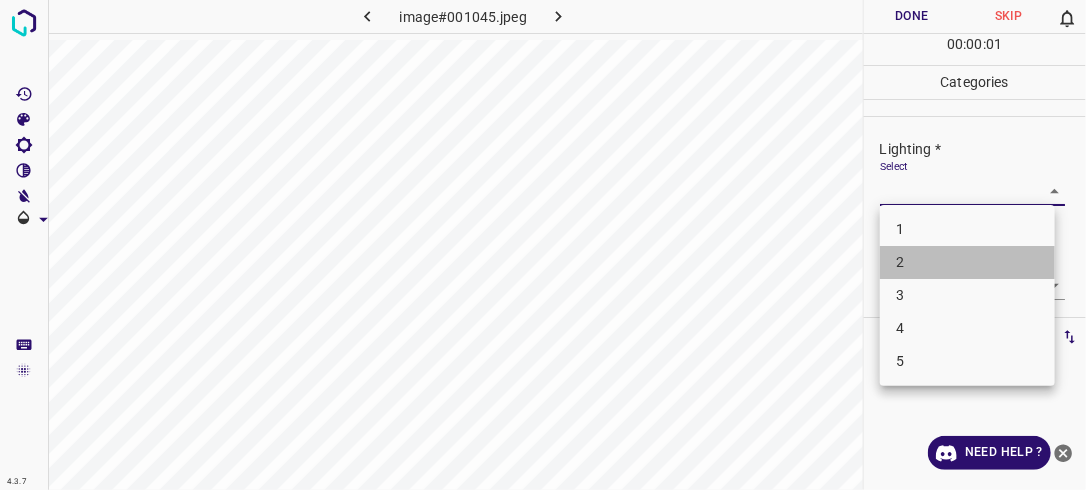 click on "2" at bounding box center (967, 262) 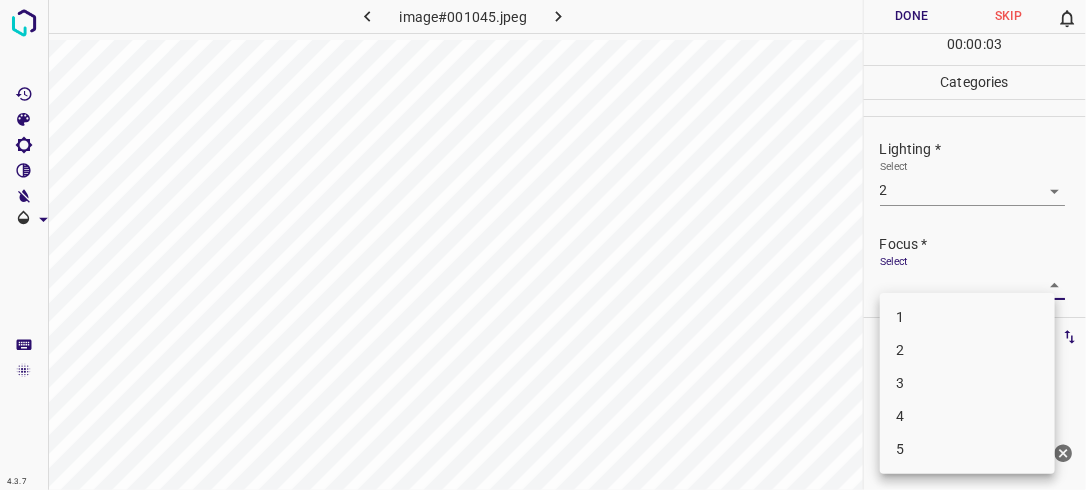 drag, startPoint x: 1036, startPoint y: 276, endPoint x: 1013, endPoint y: 345, distance: 72.73238 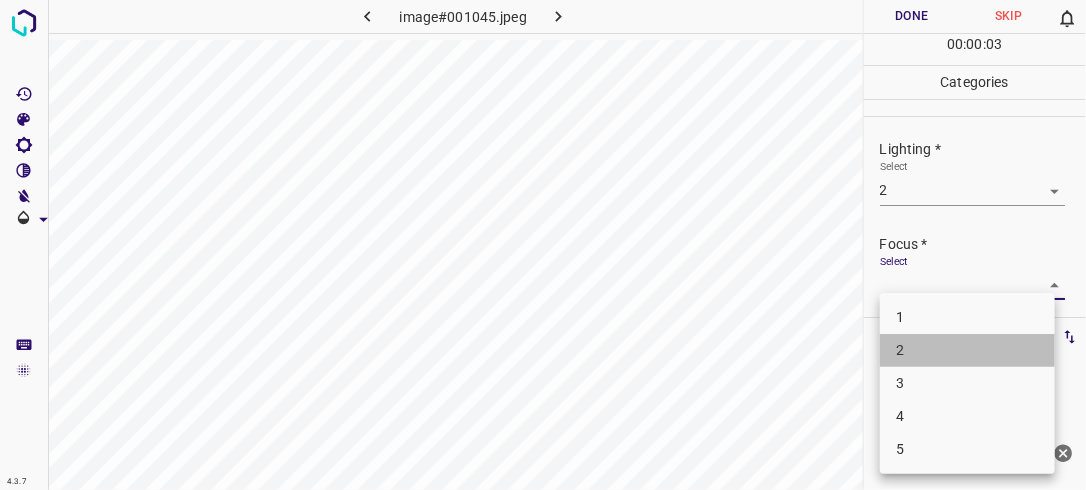 click on "2" at bounding box center [967, 350] 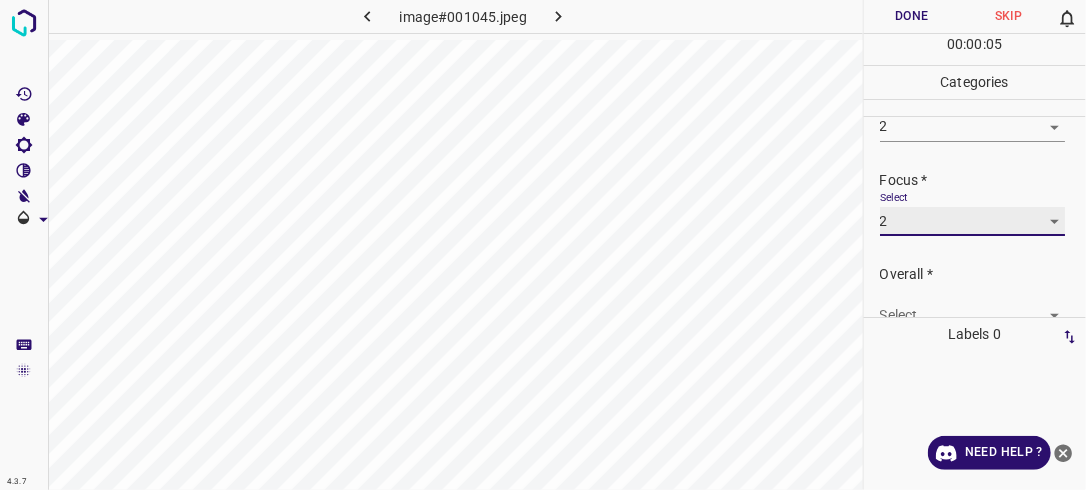 scroll, scrollTop: 98, scrollLeft: 0, axis: vertical 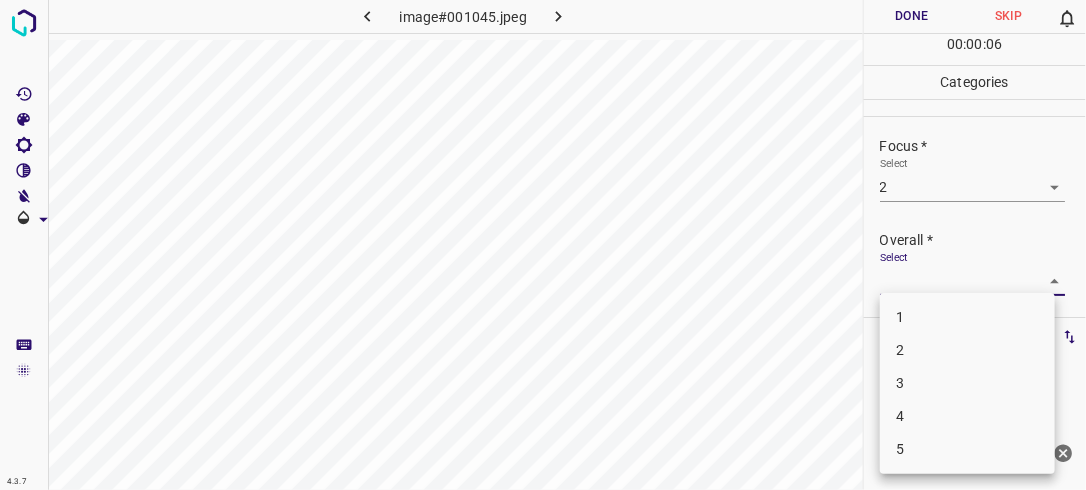 click on "4.3.7 image#001045.jpeg Done Skip 0 00   : 00   : 06   Categories Lighting *  Select 2 2 Focus *  Select 2 2 Overall *  Select ​ Labels   0 Categories 1 Lighting 2 Focus 3 Overall Tools Space Change between modes (Draw & Edit) I Auto labeling R Restore zoom M Zoom in N Zoom out Delete Delete selecte label Filters Z Restore filters X Saturation filter C Brightness filter V Contrast filter B Gray scale filter General O Download Need Help ? - Text - Hide - Delete 1 2 3 4 5" at bounding box center (543, 245) 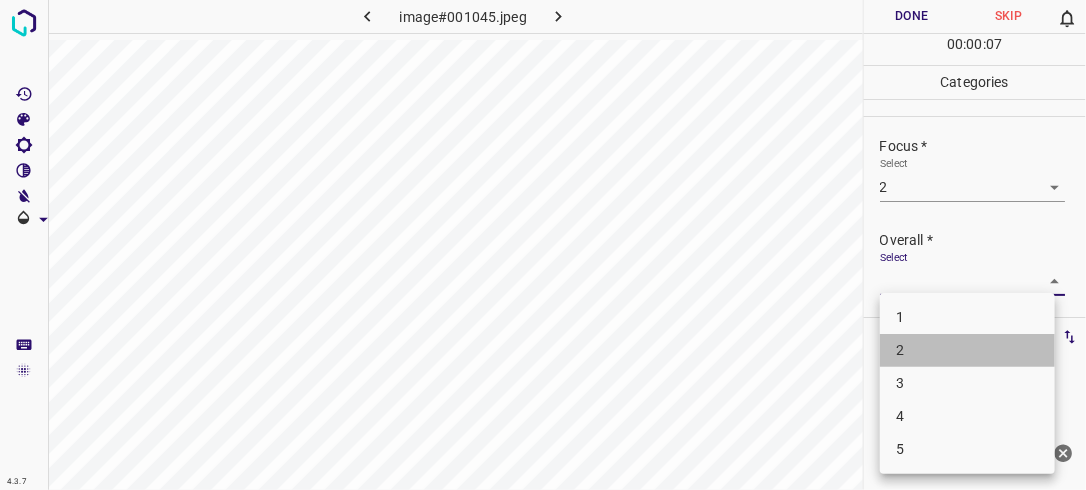 click on "2" at bounding box center [967, 350] 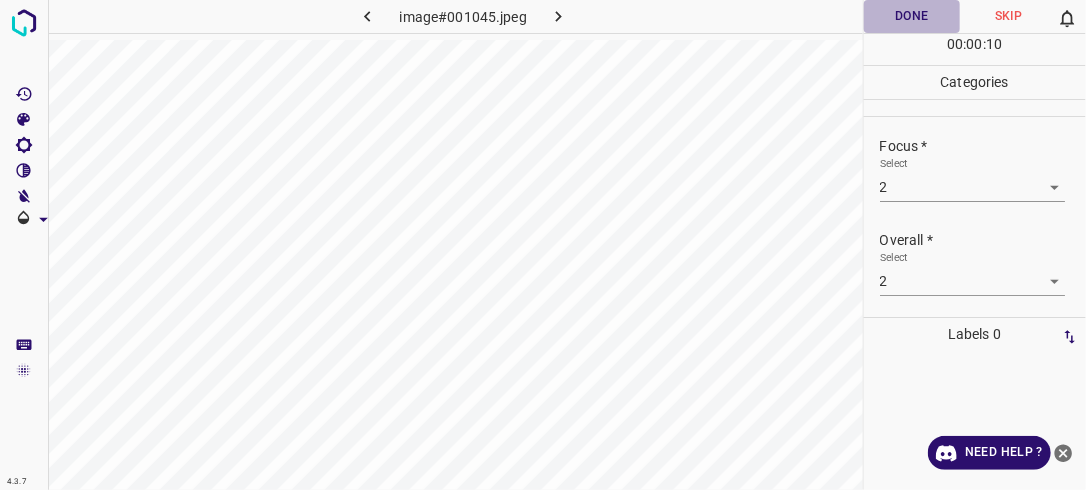 click on "Done" at bounding box center [912, 16] 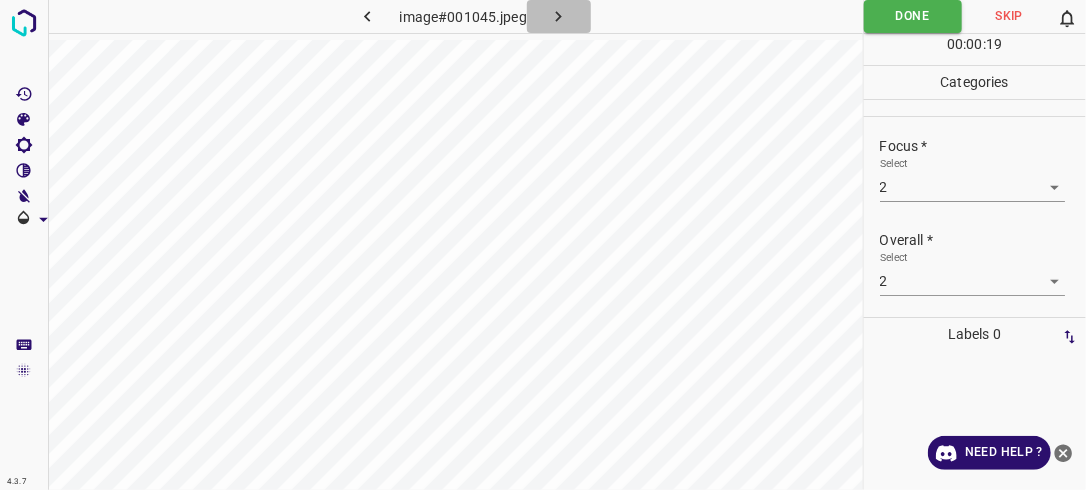 click 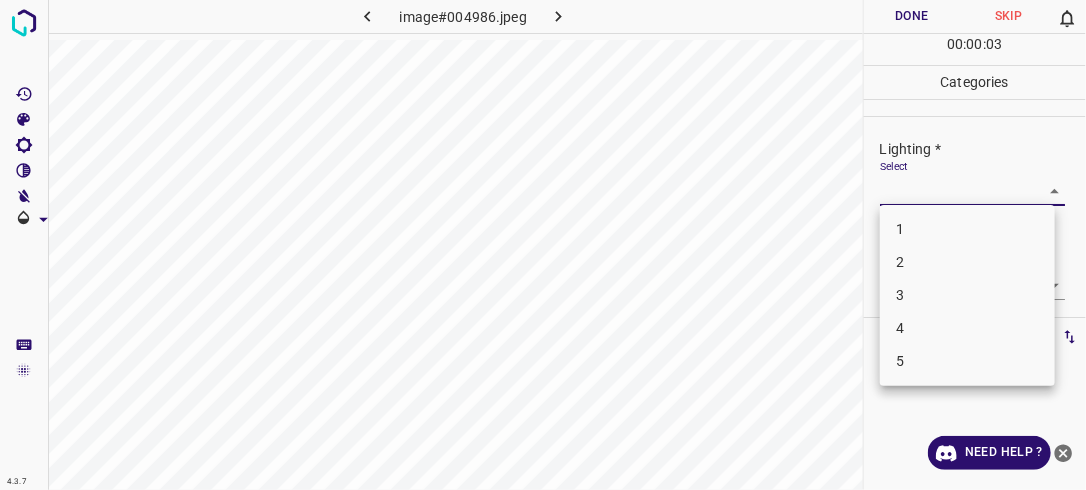 click on "4.3.7 image#004986.jpeg Done Skip 0 00   : 00   : 03   Categories Lighting *  Select ​ Focus *  Select ​ Overall *  Select ​ Labels   0 Categories 1 Lighting 2 Focus 3 Overall Tools Space Change between modes (Draw & Edit) I Auto labeling R Restore zoom M Zoom in N Zoom out Delete Delete selecte label Filters Z Restore filters X Saturation filter C Brightness filter V Contrast filter B Gray scale filter General O Download Need Help ? - Text - Hide - Delete 1 2 3 4 5" at bounding box center (543, 245) 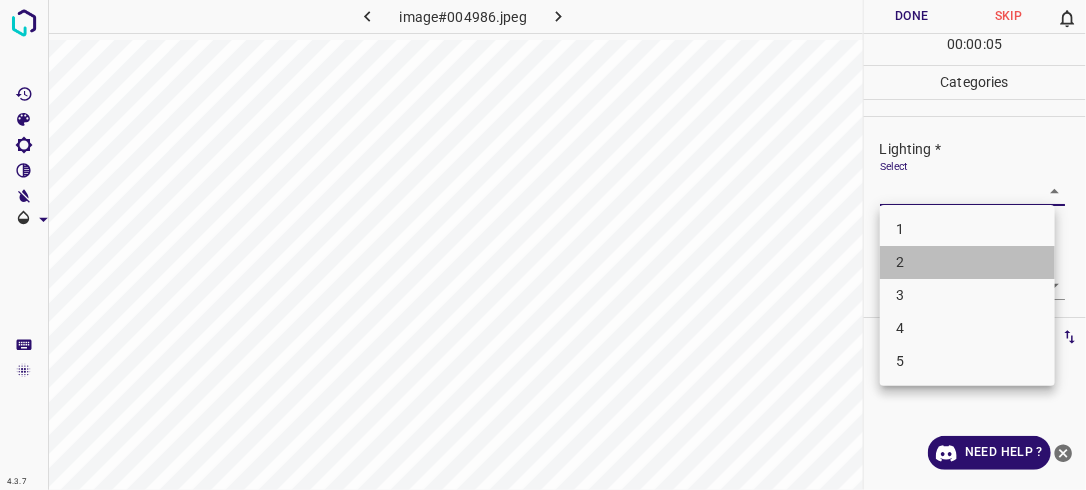 click on "2" at bounding box center (967, 262) 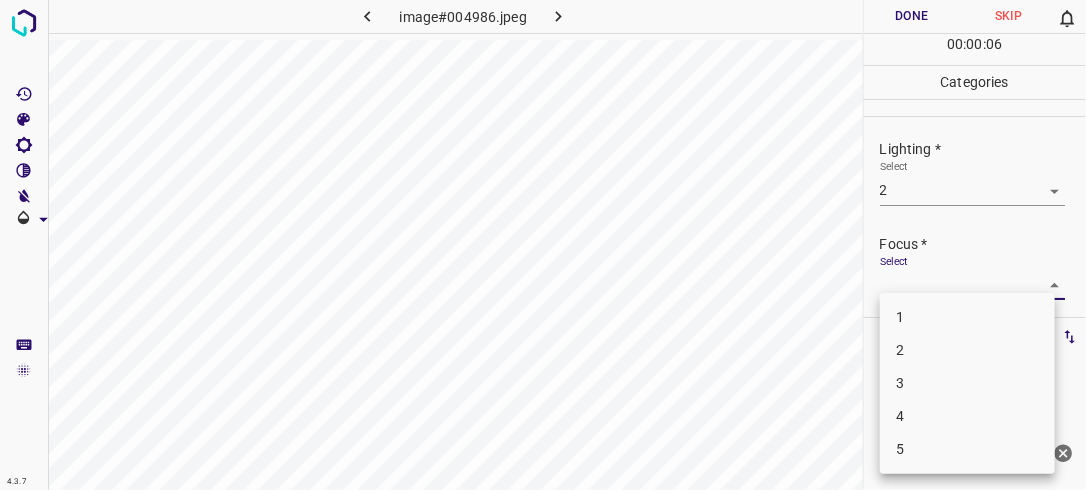 drag, startPoint x: 1035, startPoint y: 281, endPoint x: 980, endPoint y: 364, distance: 99.56907 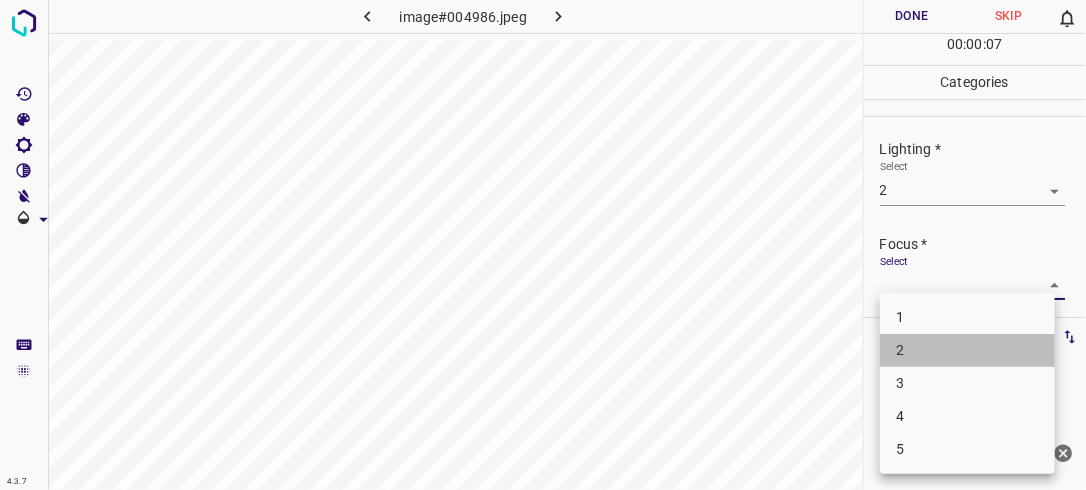 click on "2" at bounding box center [967, 350] 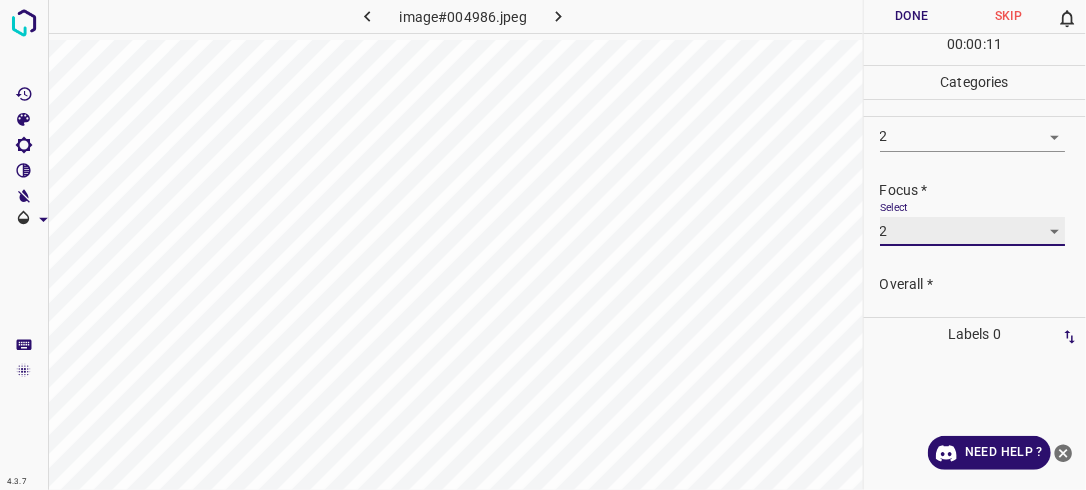 scroll, scrollTop: 71, scrollLeft: 0, axis: vertical 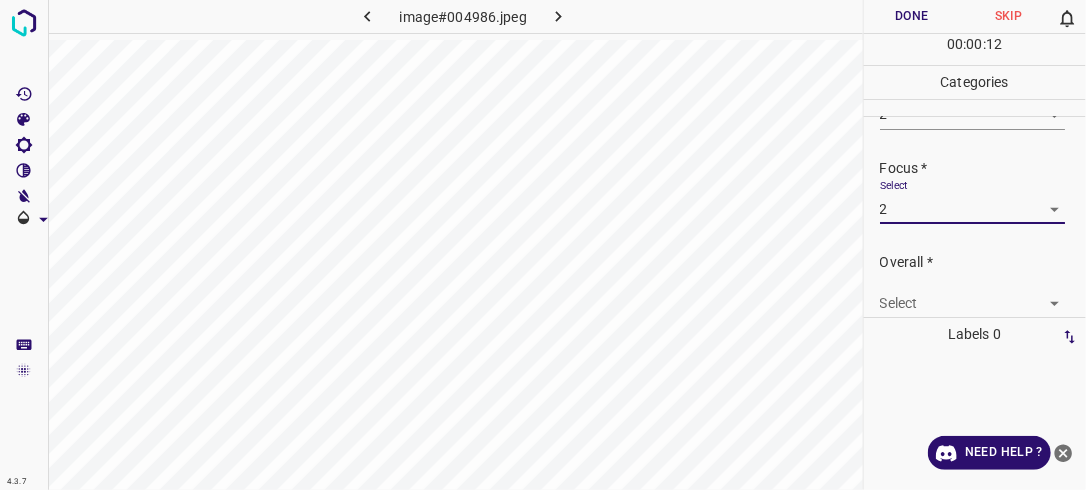 click on "4.3.7 image#004986.jpeg Done Skip 0 00   : 00   : 12   Categories Lighting *  Select 2 2 Focus *  Select 2 2 Overall *  Select ​ Labels   0 Categories 1 Lighting 2 Focus 3 Overall Tools Space Change between modes (Draw & Edit) I Auto labeling R Restore zoom M Zoom in N Zoom out Delete Delete selecte label Filters Z Restore filters X Saturation filter C Brightness filter V Contrast filter B Gray scale filter General O Download Need Help ? - Text - Hide - Delete" at bounding box center (543, 245) 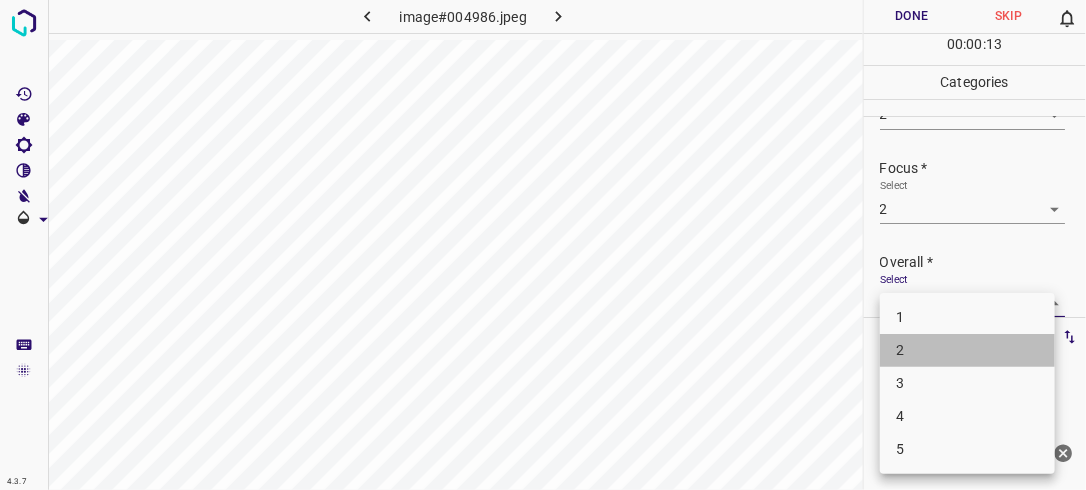click on "2" at bounding box center [967, 350] 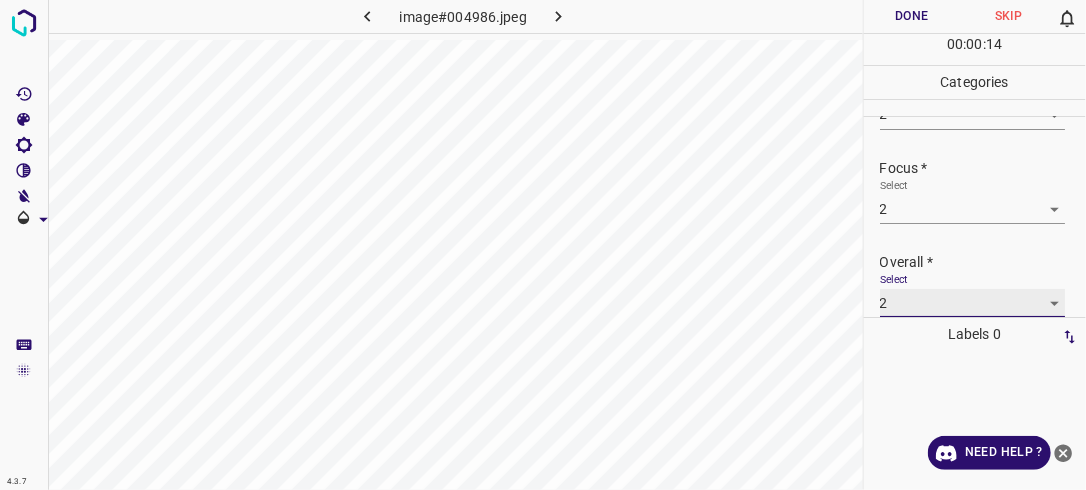 scroll, scrollTop: 76, scrollLeft: 0, axis: vertical 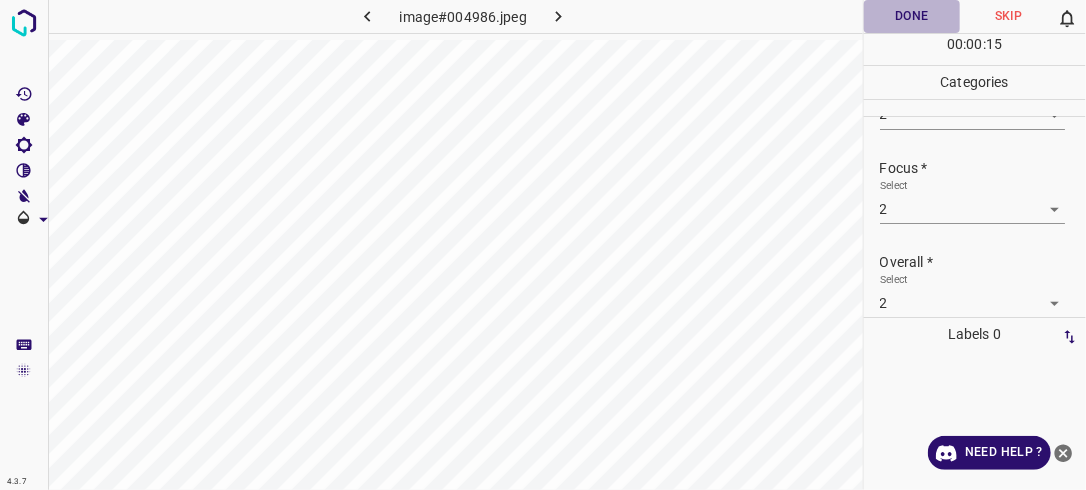 click on "Done" at bounding box center (912, 16) 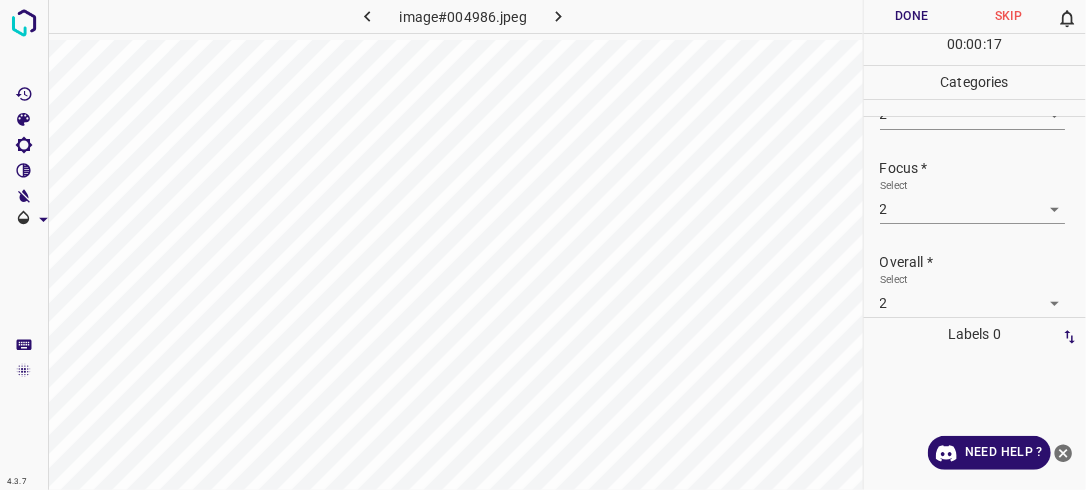 click 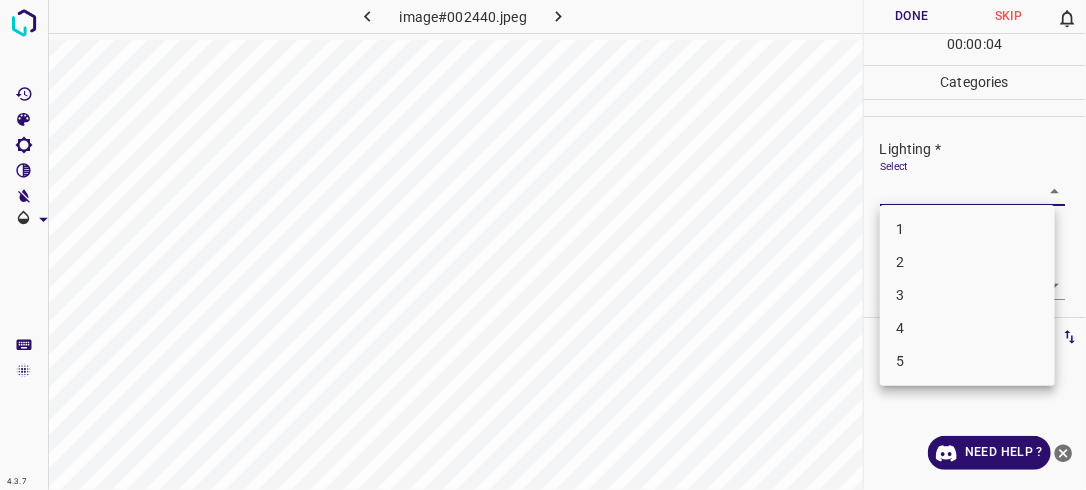 click on "4.3.7 image#002440.jpeg Done Skip 0 00   : 00   : 04   Categories Lighting *  Select ​ Focus *  Select ​ Overall *  Select ​ Labels   0 Categories 1 Lighting 2 Focus 3 Overall Tools Space Change between modes (Draw & Edit) I Auto labeling R Restore zoom M Zoom in N Zoom out Delete Delete selecte label Filters Z Restore filters X Saturation filter C Brightness filter V Contrast filter B Gray scale filter General O Download Need Help ? - Text - Hide - Delete 1 2 3 4 5" at bounding box center [543, 245] 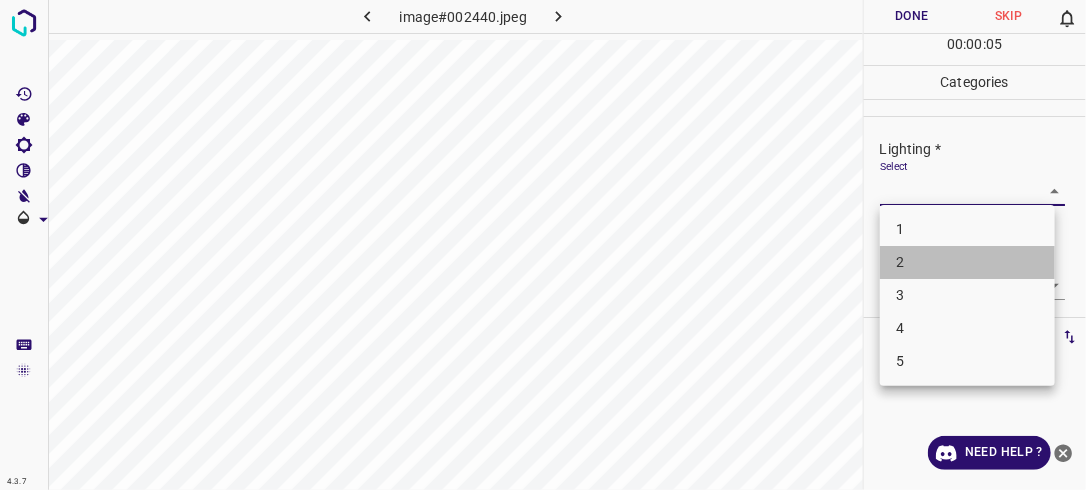 click on "2" at bounding box center [967, 262] 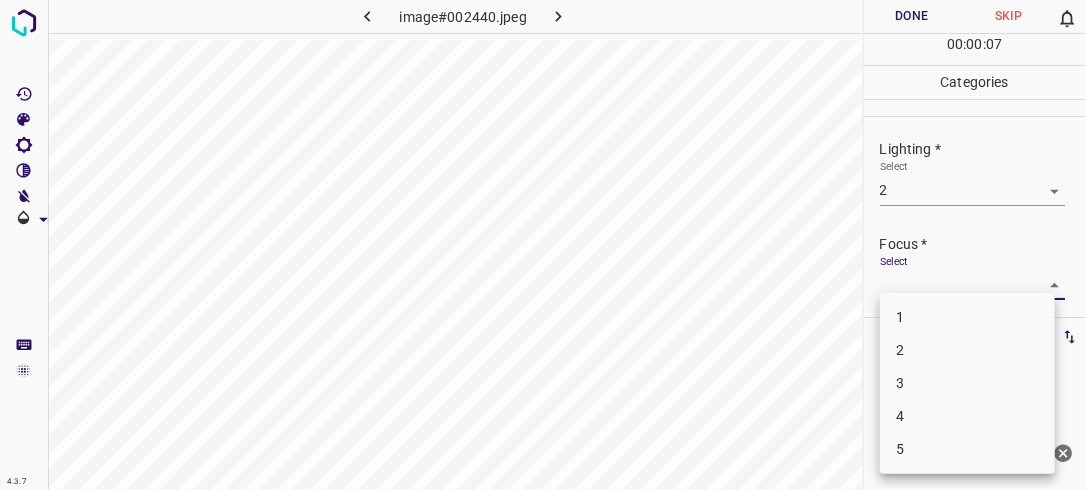click on "4.3.7 image#002440.jpeg Done Skip 0 00   : 00   : 07   Categories Lighting *  Select 2 2 Focus *  Select ​ Overall *  Select ​ Labels   0 Categories 1 Lighting 2 Focus 3 Overall Tools Space Change between modes (Draw & Edit) I Auto labeling R Restore zoom M Zoom in N Zoom out Delete Delete selecte label Filters Z Restore filters X Saturation filter C Brightness filter V Contrast filter B Gray scale filter General O Download Need Help ? - Text - Hide - Delete 1 2 3 4 5" at bounding box center (543, 245) 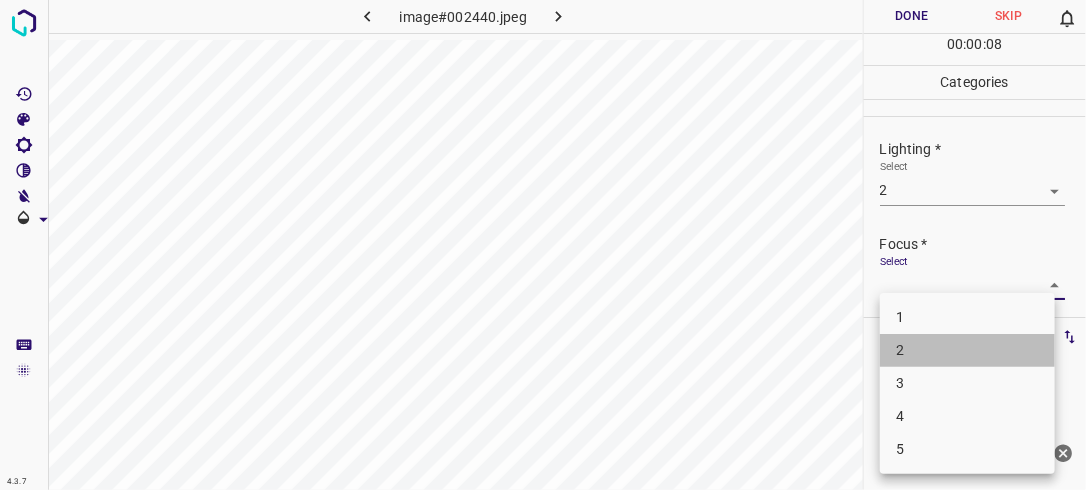 click on "2" at bounding box center [967, 350] 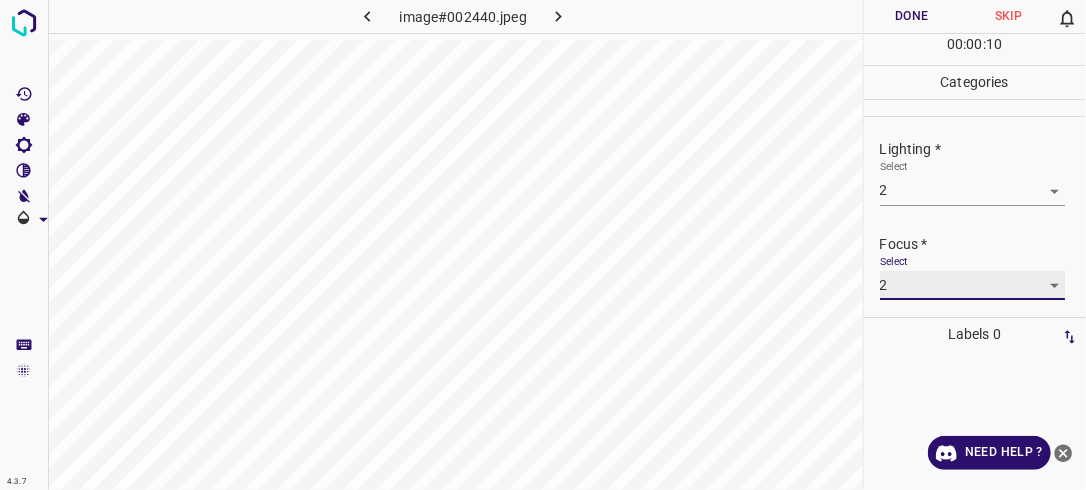 scroll, scrollTop: 98, scrollLeft: 0, axis: vertical 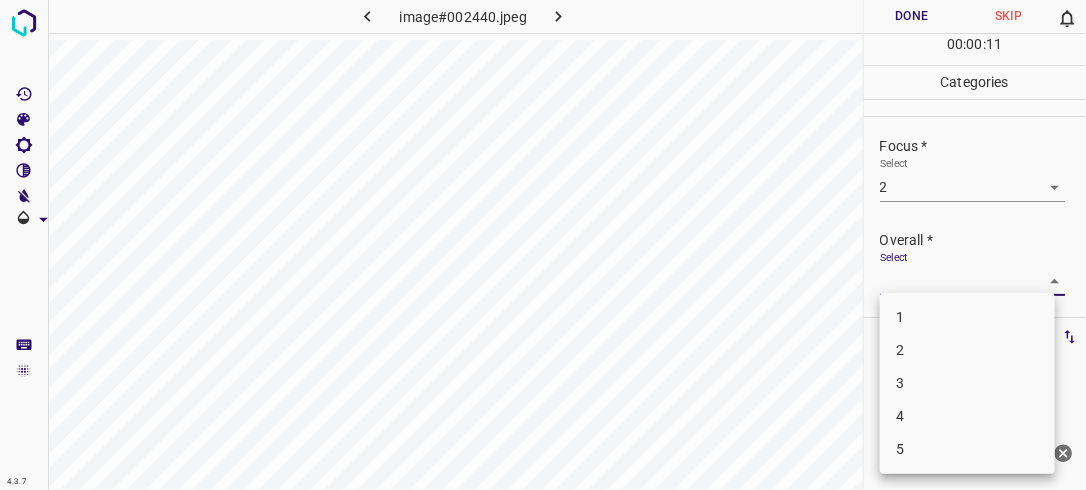 click on "4.3.7 image#002440.jpeg Done Skip 0 00   : 00   : 11   Categories Lighting *  Select 2 2 Focus *  Select 2 2 Overall *  Select ​ Labels   0 Categories 1 Lighting 2 Focus 3 Overall Tools Space Change between modes (Draw & Edit) I Auto labeling R Restore zoom M Zoom in N Zoom out Delete Delete selecte label Filters Z Restore filters X Saturation filter C Brightness filter V Contrast filter B Gray scale filter General O Download Need Help ? - Text - Hide - Delete 1 2 3 4 5" at bounding box center [543, 245] 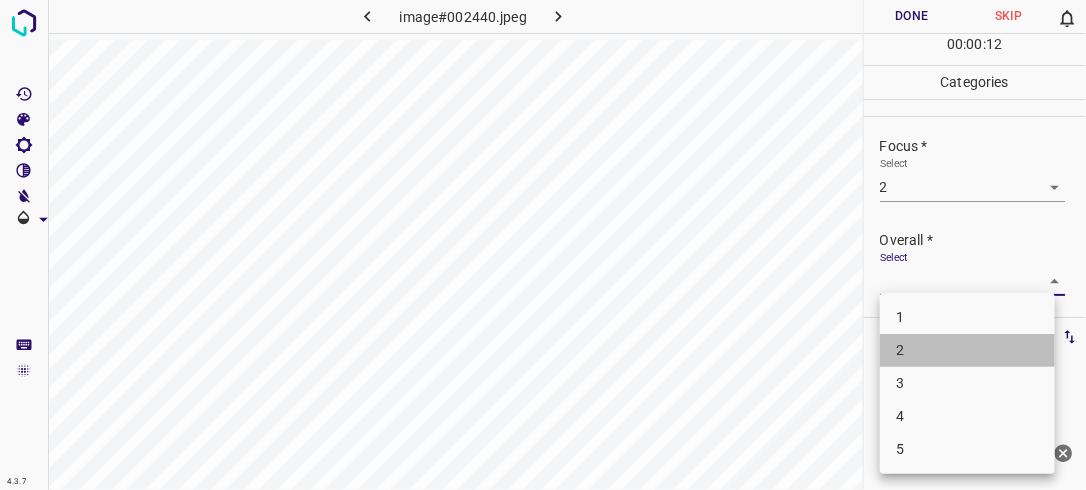 click on "2" at bounding box center (967, 350) 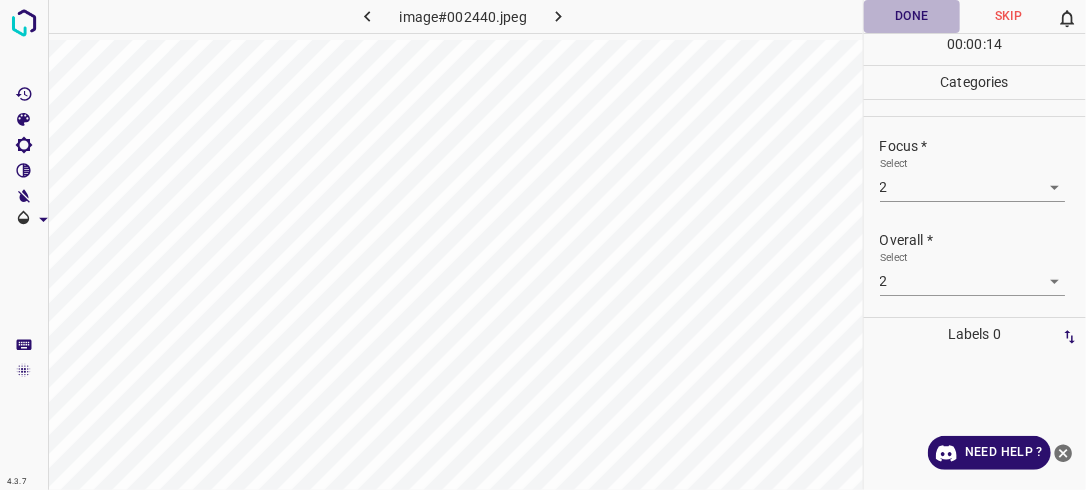 click on "Done" at bounding box center (912, 16) 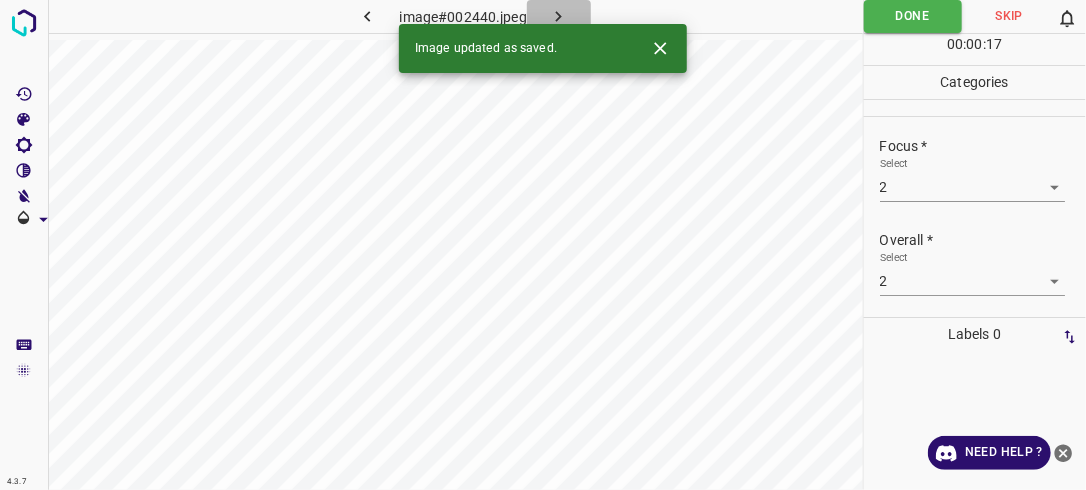 click at bounding box center [559, 16] 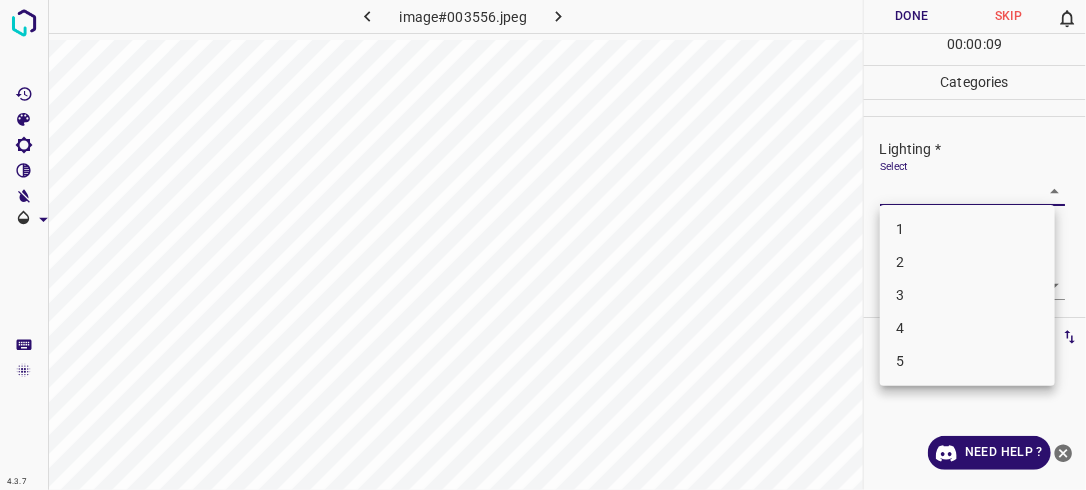 click on "4.3.7 image#003556.jpeg Done Skip 0 00   : 00   : 09   Categories Lighting *  Select ​ Focus *  Select ​ Overall *  Select ​ Labels   0 Categories 1 Lighting 2 Focus 3 Overall Tools Space Change between modes (Draw & Edit) I Auto labeling R Restore zoom M Zoom in N Zoom out Delete Delete selecte label Filters Z Restore filters X Saturation filter C Brightness filter V Contrast filter B Gray scale filter General O Download Need Help ? - Text - Hide - Delete 1 2 3 4 5" at bounding box center [543, 245] 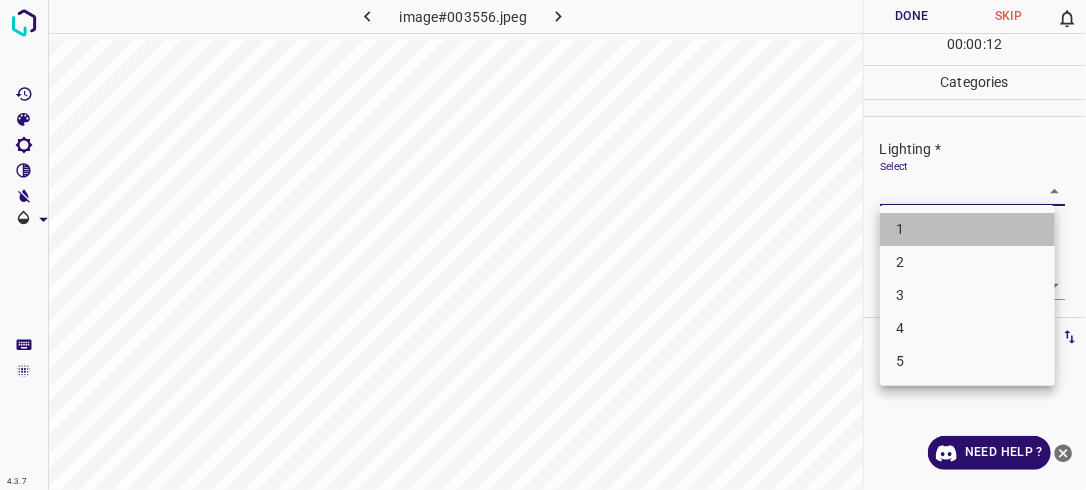 click on "1" at bounding box center (967, 229) 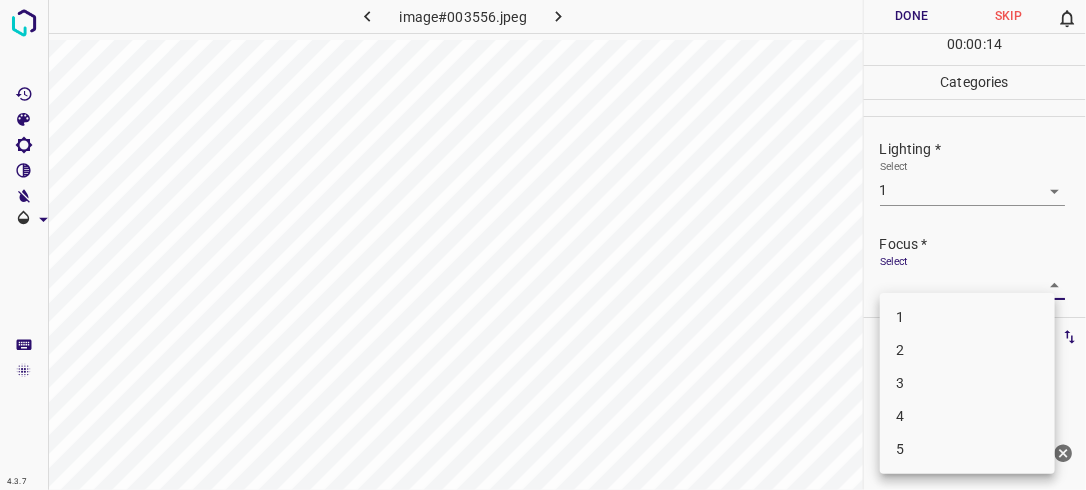 drag, startPoint x: 1042, startPoint y: 283, endPoint x: 1011, endPoint y: 349, distance: 72.91776 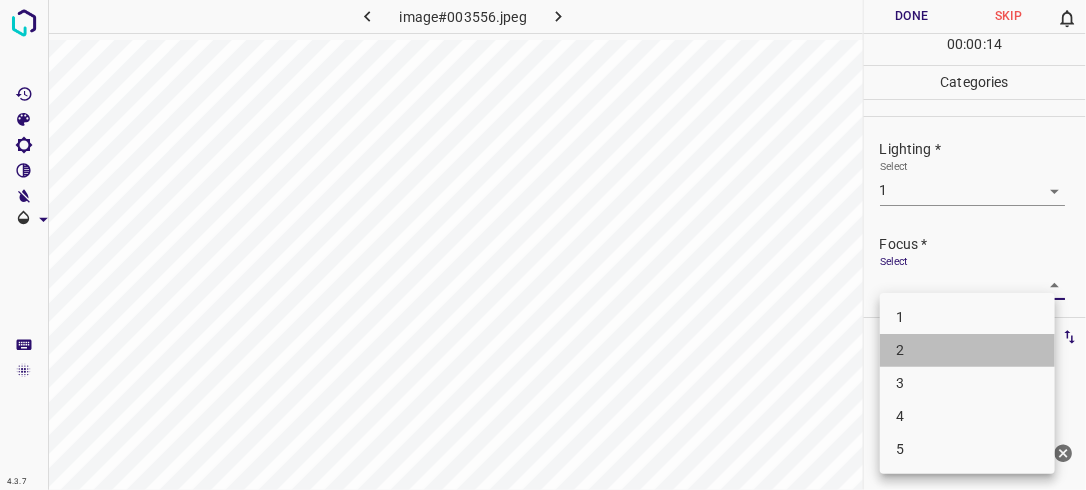 click on "2" at bounding box center [967, 350] 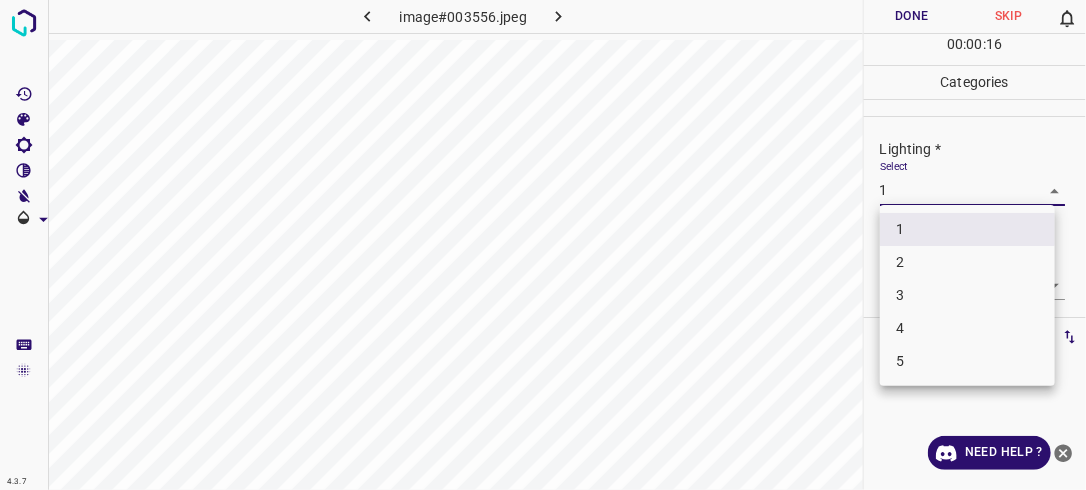 drag, startPoint x: 1047, startPoint y: 192, endPoint x: 1000, endPoint y: 259, distance: 81.84131 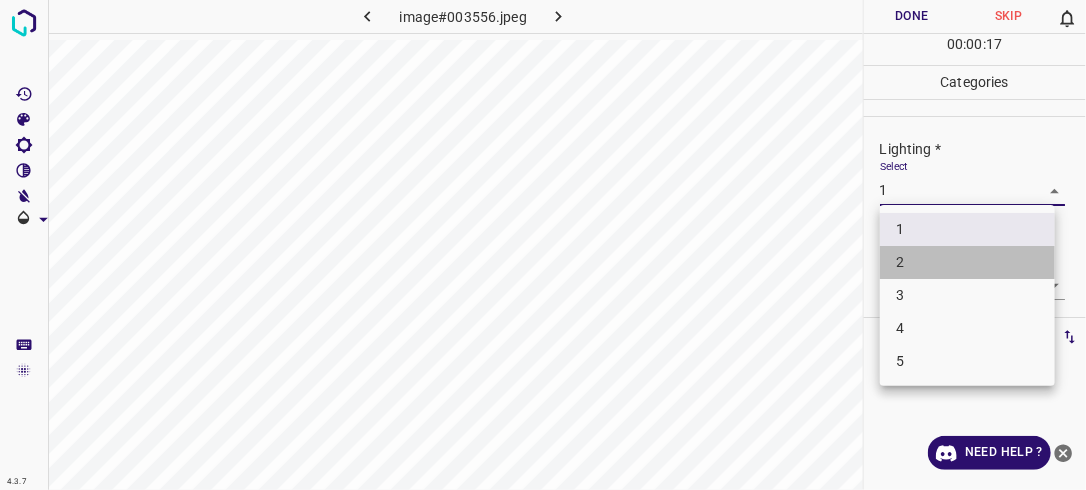 click on "2" at bounding box center [967, 262] 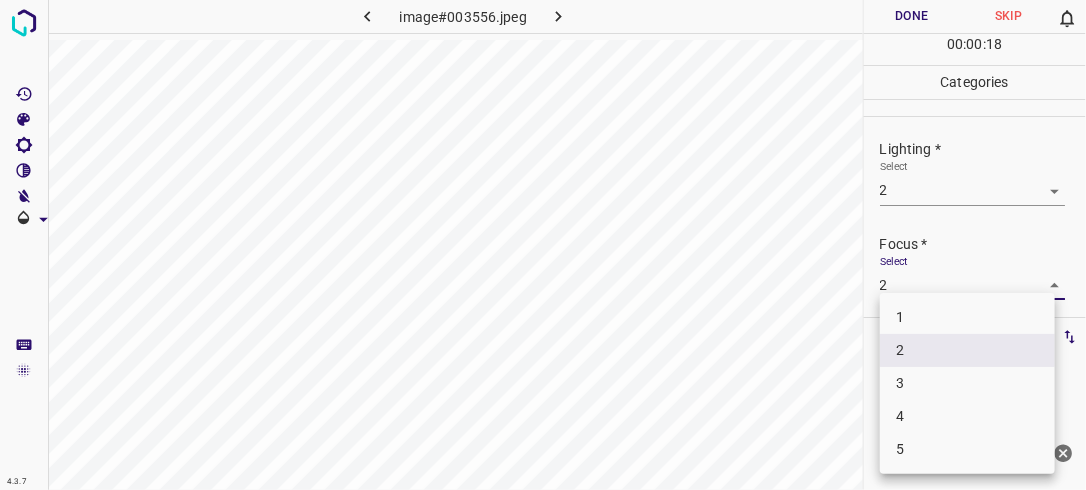 drag, startPoint x: 1033, startPoint y: 286, endPoint x: 1008, endPoint y: 312, distance: 36.069378 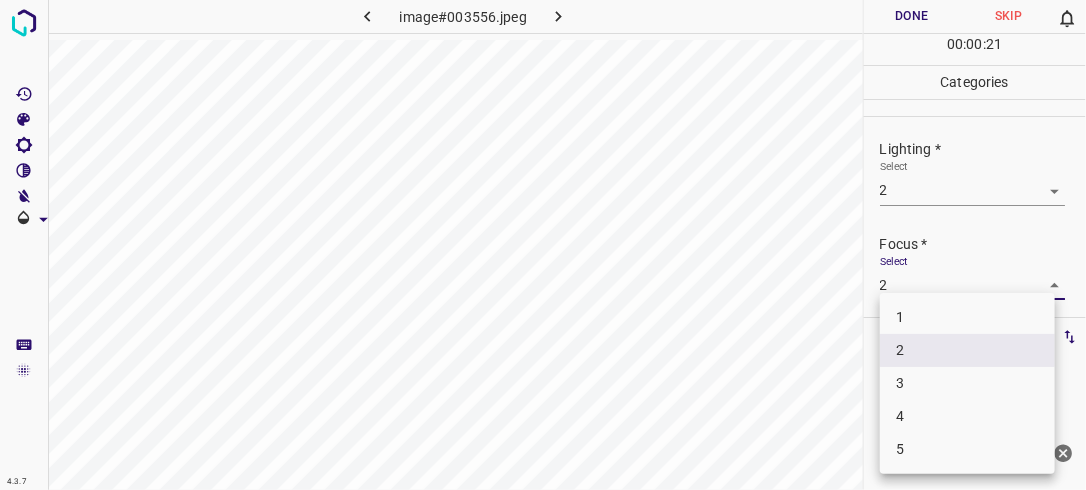 click on "1" at bounding box center [967, 317] 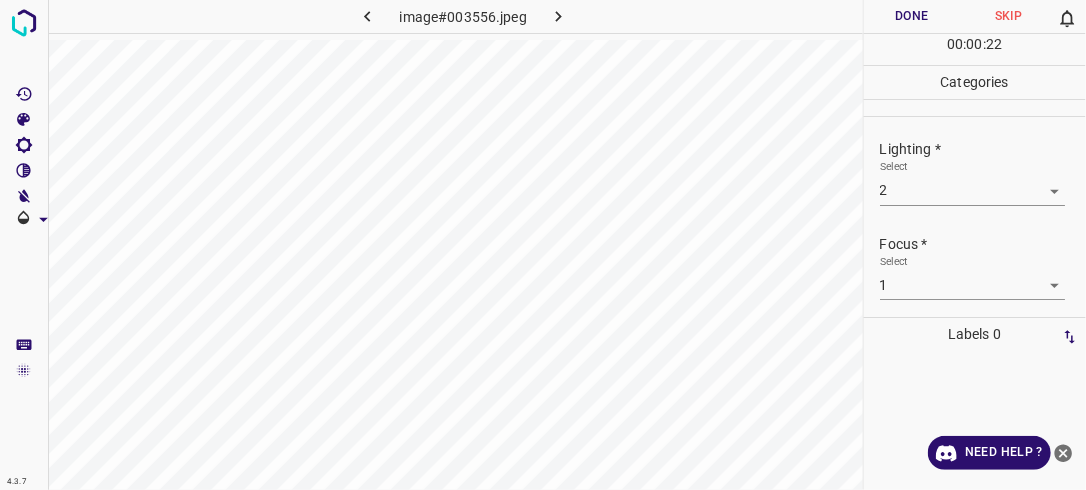 drag, startPoint x: 1004, startPoint y: 321, endPoint x: 1083, endPoint y: 185, distance: 157.28 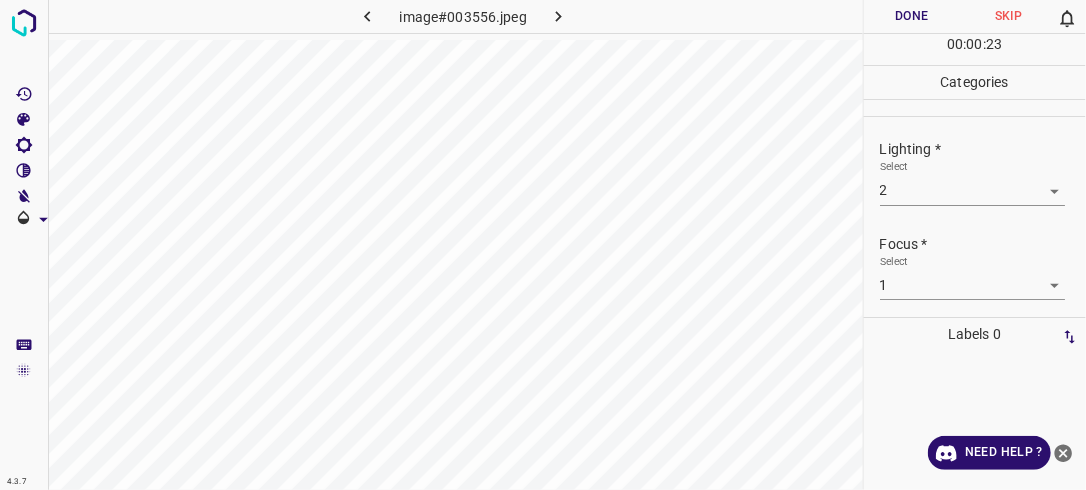 scroll, scrollTop: 98, scrollLeft: 0, axis: vertical 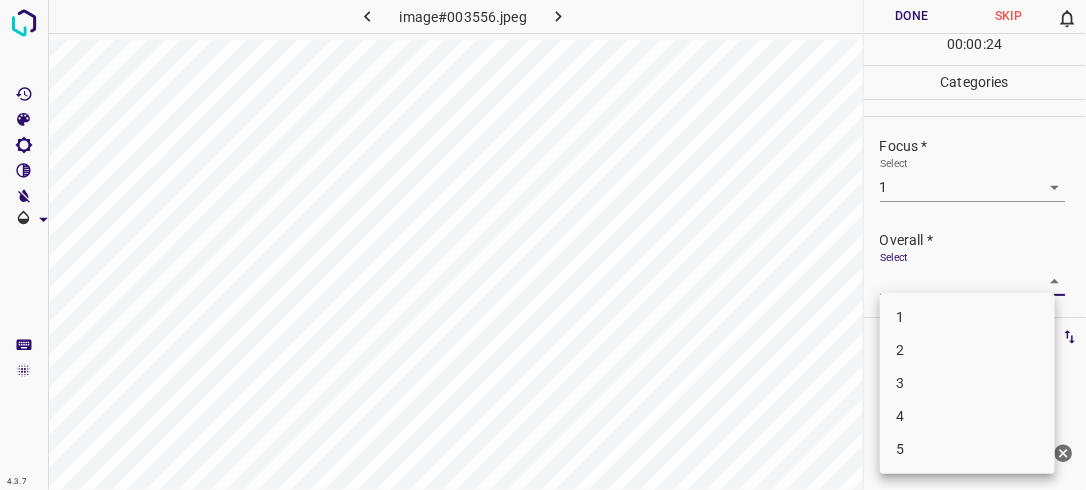 click on "4.3.7 image#003556.jpeg Done Skip 0 00   : 00   : 24   Categories Lighting *  Select 2 2 Focus *  Select 1 1 Overall *  Select ​ Labels   0 Categories 1 Lighting 2 Focus 3 Overall Tools Space Change between modes (Draw & Edit) I Auto labeling R Restore zoom M Zoom in N Zoom out Delete Delete selecte label Filters Z Restore filters X Saturation filter C Brightness filter V Contrast filter B Gray scale filter General O Download Need Help ? - Text - Hide - Delete 1 2 3 4 5" at bounding box center (543, 245) 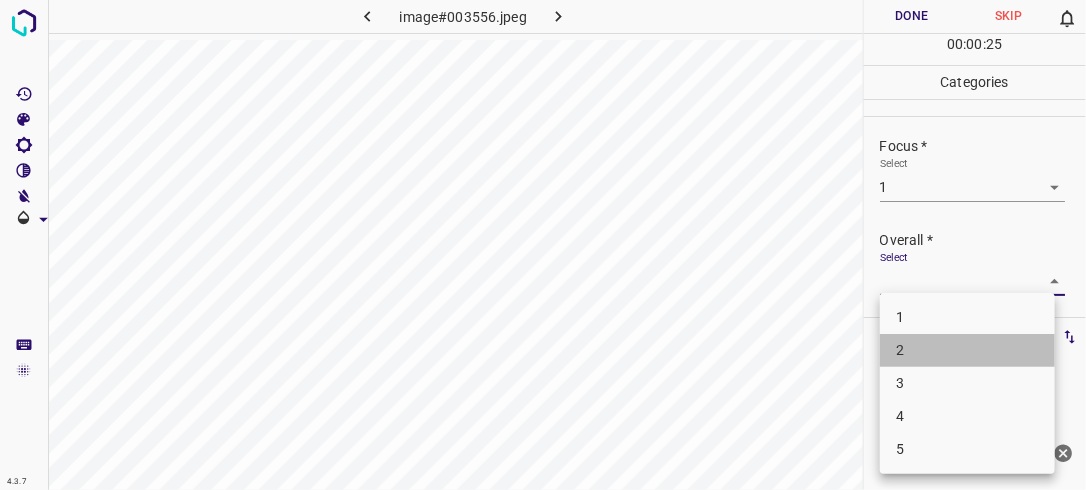 click on "2" at bounding box center (967, 350) 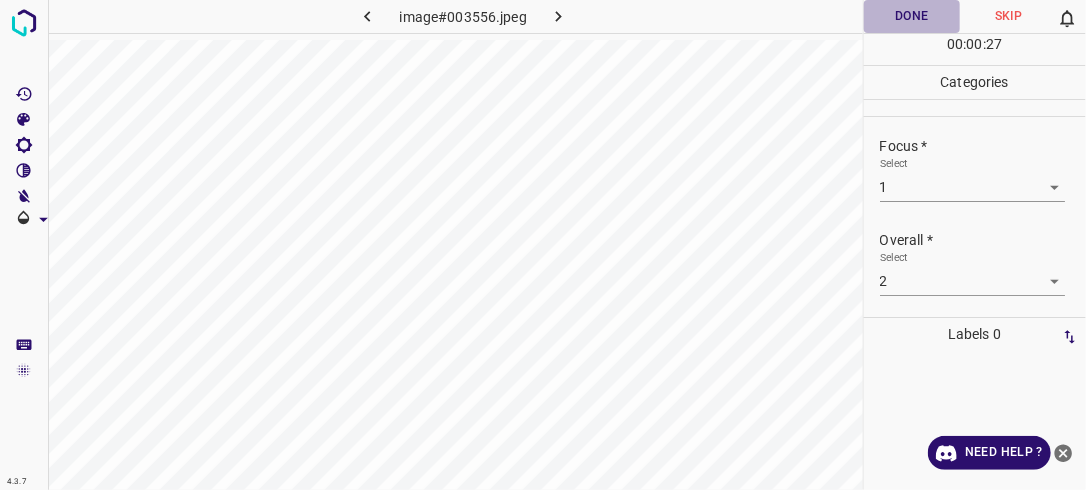 click on "Done" at bounding box center (912, 16) 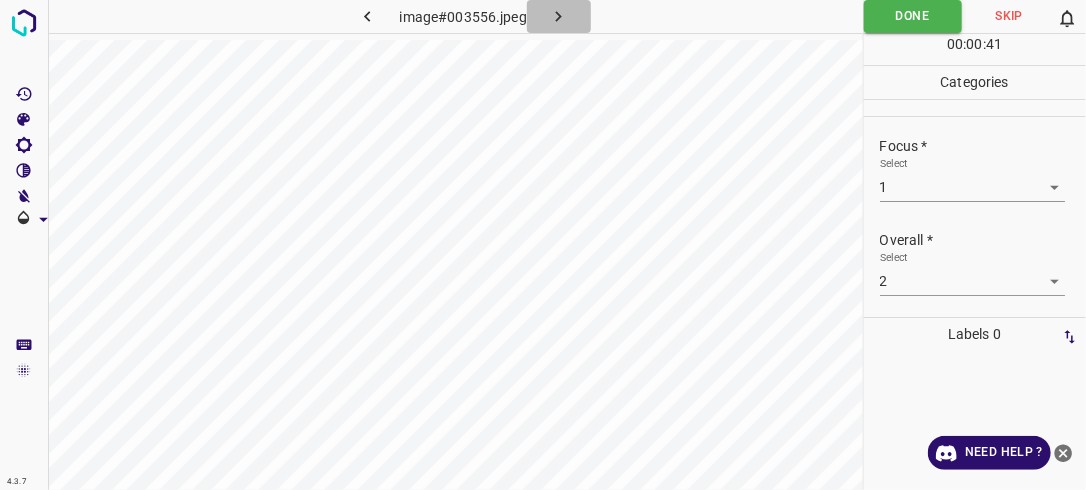 click 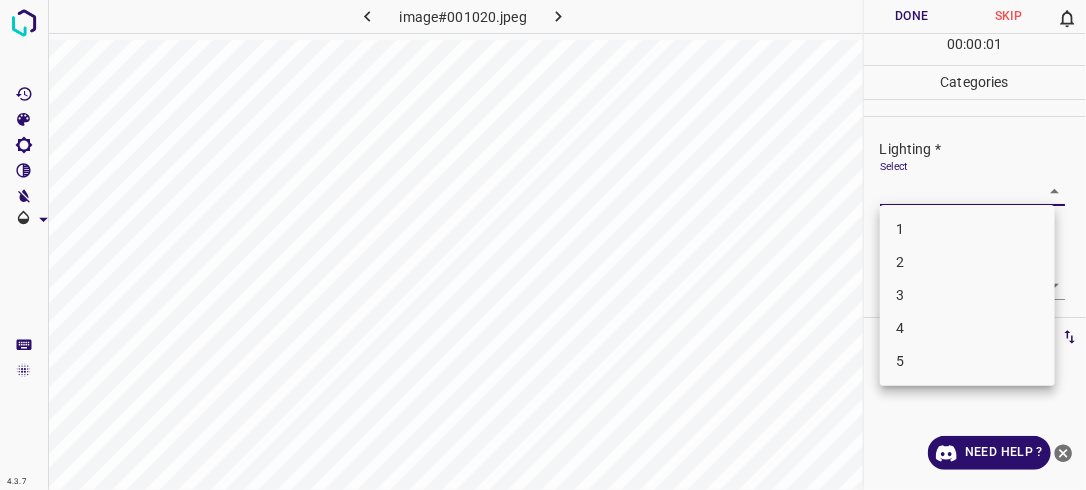 click on "4.3.7 image#001020.jpeg Done Skip 0 00   : 00   : 01   Categories Lighting *  Select ​ Focus *  Select ​ Overall *  Select ​ Labels   0 Categories 1 Lighting 2 Focus 3 Overall Tools Space Change between modes (Draw & Edit) I Auto labeling R Restore zoom M Zoom in N Zoom out Delete Delete selecte label Filters Z Restore filters X Saturation filter C Brightness filter V Contrast filter B Gray scale filter General O Download Need Help ? - Text - Hide - Delete 1 2 3 4 5" at bounding box center [543, 245] 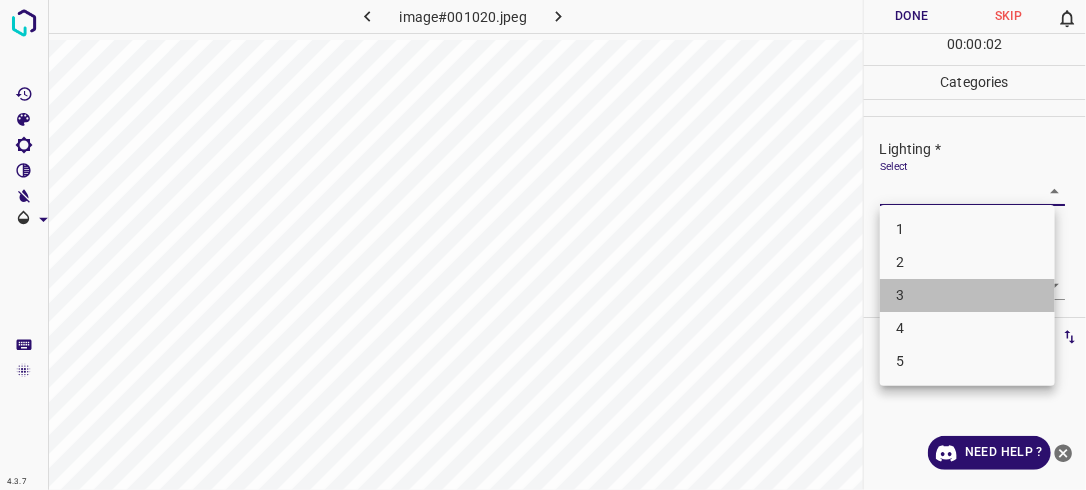 click on "3" at bounding box center [967, 295] 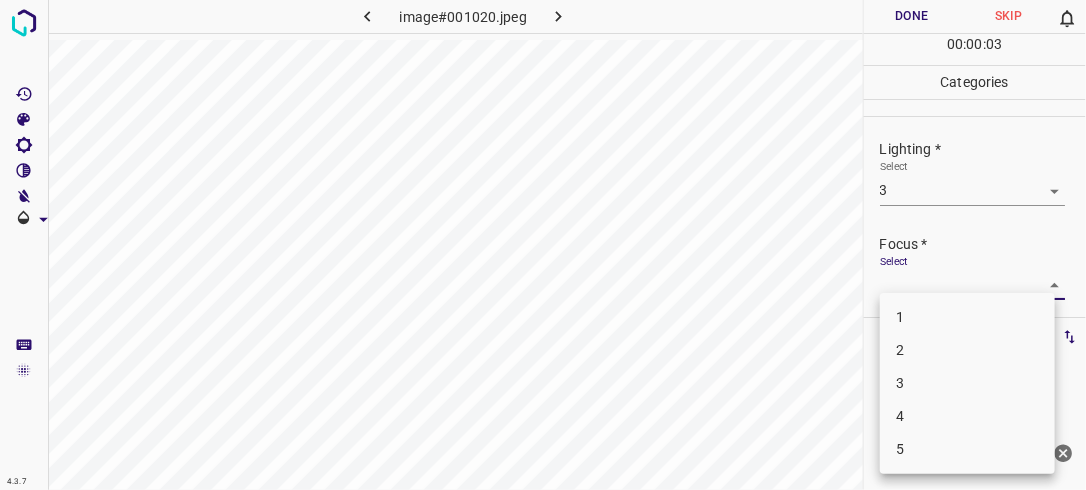 click on "4.3.7 image#001020.jpeg Done Skip 0 00   : 00   : 03   Categories Lighting *  Select 3 3 Focus *  Select ​ Overall *  Select ​ Labels   0 Categories 1 Lighting 2 Focus 3 Overall Tools Space Change between modes (Draw & Edit) I Auto labeling R Restore zoom M Zoom in N Zoom out Delete Delete selecte label Filters Z Restore filters X Saturation filter C Brightness filter V Contrast filter B Gray scale filter General O Download Need Help ? - Text - Hide - Delete 1 2 3 4 5" at bounding box center [543, 245] 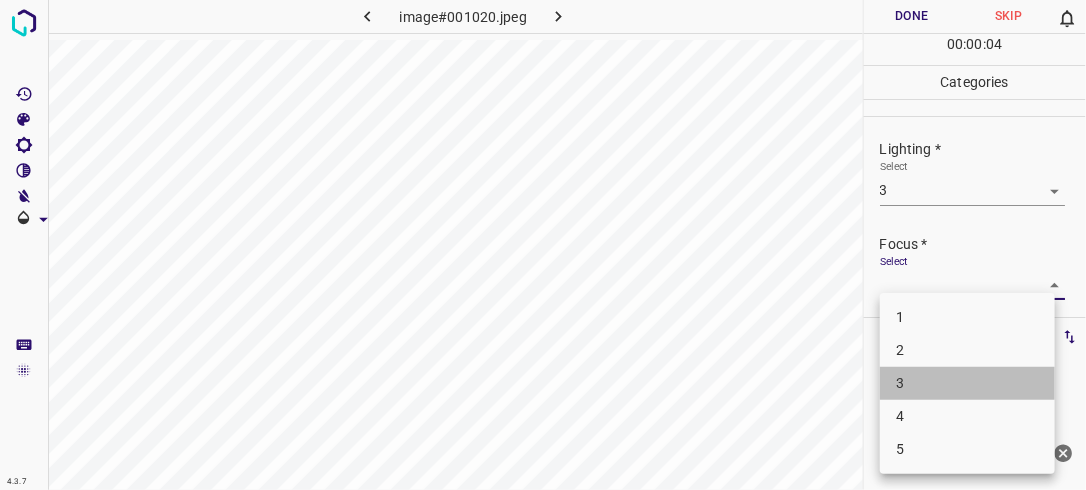 click on "3" at bounding box center (967, 383) 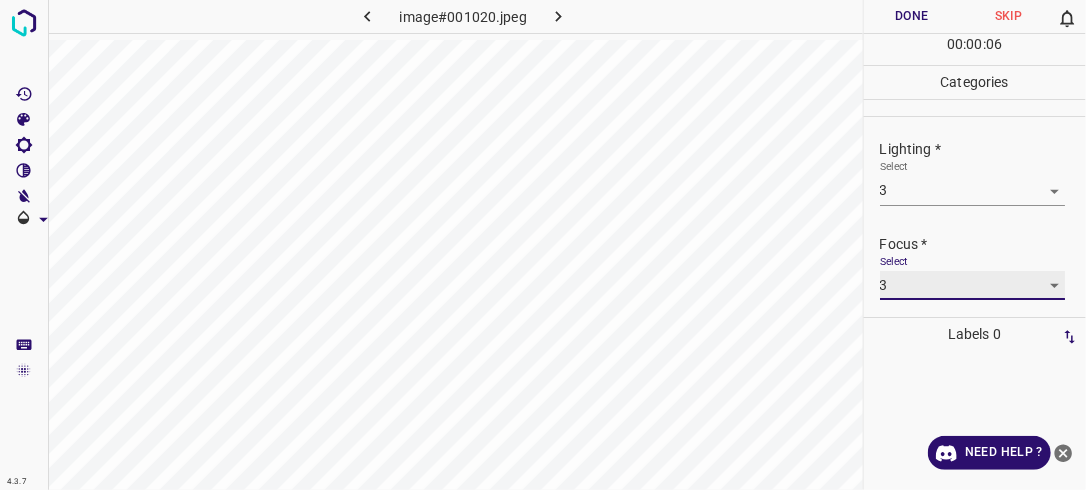 scroll, scrollTop: 98, scrollLeft: 0, axis: vertical 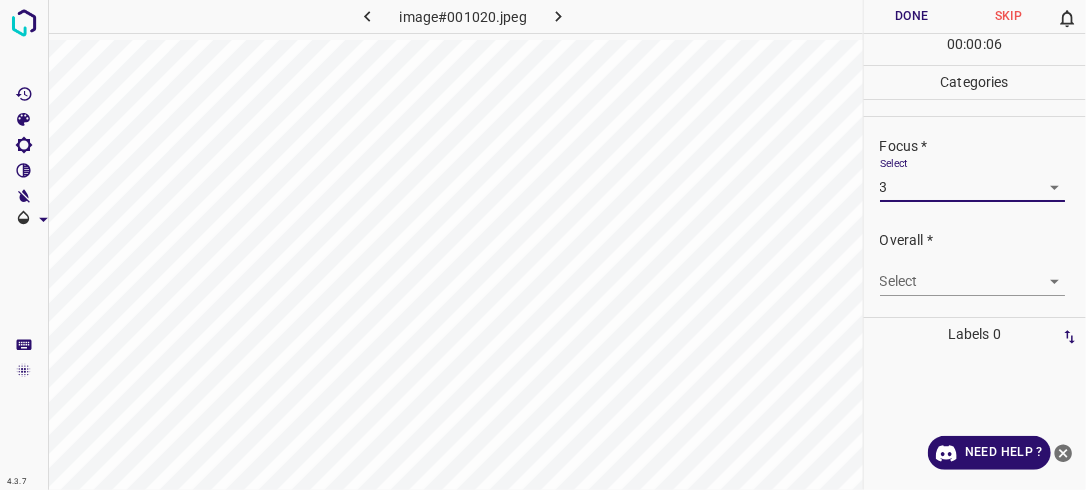 click on "4.3.7 image#001020.jpeg Done Skip 0 00   : 00   : 06   Categories Lighting *  Select 3 3 Focus *  Select 3 3 Overall *  Select ​ Labels   0 Categories 1 Lighting 2 Focus 3 Overall Tools Space Change between modes (Draw & Edit) I Auto labeling R Restore zoom M Zoom in N Zoom out Delete Delete selecte label Filters Z Restore filters X Saturation filter C Brightness filter V Contrast filter B Gray scale filter General O Download Need Help ? - Text - Hide - Delete" at bounding box center (543, 245) 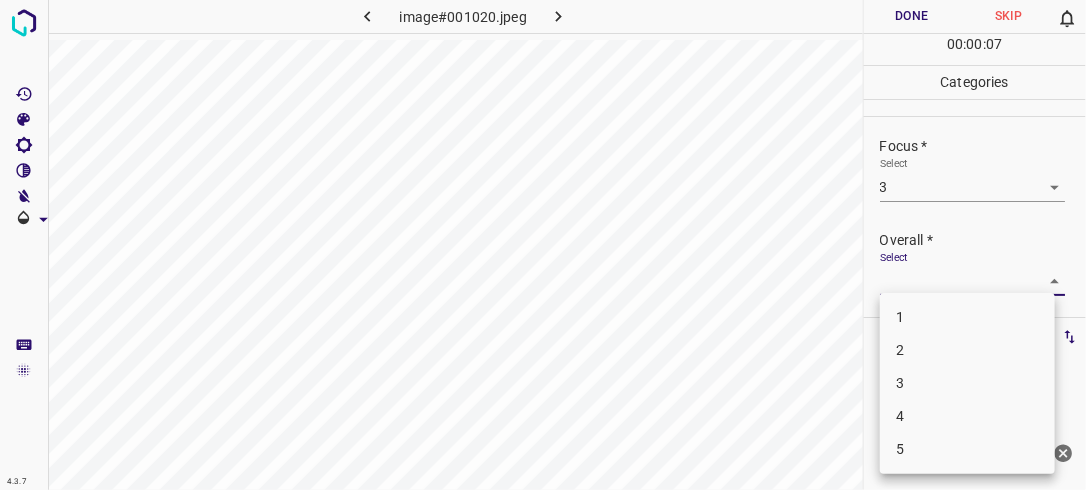 click on "3" at bounding box center [967, 383] 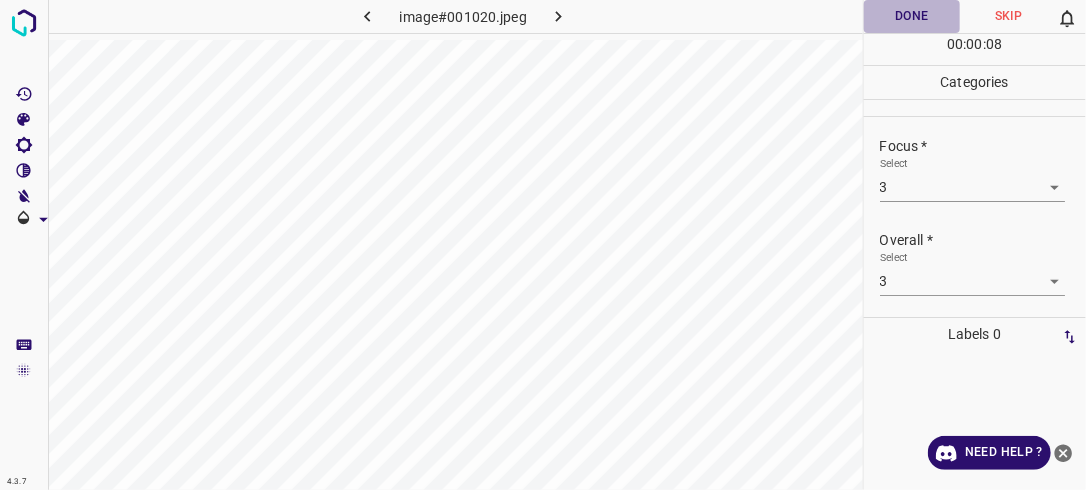 click on "Done" at bounding box center [912, 16] 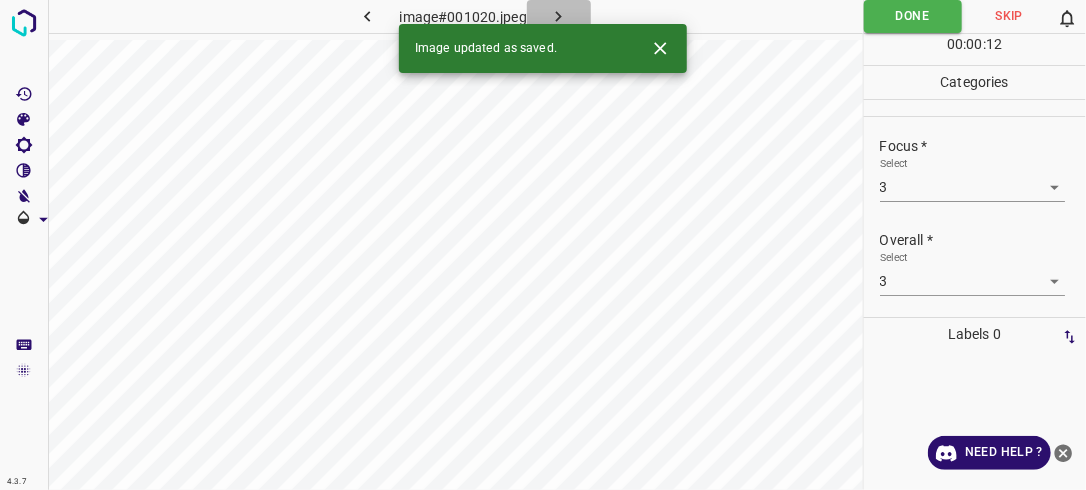 click 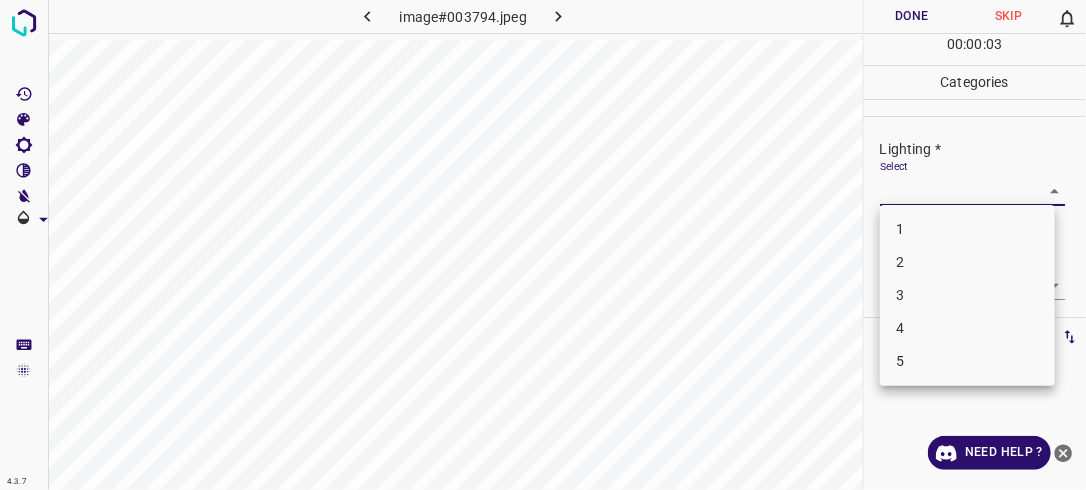 click on "4.3.7 image#003794.jpeg Done Skip 0 00   : 00   : 03   Categories Lighting *  Select ​ Focus *  Select ​ Overall *  Select ​ Labels   0 Categories 1 Lighting 2 Focus 3 Overall Tools Space Change between modes (Draw & Edit) I Auto labeling R Restore zoom M Zoom in N Zoom out Delete Delete selecte label Filters Z Restore filters X Saturation filter C Brightness filter V Contrast filter B Gray scale filter General O Download Need Help ? - Text - Hide - Delete 1 2 3 4 5" at bounding box center [543, 245] 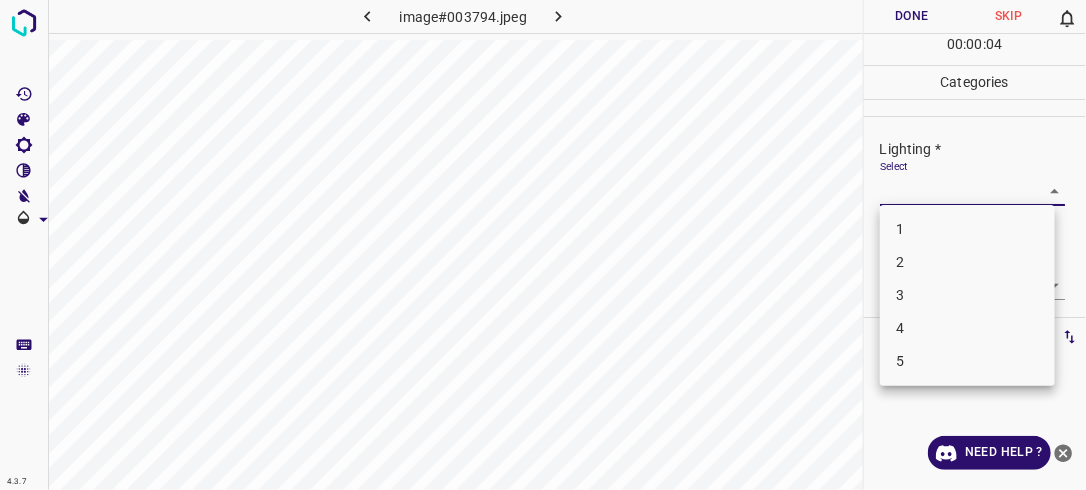 click on "2" at bounding box center [967, 262] 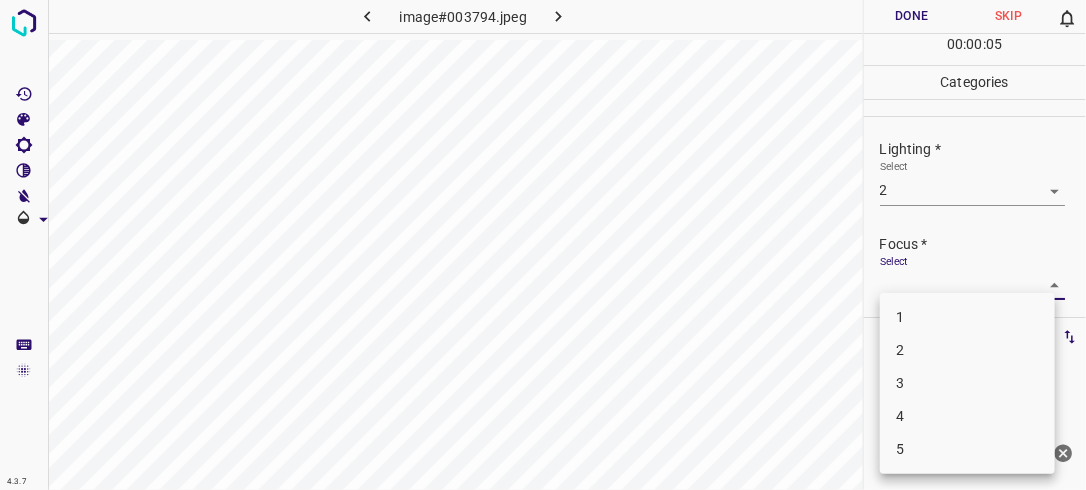 click on "4.3.7 image#003794.jpeg Done Skip 0 00   : 00   : 05   Categories Lighting *  Select 2 2 Focus *  Select ​ Overall *  Select ​ Labels   0 Categories 1 Lighting 2 Focus 3 Overall Tools Space Change between modes (Draw & Edit) I Auto labeling R Restore zoom M Zoom in N Zoom out Delete Delete selecte label Filters Z Restore filters X Saturation filter C Brightness filter V Contrast filter B Gray scale filter General O Download Need Help ? - Text - Hide - Delete 1 2 3 4 5" at bounding box center [543, 245] 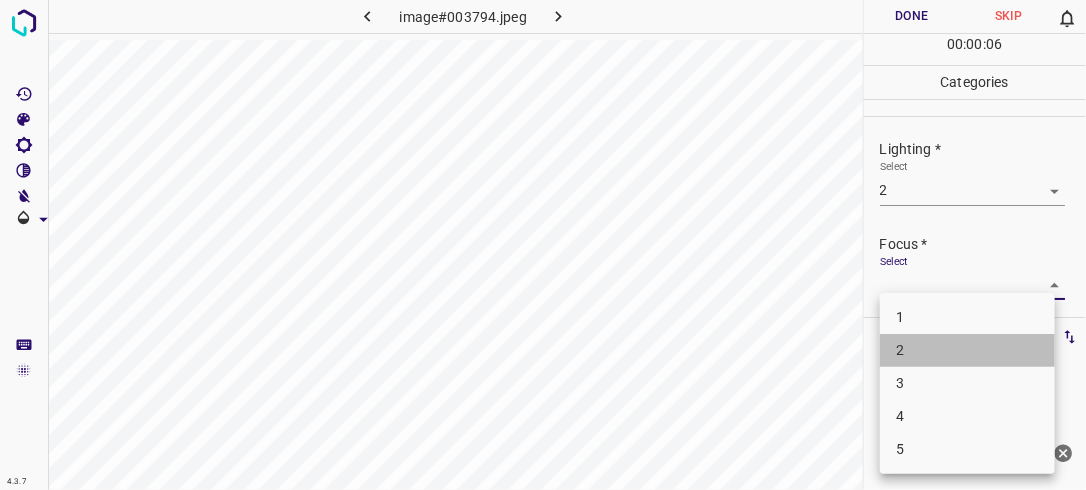 click on "2" at bounding box center (967, 350) 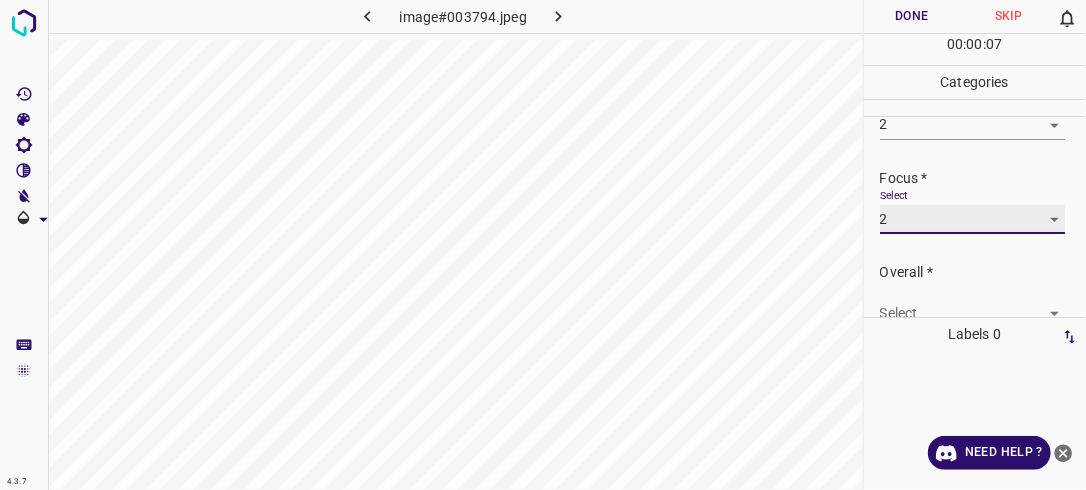 scroll, scrollTop: 98, scrollLeft: 0, axis: vertical 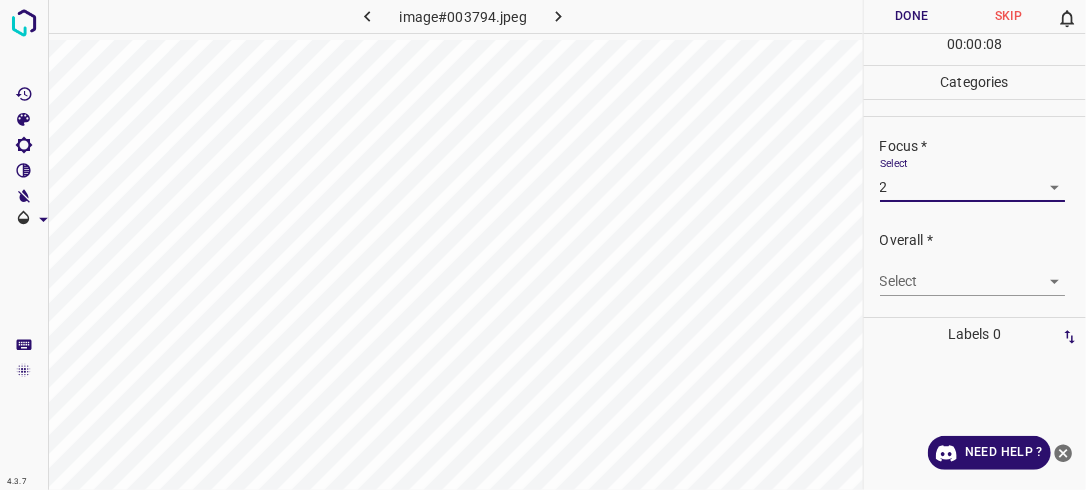 click on "4.3.7 image#003794.jpeg Done Skip 0 00   : 00   : 08   Categories Lighting *  Select 2 2 Focus *  Select 2 2 Overall *  Select ​ Labels   0 Categories 1 Lighting 2 Focus 3 Overall Tools Space Change between modes (Draw & Edit) I Auto labeling R Restore zoom M Zoom in N Zoom out Delete Delete selecte label Filters Z Restore filters X Saturation filter C Brightness filter V Contrast filter B Gray scale filter General O Download Need Help ? - Text - Hide - Delete" at bounding box center (543, 245) 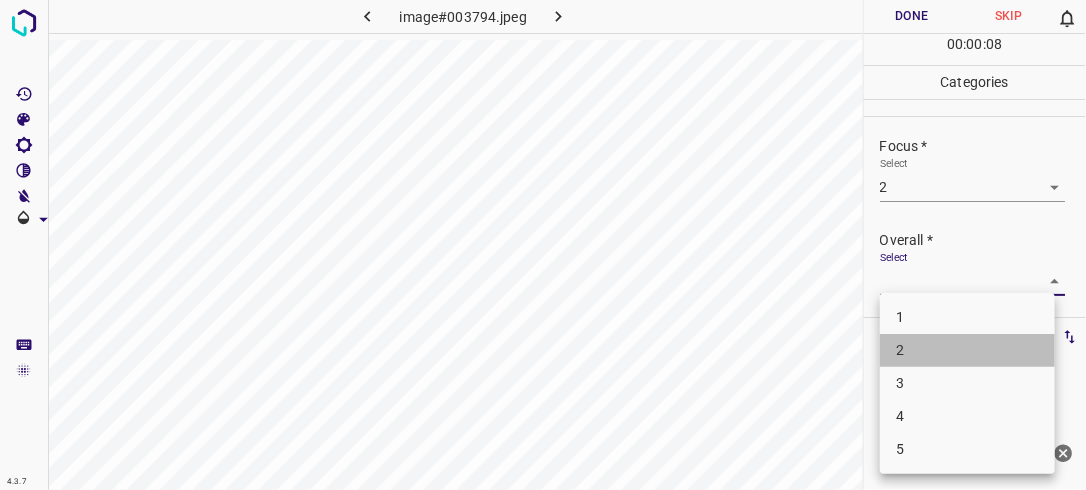 click on "2" at bounding box center [967, 350] 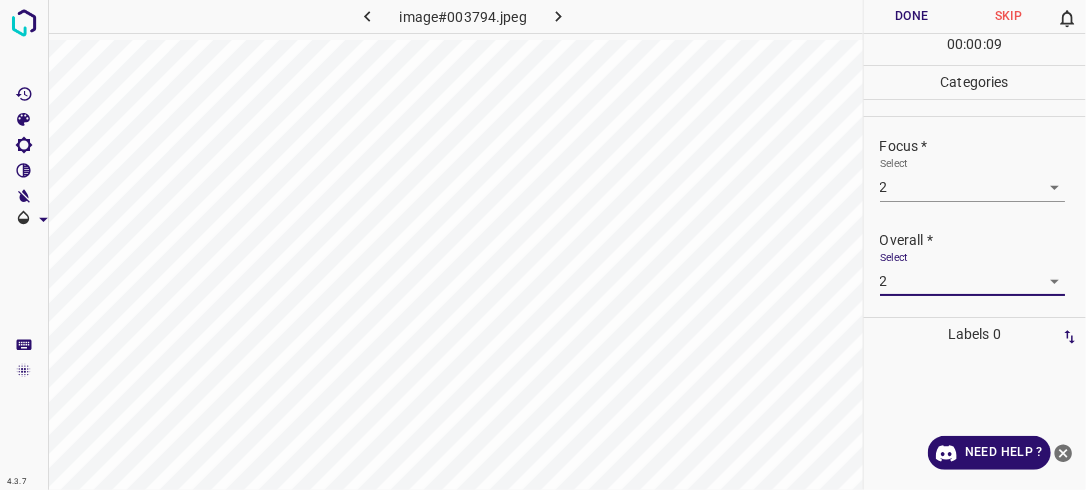 click on "Done" at bounding box center (912, 16) 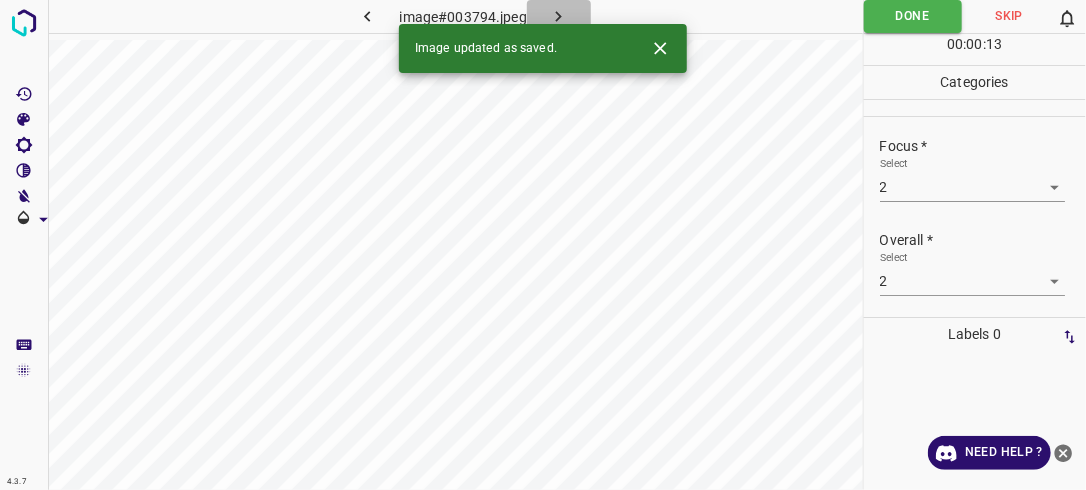 click 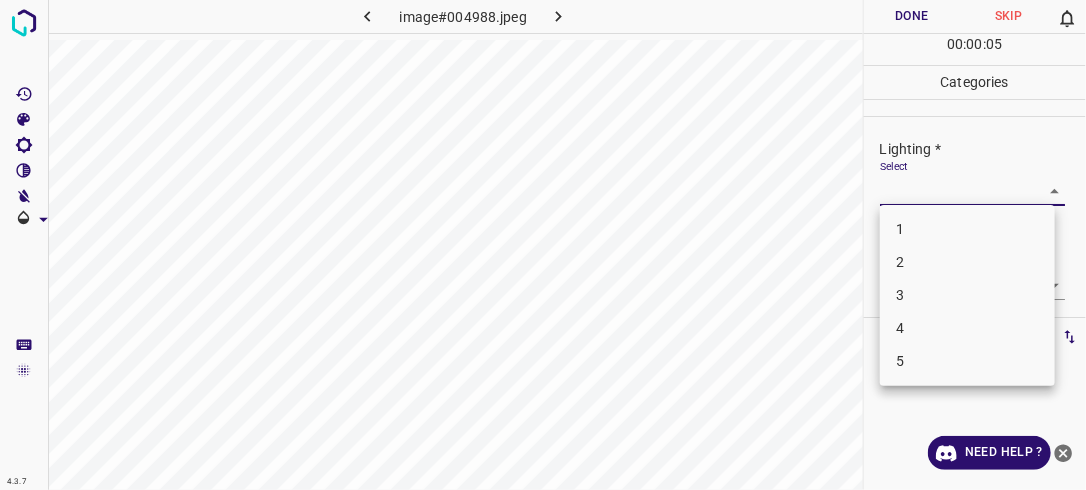 click on "4.3.7 image#004988.jpeg Done Skip 0 00   : 00   : 05   Categories Lighting *  Select ​ Focus *  Select ​ Overall *  Select ​ Labels   0 Categories 1 Lighting 2 Focus 3 Overall Tools Space Change between modes (Draw & Edit) I Auto labeling R Restore zoom M Zoom in N Zoom out Delete Delete selecte label Filters Z Restore filters X Saturation filter C Brightness filter V Contrast filter B Gray scale filter General O Download Need Help ? - Text - Hide - Delete 1 2 3 4 5" at bounding box center (543, 245) 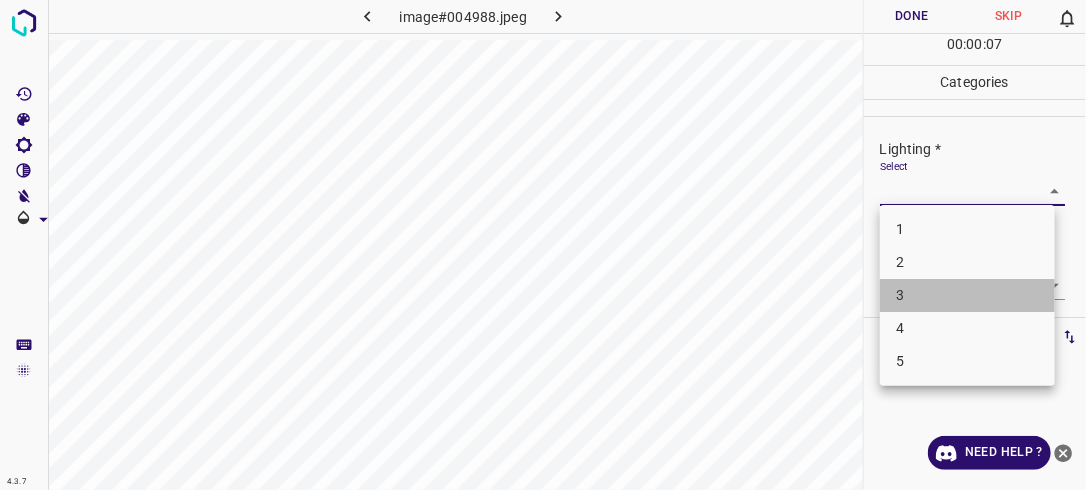 click on "3" at bounding box center [967, 295] 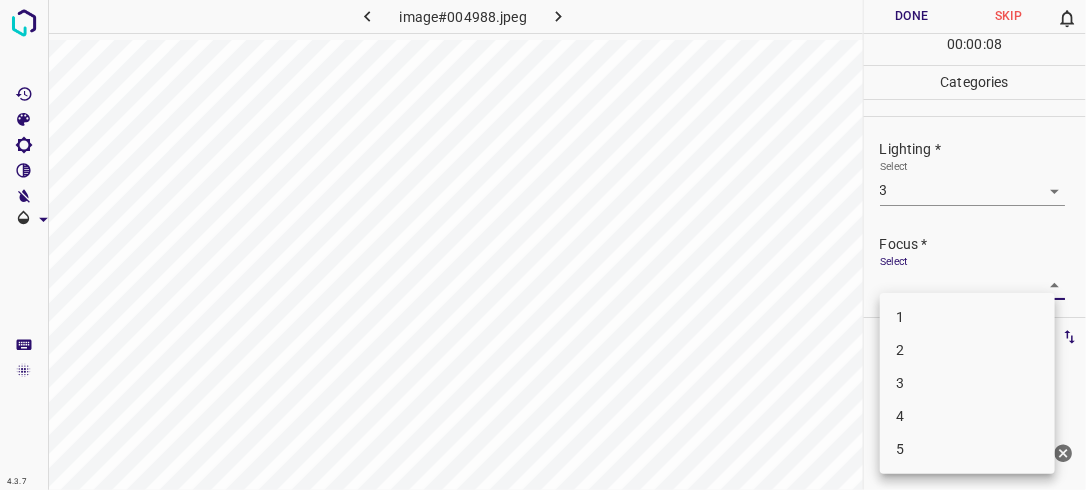 click on "4.3.7 image#004988.jpeg Done Skip 0 00   : 00   : 08   Categories Lighting *  Select 3 3 Focus *  Select ​ Overall *  Select ​ Labels   0 Categories 1 Lighting 2 Focus 3 Overall Tools Space Change between modes (Draw & Edit) I Auto labeling R Restore zoom M Zoom in N Zoom out Delete Delete selecte label Filters Z Restore filters X Saturation filter C Brightness filter V Contrast filter B Gray scale filter General O Download Need Help ? - Text - Hide - Delete 1 2 3 4 5" at bounding box center [543, 245] 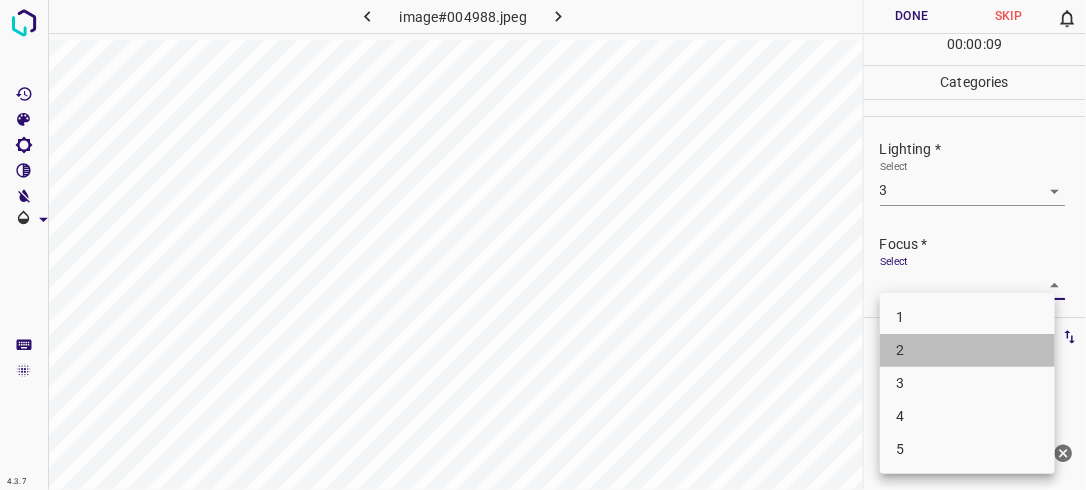 click on "2" at bounding box center [967, 350] 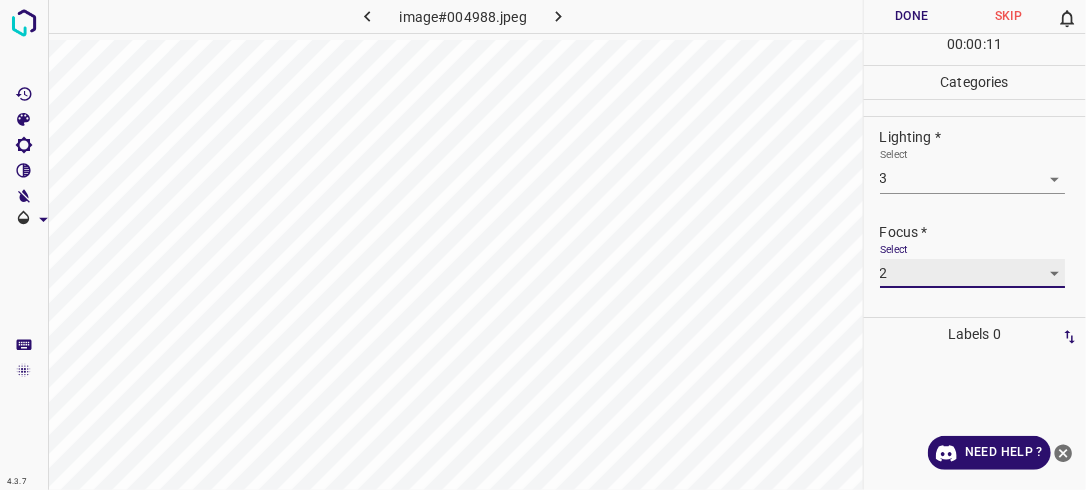 scroll, scrollTop: 96, scrollLeft: 0, axis: vertical 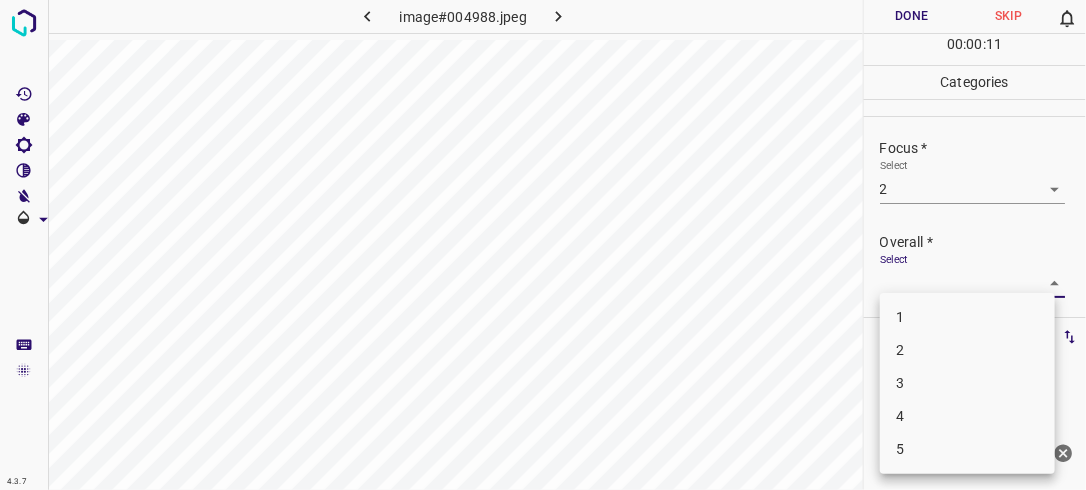 click on "4.3.7 image#004988.jpeg Done Skip 0 00   : 00   : 11   Categories Lighting *  Select 3 3 Focus *  Select 2 2 Overall *  Select ​ Labels   0 Categories 1 Lighting 2 Focus 3 Overall Tools Space Change between modes (Draw & Edit) I Auto labeling R Restore zoom M Zoom in N Zoom out Delete Delete selecte label Filters Z Restore filters X Saturation filter C Brightness filter V Contrast filter B Gray scale filter General O Download Need Help ? - Text - Hide - Delete 1 2 3 4 5" at bounding box center (543, 245) 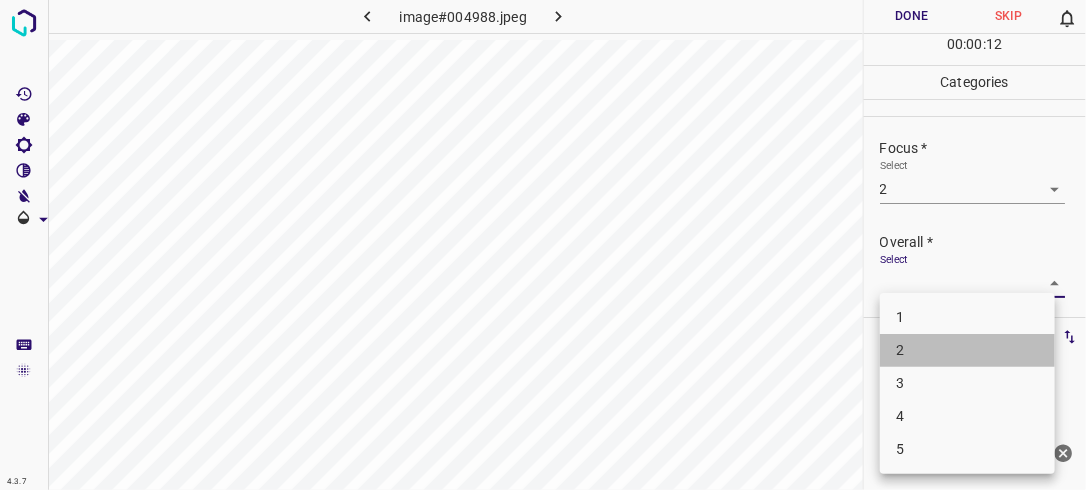 click on "2" at bounding box center (967, 350) 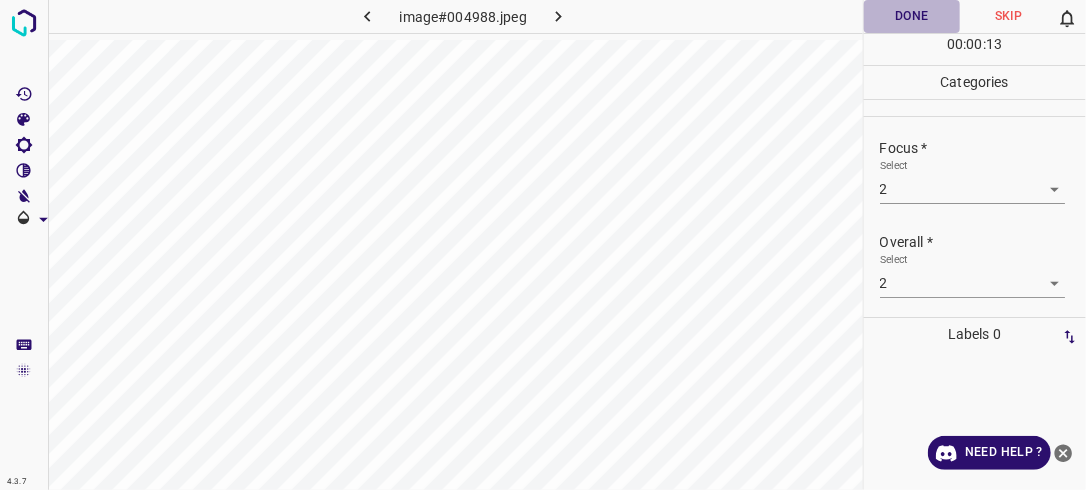 click on "Done" at bounding box center (912, 16) 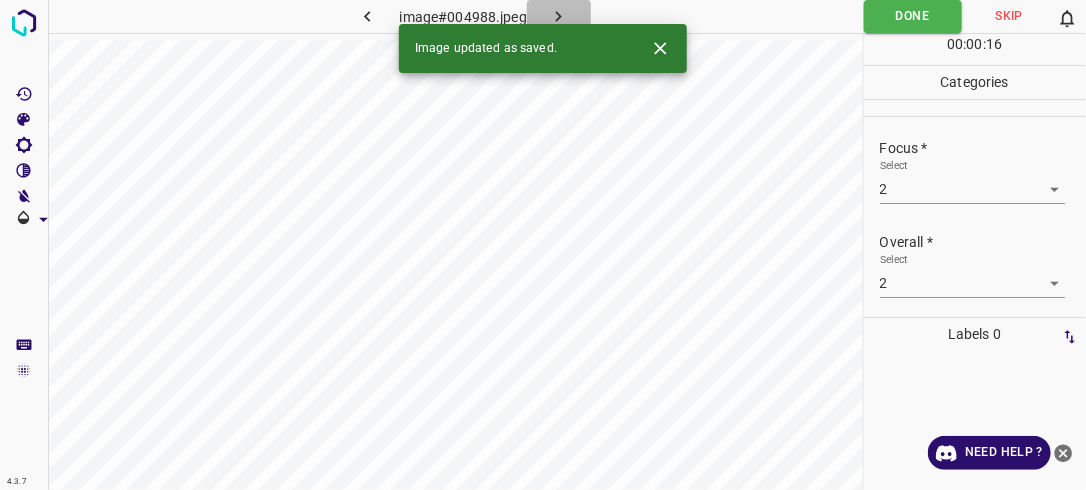 click at bounding box center [559, 16] 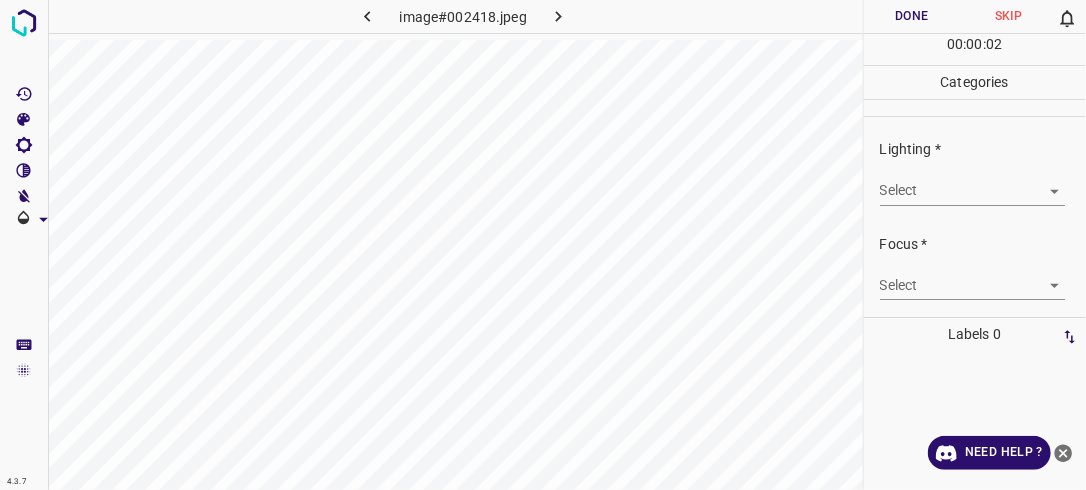 click on "4.3.7 image#002418.jpeg Done Skip 0 00   : 00   : 02   Categories Lighting *  Select ​ Focus *  Select ​ Overall *  Select ​ Labels   0 Categories 1 Lighting 2 Focus 3 Overall Tools Space Change between modes (Draw & Edit) I Auto labeling R Restore zoom M Zoom in N Zoom out Delete Delete selecte label Filters Z Restore filters X Saturation filter C Brightness filter V Contrast filter B Gray scale filter General O Download Need Help ? - Text - Hide - Delete" at bounding box center (543, 245) 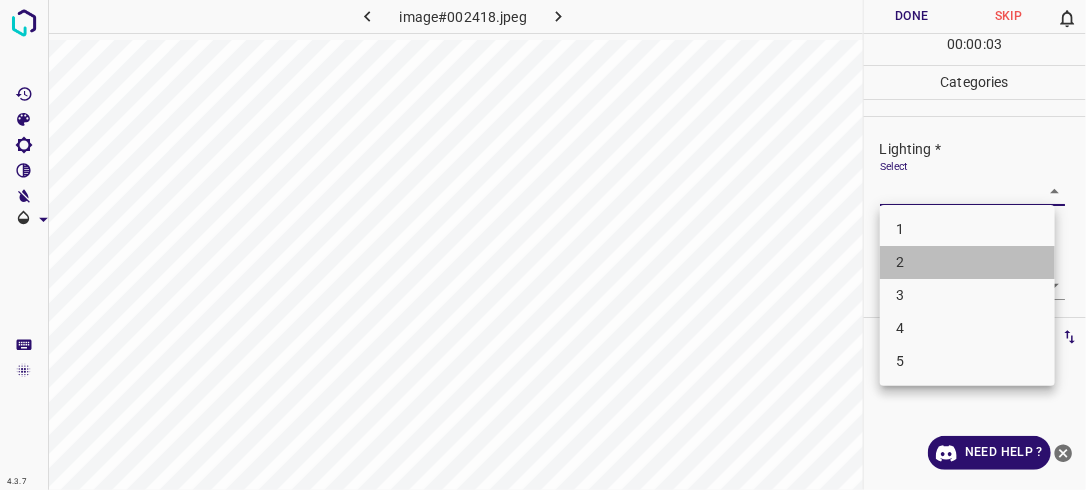 click on "2" at bounding box center [967, 262] 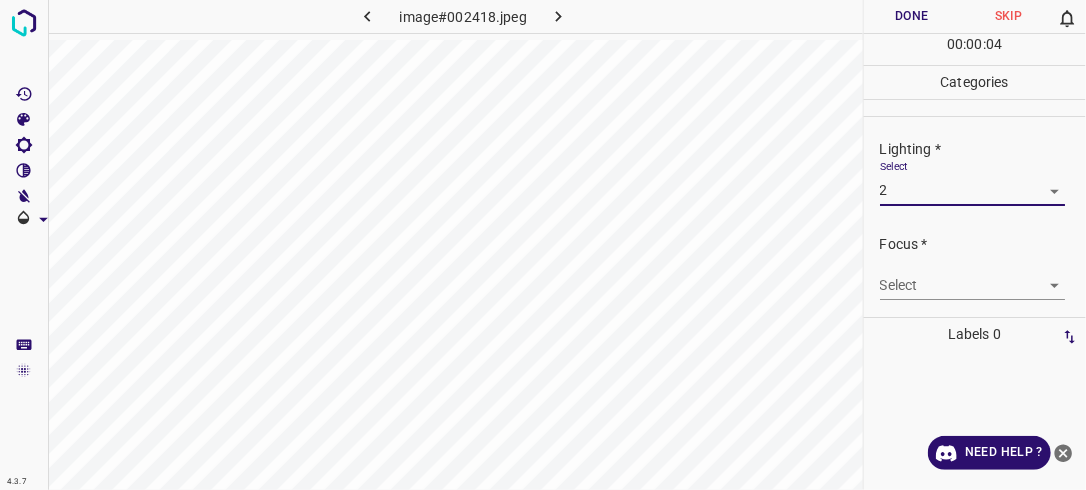 click on "4.3.7 image#002418.jpeg Done Skip 0 00   : 00   : 04   Categories Lighting *  Select 2 2 Focus *  Select ​ Overall *  Select ​ Labels   0 Categories 1 Lighting 2 Focus 3 Overall Tools Space Change between modes (Draw & Edit) I Auto labeling R Restore zoom M Zoom in N Zoom out Delete Delete selecte label Filters Z Restore filters X Saturation filter C Brightness filter V Contrast filter B Gray scale filter General O Download Need Help ? - Text - Hide - Delete" at bounding box center (543, 245) 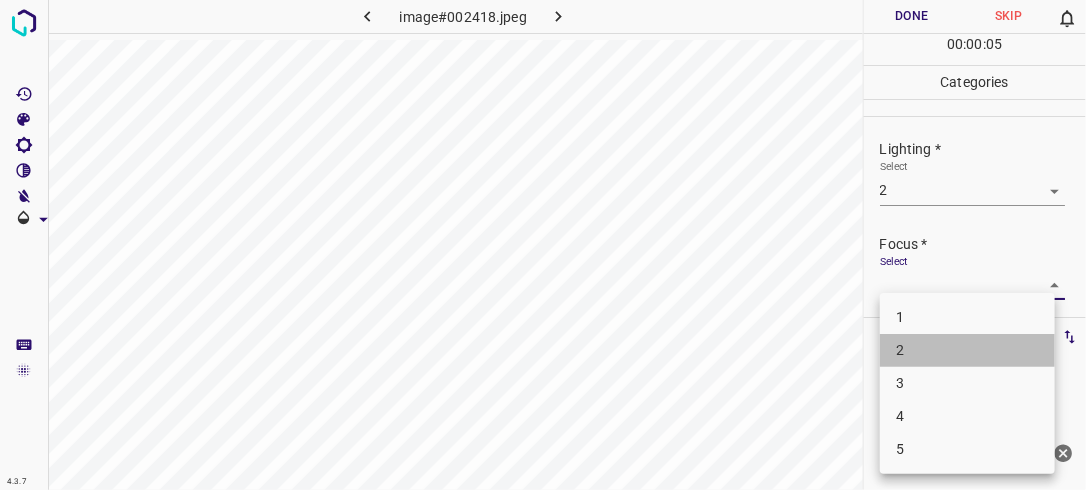 click on "2" at bounding box center [967, 350] 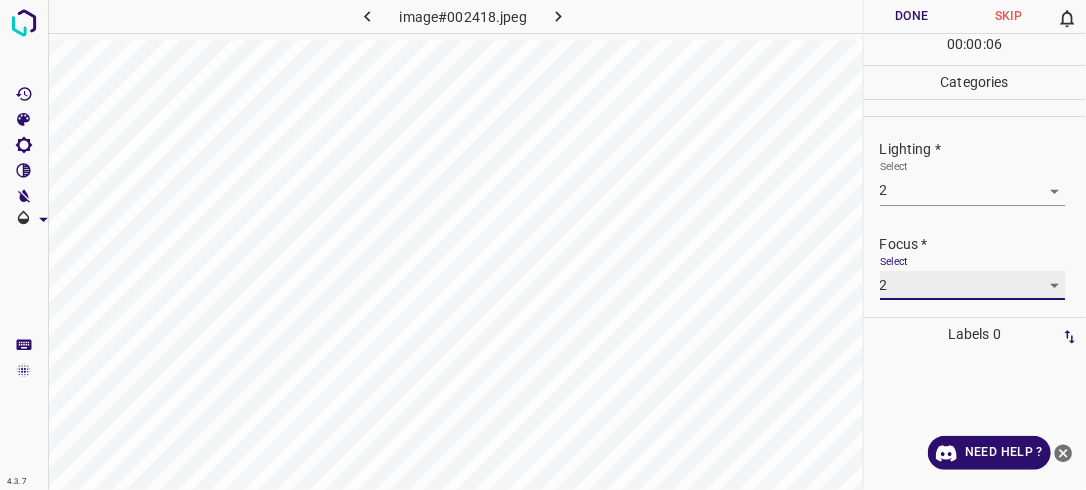 scroll, scrollTop: 98, scrollLeft: 0, axis: vertical 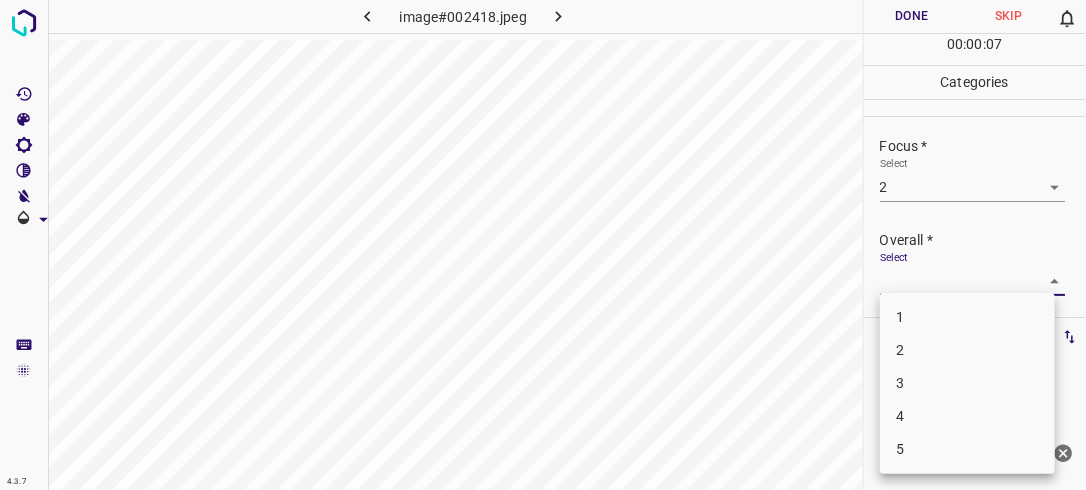 click on "4.3.7 image#002418.jpeg Done Skip 0 00   : 00   : 07   Categories Lighting *  Select 2 2 Focus *  Select 2 2 Overall *  Select ​ Labels   0 Categories 1 Lighting 2 Focus 3 Overall Tools Space Change between modes (Draw & Edit) I Auto labeling R Restore zoom M Zoom in N Zoom out Delete Delete selecte label Filters Z Restore filters X Saturation filter C Brightness filter V Contrast filter B Gray scale filter General O Download Need Help ? - Text - Hide - Delete 1 2 3 4 5" at bounding box center (543, 245) 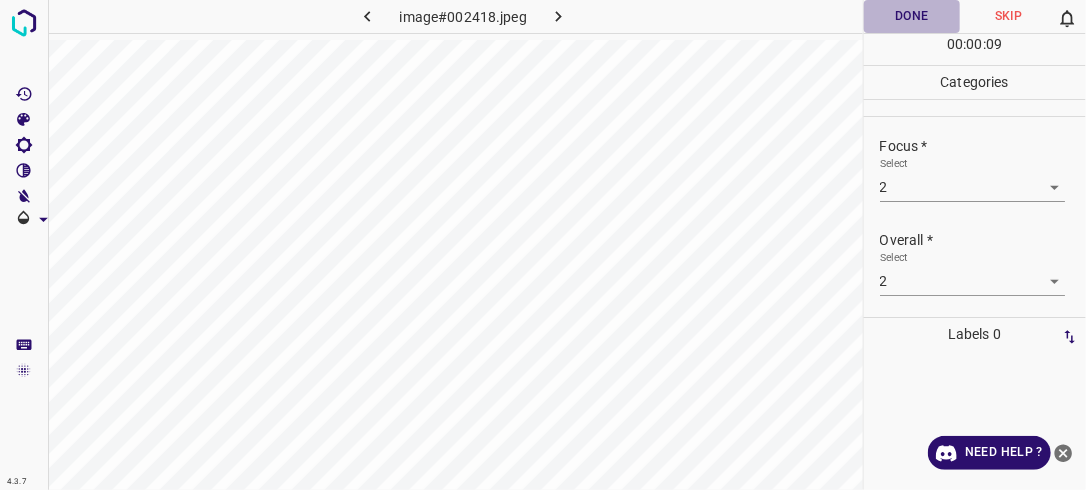 click on "Done" at bounding box center [912, 16] 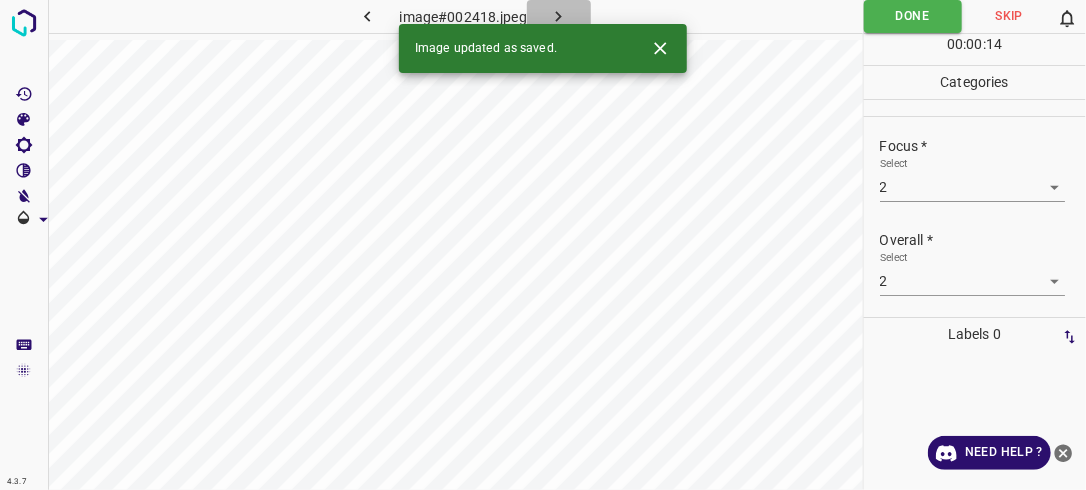 click at bounding box center (559, 16) 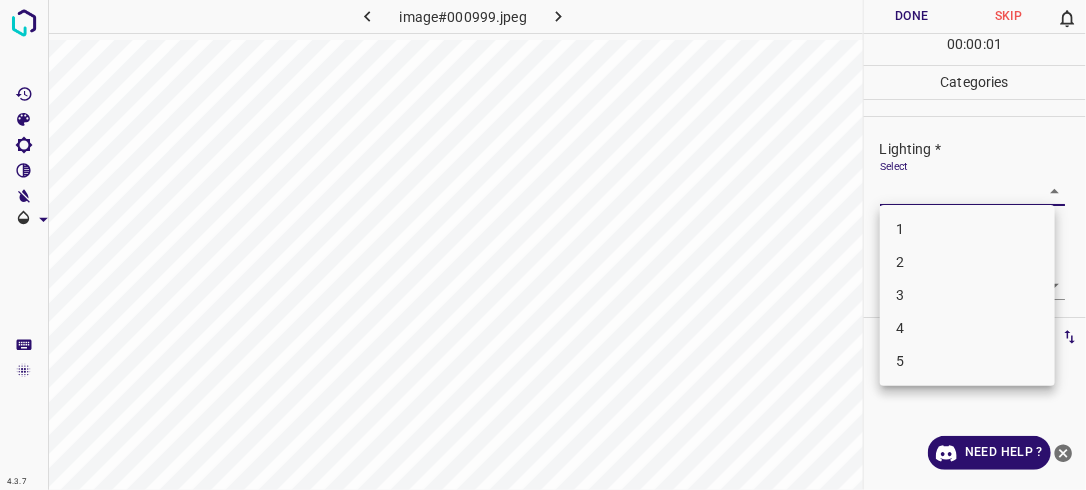click on "4.3.7 image#000999.jpeg Done Skip 0 00   : 00   : 01   Categories Lighting *  Select ​ Focus *  Select ​ Overall *  Select ​ Labels   0 Categories 1 Lighting 2 Focus 3 Overall Tools Space Change between modes (Draw & Edit) I Auto labeling R Restore zoom M Zoom in N Zoom out Delete Delete selecte label Filters Z Restore filters X Saturation filter C Brightness filter V Contrast filter B Gray scale filter General O Download Need Help ? - Text - Hide - Delete 1 2 3 4 5" at bounding box center (543, 245) 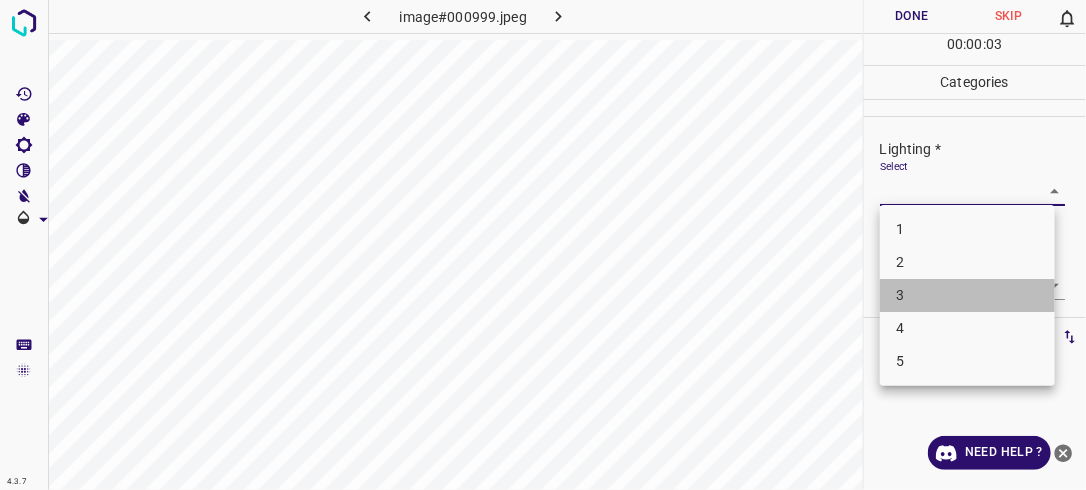 click on "3" at bounding box center (967, 295) 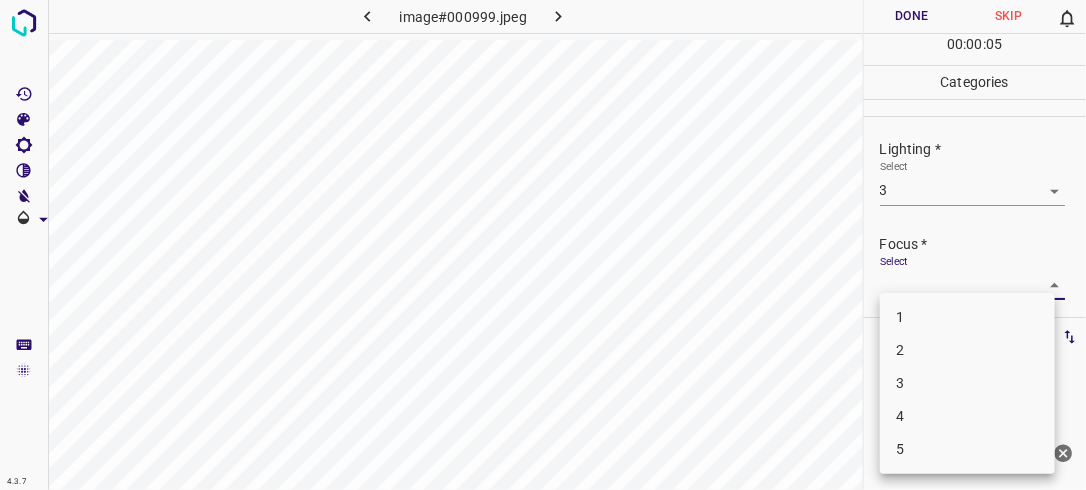 drag, startPoint x: 1045, startPoint y: 279, endPoint x: 964, endPoint y: 353, distance: 109.713264 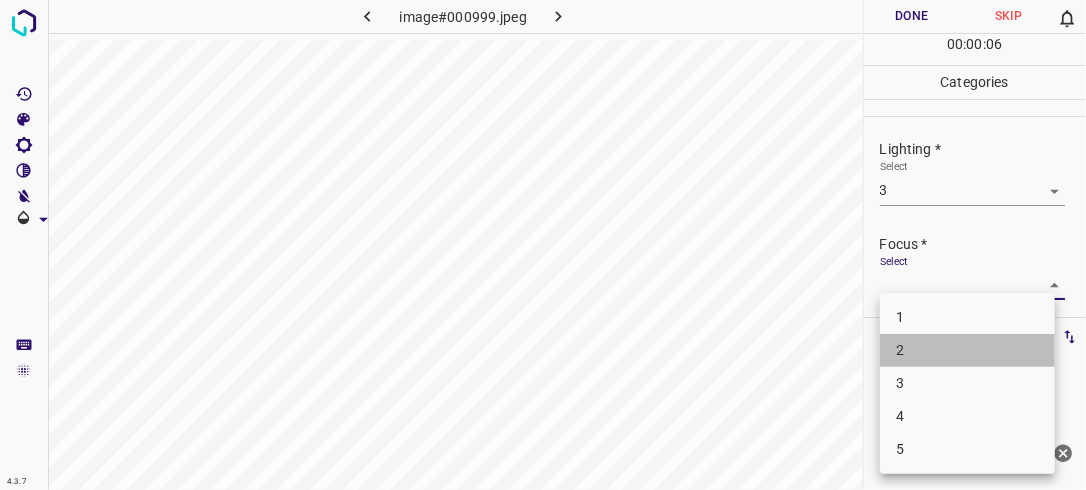 click on "2" at bounding box center [967, 350] 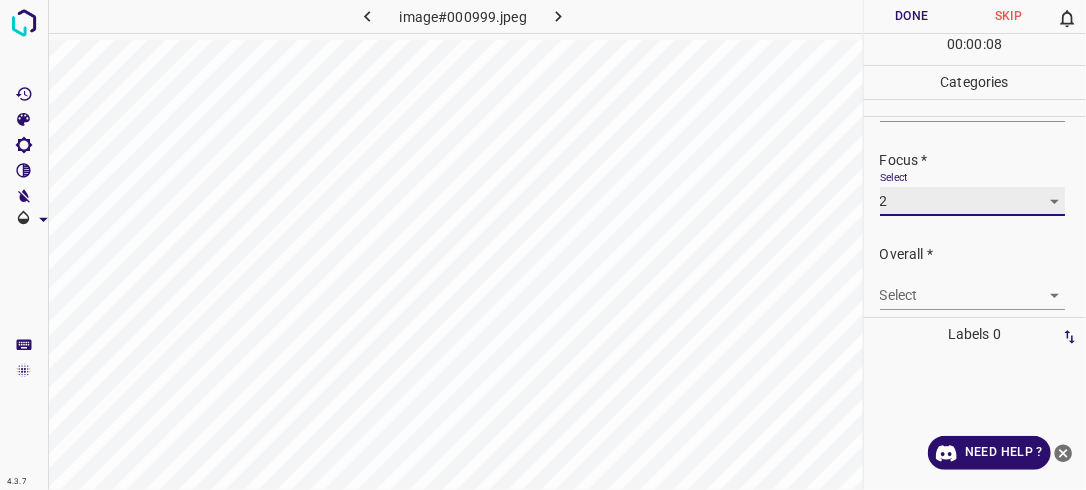 scroll, scrollTop: 98, scrollLeft: 0, axis: vertical 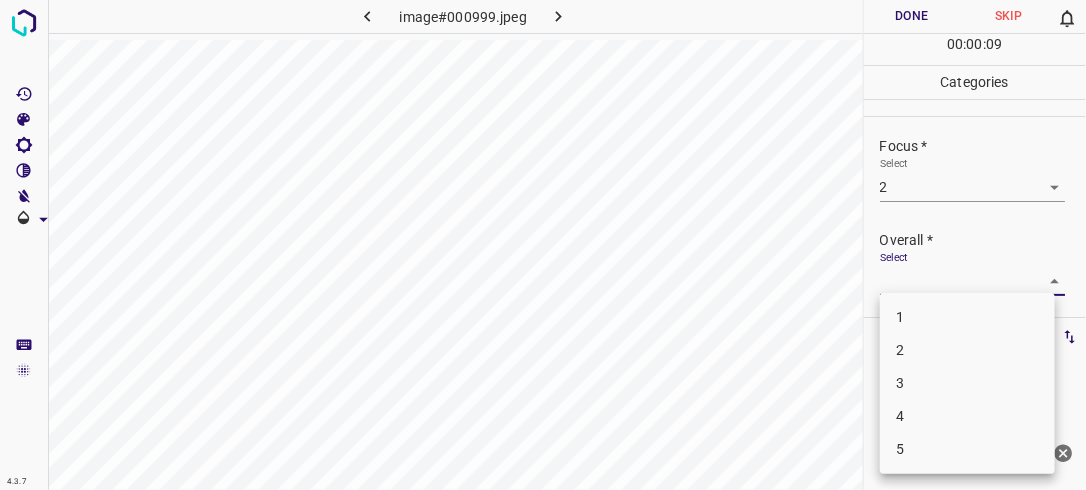 click on "4.3.7 image#000999.jpeg Done Skip 0 00   : 00   : 09   Categories Lighting *  Select 3 3 Focus *  Select 2 2 Overall *  Select ​ Labels   0 Categories 1 Lighting 2 Focus 3 Overall Tools Space Change between modes (Draw & Edit) I Auto labeling R Restore zoom M Zoom in N Zoom out Delete Delete selecte label Filters Z Restore filters X Saturation filter C Brightness filter V Contrast filter B Gray scale filter General O Download Need Help ? - Text - Hide - Delete 1 2 3 4 5" at bounding box center (543, 245) 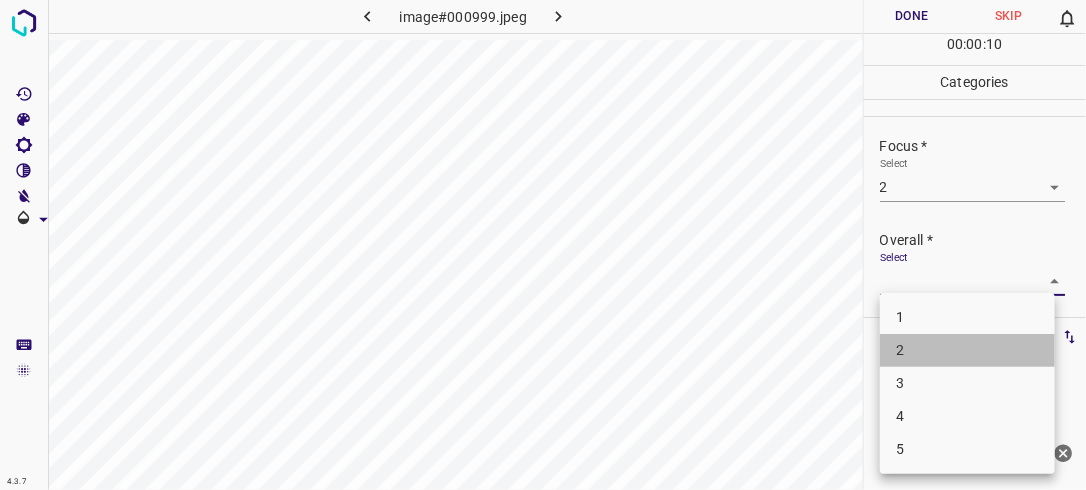 click on "2" at bounding box center [967, 350] 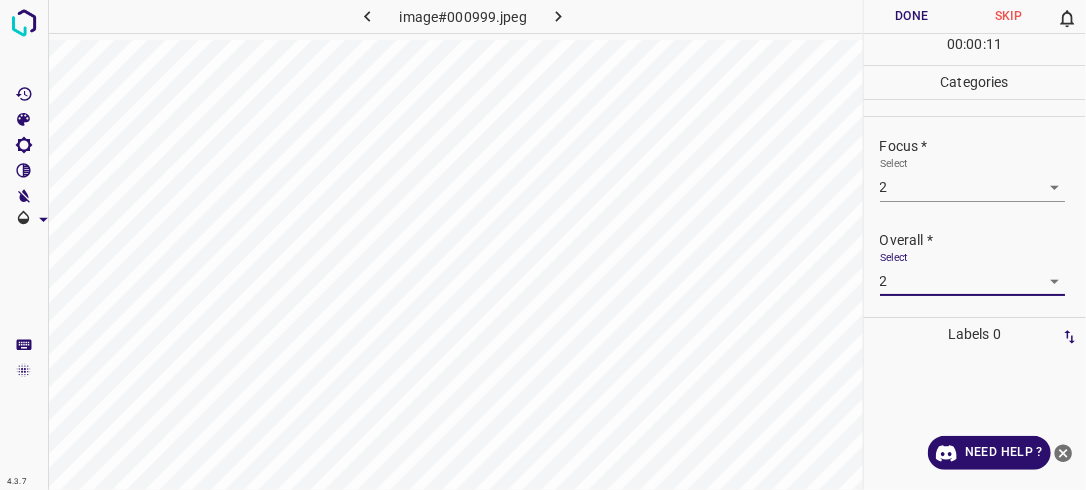 click on "Done" at bounding box center (912, 16) 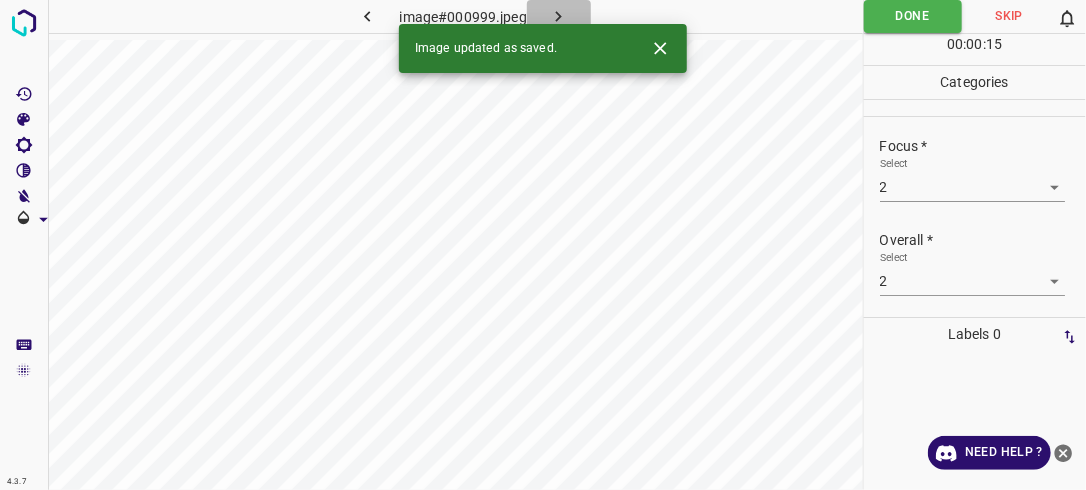 click 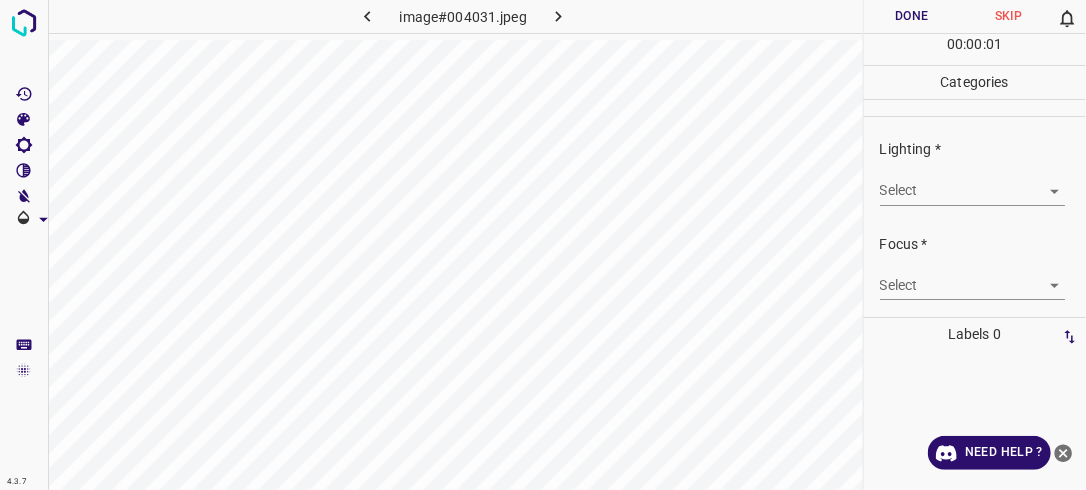 click on "4.3.7 image#004031.jpeg Done Skip 0 00   : 00   : 01   Categories Lighting *  Select ​ Focus *  Select ​ Overall *  Select ​ Labels   0 Categories 1 Lighting 2 Focus 3 Overall Tools Space Change between modes (Draw & Edit) I Auto labeling R Restore zoom M Zoom in N Zoom out Delete Delete selecte label Filters Z Restore filters X Saturation filter C Brightness filter V Contrast filter B Gray scale filter General O Download Need Help ? - Text - Hide - Delete" at bounding box center (543, 245) 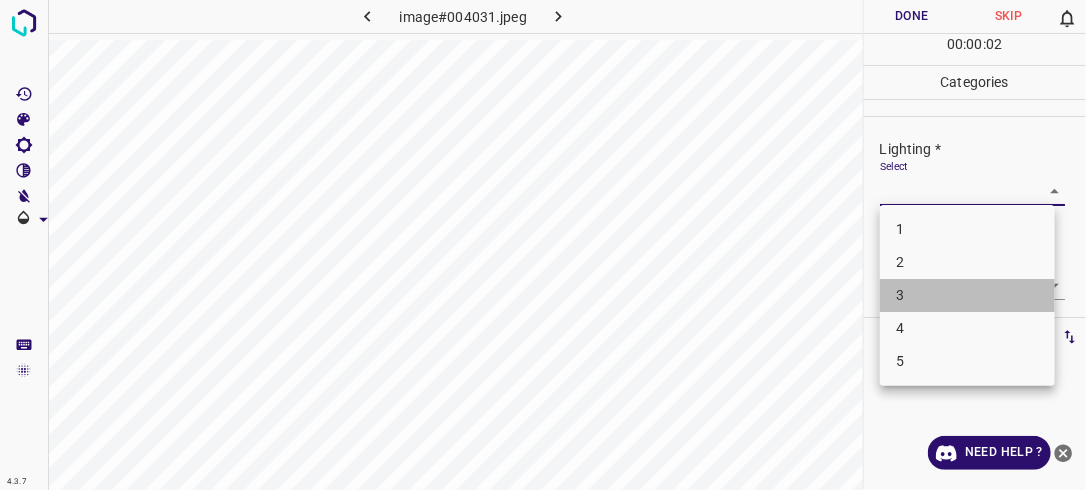 click on "3" at bounding box center (967, 295) 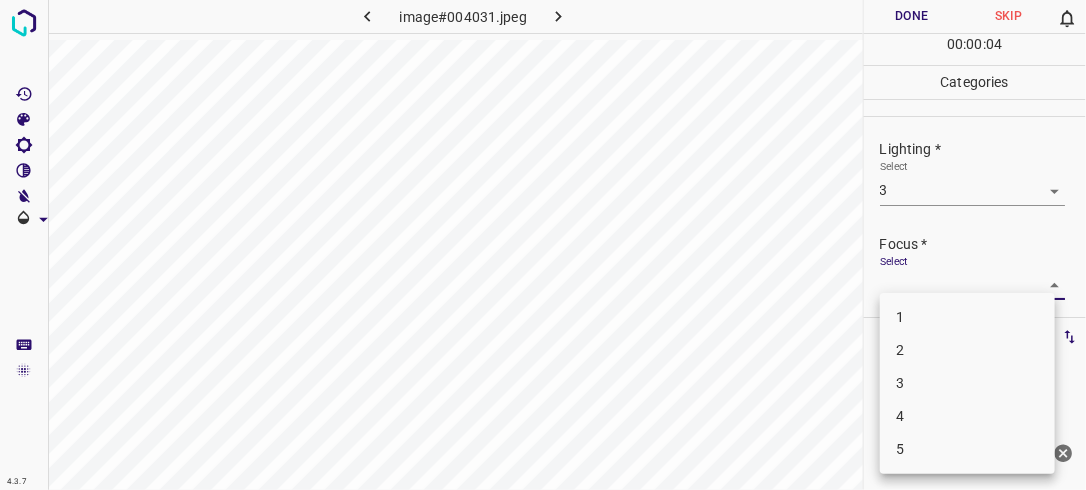 click on "4.3.7 image#004031.jpeg Done Skip 0 00   : 00   : 04   Categories Lighting *  Select 3 3 Focus *  Select ​ Overall *  Select ​ Labels   0 Categories 1 Lighting 2 Focus 3 Overall Tools Space Change between modes (Draw & Edit) I Auto labeling R Restore zoom M Zoom in N Zoom out Delete Delete selecte label Filters Z Restore filters X Saturation filter C Brightness filter V Contrast filter B Gray scale filter General O Download Need Help ? - Text - Hide - Delete 1 2 3 4 5" at bounding box center [543, 245] 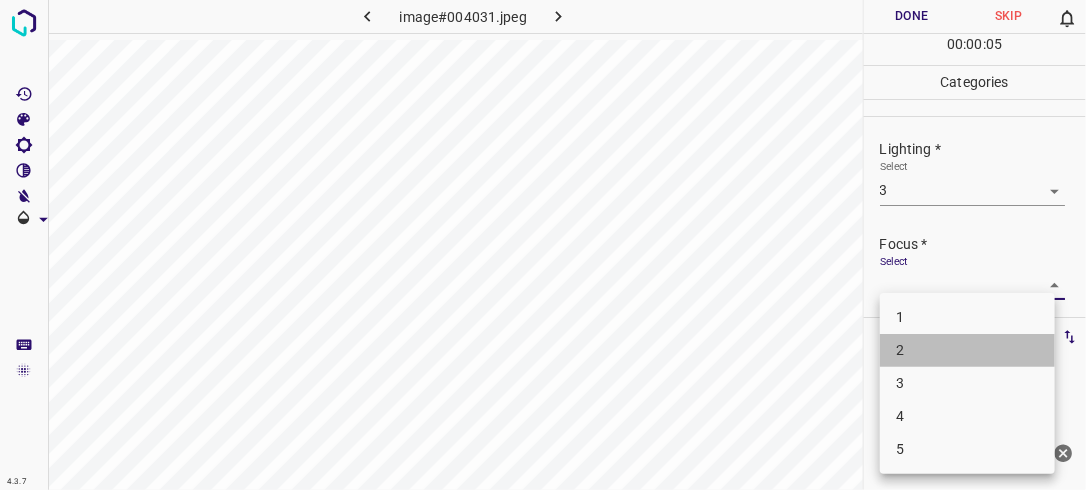click on "2" at bounding box center (967, 350) 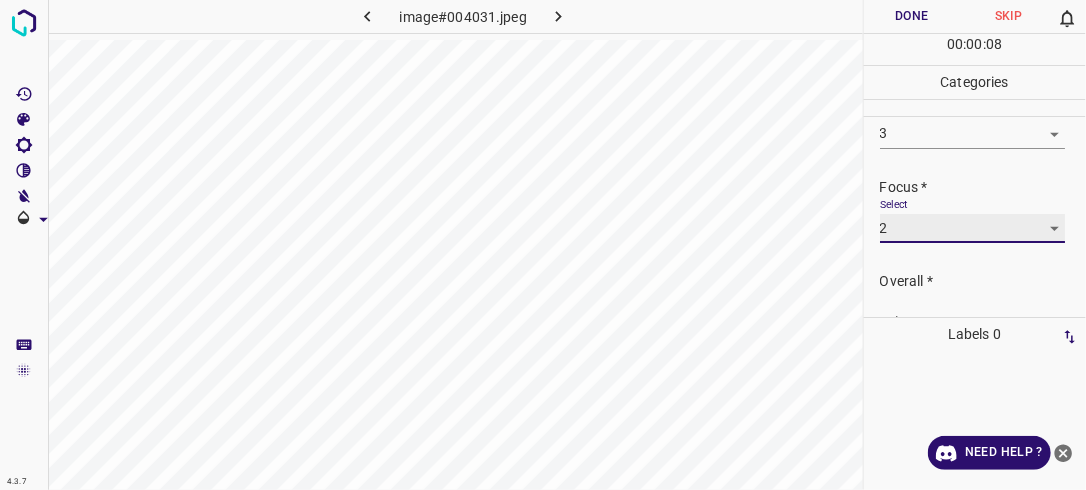 scroll, scrollTop: 12, scrollLeft: 0, axis: vertical 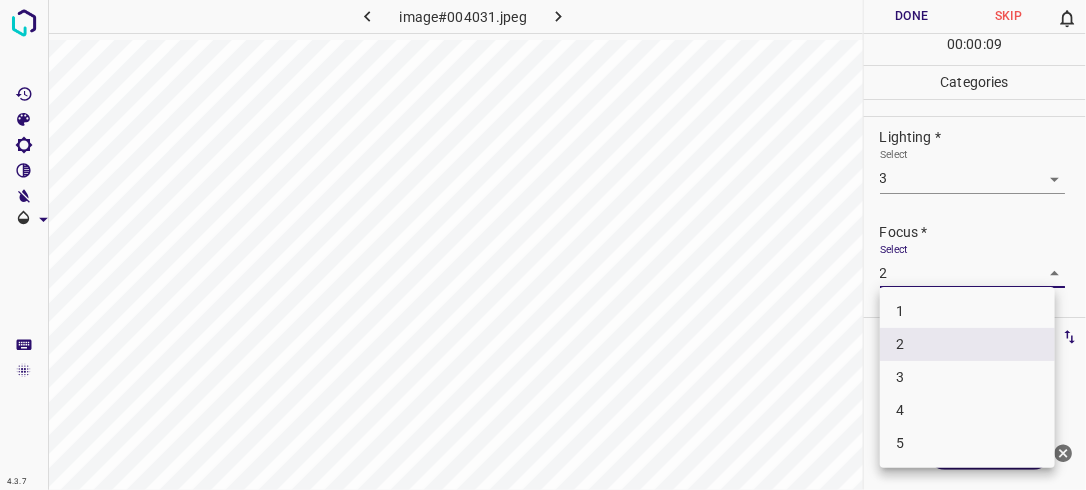 drag, startPoint x: 1046, startPoint y: 268, endPoint x: 1036, endPoint y: 283, distance: 18.027756 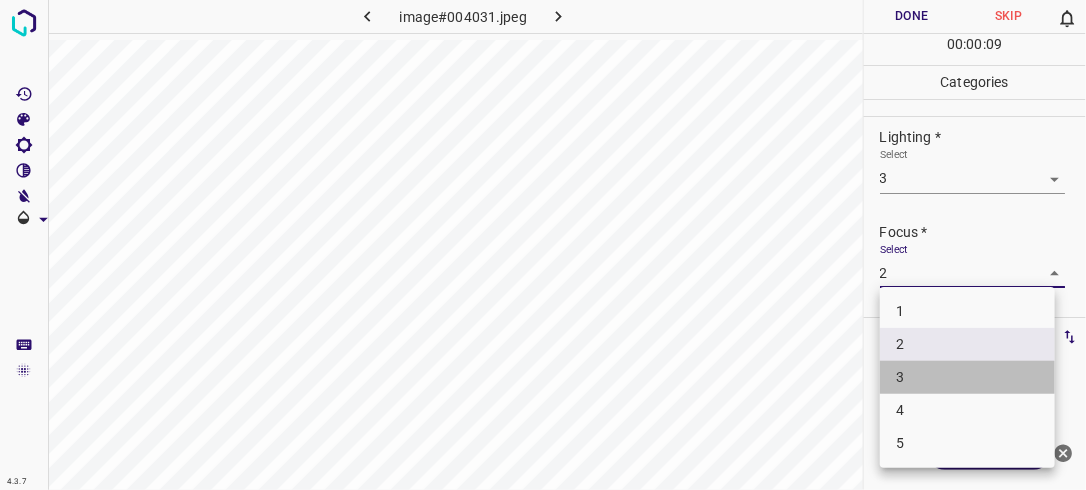 click on "3" at bounding box center [967, 377] 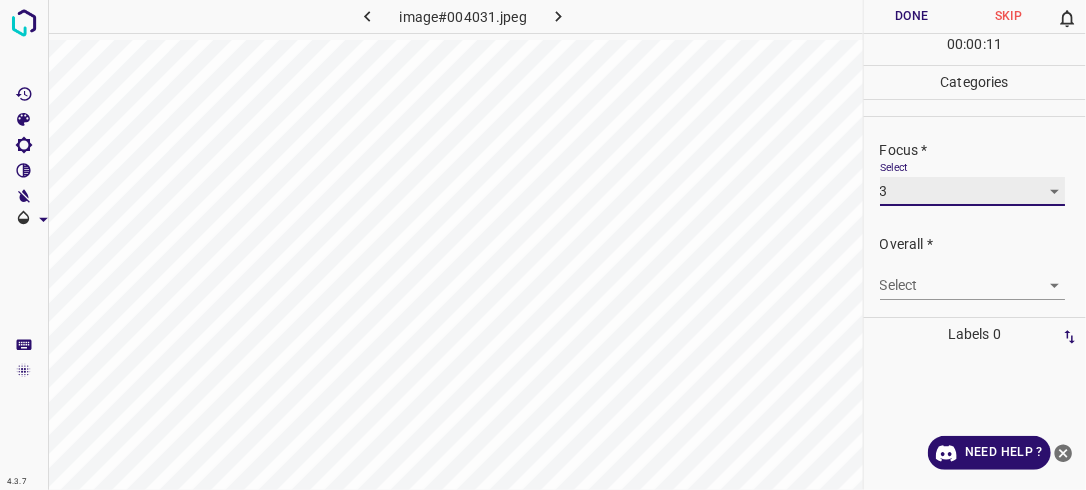 scroll, scrollTop: 98, scrollLeft: 0, axis: vertical 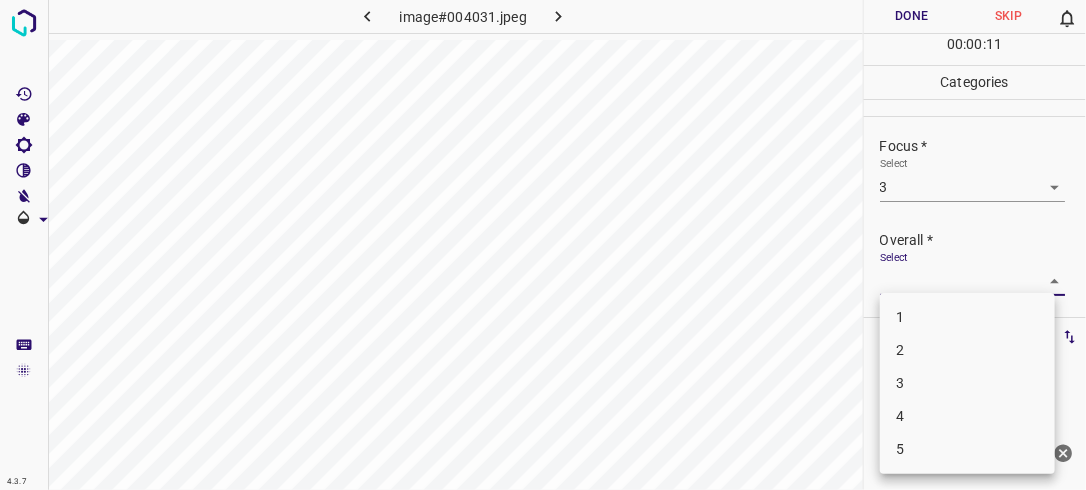 drag, startPoint x: 1044, startPoint y: 282, endPoint x: 1005, endPoint y: 346, distance: 74.94665 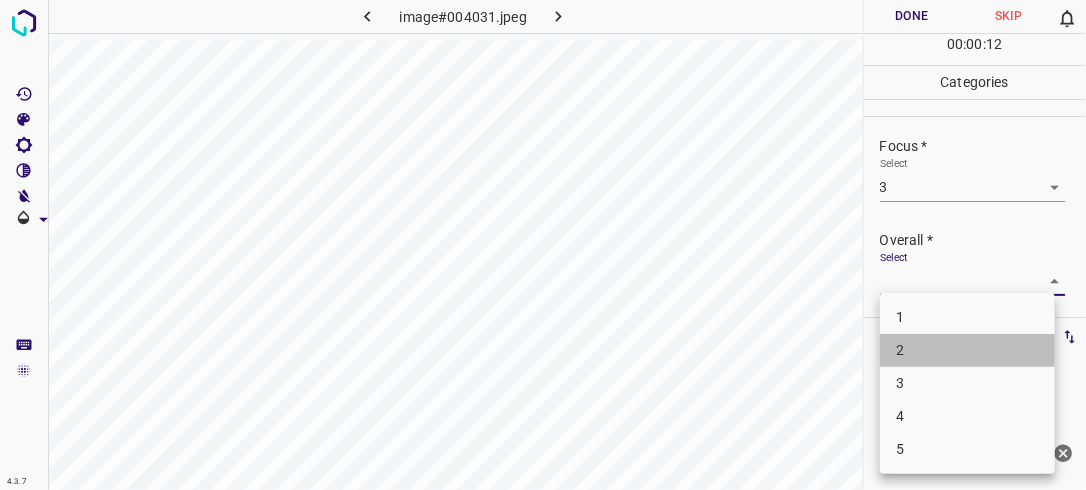 click on "2" at bounding box center (967, 350) 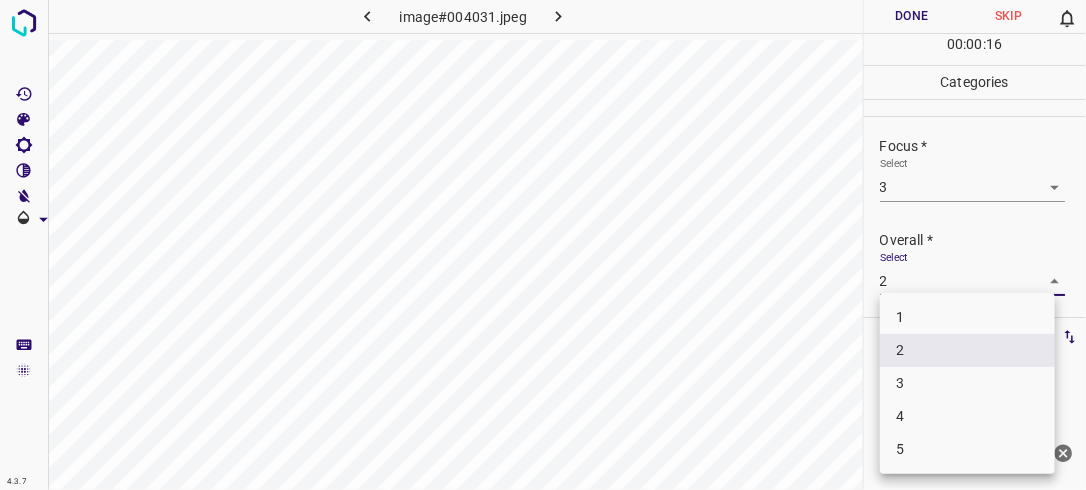drag, startPoint x: 1036, startPoint y: 277, endPoint x: 998, endPoint y: 310, distance: 50.32892 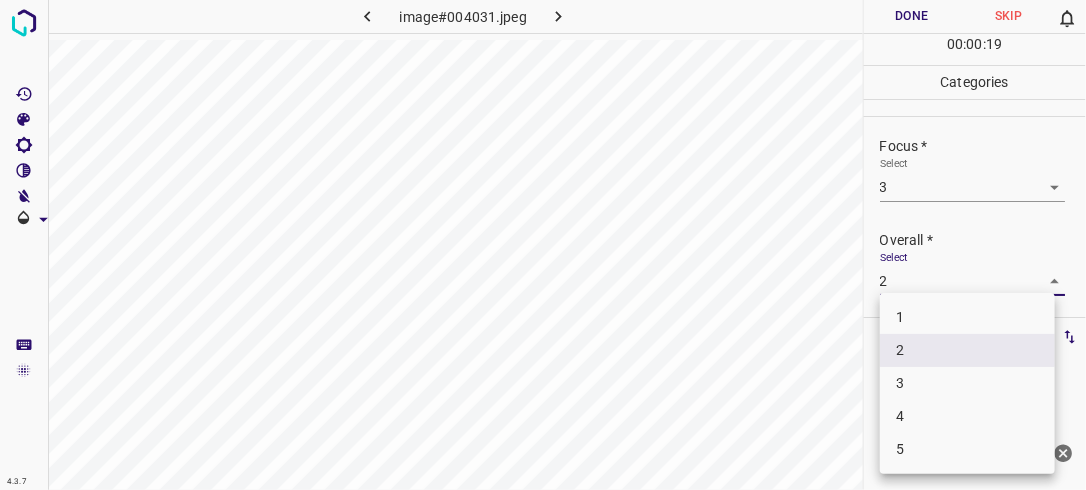 drag, startPoint x: 943, startPoint y: 376, endPoint x: 1023, endPoint y: 169, distance: 221.92116 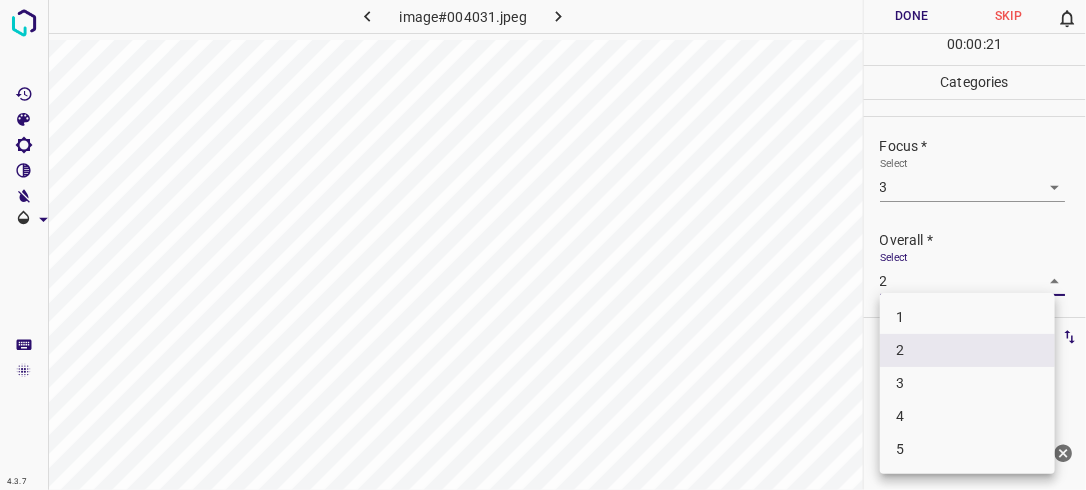 click at bounding box center [543, 245] 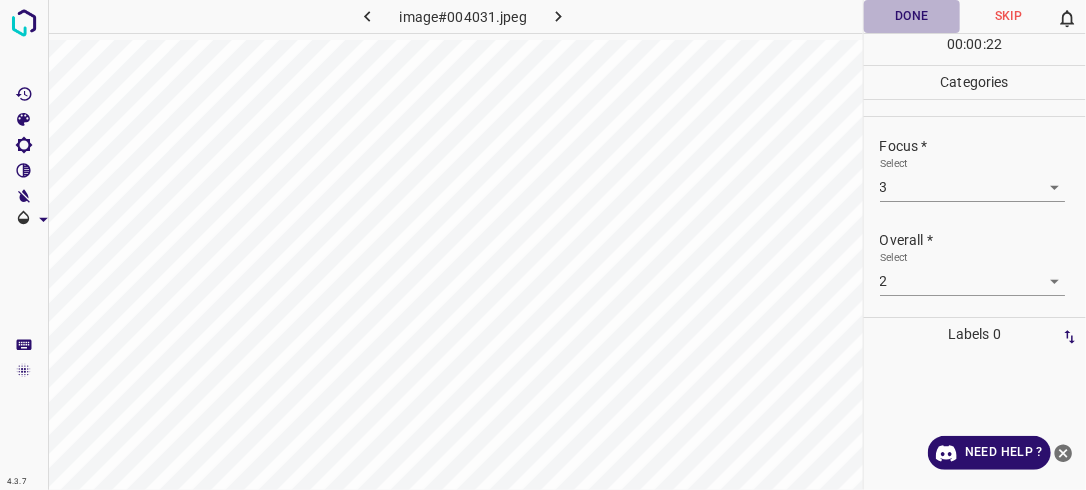 click on "Done" at bounding box center [912, 16] 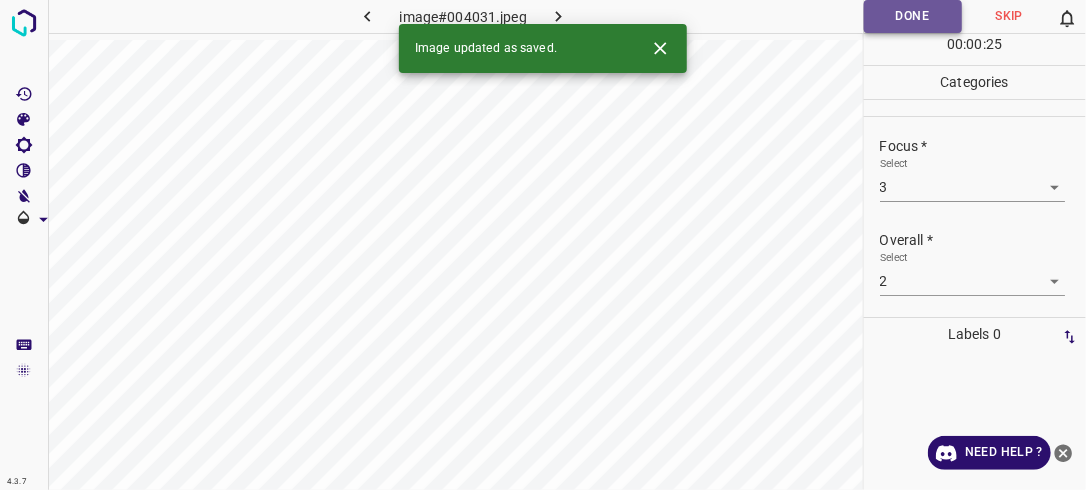 click on "Done" at bounding box center (913, 16) 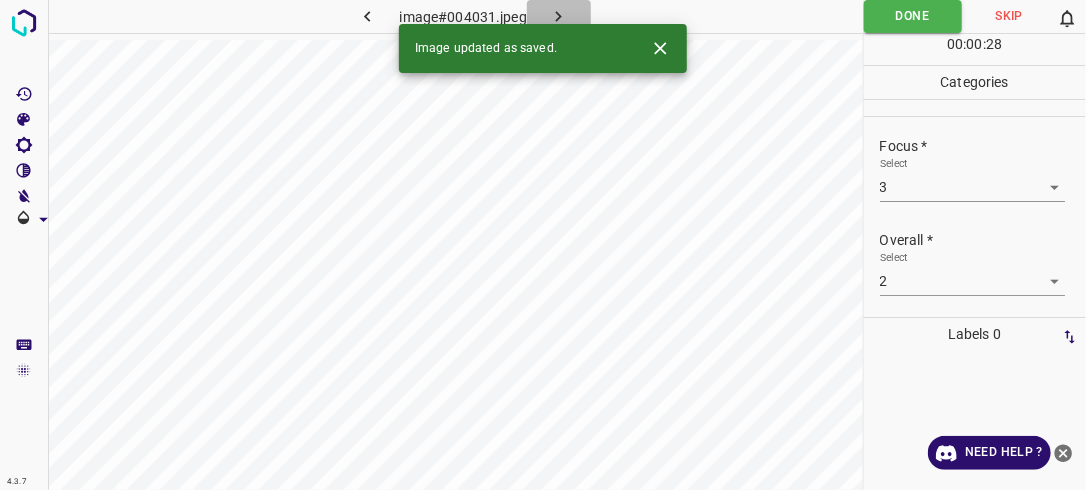click at bounding box center [559, 16] 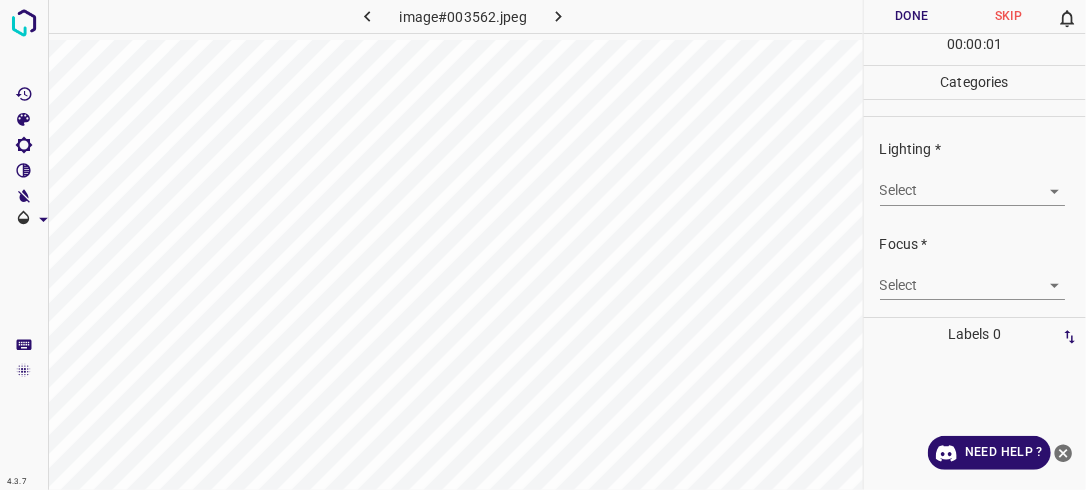 click on "4.3.7 image#003562.jpeg Done Skip 0 00   : 00   : 01   Categories Lighting *  Select ​ Focus *  Select ​ Overall *  Select ​ Labels   0 Categories 1 Lighting 2 Focus 3 Overall Tools Space Change between modes (Draw & Edit) I Auto labeling R Restore zoom M Zoom in N Zoom out Delete Delete selecte label Filters Z Restore filters X Saturation filter C Brightness filter V Contrast filter B Gray scale filter General O Download Need Help ? - Text - Hide - Delete" at bounding box center [543, 245] 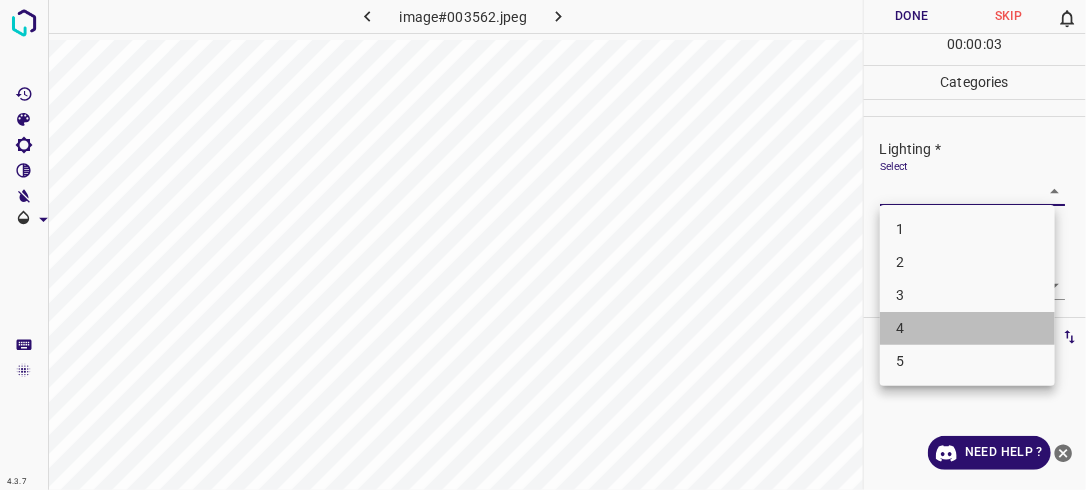 click on "4" at bounding box center [967, 328] 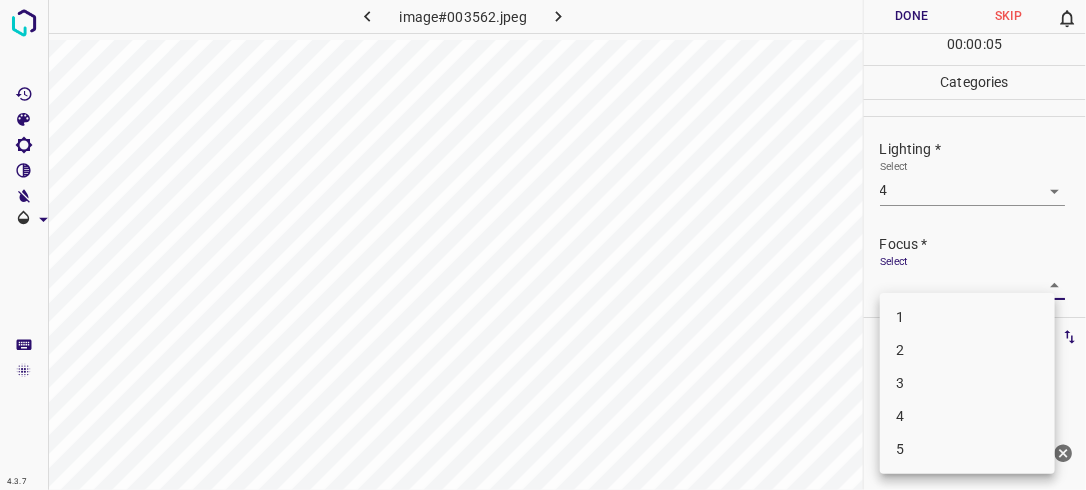 drag, startPoint x: 1044, startPoint y: 285, endPoint x: 978, endPoint y: 364, distance: 102.941734 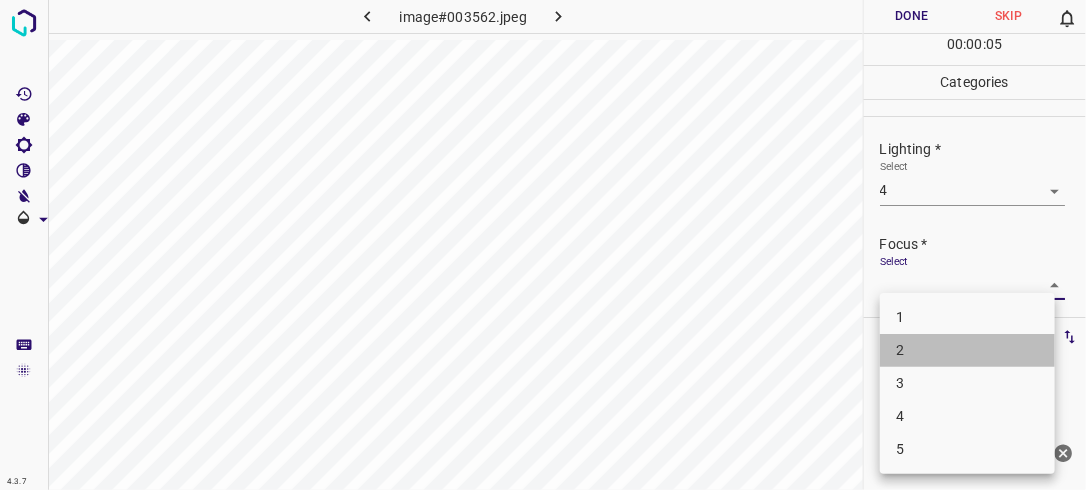 click on "2" at bounding box center [967, 350] 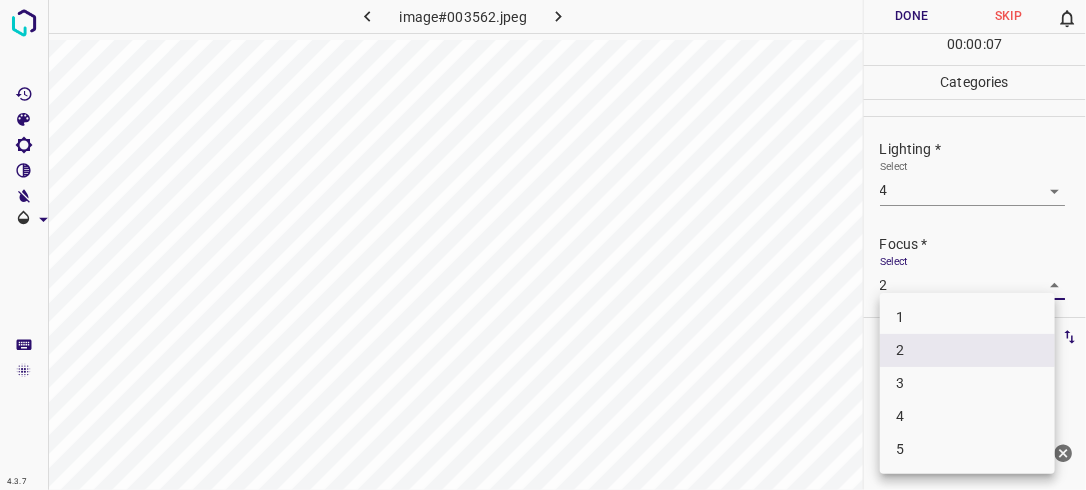 drag, startPoint x: 1043, startPoint y: 288, endPoint x: 996, endPoint y: 376, distance: 99.764725 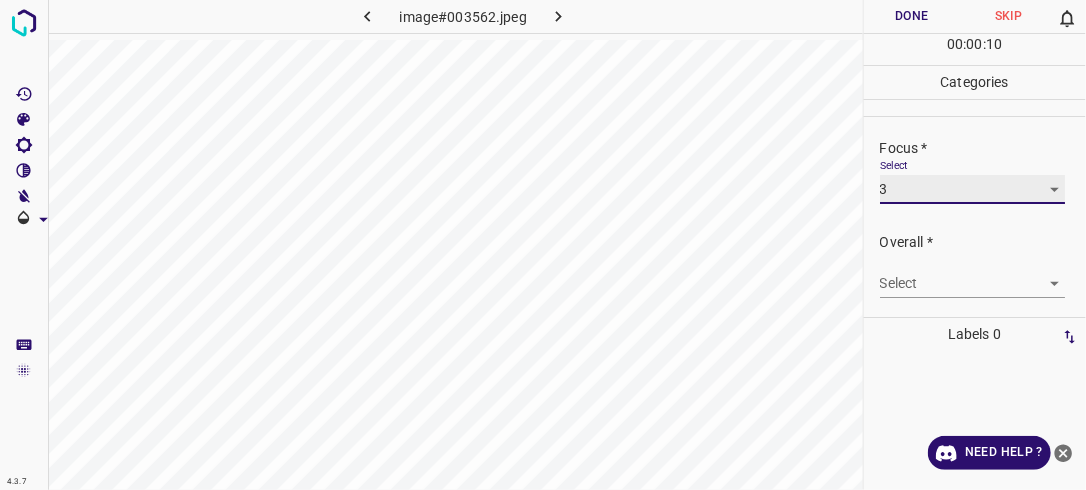 scroll, scrollTop: 98, scrollLeft: 0, axis: vertical 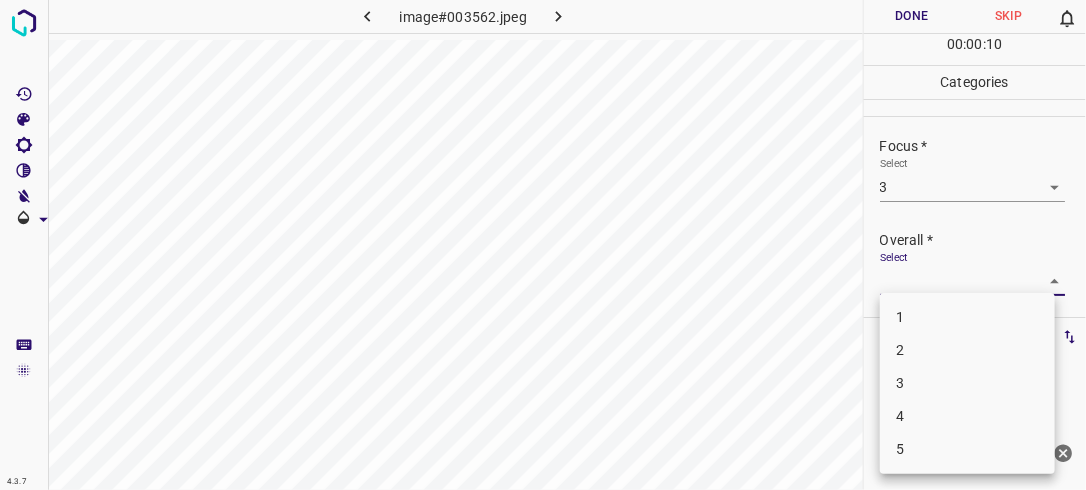 click on "4.3.7 image#003562.jpeg Done Skip 0 00   : 00   : 10   Categories Lighting *  Select 4 4 Focus *  Select 3 3 Overall *  Select ​ Labels   0 Categories 1 Lighting 2 Focus 3 Overall Tools Space Change between modes (Draw & Edit) I Auto labeling R Restore zoom M Zoom in N Zoom out Delete Delete selecte label Filters Z Restore filters X Saturation filter C Brightness filter V Contrast filter B Gray scale filter General O Download Need Help ? - Text - Hide - Delete 1 2 3 4 5" at bounding box center [543, 245] 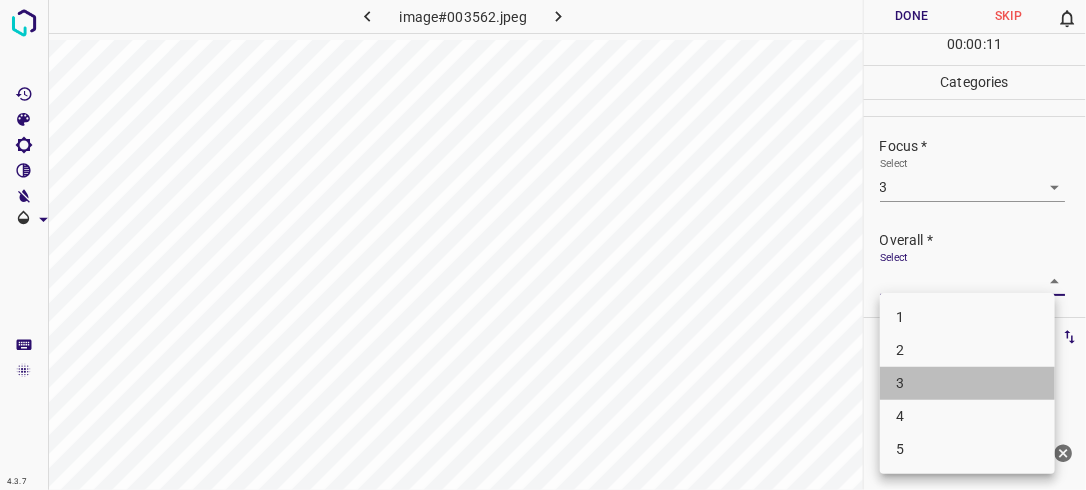 click on "3" at bounding box center [967, 383] 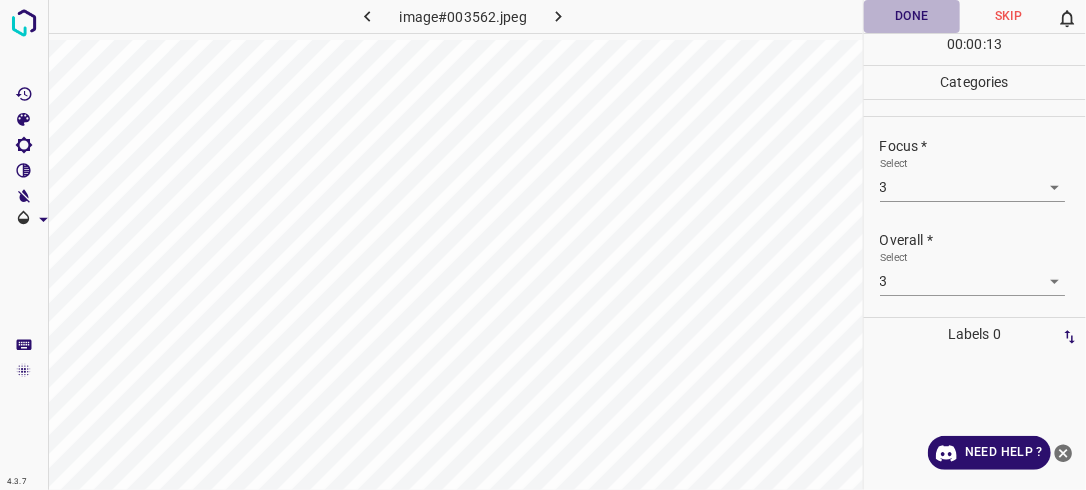 click on "Done" at bounding box center (912, 16) 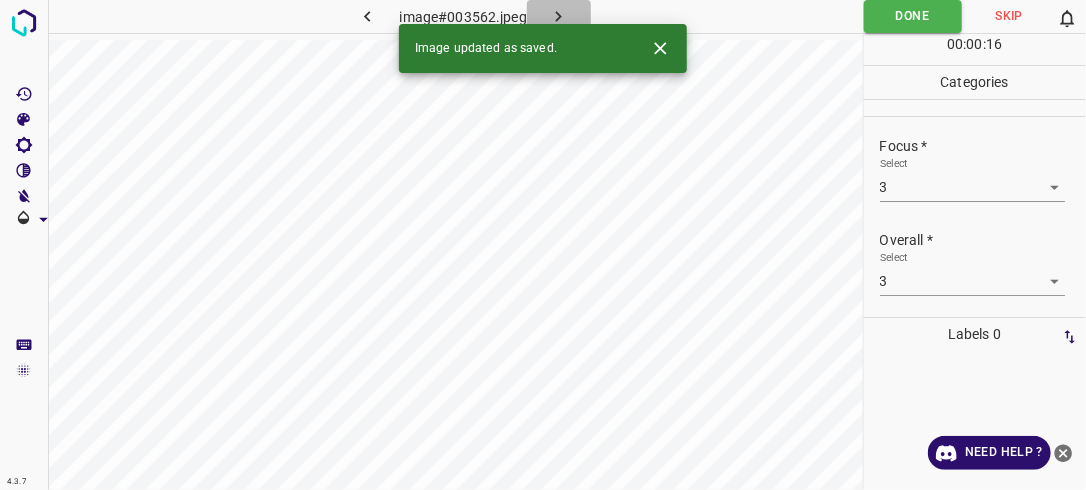click 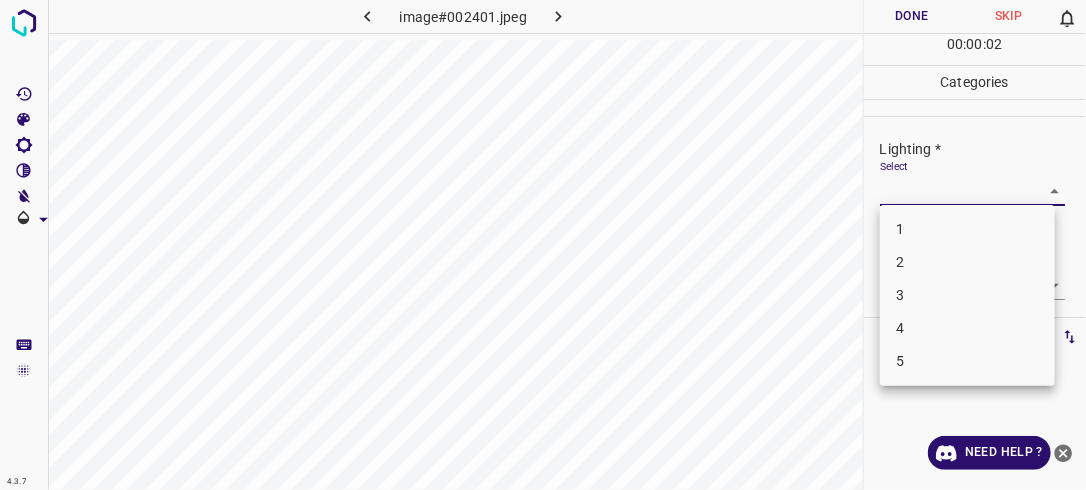 click on "4.3.7 image#002401.jpeg Done Skip 0 00   : 00   : 02   Categories Lighting *  Select ​ Focus *  Select ​ Overall *  Select ​ Labels   0 Categories 1 Lighting 2 Focus 3 Overall Tools Space Change between modes (Draw & Edit) I Auto labeling R Restore zoom M Zoom in N Zoom out Delete Delete selecte label Filters Z Restore filters X Saturation filter C Brightness filter V Contrast filter B Gray scale filter General O Download Need Help ? - Text - Hide - Delete 1 2 3 4 5" at bounding box center (543, 245) 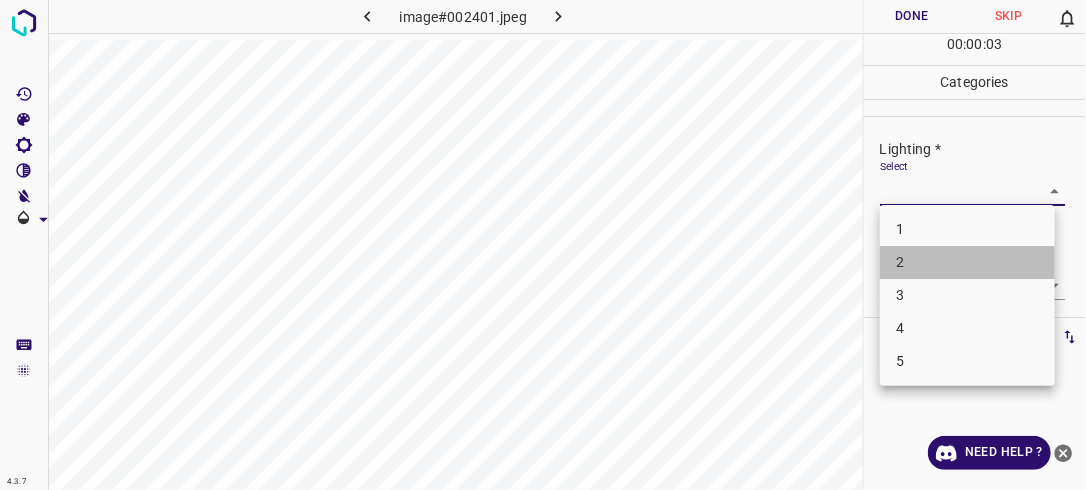 click on "2" at bounding box center (967, 262) 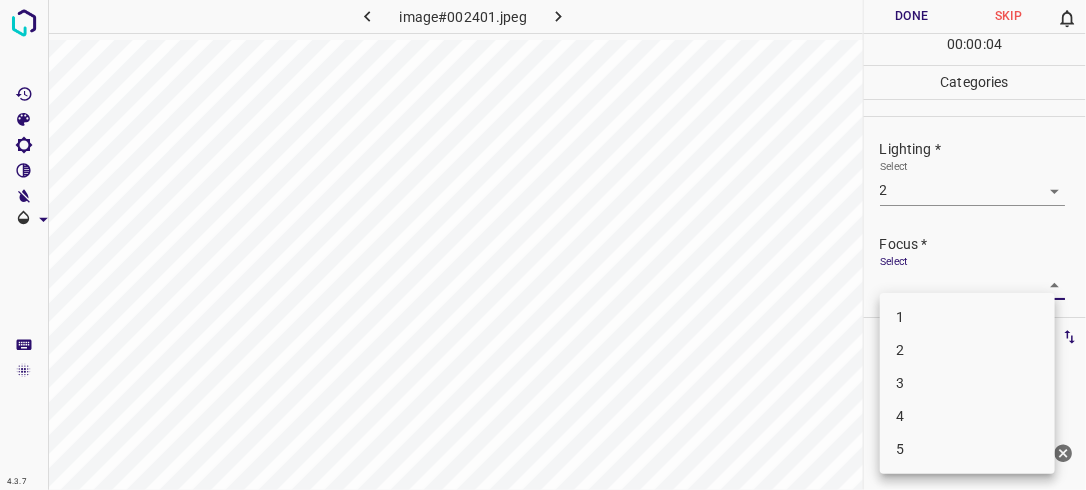 click on "4.3.7 image#002401.jpeg Done Skip 0 00   : 00   : 04   Categories Lighting *  Select 2 2 Focus *  Select ​ Overall *  Select ​ Labels   0 Categories 1 Lighting 2 Focus 3 Overall Tools Space Change between modes (Draw & Edit) I Auto labeling R Restore zoom M Zoom in N Zoom out Delete Delete selecte label Filters Z Restore filters X Saturation filter C Brightness filter V Contrast filter B Gray scale filter General O Download Need Help ? - Text - Hide - Delete 1 2 3 4 5" at bounding box center [543, 245] 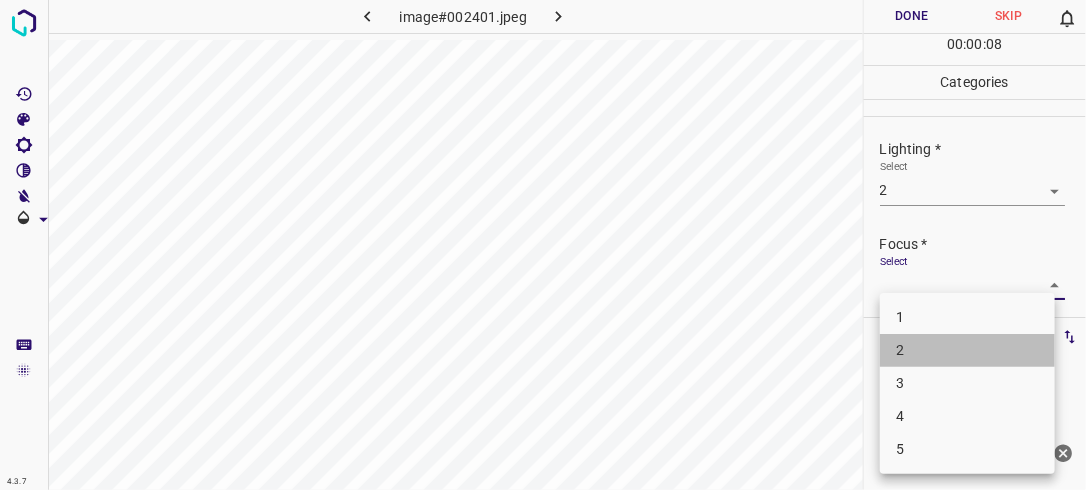 click on "2" at bounding box center [967, 350] 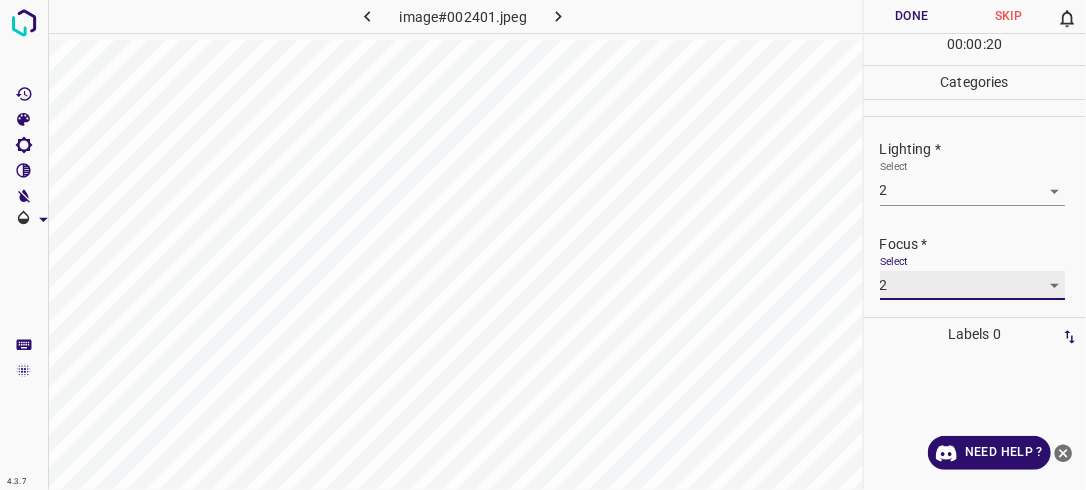 scroll, scrollTop: 98, scrollLeft: 0, axis: vertical 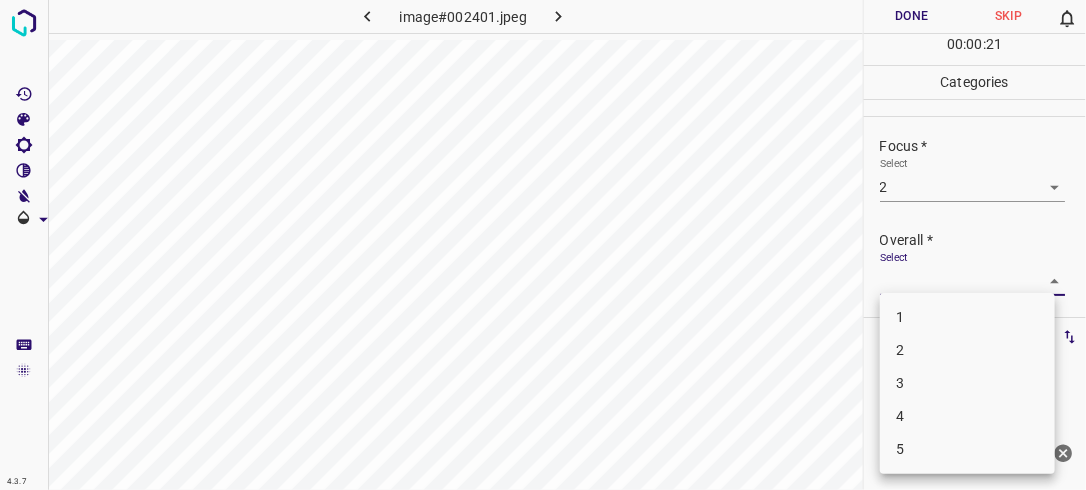click on "4.3.7 image#002401.jpeg Done Skip 0 00   : 00   : 21   Categories Lighting *  Select 2 2 Focus *  Select 2 2 Overall *  Select ​ Labels   0 Categories 1 Lighting 2 Focus 3 Overall Tools Space Change between modes (Draw & Edit) I Auto labeling R Restore zoom M Zoom in N Zoom out Delete Delete selecte label Filters Z Restore filters X Saturation filter C Brightness filter V Contrast filter B Gray scale filter General O Download Need Help ? - Text - Hide - Delete 1 2 3 4 5" at bounding box center (543, 245) 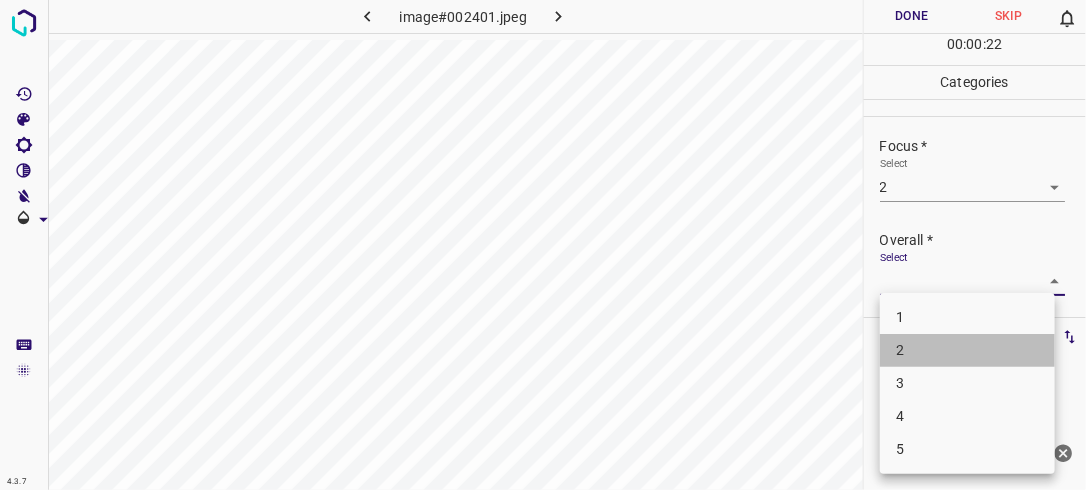 click on "2" at bounding box center [967, 350] 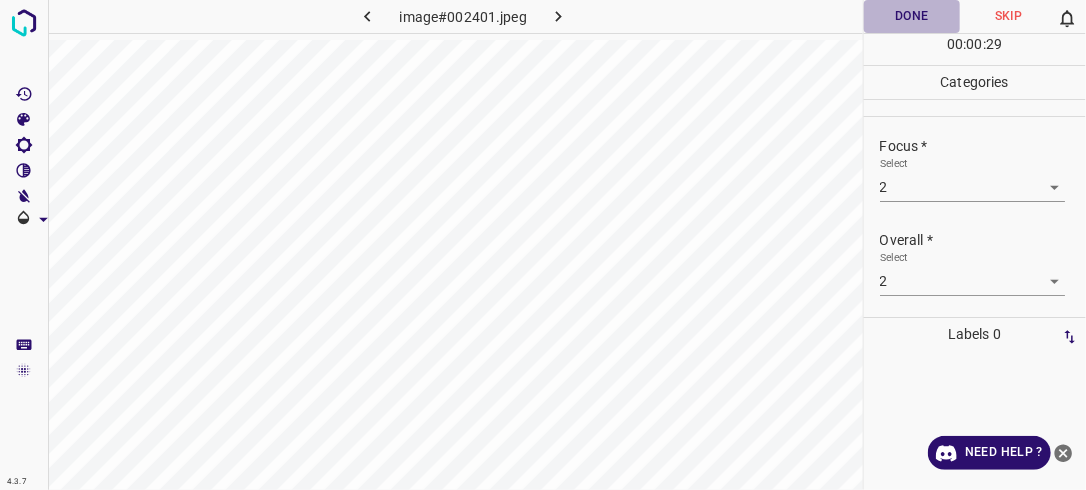 click on "Done" at bounding box center [912, 16] 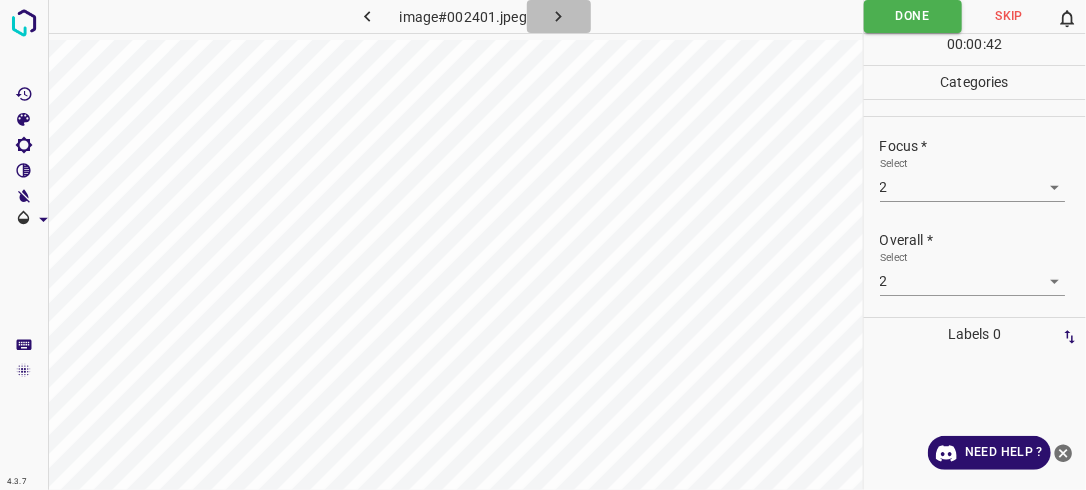 click 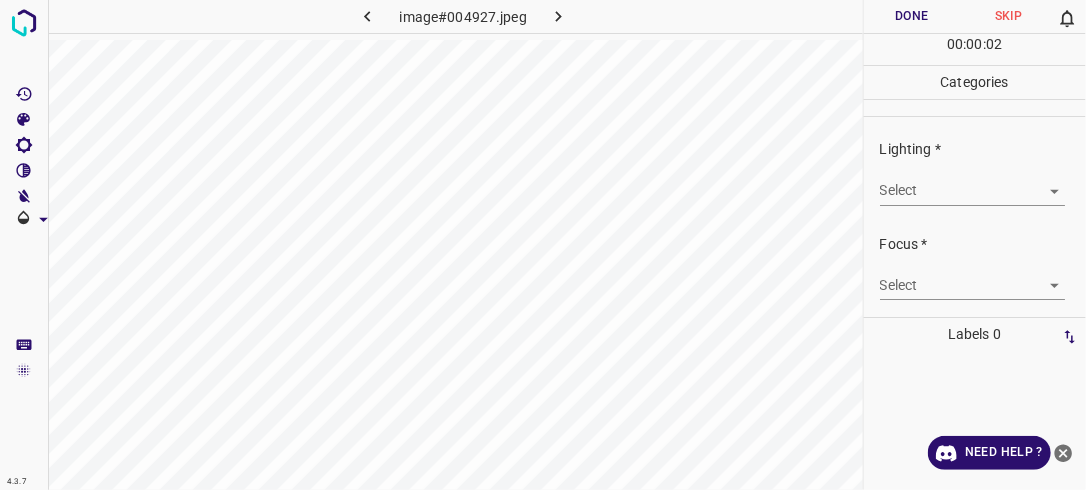 click on "4.3.7 image#004927.jpeg Done Skip 0 00   : 00   : 02   Categories Lighting *  Select ​ Focus *  Select ​ Overall *  Select ​ Labels   0 Categories 1 Lighting 2 Focus 3 Overall Tools Space Change between modes (Draw & Edit) I Auto labeling R Restore zoom M Zoom in N Zoom out Delete Delete selecte label Filters Z Restore filters X Saturation filter C Brightness filter V Contrast filter B Gray scale filter General O Download Need Help ? - Text - Hide - Delete" at bounding box center (543, 245) 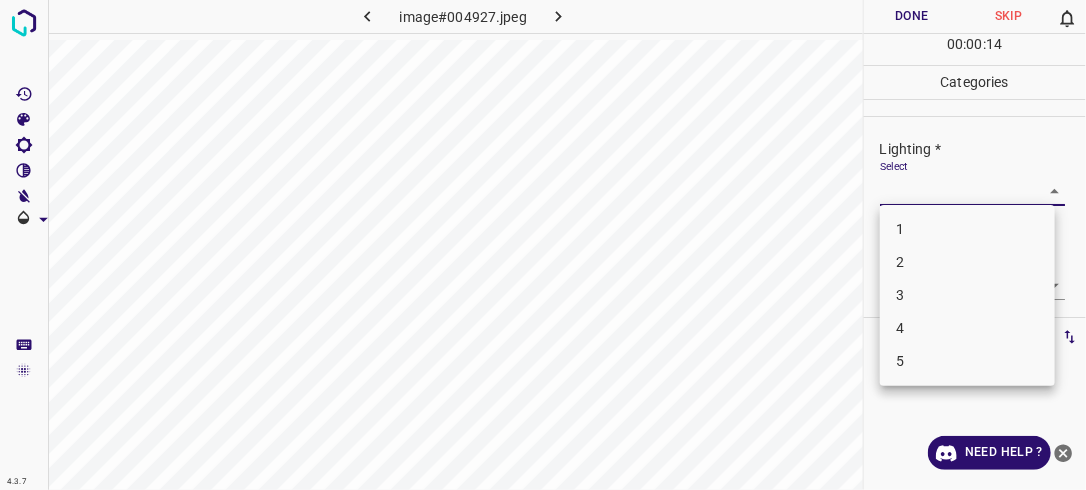 drag, startPoint x: 1048, startPoint y: 196, endPoint x: 978, endPoint y: 250, distance: 88.40814 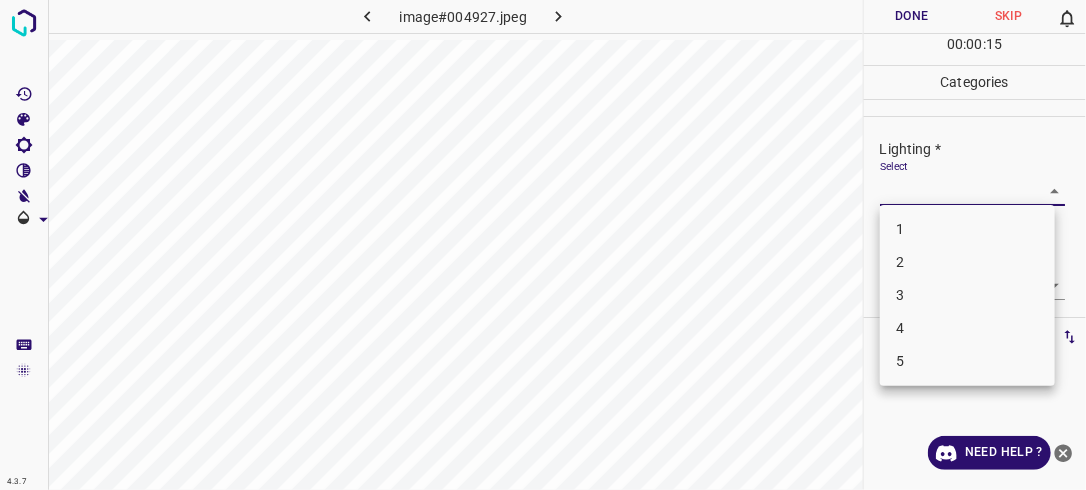 click on "4.3.7 image#004927.jpeg Done Skip 0 00   : 00   : 15   Categories Lighting *  Select ​ Focus *  Select ​ Overall *  Select ​ Labels   0 Categories 1 Lighting 2 Focus 3 Overall Tools Space Change between modes (Draw & Edit) I Auto labeling R Restore zoom M Zoom in N Zoom out Delete Delete selecte label Filters Z Restore filters X Saturation filter C Brightness filter V Contrast filter B Gray scale filter General O Download Need Help ? - Text - Hide - Delete 1 2 3 4 5" at bounding box center (543, 245) 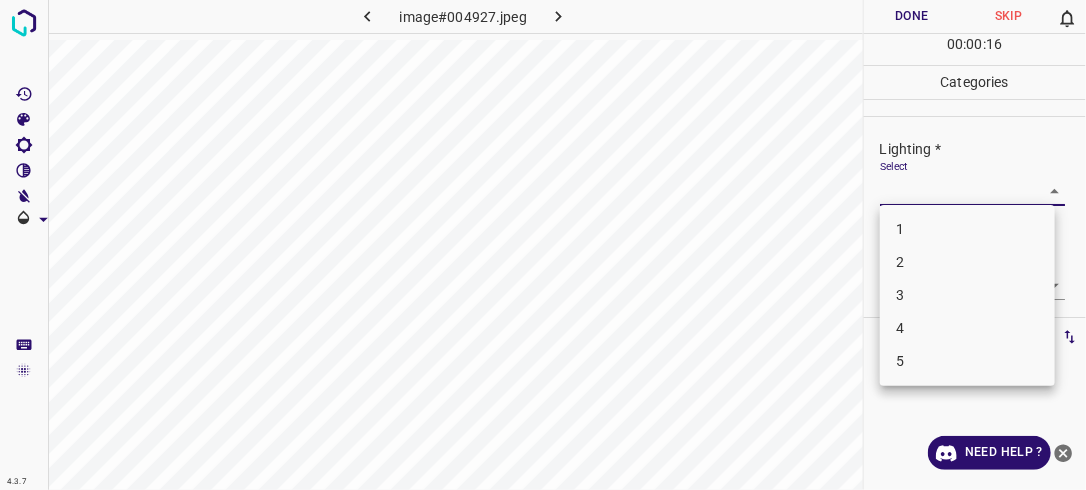 click on "3" at bounding box center (967, 295) 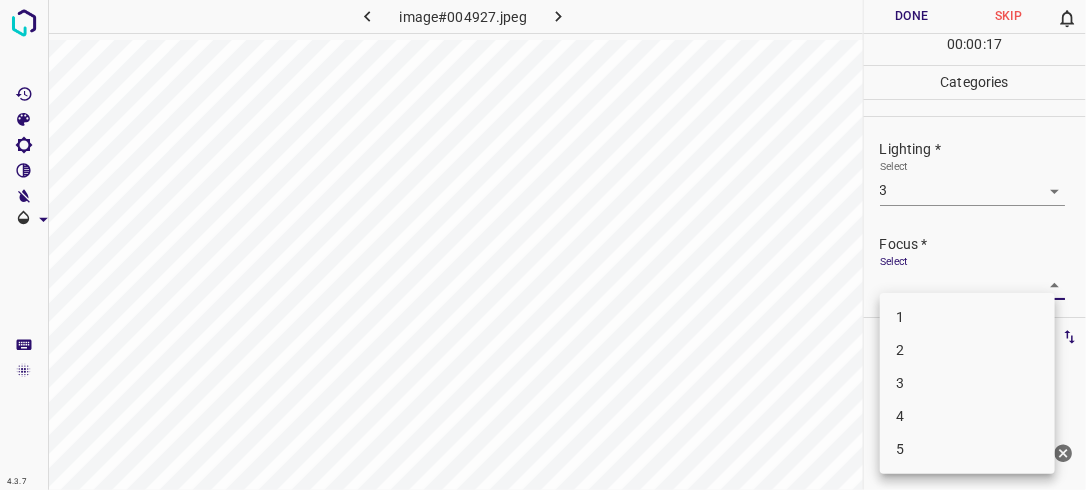 click on "4.3.7 image#004927.jpeg Done Skip 0 00   : 00   : 17   Categories Lighting *  Select 3 3 Focus *  Select ​ Overall *  Select ​ Labels   0 Categories 1 Lighting 2 Focus 3 Overall Tools Space Change between modes (Draw & Edit) I Auto labeling R Restore zoom M Zoom in N Zoom out Delete Delete selecte label Filters Z Restore filters X Saturation filter C Brightness filter V Contrast filter B Gray scale filter General O Download Need Help ? - Text - Hide - Delete 1 2 3 4 5" at bounding box center (543, 245) 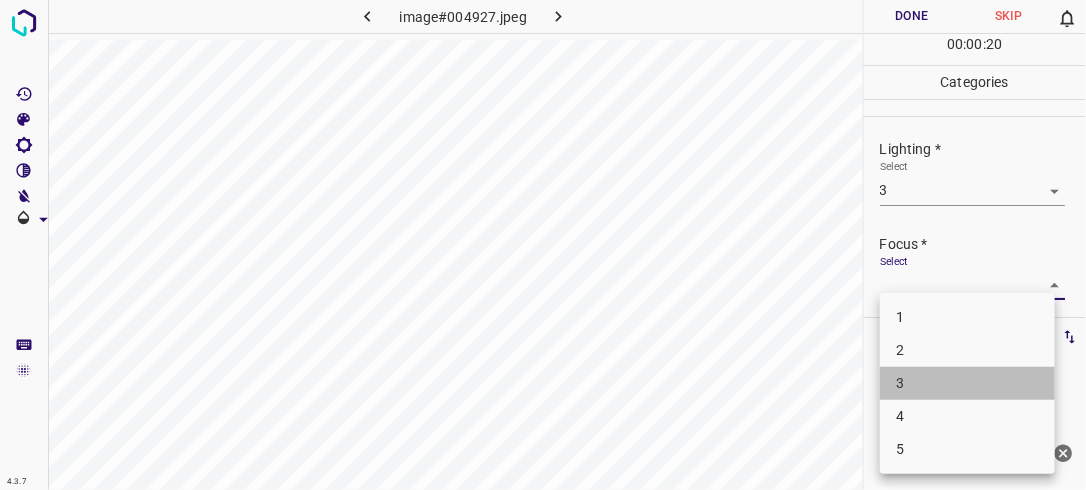 click on "3" at bounding box center (967, 383) 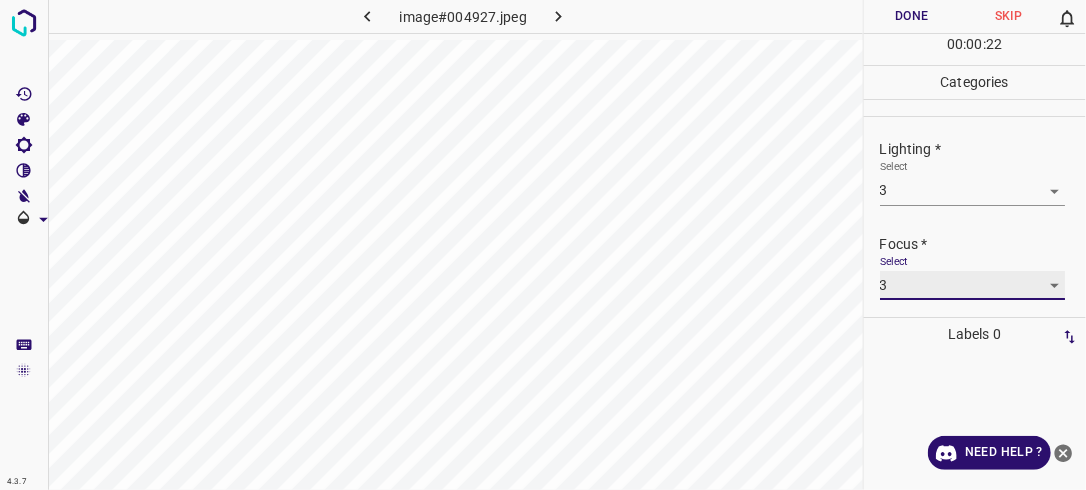 scroll, scrollTop: 98, scrollLeft: 0, axis: vertical 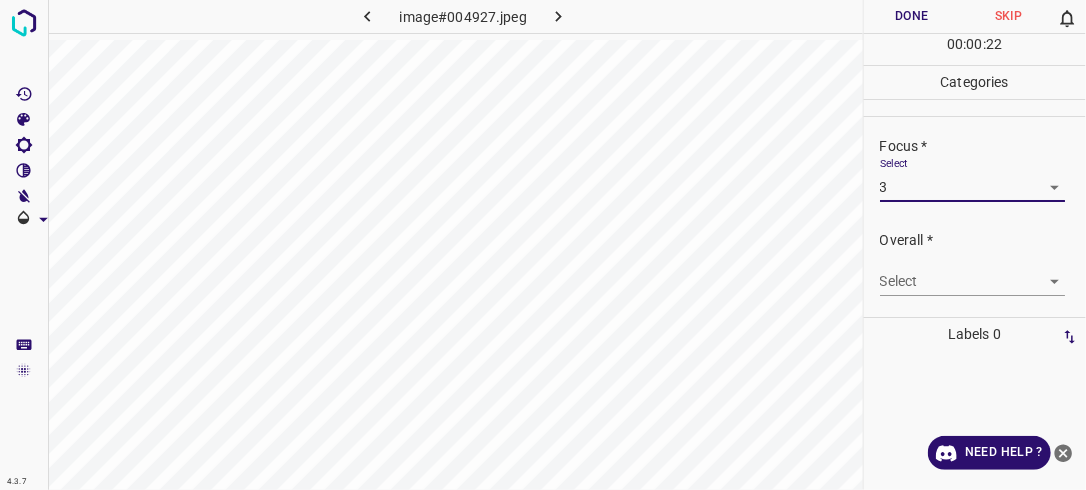 click on "4.3.7 image#004927.jpeg Done Skip 0 00   : 00   : 22   Categories Lighting *  Select 3 3 Focus *  Select 3 3 Overall *  Select ​ Labels   0 Categories 1 Lighting 2 Focus 3 Overall Tools Space Change between modes (Draw & Edit) I Auto labeling R Restore zoom M Zoom in N Zoom out Delete Delete selecte label Filters Z Restore filters X Saturation filter C Brightness filter V Contrast filter B Gray scale filter General O Download Need Help ? - Text - Hide - Delete" at bounding box center (543, 245) 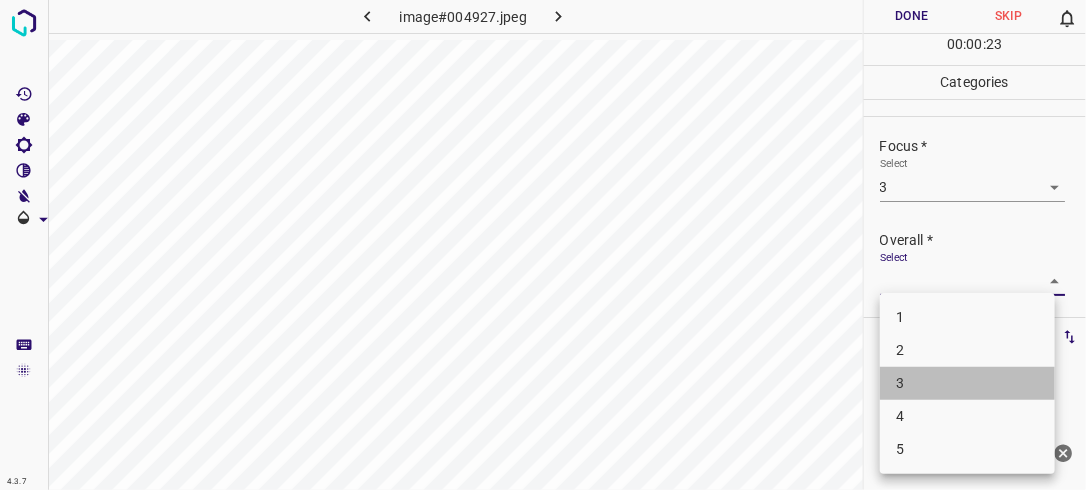 click on "3" at bounding box center [967, 383] 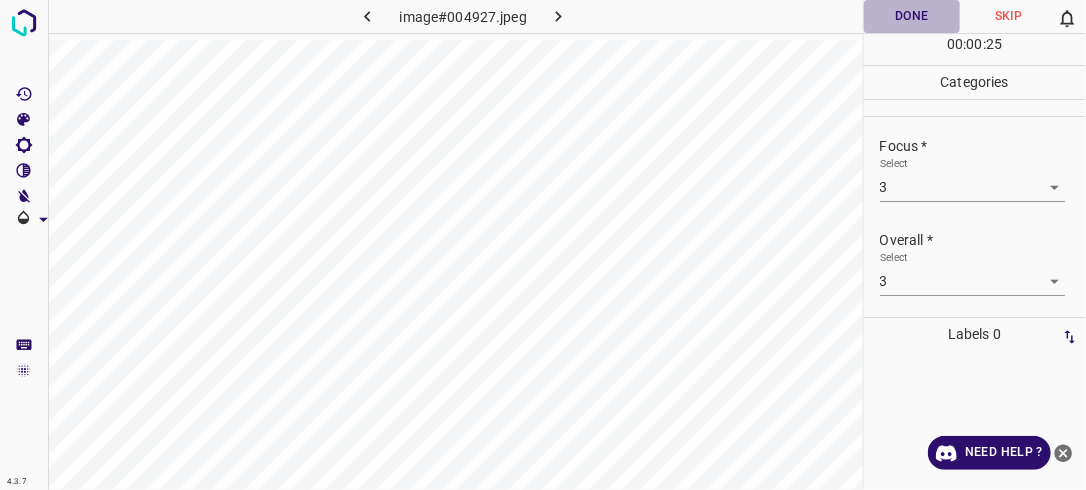 click on "Done" at bounding box center [912, 16] 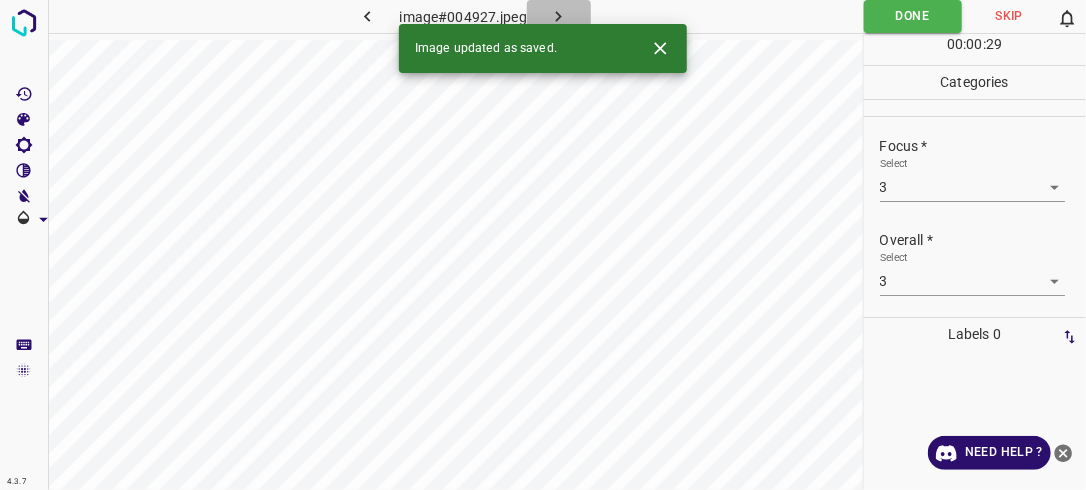 click 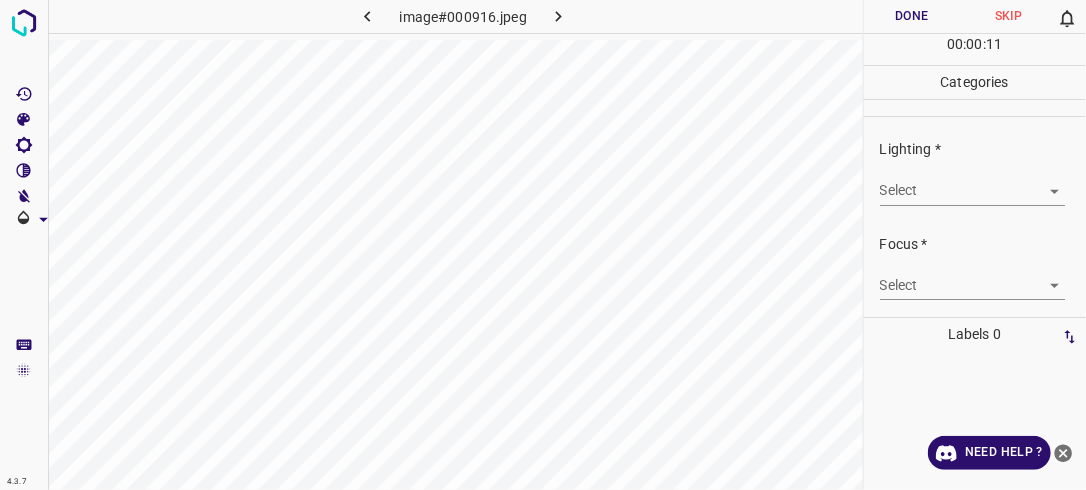 click on "4.3.7 image#000916.jpeg Done Skip 0 00   : 00   : 11   Categories Lighting *  Select ​ Focus *  Select ​ Overall *  Select ​ Labels   0 Categories 1 Lighting 2 Focus 3 Overall Tools Space Change between modes (Draw & Edit) I Auto labeling R Restore zoom M Zoom in N Zoom out Delete Delete selecte label Filters Z Restore filters X Saturation filter C Brightness filter V Contrast filter B Gray scale filter General O Download Need Help ? - Text - Hide - Delete" at bounding box center (543, 245) 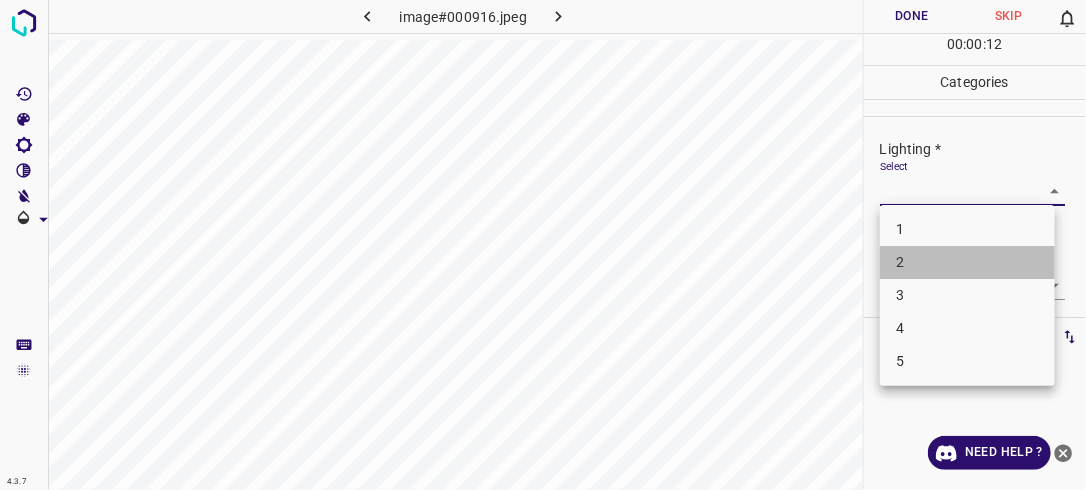 click on "2" at bounding box center (967, 262) 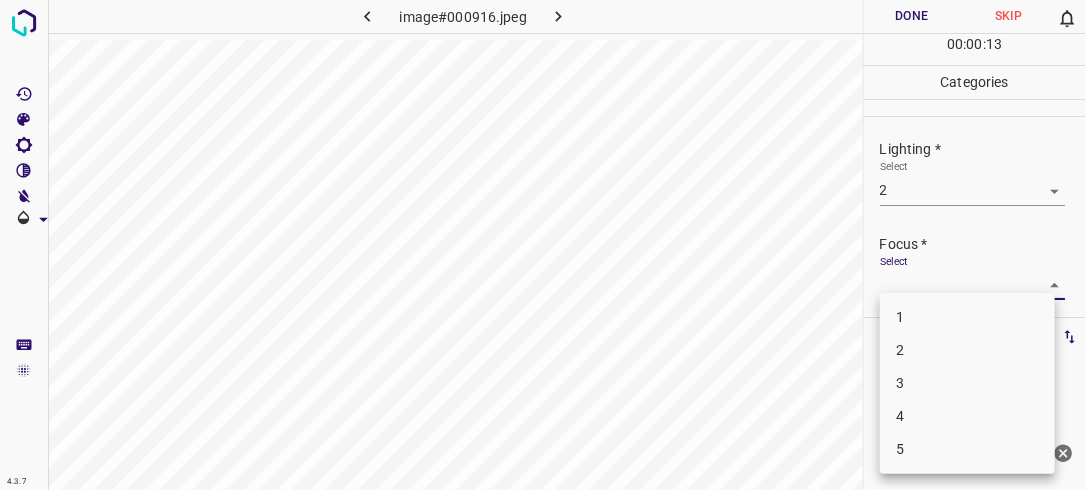 click on "4.3.7 image#000916.jpeg Done Skip 0 00   : 00   : 13   Categories Lighting *  Select 2 2 Focus *  Select ​ Overall *  Select ​ Labels   0 Categories 1 Lighting 2 Focus 3 Overall Tools Space Change between modes (Draw & Edit) I Auto labeling R Restore zoom M Zoom in N Zoom out Delete Delete selecte label Filters Z Restore filters X Saturation filter C Brightness filter V Contrast filter B Gray scale filter General O Download Need Help ? - Text - Hide - Delete 1 2 3 4 5" at bounding box center (543, 245) 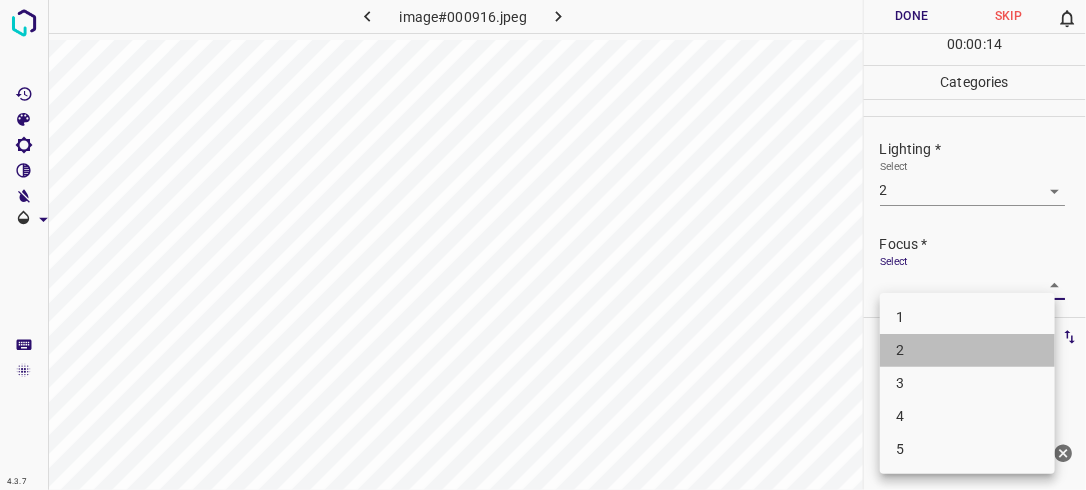 click on "2" at bounding box center [967, 350] 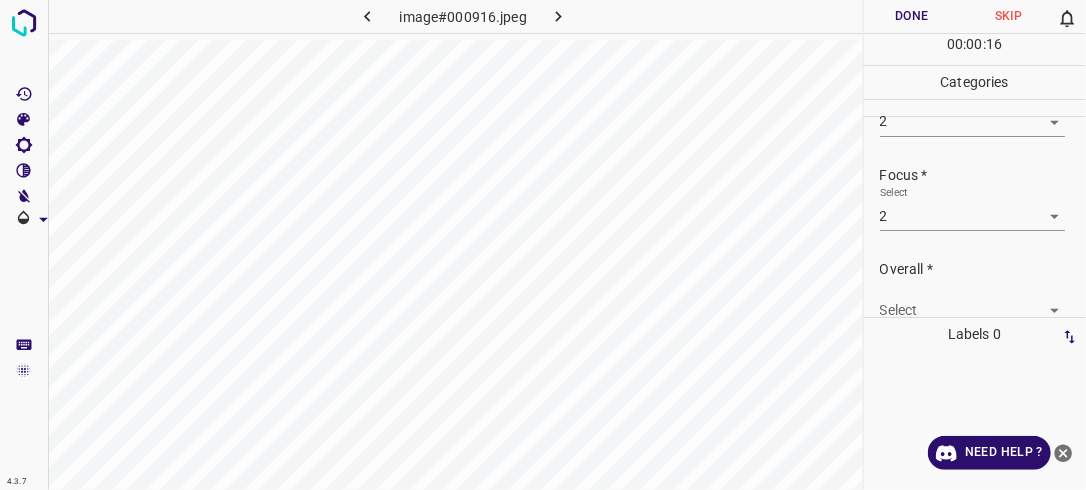 drag, startPoint x: 1073, startPoint y: 222, endPoint x: 1060, endPoint y: 323, distance: 101.8332 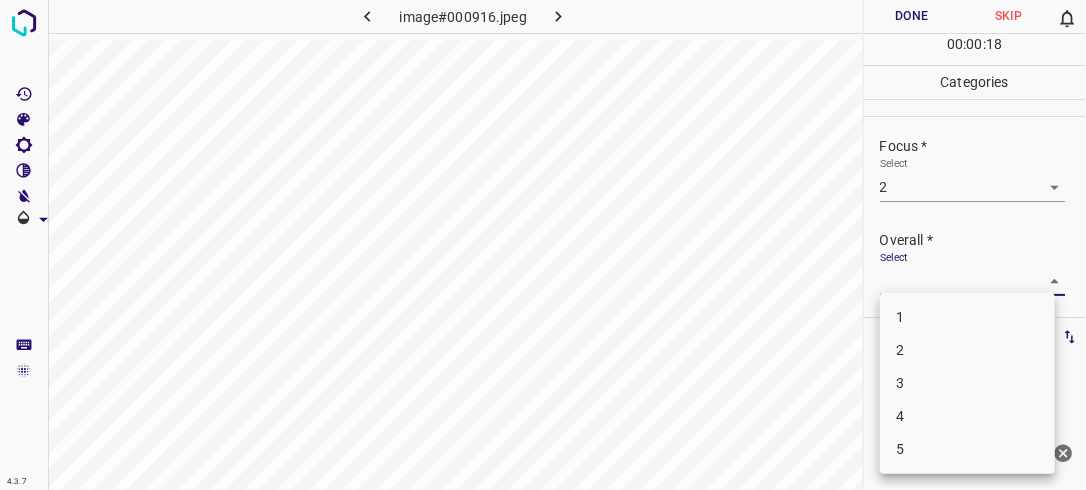 click on "4.3.7 image#000916.jpeg Done Skip 0 00   : 00   : 18   Categories Lighting *  Select 2 2 Focus *  Select 2 2 Overall *  Select ​ Labels   0 Categories 1 Lighting 2 Focus 3 Overall Tools Space Change between modes (Draw & Edit) I Auto labeling R Restore zoom M Zoom in N Zoom out Delete Delete selecte label Filters Z Restore filters X Saturation filter C Brightness filter V Contrast filter B Gray scale filter General O Download Need Help ? - Text - Hide - Delete 1 2 3 4 5" at bounding box center [543, 245] 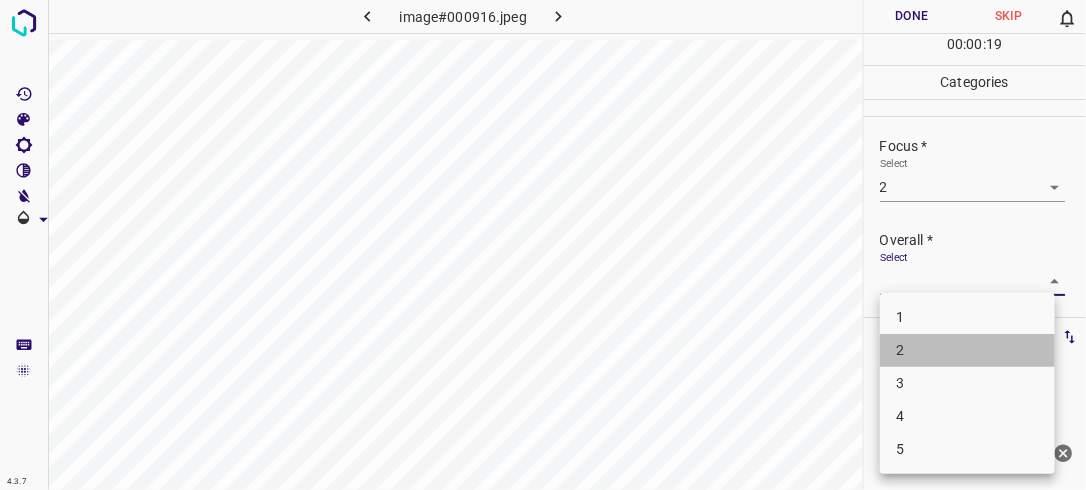 click on "2" at bounding box center (967, 350) 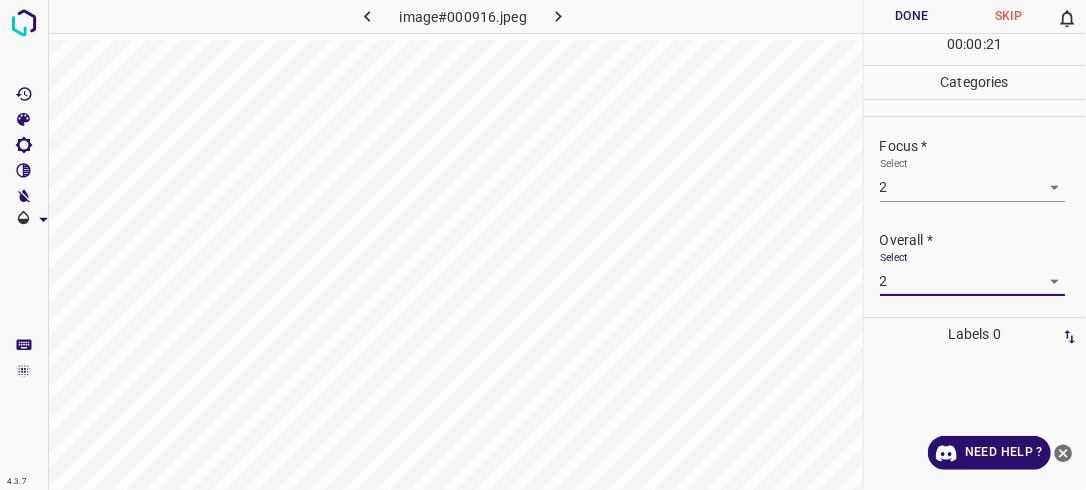 click on "Done" at bounding box center (912, 16) 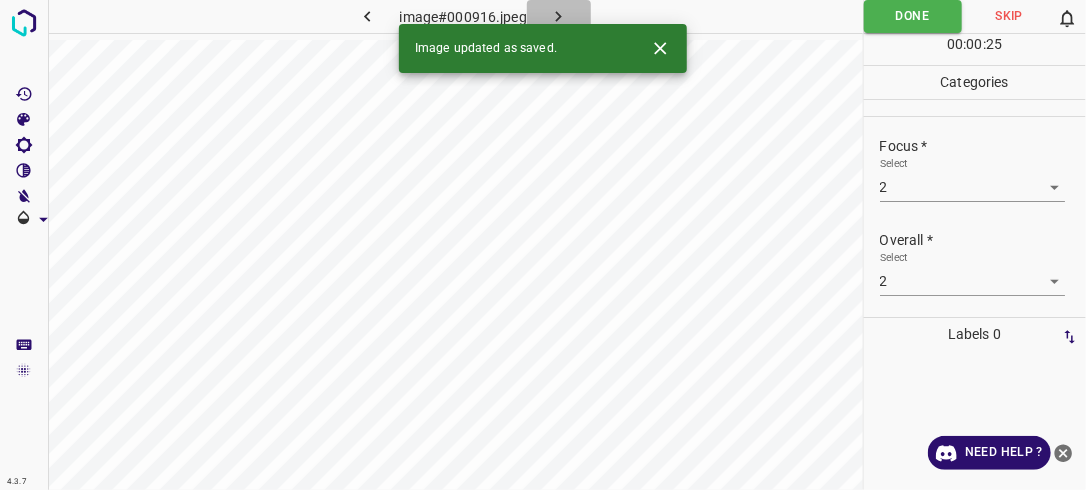 click 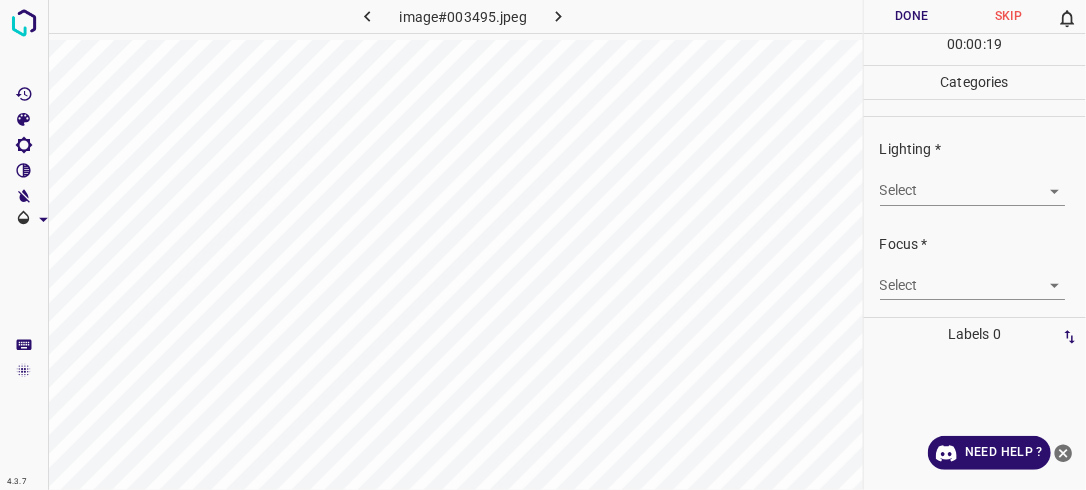 click on "Focus *" at bounding box center [983, 244] 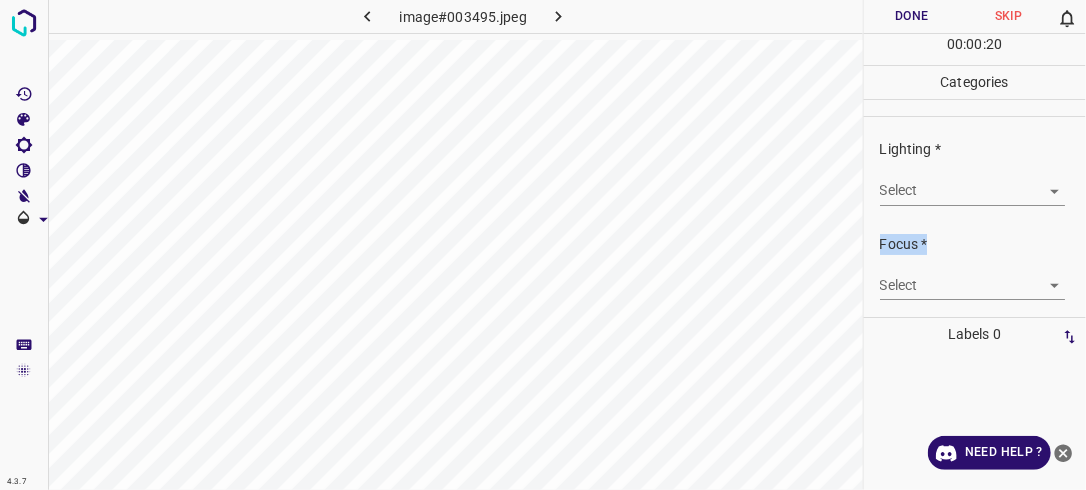 drag, startPoint x: 989, startPoint y: 240, endPoint x: 1038, endPoint y: 193, distance: 67.89698 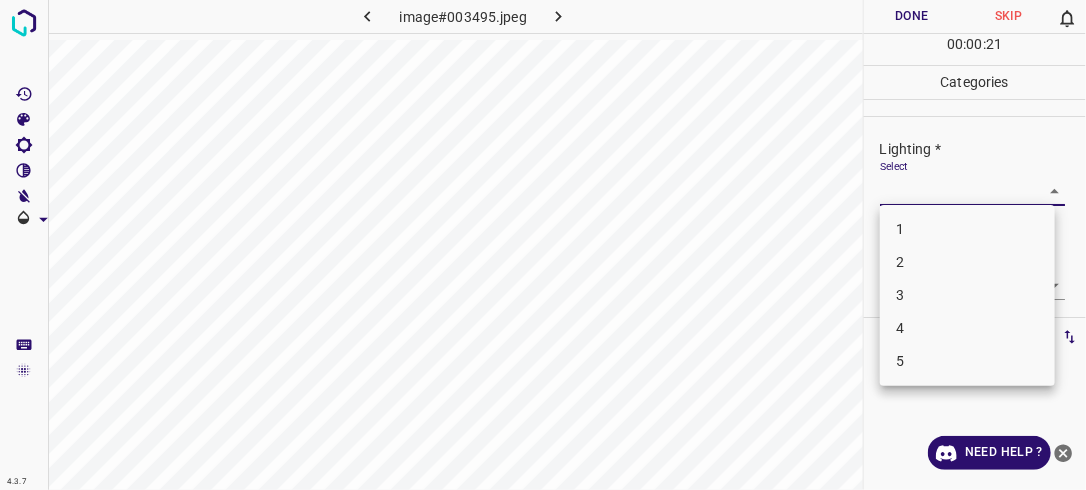 click on "4.3.7 image#003495.jpeg Done Skip 0 00   : 00   : 21   Categories Lighting *  Select ​ Focus *  Select ​ Overall *  Select ​ Labels   0 Categories 1 Lighting 2 Focus 3 Overall Tools Space Change between modes (Draw & Edit) I Auto labeling R Restore zoom M Zoom in N Zoom out Delete Delete selecte label Filters Z Restore filters X Saturation filter C Brightness filter V Contrast filter B Gray scale filter General O Download Need Help ? - Text - Hide - Delete 1 2 3 4 5" at bounding box center (543, 245) 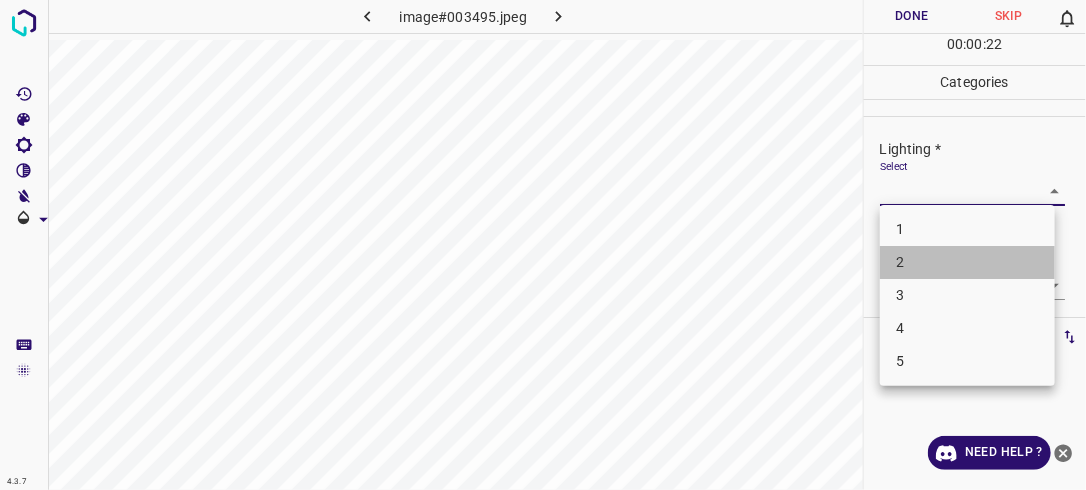 click on "2" at bounding box center [967, 262] 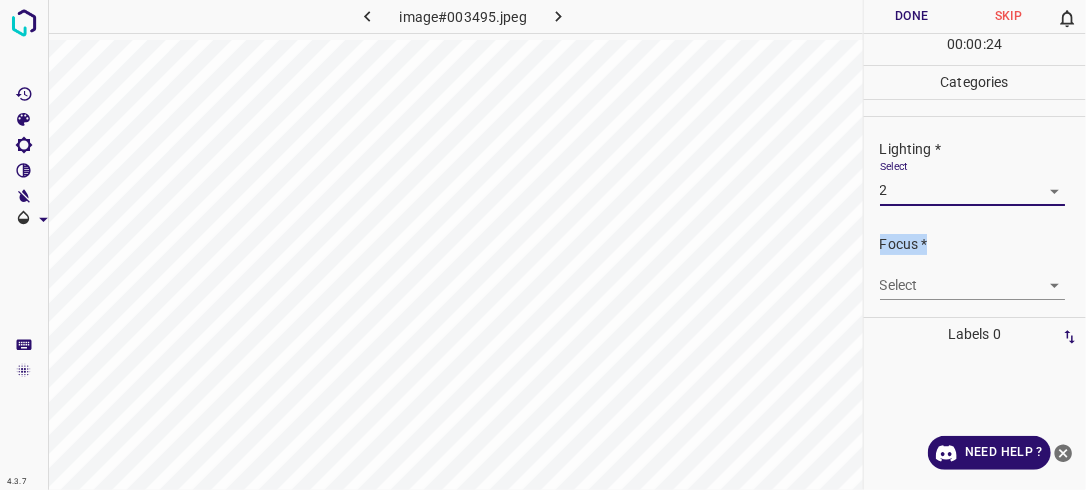 click on "4.3.7 image#003495.jpeg Done Skip 0 00   : 00   : 24   Categories Lighting *  Select 2 2 Focus *  Select ​ Overall *  Select ​ Labels   0 Categories 1 Lighting 2 Focus 3 Overall Tools Space Change between modes (Draw & Edit) I Auto labeling R Restore zoom M Zoom in N Zoom out Delete Delete selecte label Filters Z Restore filters X Saturation filter C Brightness filter V Contrast filter B Gray scale filter General O Download Need Help ? - Text - Hide - Delete" at bounding box center (543, 245) 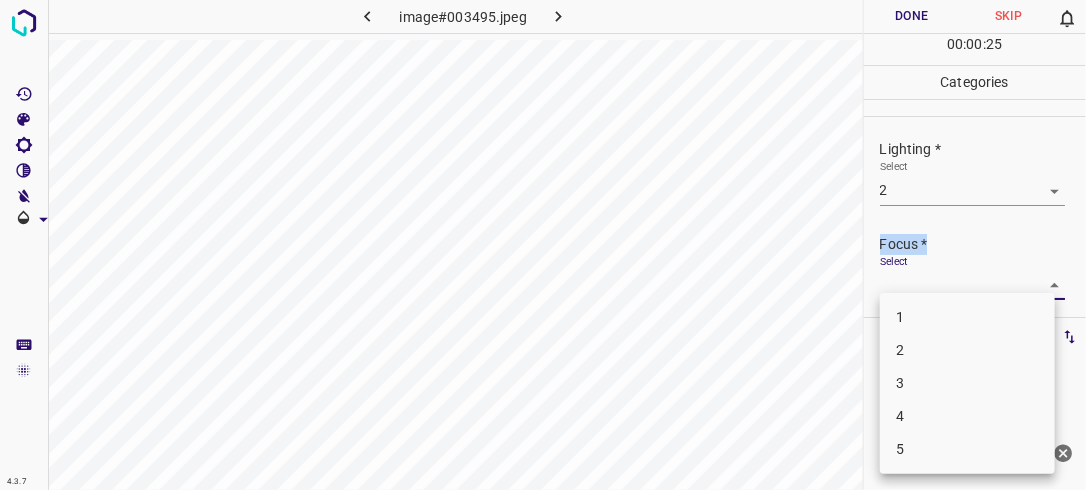 click on "2" at bounding box center [967, 350] 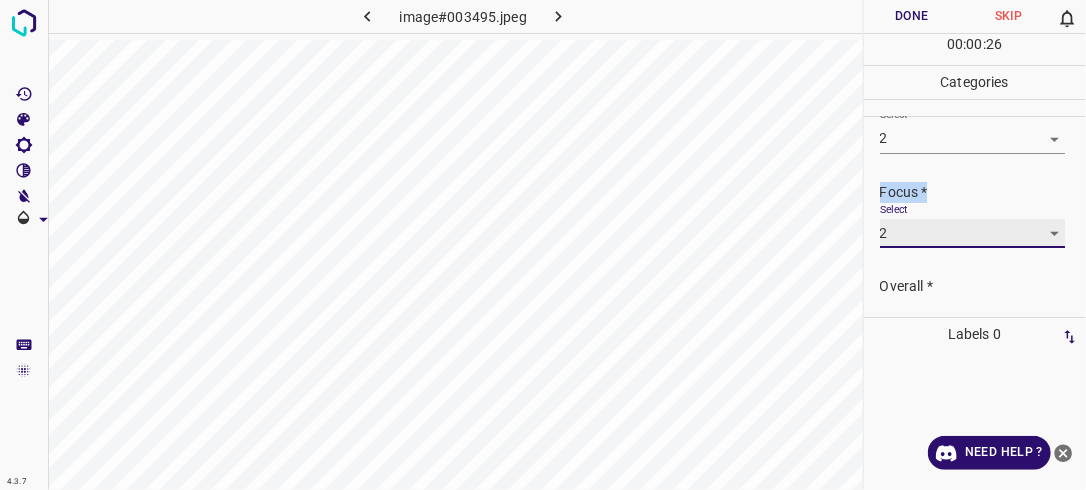 scroll, scrollTop: 98, scrollLeft: 0, axis: vertical 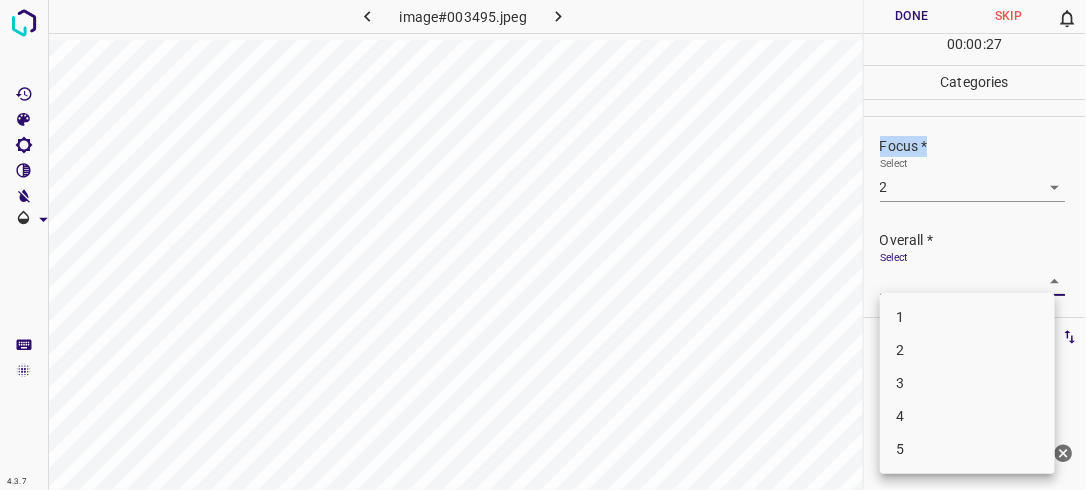 click on "4.3.7 image#003495.jpeg Done Skip 0 00   : 00   : 27   Categories Lighting *  Select 2 2 Focus *  Select 2 2 Overall *  Select ​ Labels   0 Categories 1 Lighting 2 Focus 3 Overall Tools Space Change between modes (Draw & Edit) I Auto labeling R Restore zoom M Zoom in N Zoom out Delete Delete selecte label Filters Z Restore filters X Saturation filter C Brightness filter V Contrast filter B Gray scale filter General O Download Need Help ? - Text - Hide - Delete 1 2 3 4 5" at bounding box center (543, 245) 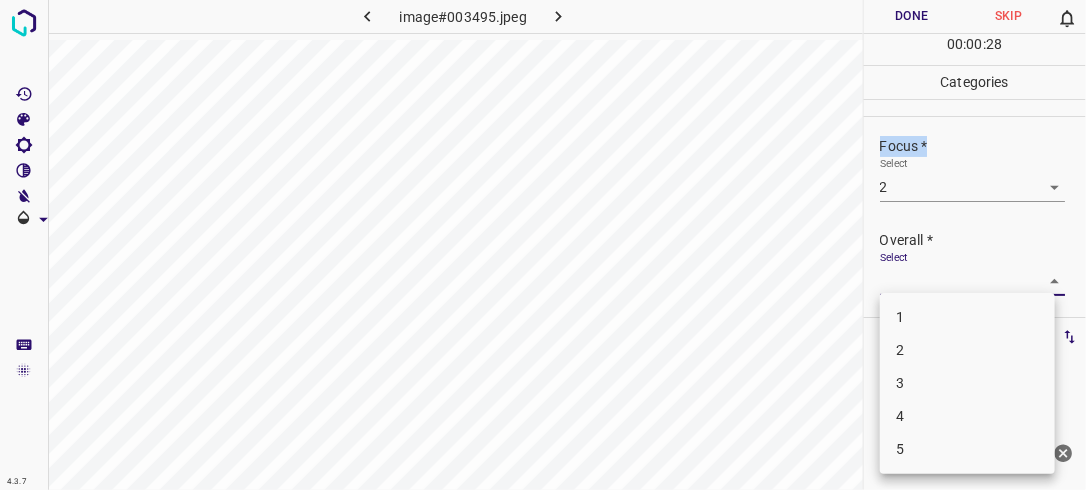 click on "2" at bounding box center [967, 350] 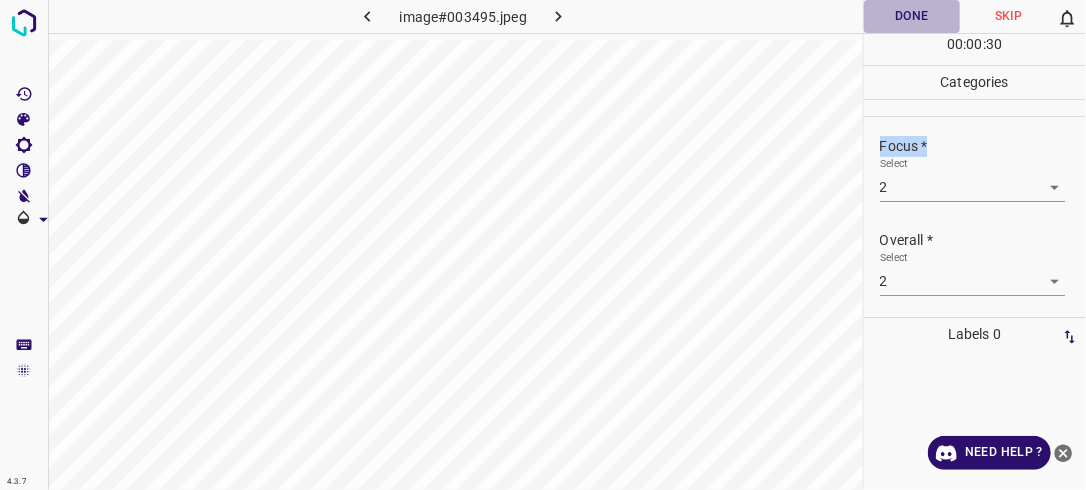 click on "Done" at bounding box center (912, 16) 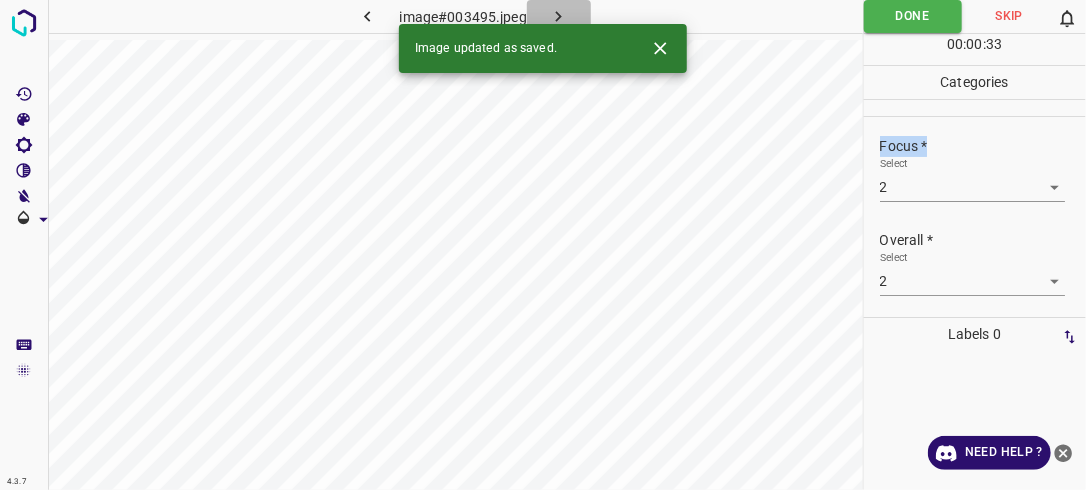 click at bounding box center [559, 16] 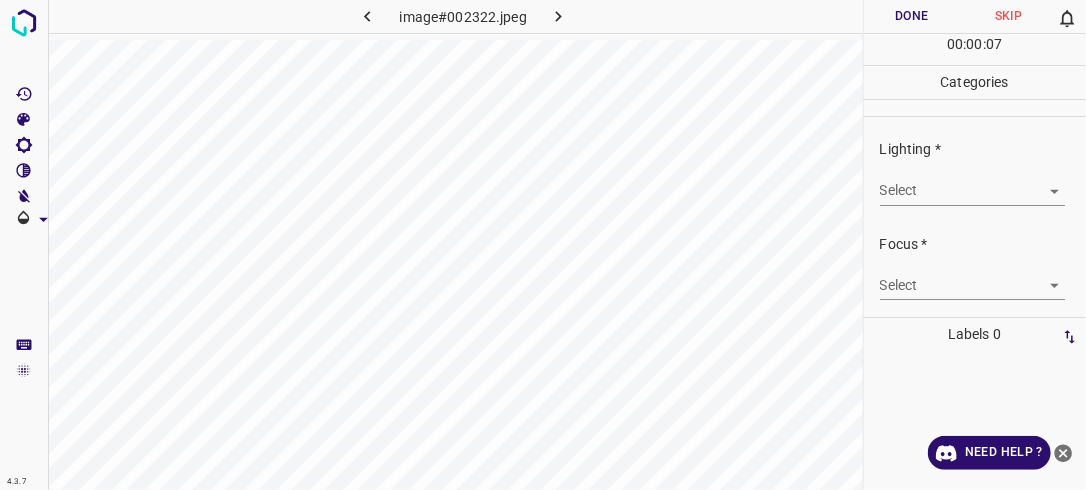 click on "4.3.7 image#002322.jpeg Done Skip 0 00   : 00   : 07   Categories Lighting *  Select ​ Focus *  Select ​ Overall *  Select ​ Labels   0 Categories 1 Lighting 2 Focus 3 Overall Tools Space Change between modes (Draw & Edit) I Auto labeling R Restore zoom M Zoom in N Zoom out Delete Delete selecte label Filters Z Restore filters X Saturation filter C Brightness filter V Contrast filter B Gray scale filter General O Download Need Help ? - Text - Hide - Delete" at bounding box center (543, 245) 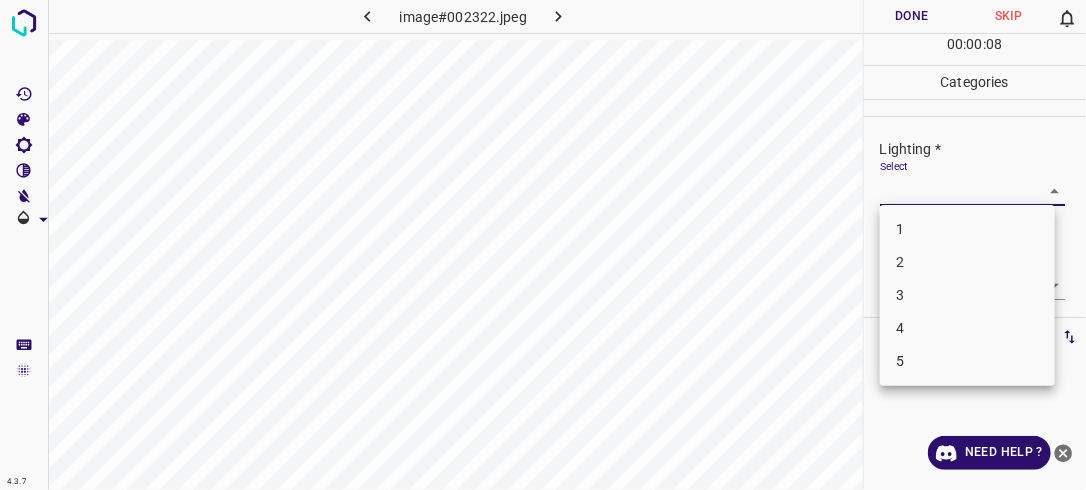 click on "3" at bounding box center [967, 295] 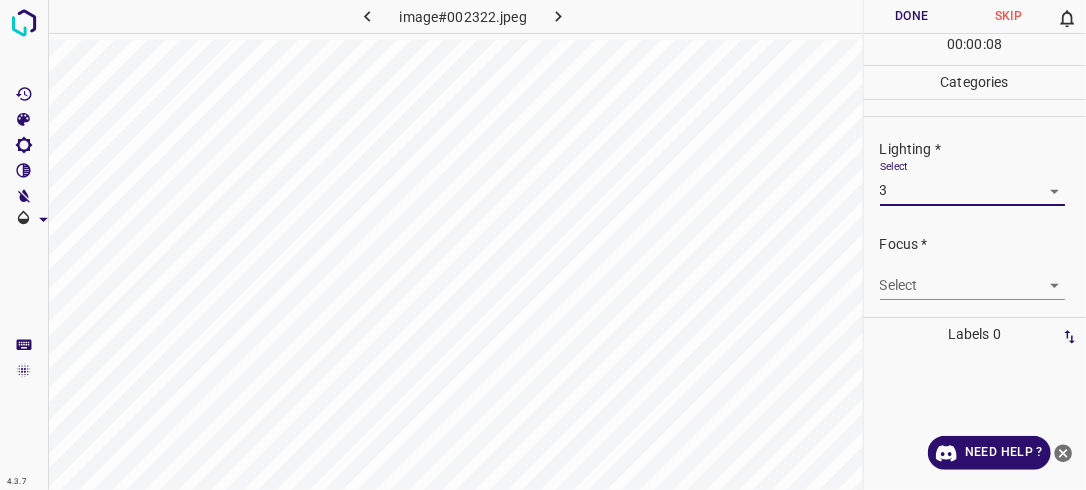 click on "4.3.7 image#002322.jpeg Done Skip 0 00   : 00   : 08   Categories Lighting *  Select 3 3 Focus *  Select ​ Overall *  Select ​ Labels   0 Categories 1 Lighting 2 Focus 3 Overall Tools Space Change between modes (Draw & Edit) I Auto labeling R Restore zoom M Zoom in N Zoom out Delete Delete selecte label Filters Z Restore filters X Saturation filter C Brightness filter V Contrast filter B Gray scale filter General O Download Need Help ? - Text - Hide - Delete" at bounding box center [543, 245] 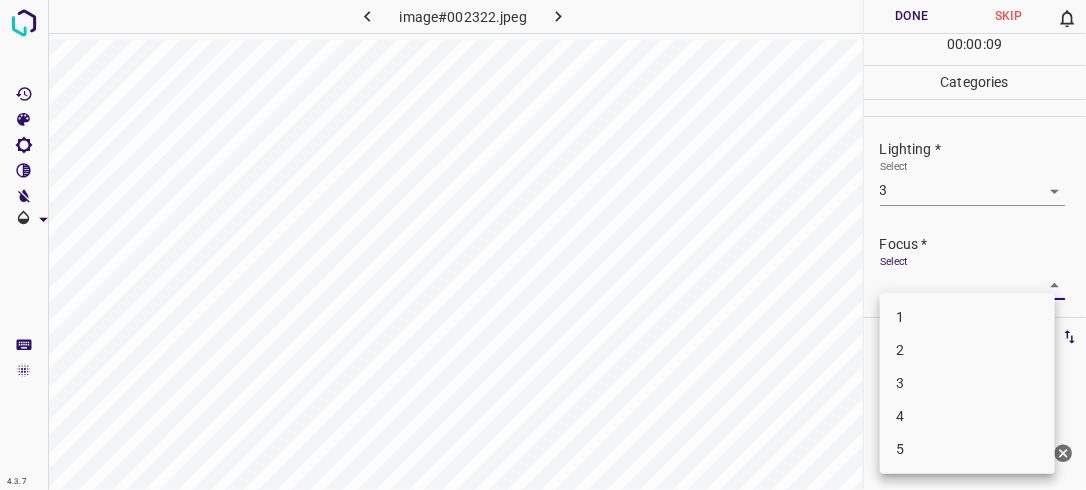 click on "2" at bounding box center (967, 350) 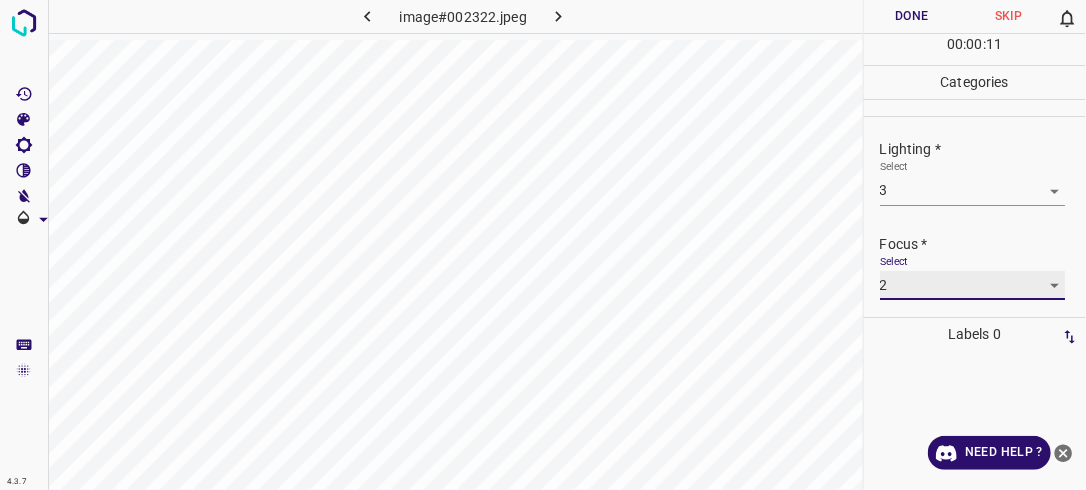 scroll, scrollTop: 88, scrollLeft: 0, axis: vertical 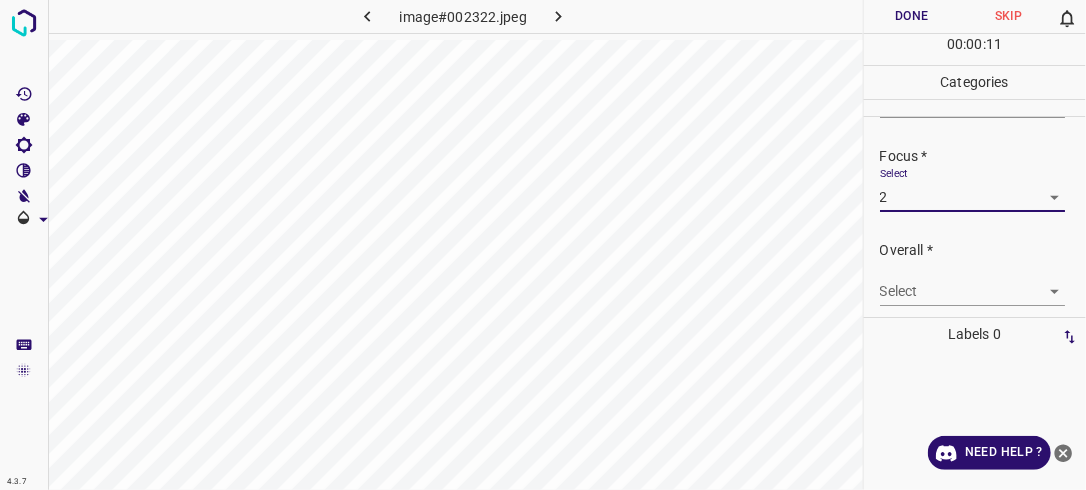 click on "4.3.7 image#002322.jpeg Done Skip 0 00   : 00   : 11   Categories Lighting *  Select 3 3 Focus *  Select 2 2 Overall *  Select ​ Labels   0 Categories 1 Lighting 2 Focus 3 Overall Tools Space Change between modes (Draw & Edit) I Auto labeling R Restore zoom M Zoom in N Zoom out Delete Delete selecte label Filters Z Restore filters X Saturation filter C Brightness filter V Contrast filter B Gray scale filter General O Download Need Help ? - Text - Hide - Delete" at bounding box center [543, 245] 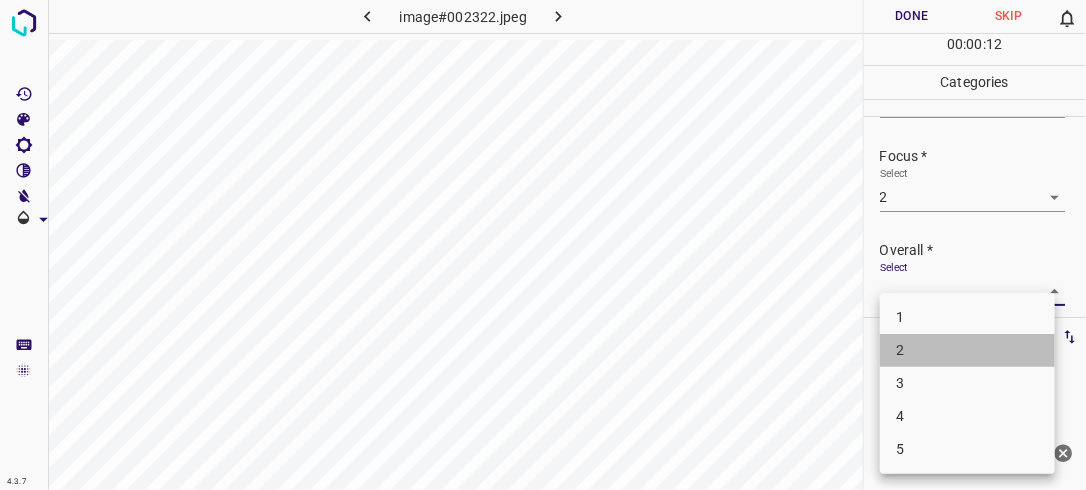 click on "2" at bounding box center [967, 350] 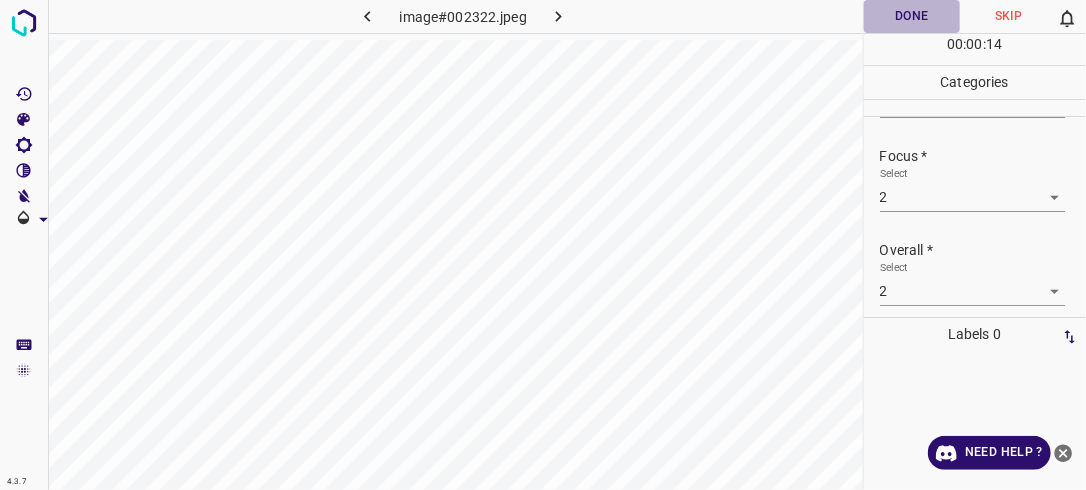 click on "Done" at bounding box center [912, 16] 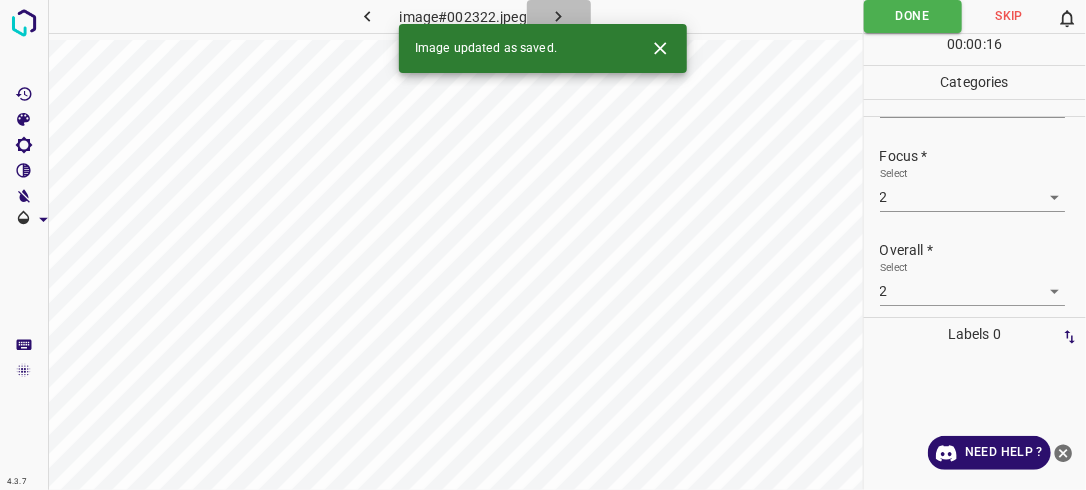 click 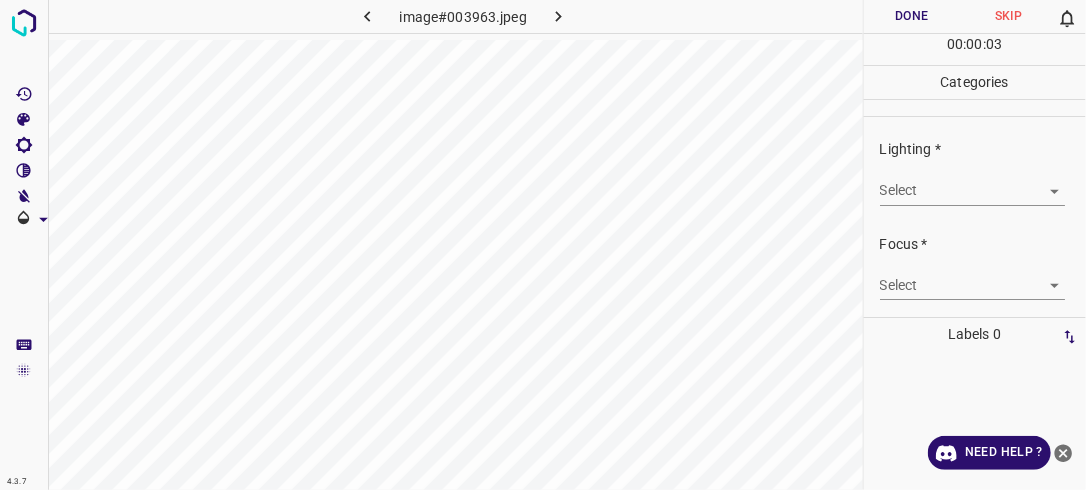 click on "4.3.7 image#003963.jpeg Done Skip 0 00   : 00   : 03   Categories Lighting *  Select ​ Focus *  Select ​ Overall *  Select ​ Labels   0 Categories 1 Lighting 2 Focus 3 Overall Tools Space Change between modes (Draw & Edit) I Auto labeling R Restore zoom M Zoom in N Zoom out Delete Delete selecte label Filters Z Restore filters X Saturation filter C Brightness filter V Contrast filter B Gray scale filter General O Download Need Help ? - Text - Hide - Delete" at bounding box center (543, 245) 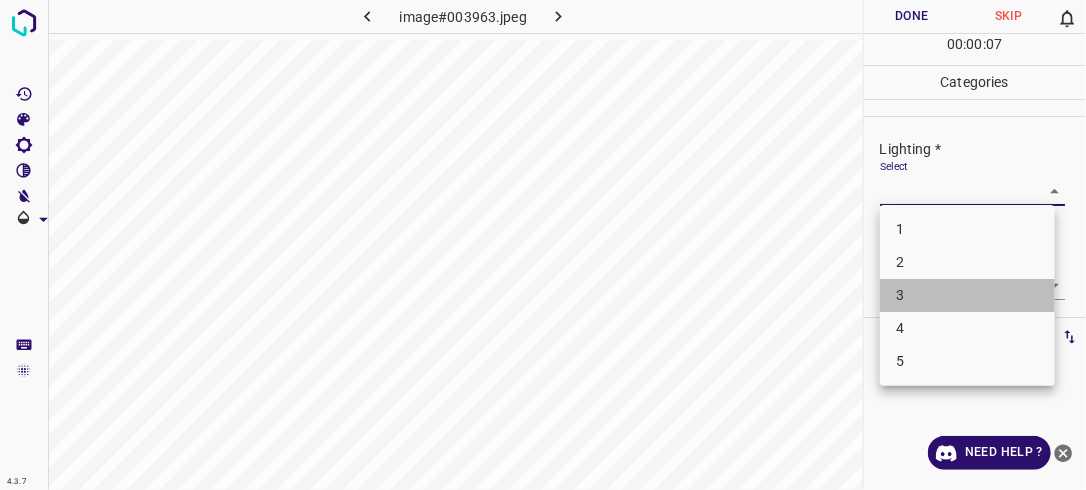 click on "3" at bounding box center (967, 295) 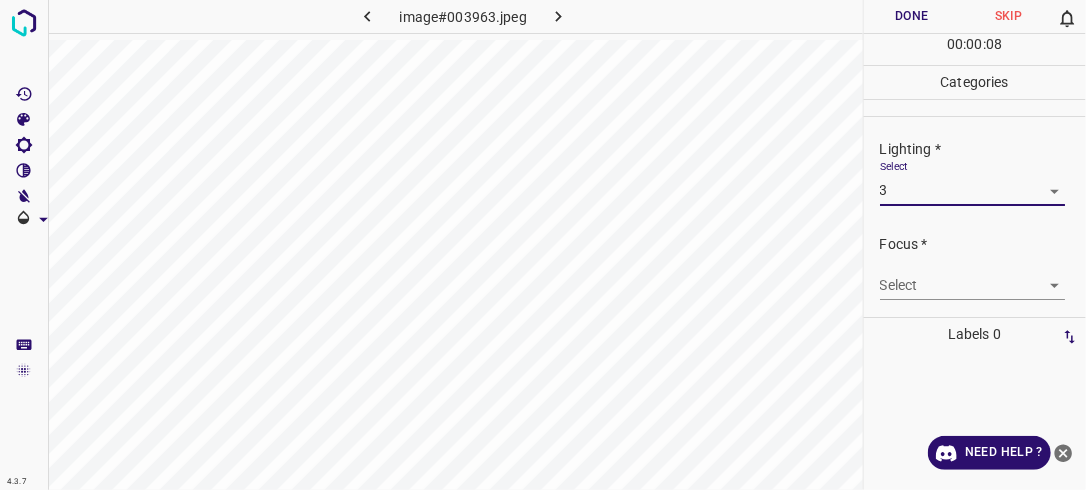 click on "4.3.7 image#003963.jpeg Done Skip 0 00   : 00   : 08   Categories Lighting *  Select 3 3 Focus *  Select ​ Overall *  Select ​ Labels   0 Categories 1 Lighting 2 Focus 3 Overall Tools Space Change between modes (Draw & Edit) I Auto labeling R Restore zoom M Zoom in N Zoom out Delete Delete selecte label Filters Z Restore filters X Saturation filter C Brightness filter V Contrast filter B Gray scale filter General O Download Need Help ? - Text - Hide - Delete" at bounding box center (543, 245) 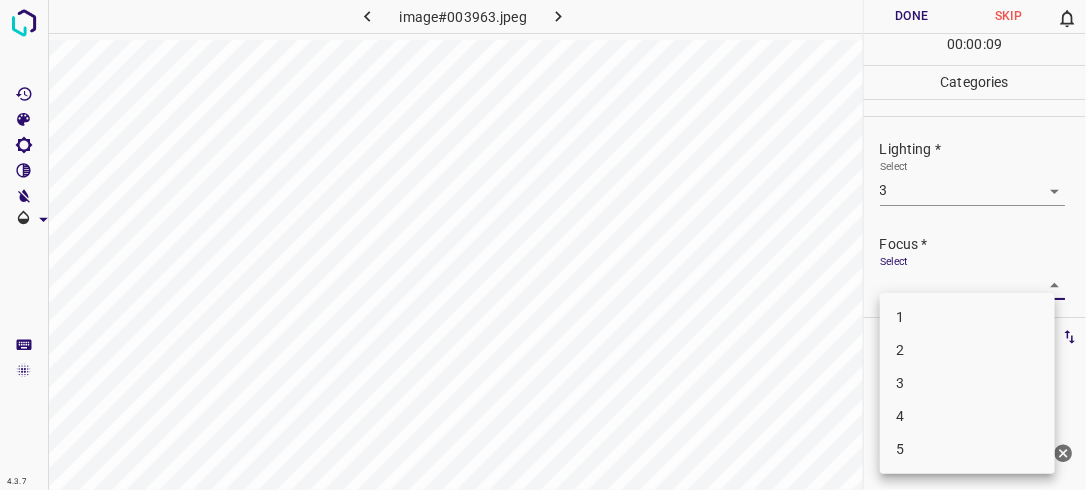 click on "2" at bounding box center [967, 350] 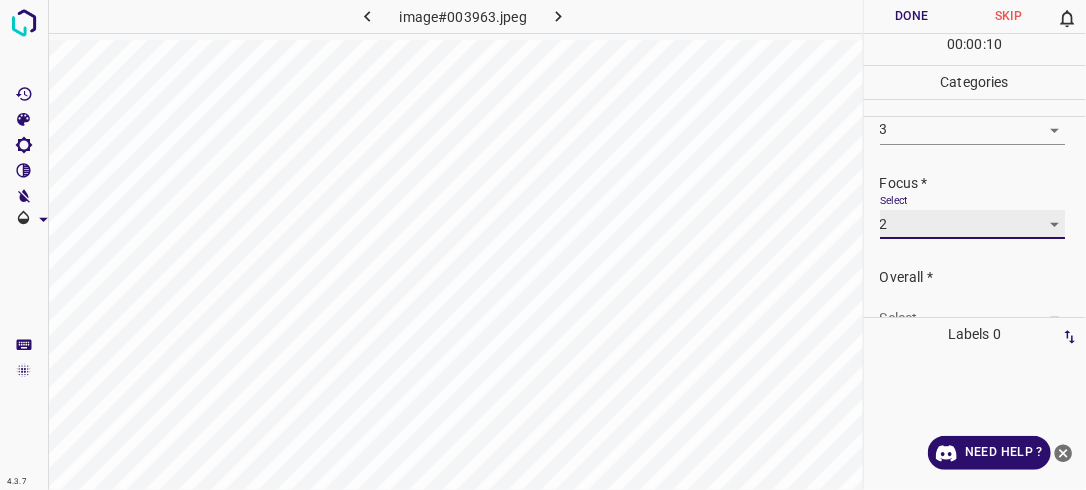 scroll, scrollTop: 84, scrollLeft: 0, axis: vertical 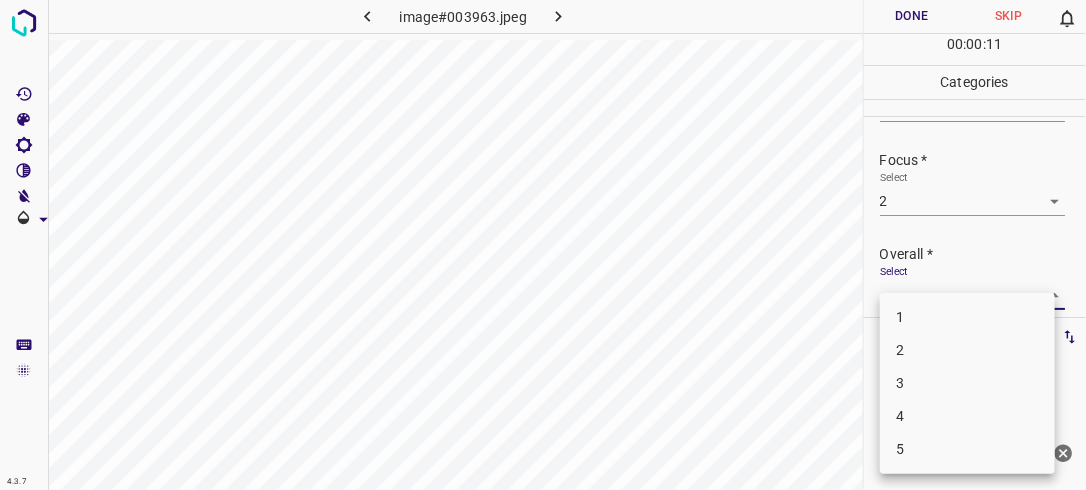 click on "4.3.7 image#003963.jpeg Done Skip 0 00   : 00   : 11   Categories Lighting *  Select 3 3 Focus *  Select 2 2 Overall *  Select ​ Labels   0 Categories 1 Lighting 2 Focus 3 Overall Tools Space Change between modes (Draw & Edit) I Auto labeling R Restore zoom M Zoom in N Zoom out Delete Delete selecte label Filters Z Restore filters X Saturation filter C Brightness filter V Contrast filter B Gray scale filter General O Download Need Help ? - Text - Hide - Delete 1 2 3 4 5" at bounding box center (543, 245) 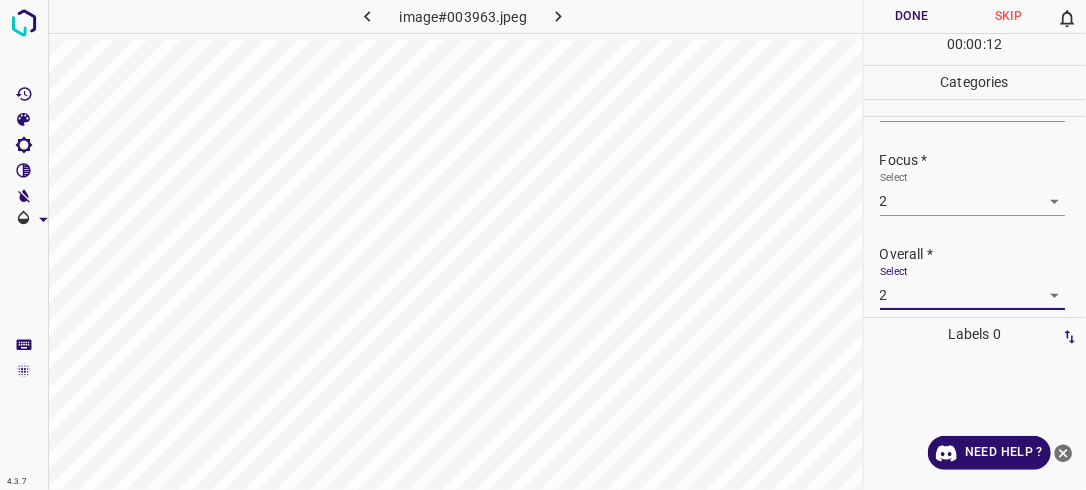 click on "Done" at bounding box center [912, 16] 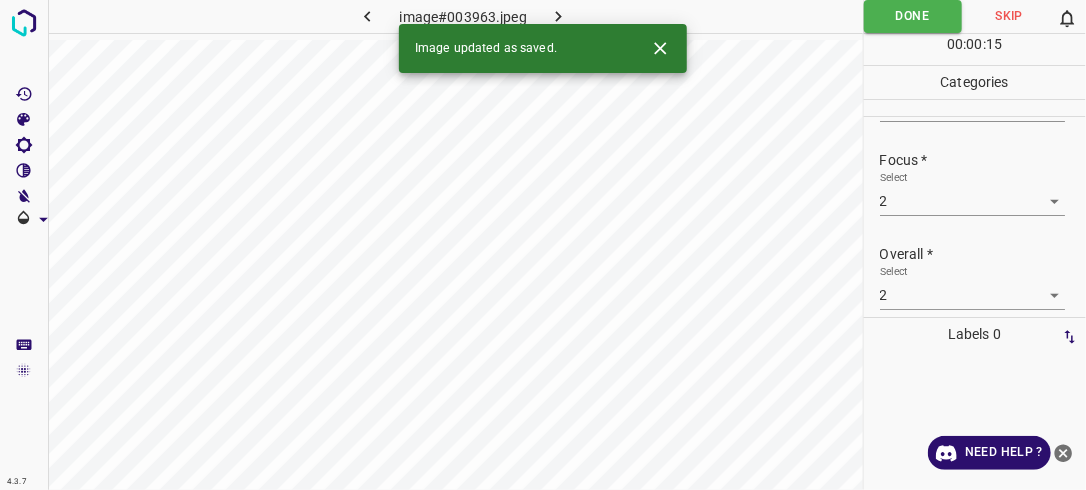 click at bounding box center [559, 16] 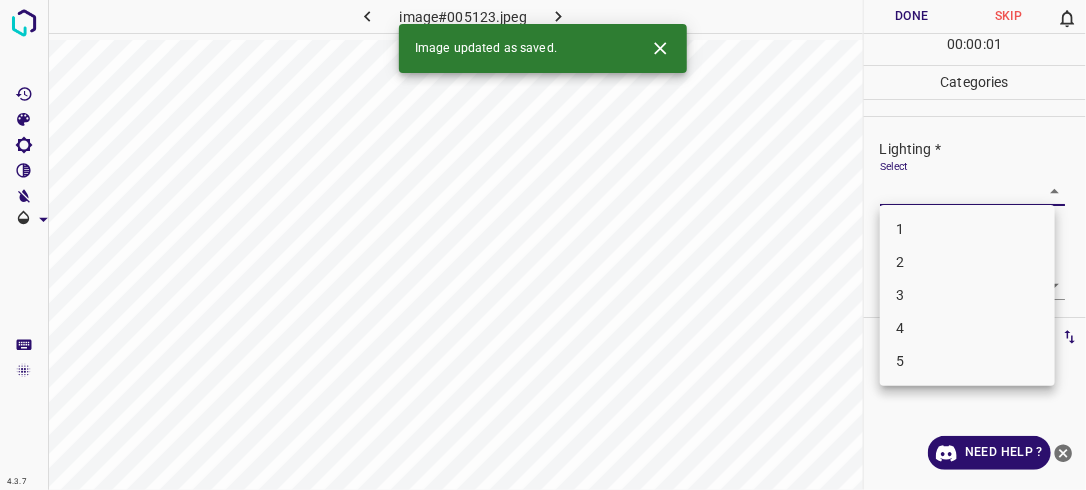 click on "4.3.7 image#005123.jpeg Done Skip 0 00   : 00   : 01   Categories Lighting *  Select ​ Focus *  Select ​ Overall *  Select ​ Labels   0 Categories 1 Lighting 2 Focus 3 Overall Tools Space Change between modes (Draw & Edit) I Auto labeling R Restore zoom M Zoom in N Zoom out Delete Delete selecte label Filters Z Restore filters X Saturation filter C Brightness filter V Contrast filter B Gray scale filter General O Download Image updated as saved. Need Help ? - Text - Hide - Delete 1 2 3 4 5" at bounding box center (543, 245) 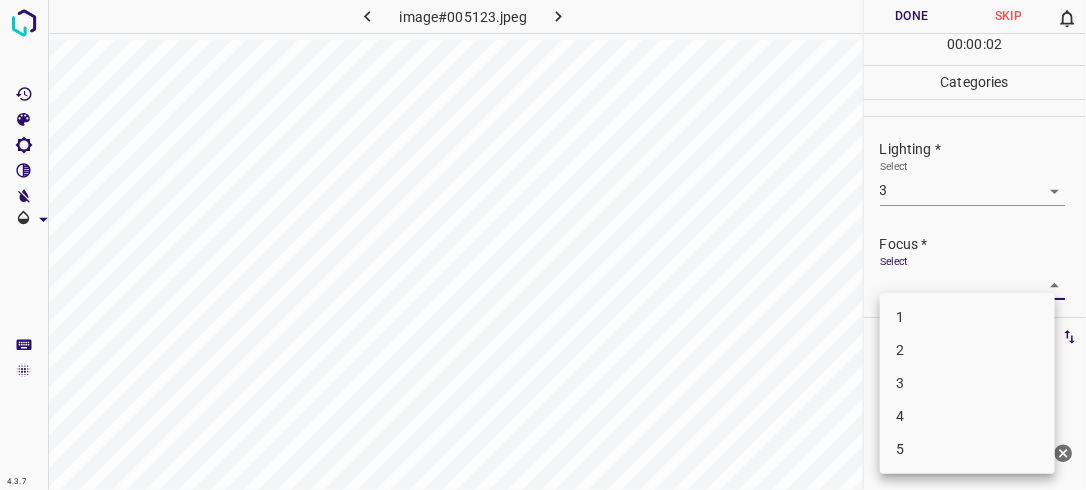 click on "4.3.7 image#005123.jpeg Done Skip 0 00   : 00   : 02   Categories Lighting *  Select 3 3 Focus *  Select ​ Overall *  Select ​ Labels   0 Categories 1 Lighting 2 Focus 3 Overall Tools Space Change between modes (Draw & Edit) I Auto labeling R Restore zoom M Zoom in N Zoom out Delete Delete selecte label Filters Z Restore filters X Saturation filter C Brightness filter V Contrast filter B Gray scale filter General O Download Need Help ? - Text - Hide - Delete 1 2 3 4 5" at bounding box center [543, 245] 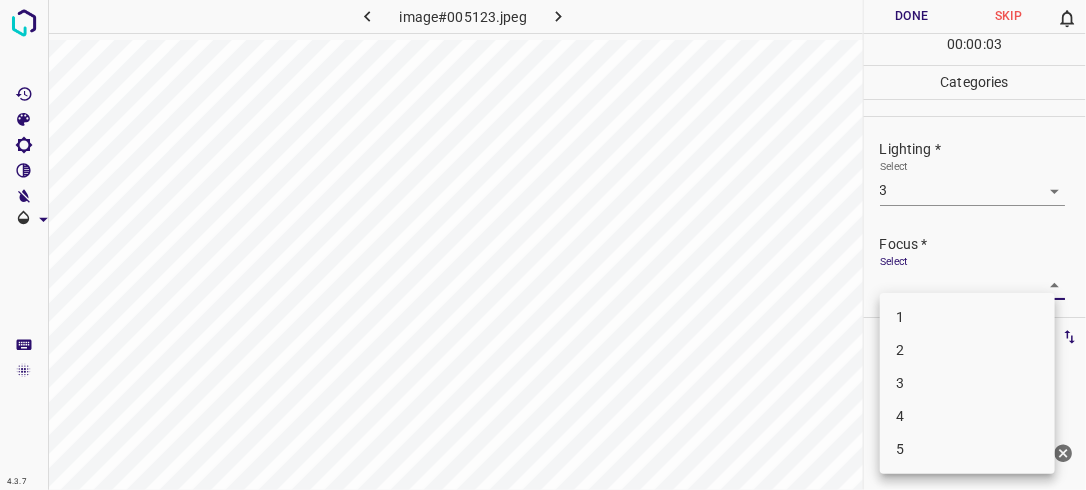 click on "3" at bounding box center [967, 383] 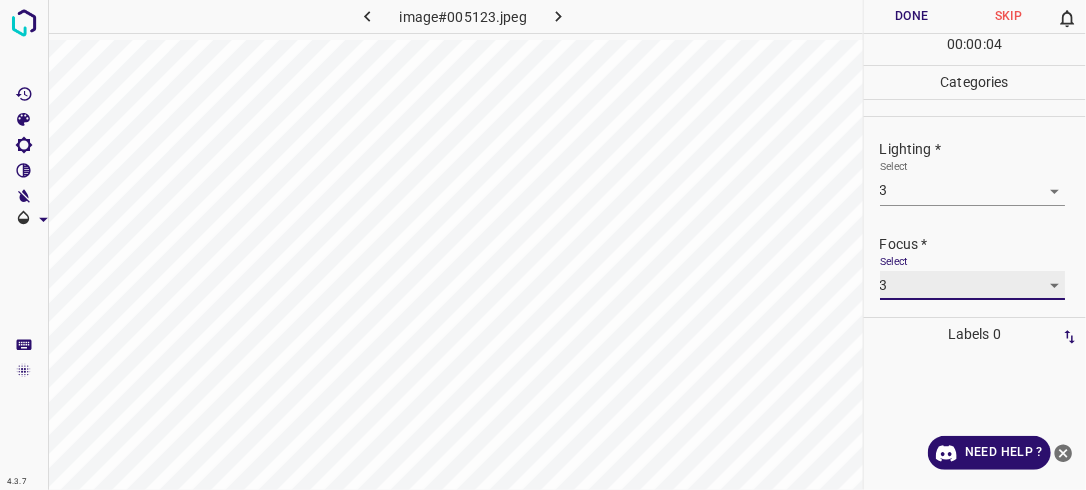 scroll, scrollTop: 98, scrollLeft: 0, axis: vertical 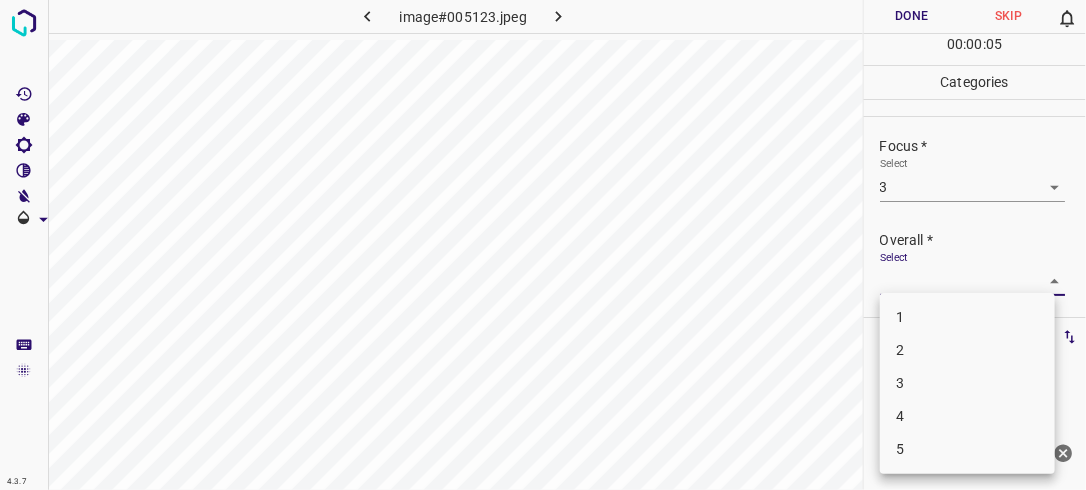click on "4.3.7 image#005123.jpeg Done Skip 0 00   : 00   : 05   Categories Lighting *  Select 3 3 Focus *  Select 3 3 Overall *  Select ​ Labels   0 Categories 1 Lighting 2 Focus 3 Overall Tools Space Change between modes (Draw & Edit) I Auto labeling R Restore zoom M Zoom in N Zoom out Delete Delete selecte label Filters Z Restore filters X Saturation filter C Brightness filter V Contrast filter B Gray scale filter General O Download Need Help ? - Text - Hide - Delete 1 2 3 4 5" at bounding box center (543, 245) 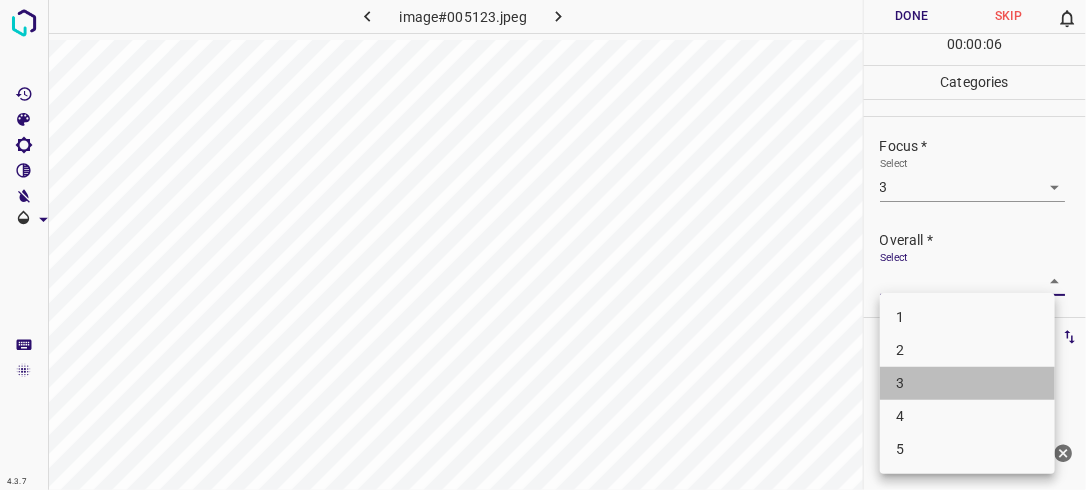 click on "3" at bounding box center [967, 383] 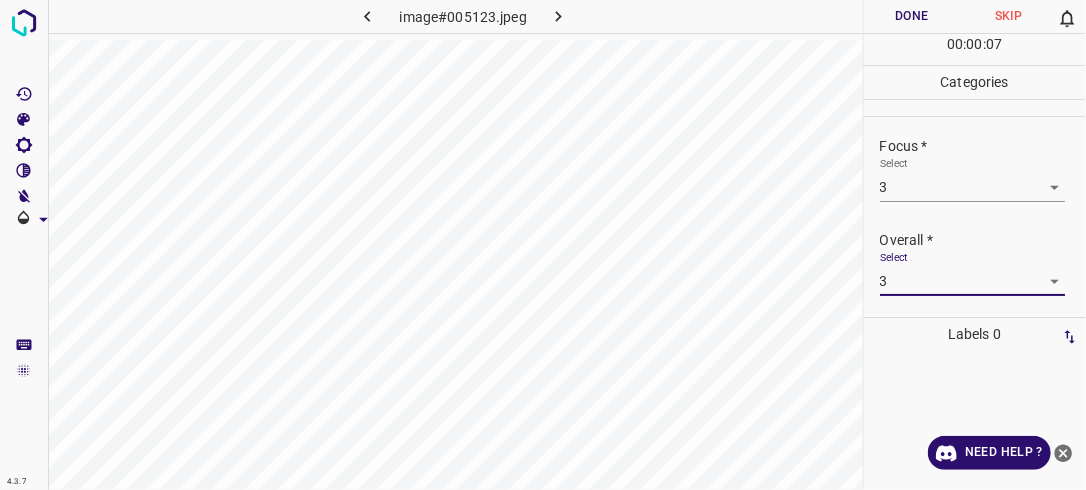 click on "Done" at bounding box center [912, 16] 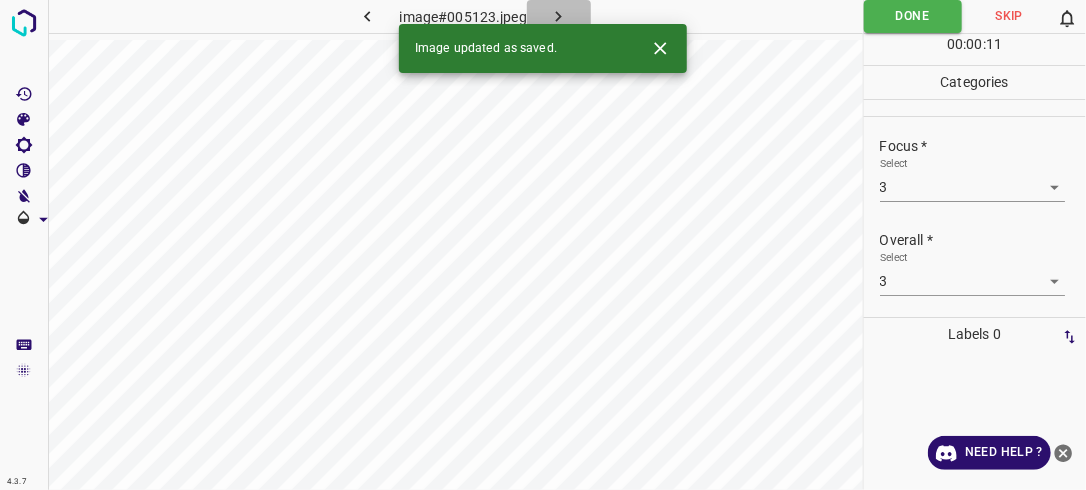 click 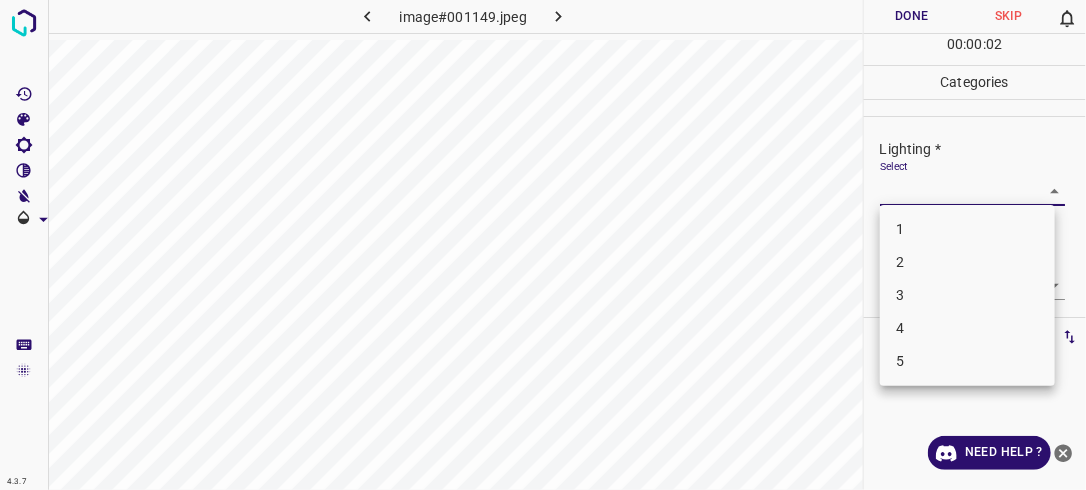 click on "4.3.7 image#001149.jpeg Done Skip 0 00   : 00   : 02   Categories Lighting *  Select ​ Focus *  Select ​ Overall *  Select ​ Labels   0 Categories 1 Lighting 2 Focus 3 Overall Tools Space Change between modes (Draw & Edit) I Auto labeling R Restore zoom M Zoom in N Zoom out Delete Delete selecte label Filters Z Restore filters X Saturation filter C Brightness filter V Contrast filter B Gray scale filter General O Download Need Help ? - Text - Hide - Delete 1 2 3 4 5" at bounding box center (543, 245) 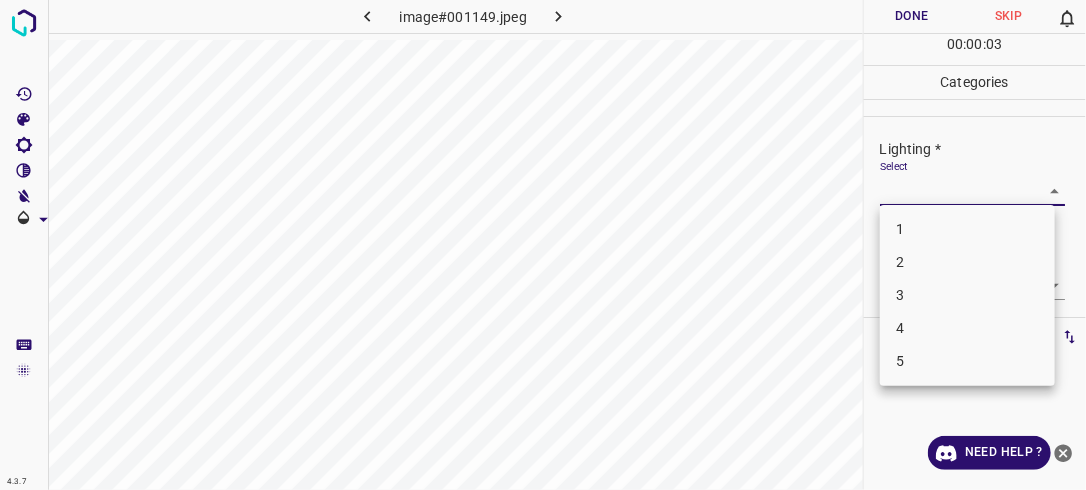 click on "3" at bounding box center [967, 295] 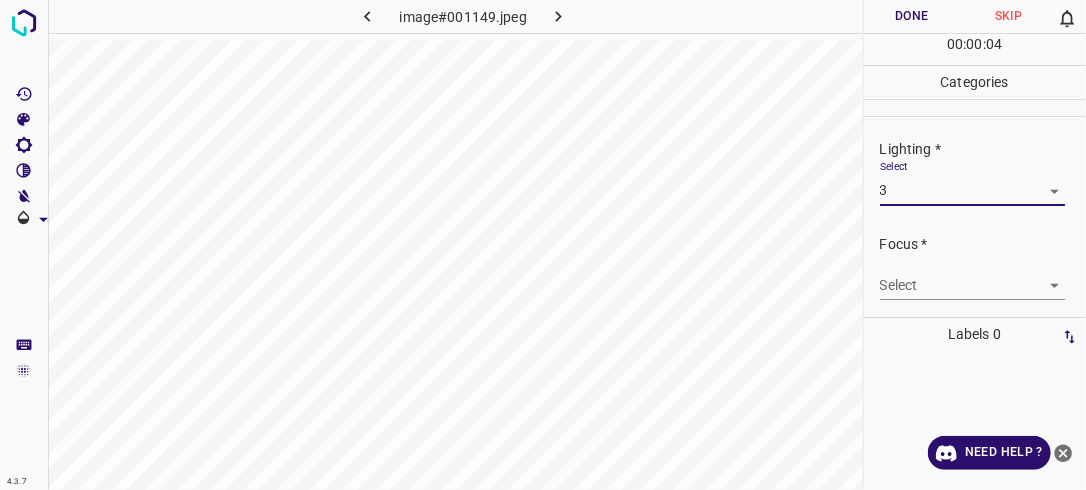 click on "4.3.7 image#001149.jpeg Done Skip 0 00   : 00   : 04   Categories Lighting *  Select 3 3 Focus *  Select ​ Overall *  Select ​ Labels   0 Categories 1 Lighting 2 Focus 3 Overall Tools Space Change between modes (Draw & Edit) I Auto labeling R Restore zoom M Zoom in N Zoom out Delete Delete selecte label Filters Z Restore filters X Saturation filter C Brightness filter V Contrast filter B Gray scale filter General O Download Need Help ? - Text - Hide - Delete" at bounding box center [543, 245] 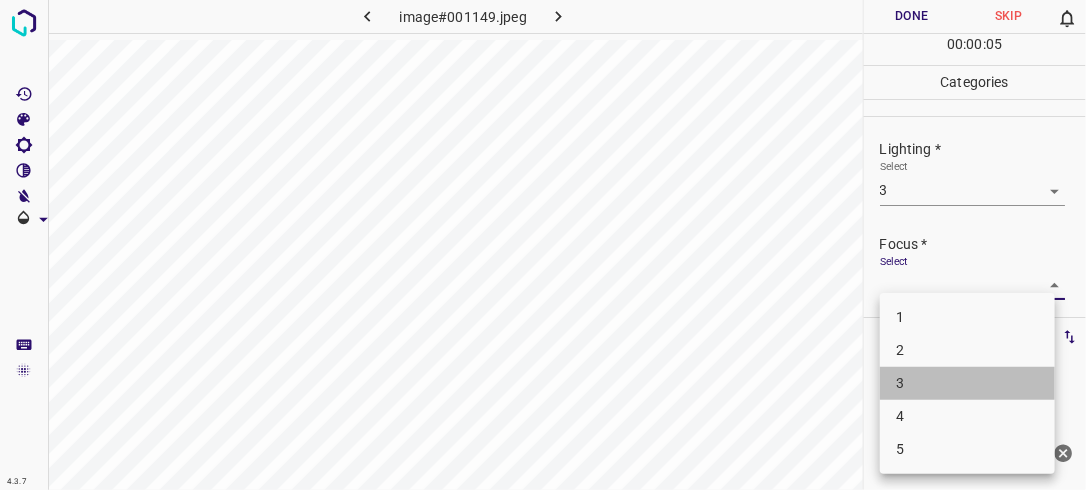 click on "3" at bounding box center [967, 383] 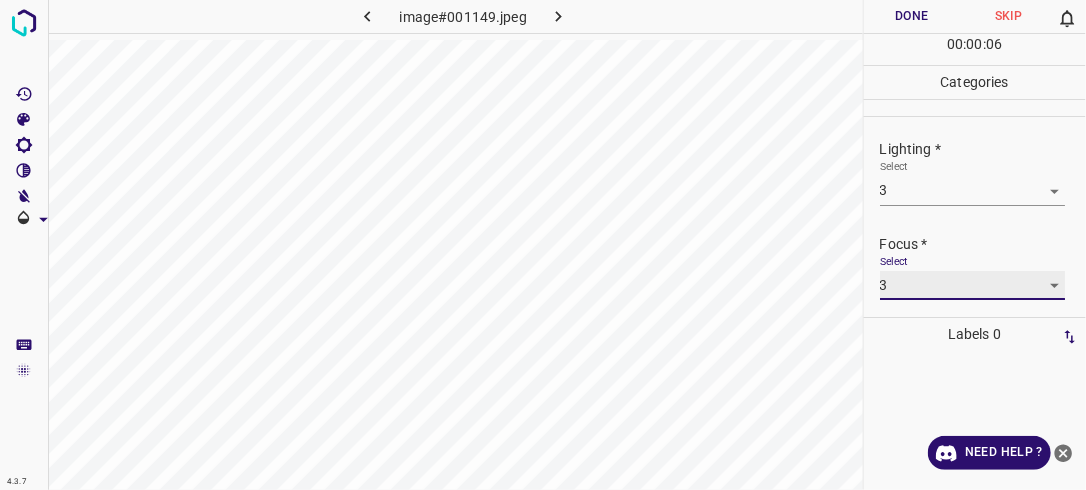 scroll, scrollTop: 98, scrollLeft: 0, axis: vertical 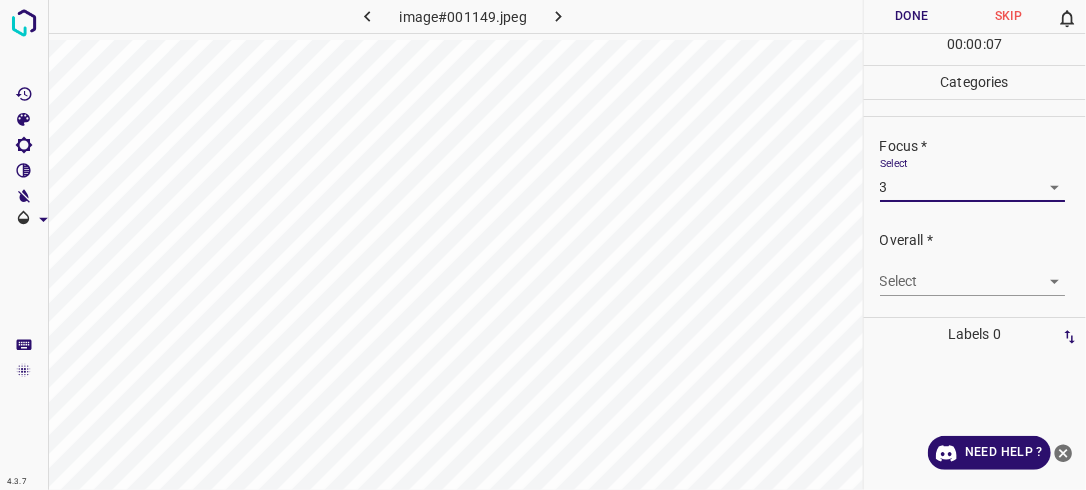 click on "4.3.7 image#001149.jpeg Done Skip 0 00   : 00   : 07   Categories Lighting *  Select 3 3 Focus *  Select 3 3 Overall *  Select ​ Labels   0 Categories 1 Lighting 2 Focus 3 Overall Tools Space Change between modes (Draw & Edit) I Auto labeling R Restore zoom M Zoom in N Zoom out Delete Delete selecte label Filters Z Restore filters X Saturation filter C Brightness filter V Contrast filter B Gray scale filter General O Download Need Help ? - Text - Hide - Delete" at bounding box center (543, 245) 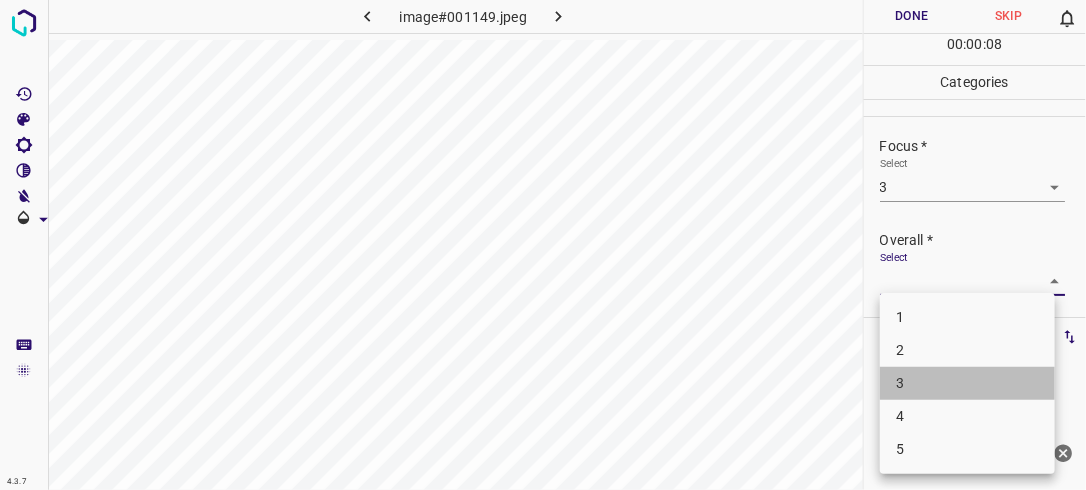 click on "3" at bounding box center [967, 383] 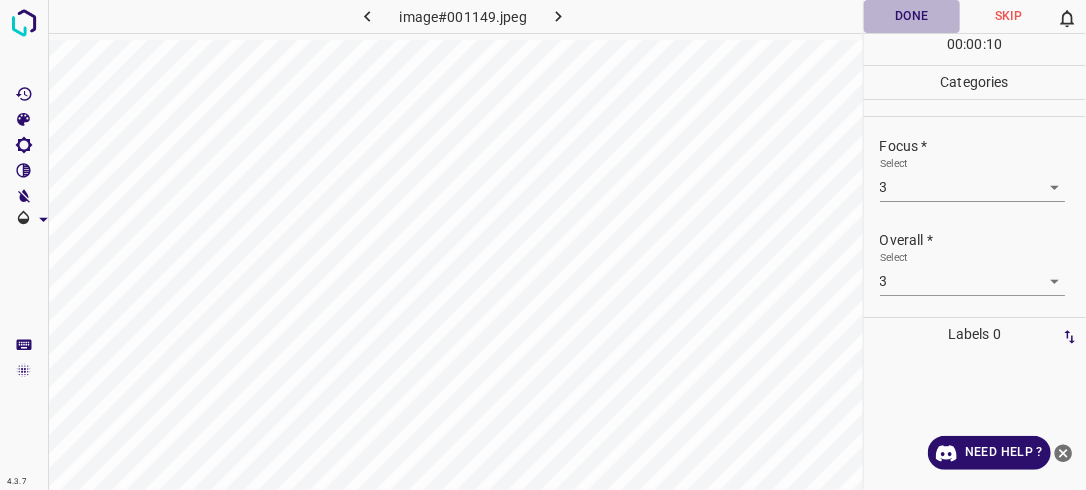 click on "Done" at bounding box center [912, 16] 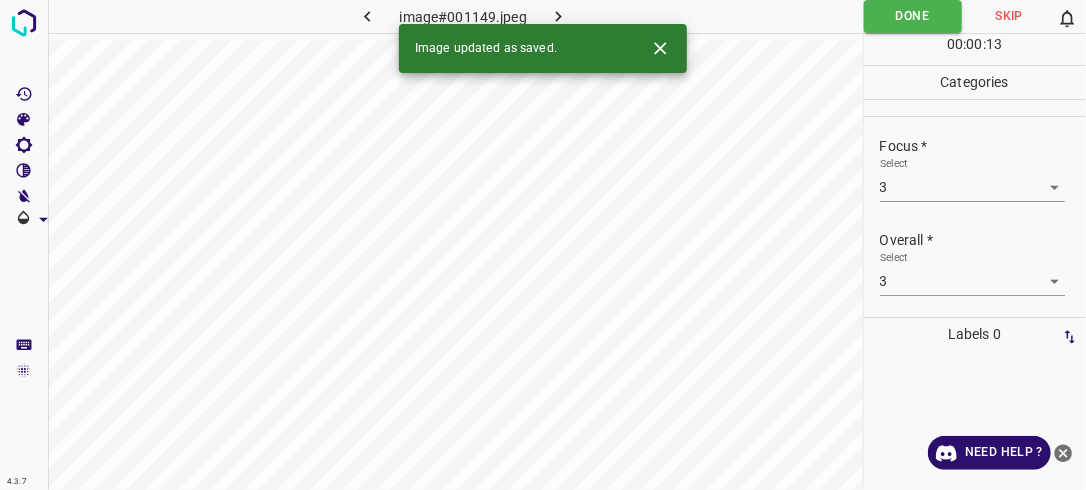 click 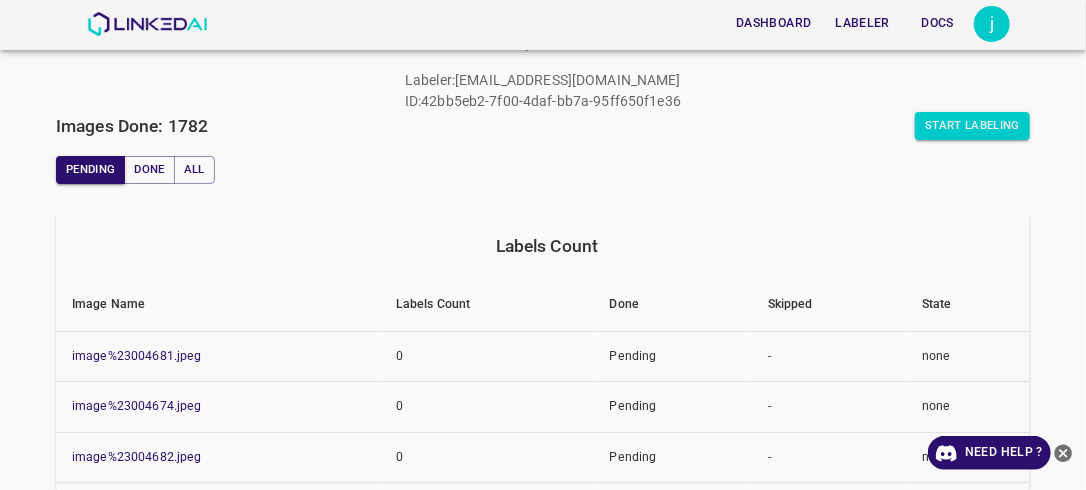 scroll, scrollTop: 0, scrollLeft: 0, axis: both 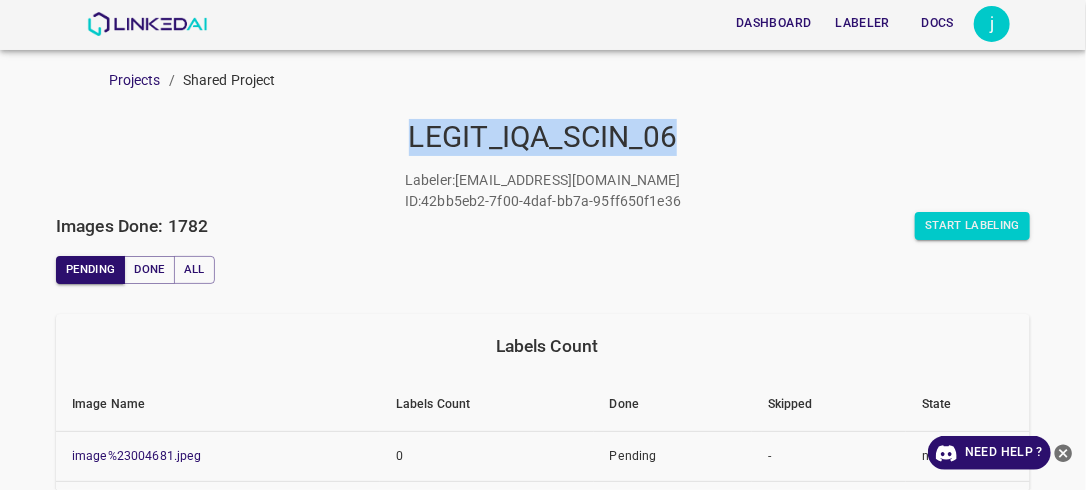 drag, startPoint x: 1068, startPoint y: 90, endPoint x: 1064, endPoint y: 70, distance: 20.396078 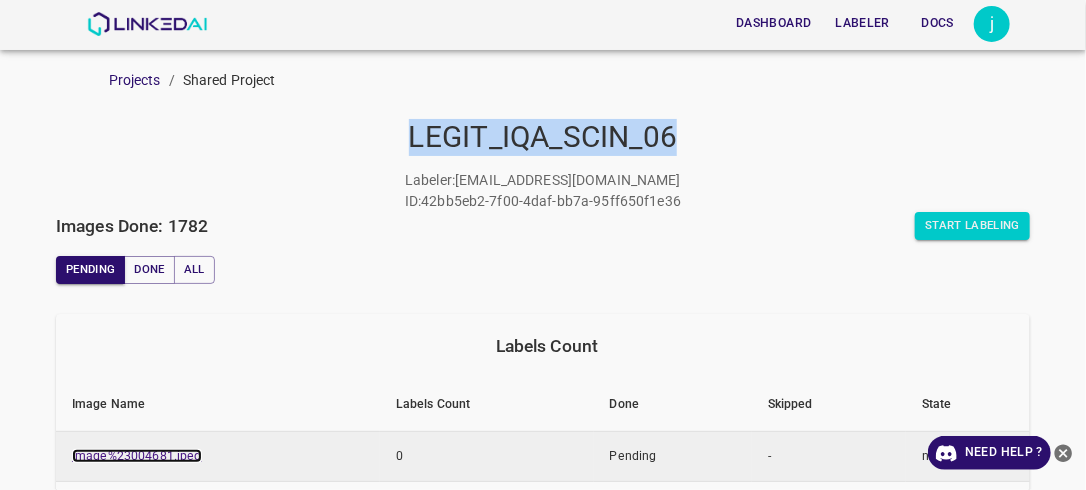 click on "image%23004681.jpeg" at bounding box center (137, 456) 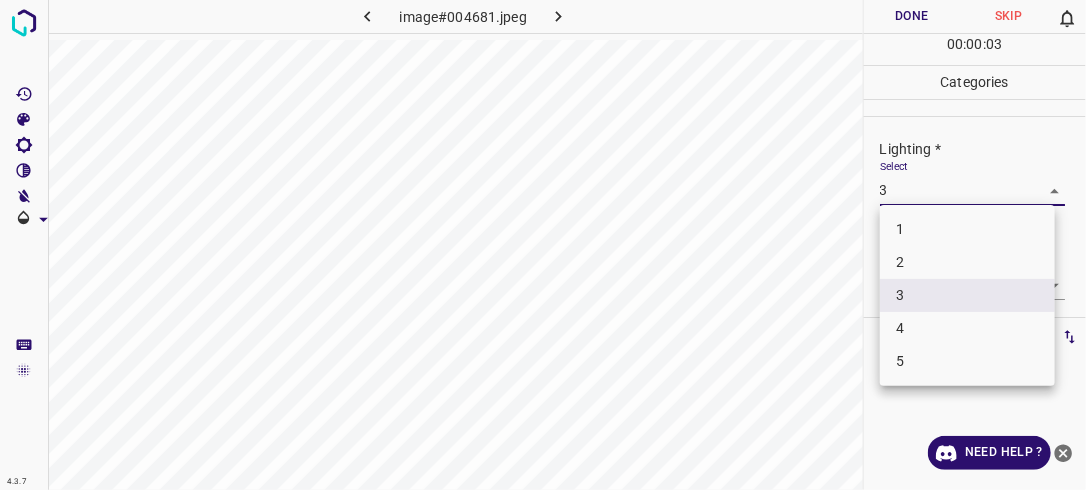 click on "4.3.7 image#004681.jpeg Done Skip 0 00   : 00   : 03   Categories Lighting *  Select 3 3 Focus *  Select 3 3 Overall *  Select 3 3 Labels   0 Categories 1 Lighting 2 Focus 3 Overall Tools Space Change between modes (Draw & Edit) I Auto labeling R Restore zoom M Zoom in N Zoom out Delete Delete selecte label Filters Z Restore filters X Saturation filter C Brightness filter V Contrast filter B Gray scale filter General O Download Need Help ? - Text - Hide - Delete 1 2 3 4 5" at bounding box center [543, 245] 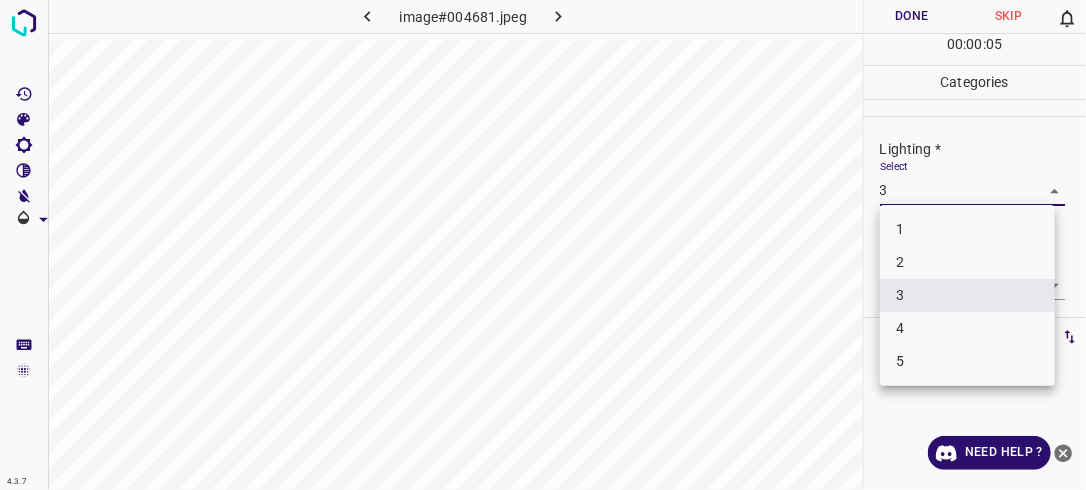 click at bounding box center [543, 245] 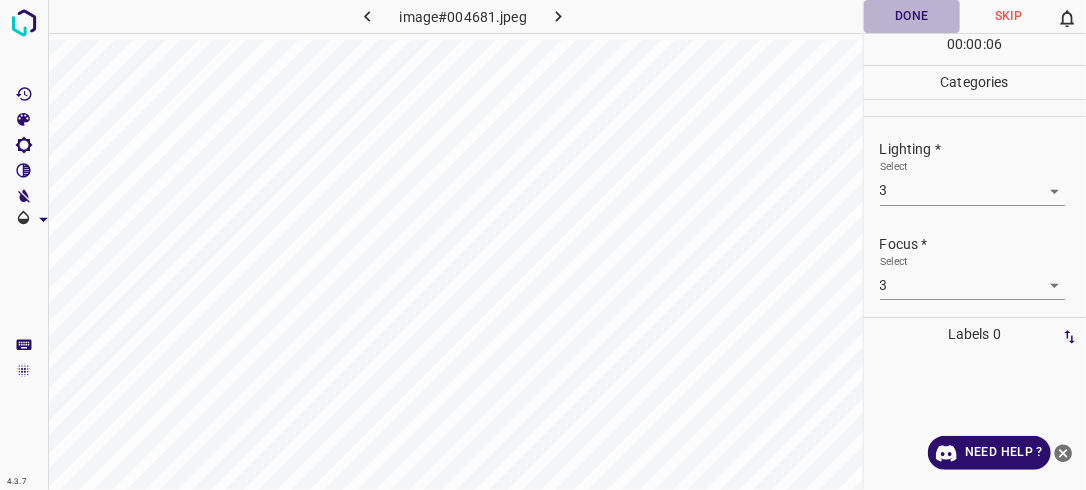 click on "Done" at bounding box center [912, 16] 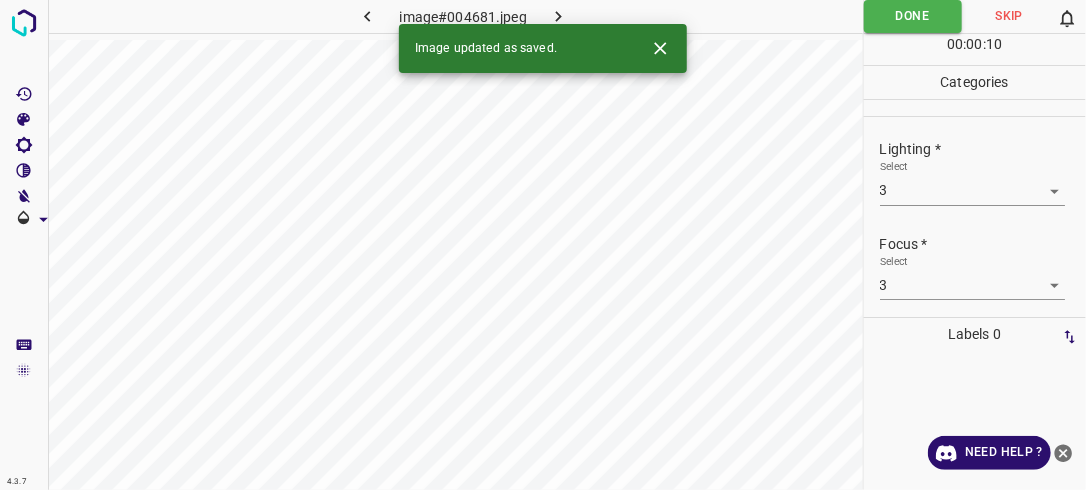 click 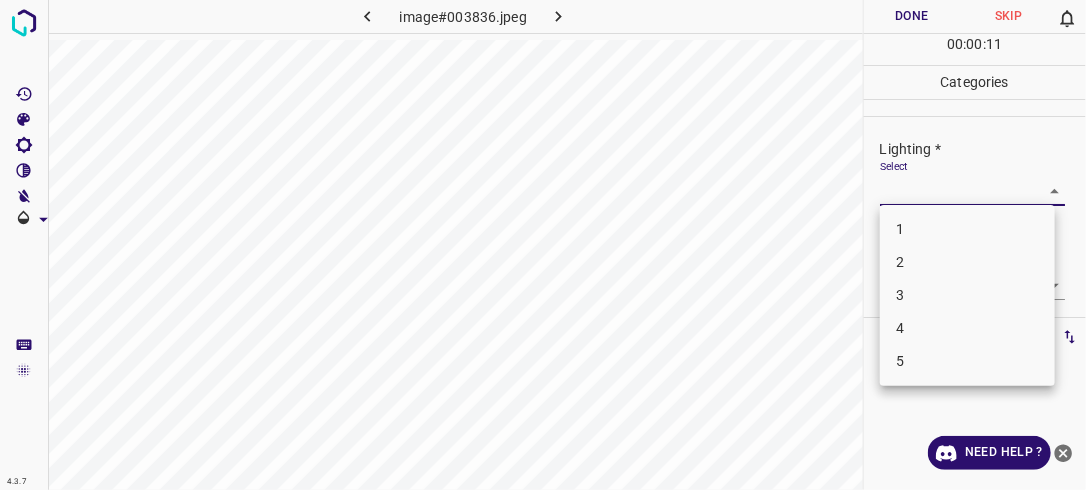 click on "4.3.7 image#003836.jpeg Done Skip 0 00   : 00   : 11   Categories Lighting *  Select ​ Focus *  Select ​ Overall *  Select ​ Labels   0 Categories 1 Lighting 2 Focus 3 Overall Tools Space Change between modes (Draw & Edit) I Auto labeling R Restore zoom M Zoom in N Zoom out Delete Delete selecte label Filters Z Restore filters X Saturation filter C Brightness filter V Contrast filter B Gray scale filter General O Download Need Help ? - Text - Hide - Delete 1 2 3 4 5" at bounding box center [543, 245] 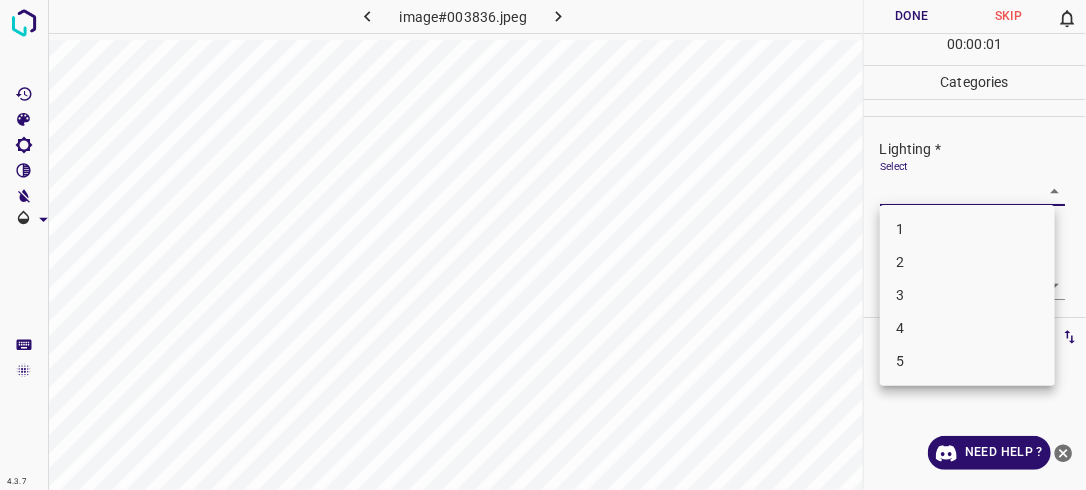 click on "2" at bounding box center (967, 262) 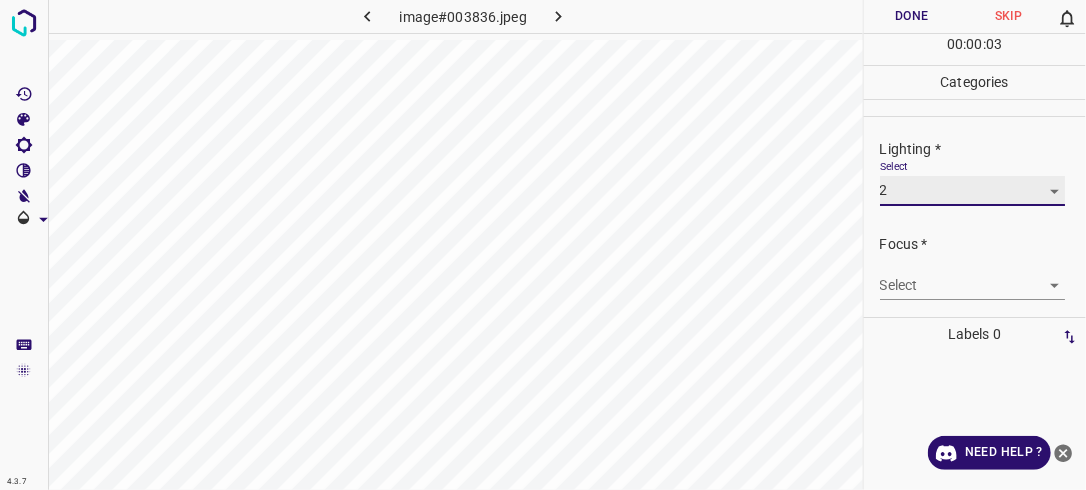 scroll, scrollTop: 86, scrollLeft: 0, axis: vertical 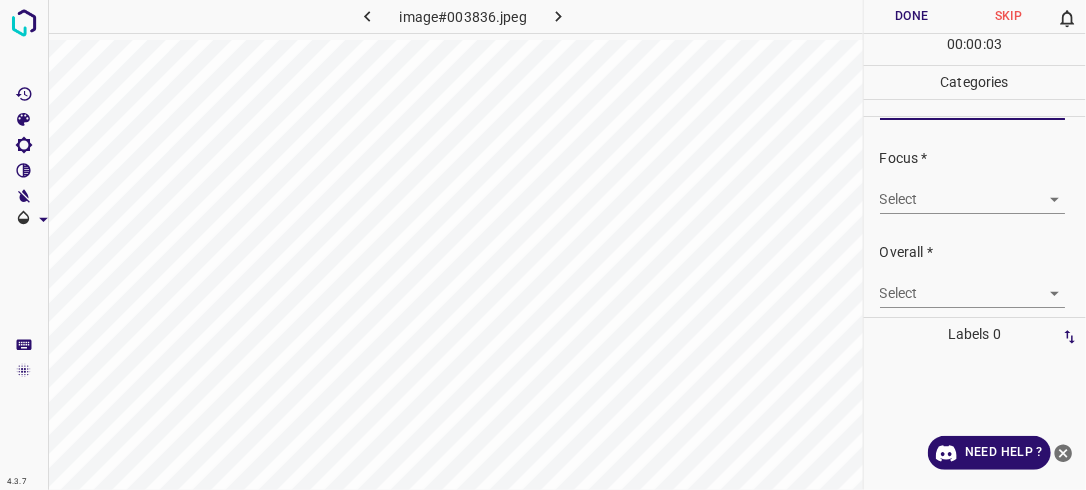 click on "4.3.7 image#003836.jpeg Done Skip 0 00   : 00   : 03   Categories Lighting *  Select 2 2 Focus *  Select ​ Overall *  Select ​ Labels   0 Categories 1 Lighting 2 Focus 3 Overall Tools Space Change between modes (Draw & Edit) I Auto labeling R Restore zoom M Zoom in N Zoom out Delete Delete selecte label Filters Z Restore filters X Saturation filter C Brightness filter V Contrast filter B Gray scale filter General O Download Need Help ? - Text - Hide - Delete" at bounding box center [543, 245] 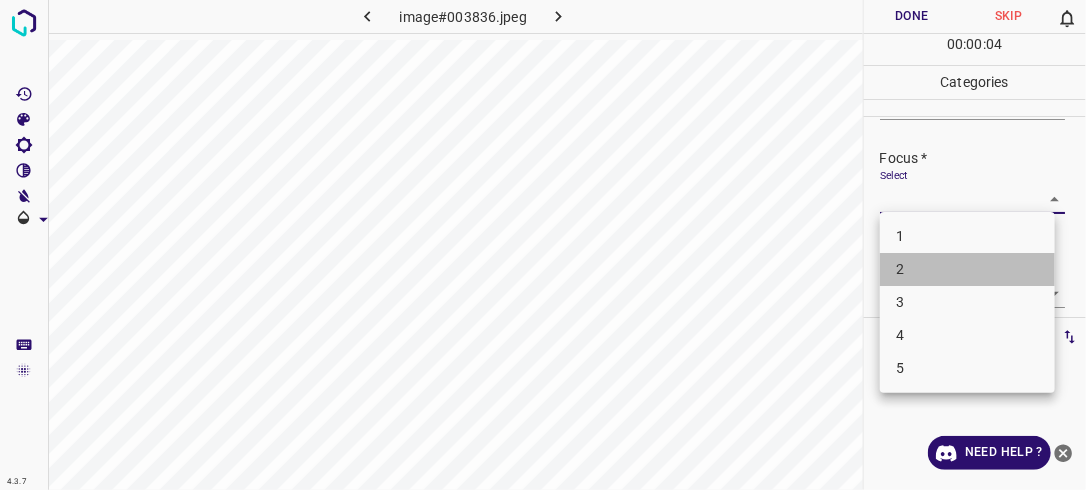 click on "2" at bounding box center [967, 269] 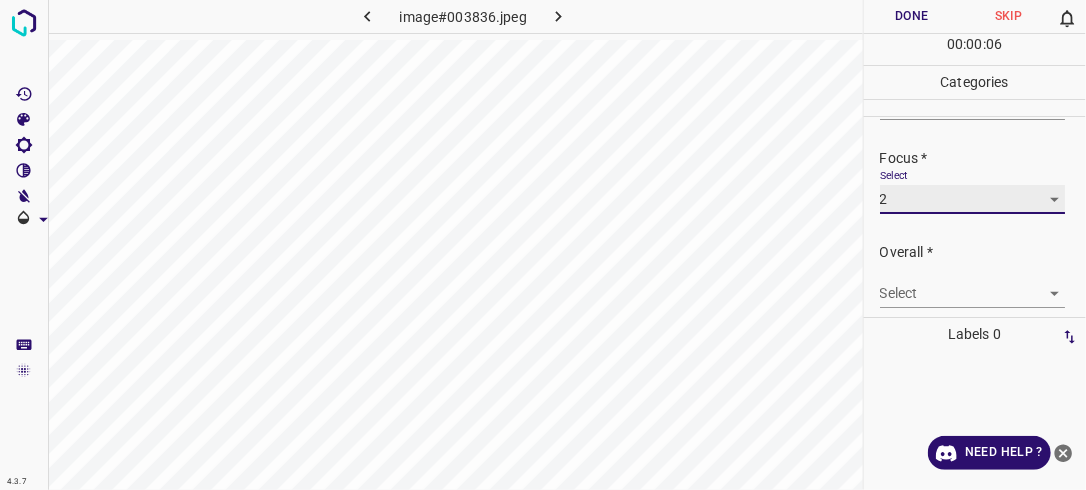 scroll, scrollTop: 98, scrollLeft: 0, axis: vertical 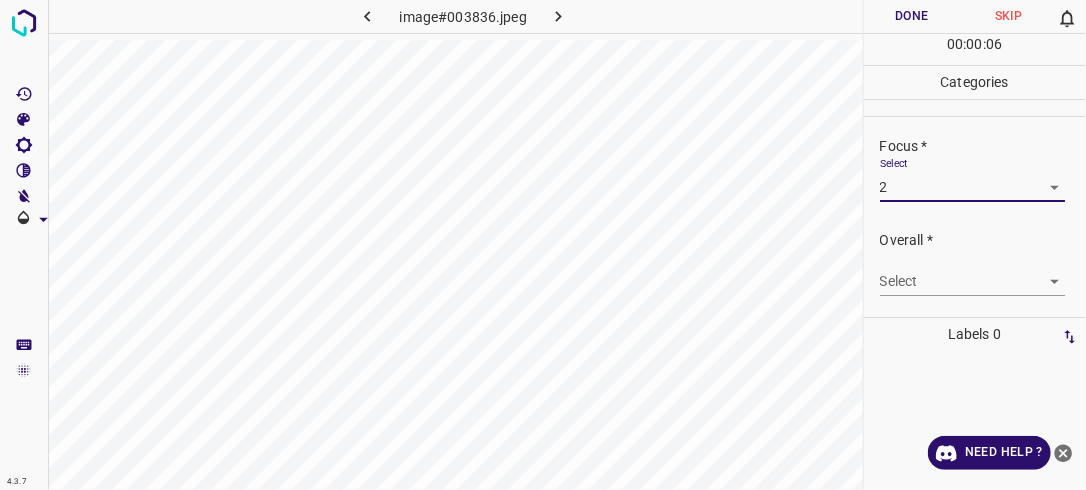 click on "4.3.7 image#003836.jpeg Done Skip 0 00   : 00   : 06   Categories Lighting *  Select 2 2 Focus *  Select 2 2 Overall *  Select ​ Labels   0 Categories 1 Lighting 2 Focus 3 Overall Tools Space Change between modes (Draw & Edit) I Auto labeling R Restore zoom M Zoom in N Zoom out Delete Delete selecte label Filters Z Restore filters X Saturation filter C Brightness filter V Contrast filter B Gray scale filter General O Download Need Help ? - Text - Hide - Delete" at bounding box center (543, 245) 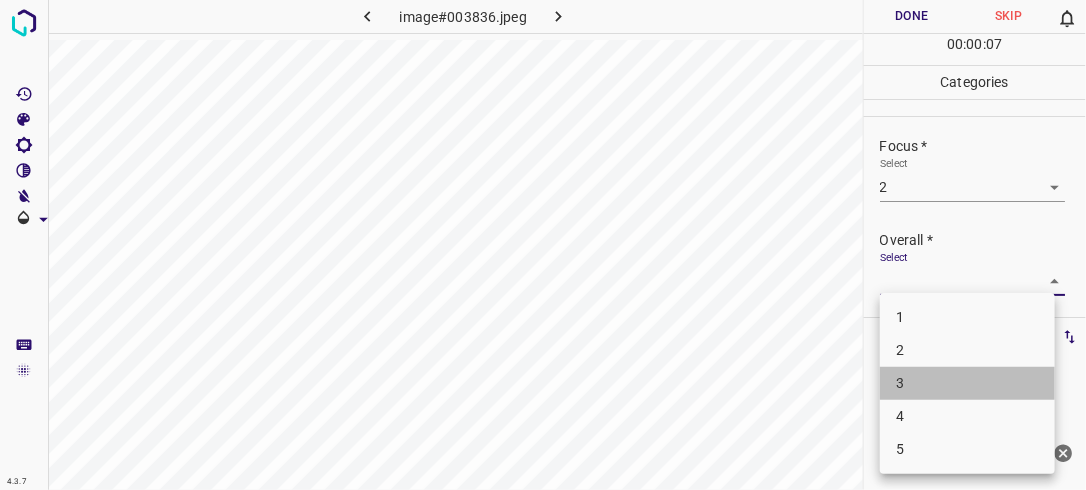 click on "3" at bounding box center [967, 383] 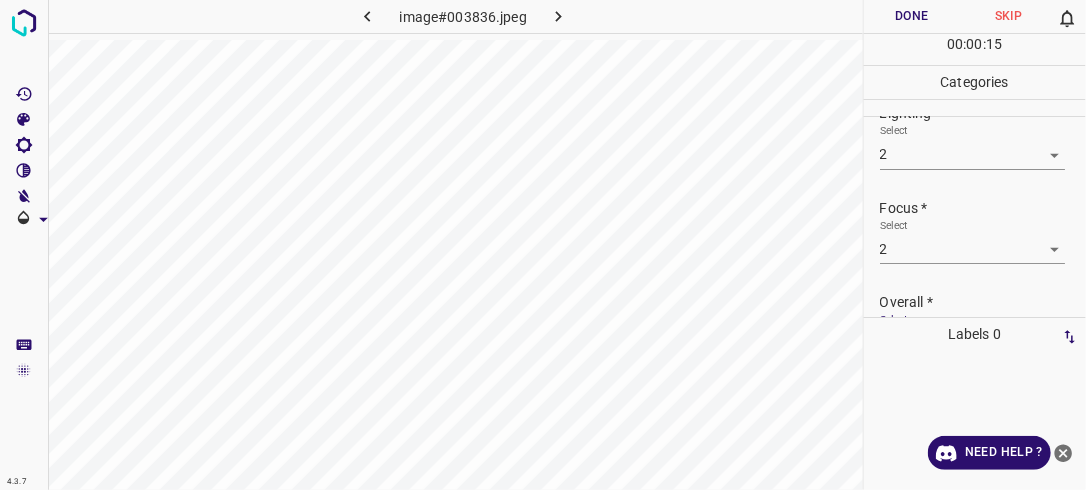 scroll, scrollTop: 98, scrollLeft: 0, axis: vertical 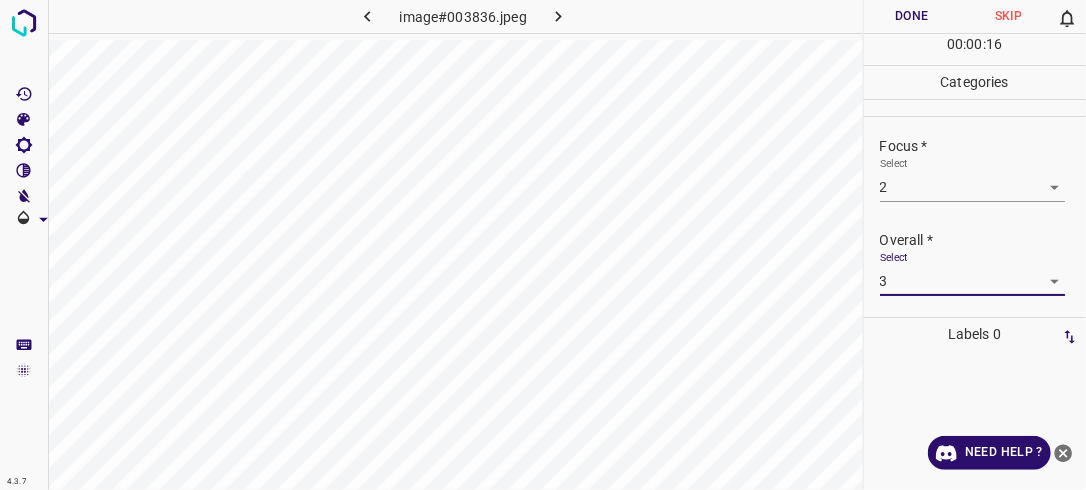 click on "4.3.7 image#003836.jpeg Done Skip 0 00   : 00   : 16   Categories Lighting *  Select 2 2 Focus *  Select 2 2 Overall *  Select 3 3 Labels   0 Categories 1 Lighting 2 Focus 3 Overall Tools Space Change between modes (Draw & Edit) I Auto labeling R Restore zoom M Zoom in N Zoom out Delete Delete selecte label Filters Z Restore filters X Saturation filter C Brightness filter V Contrast filter B Gray scale filter General O Download Need Help ? - Text - Hide - Delete" at bounding box center [543, 245] 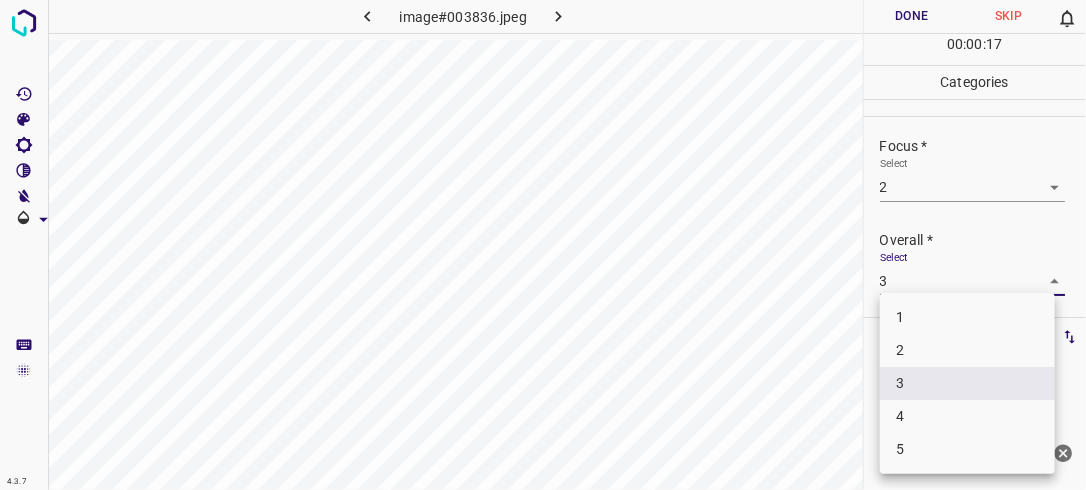 click on "2" at bounding box center (967, 350) 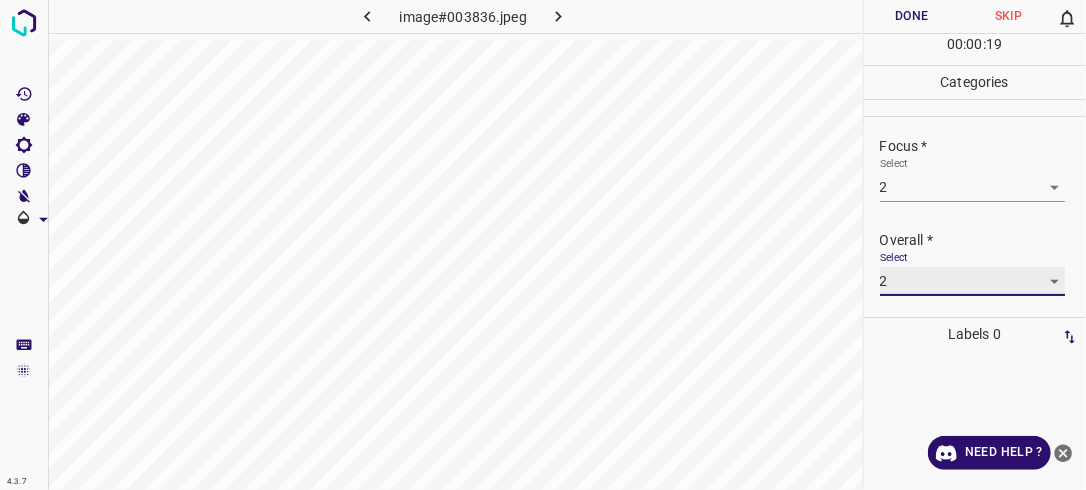 scroll, scrollTop: 0, scrollLeft: 0, axis: both 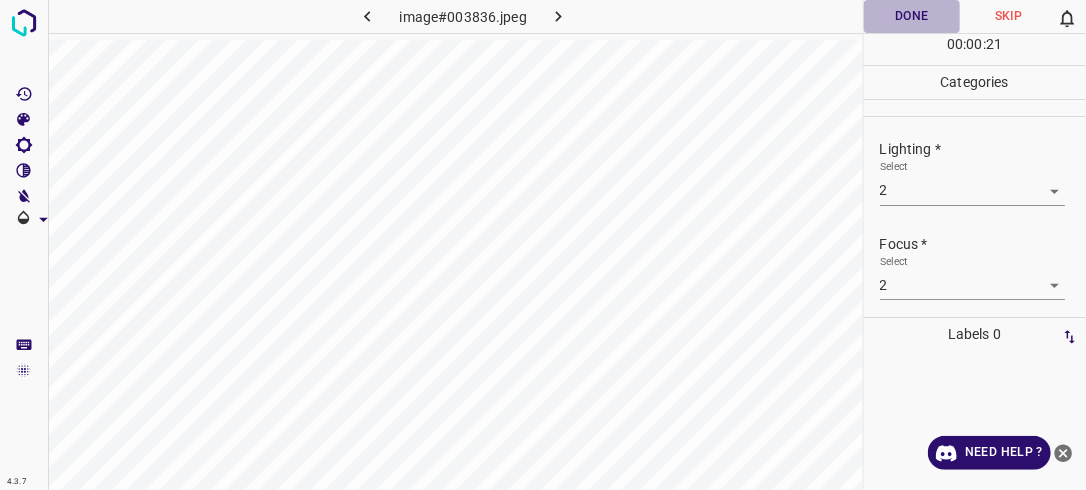 click on "Done" at bounding box center (912, 16) 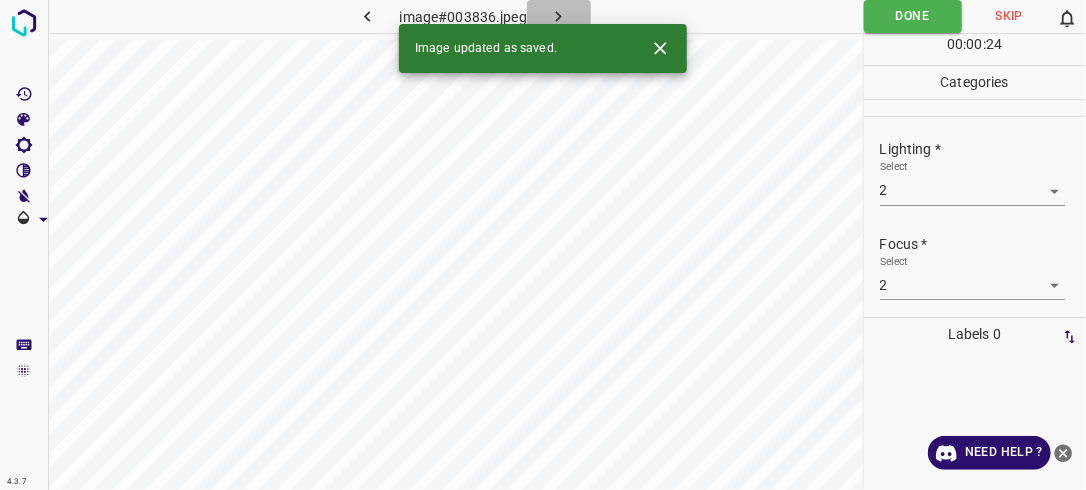 click 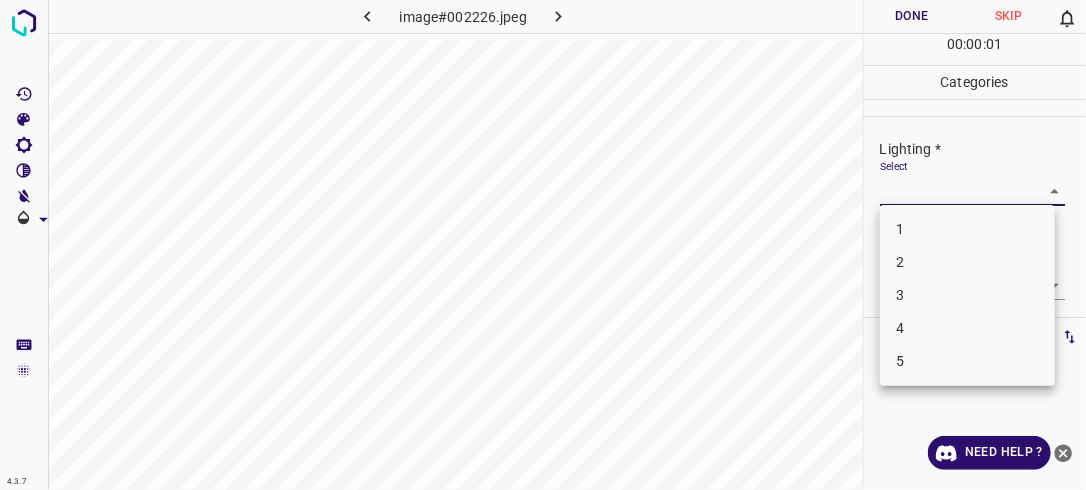 click on "4.3.7 image#002226.jpeg Done Skip 0 00   : 00   : 01   Categories Lighting *  Select ​ Focus *  Select ​ Overall *  Select ​ Labels   0 Categories 1 Lighting 2 Focus 3 Overall Tools Space Change between modes (Draw & Edit) I Auto labeling R Restore zoom M Zoom in N Zoom out Delete Delete selecte label Filters Z Restore filters X Saturation filter C Brightness filter V Contrast filter B Gray scale filter General O Download Need Help ? - Text - Hide - Delete 1 2 3 4 5" at bounding box center [543, 245] 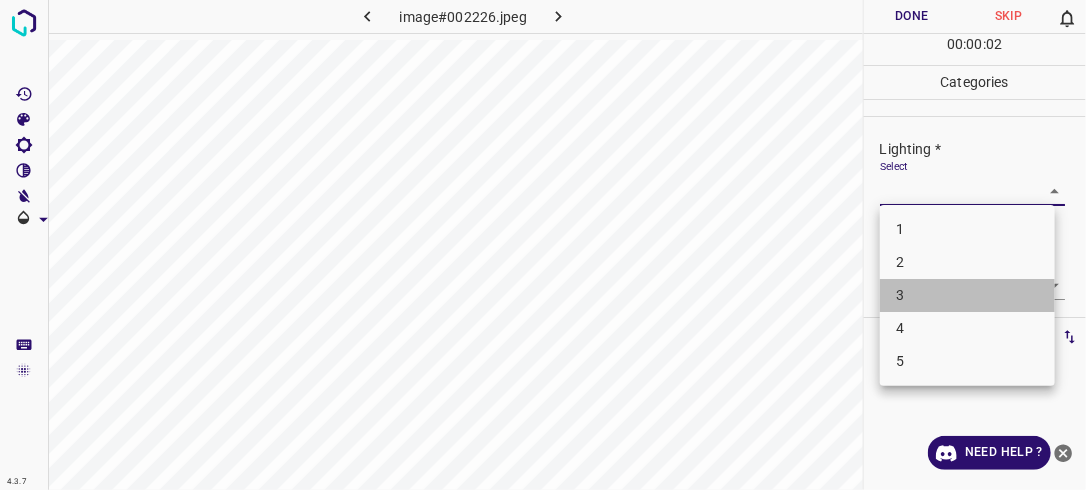 click on "3" at bounding box center [967, 295] 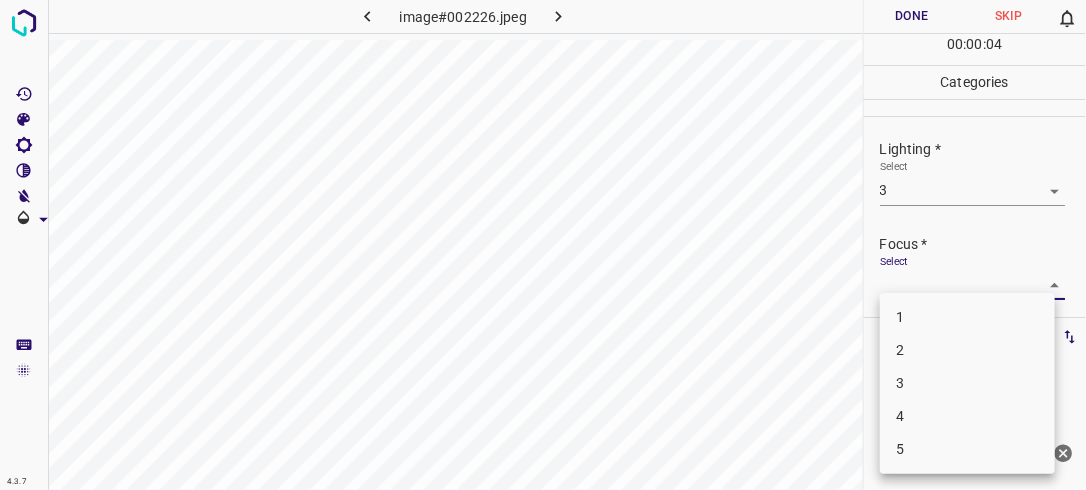 drag, startPoint x: 1043, startPoint y: 276, endPoint x: 985, endPoint y: 342, distance: 87.86353 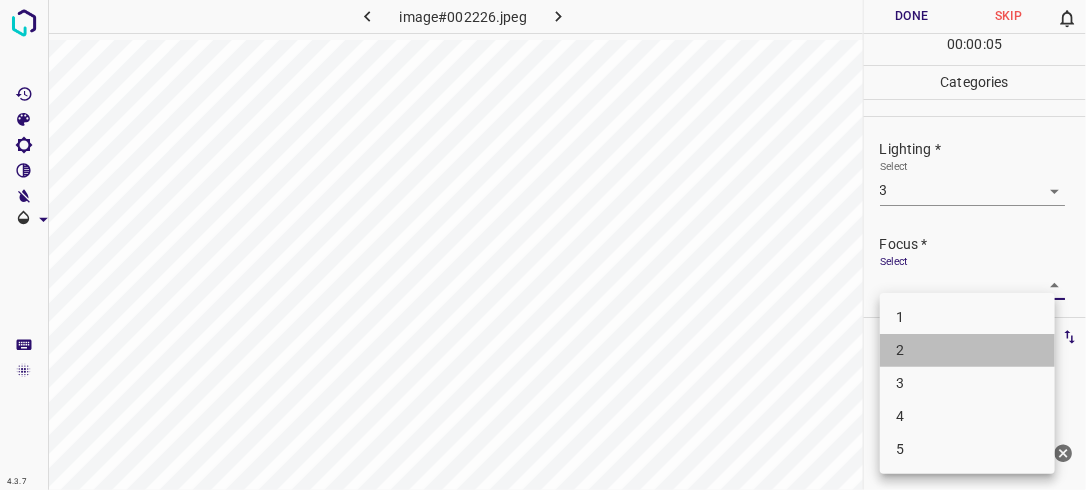 click on "2" at bounding box center [967, 350] 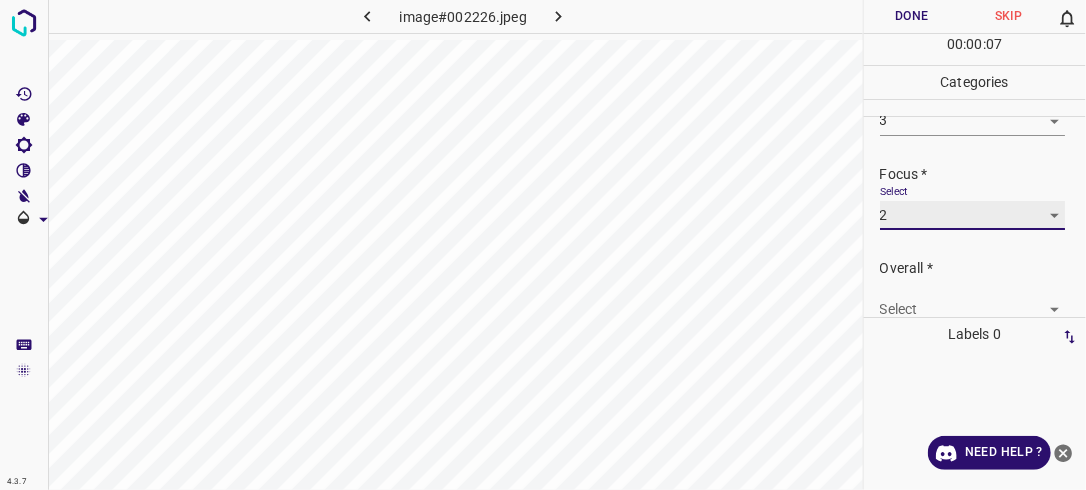 scroll, scrollTop: 98, scrollLeft: 0, axis: vertical 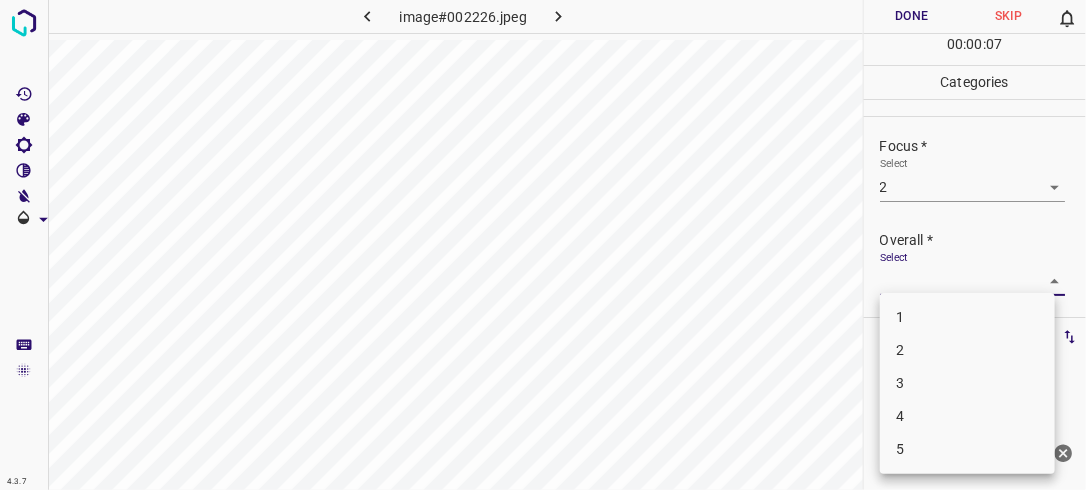 click on "4.3.7 image#002226.jpeg Done Skip 0 00   : 00   : 07   Categories Lighting *  Select 3 3 Focus *  Select 2 2 Overall *  Select ​ Labels   0 Categories 1 Lighting 2 Focus 3 Overall Tools Space Change between modes (Draw & Edit) I Auto labeling R Restore zoom M Zoom in N Zoom out Delete Delete selecte label Filters Z Restore filters X Saturation filter C Brightness filter V Contrast filter B Gray scale filter General O Download Need Help ? - Text - Hide - Delete 1 2 3 4 5" at bounding box center [543, 245] 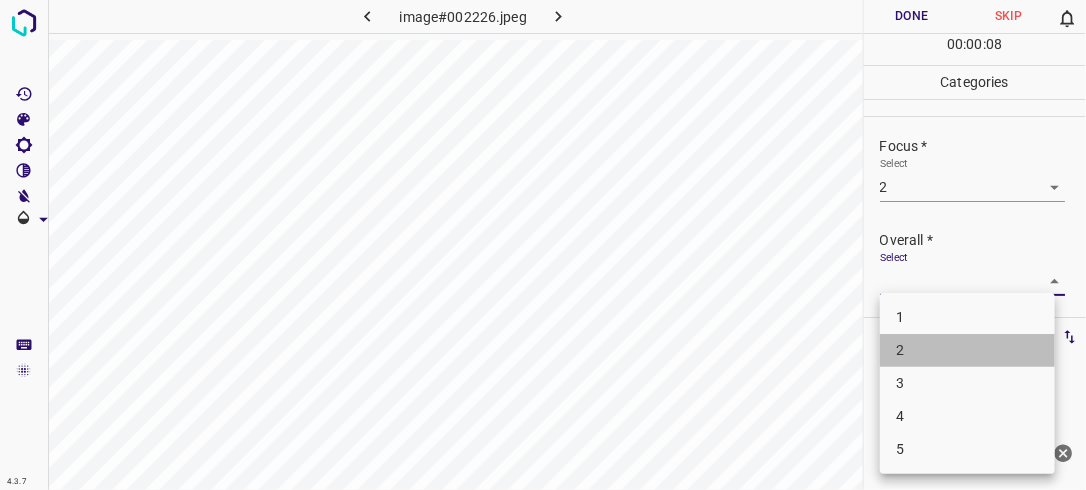 click on "2" at bounding box center (967, 350) 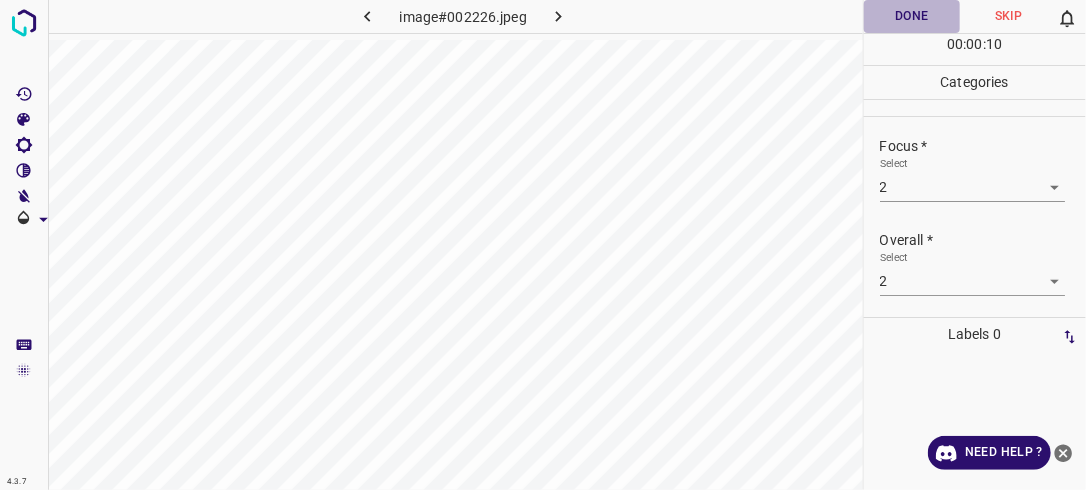 click on "Done" at bounding box center (912, 16) 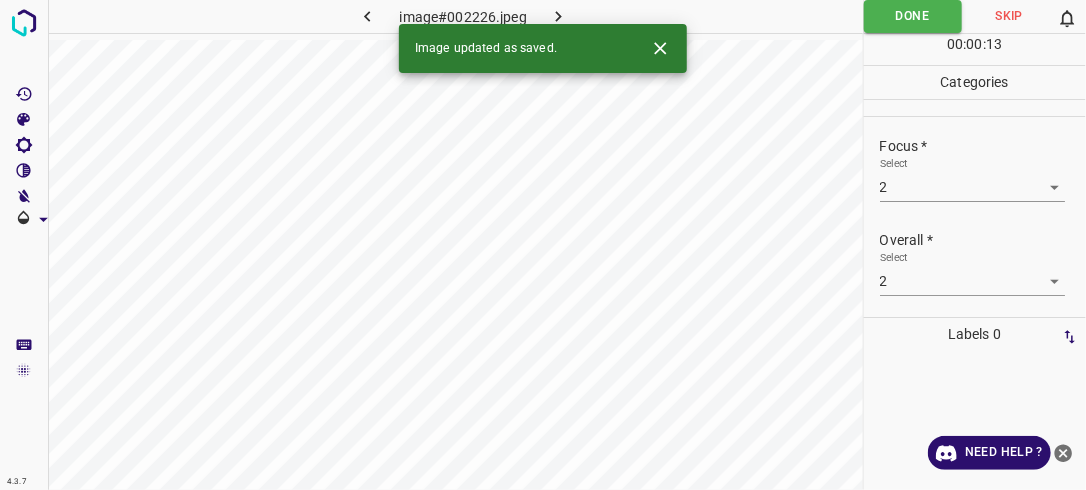 click 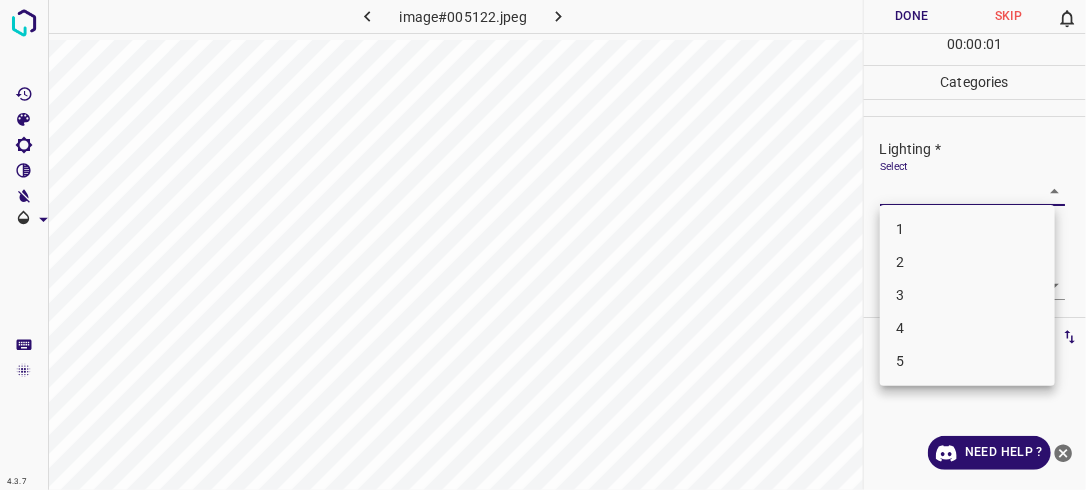 click on "4.3.7 image#005122.jpeg Done Skip 0 00   : 00   : 01   Categories Lighting *  Select ​ Focus *  Select ​ Overall *  Select ​ Labels   0 Categories 1 Lighting 2 Focus 3 Overall Tools Space Change between modes (Draw & Edit) I Auto labeling R Restore zoom M Zoom in N Zoom out Delete Delete selecte label Filters Z Restore filters X Saturation filter C Brightness filter V Contrast filter B Gray scale filter General O Download Need Help ? - Text - Hide - Delete 1 2 3 4 5" at bounding box center [543, 245] 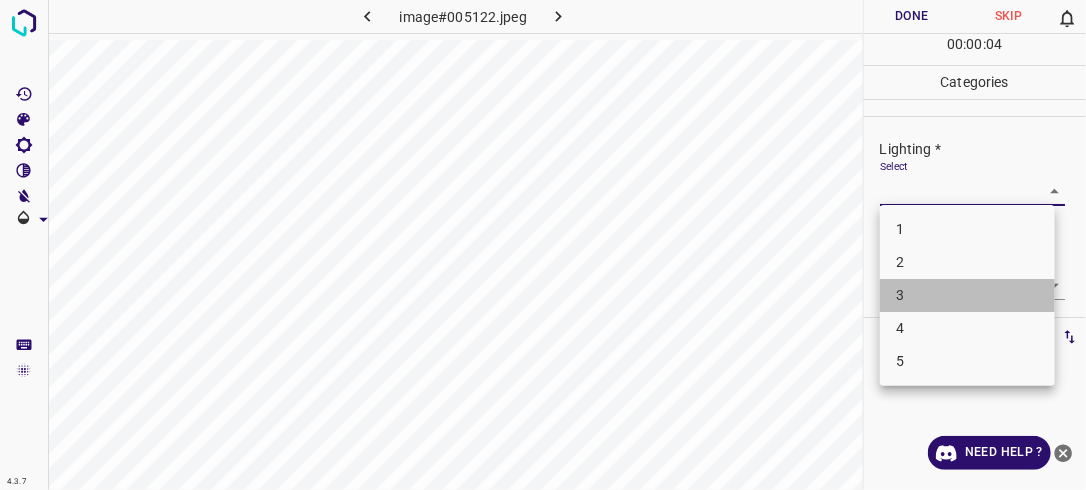 click on "3" at bounding box center [967, 295] 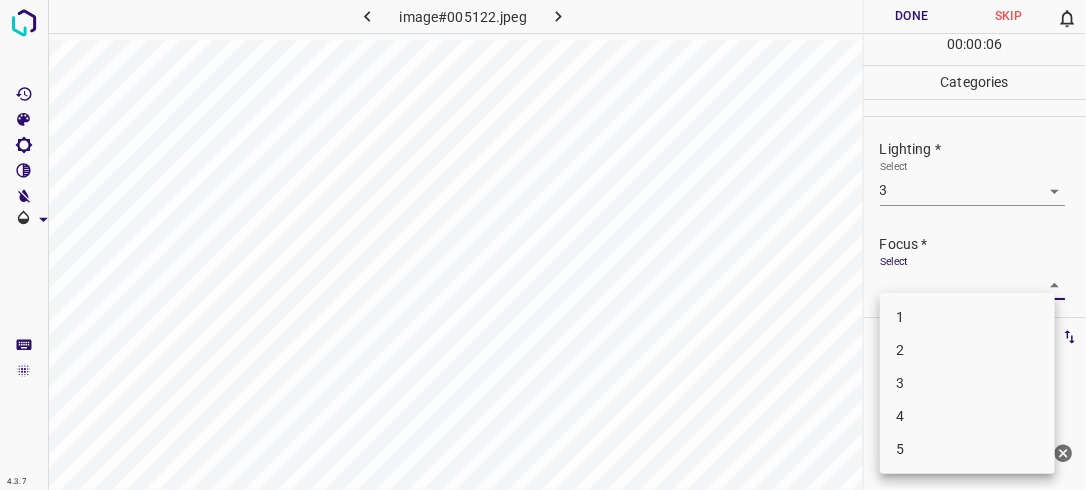 click on "4.3.7 image#005122.jpeg Done Skip 0 00   : 00   : 06   Categories Lighting *  Select 3 3 Focus *  Select ​ Overall *  Select ​ Labels   0 Categories 1 Lighting 2 Focus 3 Overall Tools Space Change between modes (Draw & Edit) I Auto labeling R Restore zoom M Zoom in N Zoom out Delete Delete selecte label Filters Z Restore filters X Saturation filter C Brightness filter V Contrast filter B Gray scale filter General O Download Need Help ? - Text - Hide - Delete 1 2 3 4 5" at bounding box center (543, 245) 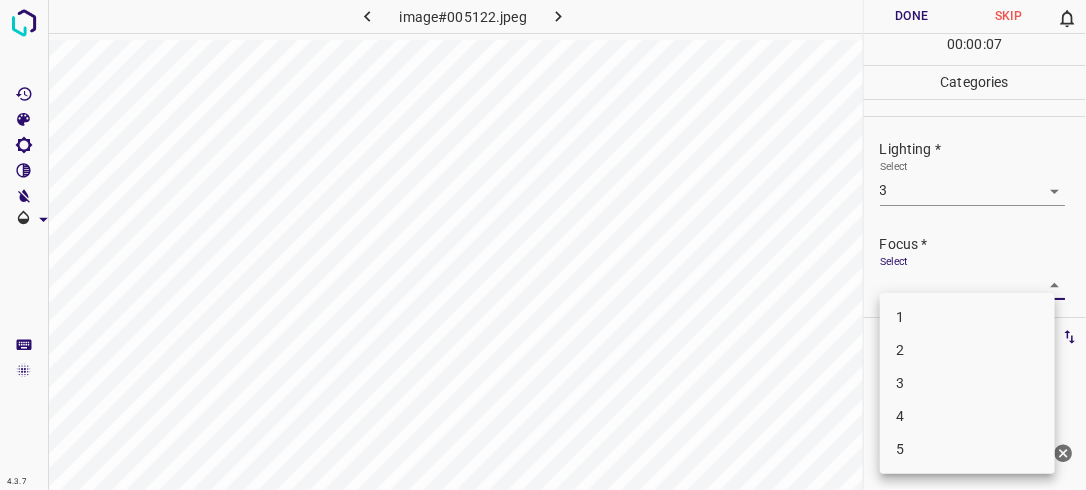 click on "2" at bounding box center (967, 350) 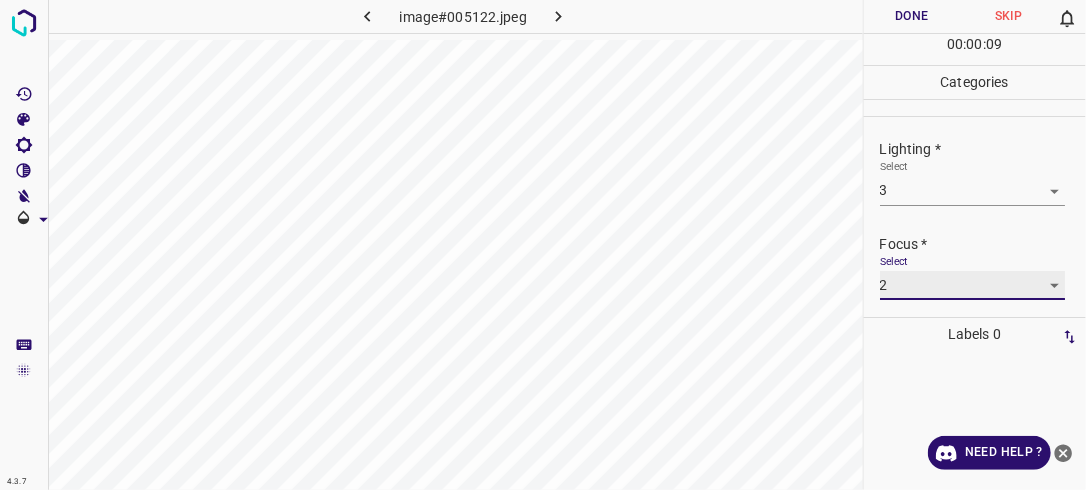 scroll, scrollTop: 98, scrollLeft: 0, axis: vertical 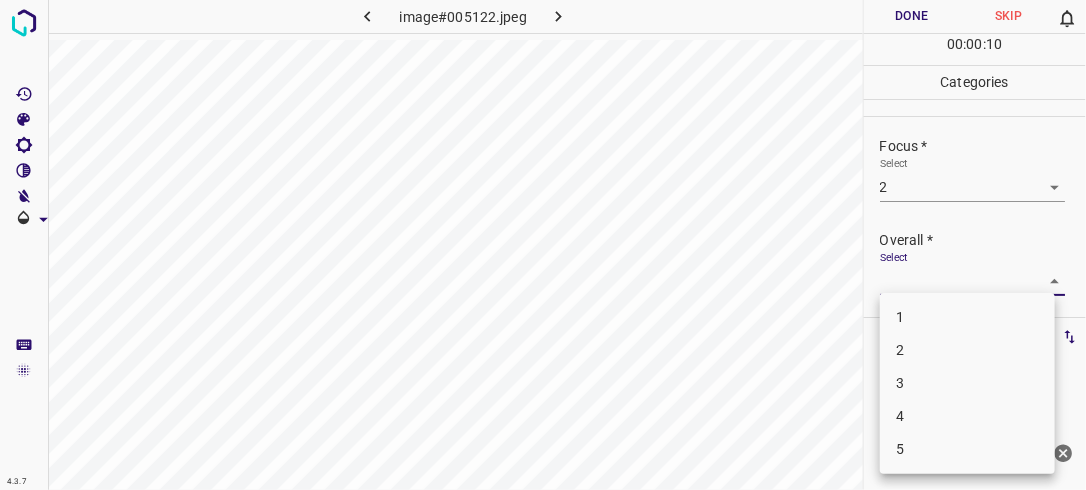 drag, startPoint x: 1044, startPoint y: 281, endPoint x: 984, endPoint y: 345, distance: 87.72685 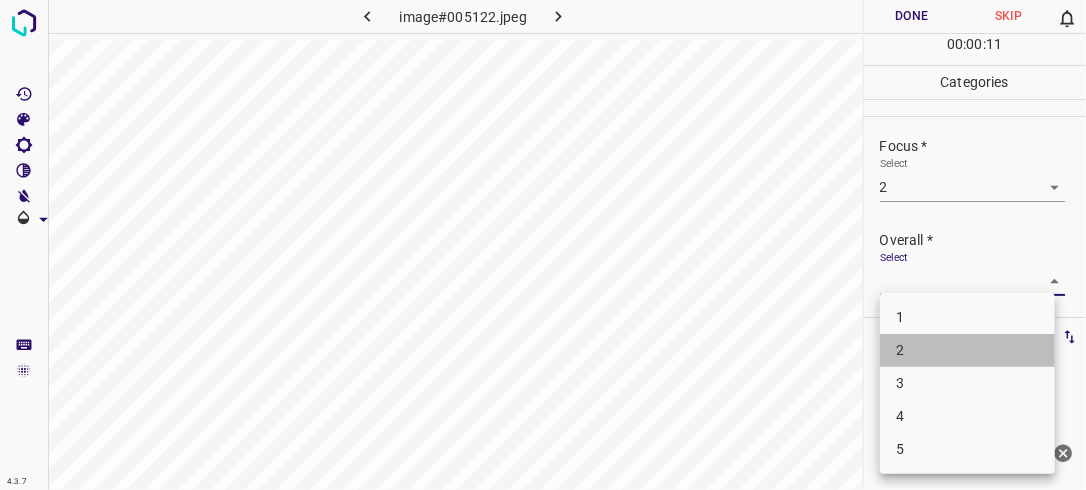 click on "2" at bounding box center (967, 350) 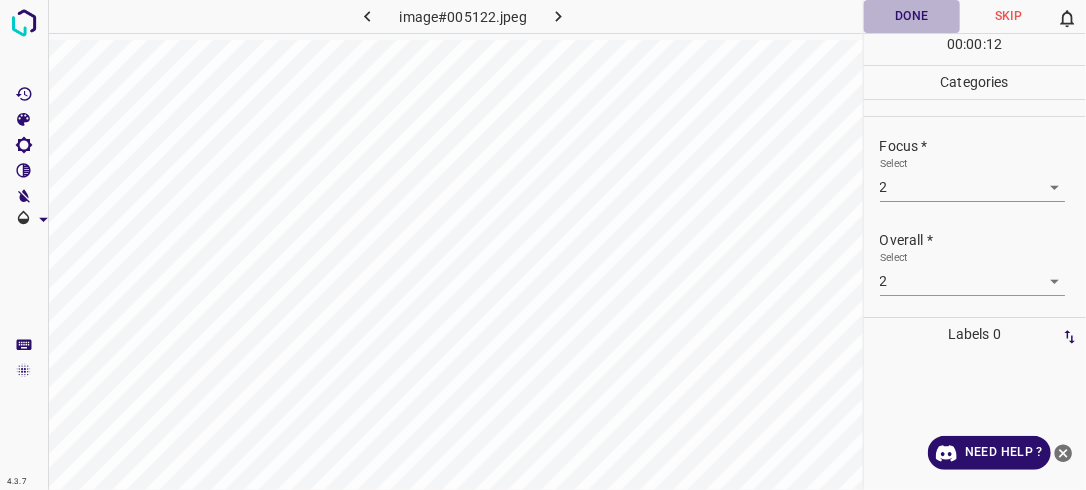 click on "Done" at bounding box center [912, 16] 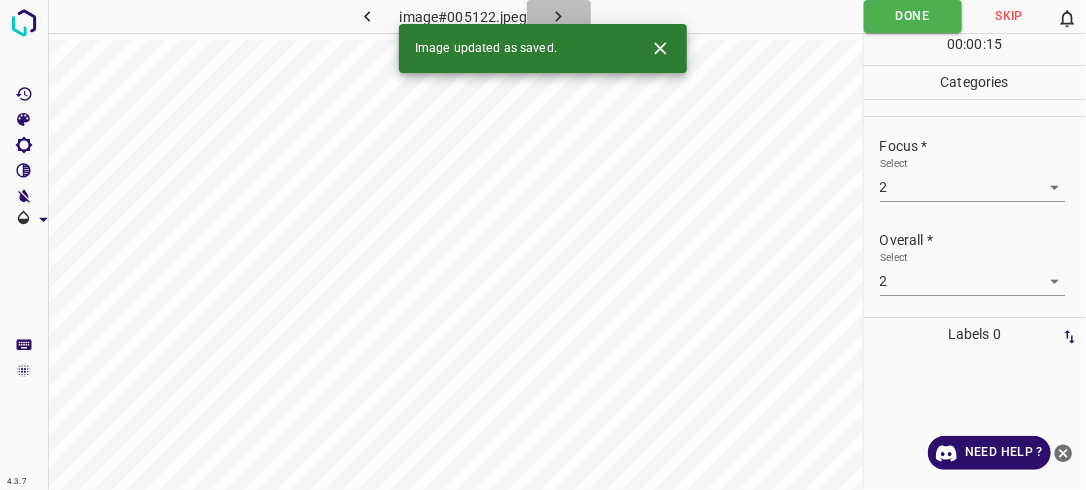 click 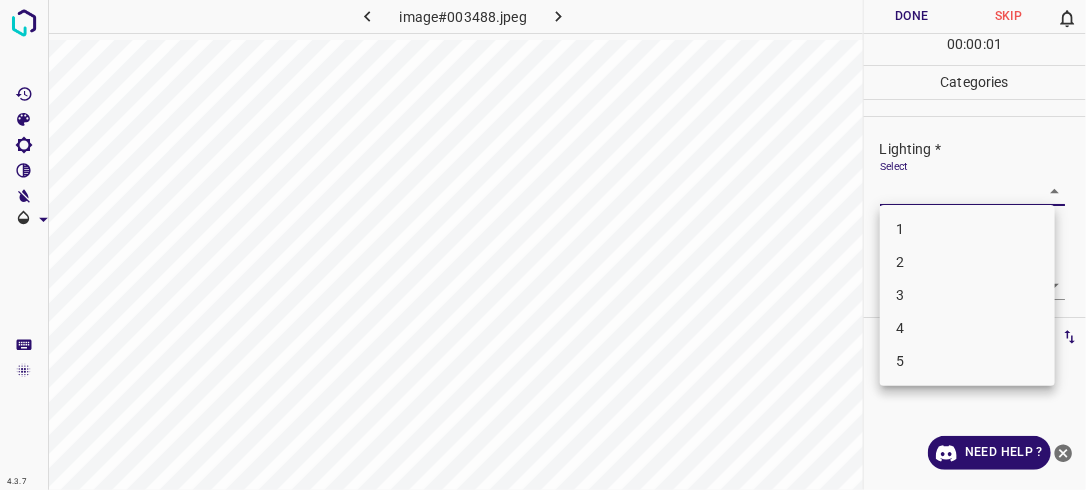 click on "4.3.7 image#003488.jpeg Done Skip 0 00   : 00   : 01   Categories Lighting *  Select ​ Focus *  Select ​ Overall *  Select ​ Labels   0 Categories 1 Lighting 2 Focus 3 Overall Tools Space Change between modes (Draw & Edit) I Auto labeling R Restore zoom M Zoom in N Zoom out Delete Delete selecte label Filters Z Restore filters X Saturation filter C Brightness filter V Contrast filter B Gray scale filter General O Download Need Help ? - Text - Hide - Delete 1 2 3 4 5" at bounding box center [543, 245] 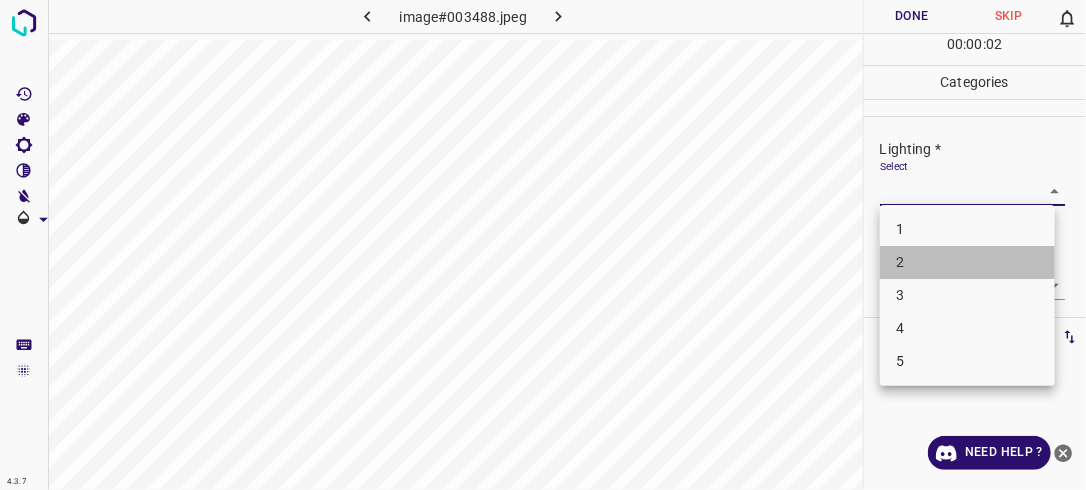 click on "2" at bounding box center (967, 262) 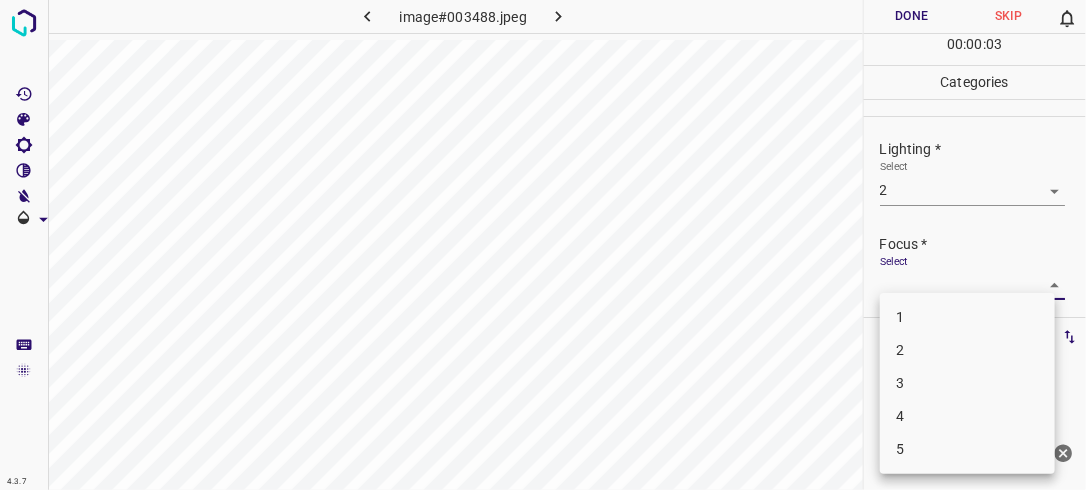 drag, startPoint x: 1043, startPoint y: 286, endPoint x: 991, endPoint y: 352, distance: 84.0238 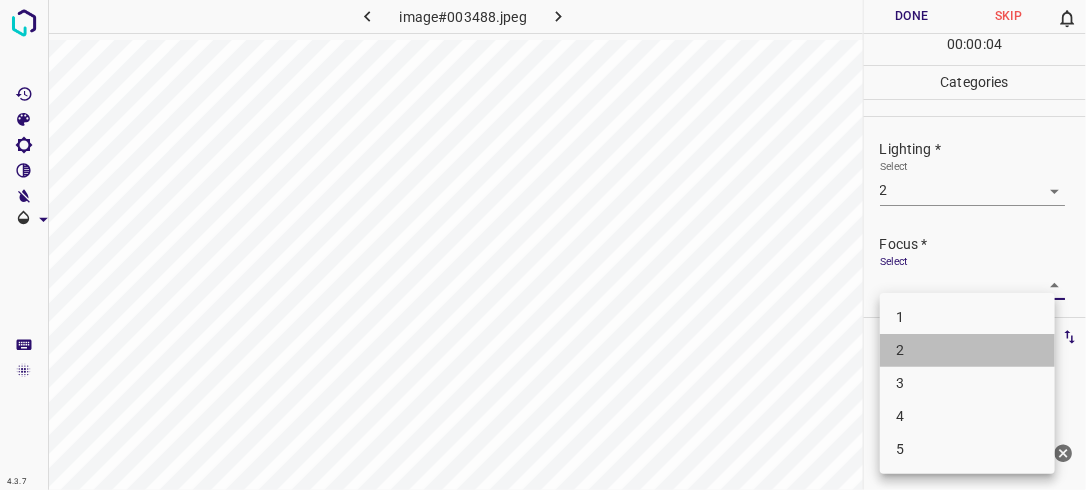 click on "2" at bounding box center [967, 350] 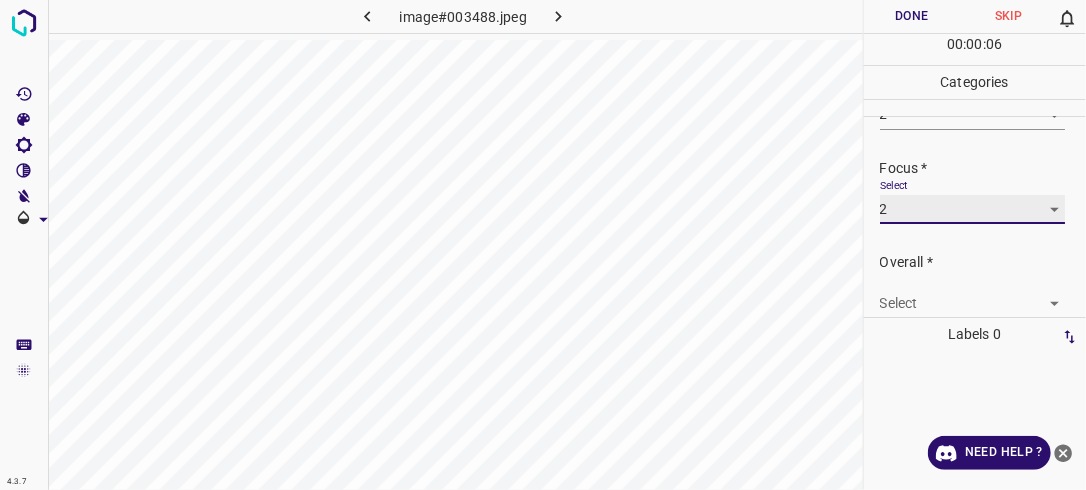 scroll, scrollTop: 93, scrollLeft: 0, axis: vertical 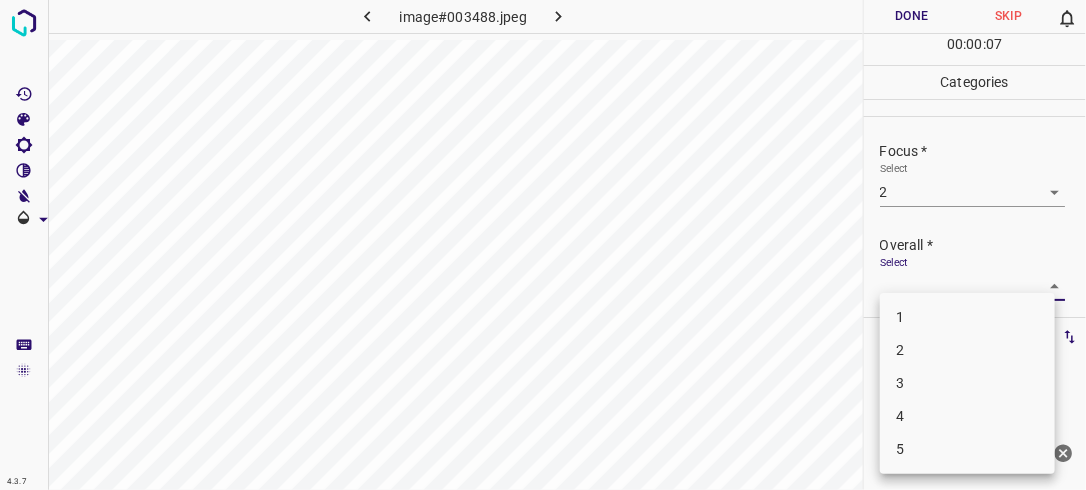 click on "4.3.7 image#003488.jpeg Done Skip 0 00   : 00   : 07   Categories Lighting *  Select 2 2 Focus *  Select 2 2 Overall *  Select ​ Labels   0 Categories 1 Lighting 2 Focus 3 Overall Tools Space Change between modes (Draw & Edit) I Auto labeling R Restore zoom M Zoom in N Zoom out Delete Delete selecte label Filters Z Restore filters X Saturation filter C Brightness filter V Contrast filter B Gray scale filter General O Download Need Help ? - Text - Hide - Delete 1 2 3 4 5" at bounding box center [543, 245] 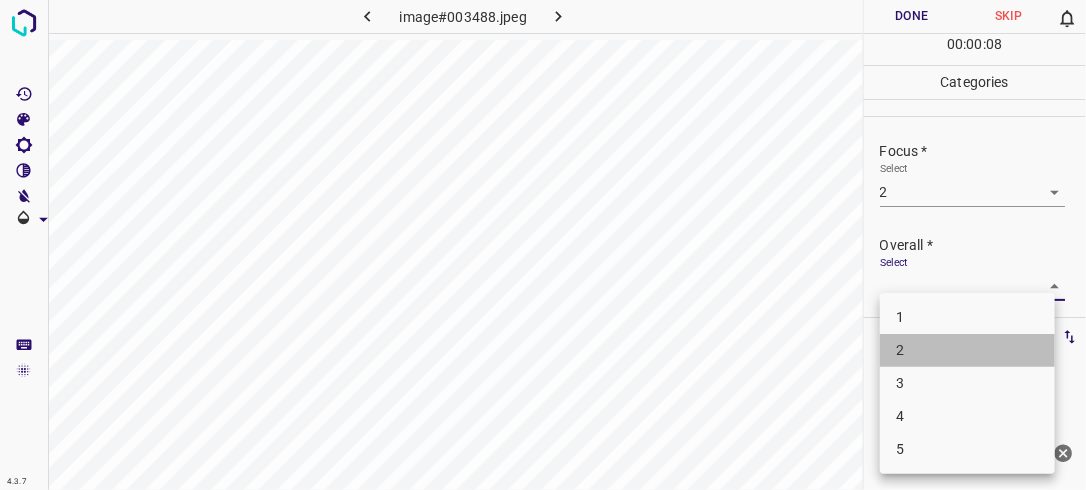 click on "2" at bounding box center (967, 350) 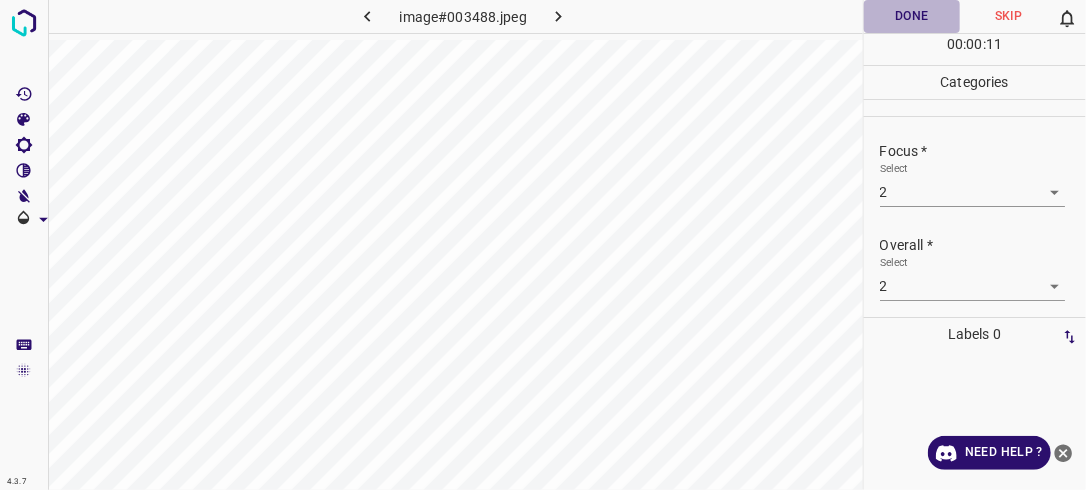click on "Done" at bounding box center [912, 16] 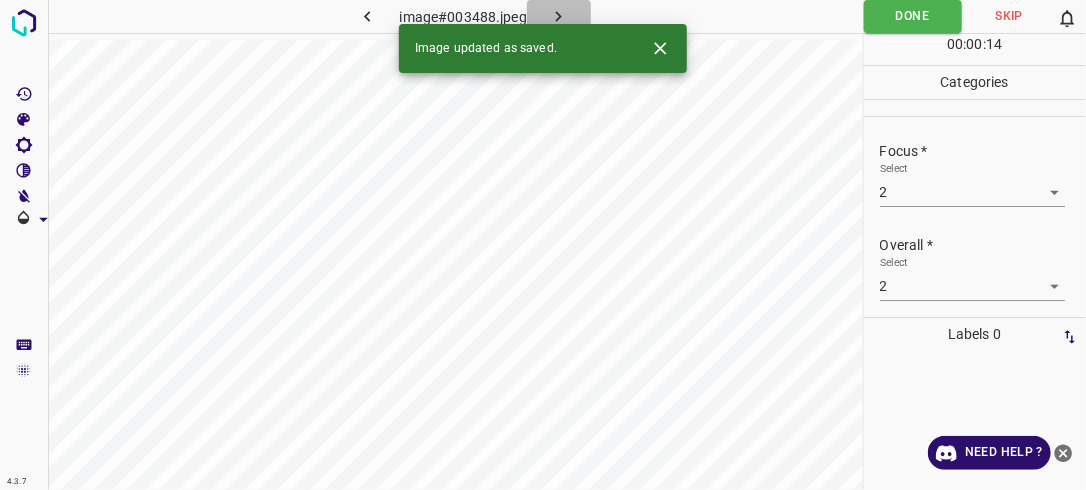 click 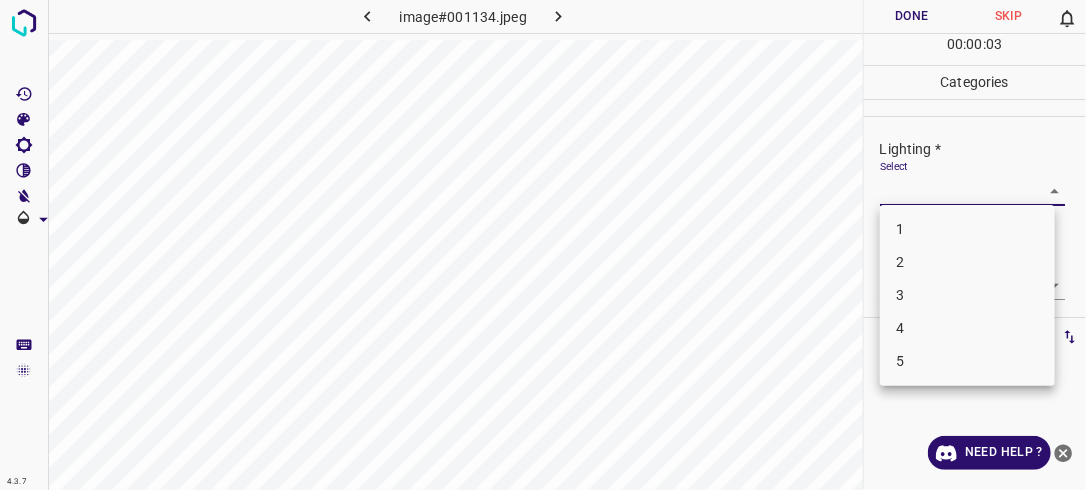 click on "4.3.7 image#001134.jpeg Done Skip 0 00   : 00   : 03   Categories Lighting *  Select ​ Focus *  Select ​ Overall *  Select ​ Labels   0 Categories 1 Lighting 2 Focus 3 Overall Tools Space Change between modes (Draw & Edit) I Auto labeling R Restore zoom M Zoom in N Zoom out Delete Delete selecte label Filters Z Restore filters X Saturation filter C Brightness filter V Contrast filter B Gray scale filter General O Download Need Help ? - Text - Hide - Delete 1 2 3 4 5" at bounding box center [543, 245] 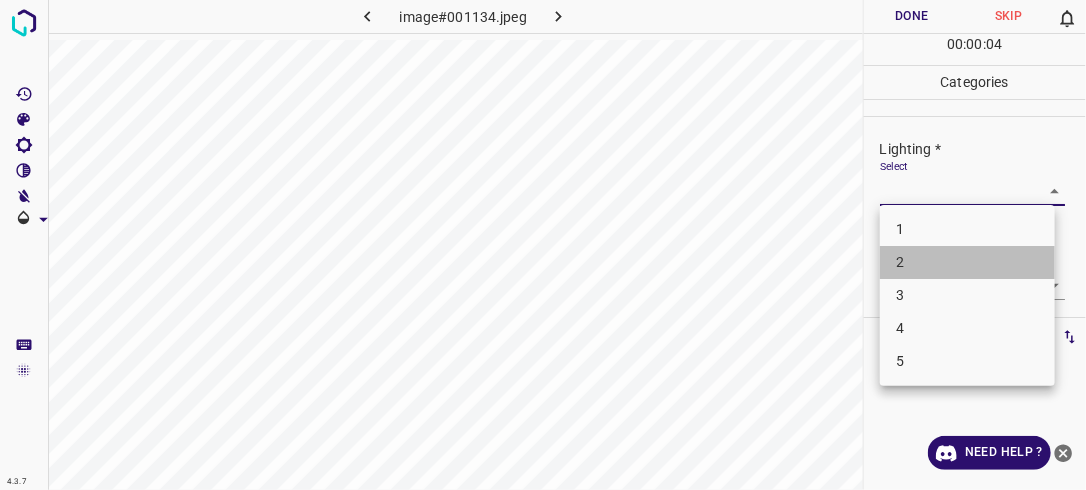 click on "2" at bounding box center (967, 262) 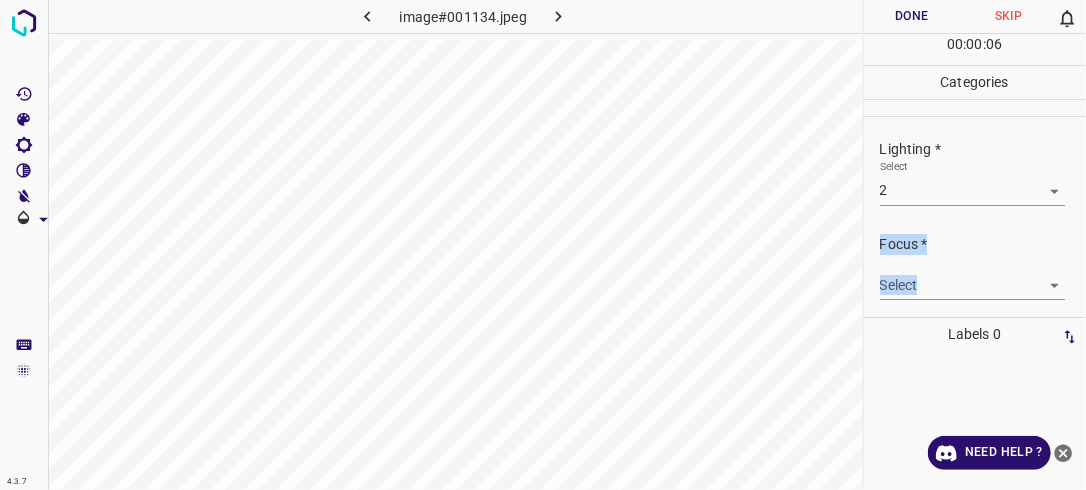 drag, startPoint x: 1072, startPoint y: 217, endPoint x: 1073, endPoint y: 260, distance: 43.011627 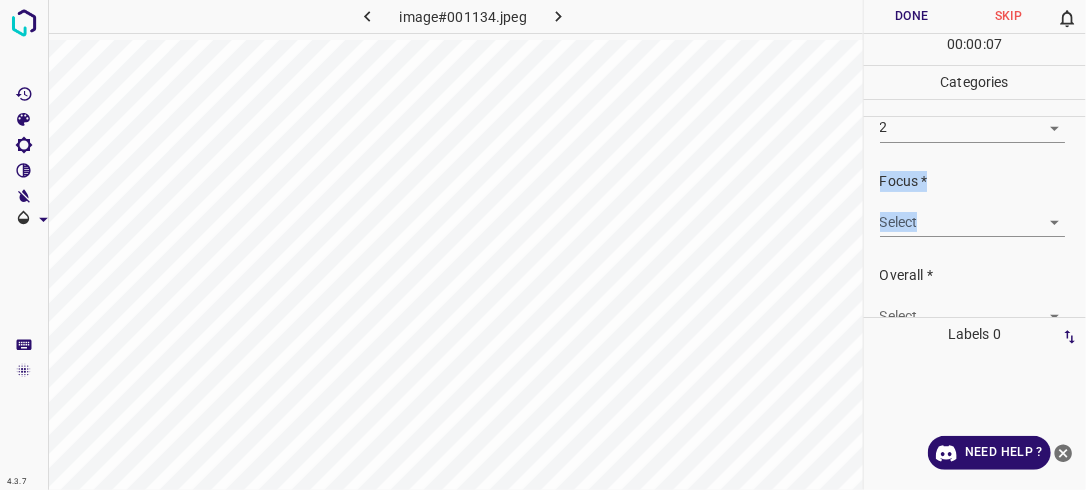 scroll, scrollTop: 98, scrollLeft: 0, axis: vertical 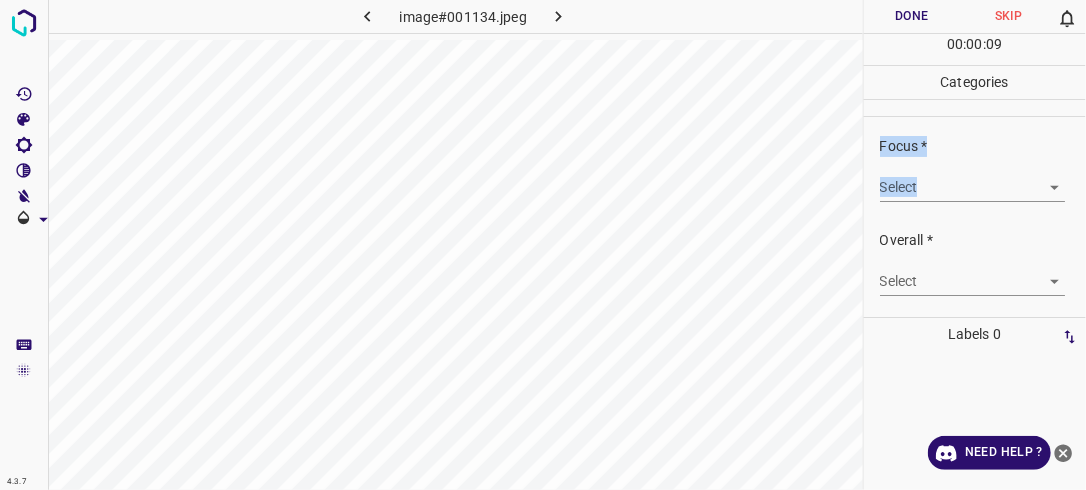 click on "4.3.7 image#001134.jpeg Done Skip 0 00   : 00   : 09   Categories Lighting *  Select 2 2 Focus *  Select ​ Overall *  Select ​ Labels   0 Categories 1 Lighting 2 Focus 3 Overall Tools Space Change between modes (Draw & Edit) I Auto labeling R Restore zoom M Zoom in N Zoom out Delete Delete selecte label Filters Z Restore filters X Saturation filter C Brightness filter V Contrast filter B Gray scale filter General O Download Need Help ? - Text - Hide - Delete" at bounding box center [543, 245] 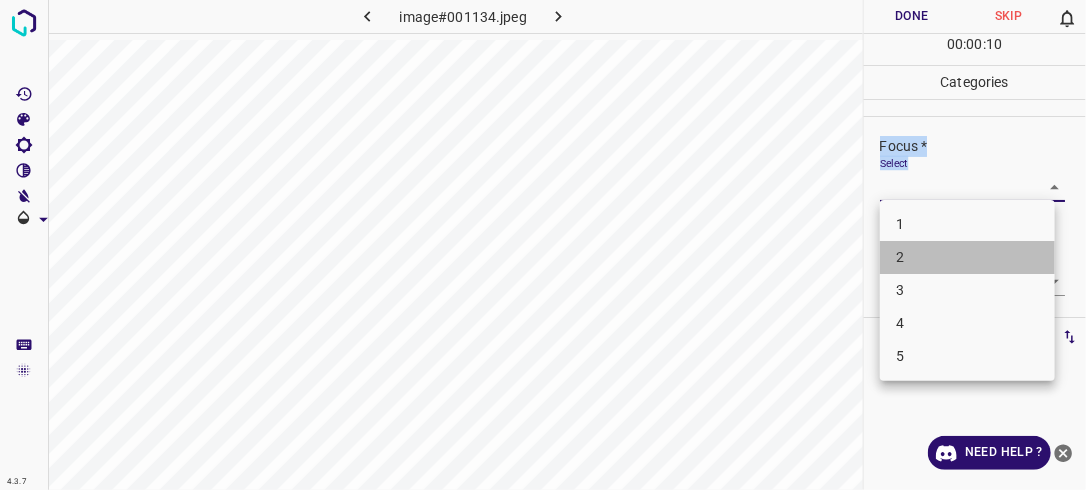 click on "2" at bounding box center (967, 257) 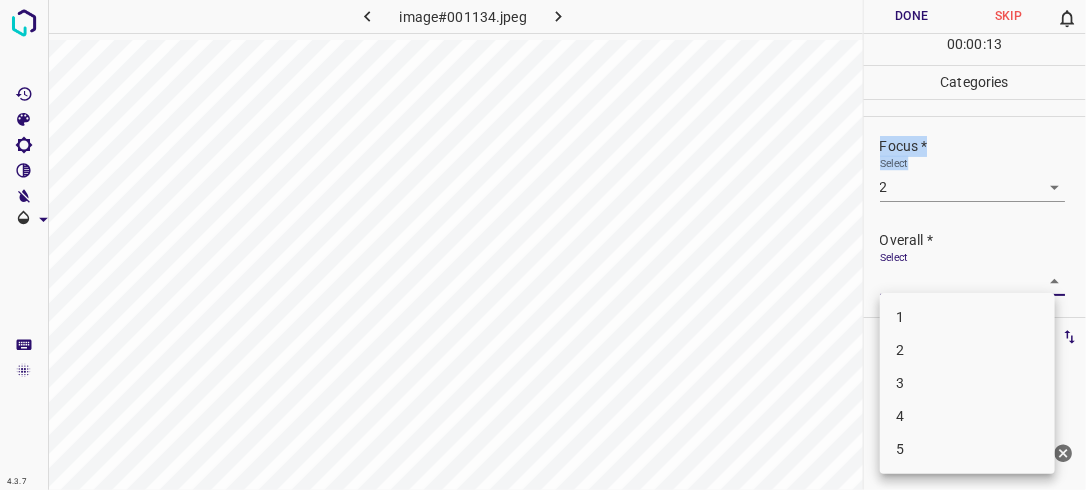 click on "4.3.7 image#001134.jpeg Done Skip 0 00   : 00   : 13   Categories Lighting *  Select 2 2 Focus *  Select 2 2 Overall *  Select ​ Labels   0 Categories 1 Lighting 2 Focus 3 Overall Tools Space Change between modes (Draw & Edit) I Auto labeling R Restore zoom M Zoom in N Zoom out Delete Delete selecte label Filters Z Restore filters X Saturation filter C Brightness filter V Contrast filter B Gray scale filter General O Download Need Help ? - Text - Hide - Delete 1 2 3 4 5" at bounding box center [543, 245] 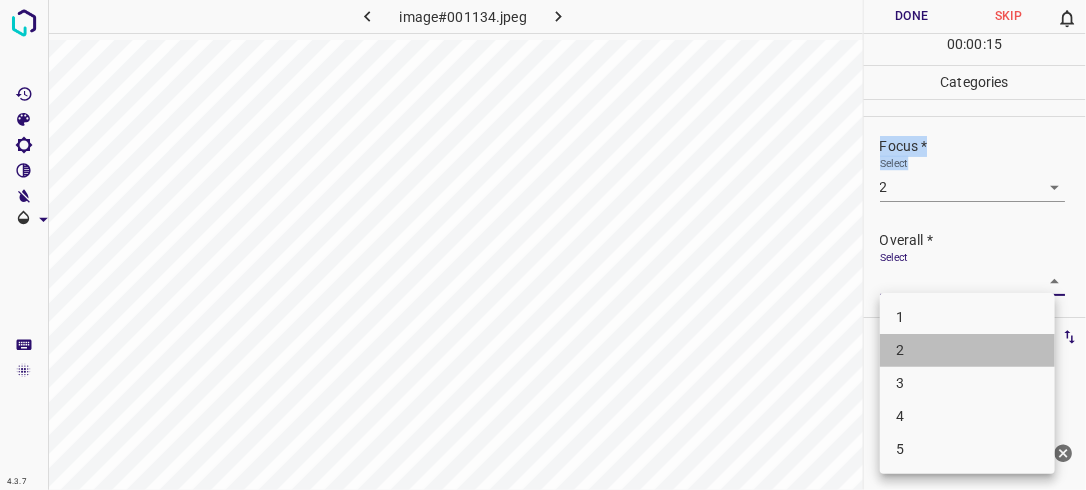 click on "2" at bounding box center (967, 350) 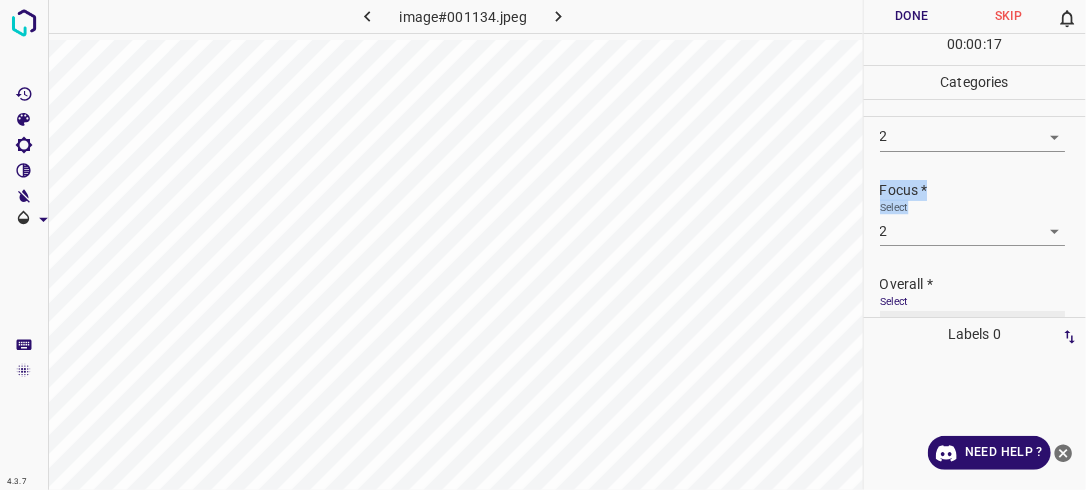 scroll, scrollTop: 0, scrollLeft: 0, axis: both 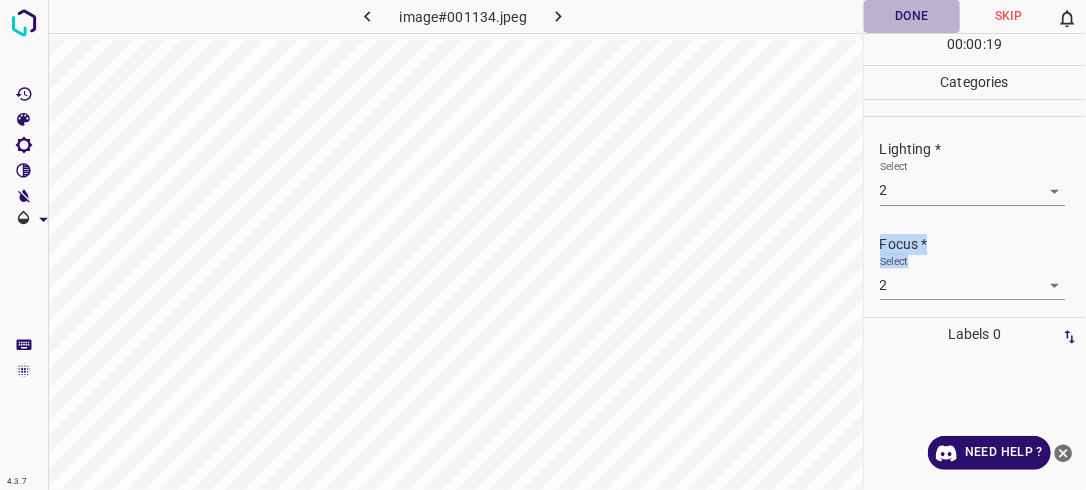 click on "Done" at bounding box center [912, 16] 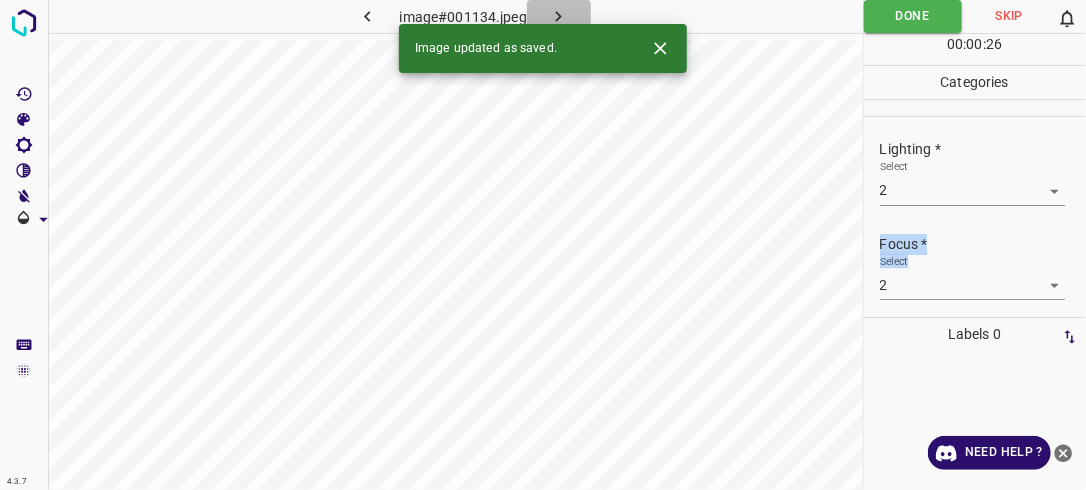 click 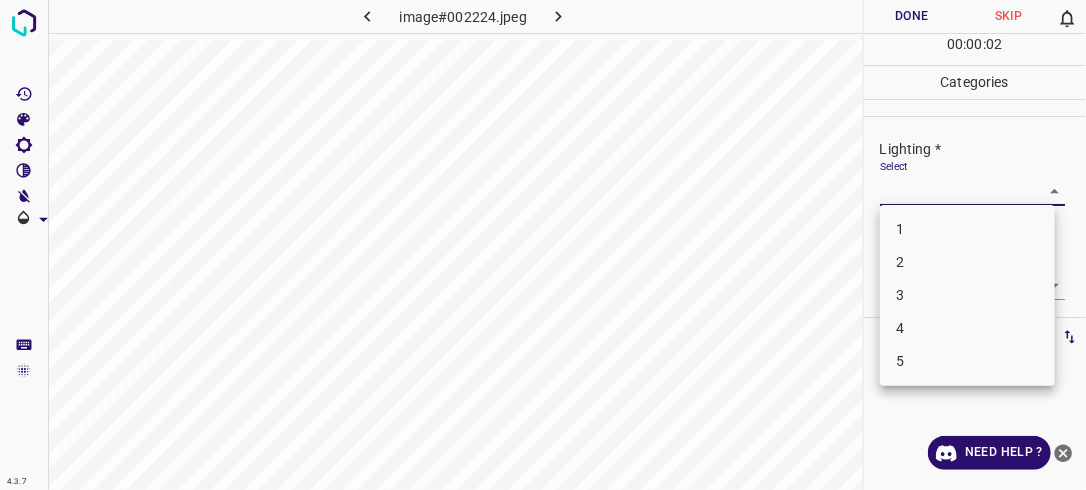 click on "4.3.7 image#002224.jpeg Done Skip 0 00   : 00   : 02   Categories Lighting *  Select ​ Focus *  Select ​ Overall *  Select ​ Labels   0 Categories 1 Lighting 2 Focus 3 Overall Tools Space Change between modes (Draw & Edit) I Auto labeling R Restore zoom M Zoom in N Zoom out Delete Delete selecte label Filters Z Restore filters X Saturation filter C Brightness filter V Contrast filter B Gray scale filter General O Download Need Help ? - Text - Hide - Delete 1 2 3 4 5" at bounding box center (543, 245) 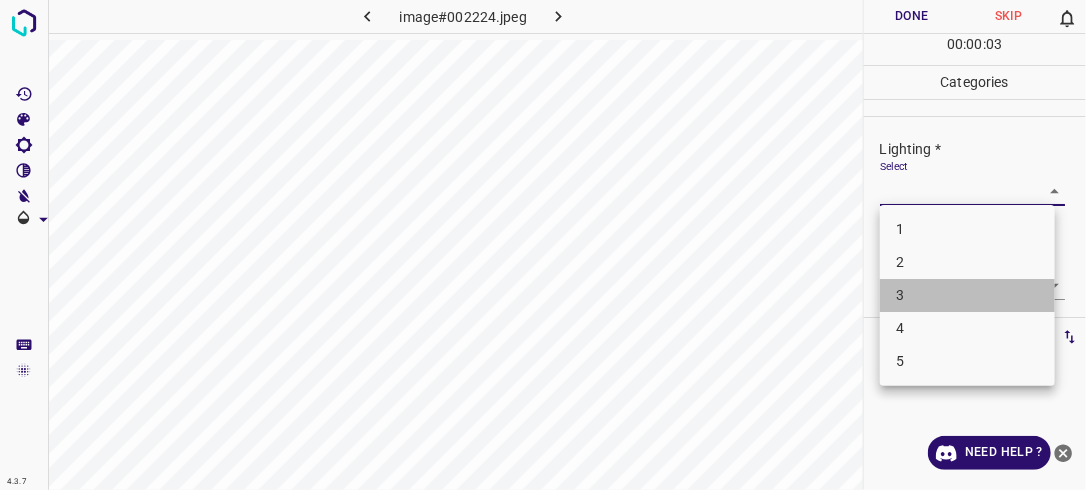 click on "3" at bounding box center (967, 295) 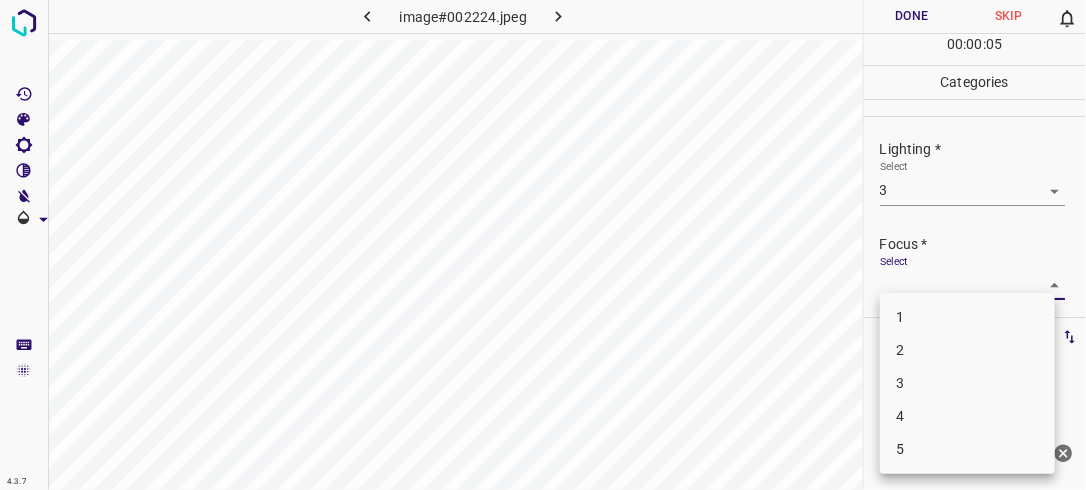 drag, startPoint x: 1043, startPoint y: 290, endPoint x: 992, endPoint y: 346, distance: 75.74299 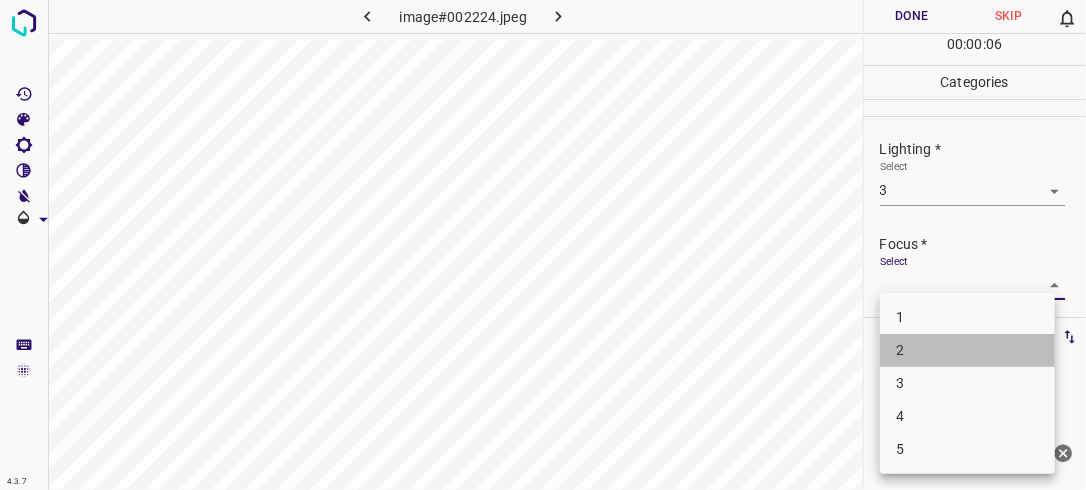 click on "2" at bounding box center [967, 350] 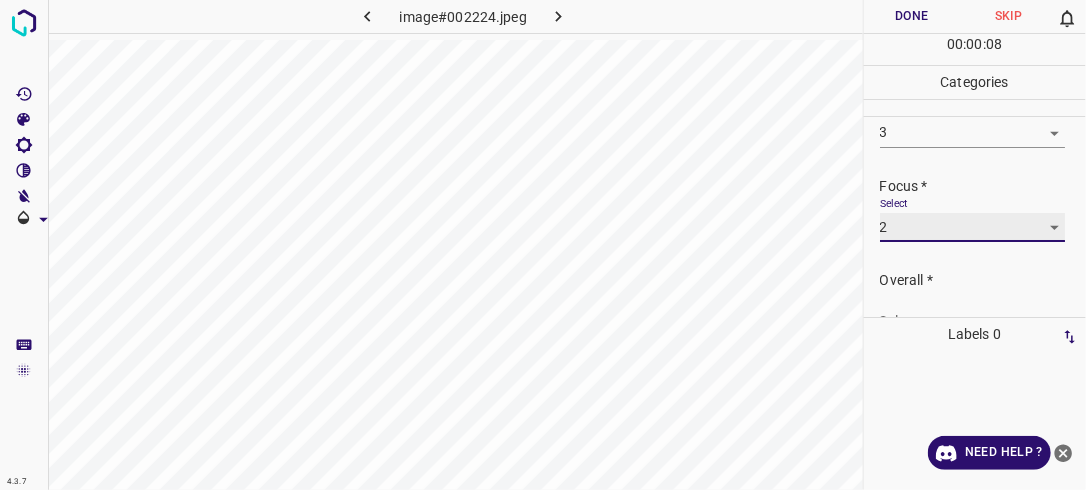 scroll, scrollTop: 98, scrollLeft: 0, axis: vertical 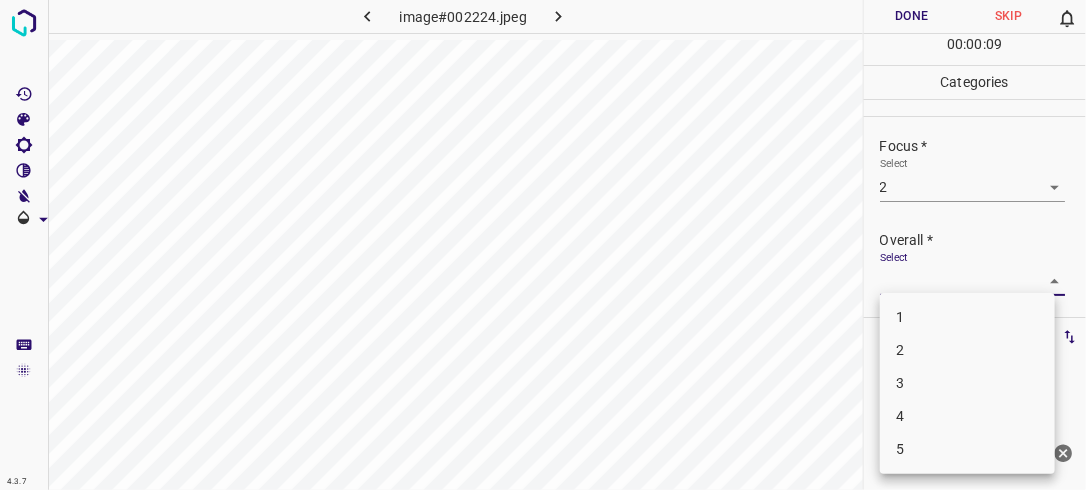 click on "4.3.7 image#002224.jpeg Done Skip 0 00   : 00   : 09   Categories Lighting *  Select 3 3 Focus *  Select 2 2 Overall *  Select ​ Labels   0 Categories 1 Lighting 2 Focus 3 Overall Tools Space Change between modes (Draw & Edit) I Auto labeling R Restore zoom M Zoom in N Zoom out Delete Delete selecte label Filters Z Restore filters X Saturation filter C Brightness filter V Contrast filter B Gray scale filter General O Download Need Help ? - Text - Hide - Delete 1 2 3 4 5" at bounding box center (543, 245) 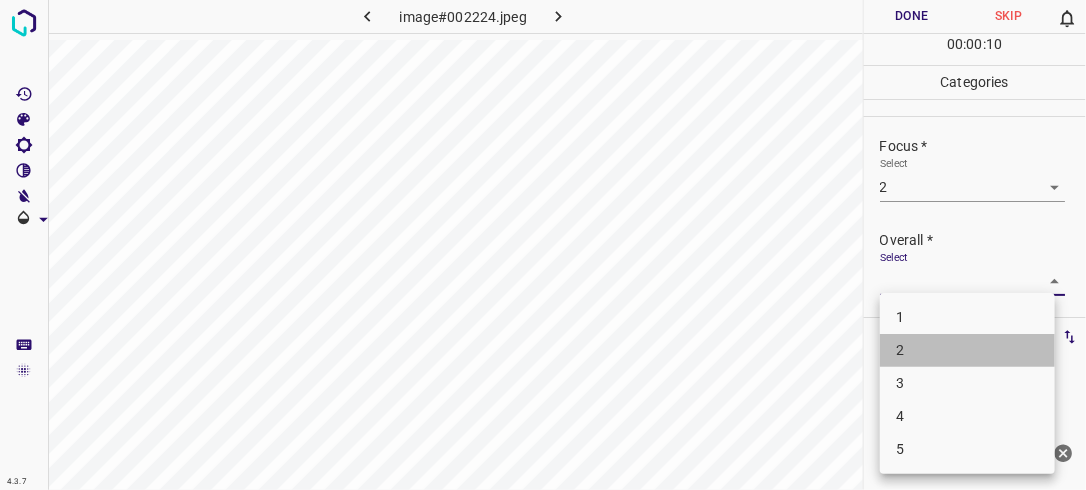 click on "2" at bounding box center (967, 350) 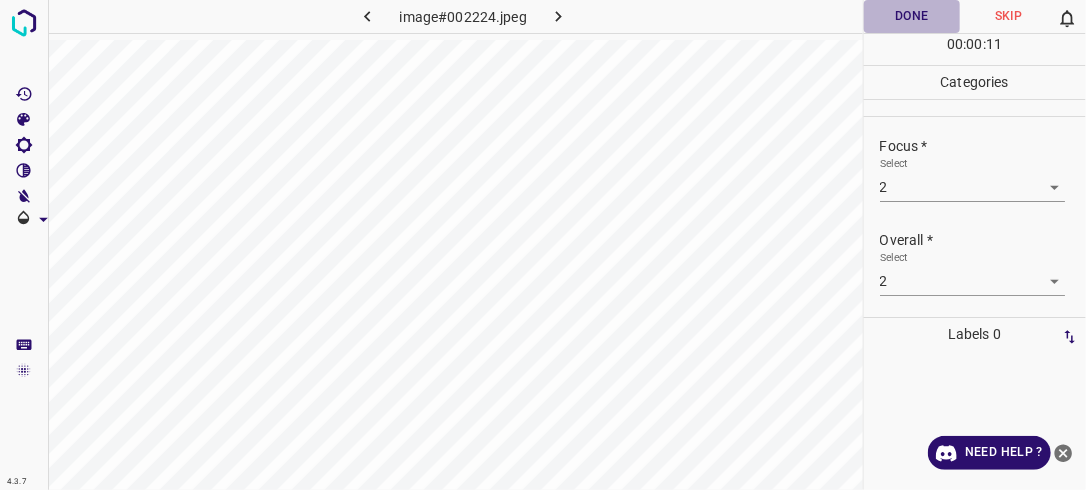 click on "Done" at bounding box center [912, 16] 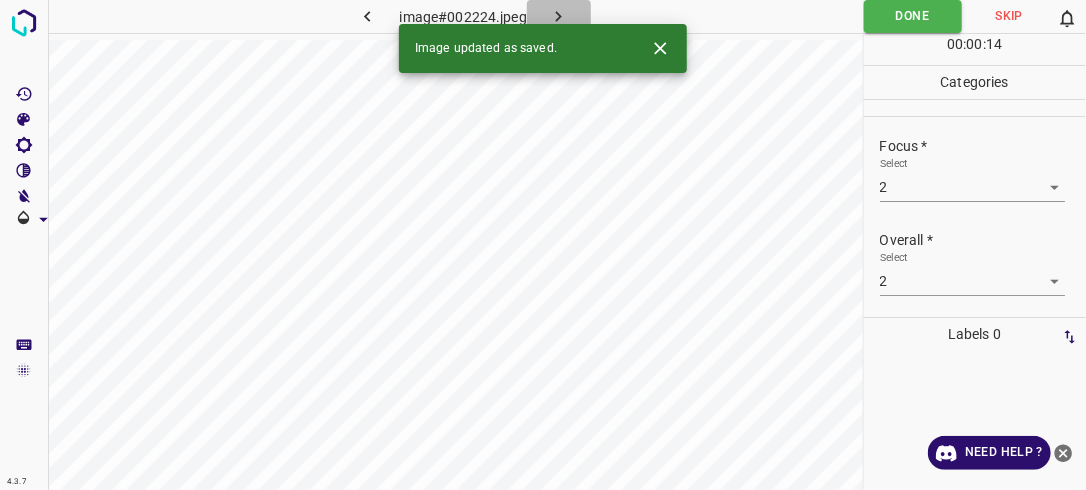click 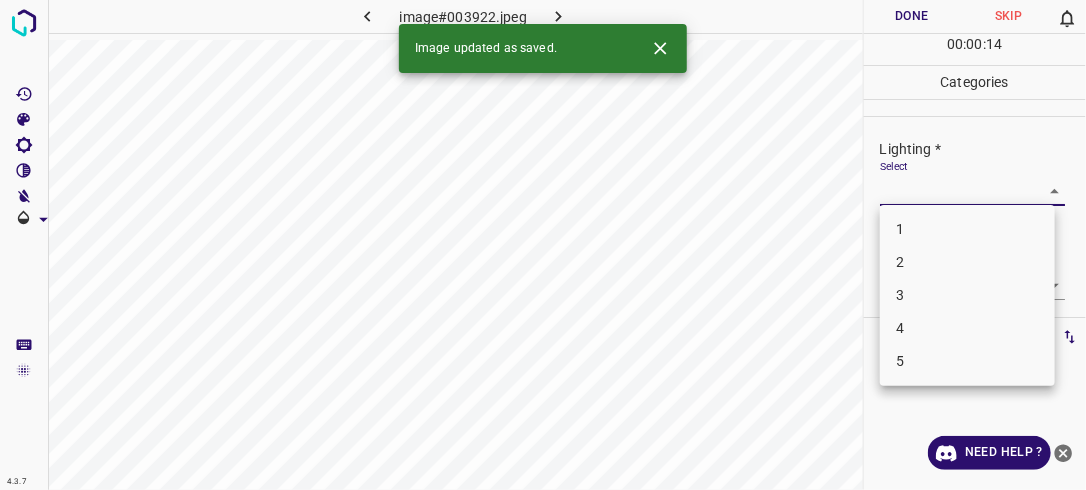 click on "4.3.7 image#003922.jpeg Done Skip 0 00   : 00   : 14   Categories Lighting *  Select ​ Focus *  Select ​ Overall *  Select ​ Labels   0 Categories 1 Lighting 2 Focus 3 Overall Tools Space Change between modes (Draw & Edit) I Auto labeling R Restore zoom M Zoom in N Zoom out Delete Delete selecte label Filters Z Restore filters X Saturation filter C Brightness filter V Contrast filter B Gray scale filter General O Download Image updated as saved. Need Help ? - Text - Hide - Delete 1 2 3 4 5" at bounding box center (543, 245) 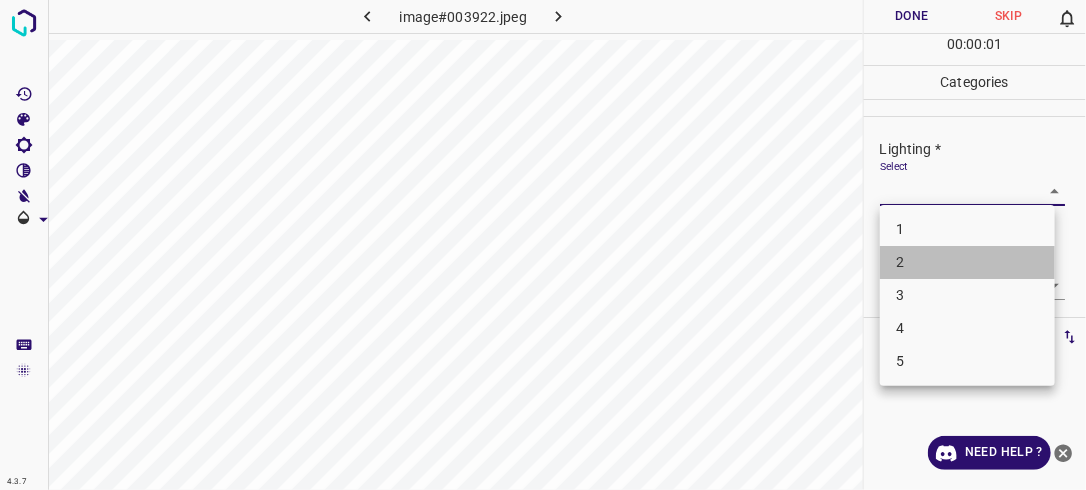 click on "2" at bounding box center [967, 262] 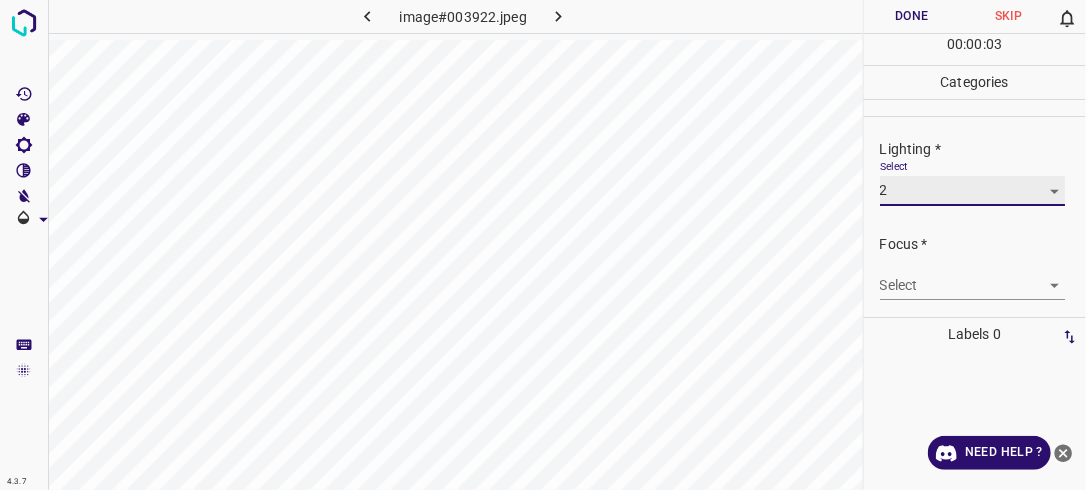 scroll, scrollTop: 98, scrollLeft: 0, axis: vertical 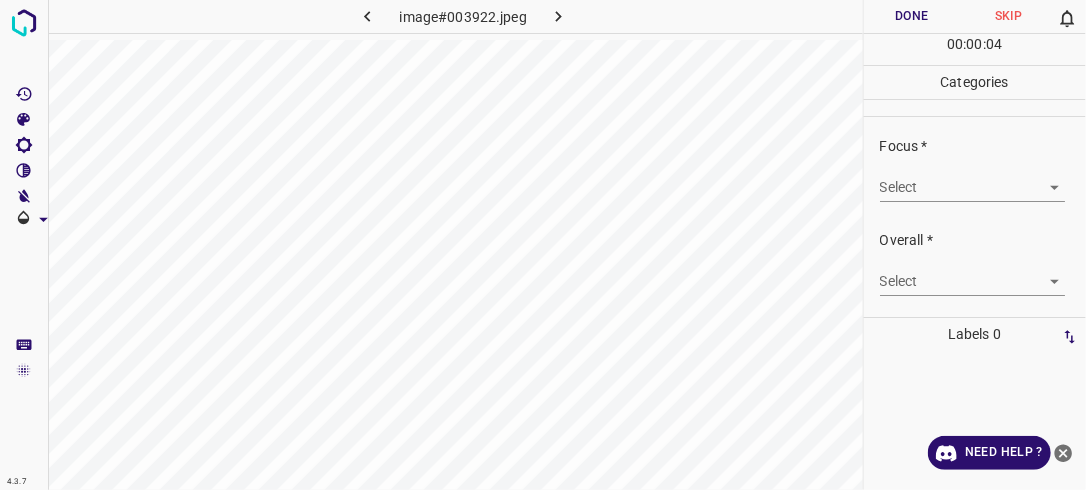 click on "4.3.7 image#003922.jpeg Done Skip 0 00   : 00   : 04   Categories Lighting *  Select 2 2 Focus *  Select ​ Overall *  Select ​ Labels   0 Categories 1 Lighting 2 Focus 3 Overall Tools Space Change between modes (Draw & Edit) I Auto labeling R Restore zoom M Zoom in N Zoom out Delete Delete selecte label Filters Z Restore filters X Saturation filter C Brightness filter V Contrast filter B Gray scale filter General O Download Need Help ? - Text - Hide - Delete" at bounding box center [543, 245] 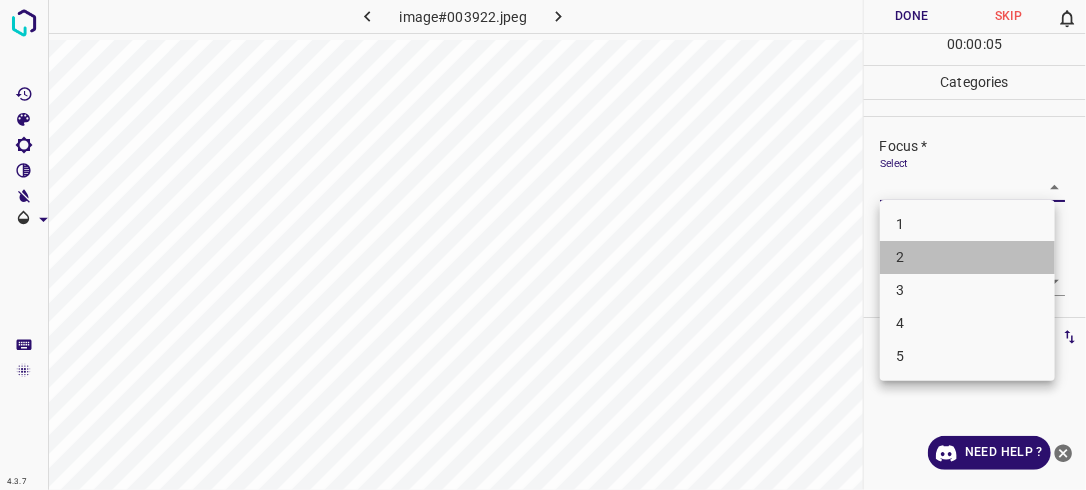 click on "2" at bounding box center [967, 257] 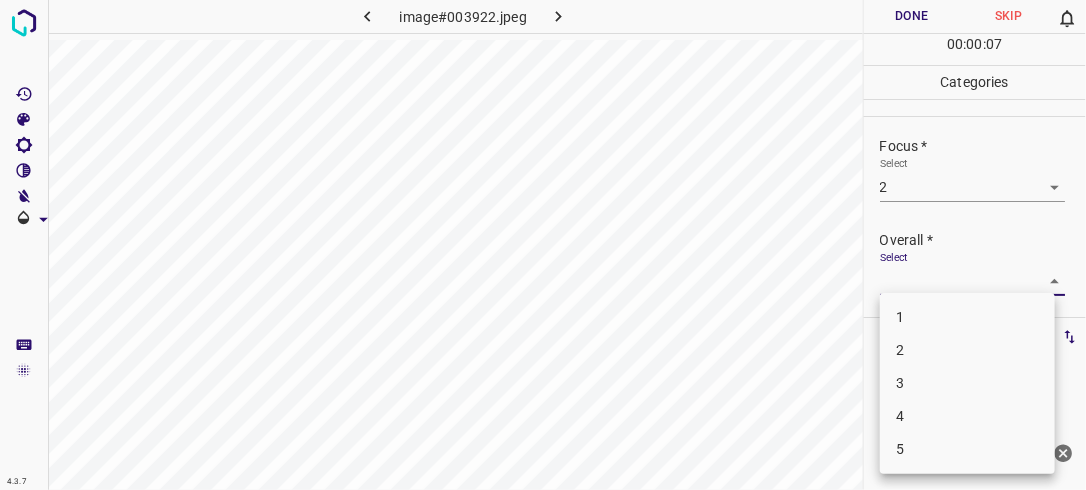 drag, startPoint x: 1048, startPoint y: 275, endPoint x: 977, endPoint y: 352, distance: 104.73777 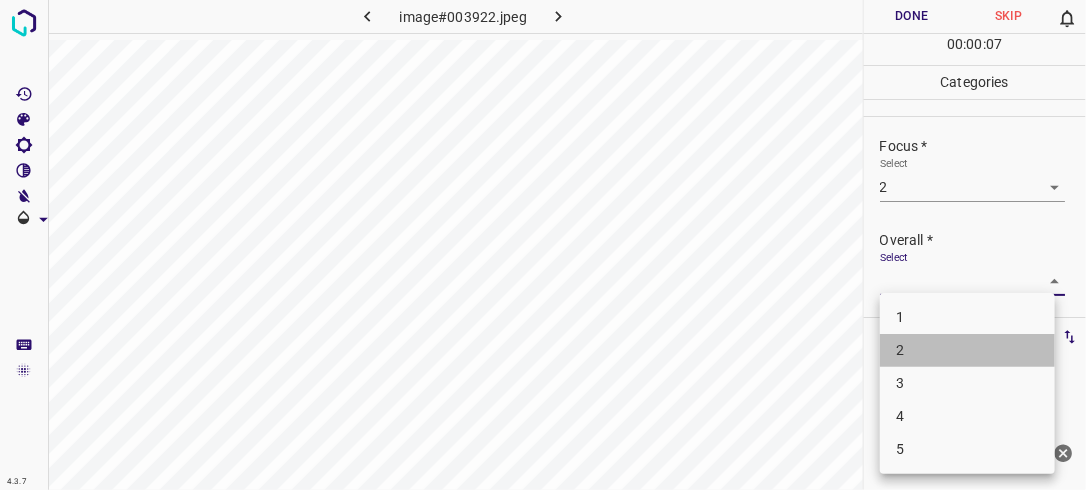 click on "2" at bounding box center [967, 350] 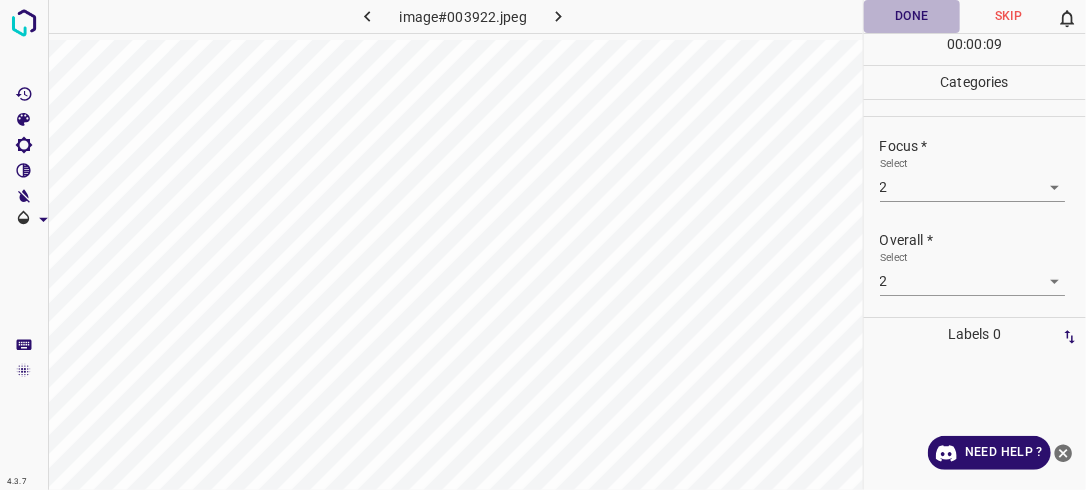 click on "Done" at bounding box center [912, 16] 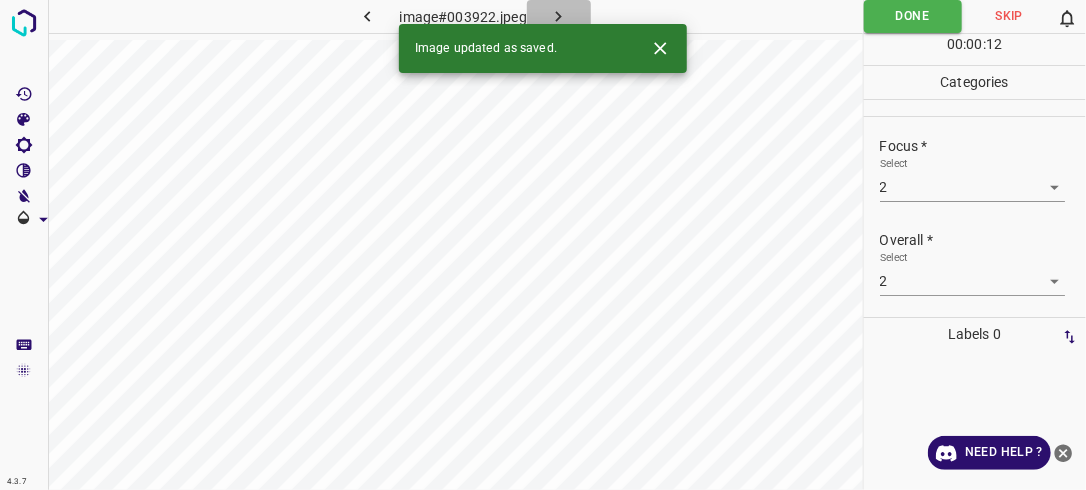 click 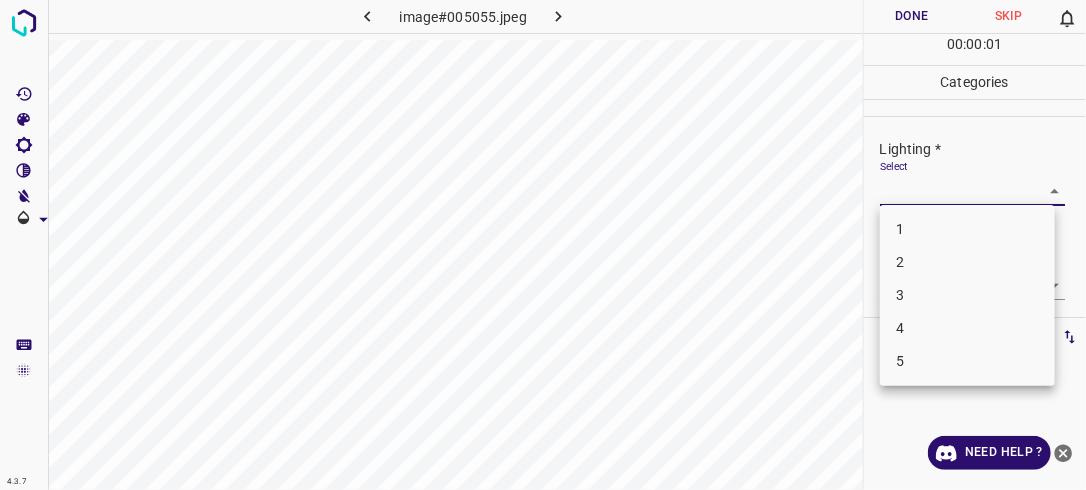 drag, startPoint x: 1043, startPoint y: 195, endPoint x: 998, endPoint y: 260, distance: 79.05694 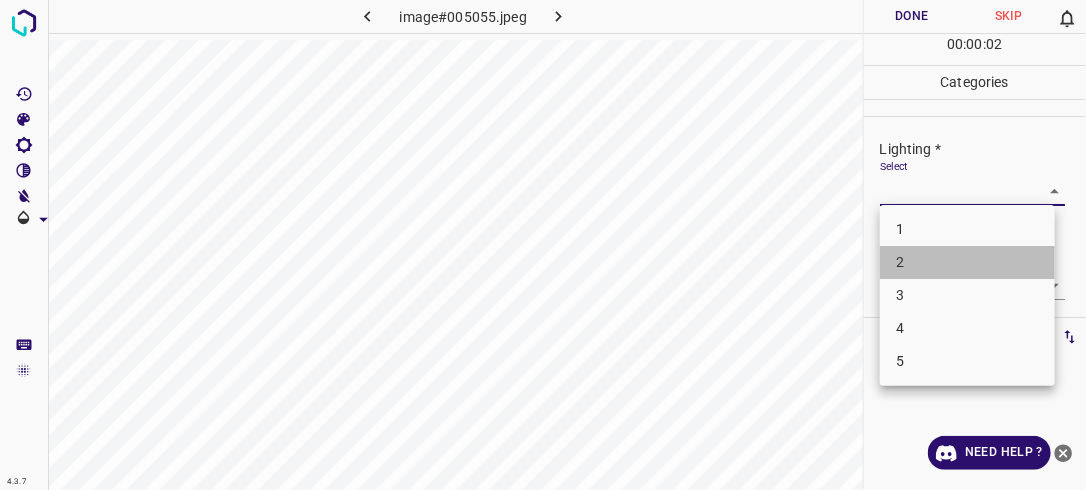 click on "2" at bounding box center (967, 262) 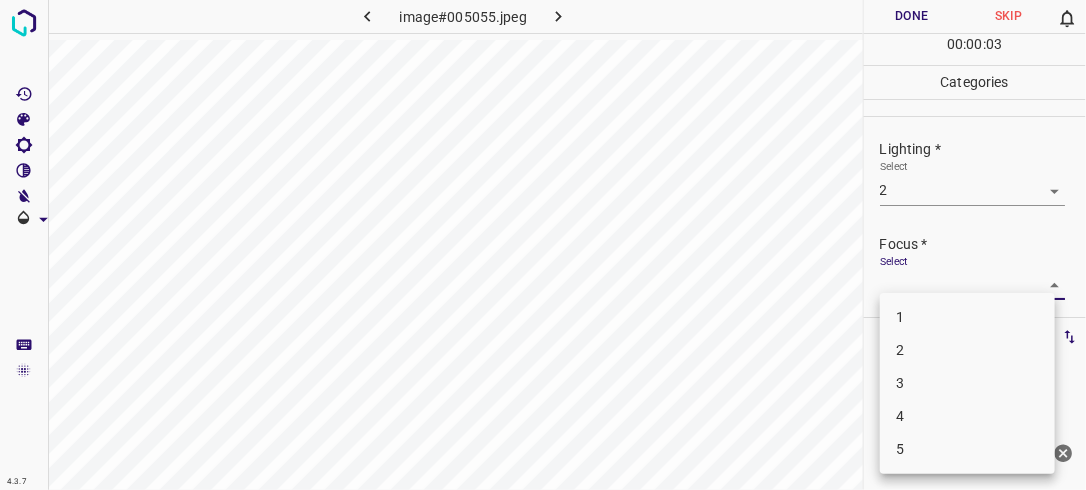 drag, startPoint x: 1040, startPoint y: 279, endPoint x: 991, endPoint y: 353, distance: 88.752464 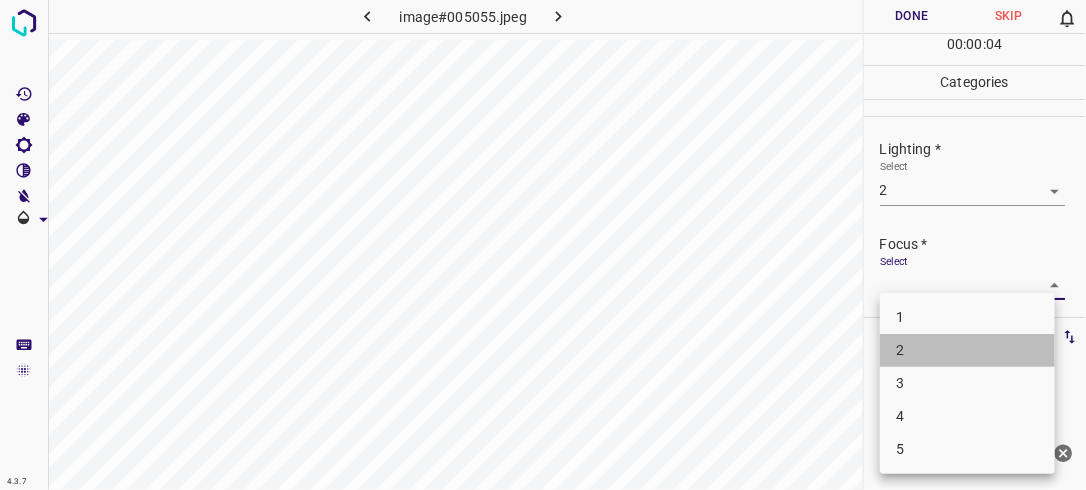 click on "2" at bounding box center [967, 350] 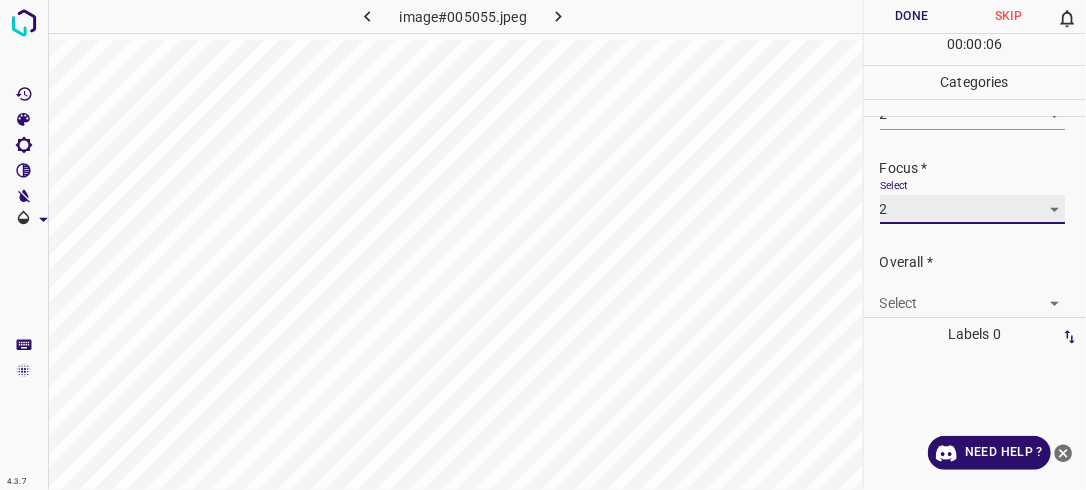 scroll, scrollTop: 77, scrollLeft: 0, axis: vertical 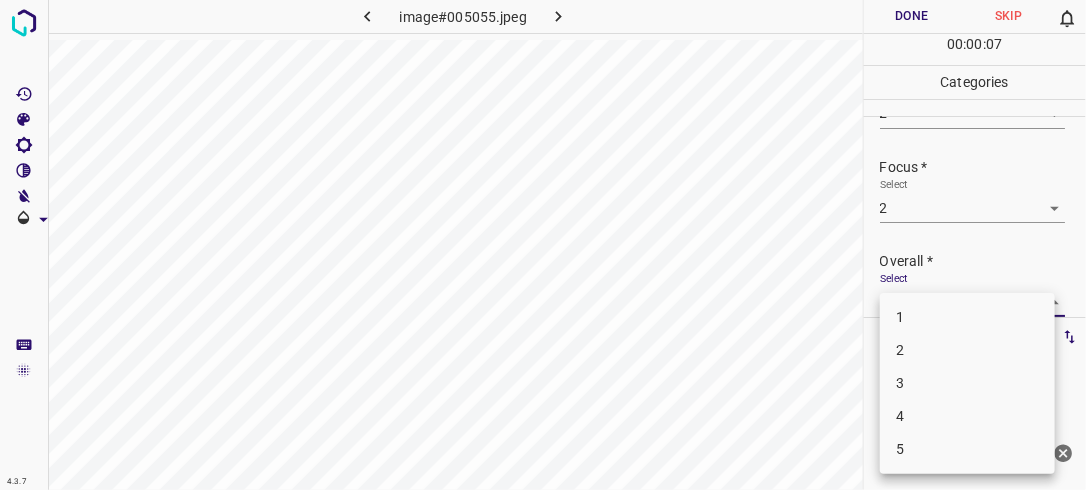 click on "4.3.7 image#005055.jpeg Done Skip 0 00   : 00   : 07   Categories Lighting *  Select 2 2 Focus *  Select 2 2 Overall *  Select ​ Labels   0 Categories 1 Lighting 2 Focus 3 Overall Tools Space Change between modes (Draw & Edit) I Auto labeling R Restore zoom M Zoom in N Zoom out Delete Delete selecte label Filters Z Restore filters X Saturation filter C Brightness filter V Contrast filter B Gray scale filter General O Download Need Help ? - Text - Hide - Delete 1 2 3 4 5" at bounding box center [543, 245] 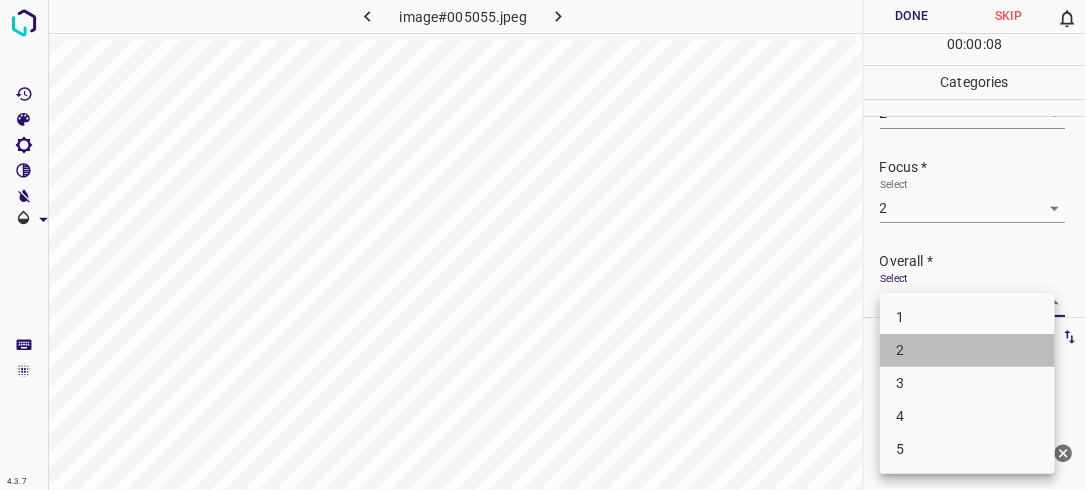 click on "2" at bounding box center [967, 350] 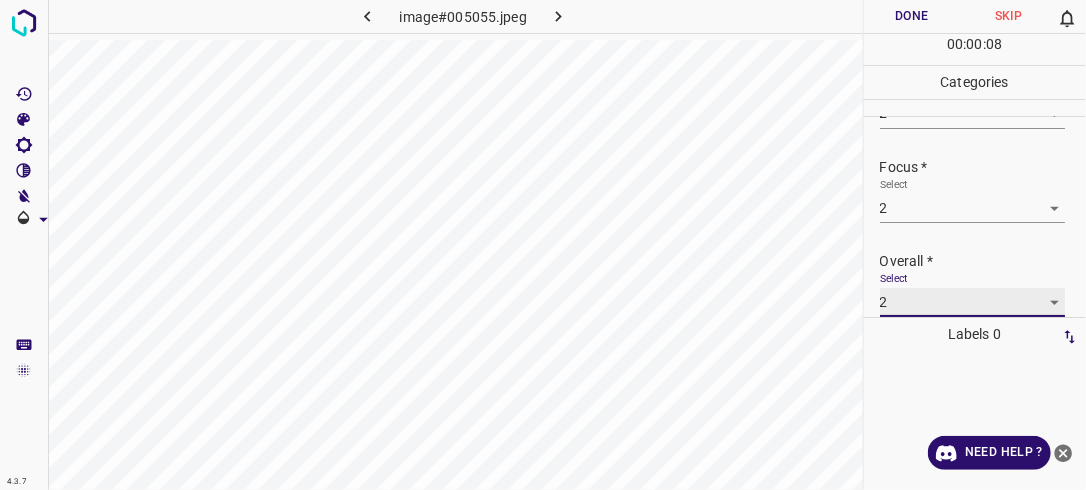 scroll, scrollTop: 77, scrollLeft: 0, axis: vertical 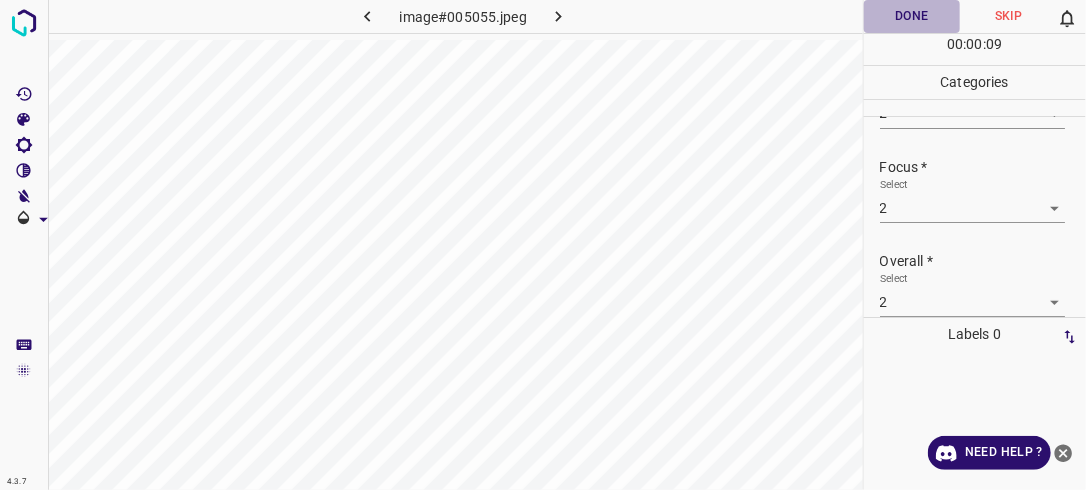 click on "Done" at bounding box center [912, 16] 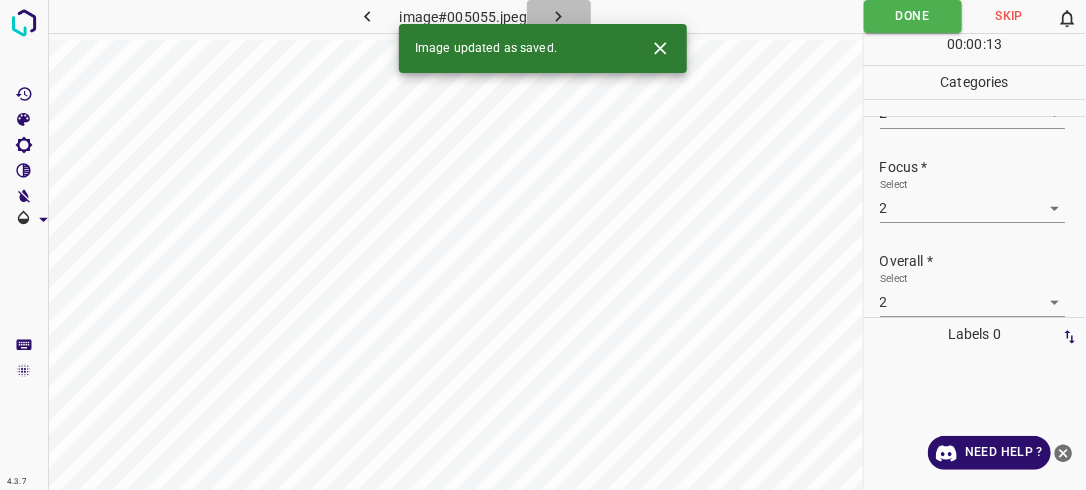 click 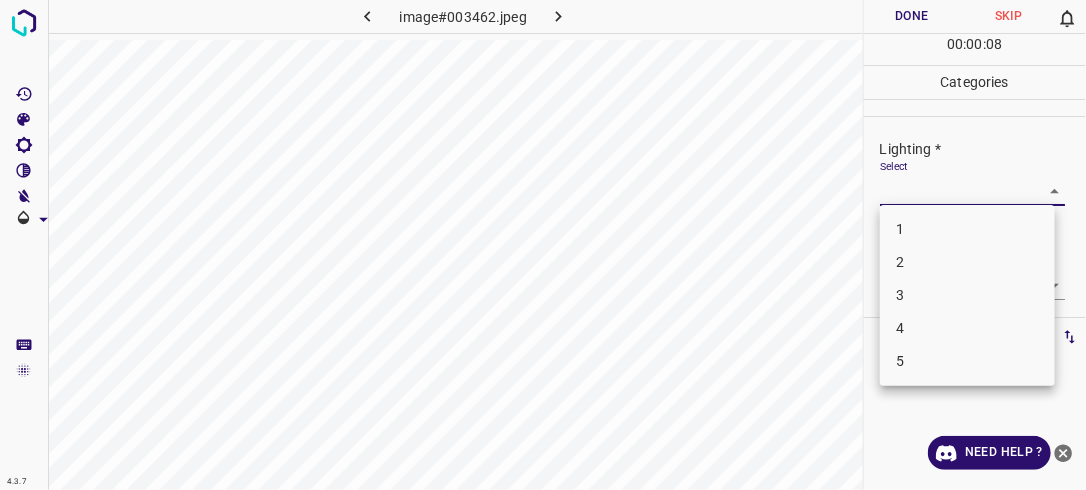 click on "4.3.7 image#003462.jpeg Done Skip 0 00   : 00   : 08   Categories Lighting *  Select ​ Focus *  Select ​ Overall *  Select ​ Labels   0 Categories 1 Lighting 2 Focus 3 Overall Tools Space Change between modes (Draw & Edit) I Auto labeling R Restore zoom M Zoom in N Zoom out Delete Delete selecte label Filters Z Restore filters X Saturation filter C Brightness filter V Contrast filter B Gray scale filter General O Download Need Help ? - Text - Hide - Delete 1 2 3 4 5" at bounding box center [543, 245] 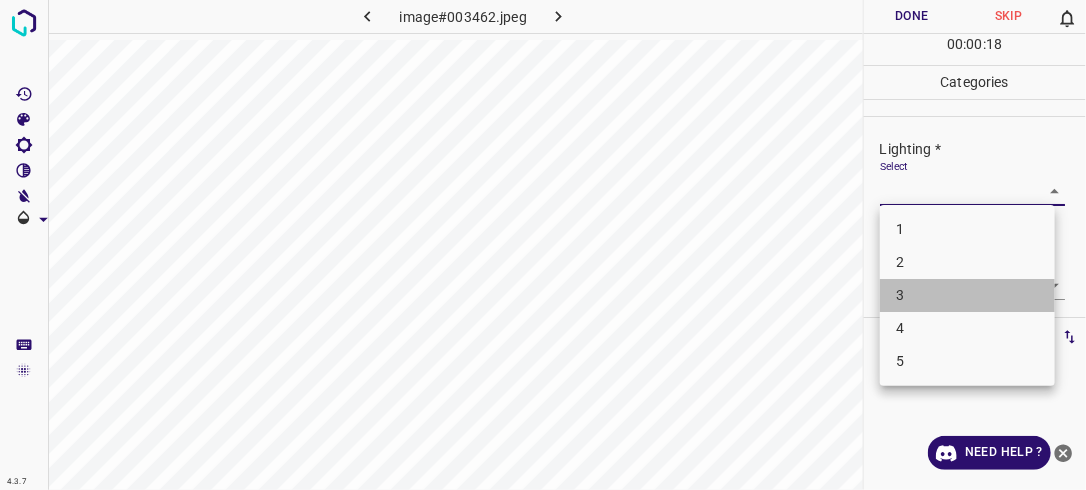 click on "3" at bounding box center [967, 295] 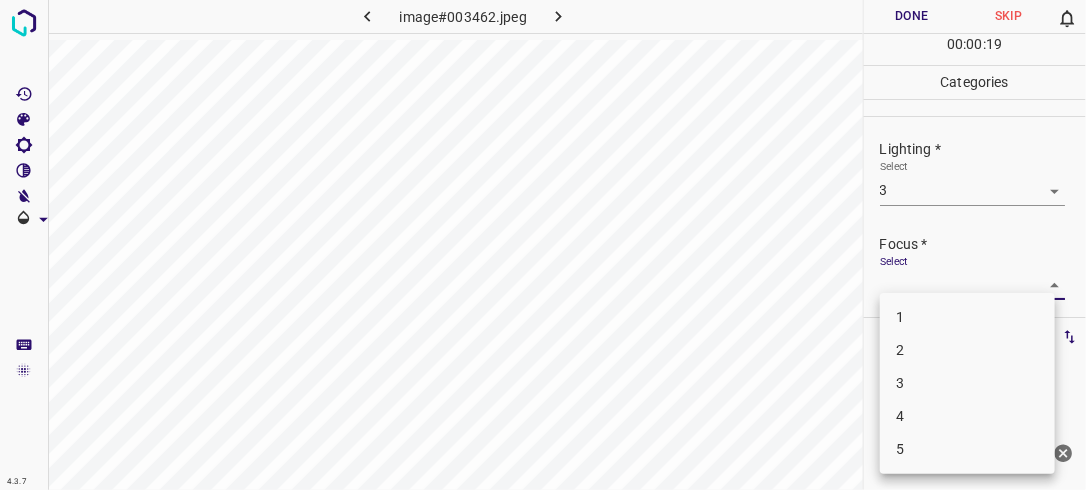 drag, startPoint x: 1035, startPoint y: 283, endPoint x: 981, endPoint y: 354, distance: 89.20202 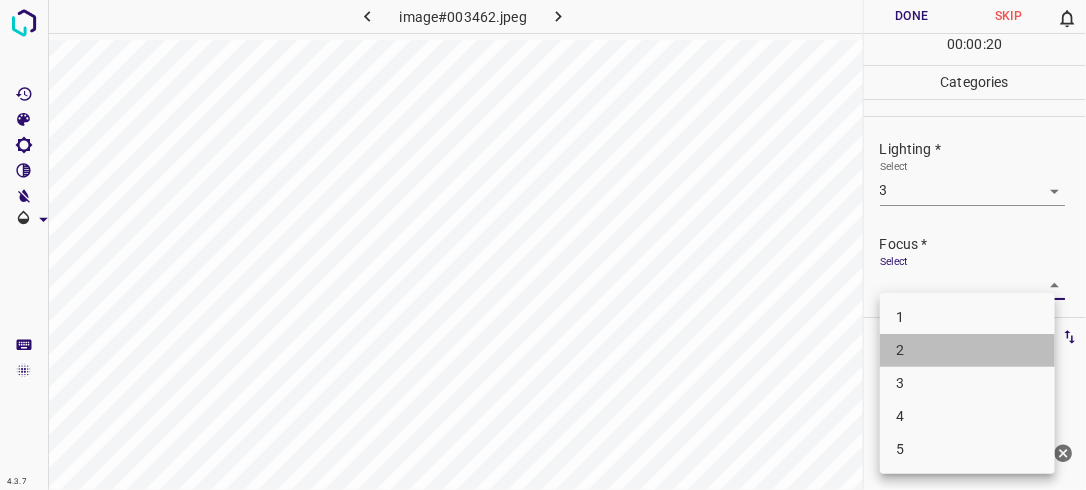 click on "2" at bounding box center (967, 350) 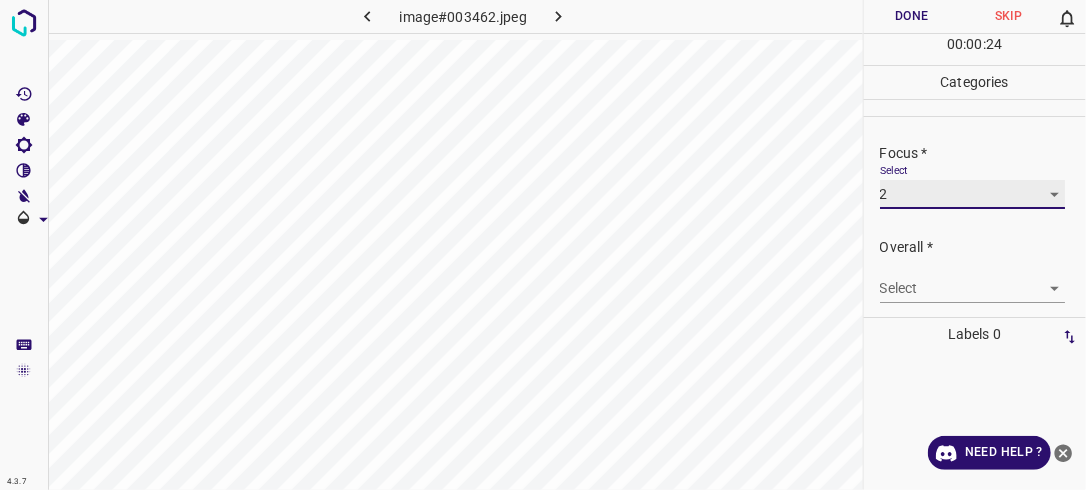 scroll, scrollTop: 98, scrollLeft: 0, axis: vertical 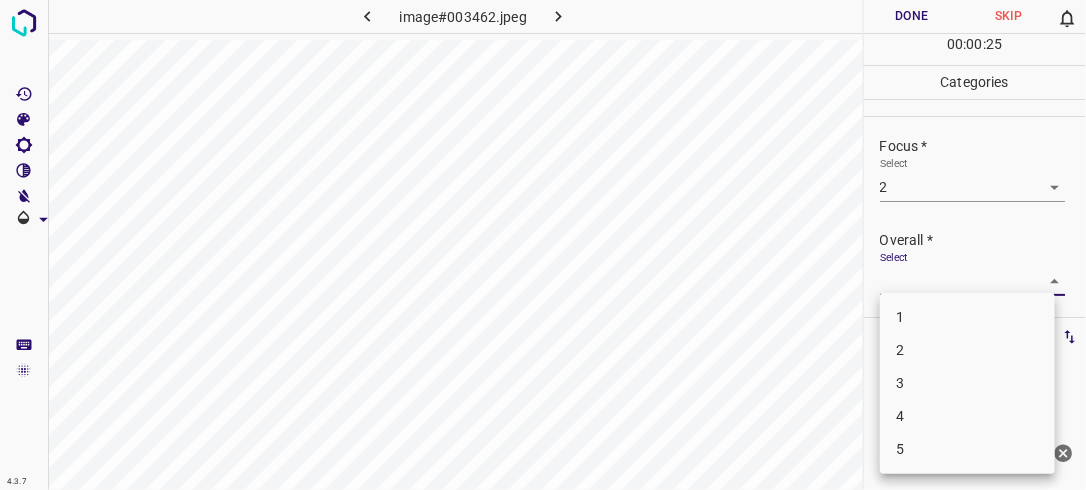 click on "4.3.7 image#003462.jpeg Done Skip 0 00   : 00   : 25   Categories Lighting *  Select 3 3 Focus *  Select 2 2 Overall *  Select ​ Labels   0 Categories 1 Lighting 2 Focus 3 Overall Tools Space Change between modes (Draw & Edit) I Auto labeling R Restore zoom M Zoom in N Zoom out Delete Delete selecte label Filters Z Restore filters X Saturation filter C Brightness filter V Contrast filter B Gray scale filter General O Download Need Help ? - Text - Hide - Delete 1 2 3 4 5" at bounding box center (543, 245) 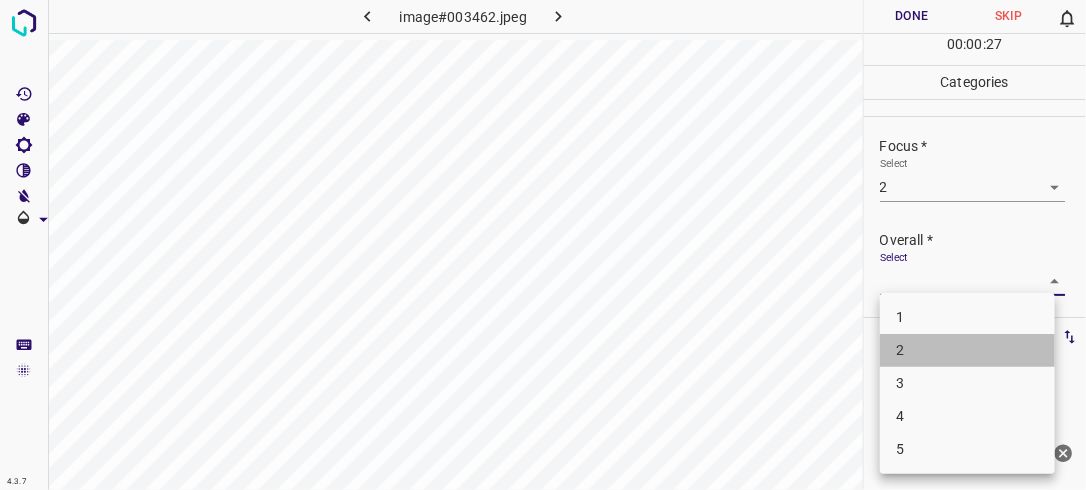 click on "2" at bounding box center [967, 350] 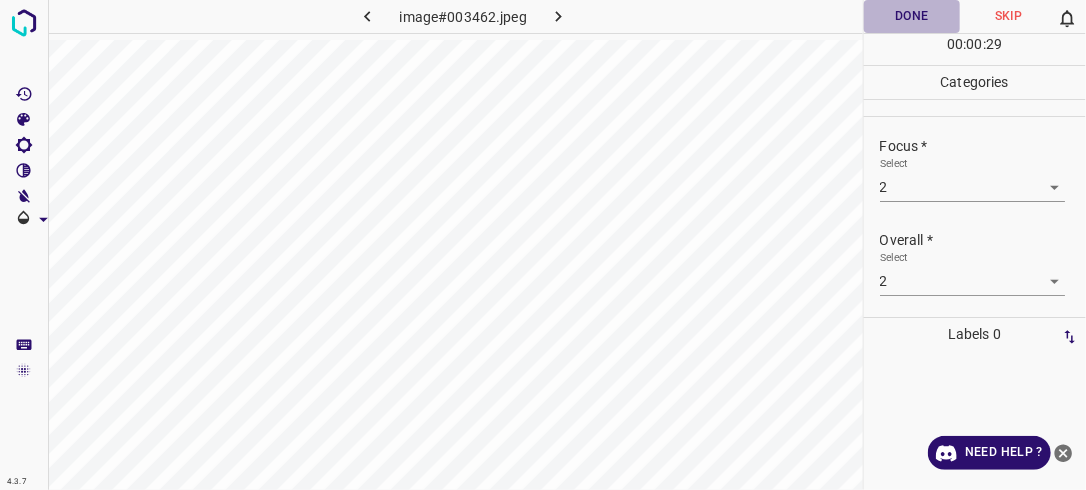 click on "Done" at bounding box center [912, 16] 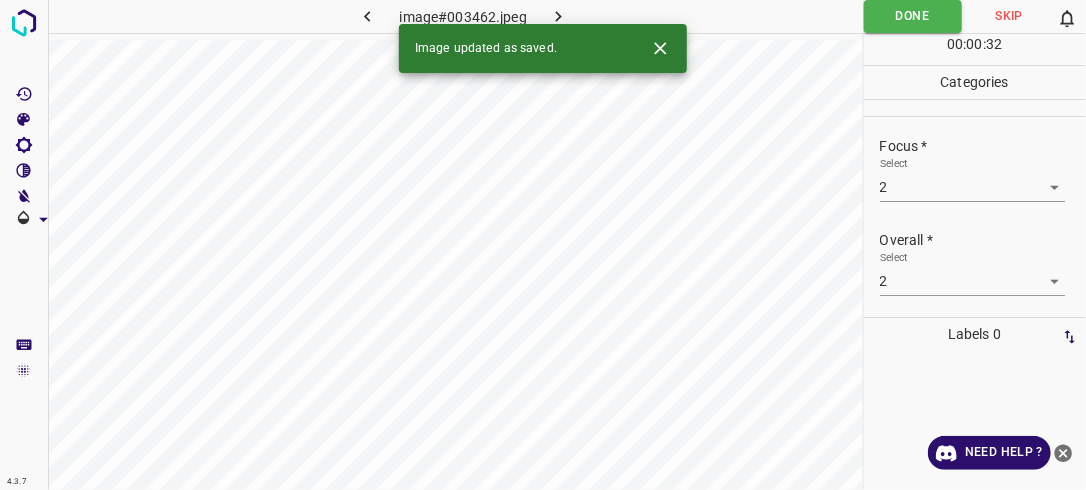 click 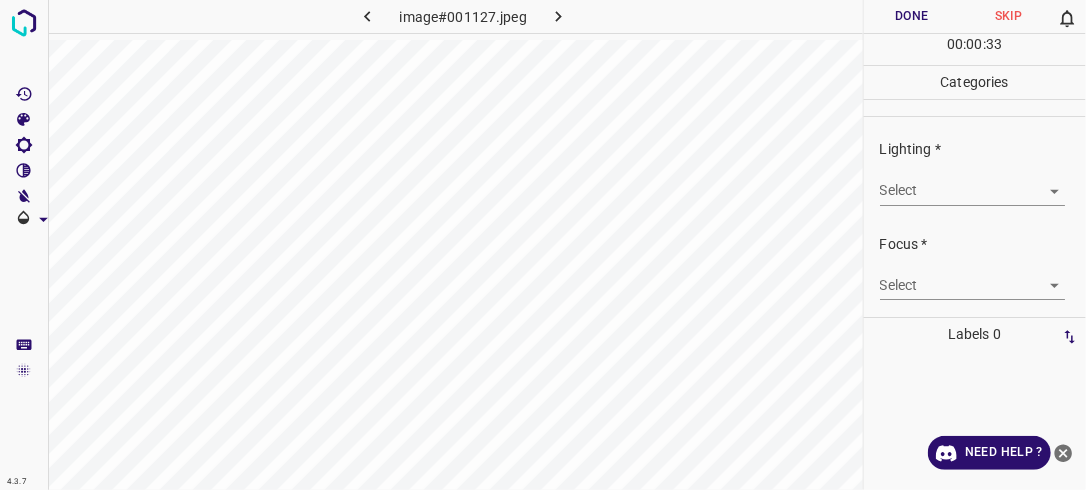 click on "4.3.7 image#001127.jpeg Done Skip 0 00   : 00   : 33   Categories Lighting *  Select ​ Focus *  Select ​ Overall *  Select ​ Labels   0 Categories 1 Lighting 2 Focus 3 Overall Tools Space Change between modes (Draw & Edit) I Auto labeling R Restore zoom M Zoom in N Zoom out Delete Delete selecte label Filters Z Restore filters X Saturation filter C Brightness filter V Contrast filter B Gray scale filter General O Download Need Help ? - Text - Hide - Delete" at bounding box center [543, 245] 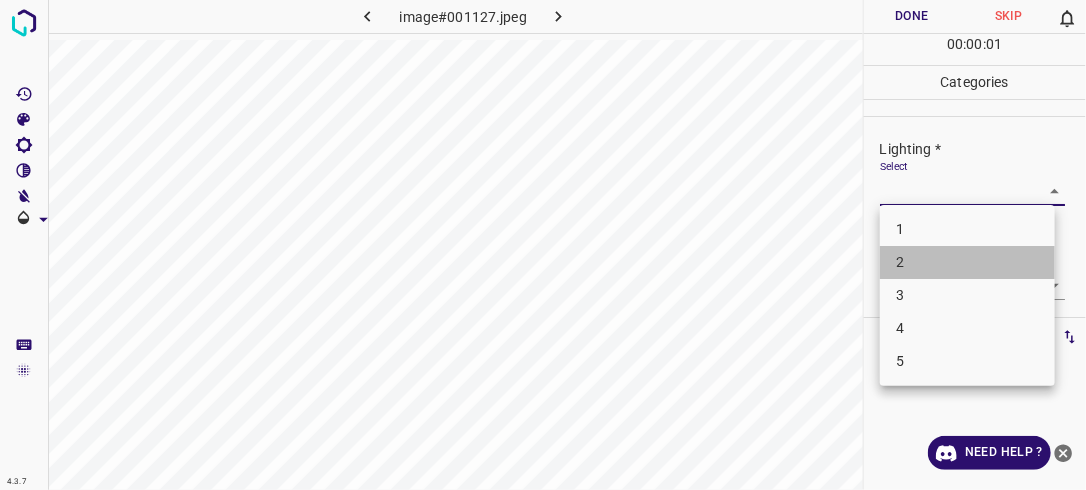 click on "2" at bounding box center [967, 262] 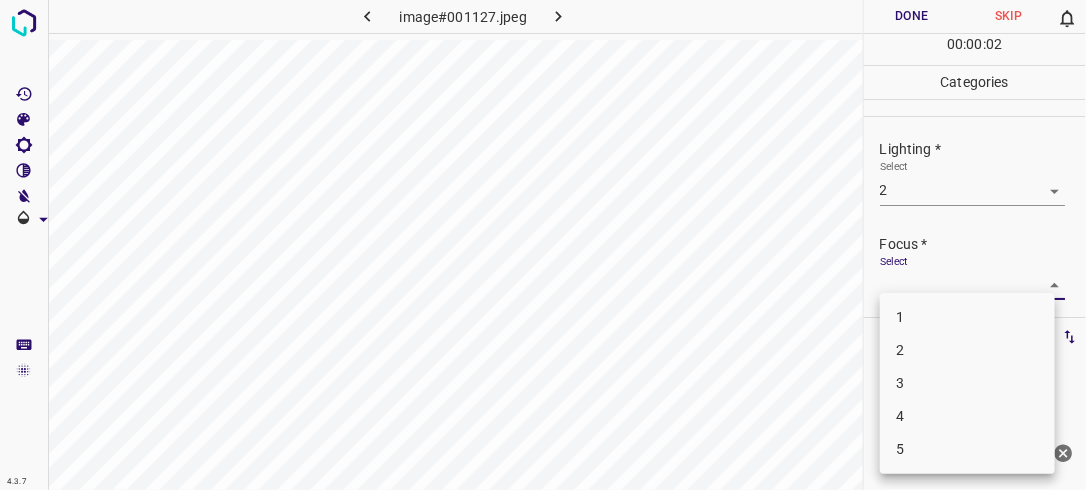 click on "4.3.7 image#001127.jpeg Done Skip 0 00   : 00   : 02   Categories Lighting *  Select 2 2 Focus *  Select ​ Overall *  Select ​ Labels   0 Categories 1 Lighting 2 Focus 3 Overall Tools Space Change between modes (Draw & Edit) I Auto labeling R Restore zoom M Zoom in N Zoom out Delete Delete selecte label Filters Z Restore filters X Saturation filter C Brightness filter V Contrast filter B Gray scale filter General O Download Need Help ? - Text - Hide - Delete 1 2 3 4 5" at bounding box center (543, 245) 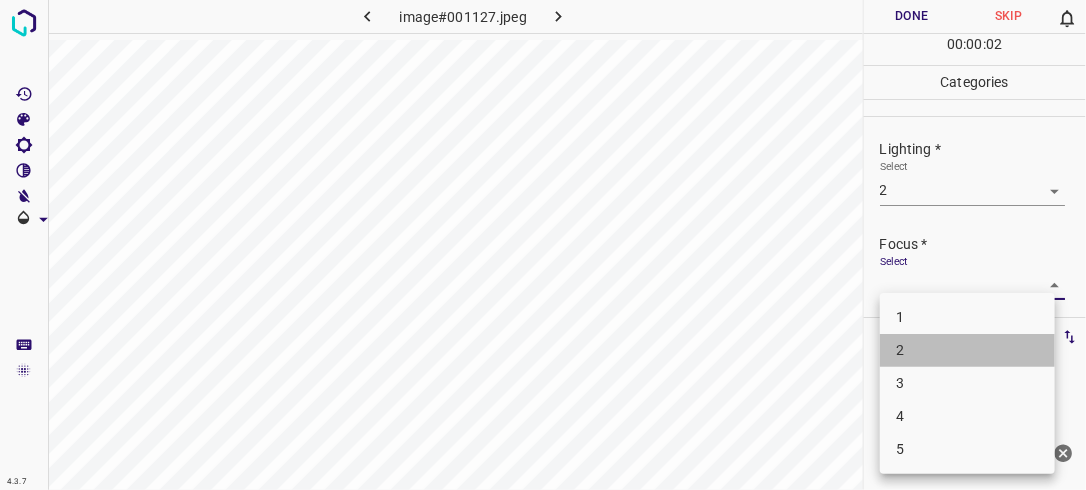 click on "2" at bounding box center (967, 350) 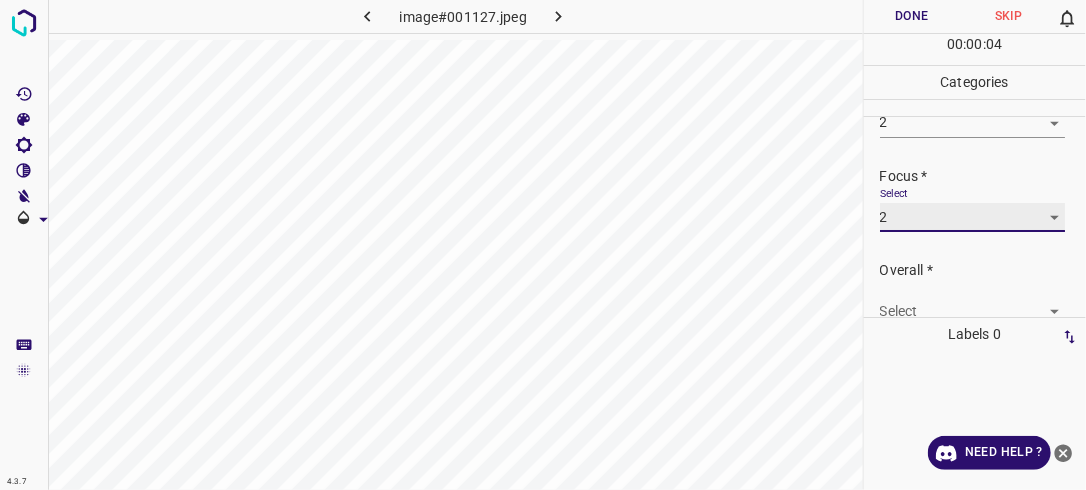 scroll, scrollTop: 98, scrollLeft: 0, axis: vertical 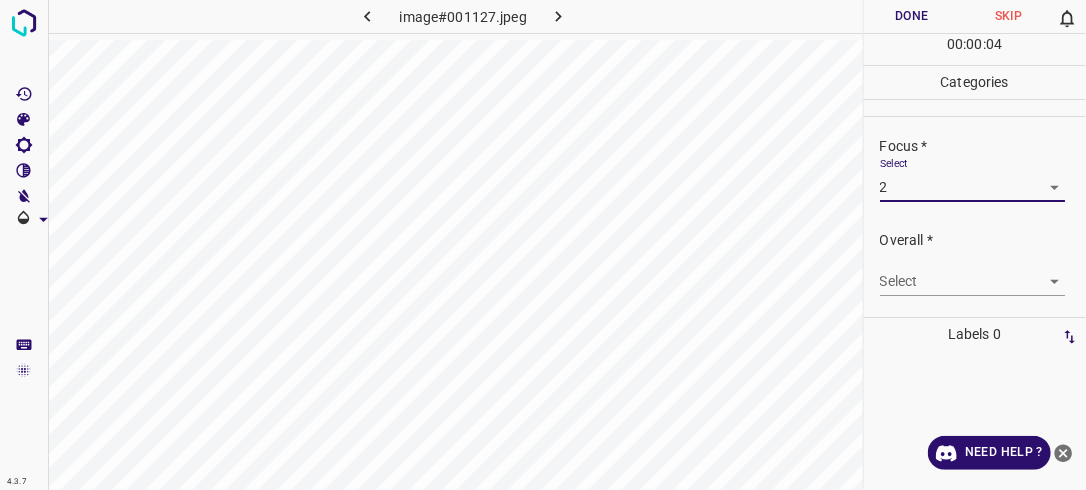 click on "4.3.7 image#001127.jpeg Done Skip 0 00   : 00   : 04   Categories Lighting *  Select 2 2 Focus *  Select 2 2 Overall *  Select ​ Labels   0 Categories 1 Lighting 2 Focus 3 Overall Tools Space Change between modes (Draw & Edit) I Auto labeling R Restore zoom M Zoom in N Zoom out Delete Delete selecte label Filters Z Restore filters X Saturation filter C Brightness filter V Contrast filter B Gray scale filter General O Download Need Help ? - Text - Hide - Delete" at bounding box center (543, 245) 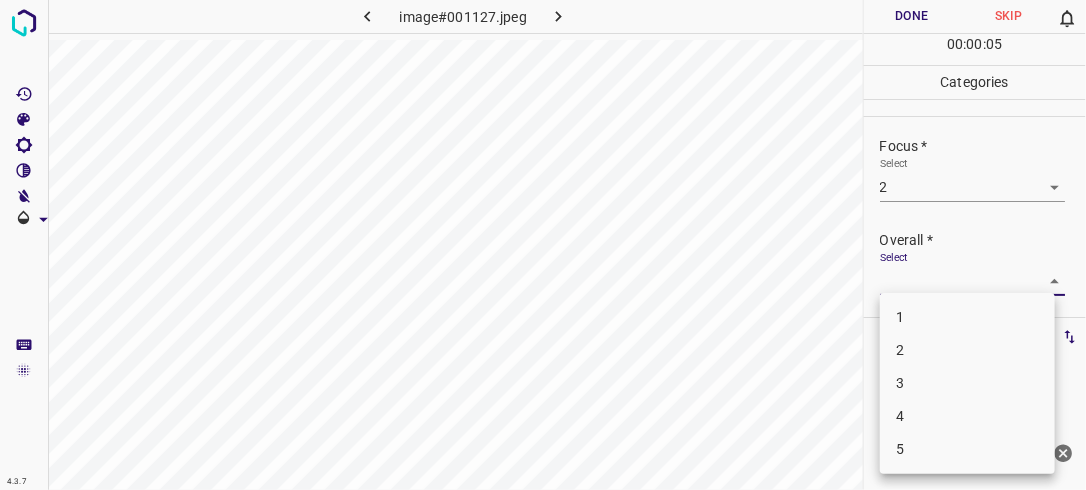 click on "2" at bounding box center [967, 350] 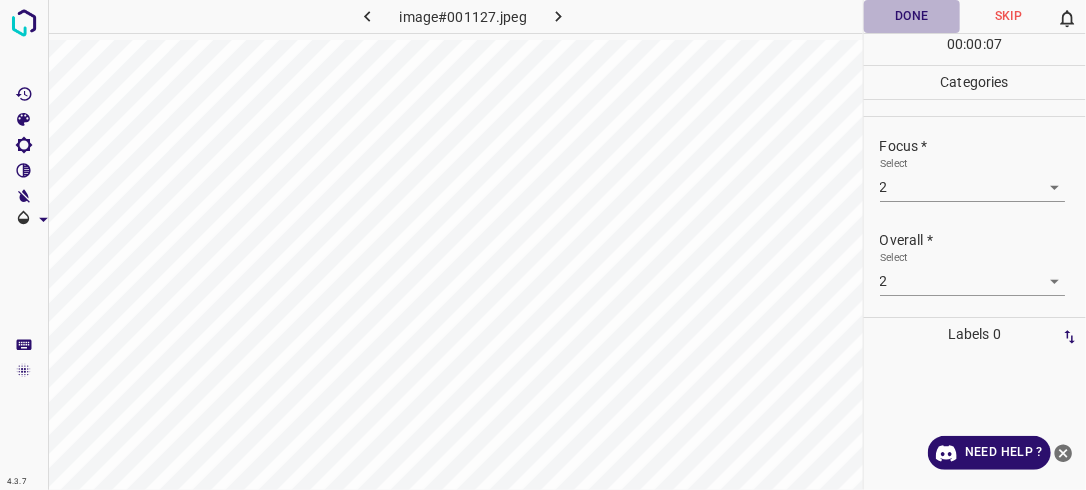 click on "Done" at bounding box center (912, 16) 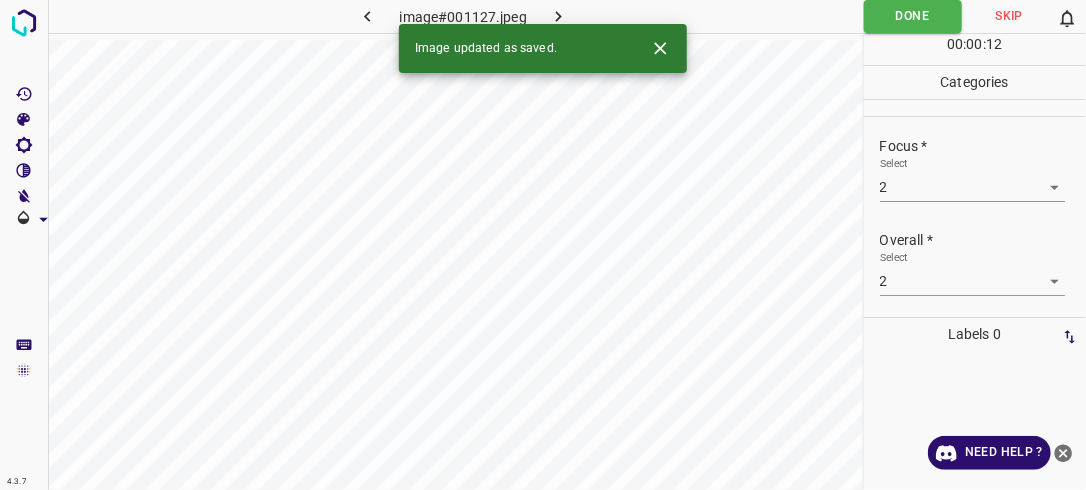 click 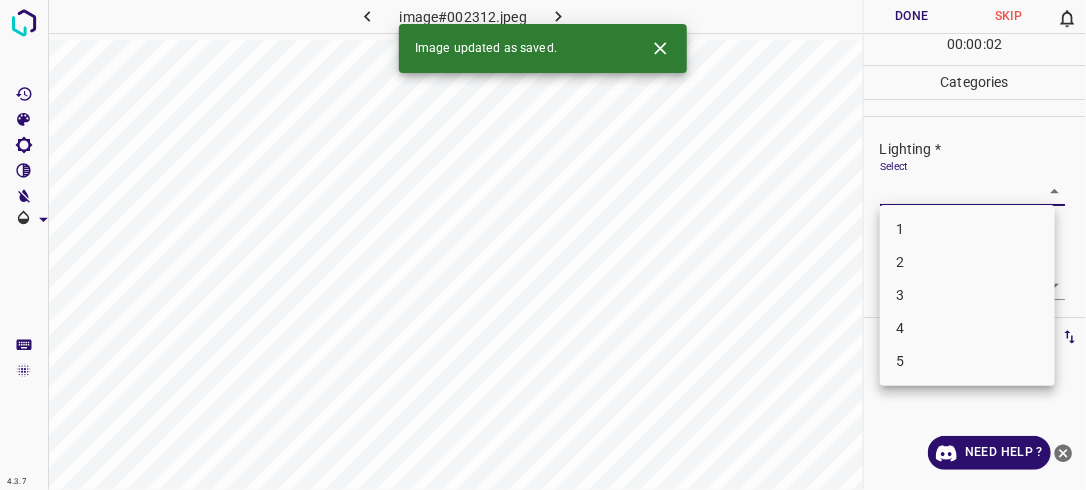 click on "4.3.7 image#002312.jpeg Done Skip 0 00   : 00   : 02   Categories Lighting *  Select ​ Focus *  Select ​ Overall *  Select ​ Labels   0 Categories 1 Lighting 2 Focus 3 Overall Tools Space Change between modes (Draw & Edit) I Auto labeling R Restore zoom M Zoom in N Zoom out Delete Delete selecte label Filters Z Restore filters X Saturation filter C Brightness filter V Contrast filter B Gray scale filter General O Download Image updated as saved. Need Help ? - Text - Hide - Delete 1 2 3 4 5" at bounding box center (543, 245) 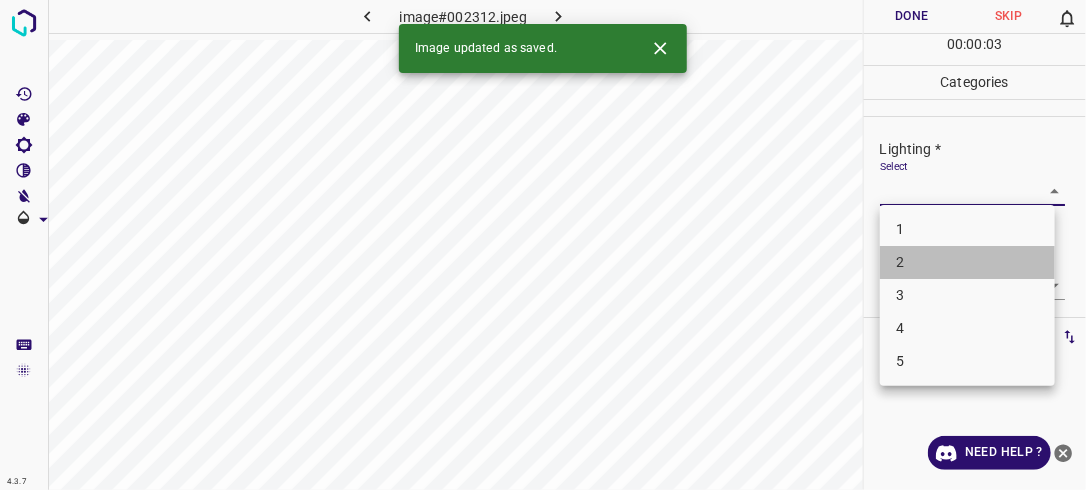 click on "2" at bounding box center (967, 262) 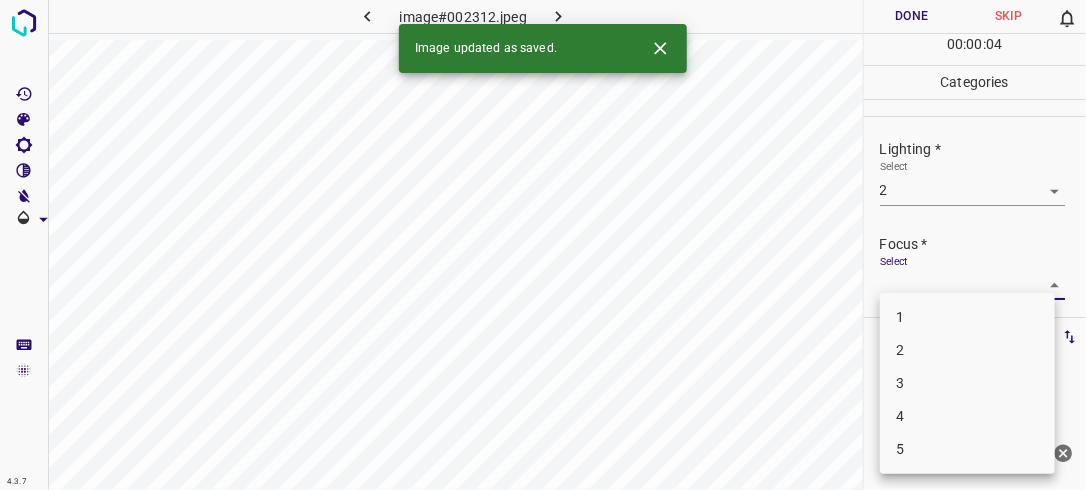 click on "4.3.7 image#002312.jpeg Done Skip 0 00   : 00   : 04   Categories Lighting *  Select 2 2 Focus *  Select ​ Overall *  Select ​ Labels   0 Categories 1 Lighting 2 Focus 3 Overall Tools Space Change between modes (Draw & Edit) I Auto labeling R Restore zoom M Zoom in N Zoom out Delete Delete selecte label Filters Z Restore filters X Saturation filter C Brightness filter V Contrast filter B Gray scale filter General O Download Image updated as saved. Need Help ? - Text - Hide - Delete 1 2 3 4 5" at bounding box center (543, 245) 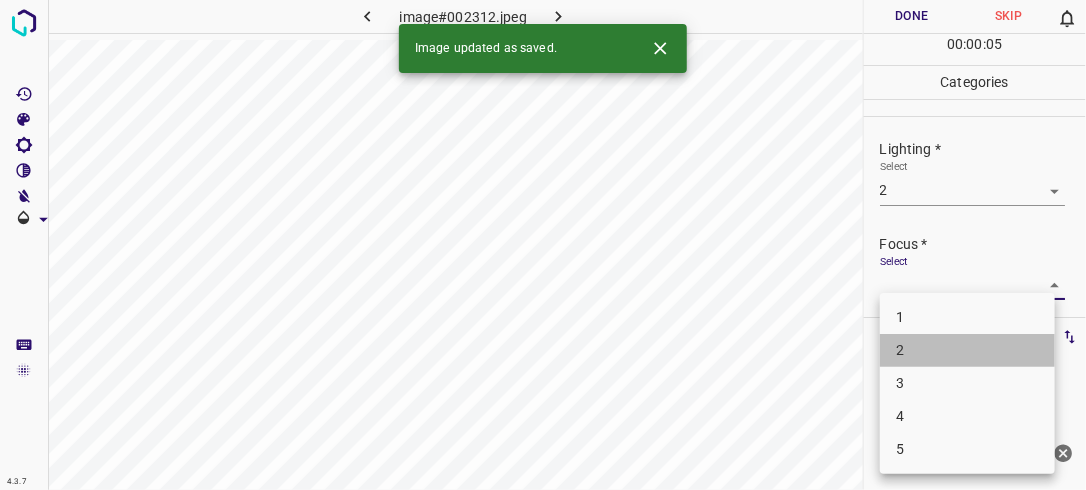 click on "2" at bounding box center (967, 350) 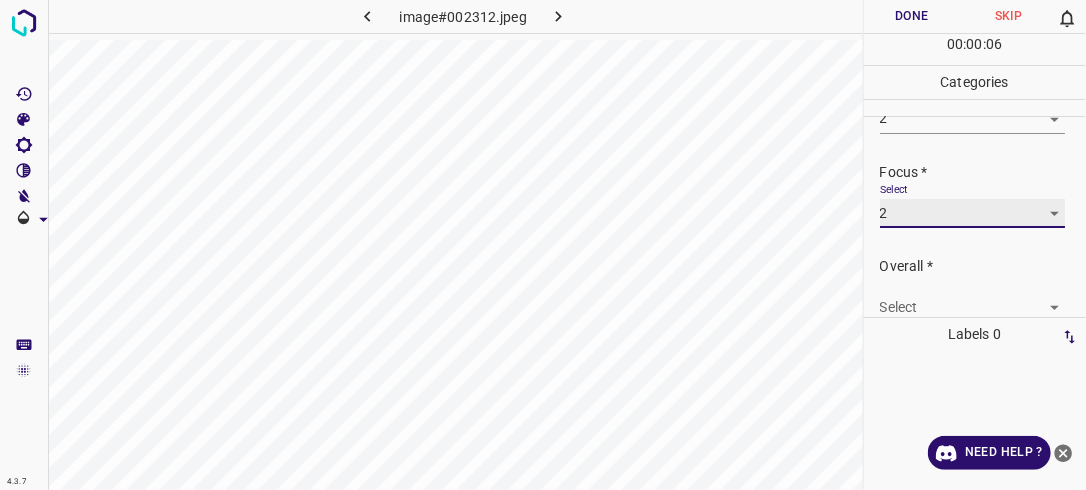 scroll, scrollTop: 89, scrollLeft: 0, axis: vertical 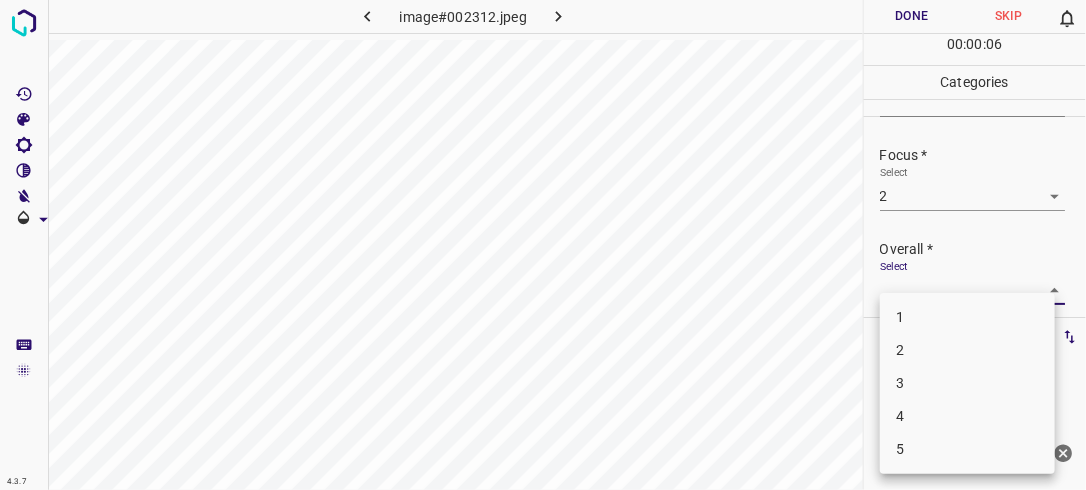 click on "4.3.7 image#002312.jpeg Done Skip 0 00   : 00   : 06   Categories Lighting *  Select 2 2 Focus *  Select 2 2 Overall *  Select ​ Labels   0 Categories 1 Lighting 2 Focus 3 Overall Tools Space Change between modes (Draw & Edit) I Auto labeling R Restore zoom M Zoom in N Zoom out Delete Delete selecte label Filters Z Restore filters X Saturation filter C Brightness filter V Contrast filter B Gray scale filter General O Download Need Help ? - Text - Hide - Delete 1 2 3 4 5" at bounding box center (543, 245) 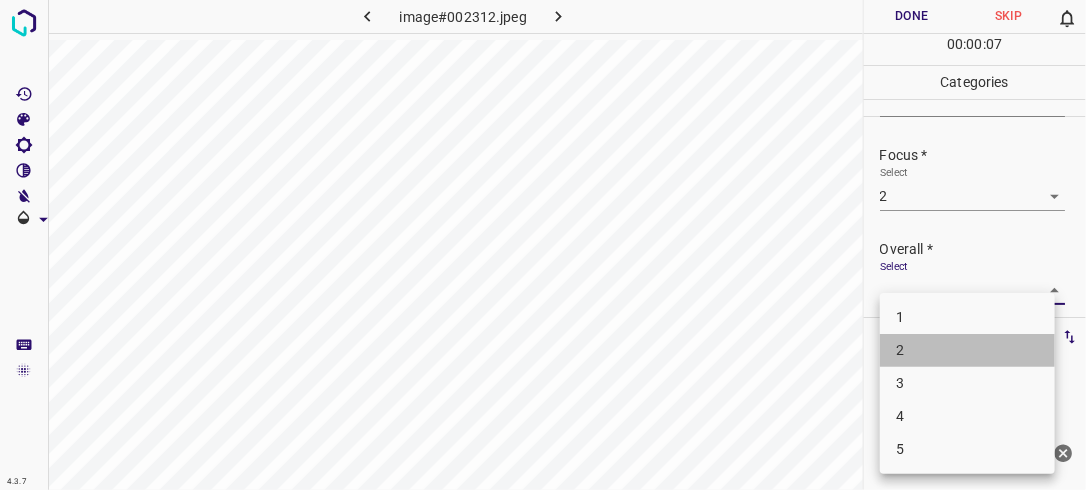 click on "2" at bounding box center (967, 350) 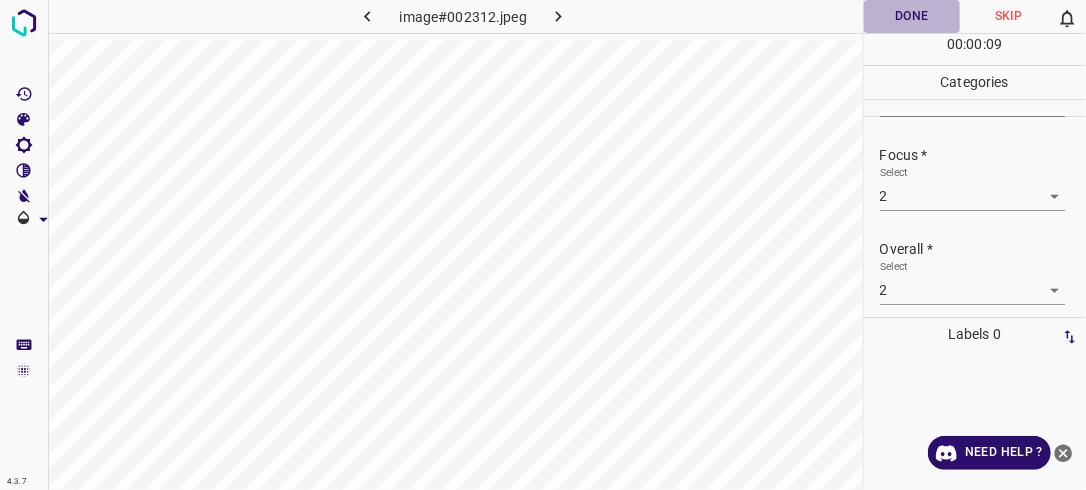 click on "Done" at bounding box center (912, 16) 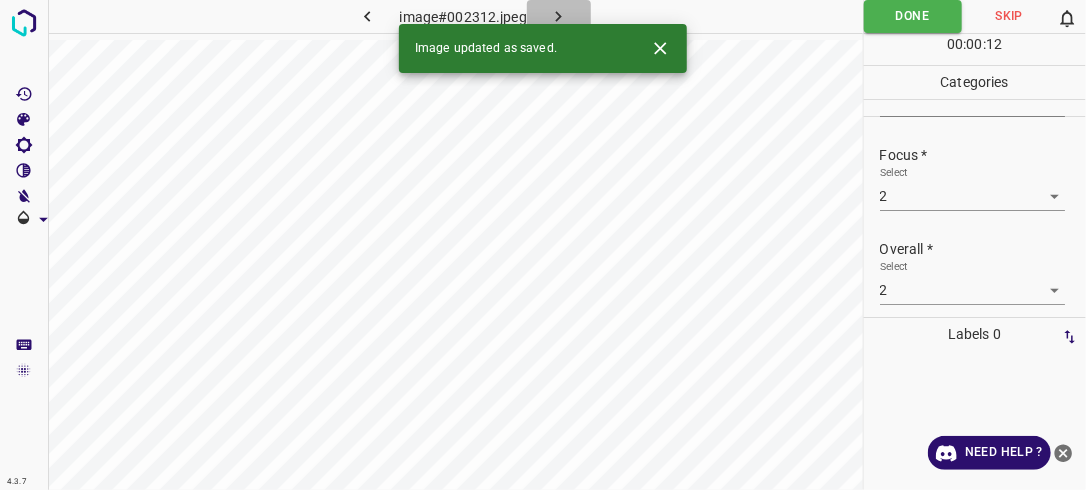 click 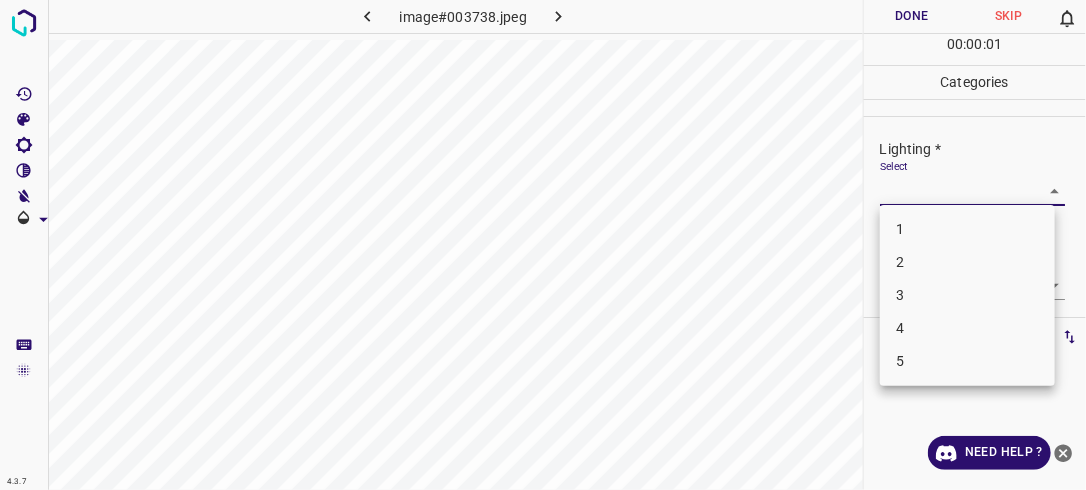 click on "4.3.7 image#003738.jpeg Done Skip 0 00   : 00   : 01   Categories Lighting *  Select ​ Focus *  Select ​ Overall *  Select ​ Labels   0 Categories 1 Lighting 2 Focus 3 Overall Tools Space Change between modes (Draw & Edit) I Auto labeling R Restore zoom M Zoom in N Zoom out Delete Delete selecte label Filters Z Restore filters X Saturation filter C Brightness filter V Contrast filter B Gray scale filter General O Download Need Help ? - Text - Hide - Delete 1 2 3 4 5" at bounding box center (543, 245) 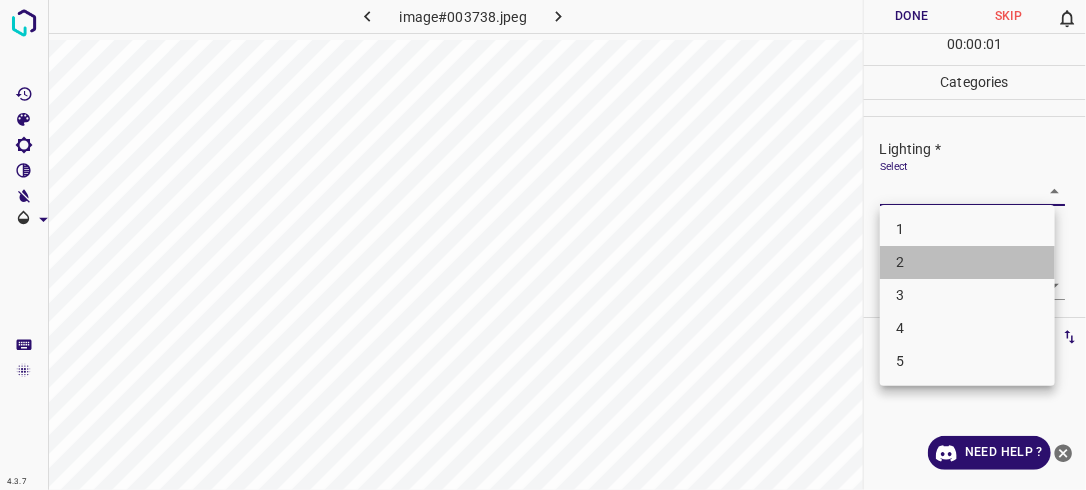 click on "2" at bounding box center [967, 262] 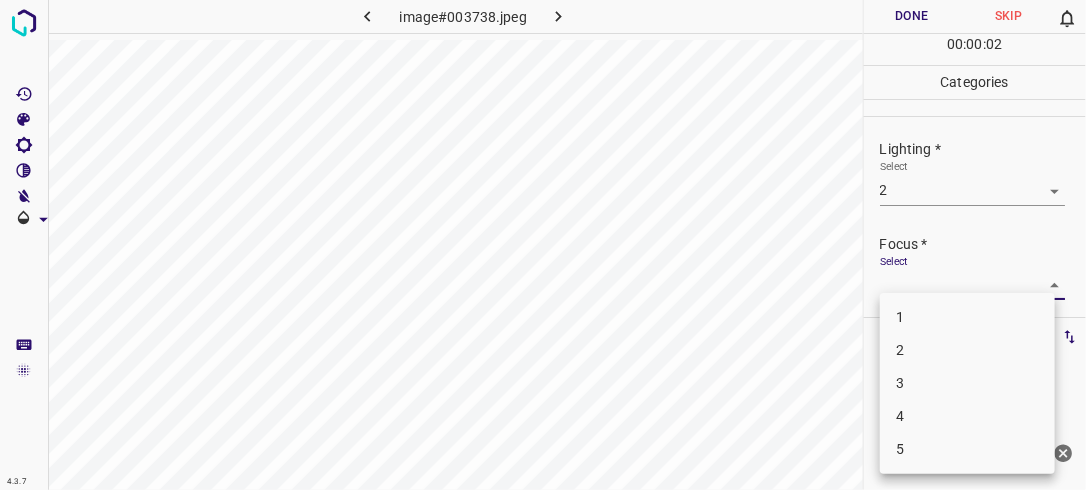 click on "4.3.7 image#003738.jpeg Done Skip 0 00   : 00   : 02   Categories Lighting *  Select 2 2 Focus *  Select ​ Overall *  Select ​ Labels   0 Categories 1 Lighting 2 Focus 3 Overall Tools Space Change between modes (Draw & Edit) I Auto labeling R Restore zoom M Zoom in N Zoom out Delete Delete selecte label Filters Z Restore filters X Saturation filter C Brightness filter V Contrast filter B Gray scale filter General O Download Need Help ? - Text - Hide - Delete 1 2 3 4 5" at bounding box center (543, 245) 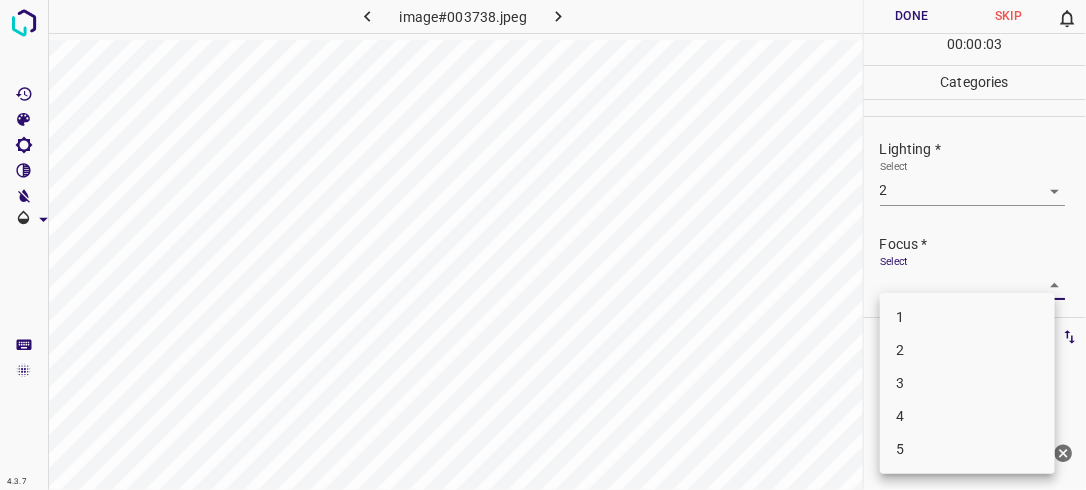 click on "2" at bounding box center (967, 350) 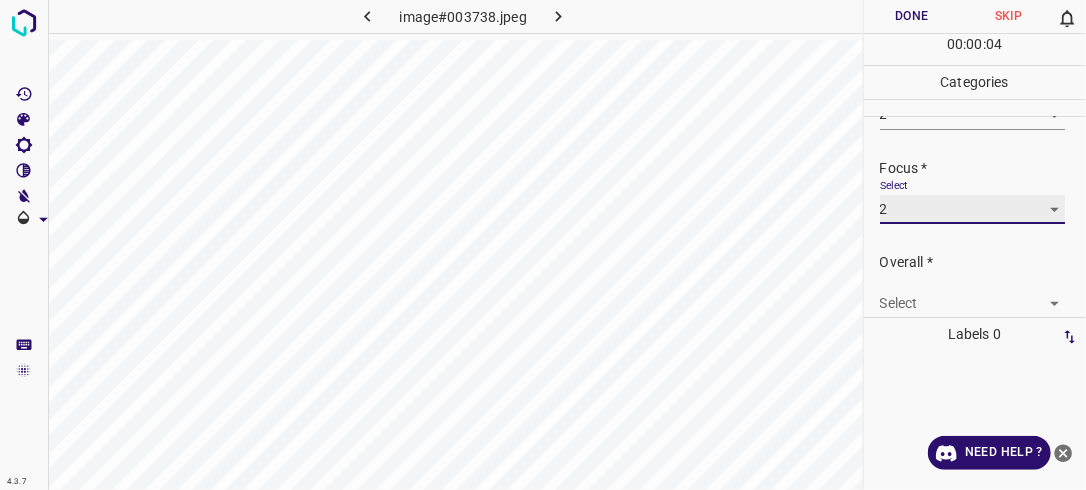 scroll, scrollTop: 89, scrollLeft: 0, axis: vertical 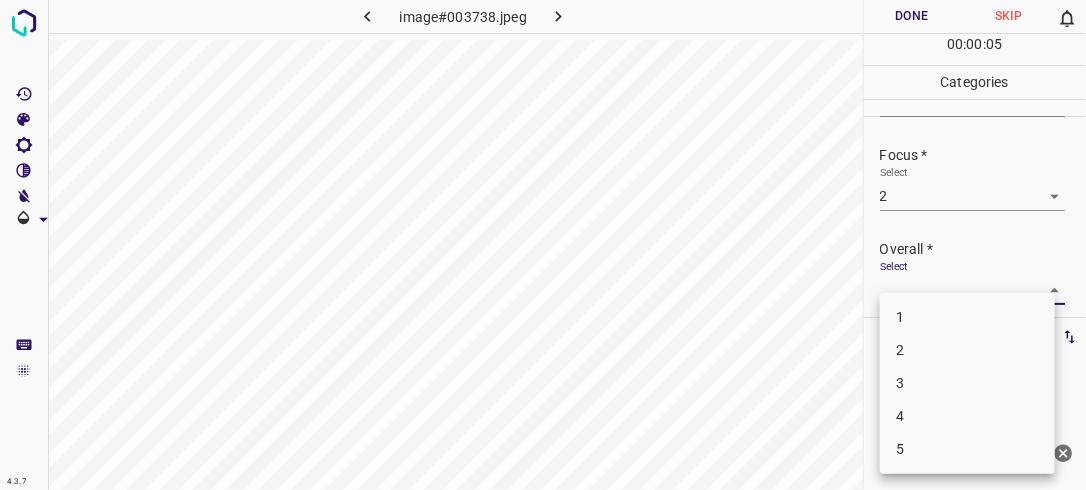 click on "4.3.7 image#003738.jpeg Done Skip 0 00   : 00   : 05   Categories Lighting *  Select 2 2 Focus *  Select 2 2 Overall *  Select ​ Labels   0 Categories 1 Lighting 2 Focus 3 Overall Tools Space Change between modes (Draw & Edit) I Auto labeling R Restore zoom M Zoom in N Zoom out Delete Delete selecte label Filters Z Restore filters X Saturation filter C Brightness filter V Contrast filter B Gray scale filter General O Download Need Help ? - Text - Hide - Delete 1 2 3 4 5" at bounding box center (543, 245) 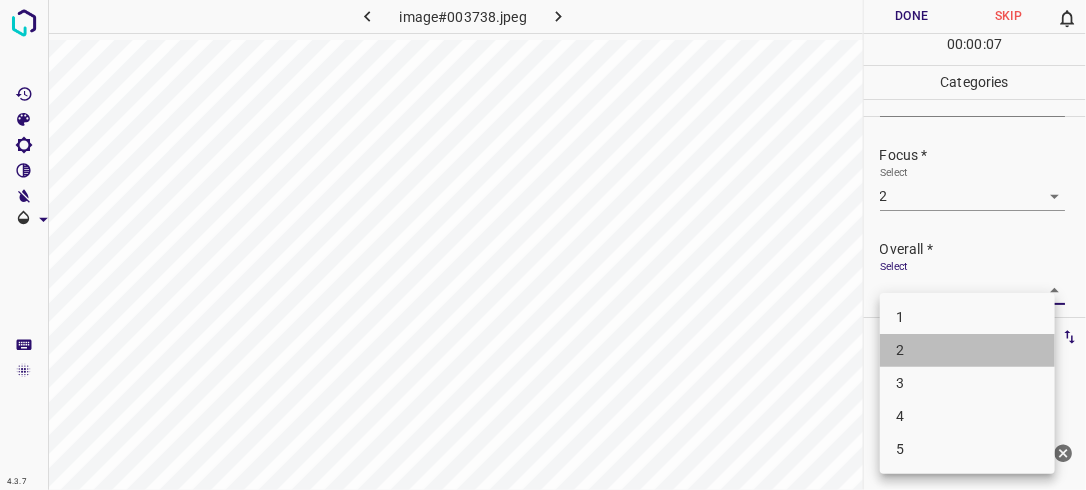 click on "2" at bounding box center (967, 350) 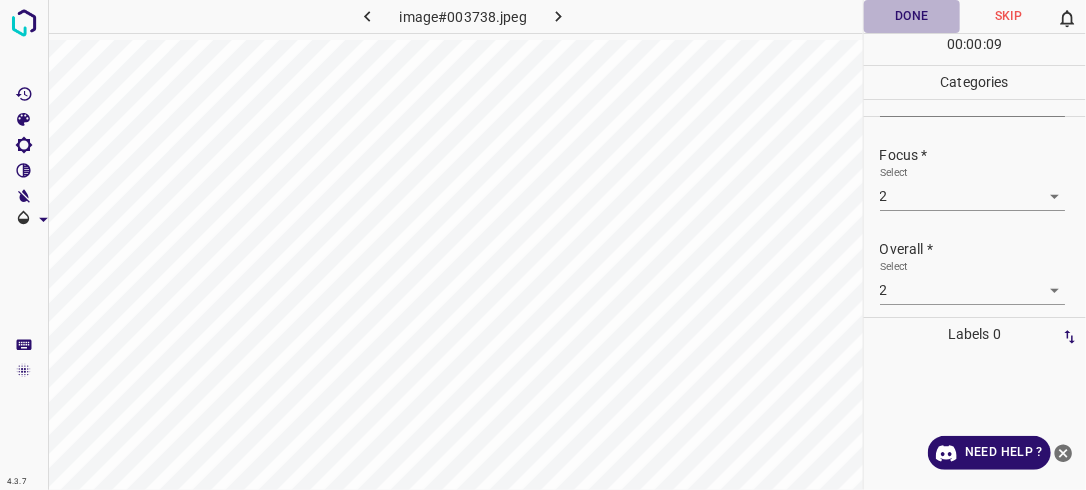 click on "Done" at bounding box center (912, 16) 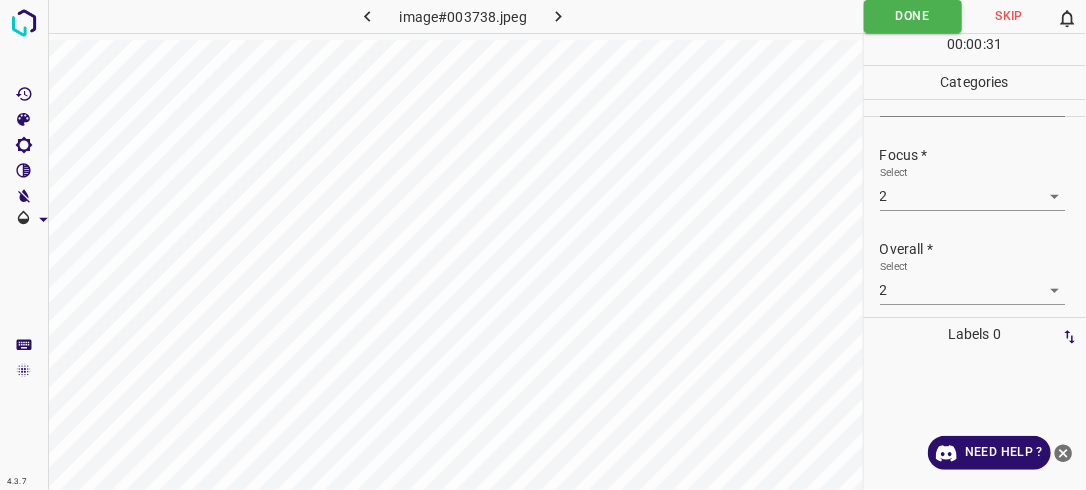 click at bounding box center (559, 16) 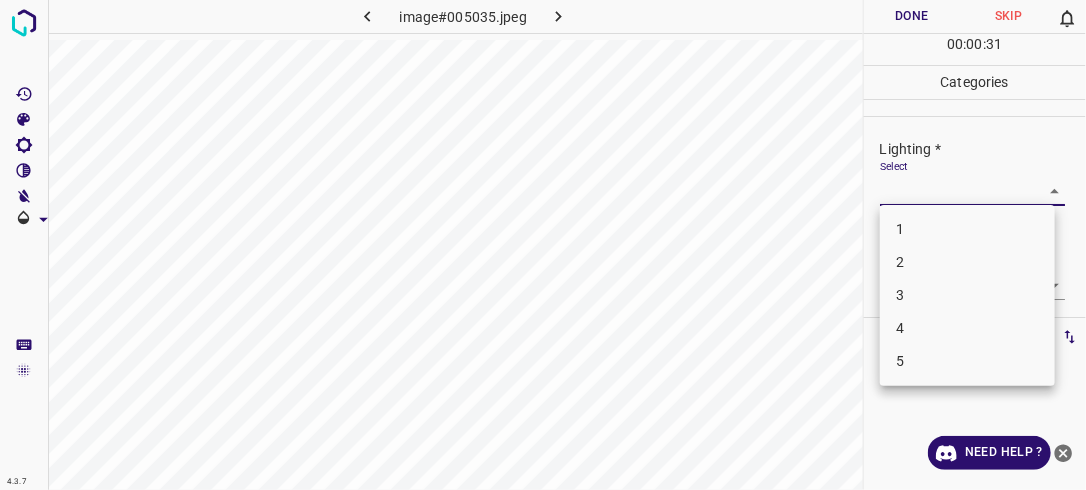 click on "4.3.7 image#005035.jpeg Done Skip 0 00   : 00   : 31   Categories Lighting *  Select ​ Focus *  Select ​ Overall *  Select ​ Labels   0 Categories 1 Lighting 2 Focus 3 Overall Tools Space Change between modes (Draw & Edit) I Auto labeling R Restore zoom M Zoom in N Zoom out Delete Delete selecte label Filters Z Restore filters X Saturation filter C Brightness filter V Contrast filter B Gray scale filter General O Download Need Help ? - Text - Hide - Delete 1 2 3 4 5" at bounding box center (543, 245) 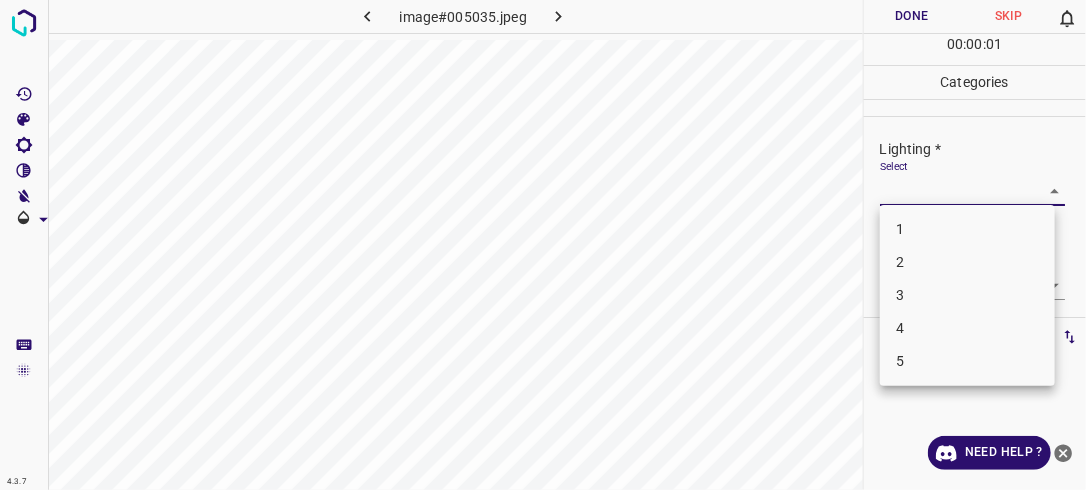 click on "2" at bounding box center (967, 262) 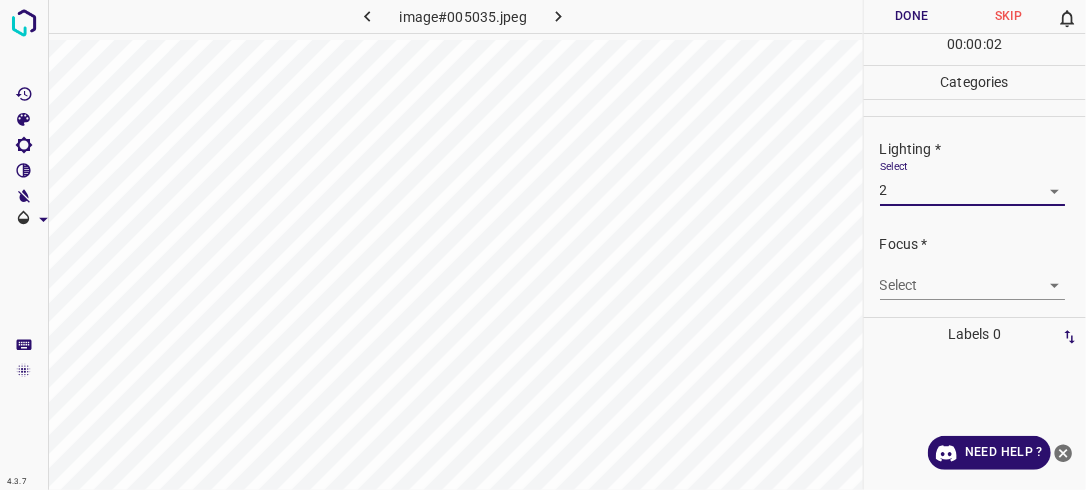 click on "4.3.7 image#005035.jpeg Done Skip 0 00   : 00   : 02   Categories Lighting *  Select 2 2 Focus *  Select ​ Overall *  Select ​ Labels   0 Categories 1 Lighting 2 Focus 3 Overall Tools Space Change between modes (Draw & Edit) I Auto labeling R Restore zoom M Zoom in N Zoom out Delete Delete selecte label Filters Z Restore filters X Saturation filter C Brightness filter V Contrast filter B Gray scale filter General O Download Need Help ? - Text - Hide - Delete" at bounding box center (543, 245) 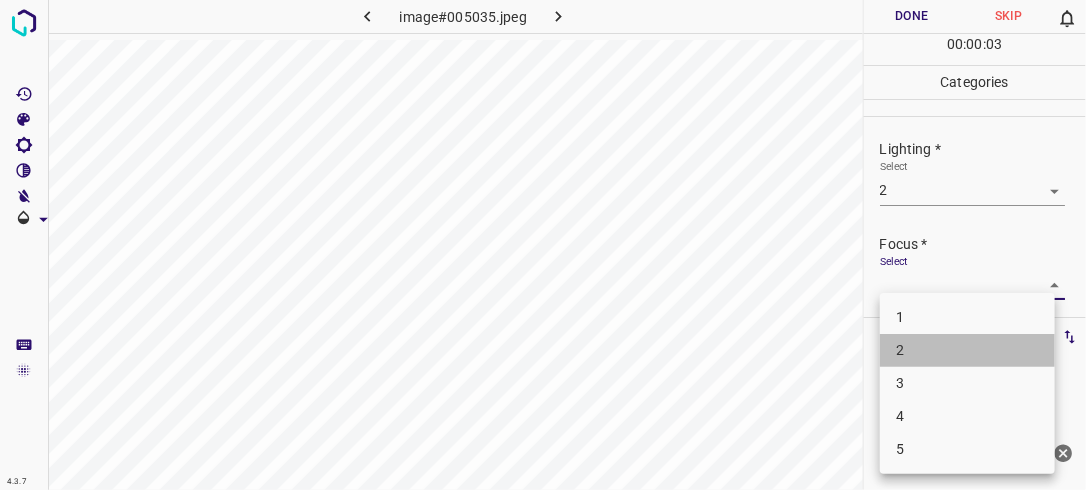 click on "2" at bounding box center (967, 350) 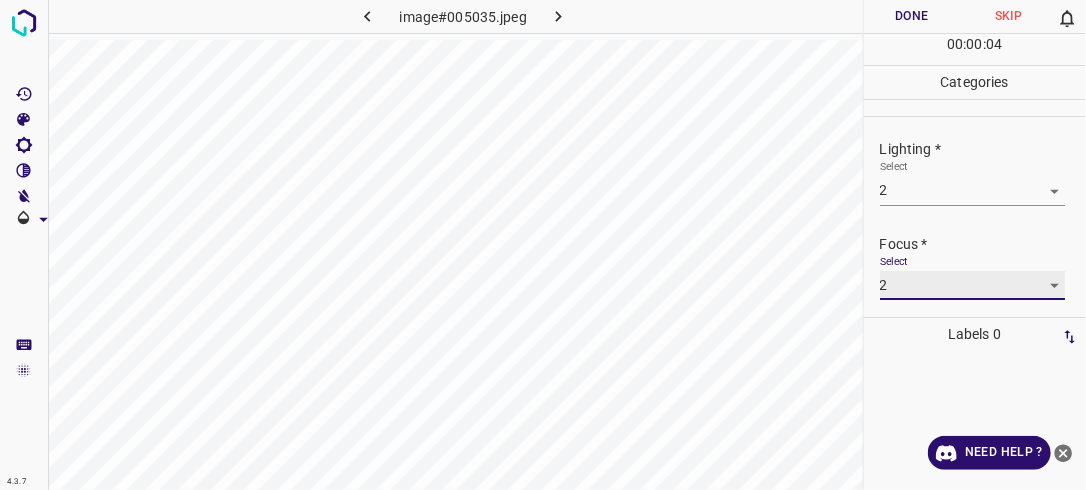 scroll, scrollTop: 98, scrollLeft: 0, axis: vertical 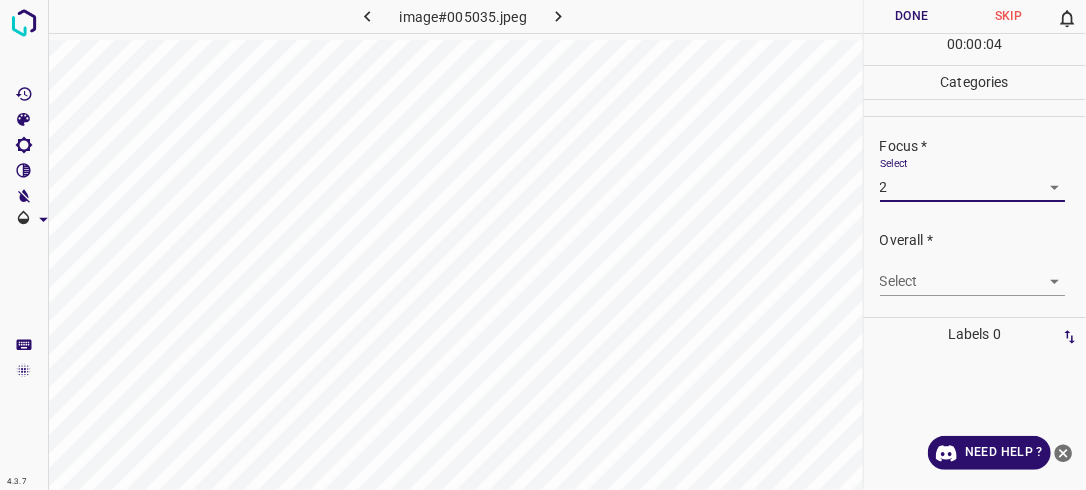click on "4.3.7 image#005035.jpeg Done Skip 0 00   : 00   : 04   Categories Lighting *  Select 2 2 Focus *  Select 2 2 Overall *  Select ​ Labels   0 Categories 1 Lighting 2 Focus 3 Overall Tools Space Change between modes (Draw & Edit) I Auto labeling R Restore zoom M Zoom in N Zoom out Delete Delete selecte label Filters Z Restore filters X Saturation filter C Brightness filter V Contrast filter B Gray scale filter General O Download Need Help ? - Text - Hide - Delete" at bounding box center [543, 245] 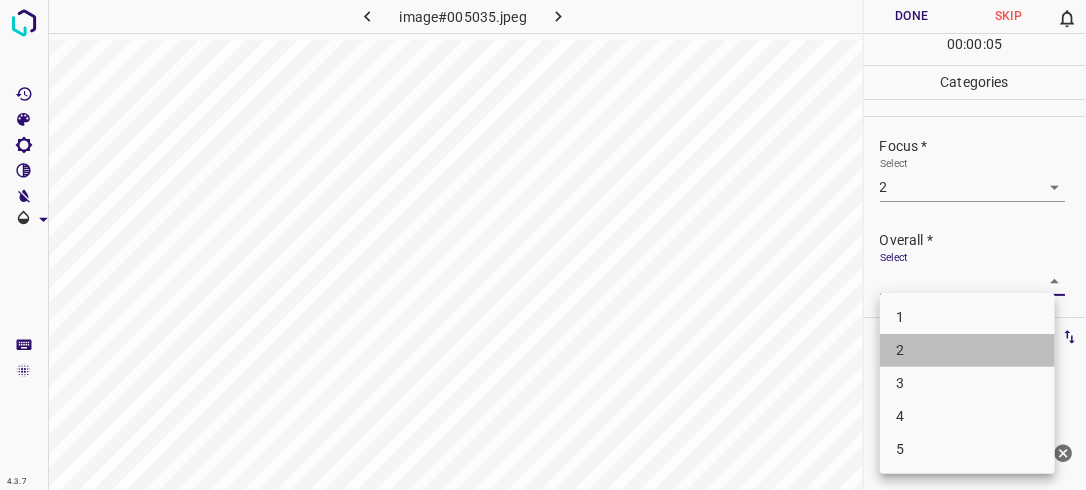 click on "2" at bounding box center [967, 350] 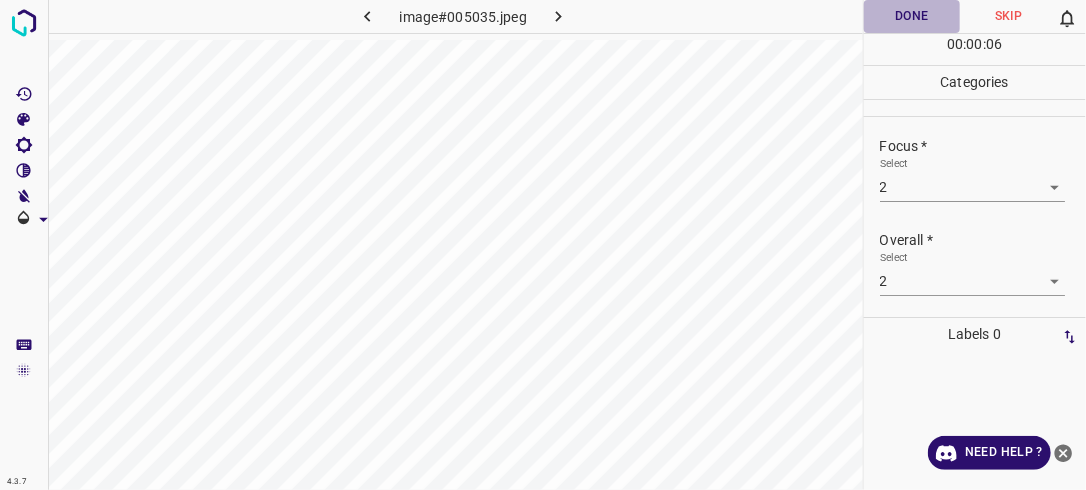 click on "Done" at bounding box center (912, 16) 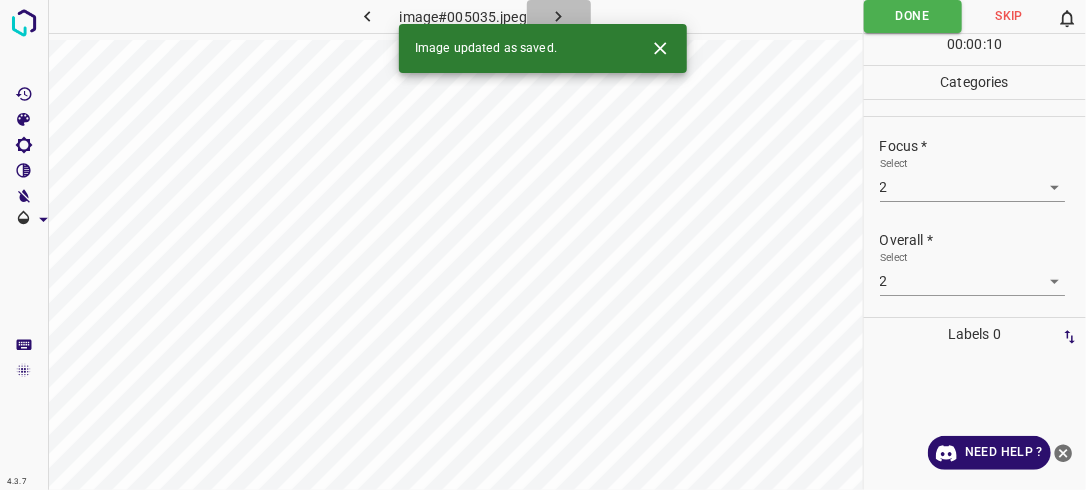 click 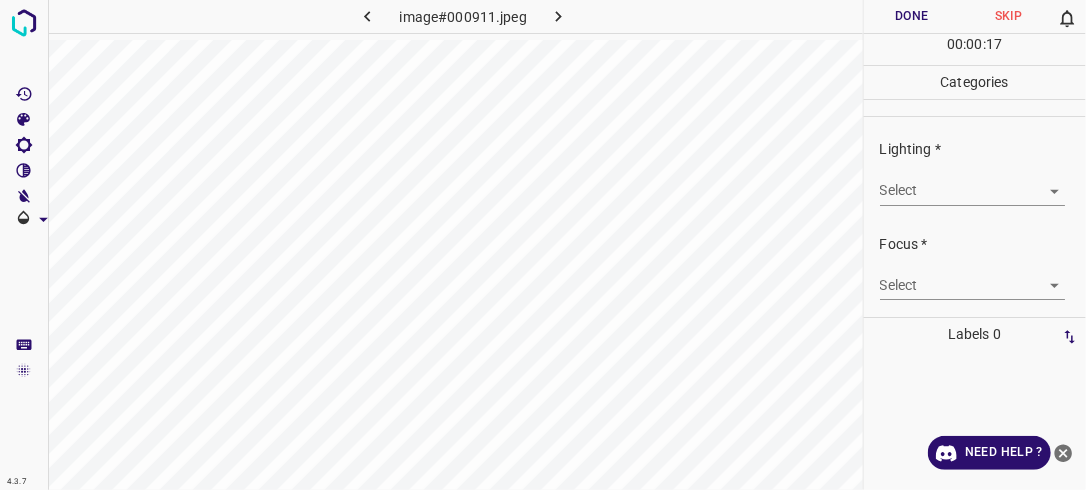 click on "4.3.7 image#000911.jpeg Done Skip 0 00   : 00   : 17   Categories Lighting *  Select ​ Focus *  Select ​ Overall *  Select ​ Labels   0 Categories 1 Lighting 2 Focus 3 Overall Tools Space Change between modes (Draw & Edit) I Auto labeling R Restore zoom M Zoom in N Zoom out Delete Delete selecte label Filters Z Restore filters X Saturation filter C Brightness filter V Contrast filter B Gray scale filter General O Download Need Help ? - Text - Hide - Delete" at bounding box center (543, 245) 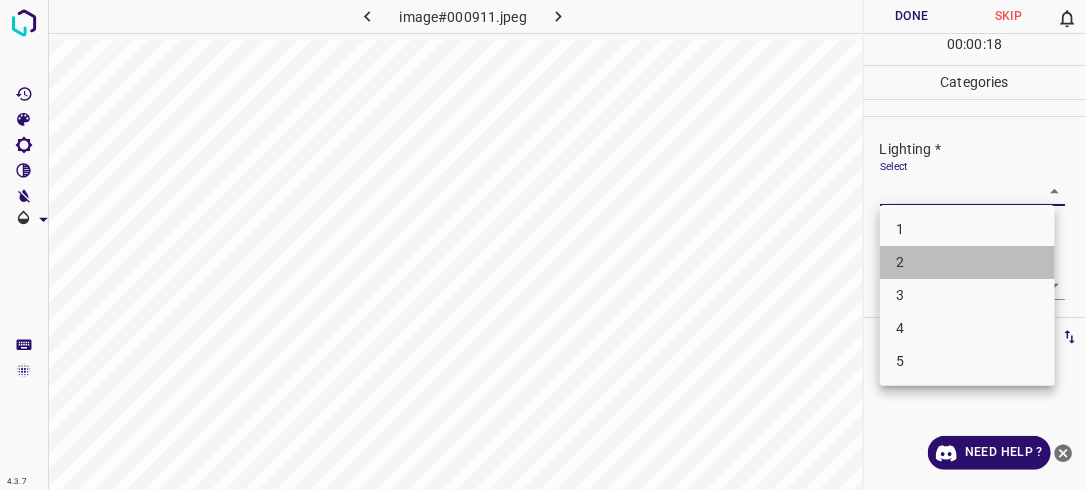 click on "2" at bounding box center [967, 262] 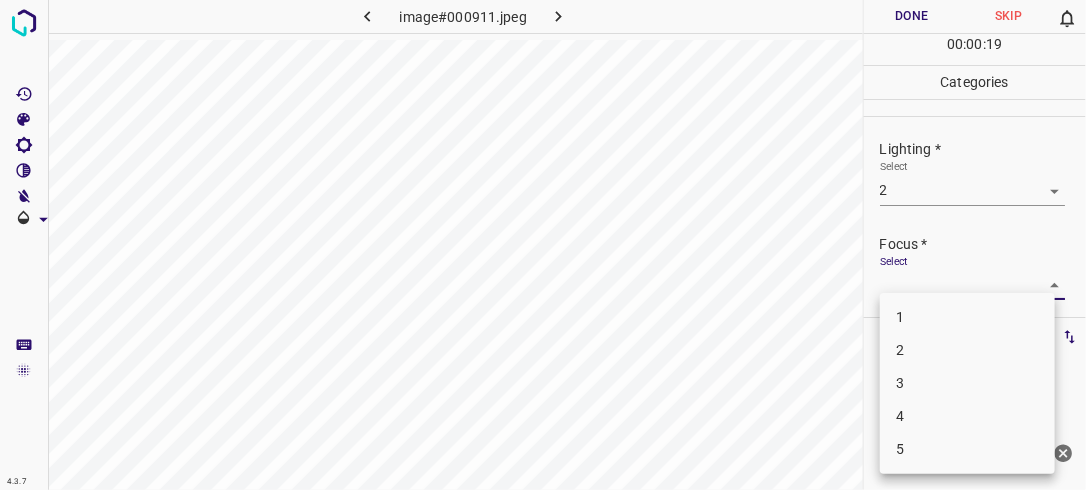 click on "4.3.7 image#000911.jpeg Done Skip 0 00   : 00   : 19   Categories Lighting *  Select 2 2 Focus *  Select ​ Overall *  Select ​ Labels   0 Categories 1 Lighting 2 Focus 3 Overall Tools Space Change between modes (Draw & Edit) I Auto labeling R Restore zoom M Zoom in N Zoom out Delete Delete selecte label Filters Z Restore filters X Saturation filter C Brightness filter V Contrast filter B Gray scale filter General O Download Need Help ? - Text - Hide - Delete 1 2 3 4 5" at bounding box center (543, 245) 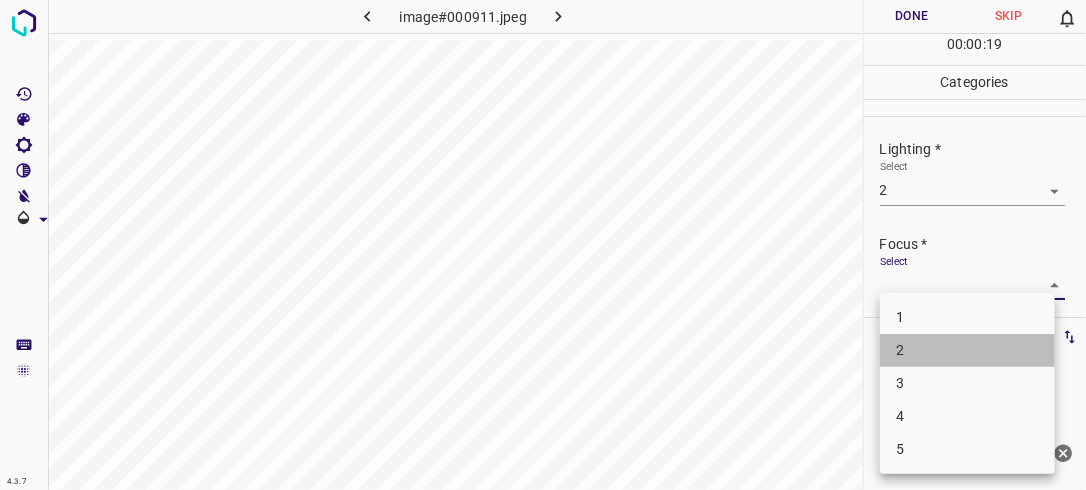 click on "2" at bounding box center (967, 350) 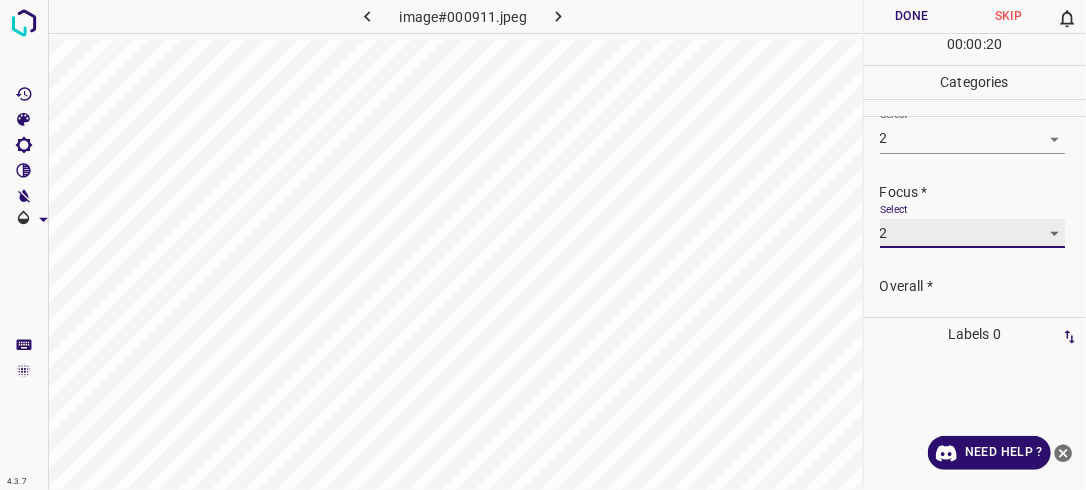 scroll, scrollTop: 98, scrollLeft: 0, axis: vertical 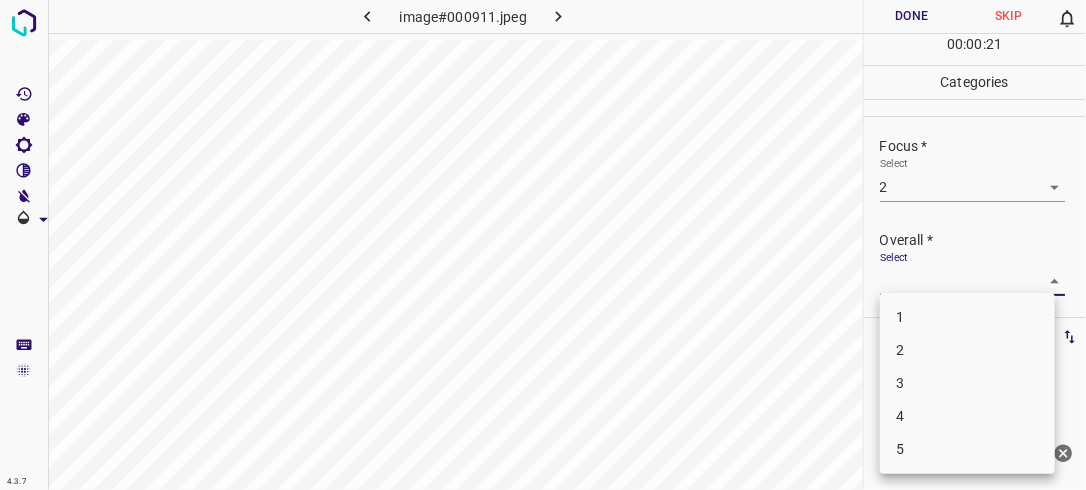 drag, startPoint x: 1044, startPoint y: 279, endPoint x: 1016, endPoint y: 314, distance: 44.82187 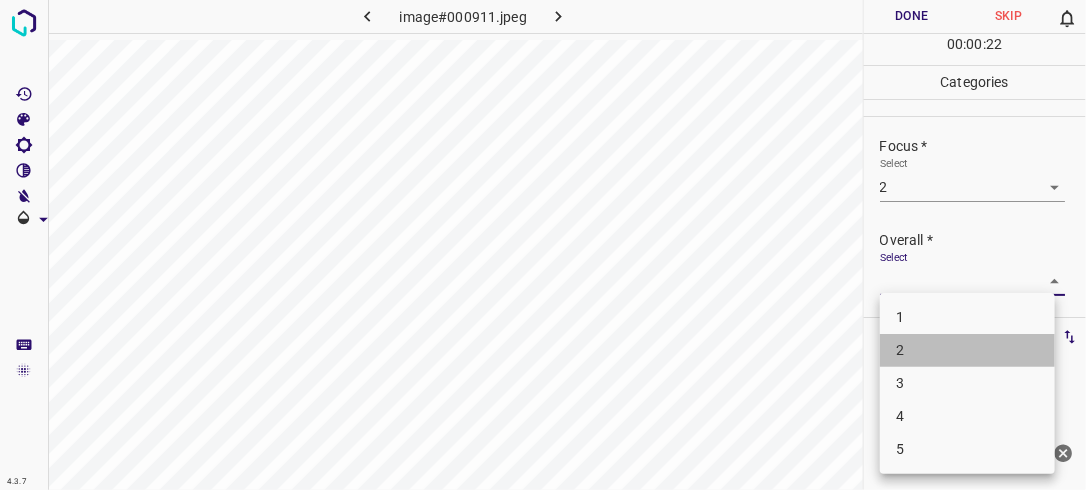 click on "2" at bounding box center [967, 350] 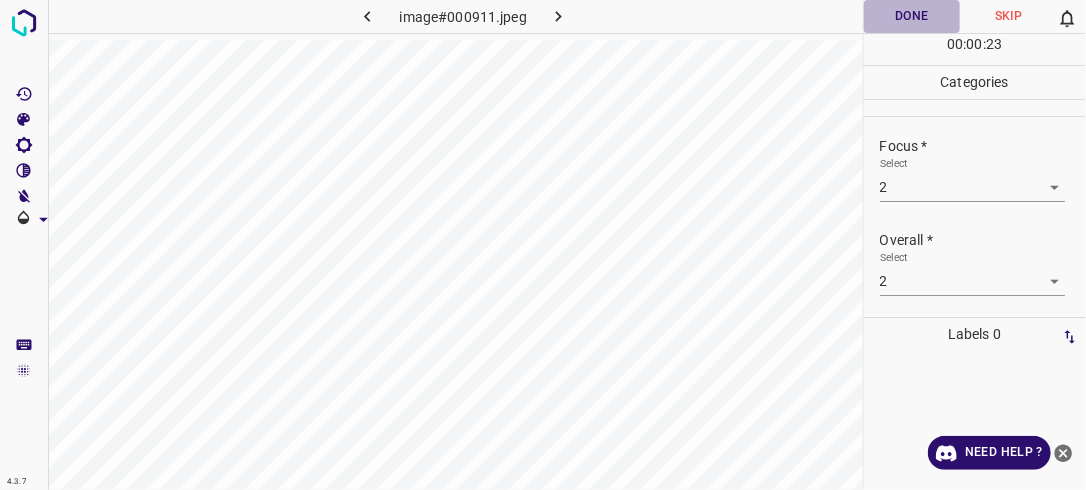 click on "Done" at bounding box center [912, 16] 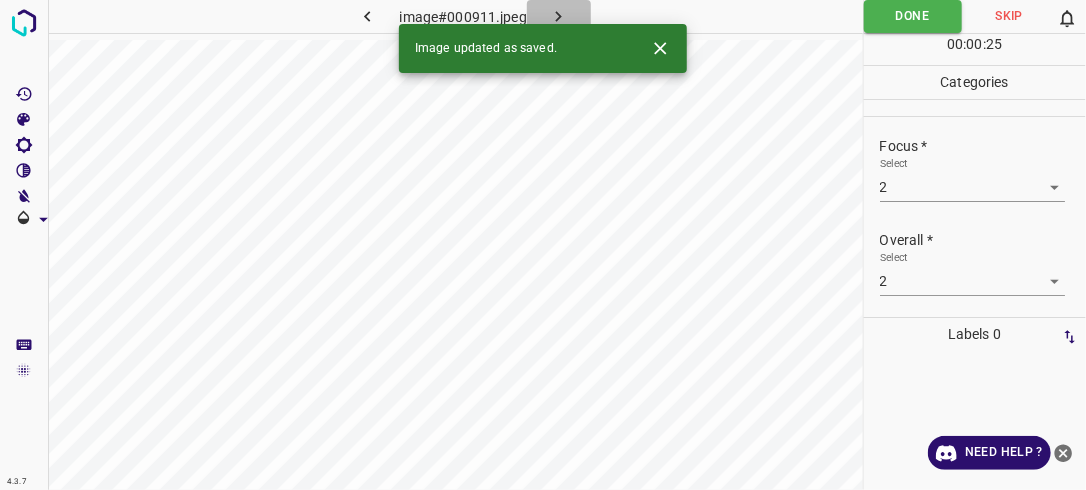 click at bounding box center (559, 16) 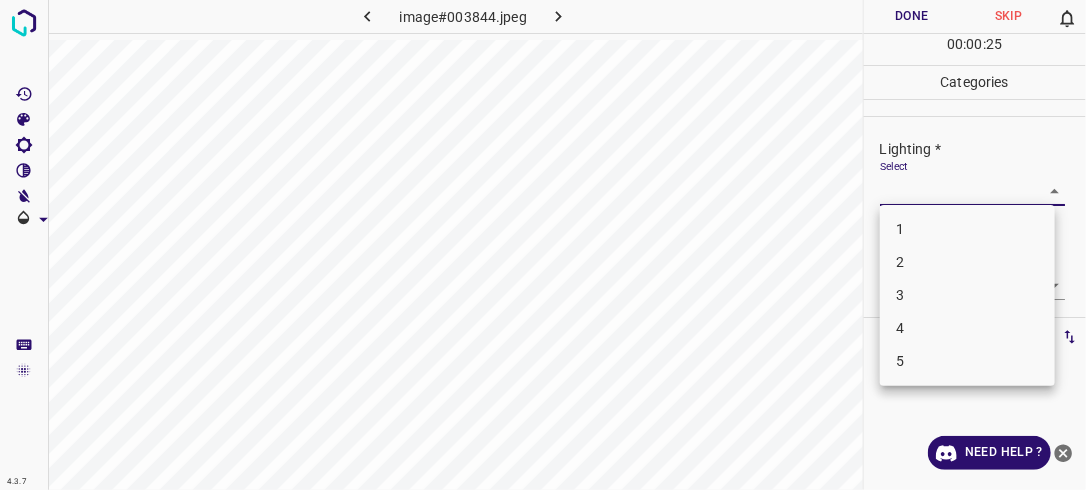 click on "4.3.7 image#003844.jpeg Done Skip 0 00   : 00   : 25   Categories Lighting *  Select ​ Focus *  Select ​ Overall *  Select ​ Labels   0 Categories 1 Lighting 2 Focus 3 Overall Tools Space Change between modes (Draw & Edit) I Auto labeling R Restore zoom M Zoom in N Zoom out Delete Delete selecte label Filters Z Restore filters X Saturation filter C Brightness filter V Contrast filter B Gray scale filter General O Download Need Help ? - Text - Hide - Delete 1 2 3 4 5" at bounding box center [543, 245] 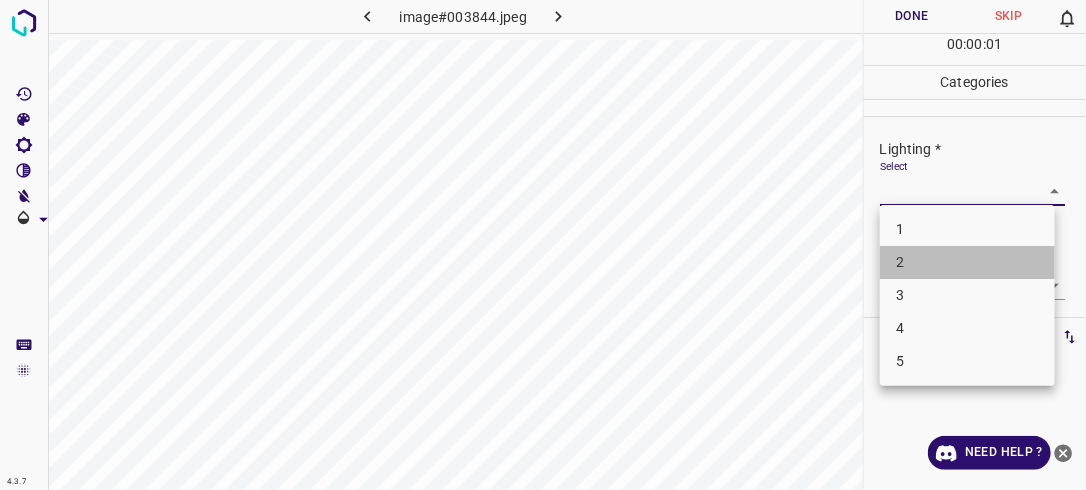 click on "2" at bounding box center [967, 262] 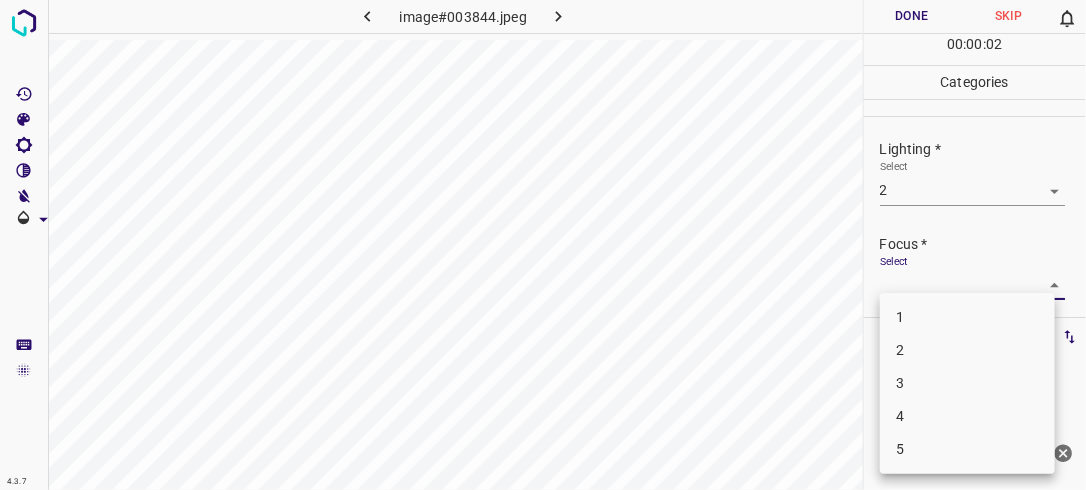 click on "4.3.7 image#003844.jpeg Done Skip 0 00   : 00   : 02   Categories Lighting *  Select 2 2 Focus *  Select ​ Overall *  Select ​ Labels   0 Categories 1 Lighting 2 Focus 3 Overall Tools Space Change between modes (Draw & Edit) I Auto labeling R Restore zoom M Zoom in N Zoom out Delete Delete selecte label Filters Z Restore filters X Saturation filter C Brightness filter V Contrast filter B Gray scale filter General O Download Need Help ? - Text - Hide - Delete 1 2 3 4 5" at bounding box center [543, 245] 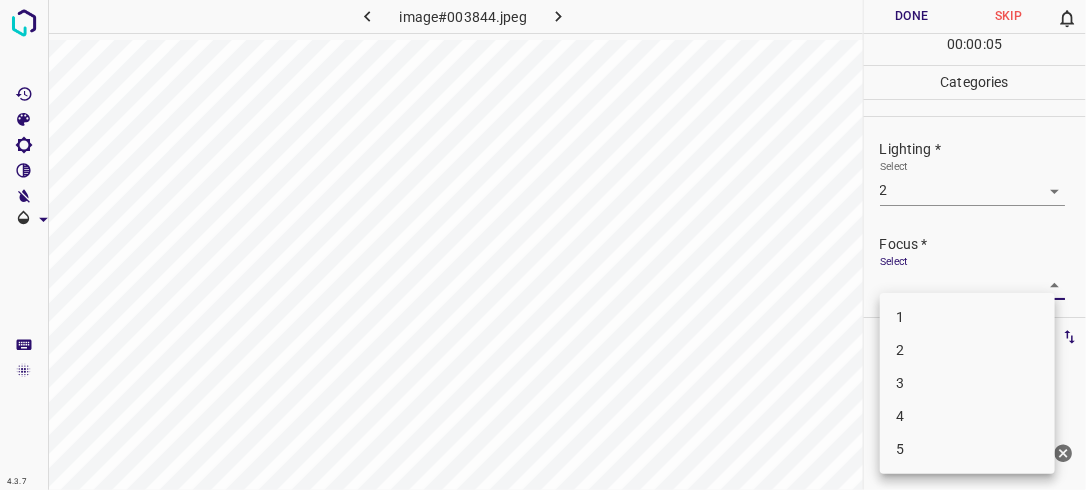 click on "2" at bounding box center (967, 350) 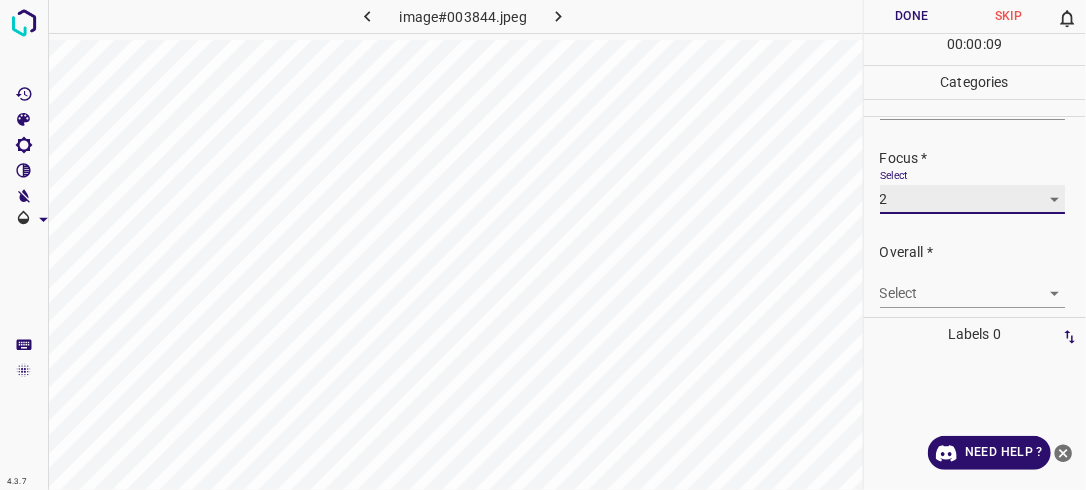 scroll, scrollTop: 98, scrollLeft: 0, axis: vertical 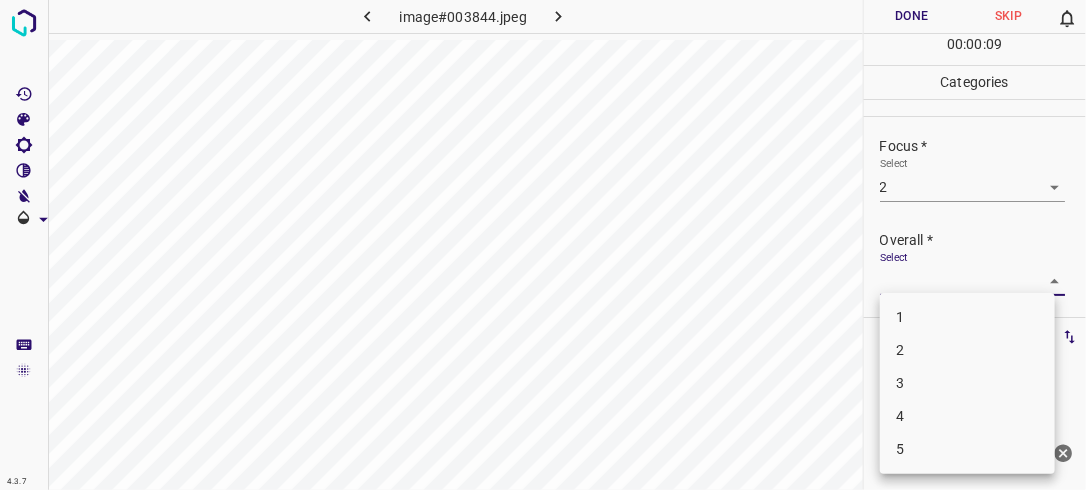 click on "4.3.7 image#003844.jpeg Done Skip 0 00   : 00   : 09   Categories Lighting *  Select 2 2 Focus *  Select 2 2 Overall *  Select ​ Labels   0 Categories 1 Lighting 2 Focus 3 Overall Tools Space Change between modes (Draw & Edit) I Auto labeling R Restore zoom M Zoom in N Zoom out Delete Delete selecte label Filters Z Restore filters X Saturation filter C Brightness filter V Contrast filter B Gray scale filter General O Download Need Help ? - Text - Hide - Delete 1 2 3 4 5" at bounding box center (543, 245) 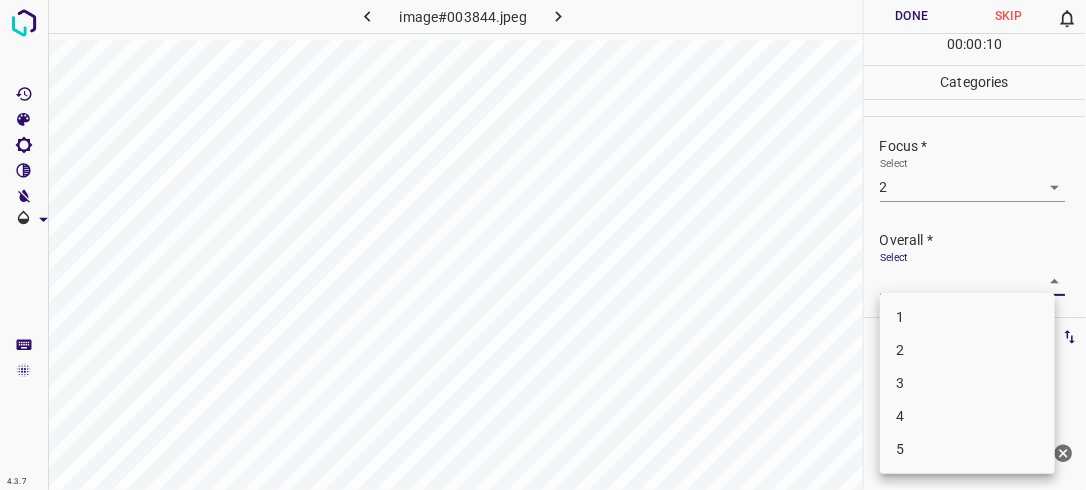 click on "2" at bounding box center [967, 350] 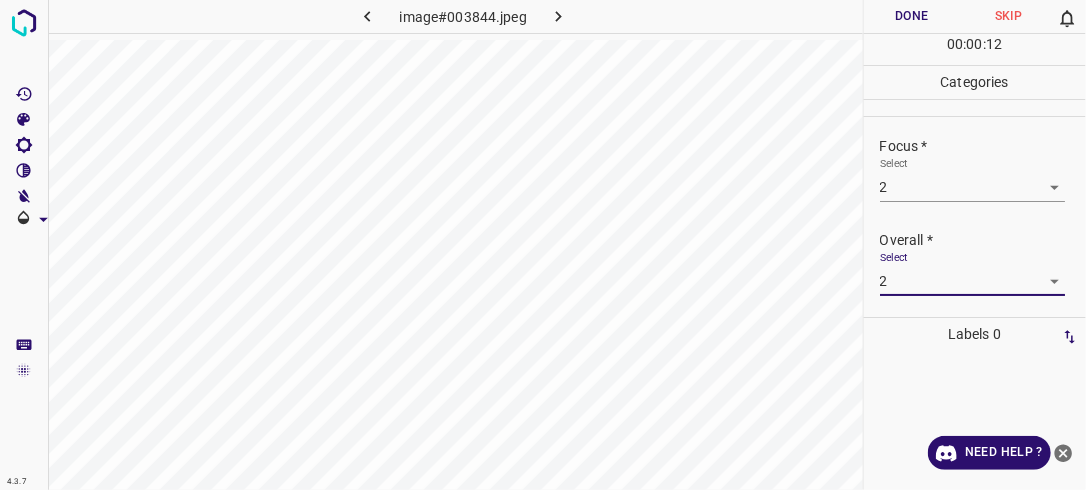 click on "Done" at bounding box center (912, 16) 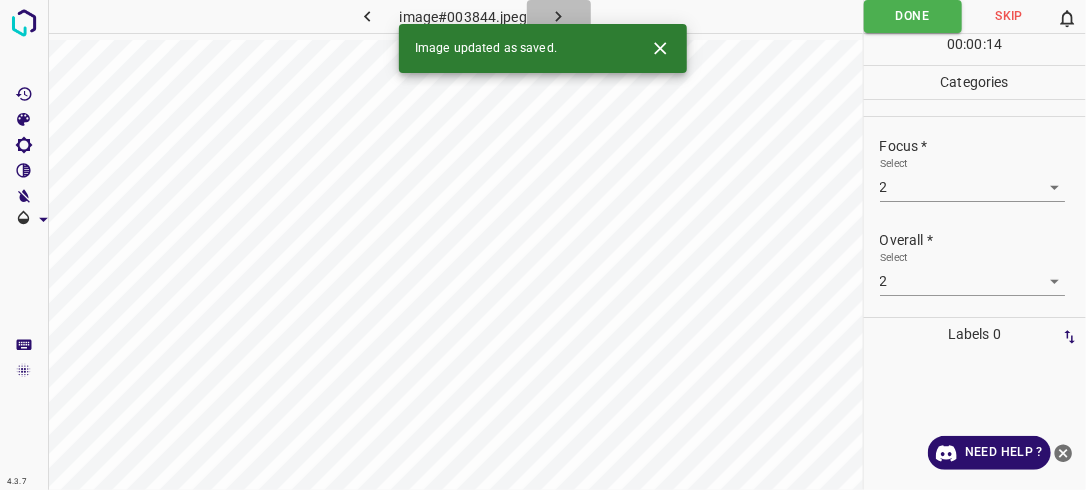 click 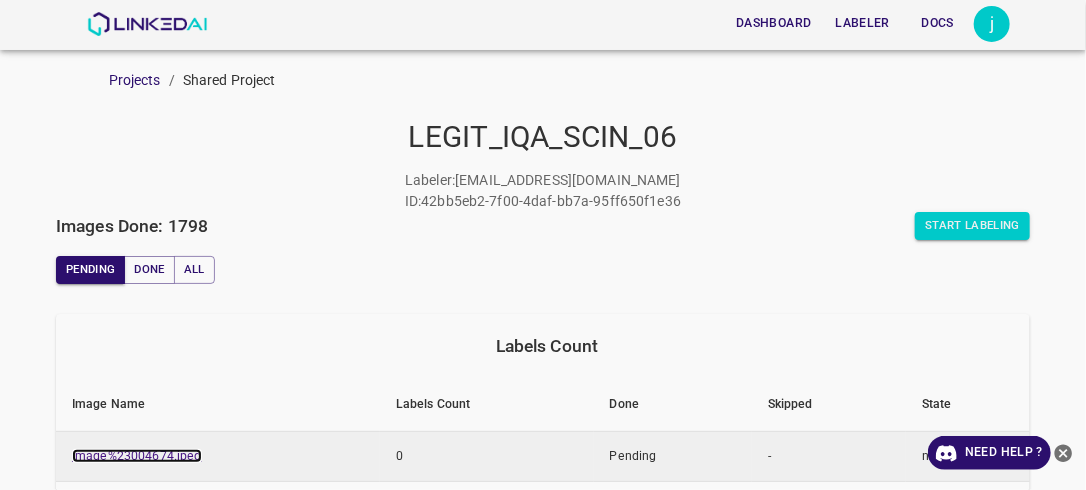 click on "image%23004674.jpeg" at bounding box center [137, 456] 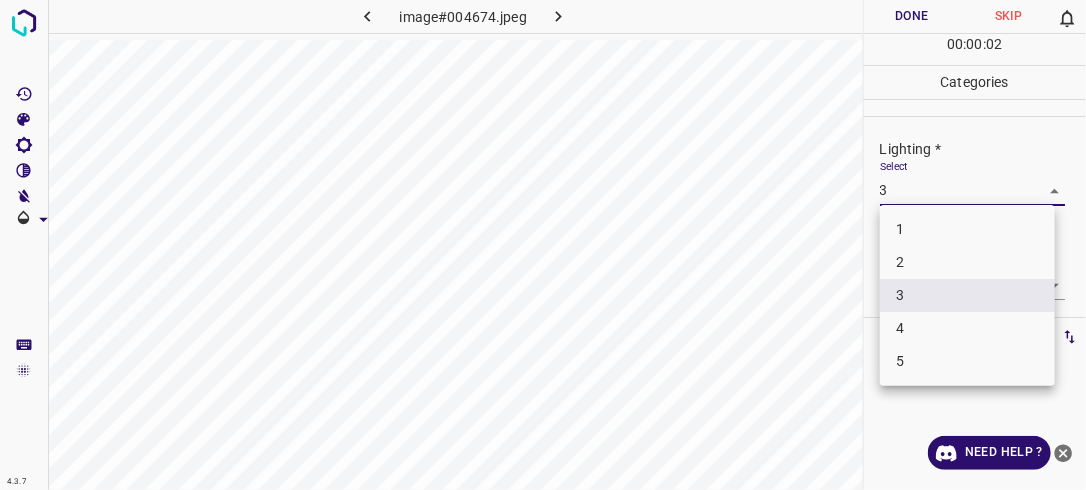 click on "4.3.7 image#004674.jpeg Done Skip 0 00   : 00   : 02   Categories Lighting *  Select 3 3 Focus *  Select 3 3 Overall *  Select 3 3 Labels   0 Categories 1 Lighting 2 Focus 3 Overall Tools Space Change between modes (Draw & Edit) I Auto labeling R Restore zoom M Zoom in N Zoom out Delete Delete selecte label Filters Z Restore filters X Saturation filter C Brightness filter V Contrast filter B Gray scale filter General O Download Need Help ? - Text - Hide - Delete 1 2 3 4 5" at bounding box center (543, 245) 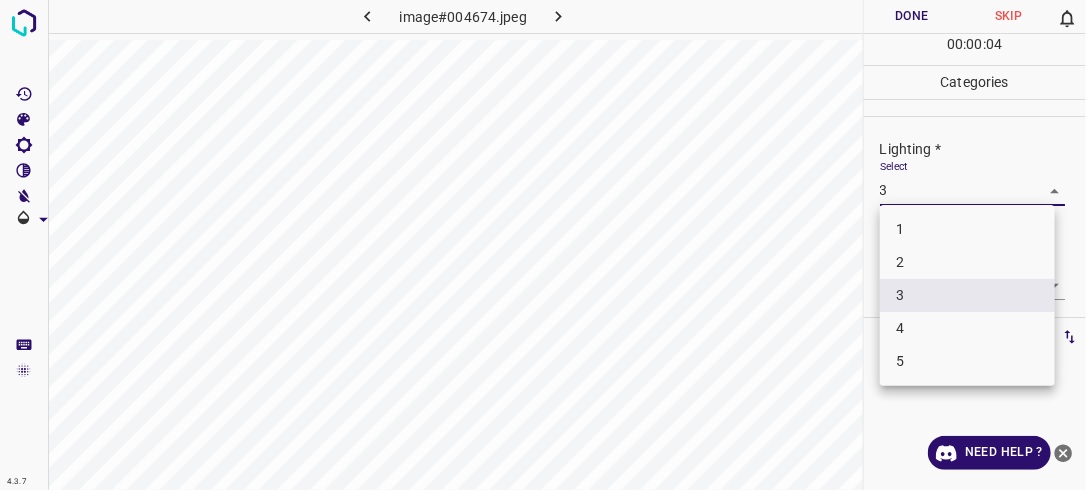 click at bounding box center (543, 245) 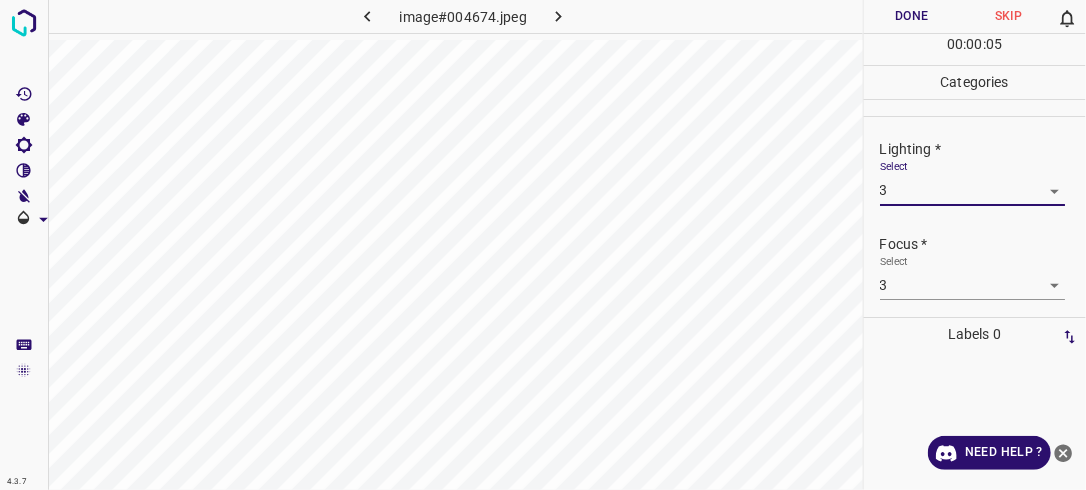 click on "Done" at bounding box center (912, 16) 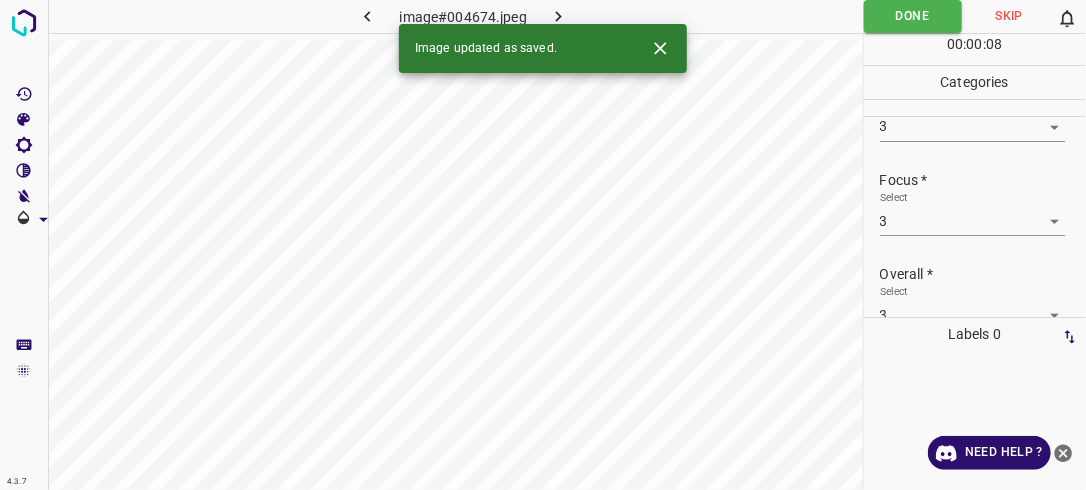 scroll, scrollTop: 66, scrollLeft: 0, axis: vertical 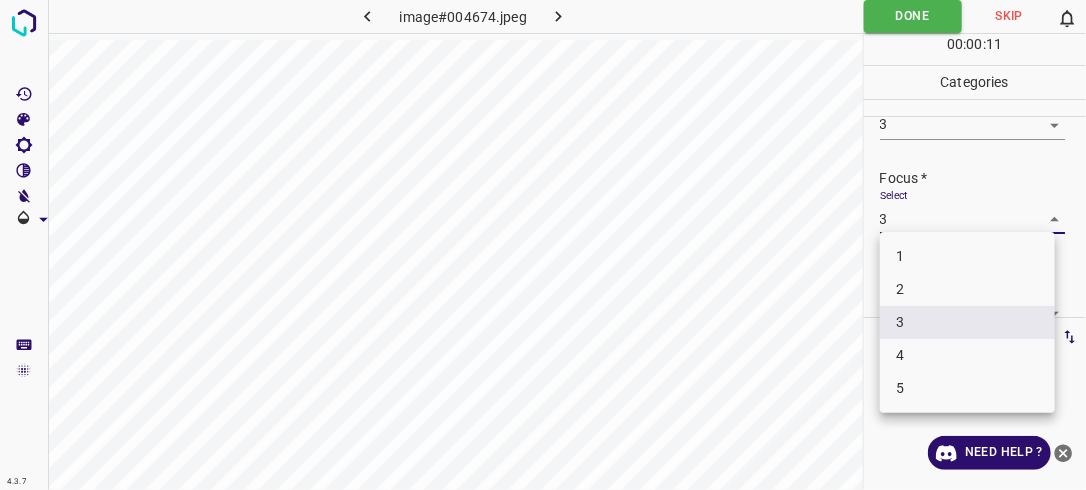 click on "4.3.7 image#004674.jpeg Done Skip 0 00   : 00   : 11   Categories Lighting *  Select 3 3 Focus *  Select 3 3 Overall *  Select 3 3 Labels   0 Categories 1 Lighting 2 Focus 3 Overall Tools Space Change between modes (Draw & Edit) I Auto labeling R Restore zoom M Zoom in N Zoom out Delete Delete selecte label Filters Z Restore filters X Saturation filter C Brightness filter V Contrast filter B Gray scale filter General O Download Need Help ? - Text - Hide - Delete 1 2 3 4 5" at bounding box center (543, 245) 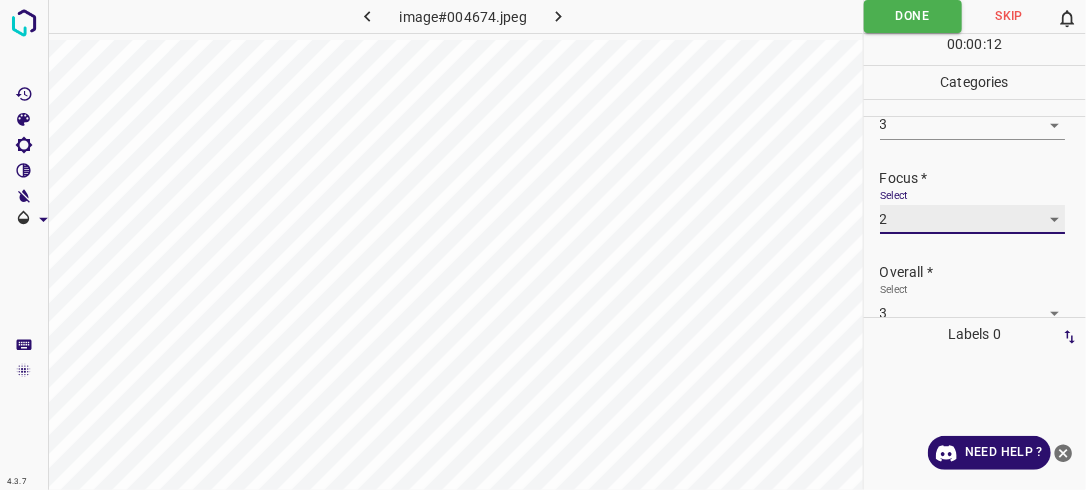 scroll, scrollTop: 66, scrollLeft: 0, axis: vertical 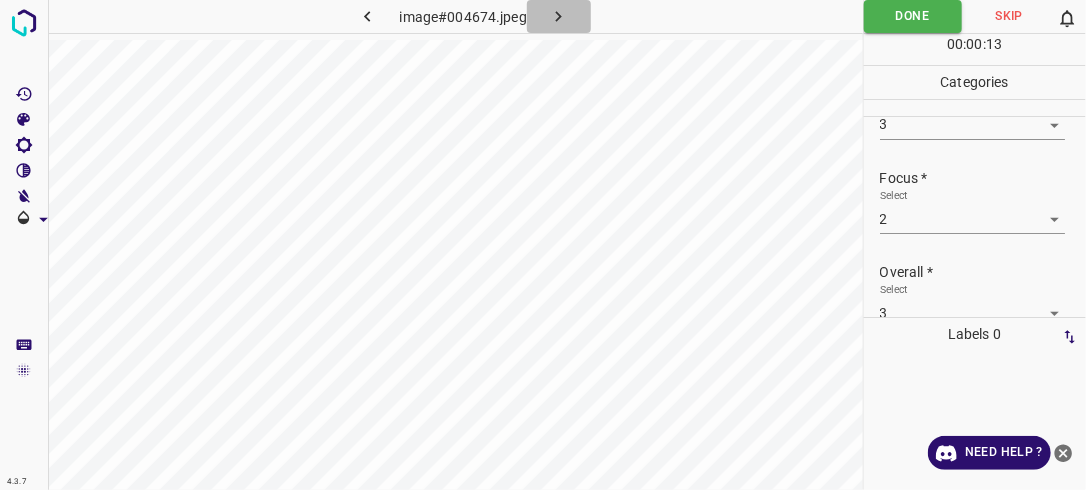 click 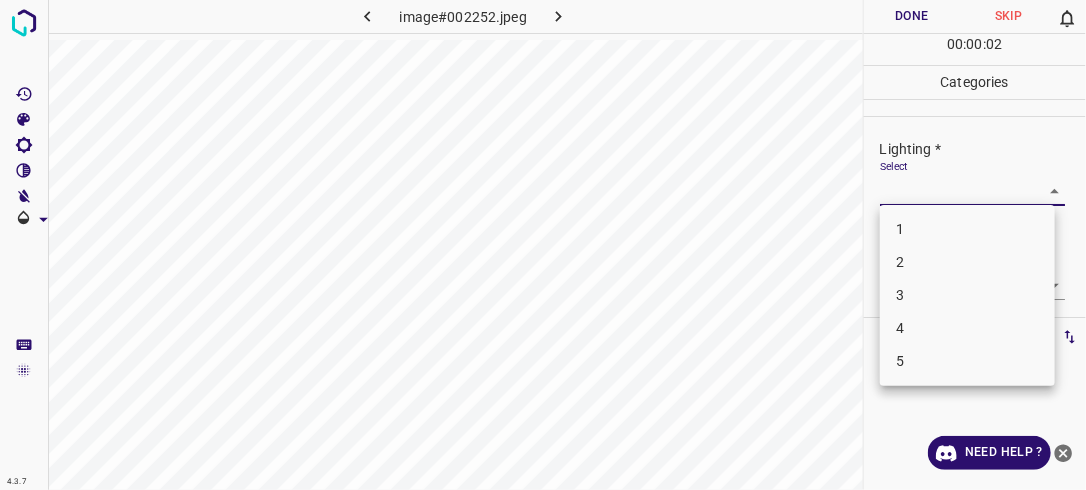 click on "4.3.7 image#002252.jpeg Done Skip 0 00   : 00   : 02   Categories Lighting *  Select ​ Focus *  Select ​ Overall *  Select ​ Labels   0 Categories 1 Lighting 2 Focus 3 Overall Tools Space Change between modes (Draw & Edit) I Auto labeling R Restore zoom M Zoom in N Zoom out Delete Delete selecte label Filters Z Restore filters X Saturation filter C Brightness filter V Contrast filter B Gray scale filter General O Download Need Help ? - Text - Hide - Delete 1 2 3 4 5" at bounding box center (543, 245) 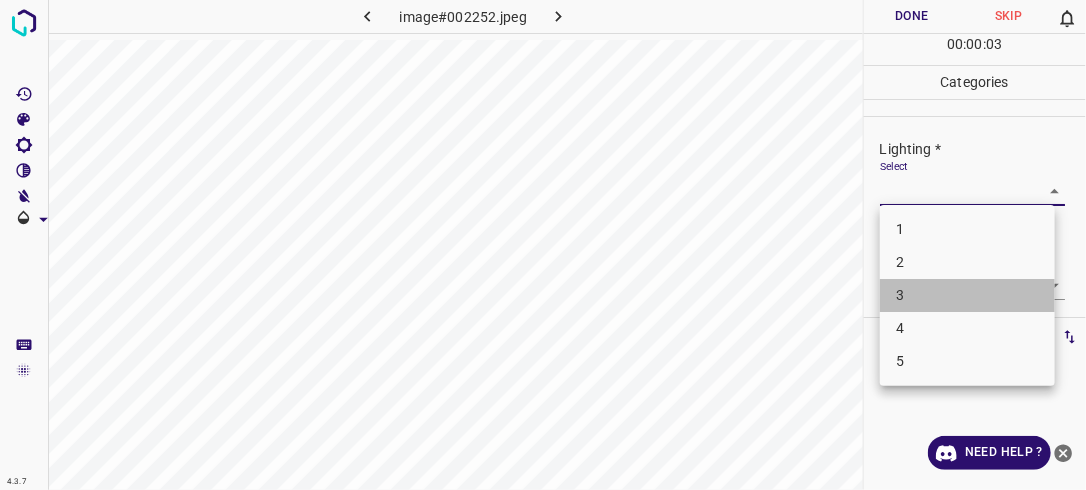 click on "3" at bounding box center [967, 295] 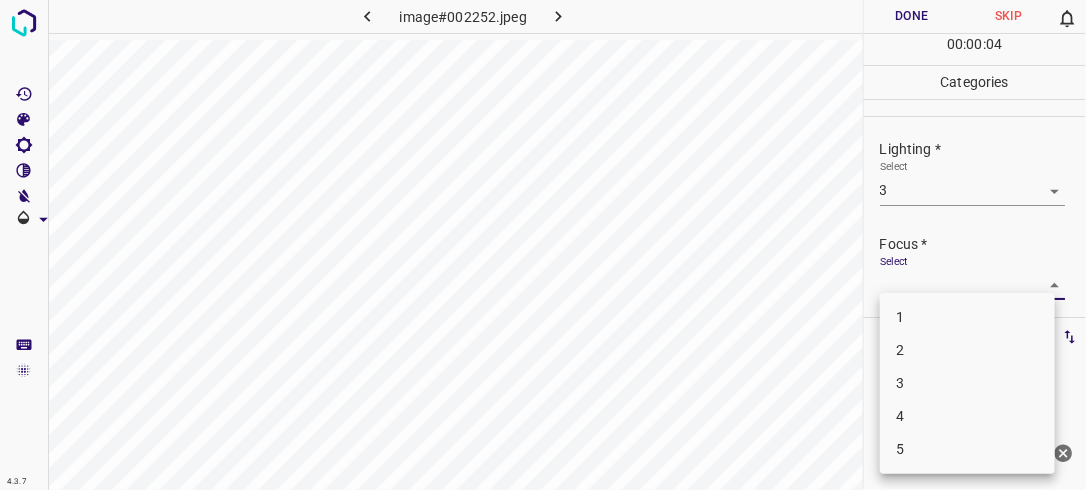 click on "4.3.7 image#002252.jpeg Done Skip 0 00   : 00   : 04   Categories Lighting *  Select 3 3 Focus *  Select ​ Overall *  Select ​ Labels   0 Categories 1 Lighting 2 Focus 3 Overall Tools Space Change between modes (Draw & Edit) I Auto labeling R Restore zoom M Zoom in N Zoom out Delete Delete selecte label Filters Z Restore filters X Saturation filter C Brightness filter V Contrast filter B Gray scale filter General O Download Need Help ? - Text - Hide - Delete 1 2 3 4 5" at bounding box center (543, 245) 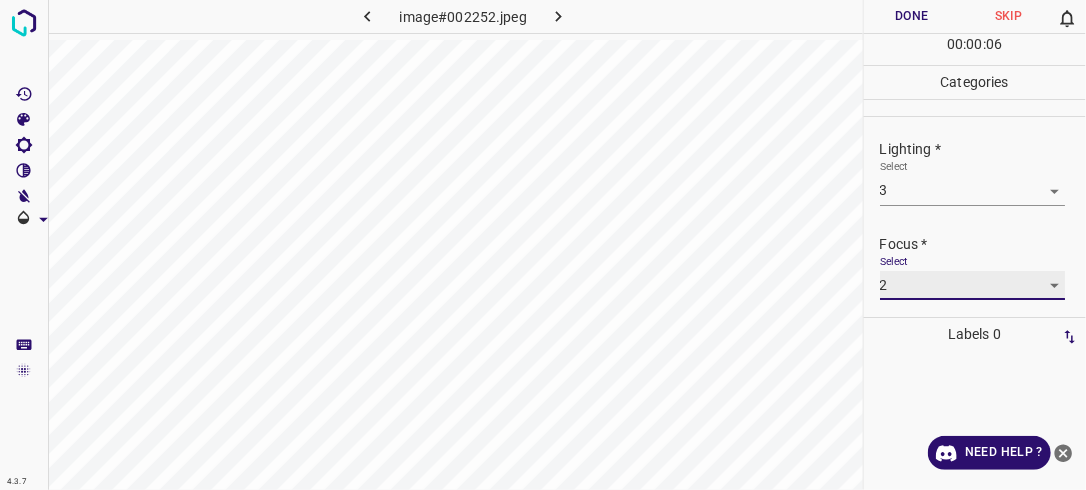 scroll, scrollTop: 98, scrollLeft: 0, axis: vertical 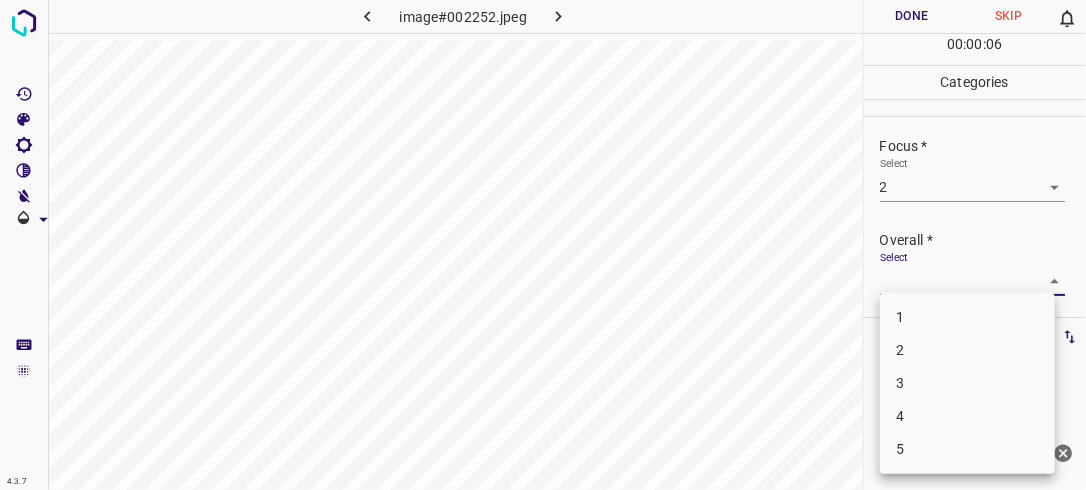 click on "4.3.7 image#002252.jpeg Done Skip 0 00   : 00   : 06   Categories Lighting *  Select 3 3 Focus *  Select 2 2 Overall *  Select ​ Labels   0 Categories 1 Lighting 2 Focus 3 Overall Tools Space Change between modes (Draw & Edit) I Auto labeling R Restore zoom M Zoom in N Zoom out Delete Delete selecte label Filters Z Restore filters X Saturation filter C Brightness filter V Contrast filter B Gray scale filter General O Download Need Help ? - Text - Hide - Delete 1 2 3 4 5" at bounding box center (543, 245) 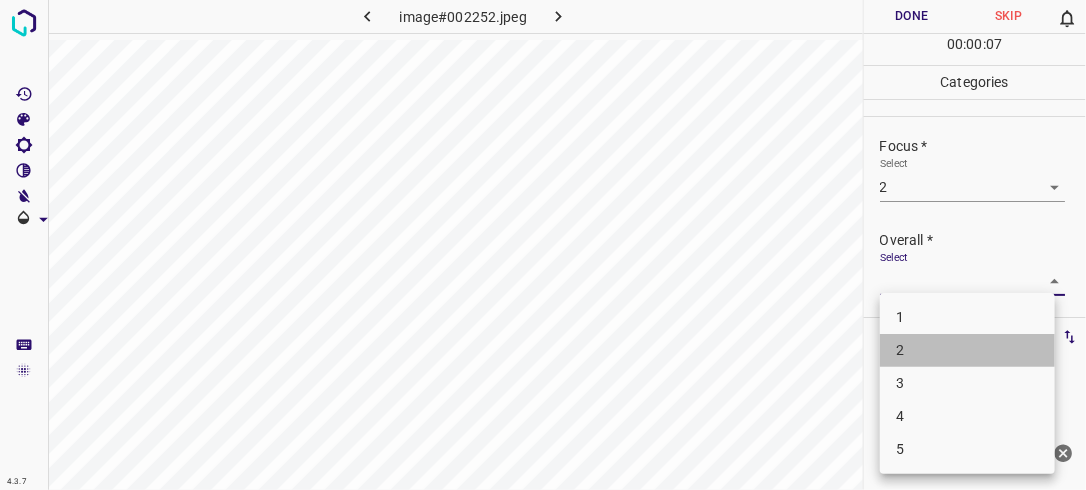 click on "2" at bounding box center [967, 350] 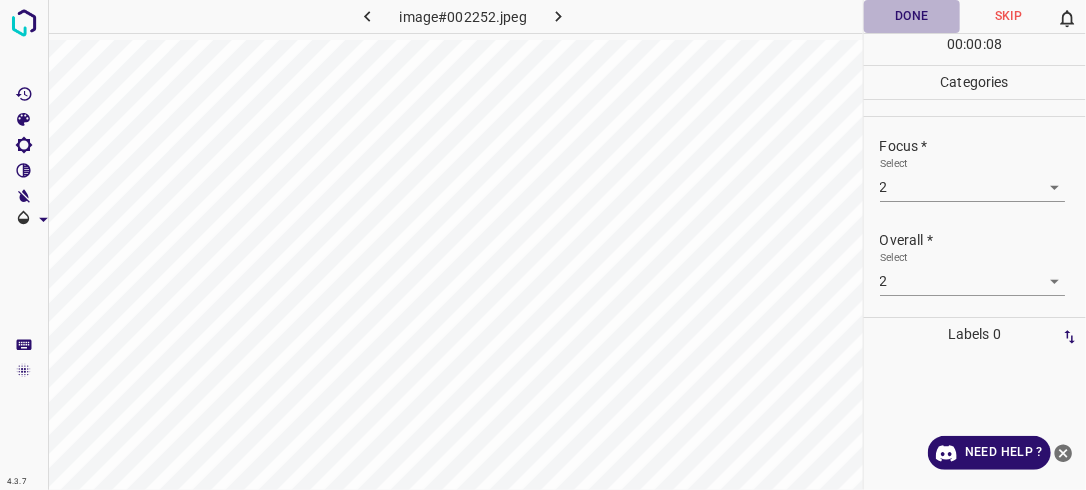 click on "Done" at bounding box center (912, 16) 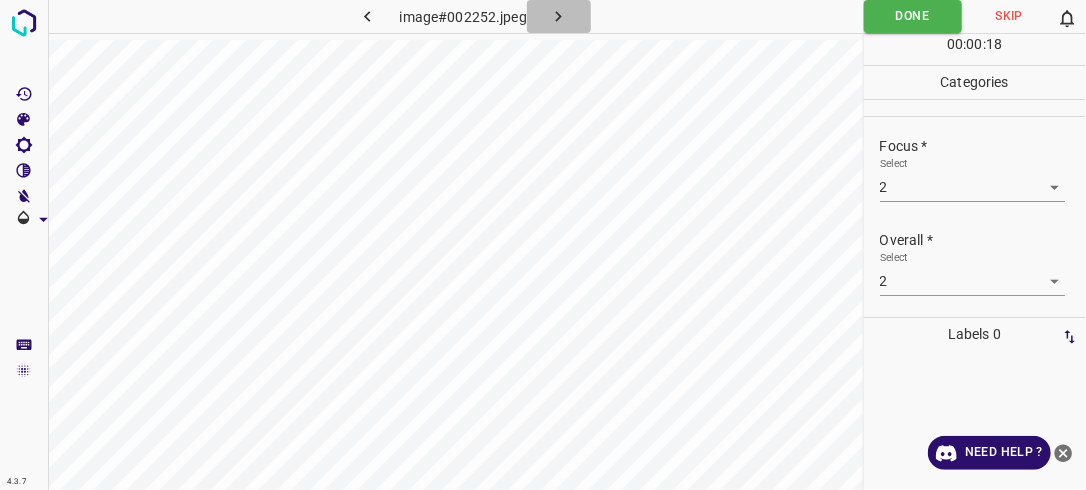 click 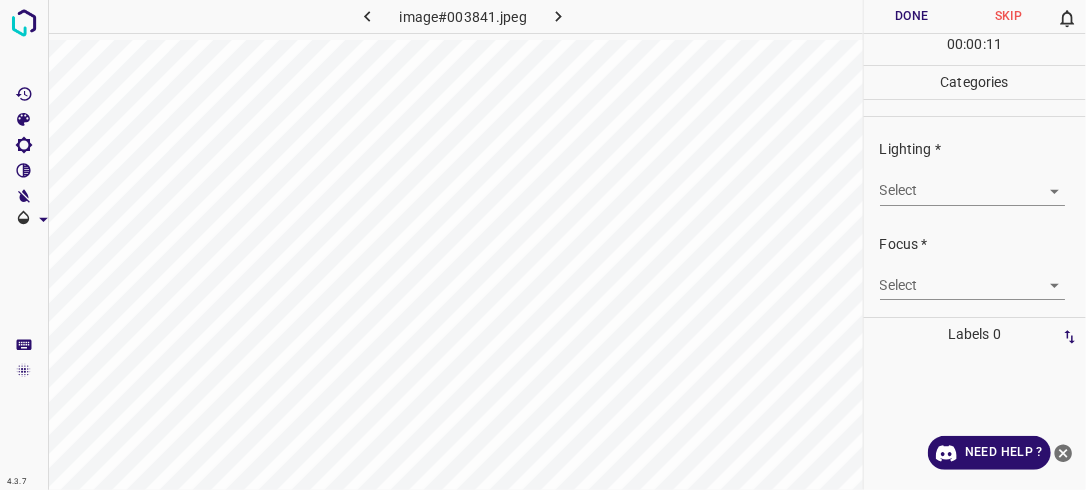 click on "Select ​" at bounding box center [973, 182] 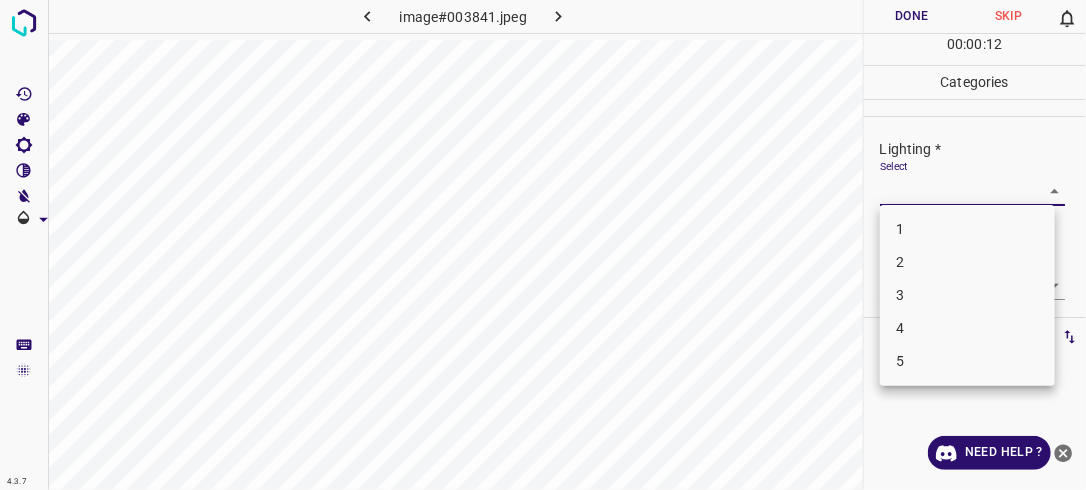 click on "4.3.7 image#003841.jpeg Done Skip 0 00   : 00   : 12   Categories Lighting *  Select ​ Focus *  Select ​ Overall *  Select ​ Labels   0 Categories 1 Lighting 2 Focus 3 Overall Tools Space Change between modes (Draw & Edit) I Auto labeling R Restore zoom M Zoom in N Zoom out Delete Delete selecte label Filters Z Restore filters X Saturation filter C Brightness filter V Contrast filter B Gray scale filter General O Download Need Help ? - Text - Hide - Delete 1 2 3 4 5" at bounding box center [543, 245] 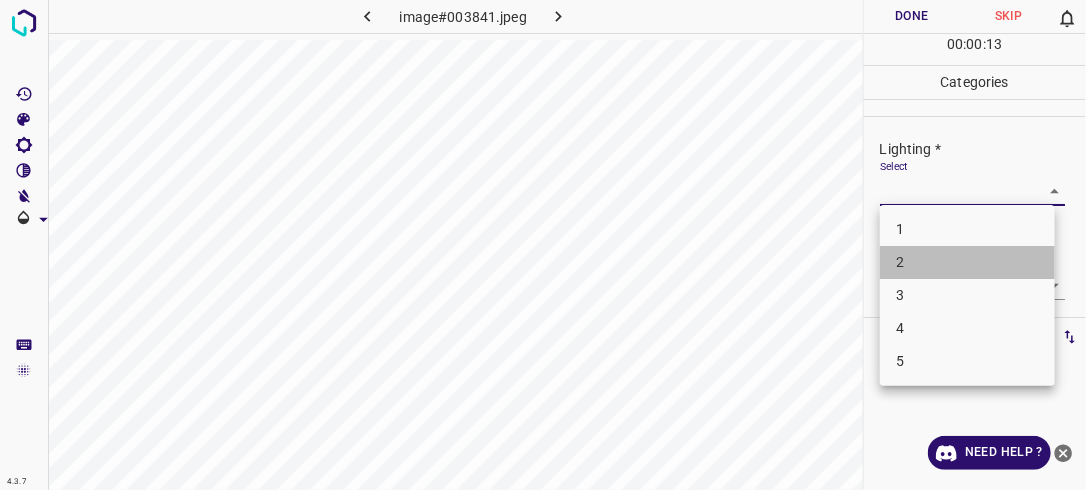 drag, startPoint x: 988, startPoint y: 262, endPoint x: 998, endPoint y: 268, distance: 11.661903 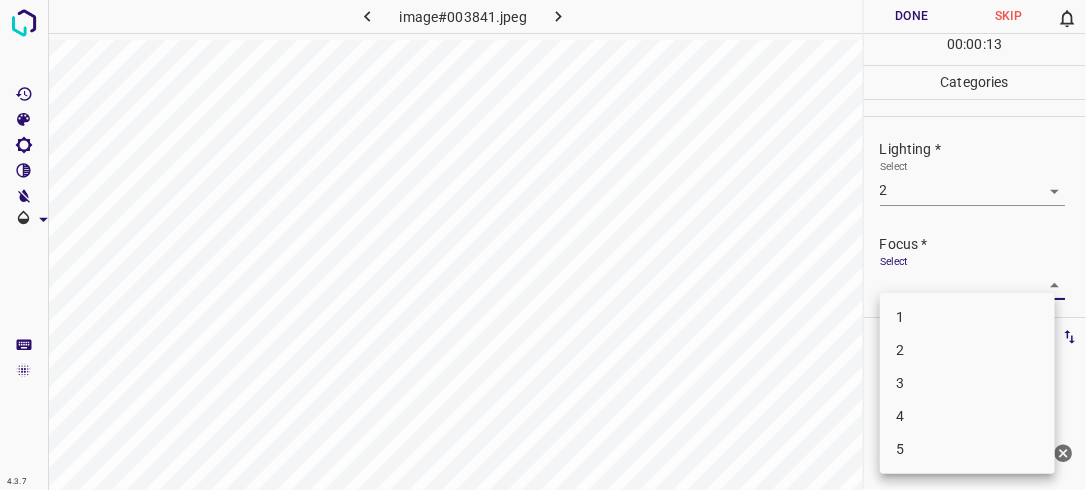 drag, startPoint x: 1049, startPoint y: 285, endPoint x: 1036, endPoint y: 285, distance: 13 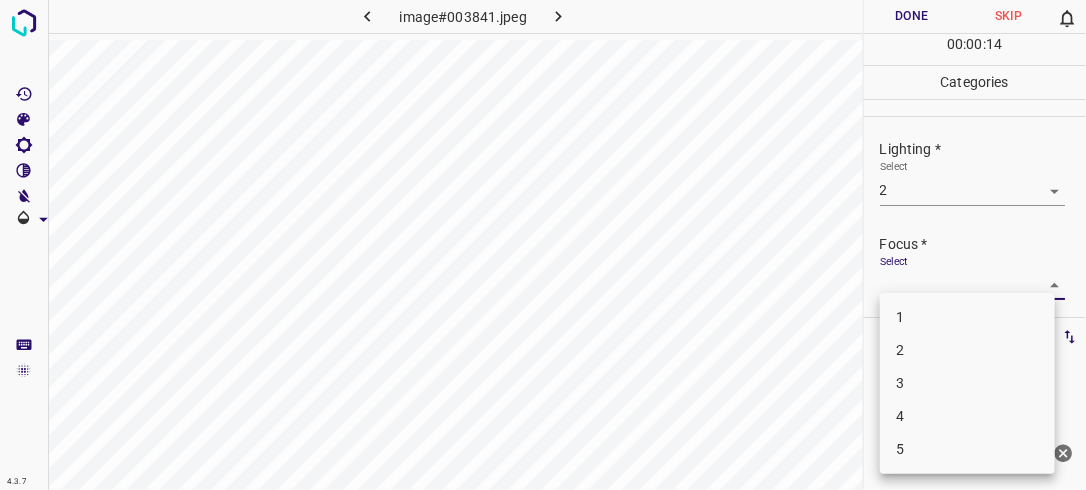 click on "2" at bounding box center (967, 350) 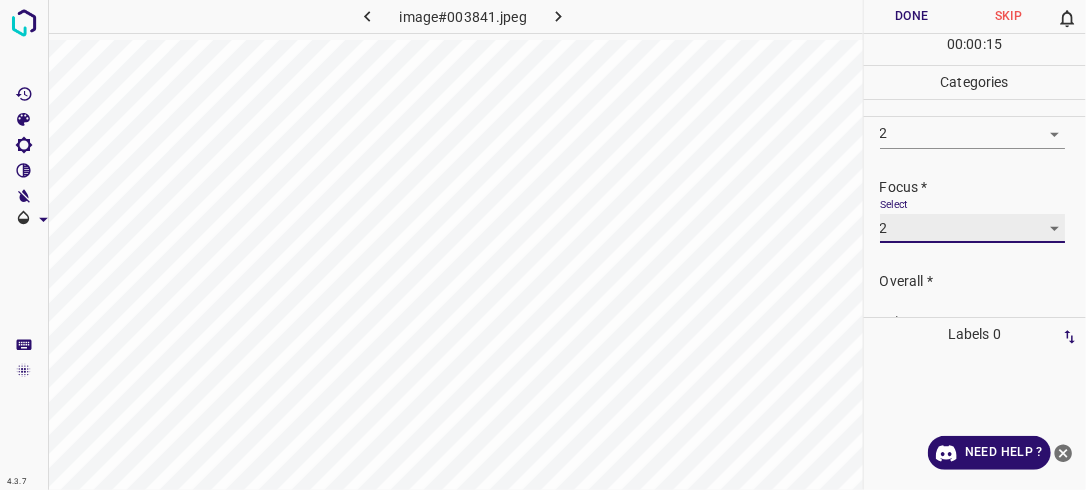 scroll, scrollTop: 87, scrollLeft: 0, axis: vertical 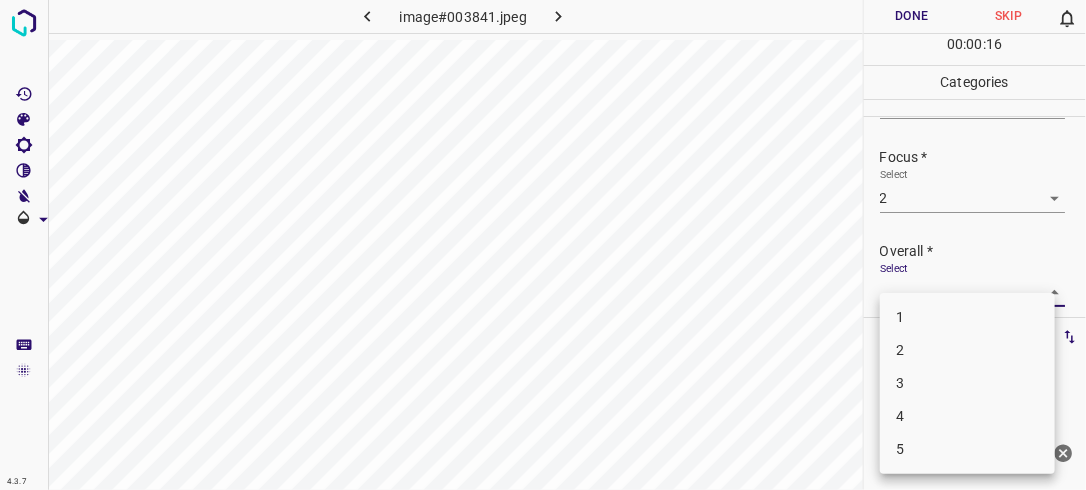click on "4.3.7 image#003841.jpeg Done Skip 0 00   : 00   : 16   Categories Lighting *  Select 2 2 Focus *  Select 2 2 Overall *  Select ​ Labels   0 Categories 1 Lighting 2 Focus 3 Overall Tools Space Change between modes (Draw & Edit) I Auto labeling R Restore zoom M Zoom in N Zoom out Delete Delete selecte label Filters Z Restore filters X Saturation filter C Brightness filter V Contrast filter B Gray scale filter General O Download Need Help ? - Text - Hide - Delete 1 2 3 4 5" at bounding box center [543, 245] 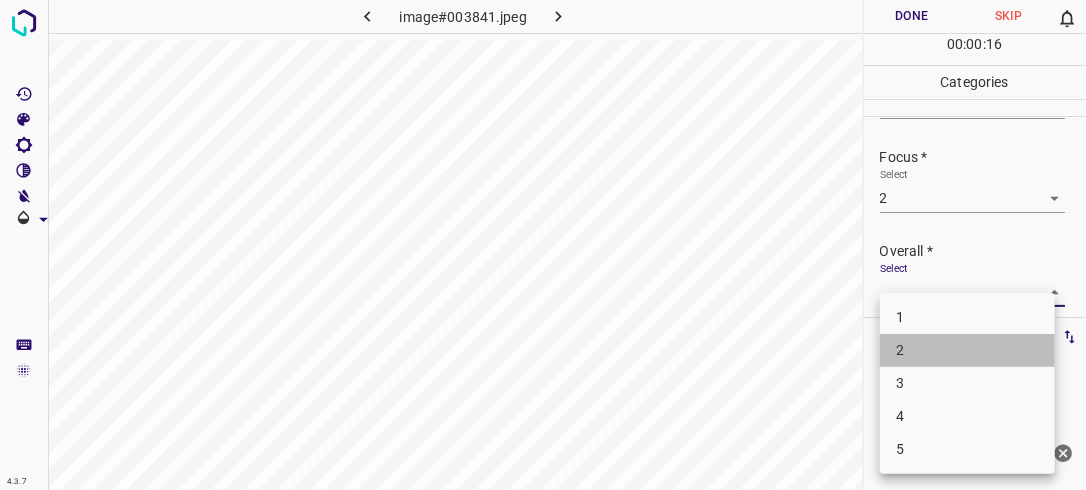 click on "2" at bounding box center [967, 350] 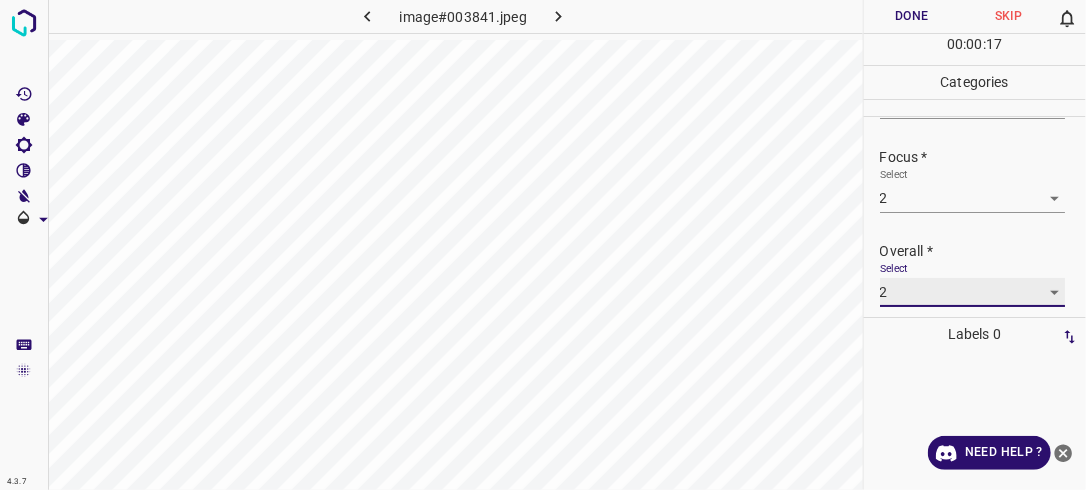 scroll, scrollTop: 87, scrollLeft: 0, axis: vertical 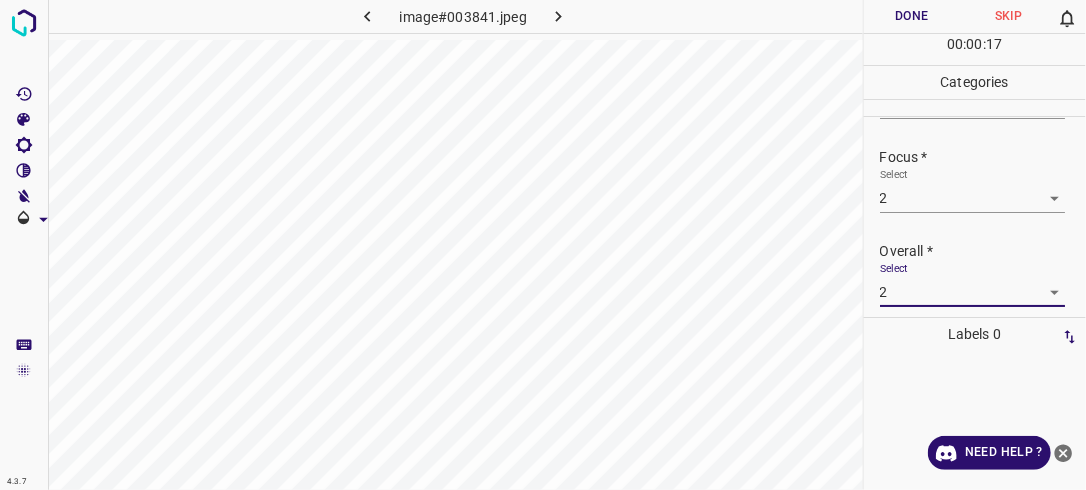 click on "Done" at bounding box center (912, 16) 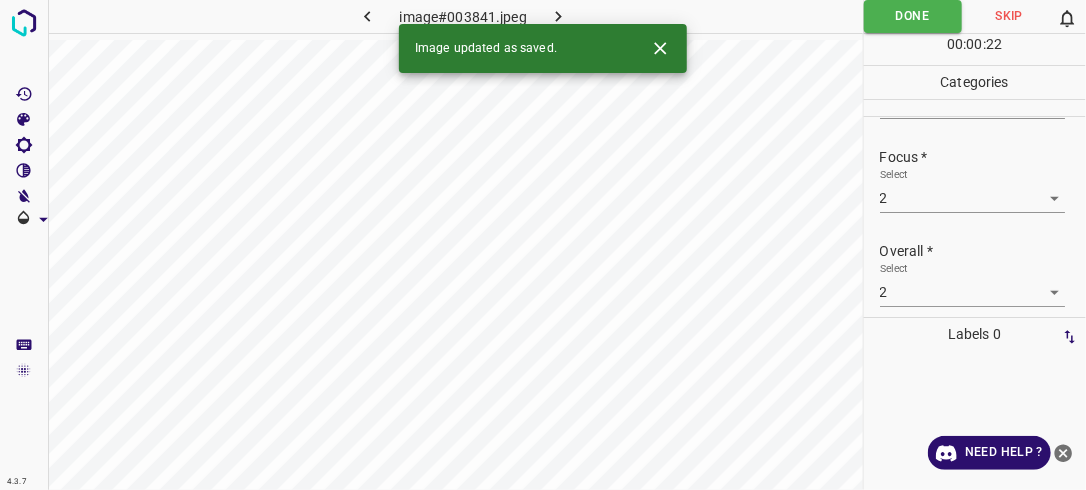 click 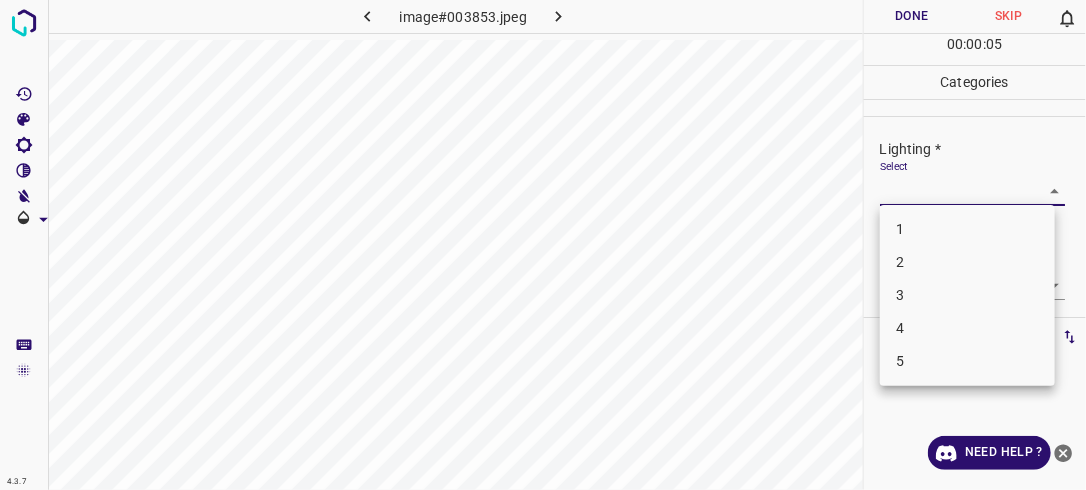 click on "4.3.7 image#003853.jpeg Done Skip 0 00   : 00   : 05   Categories Lighting *  Select ​ Focus *  Select ​ Overall *  Select ​ Labels   0 Categories 1 Lighting 2 Focus 3 Overall Tools Space Change between modes (Draw & Edit) I Auto labeling R Restore zoom M Zoom in N Zoom out Delete Delete selecte label Filters Z Restore filters X Saturation filter C Brightness filter V Contrast filter B Gray scale filter General O Download Need Help ? - Text - Hide - Delete 1 2 3 4 5" at bounding box center [543, 245] 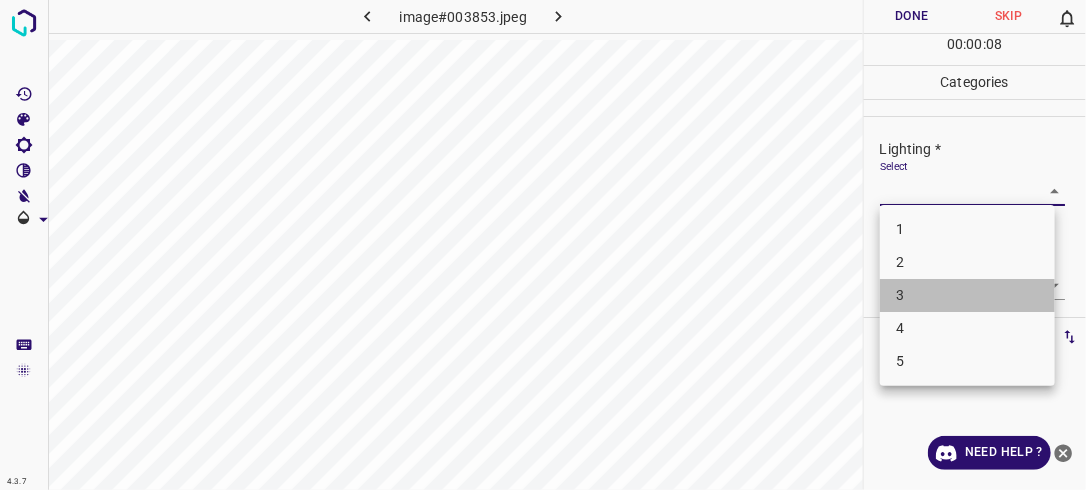 click on "3" at bounding box center (967, 295) 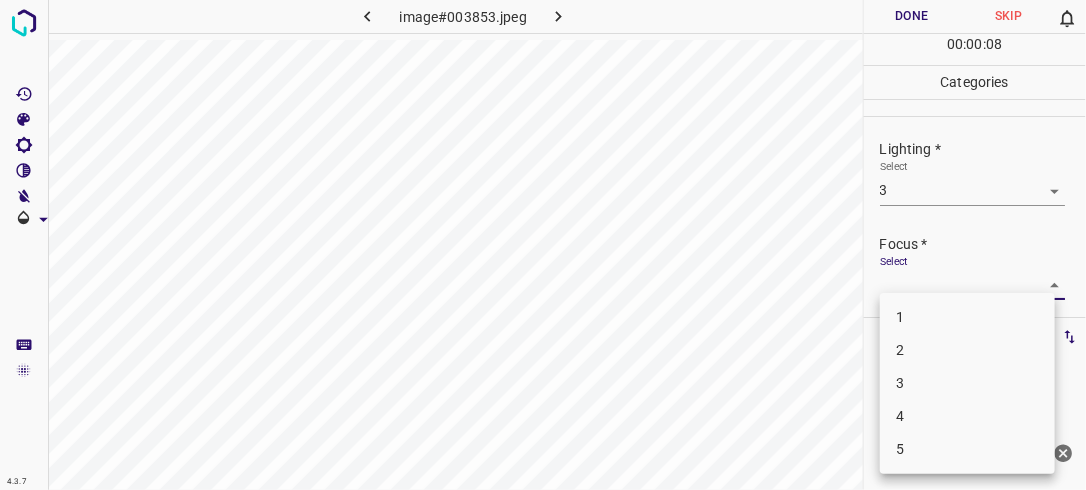 drag, startPoint x: 1037, startPoint y: 288, endPoint x: 986, endPoint y: 323, distance: 61.854668 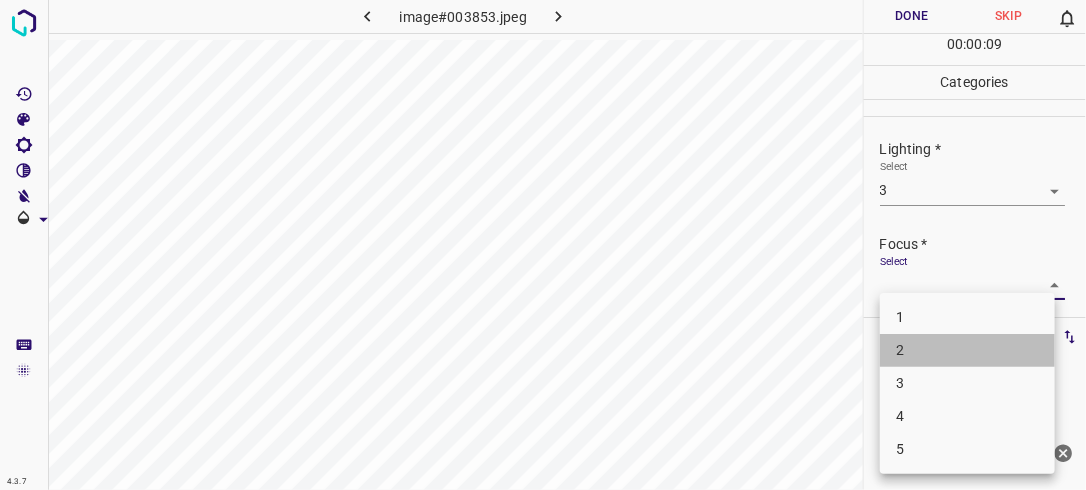 click on "2" at bounding box center [967, 350] 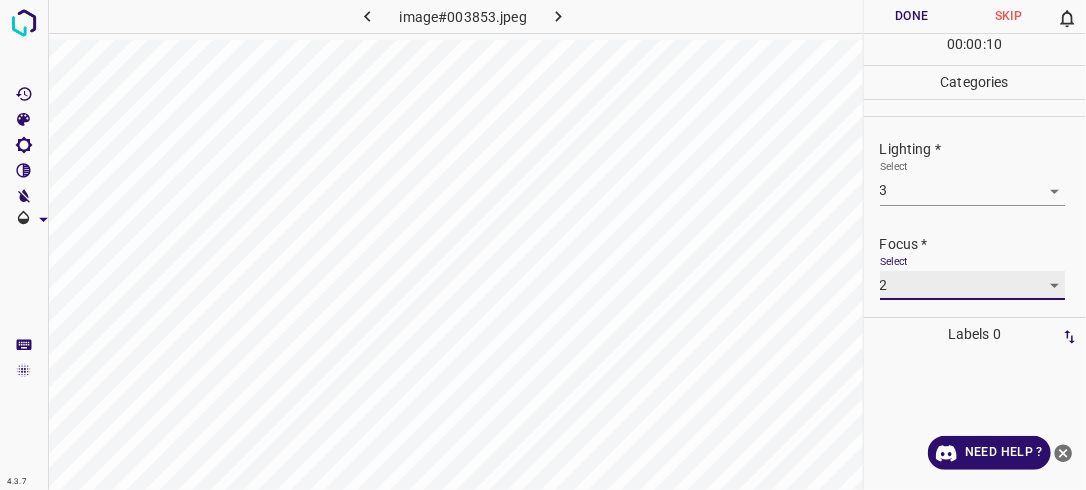 scroll, scrollTop: 98, scrollLeft: 0, axis: vertical 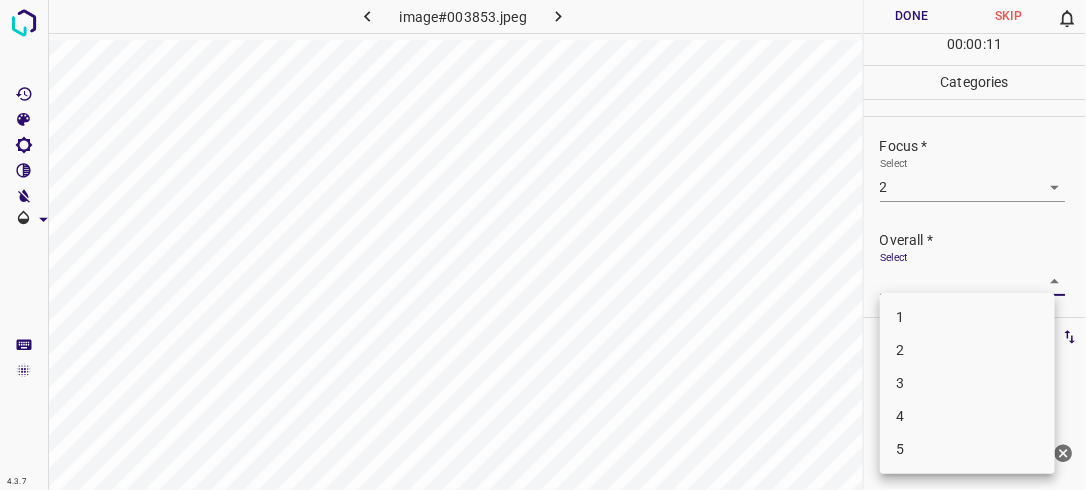 drag, startPoint x: 1044, startPoint y: 280, endPoint x: 1034, endPoint y: 286, distance: 11.661903 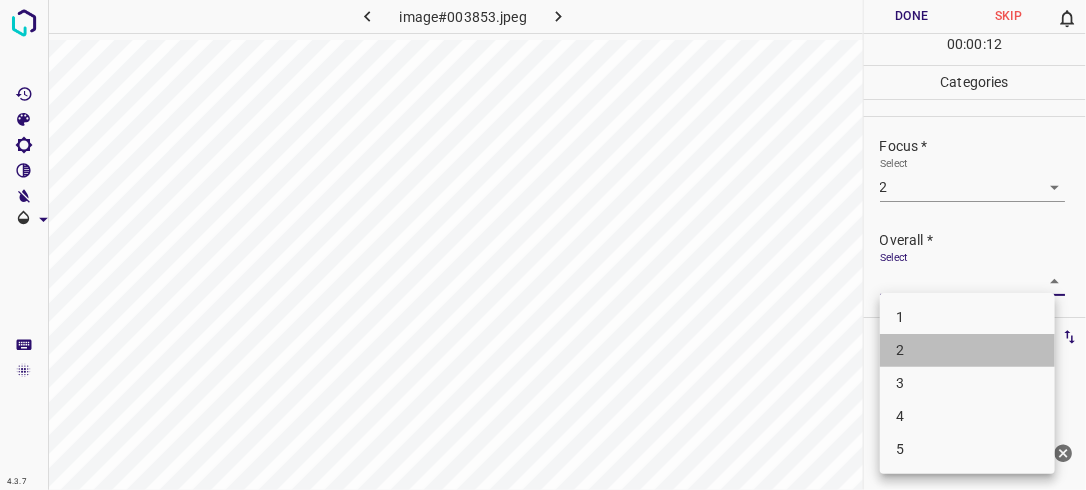 click on "2" at bounding box center [967, 350] 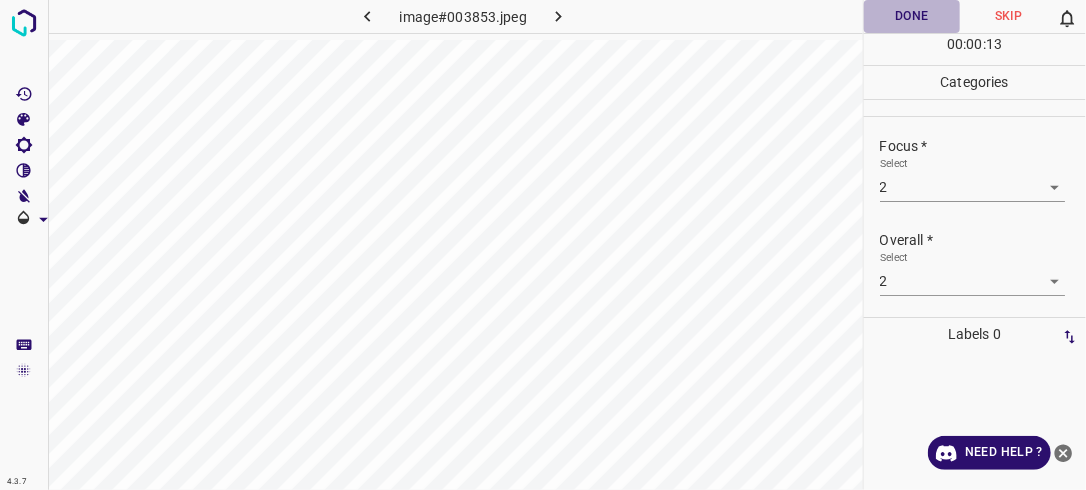 click on "Done" at bounding box center [912, 16] 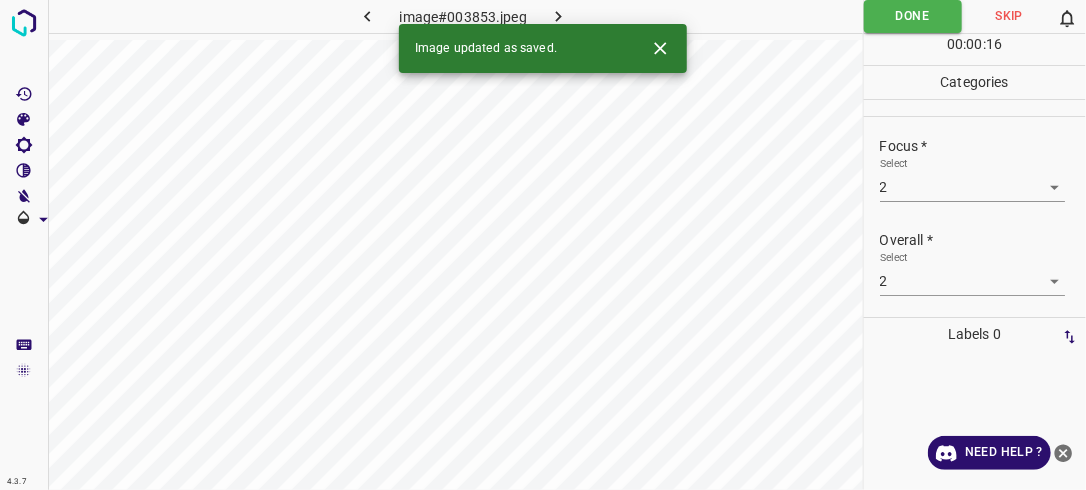 click on "Image updated as saved." at bounding box center [543, 48] 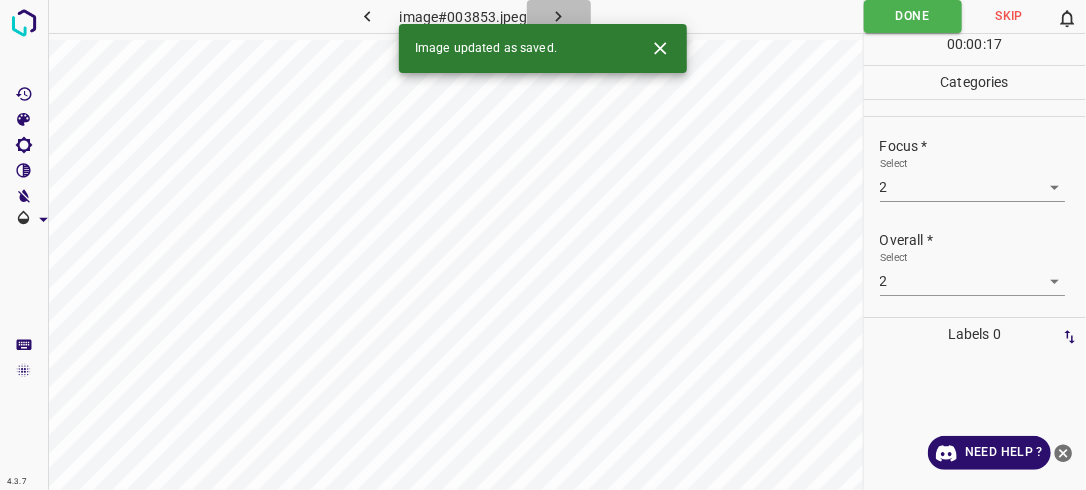 click 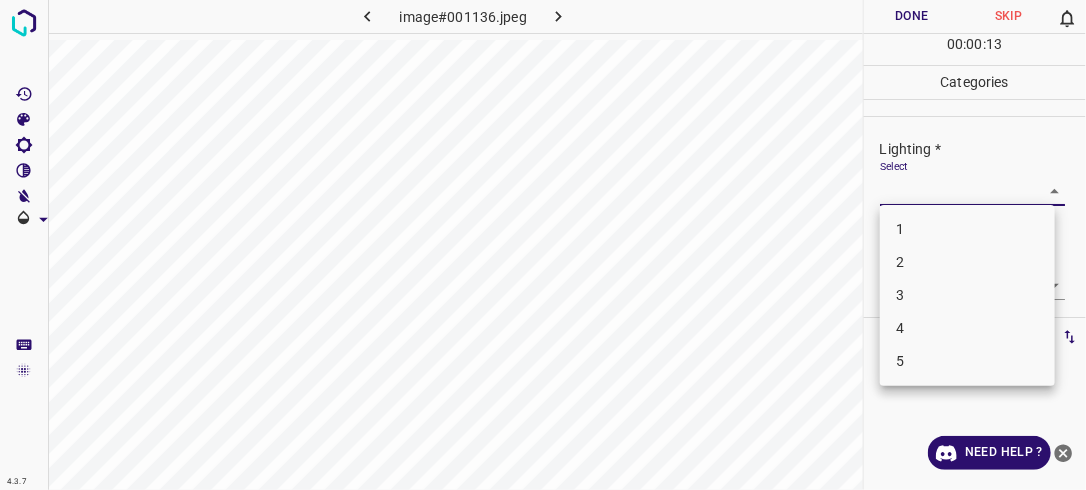 click on "4.3.7 image#001136.jpeg Done Skip 0 00   : 00   : 13   Categories Lighting *  Select ​ Focus *  Select ​ Overall *  Select ​ Labels   0 Categories 1 Lighting 2 Focus 3 Overall Tools Space Change between modes (Draw & Edit) I Auto labeling R Restore zoom M Zoom in N Zoom out Delete Delete selecte label Filters Z Restore filters X Saturation filter C Brightness filter V Contrast filter B Gray scale filter General O Download Need Help ? - Text - Hide - Delete 1 2 3 4 5" at bounding box center (543, 245) 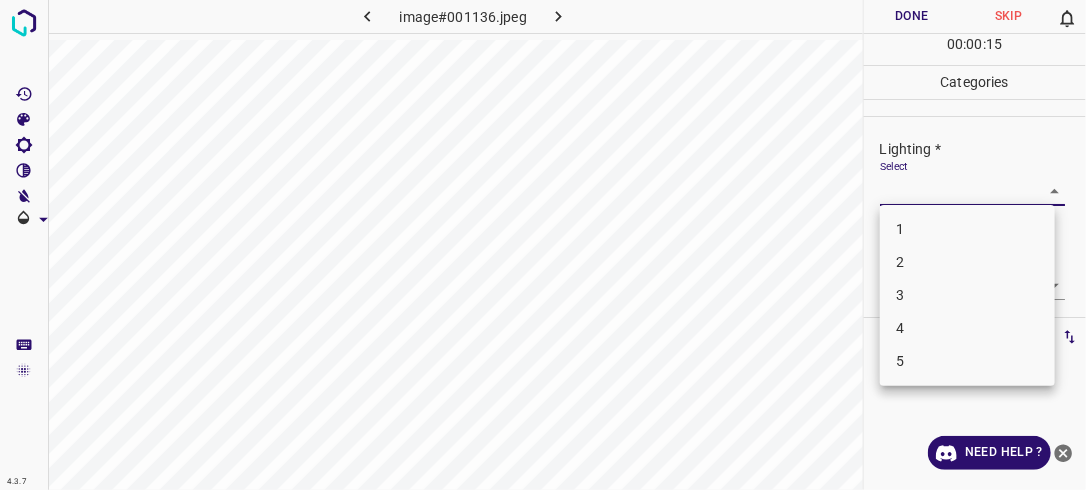 drag, startPoint x: 976, startPoint y: 294, endPoint x: 991, endPoint y: 279, distance: 21.213203 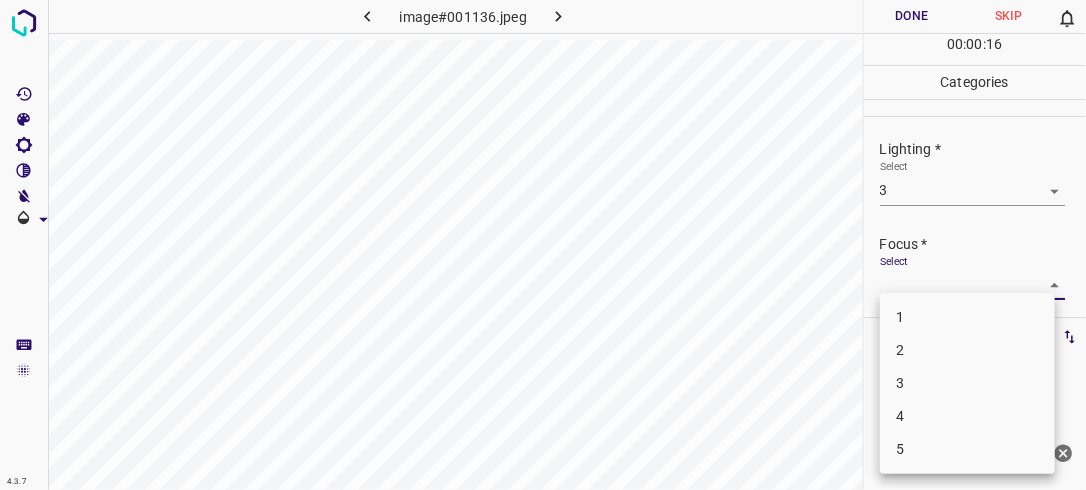 click on "4.3.7 image#001136.jpeg Done Skip 0 00   : 00   : 16   Categories Lighting *  Select 3 3 Focus *  Select ​ Overall *  Select ​ Labels   0 Categories 1 Lighting 2 Focus 3 Overall Tools Space Change between modes (Draw & Edit) I Auto labeling R Restore zoom M Zoom in N Zoom out Delete Delete selecte label Filters Z Restore filters X Saturation filter C Brightness filter V Contrast filter B Gray scale filter General O Download Need Help ? - Text - Hide - Delete 1 2 3 4 5" at bounding box center [543, 245] 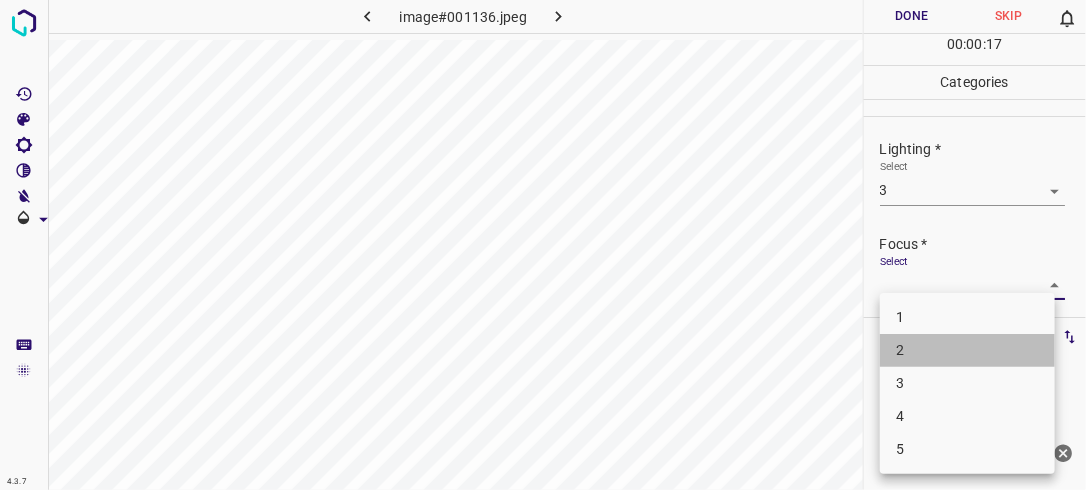 click on "2" at bounding box center [967, 350] 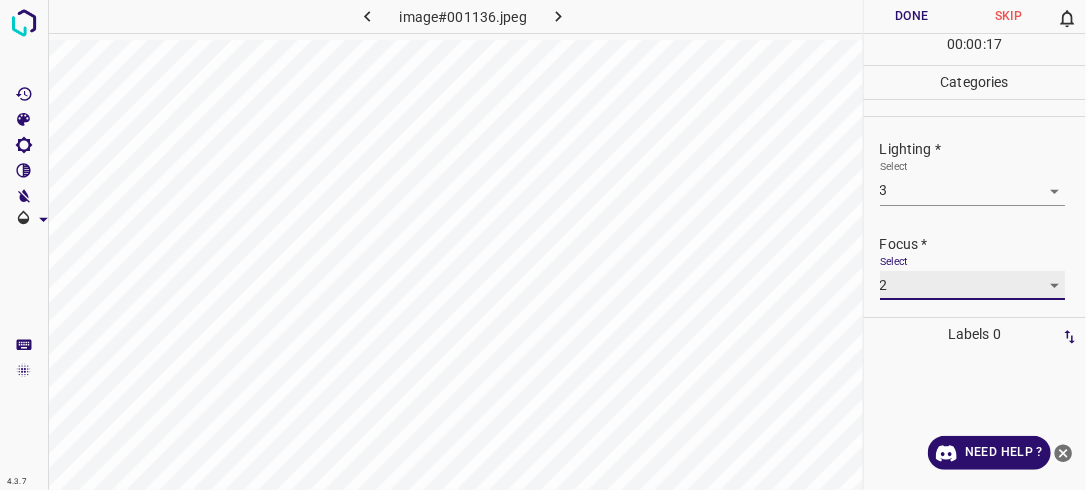 scroll, scrollTop: 98, scrollLeft: 0, axis: vertical 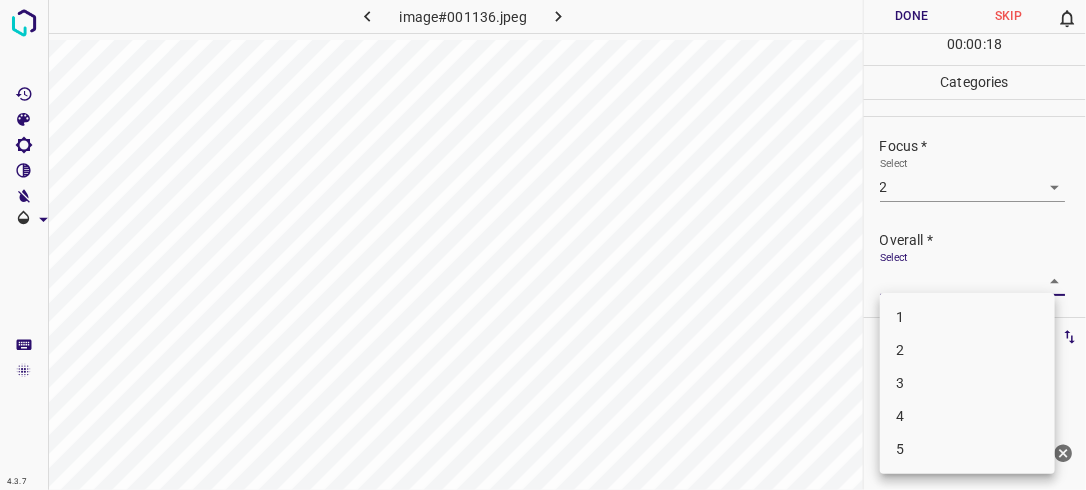 drag, startPoint x: 1047, startPoint y: 276, endPoint x: 1012, endPoint y: 309, distance: 48.104053 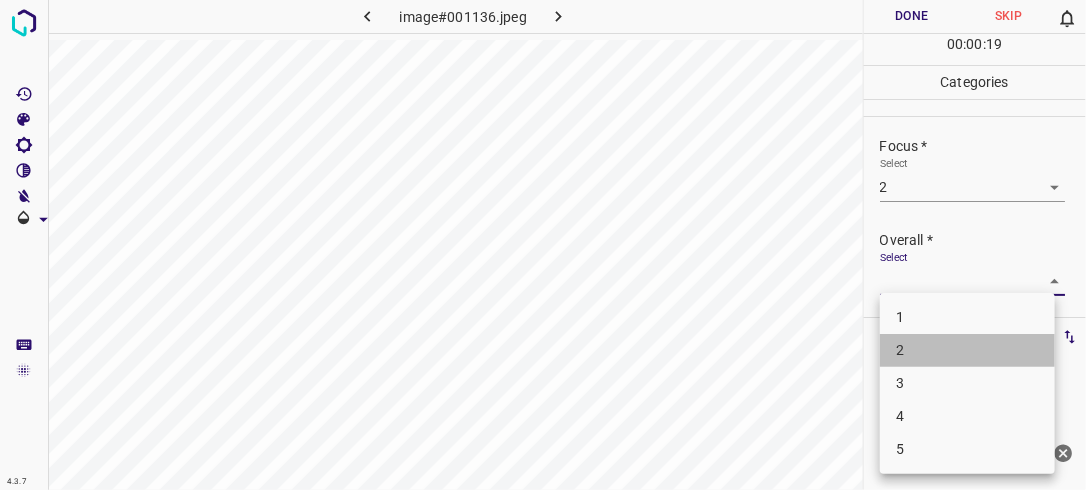 click on "2" at bounding box center [967, 350] 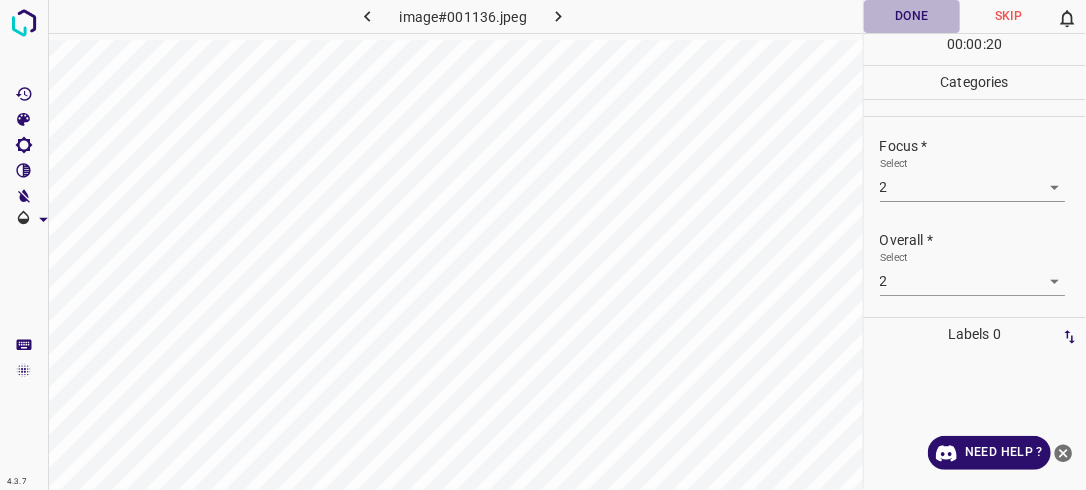click on "Done" at bounding box center (912, 16) 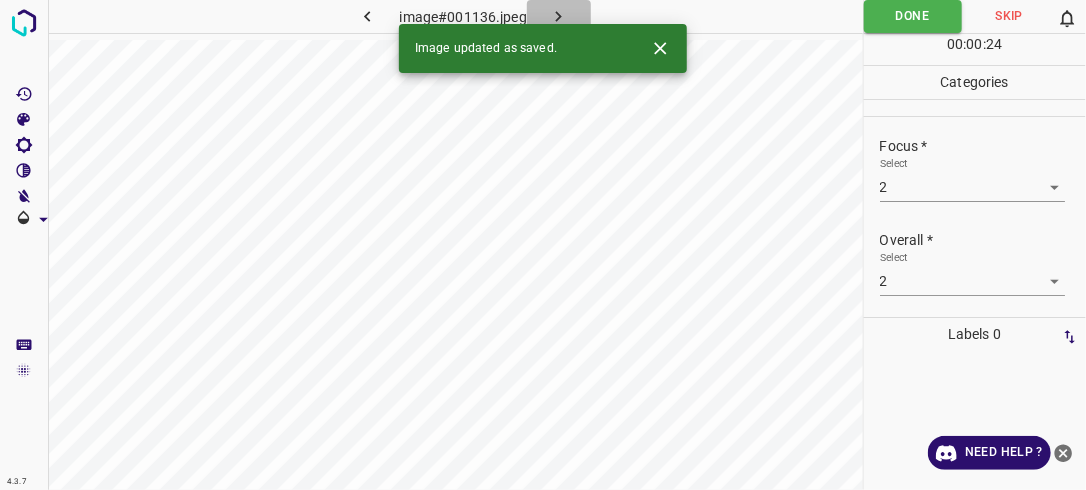 click 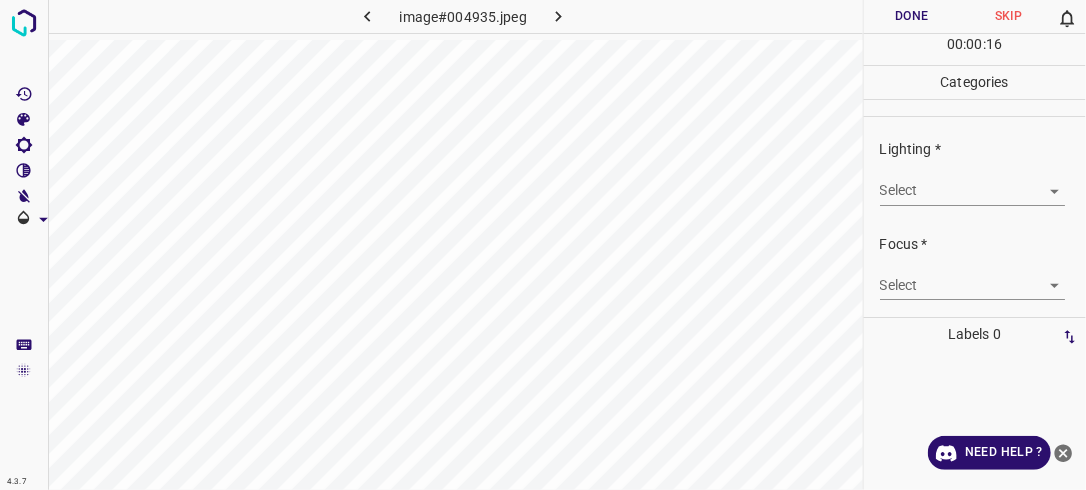 click on "Select ​" at bounding box center [983, 182] 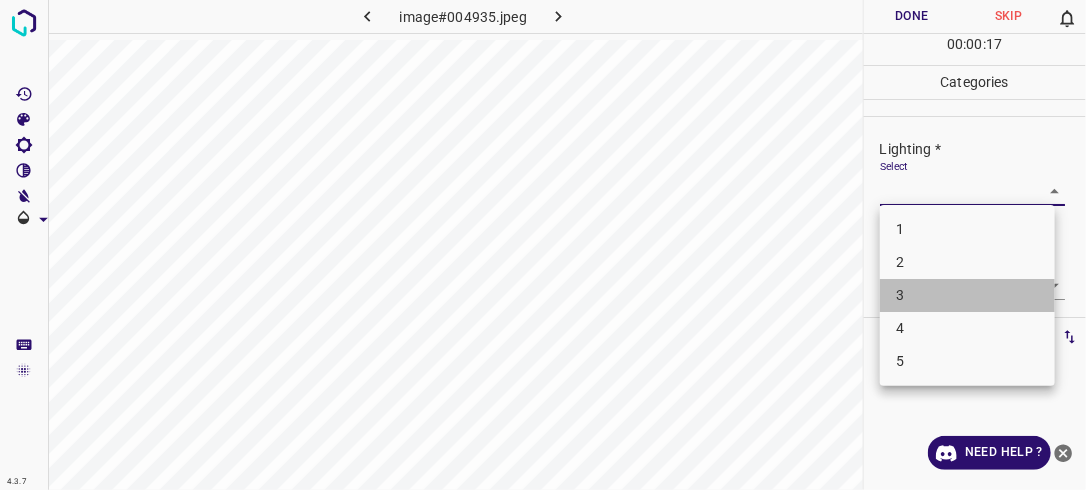 click on "3" at bounding box center (967, 295) 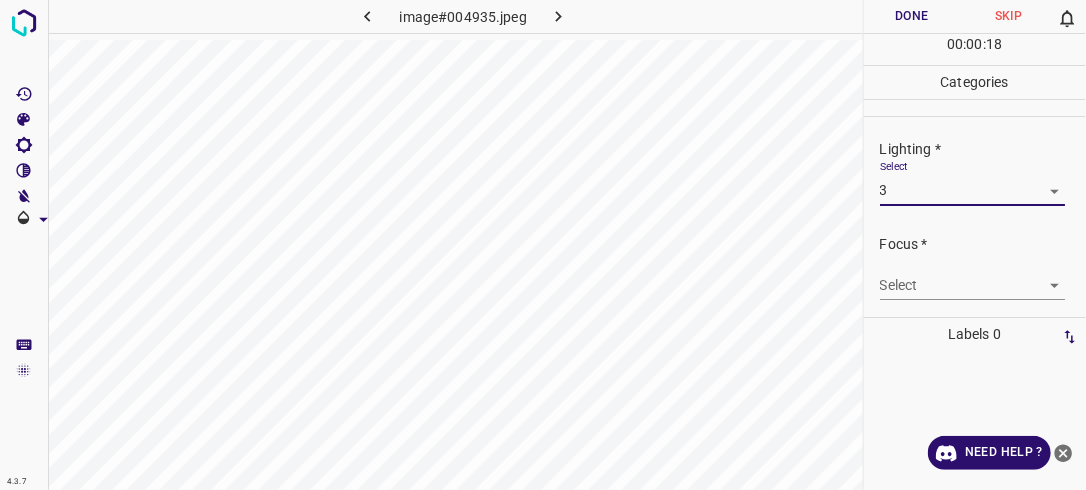 click on "4.3.7 image#004935.jpeg Done Skip 0 00   : 00   : 18   Categories Lighting *  Select 3 3 Focus *  Select ​ Overall *  Select ​ Labels   0 Categories 1 Lighting 2 Focus 3 Overall Tools Space Change between modes (Draw & Edit) I Auto labeling R Restore zoom M Zoom in N Zoom out Delete Delete selecte label Filters Z Restore filters X Saturation filter C Brightness filter V Contrast filter B Gray scale filter General O Download Need Help ? - Text - Hide - Delete" at bounding box center [543, 245] 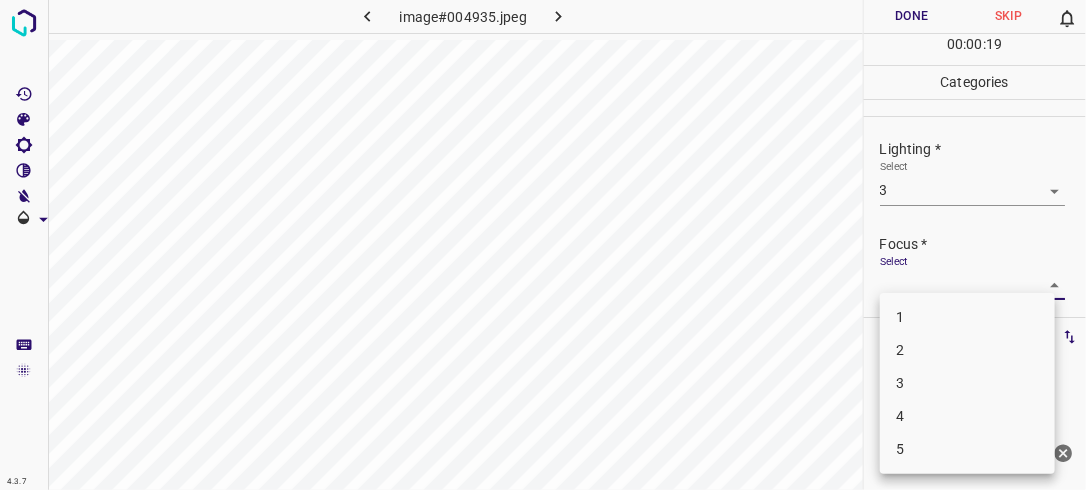 click on "2" at bounding box center [967, 350] 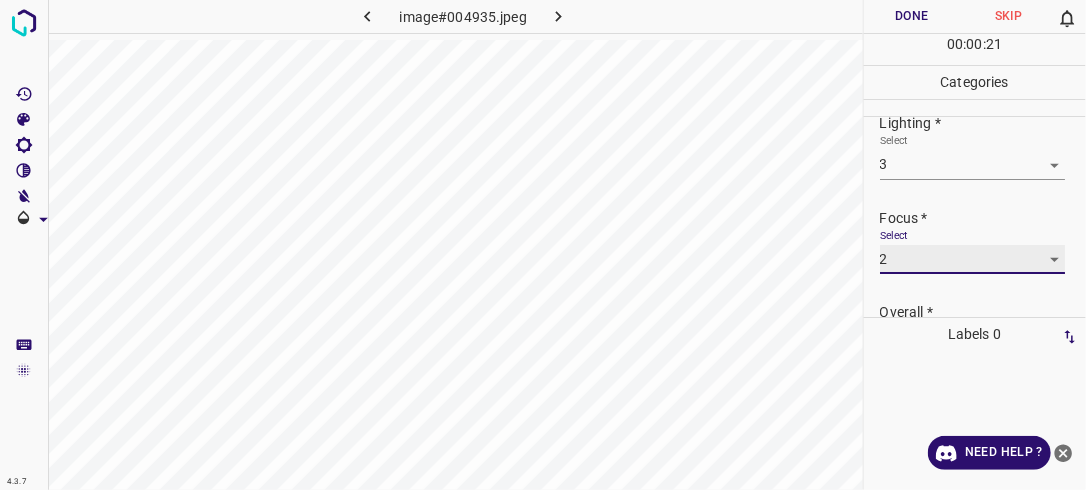 scroll, scrollTop: 98, scrollLeft: 0, axis: vertical 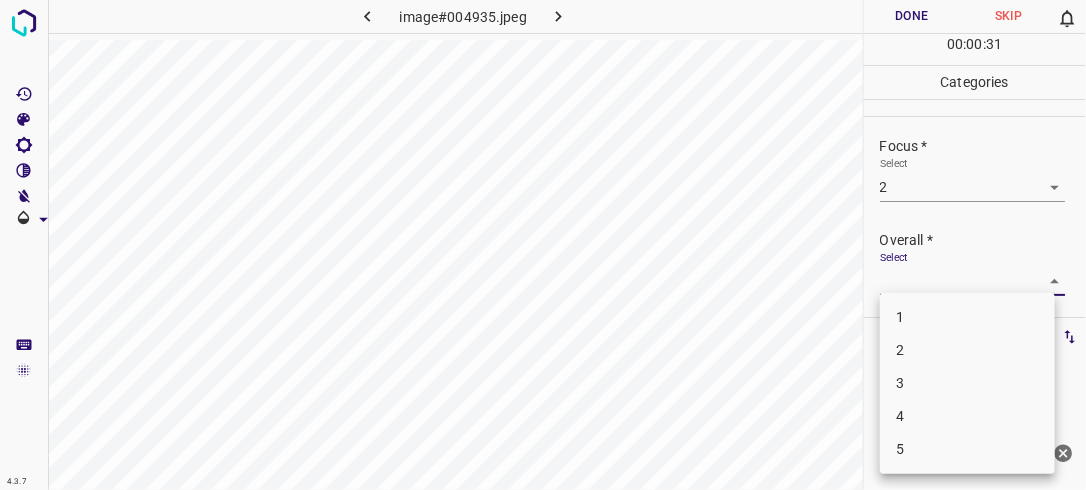 click on "4.3.7 image#004935.jpeg Done Skip 0 00   : 00   : 31   Categories Lighting *  Select 3 3 Focus *  Select 2 2 Overall *  Select ​ Labels   0 Categories 1 Lighting 2 Focus 3 Overall Tools Space Change between modes (Draw & Edit) I Auto labeling R Restore zoom M Zoom in N Zoom out Delete Delete selecte label Filters Z Restore filters X Saturation filter C Brightness filter V Contrast filter B Gray scale filter General O Download Need Help ? - Text - Hide - Delete 1 2 3 4 5" at bounding box center (543, 245) 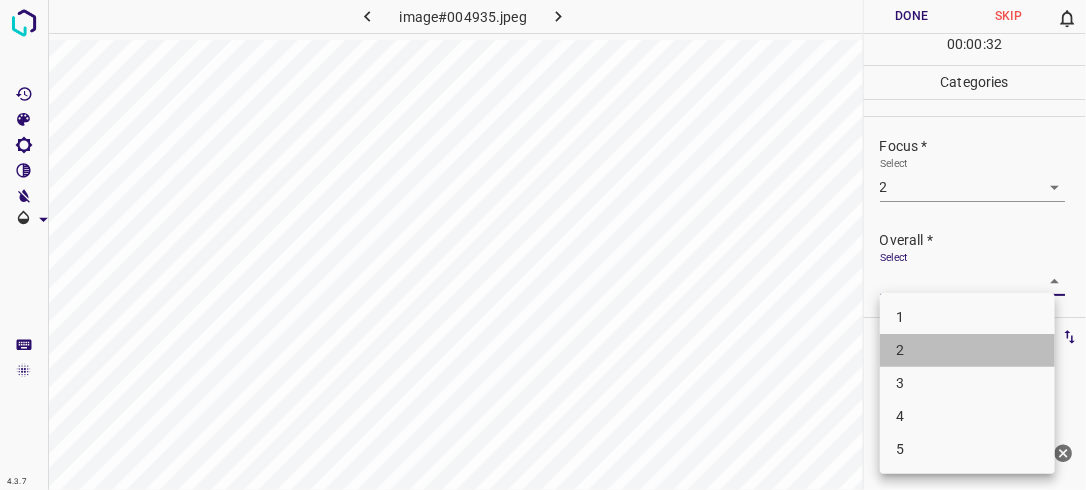 click on "2" at bounding box center [967, 350] 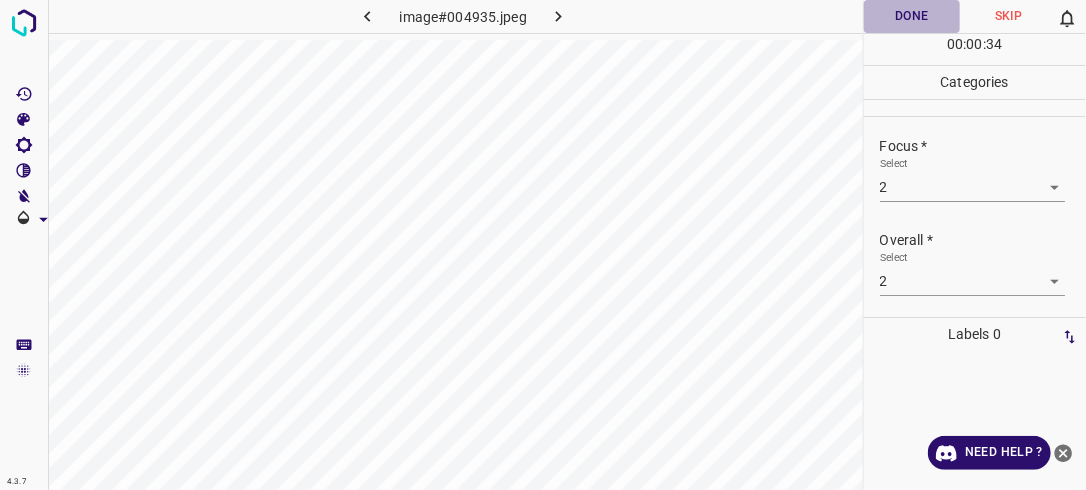 click on "Done" at bounding box center [912, 16] 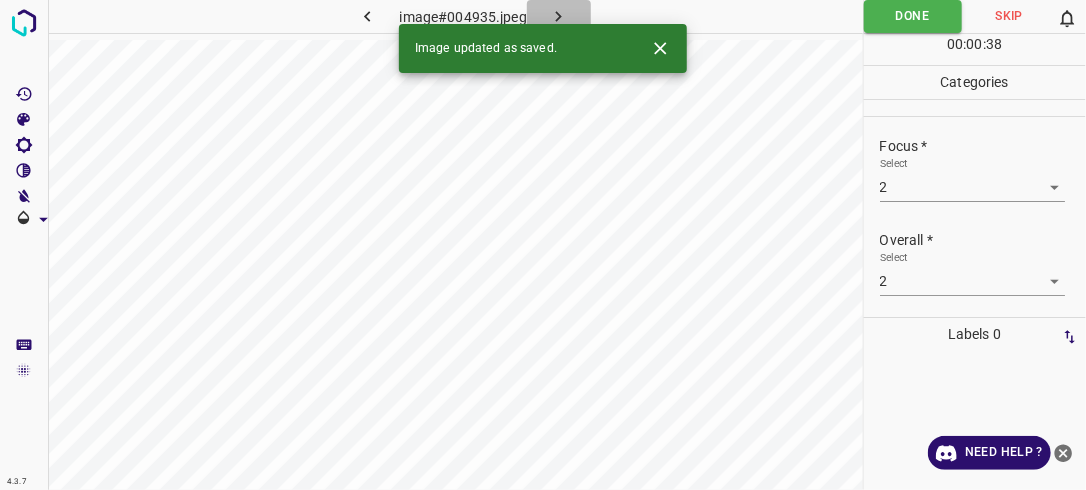 click 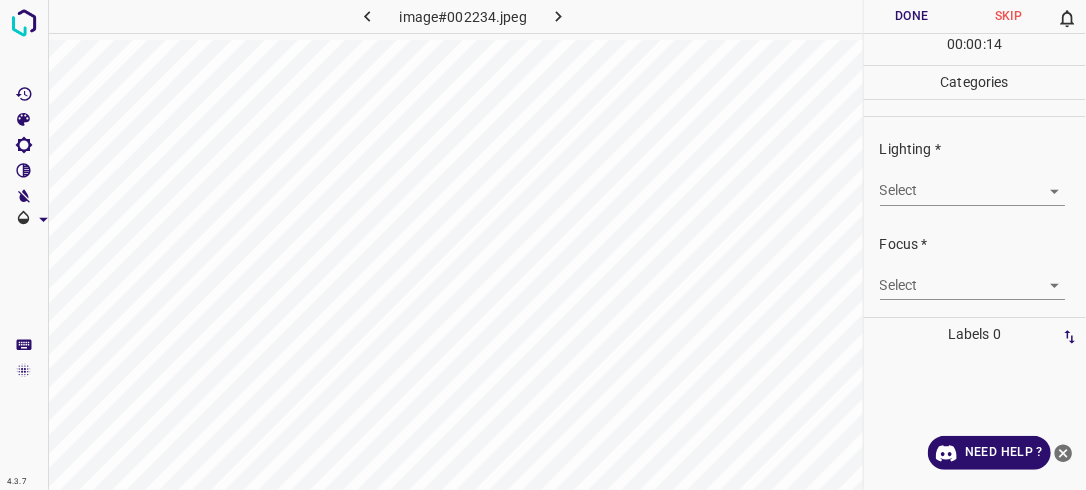 click on "4.3.7 image#002234.jpeg Done Skip 0 00   : 00   : 14   Categories Lighting *  Select ​ Focus *  Select ​ Overall *  Select ​ Labels   0 Categories 1 Lighting 2 Focus 3 Overall Tools Space Change between modes (Draw & Edit) I Auto labeling R Restore zoom M Zoom in N Zoom out Delete Delete selecte label Filters Z Restore filters X Saturation filter C Brightness filter V Contrast filter B Gray scale filter General O Download Need Help ? - Text - Hide - Delete" at bounding box center (543, 245) 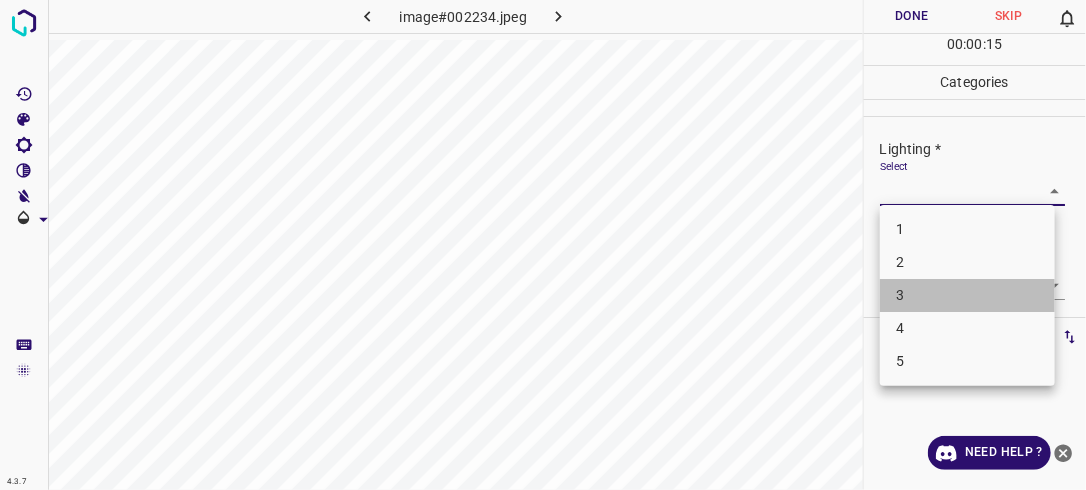 click on "3" at bounding box center (967, 295) 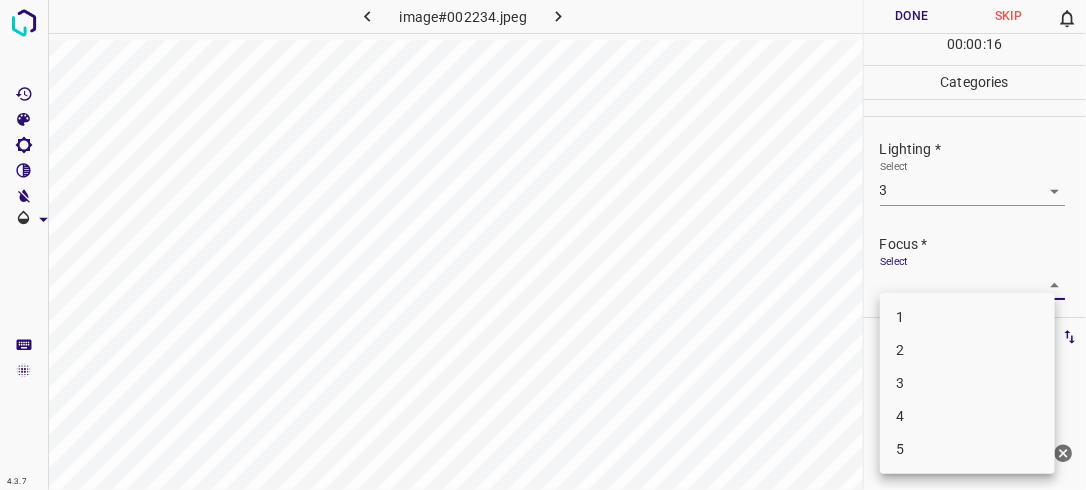 drag, startPoint x: 1031, startPoint y: 285, endPoint x: 991, endPoint y: 309, distance: 46.647614 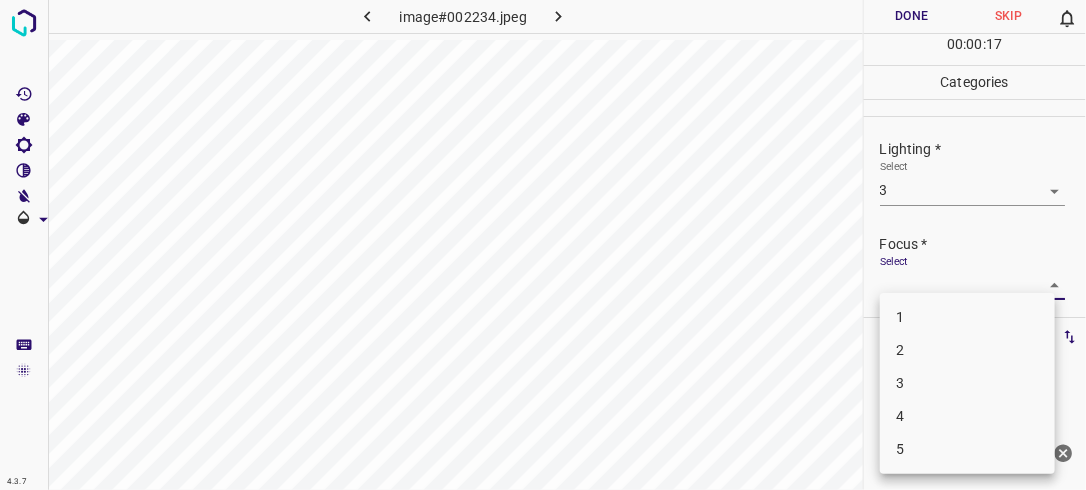 click on "2" at bounding box center (967, 350) 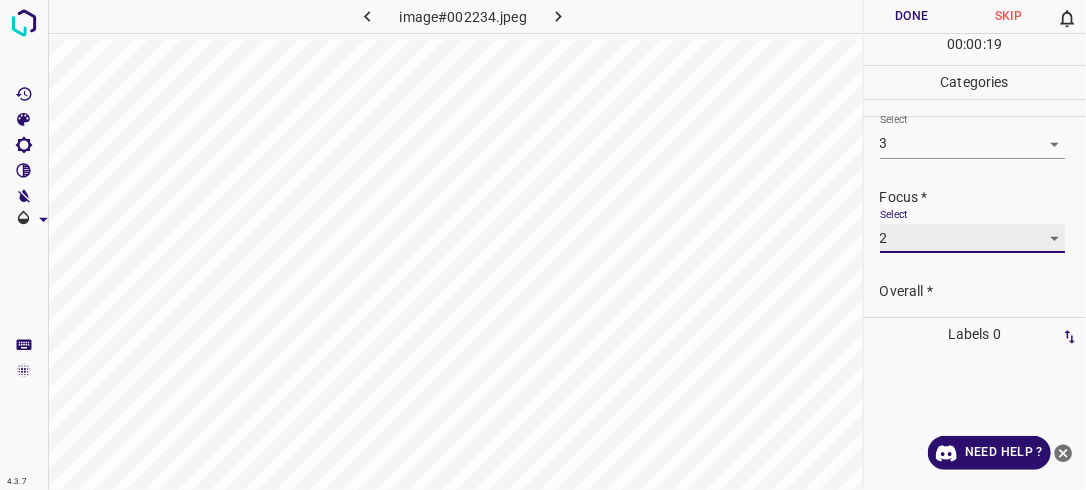 scroll, scrollTop: 98, scrollLeft: 0, axis: vertical 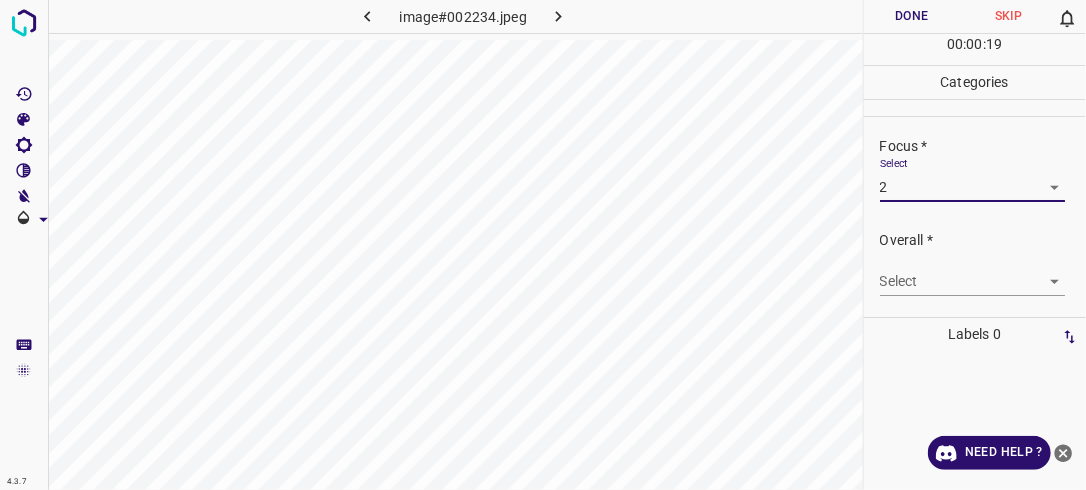 click on "4.3.7 image#002234.jpeg Done Skip 0 00   : 00   : 19   Categories Lighting *  Select 3 3 Focus *  Select 2 2 Overall *  Select ​ Labels   0 Categories 1 Lighting 2 Focus 3 Overall Tools Space Change between modes (Draw & Edit) I Auto labeling R Restore zoom M Zoom in N Zoom out Delete Delete selecte label Filters Z Restore filters X Saturation filter C Brightness filter V Contrast filter B Gray scale filter General O Download Need Help ? - Text - Hide - Delete" at bounding box center (543, 245) 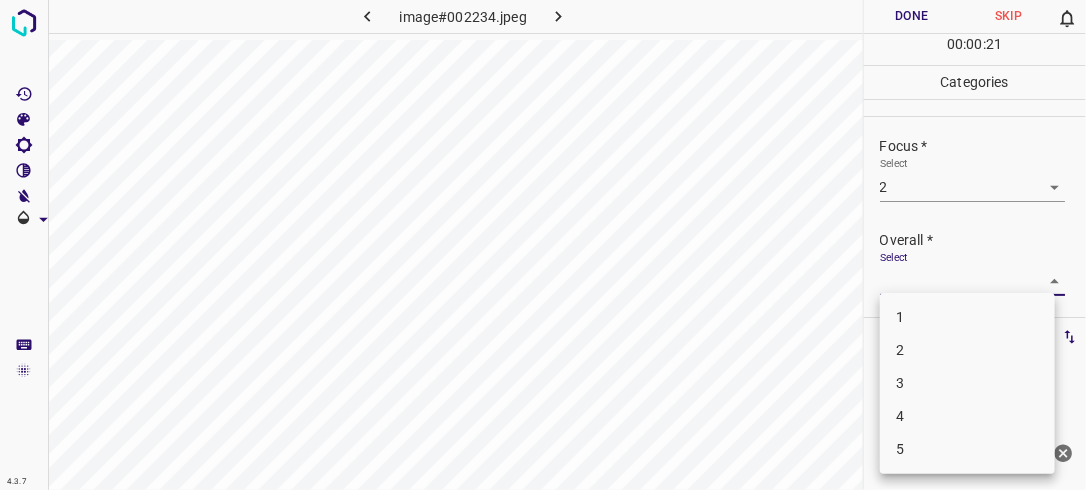 click on "3" at bounding box center (967, 383) 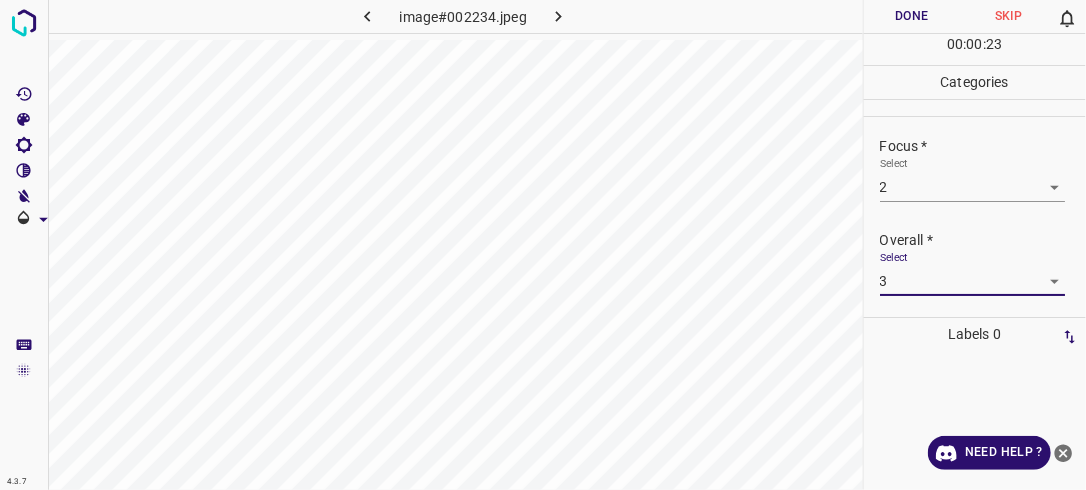 click on "Done" at bounding box center (912, 16) 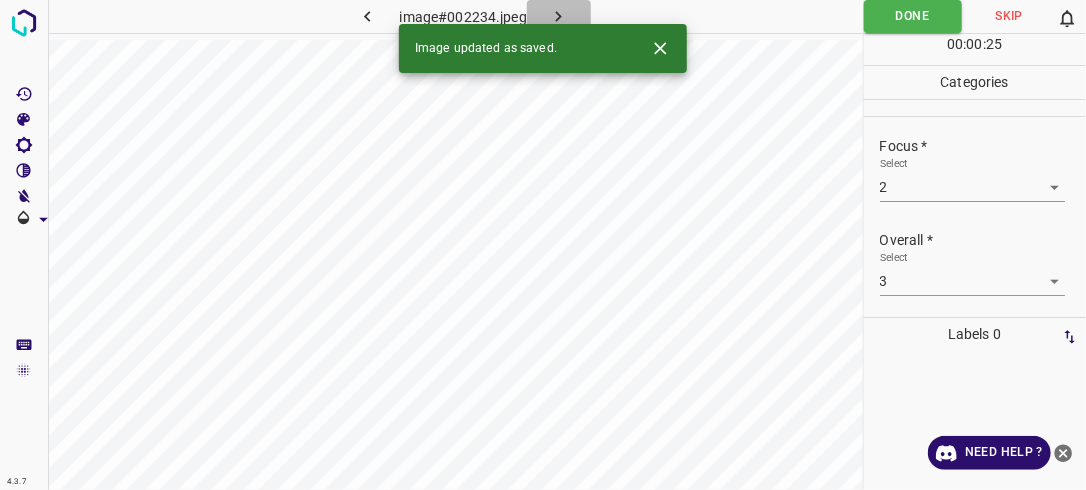 click at bounding box center [559, 16] 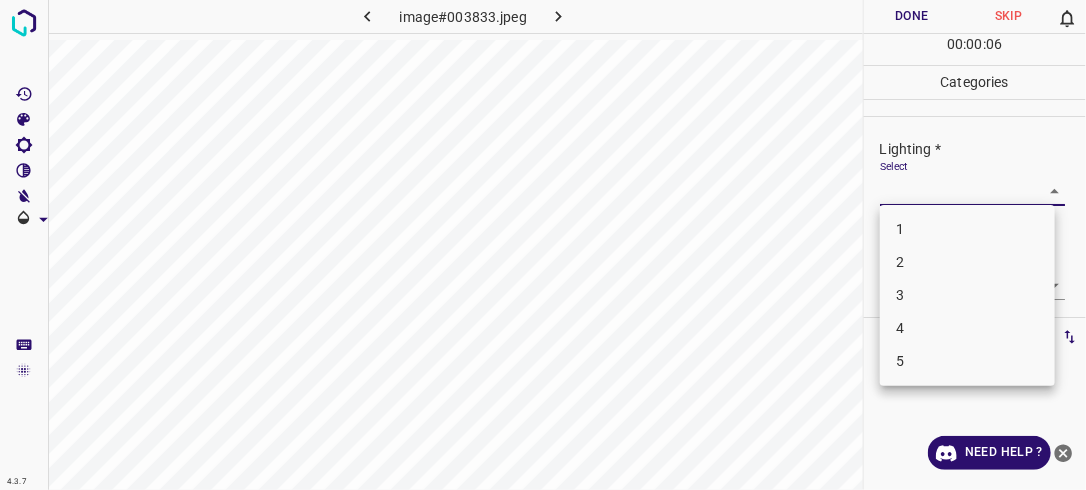 click on "4.3.7 image#003833.jpeg Done Skip 0 00   : 00   : 06   Categories Lighting *  Select ​ Focus *  Select ​ Overall *  Select ​ Labels   0 Categories 1 Lighting 2 Focus 3 Overall Tools Space Change between modes (Draw & Edit) I Auto labeling R Restore zoom M Zoom in N Zoom out Delete Delete selecte label Filters Z Restore filters X Saturation filter C Brightness filter V Contrast filter B Gray scale filter General O Download Need Help ? - Text - Hide - Delete 1 2 3 4 5" at bounding box center [543, 245] 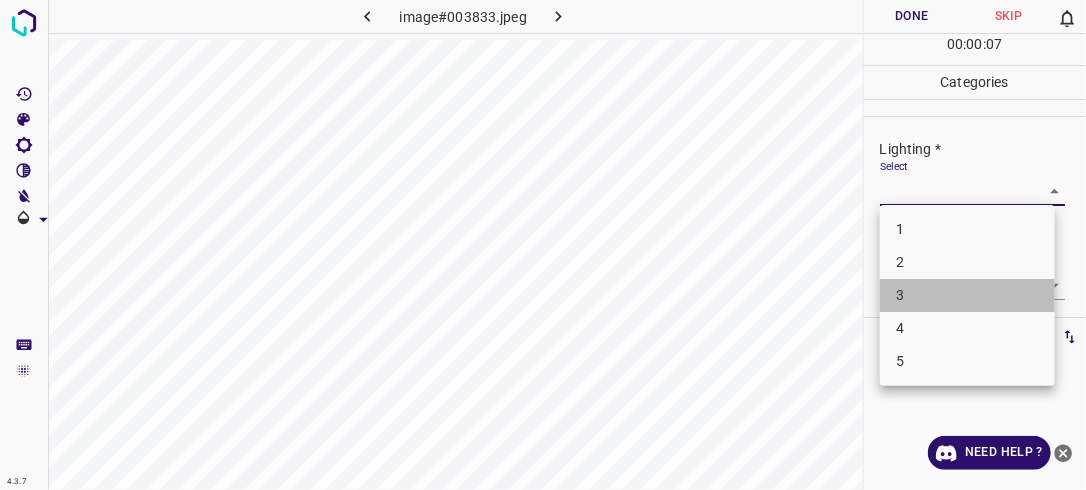 click on "3" at bounding box center [967, 295] 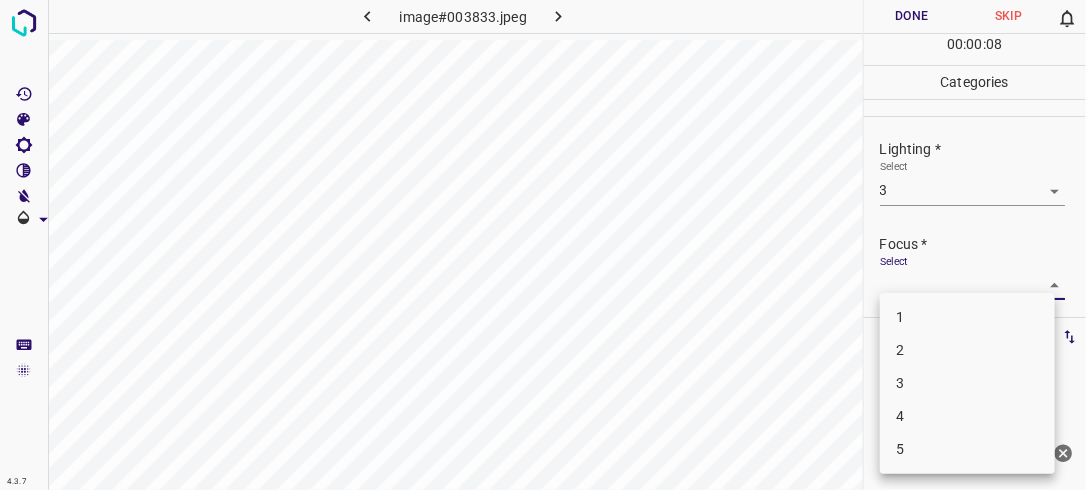 click on "4.3.7 image#003833.jpeg Done Skip 0 00   : 00   : 08   Categories Lighting *  Select 3 3 Focus *  Select ​ Overall *  Select ​ Labels   0 Categories 1 Lighting 2 Focus 3 Overall Tools Space Change between modes (Draw & Edit) I Auto labeling R Restore zoom M Zoom in N Zoom out Delete Delete selecte label Filters Z Restore filters X Saturation filter C Brightness filter V Contrast filter B Gray scale filter General O Download Need Help ? - Text - Hide - Delete 1 2 3 4 5" at bounding box center [543, 245] 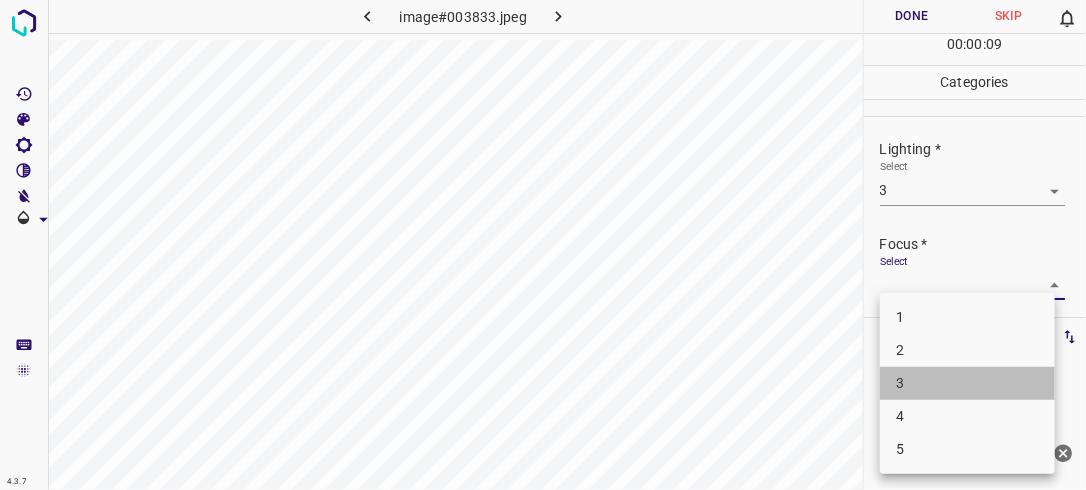 click on "3" at bounding box center [967, 383] 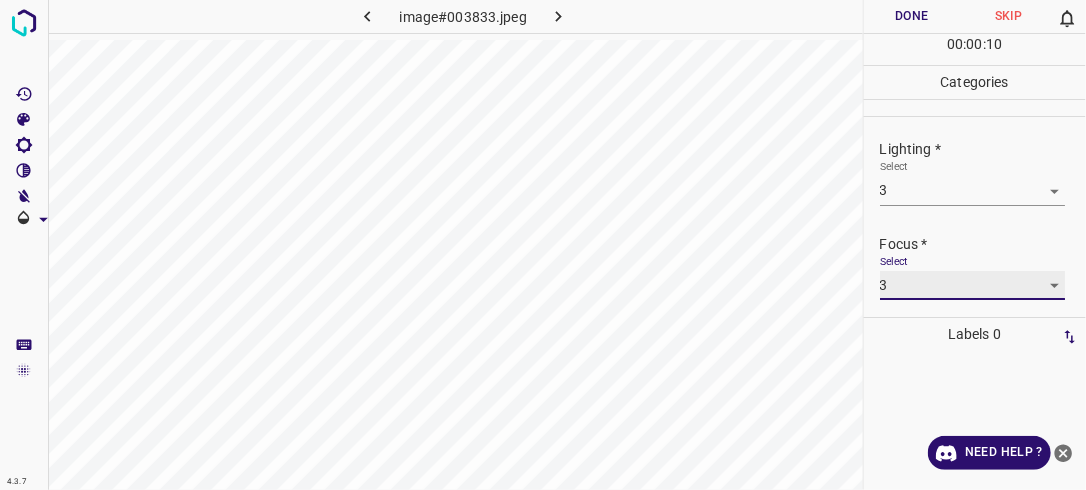 scroll, scrollTop: 98, scrollLeft: 0, axis: vertical 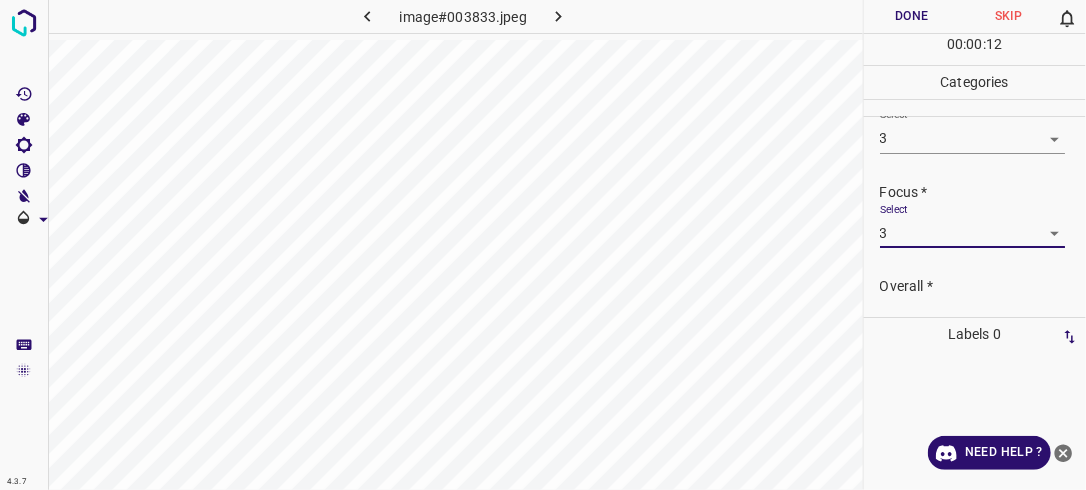 click on "4.3.7 image#003833.jpeg Done Skip 0 00   : 00   : 12   Categories Lighting *  Select 3 3 Focus *  Select 3 3 Overall *  Select ​ Labels   0 Categories 1 Lighting 2 Focus 3 Overall Tools Space Change between modes (Draw & Edit) I Auto labeling R Restore zoom M Zoom in N Zoom out Delete Delete selecte label Filters Z Restore filters X Saturation filter C Brightness filter V Contrast filter B Gray scale filter General O Download Need Help ? - Text - Hide - Delete" at bounding box center [543, 245] 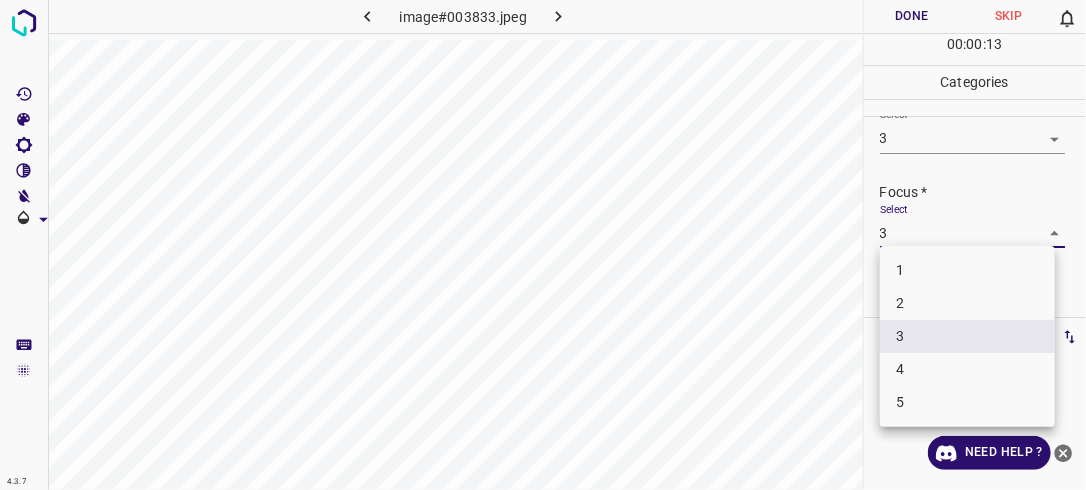 click on "2" at bounding box center [967, 303] 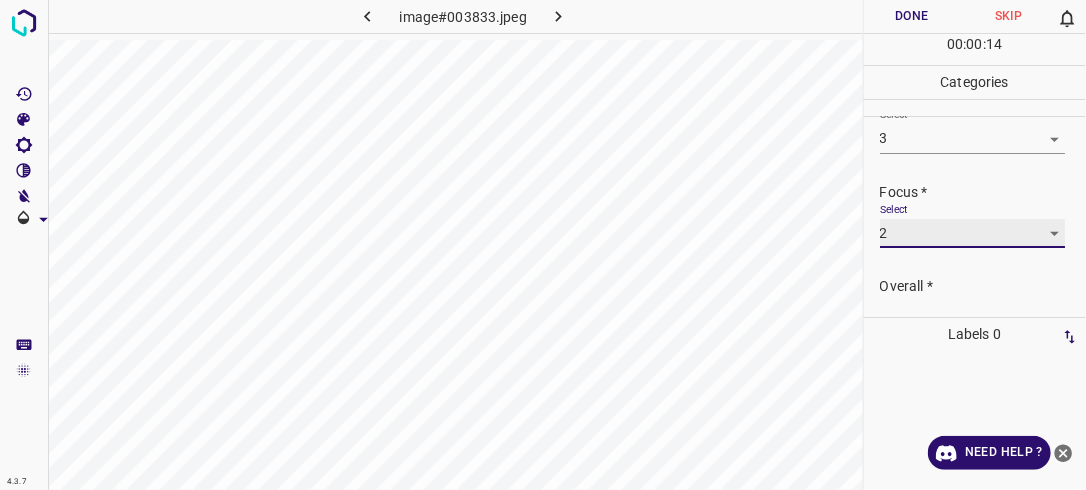 scroll, scrollTop: 98, scrollLeft: 0, axis: vertical 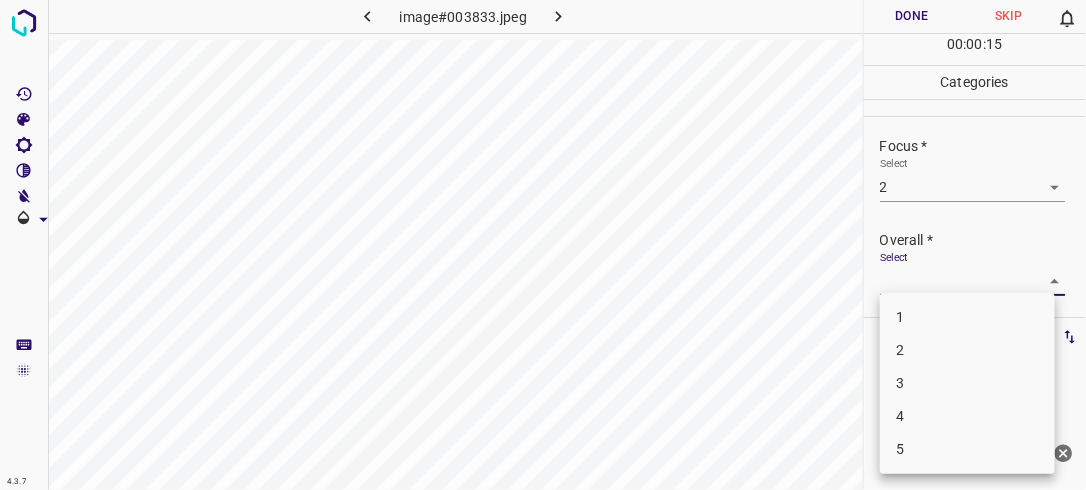 click on "4.3.7 image#003833.jpeg Done Skip 0 00   : 00   : 15   Categories Lighting *  Select 3 3 Focus *  Select 2 2 Overall *  Select ​ Labels   0 Categories 1 Lighting 2 Focus 3 Overall Tools Space Change between modes (Draw & Edit) I Auto labeling R Restore zoom M Zoom in N Zoom out Delete Delete selecte label Filters Z Restore filters X Saturation filter C Brightness filter V Contrast filter B Gray scale filter General O Download Need Help ? - Text - Hide - Delete 1 2 3 4 5" at bounding box center [543, 245] 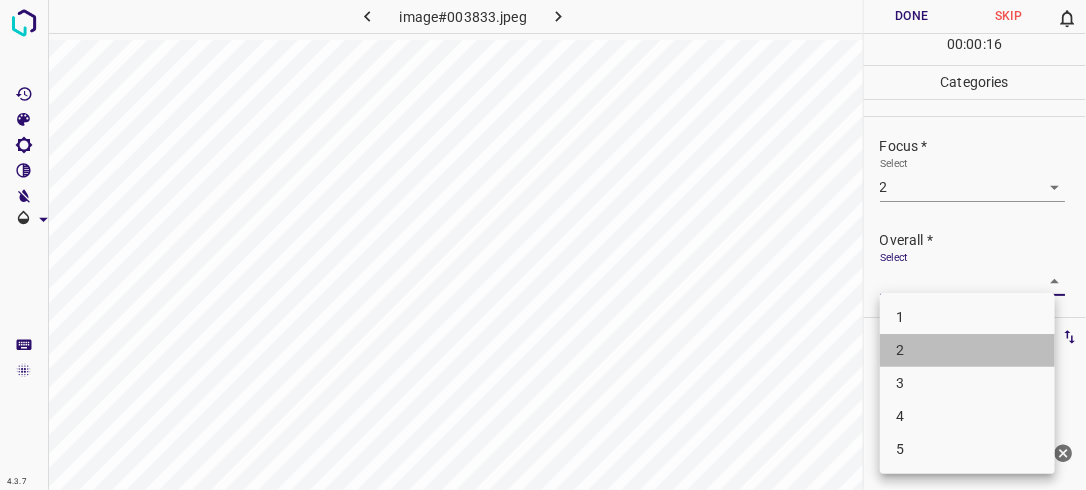 click on "2" at bounding box center (967, 350) 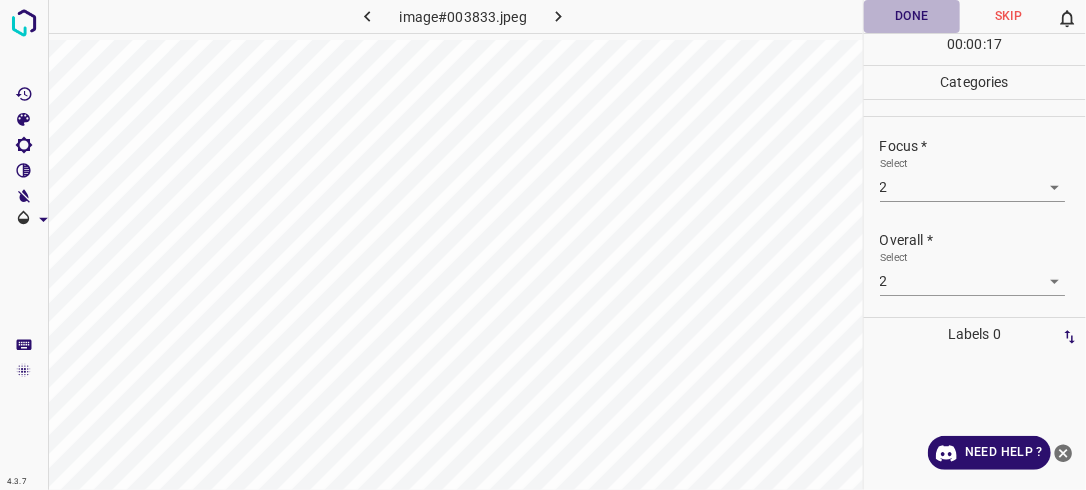 click on "Done" at bounding box center [912, 16] 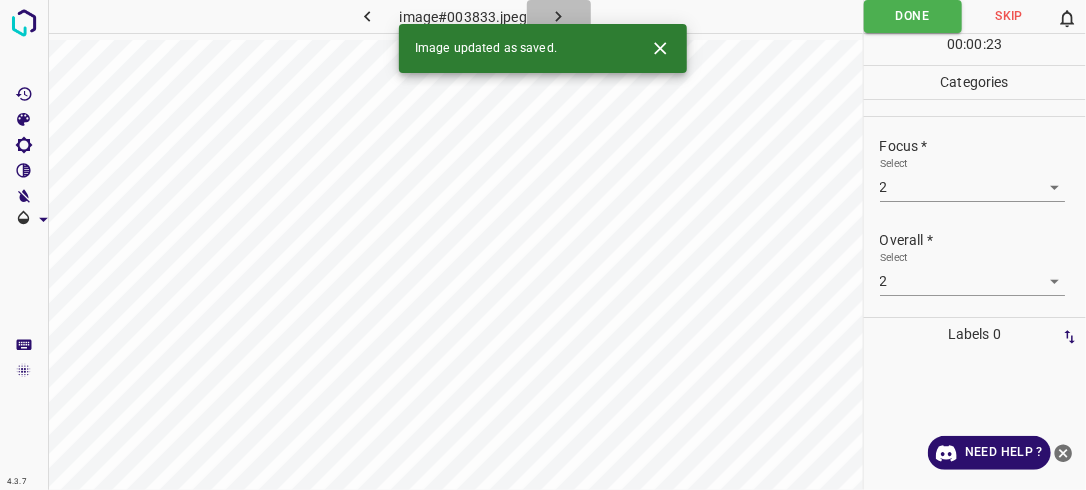 click 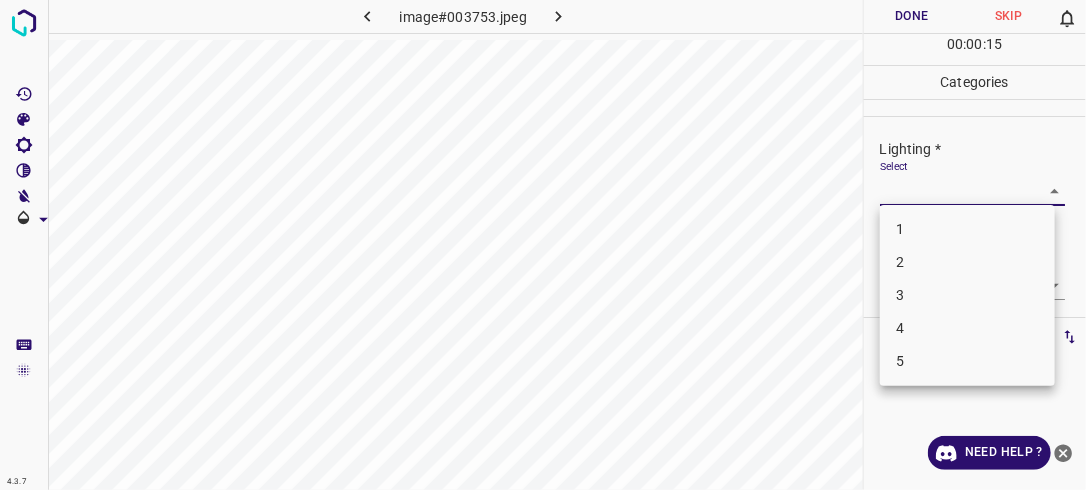 click on "4.3.7 image#003753.jpeg Done Skip 0 00   : 00   : 15   Categories Lighting *  Select ​ Focus *  Select ​ Overall *  Select ​ Labels   0 Categories 1 Lighting 2 Focus 3 Overall Tools Space Change between modes (Draw & Edit) I Auto labeling R Restore zoom M Zoom in N Zoom out Delete Delete selecte label Filters Z Restore filters X Saturation filter C Brightness filter V Contrast filter B Gray scale filter General O Download Need Help ? - Text - Hide - Delete 1 2 3 4 5" at bounding box center (543, 245) 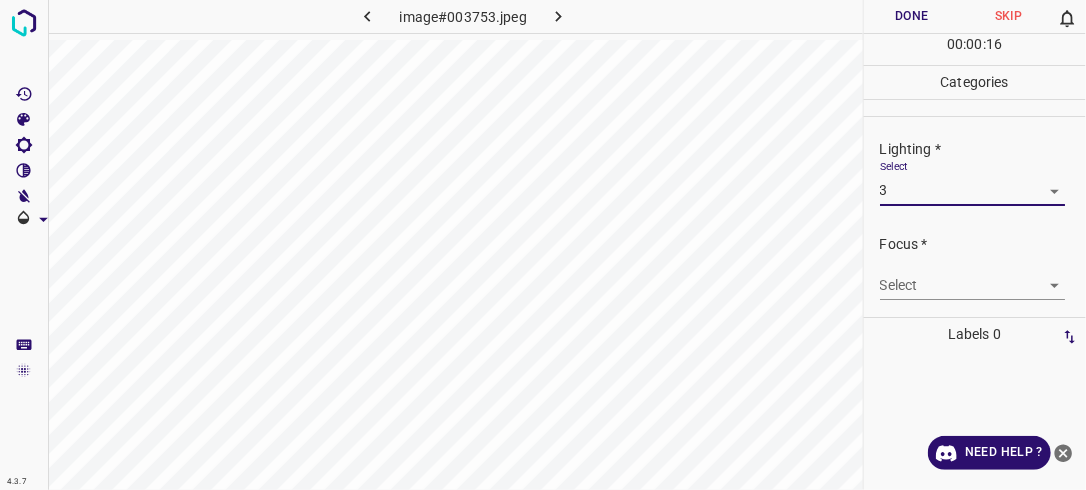 click on "4.3.7 image#003753.jpeg Done Skip 0 00   : 00   : 16   Categories Lighting *  Select 3 3 Focus *  Select ​ Overall *  Select ​ Labels   0 Categories 1 Lighting 2 Focus 3 Overall Tools Space Change between modes (Draw & Edit) I Auto labeling R Restore zoom M Zoom in N Zoom out Delete Delete selecte label Filters Z Restore filters X Saturation filter C Brightness filter V Contrast filter B Gray scale filter General O Download Need Help ? - Text - Hide - Delete" at bounding box center [543, 245] 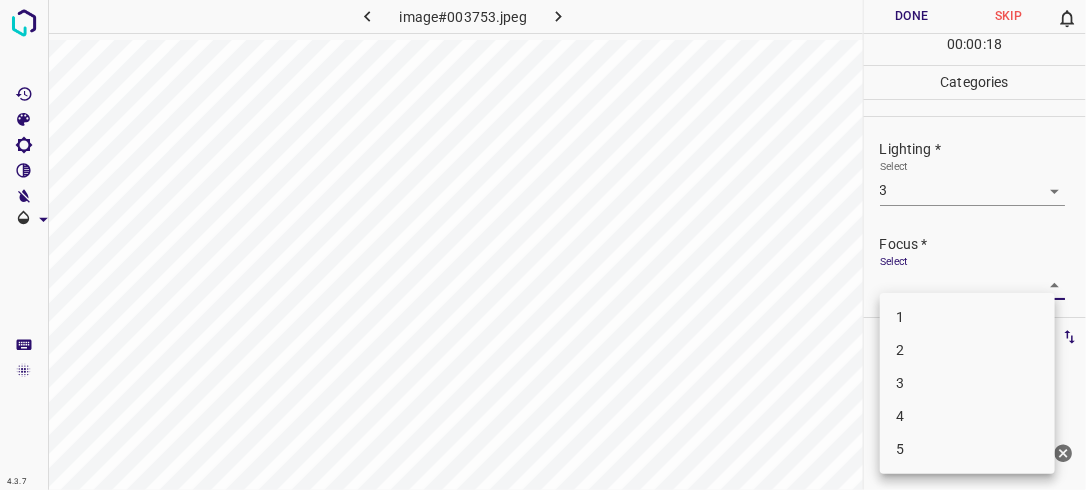 click on "2" at bounding box center [967, 350] 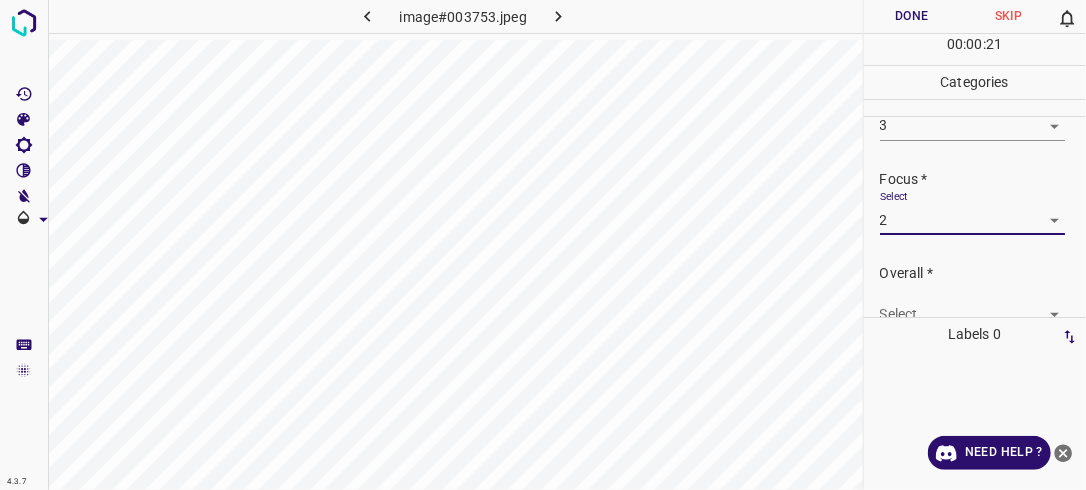 scroll, scrollTop: 76, scrollLeft: 0, axis: vertical 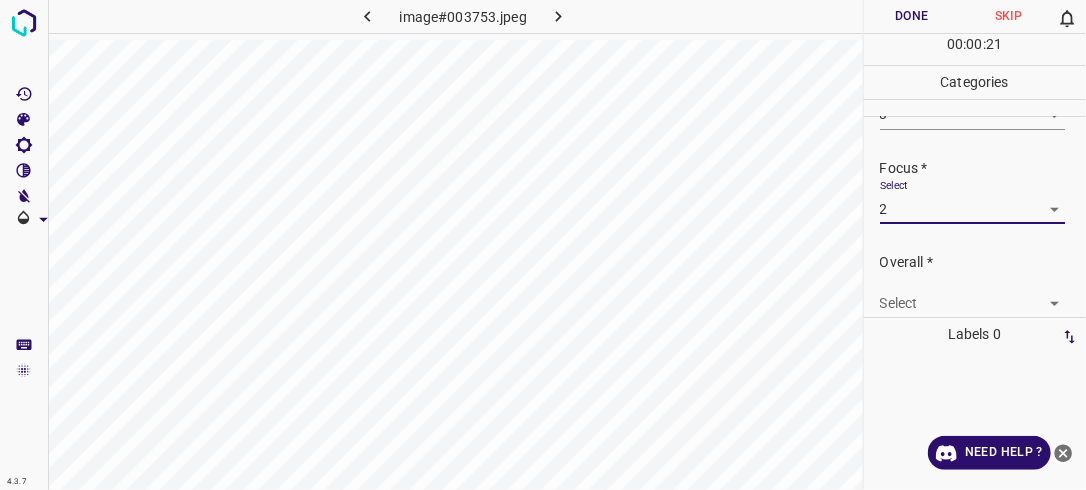 click on "4.3.7 image#003753.jpeg Done Skip 0 00   : 00   : 21   Categories Lighting *  Select 3 3 Focus *  Select 2 2 Overall *  Select ​ Labels   0 Categories 1 Lighting 2 Focus 3 Overall Tools Space Change between modes (Draw & Edit) I Auto labeling R Restore zoom M Zoom in N Zoom out Delete Delete selecte label Filters Z Restore filters X Saturation filter C Brightness filter V Contrast filter B Gray scale filter General O Download Need Help ? - Text - Hide - Delete" at bounding box center (543, 245) 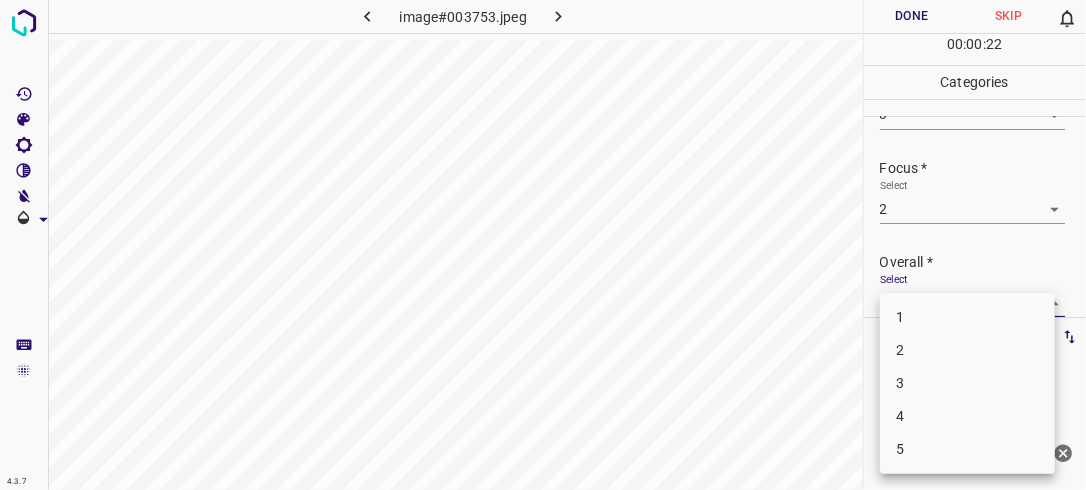 click on "2" at bounding box center [967, 350] 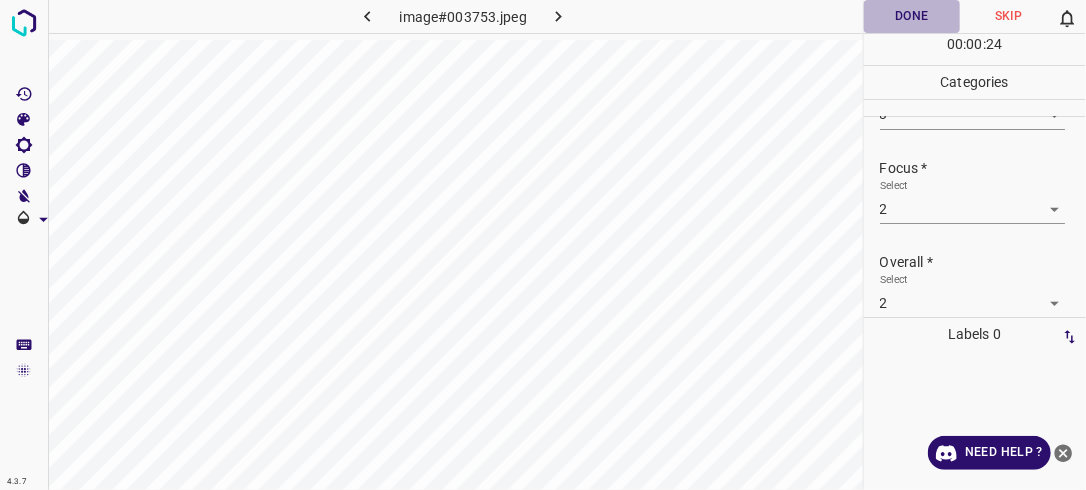 click on "Done" at bounding box center [912, 16] 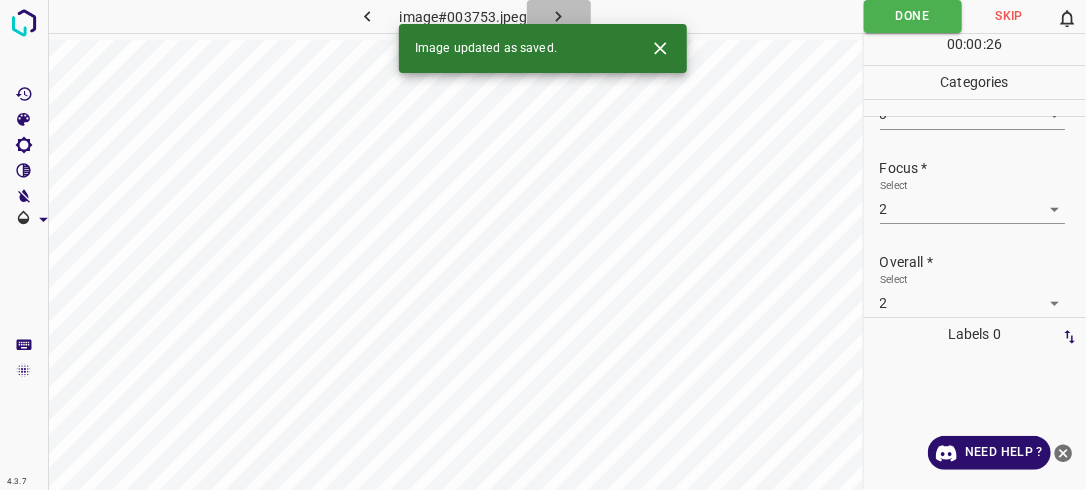 click at bounding box center (559, 16) 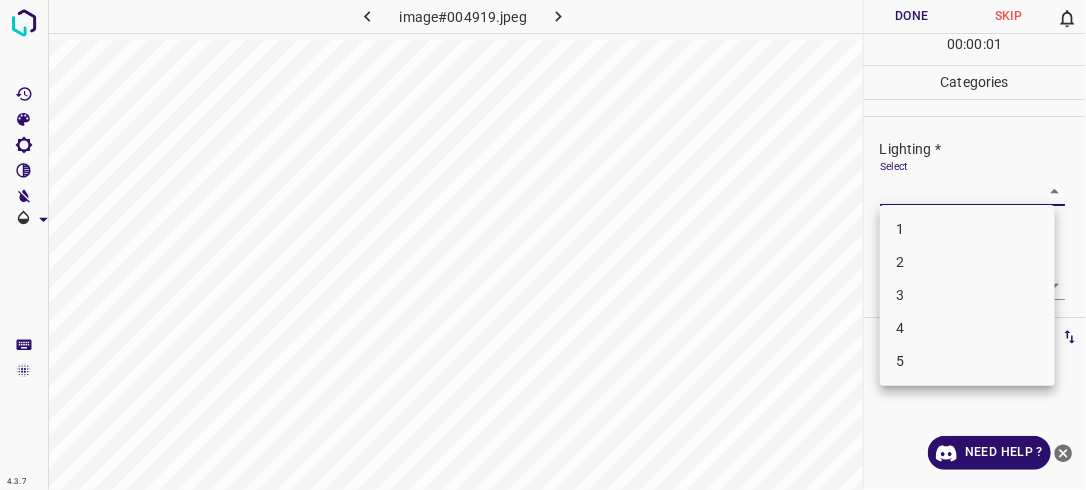 drag, startPoint x: 1044, startPoint y: 193, endPoint x: 978, endPoint y: 240, distance: 81.02469 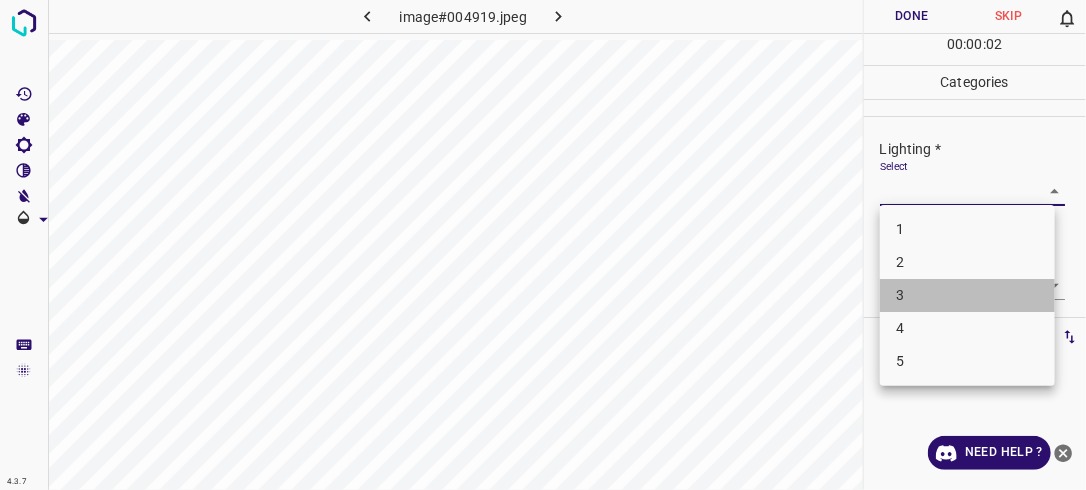 click on "3" at bounding box center [967, 295] 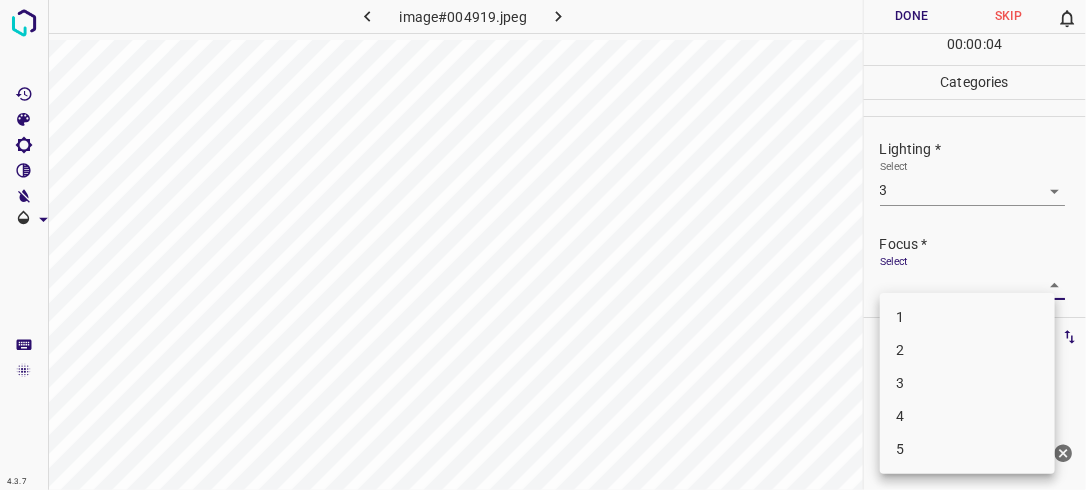 click on "4.3.7 image#004919.jpeg Done Skip 0 00   : 00   : 04   Categories Lighting *  Select 3 3 Focus *  Select ​ Overall *  Select ​ Labels   0 Categories 1 Lighting 2 Focus 3 Overall Tools Space Change between modes (Draw & Edit) I Auto labeling R Restore zoom M Zoom in N Zoom out Delete Delete selecte label Filters Z Restore filters X Saturation filter C Brightness filter V Contrast filter B Gray scale filter General O Download Need Help ? - Text - Hide - Delete 1 2 3 4 5" at bounding box center [543, 245] 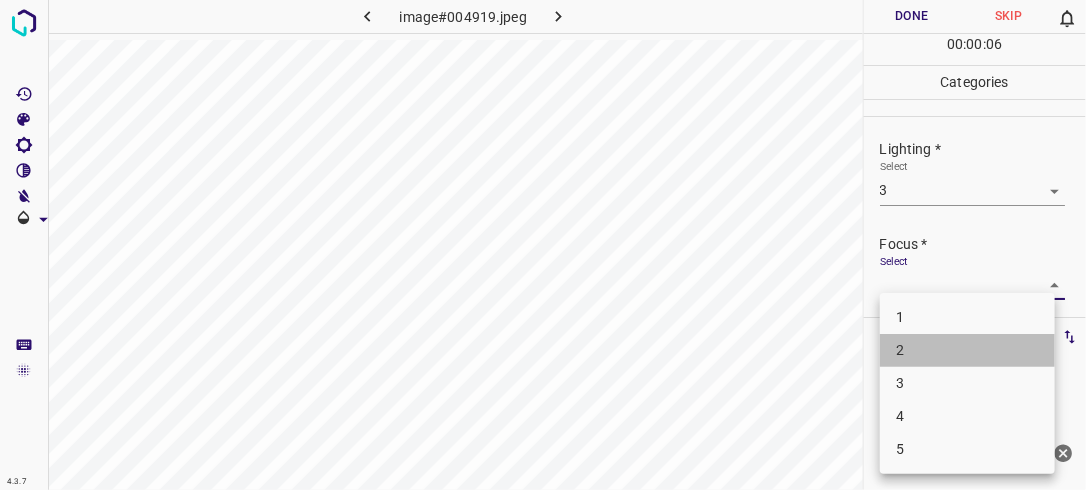 click on "1 2 3 4 5" at bounding box center [967, 383] 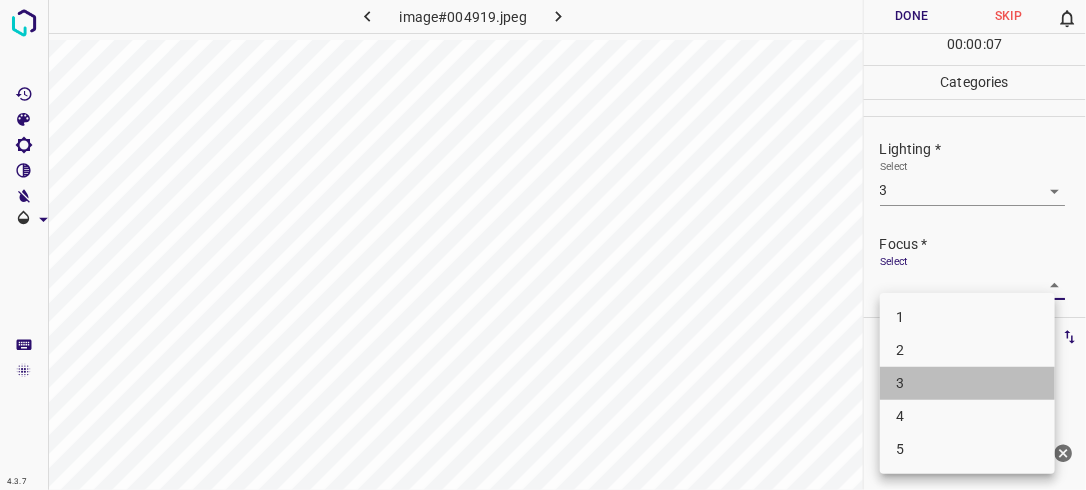 click on "3" at bounding box center [967, 383] 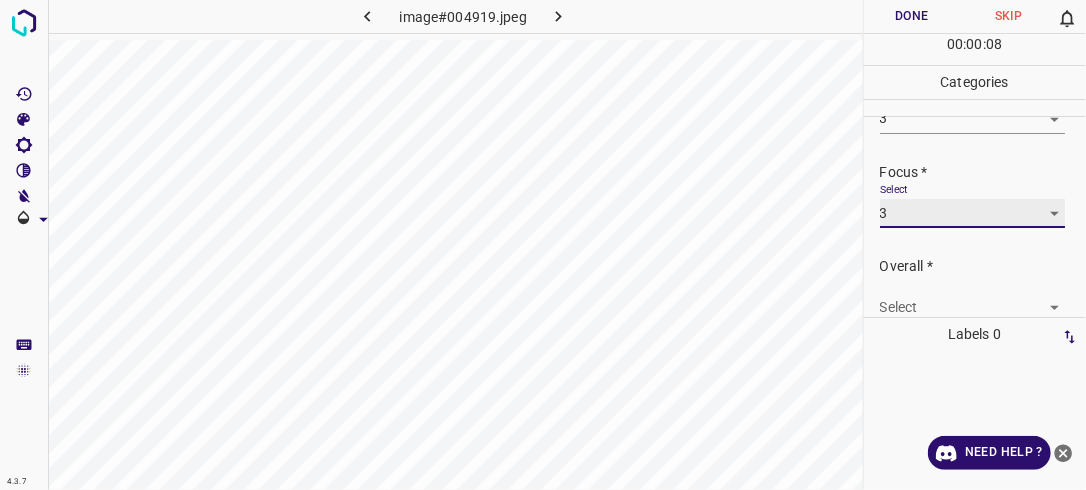 scroll, scrollTop: 98, scrollLeft: 0, axis: vertical 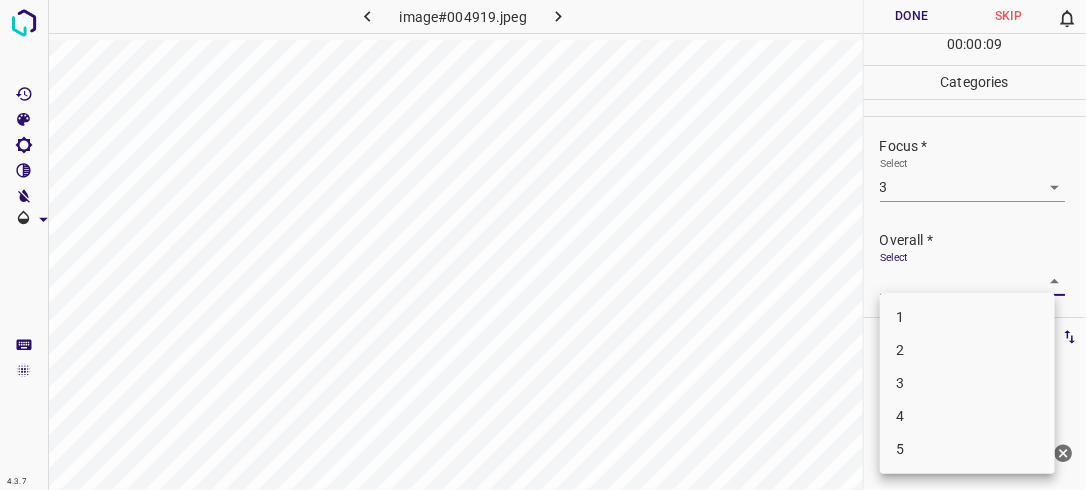 click on "4.3.7 image#004919.jpeg Done Skip 0 00   : 00   : 09   Categories Lighting *  Select 3 3 Focus *  Select 3 3 Overall *  Select ​ Labels   0 Categories 1 Lighting 2 Focus 3 Overall Tools Space Change between modes (Draw & Edit) I Auto labeling R Restore zoom M Zoom in N Zoom out Delete Delete selecte label Filters Z Restore filters X Saturation filter C Brightness filter V Contrast filter B Gray scale filter General O Download Need Help ? - Text - Hide - Delete 1 2 3 4 5" at bounding box center [543, 245] 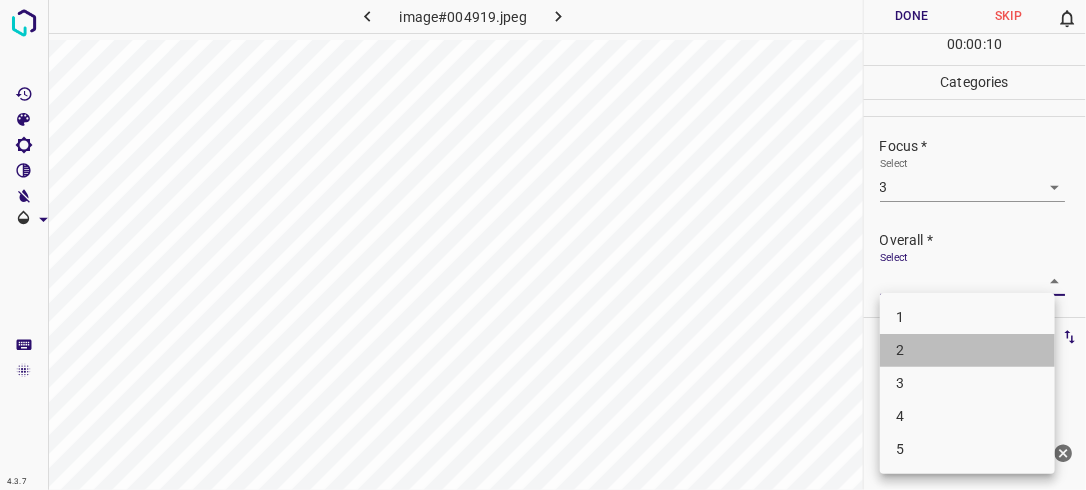 click on "2" at bounding box center (967, 350) 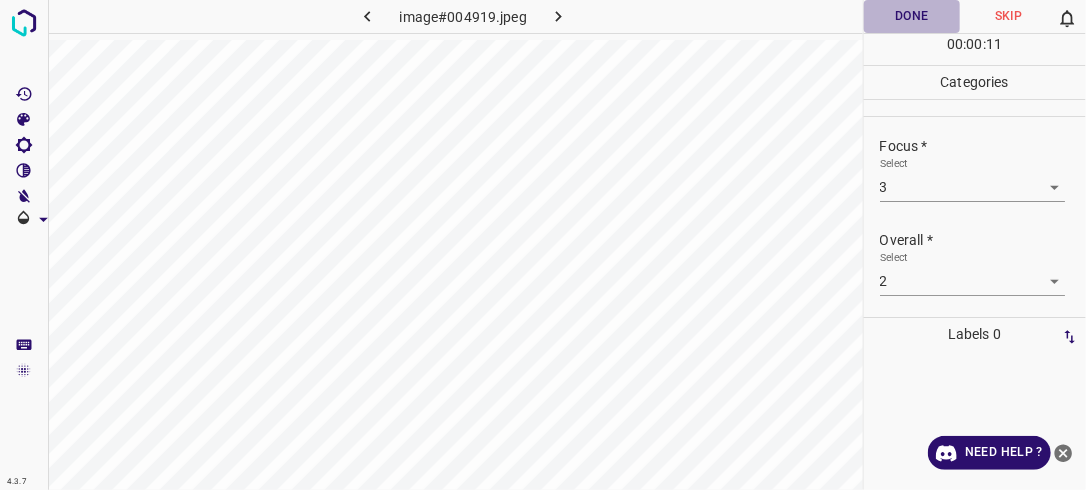 click on "Done" at bounding box center (912, 16) 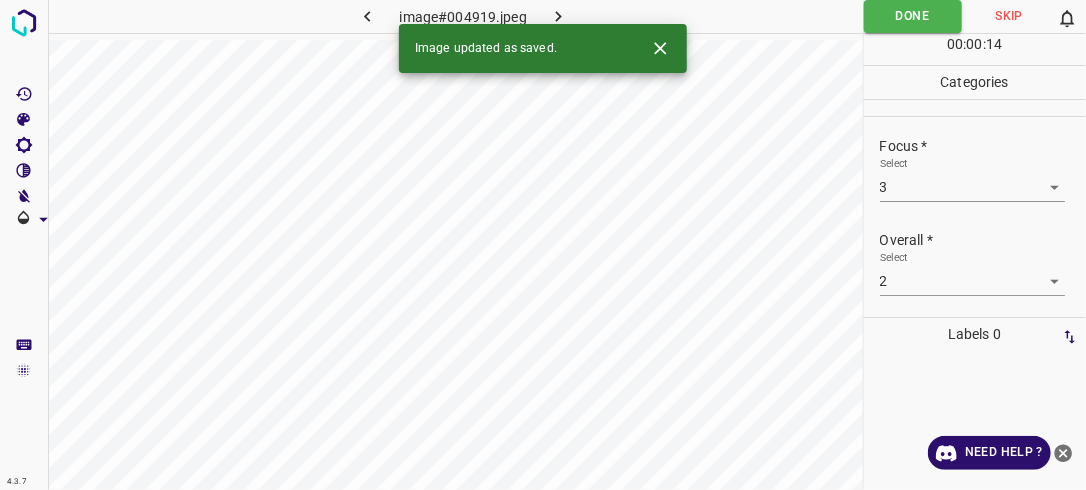 click 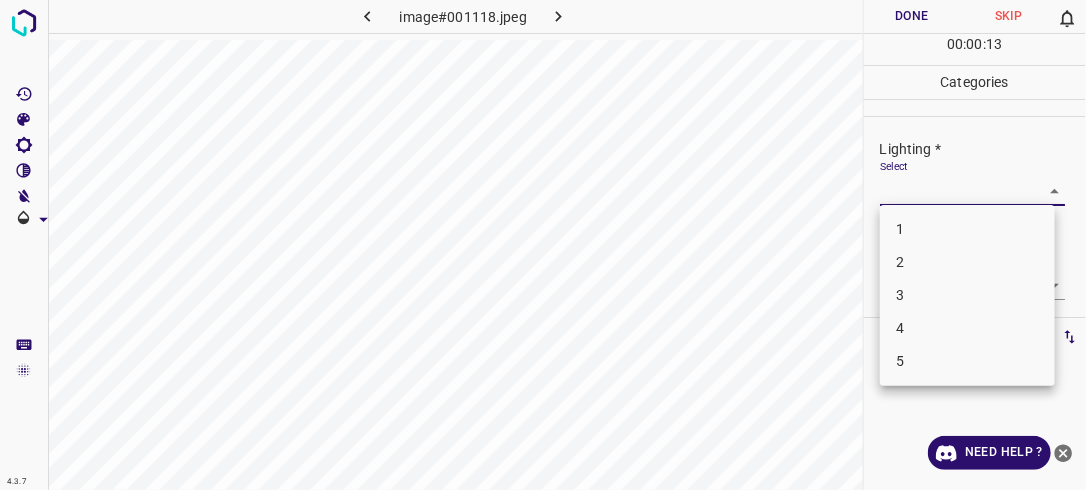 click on "4.3.7 image#001118.jpeg Done Skip 0 00   : 00   : 13   Categories Lighting *  Select ​ Focus *  Select ​ Overall *  Select ​ Labels   0 Categories 1 Lighting 2 Focus 3 Overall Tools Space Change between modes (Draw & Edit) I Auto labeling R Restore zoom M Zoom in N Zoom out Delete Delete selecte label Filters Z Restore filters X Saturation filter C Brightness filter V Contrast filter B Gray scale filter General O Download Need Help ? - Text - Hide - Delete 1 2 3 4 5" at bounding box center (543, 245) 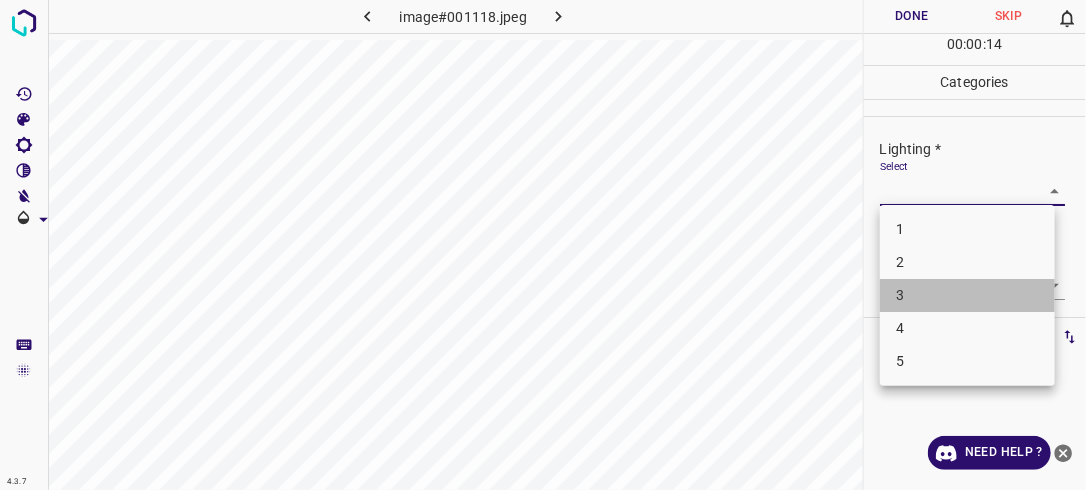 click on "3" at bounding box center (967, 295) 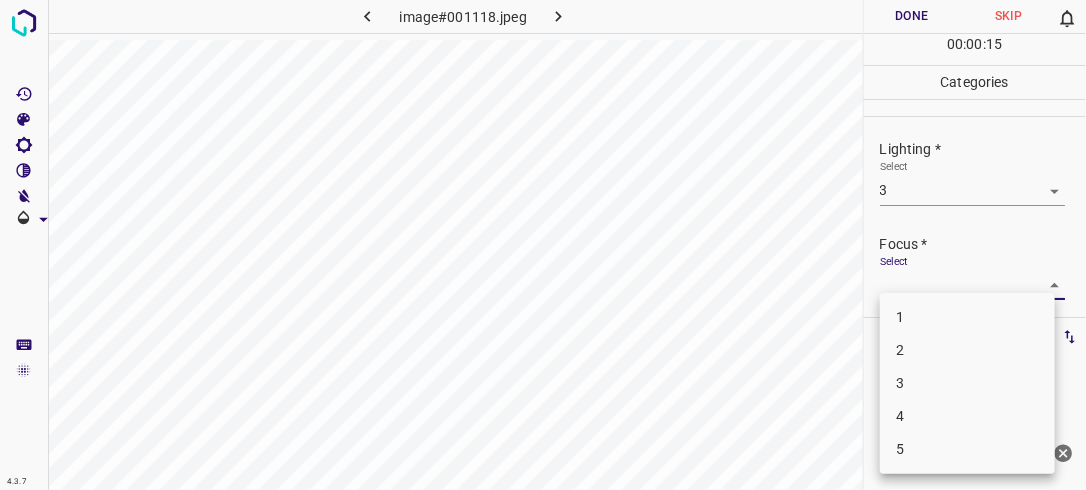 click on "4.3.7 image#001118.jpeg Done Skip 0 00   : 00   : 15   Categories Lighting *  Select 3 3 Focus *  Select ​ Overall *  Select ​ Labels   0 Categories 1 Lighting 2 Focus 3 Overall Tools Space Change between modes (Draw & Edit) I Auto labeling R Restore zoom M Zoom in N Zoom out Delete Delete selecte label Filters Z Restore filters X Saturation filter C Brightness filter V Contrast filter B Gray scale filter General O Download Need Help ? - Text - Hide - Delete 1 2 3 4 5" at bounding box center (543, 245) 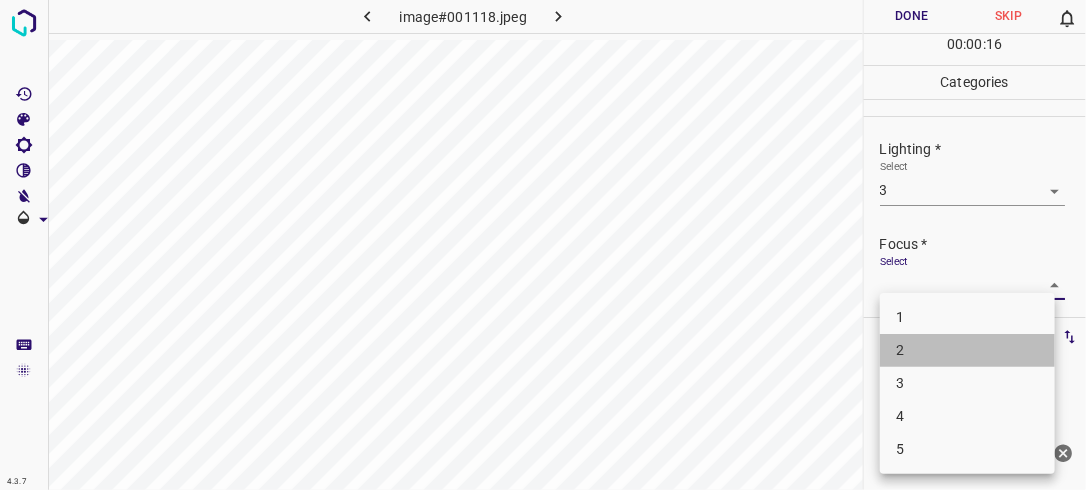 click on "2" at bounding box center (967, 350) 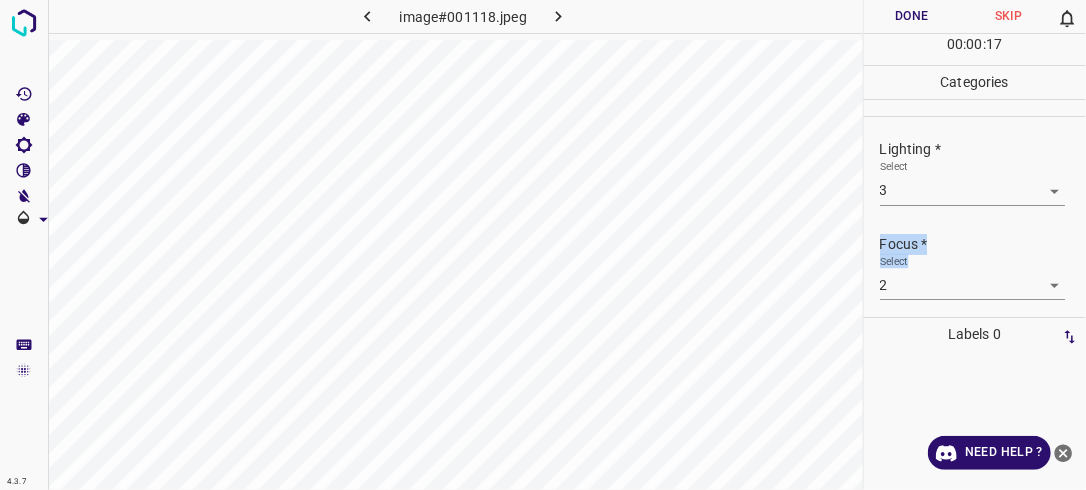 drag, startPoint x: 1085, startPoint y: 216, endPoint x: 1085, endPoint y: 270, distance: 54 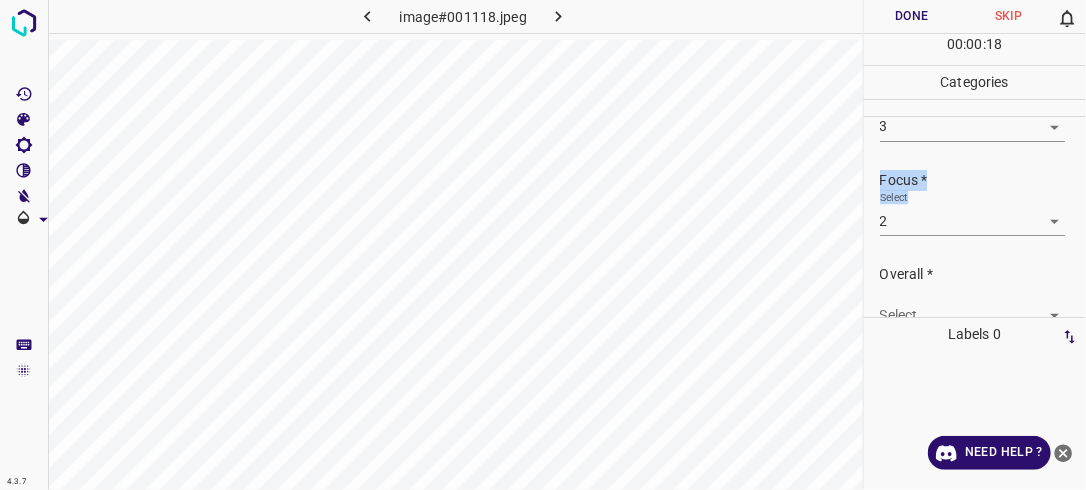 scroll, scrollTop: 98, scrollLeft: 0, axis: vertical 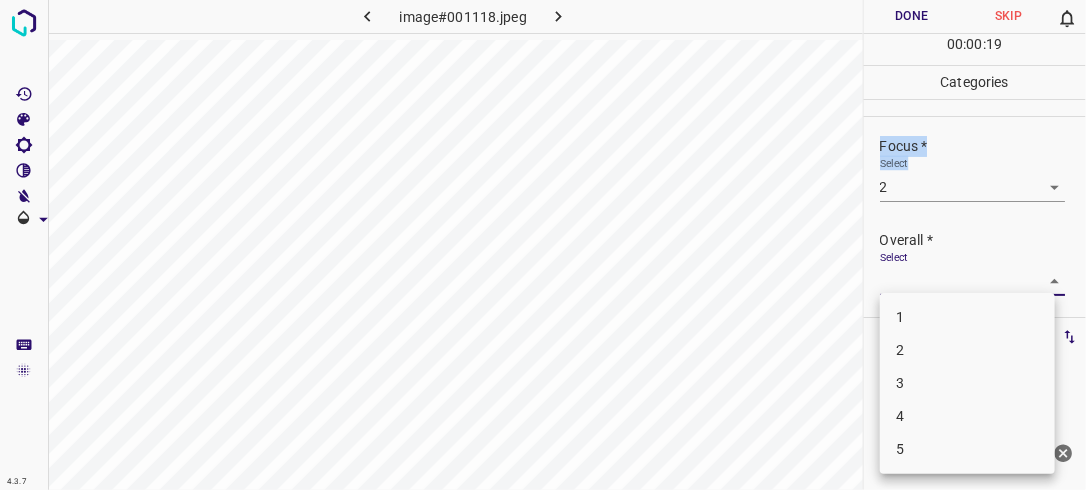 drag, startPoint x: 1045, startPoint y: 279, endPoint x: 973, endPoint y: 306, distance: 76.896034 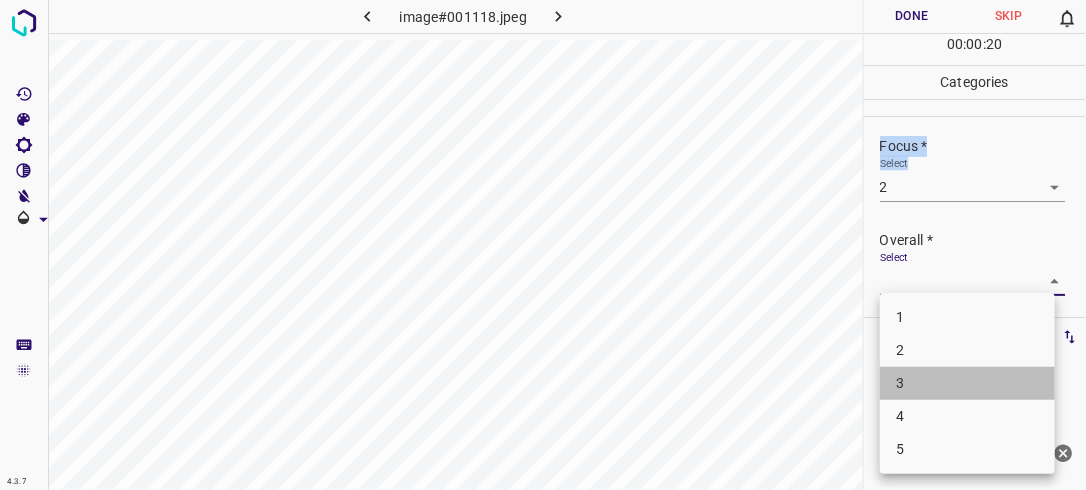 click on "3" at bounding box center [967, 383] 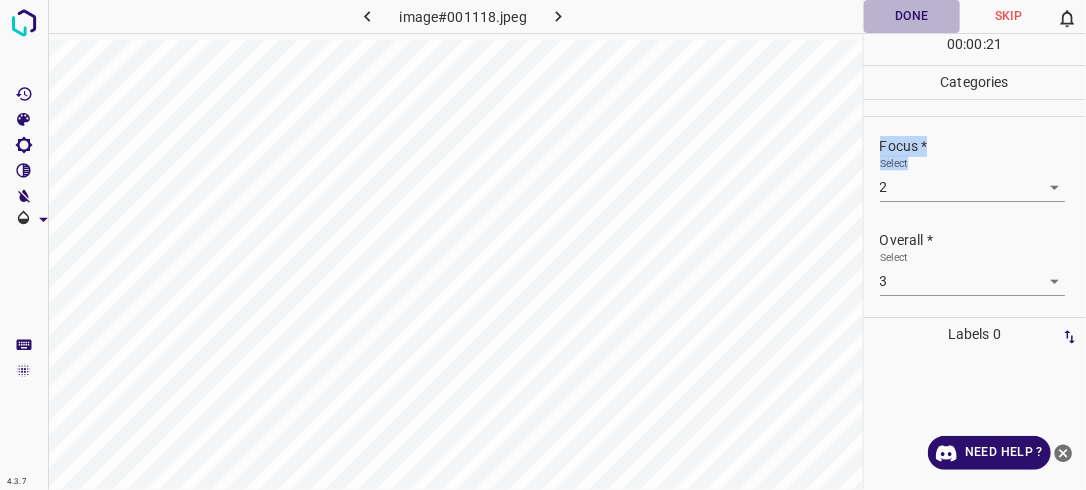 click on "Done" at bounding box center [912, 16] 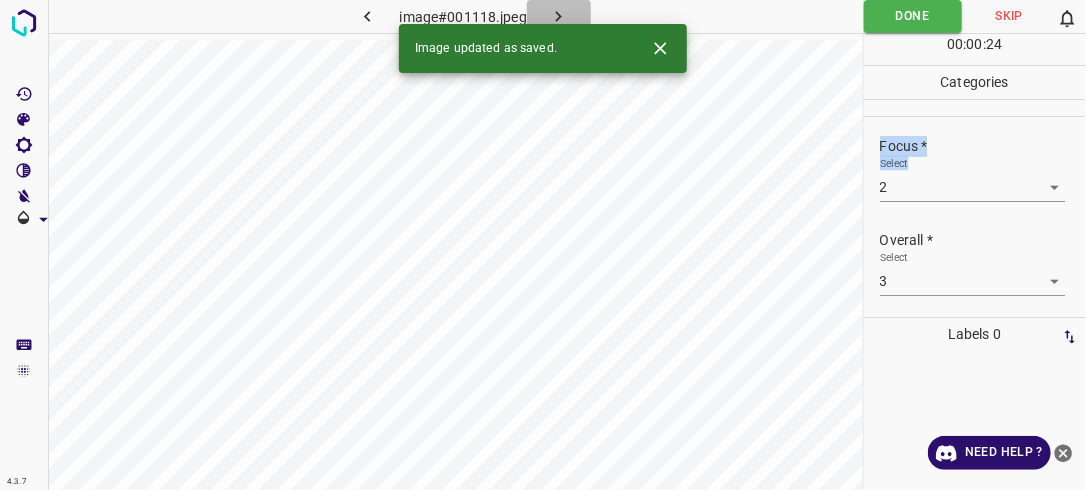 click at bounding box center [559, 16] 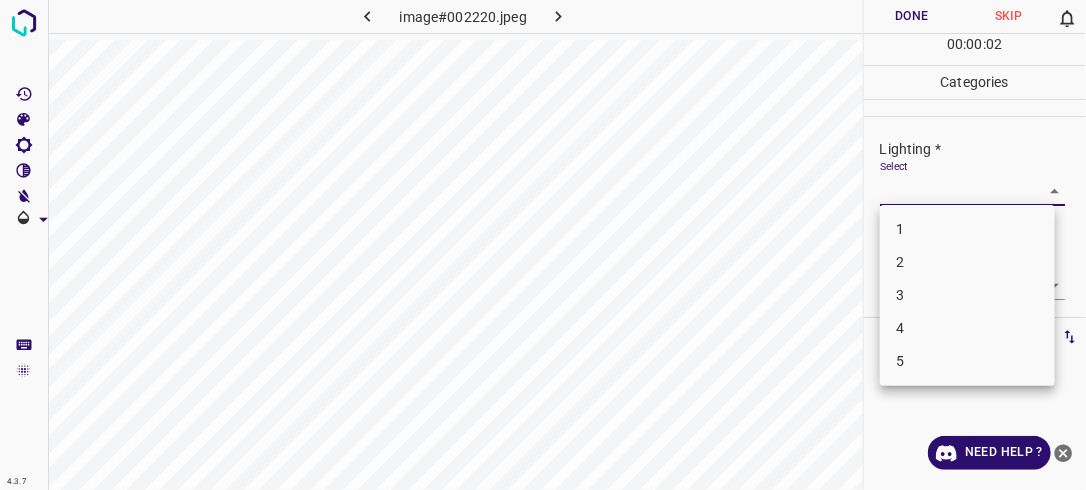 click on "4.3.7 image#002220.jpeg Done Skip 0 00   : 00   : 02   Categories Lighting *  Select ​ Focus *  Select ​ Overall *  Select ​ Labels   0 Categories 1 Lighting 2 Focus 3 Overall Tools Space Change between modes (Draw & Edit) I Auto labeling R Restore zoom M Zoom in N Zoom out Delete Delete selecte label Filters Z Restore filters X Saturation filter C Brightness filter V Contrast filter B Gray scale filter General O Download Need Help ? - Text - Hide - Delete 1 2 3 4 5" at bounding box center [543, 245] 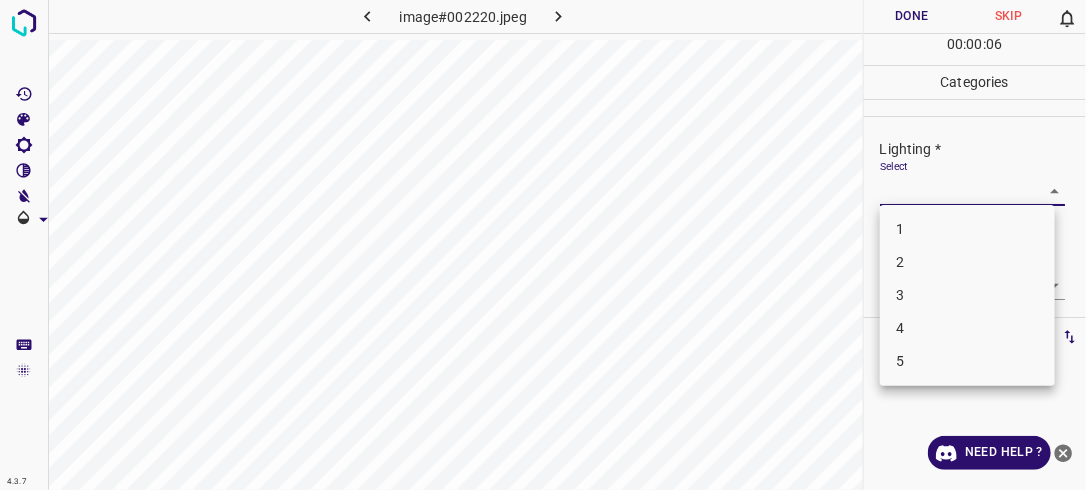 click on "2" at bounding box center [967, 262] 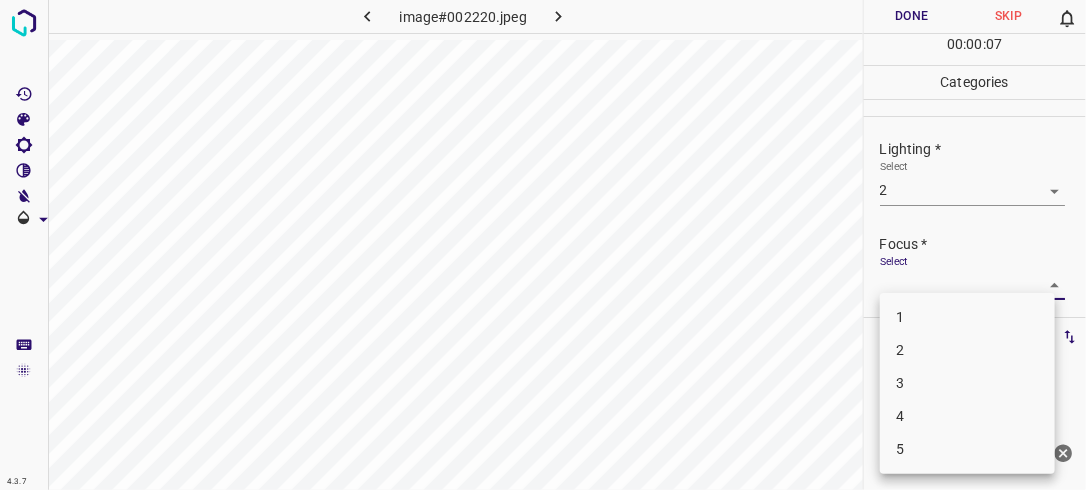 click on "4.3.7 image#002220.jpeg Done Skip 0 00   : 00   : 07   Categories Lighting *  Select 2 2 Focus *  Select ​ Overall *  Select ​ Labels   0 Categories 1 Lighting 2 Focus 3 Overall Tools Space Change between modes (Draw & Edit) I Auto labeling R Restore zoom M Zoom in N Zoom out Delete Delete selecte label Filters Z Restore filters X Saturation filter C Brightness filter V Contrast filter B Gray scale filter General O Download Need Help ? - Text - Hide - Delete 1 2 3 4 5" at bounding box center [543, 245] 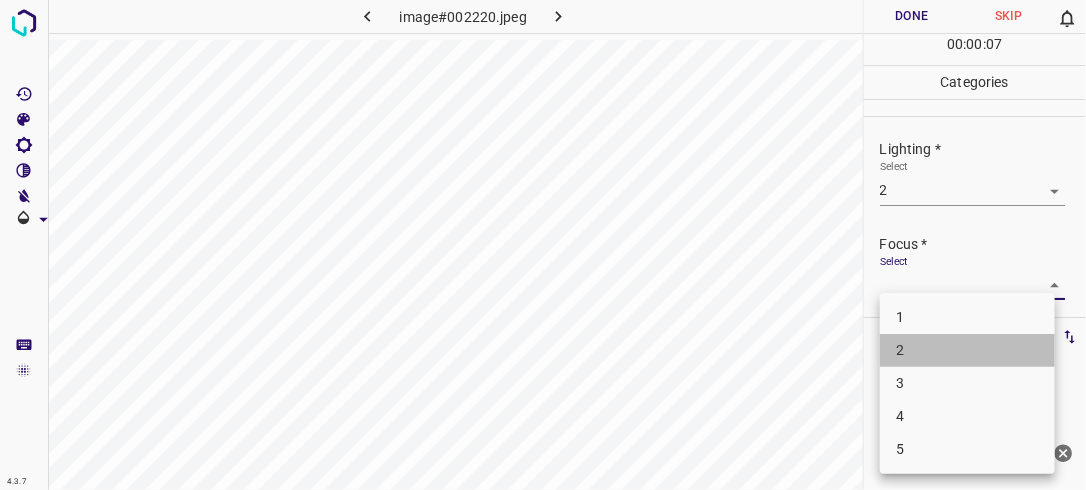 click on "2" at bounding box center [967, 350] 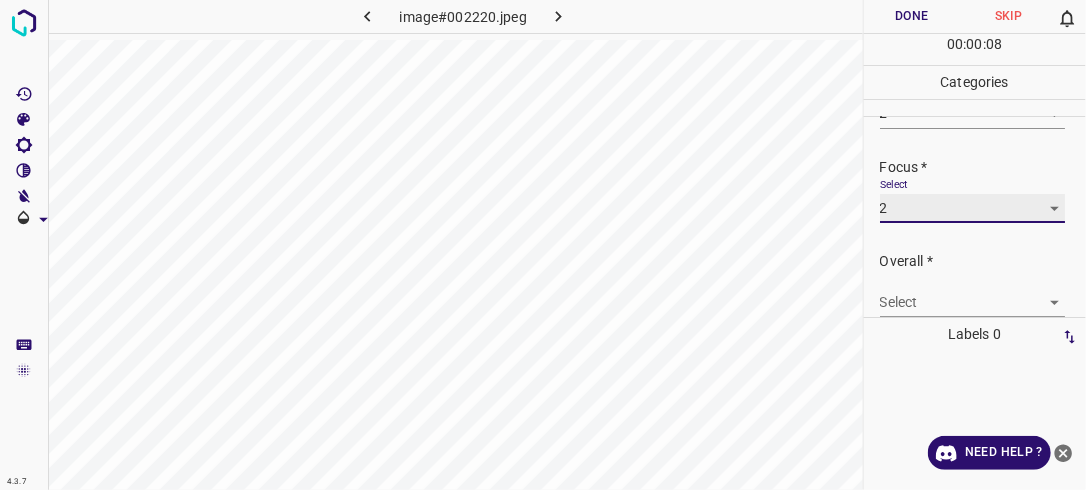 scroll, scrollTop: 86, scrollLeft: 0, axis: vertical 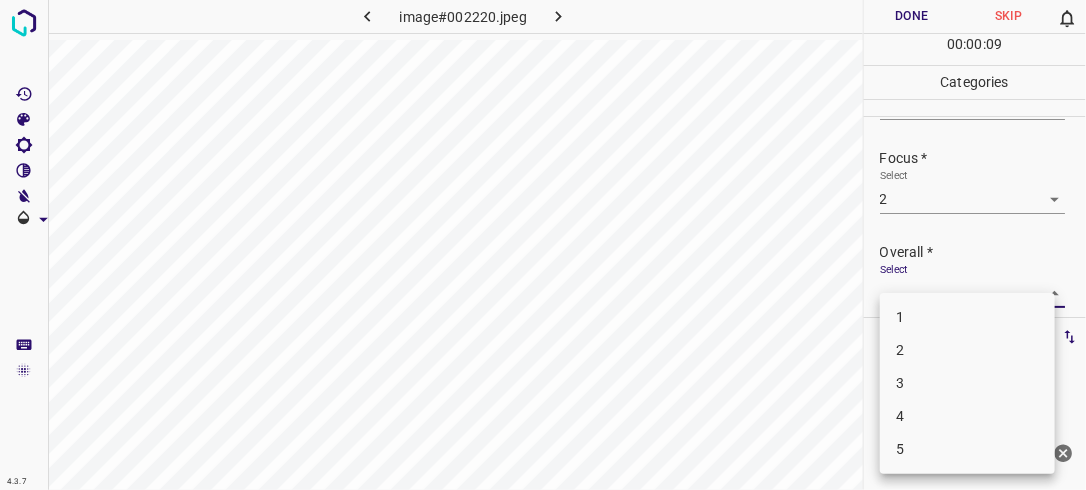 click on "4.3.7 image#002220.jpeg Done Skip 0 00   : 00   : 09   Categories Lighting *  Select 2 2 Focus *  Select 2 2 Overall *  Select ​ Labels   0 Categories 1 Lighting 2 Focus 3 Overall Tools Space Change between modes (Draw & Edit) I Auto labeling R Restore zoom M Zoom in N Zoom out Delete Delete selecte label Filters Z Restore filters X Saturation filter C Brightness filter V Contrast filter B Gray scale filter General O Download Need Help ? - Text - Hide - Delete 1 2 3 4 5" at bounding box center [543, 245] 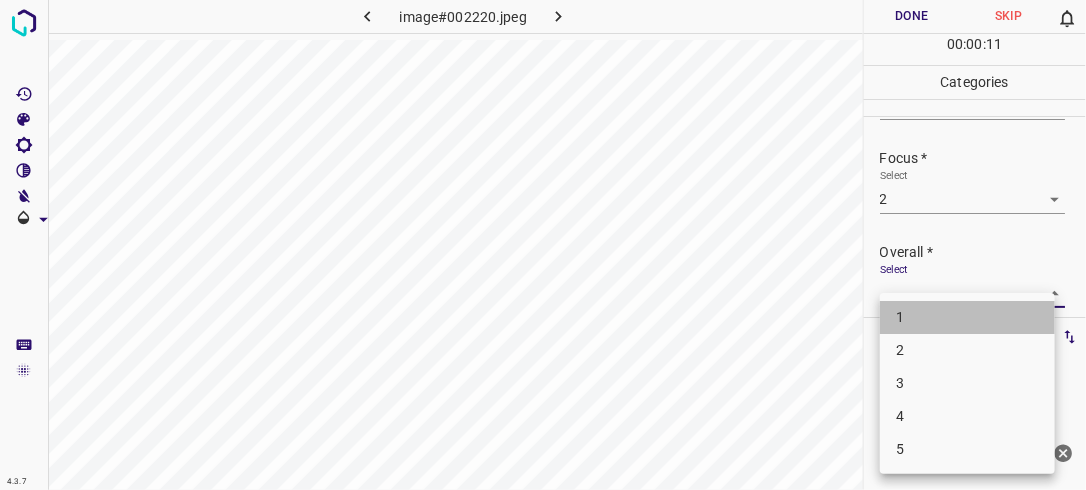 click on "1" at bounding box center (967, 317) 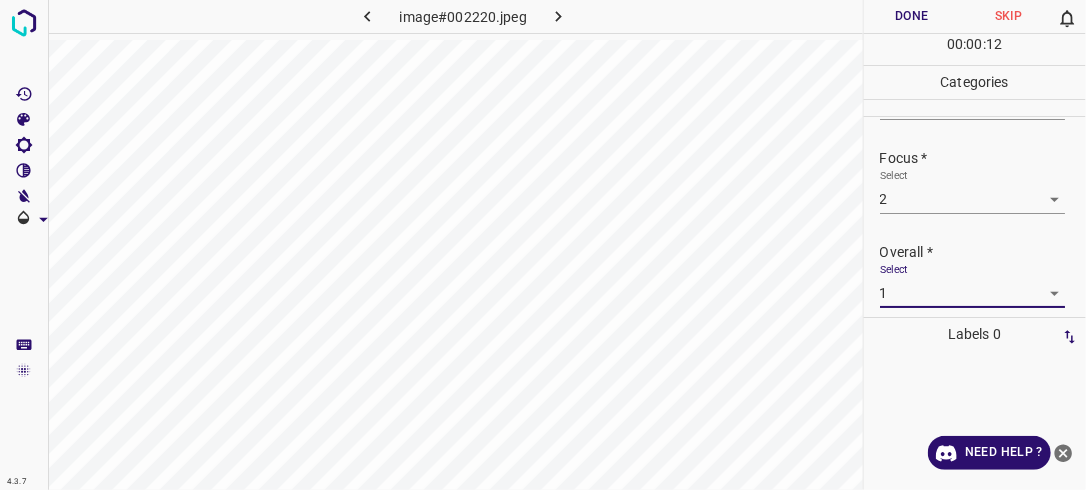 click on "Done" at bounding box center [912, 16] 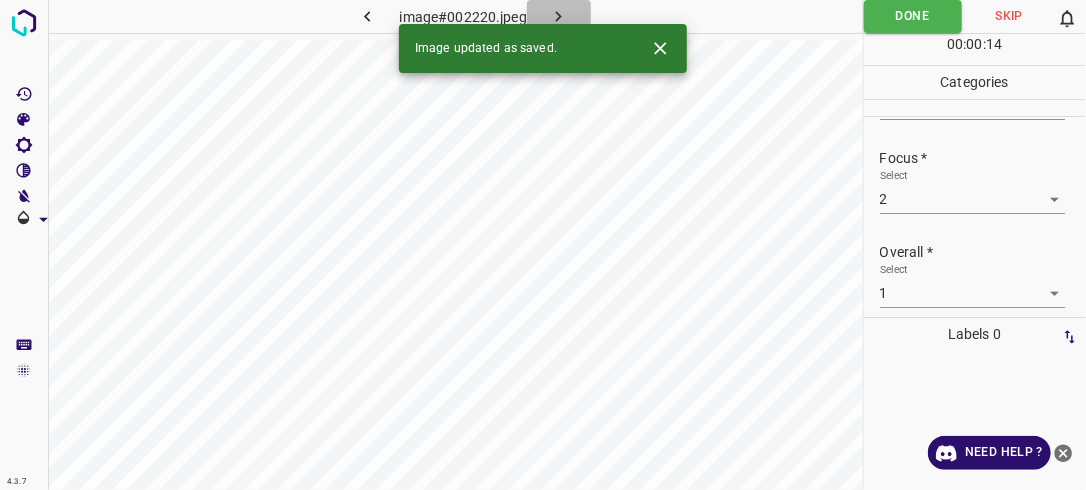 click at bounding box center (559, 16) 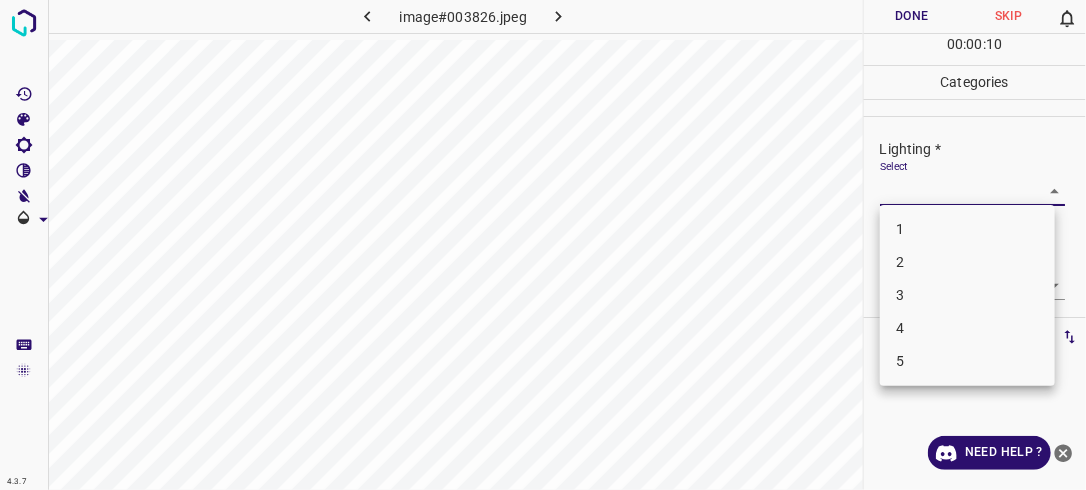 click on "4.3.7 image#003826.jpeg Done Skip 0 00   : 00   : 10   Categories Lighting *  Select ​ Focus *  Select ​ Overall *  Select ​ Labels   0 Categories 1 Lighting 2 Focus 3 Overall Tools Space Change between modes (Draw & Edit) I Auto labeling R Restore zoom M Zoom in N Zoom out Delete Delete selecte label Filters Z Restore filters X Saturation filter C Brightness filter V Contrast filter B Gray scale filter General O Download Need Help ? - Text - Hide - Delete 1 2 3 4 5" at bounding box center (543, 245) 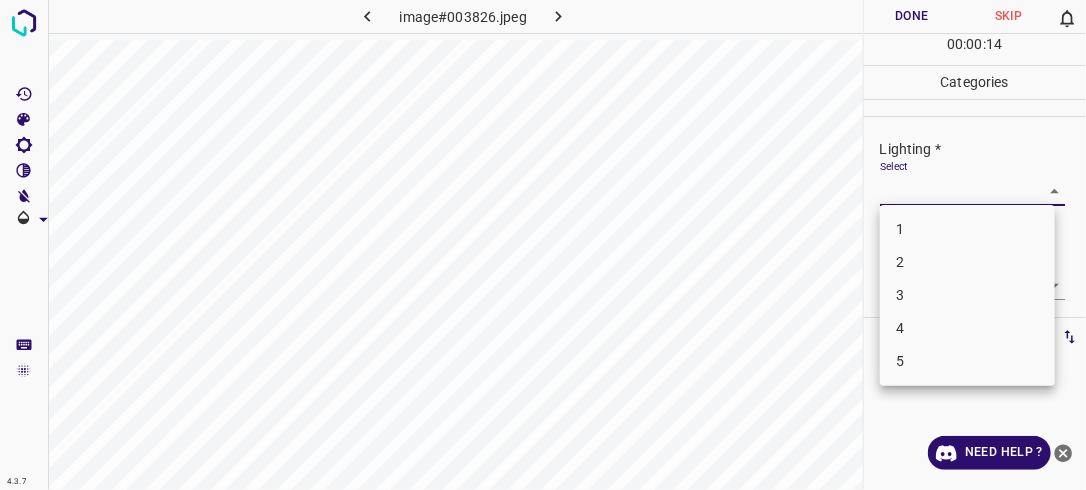 click on "2" at bounding box center [967, 262] 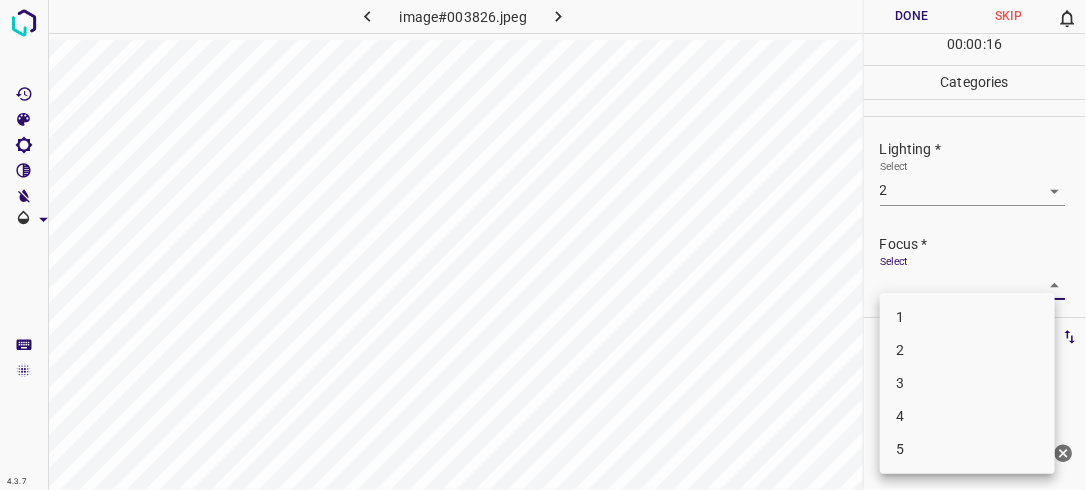 drag, startPoint x: 1041, startPoint y: 286, endPoint x: 955, endPoint y: 352, distance: 108.40664 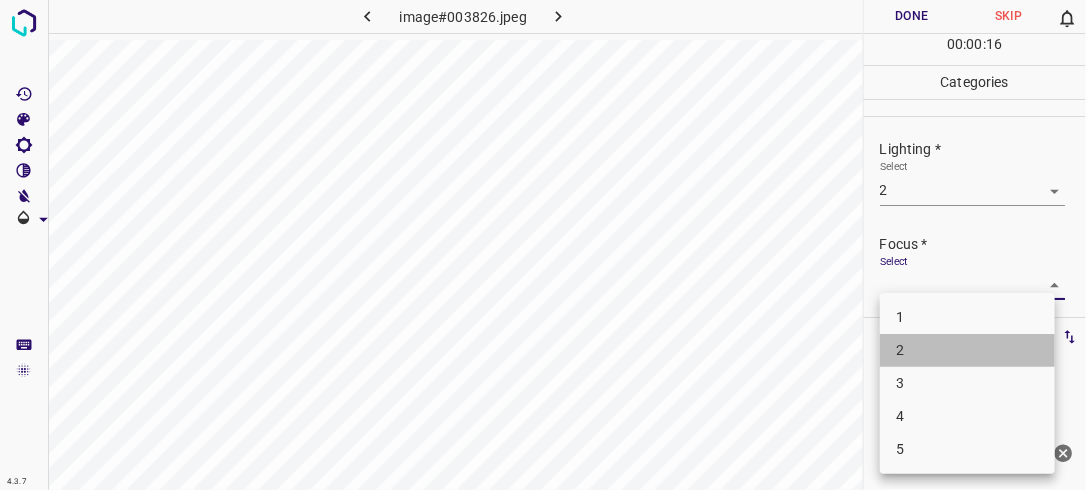 click on "2" at bounding box center [967, 350] 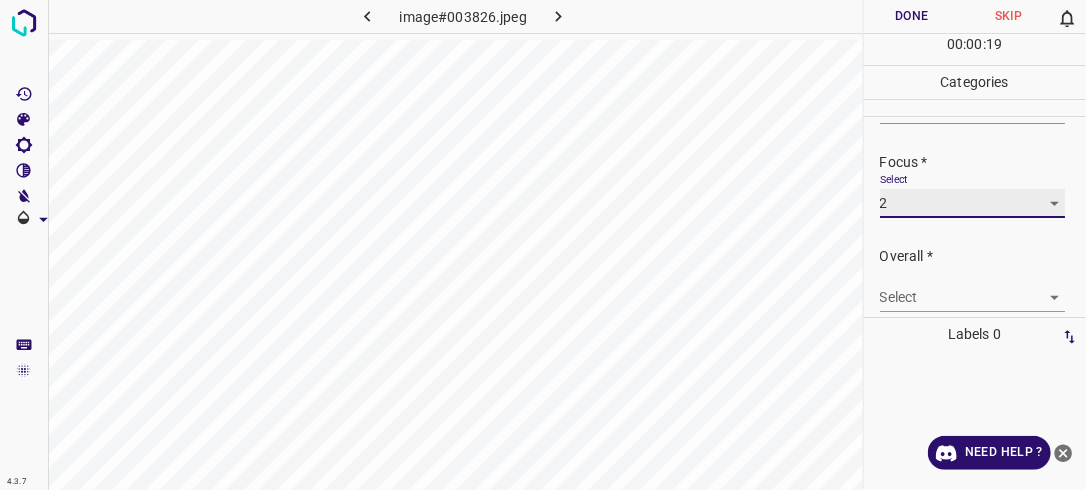 scroll, scrollTop: 88, scrollLeft: 0, axis: vertical 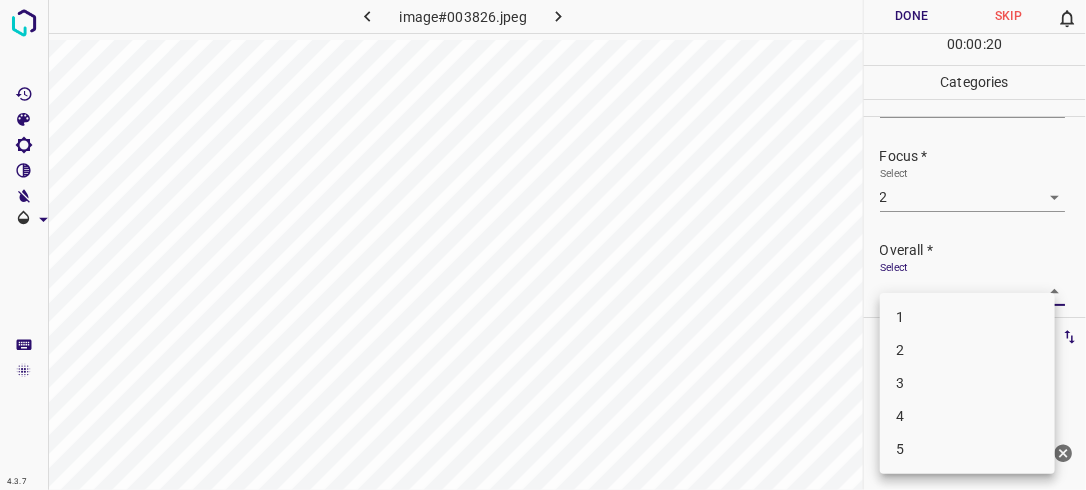 drag, startPoint x: 1047, startPoint y: 280, endPoint x: 960, endPoint y: 353, distance: 113.56936 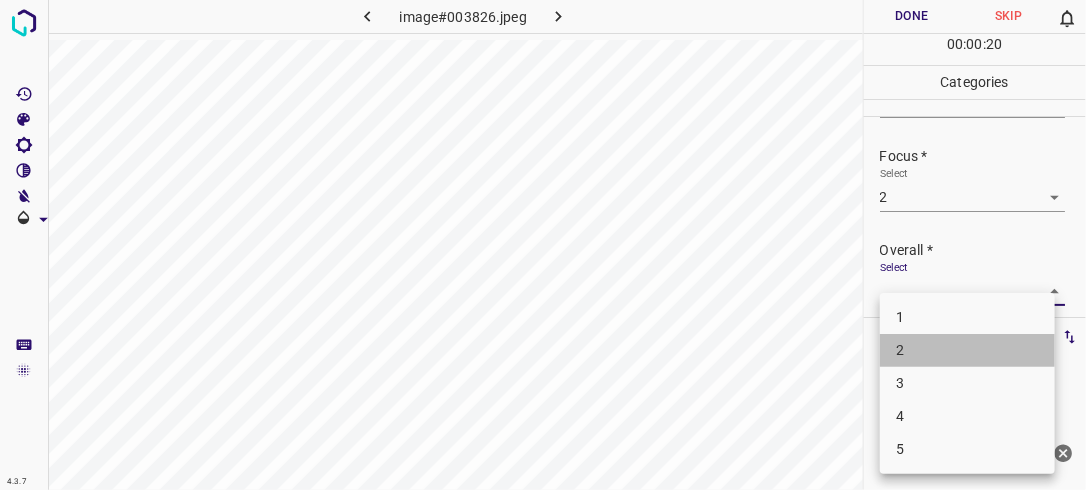 click on "2" at bounding box center [967, 350] 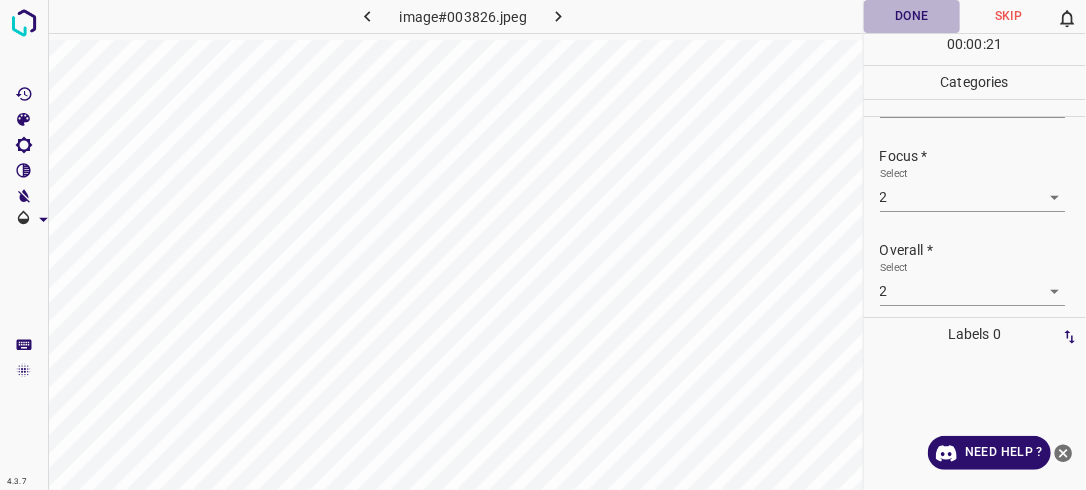 click on "Done" at bounding box center (912, 16) 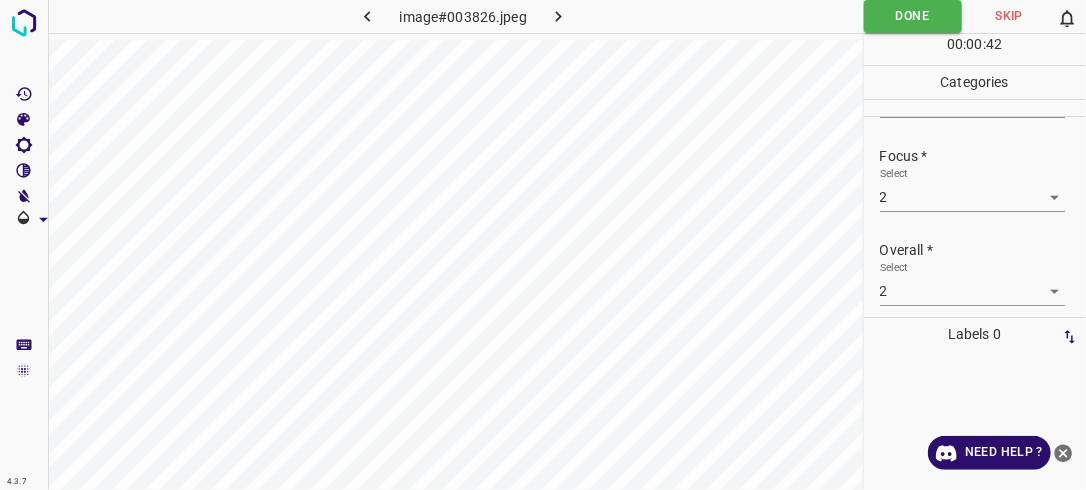 scroll, scrollTop: 98, scrollLeft: 0, axis: vertical 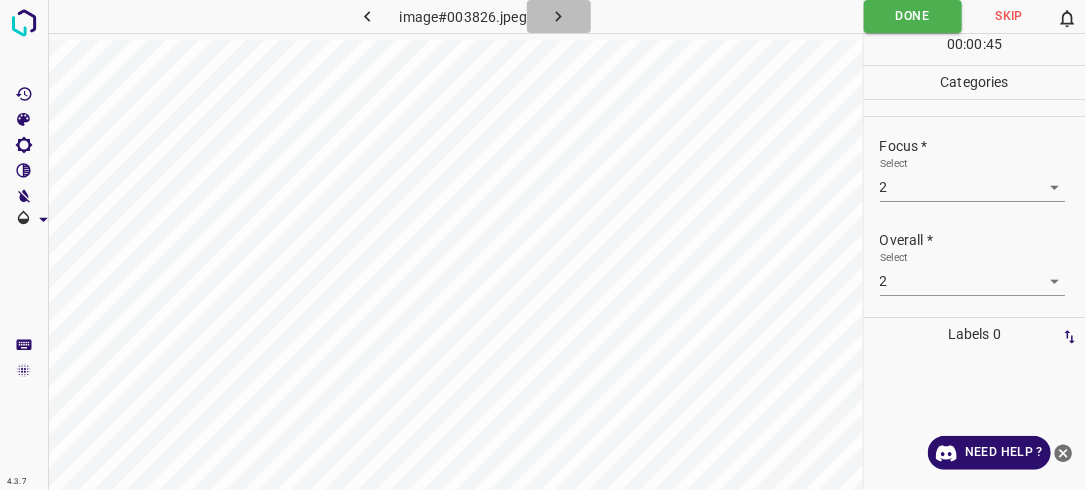 click 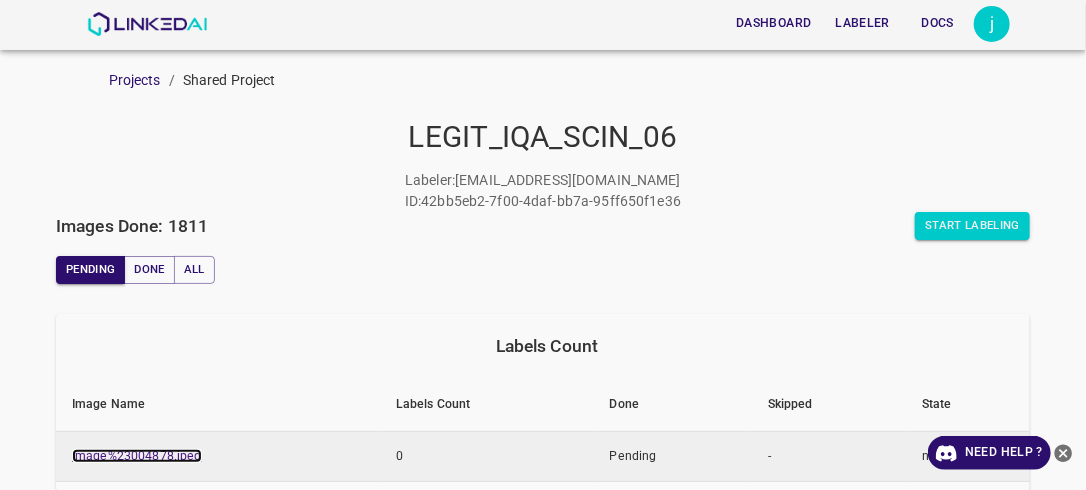 click on "image%23004878.jpeg" at bounding box center [137, 456] 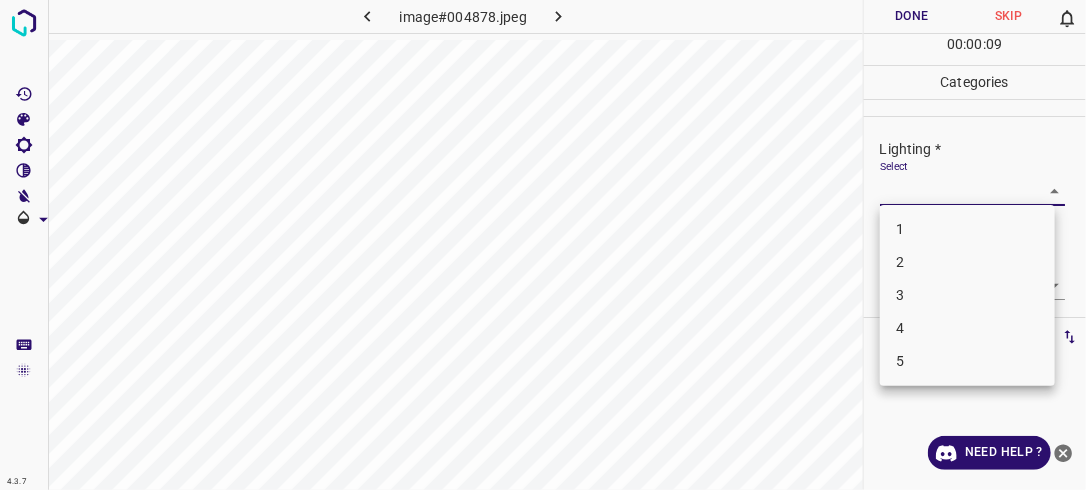 click on "4.3.7 image#004878.jpeg Done Skip 0 00   : 00   : 09   Categories Lighting *  Select ​ Focus *  Select ​ Overall *  Select ​ Labels   0 Categories 1 Lighting 2 Focus 3 Overall Tools Space Change between modes (Draw & Edit) I Auto labeling R Restore zoom M Zoom in N Zoom out Delete Delete selecte label Filters Z Restore filters X Saturation filter C Brightness filter V Contrast filter B Gray scale filter General O Download Need Help ? - Text - Hide - Delete 1 2 3 4 5" at bounding box center (543, 245) 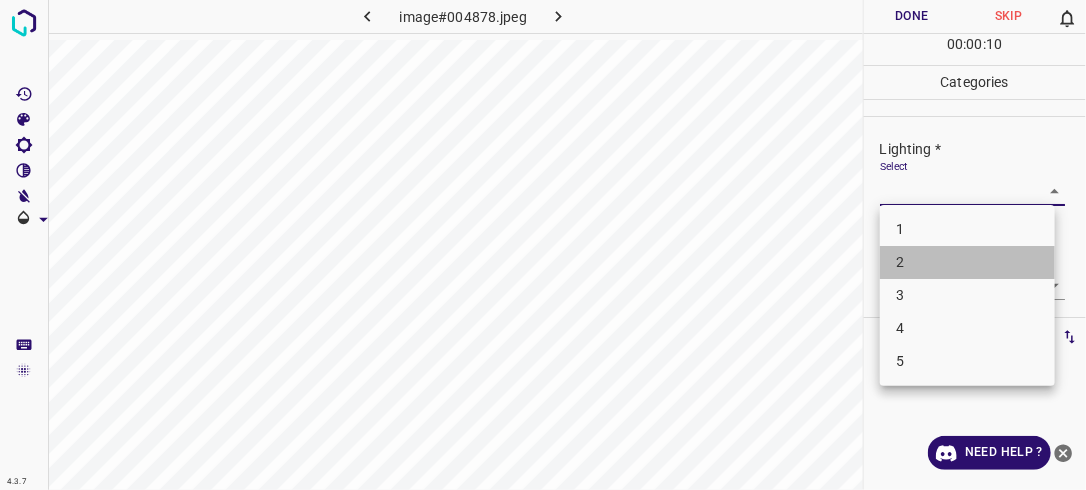 click on "2" at bounding box center [967, 262] 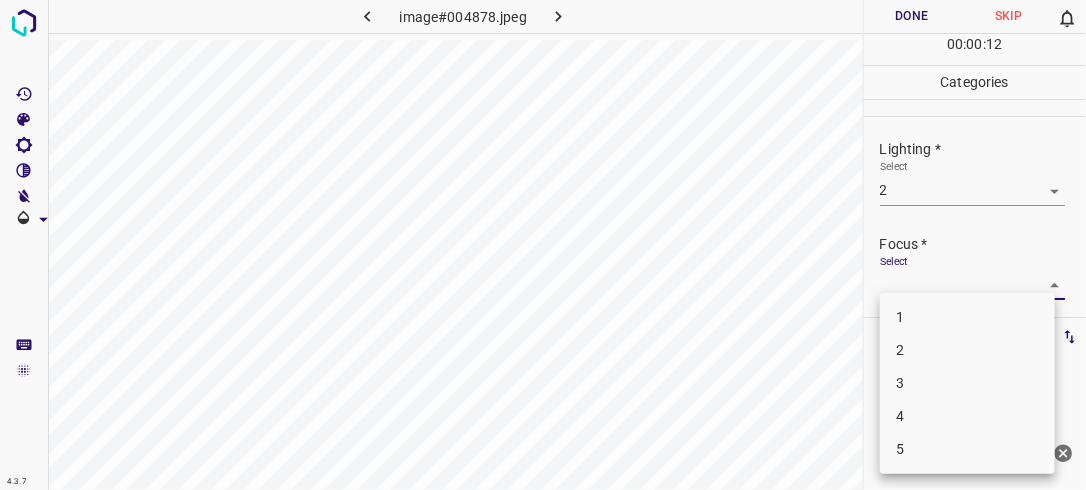 drag, startPoint x: 1038, startPoint y: 284, endPoint x: 976, endPoint y: 348, distance: 89.106674 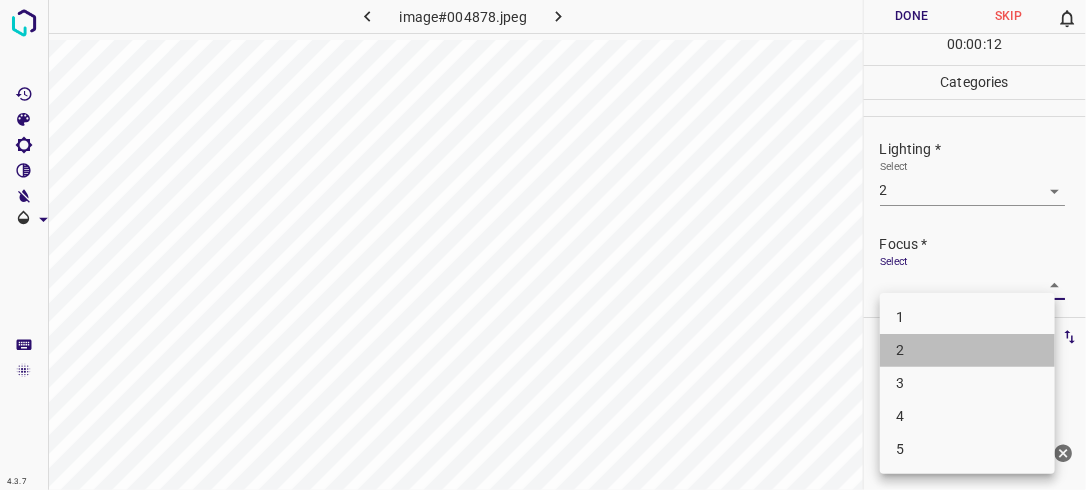 click on "2" at bounding box center [967, 350] 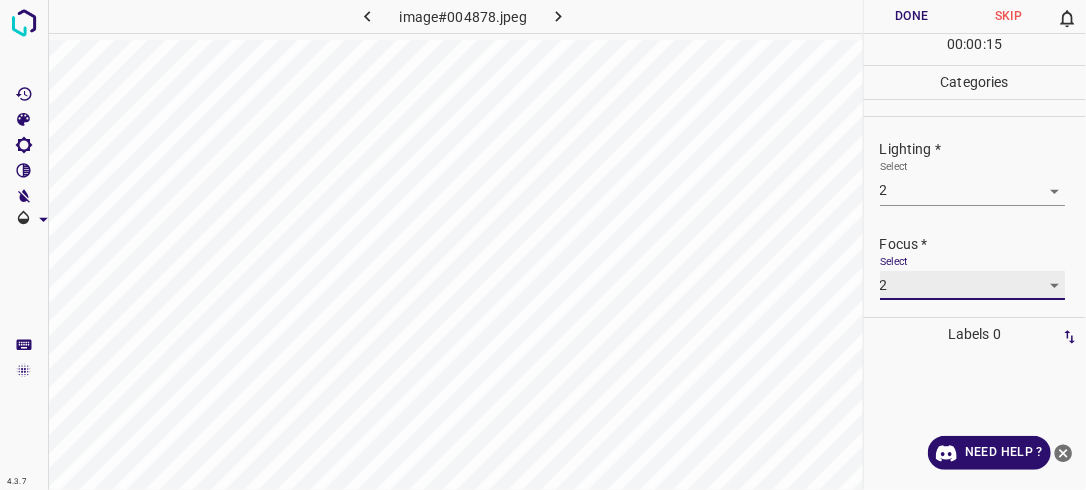 scroll, scrollTop: 98, scrollLeft: 0, axis: vertical 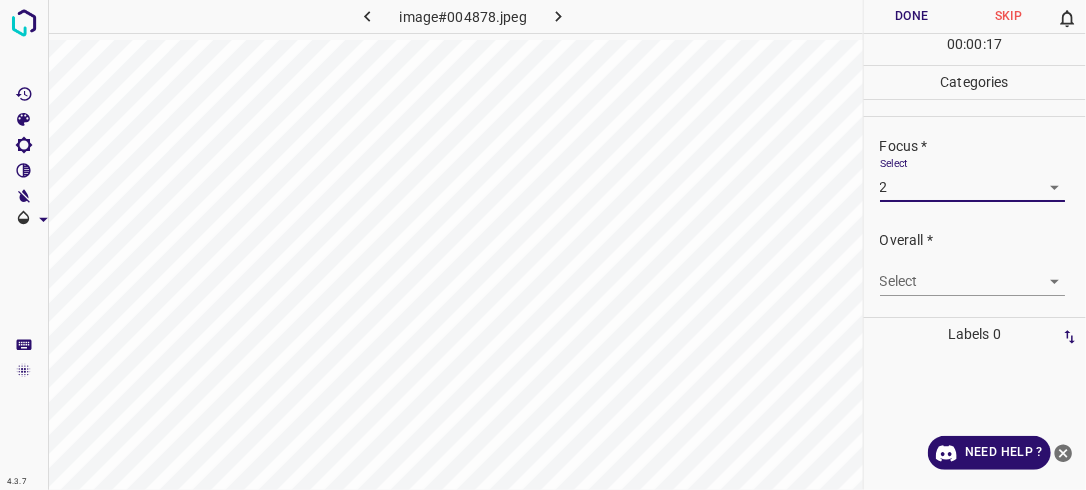 click on "4.3.7 image#004878.jpeg Done Skip 0 00   : 00   : 17   Categories Lighting *  Select 2 2 Focus *  Select 2 2 Overall *  Select ​ Labels   0 Categories 1 Lighting 2 Focus 3 Overall Tools Space Change between modes (Draw & Edit) I Auto labeling R Restore zoom M Zoom in N Zoom out Delete Delete selecte label Filters Z Restore filters X Saturation filter C Brightness filter V Contrast filter B Gray scale filter General O Download Need Help ? - Text - Hide - Delete" at bounding box center [543, 245] 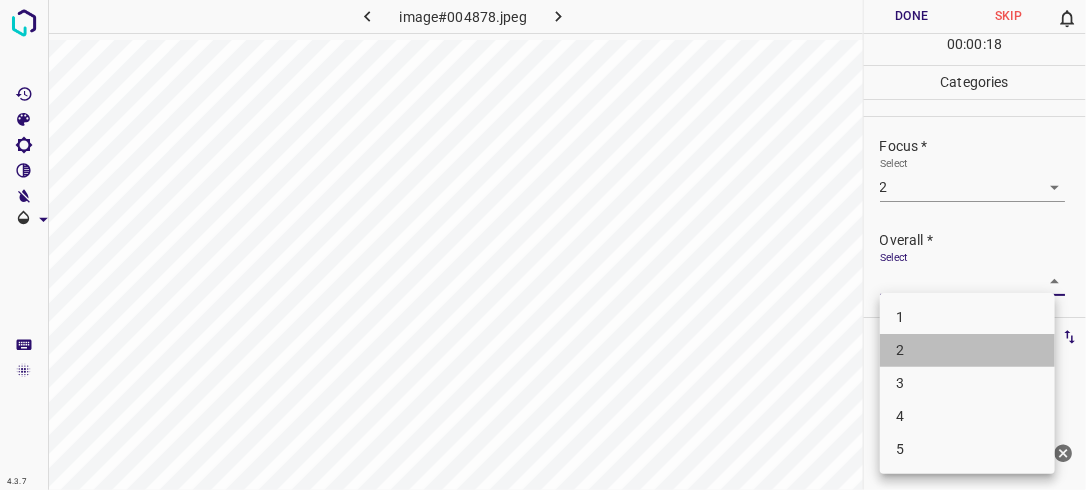 click on "2" at bounding box center (967, 350) 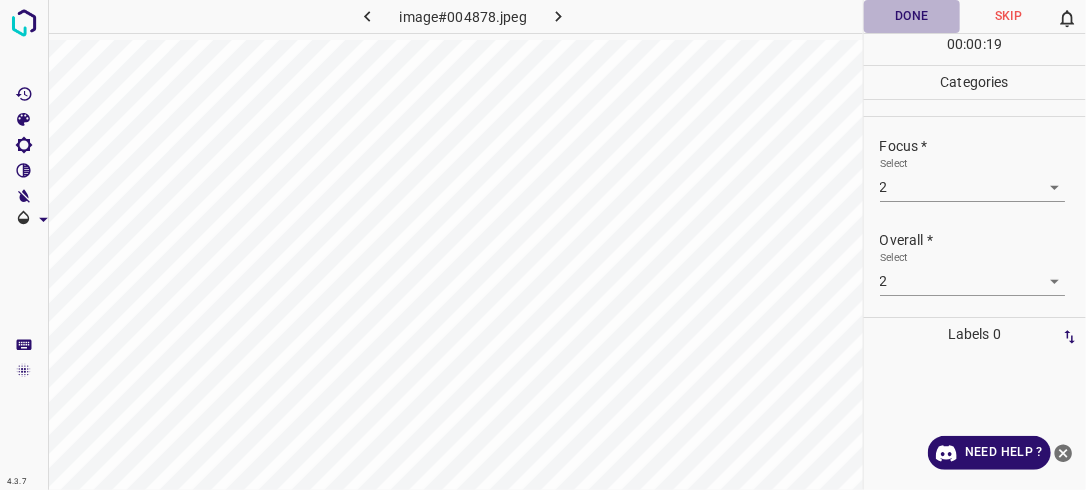click on "Done" at bounding box center [912, 16] 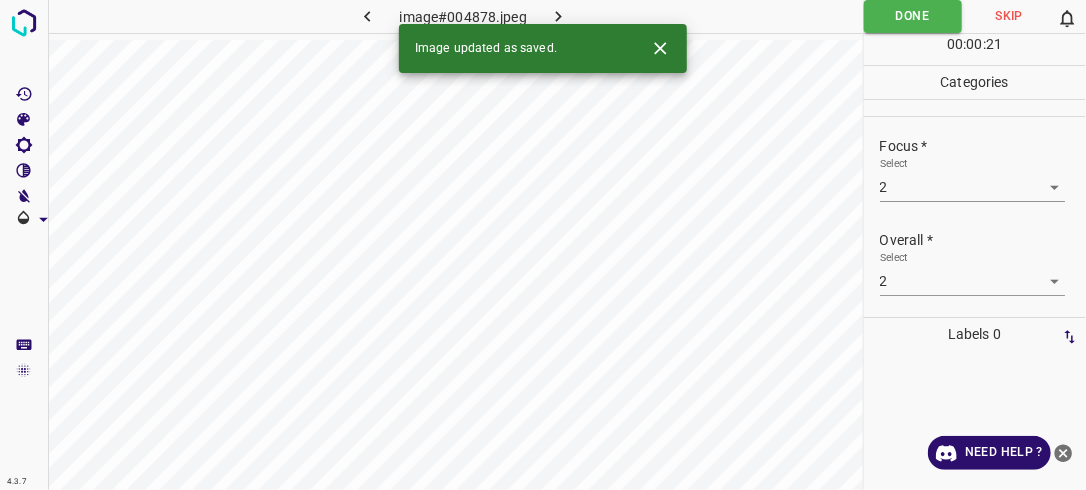 click 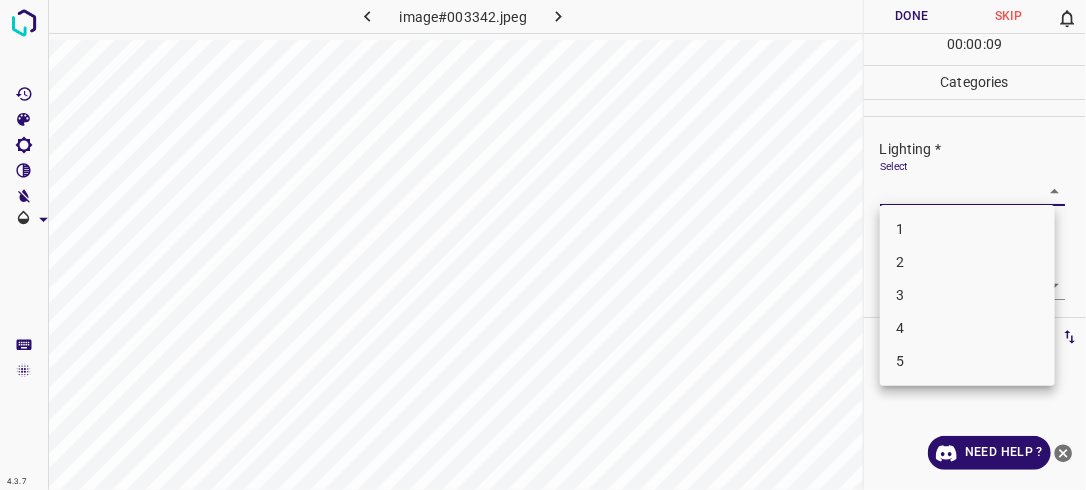 click on "4.3.7 image#003342.jpeg Done Skip 0 00   : 00   : 09   Categories Lighting *  Select ​ Focus *  Select ​ Overall *  Select ​ Labels   0 Categories 1 Lighting 2 Focus 3 Overall Tools Space Change between modes (Draw & Edit) I Auto labeling R Restore zoom M Zoom in N Zoom out Delete Delete selecte label Filters Z Restore filters X Saturation filter C Brightness filter V Contrast filter B Gray scale filter General O Download Need Help ? - Text - Hide - Delete 1 2 3 4 5" at bounding box center (543, 245) 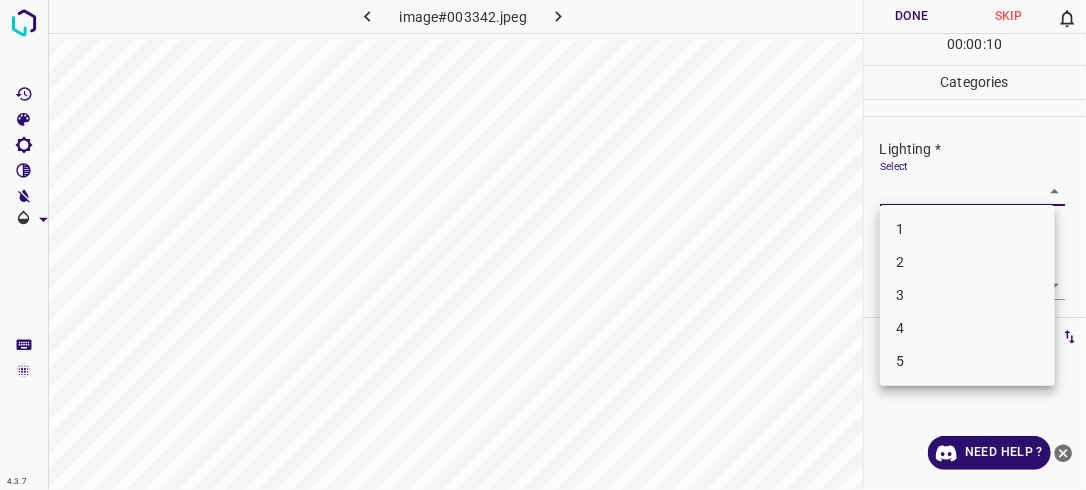 click on "3" at bounding box center [967, 295] 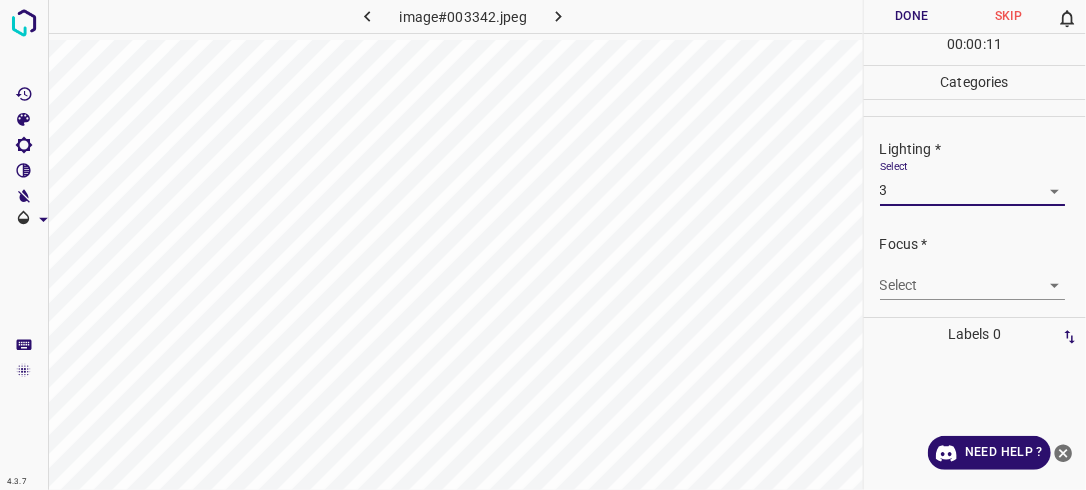 click on "4.3.7 image#003342.jpeg Done Skip 0 00   : 00   : 11   Categories Lighting *  Select 3 3 Focus *  Select ​ Overall *  Select ​ Labels   0 Categories 1 Lighting 2 Focus 3 Overall Tools Space Change between modes (Draw & Edit) I Auto labeling R Restore zoom M Zoom in N Zoom out Delete Delete selecte label Filters Z Restore filters X Saturation filter C Brightness filter V Contrast filter B Gray scale filter General O Download Need Help ? - Text - Hide - Delete" at bounding box center [543, 245] 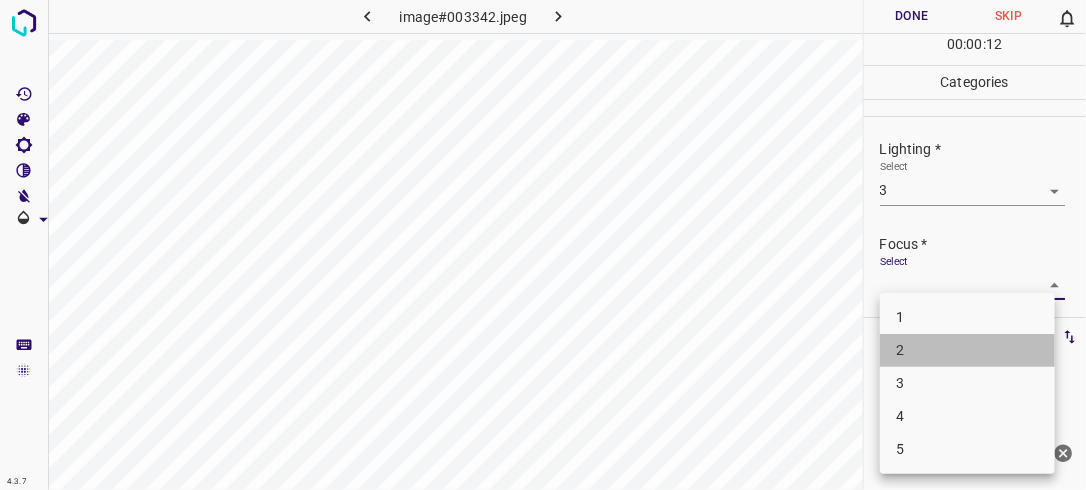 click on "2" at bounding box center [967, 350] 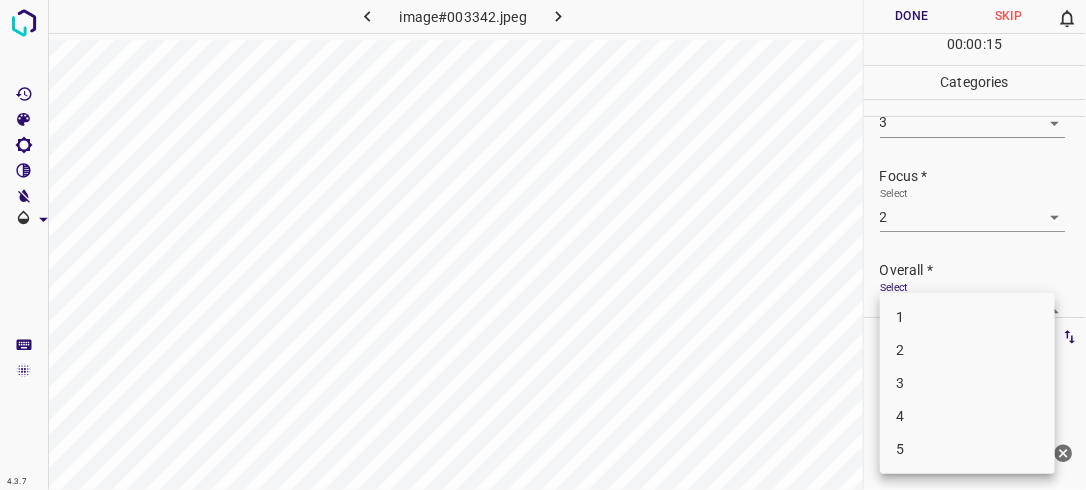 scroll, scrollTop: 76, scrollLeft: 0, axis: vertical 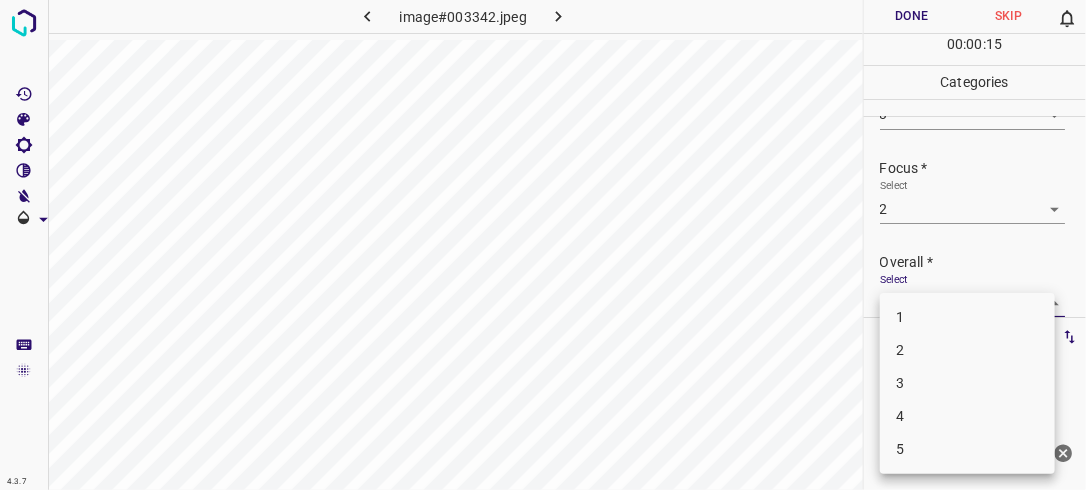 click on "4.3.7 image#003342.jpeg Done Skip 0 00   : 00   : 15   Categories Lighting *  Select 3 3 Focus *  Select 2 2 Overall *  Select ​ Labels   0 Categories 1 Lighting 2 Focus 3 Overall Tools Space Change between modes (Draw & Edit) I Auto labeling R Restore zoom M Zoom in N Zoom out Delete Delete selecte label Filters Z Restore filters X Saturation filter C Brightness filter V Contrast filter B Gray scale filter General O Download Need Help ? - Text - Hide - Delete 1 2 3 4 5" at bounding box center [543, 245] 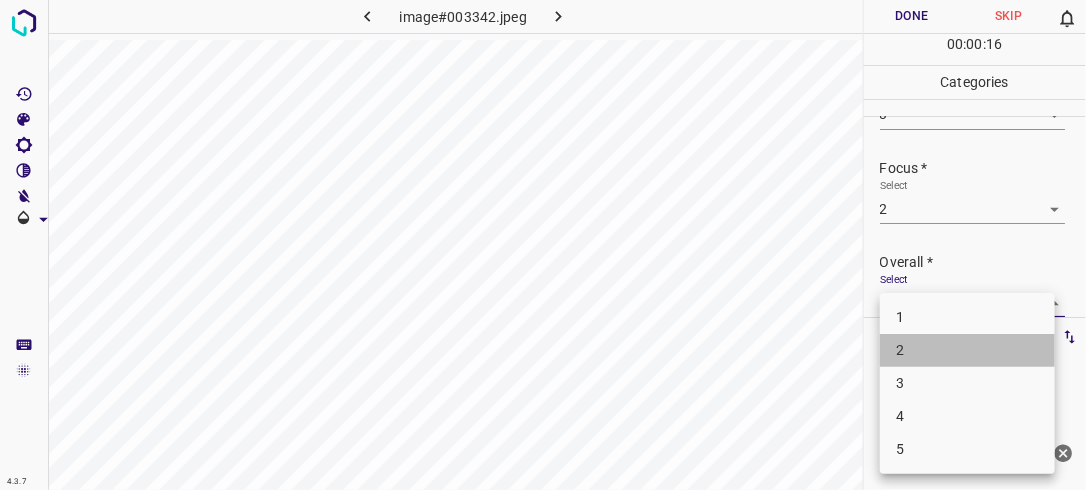 click on "2" at bounding box center [967, 350] 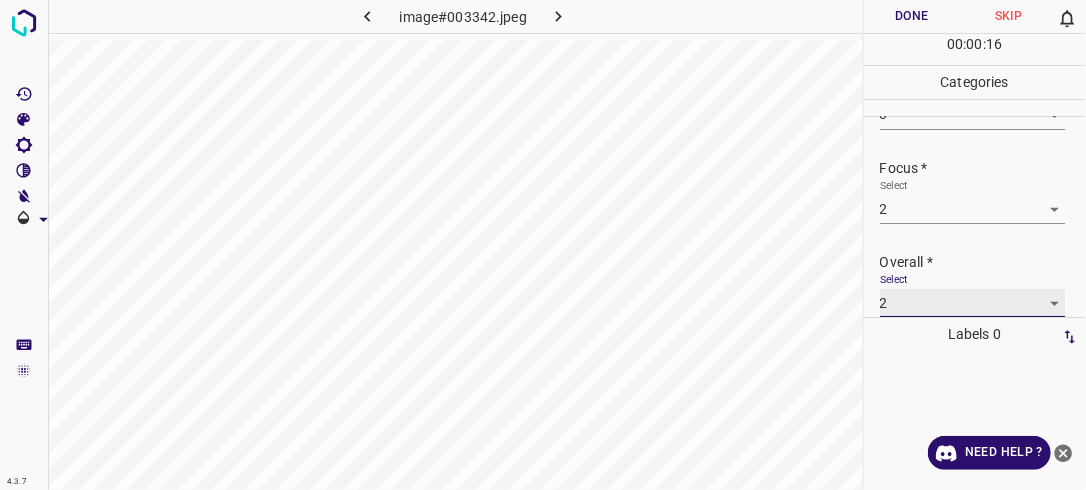 scroll, scrollTop: 76, scrollLeft: 0, axis: vertical 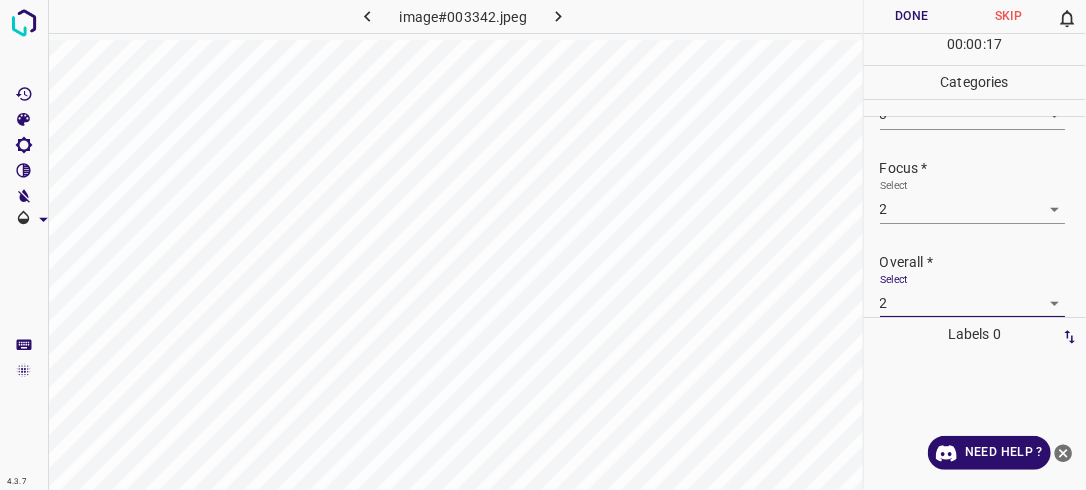 click on "Done" at bounding box center (912, 16) 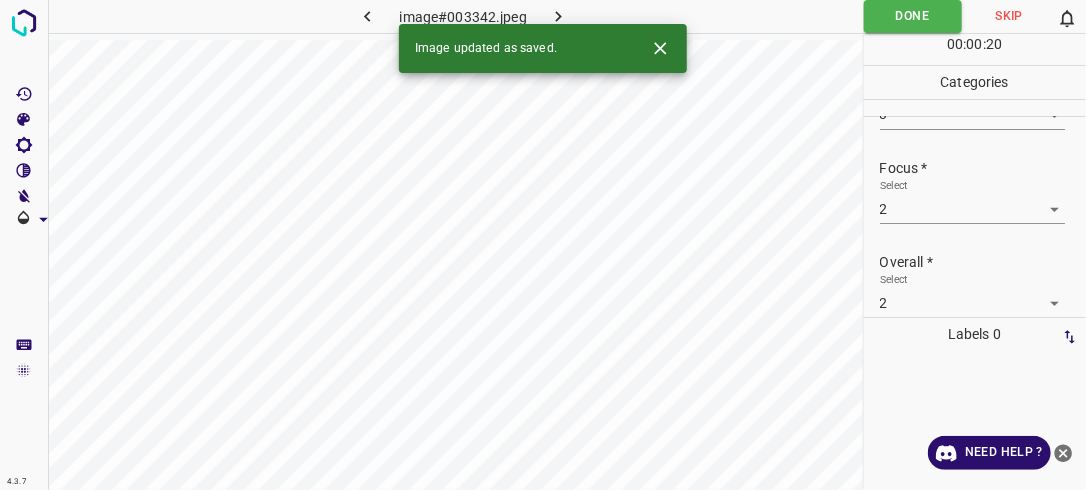 click 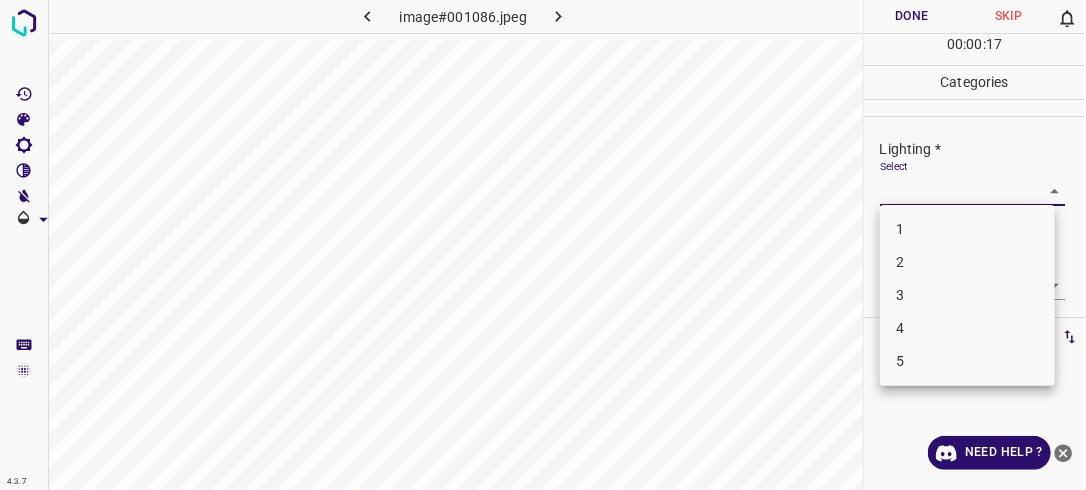 click on "4.3.7 image#001086.jpeg Done Skip 0 00   : 00   : 17   Categories Lighting *  Select ​ Focus *  Select ​ Overall *  Select ​ Labels   0 Categories 1 Lighting 2 Focus 3 Overall Tools Space Change between modes (Draw & Edit) I Auto labeling R Restore zoom M Zoom in N Zoom out Delete Delete selecte label Filters Z Restore filters X Saturation filter C Brightness filter V Contrast filter B Gray scale filter General O Download Need Help ? - Text - Hide - Delete 1 2 3 4 5" at bounding box center [543, 245] 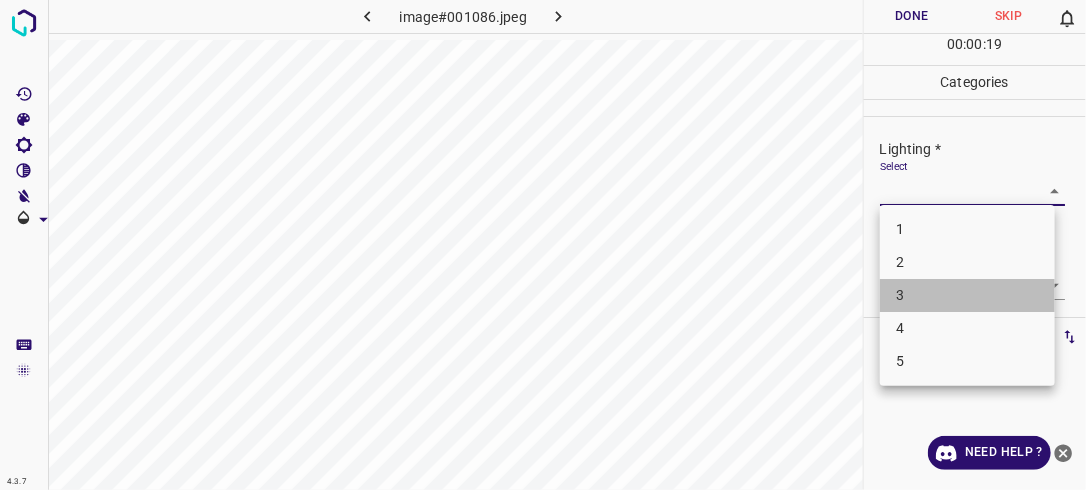 click on "3" at bounding box center [967, 295] 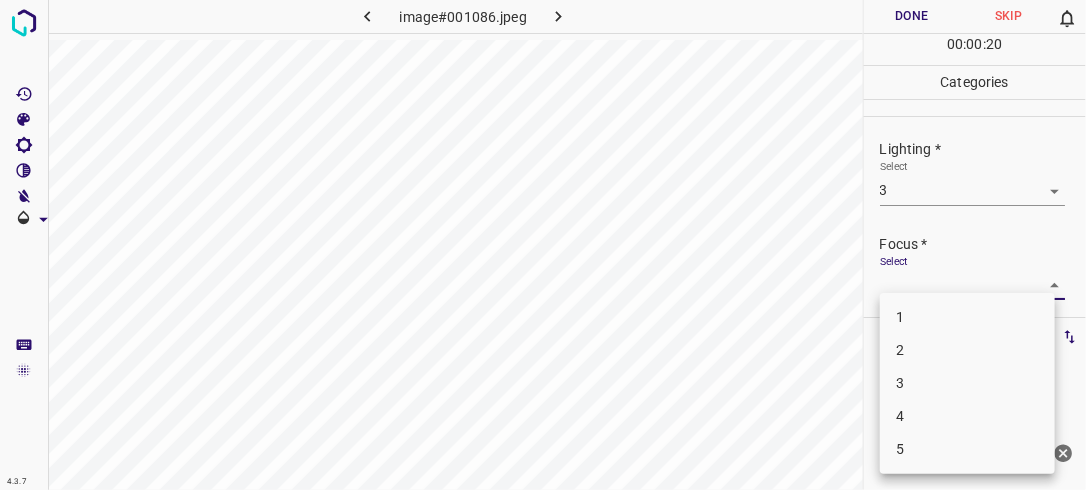 click on "4.3.7 image#001086.jpeg Done Skip 0 00   : 00   : 20   Categories Lighting *  Select 3 3 Focus *  Select ​ Overall *  Select ​ Labels   0 Categories 1 Lighting 2 Focus 3 Overall Tools Space Change between modes (Draw & Edit) I Auto labeling R Restore zoom M Zoom in N Zoom out Delete Delete selecte label Filters Z Restore filters X Saturation filter C Brightness filter V Contrast filter B Gray scale filter General O Download Need Help ? - Text - Hide - Delete 1 2 3 4 5" at bounding box center [543, 245] 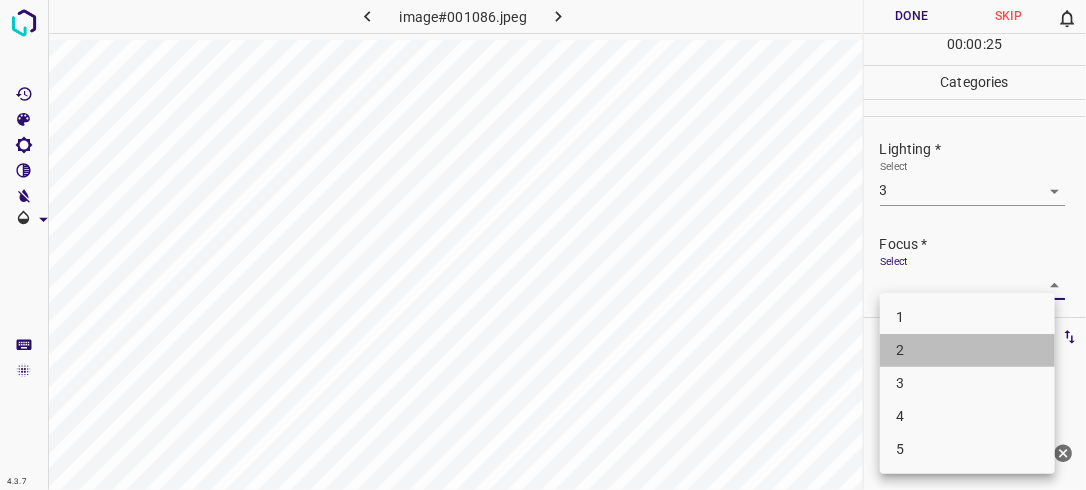 click on "2" at bounding box center (967, 350) 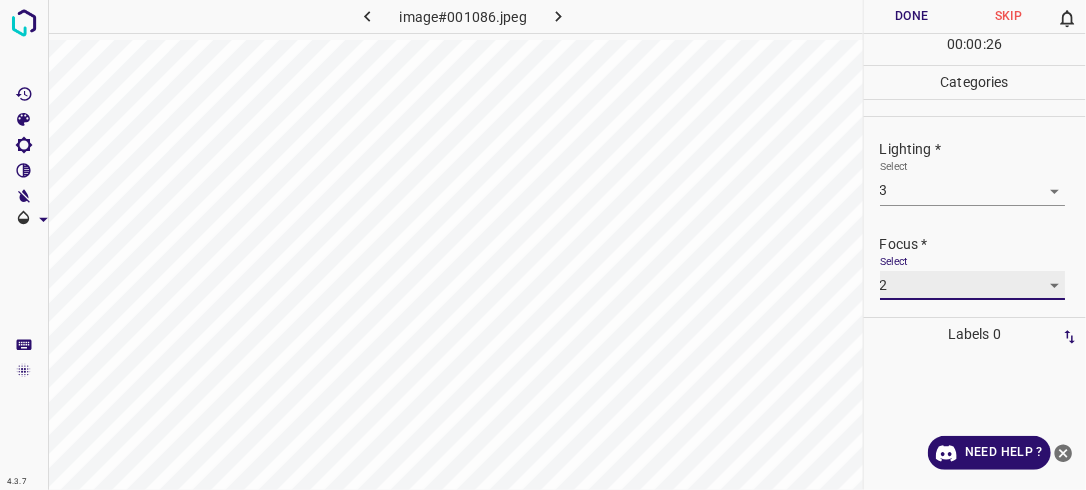 scroll, scrollTop: 98, scrollLeft: 0, axis: vertical 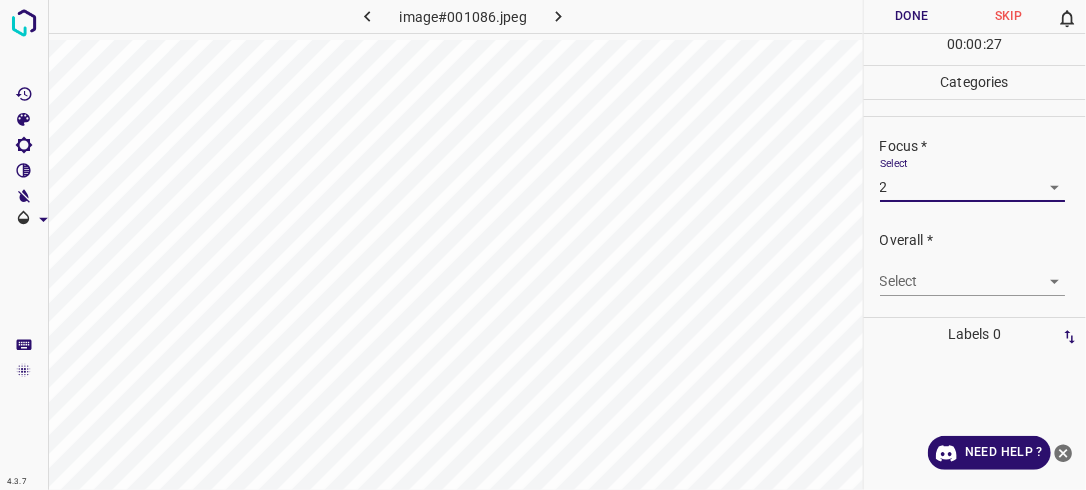 click on "4.3.7 image#001086.jpeg Done Skip 0 00   : 00   : 27   Categories Lighting *  Select 3 3 Focus *  Select 2 2 Overall *  Select ​ Labels   0 Categories 1 Lighting 2 Focus 3 Overall Tools Space Change between modes (Draw & Edit) I Auto labeling R Restore zoom M Zoom in N Zoom out Delete Delete selecte label Filters Z Restore filters X Saturation filter C Brightness filter V Contrast filter B Gray scale filter General O Download Need Help ? - Text - Hide - Delete" at bounding box center (543, 245) 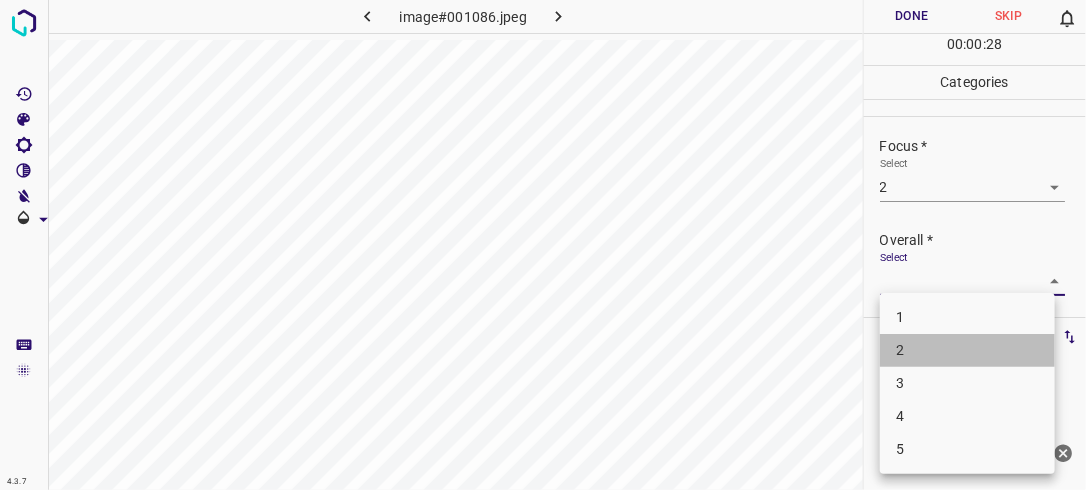 click on "2" at bounding box center (967, 350) 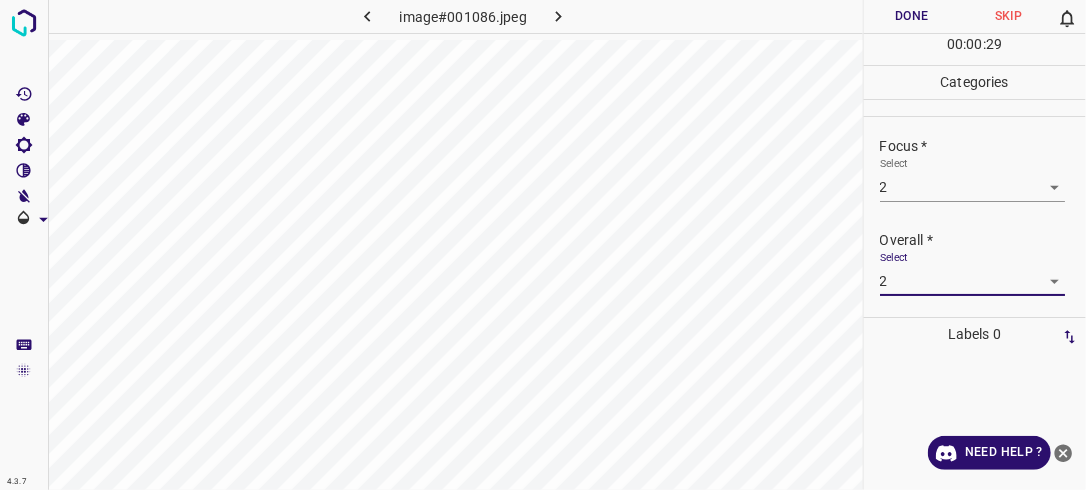 click on "Done" at bounding box center (912, 16) 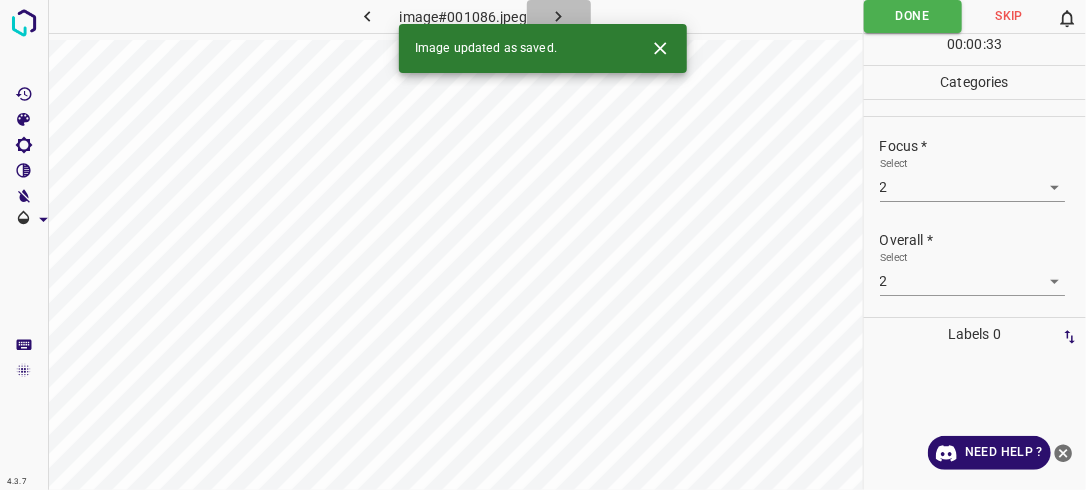 click 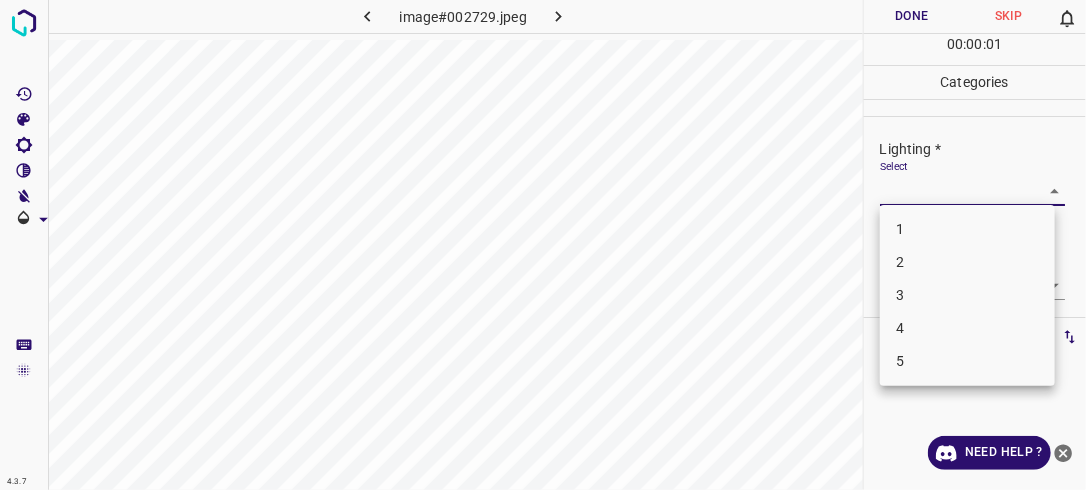 click on "4.3.7 image#002729.jpeg Done Skip 0 00   : 00   : 01   Categories Lighting *  Select ​ Focus *  Select ​ Overall *  Select ​ Labels   0 Categories 1 Lighting 2 Focus 3 Overall Tools Space Change between modes (Draw & Edit) I Auto labeling R Restore zoom M Zoom in N Zoom out Delete Delete selecte label Filters Z Restore filters X Saturation filter C Brightness filter V Contrast filter B Gray scale filter General O Download Need Help ? - Text - Hide - Delete 1 2 3 4 5" at bounding box center [543, 245] 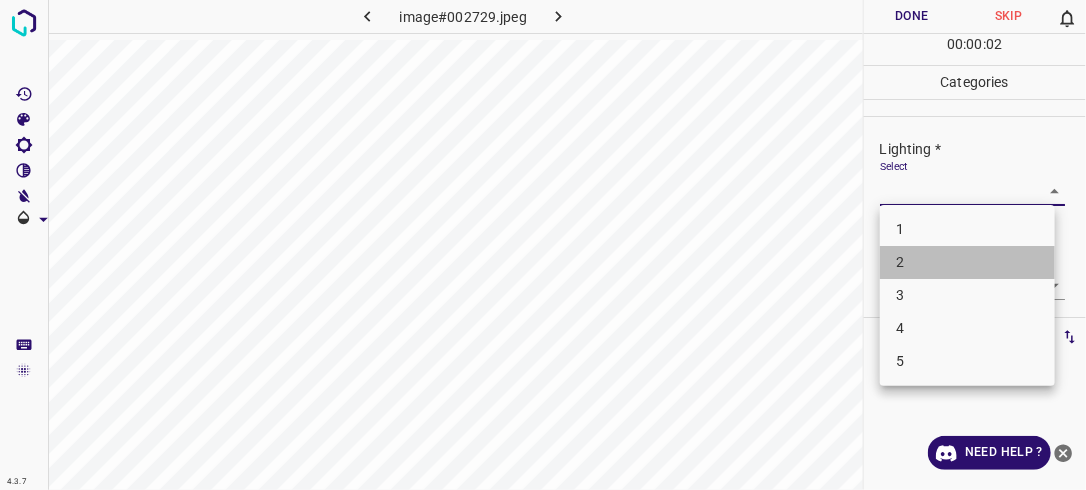 click on "2" at bounding box center (967, 262) 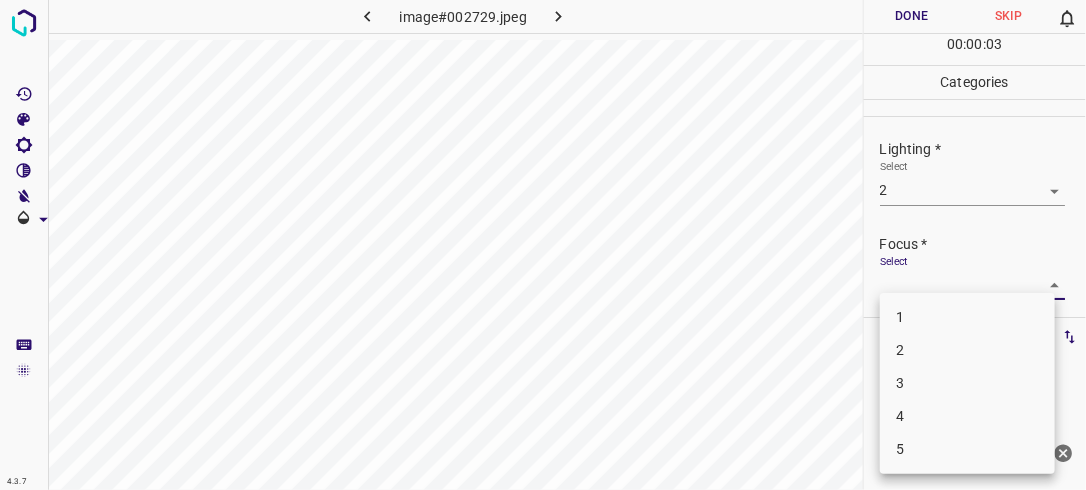 click on "4.3.7 image#002729.jpeg Done Skip 0 00   : 00   : 03   Categories Lighting *  Select 2 2 Focus *  Select ​ Overall *  Select ​ Labels   0 Categories 1 Lighting 2 Focus 3 Overall Tools Space Change between modes (Draw & Edit) I Auto labeling R Restore zoom M Zoom in N Zoom out Delete Delete selecte label Filters Z Restore filters X Saturation filter C Brightness filter V Contrast filter B Gray scale filter General O Download Need Help ? - Text - Hide - Delete 1 2 3 4 5" at bounding box center [543, 245] 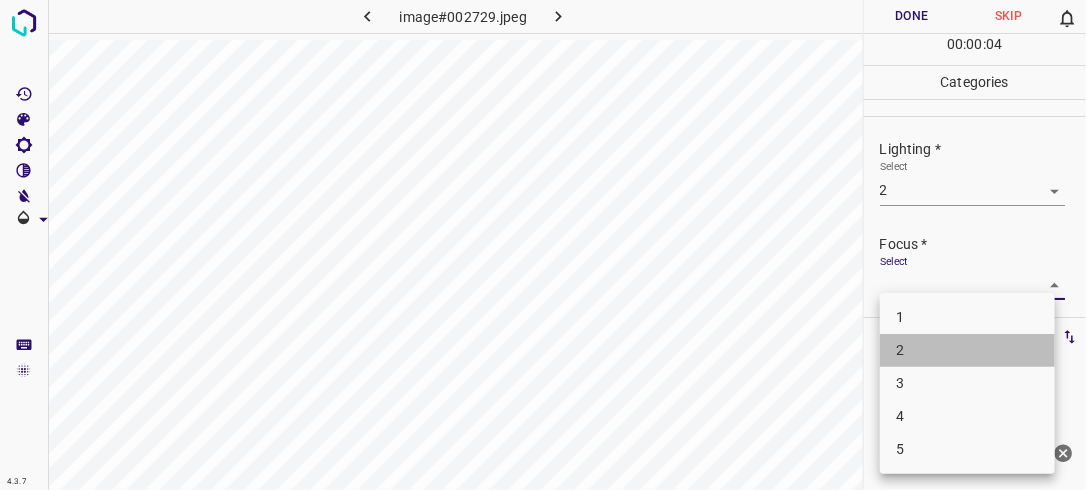click on "2" at bounding box center [967, 350] 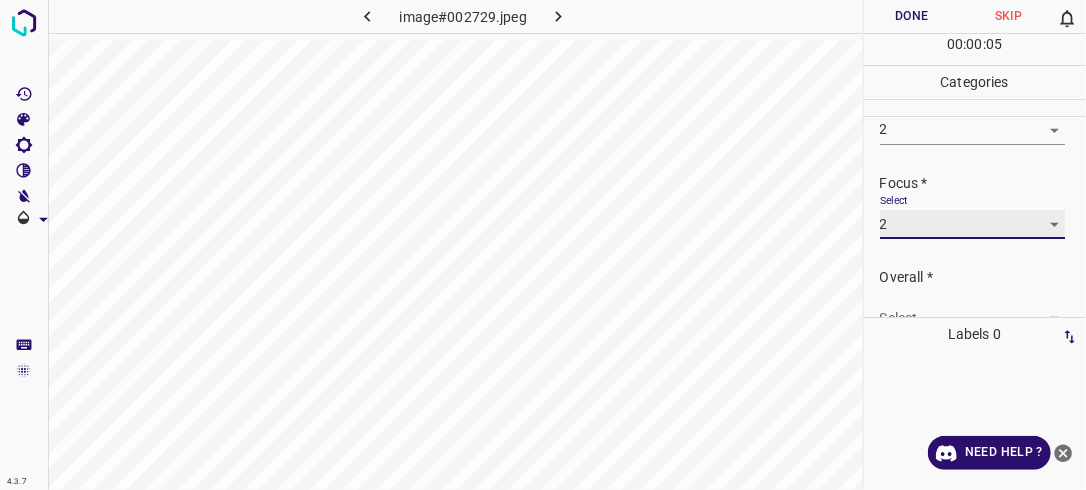scroll, scrollTop: 98, scrollLeft: 0, axis: vertical 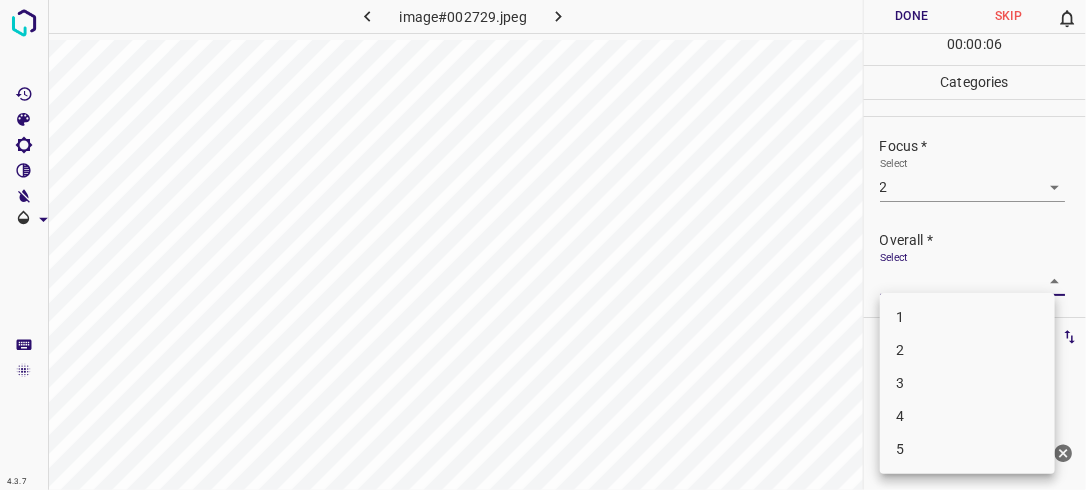 drag, startPoint x: 1040, startPoint y: 281, endPoint x: 1012, endPoint y: 331, distance: 57.306194 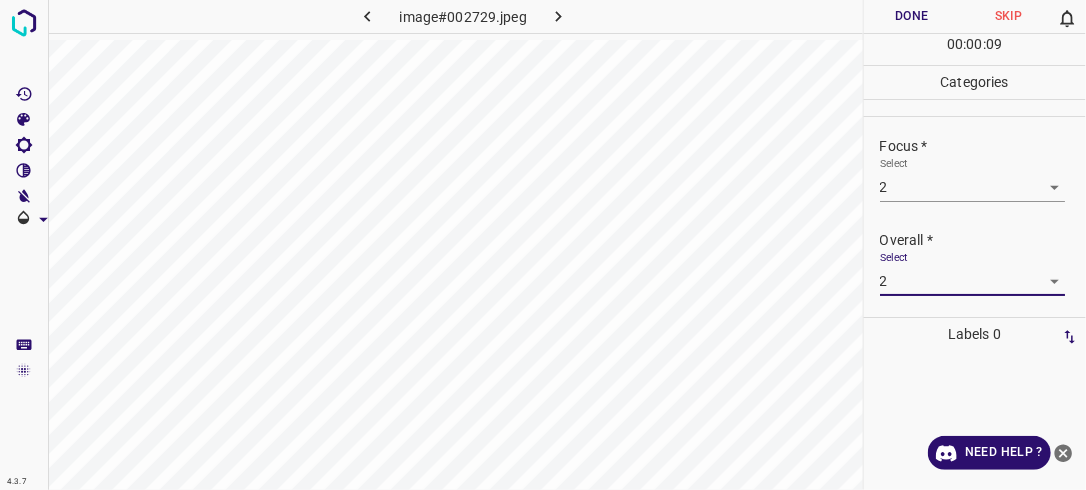 click on "Done" at bounding box center [912, 16] 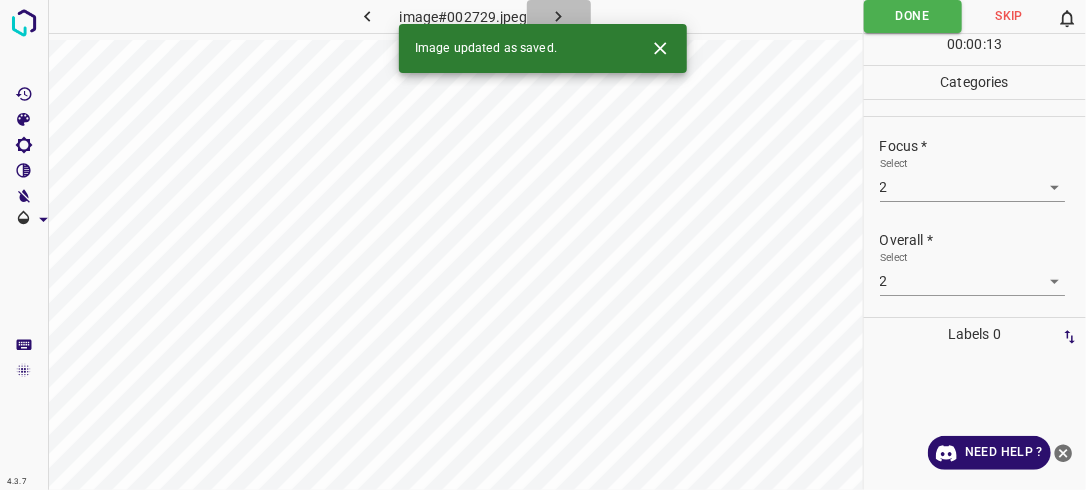 click 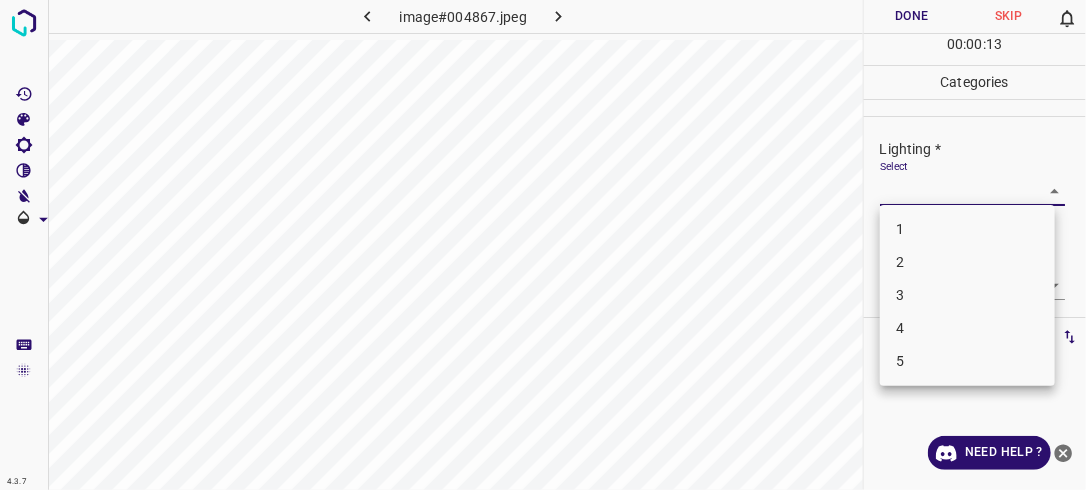 click on "4.3.7 image#004867.jpeg Done Skip 0 00   : 00   : 13   Categories Lighting *  Select ​ Focus *  Select ​ Overall *  Select ​ Labels   0 Categories 1 Lighting 2 Focus 3 Overall Tools Space Change between modes (Draw & Edit) I Auto labeling R Restore zoom M Zoom in N Zoom out Delete Delete selecte label Filters Z Restore filters X Saturation filter C Brightness filter V Contrast filter B Gray scale filter General O Download Need Help ? - Text - Hide - Delete 1 2 3 4 5" at bounding box center (543, 245) 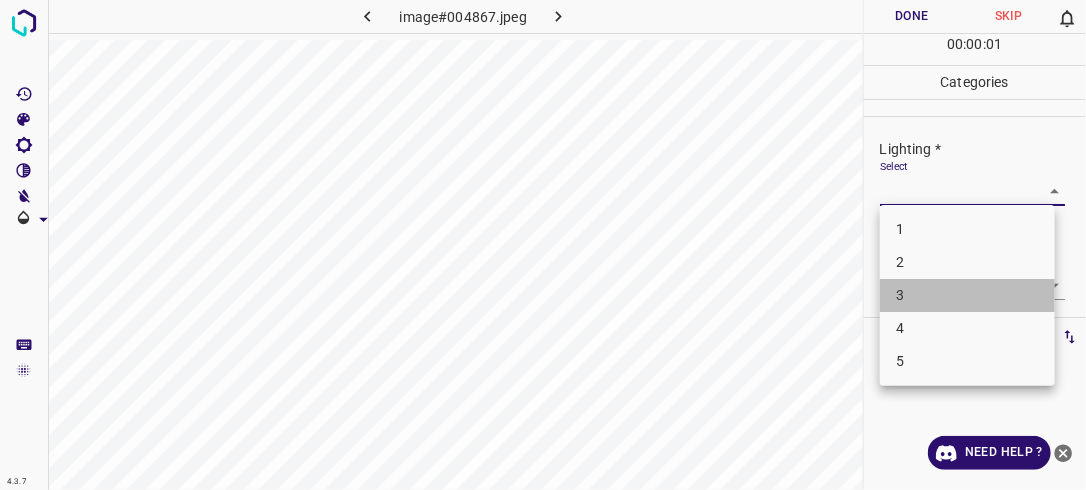 click on "3" at bounding box center [967, 295] 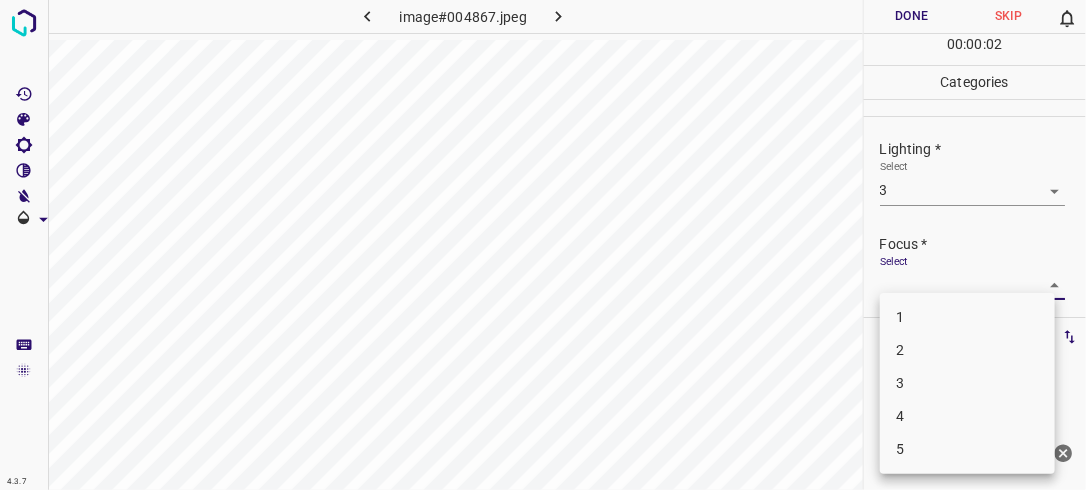 click on "4.3.7 image#004867.jpeg Done Skip 0 00   : 00   : 02   Categories Lighting *  Select 3 3 Focus *  Select ​ Overall *  Select ​ Labels   0 Categories 1 Lighting 2 Focus 3 Overall Tools Space Change between modes (Draw & Edit) I Auto labeling R Restore zoom M Zoom in N Zoom out Delete Delete selecte label Filters Z Restore filters X Saturation filter C Brightness filter V Contrast filter B Gray scale filter General O Download Need Help ? - Text - Hide - Delete 1 2 3 4 5" at bounding box center [543, 245] 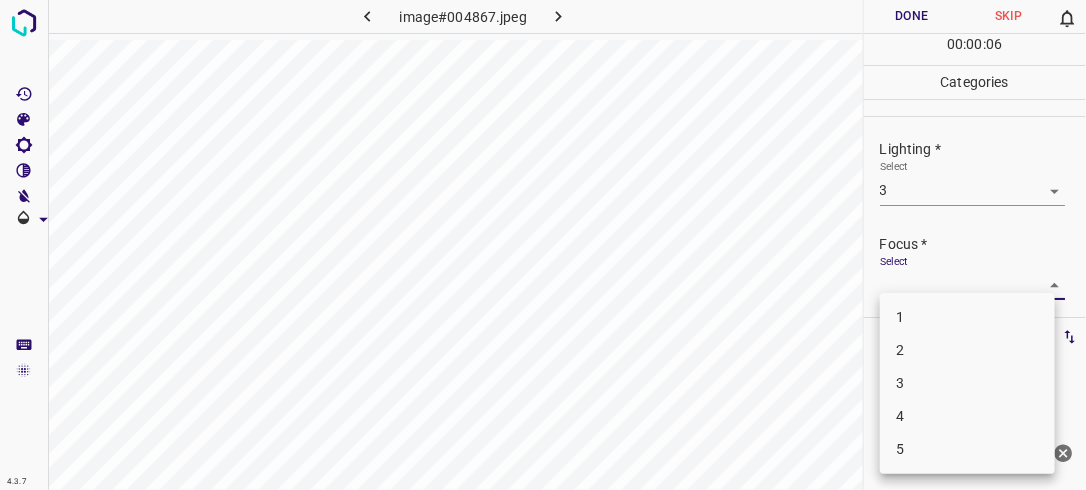 click on "2" at bounding box center [967, 350] 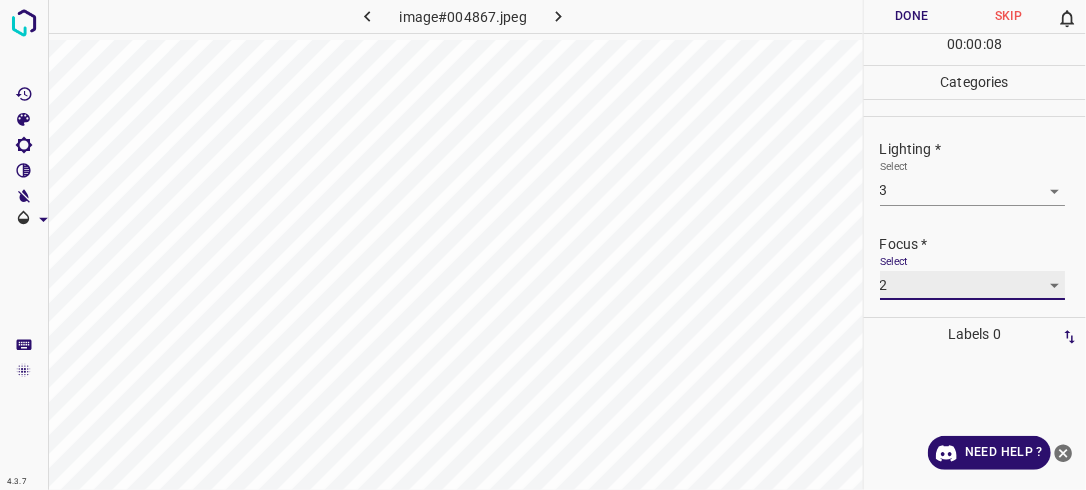 scroll, scrollTop: 98, scrollLeft: 0, axis: vertical 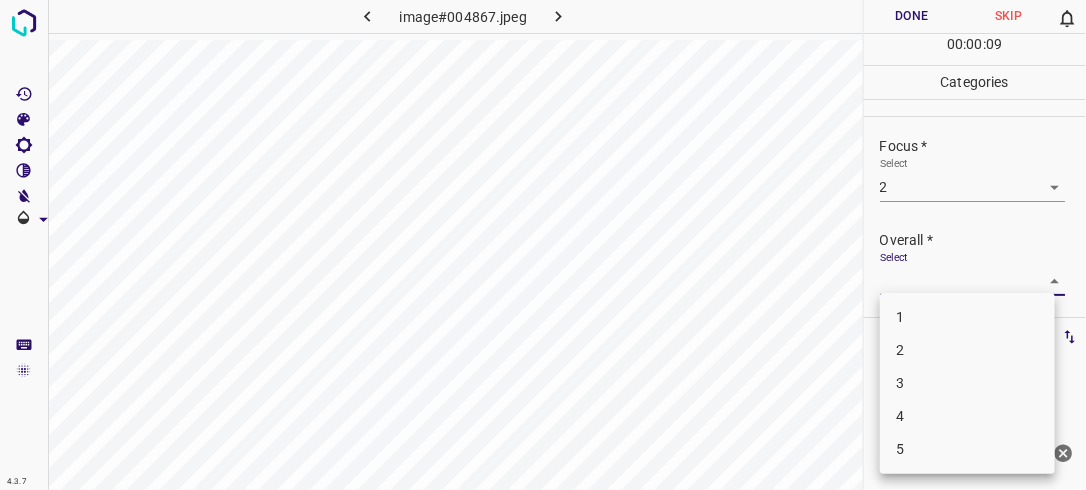 click on "4.3.7 image#004867.jpeg Done Skip 0 00   : 00   : 09   Categories Lighting *  Select 3 3 Focus *  Select 2 2 Overall *  Select ​ Labels   0 Categories 1 Lighting 2 Focus 3 Overall Tools Space Change between modes (Draw & Edit) I Auto labeling R Restore zoom M Zoom in N Zoom out Delete Delete selecte label Filters Z Restore filters X Saturation filter C Brightness filter V Contrast filter B Gray scale filter General O Download Need Help ? - Text - Hide - Delete 1 2 3 4 5" at bounding box center (543, 245) 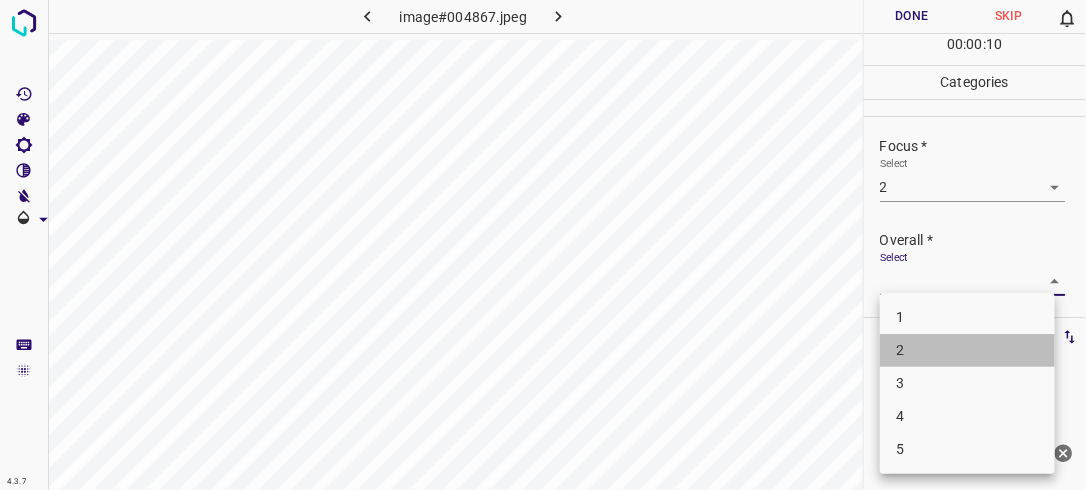 click on "2" at bounding box center [967, 350] 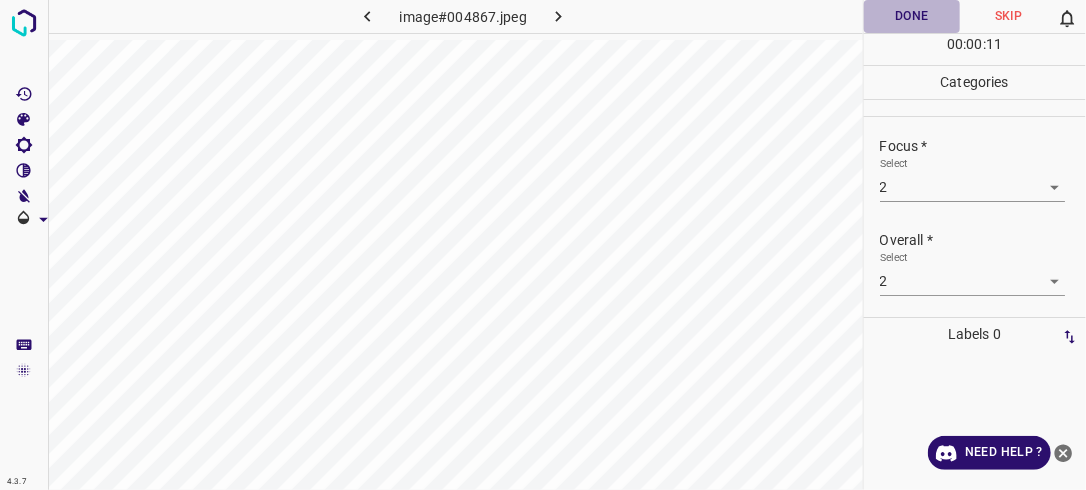 click on "Done" at bounding box center (912, 16) 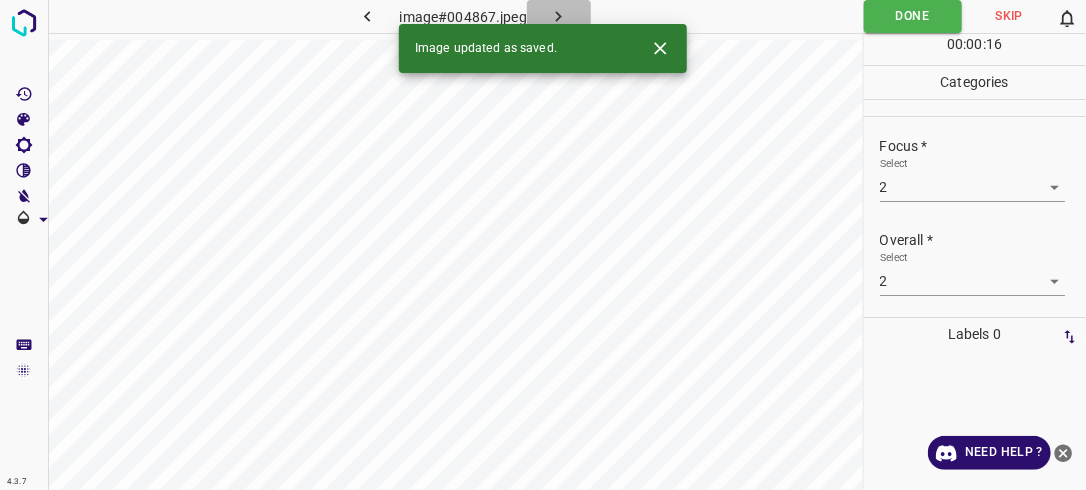 click at bounding box center (559, 16) 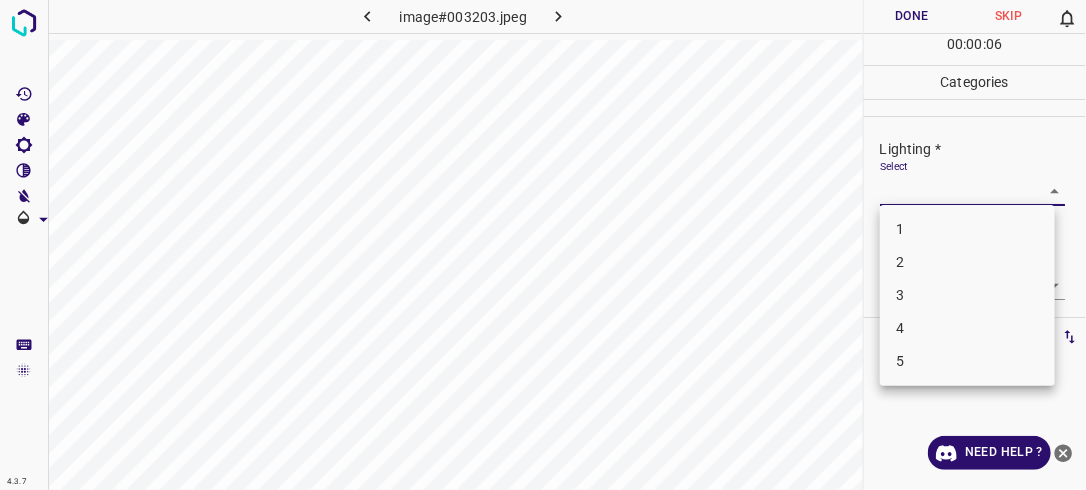 click on "4.3.7 image#003203.jpeg Done Skip 0 00   : 00   : 06   Categories Lighting *  Select ​ Focus *  Select ​ Overall *  Select ​ Labels   0 Categories 1 Lighting 2 Focus 3 Overall Tools Space Change between modes (Draw & Edit) I Auto labeling R Restore zoom M Zoom in N Zoom out Delete Delete selecte label Filters Z Restore filters X Saturation filter C Brightness filter V Contrast filter B Gray scale filter General O Download Need Help ? - Text - Hide - Delete 1 2 3 4 5" at bounding box center [543, 245] 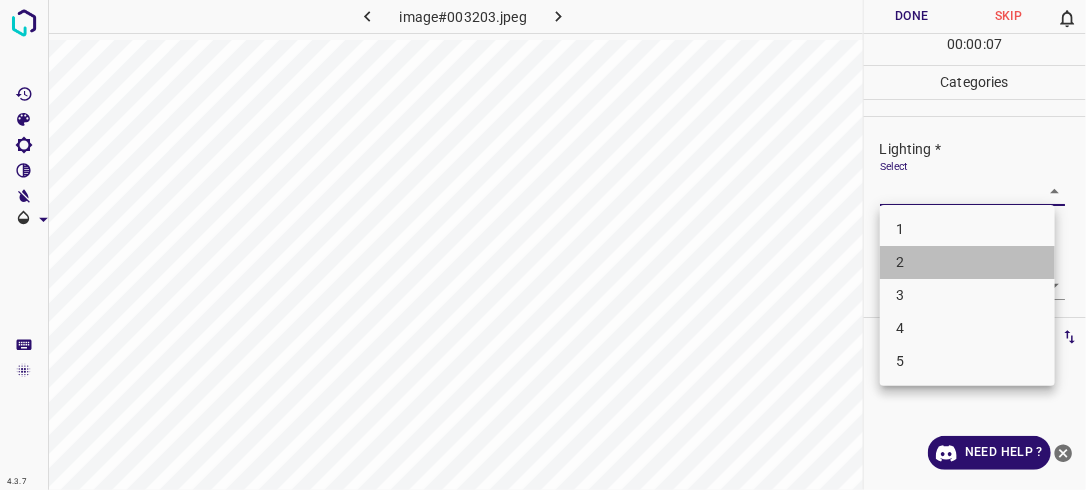 click on "2" at bounding box center [967, 262] 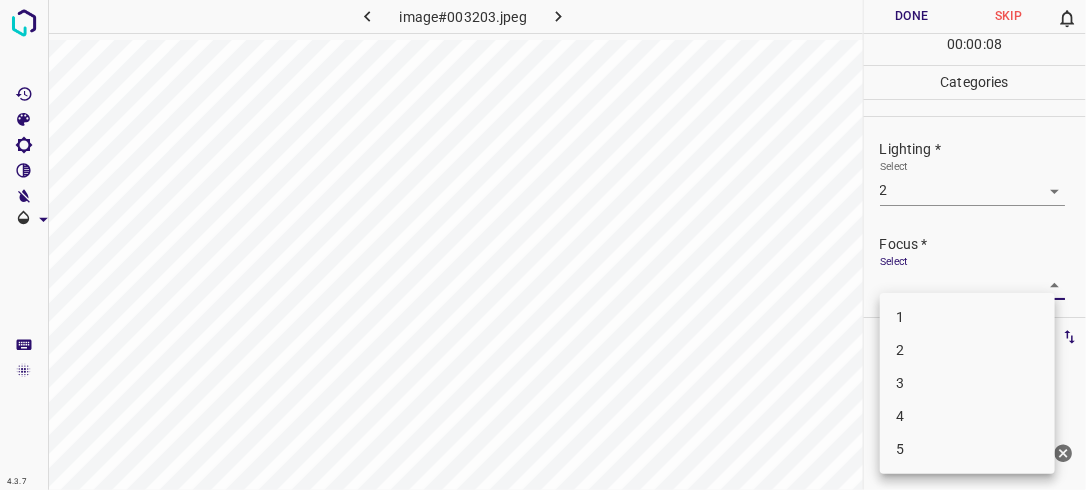 click on "4.3.7 image#003203.jpeg Done Skip 0 00   : 00   : 08   Categories Lighting *  Select 2 2 Focus *  Select ​ Overall *  Select ​ Labels   0 Categories 1 Lighting 2 Focus 3 Overall Tools Space Change between modes (Draw & Edit) I Auto labeling R Restore zoom M Zoom in N Zoom out Delete Delete selecte label Filters Z Restore filters X Saturation filter C Brightness filter V Contrast filter B Gray scale filter General O Download Need Help ? - Text - Hide - Delete 1 2 3 4 5" at bounding box center (543, 245) 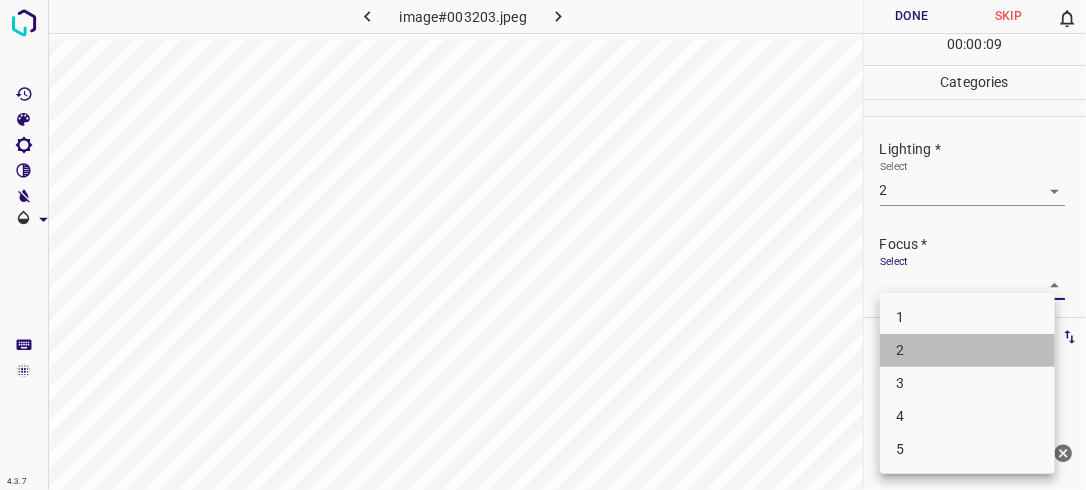 click on "2" at bounding box center [967, 350] 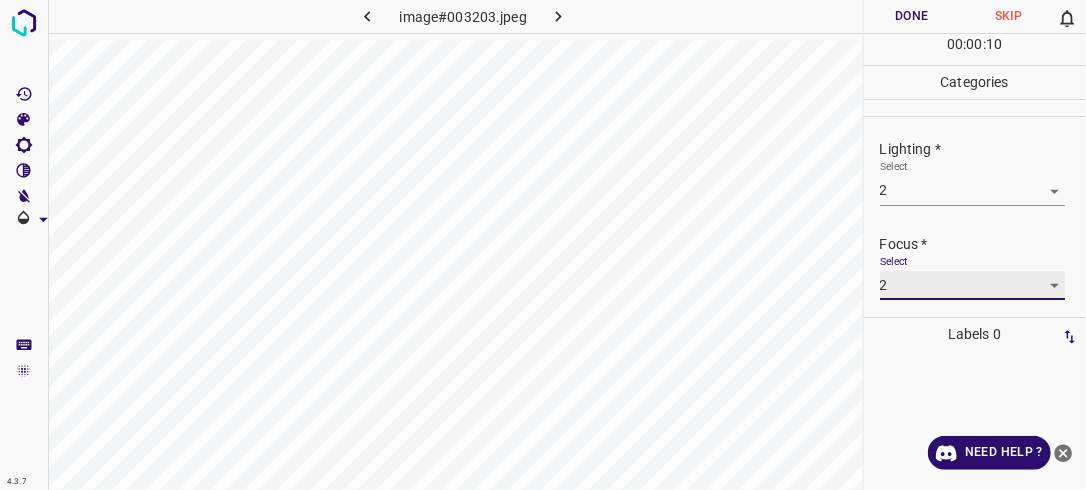 scroll, scrollTop: 80, scrollLeft: 0, axis: vertical 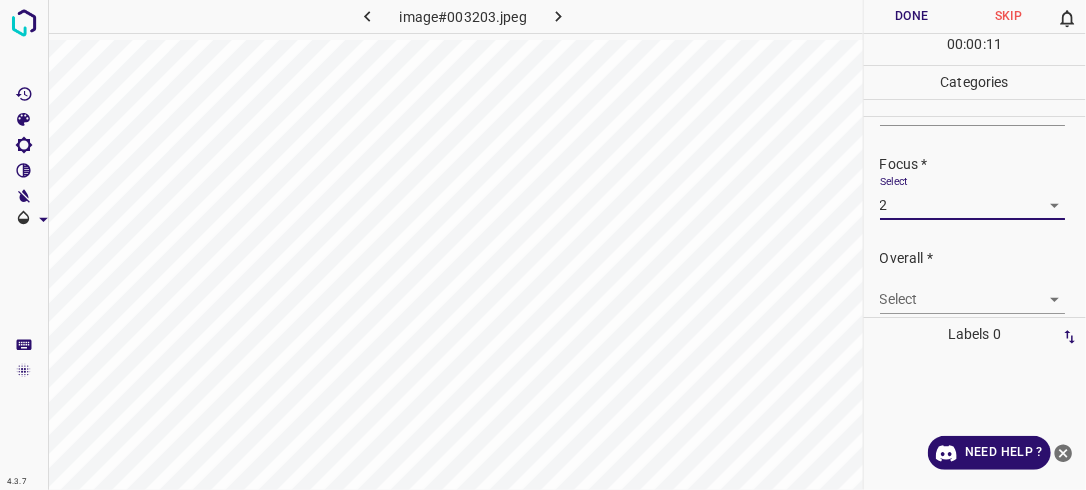 click on "4.3.7 image#003203.jpeg Done Skip 0 00   : 00   : 11   Categories Lighting *  Select 2 2 Focus *  Select 2 2 Overall *  Select ​ Labels   0 Categories 1 Lighting 2 Focus 3 Overall Tools Space Change between modes (Draw & Edit) I Auto labeling R Restore zoom M Zoom in N Zoom out Delete Delete selecte label Filters Z Restore filters X Saturation filter C Brightness filter V Contrast filter B Gray scale filter General O Download Need Help ? - Text - Hide - Delete" at bounding box center (543, 245) 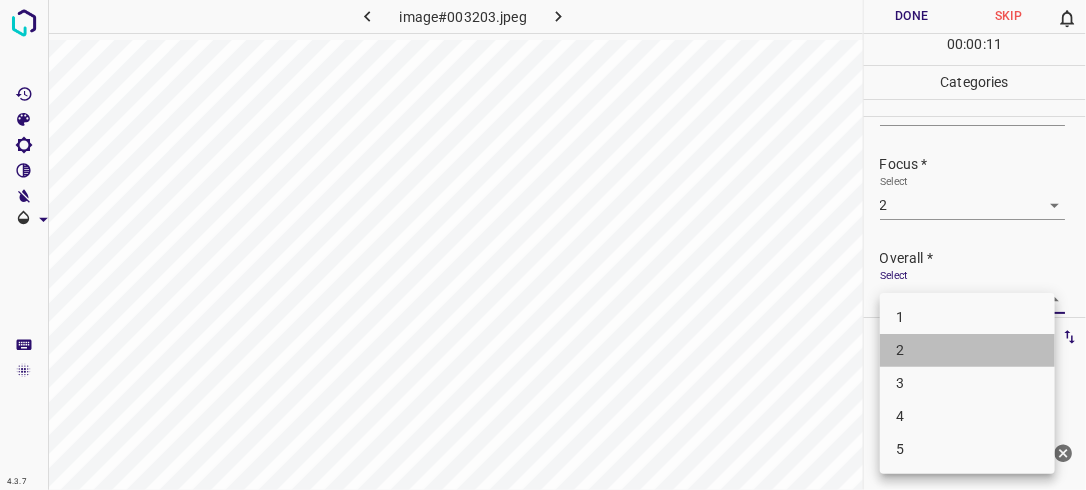 click on "2" at bounding box center (967, 350) 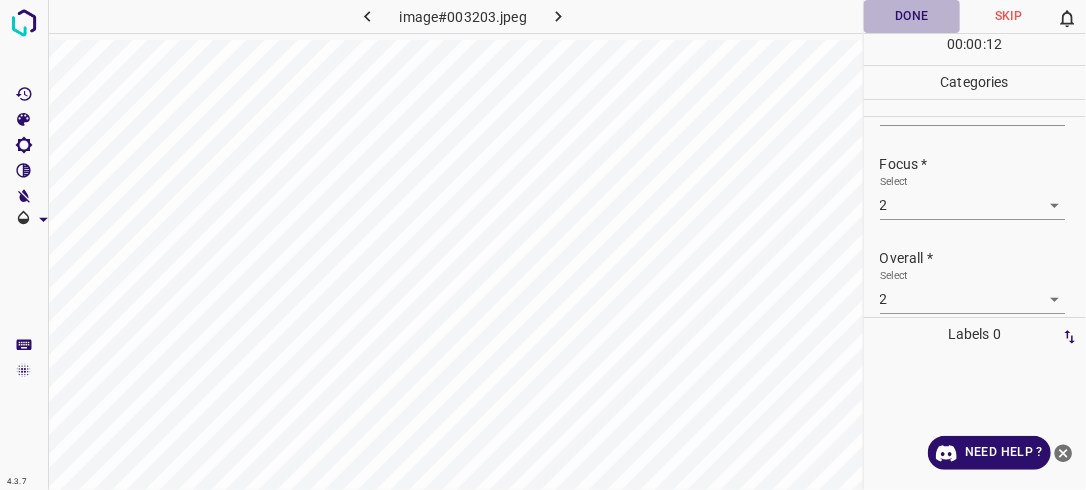 click on "Done" at bounding box center (912, 16) 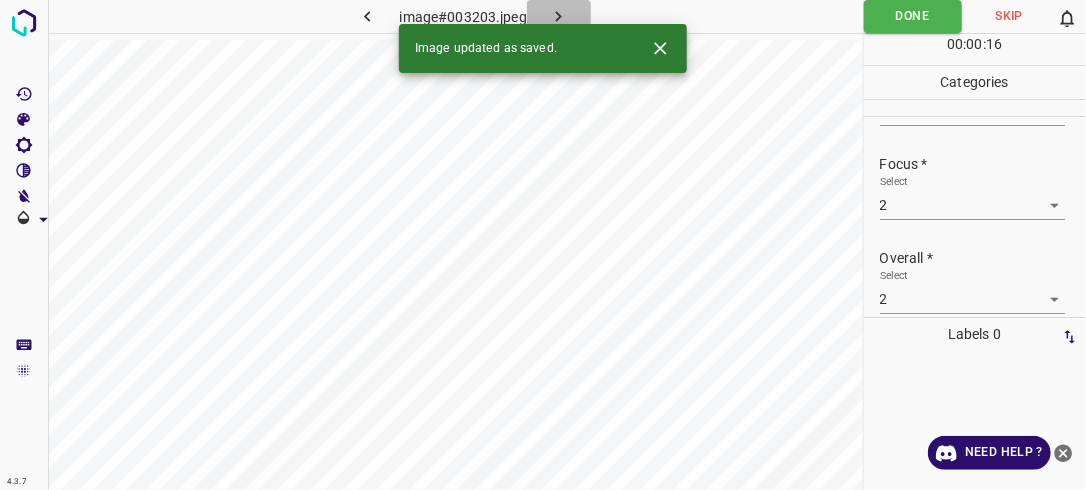 click 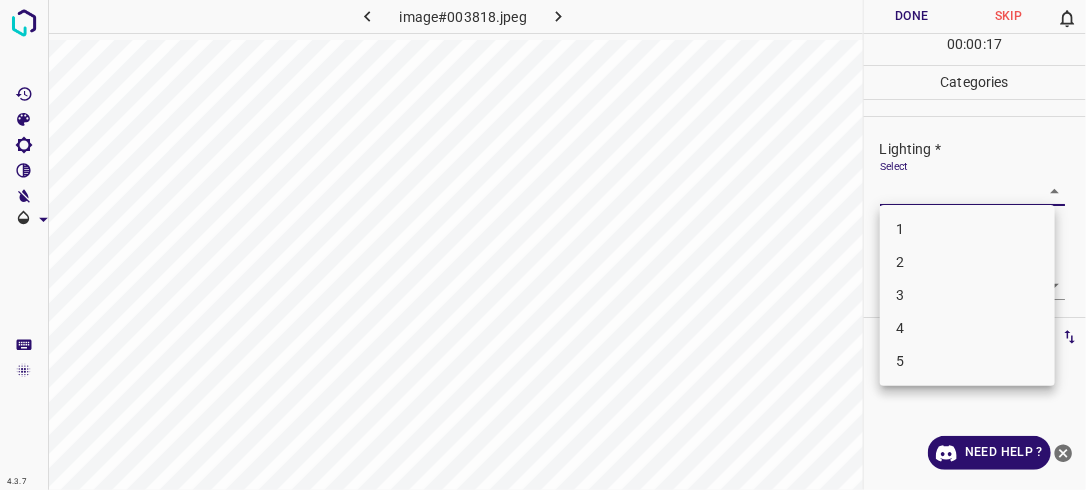 click on "4.3.7 image#003818.jpeg Done Skip 0 00   : 00   : 17   Categories Lighting *  Select ​ Focus *  Select ​ Overall *  Select ​ Labels   0 Categories 1 Lighting 2 Focus 3 Overall Tools Space Change between modes (Draw & Edit) I Auto labeling R Restore zoom M Zoom in N Zoom out Delete Delete selecte label Filters Z Restore filters X Saturation filter C Brightness filter V Contrast filter B Gray scale filter General O Download Need Help ? - Text - Hide - Delete 1 2 3 4 5" at bounding box center (543, 245) 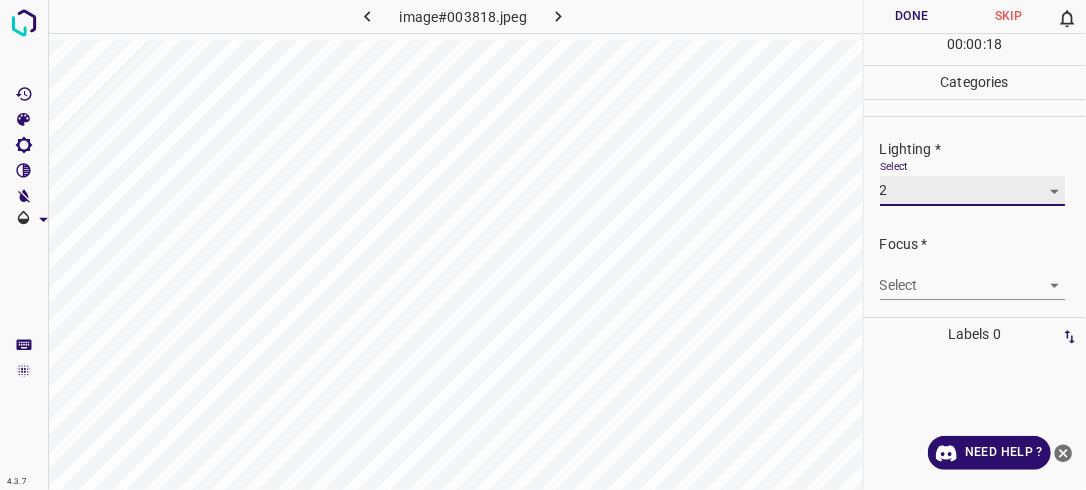 scroll, scrollTop: 98, scrollLeft: 0, axis: vertical 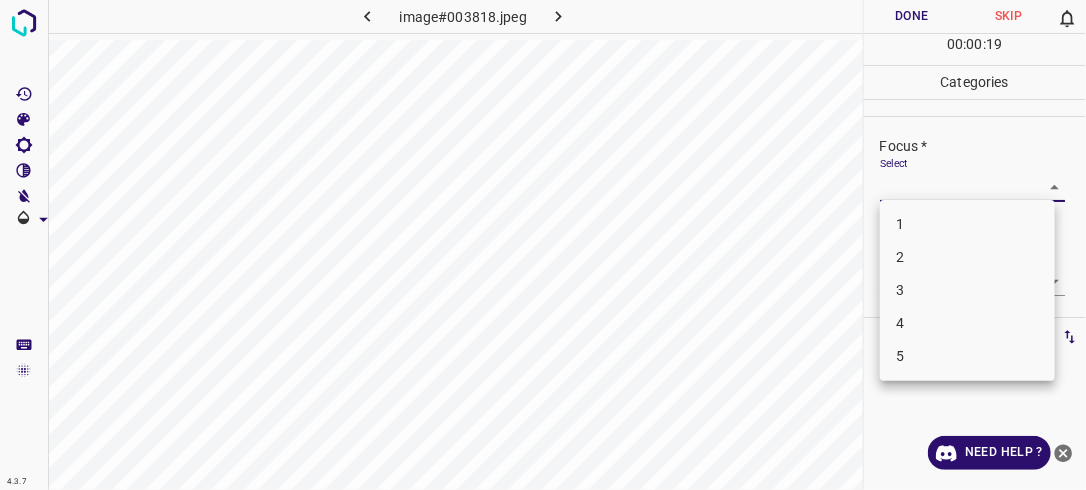 click on "4.3.7 image#003818.jpeg Done Skip 0 00   : 00   : 19   Categories Lighting *  Select 2 2 Focus *  Select ​ Overall *  Select ​ Labels   0 Categories 1 Lighting 2 Focus 3 Overall Tools Space Change between modes (Draw & Edit) I Auto labeling R Restore zoom M Zoom in N Zoom out Delete Delete selecte label Filters Z Restore filters X Saturation filter C Brightness filter V Contrast filter B Gray scale filter General O Download Need Help ? - Text - Hide - Delete 1 2 3 4 5" at bounding box center (543, 245) 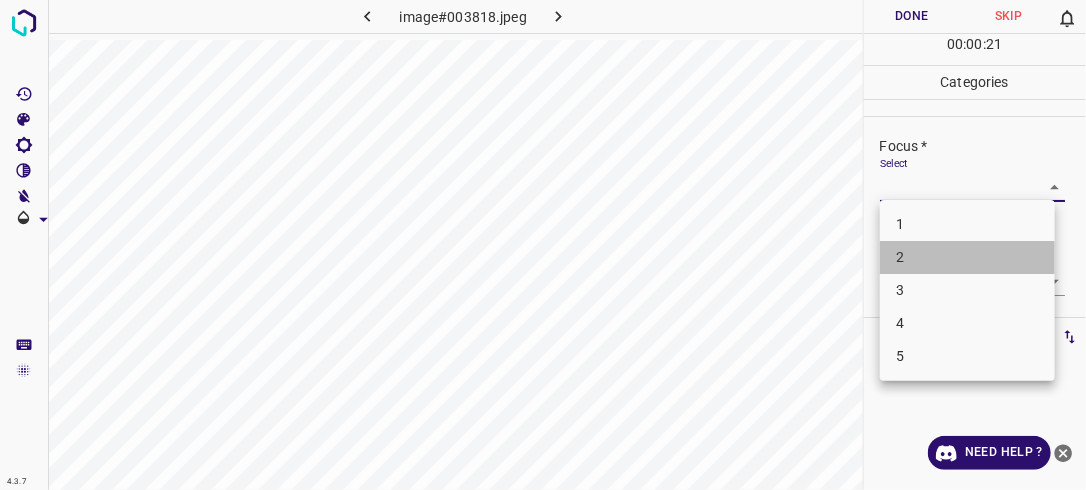 click on "2" at bounding box center [967, 257] 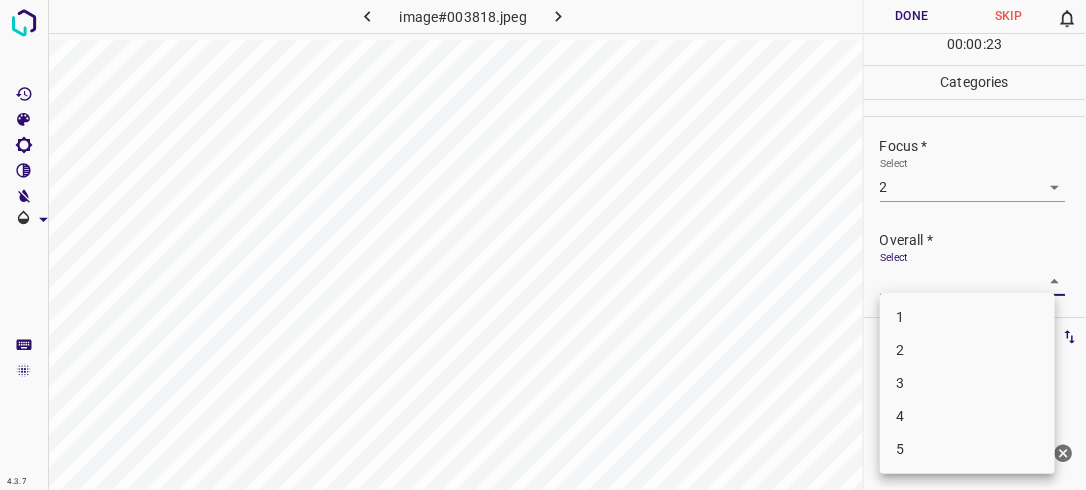 click on "4.3.7 image#003818.jpeg Done Skip 0 00   : 00   : 23   Categories Lighting *  Select 2 2 Focus *  Select 2 2 Overall *  Select ​ Labels   0 Categories 1 Lighting 2 Focus 3 Overall Tools Space Change between modes (Draw & Edit) I Auto labeling R Restore zoom M Zoom in N Zoom out Delete Delete selecte label Filters Z Restore filters X Saturation filter C Brightness filter V Contrast filter B Gray scale filter General O Download Need Help ? - Text - Hide - Delete 1 2 3 4 5" at bounding box center [543, 245] 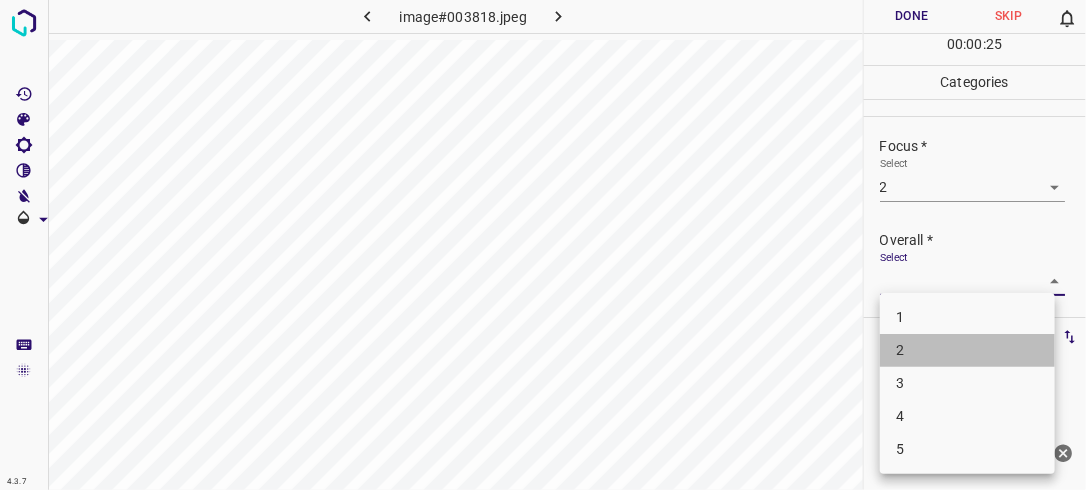 click on "2" at bounding box center (967, 350) 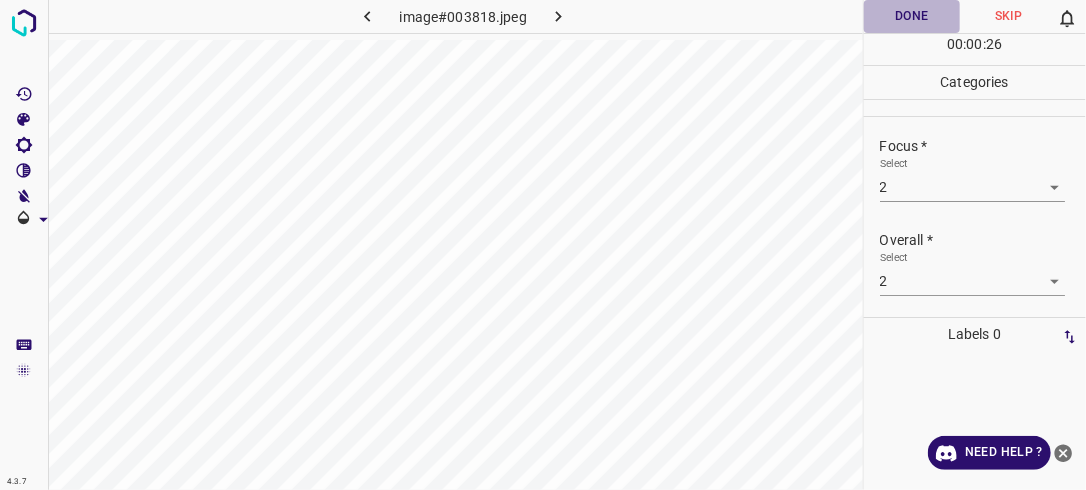 click on "Done" at bounding box center [912, 16] 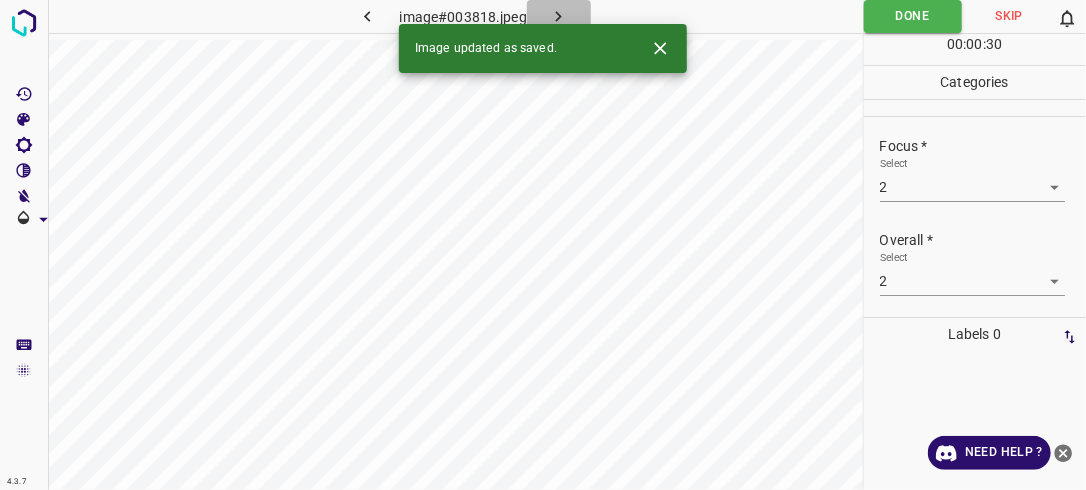 click 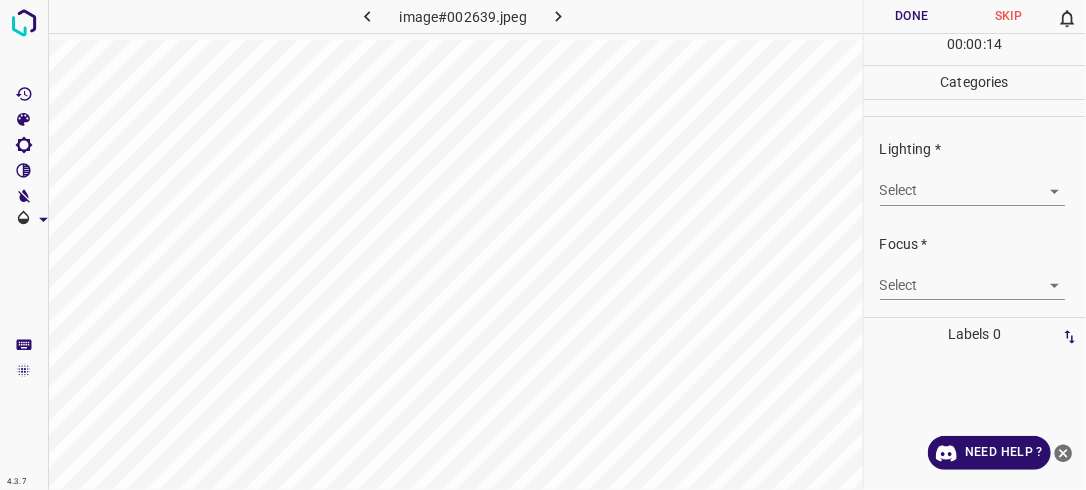click on "4.3.7 image#002639.jpeg Done Skip 0 00   : 00   : 14   Categories Lighting *  Select ​ Focus *  Select ​ Overall *  Select ​ Labels   0 Categories 1 Lighting 2 Focus 3 Overall Tools Space Change between modes (Draw & Edit) I Auto labeling R Restore zoom M Zoom in N Zoom out Delete Delete selecte label Filters Z Restore filters X Saturation filter C Brightness filter V Contrast filter B Gray scale filter General O Download Need Help ? - Text - Hide - Delete" at bounding box center [543, 245] 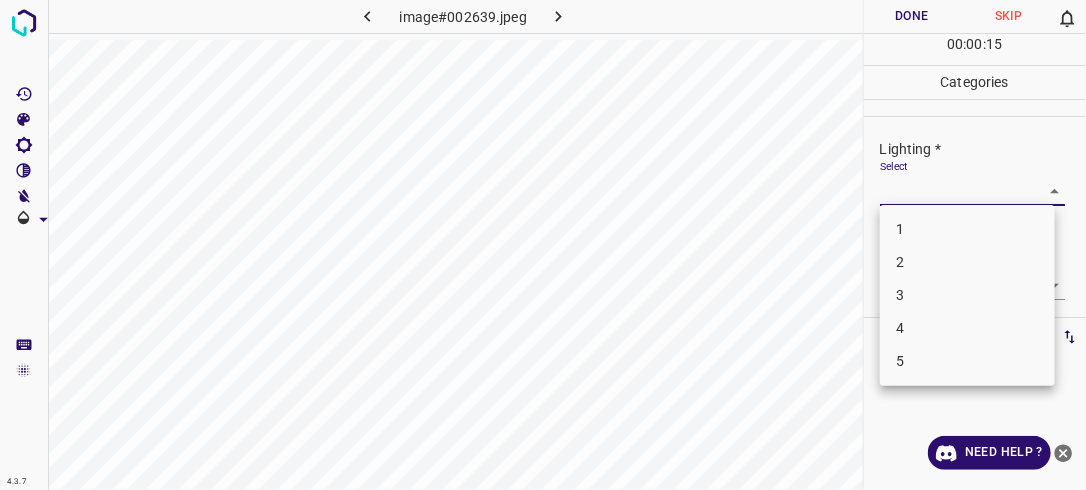 click on "3" at bounding box center [967, 295] 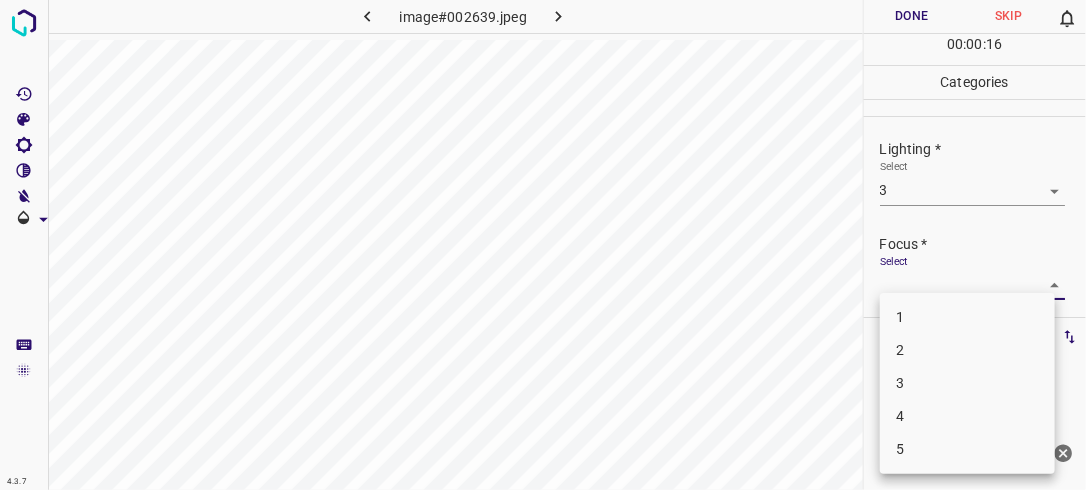 click on "4.3.7 image#002639.jpeg Done Skip 0 00   : 00   : 16   Categories Lighting *  Select 3 3 Focus *  Select ​ Overall *  Select ​ Labels   0 Categories 1 Lighting 2 Focus 3 Overall Tools Space Change between modes (Draw & Edit) I Auto labeling R Restore zoom M Zoom in N Zoom out Delete Delete selecte label Filters Z Restore filters X Saturation filter C Brightness filter V Contrast filter B Gray scale filter General O Download Need Help ? - Text - Hide - Delete 1 2 3 4 5" at bounding box center [543, 245] 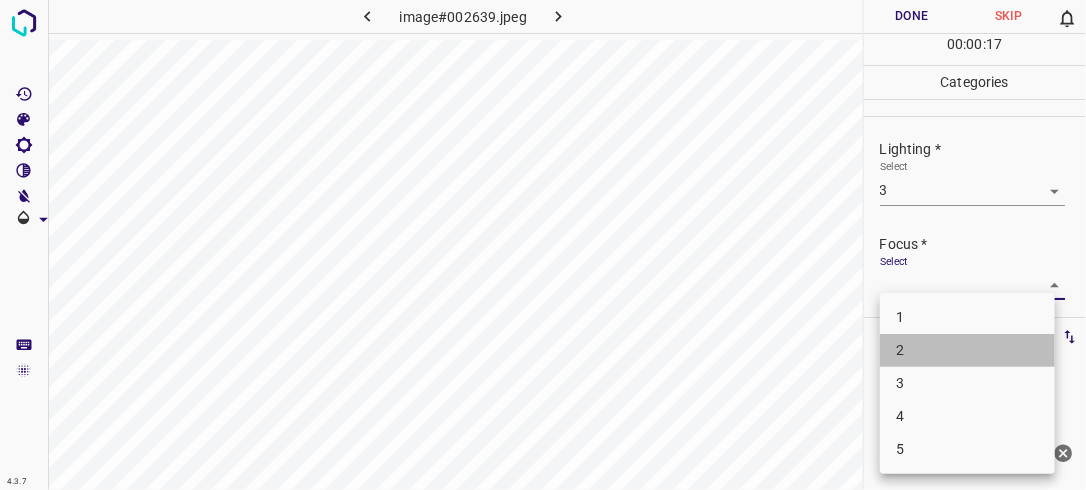 click on "2" at bounding box center [967, 350] 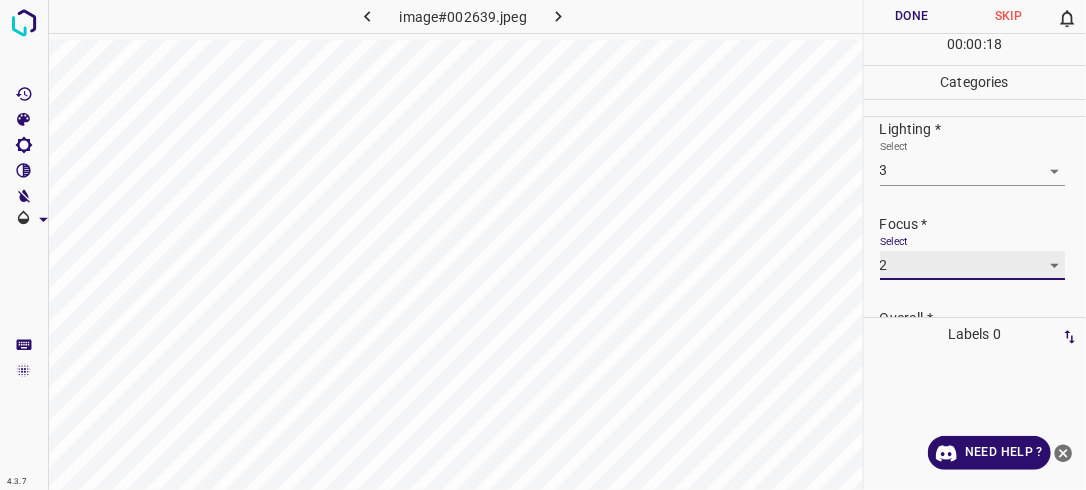 scroll, scrollTop: 98, scrollLeft: 0, axis: vertical 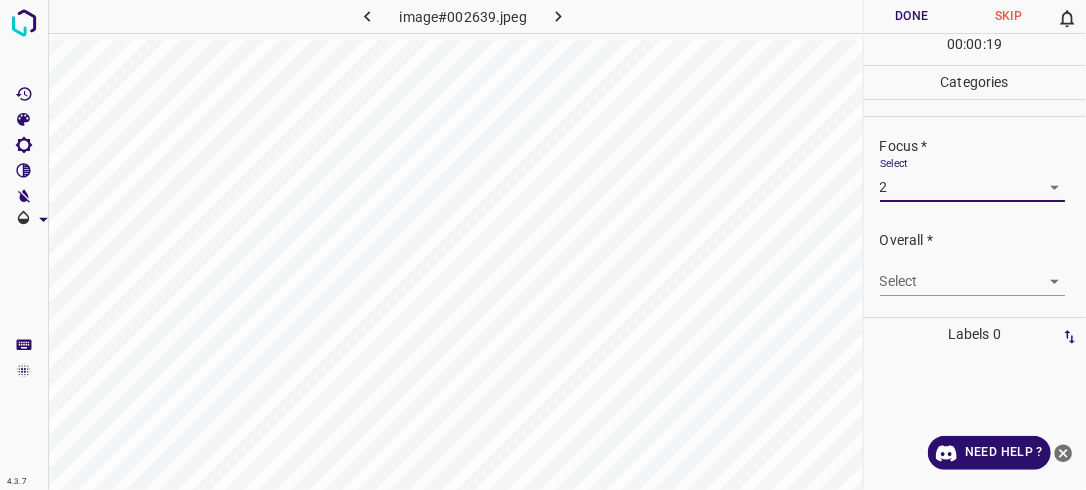 click on "4.3.7 image#002639.jpeg Done Skip 0 00   : 00   : 19   Categories Lighting *  Select 3 3 Focus *  Select 2 2 Overall *  Select ​ Labels   0 Categories 1 Lighting 2 Focus 3 Overall Tools Space Change between modes (Draw & Edit) I Auto labeling R Restore zoom M Zoom in N Zoom out Delete Delete selecte label Filters Z Restore filters X Saturation filter C Brightness filter V Contrast filter B Gray scale filter General O Download Need Help ? - Text - Hide - Delete" at bounding box center (543, 245) 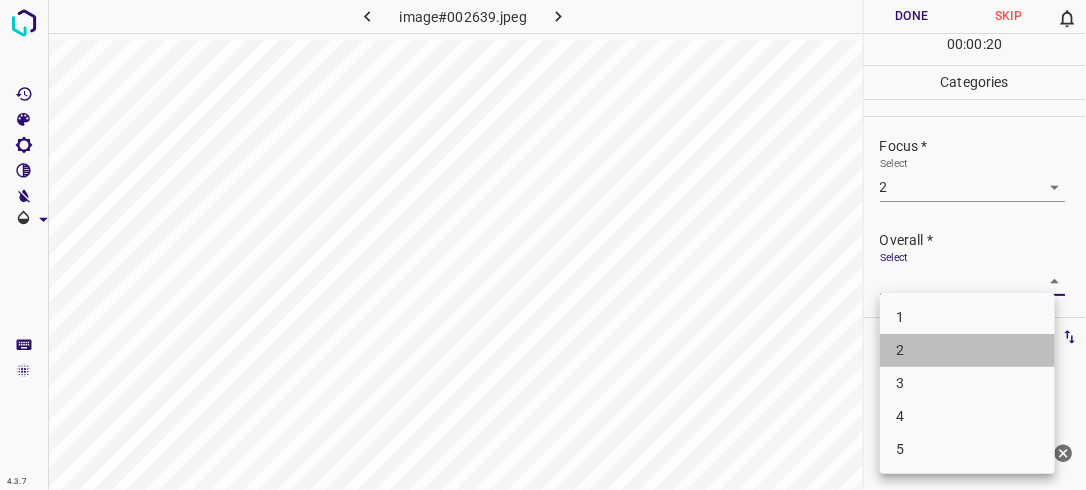 click on "2" at bounding box center (967, 350) 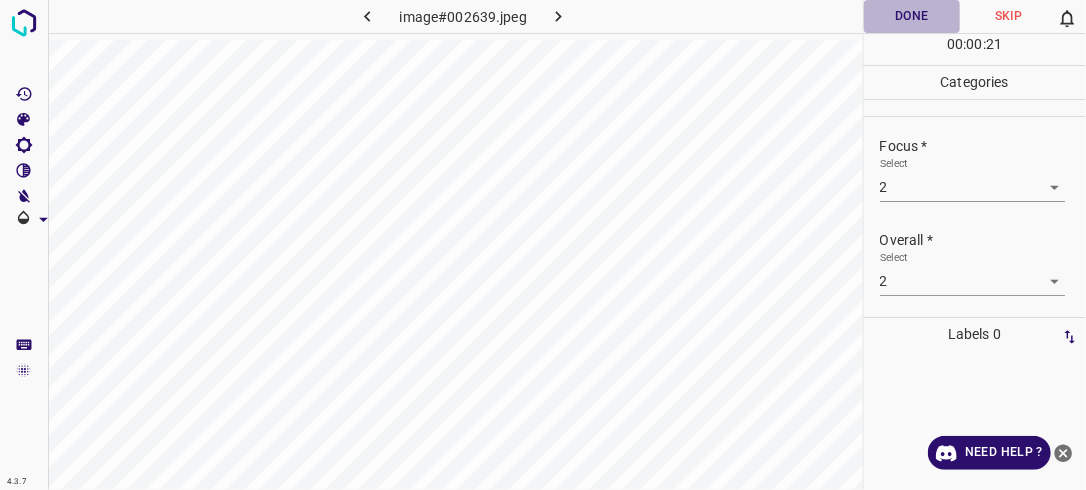 click on "Done" at bounding box center [912, 16] 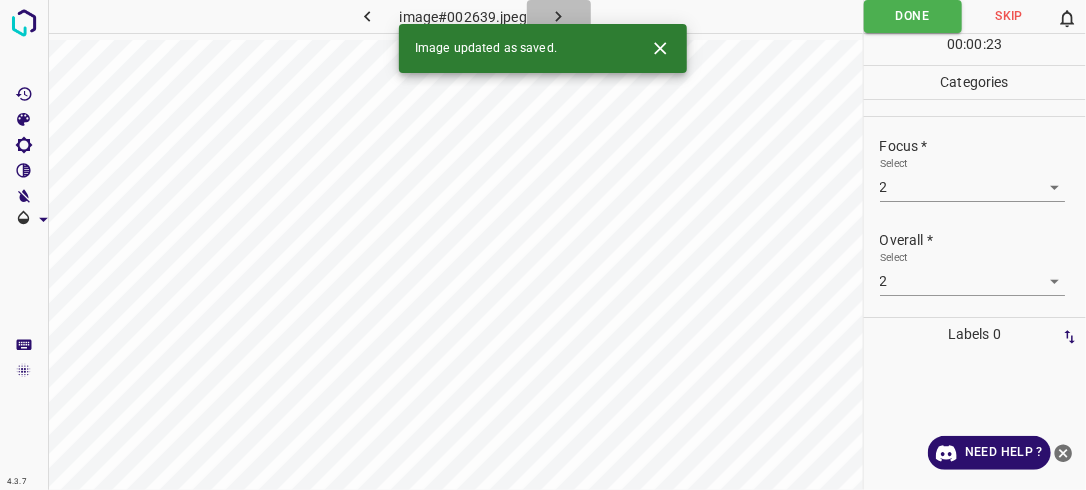 click 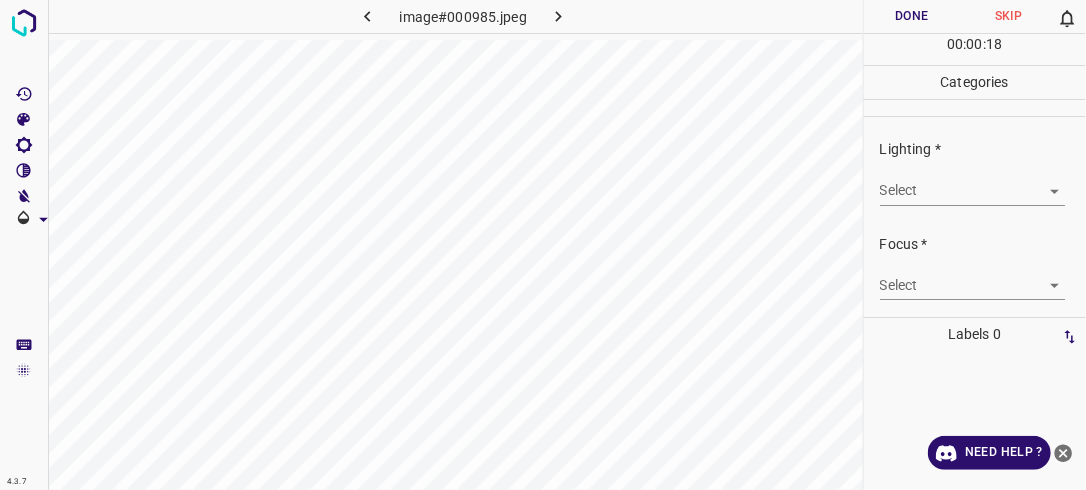 click on "4.3.7 image#000985.jpeg Done Skip 0 00   : 00   : 18   Categories Lighting *  Select ​ Focus *  Select ​ Overall *  Select ​ Labels   0 Categories 1 Lighting 2 Focus 3 Overall Tools Space Change between modes (Draw & Edit) I Auto labeling R Restore zoom M Zoom in N Zoom out Delete Delete selecte label Filters Z Restore filters X Saturation filter C Brightness filter V Contrast filter B Gray scale filter General O Download Need Help ? - Text - Hide - Delete" at bounding box center [543, 245] 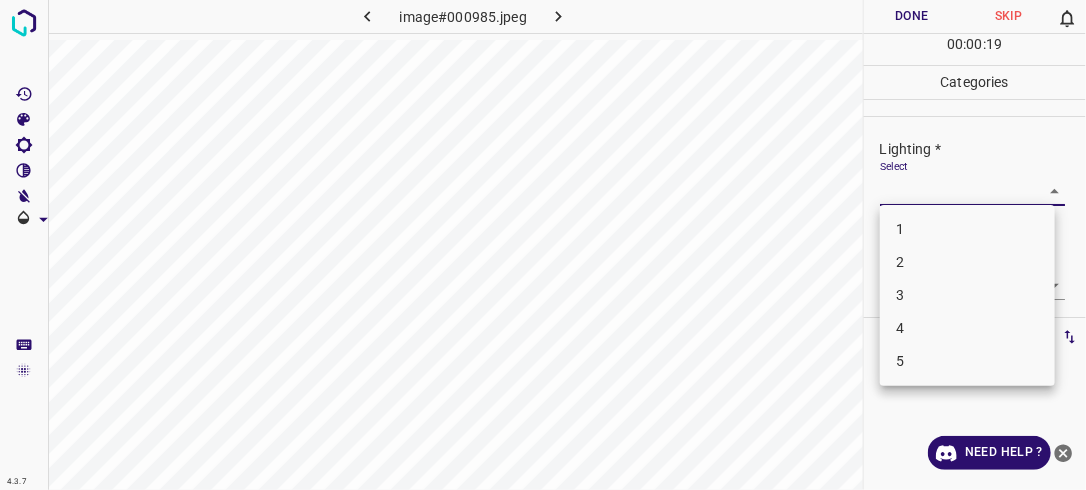 click on "1" at bounding box center [967, 229] 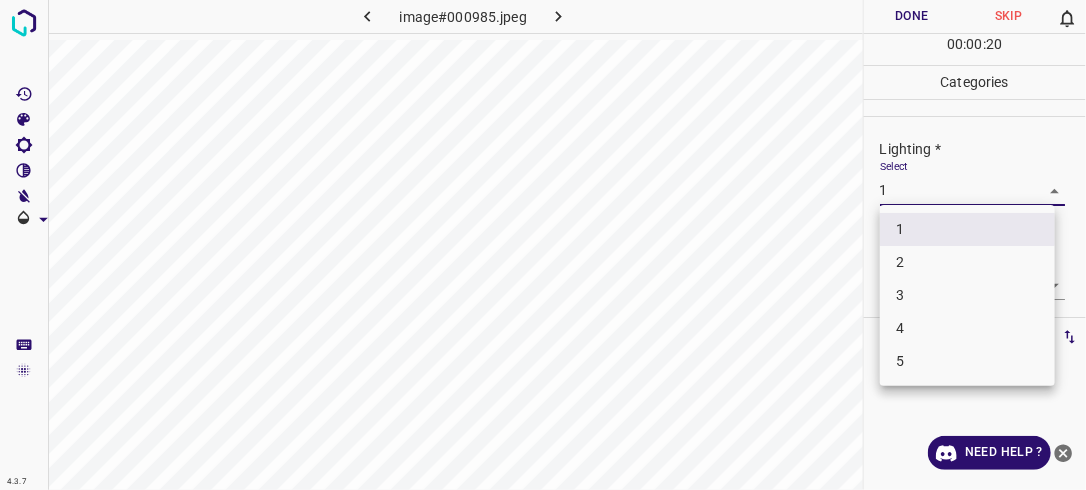 click on "4.3.7 image#000985.jpeg Done Skip 0 00   : 00   : 20   Categories Lighting *  Select 1 1 Focus *  Select ​ Overall *  Select ​ Labels   0 Categories 1 Lighting 2 Focus 3 Overall Tools Space Change between modes (Draw & Edit) I Auto labeling R Restore zoom M Zoom in N Zoom out Delete Delete selecte label Filters Z Restore filters X Saturation filter C Brightness filter V Contrast filter B Gray scale filter General O Download Need Help ? - Text - Hide - Delete 1 2 3 4 5" at bounding box center (543, 245) 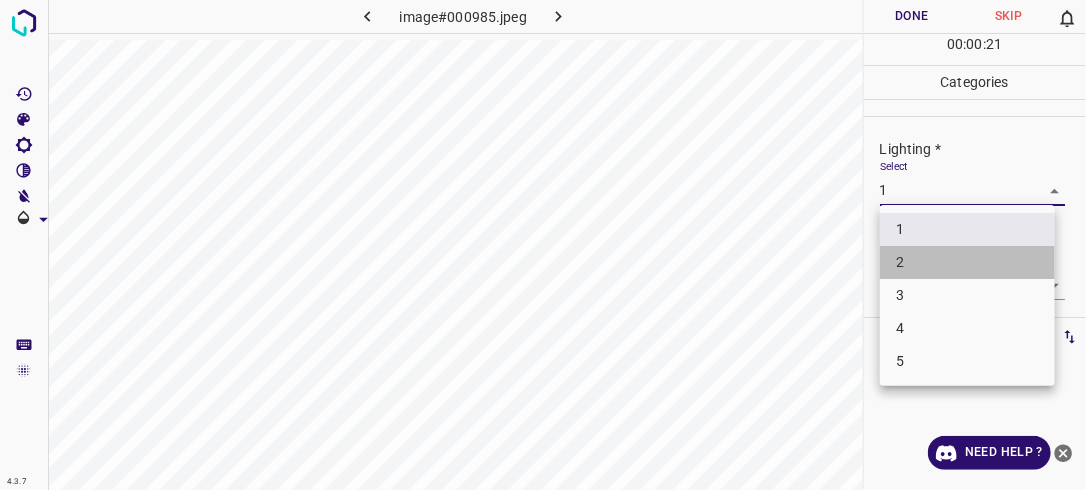 click on "2" at bounding box center (967, 262) 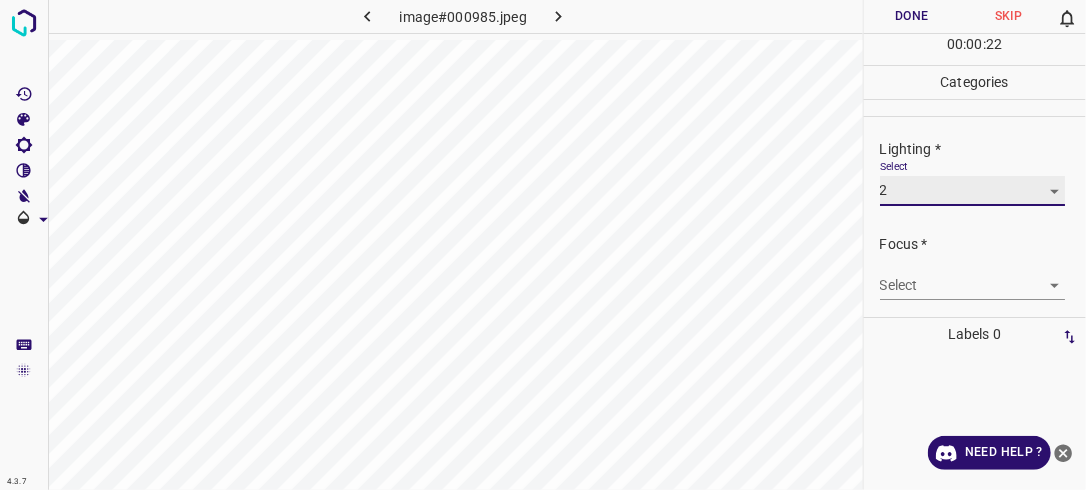 scroll, scrollTop: 41, scrollLeft: 0, axis: vertical 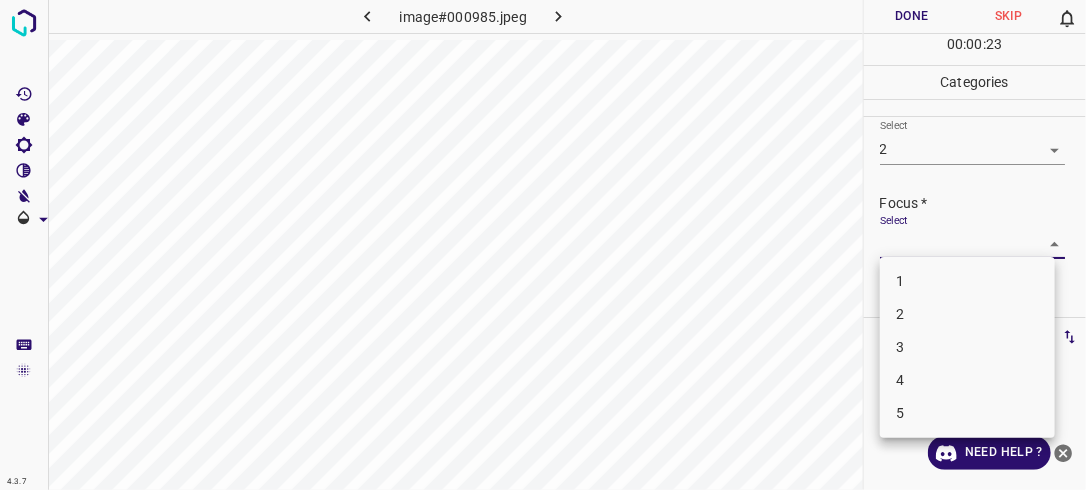 click on "4.3.7 image#000985.jpeg Done Skip 0 00   : 00   : 23   Categories Lighting *  Select 2 2 Focus *  Select ​ Overall *  Select ​ Labels   0 Categories 1 Lighting 2 Focus 3 Overall Tools Space Change between modes (Draw & Edit) I Auto labeling R Restore zoom M Zoom in N Zoom out Delete Delete selecte label Filters Z Restore filters X Saturation filter C Brightness filter V Contrast filter B Gray scale filter General O Download Need Help ? - Text - Hide - Delete 1 2 3 4 5" at bounding box center (543, 245) 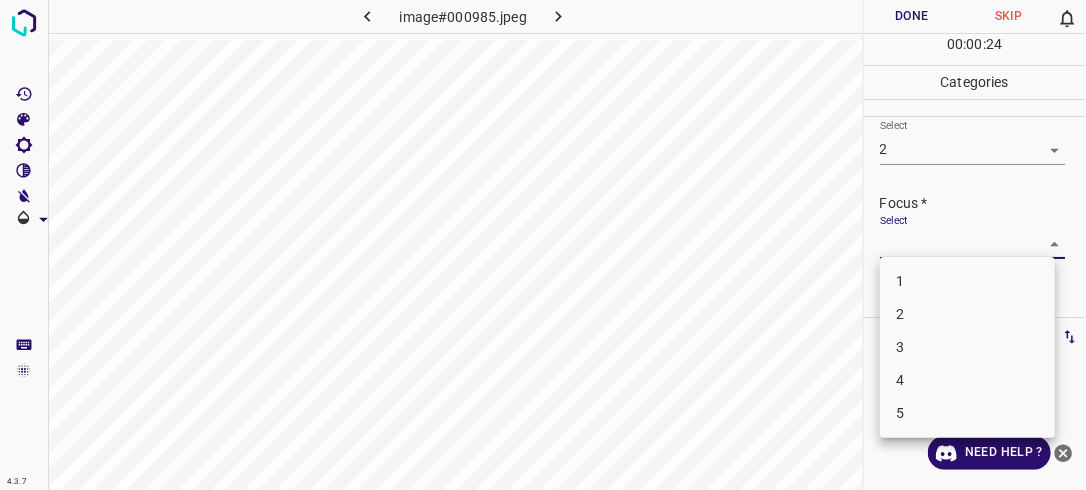 click on "2" at bounding box center (967, 314) 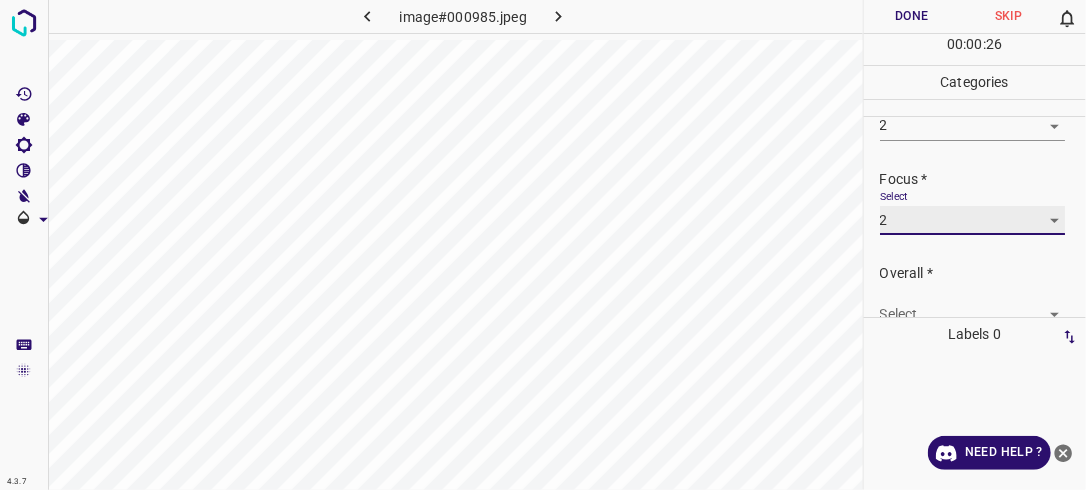 scroll, scrollTop: 98, scrollLeft: 0, axis: vertical 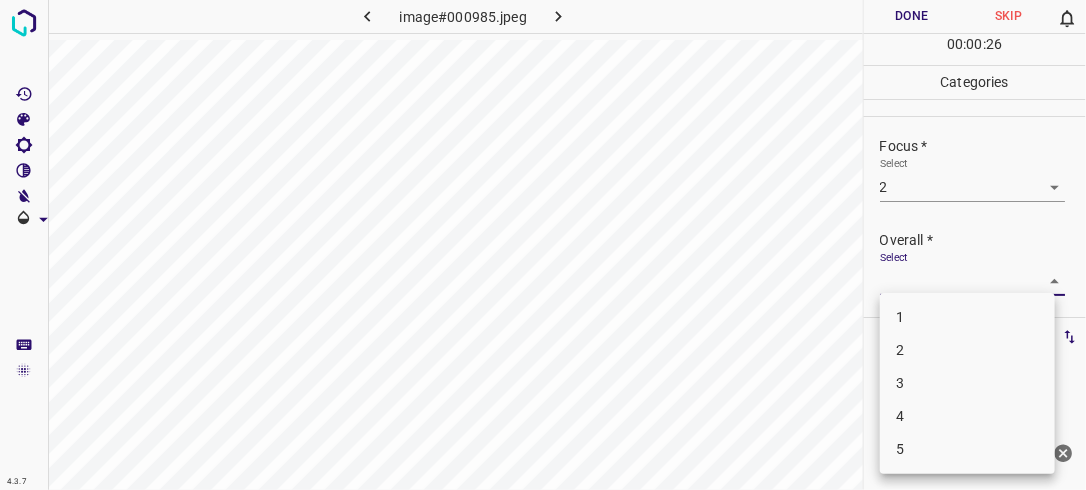 drag, startPoint x: 1038, startPoint y: 280, endPoint x: 972, endPoint y: 349, distance: 95.48299 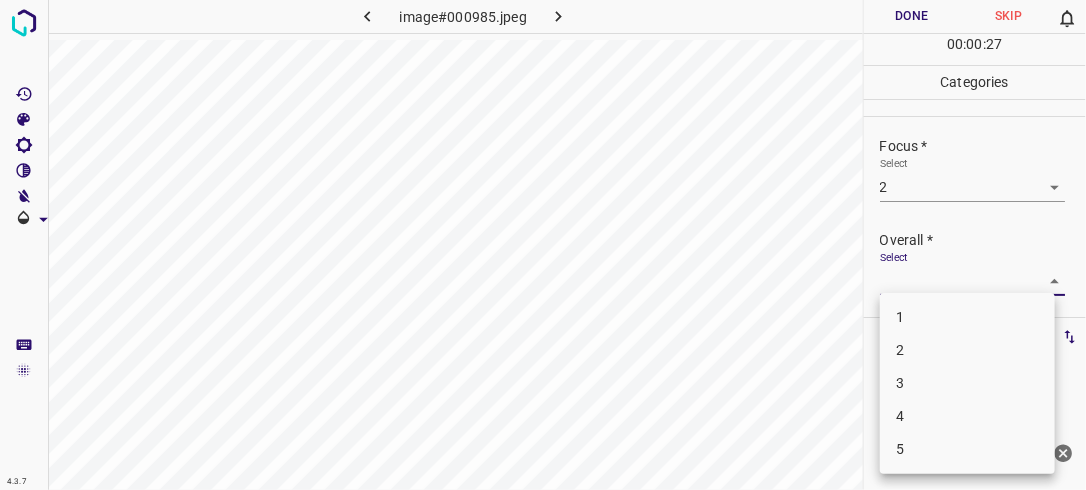 click on "2" at bounding box center (967, 350) 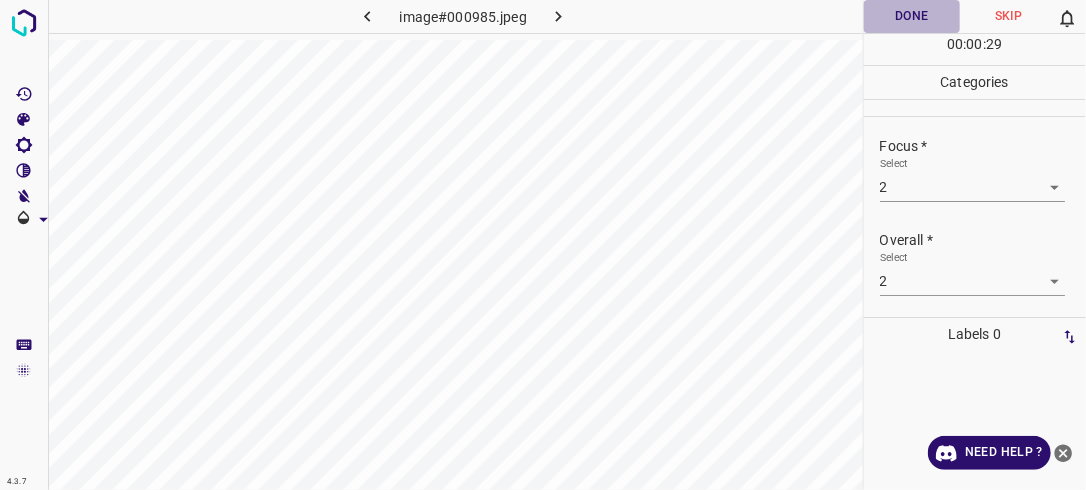 click on "Done" at bounding box center (912, 16) 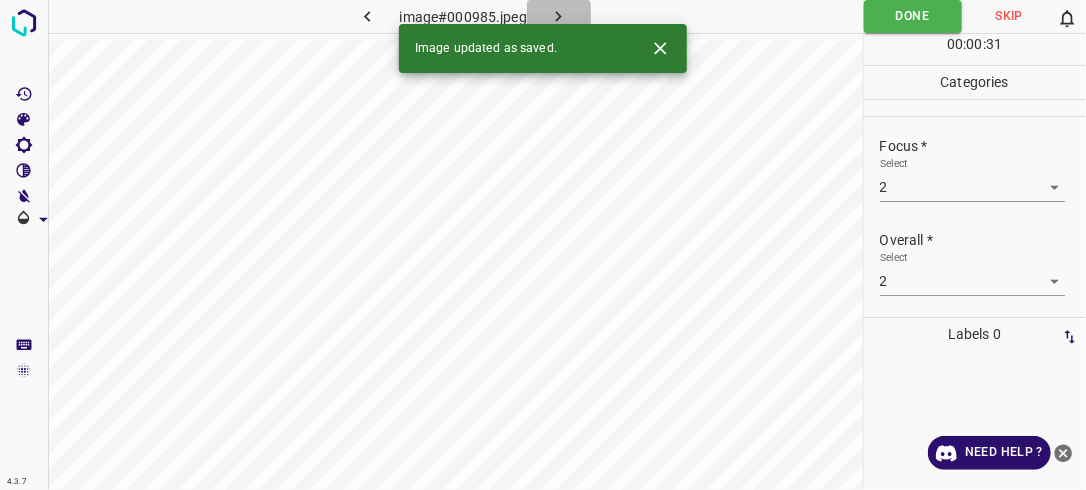 click 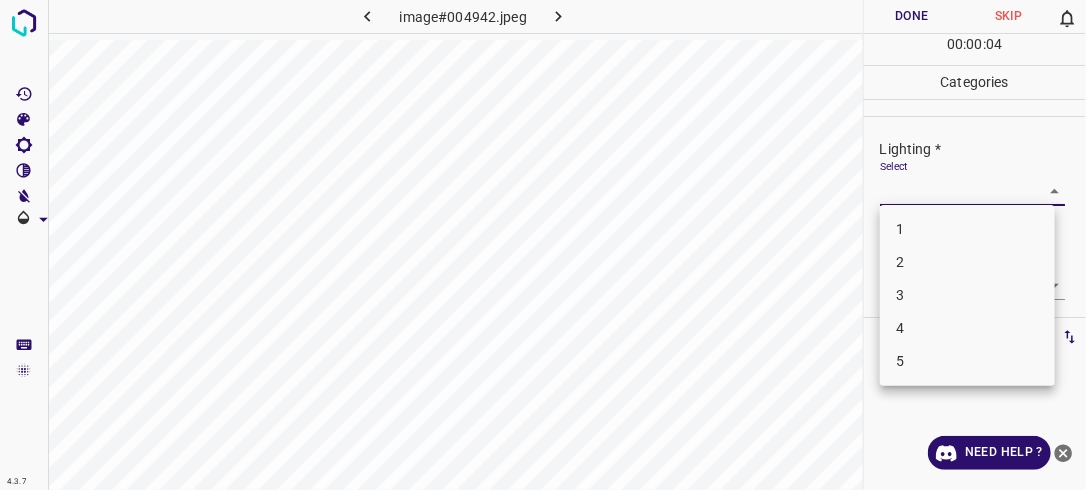 click on "4.3.7 image#004942.jpeg Done Skip 0 00   : 00   : 04   Categories Lighting *  Select ​ Focus *  Select ​ Overall *  Select ​ Labels   0 Categories 1 Lighting 2 Focus 3 Overall Tools Space Change between modes (Draw & Edit) I Auto labeling R Restore zoom M Zoom in N Zoom out Delete Delete selecte label Filters Z Restore filters X Saturation filter C Brightness filter V Contrast filter B Gray scale filter General O Download Need Help ? - Text - Hide - Delete 1 2 3 4 5" at bounding box center [543, 245] 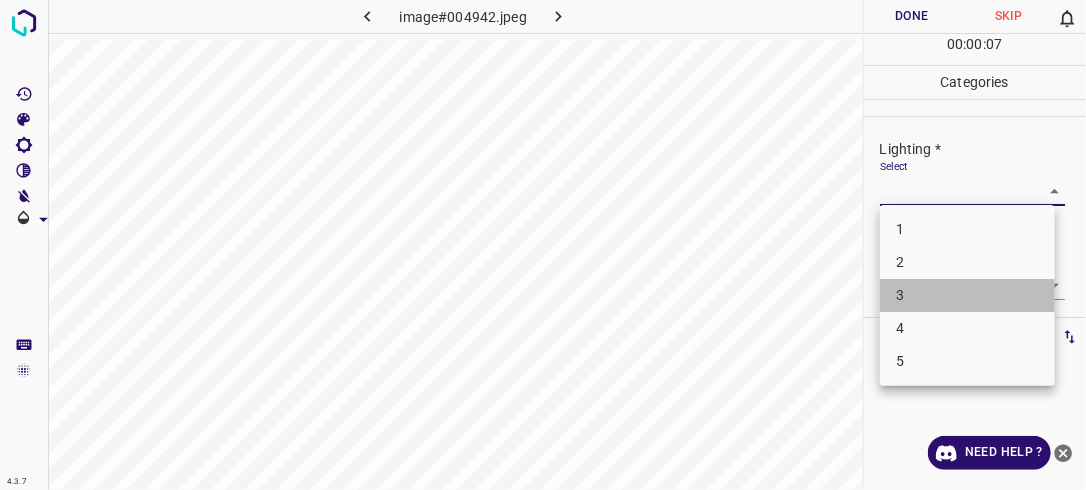 click on "3" at bounding box center [967, 295] 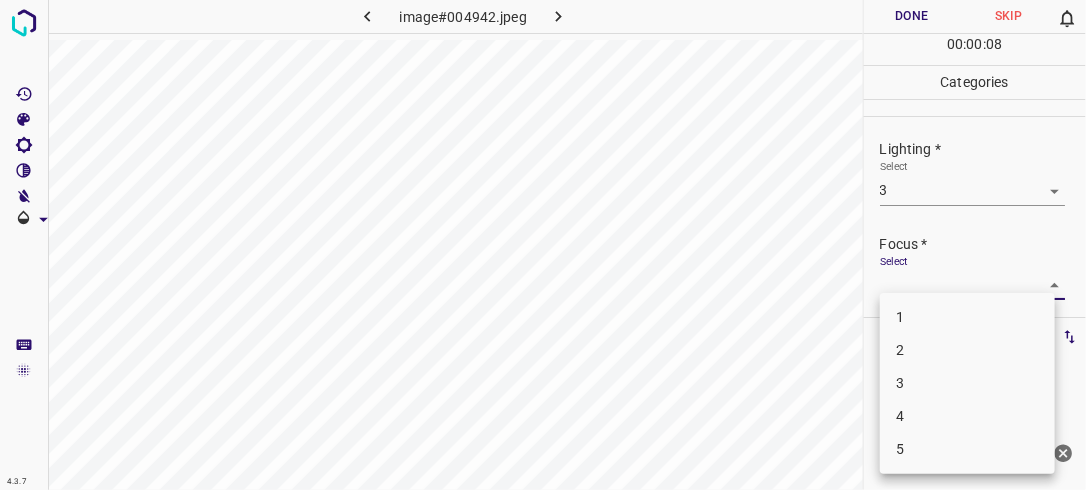 click on "4.3.7 image#004942.jpeg Done Skip 0 00   : 00   : 08   Categories Lighting *  Select 3 3 Focus *  Select ​ Overall *  Select ​ Labels   0 Categories 1 Lighting 2 Focus 3 Overall Tools Space Change between modes (Draw & Edit) I Auto labeling R Restore zoom M Zoom in N Zoom out Delete Delete selecte label Filters Z Restore filters X Saturation filter C Brightness filter V Contrast filter B Gray scale filter General O Download Need Help ? - Text - Hide - Delete 1 2 3 4 5" at bounding box center (543, 245) 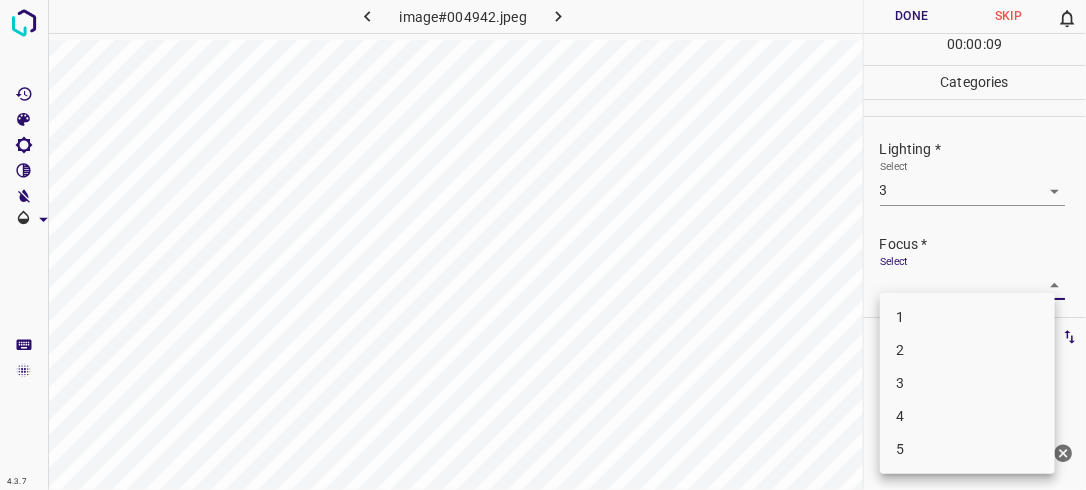 click on "2" at bounding box center [967, 350] 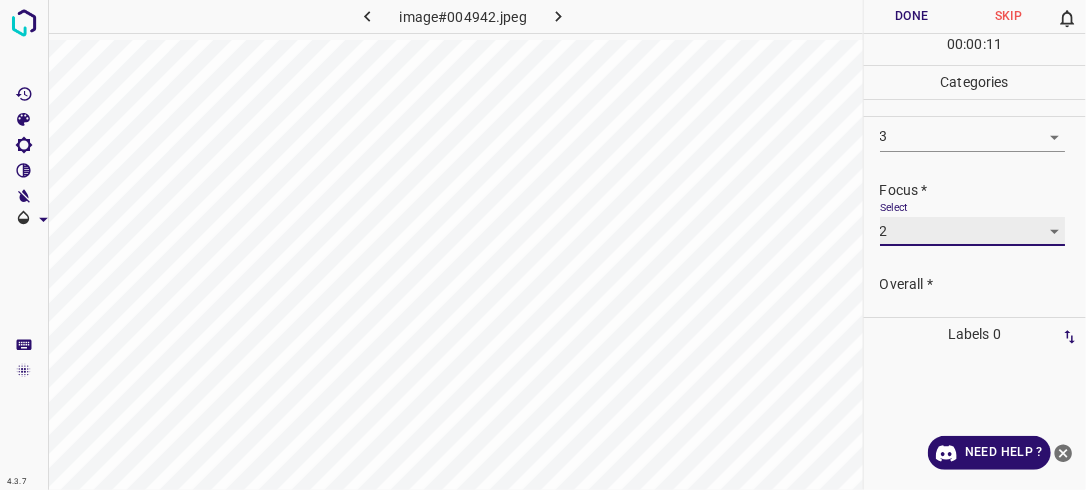 scroll, scrollTop: 88, scrollLeft: 0, axis: vertical 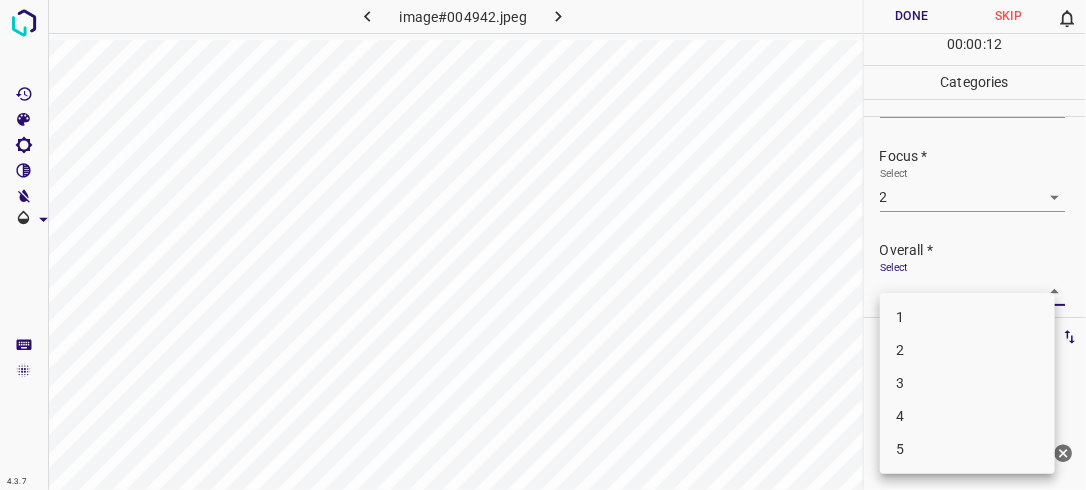 click on "4.3.7 image#004942.jpeg Done Skip 0 00   : 00   : 12   Categories Lighting *  Select 3 3 Focus *  Select 2 2 Overall *  Select ​ Labels   0 Categories 1 Lighting 2 Focus 3 Overall Tools Space Change between modes (Draw & Edit) I Auto labeling R Restore zoom M Zoom in N Zoom out Delete Delete selecte label Filters Z Restore filters X Saturation filter C Brightness filter V Contrast filter B Gray scale filter General O Download Need Help ? - Text - Hide - Delete 1 2 3 4 5" at bounding box center (543, 245) 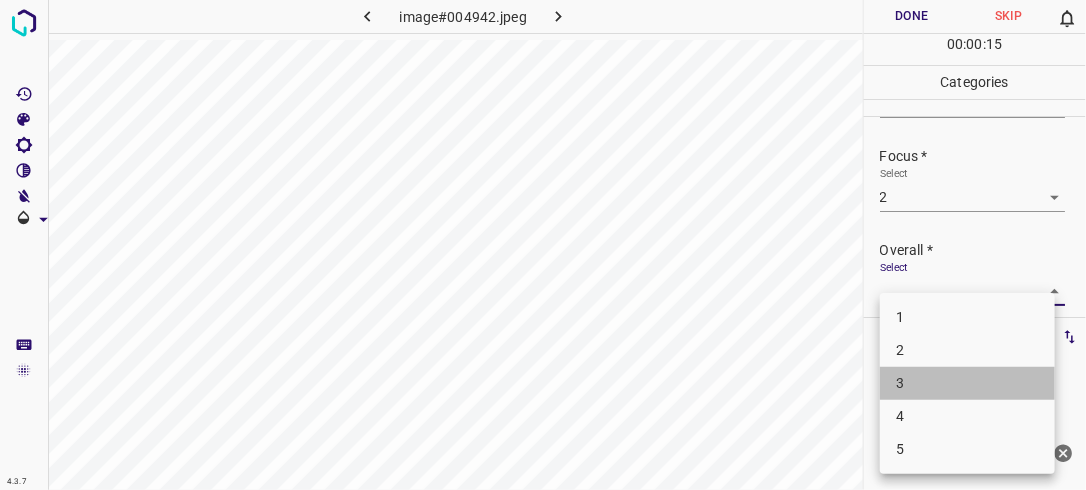 click on "3" at bounding box center [967, 383] 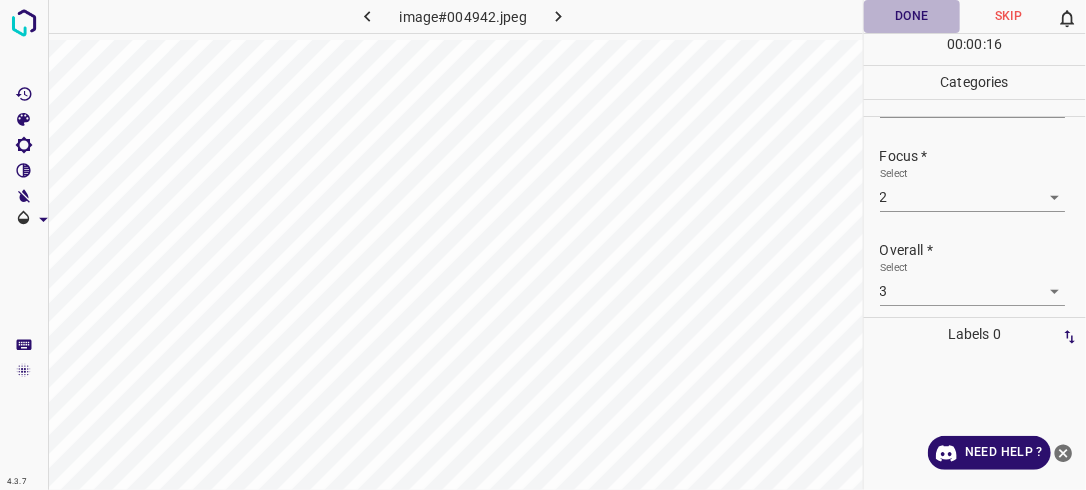 click on "Done" at bounding box center (912, 16) 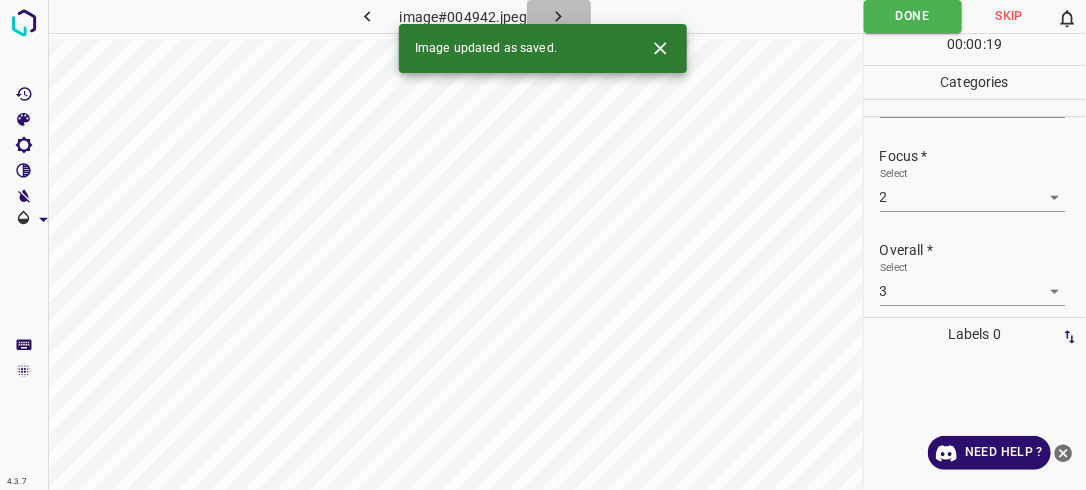 click 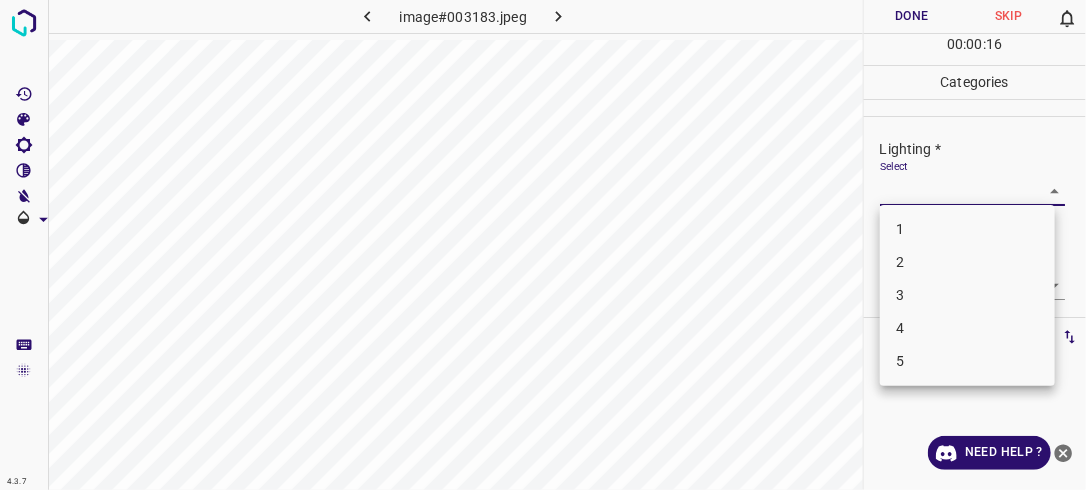 click on "4.3.7 image#003183.jpeg Done Skip 0 00   : 00   : 16   Categories Lighting *  Select ​ Focus *  Select ​ Overall *  Select ​ Labels   0 Categories 1 Lighting 2 Focus 3 Overall Tools Space Change between modes (Draw & Edit) I Auto labeling R Restore zoom M Zoom in N Zoom out Delete Delete selecte label Filters Z Restore filters X Saturation filter C Brightness filter V Contrast filter B Gray scale filter General O Download Need Help ? - Text - Hide - Delete 1 2 3 4 5" at bounding box center [543, 245] 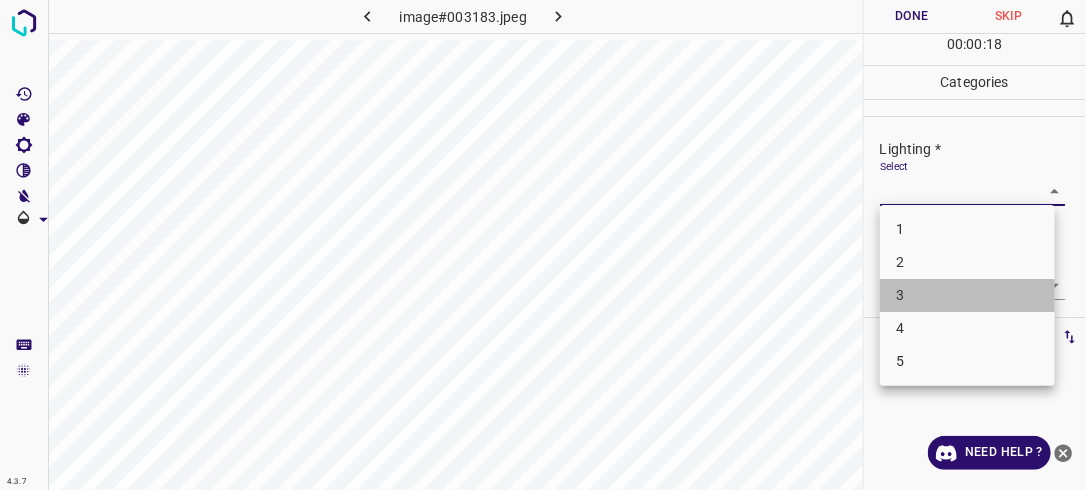 click on "3" at bounding box center (967, 295) 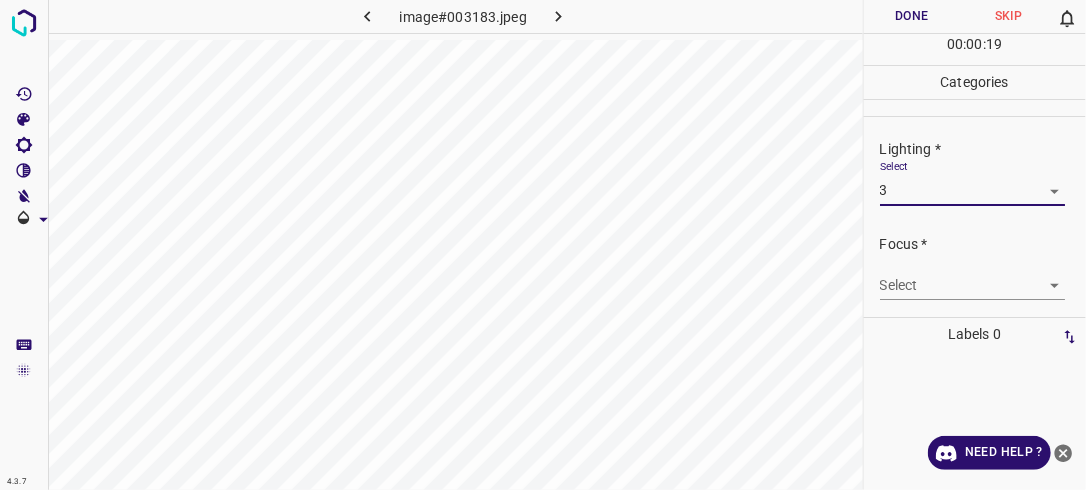 click on "4.3.7 image#003183.jpeg Done Skip 0 00   : 00   : 19   Categories Lighting *  Select 3 3 Focus *  Select ​ Overall *  Select ​ Labels   0 Categories 1 Lighting 2 Focus 3 Overall Tools Space Change between modes (Draw & Edit) I Auto labeling R Restore zoom M Zoom in N Zoom out Delete Delete selecte label Filters Z Restore filters X Saturation filter C Brightness filter V Contrast filter B Gray scale filter General O Download Need Help ? - Text - Hide - Delete" at bounding box center (543, 245) 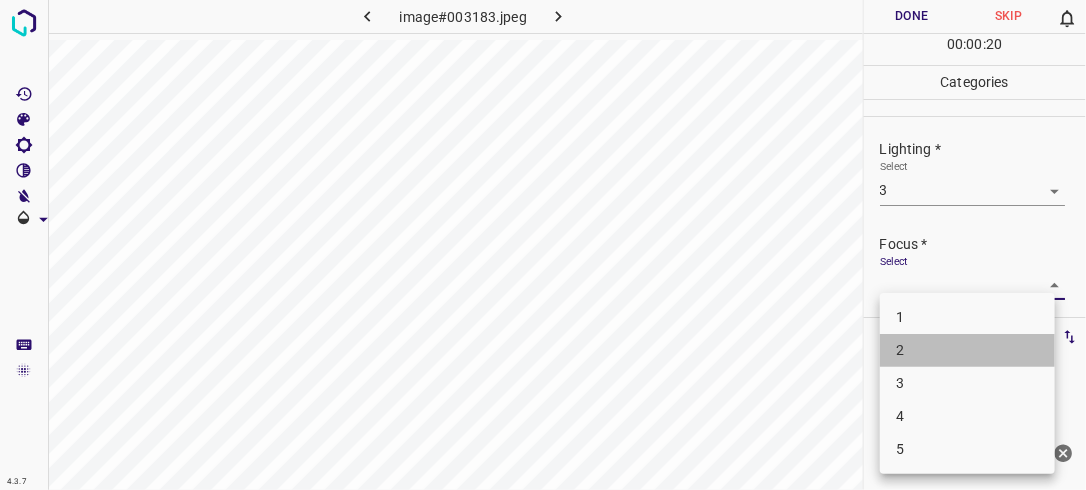 click on "2" at bounding box center [967, 350] 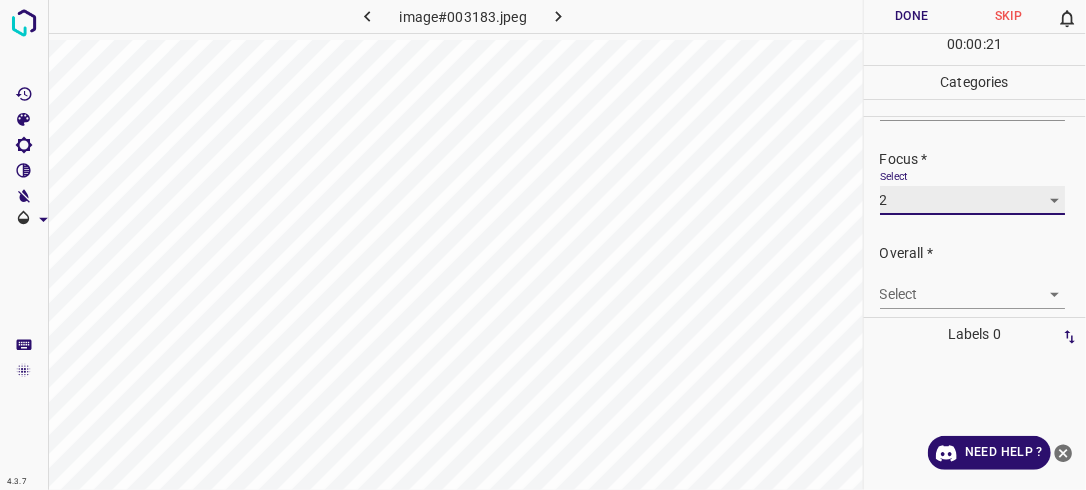 scroll, scrollTop: 93, scrollLeft: 0, axis: vertical 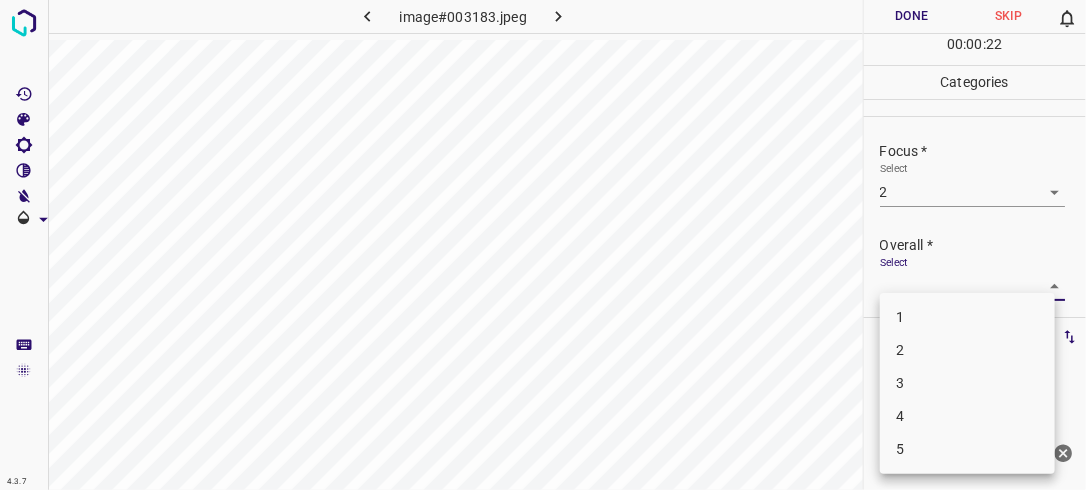 drag, startPoint x: 1041, startPoint y: 285, endPoint x: 987, endPoint y: 327, distance: 68.41052 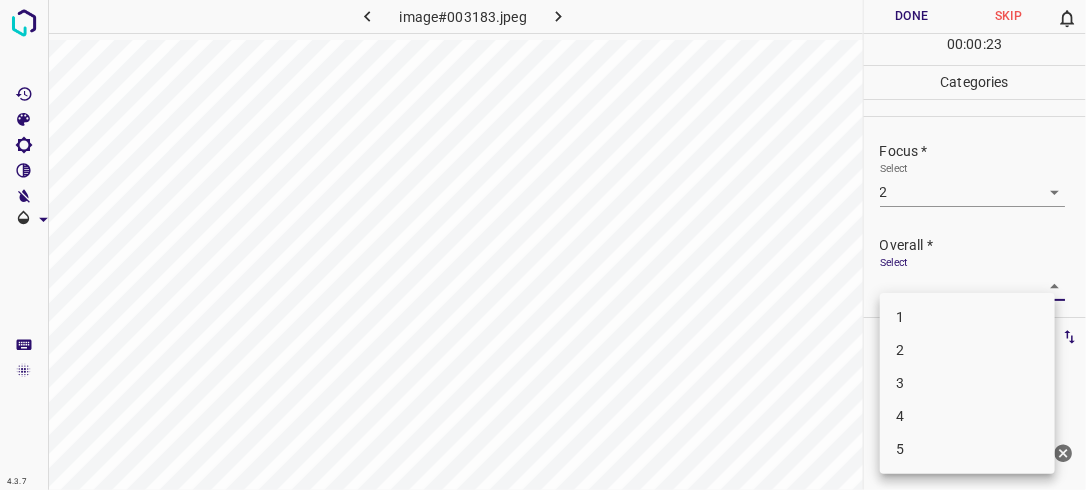 click on "2" at bounding box center [967, 350] 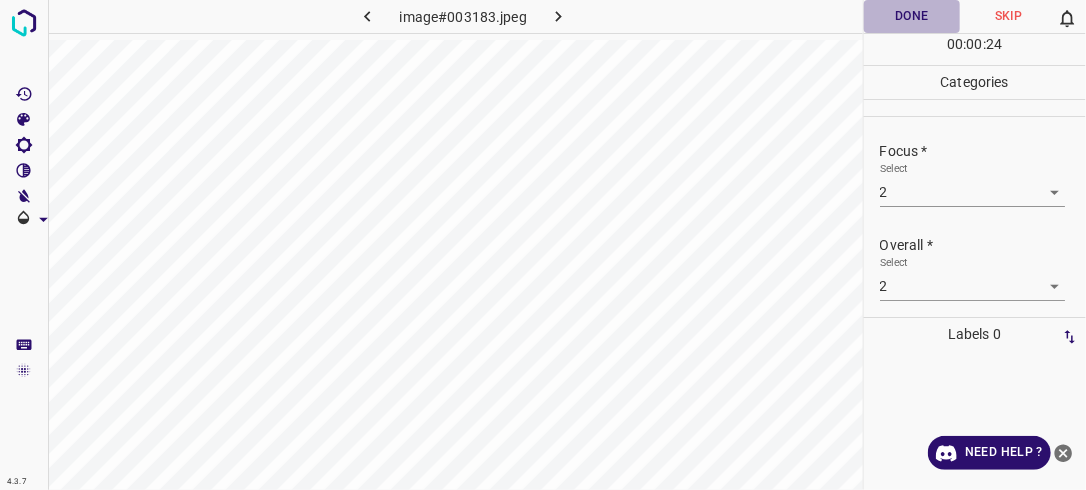 click on "Done" at bounding box center [912, 16] 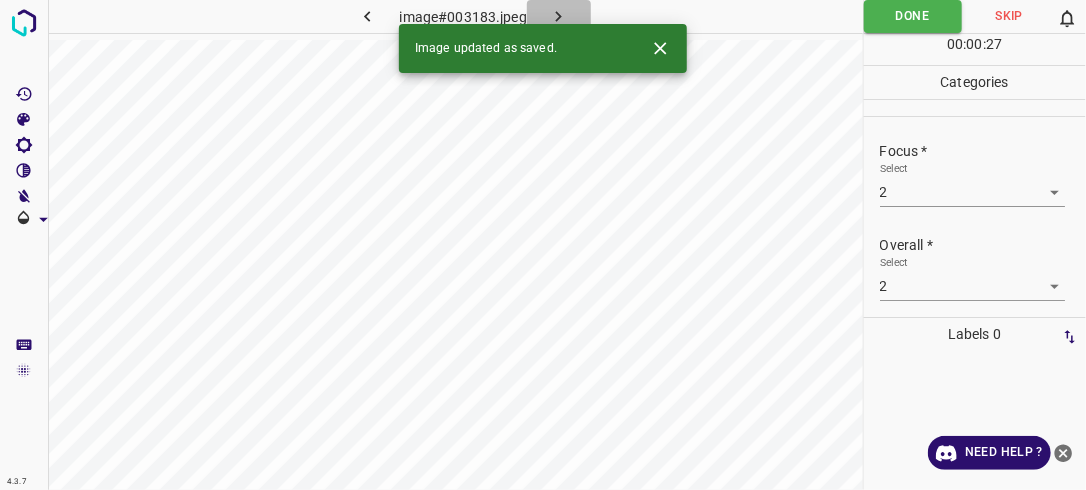 click 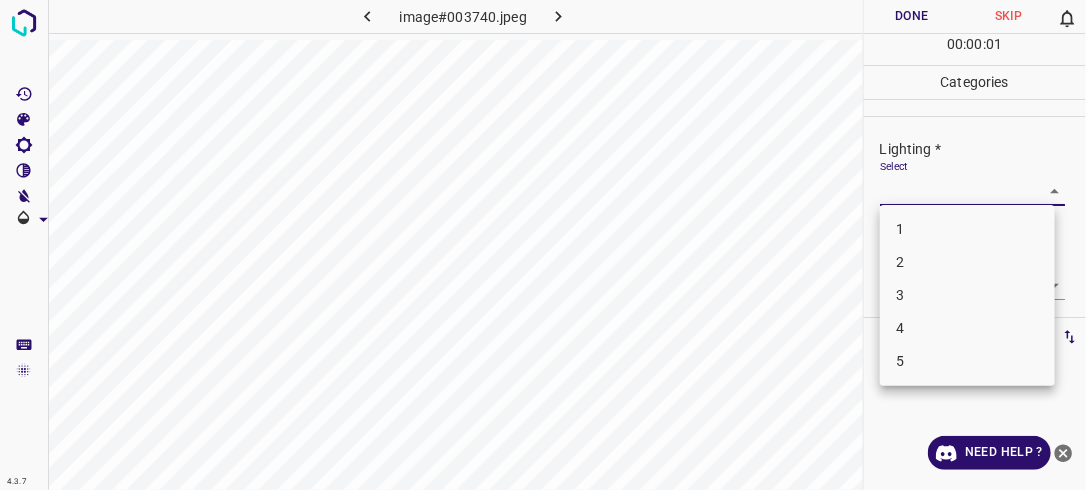 click on "4.3.7 image#003740.jpeg Done Skip 0 00   : 00   : 01   Categories Lighting *  Select ​ Focus *  Select ​ Overall *  Select ​ Labels   0 Categories 1 Lighting 2 Focus 3 Overall Tools Space Change between modes (Draw & Edit) I Auto labeling R Restore zoom M Zoom in N Zoom out Delete Delete selecte label Filters Z Restore filters X Saturation filter C Brightness filter V Contrast filter B Gray scale filter General O Download Need Help ? - Text - Hide - Delete 1 2 3 4 5" at bounding box center (543, 245) 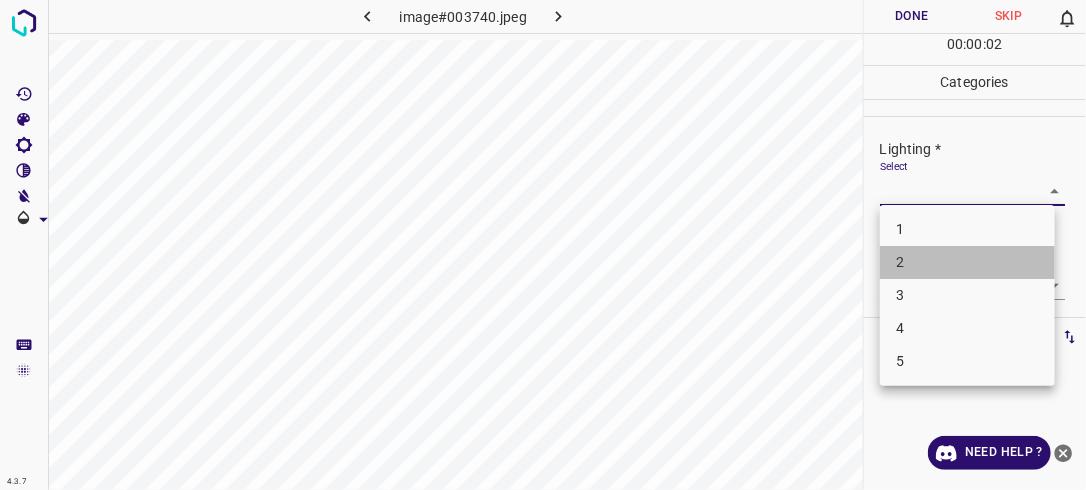 click on "2" at bounding box center (967, 262) 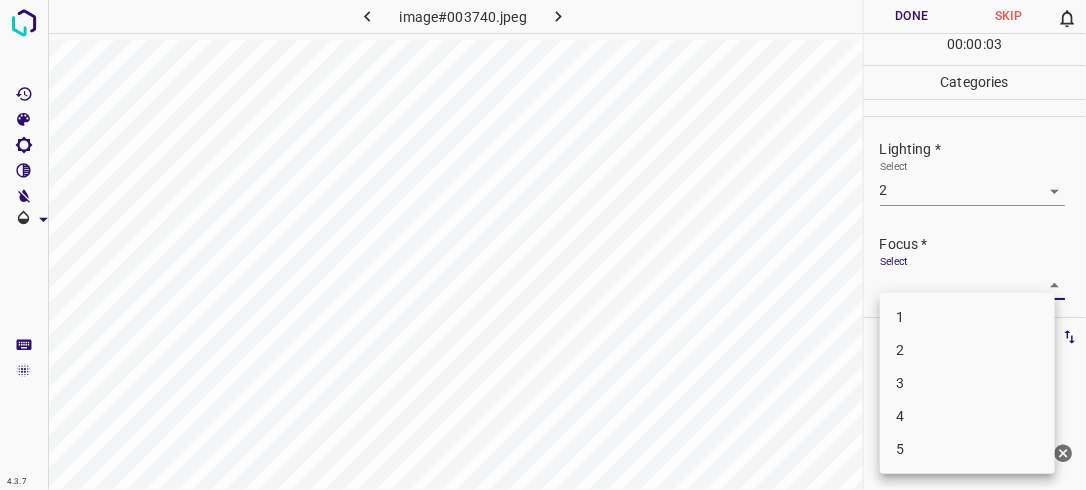 click on "4.3.7 image#003740.jpeg Done Skip 0 00   : 00   : 03   Categories Lighting *  Select 2 2 Focus *  Select ​ Overall *  Select ​ Labels   0 Categories 1 Lighting 2 Focus 3 Overall Tools Space Change between modes (Draw & Edit) I Auto labeling R Restore zoom M Zoom in N Zoom out Delete Delete selecte label Filters Z Restore filters X Saturation filter C Brightness filter V Contrast filter B Gray scale filter General O Download Need Help ? - Text - Hide - Delete 1 2 3 4 5" at bounding box center (543, 245) 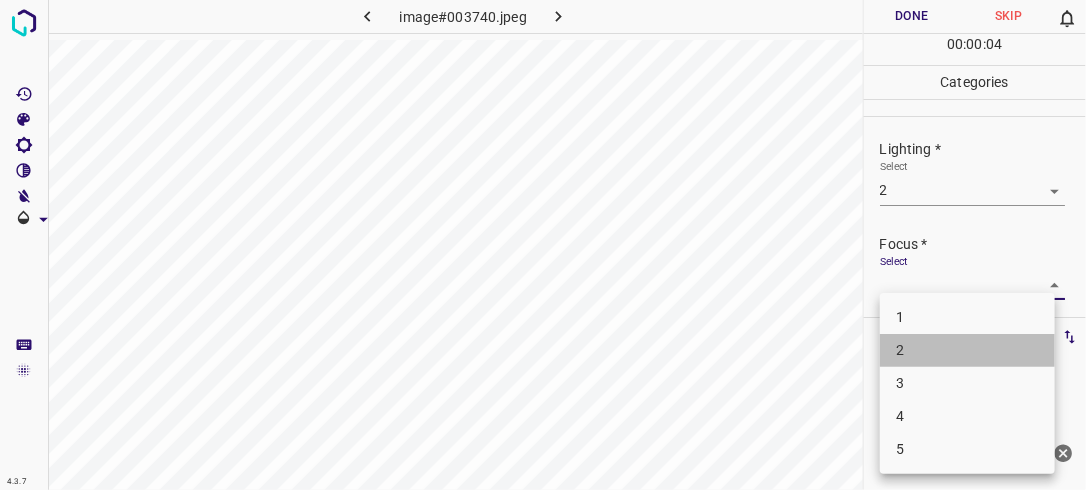 click on "2" at bounding box center [967, 350] 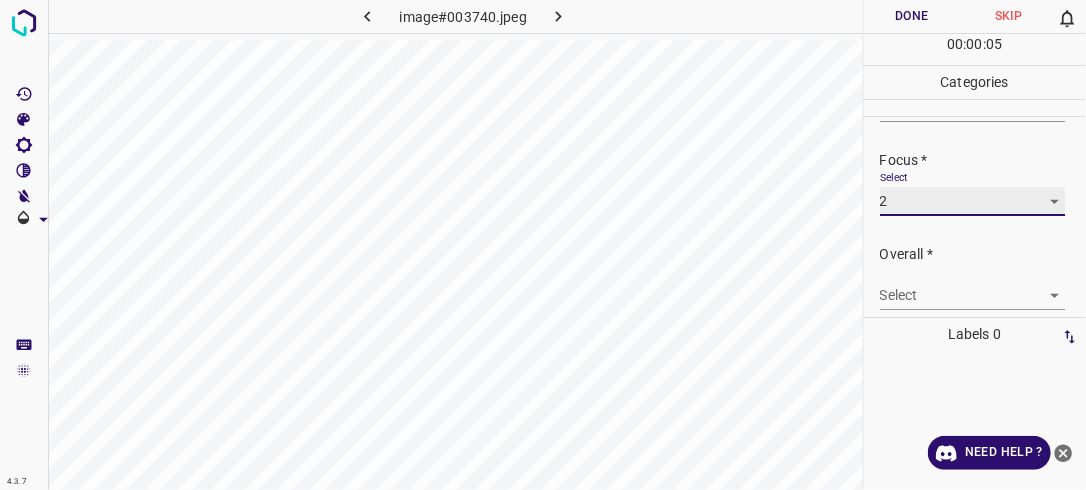 scroll, scrollTop: 92, scrollLeft: 0, axis: vertical 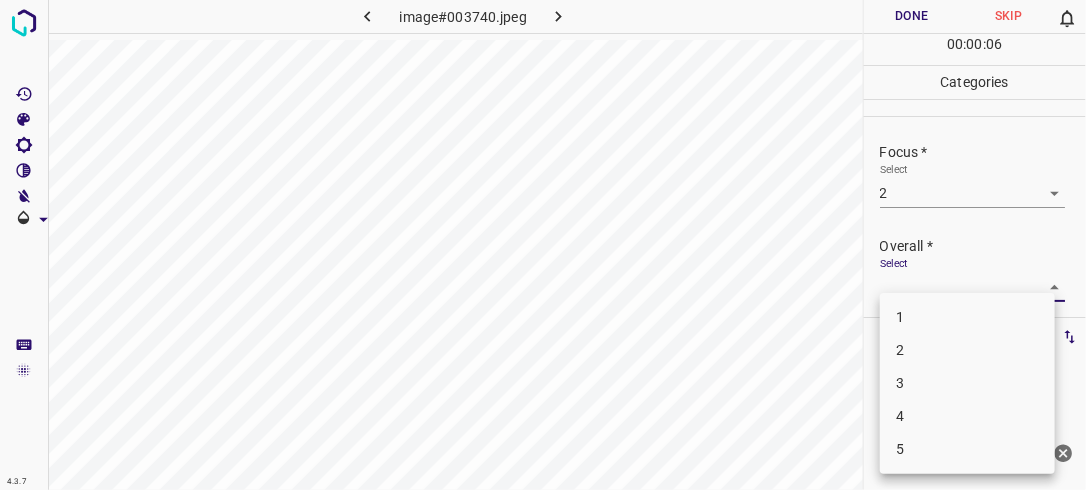 drag, startPoint x: 1043, startPoint y: 279, endPoint x: 980, endPoint y: 330, distance: 81.055534 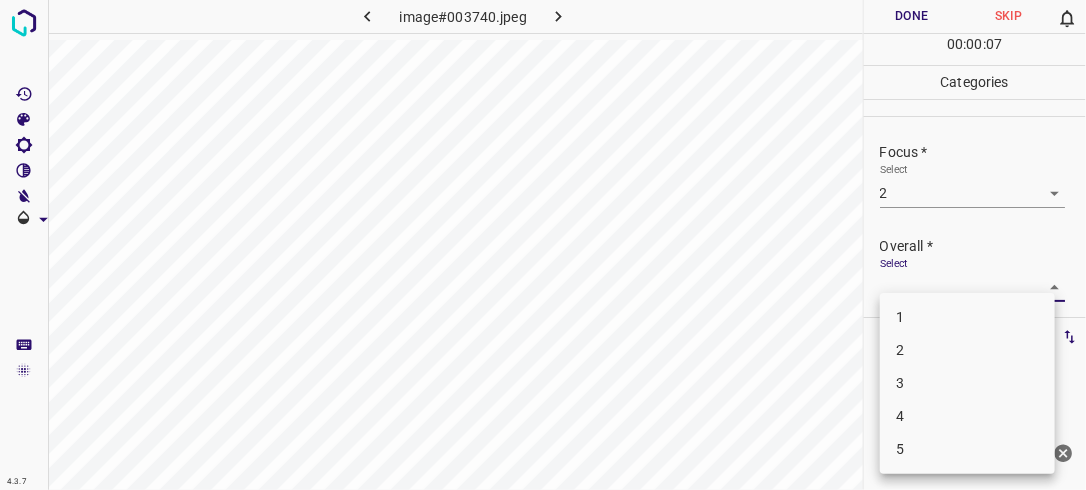 click on "2" at bounding box center [967, 350] 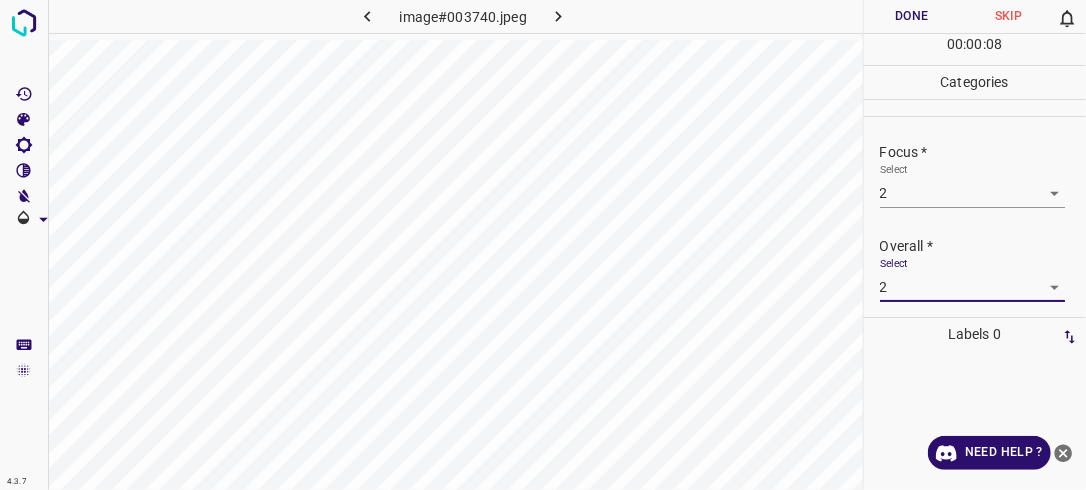 click on "Done" at bounding box center (912, 16) 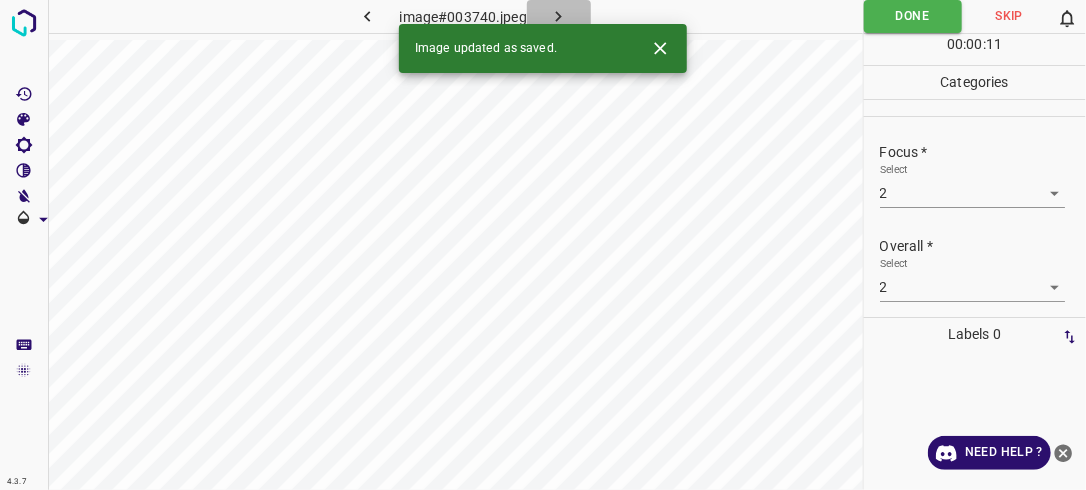 click 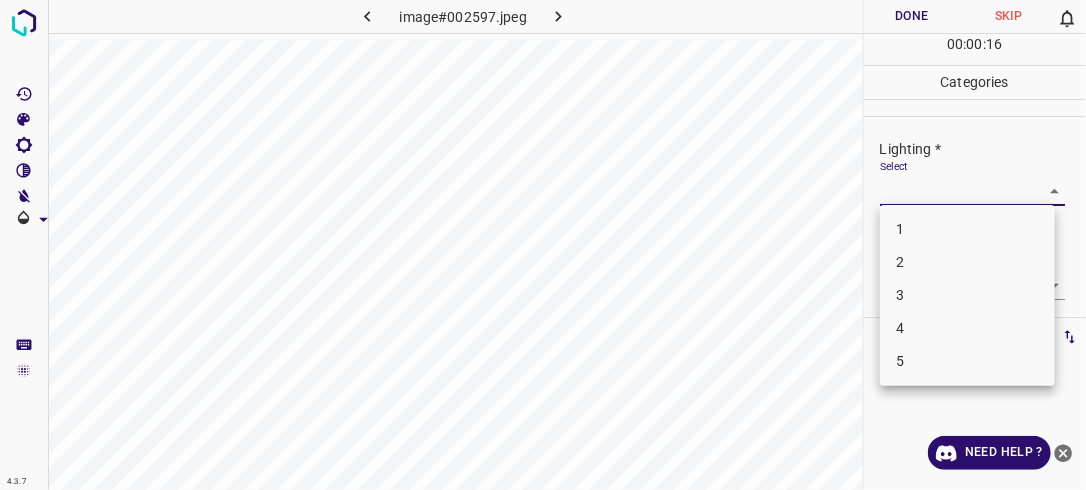 click on "4.3.7 image#002597.jpeg Done Skip 0 00   : 00   : 16   Categories Lighting *  Select ​ Focus *  Select ​ Overall *  Select ​ Labels   0 Categories 1 Lighting 2 Focus 3 Overall Tools Space Change between modes (Draw & Edit) I Auto labeling R Restore zoom M Zoom in N Zoom out Delete Delete selecte label Filters Z Restore filters X Saturation filter C Brightness filter V Contrast filter B Gray scale filter General O Download Need Help ? - Text - Hide - Delete 1 2 3 4 5" at bounding box center [543, 245] 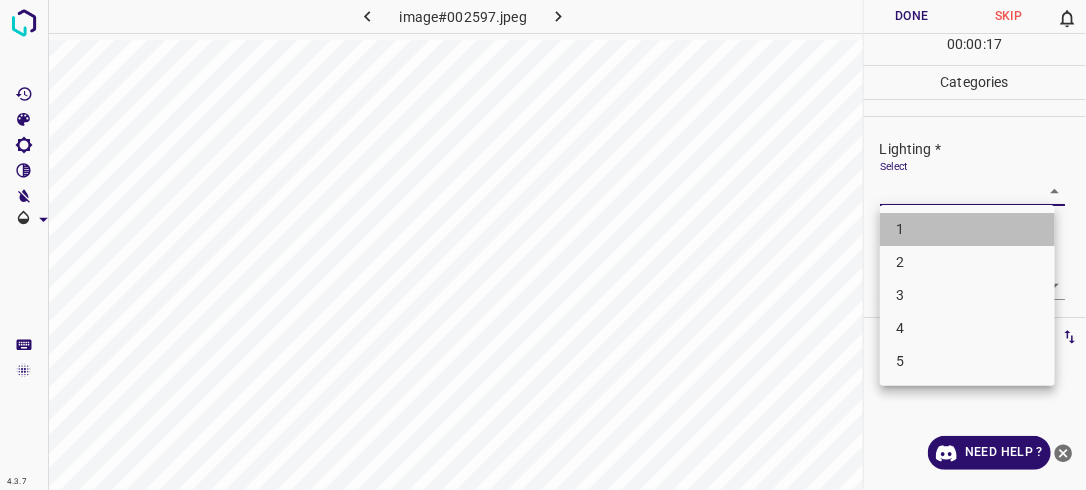 click on "1" at bounding box center [967, 229] 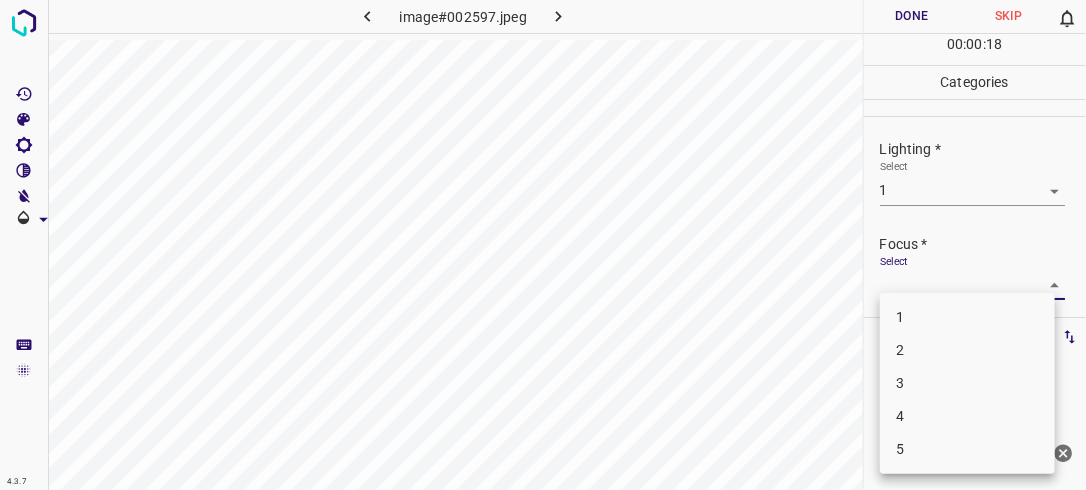 click on "4.3.7 image#002597.jpeg Done Skip 0 00   : 00   : 18   Categories Lighting *  Select 1 1 Focus *  Select ​ Overall *  Select ​ Labels   0 Categories 1 Lighting 2 Focus 3 Overall Tools Space Change between modes (Draw & Edit) I Auto labeling R Restore zoom M Zoom in N Zoom out Delete Delete selecte label Filters Z Restore filters X Saturation filter C Brightness filter V Contrast filter B Gray scale filter General O Download Need Help ? - Text - Hide - Delete 1 2 3 4 5" at bounding box center [543, 245] 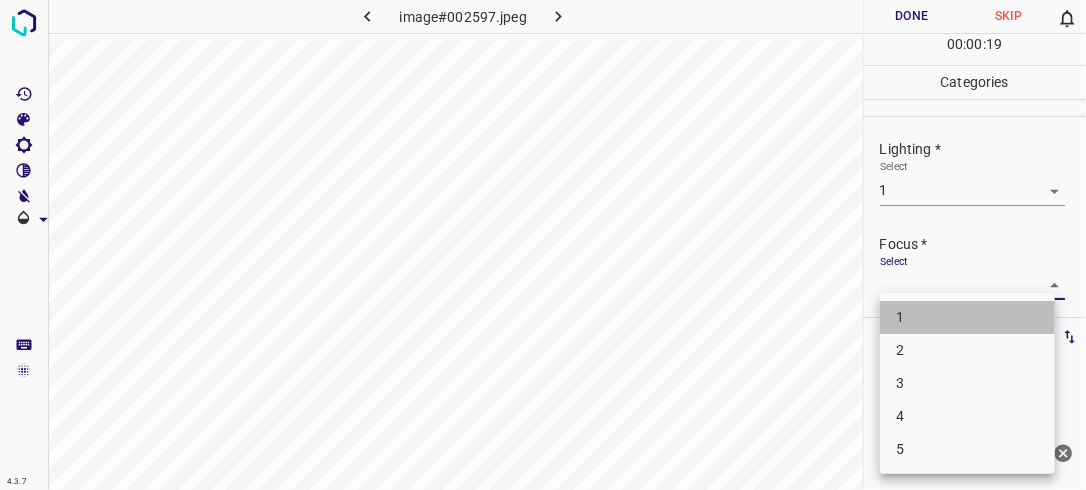 click on "1" at bounding box center (967, 317) 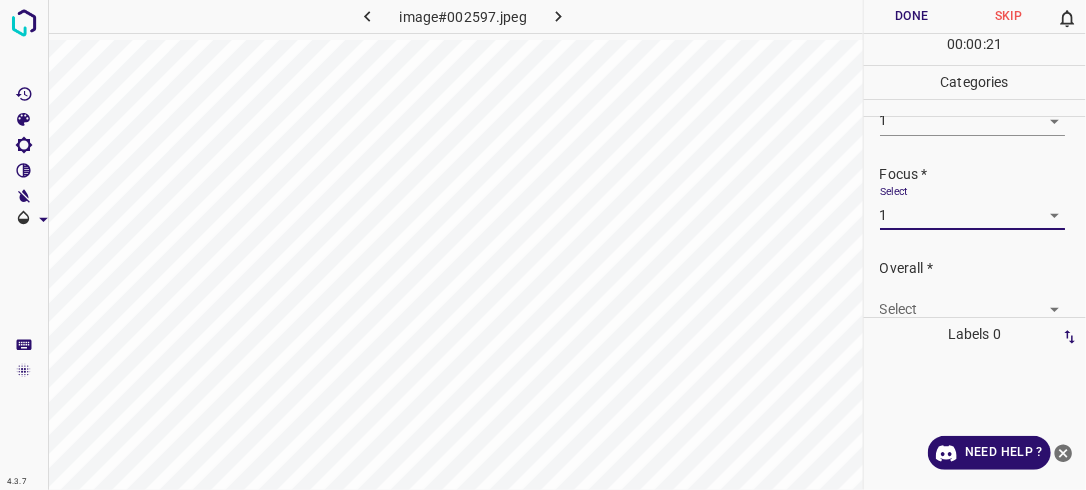 scroll, scrollTop: 76, scrollLeft: 0, axis: vertical 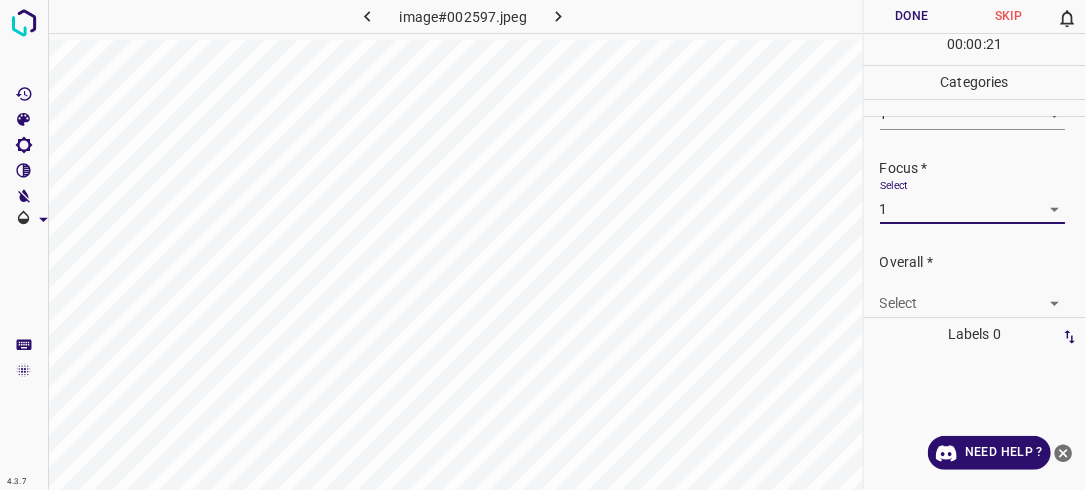click on "4.3.7 image#002597.jpeg Done Skip 0 00   : 00   : 21   Categories Lighting *  Select 1 1 Focus *  Select 1 1 Overall *  Select ​ Labels   0 Categories 1 Lighting 2 Focus 3 Overall Tools Space Change between modes (Draw & Edit) I Auto labeling R Restore zoom M Zoom in N Zoom out Delete Delete selecte label Filters Z Restore filters X Saturation filter C Brightness filter V Contrast filter B Gray scale filter General O Download Need Help ? - Text - Hide - Delete" at bounding box center (543, 245) 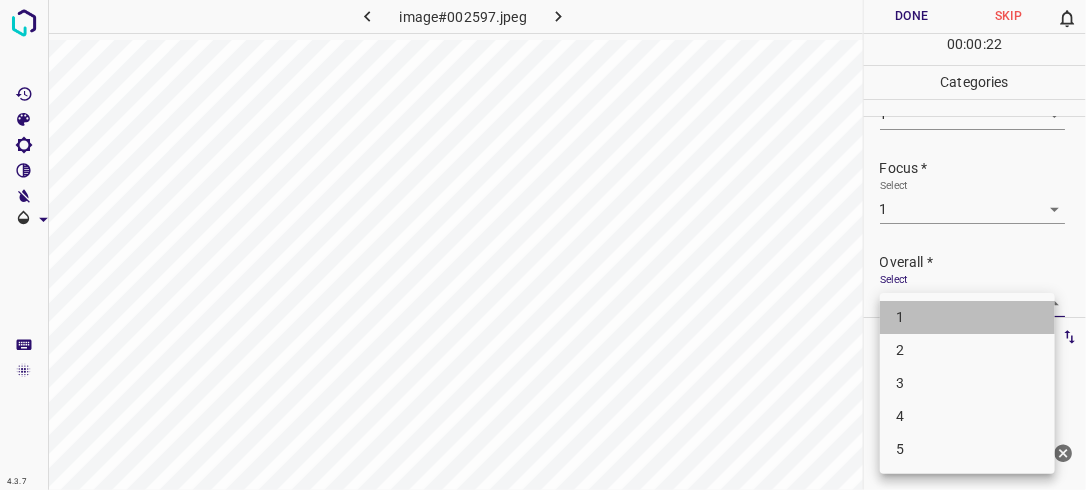 click on "1" at bounding box center (967, 317) 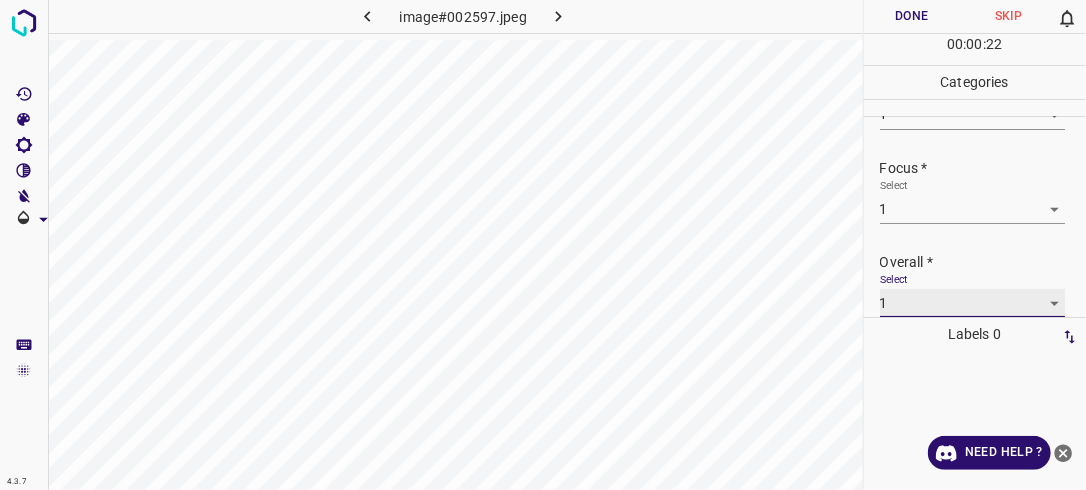 scroll, scrollTop: 76, scrollLeft: 0, axis: vertical 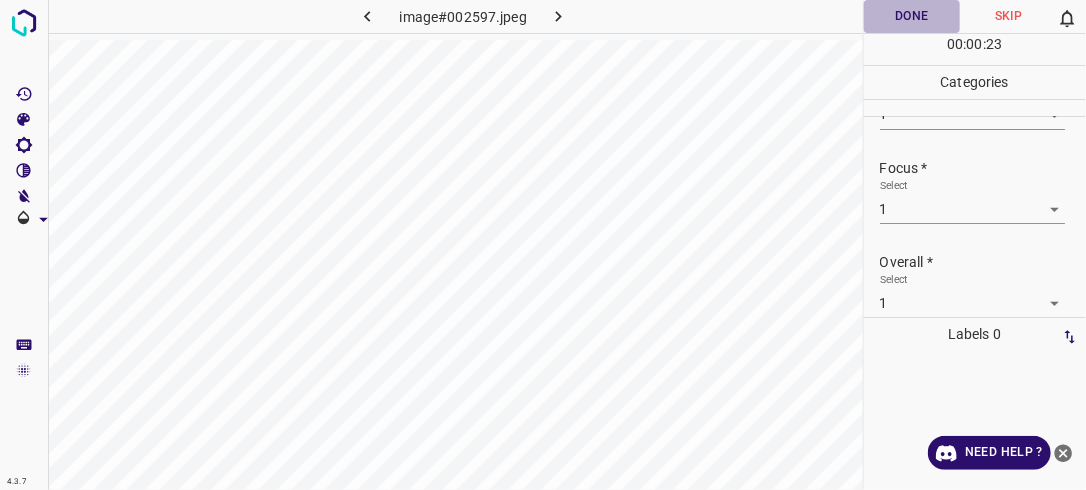 click on "Done" at bounding box center (912, 16) 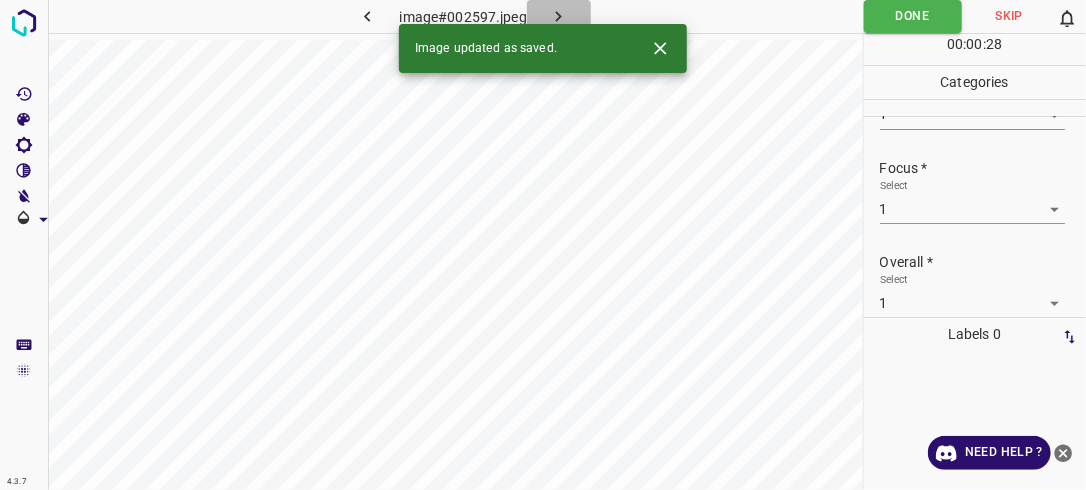 click 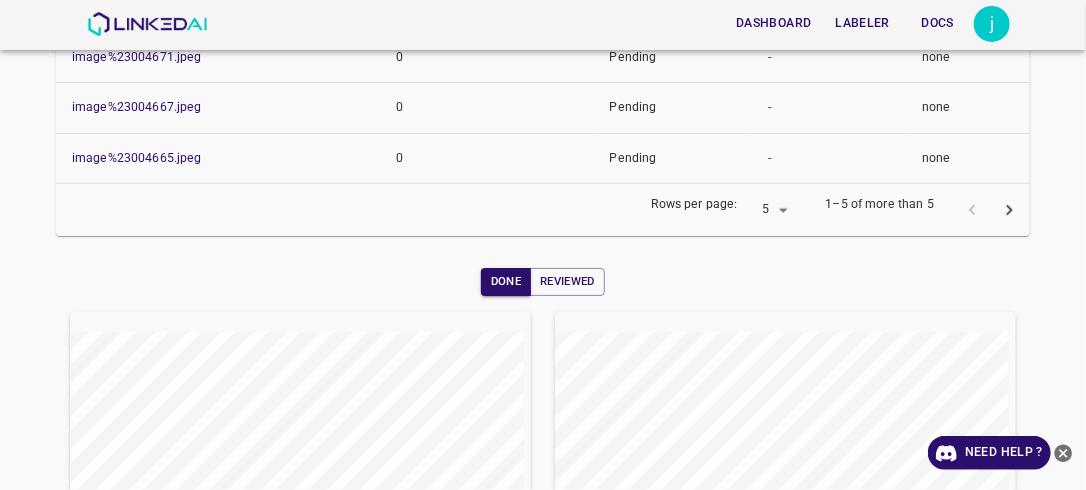 scroll, scrollTop: 489, scrollLeft: 0, axis: vertical 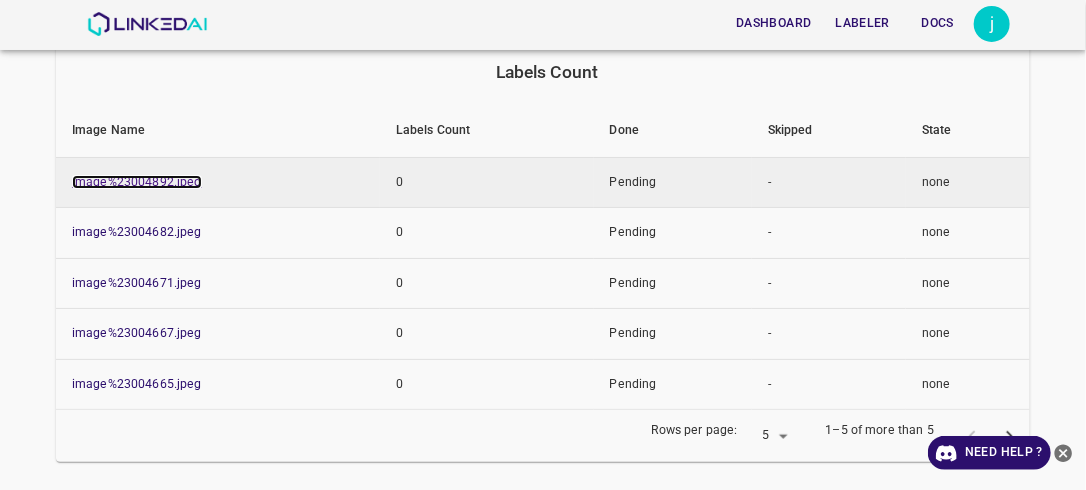 click on "image%23004892.jpeg" at bounding box center (137, 182) 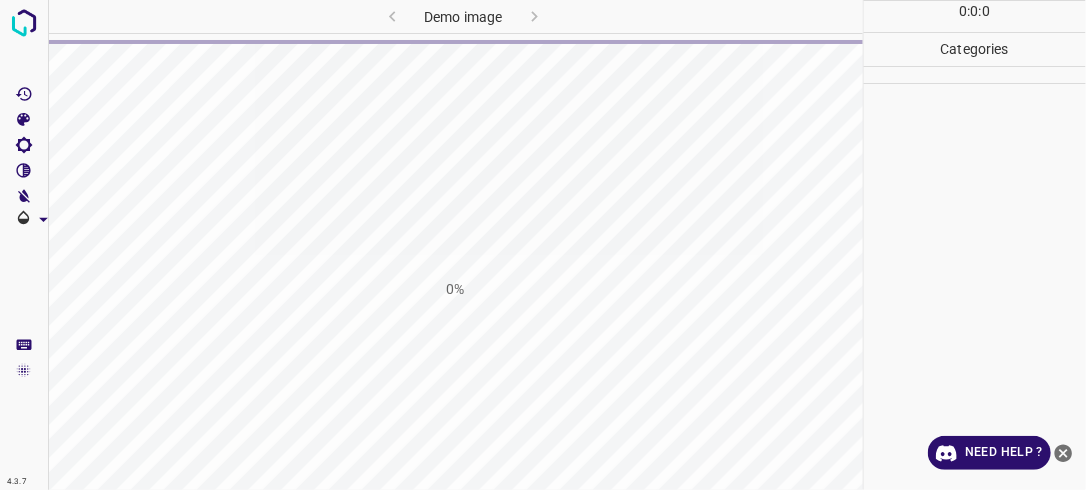 scroll, scrollTop: 0, scrollLeft: 0, axis: both 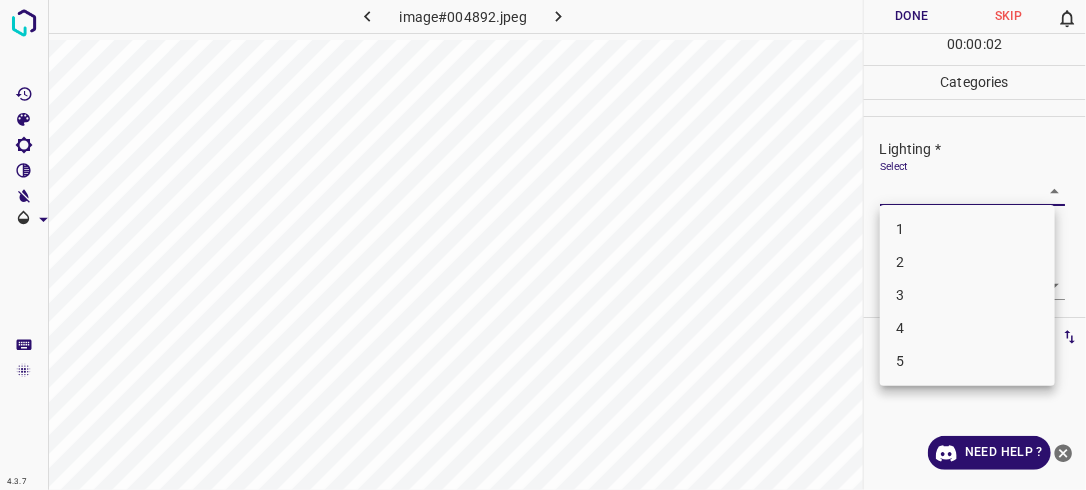 click on "4.3.7 image#004892.jpeg Done Skip 0 00   : 00   : 02   Categories Lighting *  Select ​ Focus *  Select ​ Overall *  Select ​ Labels   0 Categories 1 Lighting 2 Focus 3 Overall Tools Space Change between modes (Draw & Edit) I Auto labeling R Restore zoom M Zoom in N Zoom out Delete Delete selecte label Filters Z Restore filters X Saturation filter C Brightness filter V Contrast filter B Gray scale filter General O Download Need Help ? - Text - Hide - Delete 1 2 3 4 5" at bounding box center (543, 245) 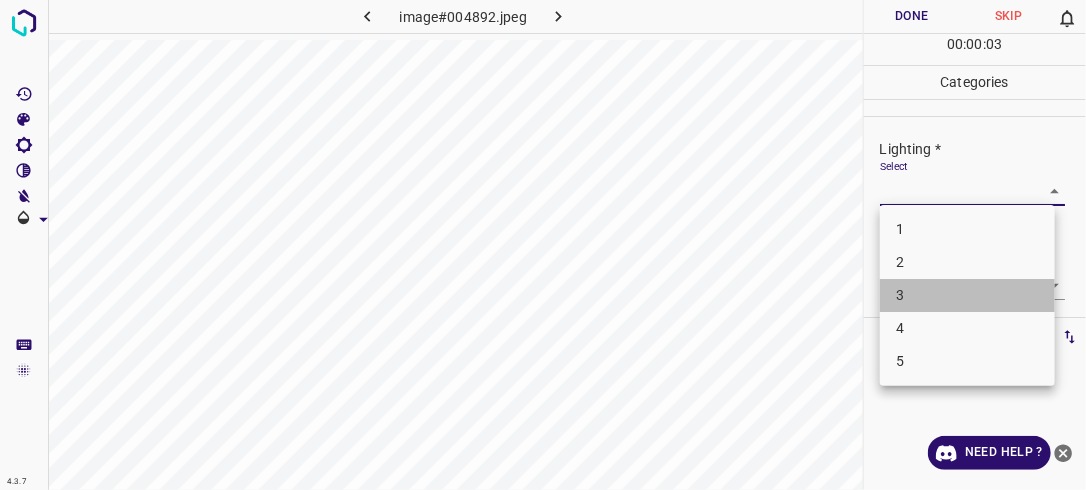 click on "3" at bounding box center [967, 295] 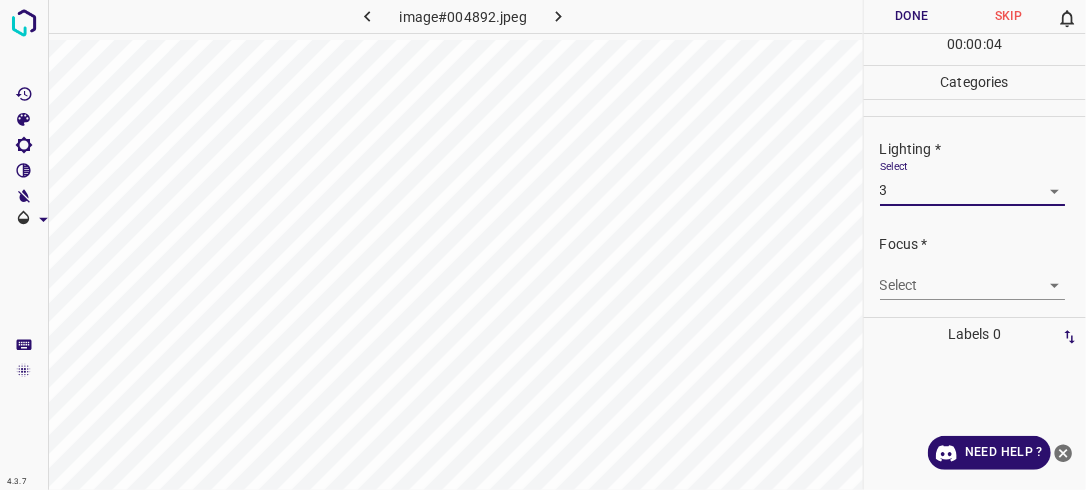 click on "4.3.7 image#004892.jpeg Done Skip 0 00   : 00   : 04   Categories Lighting *  Select 3 3 Focus *  Select ​ Overall *  Select ​ Labels   0 Categories 1 Lighting 2 Focus 3 Overall Tools Space Change between modes (Draw & Edit) I Auto labeling R Restore zoom M Zoom in N Zoom out Delete Delete selecte label Filters Z Restore filters X Saturation filter C Brightness filter V Contrast filter B Gray scale filter General O Download Need Help ? - Text - Hide - Delete" at bounding box center (543, 245) 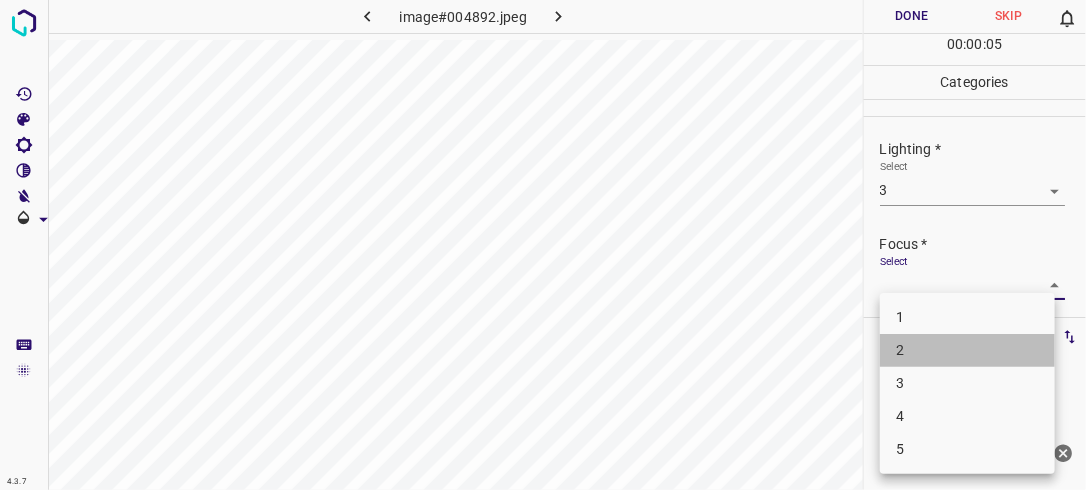 click on "2" at bounding box center (967, 350) 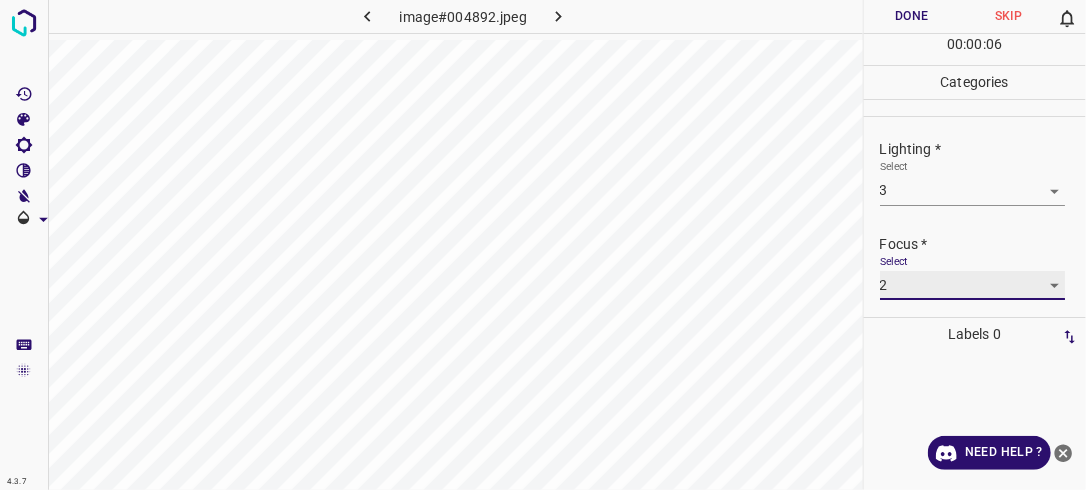 scroll, scrollTop: 98, scrollLeft: 0, axis: vertical 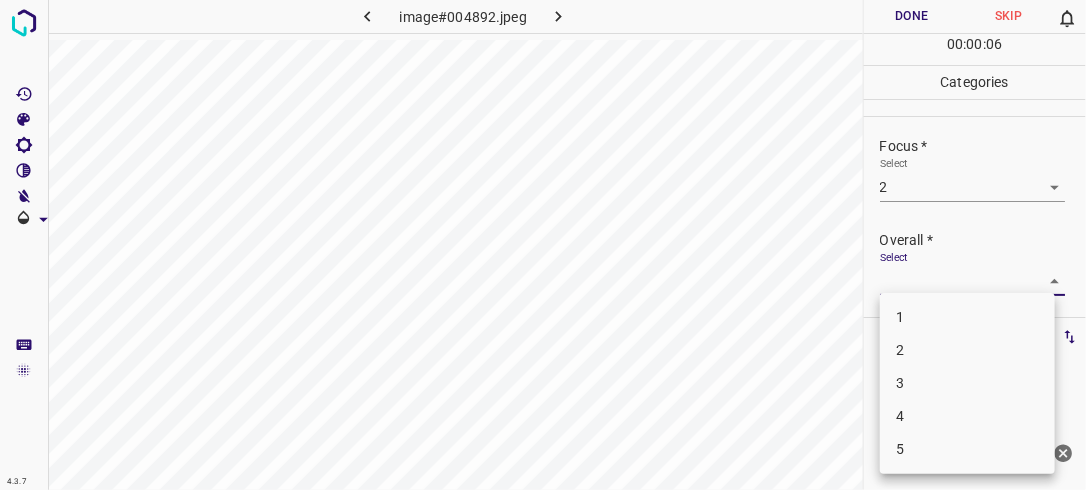 drag, startPoint x: 1042, startPoint y: 285, endPoint x: 1006, endPoint y: 312, distance: 45 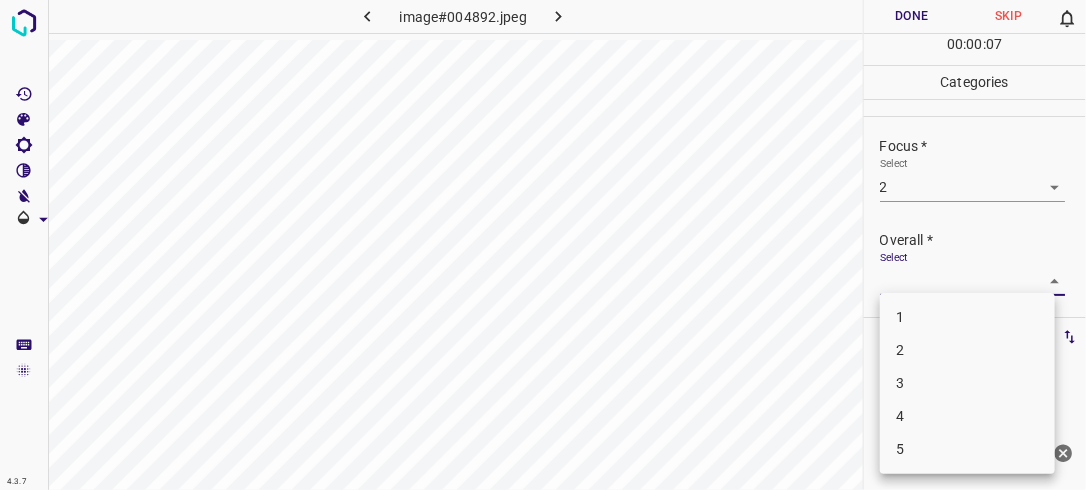 click on "2" at bounding box center (967, 350) 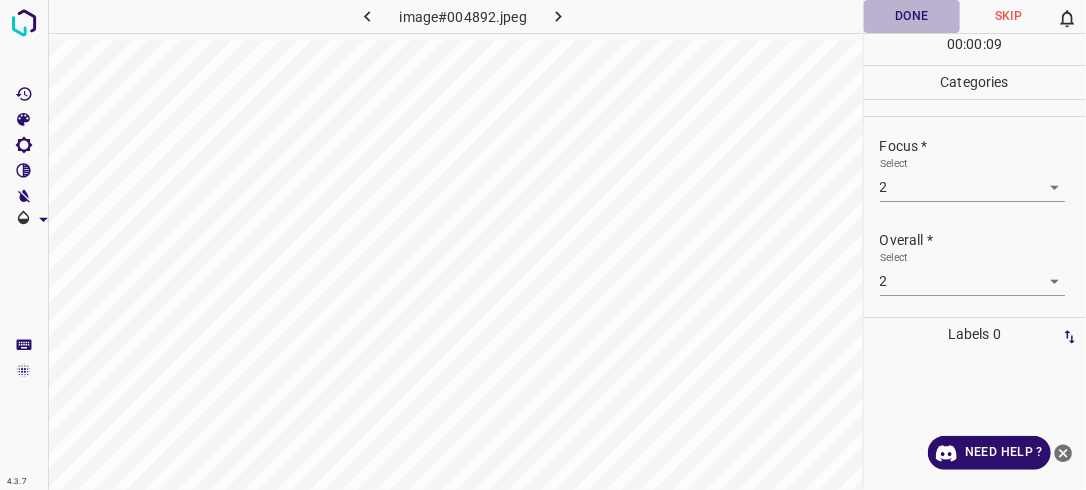 click on "Done" at bounding box center (912, 16) 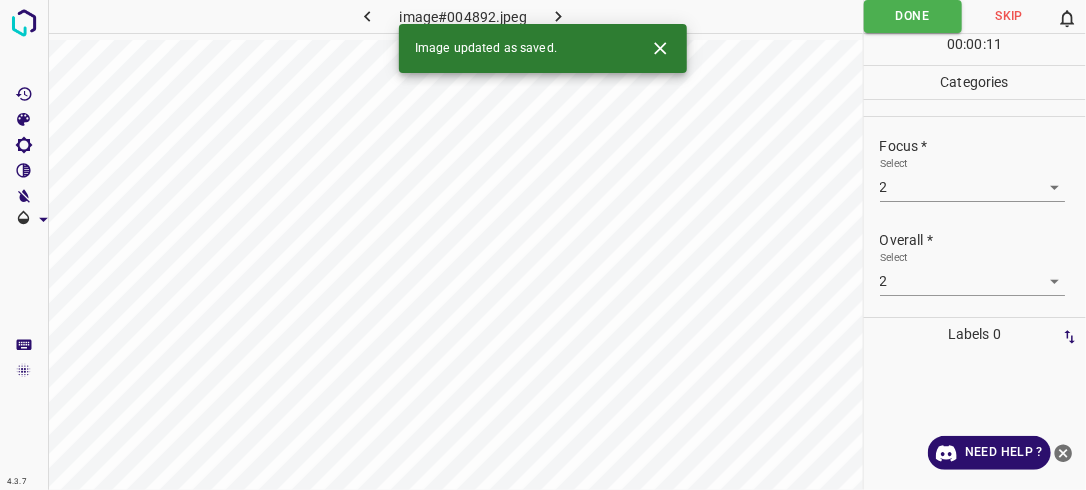 click at bounding box center [559, 16] 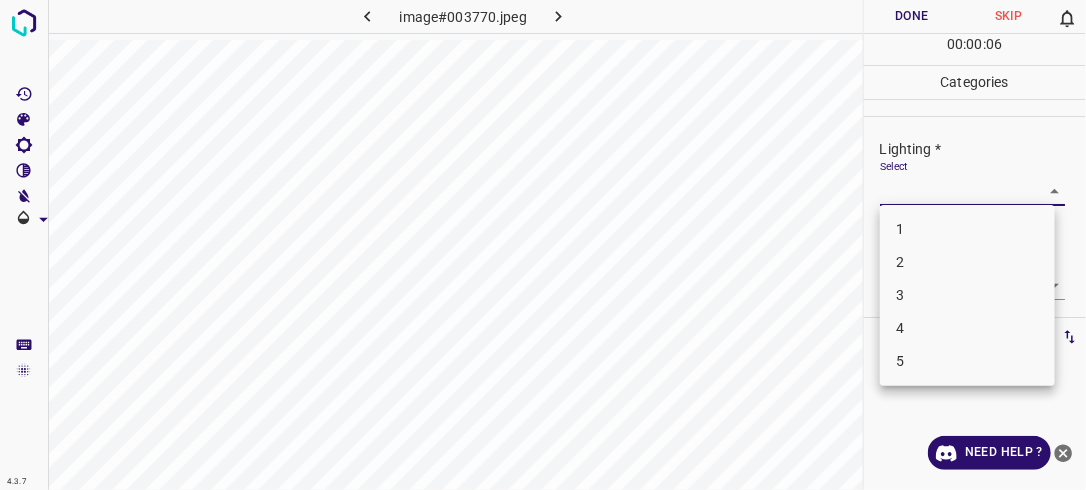 click on "4.3.7 image#003770.jpeg Done Skip 0 00   : 00   : 06   Categories Lighting *  Select ​ Focus *  Select ​ Overall *  Select ​ Labels   0 Categories 1 Lighting 2 Focus 3 Overall Tools Space Change between modes (Draw & Edit) I Auto labeling R Restore zoom M Zoom in N Zoom out Delete Delete selecte label Filters Z Restore filters X Saturation filter C Brightness filter V Contrast filter B Gray scale filter General O Download Need Help ? - Text - Hide - Delete 1 2 3 4 5" at bounding box center (543, 245) 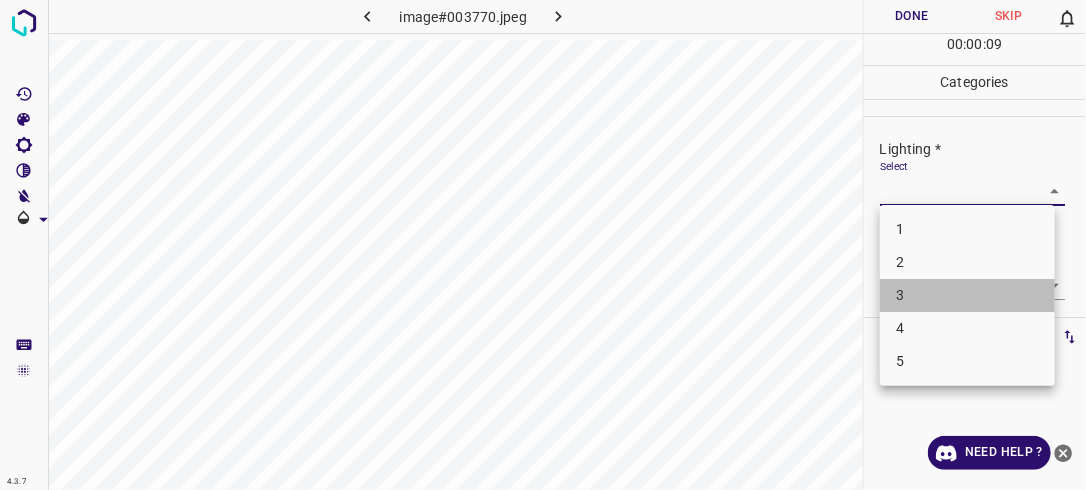 click on "3" at bounding box center [967, 295] 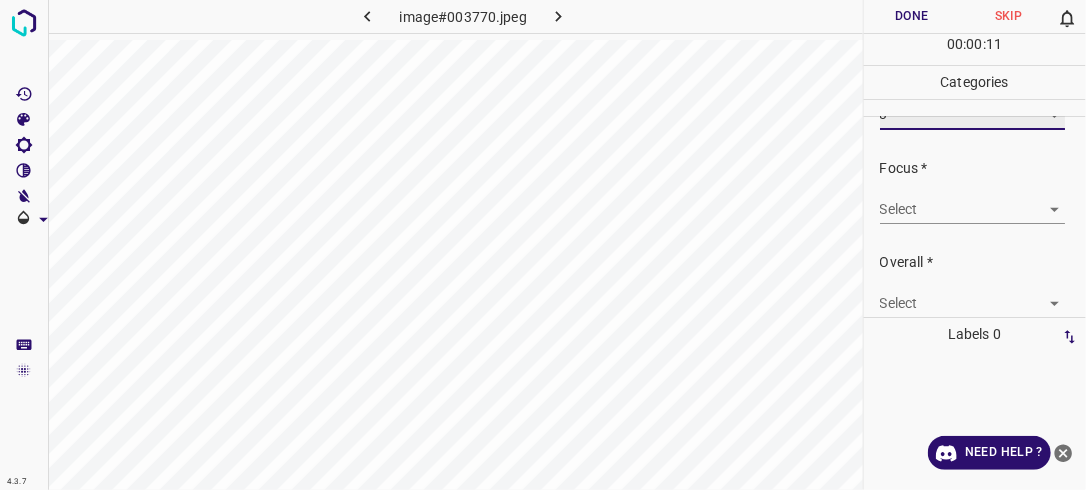 scroll, scrollTop: 84, scrollLeft: 0, axis: vertical 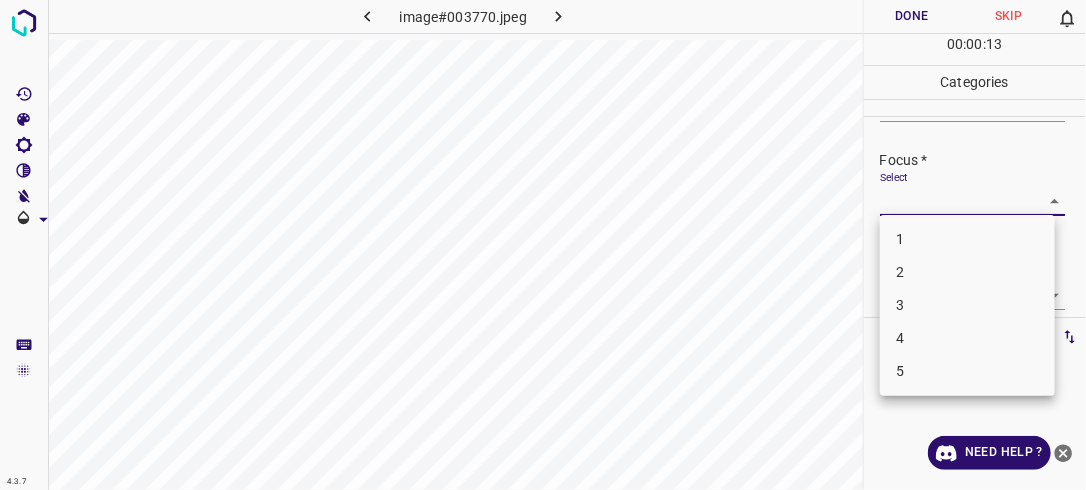 drag, startPoint x: 1040, startPoint y: 207, endPoint x: 1020, endPoint y: 258, distance: 54.781384 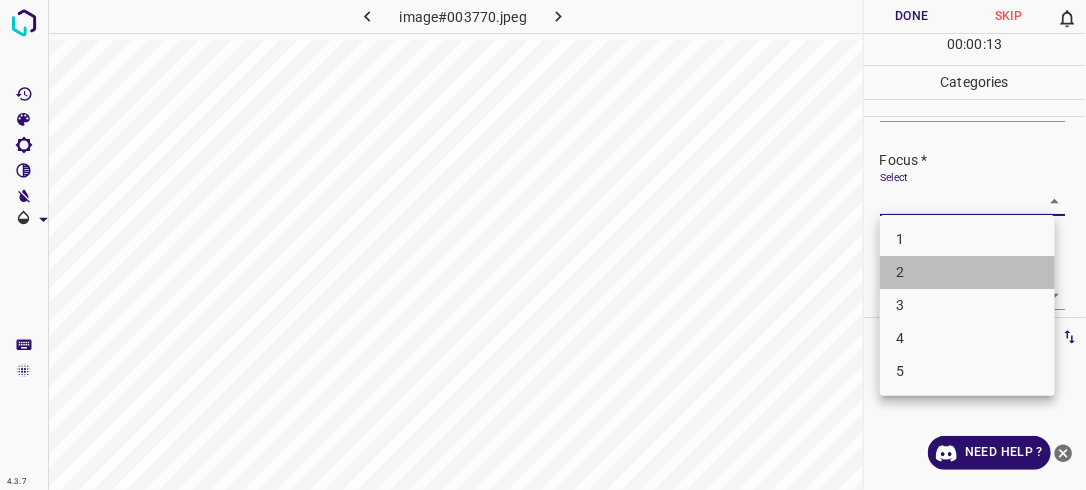 click on "2" at bounding box center [967, 272] 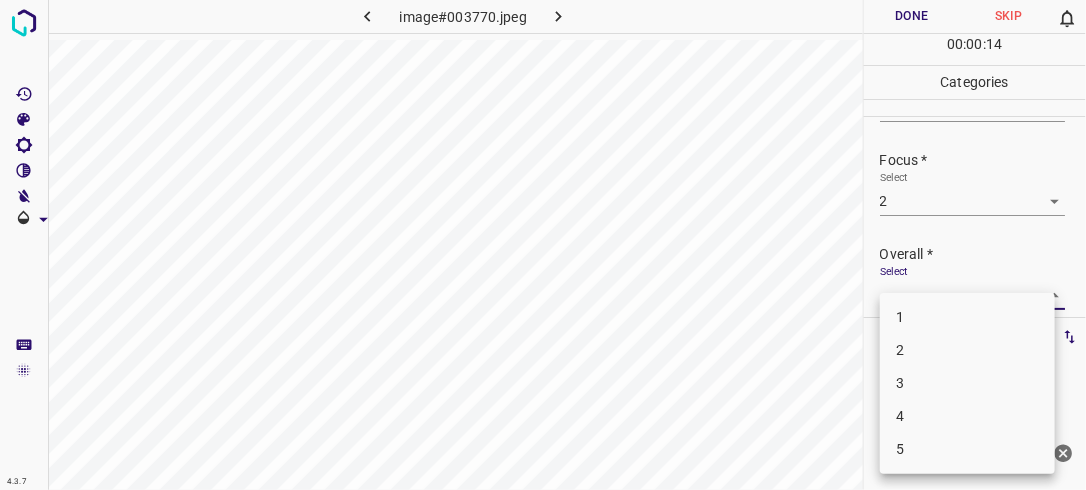 click on "4.3.7 image#003770.jpeg Done Skip 0 00   : 00   : 14   Categories Lighting *  Select 3 3 Focus *  Select 2 2 Overall *  Select ​ Labels   0 Categories 1 Lighting 2 Focus 3 Overall Tools Space Change between modes (Draw & Edit) I Auto labeling R Restore zoom M Zoom in N Zoom out Delete Delete selecte label Filters Z Restore filters X Saturation filter C Brightness filter V Contrast filter B Gray scale filter General O Download Need Help ? - Text - Hide - Delete 1 2 3 4 5" at bounding box center [543, 245] 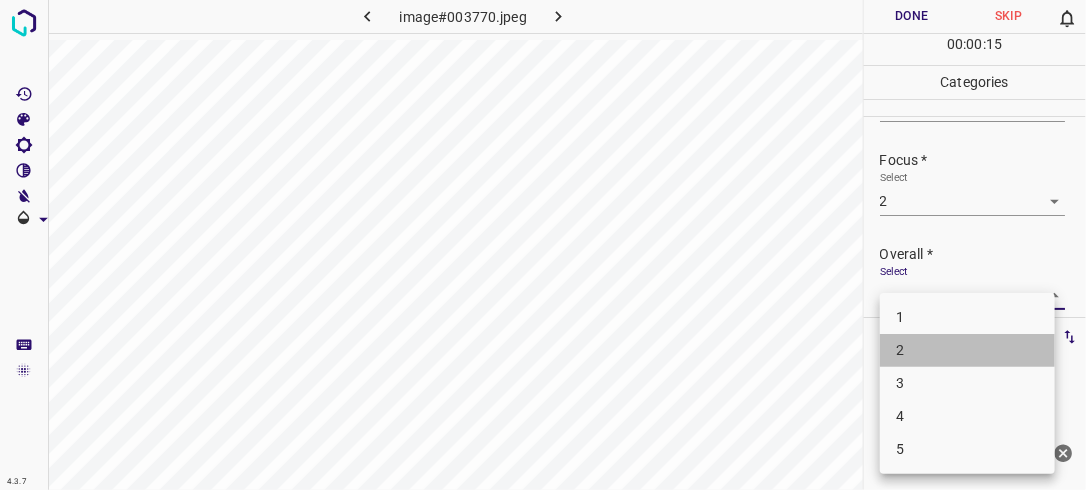 click on "2" at bounding box center [967, 350] 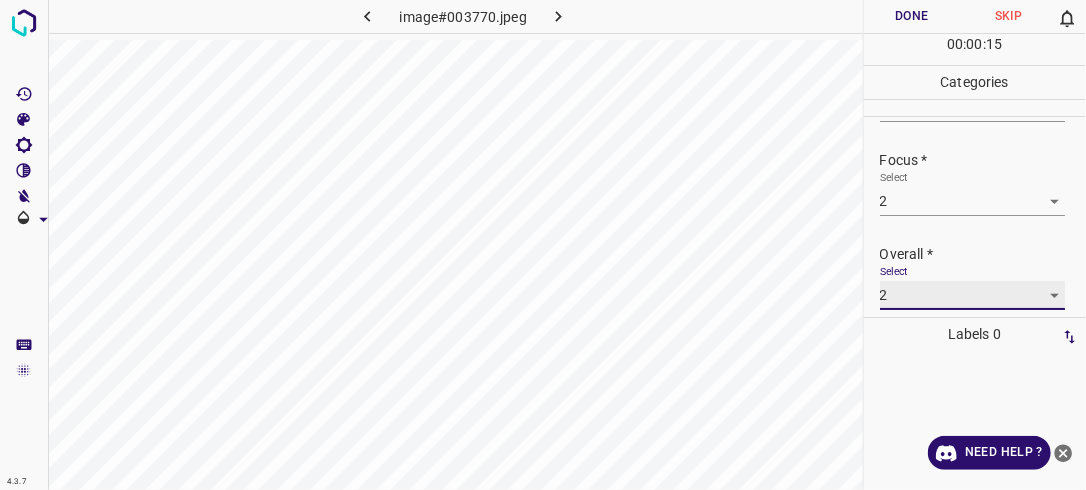 scroll, scrollTop: 84, scrollLeft: 0, axis: vertical 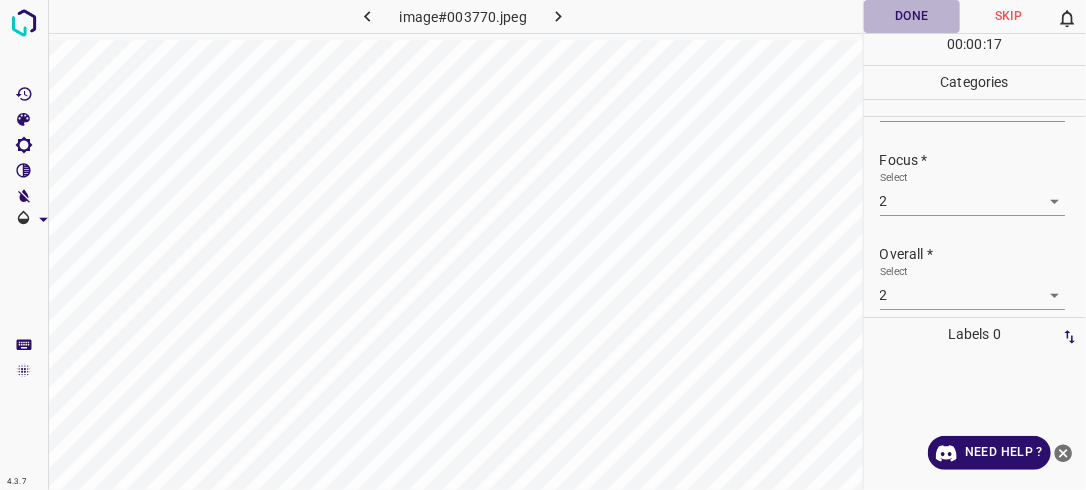 click on "Done" at bounding box center (912, 16) 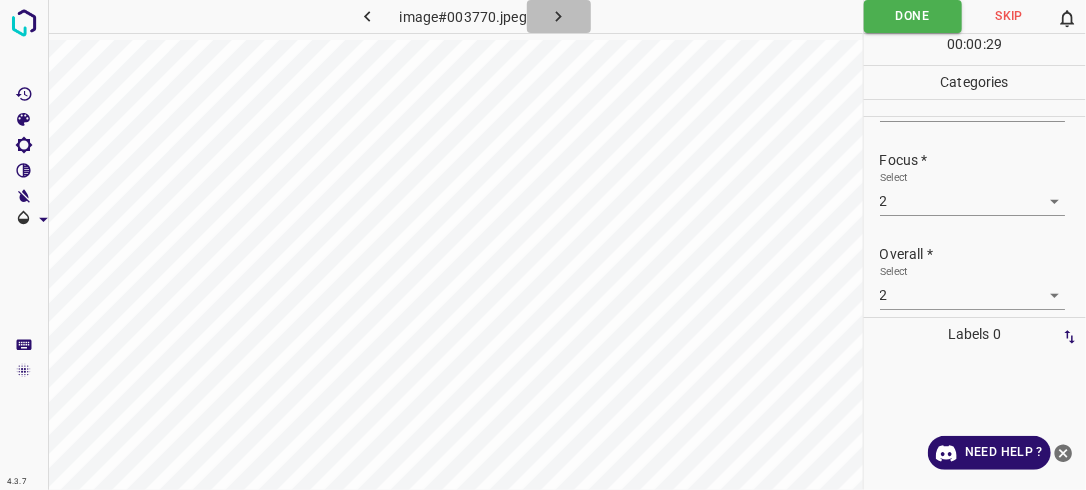click 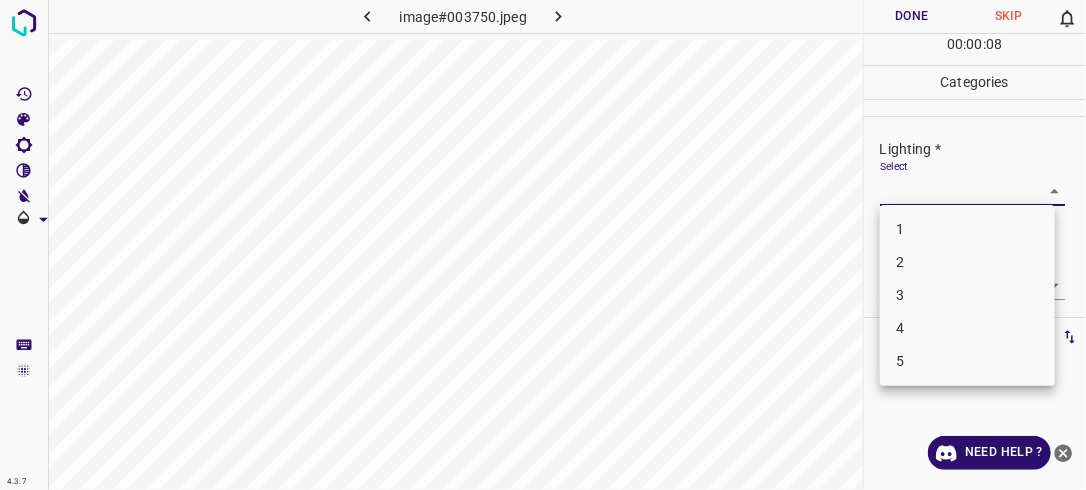click on "4.3.7 image#003750.jpeg Done Skip 0 00   : 00   : 08   Categories Lighting *  Select ​ Focus *  Select ​ Overall *  Select ​ Labels   0 Categories 1 Lighting 2 Focus 3 Overall Tools Space Change between modes (Draw & Edit) I Auto labeling R Restore zoom M Zoom in N Zoom out Delete Delete selecte label Filters Z Restore filters X Saturation filter C Brightness filter V Contrast filter B Gray scale filter General O Download Need Help ? - Text - Hide - Delete 1 2 3 4 5" at bounding box center (543, 245) 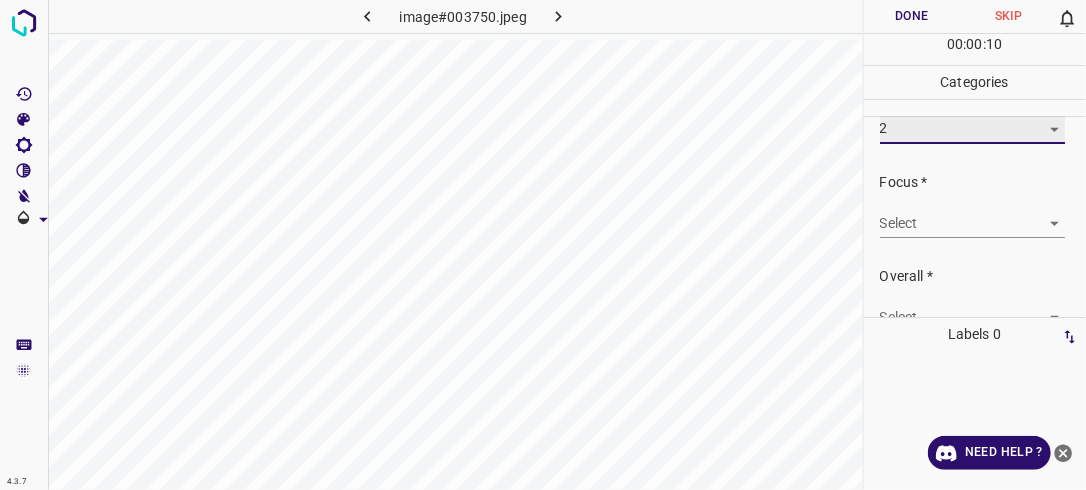 scroll, scrollTop: 84, scrollLeft: 0, axis: vertical 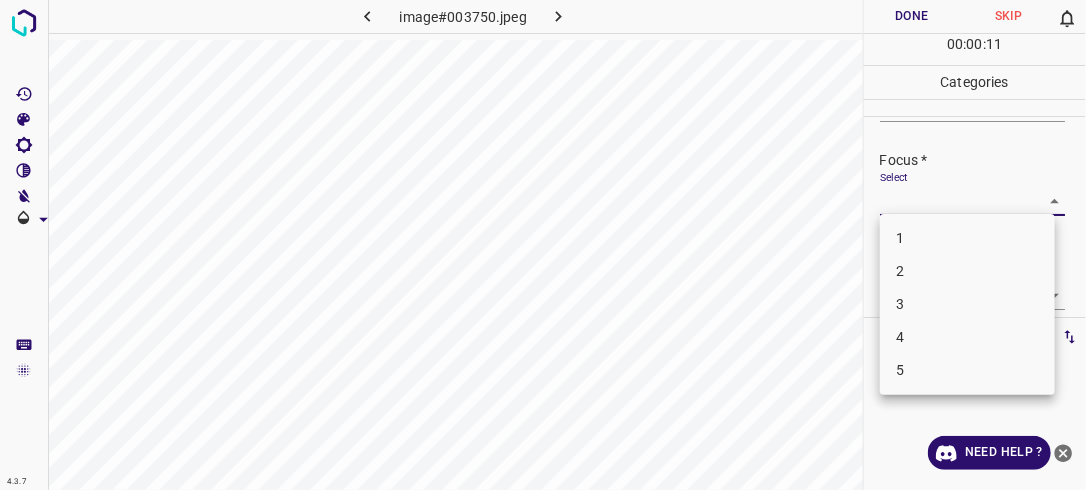 drag, startPoint x: 1035, startPoint y: 194, endPoint x: 1016, endPoint y: 232, distance: 42.48529 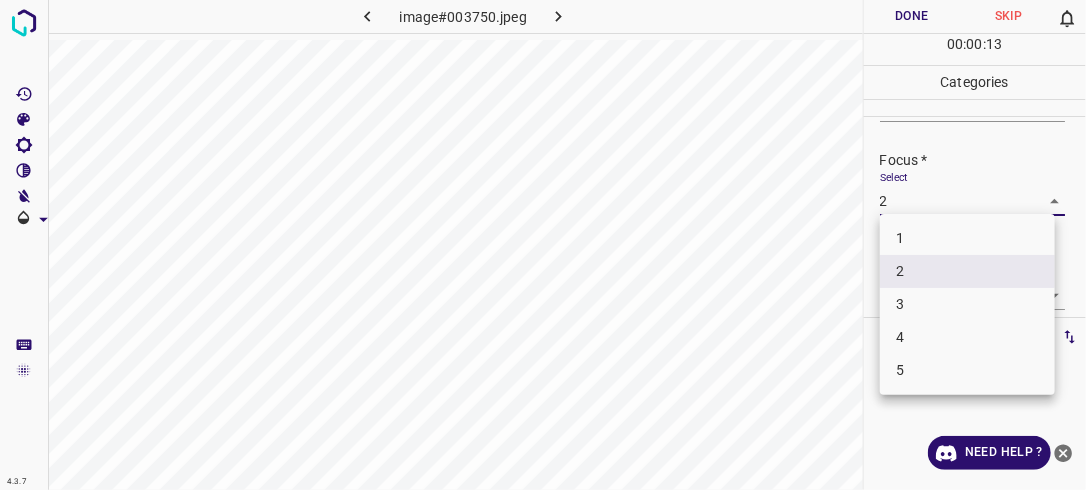 click on "4.3.7 image#003750.jpeg Done Skip 0 00   : 00   : 13   Categories Lighting *  Select 2 2 Focus *  Select 2 2 Overall *  Select ​ Labels   0 Categories 1 Lighting 2 Focus 3 Overall Tools Space Change between modes (Draw & Edit) I Auto labeling R Restore zoom M Zoom in N Zoom out Delete Delete selecte label Filters Z Restore filters X Saturation filter C Brightness filter V Contrast filter B Gray scale filter General O Download Need Help ? - Text - Hide - Delete 1 2 3 4 5" at bounding box center (543, 245) 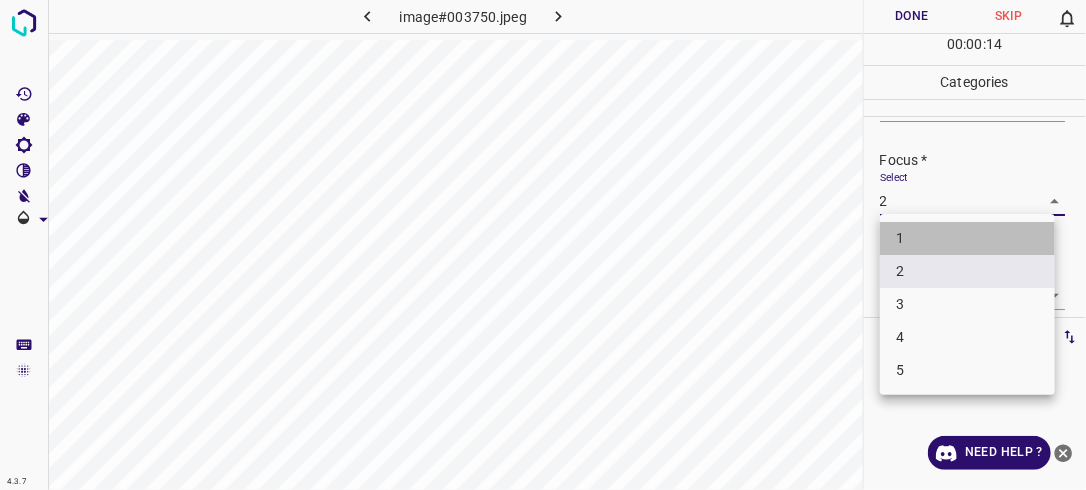 click on "1" at bounding box center (967, 238) 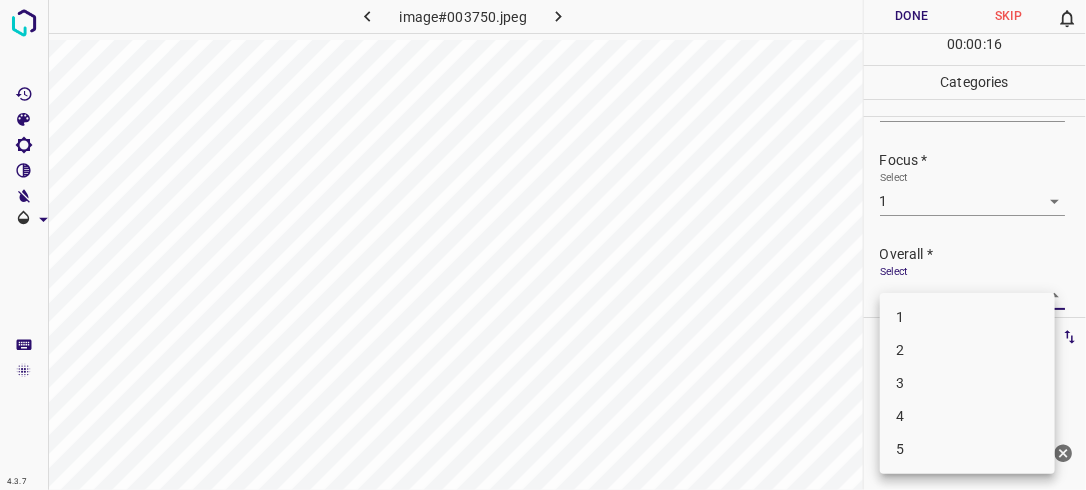 click on "4.3.7 image#003750.jpeg Done Skip 0 00   : 00   : 16   Categories Lighting *  Select 2 2 Focus *  Select 1 1 Overall *  Select ​ Labels   0 Categories 1 Lighting 2 Focus 3 Overall Tools Space Change between modes (Draw & Edit) I Auto labeling R Restore zoom M Zoom in N Zoom out Delete Delete selecte label Filters Z Restore filters X Saturation filter C Brightness filter V Contrast filter B Gray scale filter General O Download Need Help ? - Text - Hide - Delete 1 2 3 4 5" at bounding box center (543, 245) 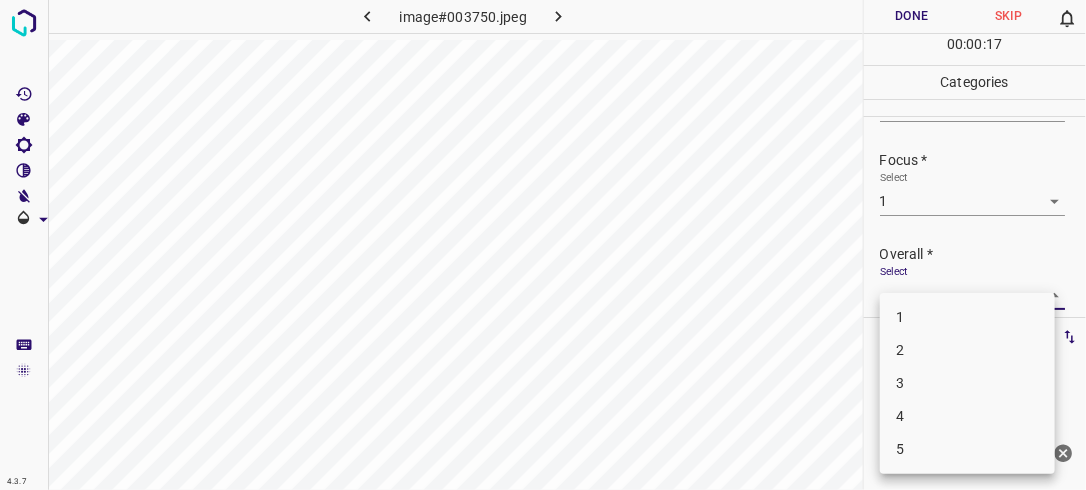 click on "2" at bounding box center [967, 350] 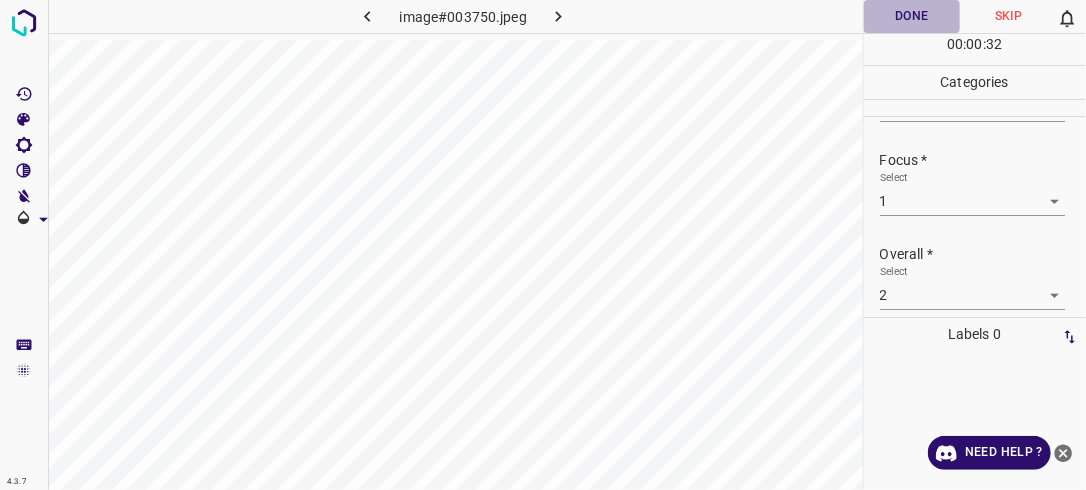 click on "Done" at bounding box center [912, 16] 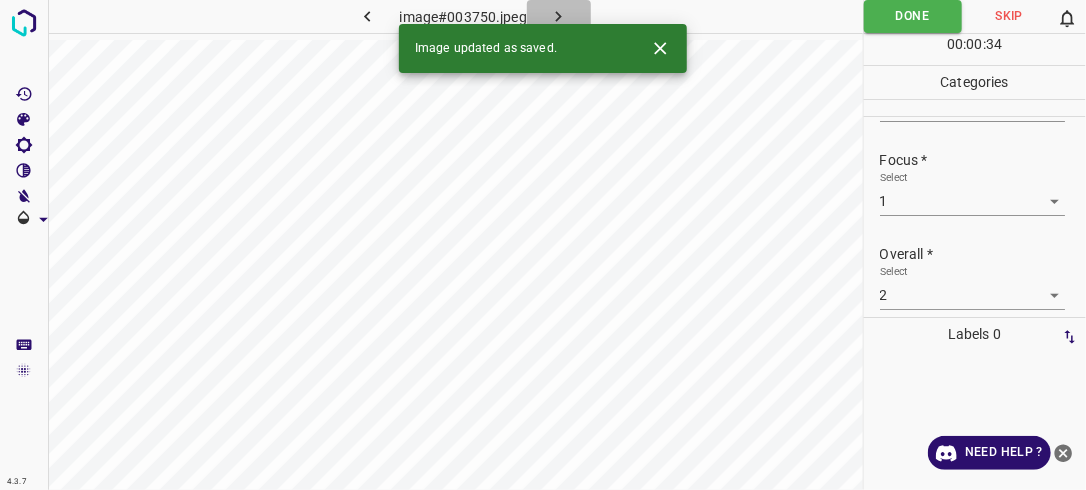 click 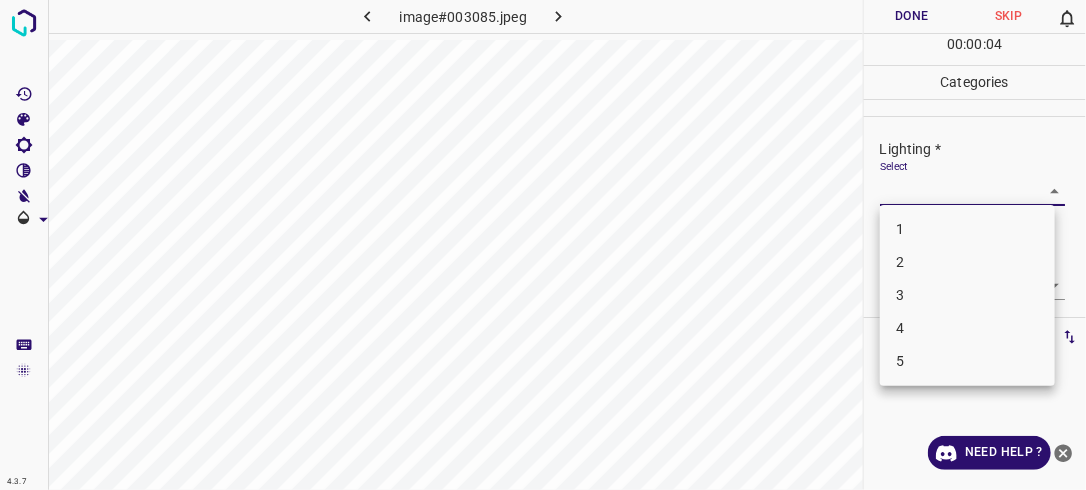 click on "4.3.7 image#003085.jpeg Done Skip 0 00   : 00   : 04   Categories Lighting *  Select ​ Focus *  Select ​ Overall *  Select ​ Labels   0 Categories 1 Lighting 2 Focus 3 Overall Tools Space Change between modes (Draw & Edit) I Auto labeling R Restore zoom M Zoom in N Zoom out Delete Delete selecte label Filters Z Restore filters X Saturation filter C Brightness filter V Contrast filter B Gray scale filter General O Download Need Help ? - Text - Hide - Delete 1 2 3 4 5" at bounding box center (543, 245) 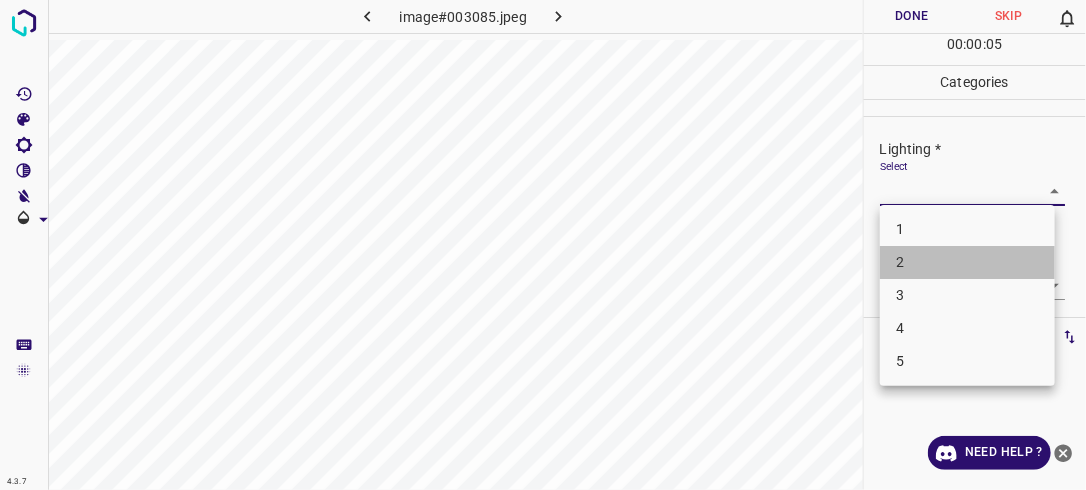 click on "2" at bounding box center [967, 262] 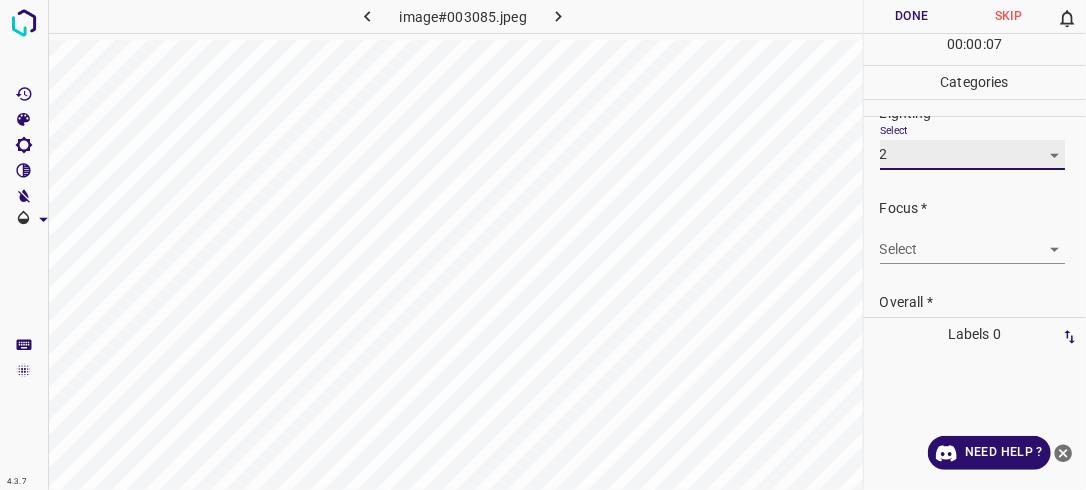 scroll, scrollTop: 98, scrollLeft: 0, axis: vertical 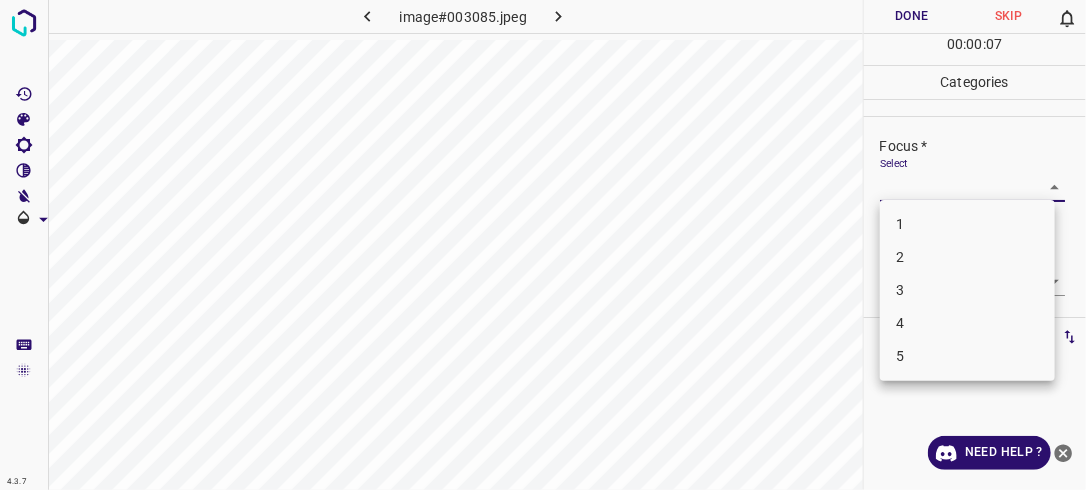 drag, startPoint x: 1044, startPoint y: 192, endPoint x: 1035, endPoint y: 204, distance: 15 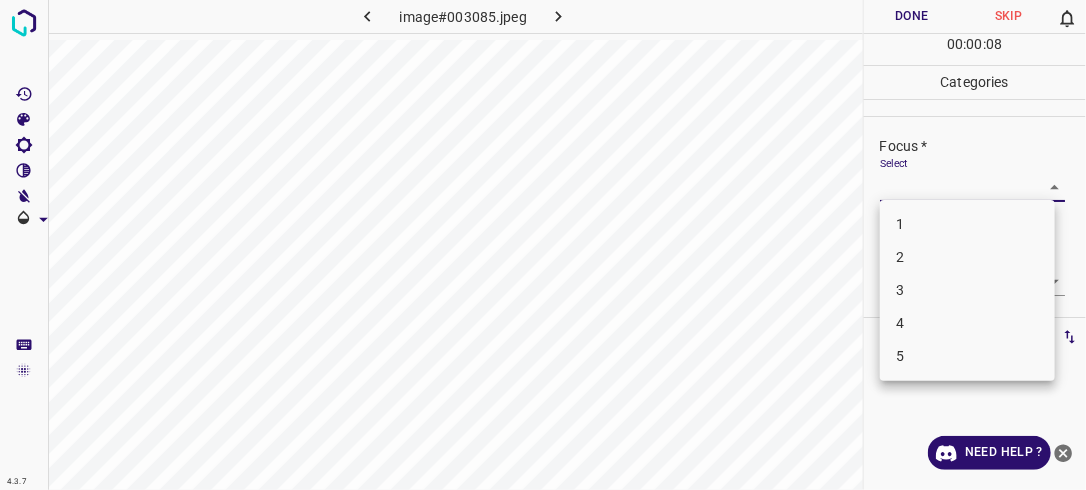 click on "2" at bounding box center (967, 257) 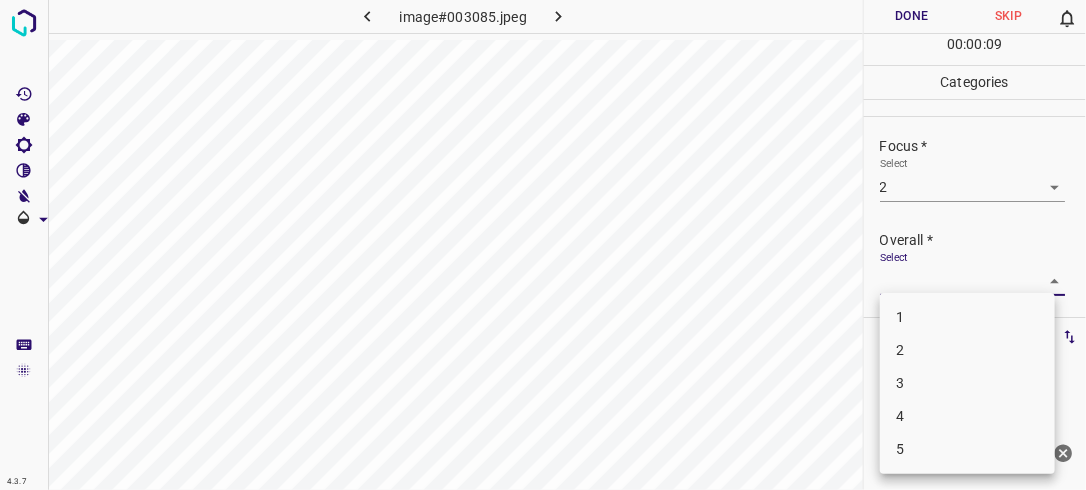 drag, startPoint x: 1050, startPoint y: 279, endPoint x: 975, endPoint y: 320, distance: 85.47514 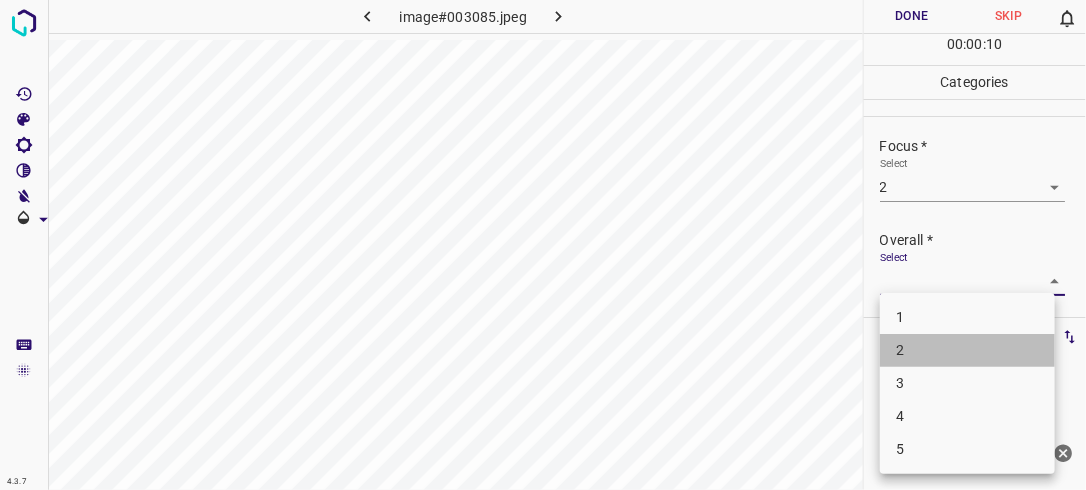click on "2" at bounding box center [967, 350] 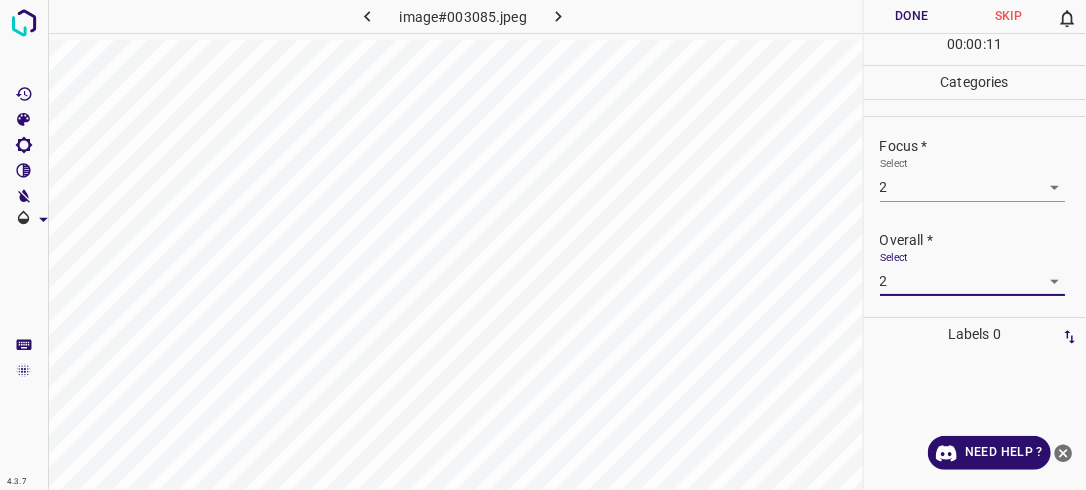 click on "Done" at bounding box center [912, 16] 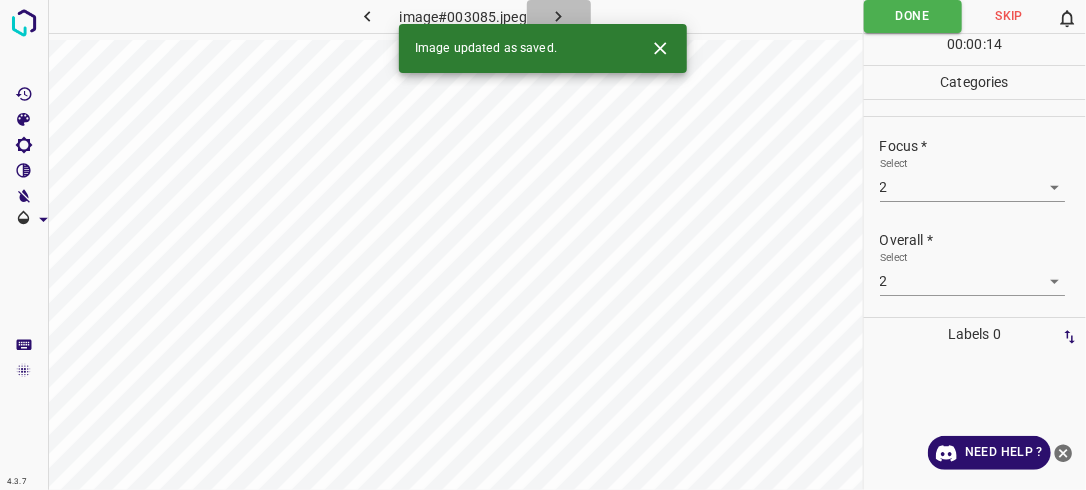 click at bounding box center [559, 16] 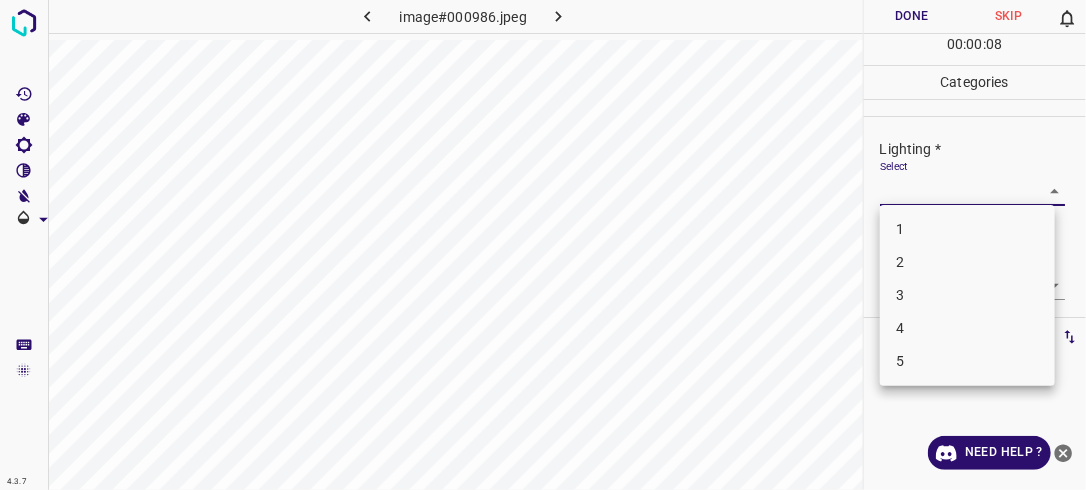 click on "4.3.7 image#000986.jpeg Done Skip 0 00   : 00   : 08   Categories Lighting *  Select ​ Focus *  Select ​ Overall *  Select ​ Labels   0 Categories 1 Lighting 2 Focus 3 Overall Tools Space Change between modes (Draw & Edit) I Auto labeling R Restore zoom M Zoom in N Zoom out Delete Delete selecte label Filters Z Restore filters X Saturation filter C Brightness filter V Contrast filter B Gray scale filter General O Download Need Help ? - Text - Hide - Delete 1 2 3 4 5" at bounding box center (543, 245) 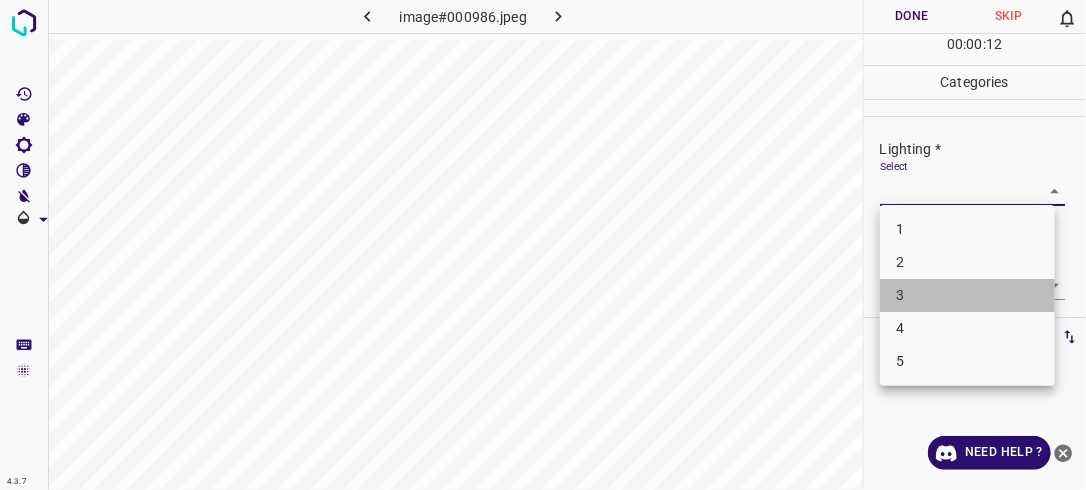click on "3" at bounding box center (967, 295) 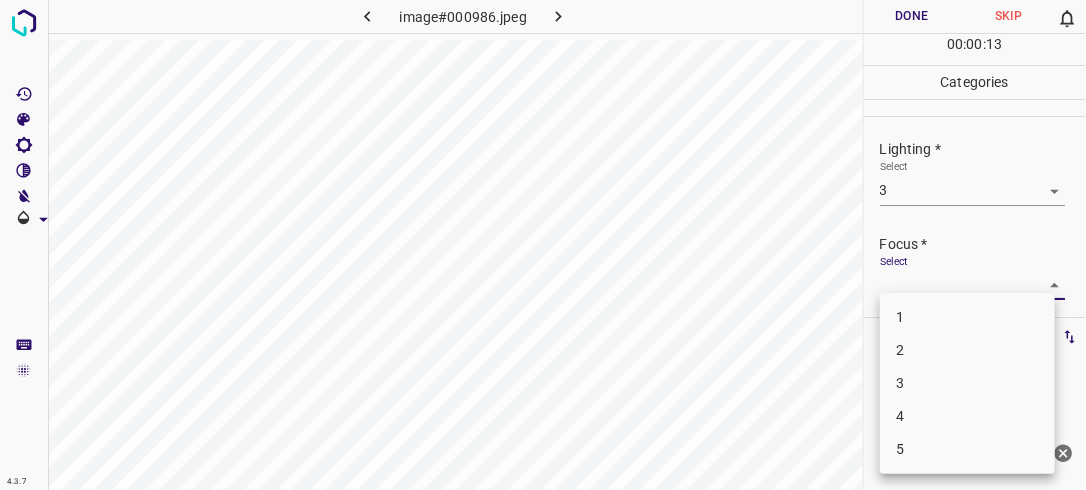 click on "4.3.7 image#000986.jpeg Done Skip 0 00   : 00   : 13   Categories Lighting *  Select 3 3 Focus *  Select ​ Overall *  Select ​ Labels   0 Categories 1 Lighting 2 Focus 3 Overall Tools Space Change between modes (Draw & Edit) I Auto labeling R Restore zoom M Zoom in N Zoom out Delete Delete selecte label Filters Z Restore filters X Saturation filter C Brightness filter V Contrast filter B Gray scale filter General O Download Need Help ? - Text - Hide - Delete 1 2 3 4 5" at bounding box center [543, 245] 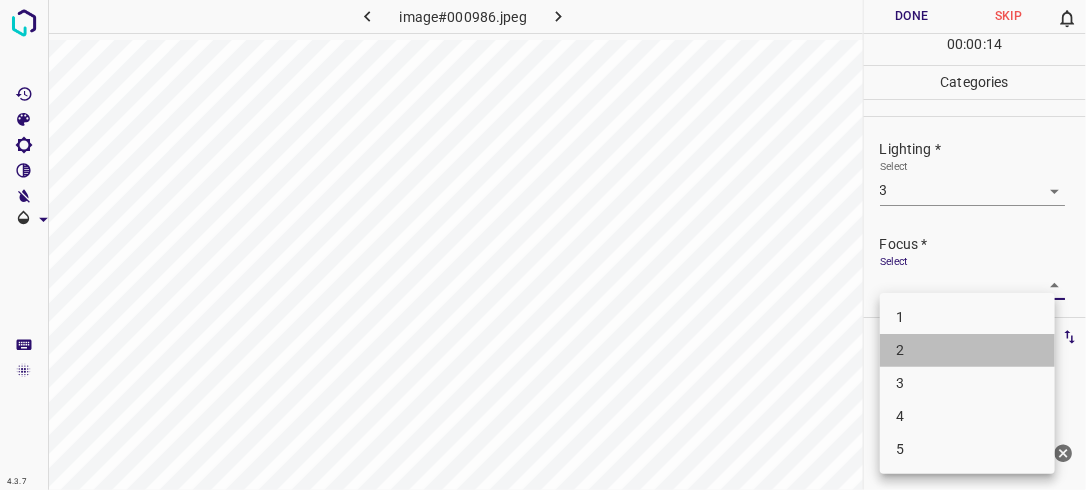 click on "2" at bounding box center [967, 350] 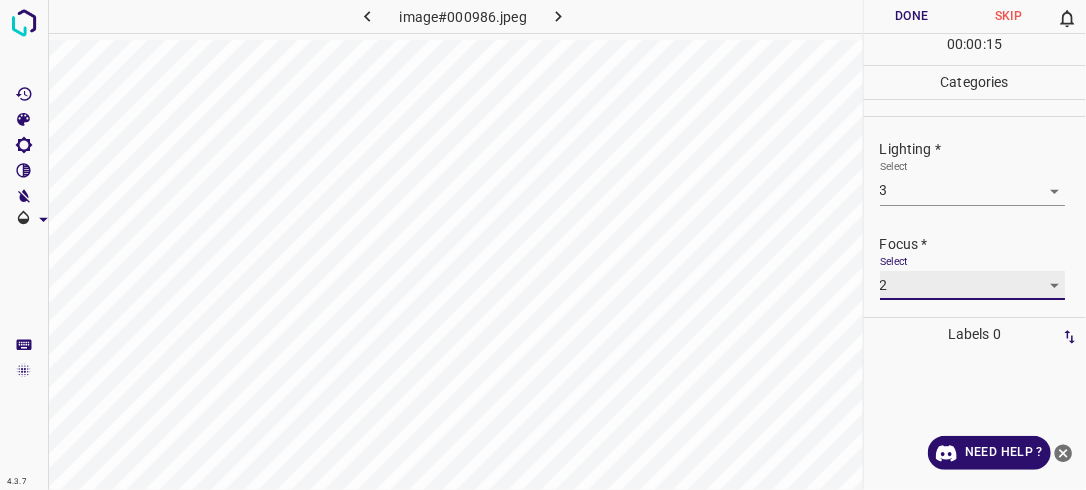 scroll, scrollTop: 98, scrollLeft: 0, axis: vertical 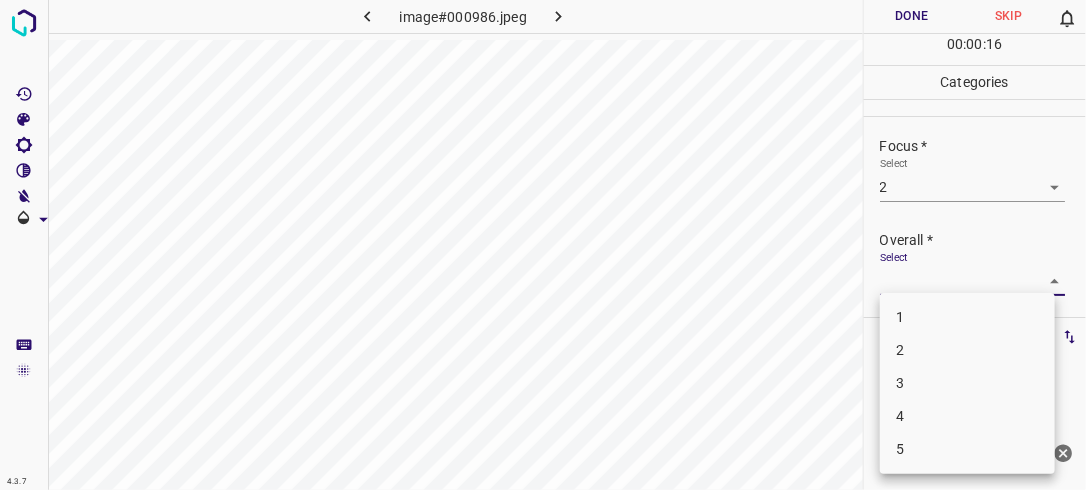 click on "4.3.7 image#000986.jpeg Done Skip 0 00   : 00   : 16   Categories Lighting *  Select 3 3 Focus *  Select 2 2 Overall *  Select ​ Labels   0 Categories 1 Lighting 2 Focus 3 Overall Tools Space Change between modes (Draw & Edit) I Auto labeling R Restore zoom M Zoom in N Zoom out Delete Delete selecte label Filters Z Restore filters X Saturation filter C Brightness filter V Contrast filter B Gray scale filter General O Download Need Help ? - Text - Hide - Delete 1 2 3 4 5" at bounding box center [543, 245] 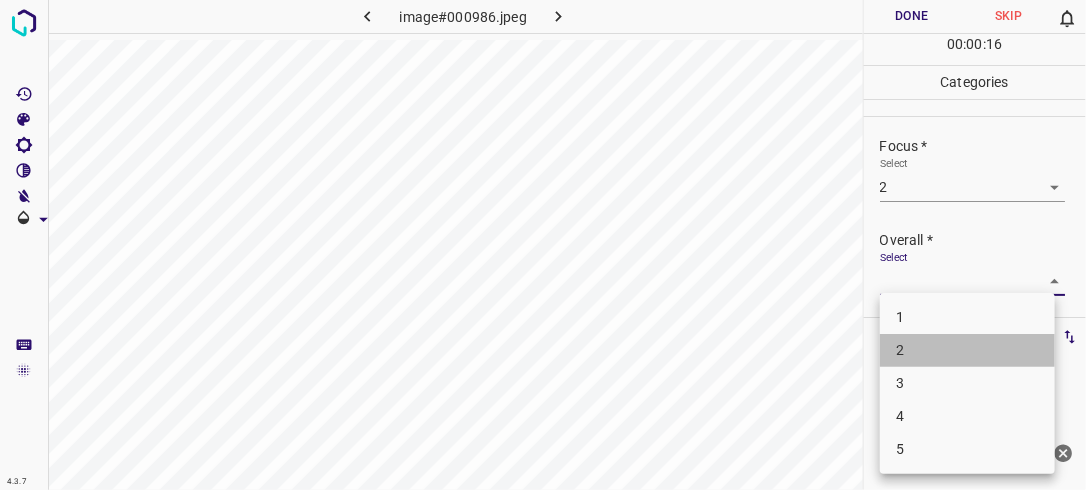 click on "2" at bounding box center (967, 350) 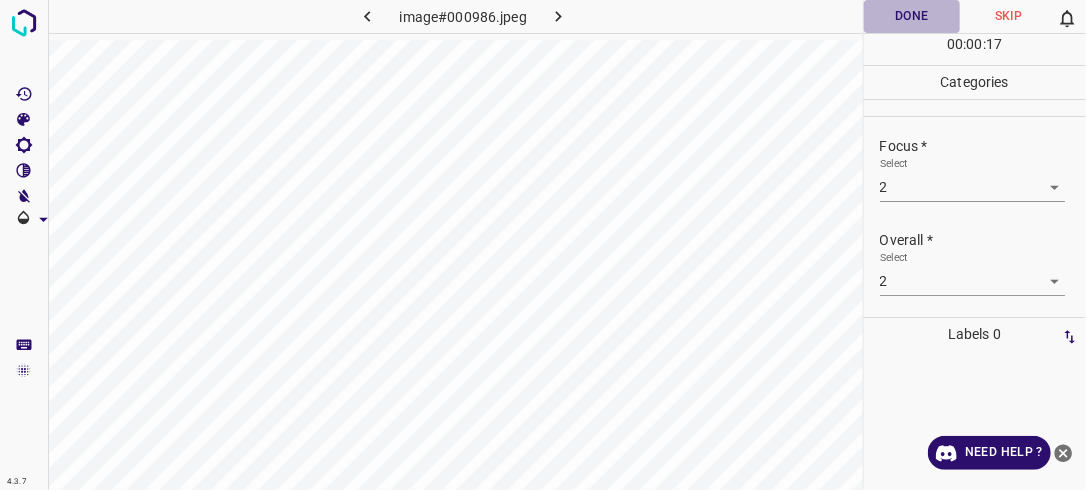 click on "Done" at bounding box center (912, 16) 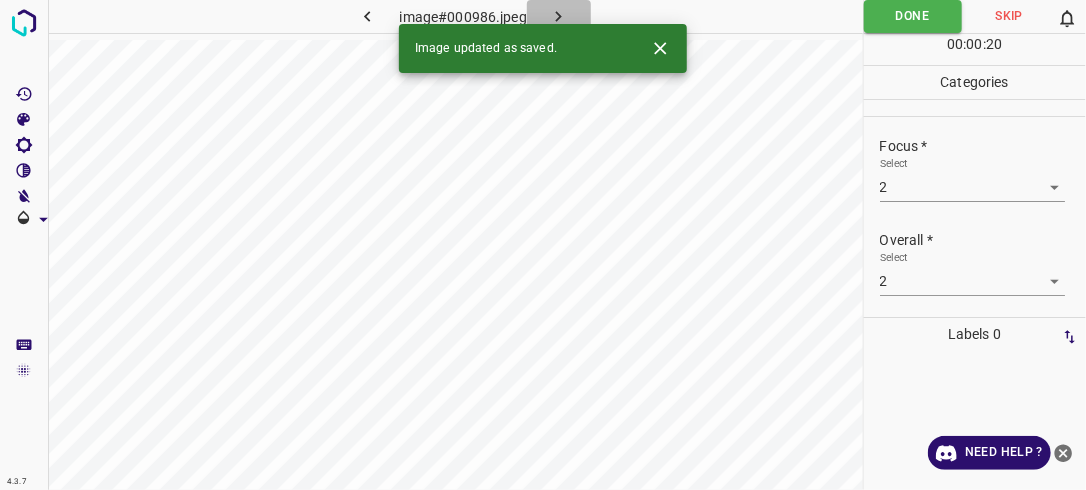 click 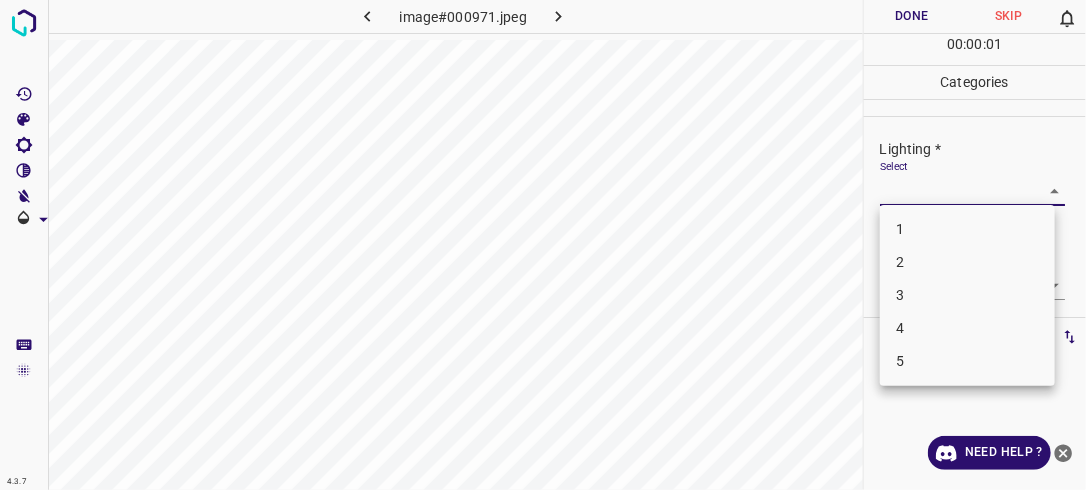 click on "4.3.7 image#000971.jpeg Done Skip 0 00   : 00   : 01   Categories Lighting *  Select ​ Focus *  Select ​ Overall *  Select ​ Labels   0 Categories 1 Lighting 2 Focus 3 Overall Tools Space Change between modes (Draw & Edit) I Auto labeling R Restore zoom M Zoom in N Zoom out Delete Delete selecte label Filters Z Restore filters X Saturation filter C Brightness filter V Contrast filter B Gray scale filter General O Download Need Help ? - Text - Hide - Delete 1 2 3 4 5" at bounding box center (543, 245) 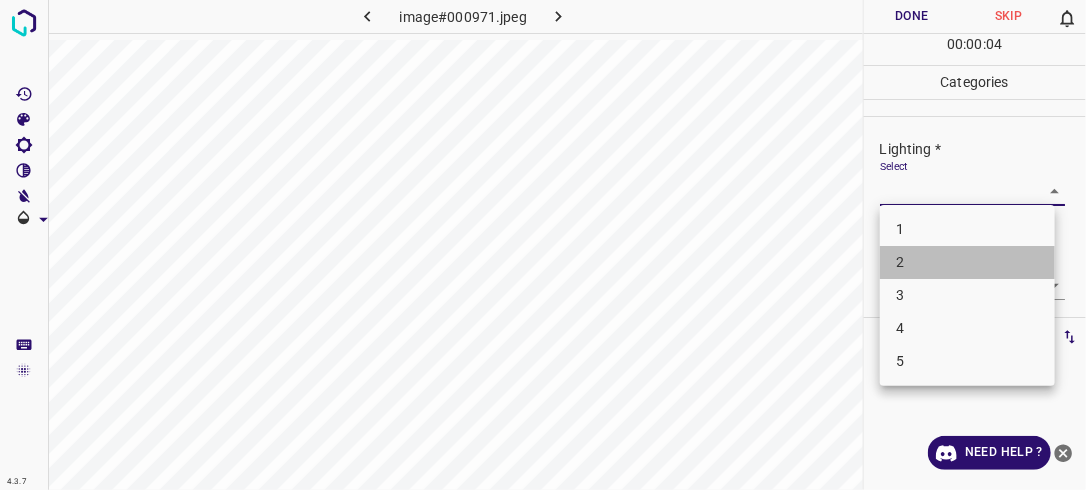 click on "2" at bounding box center [967, 262] 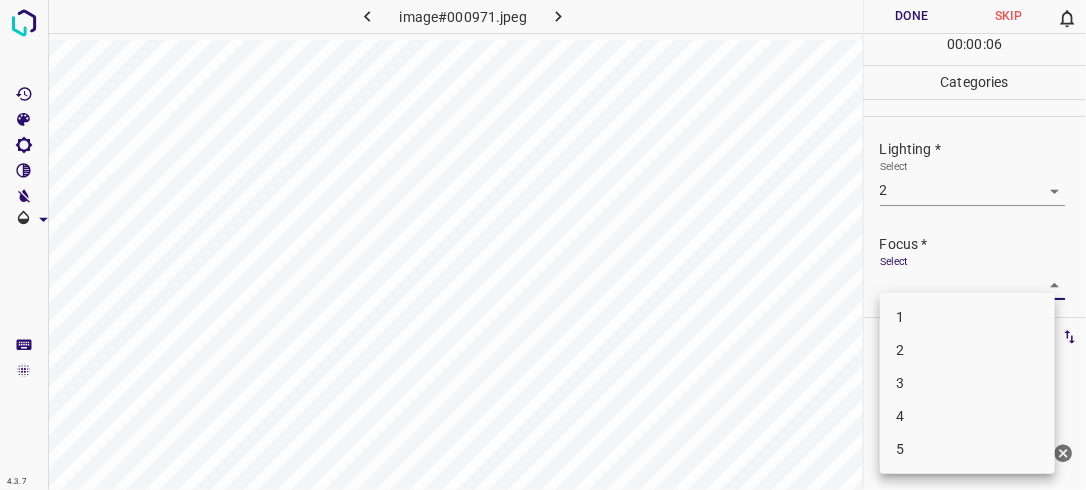 drag, startPoint x: 1036, startPoint y: 278, endPoint x: 949, endPoint y: 359, distance: 118.869675 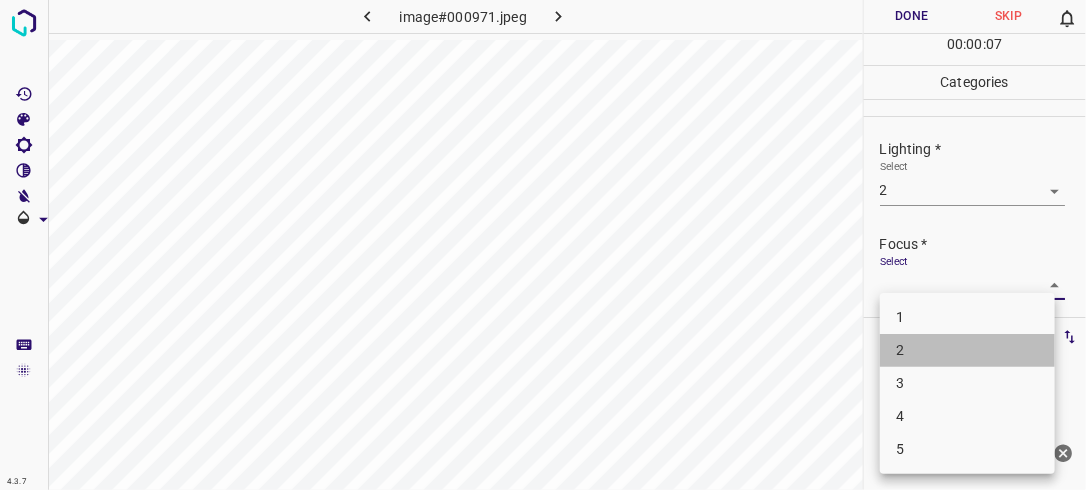 click on "2" at bounding box center [967, 350] 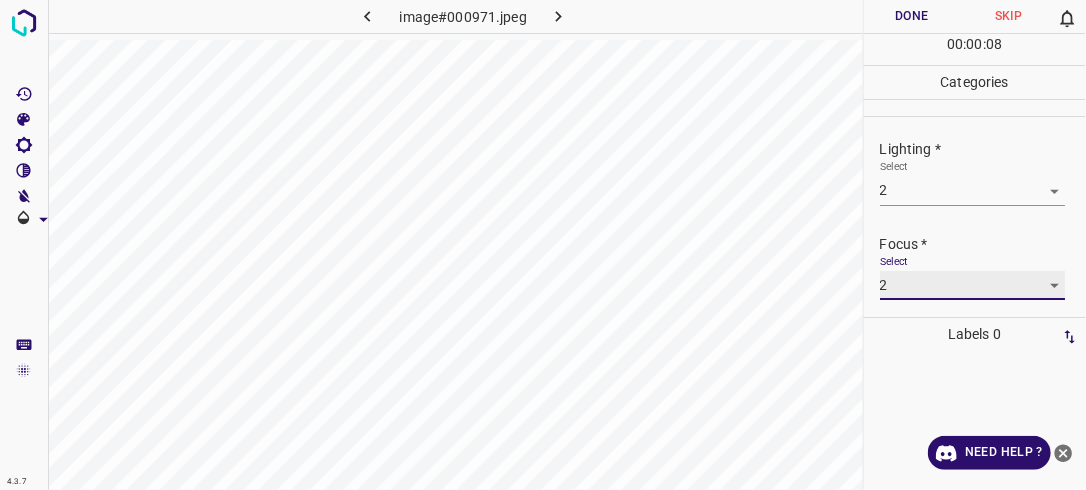 scroll, scrollTop: 45, scrollLeft: 0, axis: vertical 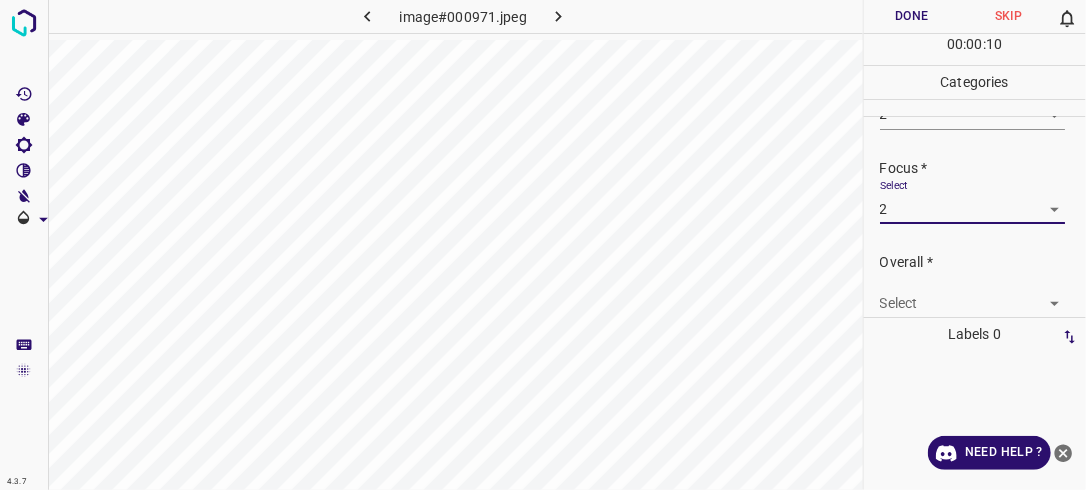 click on "4.3.7 image#000971.jpeg Done Skip 0 00   : 00   : 10   Categories Lighting *  Select 2 2 Focus *  Select 2 2 Overall *  Select ​ Labels   0 Categories 1 Lighting 2 Focus 3 Overall Tools Space Change between modes (Draw & Edit) I Auto labeling R Restore zoom M Zoom in N Zoom out Delete Delete selecte label Filters Z Restore filters X Saturation filter C Brightness filter V Contrast filter B Gray scale filter General O Download Need Help ? - Text - Hide - Delete" at bounding box center [543, 245] 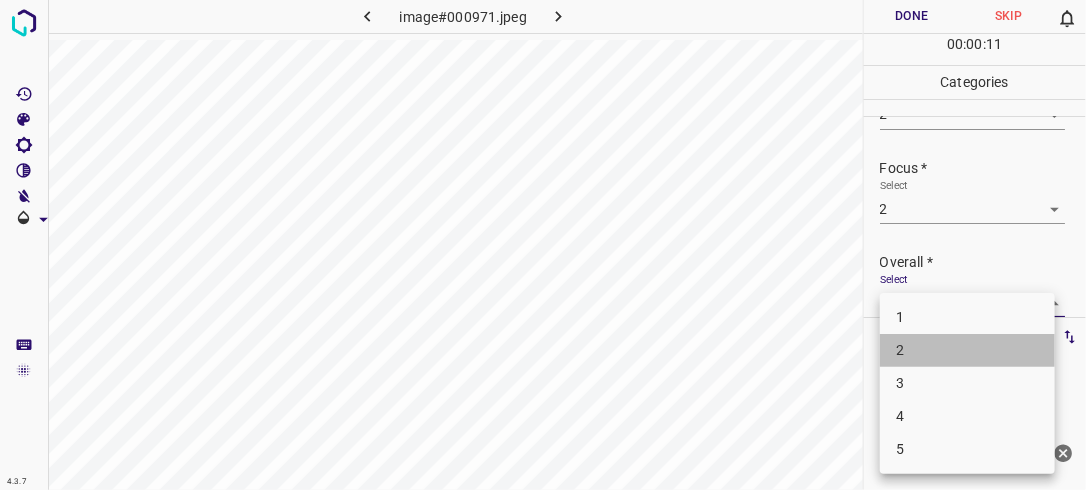 click on "2" at bounding box center (967, 350) 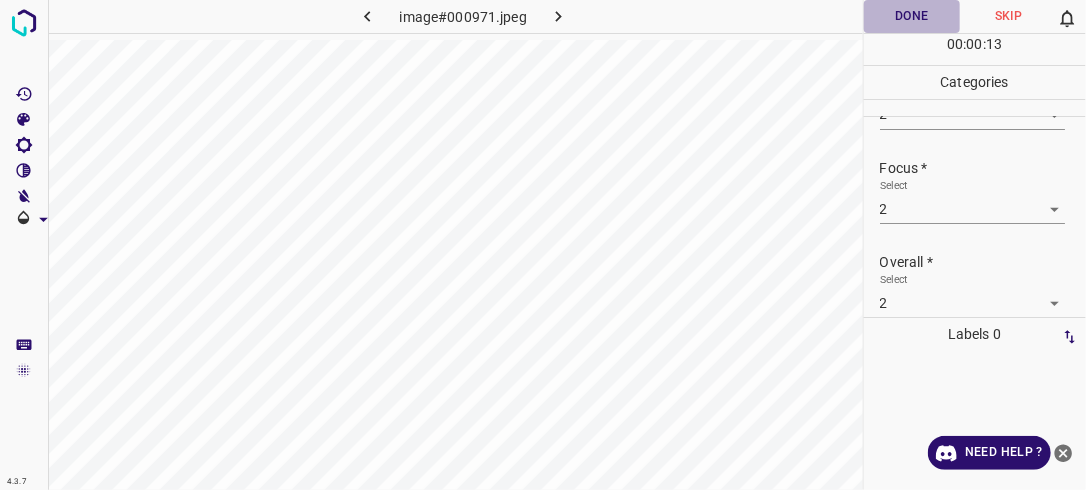 click on "Done" at bounding box center (912, 16) 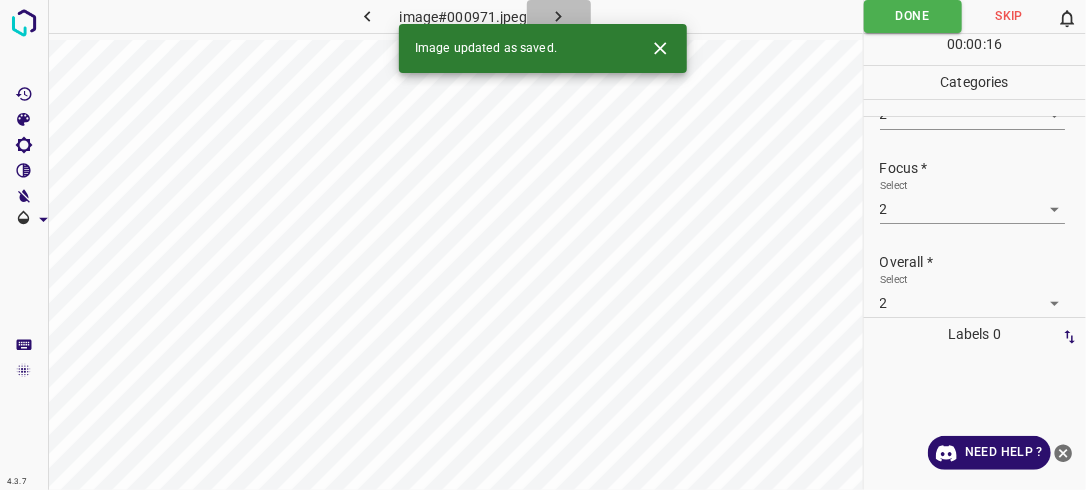 click 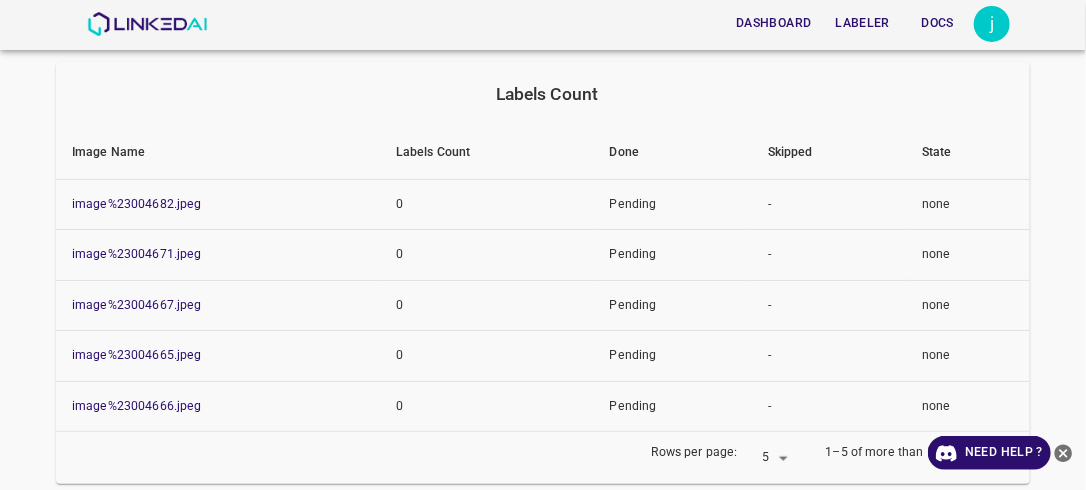 scroll, scrollTop: 258, scrollLeft: 0, axis: vertical 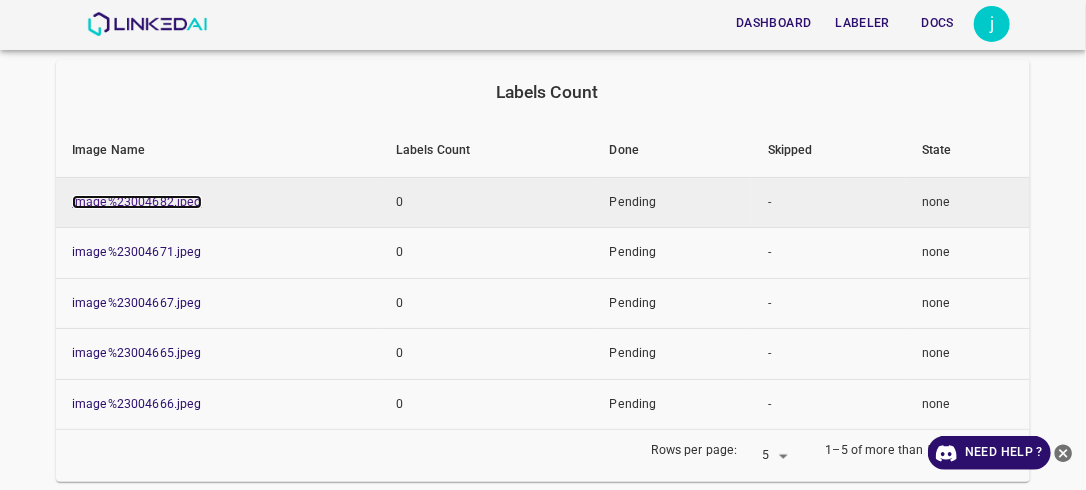click on "image%23004682.jpeg" at bounding box center [137, 202] 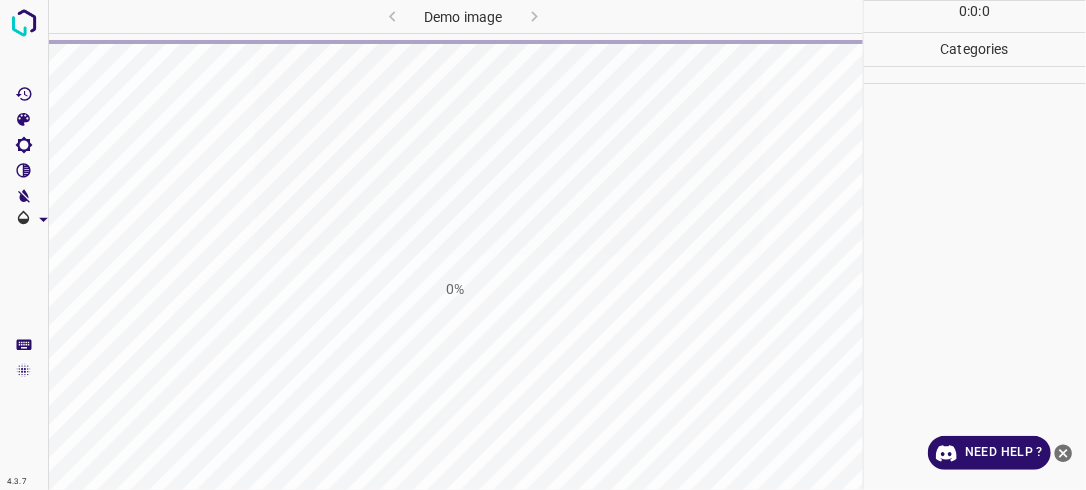 scroll, scrollTop: 0, scrollLeft: 0, axis: both 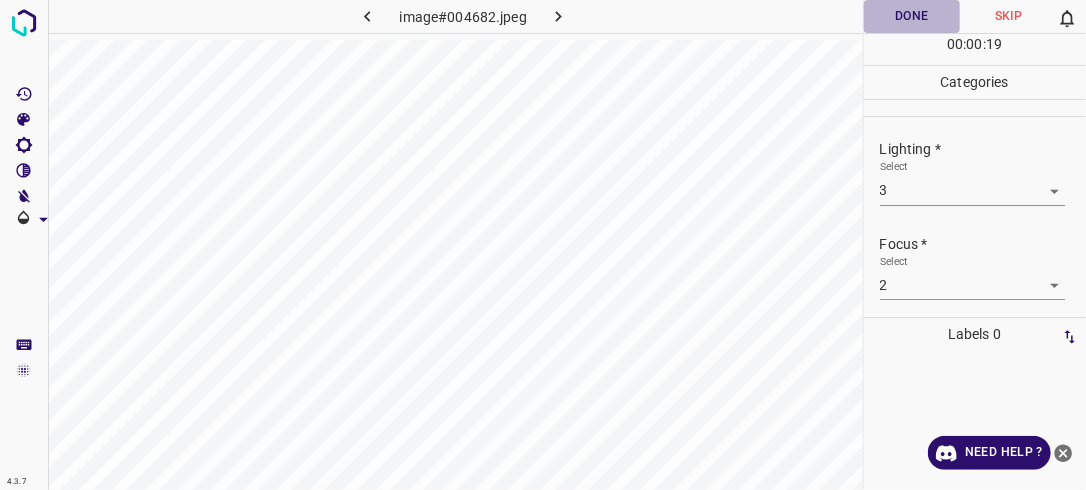 click on "Done" at bounding box center [912, 16] 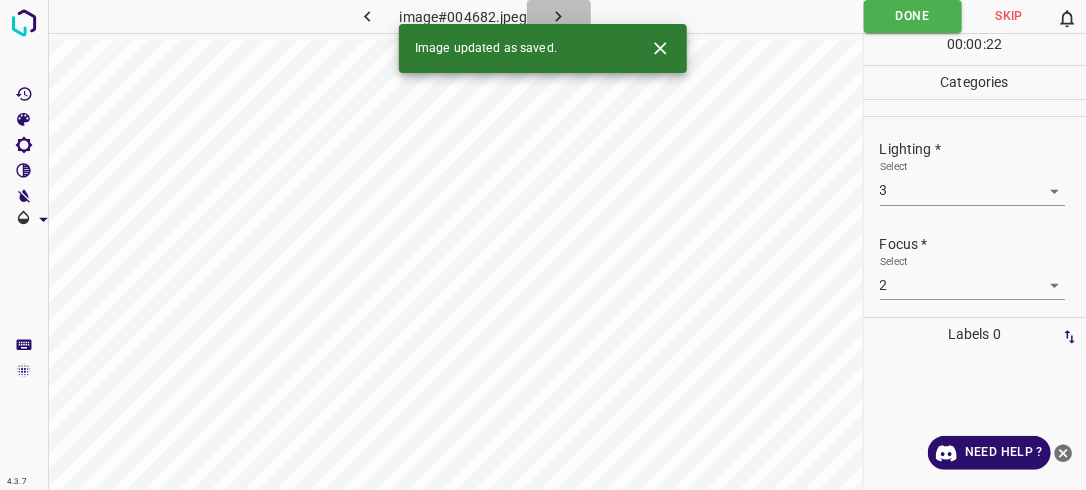 click 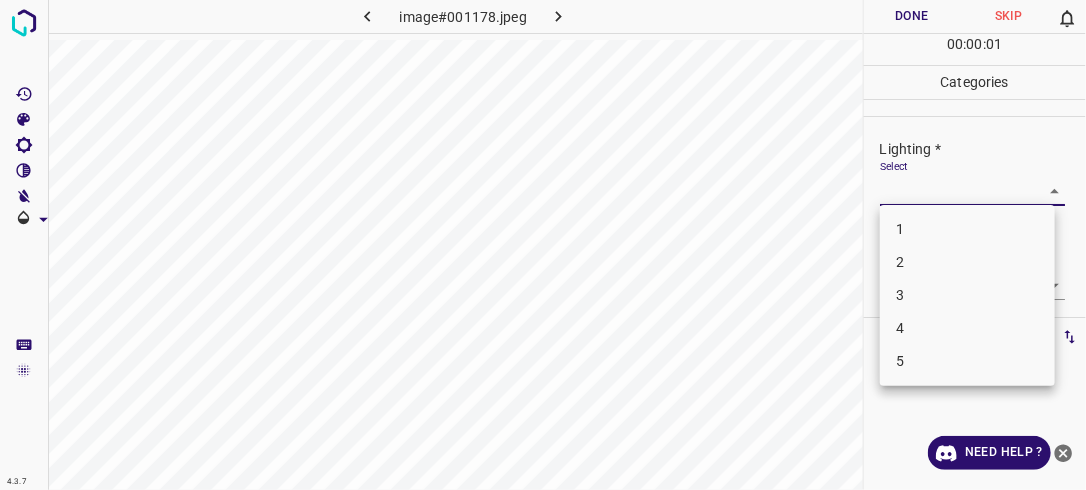 click on "4.3.7 image#001178.jpeg Done Skip 0 00   : 00   : 01   Categories Lighting *  Select ​ Focus *  Select ​ Overall *  Select ​ Labels   0 Categories 1 Lighting 2 Focus 3 Overall Tools Space Change between modes (Draw & Edit) I Auto labeling R Restore zoom M Zoom in N Zoom out Delete Delete selecte label Filters Z Restore filters X Saturation filter C Brightness filter V Contrast filter B Gray scale filter General O Download Need Help ? - Text - Hide - Delete 1 2 3 4 5" at bounding box center (543, 245) 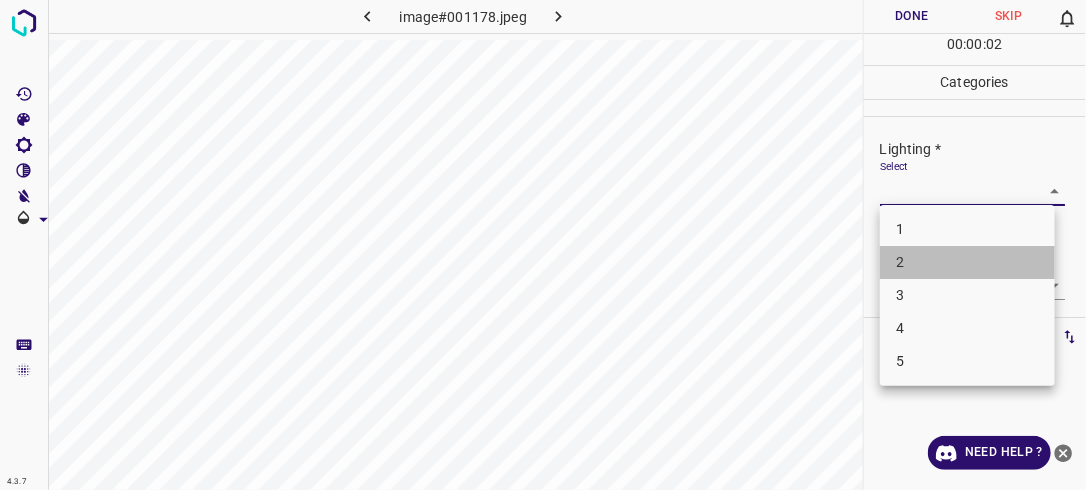 click on "2" at bounding box center (967, 262) 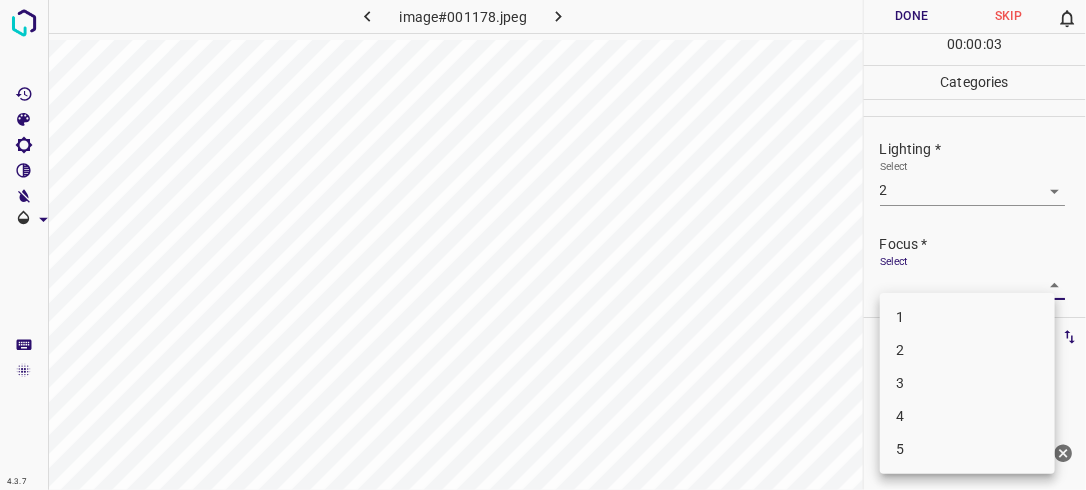 click on "4.3.7 image#001178.jpeg Done Skip 0 00   : 00   : 03   Categories Lighting *  Select 2 2 Focus *  Select ​ Overall *  Select ​ Labels   0 Categories 1 Lighting 2 Focus 3 Overall Tools Space Change between modes (Draw & Edit) I Auto labeling R Restore zoom M Zoom in N Zoom out Delete Delete selecte label Filters Z Restore filters X Saturation filter C Brightness filter V Contrast filter B Gray scale filter General O Download Need Help ? - Text - Hide - Delete 1 2 3 4 5" at bounding box center (543, 245) 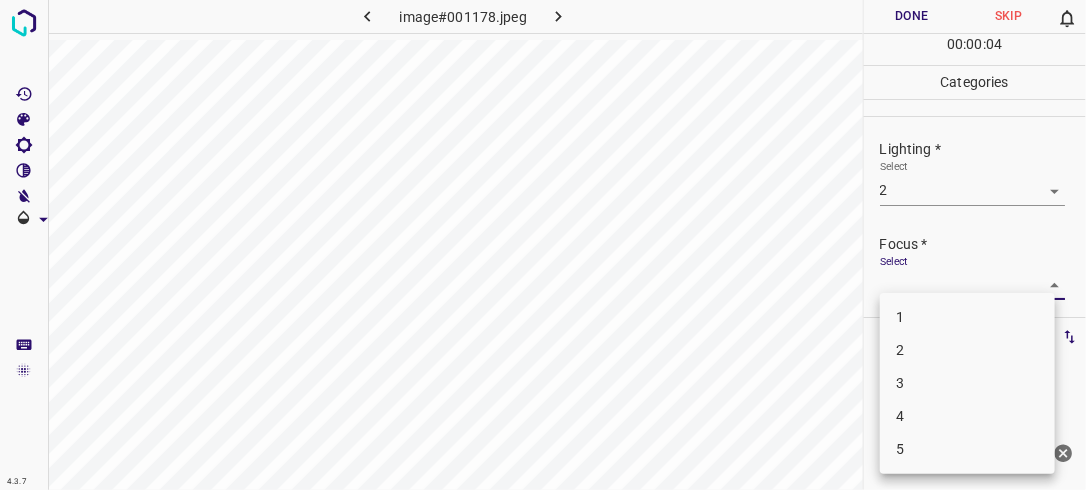 click on "2" at bounding box center (967, 350) 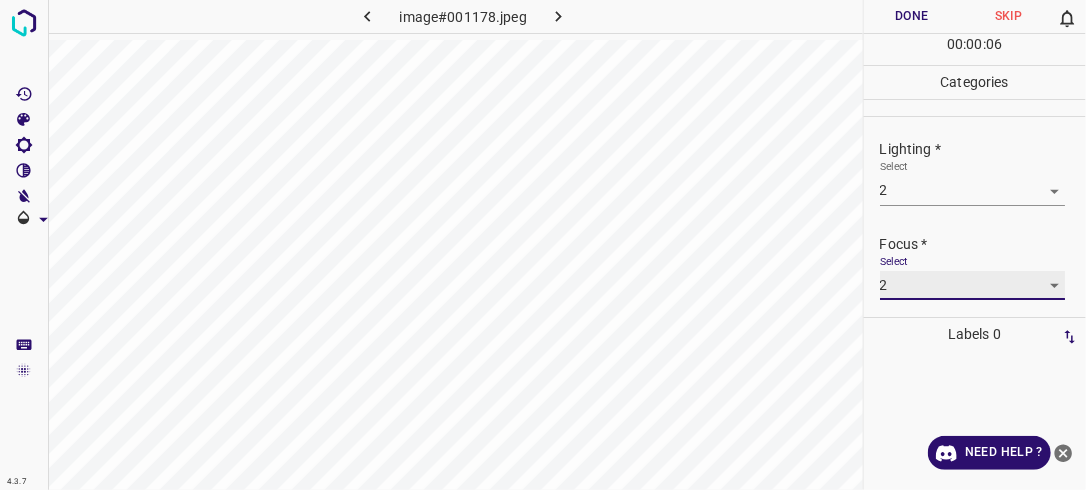scroll, scrollTop: 98, scrollLeft: 0, axis: vertical 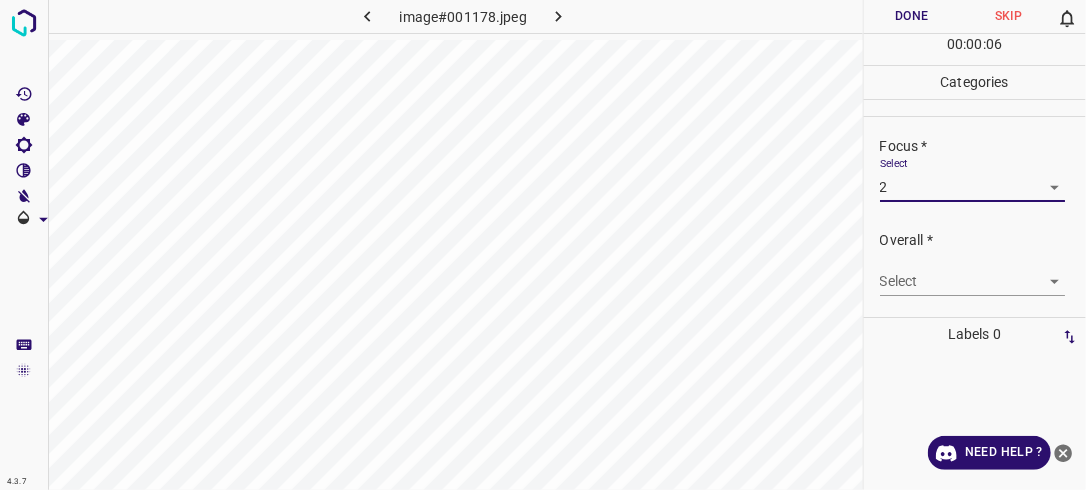 click on "4.3.7 image#001178.jpeg Done Skip 0 00   : 00   : 06   Categories Lighting *  Select 2 2 Focus *  Select 2 2 Overall *  Select ​ Labels   0 Categories 1 Lighting 2 Focus 3 Overall Tools Space Change between modes (Draw & Edit) I Auto labeling R Restore zoom M Zoom in N Zoom out Delete Delete selecte label Filters Z Restore filters X Saturation filter C Brightness filter V Contrast filter B Gray scale filter General O Download Need Help ? - Text - Hide - Delete" at bounding box center [543, 245] 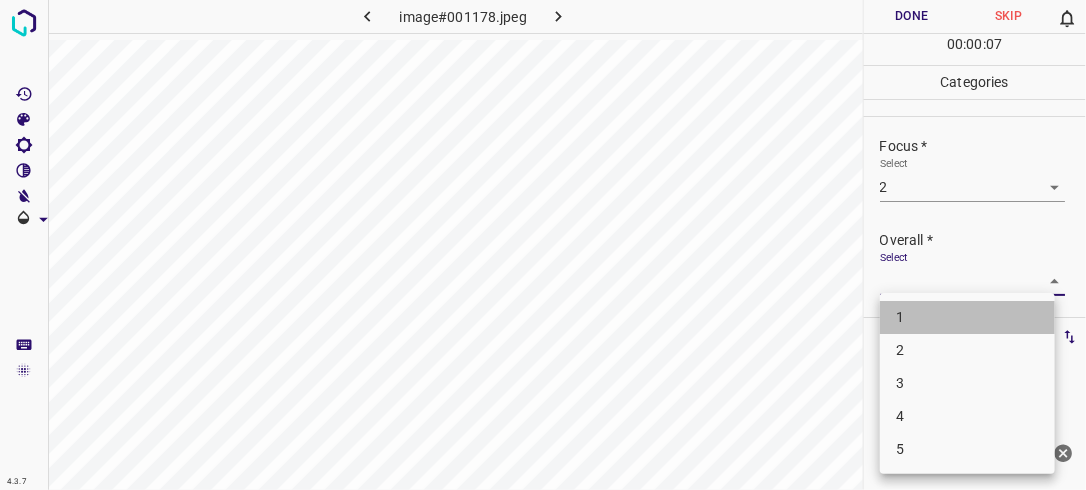 click on "1" at bounding box center (967, 317) 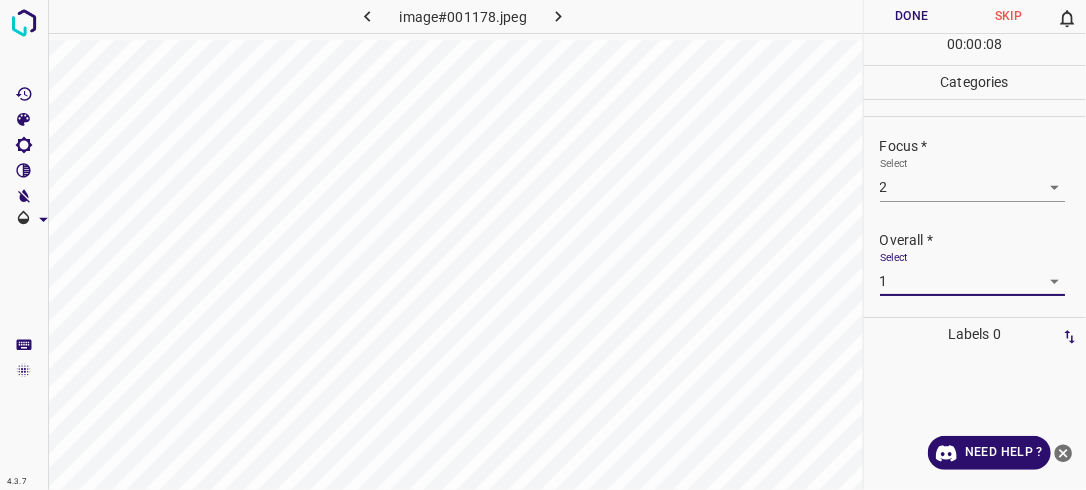 click on "Done" at bounding box center [912, 16] 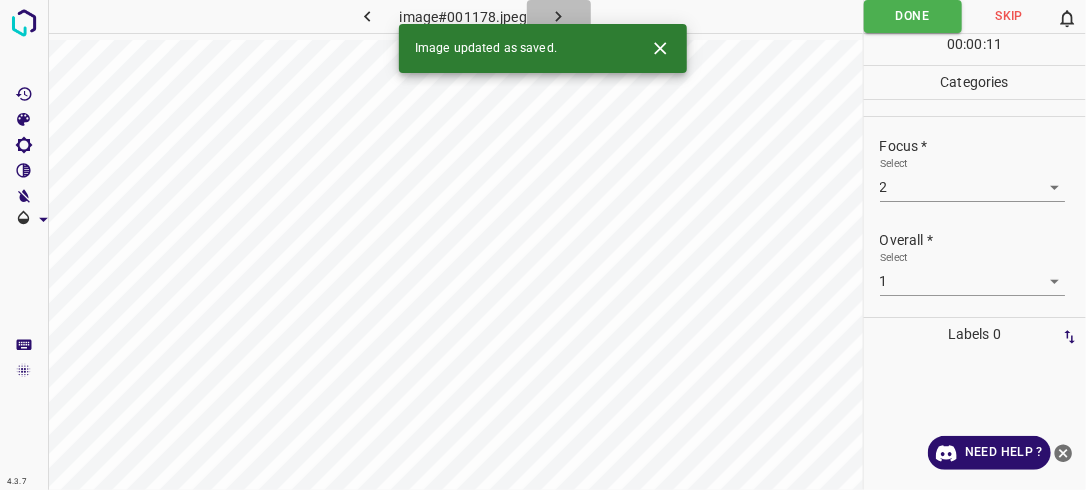 click 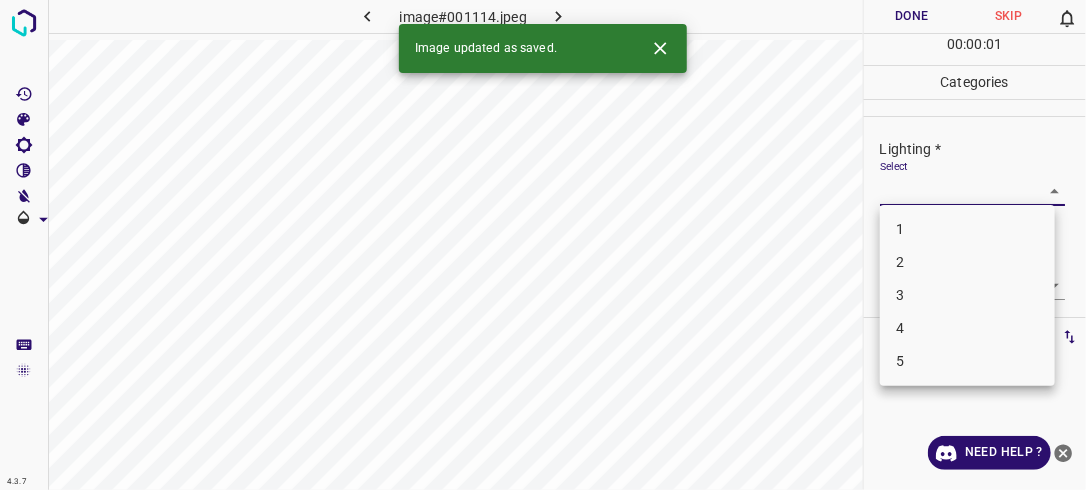 click on "4.3.7 image#001114.jpeg Done Skip 0 00   : 00   : 01   Categories Lighting *  Select ​ Focus *  Select ​ Overall *  Select ​ Labels   0 Categories 1 Lighting 2 Focus 3 Overall Tools Space Change between modes (Draw & Edit) I Auto labeling R Restore zoom M Zoom in N Zoom out Delete Delete selecte label Filters Z Restore filters X Saturation filter C Brightness filter V Contrast filter B Gray scale filter General O Download Image updated as saved. Need Help ? - Text - Hide - Delete 1 2 3 4 5" at bounding box center [543, 245] 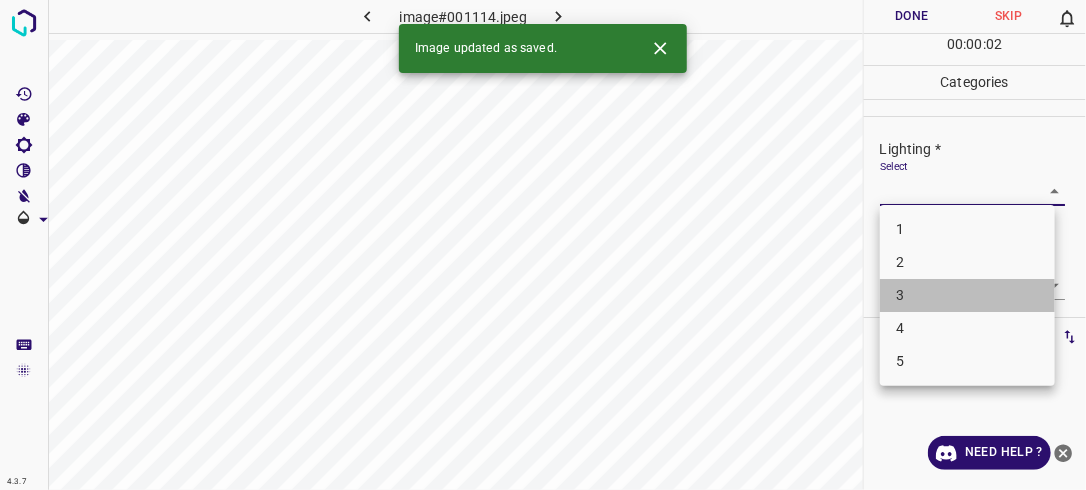 click on "3" at bounding box center (967, 295) 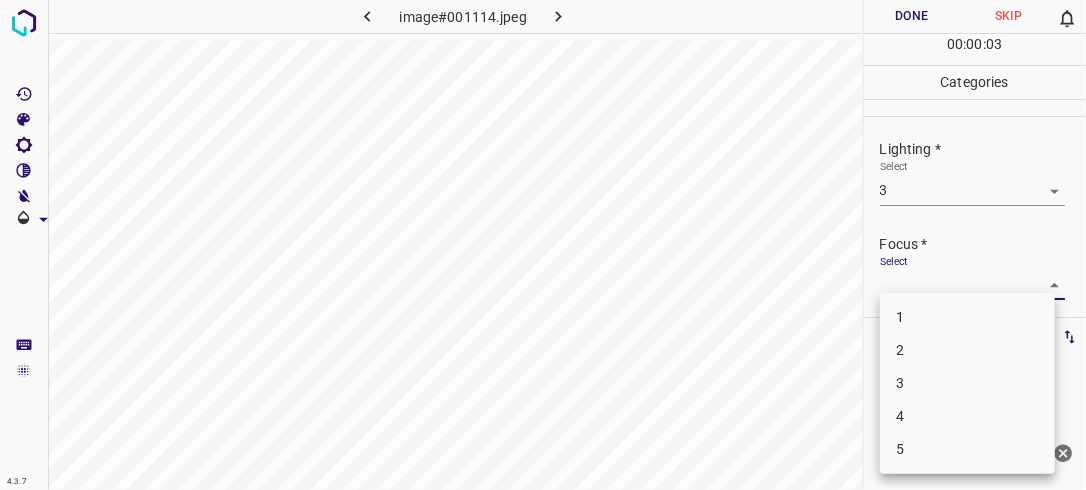click on "4.3.7 image#001114.jpeg Done Skip 0 00   : 00   : 03   Categories Lighting *  Select 3 3 Focus *  Select ​ Overall *  Select ​ Labels   0 Categories 1 Lighting 2 Focus 3 Overall Tools Space Change between modes (Draw & Edit) I Auto labeling R Restore zoom M Zoom in N Zoom out Delete Delete selecte label Filters Z Restore filters X Saturation filter C Brightness filter V Contrast filter B Gray scale filter General O Download Need Help ? - Text - Hide - Delete 1 2 3 4 5" at bounding box center (543, 245) 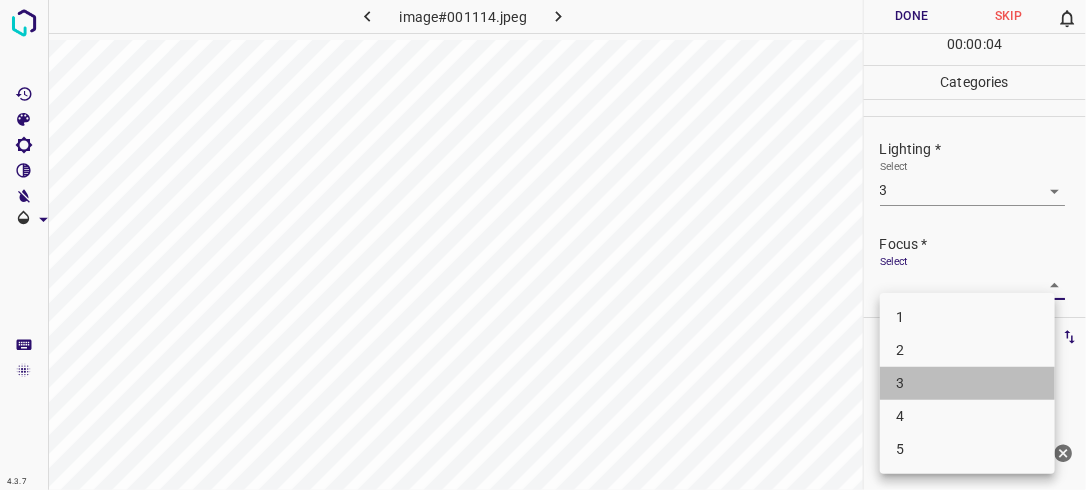 click on "3" at bounding box center (967, 383) 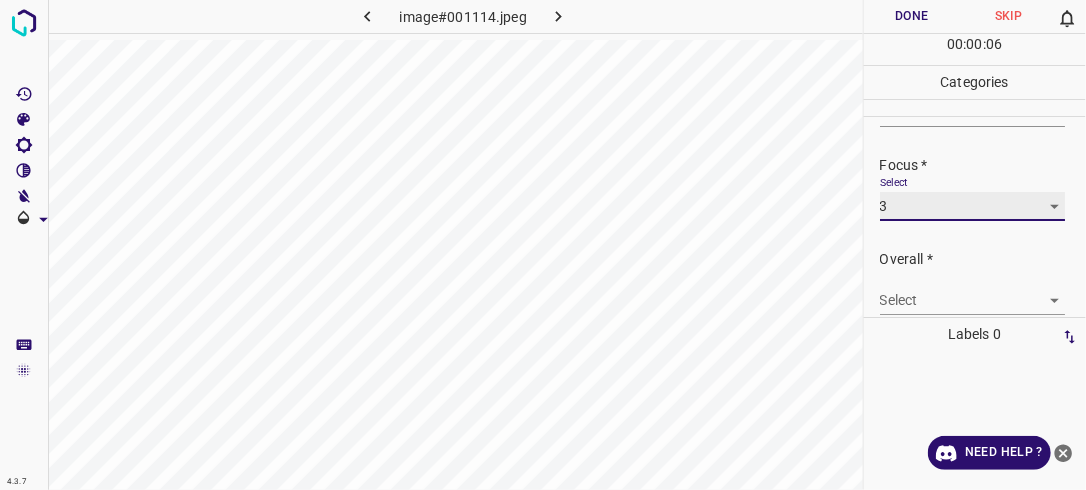 scroll, scrollTop: 98, scrollLeft: 0, axis: vertical 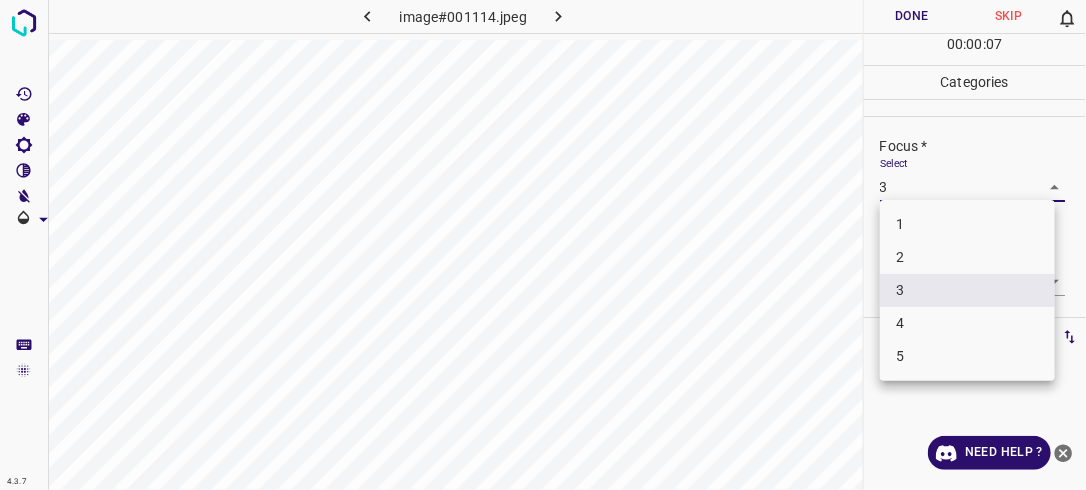 click on "4.3.7 image#001114.jpeg Done Skip 0 00   : 00   : 07   Categories Lighting *  Select 3 3 Focus *  Select 3 3 Overall *  Select ​ Labels   0 Categories 1 Lighting 2 Focus 3 Overall Tools Space Change between modes (Draw & Edit) I Auto labeling R Restore zoom M Zoom in N Zoom out Delete Delete selecte label Filters Z Restore filters X Saturation filter C Brightness filter V Contrast filter B Gray scale filter General O Download Need Help ? - Text - Hide - Delete 1 2 3 4 5" at bounding box center [543, 245] 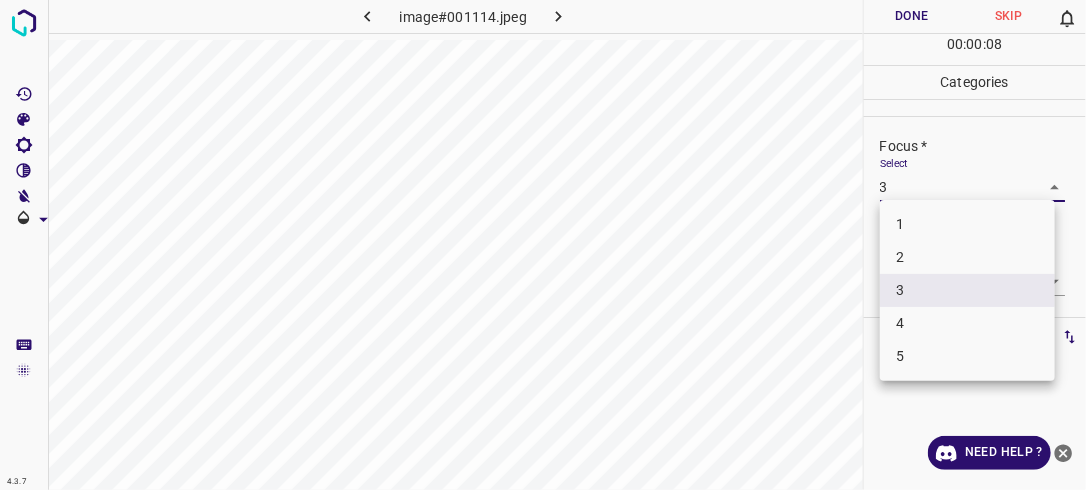 click on "2" at bounding box center [967, 257] 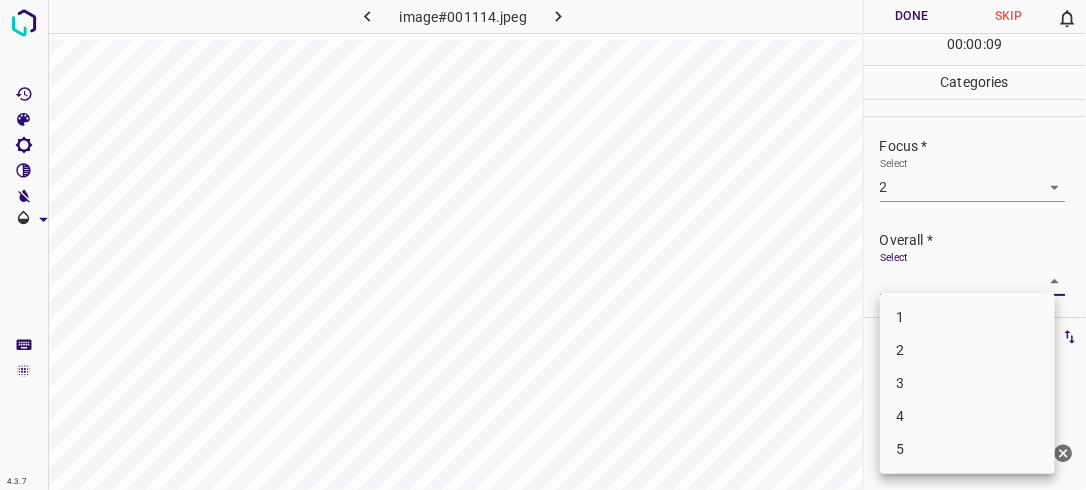 drag, startPoint x: 1045, startPoint y: 282, endPoint x: 971, endPoint y: 341, distance: 94.641426 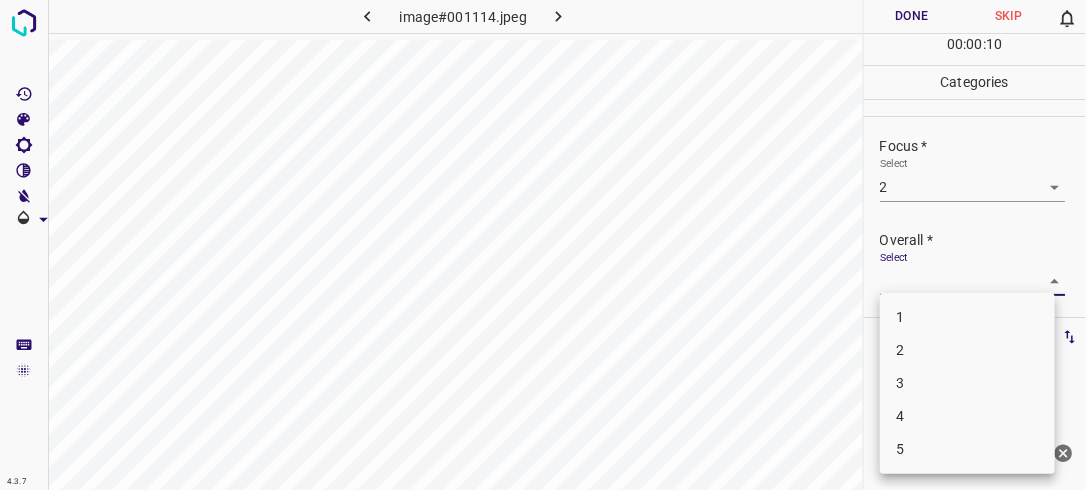 click on "3" at bounding box center [967, 383] 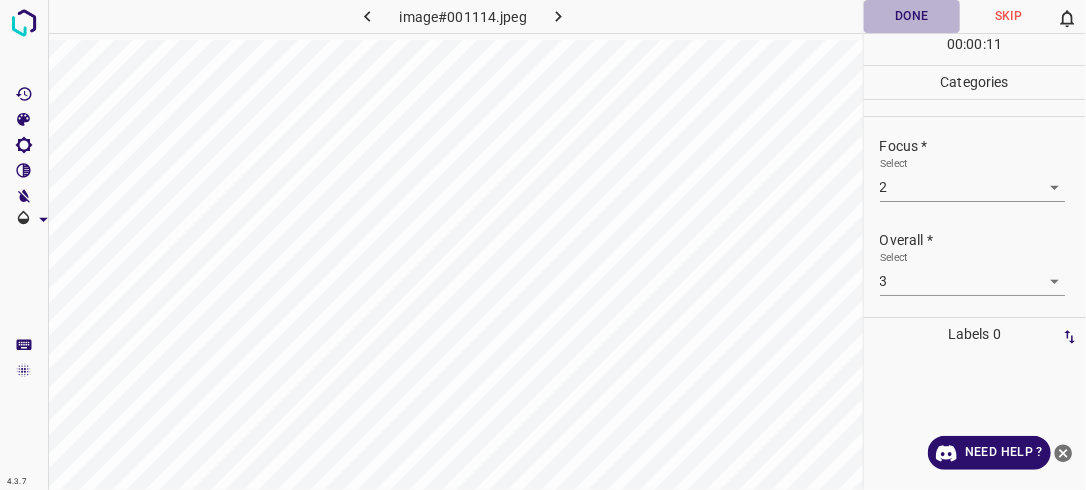 click on "Done" at bounding box center [912, 16] 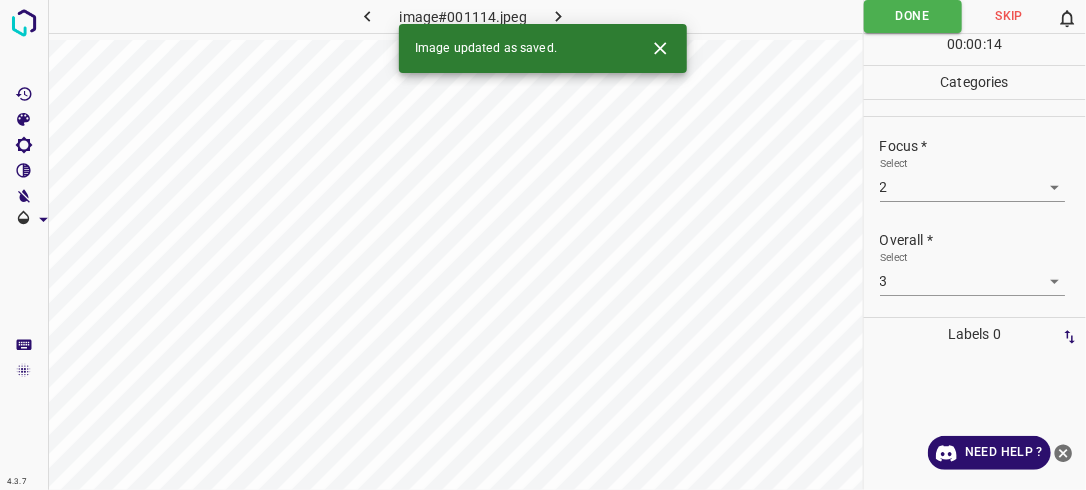 click 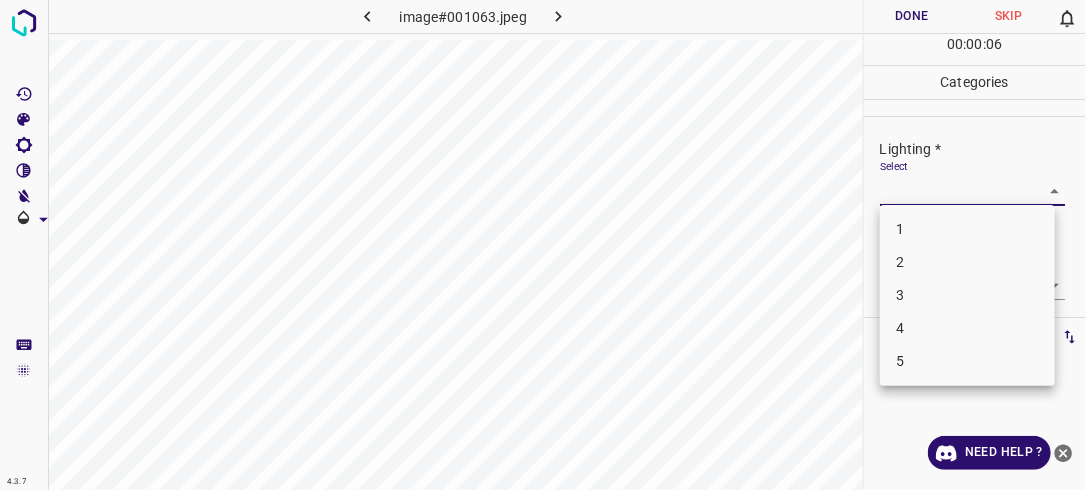 click on "4.3.7 image#001063.jpeg Done Skip 0 00   : 00   : 06   Categories Lighting *  Select ​ Focus *  Select ​ Overall *  Select ​ Labels   0 Categories 1 Lighting 2 Focus 3 Overall Tools Space Change between modes (Draw & Edit) I Auto labeling R Restore zoom M Zoom in N Zoom out Delete Delete selecte label Filters Z Restore filters X Saturation filter C Brightness filter V Contrast filter B Gray scale filter General O Download Need Help ? - Text - Hide - Delete 1 2 3 4 5" at bounding box center (543, 245) 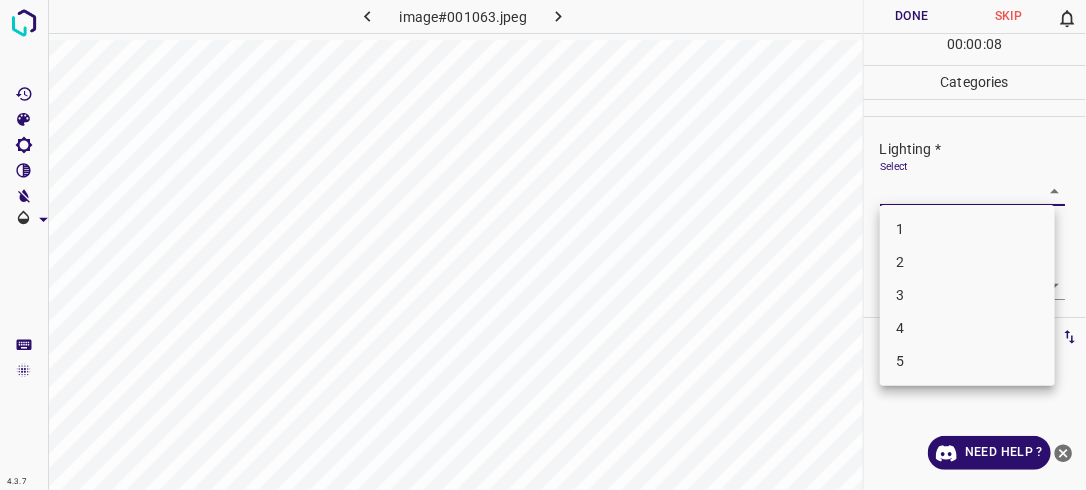 drag, startPoint x: 987, startPoint y: 254, endPoint x: 1064, endPoint y: 266, distance: 77.92946 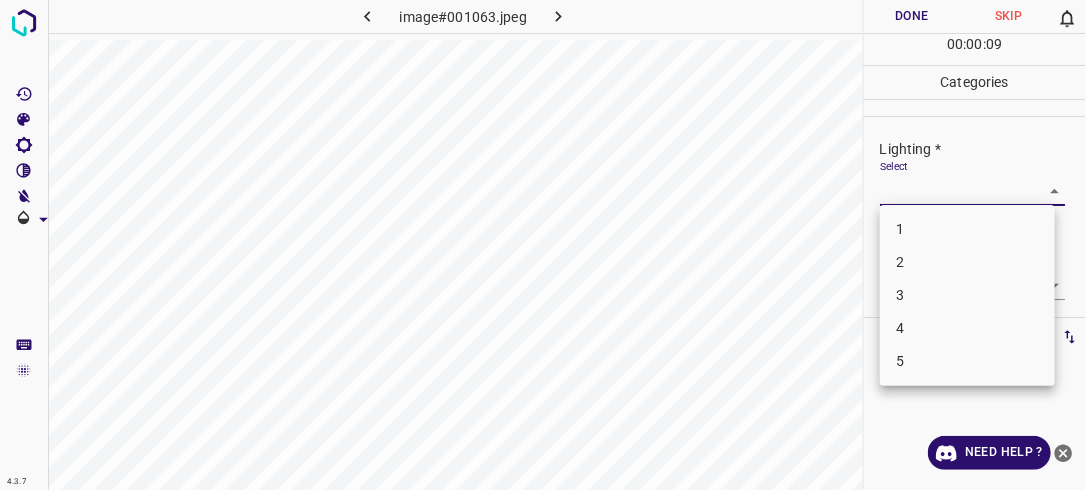 drag, startPoint x: 1079, startPoint y: 238, endPoint x: 1070, endPoint y: 287, distance: 49.819675 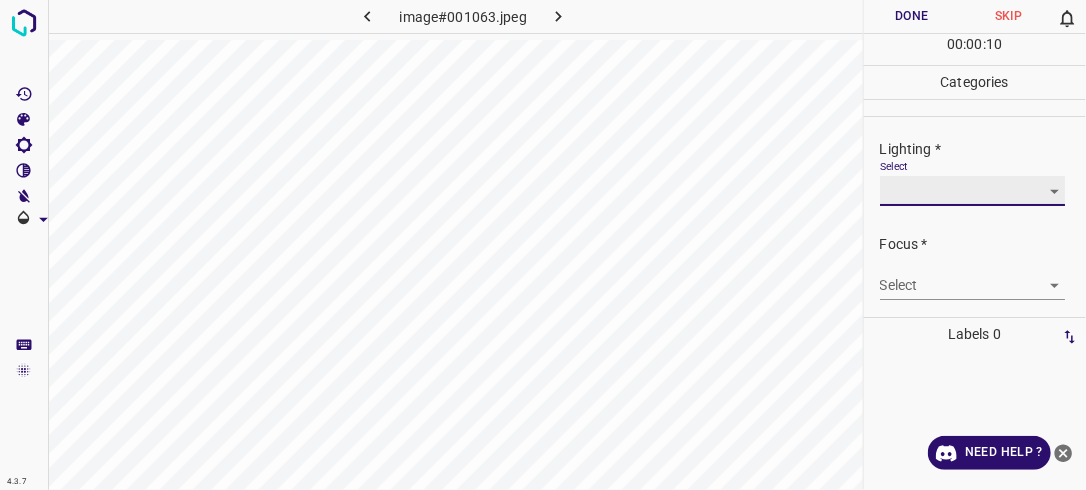 scroll, scrollTop: 98, scrollLeft: 0, axis: vertical 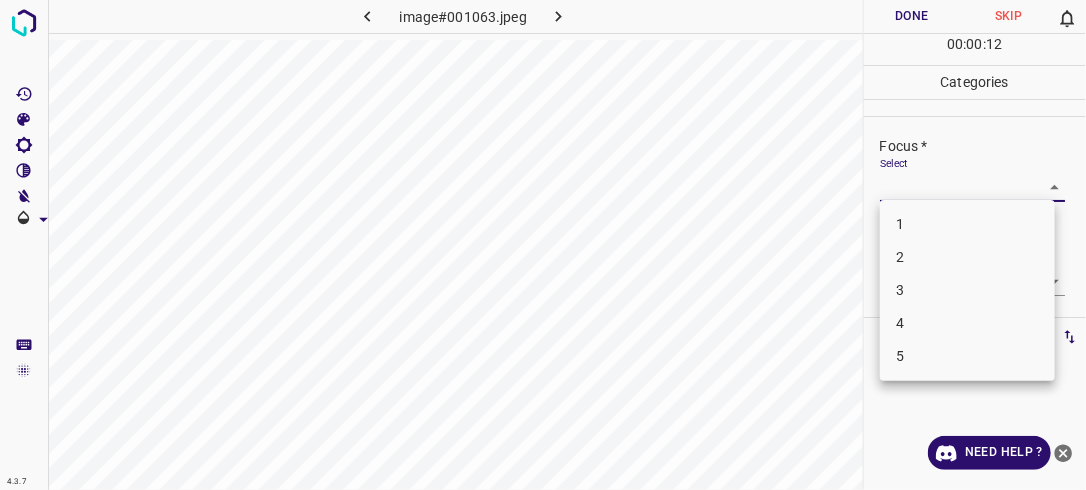 click on "4.3.7 image#001063.jpeg Done Skip 0 00   : 00   : 12   Categories Lighting *  Select ​ Focus *  Select ​ Overall *  Select ​ Labels   0 Categories 1 Lighting 2 Focus 3 Overall Tools Space Change between modes (Draw & Edit) I Auto labeling R Restore zoom M Zoom in N Zoom out Delete Delete selecte label Filters Z Restore filters X Saturation filter C Brightness filter V Contrast filter B Gray scale filter General O Download Need Help ? - Text - Hide - Delete 1 2 3 4 5" at bounding box center [543, 245] 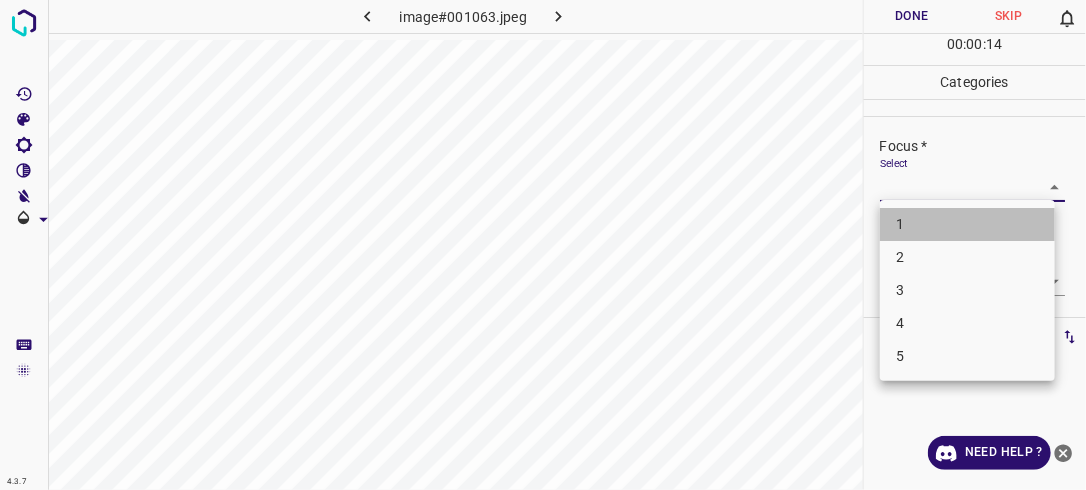 click on "1" at bounding box center [967, 224] 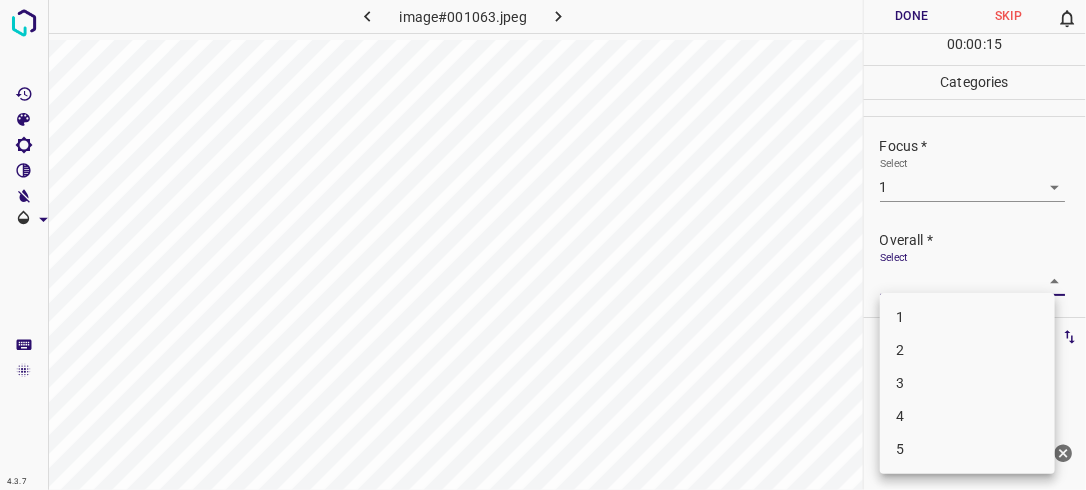 drag, startPoint x: 1045, startPoint y: 279, endPoint x: 1036, endPoint y: 284, distance: 10.29563 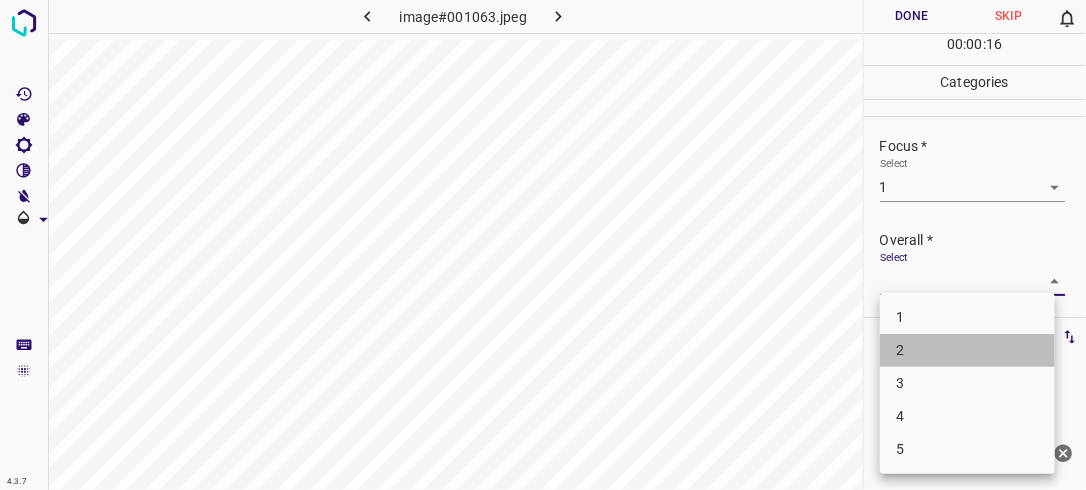 click on "2" at bounding box center (967, 350) 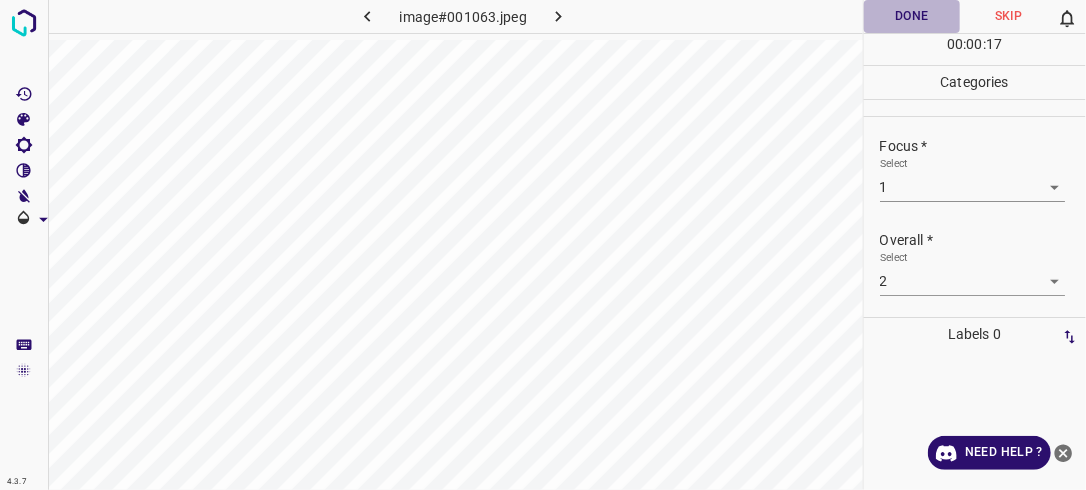 click on "Done" at bounding box center (912, 16) 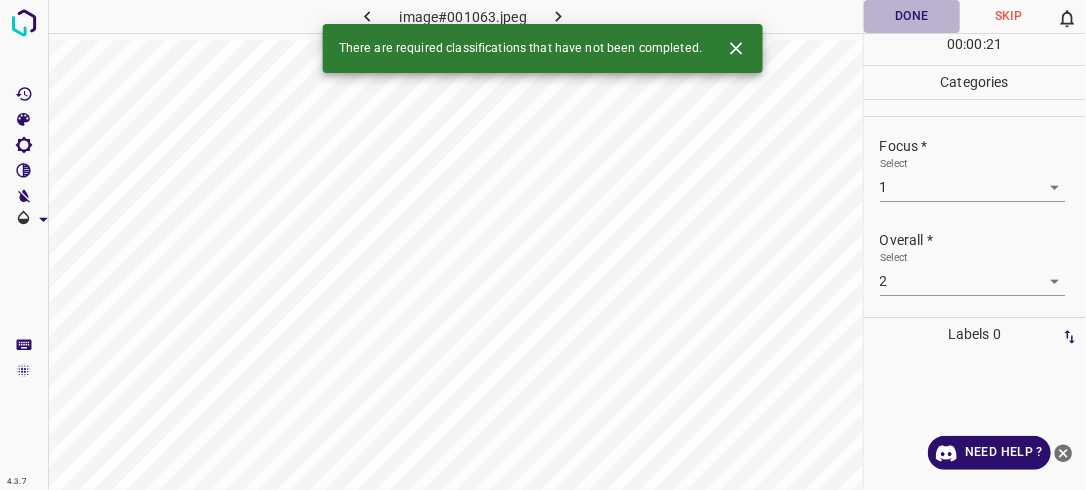 click on "Done" at bounding box center [912, 16] 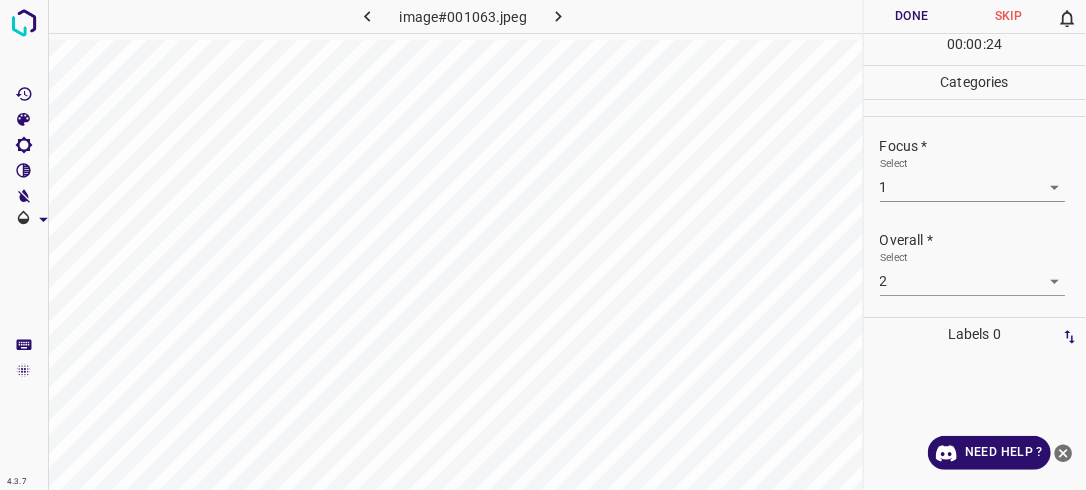 click on "Done" at bounding box center [912, 16] 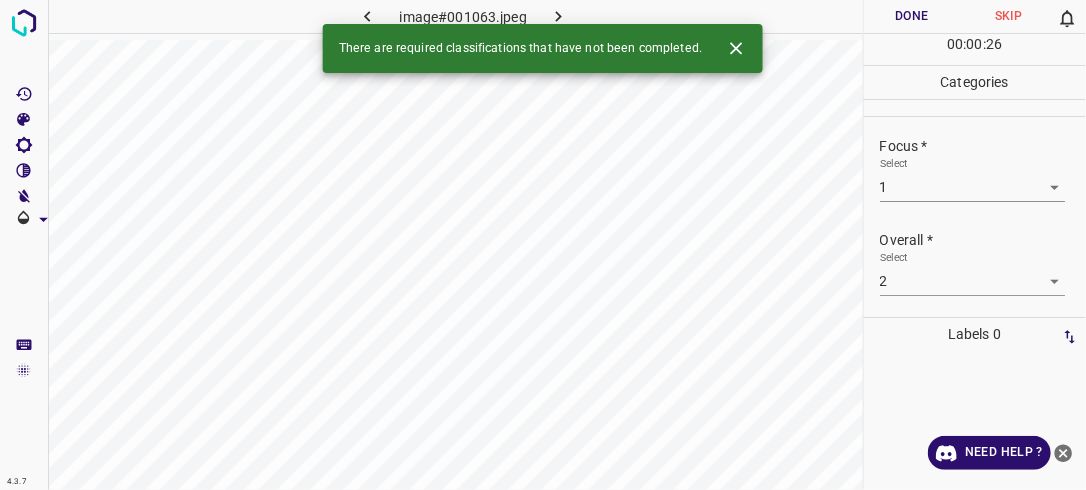 click 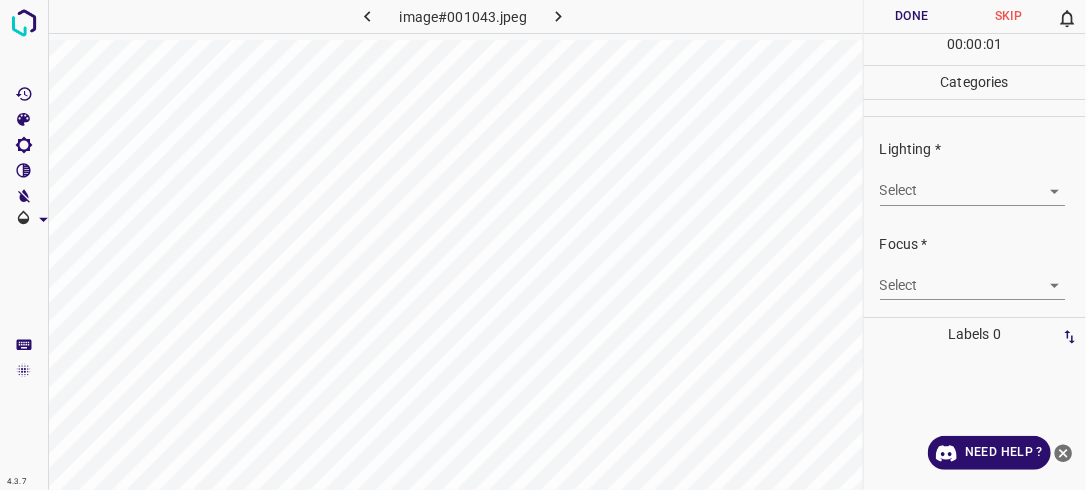 click on "4.3.7 image#001043.jpeg Done Skip 0 00   : 00   : 01   Categories Lighting *  Select ​ Focus *  Select ​ Overall *  Select ​ Labels   0 Categories 1 Lighting 2 Focus 3 Overall Tools Space Change between modes (Draw & Edit) I Auto labeling R Restore zoom M Zoom in N Zoom out Delete Delete selecte label Filters Z Restore filters X Saturation filter C Brightness filter V Contrast filter B Gray scale filter General O Download Need Help ? - Text - Hide - Delete" at bounding box center [543, 245] 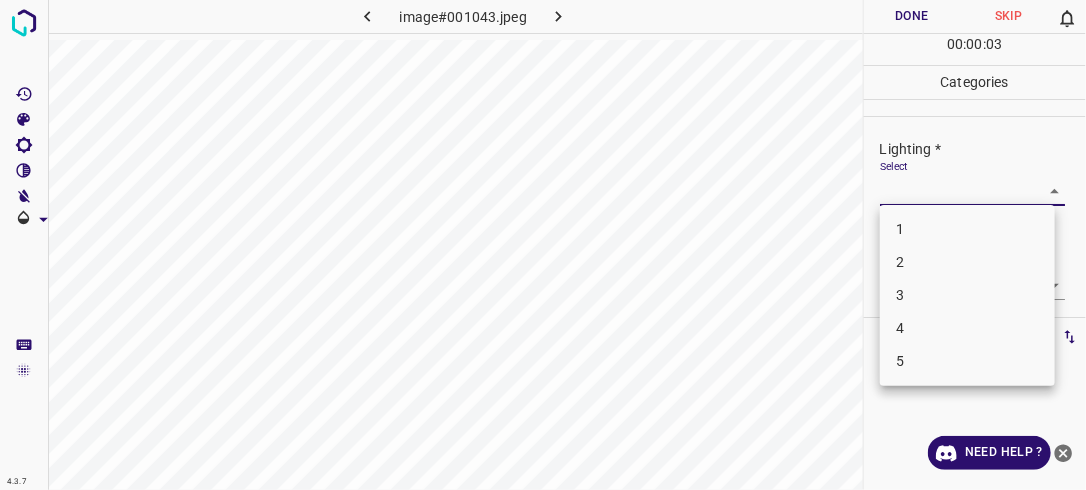click on "2" at bounding box center [967, 262] 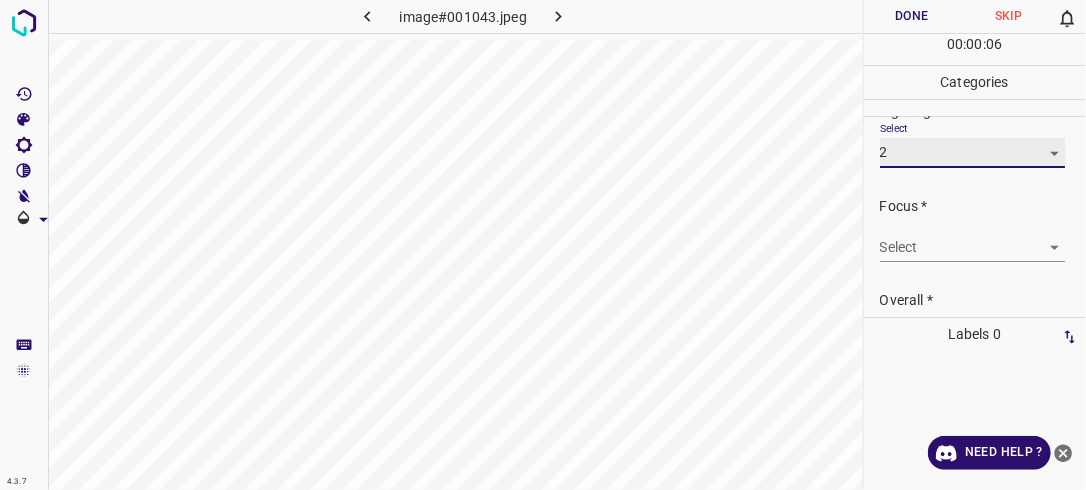 scroll, scrollTop: 48, scrollLeft: 0, axis: vertical 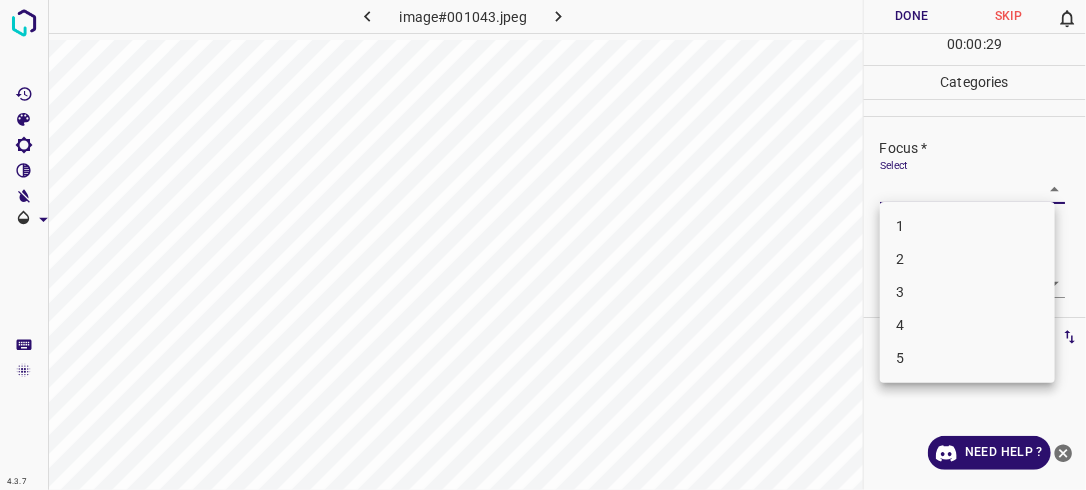 click on "4.3.7 image#001043.jpeg Done Skip 0 00   : 00   : 29   Categories Lighting *  Select 2 2 Focus *  Select ​ Overall *  Select ​ Labels   0 Categories 1 Lighting 2 Focus 3 Overall Tools Space Change between modes (Draw & Edit) I Auto labeling R Restore zoom M Zoom in N Zoom out Delete Delete selecte label Filters Z Restore filters X Saturation filter C Brightness filter V Contrast filter B Gray scale filter General O Download Need Help ? - Text - Hide - Delete 1 2 3 4 5" at bounding box center (543, 245) 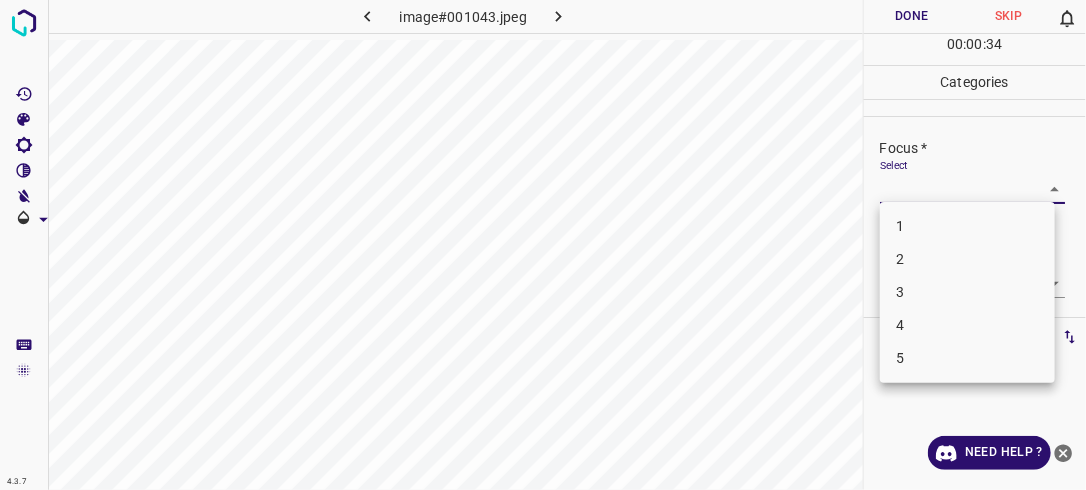 drag, startPoint x: 1075, startPoint y: 240, endPoint x: 1088, endPoint y: 168, distance: 73.1642 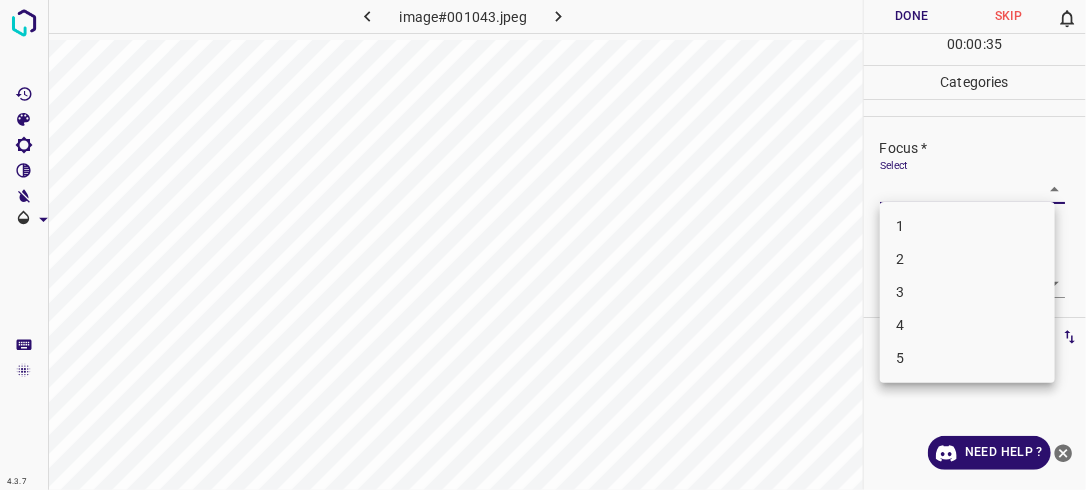 drag, startPoint x: 1079, startPoint y: 212, endPoint x: 1082, endPoint y: 134, distance: 78.05767 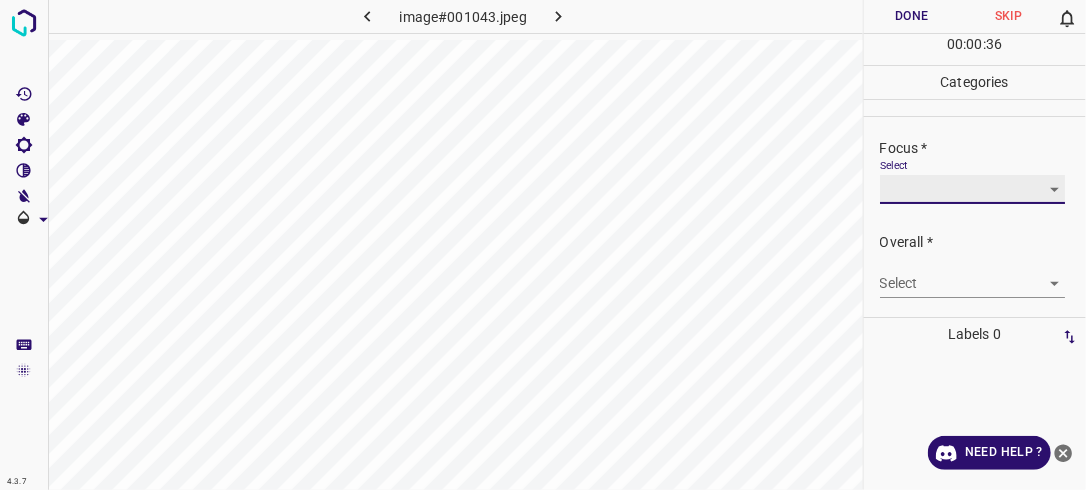 scroll, scrollTop: 0, scrollLeft: 0, axis: both 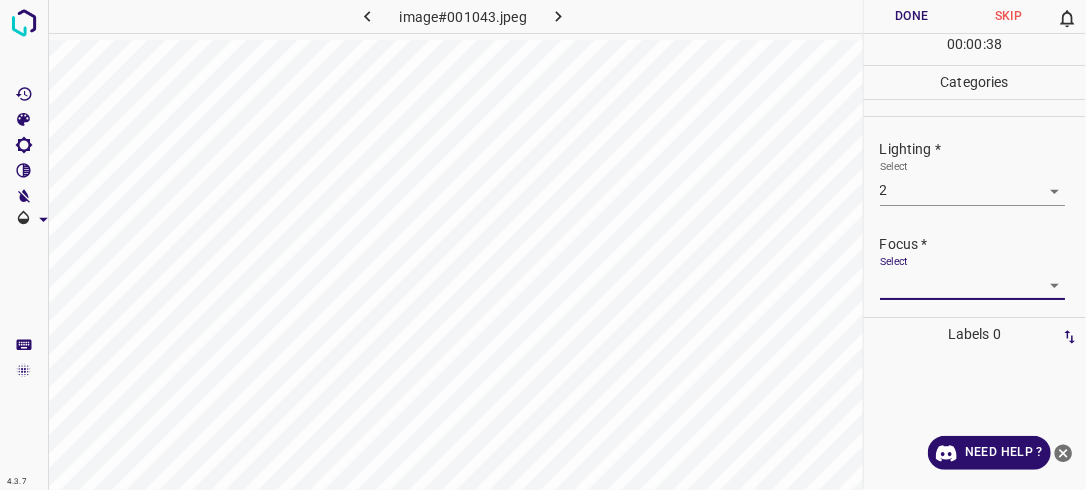 click on "4.3.7 image#001043.jpeg Done Skip 0 00   : 00   : 38   Categories Lighting *  Select 2 2 Focus *  Select ​ Overall *  Select ​ Labels   0 Categories 1 Lighting 2 Focus 3 Overall Tools Space Change between modes (Draw & Edit) I Auto labeling R Restore zoom M Zoom in N Zoom out Delete Delete selecte label Filters Z Restore filters X Saturation filter C Brightness filter V Contrast filter B Gray scale filter General O Download Need Help ? - Text - Hide - Delete" at bounding box center [543, 245] 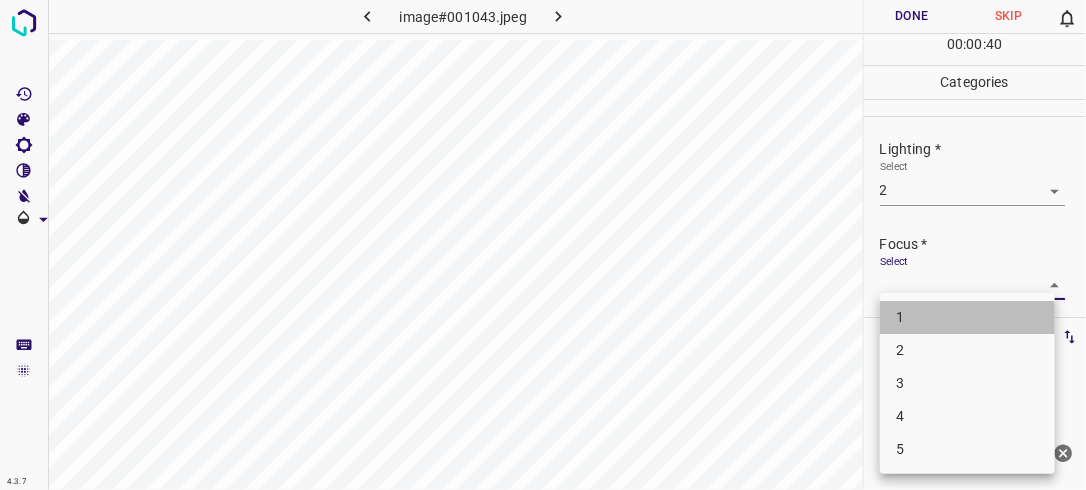 click on "1" at bounding box center (967, 317) 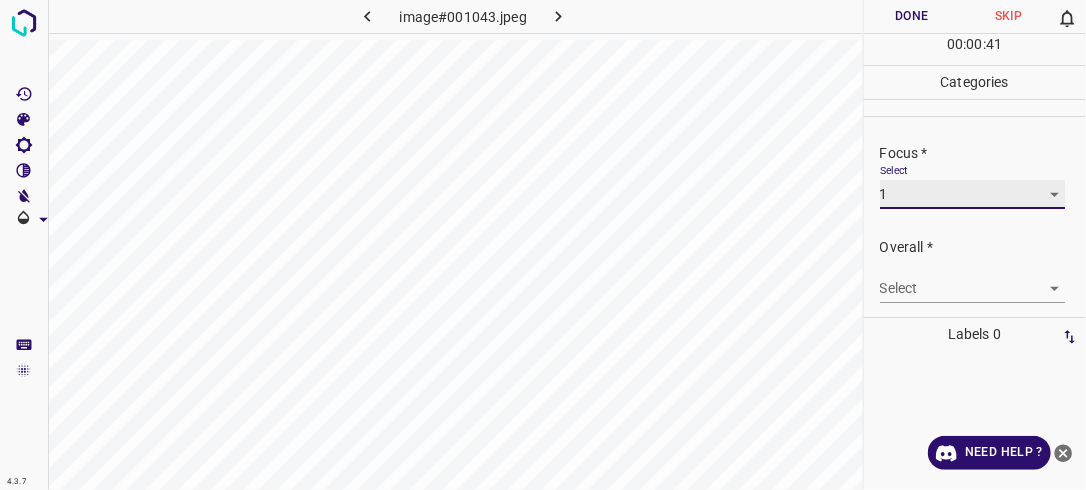 scroll, scrollTop: 98, scrollLeft: 0, axis: vertical 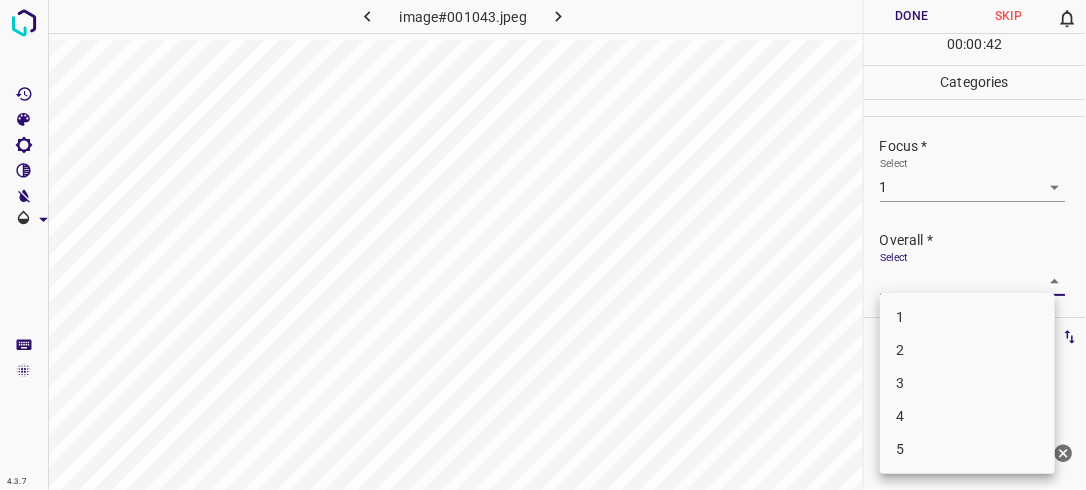 click on "4.3.7 image#001043.jpeg Done Skip 0 00   : 00   : 42   Categories Lighting *  Select 2 2 Focus *  Select 1 1 Overall *  Select ​ Labels   0 Categories 1 Lighting 2 Focus 3 Overall Tools Space Change between modes (Draw & Edit) I Auto labeling R Restore zoom M Zoom in N Zoom out Delete Delete selecte label Filters Z Restore filters X Saturation filter C Brightness filter V Contrast filter B Gray scale filter General O Download Need Help ? - Text - Hide - Delete 1 2 3 4 5" at bounding box center (543, 245) 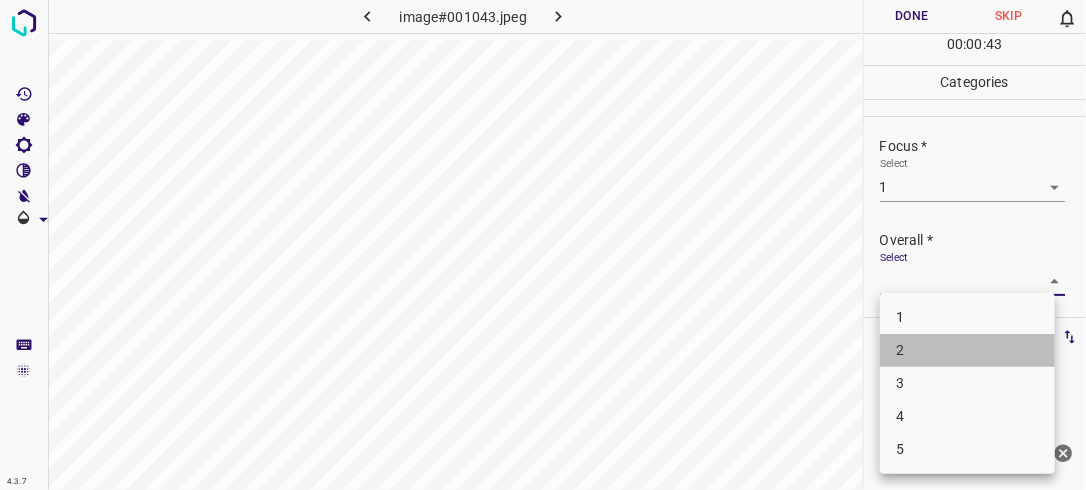 click on "2" at bounding box center [967, 350] 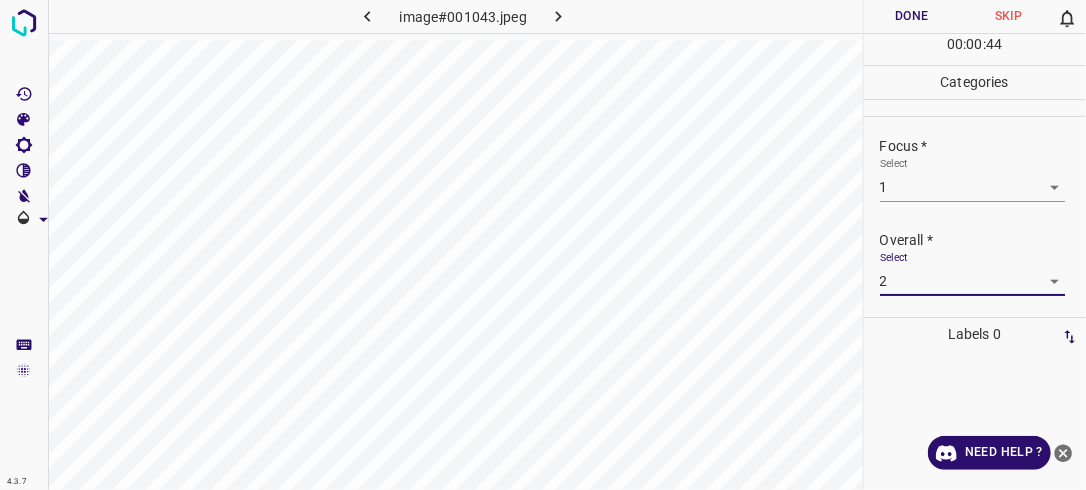 click on "4.3.7 image#001043.jpeg Done Skip 0 00   : 00   : 44   Categories Lighting *  Select 2 2 Focus *  Select 1 1 Overall *  Select 2 2 Labels   0 Categories 1 Lighting 2 Focus 3 Overall Tools Space Change between modes (Draw & Edit) I Auto labeling R Restore zoom M Zoom in N Zoom out Delete Delete selecte label Filters Z Restore filters X Saturation filter C Brightness filter V Contrast filter B Gray scale filter General O Download Need Help ? - Text - Hide - Delete" at bounding box center [543, 245] 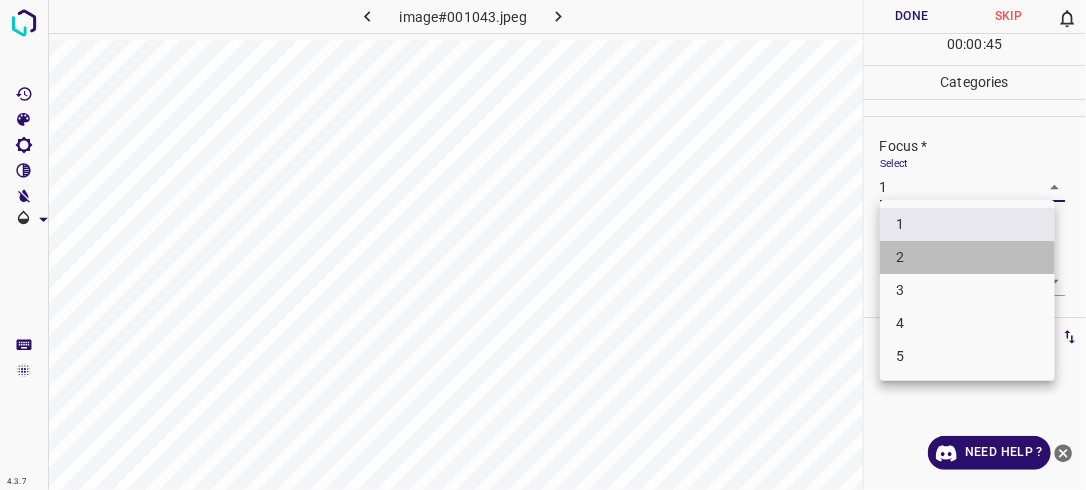 click on "2" at bounding box center (967, 257) 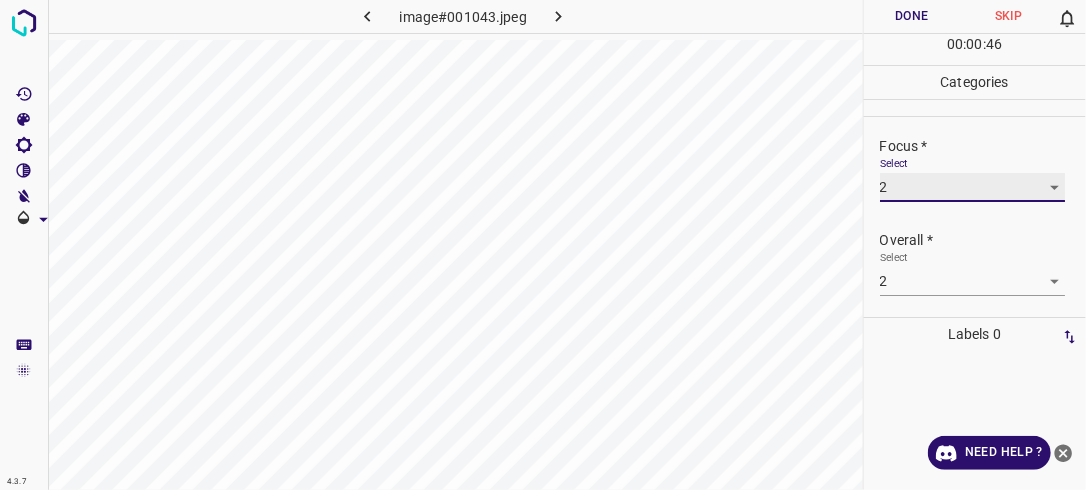 scroll, scrollTop: 0, scrollLeft: 0, axis: both 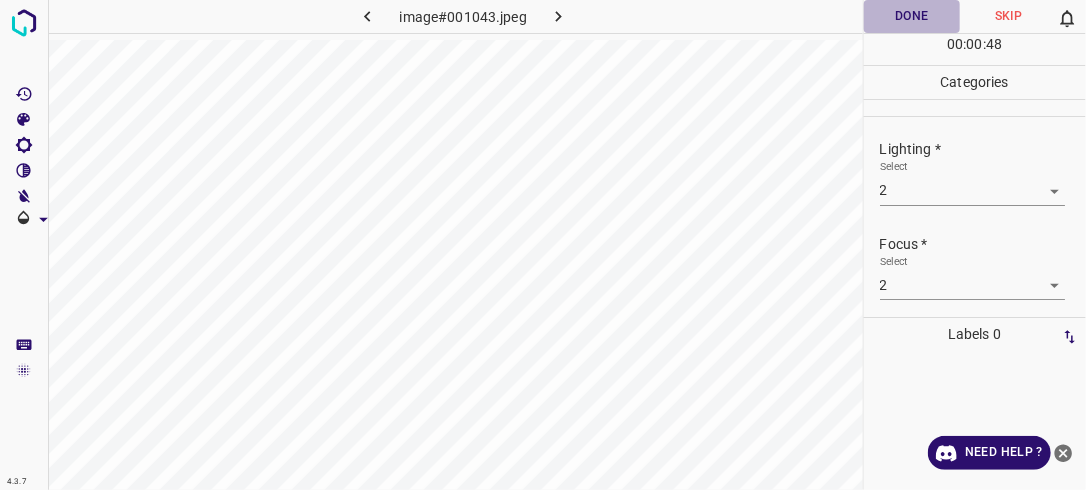 click on "Done" at bounding box center (912, 16) 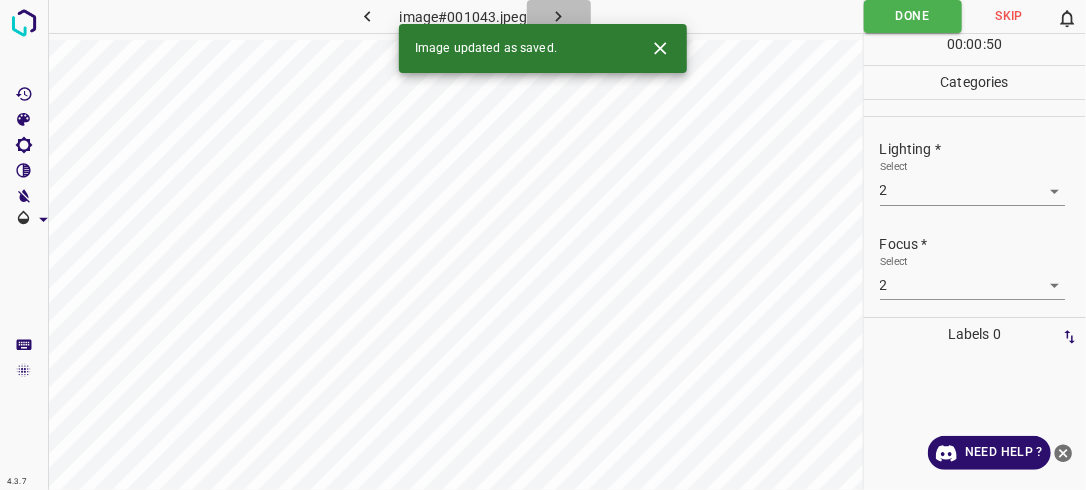 click 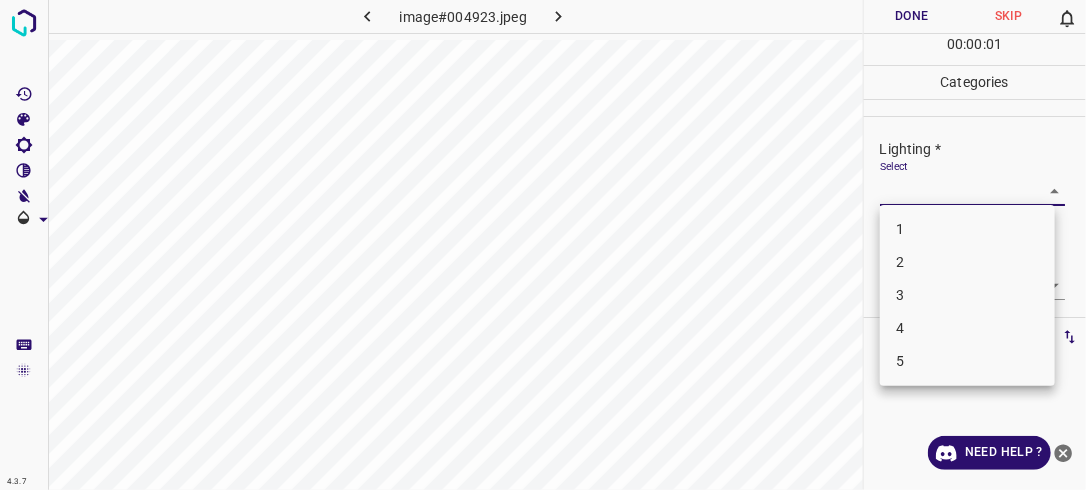 click on "4.3.7 image#004923.jpeg Done Skip 0 00   : 00   : 01   Categories Lighting *  Select ​ Focus *  Select ​ Overall *  Select ​ Labels   0 Categories 1 Lighting 2 Focus 3 Overall Tools Space Change between modes (Draw & Edit) I Auto labeling R Restore zoom M Zoom in N Zoom out Delete Delete selecte label Filters Z Restore filters X Saturation filter C Brightness filter V Contrast filter B Gray scale filter General O Download Need Help ? - Text - Hide - Delete 1 2 3 4 5" at bounding box center [543, 245] 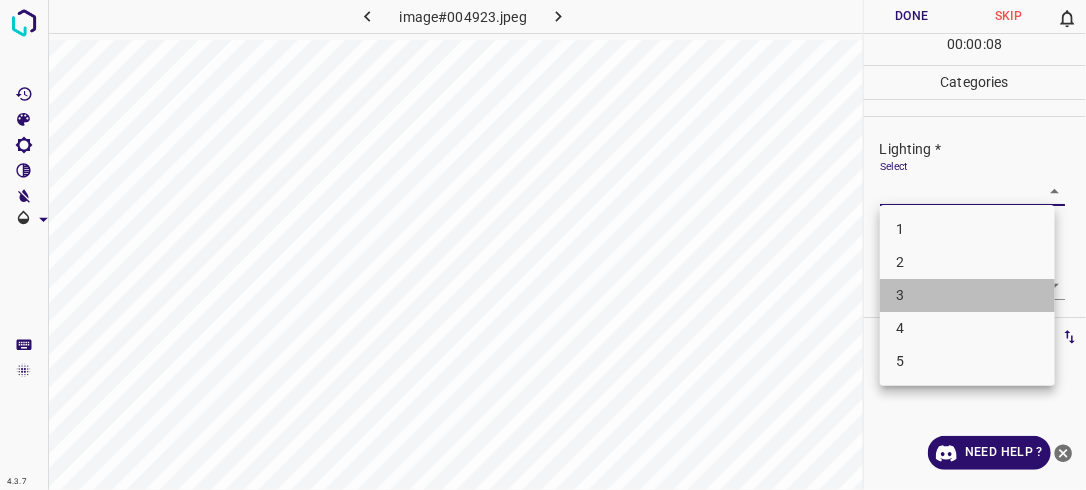 drag, startPoint x: 925, startPoint y: 287, endPoint x: 1020, endPoint y: 298, distance: 95.63472 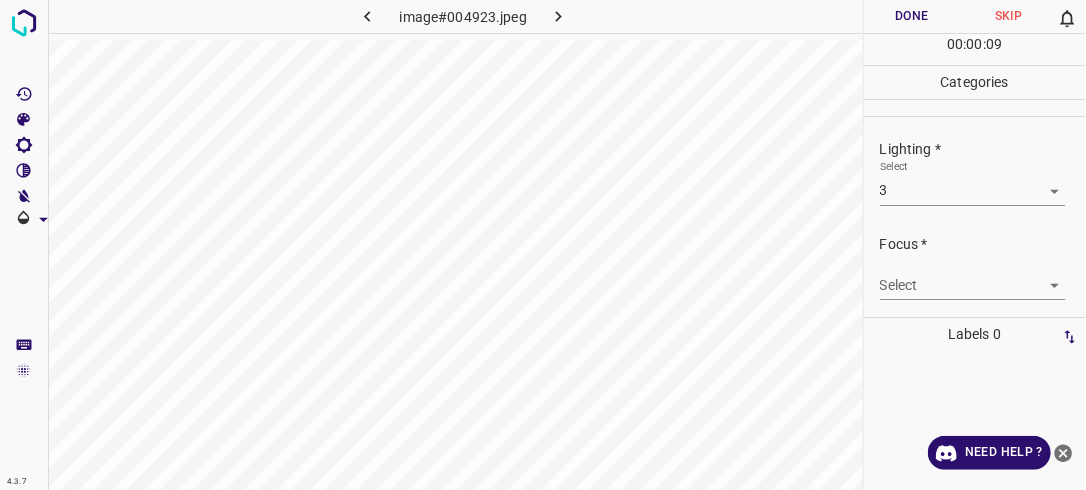 drag, startPoint x: 1020, startPoint y: 298, endPoint x: 1048, endPoint y: 287, distance: 30.083218 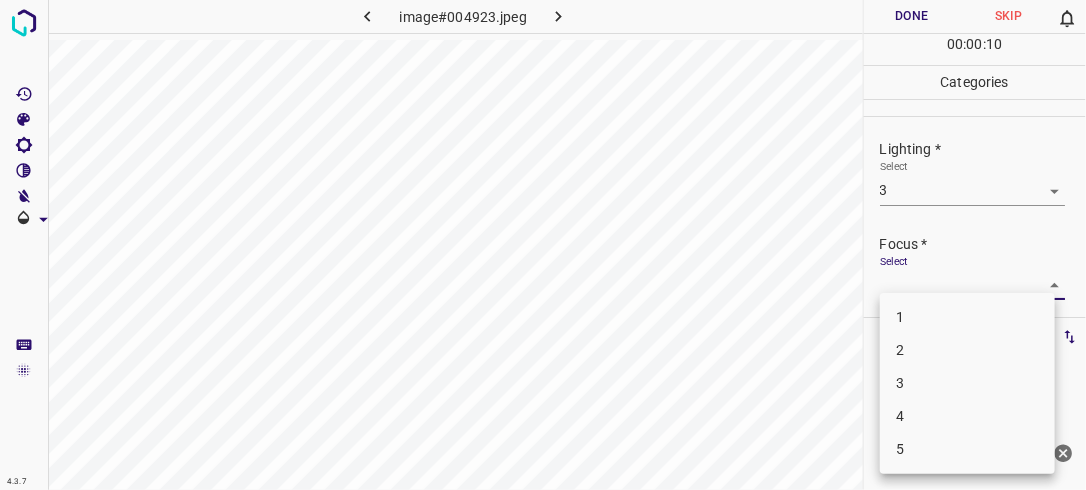 click on "4.3.7 image#004923.jpeg Done Skip 0 00   : 00   : 10   Categories Lighting *  Select 3 3 Focus *  Select ​ Overall *  Select ​ Labels   0 Categories 1 Lighting 2 Focus 3 Overall Tools Space Change between modes (Draw & Edit) I Auto labeling R Restore zoom M Zoom in N Zoom out Delete Delete selecte label Filters Z Restore filters X Saturation filter C Brightness filter V Contrast filter B Gray scale filter General O Download Need Help ? - Text - Hide - Delete 1 2 3 4 5" at bounding box center [543, 245] 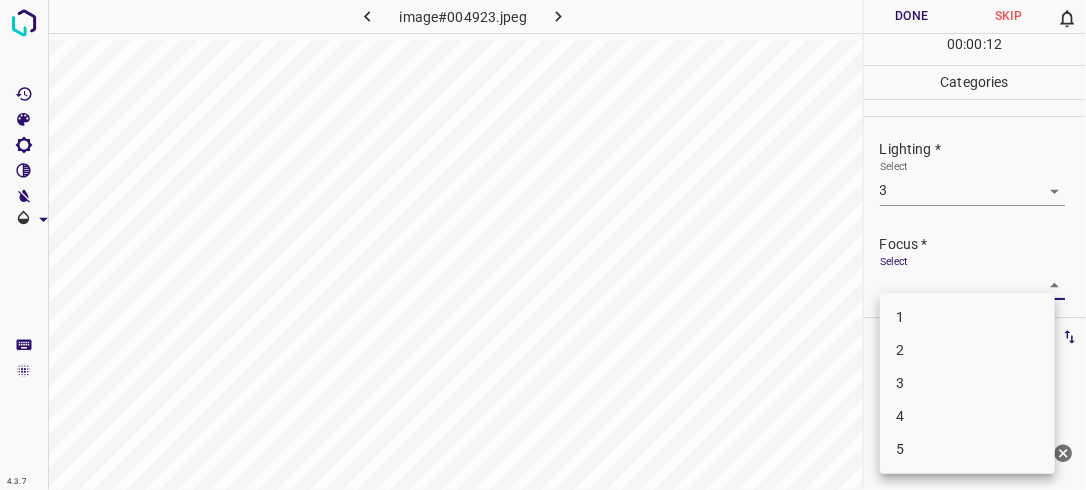 click on "2" at bounding box center [967, 350] 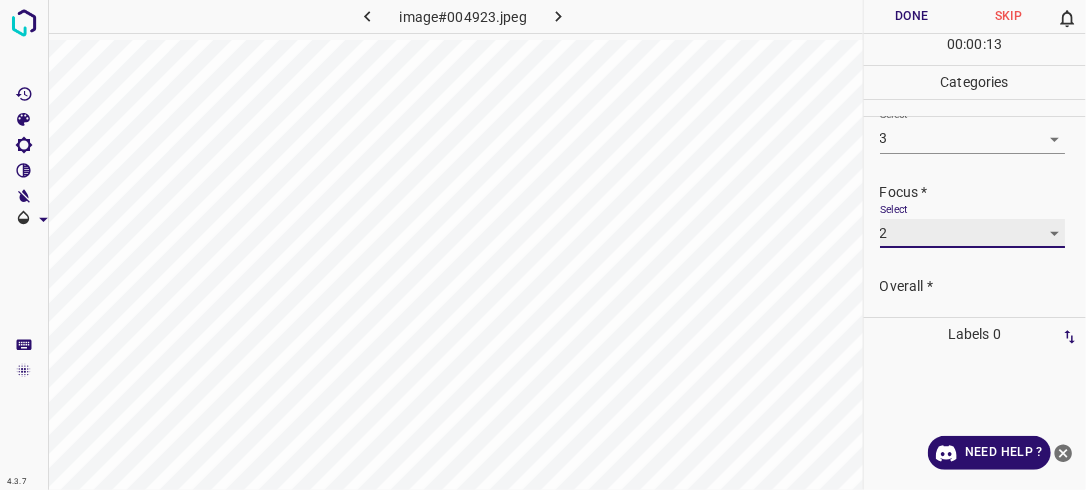 scroll, scrollTop: 86, scrollLeft: 0, axis: vertical 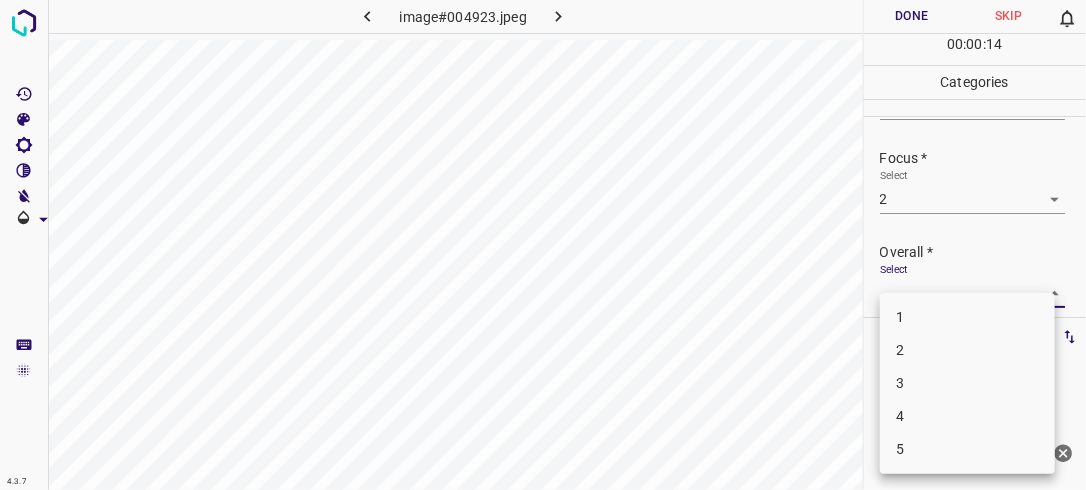 drag, startPoint x: 1052, startPoint y: 284, endPoint x: 1043, endPoint y: 290, distance: 10.816654 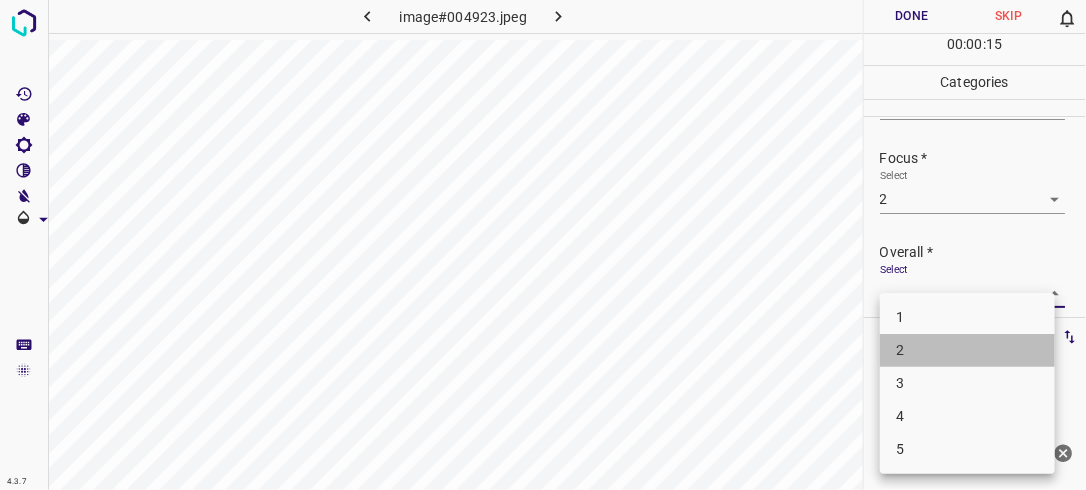 click on "2" at bounding box center (967, 350) 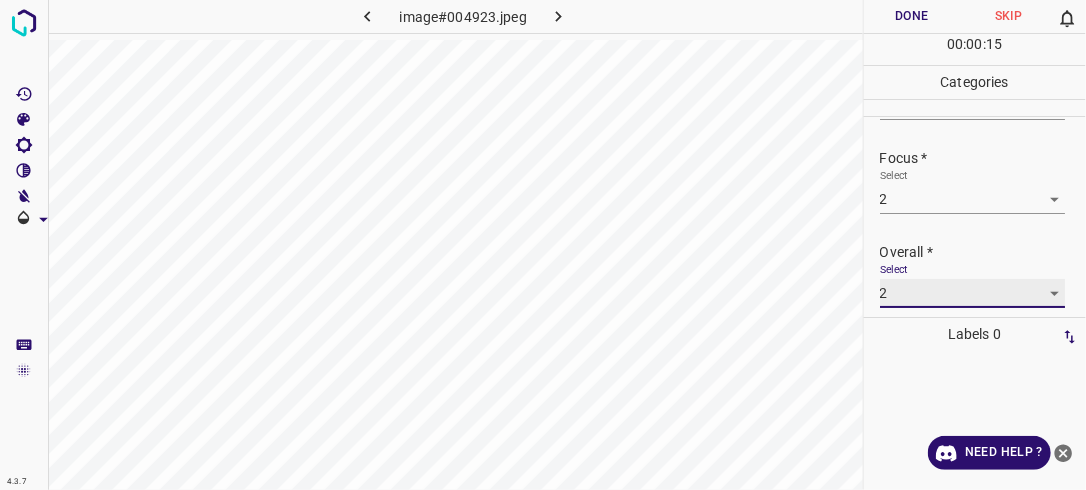 scroll, scrollTop: 86, scrollLeft: 0, axis: vertical 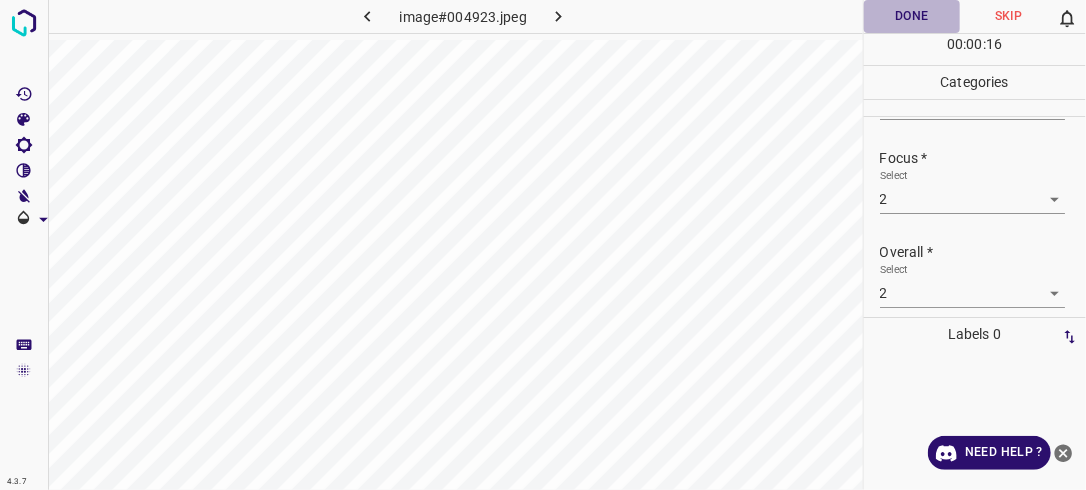click on "Done" at bounding box center [912, 16] 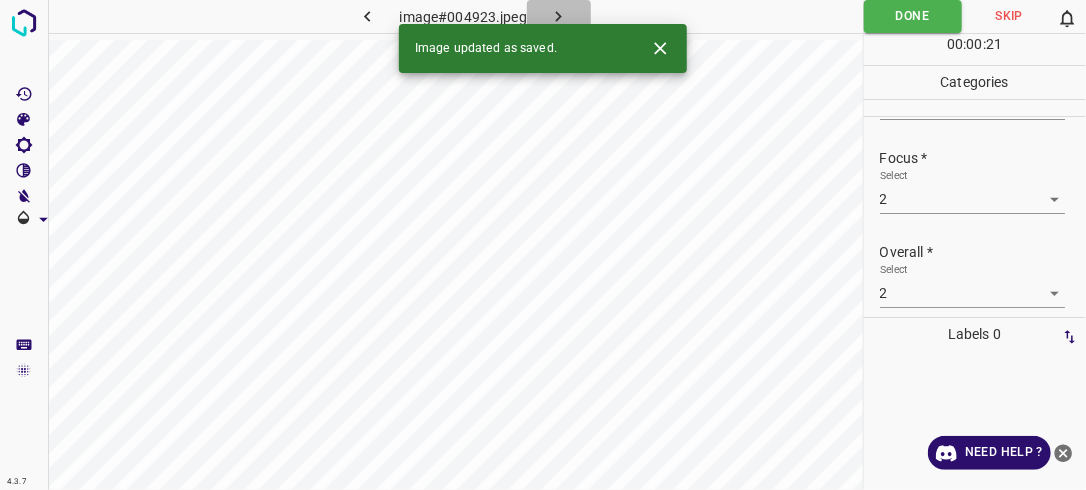 click 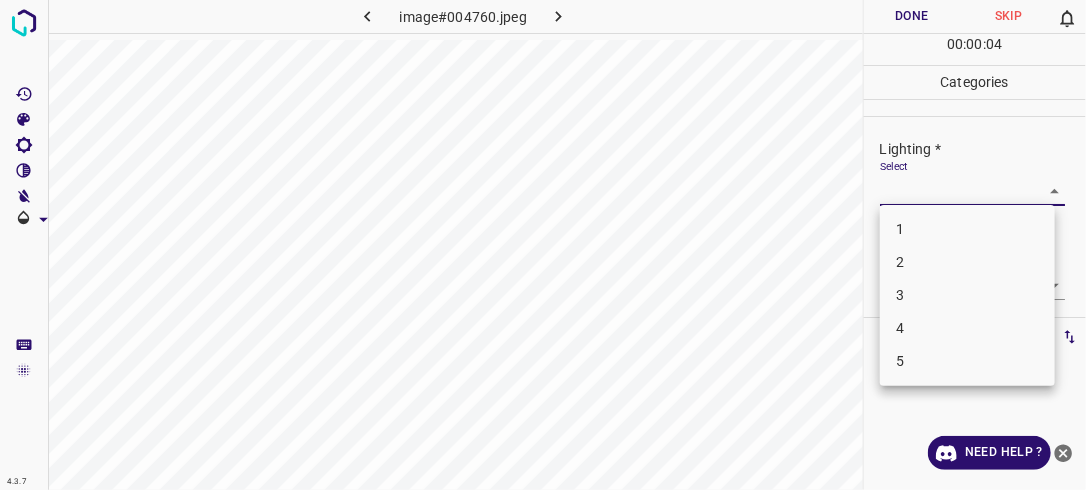 click on "4.3.7 image#004760.jpeg Done Skip 0 00   : 00   : 04   Categories Lighting *  Select ​ Focus *  Select ​ Overall *  Select ​ Labels   0 Categories 1 Lighting 2 Focus 3 Overall Tools Space Change between modes (Draw & Edit) I Auto labeling R Restore zoom M Zoom in N Zoom out Delete Delete selecte label Filters Z Restore filters X Saturation filter C Brightness filter V Contrast filter B Gray scale filter General O Download Need Help ? - Text - Hide - Delete 1 2 3 4 5" at bounding box center [543, 245] 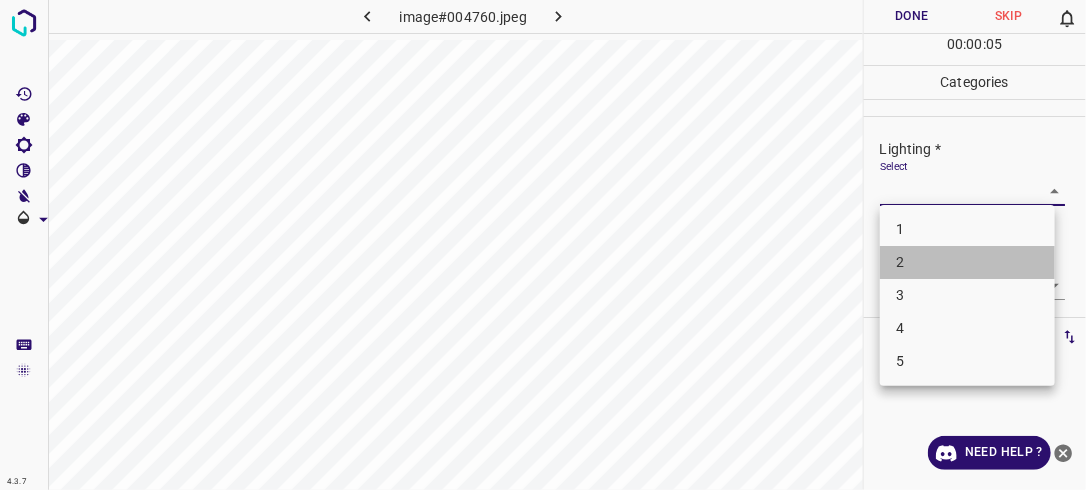 click on "2" at bounding box center (967, 262) 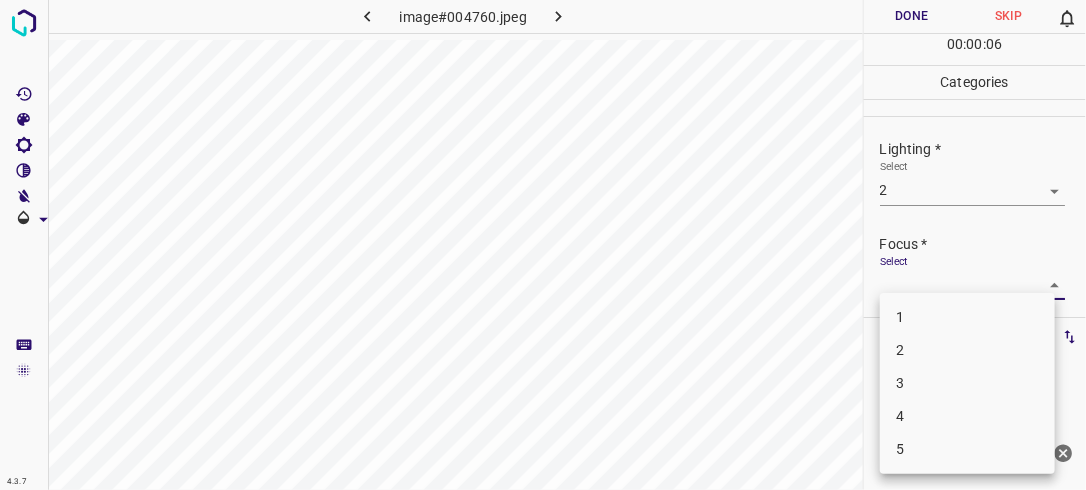 drag, startPoint x: 1033, startPoint y: 291, endPoint x: 951, endPoint y: 333, distance: 92.13034 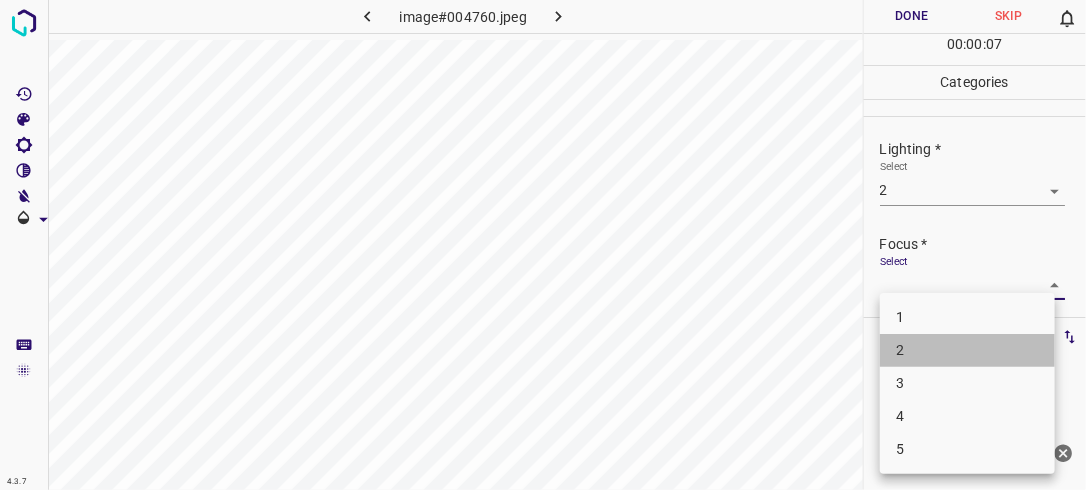 click on "2" at bounding box center [967, 350] 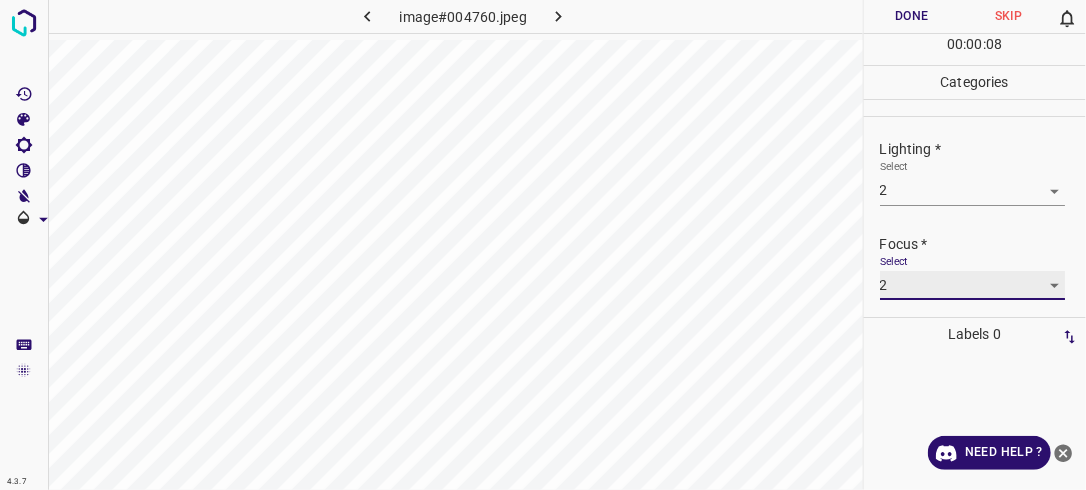 scroll, scrollTop: 98, scrollLeft: 0, axis: vertical 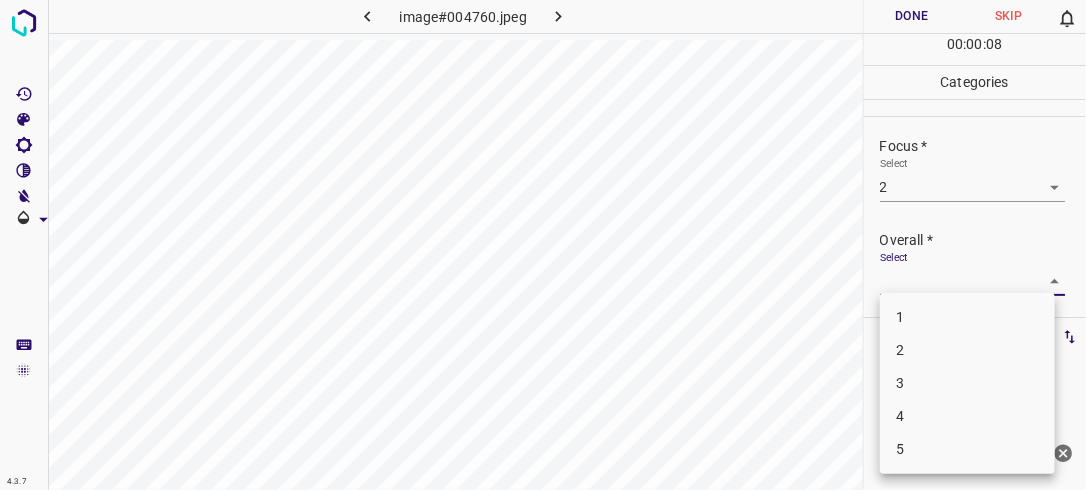click on "4.3.7 image#004760.jpeg Done Skip 0 00   : 00   : 08   Categories Lighting *  Select 2 2 Focus *  Select 2 2 Overall *  Select ​ Labels   0 Categories 1 Lighting 2 Focus 3 Overall Tools Space Change between modes (Draw & Edit) I Auto labeling R Restore zoom M Zoom in N Zoom out Delete Delete selecte label Filters Z Restore filters X Saturation filter C Brightness filter V Contrast filter B Gray scale filter General O Download Need Help ? - Text - Hide - Delete 1 2 3 4 5" at bounding box center (543, 245) 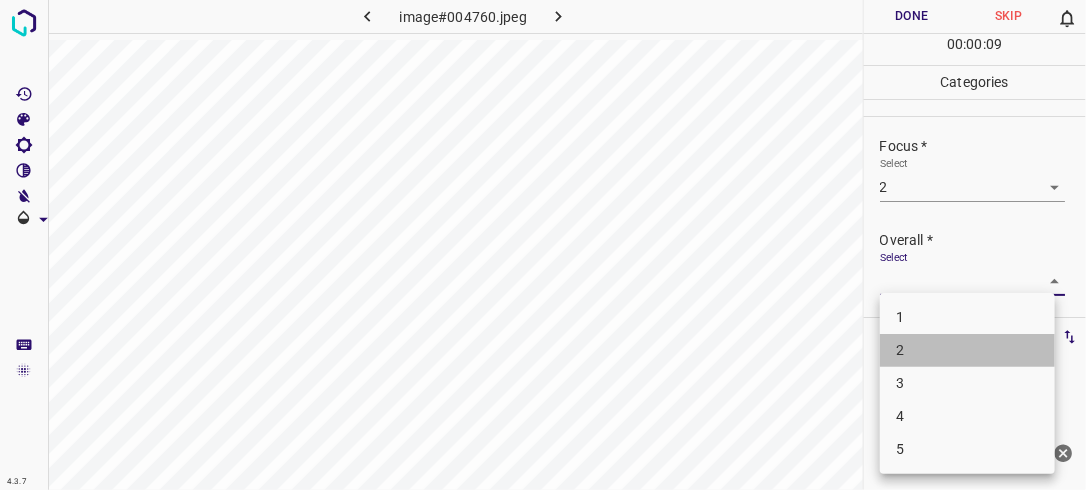 click on "2" at bounding box center (967, 350) 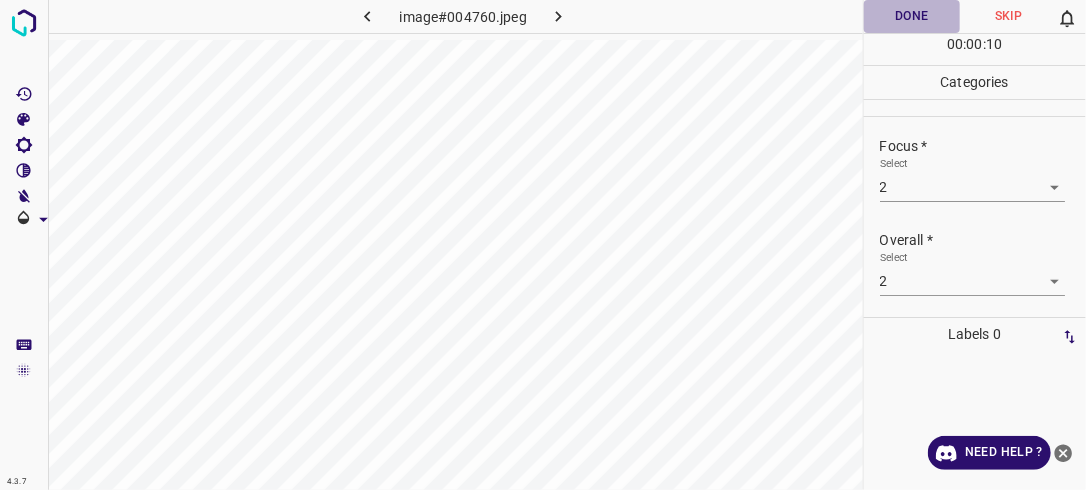click on "Done" at bounding box center [912, 16] 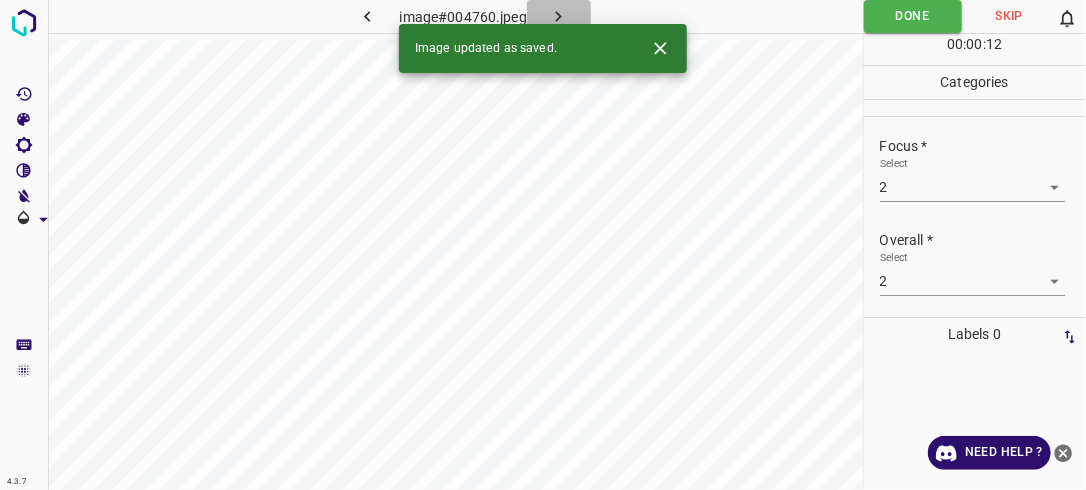 click at bounding box center (559, 16) 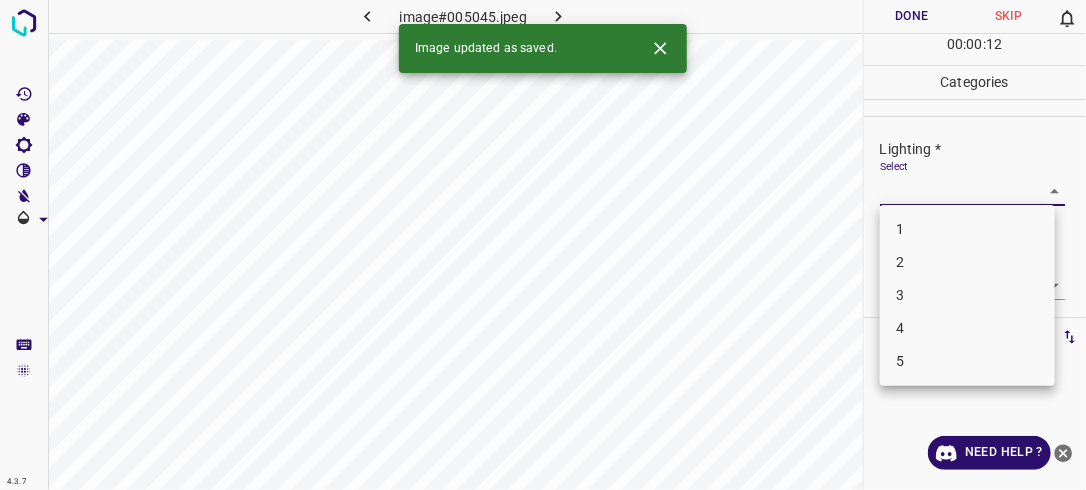 click on "4.3.7 image#005045.jpeg Done Skip 0 00   : 00   : 12   Categories Lighting *  Select ​ Focus *  Select ​ Overall *  Select ​ Labels   0 Categories 1 Lighting 2 Focus 3 Overall Tools Space Change between modes (Draw & Edit) I Auto labeling R Restore zoom M Zoom in N Zoom out Delete Delete selecte label Filters Z Restore filters X Saturation filter C Brightness filter V Contrast filter B Gray scale filter General O Download Image updated as saved. Need Help ? - Text - Hide - Delete 1 2 3 4 5" at bounding box center [543, 245] 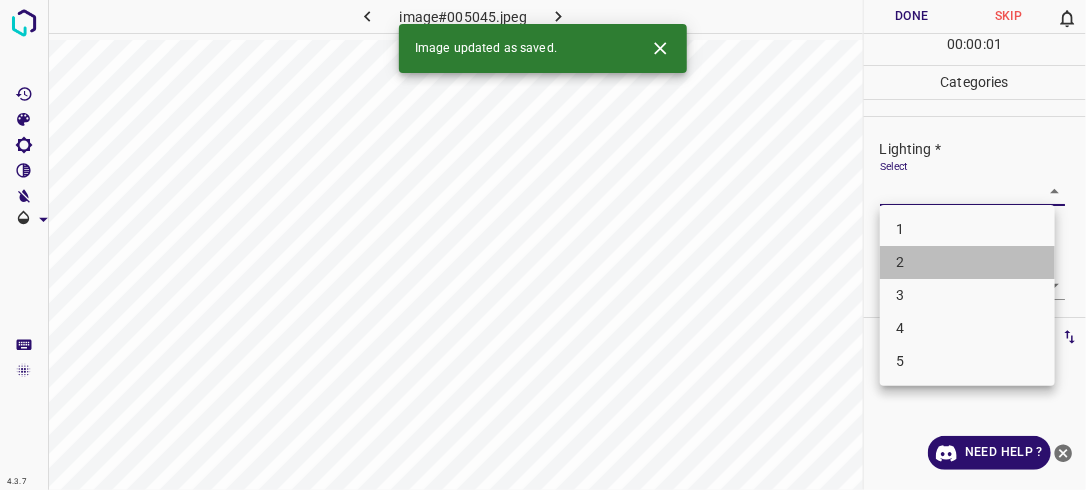 click on "2" at bounding box center (967, 262) 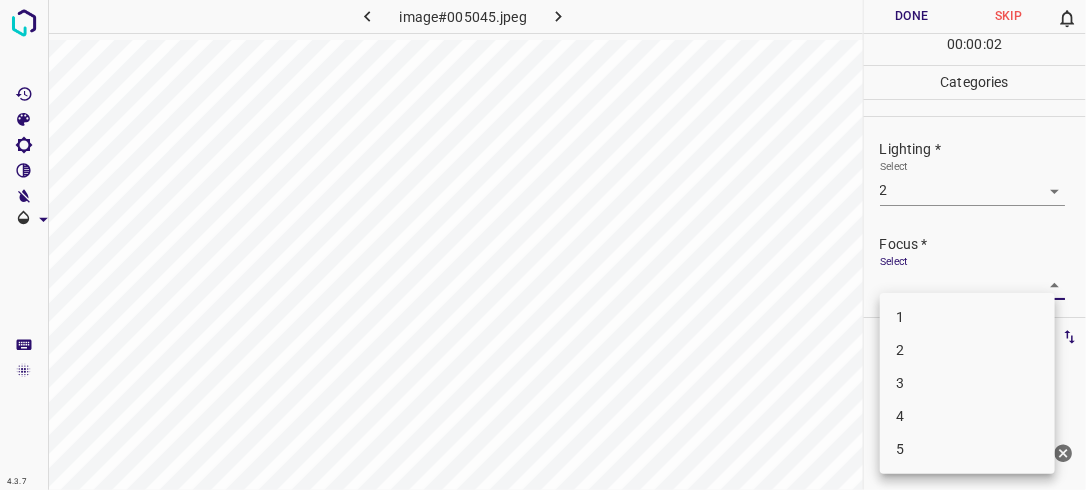 drag, startPoint x: 1026, startPoint y: 282, endPoint x: 1000, endPoint y: 290, distance: 27.202942 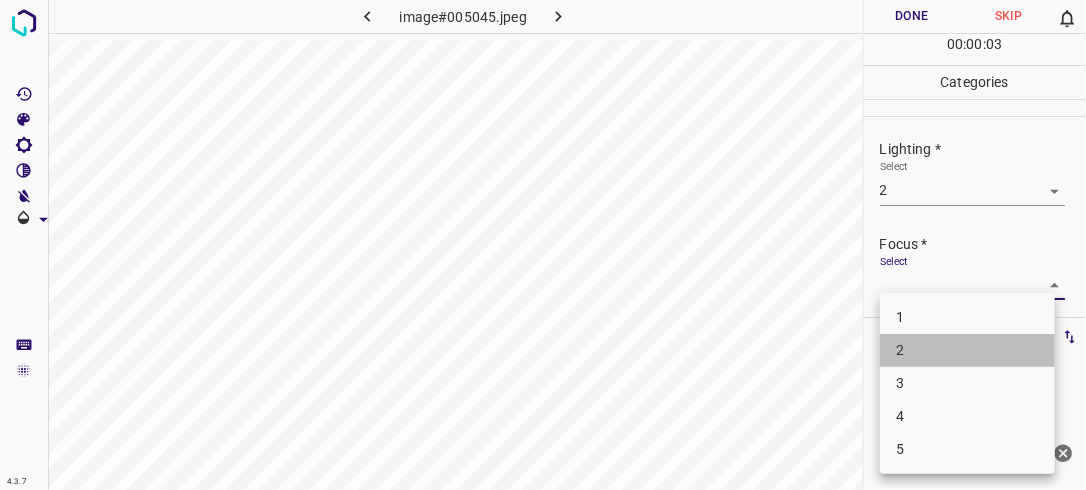 click on "2" at bounding box center [967, 350] 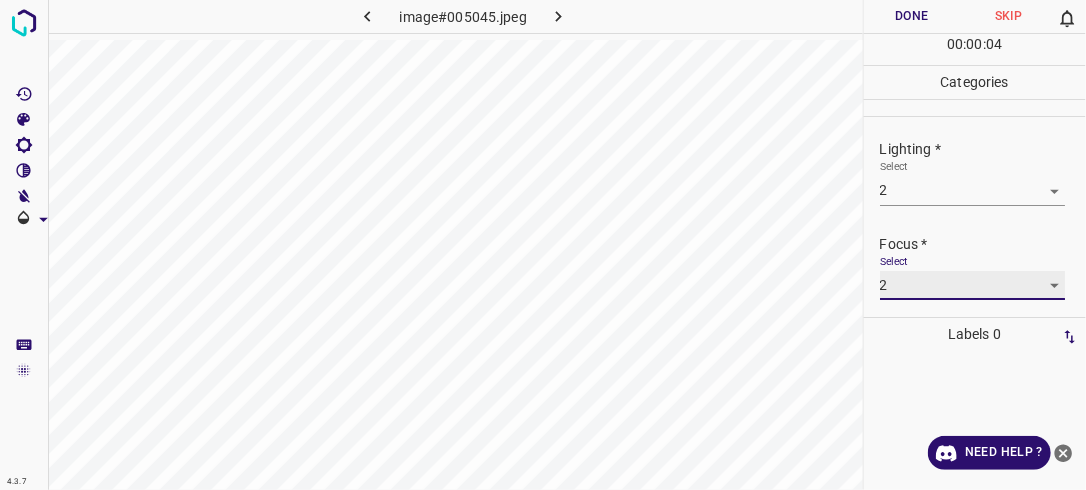 scroll, scrollTop: 98, scrollLeft: 0, axis: vertical 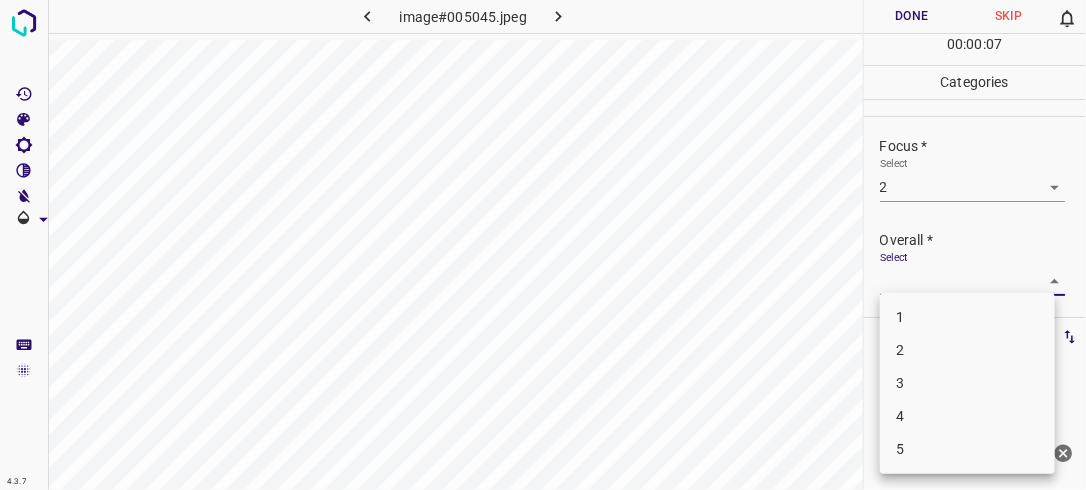 drag, startPoint x: 1044, startPoint y: 277, endPoint x: 996, endPoint y: 299, distance: 52.801514 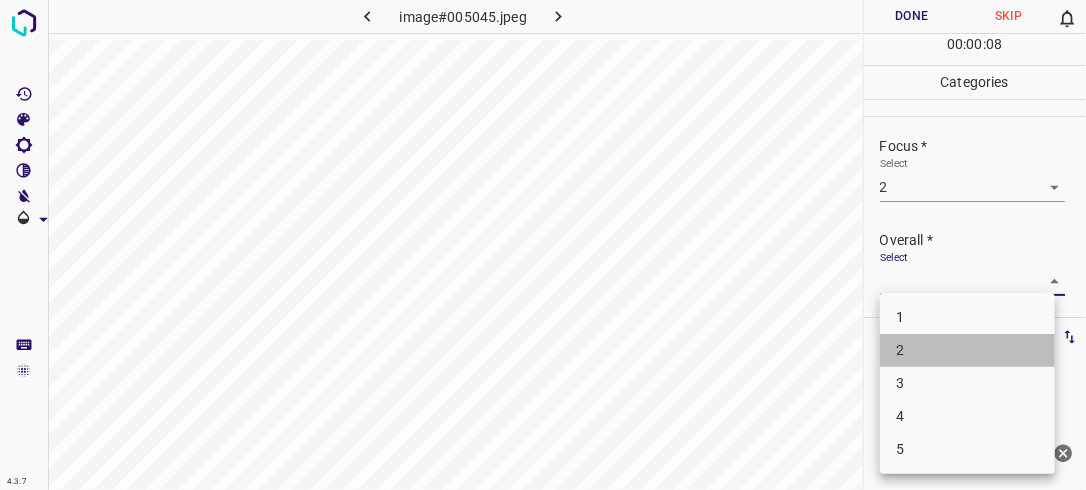 click on "2" at bounding box center [967, 350] 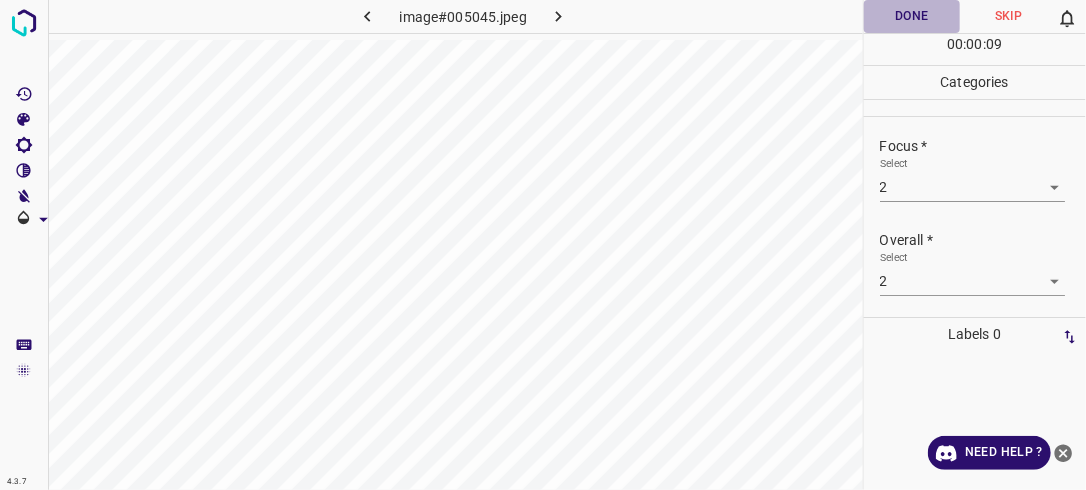click on "Done" at bounding box center (912, 16) 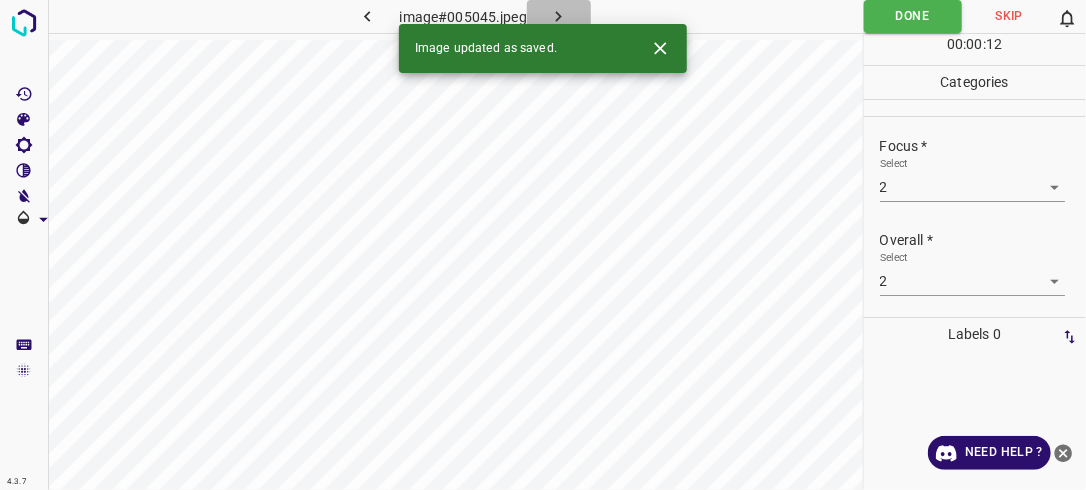 click 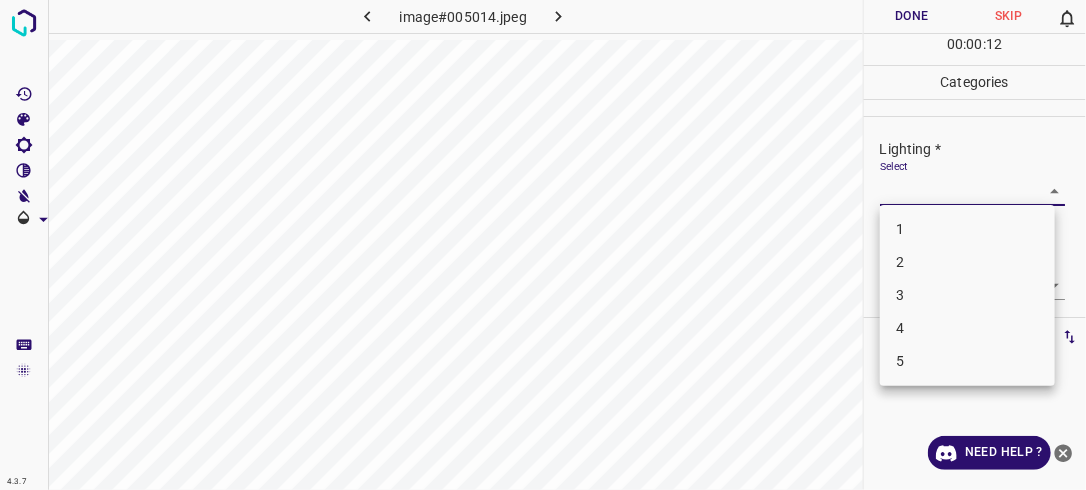 click on "4.3.7 image#005014.jpeg Done Skip 0 00   : 00   : 12   Categories Lighting *  Select ​ Focus *  Select ​ Overall *  Select ​ Labels   0 Categories 1 Lighting 2 Focus 3 Overall Tools Space Change between modes (Draw & Edit) I Auto labeling R Restore zoom M Zoom in N Zoom out Delete Delete selecte label Filters Z Restore filters X Saturation filter C Brightness filter V Contrast filter B Gray scale filter General O Download Need Help ? - Text - Hide - Delete 1 2 3 4 5" at bounding box center (543, 245) 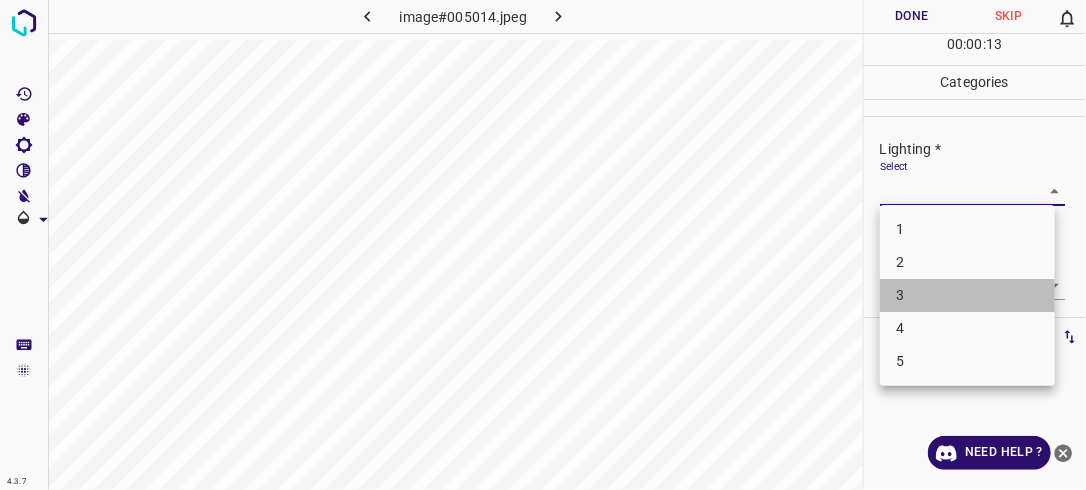 click on "3" at bounding box center [967, 295] 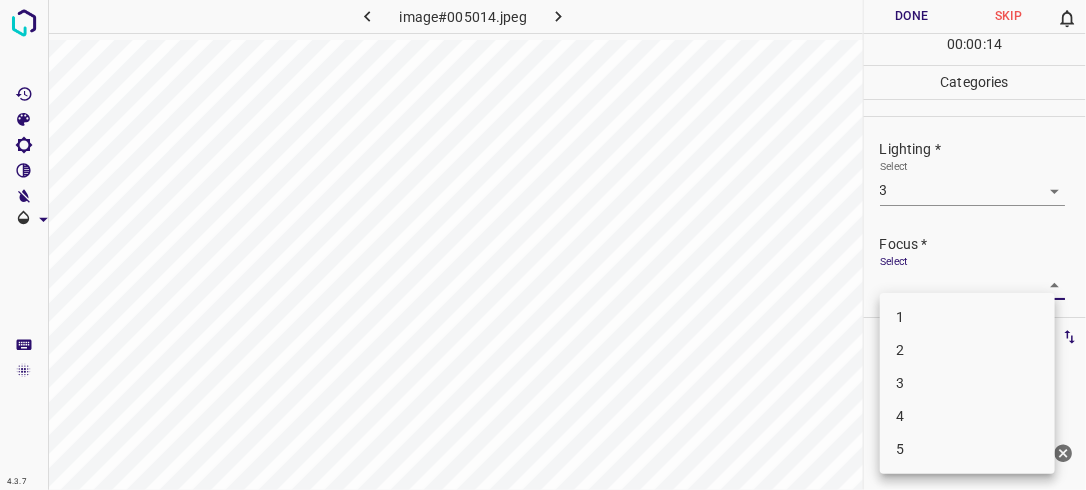 drag, startPoint x: 1035, startPoint y: 283, endPoint x: 944, endPoint y: 332, distance: 103.35376 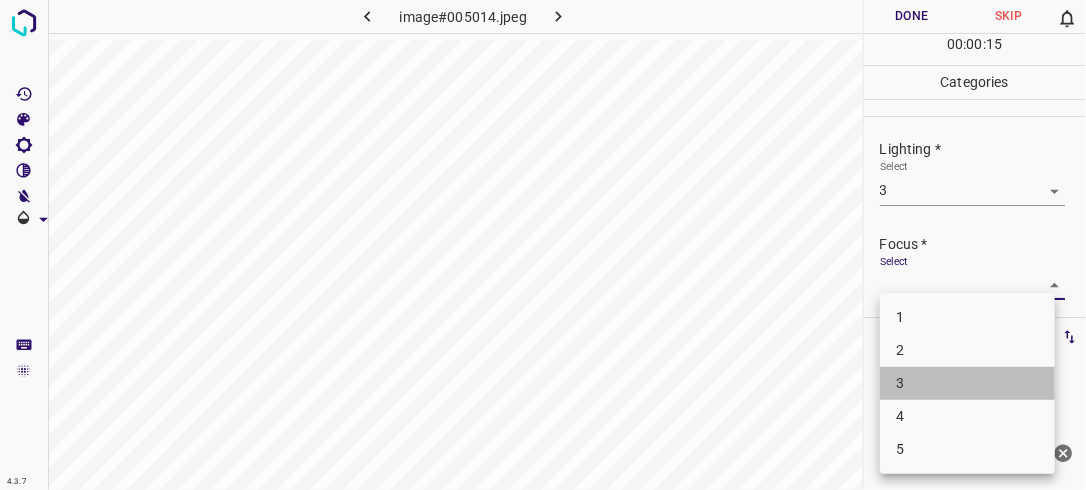 click on "3" at bounding box center [967, 383] 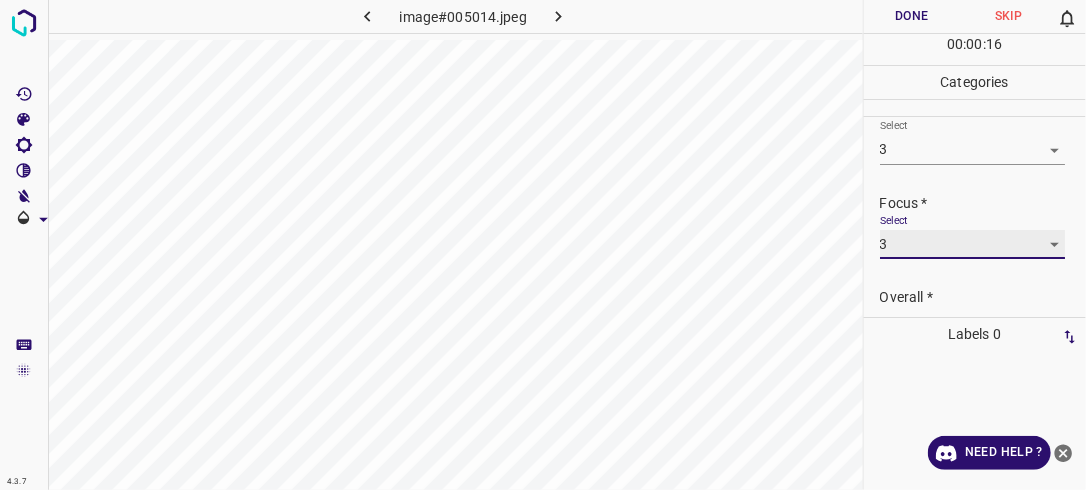 scroll, scrollTop: 98, scrollLeft: 0, axis: vertical 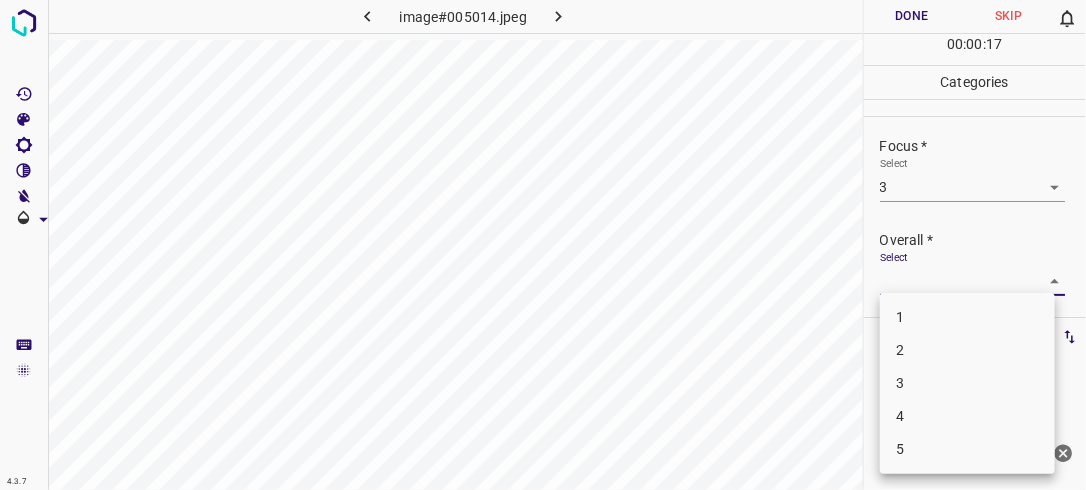 drag, startPoint x: 1044, startPoint y: 282, endPoint x: 944, endPoint y: 388, distance: 145.72577 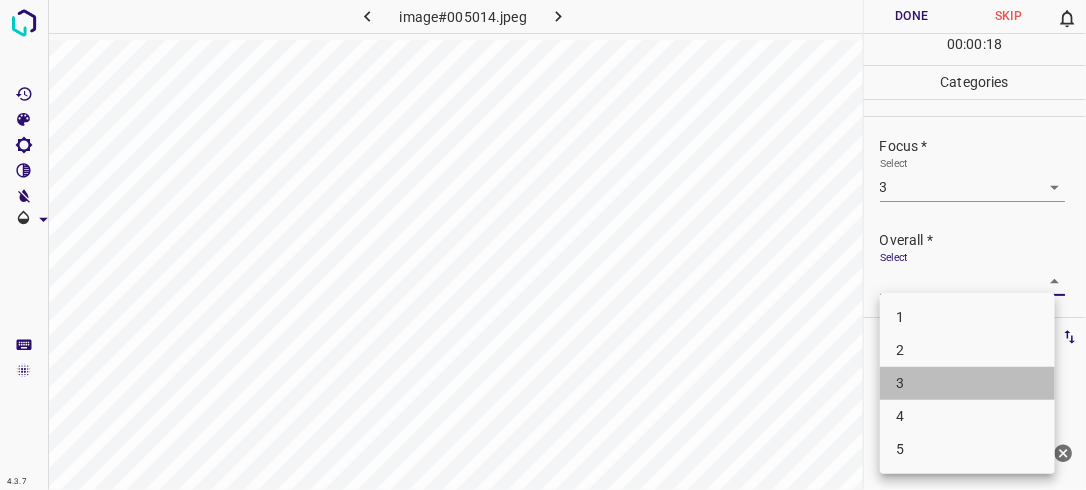 click on "3" at bounding box center [967, 383] 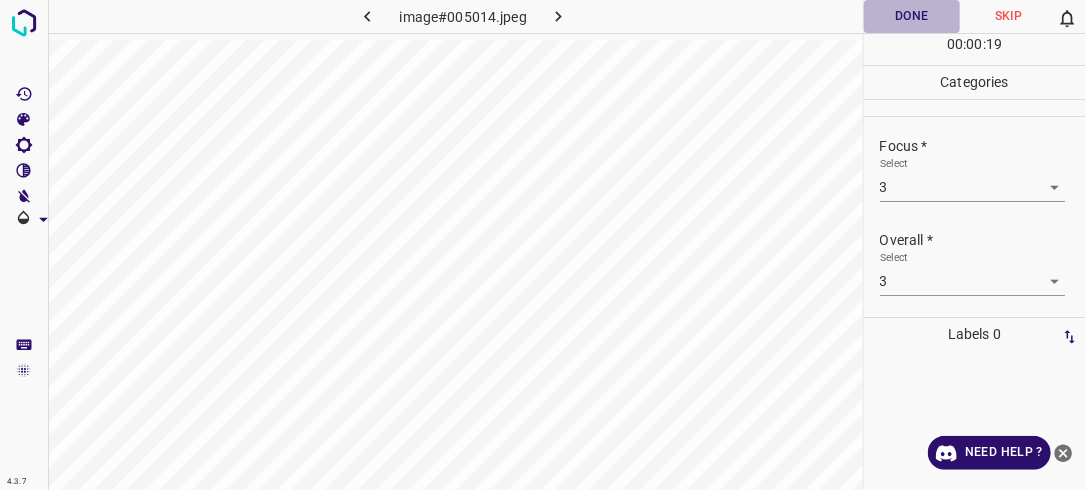 click on "Done" at bounding box center [912, 16] 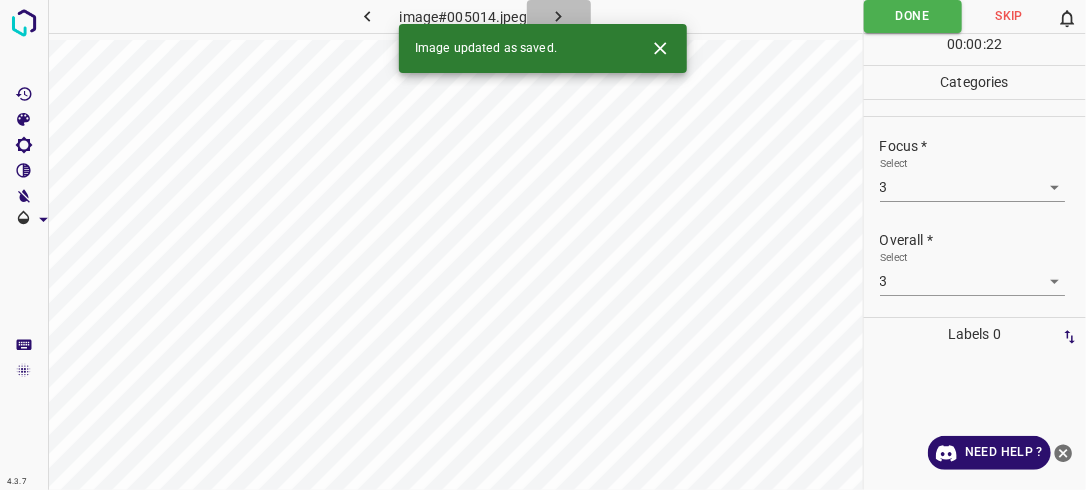 click 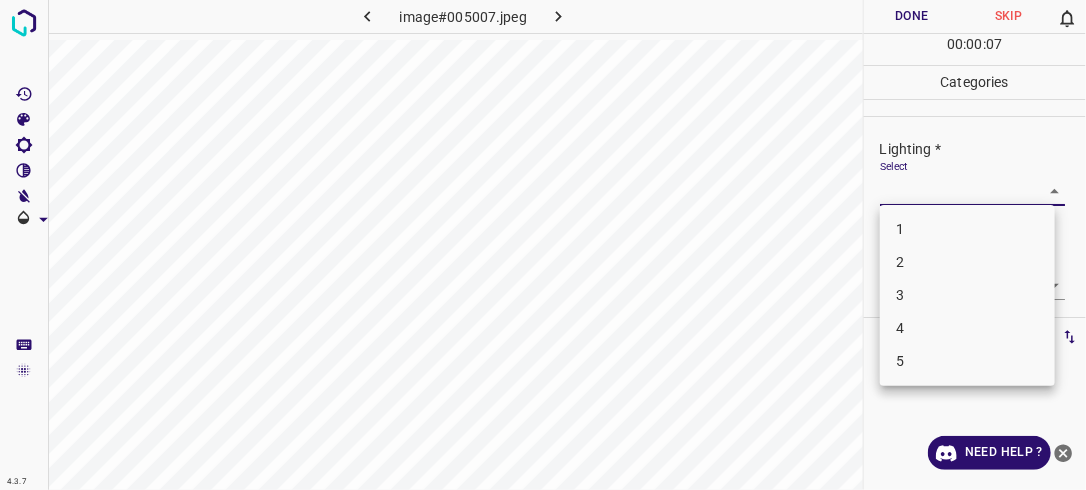 click on "4.3.7 image#005007.jpeg Done Skip 0 00   : 00   : 07   Categories Lighting *  Select ​ Focus *  Select ​ Overall *  Select ​ Labels   0 Categories 1 Lighting 2 Focus 3 Overall Tools Space Change between modes (Draw & Edit) I Auto labeling R Restore zoom M Zoom in N Zoom out Delete Delete selecte label Filters Z Restore filters X Saturation filter C Brightness filter V Contrast filter B Gray scale filter General O Download Need Help ? - Text - Hide - Delete 1 2 3 4 5" at bounding box center (543, 245) 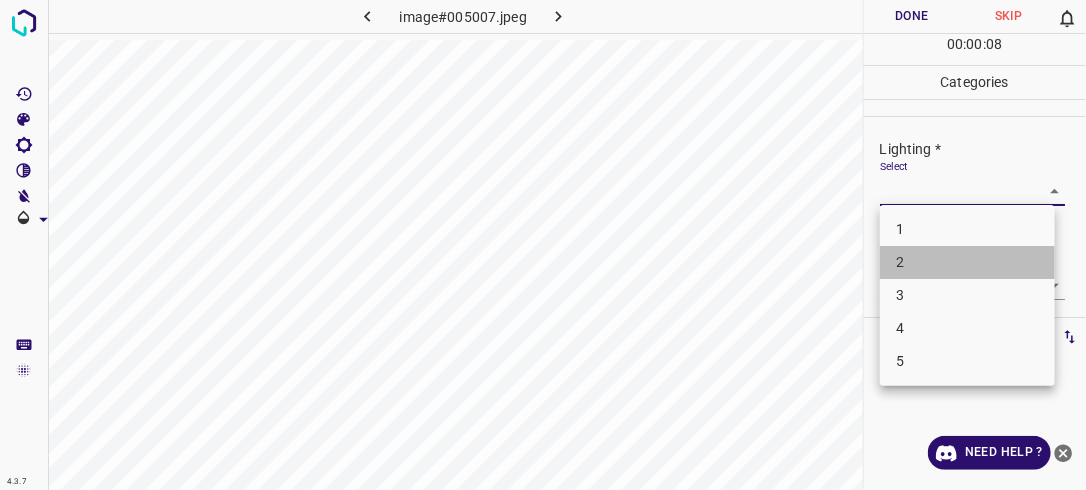 click on "2" at bounding box center (967, 262) 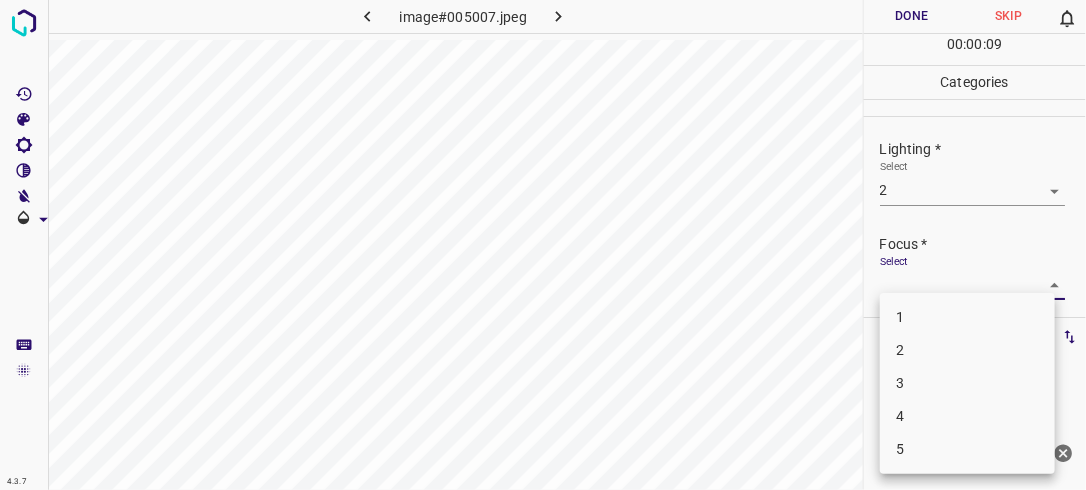 click on "4.3.7 image#005007.jpeg Done Skip 0 00   : 00   : 09   Categories Lighting *  Select 2 2 Focus *  Select ​ Overall *  Select ​ Labels   0 Categories 1 Lighting 2 Focus 3 Overall Tools Space Change between modes (Draw & Edit) I Auto labeling R Restore zoom M Zoom in N Zoom out Delete Delete selecte label Filters Z Restore filters X Saturation filter C Brightness filter V Contrast filter B Gray scale filter General O Download Need Help ? - Text - Hide - Delete 1 2 3 4 5" at bounding box center (543, 245) 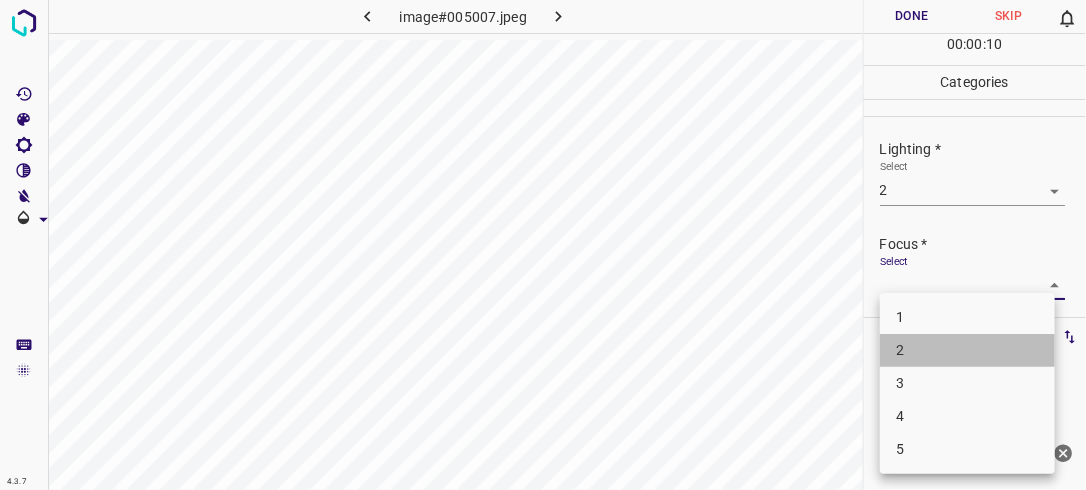 click on "2" at bounding box center [967, 350] 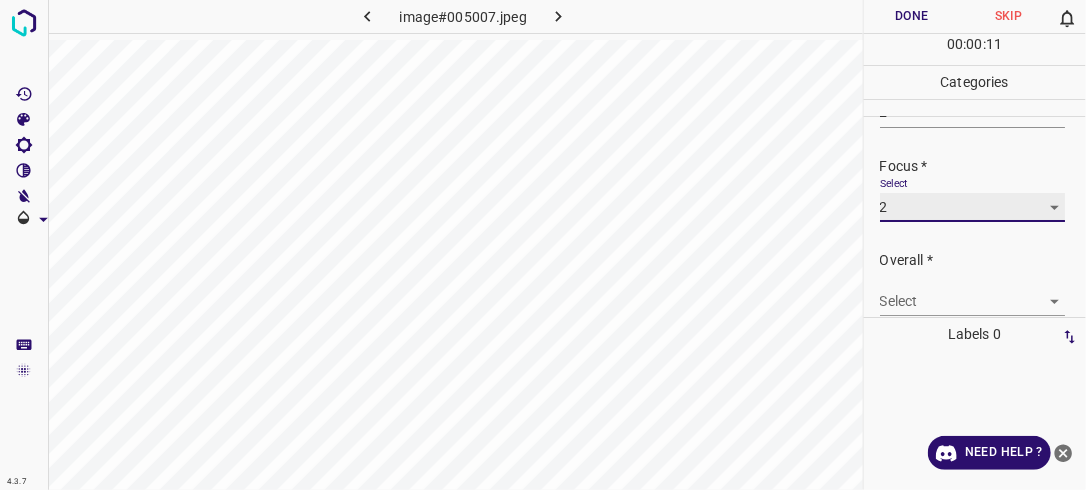 scroll, scrollTop: 98, scrollLeft: 0, axis: vertical 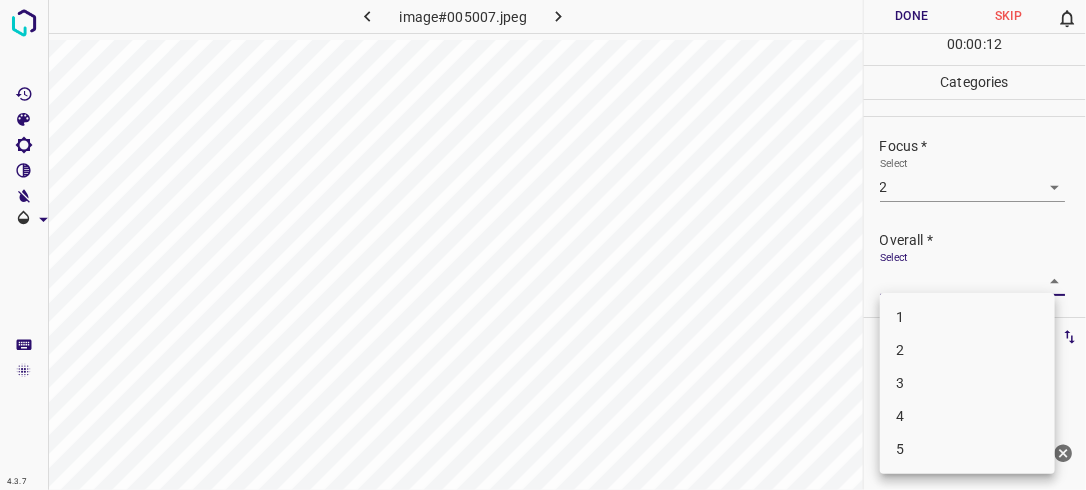 drag, startPoint x: 1052, startPoint y: 280, endPoint x: 942, endPoint y: 356, distance: 133.70116 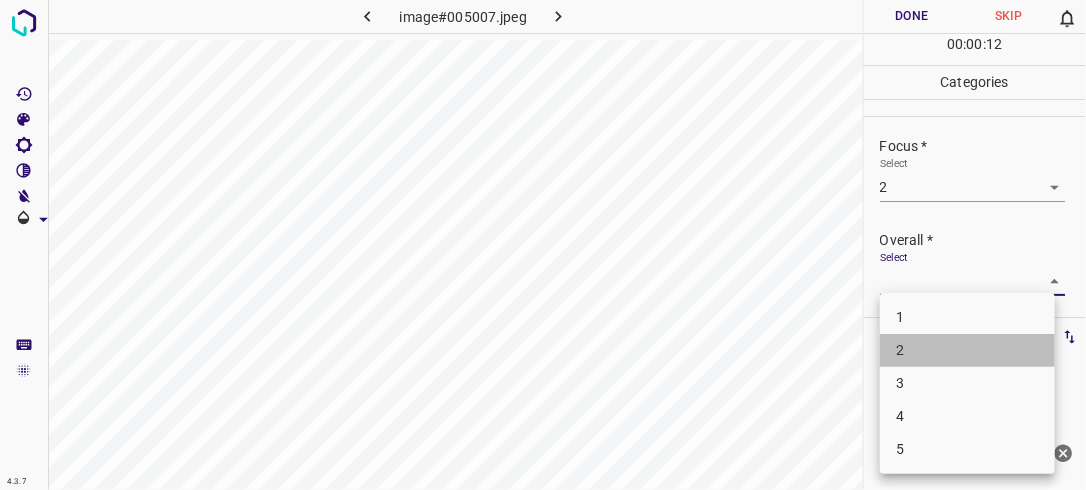 click on "2" at bounding box center (967, 350) 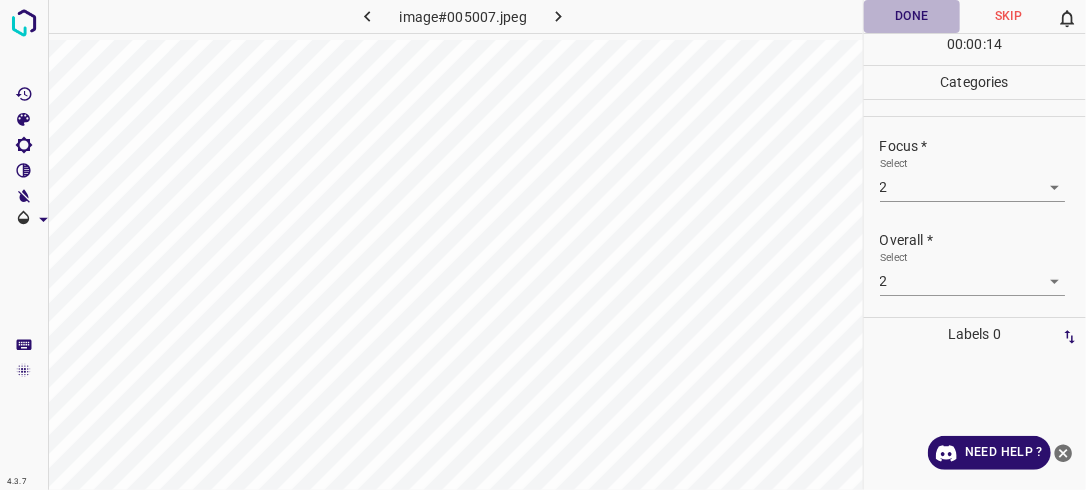 click on "Done" at bounding box center (912, 16) 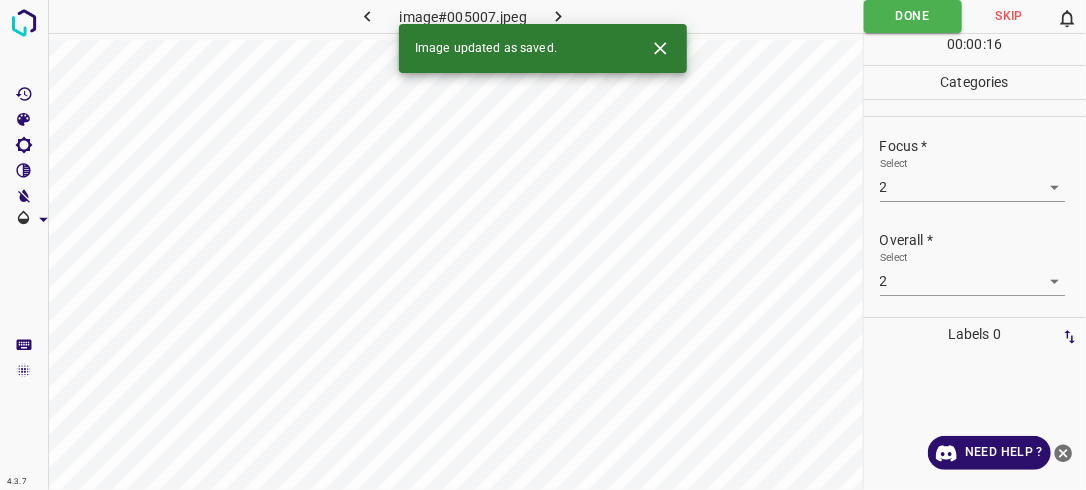 click 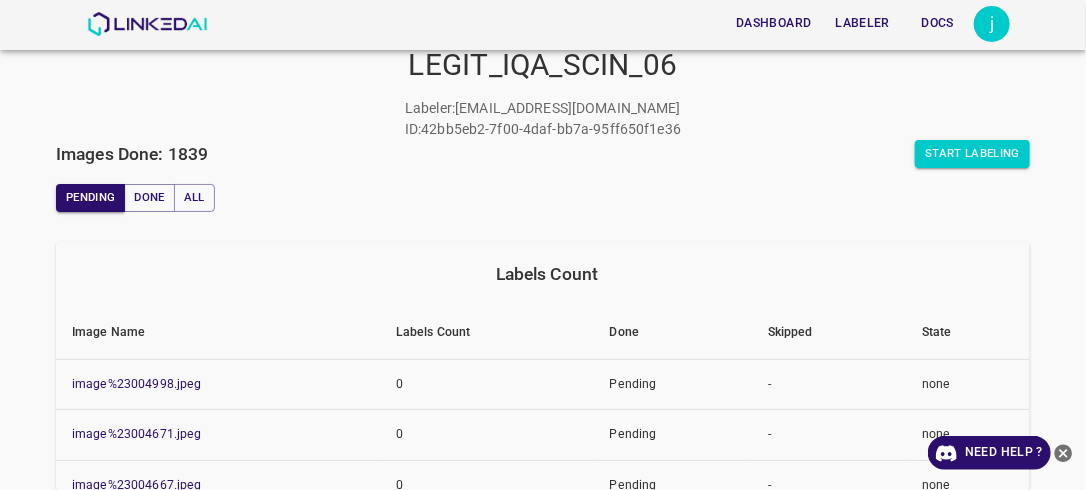 scroll, scrollTop: 0, scrollLeft: 0, axis: both 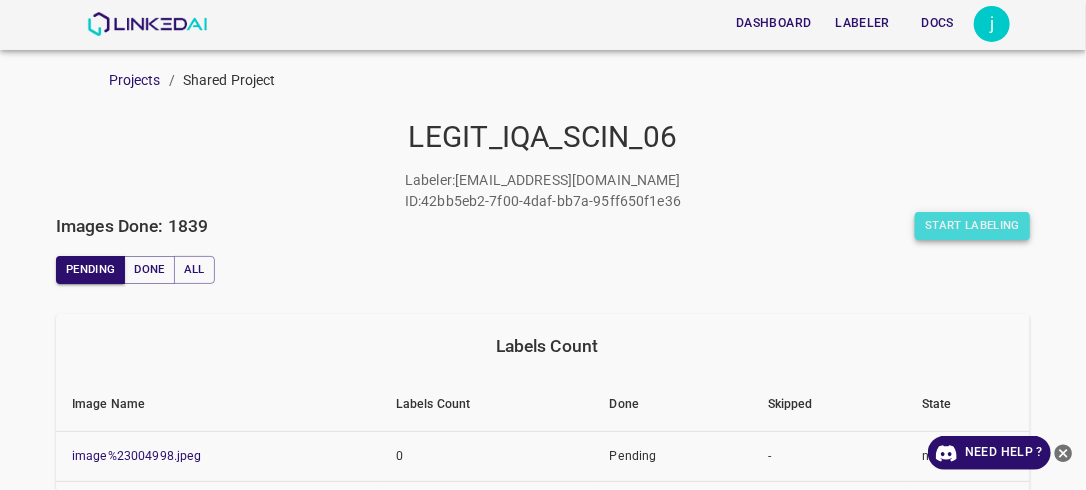 click on "Start Labeling" at bounding box center (972, 226) 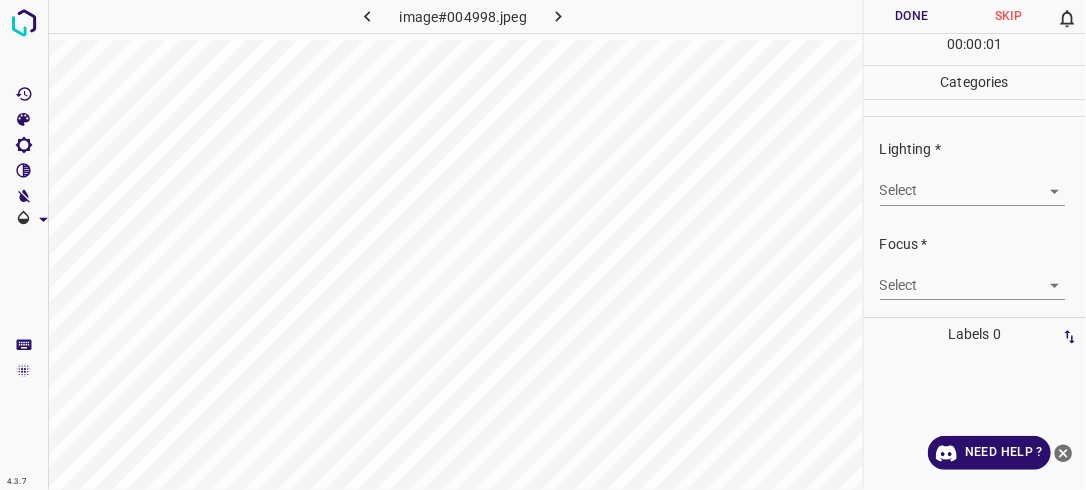 click on "4.3.7 image#004998.jpeg Done Skip 0 00   : 00   : 01   Categories Lighting *  Select ​ Focus *  Select ​ Overall *  Select ​ Labels   0 Categories 1 Lighting 2 Focus 3 Overall Tools Space Change between modes (Draw & Edit) I Auto labeling R Restore zoom M Zoom in N Zoom out Delete Delete selecte label Filters Z Restore filters X Saturation filter C Brightness filter V Contrast filter B Gray scale filter General O Download Need Help ? - Text - Hide - Delete" at bounding box center (543, 245) 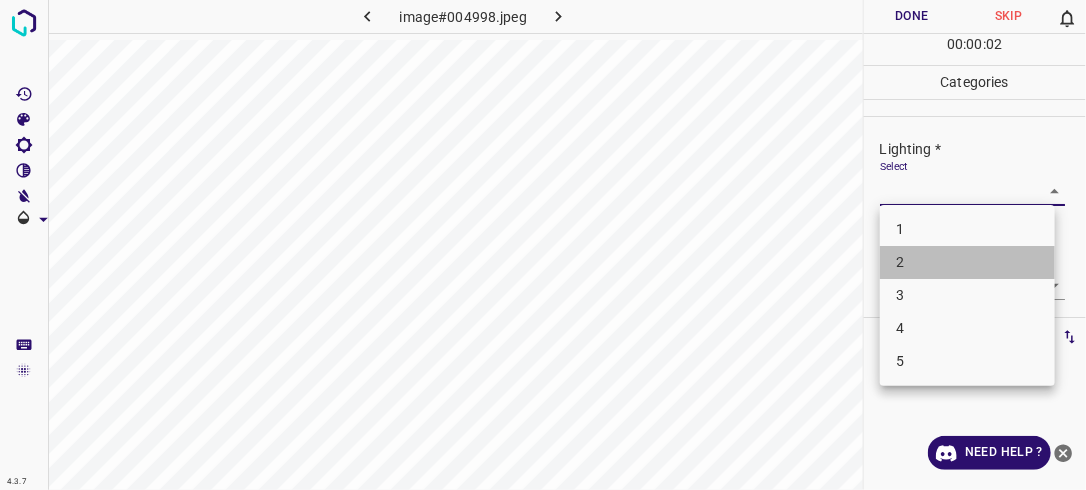 click on "2" at bounding box center (967, 262) 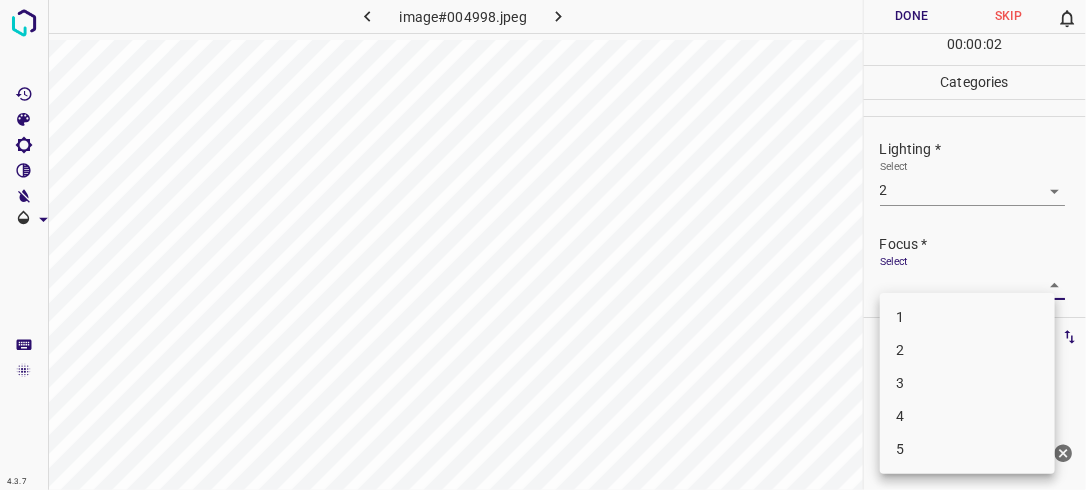 click on "4.3.7 image#004998.jpeg Done Skip 0 00   : 00   : 02   Categories Lighting *  Select 2 2 Focus *  Select ​ Overall *  Select ​ Labels   0 Categories 1 Lighting 2 Focus 3 Overall Tools Space Change between modes (Draw & Edit) I Auto labeling R Restore zoom M Zoom in N Zoom out Delete Delete selecte label Filters Z Restore filters X Saturation filter C Brightness filter V Contrast filter B Gray scale filter General O Download Need Help ? - Text - Hide - Delete 1 2 3 4 5" at bounding box center [543, 245] 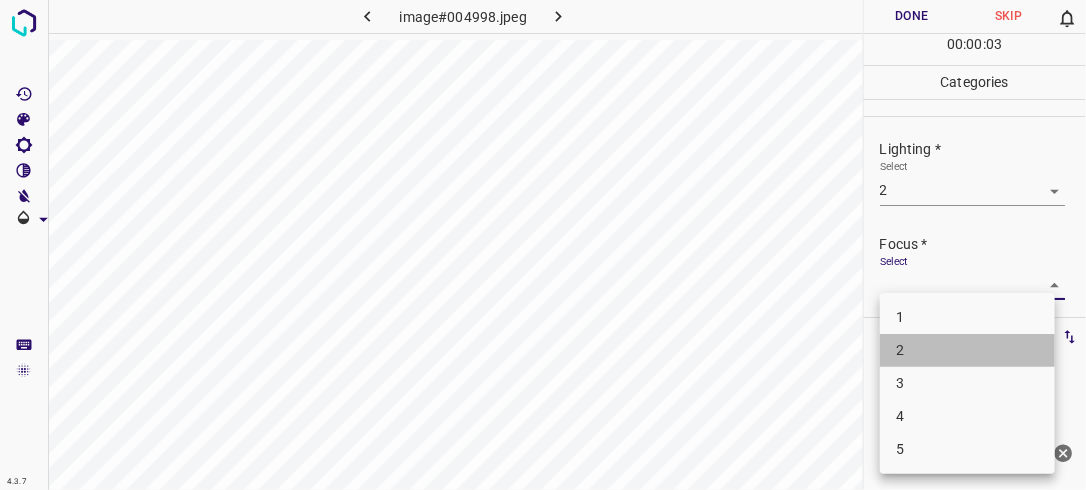 click on "2" at bounding box center (967, 350) 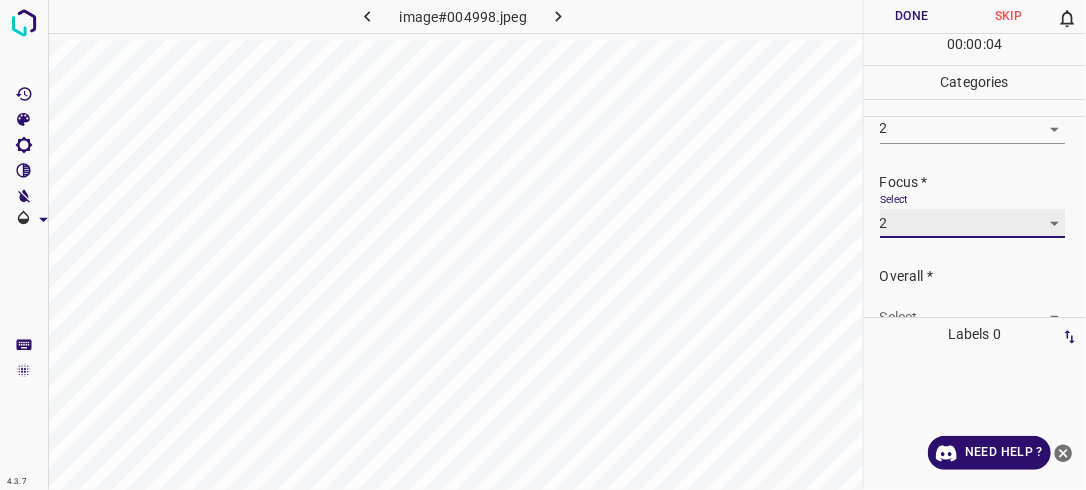 scroll, scrollTop: 88, scrollLeft: 0, axis: vertical 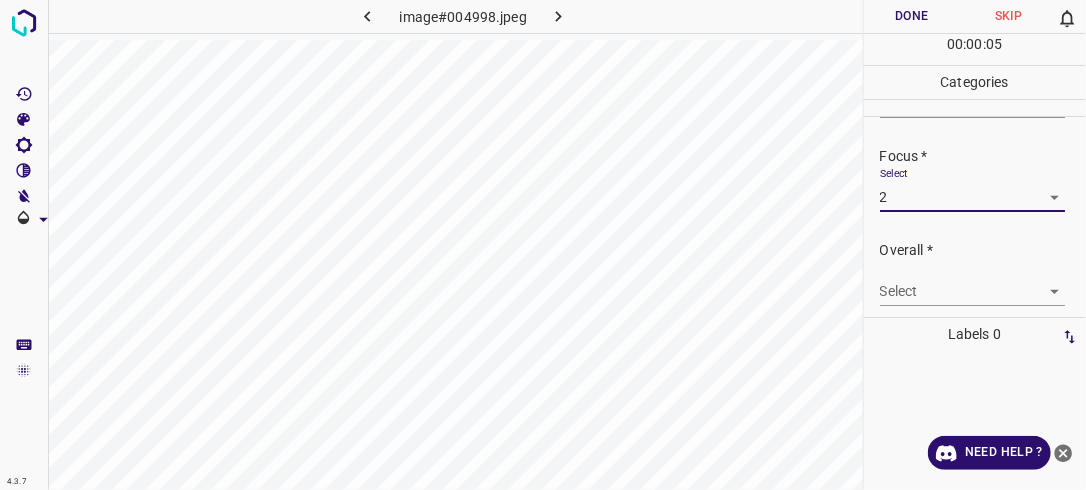 click on "4.3.7 image#004998.jpeg Done Skip 0 00   : 00   : 05   Categories Lighting *  Select 2 2 Focus *  Select 2 2 Overall *  Select ​ Labels   0 Categories 1 Lighting 2 Focus 3 Overall Tools Space Change between modes (Draw & Edit) I Auto labeling R Restore zoom M Zoom in N Zoom out Delete Delete selecte label Filters Z Restore filters X Saturation filter C Brightness filter V Contrast filter B Gray scale filter General O Download Need Help ? - Text - Hide - Delete" at bounding box center (543, 245) 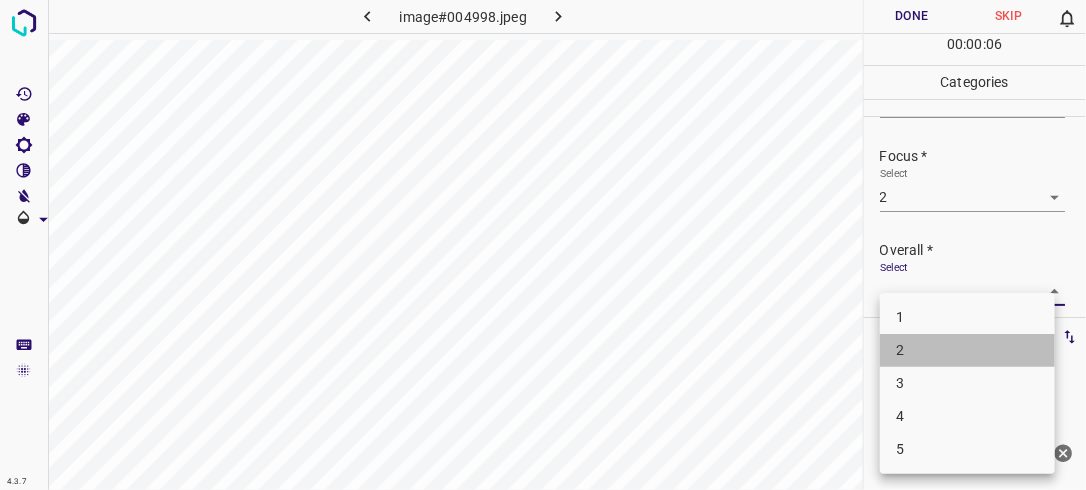 click on "2" at bounding box center (967, 350) 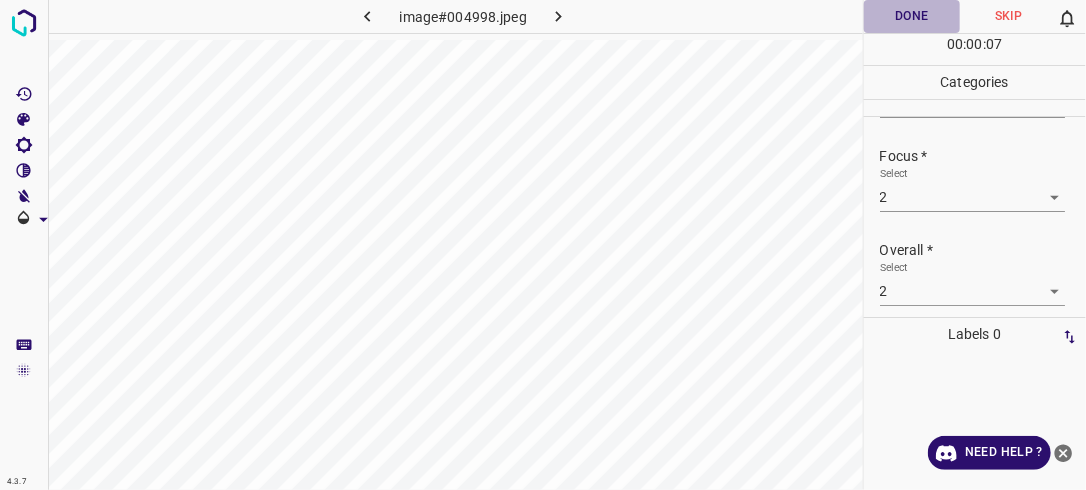 click on "Done" at bounding box center (912, 16) 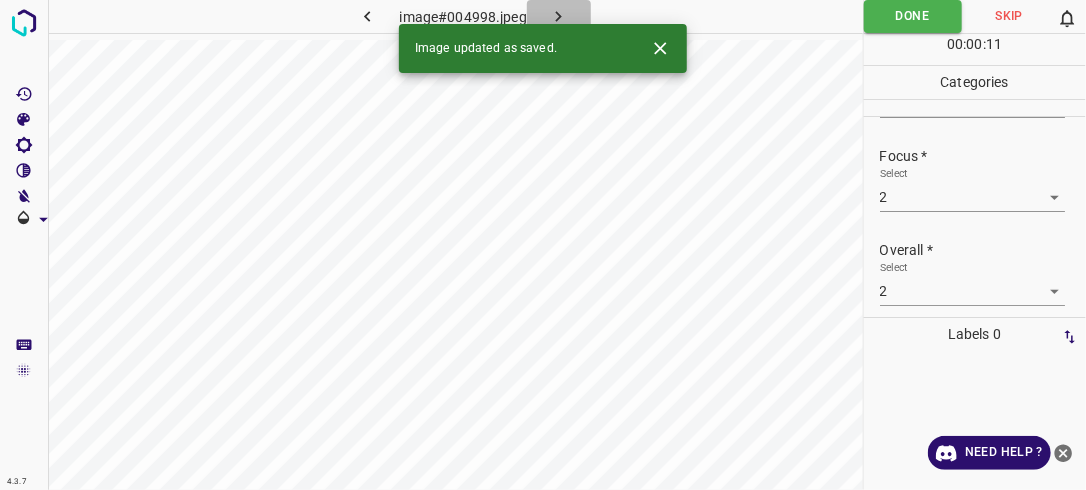 click 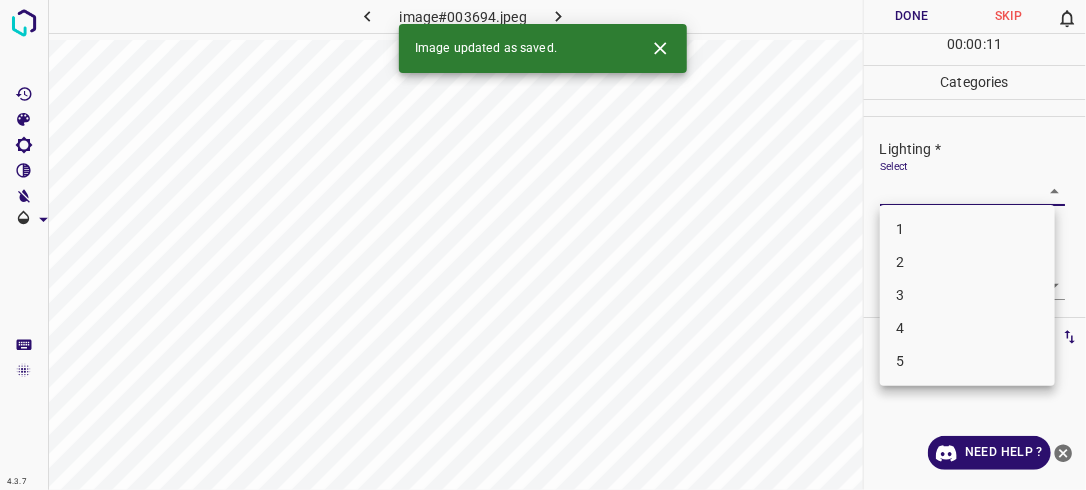 click on "4.3.7 image#003694.jpeg Done Skip 0 00   : 00   : 11   Categories Lighting *  Select ​ Focus *  Select ​ Overall *  Select ​ Labels   0 Categories 1 Lighting 2 Focus 3 Overall Tools Space Change between modes (Draw & Edit) I Auto labeling R Restore zoom M Zoom in N Zoom out Delete Delete selecte label Filters Z Restore filters X Saturation filter C Brightness filter V Contrast filter B Gray scale filter General O Download Image updated as saved. Need Help ? - Text - Hide - Delete 1 2 3 4 5" at bounding box center [543, 245] 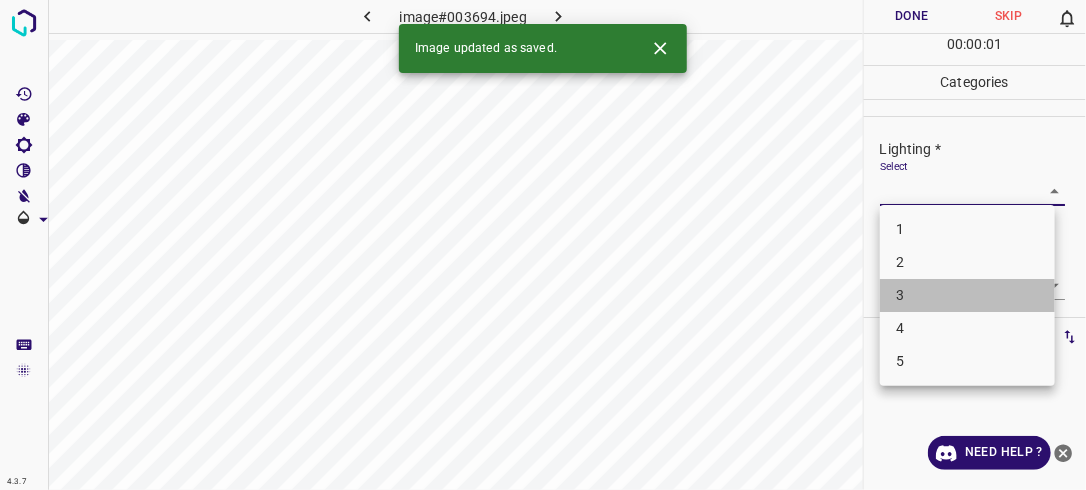 click on "3" at bounding box center [967, 295] 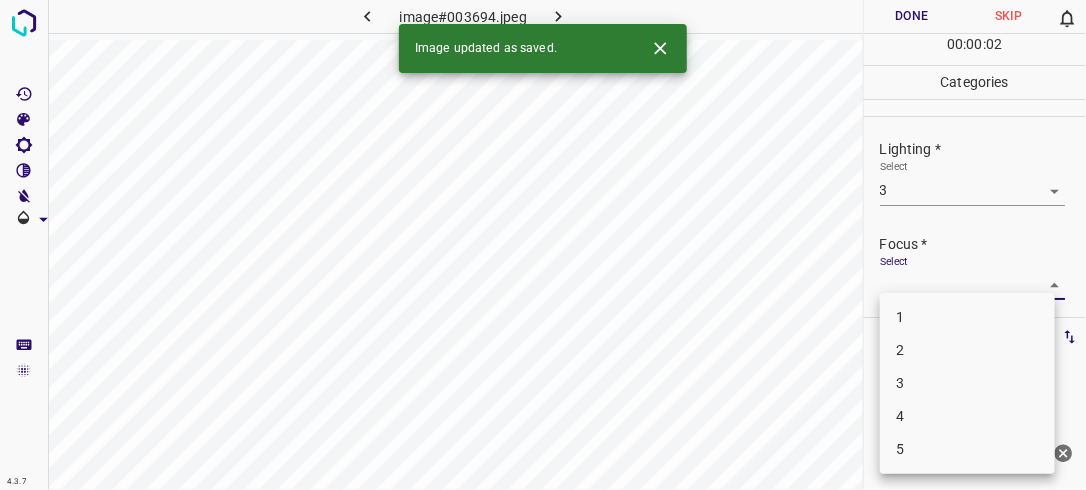 drag, startPoint x: 1039, startPoint y: 288, endPoint x: 992, endPoint y: 316, distance: 54.708317 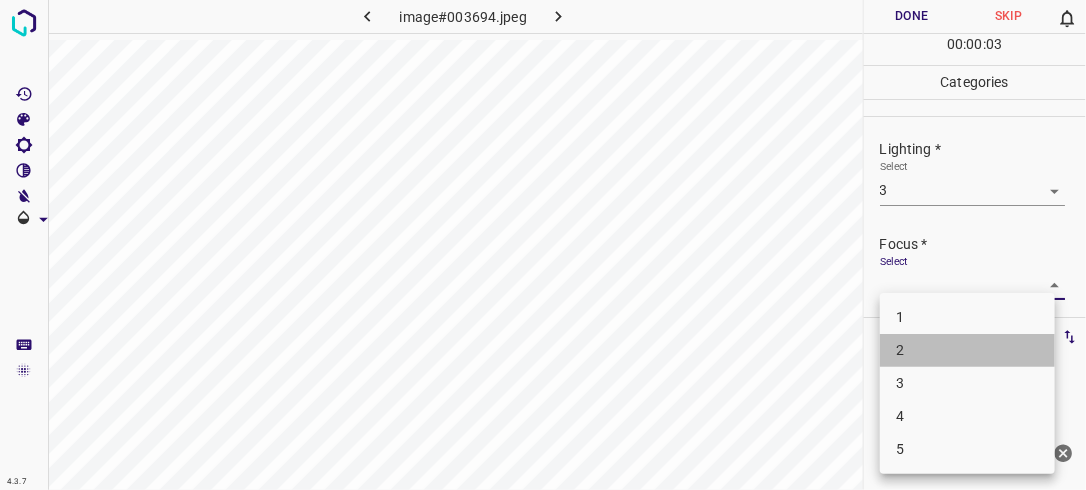 click on "2" at bounding box center (967, 350) 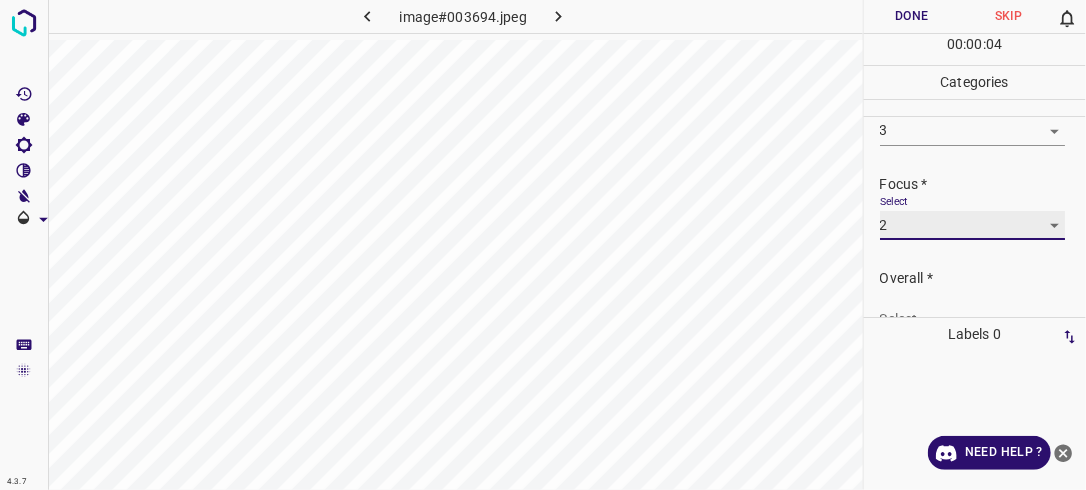 scroll, scrollTop: 98, scrollLeft: 0, axis: vertical 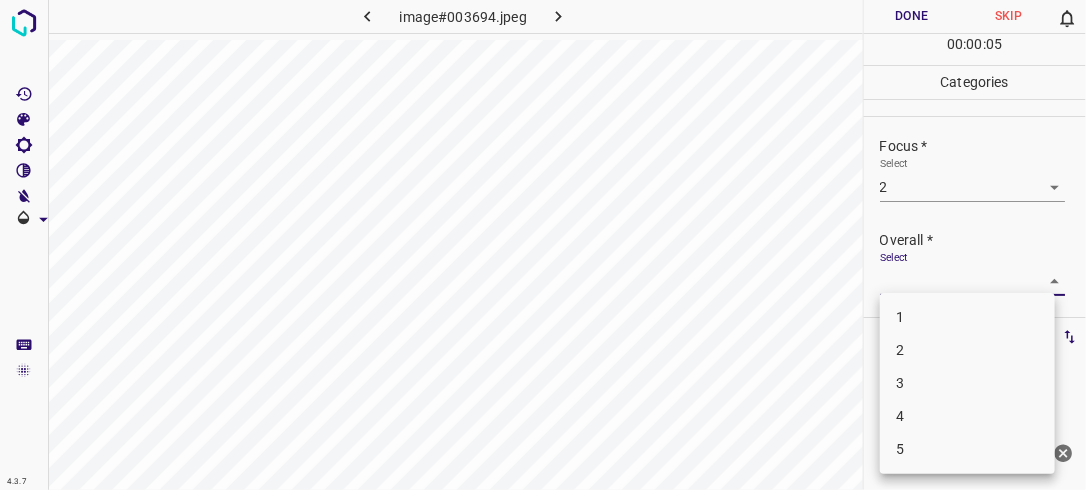 click on "4.3.7 image#003694.jpeg Done Skip 0 00   : 00   : 05   Categories Lighting *  Select 3 3 Focus *  Select 2 2 Overall *  Select ​ Labels   0 Categories 1 Lighting 2 Focus 3 Overall Tools Space Change between modes (Draw & Edit) I Auto labeling R Restore zoom M Zoom in N Zoom out Delete Delete selecte label Filters Z Restore filters X Saturation filter C Brightness filter V Contrast filter B Gray scale filter General O Download Need Help ? - Text - Hide - Delete 1 2 3 4 5" at bounding box center (543, 245) 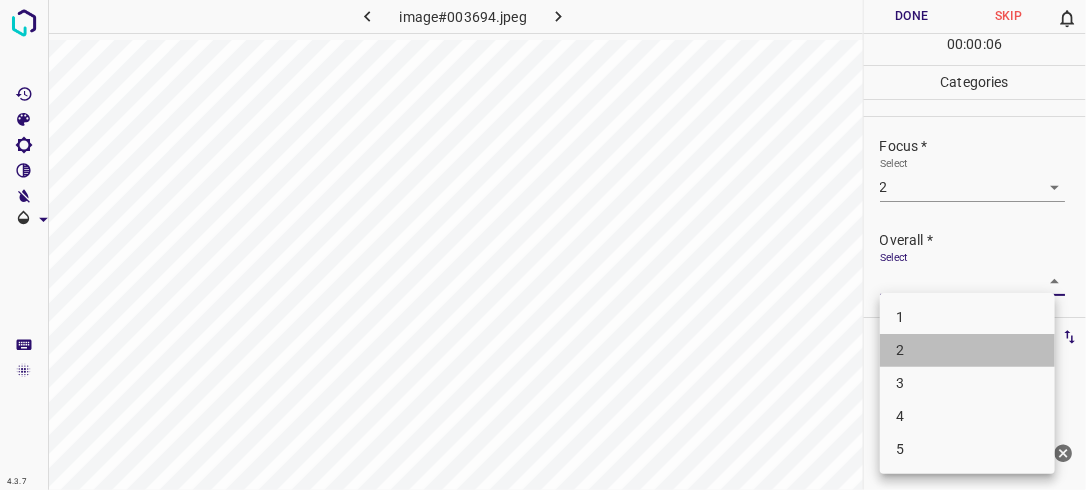 click on "2" at bounding box center (967, 350) 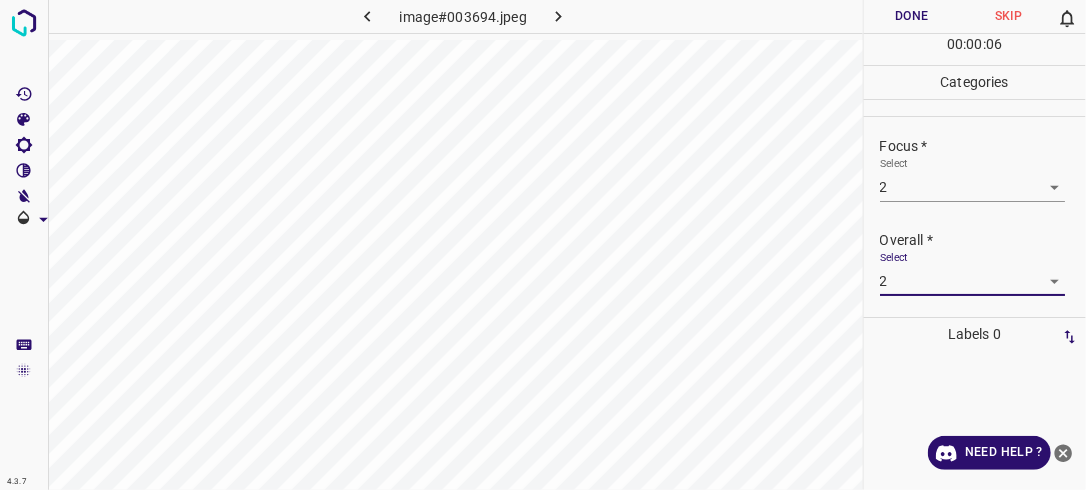click on "Done" at bounding box center [912, 16] 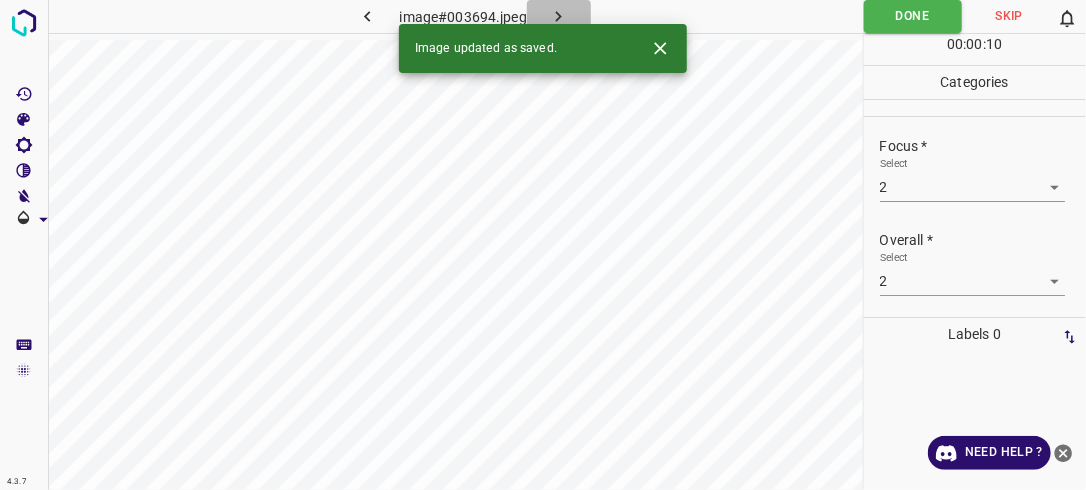 click 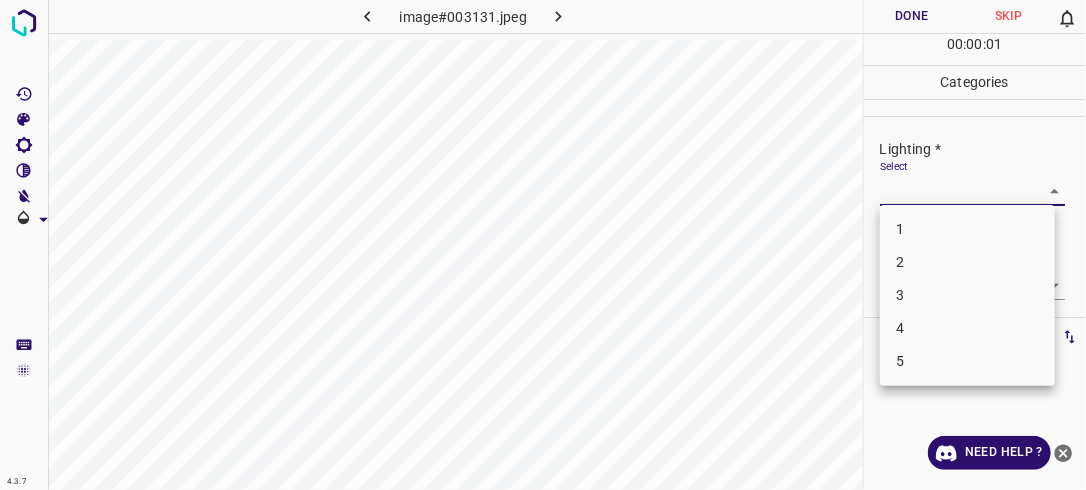 click on "4.3.7 image#003131.jpeg Done Skip 0 00   : 00   : 01   Categories Lighting *  Select ​ Focus *  Select ​ Overall *  Select ​ Labels   0 Categories 1 Lighting 2 Focus 3 Overall Tools Space Change between modes (Draw & Edit) I Auto labeling R Restore zoom M Zoom in N Zoom out Delete Delete selecte label Filters Z Restore filters X Saturation filter C Brightness filter V Contrast filter B Gray scale filter General O Download Need Help ? - Text - Hide - Delete 1 2 3 4 5" at bounding box center [543, 245] 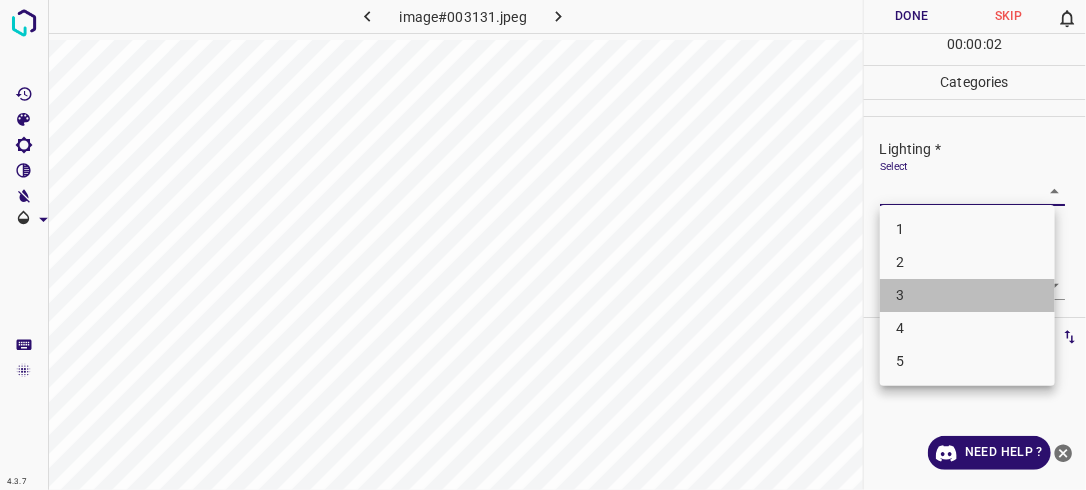 click on "3" at bounding box center (967, 295) 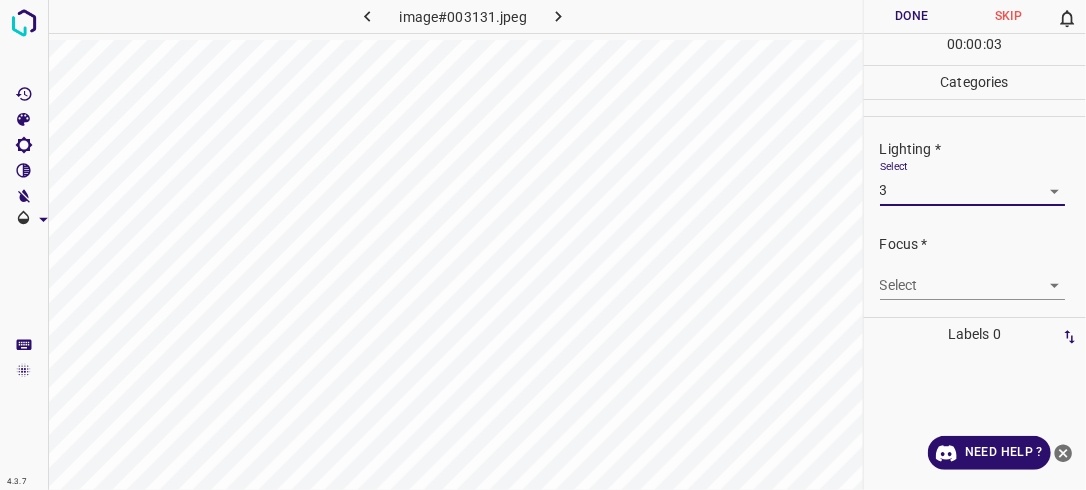 click on "4.3.7 image#003131.jpeg Done Skip 0 00   : 00   : 03   Categories Lighting *  Select 3 3 Focus *  Select ​ Overall *  Select ​ Labels   0 Categories 1 Lighting 2 Focus 3 Overall Tools Space Change between modes (Draw & Edit) I Auto labeling R Restore zoom M Zoom in N Zoom out Delete Delete selecte label Filters Z Restore filters X Saturation filter C Brightness filter V Contrast filter B Gray scale filter General O Download Need Help ? - Text - Hide - Delete" at bounding box center [543, 245] 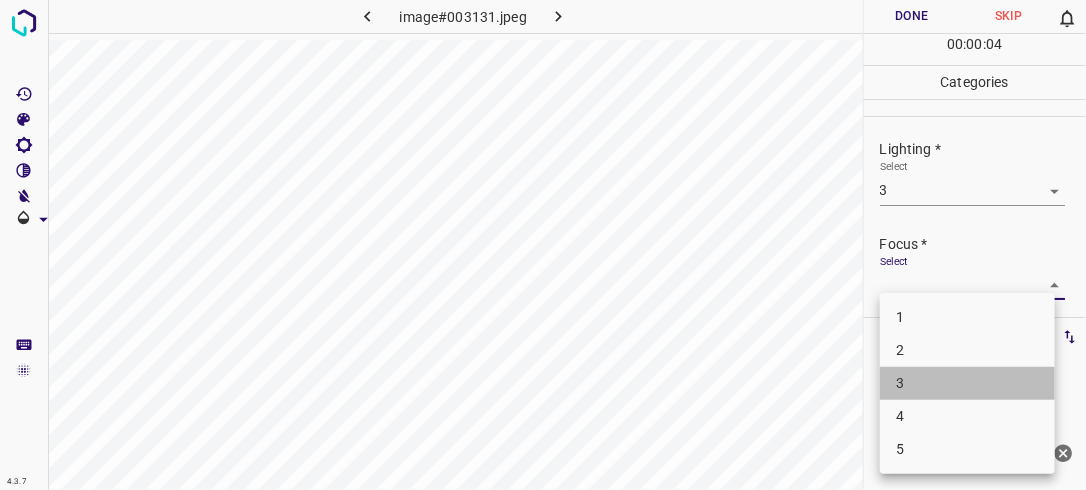 click on "3" at bounding box center (967, 383) 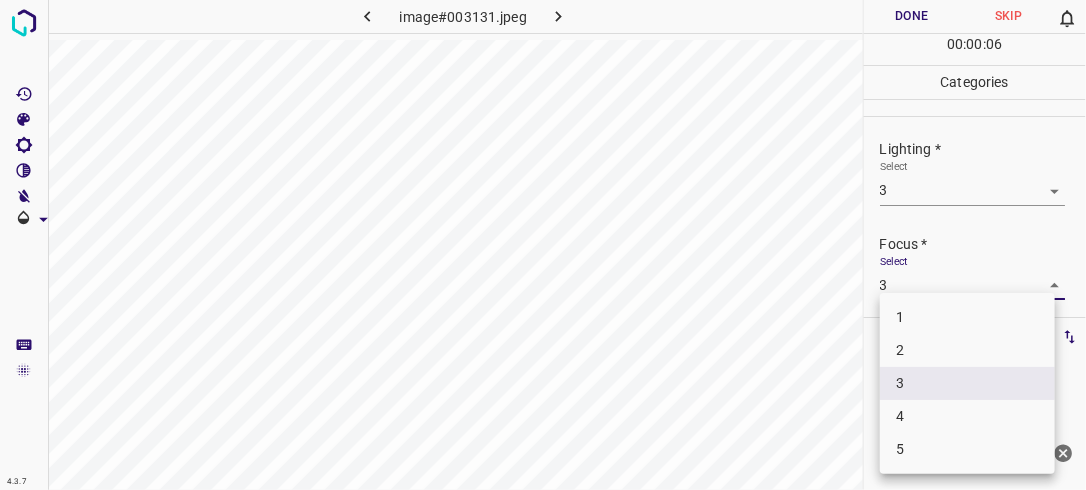 drag, startPoint x: 1044, startPoint y: 279, endPoint x: 1021, endPoint y: 296, distance: 28.600698 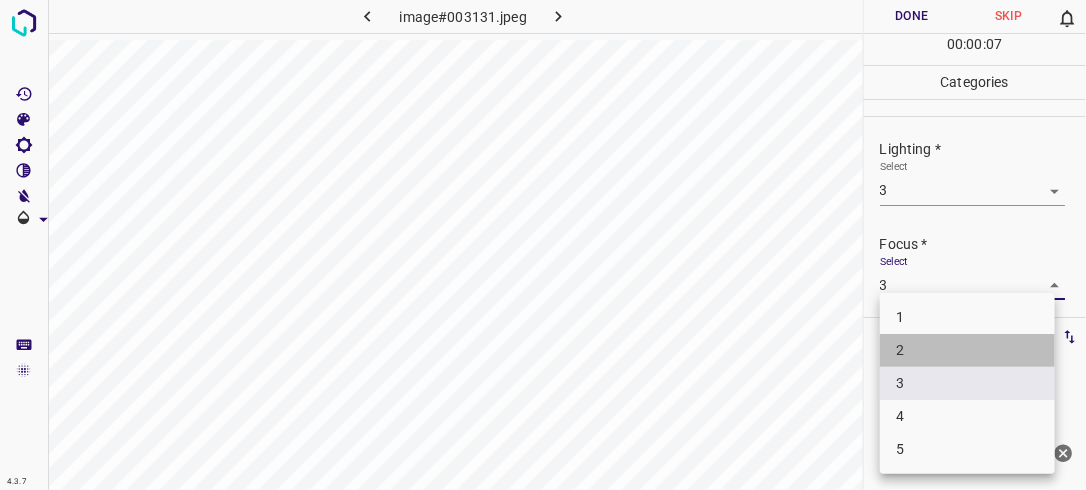 click on "2" at bounding box center (967, 350) 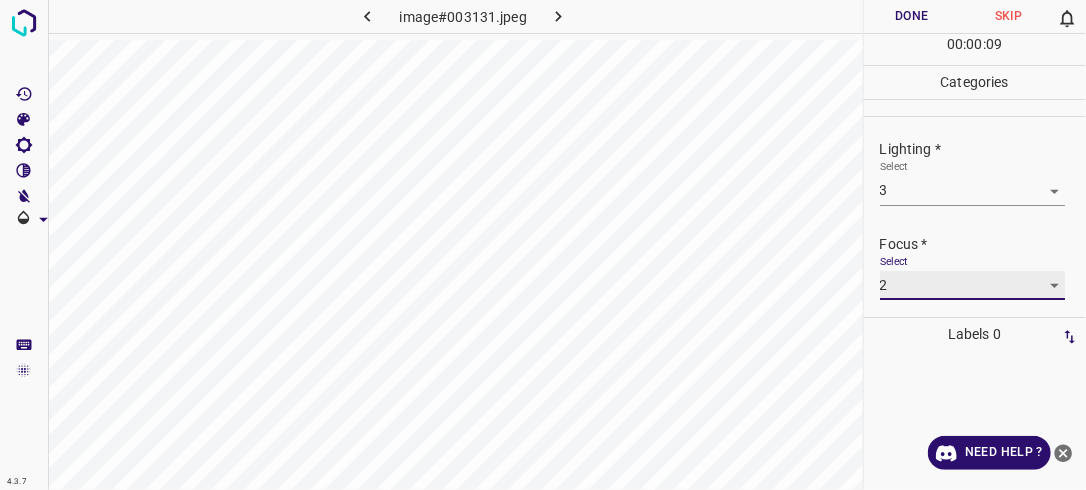scroll, scrollTop: 80, scrollLeft: 0, axis: vertical 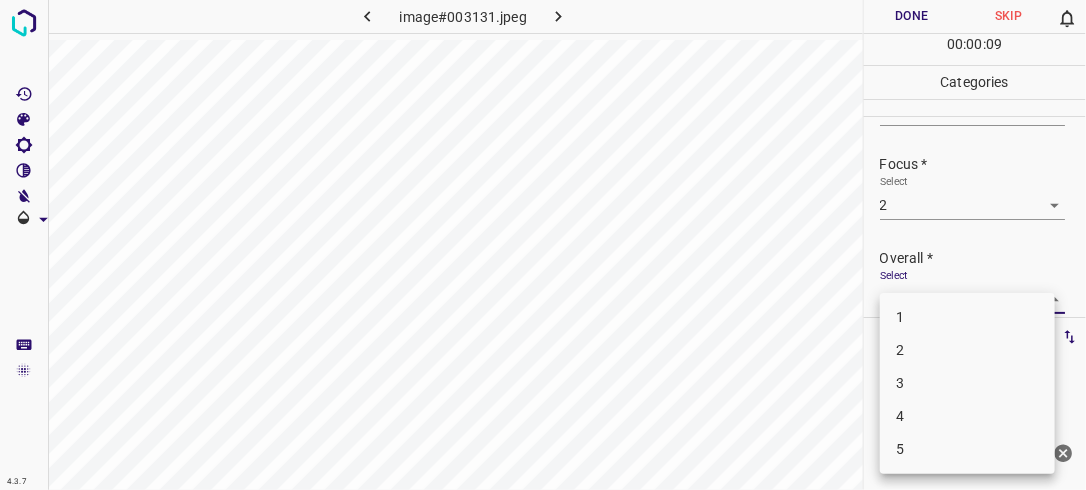 drag, startPoint x: 1054, startPoint y: 296, endPoint x: 1020, endPoint y: 305, distance: 35.17101 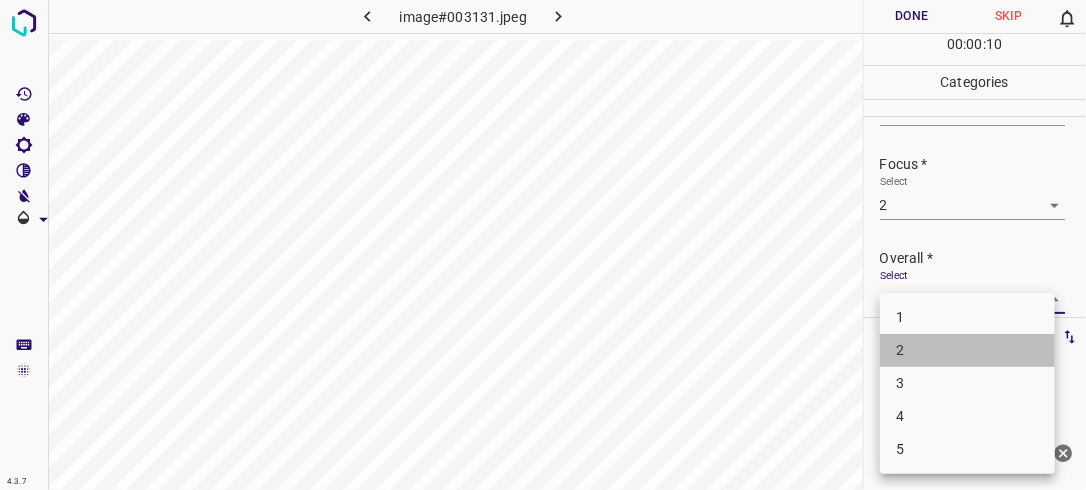 click on "2" at bounding box center (967, 350) 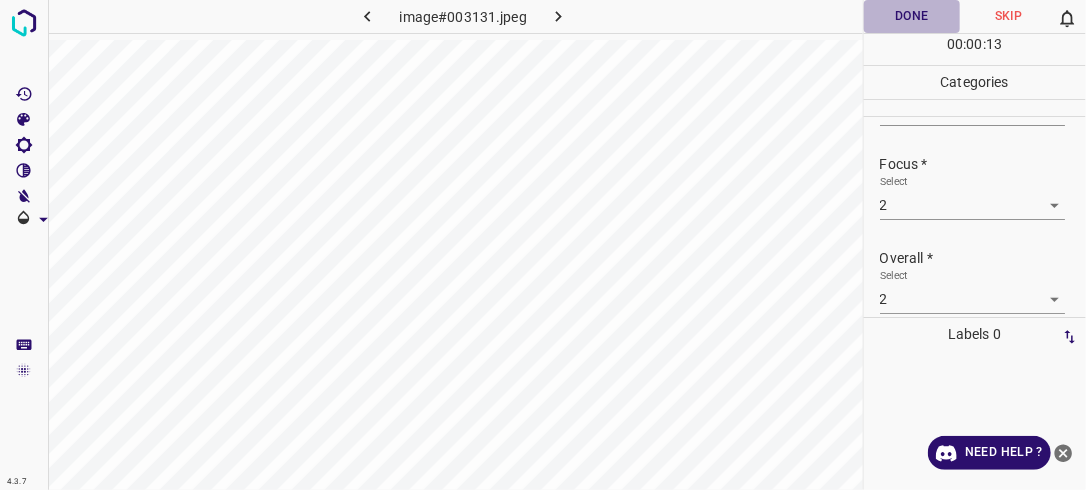 click on "Done" at bounding box center (912, 16) 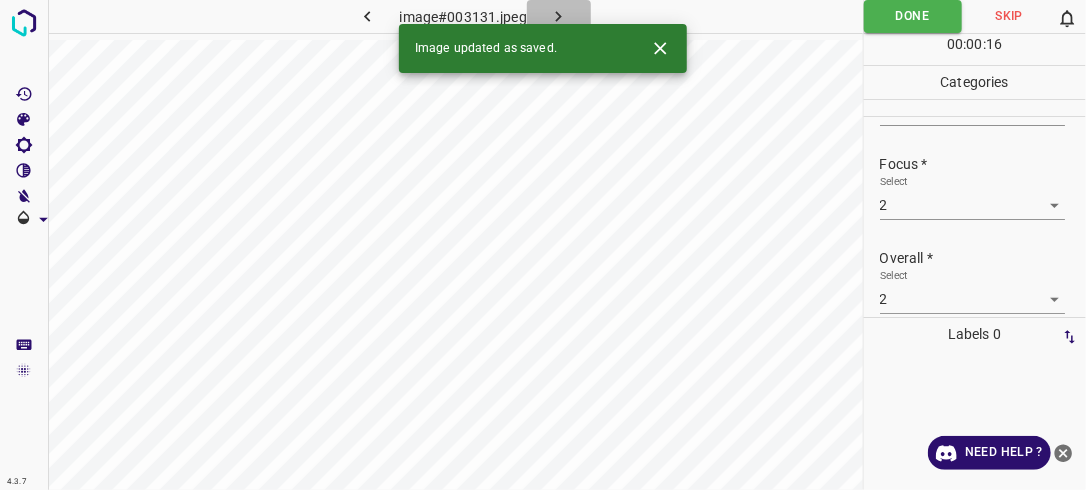 click 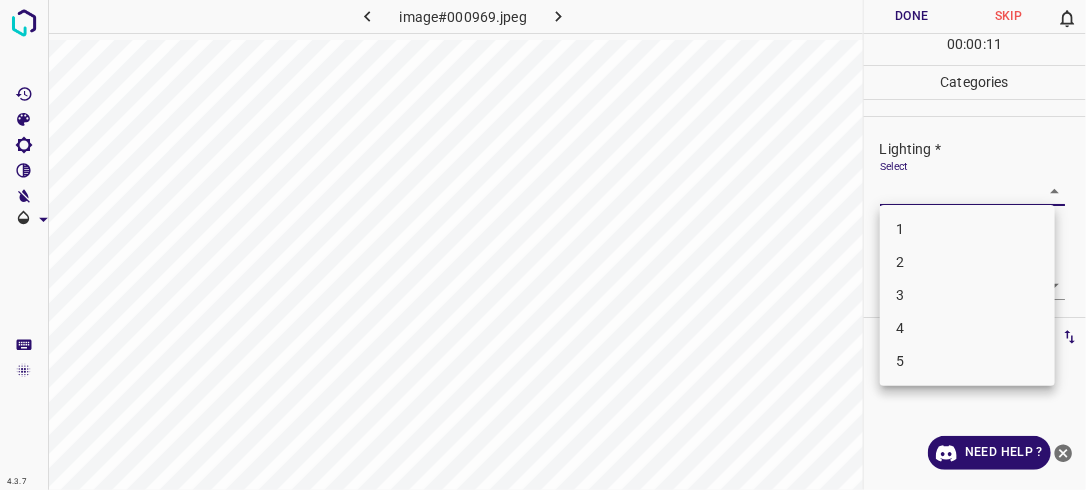click on "4.3.7 image#000969.jpeg Done Skip 0 00   : 00   : 11   Categories Lighting *  Select ​ Focus *  Select ​ Overall *  Select ​ Labels   0 Categories 1 Lighting 2 Focus 3 Overall Tools Space Change between modes (Draw & Edit) I Auto labeling R Restore zoom M Zoom in N Zoom out Delete Delete selecte label Filters Z Restore filters X Saturation filter C Brightness filter V Contrast filter B Gray scale filter General O Download Need Help ? - Text - Hide - Delete 1 2 3 4 5" at bounding box center (543, 245) 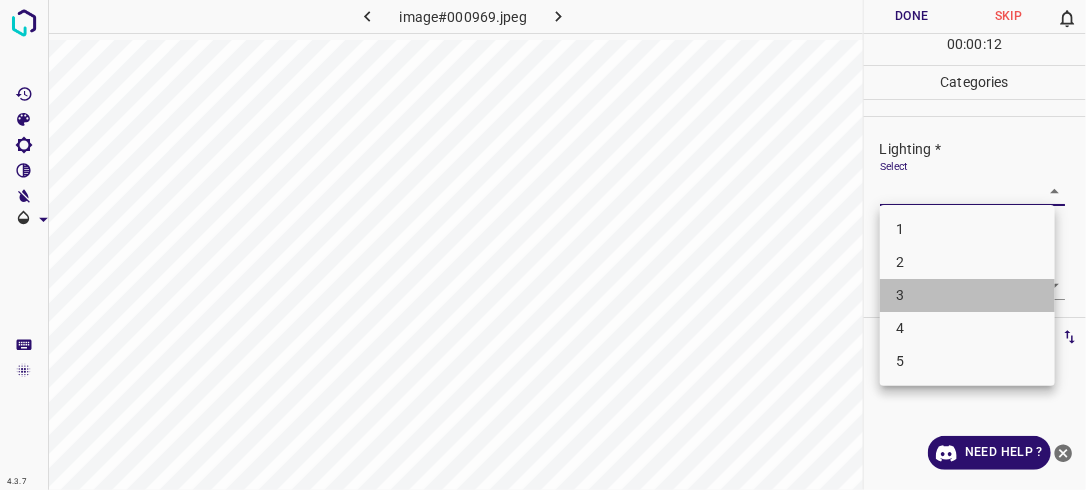 click on "3" at bounding box center [967, 295] 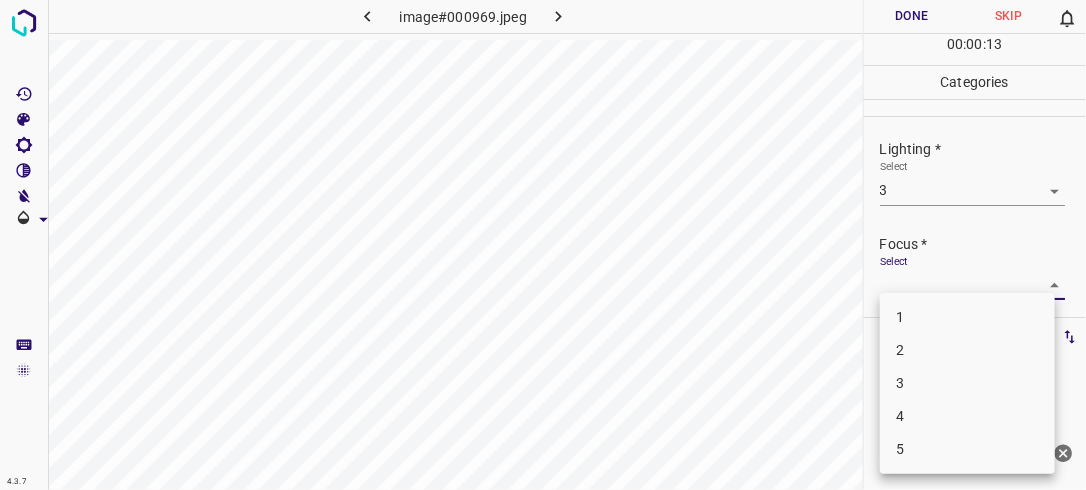 click on "4.3.7 image#000969.jpeg Done Skip 0 00   : 00   : 13   Categories Lighting *  Select 3 3 Focus *  Select ​ Overall *  Select ​ Labels   0 Categories 1 Lighting 2 Focus 3 Overall Tools Space Change between modes (Draw & Edit) I Auto labeling R Restore zoom M Zoom in N Zoom out Delete Delete selecte label Filters Z Restore filters X Saturation filter C Brightness filter V Contrast filter B Gray scale filter General O Download Need Help ? - Text - Hide - Delete 1 2 3 4 5" at bounding box center [543, 245] 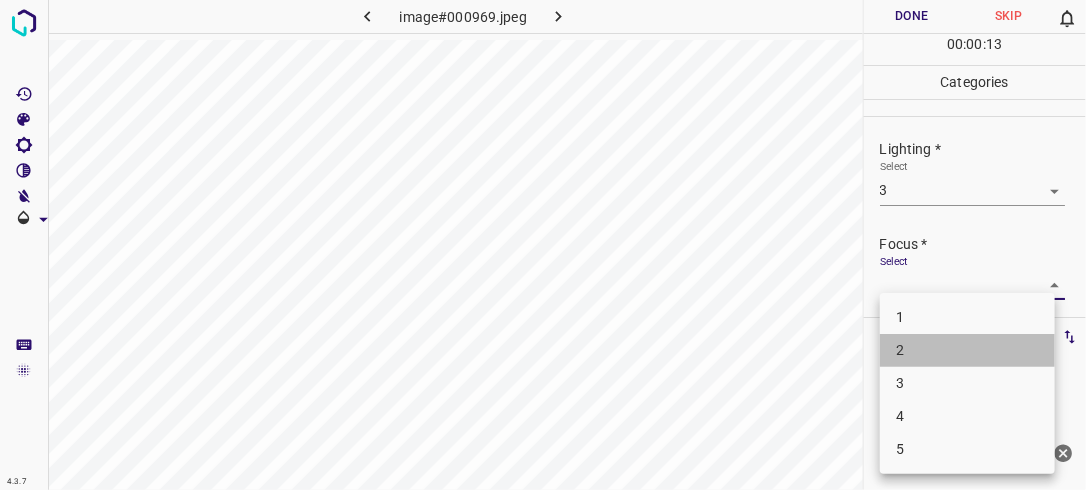 click on "2" at bounding box center [967, 350] 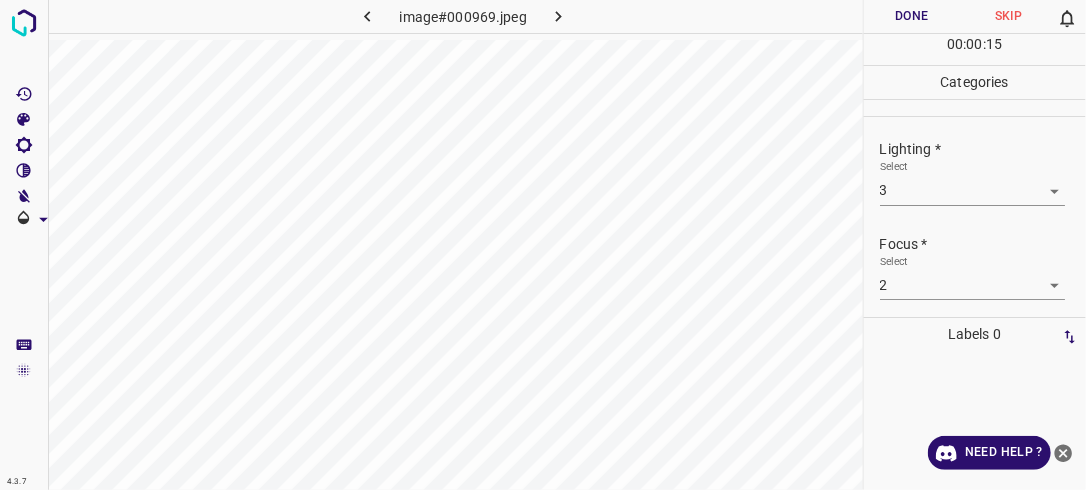 drag, startPoint x: 1072, startPoint y: 224, endPoint x: 1073, endPoint y: 247, distance: 23.021729 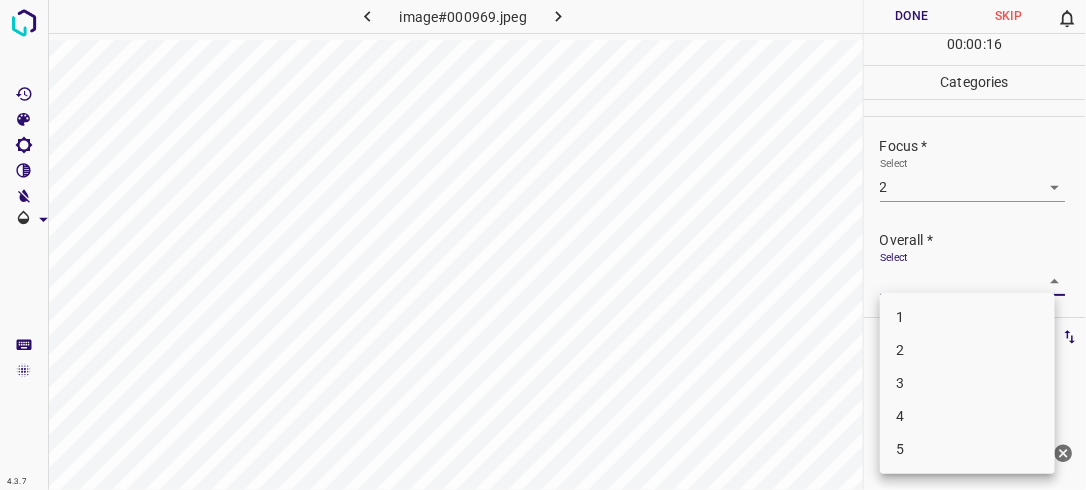 drag, startPoint x: 1045, startPoint y: 277, endPoint x: 1037, endPoint y: 284, distance: 10.630146 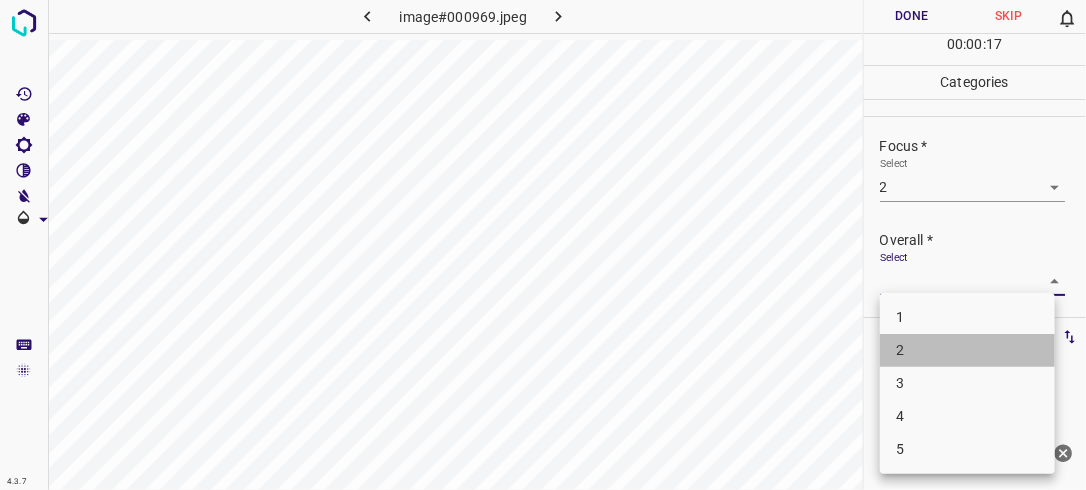 click on "2" at bounding box center [967, 350] 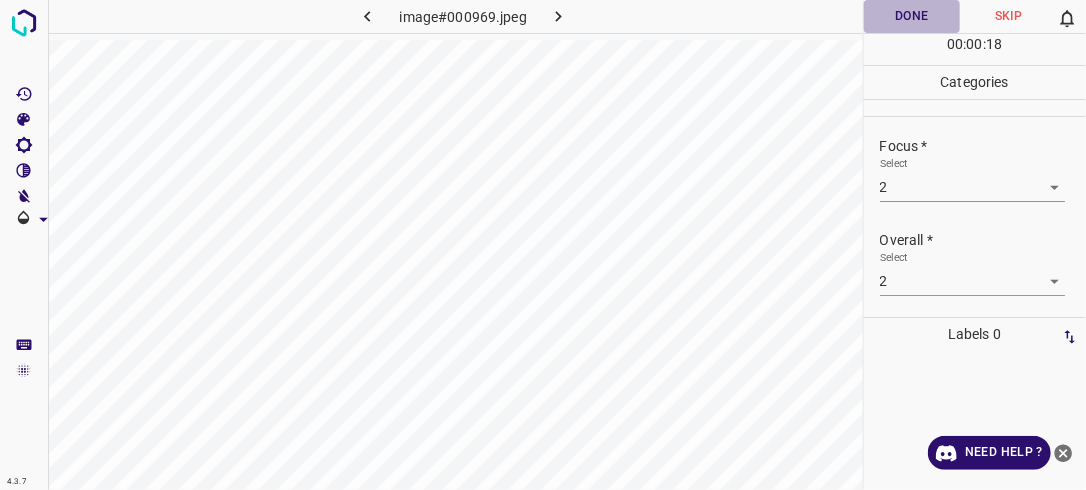 click on "Done" at bounding box center (912, 16) 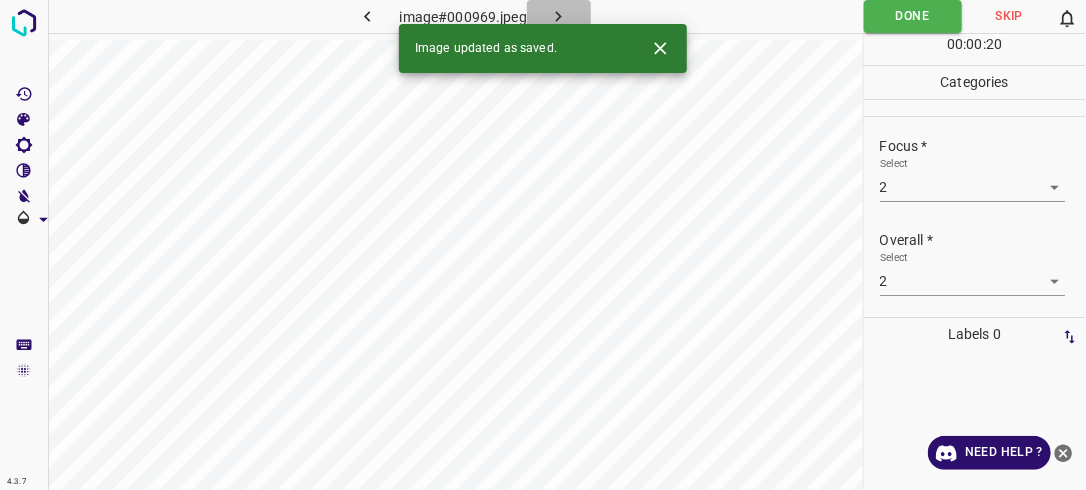 click 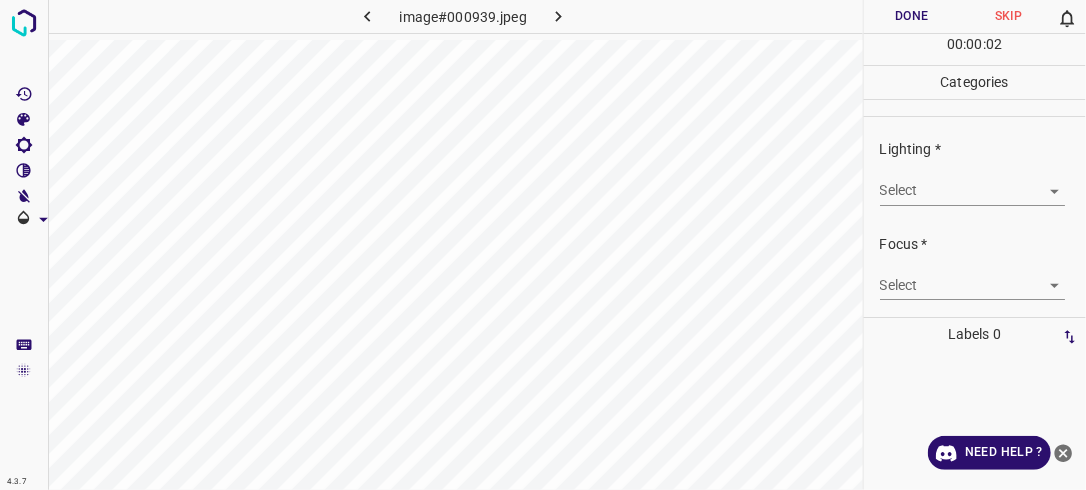 click on "4.3.7 image#000939.jpeg Done Skip 0 00   : 00   : 02   Categories Lighting *  Select ​ Focus *  Select ​ Overall *  Select ​ Labels   0 Categories 1 Lighting 2 Focus 3 Overall Tools Space Change between modes (Draw & Edit) I Auto labeling R Restore zoom M Zoom in N Zoom out Delete Delete selecte label Filters Z Restore filters X Saturation filter C Brightness filter V Contrast filter B Gray scale filter General O Download Need Help ? - Text - Hide - Delete" at bounding box center (543, 245) 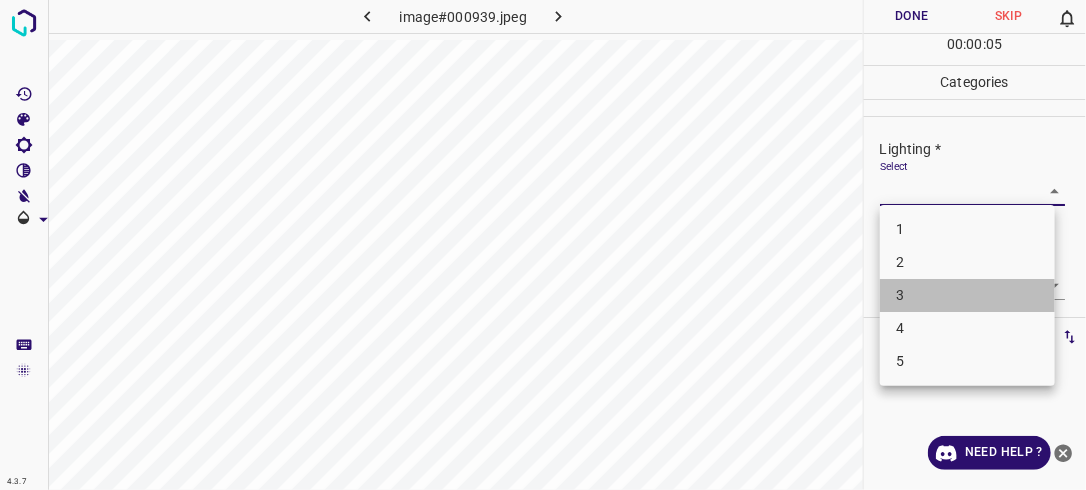 click on "3" at bounding box center (967, 295) 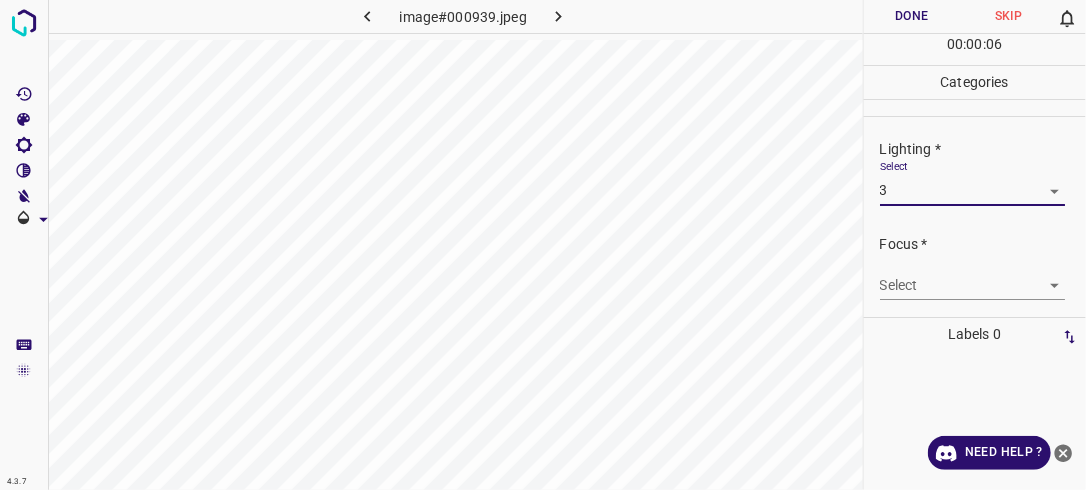 click on "4.3.7 image#000939.jpeg Done Skip 0 00   : 00   : 06   Categories Lighting *  Select 3 3 Focus *  Select ​ Overall *  Select ​ Labels   0 Categories 1 Lighting 2 Focus 3 Overall Tools Space Change between modes (Draw & Edit) I Auto labeling R Restore zoom M Zoom in N Zoom out Delete Delete selecte label Filters Z Restore filters X Saturation filter C Brightness filter V Contrast filter B Gray scale filter General O Download Need Help ? - Text - Hide - Delete" at bounding box center [543, 245] 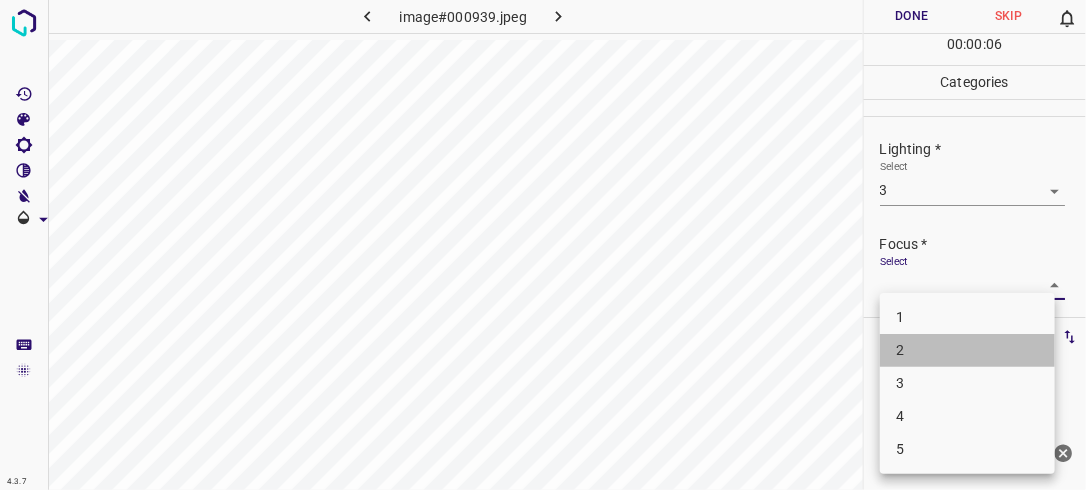 click on "2" at bounding box center (967, 350) 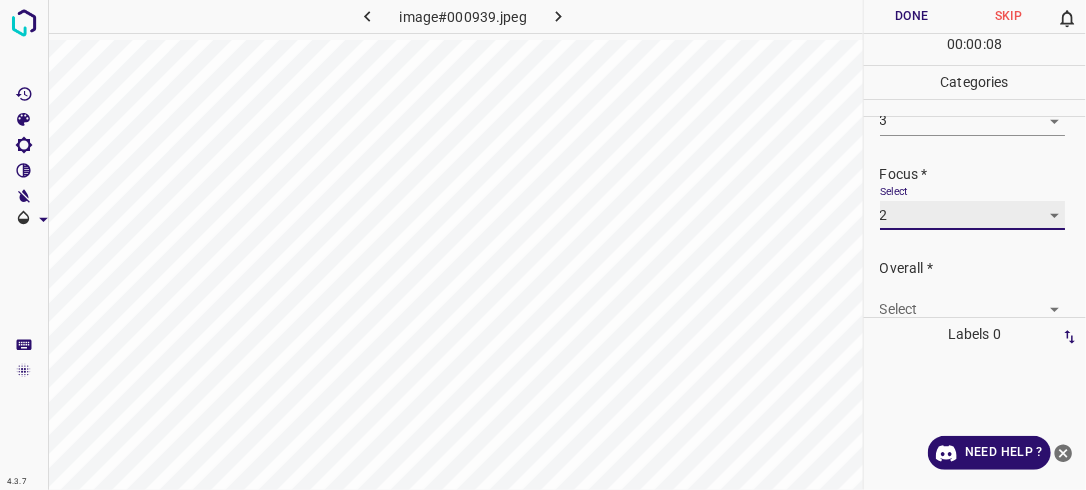 scroll, scrollTop: 98, scrollLeft: 0, axis: vertical 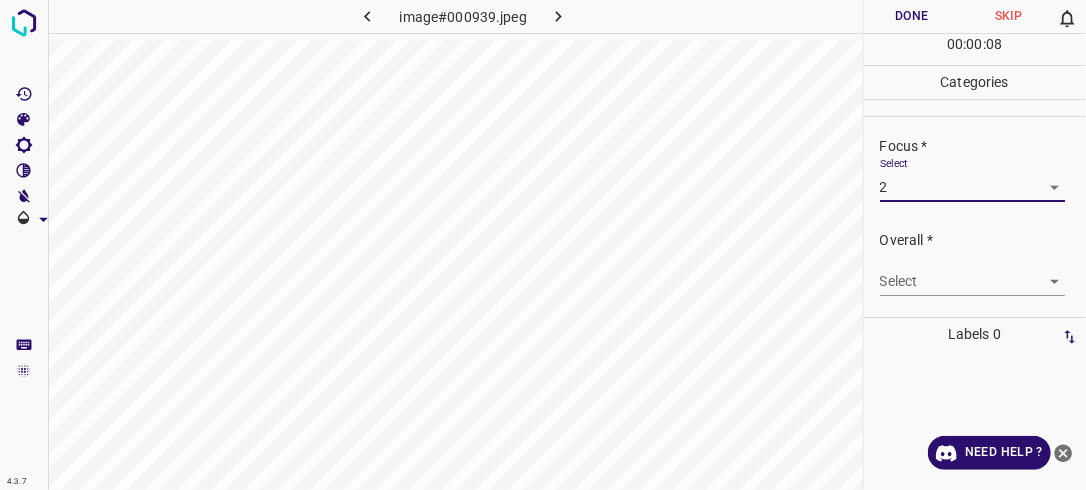 click on "4.3.7 image#000939.jpeg Done Skip 0 00   : 00   : 08   Categories Lighting *  Select 3 3 Focus *  Select 2 2 Overall *  Select ​ Labels   0 Categories 1 Lighting 2 Focus 3 Overall Tools Space Change between modes (Draw & Edit) I Auto labeling R Restore zoom M Zoom in N Zoom out Delete Delete selecte label Filters Z Restore filters X Saturation filter C Brightness filter V Contrast filter B Gray scale filter General O Download Need Help ? - Text - Hide - Delete" at bounding box center (543, 245) 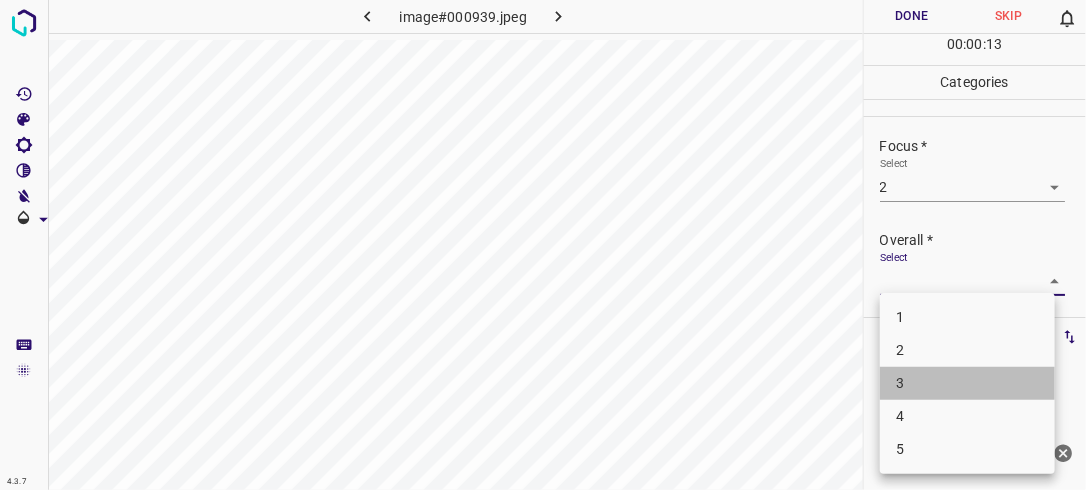 click on "3" at bounding box center [967, 383] 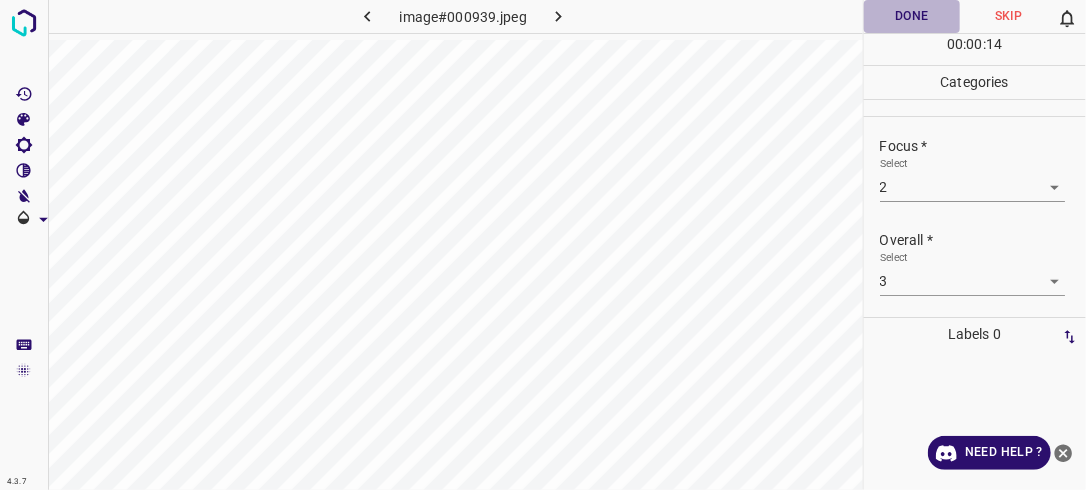 click on "Done" at bounding box center (912, 16) 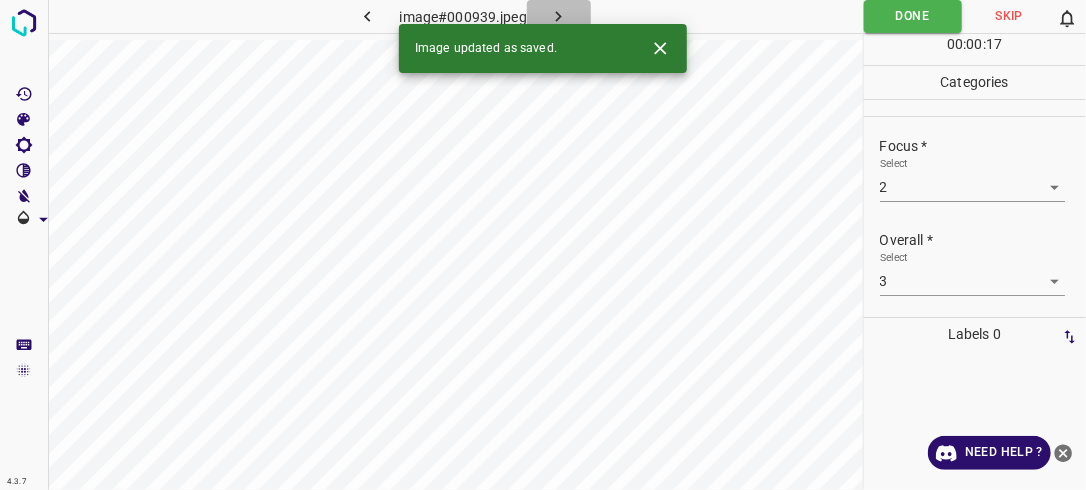 click at bounding box center [559, 16] 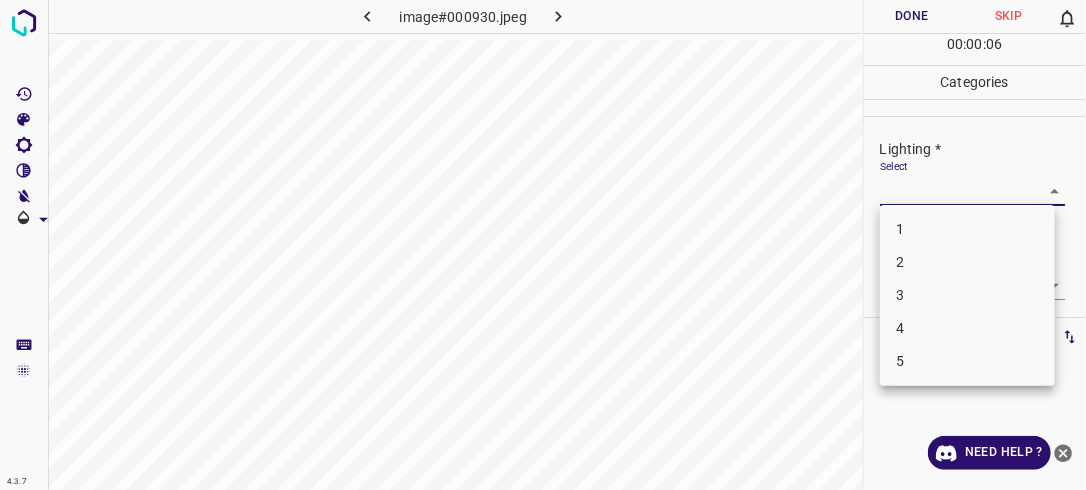 click on "4.3.7 image#000930.jpeg Done Skip 0 00   : 00   : 06   Categories Lighting *  Select ​ Focus *  Select ​ Overall *  Select ​ Labels   0 Categories 1 Lighting 2 Focus 3 Overall Tools Space Change between modes (Draw & Edit) I Auto labeling R Restore zoom M Zoom in N Zoom out Delete Delete selecte label Filters Z Restore filters X Saturation filter C Brightness filter V Contrast filter B Gray scale filter General O Download Need Help ? - Text - Hide - Delete 1 2 3 4 5" at bounding box center [543, 245] 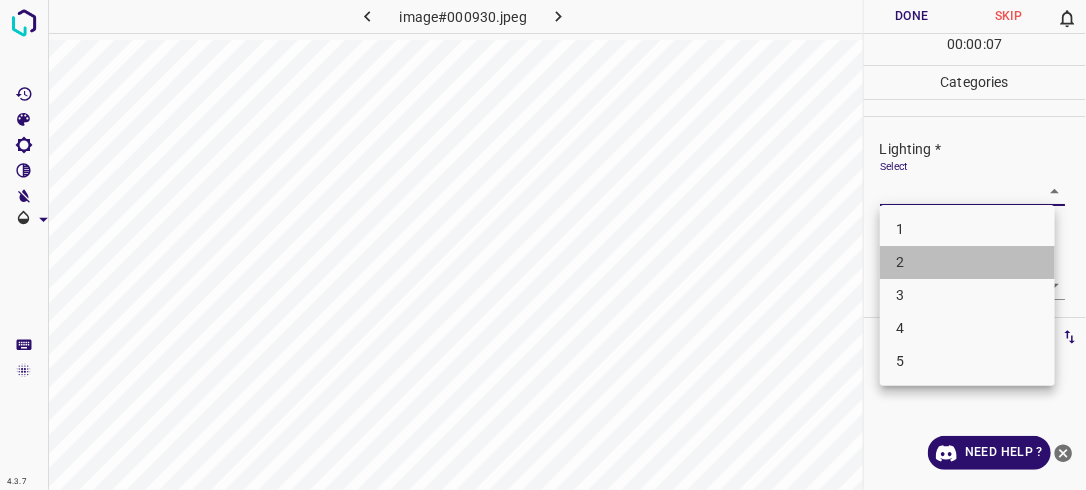 click on "2" at bounding box center (967, 262) 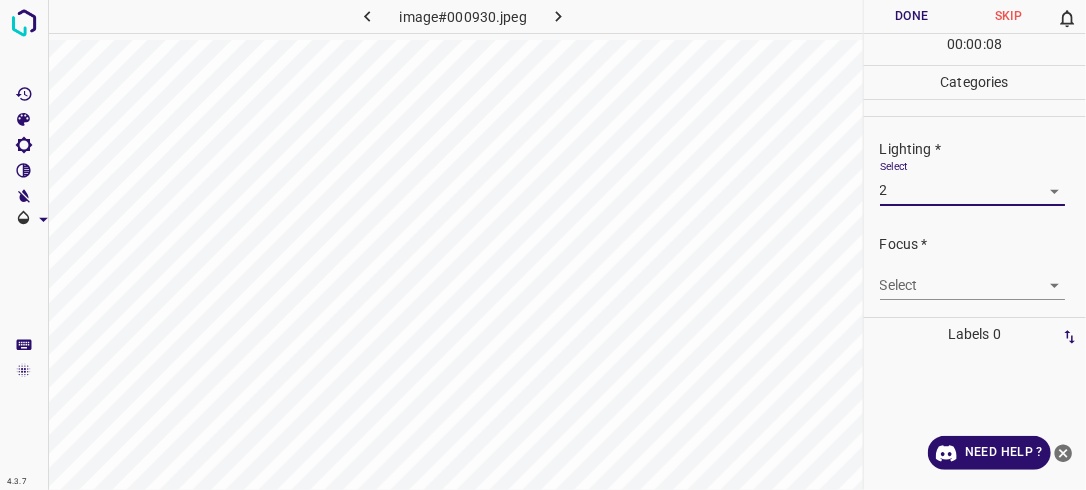 click on "4.3.7 image#000930.jpeg Done Skip 0 00   : 00   : 08   Categories Lighting *  Select 2 2 Focus *  Select ​ Overall *  Select ​ Labels   0 Categories 1 Lighting 2 Focus 3 Overall Tools Space Change between modes (Draw & Edit) I Auto labeling R Restore zoom M Zoom in N Zoom out Delete Delete selecte label Filters Z Restore filters X Saturation filter C Brightness filter V Contrast filter B Gray scale filter General O Download Need Help ? - Text - Hide - Delete" at bounding box center [543, 245] 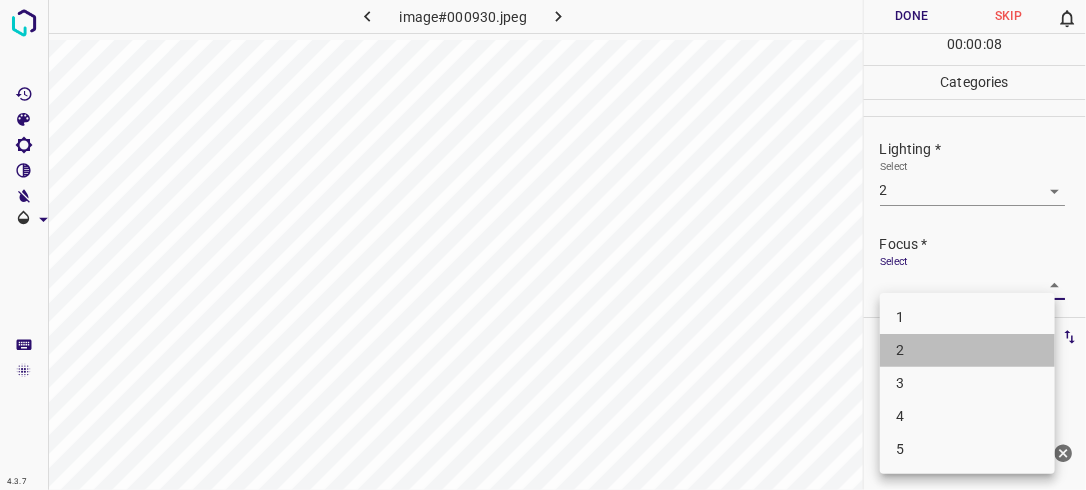 click on "2" at bounding box center (967, 350) 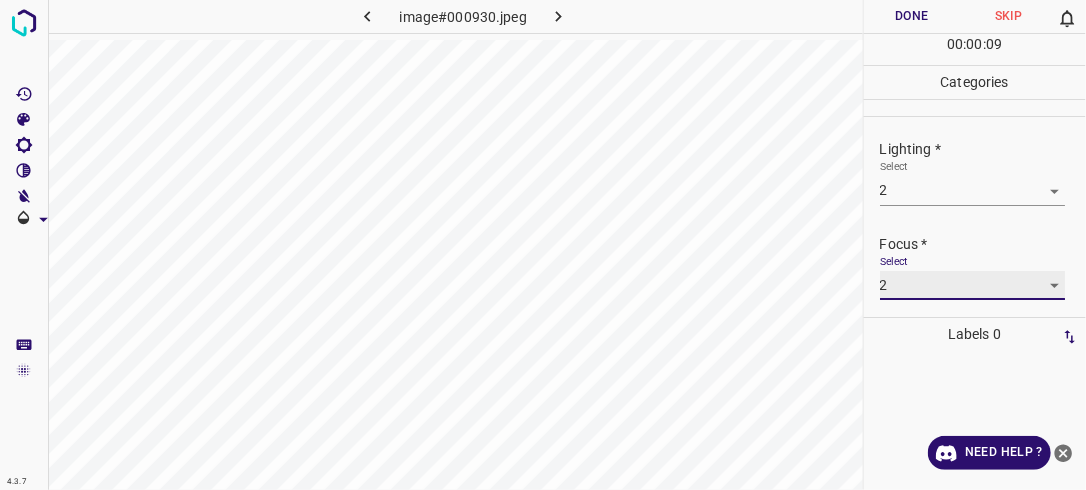 scroll, scrollTop: 98, scrollLeft: 0, axis: vertical 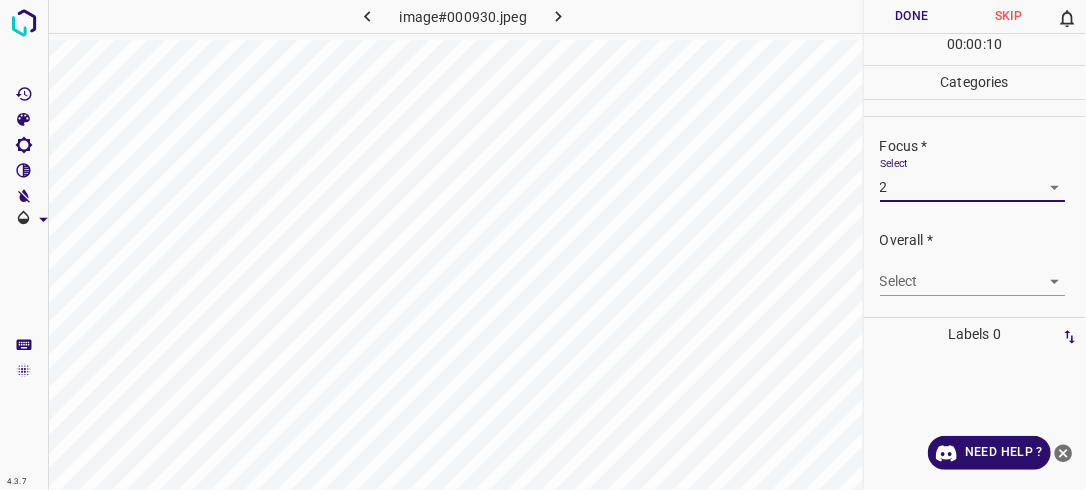click on "4.3.7 image#000930.jpeg Done Skip 0 00   : 00   : 10   Categories Lighting *  Select 2 2 Focus *  Select 2 2 Overall *  Select ​ Labels   0 Categories 1 Lighting 2 Focus 3 Overall Tools Space Change between modes (Draw & Edit) I Auto labeling R Restore zoom M Zoom in N Zoom out Delete Delete selecte label Filters Z Restore filters X Saturation filter C Brightness filter V Contrast filter B Gray scale filter General O Download Need Help ? - Text - Hide - Delete" at bounding box center [543, 245] 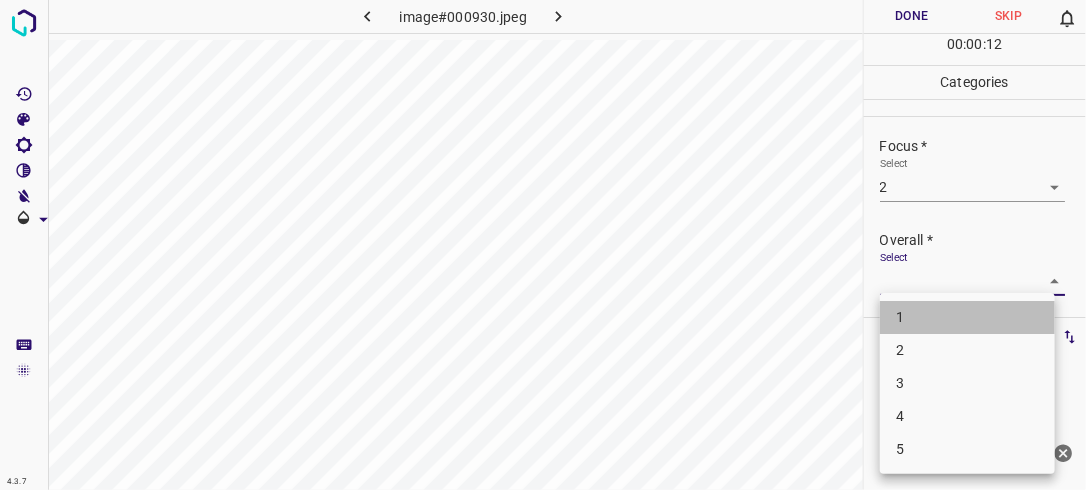 click on "1" at bounding box center [967, 317] 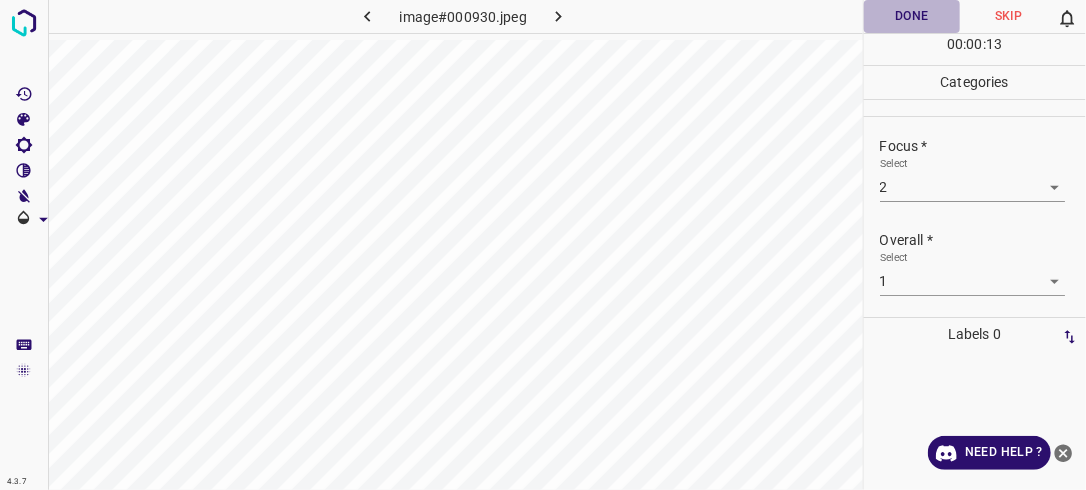 click on "Done" at bounding box center [912, 16] 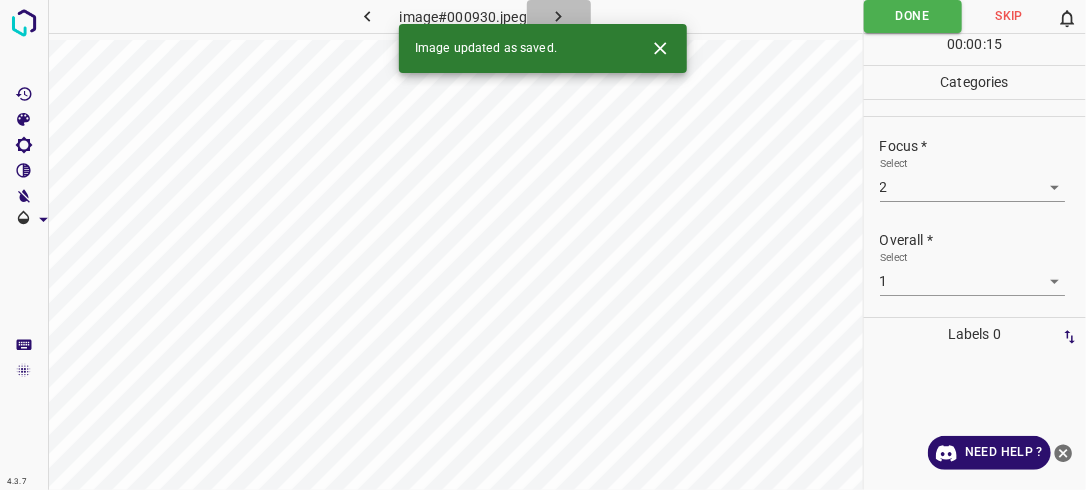 click 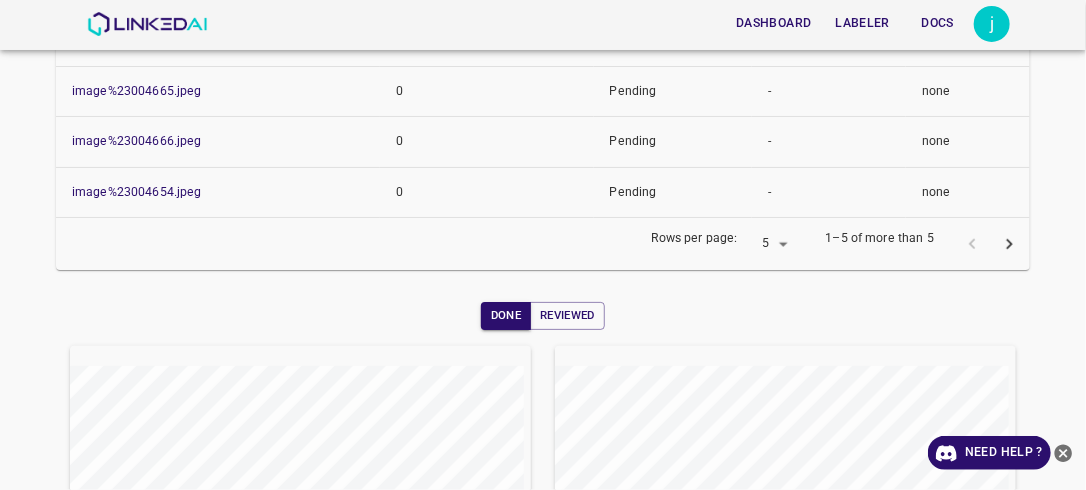 scroll, scrollTop: 628, scrollLeft: 0, axis: vertical 